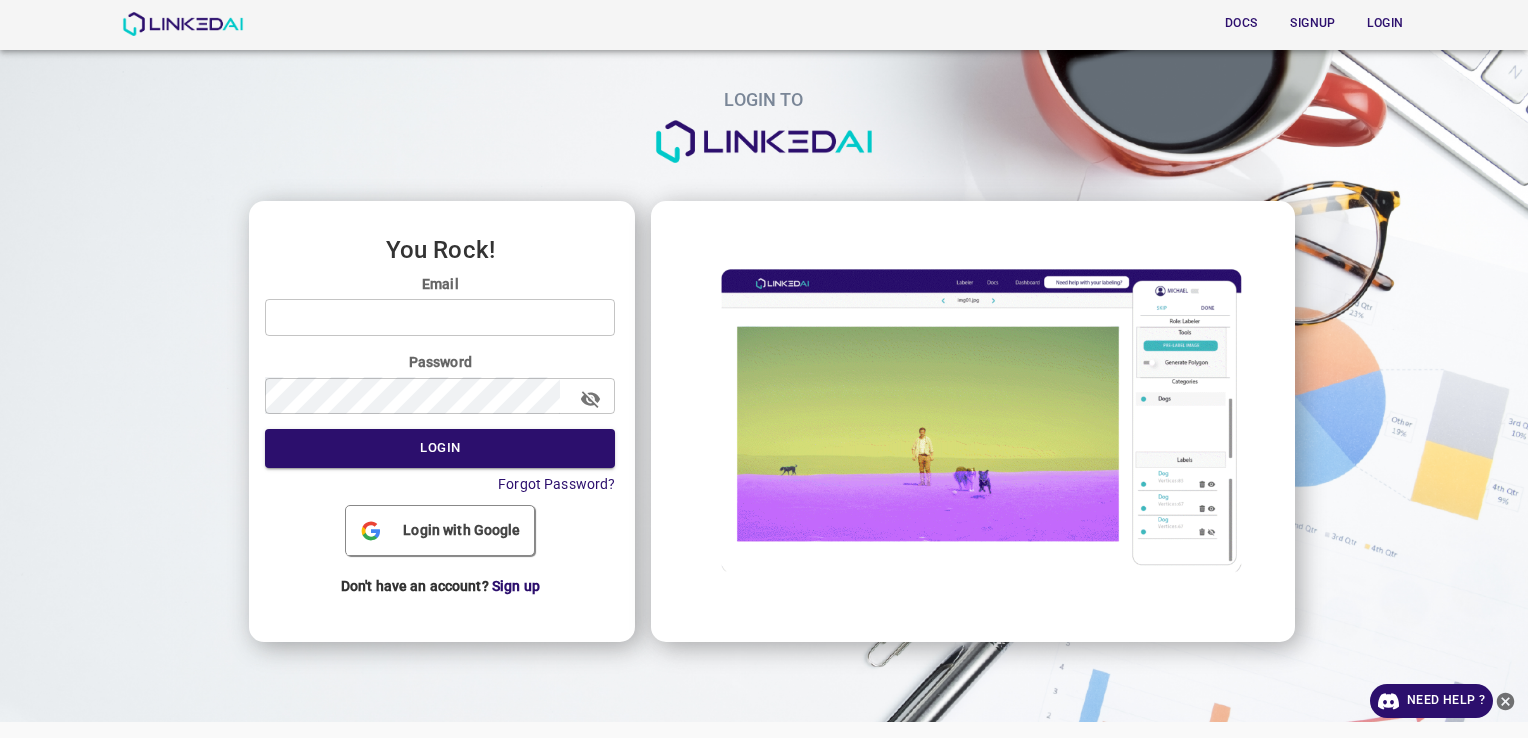 scroll, scrollTop: 0, scrollLeft: 0, axis: both 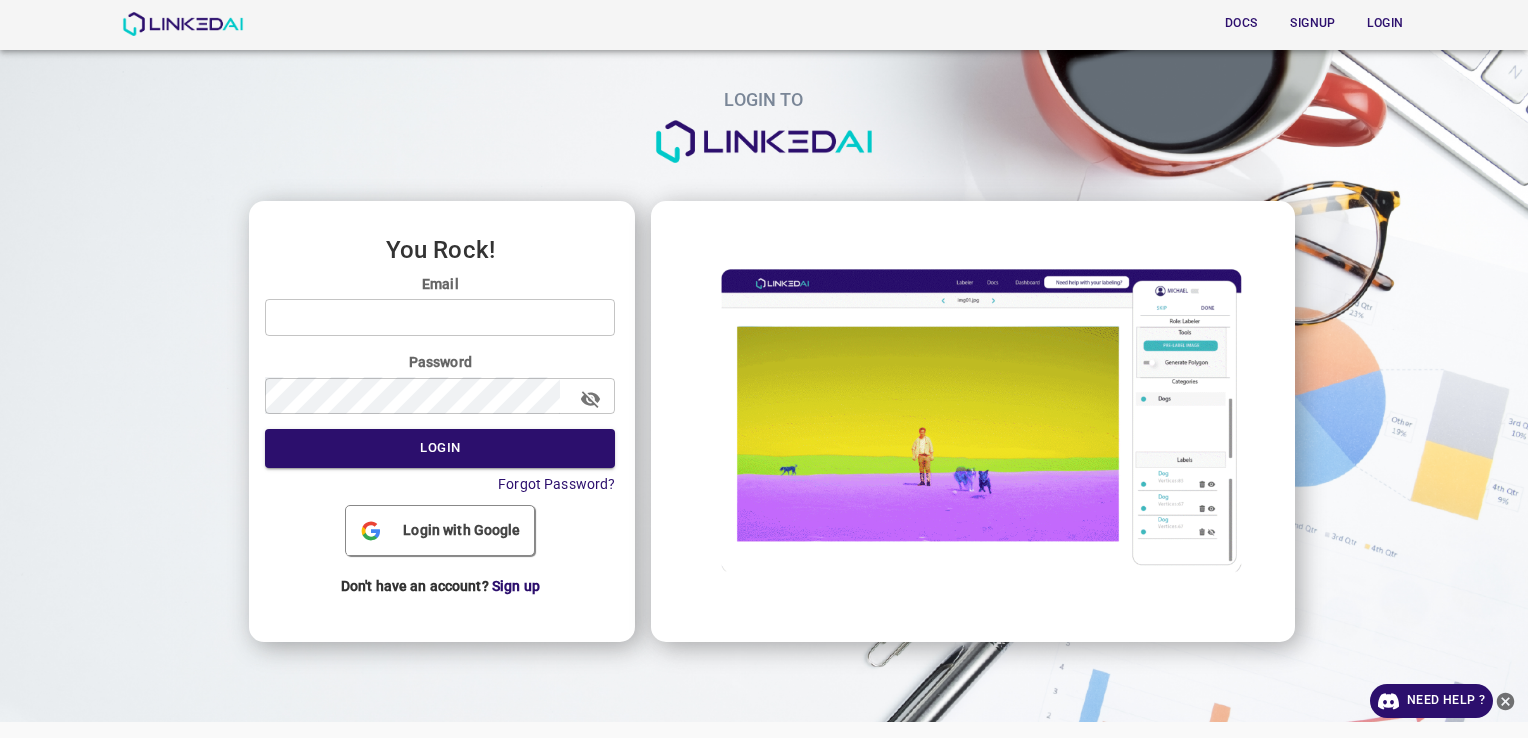 click on "Login with Google" at bounding box center (440, 530) 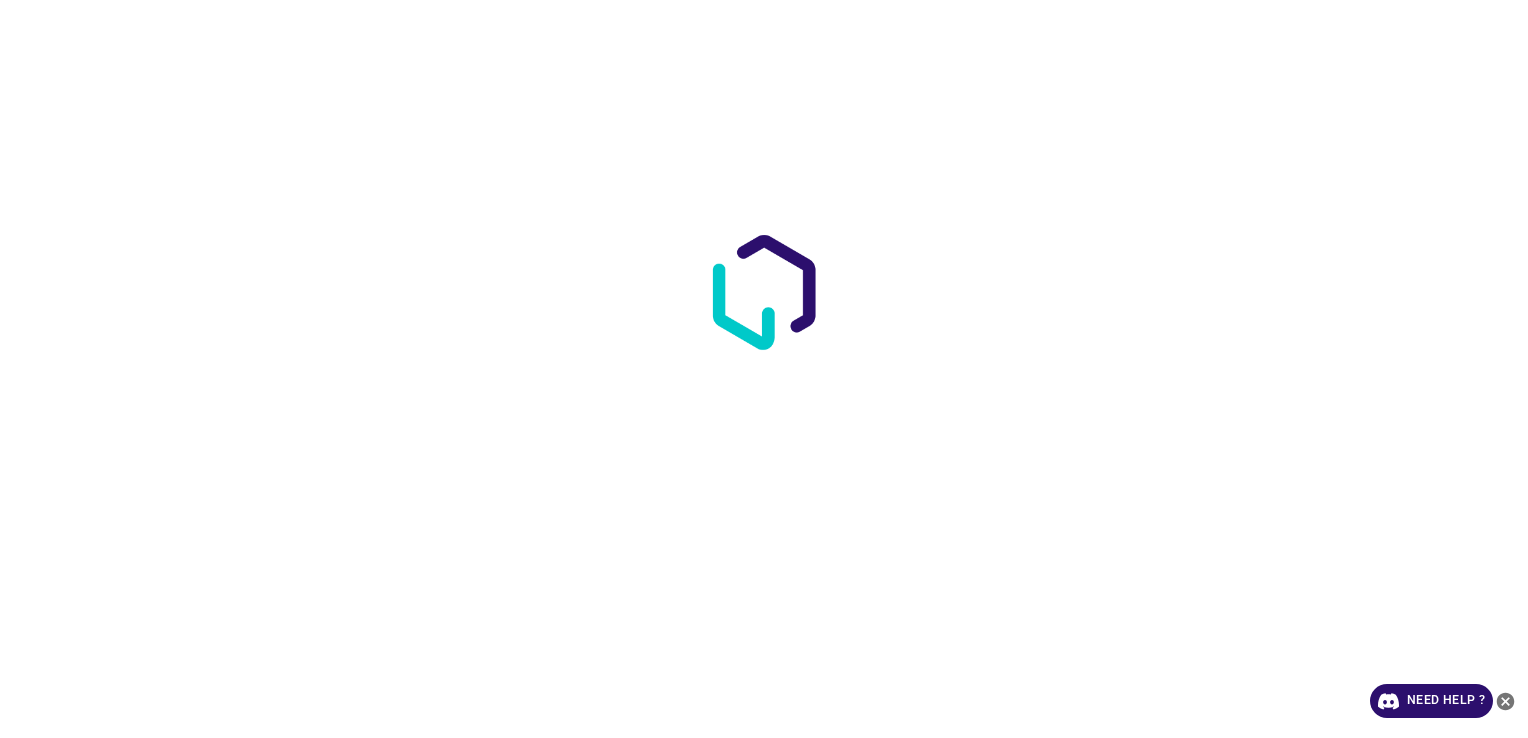 scroll, scrollTop: 0, scrollLeft: 0, axis: both 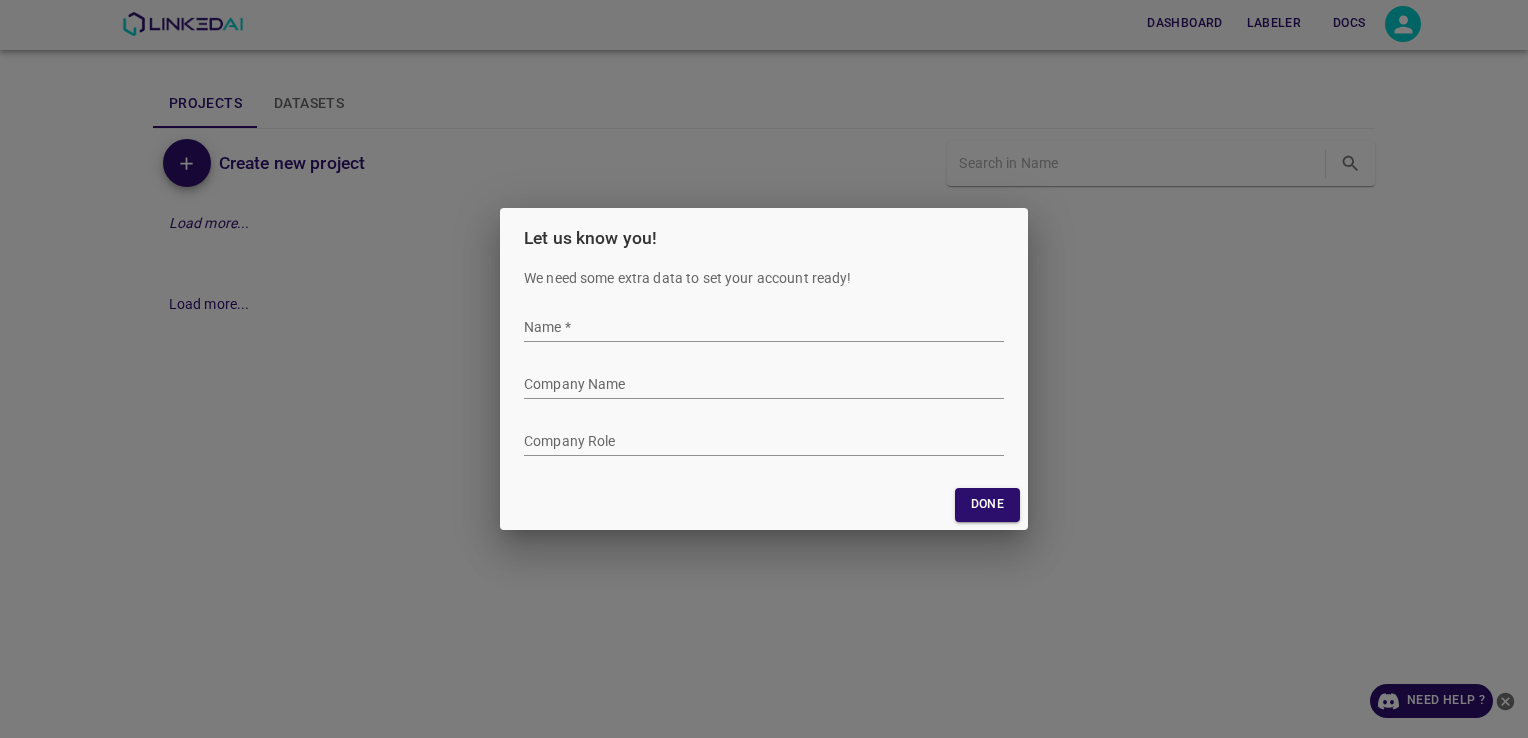 click on "Let us know you! We need some extra data to set your account ready! Name   * Company Name Company Role Done" at bounding box center (764, 369) 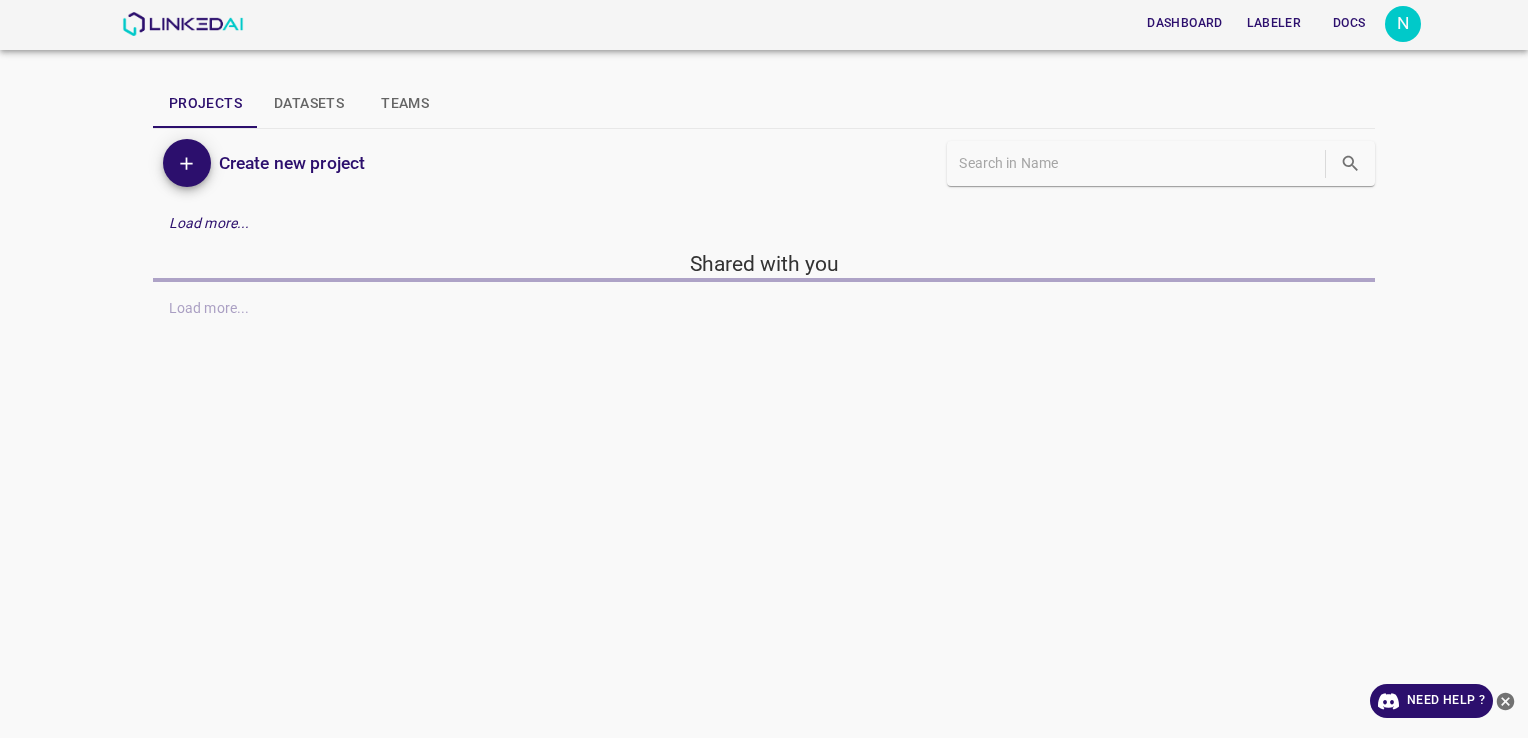scroll, scrollTop: 0, scrollLeft: 0, axis: both 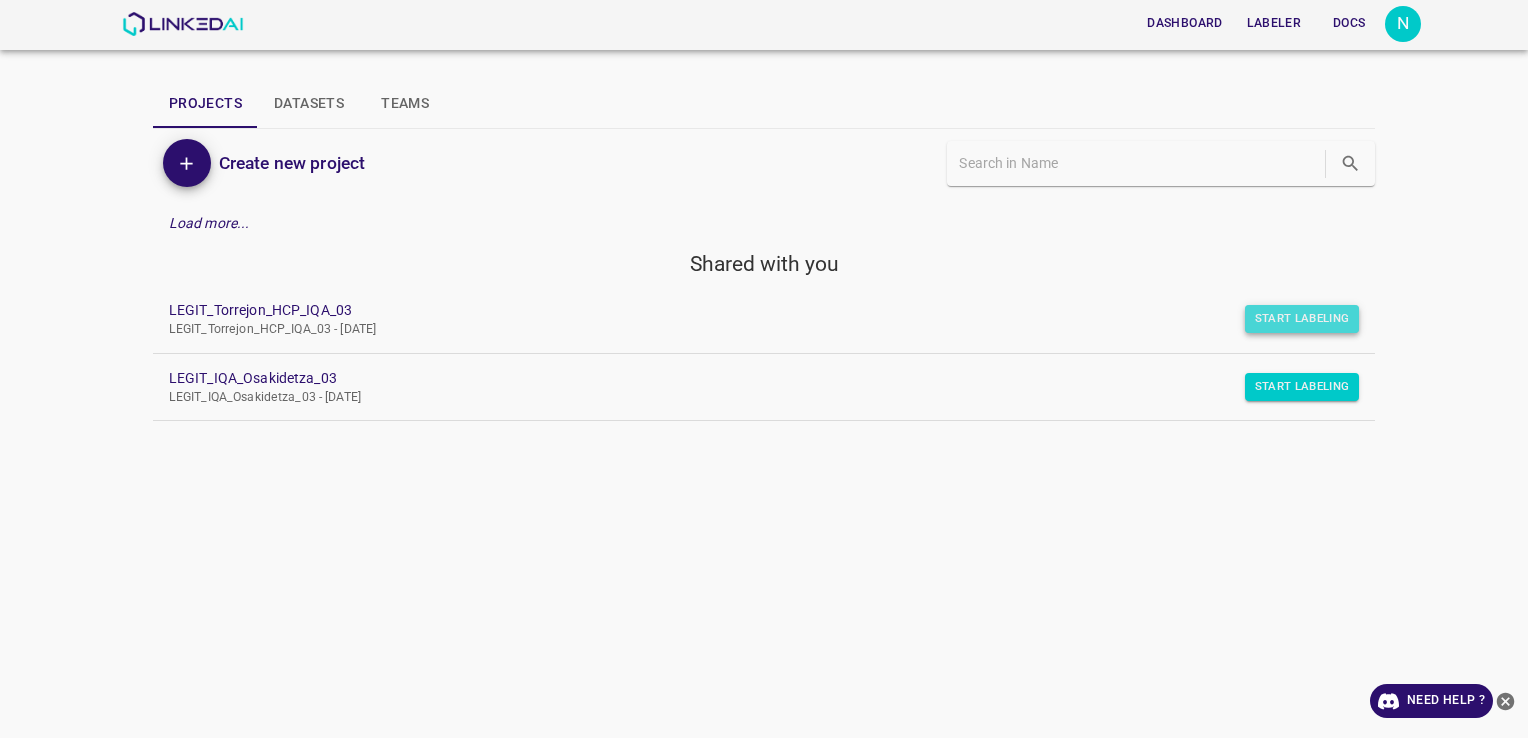 click on "Start Labeling" at bounding box center [1302, 319] 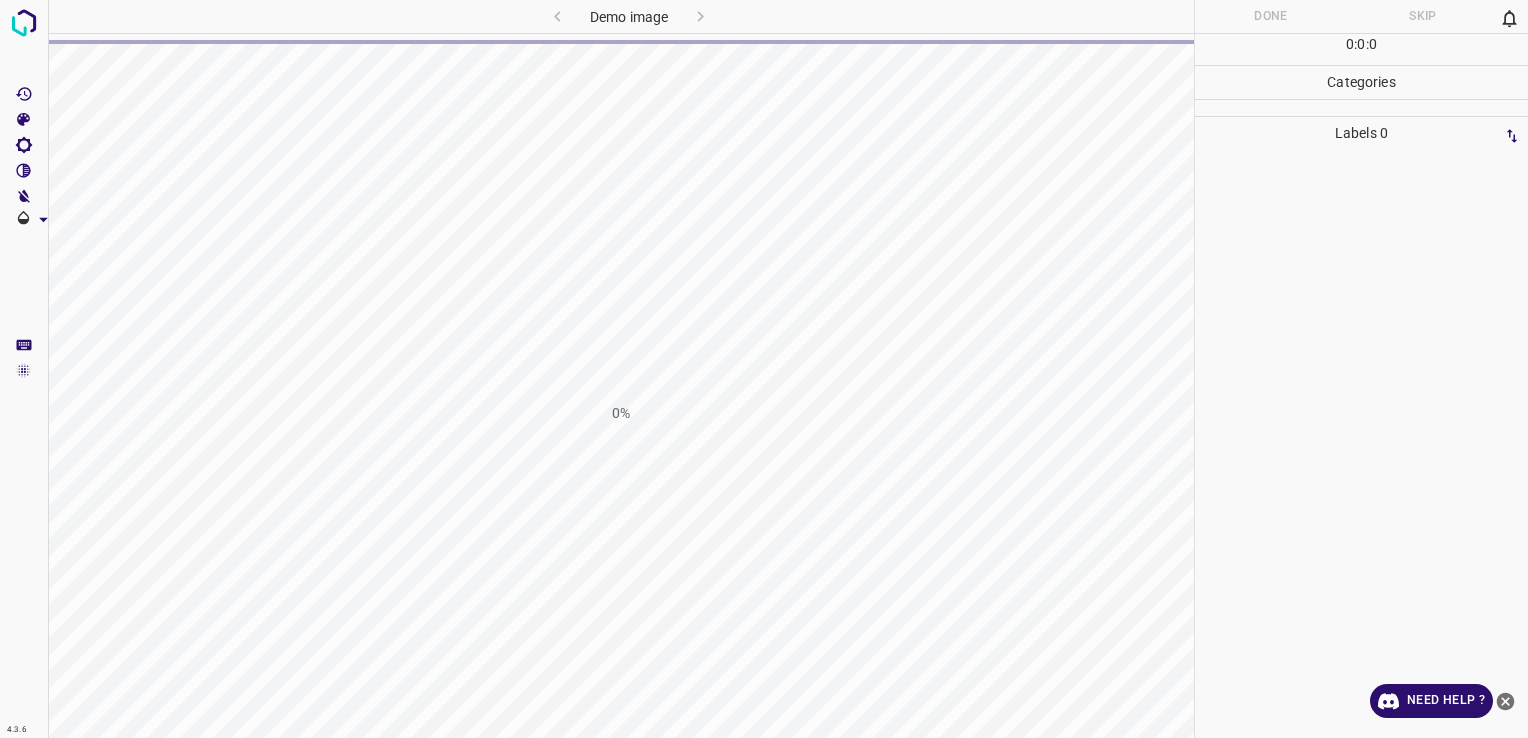 scroll, scrollTop: 0, scrollLeft: 0, axis: both 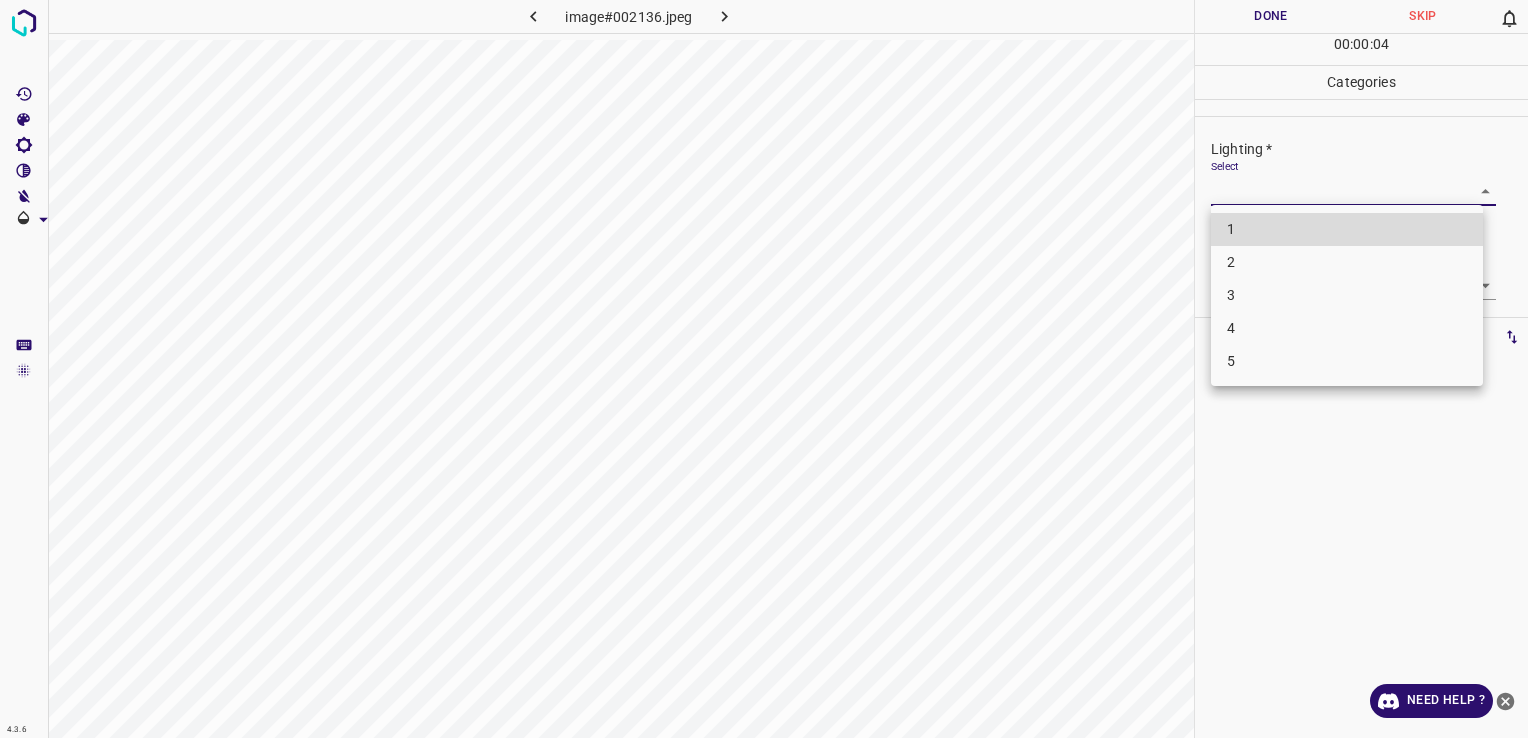 click on "4.3.6  image#002136.jpeg Done Skip 0 00   : 00   : 04   Categories Lighting *  Select ​ Focus *  Select ​ Overall *  Select ​ Labels   0 Categories 1 Lighting 2 Focus 3 Overall Tools Space Change between modes (Draw & Edit) I Auto labeling R Restore zoom M Zoom in N Zoom out Delete Delete selecte label Filters Z Restore filters X Saturation filter C Brightness filter V Contrast filter B Gray scale filter General O Download Need Help ? - Text - Hide - Delete 1 2 3 4 5" at bounding box center (764, 369) 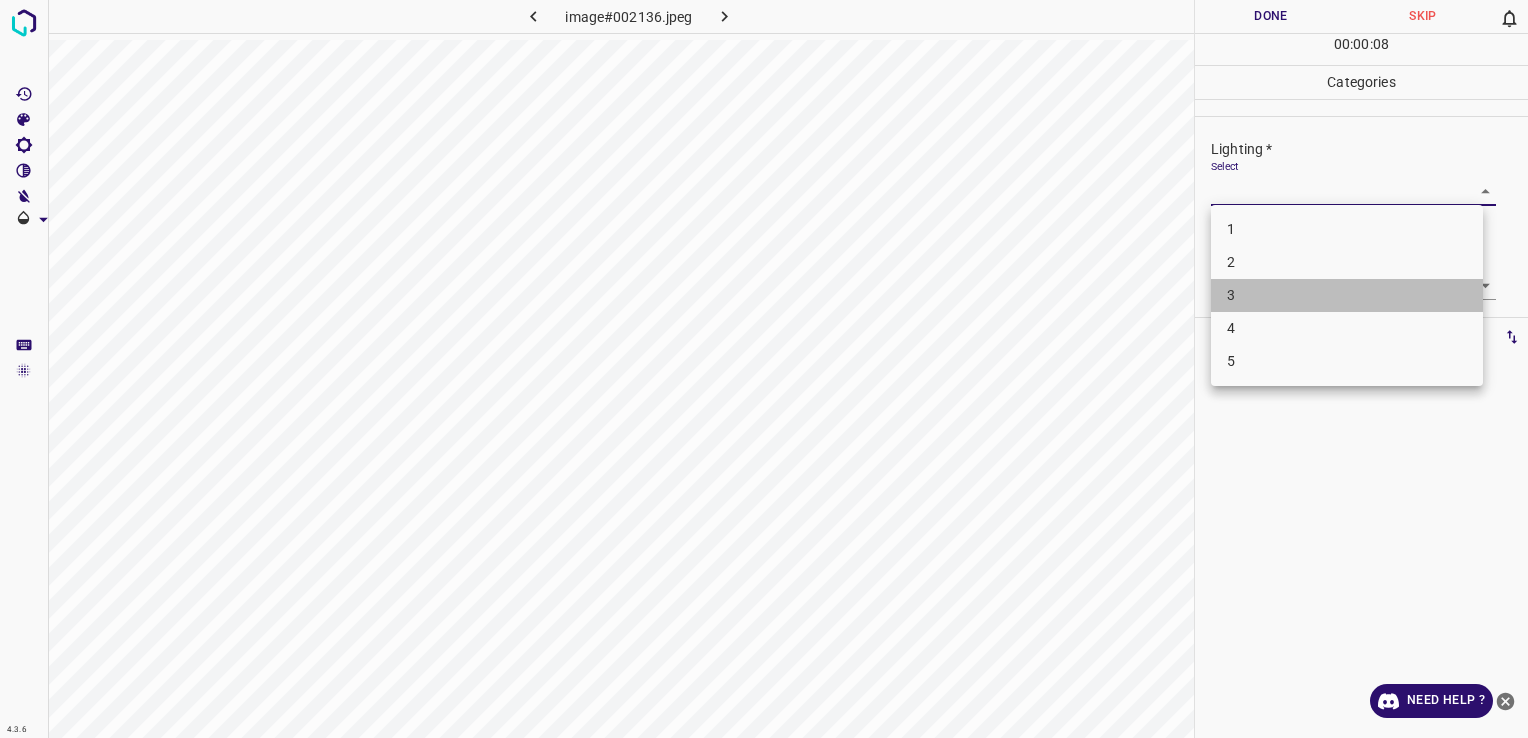 click on "3" at bounding box center (1347, 295) 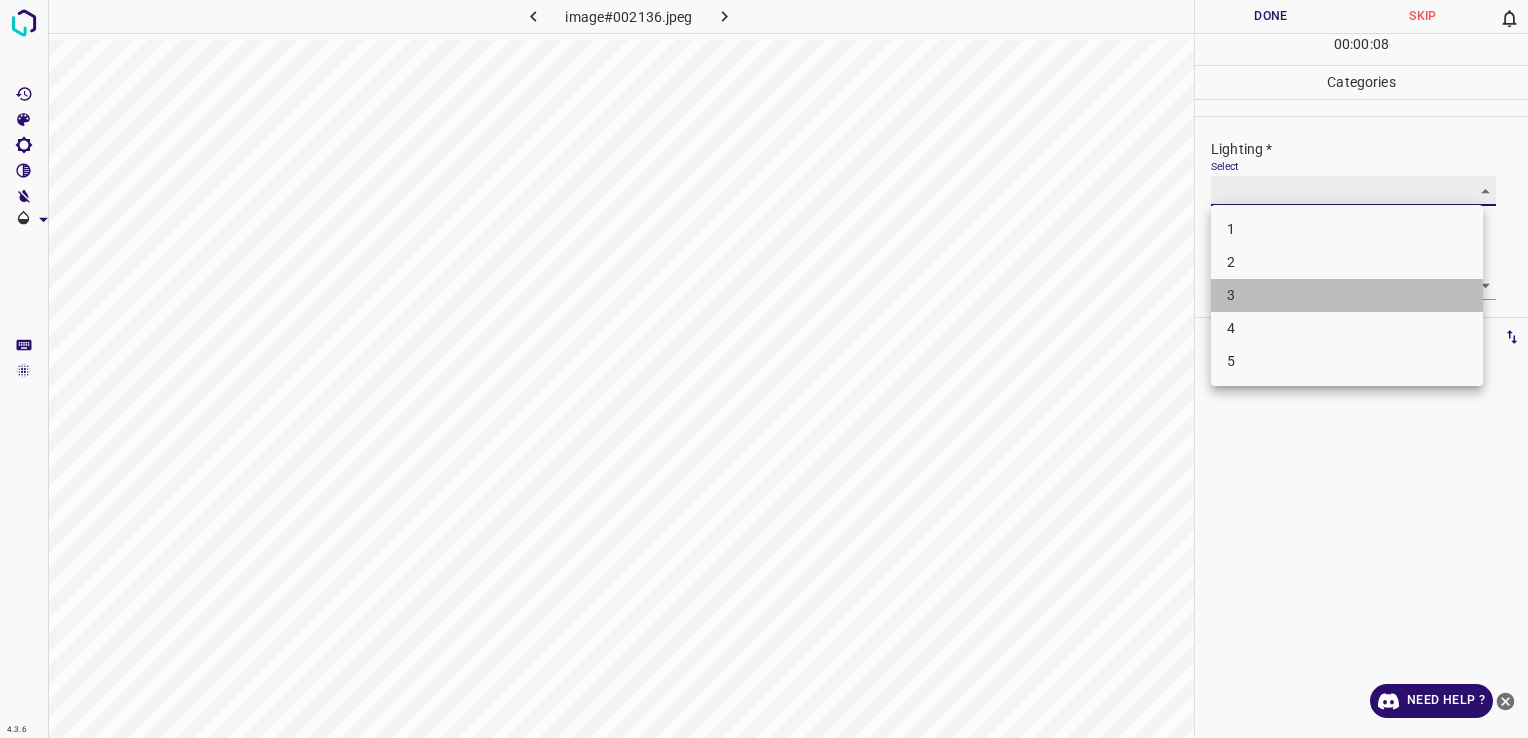 type on "3" 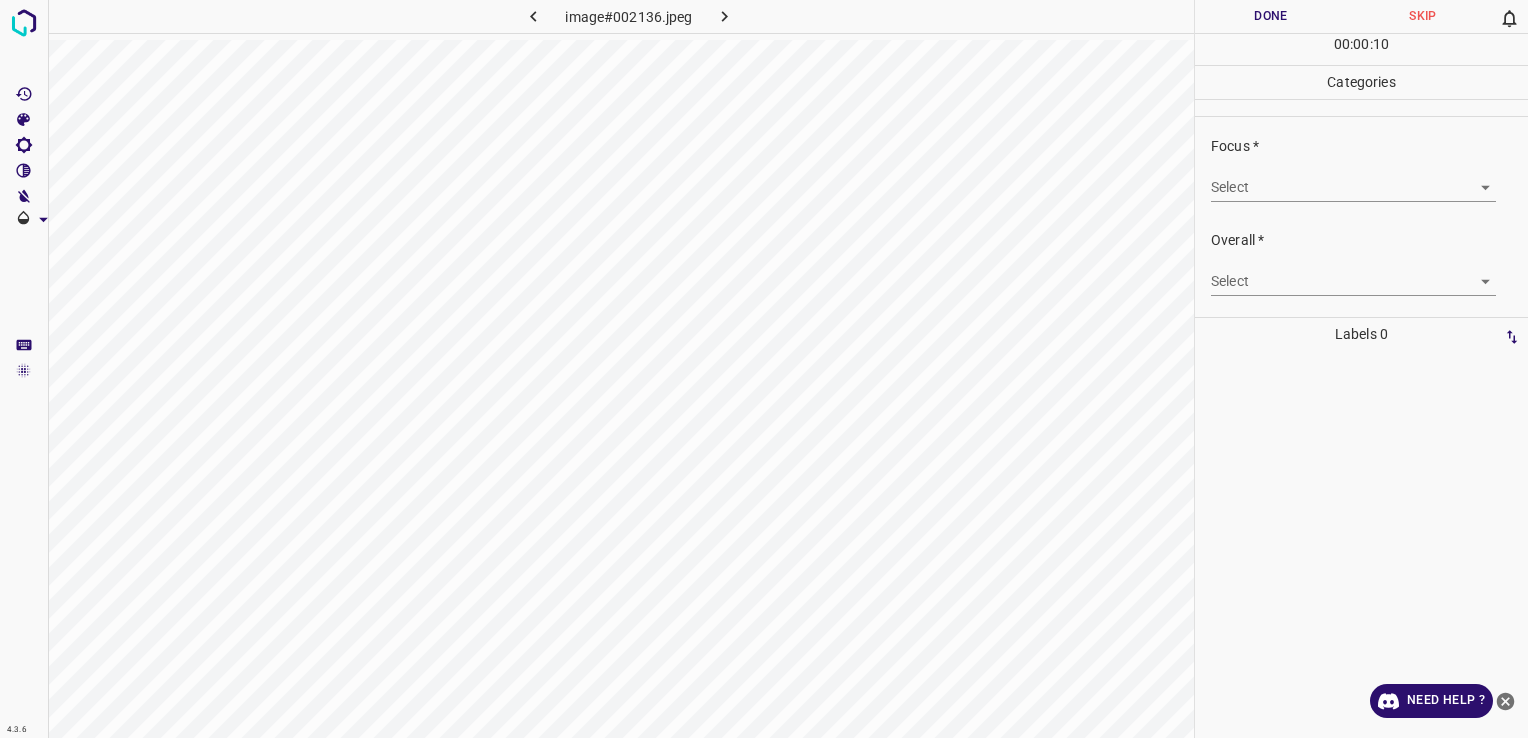 scroll, scrollTop: 96, scrollLeft: 0, axis: vertical 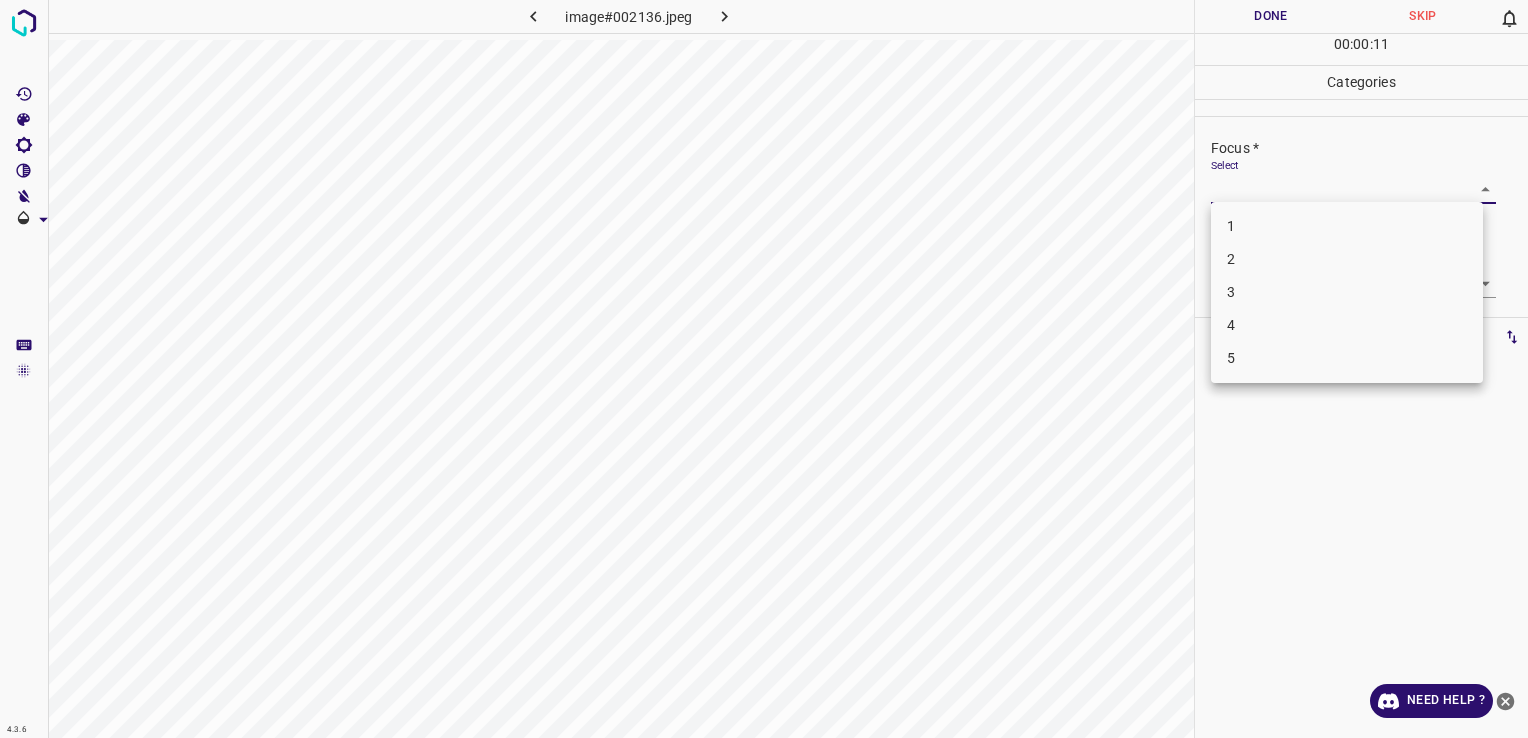 drag, startPoint x: 1464, startPoint y: 182, endPoint x: 1325, endPoint y: 248, distance: 153.87332 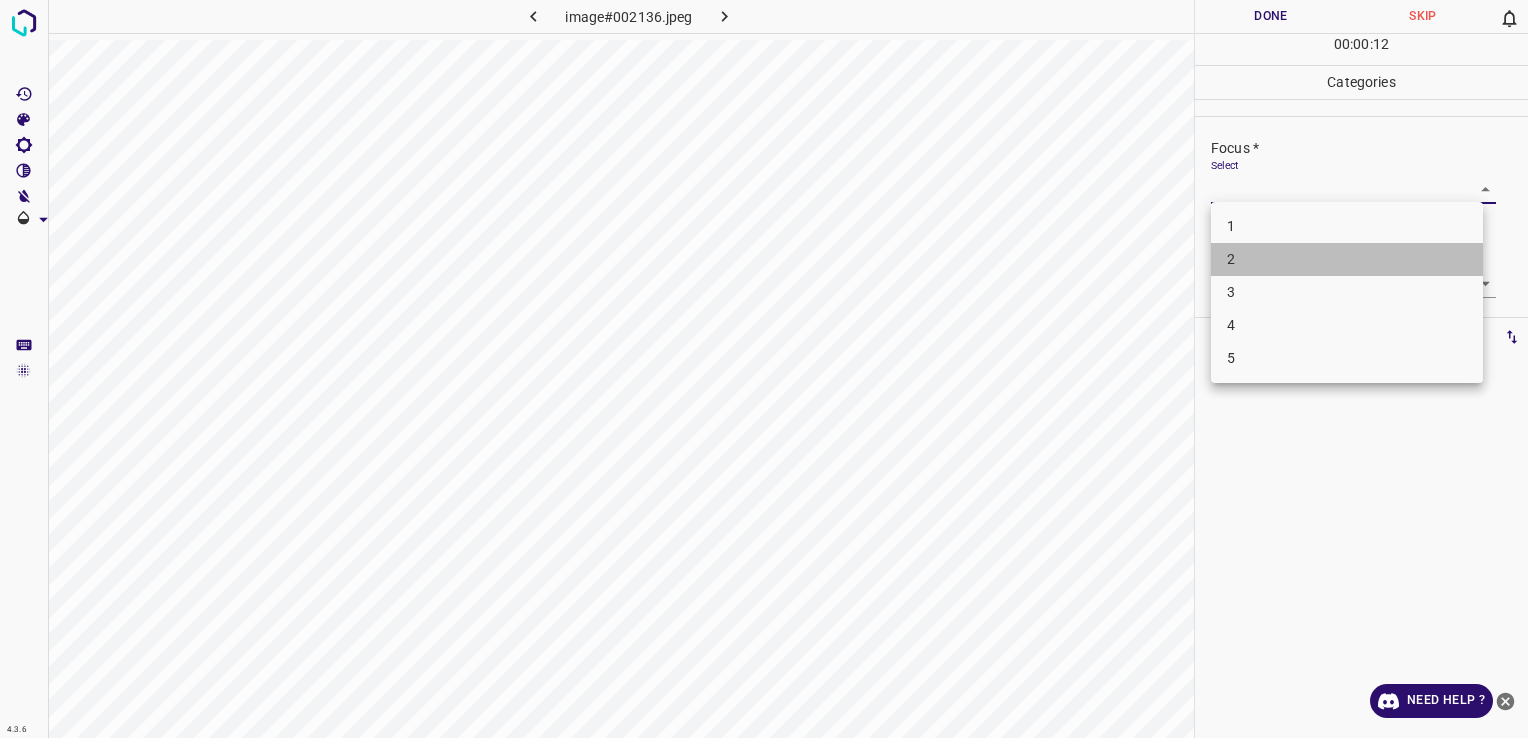 click on "2" at bounding box center [1347, 259] 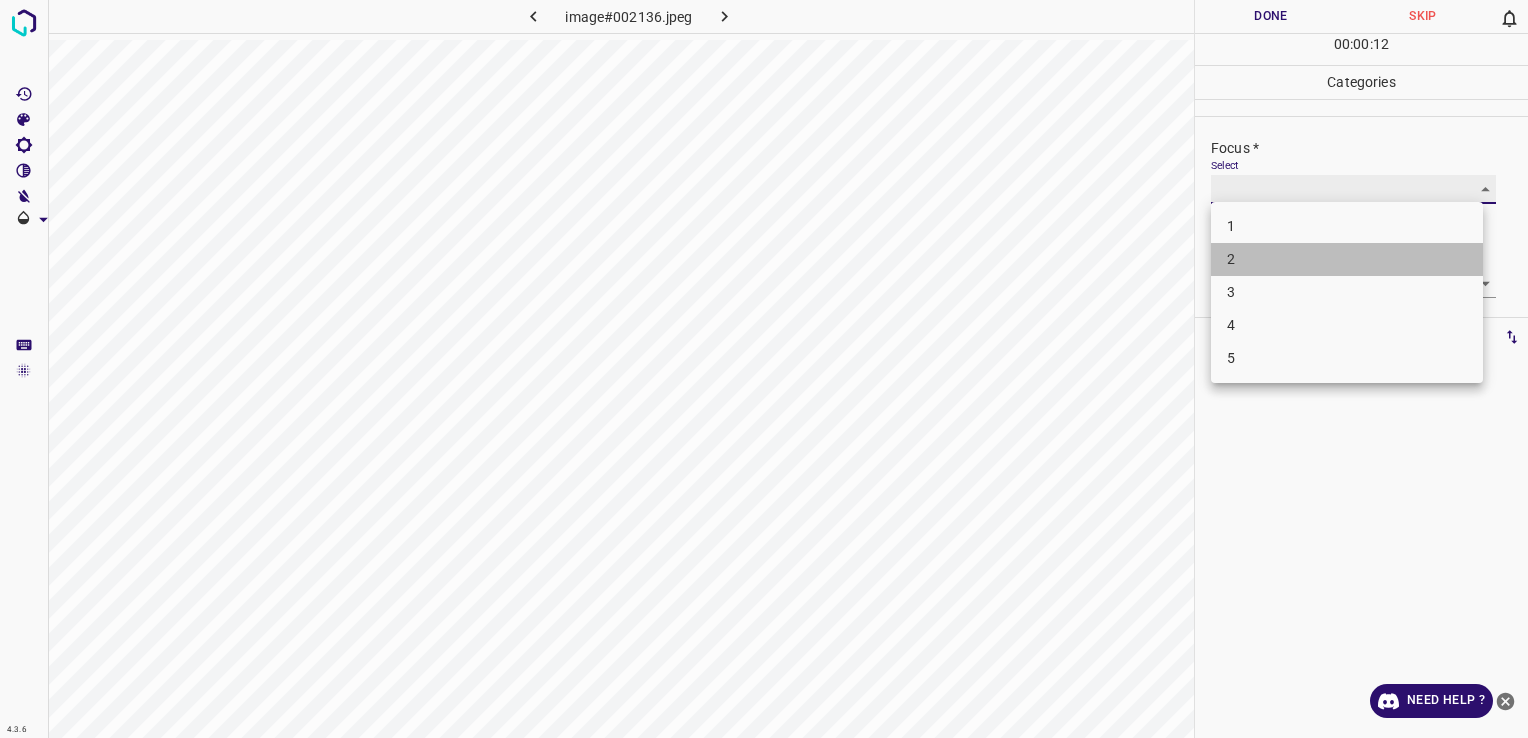 type on "2" 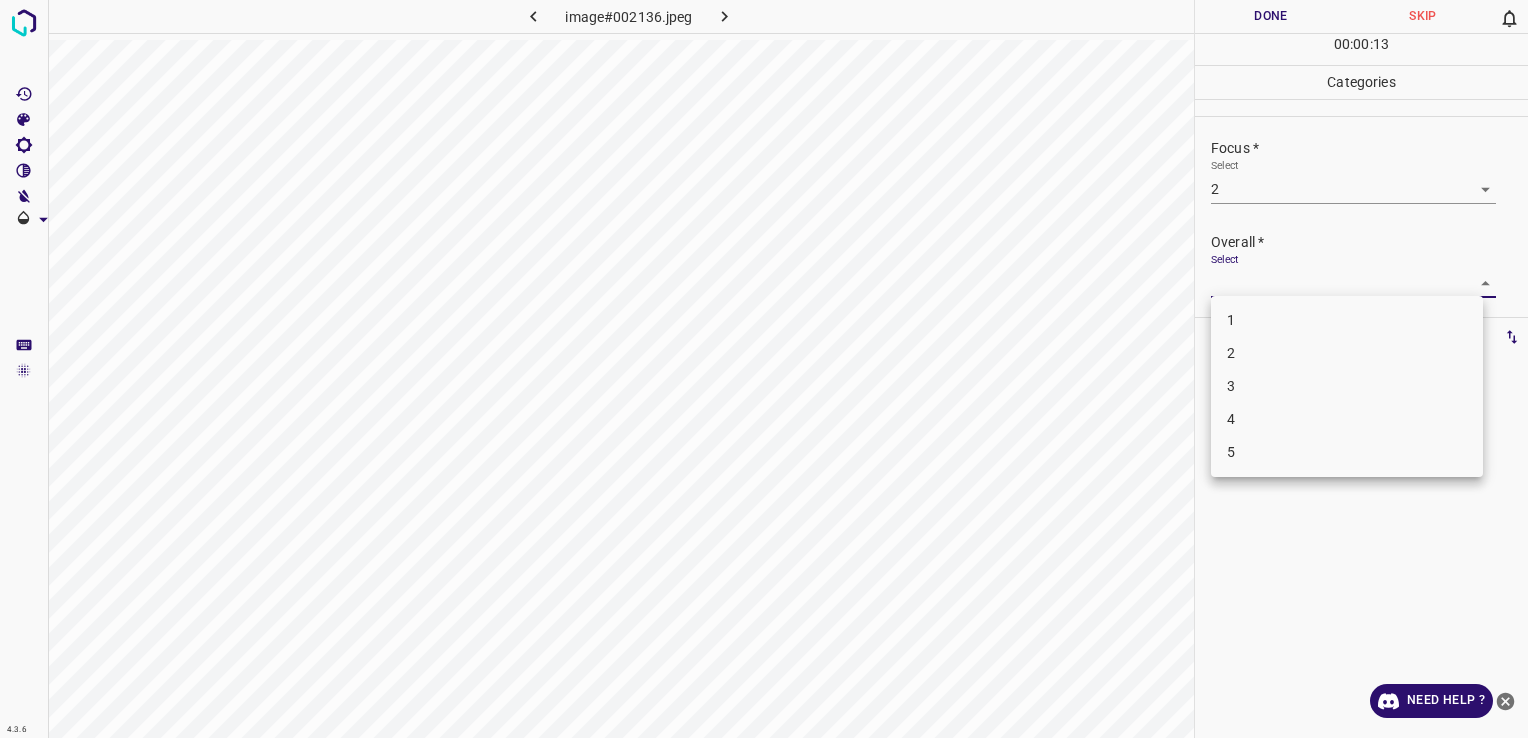 click on "4.3.6  image#002136.jpeg Done Skip 0 00   : 00   : 13   Categories Lighting *  Select 3 3 Focus *  Select 2 2 Overall *  Select ​ Labels   0 Categories 1 Lighting 2 Focus 3 Overall Tools Space Change between modes (Draw & Edit) I Auto labeling R Restore zoom M Zoom in N Zoom out Delete Delete selecte label Filters Z Restore filters X Saturation filter C Brightness filter V Contrast filter B Gray scale filter General O Download Need Help ? - Text - Hide - Delete 1 2 3 4 5" at bounding box center (764, 369) 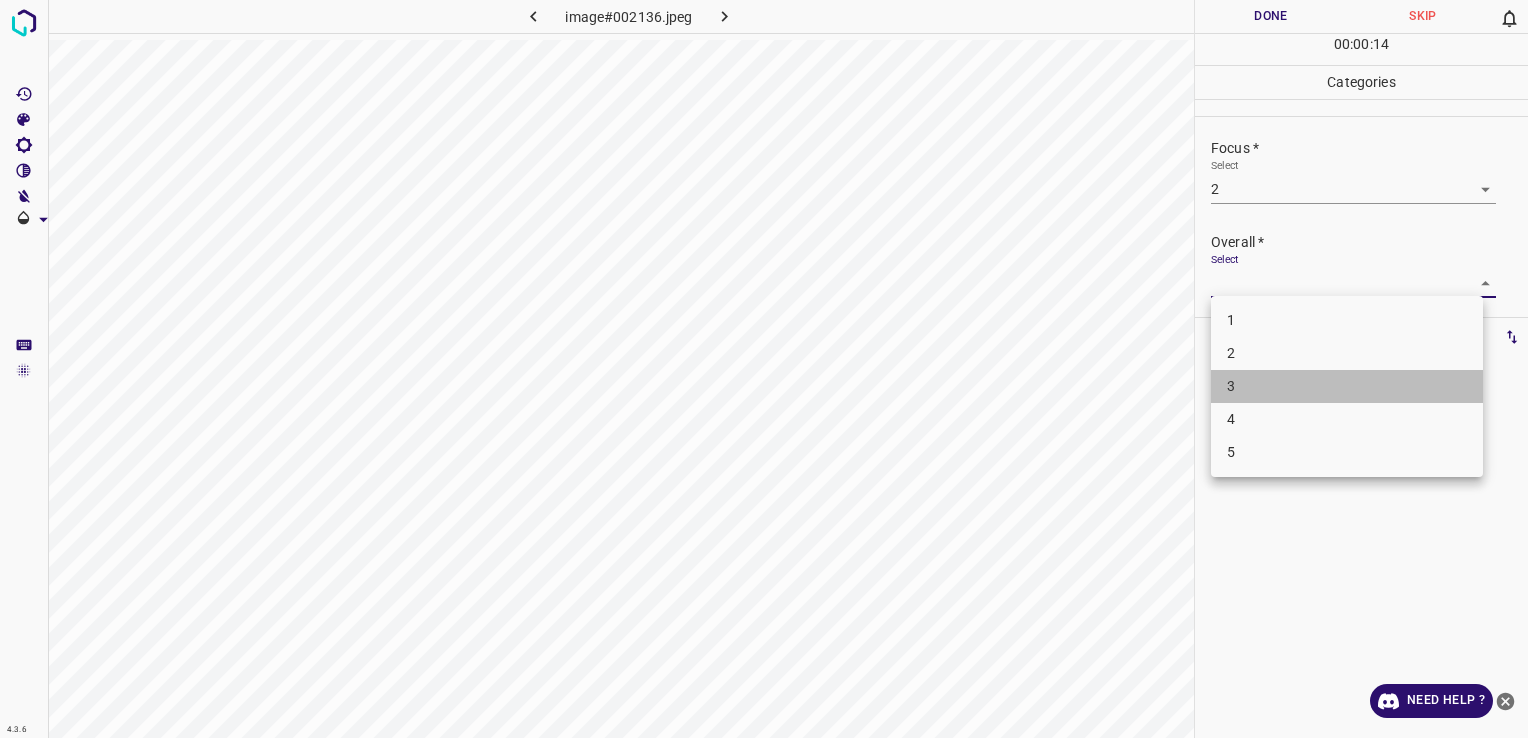 click on "3" at bounding box center [1347, 386] 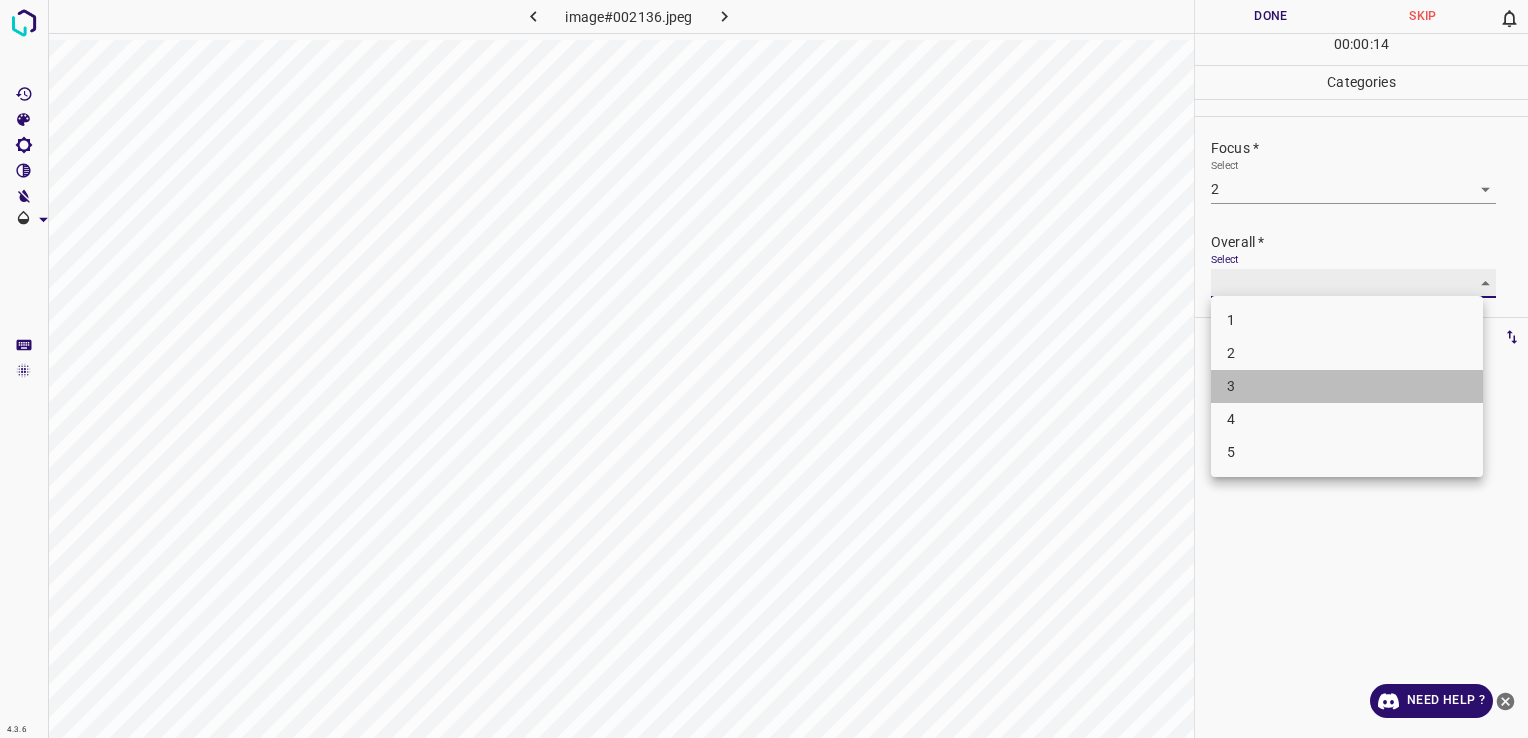 type on "3" 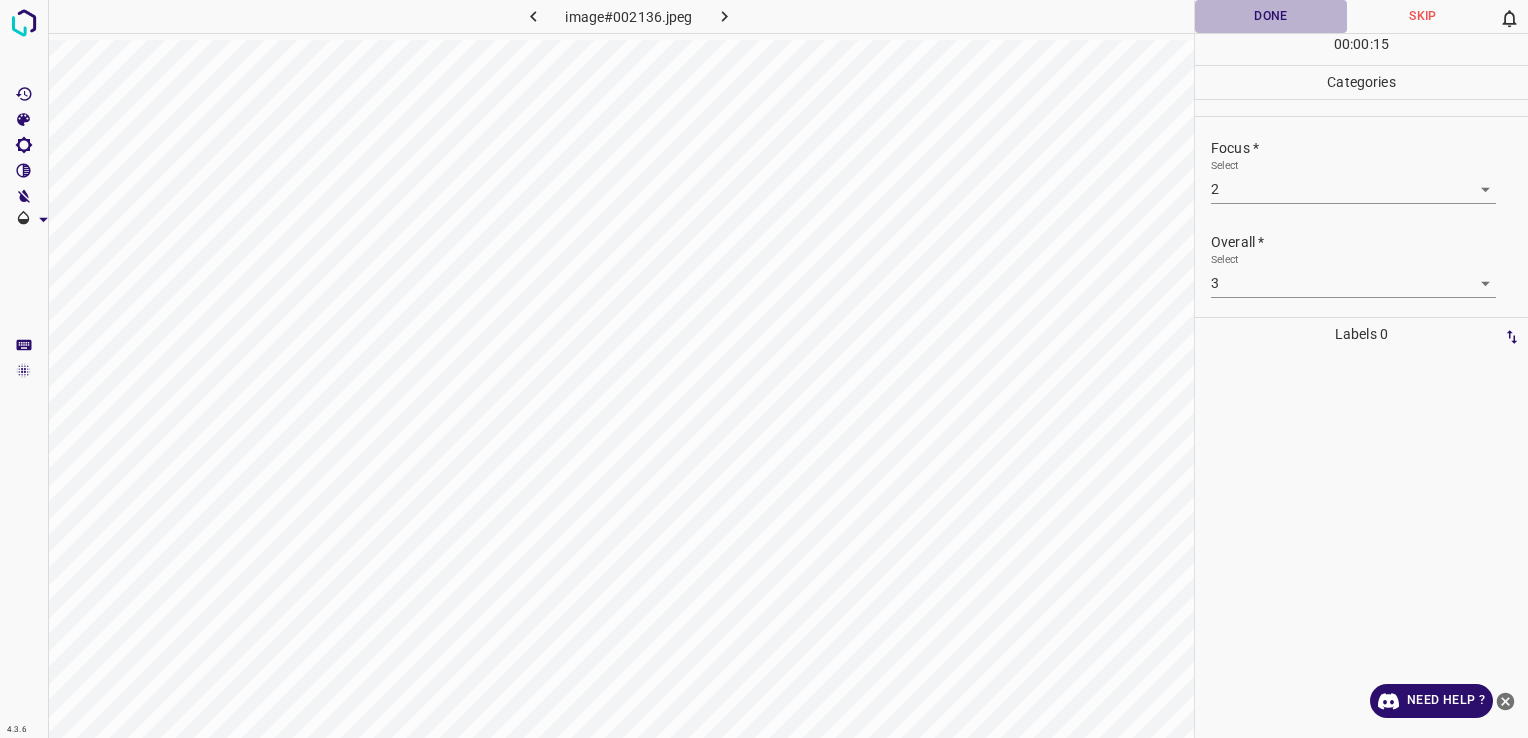 click on "Done" at bounding box center [1271, 16] 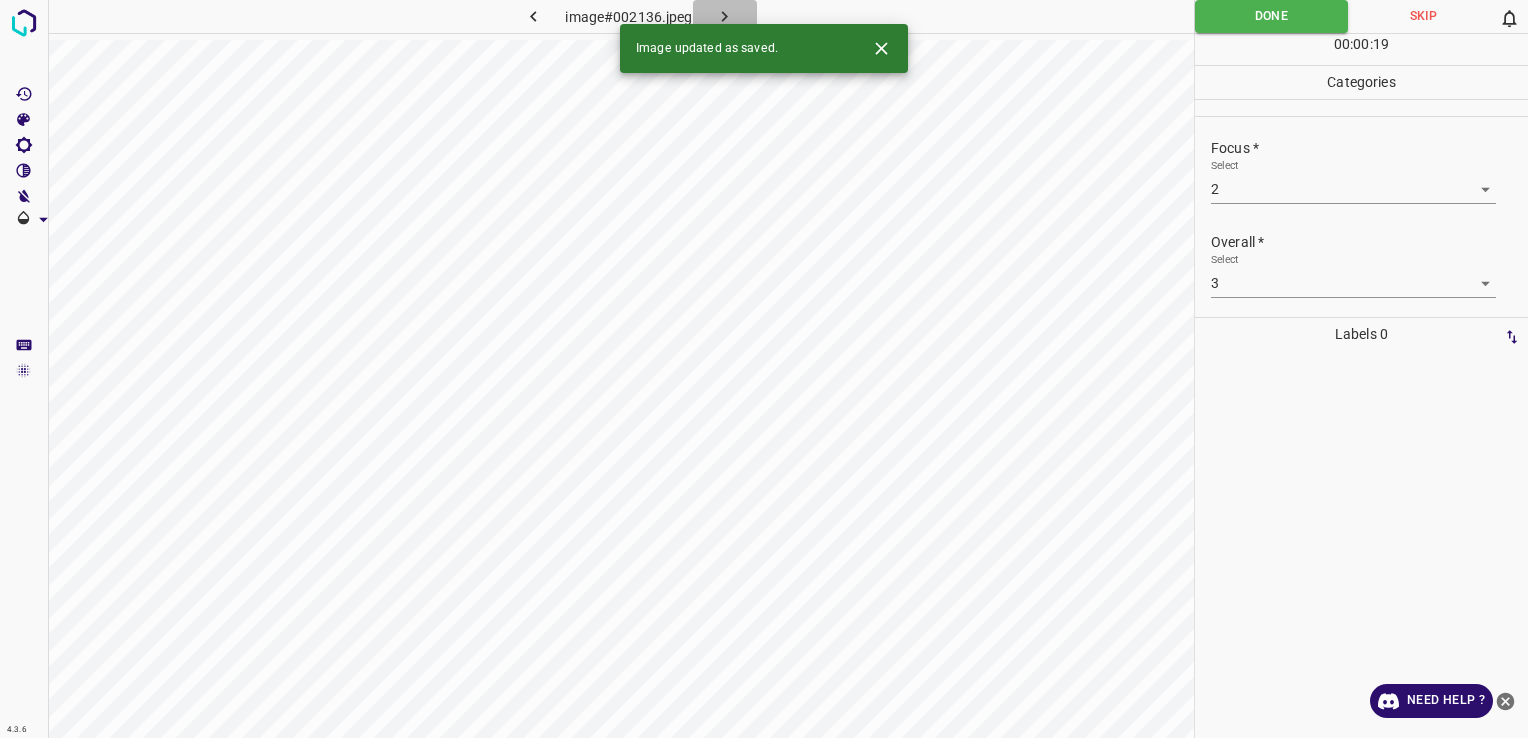 click 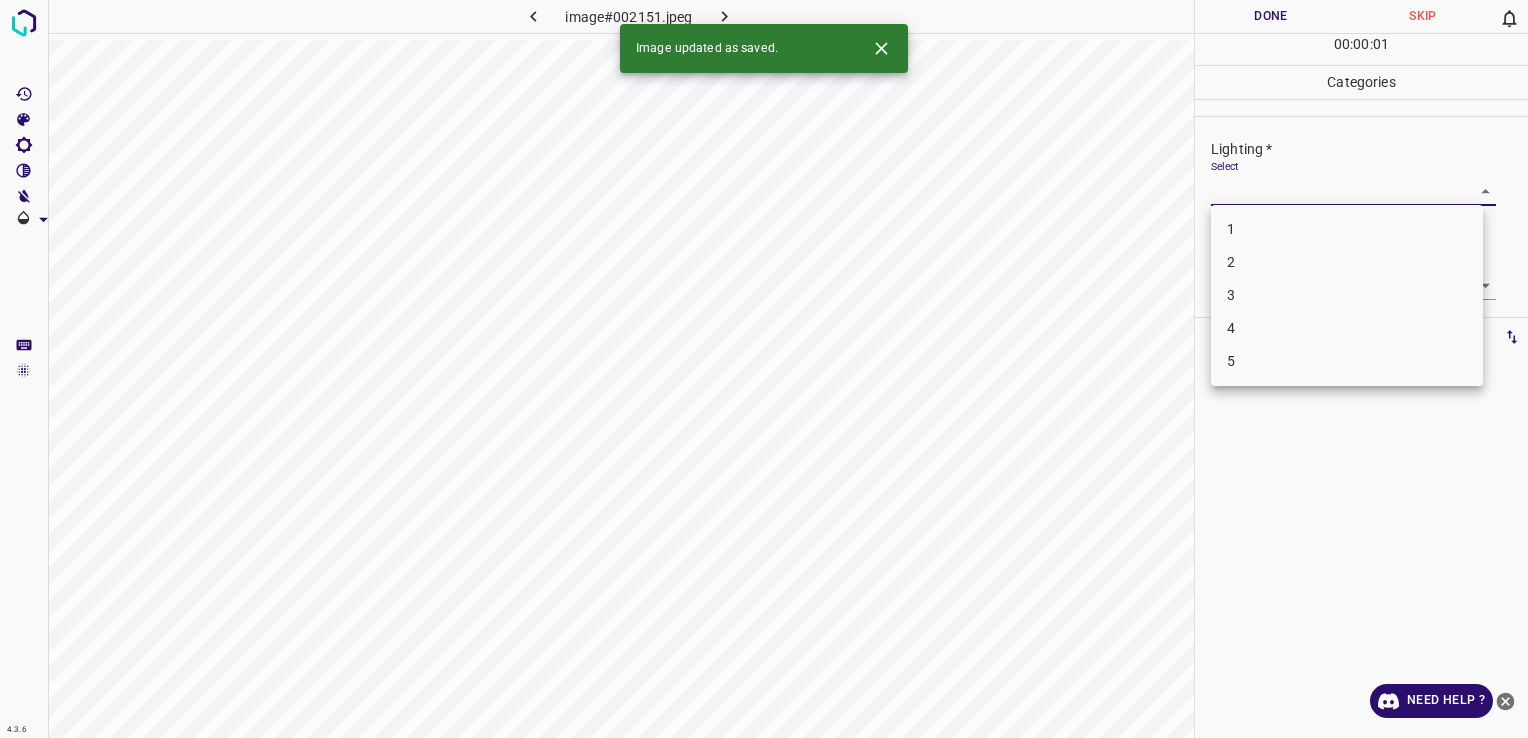 click on "4.3.6  image#002151.jpeg Done Skip 0 00   : 00   : 01   Categories Lighting *  Select ​ Focus *  Select ​ Overall *  Select ​ Labels   0 Categories 1 Lighting 2 Focus 3 Overall Tools Space Change between modes (Draw & Edit) I Auto labeling R Restore zoom M Zoom in N Zoom out Delete Delete selecte label Filters Z Restore filters X Saturation filter C Brightness filter V Contrast filter B Gray scale filter General O Download Image updated as saved. Need Help ? - Text - Hide - Delete 1 2 3 4 5" at bounding box center [764, 369] 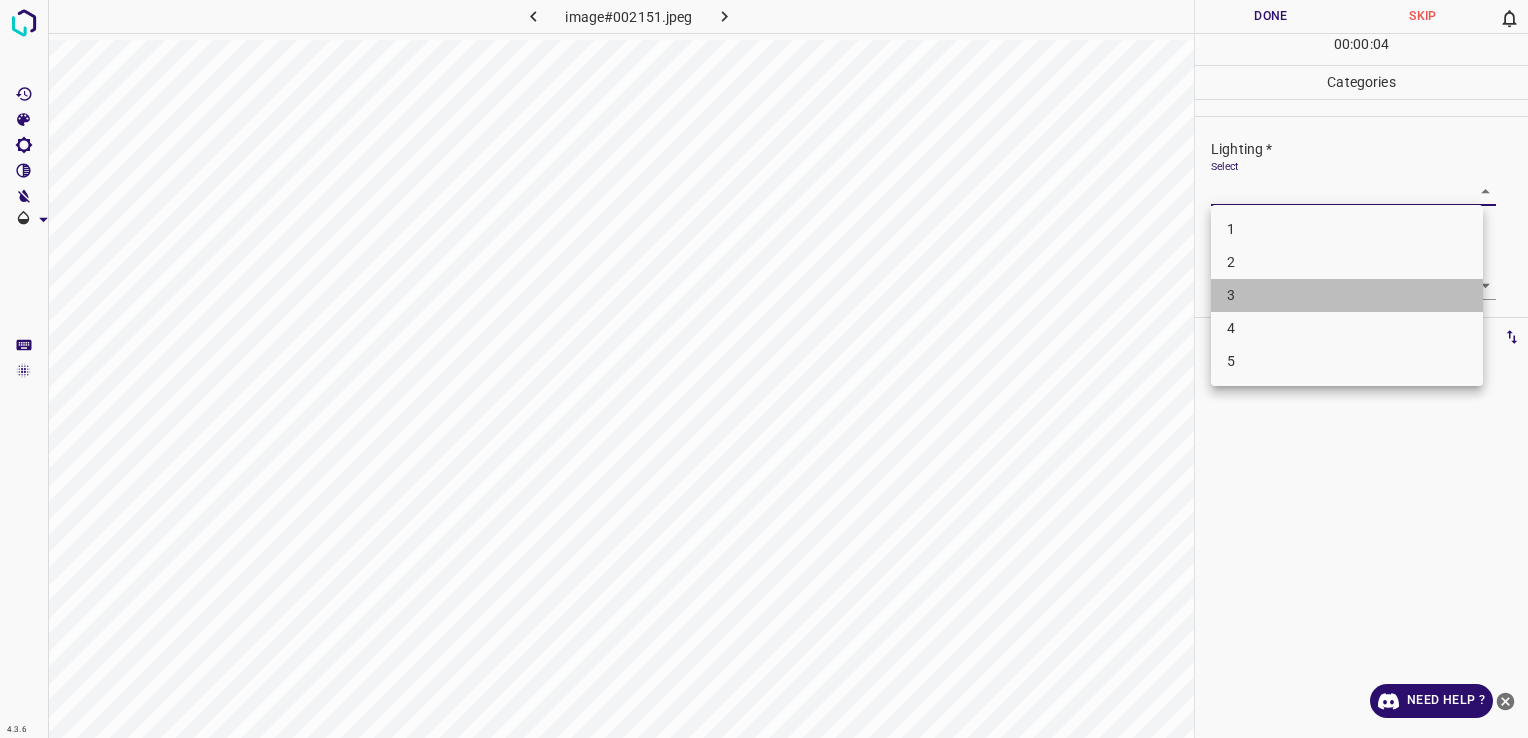 click on "3" at bounding box center (1347, 295) 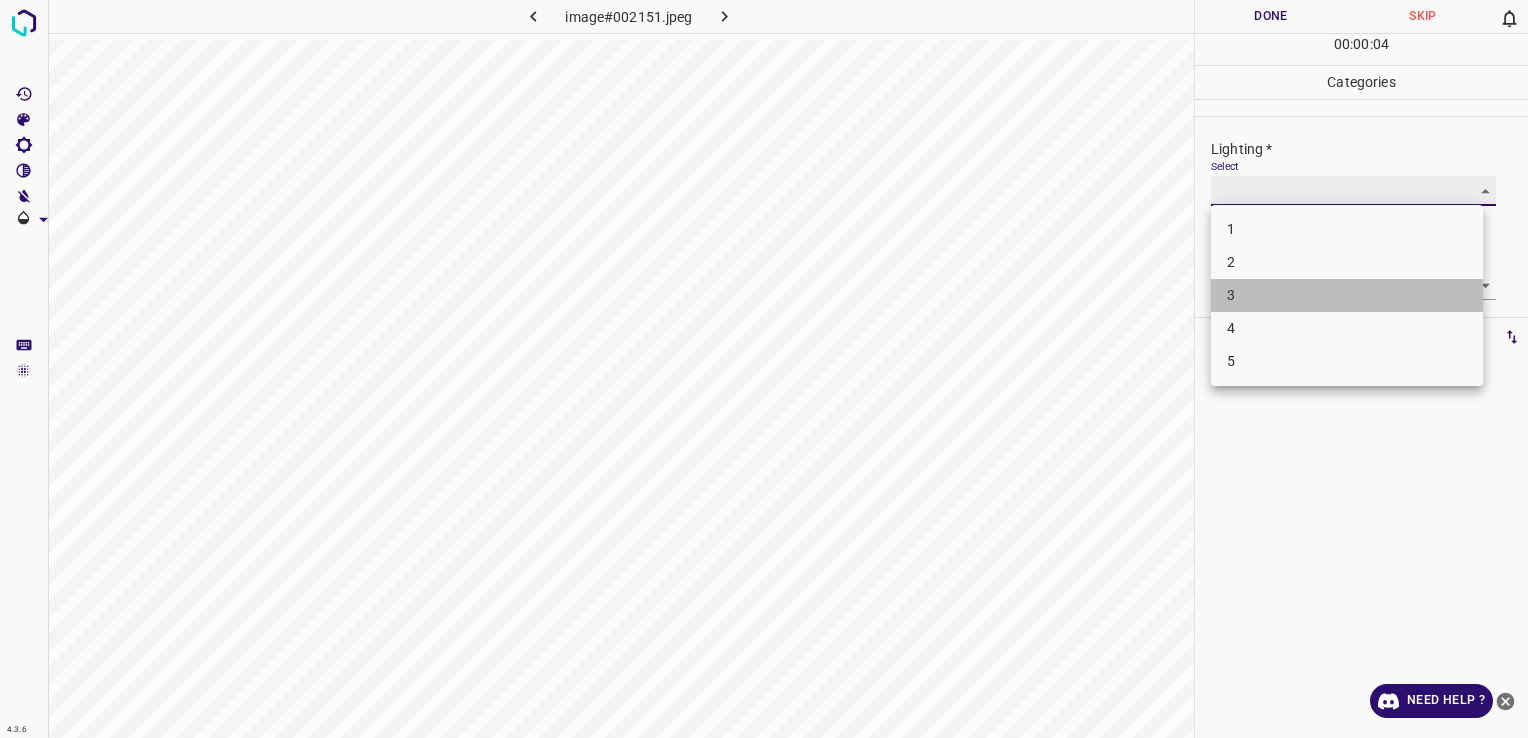type on "3" 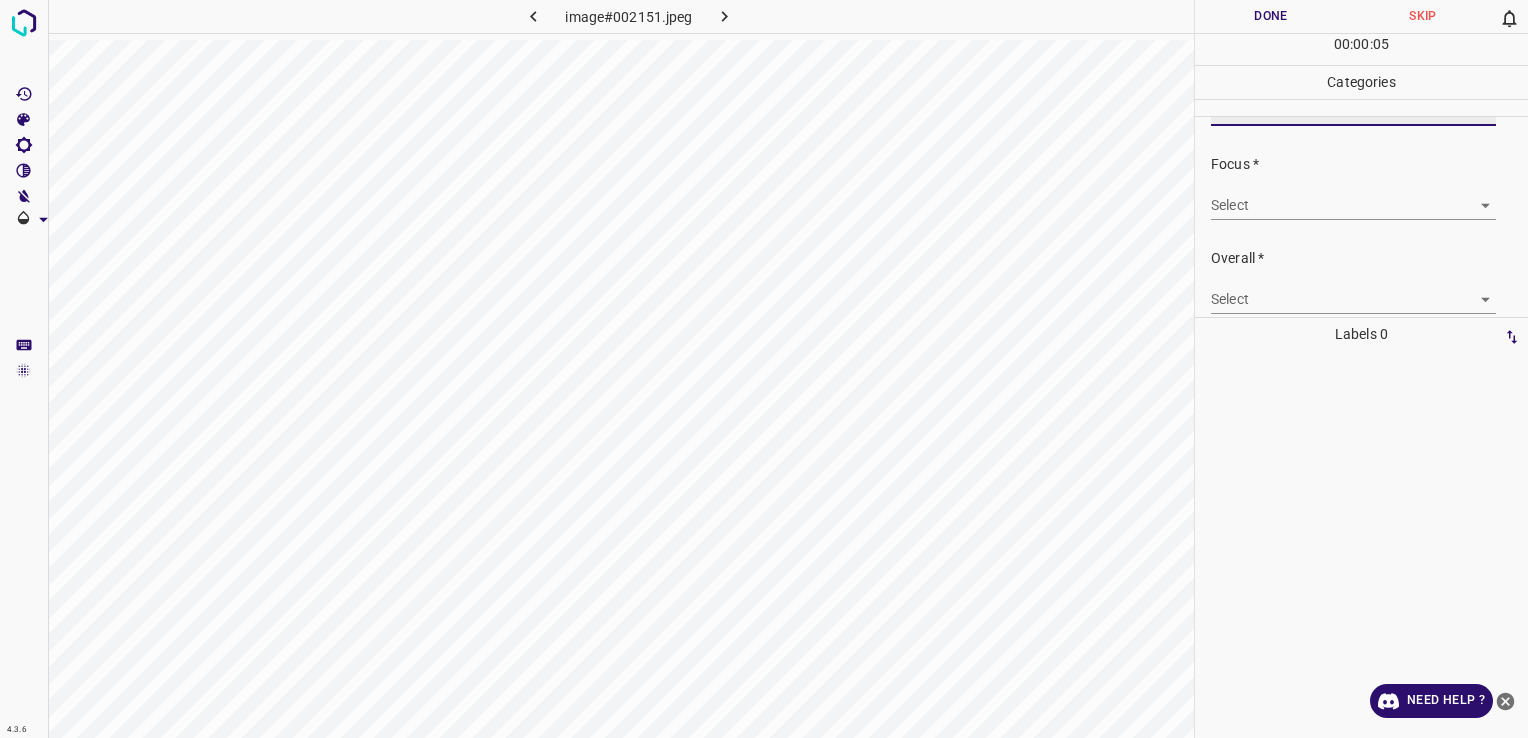 scroll, scrollTop: 90, scrollLeft: 0, axis: vertical 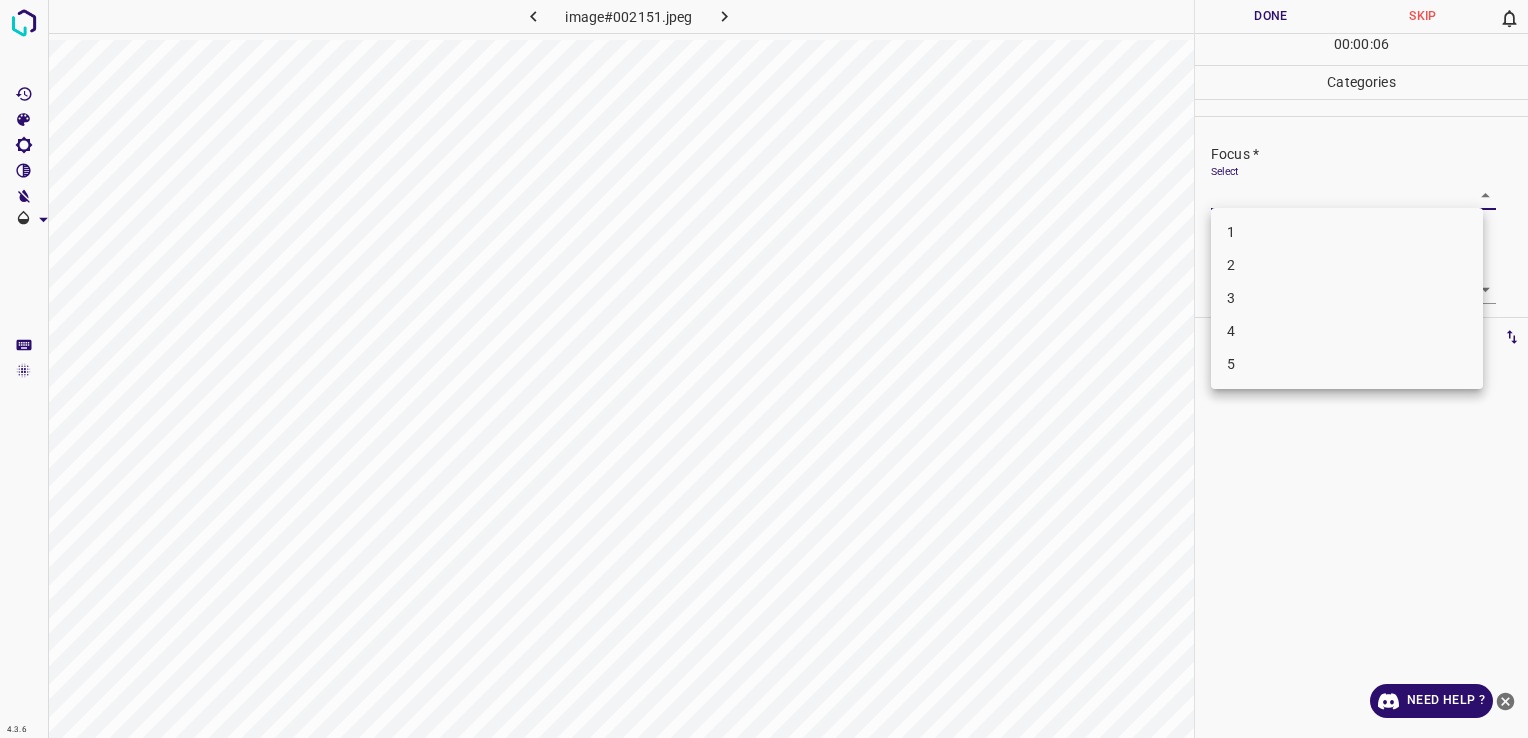 click on "4.3.6  image#002151.jpeg Done Skip 0 00   : 00   : 06   Categories Lighting *  Select 3 3 Focus *  Select ​ Overall *  Select ​ Labels   0 Categories 1 Lighting 2 Focus 3 Overall Tools Space Change between modes (Draw & Edit) I Auto labeling R Restore zoom M Zoom in N Zoom out Delete Delete selecte label Filters Z Restore filters X Saturation filter C Brightness filter V Contrast filter B Gray scale filter General O Download Need Help ? - Text - Hide - Delete 1 2 3 4 5" at bounding box center (764, 369) 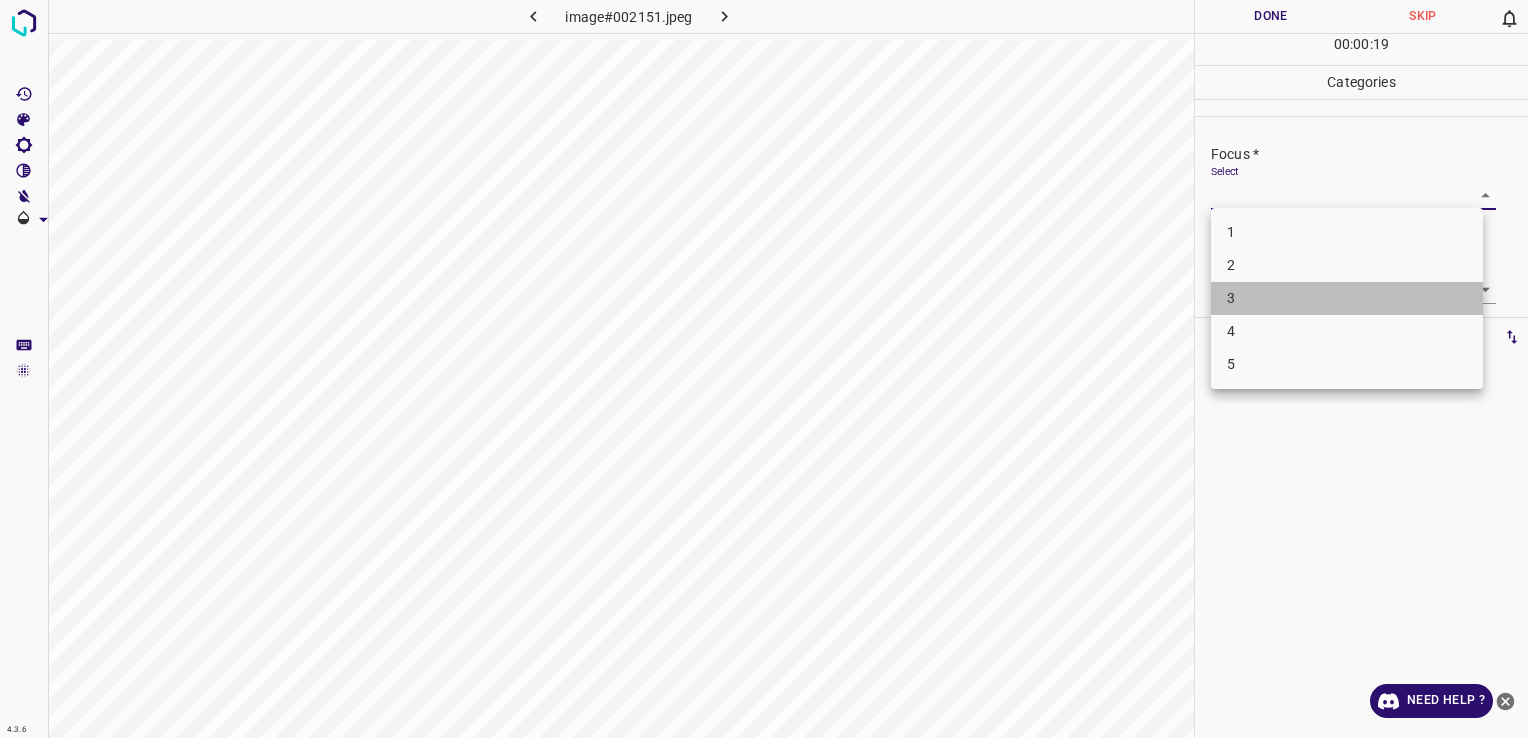 click on "3" at bounding box center (1347, 298) 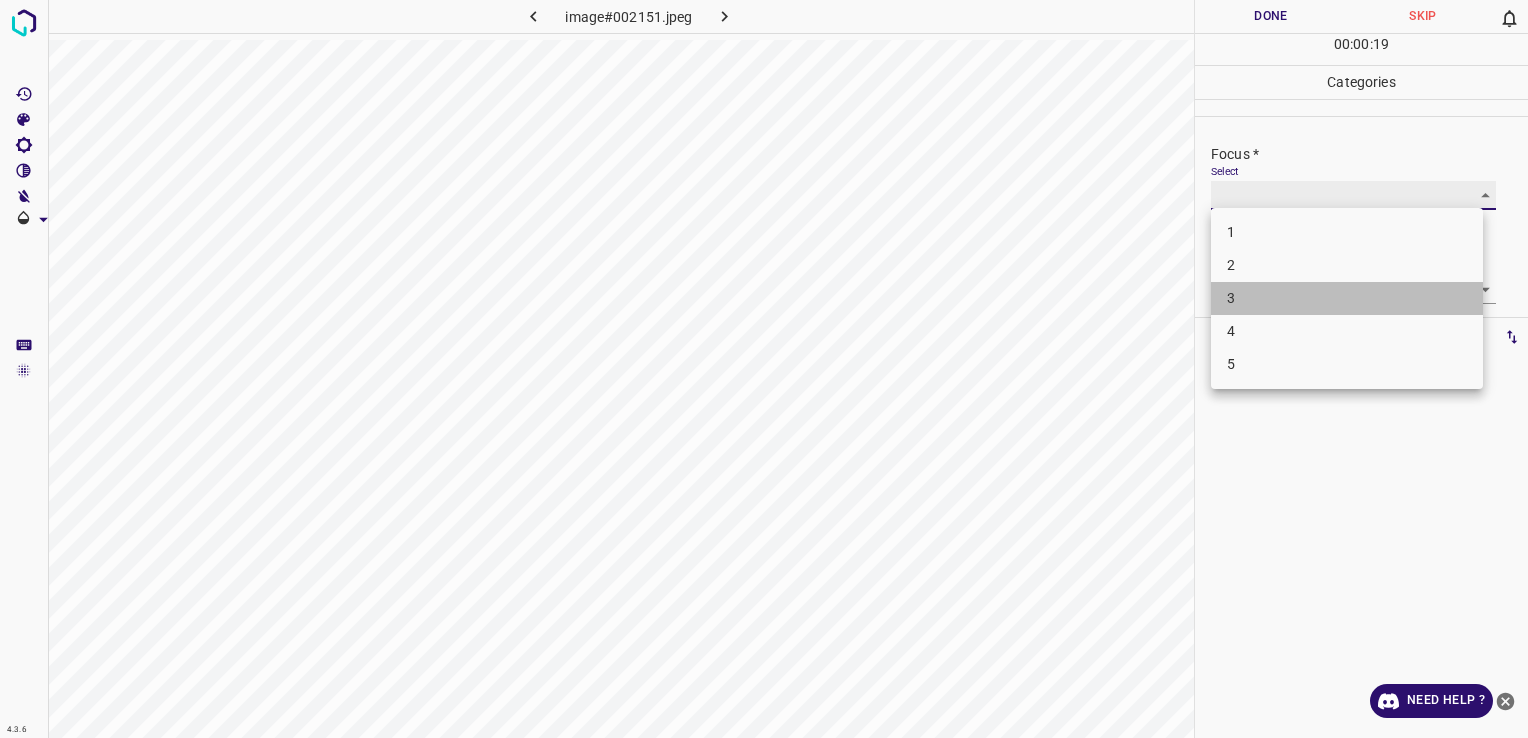 type on "3" 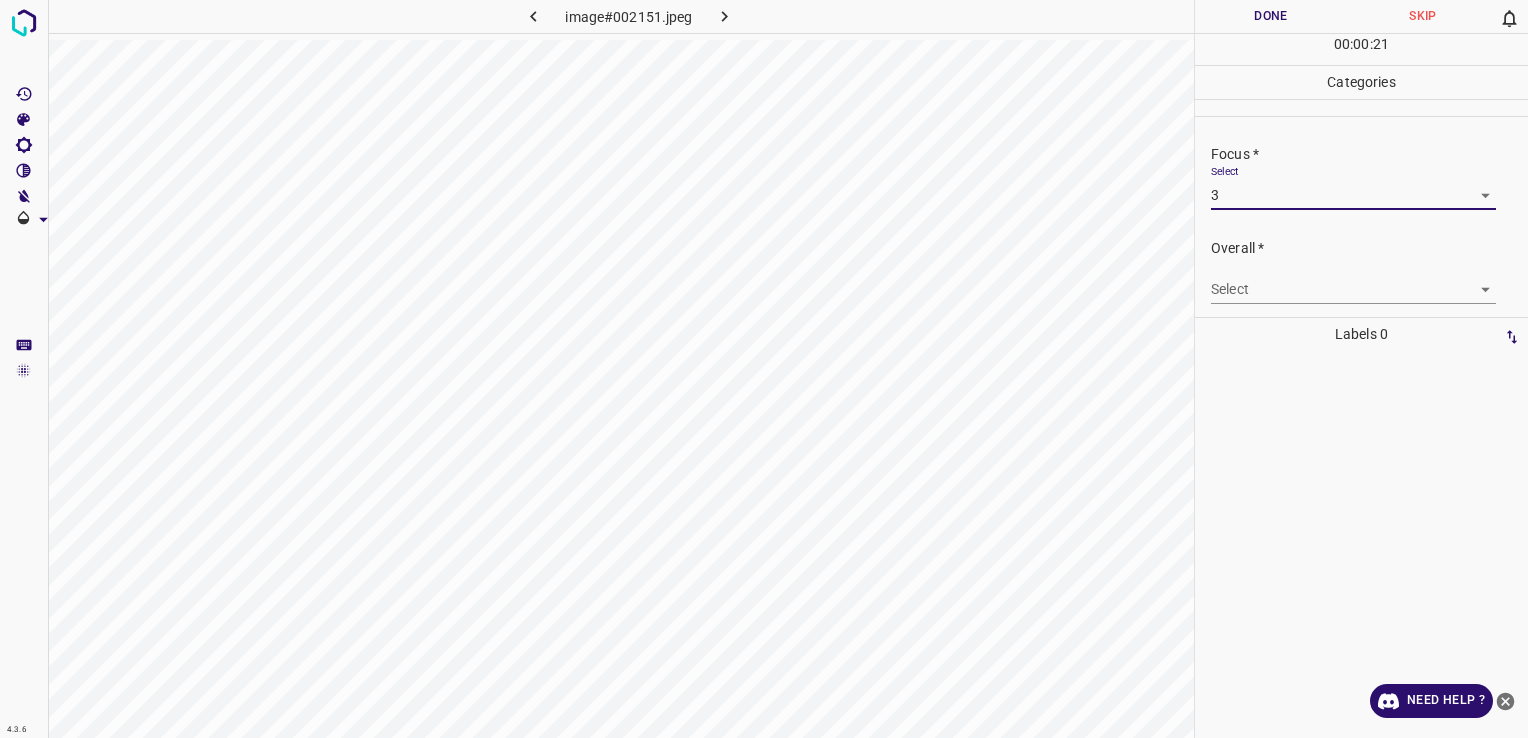 click on "4.3.6  image#002151.jpeg Done Skip 0 00   : 00   : 21   Categories Lighting *  Select 3 3 Focus *  Select 3 3 Overall *  Select ​ Labels   0 Categories 1 Lighting 2 Focus 3 Overall Tools Space Change between modes (Draw & Edit) I Auto labeling R Restore zoom M Zoom in N Zoom out Delete Delete selecte label Filters Z Restore filters X Saturation filter C Brightness filter V Contrast filter B Gray scale filter General O Download Need Help ? - Text - Hide - Delete" at bounding box center (764, 369) 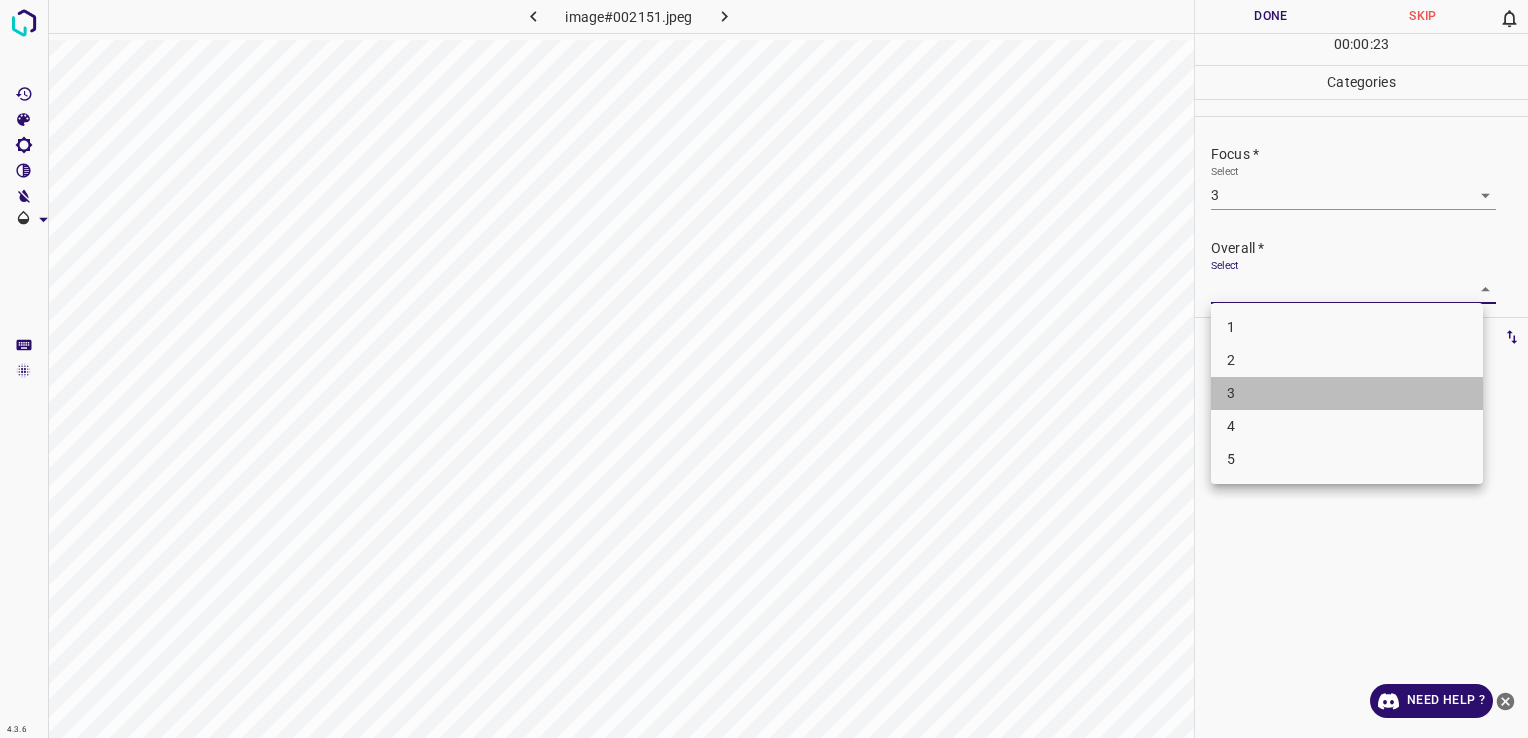 click on "3" at bounding box center (1347, 393) 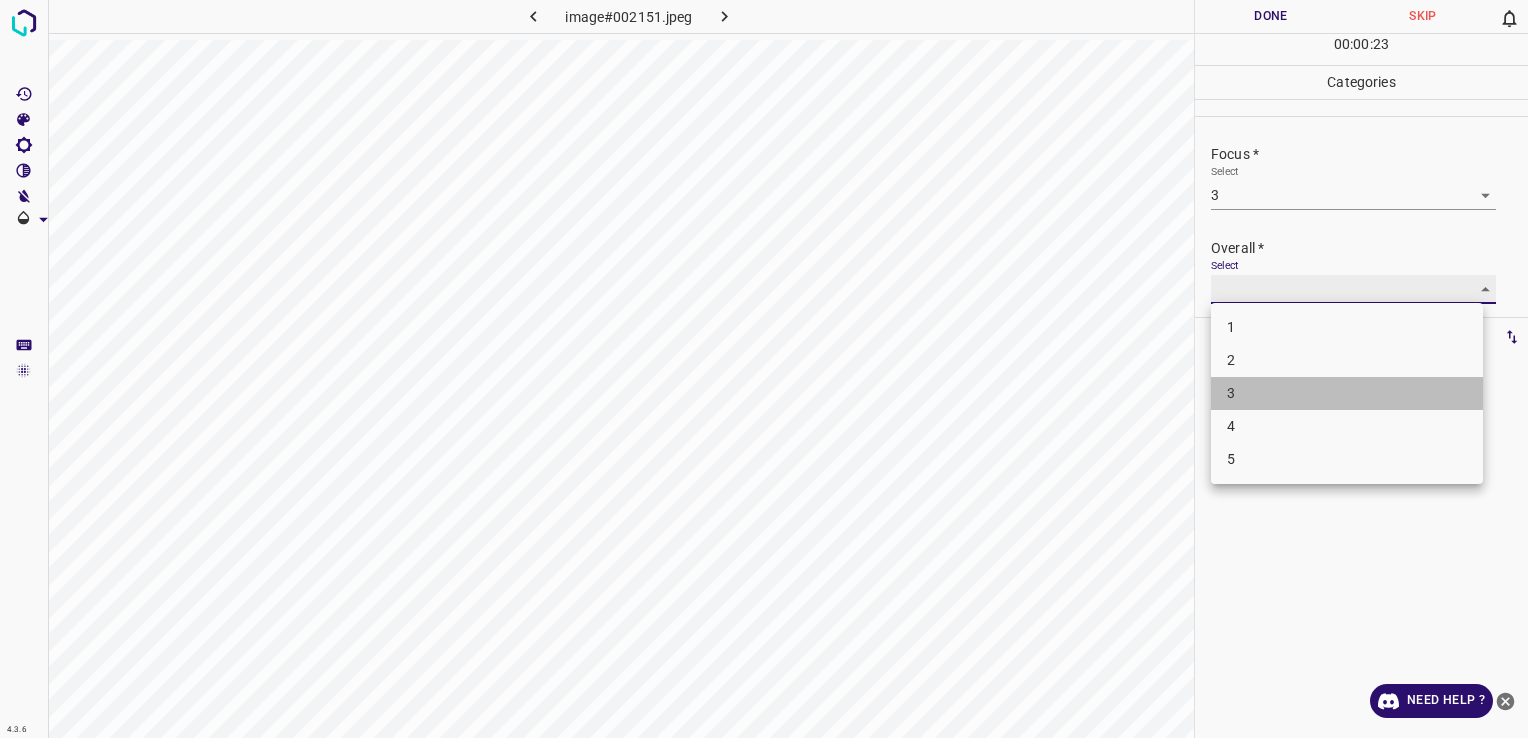 type on "3" 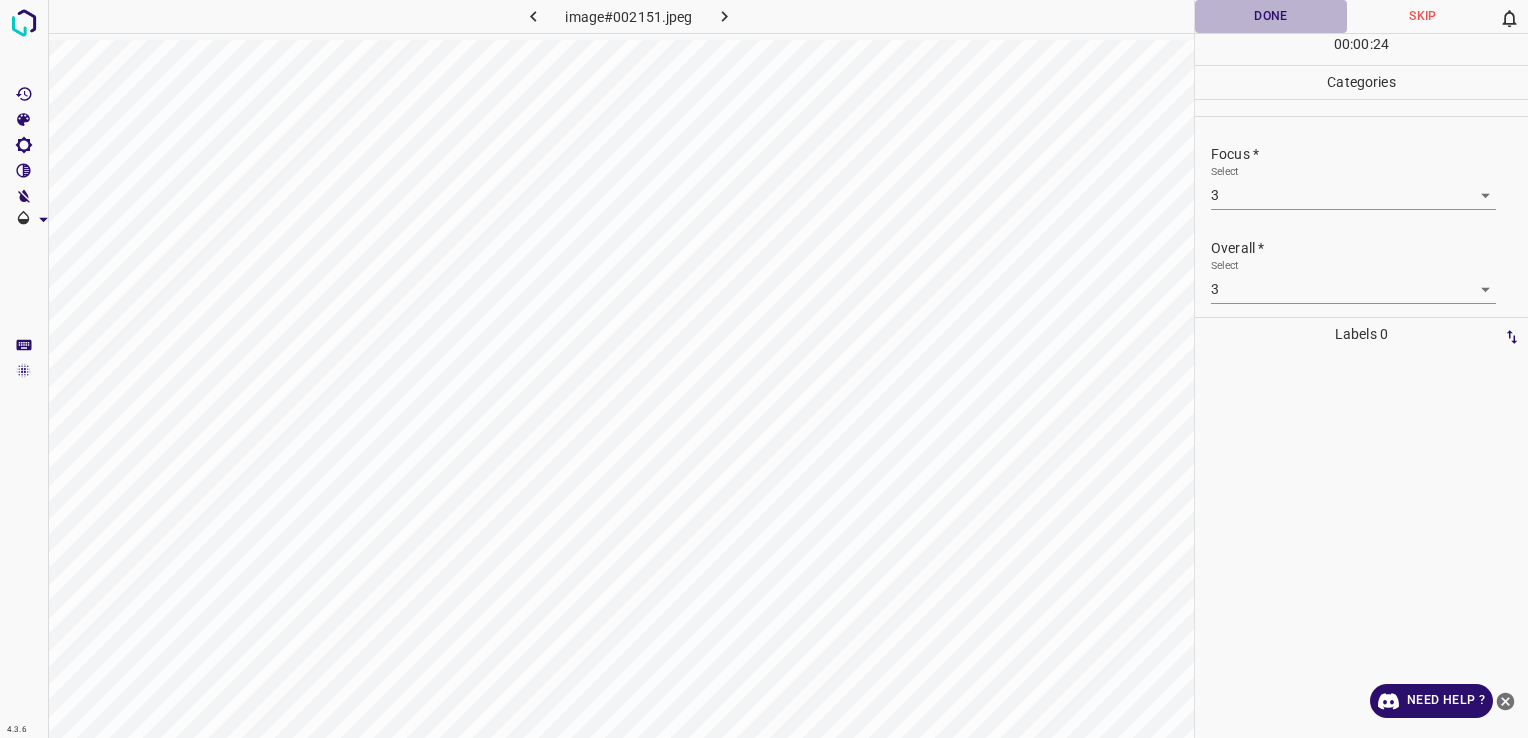click on "Done" at bounding box center [1271, 16] 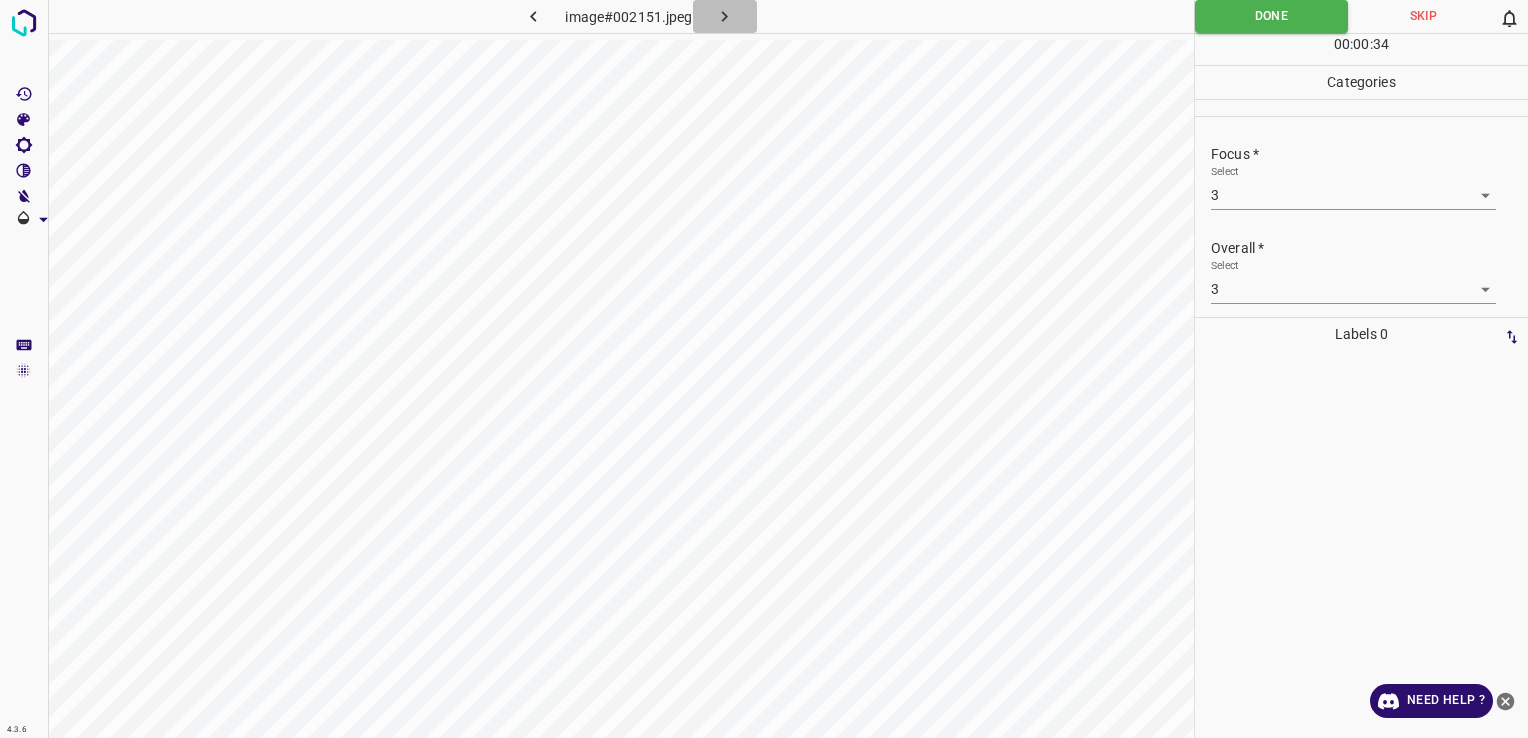 click 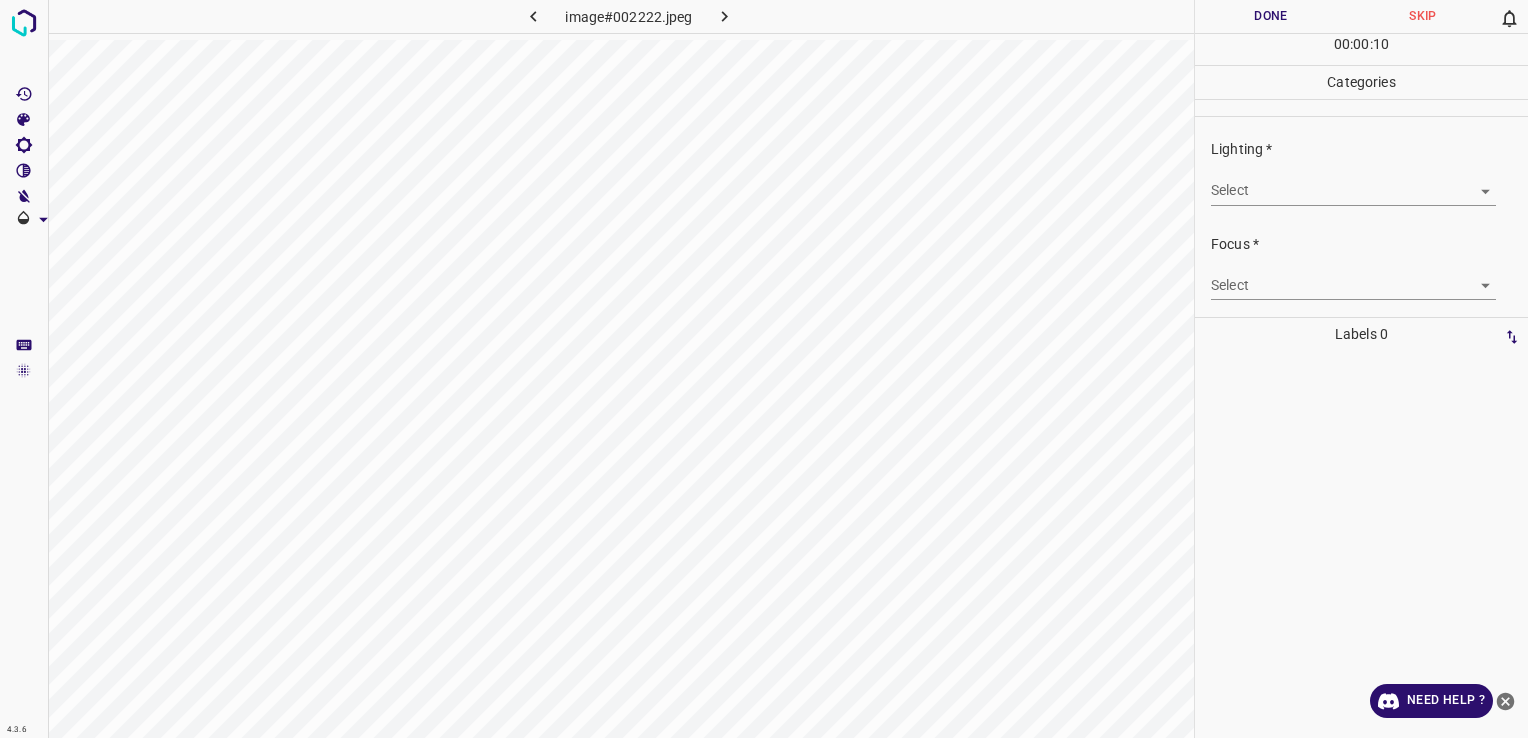 click on "4.3.6  image#002222.jpeg Done Skip 0 00   : 00   : 10   Categories Lighting *  Select ​ Focus *  Select ​ Overall *  Select ​ Labels   0 Categories 1 Lighting 2 Focus 3 Overall Tools Space Change between modes (Draw & Edit) I Auto labeling R Restore zoom M Zoom in N Zoom out Delete Delete selecte label Filters Z Restore filters X Saturation filter C Brightness filter V Contrast filter B Gray scale filter General O Download Need Help ? - Text - Hide - Delete" at bounding box center [764, 369] 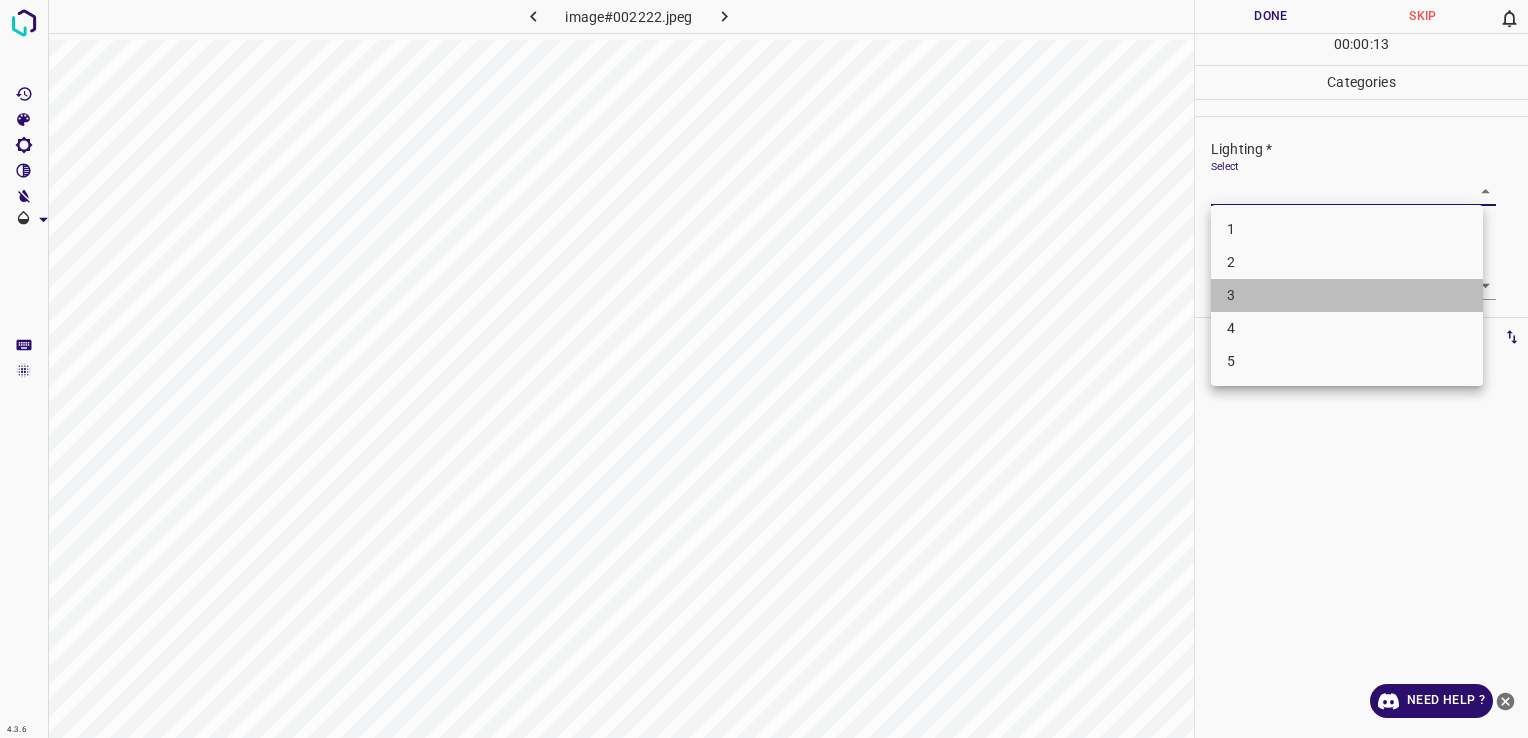 click on "3" at bounding box center [1347, 295] 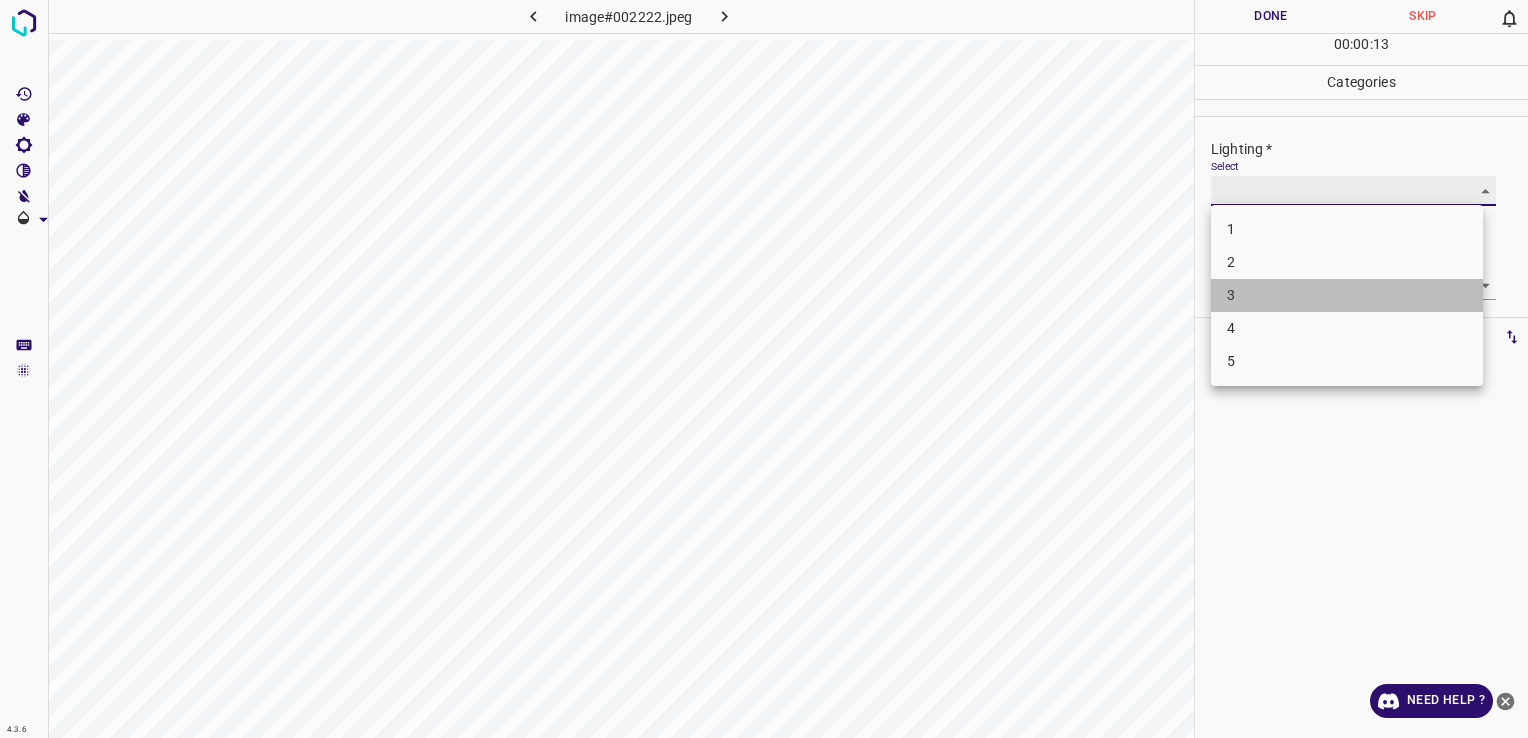 type on "3" 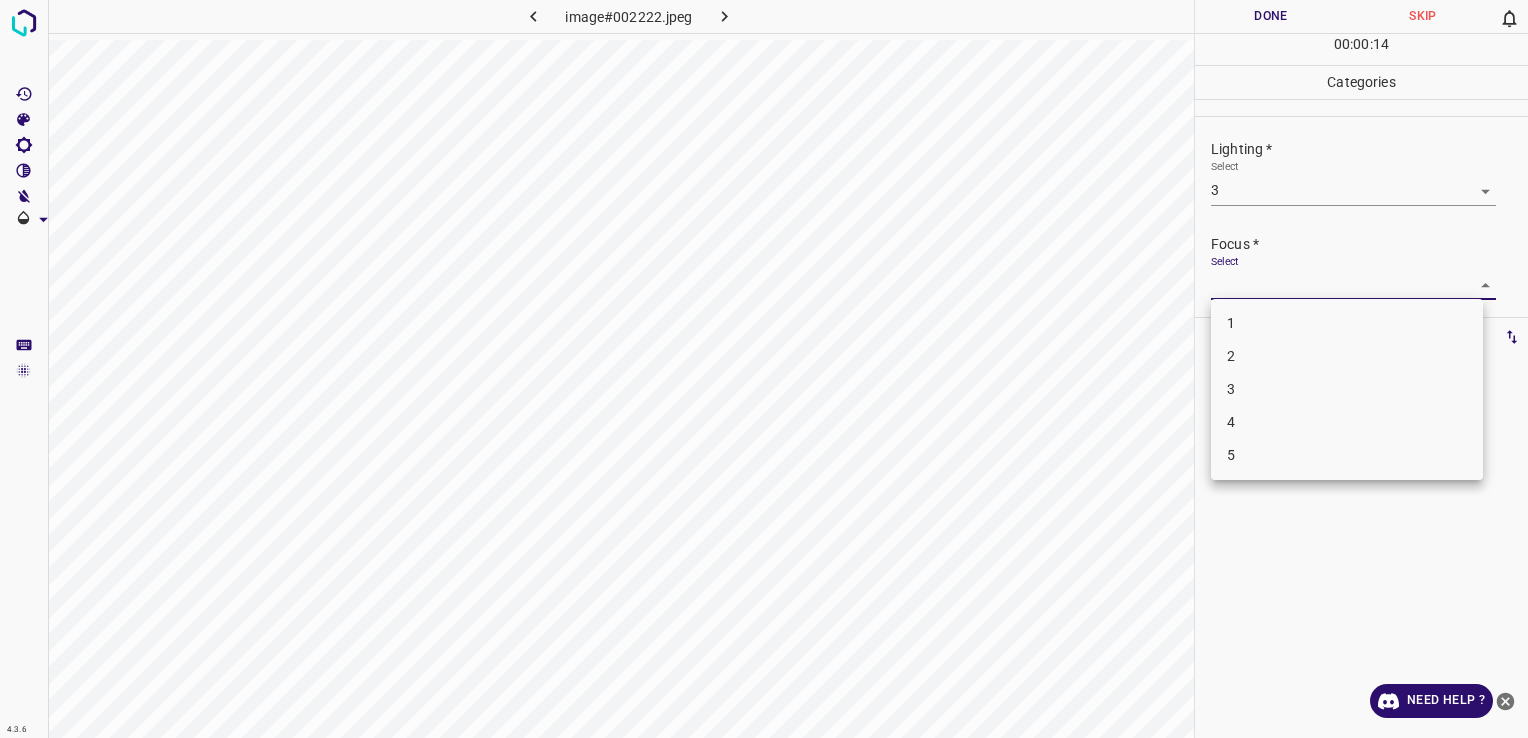 click on "4.3.6  image#002222.jpeg Done Skip 0 00   : 00   : 14   Categories Lighting *  Select 3 3 Focus *  Select ​ Overall *  Select ​ Labels   0 Categories 1 Lighting 2 Focus 3 Overall Tools Space Change between modes (Draw & Edit) I Auto labeling R Restore zoom M Zoom in N Zoom out Delete Delete selecte label Filters Z Restore filters X Saturation filter C Brightness filter V Contrast filter B Gray scale filter General O Download Need Help ? - Text - Hide - Delete 1 2 3 4 5" at bounding box center [764, 369] 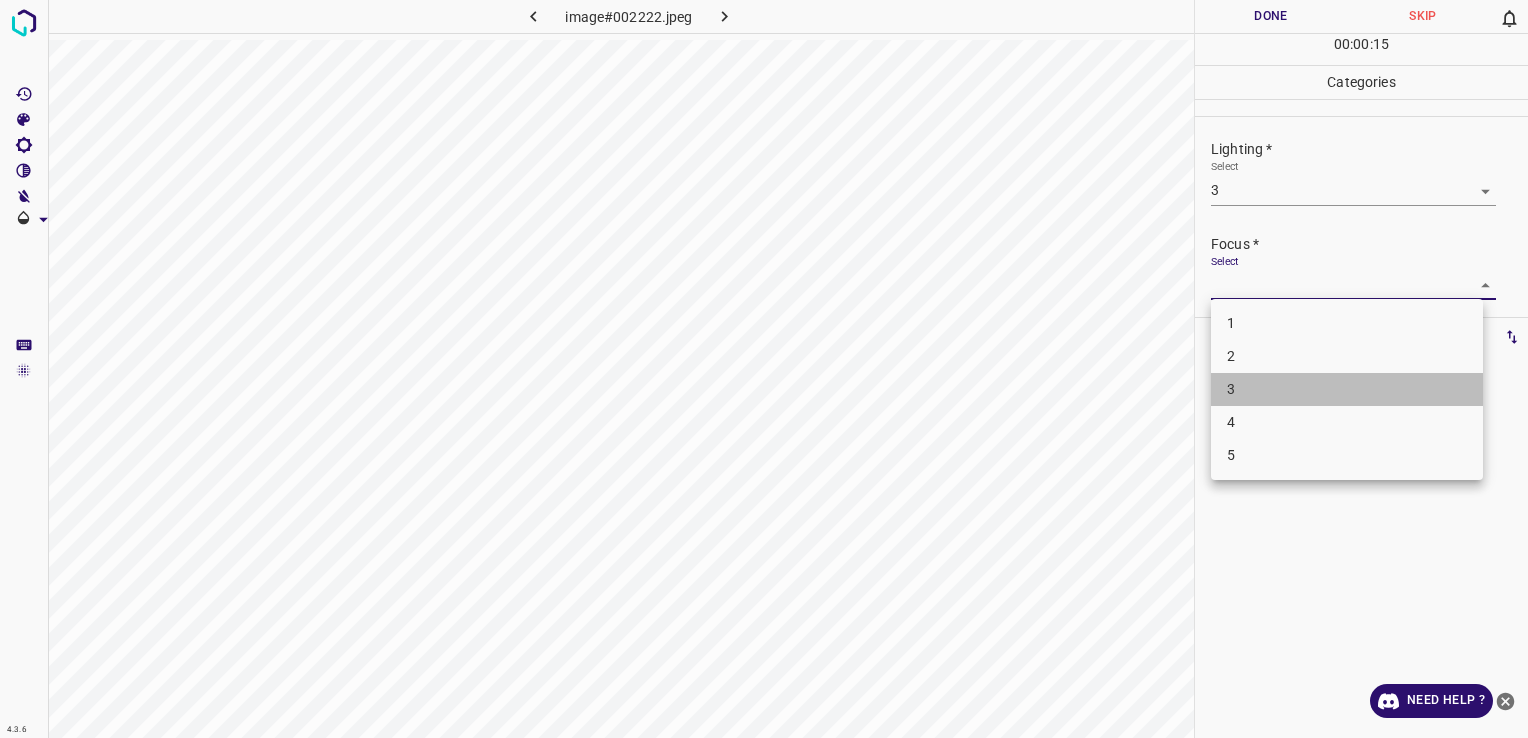 click on "3" at bounding box center [1347, 389] 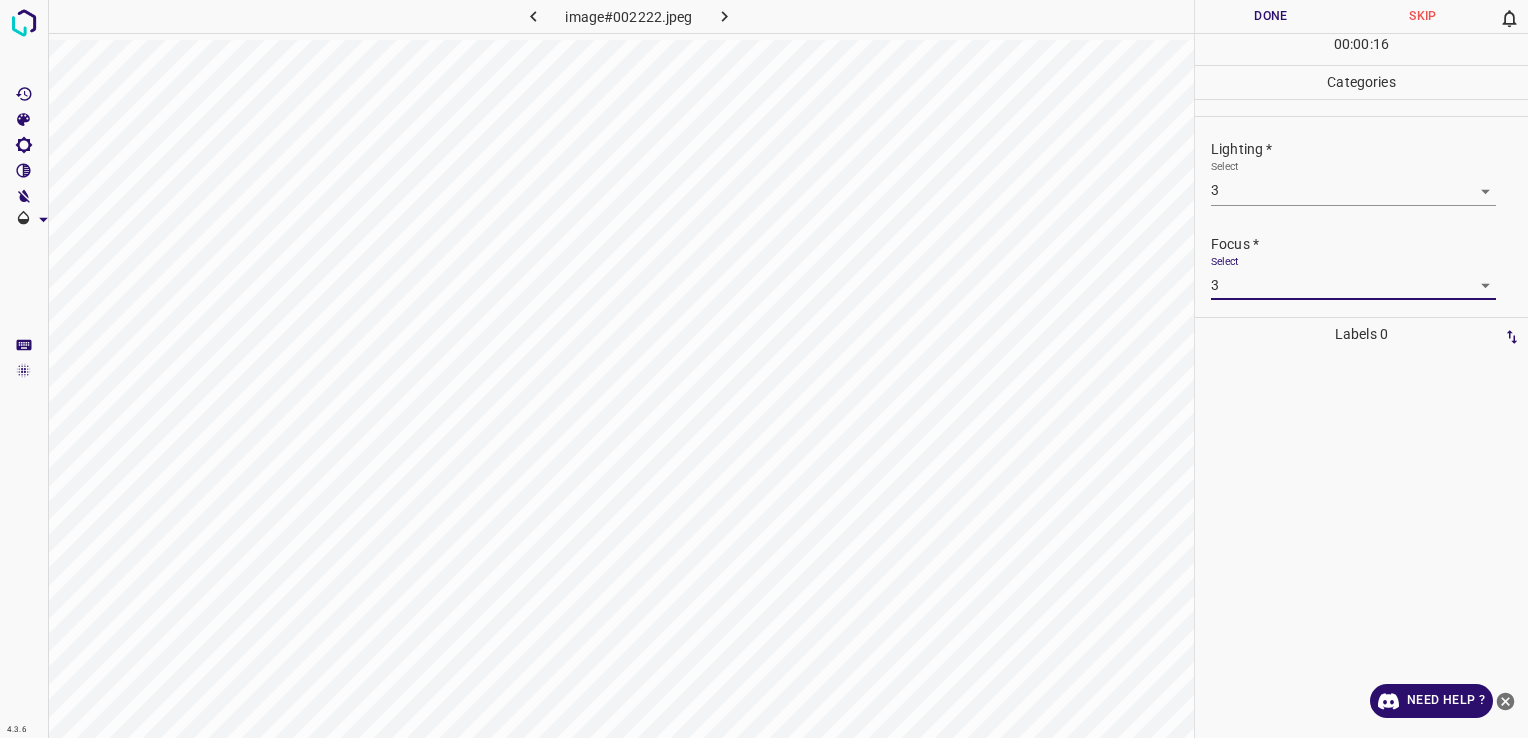 click on "4.3.6  image#002222.jpeg Done Skip 0 00   : 00   : 16   Categories Lighting *  Select 3 3 Focus *  Select 3 3 Overall *  Select ​ Labels   0 Categories 1 Lighting 2 Focus 3 Overall Tools Space Change between modes (Draw & Edit) I Auto labeling R Restore zoom M Zoom in N Zoom out Delete Delete selecte label Filters Z Restore filters X Saturation filter C Brightness filter V Contrast filter B Gray scale filter General O Download Need Help ? - Text - Hide - Delete" at bounding box center [764, 369] 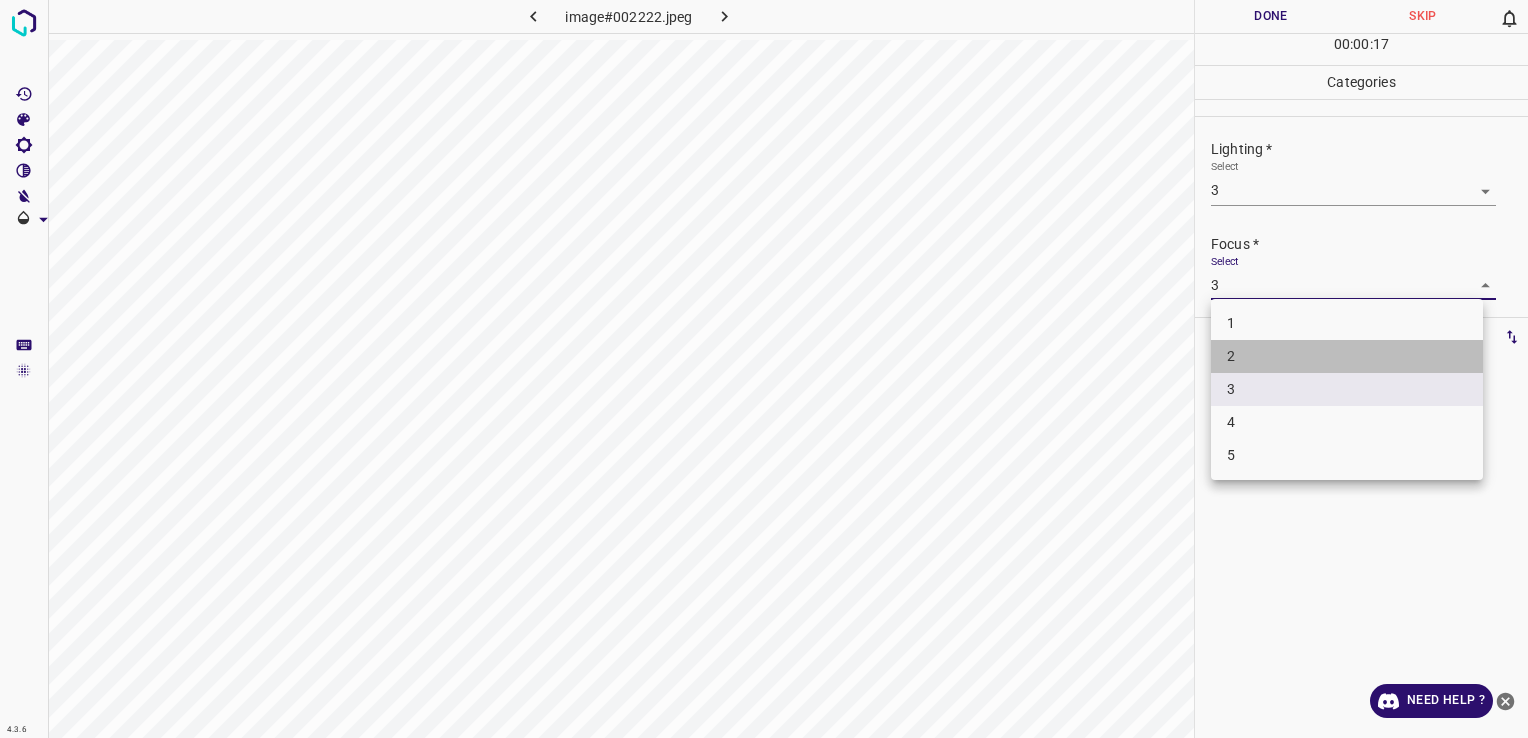 click on "2" at bounding box center (1347, 356) 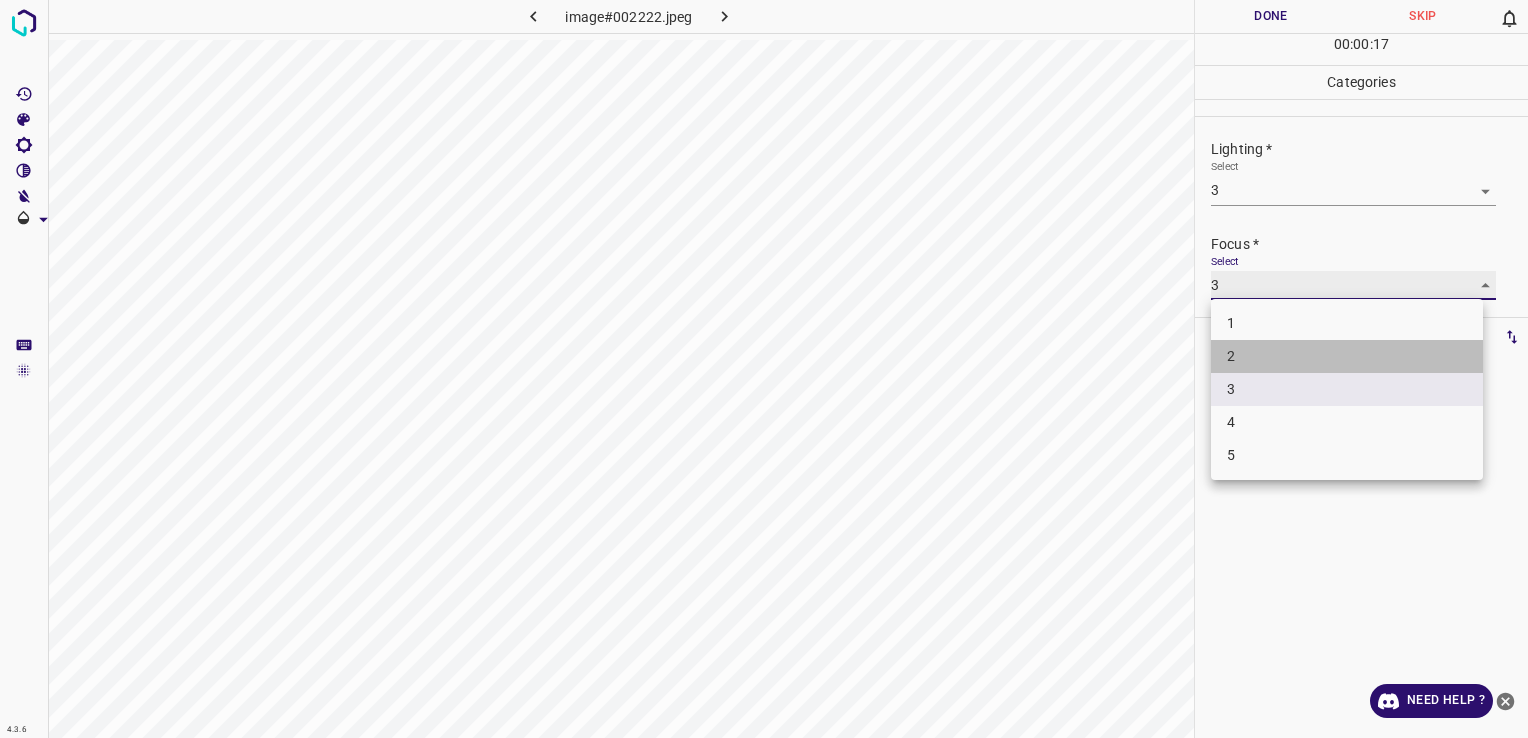 type on "2" 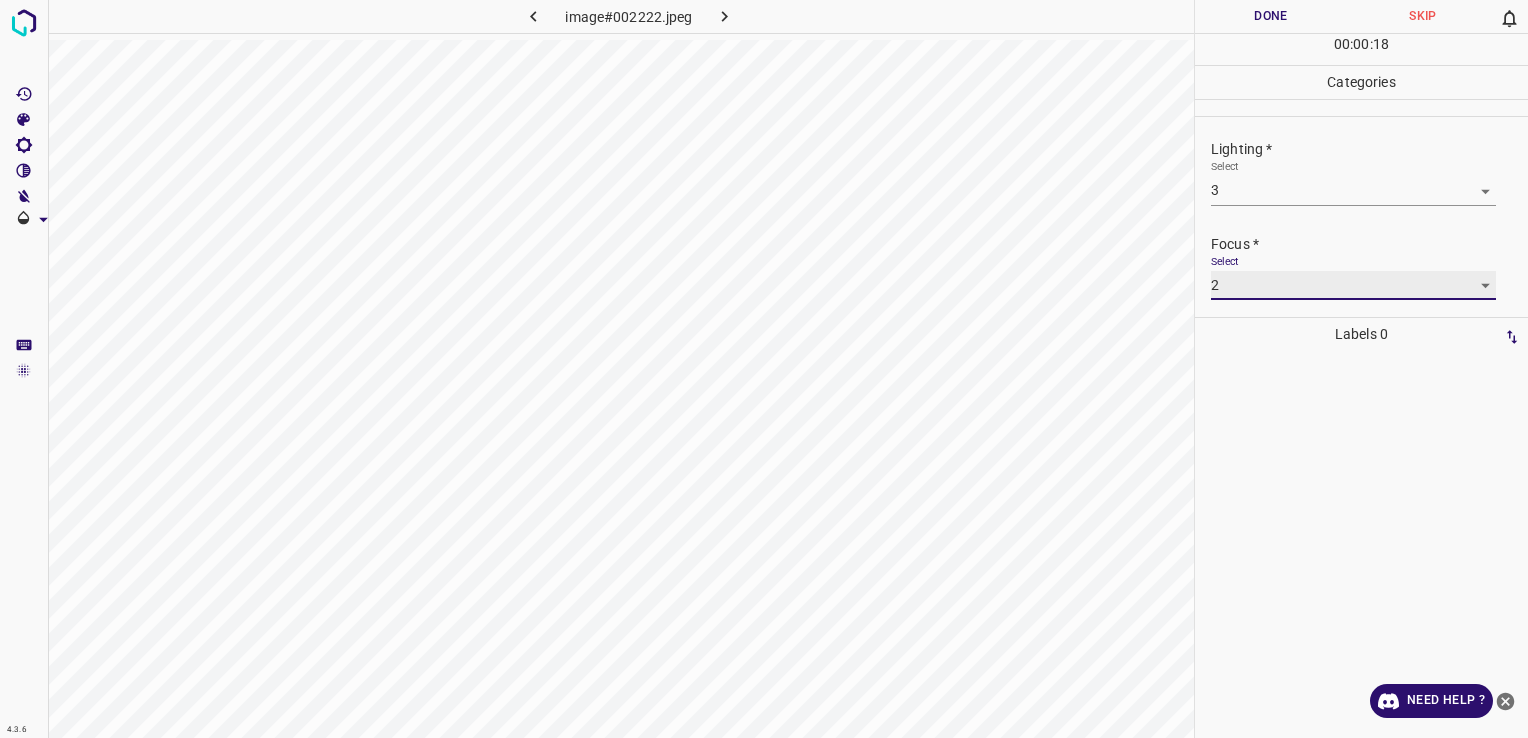 scroll, scrollTop: 98, scrollLeft: 0, axis: vertical 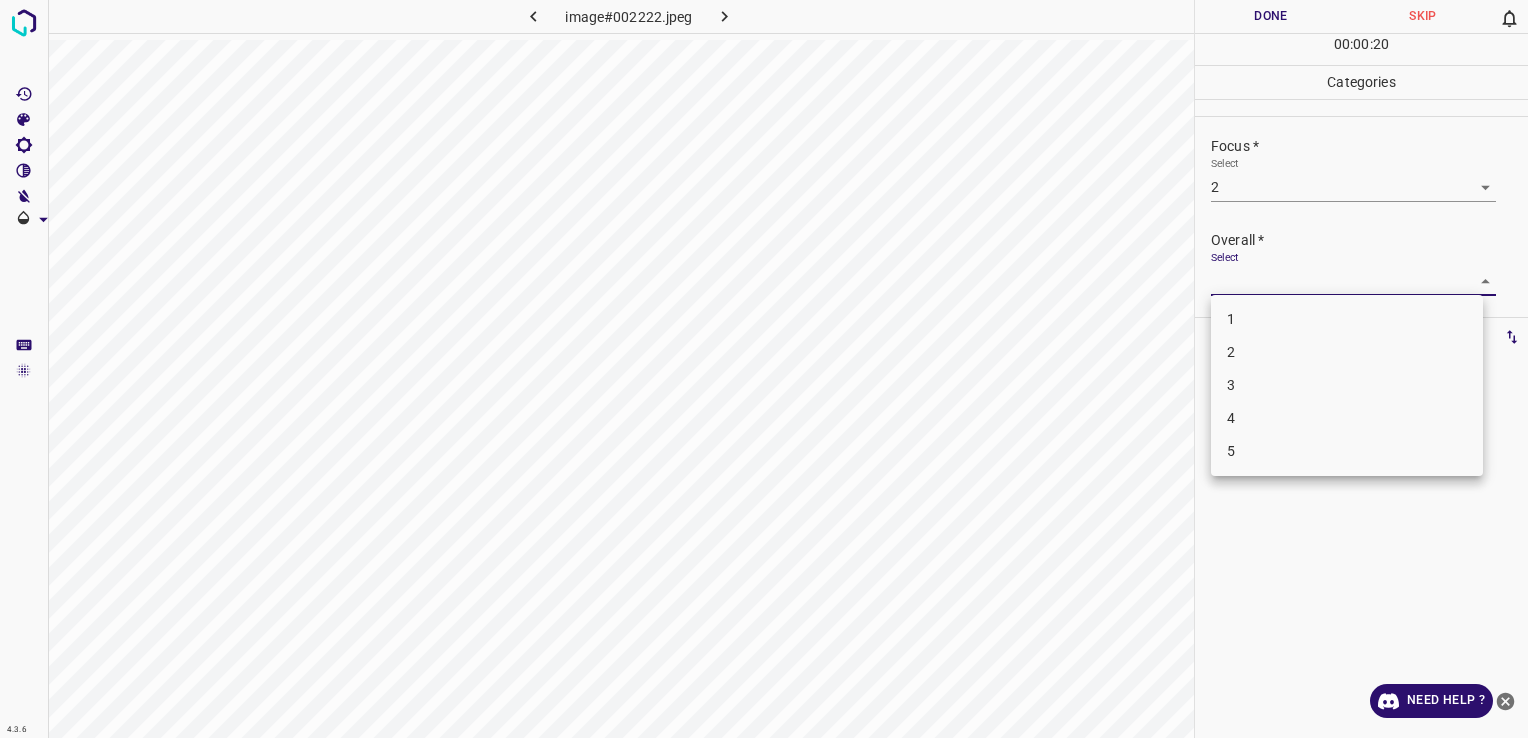 click on "4.3.6  image#002222.jpeg Done Skip 0 00   : 00   : 20   Categories Lighting *  Select 3 3 Focus *  Select 2 2 Overall *  Select ​ Labels   0 Categories 1 Lighting 2 Focus 3 Overall Tools Space Change between modes (Draw & Edit) I Auto labeling R Restore zoom M Zoom in N Zoom out Delete Delete selecte label Filters Z Restore filters X Saturation filter C Brightness filter V Contrast filter B Gray scale filter General O Download Need Help ? - Text - Hide - Delete 1 2 3 4 5" at bounding box center (764, 369) 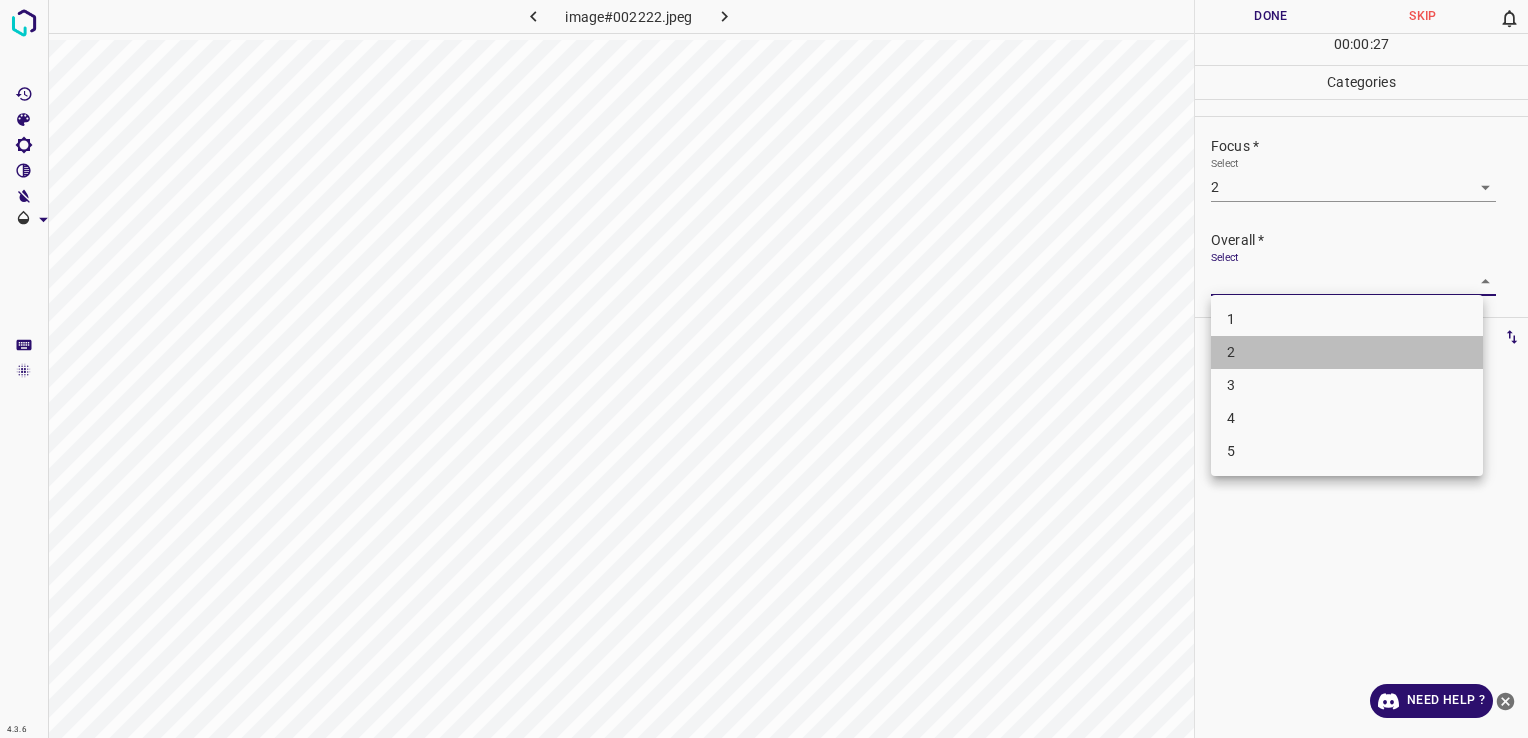 click on "2" at bounding box center [1347, 352] 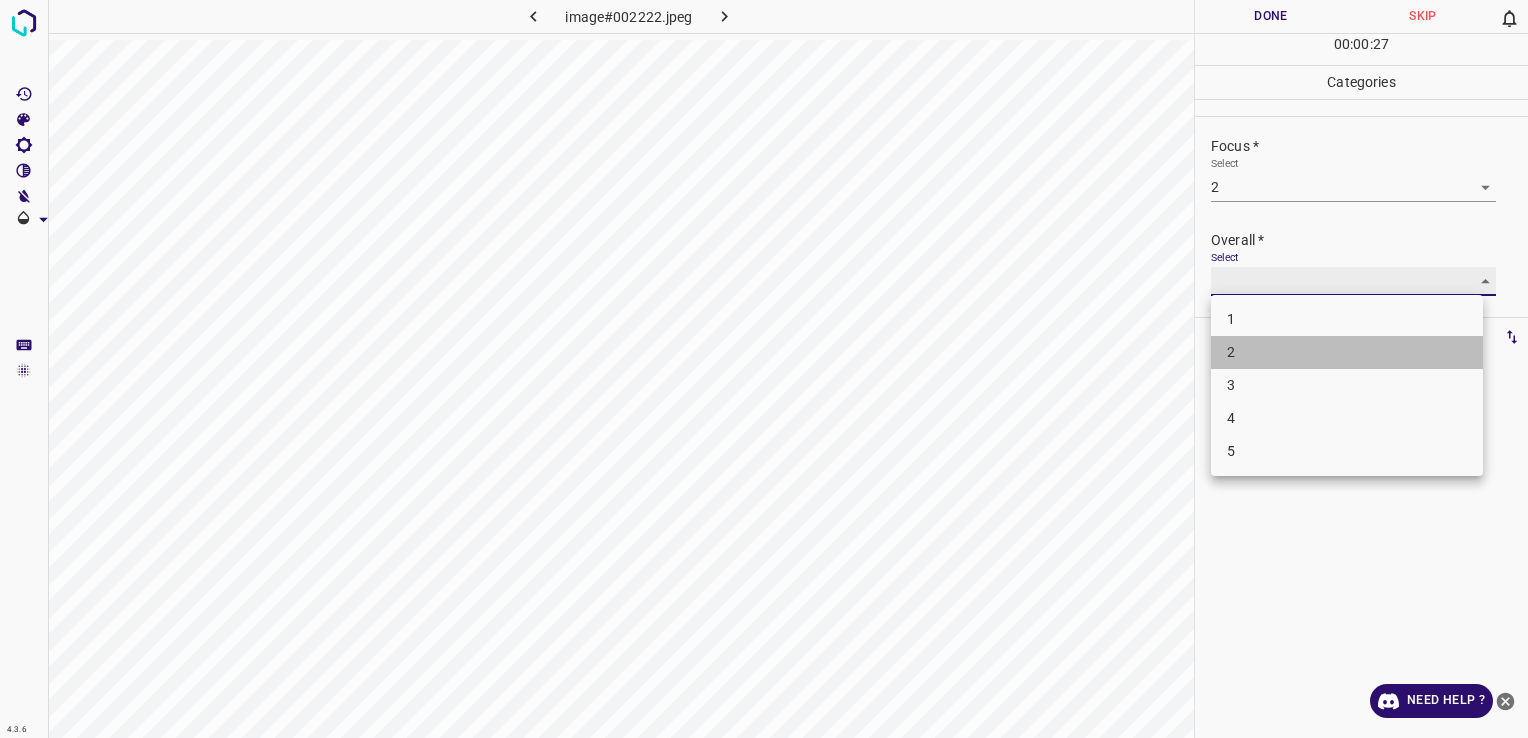 type on "2" 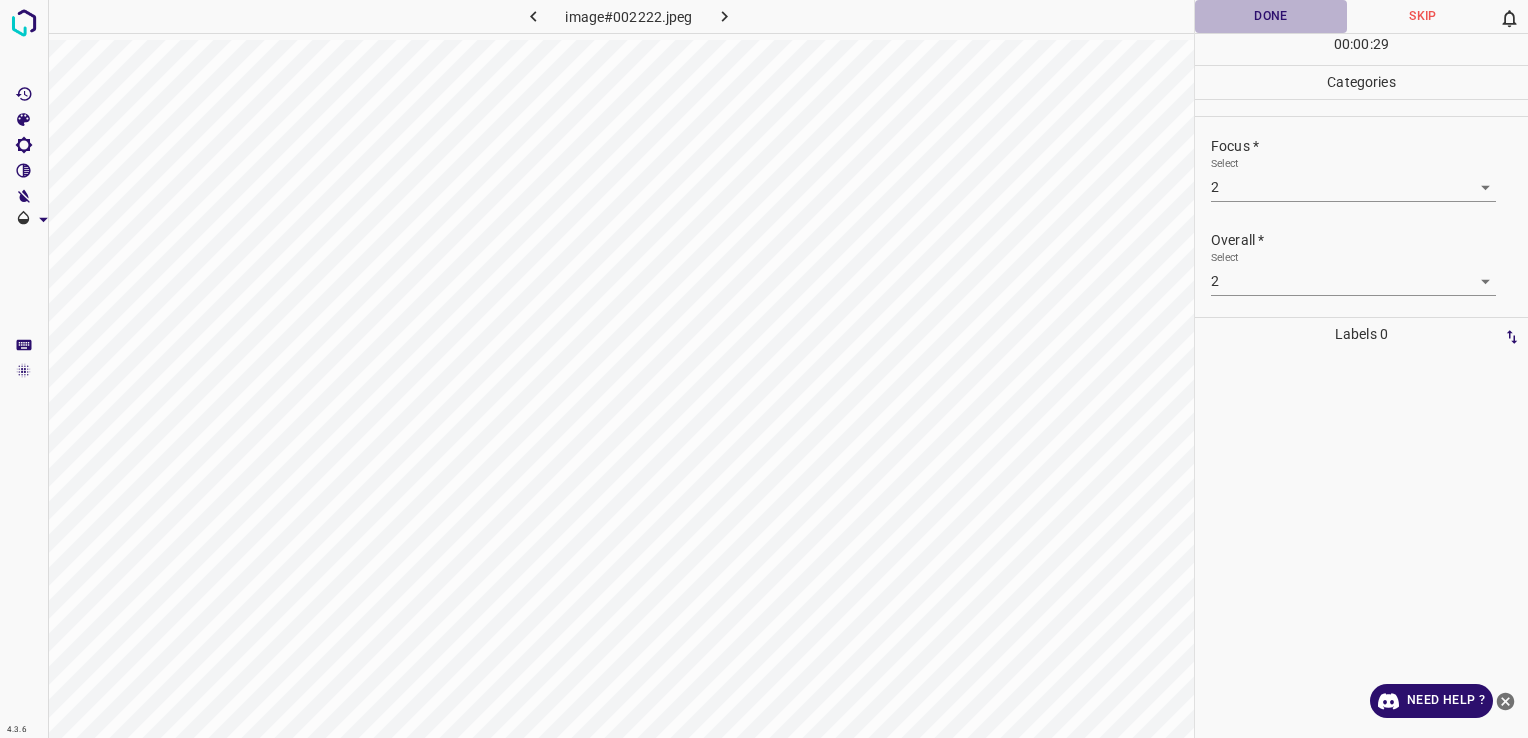 click on "Done" at bounding box center (1271, 16) 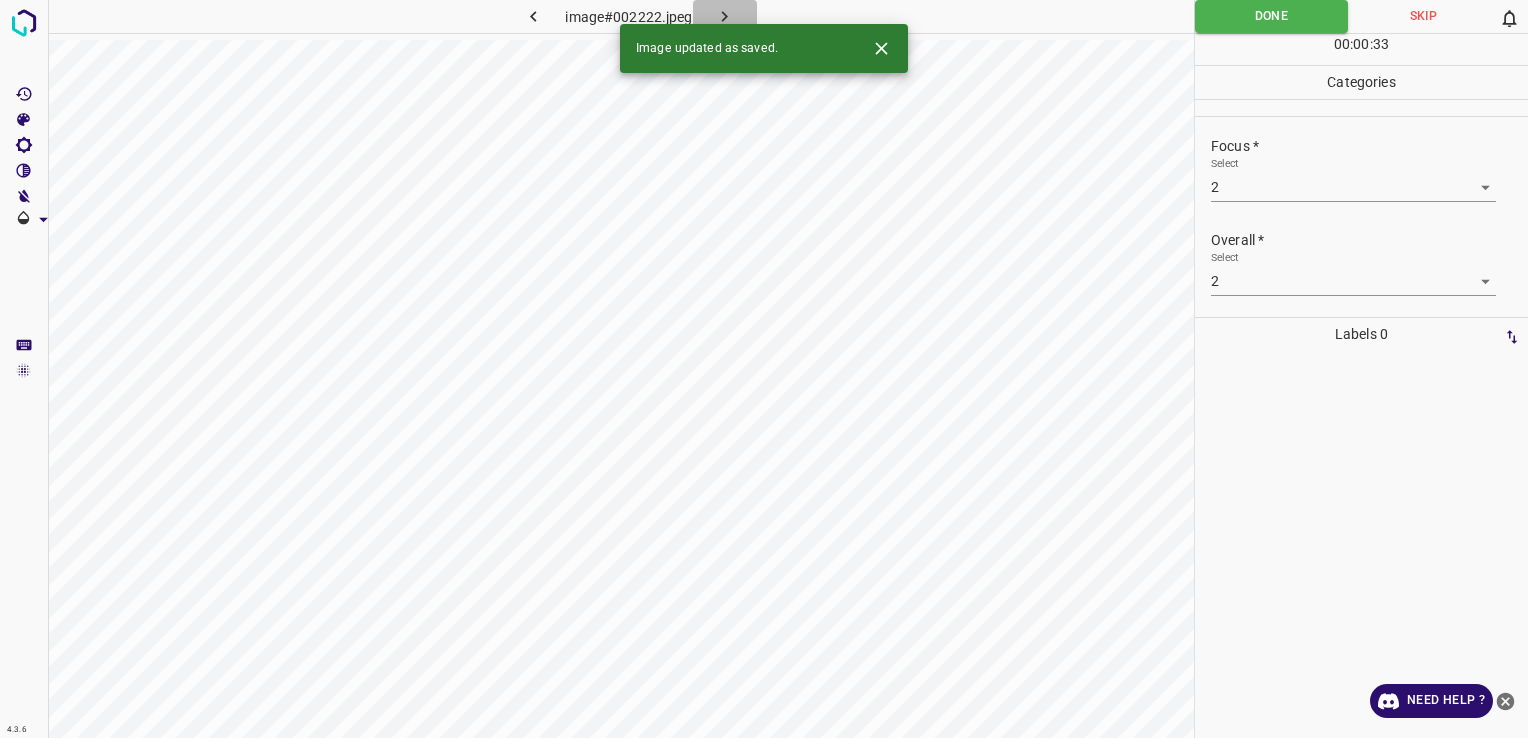 click 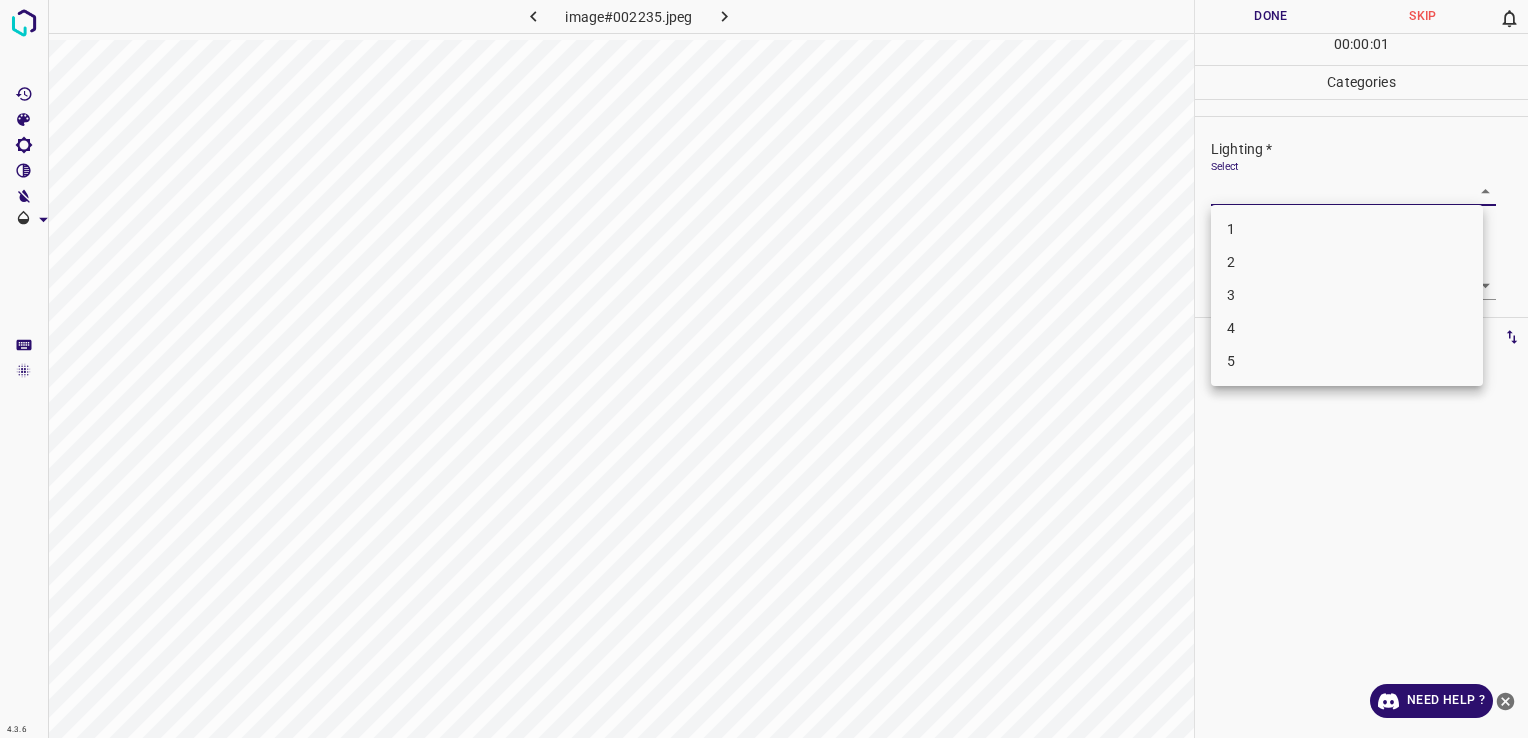 click on "4.3.6  image#002235.jpeg Done Skip 0 00   : 00   : 01   Categories Lighting *  Select ​ Focus *  Select ​ Overall *  Select ​ Labels   0 Categories 1 Lighting 2 Focus 3 Overall Tools Space Change between modes (Draw & Edit) I Auto labeling R Restore zoom M Zoom in N Zoom out Delete Delete selecte label Filters Z Restore filters X Saturation filter C Brightness filter V Contrast filter B Gray scale filter General O Download Need Help ? - Text - Hide - Delete 1 2 3 4 5" at bounding box center (764, 369) 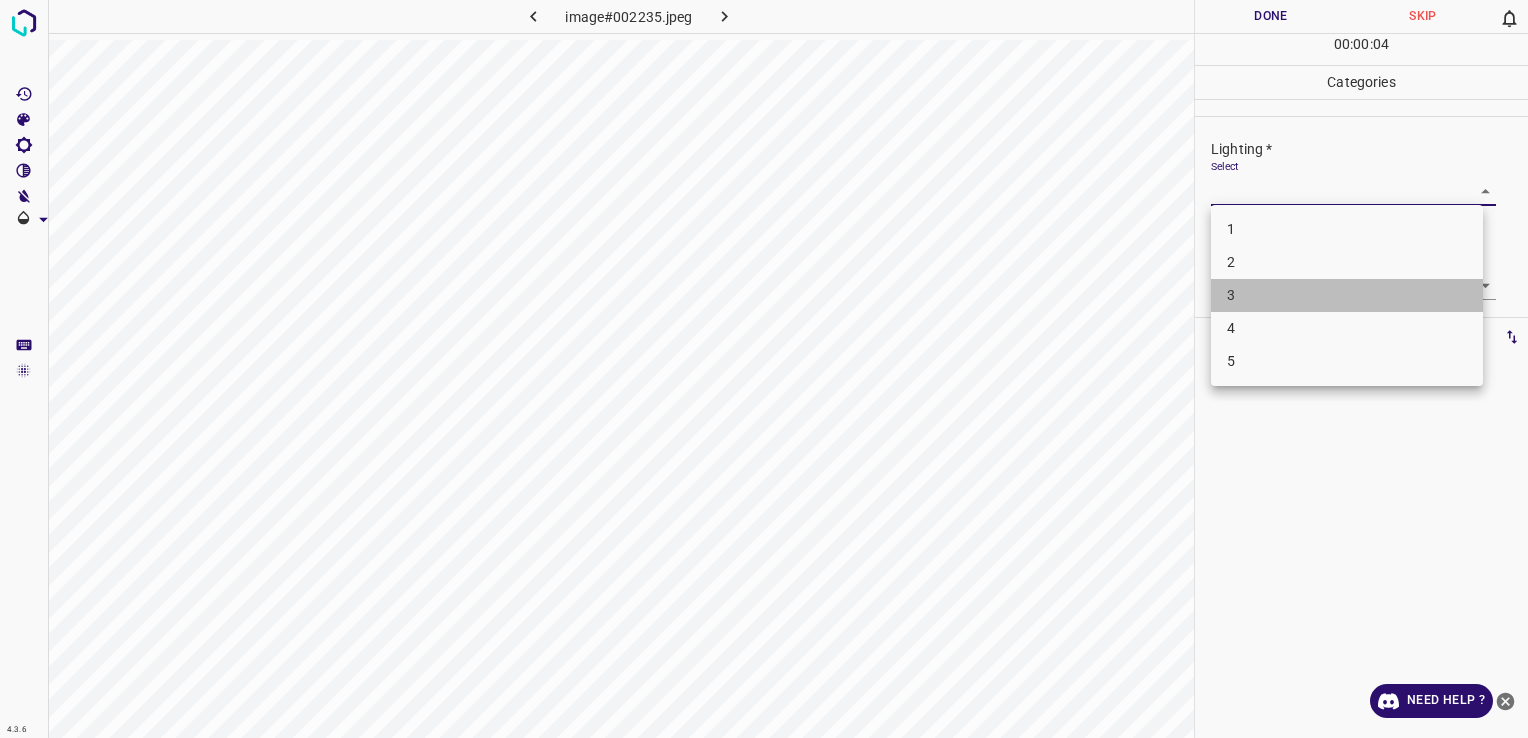 click on "3" at bounding box center [1347, 295] 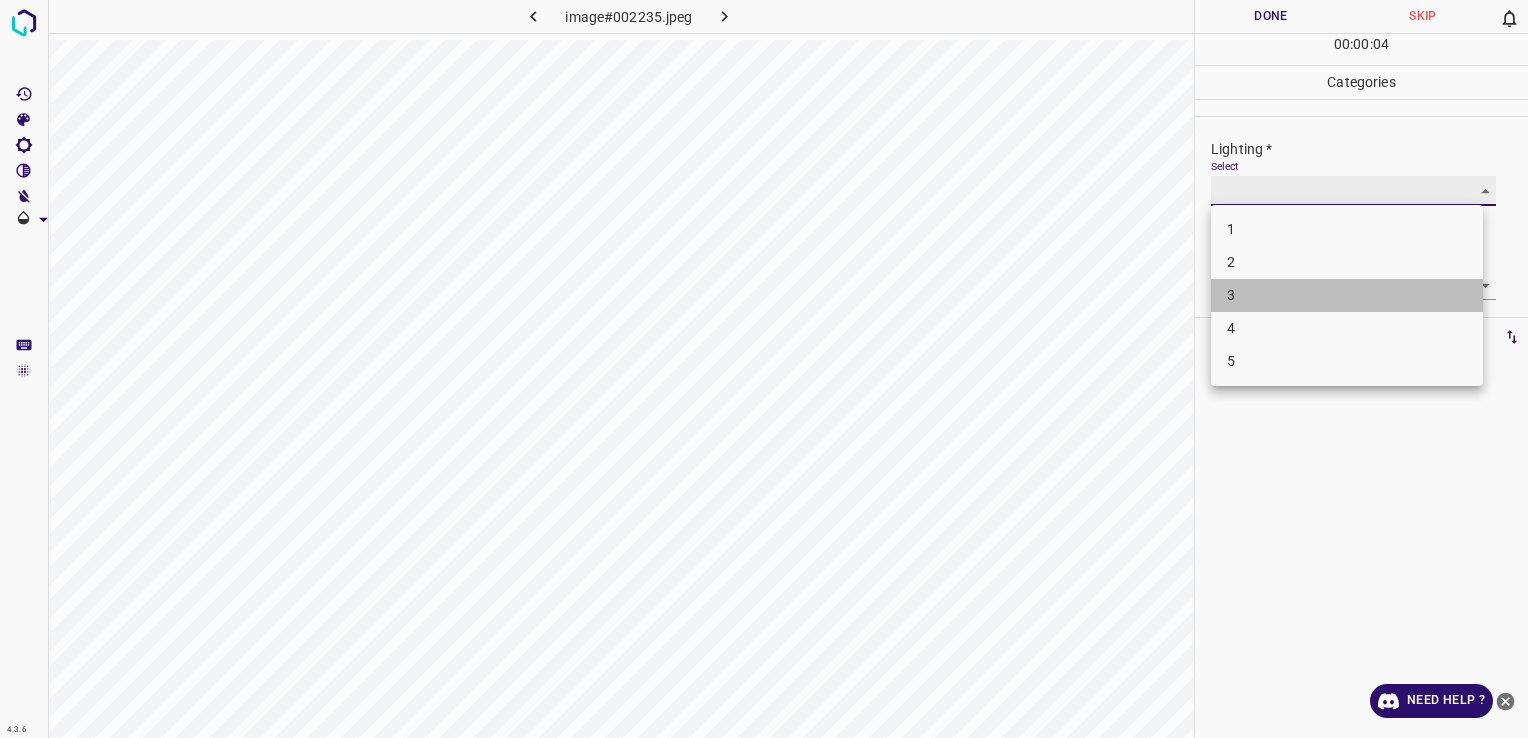 type on "3" 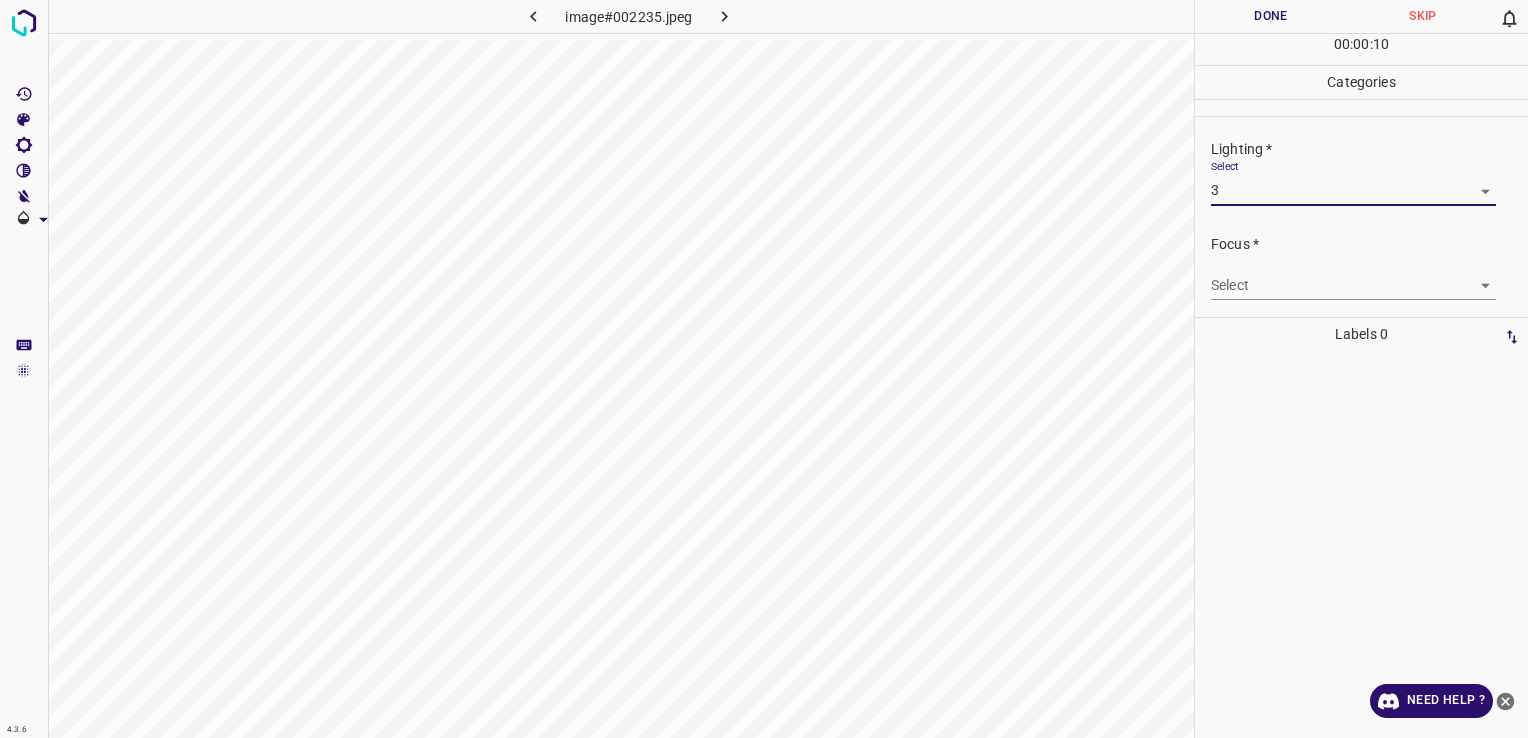 click on "4.3.6  image#002235.jpeg Done Skip 0 00   : 00   : 10   Categories Lighting *  Select 3 3 Focus *  Select ​ Overall *  Select ​ Labels   0 Categories 1 Lighting 2 Focus 3 Overall Tools Space Change between modes (Draw & Edit) I Auto labeling R Restore zoom M Zoom in N Zoom out Delete Delete selecte label Filters Z Restore filters X Saturation filter C Brightness filter V Contrast filter B Gray scale filter General O Download Need Help ? - Text - Hide - Delete" at bounding box center [764, 369] 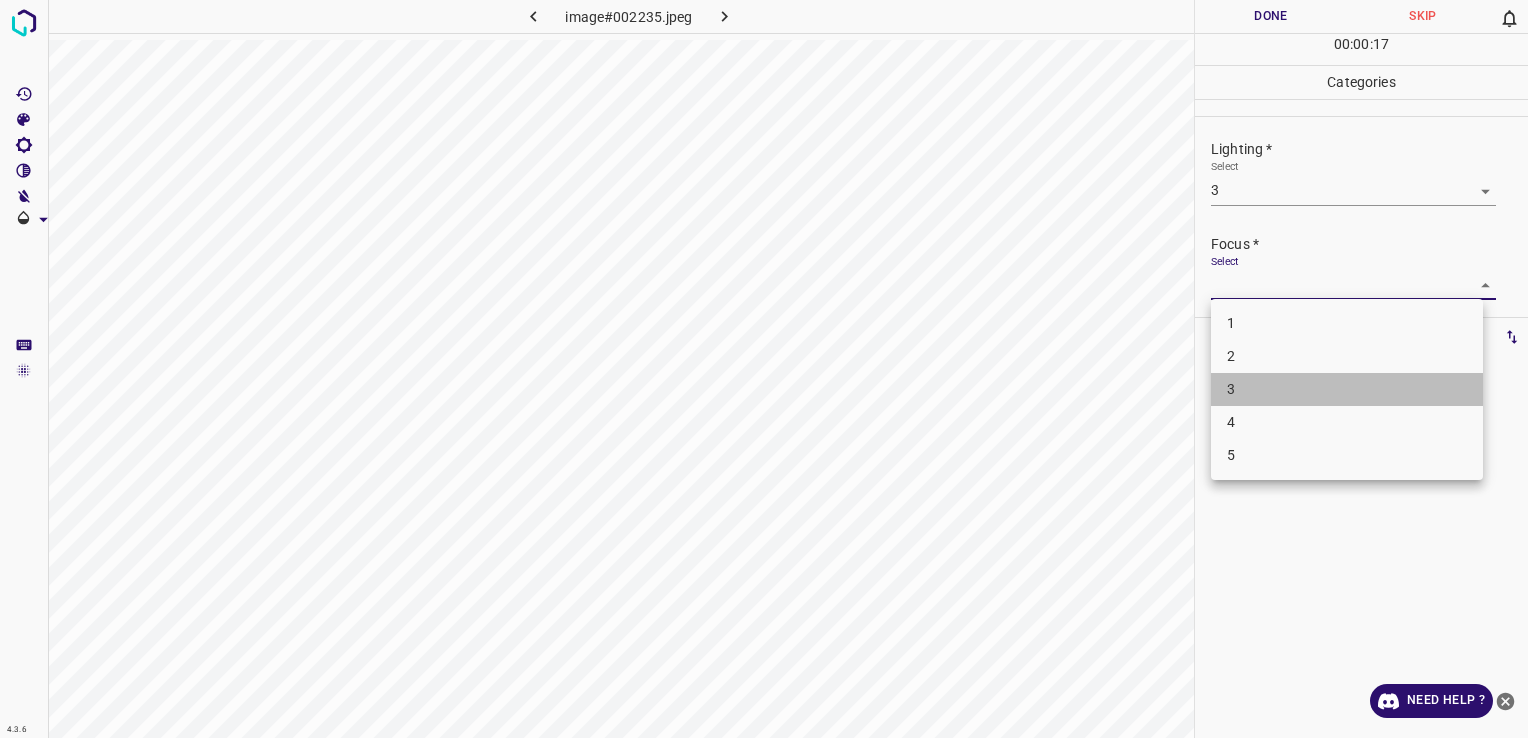 click on "3" at bounding box center (1347, 389) 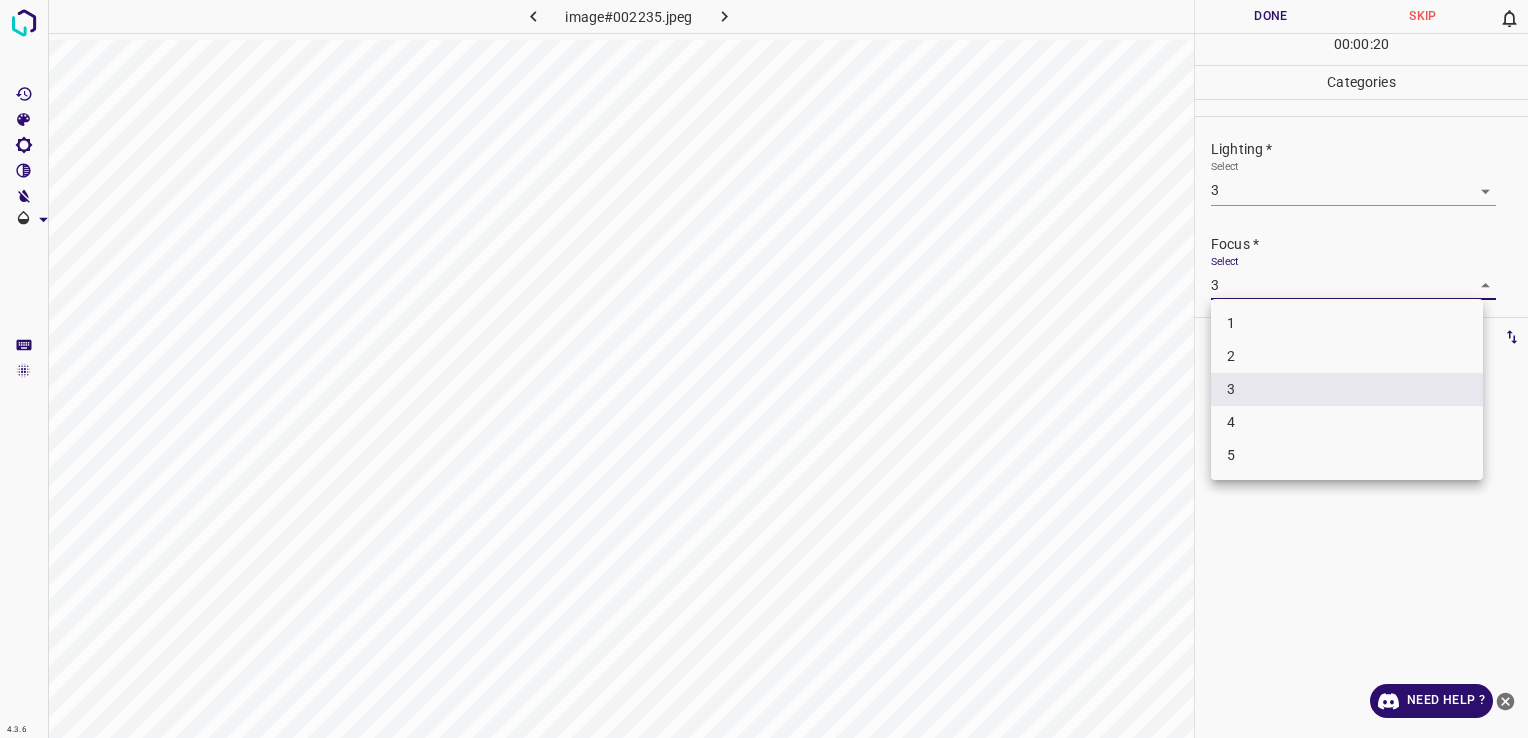 click on "4.3.6  image#002235.jpeg Done Skip 0 00   : 00   : 20   Categories Lighting *  Select 3 3 Focus *  Select 3 3 Overall *  Select ​ Labels   0 Categories 1 Lighting 2 Focus 3 Overall Tools Space Change between modes (Draw & Edit) I Auto labeling R Restore zoom M Zoom in N Zoom out Delete Delete selecte label Filters Z Restore filters X Saturation filter C Brightness filter V Contrast filter B Gray scale filter General O Download Need Help ? - Text - Hide - Delete 1 2 3 4 5" at bounding box center (764, 369) 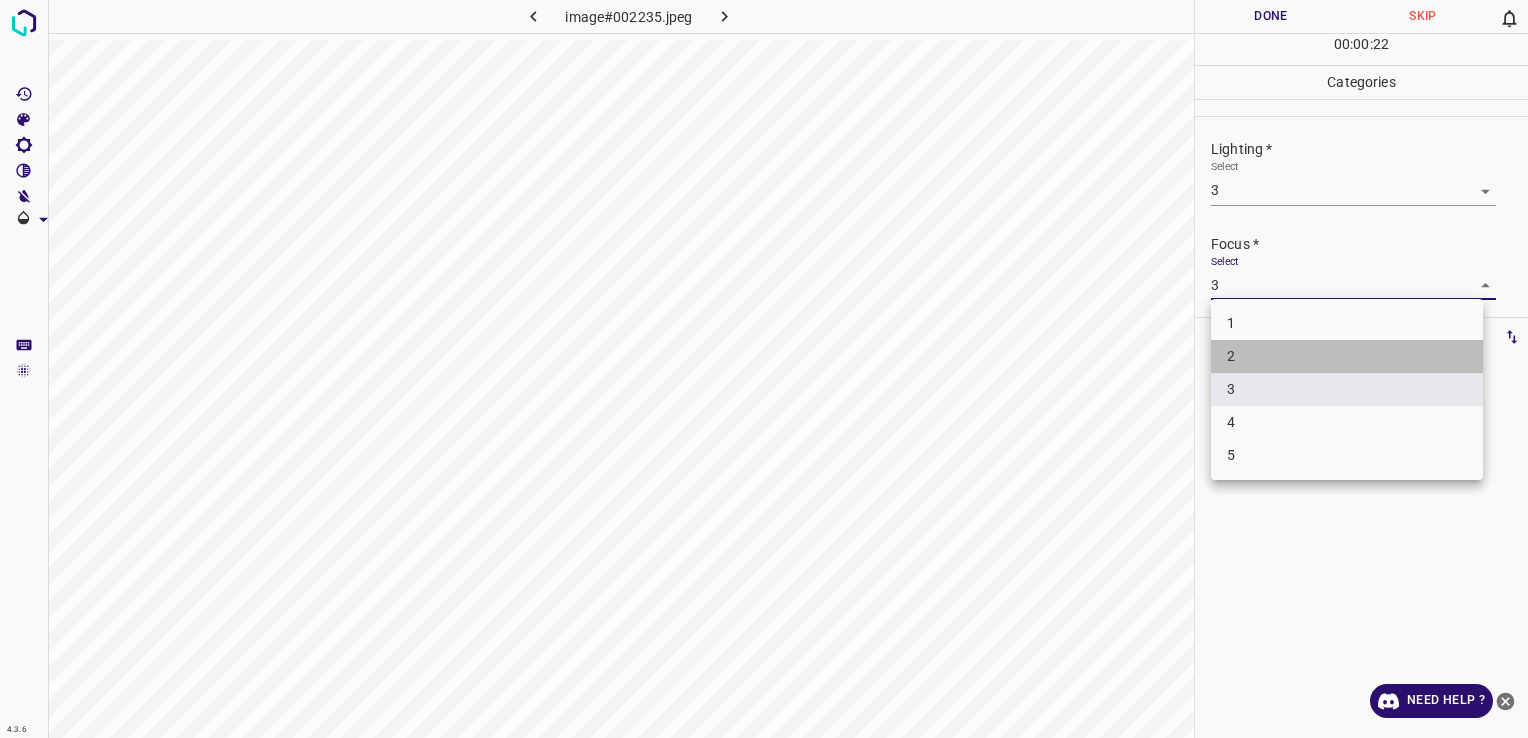 click on "2" at bounding box center (1347, 356) 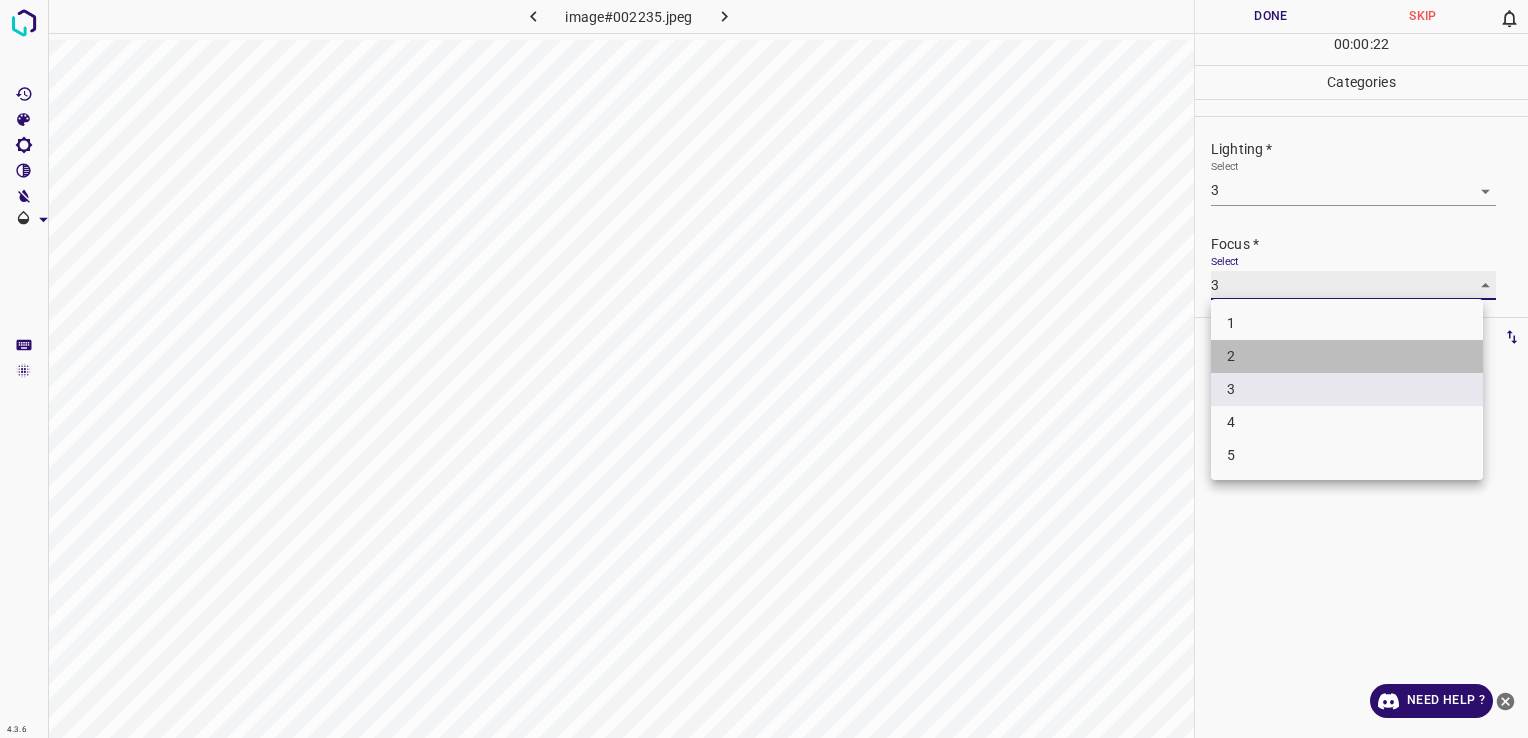 type on "2" 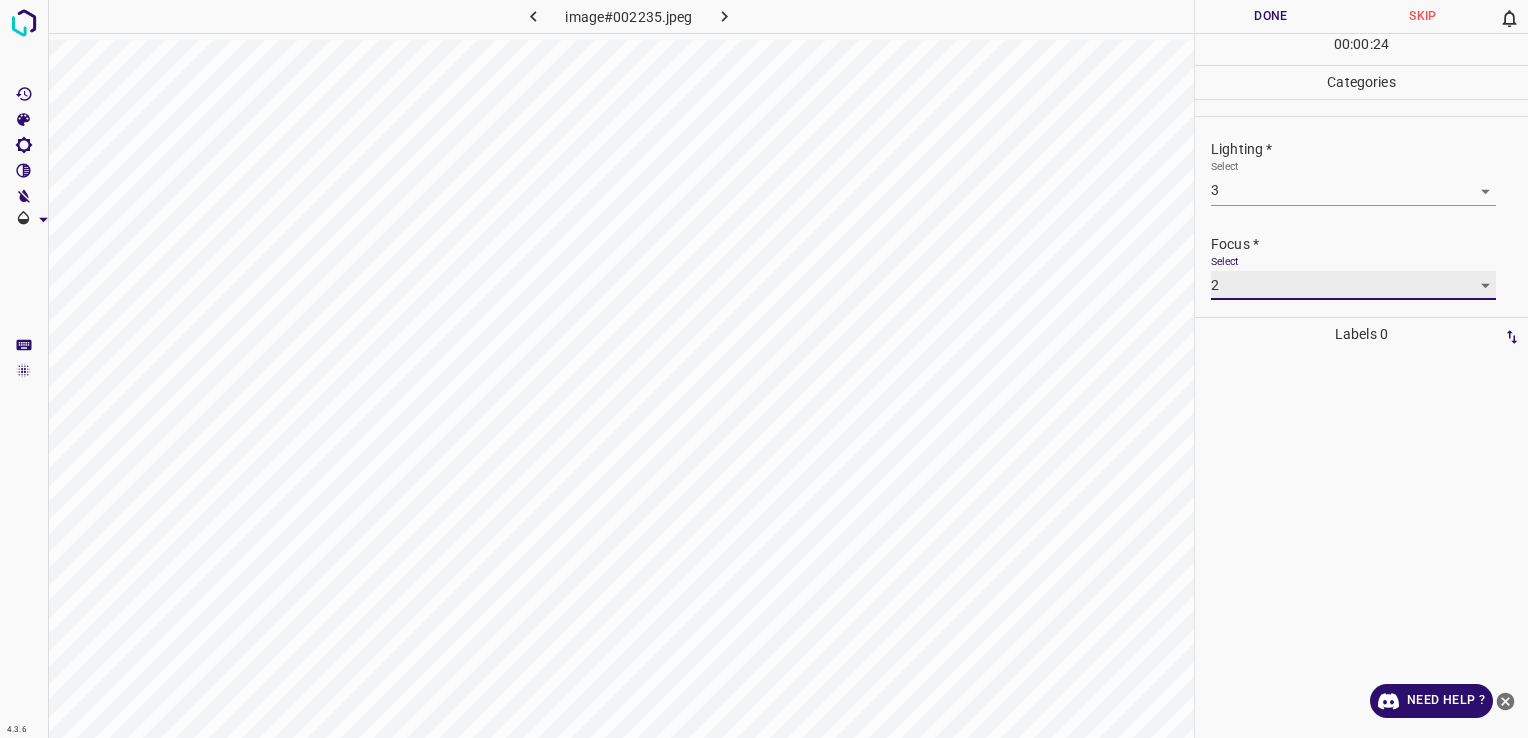 scroll, scrollTop: 98, scrollLeft: 0, axis: vertical 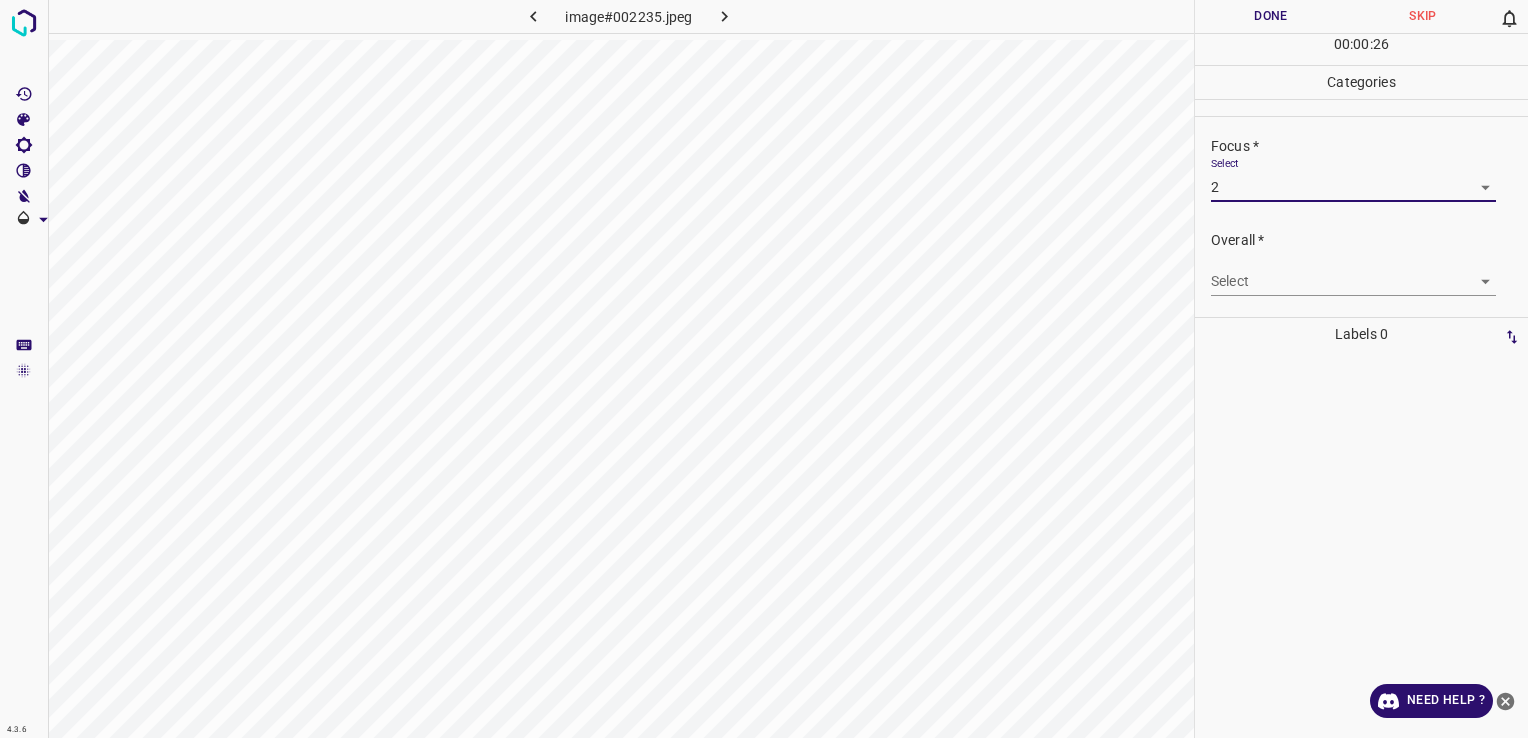 click on "4.3.6  image#002235.jpeg Done Skip 0 00   : 00   : 26   Categories Lighting *  Select 3 3 Focus *  Select 2 2 Overall *  Select ​ Labels   0 Categories 1 Lighting 2 Focus 3 Overall Tools Space Change between modes (Draw & Edit) I Auto labeling R Restore zoom M Zoom in N Zoom out Delete Delete selecte label Filters Z Restore filters X Saturation filter C Brightness filter V Contrast filter B Gray scale filter General O Download Need Help ? - Text - Hide - Delete" at bounding box center [764, 369] 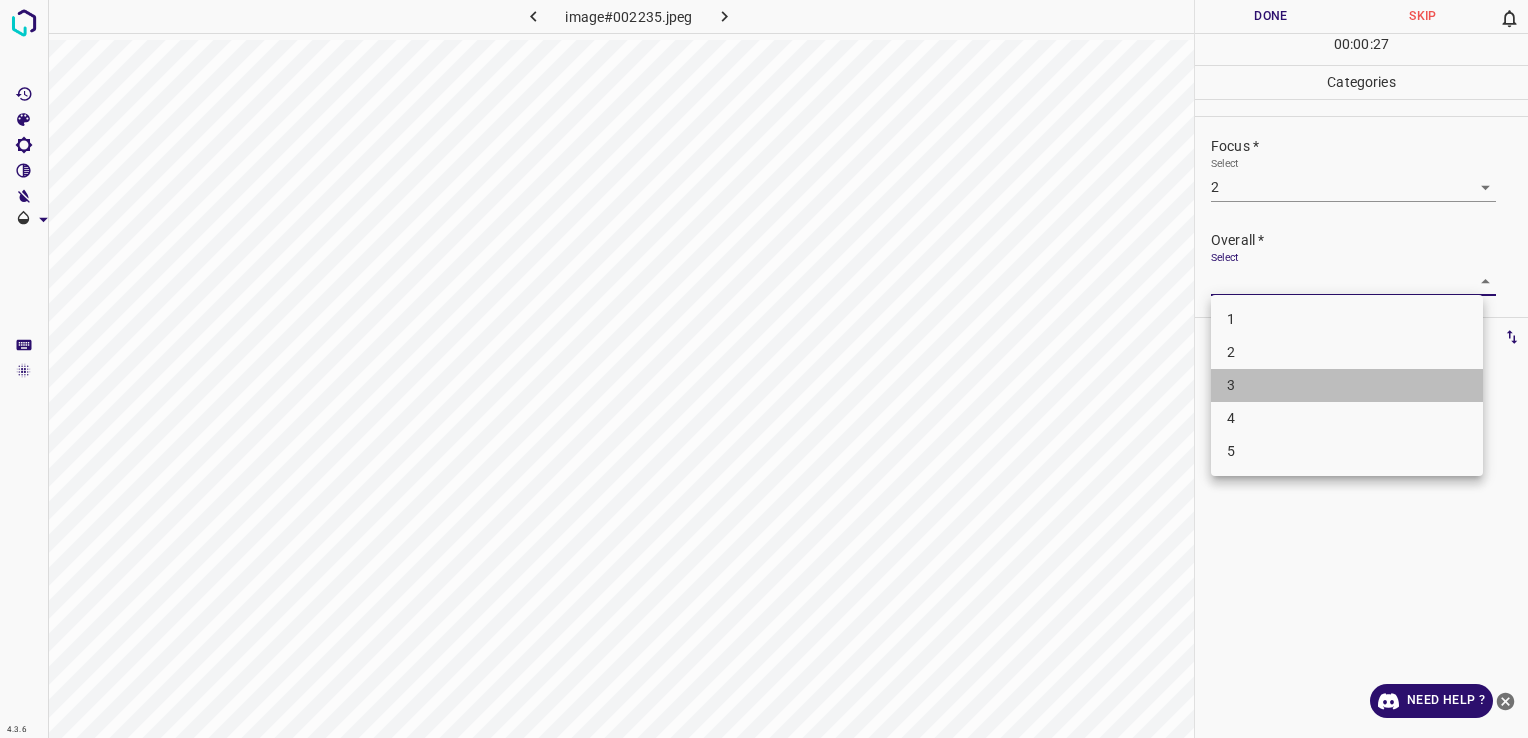 click on "3" at bounding box center [1347, 385] 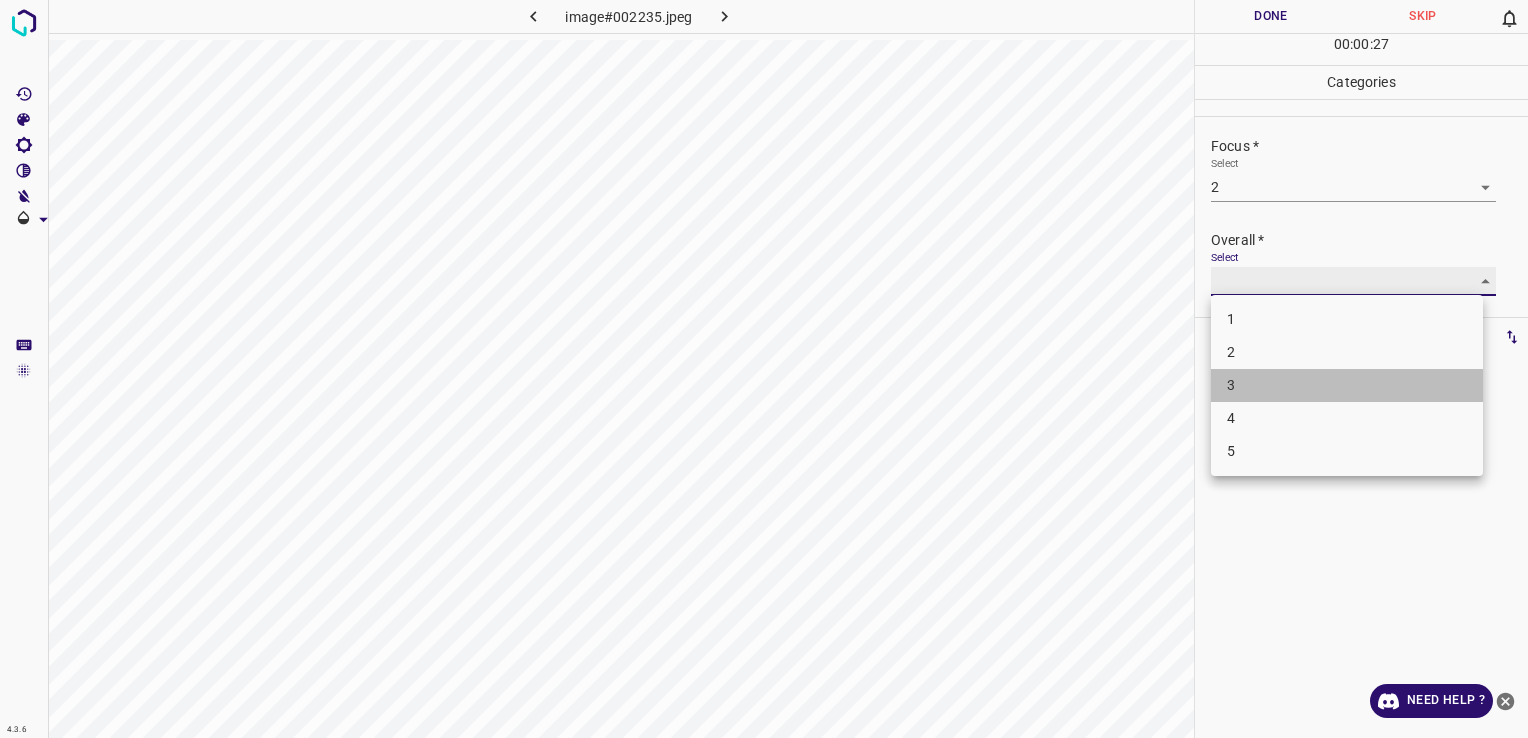 type on "3" 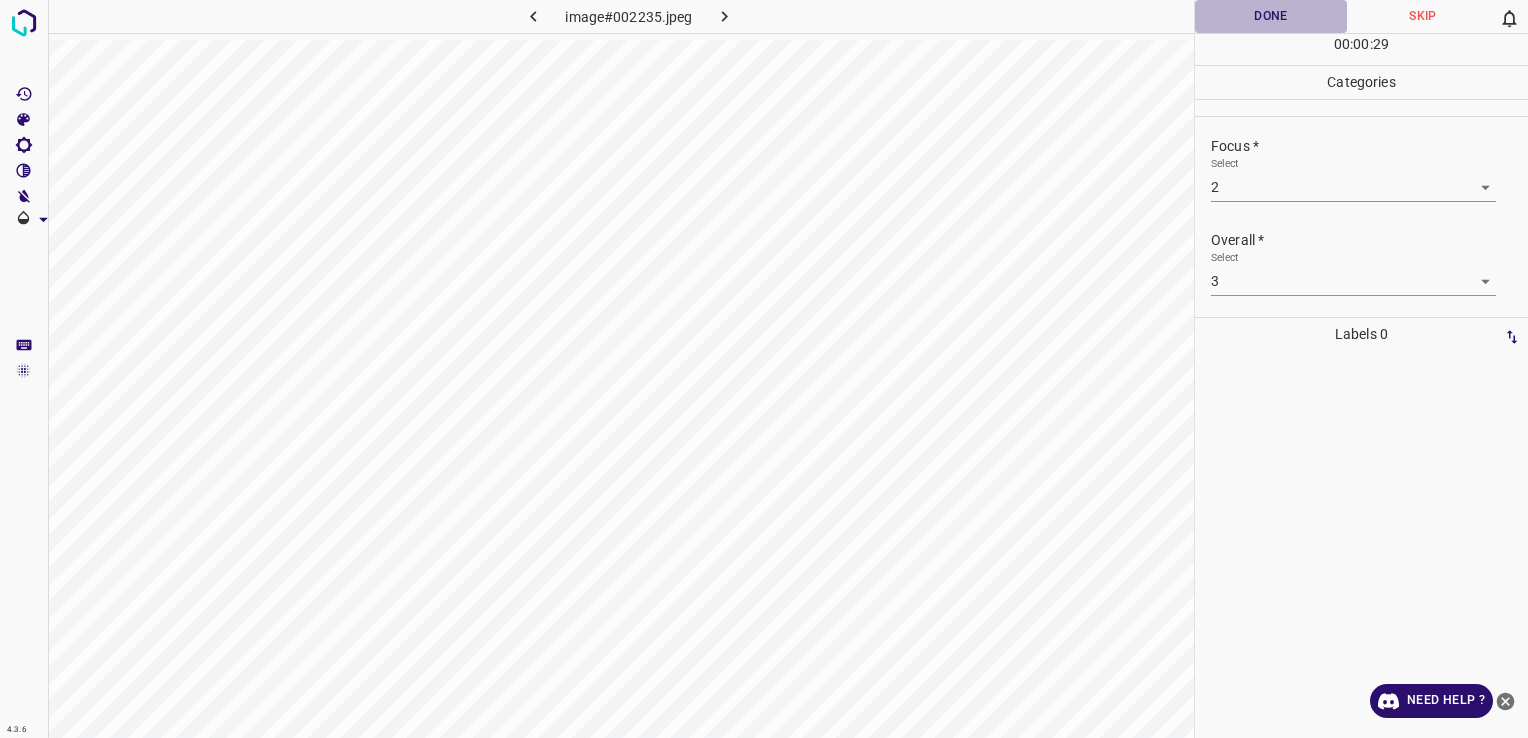 click on "Done" at bounding box center [1271, 16] 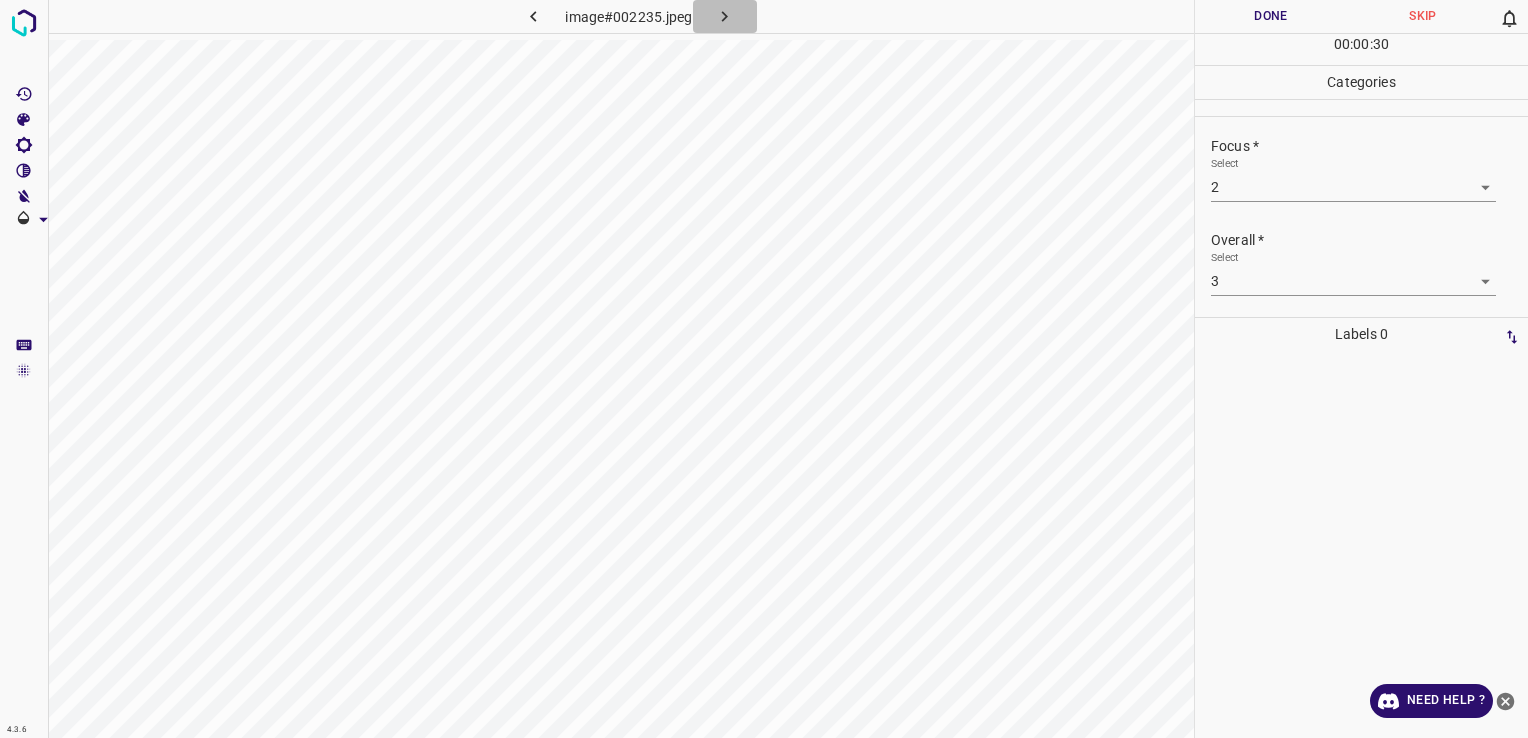 click 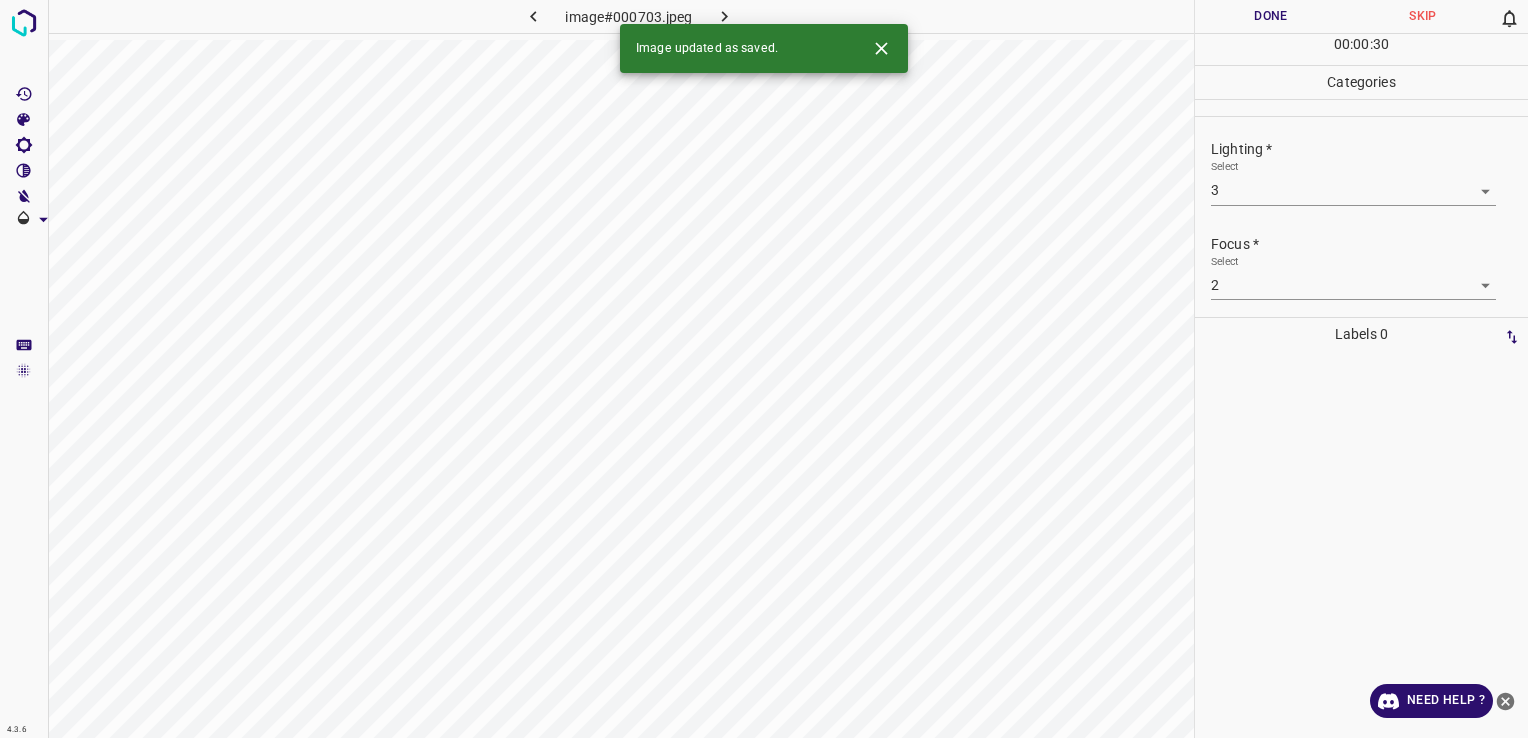 type 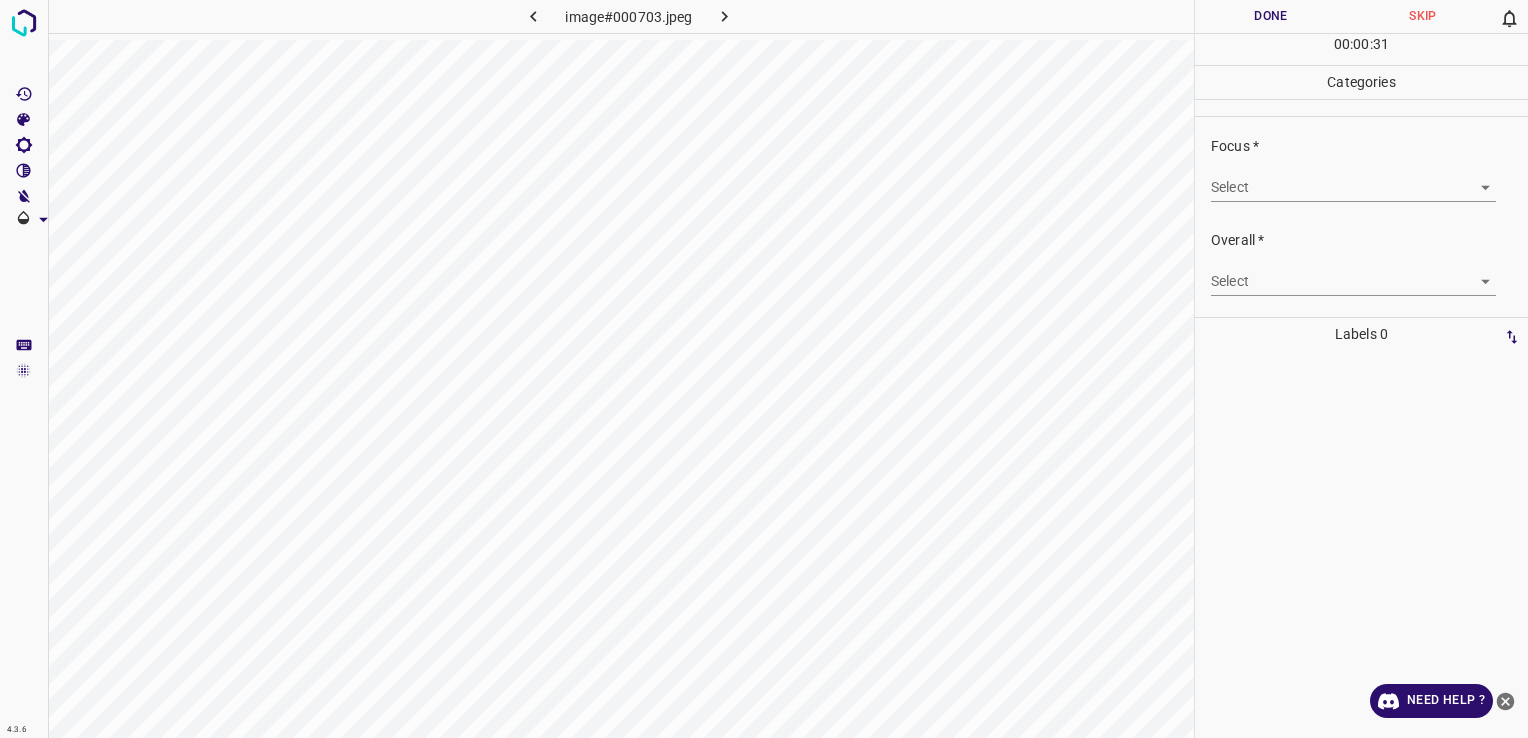 scroll, scrollTop: 0, scrollLeft: 0, axis: both 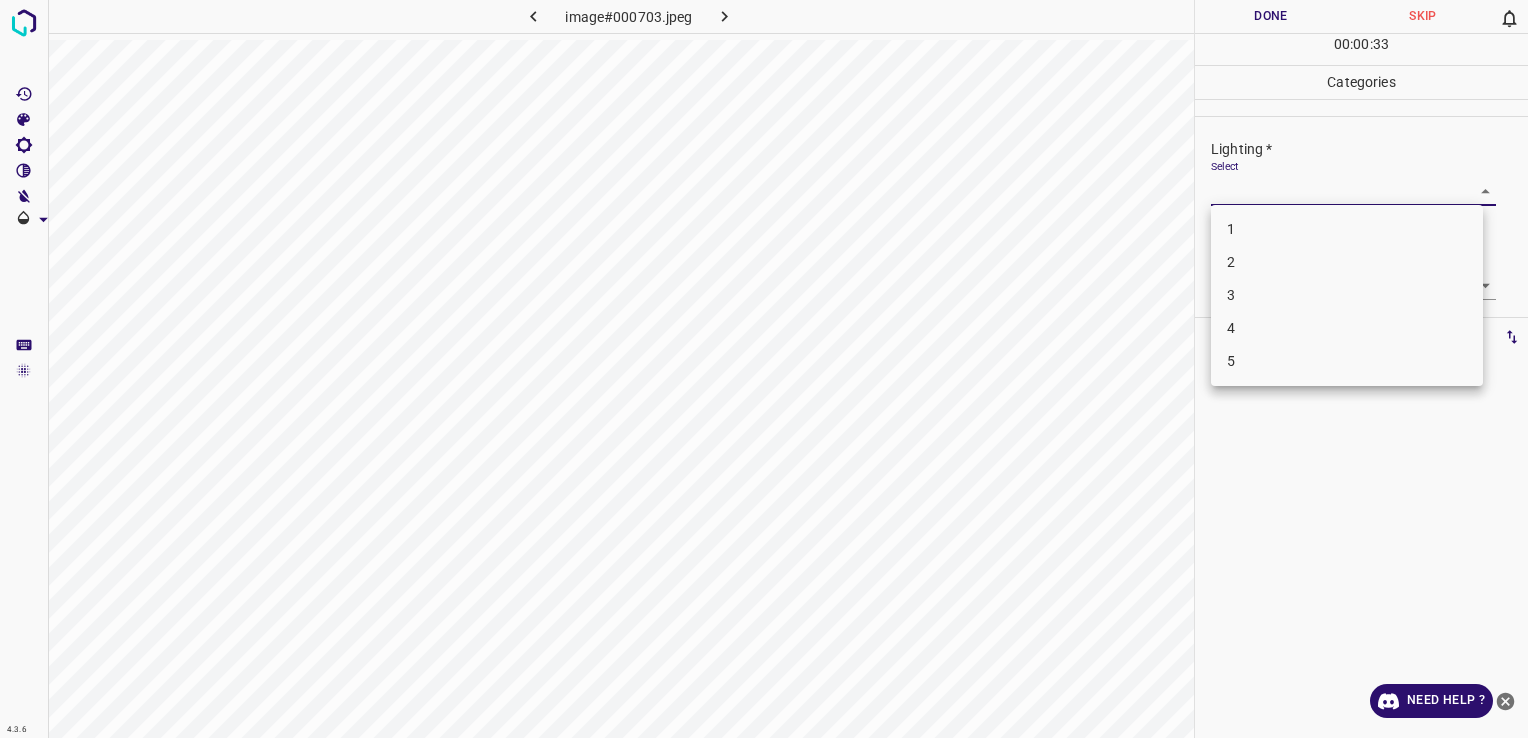 click on "4.3.6  image#000703.jpeg Done Skip 0 00   : 00   : 33   Categories Lighting *  Select ​ Focus *  Select ​ Overall *  Select ​ Labels   0 Categories 1 Lighting 2 Focus 3 Overall Tools Space Change between modes (Draw & Edit) I Auto labeling R Restore zoom M Zoom in N Zoom out Delete Delete selecte label Filters Z Restore filters X Saturation filter C Brightness filter V Contrast filter B Gray scale filter General O Download Need Help ? - Text - Hide - Delete 1 2 3 4 5" at bounding box center [764, 369] 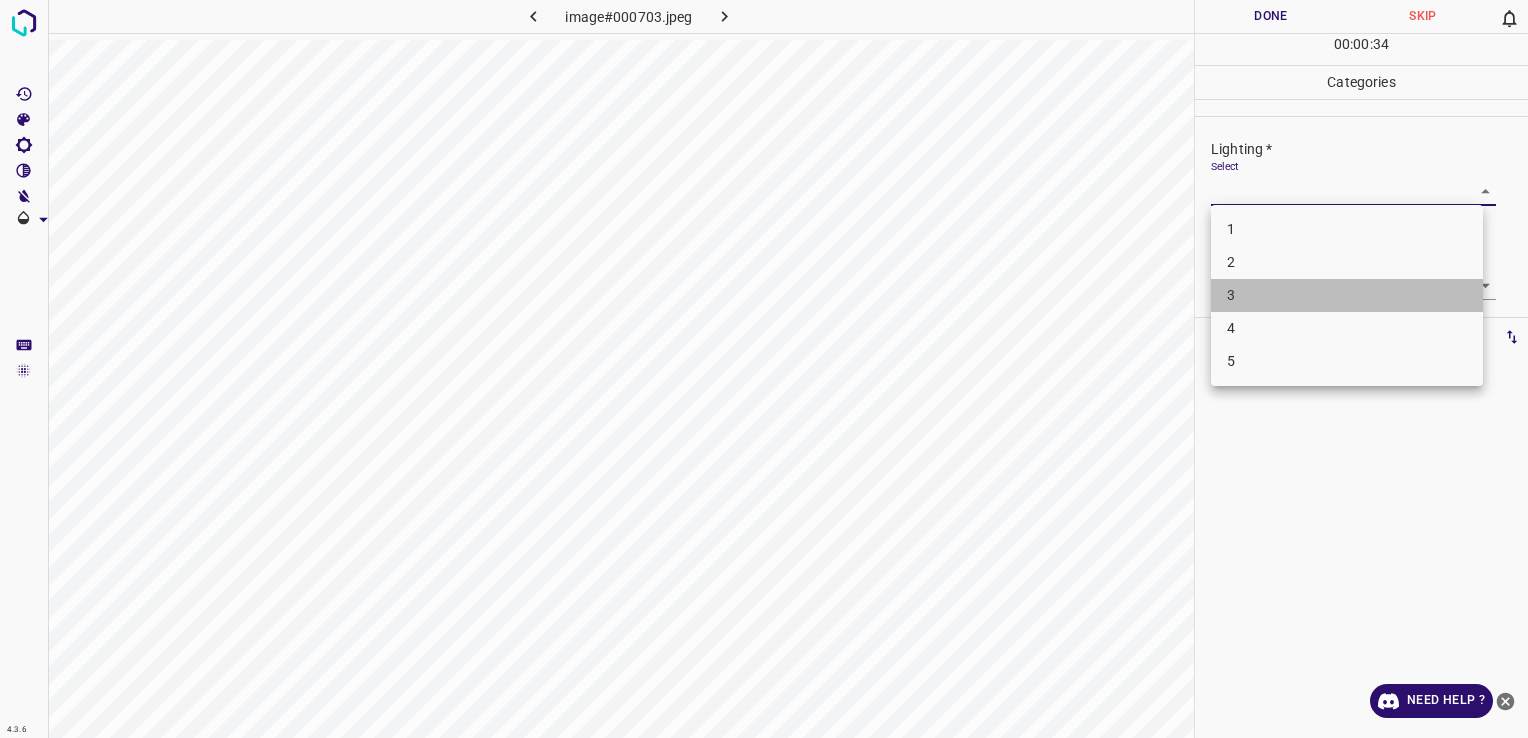 click on "3" at bounding box center [1347, 295] 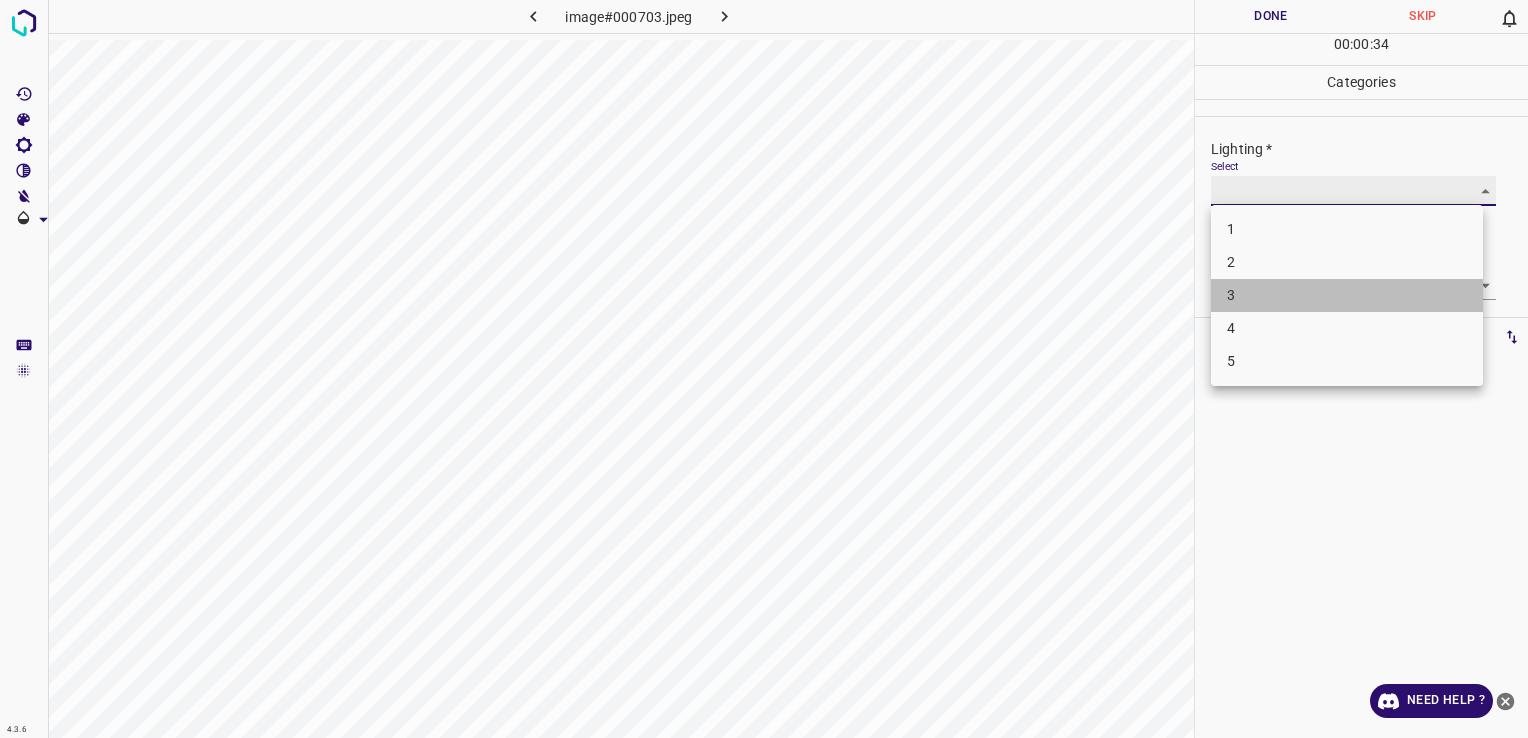 type on "3" 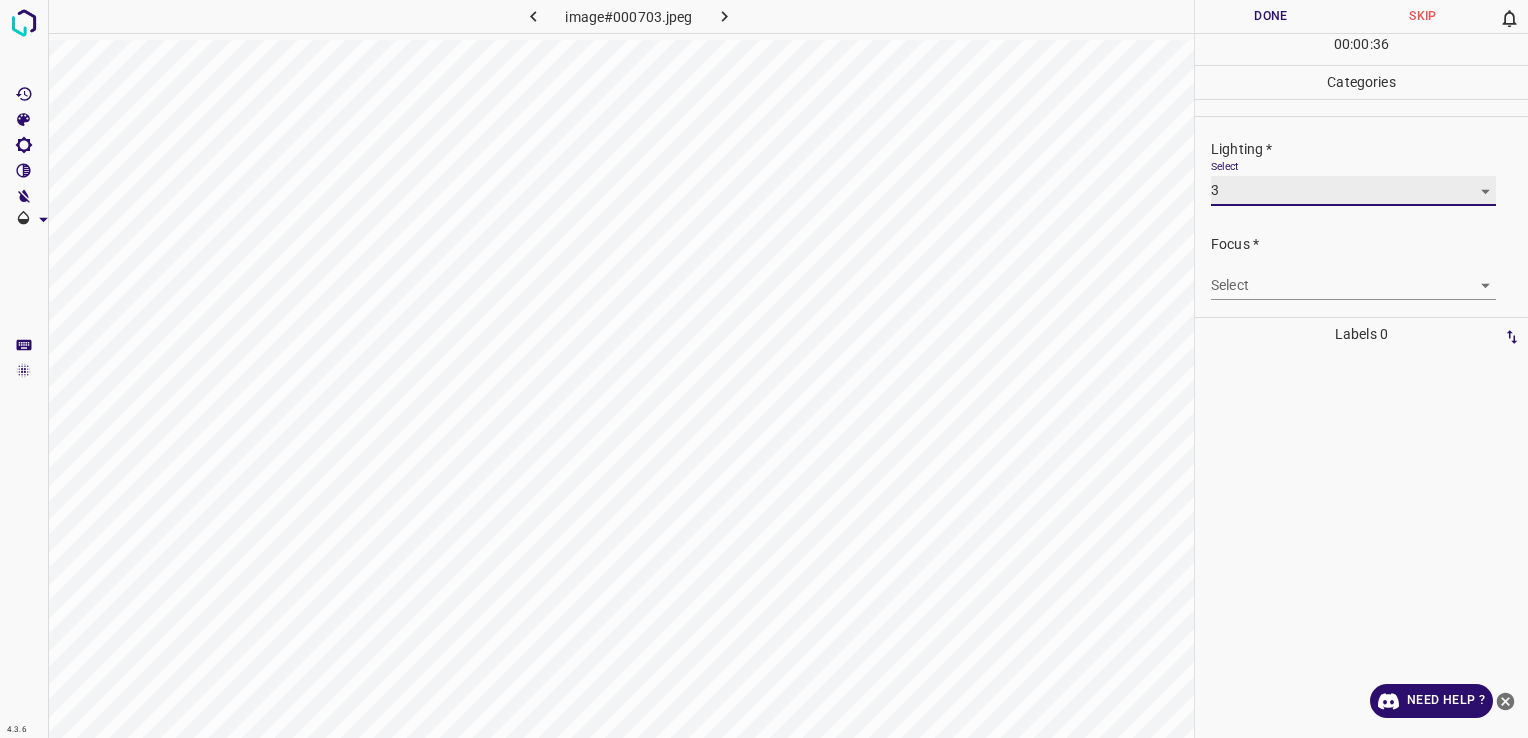 scroll, scrollTop: 98, scrollLeft: 0, axis: vertical 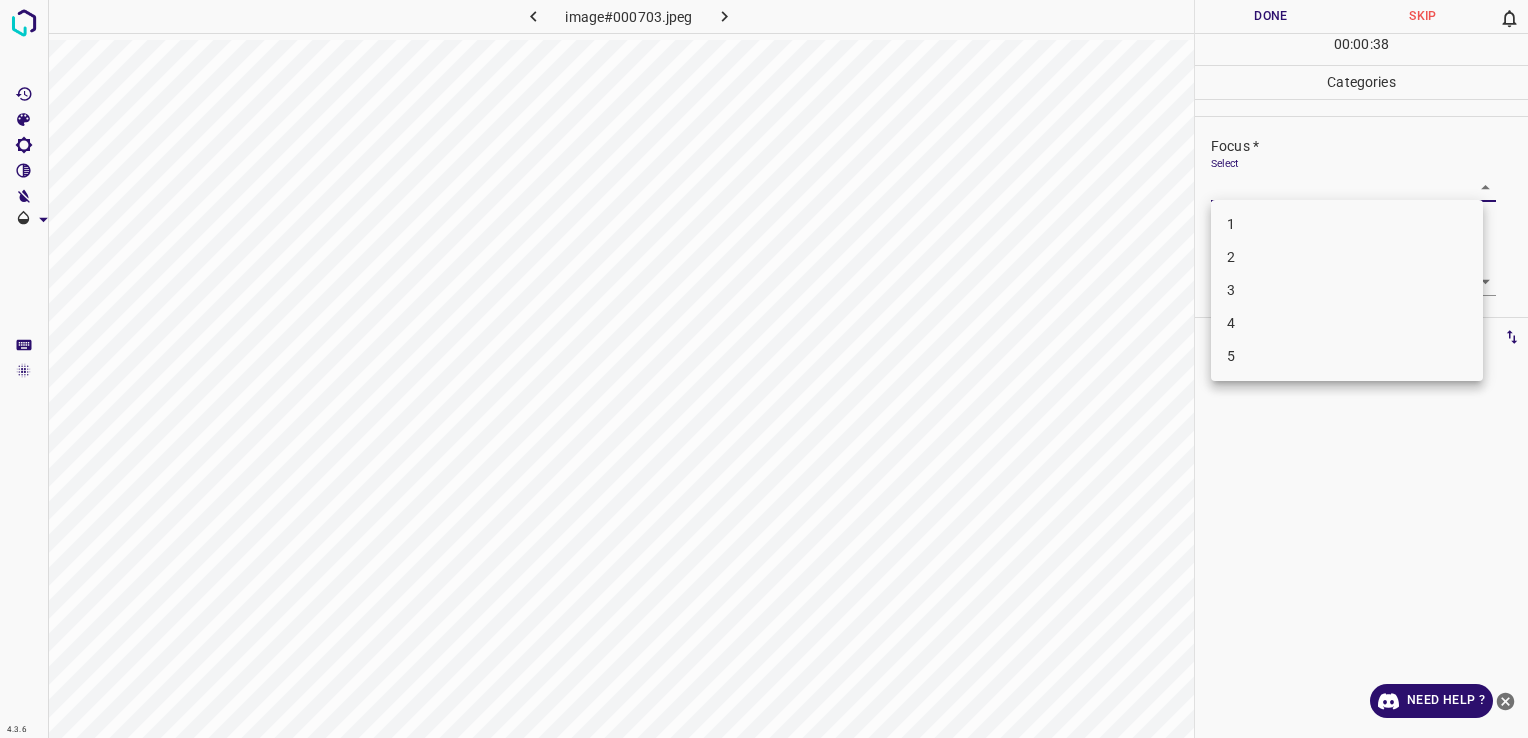 click on "4.3.6  image#000703.jpeg Done Skip 0 00   : 00   : 38   Categories Lighting *  Select 3 3 Focus *  Select ​ Overall *  Select ​ Labels   0 Categories 1 Lighting 2 Focus 3 Overall Tools Space Change between modes (Draw & Edit) I Auto labeling R Restore zoom M Zoom in N Zoom out Delete Delete selecte label Filters Z Restore filters X Saturation filter C Brightness filter V Contrast filter B Gray scale filter General O Download Need Help ? - Text - Hide - Delete 1 2 3 4 5" at bounding box center (764, 369) 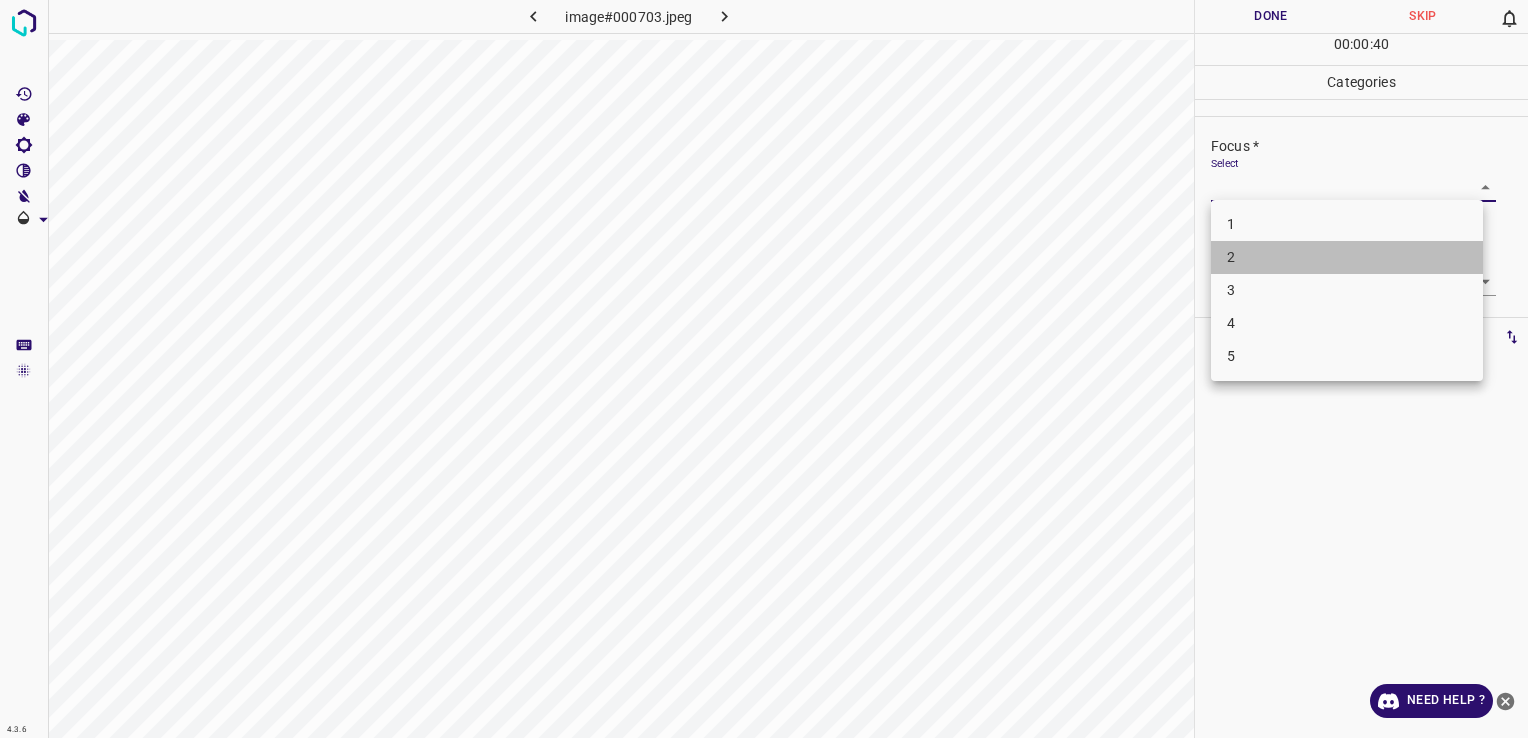click on "2" at bounding box center [1347, 257] 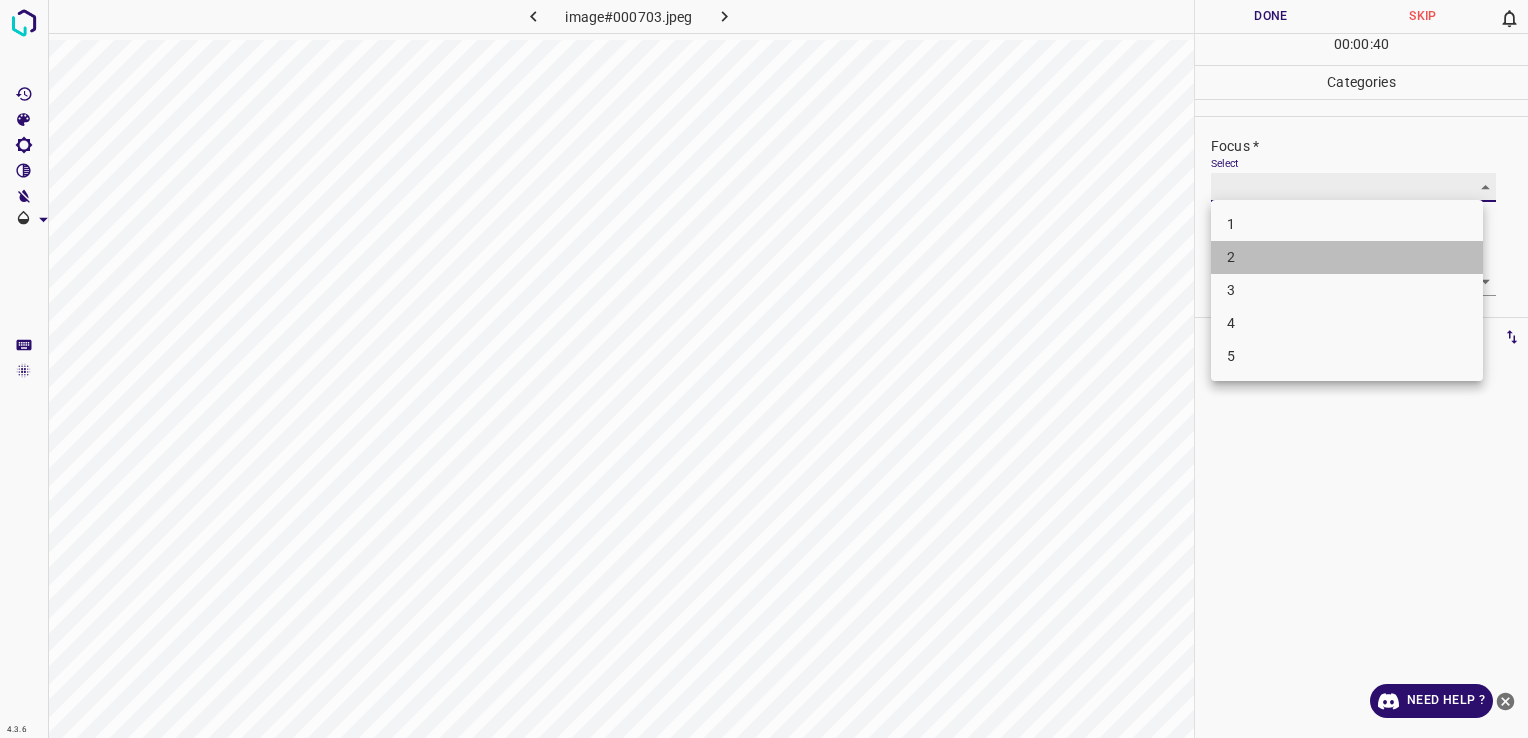 type on "2" 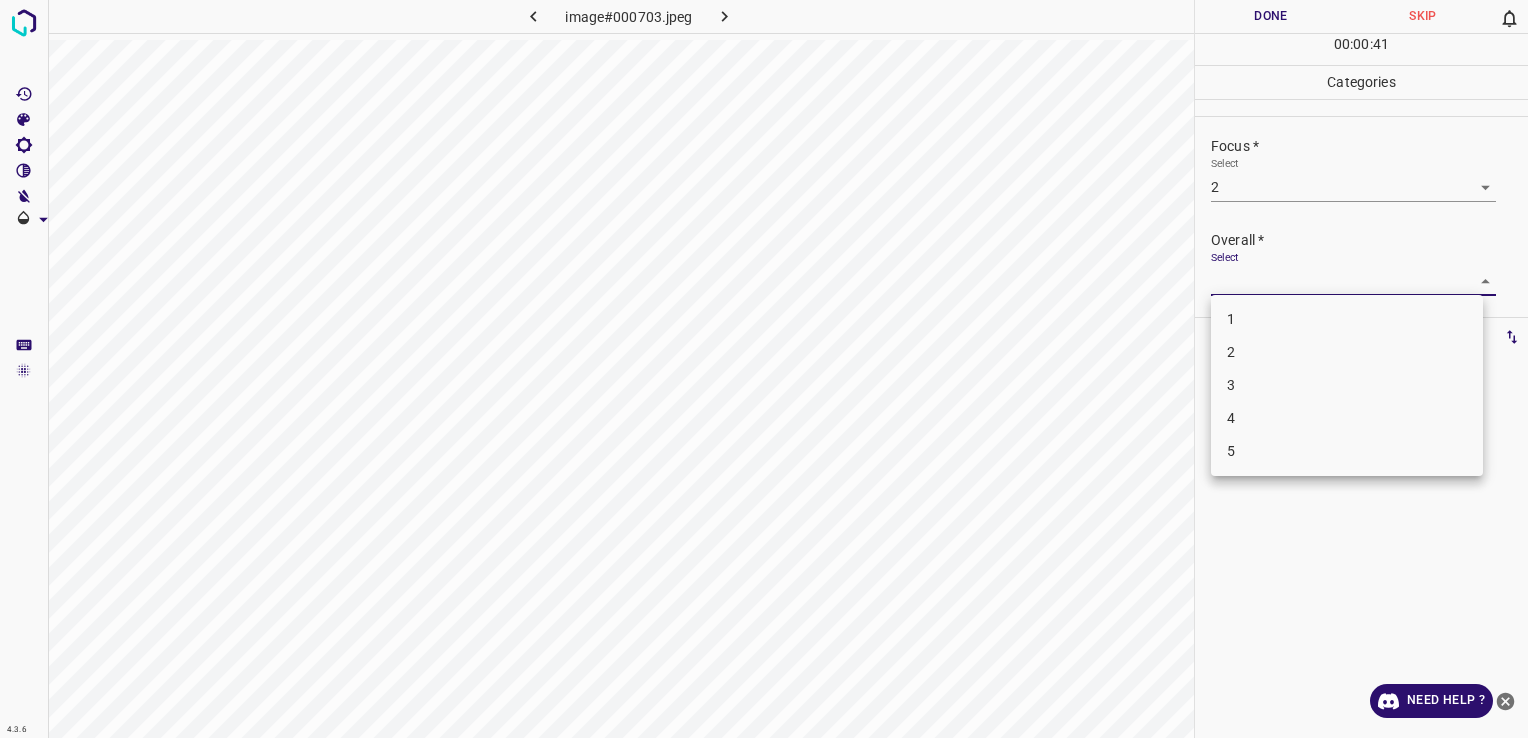 click on "4.3.6  image#000703.jpeg Done Skip 0 00   : 00   : 41   Categories Lighting *  Select 3 3 Focus *  Select 2 2 Overall *  Select ​ Labels   0 Categories 1 Lighting 2 Focus 3 Overall Tools Space Change between modes (Draw & Edit) I Auto labeling R Restore zoom M Zoom in N Zoom out Delete Delete selecte label Filters Z Restore filters X Saturation filter C Brightness filter V Contrast filter B Gray scale filter General O Download Need Help ? - Text - Hide - Delete 1 2 3 4 5" at bounding box center (764, 369) 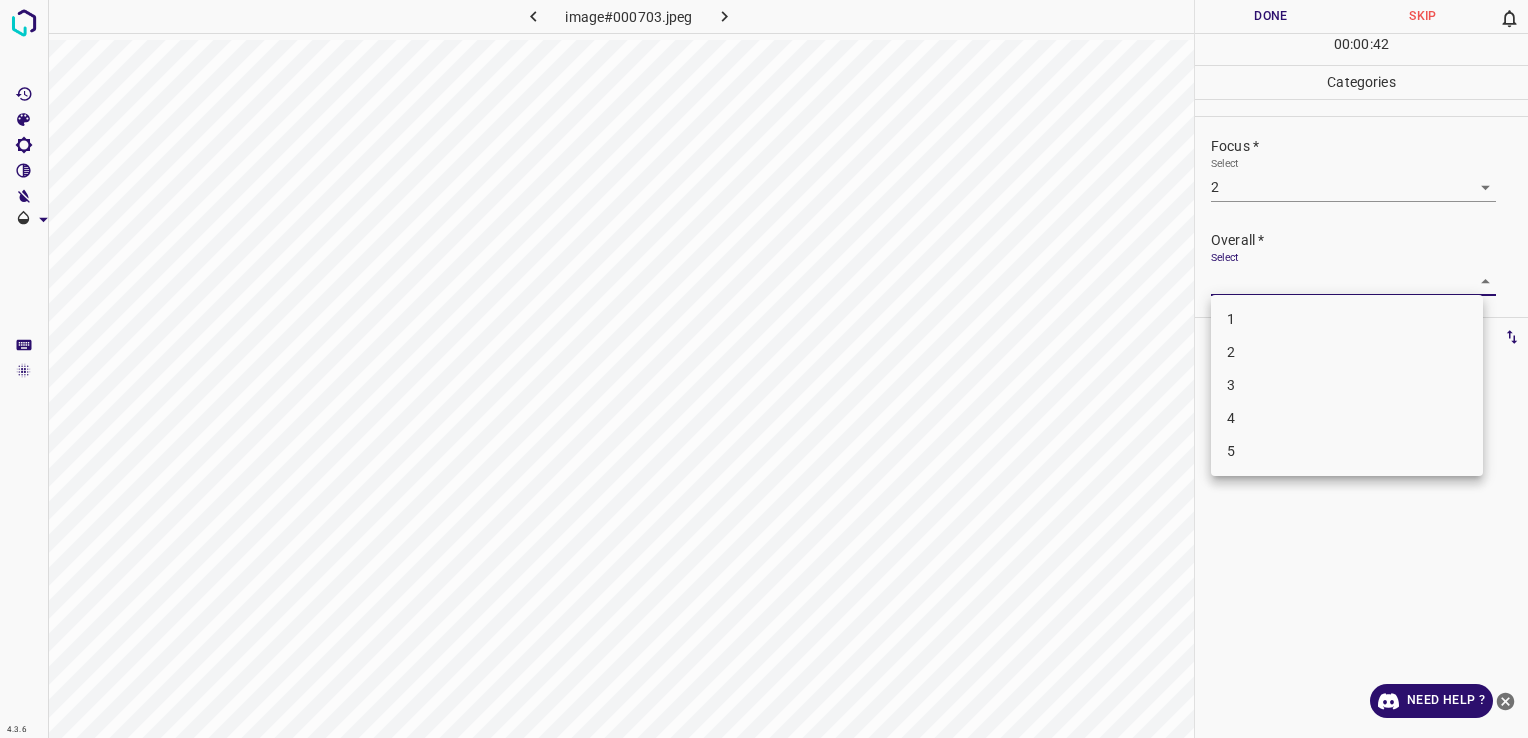 click on "3" at bounding box center [1347, 385] 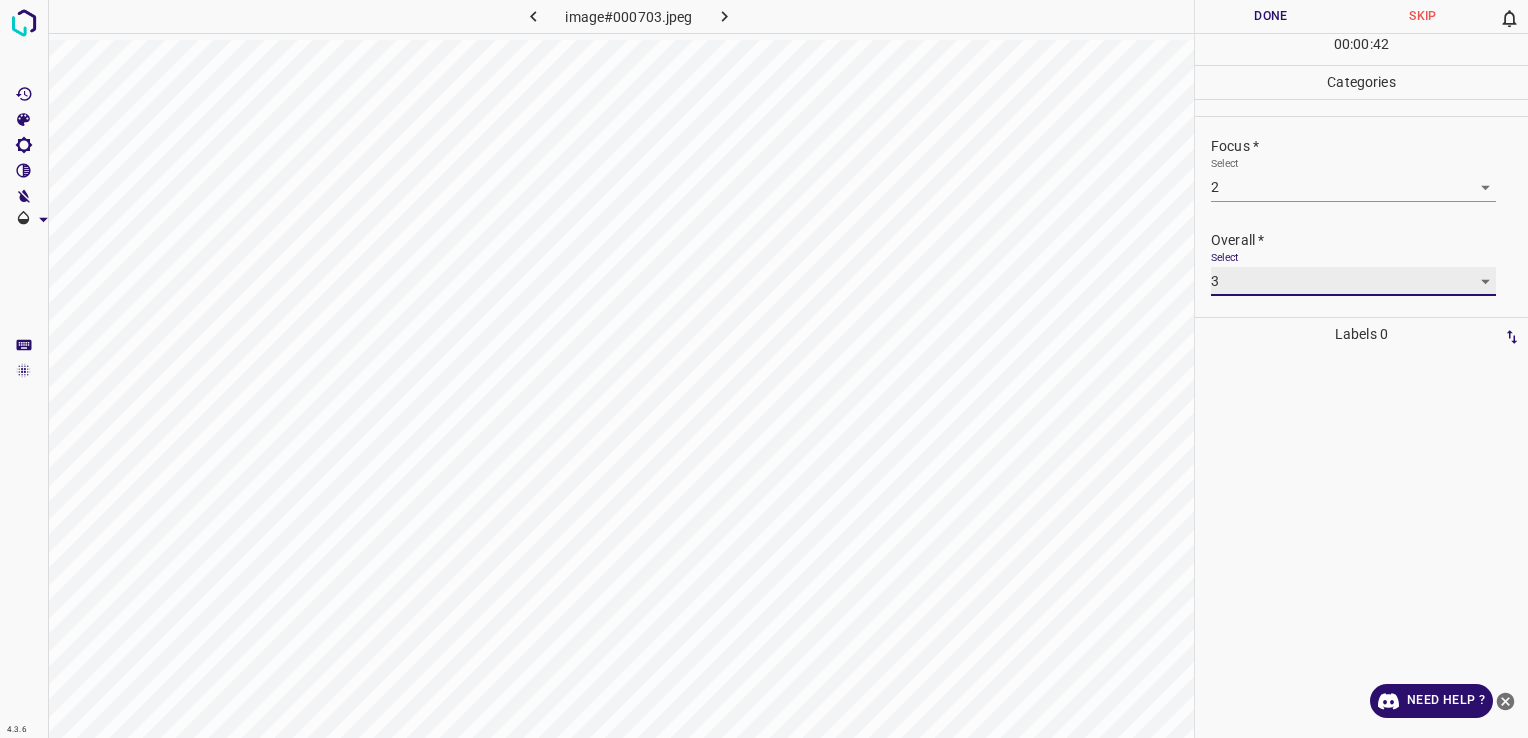 type on "3" 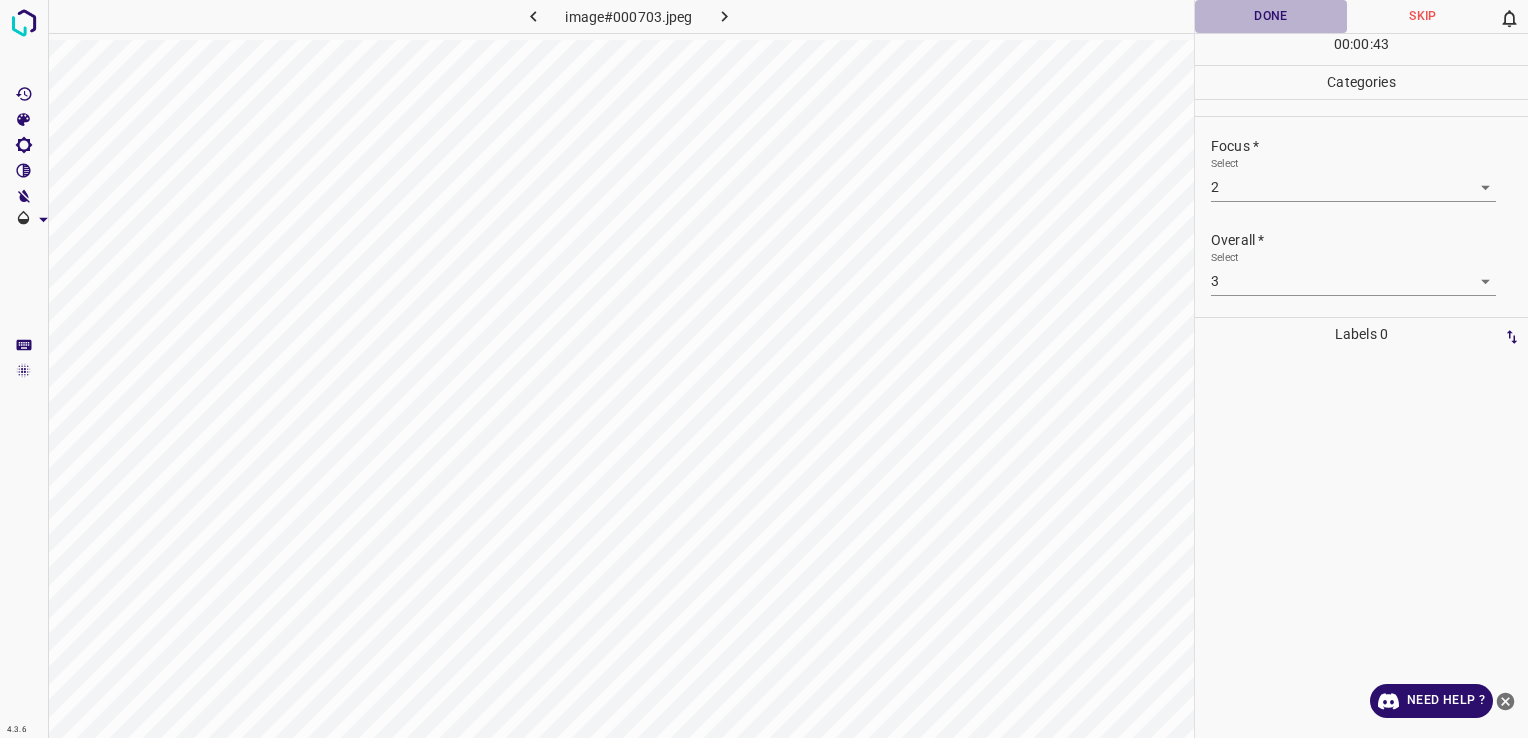 click on "Done" at bounding box center (1271, 16) 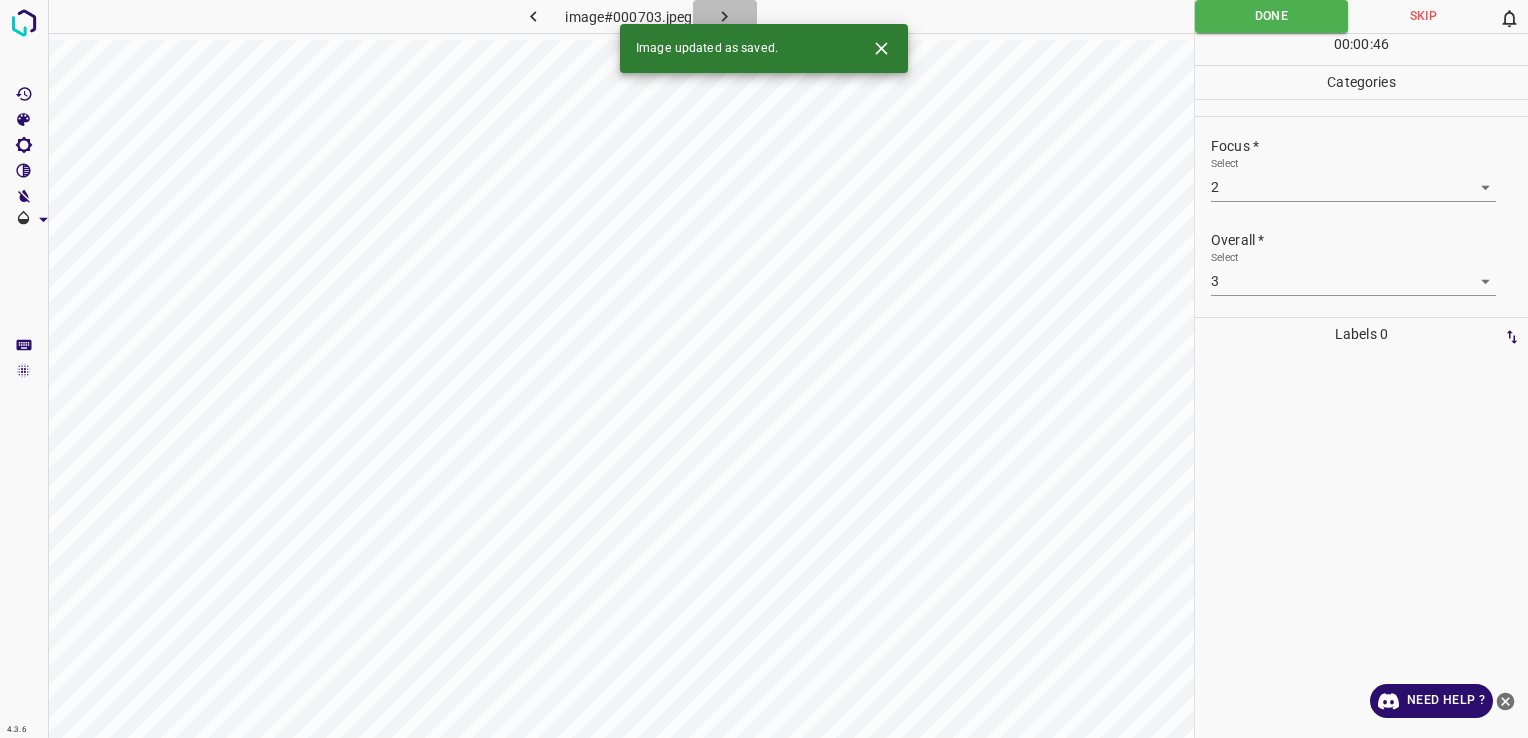 click 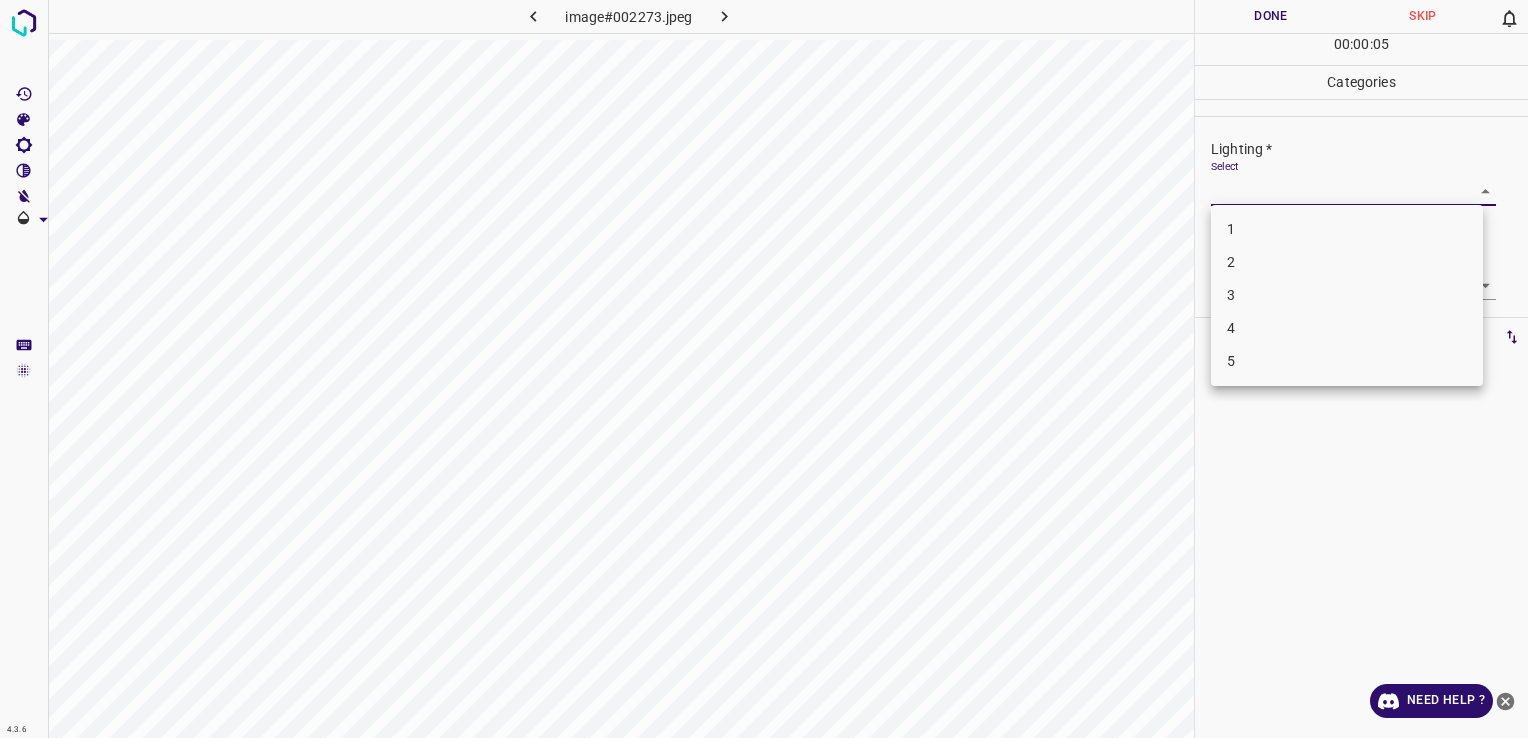 click on "4.3.6  image#002273.jpeg Done Skip 0 00   : 00   : 05   Categories Lighting *  Select ​ Focus *  Select ​ Overall *  Select ​ Labels   0 Categories 1 Lighting 2 Focus 3 Overall Tools Space Change between modes (Draw & Edit) I Auto labeling R Restore zoom M Zoom in N Zoom out Delete Delete selecte label Filters Z Restore filters X Saturation filter C Brightness filter V Contrast filter B Gray scale filter General O Download Need Help ? - Text - Hide - Delete 1 2 3 4 5" at bounding box center [764, 369] 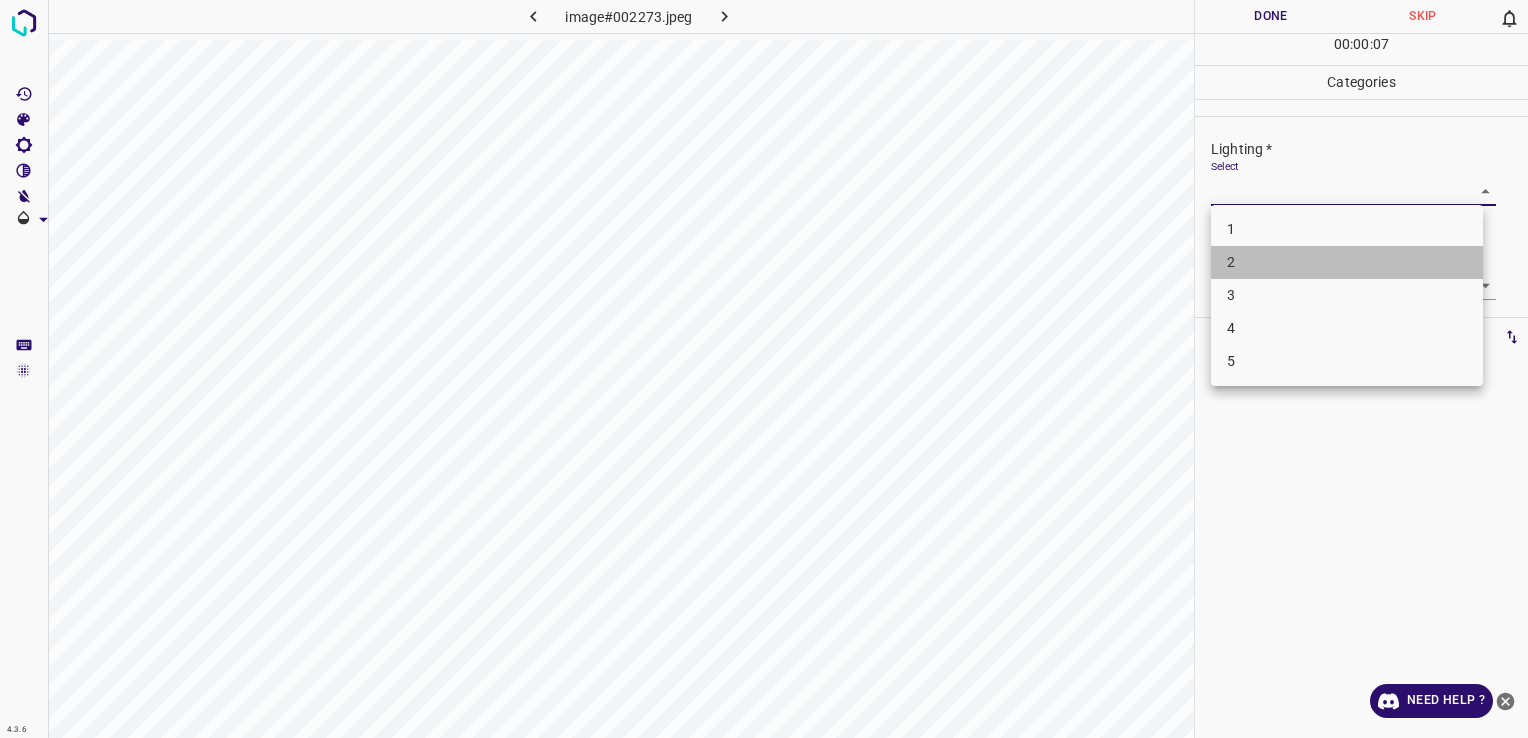 click on "2" at bounding box center (1347, 262) 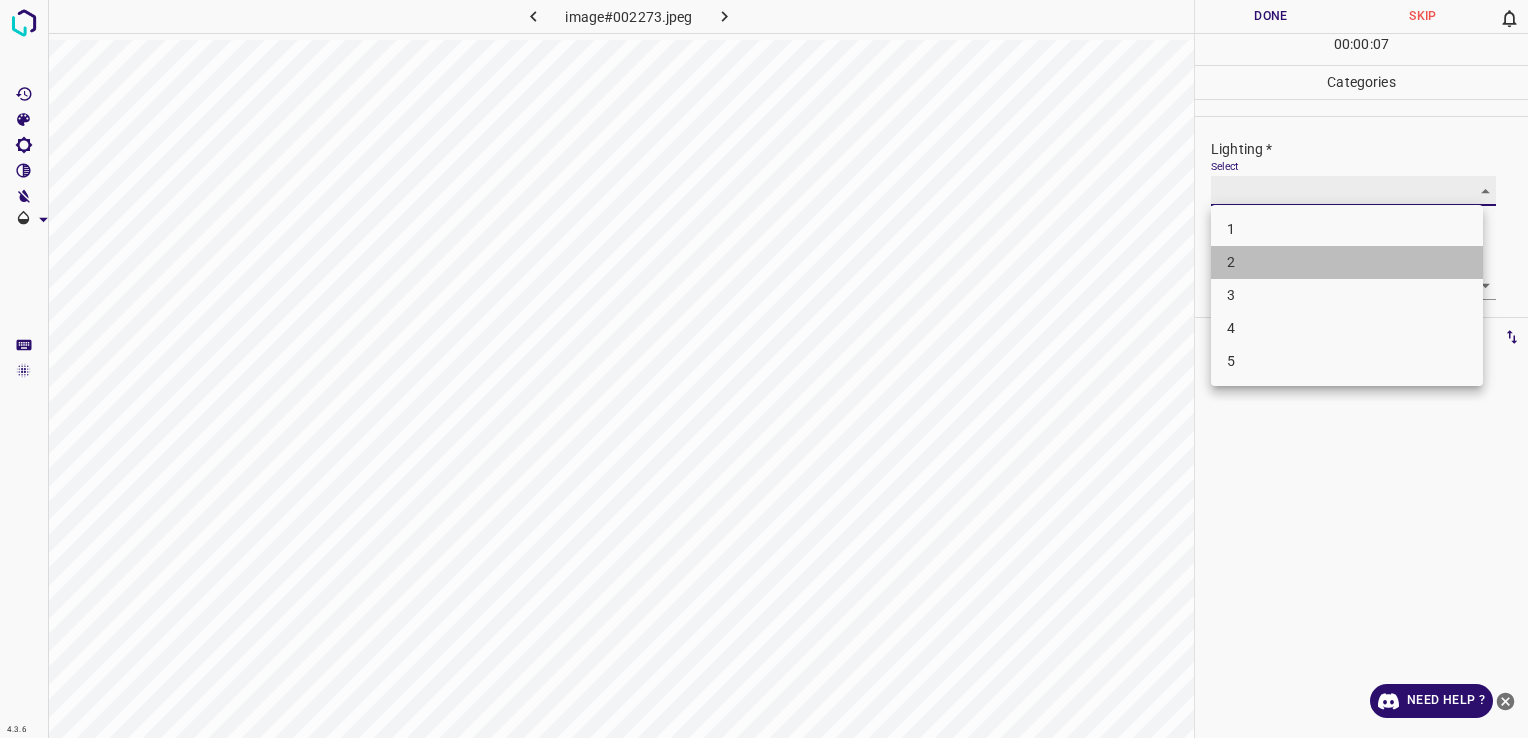 type on "2" 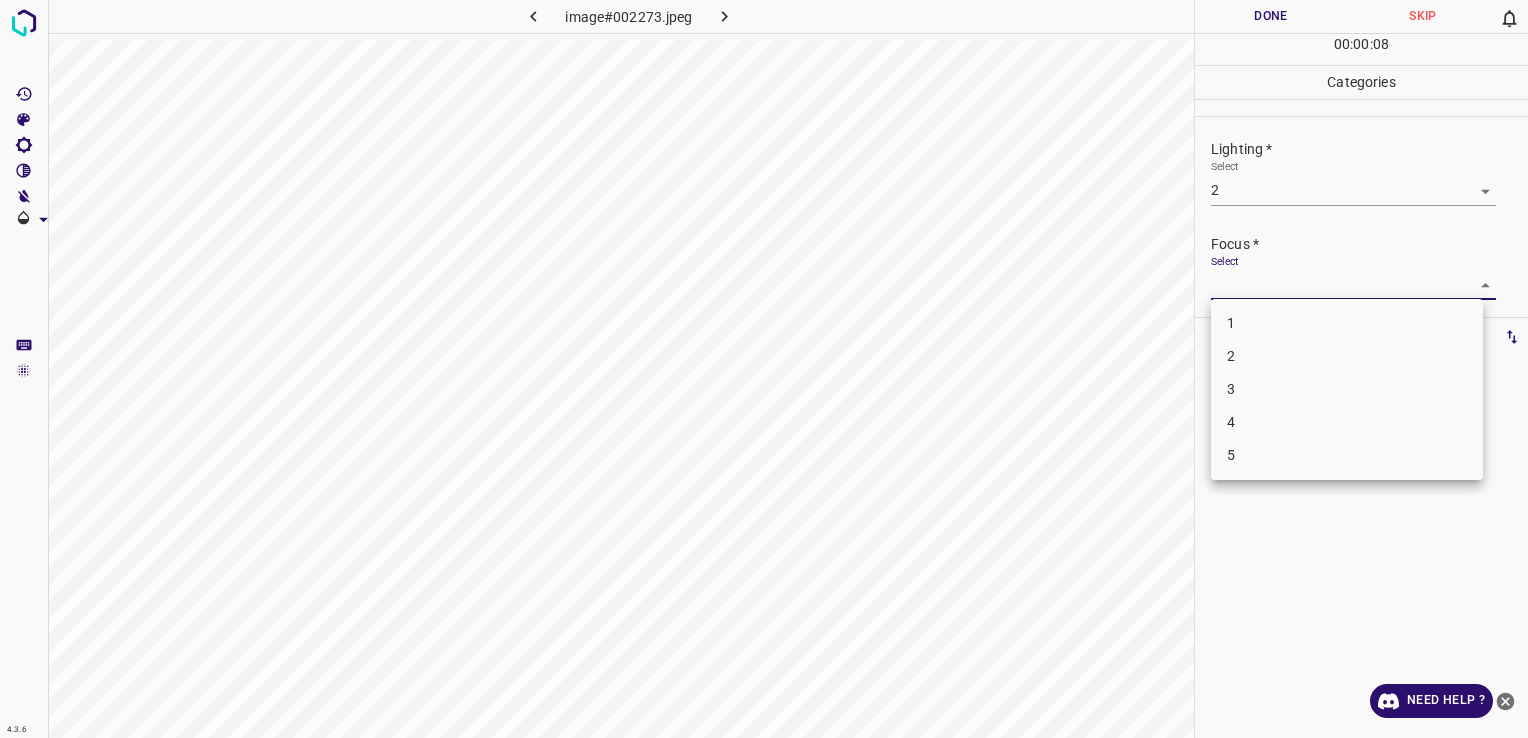click on "4.3.6  image#002273.jpeg Done Skip 0 00   : 00   : 08   Categories Lighting *  Select 2 2 Focus *  Select ​ Overall *  Select ​ Labels   0 Categories 1 Lighting 2 Focus 3 Overall Tools Space Change between modes (Draw & Edit) I Auto labeling R Restore zoom M Zoom in N Zoom out Delete Delete selecte label Filters Z Restore filters X Saturation filter C Brightness filter V Contrast filter B Gray scale filter General O Download Need Help ? - Text - Hide - Delete 1 2 3 4 5" at bounding box center (764, 369) 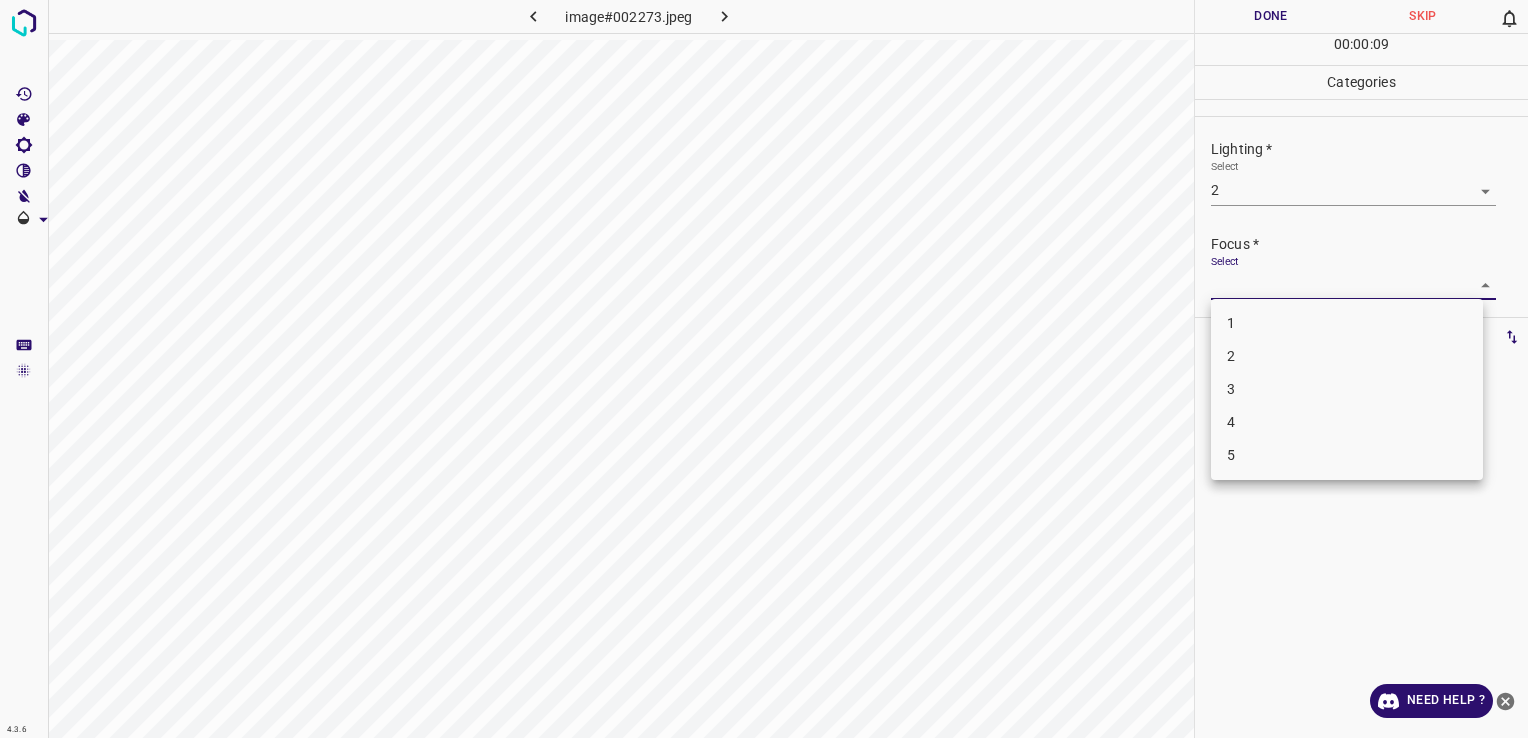 click on "2" at bounding box center (1347, 356) 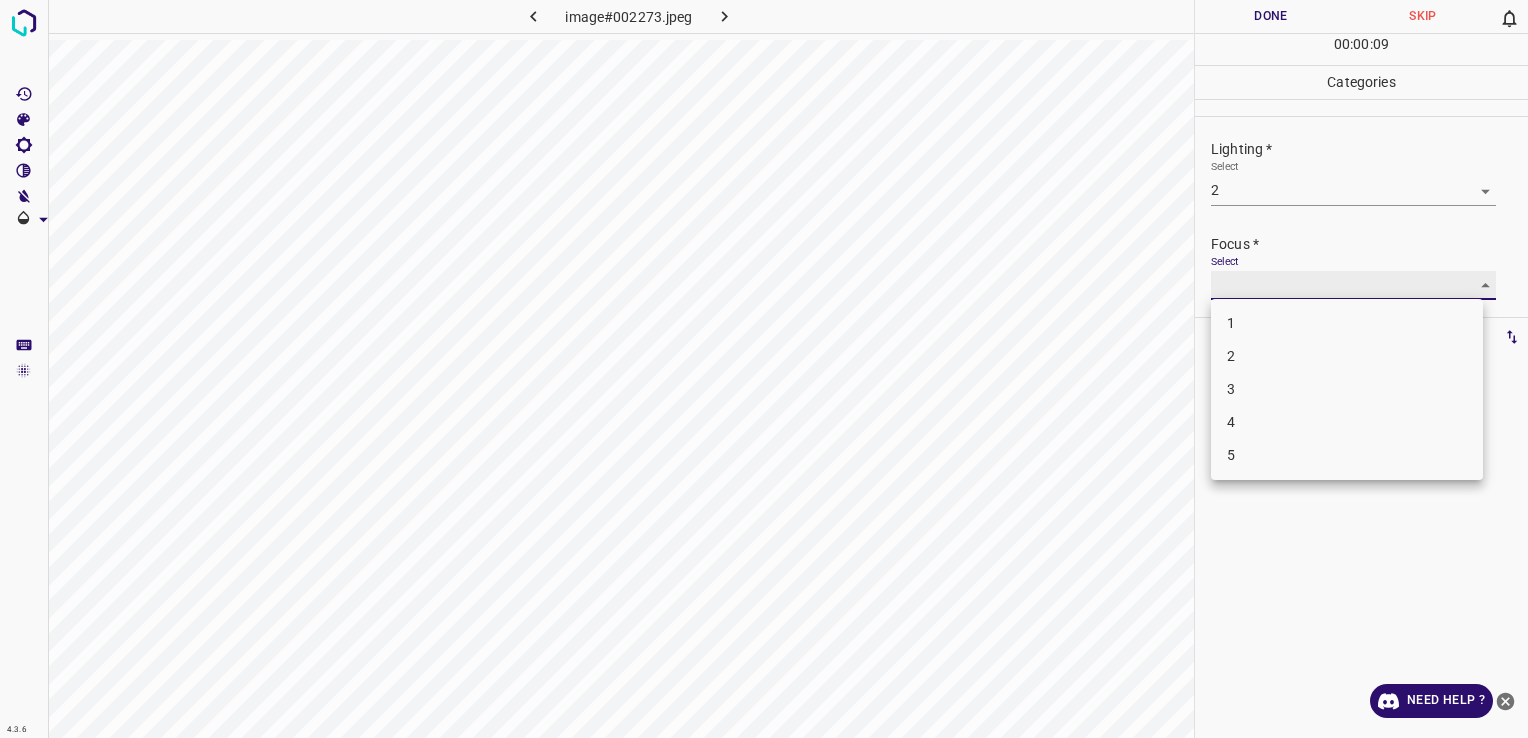 type on "2" 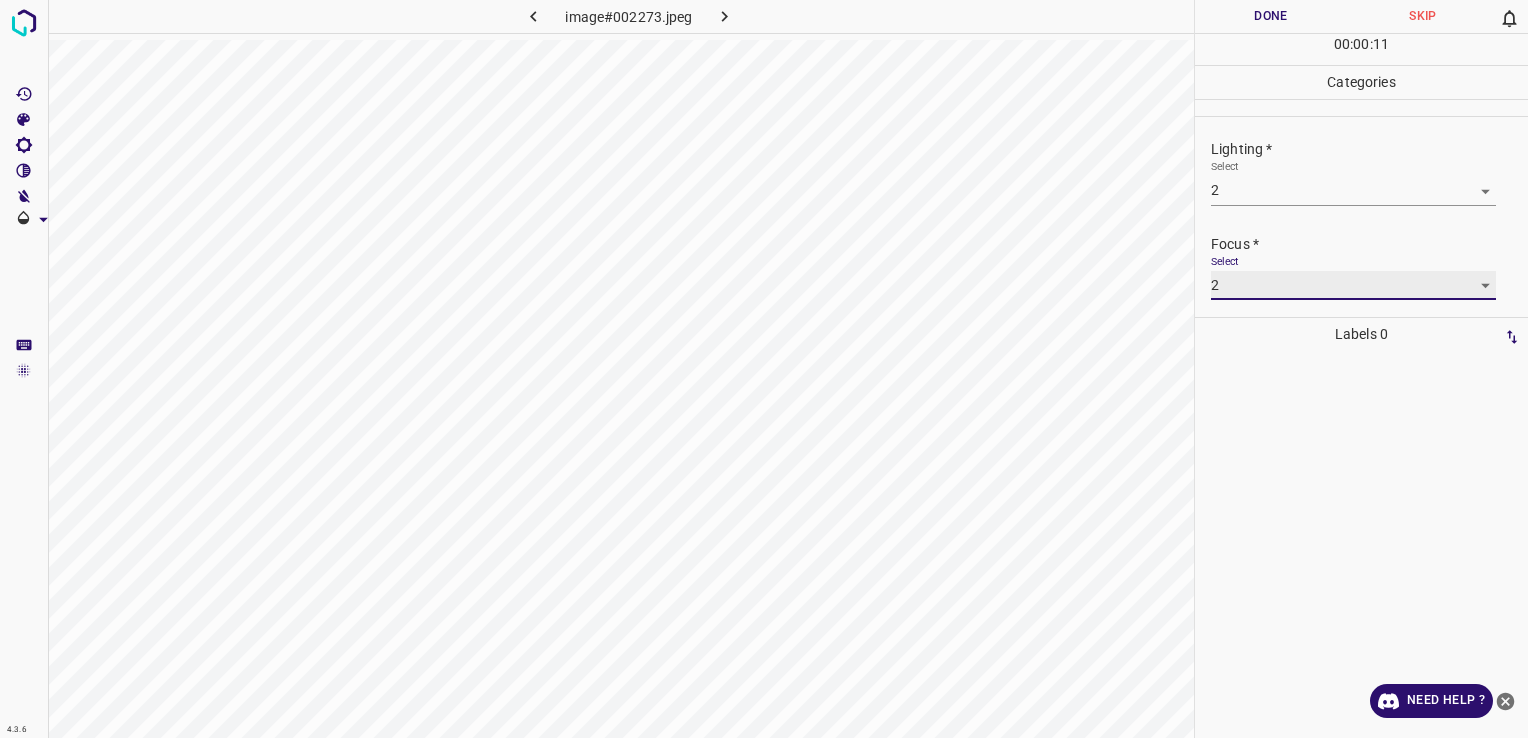 scroll, scrollTop: 98, scrollLeft: 0, axis: vertical 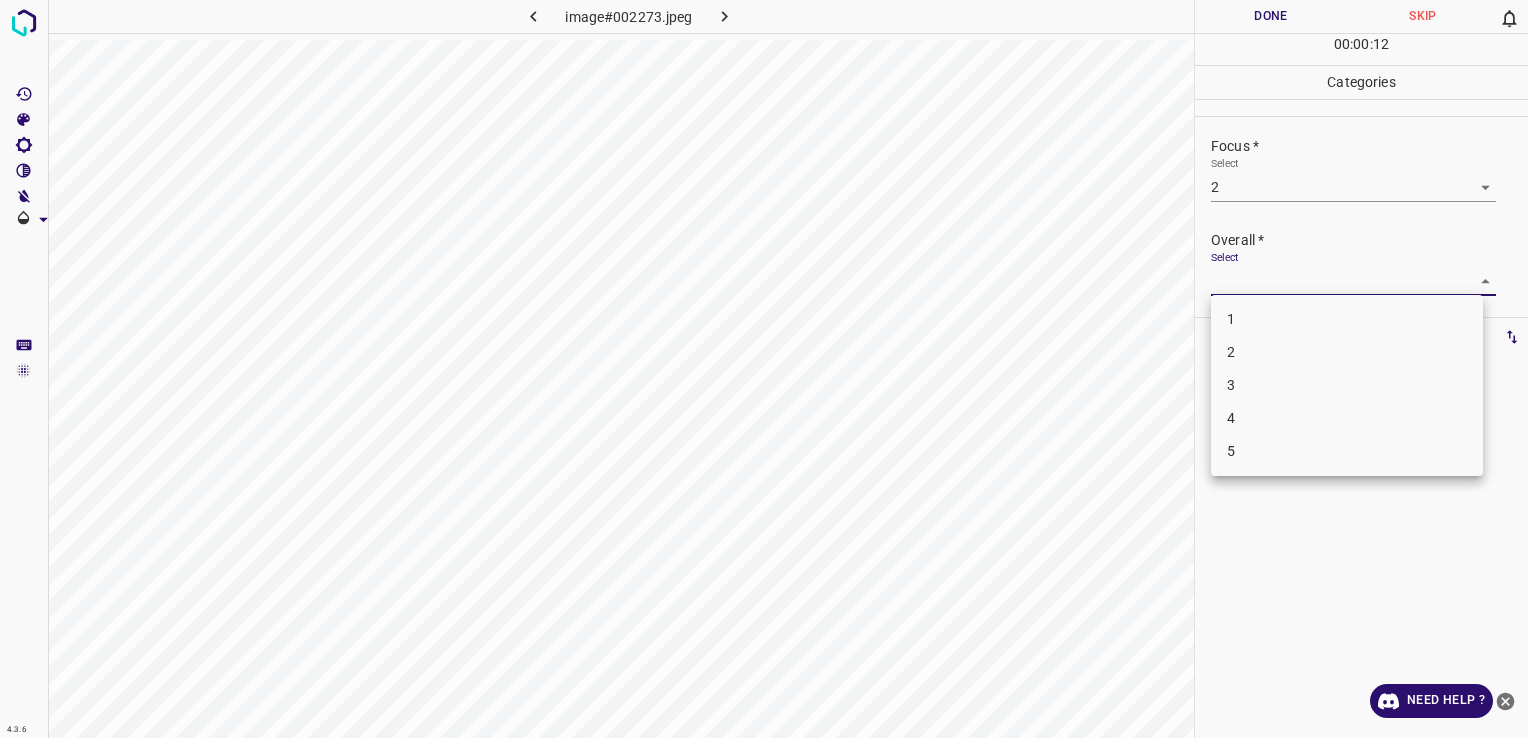 click on "4.3.6  image#002273.jpeg Done Skip 0 00   : 00   : 12   Categories Lighting *  Select 2 2 Focus *  Select 2 2 Overall *  Select ​ Labels   0 Categories 1 Lighting 2 Focus 3 Overall Tools Space Change between modes (Draw & Edit) I Auto labeling R Restore zoom M Zoom in N Zoom out Delete Delete selecte label Filters Z Restore filters X Saturation filter C Brightness filter V Contrast filter B Gray scale filter General O Download Need Help ? - Text - Hide - Delete 1 2 3 4 5" at bounding box center (764, 369) 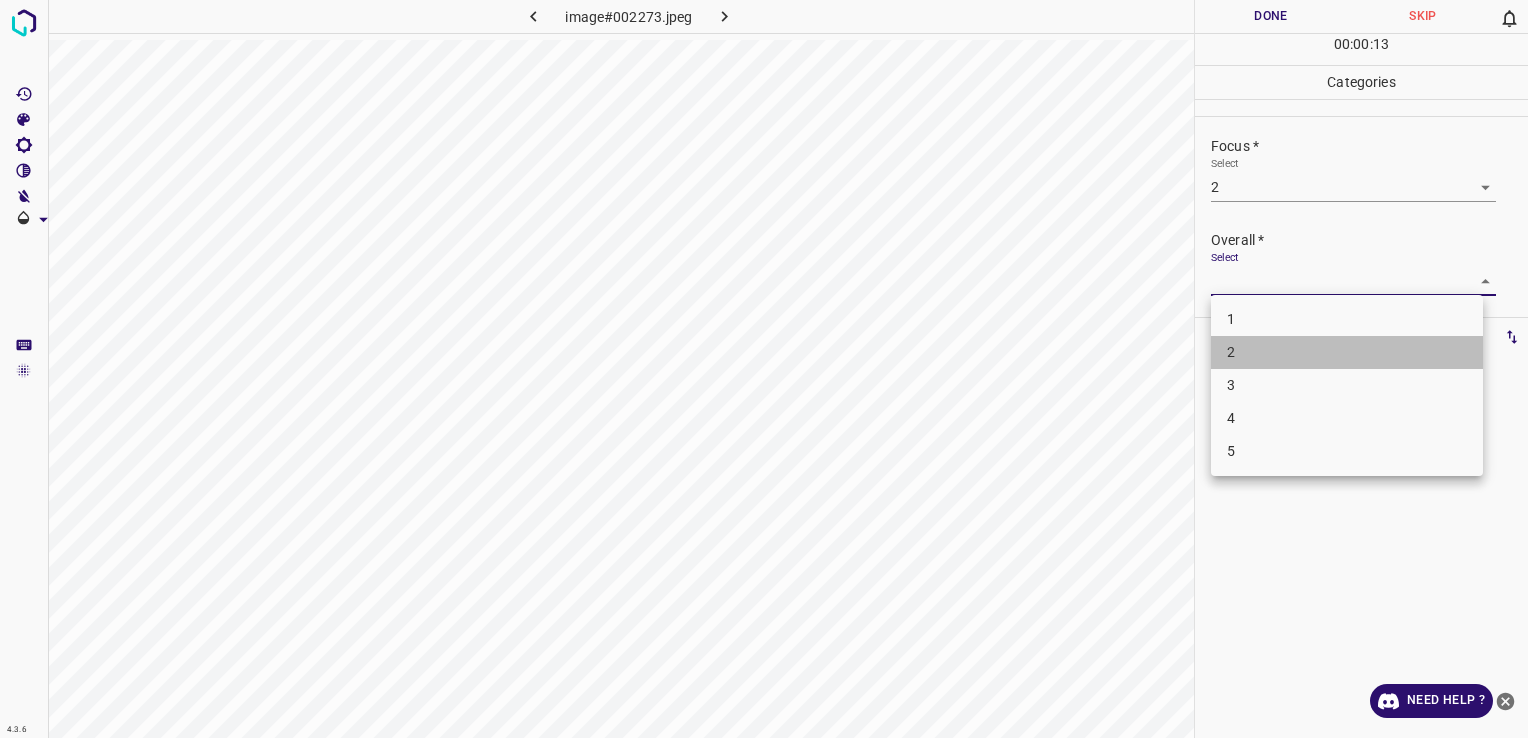 click on "2" at bounding box center (1347, 352) 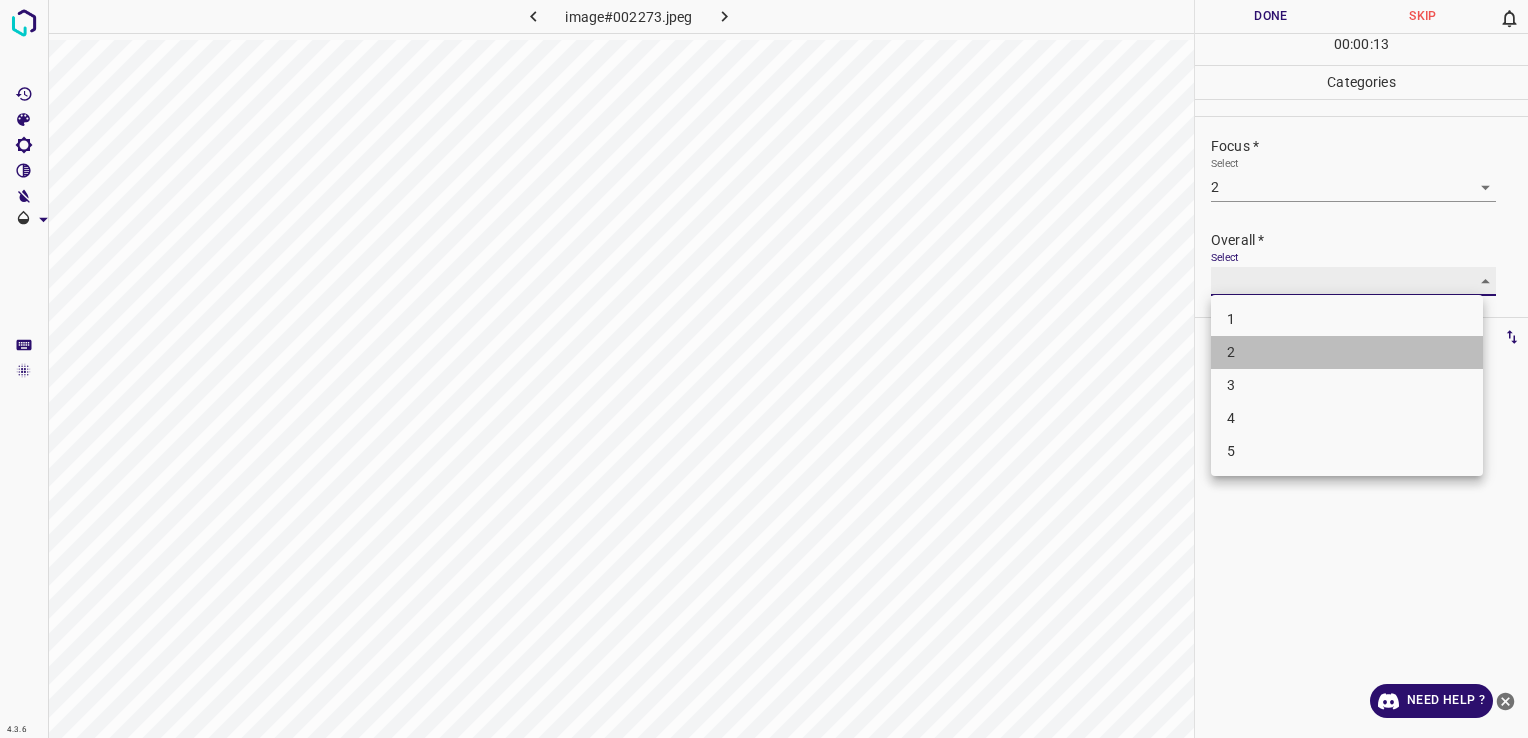 type on "2" 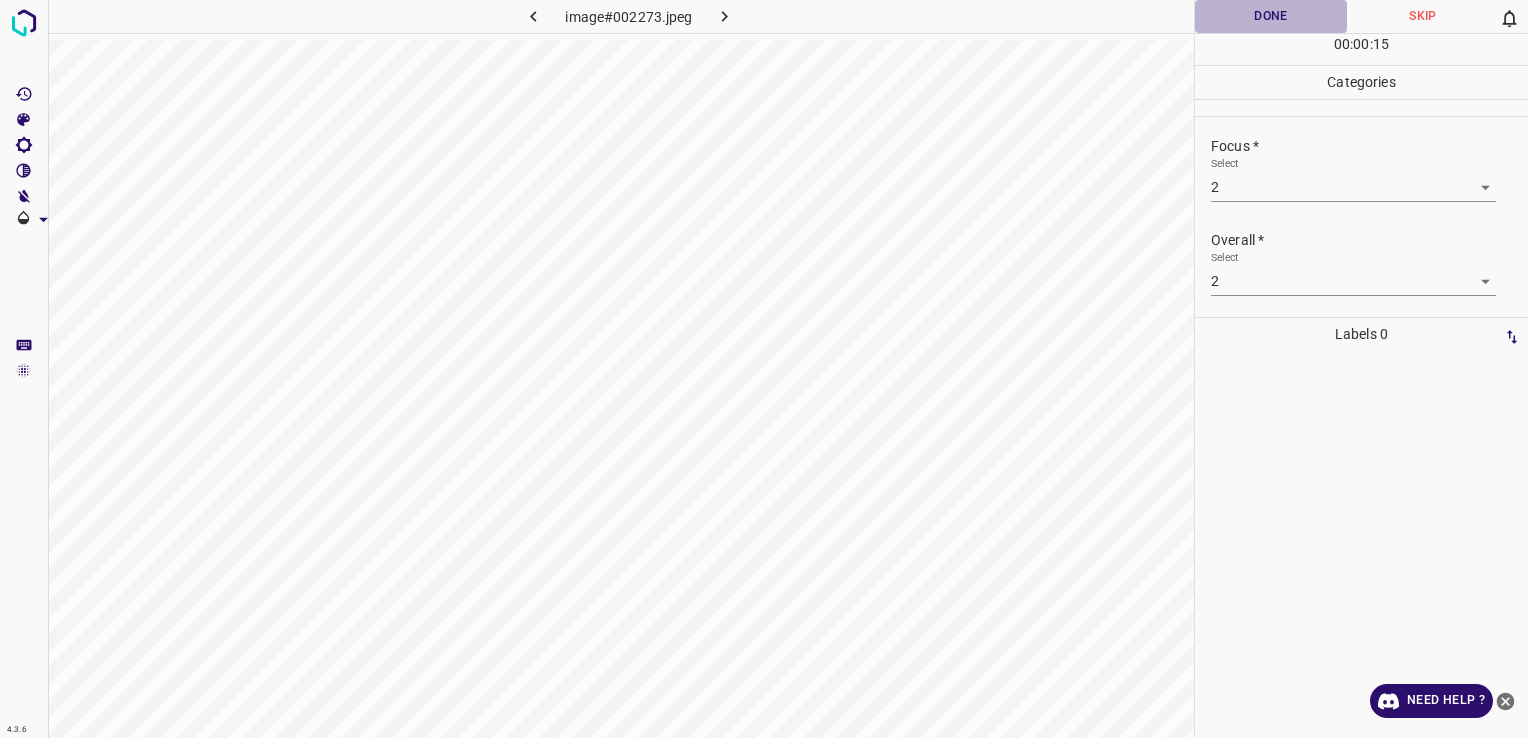 click on "Done" at bounding box center [1271, 16] 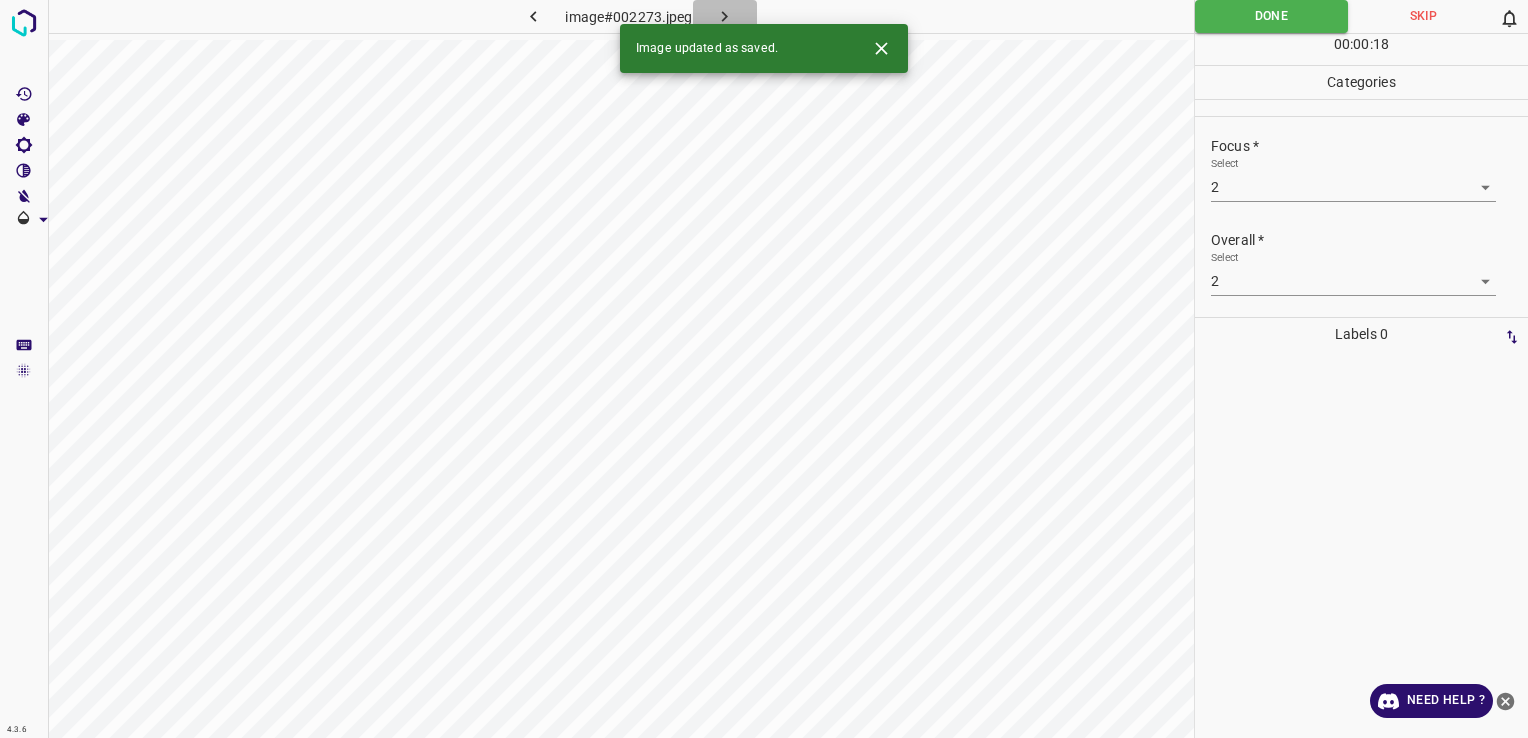 click 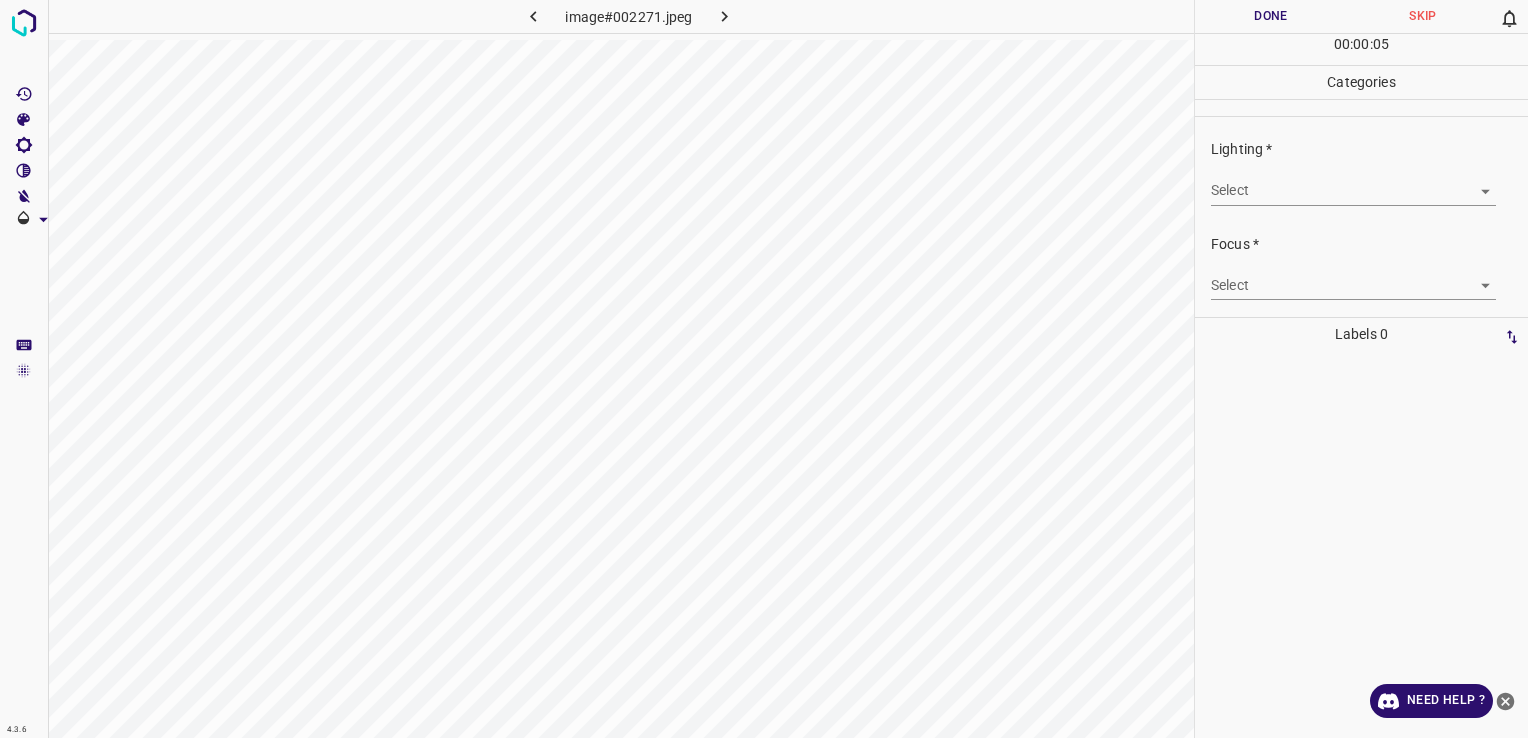 drag, startPoint x: 1288, startPoint y: 207, endPoint x: 1283, endPoint y: 198, distance: 10.29563 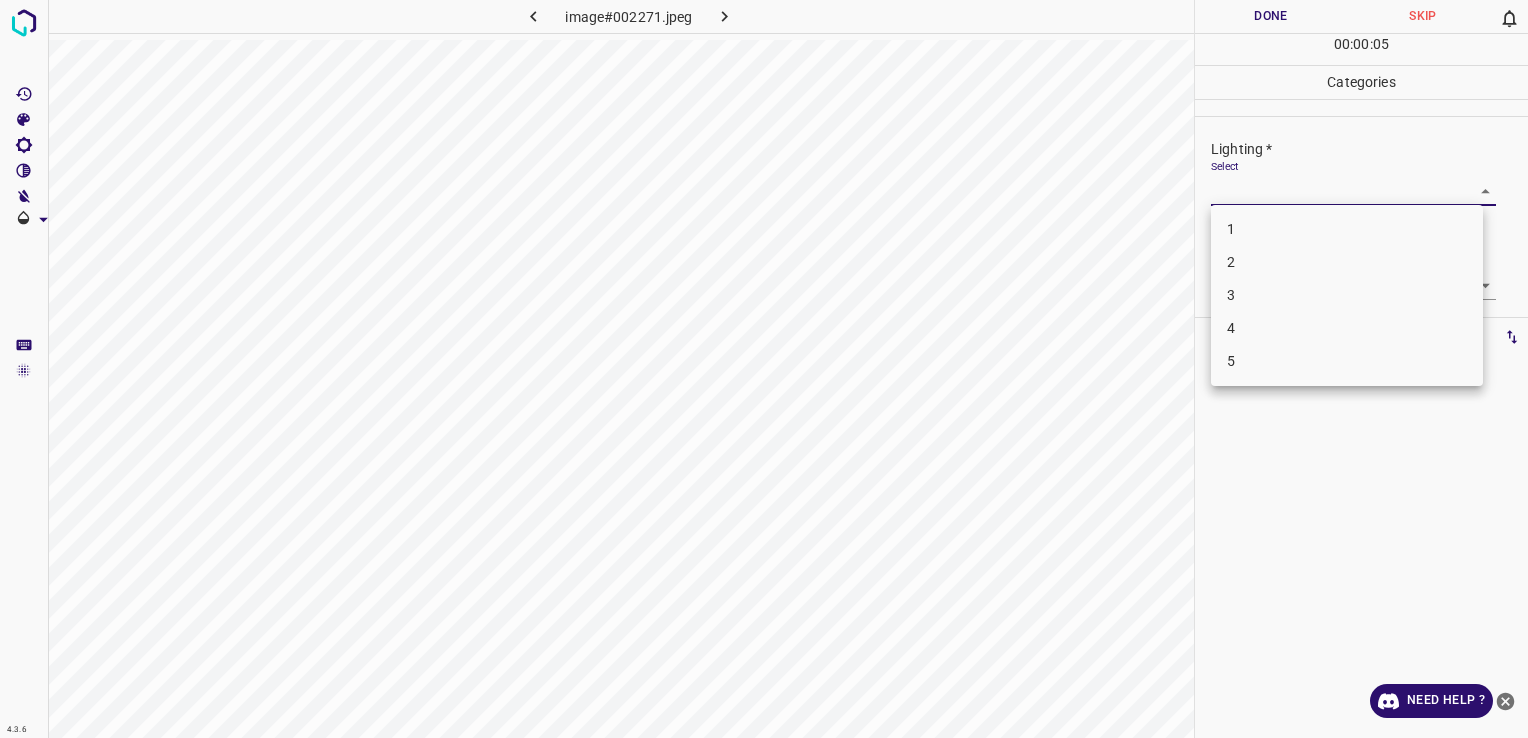 click on "4.3.6  image#002271.jpeg Done Skip 0 00   : 00   : 05   Categories Lighting *  Select ​ Focus *  Select ​ Overall *  Select ​ Labels   0 Categories 1 Lighting 2 Focus 3 Overall Tools Space Change between modes (Draw & Edit) I Auto labeling R Restore zoom M Zoom in N Zoom out Delete Delete selecte label Filters Z Restore filters X Saturation filter C Brightness filter V Contrast filter B Gray scale filter General O Download Need Help ? - Text - Hide - Delete 1 2 3 4 5" at bounding box center [764, 369] 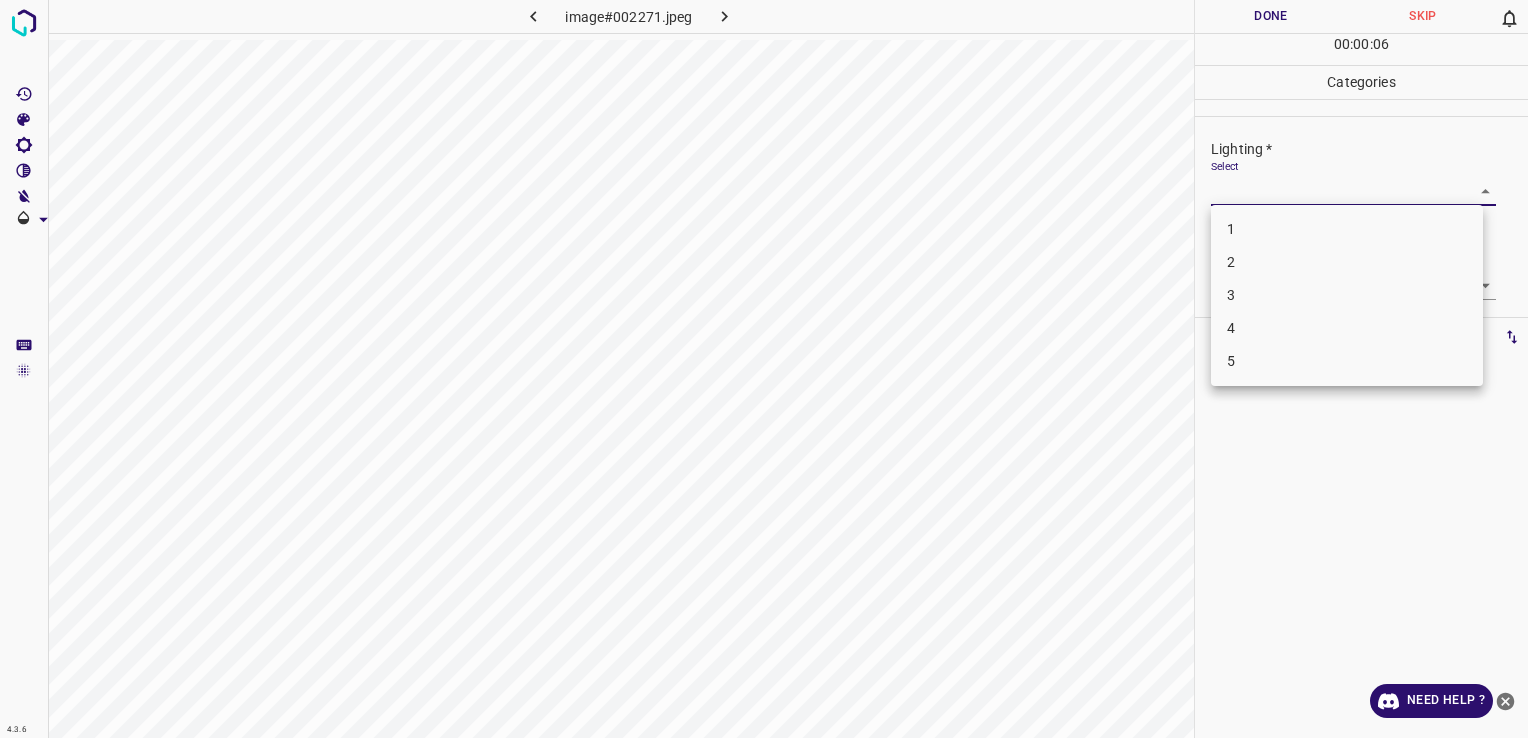 click on "3" at bounding box center [1347, 295] 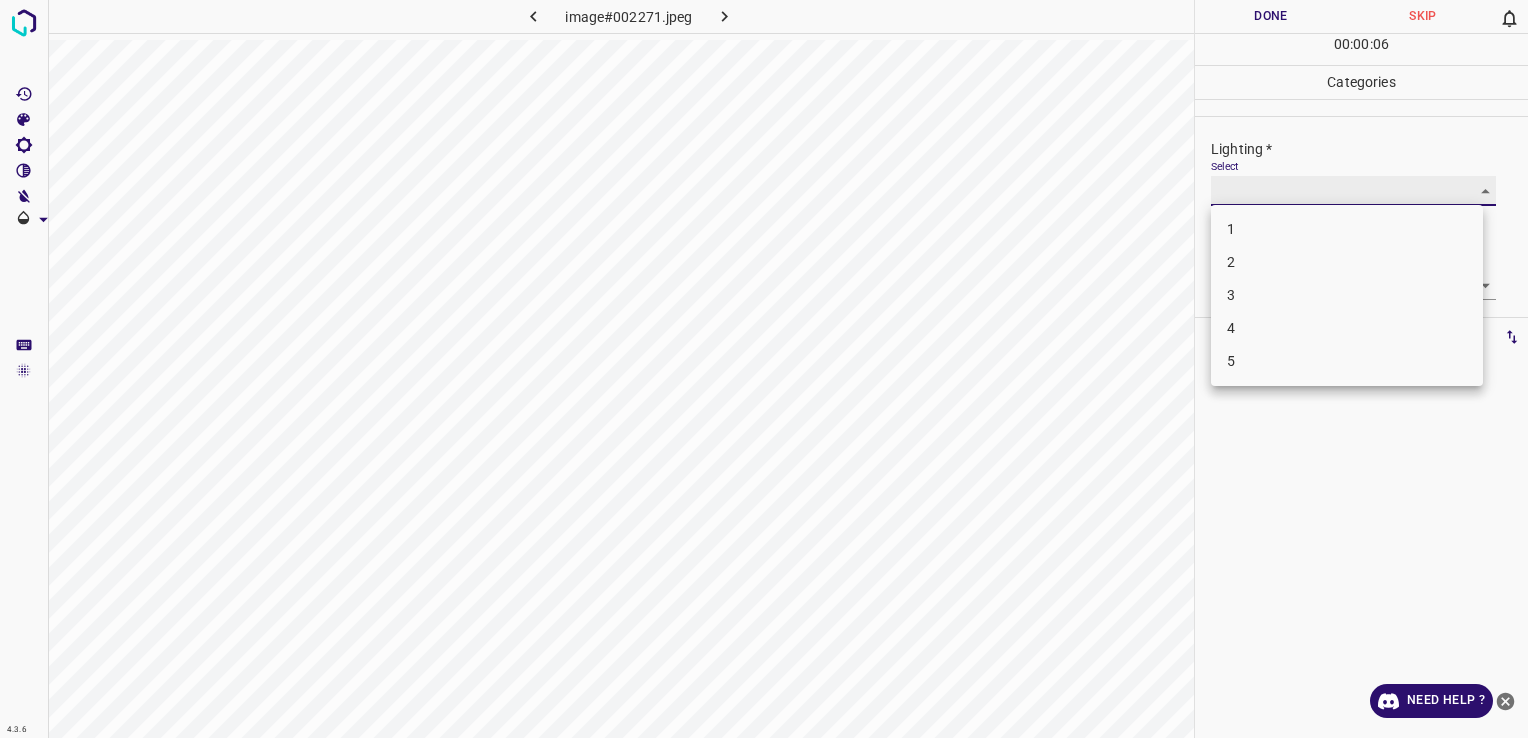 type on "3" 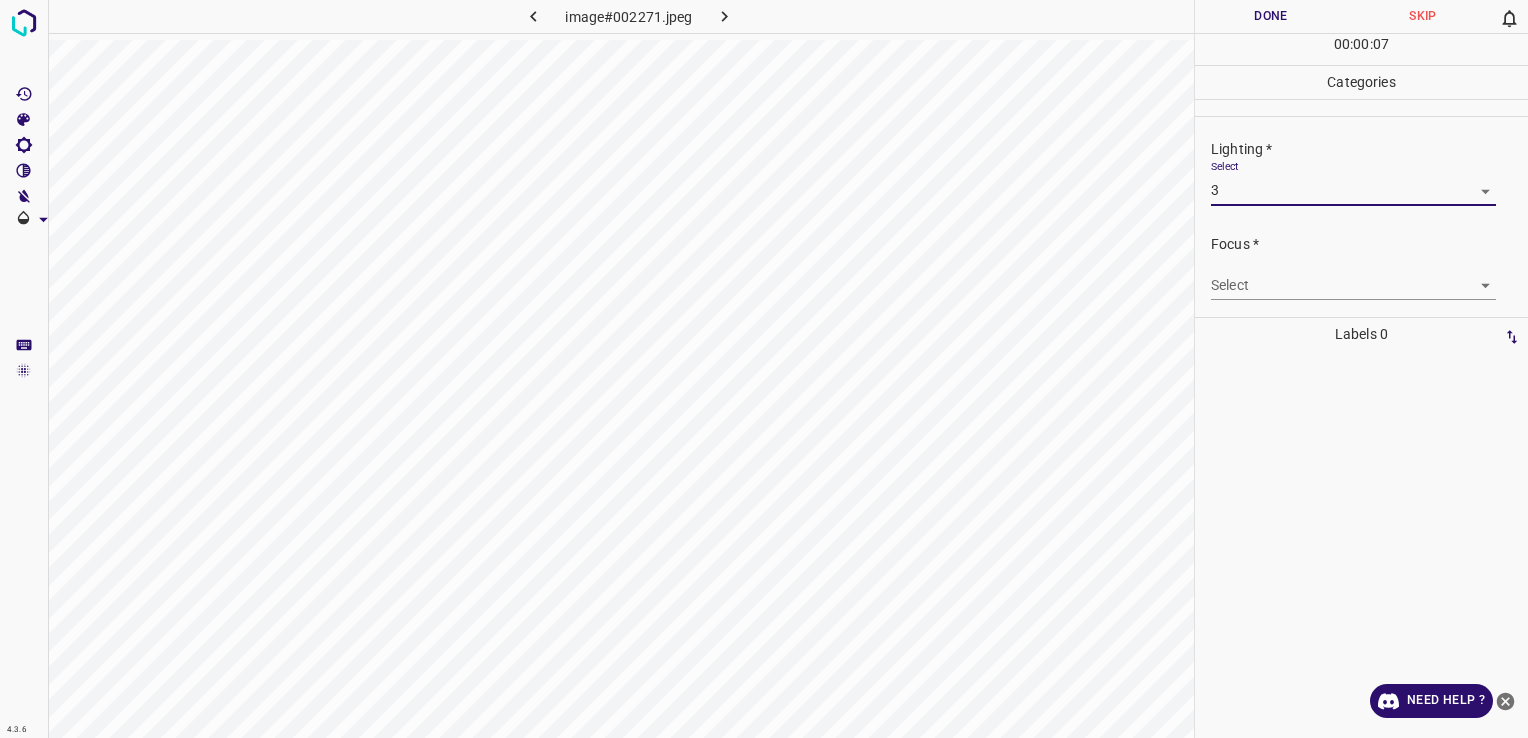 click on "4.3.6  image#002271.jpeg Done Skip 0 00   : 00   : 07   Categories Lighting *  Select 3 3 Focus *  Select ​ Overall *  Select ​ Labels   0 Categories 1 Lighting 2 Focus 3 Overall Tools Space Change between modes (Draw & Edit) I Auto labeling R Restore zoom M Zoom in N Zoom out Delete Delete selecte label Filters Z Restore filters X Saturation filter C Brightness filter V Contrast filter B Gray scale filter General O Download Need Help ? - Text - Hide - Delete" at bounding box center (764, 369) 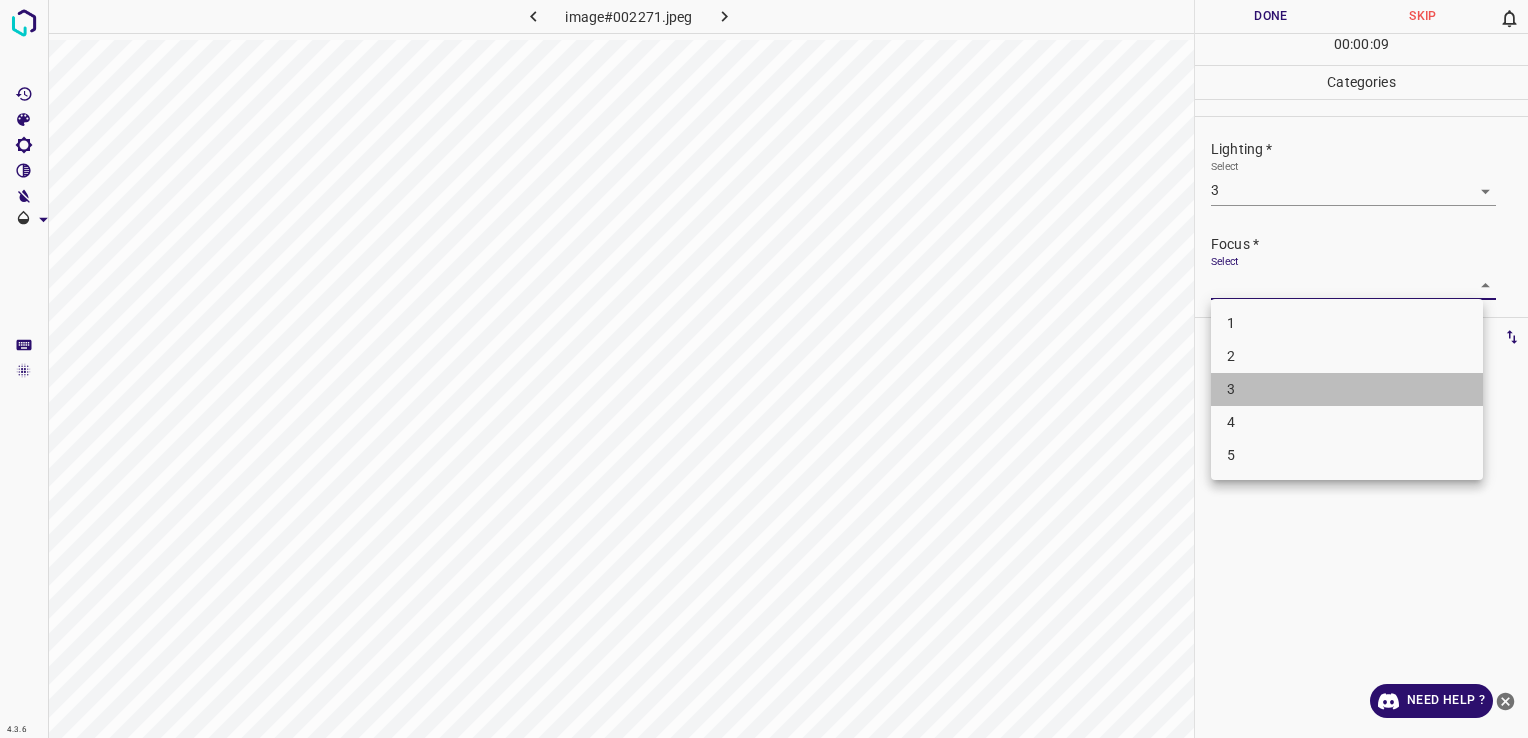 click on "3" at bounding box center (1347, 389) 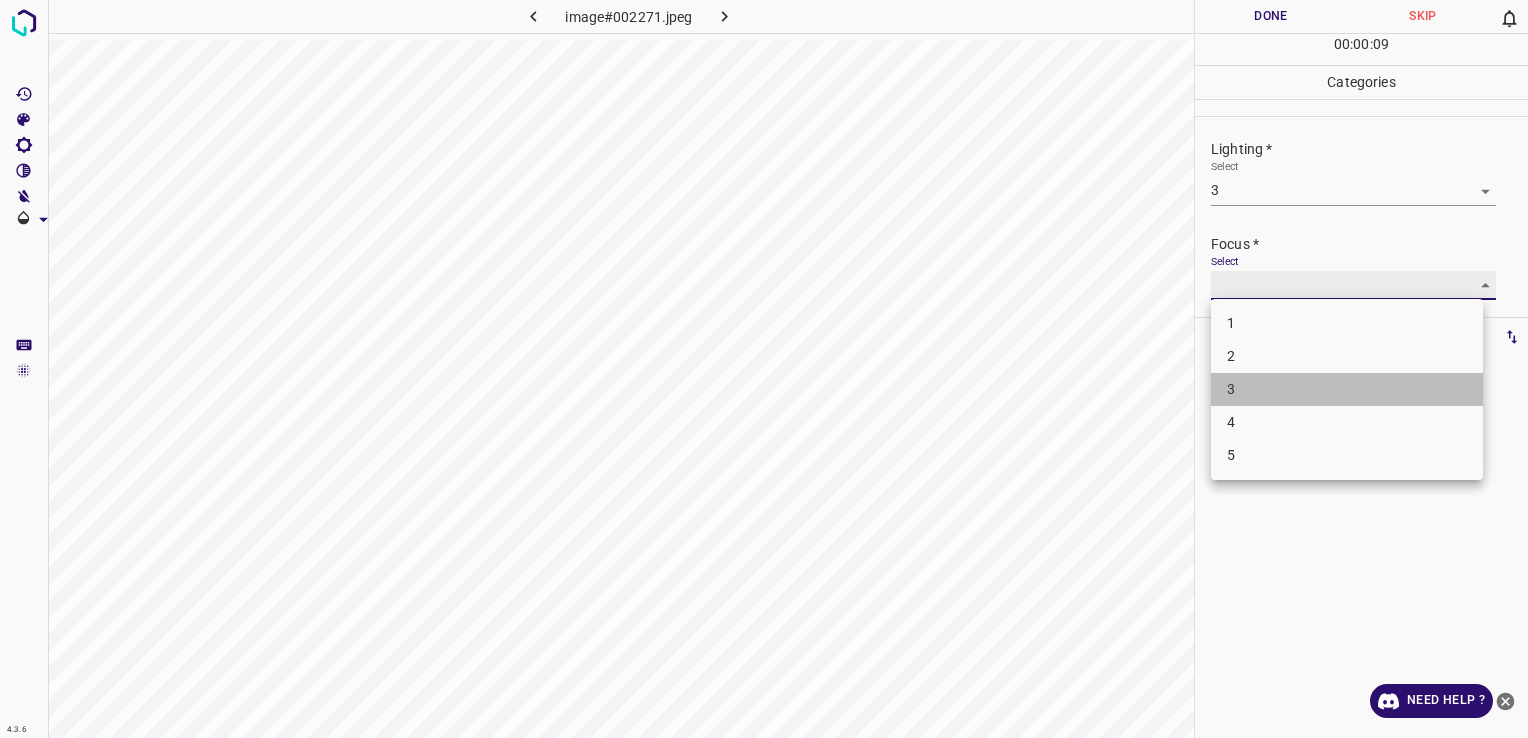 type on "3" 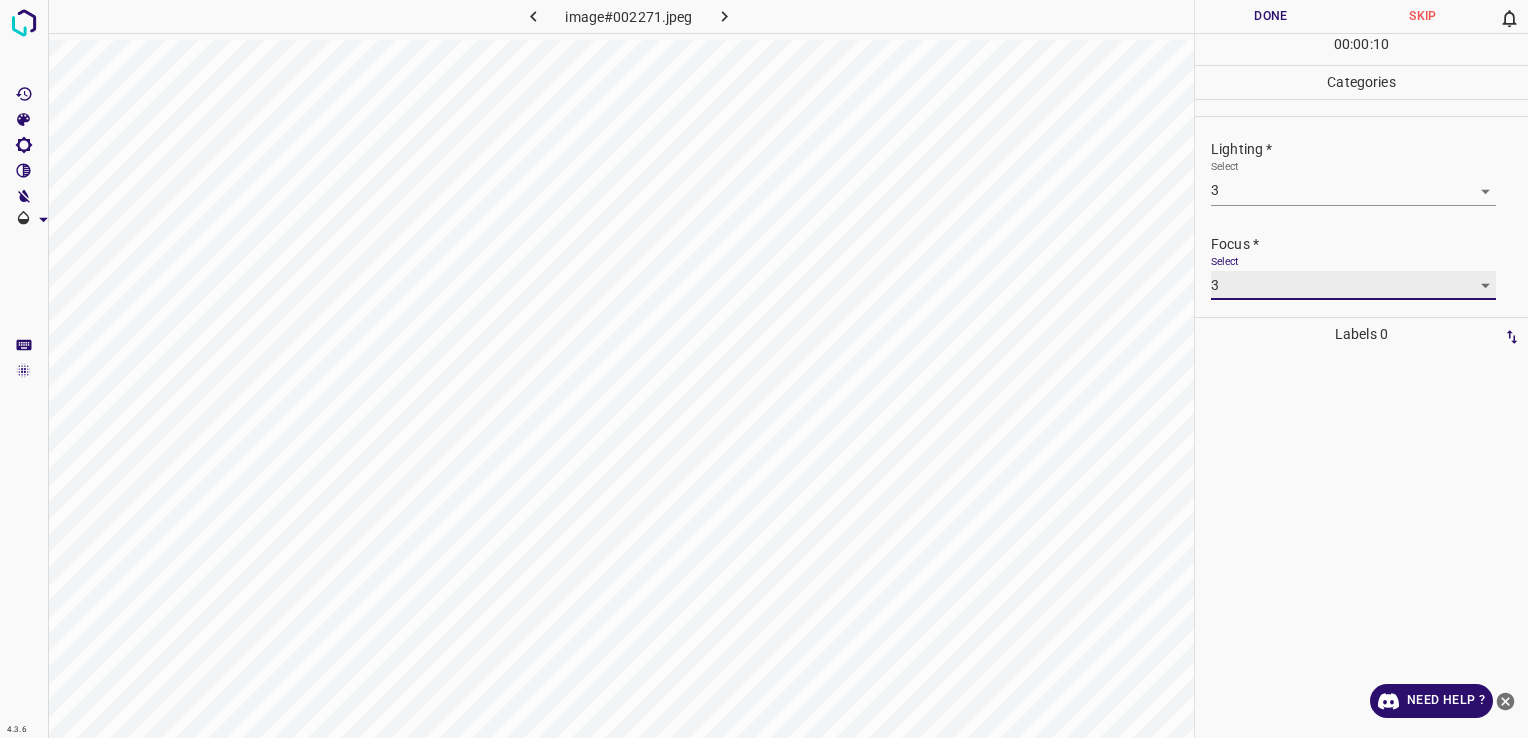scroll, scrollTop: 98, scrollLeft: 0, axis: vertical 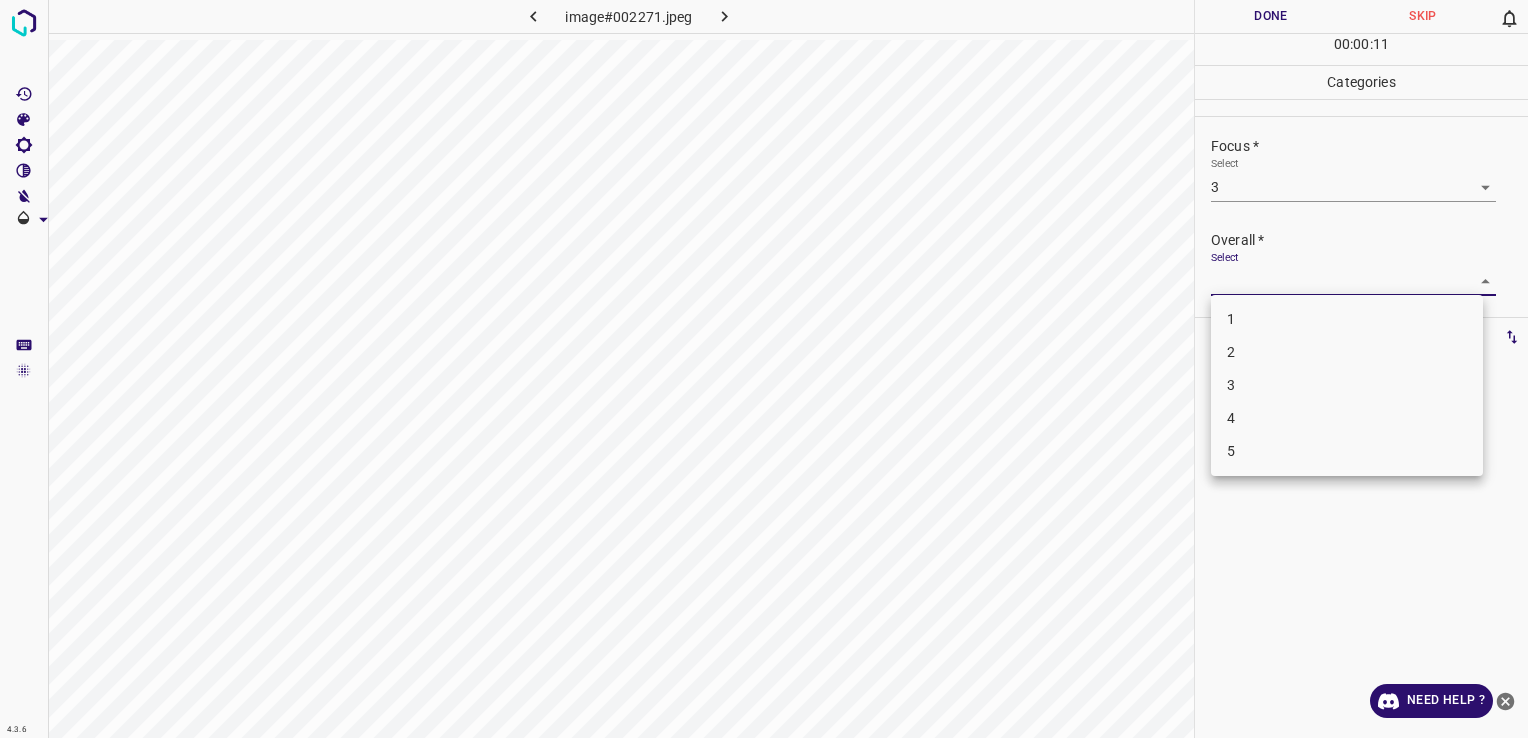 click on "4.3.6  image#002271.jpeg Done Skip 0 00   : 00   : 11   Categories Lighting *  Select 3 3 Focus *  Select 3 3 Overall *  Select ​ Labels   0 Categories 1 Lighting 2 Focus 3 Overall Tools Space Change between modes (Draw & Edit) I Auto labeling R Restore zoom M Zoom in N Zoom out Delete Delete selecte label Filters Z Restore filters X Saturation filter C Brightness filter V Contrast filter B Gray scale filter General O Download Need Help ? - Text - Hide - Delete 1 2 3 4 5" at bounding box center (764, 369) 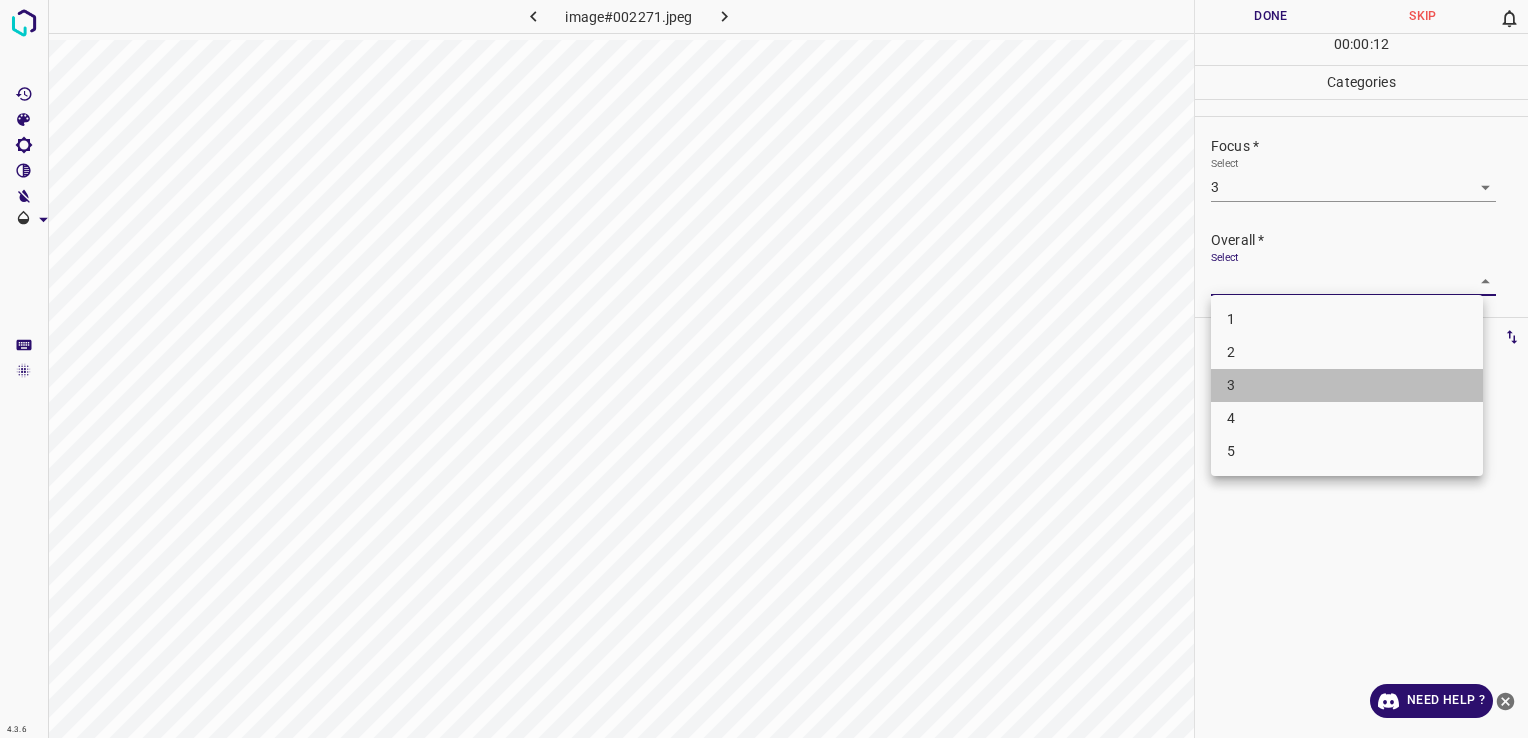 click on "3" at bounding box center [1347, 385] 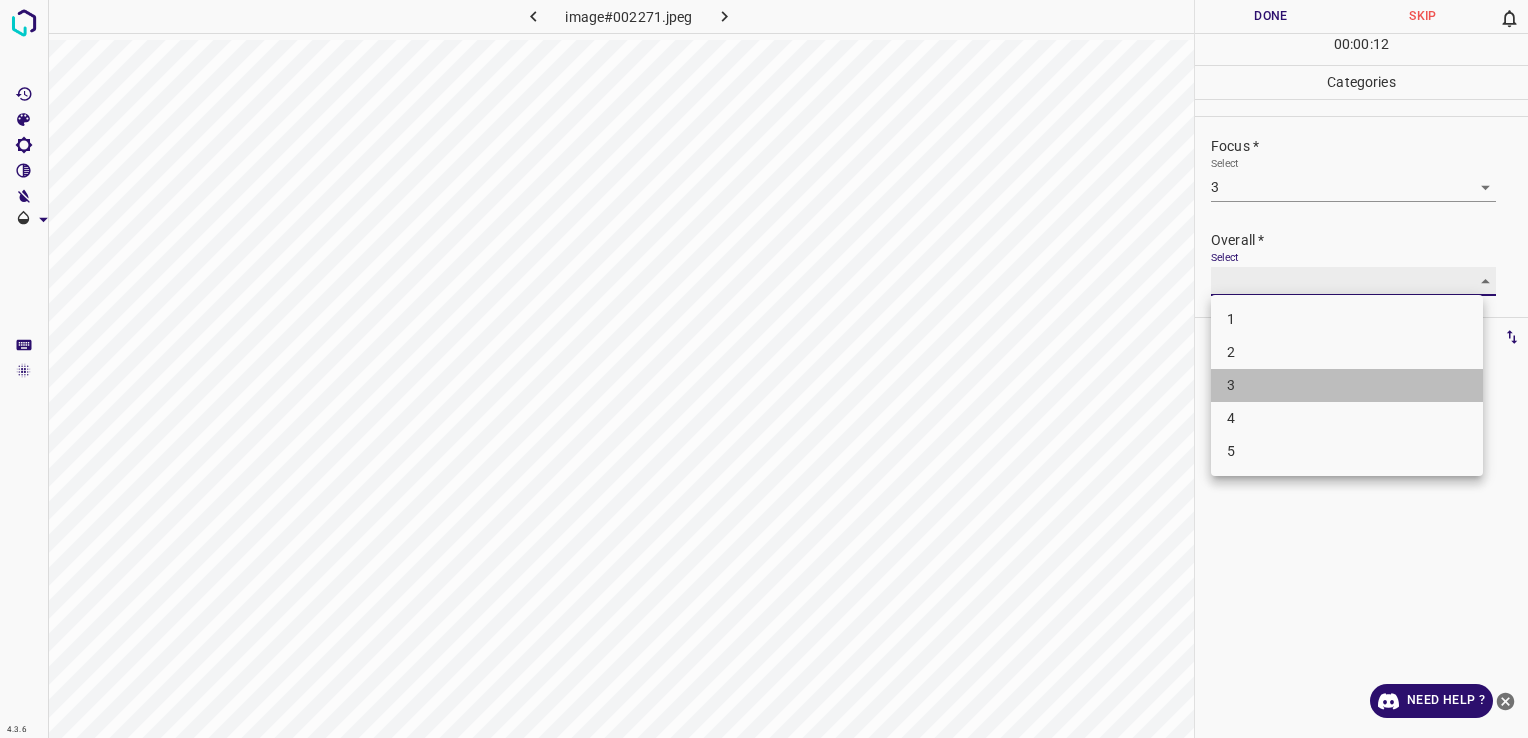 type on "3" 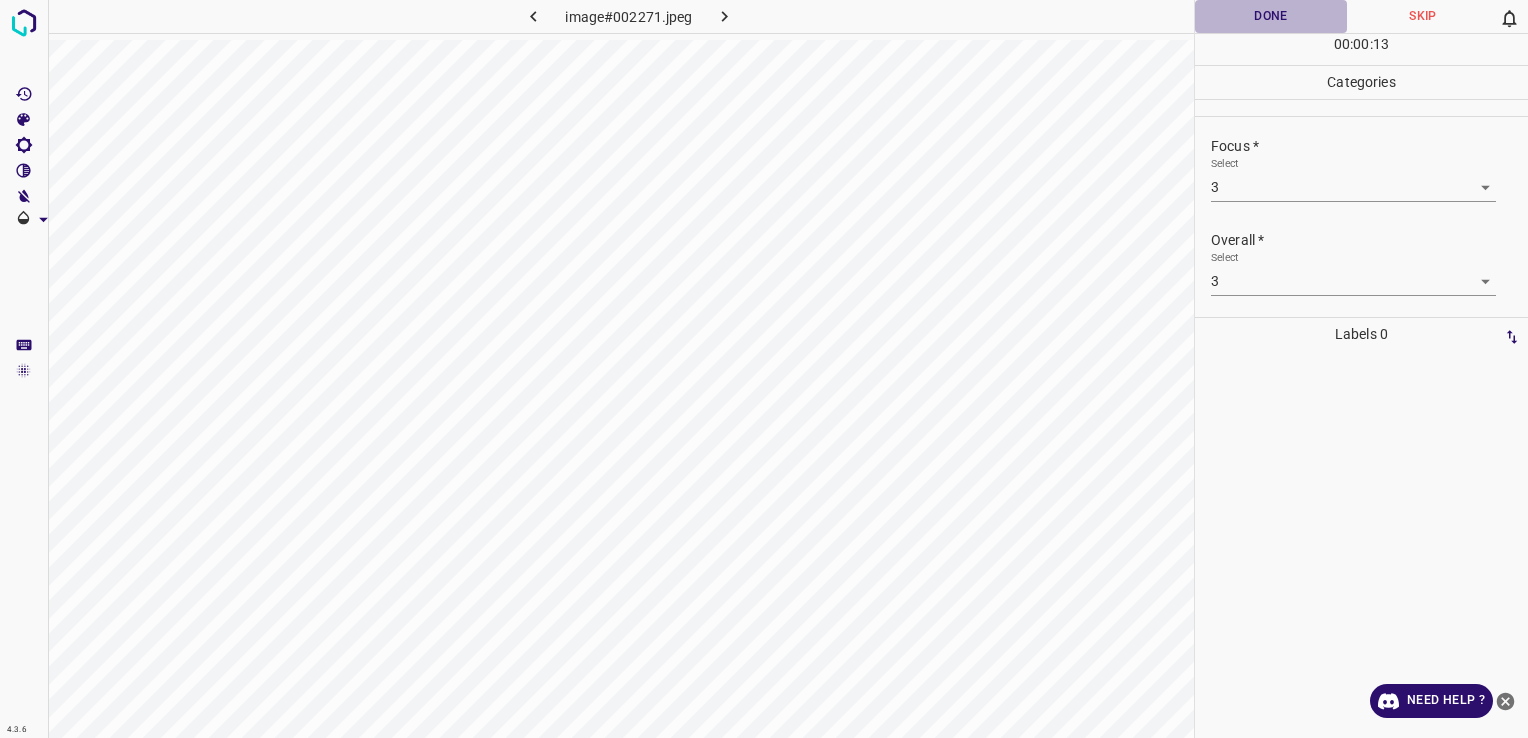 click on "Done" at bounding box center [1271, 16] 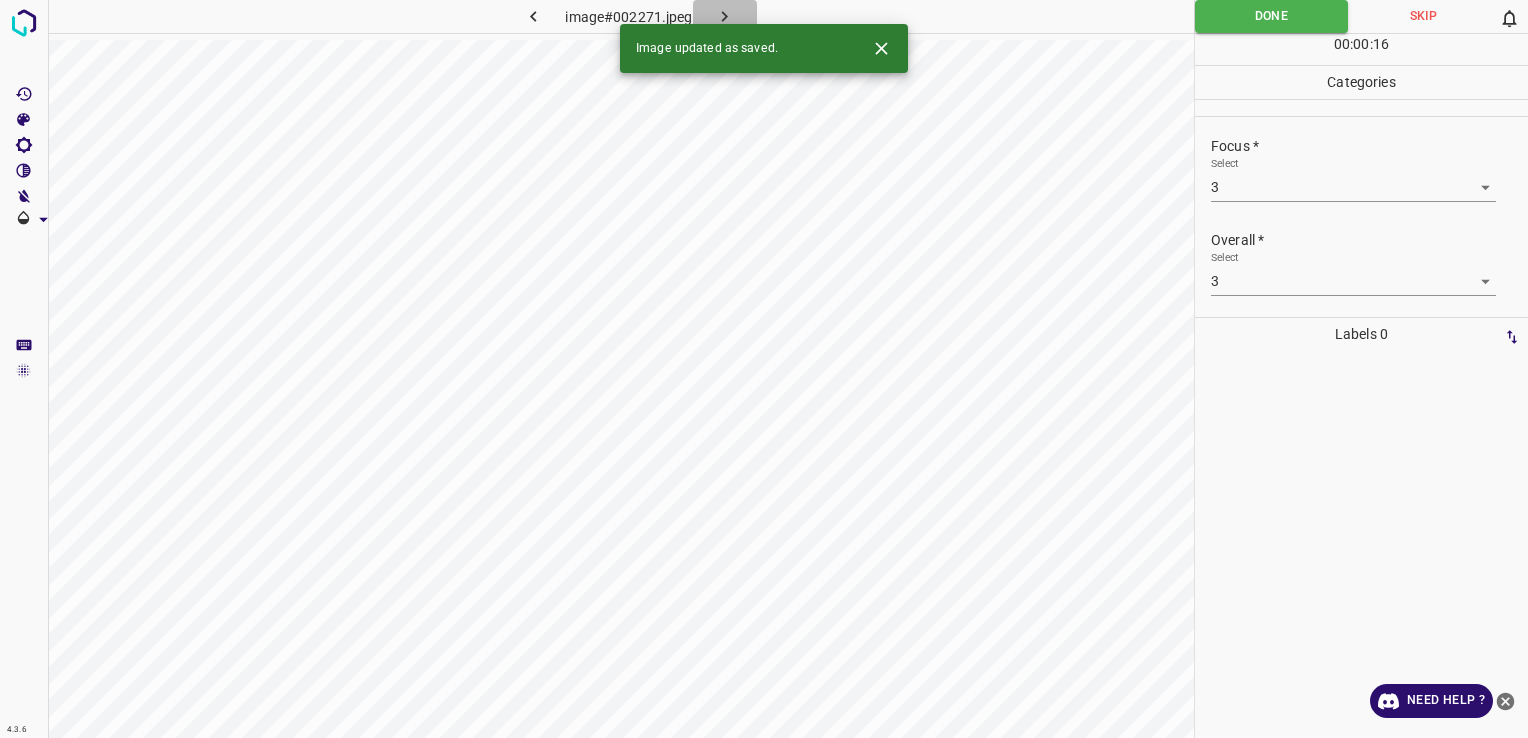 click 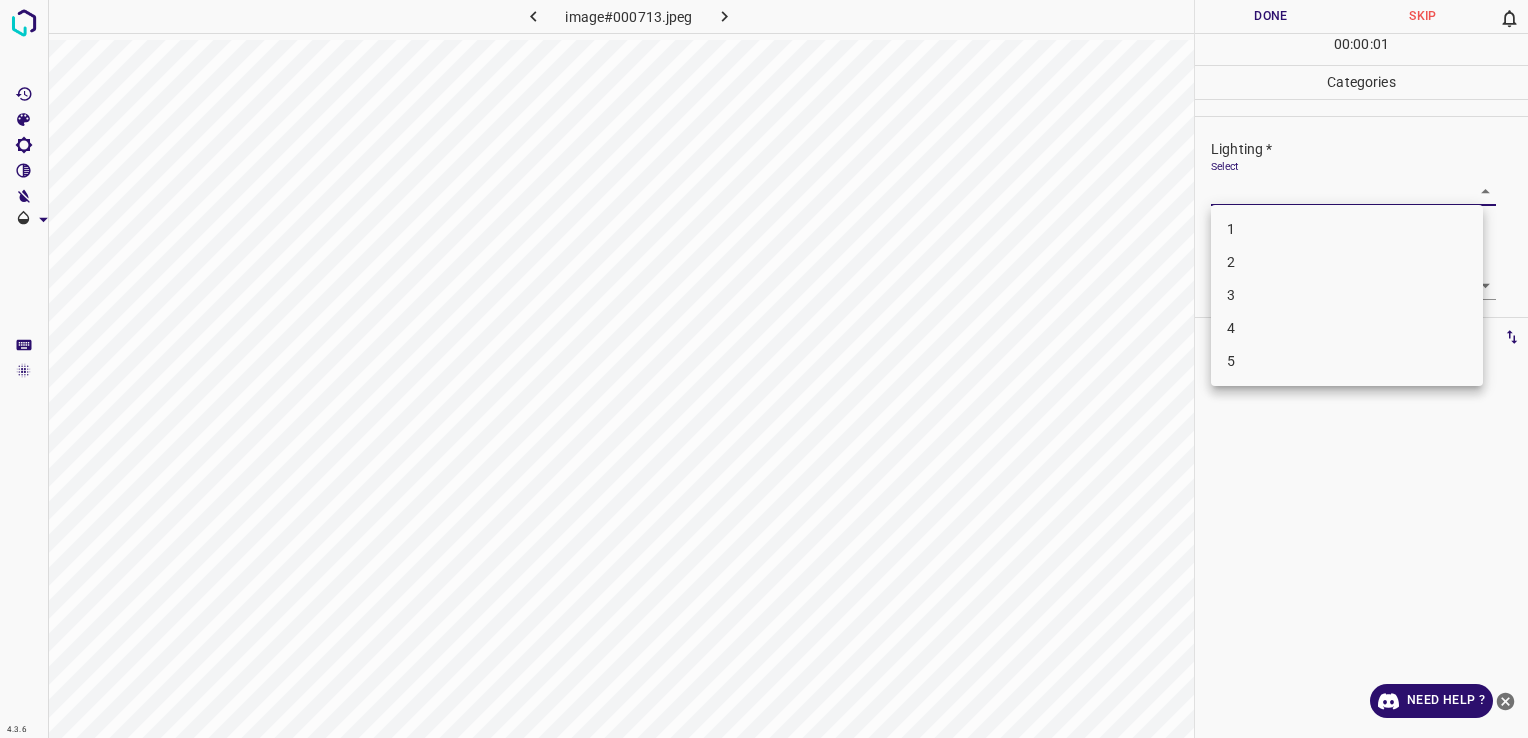 click on "4.3.6  image#000713.jpeg Done Skip 0 00   : 00   : 01   Categories Lighting *  Select ​ Focus *  Select ​ Overall *  Select ​ Labels   0 Categories 1 Lighting 2 Focus 3 Overall Tools Space Change between modes (Draw & Edit) I Auto labeling R Restore zoom M Zoom in N Zoom out Delete Delete selecte label Filters Z Restore filters X Saturation filter C Brightness filter V Contrast filter B Gray scale filter General O Download Need Help ? - Text - Hide - Delete 1 2 3 4 5" at bounding box center (764, 369) 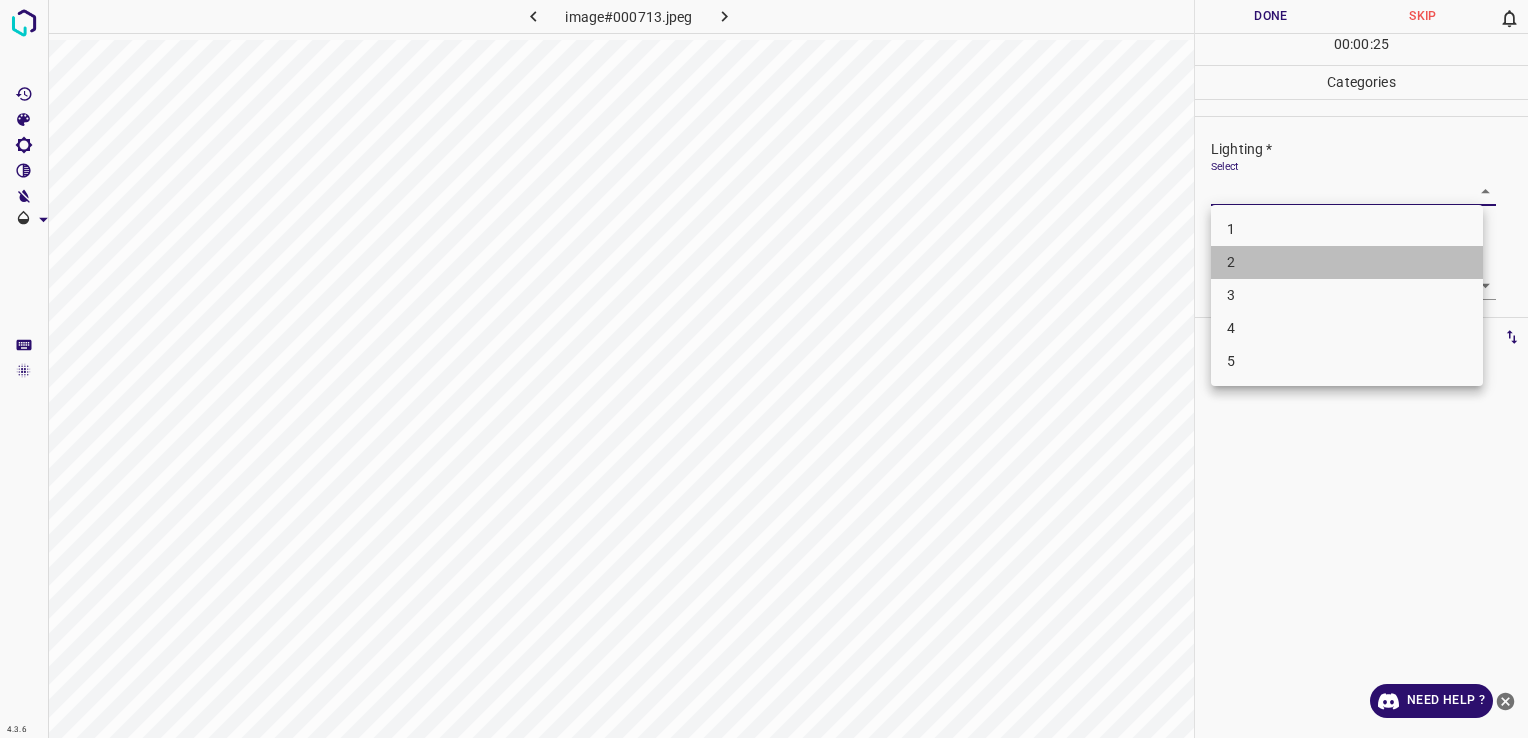 click on "2" at bounding box center [1347, 262] 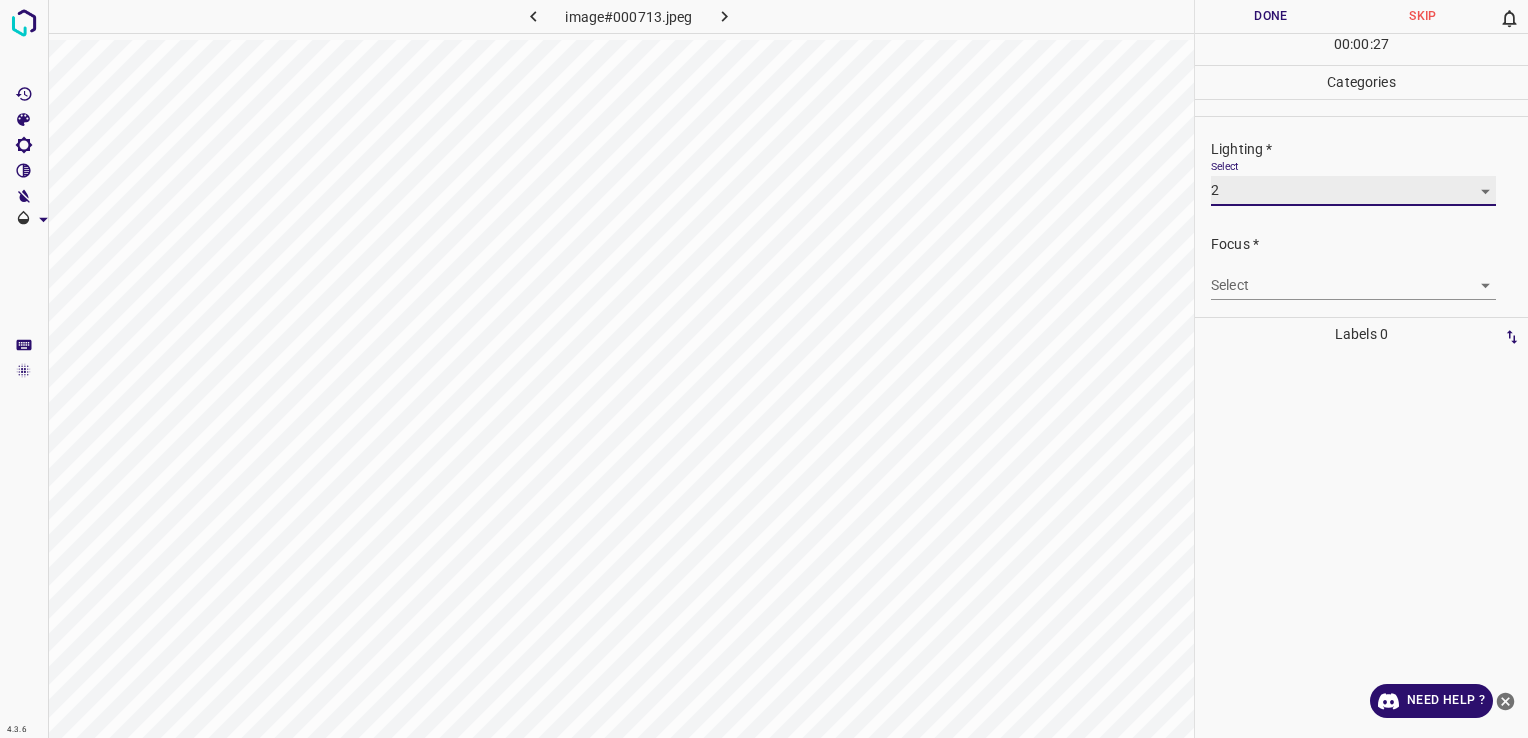 scroll, scrollTop: 1, scrollLeft: 0, axis: vertical 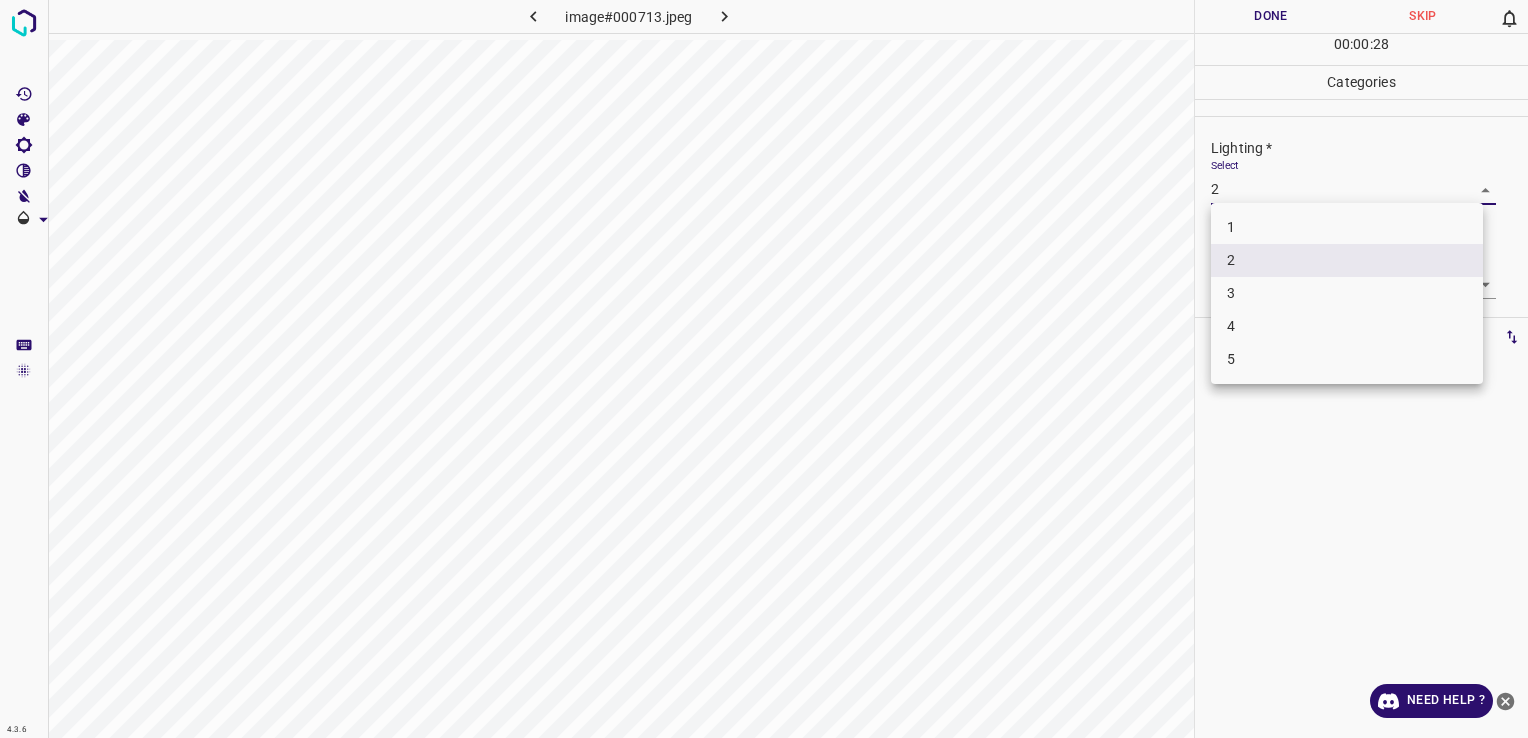 click on "4.3.6  image#000713.jpeg Done Skip 0 00   : 00   : 28   Categories Lighting *  Select 2 2 Focus *  Select ​ Overall *  Select ​ Labels   0 Categories 1 Lighting 2 Focus 3 Overall Tools Space Change between modes (Draw & Edit) I Auto labeling R Restore zoom M Zoom in N Zoom out Delete Delete selecte label Filters Z Restore filters X Saturation filter C Brightness filter V Contrast filter B Gray scale filter General O Download Need Help ? - Text - Hide - Delete 1 2 3 4 5" at bounding box center [764, 369] 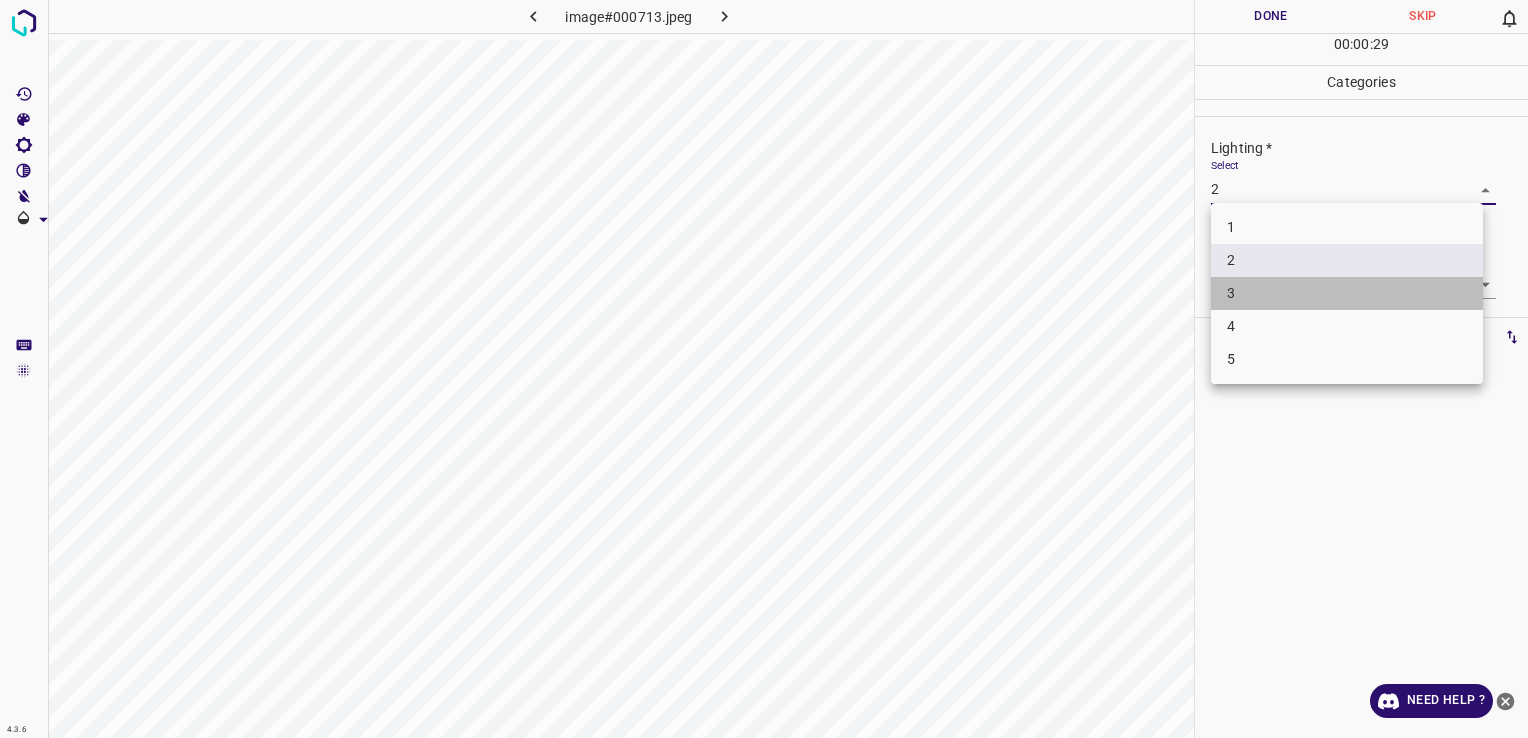 click on "3" at bounding box center (1347, 293) 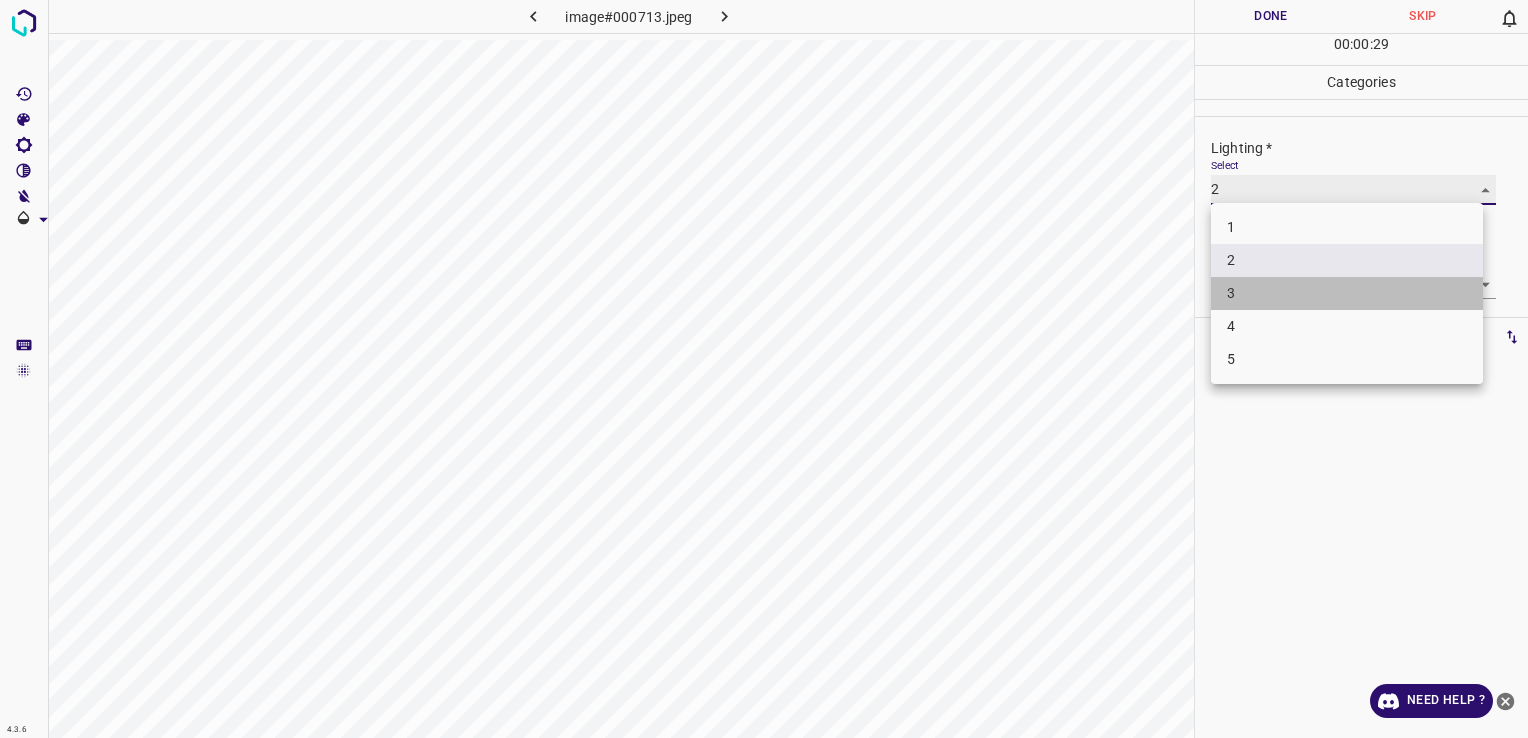 type on "3" 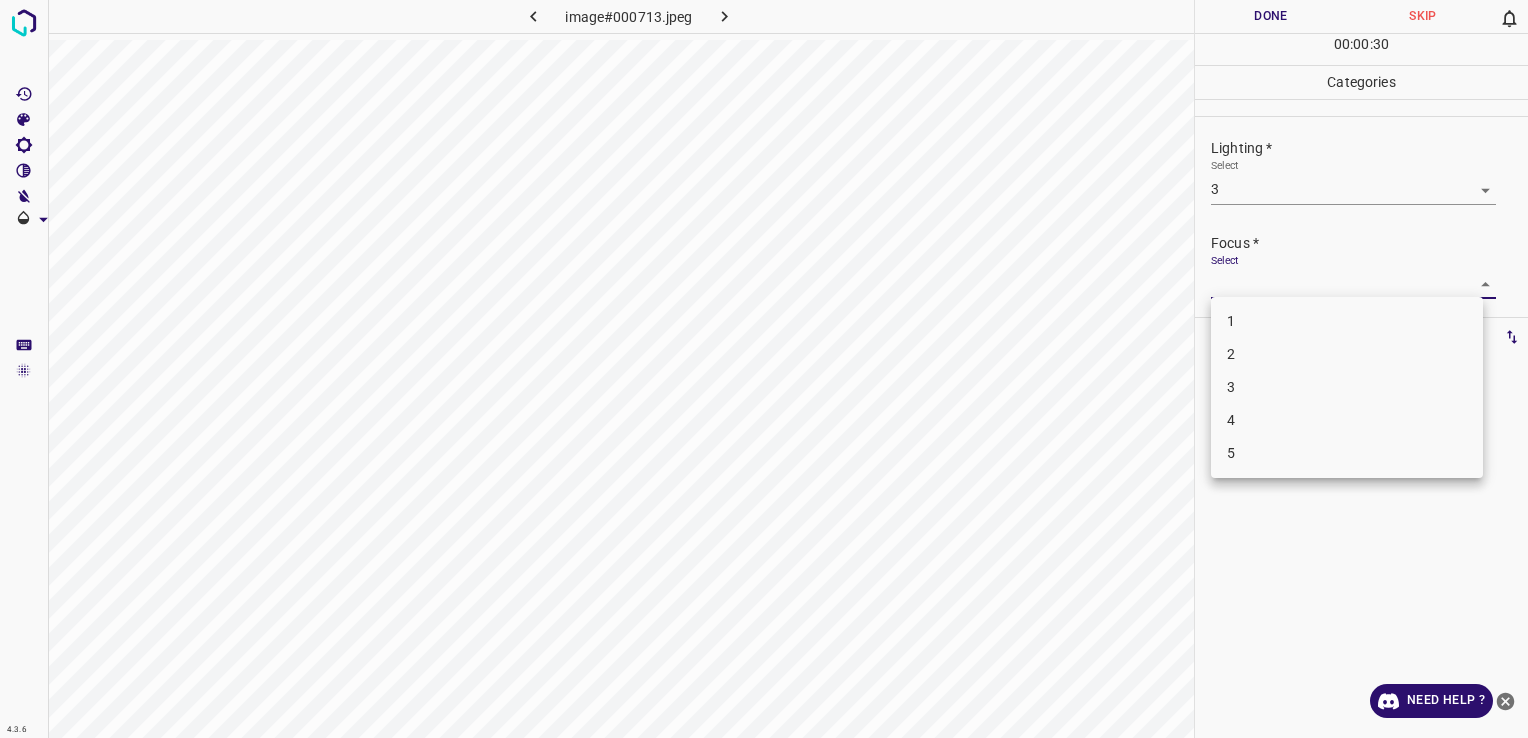 click on "4.3.6  image#000713.jpeg Done Skip 0 00   : 00   : 30   Categories Lighting *  Select 3 3 Focus *  Select ​ Overall *  Select ​ Labels   0 Categories 1 Lighting 2 Focus 3 Overall Tools Space Change between modes (Draw & Edit) I Auto labeling R Restore zoom M Zoom in N Zoom out Delete Delete selecte label Filters Z Restore filters X Saturation filter C Brightness filter V Contrast filter B Gray scale filter General O Download Need Help ? - Text - Hide - Delete 1 2 3 4 5" at bounding box center (764, 369) 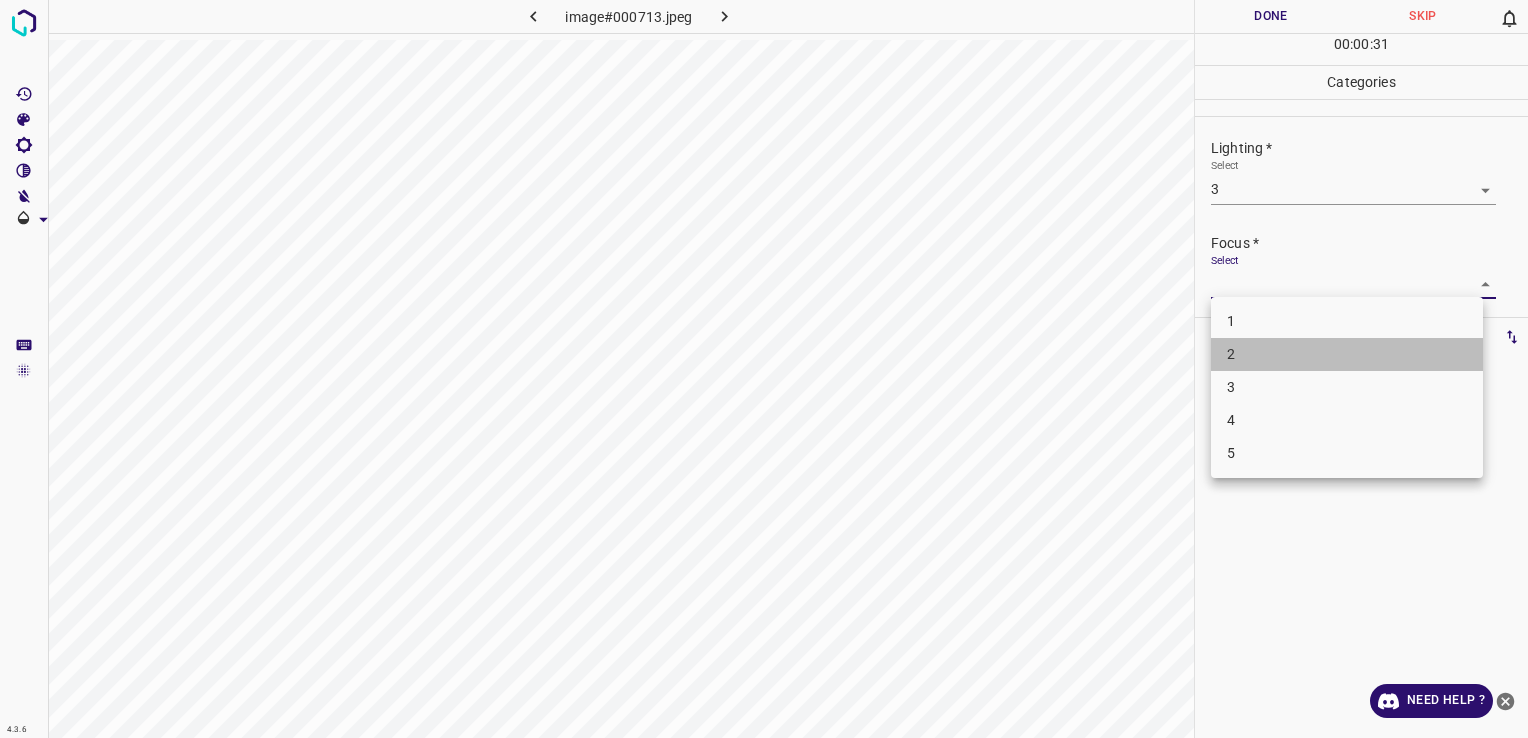 click on "2" at bounding box center (1347, 354) 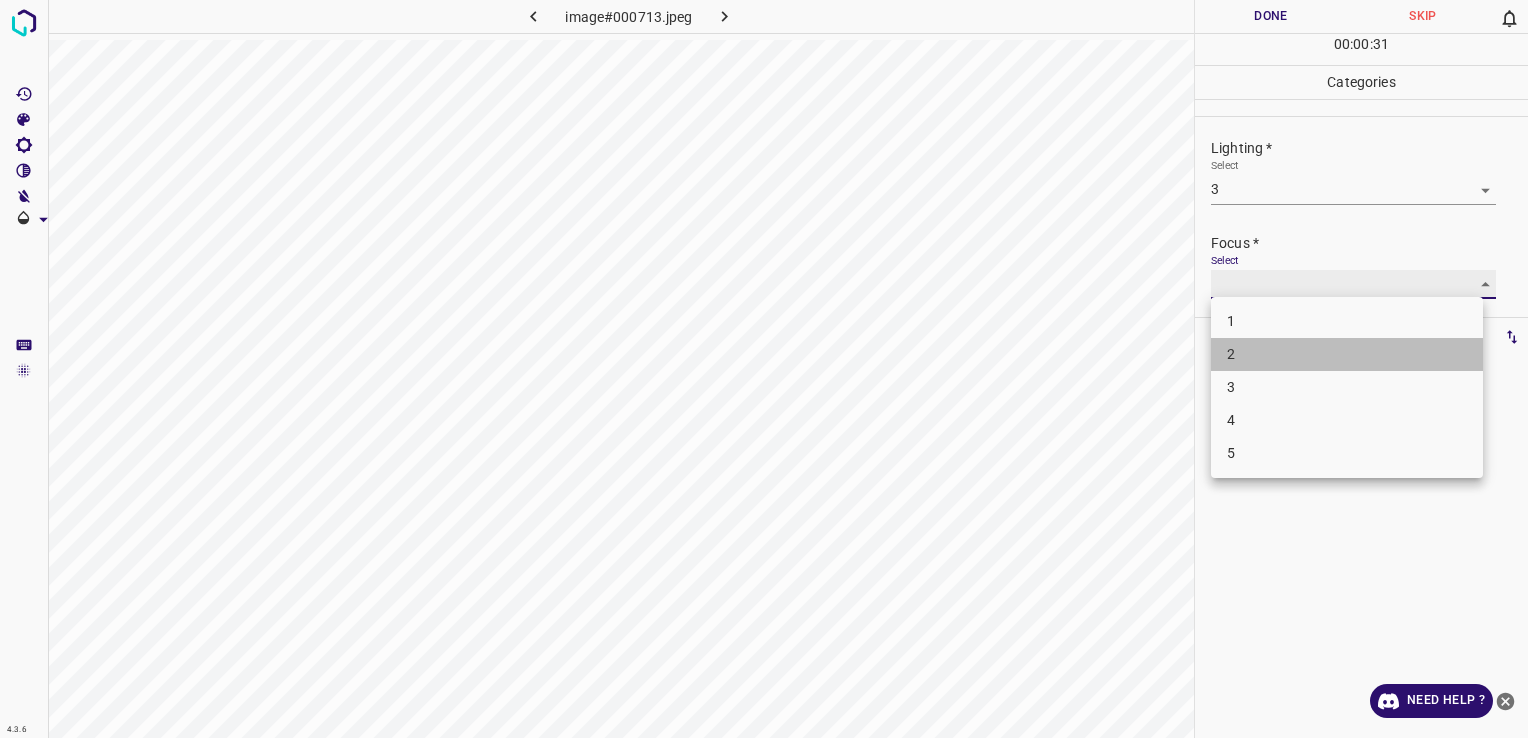 type on "2" 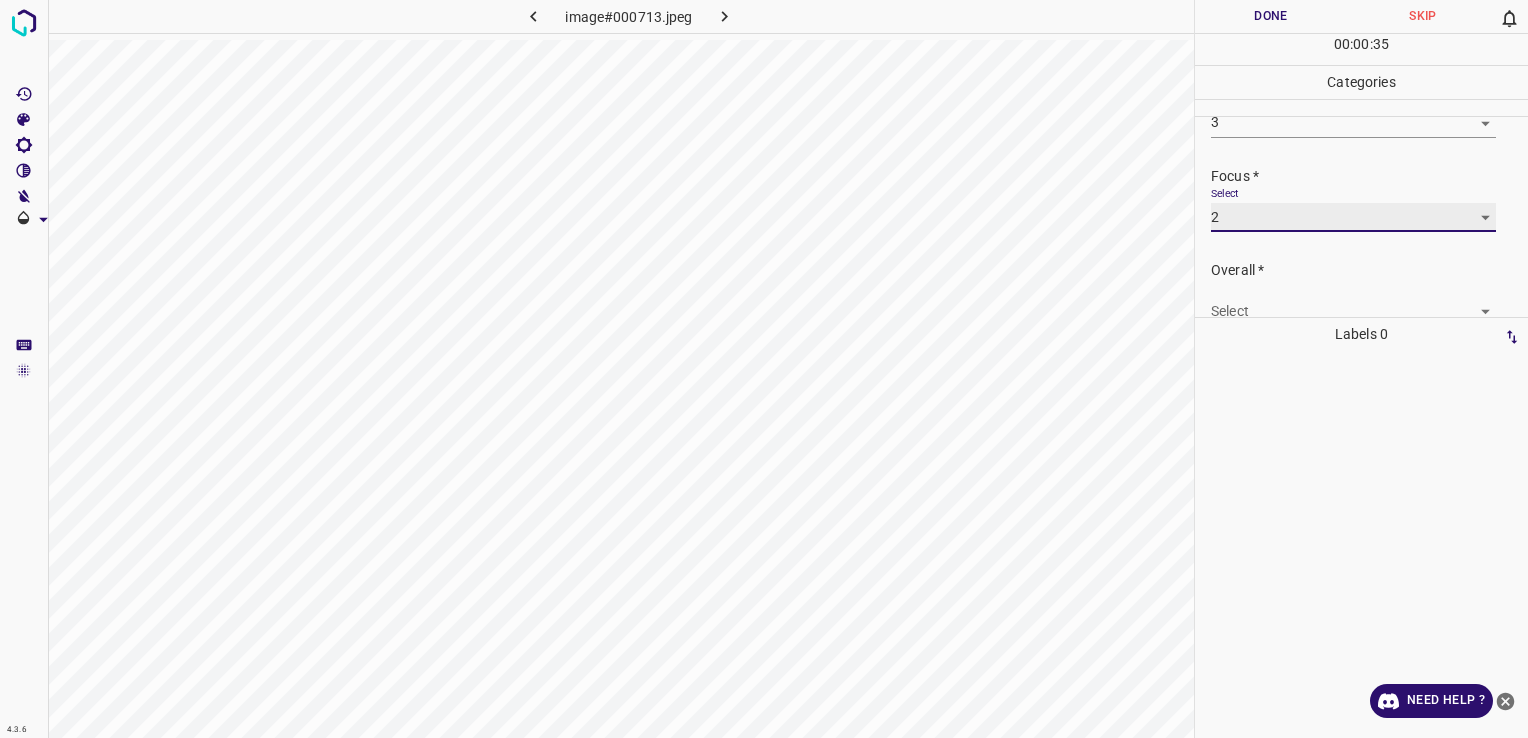 scroll, scrollTop: 85, scrollLeft: 0, axis: vertical 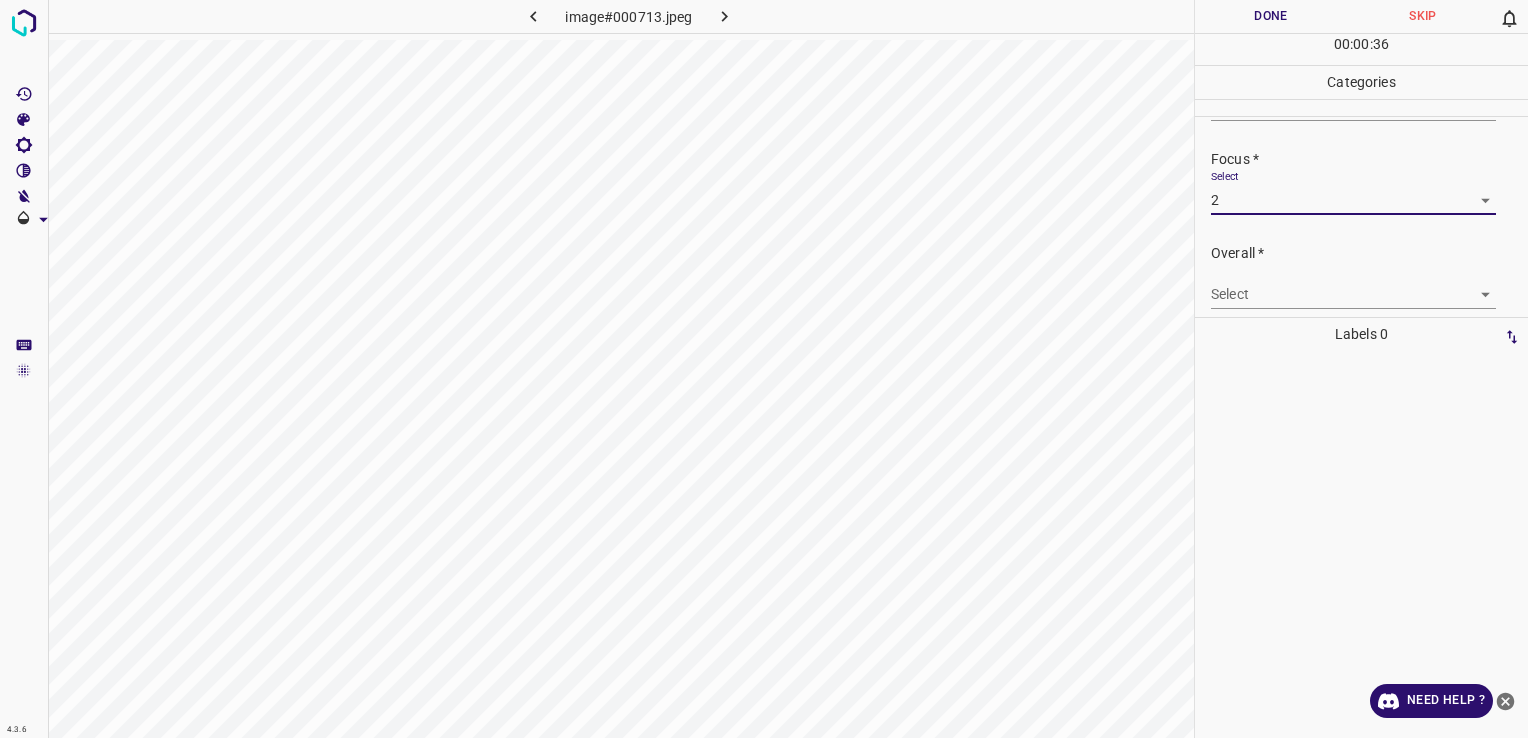 click on "4.3.6  image#000713.jpeg Done Skip 0 00   : 00   : 36   Categories Lighting *  Select 3 3 Focus *  Select 2 2 Overall *  Select ​ Labels   0 Categories 1 Lighting 2 Focus 3 Overall Tools Space Change between modes (Draw & Edit) I Auto labeling R Restore zoom M Zoom in N Zoom out Delete Delete selecte label Filters Z Restore filters X Saturation filter C Brightness filter V Contrast filter B Gray scale filter General O Download Need Help ? - Text - Hide - Delete" at bounding box center [764, 369] 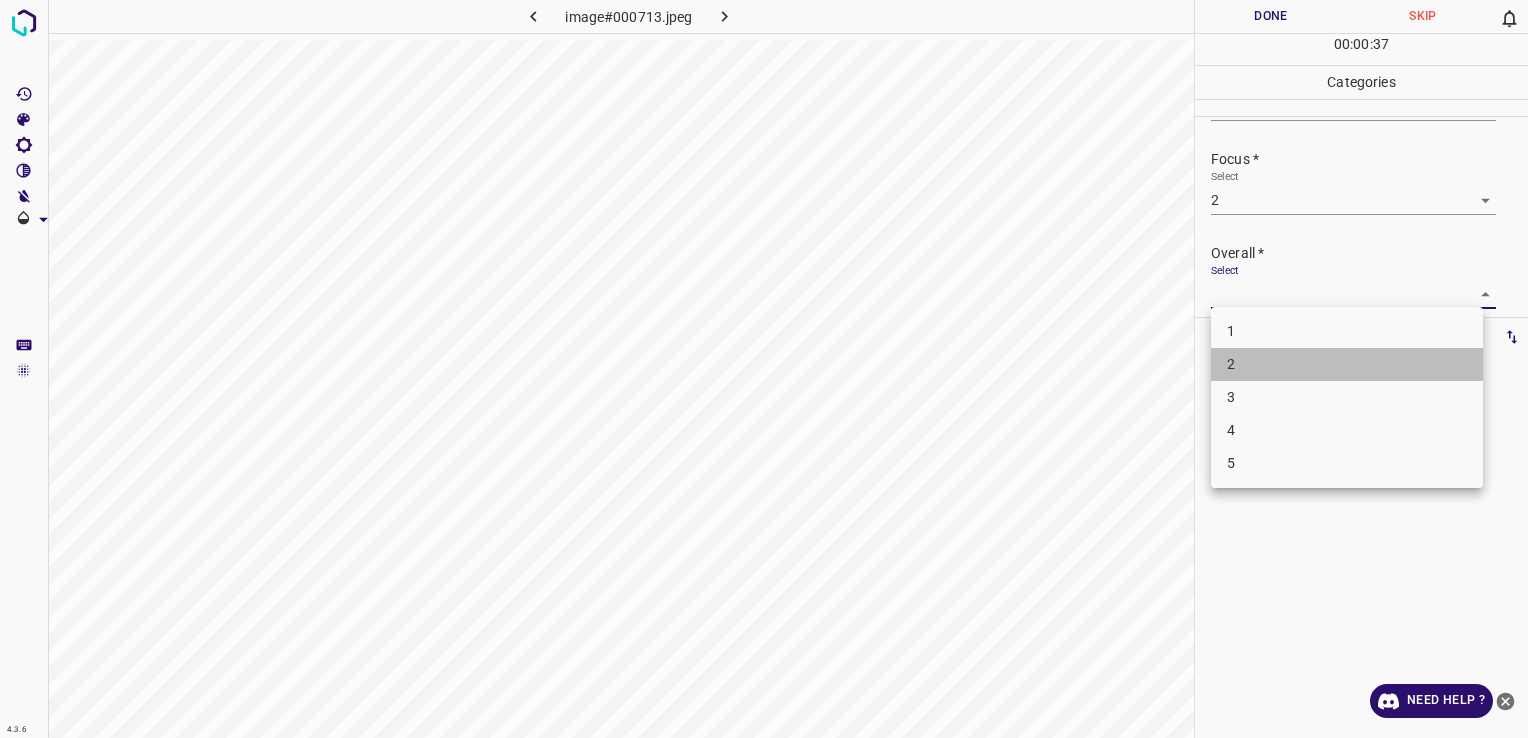click on "2" at bounding box center [1347, 364] 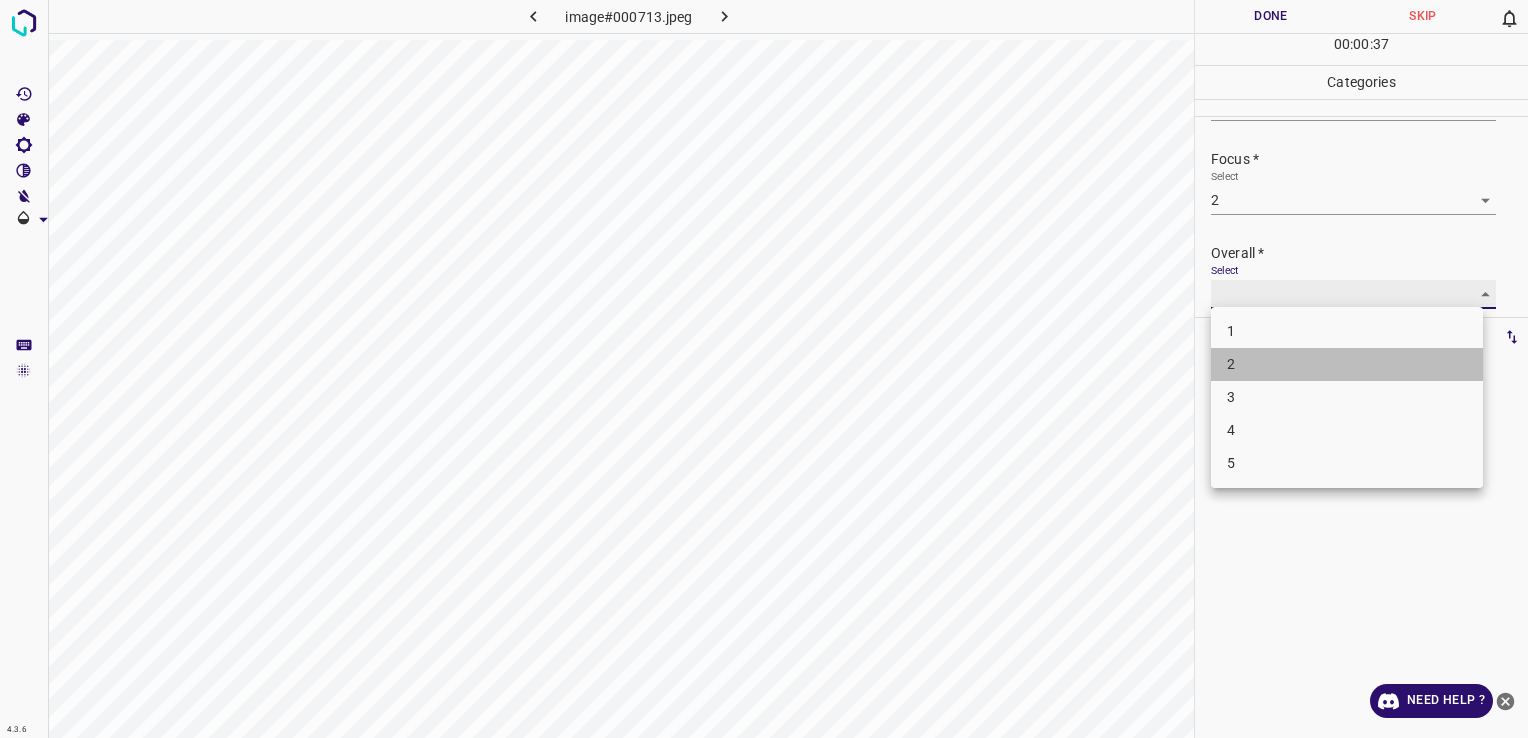 type on "2" 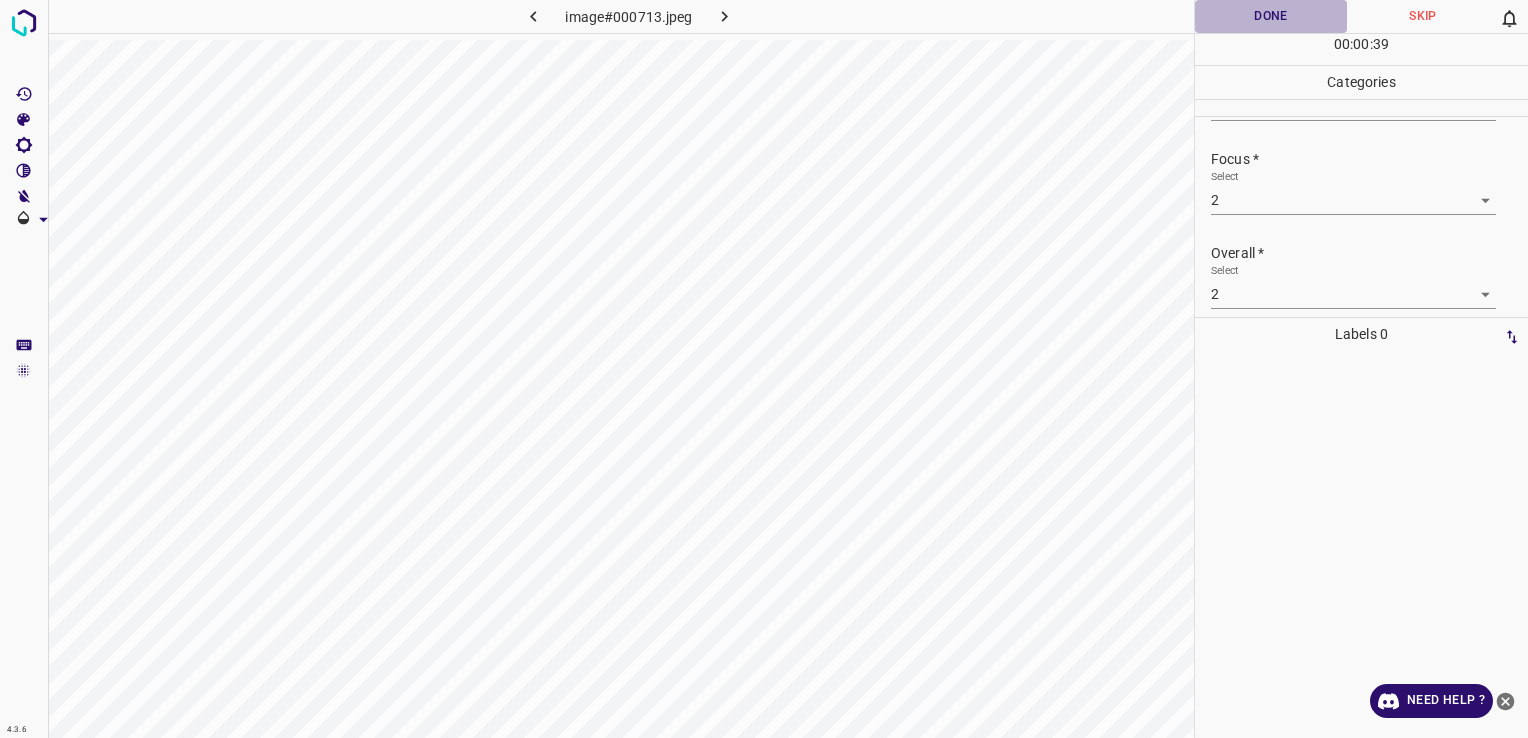 click on "Done" at bounding box center [1271, 16] 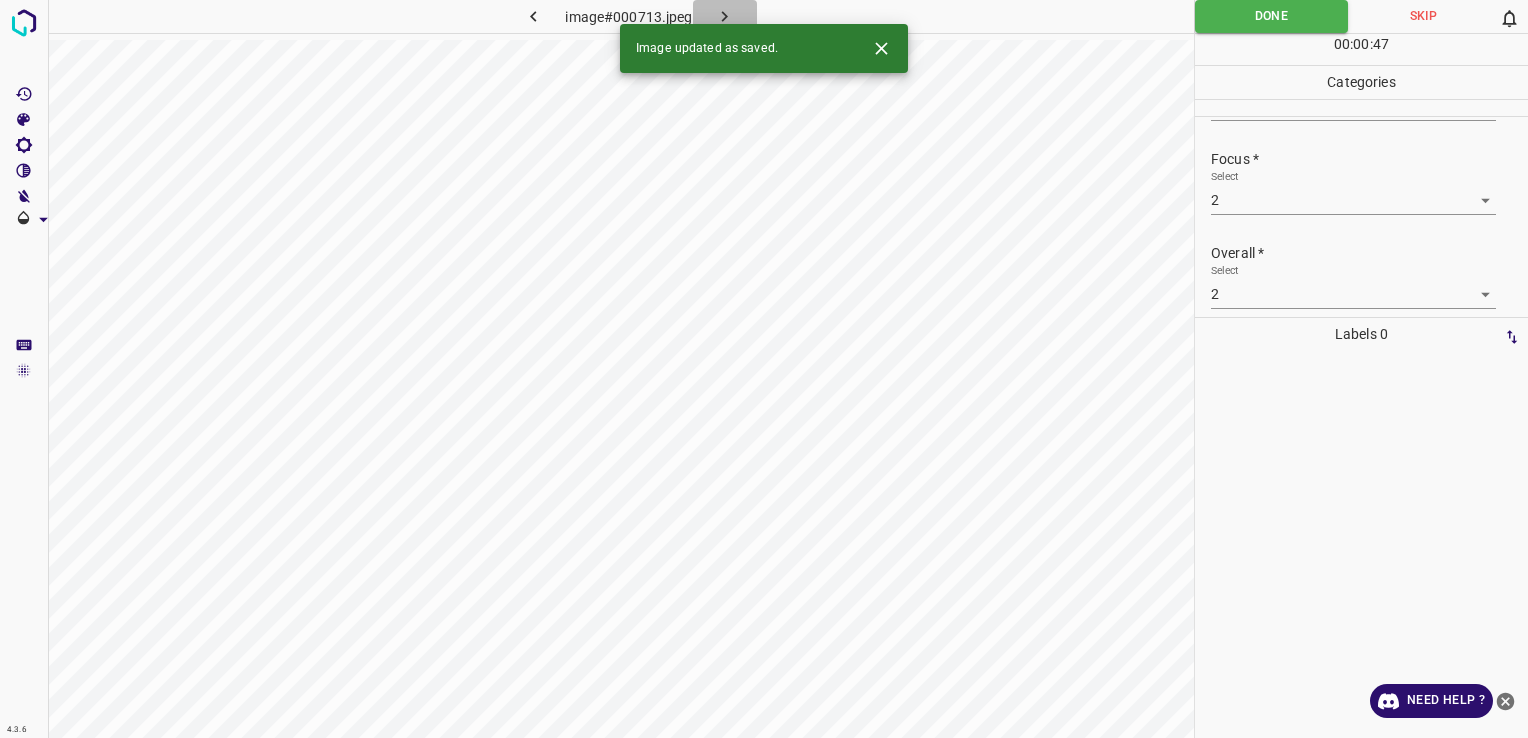 click at bounding box center [725, 16] 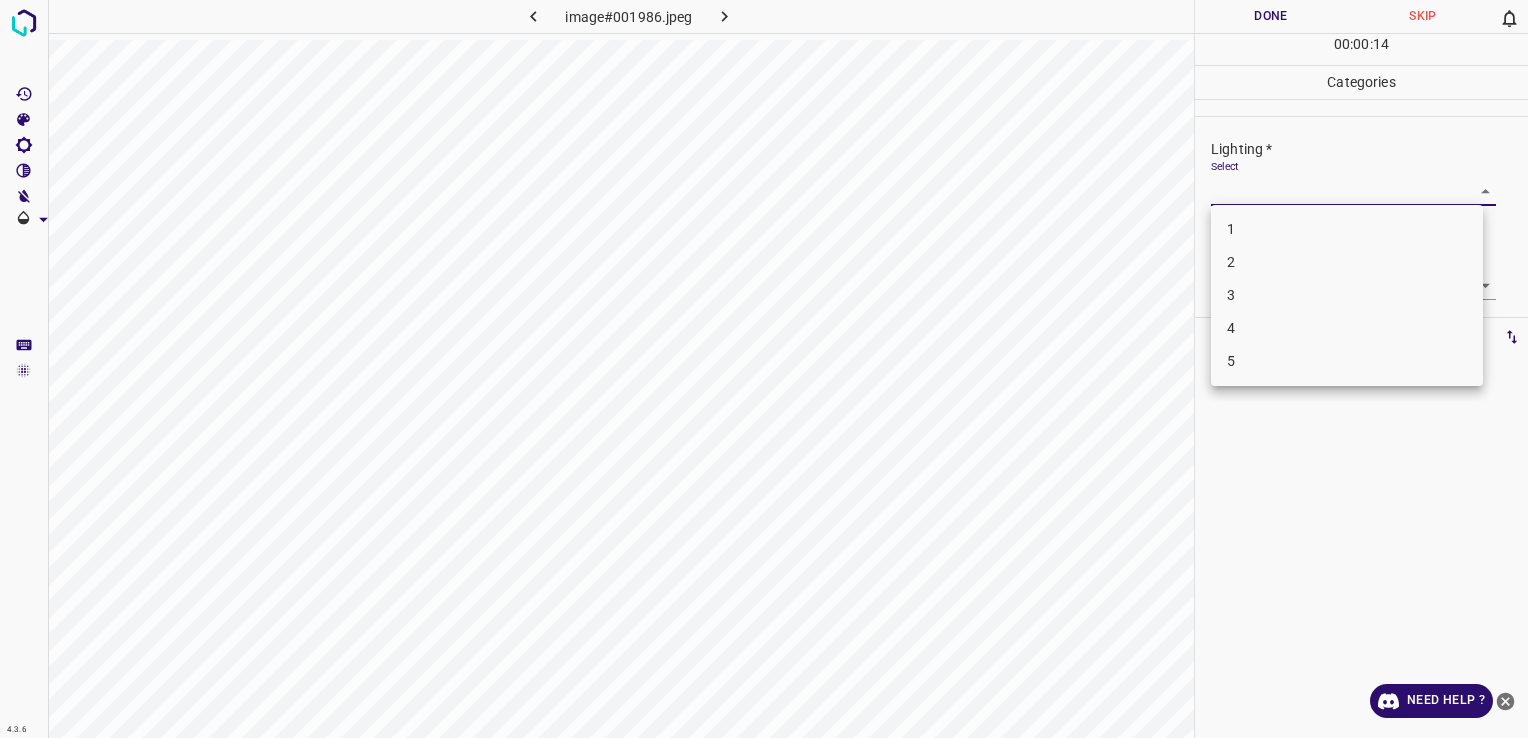 click on "4.3.6  image#001986.jpeg Done Skip 0 00   : 00   : 14   Categories Lighting *  Select ​ Focus *  Select ​ Overall *  Select ​ Labels   0 Categories 1 Lighting 2 Focus 3 Overall Tools Space Change between modes (Draw & Edit) I Auto labeling R Restore zoom M Zoom in N Zoom out Delete Delete selecte label Filters Z Restore filters X Saturation filter C Brightness filter V Contrast filter B Gray scale filter General O Download Need Help ? - Text - Hide - Delete 1 2 3 4 5" at bounding box center (764, 369) 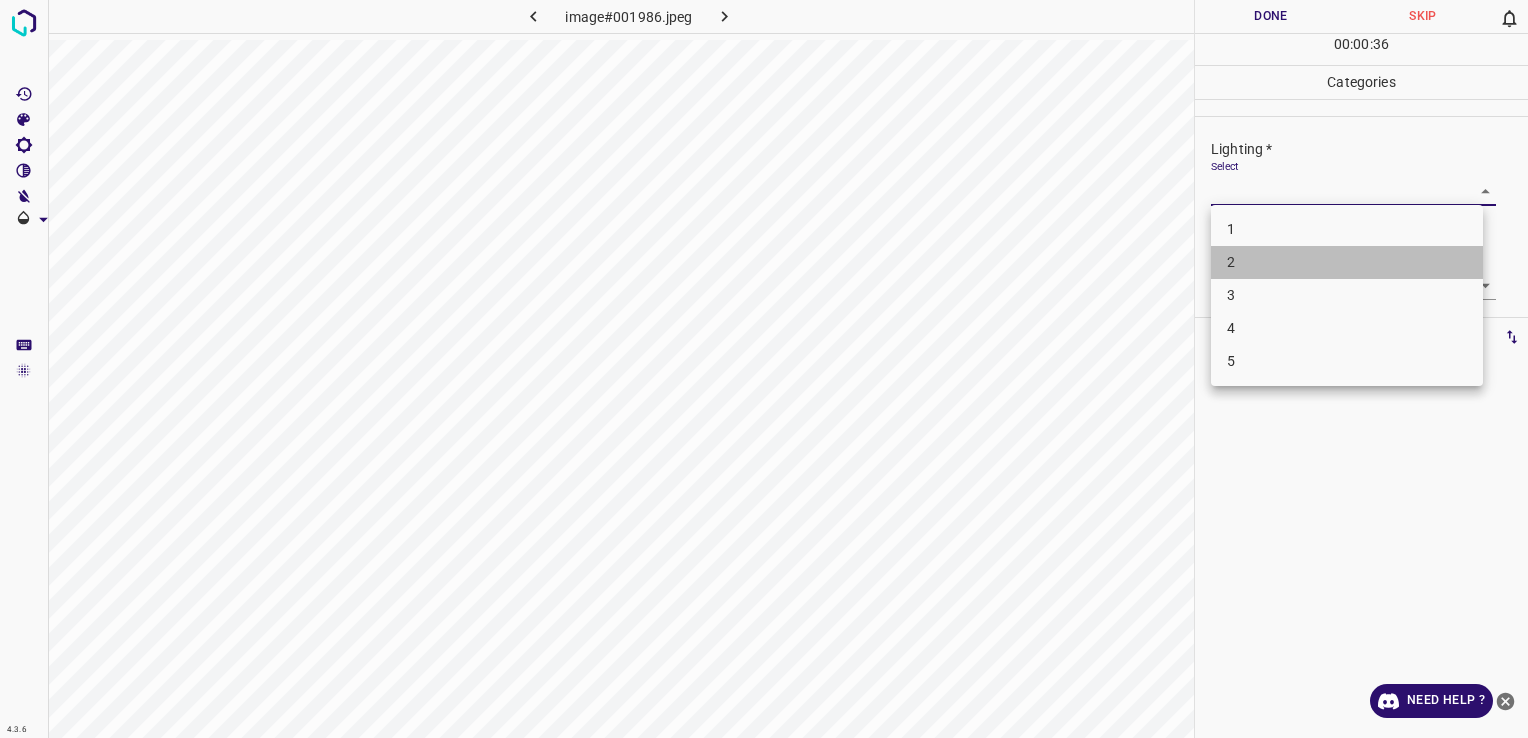 click on "2" at bounding box center (1347, 262) 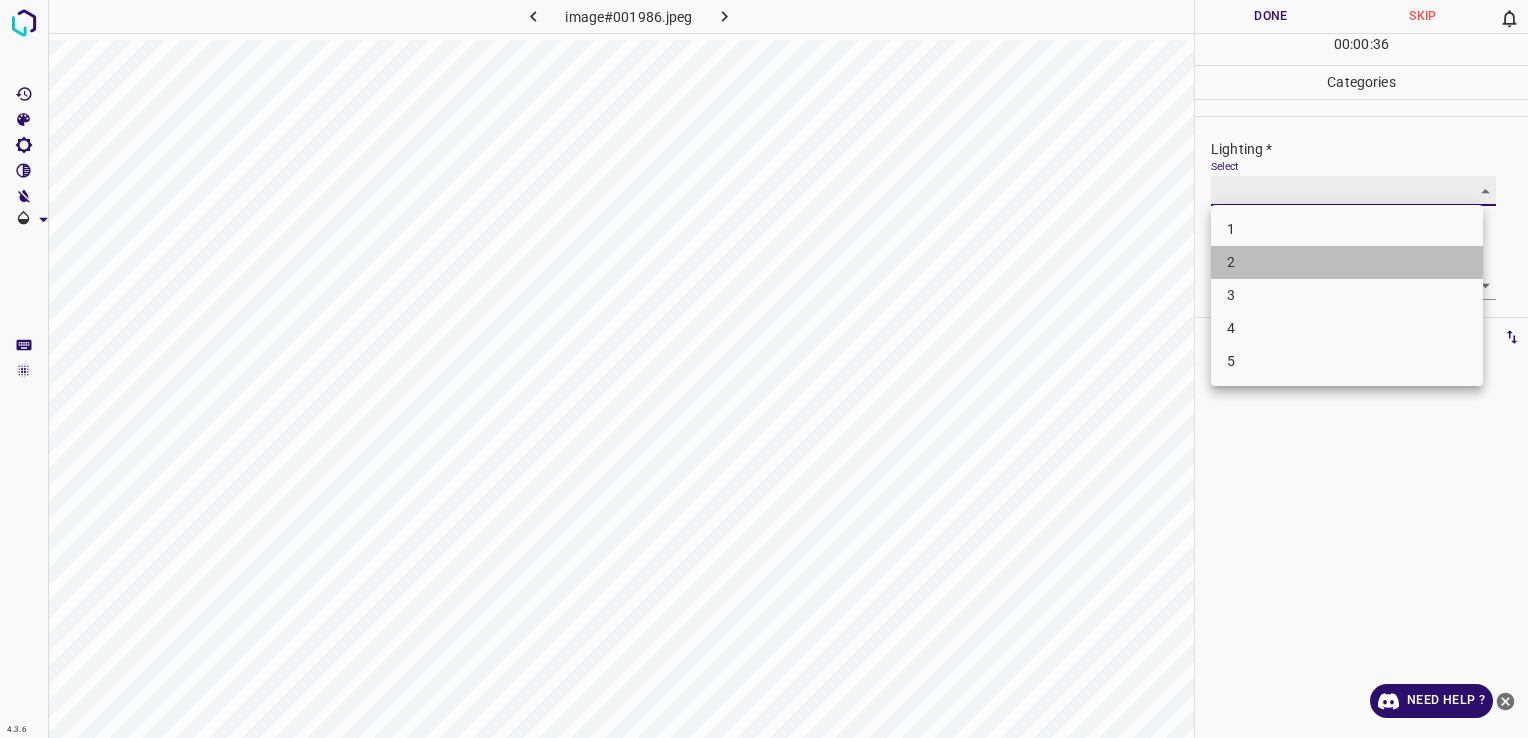 type on "2" 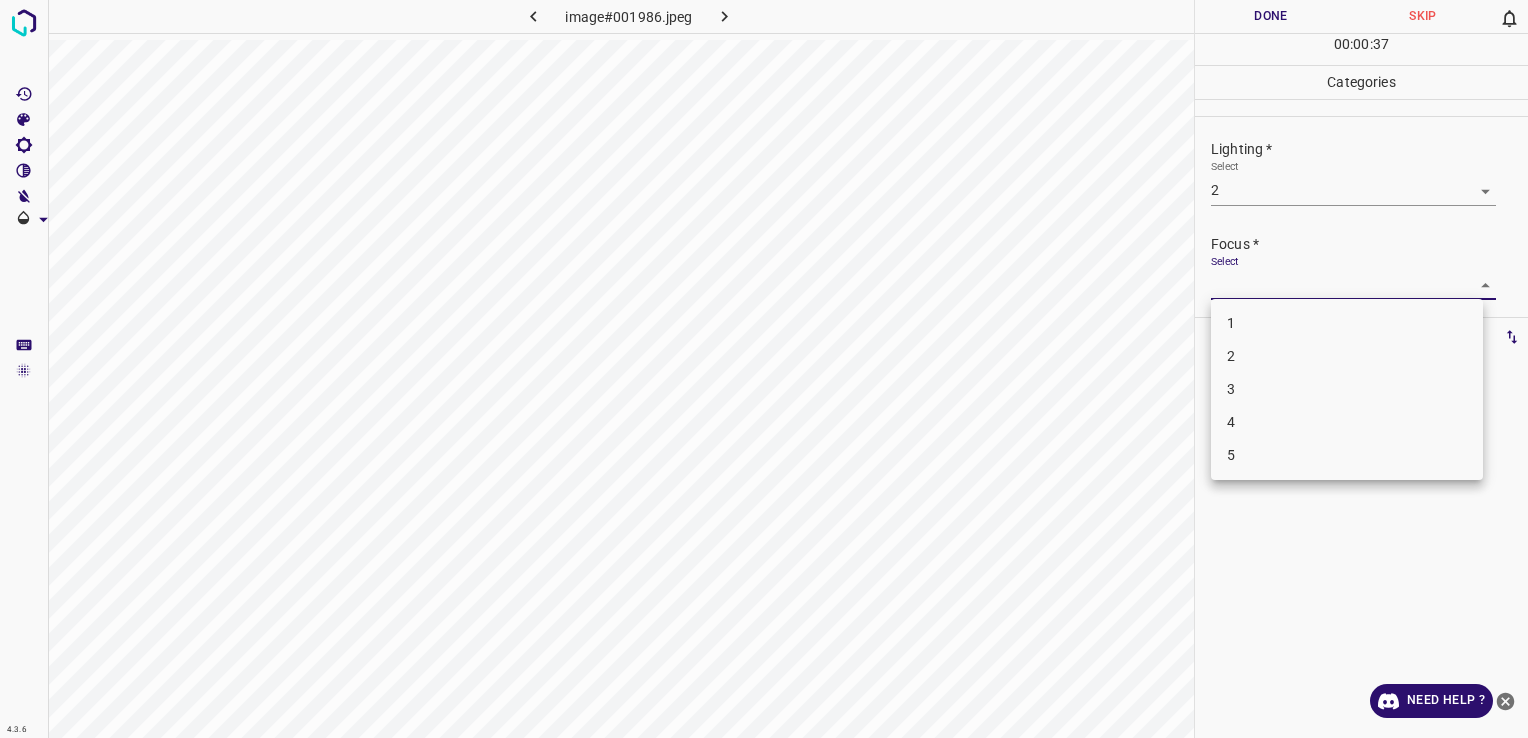 click on "4.3.6  image#001986.jpeg Done Skip 0 00   : 00   : 37   Categories Lighting *  Select 2 2 Focus *  Select ​ Overall *  Select ​ Labels   0 Categories 1 Lighting 2 Focus 3 Overall Tools Space Change between modes (Draw & Edit) I Auto labeling R Restore zoom M Zoom in N Zoom out Delete Delete selecte label Filters Z Restore filters X Saturation filter C Brightness filter V Contrast filter B Gray scale filter General O Download Need Help ? - Text - Hide - Delete 1 2 3 4 5" at bounding box center [764, 369] 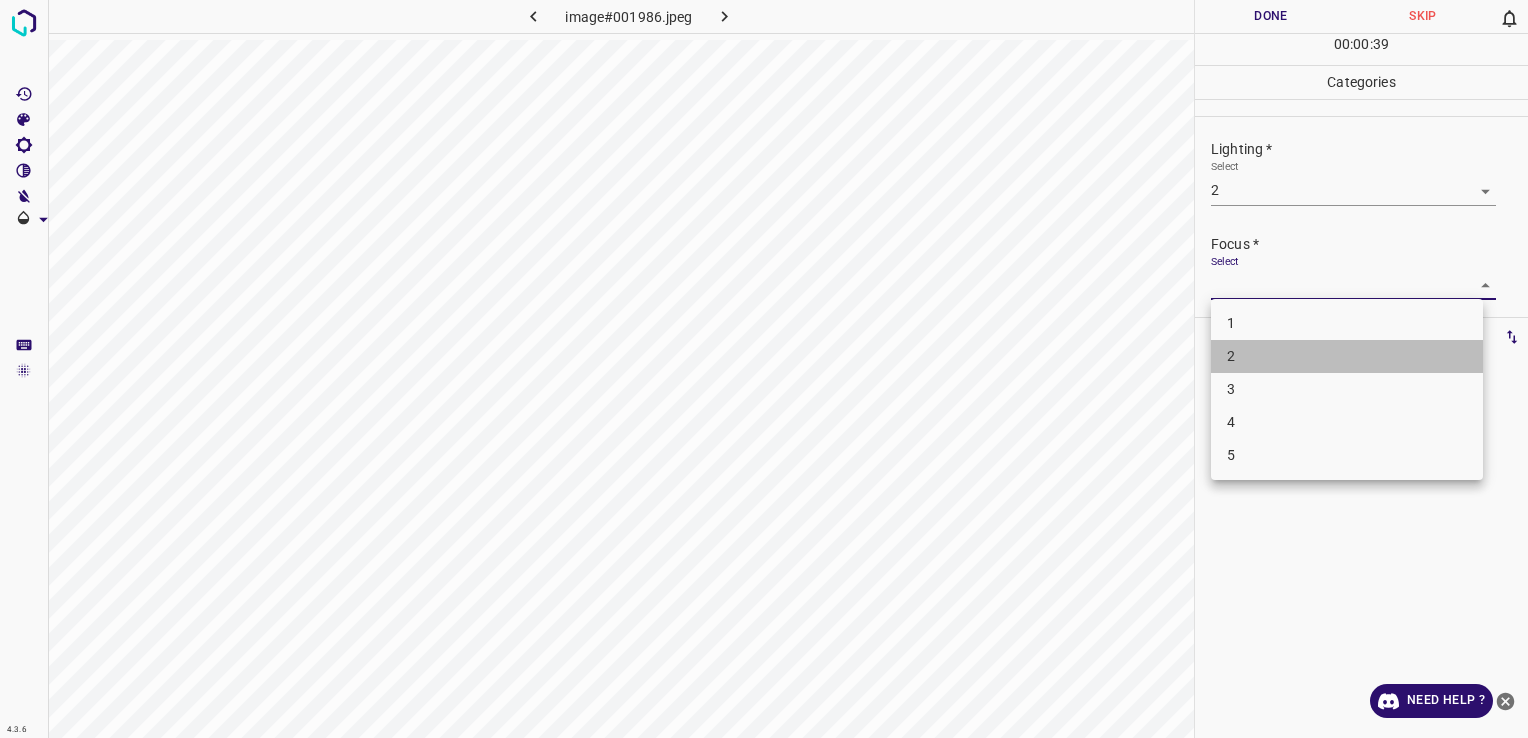 click on "2" at bounding box center (1347, 356) 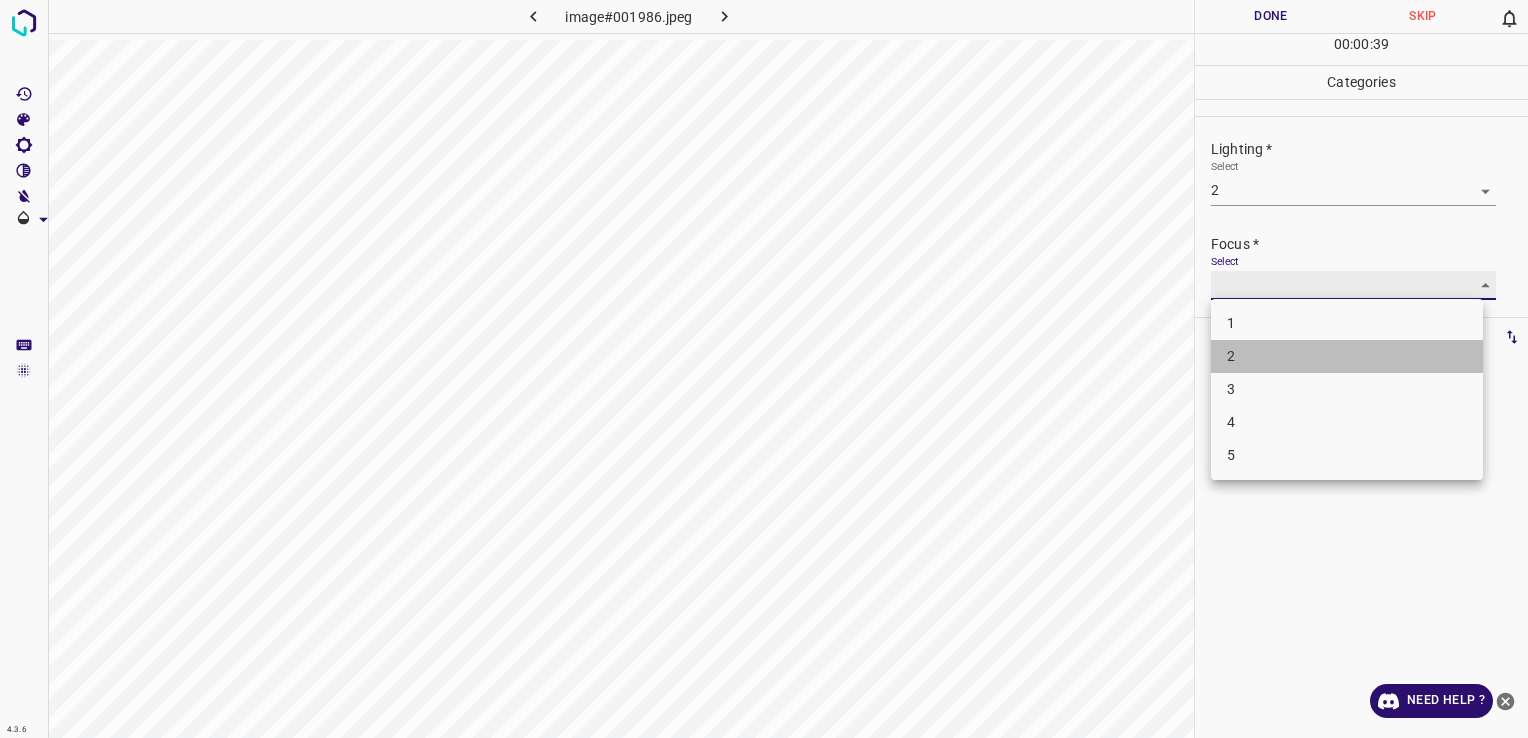 type on "2" 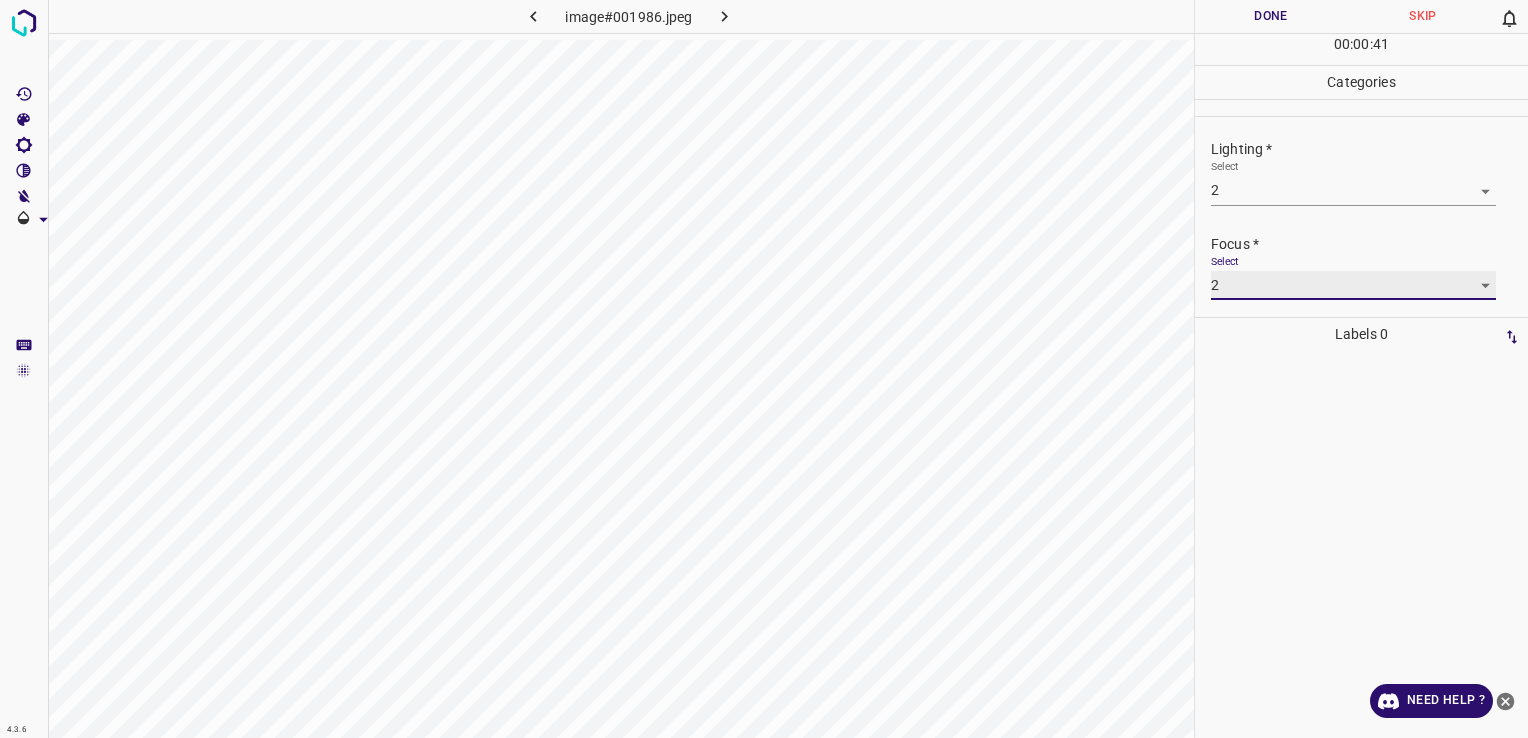 scroll, scrollTop: 98, scrollLeft: 0, axis: vertical 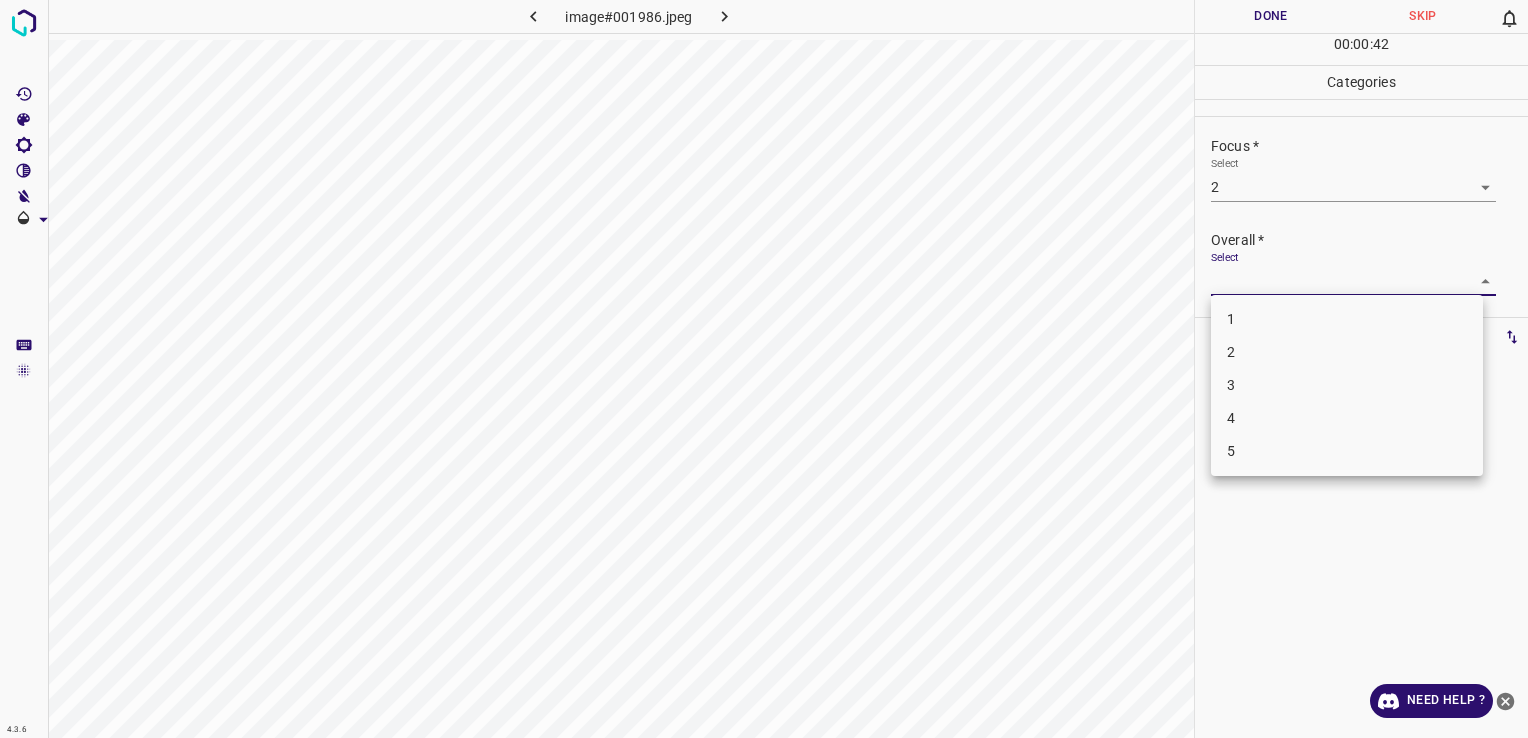 click on "4.3.6  image#001986.jpeg Done Skip 0 00   : 00   : 42   Categories Lighting *  Select 2 2 Focus *  Select 2 2 Overall *  Select ​ Labels   0 Categories 1 Lighting 2 Focus 3 Overall Tools Space Change between modes (Draw & Edit) I Auto labeling R Restore zoom M Zoom in N Zoom out Delete Delete selecte label Filters Z Restore filters X Saturation filter C Brightness filter V Contrast filter B Gray scale filter General O Download Need Help ? - Text - Hide - Delete 1 2 3 4 5" at bounding box center [764, 369] 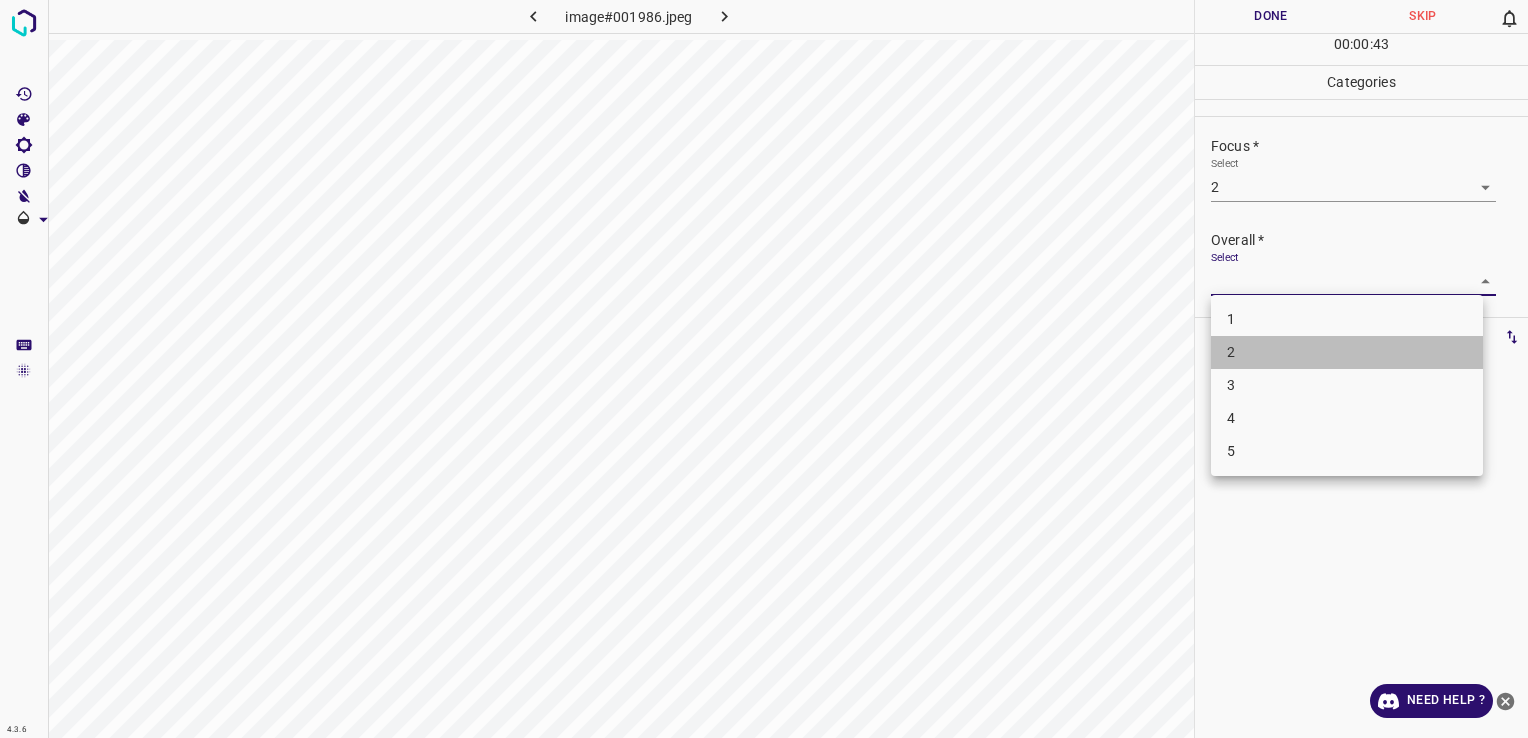 click on "2" at bounding box center (1347, 352) 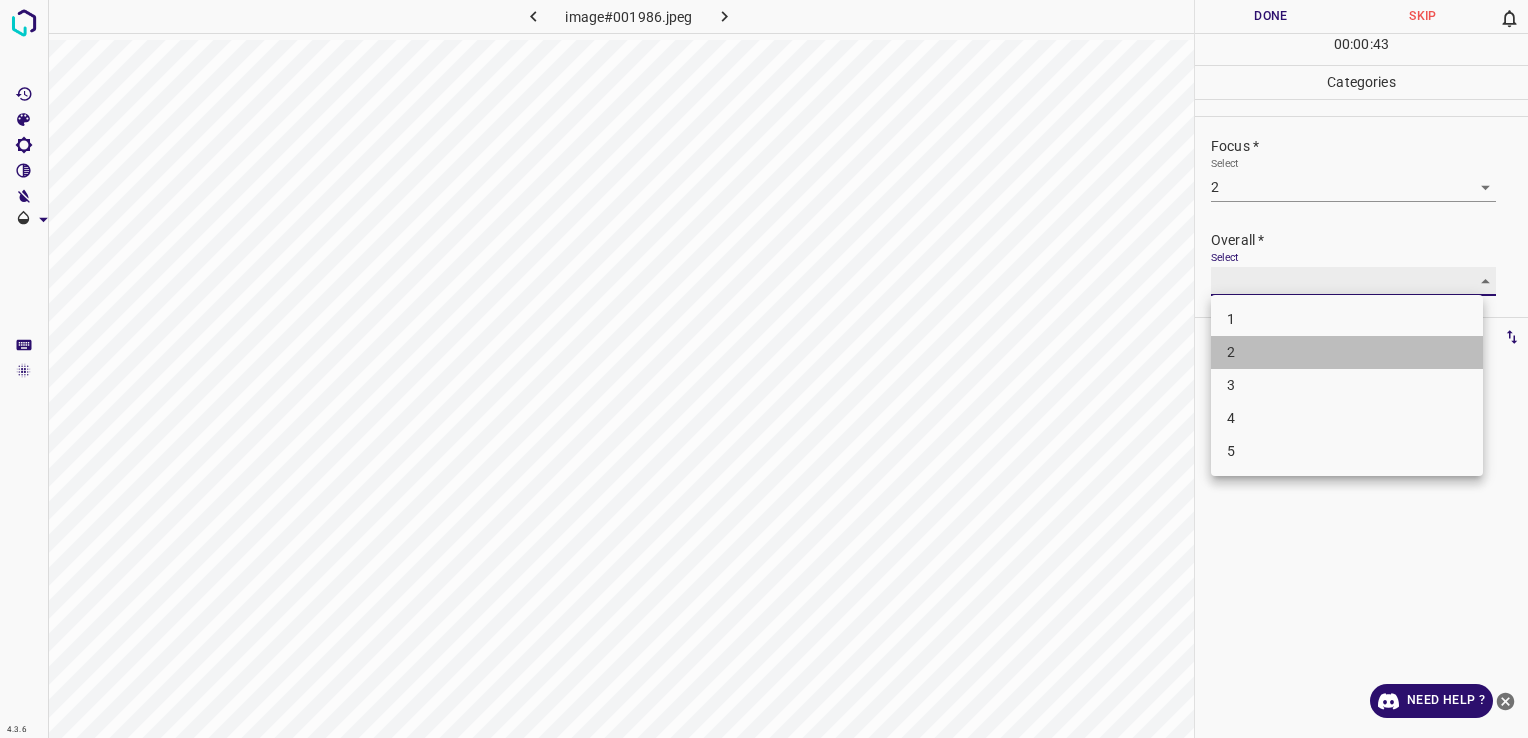 type on "2" 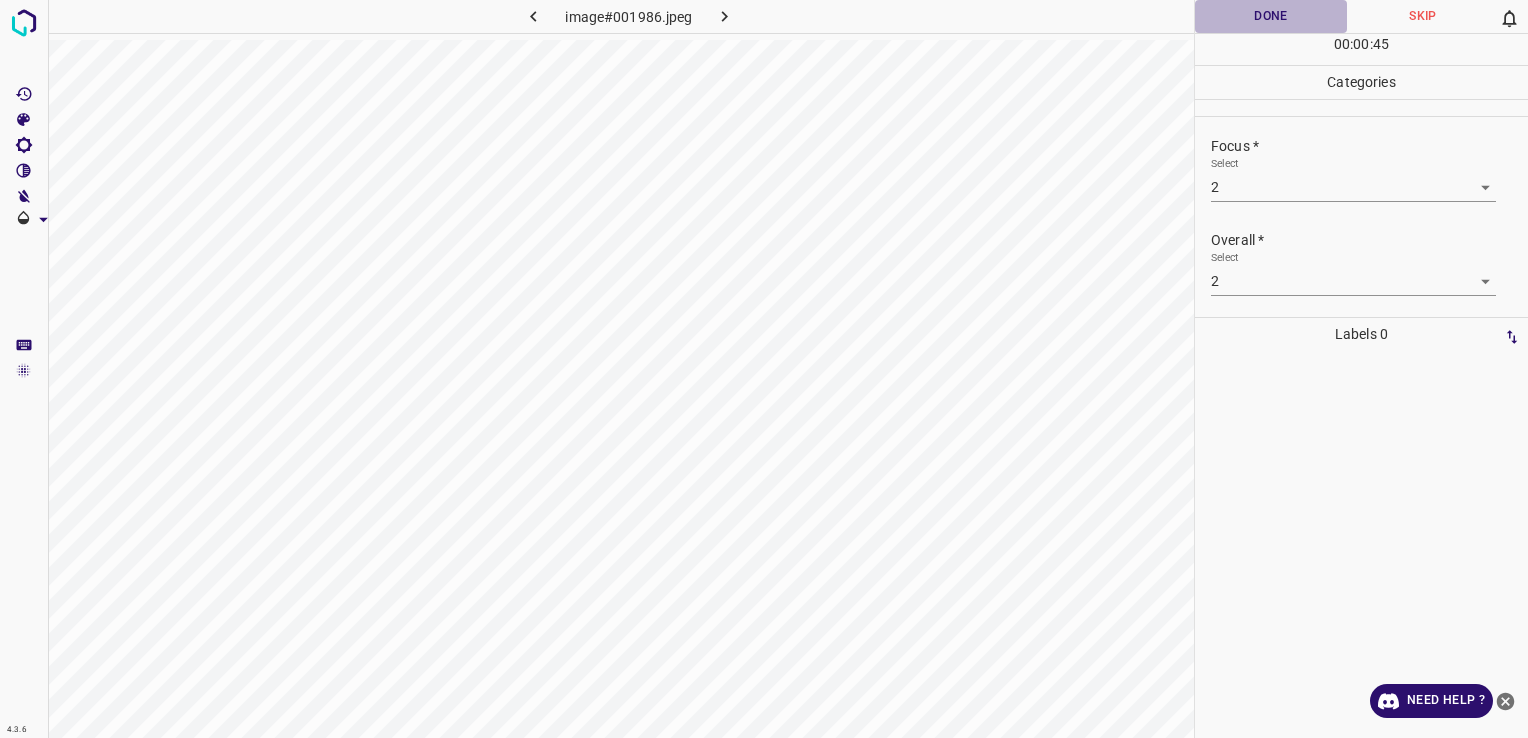 click on "Done" at bounding box center (1271, 16) 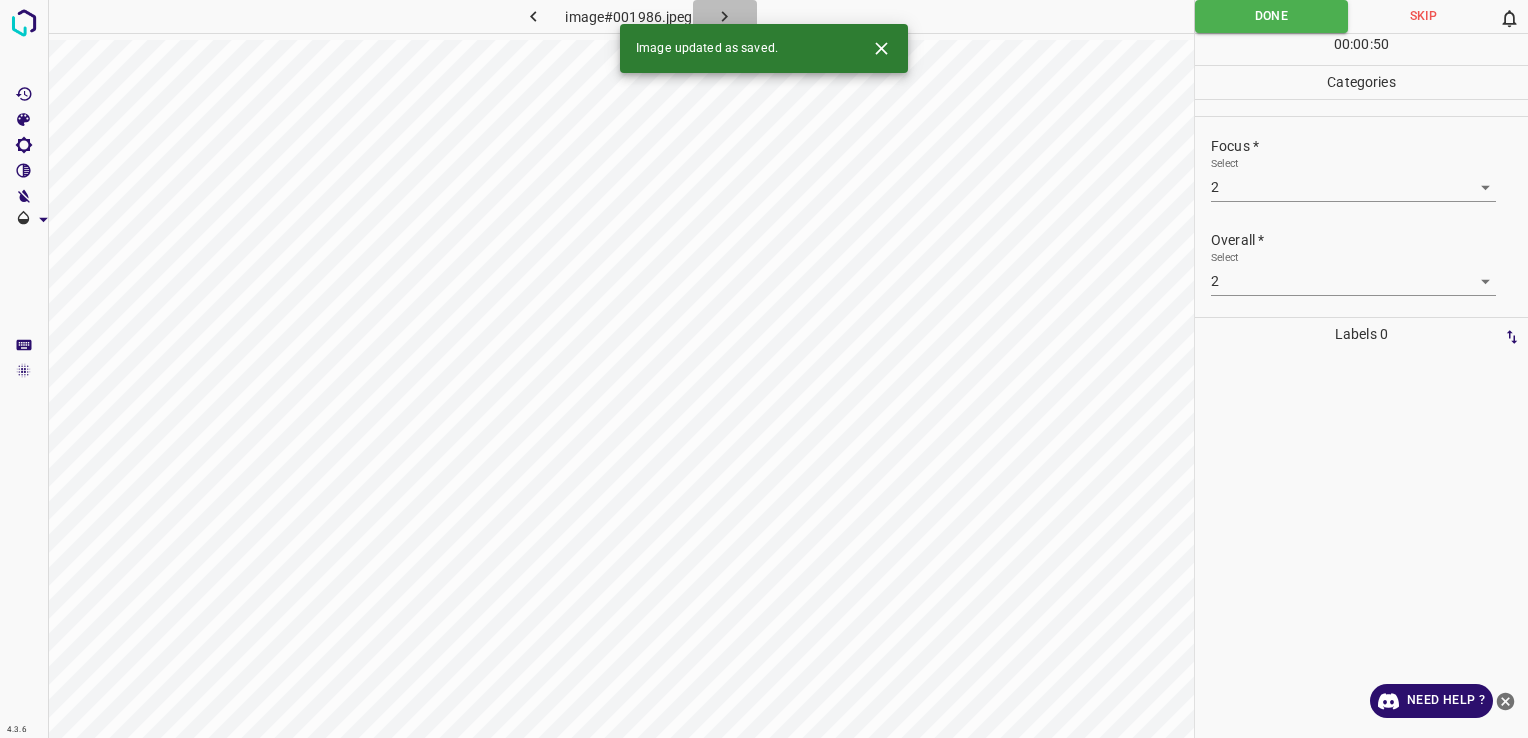 click at bounding box center (725, 16) 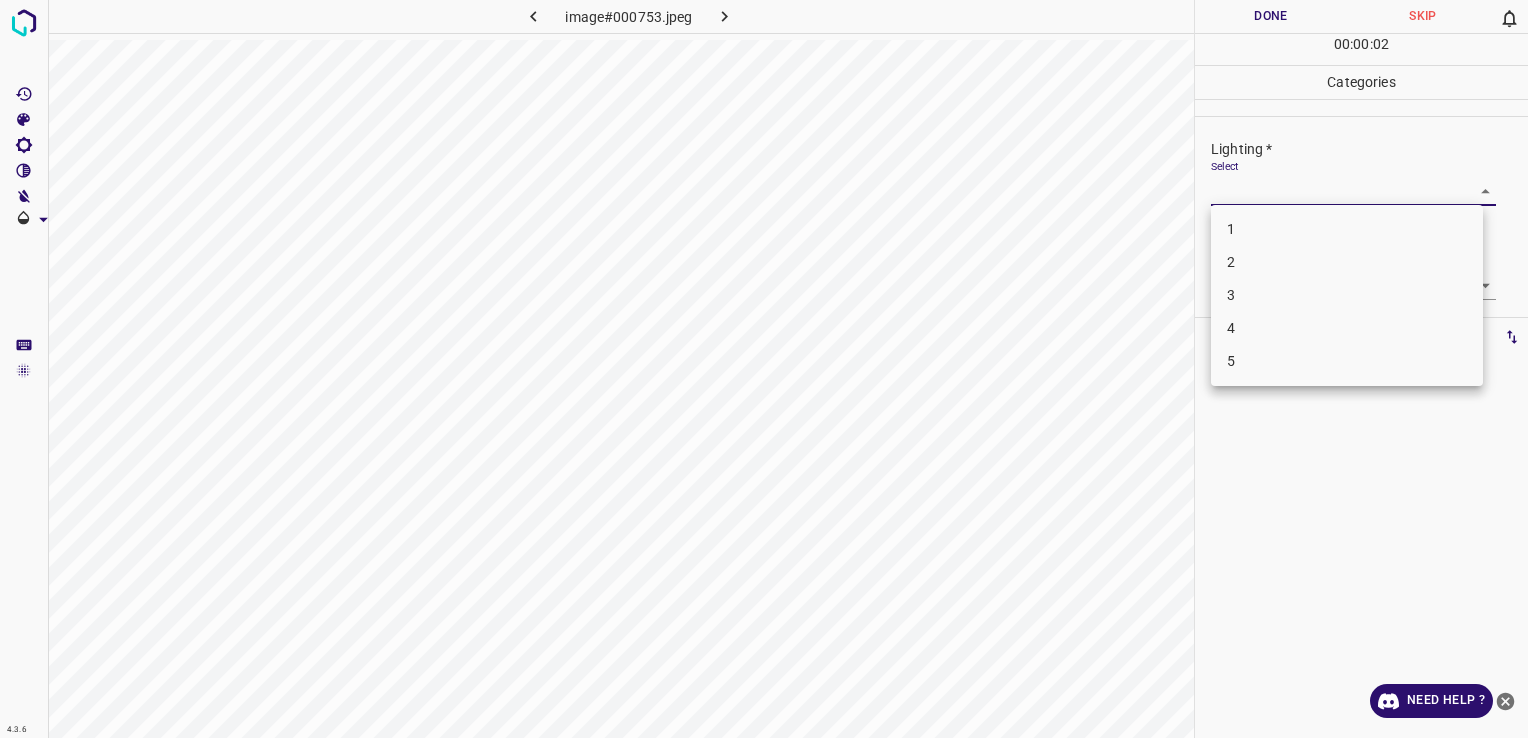 click on "4.3.6  image#000753.jpeg Done Skip 0 00   : 00   : 02   Categories Lighting *  Select ​ Focus *  Select ​ Overall *  Select ​ Labels   0 Categories 1 Lighting 2 Focus 3 Overall Tools Space Change between modes (Draw & Edit) I Auto labeling R Restore zoom M Zoom in N Zoom out Delete Delete selecte label Filters Z Restore filters X Saturation filter C Brightness filter V Contrast filter B Gray scale filter General O Download Need Help ? - Text - Hide - Delete 1 2 3 4 5" at bounding box center (764, 369) 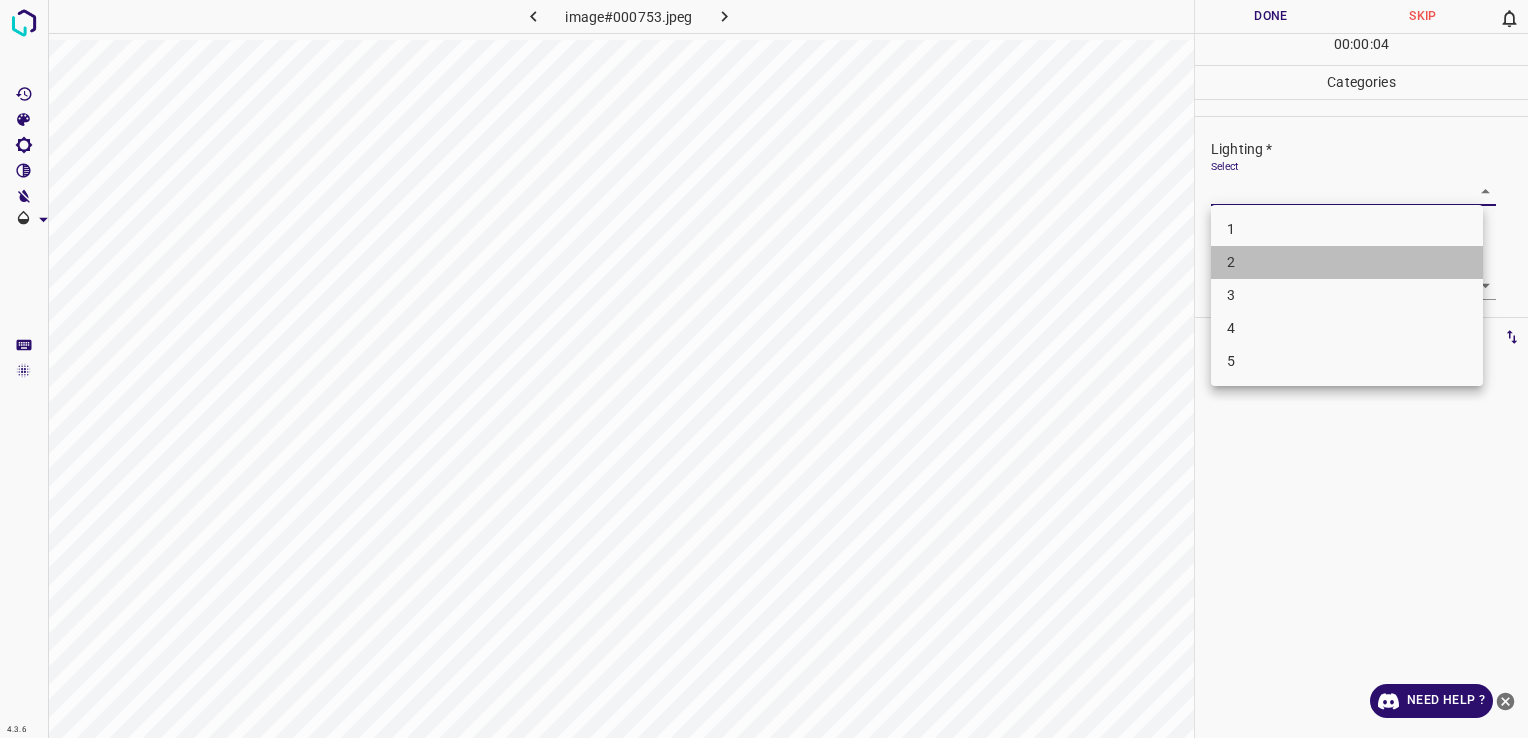 click on "2" at bounding box center (1347, 262) 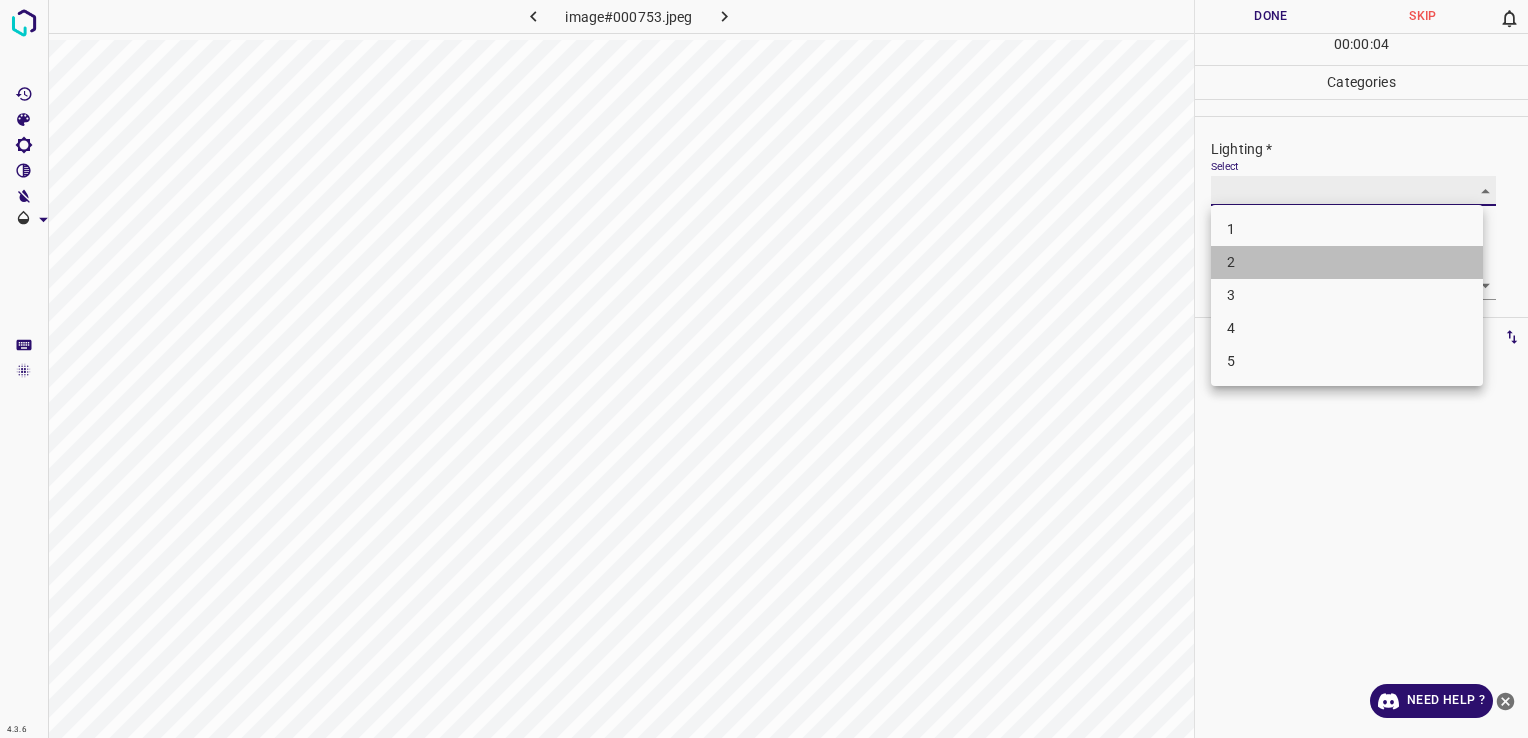 type on "2" 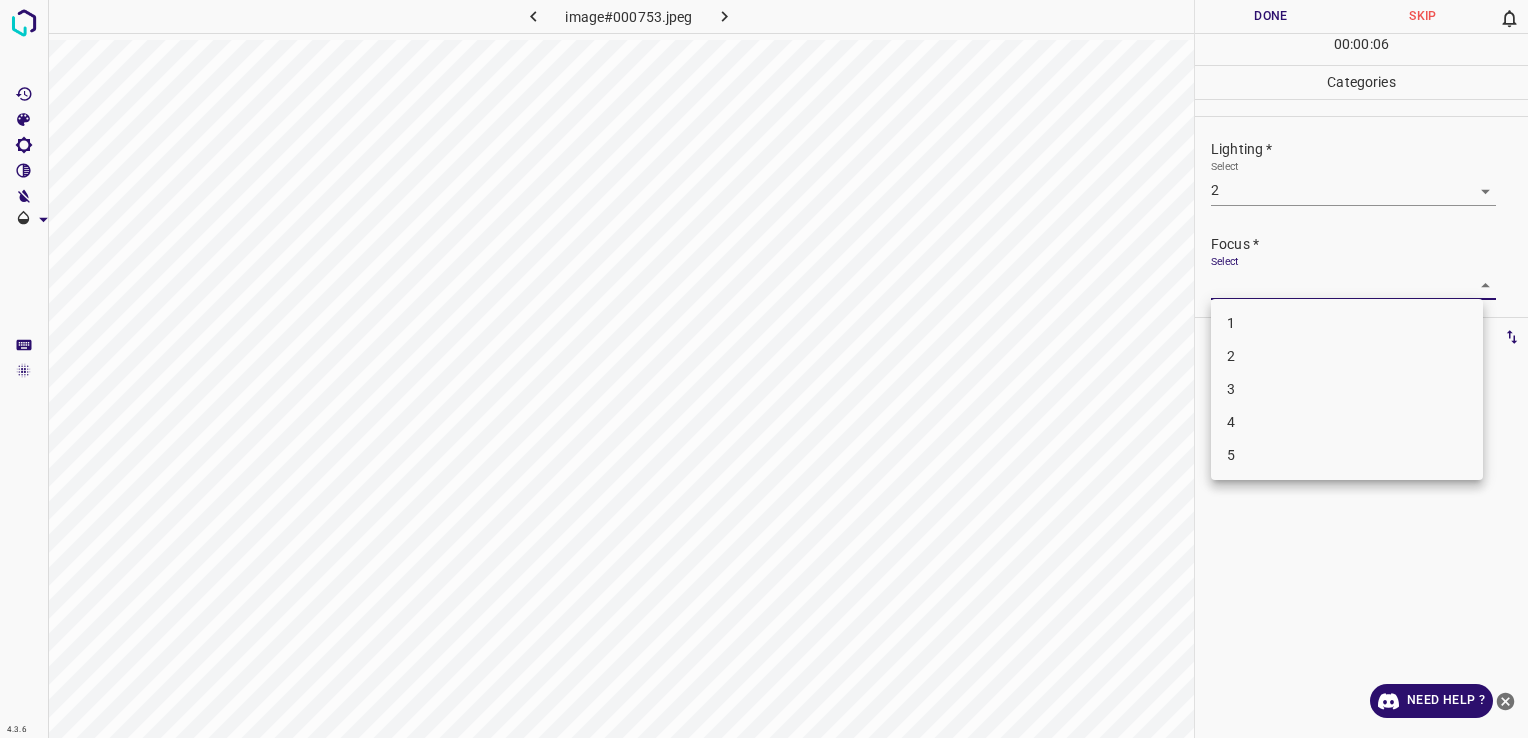 drag, startPoint x: 1372, startPoint y: 277, endPoint x: 1392, endPoint y: 357, distance: 82.46211 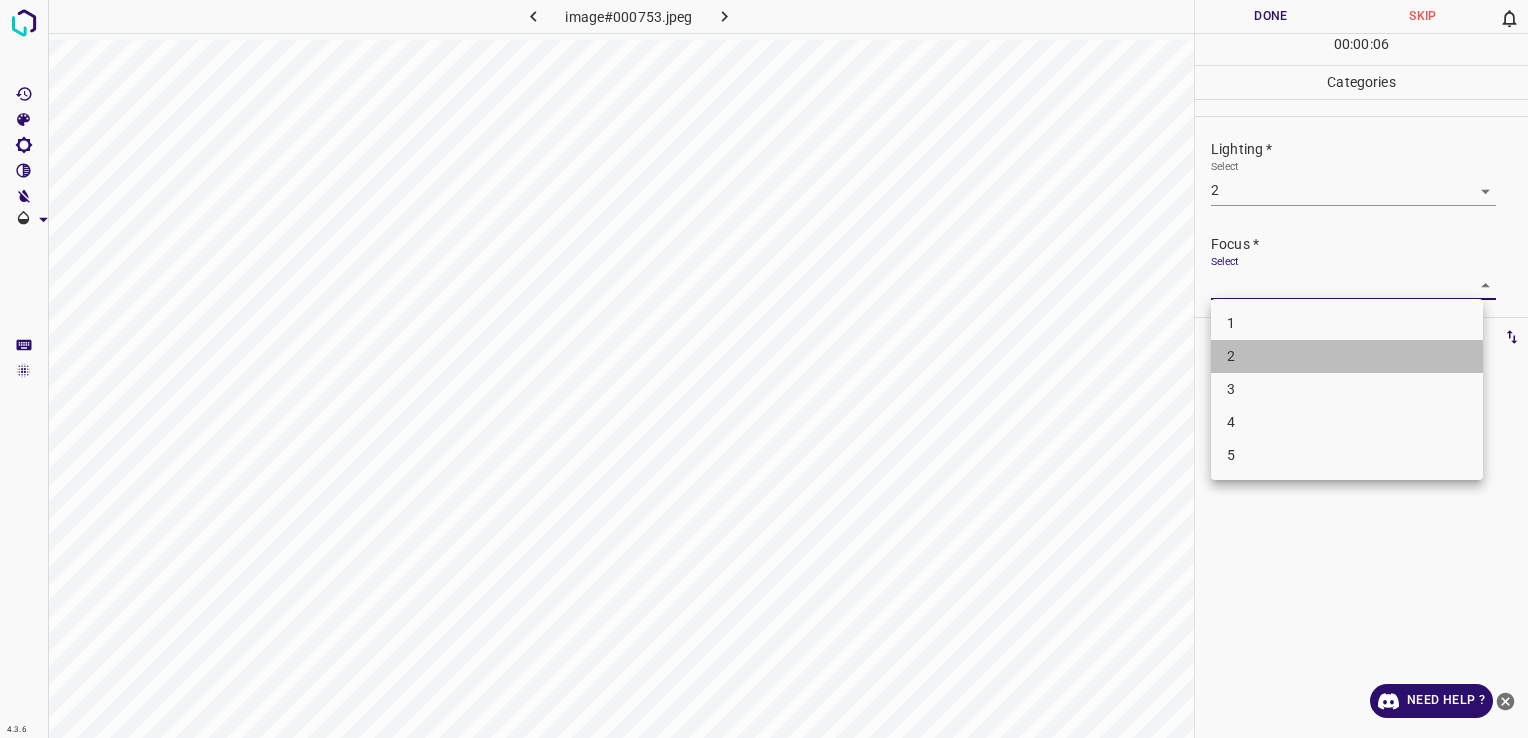 click on "2" at bounding box center [1347, 356] 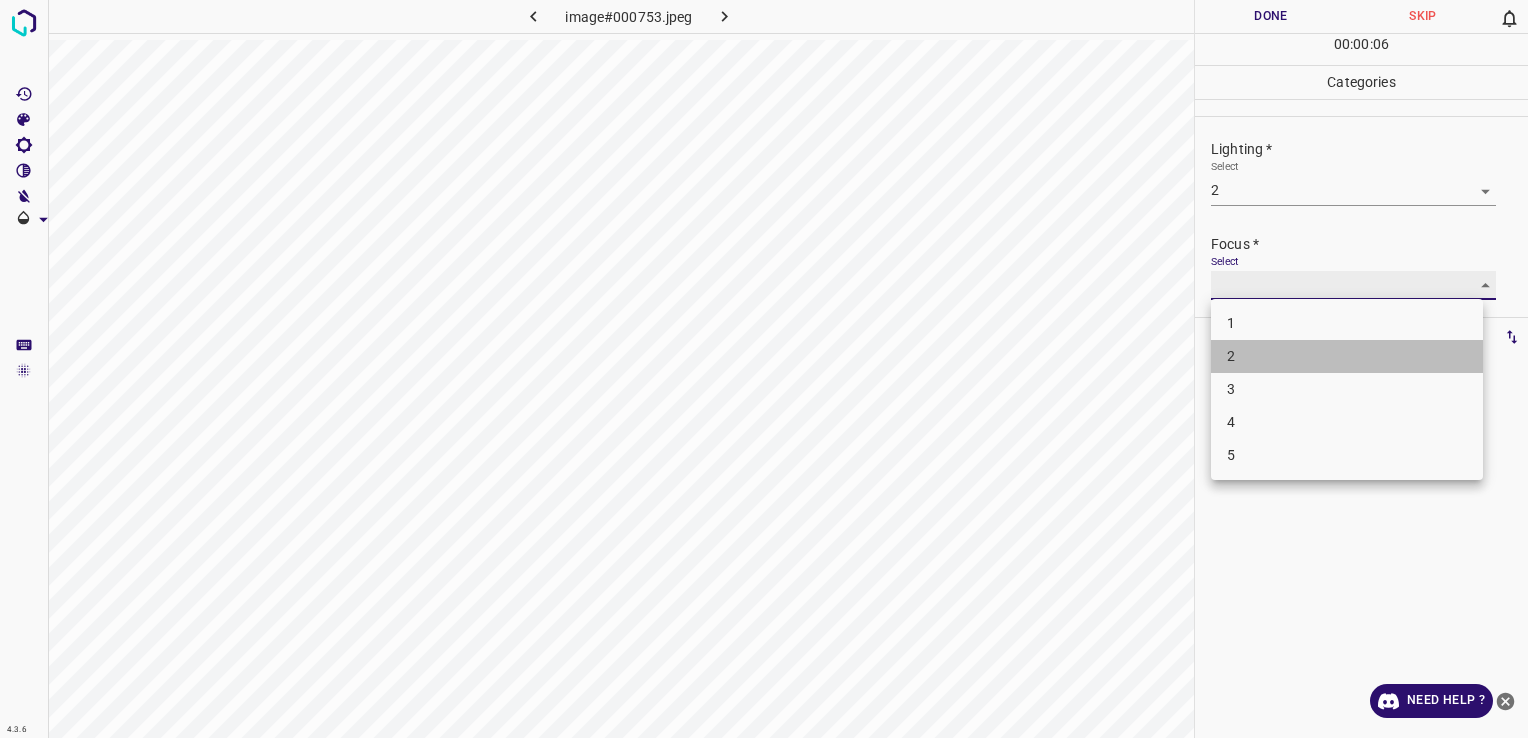 type on "2" 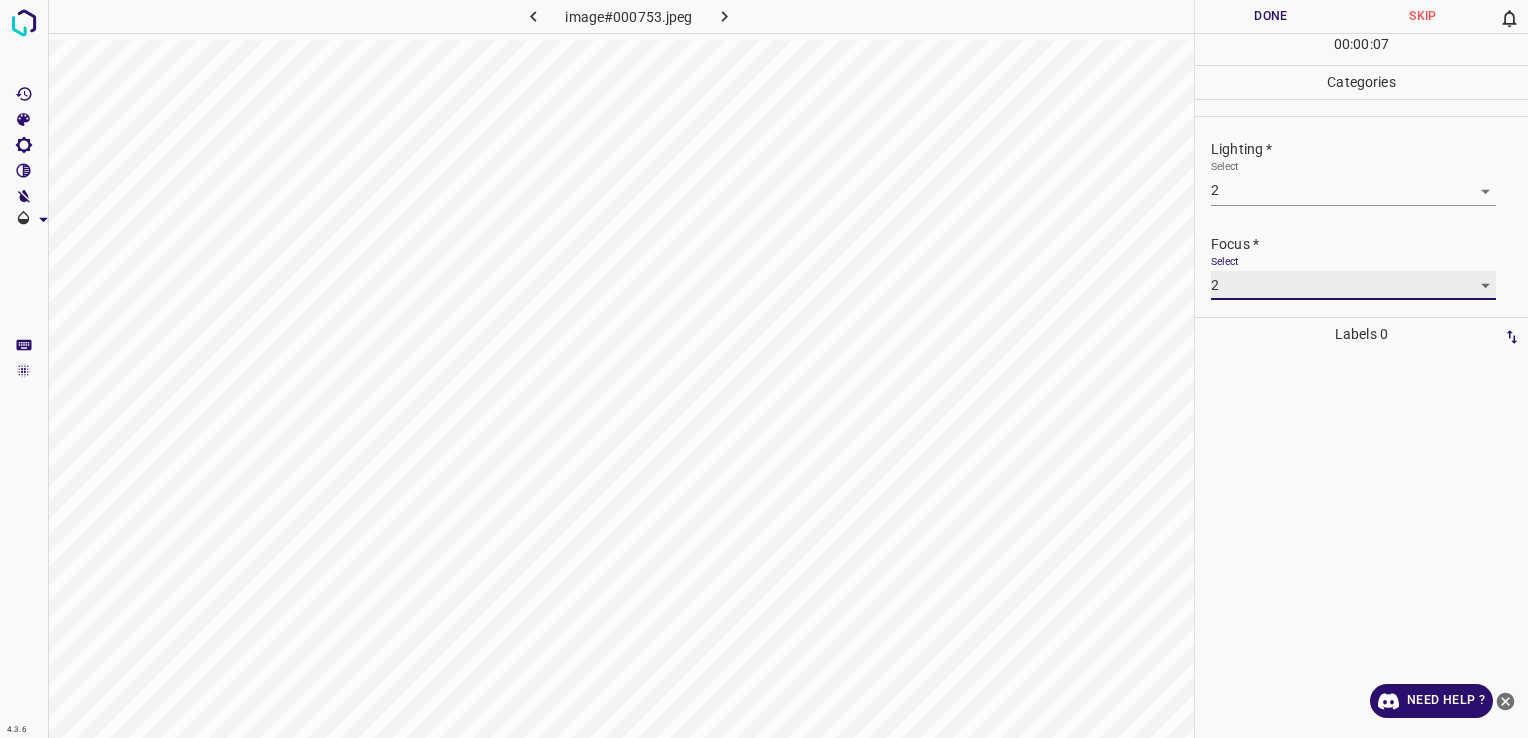 scroll, scrollTop: 98, scrollLeft: 0, axis: vertical 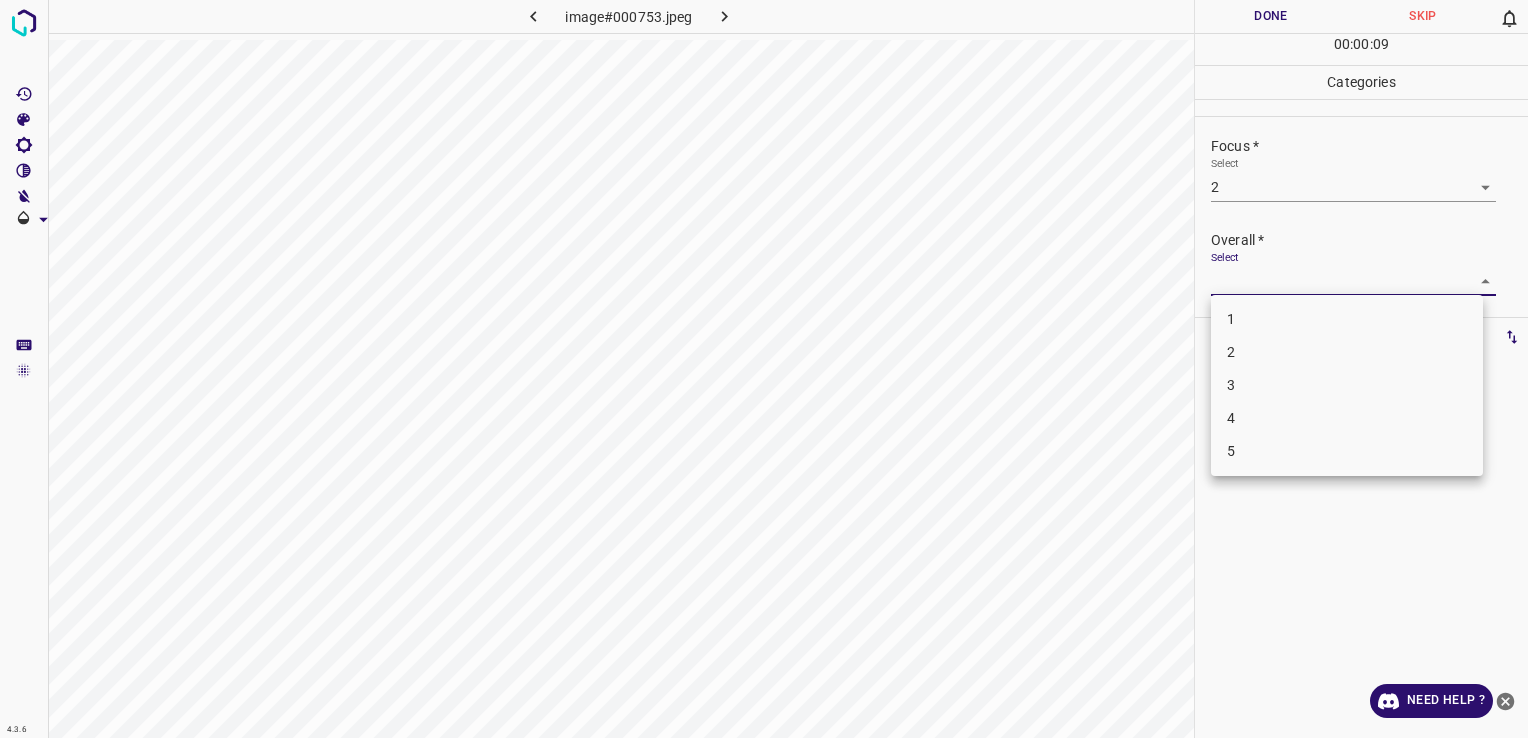 drag, startPoint x: 1437, startPoint y: 272, endPoint x: 1420, endPoint y: 346, distance: 75.9276 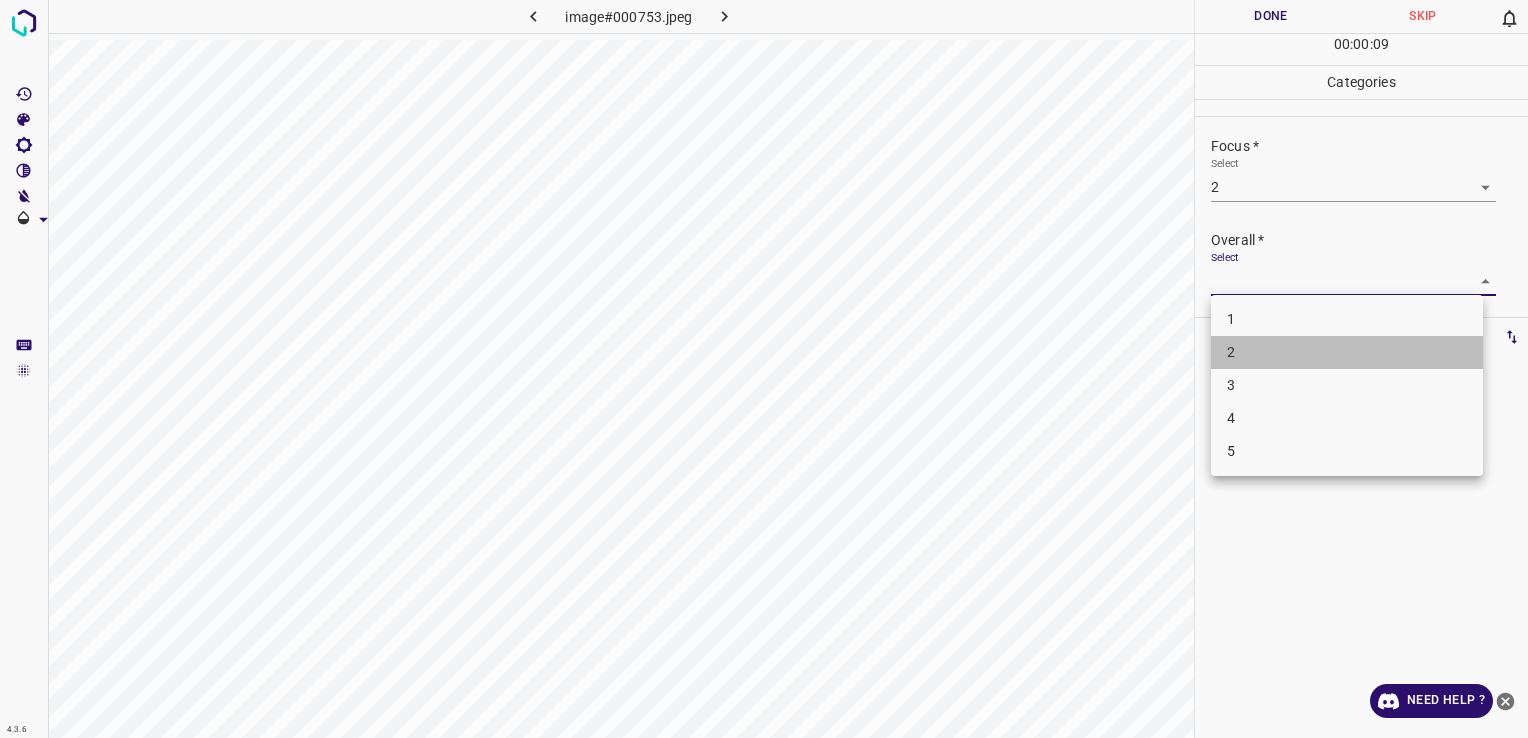 click on "2" at bounding box center [1347, 352] 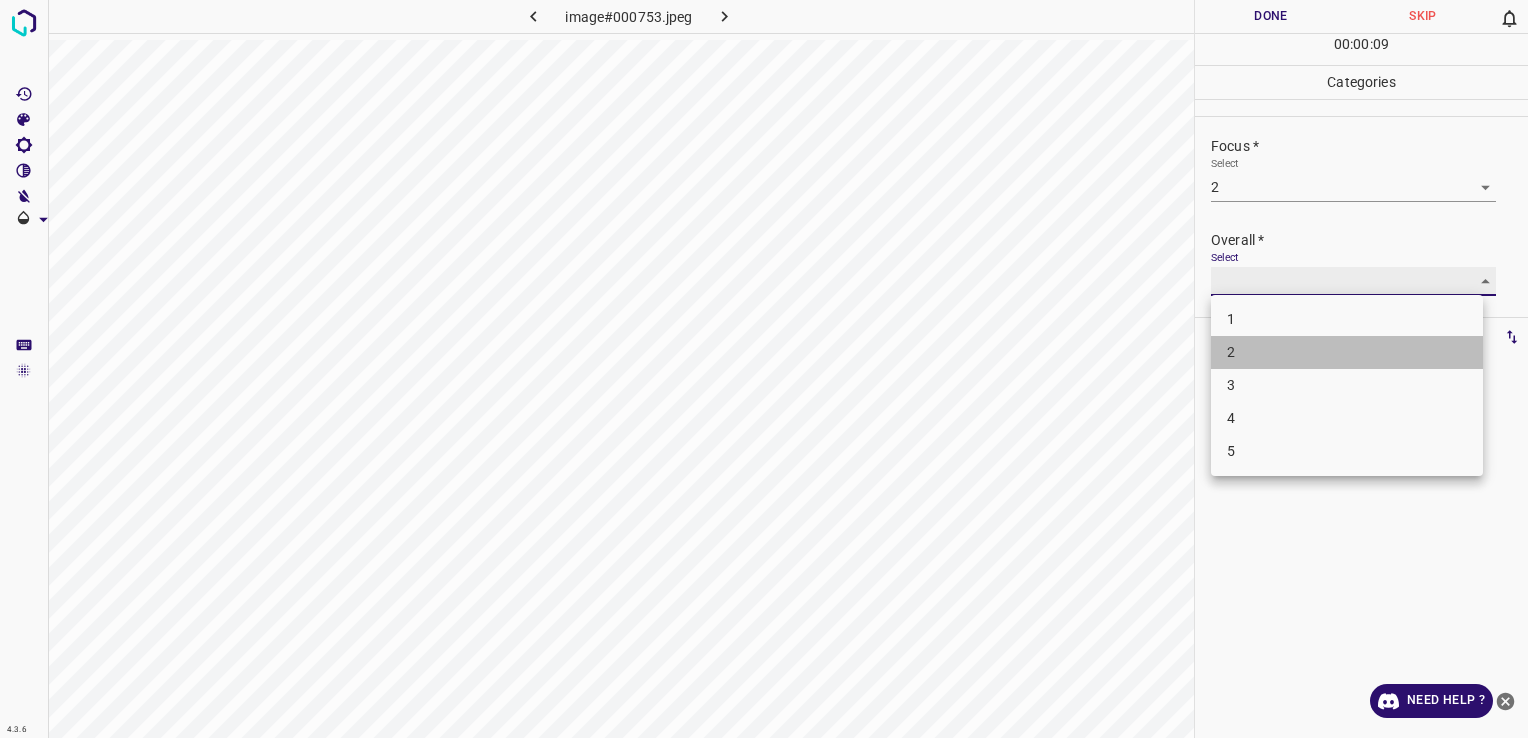 type on "2" 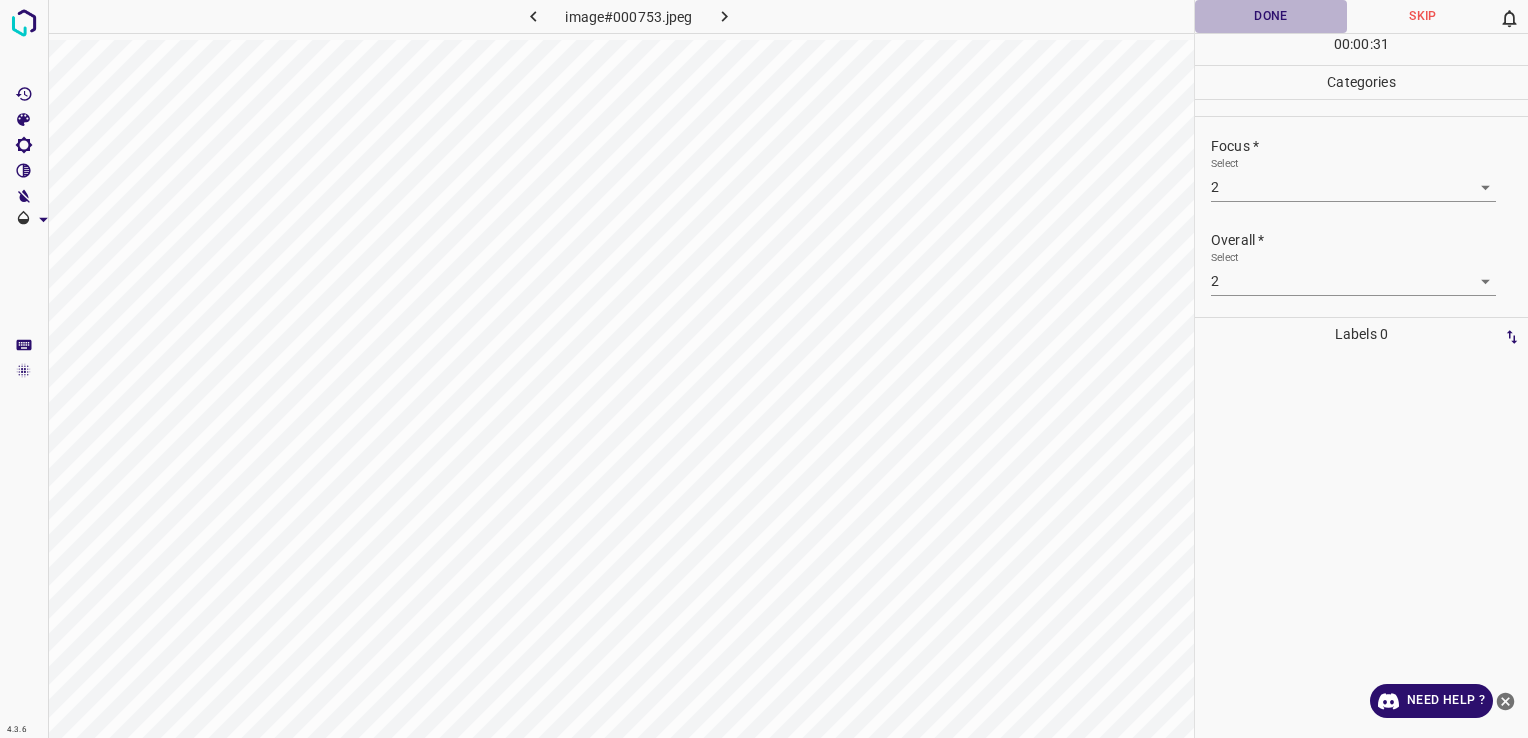 click on "Done" at bounding box center [1271, 16] 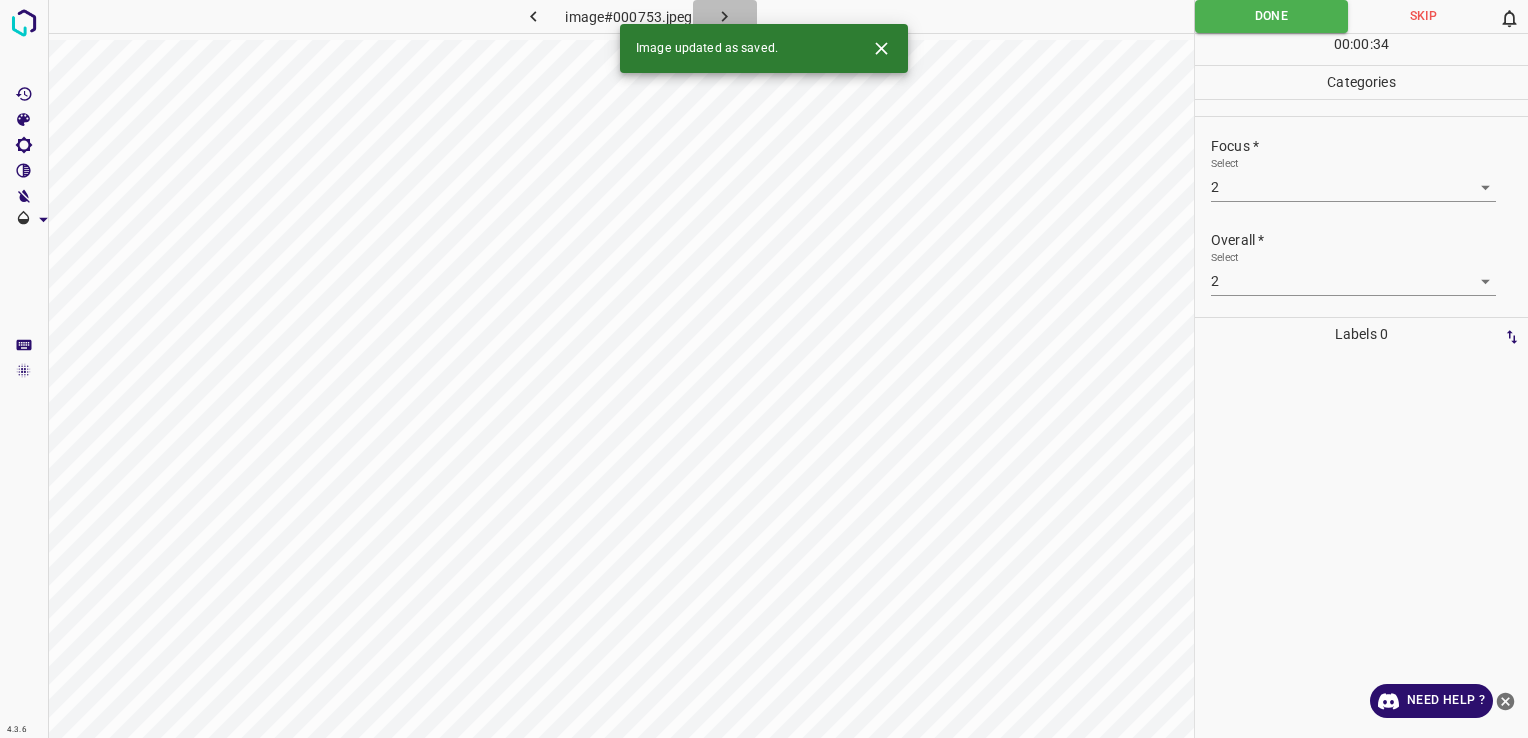 click 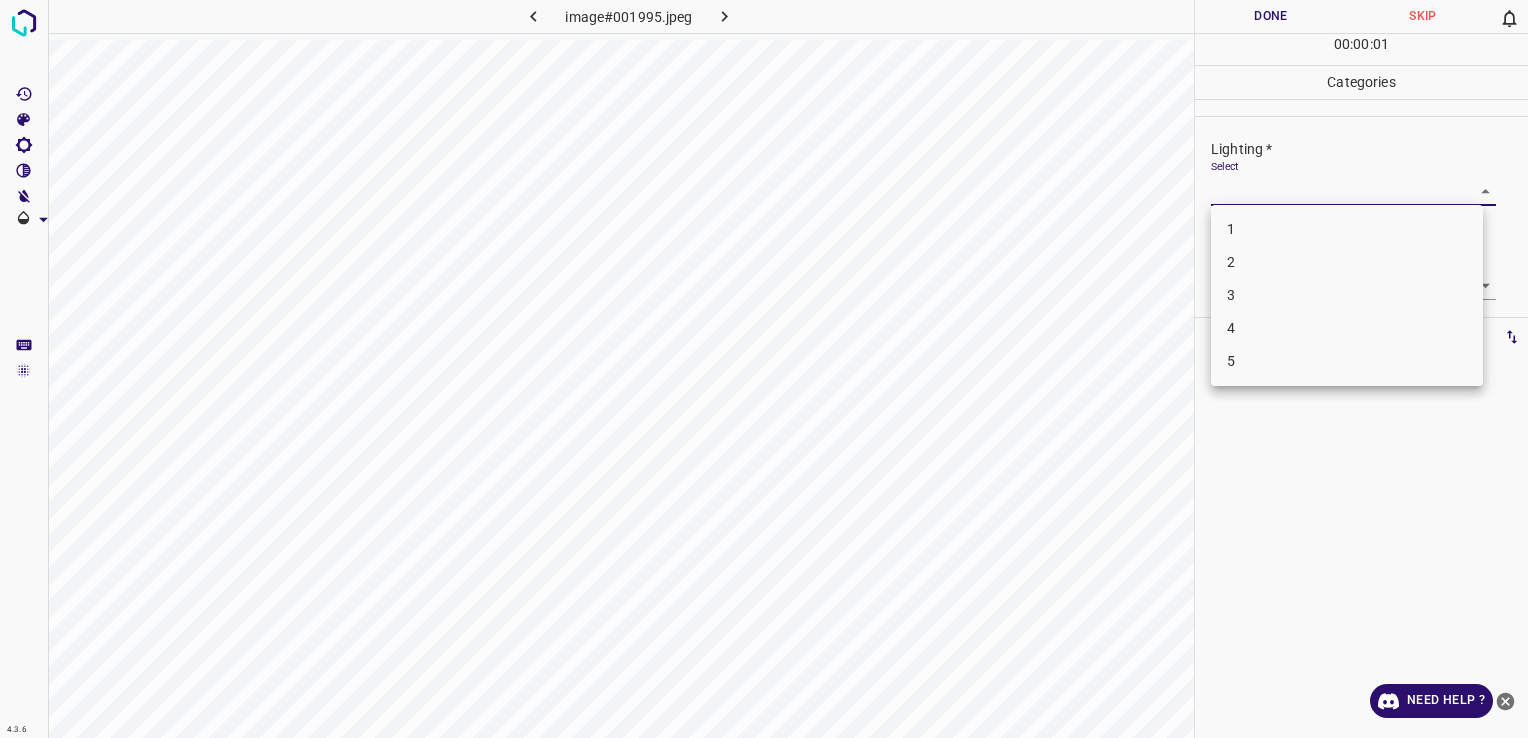 click on "4.3.6  image#001995.jpeg Done Skip 0 00   : 00   : 01   Categories Lighting *  Select ​ Focus *  Select ​ Overall *  Select ​ Labels   0 Categories 1 Lighting 2 Focus 3 Overall Tools Space Change between modes (Draw & Edit) I Auto labeling R Restore zoom M Zoom in N Zoom out Delete Delete selecte label Filters Z Restore filters X Saturation filter C Brightness filter V Contrast filter B Gray scale filter General O Download Need Help ? - Text - Hide - Delete 1 2 3 4 5" at bounding box center (764, 369) 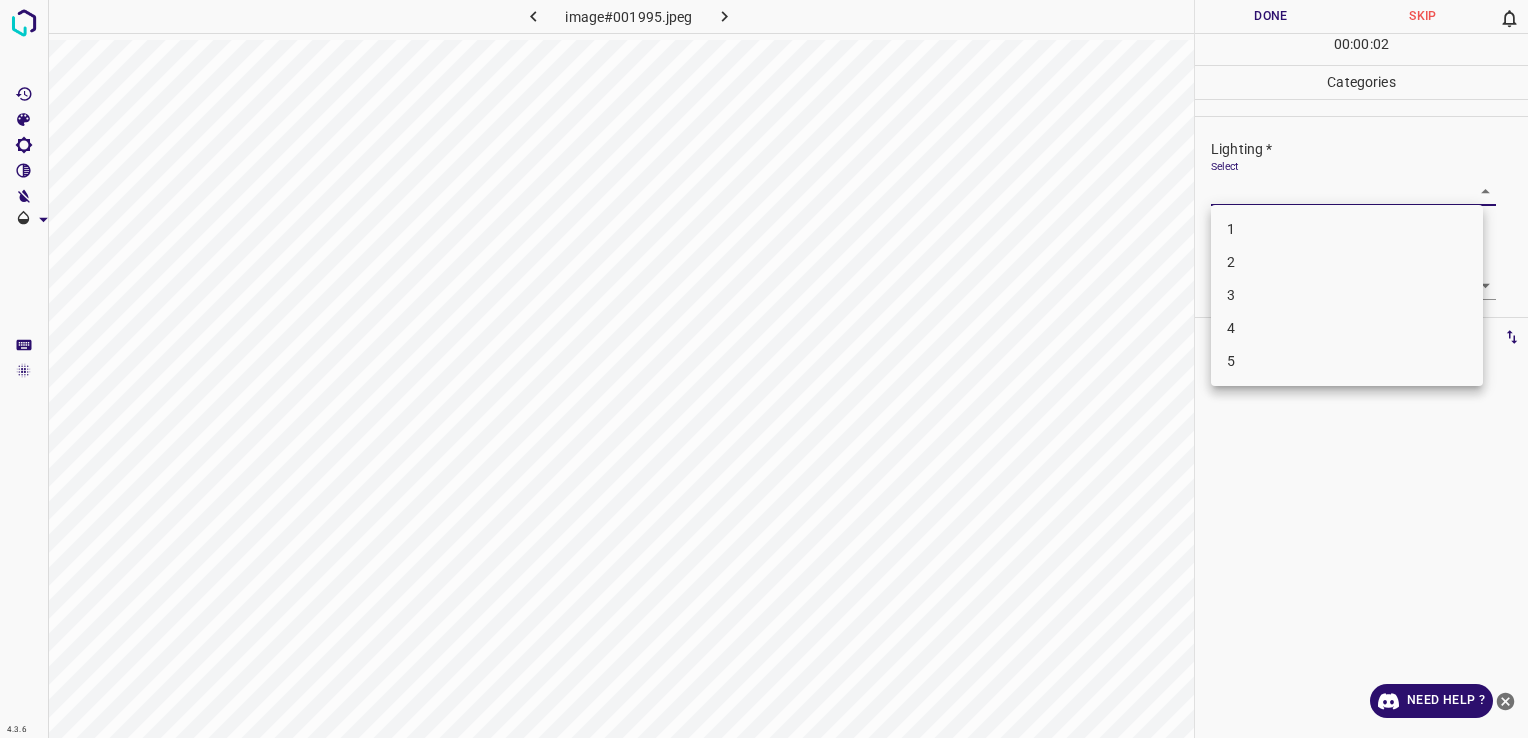 click on "2" at bounding box center [1347, 262] 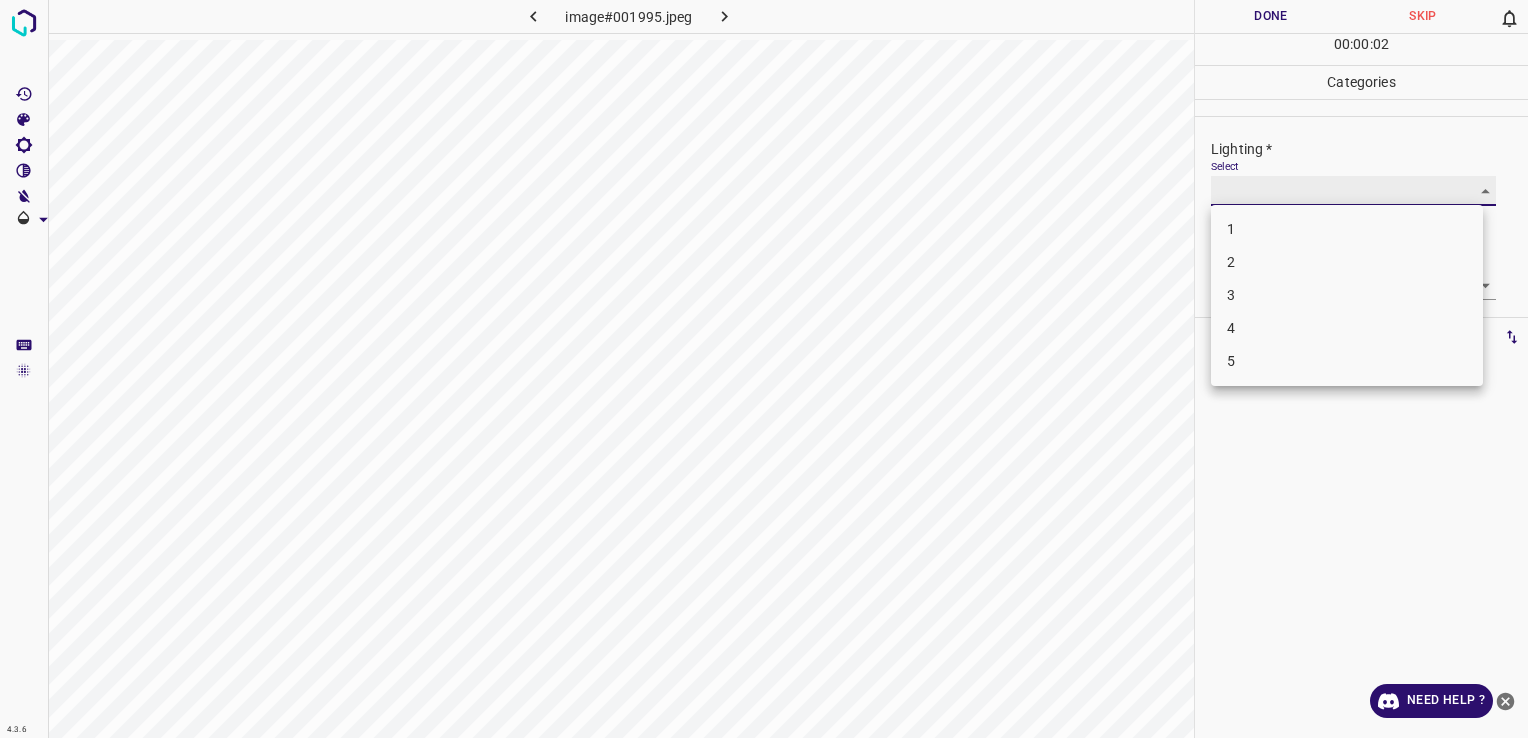 type on "2" 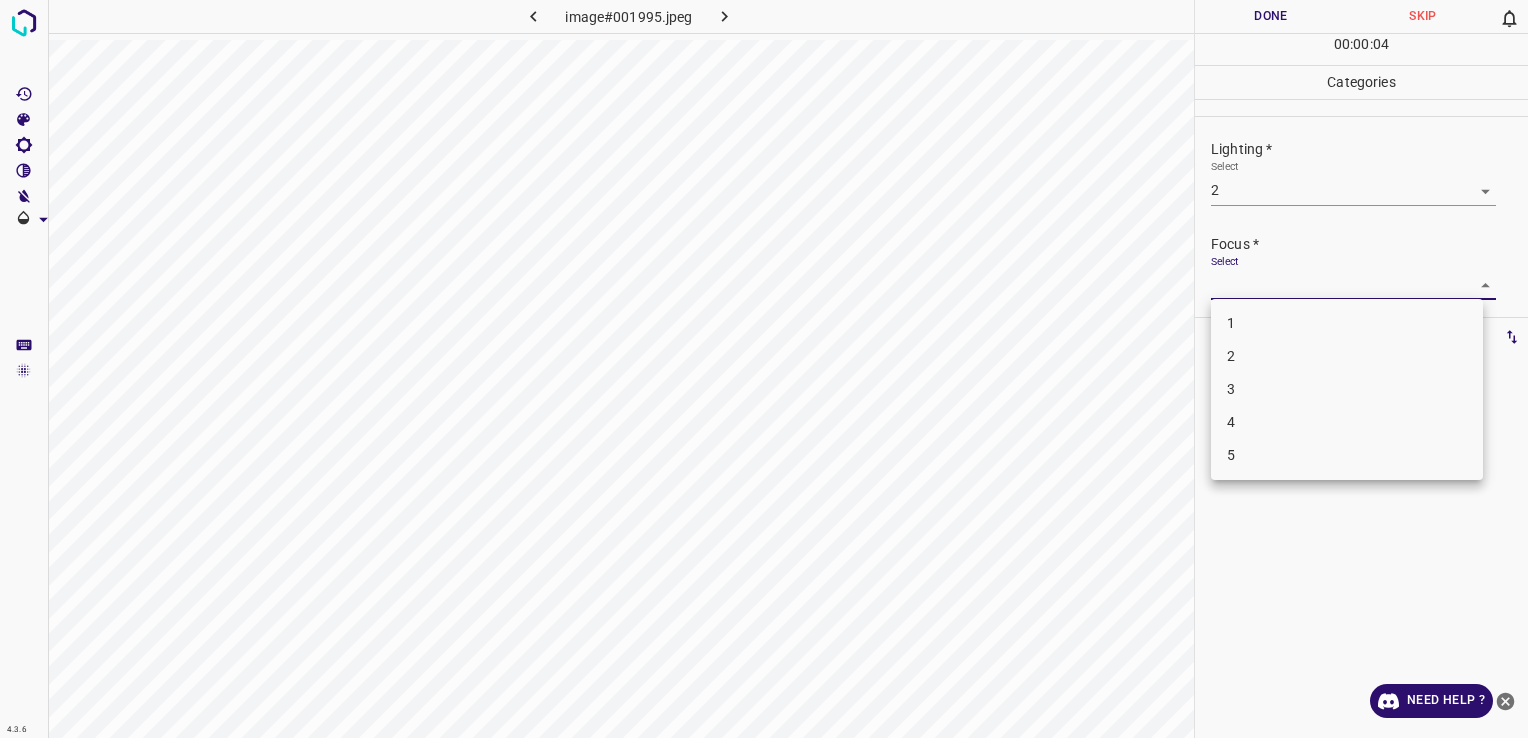 click on "4.3.6  image#001995.jpeg Done Skip 0 00   : 00   : 04   Categories Lighting *  Select 2 2 Focus *  Select ​ Overall *  Select ​ Labels   0 Categories 1 Lighting 2 Focus 3 Overall Tools Space Change between modes (Draw & Edit) I Auto labeling R Restore zoom M Zoom in N Zoom out Delete Delete selecte label Filters Z Restore filters X Saturation filter C Brightness filter V Contrast filter B Gray scale filter General O Download Need Help ? - Text - Hide - Delete 1 2 3 4 5" at bounding box center (764, 369) 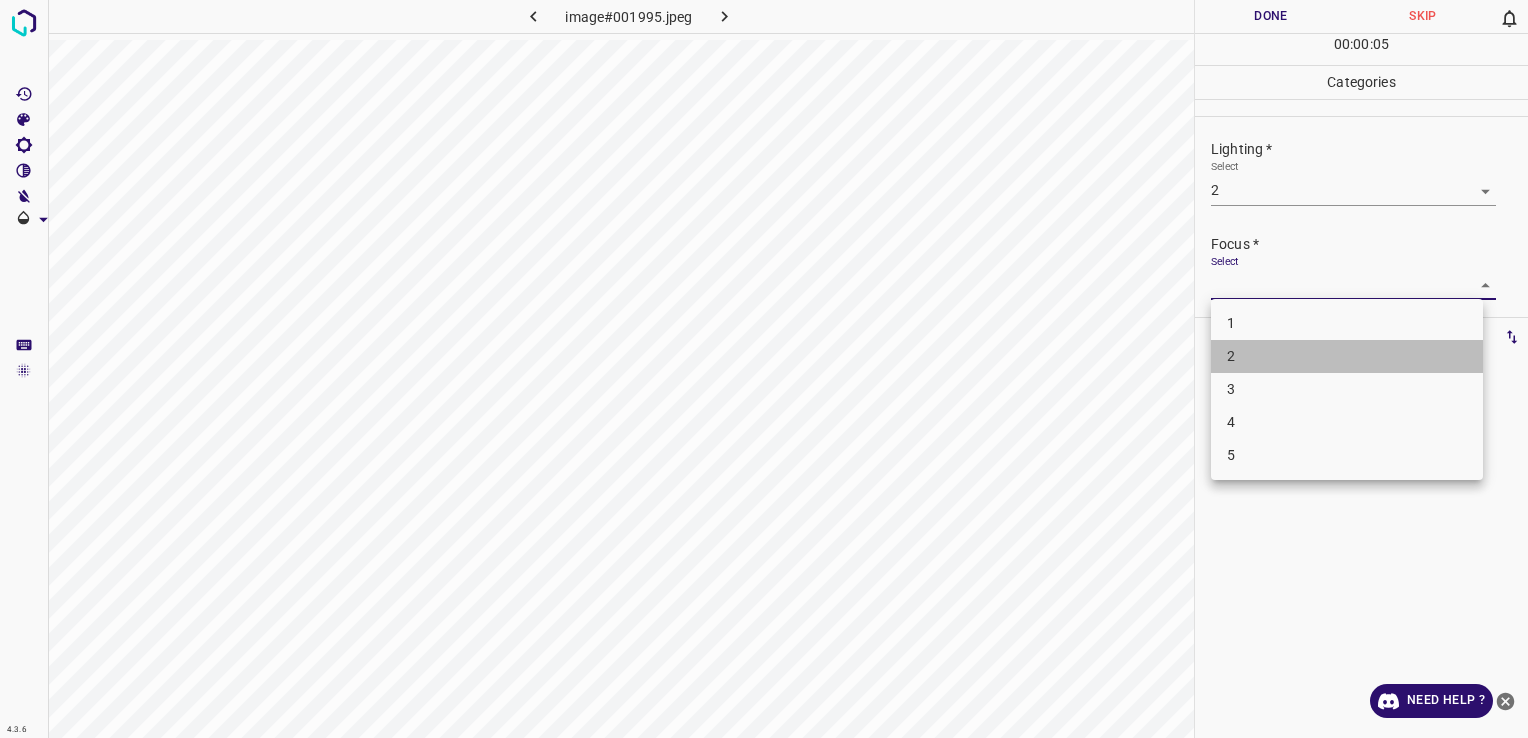 click on "2" at bounding box center [1347, 356] 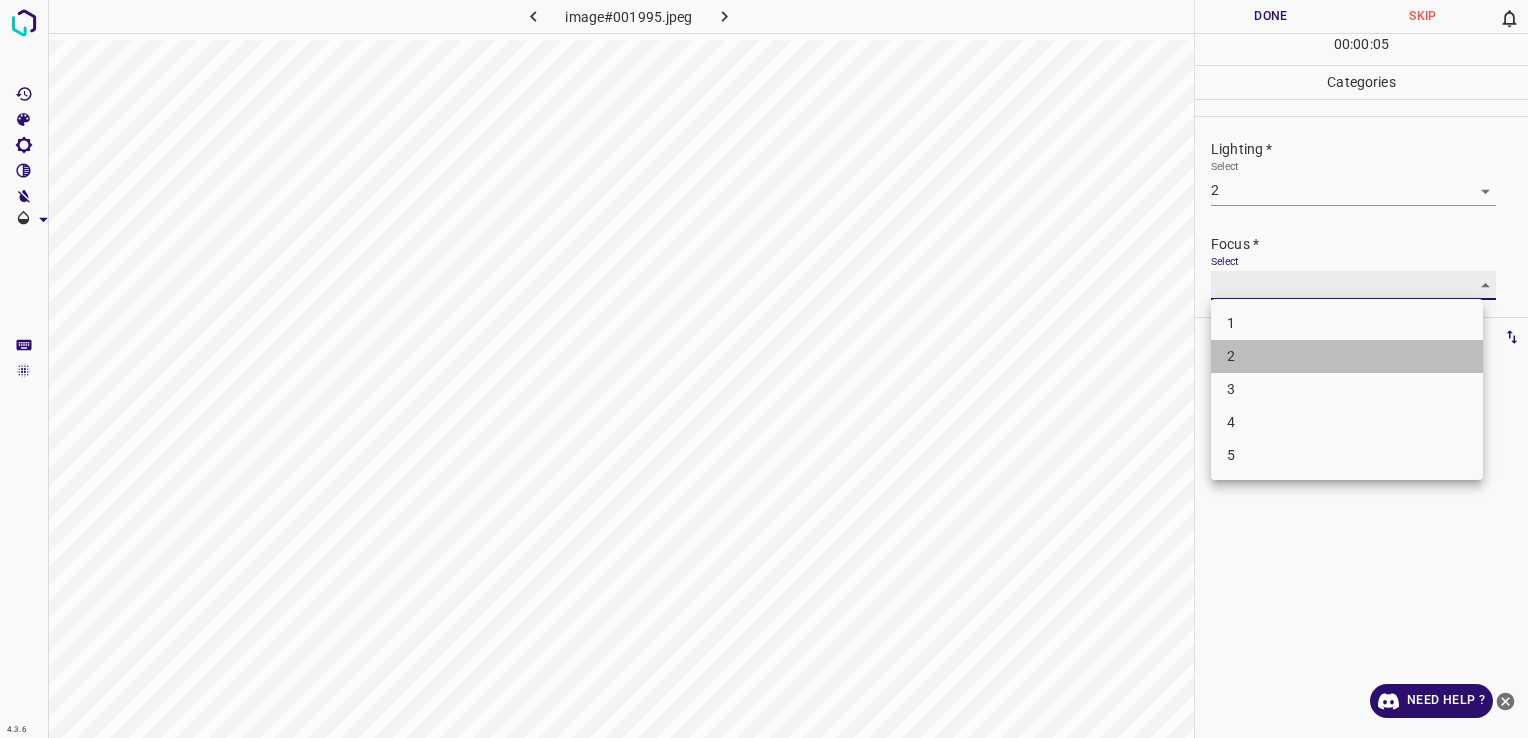 type on "2" 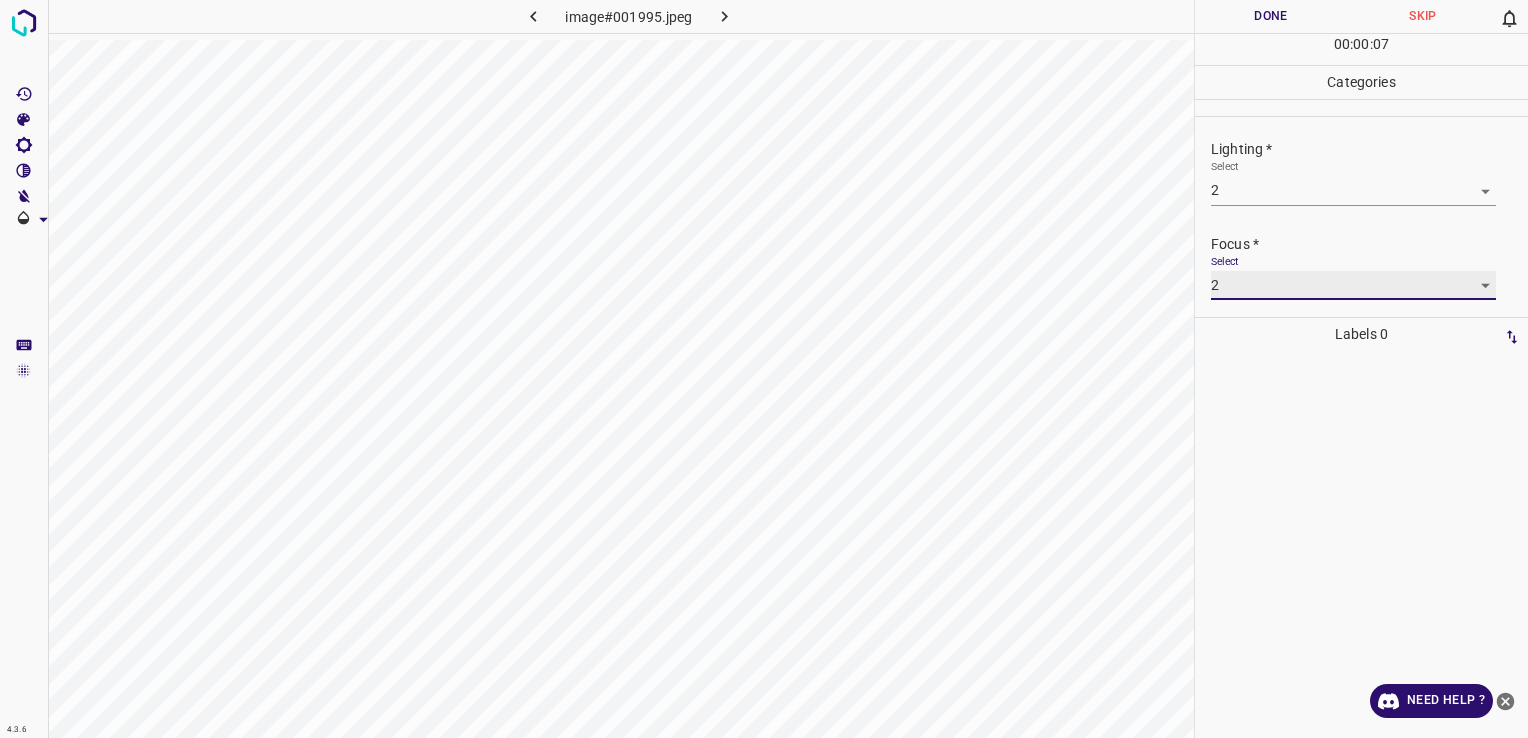 scroll, scrollTop: 98, scrollLeft: 0, axis: vertical 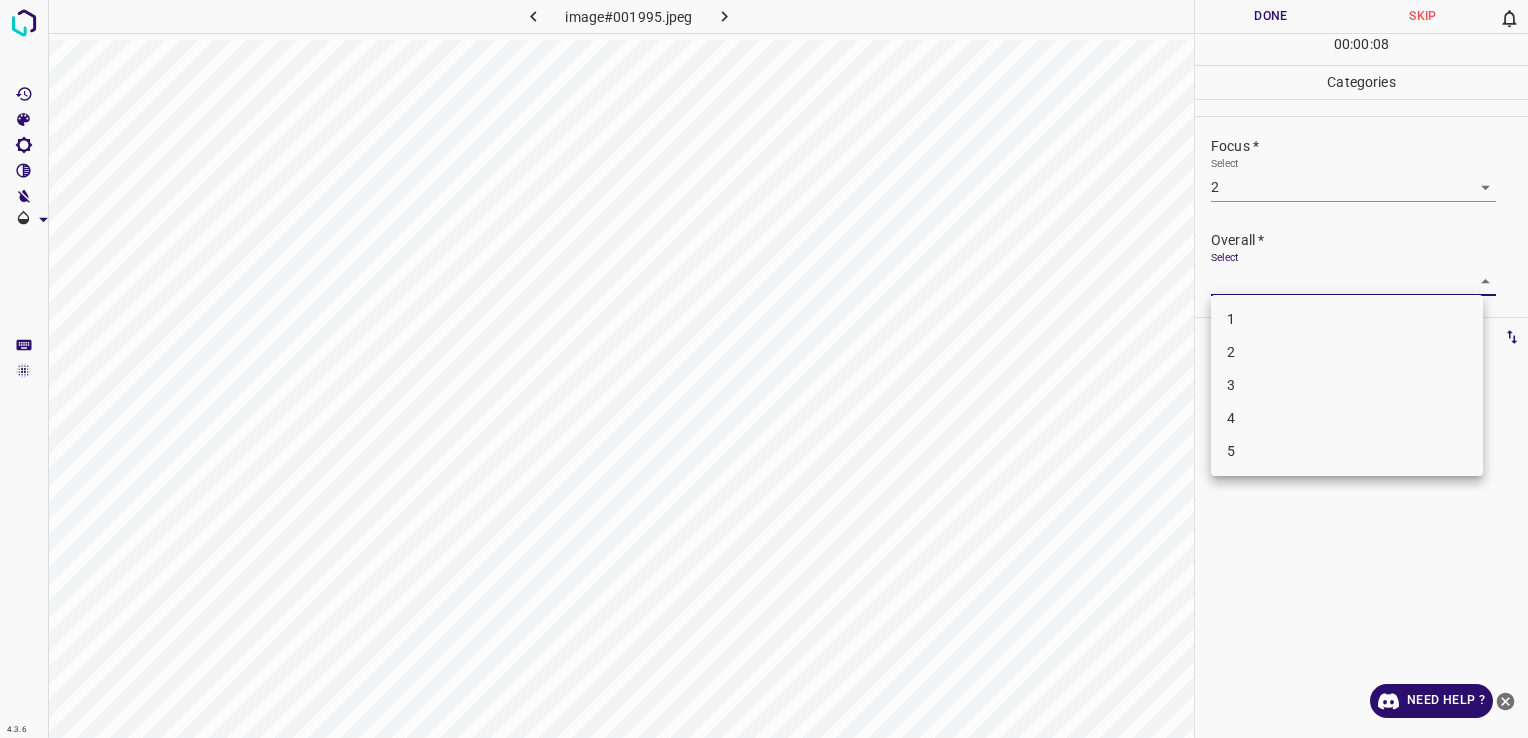 click on "4.3.6  image#001995.jpeg Done Skip 0 00   : 00   : 08   Categories Lighting *  Select 2 2 Focus *  Select 2 2 Overall *  Select ​ Labels   0 Categories 1 Lighting 2 Focus 3 Overall Tools Space Change between modes (Draw & Edit) I Auto labeling R Restore zoom M Zoom in N Zoom out Delete Delete selecte label Filters Z Restore filters X Saturation filter C Brightness filter V Contrast filter B Gray scale filter General O Download Need Help ? - Text - Hide - Delete 1 2 3 4 5" at bounding box center (764, 369) 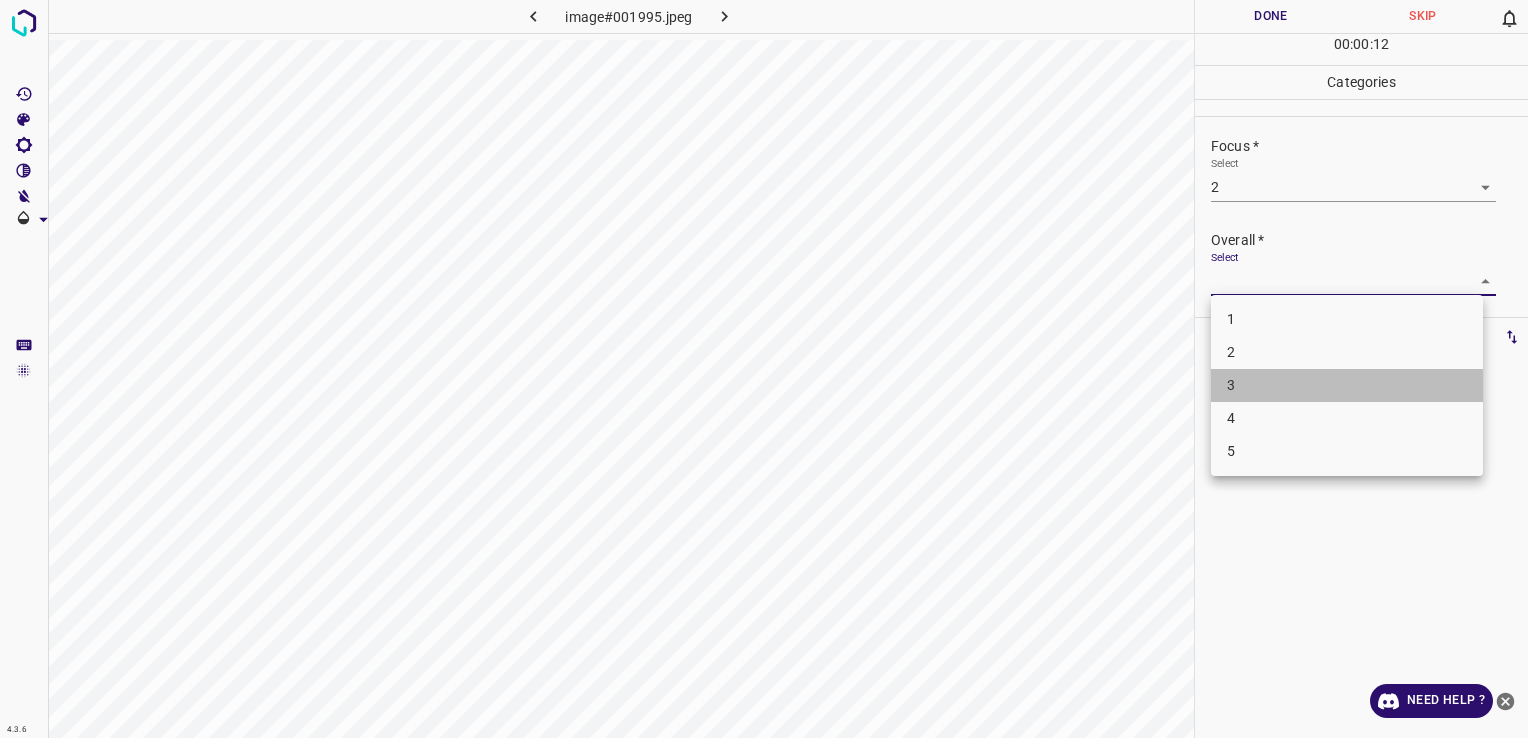 click on "3" at bounding box center [1347, 385] 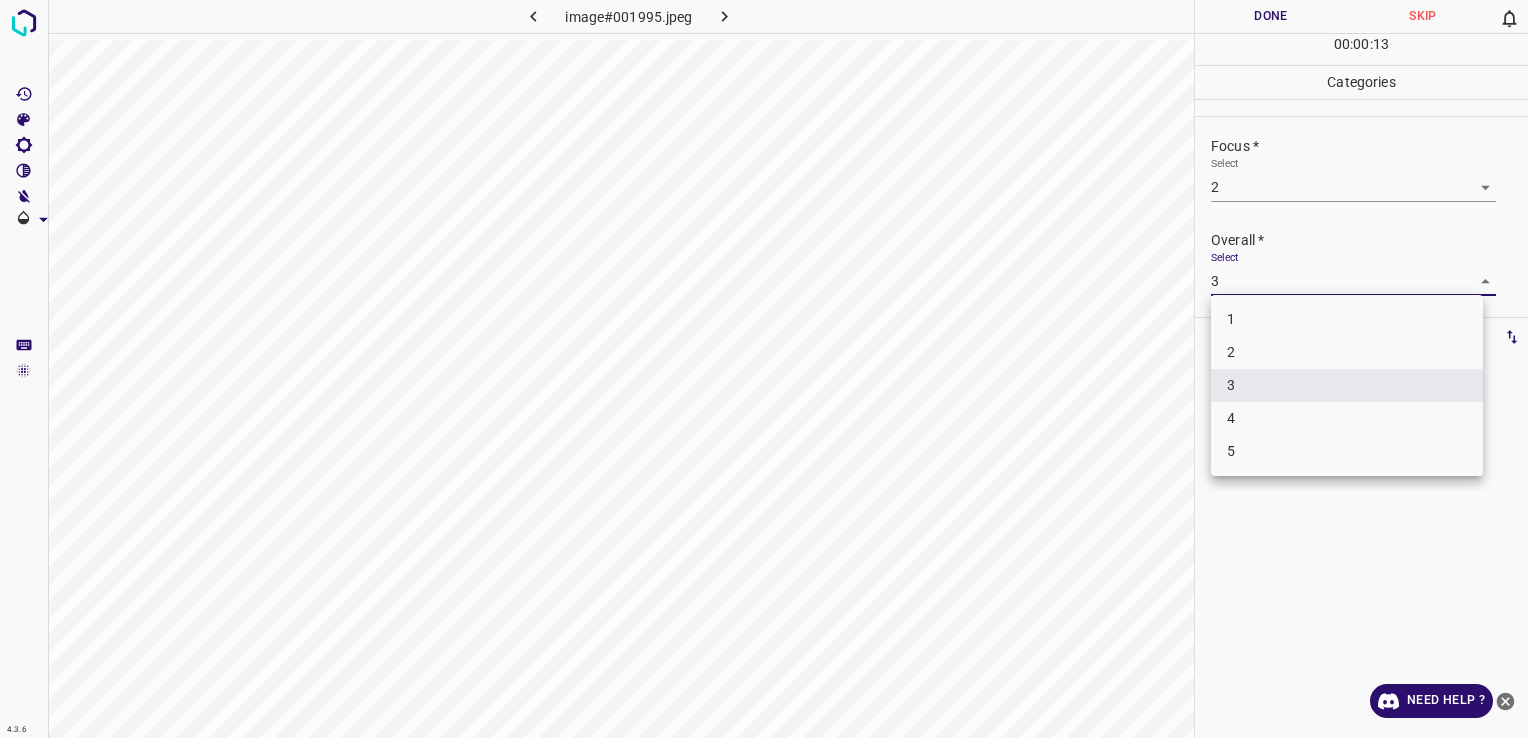 drag, startPoint x: 1298, startPoint y: 279, endPoint x: 1292, endPoint y: 353, distance: 74.24284 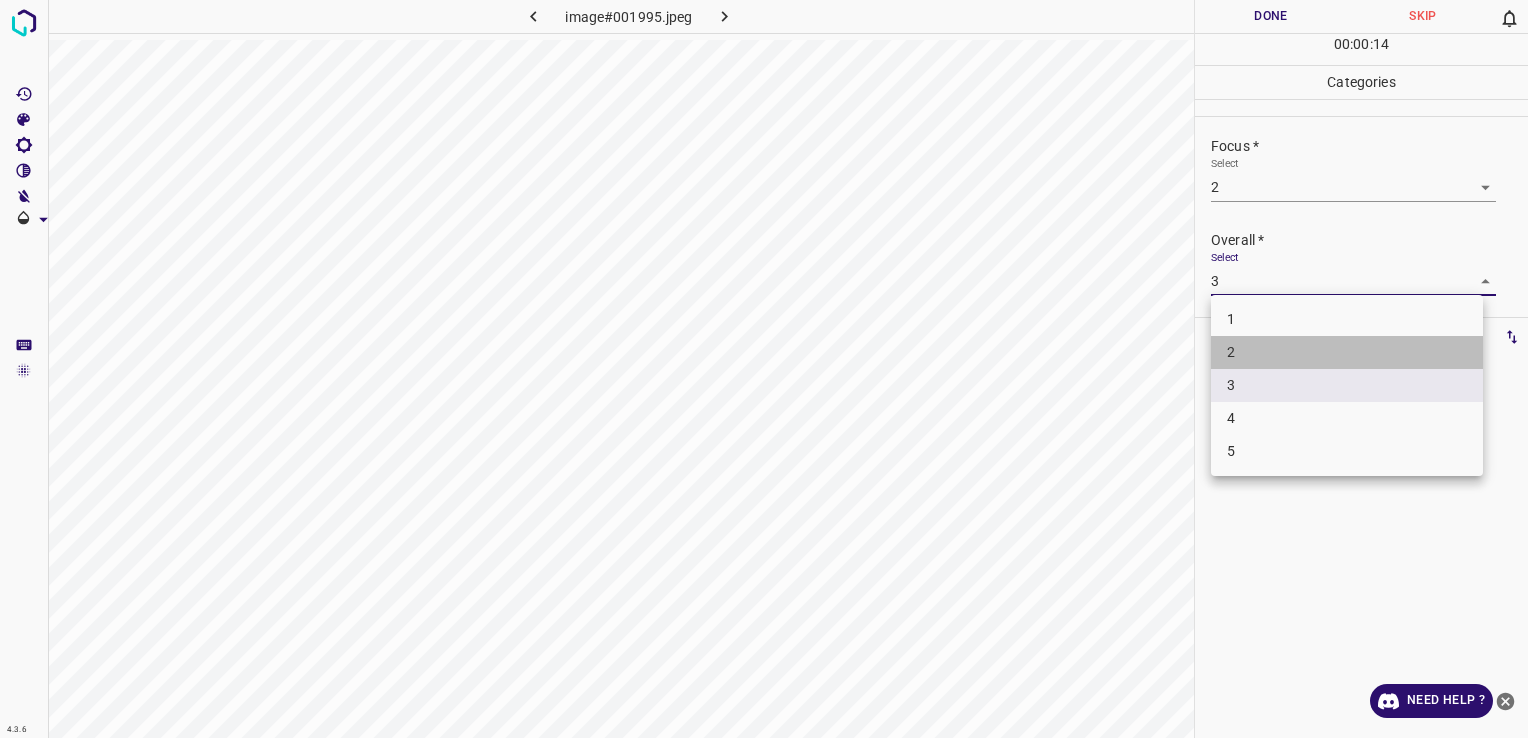 click on "2" at bounding box center (1347, 352) 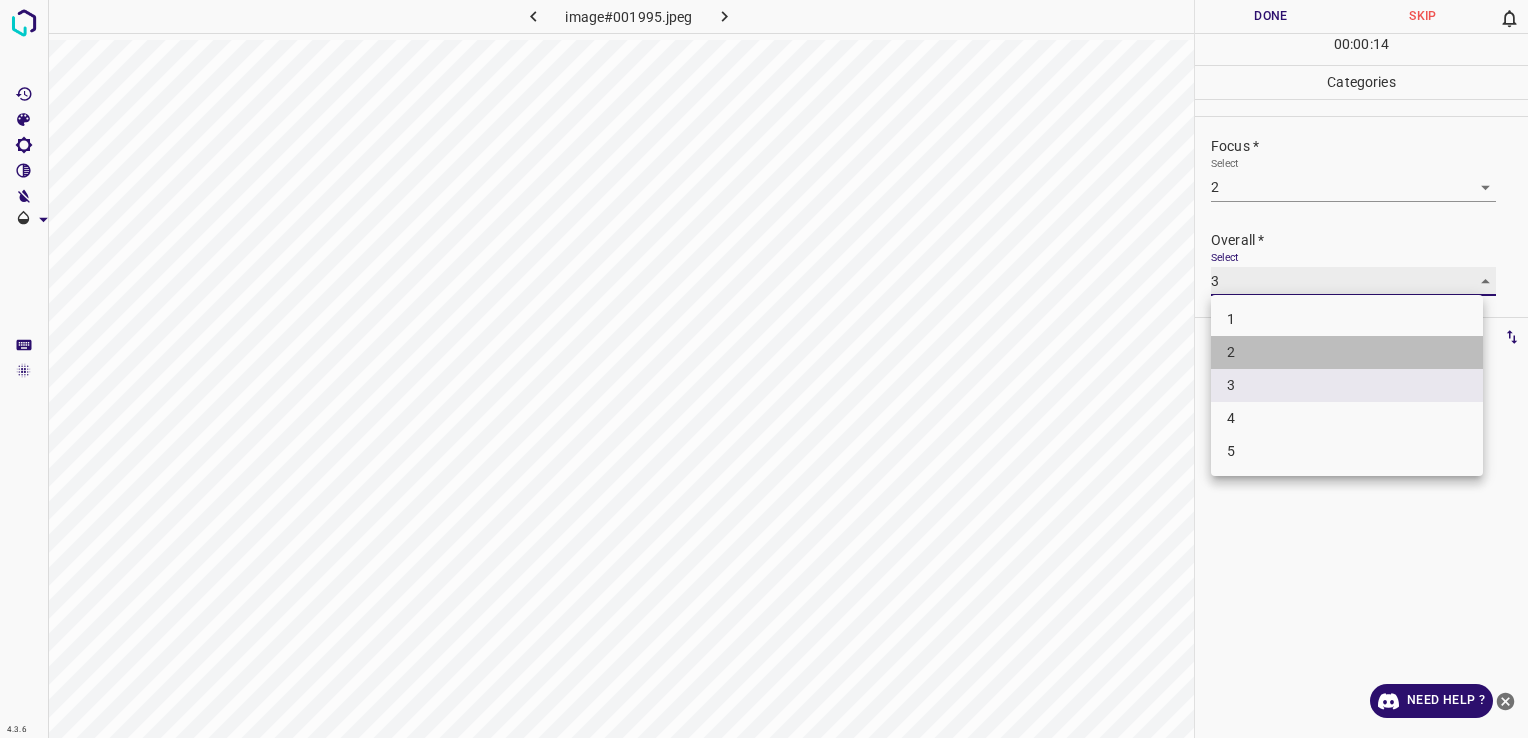 type on "2" 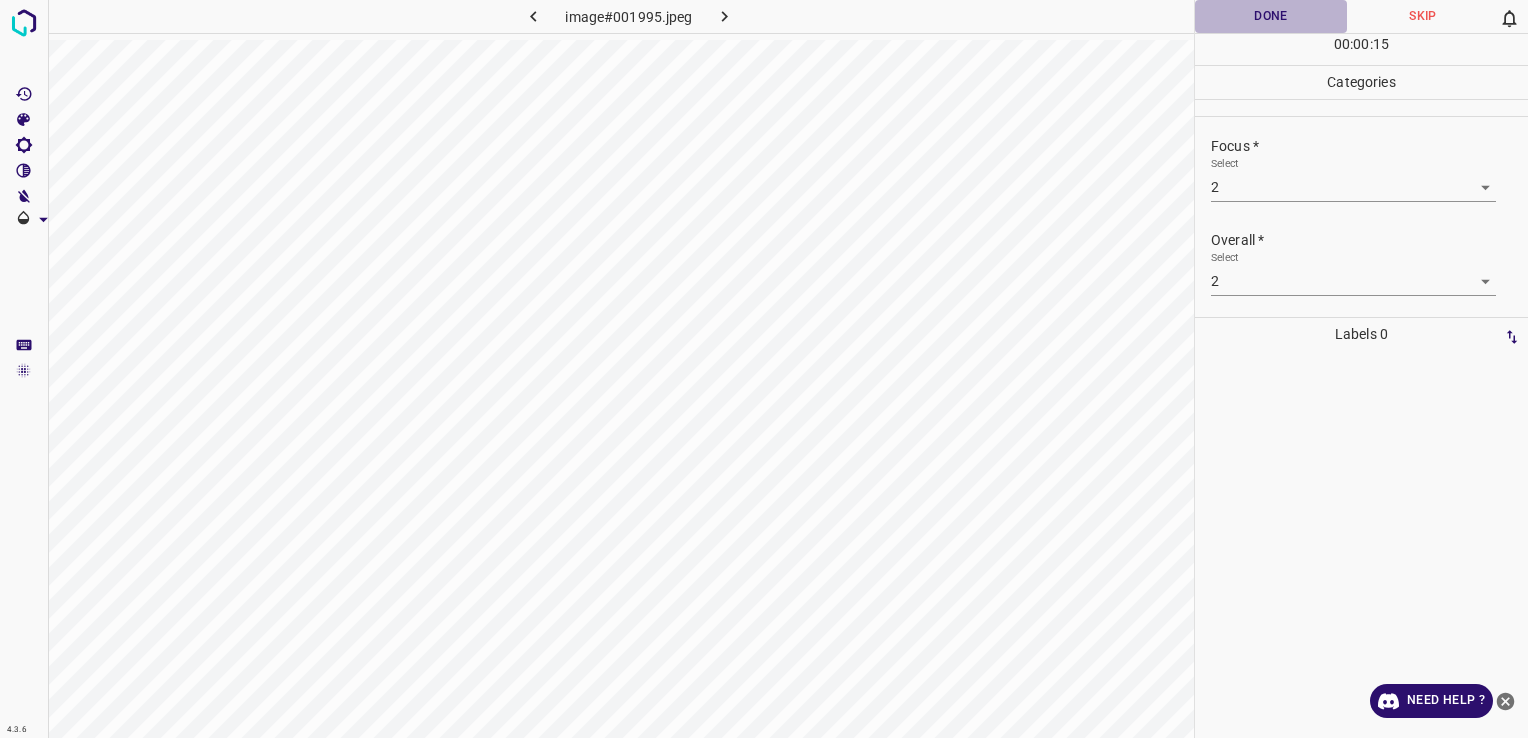 click on "Done" at bounding box center (1271, 16) 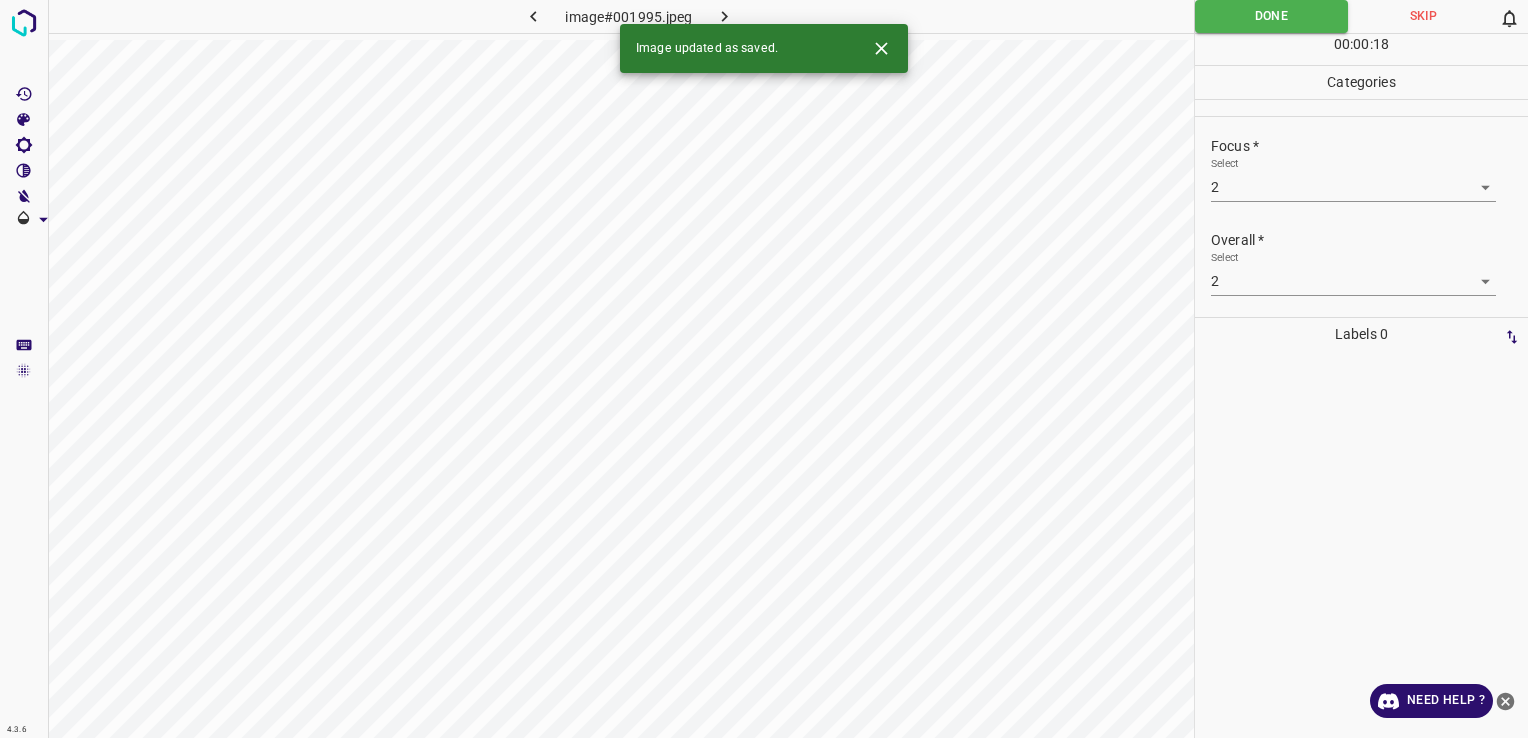 click 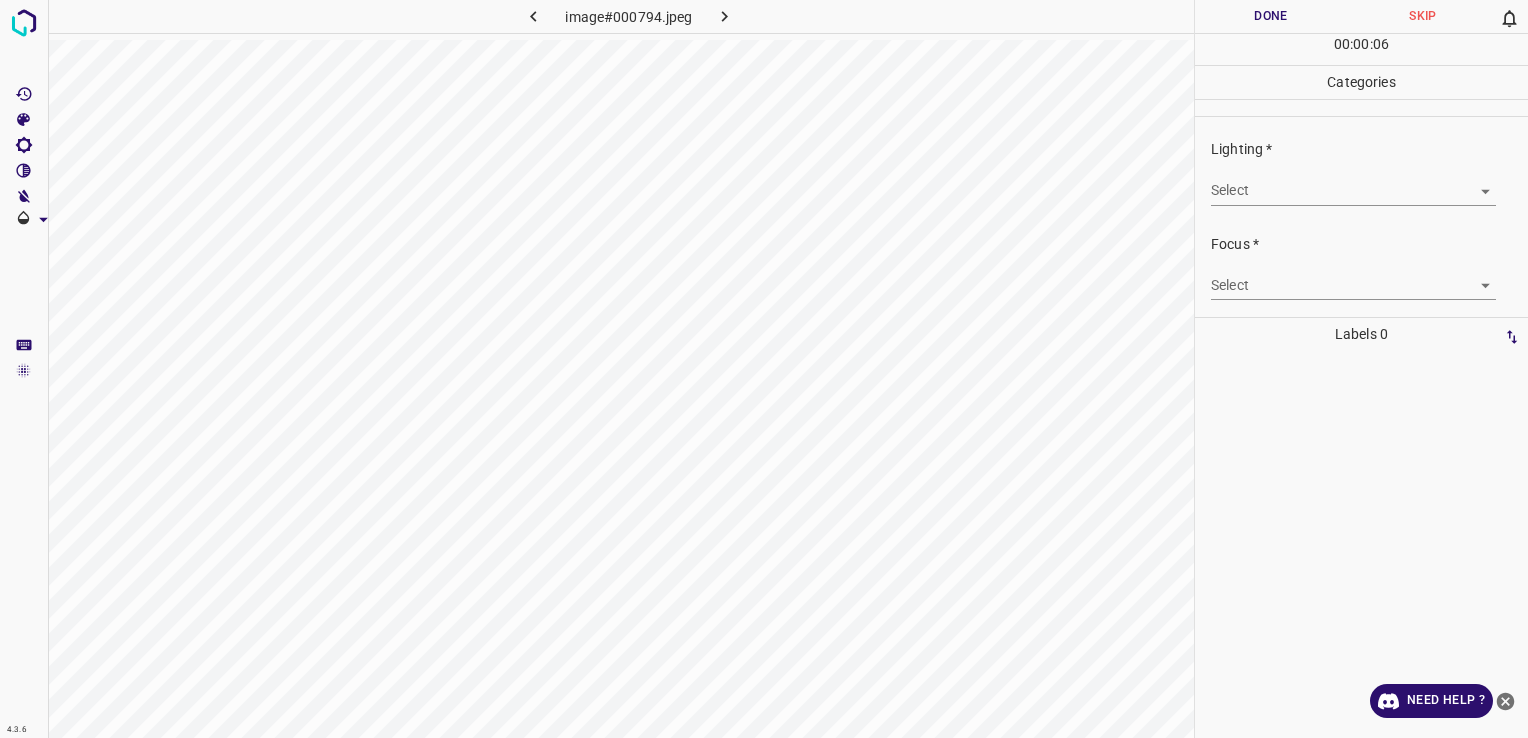 click on "4.3.6  image#000794.jpeg Done Skip 0 00   : 00   : 06   Categories Lighting *  Select ​ Focus *  Select ​ Overall *  Select ​ Labels   0 Categories 1 Lighting 2 Focus 3 Overall Tools Space Change between modes (Draw & Edit) I Auto labeling R Restore zoom M Zoom in N Zoom out Delete Delete selecte label Filters Z Restore filters X Saturation filter C Brightness filter V Contrast filter B Gray scale filter General O Download Need Help ? - Text - Hide - Delete" at bounding box center (764, 369) 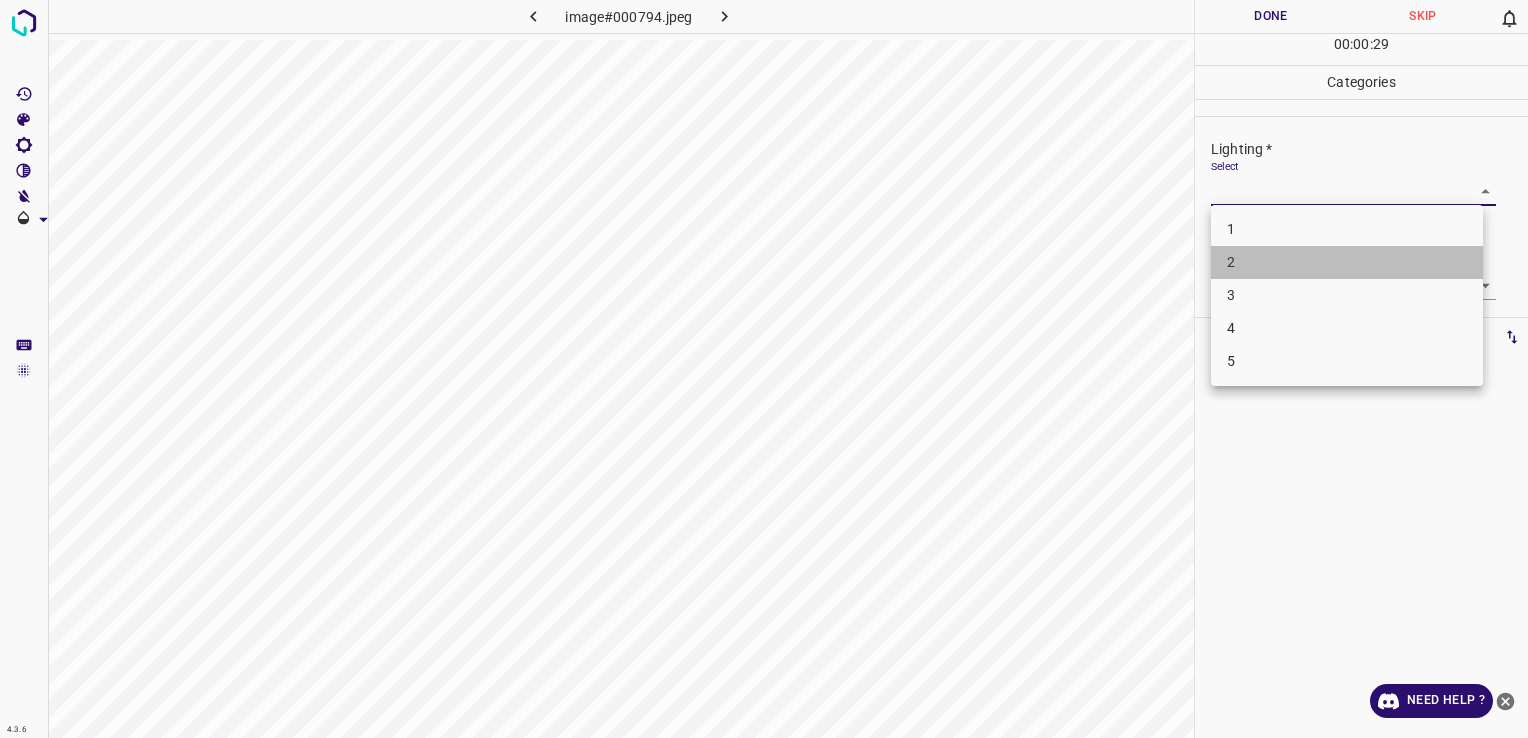 click on "2" at bounding box center (1347, 262) 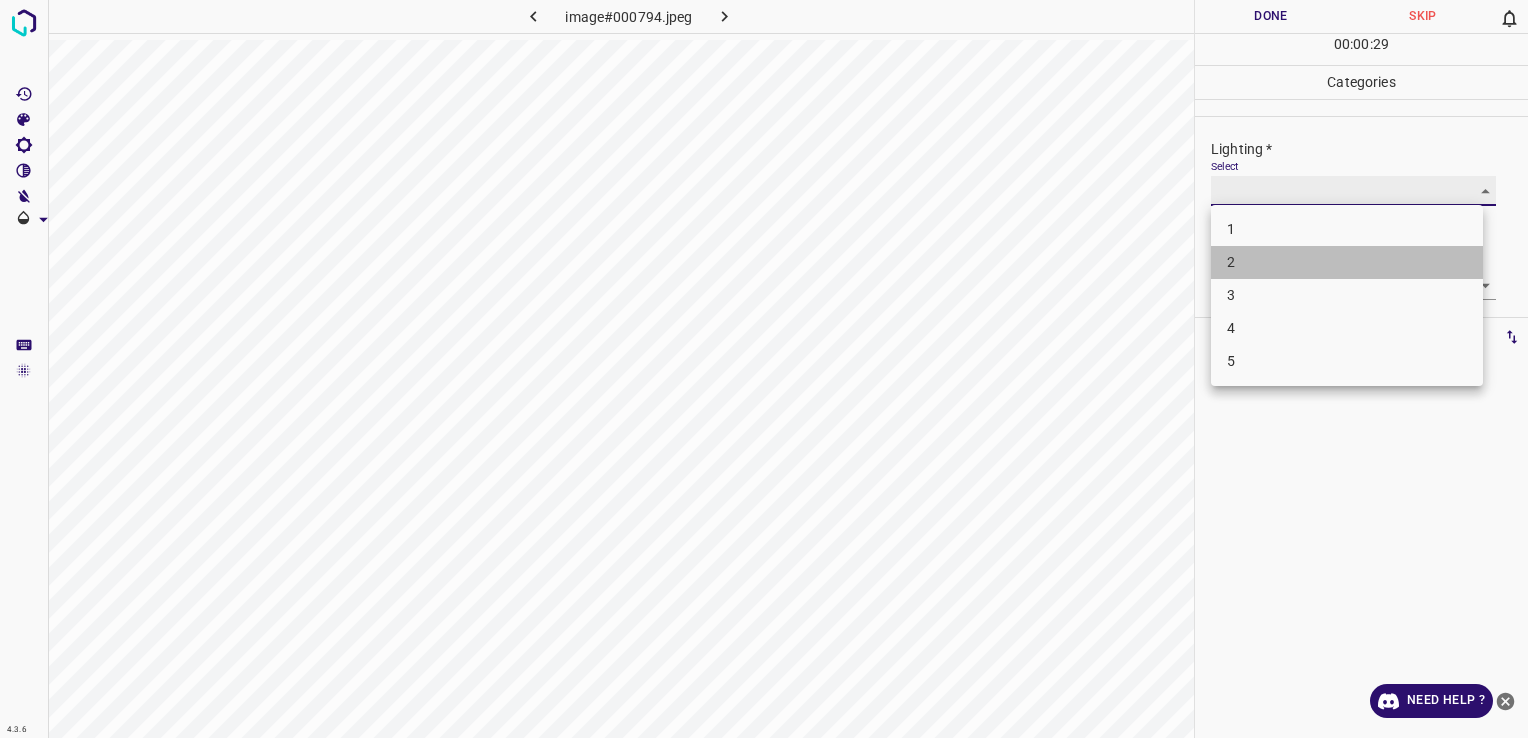 type on "2" 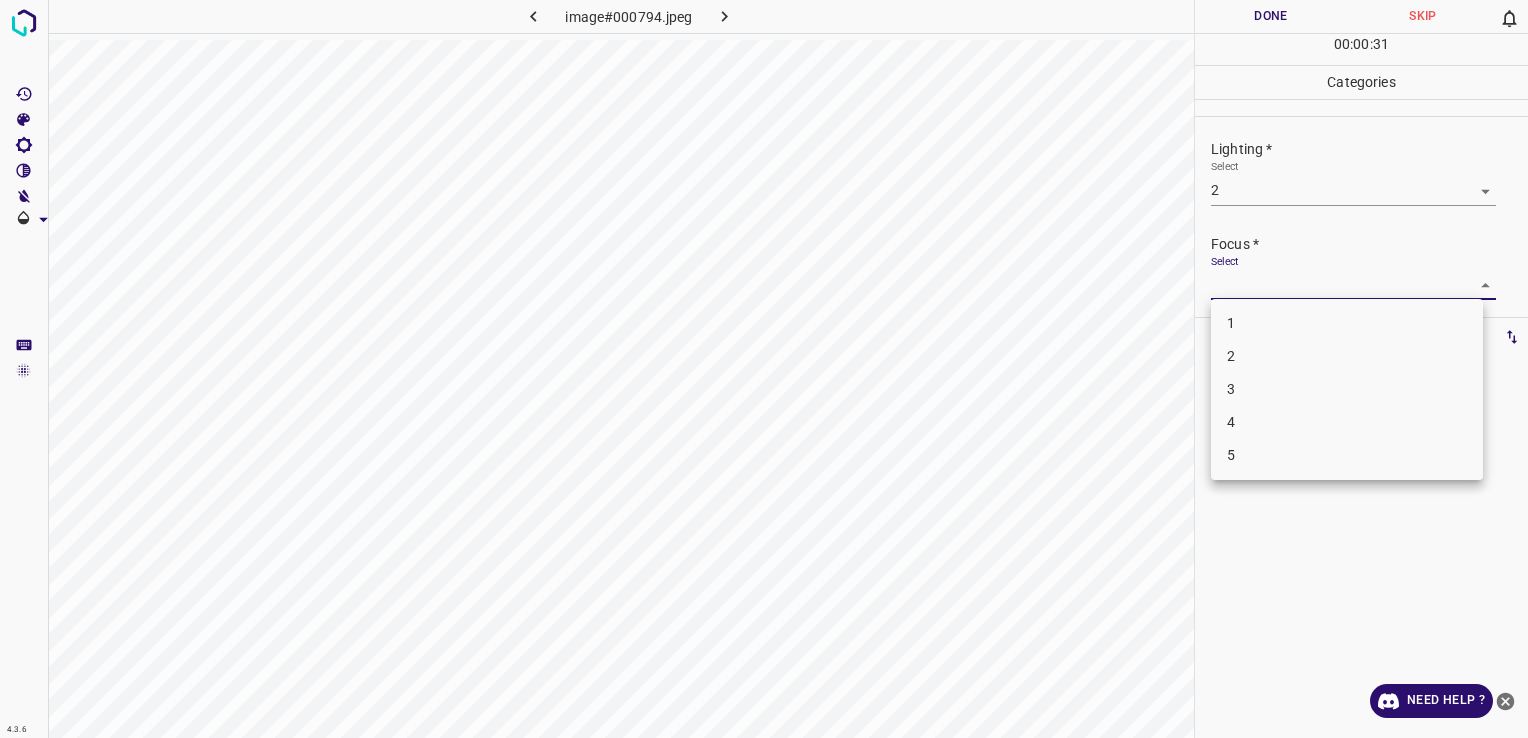 click on "4.3.6  image#000794.jpeg Done Skip 0 00   : 00   : 31   Categories Lighting *  Select 2 2 Focus *  Select ​ Overall *  Select ​ Labels   0 Categories 1 Lighting 2 Focus 3 Overall Tools Space Change between modes (Draw & Edit) I Auto labeling R Restore zoom M Zoom in N Zoom out Delete Delete selecte label Filters Z Restore filters X Saturation filter C Brightness filter V Contrast filter B Gray scale filter General O Download Need Help ? - Text - Hide - Delete 1 2 3 4 5" at bounding box center [764, 369] 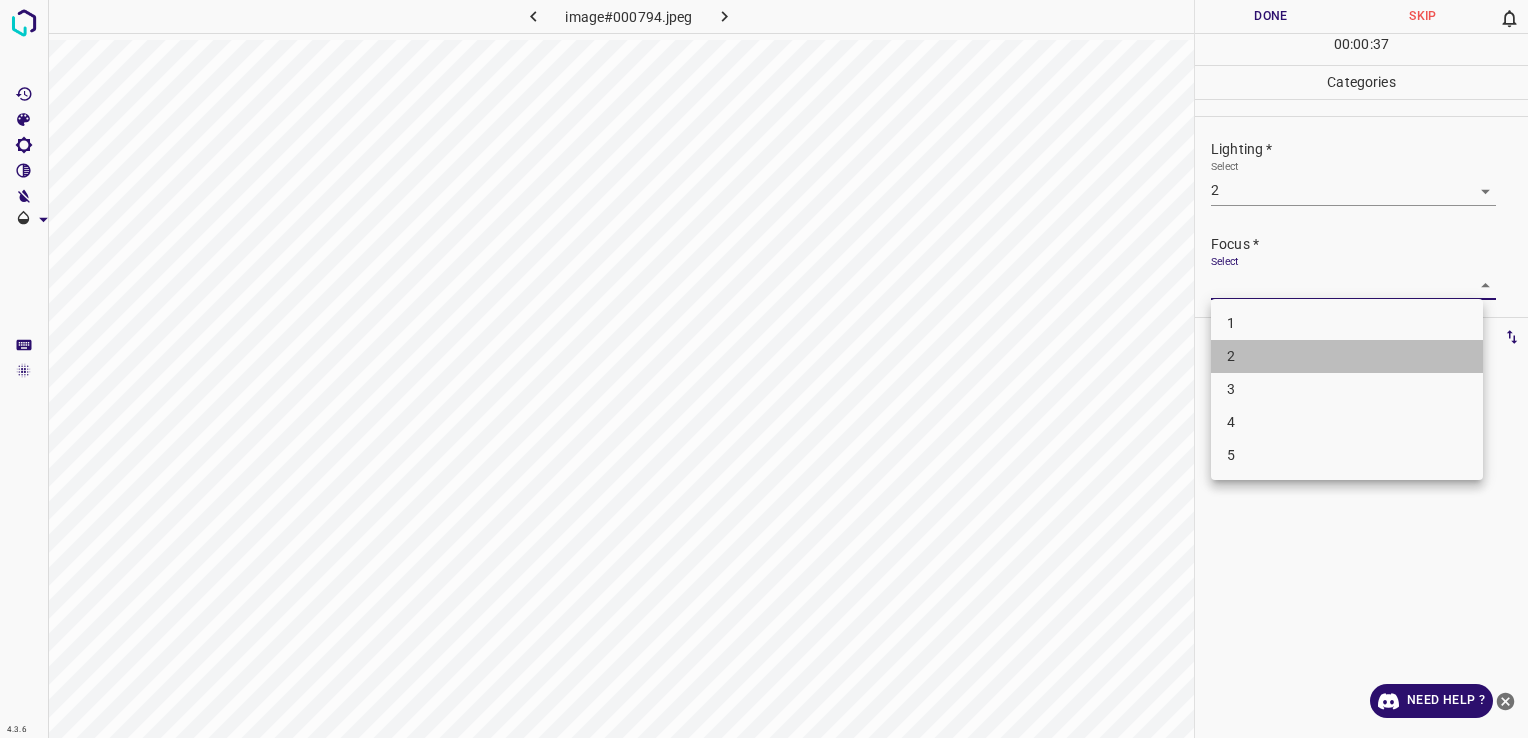 click on "2" at bounding box center [1347, 356] 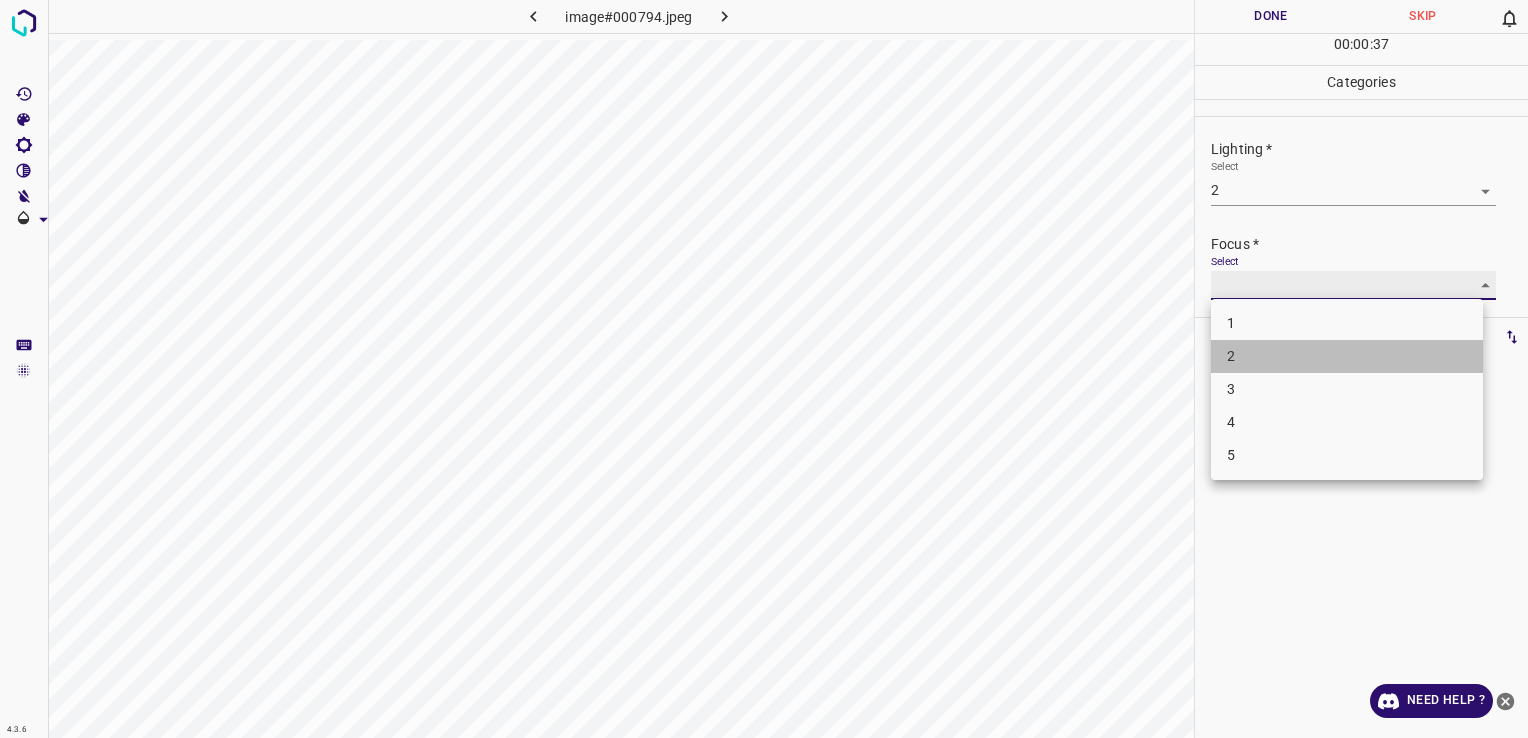 type on "2" 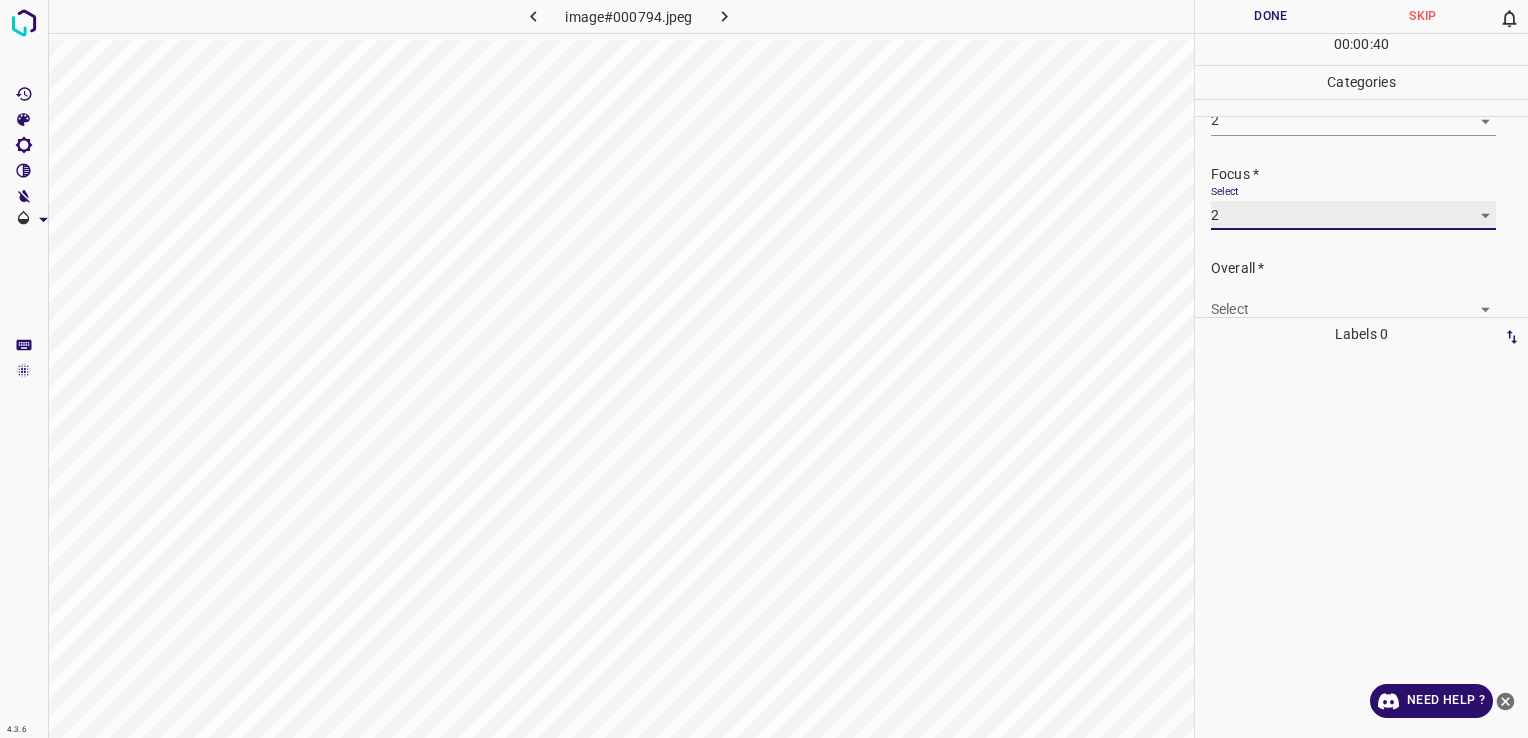 scroll, scrollTop: 98, scrollLeft: 0, axis: vertical 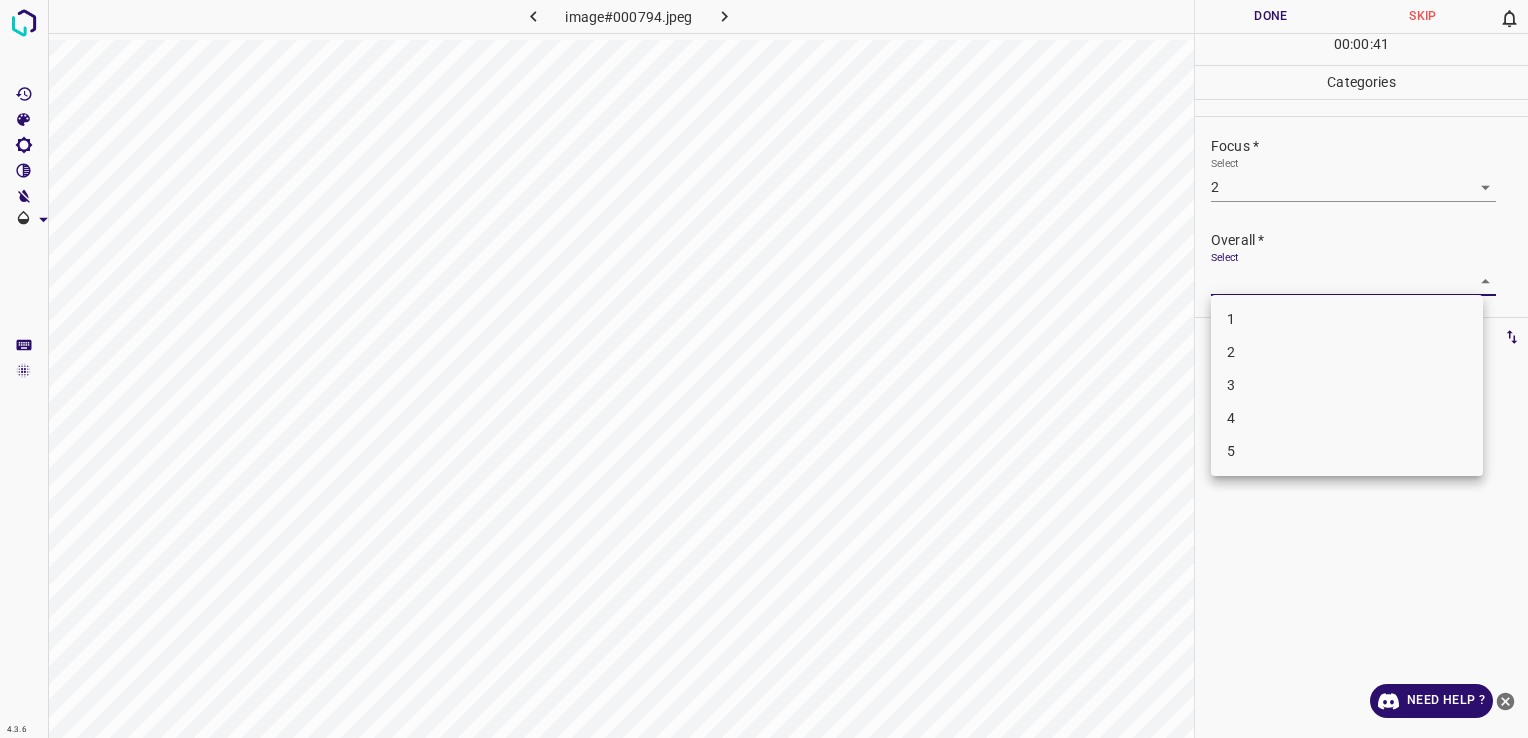 click on "4.3.6  image#000794.jpeg Done Skip 0 00   : 00   : 41   Categories Lighting *  Select 2 2 Focus *  Select 2 2 Overall *  Select ​ Labels   0 Categories 1 Lighting 2 Focus 3 Overall Tools Space Change between modes (Draw & Edit) I Auto labeling R Restore zoom M Zoom in N Zoom out Delete Delete selecte label Filters Z Restore filters X Saturation filter C Brightness filter V Contrast filter B Gray scale filter General O Download Need Help ? - Text - Hide - Delete 1 2 3 4 5" at bounding box center (764, 369) 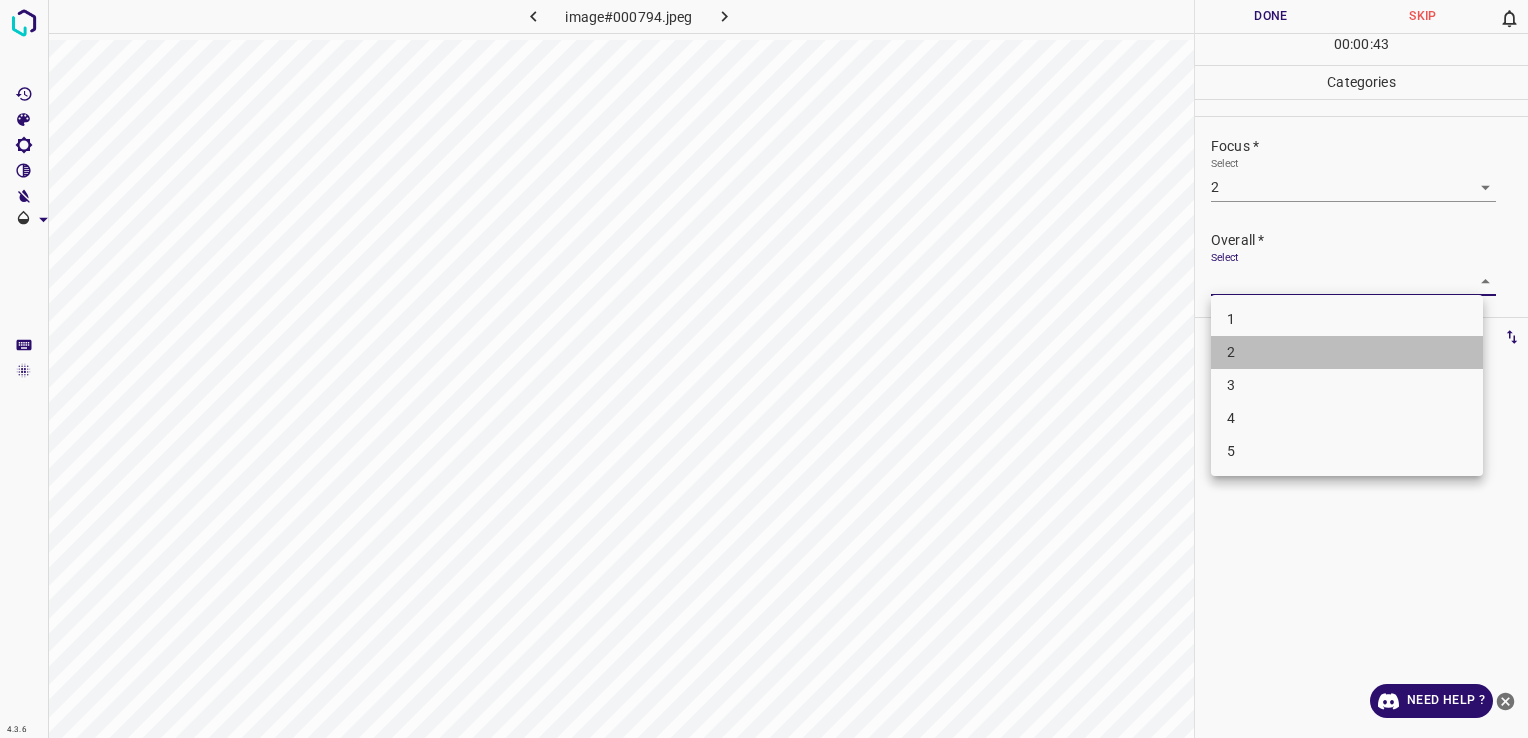 click on "2" at bounding box center [1347, 352] 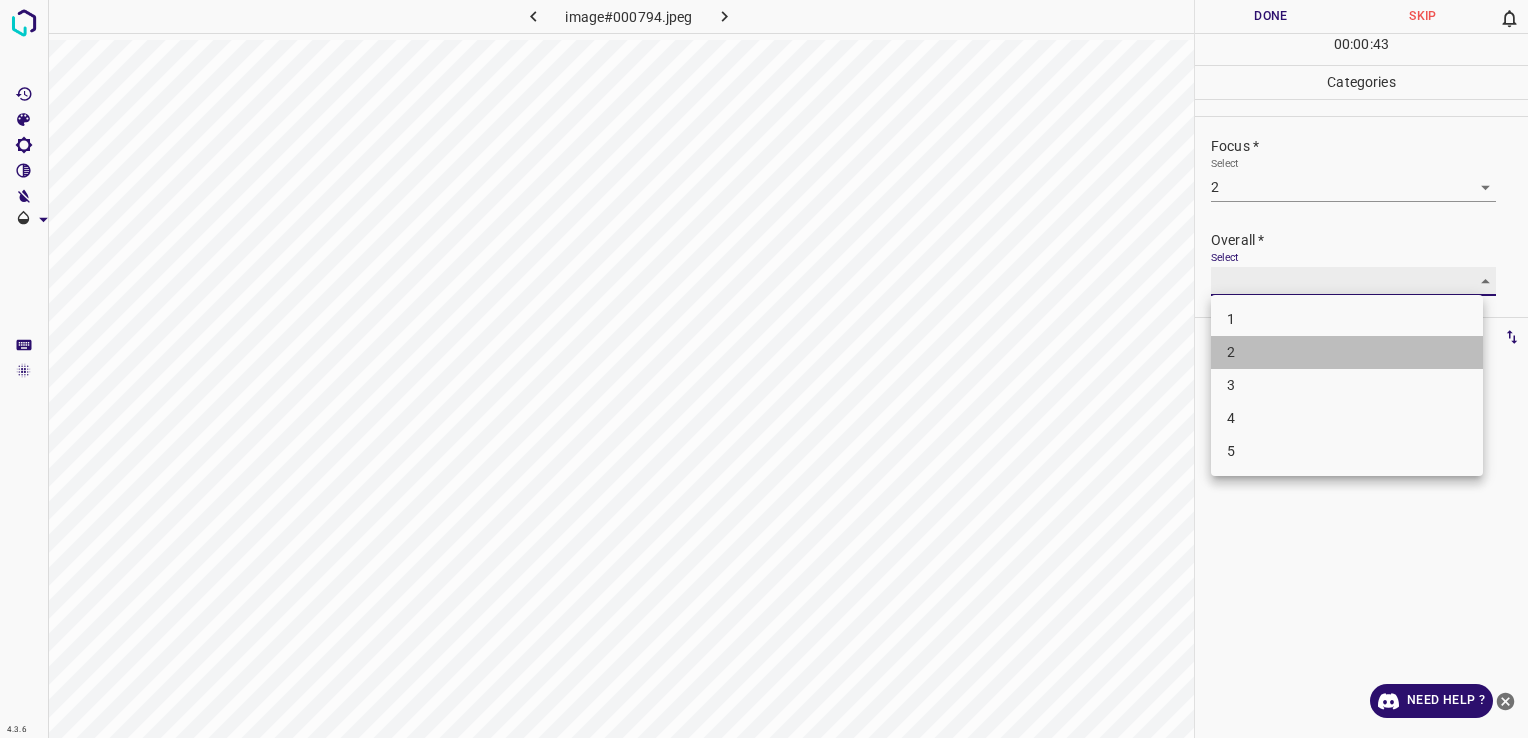 type on "2" 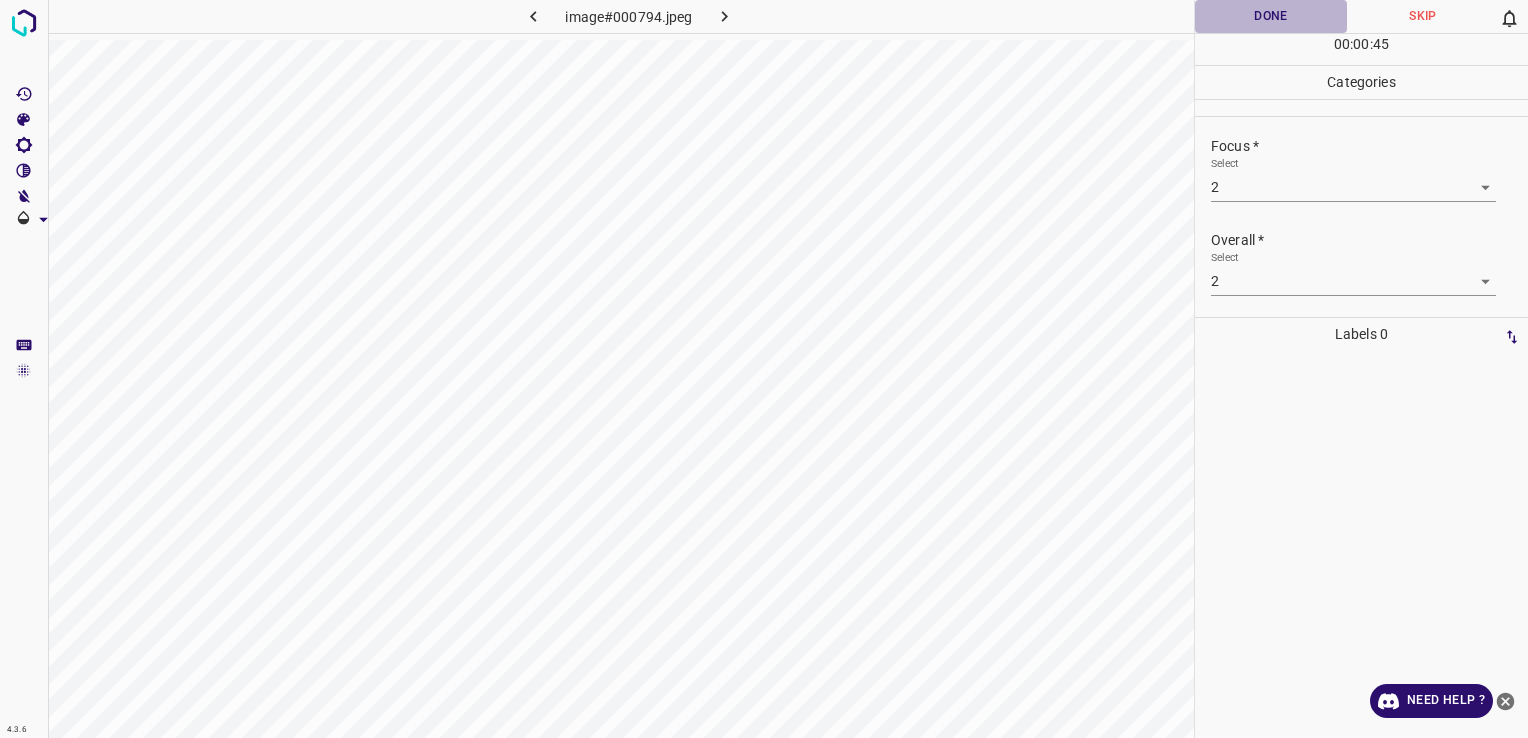 click on "Done" at bounding box center (1271, 16) 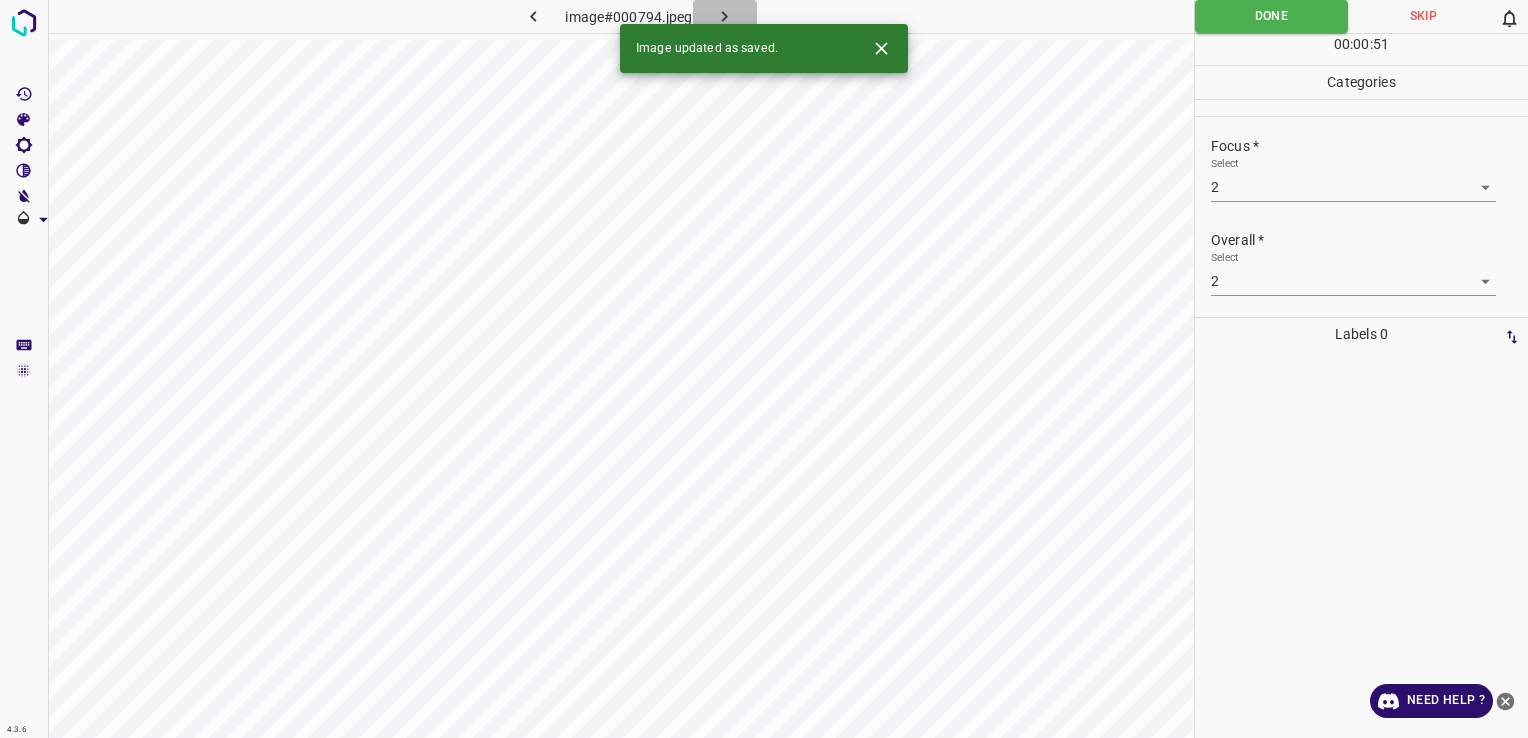 click 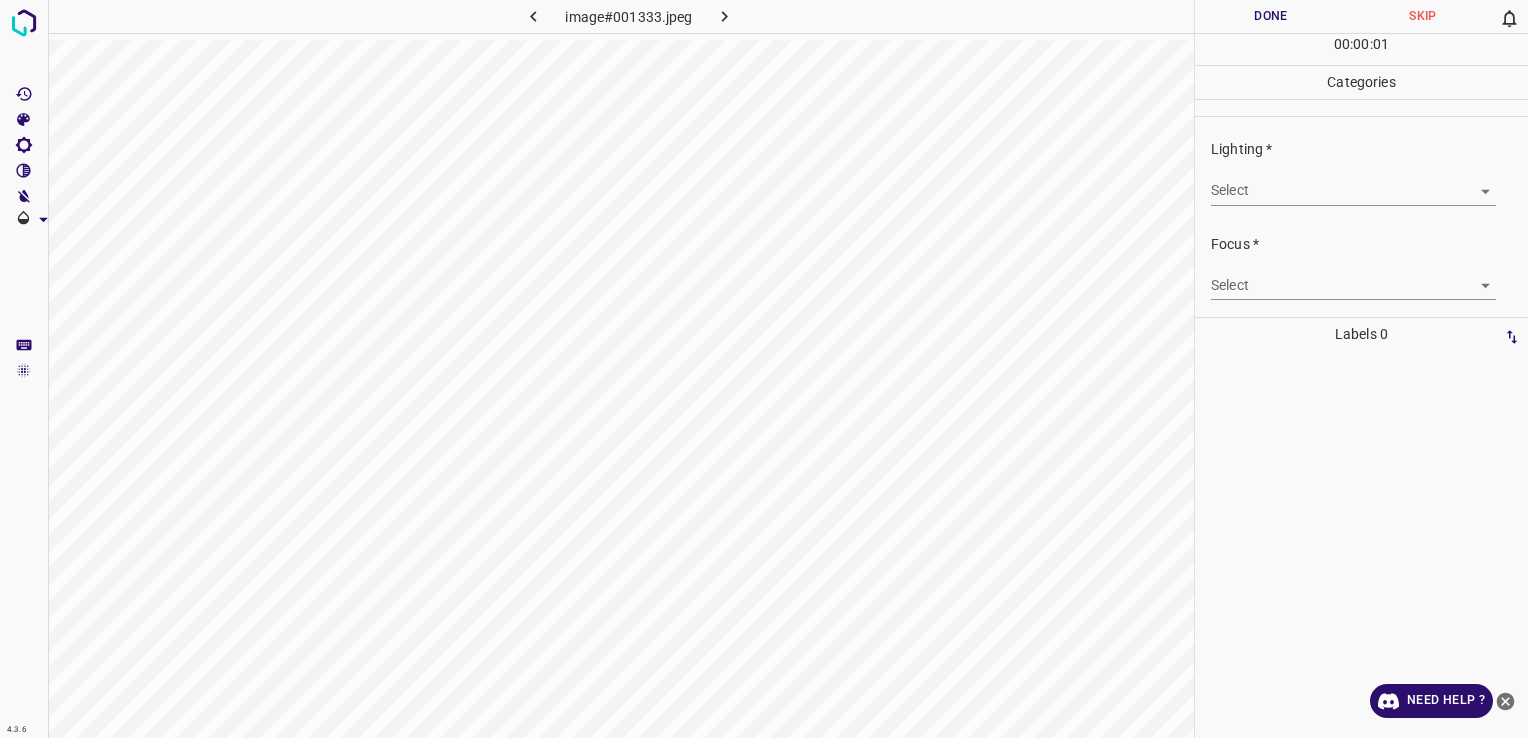 click on "4.3.6  image#001333.jpeg Done Skip 0 00   : 00   : 01   Categories Lighting *  Select ​ Focus *  Select ​ Overall *  Select ​ Labels   0 Categories 1 Lighting 2 Focus 3 Overall Tools Space Change between modes (Draw & Edit) I Auto labeling R Restore zoom M Zoom in N Zoom out Delete Delete selecte label Filters Z Restore filters X Saturation filter C Brightness filter V Contrast filter B Gray scale filter General O Download Need Help ? - Text - Hide - Delete" at bounding box center (764, 369) 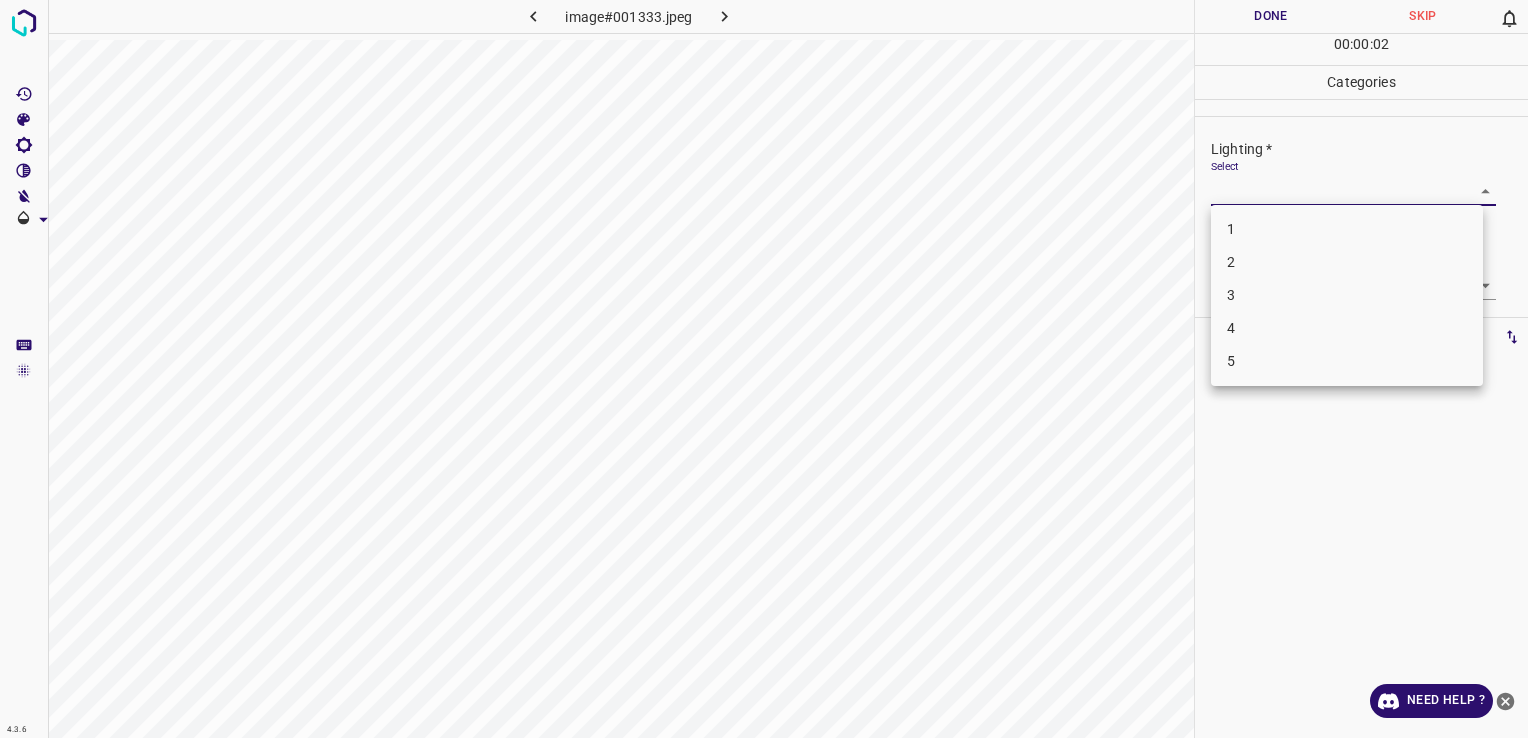click on "2" at bounding box center (1347, 262) 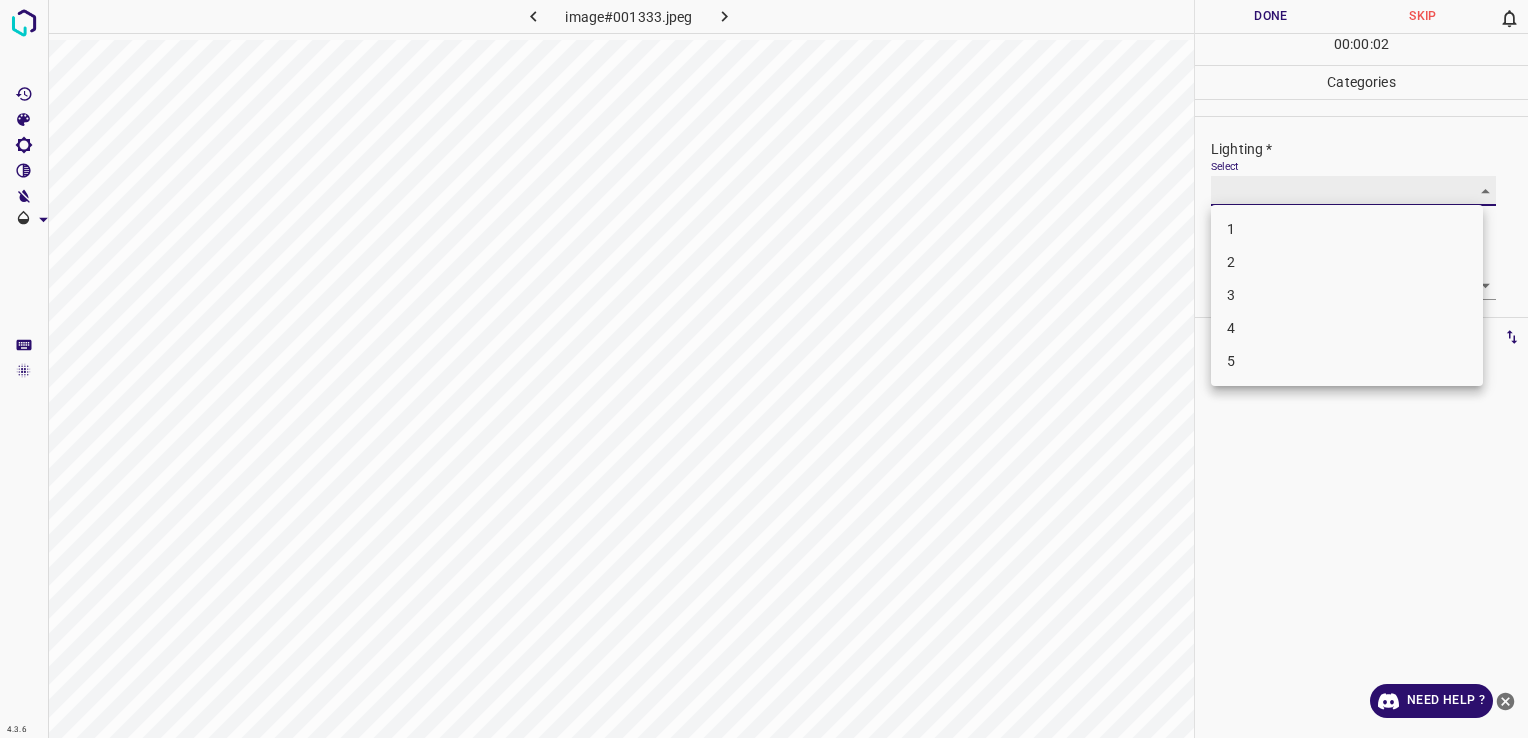 type on "2" 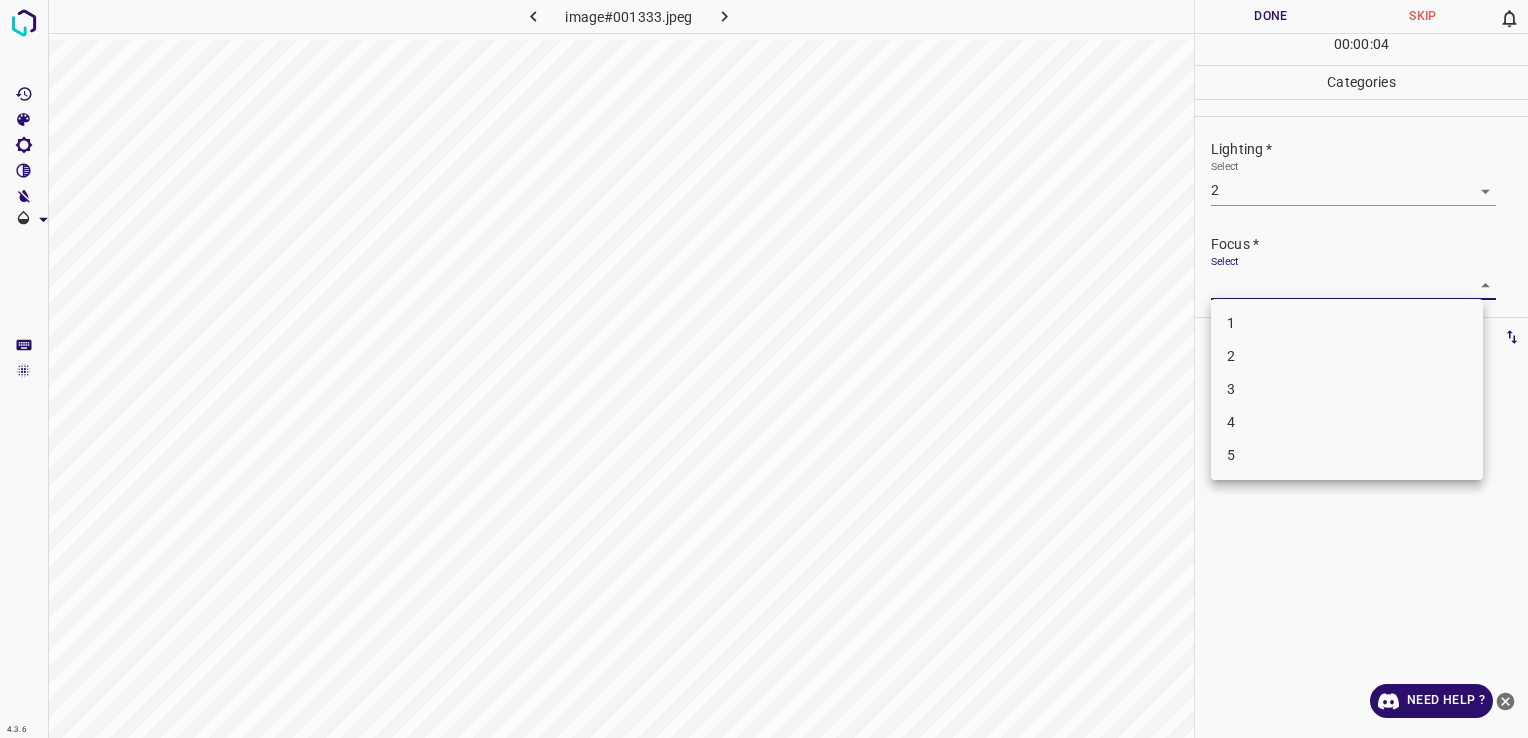 drag, startPoint x: 1276, startPoint y: 274, endPoint x: 1274, endPoint y: 361, distance: 87.02299 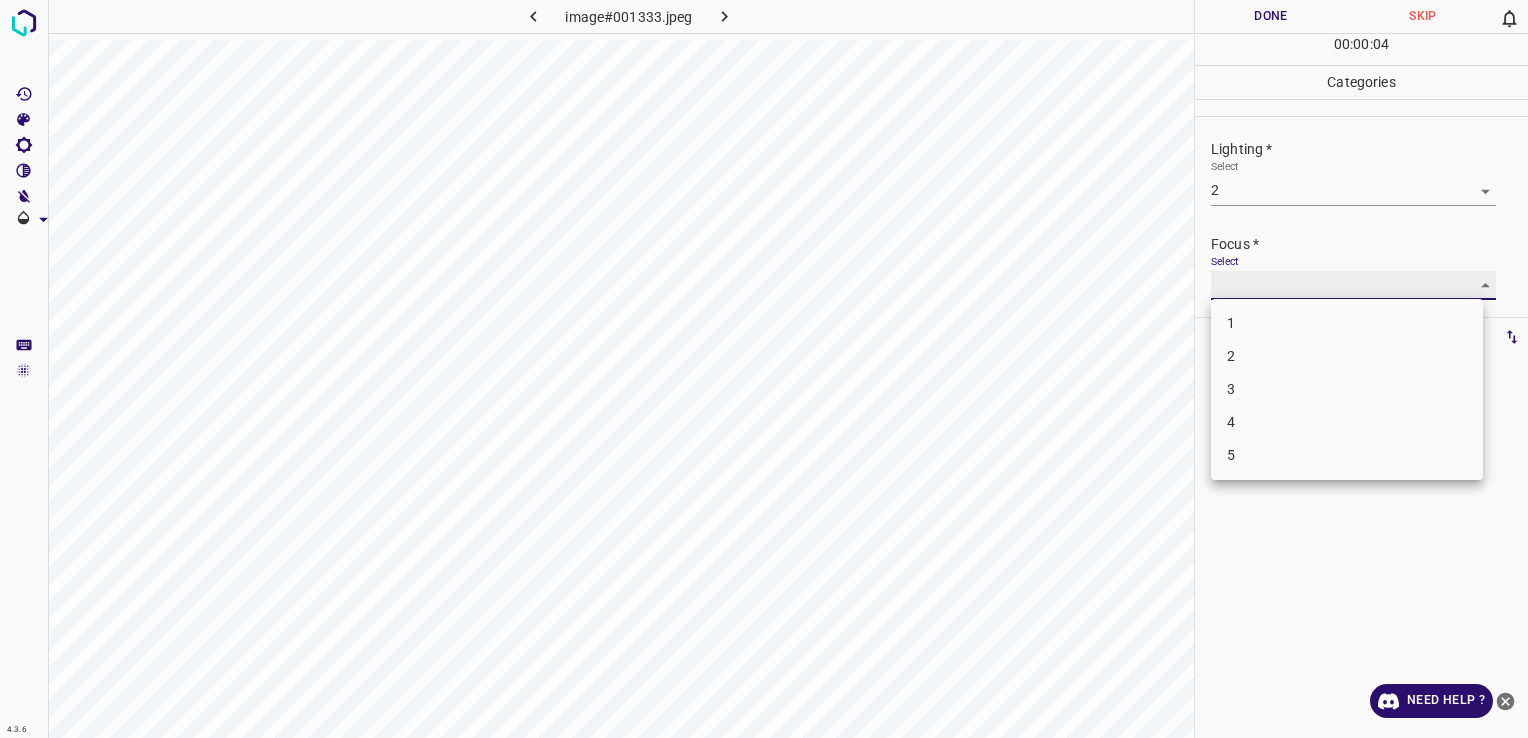 type on "2" 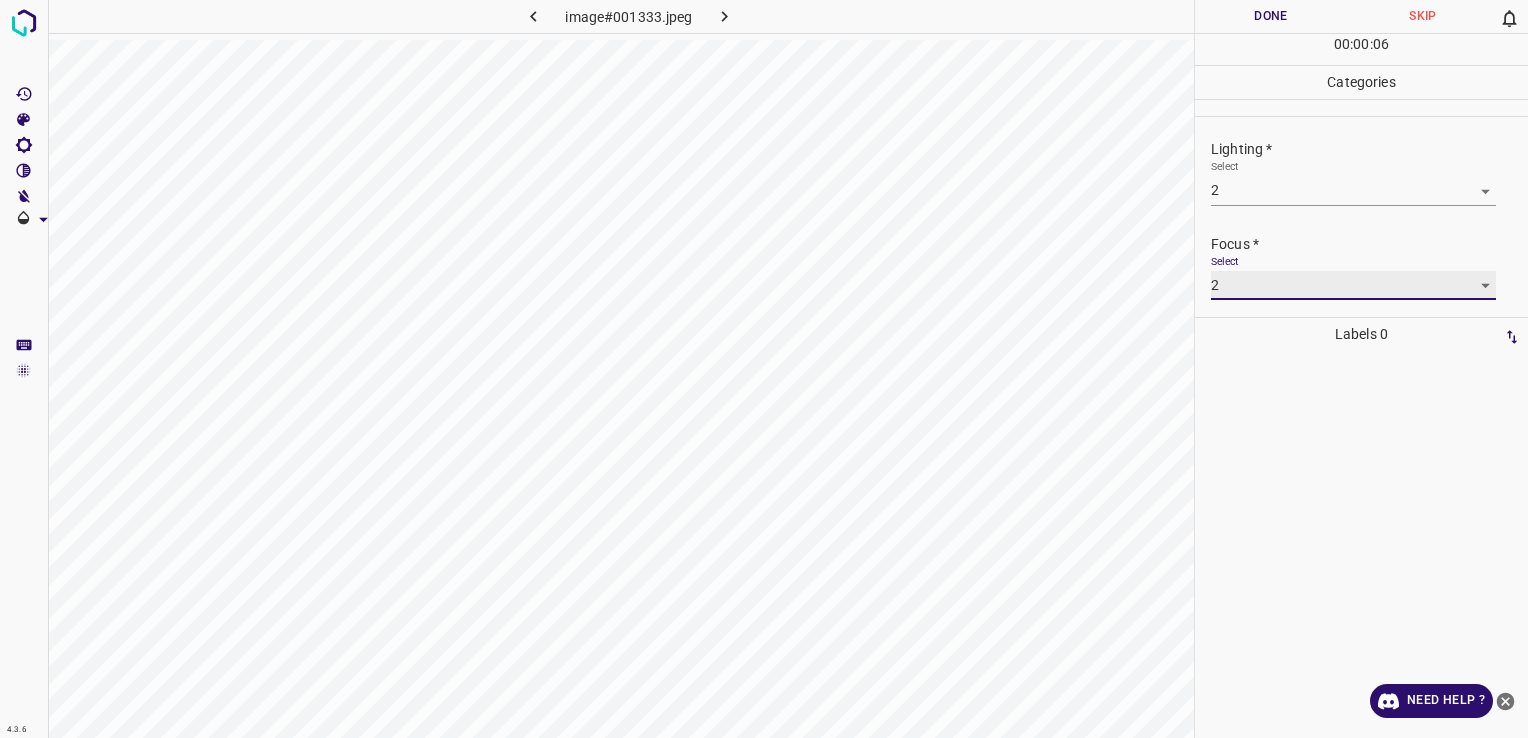scroll, scrollTop: 98, scrollLeft: 0, axis: vertical 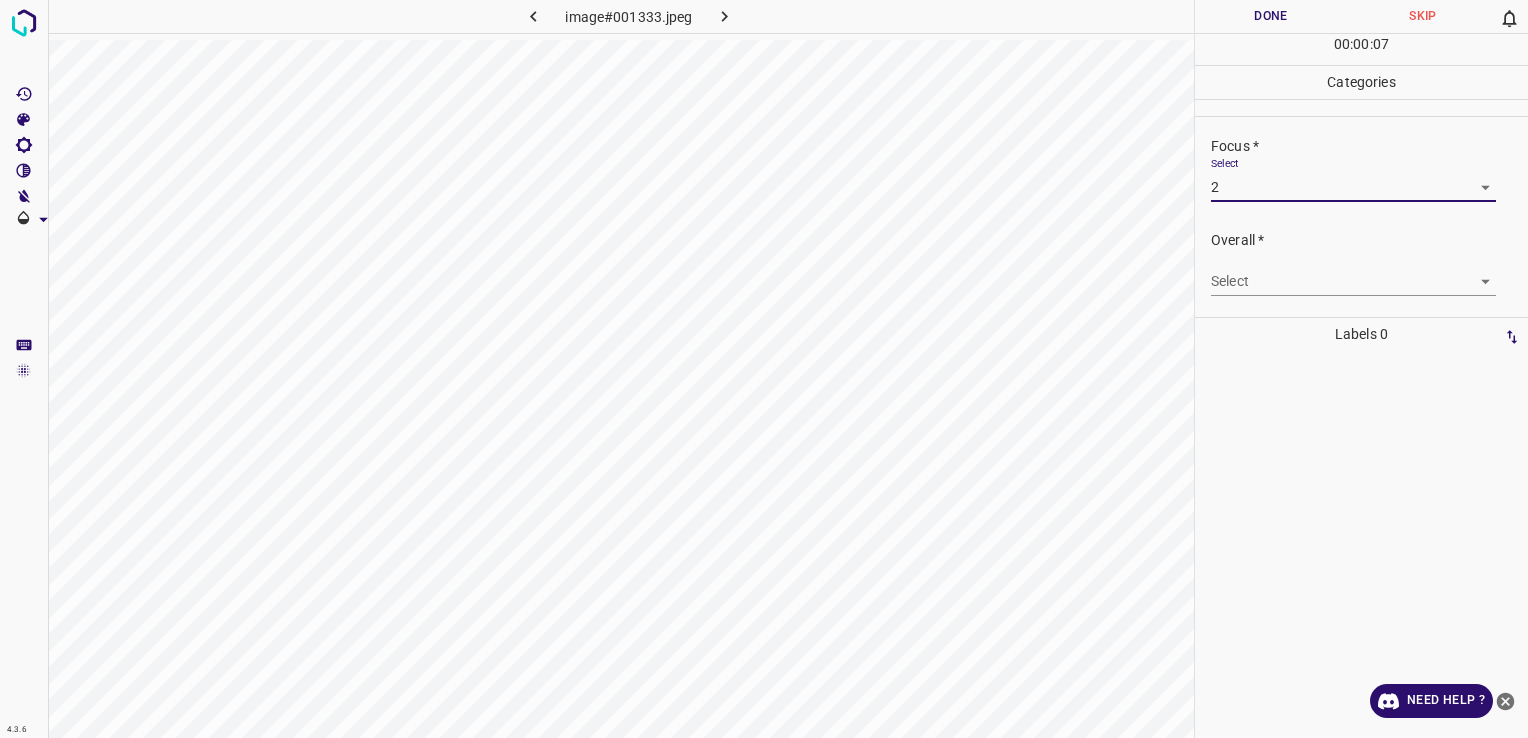 click on "4.3.6  image#001333.jpeg Done Skip 0 00   : 00   : 07   Categories Lighting *  Select 2 2 Focus *  Select 2 2 Overall *  Select ​ Labels   0 Categories 1 Lighting 2 Focus 3 Overall Tools Space Change between modes (Draw & Edit) I Auto labeling R Restore zoom M Zoom in N Zoom out Delete Delete selecte label Filters Z Restore filters X Saturation filter C Brightness filter V Contrast filter B Gray scale filter General O Download Need Help ? - Text - Hide - Delete" at bounding box center (764, 369) 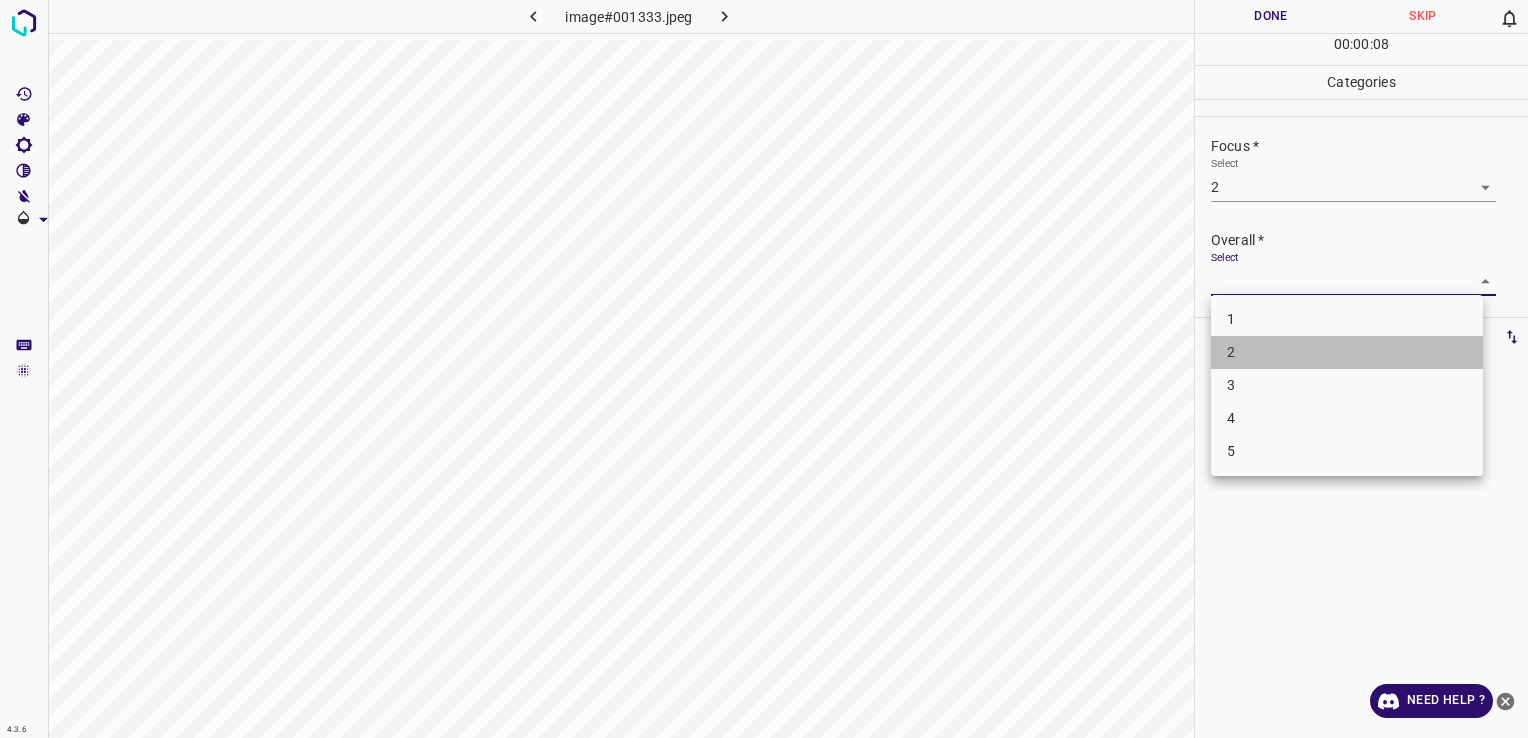 click on "2" at bounding box center [1347, 352] 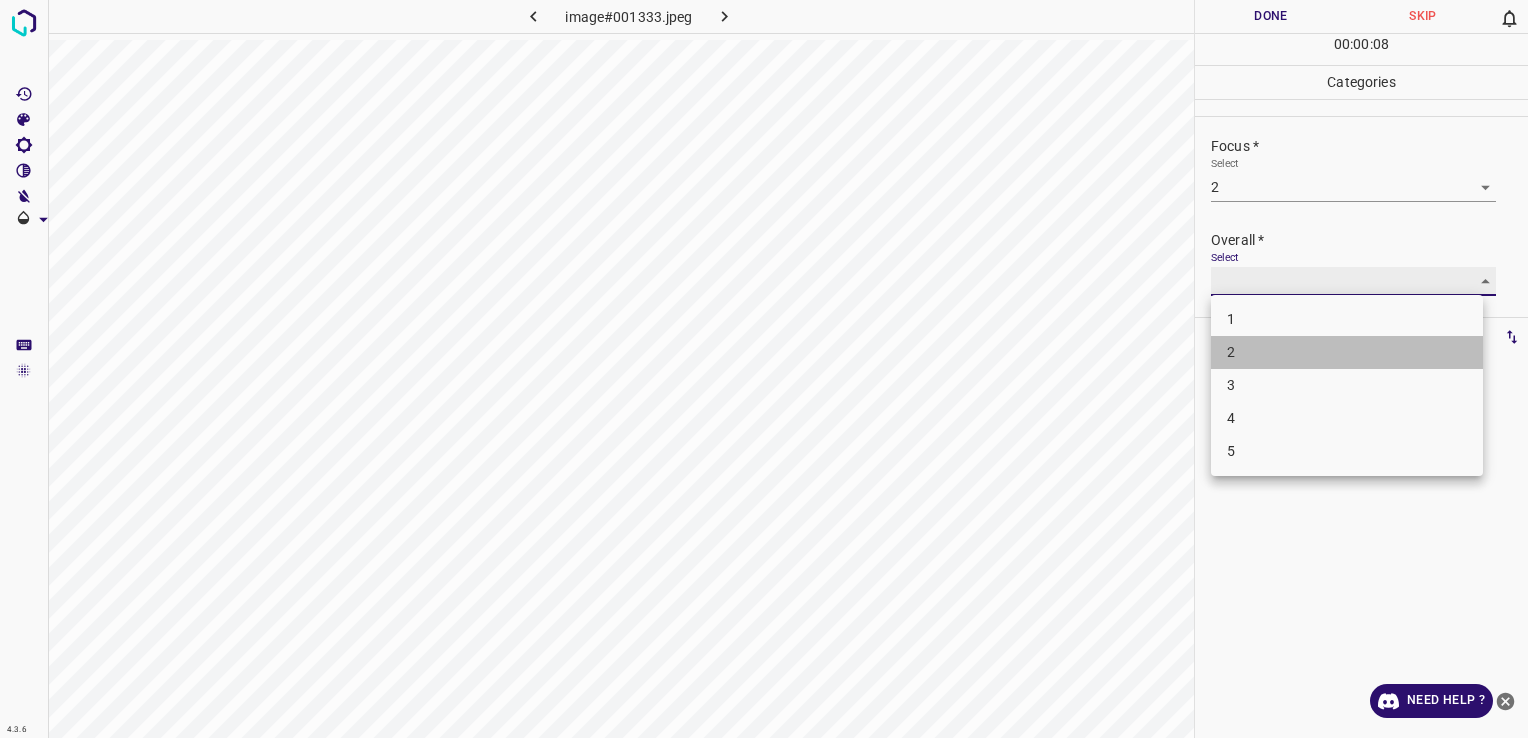 type on "2" 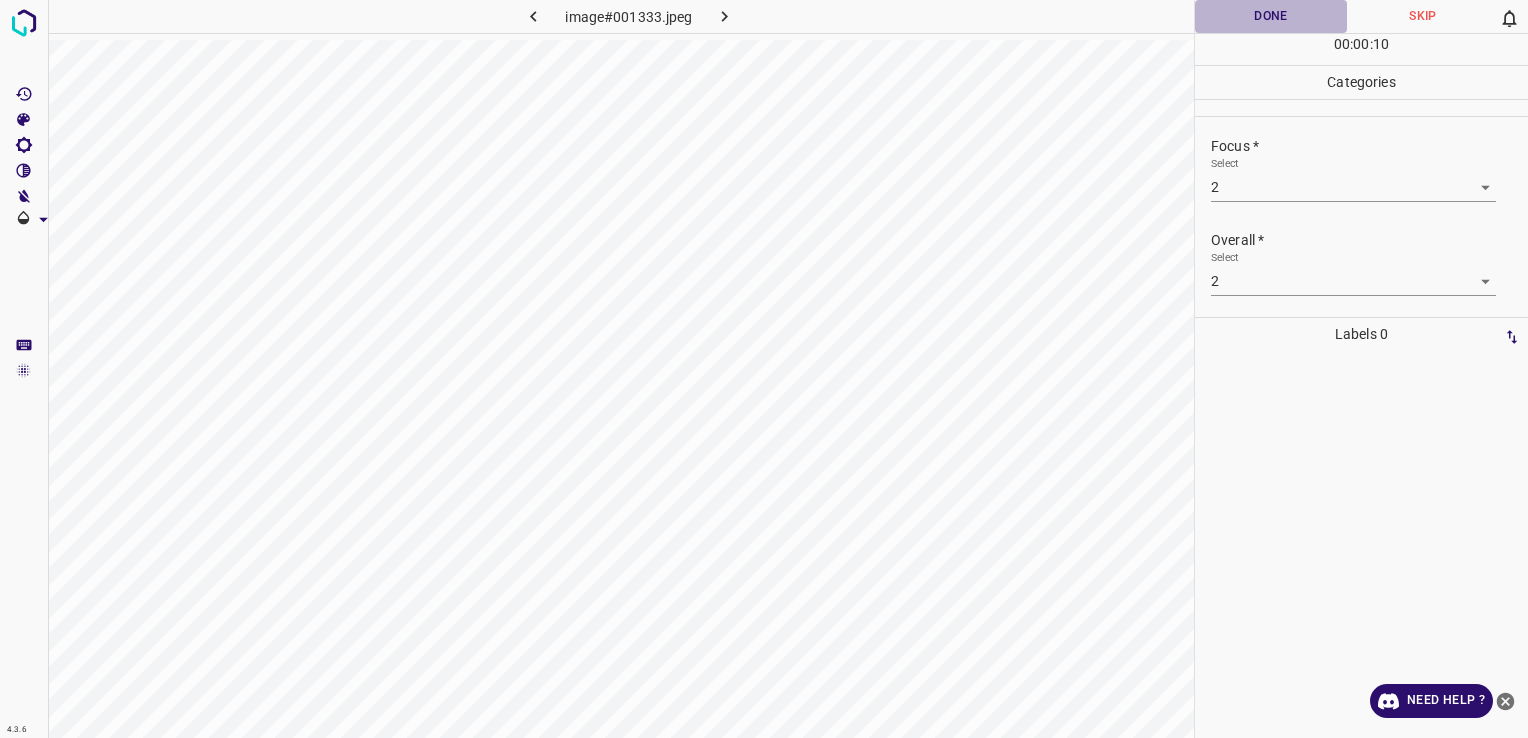 click on "Done" at bounding box center (1271, 16) 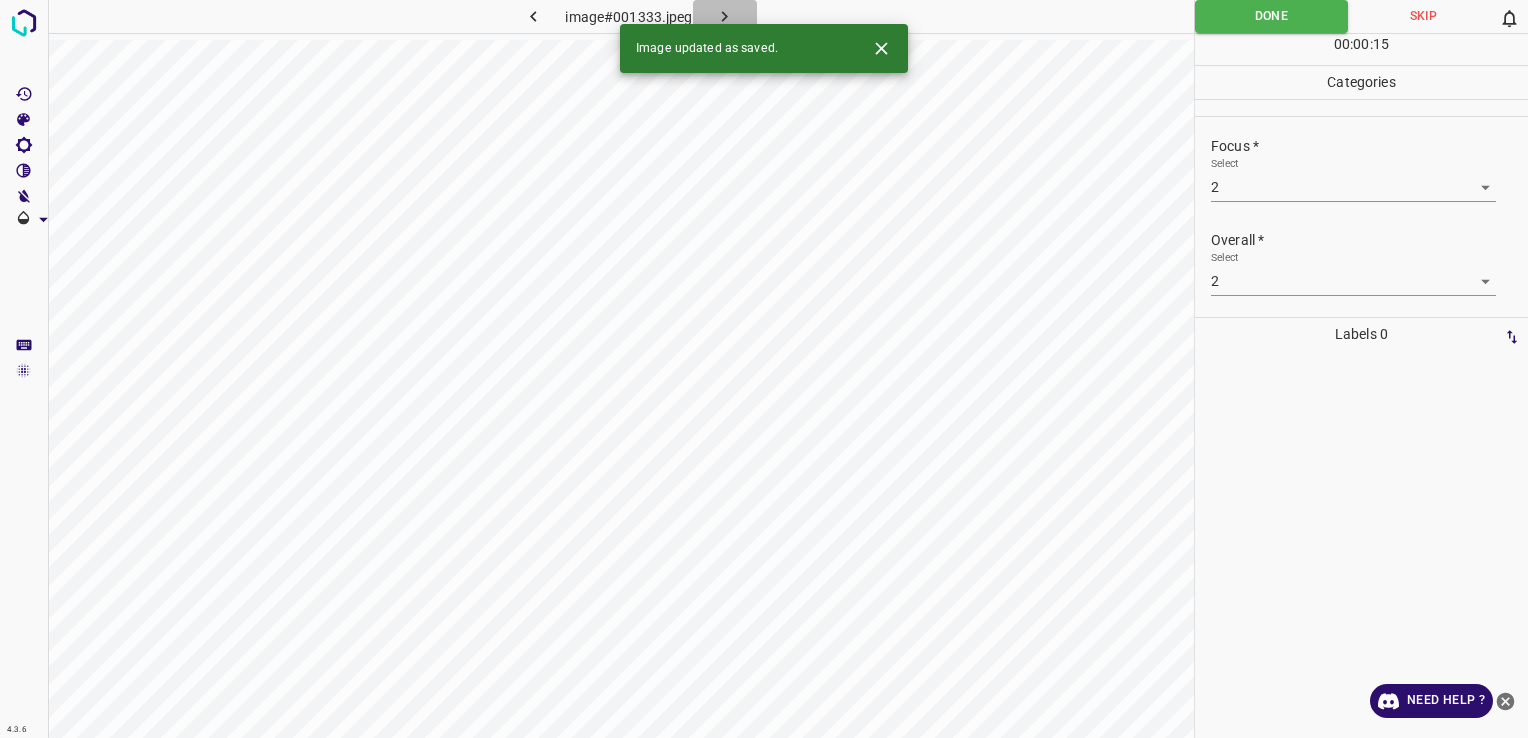 click 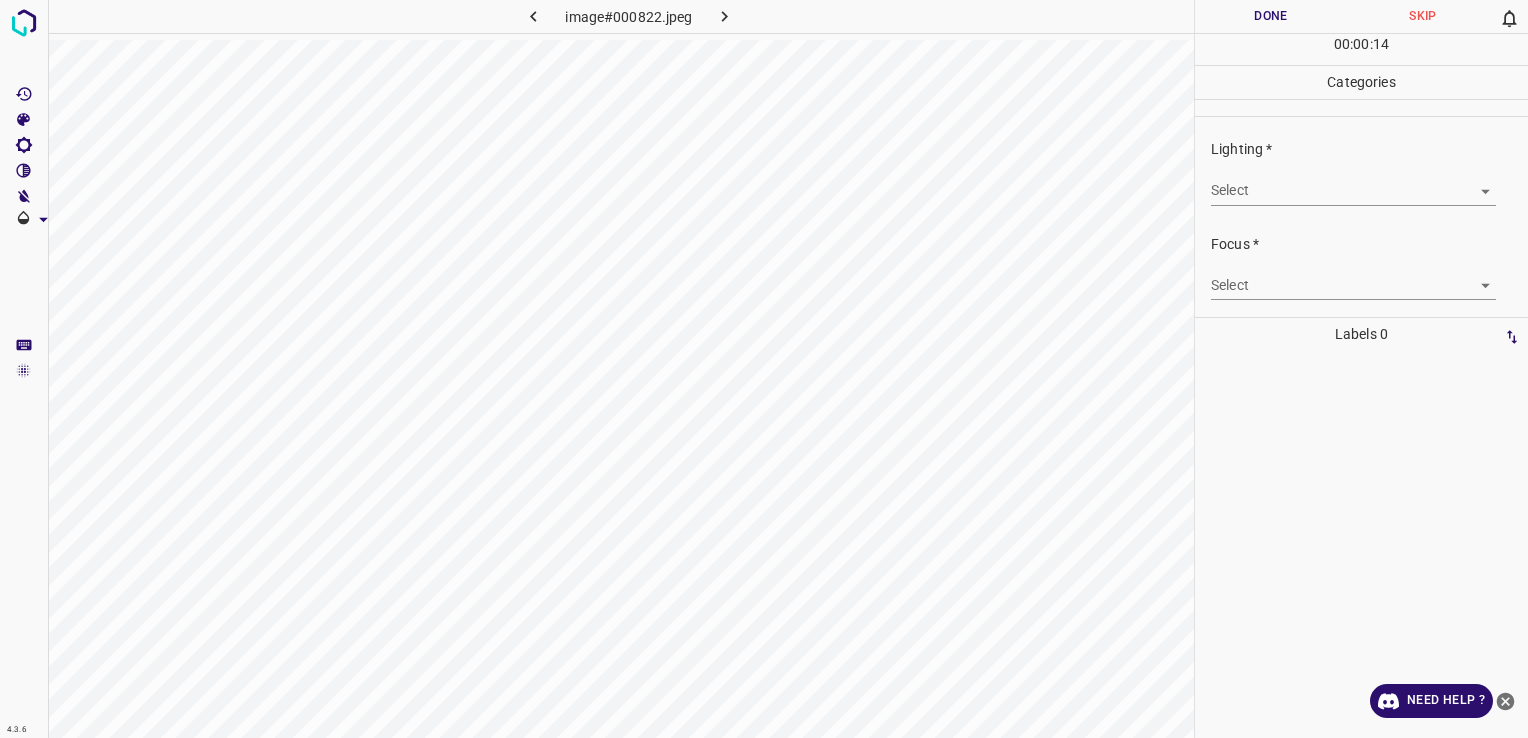 drag, startPoint x: 1322, startPoint y: 158, endPoint x: 1342, endPoint y: 188, distance: 36.05551 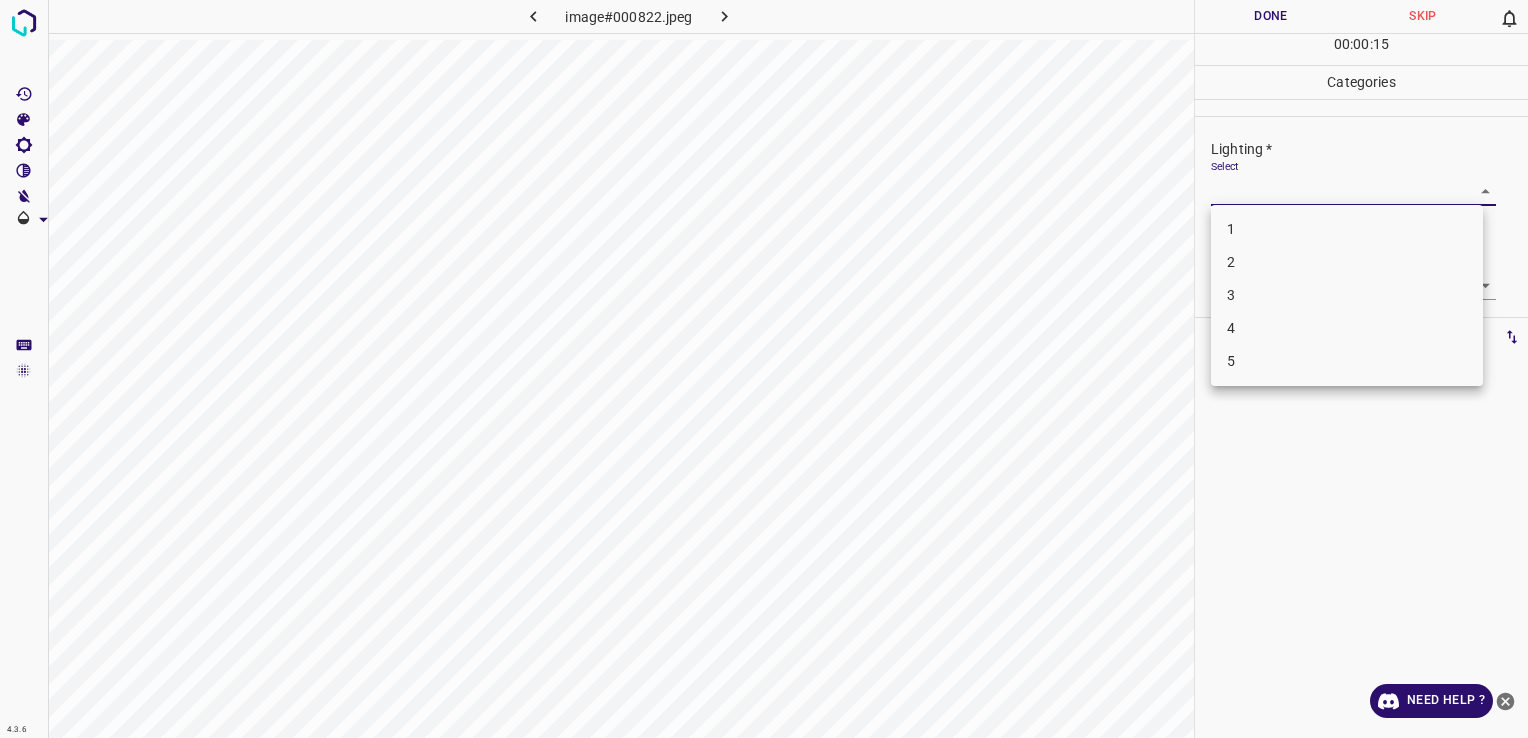 click on "4.3.6  image#000822.jpeg Done Skip 0 00   : 00   : 15   Categories Lighting *  Select ​ Focus *  Select ​ Overall *  Select ​ Labels   0 Categories 1 Lighting 2 Focus 3 Overall Tools Space Change between modes (Draw & Edit) I Auto labeling R Restore zoom M Zoom in N Zoom out Delete Delete selecte label Filters Z Restore filters X Saturation filter C Brightness filter V Contrast filter B Gray scale filter General O Download Need Help ? - Text - Hide - Delete 1 2 3 4 5" at bounding box center (764, 369) 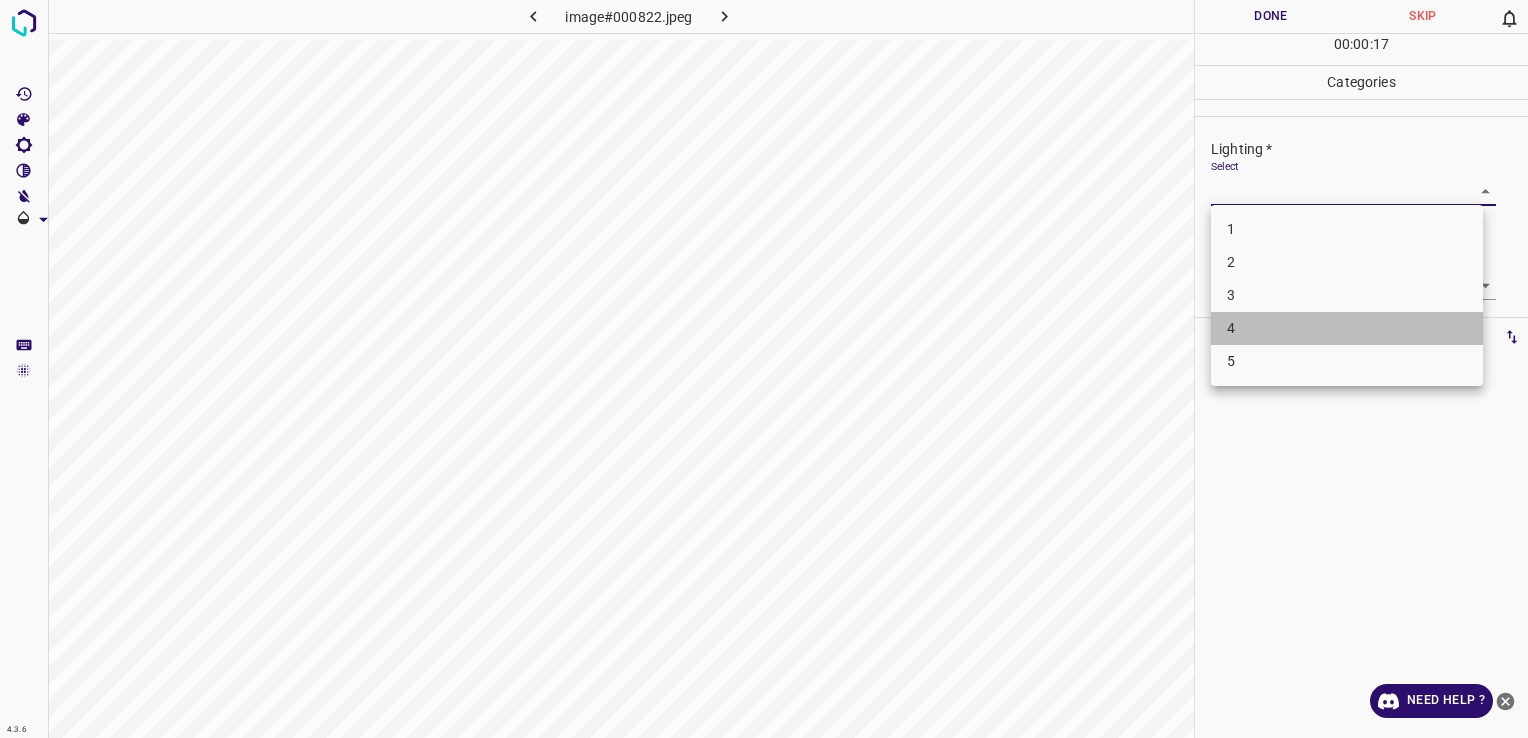 click on "4" at bounding box center [1347, 328] 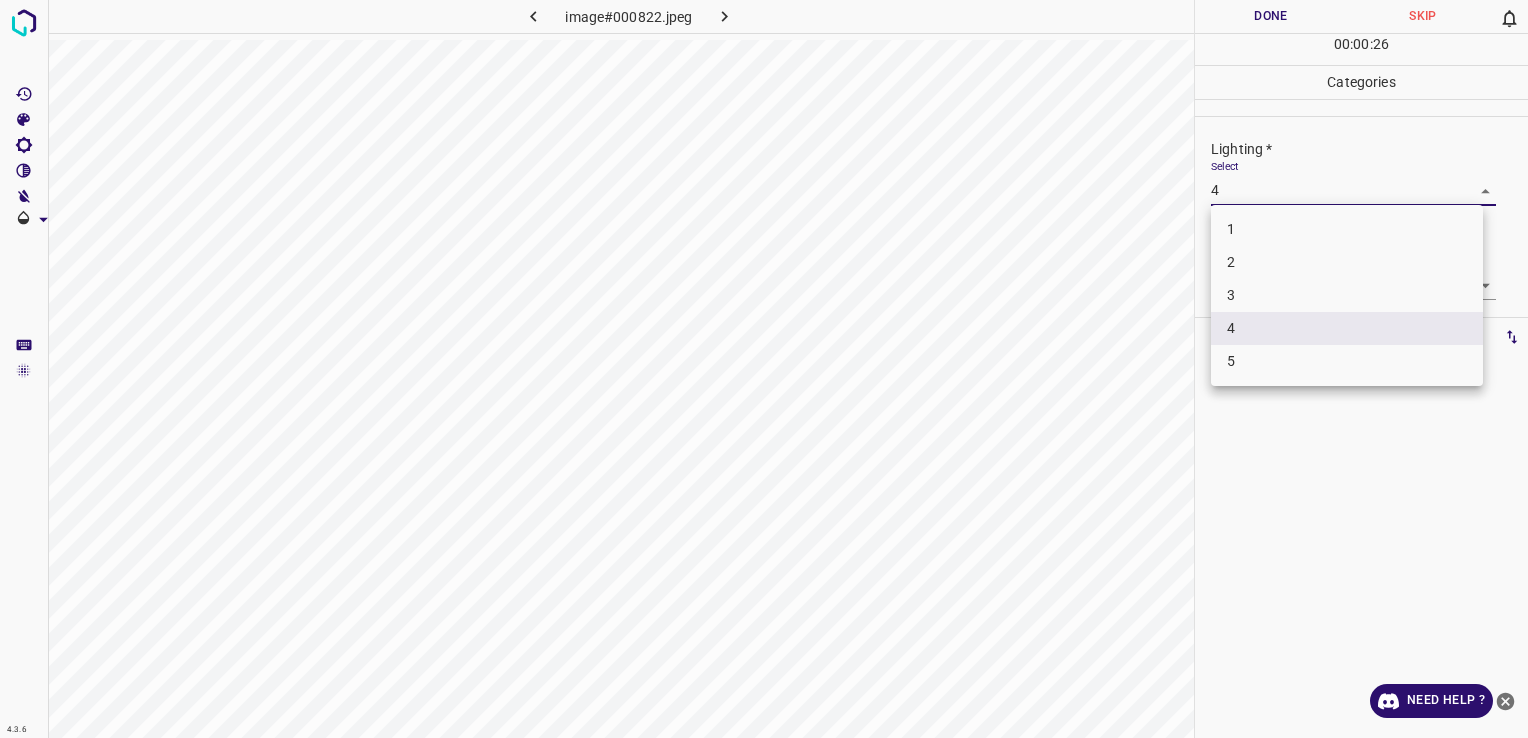 click on "4.3.6  image#000822.jpeg Done Skip 0 00   : 00   : 26   Categories Lighting *  Select 4 4 Focus *  Select ​ Overall *  Select ​ Labels   0 Categories 1 Lighting 2 Focus 3 Overall Tools Space Change between modes (Draw & Edit) I Auto labeling R Restore zoom M Zoom in N Zoom out Delete Delete selecte label Filters Z Restore filters X Saturation filter C Brightness filter V Contrast filter B Gray scale filter General O Download Need Help ? - Text - Hide - Delete 1 2 3 4 5" at bounding box center (764, 369) 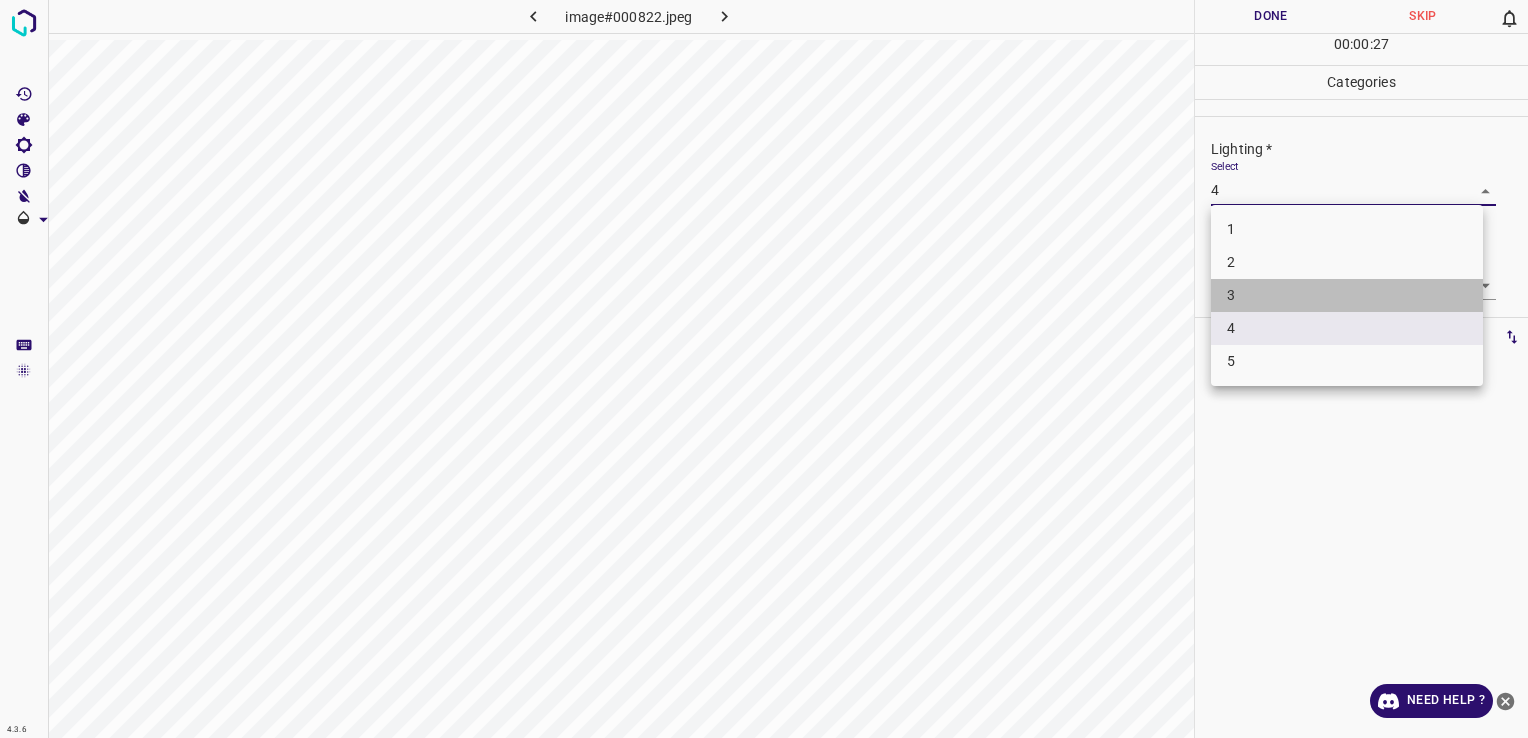click on "3" at bounding box center (1347, 295) 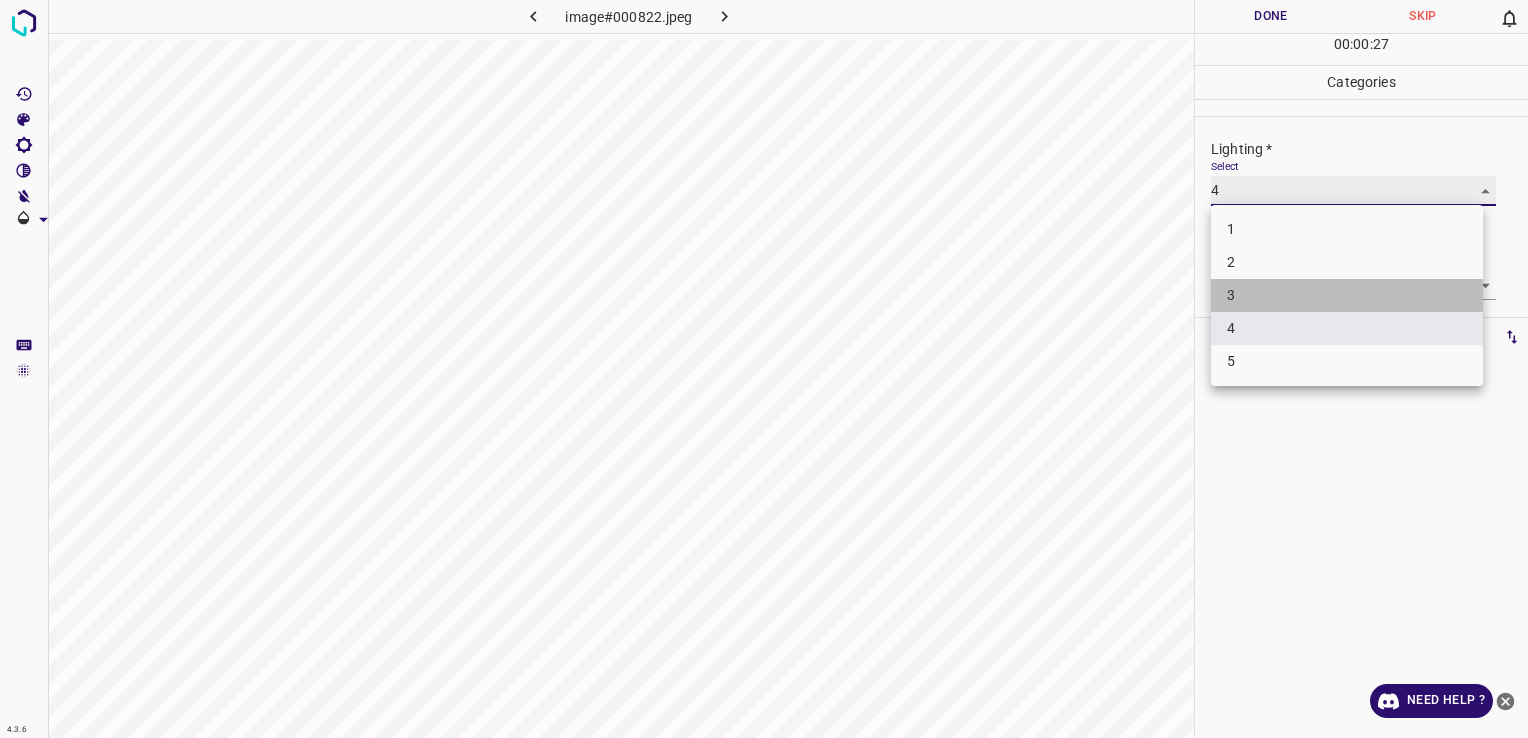 type on "3" 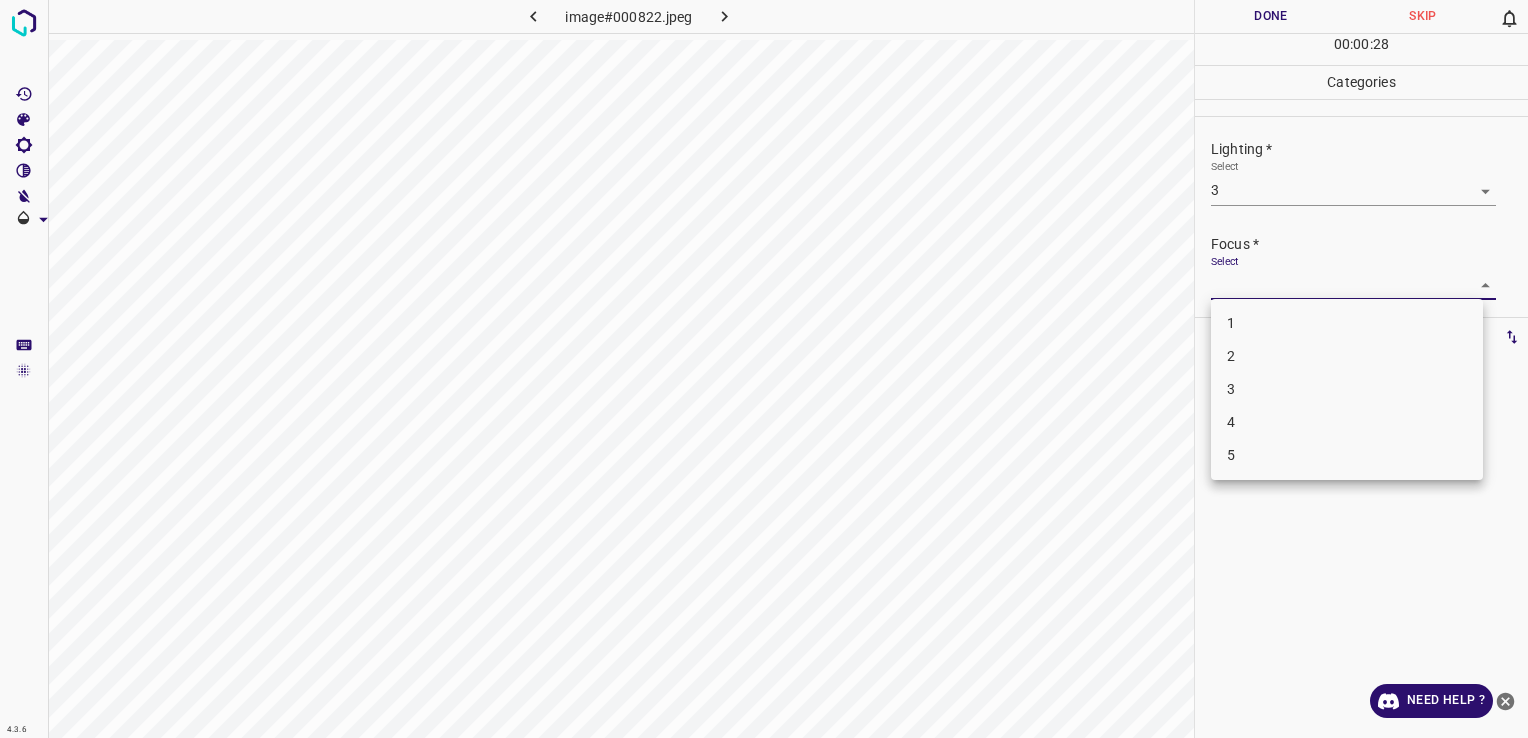 click on "4.3.6  image#000822.jpeg Done Skip 0 00   : 00   : 28   Categories Lighting *  Select 3 3 Focus *  Select ​ Overall *  Select ​ Labels   0 Categories 1 Lighting 2 Focus 3 Overall Tools Space Change between modes (Draw & Edit) I Auto labeling R Restore zoom M Zoom in N Zoom out Delete Delete selecte label Filters Z Restore filters X Saturation filter C Brightness filter V Contrast filter B Gray scale filter General O Download Need Help ? - Text - Hide - Delete 1 2 3 4 5" at bounding box center [764, 369] 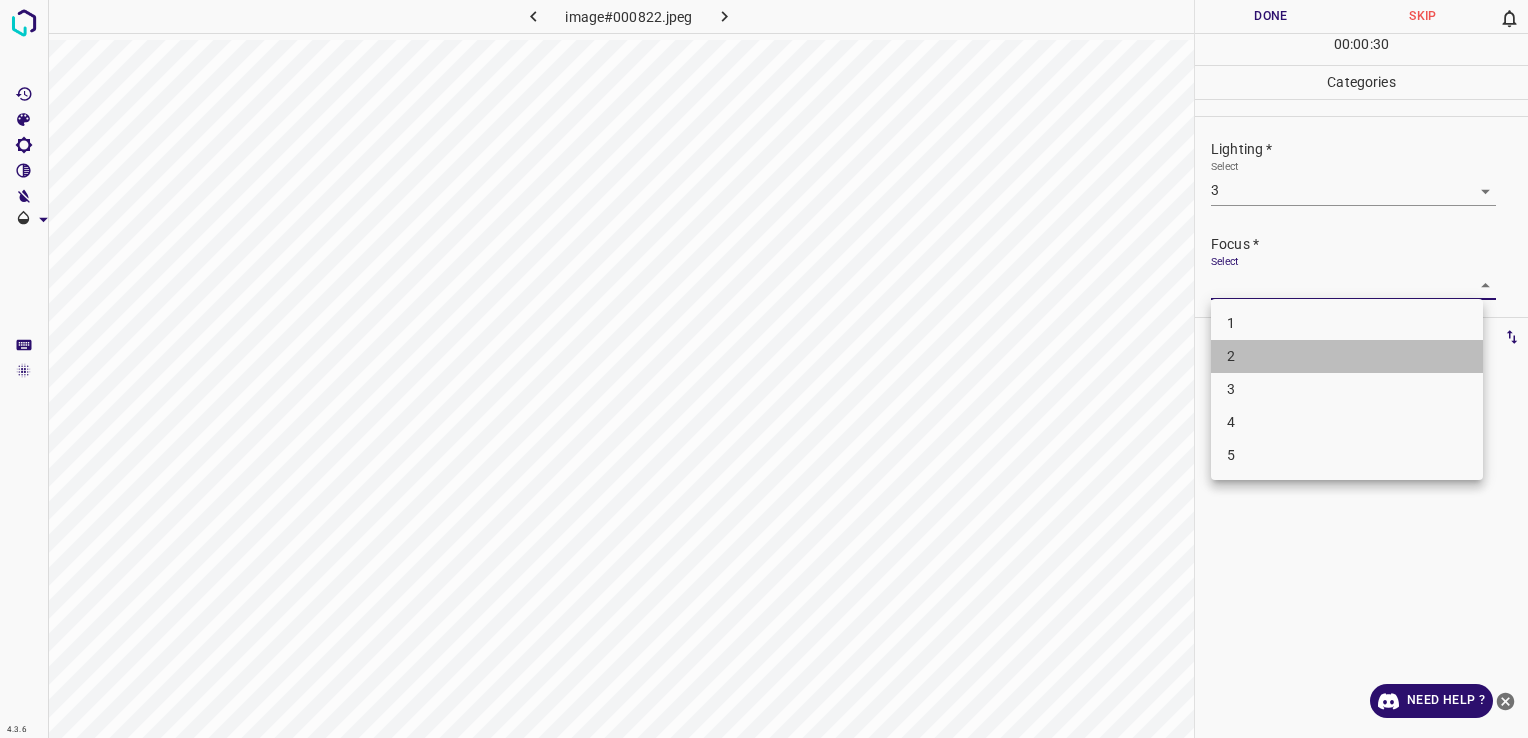 click on "2" at bounding box center (1347, 356) 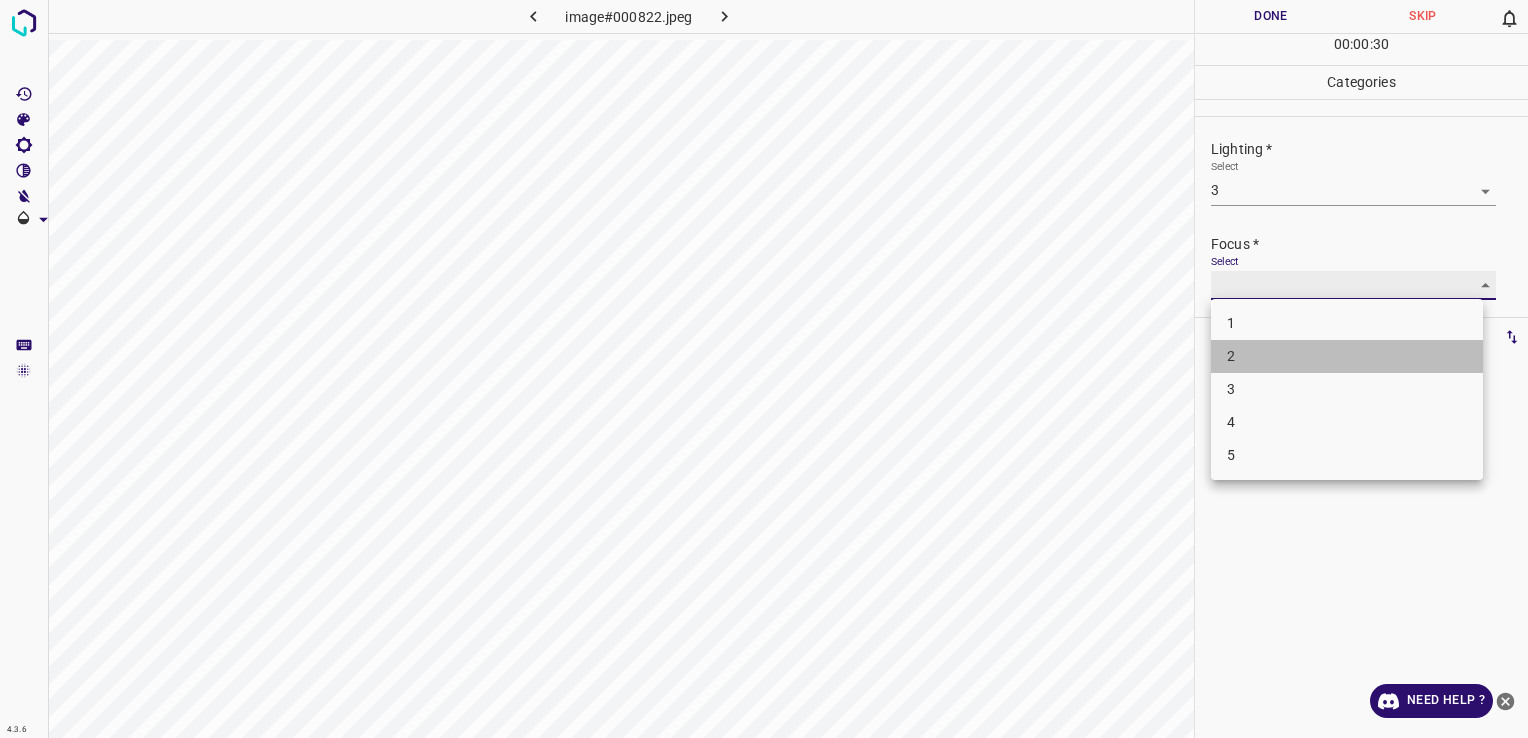 type on "2" 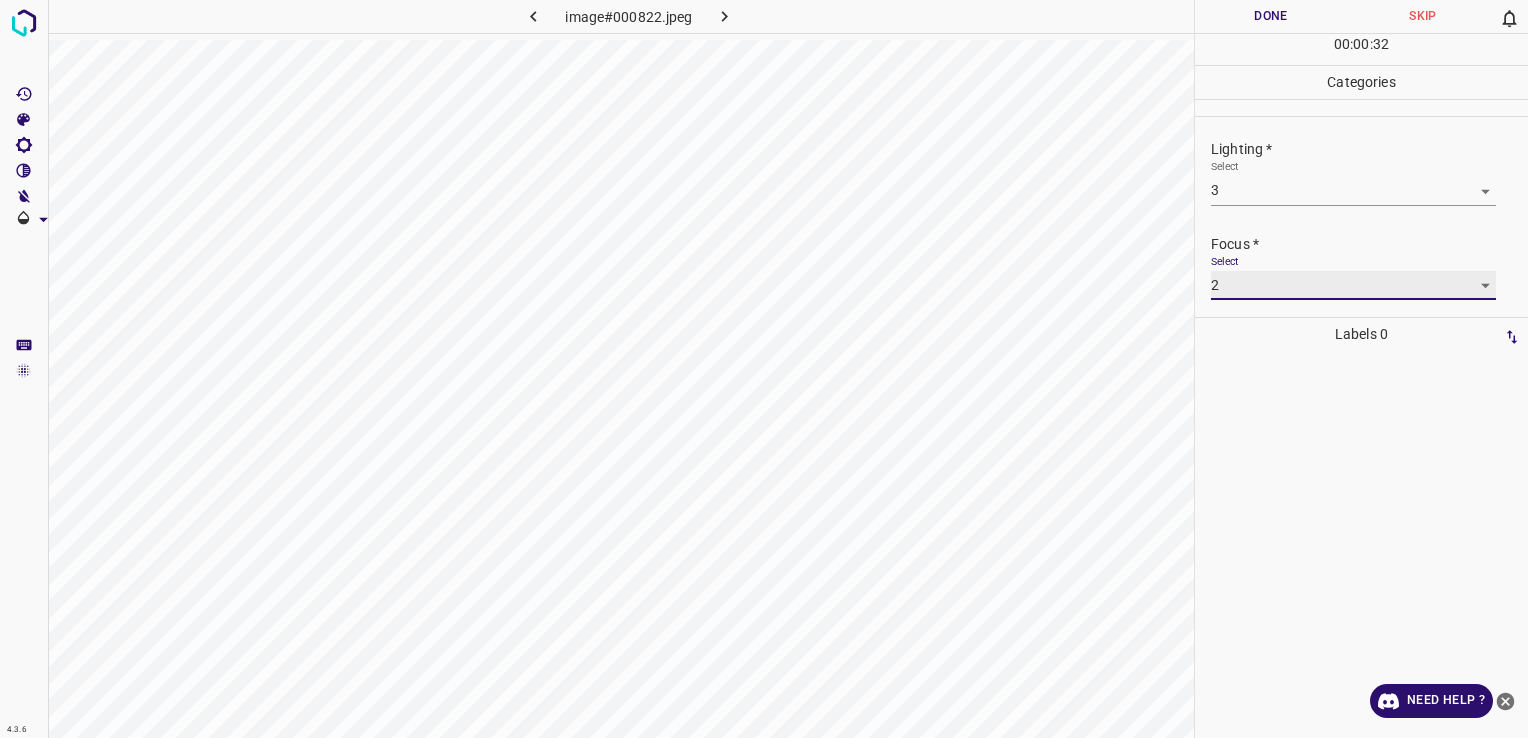scroll, scrollTop: 98, scrollLeft: 0, axis: vertical 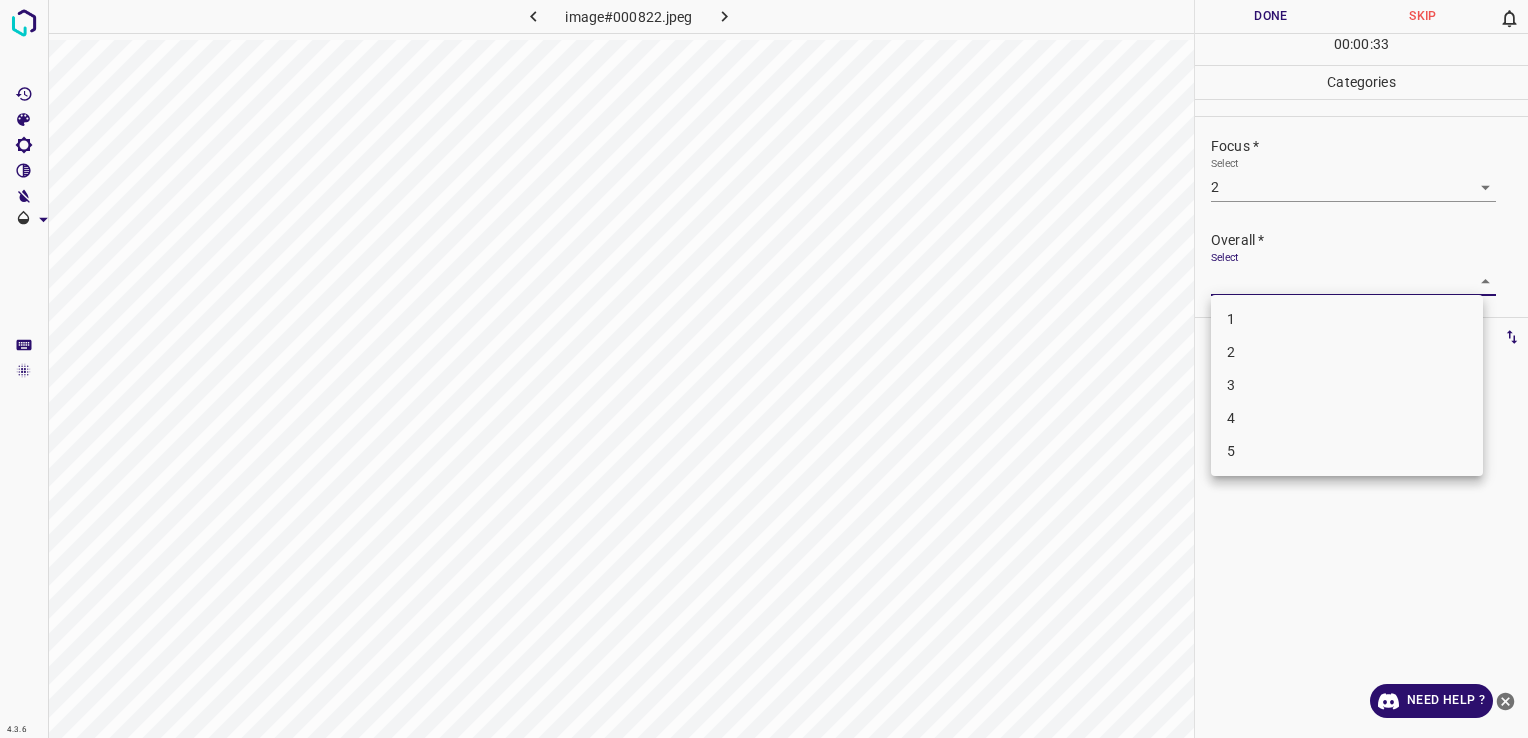 click on "4.3.6  image#000822.jpeg Done Skip 0 00   : 00   : 33   Categories Lighting *  Select 3 3 Focus *  Select 2 2 Overall *  Select ​ Labels   0 Categories 1 Lighting 2 Focus 3 Overall Tools Space Change between modes (Draw & Edit) I Auto labeling R Restore zoom M Zoom in N Zoom out Delete Delete selecte label Filters Z Restore filters X Saturation filter C Brightness filter V Contrast filter B Gray scale filter General O Download Need Help ? - Text - Hide - Delete 1 2 3 4 5" at bounding box center [764, 369] 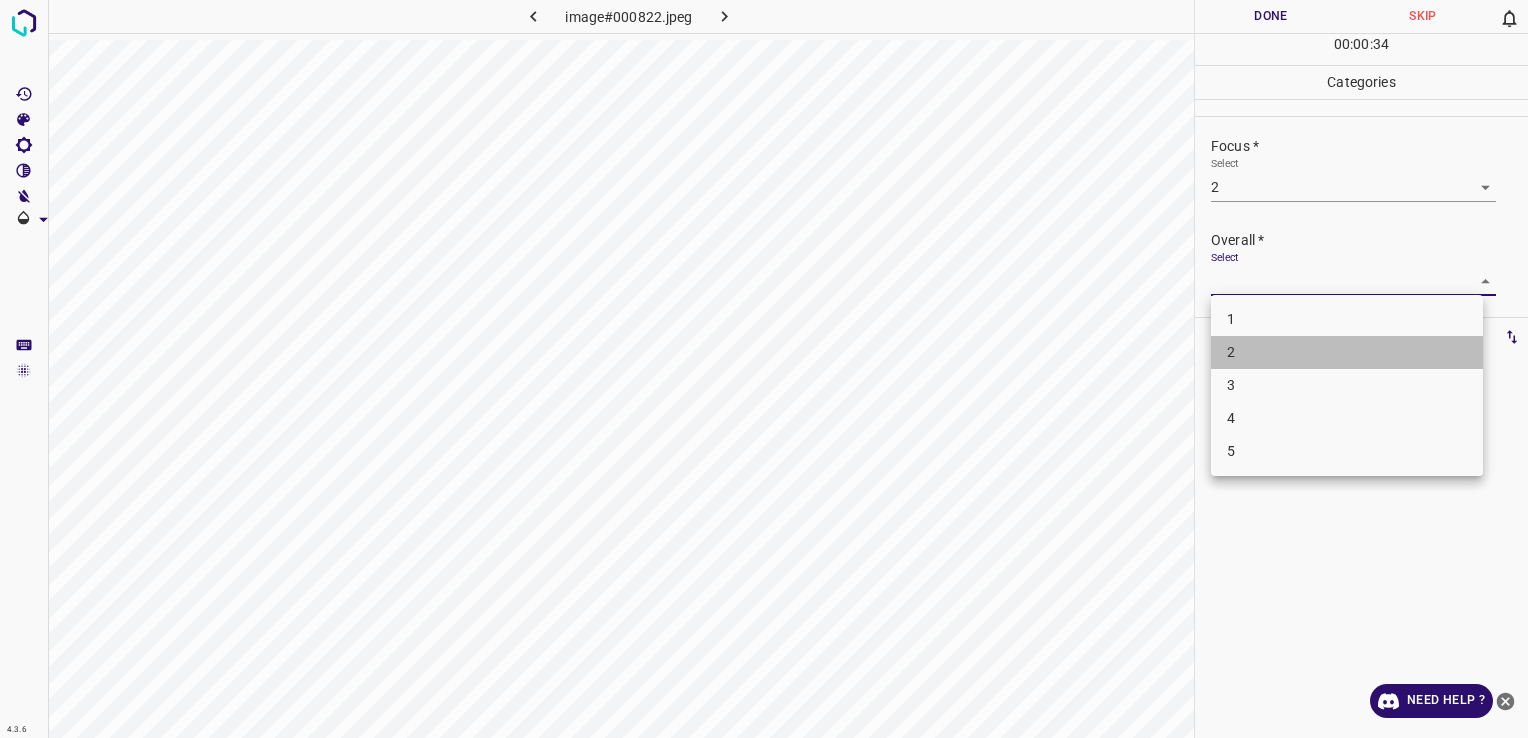 click on "2" at bounding box center (1347, 352) 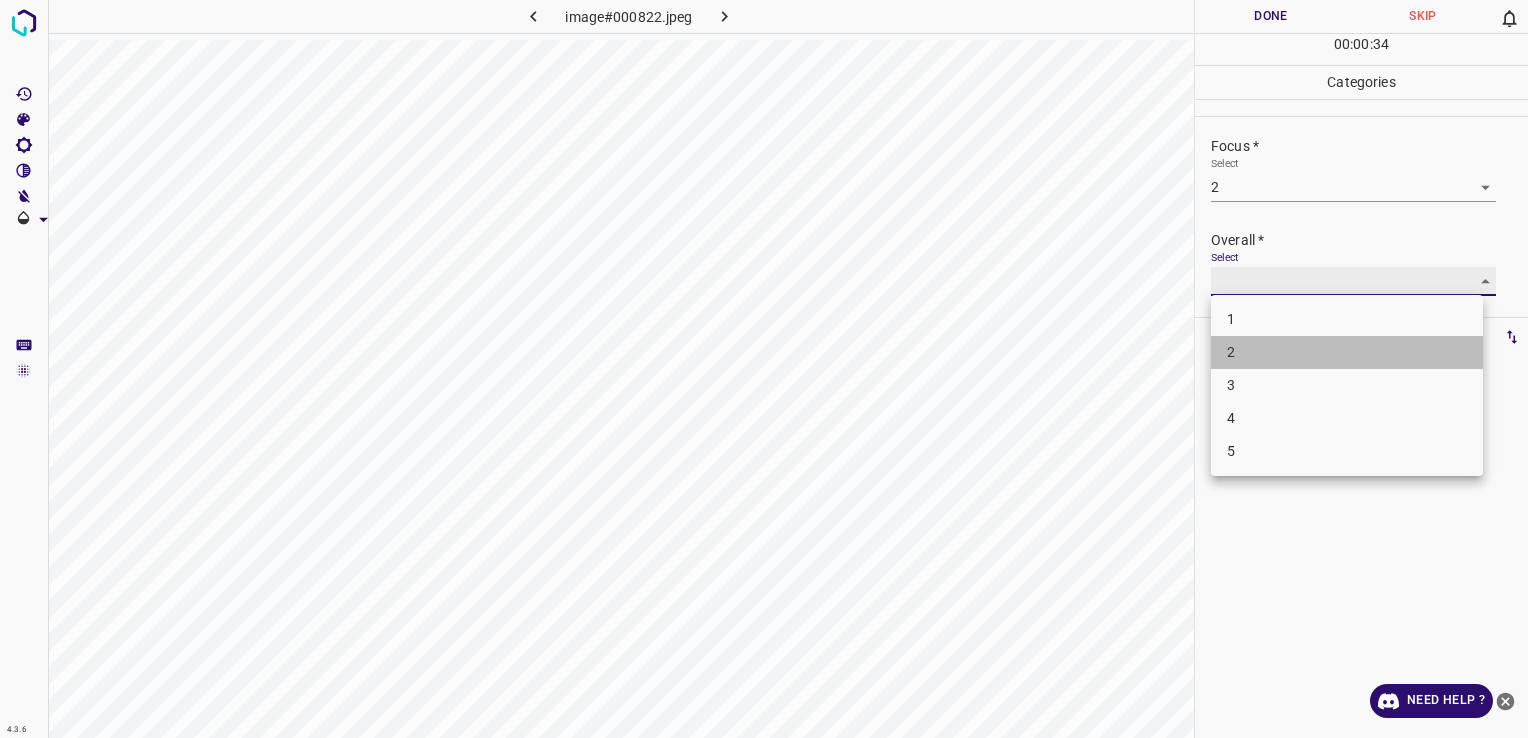 type on "2" 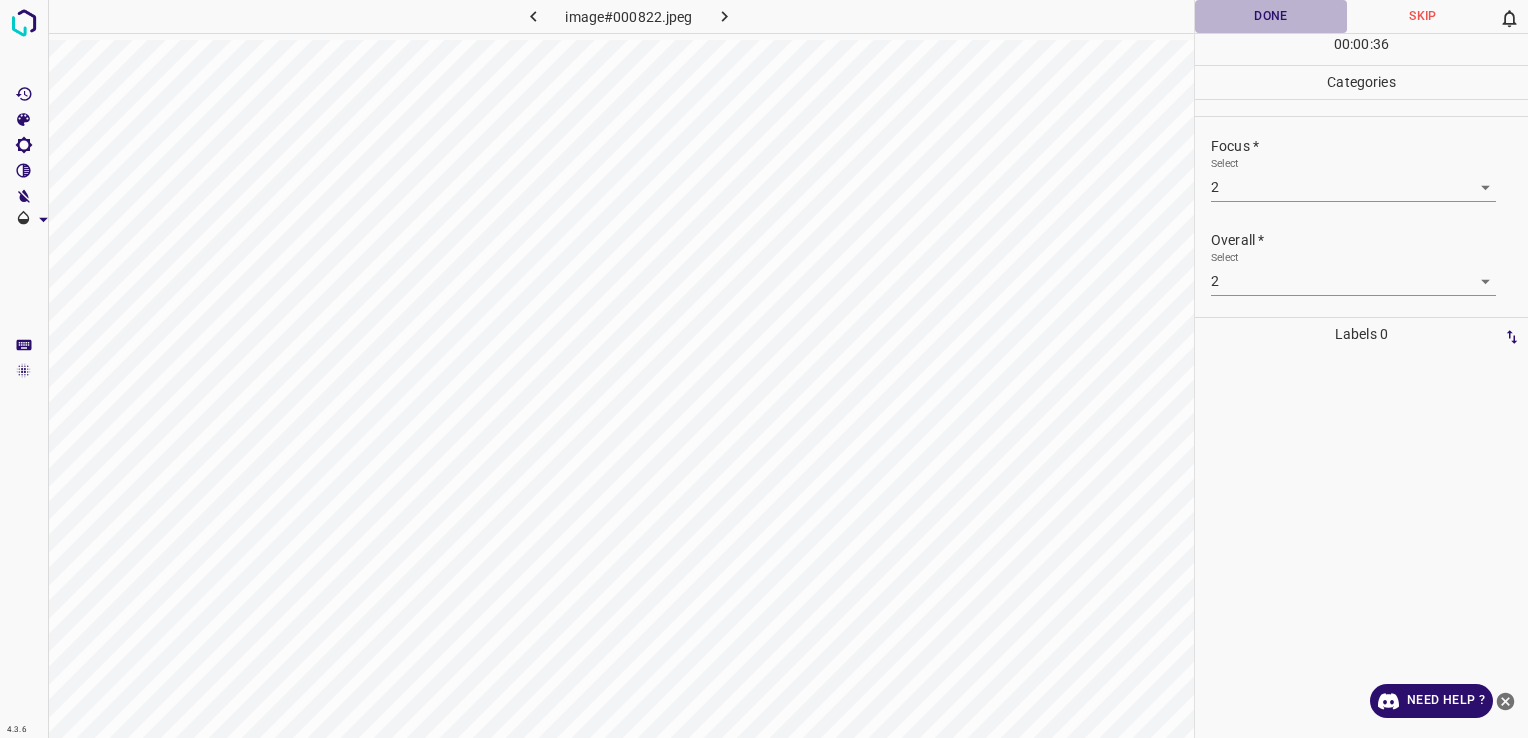 click on "Done" at bounding box center [1271, 16] 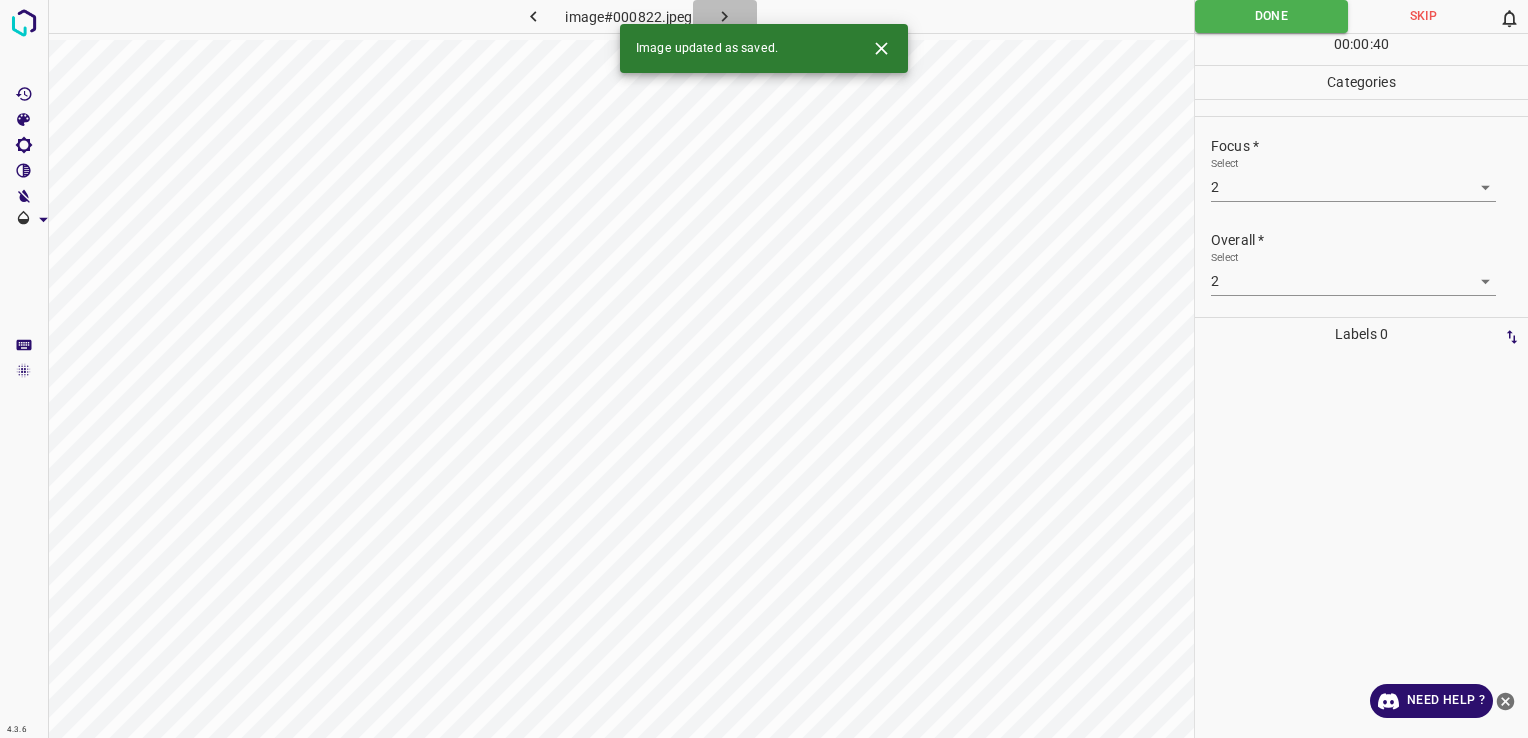 click 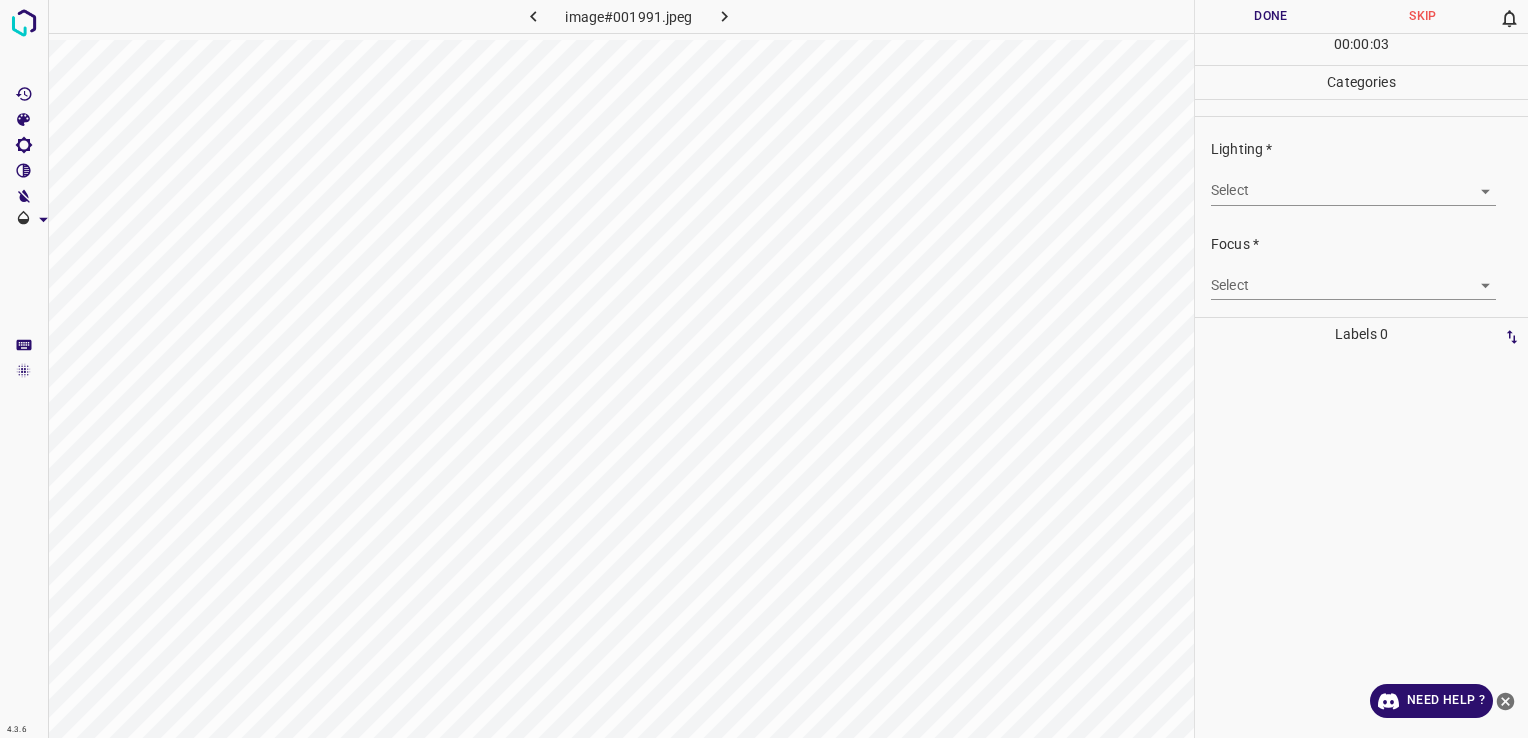 click on "4.3.6  image#001991.jpeg Done Skip 0 00   : 00   : 03   Categories Lighting *  Select ​ Focus *  Select ​ Overall *  Select ​ Labels   0 Categories 1 Lighting 2 Focus 3 Overall Tools Space Change between modes (Draw & Edit) I Auto labeling R Restore zoom M Zoom in N Zoom out Delete Delete selecte label Filters Z Restore filters X Saturation filter C Brightness filter V Contrast filter B Gray scale filter General O Download Need Help ? - Text - Hide - Delete" at bounding box center (764, 369) 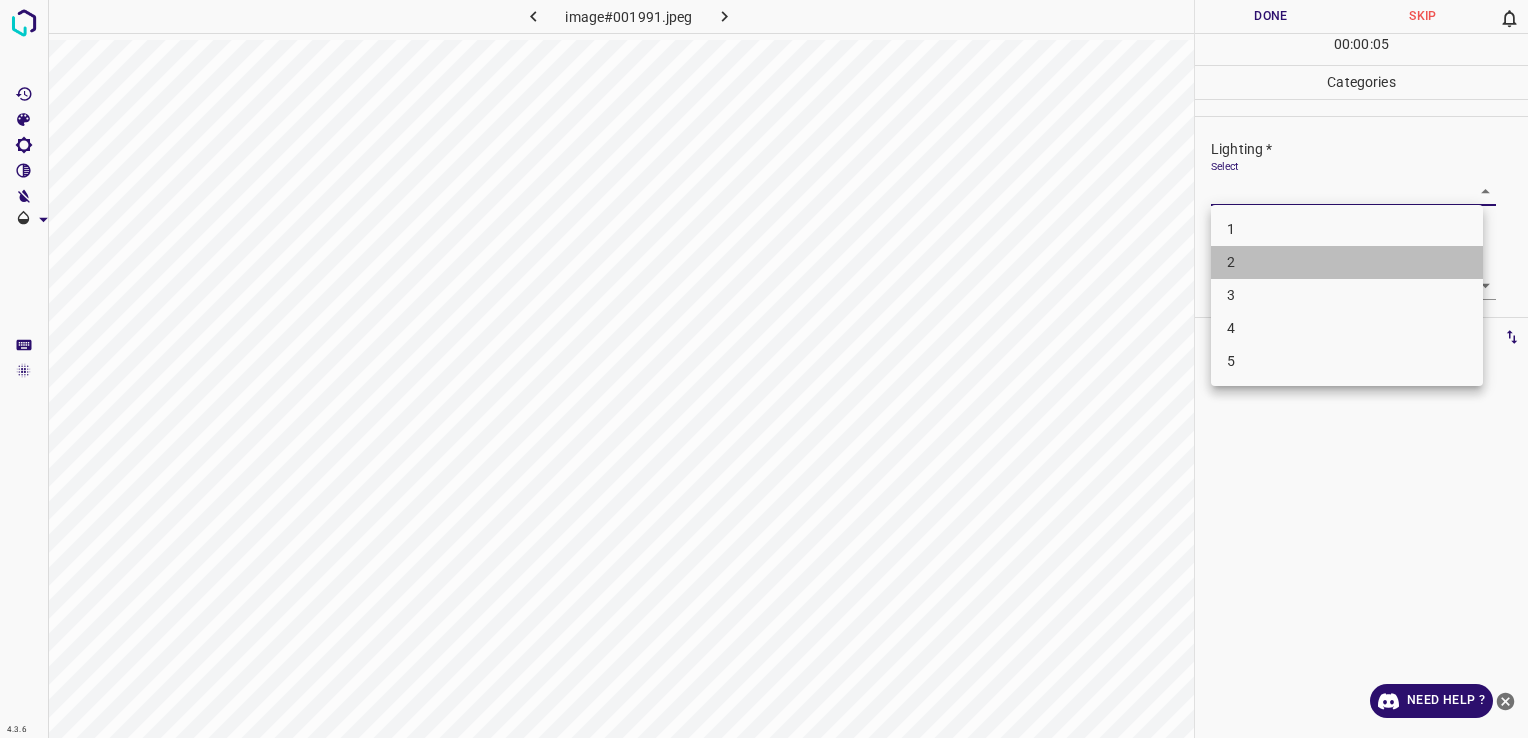 click on "2" at bounding box center (1347, 262) 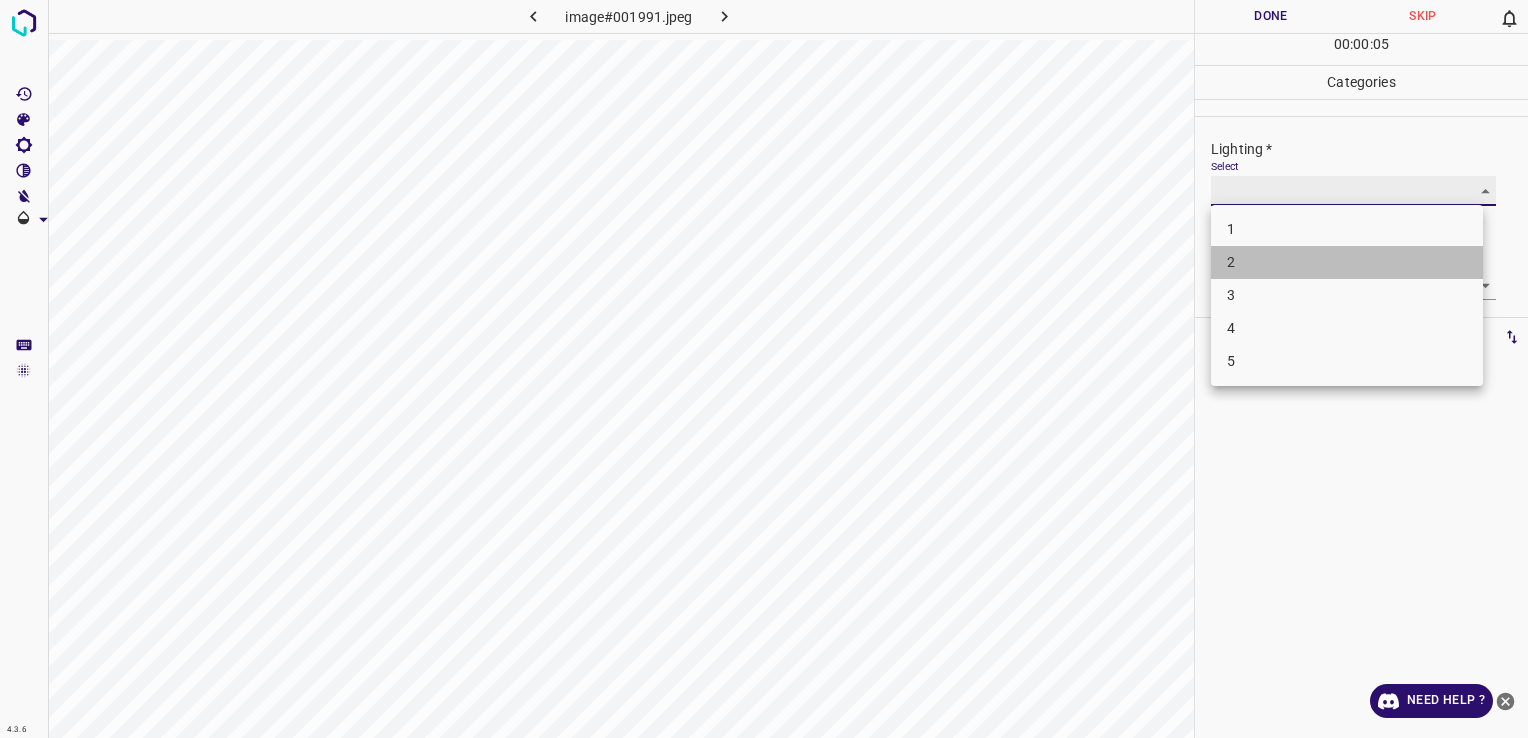 type on "2" 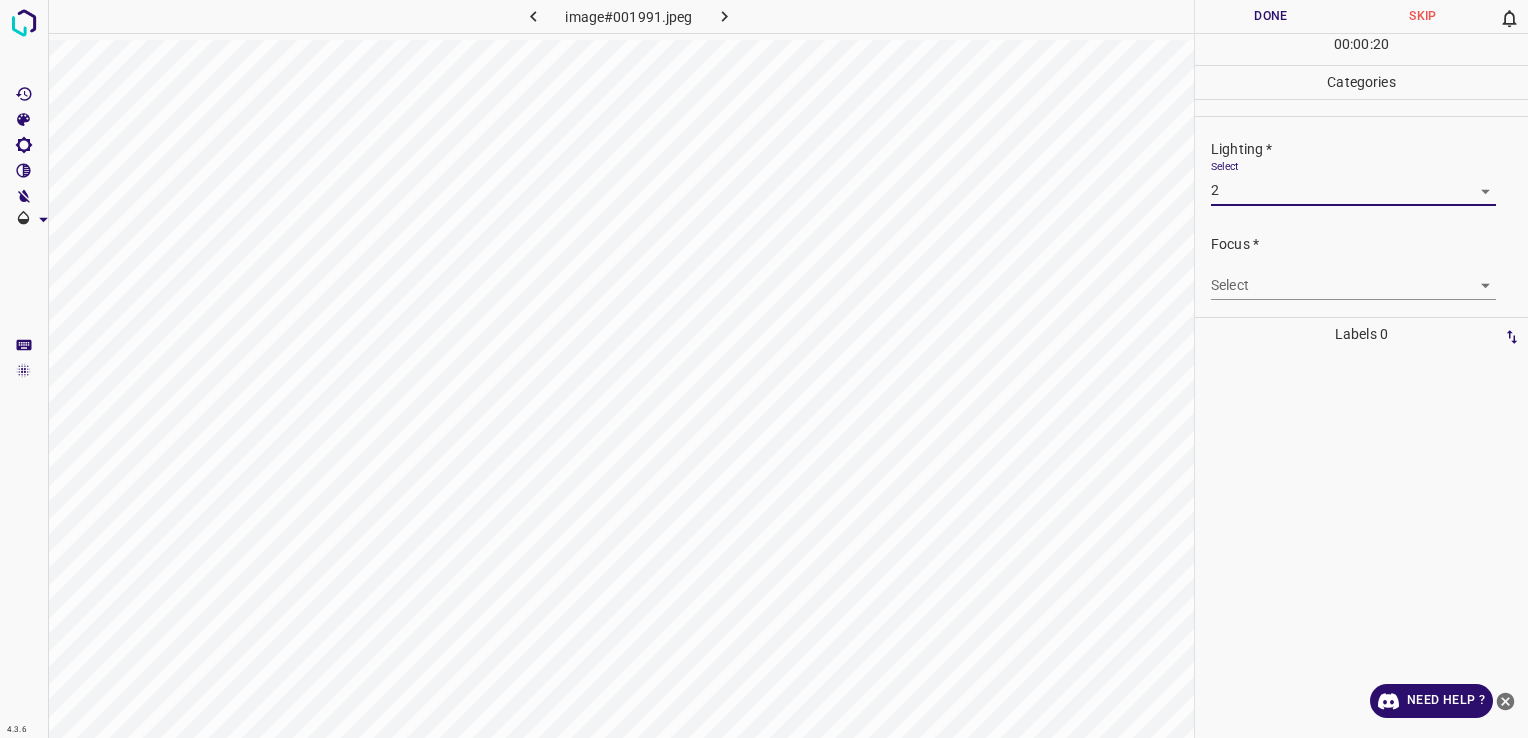 click on "4.3.6  image#001991.jpeg Done Skip 0 00   : 00   : 20   Categories Lighting *  Select 2 2 Focus *  Select ​ Overall *  Select ​ Labels   0 Categories 1 Lighting 2 Focus 3 Overall Tools Space Change between modes (Draw & Edit) I Auto labeling R Restore zoom M Zoom in N Zoom out Delete Delete selecte label Filters Z Restore filters X Saturation filter C Brightness filter V Contrast filter B Gray scale filter General O Download Need Help ? - Text - Hide - Delete" at bounding box center (764, 369) 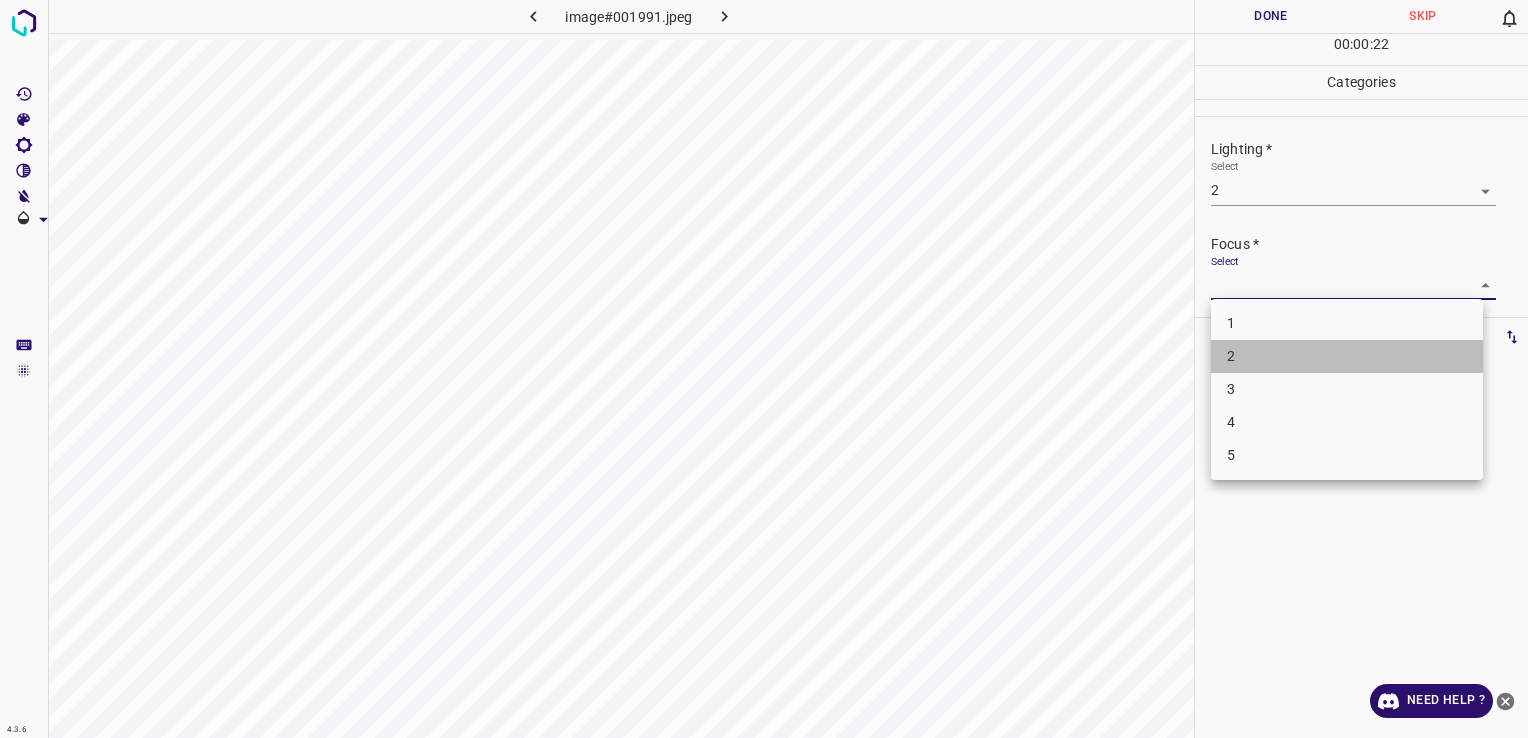 click on "2" at bounding box center [1347, 356] 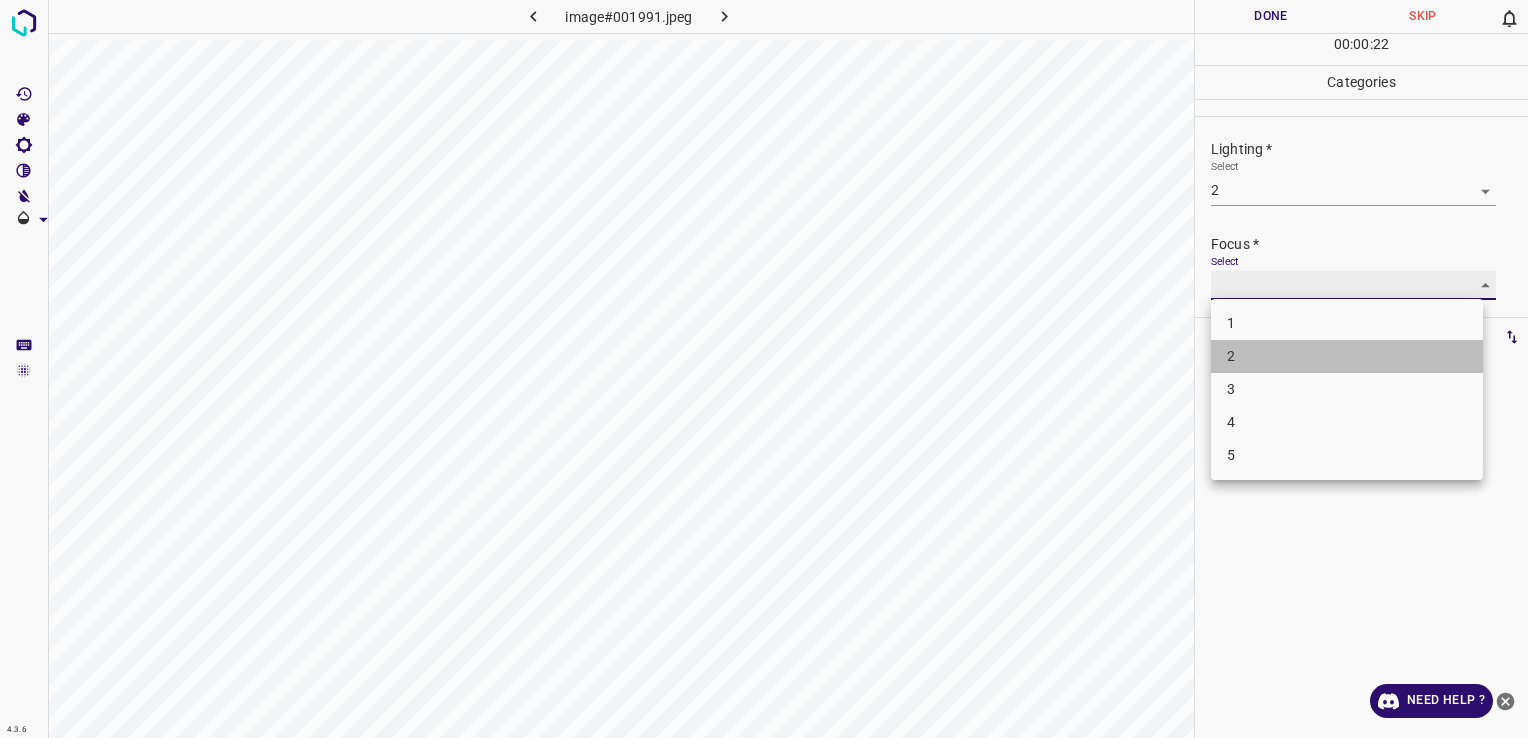 type on "2" 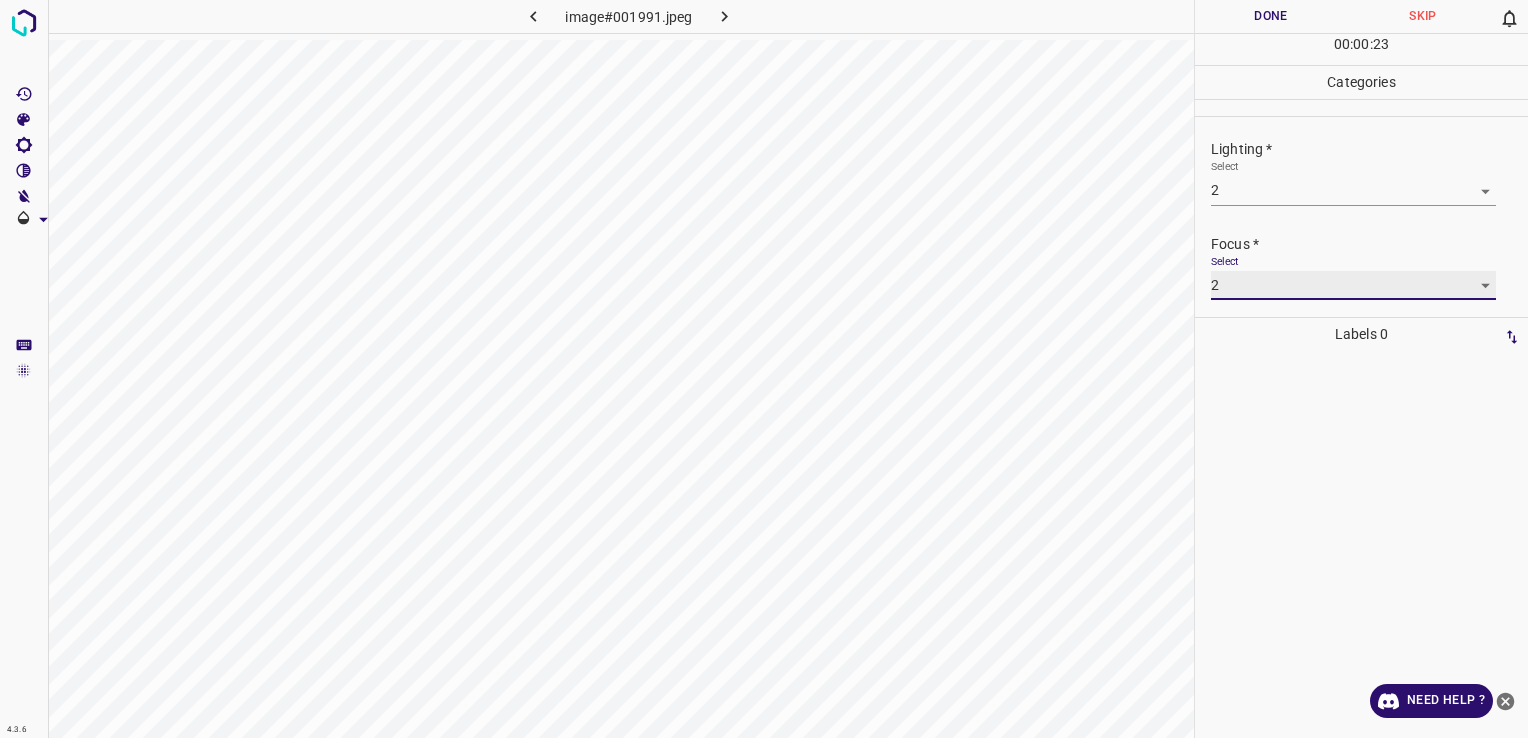 scroll, scrollTop: 98, scrollLeft: 0, axis: vertical 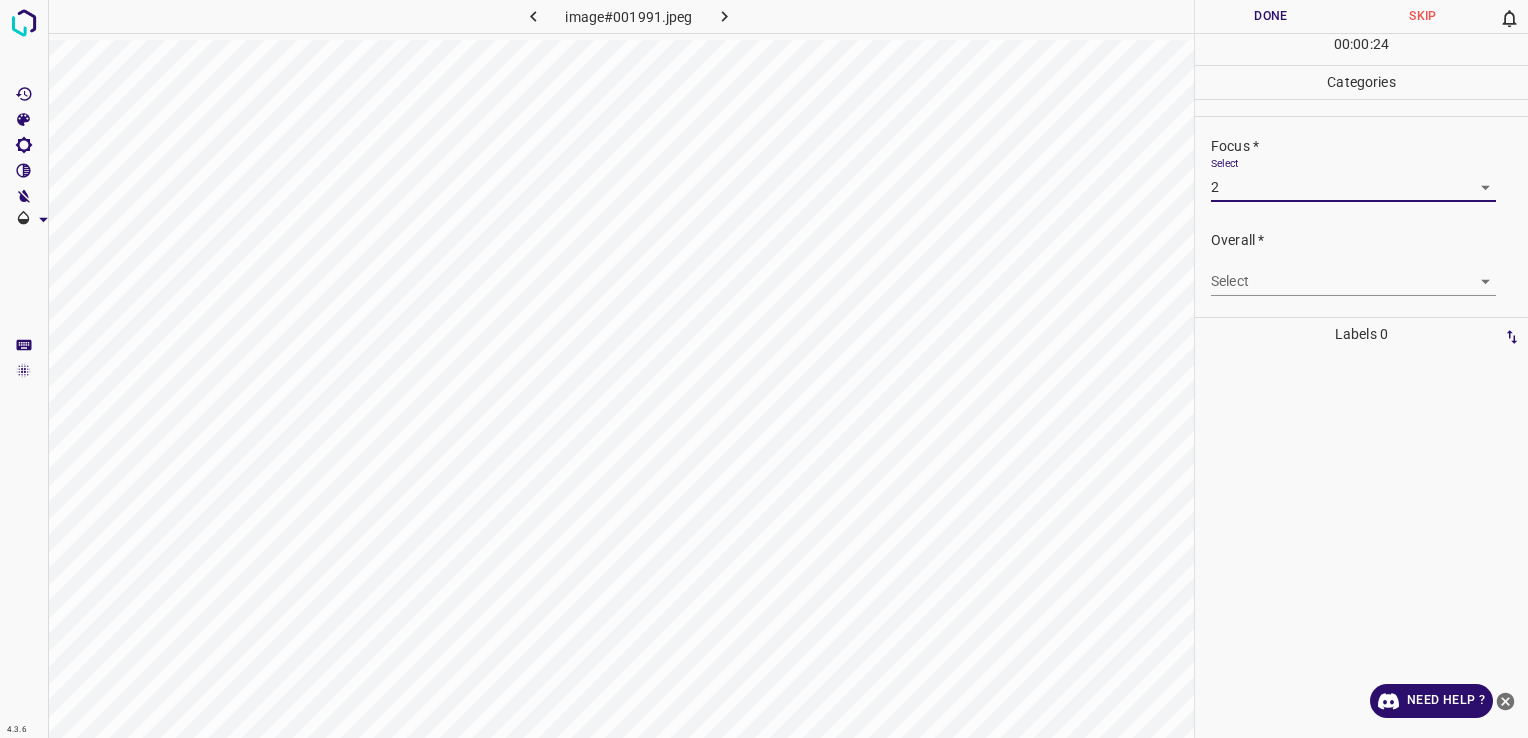 click on "4.3.6  image#001991.jpeg Done Skip 0 00   : 00   : 24   Categories Lighting *  Select 2 2 Focus *  Select 2 2 Overall *  Select ​ Labels   0 Categories 1 Lighting 2 Focus 3 Overall Tools Space Change between modes (Draw & Edit) I Auto labeling R Restore zoom M Zoom in N Zoom out Delete Delete selecte label Filters Z Restore filters X Saturation filter C Brightness filter V Contrast filter B Gray scale filter General O Download Need Help ? - Text - Hide - Delete" at bounding box center (764, 369) 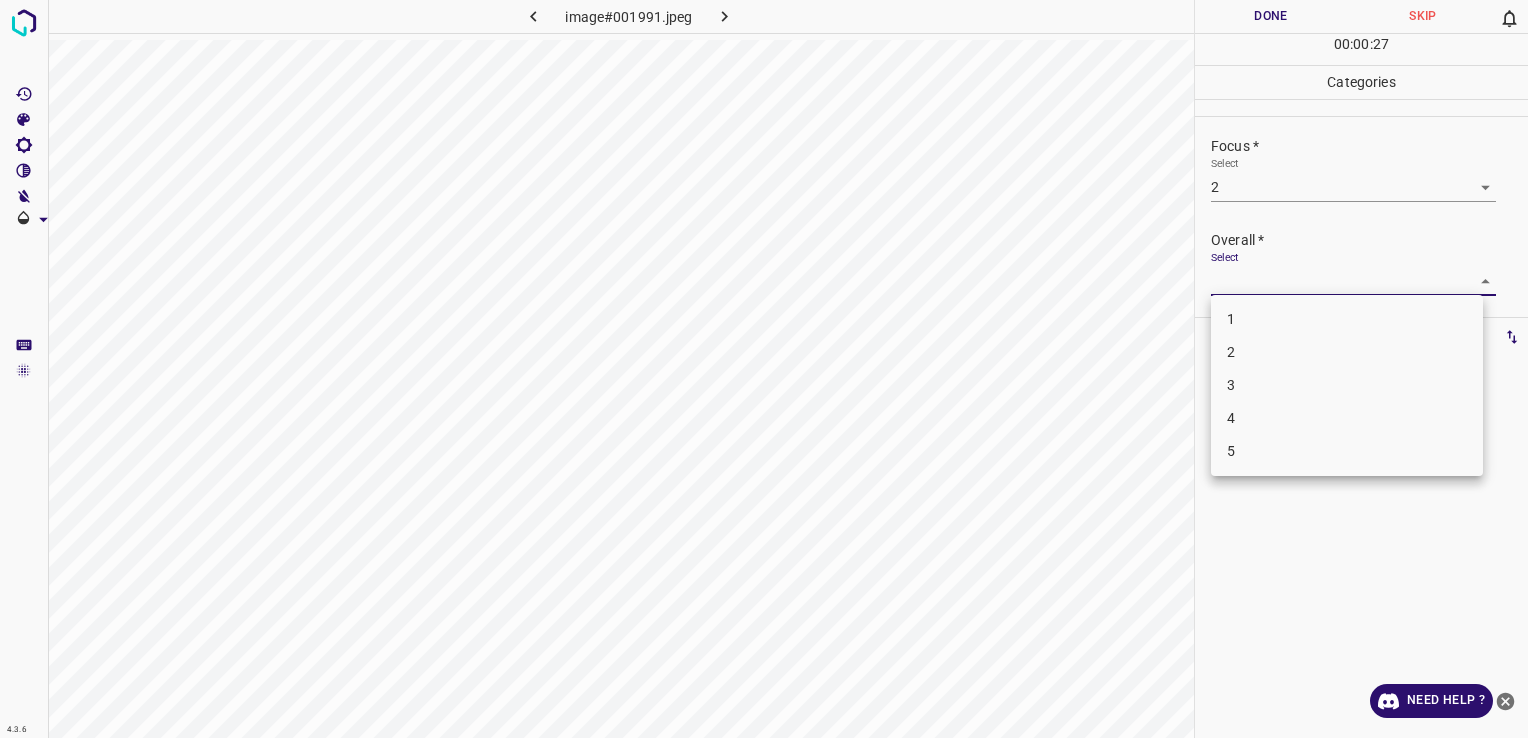 click on "2" at bounding box center (1347, 352) 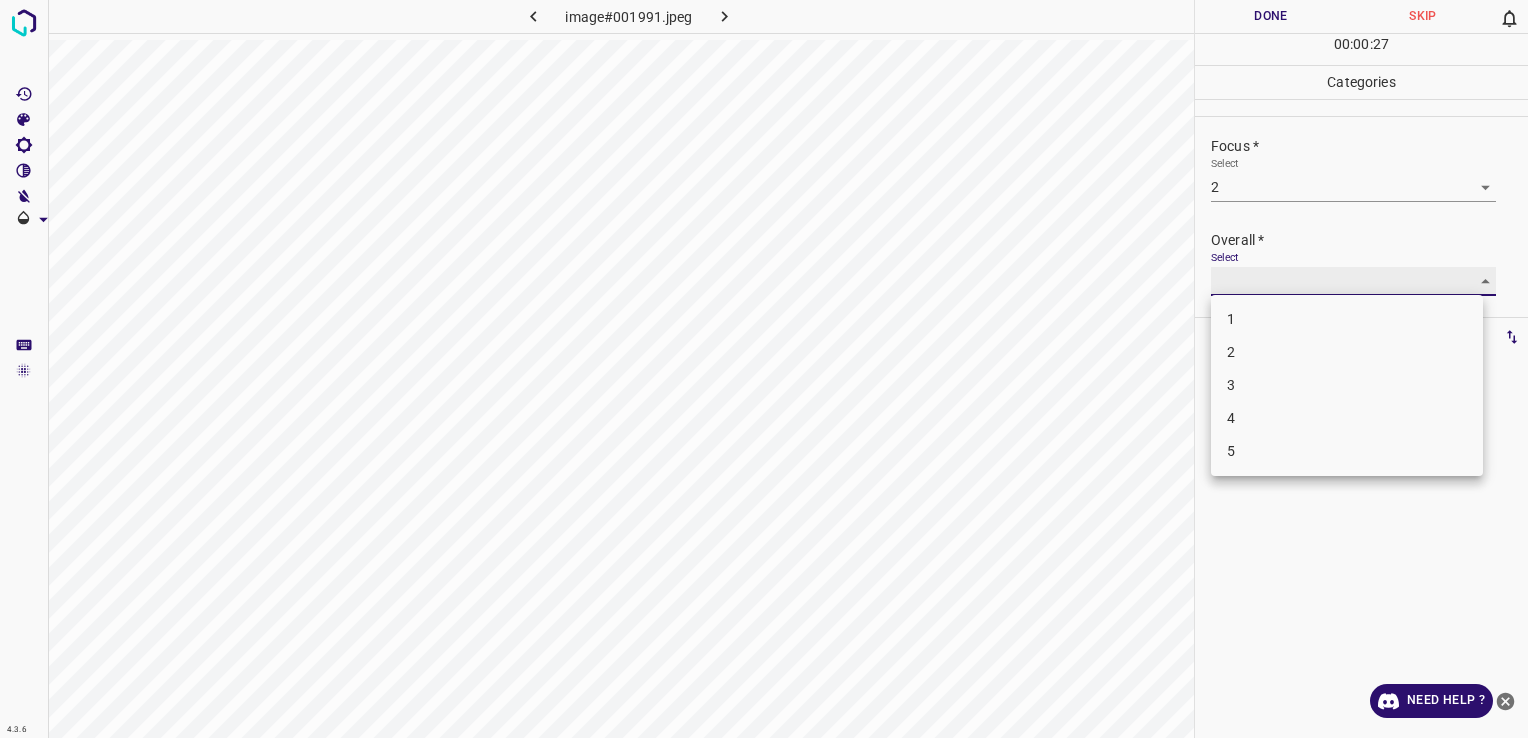 type on "2" 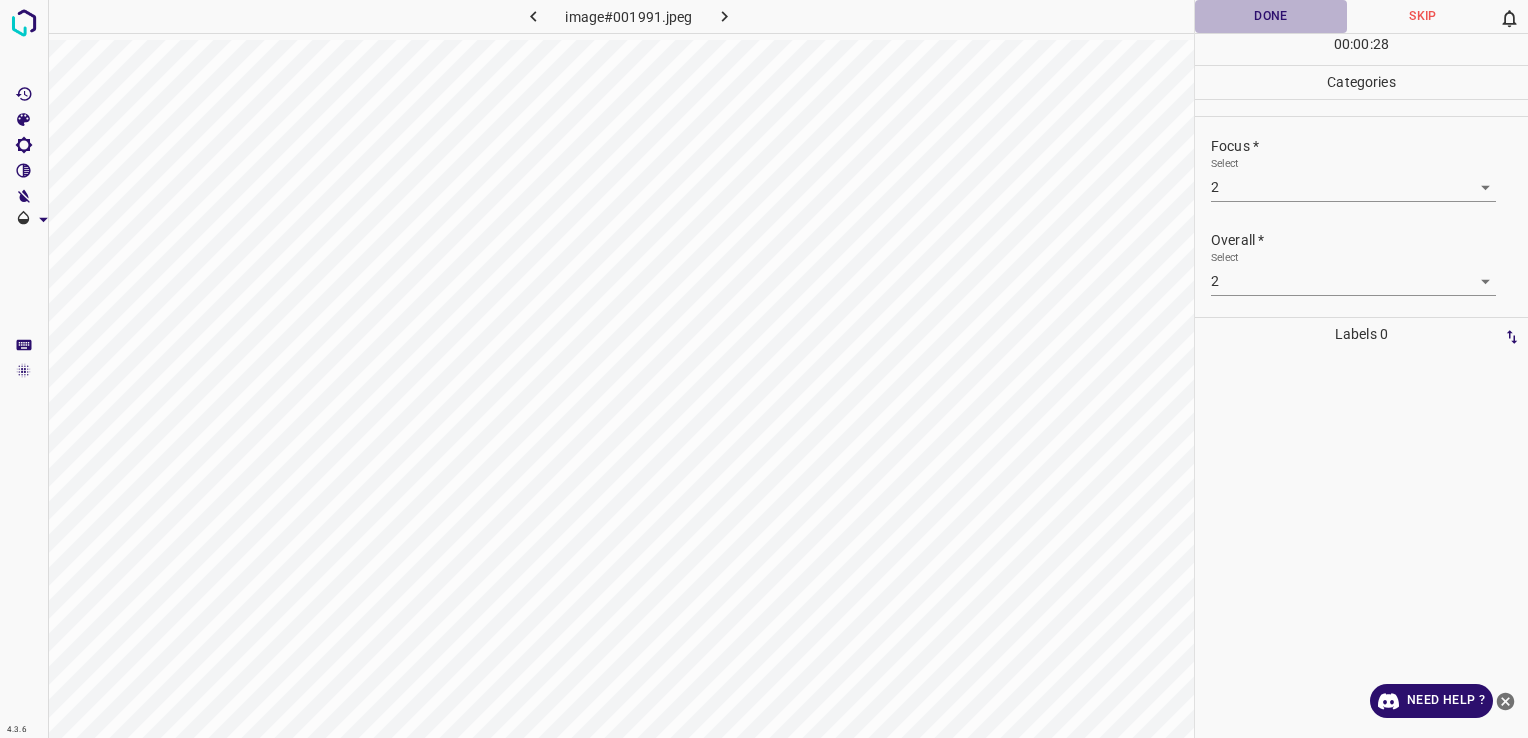 click on "Done" at bounding box center (1271, 16) 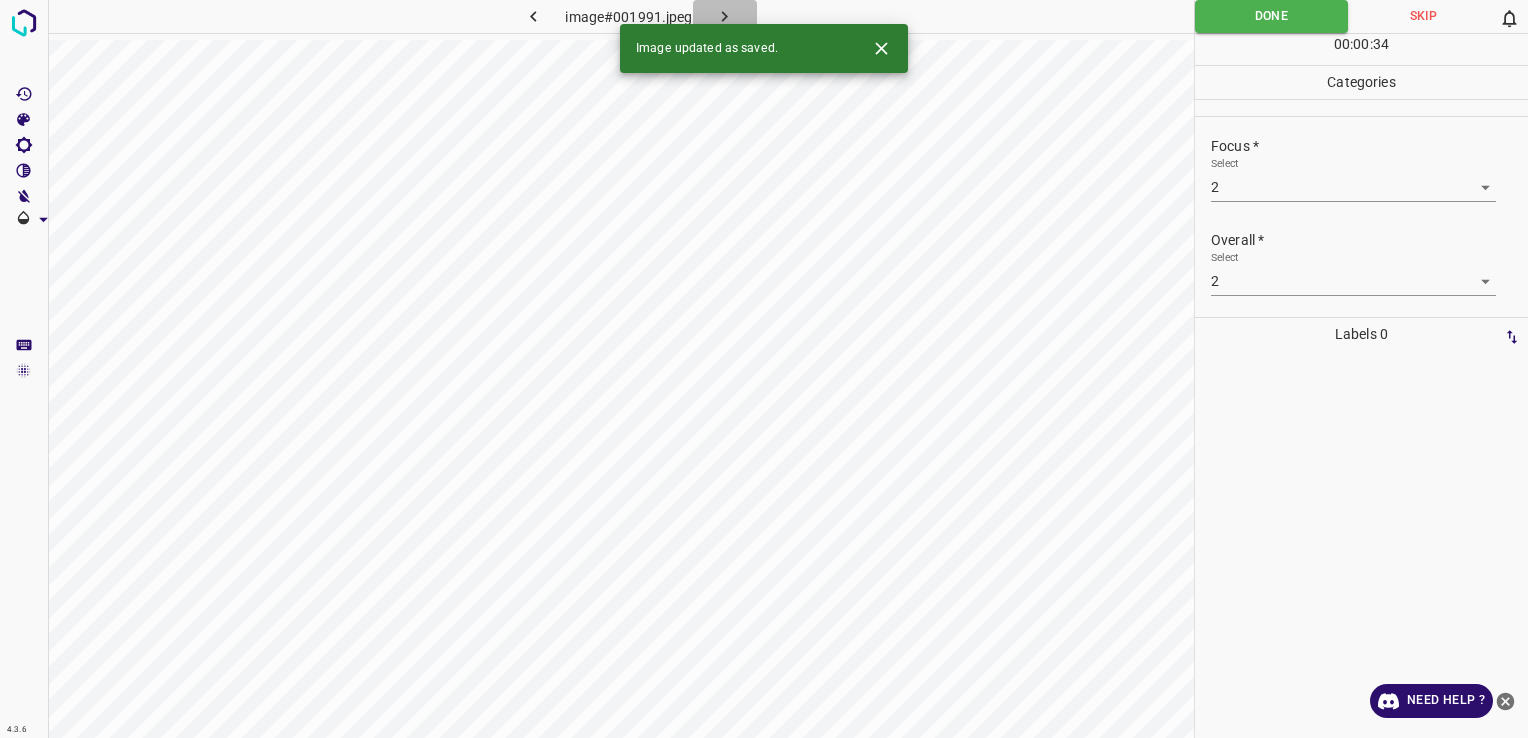 click 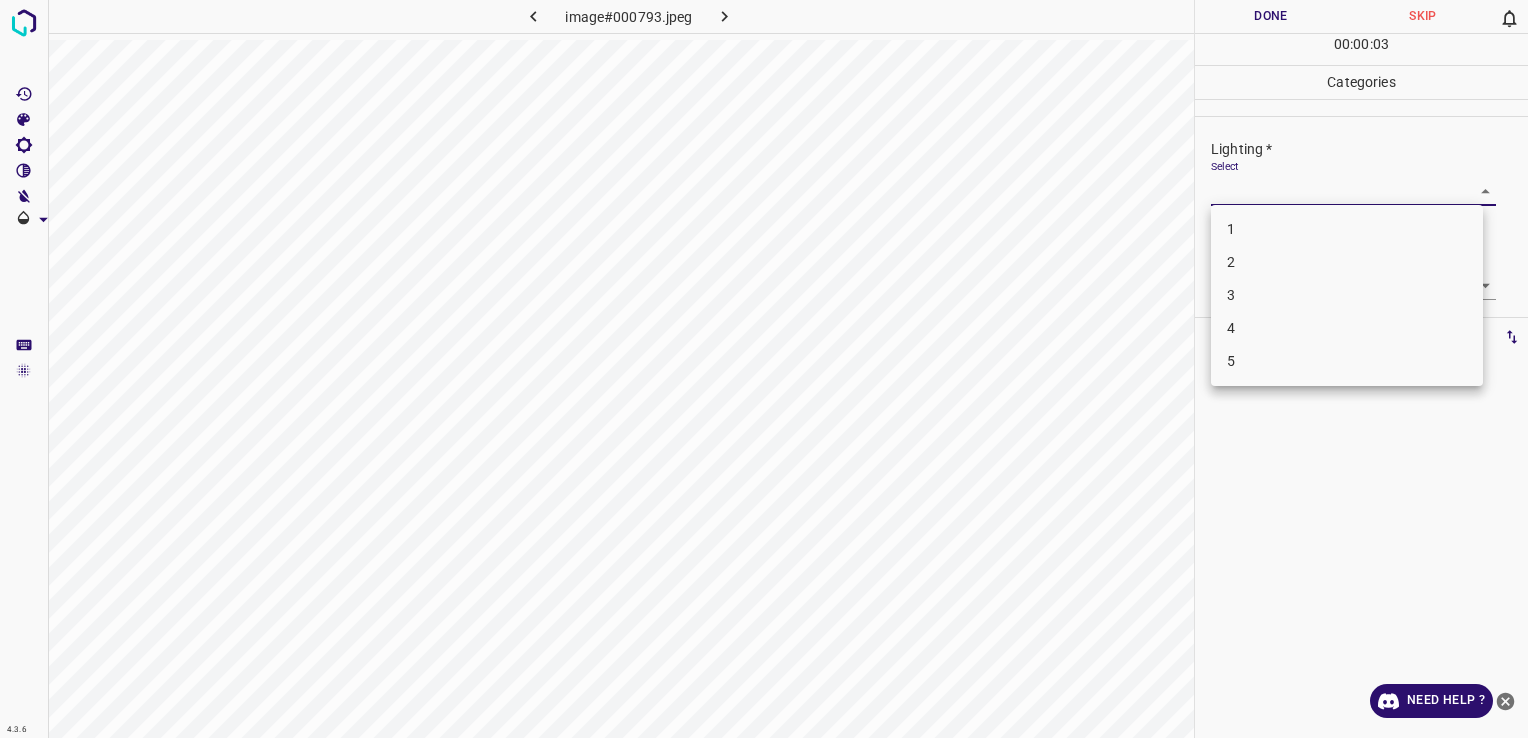 click on "4.3.6  image#000793.jpeg Done Skip 0 00   : 00   : 03   Categories Lighting *  Select ​ Focus *  Select ​ Overall *  Select ​ Labels   0 Categories 1 Lighting 2 Focus 3 Overall Tools Space Change between modes (Draw & Edit) I Auto labeling R Restore zoom M Zoom in N Zoom out Delete Delete selecte label Filters Z Restore filters X Saturation filter C Brightness filter V Contrast filter B Gray scale filter General O Download Need Help ? - Text - Hide - Delete 1 2 3 4 5" at bounding box center (764, 369) 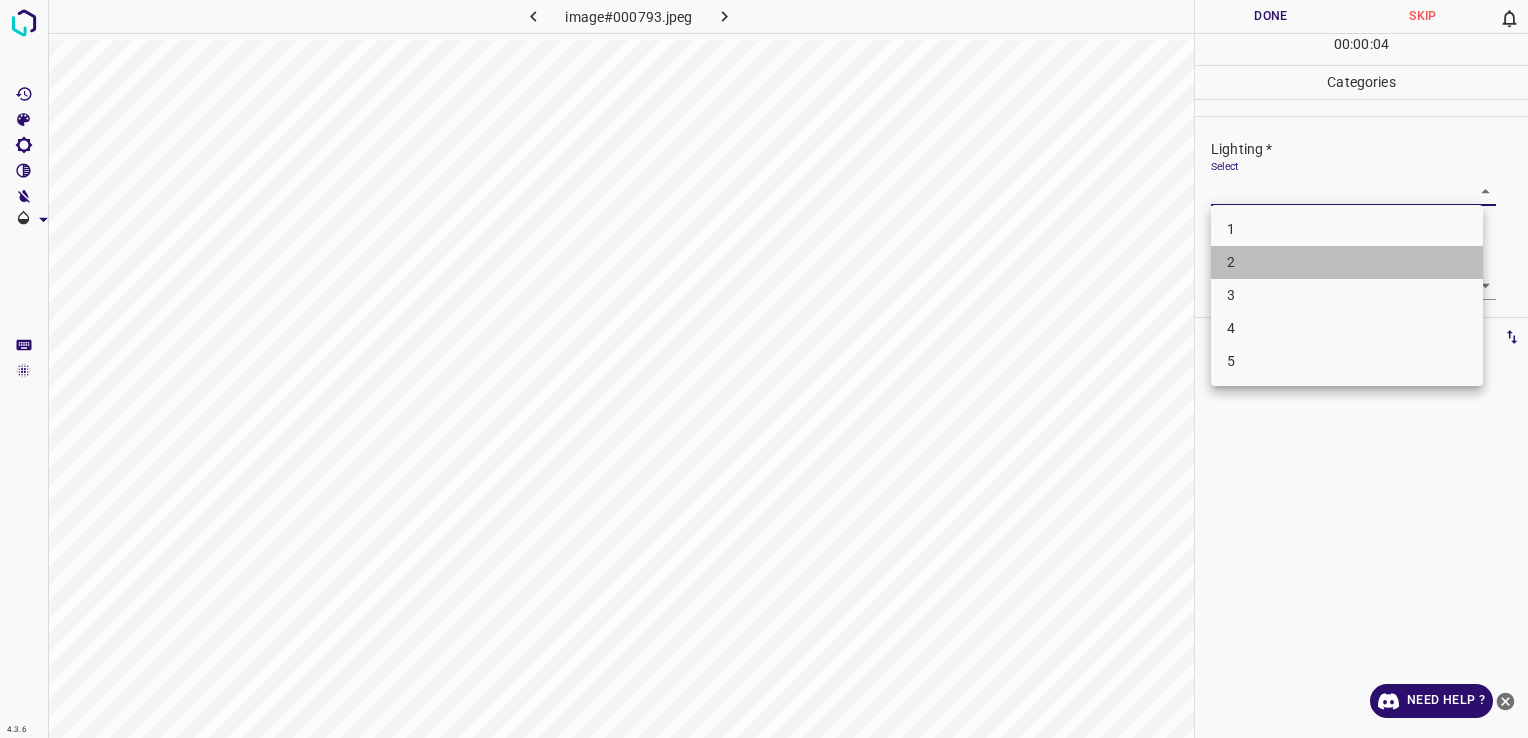 click on "2" at bounding box center (1347, 262) 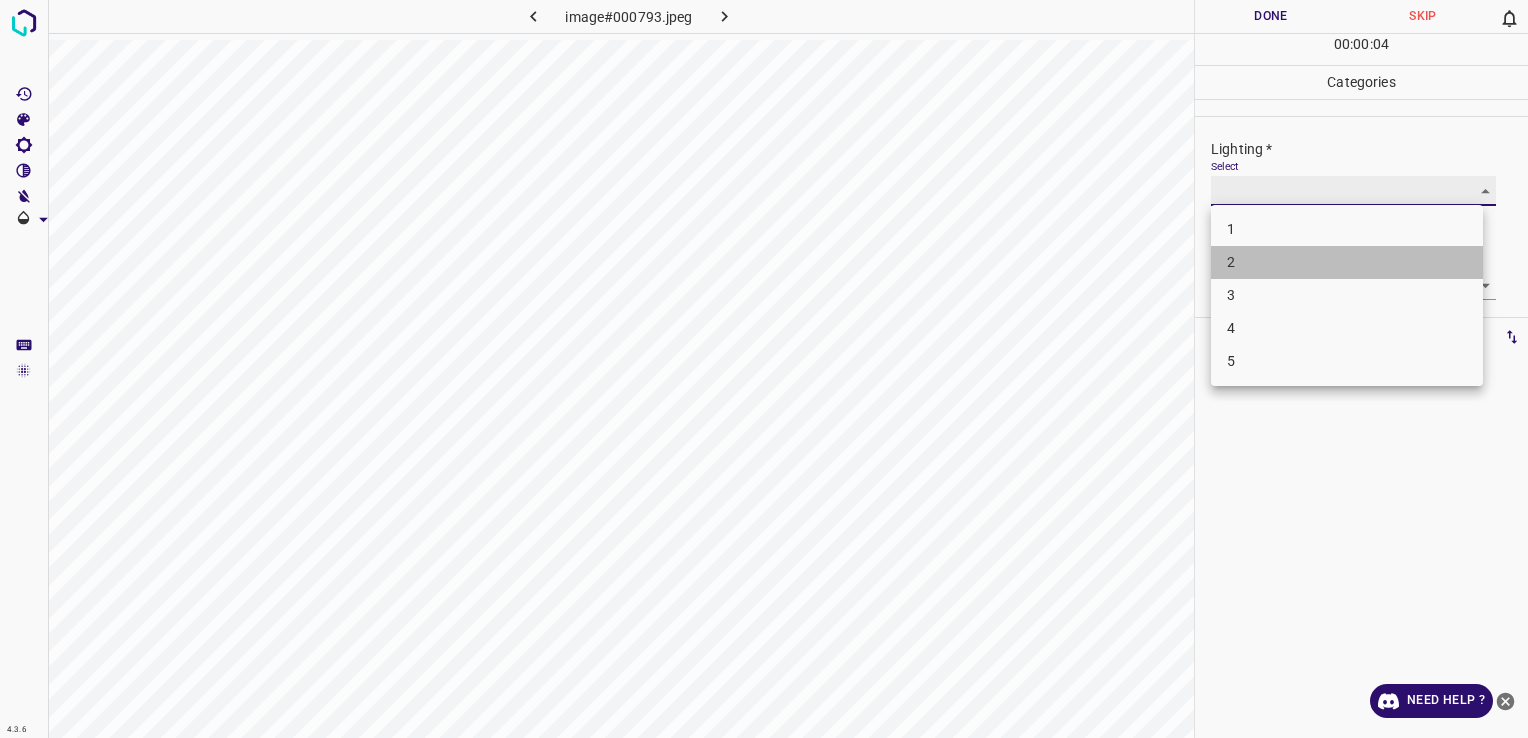 type on "2" 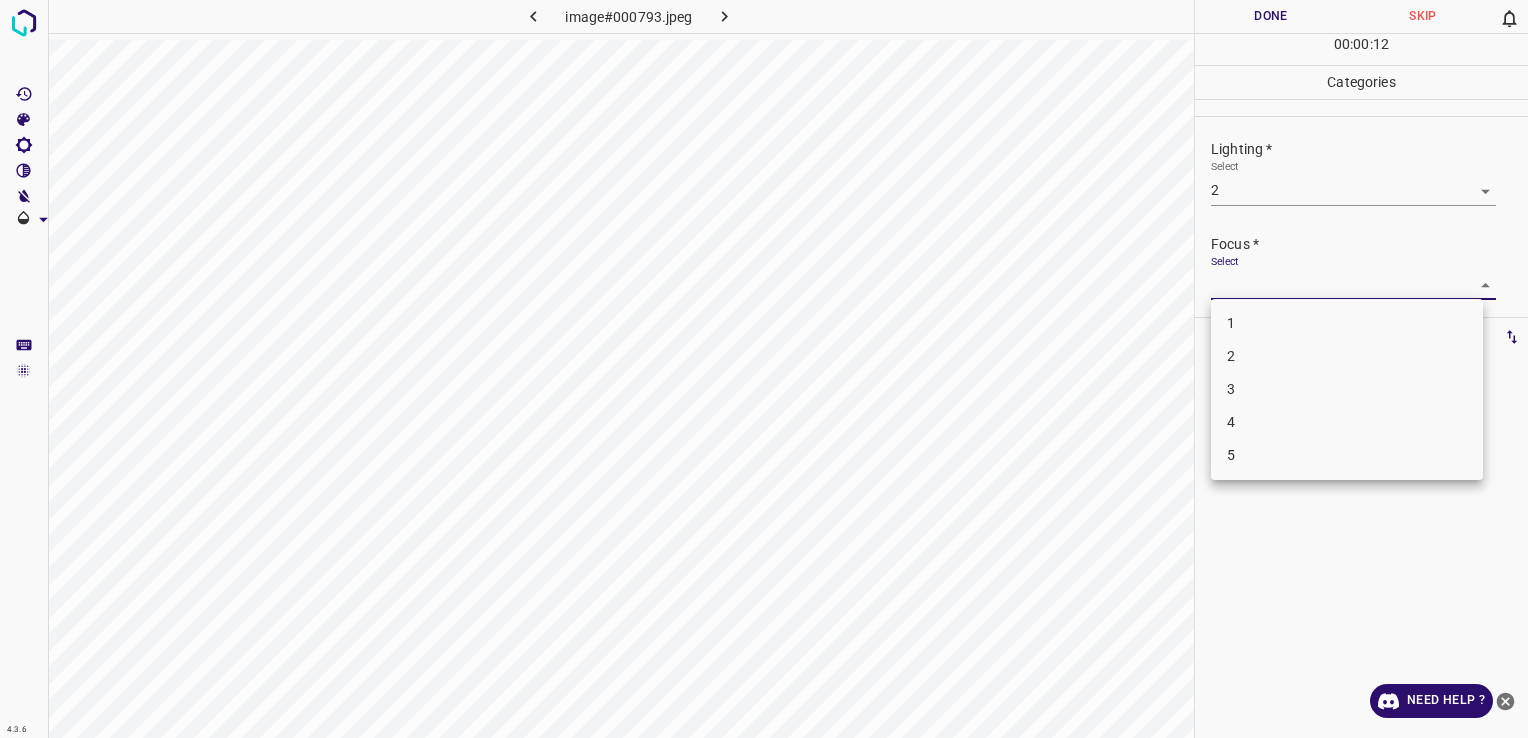 click on "4.3.6  image#000793.jpeg Done Skip 0 00   : 00   : 12   Categories Lighting *  Select 2 2 Focus *  Select ​ Overall *  Select ​ Labels   0 Categories 1 Lighting 2 Focus 3 Overall Tools Space Change between modes (Draw & Edit) I Auto labeling R Restore zoom M Zoom in N Zoom out Delete Delete selecte label Filters Z Restore filters X Saturation filter C Brightness filter V Contrast filter B Gray scale filter General O Download Need Help ? - Text - Hide - Delete 1 2 3 4 5" at bounding box center (764, 369) 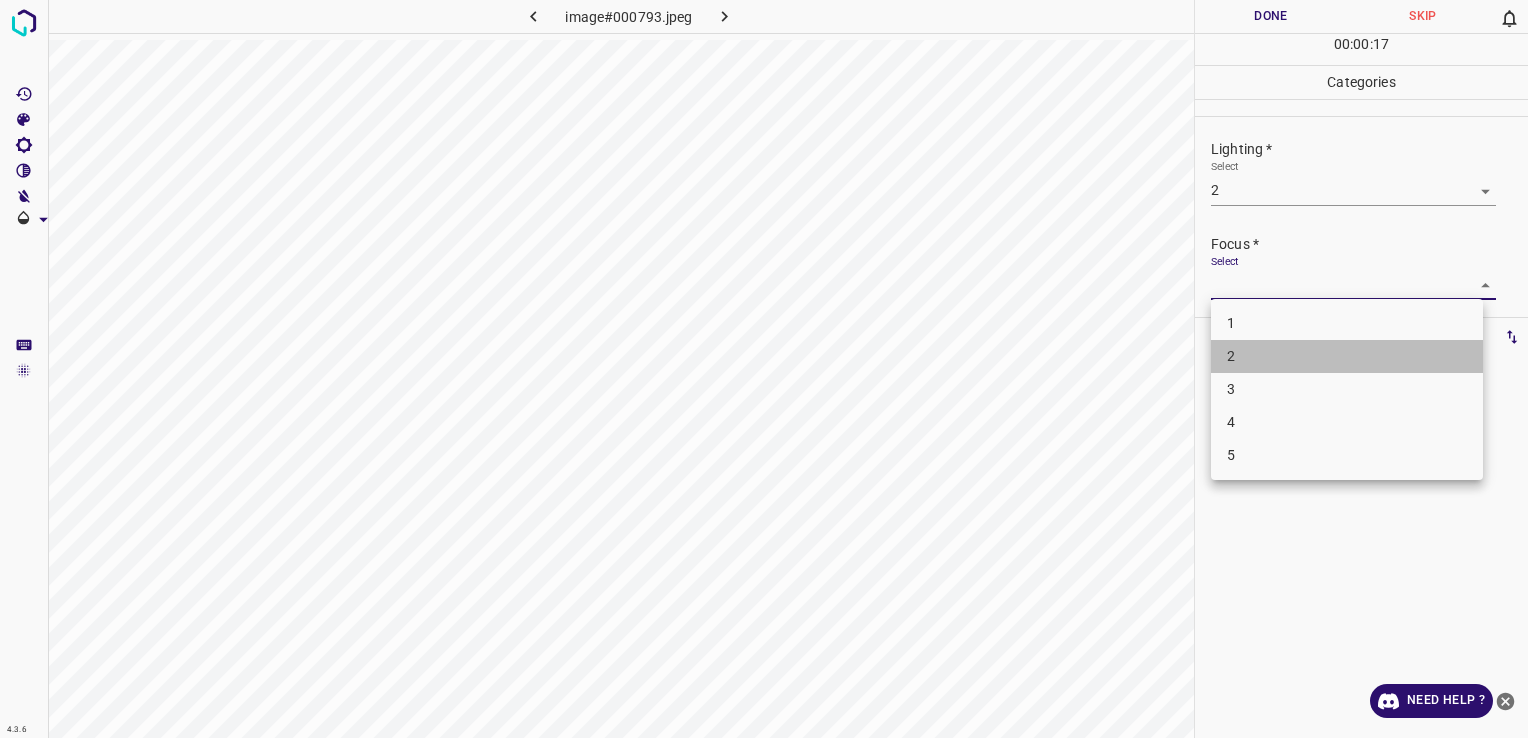 click on "2" at bounding box center [1347, 356] 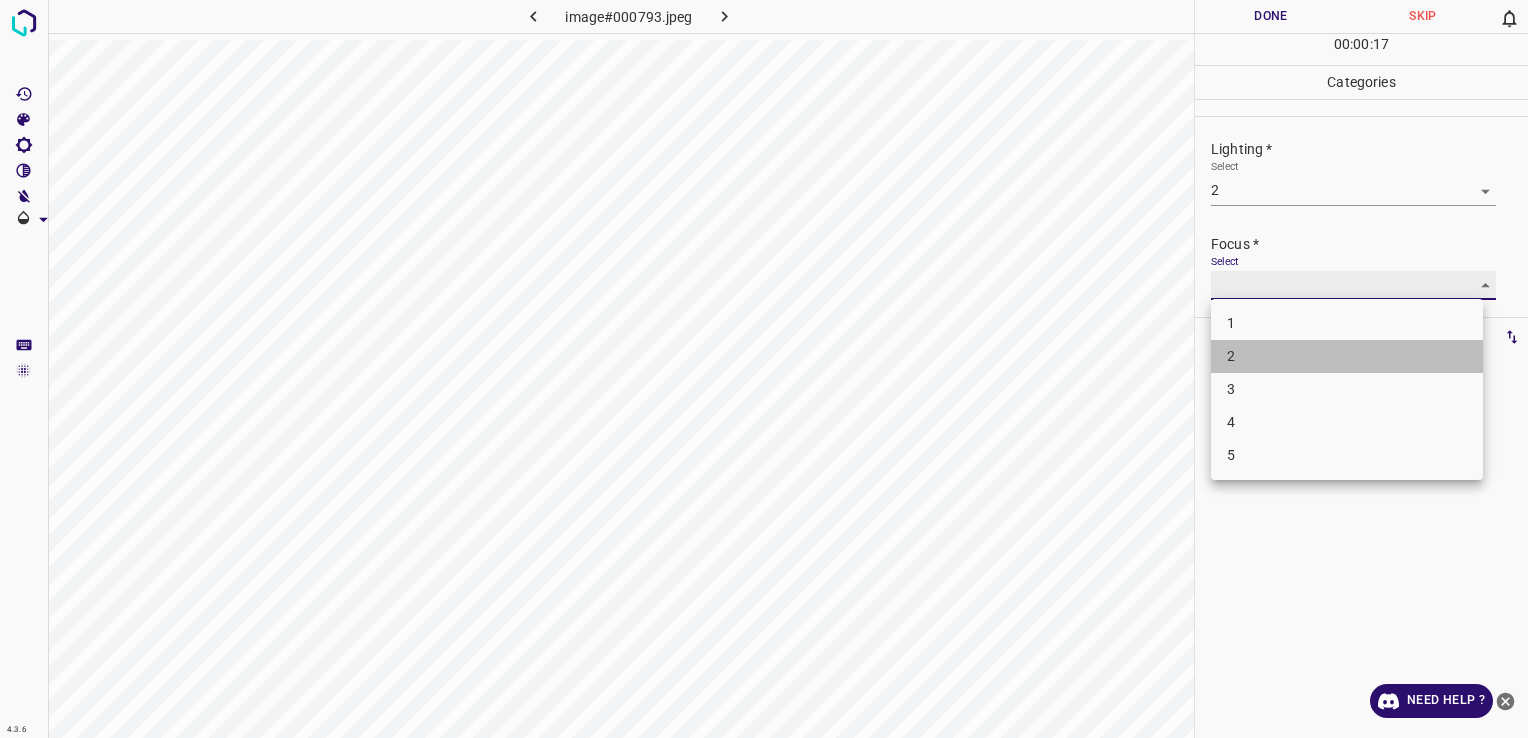 type on "2" 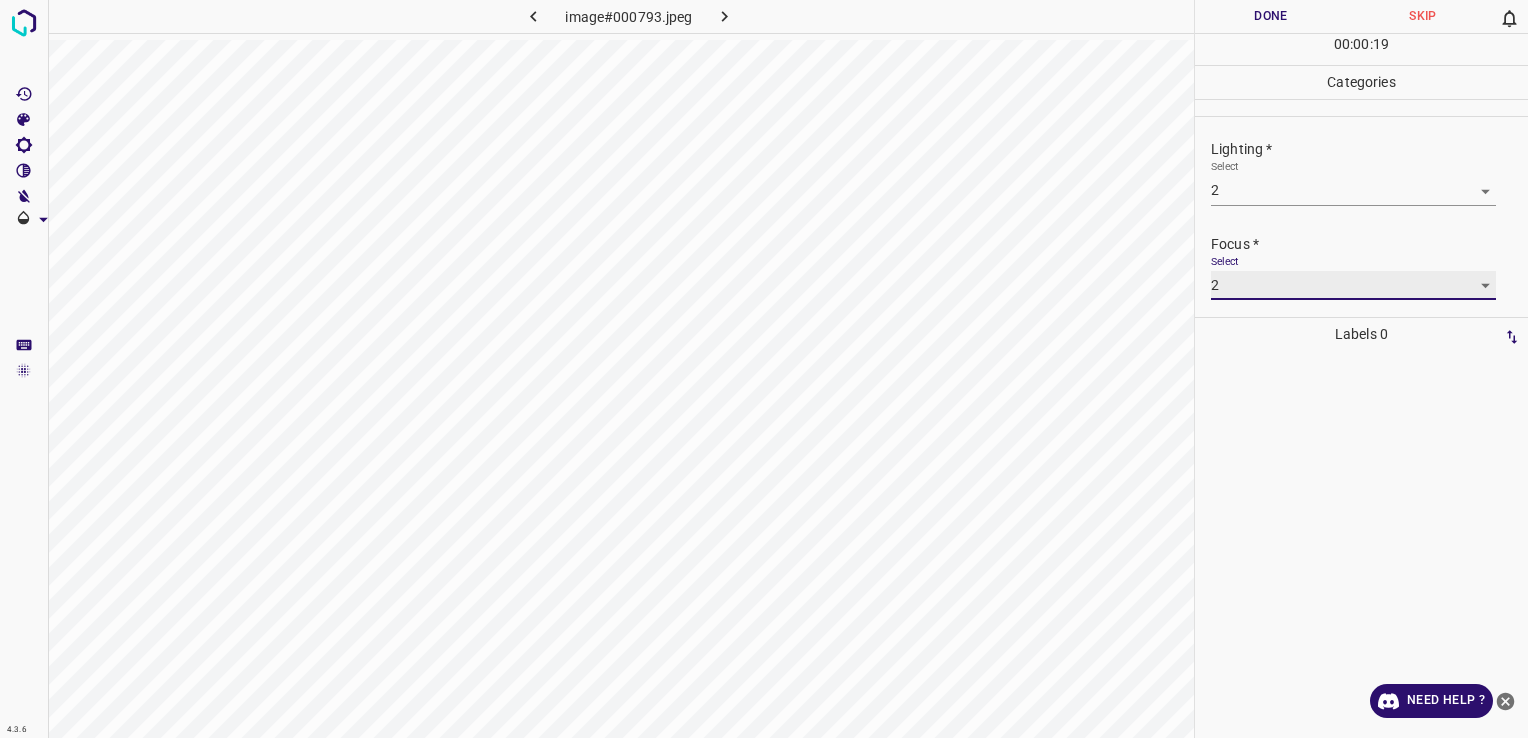 scroll, scrollTop: 98, scrollLeft: 0, axis: vertical 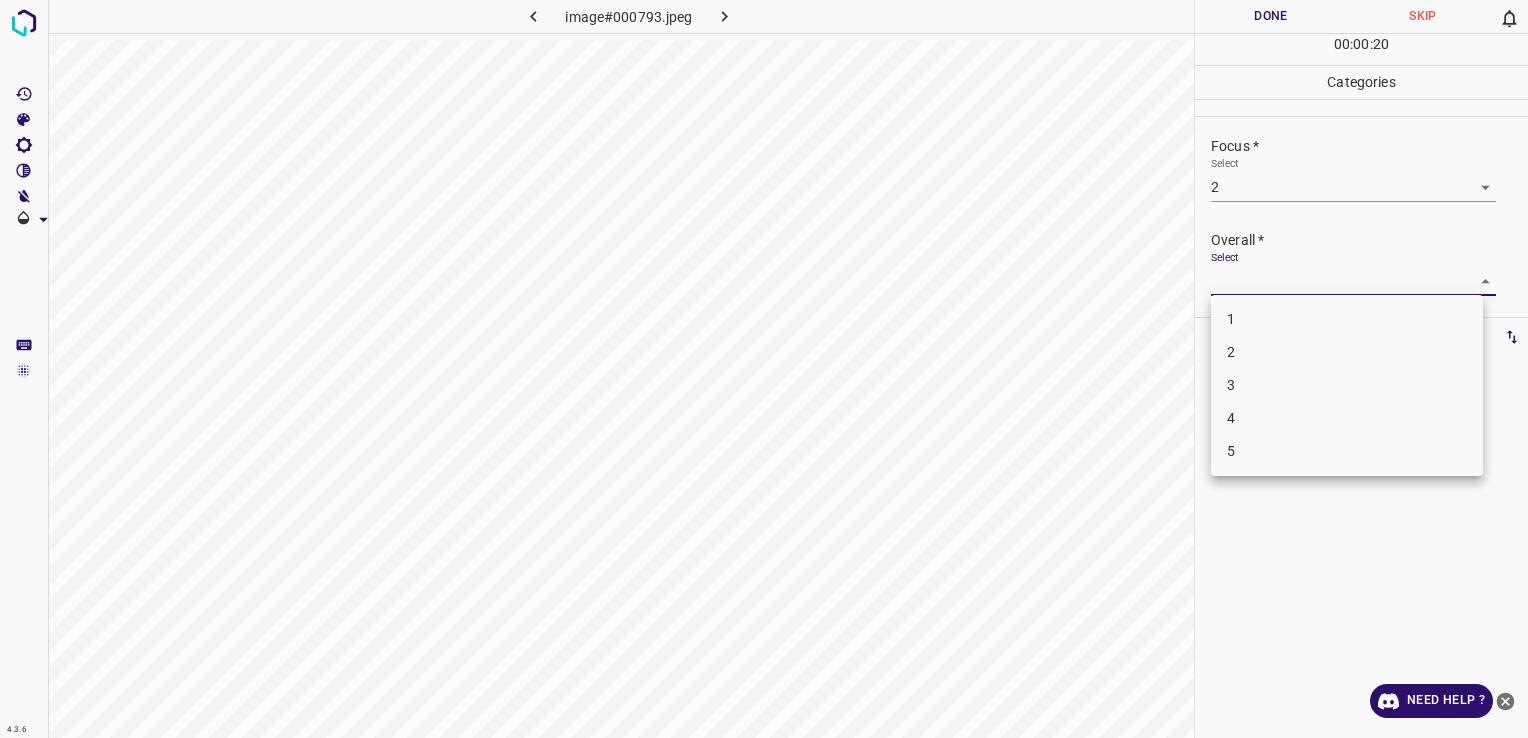 click on "4.3.6  image#000793.jpeg Done Skip 0 00   : 00   : 20   Categories Lighting *  Select 2 2 Focus *  Select 2 2 Overall *  Select ​ Labels   0 Categories 1 Lighting 2 Focus 3 Overall Tools Space Change between modes (Draw & Edit) I Auto labeling R Restore zoom M Zoom in N Zoom out Delete Delete selecte label Filters Z Restore filters X Saturation filter C Brightness filter V Contrast filter B Gray scale filter General O Download Need Help ? - Text - Hide - Delete 1 2 3 4 5" at bounding box center [764, 369] 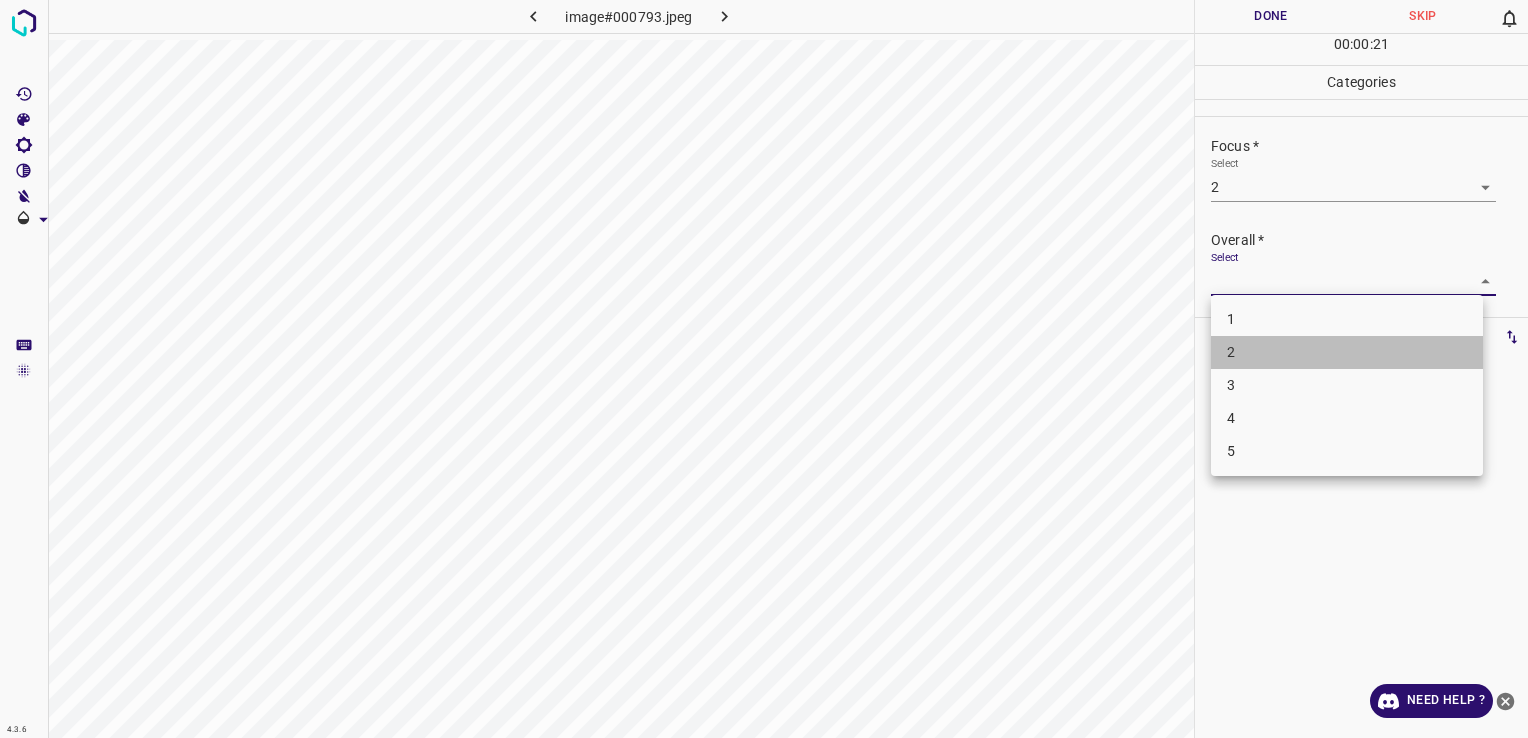 click on "2" at bounding box center (1347, 352) 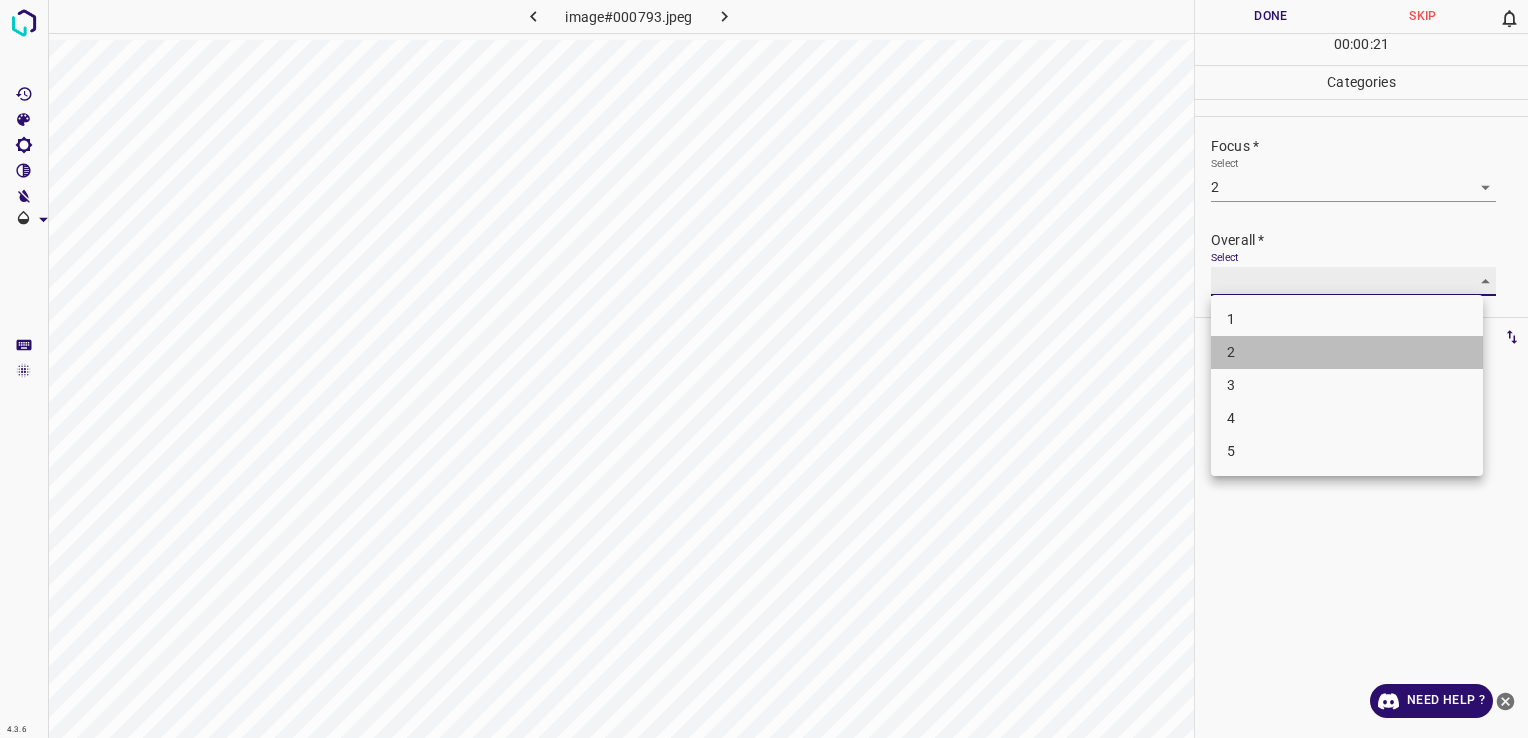 type on "2" 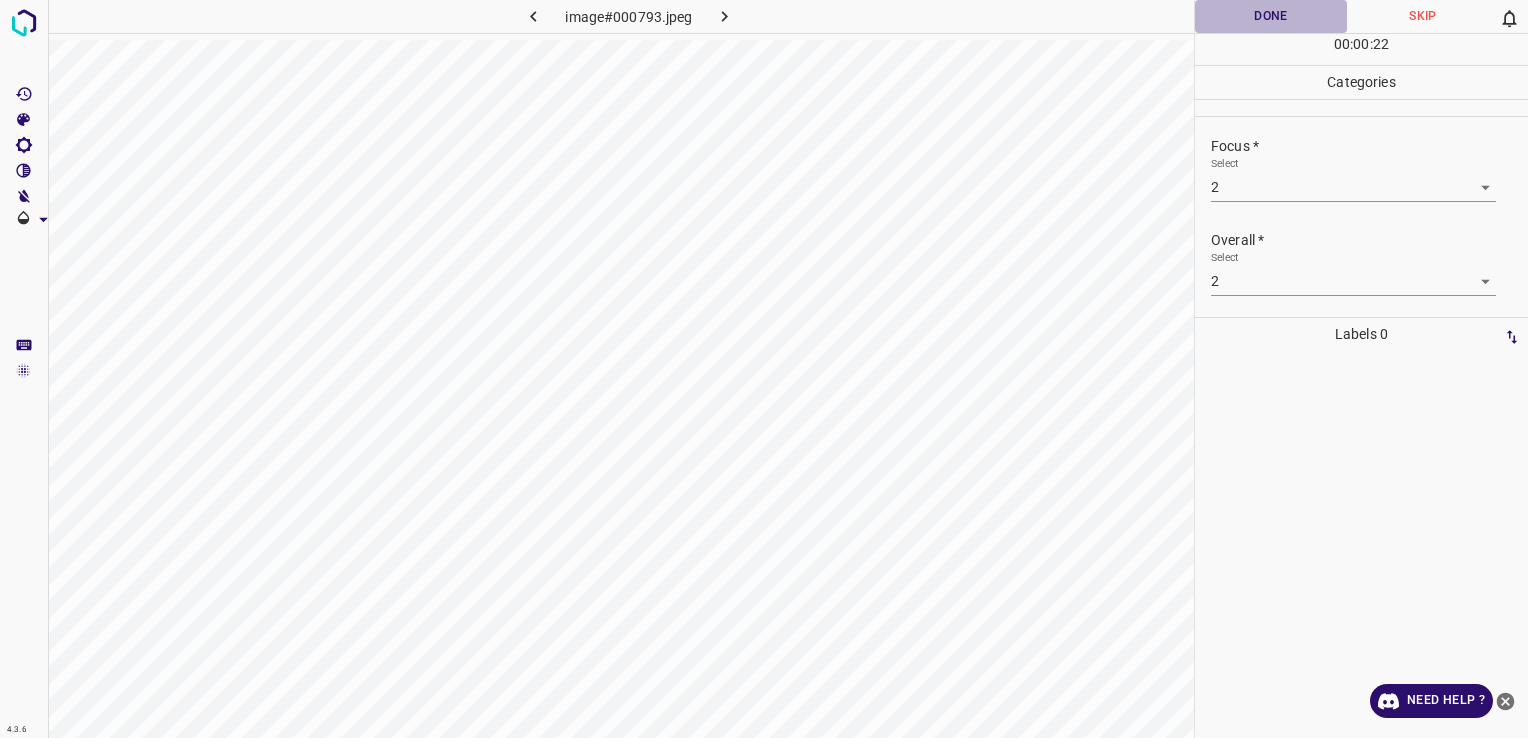 click on "Done" at bounding box center (1271, 16) 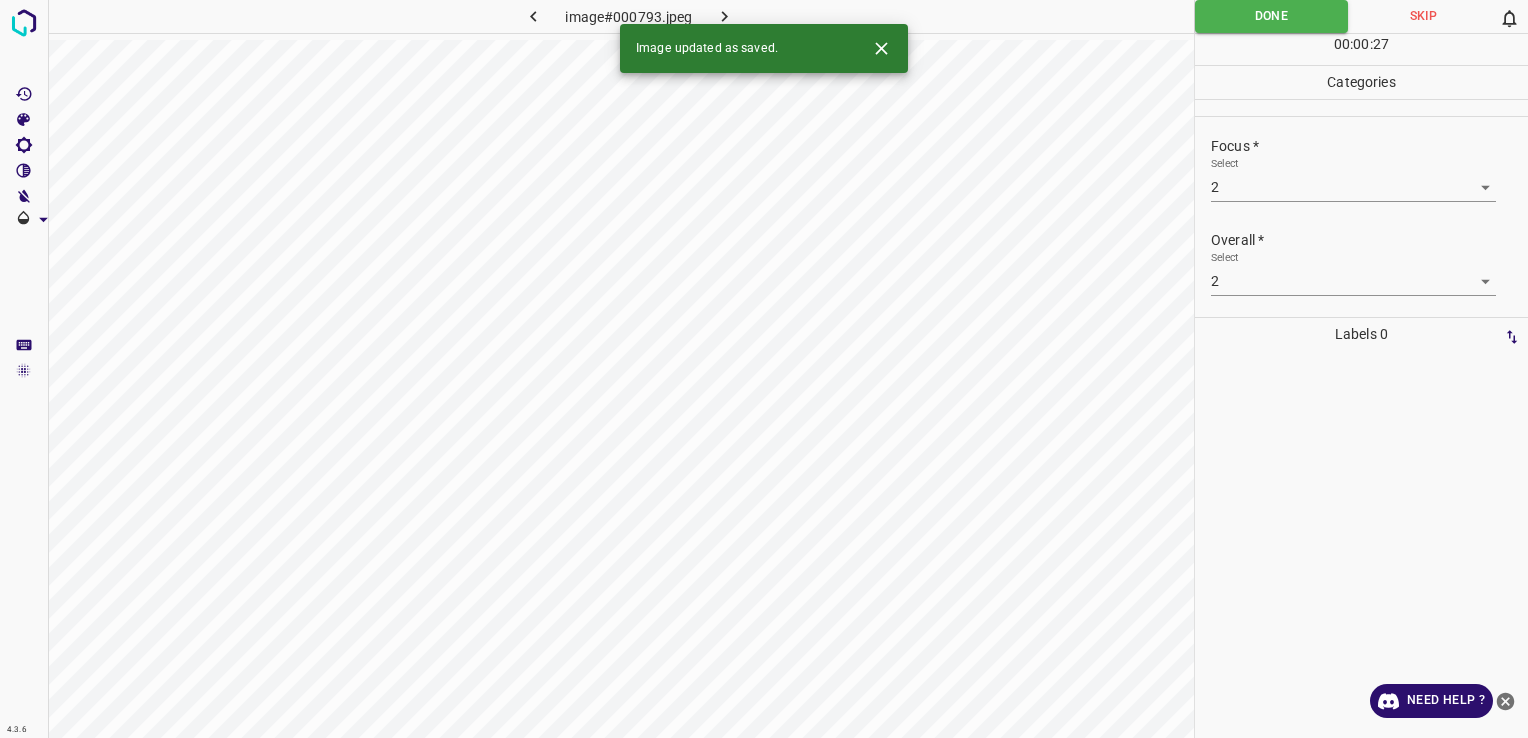 click 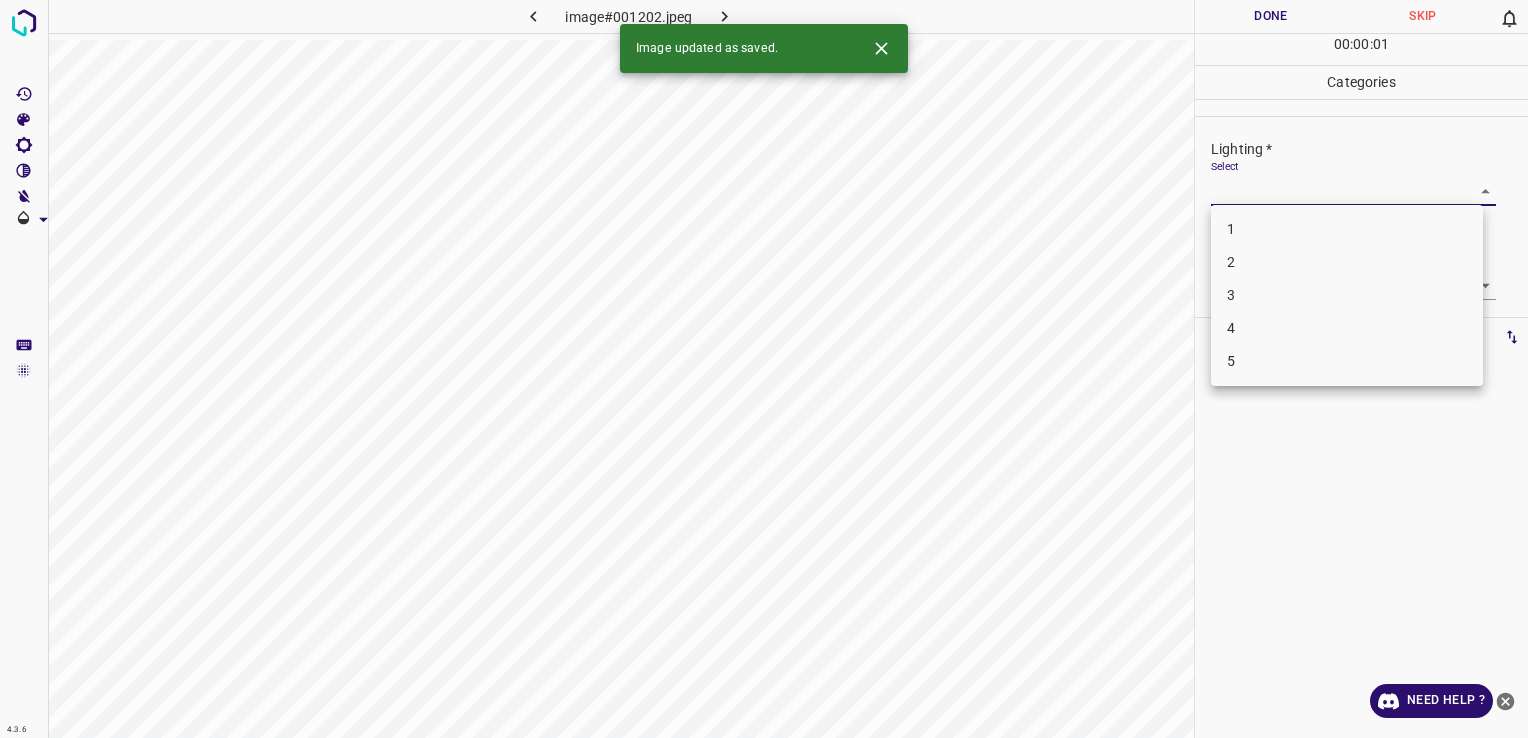 click on "4.3.6  image#001202.jpeg Done Skip 0 00   : 00   : 01   Categories Lighting *  Select ​ Focus *  Select ​ Overall *  Select ​ Labels   0 Categories 1 Lighting 2 Focus 3 Overall Tools Space Change between modes (Draw & Edit) I Auto labeling R Restore zoom M Zoom in N Zoom out Delete Delete selecte label Filters Z Restore filters X Saturation filter C Brightness filter V Contrast filter B Gray scale filter General O Download Image updated as saved. Need Help ? - Text - Hide - Delete 1 2 3 4 5" at bounding box center [764, 369] 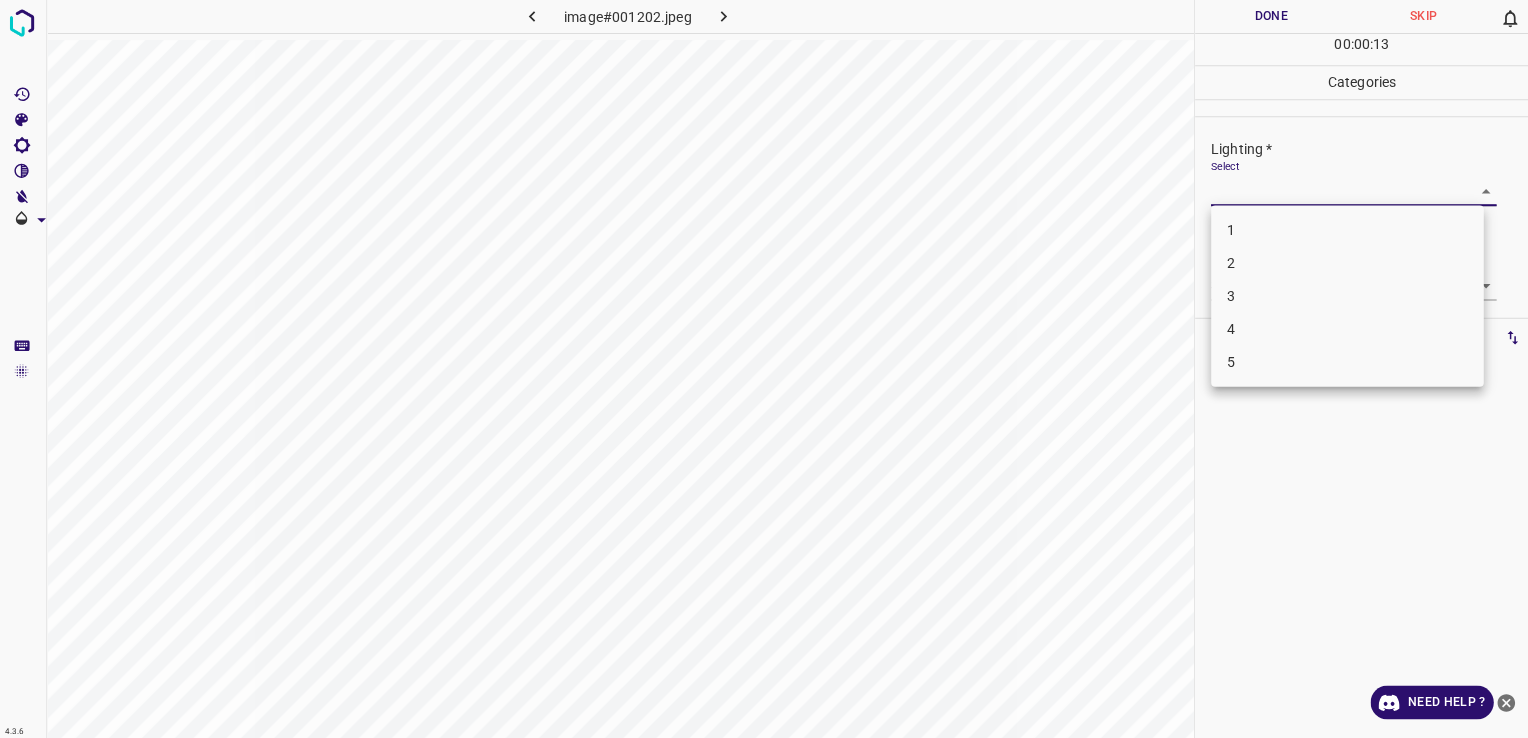 scroll, scrollTop: 0, scrollLeft: 0, axis: both 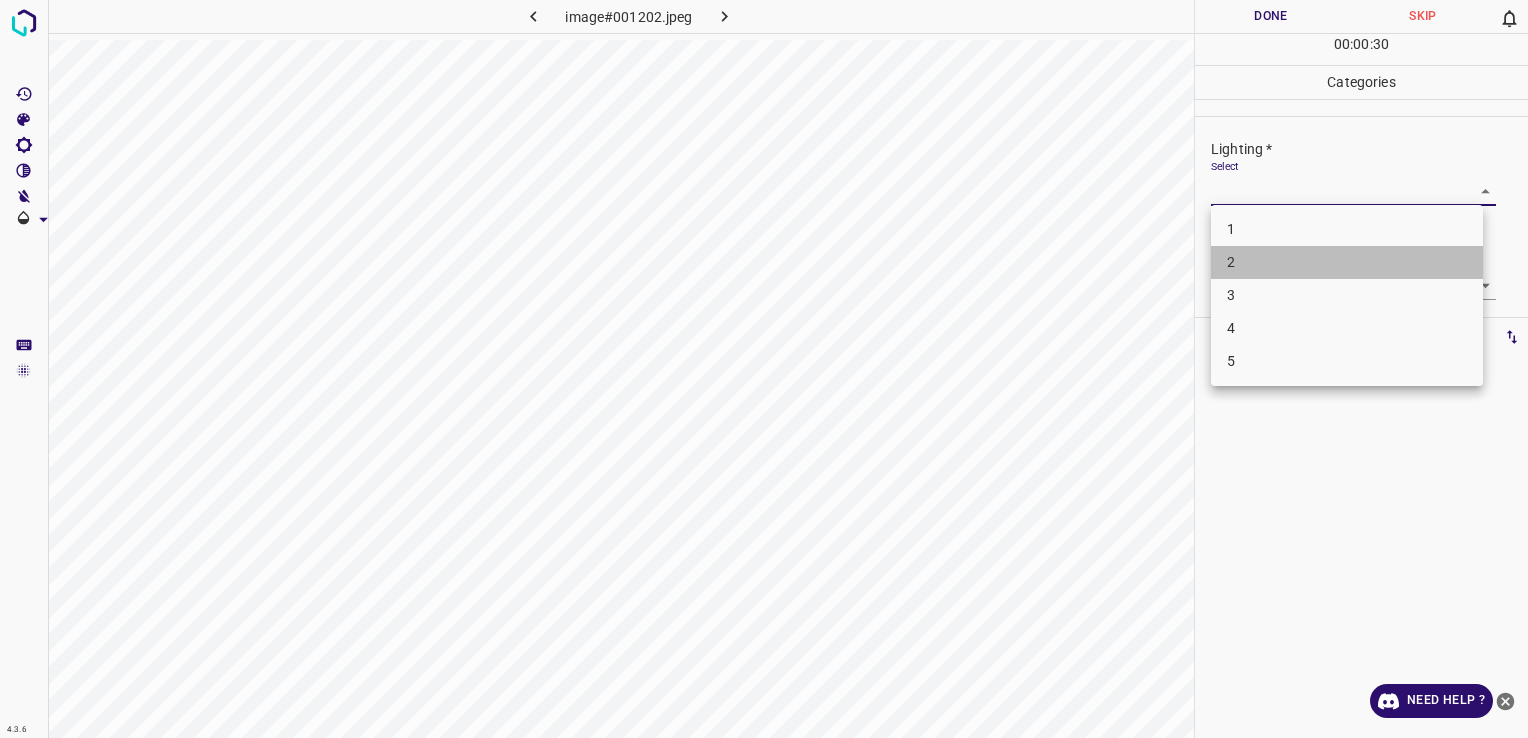 click on "2" at bounding box center [1347, 262] 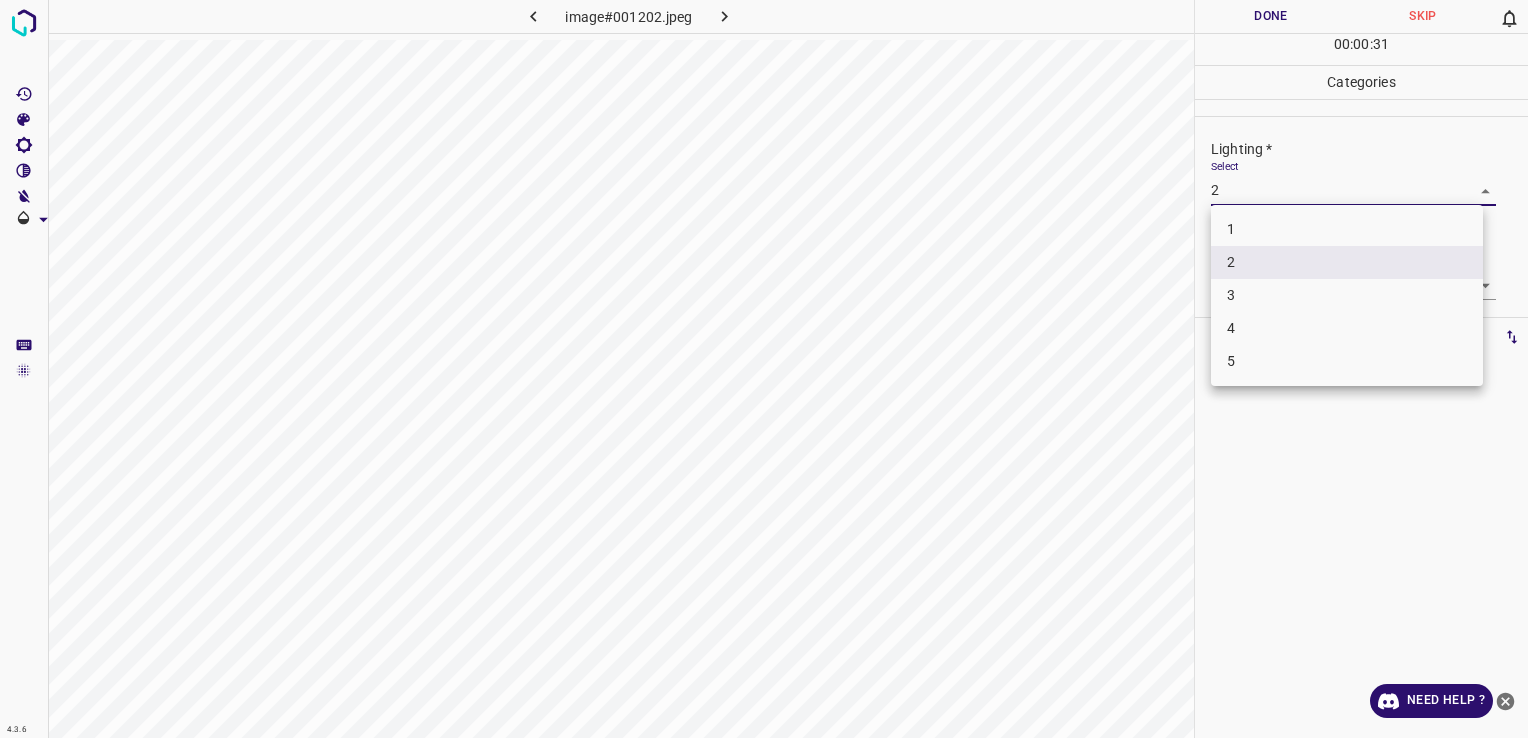 click on "4.3.6  image#001202.jpeg Done Skip 0 00   : 00   : 31   Categories Lighting *  Select 2 2 Focus *  Select ​ Overall *  Select ​ Labels   0 Categories 1 Lighting 2 Focus 3 Overall Tools Space Change between modes (Draw & Edit) I Auto labeling R Restore zoom M Zoom in N Zoom out Delete Delete selecte label Filters Z Restore filters X Saturation filter C Brightness filter V Contrast filter B Gray scale filter General O Download Need Help ? - Text - Hide - Delete 1 2 3 4 5" at bounding box center (764, 369) 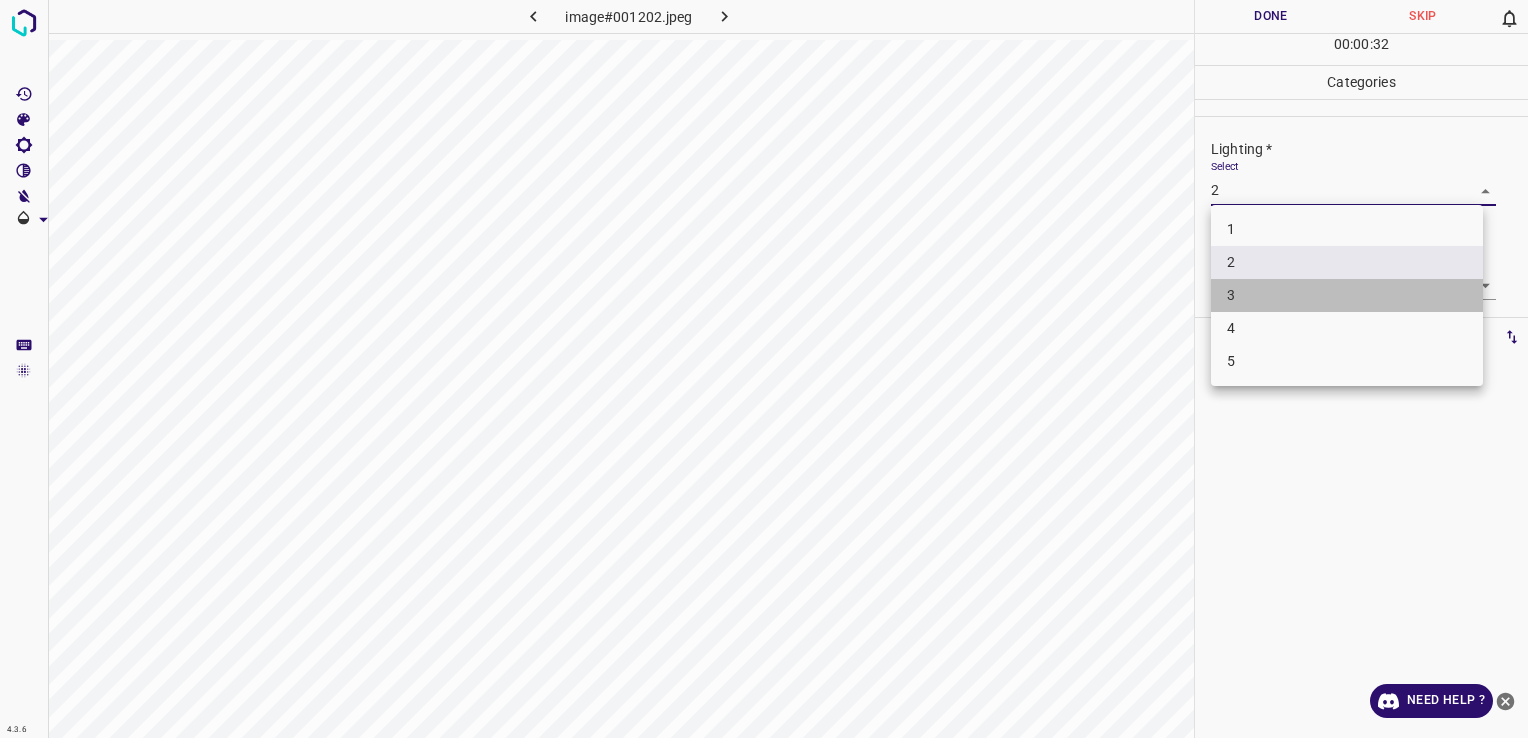 click on "3" at bounding box center [1347, 295] 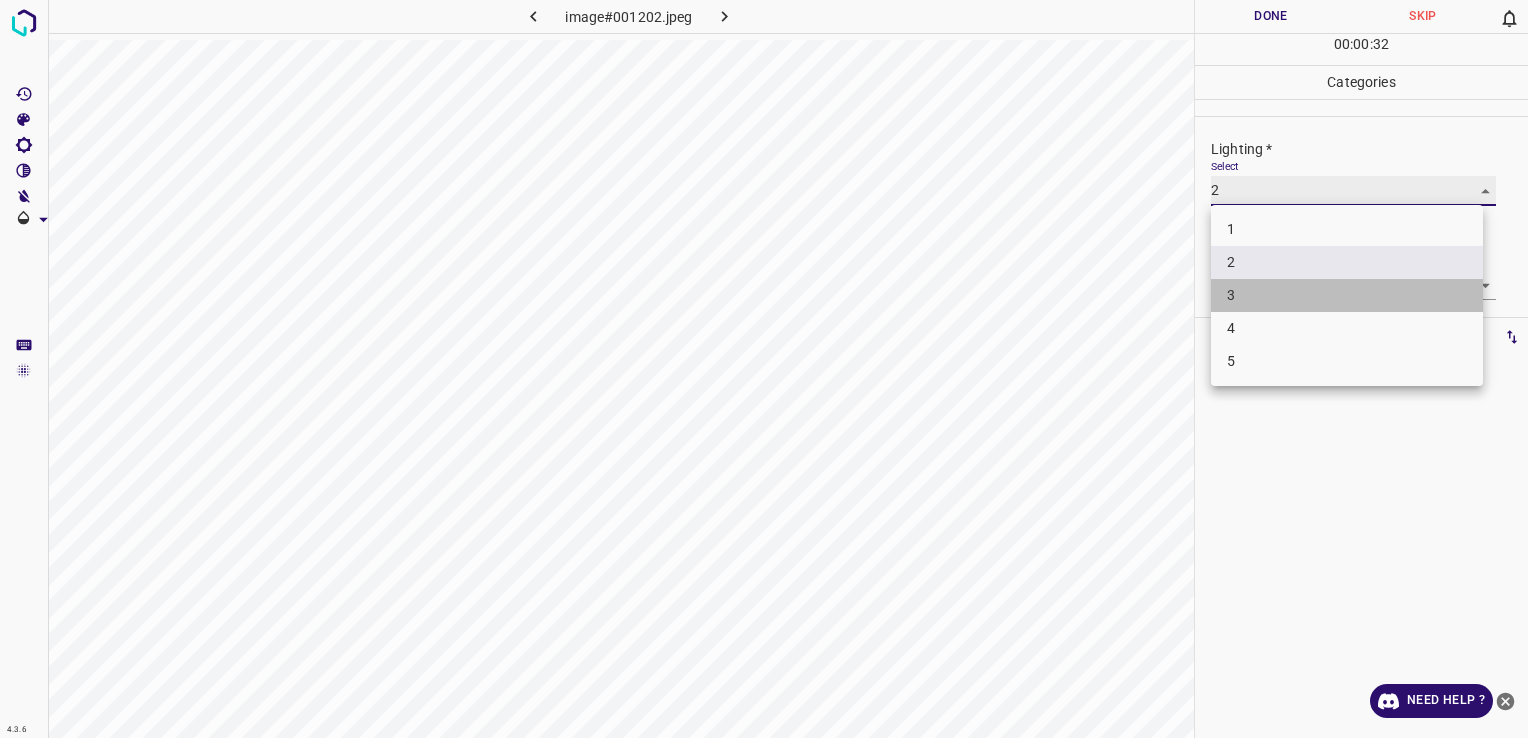 type on "3" 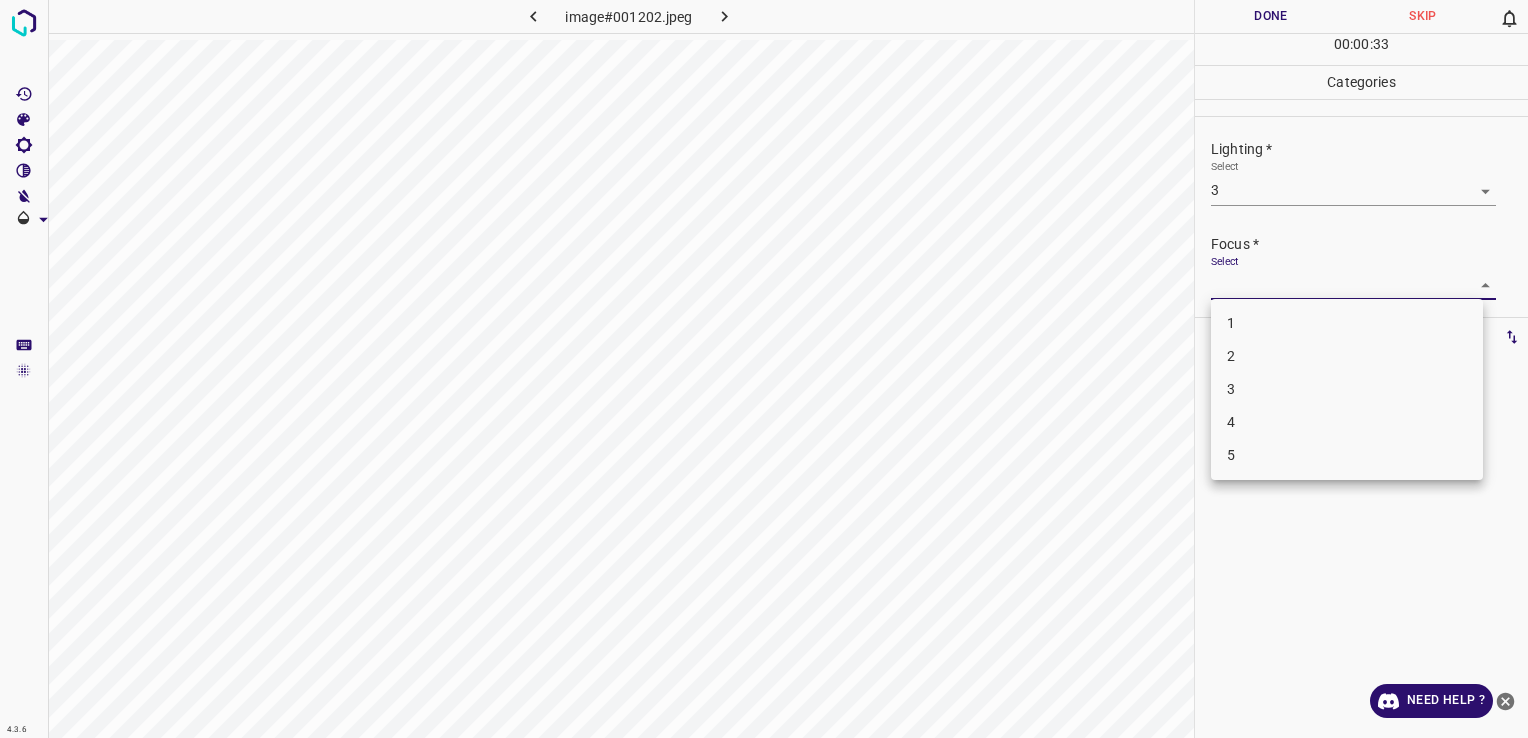 click on "4.3.6  image#001202.jpeg Done Skip 0 00   : 00   : 33   Categories Lighting *  Select 3 3 Focus *  Select ​ Overall *  Select ​ Labels   0 Categories 1 Lighting 2 Focus 3 Overall Tools Space Change between modes (Draw & Edit) I Auto labeling R Restore zoom M Zoom in N Zoom out Delete Delete selecte label Filters Z Restore filters X Saturation filter C Brightness filter V Contrast filter B Gray scale filter General O Download Need Help ? - Text - Hide - Delete 1 2 3 4 5" at bounding box center [764, 369] 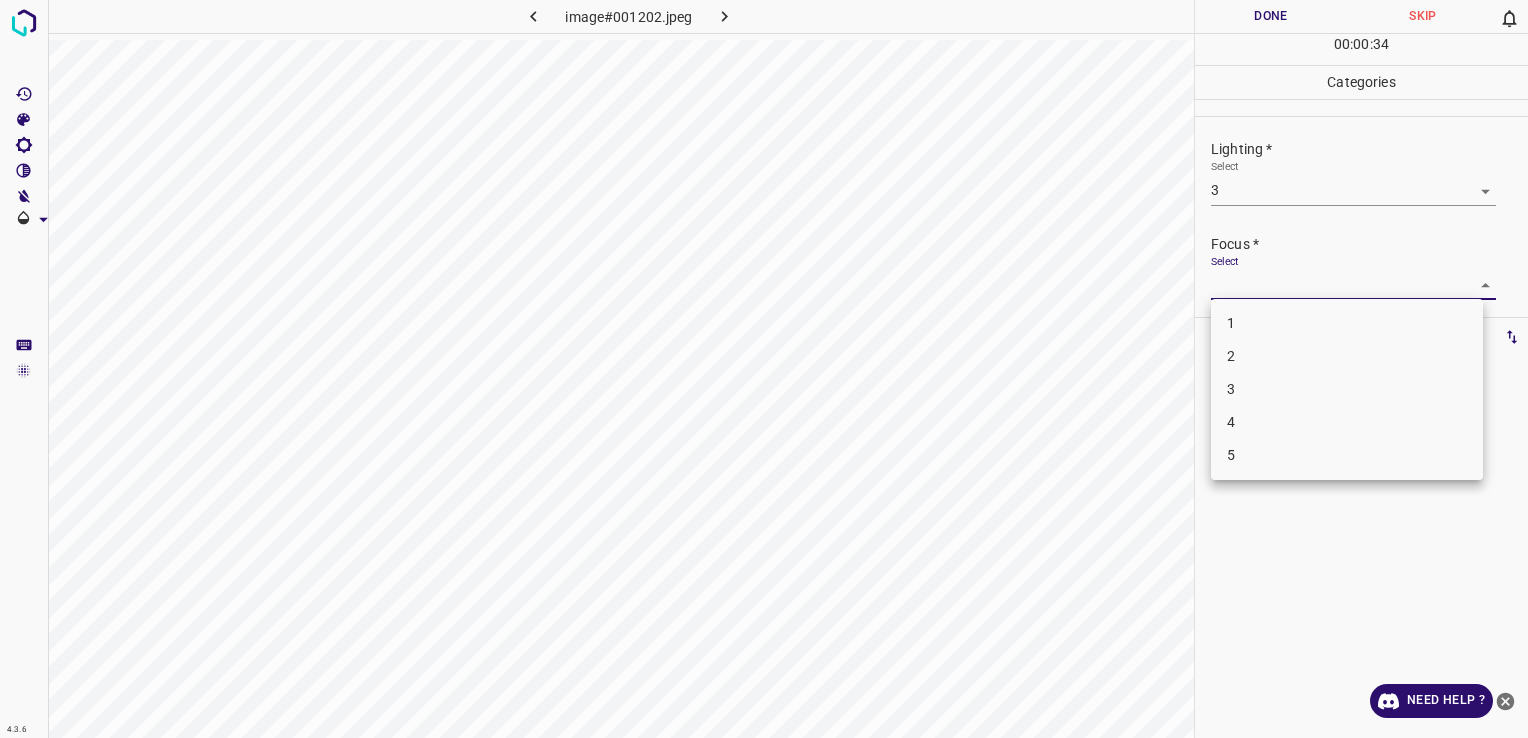 click on "2" at bounding box center (1347, 356) 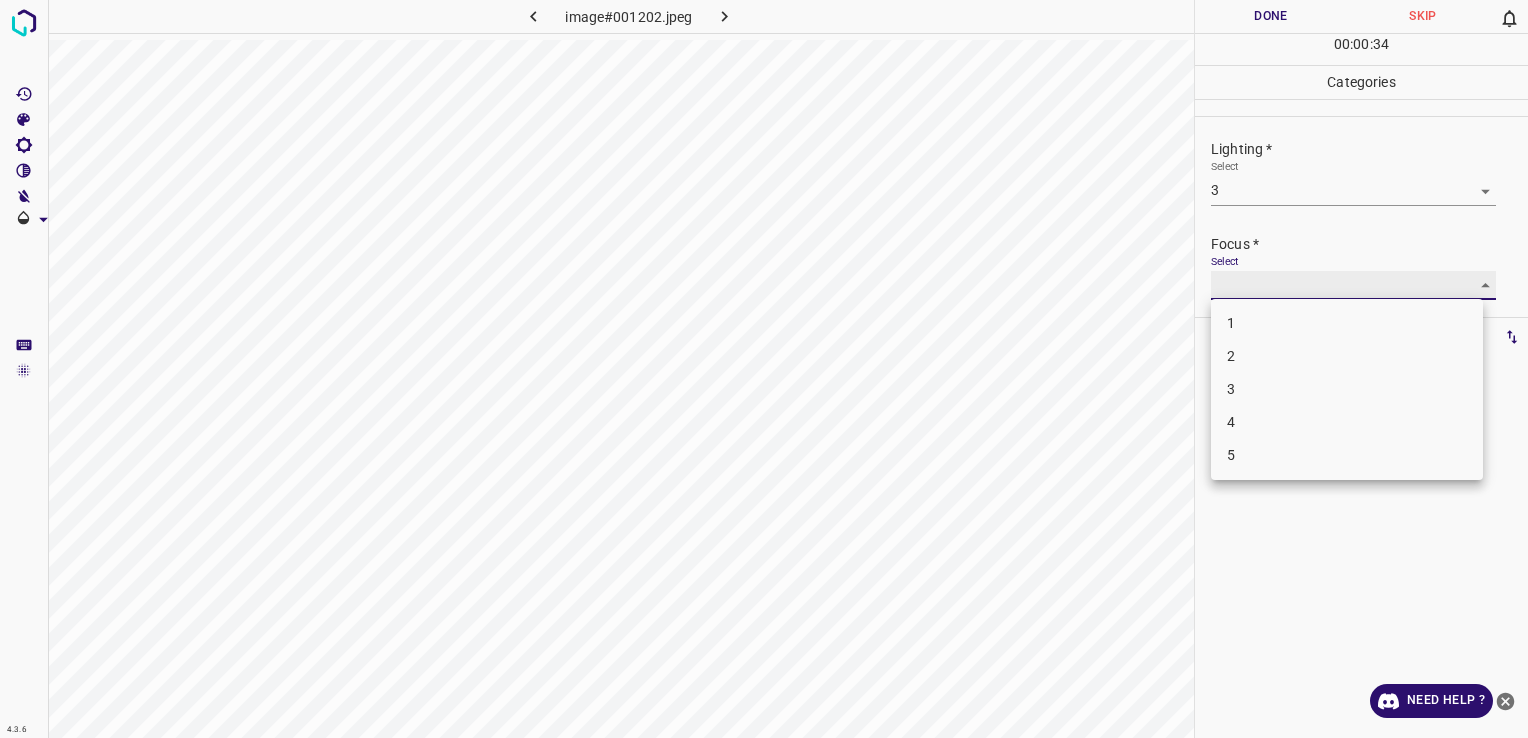 type on "2" 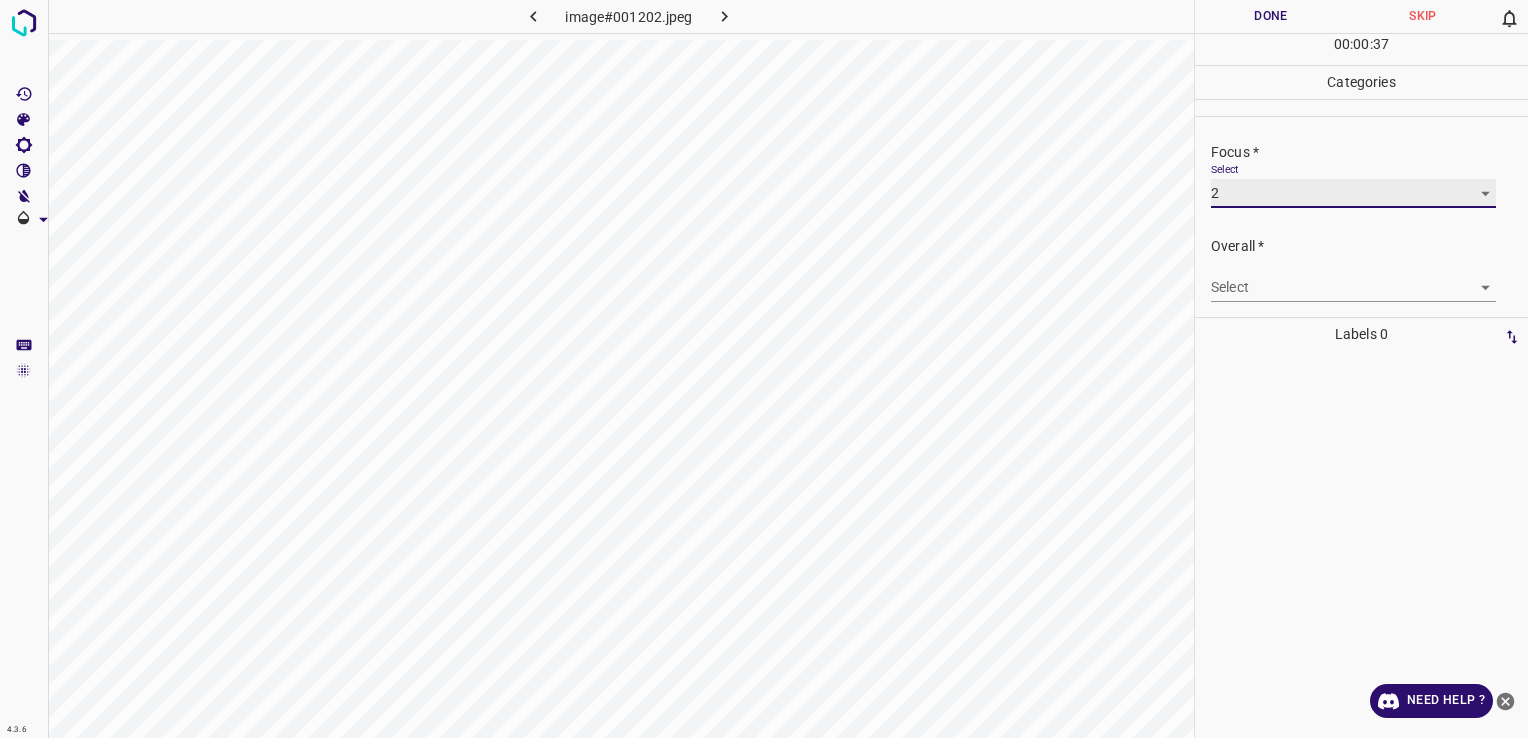 scroll, scrollTop: 98, scrollLeft: 0, axis: vertical 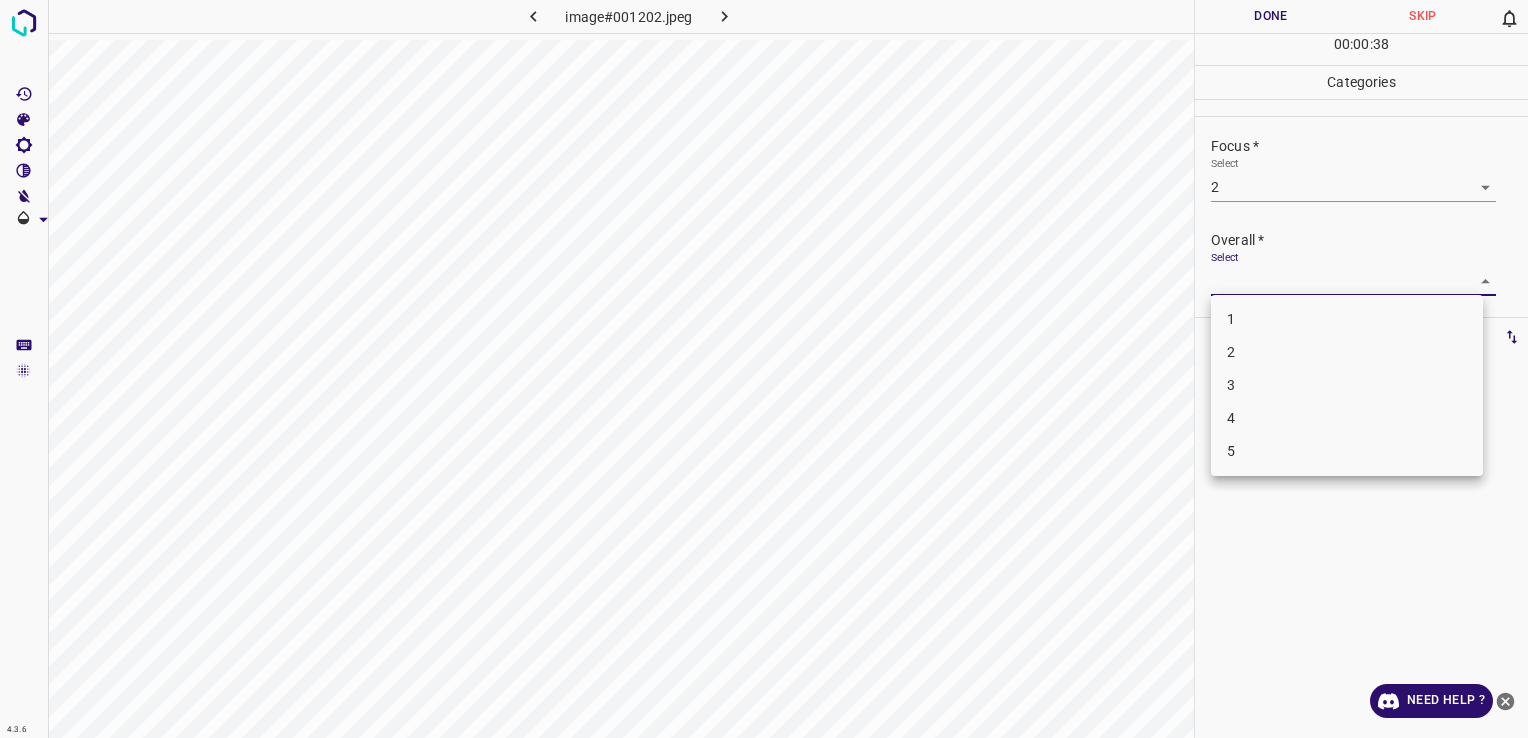 click on "4.3.6  image#001202.jpeg Done Skip 0 00   : 00   : 38   Categories Lighting *  Select 3 3 Focus *  Select 2 2 Overall *  Select ​ Labels   0 Categories 1 Lighting 2 Focus 3 Overall Tools Space Change between modes (Draw & Edit) I Auto labeling R Restore zoom M Zoom in N Zoom out Delete Delete selecte label Filters Z Restore filters X Saturation filter C Brightness filter V Contrast filter B Gray scale filter General O Download Need Help ? - Text - Hide - Delete 1 2 3 4 5" at bounding box center (764, 369) 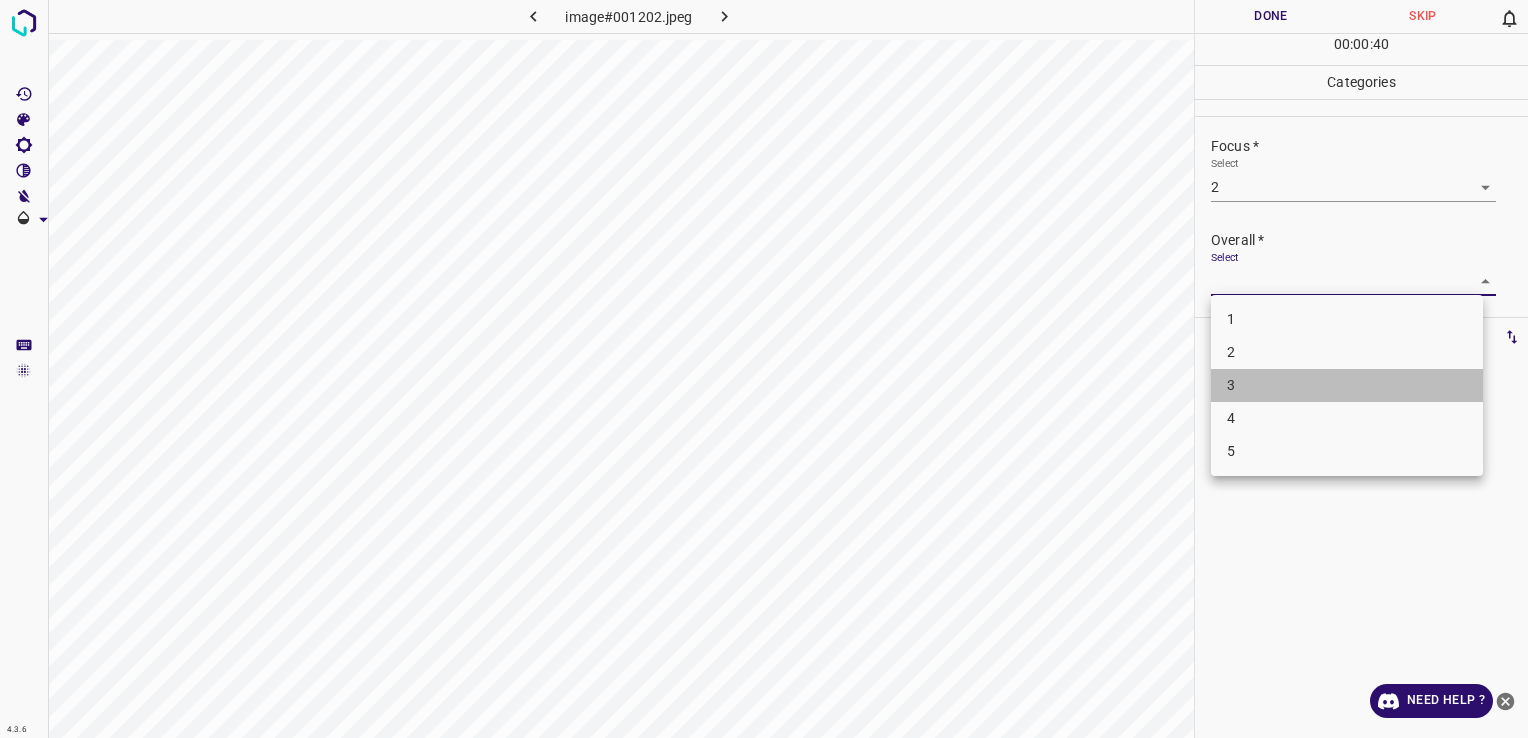 click on "3" at bounding box center [1347, 385] 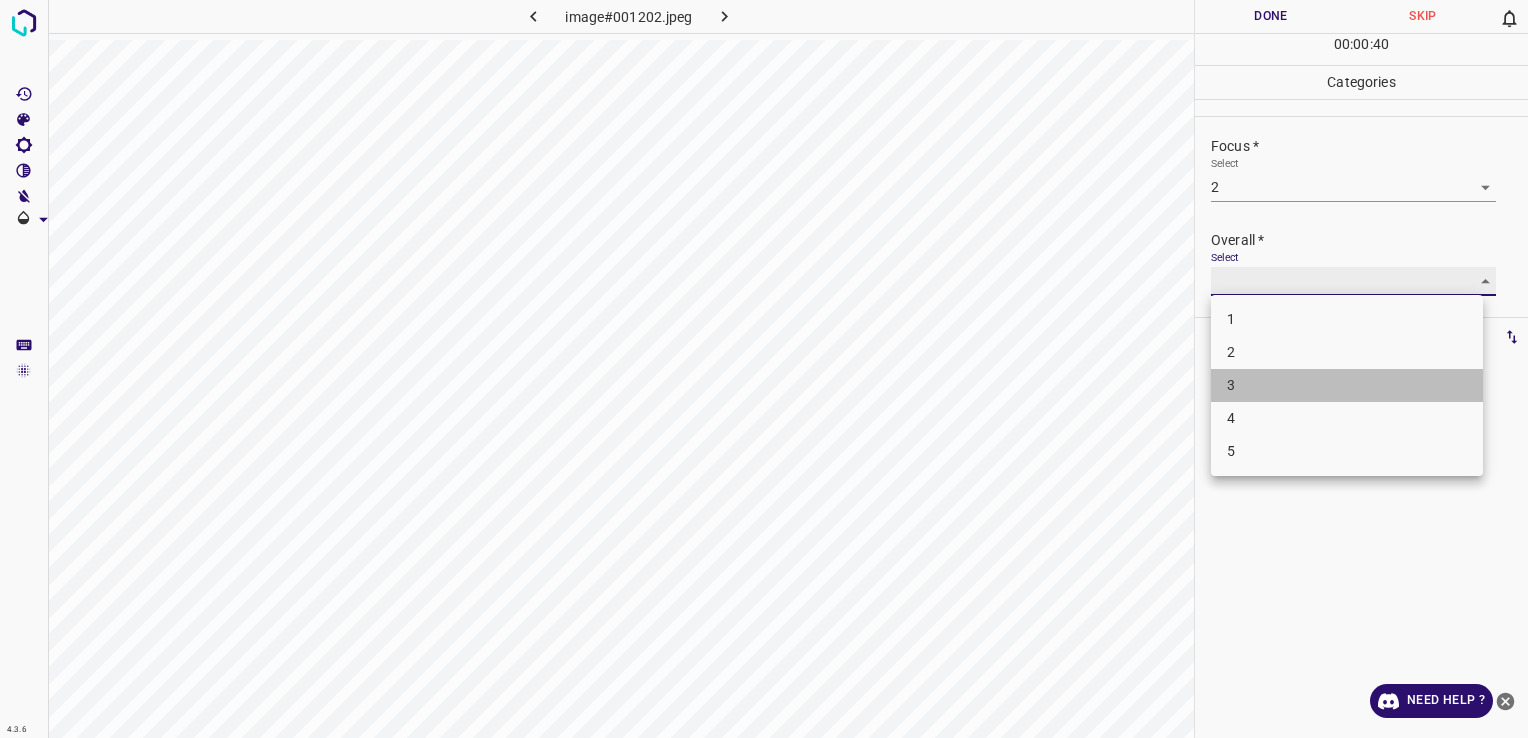 type on "3" 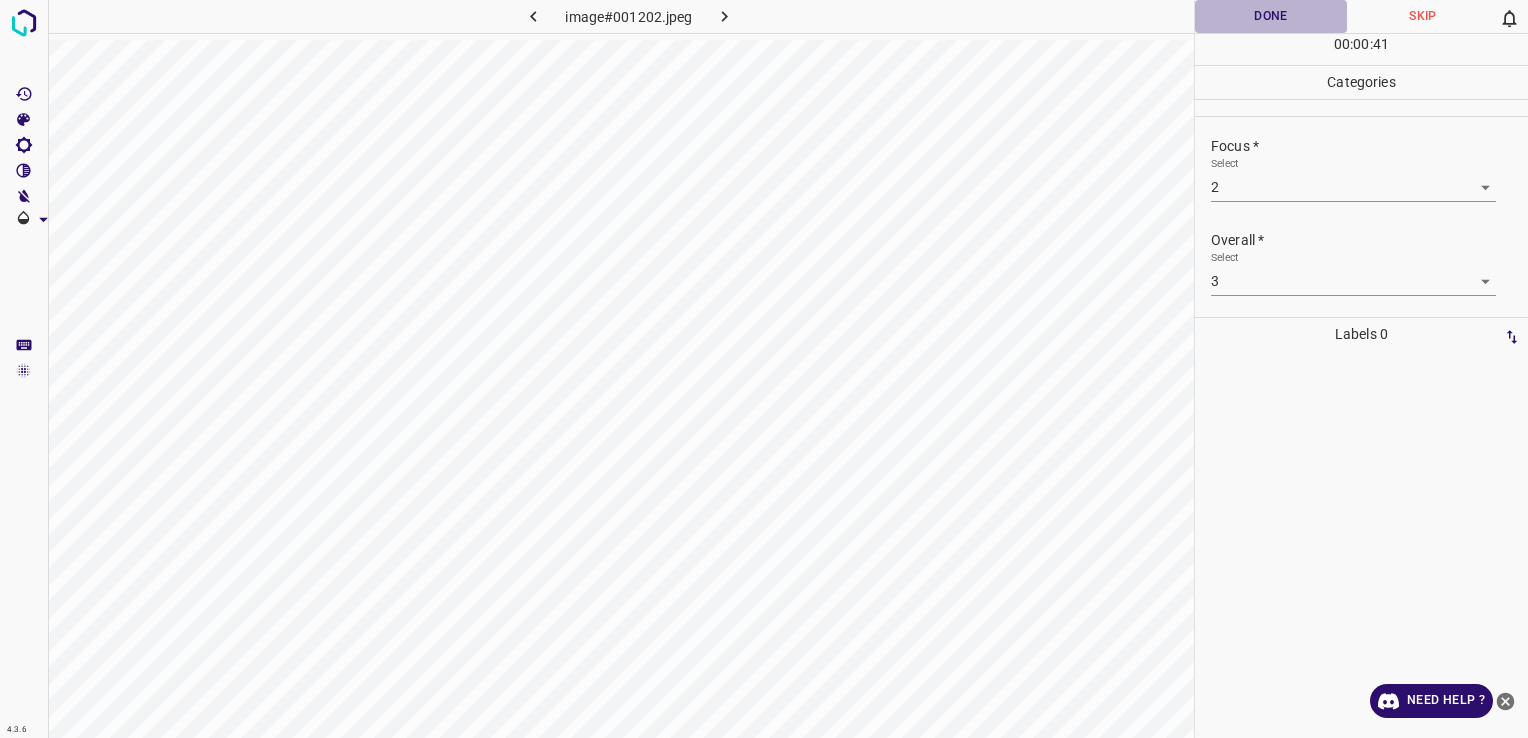 click on "Done" at bounding box center [1271, 16] 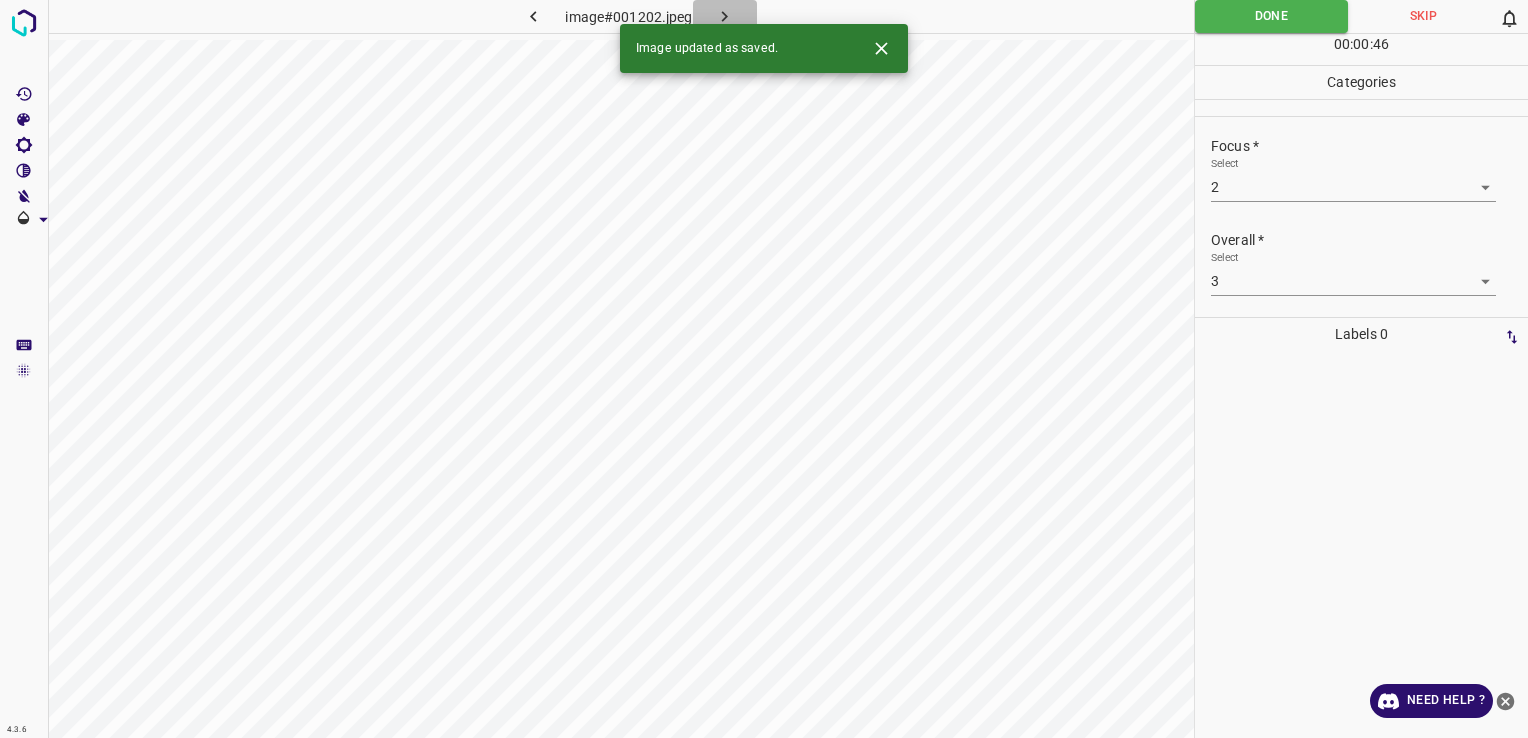 click 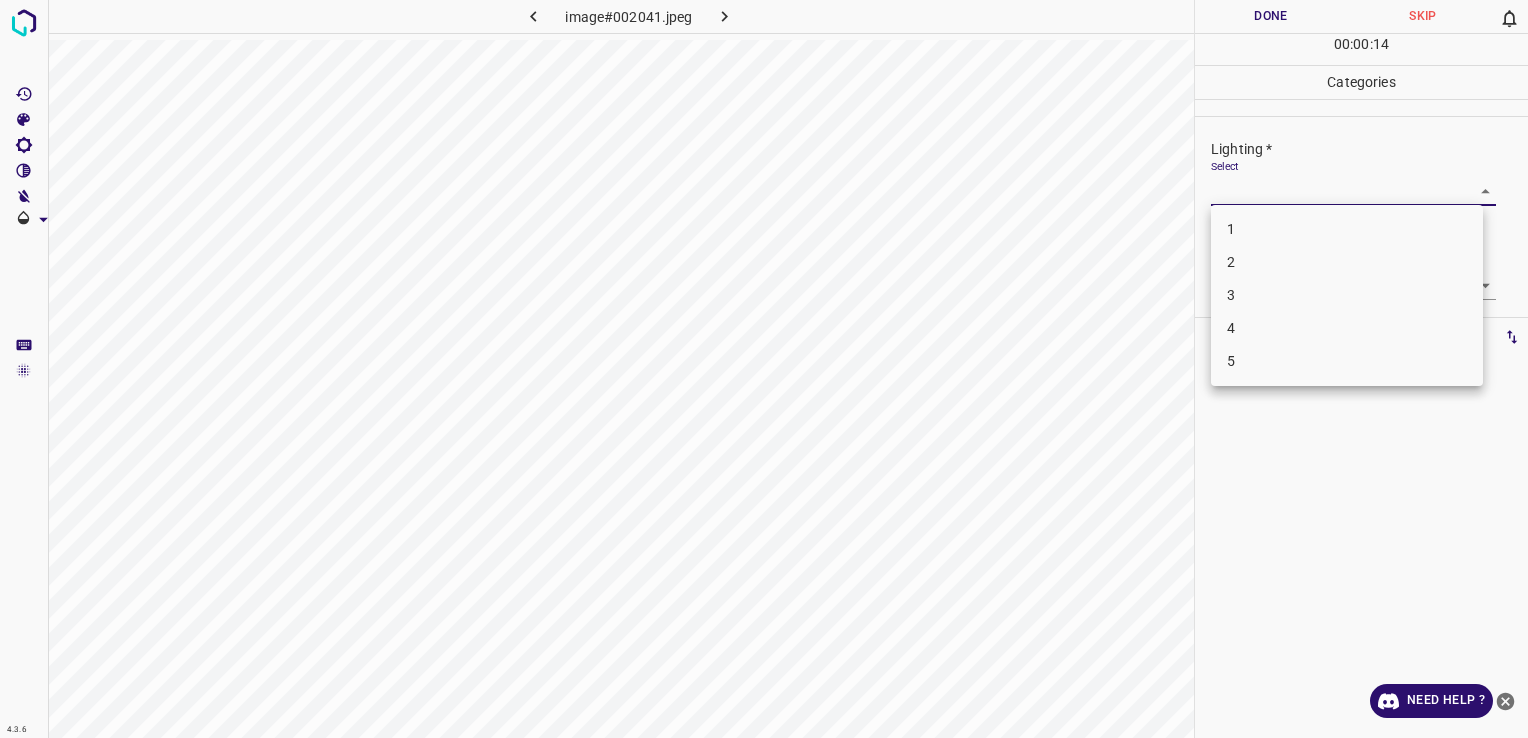 click on "4.3.6  image#002041.jpeg Done Skip 0 00   : 00   : 14   Categories Lighting *  Select ​ Focus *  Select ​ Overall *  Select ​ Labels   0 Categories 1 Lighting 2 Focus 3 Overall Tools Space Change between modes (Draw & Edit) I Auto labeling R Restore zoom M Zoom in N Zoom out Delete Delete selecte label Filters Z Restore filters X Saturation filter C Brightness filter V Contrast filter B Gray scale filter General O Download Need Help ? - Text - Hide - Delete 1 2 3 4 5" at bounding box center [764, 369] 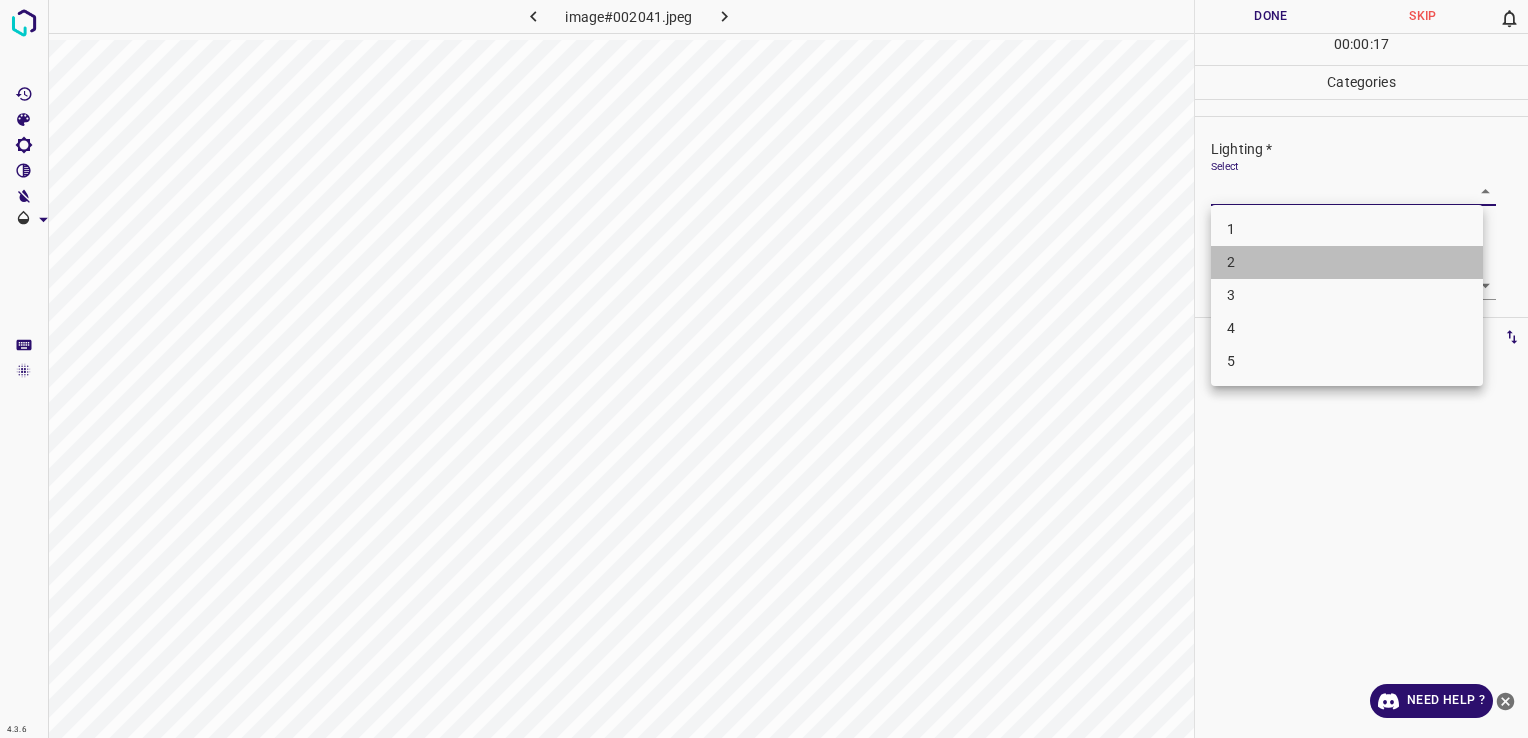 click on "2" at bounding box center [1347, 262] 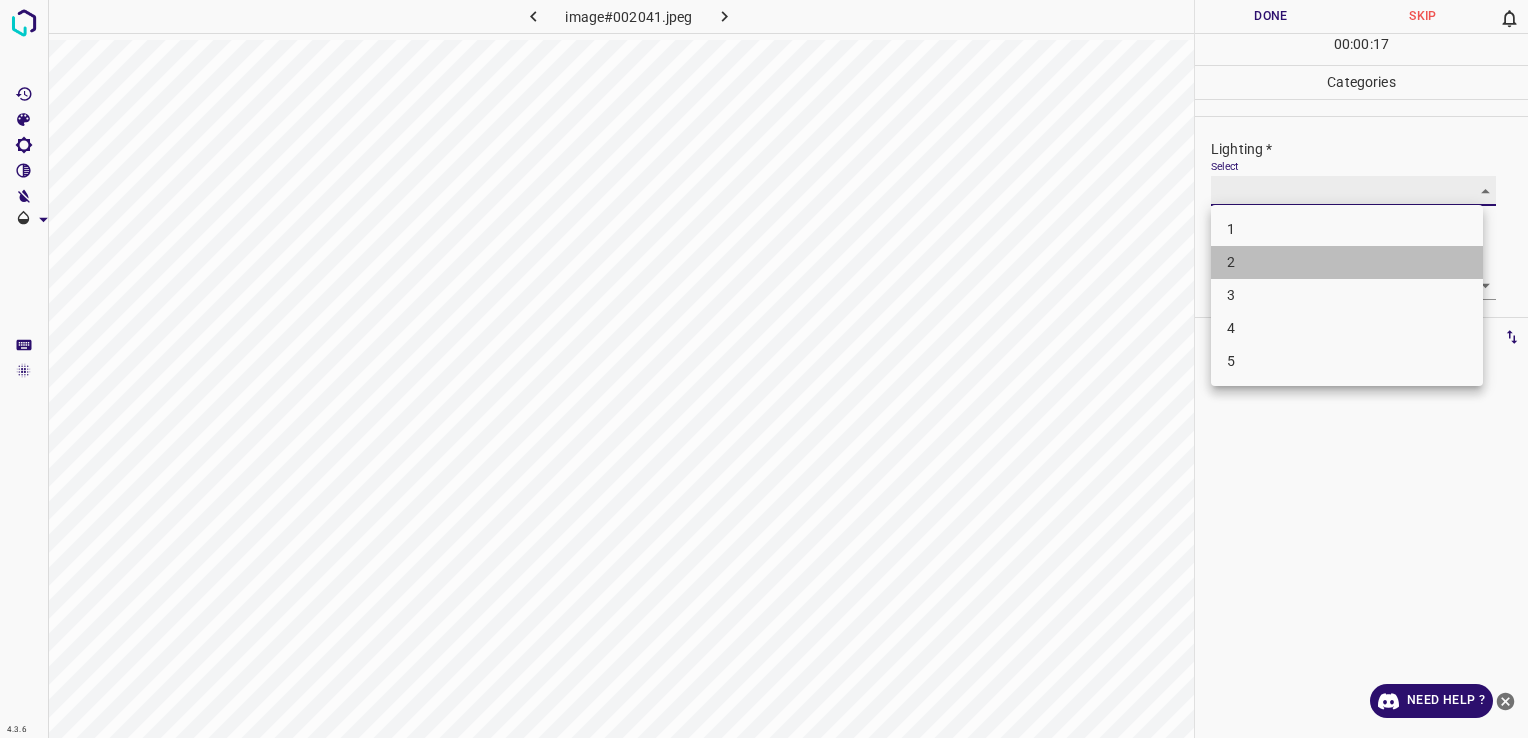 type on "2" 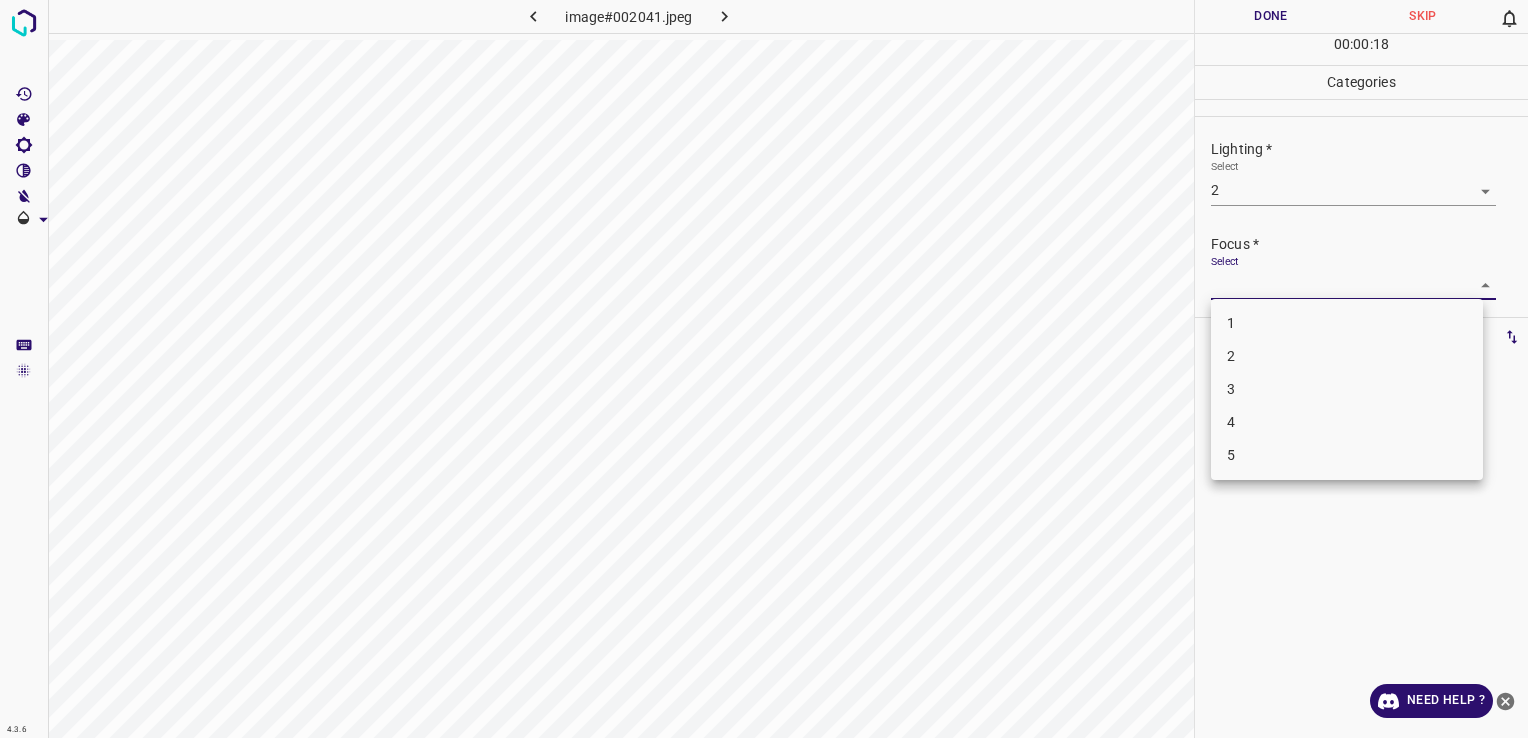 click on "4.3.6  image#002041.jpeg Done Skip 0 00   : 00   : 18   Categories Lighting *  Select 2 2 Focus *  Select ​ Overall *  Select ​ Labels   0 Categories 1 Lighting 2 Focus 3 Overall Tools Space Change between modes (Draw & Edit) I Auto labeling R Restore zoom M Zoom in N Zoom out Delete Delete selecte label Filters Z Restore filters X Saturation filter C Brightness filter V Contrast filter B Gray scale filter General O Download Need Help ? - Text - Hide - Delete 1 2 3 4 5" at bounding box center [764, 369] 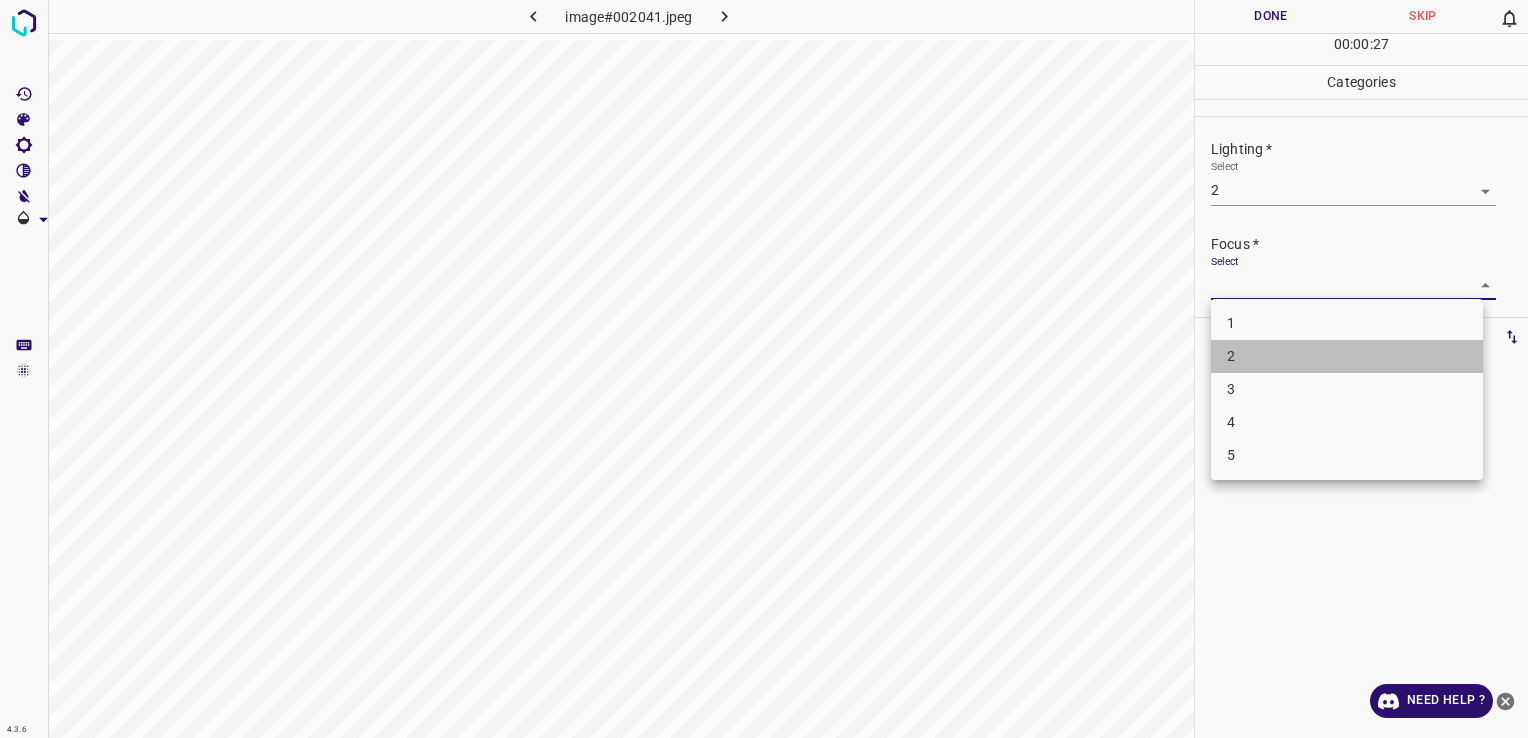 click on "2" at bounding box center (1347, 356) 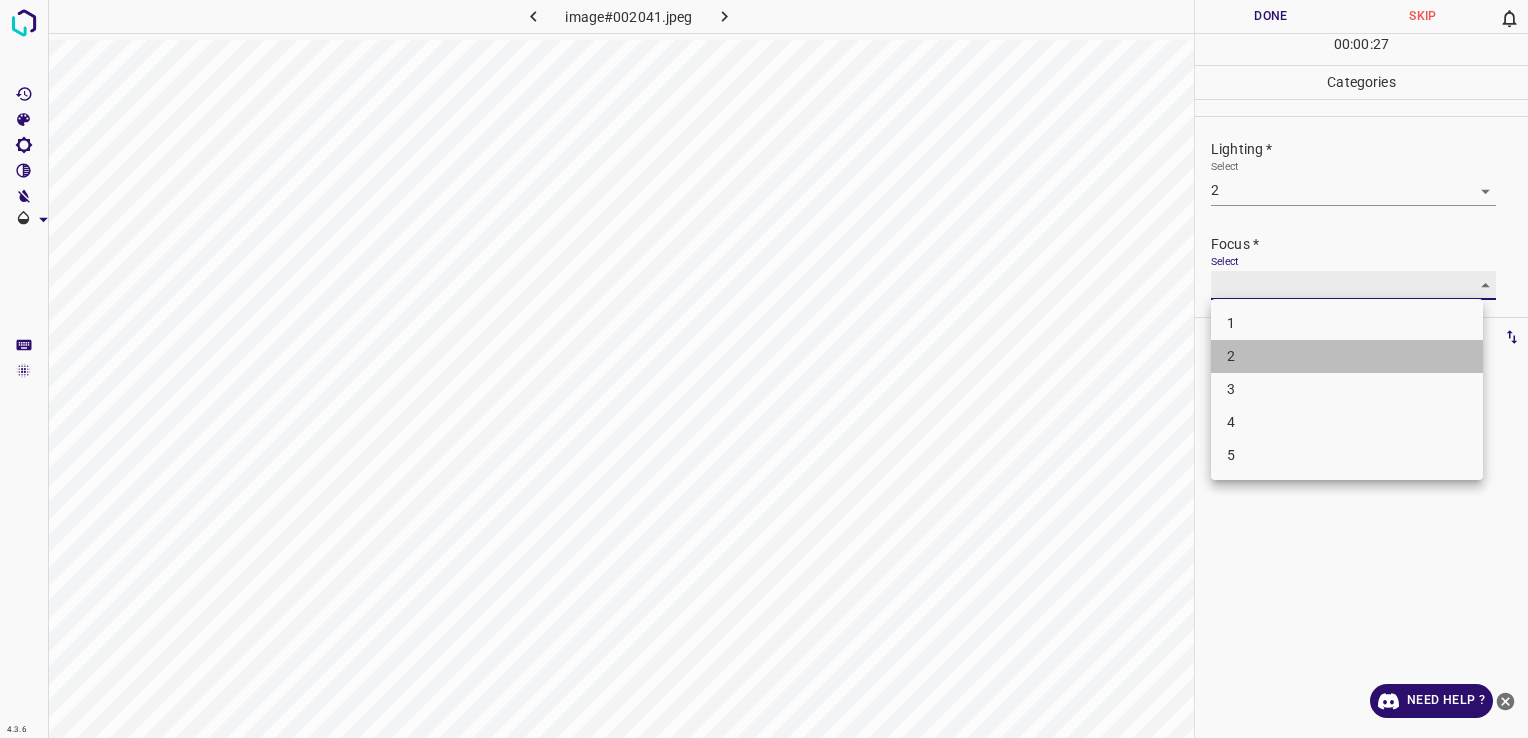 type on "2" 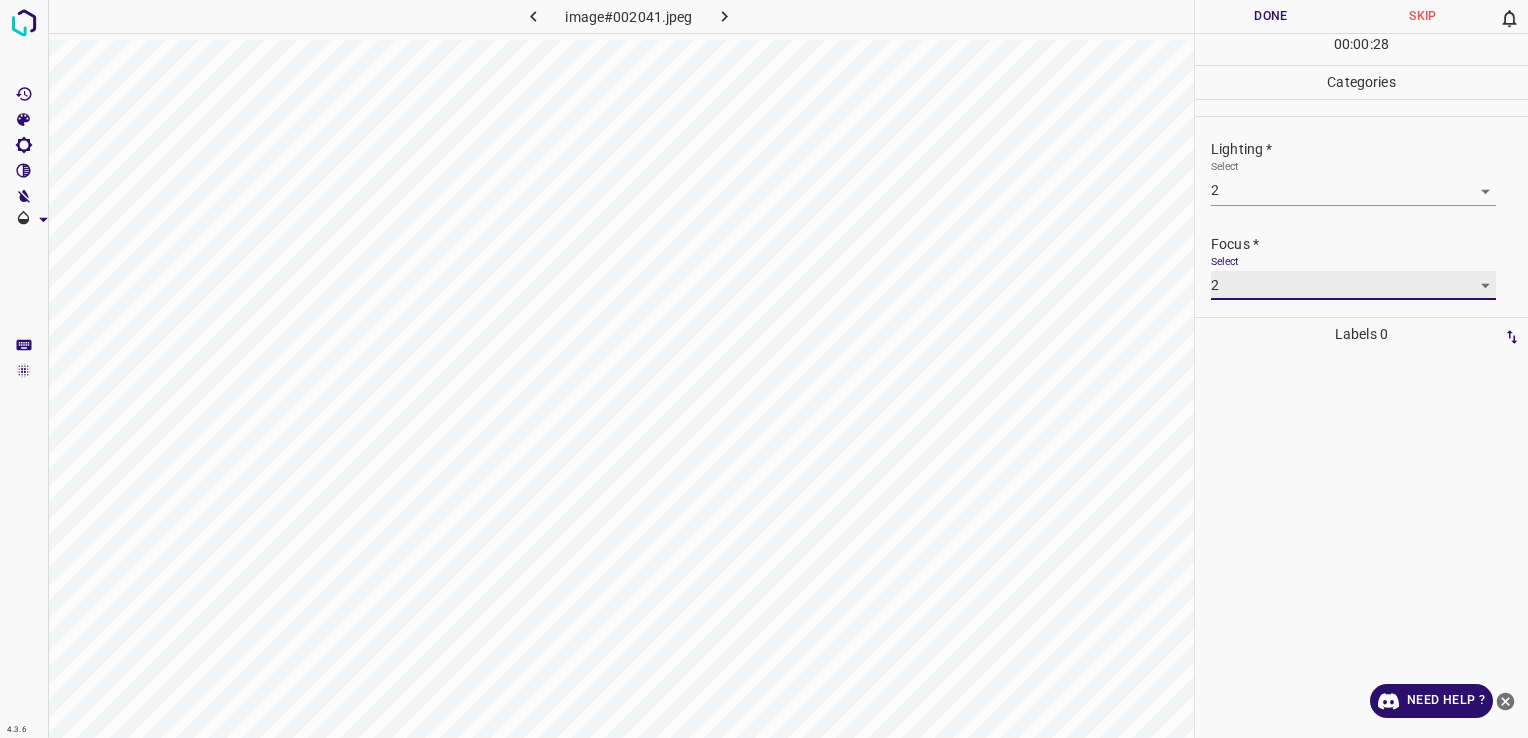 scroll, scrollTop: 98, scrollLeft: 0, axis: vertical 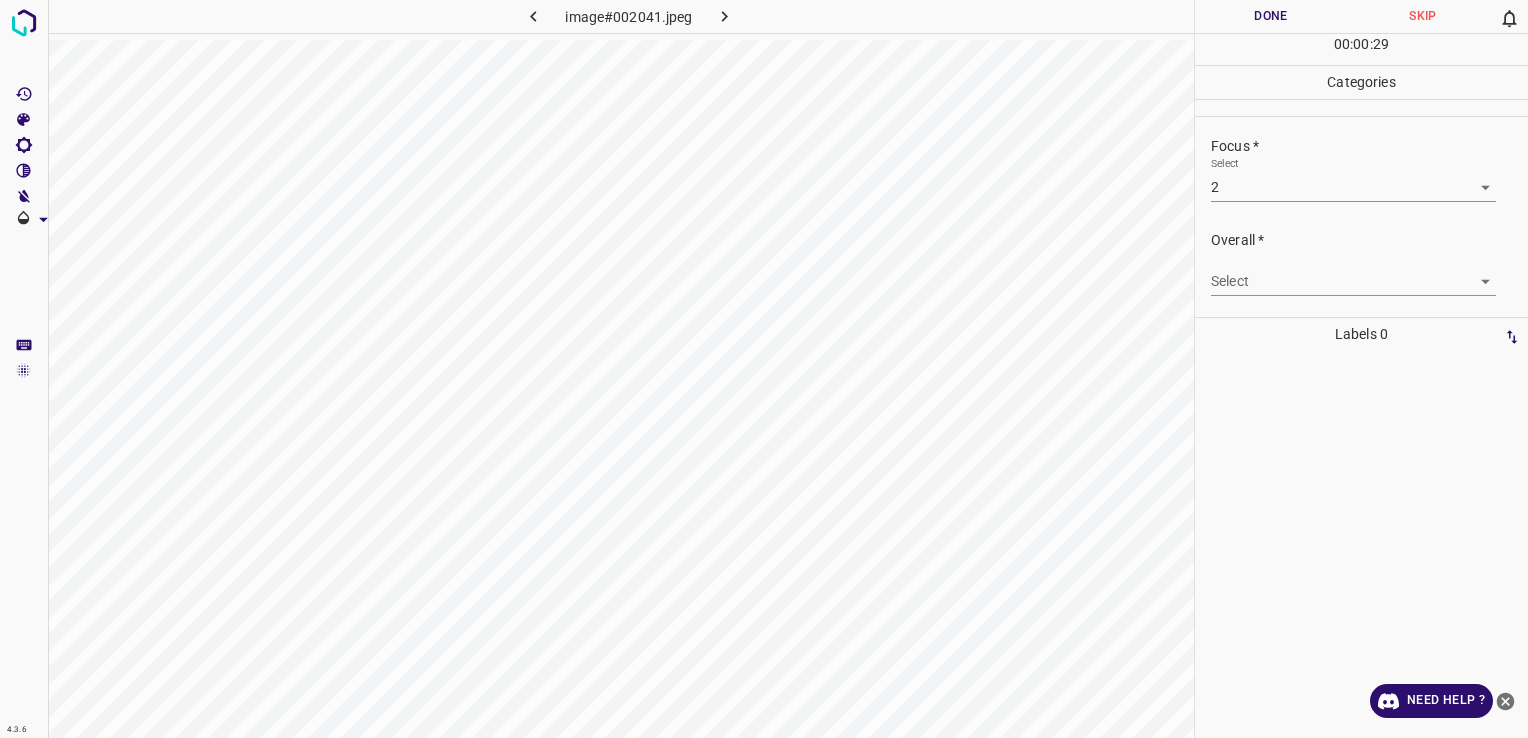 click on "Select ​" at bounding box center [1353, 273] 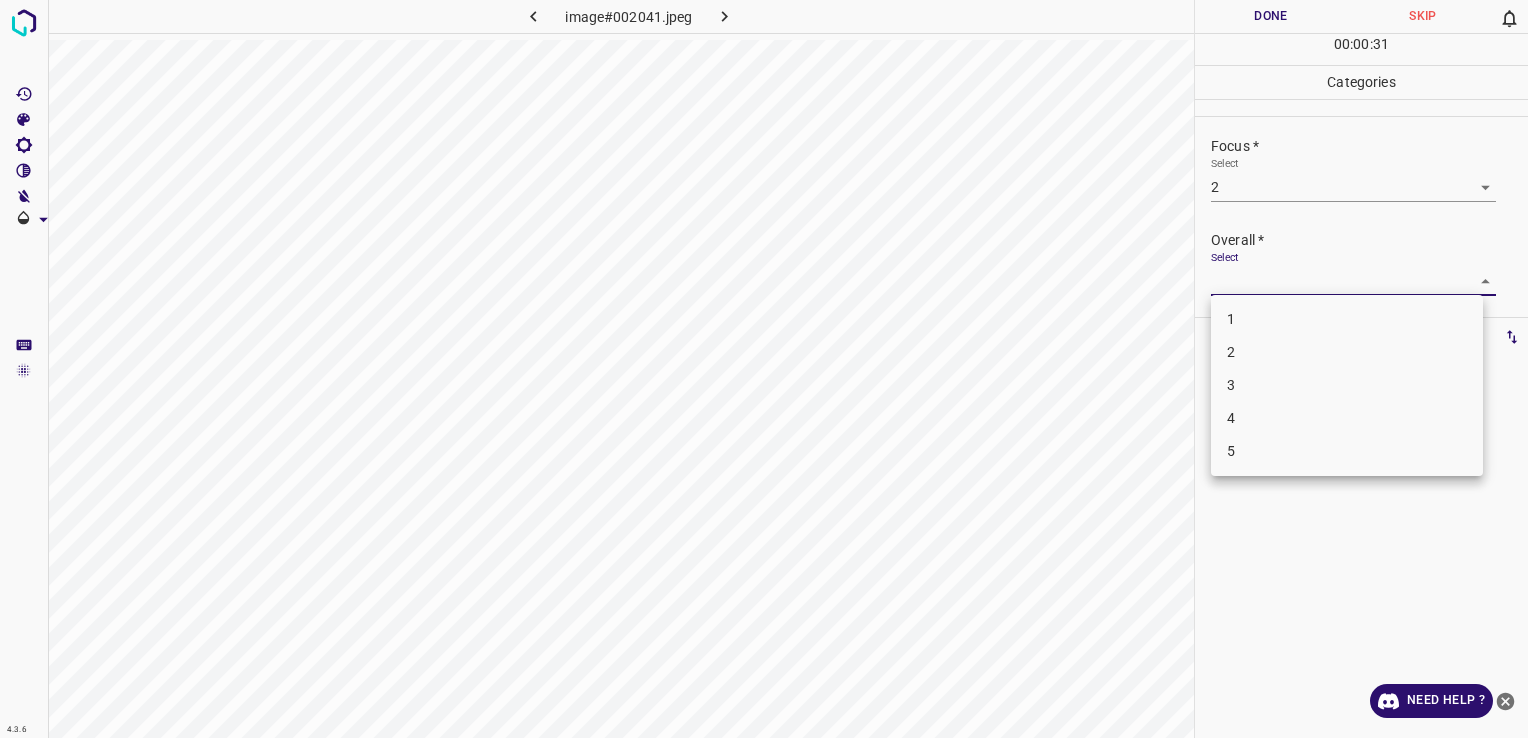 click on "4.3.6  image#002041.jpeg Done Skip 0 00   : 00   : 31   Categories Lighting *  Select 2 2 Focus *  Select 2 2 Overall *  Select ​ Labels   0 Categories 1 Lighting 2 Focus 3 Overall Tools Space Change between modes (Draw & Edit) I Auto labeling R Restore zoom M Zoom in N Zoom out Delete Delete selecte label Filters Z Restore filters X Saturation filter C Brightness filter V Contrast filter B Gray scale filter General O Download Need Help ? - Text - Hide - Delete 1 2 3 4 5" at bounding box center (764, 369) 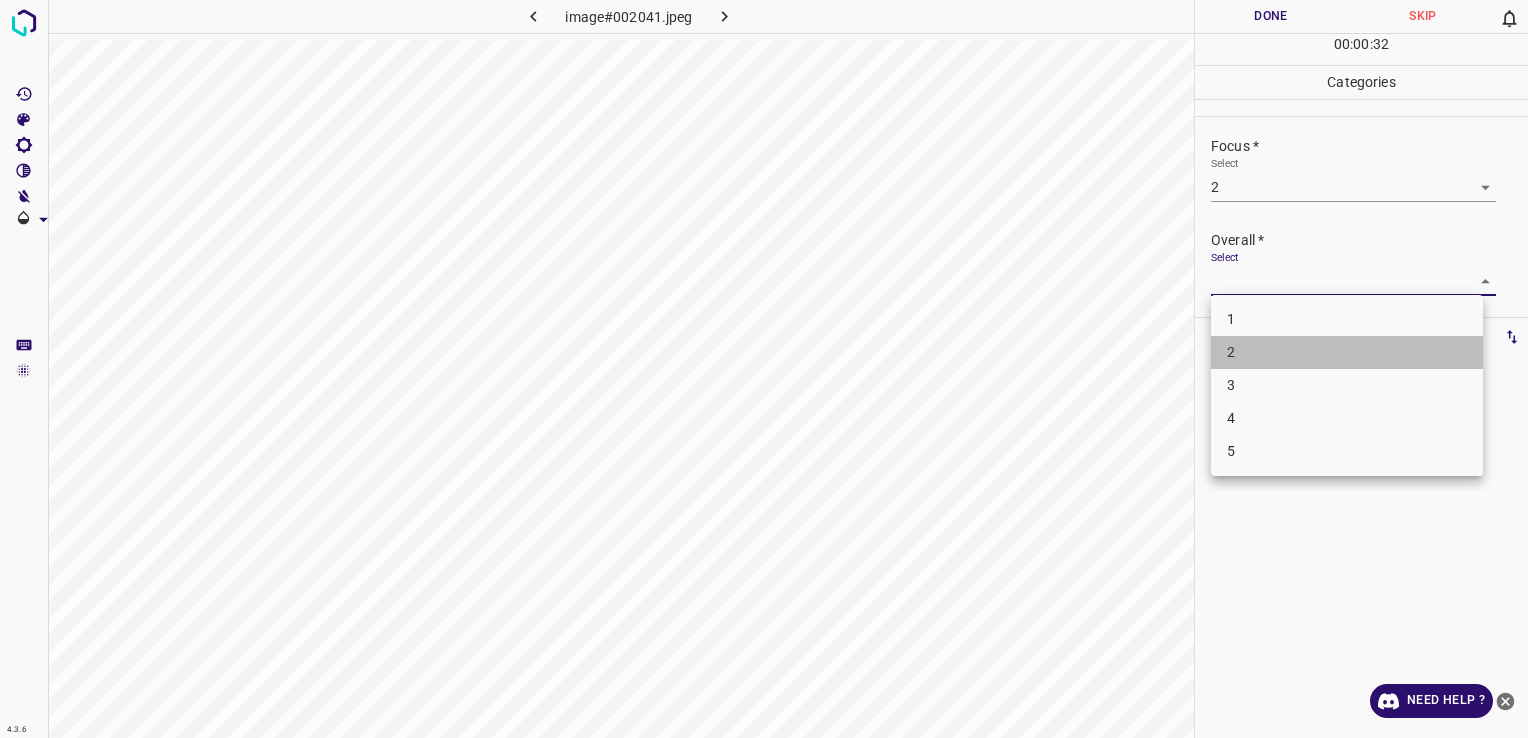 click on "2" at bounding box center [1347, 352] 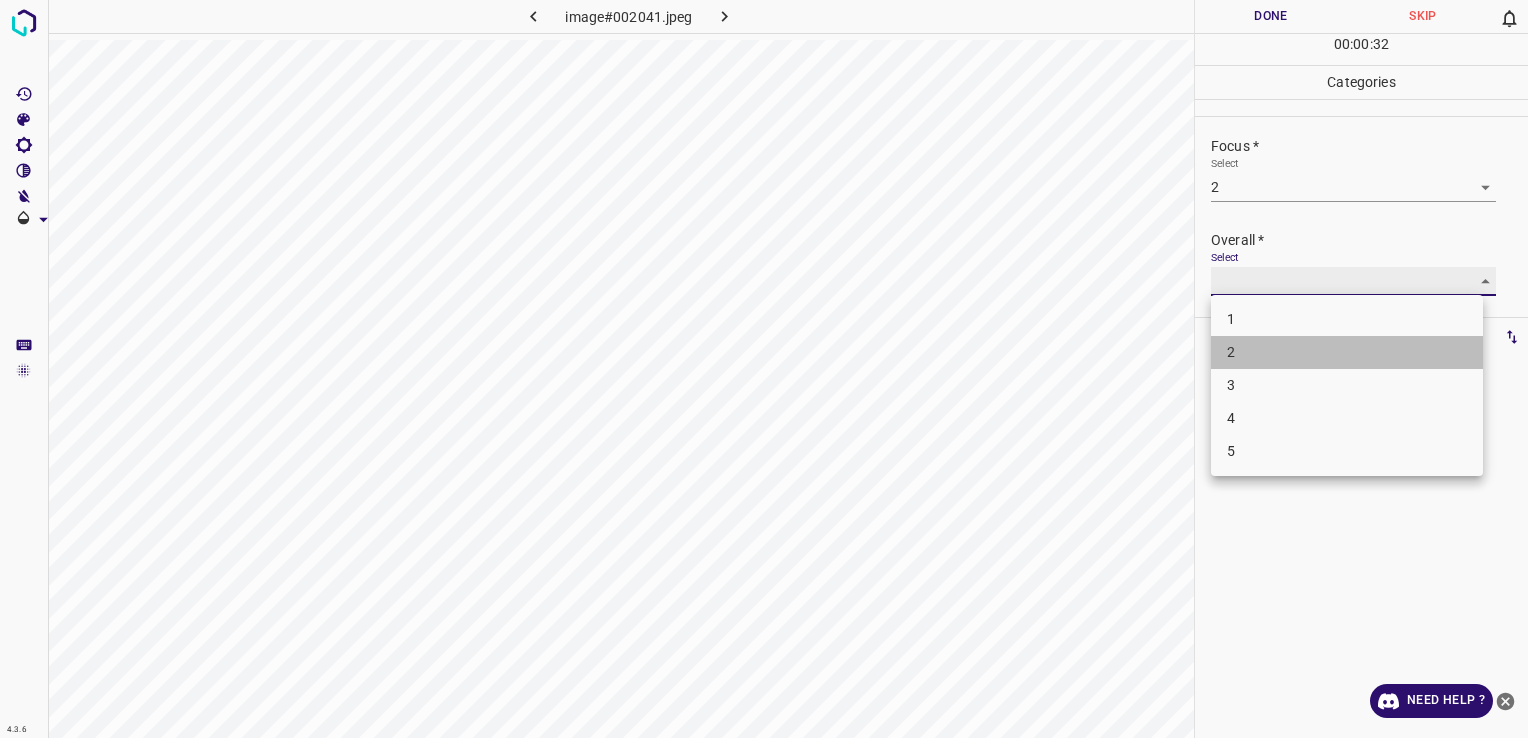 type on "2" 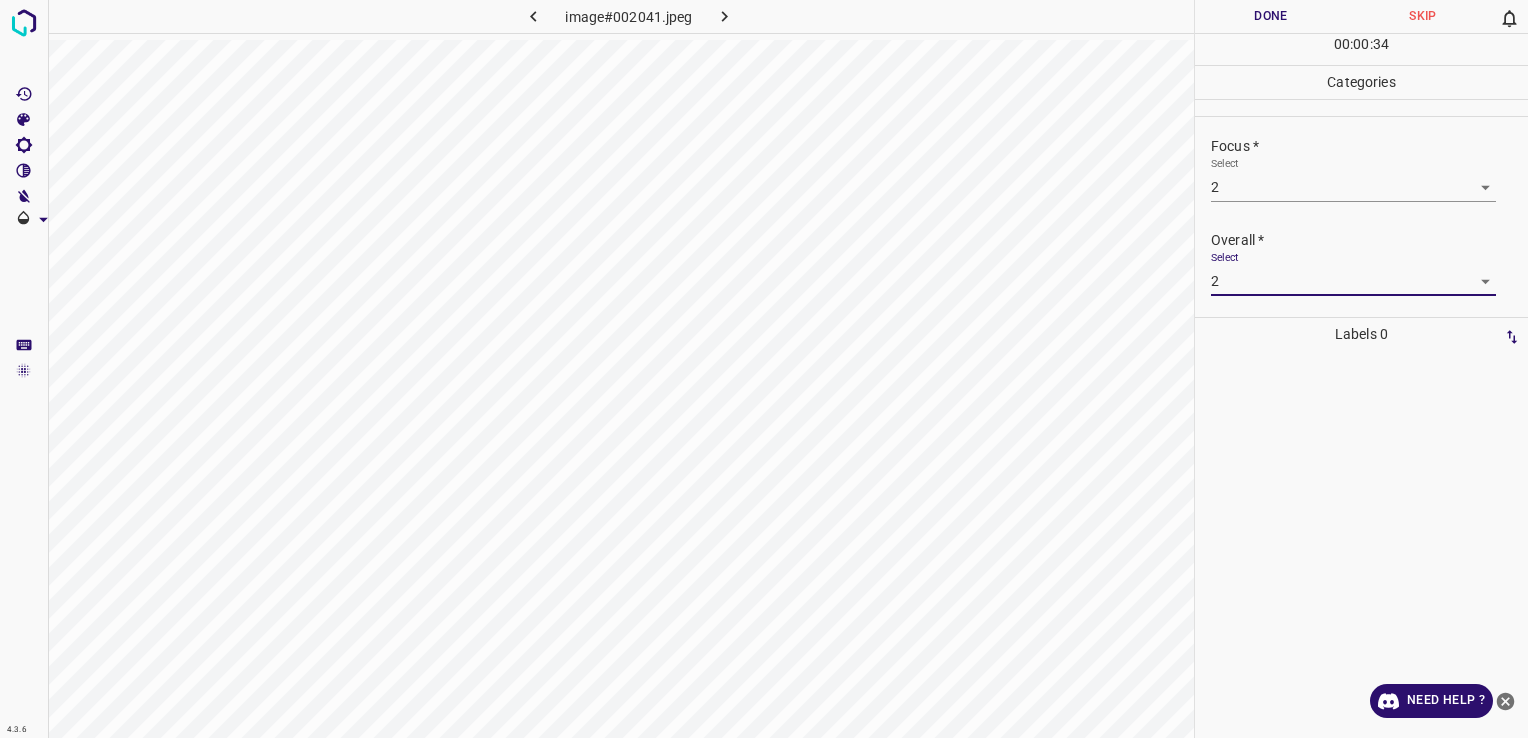 click on "Done" at bounding box center (1271, 16) 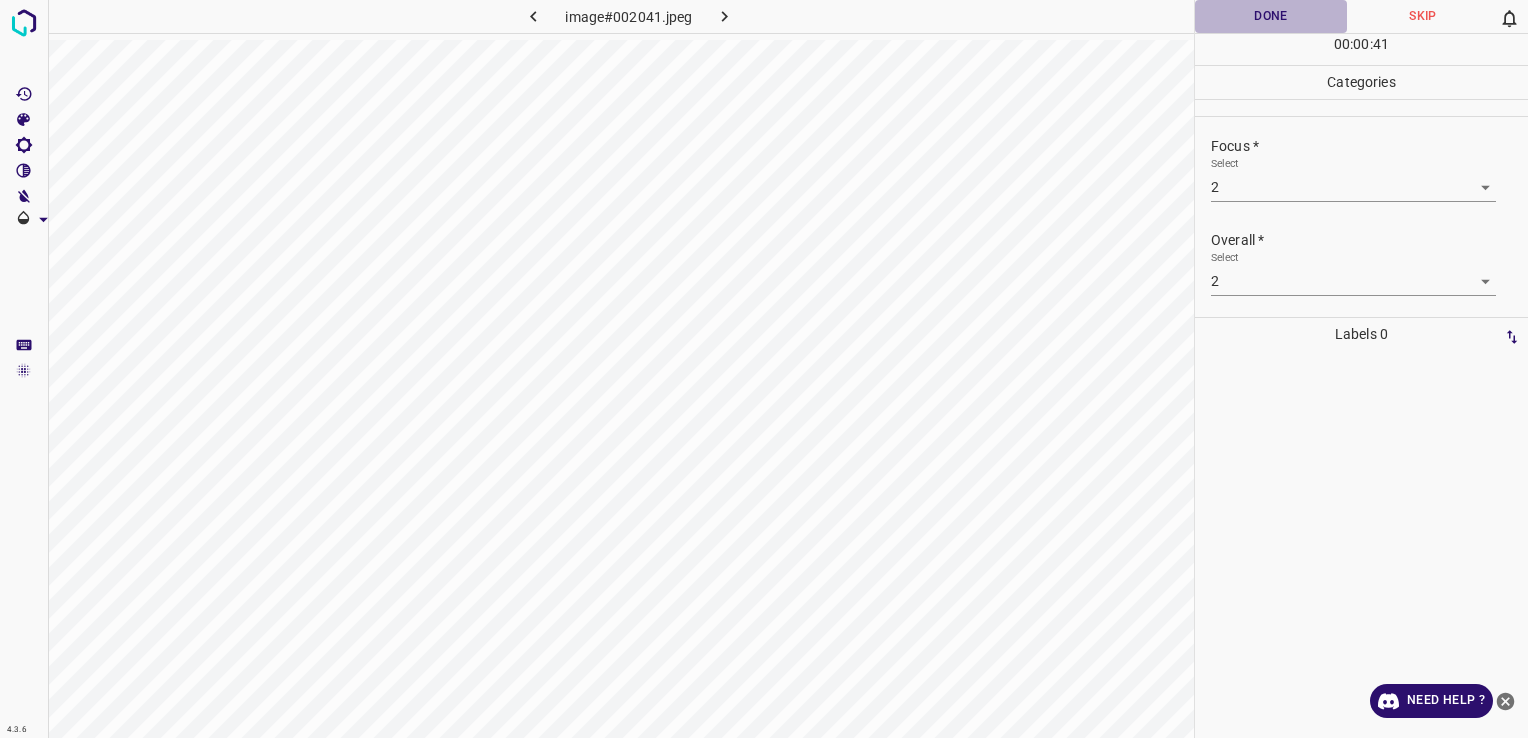 click on "Done" at bounding box center (1271, 16) 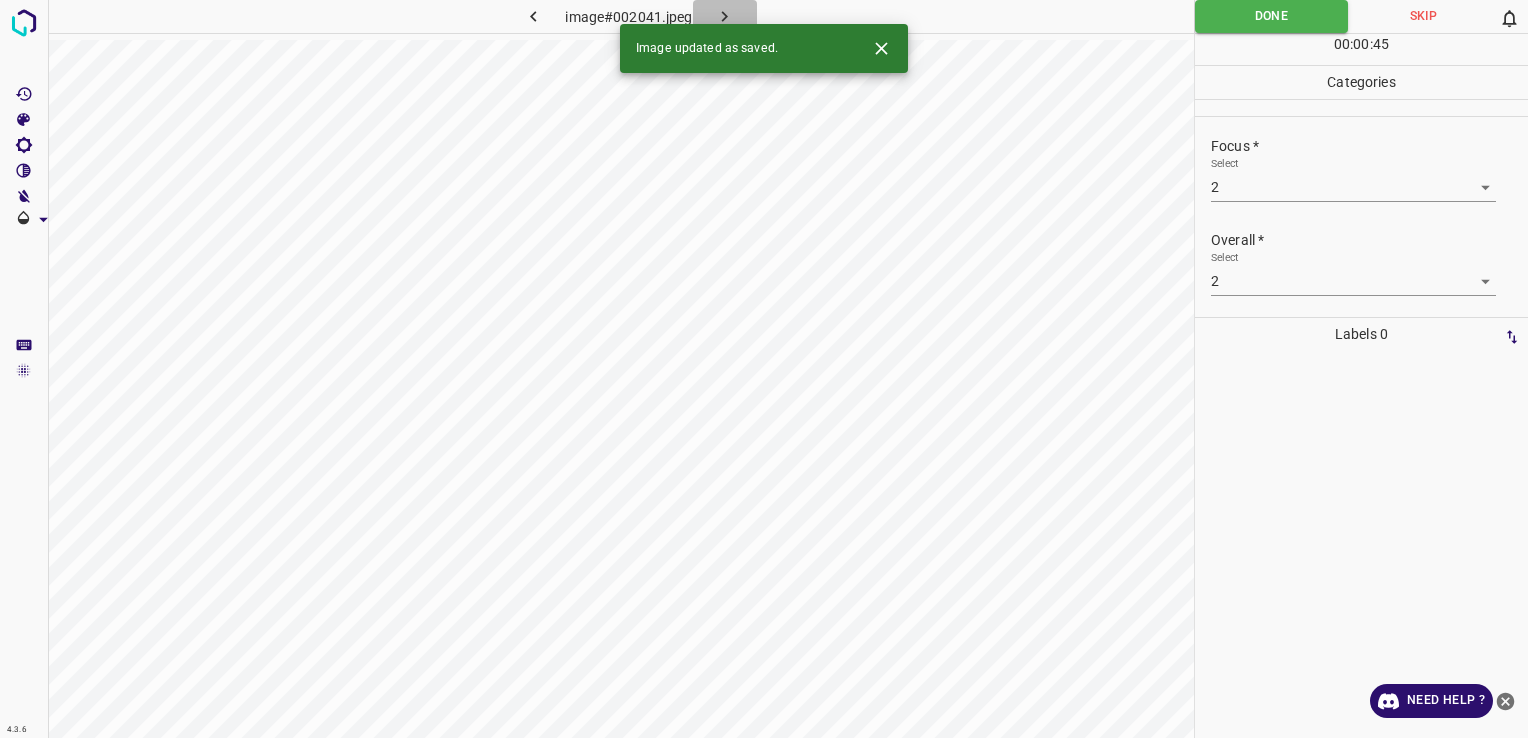 click at bounding box center (725, 16) 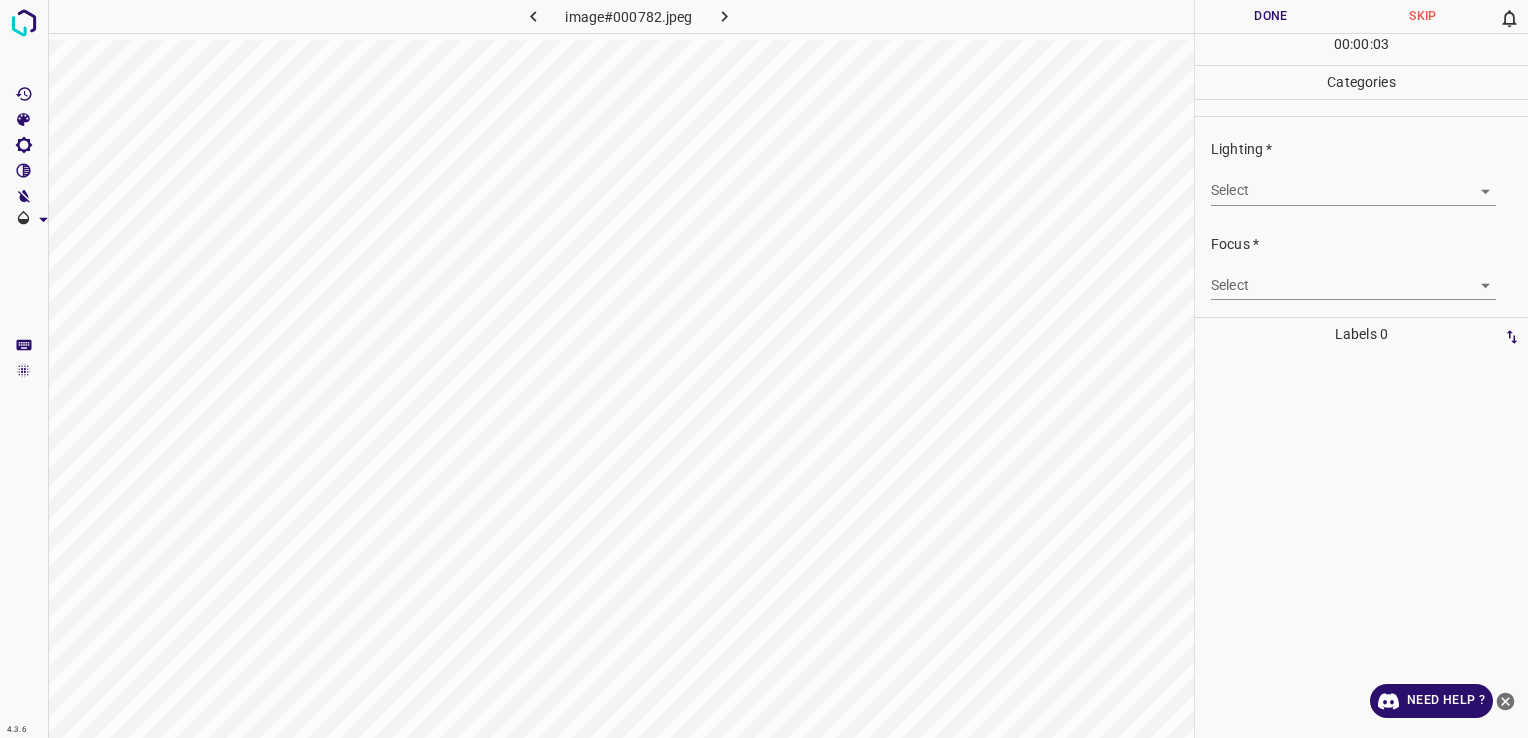 click on "4.3.6  image#000782.jpeg Done Skip 0 00   : 00   : 03   Categories Lighting *  Select ​ Focus *  Select ​ Overall *  Select ​ Labels   0 Categories 1 Lighting 2 Focus 3 Overall Tools Space Change between modes (Draw & Edit) I Auto labeling R Restore zoom M Zoom in N Zoom out Delete Delete selecte label Filters Z Restore filters X Saturation filter C Brightness filter V Contrast filter B Gray scale filter General O Download Need Help ? - Text - Hide - Delete" at bounding box center (764, 369) 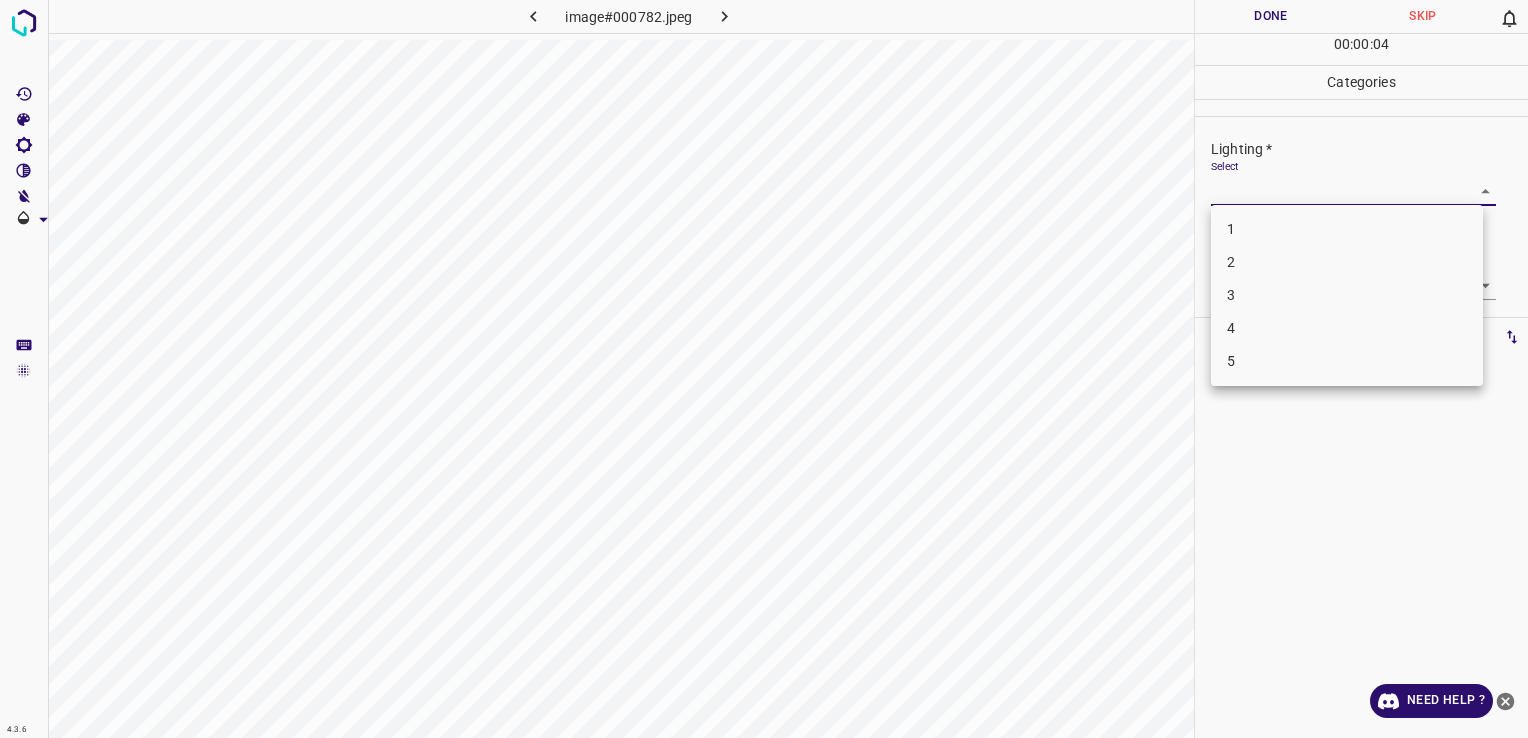 click on "2" at bounding box center [1347, 262] 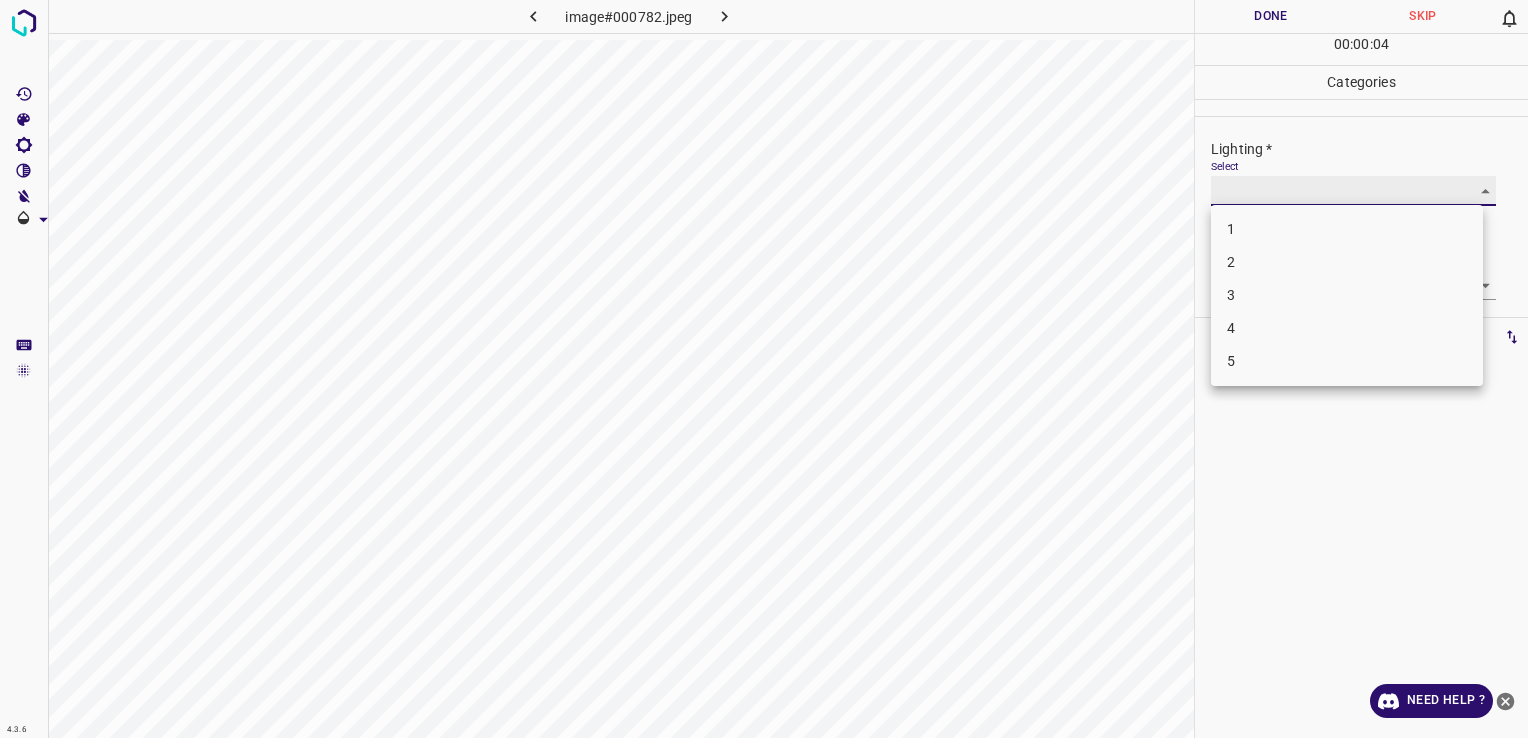 type on "2" 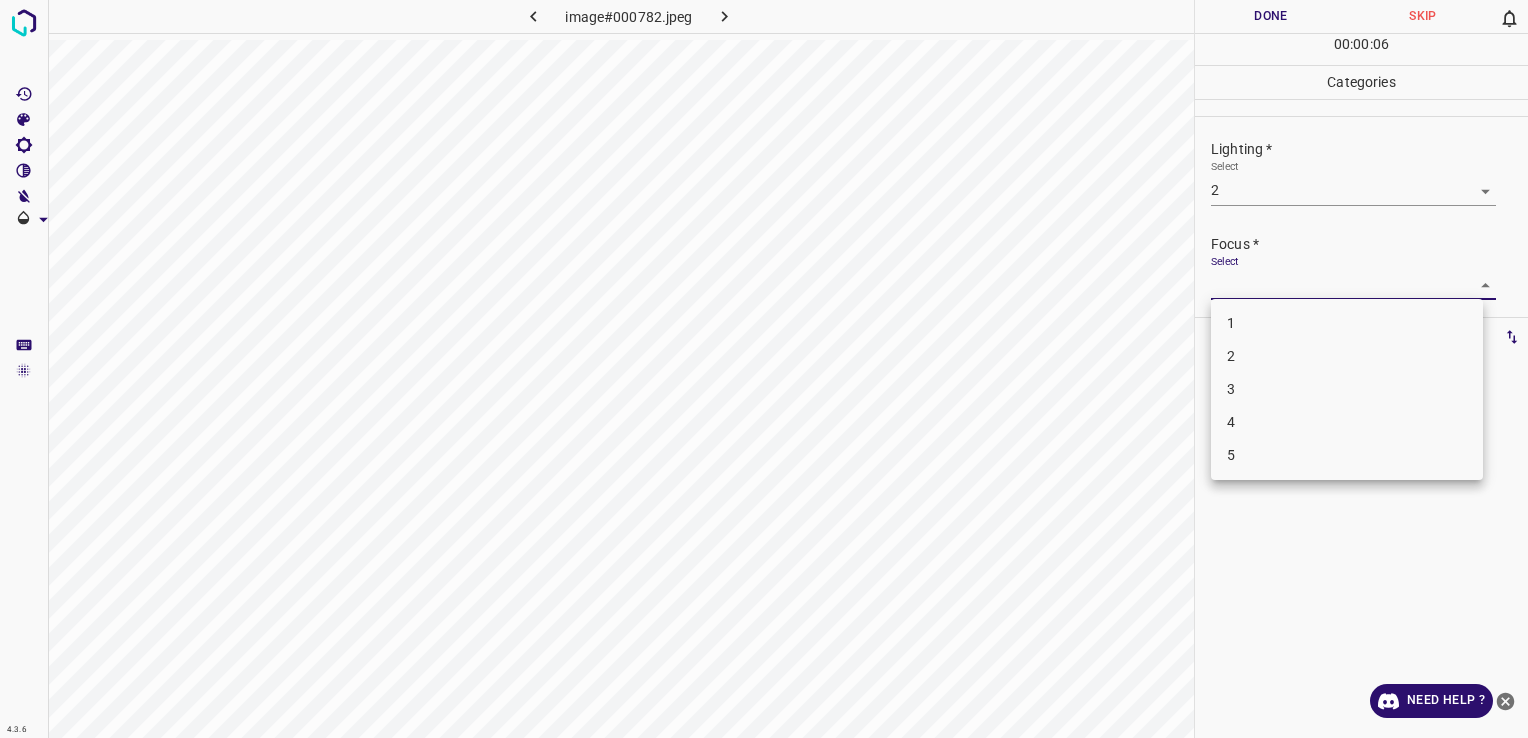 click on "4.3.6  image#000782.jpeg Done Skip 0 00   : 00   : 06   Categories Lighting *  Select 2 2 Focus *  Select ​ Overall *  Select ​ Labels   0 Categories 1 Lighting 2 Focus 3 Overall Tools Space Change between modes (Draw & Edit) I Auto labeling R Restore zoom M Zoom in N Zoom out Delete Delete selecte label Filters Z Restore filters X Saturation filter C Brightness filter V Contrast filter B Gray scale filter General O Download Need Help ? - Text - Hide - Delete 1 2 3 4 5" at bounding box center [764, 369] 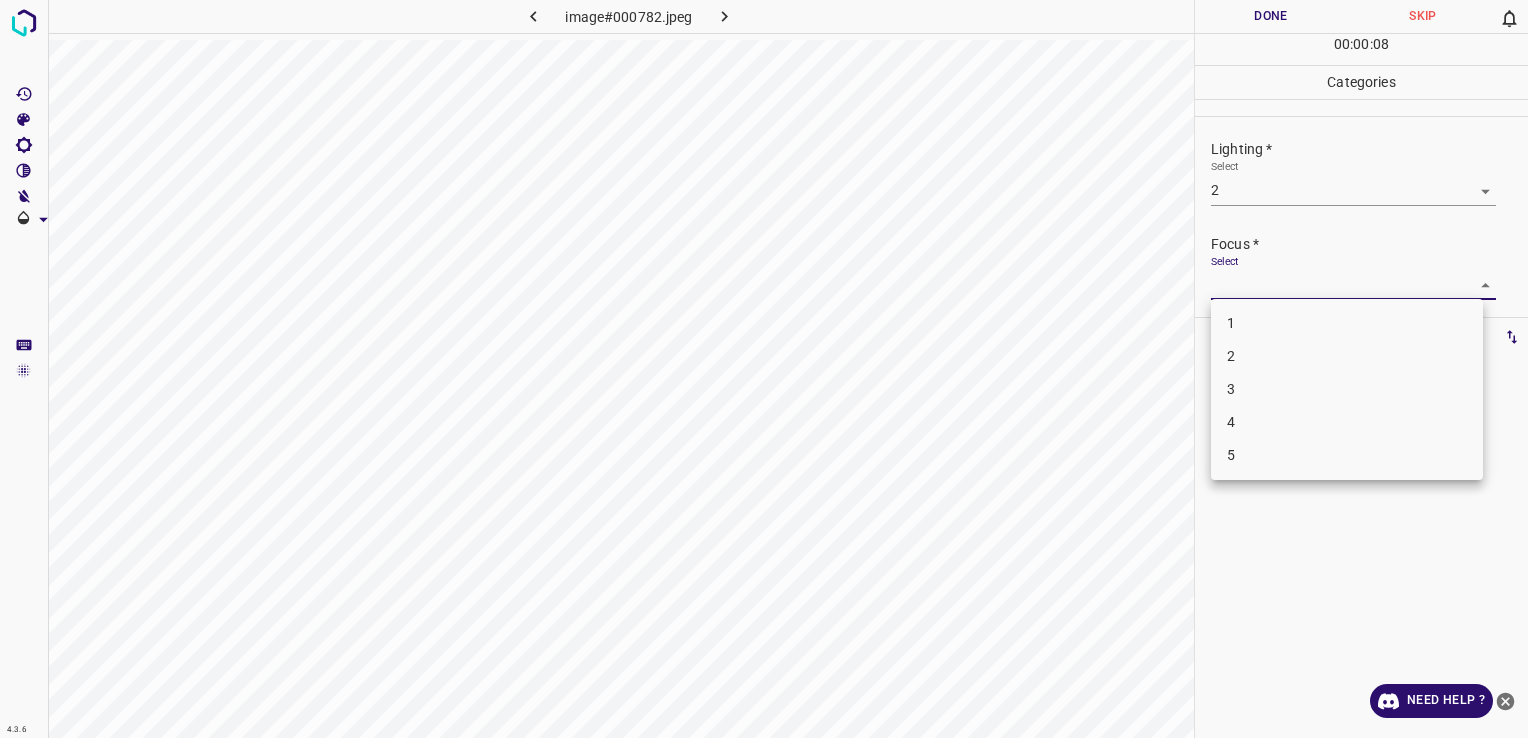 click on "2" at bounding box center (1347, 356) 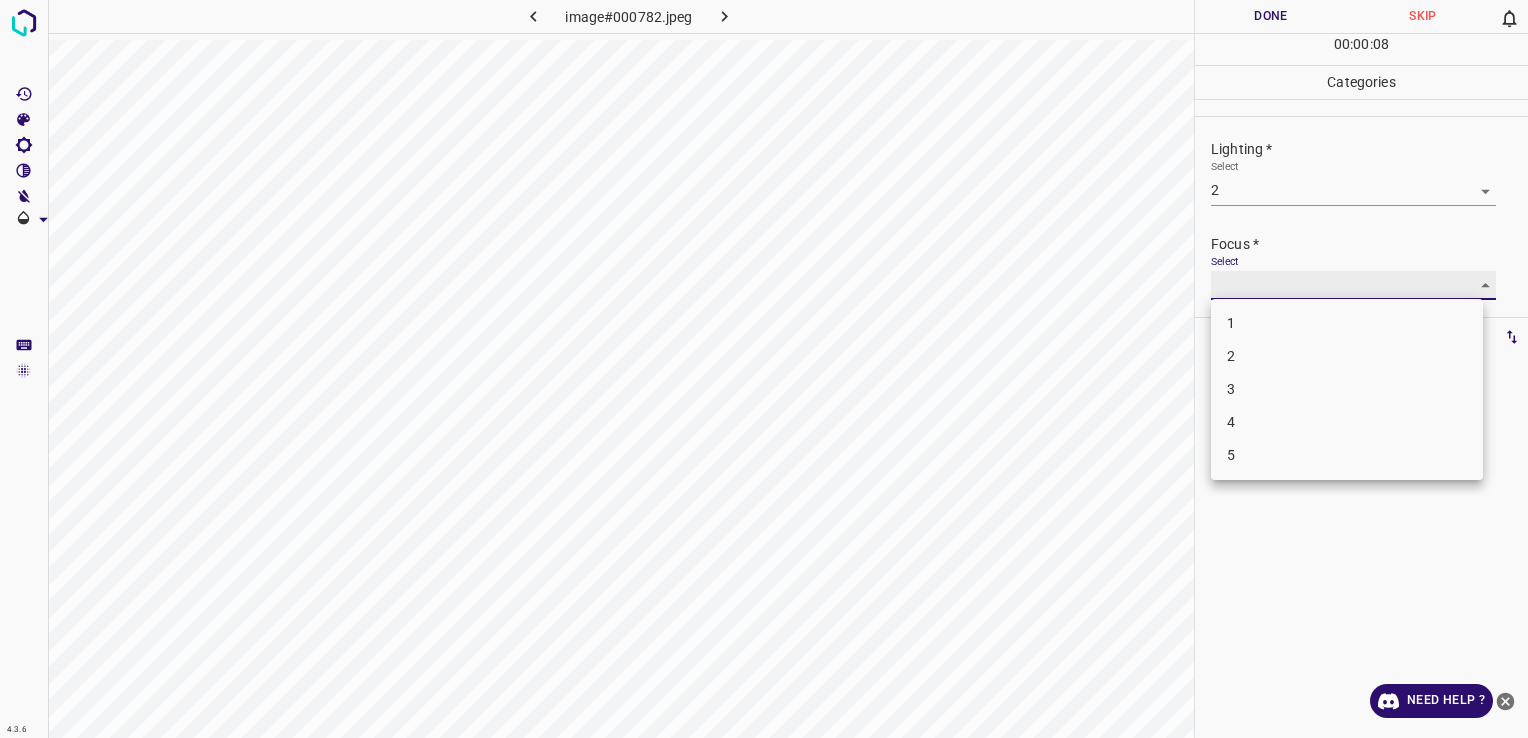 type on "2" 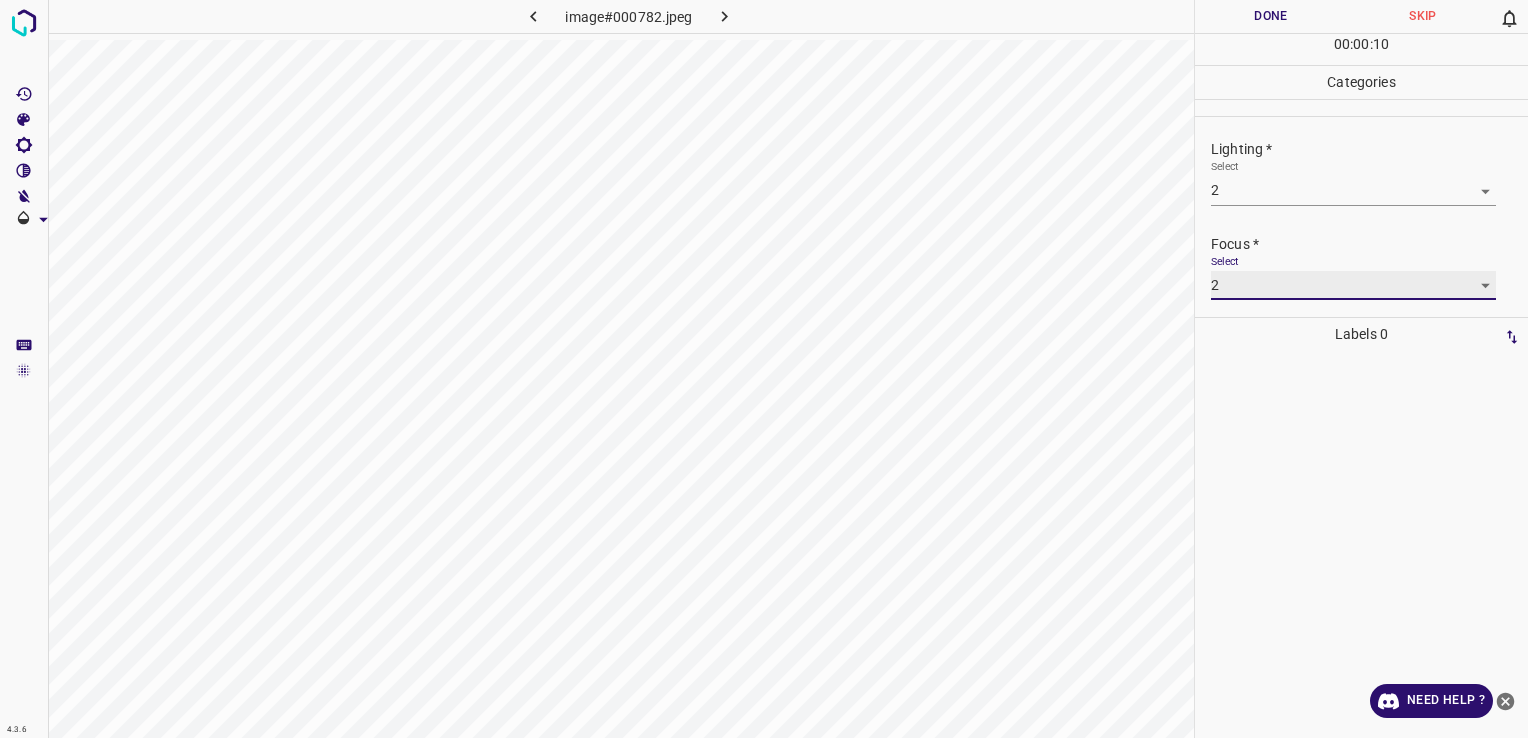scroll, scrollTop: 98, scrollLeft: 0, axis: vertical 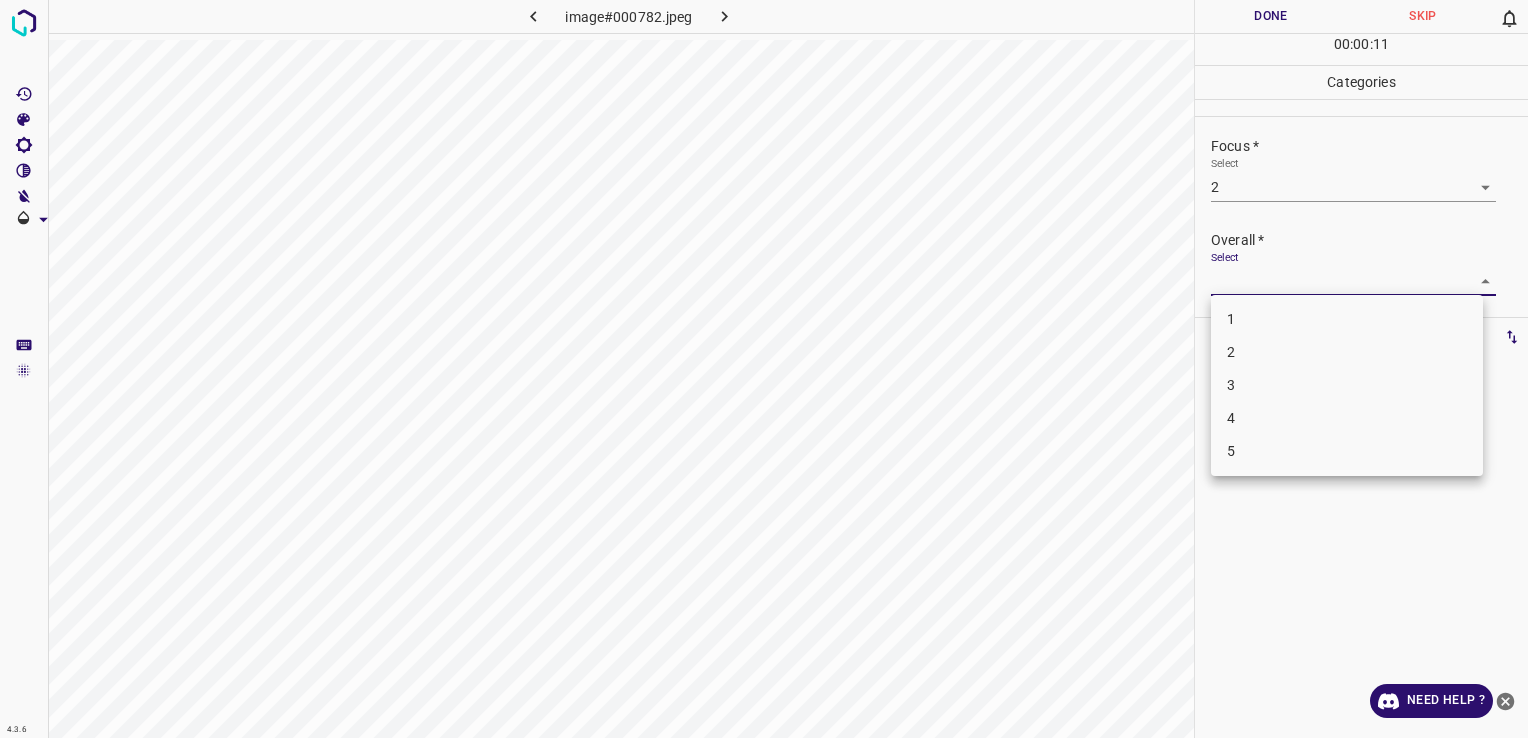 click on "4.3.6  image#000782.jpeg Done Skip 0 00   : 00   : 11   Categories Lighting *  Select 2 2 Focus *  Select 2 2 Overall *  Select ​ Labels   0 Categories 1 Lighting 2 Focus 3 Overall Tools Space Change between modes (Draw & Edit) I Auto labeling R Restore zoom M Zoom in N Zoom out Delete Delete selecte label Filters Z Restore filters X Saturation filter C Brightness filter V Contrast filter B Gray scale filter General O Download Need Help ? - Text - Hide - Delete 1 2 3 4 5" at bounding box center (764, 369) 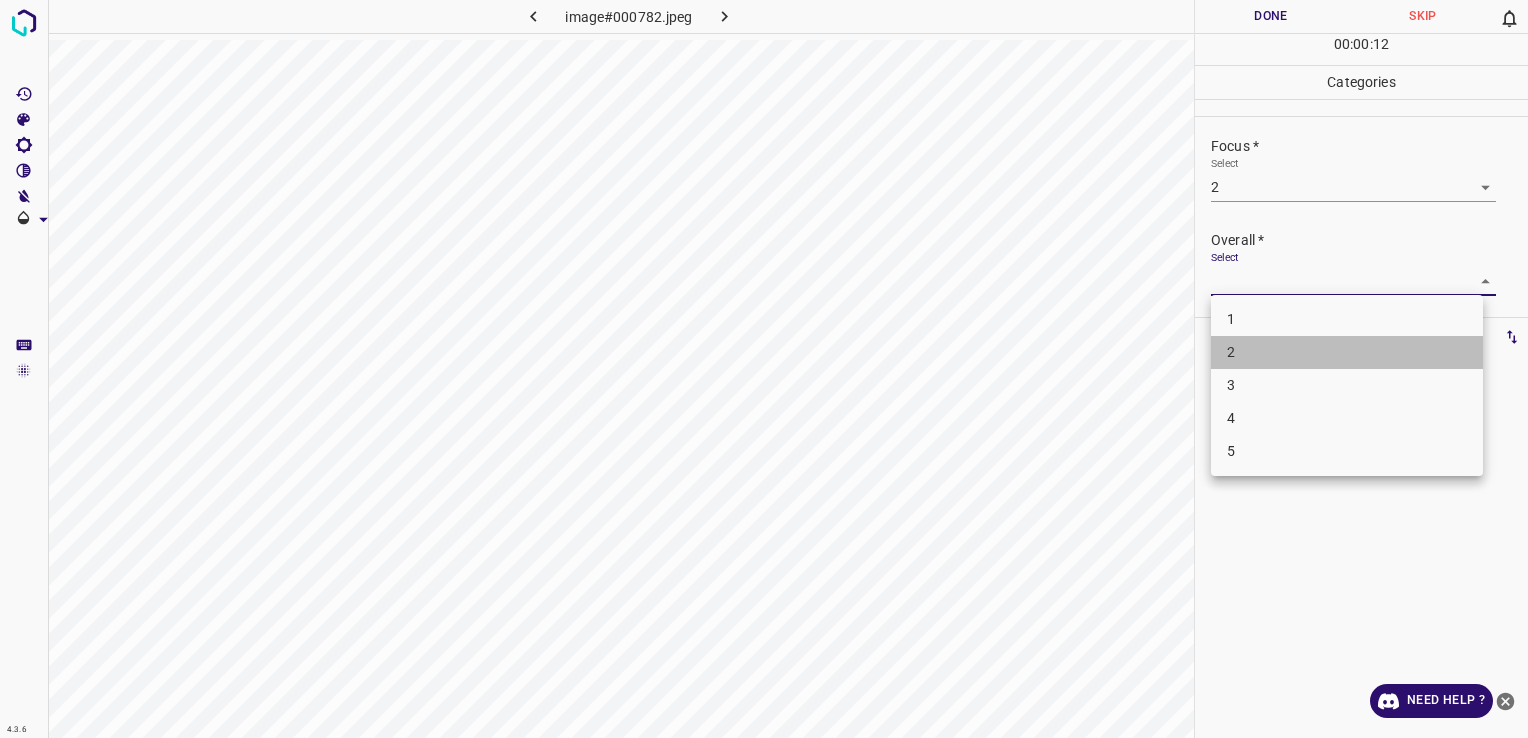 click on "2" at bounding box center (1347, 352) 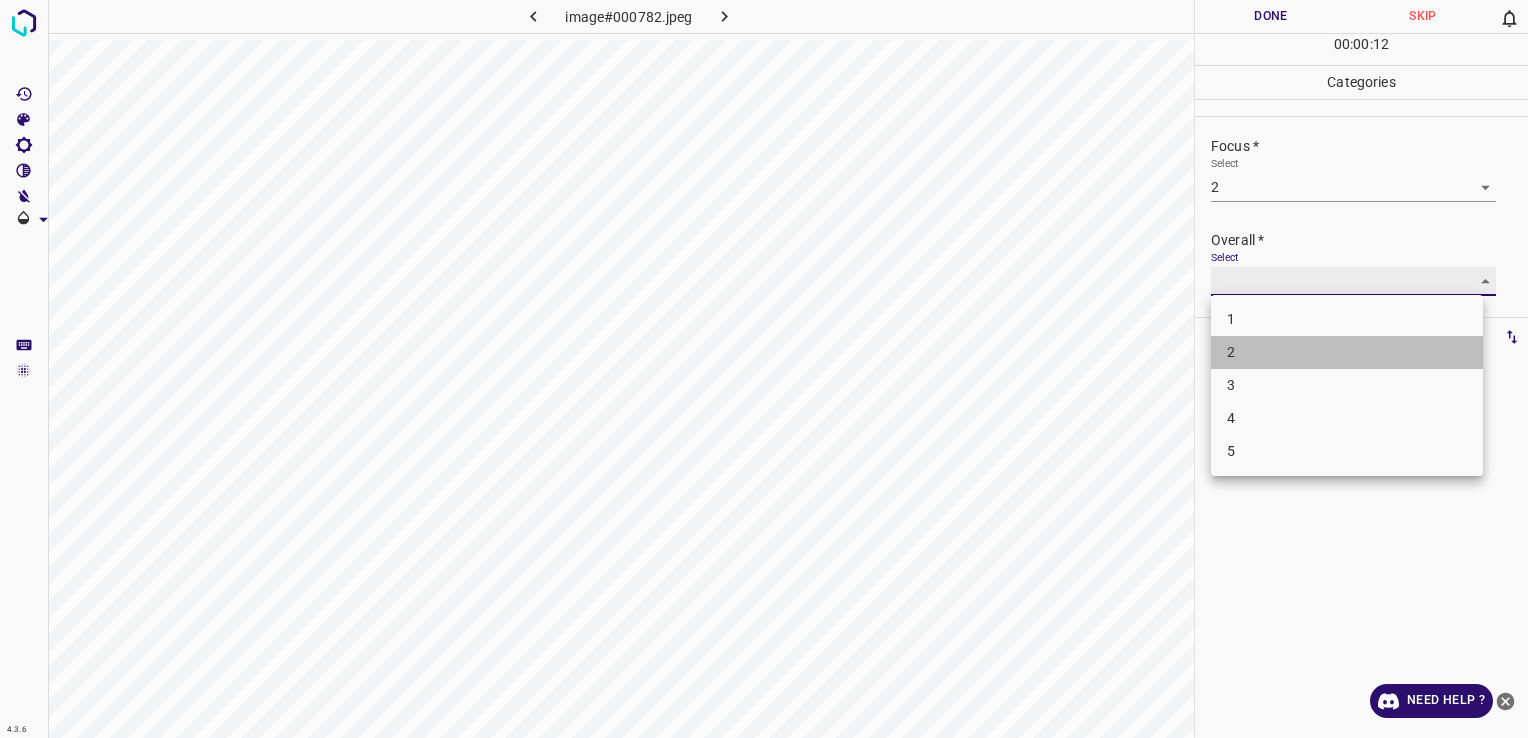 type on "2" 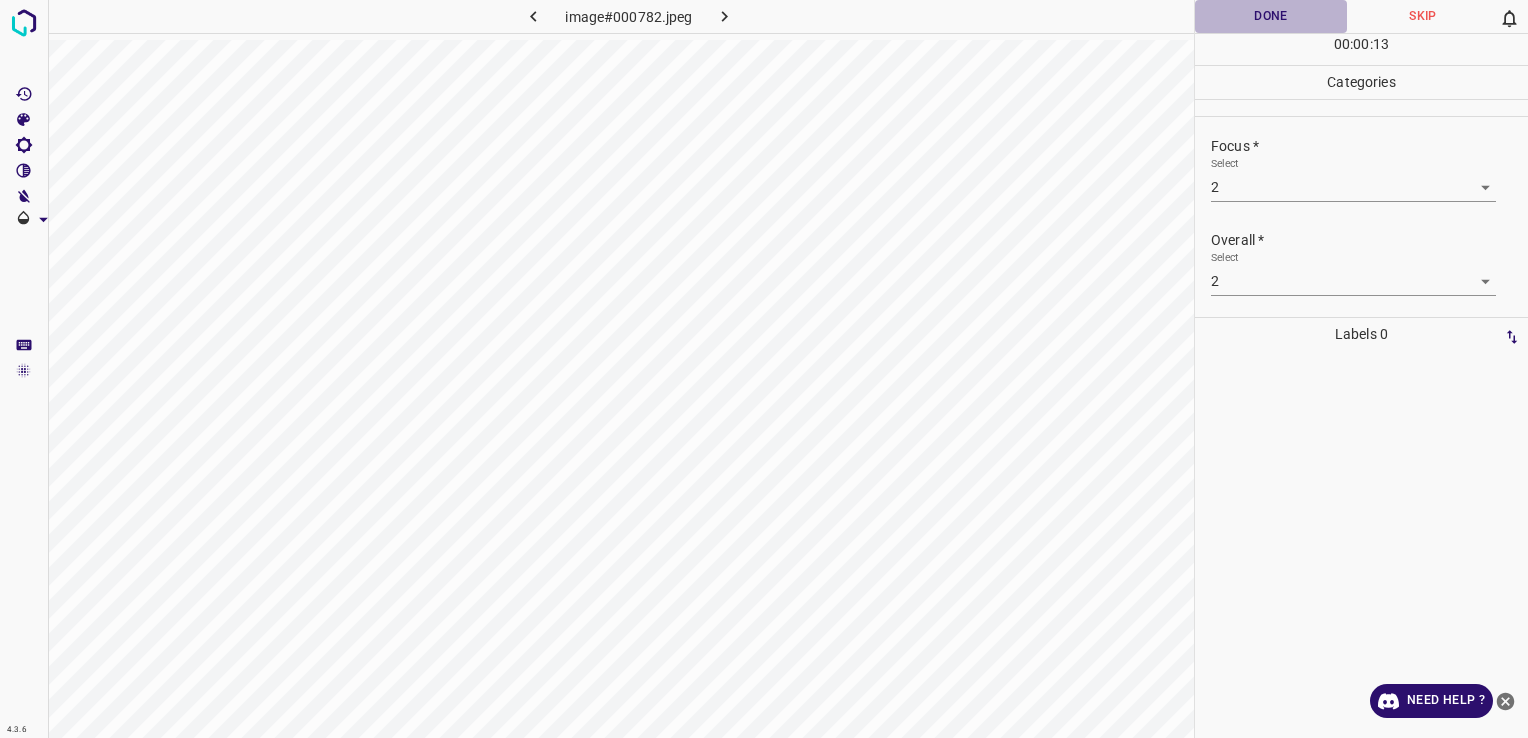 click on "Done" at bounding box center (1271, 16) 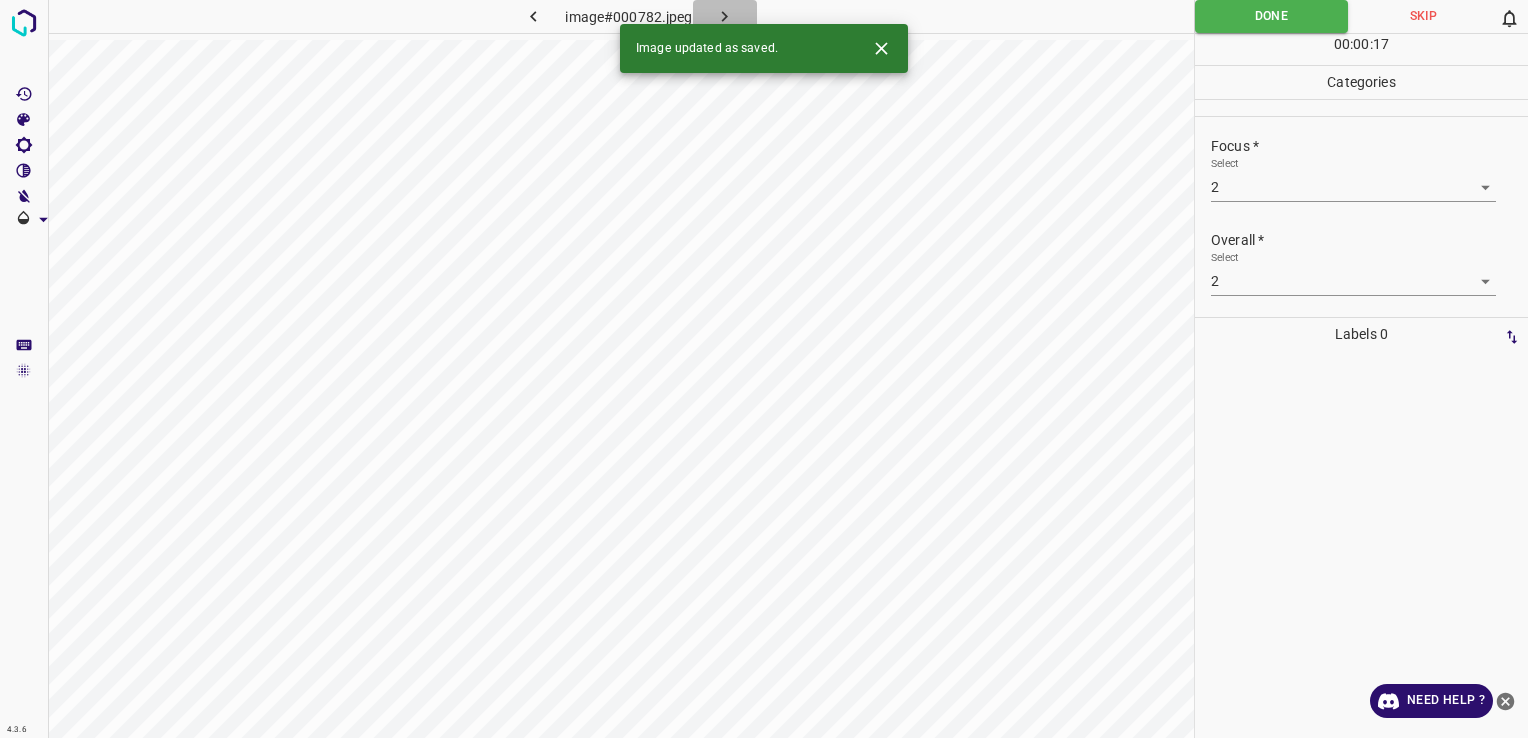 click at bounding box center [725, 16] 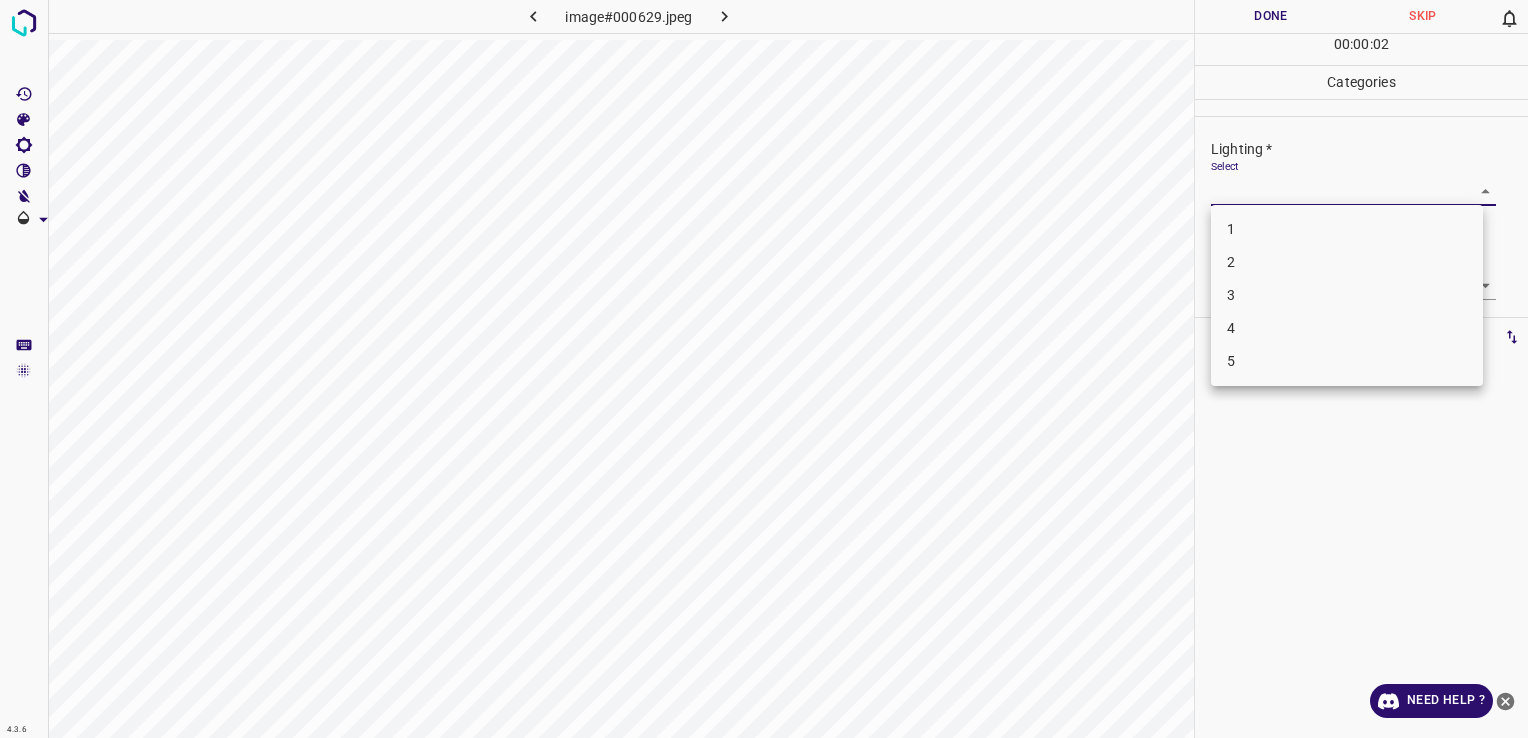 click on "4.3.6  image#000629.jpeg Done Skip 0 00   : 00   : 02   Categories Lighting *  Select ​ Focus *  Select ​ Overall *  Select ​ Labels   0 Categories 1 Lighting 2 Focus 3 Overall Tools Space Change between modes (Draw & Edit) I Auto labeling R Restore zoom M Zoom in N Zoom out Delete Delete selecte label Filters Z Restore filters X Saturation filter C Brightness filter V Contrast filter B Gray scale filter General O Download Need Help ? - Text - Hide - Delete 1 2 3 4 5" at bounding box center (764, 369) 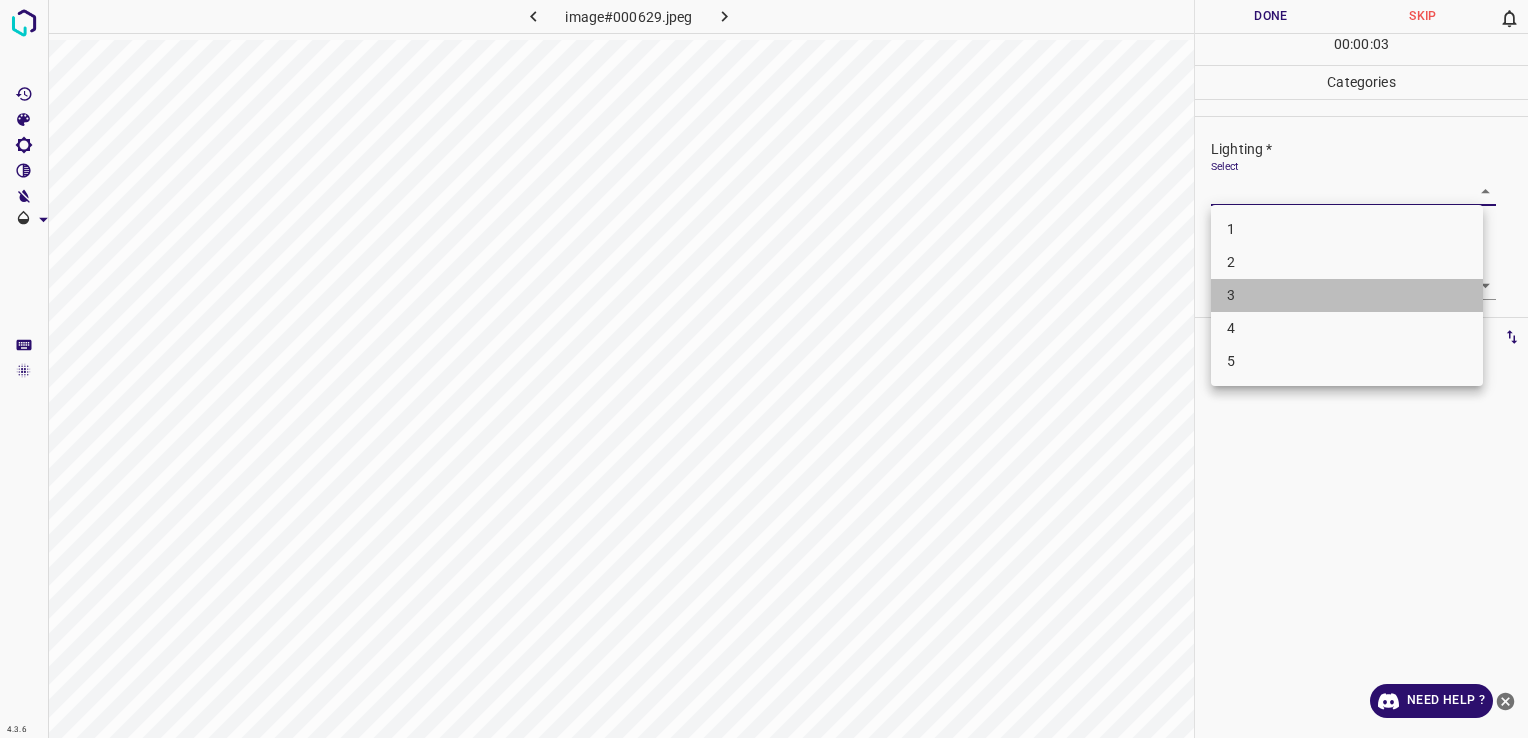click on "3" at bounding box center (1347, 295) 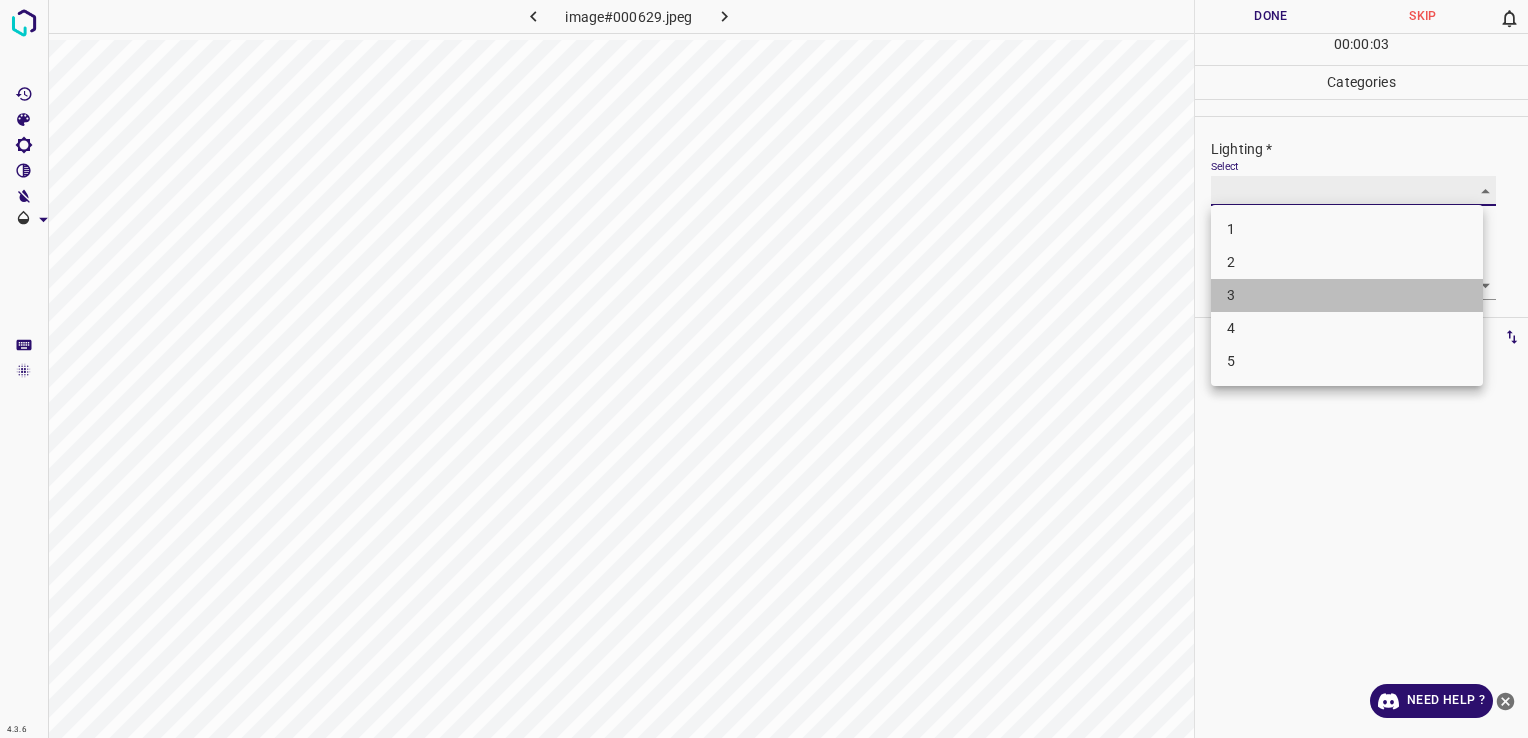 type on "3" 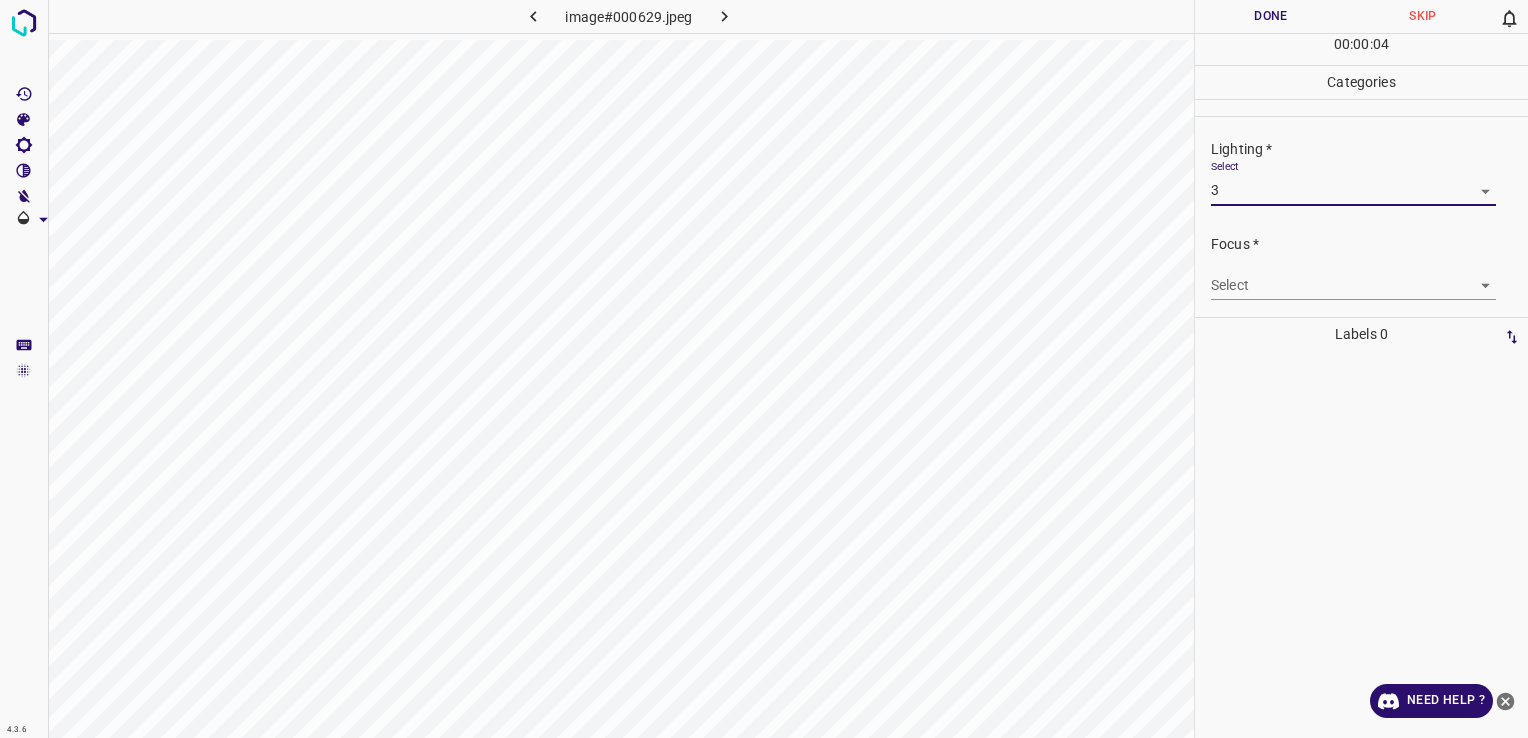 click on "4.3.6  image#000629.jpeg Done Skip 0 00   : 00   : 04   Categories Lighting *  Select 3 3 Focus *  Select ​ Overall *  Select ​ Labels   0 Categories 1 Lighting 2 Focus 3 Overall Tools Space Change between modes (Draw & Edit) I Auto labeling R Restore zoom M Zoom in N Zoom out Delete Delete selecte label Filters Z Restore filters X Saturation filter C Brightness filter V Contrast filter B Gray scale filter General O Download Need Help ? - Text - Hide - Delete" at bounding box center (764, 369) 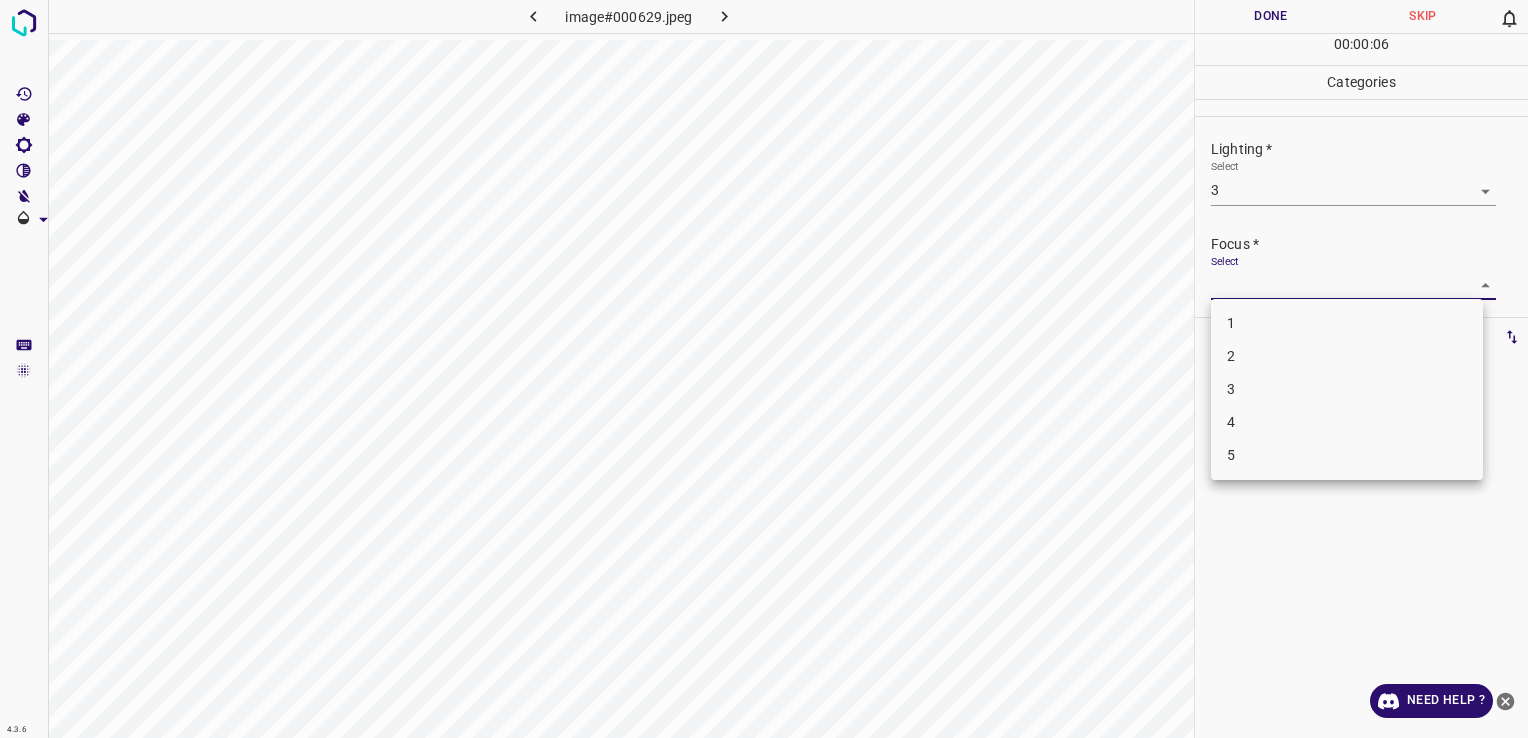 click on "3" at bounding box center [1347, 389] 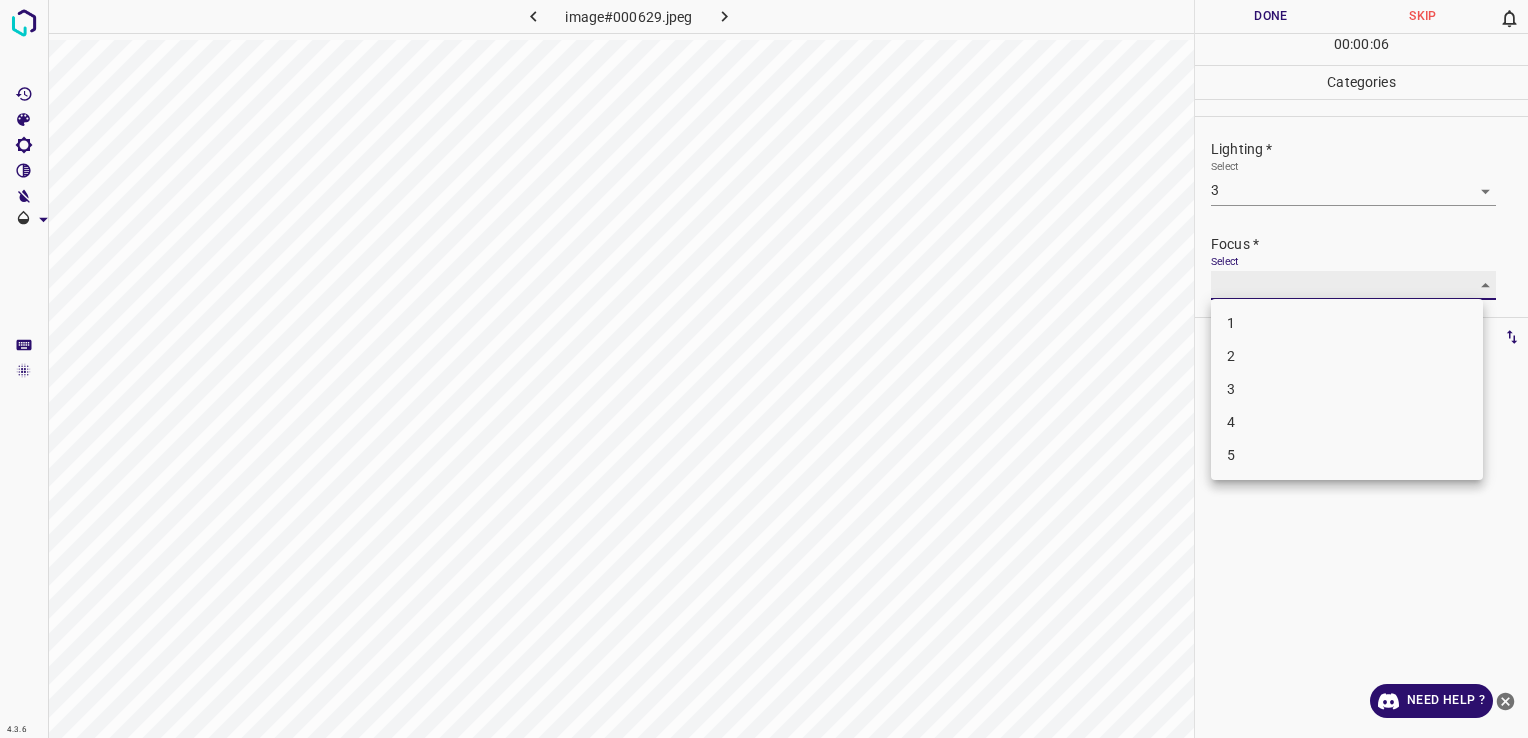 type on "3" 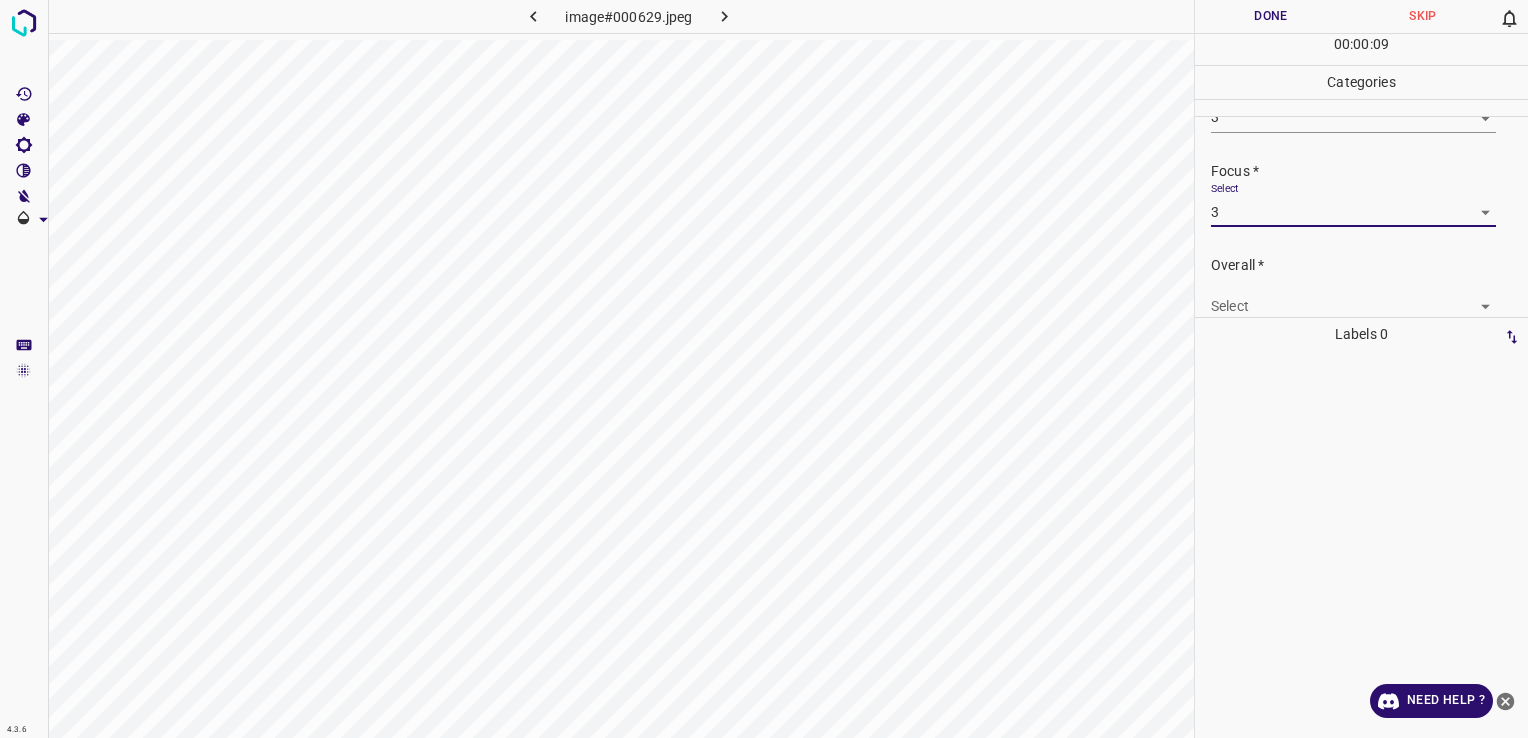 scroll, scrollTop: 76, scrollLeft: 0, axis: vertical 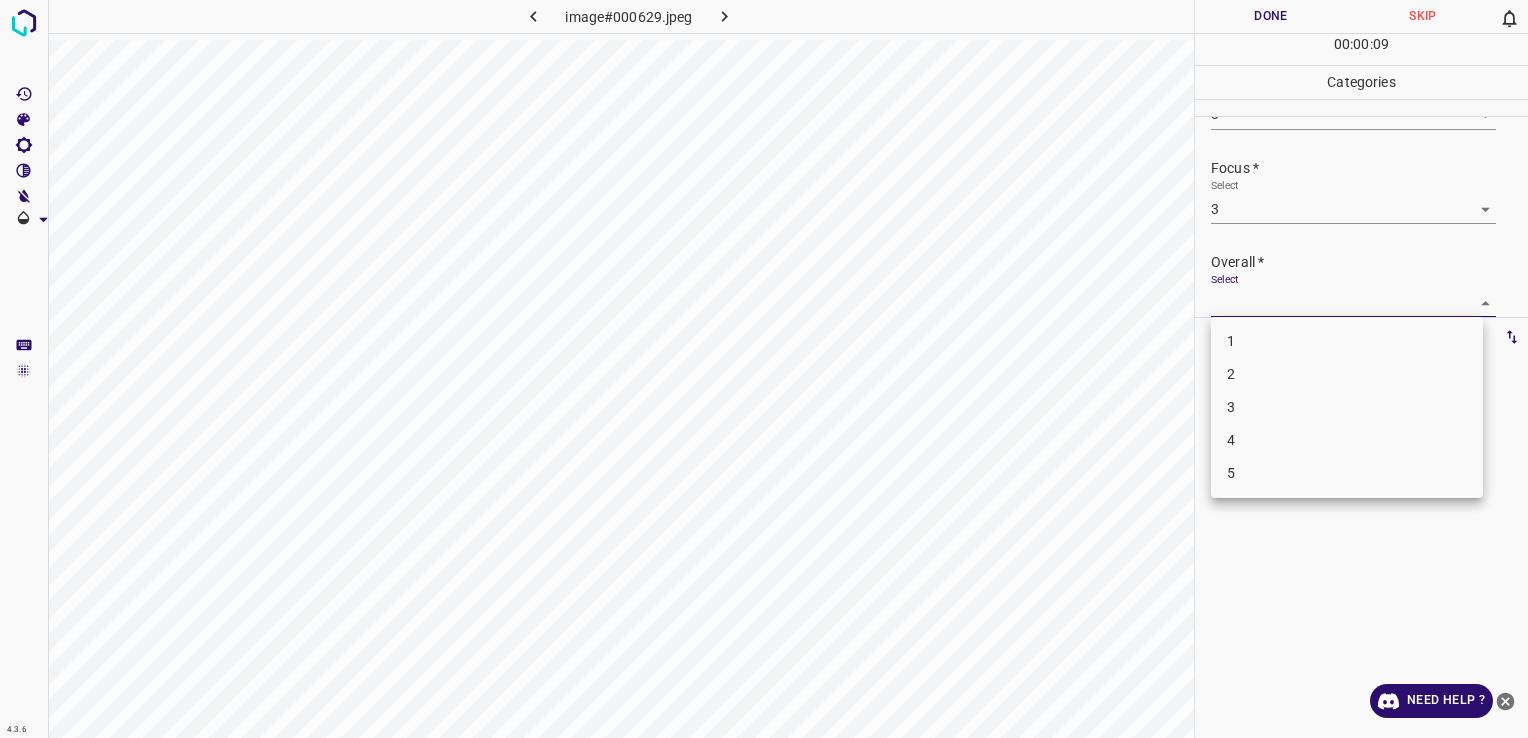 click on "4.3.6  image#000629.jpeg Done Skip 0 00   : 00   : 09   Categories Lighting *  Select 3 3 Focus *  Select 3 3 Overall *  Select ​ Labels   0 Categories 1 Lighting 2 Focus 3 Overall Tools Space Change between modes (Draw & Edit) I Auto labeling R Restore zoom M Zoom in N Zoom out Delete Delete selecte label Filters Z Restore filters X Saturation filter C Brightness filter V Contrast filter B Gray scale filter General O Download Need Help ? - Text - Hide - Delete 1 2 3 4 5" at bounding box center [764, 369] 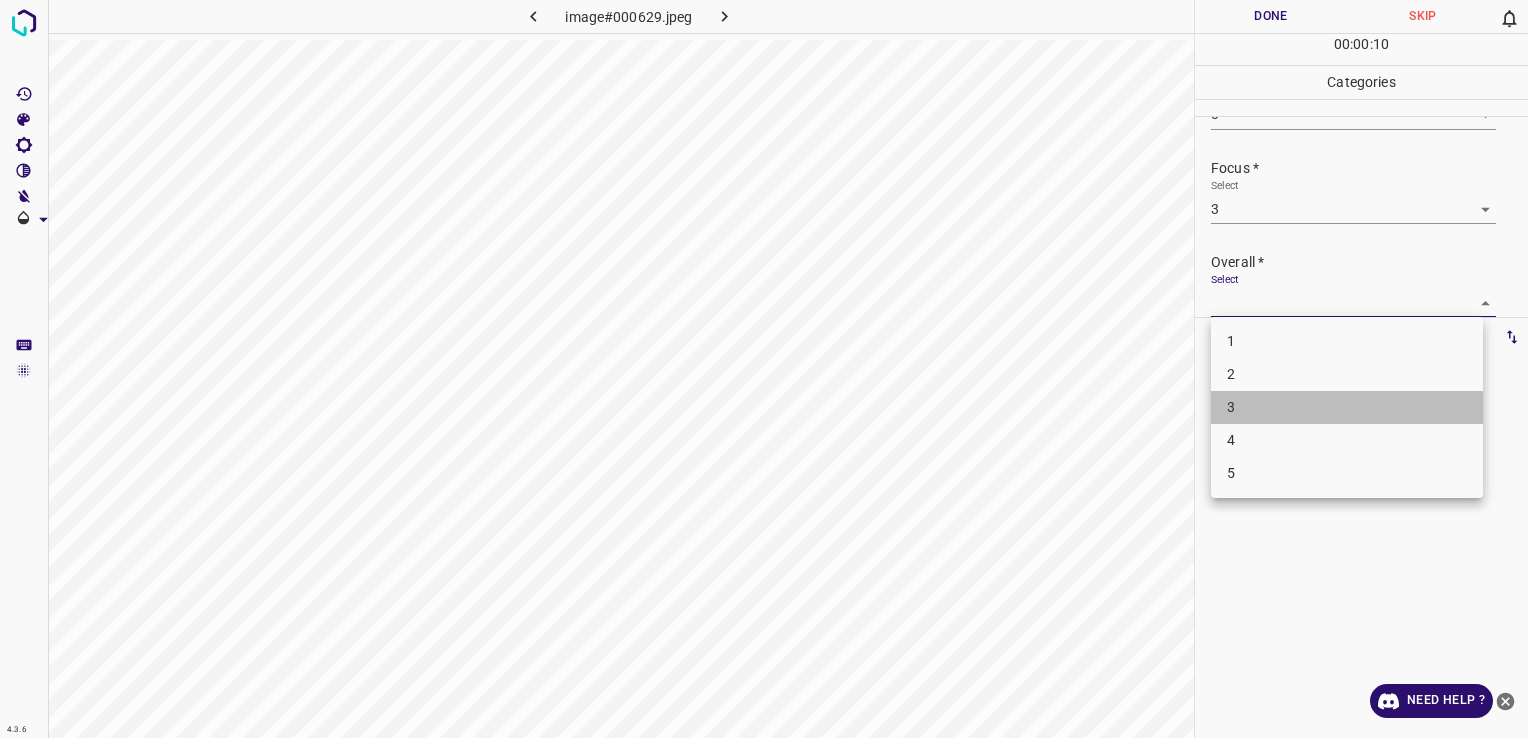 click on "3" at bounding box center [1347, 407] 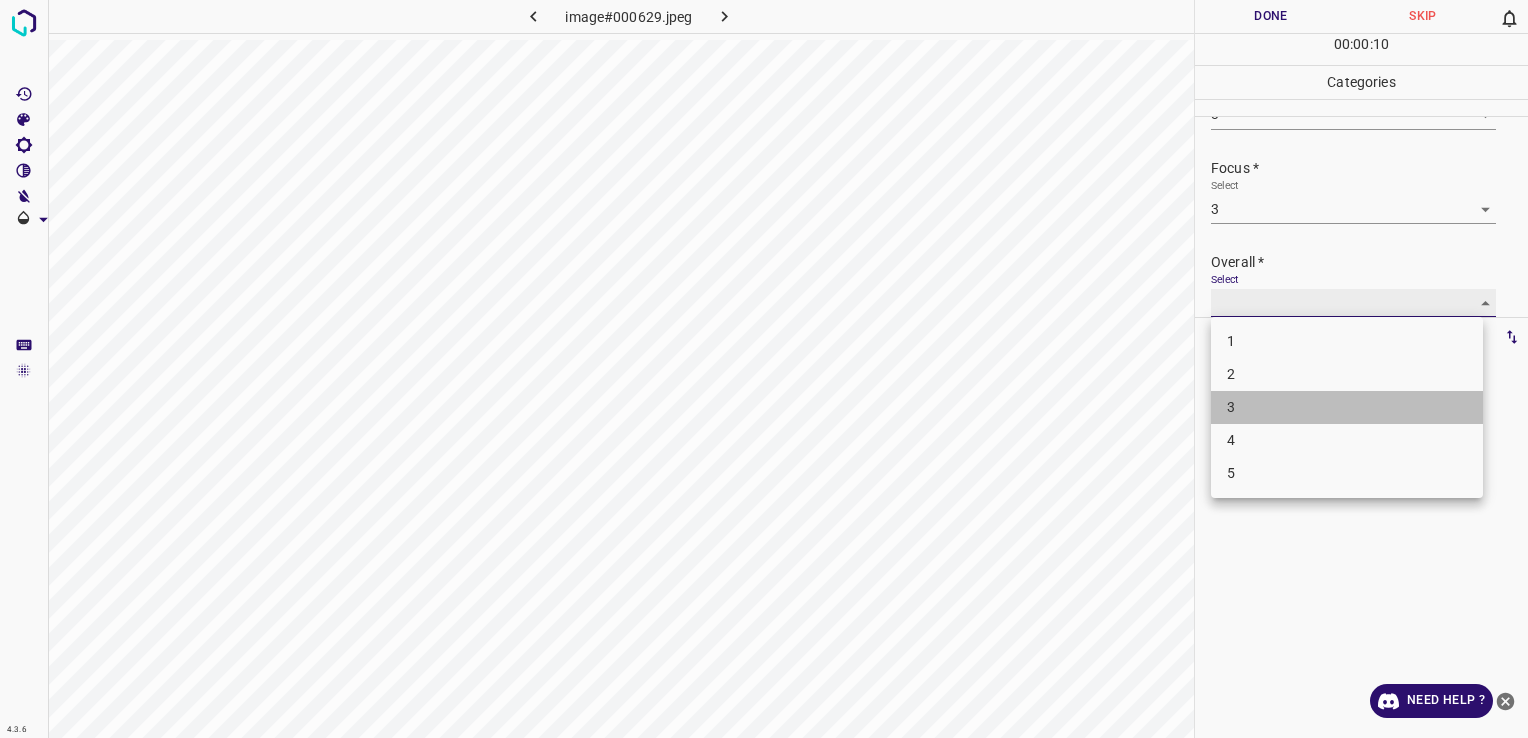 type on "3" 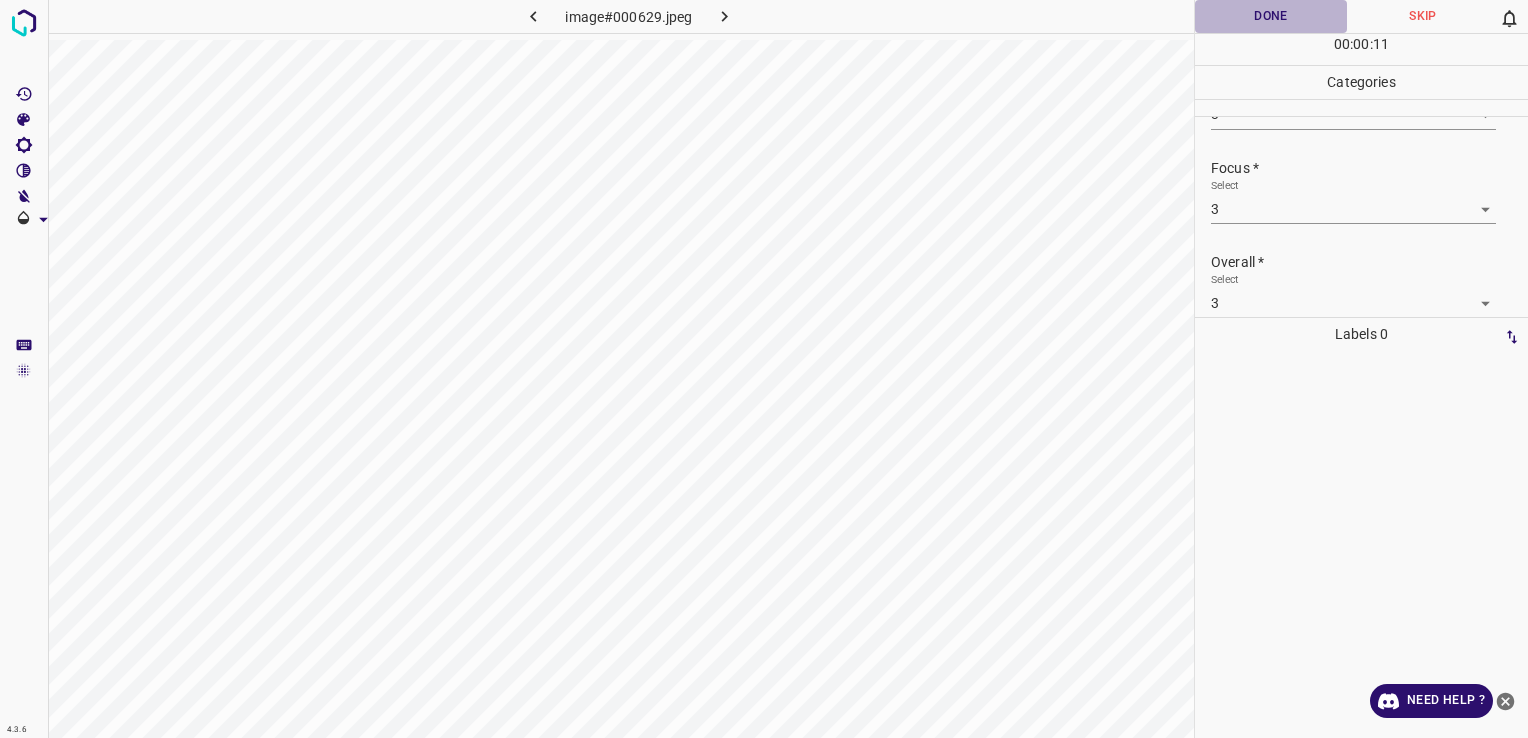 click on "Done" at bounding box center (1271, 16) 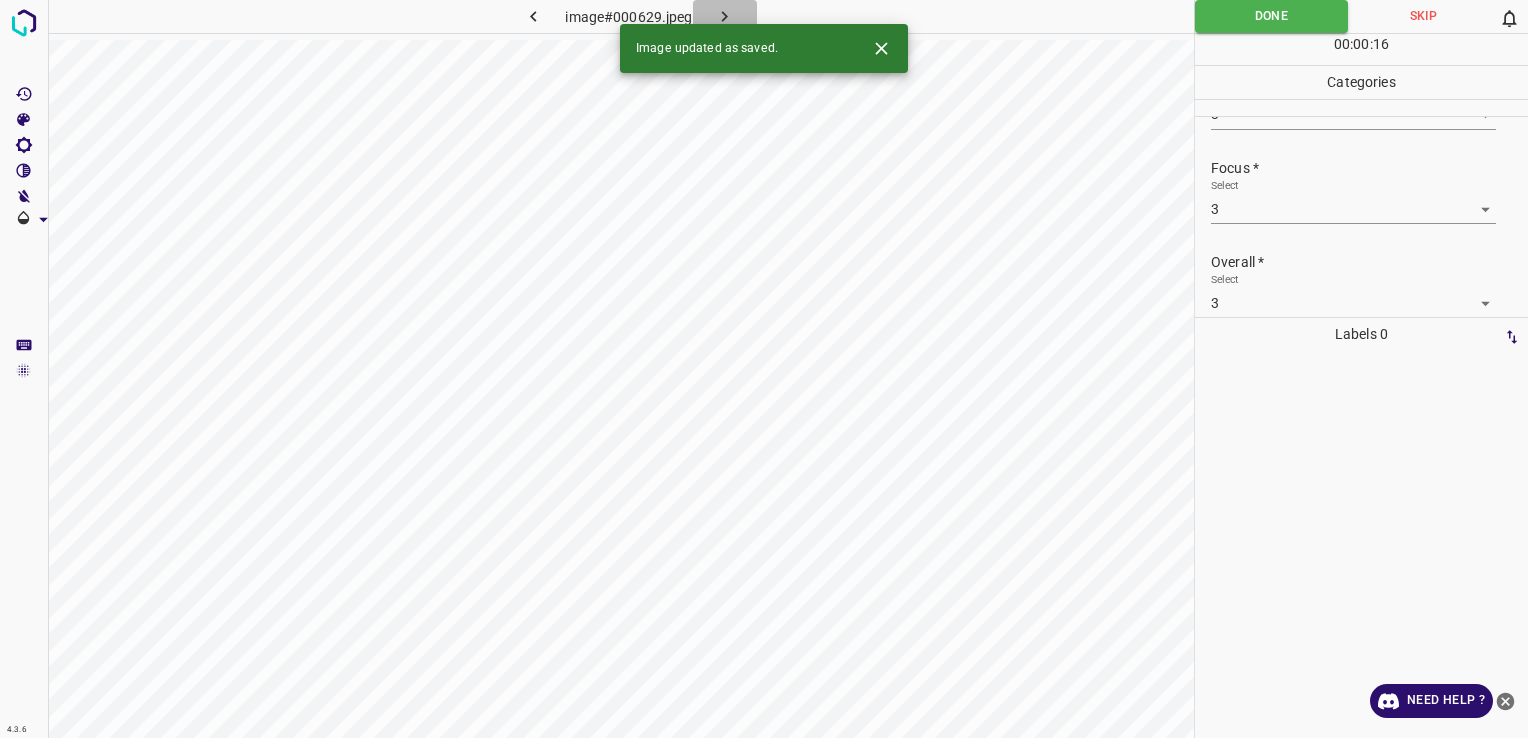 click 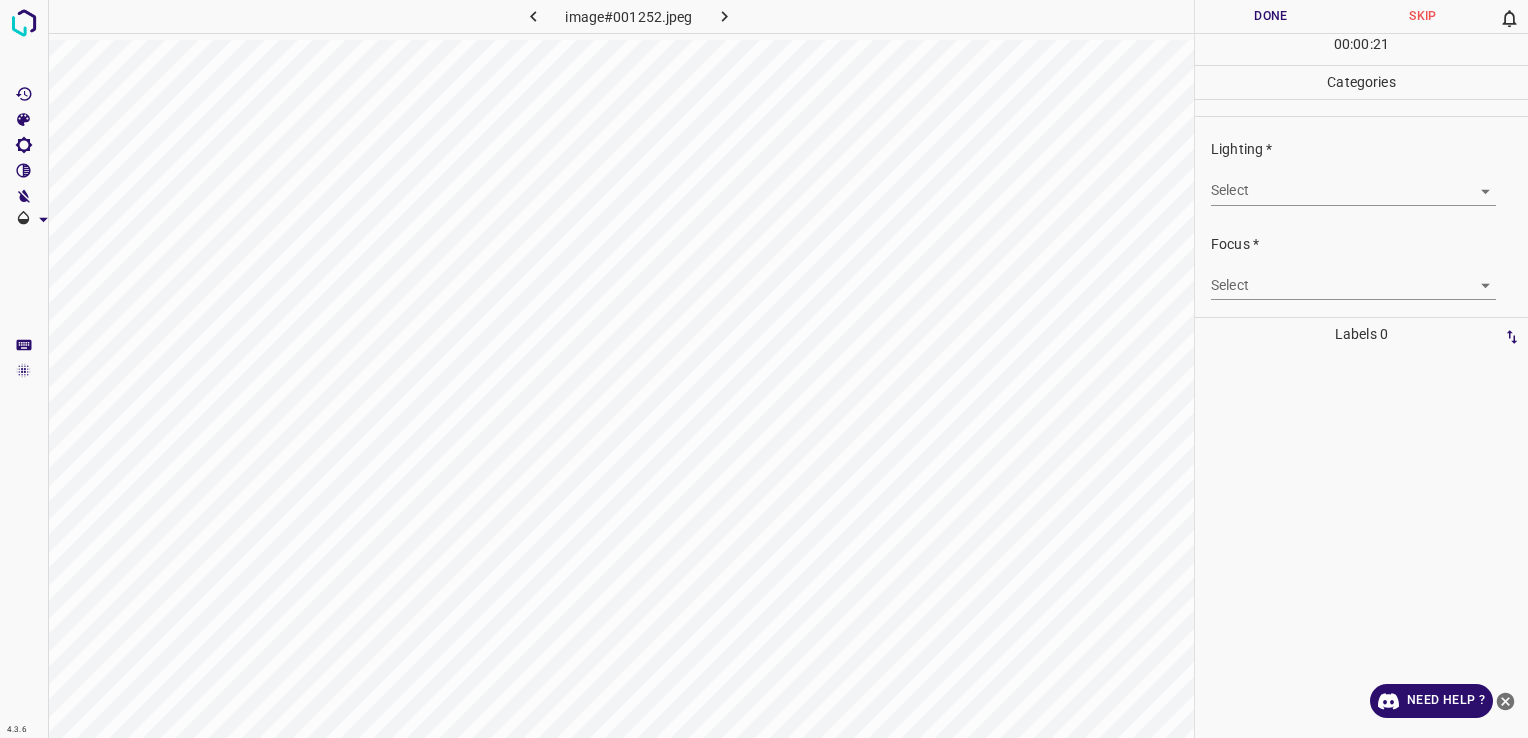 click on "Select ​" at bounding box center [1353, 182] 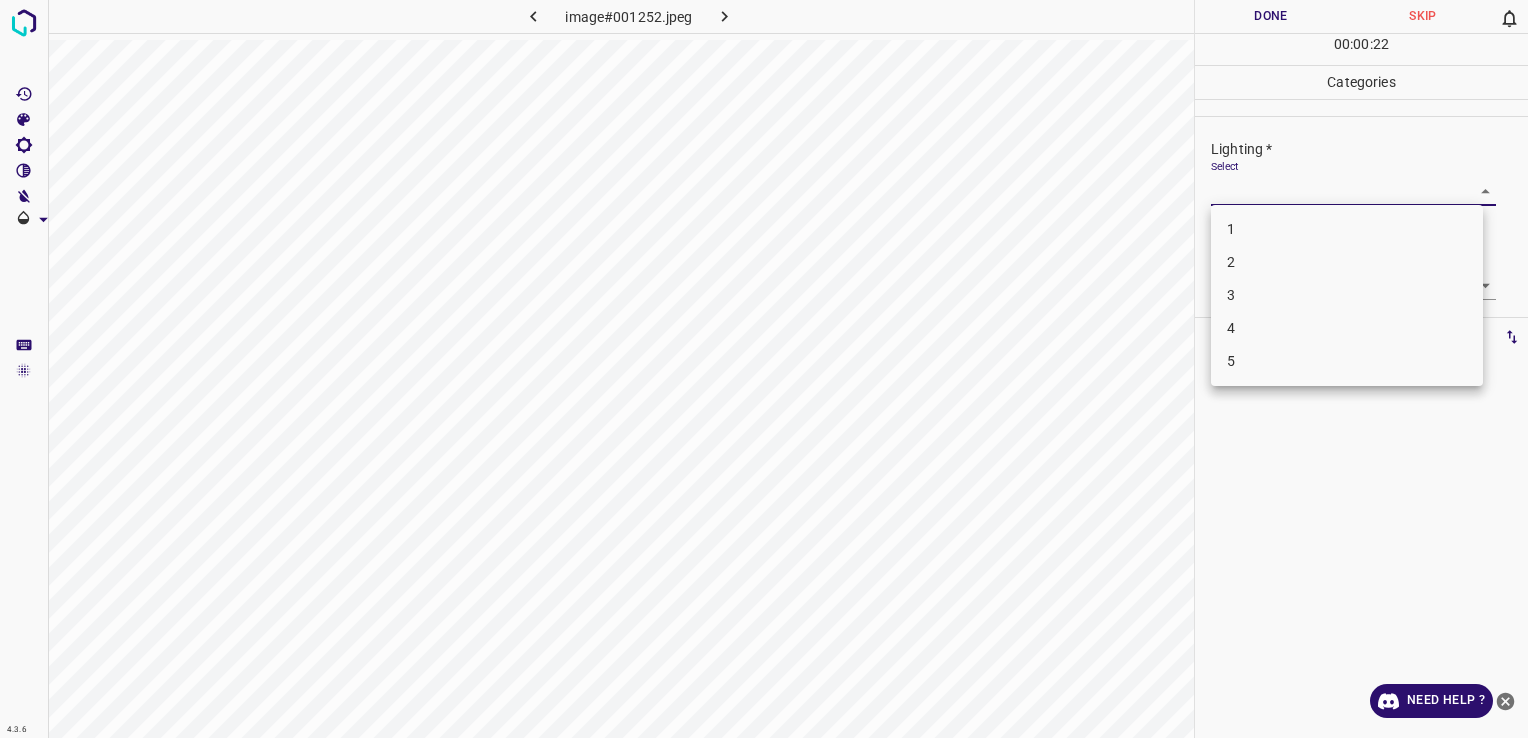 click on "4.3.6  image#001252.jpeg Done Skip 0 00   : 00   : 22   Categories Lighting *  Select ​ Focus *  Select ​ Overall *  Select ​ Labels   0 Categories 1 Lighting 2 Focus 3 Overall Tools Space Change between modes (Draw & Edit) I Auto labeling R Restore zoom M Zoom in N Zoom out Delete Delete selecte label Filters Z Restore filters X Saturation filter C Brightness filter V Contrast filter B Gray scale filter General O Download Need Help ? - Text - Hide - Delete 1 2 3 4 5" at bounding box center [764, 369] 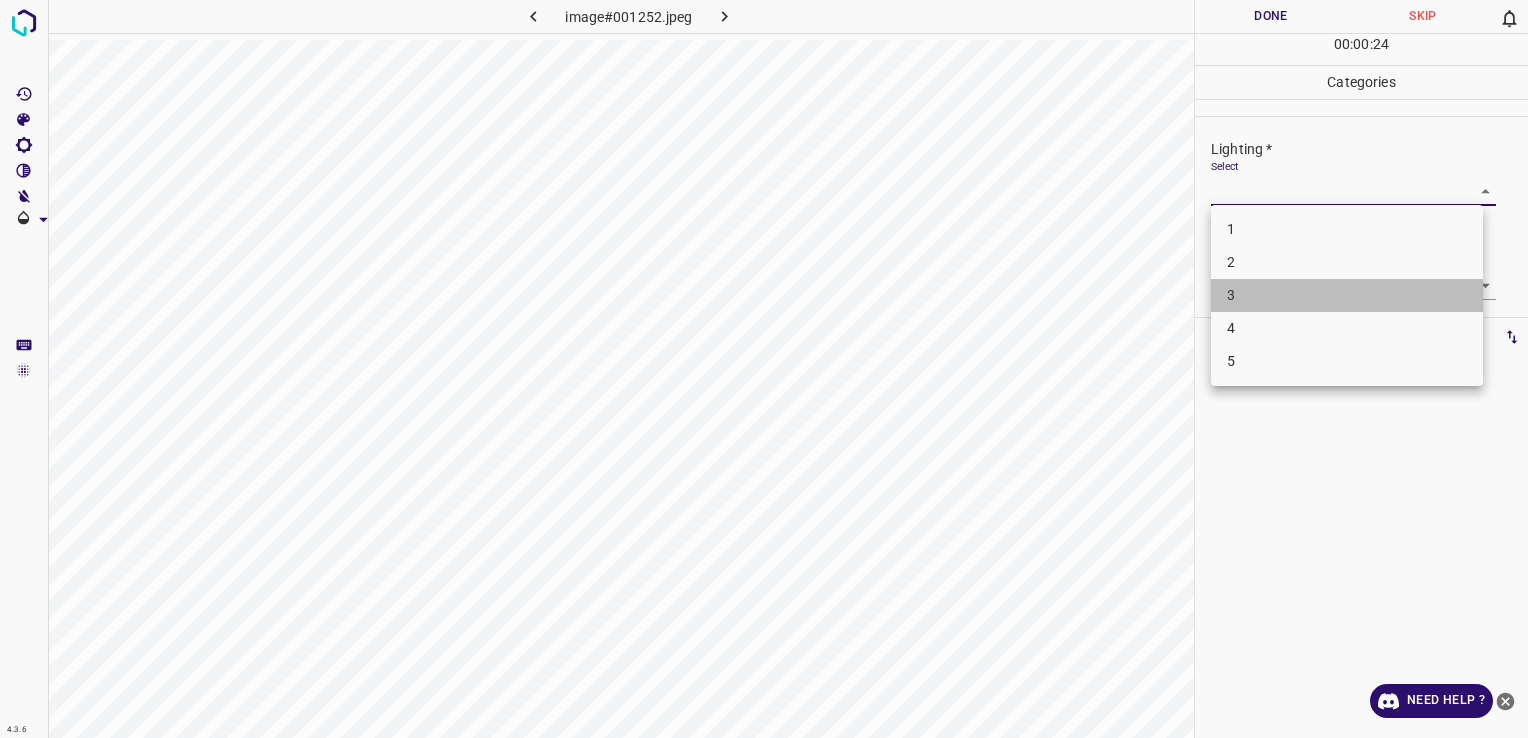 click on "3" at bounding box center [1347, 295] 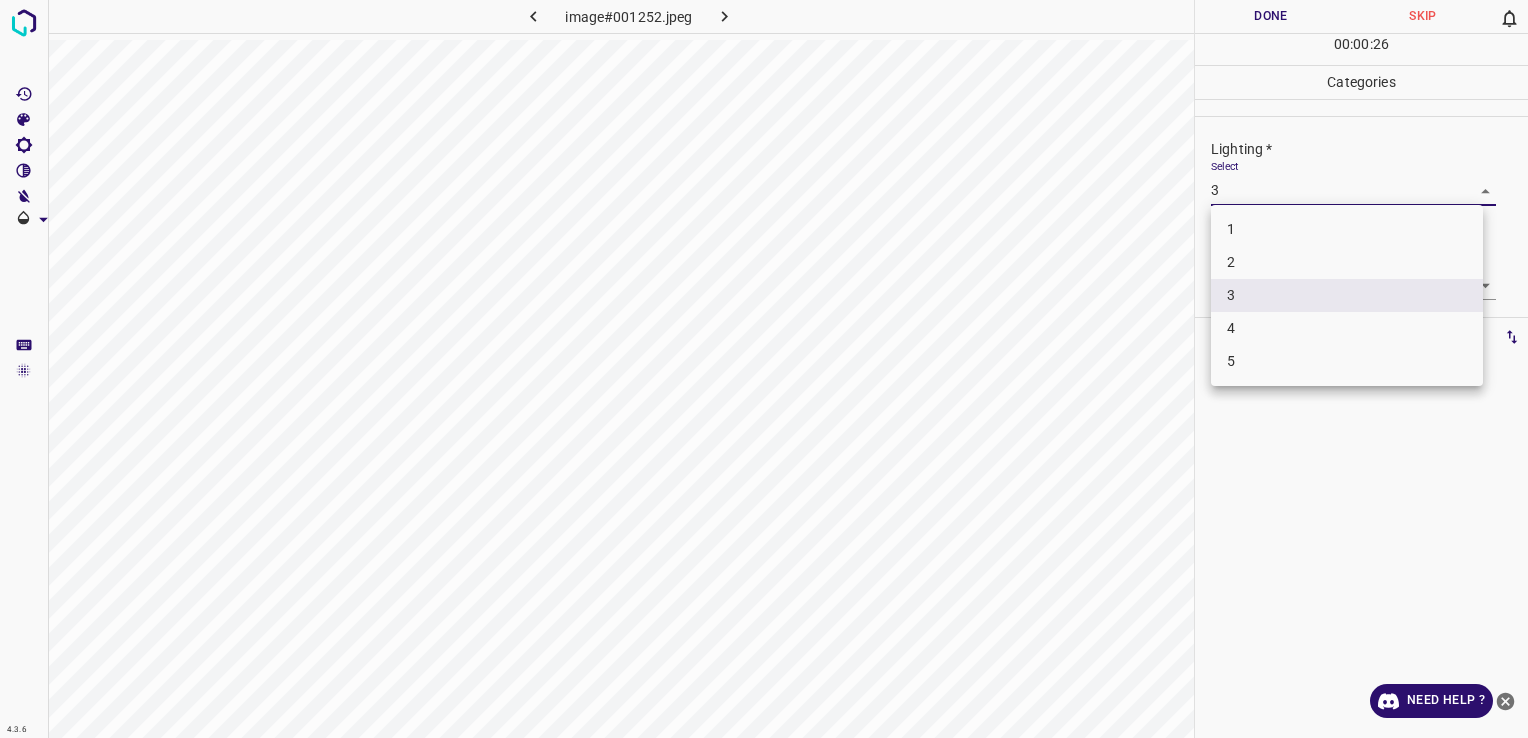 drag, startPoint x: 1260, startPoint y: 182, endPoint x: 1264, endPoint y: 268, distance: 86.09297 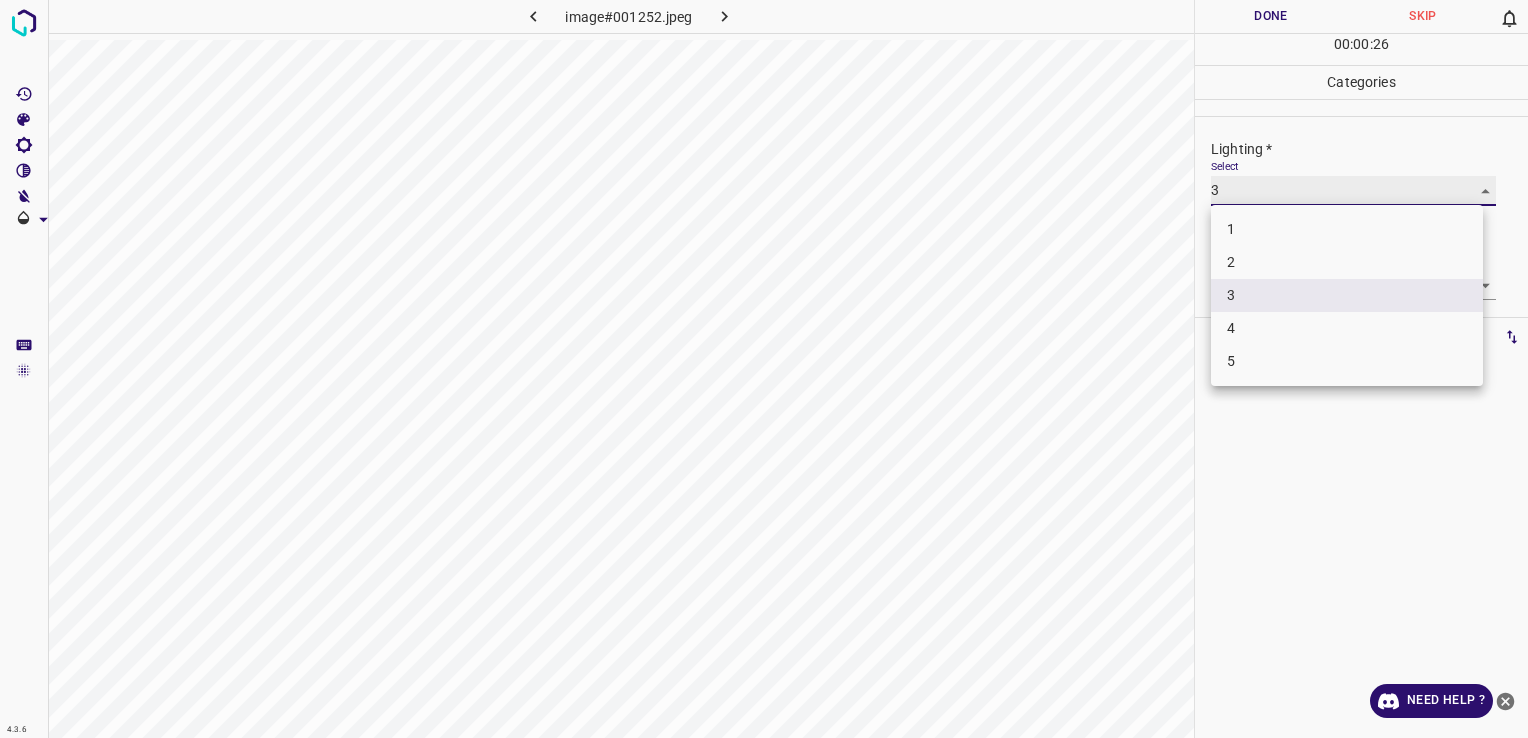type on "2" 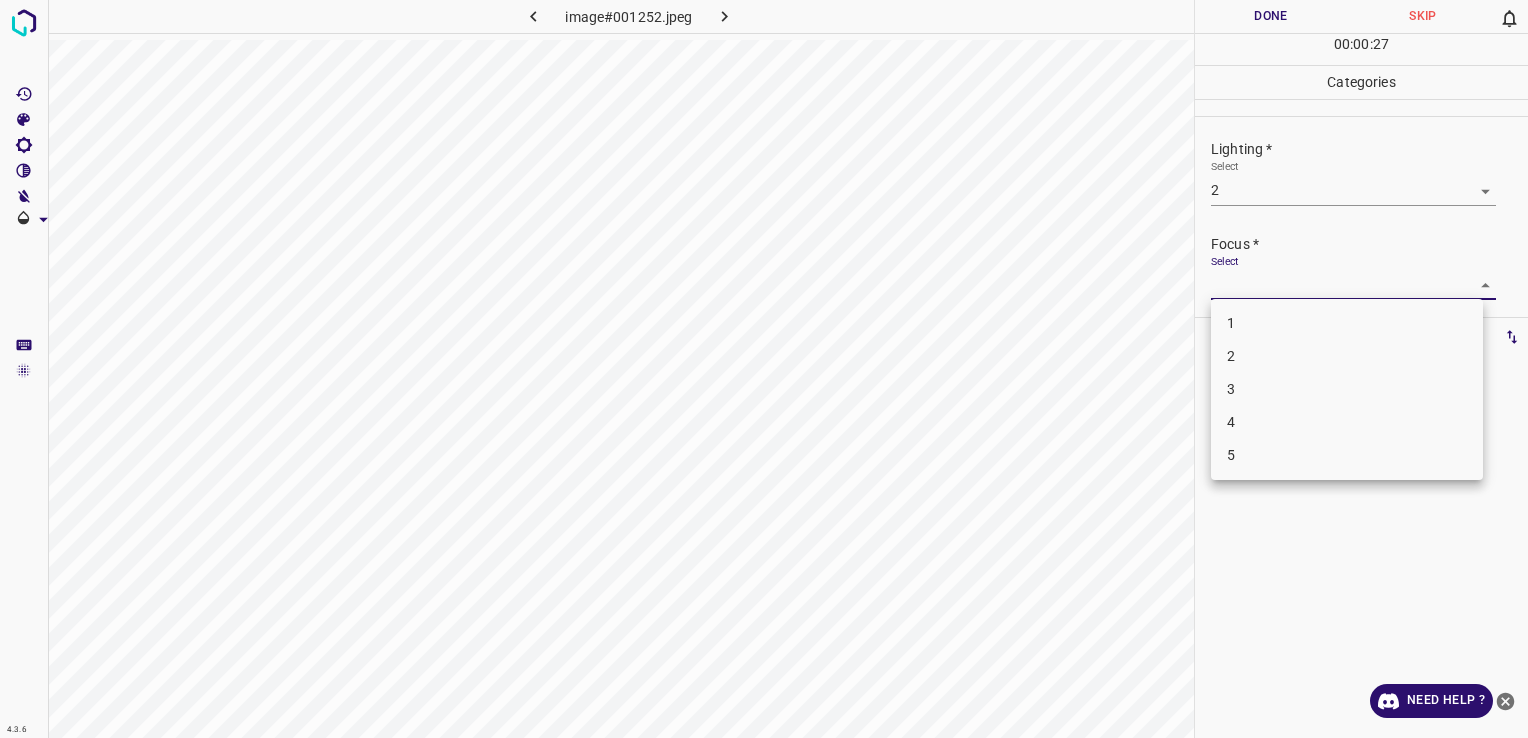 click on "4.3.6  image#001252.jpeg Done Skip 0 00   : 00   : 27   Categories Lighting *  Select 2 2 Focus *  Select ​ Overall *  Select ​ Labels   0 Categories 1 Lighting 2 Focus 3 Overall Tools Space Change between modes (Draw & Edit) I Auto labeling R Restore zoom M Zoom in N Zoom out Delete Delete selecte label Filters Z Restore filters X Saturation filter C Brightness filter V Contrast filter B Gray scale filter General O Download Need Help ? - Text - Hide - Delete 1 2 3 4 5" at bounding box center [764, 369] 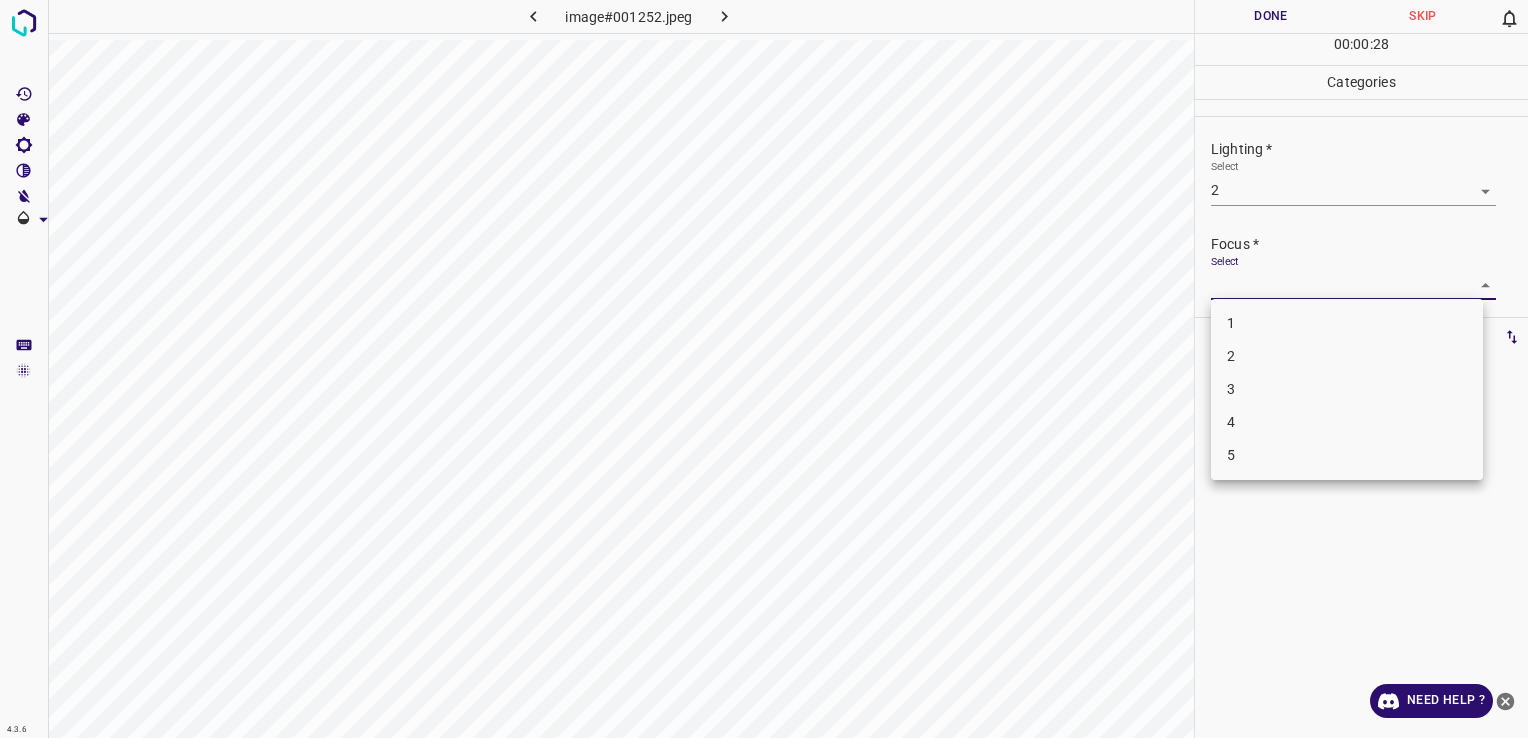 click on "2" at bounding box center (1347, 356) 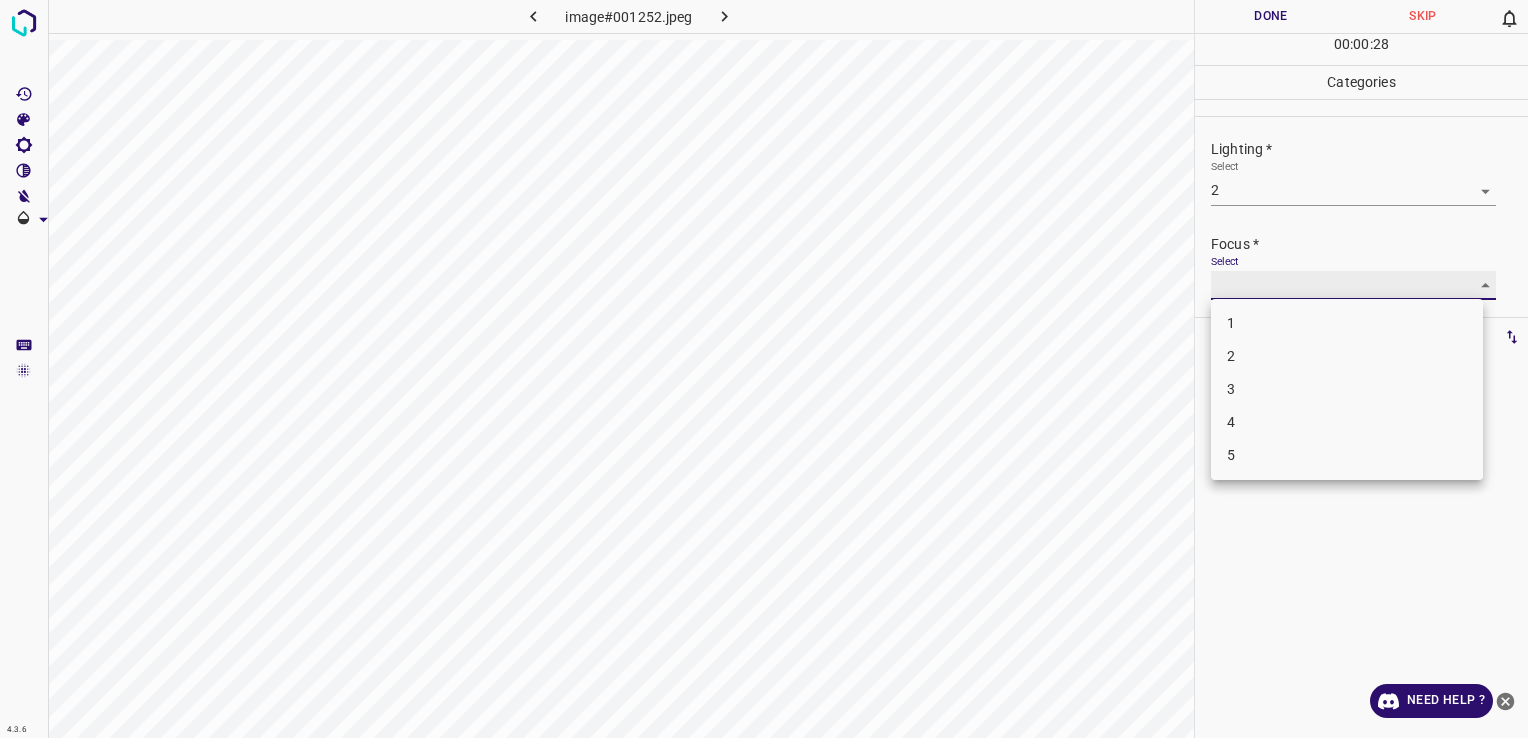 type on "2" 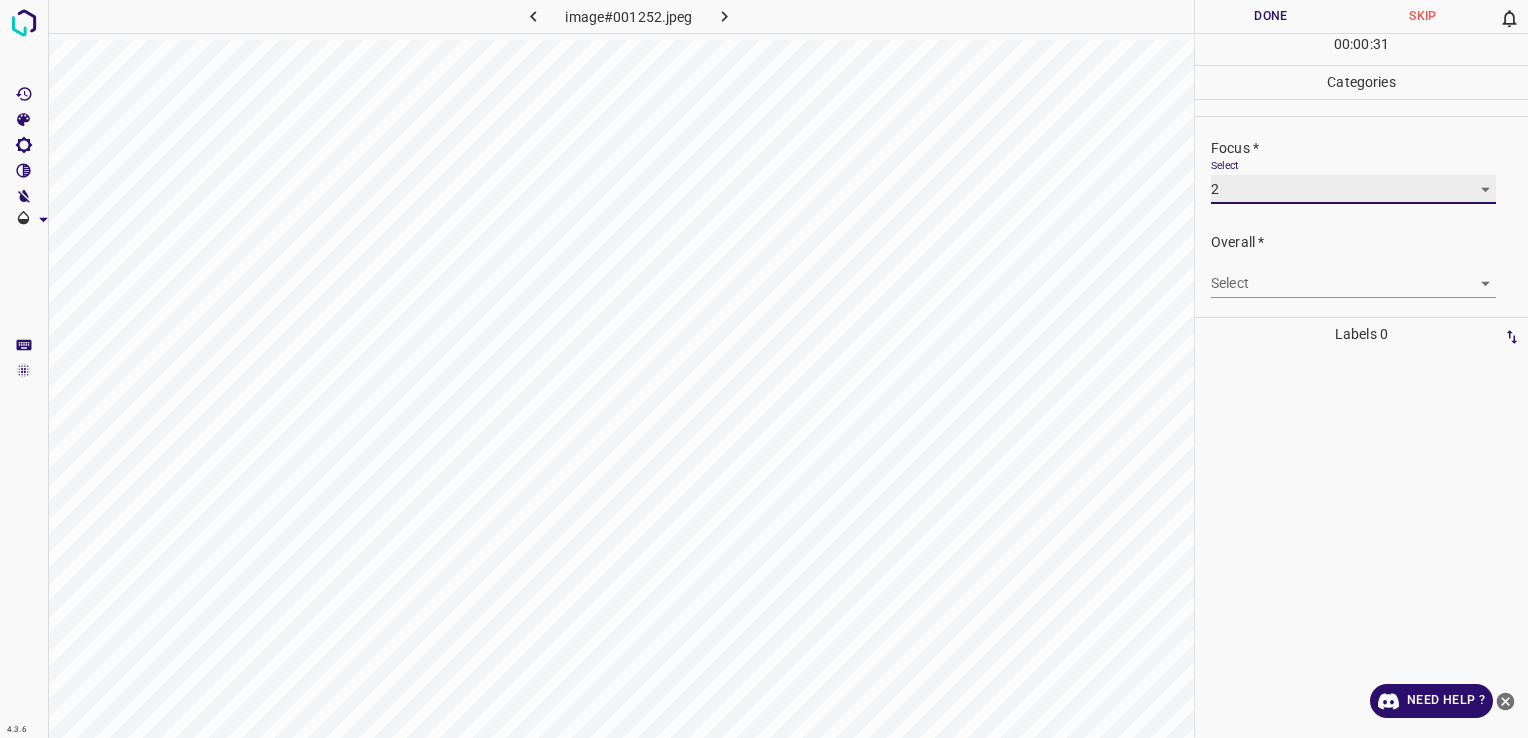 scroll, scrollTop: 98, scrollLeft: 0, axis: vertical 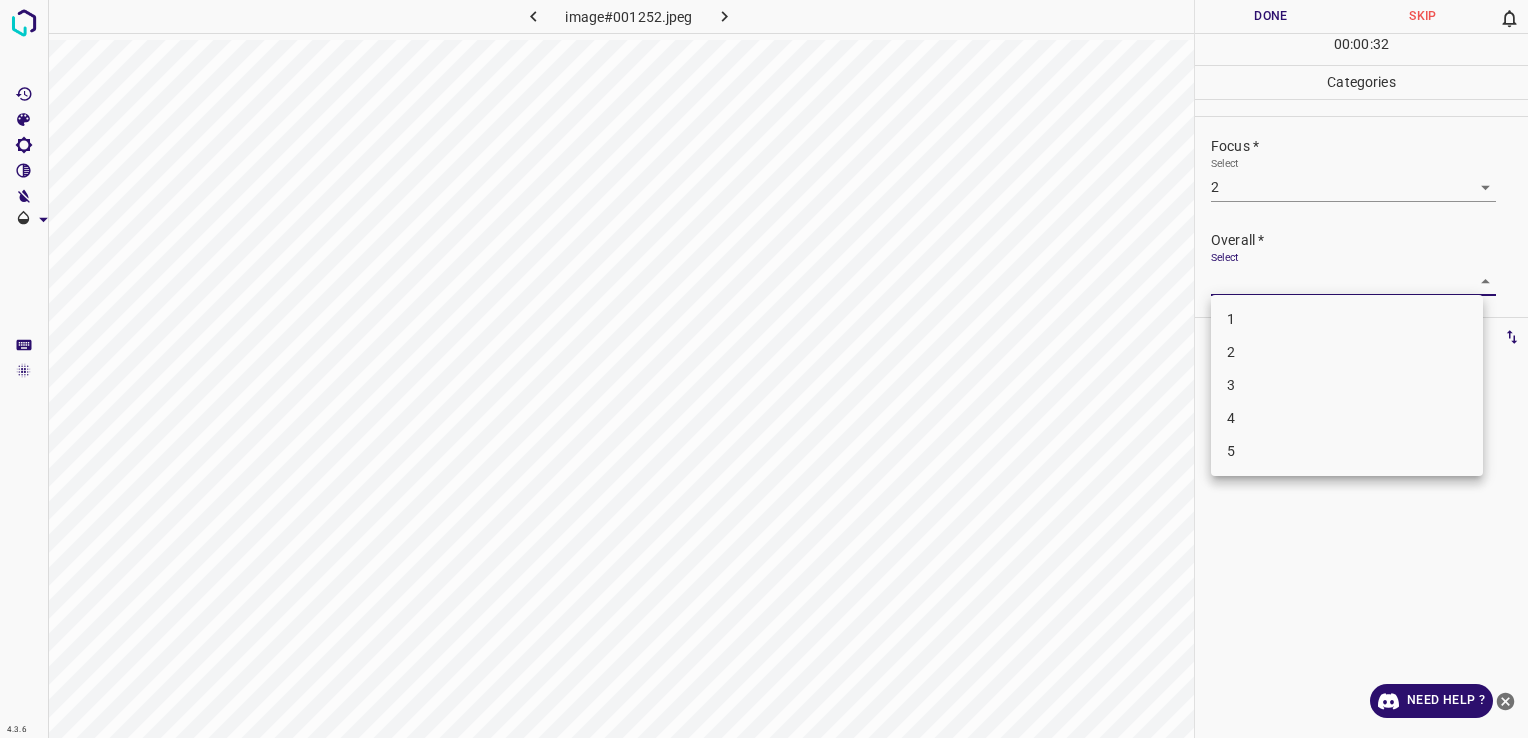 click on "4.3.6  image#001252.jpeg Done Skip 0 00   : 00   : 32   Categories Lighting *  Select 2 2 Focus *  Select 2 2 Overall *  Select ​ Labels   0 Categories 1 Lighting 2 Focus 3 Overall Tools Space Change between modes (Draw & Edit) I Auto labeling R Restore zoom M Zoom in N Zoom out Delete Delete selecte label Filters Z Restore filters X Saturation filter C Brightness filter V Contrast filter B Gray scale filter General O Download Need Help ? - Text - Hide - Delete 1 2 3 4 5" at bounding box center (764, 369) 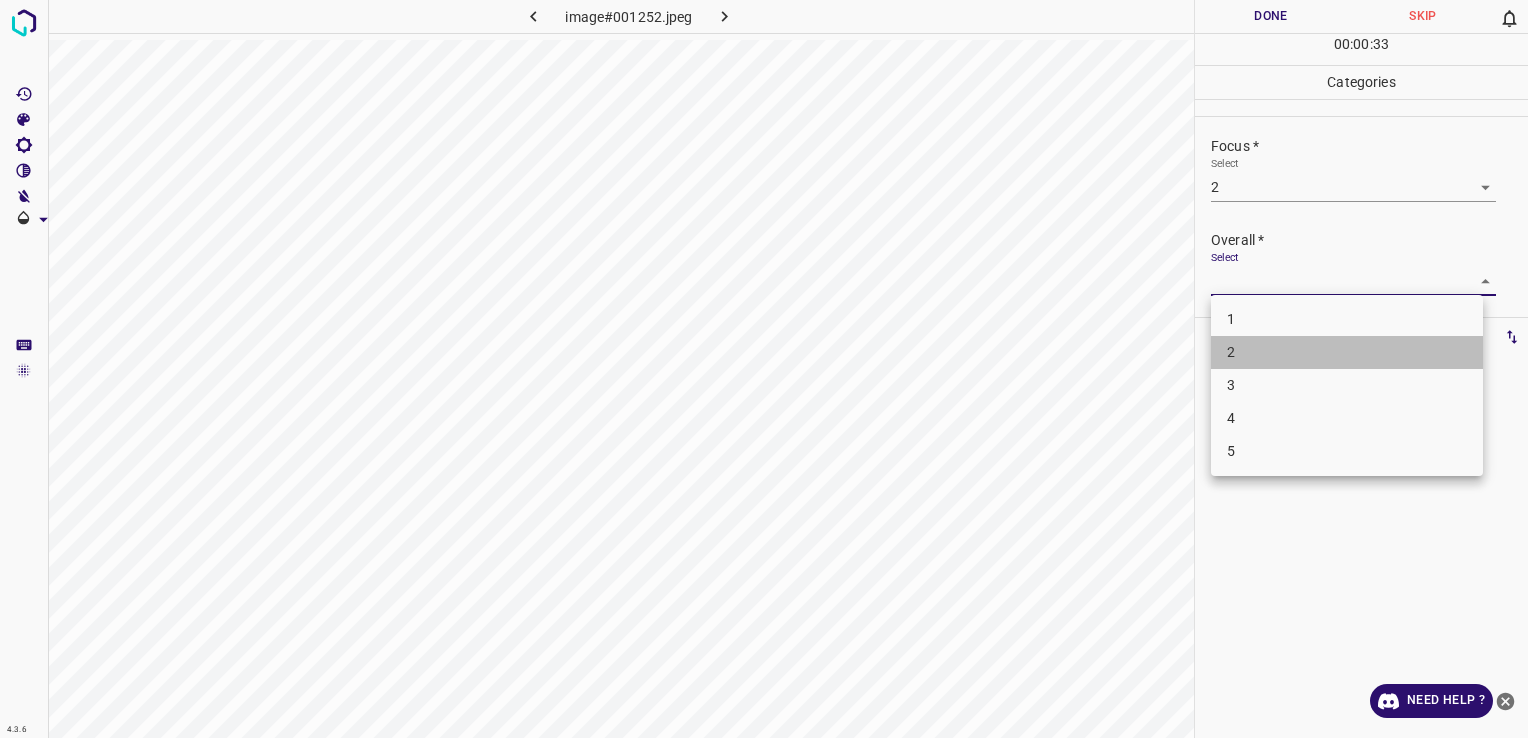 click on "2" at bounding box center [1347, 352] 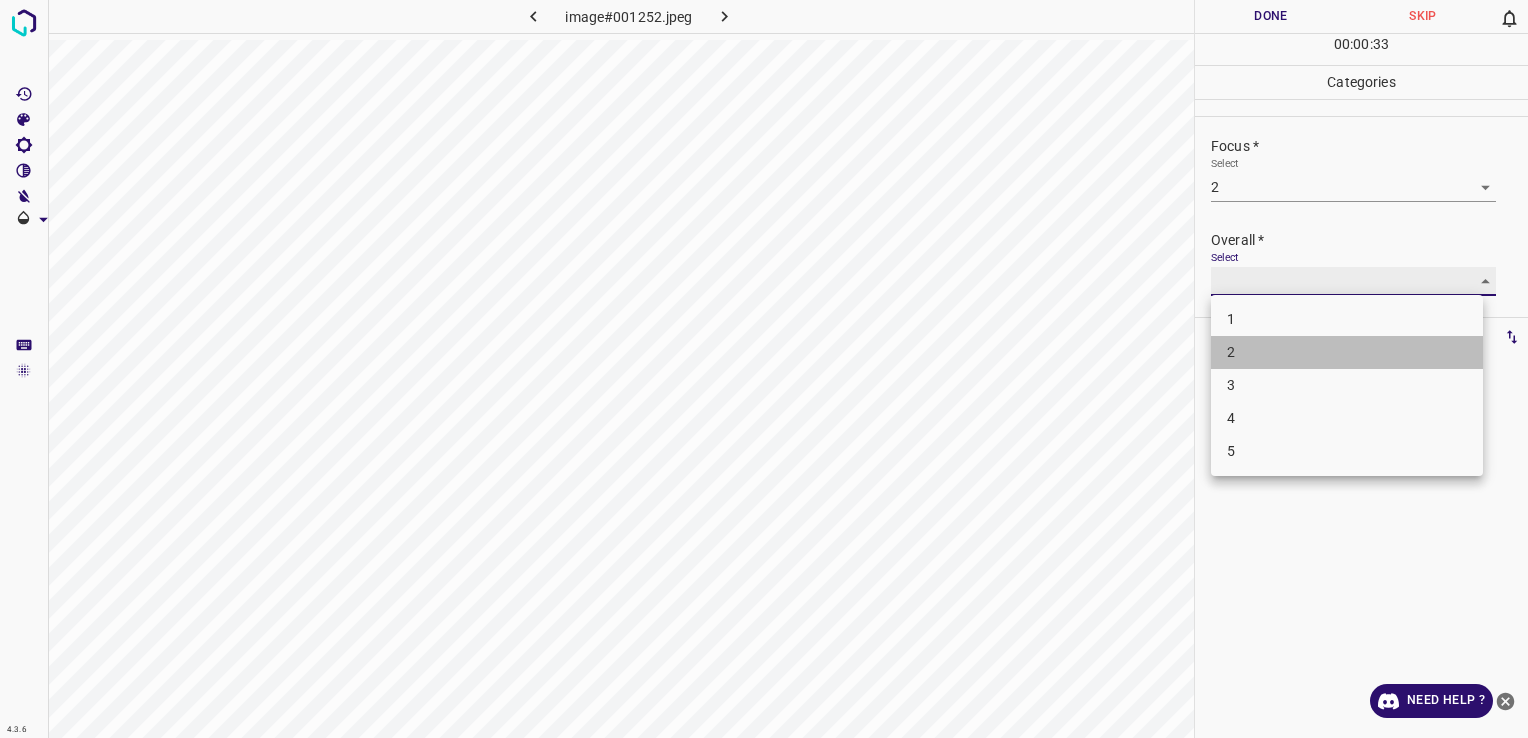 type on "2" 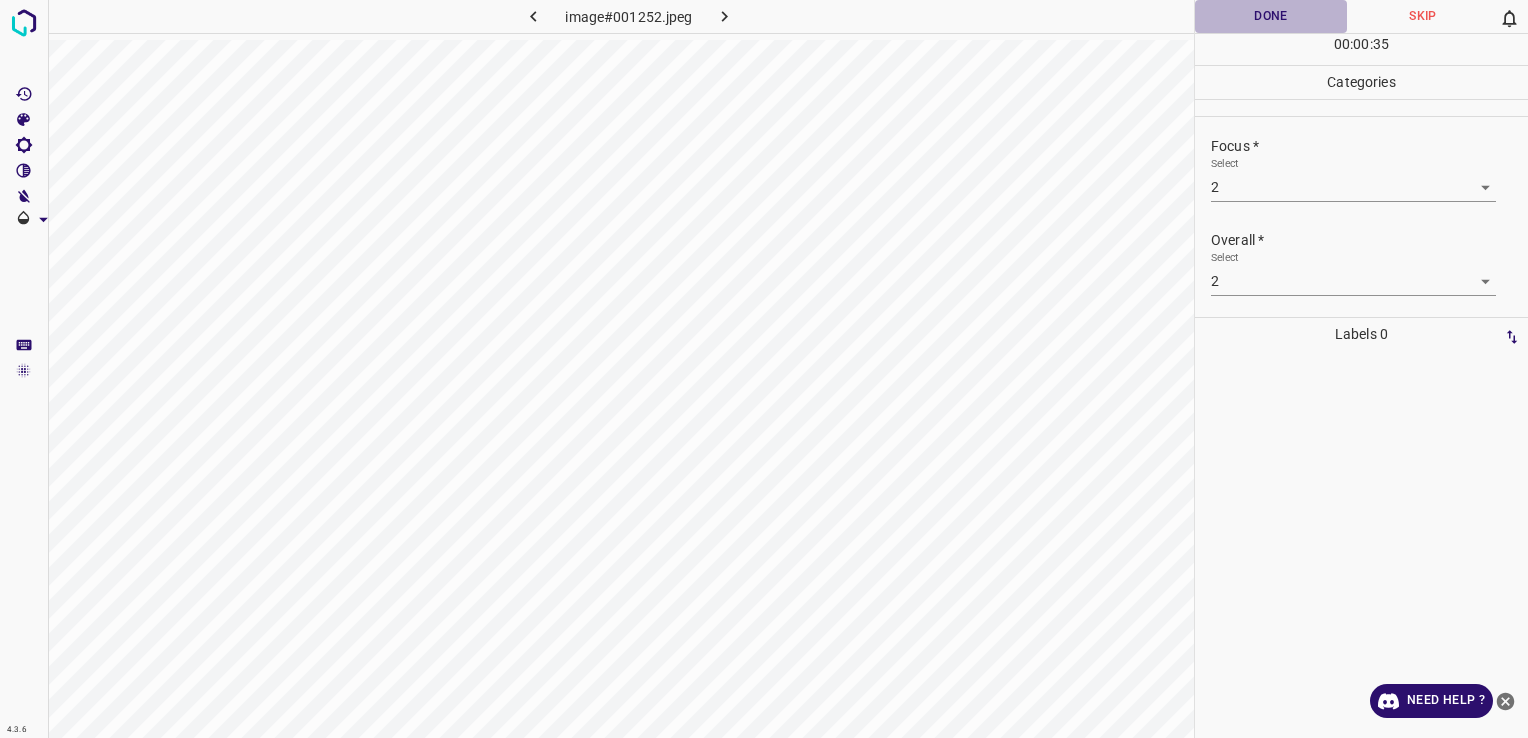 click on "Done" at bounding box center (1271, 16) 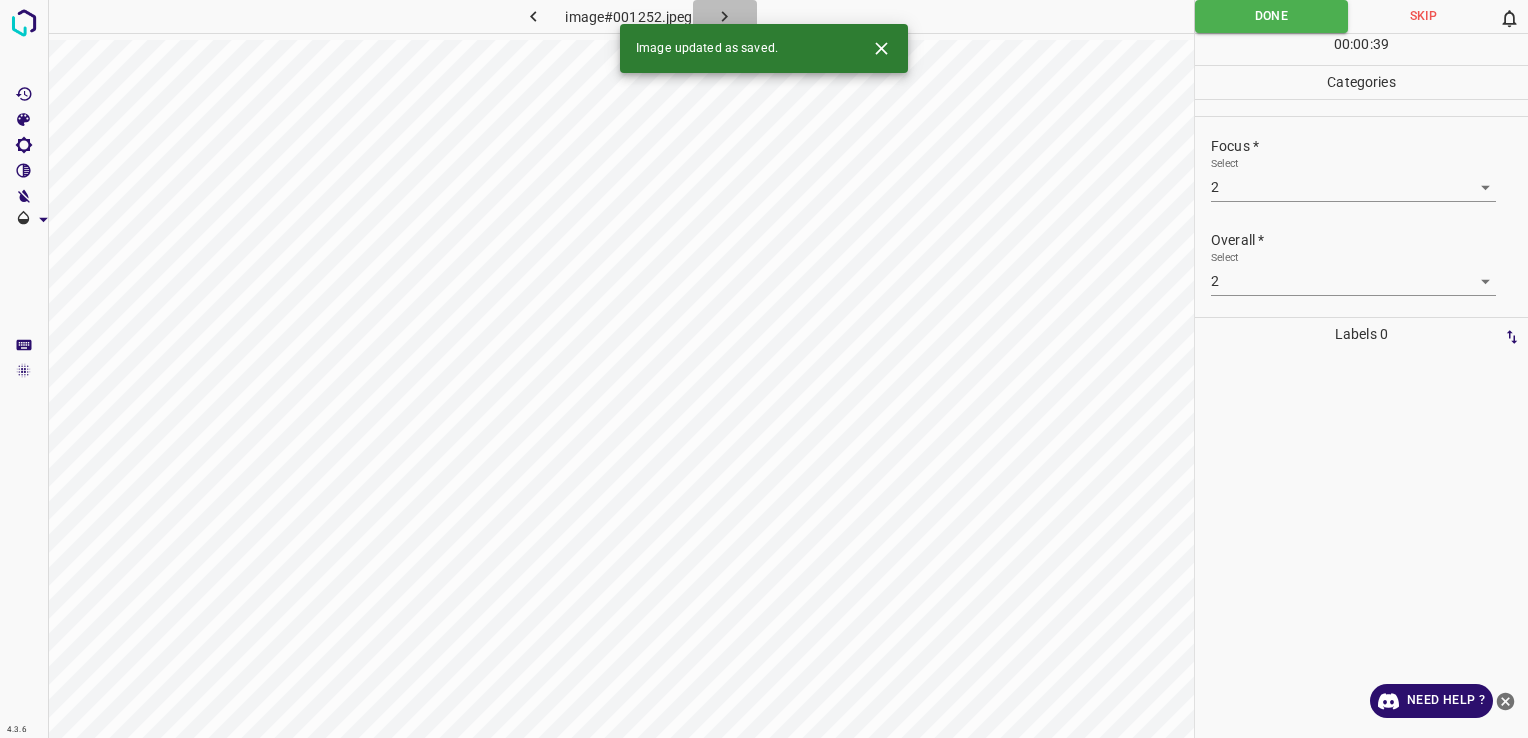 click at bounding box center (725, 16) 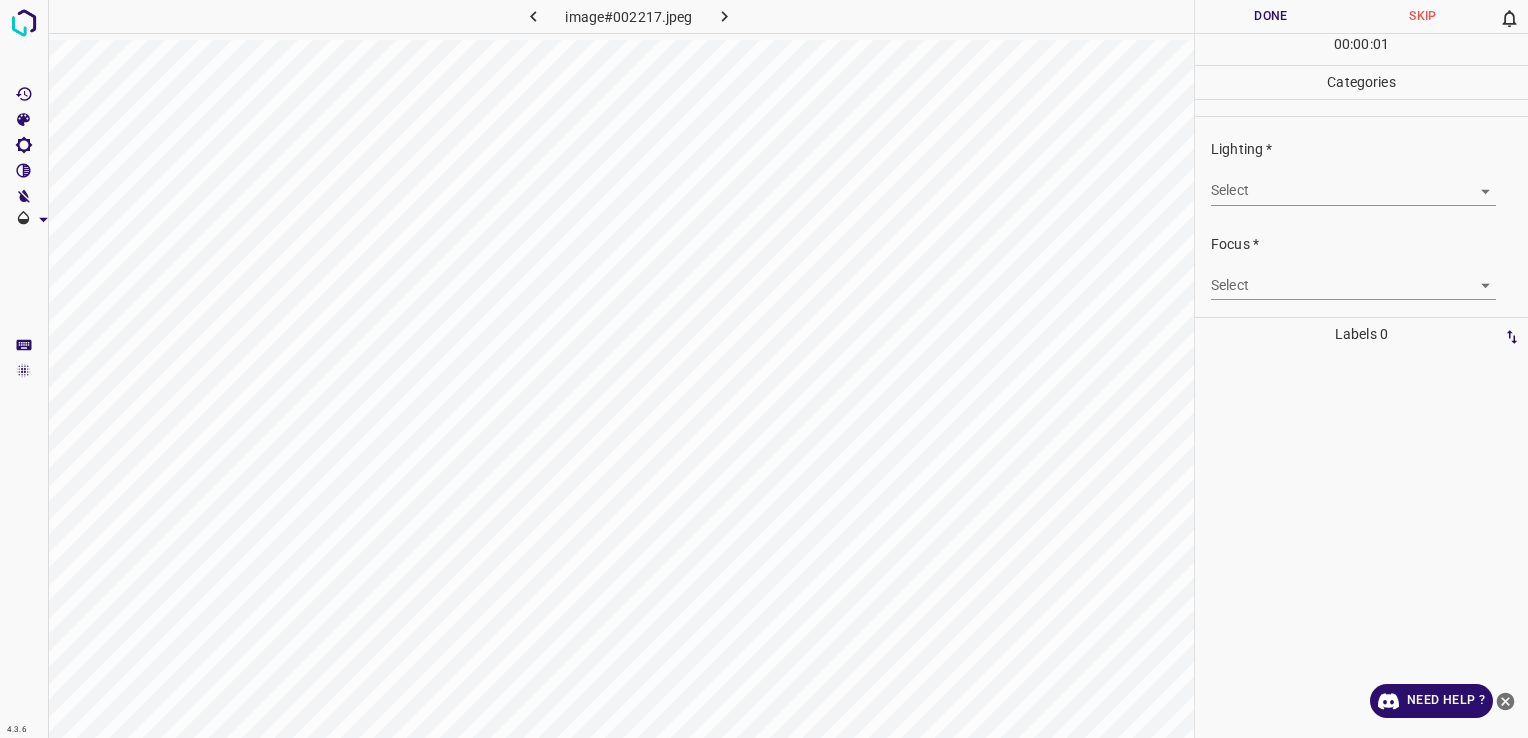 click on "Lighting *  Select ​" at bounding box center [1361, 172] 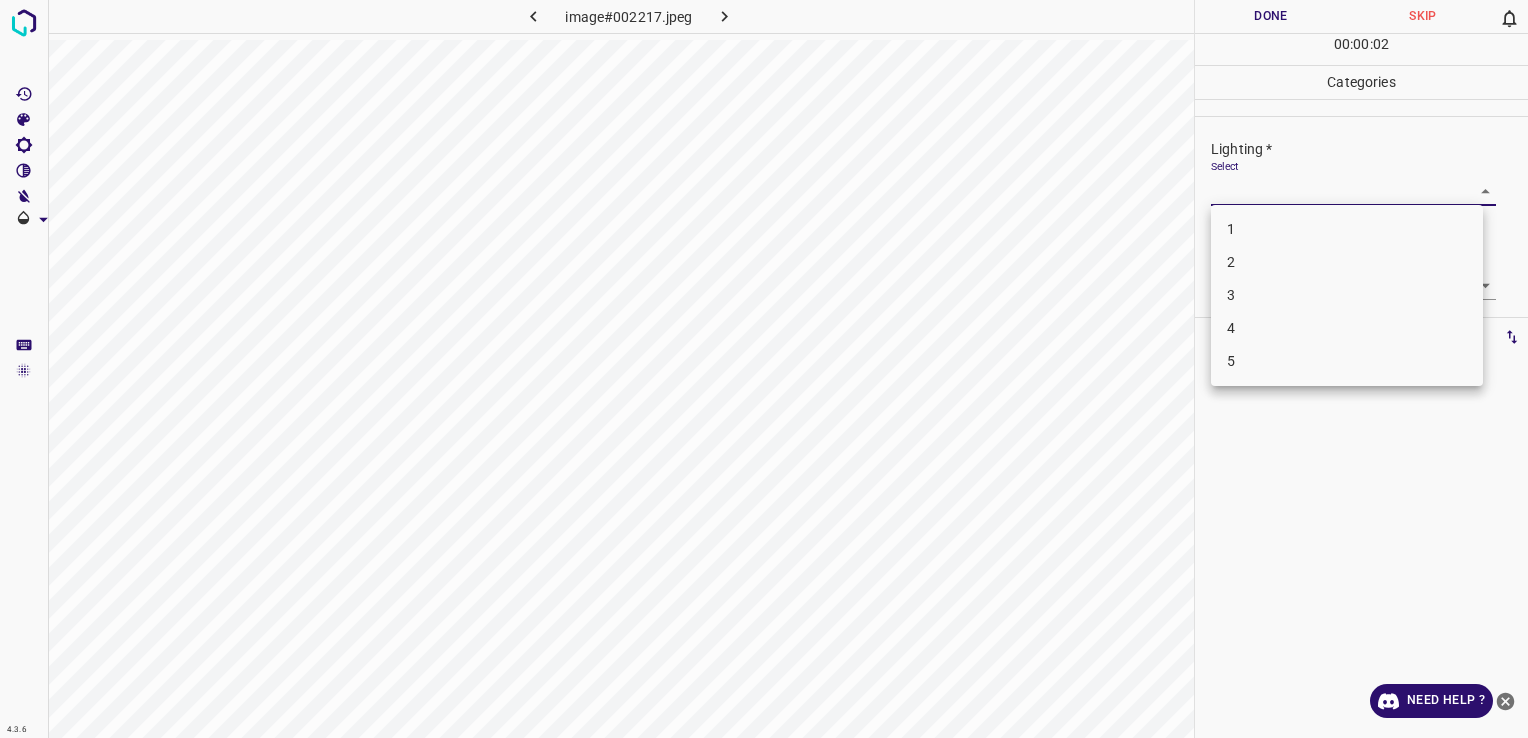 click on "4.3.6  image#002217.jpeg Done Skip 0 00   : 00   : 02   Categories Lighting *  Select ​ Focus *  Select ​ Overall *  Select ​ Labels   0 Categories 1 Lighting 2 Focus 3 Overall Tools Space Change between modes (Draw & Edit) I Auto labeling R Restore zoom M Zoom in N Zoom out Delete Delete selecte label Filters Z Restore filters X Saturation filter C Brightness filter V Contrast filter B Gray scale filter General O Download Need Help ? - Text - Hide - Delete 1 2 3 4 5" at bounding box center (764, 369) 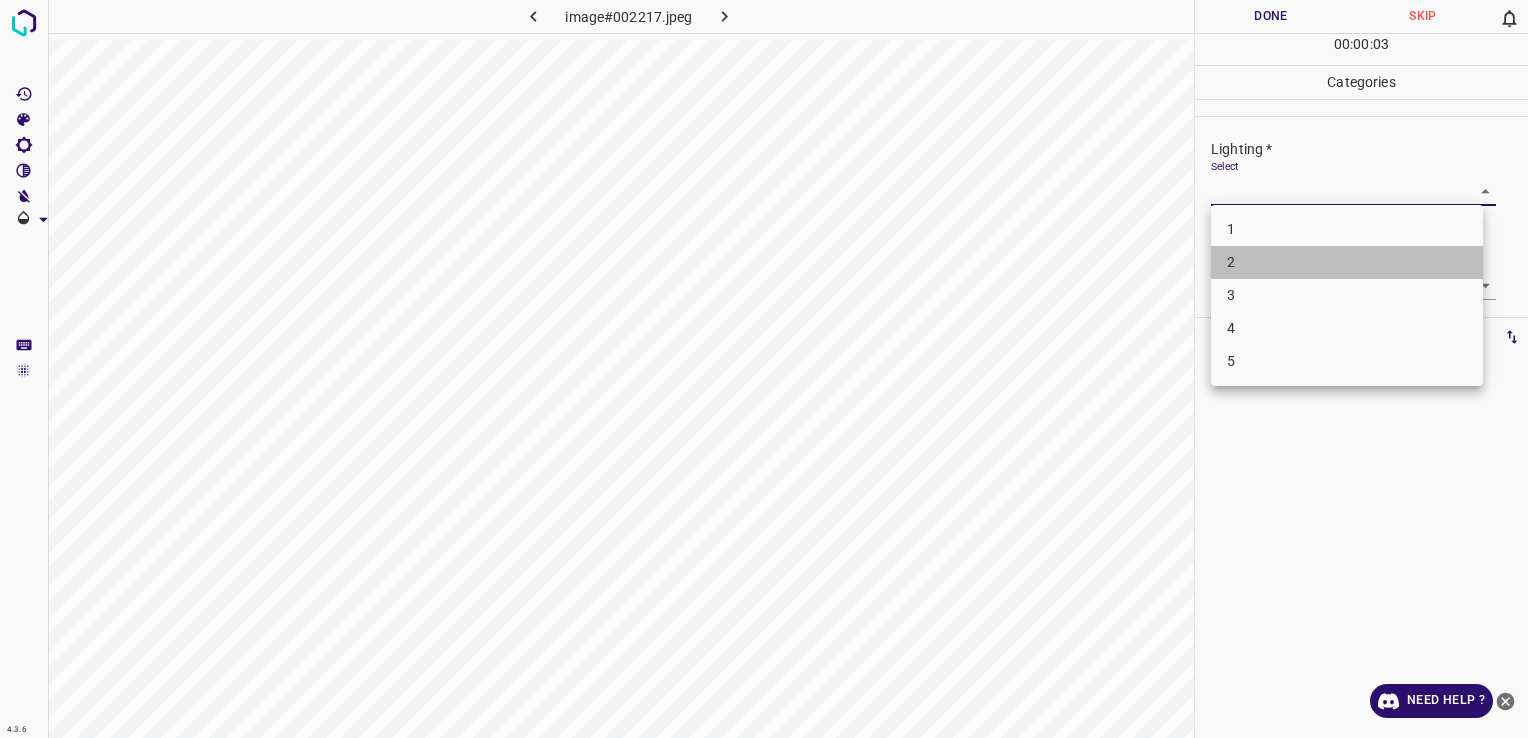 click on "2" at bounding box center (1347, 262) 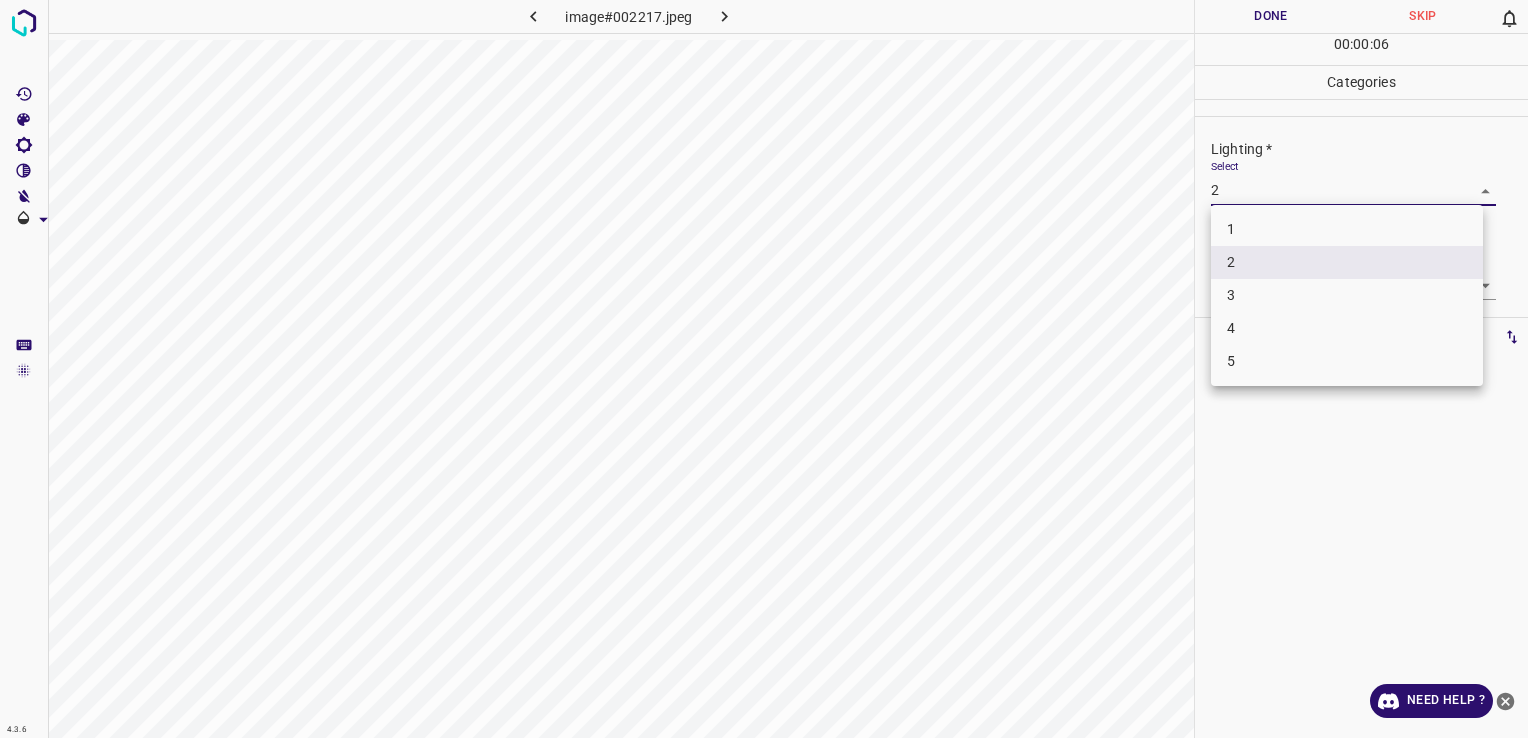 drag, startPoint x: 1251, startPoint y: 188, endPoint x: 1267, endPoint y: 281, distance: 94.36631 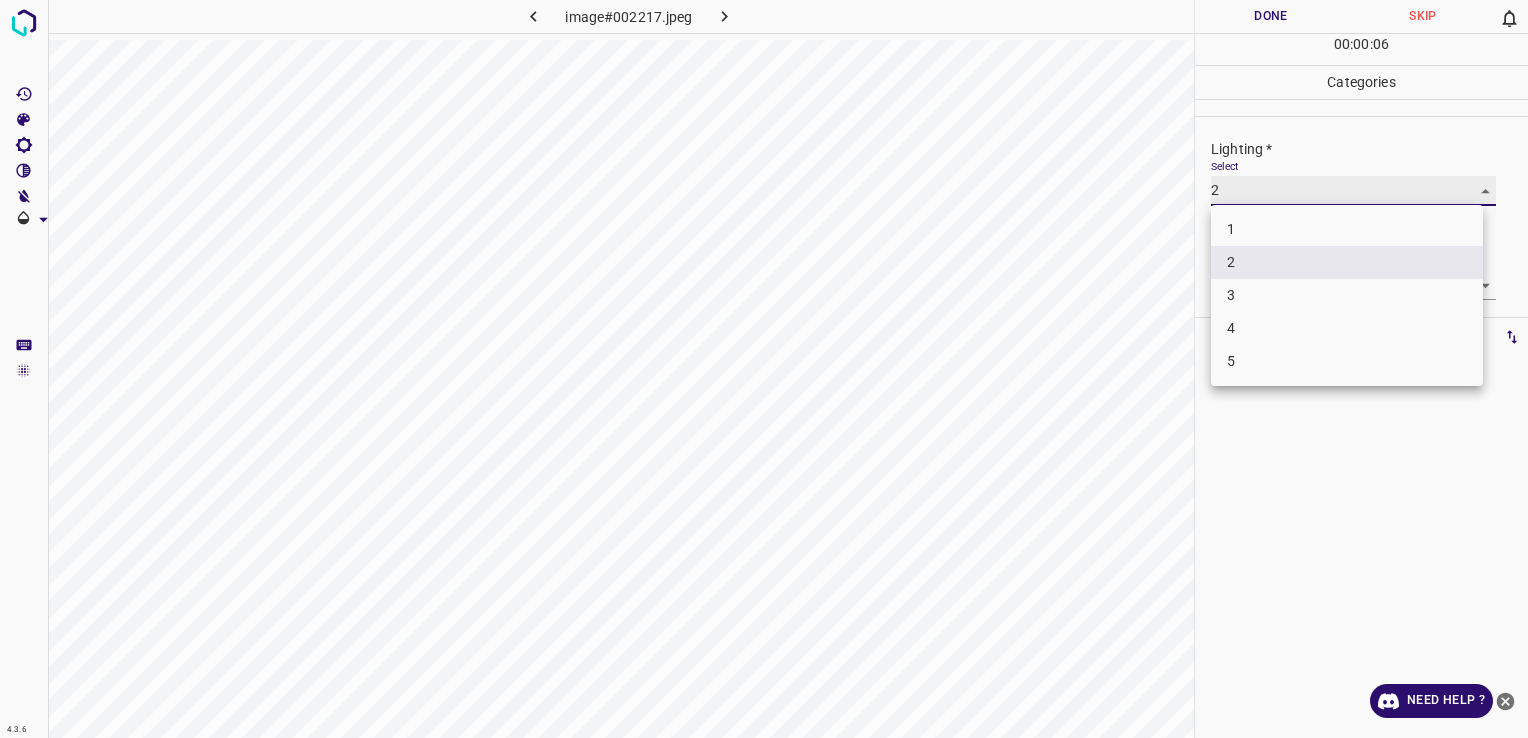 type on "3" 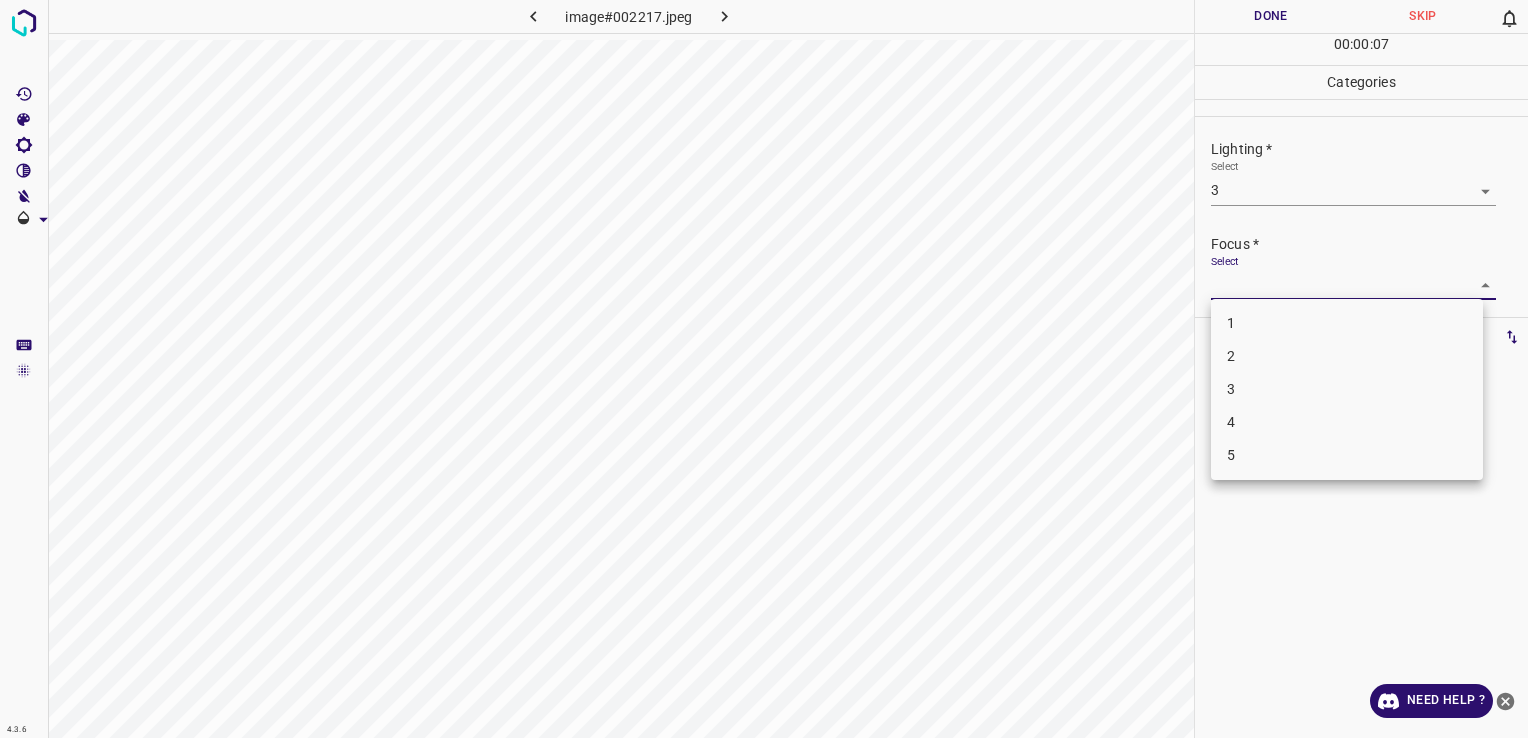 click on "4.3.6  image#002217.jpeg Done Skip 0 00   : 00   : 07   Categories Lighting *  Select 3 3 Focus *  Select ​ Overall *  Select ​ Labels   0 Categories 1 Lighting 2 Focus 3 Overall Tools Space Change between modes (Draw & Edit) I Auto labeling R Restore zoom M Zoom in N Zoom out Delete Delete selecte label Filters Z Restore filters X Saturation filter C Brightness filter V Contrast filter B Gray scale filter General O Download Need Help ? - Text - Hide - Delete 1 2 3 4 5" at bounding box center (764, 369) 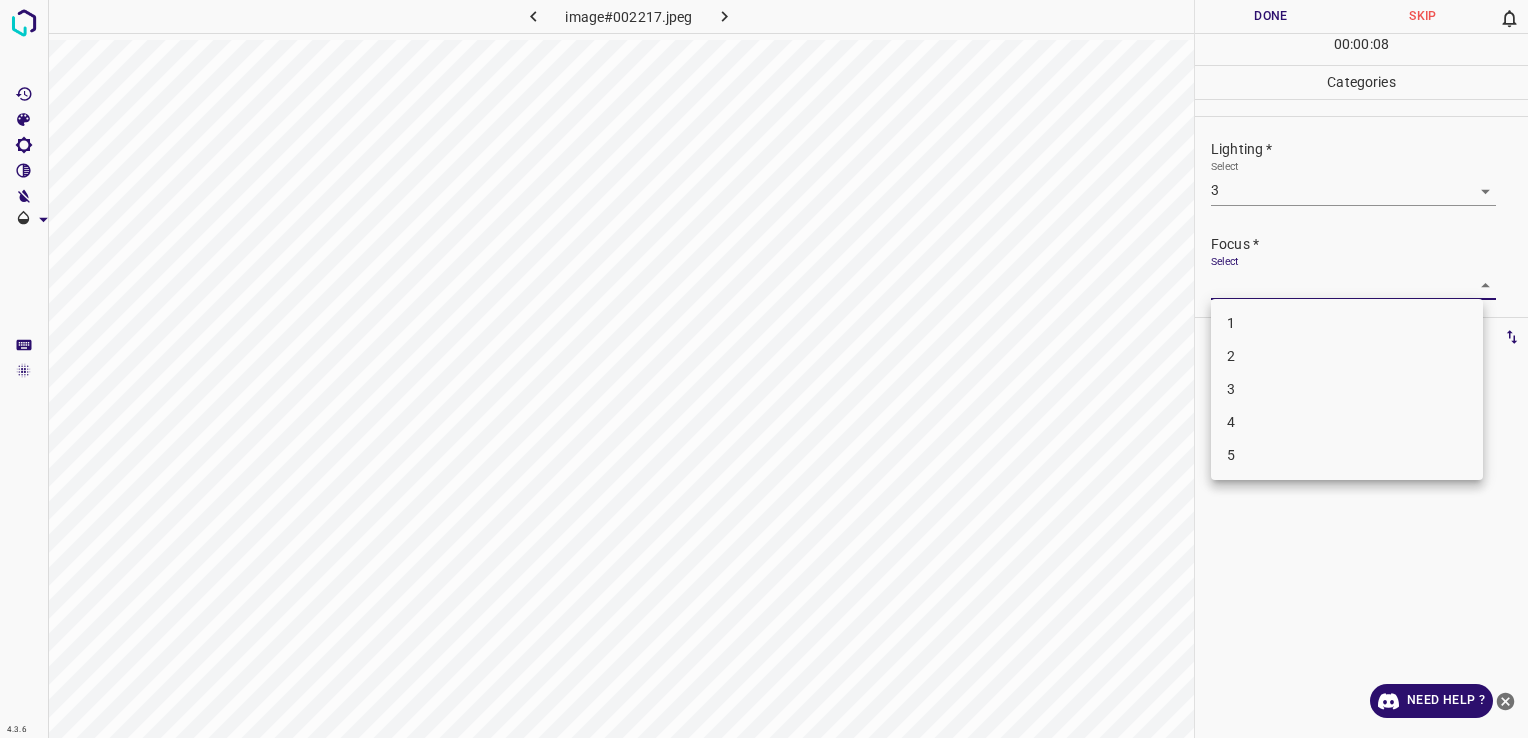click on "2" at bounding box center (1347, 356) 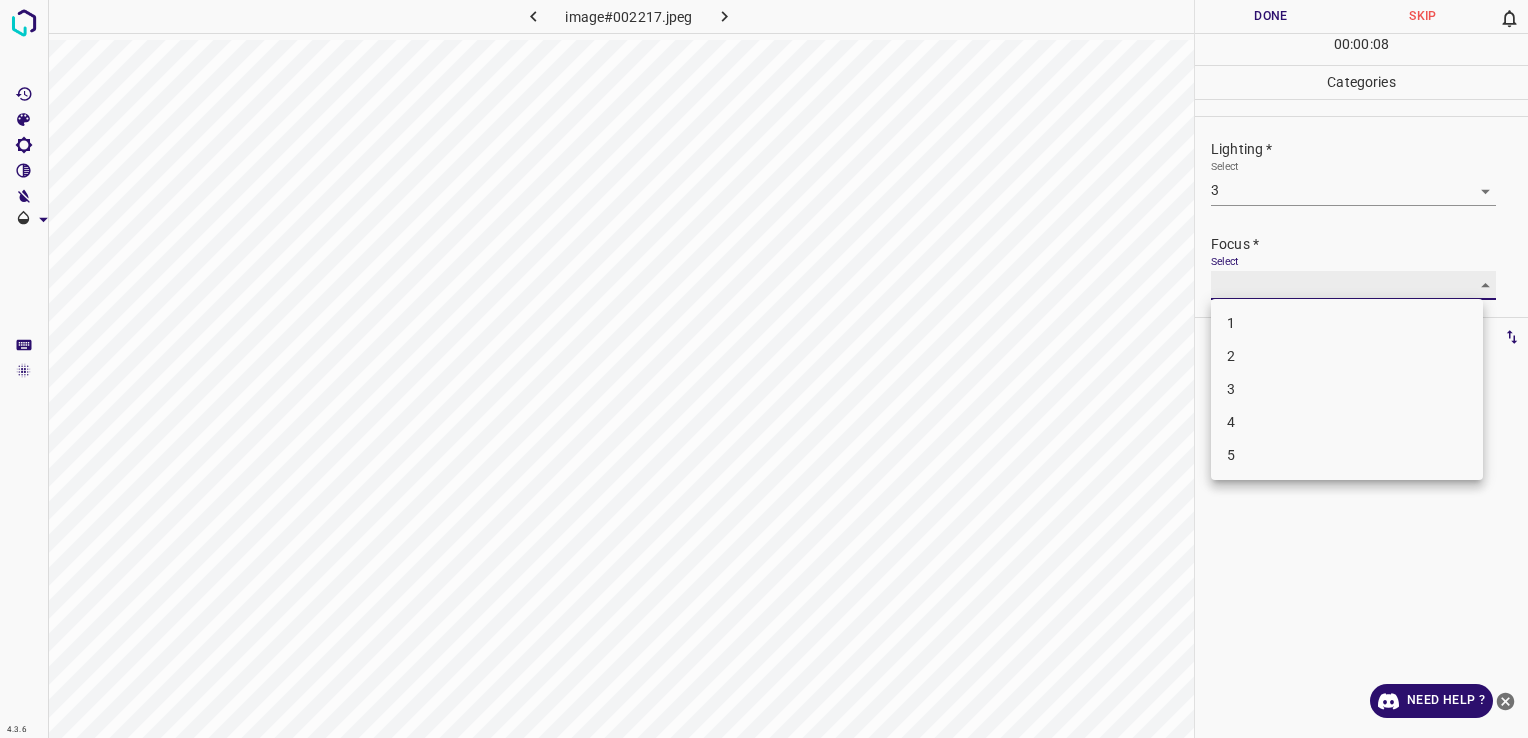 type on "2" 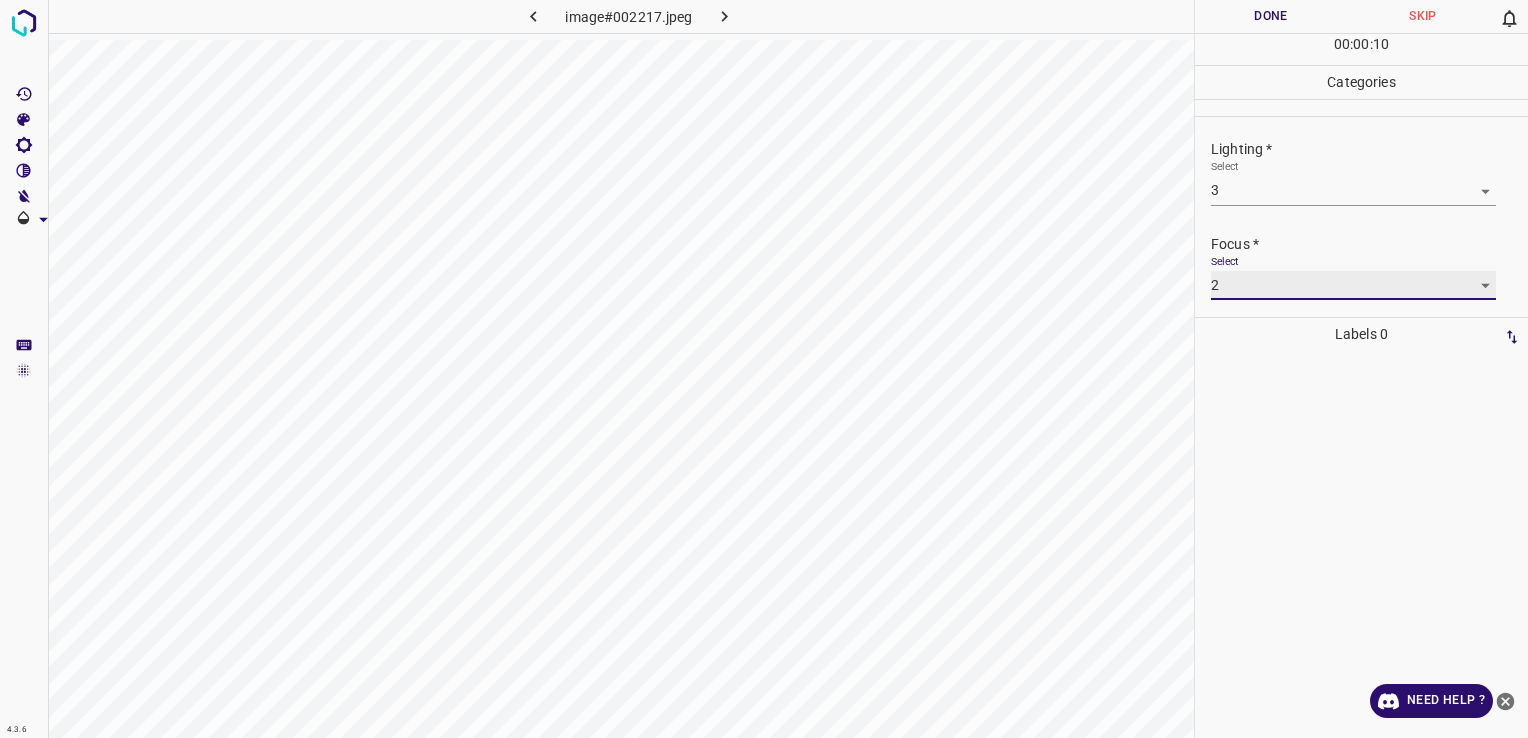 scroll, scrollTop: 98, scrollLeft: 0, axis: vertical 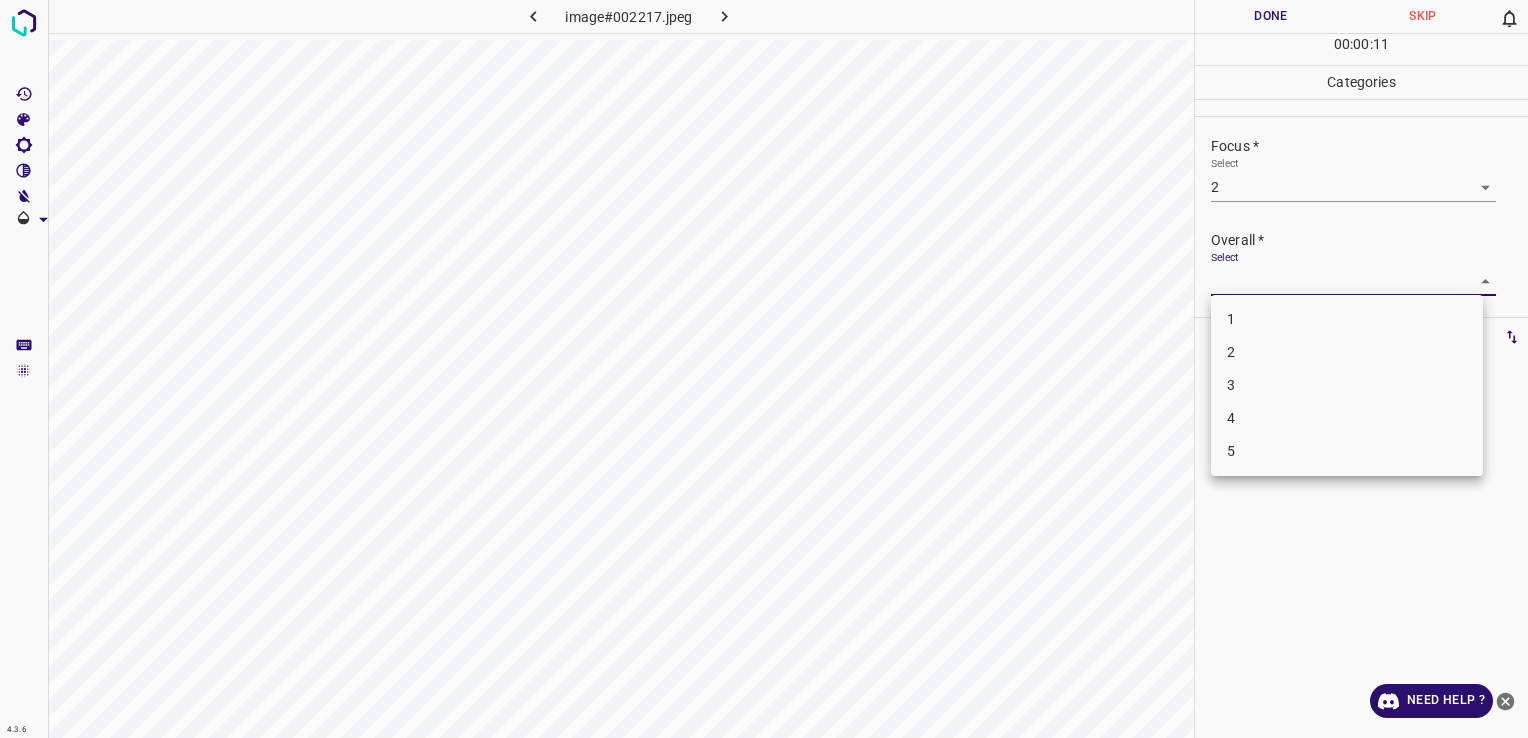click on "4.3.6  image#002217.jpeg Done Skip 0 00   : 00   : 11   Categories Lighting *  Select 3 3 Focus *  Select 2 2 Overall *  Select ​ Labels   0 Categories 1 Lighting 2 Focus 3 Overall Tools Space Change between modes (Draw & Edit) I Auto labeling R Restore zoom M Zoom in N Zoom out Delete Delete selecte label Filters Z Restore filters X Saturation filter C Brightness filter V Contrast filter B Gray scale filter General O Download Need Help ? - Text - Hide - Delete 1 2 3 4 5" at bounding box center (764, 369) 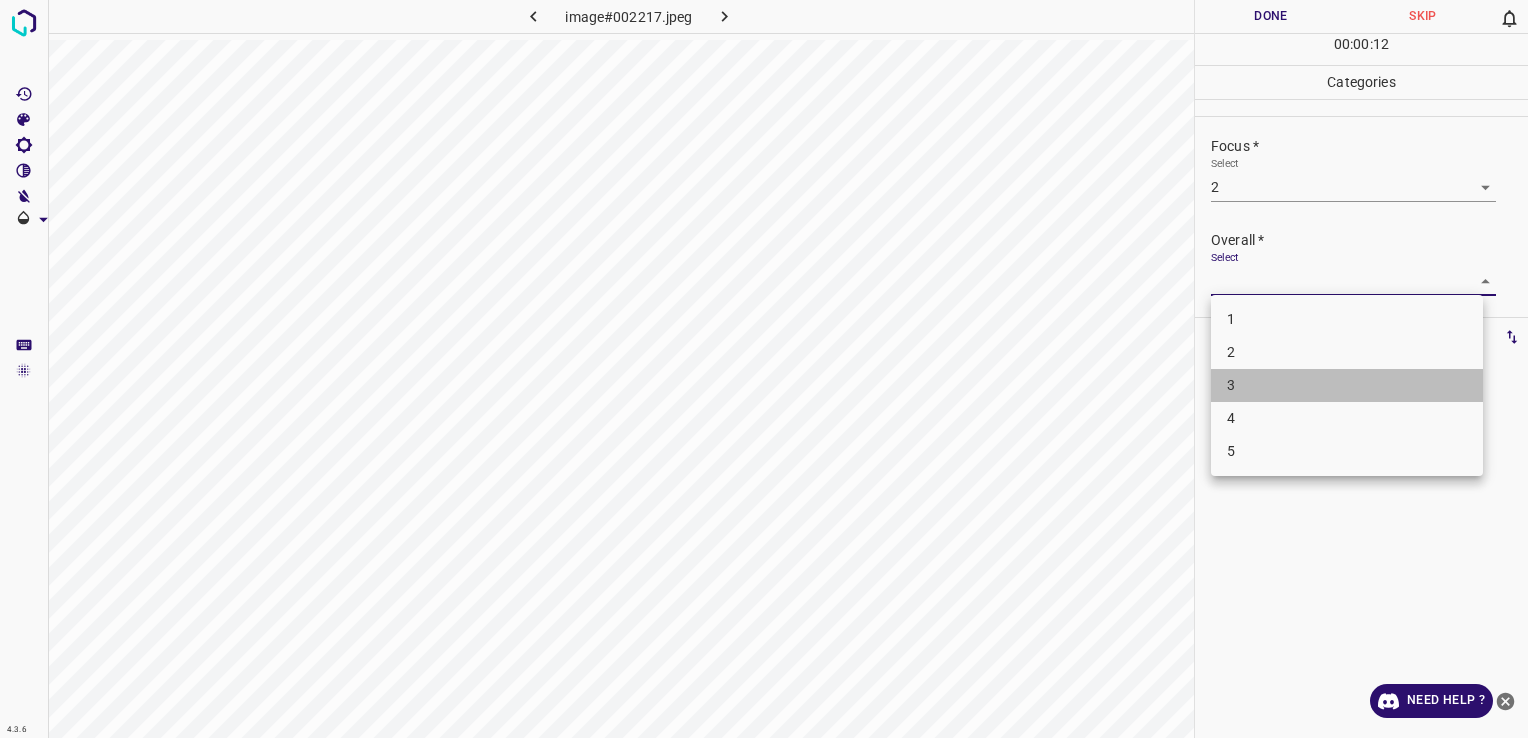 click on "3" at bounding box center [1347, 385] 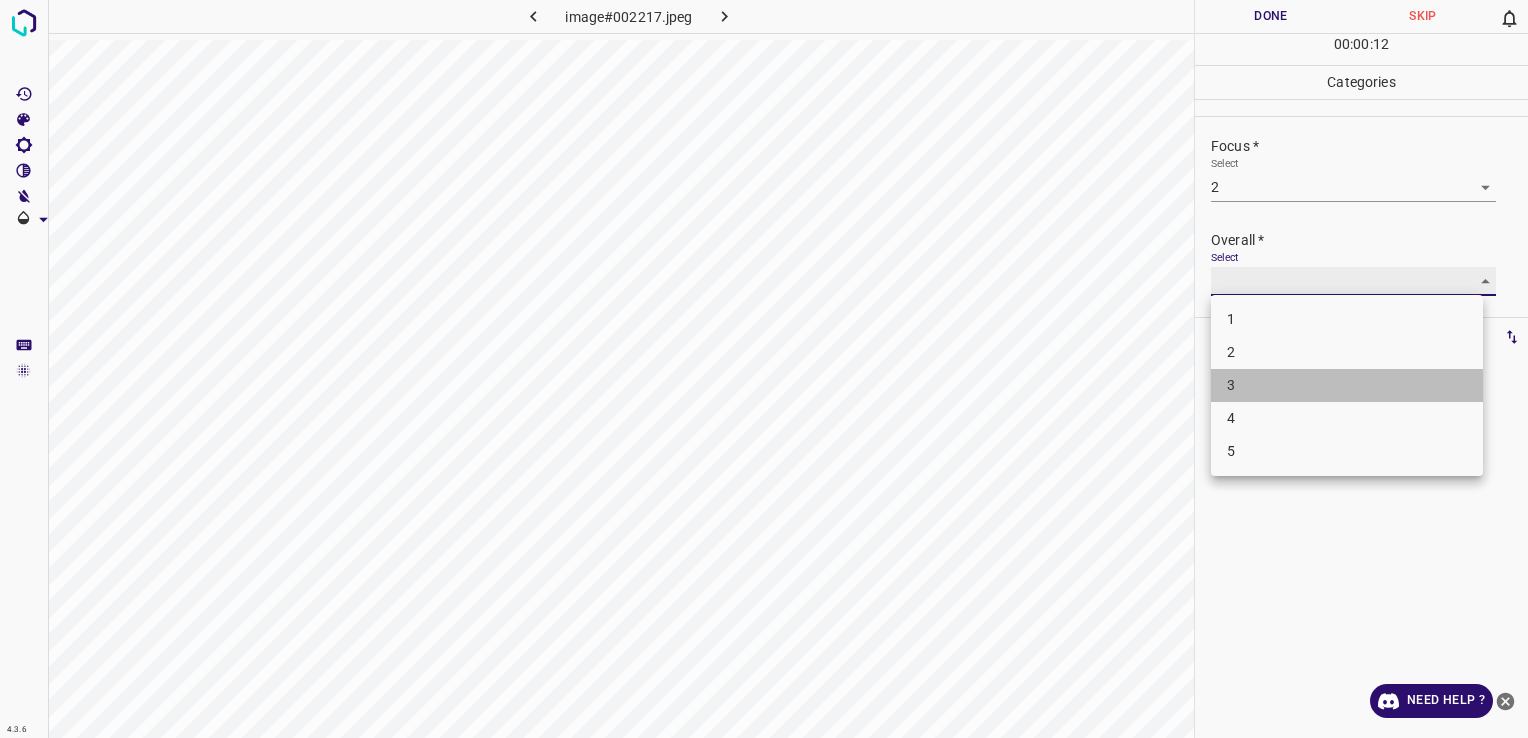 type on "3" 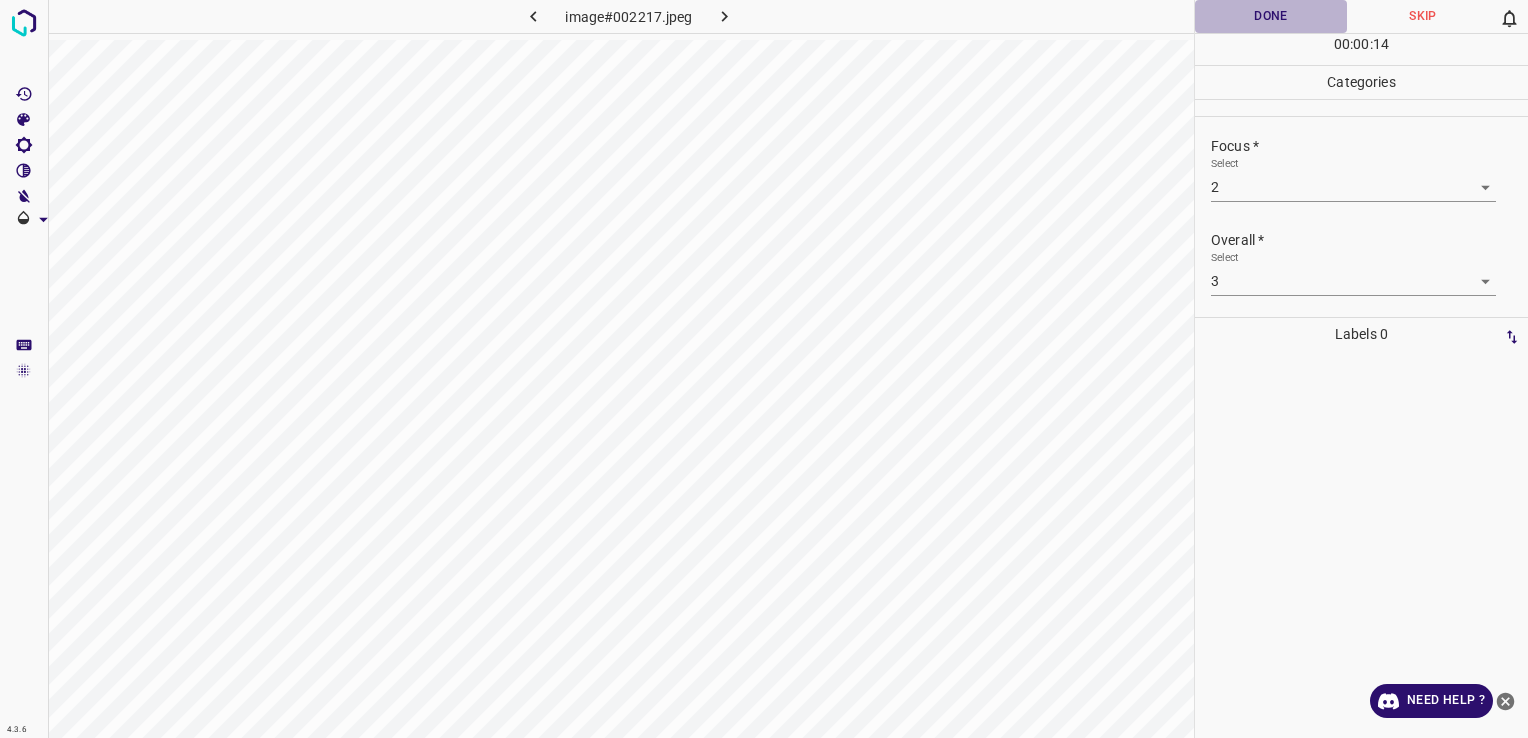 click on "Done" at bounding box center [1271, 16] 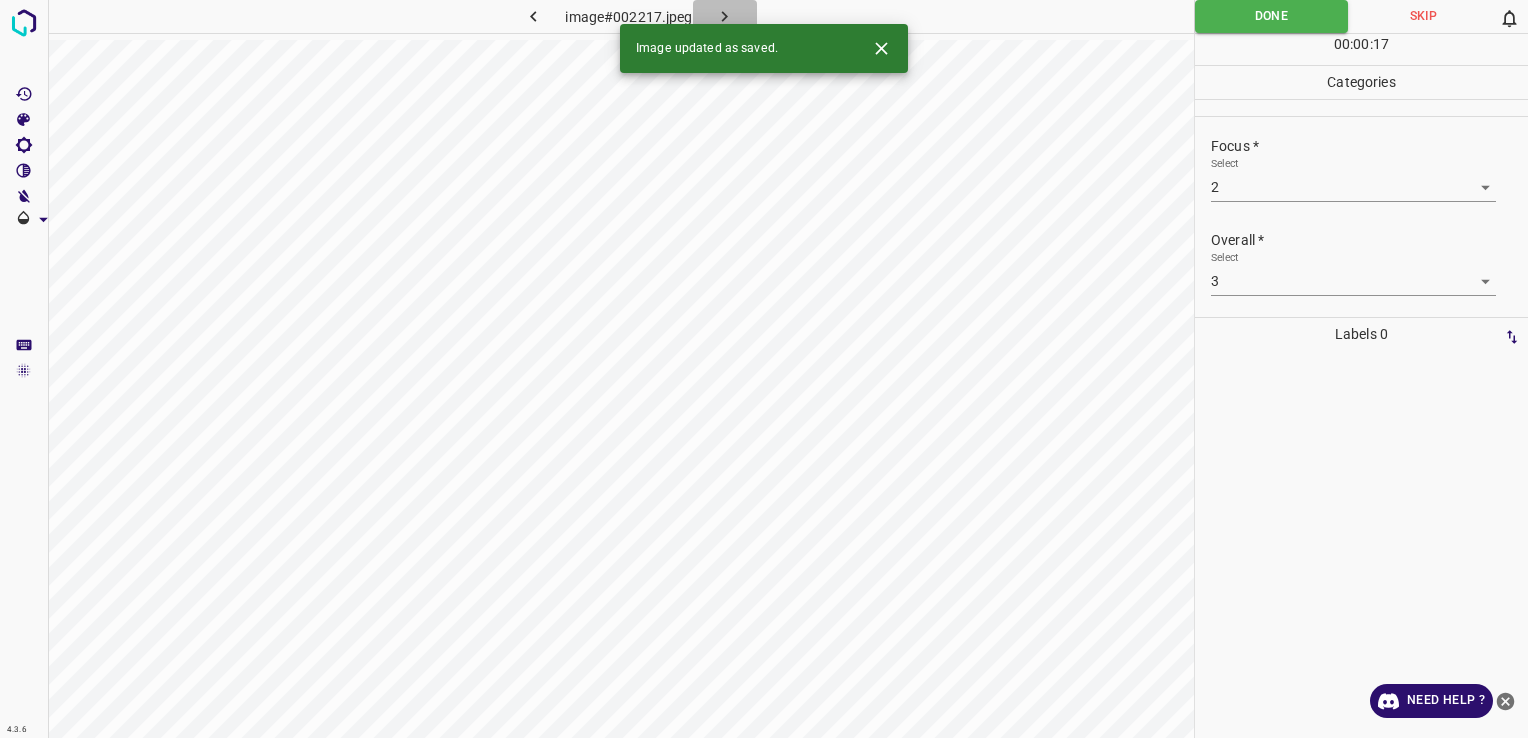 click 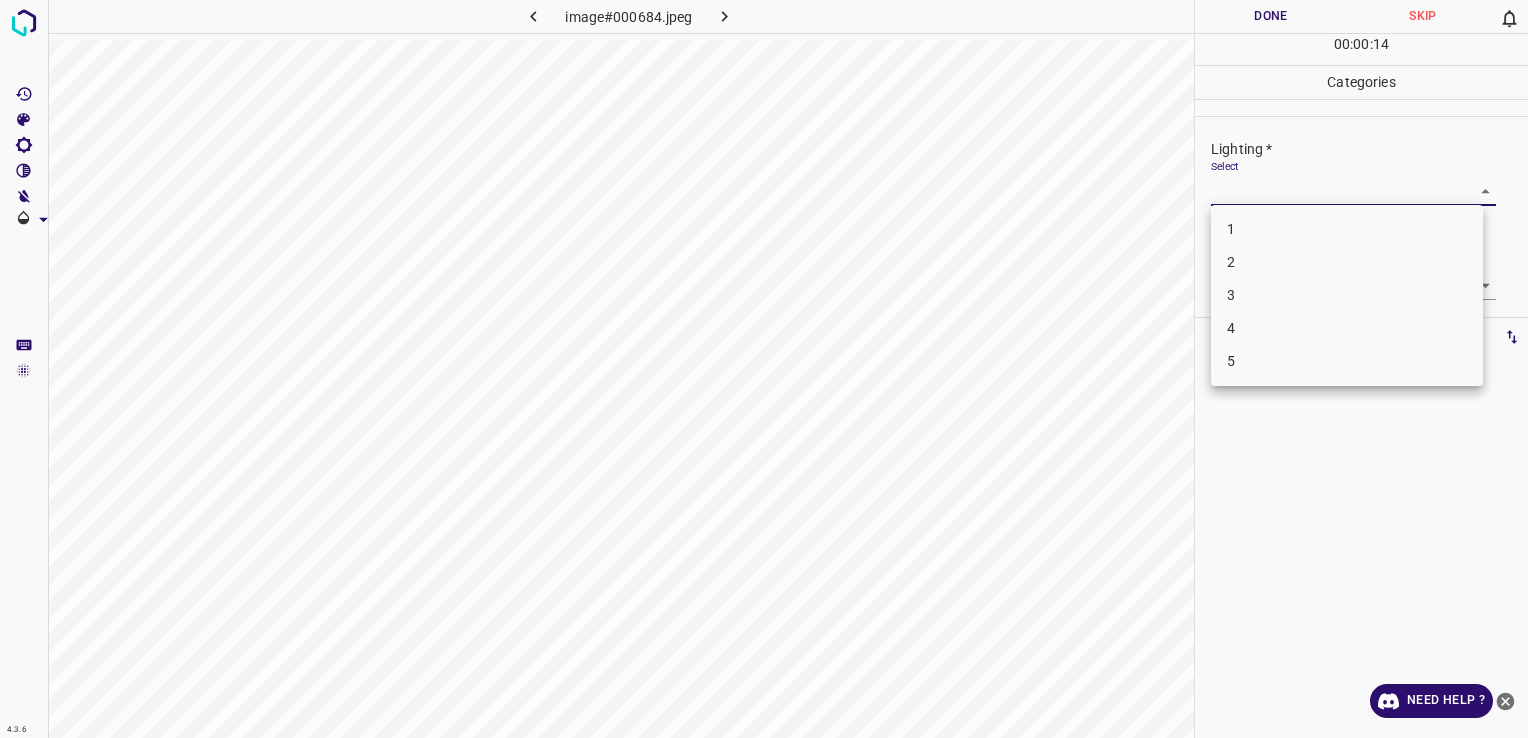 click on "4.3.6  image#000684.jpeg Done Skip 0 00   : 00   : 14   Categories Lighting *  Select ​ Focus *  Select ​ Overall *  Select ​ Labels   0 Categories 1 Lighting 2 Focus 3 Overall Tools Space Change between modes (Draw & Edit) I Auto labeling R Restore zoom M Zoom in N Zoom out Delete Delete selecte label Filters Z Restore filters X Saturation filter C Brightness filter V Contrast filter B Gray scale filter General O Download Need Help ? - Text - Hide - Delete 1 2 3 4 5" at bounding box center (764, 369) 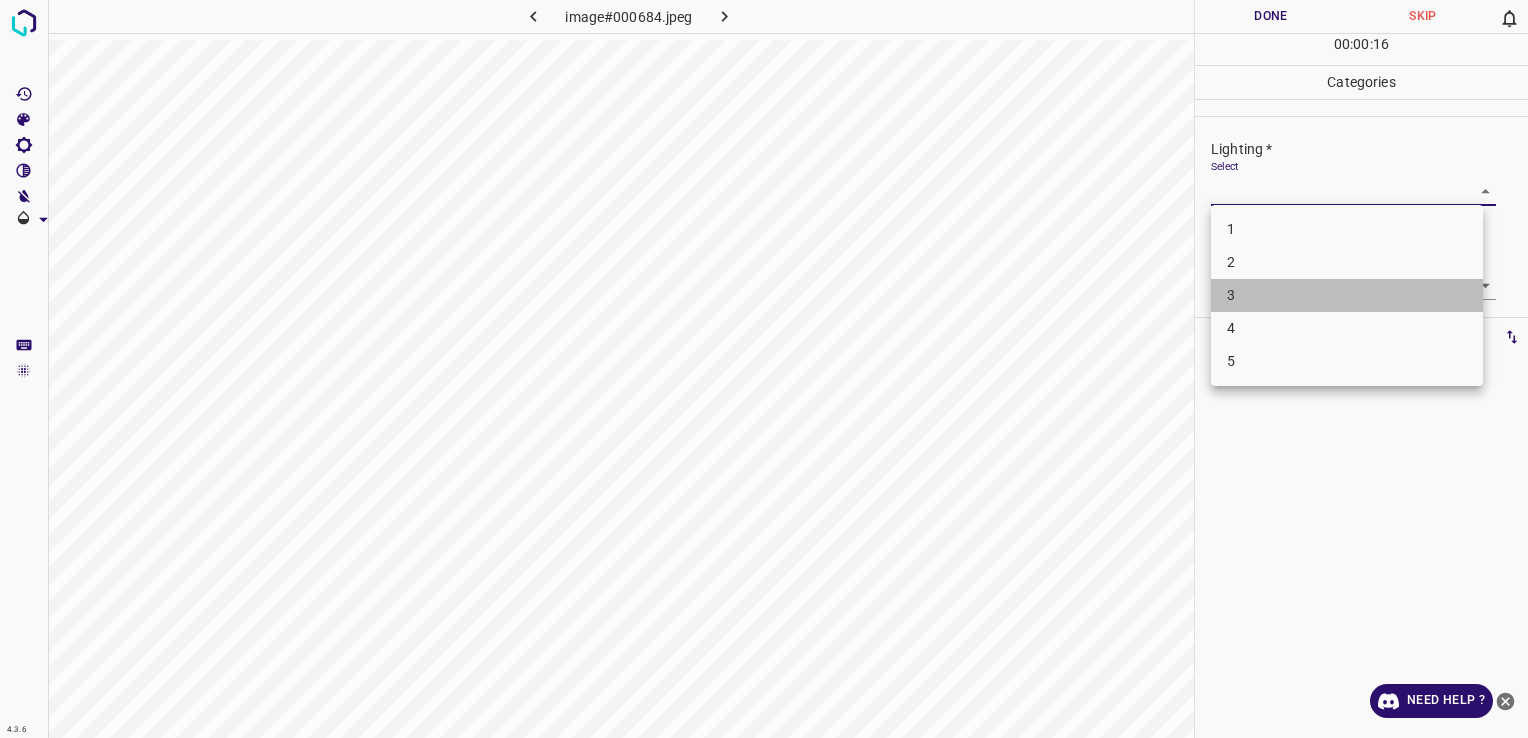 click on "3" at bounding box center [1347, 295] 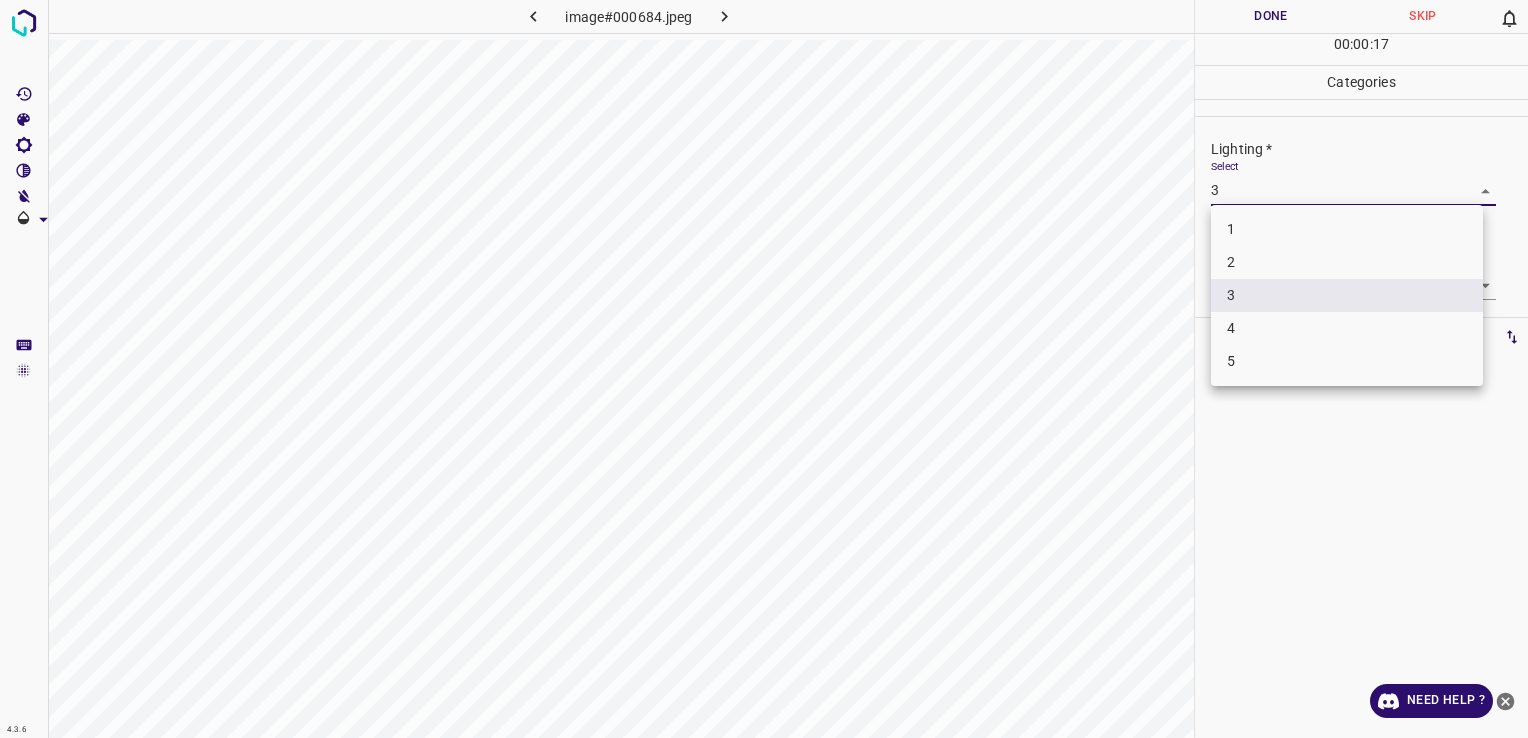 click on "4.3.6  image#000684.jpeg Done Skip 0 00   : 00   : 17   Categories Lighting *  Select 3 3 Focus *  Select ​ Overall *  Select ​ Labels   0 Categories 1 Lighting 2 Focus 3 Overall Tools Space Change between modes (Draw & Edit) I Auto labeling R Restore zoom M Zoom in N Zoom out Delete Delete selecte label Filters Z Restore filters X Saturation filter C Brightness filter V Contrast filter B Gray scale filter General O Download Need Help ? - Text - Hide - Delete 1 2 3 4 5" at bounding box center [764, 369] 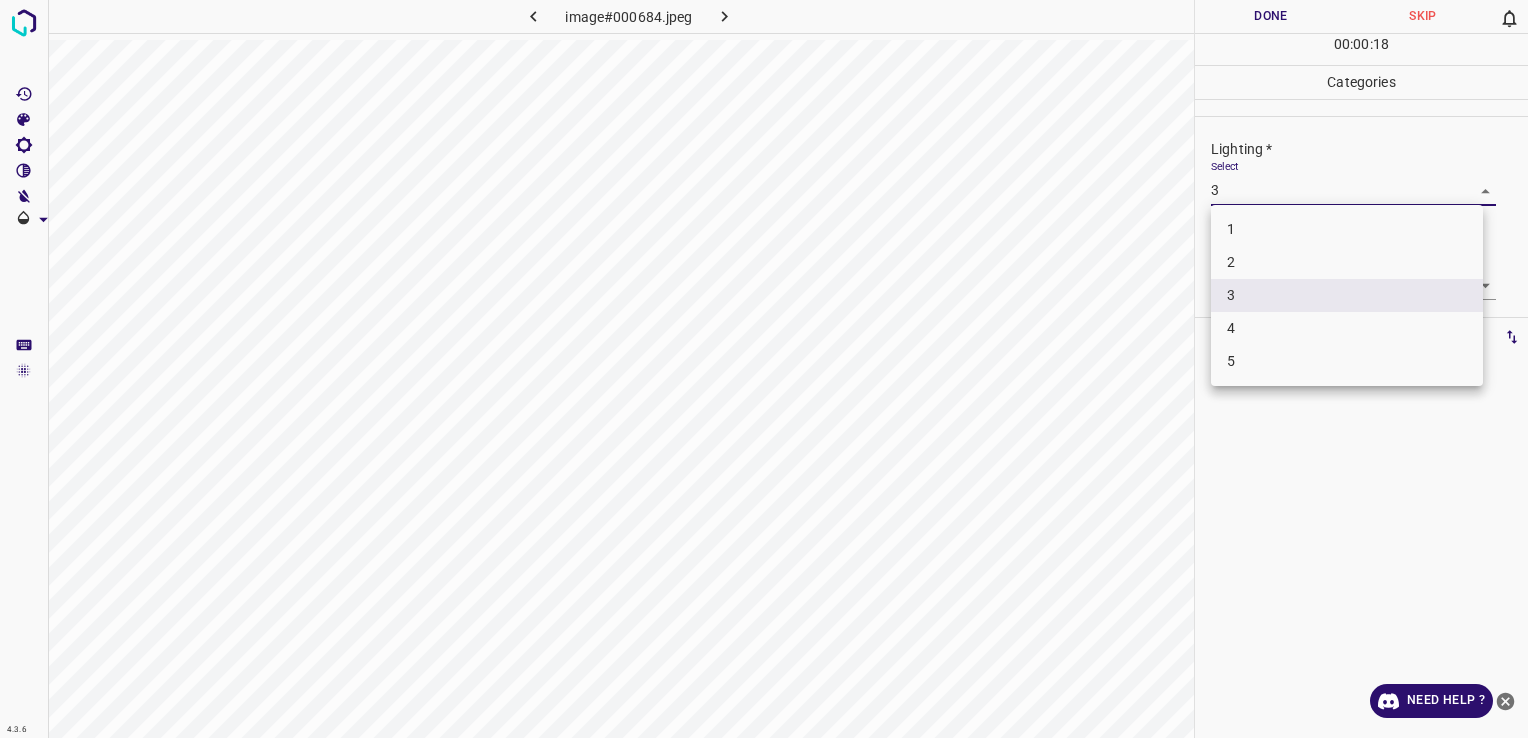 click on "2" at bounding box center (1347, 262) 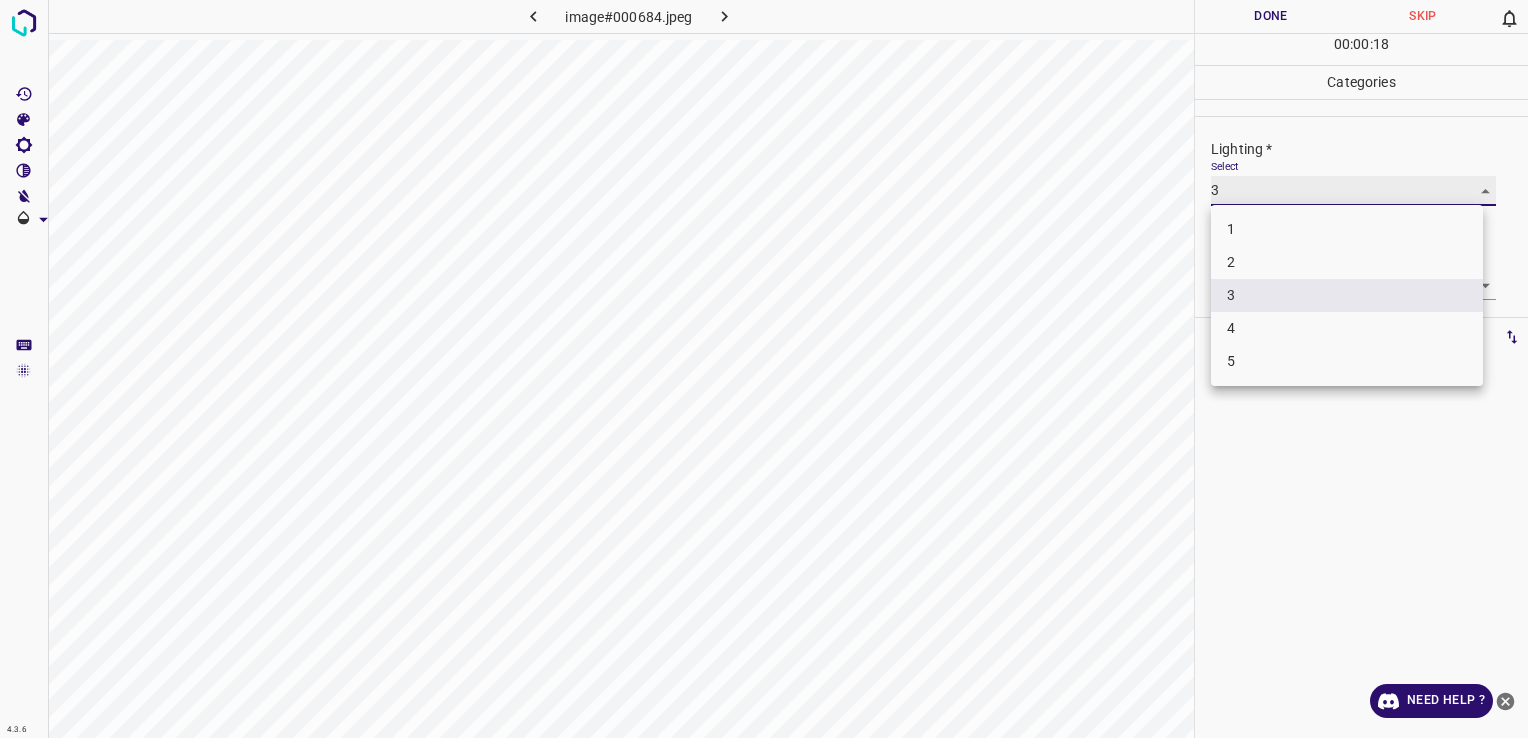 type on "2" 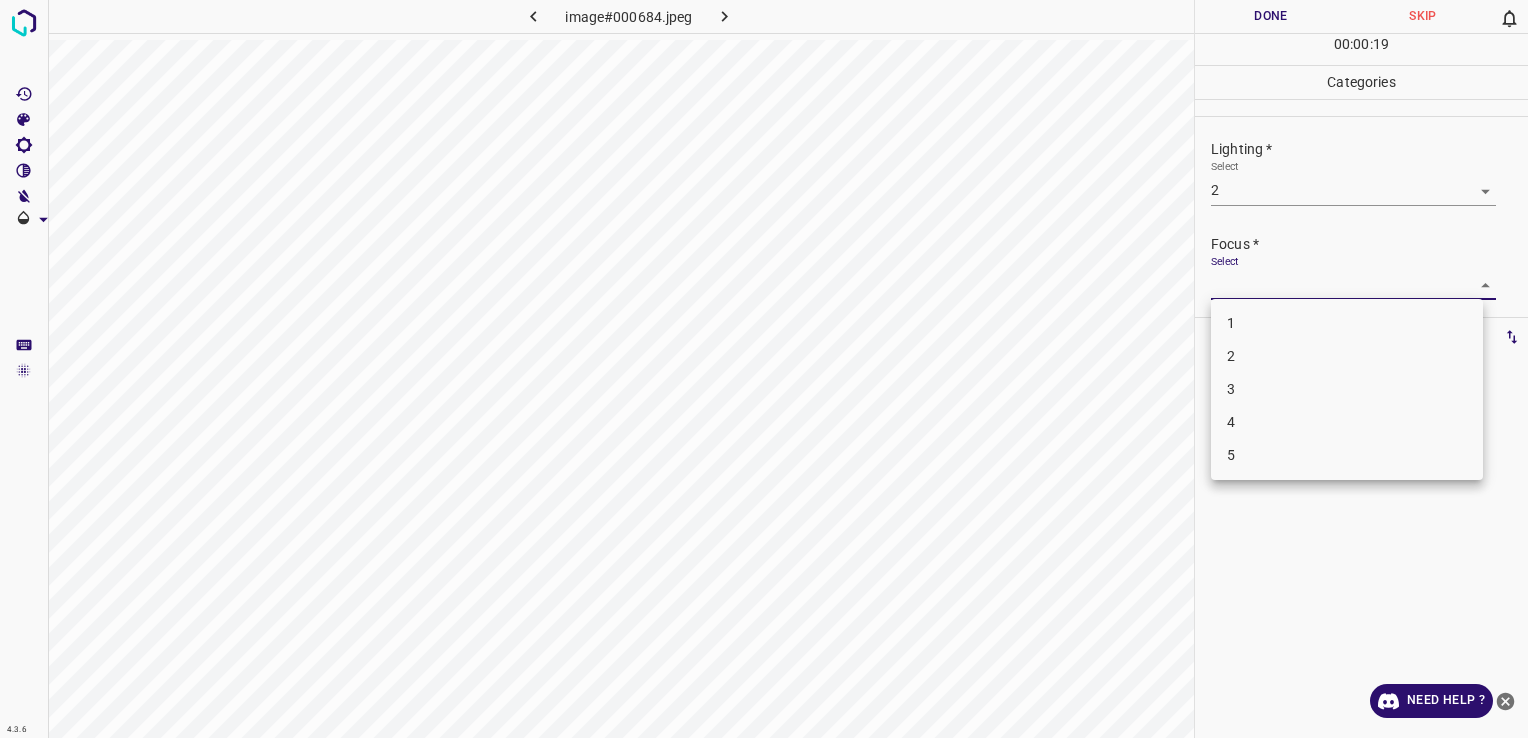 click on "4.3.6  image#000684.jpeg Done Skip 0 00   : 00   : 19   Categories Lighting *  Select 2 2 Focus *  Select ​ Overall *  Select ​ Labels   0 Categories 1 Lighting 2 Focus 3 Overall Tools Space Change between modes (Draw & Edit) I Auto labeling R Restore zoom M Zoom in N Zoom out Delete Delete selecte label Filters Z Restore filters X Saturation filter C Brightness filter V Contrast filter B Gray scale filter General O Download Need Help ? - Text - Hide - Delete 1 2 3 4 5" at bounding box center [764, 369] 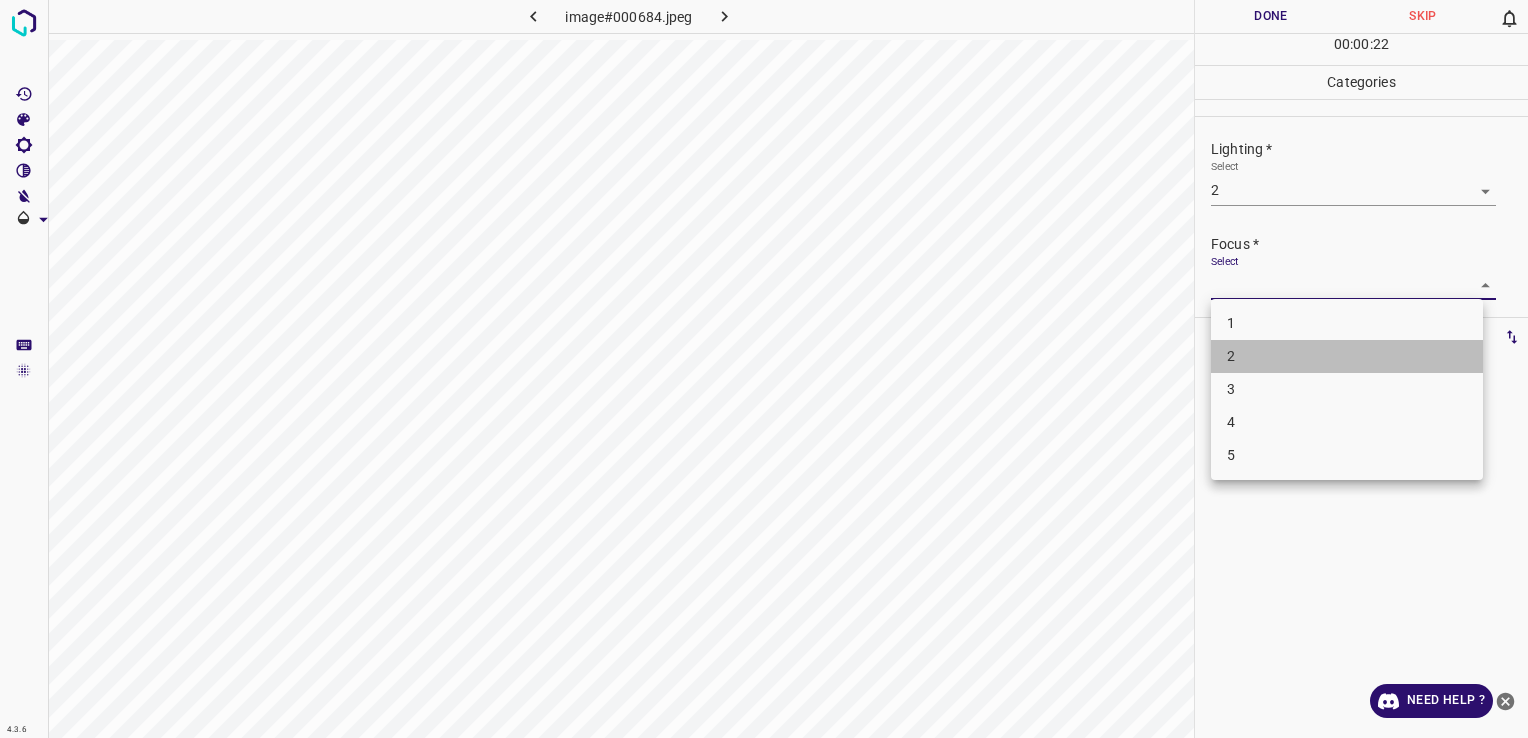 click on "2" at bounding box center [1347, 356] 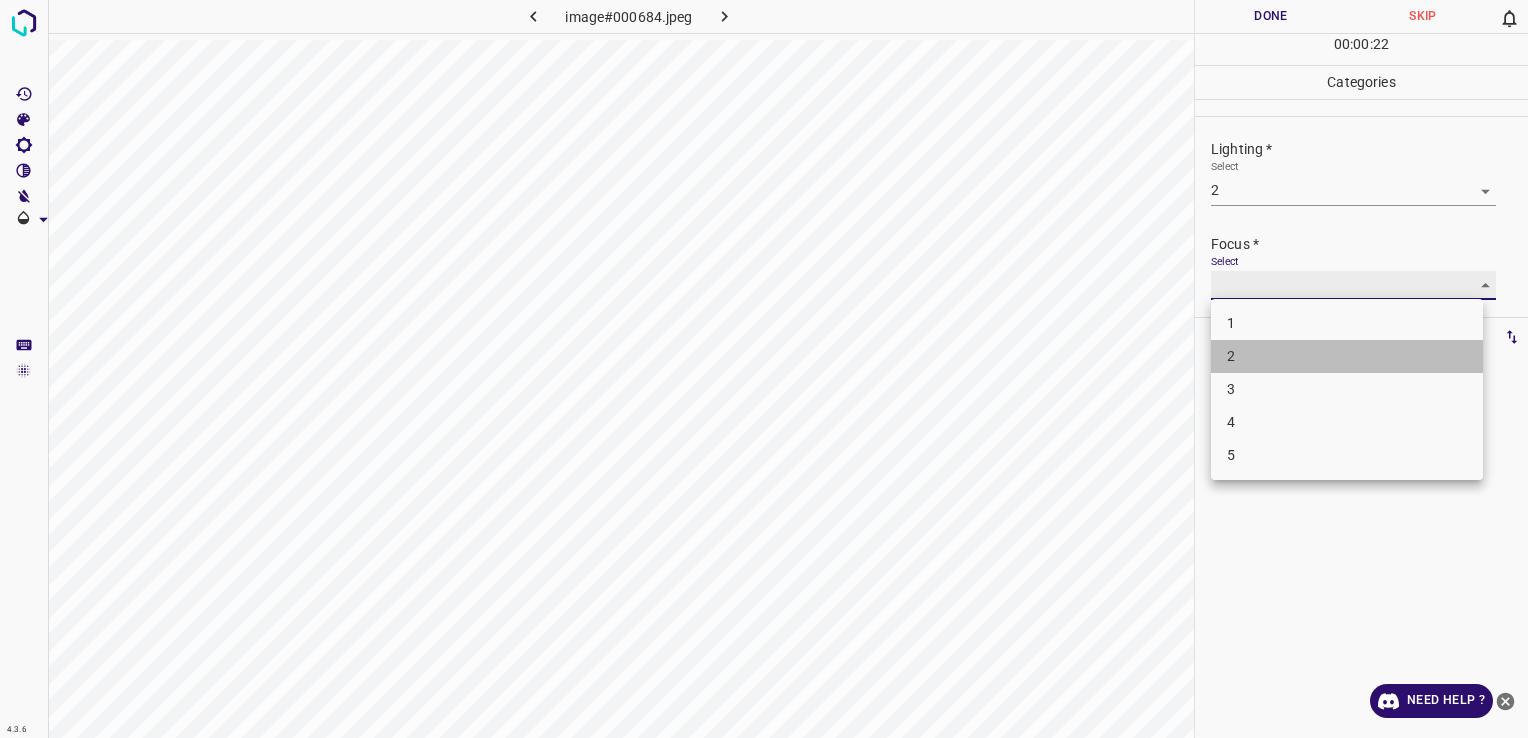 type on "2" 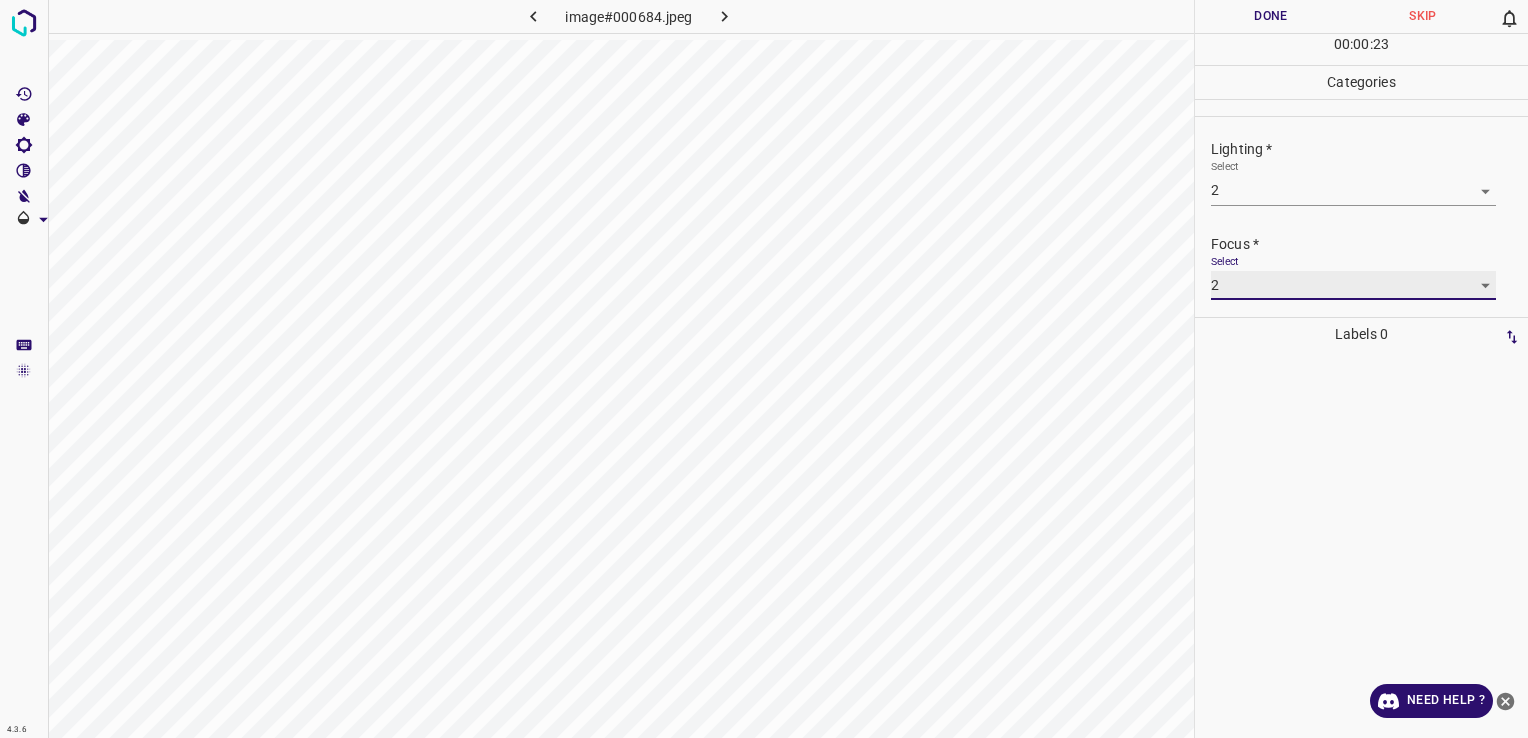 scroll, scrollTop: 98, scrollLeft: 0, axis: vertical 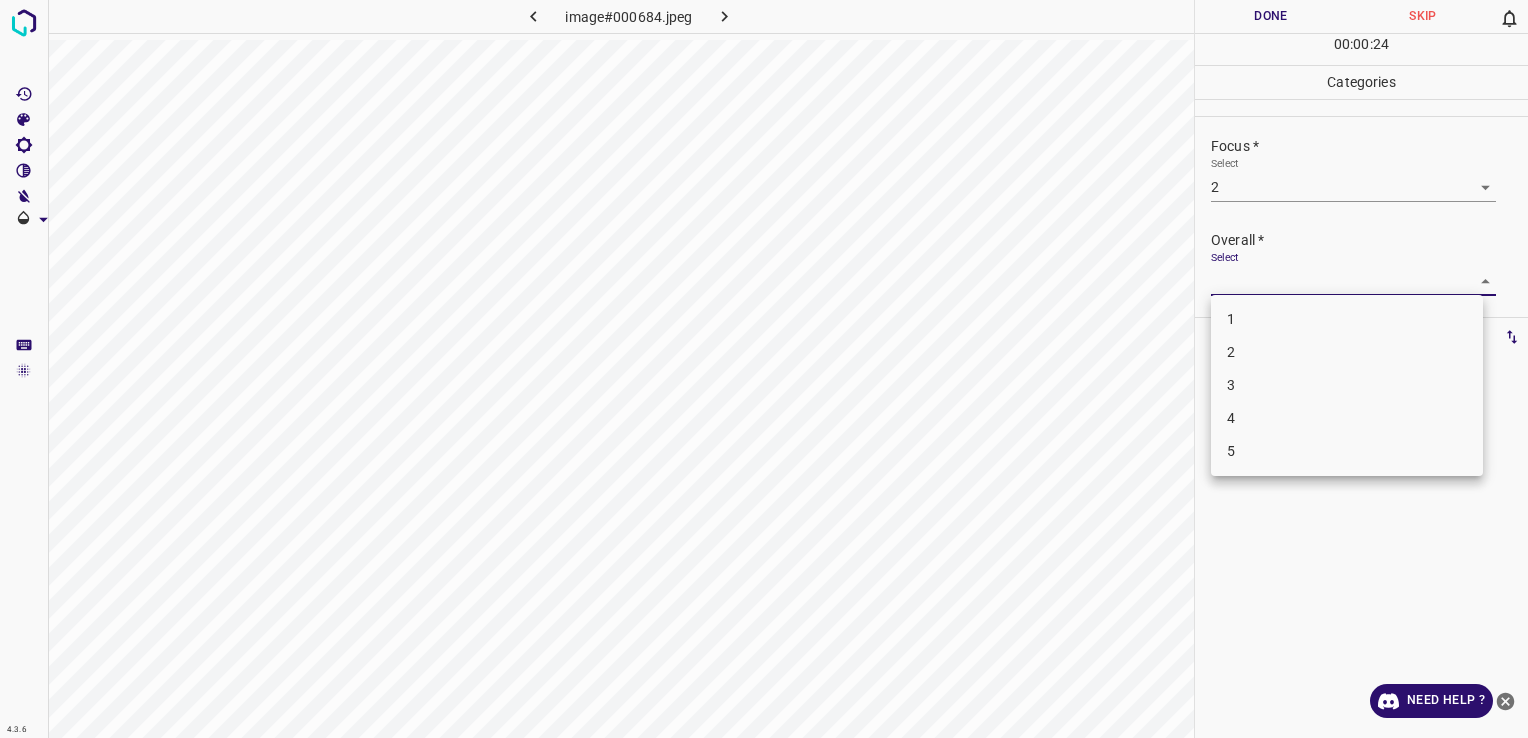 click on "4.3.6  image#000684.jpeg Done Skip 0 00   : 00   : 24   Categories Lighting *  Select 2 2 Focus *  Select 2 2 Overall *  Select ​ Labels   0 Categories 1 Lighting 2 Focus 3 Overall Tools Space Change between modes (Draw & Edit) I Auto labeling R Restore zoom M Zoom in N Zoom out Delete Delete selecte label Filters Z Restore filters X Saturation filter C Brightness filter V Contrast filter B Gray scale filter General O Download Need Help ? - Text - Hide - Delete 1 2 3 4 5" at bounding box center [764, 369] 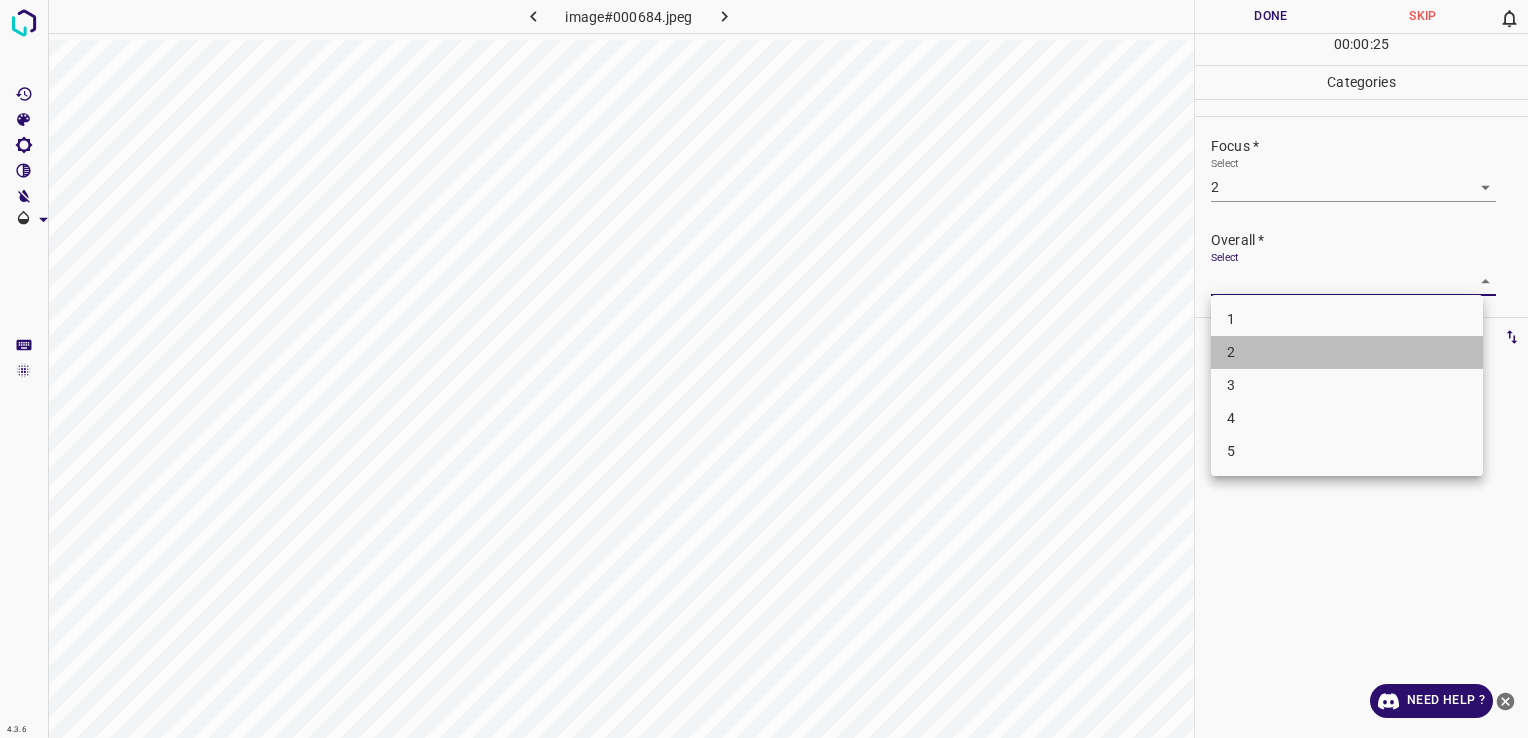 click on "2" at bounding box center (1347, 352) 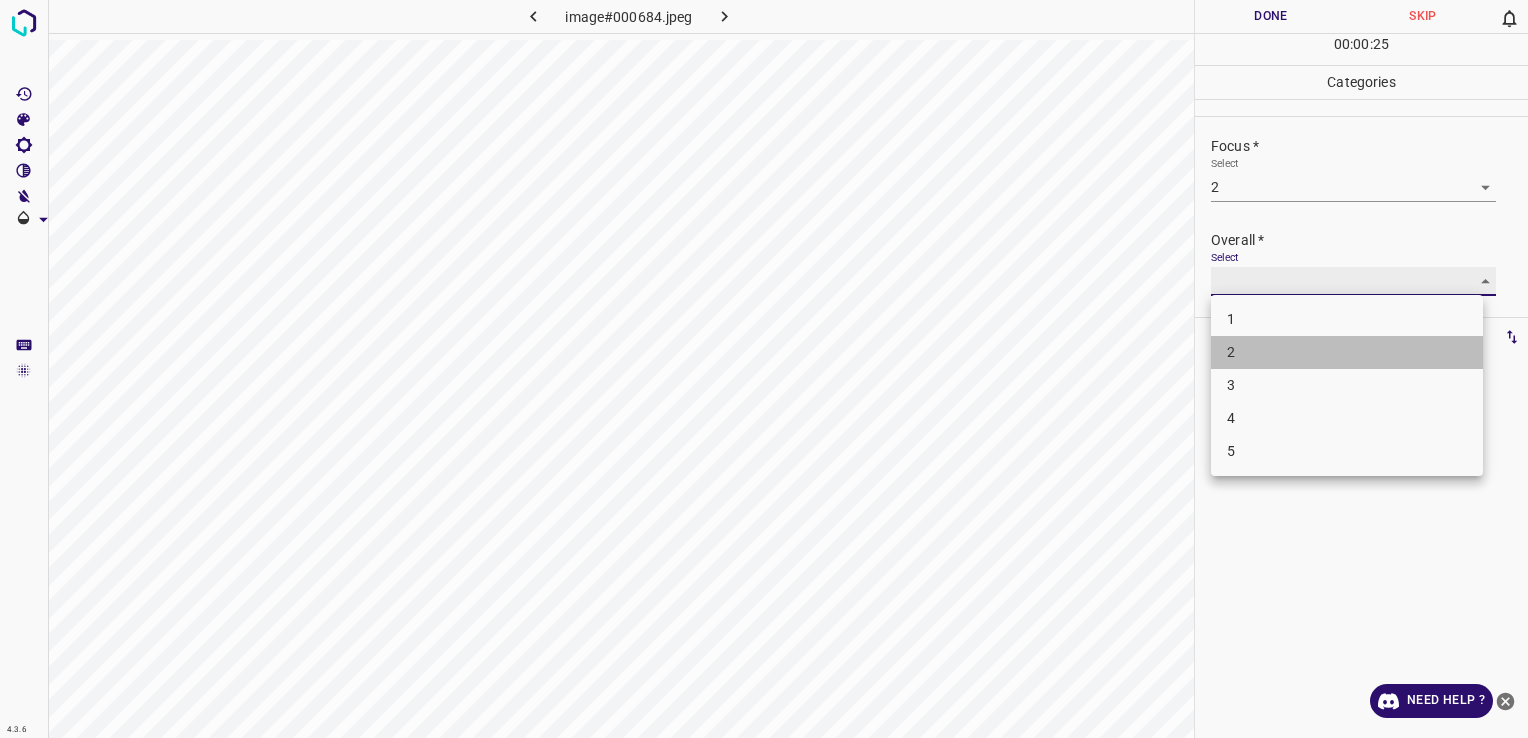 type on "2" 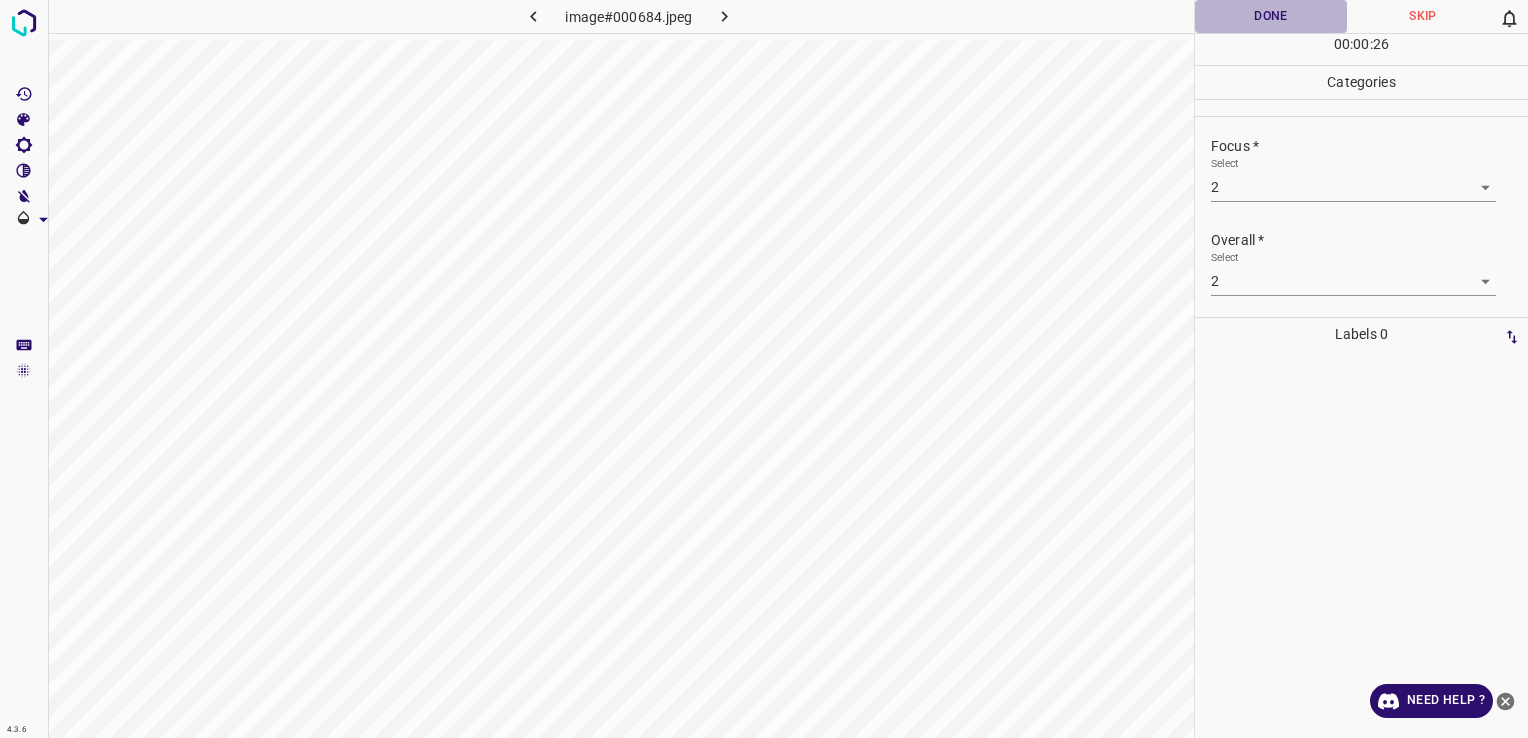 click on "Done" at bounding box center (1271, 16) 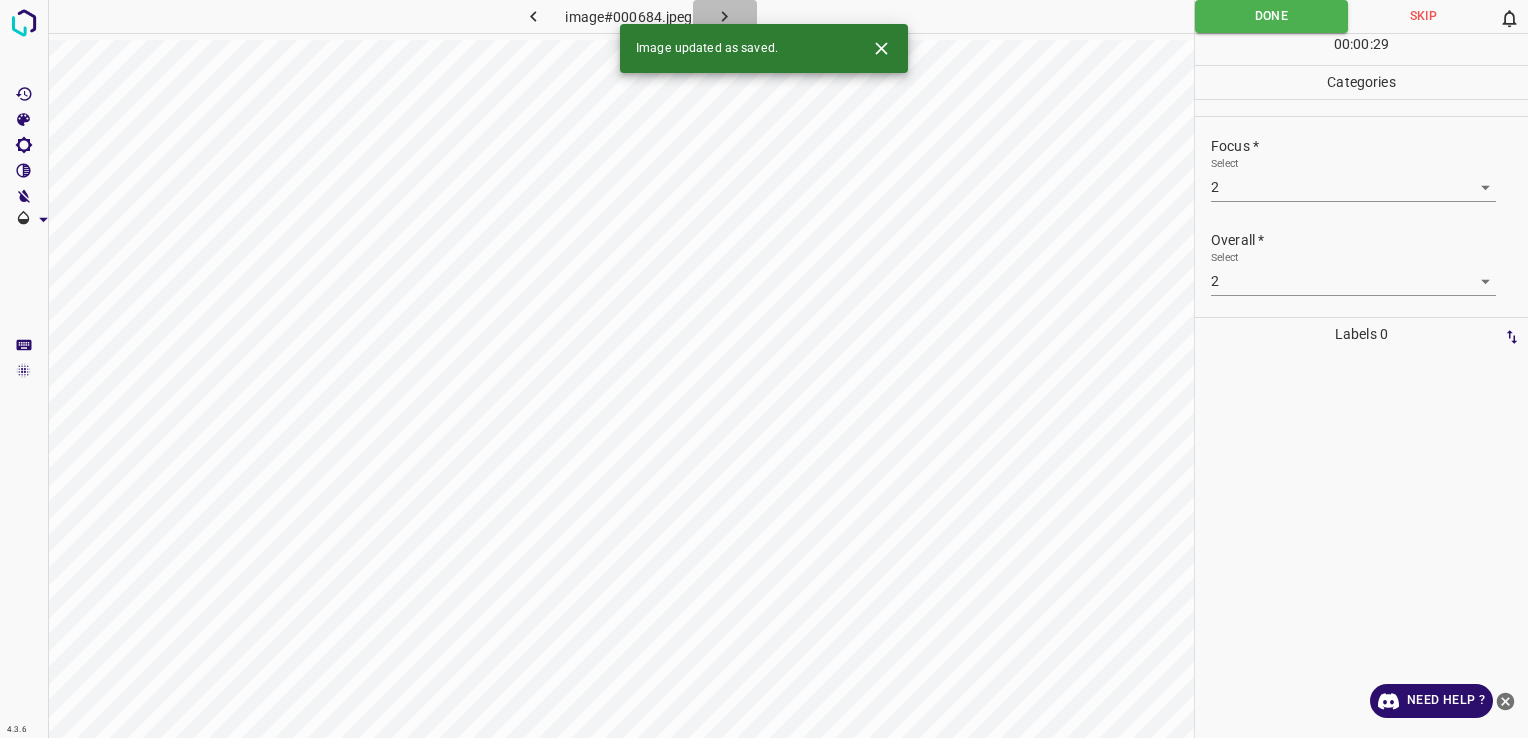 click 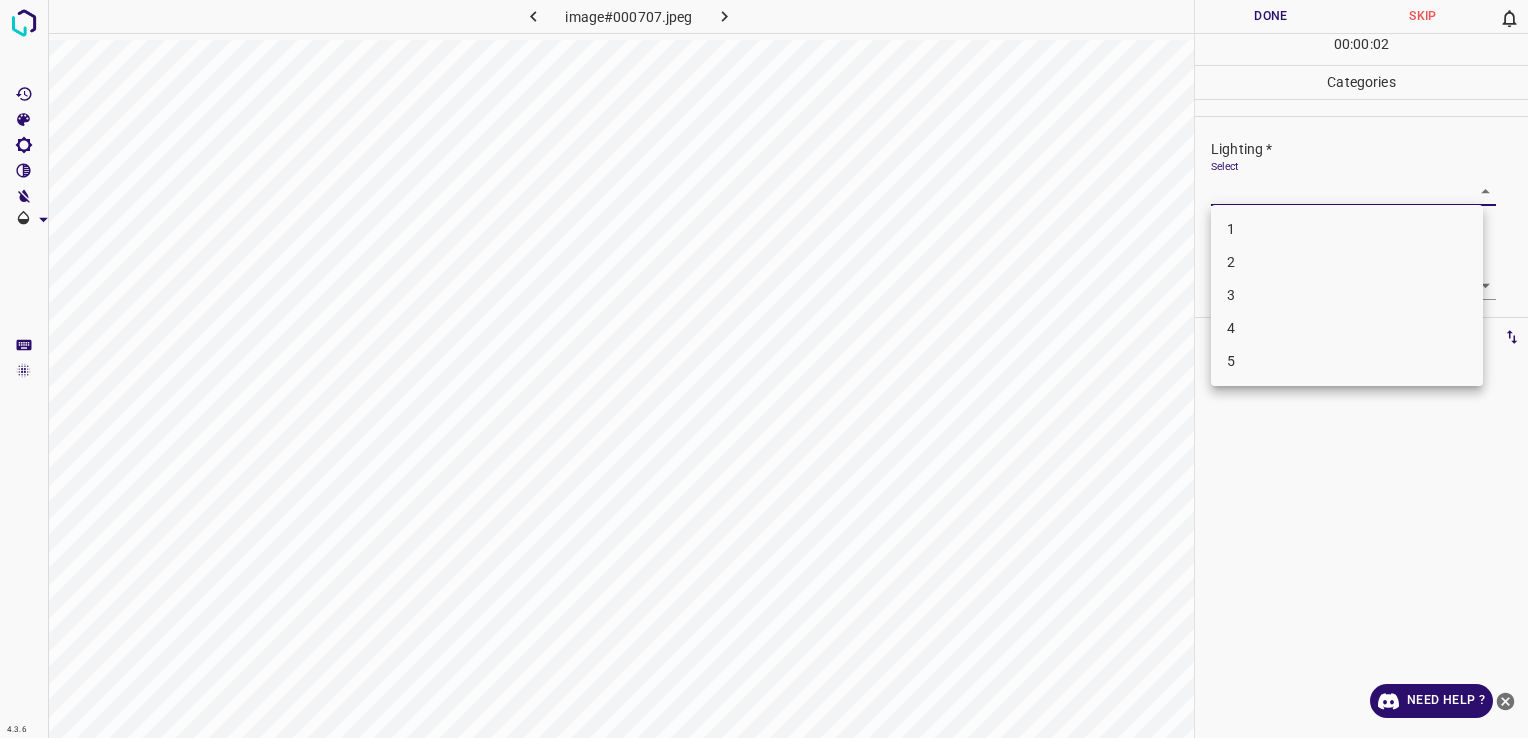 click on "4.3.6  image#000707.jpeg Done Skip 0 00   : 00   : 02   Categories Lighting *  Select ​ Focus *  Select ​ Overall *  Select ​ Labels   0 Categories 1 Lighting 2 Focus 3 Overall Tools Space Change between modes (Draw & Edit) I Auto labeling R Restore zoom M Zoom in N Zoom out Delete Delete selecte label Filters Z Restore filters X Saturation filter C Brightness filter V Contrast filter B Gray scale filter General O Download Need Help ? - Text - Hide - Delete 1 2 3 4 5" at bounding box center (764, 369) 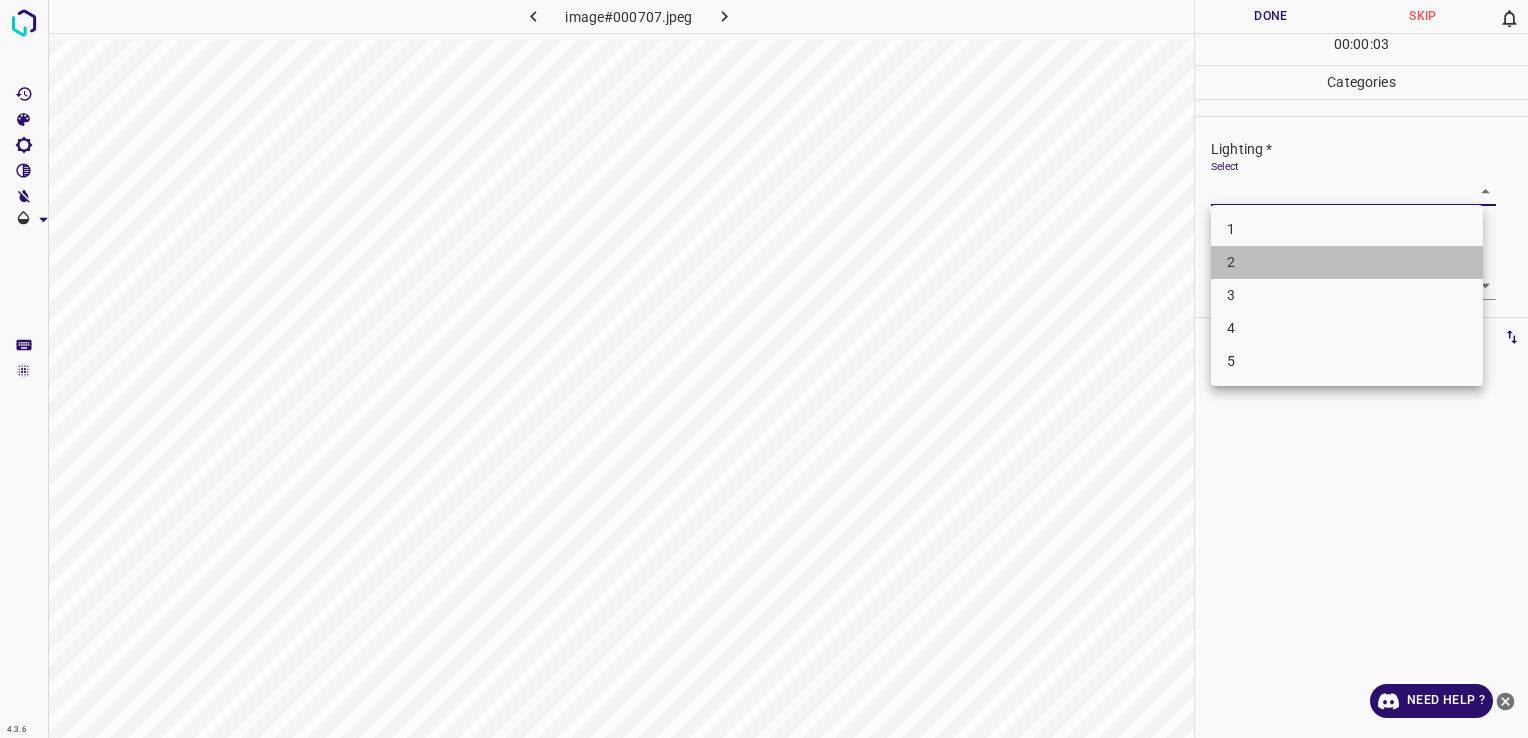 click on "2" at bounding box center (1347, 262) 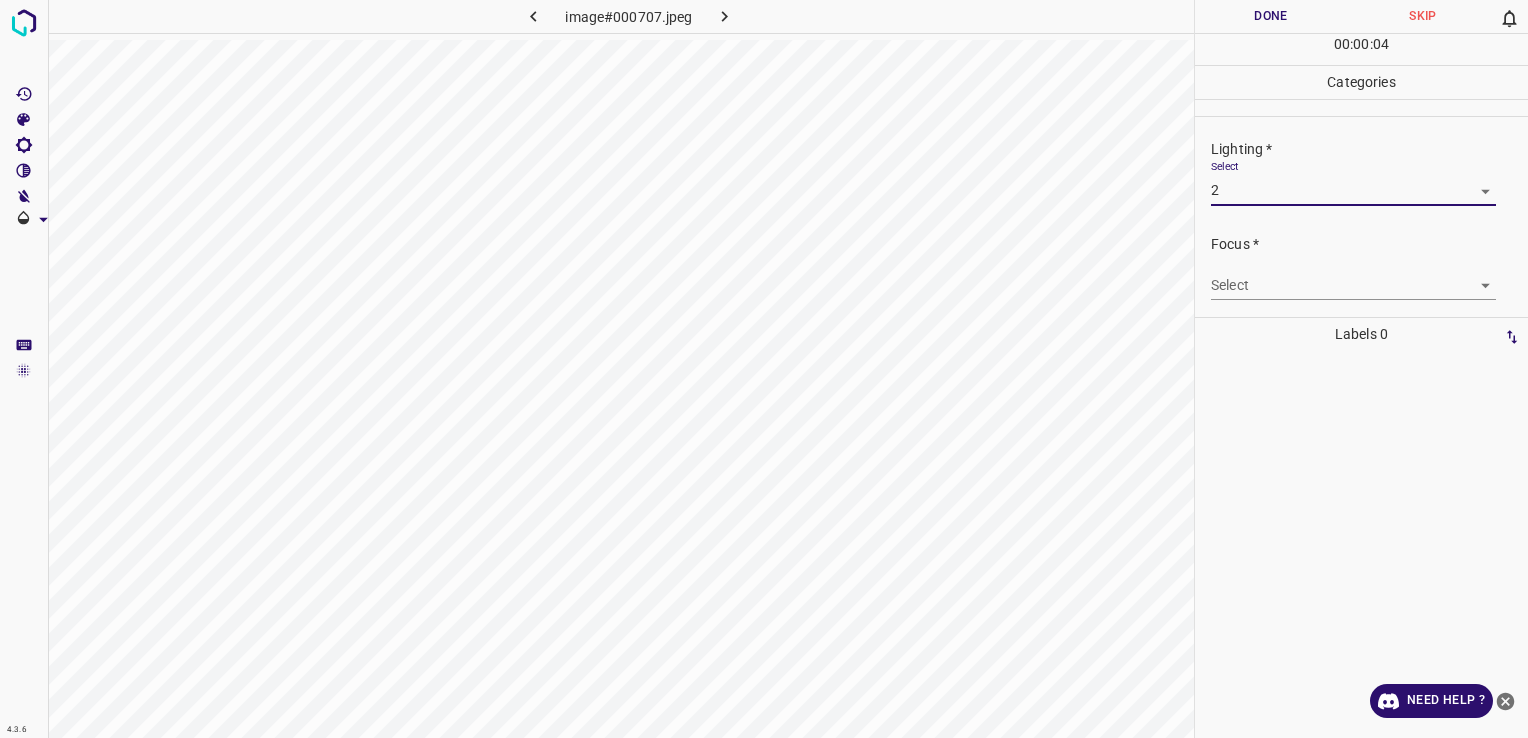 click on "4.3.6  image#000707.jpeg Done Skip 0 00   : 00   : 04   Categories Lighting *  Select 2 2 Focus *  Select ​ Overall *  Select ​ Labels   0 Categories 1 Lighting 2 Focus 3 Overall Tools Space Change between modes (Draw & Edit) I Auto labeling R Restore zoom M Zoom in N Zoom out Delete Delete selecte label Filters Z Restore filters X Saturation filter C Brightness filter V Contrast filter B Gray scale filter General O Download Need Help ? - Text - Hide - Delete" at bounding box center (764, 369) 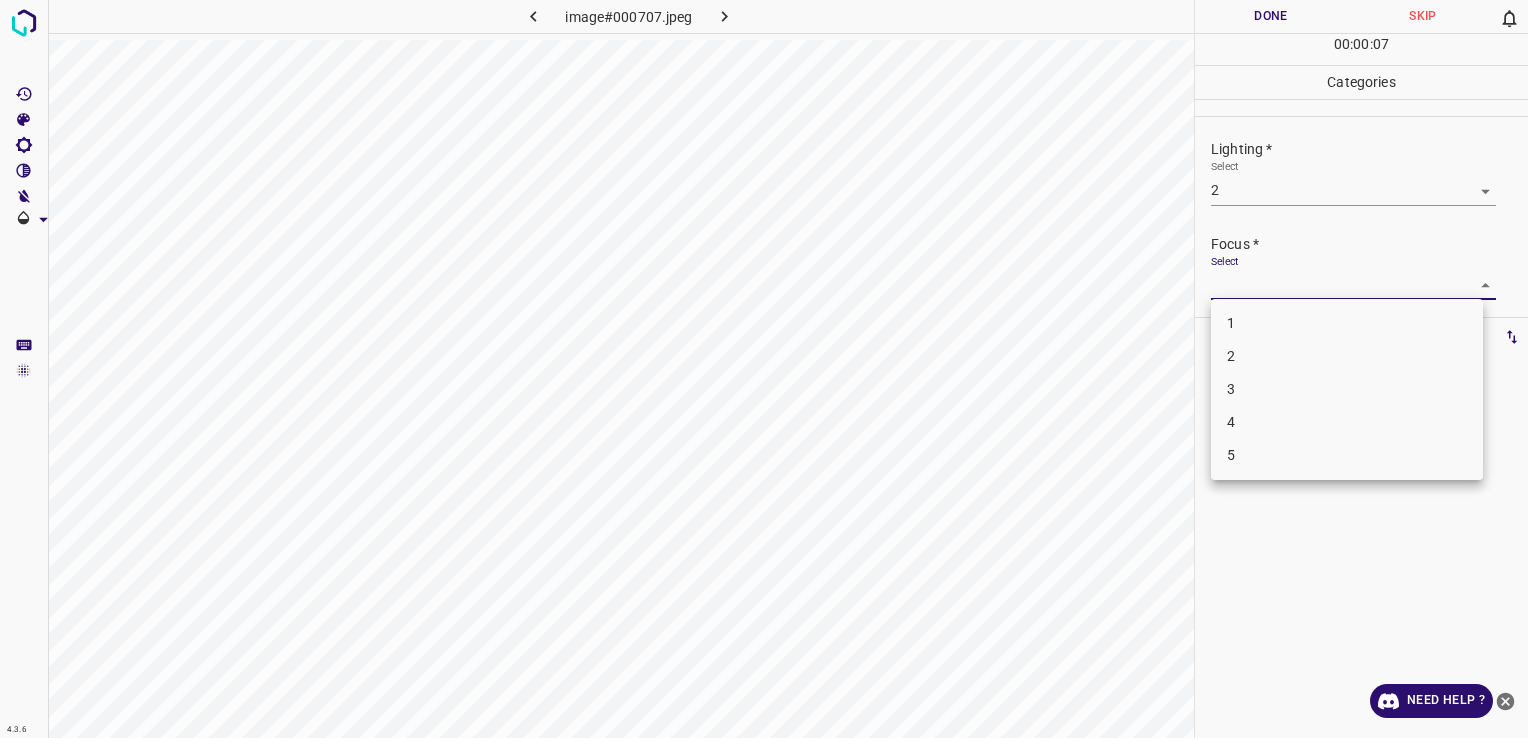 click at bounding box center (764, 369) 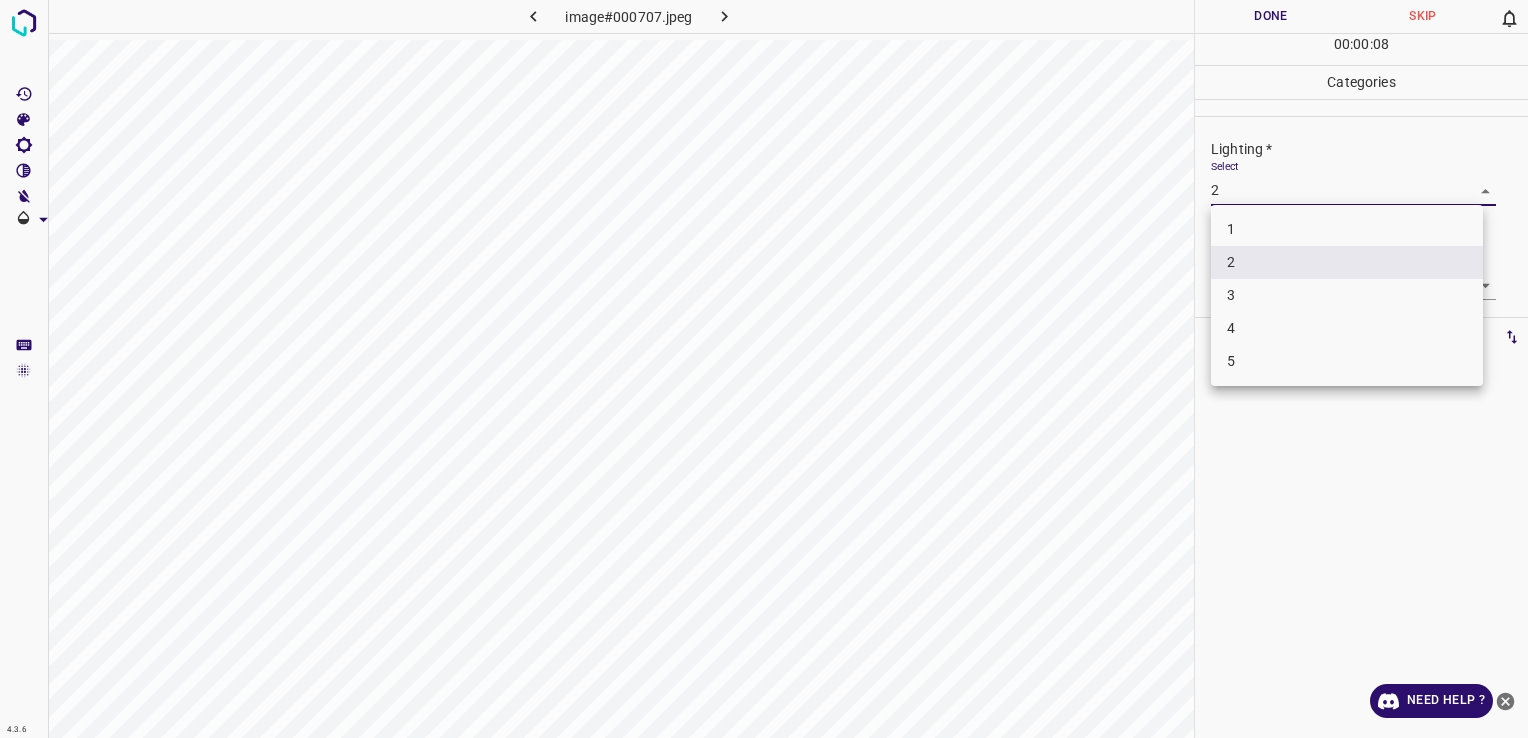 click on "4.3.6  image#000707.jpeg Done Skip 0 00   : 00   : 08   Categories Lighting *  Select 2 2 Focus *  Select ​ Overall *  Select ​ Labels   0 Categories 1 Lighting 2 Focus 3 Overall Tools Space Change between modes (Draw & Edit) I Auto labeling R Restore zoom M Zoom in N Zoom out Delete Delete selecte label Filters Z Restore filters X Saturation filter C Brightness filter V Contrast filter B Gray scale filter General O Download Need Help ? - Text - Hide - Delete 1 2 3 4 5" at bounding box center (764, 369) 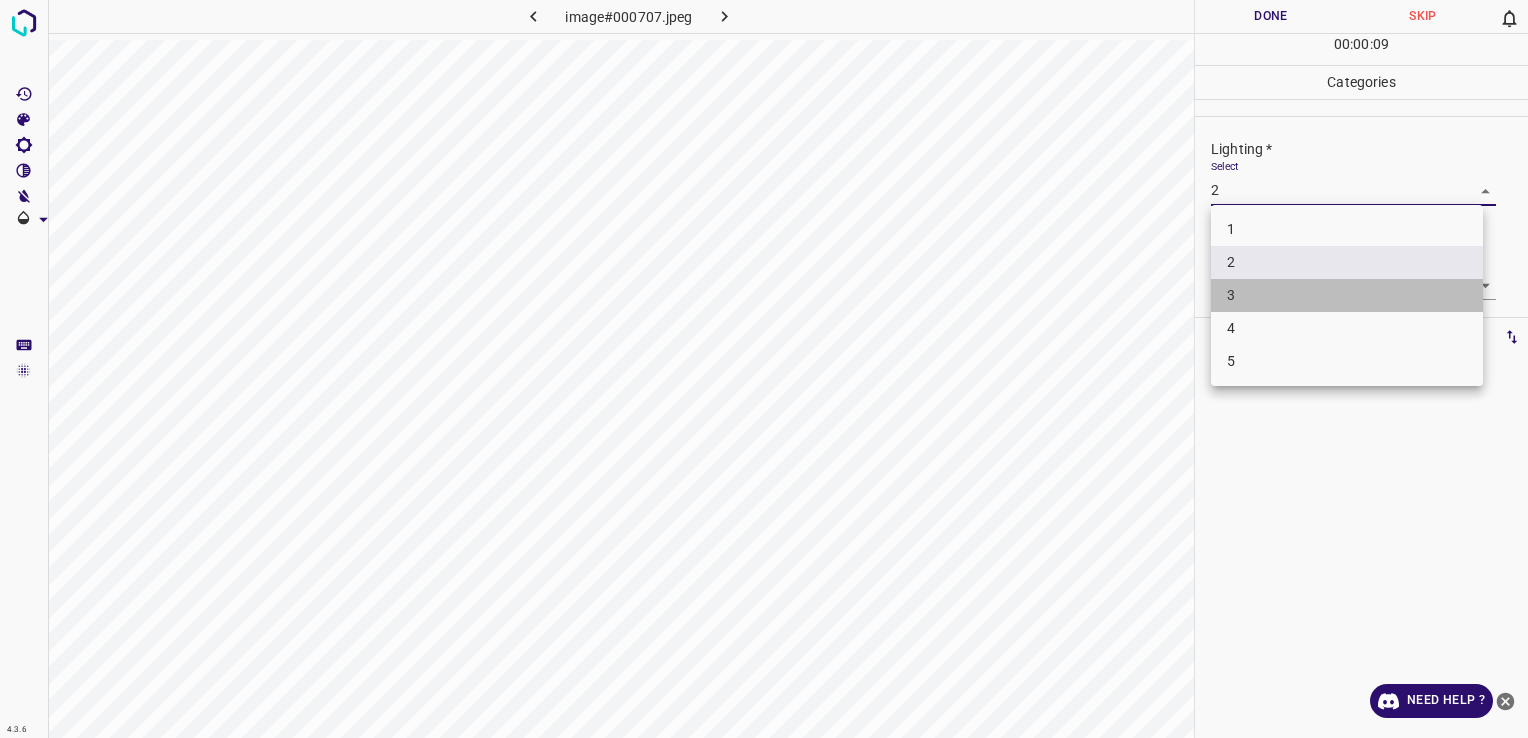 click on "3" at bounding box center [1347, 295] 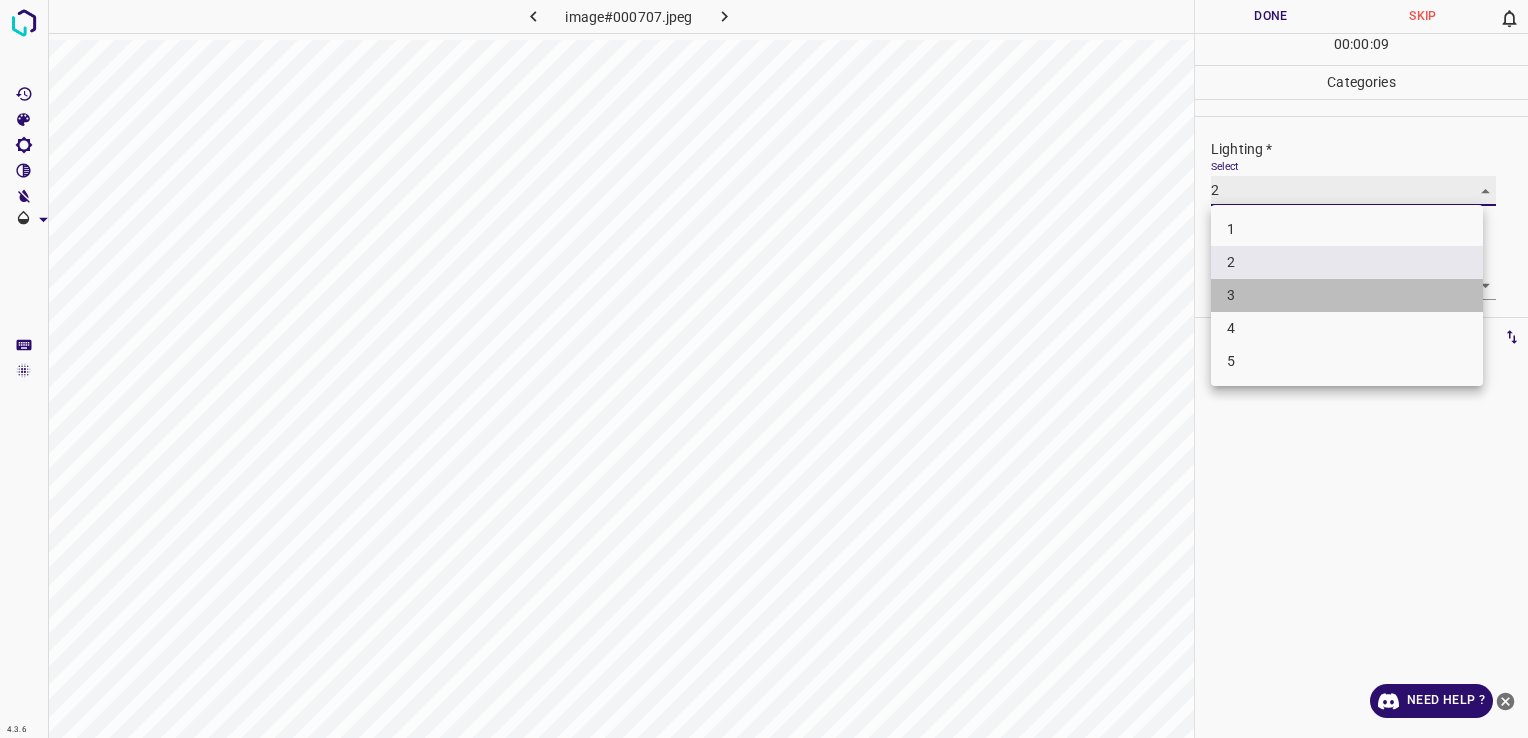 type on "3" 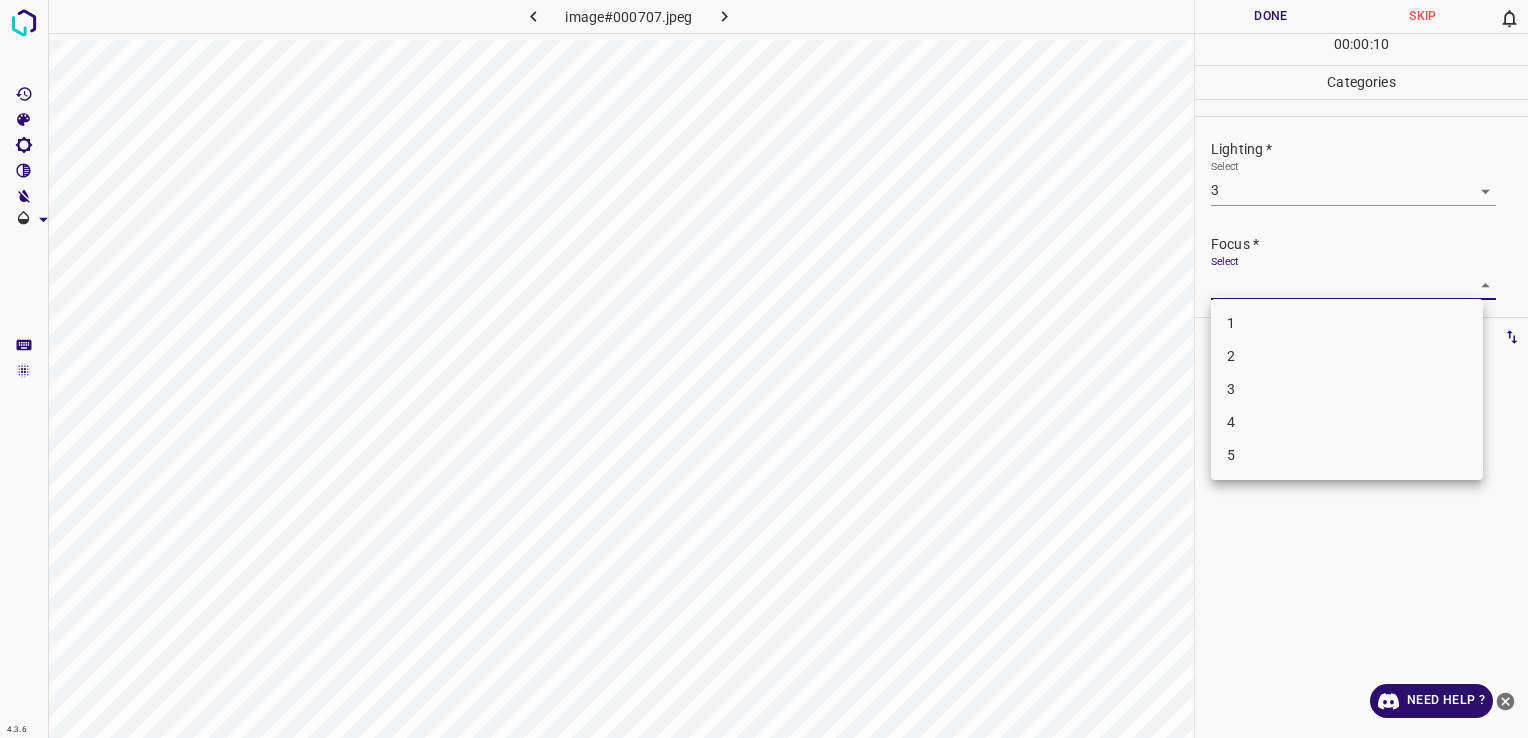 click on "4.3.6  image#000707.jpeg Done Skip 0 00   : 00   : 10   Categories Lighting *  Select 3 3 Focus *  Select ​ Overall *  Select ​ Labels   0 Categories 1 Lighting 2 Focus 3 Overall Tools Space Change between modes (Draw & Edit) I Auto labeling R Restore zoom M Zoom in N Zoom out Delete Delete selecte label Filters Z Restore filters X Saturation filter C Brightness filter V Contrast filter B Gray scale filter General O Download Need Help ? - Text - Hide - Delete 1 2 3 4 5" at bounding box center (764, 369) 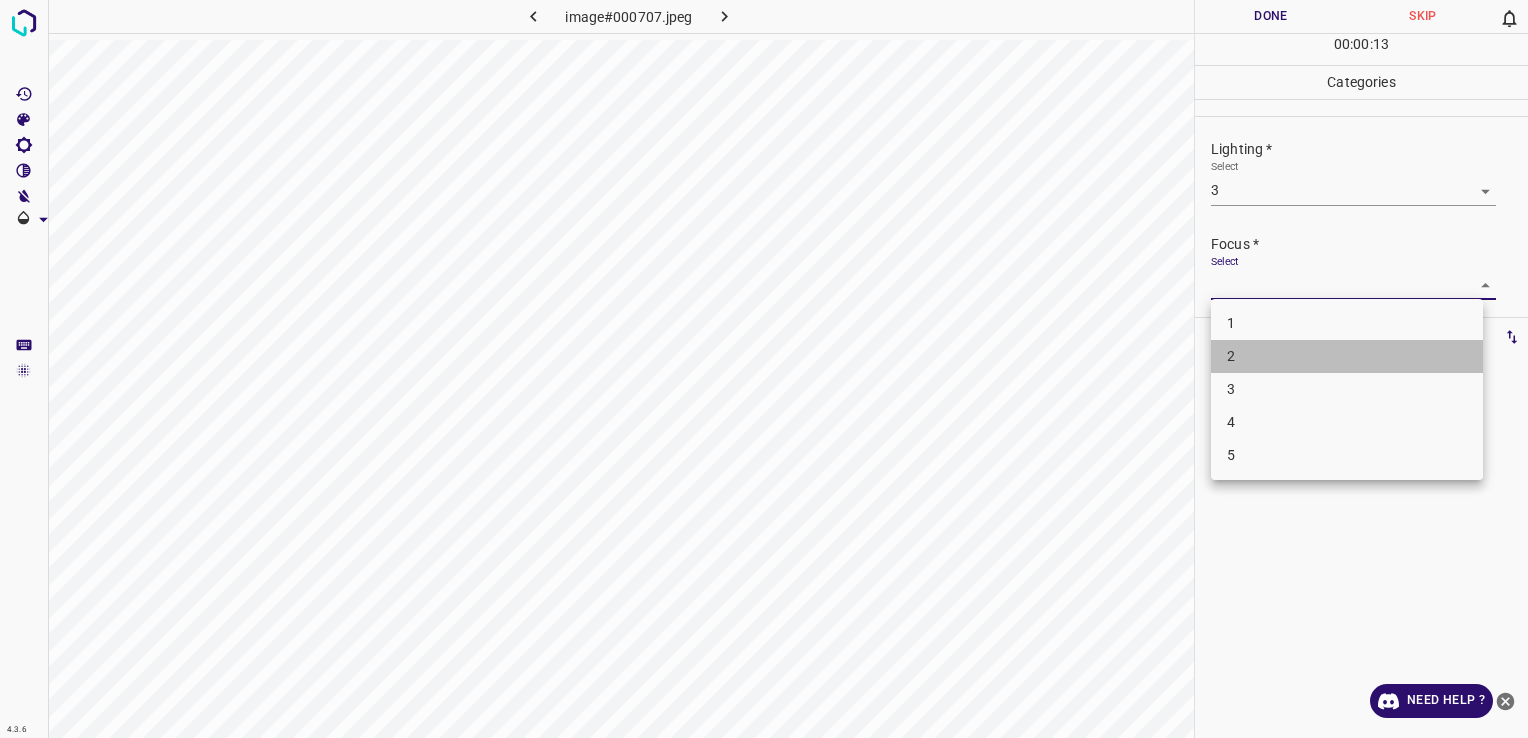 click on "2" at bounding box center [1347, 356] 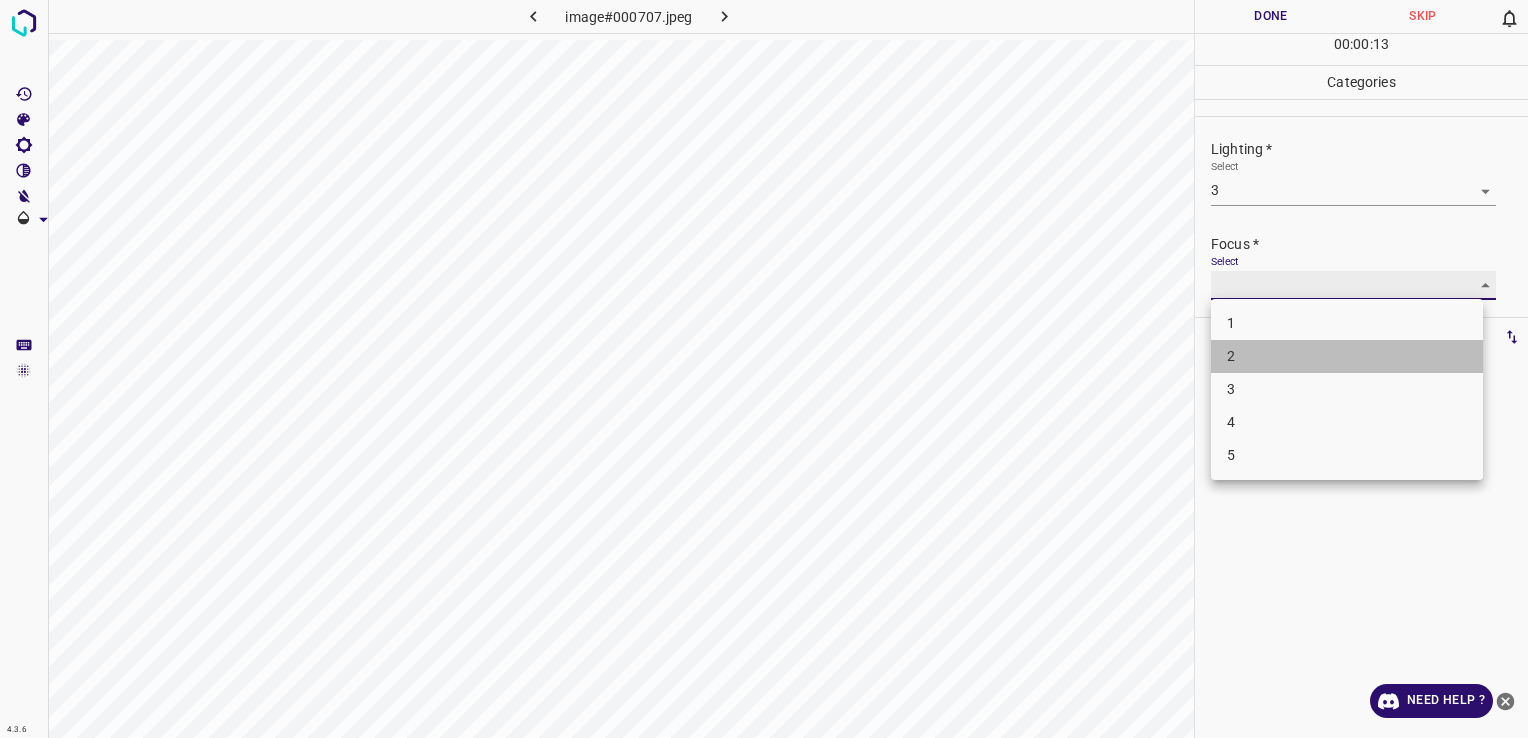 type on "2" 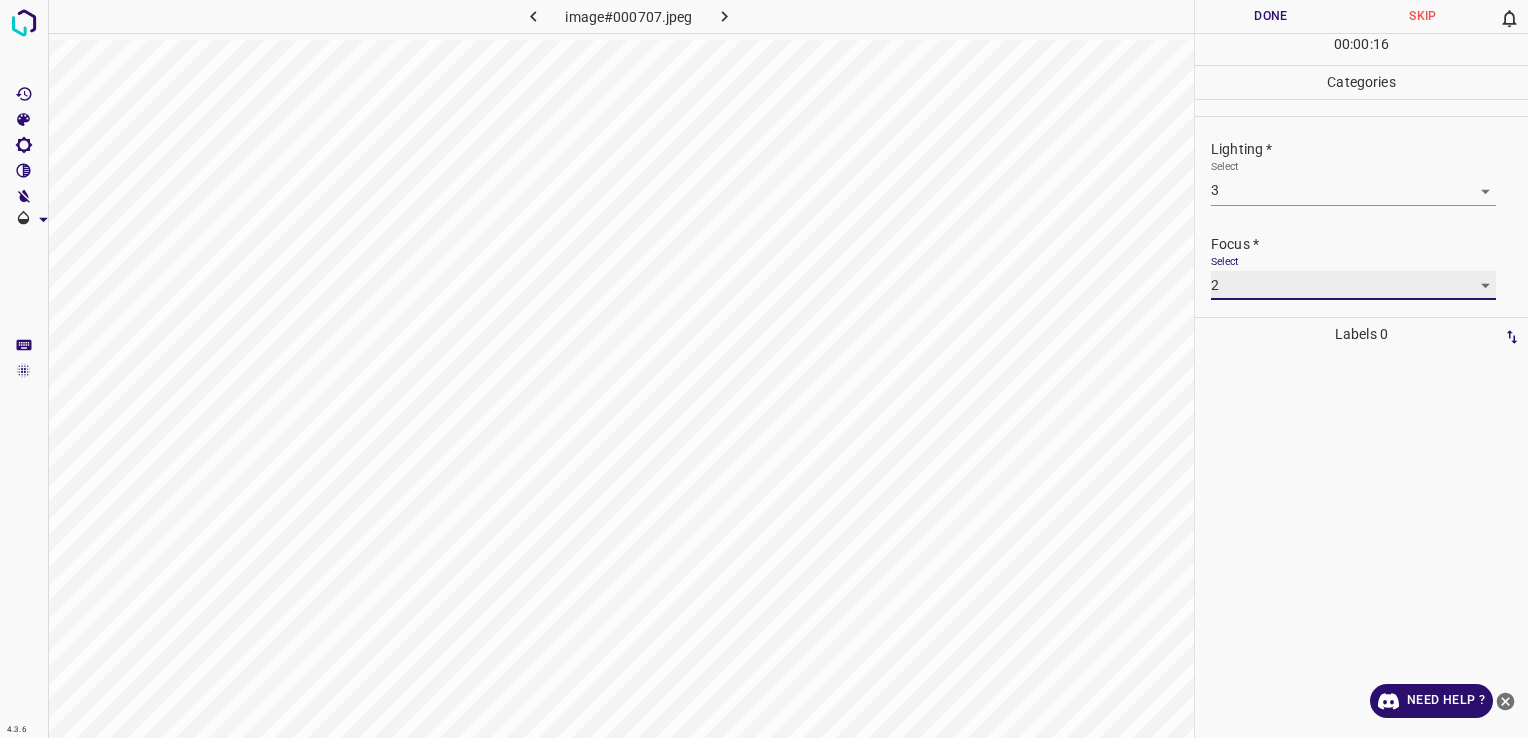 scroll, scrollTop: 98, scrollLeft: 0, axis: vertical 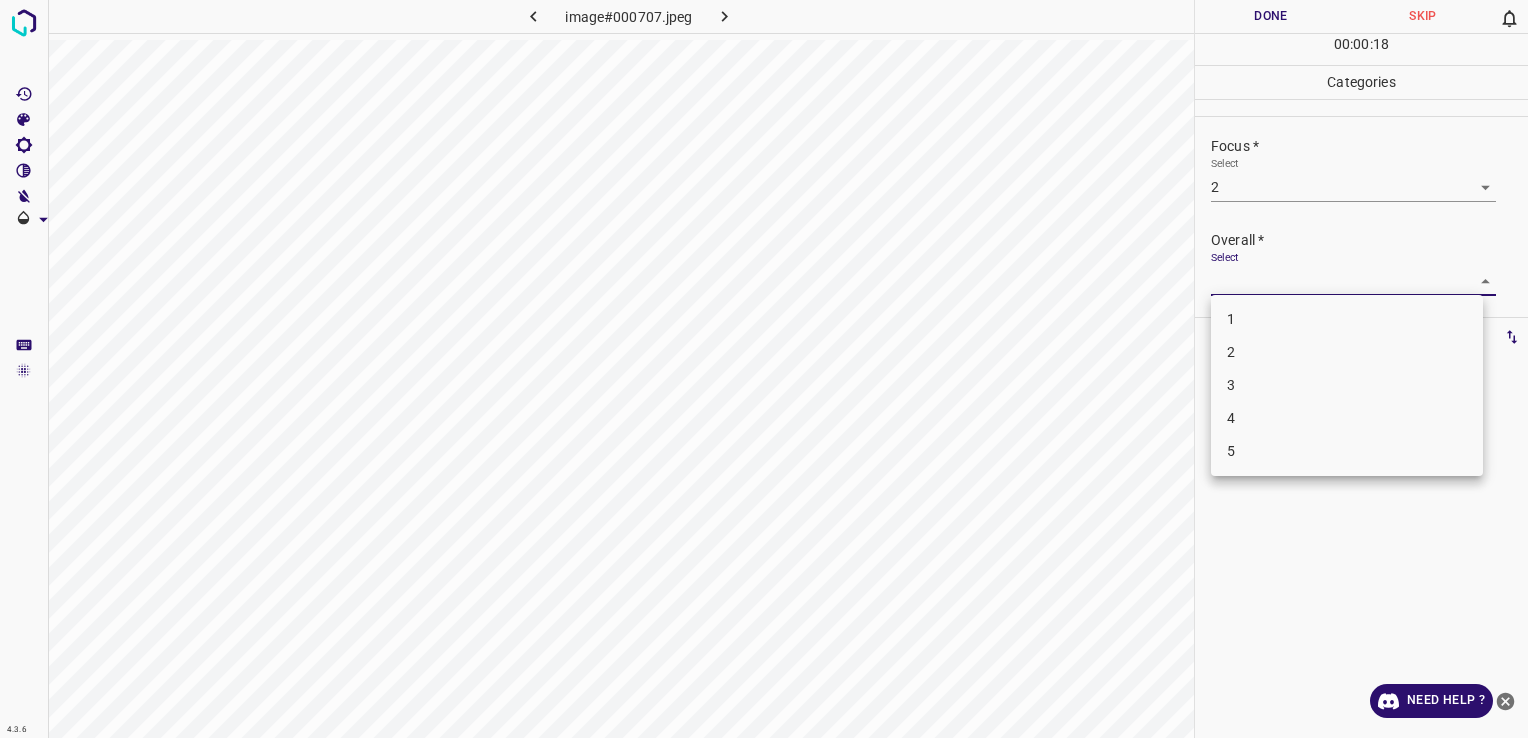 click on "4.3.6  image#000707.jpeg Done Skip 0 00   : 00   : 18   Categories Lighting *  Select 3 3 Focus *  Select 2 2 Overall *  Select ​ Labels   0 Categories 1 Lighting 2 Focus 3 Overall Tools Space Change between modes (Draw & Edit) I Auto labeling R Restore zoom M Zoom in N Zoom out Delete Delete selecte label Filters Z Restore filters X Saturation filter C Brightness filter V Contrast filter B Gray scale filter General O Download Need Help ? - Text - Hide - Delete 1 2 3 4 5" at bounding box center (764, 369) 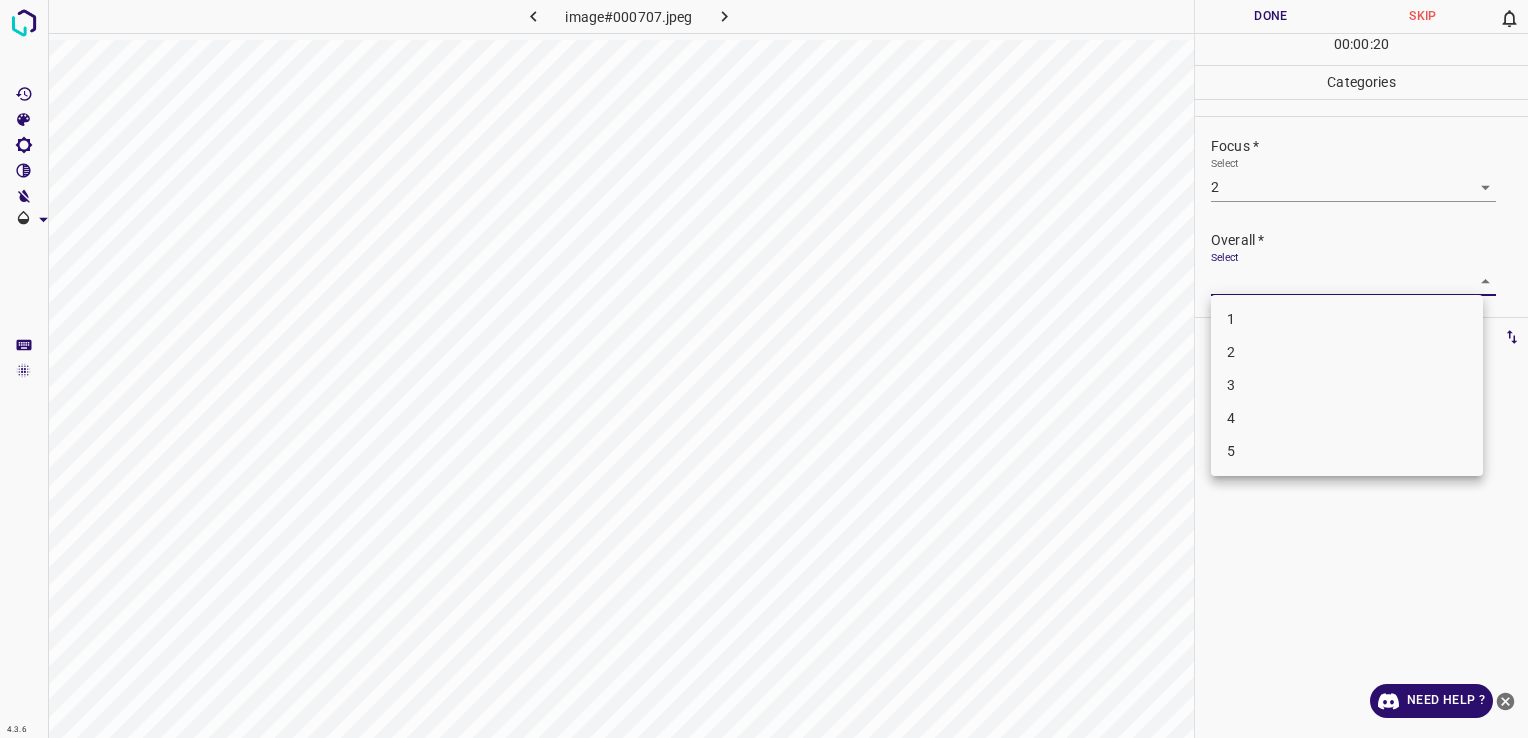click on "2" at bounding box center [1347, 352] 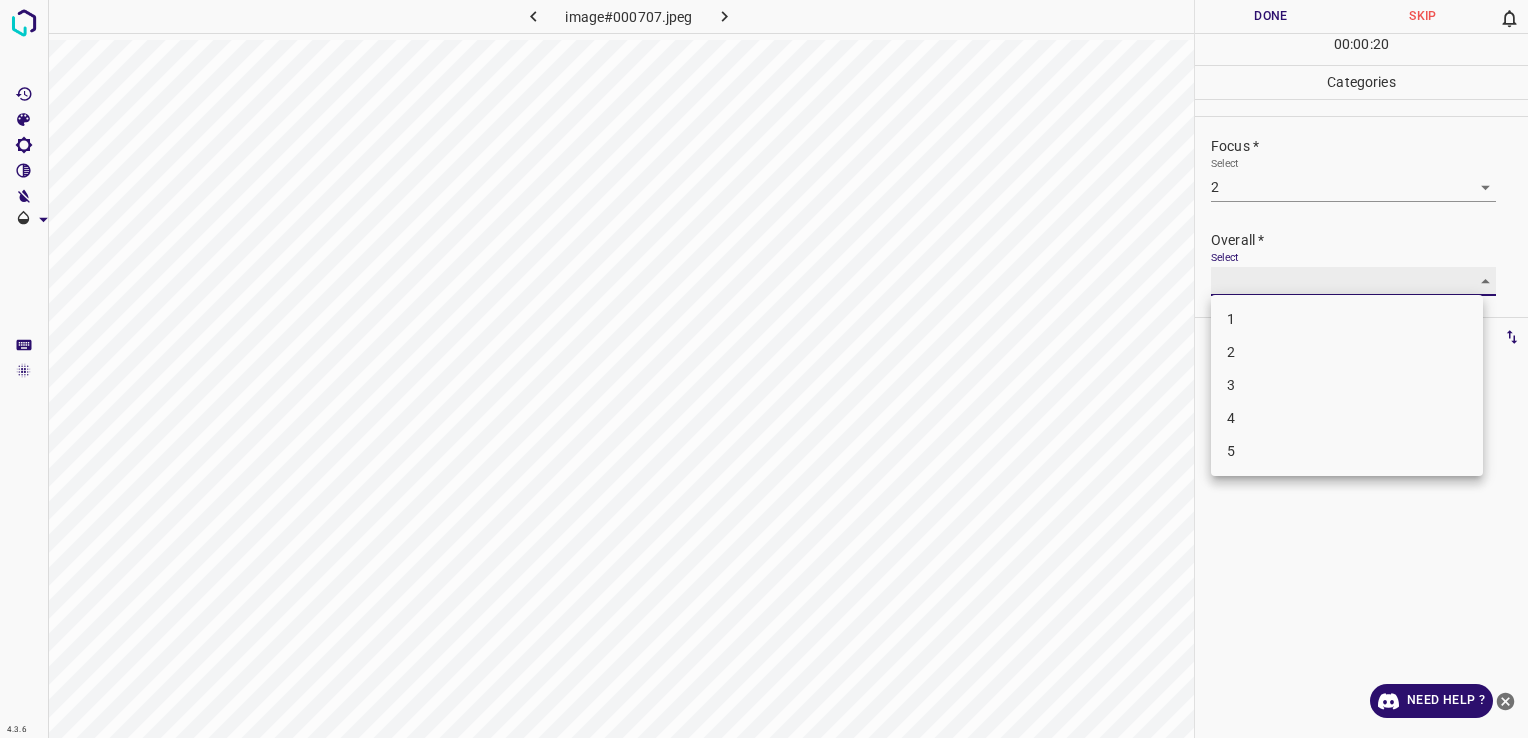 type on "2" 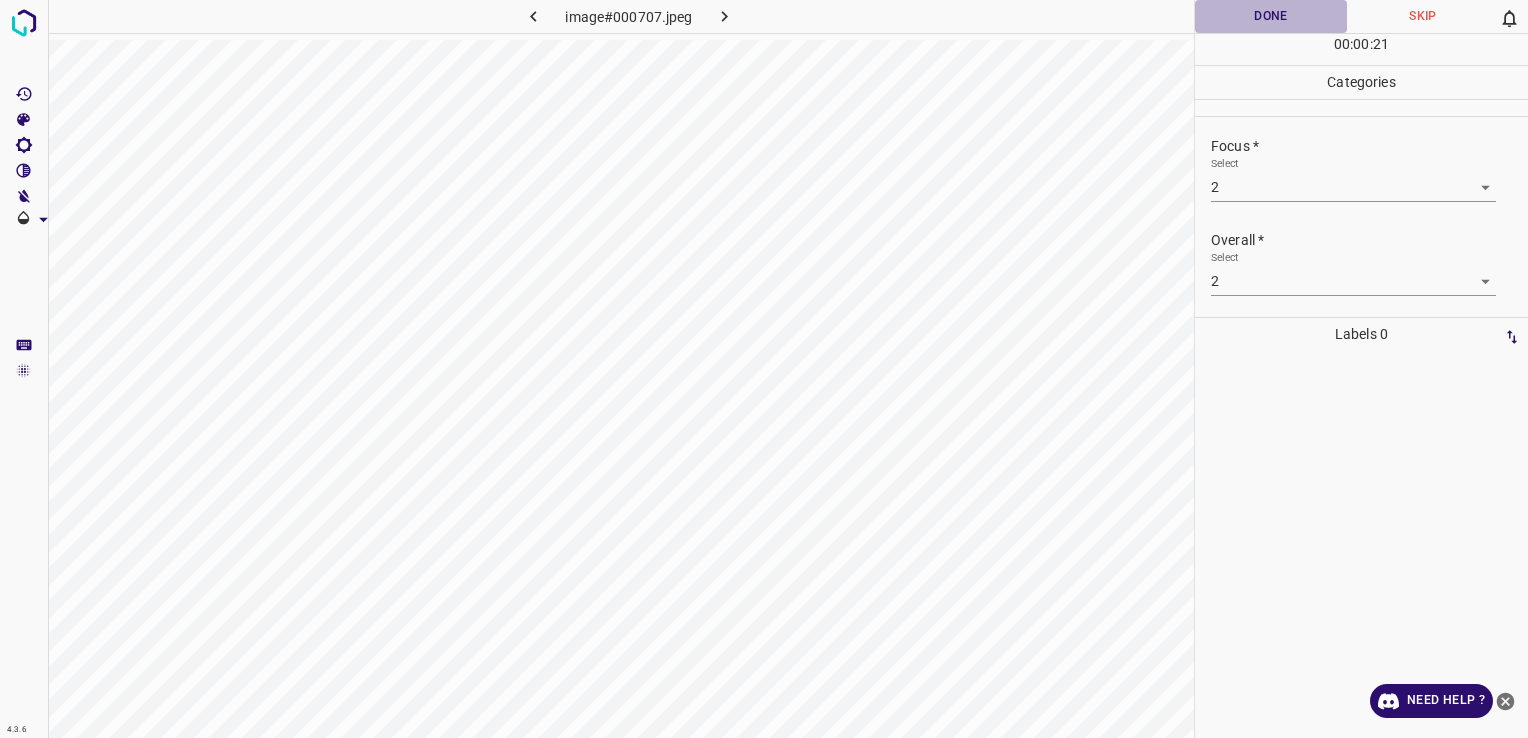 click on "Done" at bounding box center (1271, 16) 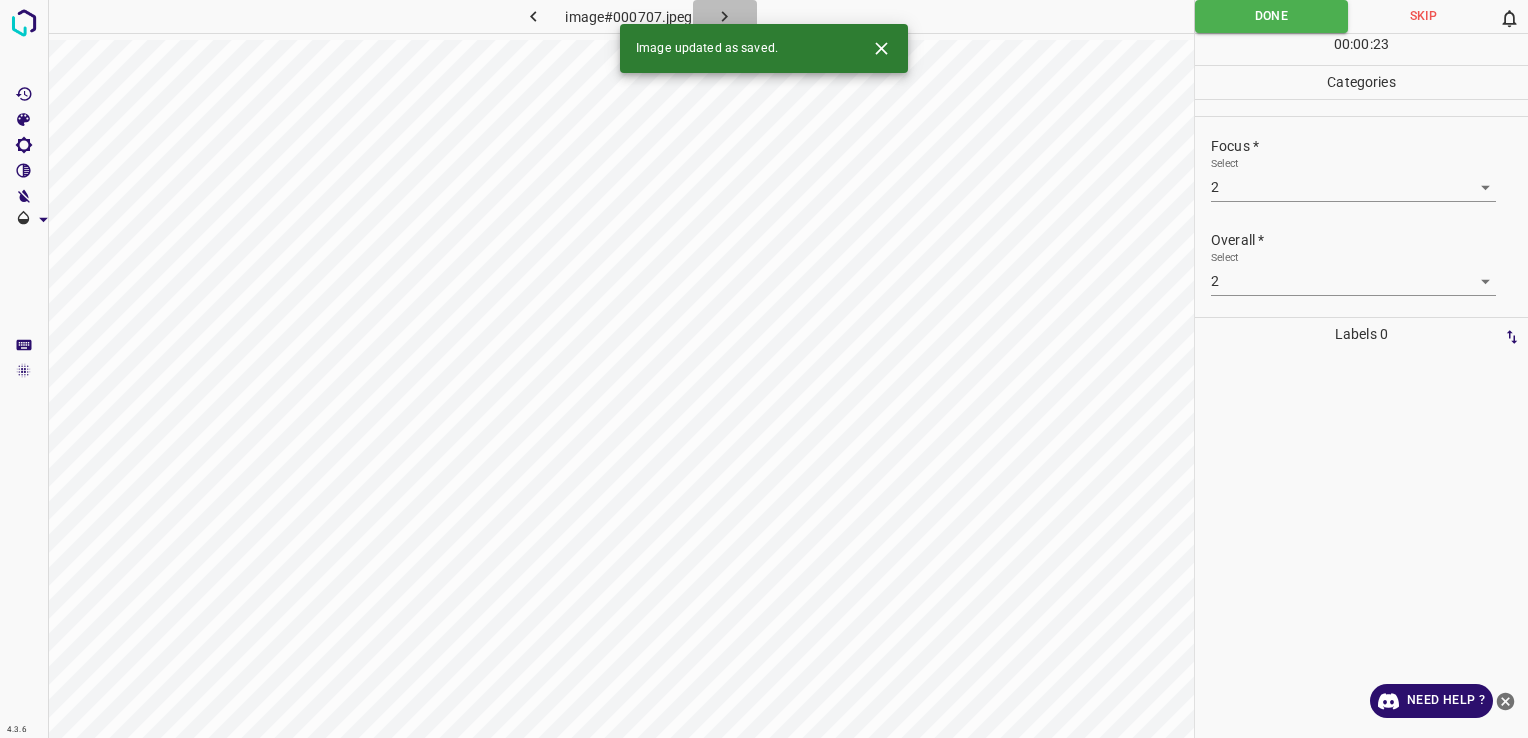 click 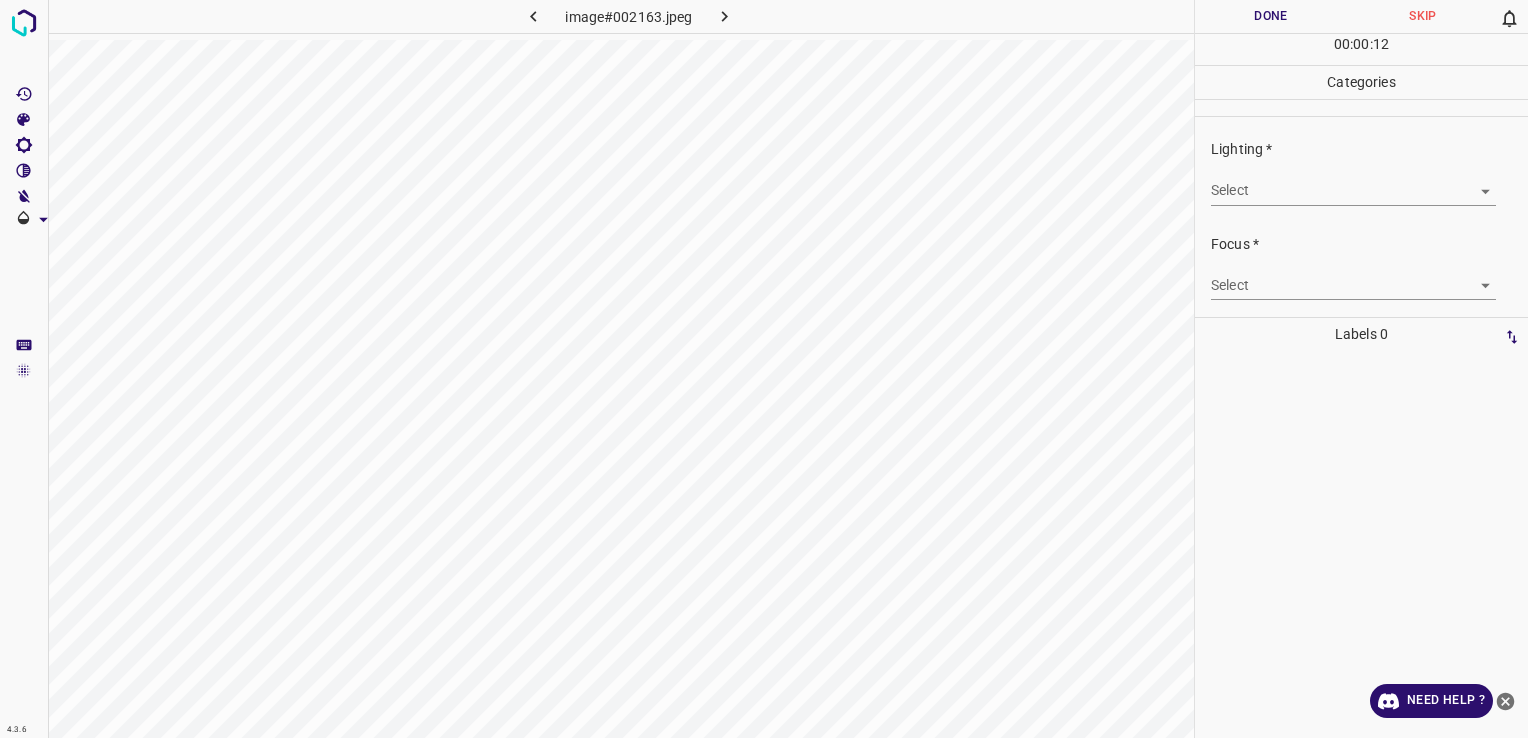 click on "Select ​" at bounding box center (1353, 182) 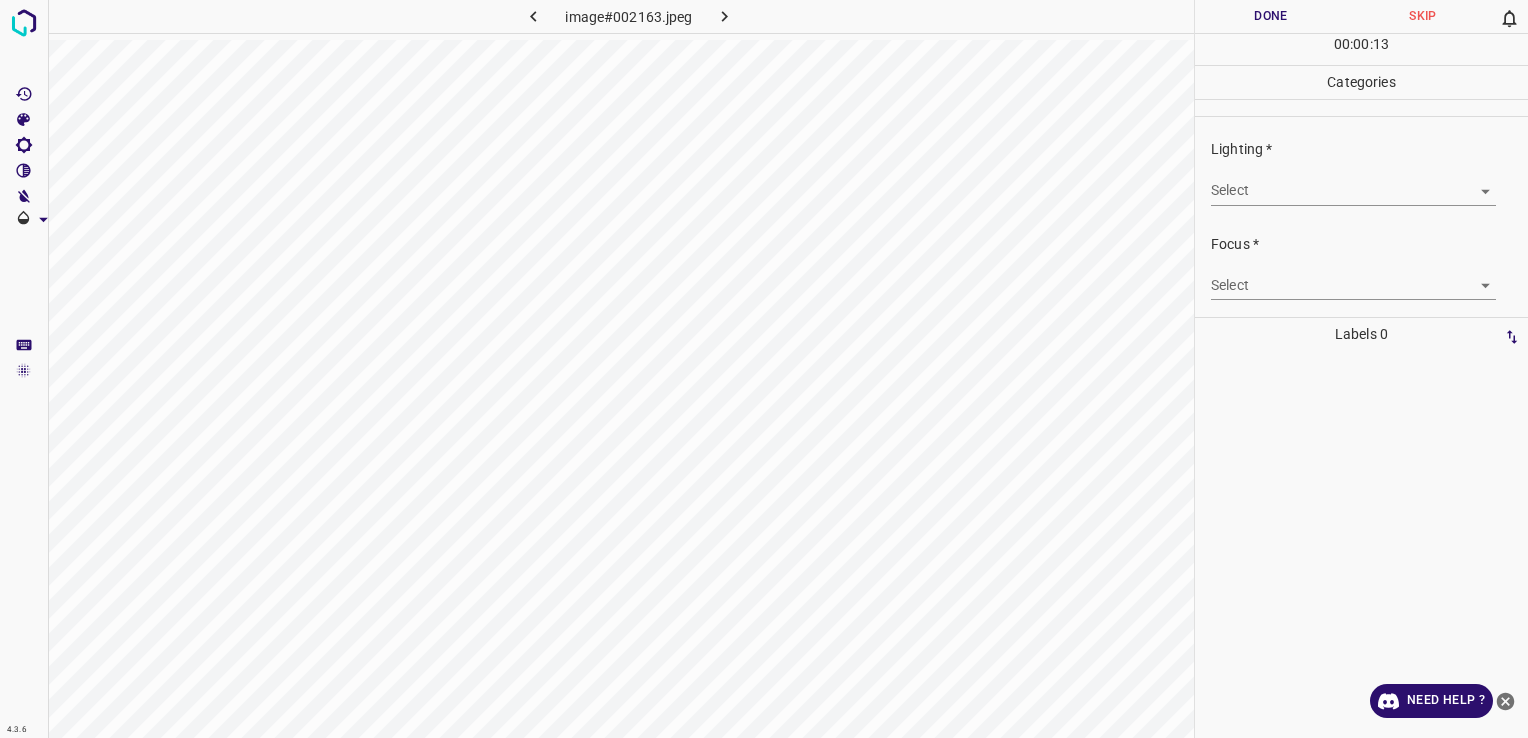 click on "4.3.6  image#002163.jpeg Done Skip 0 00   : 00   : 13   Categories Lighting *  Select ​ Focus *  Select ​ Overall *  Select ​ Labels   0 Categories 1 Lighting 2 Focus 3 Overall Tools Space Change between modes (Draw & Edit) I Auto labeling R Restore zoom M Zoom in N Zoom out Delete Delete selecte label Filters Z Restore filters X Saturation filter C Brightness filter V Contrast filter B Gray scale filter General O Download Need Help ? - Text - Hide - Delete" at bounding box center (764, 369) 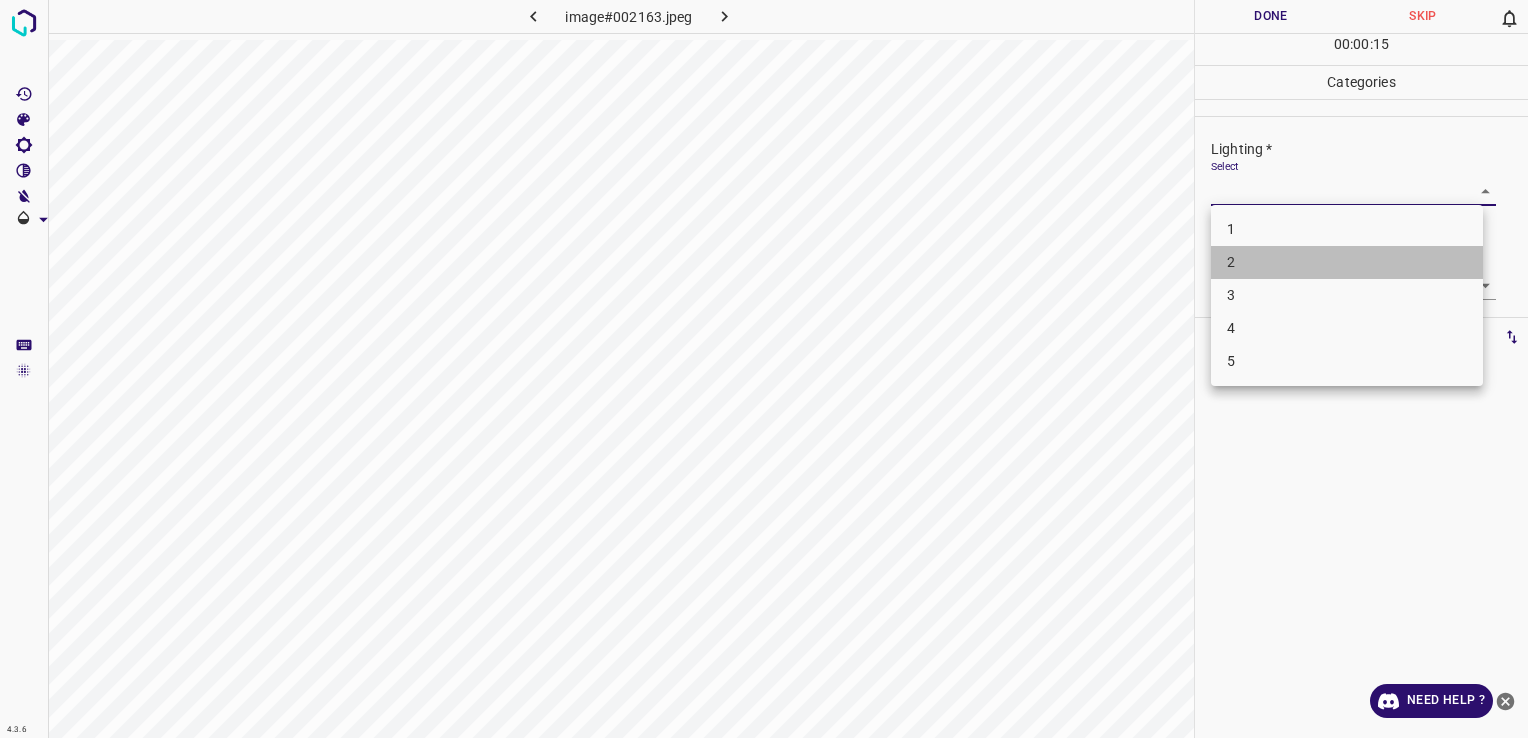 click on "2" at bounding box center (1347, 262) 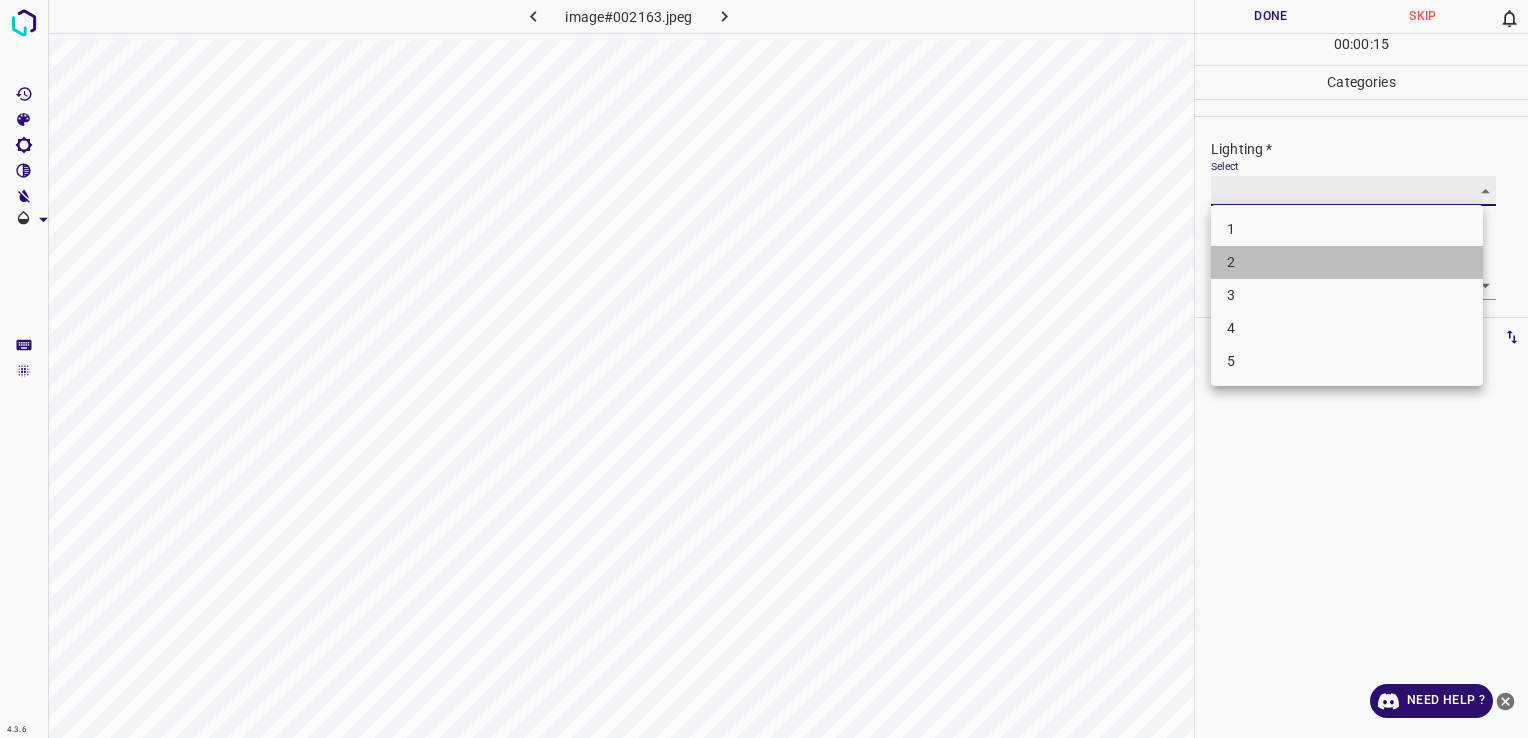 type on "2" 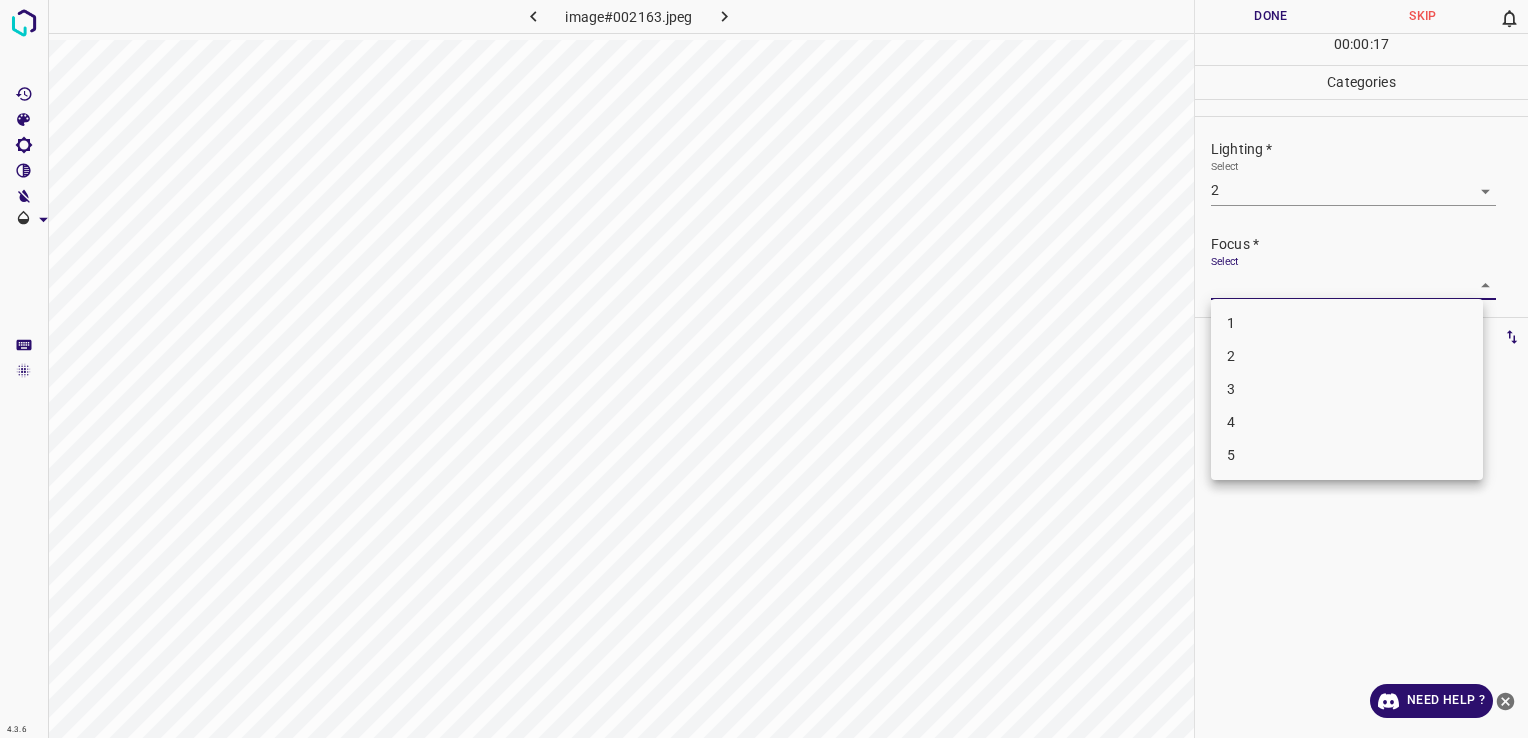 click on "4.3.6  image#002163.jpeg Done Skip 0 00   : 00   : 17   Categories Lighting *  Select 2 2 Focus *  Select ​ Overall *  Select ​ Labels   0 Categories 1 Lighting 2 Focus 3 Overall Tools Space Change between modes (Draw & Edit) I Auto labeling R Restore zoom M Zoom in N Zoom out Delete Delete selecte label Filters Z Restore filters X Saturation filter C Brightness filter V Contrast filter B Gray scale filter General O Download Need Help ? - Text - Hide - Delete 1 2 3 4 5" at bounding box center [764, 369] 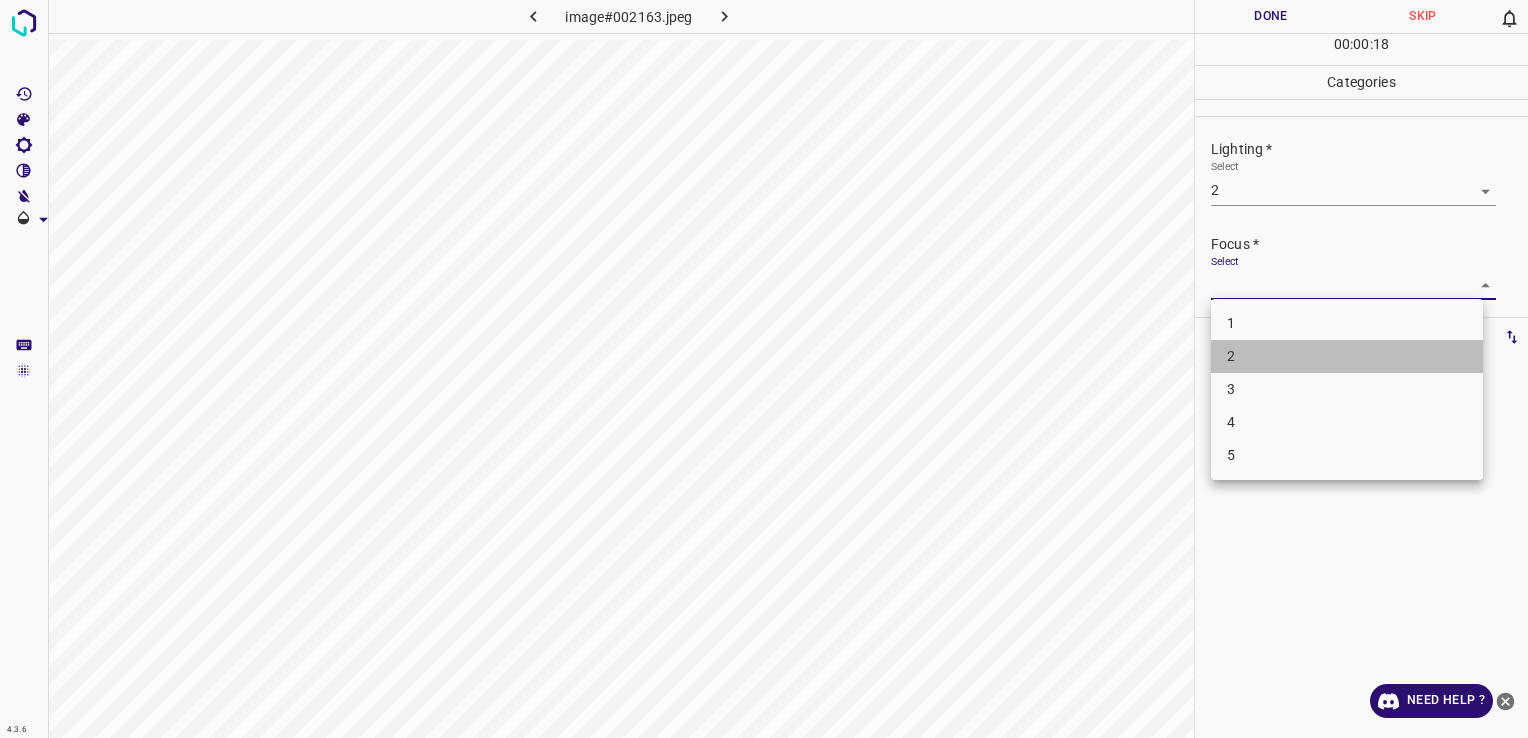 click on "2" at bounding box center [1347, 356] 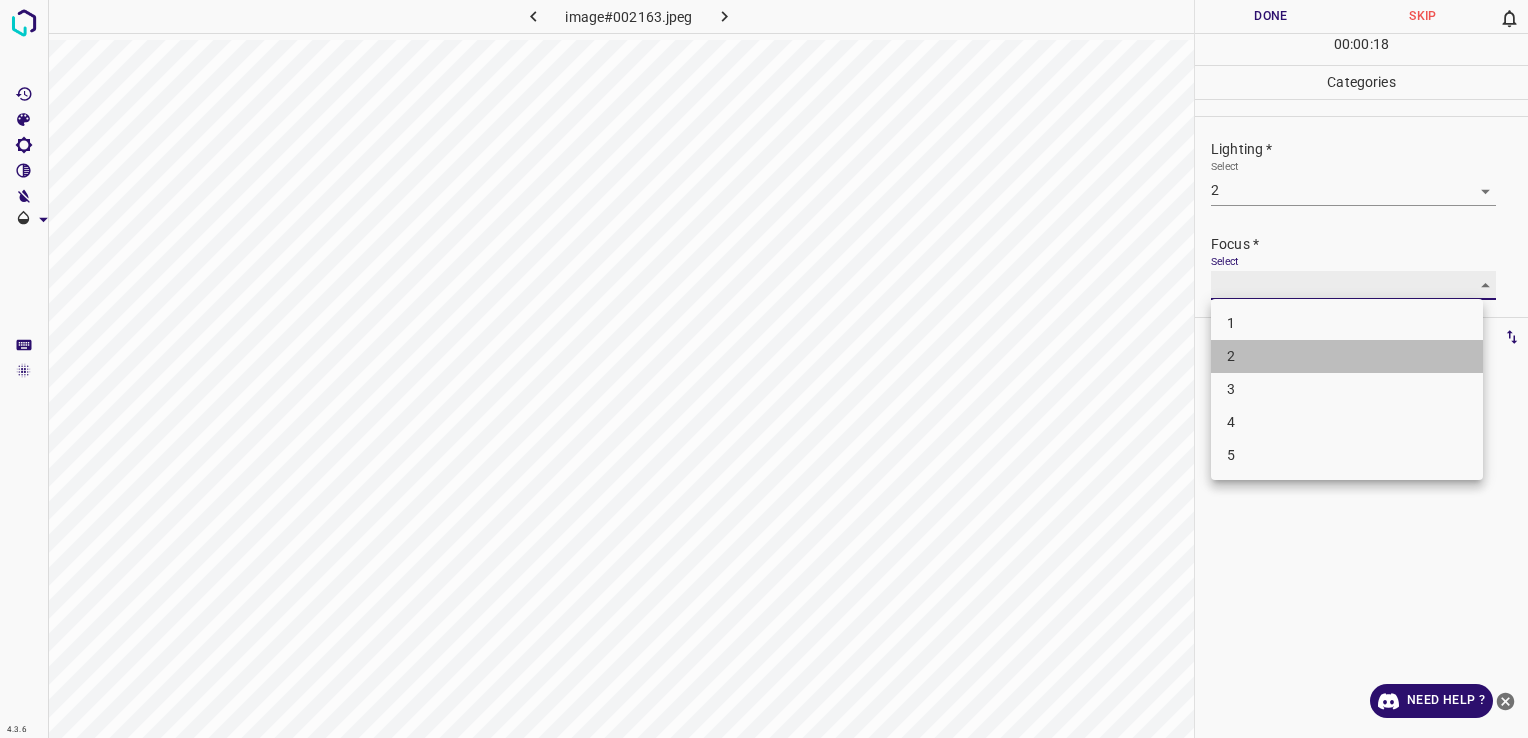 type on "2" 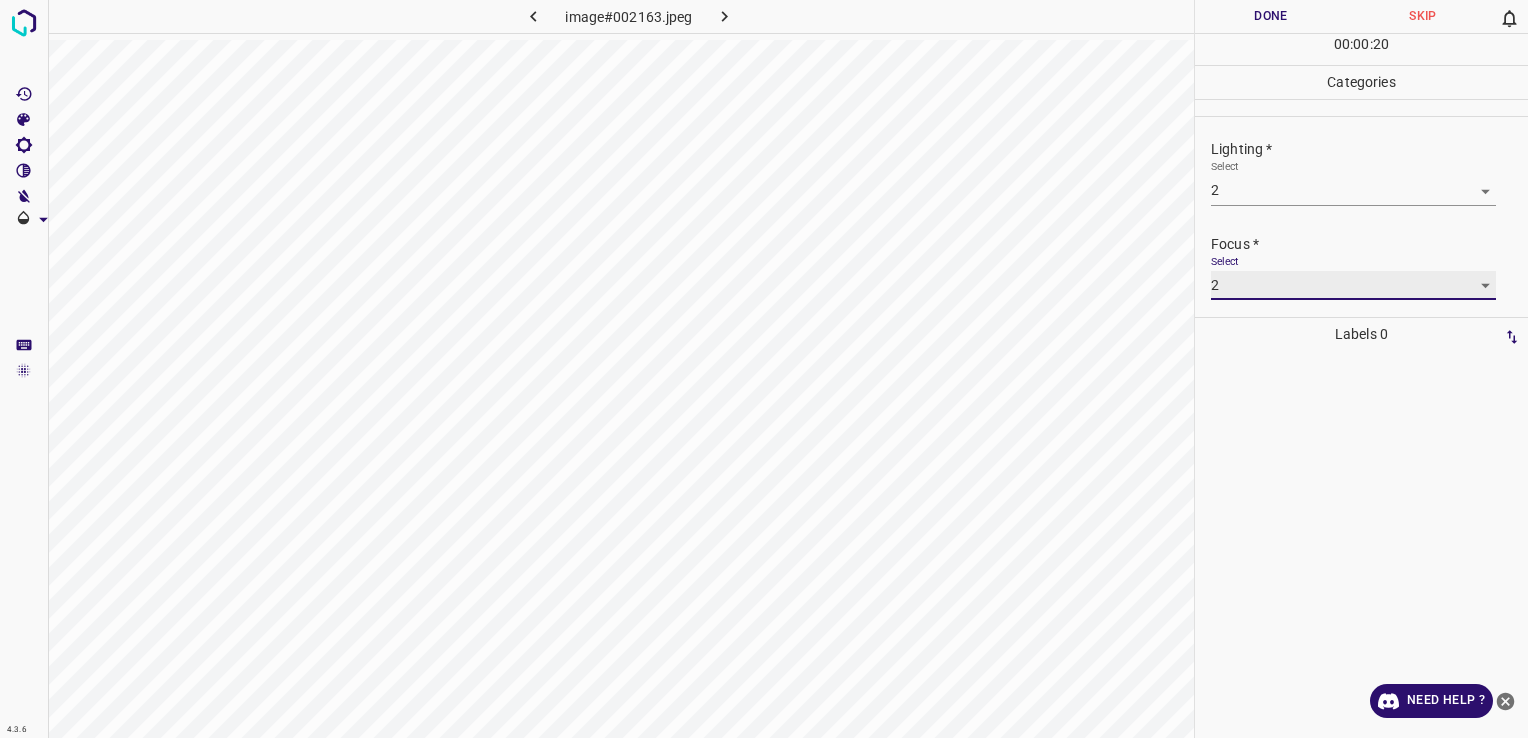 scroll, scrollTop: 98, scrollLeft: 0, axis: vertical 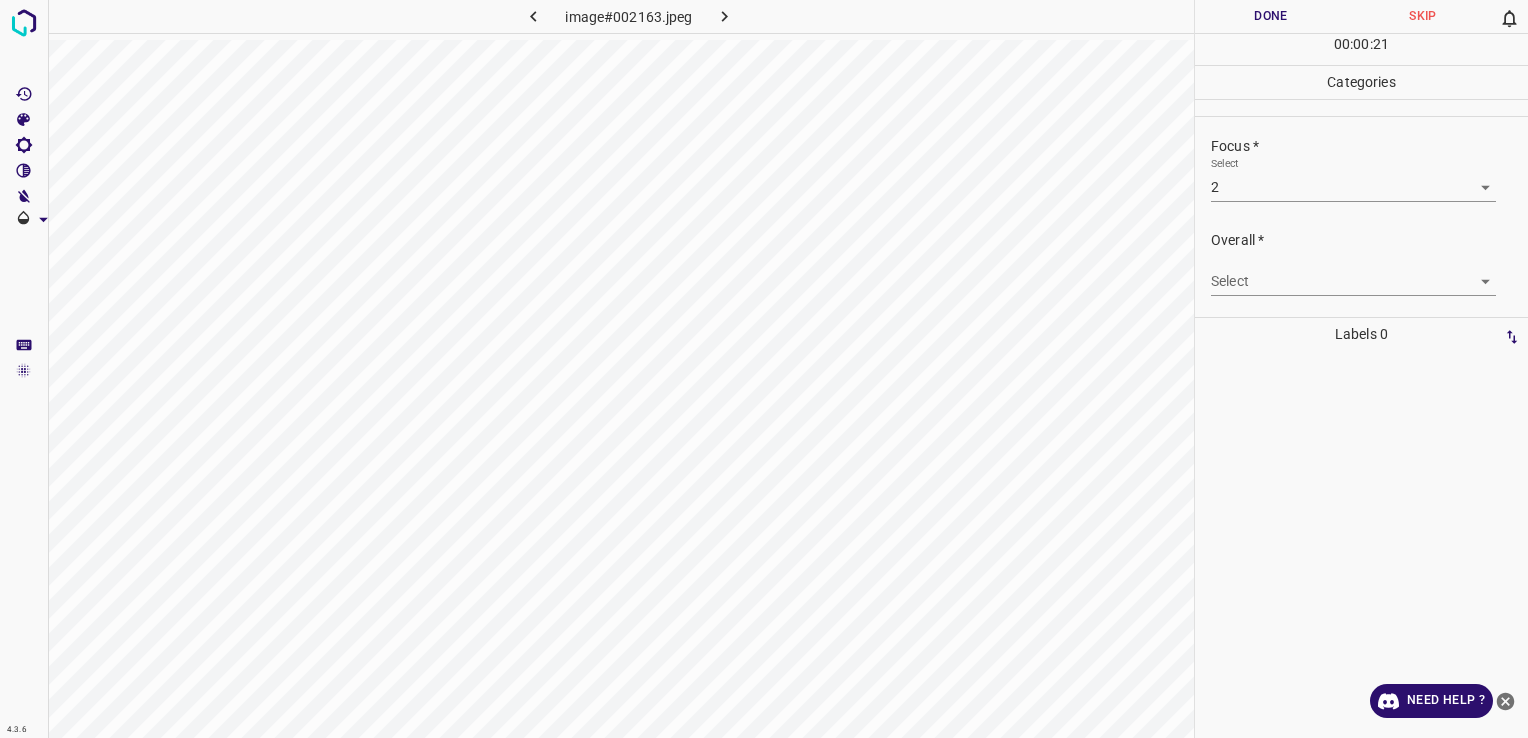 drag, startPoint x: 1308, startPoint y: 294, endPoint x: 1297, endPoint y: 278, distance: 19.416489 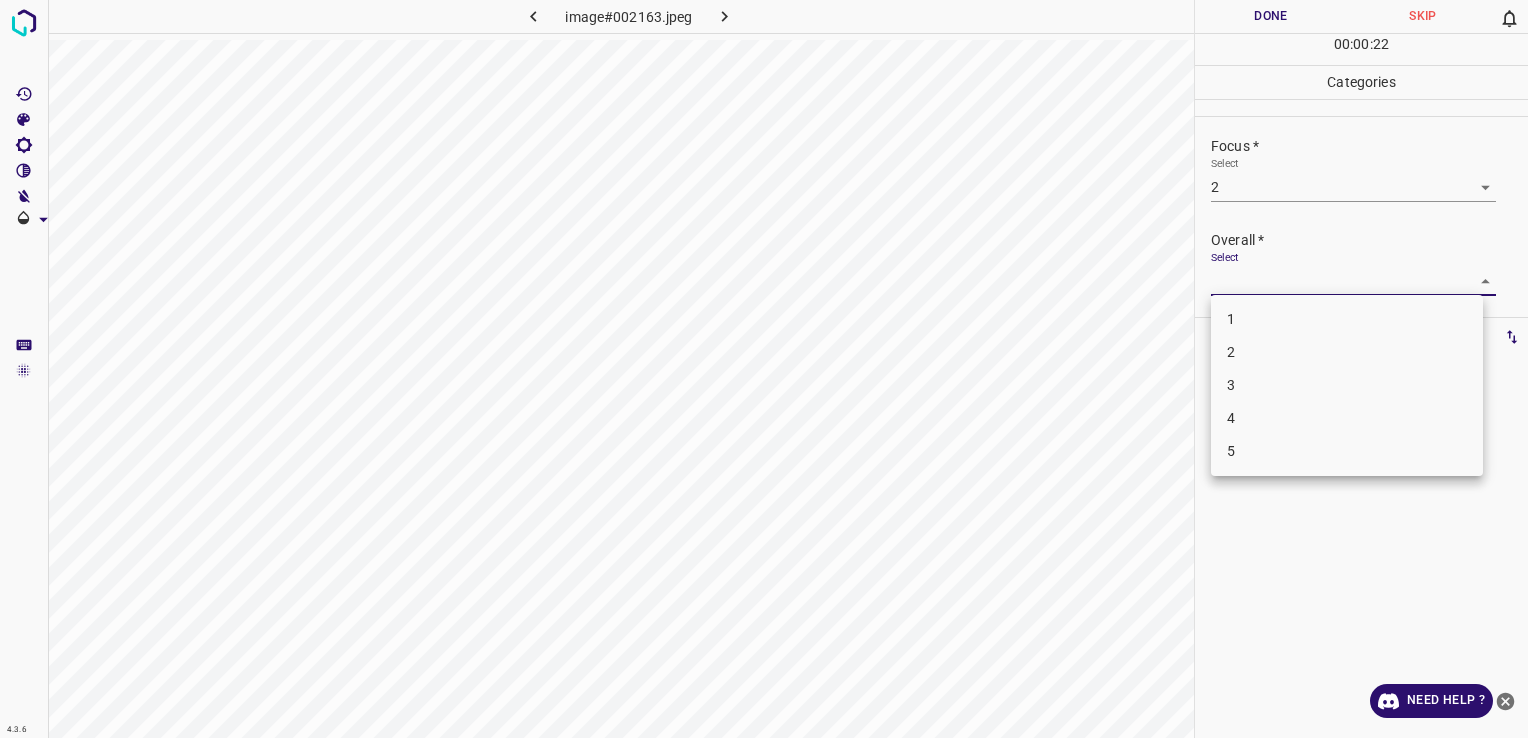 click on "4.3.6  image#002163.jpeg Done Skip 0 00   : 00   : 22   Categories Lighting *  Select 2 2 Focus *  Select 2 2 Overall *  Select ​ Labels   0 Categories 1 Lighting 2 Focus 3 Overall Tools Space Change between modes (Draw & Edit) I Auto labeling R Restore zoom M Zoom in N Zoom out Delete Delete selecte label Filters Z Restore filters X Saturation filter C Brightness filter V Contrast filter B Gray scale filter General O Download Need Help ? - Text - Hide - Delete 1 2 3 4 5" at bounding box center (764, 369) 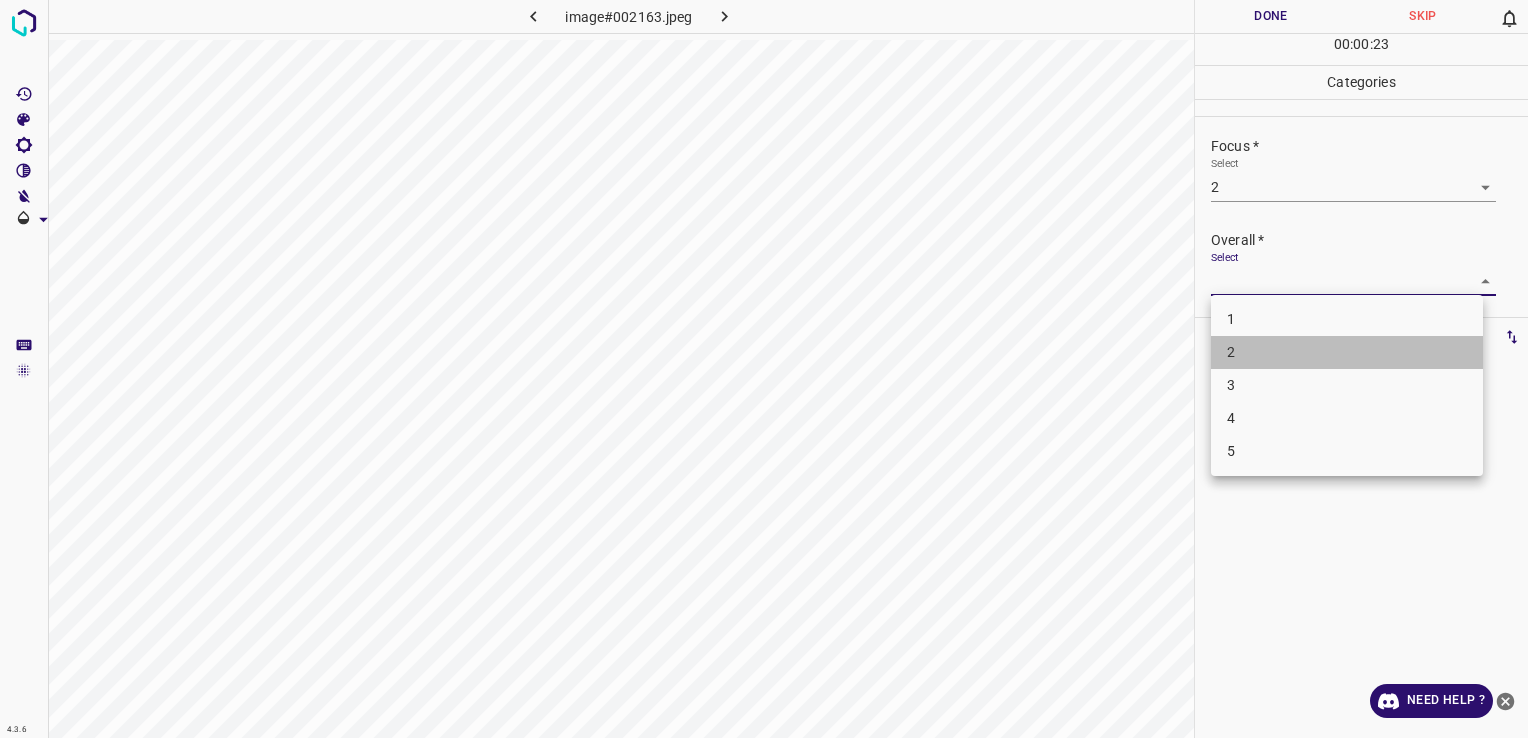 click on "2" at bounding box center (1347, 352) 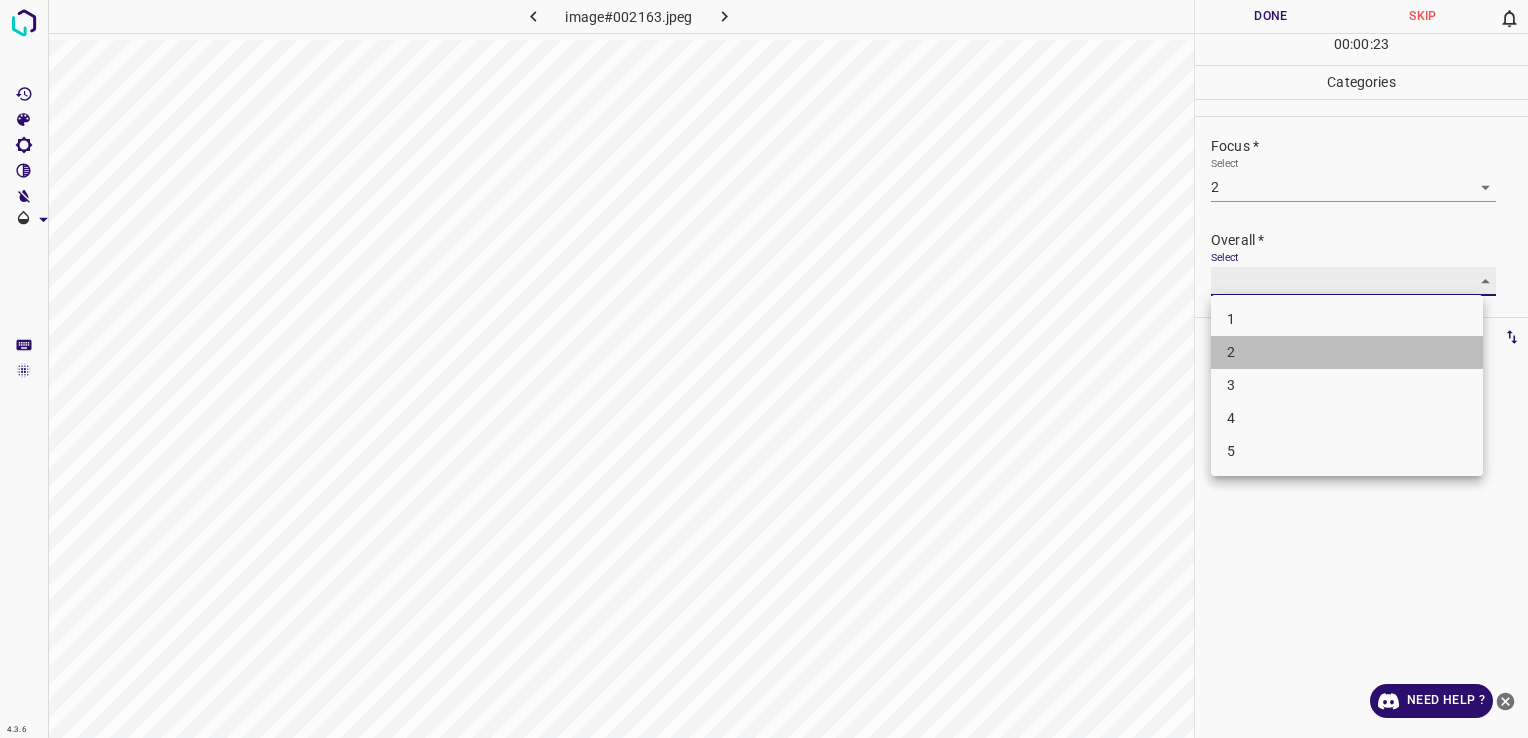 type on "2" 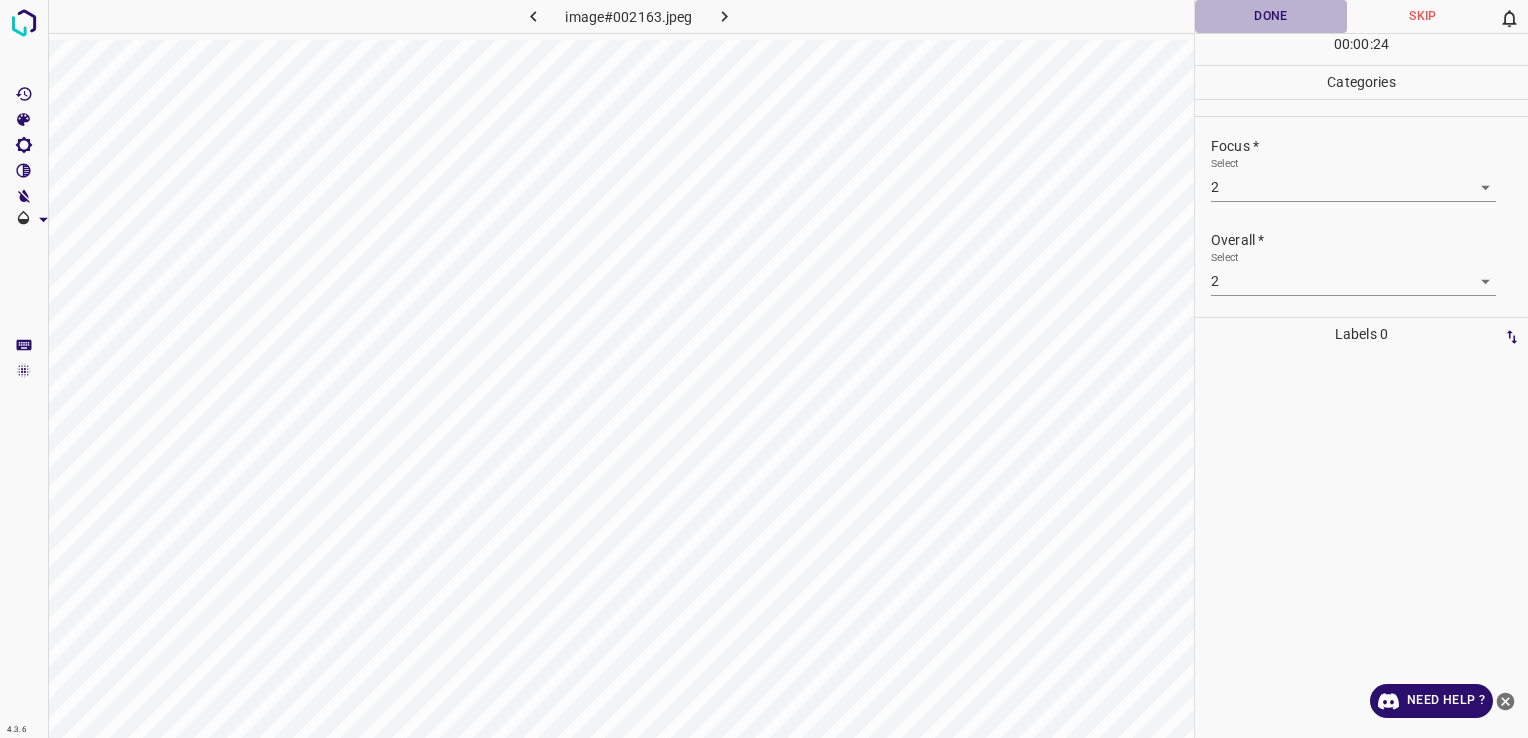 click on "Done" at bounding box center [1271, 16] 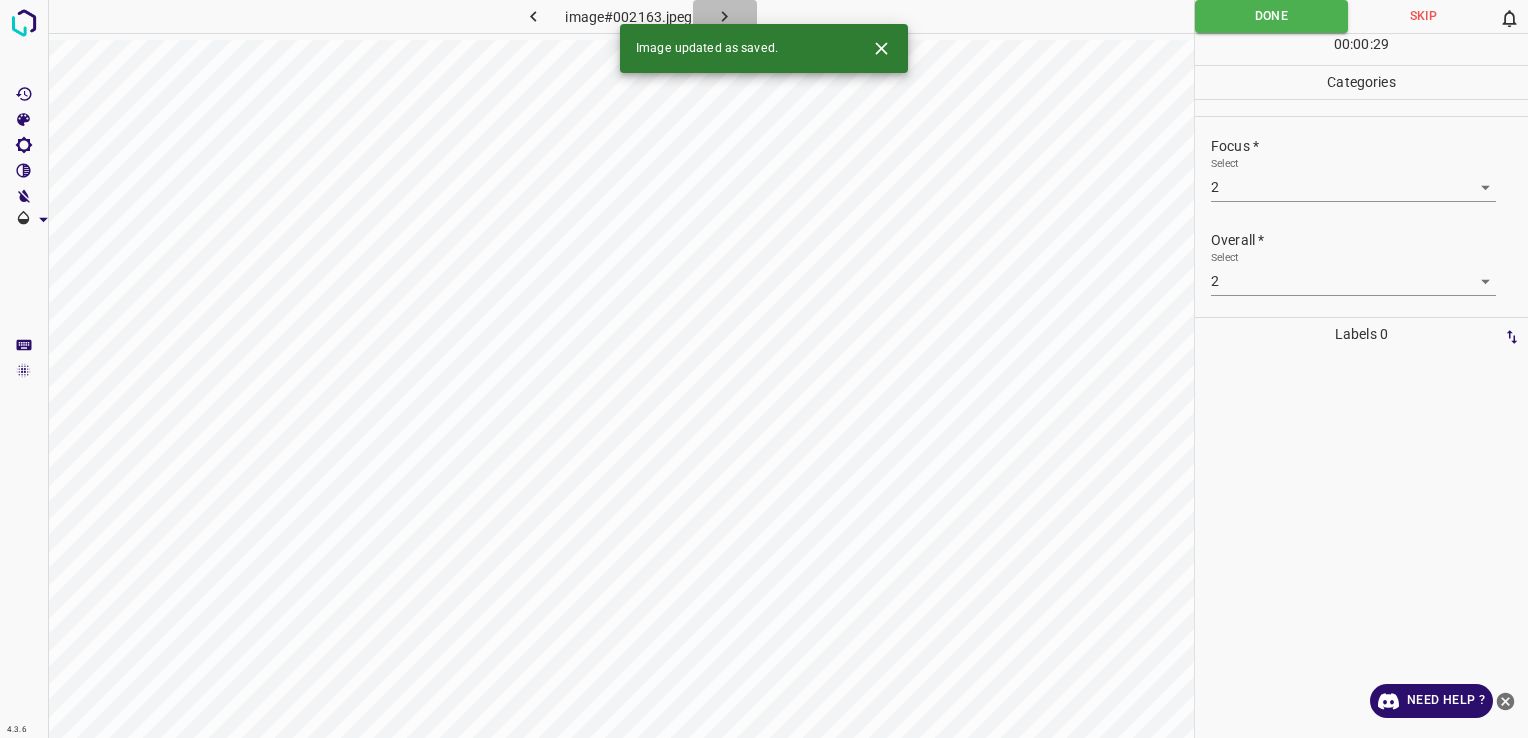 click 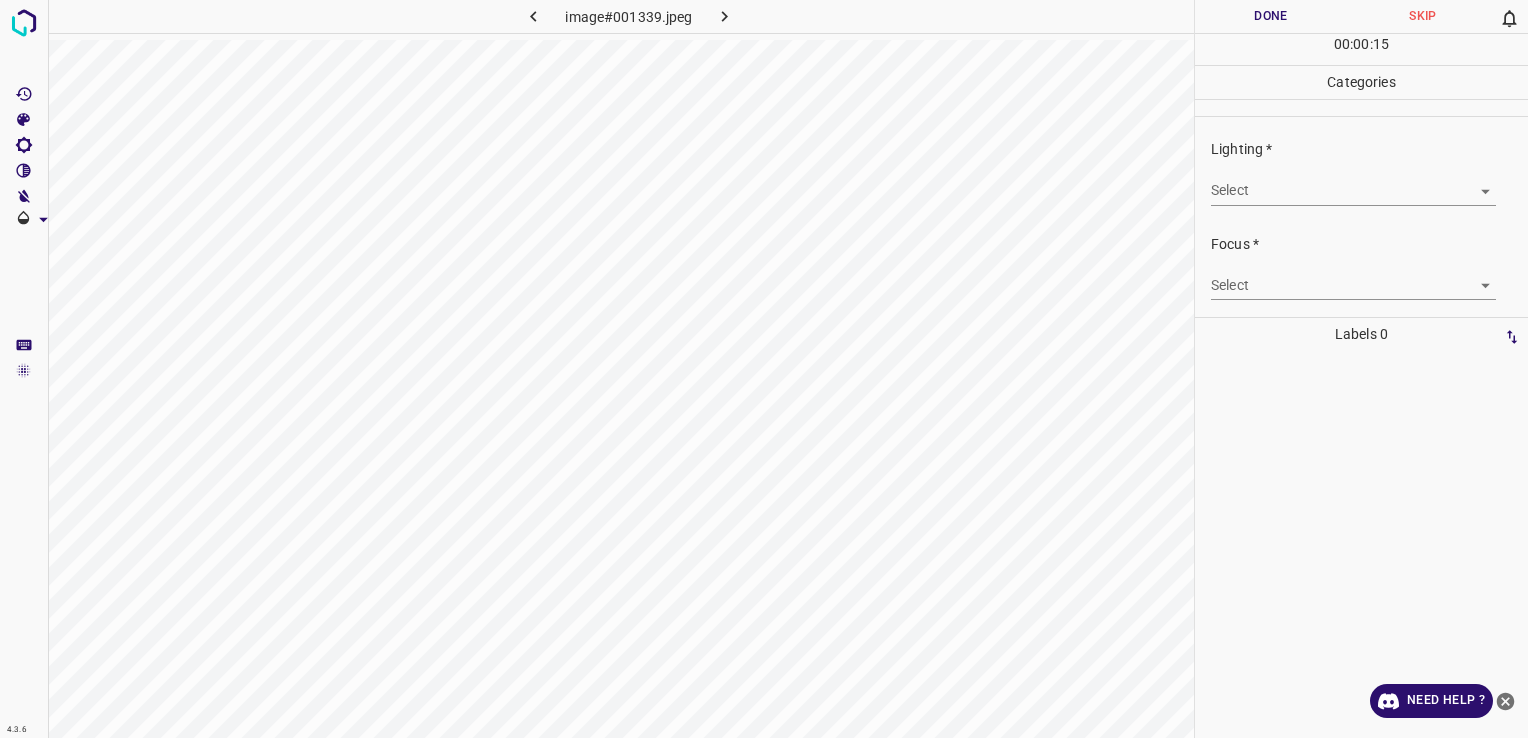 click on "4.3.6  image#001339.jpeg Done Skip 0 00   : 00   : 15   Categories Lighting *  Select ​ Focus *  Select ​ Overall *  Select ​ Labels   0 Categories 1 Lighting 2 Focus 3 Overall Tools Space Change between modes (Draw & Edit) I Auto labeling R Restore zoom M Zoom in N Zoom out Delete Delete selecte label Filters Z Restore filters X Saturation filter C Brightness filter V Contrast filter B Gray scale filter General O Download Need Help ? - Text - Hide - Delete" at bounding box center [764, 369] 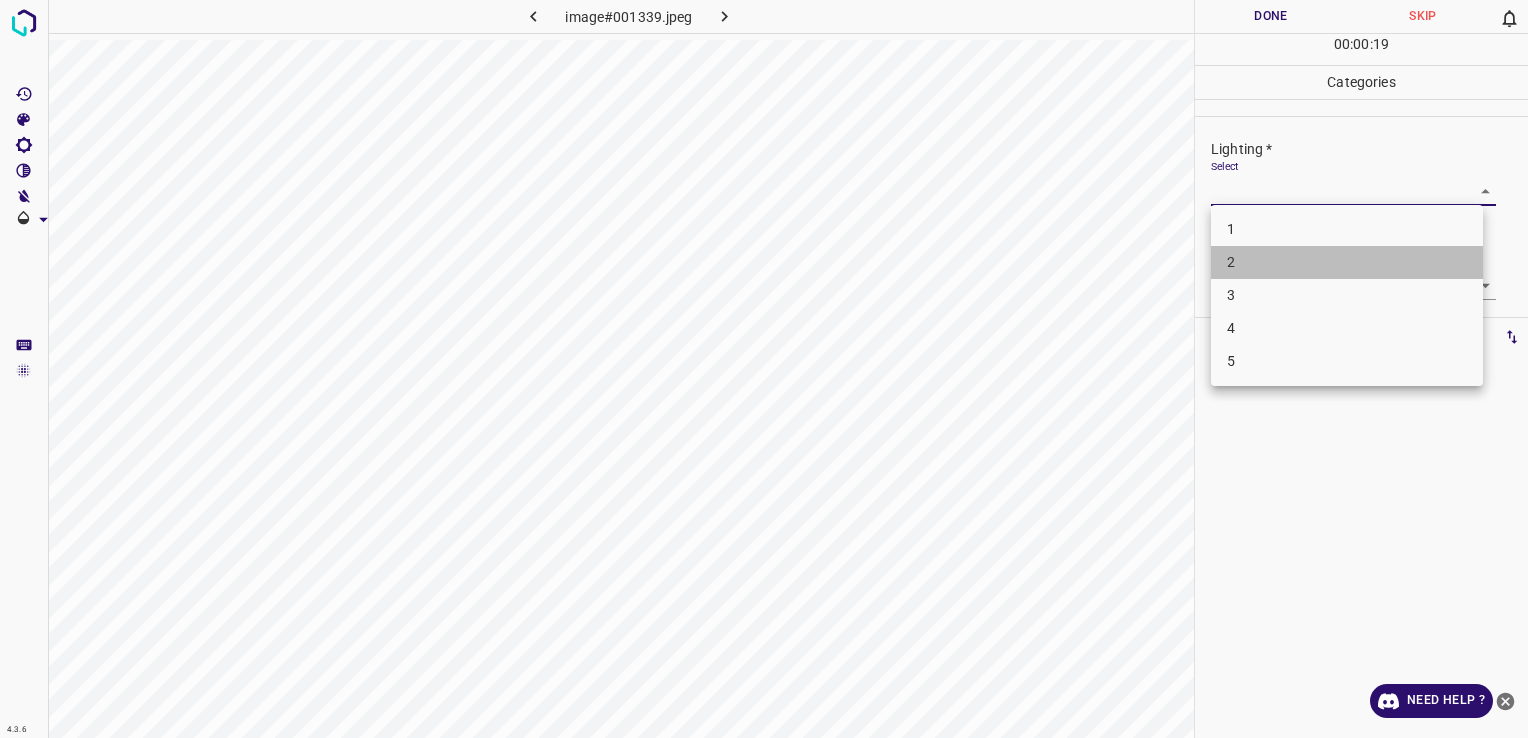 click on "2" at bounding box center (1347, 262) 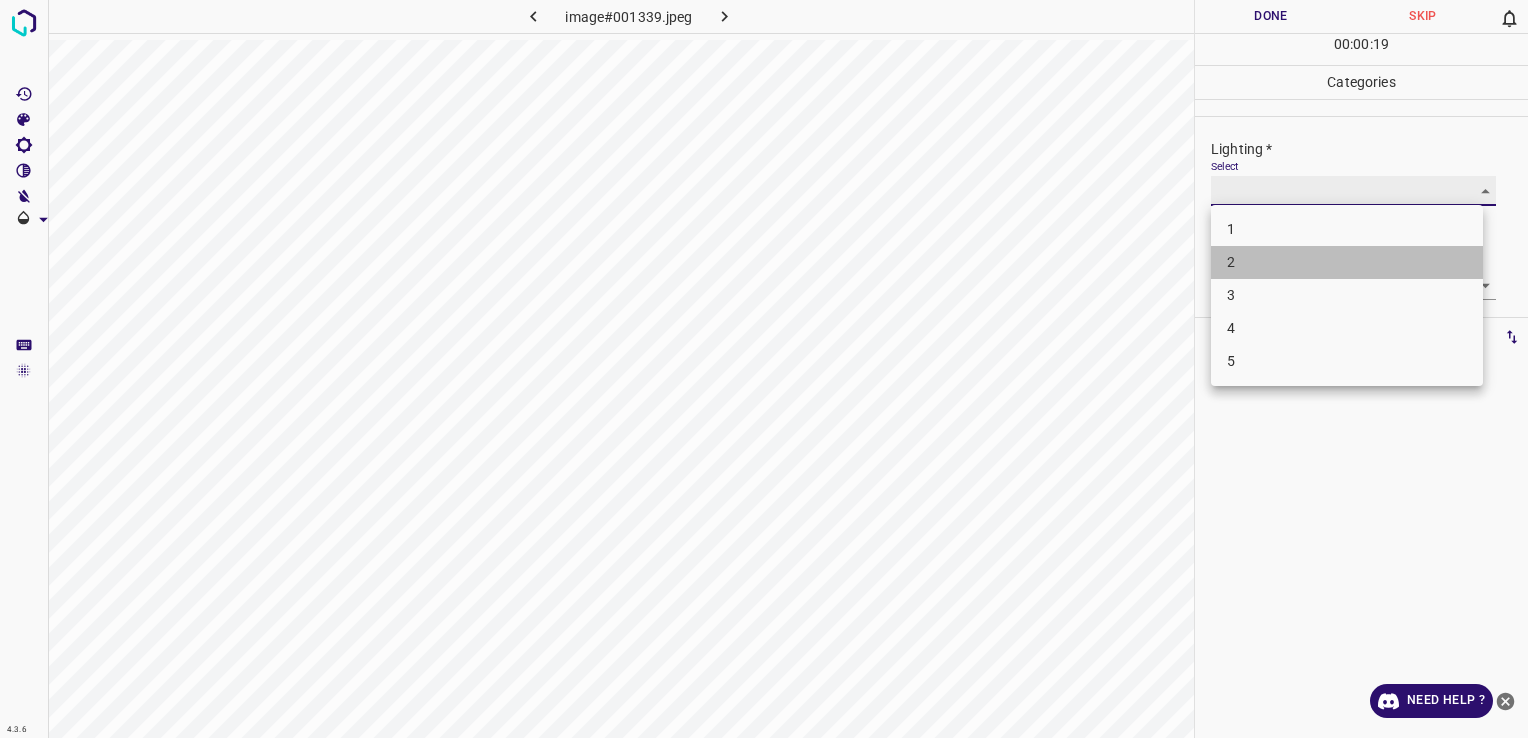 type on "2" 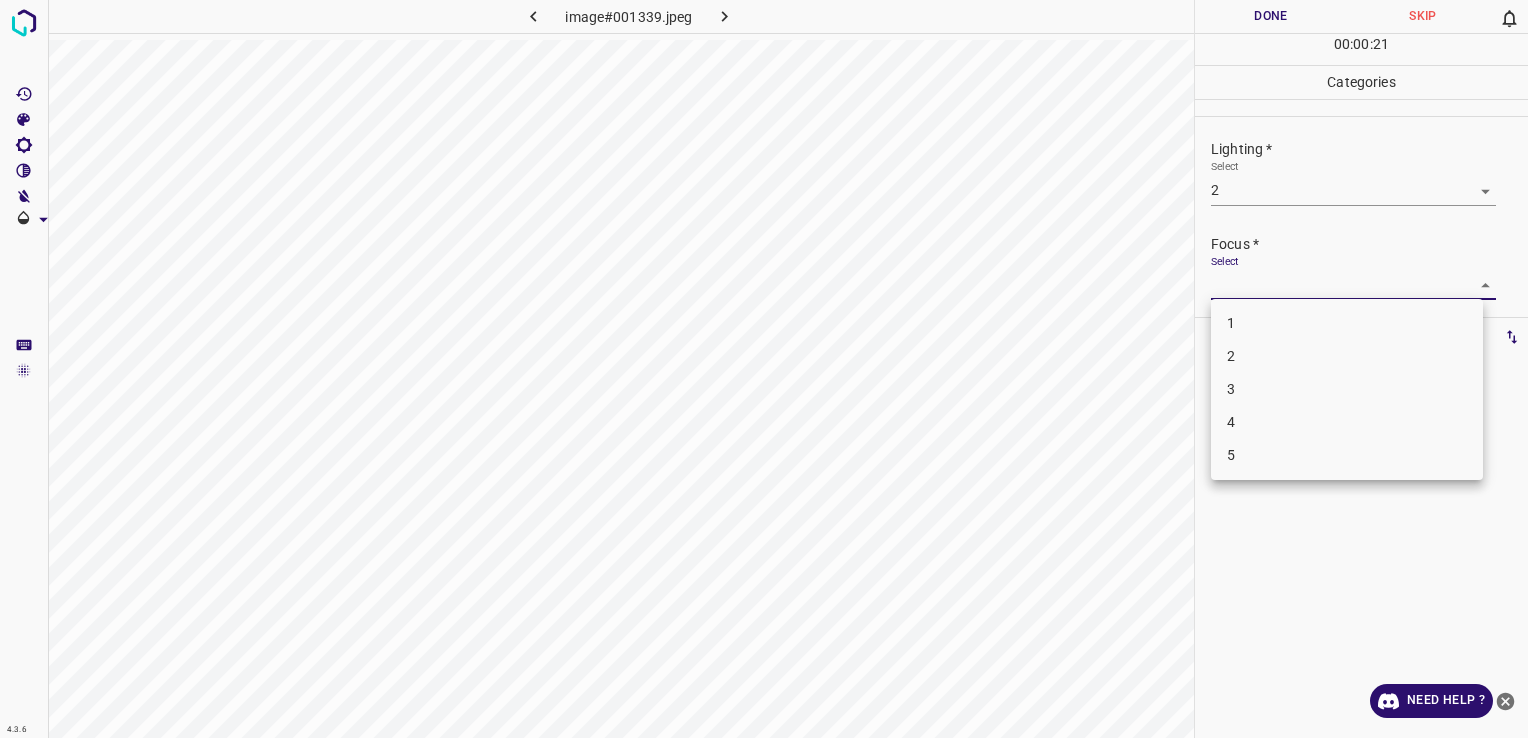 drag, startPoint x: 1340, startPoint y: 280, endPoint x: 1340, endPoint y: 361, distance: 81 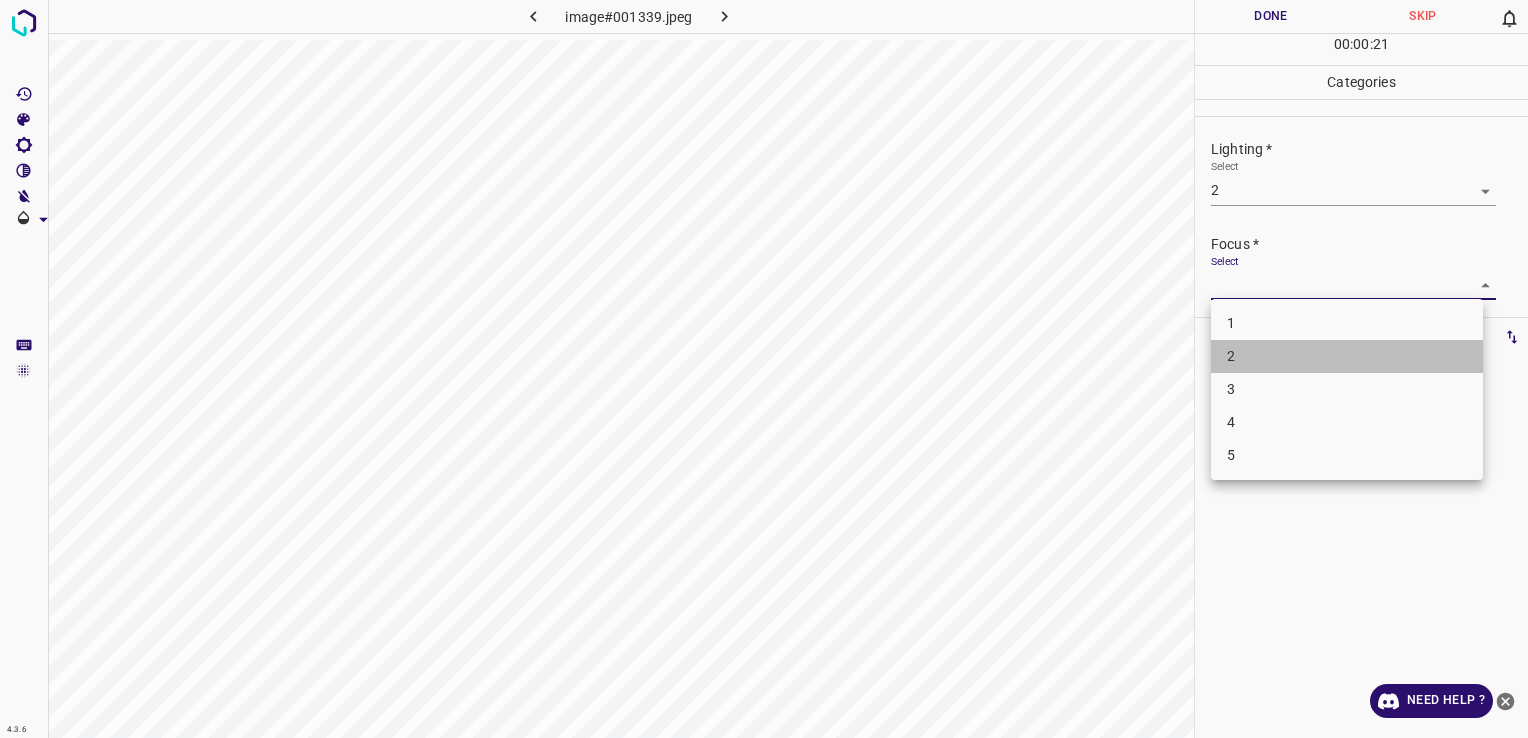 click on "2" at bounding box center [1347, 356] 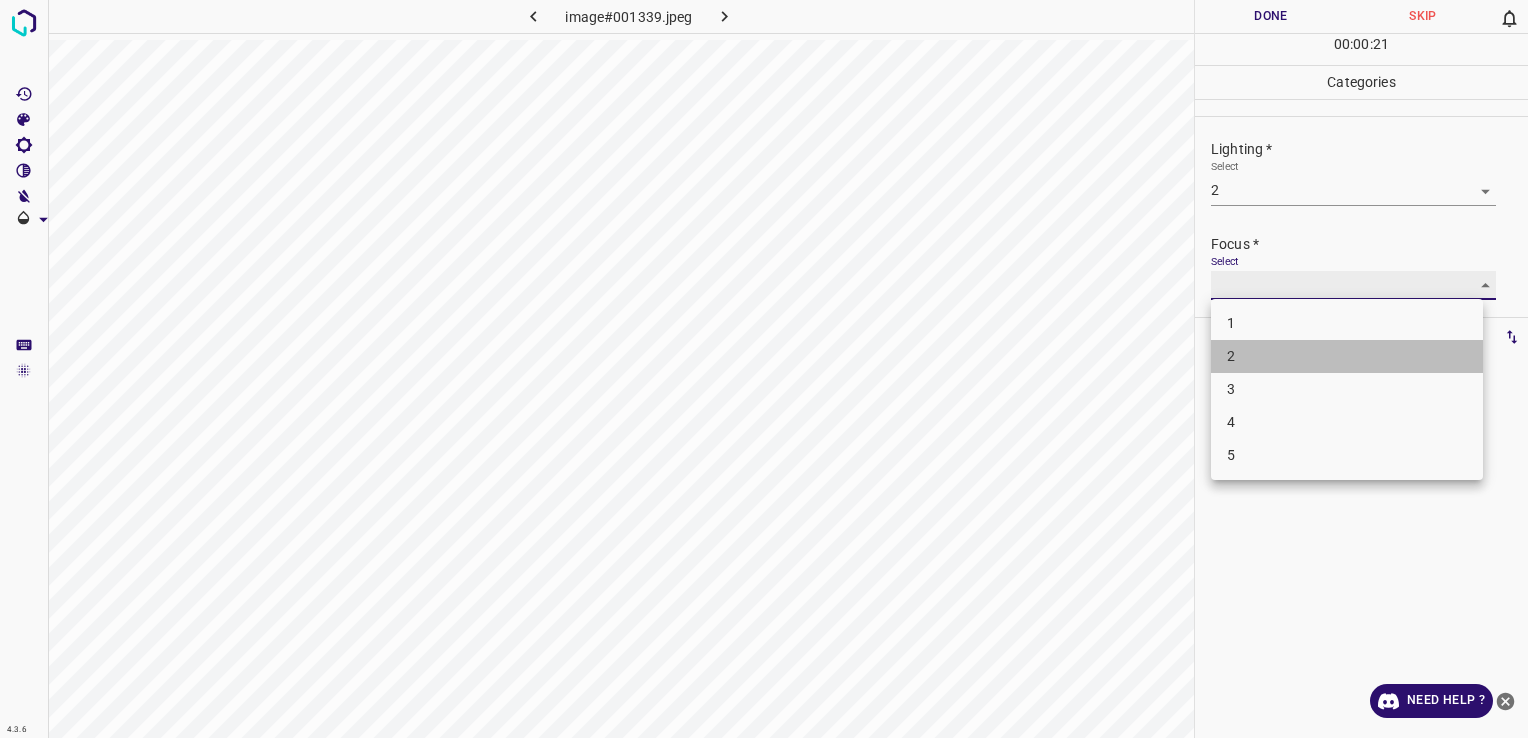 type on "2" 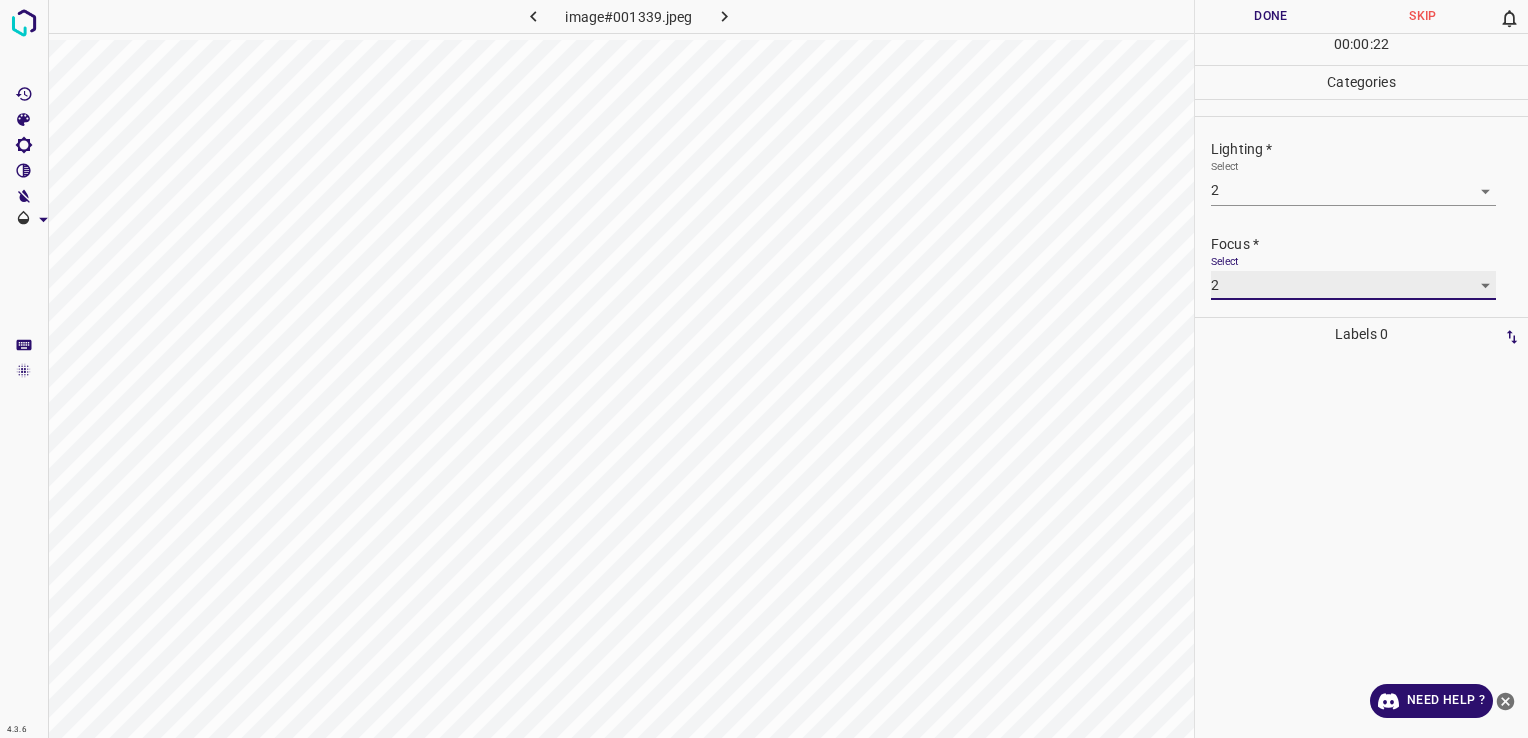 scroll, scrollTop: 98, scrollLeft: 0, axis: vertical 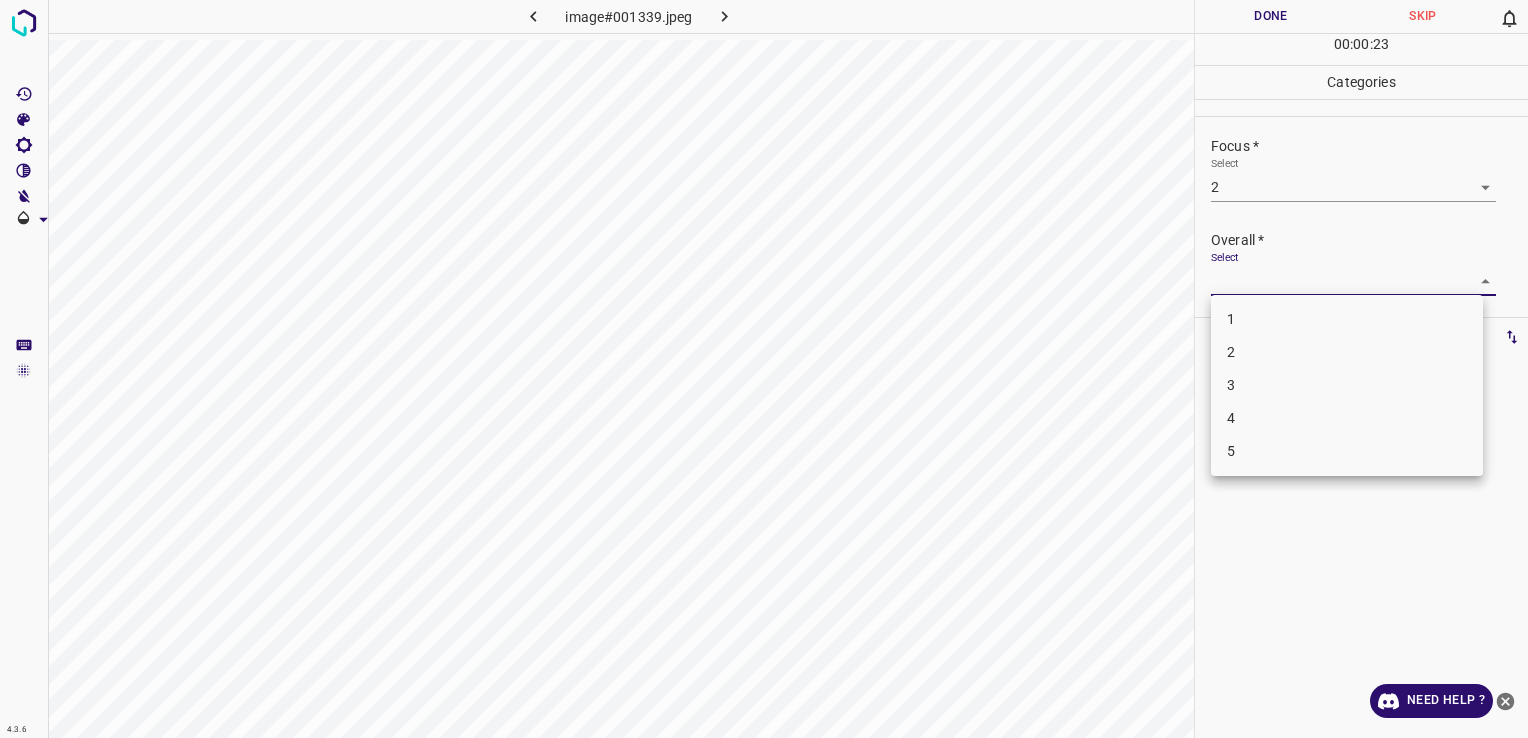click on "4.3.6  image#001339.jpeg Done Skip 0 00   : 00   : 23   Categories Lighting *  Select 2 2 Focus *  Select 2 2 Overall *  Select ​ Labels   0 Categories 1 Lighting 2 Focus 3 Overall Tools Space Change between modes (Draw & Edit) I Auto labeling R Restore zoom M Zoom in N Zoom out Delete Delete selecte label Filters Z Restore filters X Saturation filter C Brightness filter V Contrast filter B Gray scale filter General O Download Need Help ? - Text - Hide - Delete 1 2 3 4 5" at bounding box center (764, 369) 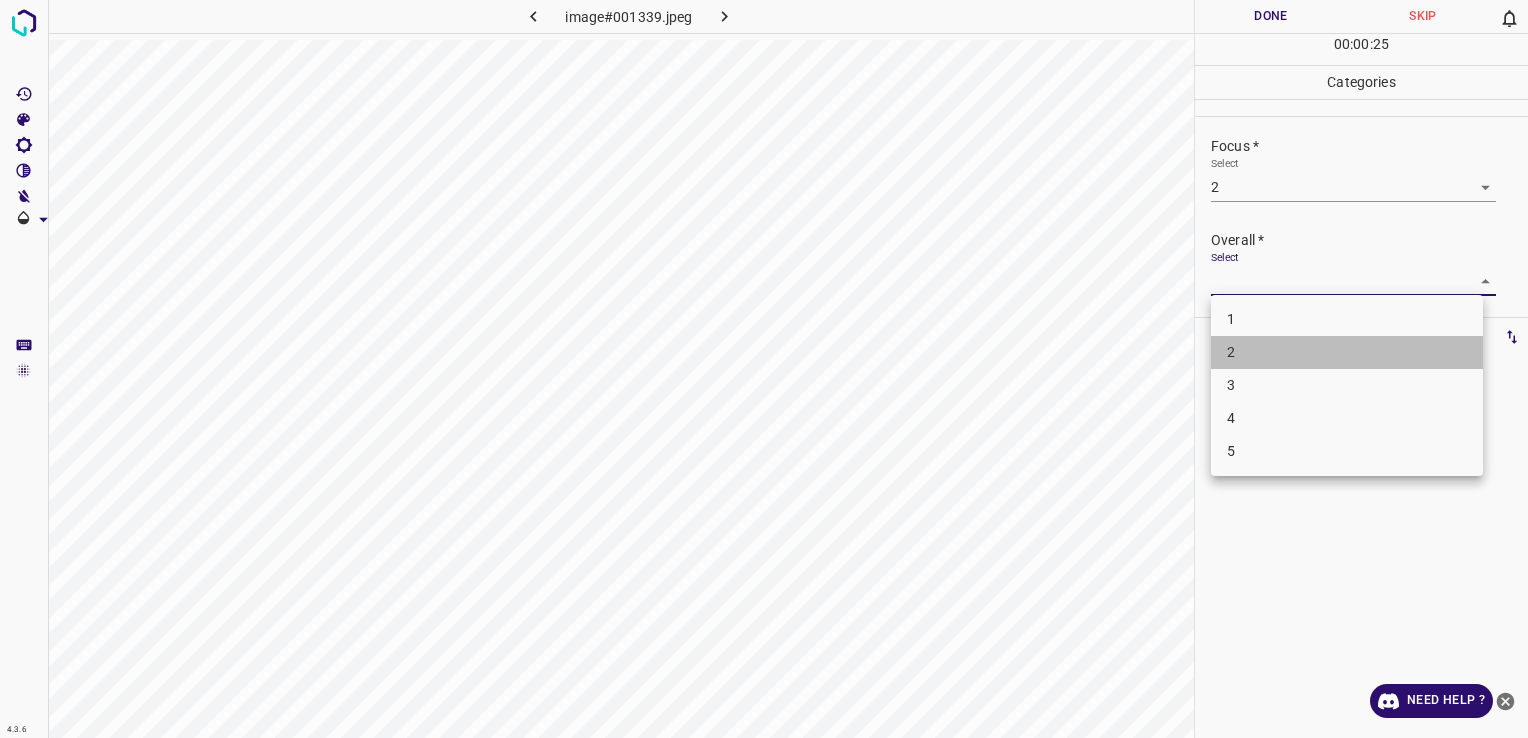 click on "2" at bounding box center [1347, 352] 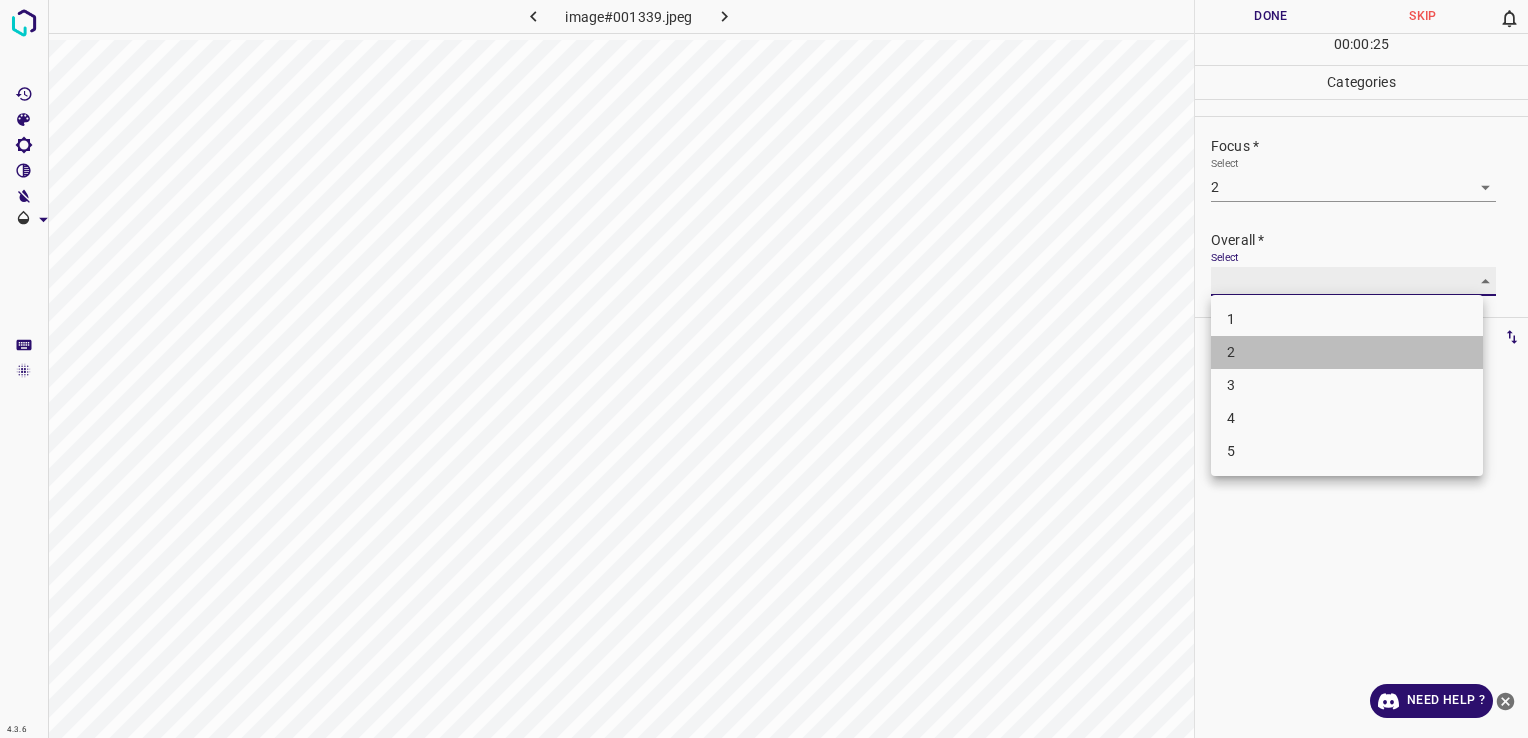 type on "2" 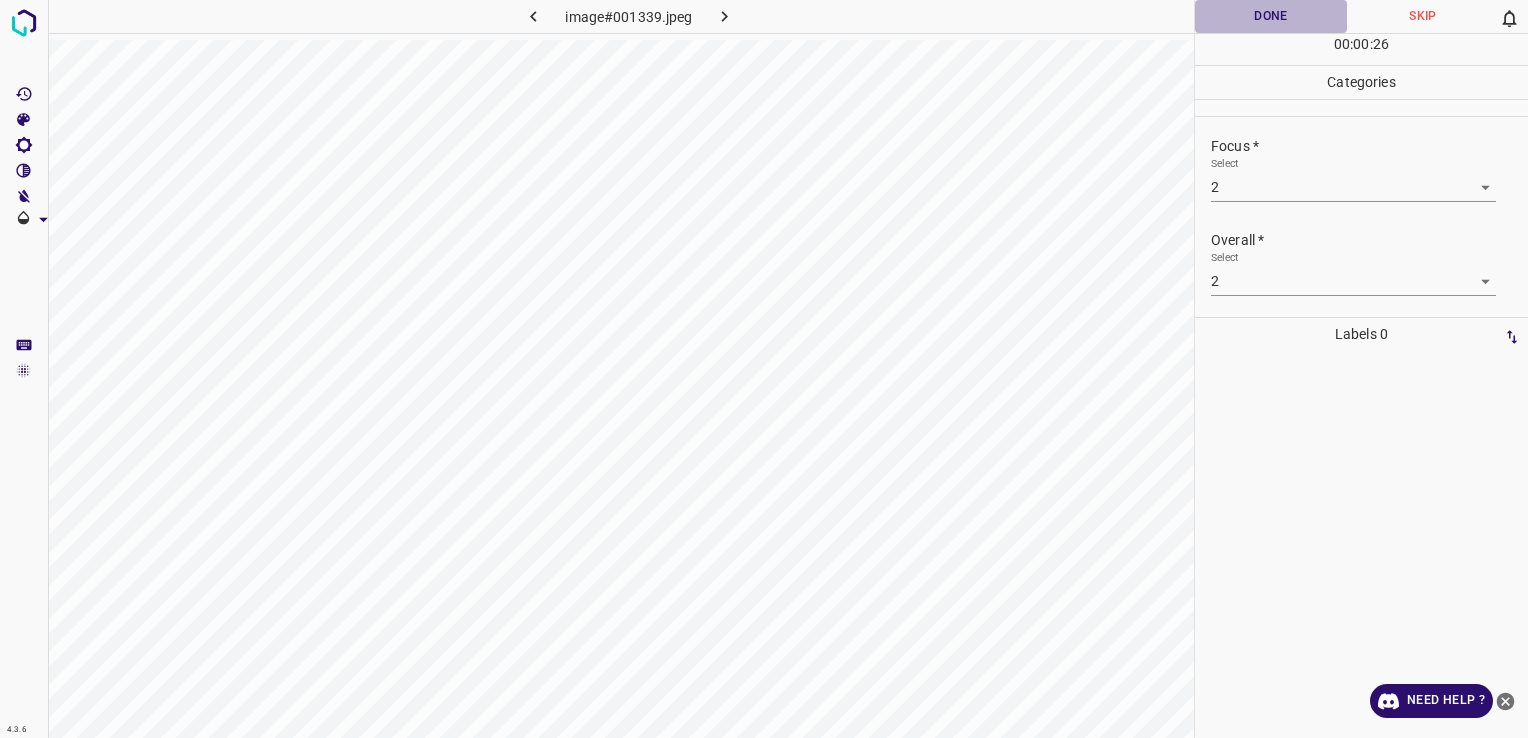 click on "Done" at bounding box center [1271, 16] 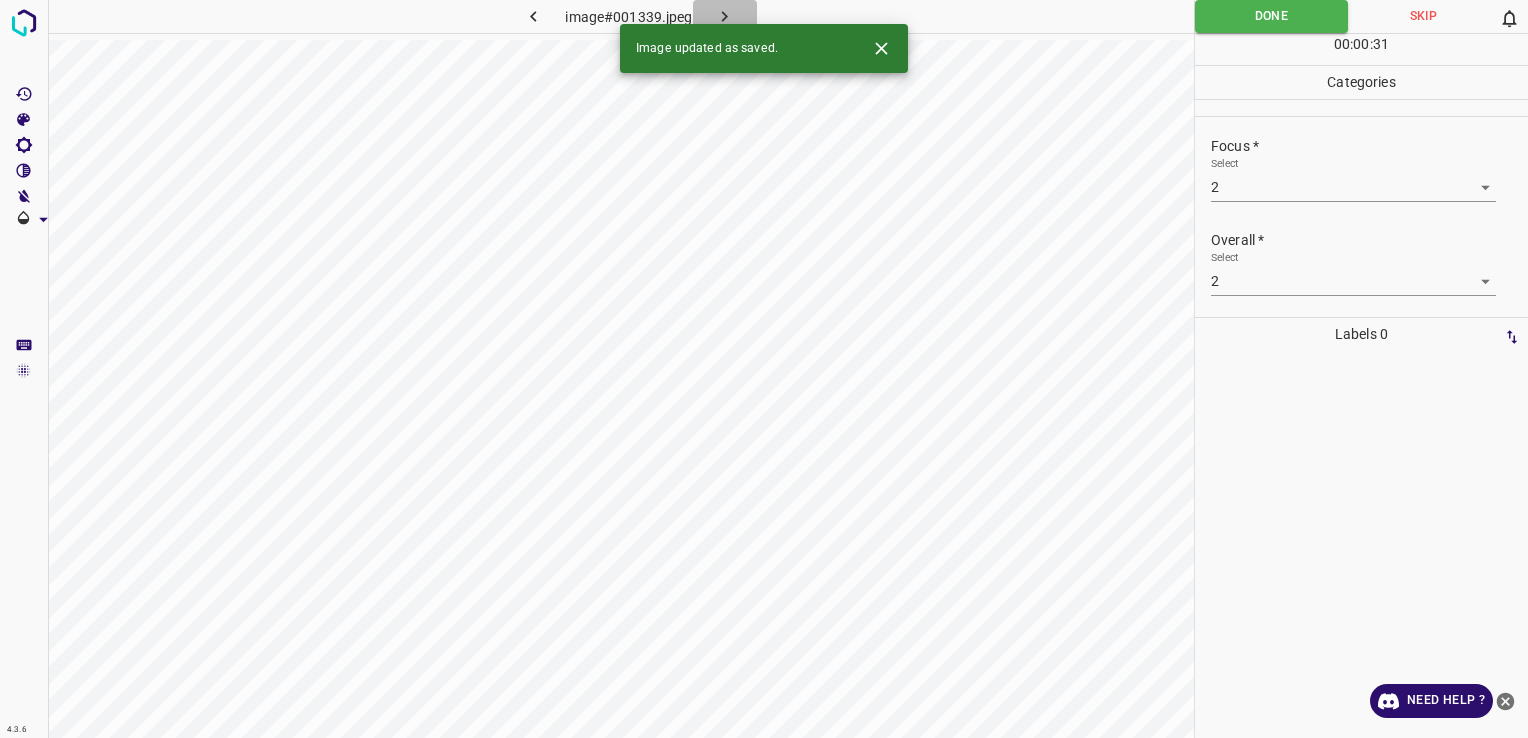 click 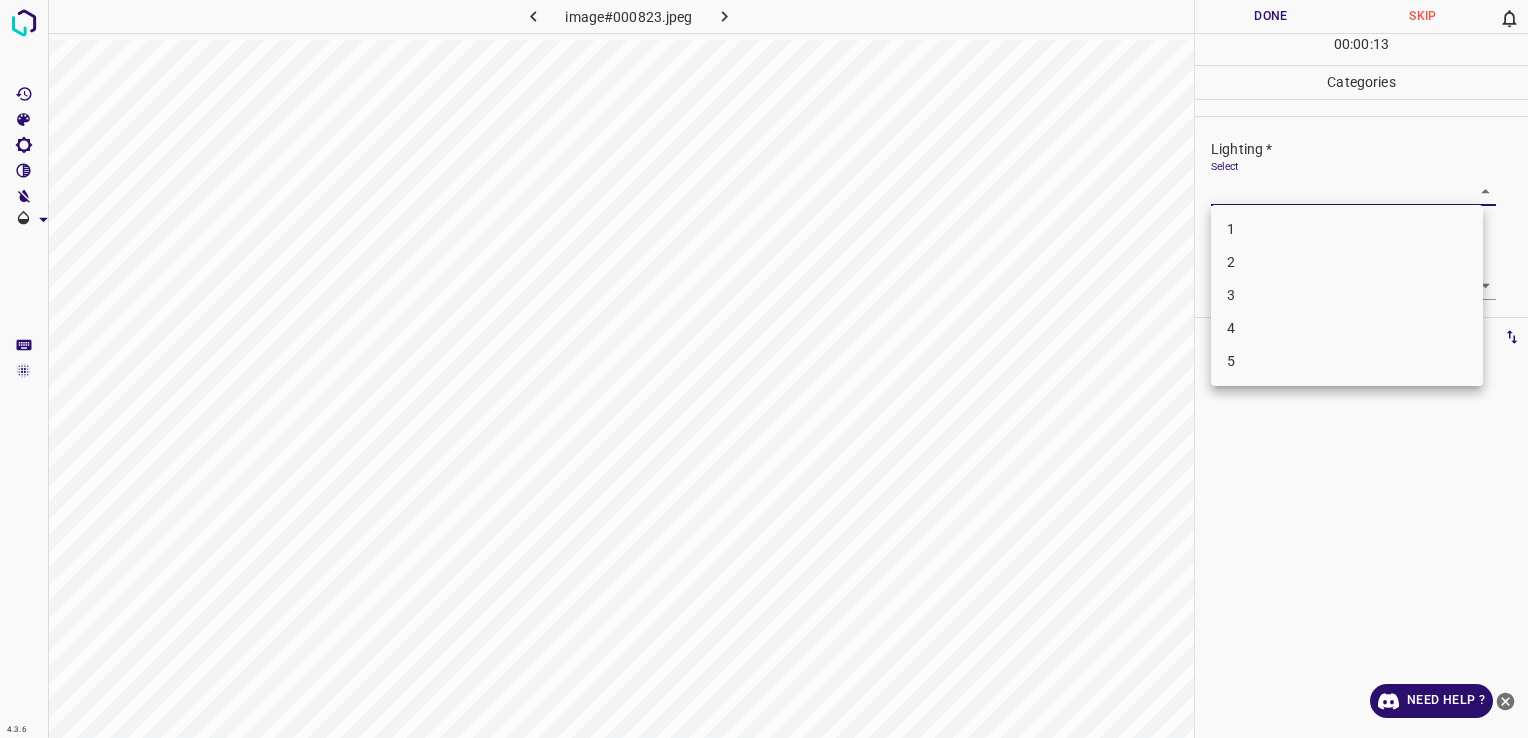 click on "4.3.6  image#000823.jpeg Done Skip 0 00   : 00   : 13   Categories Lighting *  Select ​ Focus *  Select ​ Overall *  Select ​ Labels   0 Categories 1 Lighting 2 Focus 3 Overall Tools Space Change between modes (Draw & Edit) I Auto labeling R Restore zoom M Zoom in N Zoom out Delete Delete selecte label Filters Z Restore filters X Saturation filter C Brightness filter V Contrast filter B Gray scale filter General O Download Need Help ? - Text - Hide - Delete 1 2 3 4 5" at bounding box center [764, 369] 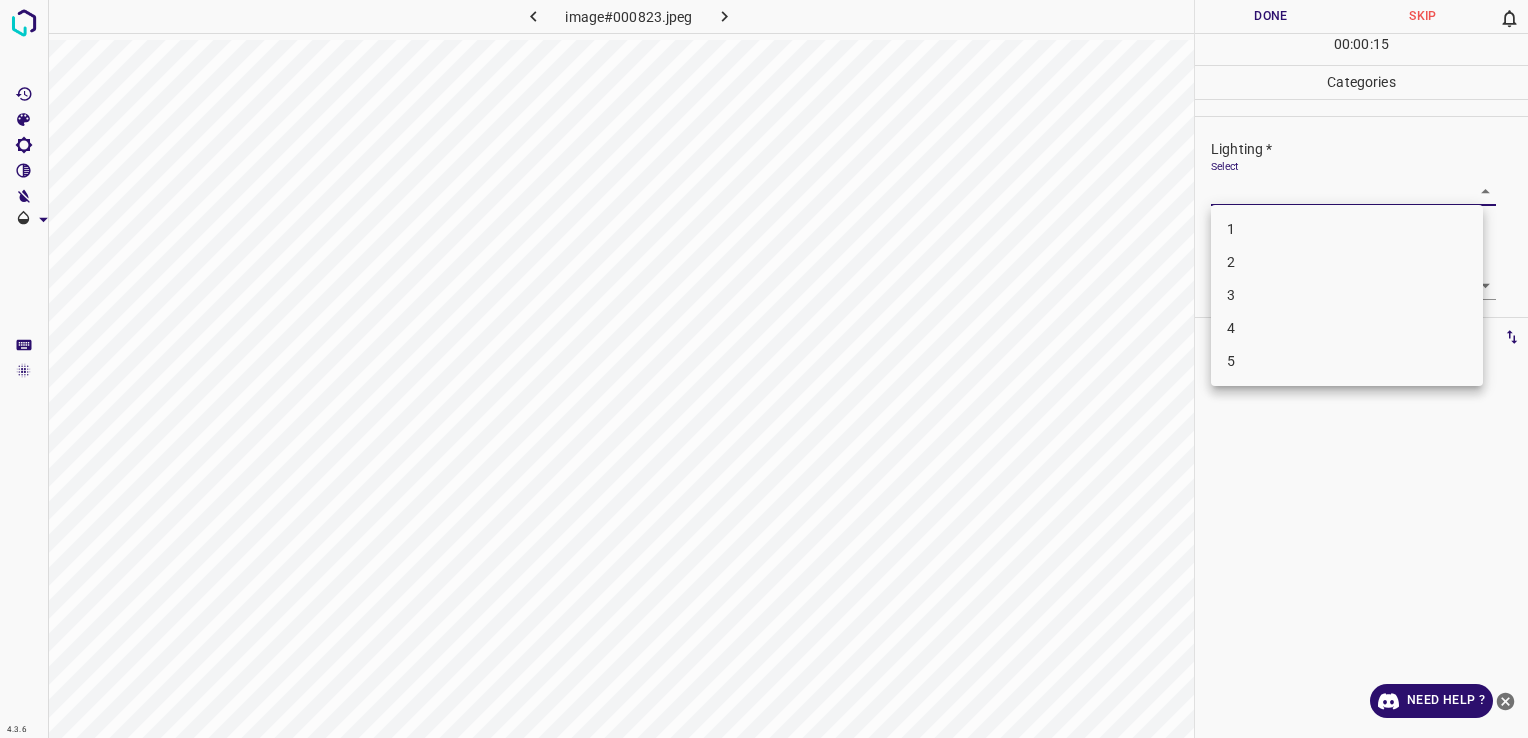 click on "3" at bounding box center [1347, 295] 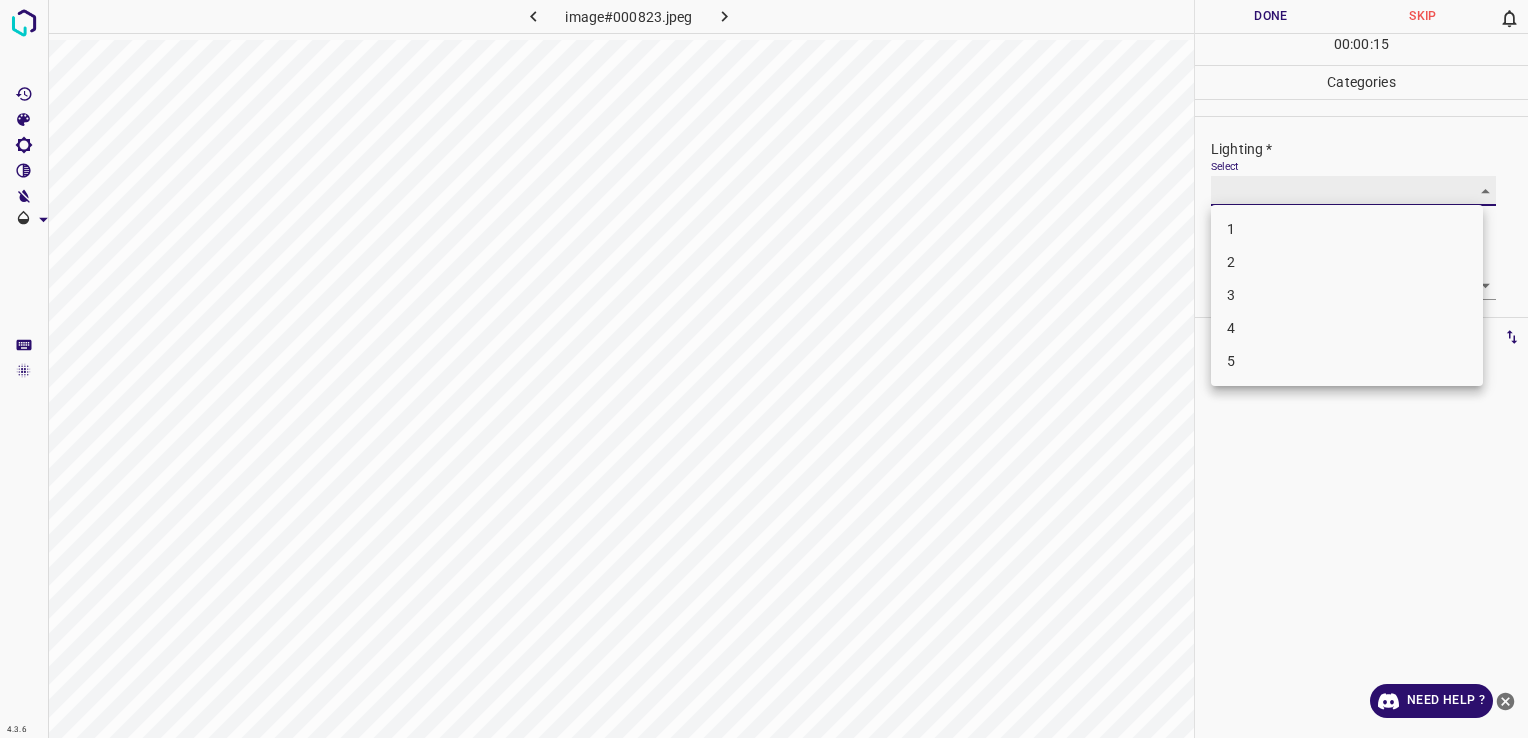 type on "3" 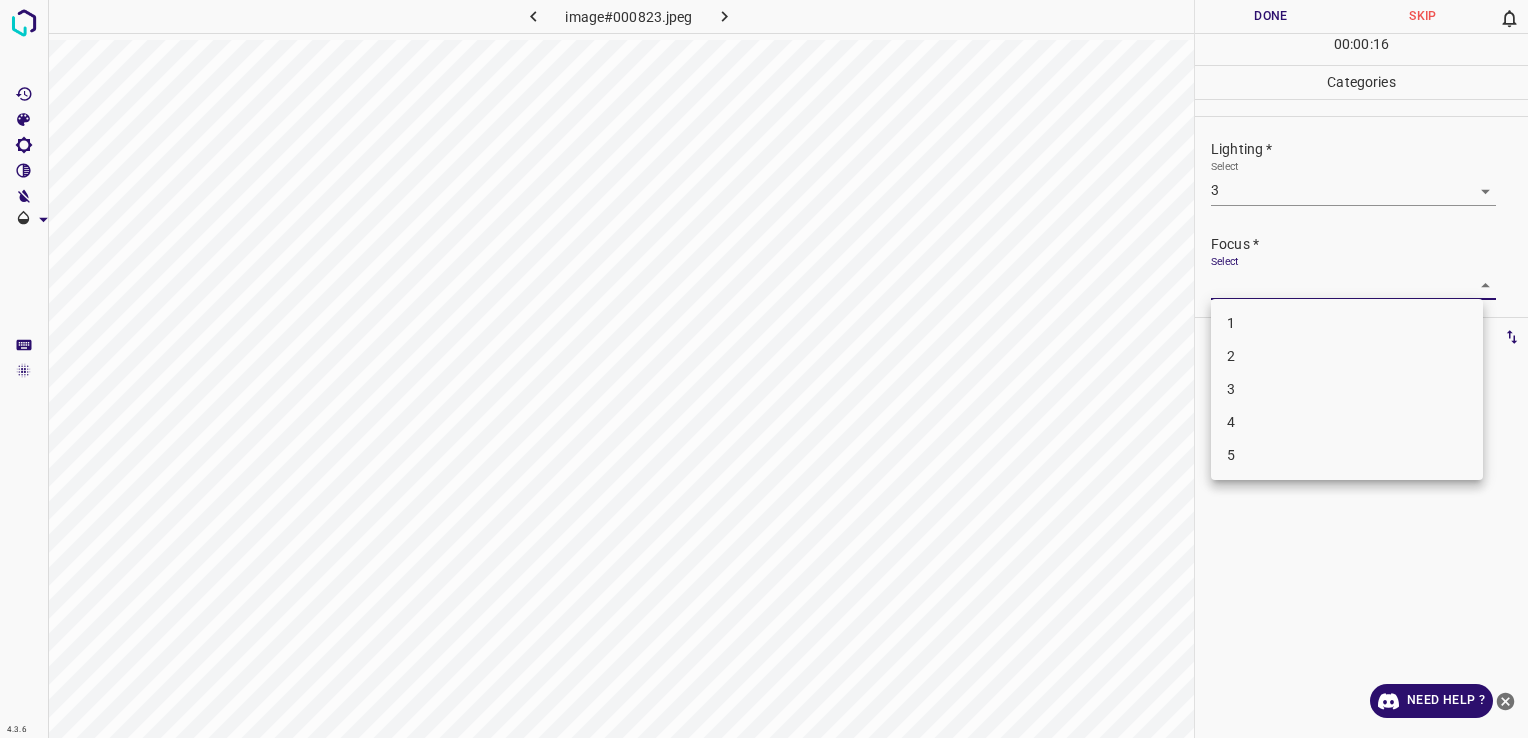 click on "4.3.6  image#000823.jpeg Done Skip 0 00   : 00   : 16   Categories Lighting *  Select 3 3 Focus *  Select ​ Overall *  Select ​ Labels   0 Categories 1 Lighting 2 Focus 3 Overall Tools Space Change between modes (Draw & Edit) I Auto labeling R Restore zoom M Zoom in N Zoom out Delete Delete selecte label Filters Z Restore filters X Saturation filter C Brightness filter V Contrast filter B Gray scale filter General O Download Need Help ? - Text - Hide - Delete 1 2 3 4 5" at bounding box center [764, 369] 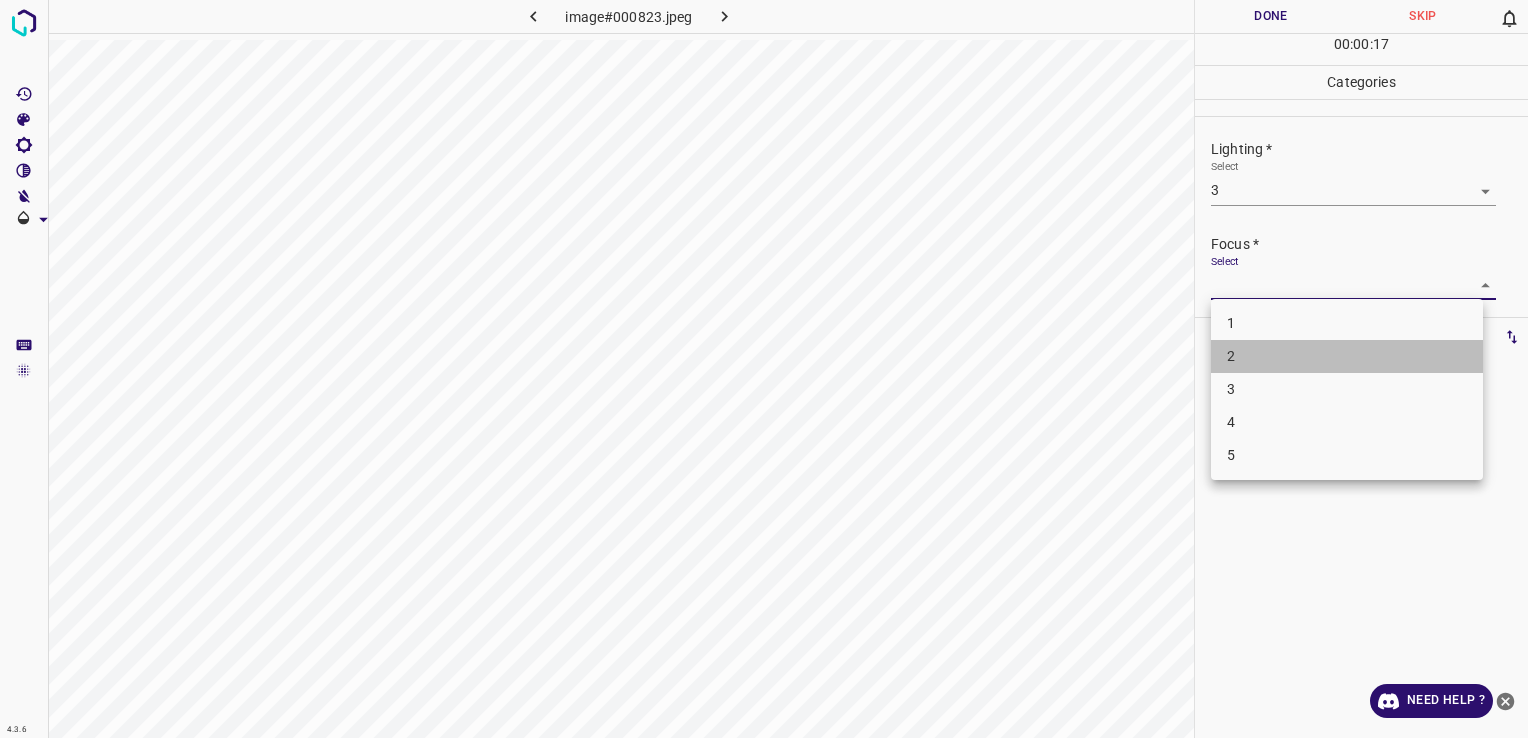 click on "2" at bounding box center [1347, 356] 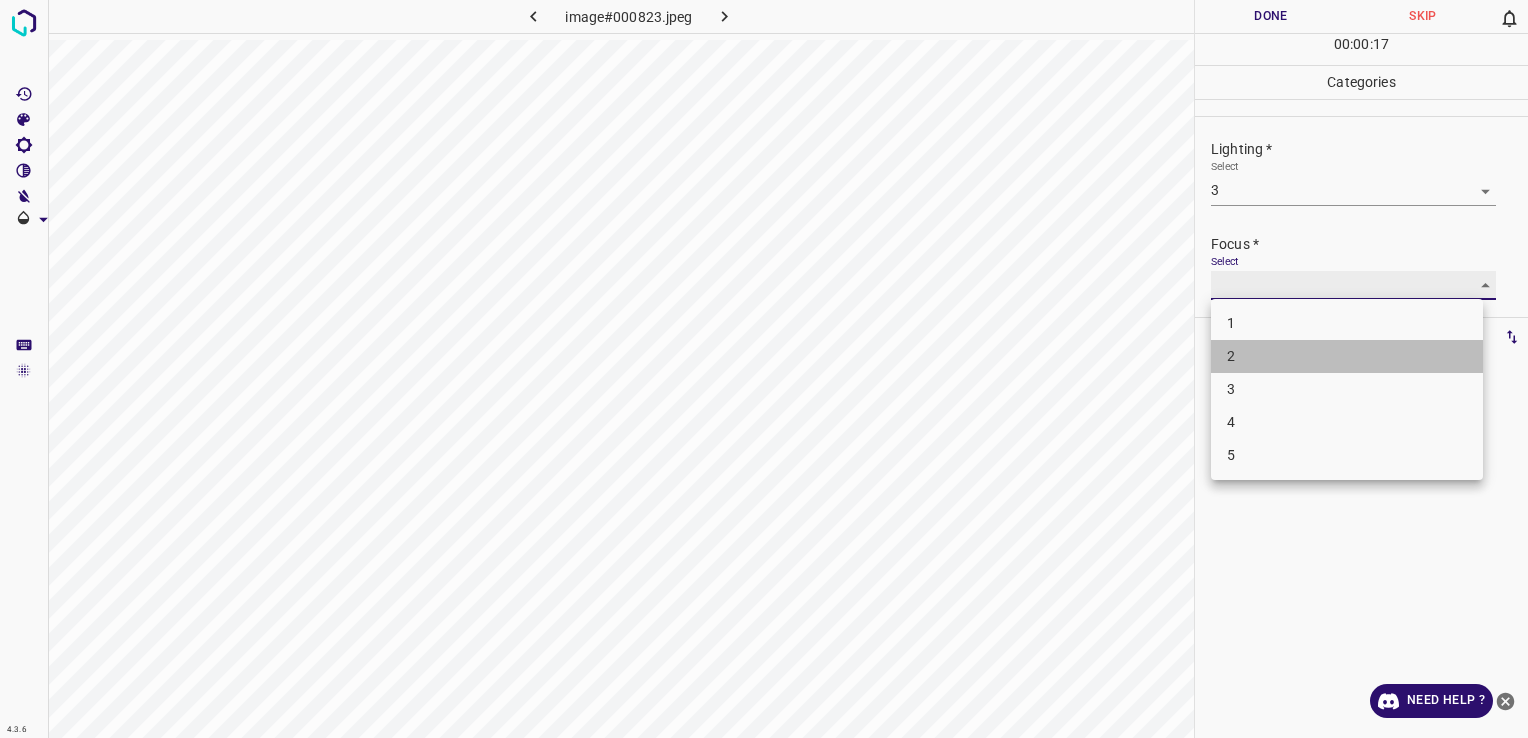 type on "2" 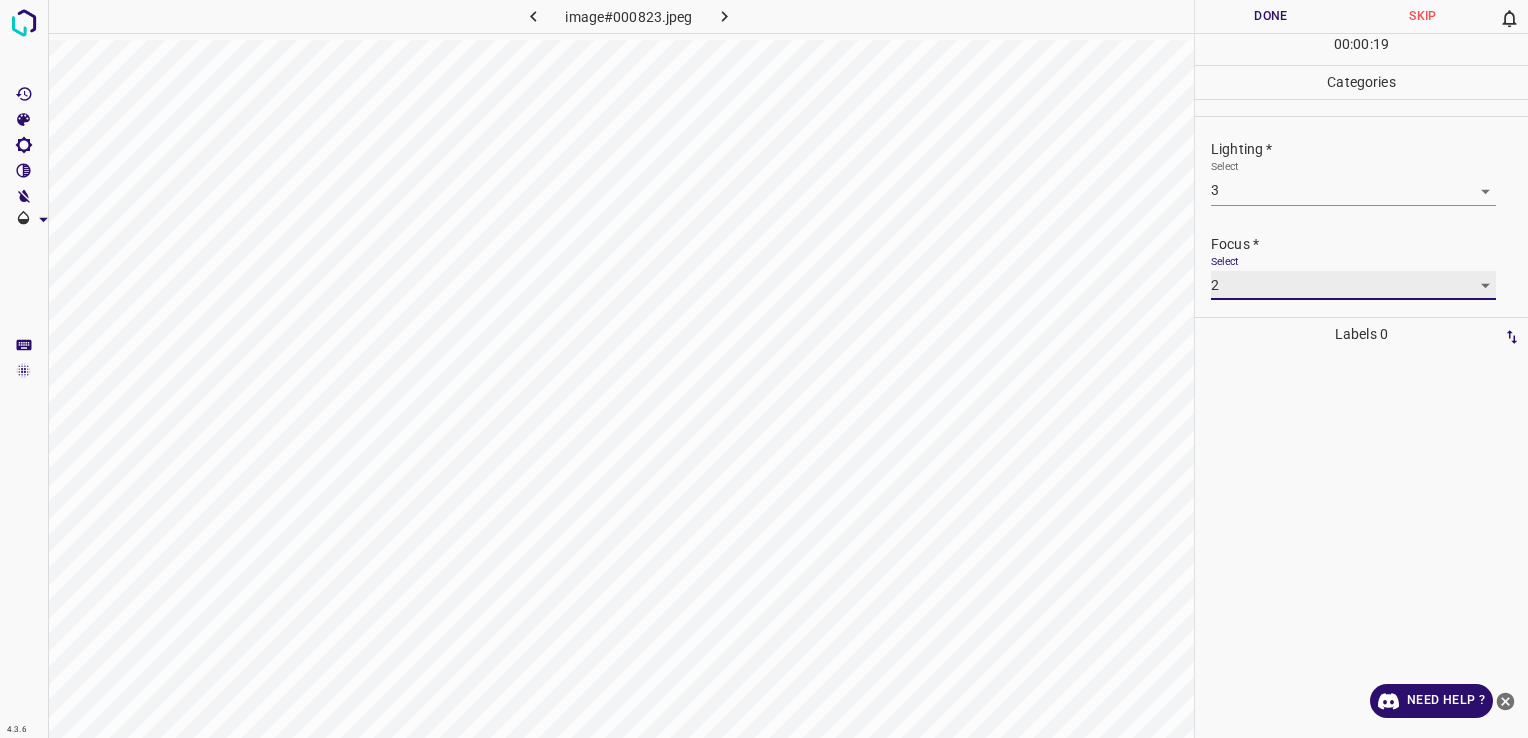 scroll, scrollTop: 84, scrollLeft: 0, axis: vertical 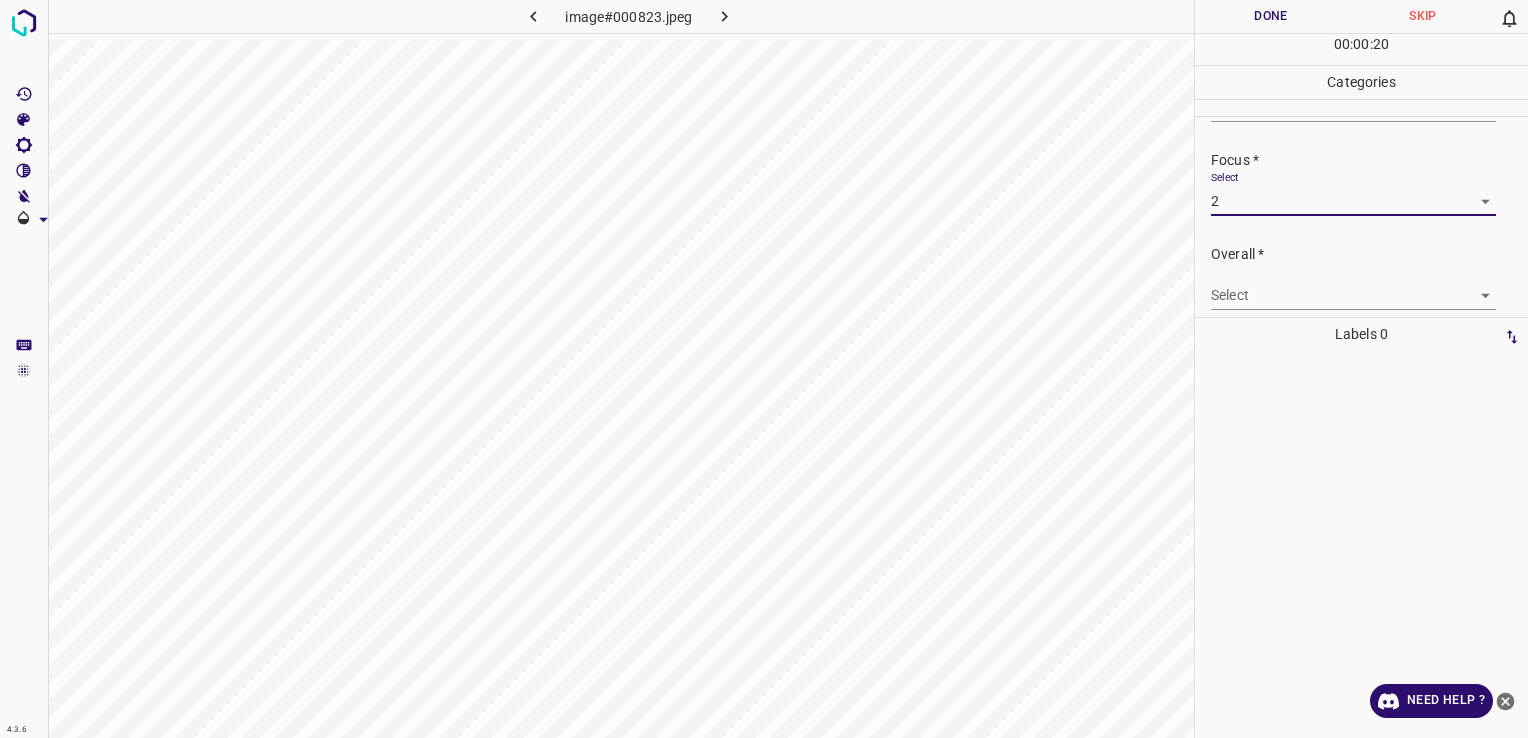click on "4.3.6  image#000823.jpeg Done Skip 0 00   : 00   : 20   Categories Lighting *  Select 3 3 Focus *  Select 2 2 Overall *  Select ​ Labels   0 Categories 1 Lighting 2 Focus 3 Overall Tools Space Change between modes (Draw & Edit) I Auto labeling R Restore zoom M Zoom in N Zoom out Delete Delete selecte label Filters Z Restore filters X Saturation filter C Brightness filter V Contrast filter B Gray scale filter General O Download Need Help ? - Text - Hide - Delete" at bounding box center [764, 369] 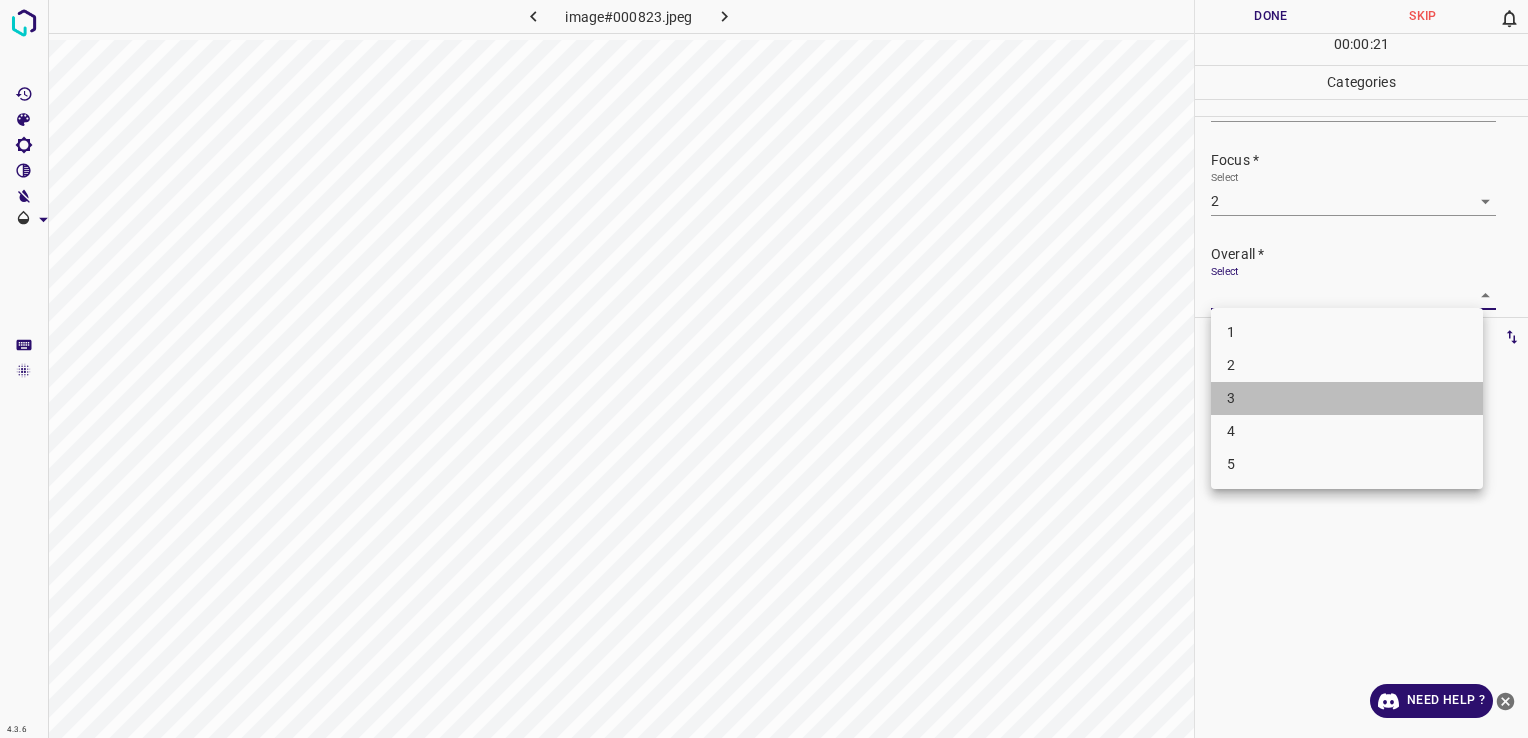 click on "3" at bounding box center (1347, 398) 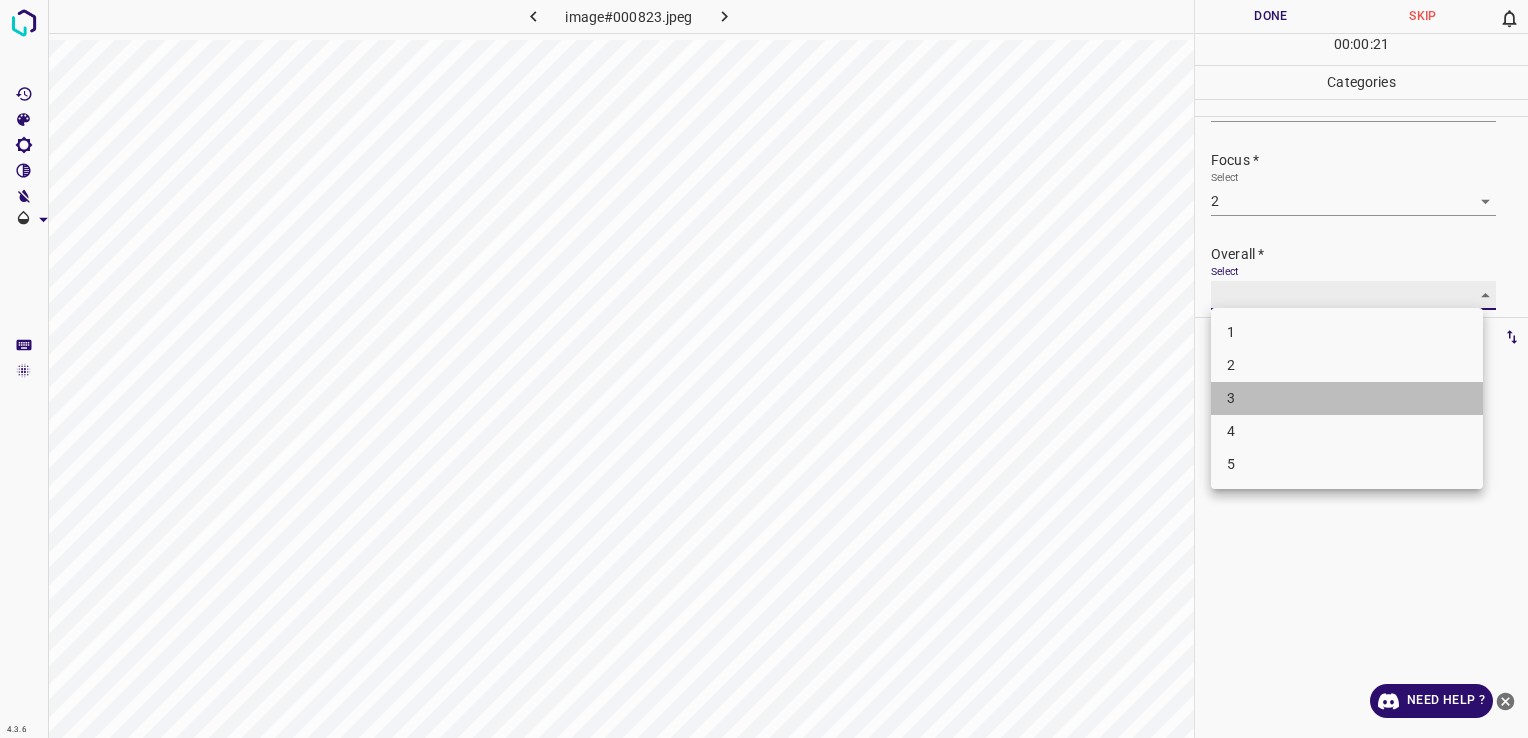 type on "3" 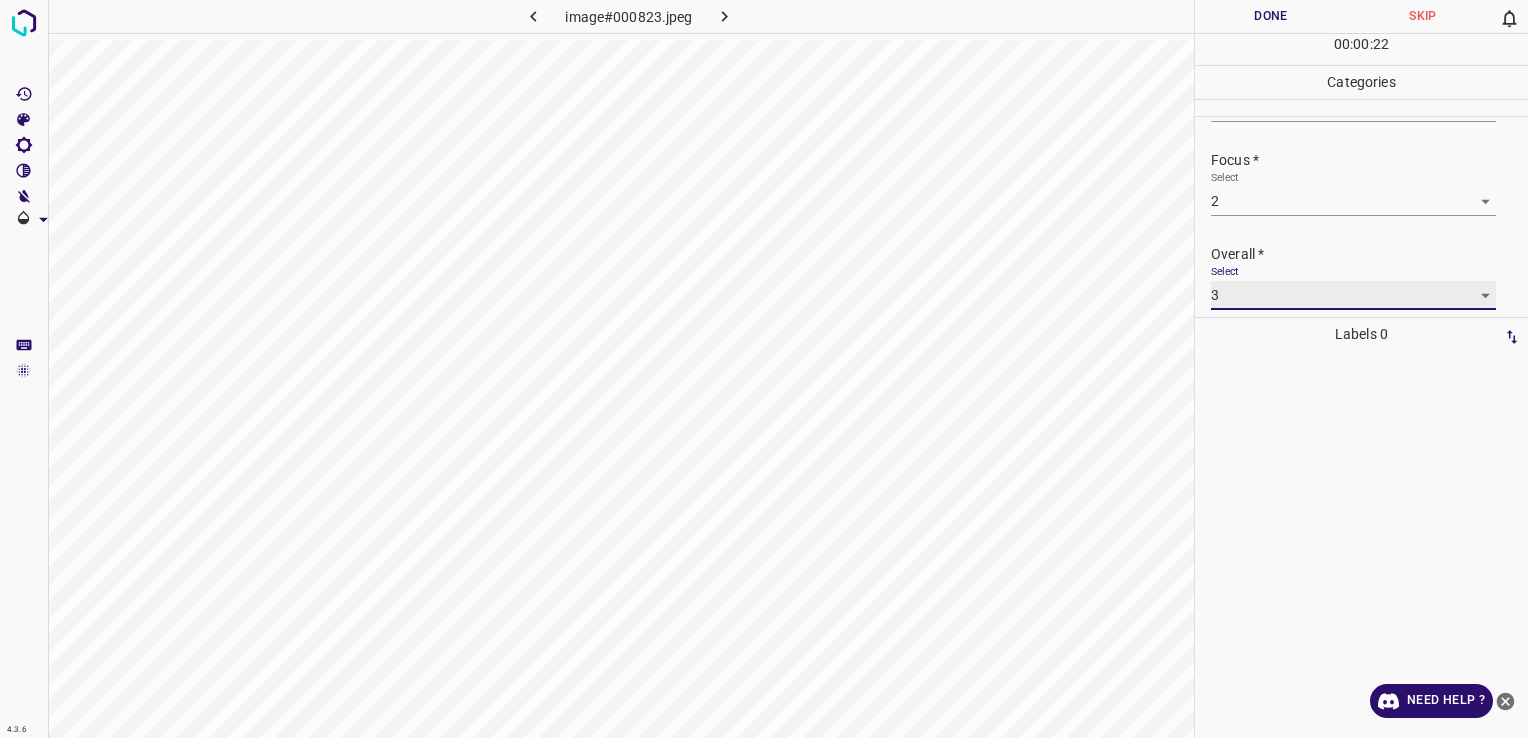 scroll, scrollTop: 84, scrollLeft: 0, axis: vertical 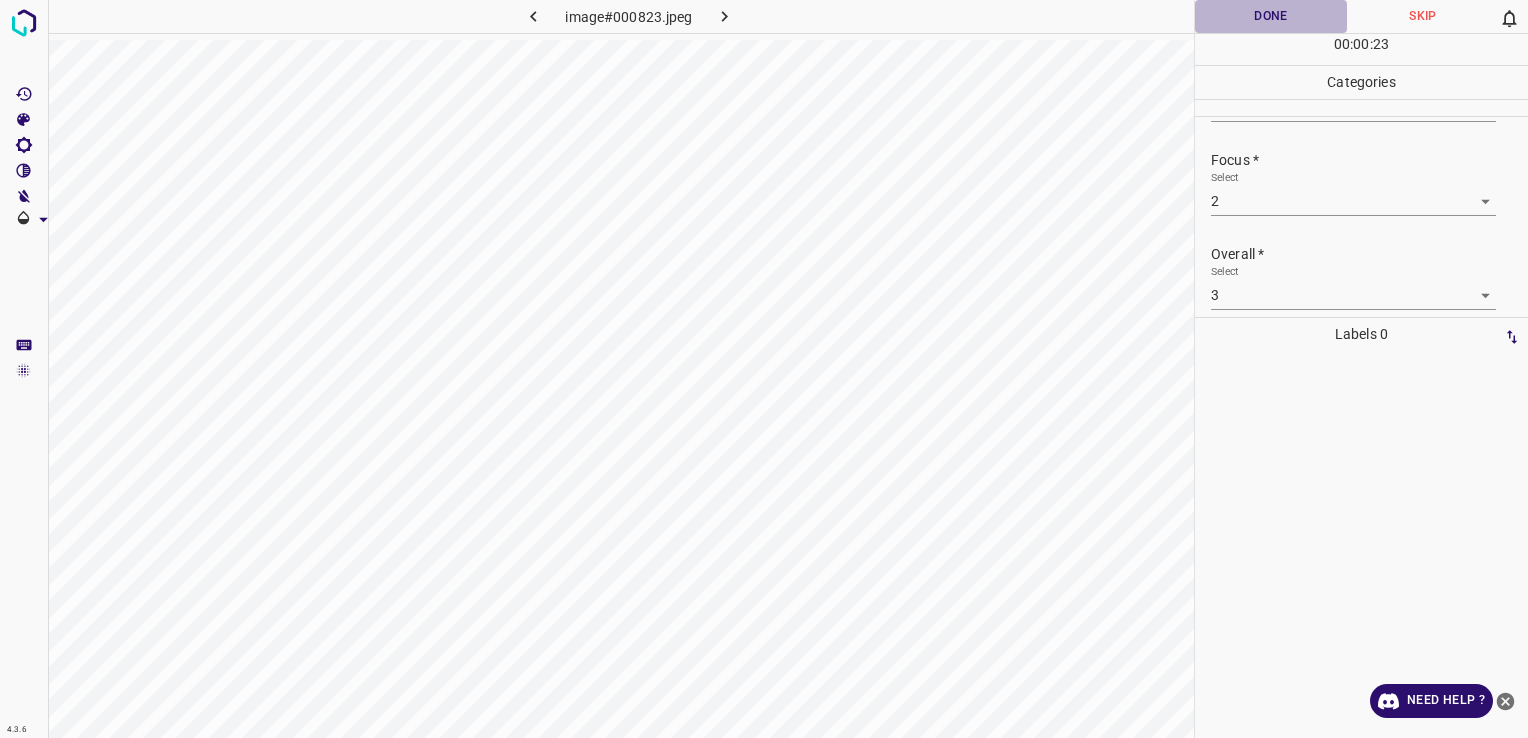 click on "Done" at bounding box center [1271, 16] 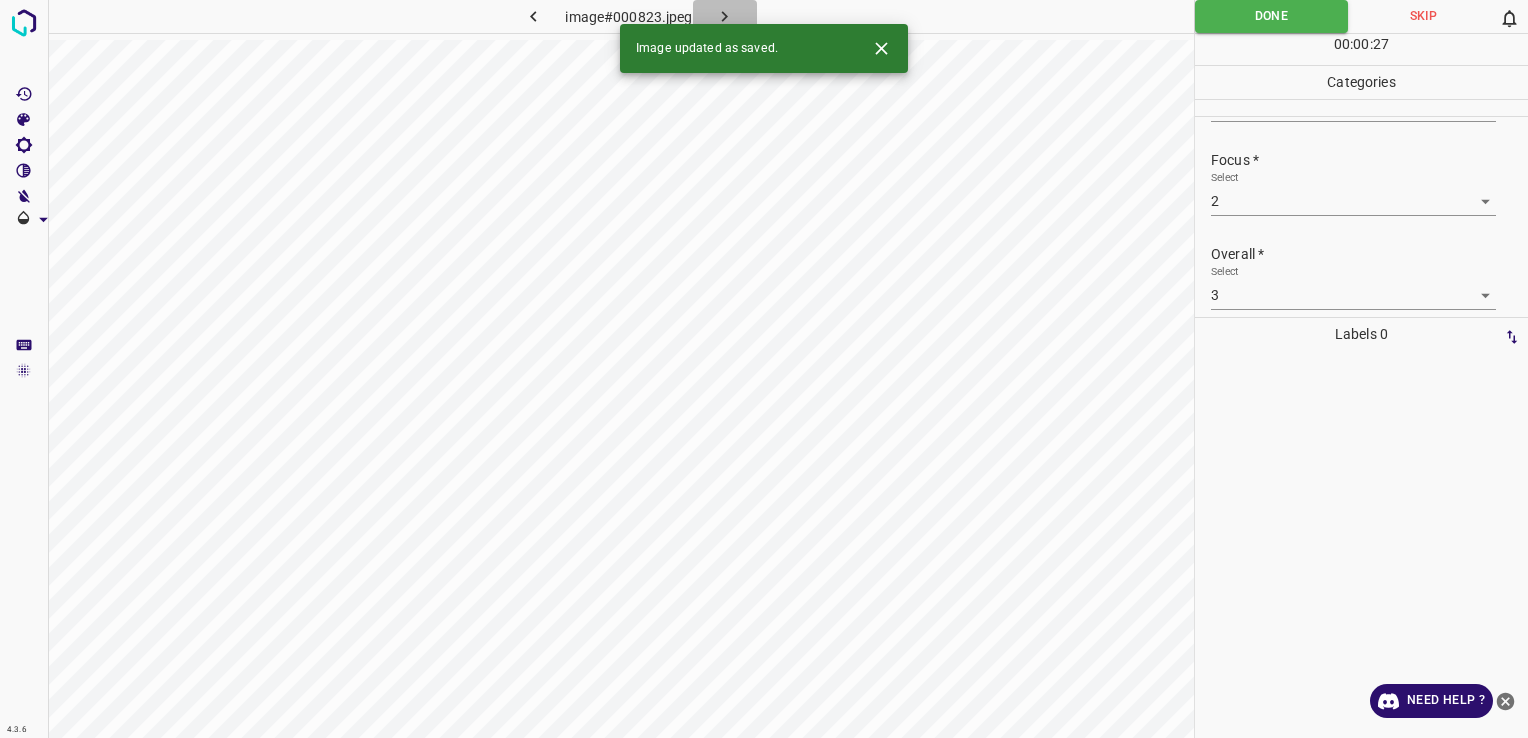 click at bounding box center (725, 16) 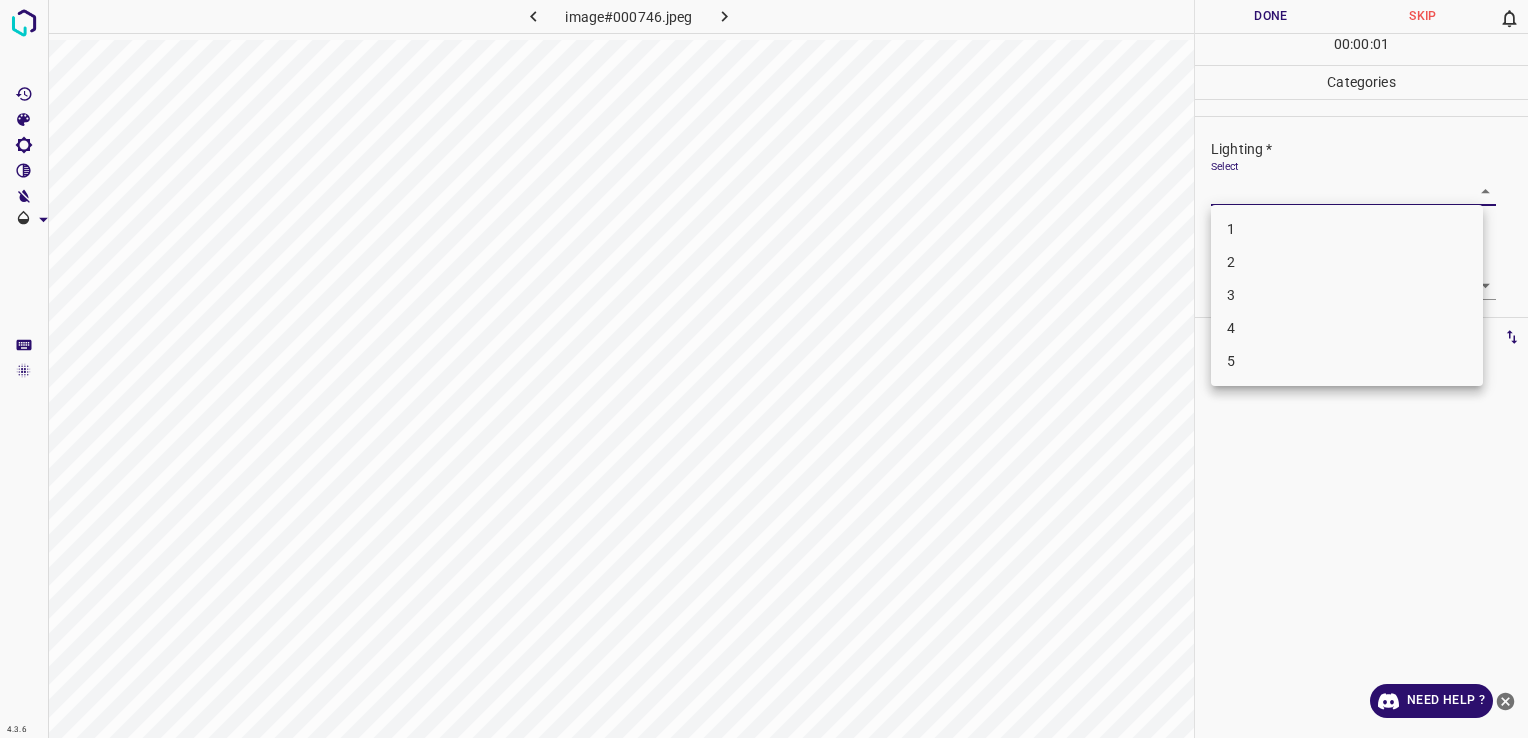 click on "4.3.6  image#000746.jpeg Done Skip 0 00   : 00   : 01   Categories Lighting *  Select ​ Focus *  Select ​ Overall *  Select ​ Labels   0 Categories 1 Lighting 2 Focus 3 Overall Tools Space Change between modes (Draw & Edit) I Auto labeling R Restore zoom M Zoom in N Zoom out Delete Delete selecte label Filters Z Restore filters X Saturation filter C Brightness filter V Contrast filter B Gray scale filter General O Download Need Help ? - Text - Hide - Delete 1 2 3 4 5" at bounding box center (764, 369) 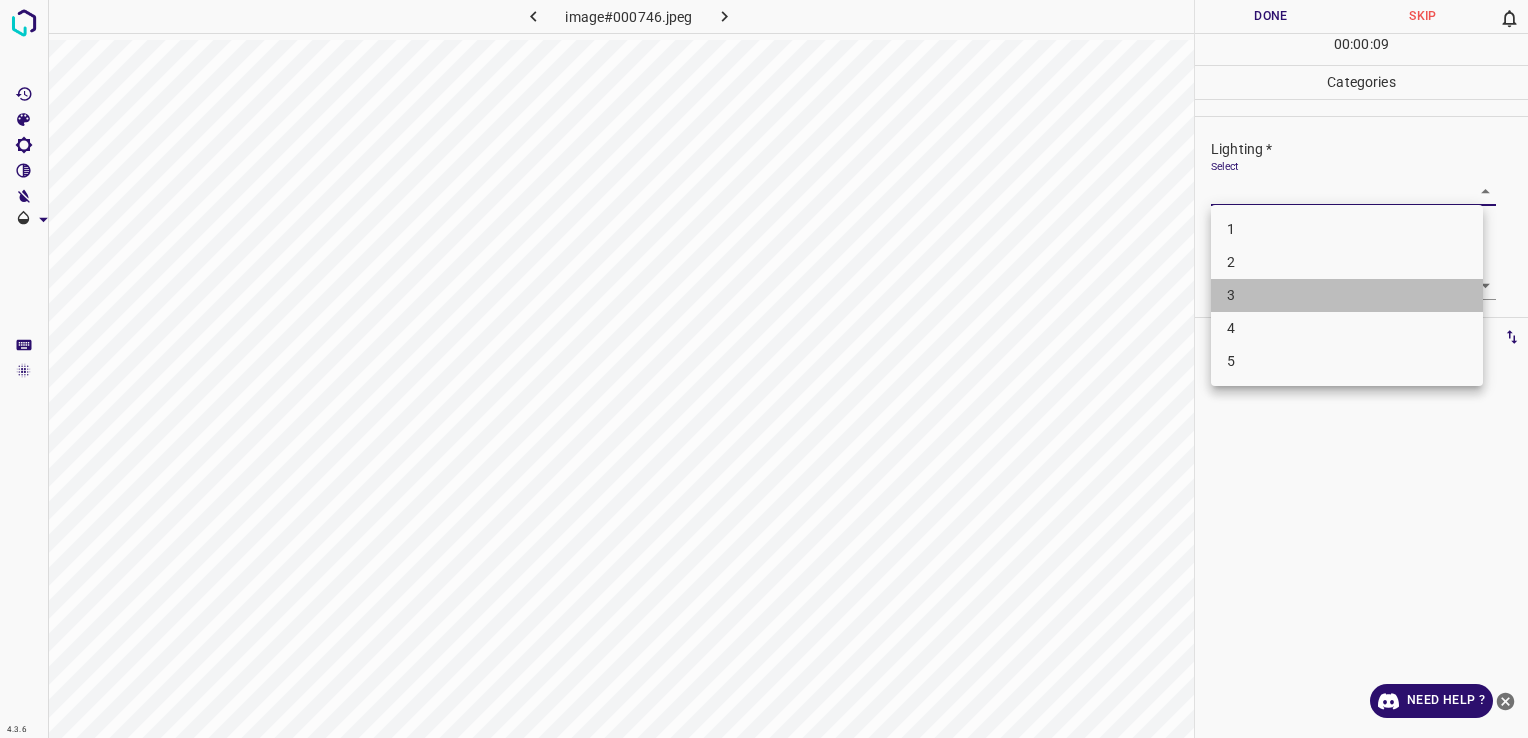 click on "3" at bounding box center [1347, 295] 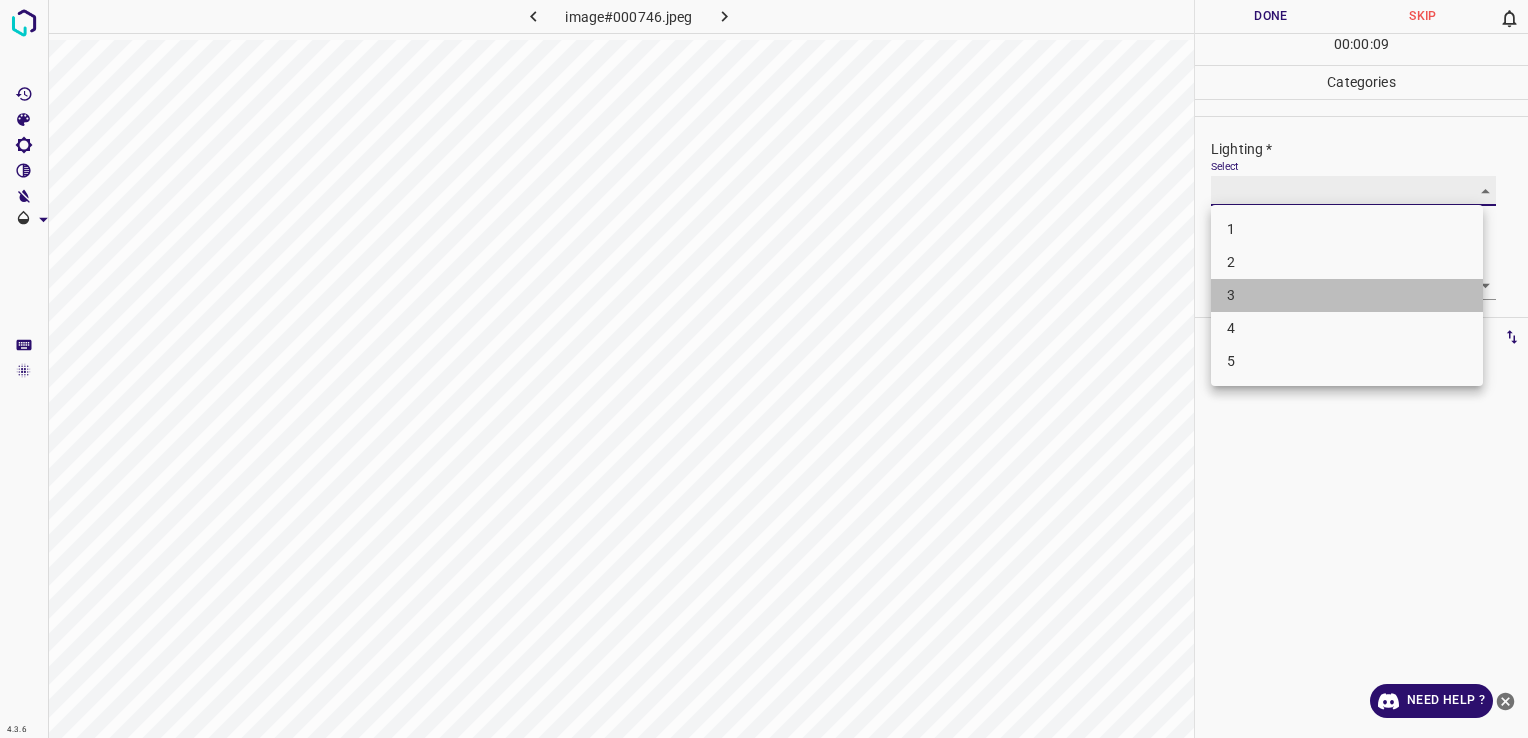 type on "3" 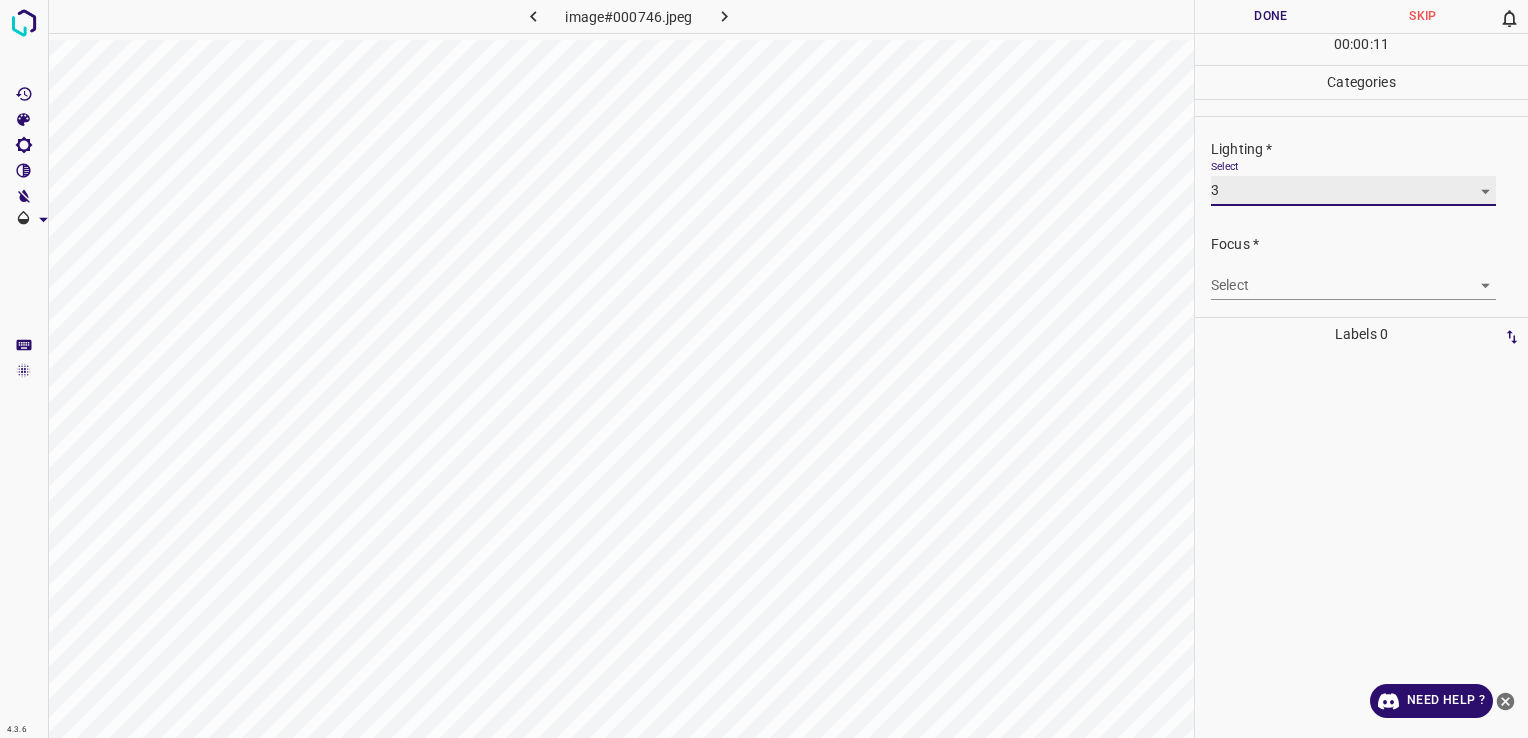 scroll, scrollTop: 84, scrollLeft: 0, axis: vertical 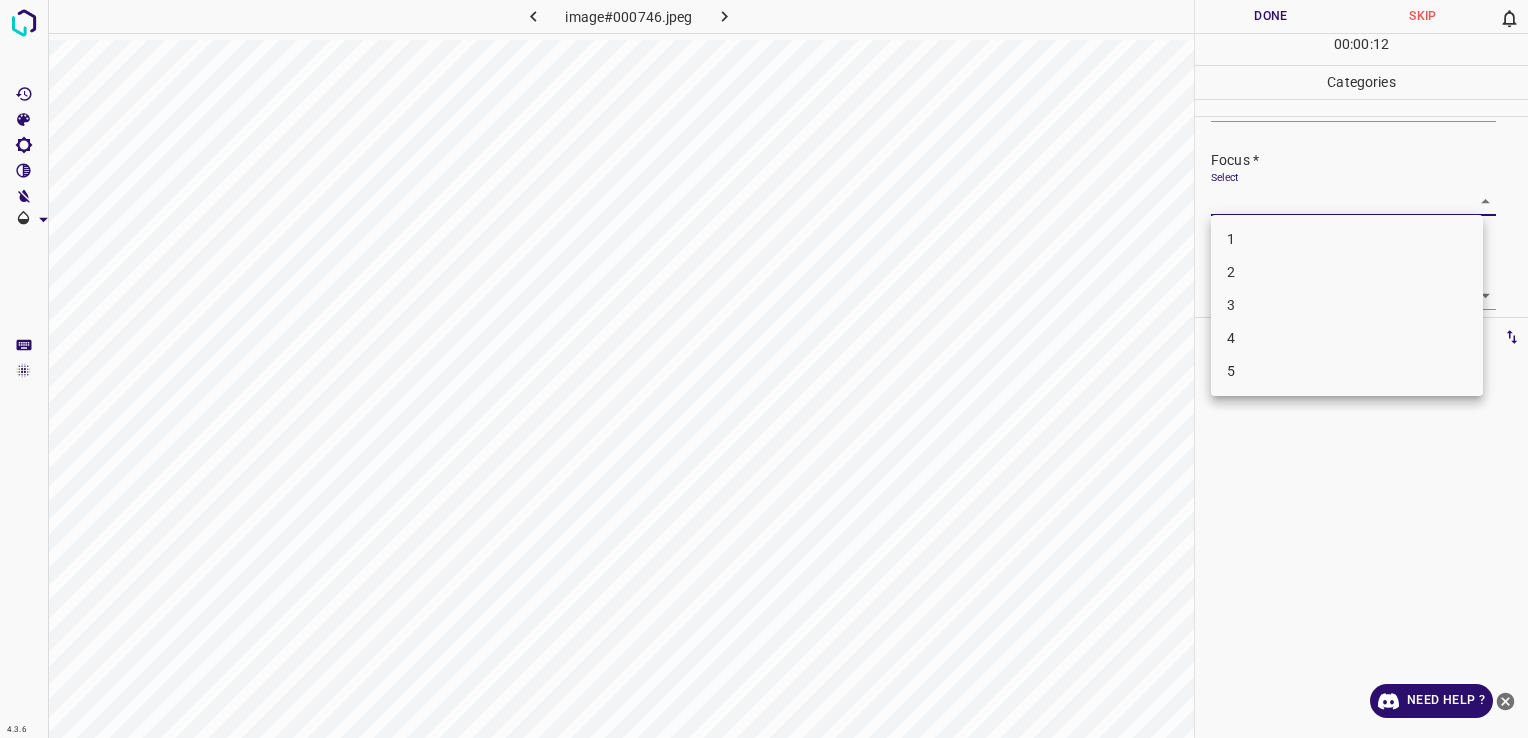 click on "4.3.6  image#000746.jpeg Done Skip 0 00   : 00   : 12   Categories Lighting *  Select 3 3 Focus *  Select ​ Overall *  Select ​ Labels   0 Categories 1 Lighting 2 Focus 3 Overall Tools Space Change between modes (Draw & Edit) I Auto labeling R Restore zoom M Zoom in N Zoom out Delete Delete selecte label Filters Z Restore filters X Saturation filter C Brightness filter V Contrast filter B Gray scale filter General O Download Need Help ? - Text - Hide - Delete 1 2 3 4 5" at bounding box center (764, 369) 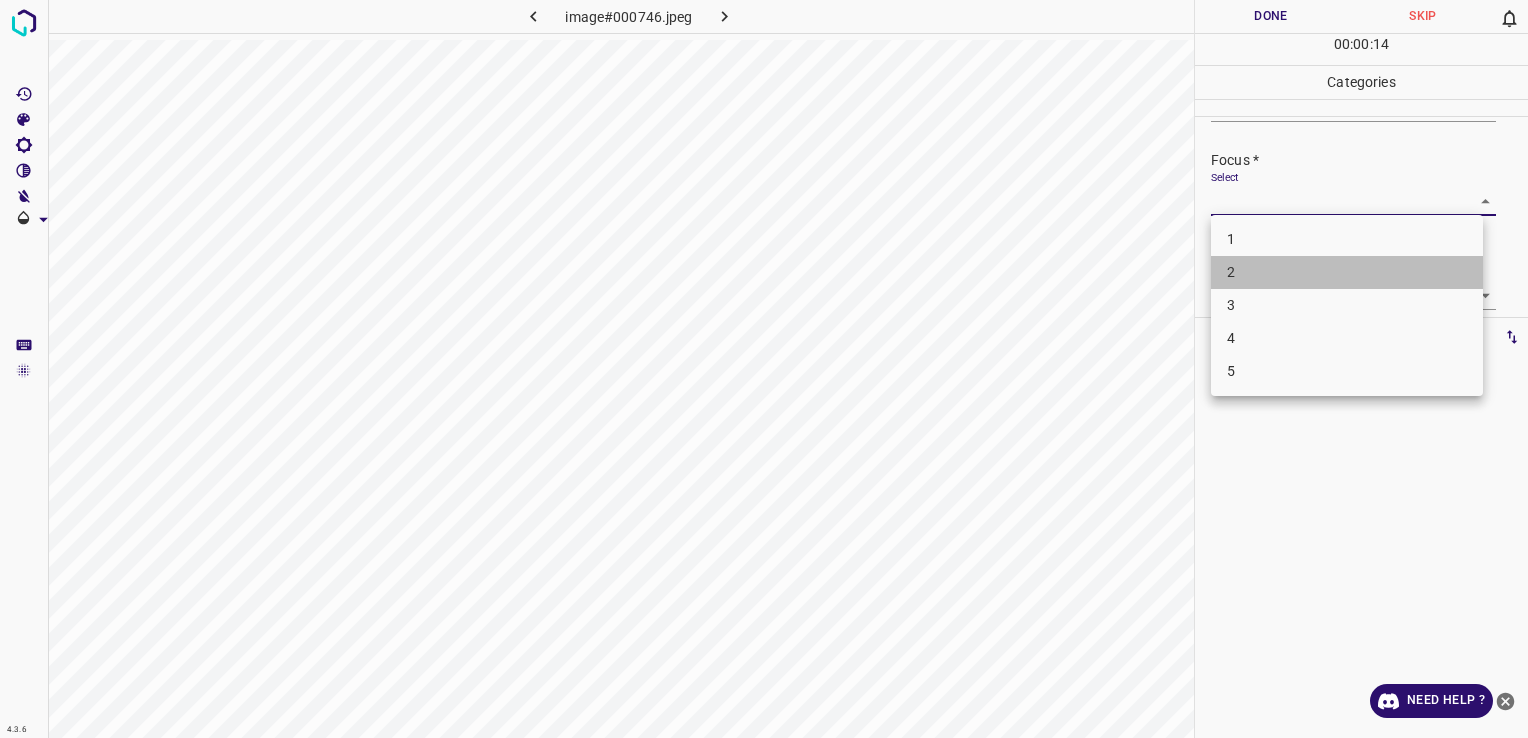 click on "2" at bounding box center (1347, 272) 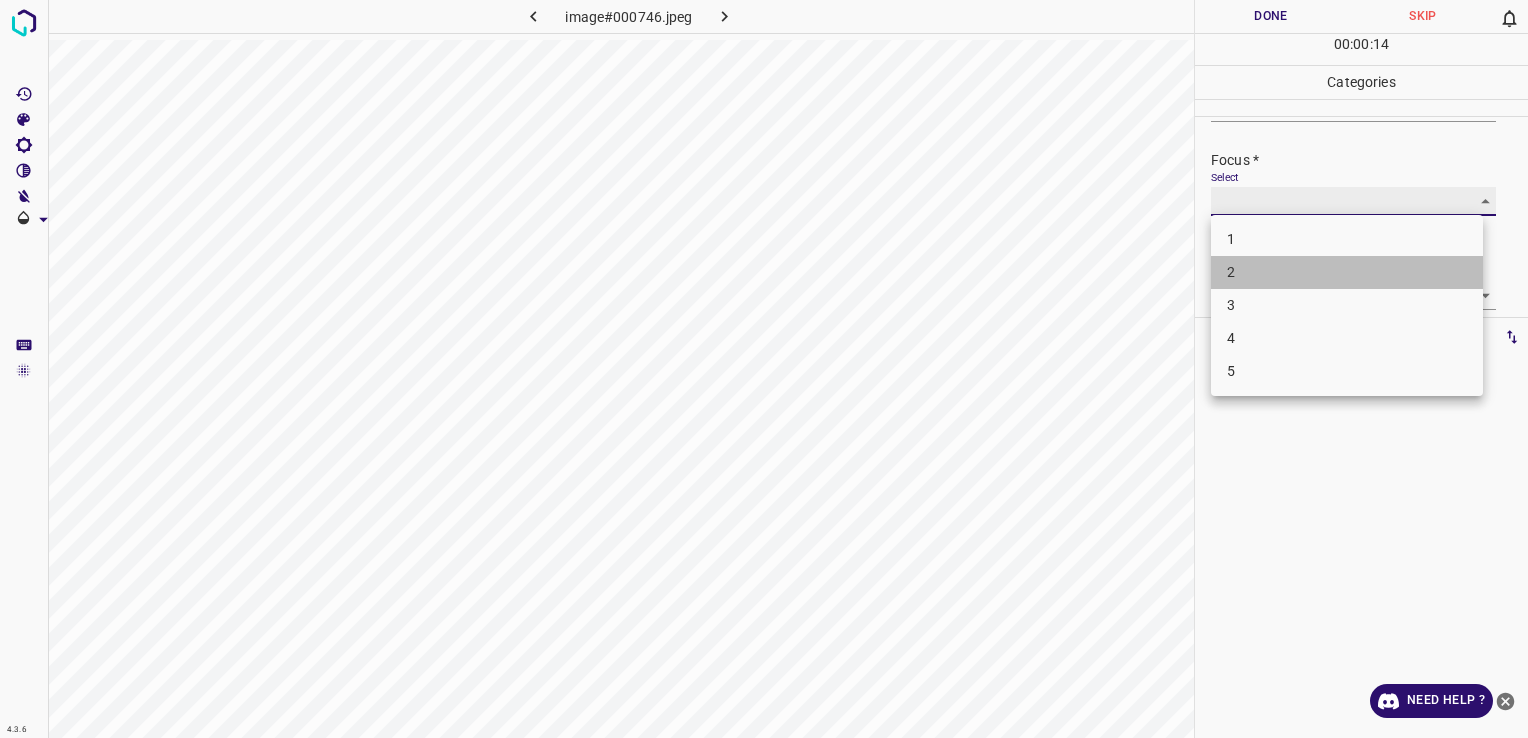 type on "2" 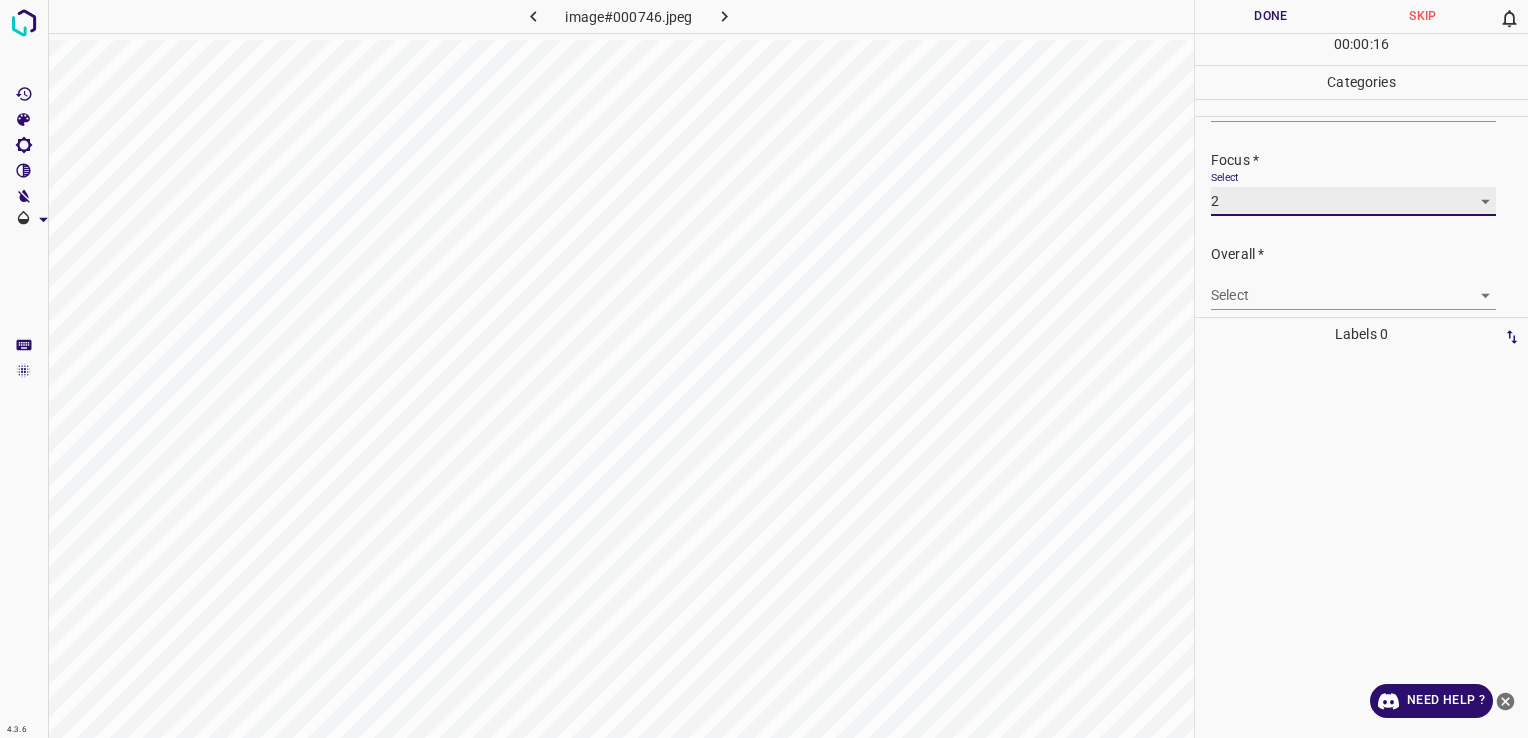 scroll, scrollTop: 98, scrollLeft: 0, axis: vertical 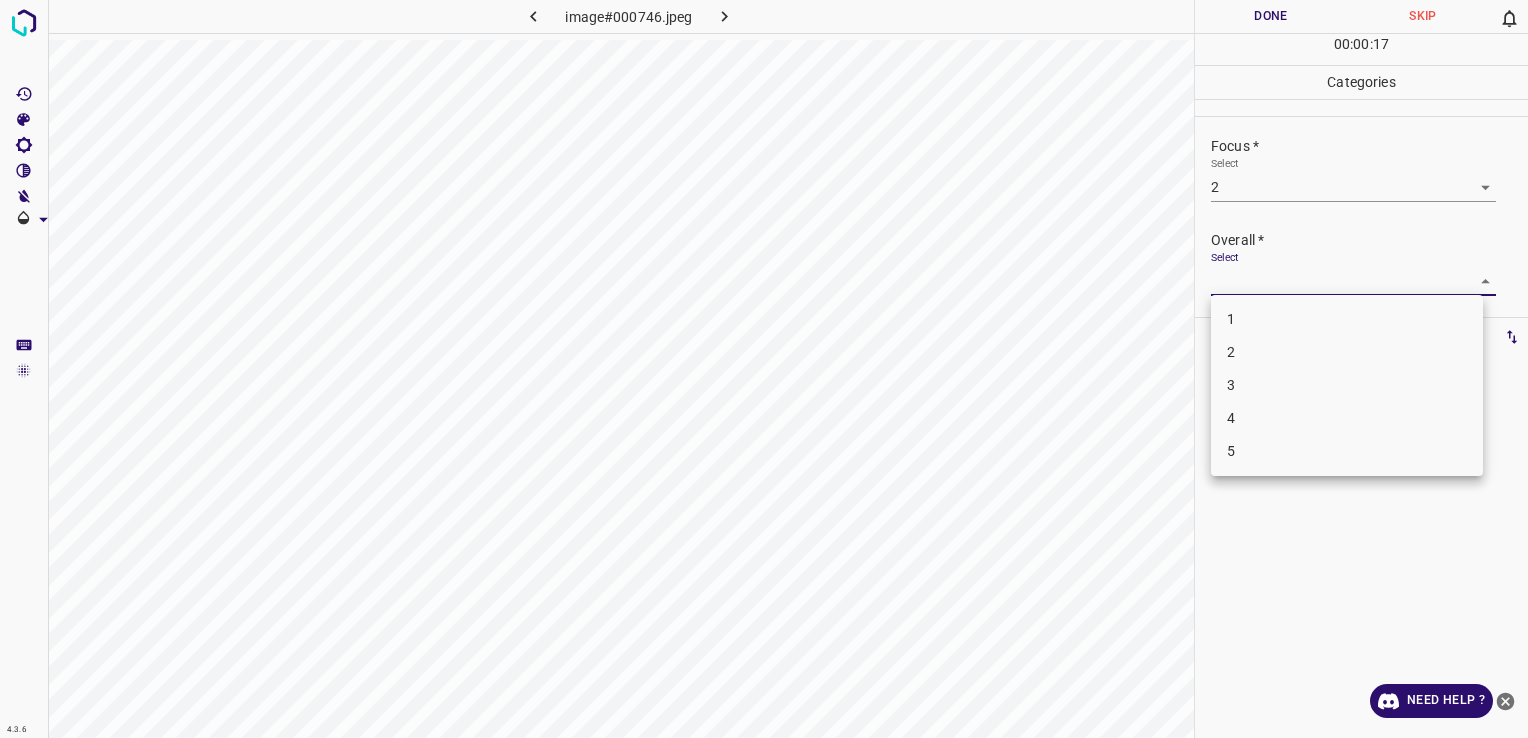 drag, startPoint x: 1475, startPoint y: 280, endPoint x: 1332, endPoint y: 379, distance: 173.92528 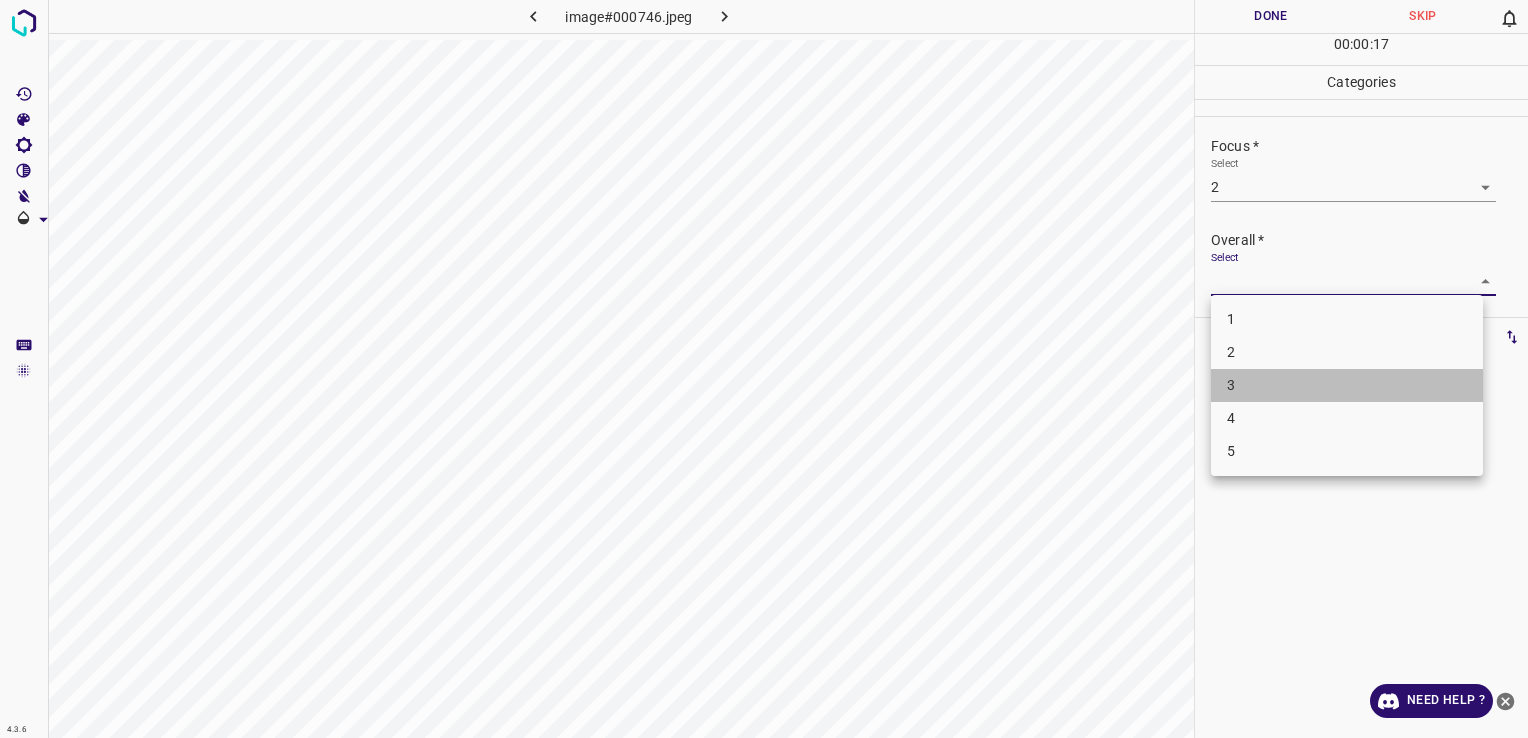 click on "3" at bounding box center (1347, 385) 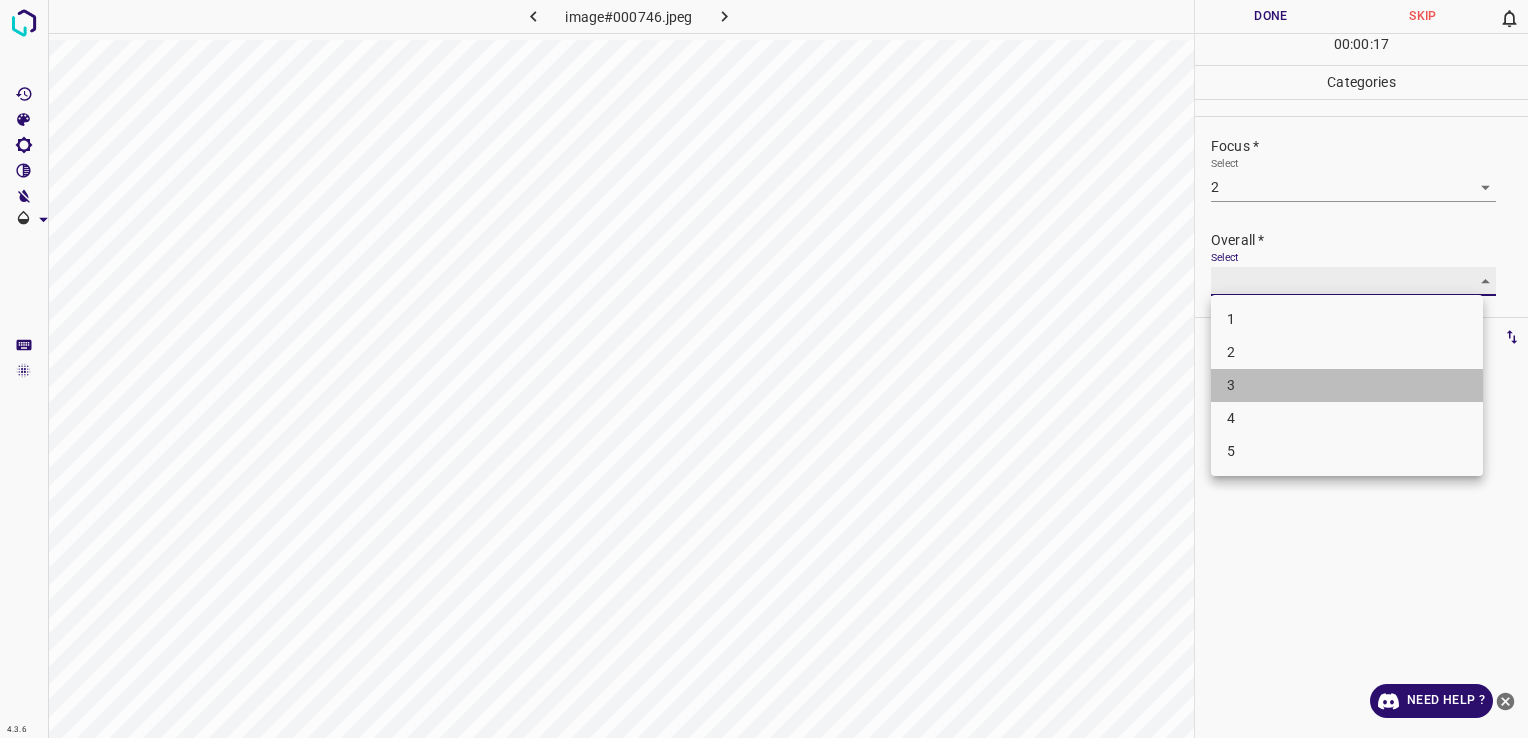 type on "3" 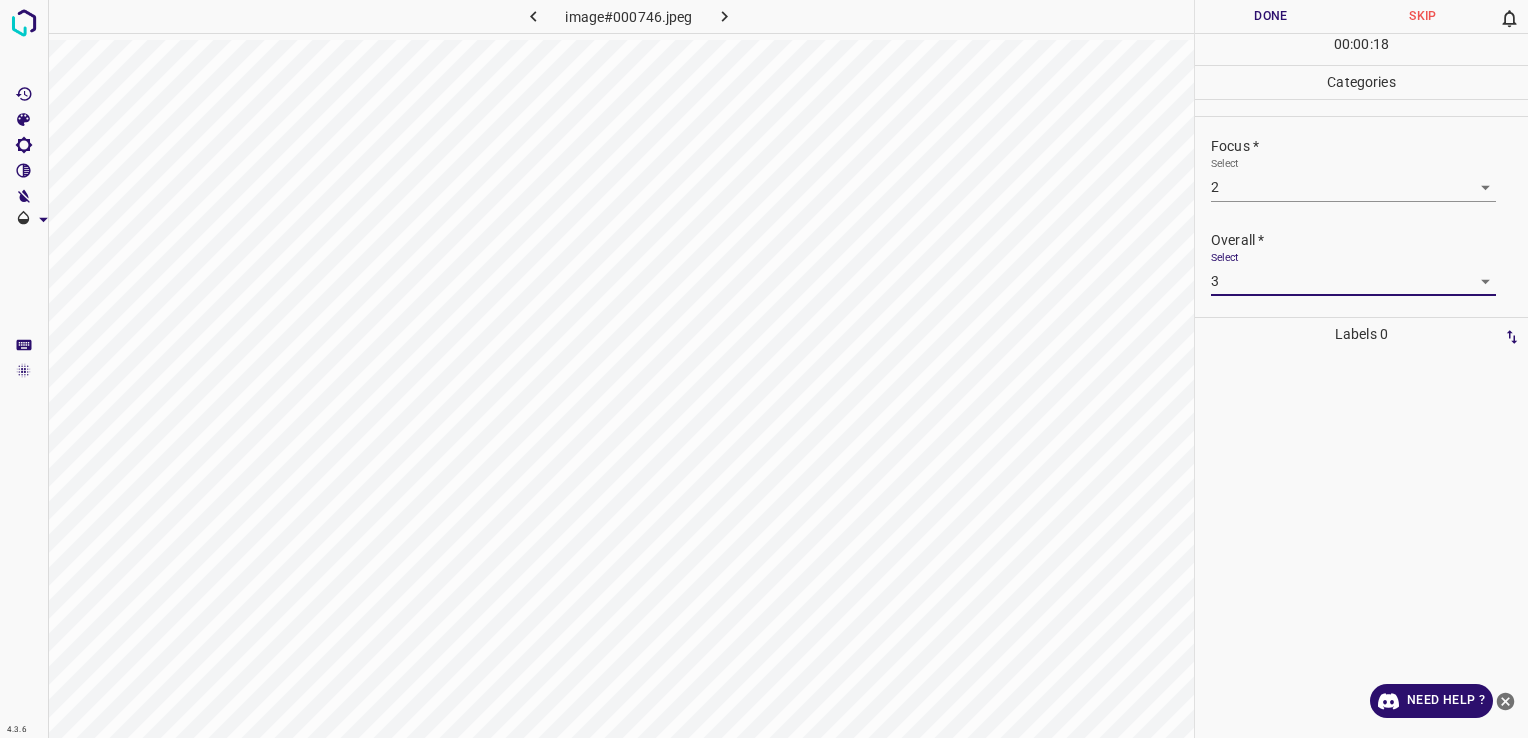 click on "Done" at bounding box center [1271, 16] 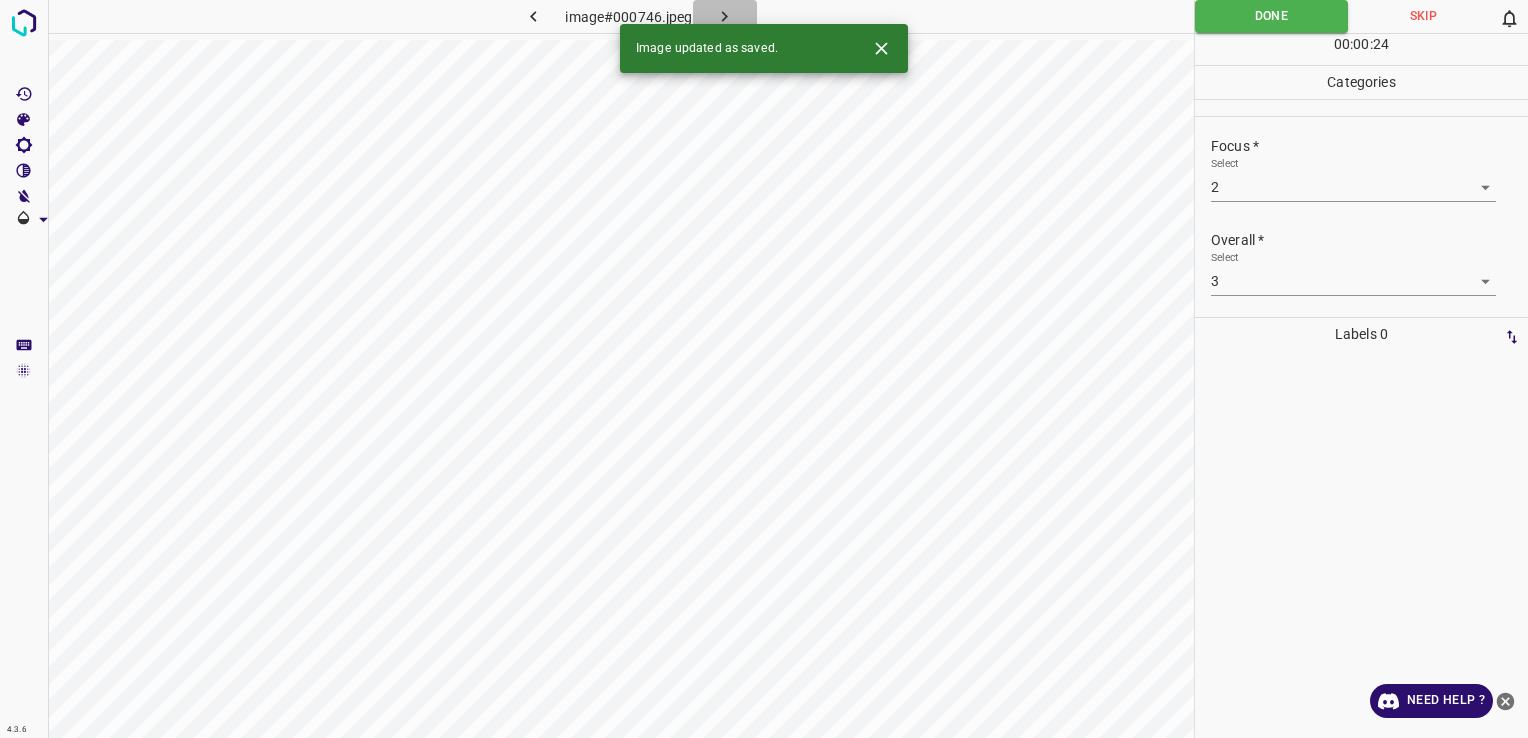 click at bounding box center [725, 16] 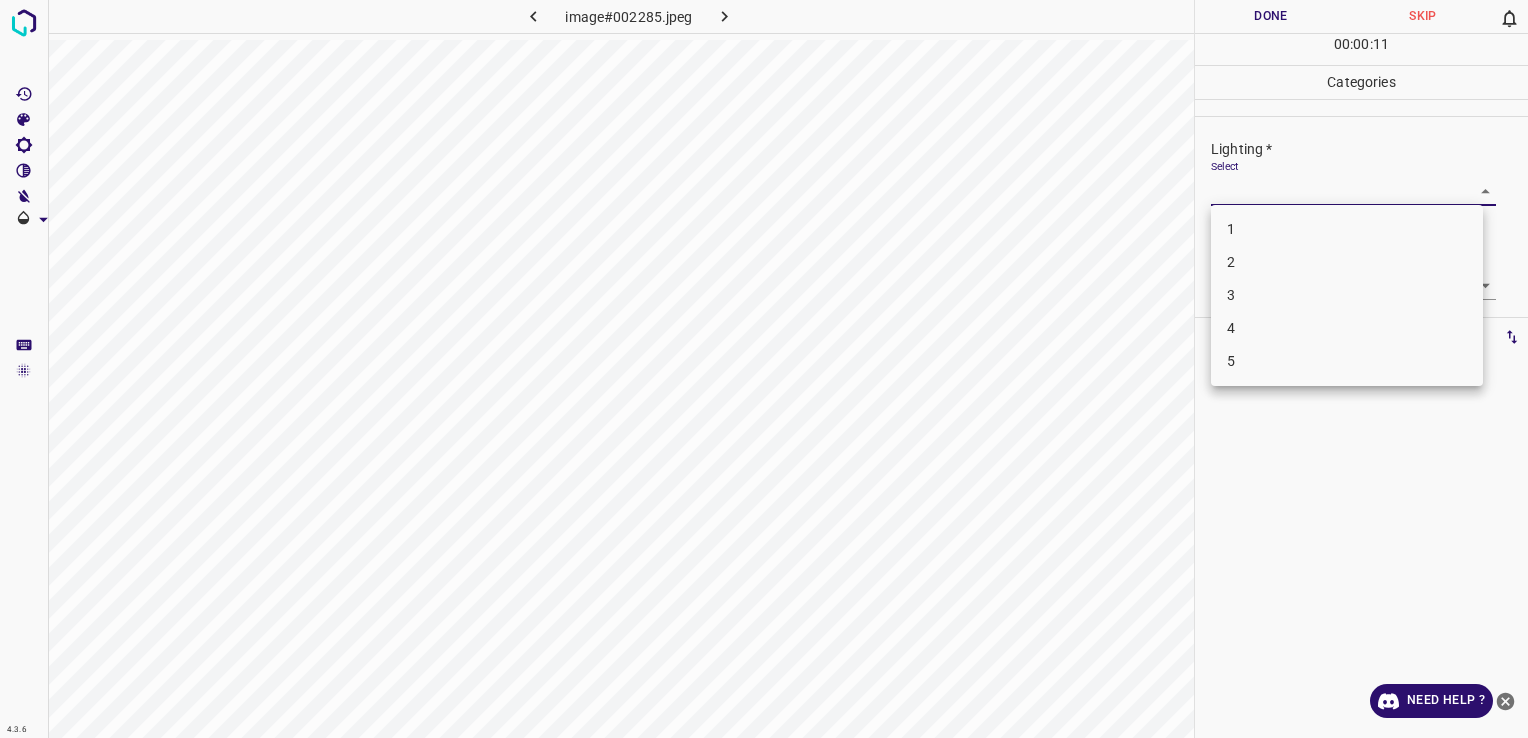 click on "4.3.6  image#002285.jpeg Done Skip 0 00   : 00   : 11   Categories Lighting *  Select ​ Focus *  Select ​ Overall *  Select ​ Labels   0 Categories 1 Lighting 2 Focus 3 Overall Tools Space Change between modes (Draw & Edit) I Auto labeling R Restore zoom M Zoom in N Zoom out Delete Delete selecte label Filters Z Restore filters X Saturation filter C Brightness filter V Contrast filter B Gray scale filter General O Download Need Help ? - Text - Hide - Delete 1 2 3 4 5" at bounding box center [764, 369] 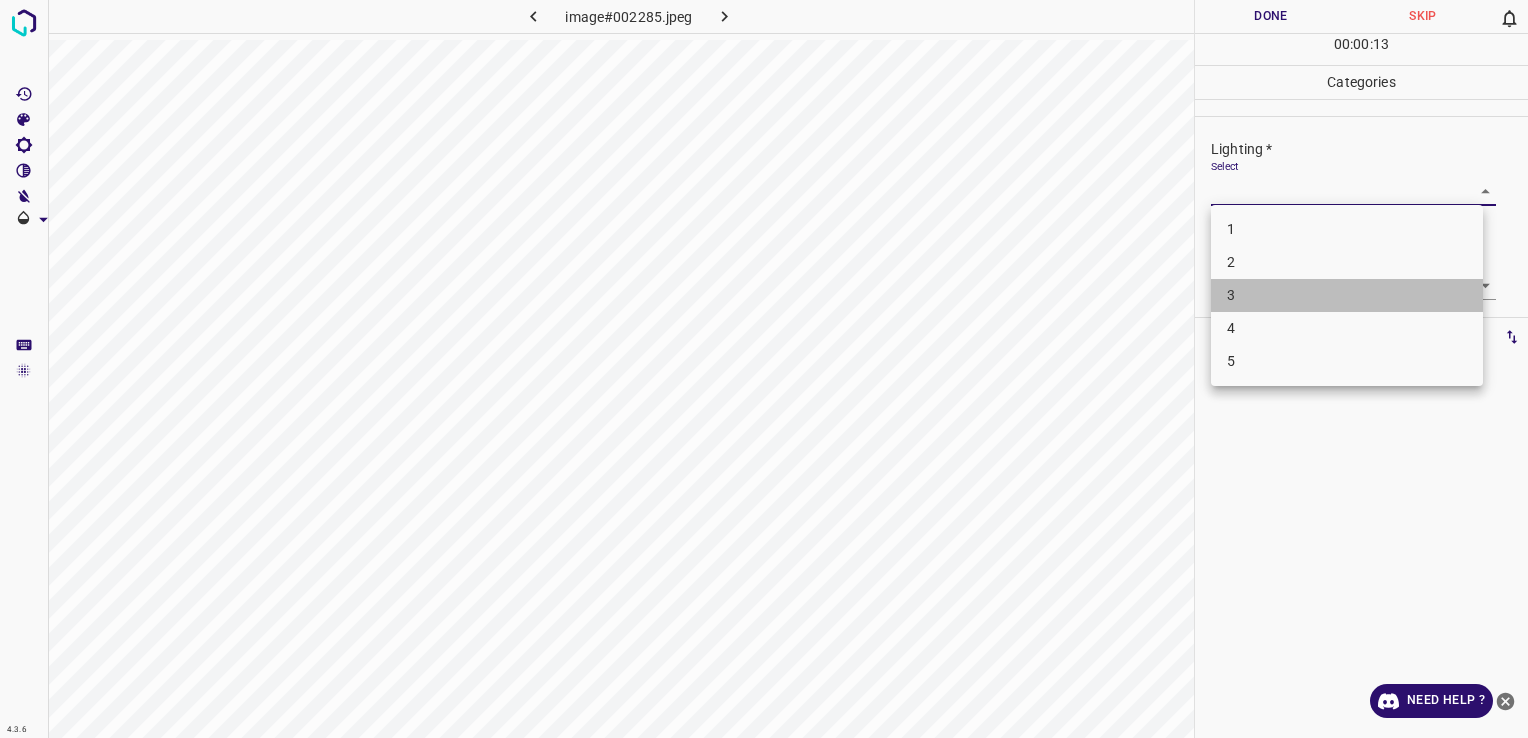 click on "3" at bounding box center [1347, 295] 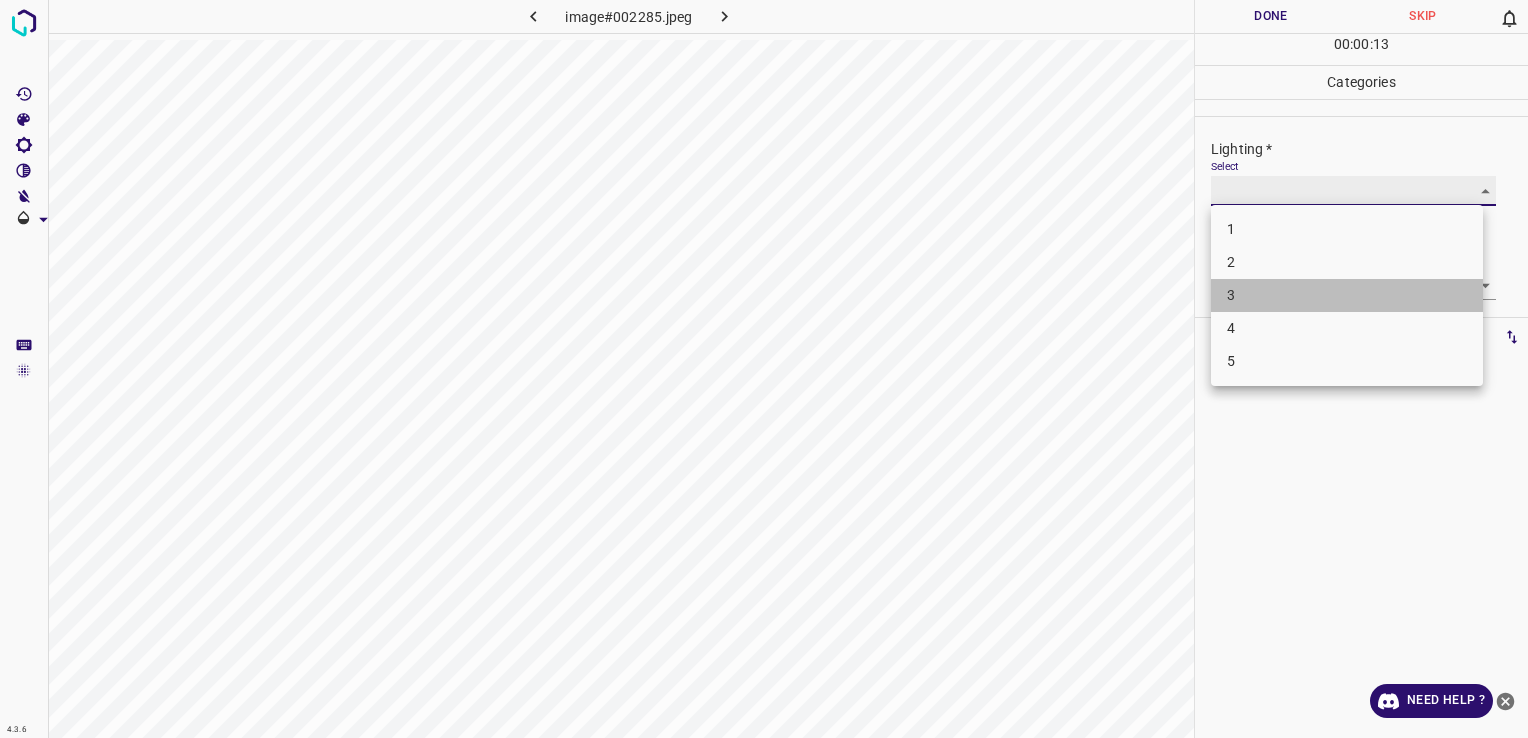 type on "3" 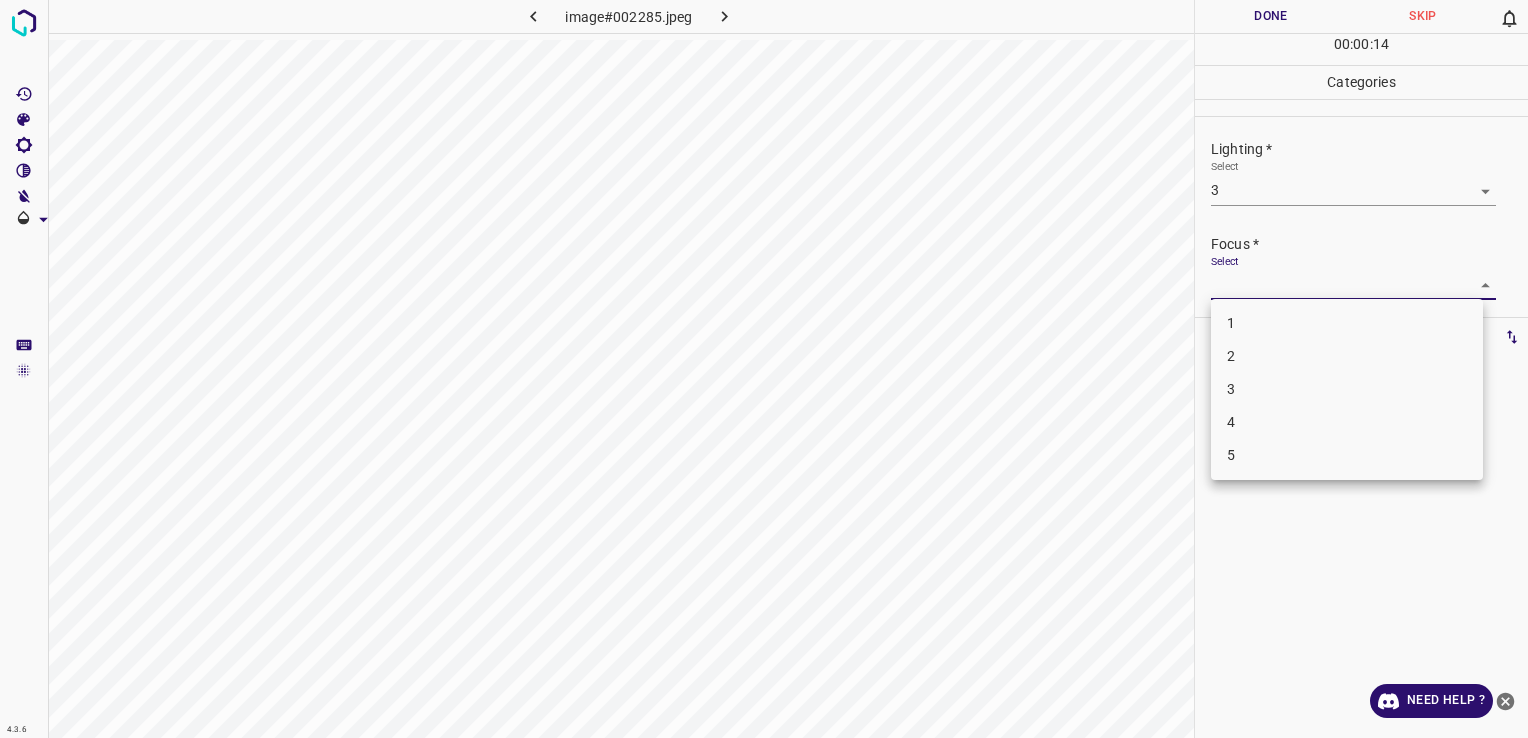 click on "4.3.6  image#002285.jpeg Done Skip 0 00   : 00   : 14   Categories Lighting *  Select 3 3 Focus *  Select ​ Overall *  Select ​ Labels   0 Categories 1 Lighting 2 Focus 3 Overall Tools Space Change between modes (Draw & Edit) I Auto labeling R Restore zoom M Zoom in N Zoom out Delete Delete selecte label Filters Z Restore filters X Saturation filter C Brightness filter V Contrast filter B Gray scale filter General O Download Need Help ? - Text - Hide - Delete 1 2 3 4 5" at bounding box center (764, 369) 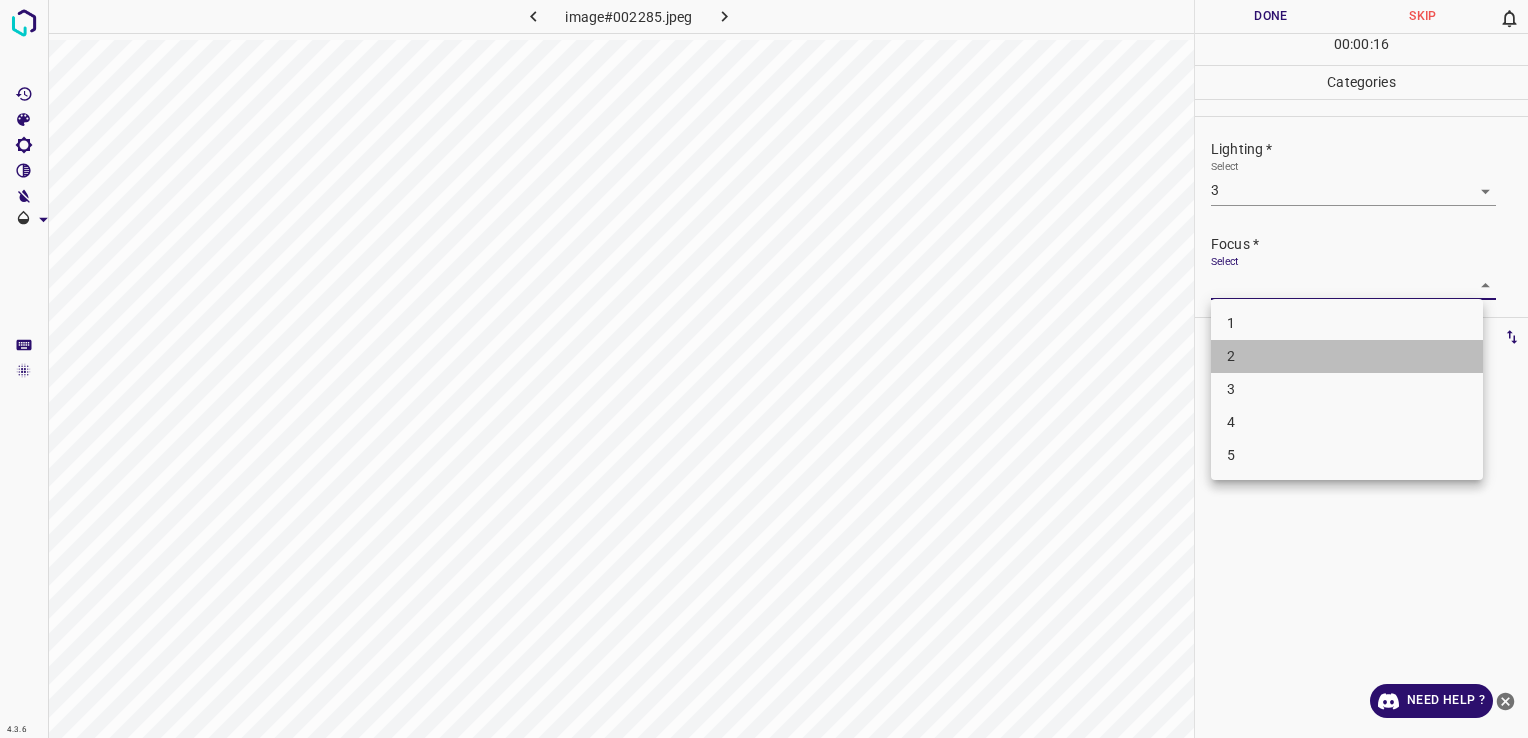 click on "2" at bounding box center [1347, 356] 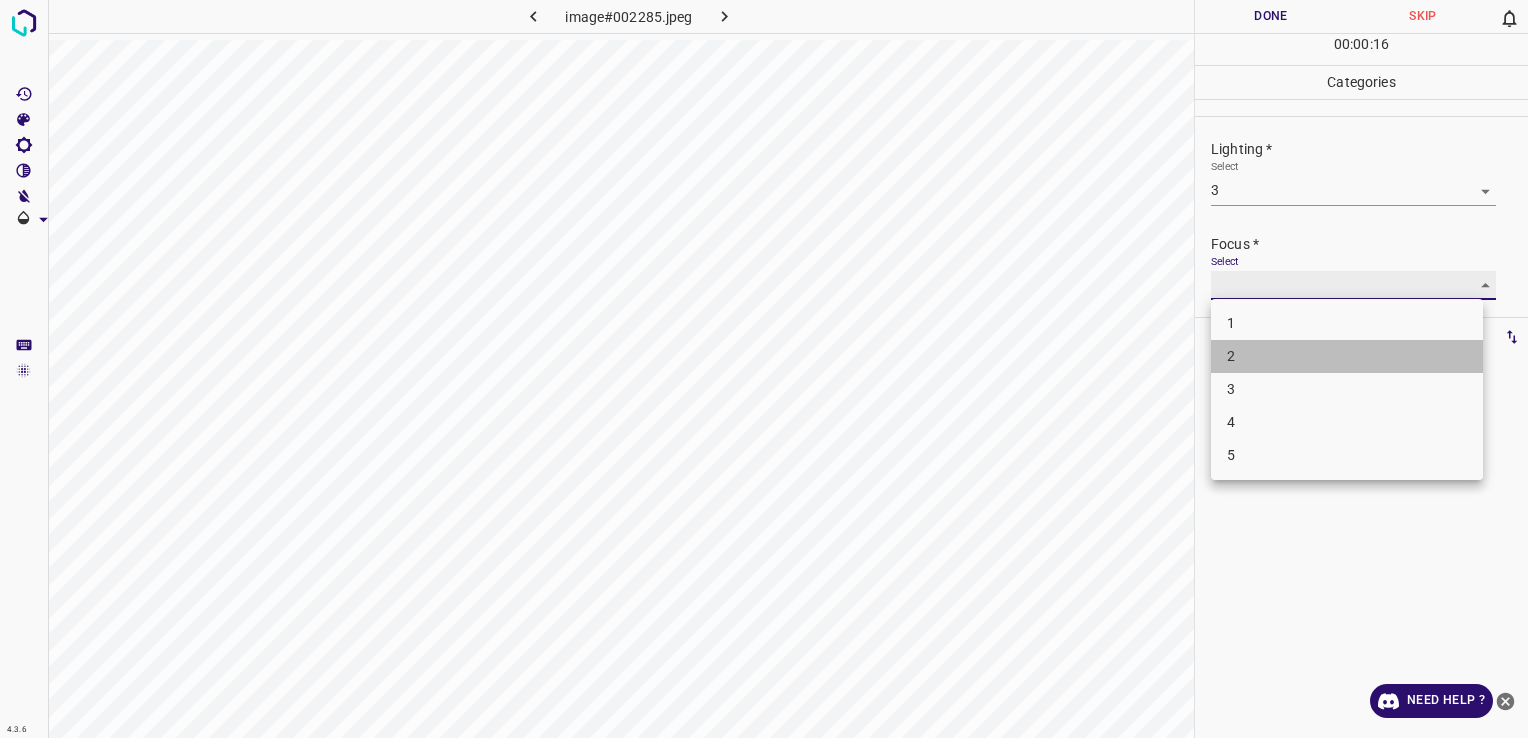 type on "2" 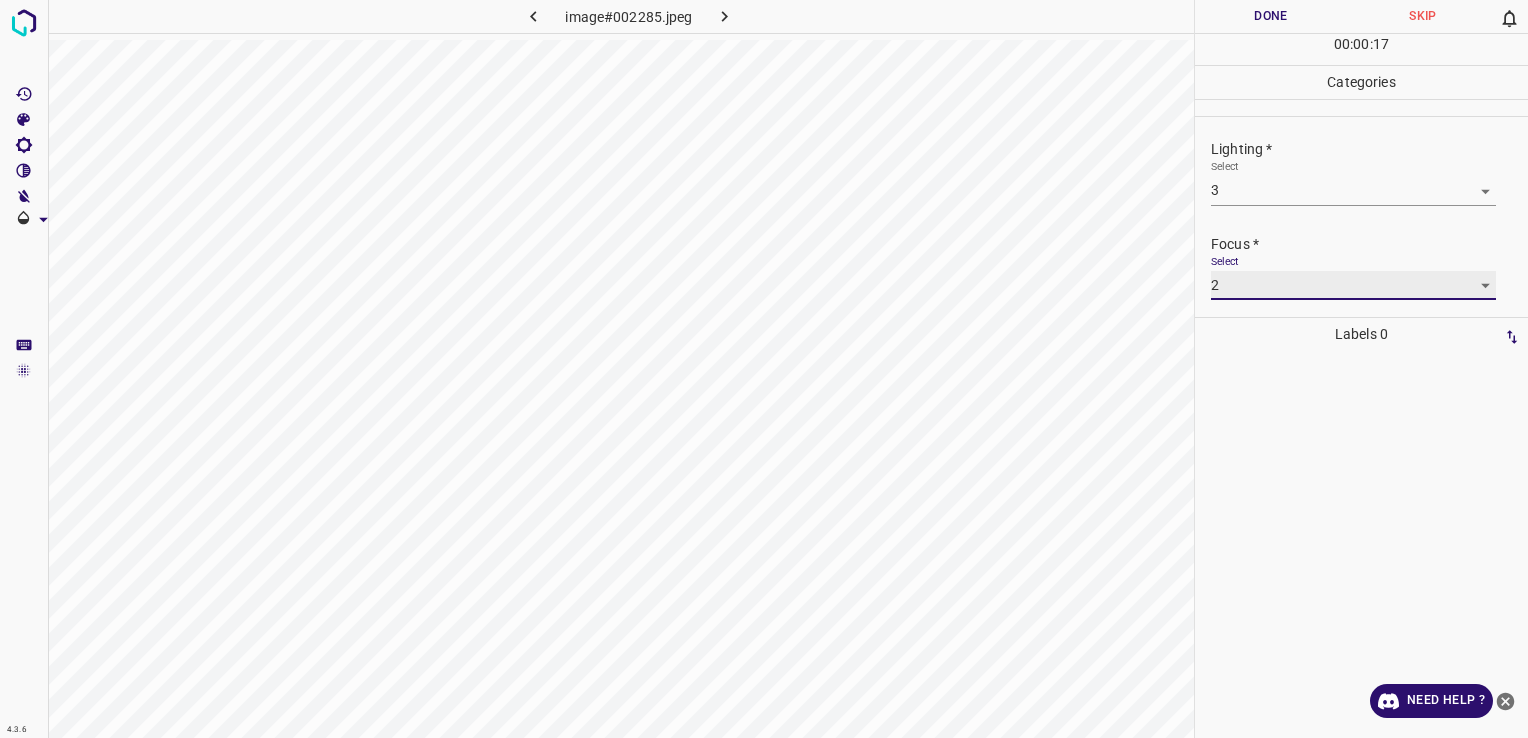 scroll, scrollTop: 90, scrollLeft: 0, axis: vertical 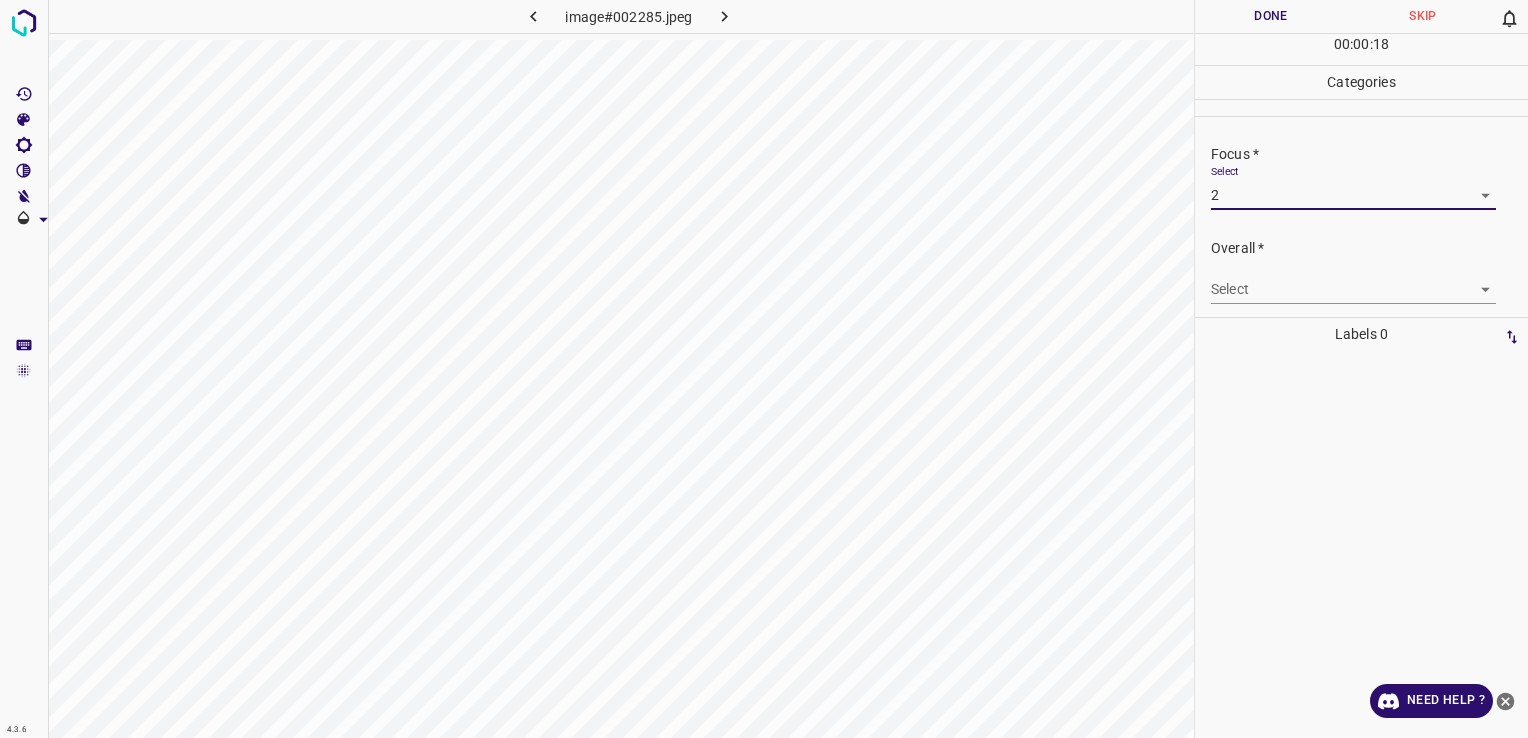 click on "4.3.6  image#002285.jpeg Done Skip 0 00   : 00   : 18   Categories Lighting *  Select 3 3 Focus *  Select 2 2 Overall *  Select ​ Labels   0 Categories 1 Lighting 2 Focus 3 Overall Tools Space Change between modes (Draw & Edit) I Auto labeling R Restore zoom M Zoom in N Zoom out Delete Delete selecte label Filters Z Restore filters X Saturation filter C Brightness filter V Contrast filter B Gray scale filter General O Download Need Help ? - Text - Hide - Delete" at bounding box center [764, 369] 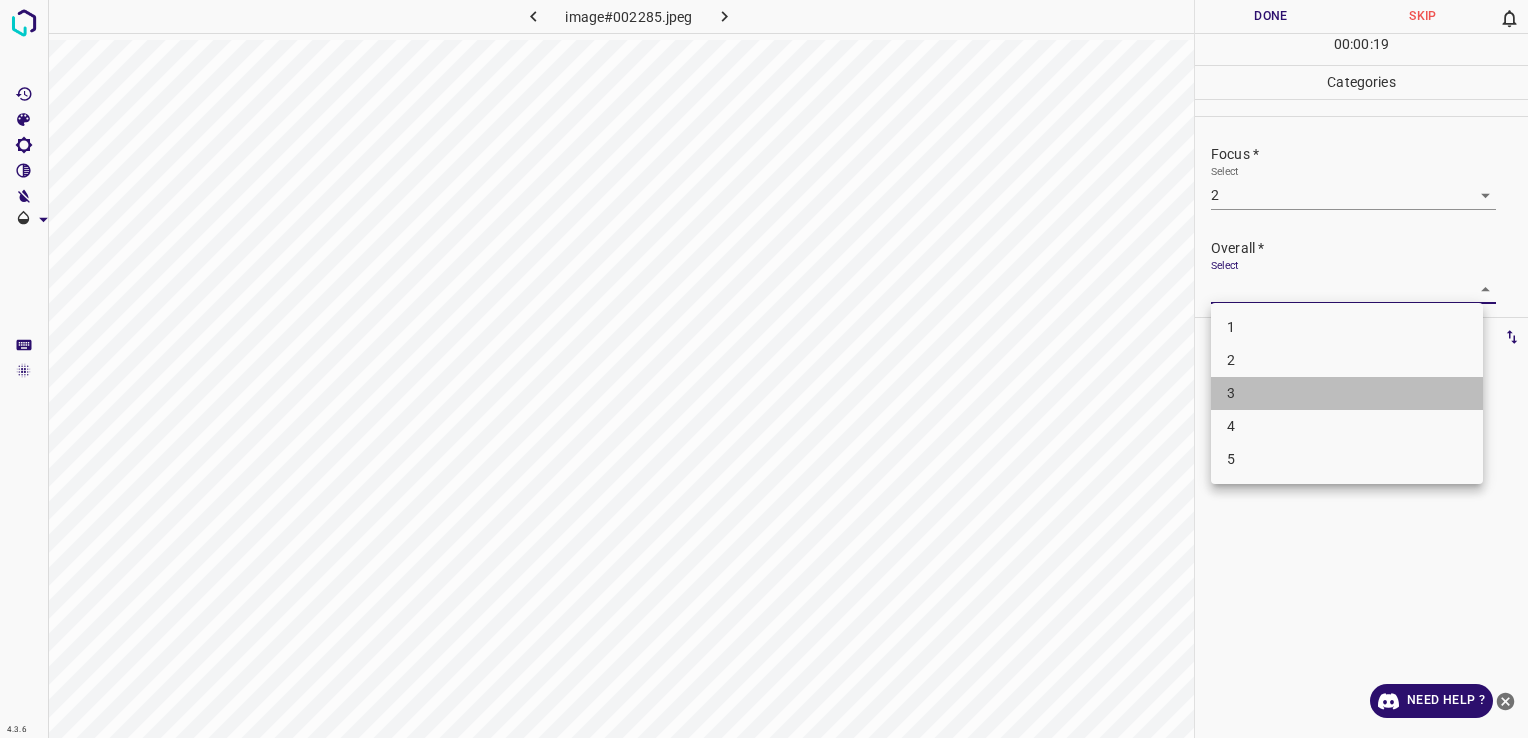 click on "3" at bounding box center (1347, 393) 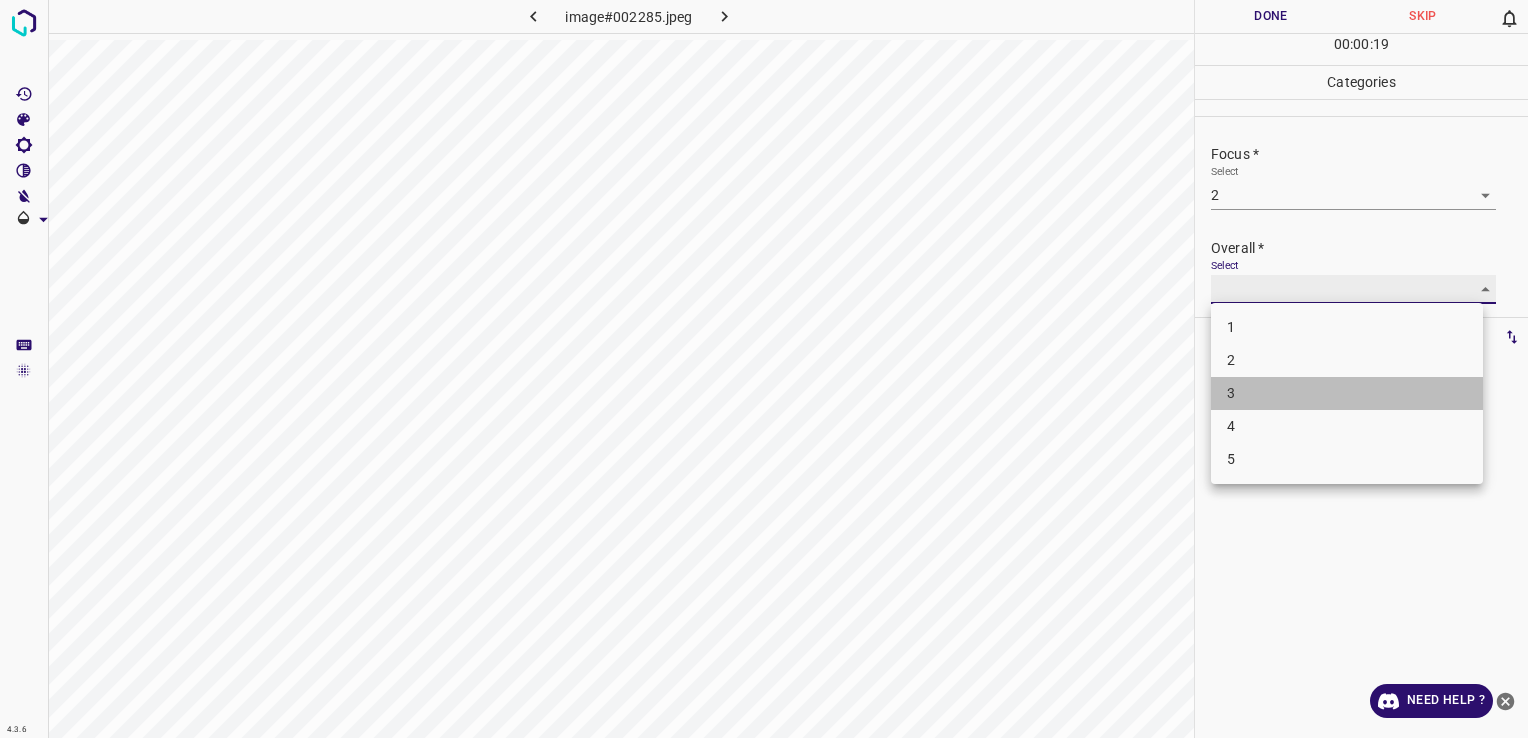 type on "3" 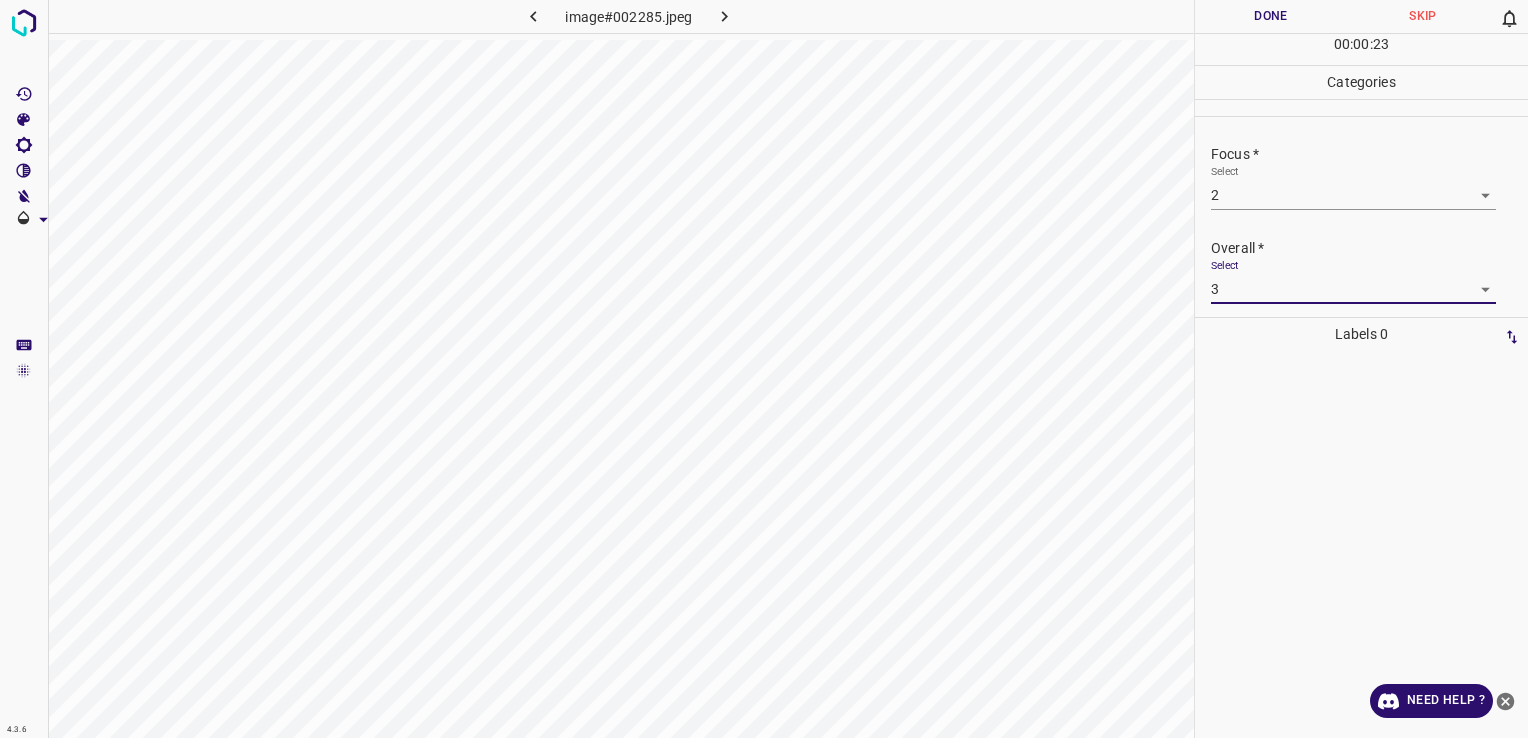 click on "Done" at bounding box center (1271, 16) 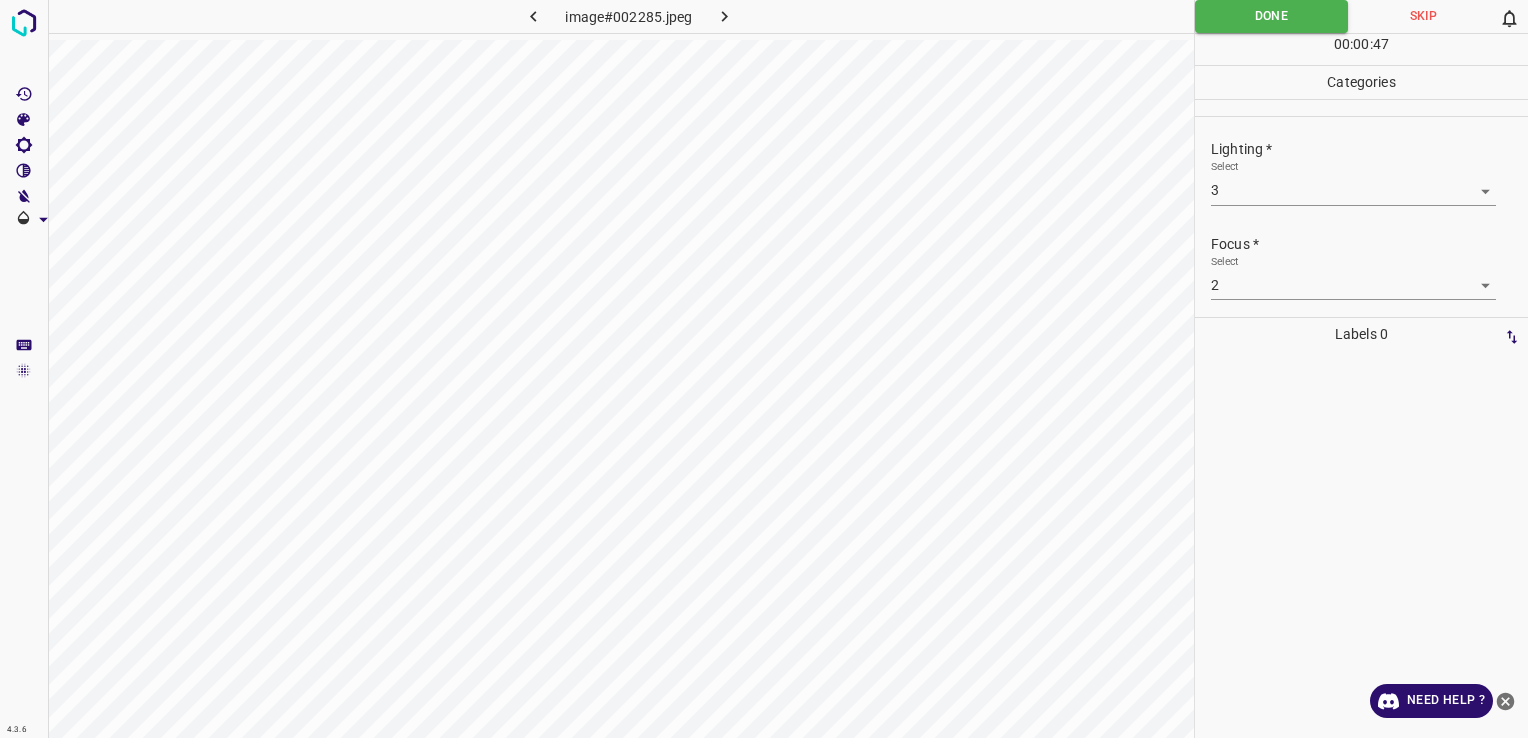 scroll, scrollTop: 98, scrollLeft: 0, axis: vertical 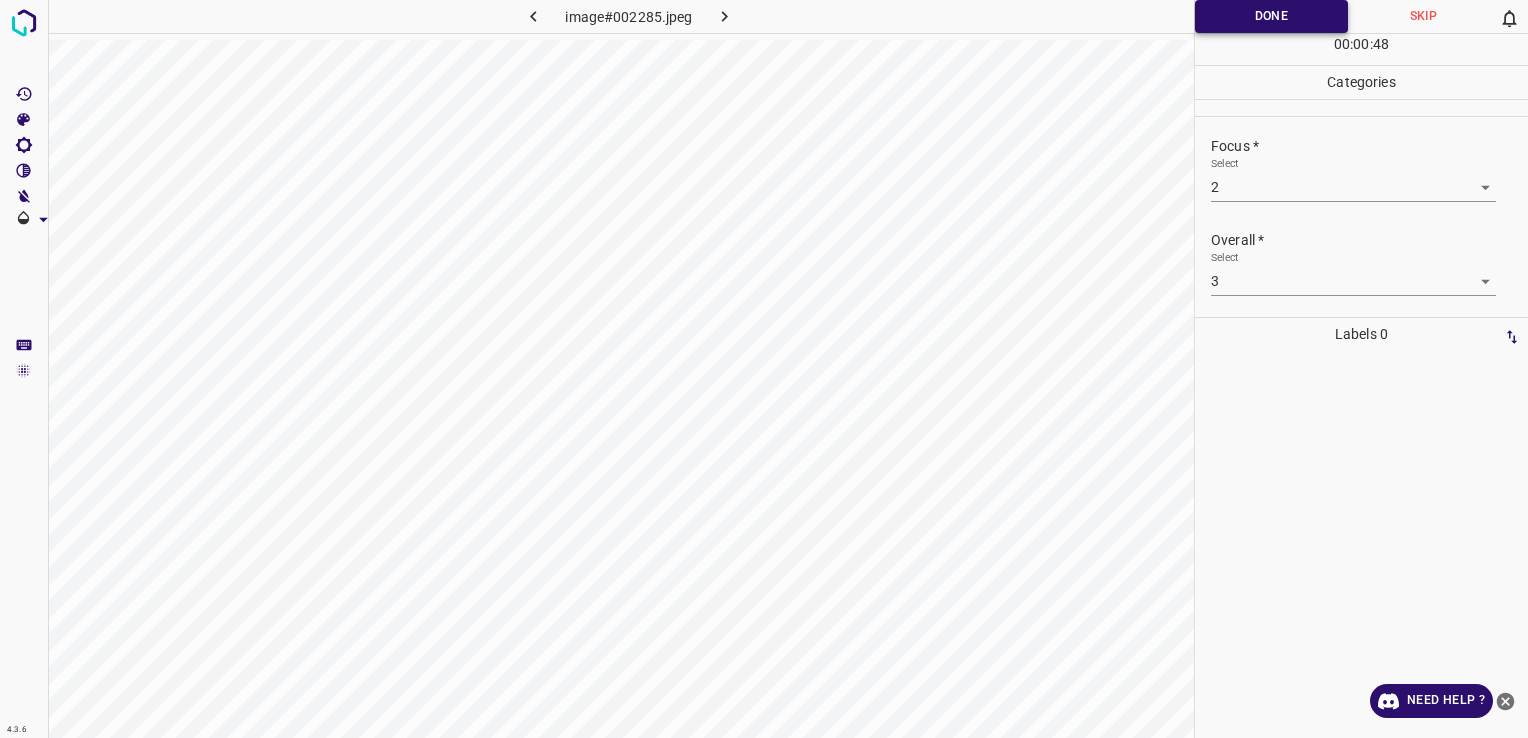 click on "Done" at bounding box center (1271, 16) 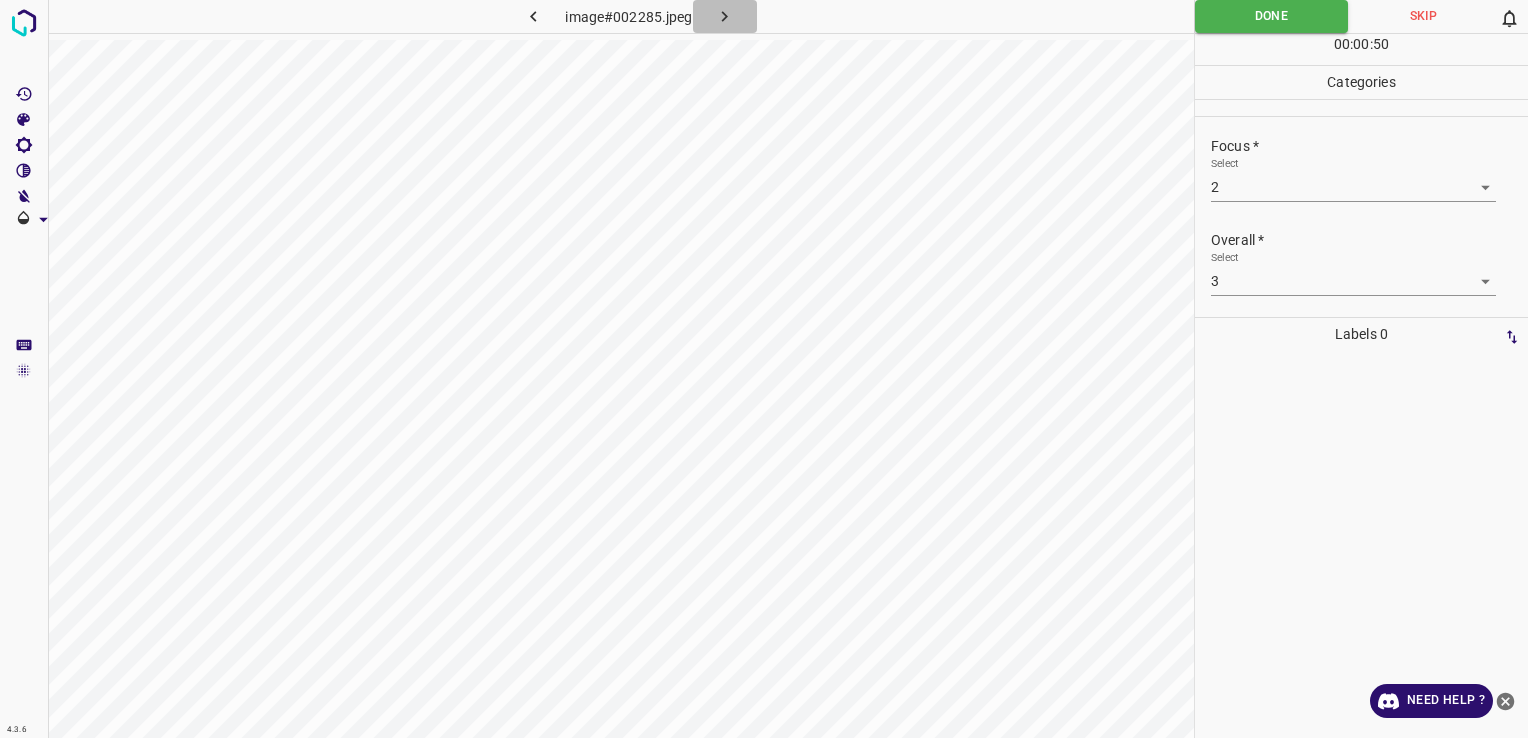 click at bounding box center (725, 16) 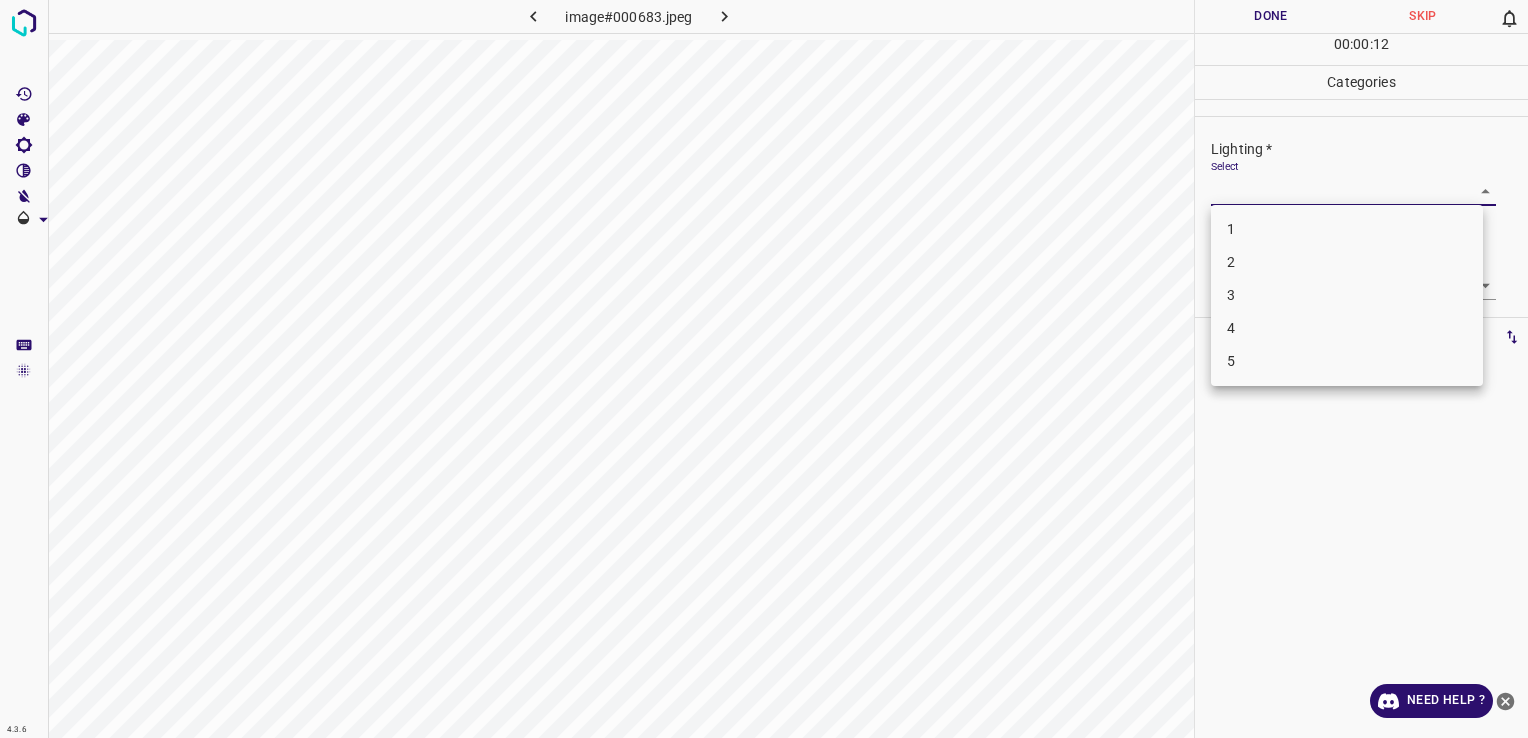click on "4.3.6  image#000683.jpeg Done Skip 0 00   : 00   : 12   Categories Lighting *  Select ​ Focus *  Select ​ Overall *  Select ​ Labels   0 Categories 1 Lighting 2 Focus 3 Overall Tools Space Change between modes (Draw & Edit) I Auto labeling R Restore zoom M Zoom in N Zoom out Delete Delete selecte label Filters Z Restore filters X Saturation filter C Brightness filter V Contrast filter B Gray scale filter General O Download Need Help ? - Text - Hide - Delete 1 2 3 4 5" at bounding box center (764, 369) 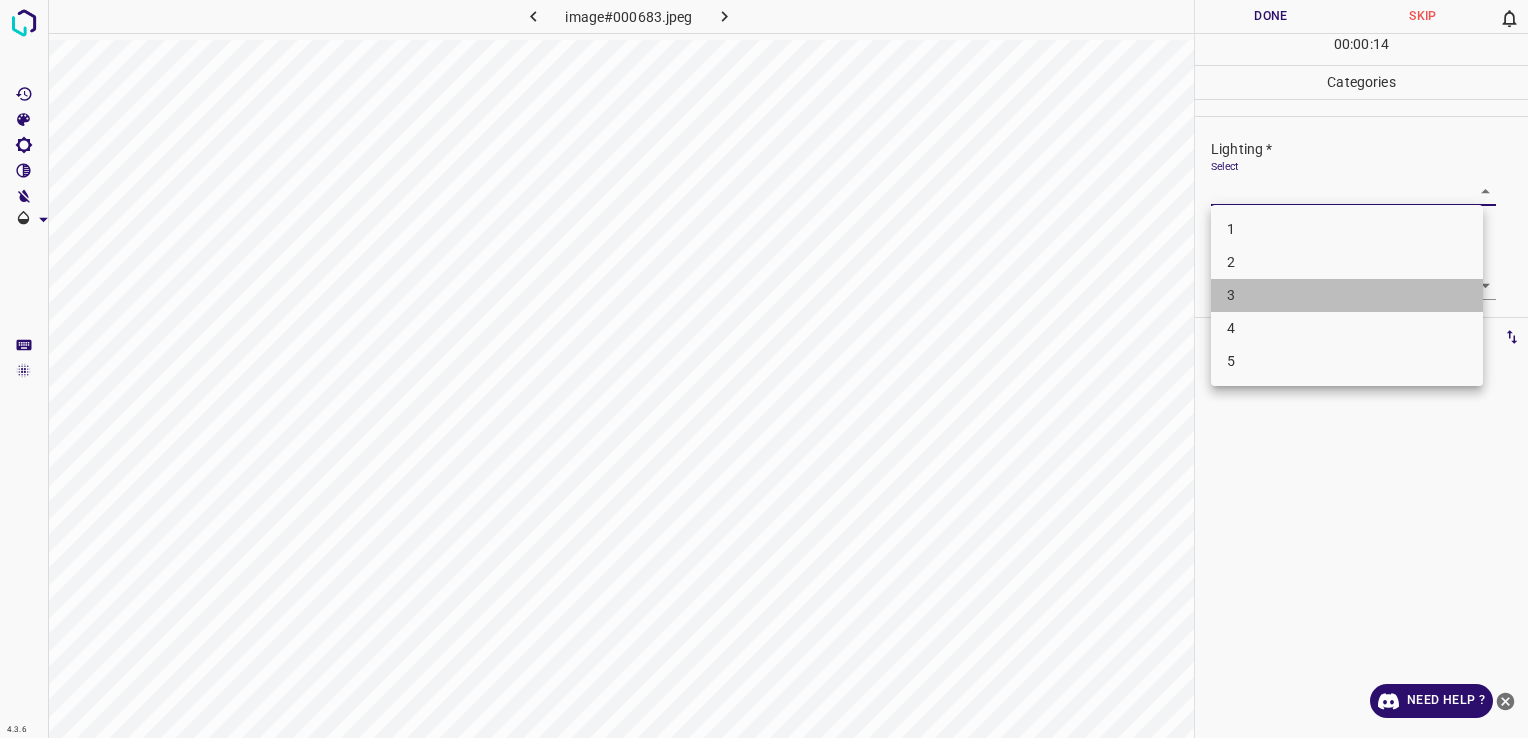 click on "3" at bounding box center (1347, 295) 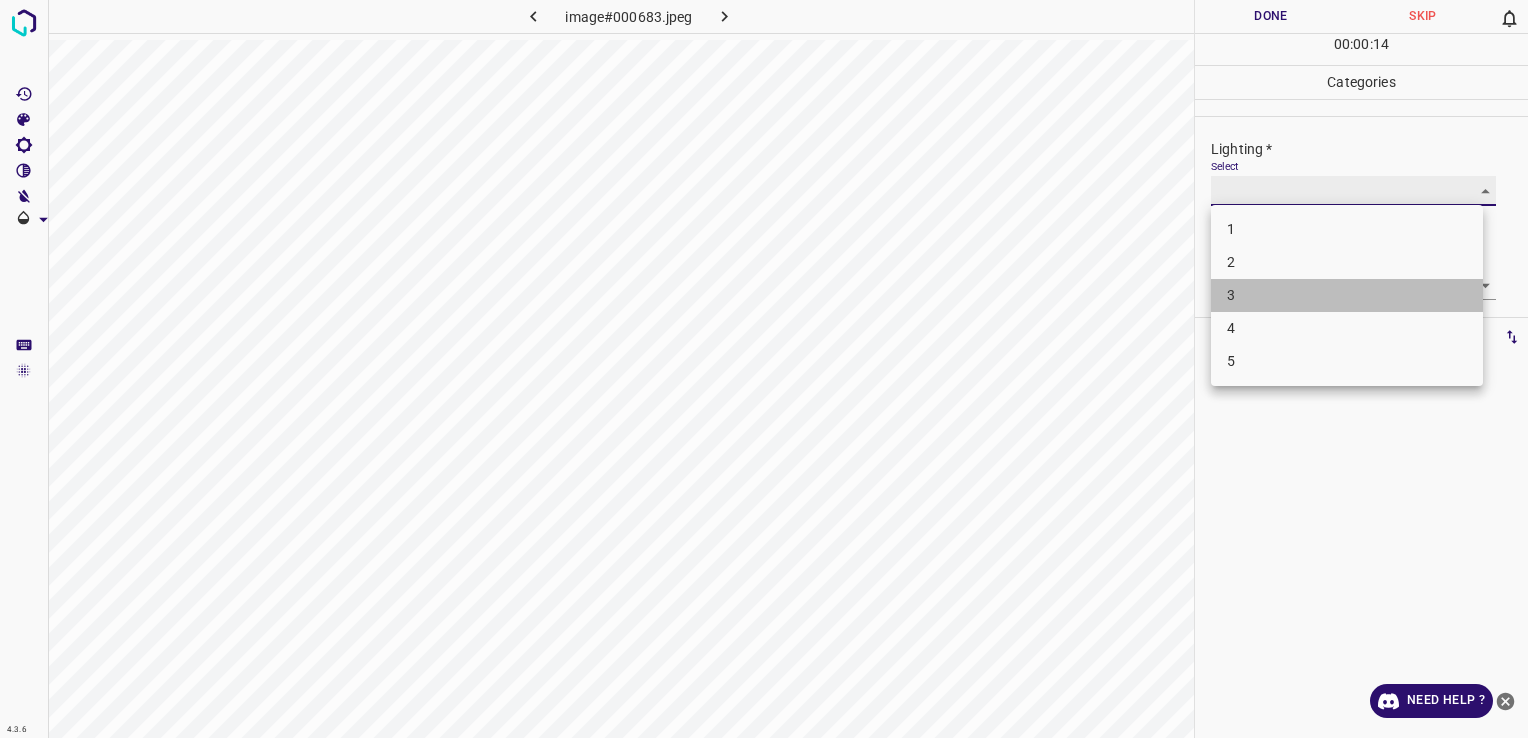 type on "3" 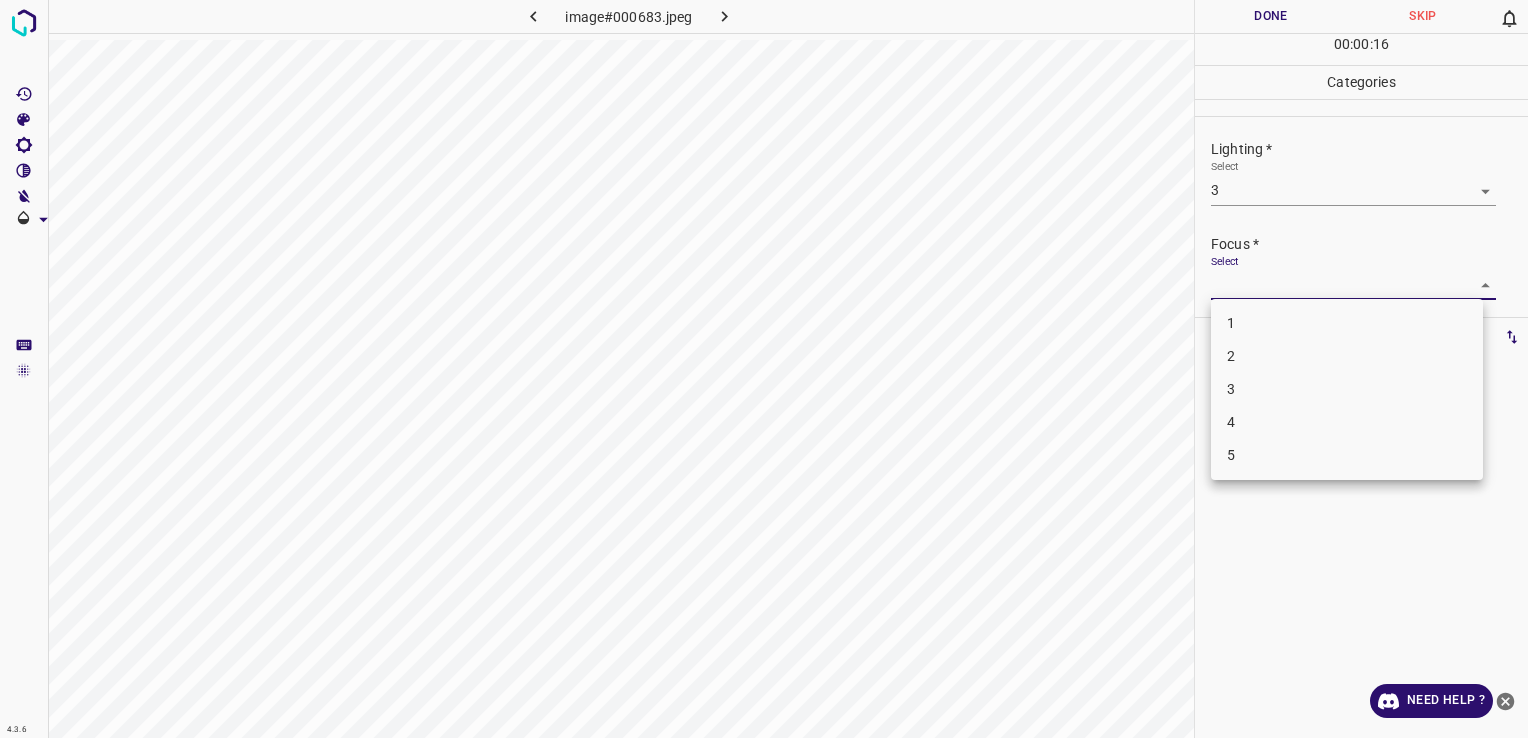 drag, startPoint x: 1280, startPoint y: 284, endPoint x: 1289, endPoint y: 370, distance: 86.46965 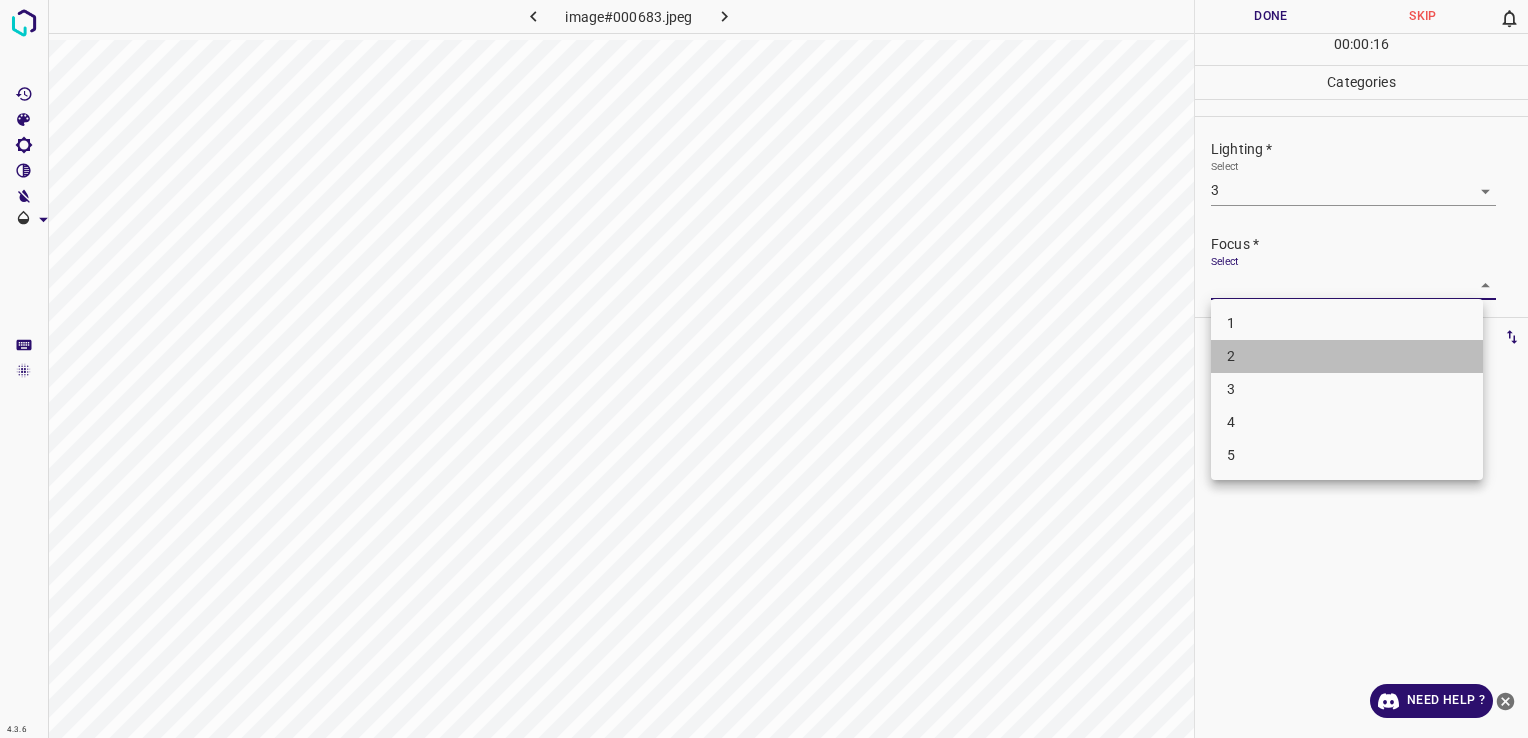 click on "2" at bounding box center (1347, 356) 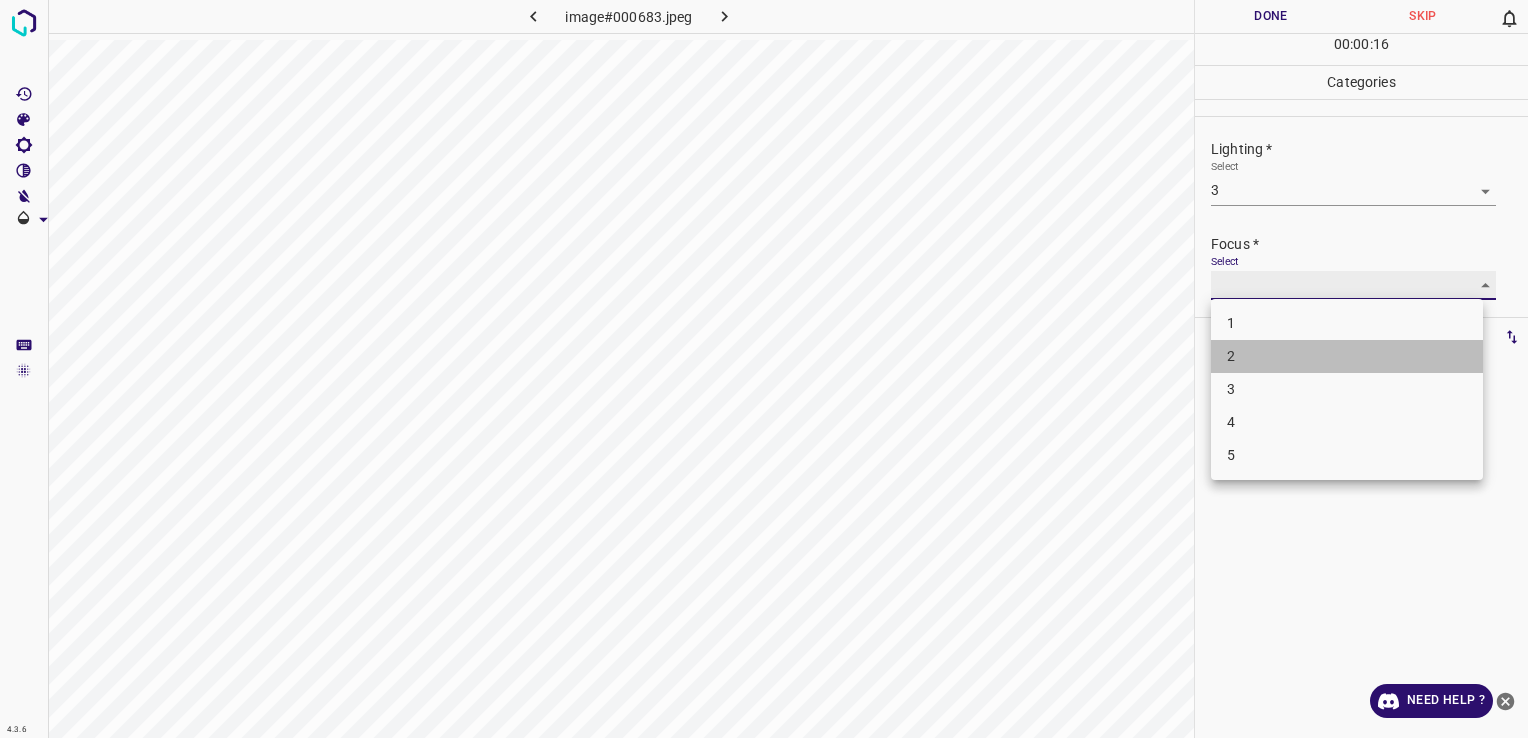 type on "2" 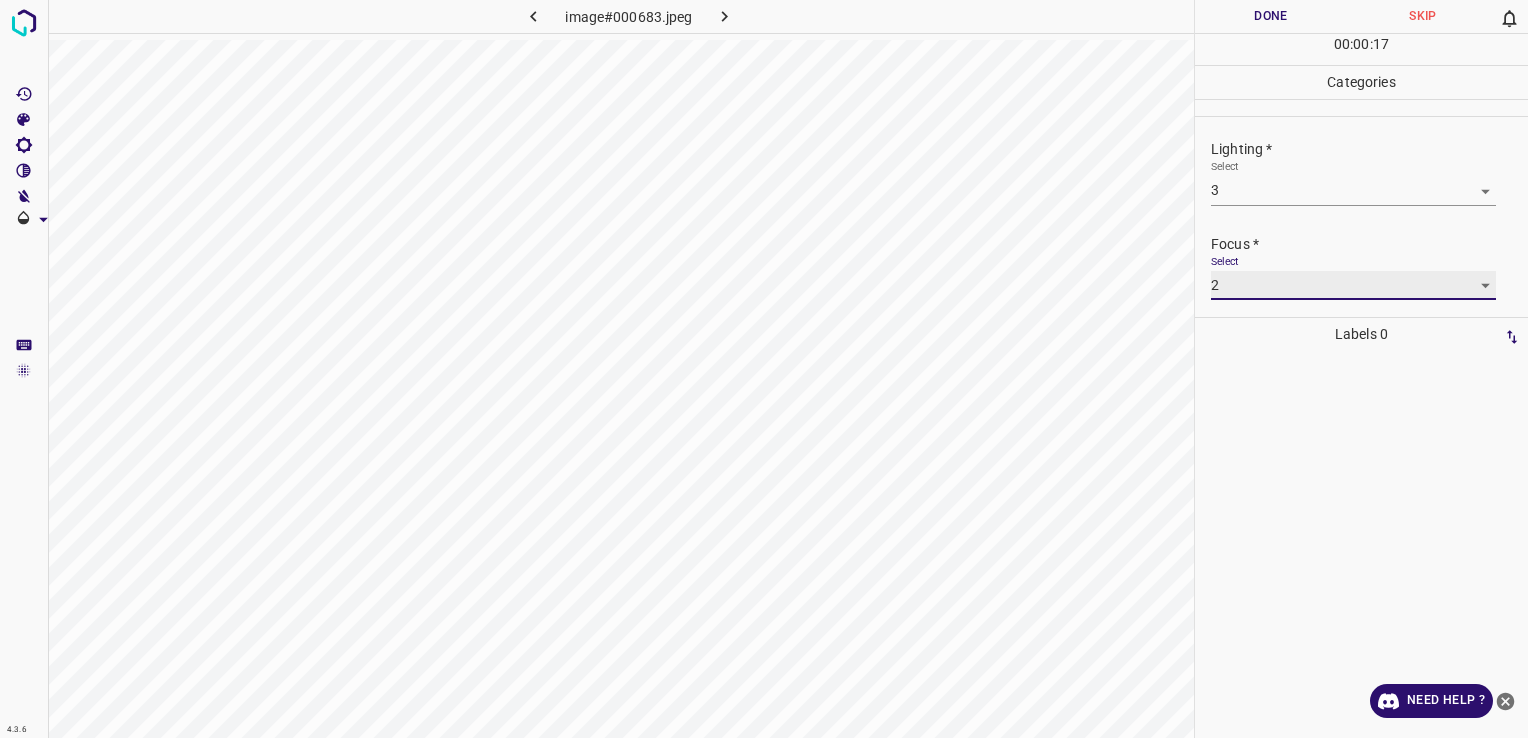 scroll, scrollTop: 98, scrollLeft: 0, axis: vertical 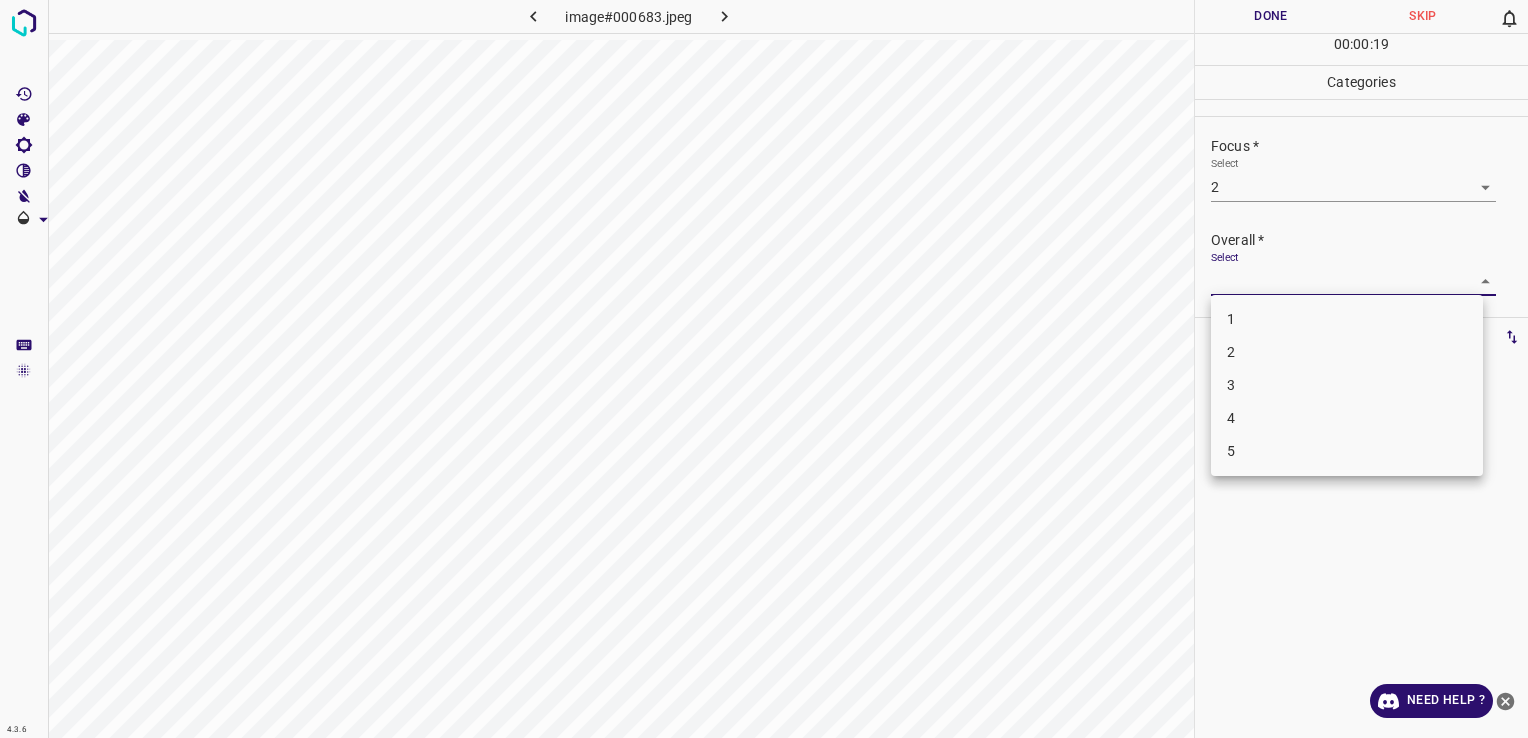click on "4.3.6  image#000683.jpeg Done Skip 0 00   : 00   : 19   Categories Lighting *  Select 3 3 Focus *  Select 2 2 Overall *  Select ​ Labels   0 Categories 1 Lighting 2 Focus 3 Overall Tools Space Change between modes (Draw & Edit) I Auto labeling R Restore zoom M Zoom in N Zoom out Delete Delete selecte label Filters Z Restore filters X Saturation filter C Brightness filter V Contrast filter B Gray scale filter General O Download Need Help ? - Text - Hide - Delete 1 2 3 4 5" at bounding box center [764, 369] 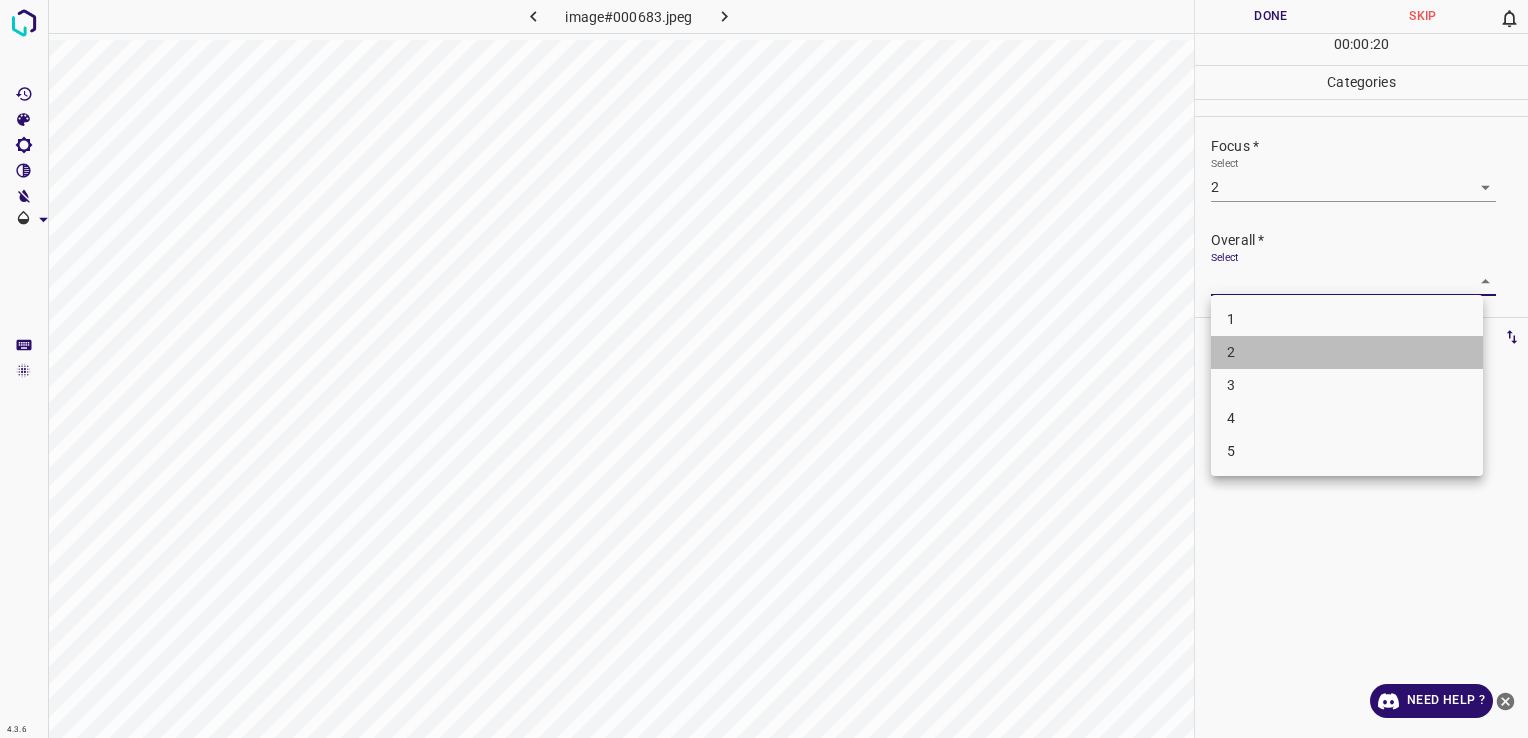 click on "2" at bounding box center (1347, 352) 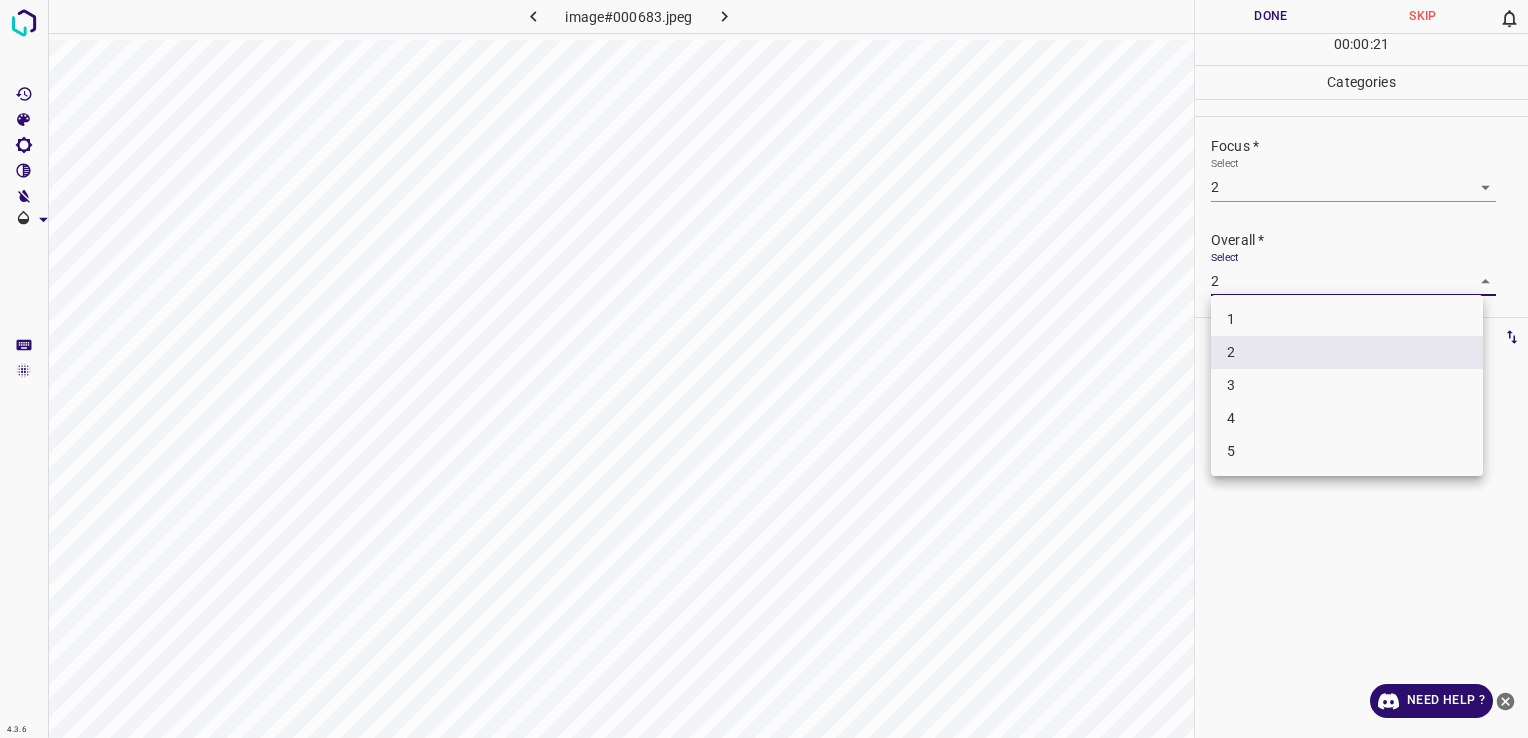 click on "4.3.6  image#000683.jpeg Done Skip 0 00   : 00   : 21   Categories Lighting *  Select 3 3 Focus *  Select 2 2 Overall *  Select 2 2 Labels   0 Categories 1 Lighting 2 Focus 3 Overall Tools Space Change between modes (Draw & Edit) I Auto labeling R Restore zoom M Zoom in N Zoom out Delete Delete selecte label Filters Z Restore filters X Saturation filter C Brightness filter V Contrast filter B Gray scale filter General O Download Need Help ? - Text - Hide - Delete 1 2 3 4 5" at bounding box center (764, 369) 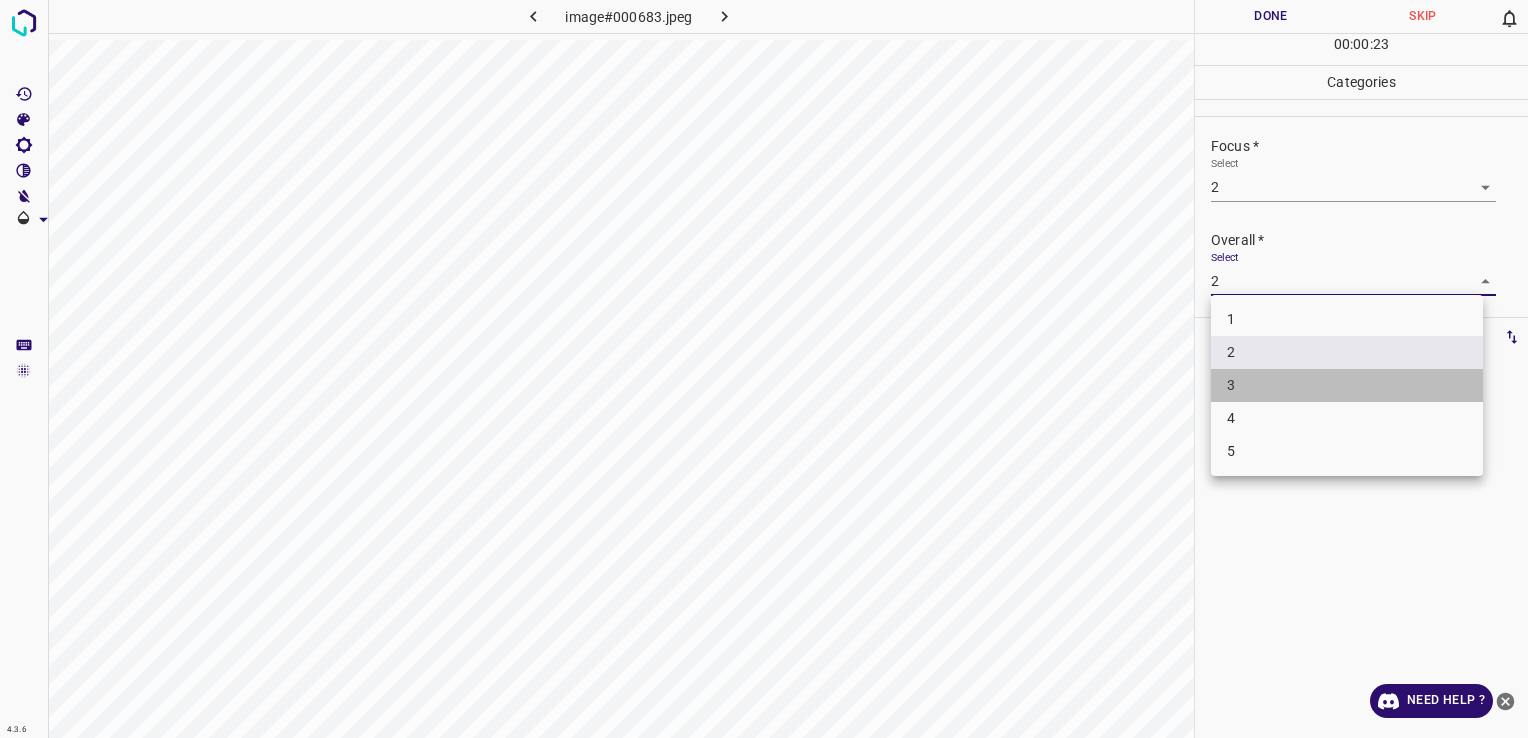 click on "3" at bounding box center (1347, 385) 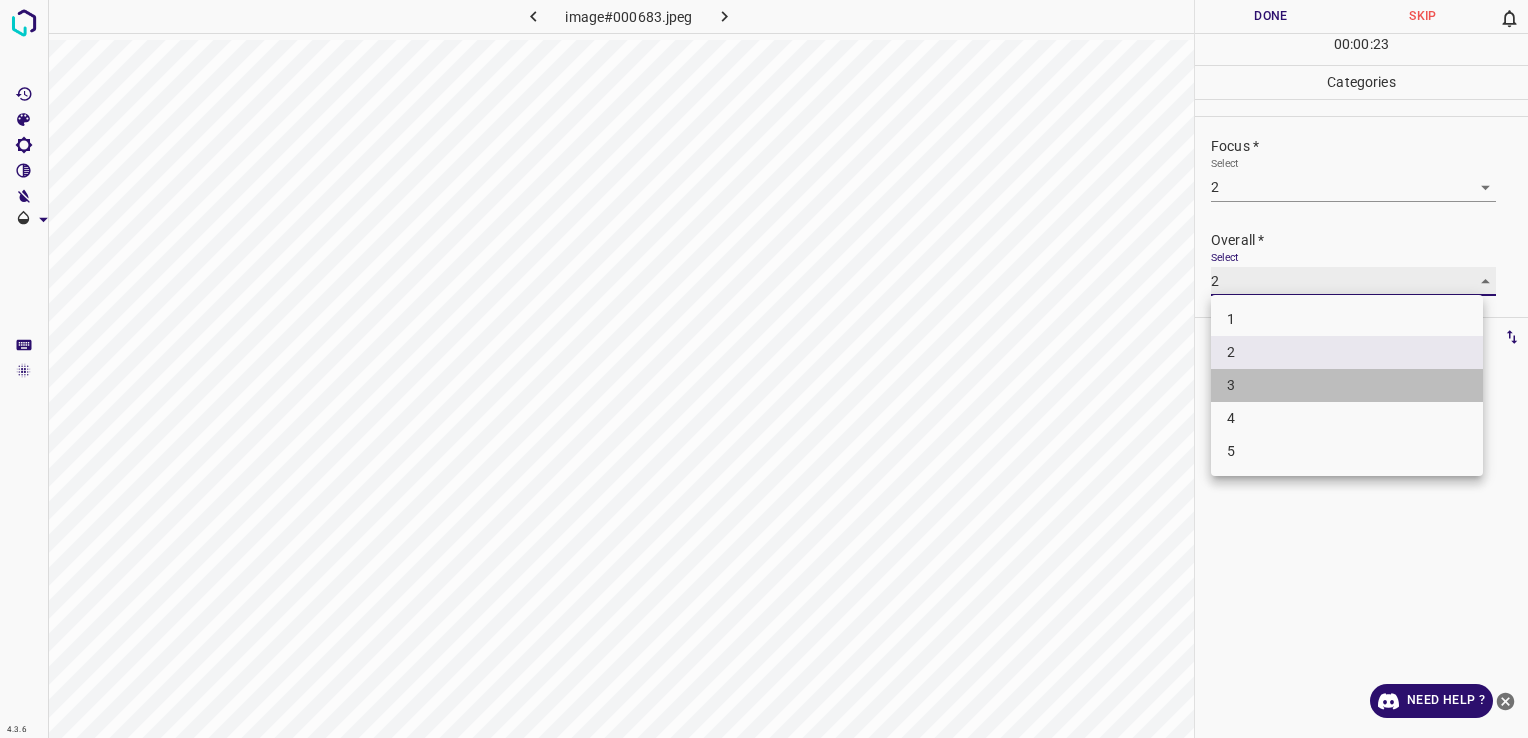 type on "3" 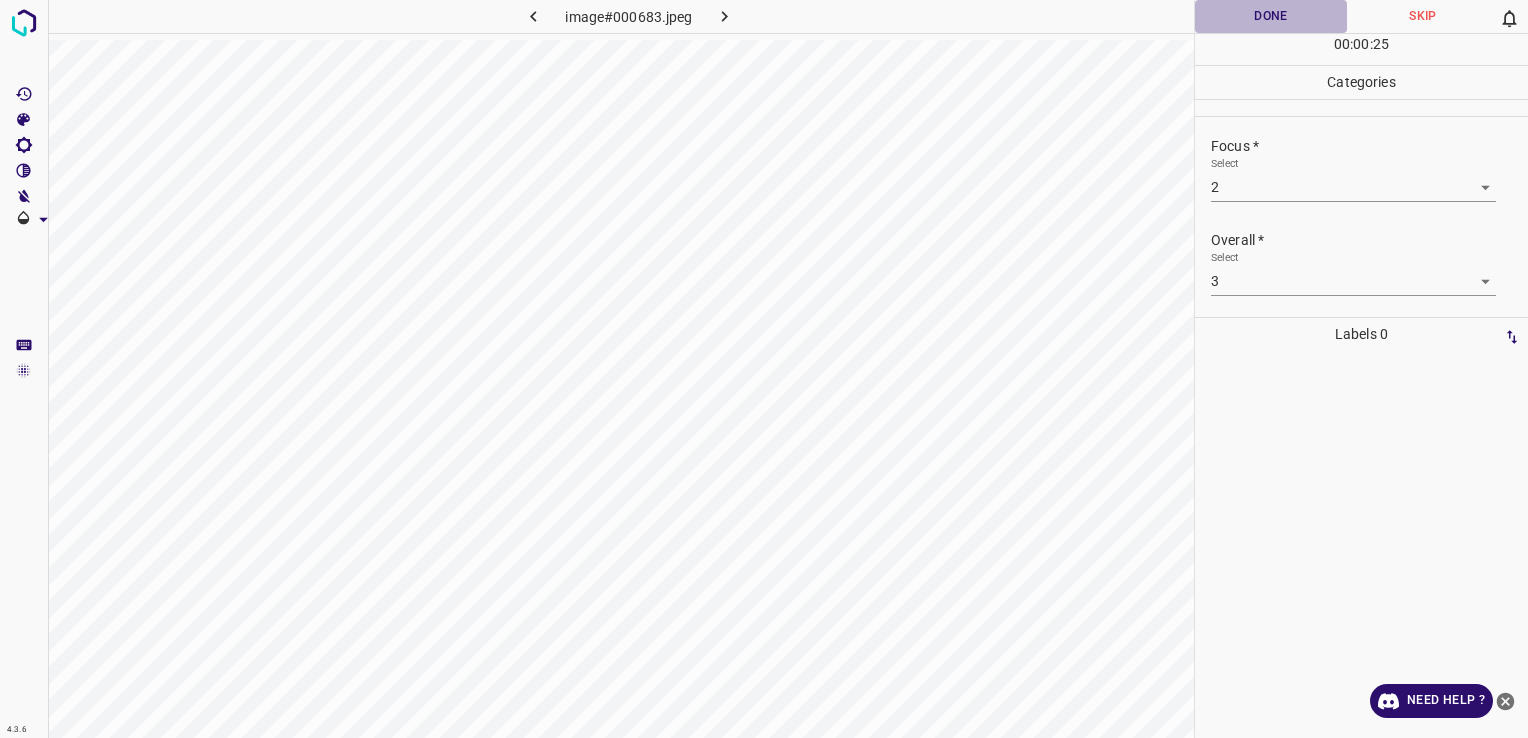 click on "Done" at bounding box center [1271, 16] 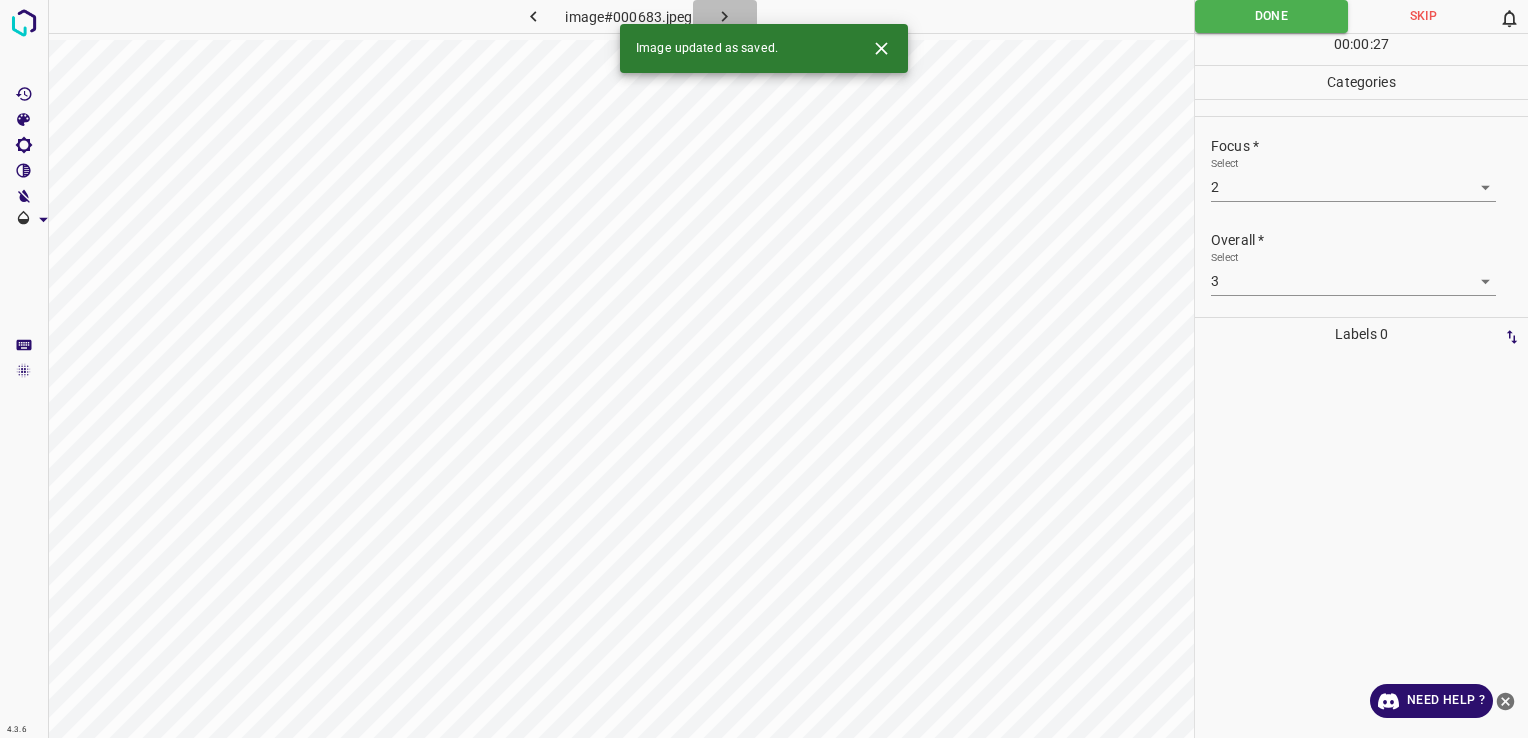 click 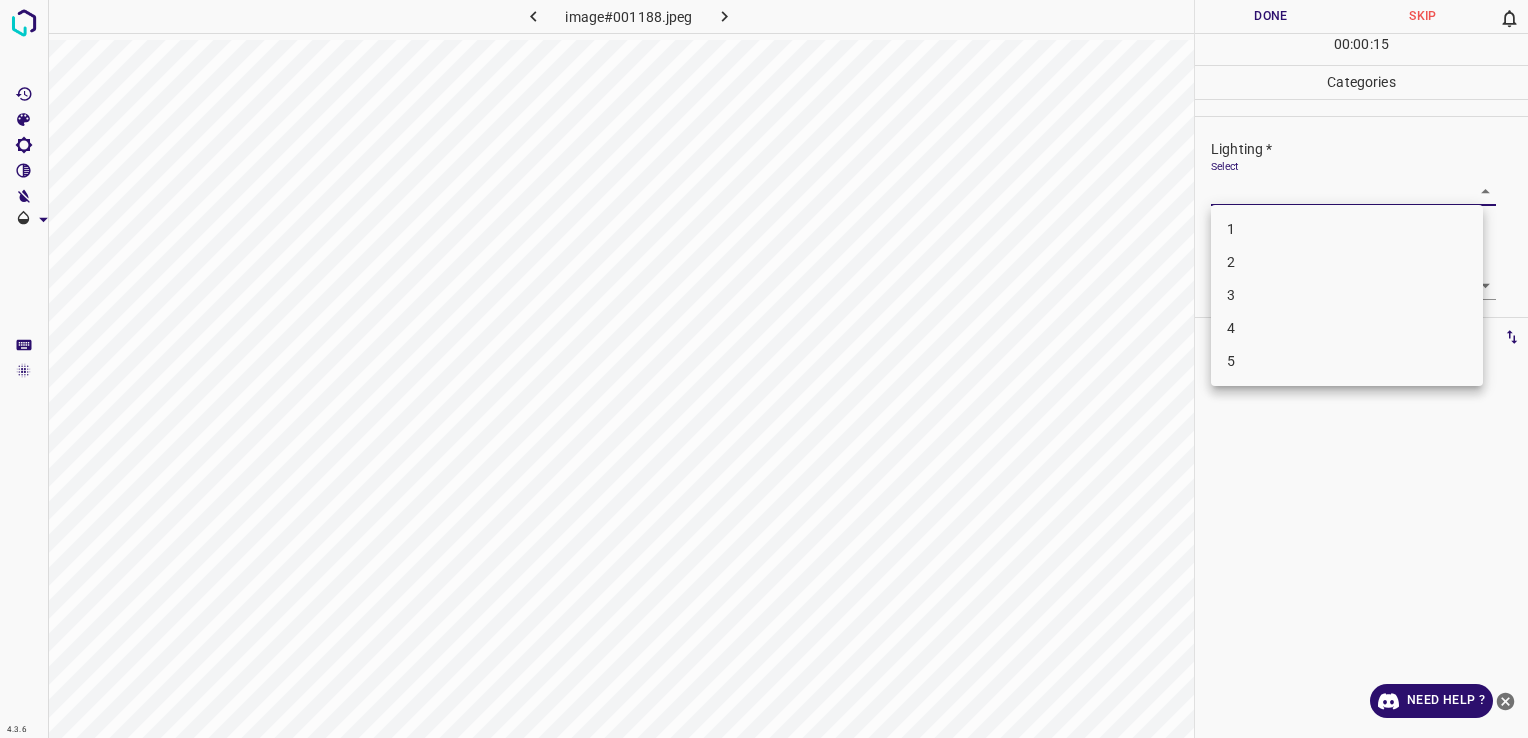 click on "4.3.6  image#001188.jpeg Done Skip 0 00   : 00   : 15   Categories Lighting *  Select ​ Focus *  Select ​ Overall *  Select ​ Labels   0 Categories 1 Lighting 2 Focus 3 Overall Tools Space Change between modes (Draw & Edit) I Auto labeling R Restore zoom M Zoom in N Zoom out Delete Delete selecte label Filters Z Restore filters X Saturation filter C Brightness filter V Contrast filter B Gray scale filter General O Download Need Help ? - Text - Hide - Delete 1 2 3 4 5" at bounding box center [764, 369] 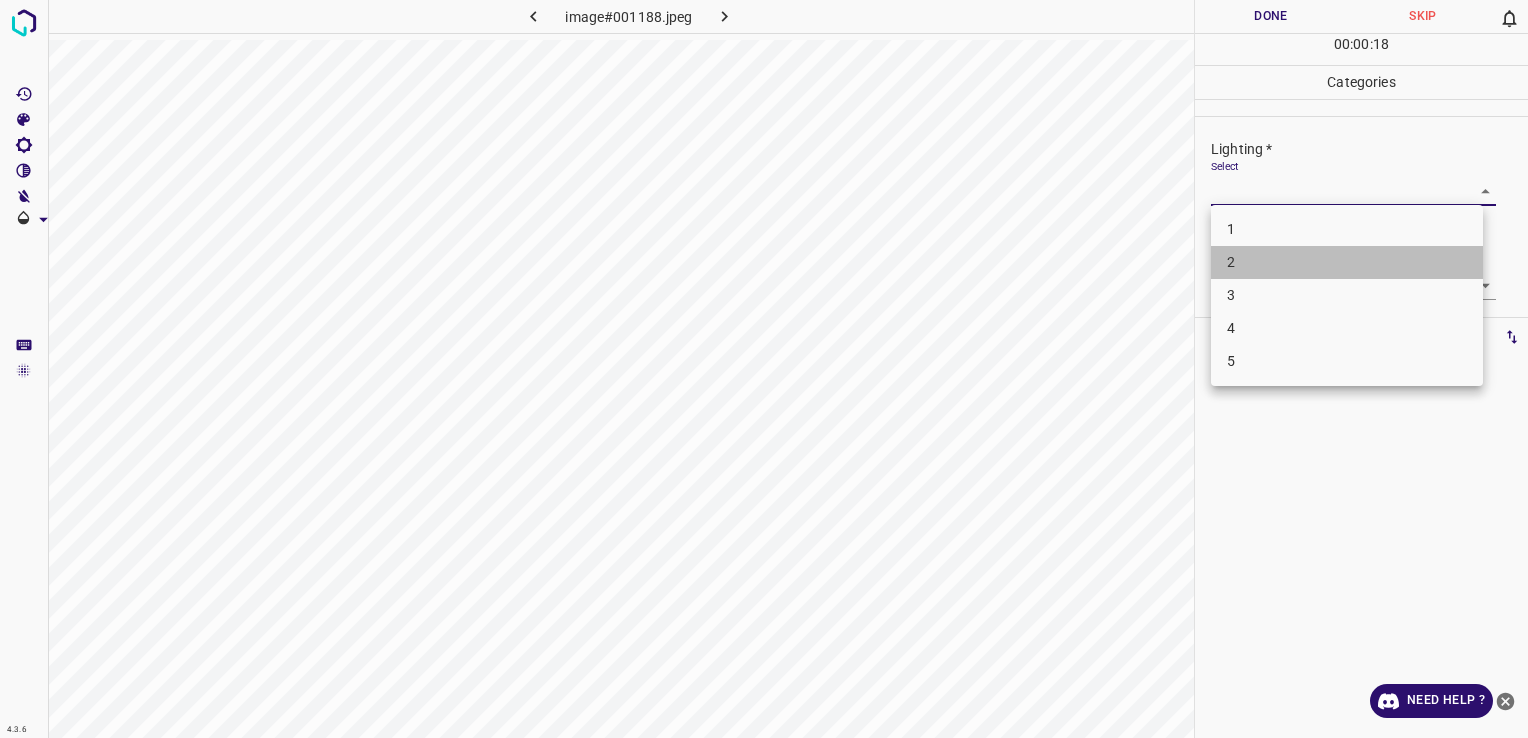 click on "2" at bounding box center [1347, 262] 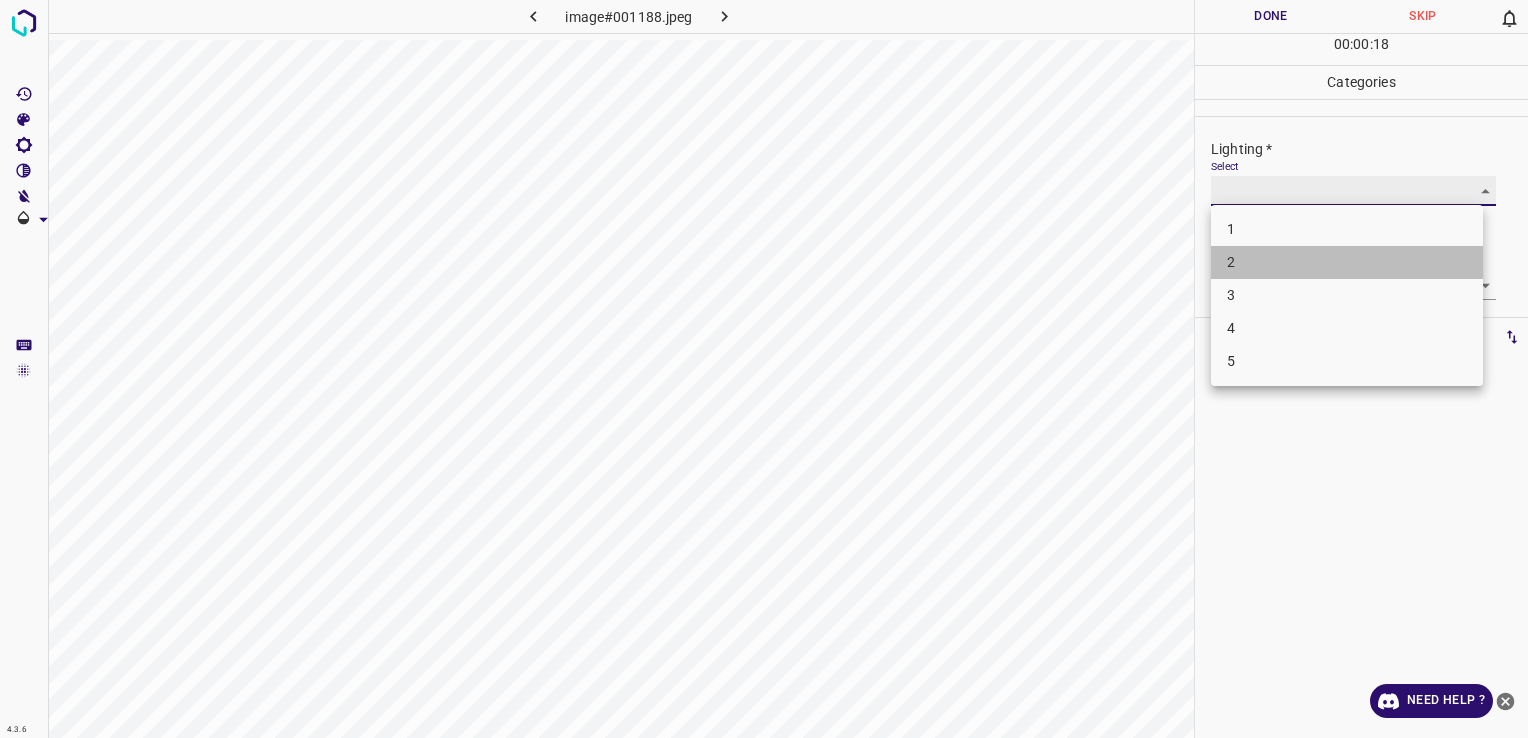 type on "2" 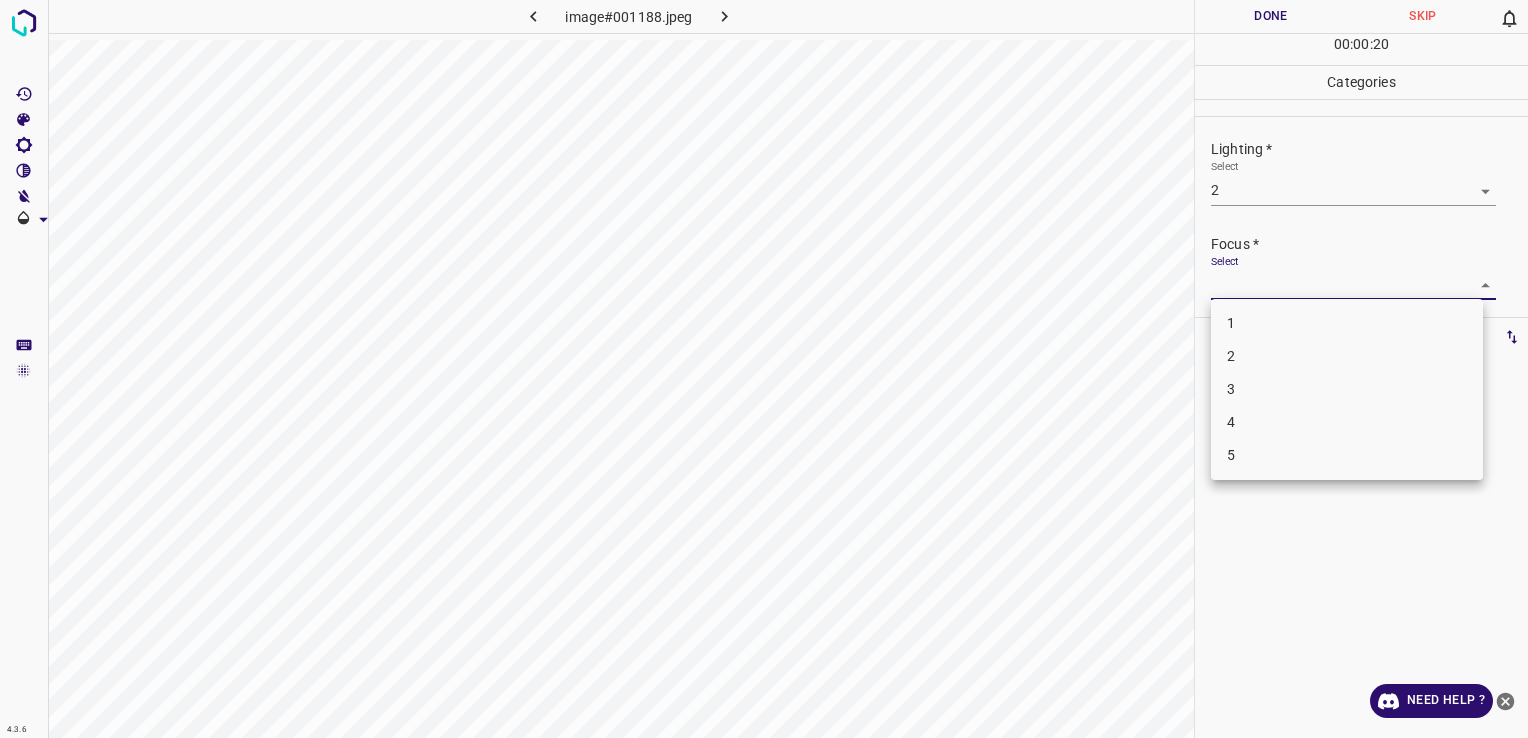 click on "4.3.6  image#001188.jpeg Done Skip 0 00   : 00   : 20   Categories Lighting *  Select 2 2 Focus *  Select ​ Overall *  Select ​ Labels   0 Categories 1 Lighting 2 Focus 3 Overall Tools Space Change between modes (Draw & Edit) I Auto labeling R Restore zoom M Zoom in N Zoom out Delete Delete selecte label Filters Z Restore filters X Saturation filter C Brightness filter V Contrast filter B Gray scale filter General O Download Need Help ? - Text - Hide - Delete 1 2 3 4 5" at bounding box center (764, 369) 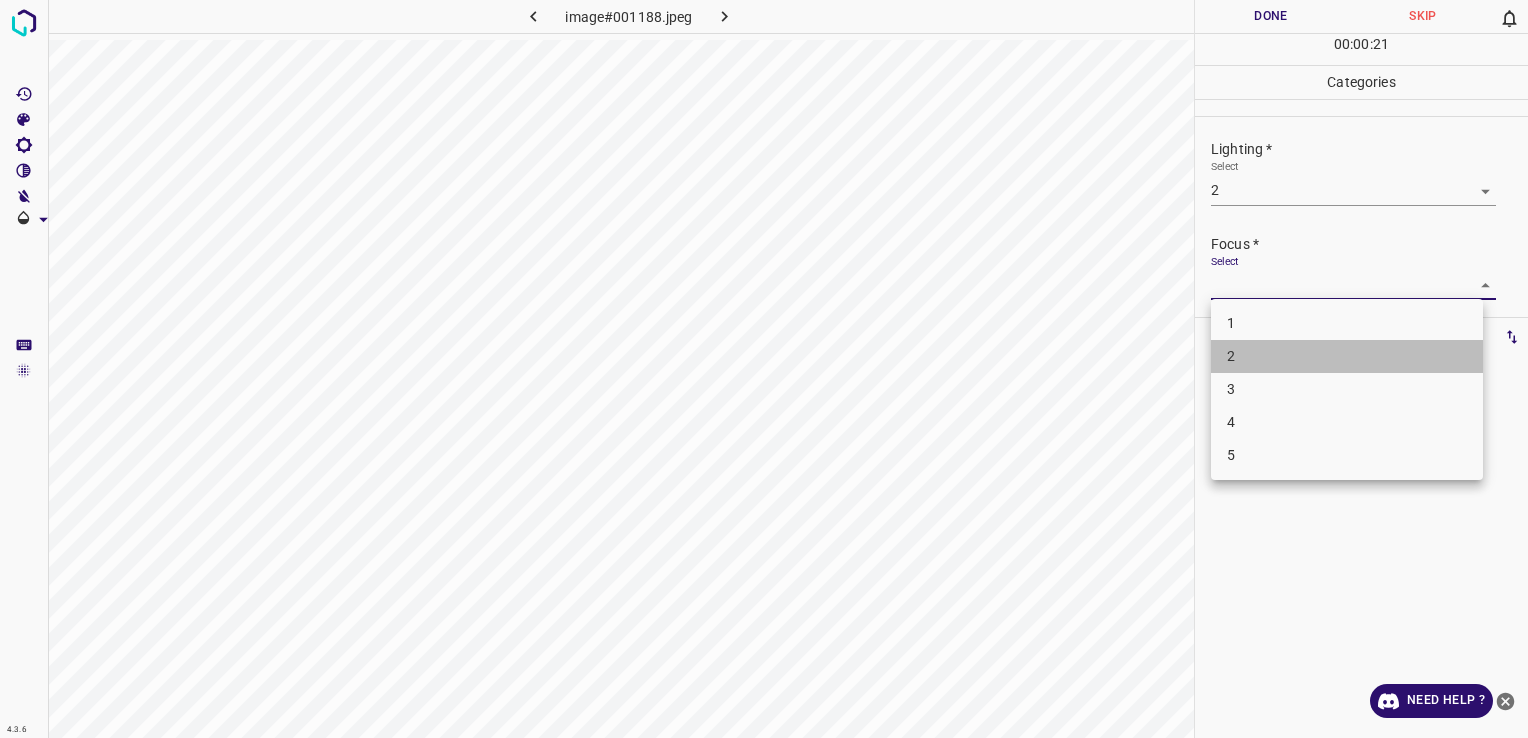 click on "2" at bounding box center (1347, 356) 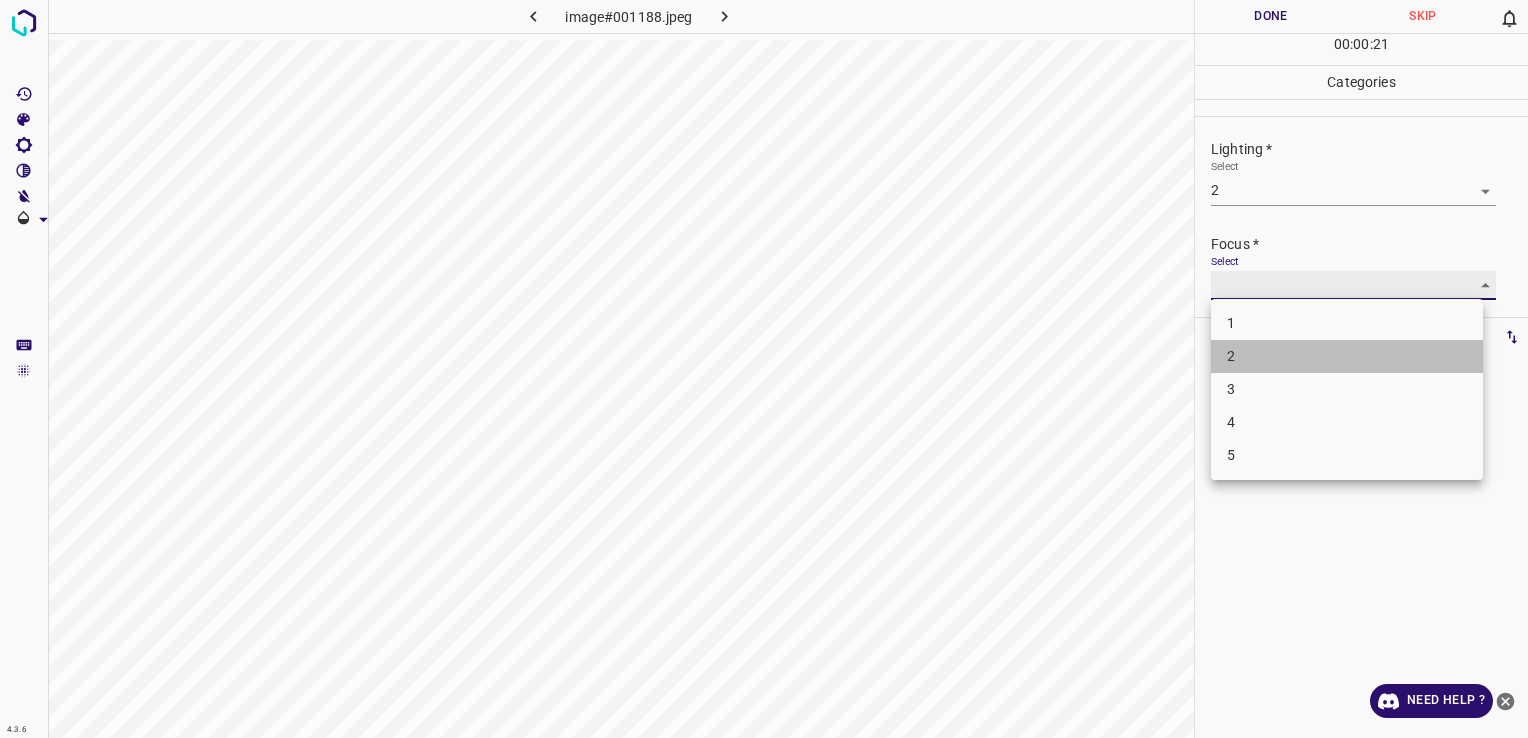 type on "2" 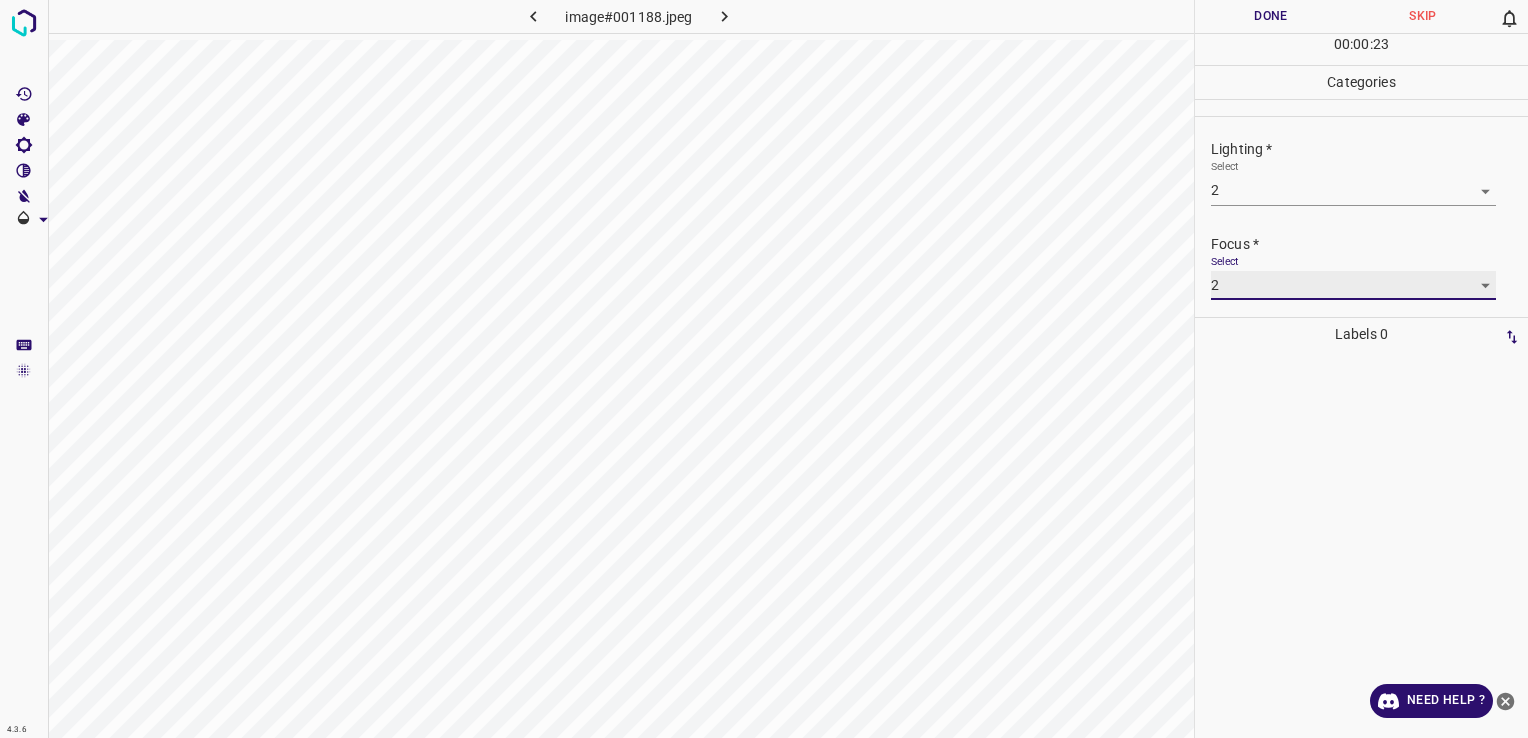 scroll, scrollTop: 98, scrollLeft: 0, axis: vertical 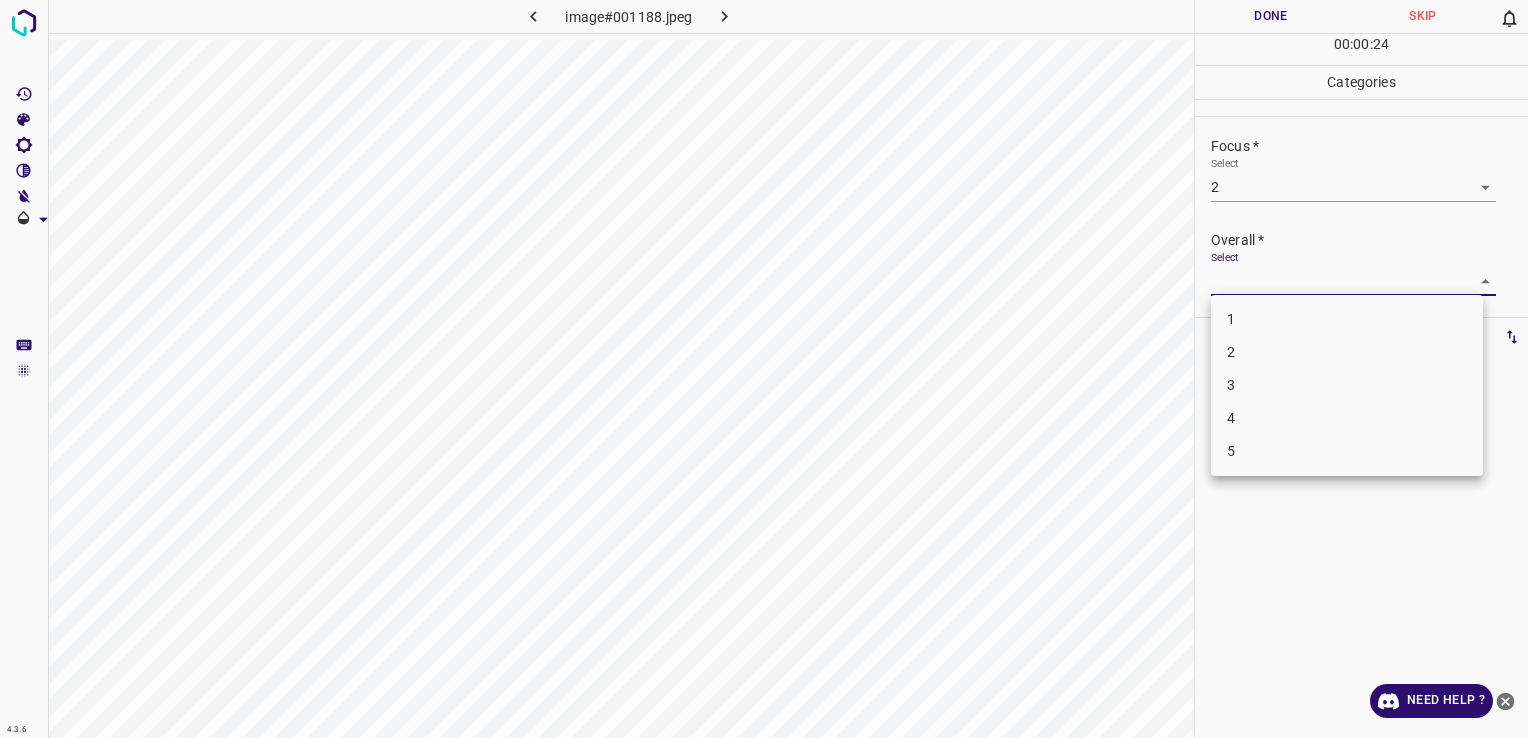 click on "4.3.6  image#001188.jpeg Done Skip 0 00   : 00   : 24   Categories Lighting *  Select 2 2 Focus *  Select 2 2 Overall *  Select ​ Labels   0 Categories 1 Lighting 2 Focus 3 Overall Tools Space Change between modes (Draw & Edit) I Auto labeling R Restore zoom M Zoom in N Zoom out Delete Delete selecte label Filters Z Restore filters X Saturation filter C Brightness filter V Contrast filter B Gray scale filter General O Download Need Help ? - Text - Hide - Delete 1 2 3 4 5" at bounding box center [764, 369] 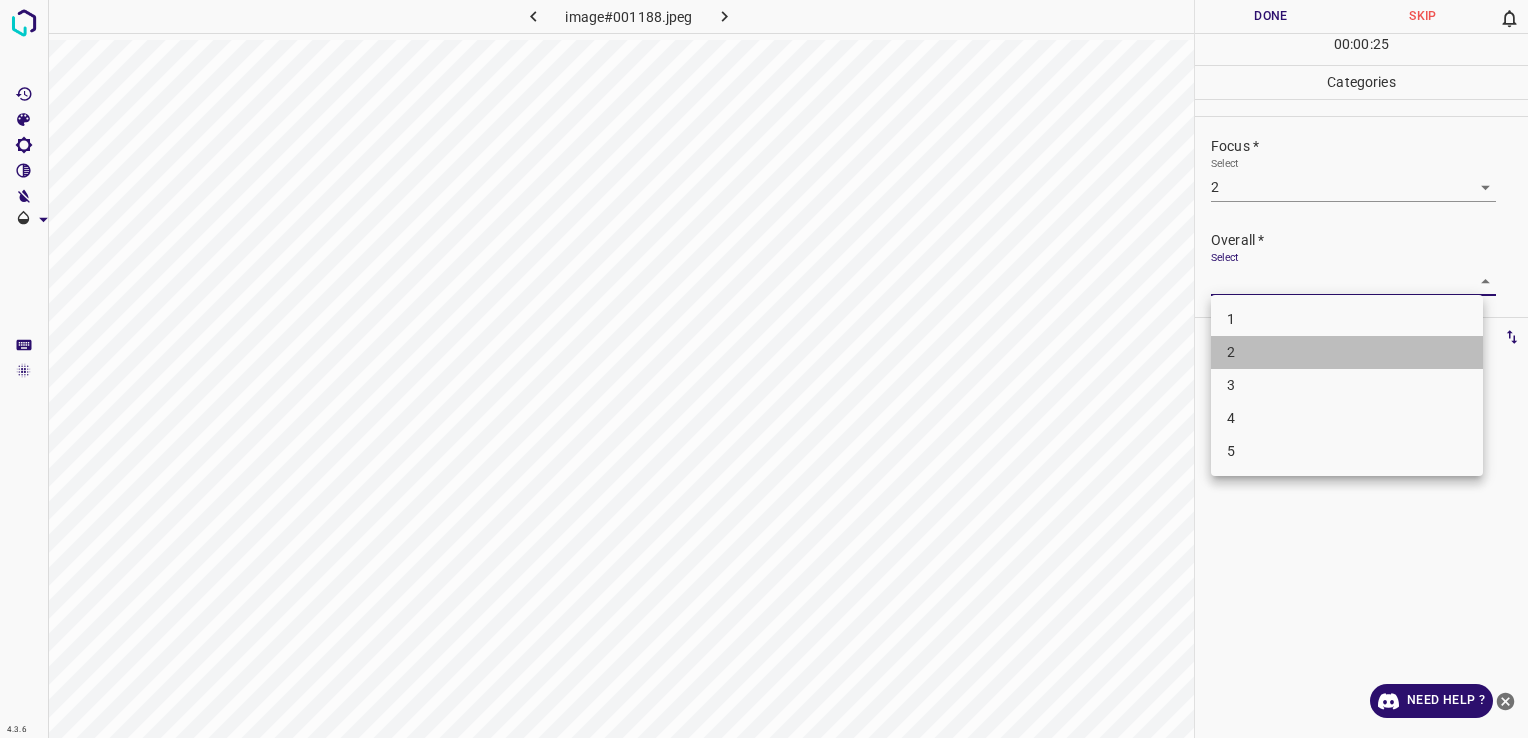 click on "2" at bounding box center (1347, 352) 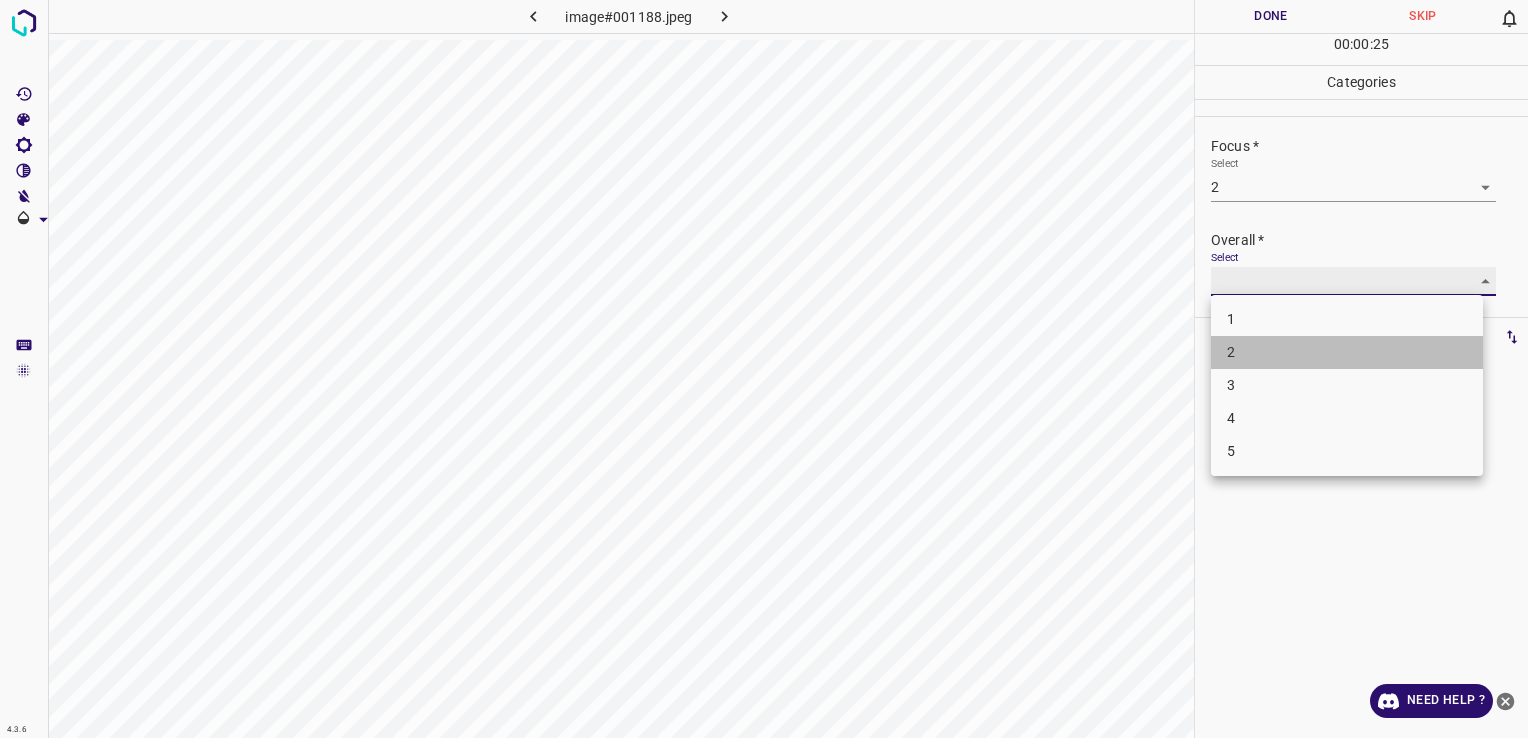 type on "2" 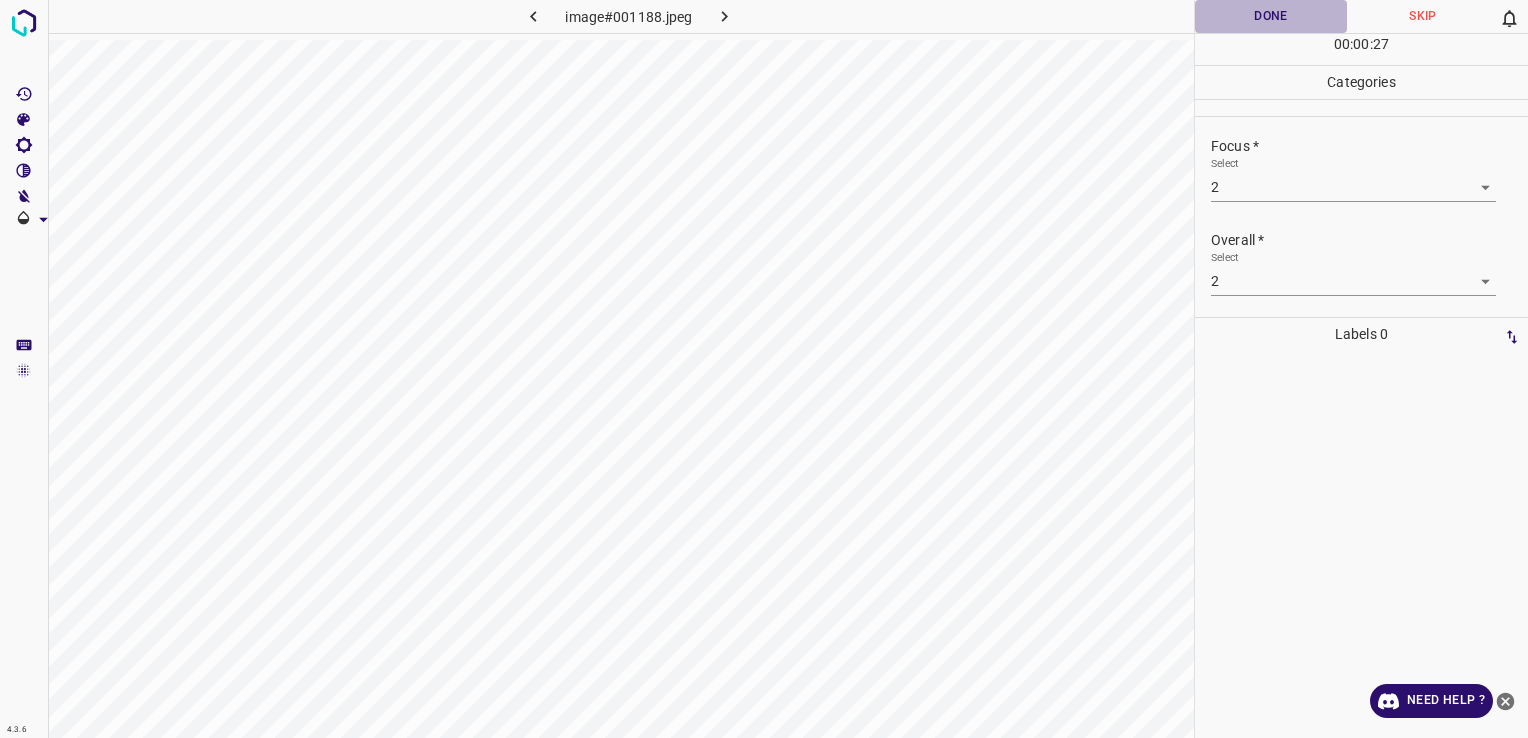 click on "Done" at bounding box center (1271, 16) 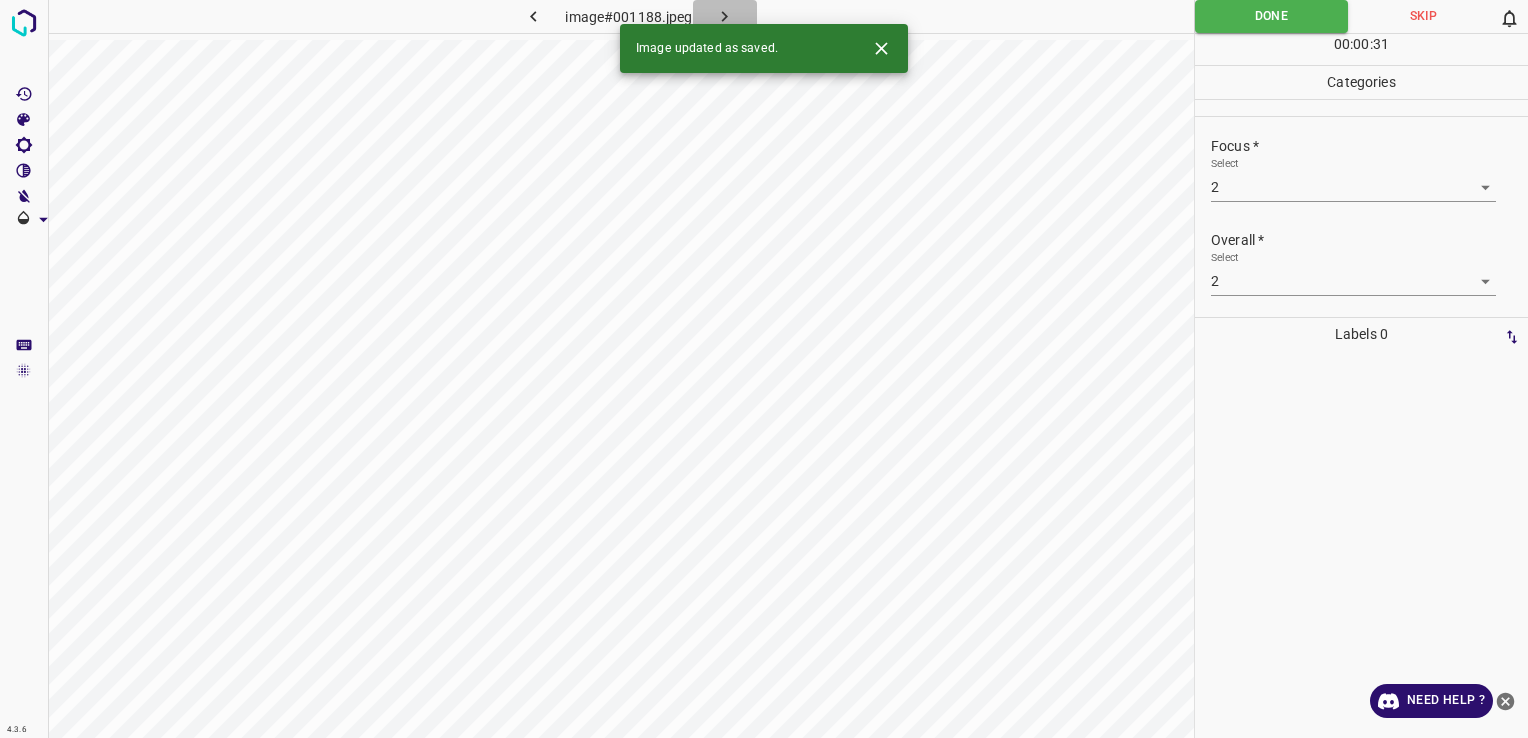 click 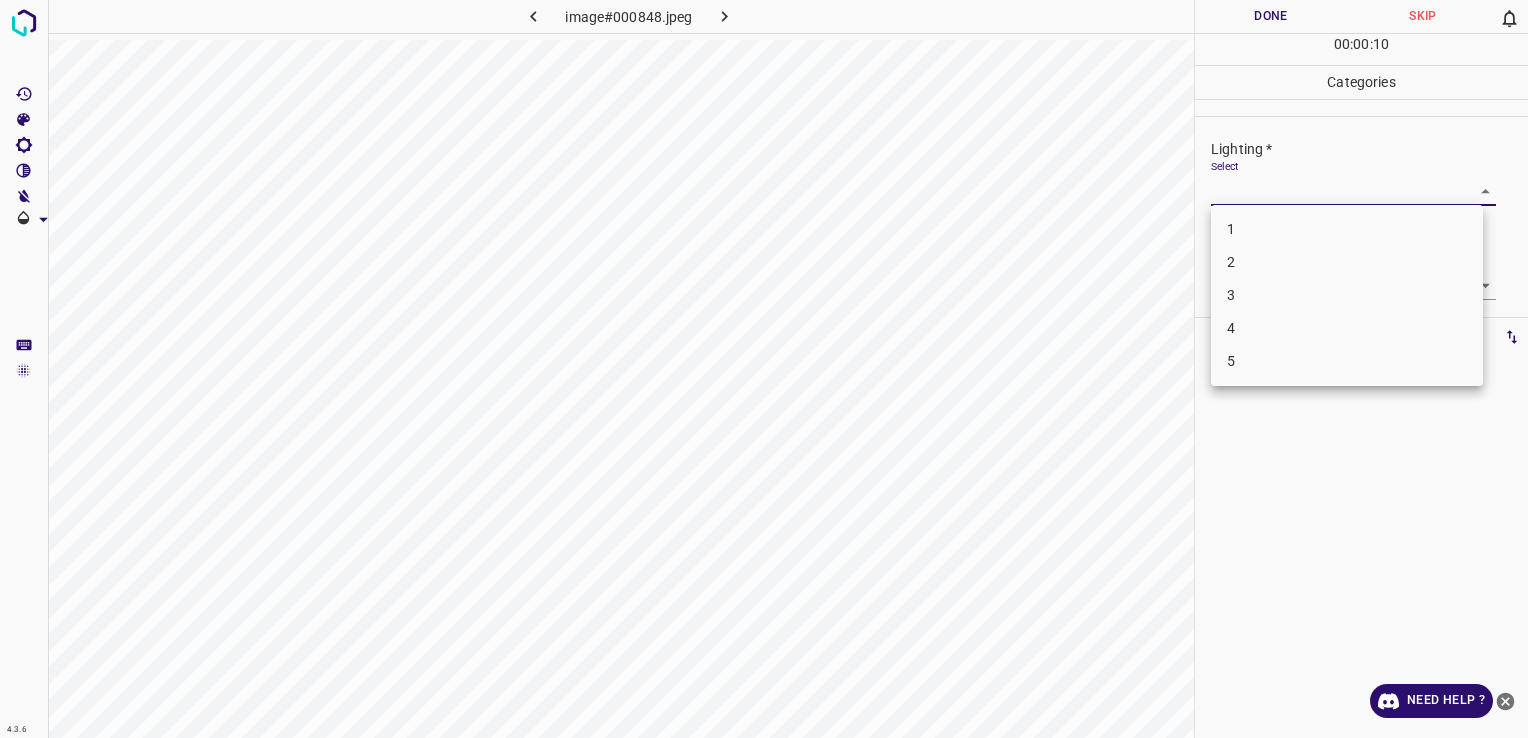 click on "4.3.6  image#000848.jpeg Done Skip 0 00   : 00   : 10   Categories Lighting *  Select ​ Focus *  Select ​ Overall *  Select ​ Labels   0 Categories 1 Lighting 2 Focus 3 Overall Tools Space Change between modes (Draw & Edit) I Auto labeling R Restore zoom M Zoom in N Zoom out Delete Delete selecte label Filters Z Restore filters X Saturation filter C Brightness filter V Contrast filter B Gray scale filter General O Download Need Help ? - Text - Hide - Delete 1 2 3 4 5" at bounding box center (764, 369) 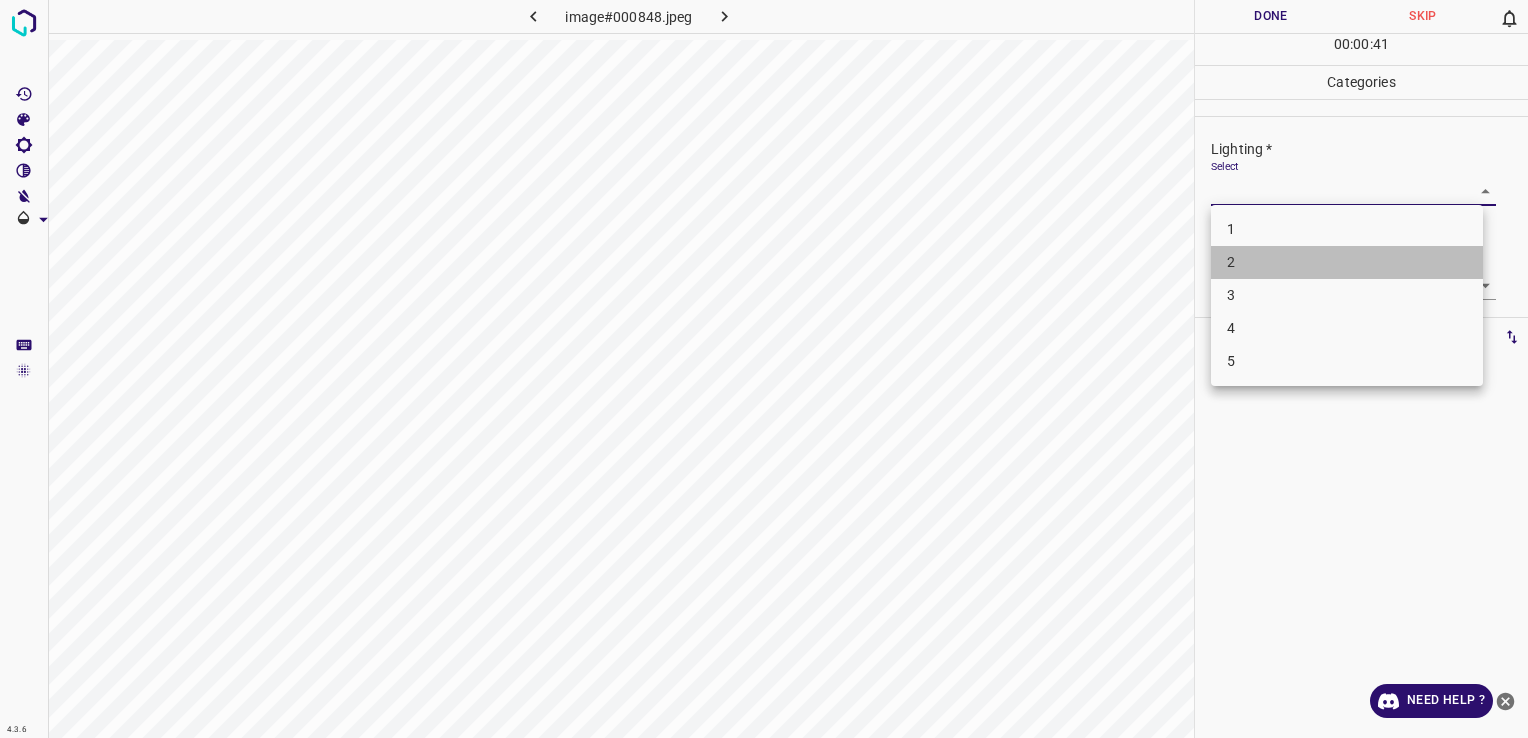 click on "2" at bounding box center [1347, 262] 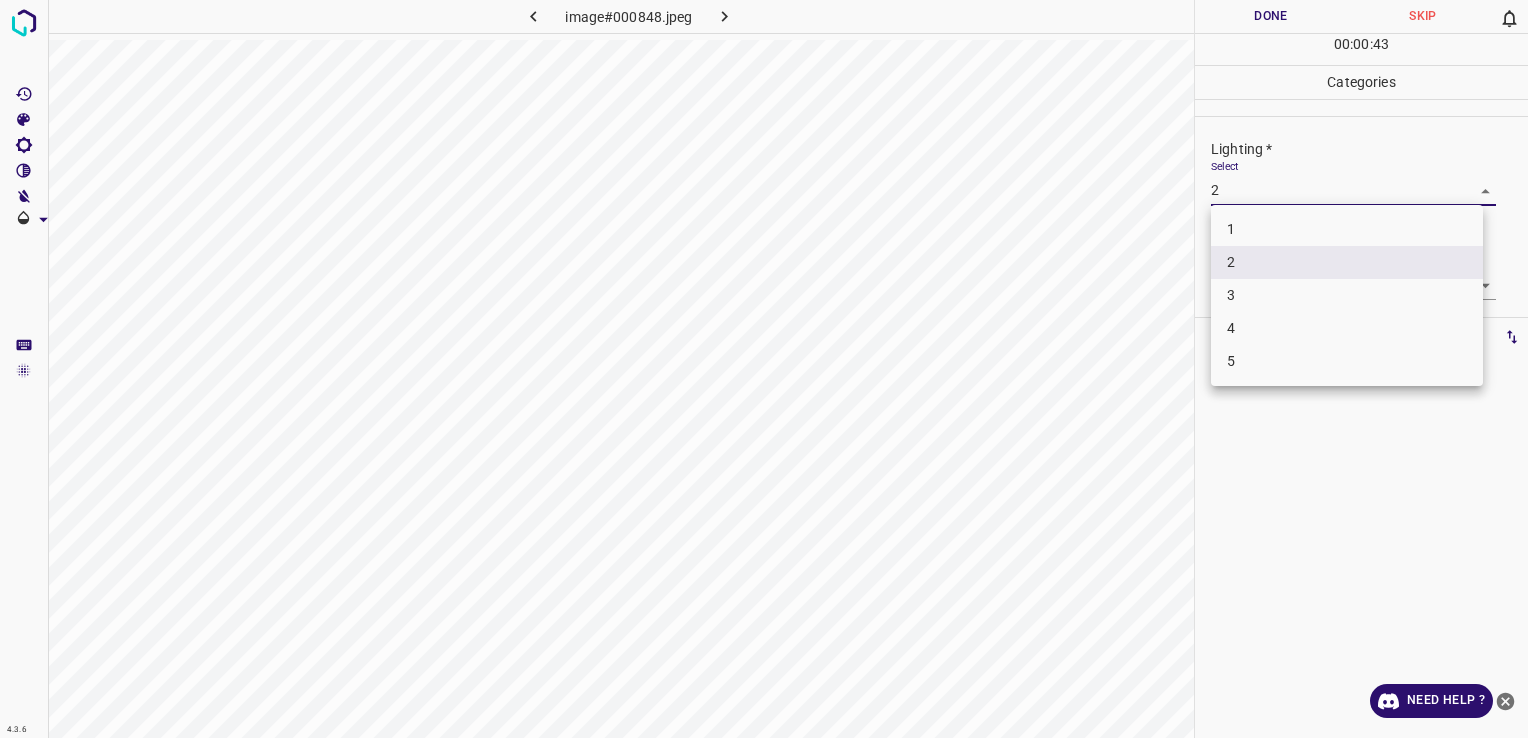 drag, startPoint x: 1268, startPoint y: 201, endPoint x: 1292, endPoint y: 293, distance: 95.07891 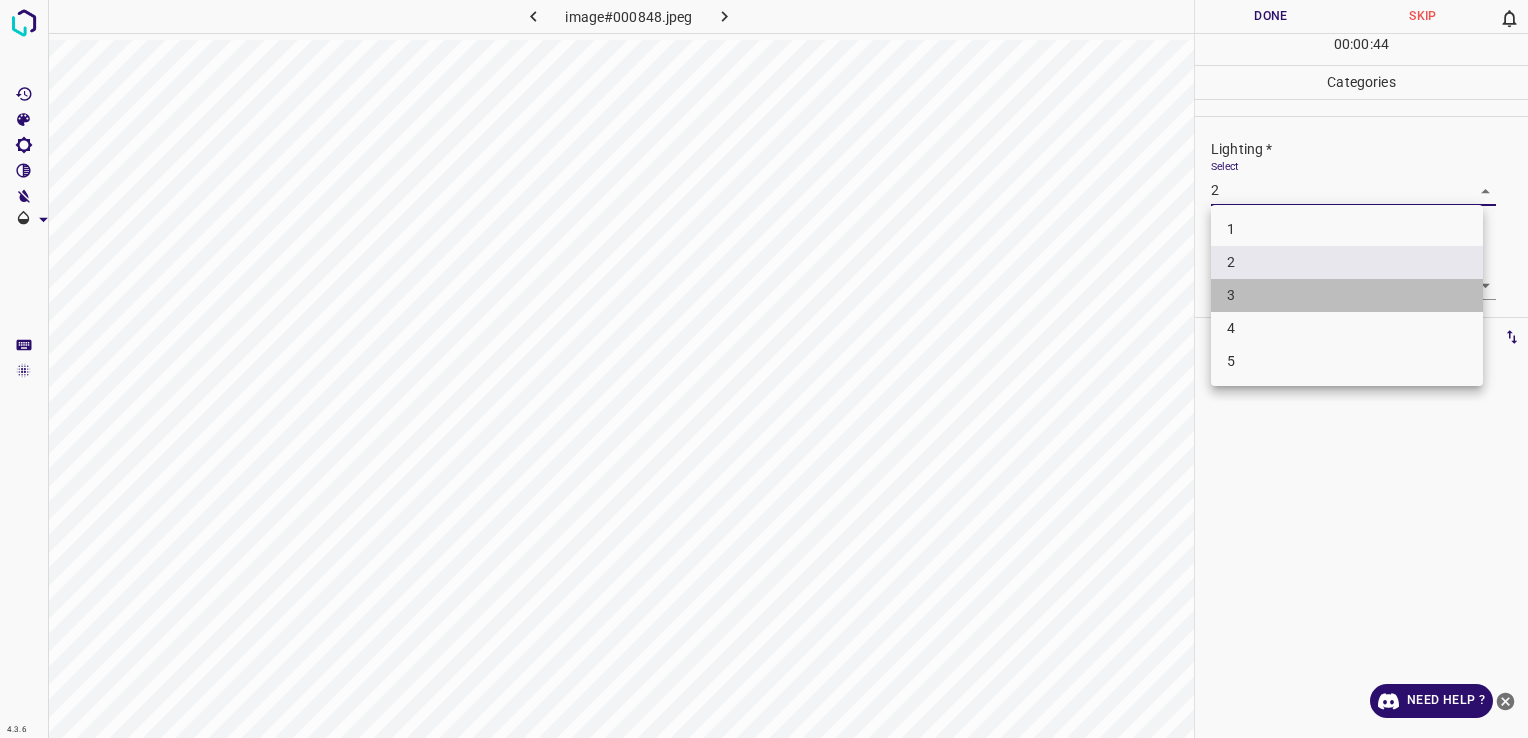 click on "3" at bounding box center (1347, 295) 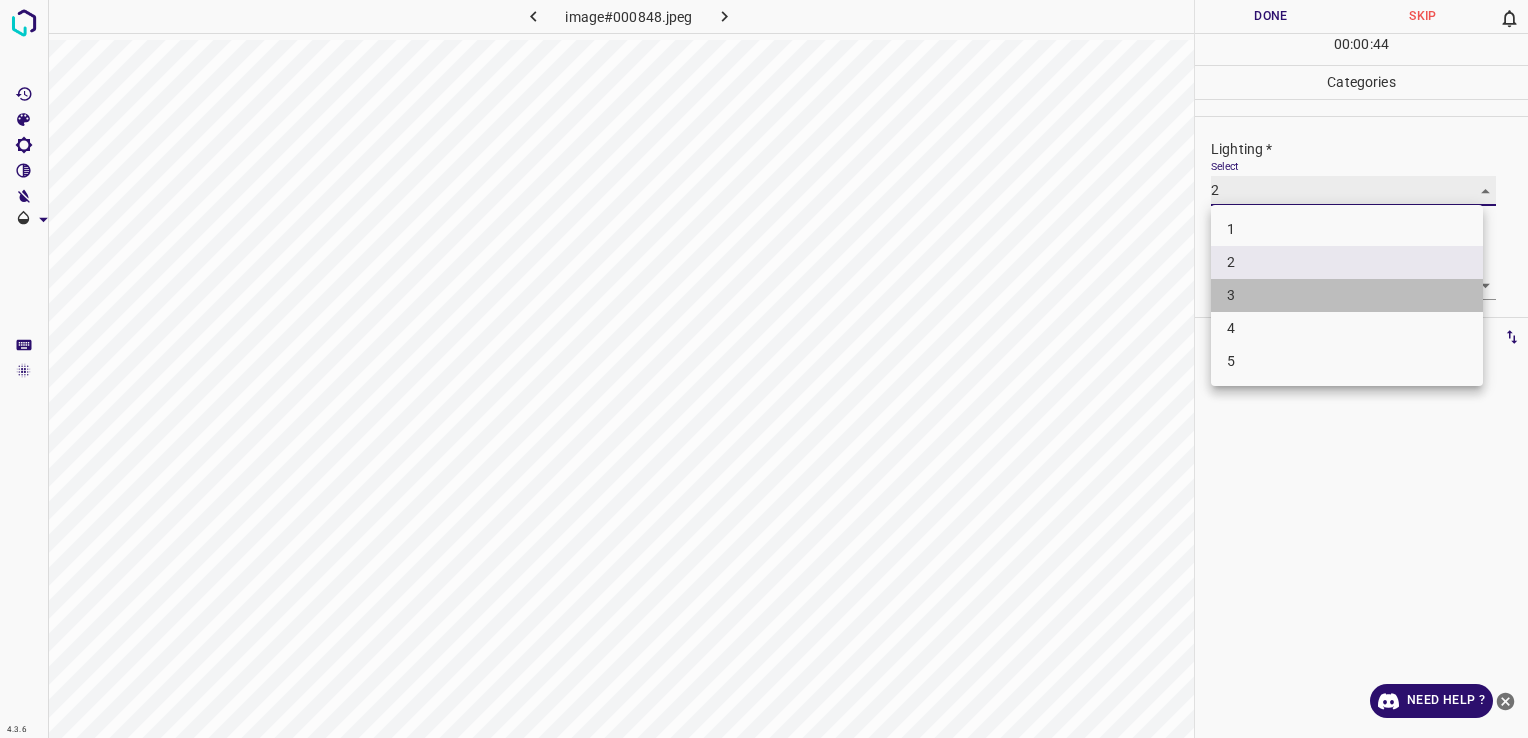 type on "3" 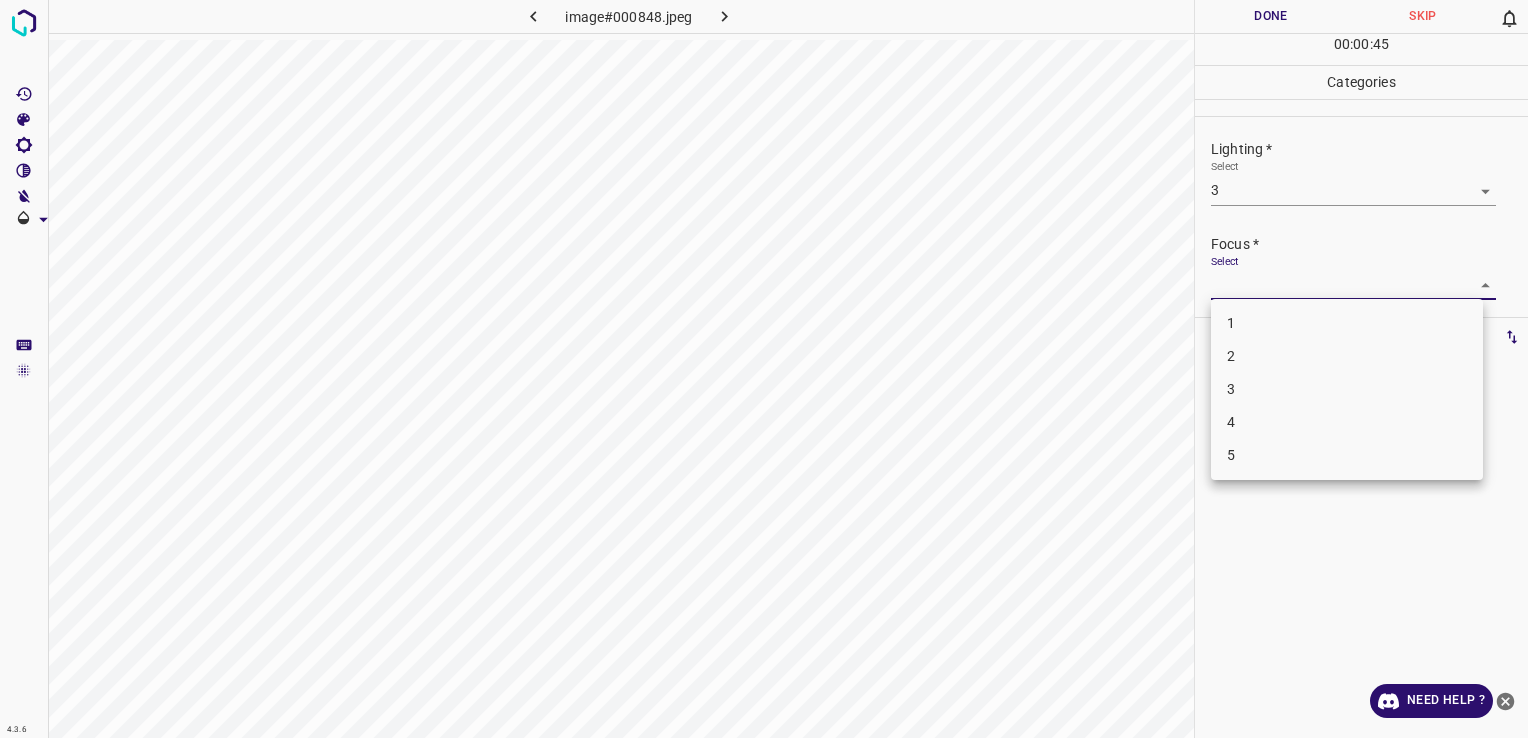 click on "4.3.6  image#000848.jpeg Done Skip 0 00   : 00   : 45   Categories Lighting *  Select 3 3 Focus *  Select ​ Overall *  Select ​ Labels   0 Categories 1 Lighting 2 Focus 3 Overall Tools Space Change between modes (Draw & Edit) I Auto labeling R Restore zoom M Zoom in N Zoom out Delete Delete selecte label Filters Z Restore filters X Saturation filter C Brightness filter V Contrast filter B Gray scale filter General O Download Need Help ? - Text - Hide - Delete 1 2 3 4 5" at bounding box center (764, 369) 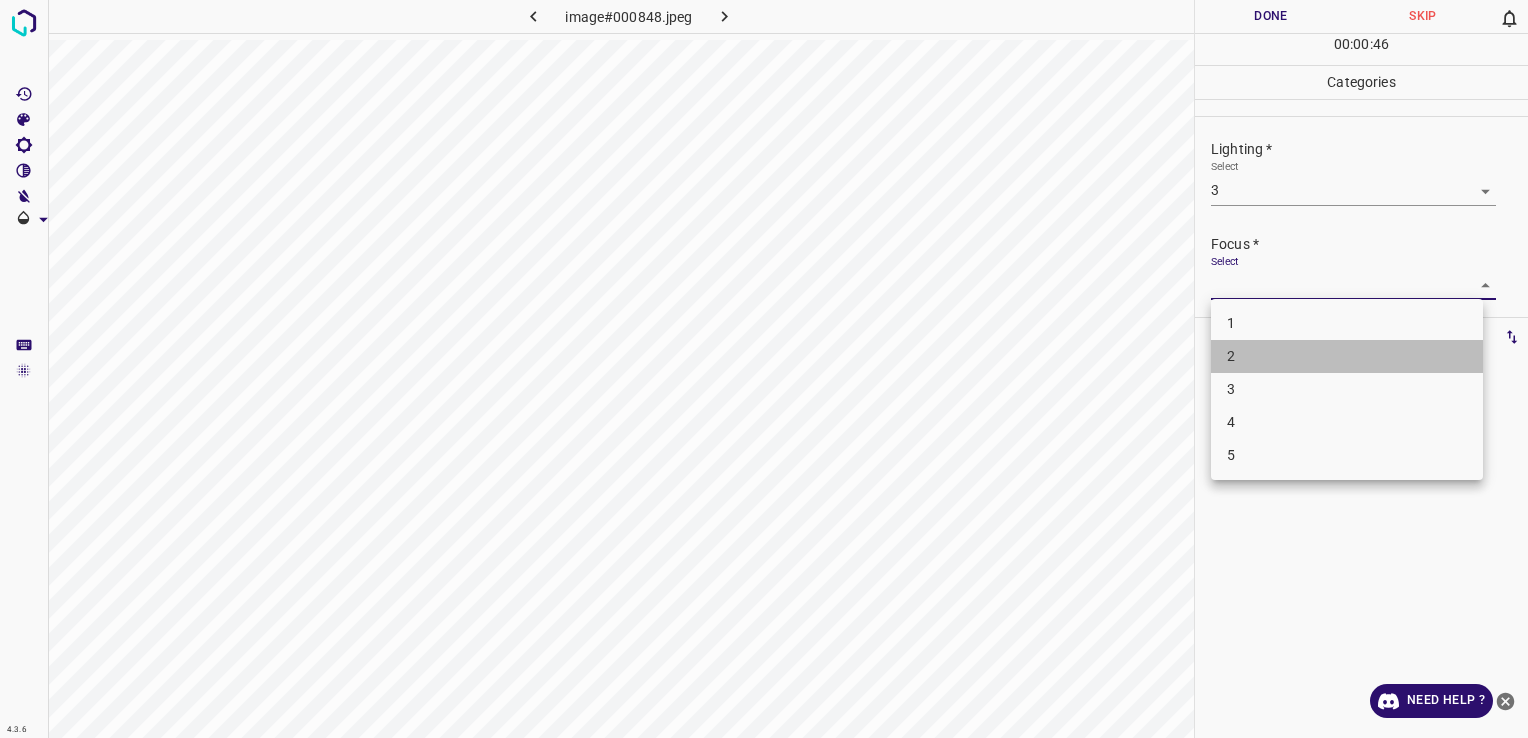 click on "2" at bounding box center [1347, 356] 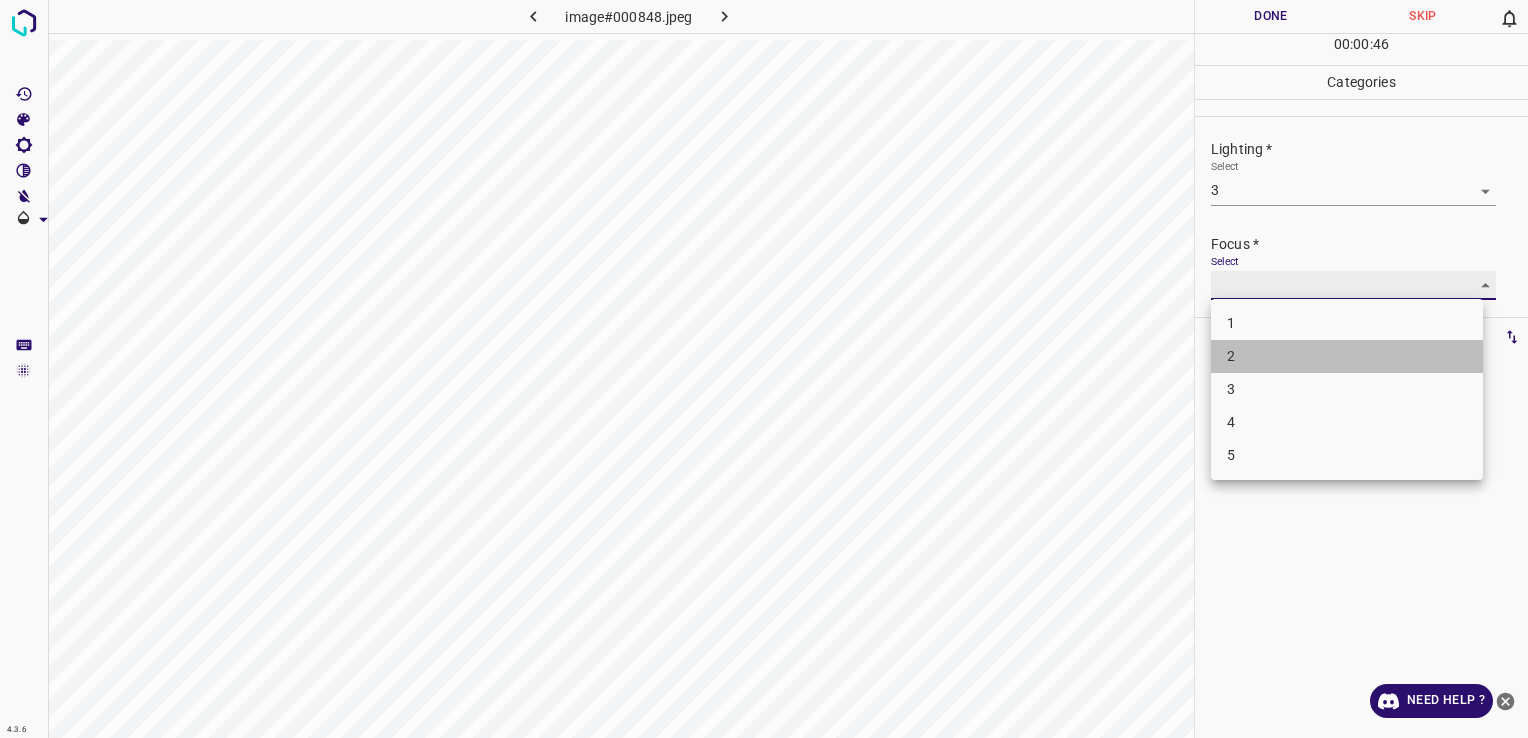 type on "2" 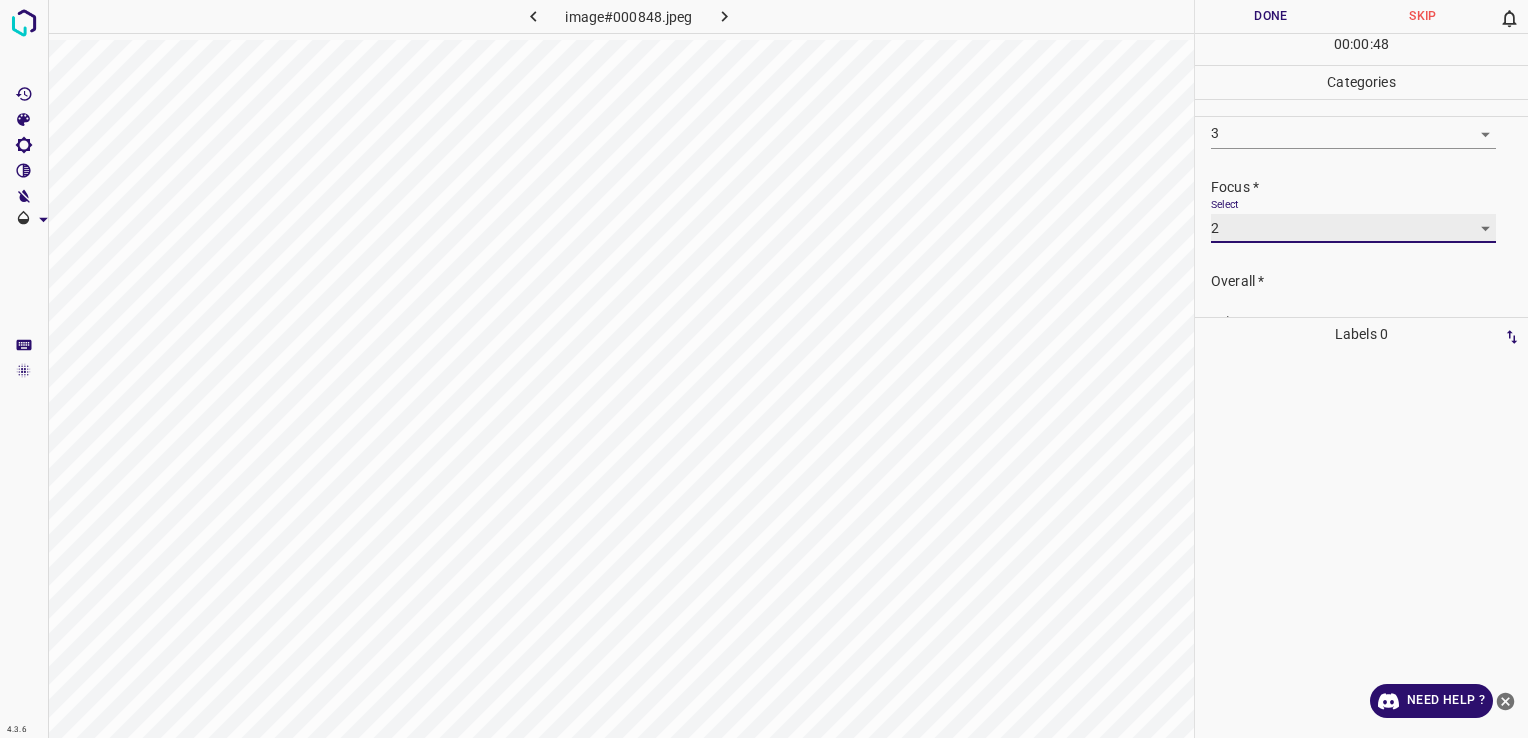 scroll, scrollTop: 98, scrollLeft: 0, axis: vertical 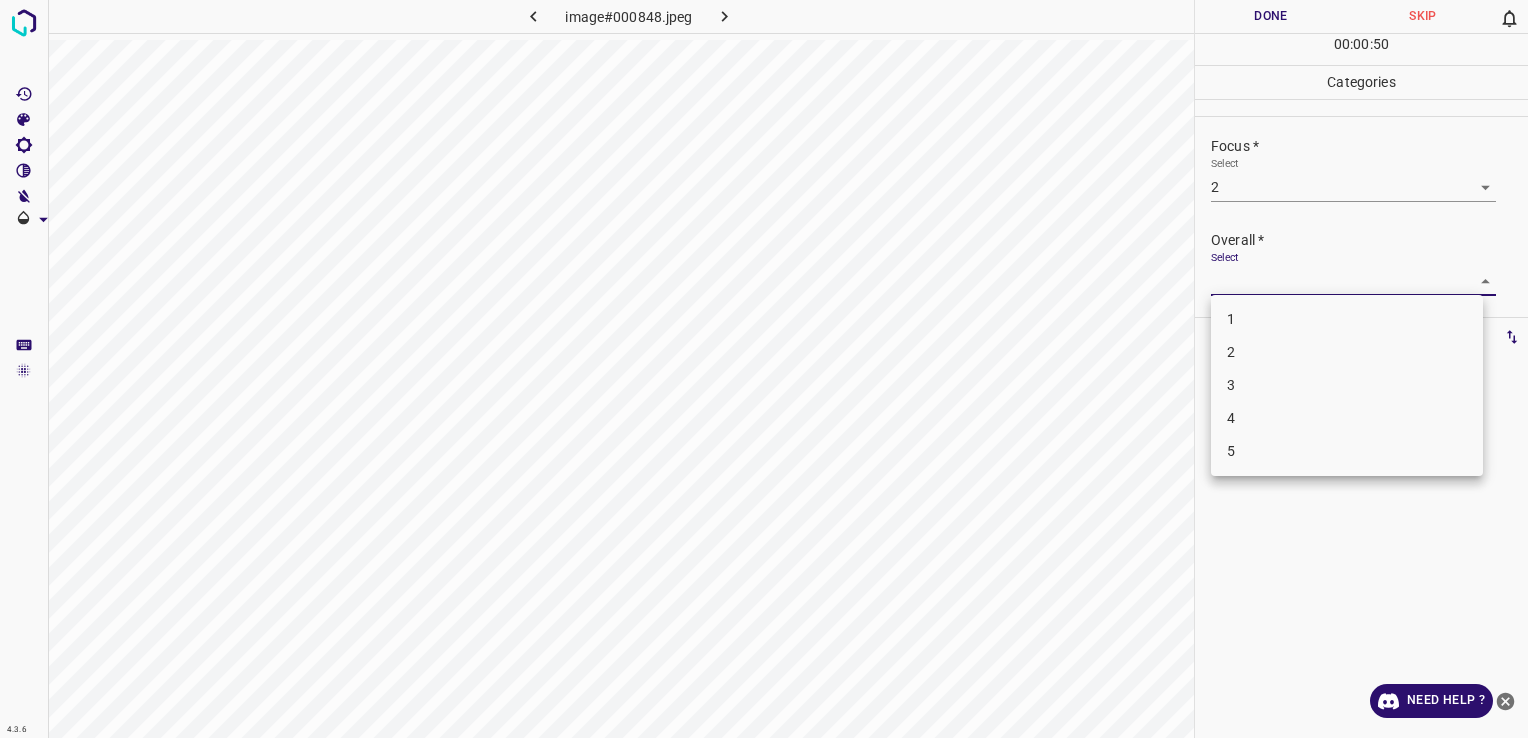 click on "4.3.6  image#000848.jpeg Done Skip 0 00   : 00   : 50   Categories Lighting *  Select 3 3 Focus *  Select 2 2 Overall *  Select ​ Labels   0 Categories 1 Lighting 2 Focus 3 Overall Tools Space Change between modes (Draw & Edit) I Auto labeling R Restore zoom M Zoom in N Zoom out Delete Delete selecte label Filters Z Restore filters X Saturation filter C Brightness filter V Contrast filter B Gray scale filter General O Download Need Help ? - Text - Hide - Delete 1 2 3 4 5" at bounding box center [764, 369] 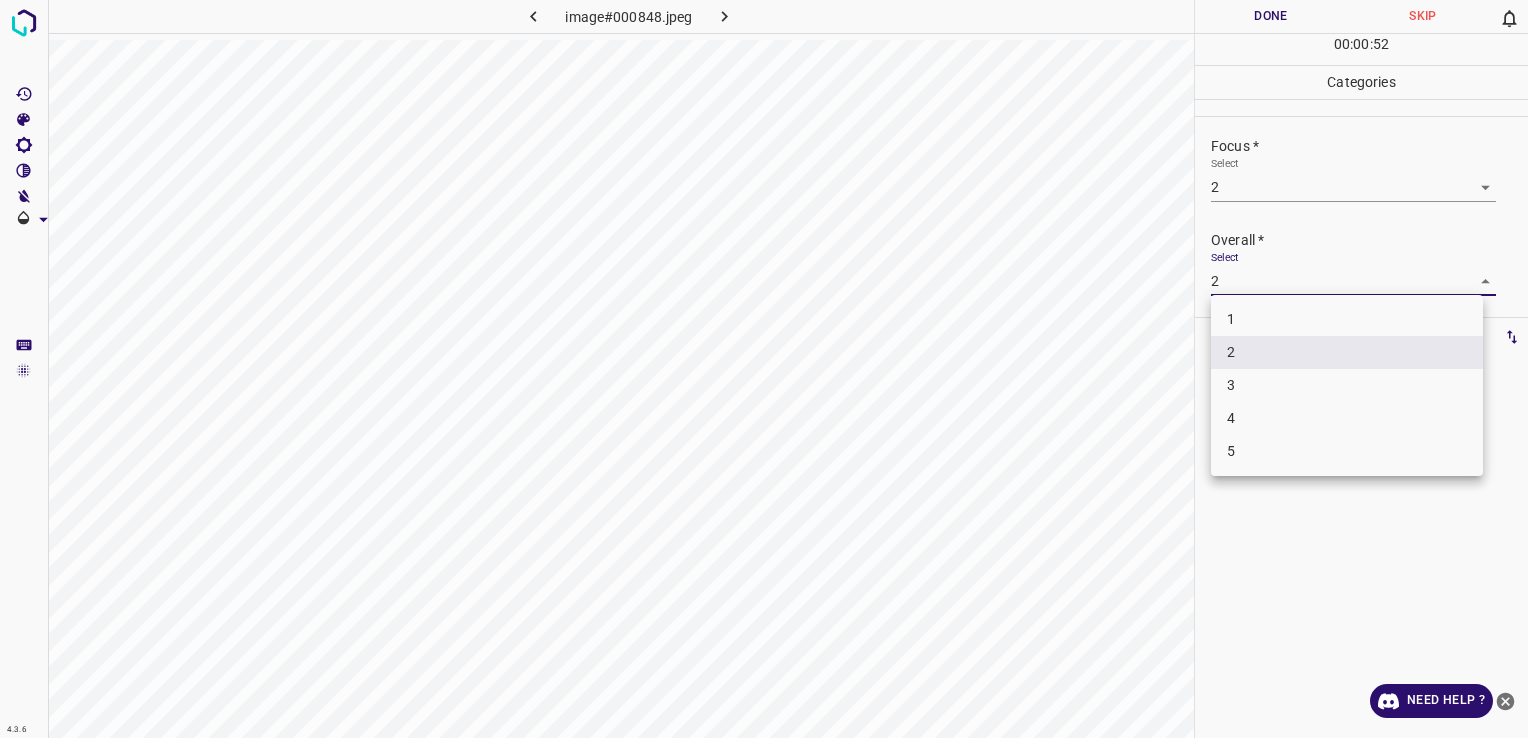click on "4.3.6  image#000848.jpeg Done Skip 0 00   : 00   : 52   Categories Lighting *  Select 3 3 Focus *  Select 2 2 Overall *  Select 2 2 Labels   0 Categories 1 Lighting 2 Focus 3 Overall Tools Space Change between modes (Draw & Edit) I Auto labeling R Restore zoom M Zoom in N Zoom out Delete Delete selecte label Filters Z Restore filters X Saturation filter C Brightness filter V Contrast filter B Gray scale filter General O Download Need Help ? - Text - Hide - Delete 1 2 3 4 5" at bounding box center (764, 369) 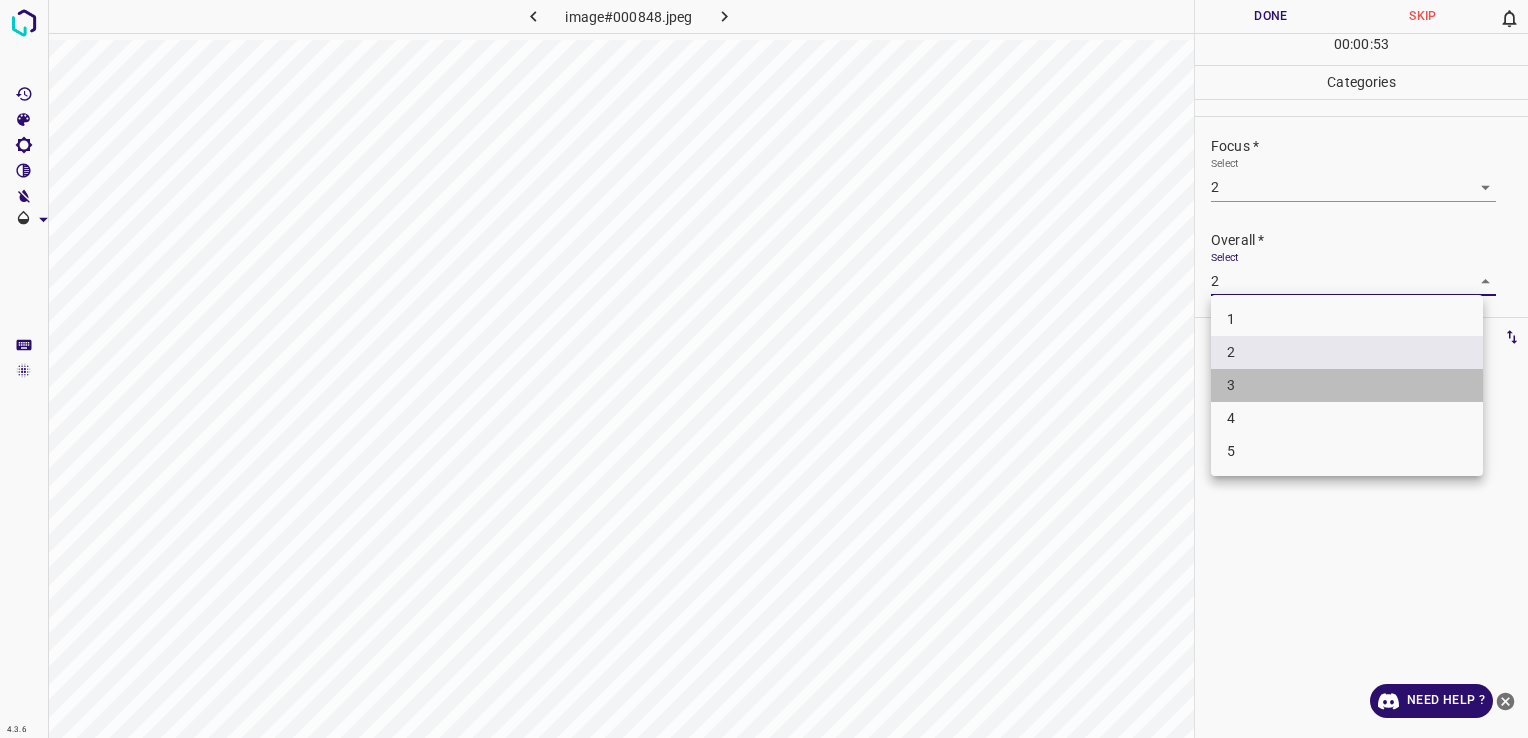 click on "3" at bounding box center (1347, 385) 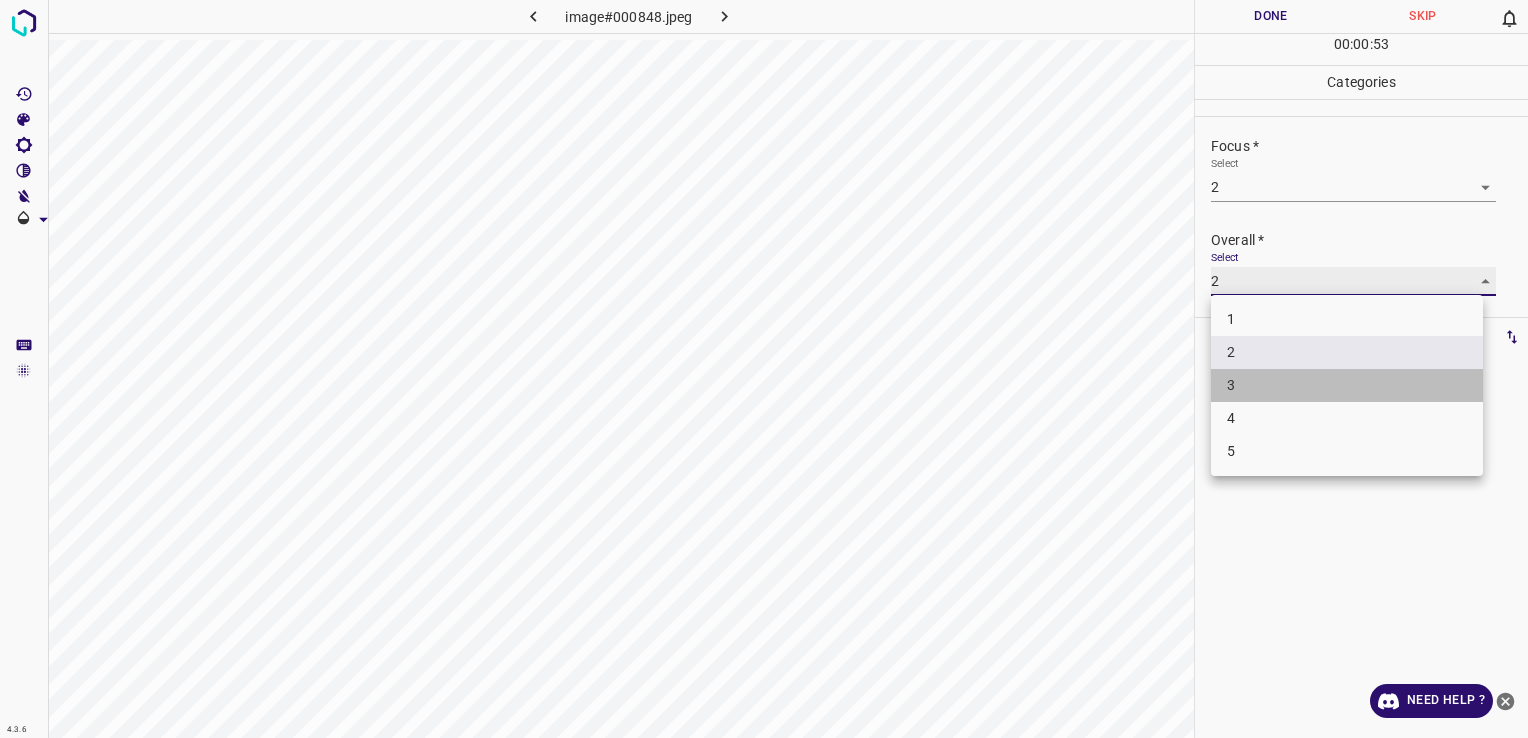 type on "3" 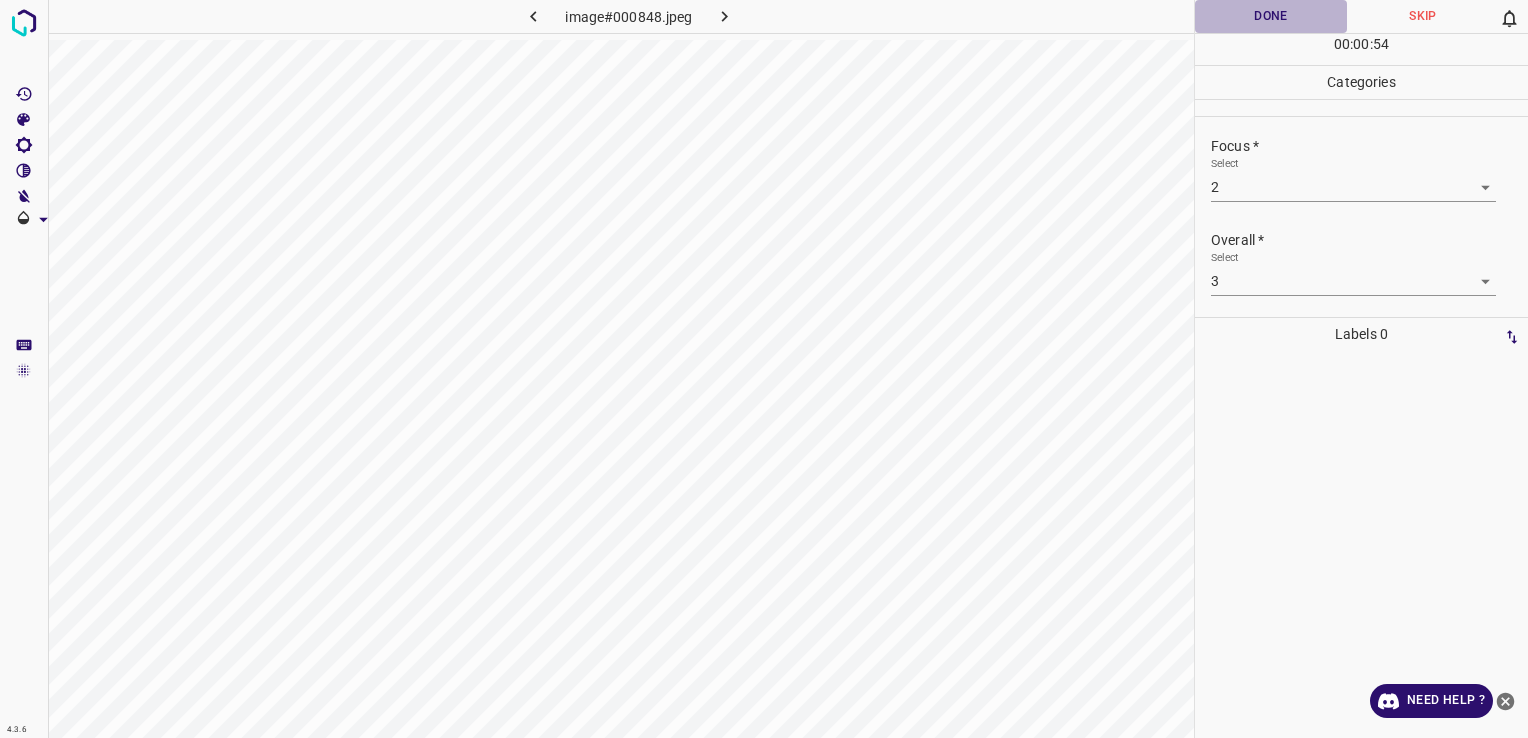 click on "Done" at bounding box center [1271, 16] 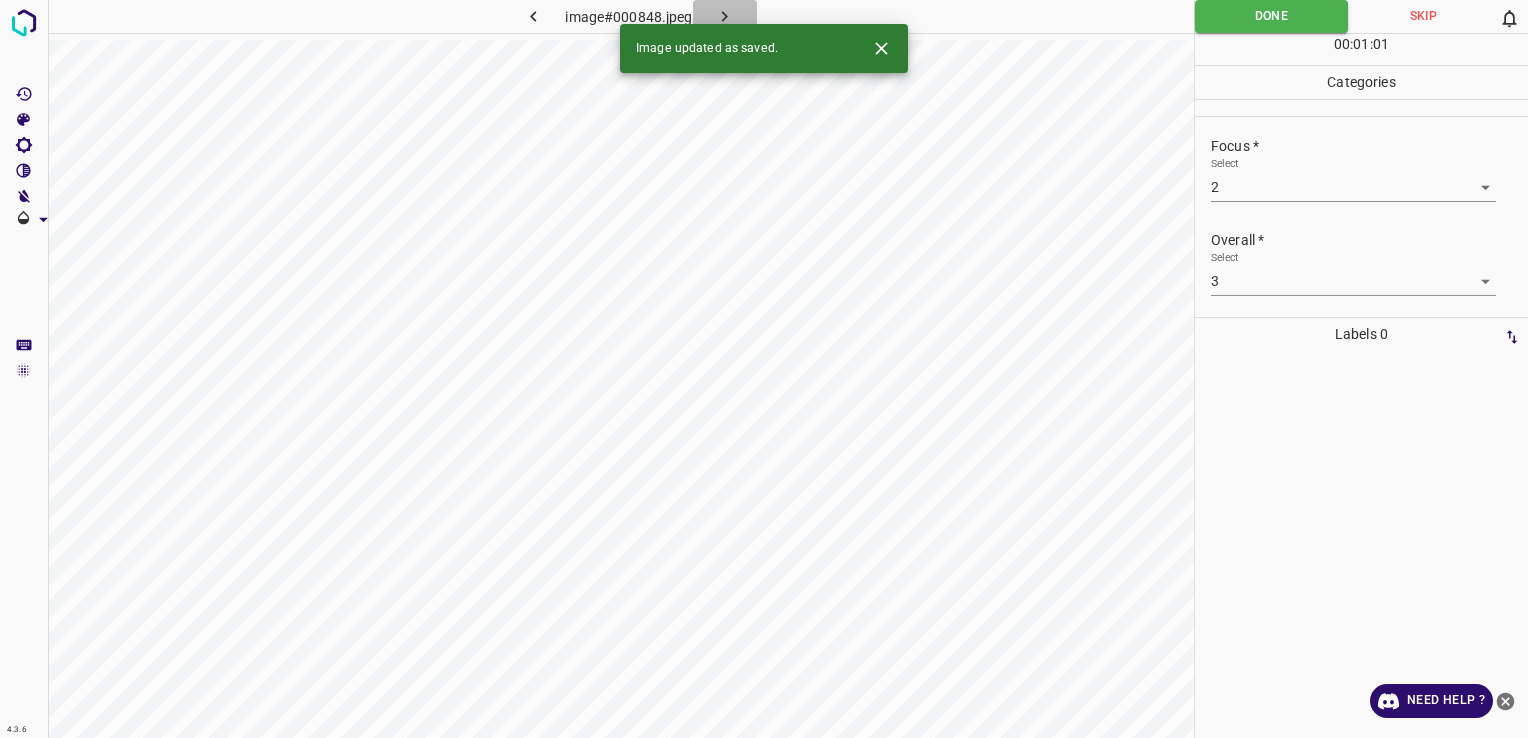 click 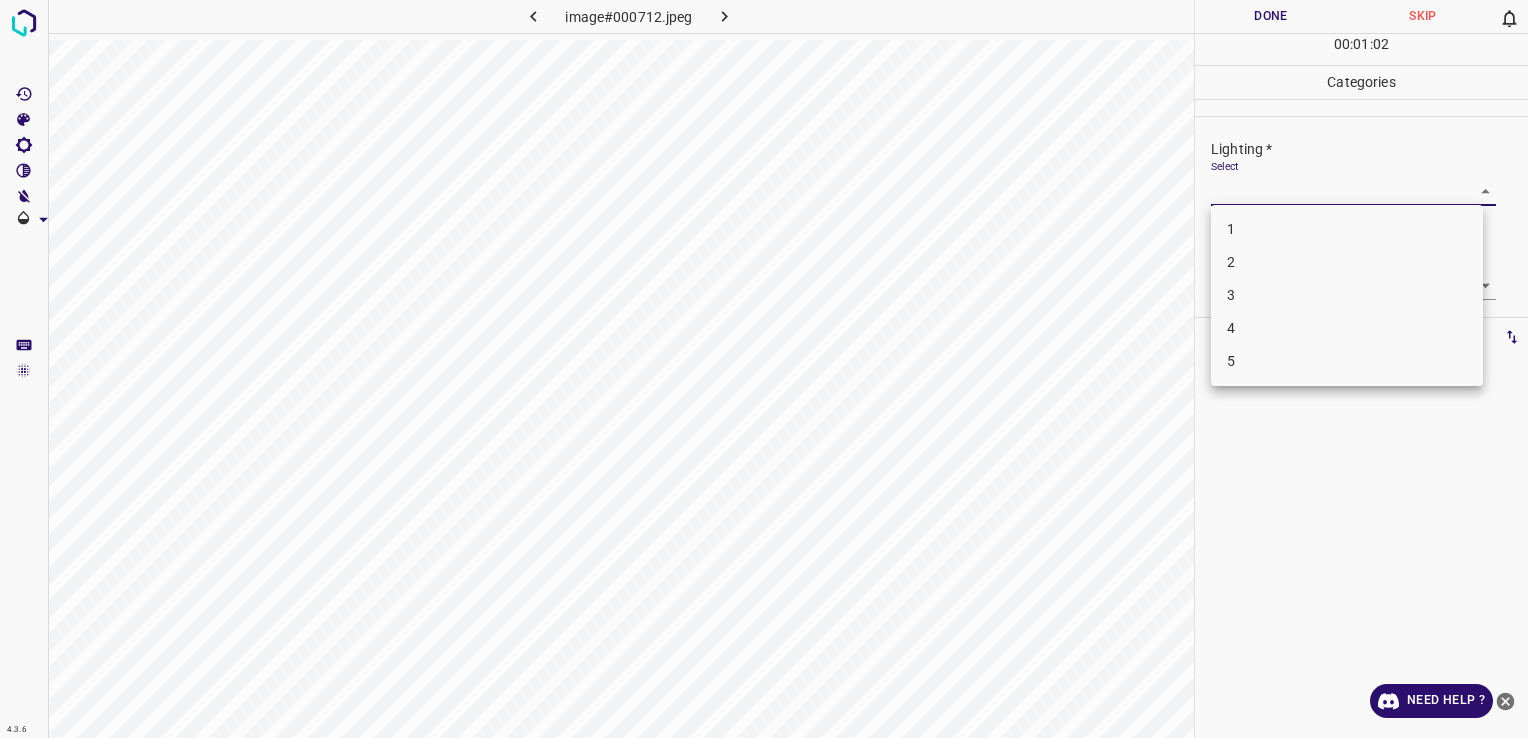 click on "4.3.6  image#000712.jpeg Done Skip 0 00   : 01   : 02   Categories Lighting *  Select ​ Focus *  Select ​ Overall *  Select ​ Labels   0 Categories 1 Lighting 2 Focus 3 Overall Tools Space Change between modes (Draw & Edit) I Auto labeling R Restore zoom M Zoom in N Zoom out Delete Delete selecte label Filters Z Restore filters X Saturation filter C Brightness filter V Contrast filter B Gray scale filter General O Download Need Help ? - Text - Hide - Delete 1 2 3 4 5" at bounding box center (764, 369) 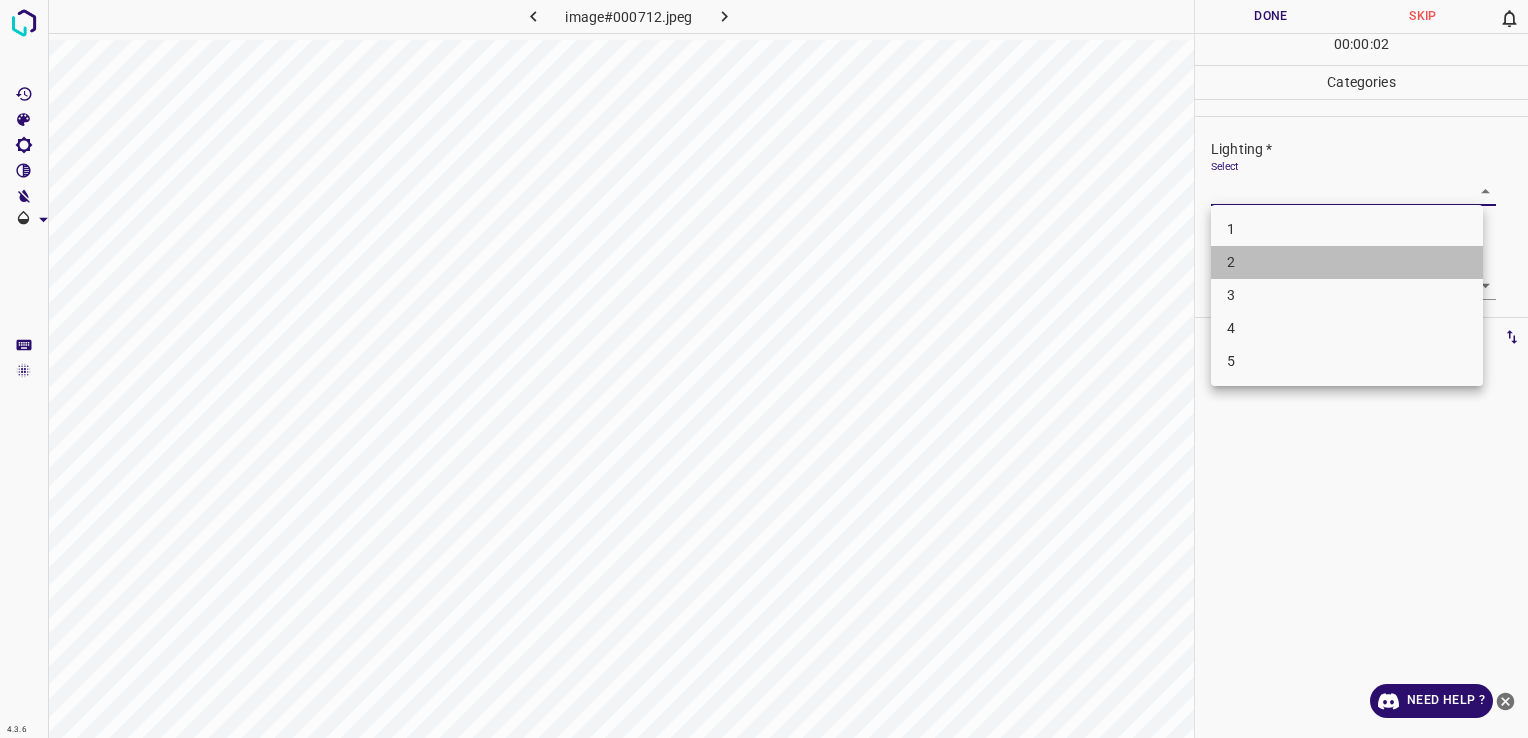 click on "2" at bounding box center (1347, 262) 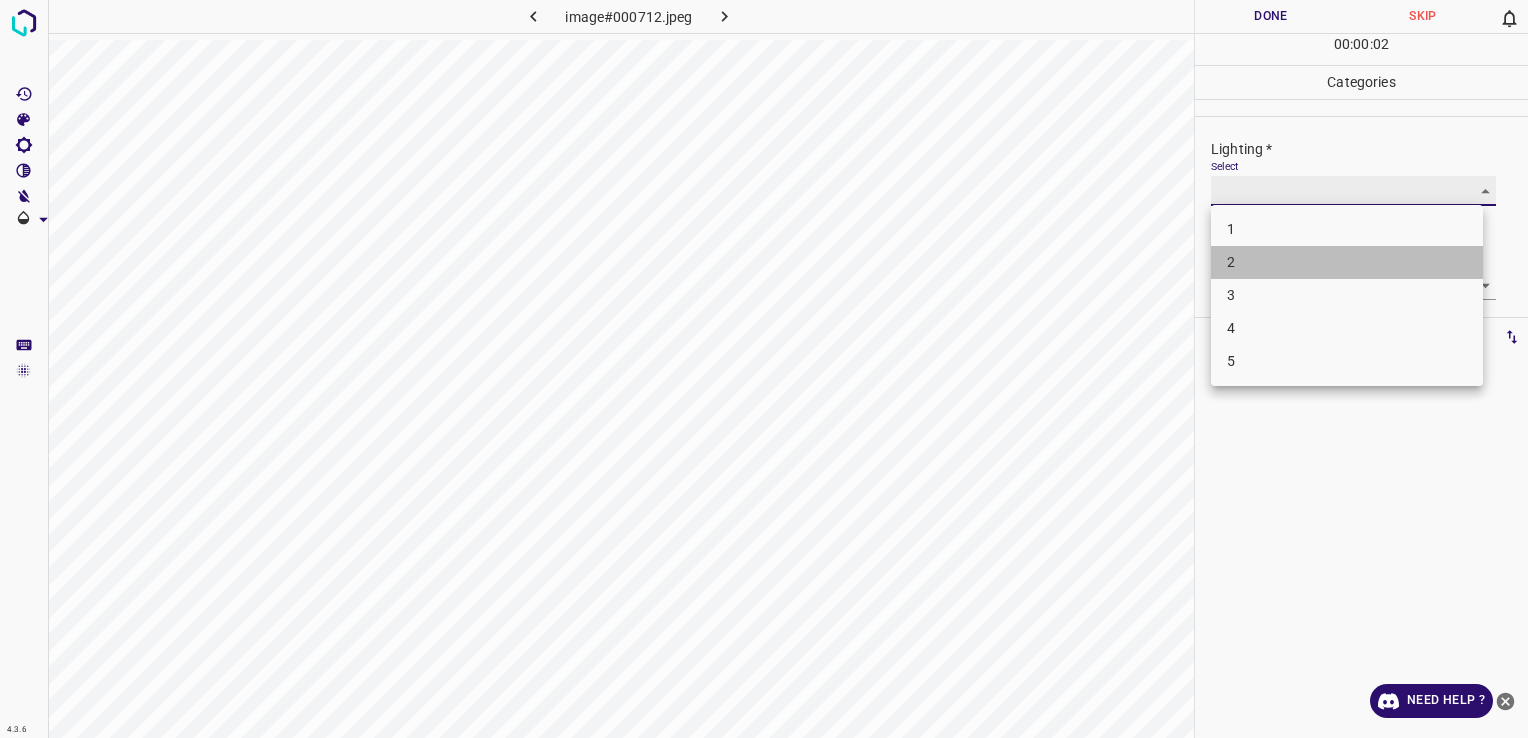 type on "2" 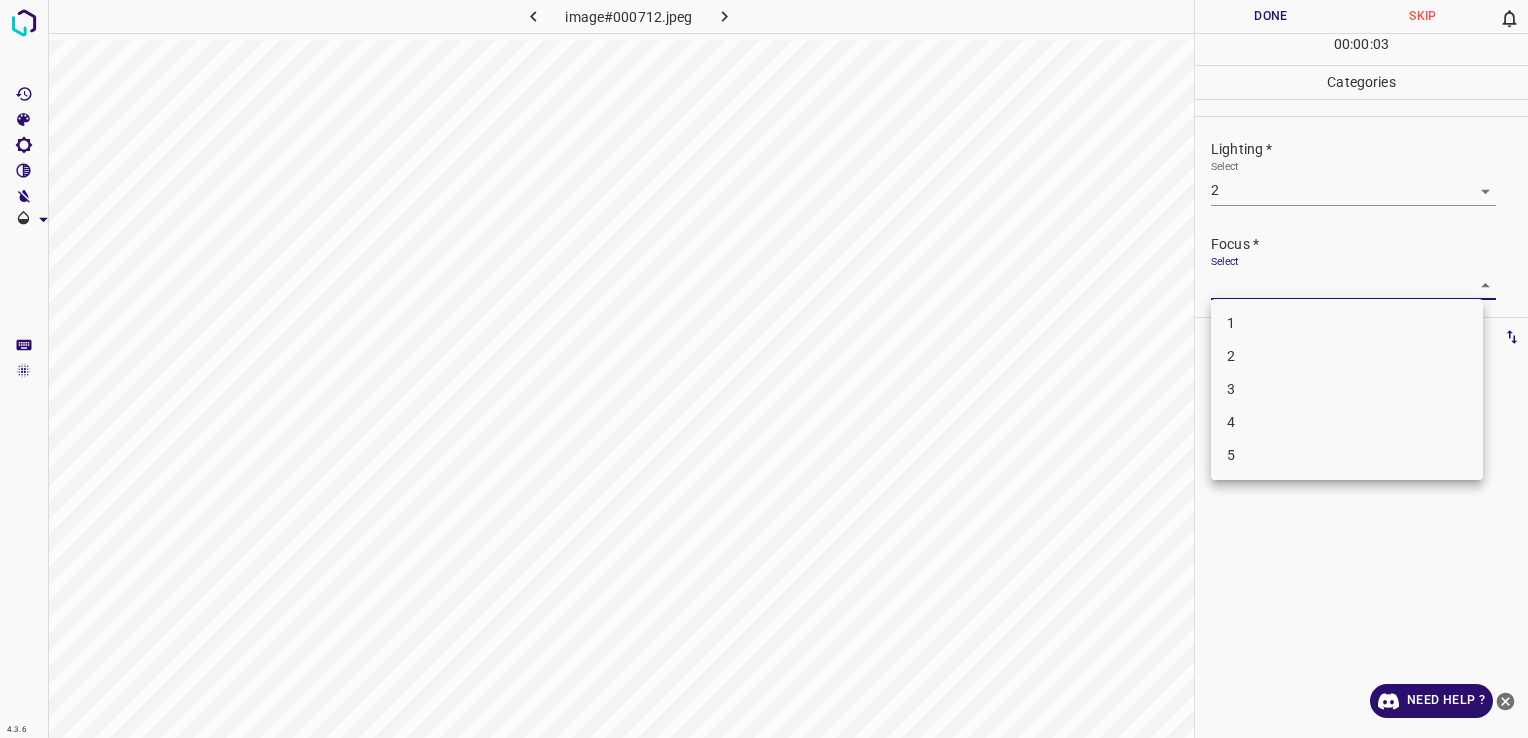 drag, startPoint x: 1263, startPoint y: 280, endPoint x: 1280, endPoint y: 353, distance: 74.953316 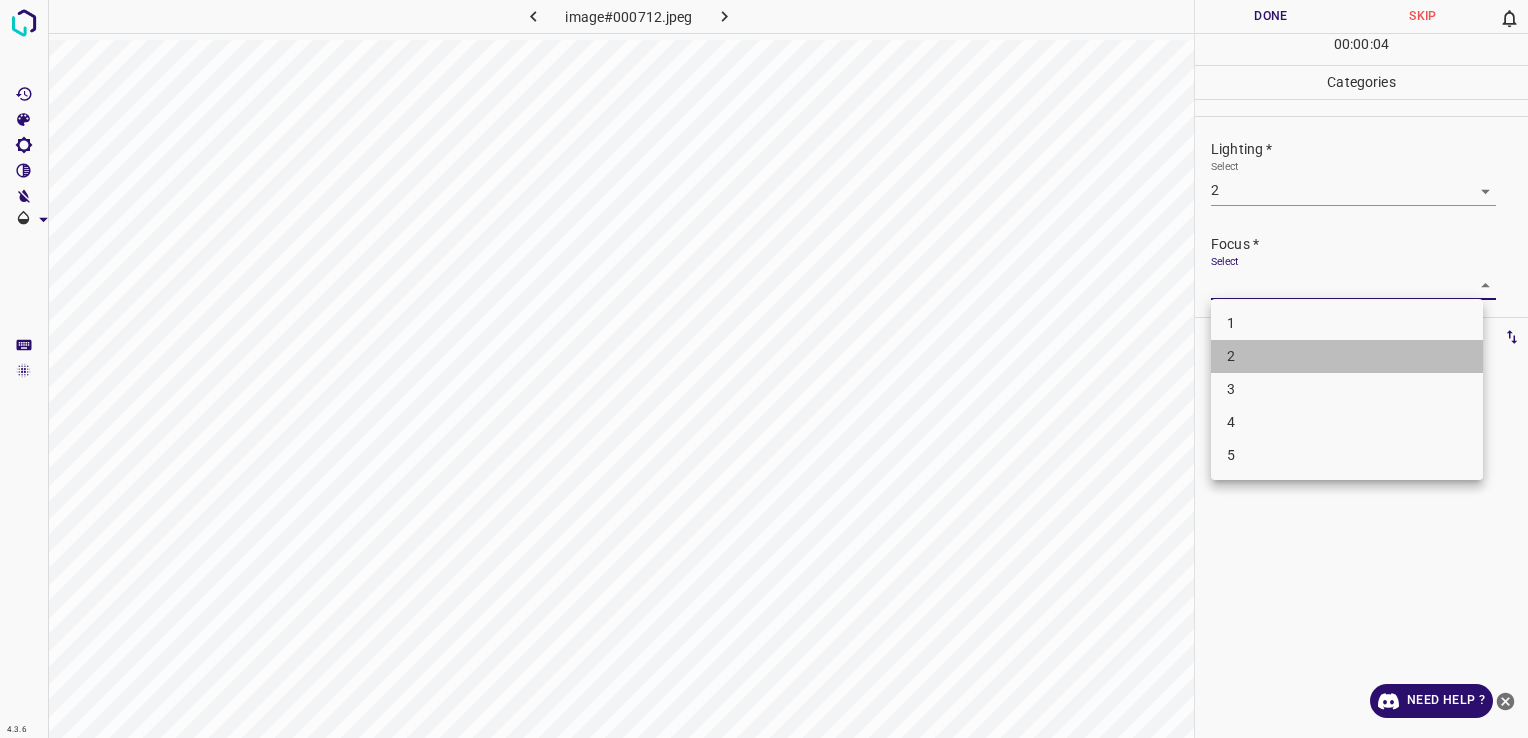 click on "2" at bounding box center [1347, 356] 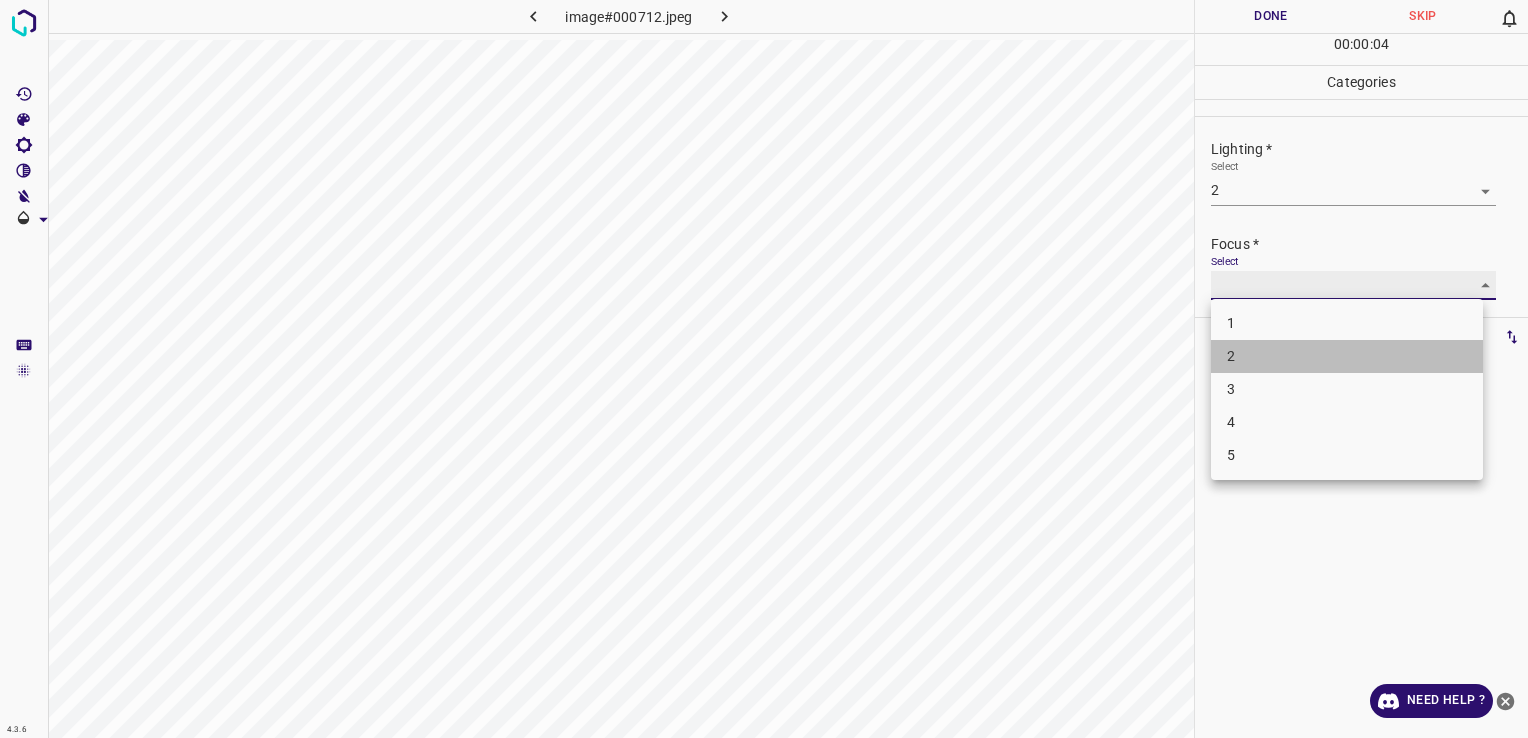 type on "2" 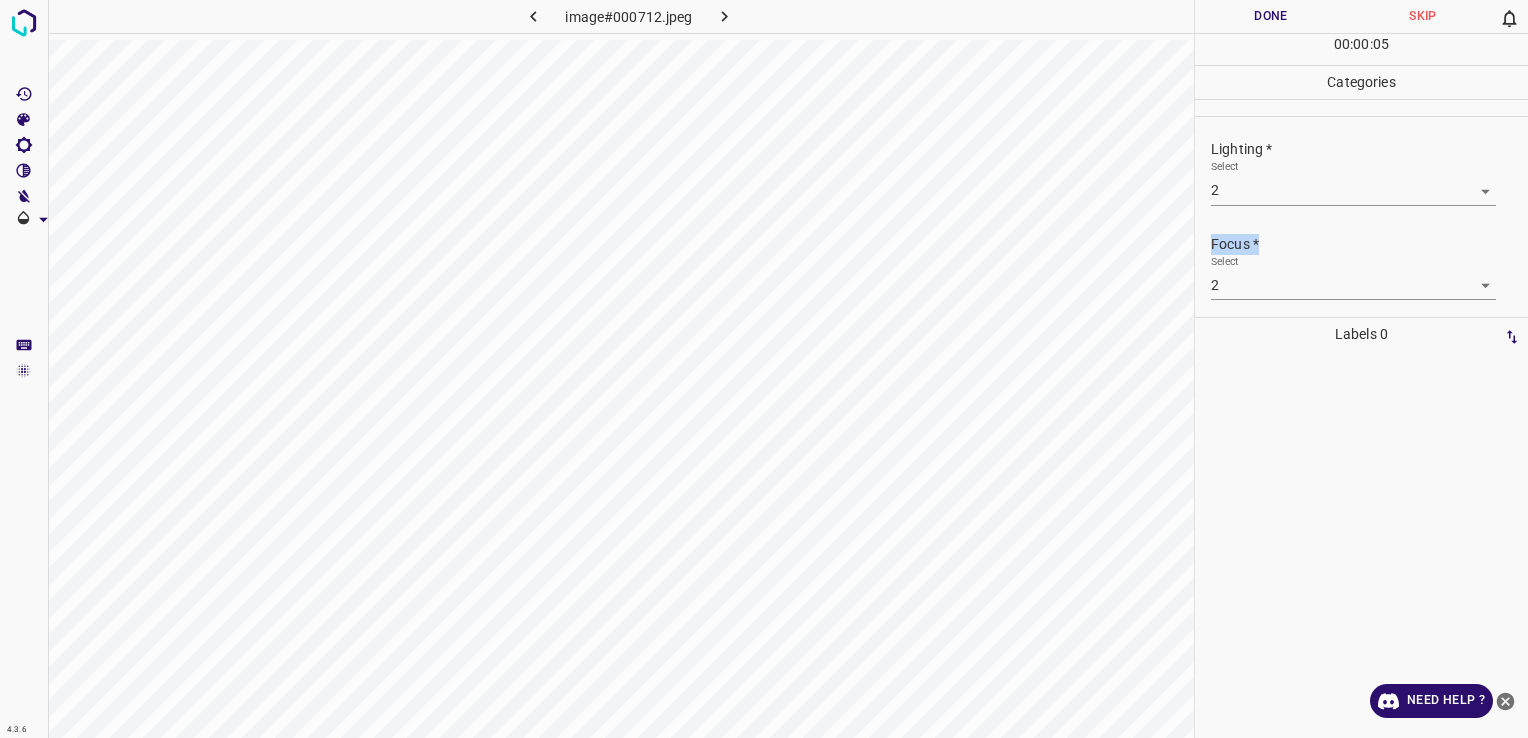 drag, startPoint x: 1527, startPoint y: 172, endPoint x: 1523, endPoint y: 234, distance: 62.1289 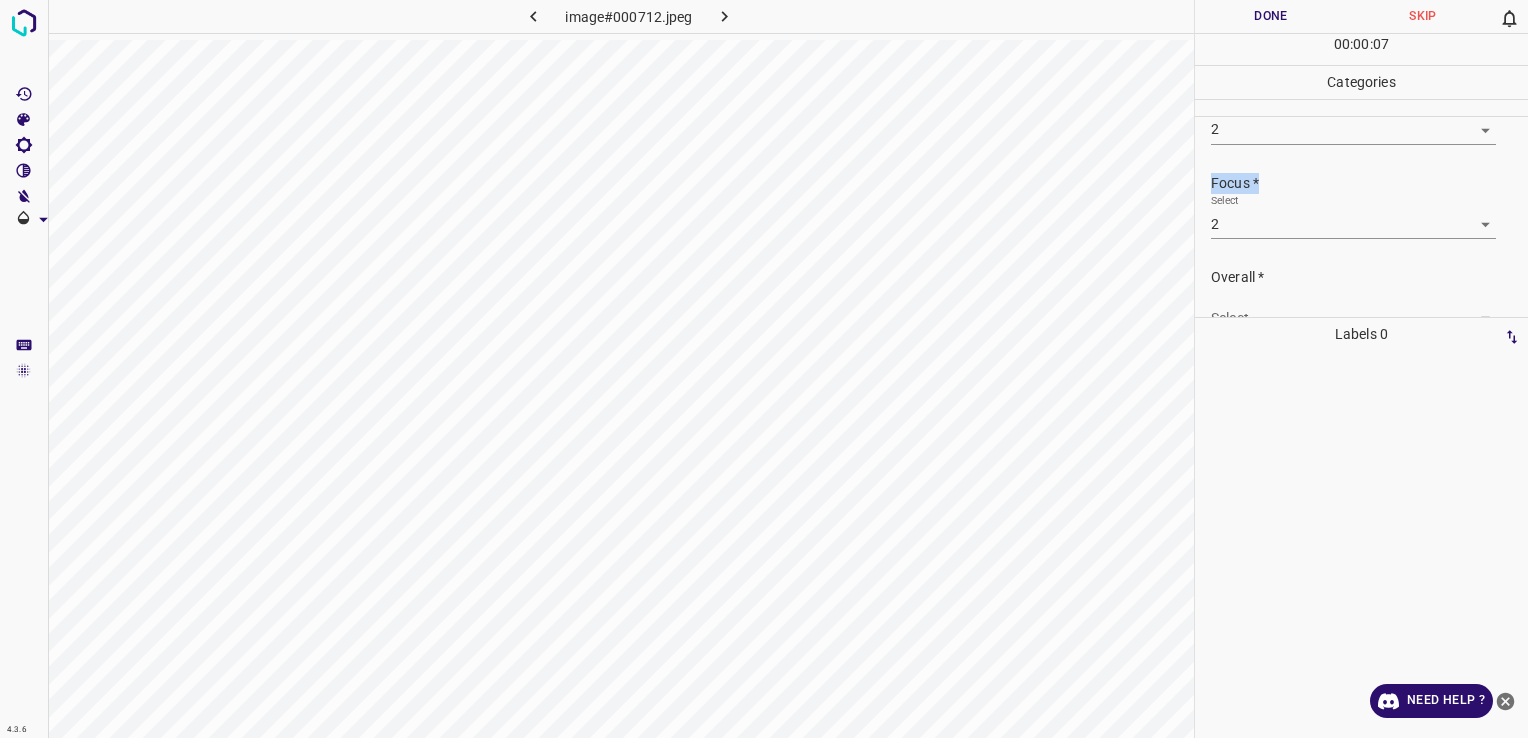scroll, scrollTop: 70, scrollLeft: 0, axis: vertical 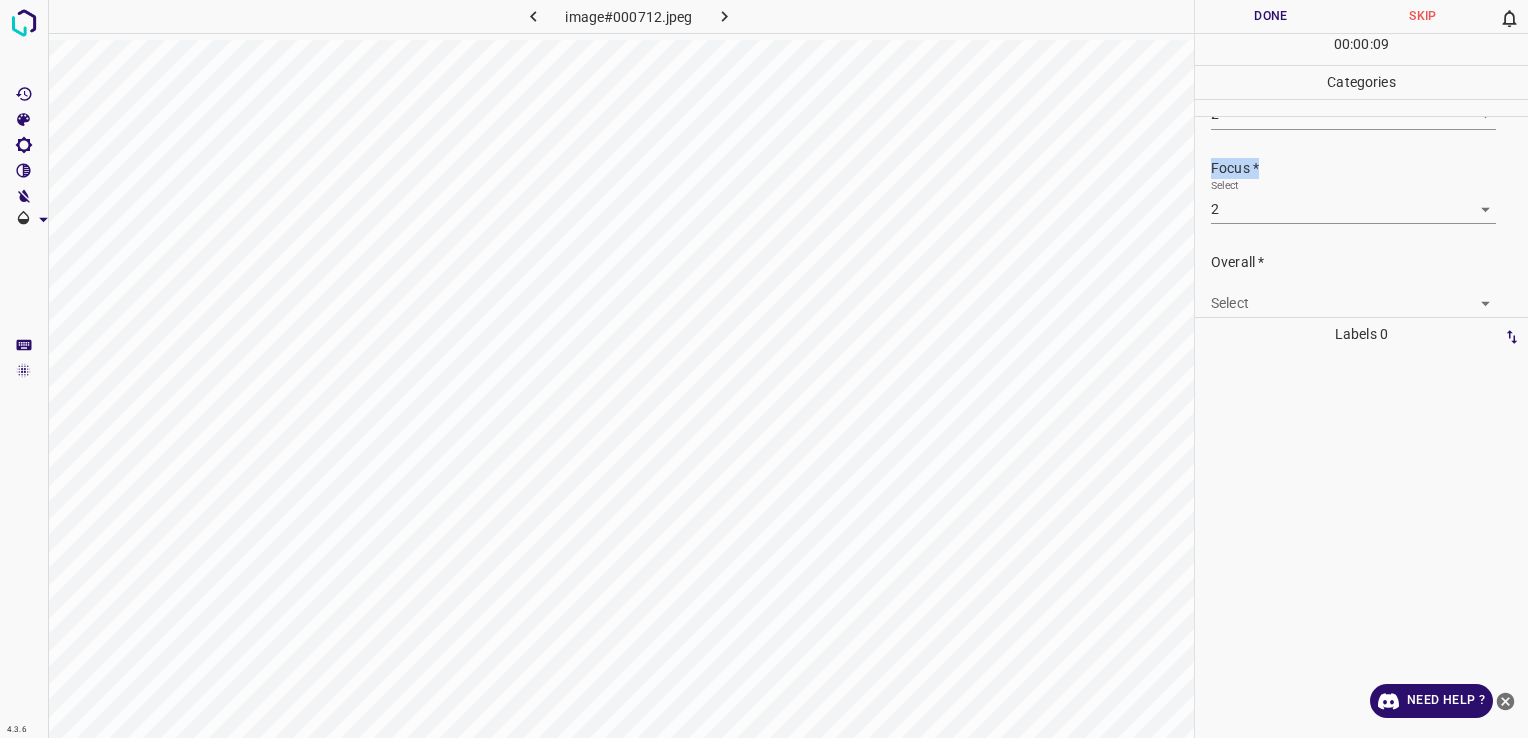click on "4.3.6  image#000712.jpeg Done Skip 0 00   : 00   : 09   Categories Lighting *  Select 2 2 Focus *  Select 2 2 Overall *  Select ​ Labels   0 Categories 1 Lighting 2 Focus 3 Overall Tools Space Change between modes (Draw & Edit) I Auto labeling R Restore zoom M Zoom in N Zoom out Delete Delete selecte label Filters Z Restore filters X Saturation filter C Brightness filter V Contrast filter B Gray scale filter General O Download Need Help ? - Text - Hide - Delete" at bounding box center [764, 369] 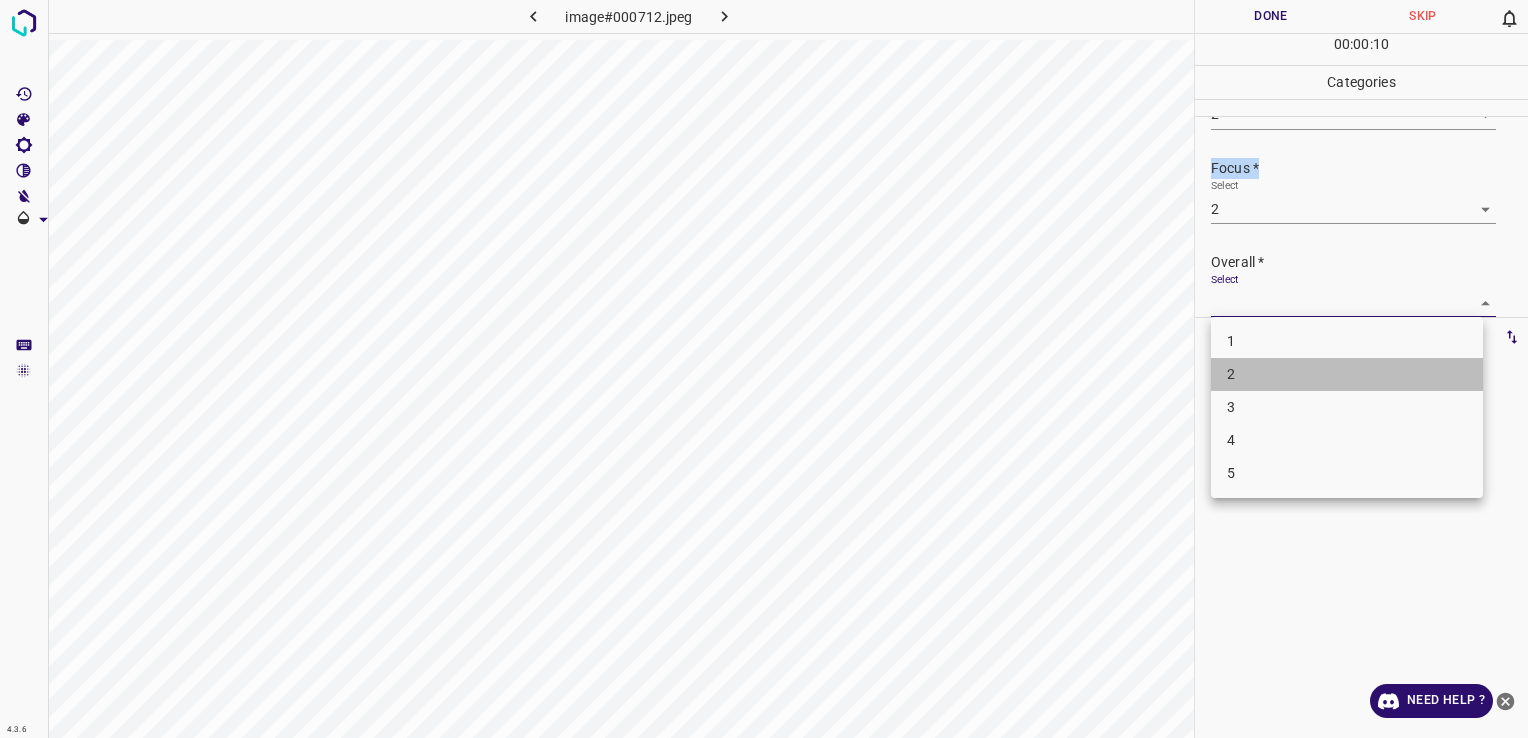 click on "2" at bounding box center (1347, 374) 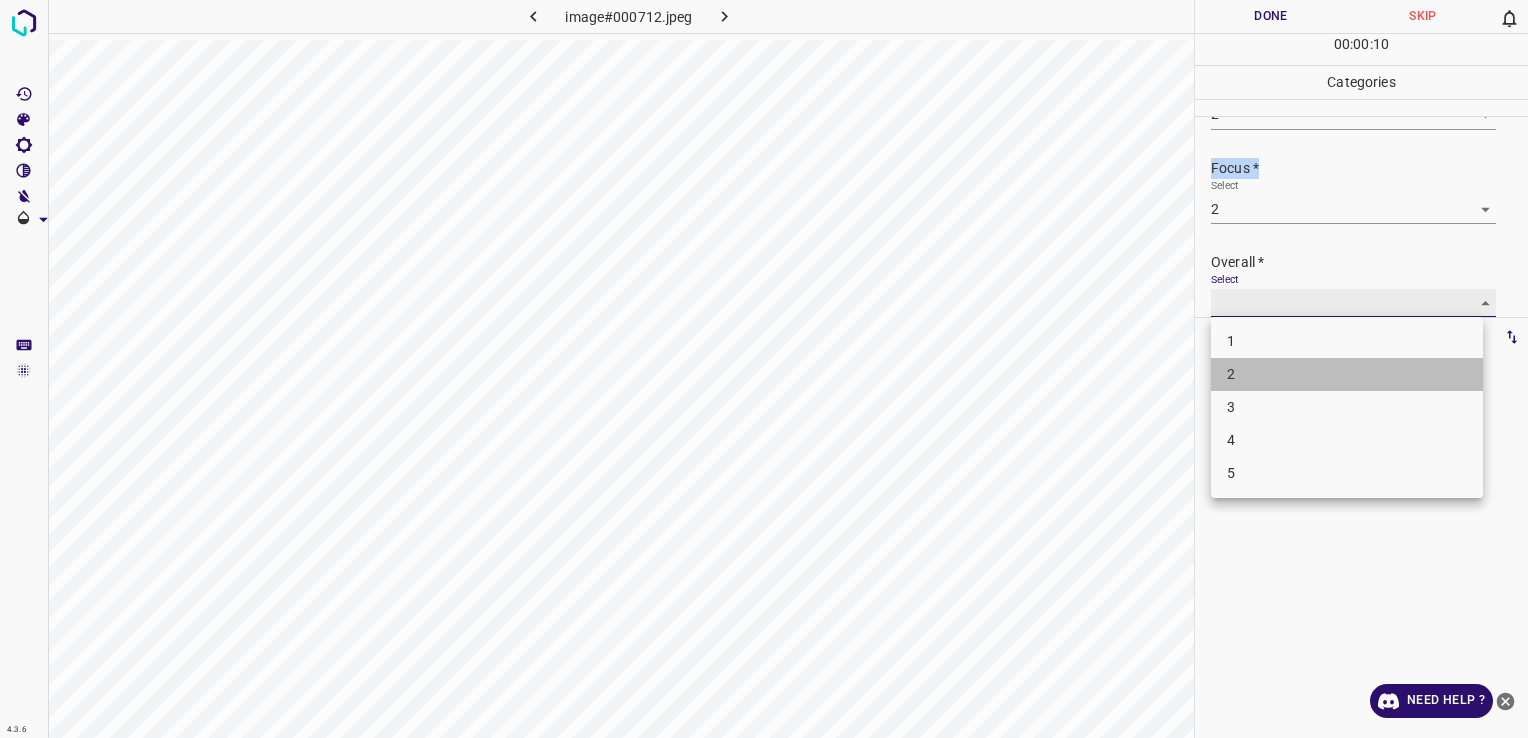 type on "2" 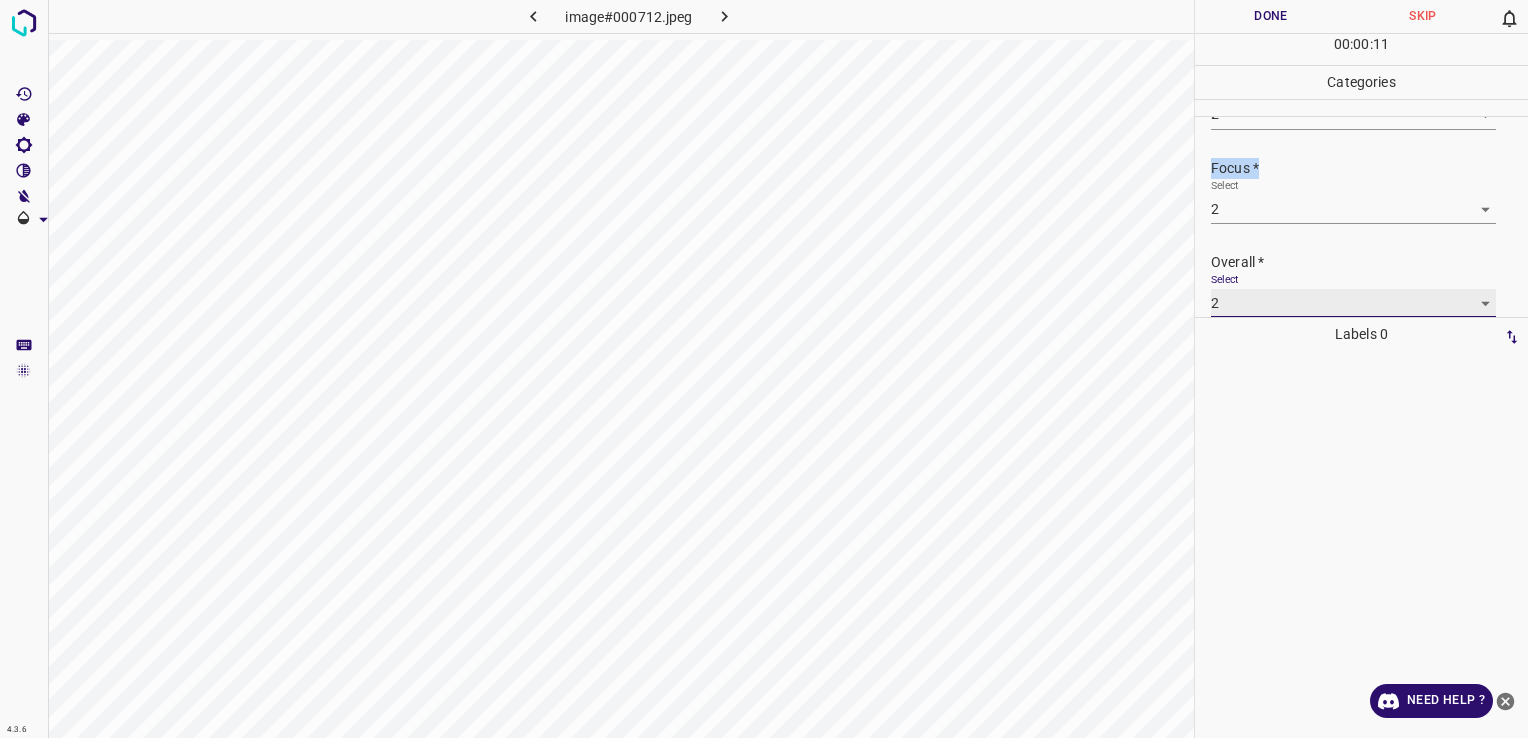 scroll, scrollTop: 76, scrollLeft: 0, axis: vertical 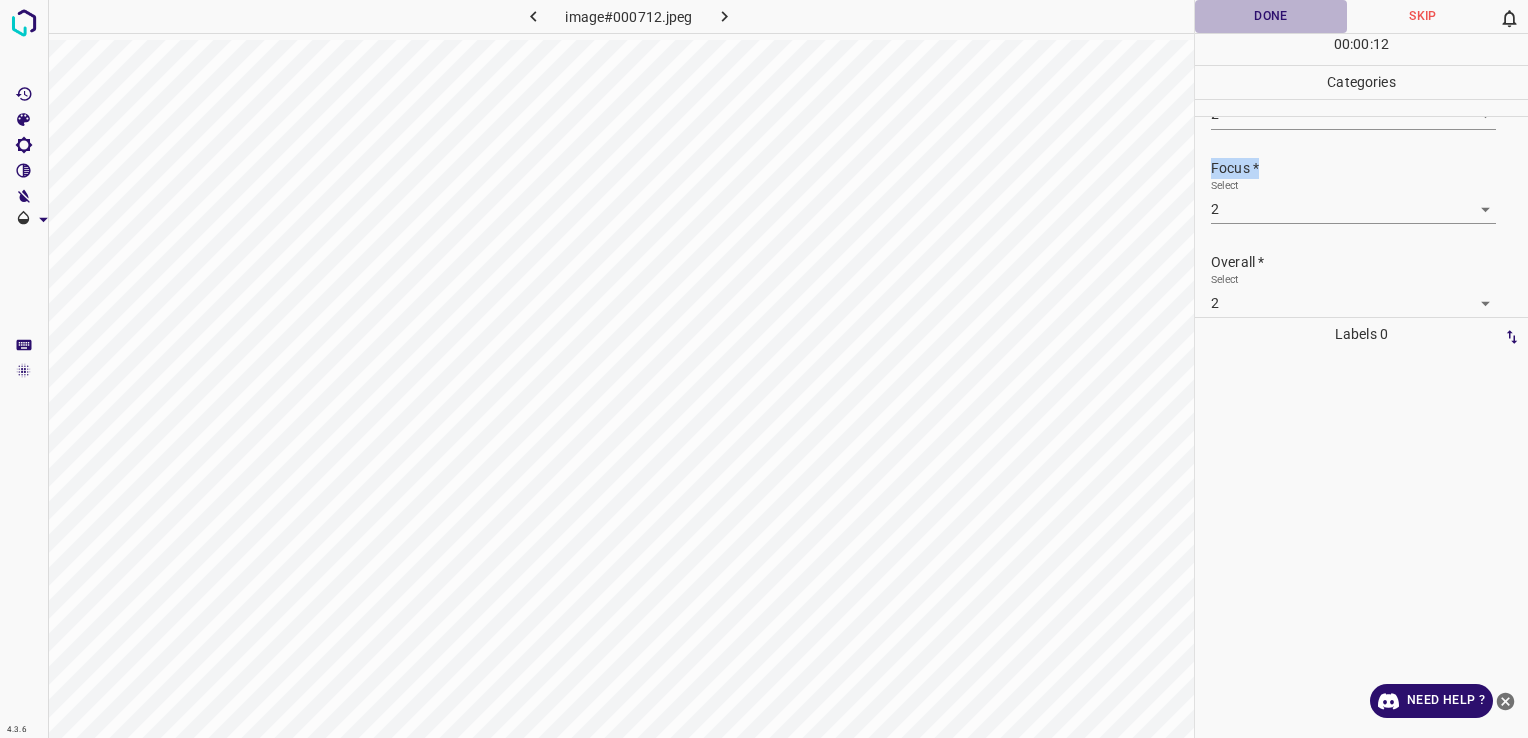 click on "Done" at bounding box center (1271, 16) 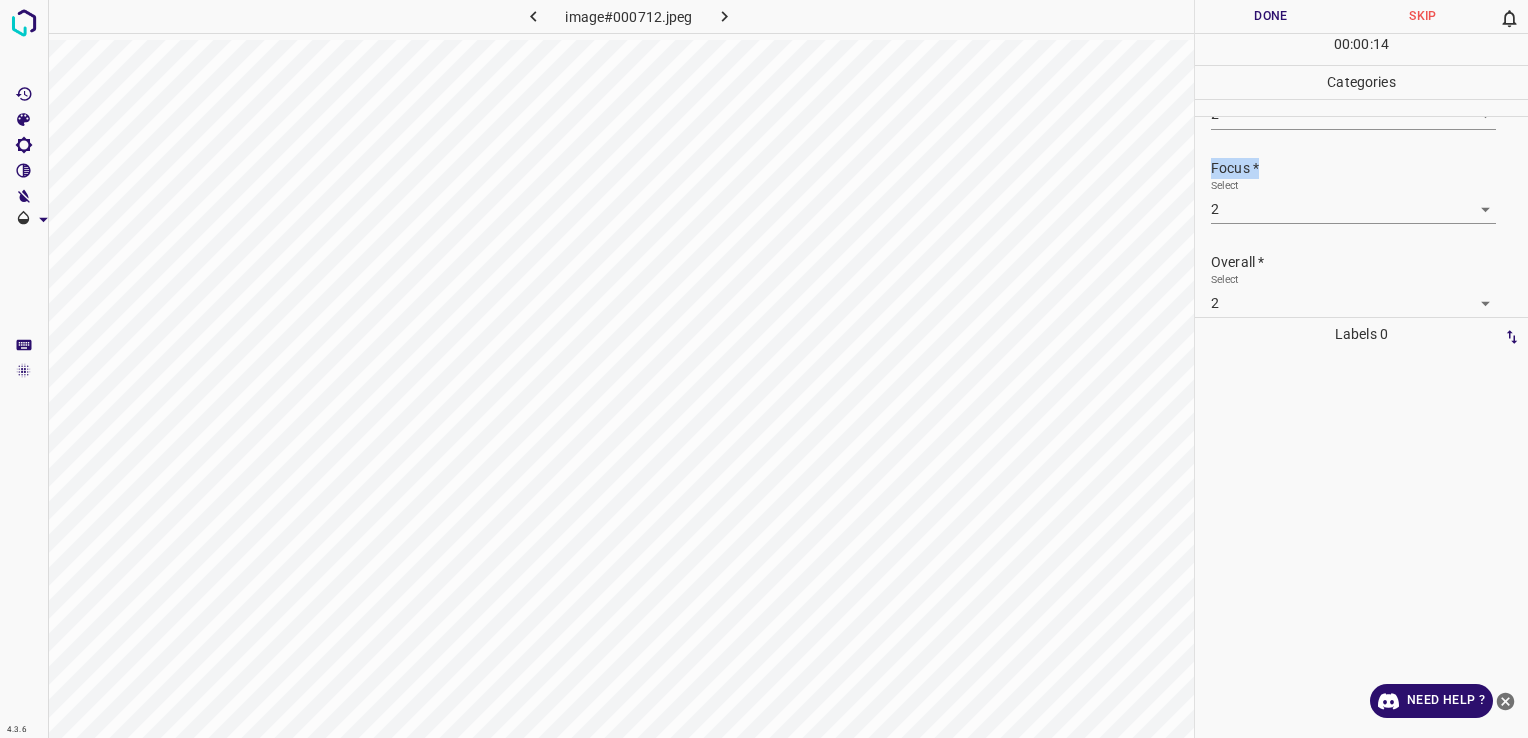 scroll, scrollTop: 76, scrollLeft: 0, axis: vertical 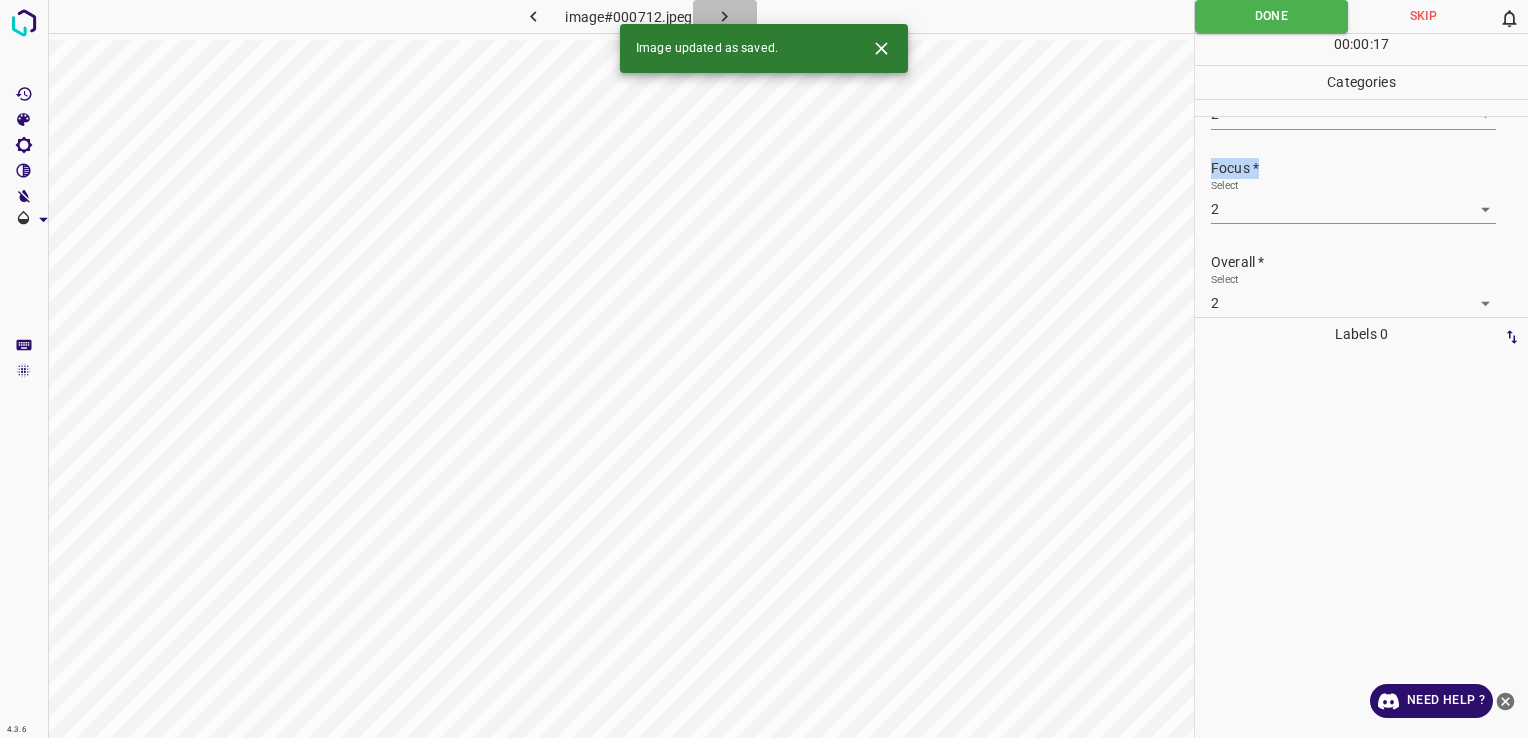 click 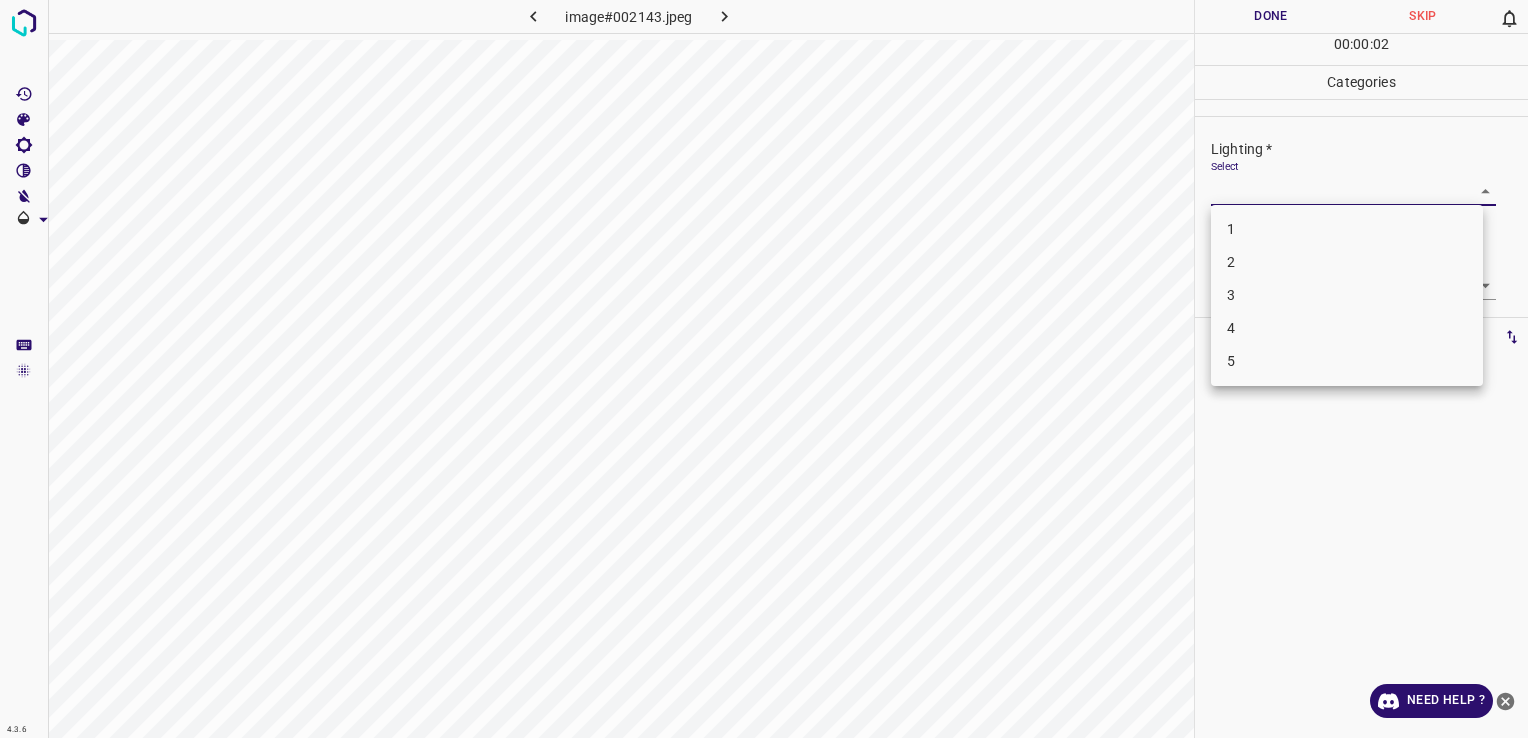 click on "4.3.6  image#002143.jpeg Done Skip 0 00   : 00   : 02   Categories Lighting *  Select ​ Focus *  Select ​ Overall *  Select ​ Labels   0 Categories 1 Lighting 2 Focus 3 Overall Tools Space Change between modes (Draw & Edit) I Auto labeling R Restore zoom M Zoom in N Zoom out Delete Delete selecte label Filters Z Restore filters X Saturation filter C Brightness filter V Contrast filter B Gray scale filter General O Download Need Help ? - Text - Hide - Delete 1 2 3 4 5" at bounding box center [764, 369] 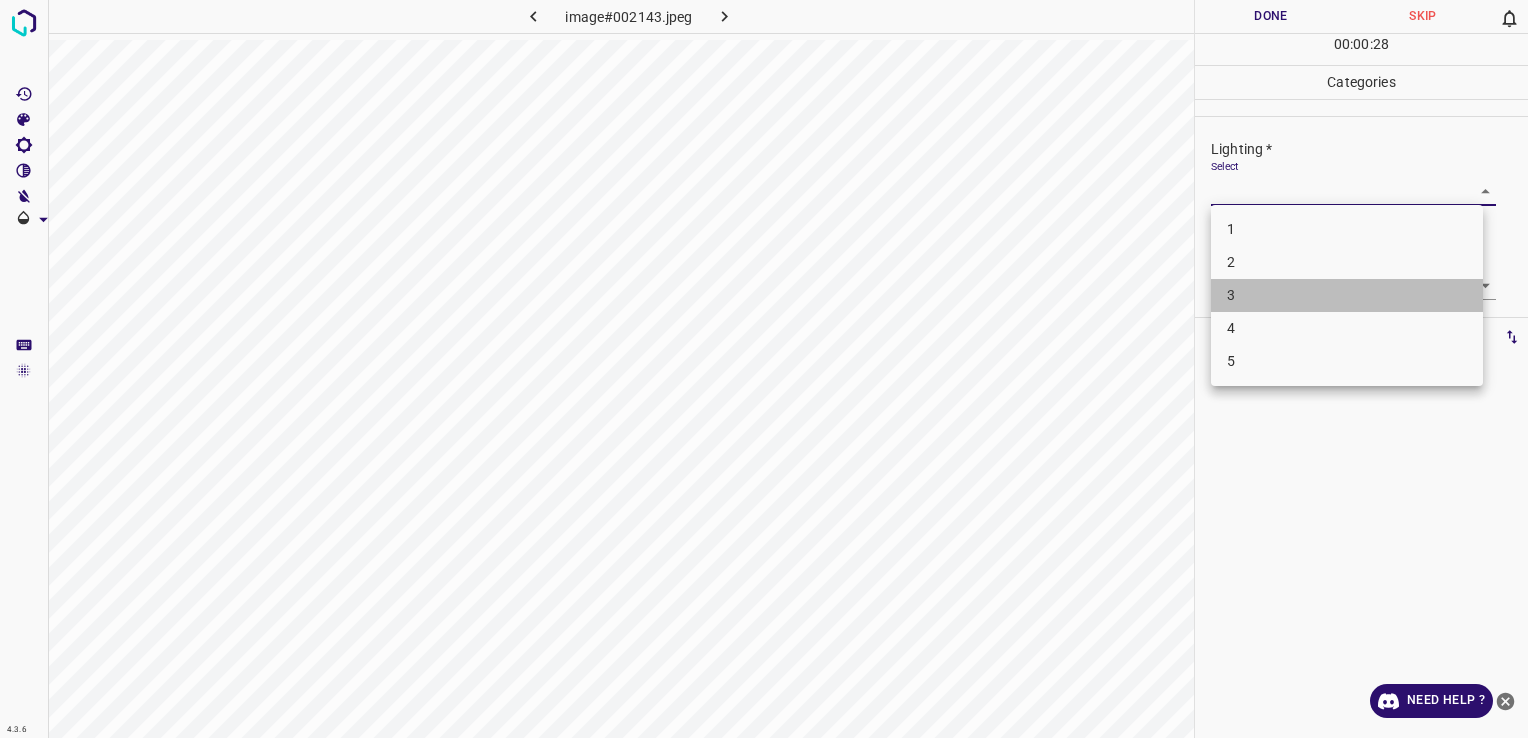 click on "3" at bounding box center [1347, 295] 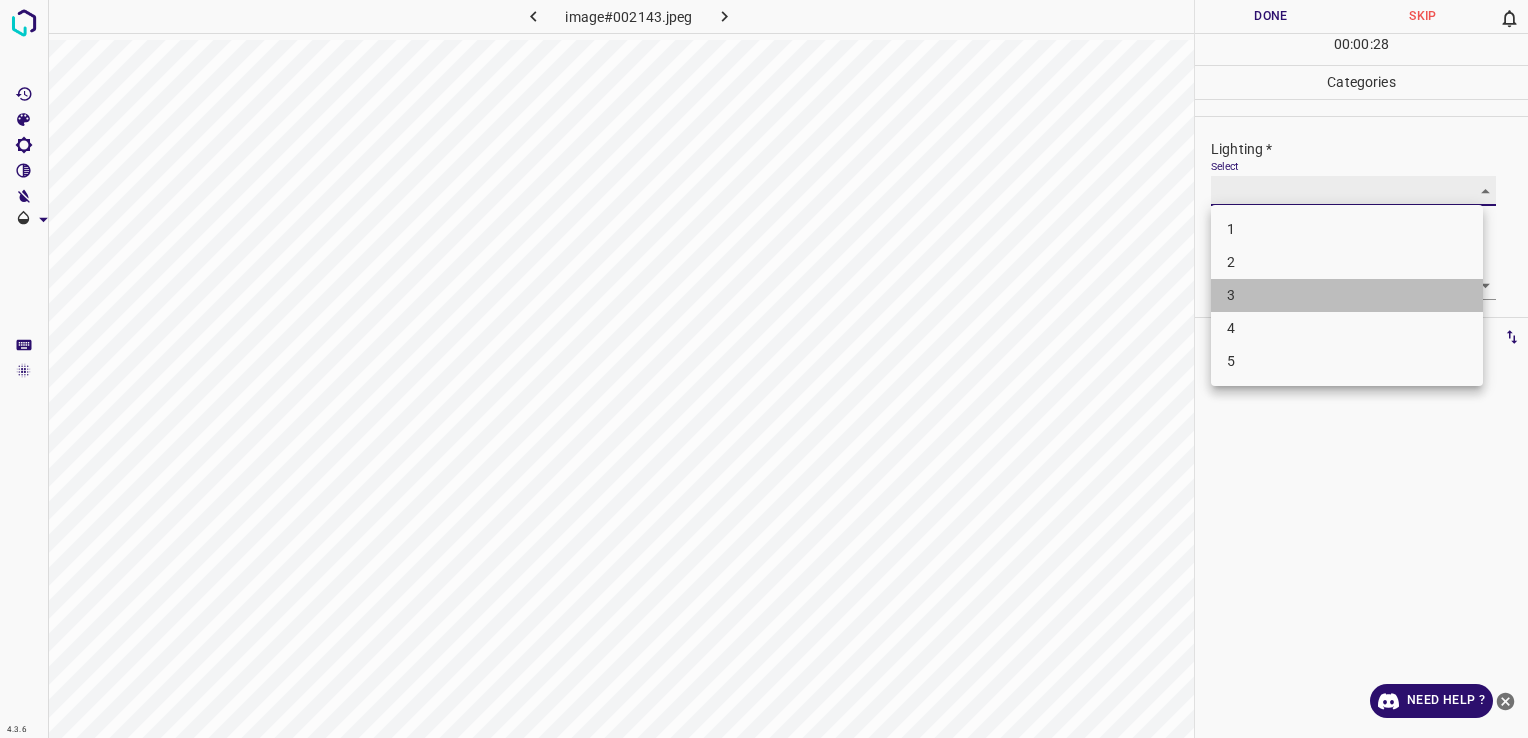 type on "3" 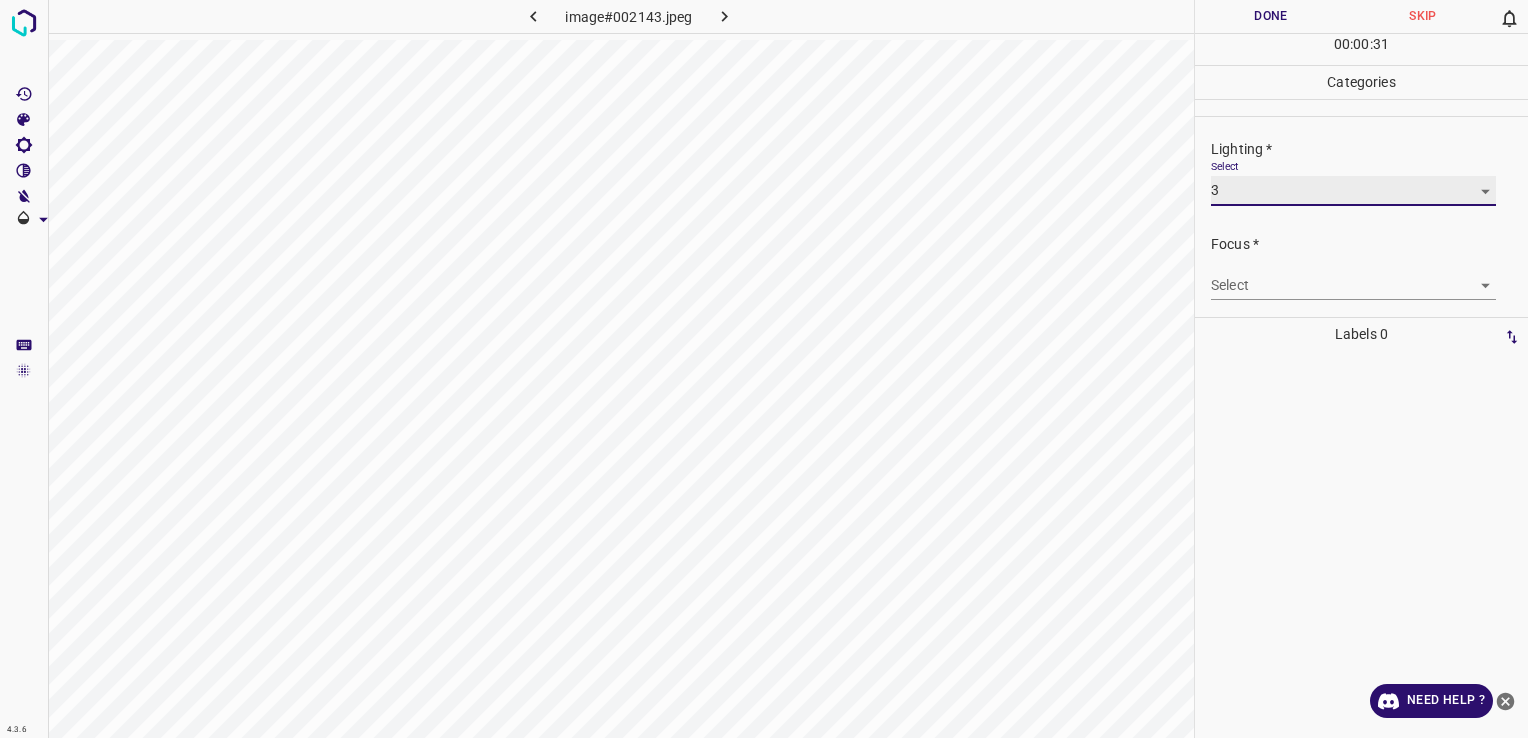 scroll, scrollTop: 98, scrollLeft: 0, axis: vertical 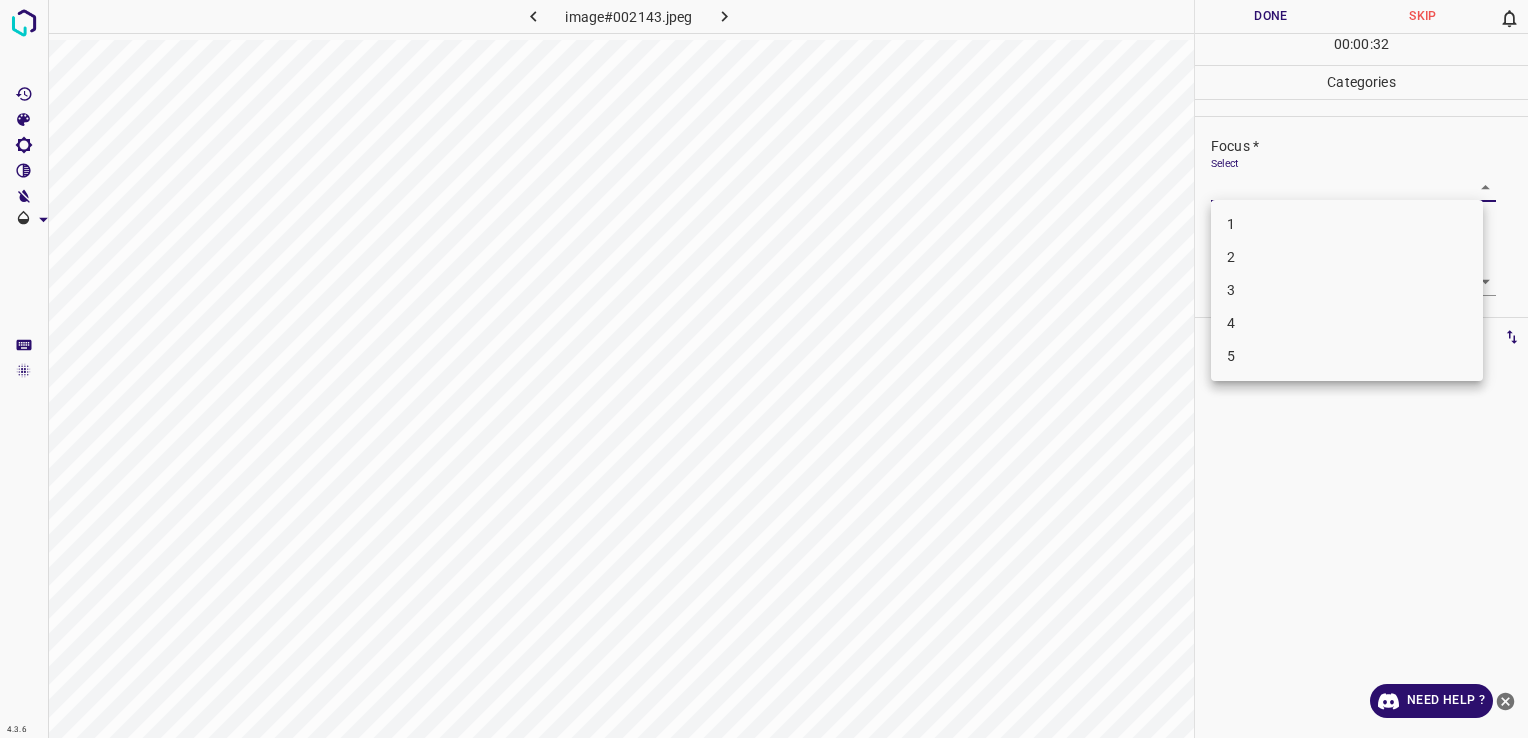 click on "4.3.6  image#002143.jpeg Done Skip 0 00   : 00   : 32   Categories Lighting *  Select 3 3 Focus *  Select ​ Overall *  Select ​ Labels   0 Categories 1 Lighting 2 Focus 3 Overall Tools Space Change between modes (Draw & Edit) I Auto labeling R Restore zoom M Zoom in N Zoom out Delete Delete selecte label Filters Z Restore filters X Saturation filter C Brightness filter V Contrast filter B Gray scale filter General O Download Need Help ? - Text - Hide - Delete 1 2 3 4 5" at bounding box center [764, 369] 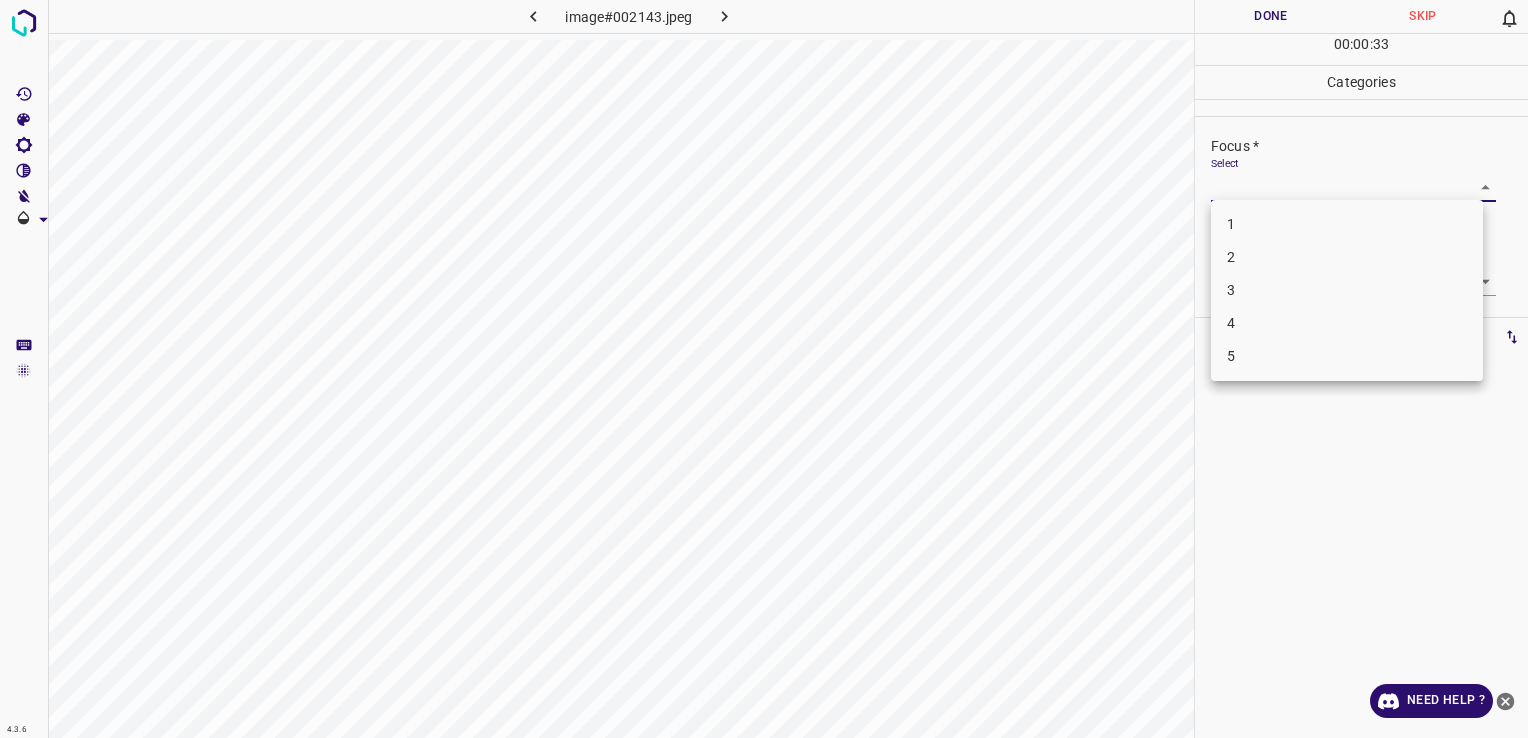 click on "2" at bounding box center [1347, 257] 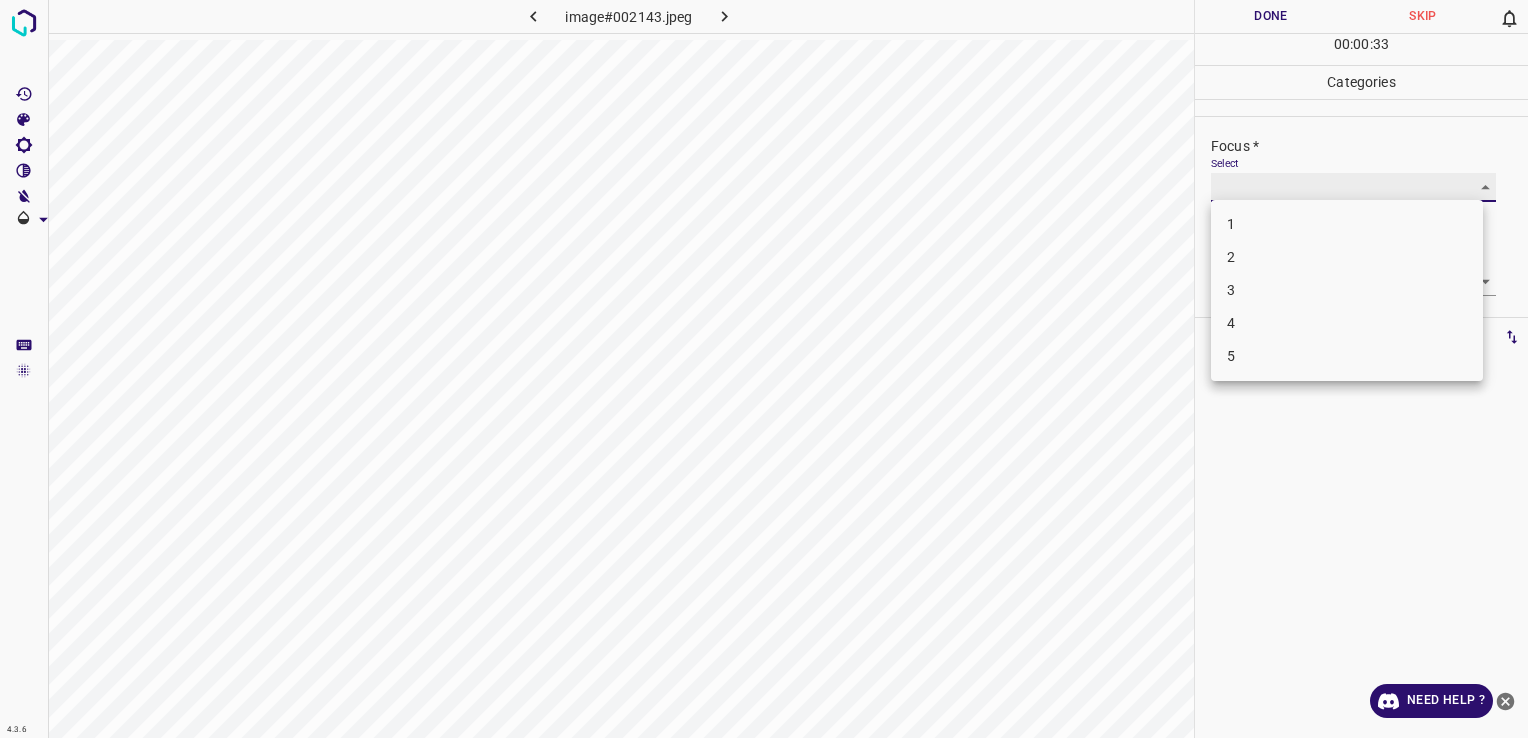 type on "2" 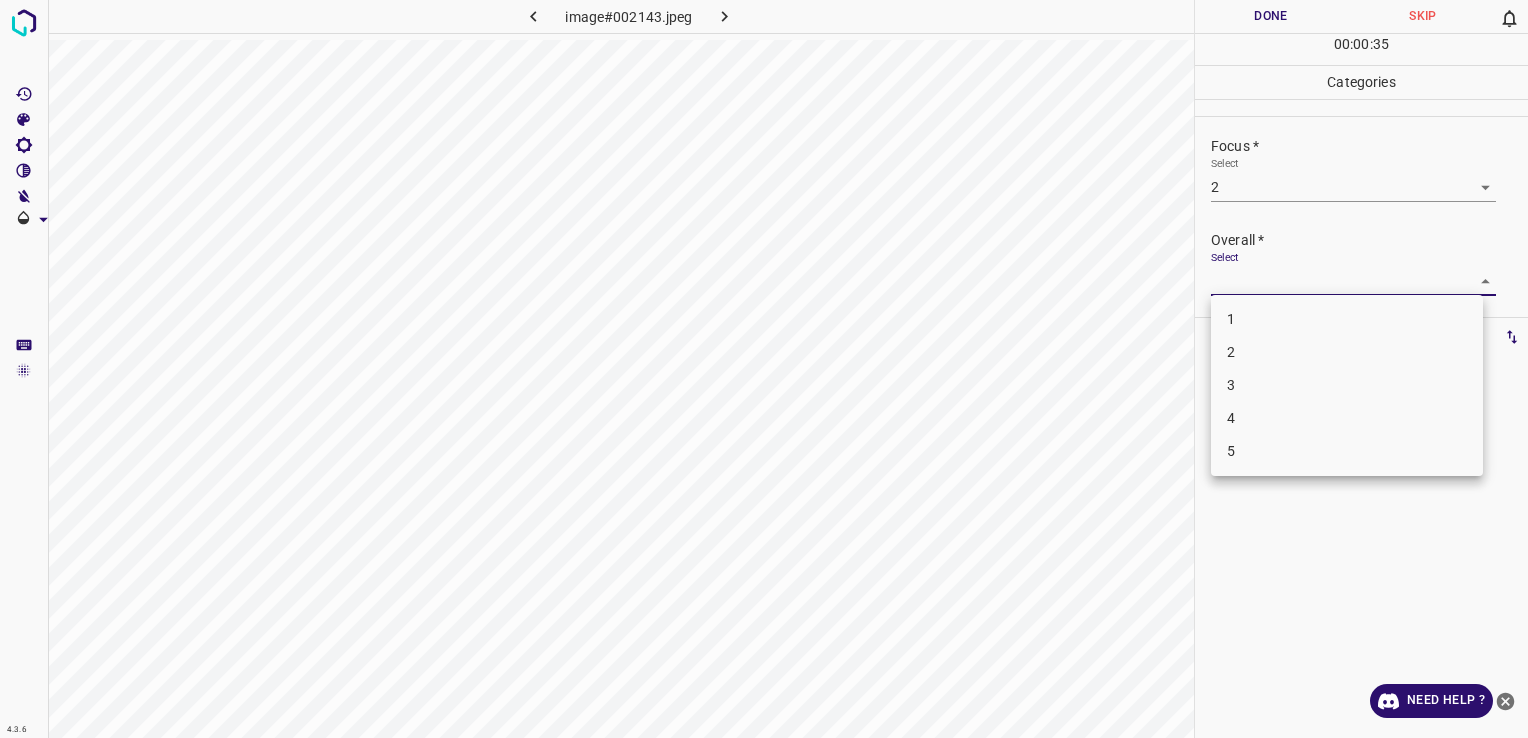 click on "4.3.6  image#002143.jpeg Done Skip 0 00   : 00   : 35   Categories Lighting *  Select 3 3 Focus *  Select 2 2 Overall *  Select ​ Labels   0 Categories 1 Lighting 2 Focus 3 Overall Tools Space Change between modes (Draw & Edit) I Auto labeling R Restore zoom M Zoom in N Zoom out Delete Delete selecte label Filters Z Restore filters X Saturation filter C Brightness filter V Contrast filter B Gray scale filter General O Download Need Help ? - Text - Hide - Delete 1 2 3 4 5" at bounding box center [764, 369] 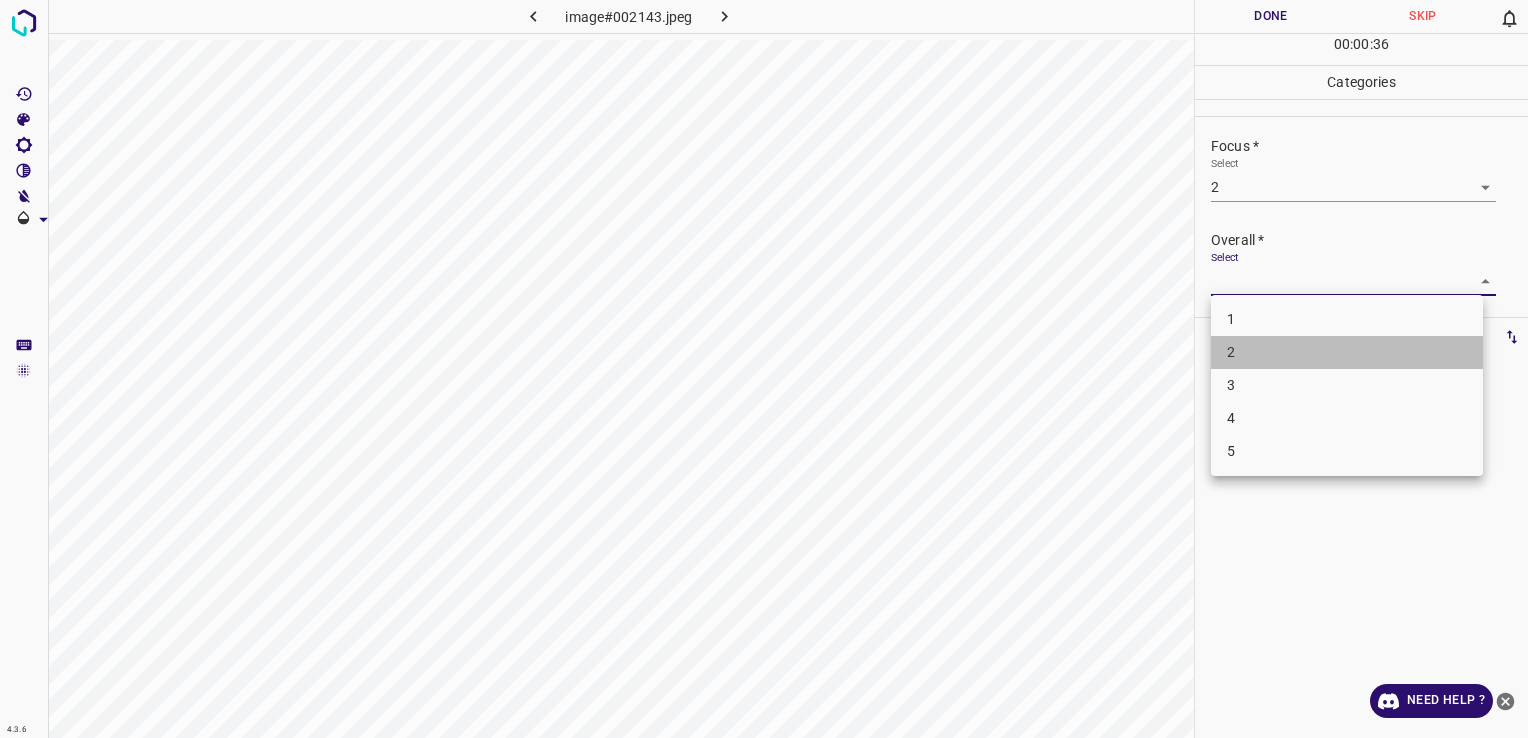 click on "2" at bounding box center [1347, 352] 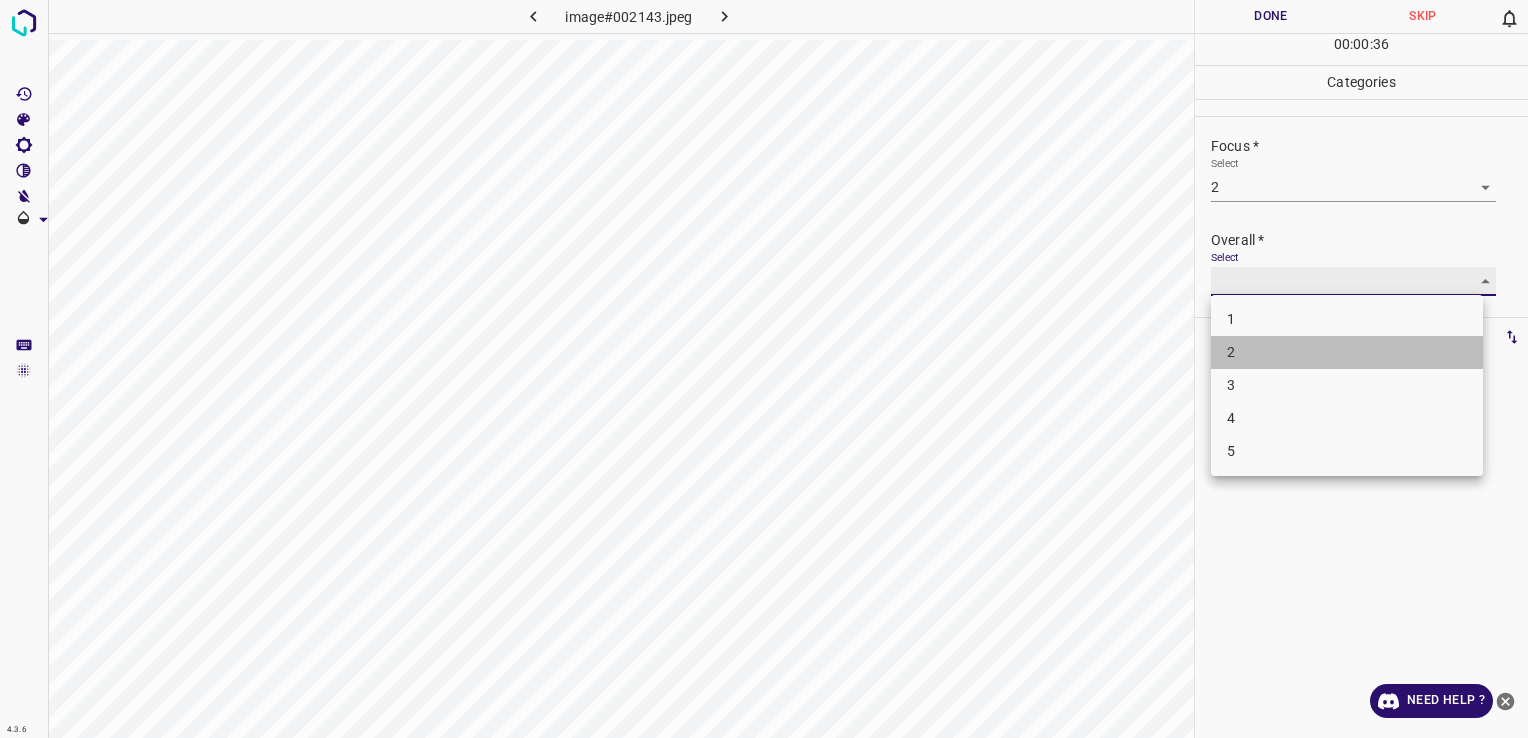type on "2" 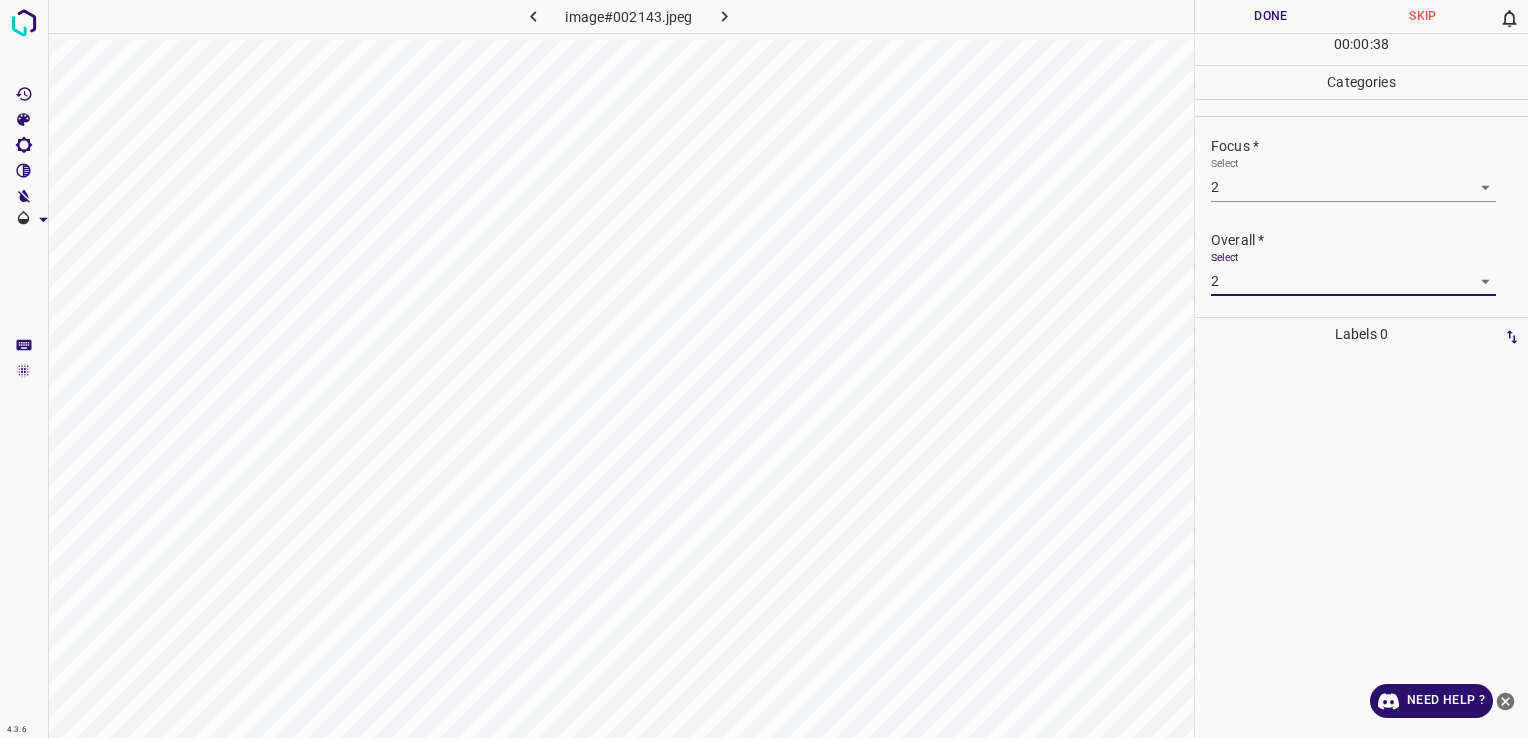 click on "Done" at bounding box center [1271, 16] 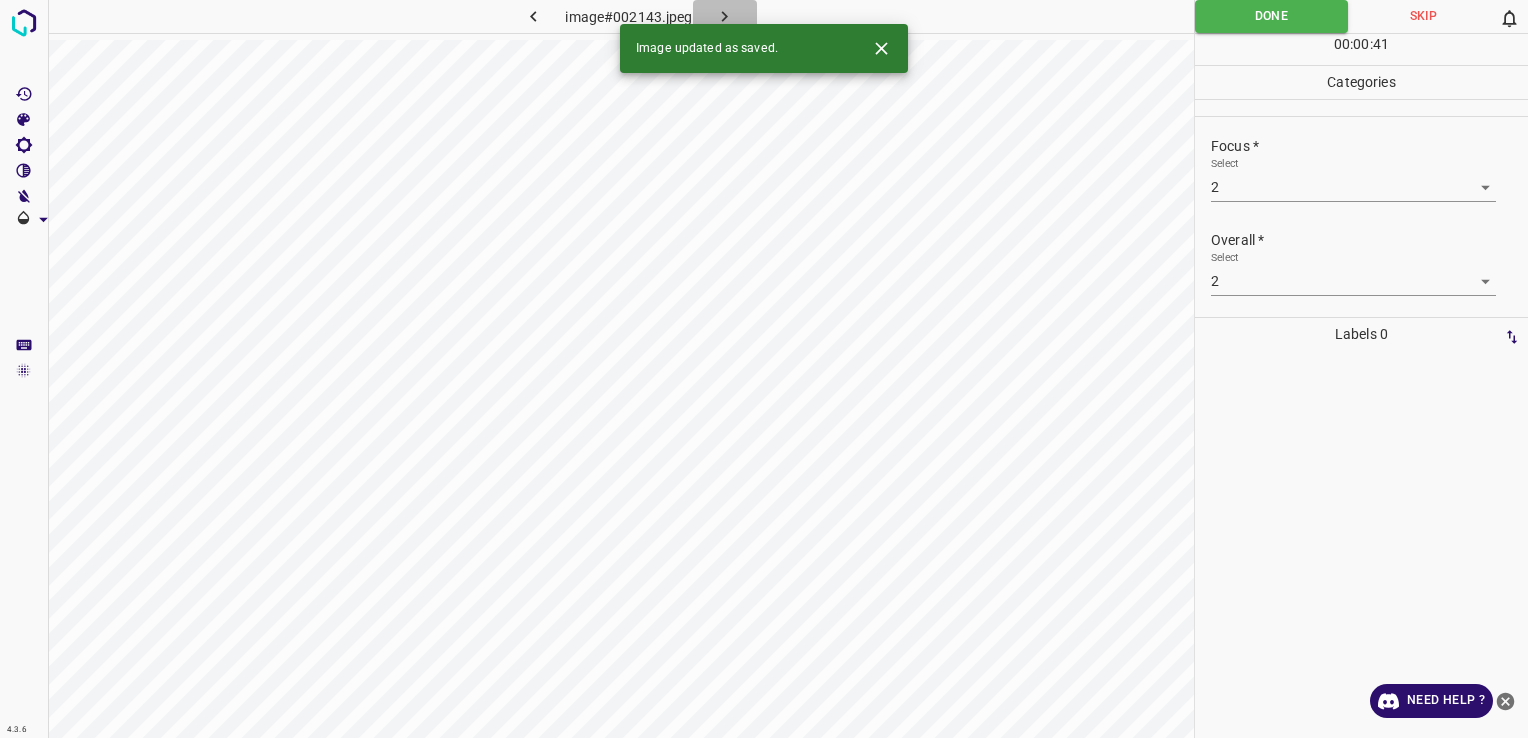click at bounding box center [725, 16] 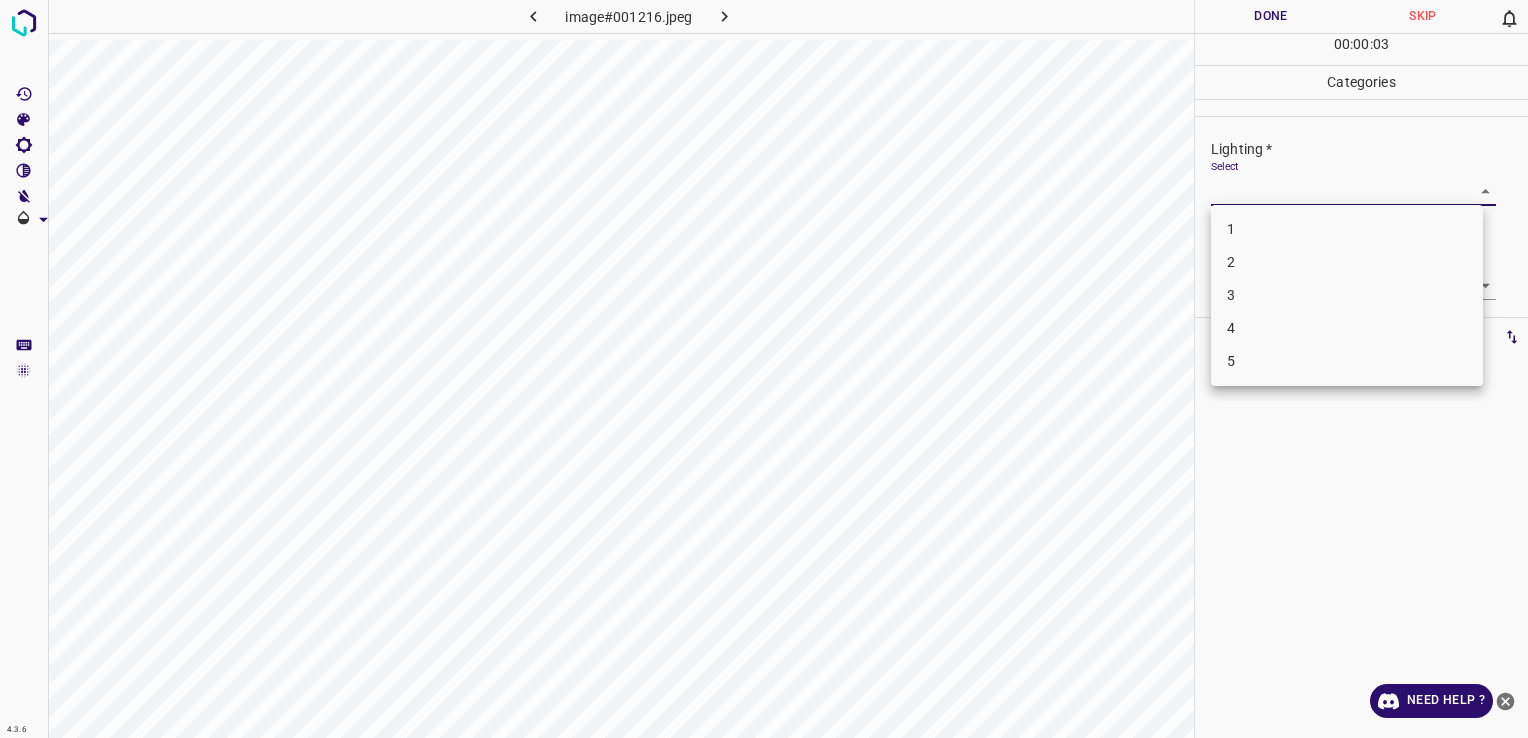 click on "4.3.6  image#001216.jpeg Done Skip 0 00   : 00   : 03   Categories Lighting *  Select ​ Focus *  Select ​ Overall *  Select ​ Labels   0 Categories 1 Lighting 2 Focus 3 Overall Tools Space Change between modes (Draw & Edit) I Auto labeling R Restore zoom M Zoom in N Zoom out Delete Delete selecte label Filters Z Restore filters X Saturation filter C Brightness filter V Contrast filter B Gray scale filter General O Download Need Help ? - Text - Hide - Delete 1 2 3 4 5" at bounding box center [764, 369] 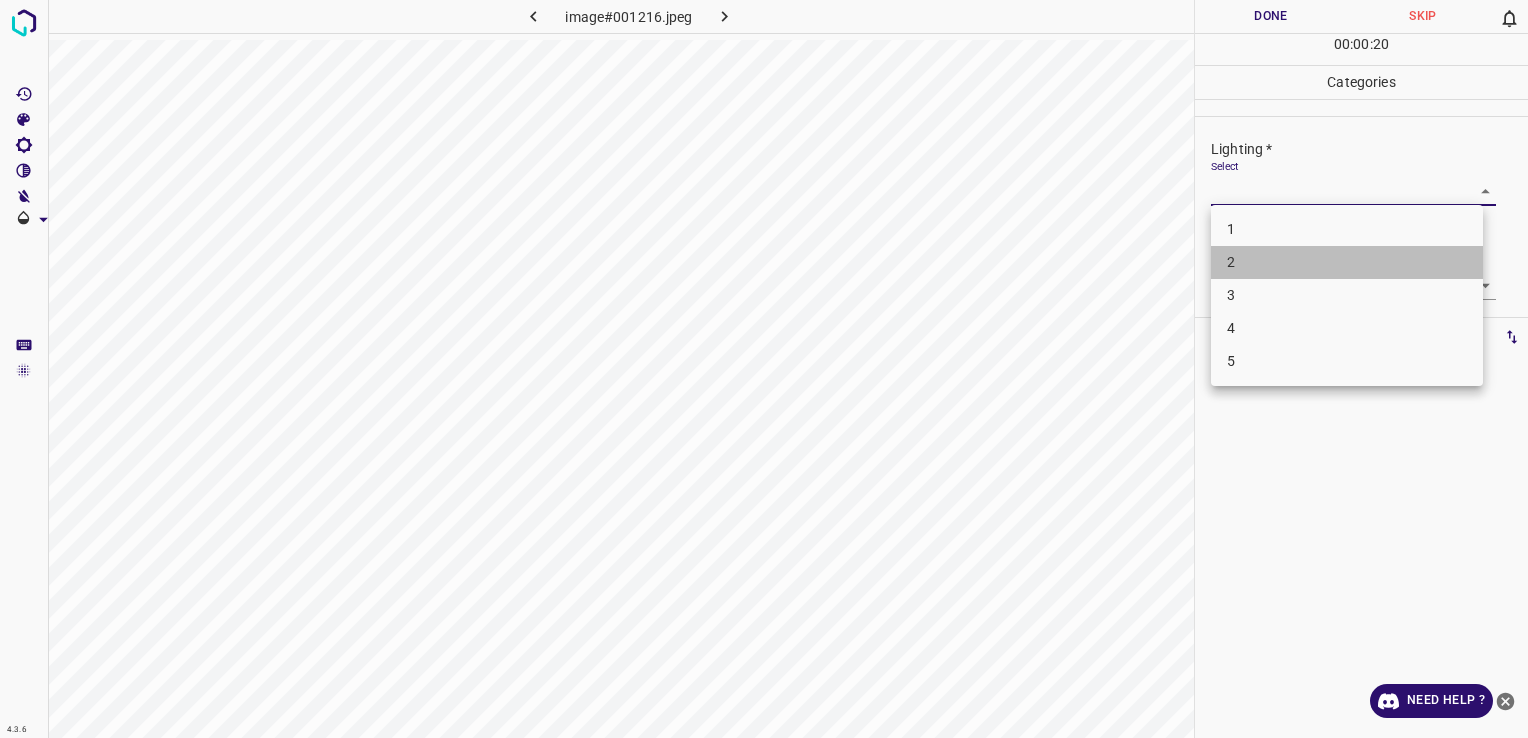click on "2" at bounding box center [1347, 262] 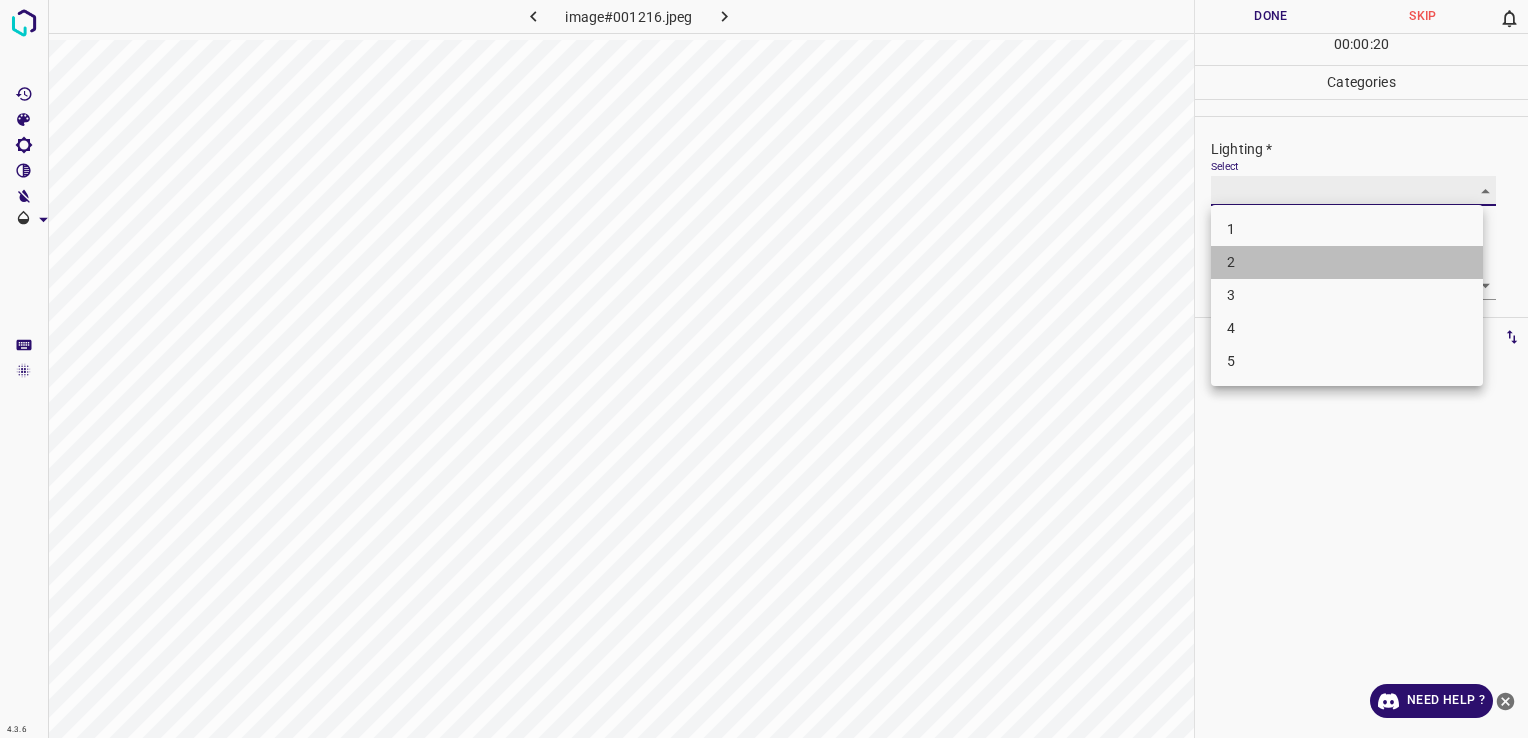 type on "2" 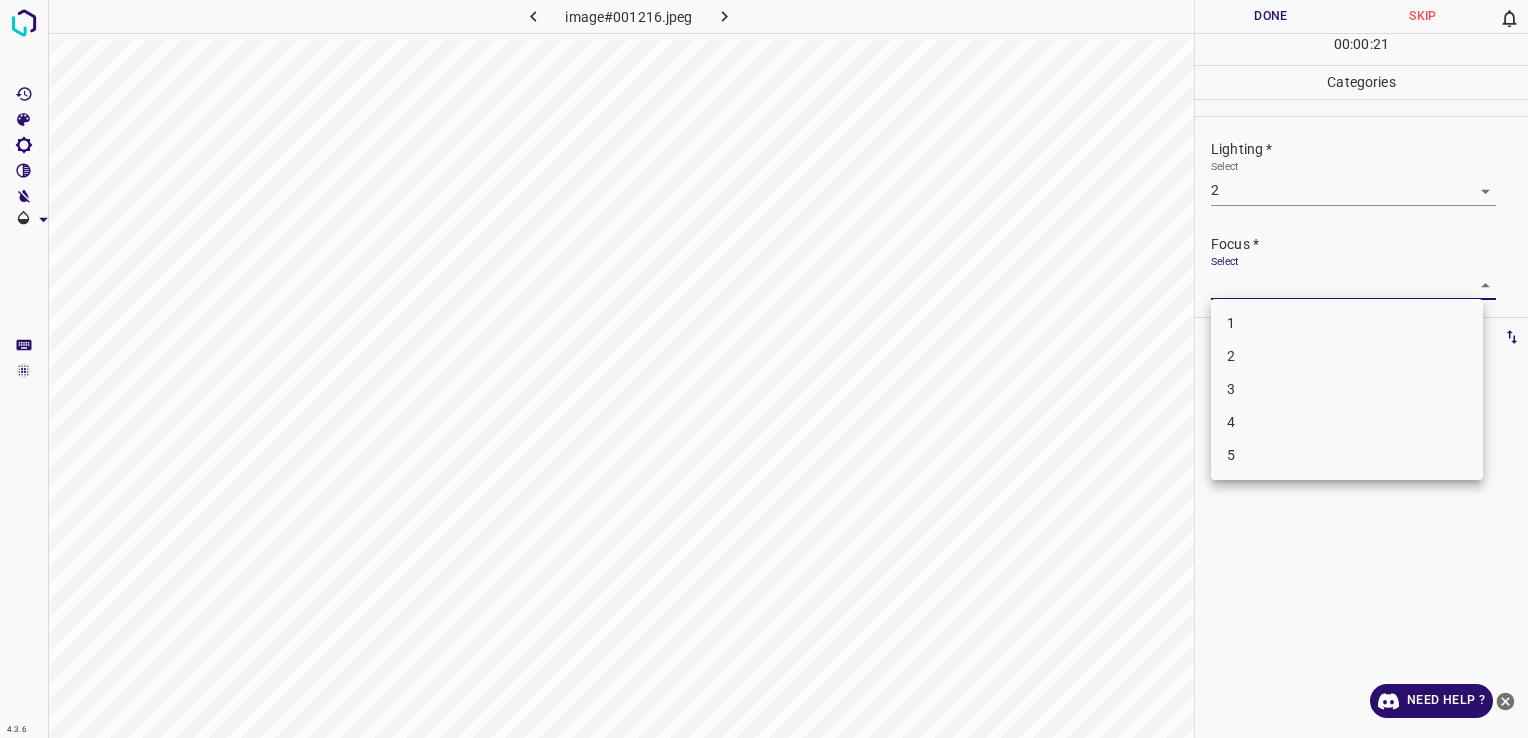 click on "4.3.6  image#001216.jpeg Done Skip 0 00   : 00   : 21   Categories Lighting *  Select 2 2 Focus *  Select ​ Overall *  Select ​ Labels   0 Categories 1 Lighting 2 Focus 3 Overall Tools Space Change between modes (Draw & Edit) I Auto labeling R Restore zoom M Zoom in N Zoom out Delete Delete selecte label Filters Z Restore filters X Saturation filter C Brightness filter V Contrast filter B Gray scale filter General O Download Need Help ? - Text - Hide - Delete 1 2 3 4 5" at bounding box center [764, 369] 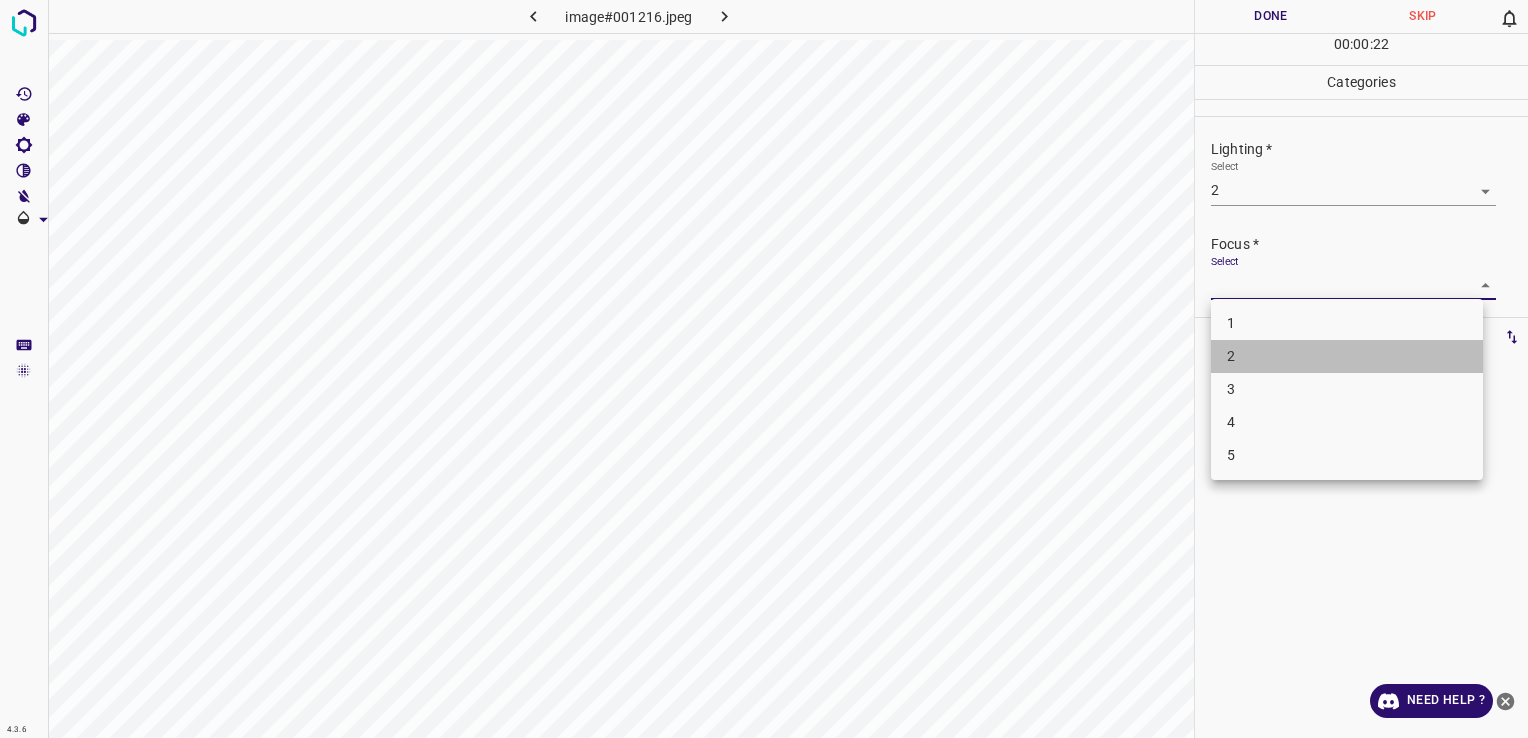 click on "2" at bounding box center [1347, 356] 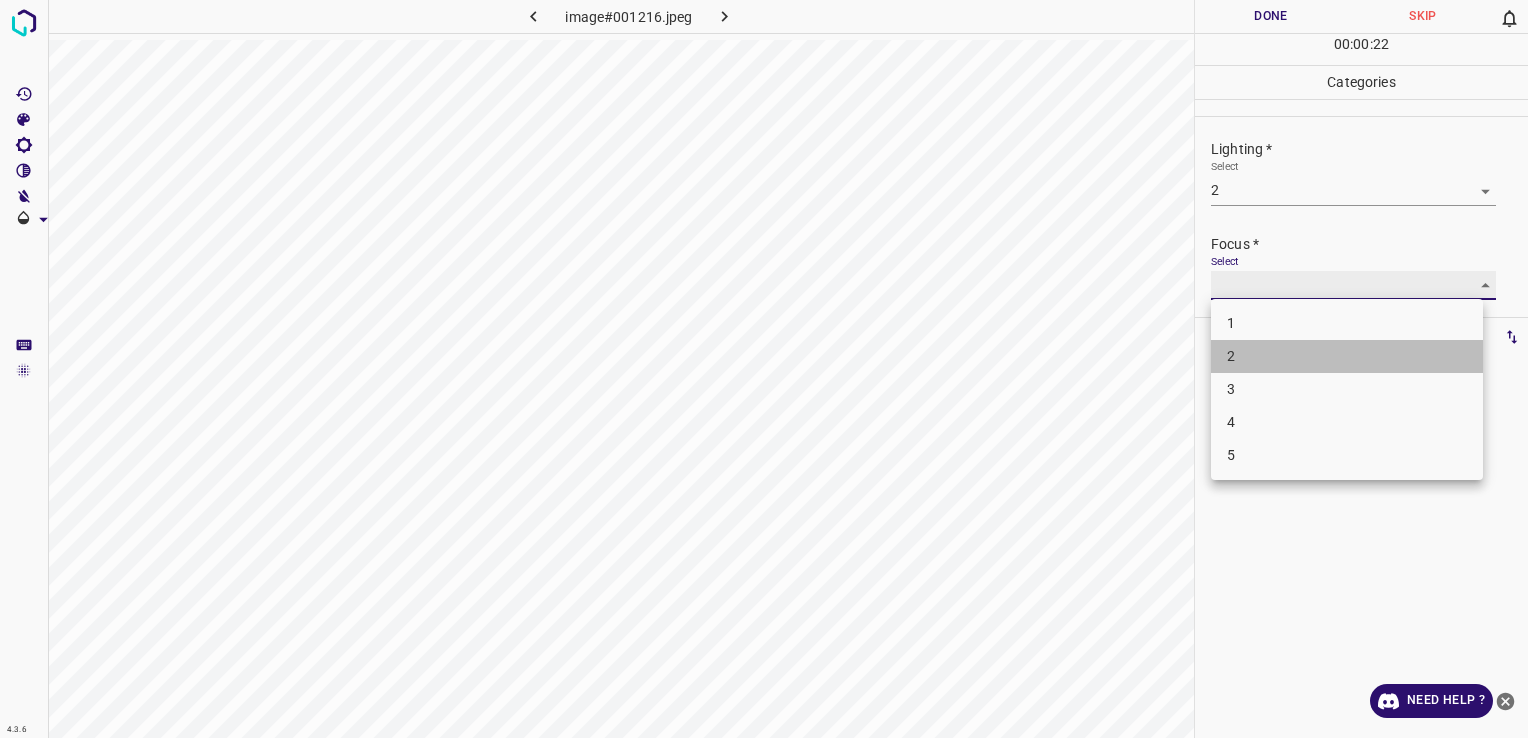 type on "2" 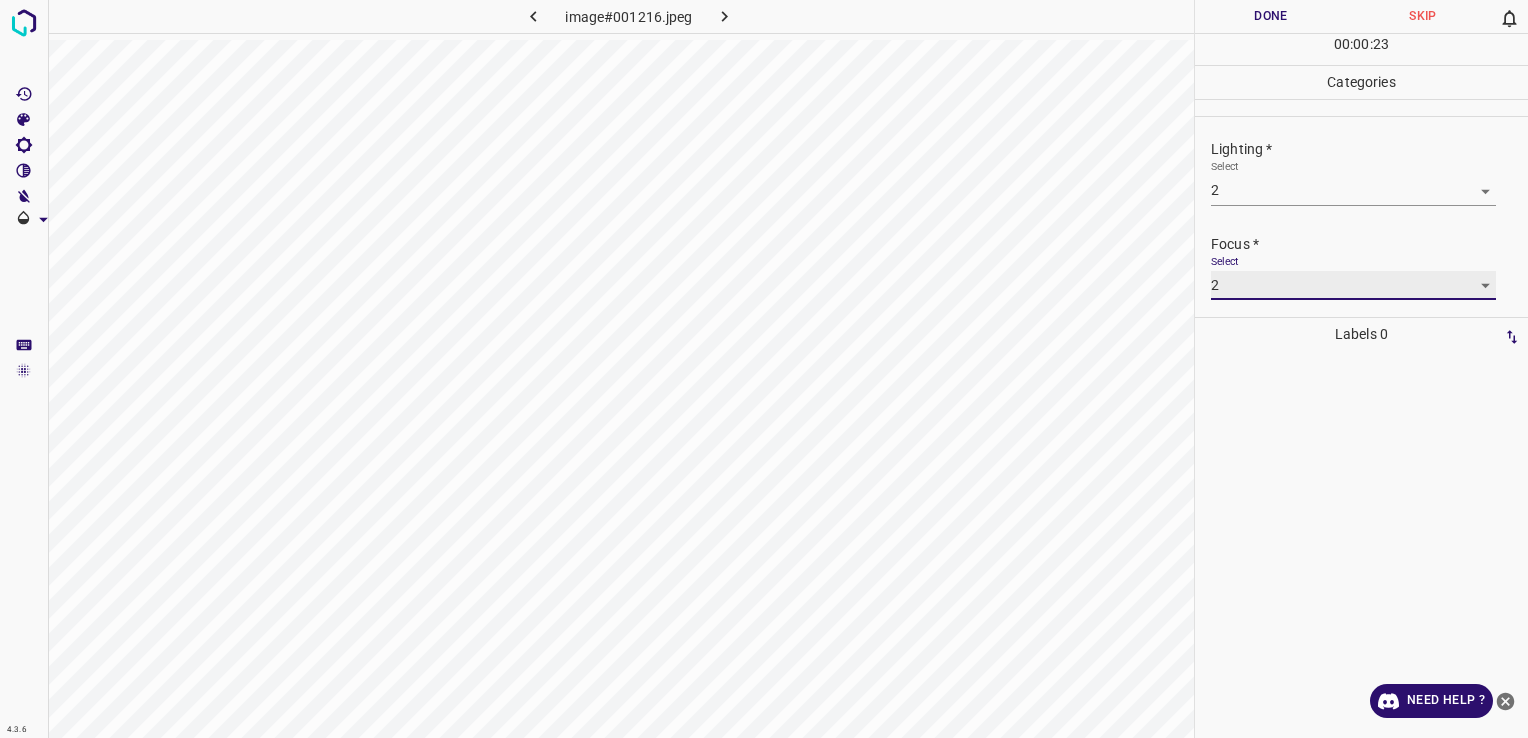 scroll, scrollTop: 98, scrollLeft: 0, axis: vertical 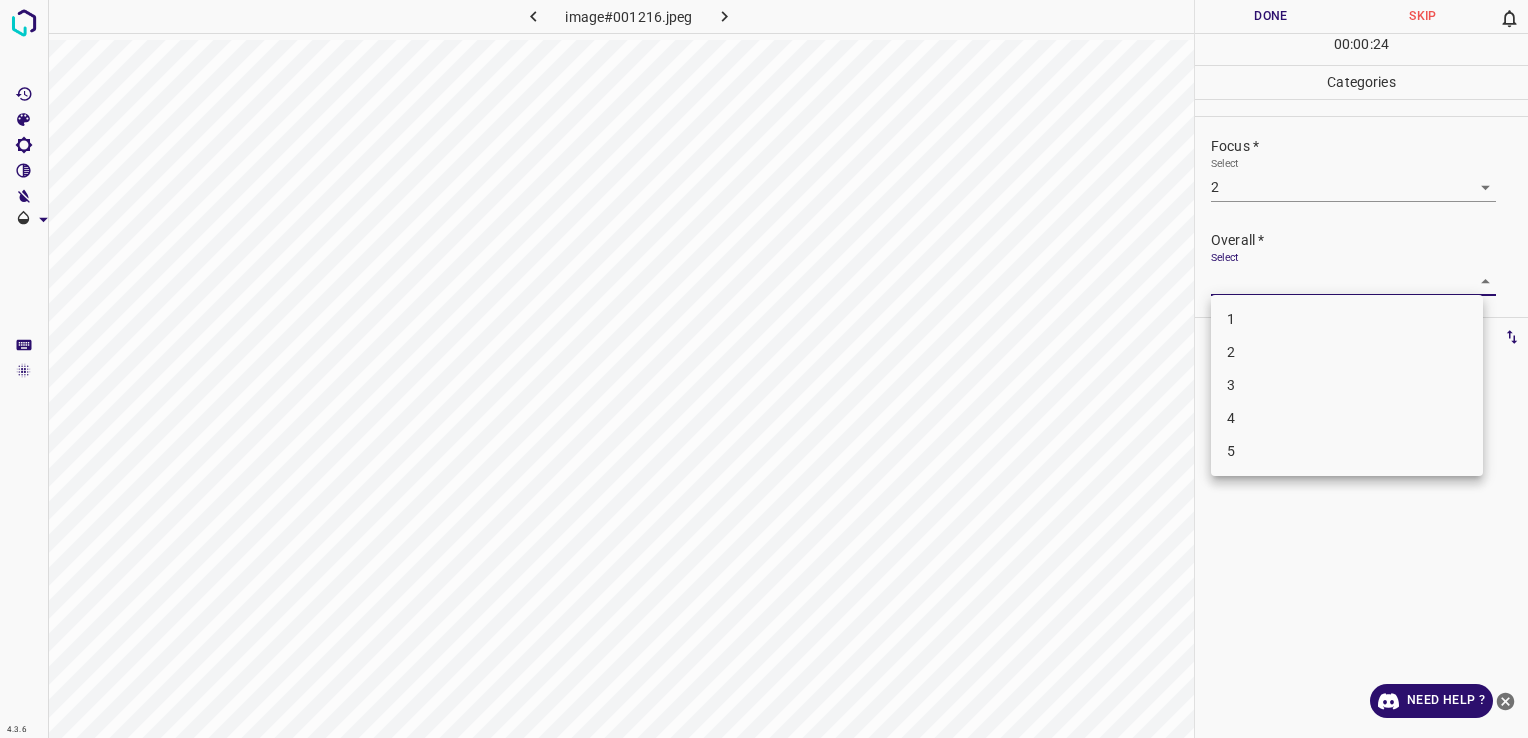 click on "4.3.6  image#001216.jpeg Done Skip 0 00   : 00   : 24   Categories Lighting *  Select 2 2 Focus *  Select 2 2 Overall *  Select ​ Labels   0 Categories 1 Lighting 2 Focus 3 Overall Tools Space Change between modes (Draw & Edit) I Auto labeling R Restore zoom M Zoom in N Zoom out Delete Delete selecte label Filters Z Restore filters X Saturation filter C Brightness filter V Contrast filter B Gray scale filter General O Download Need Help ? - Text - Hide - Delete 1 2 3 4 5" at bounding box center (764, 369) 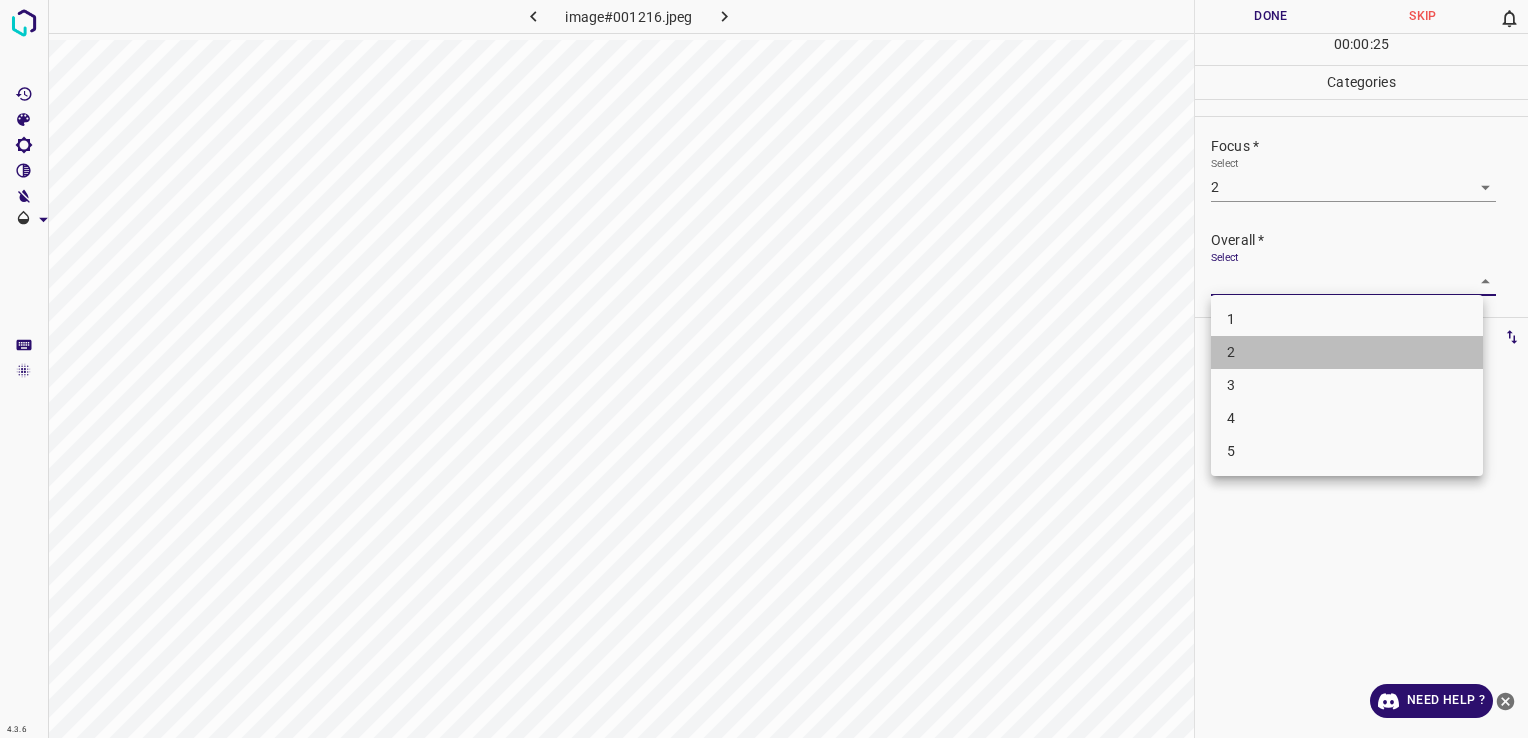 click on "2" at bounding box center [1347, 352] 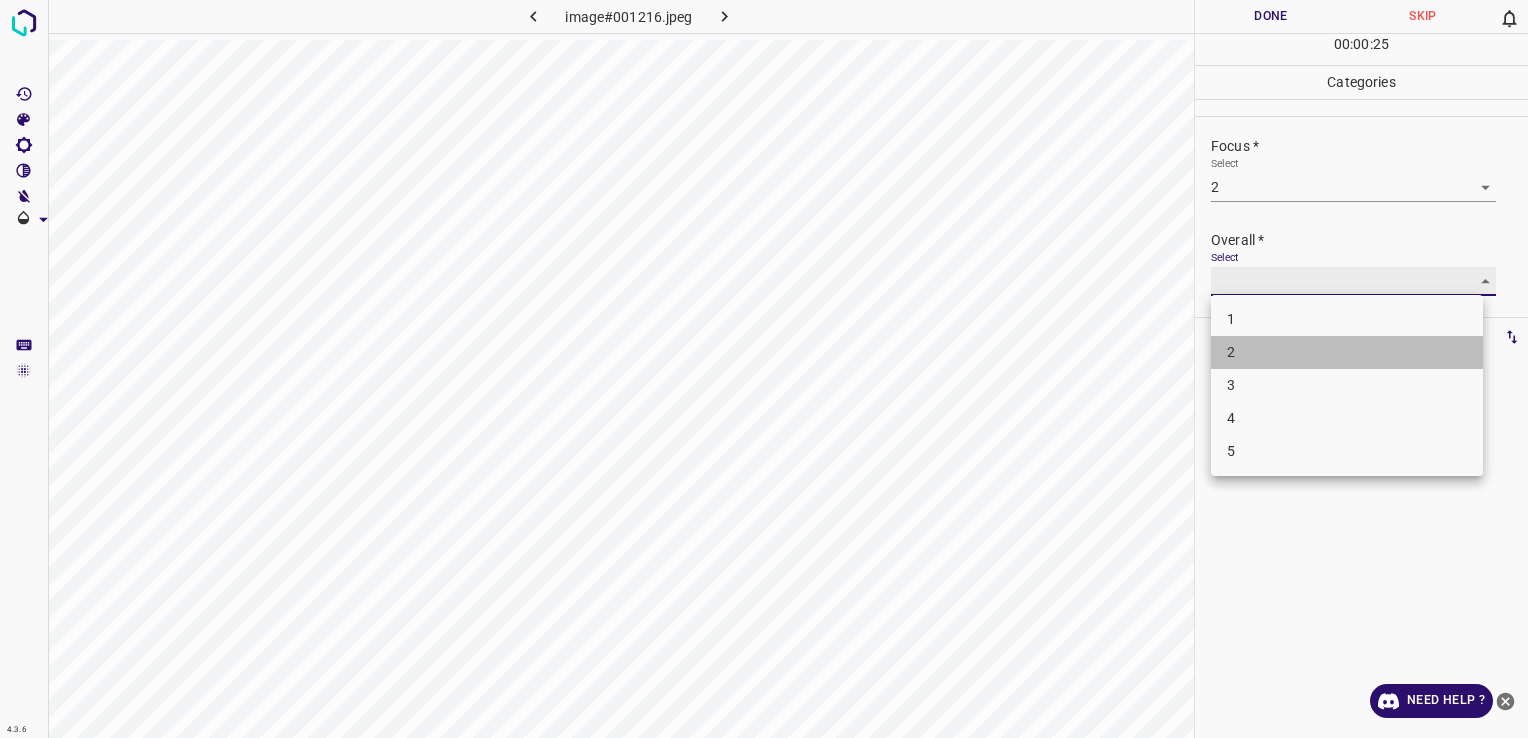 type on "2" 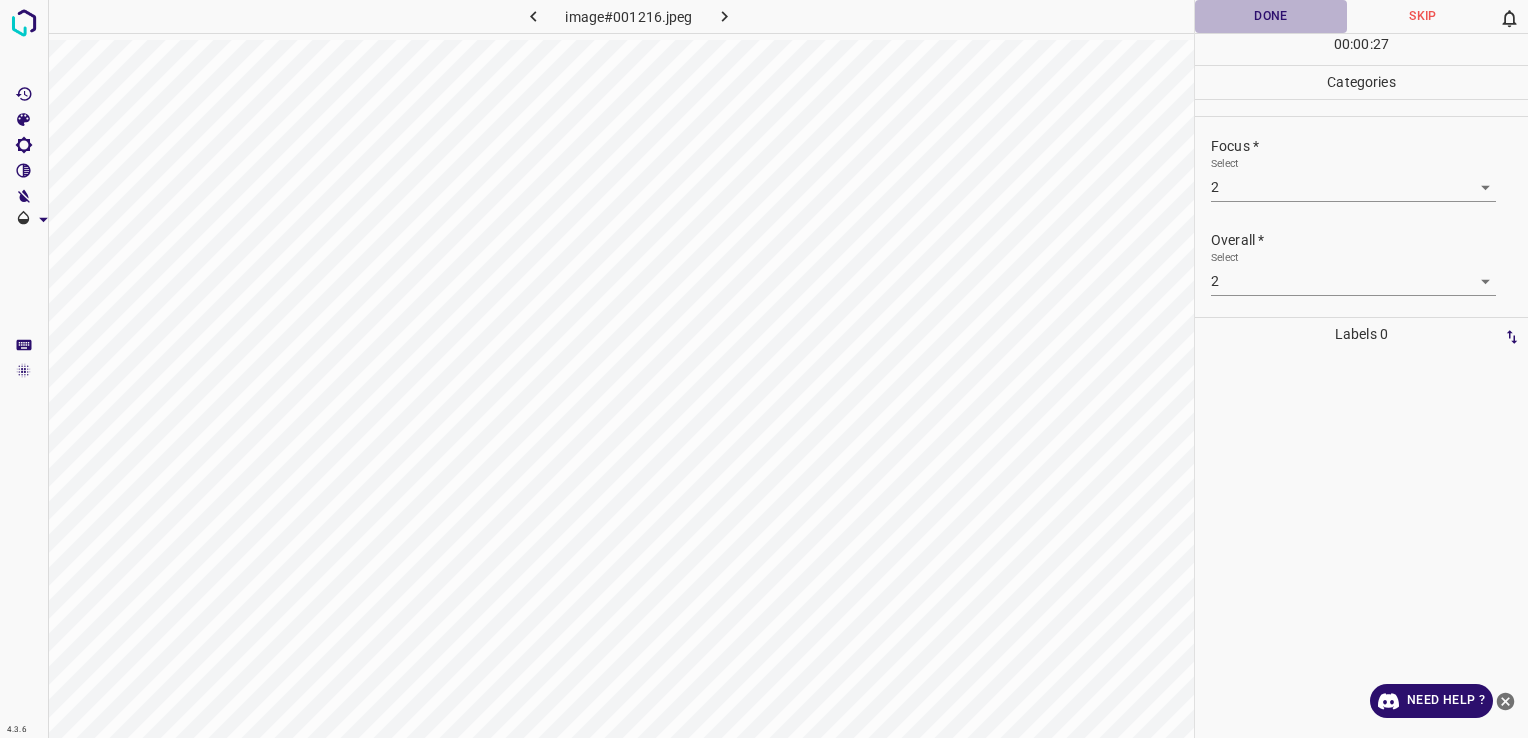 click on "Done" at bounding box center (1271, 16) 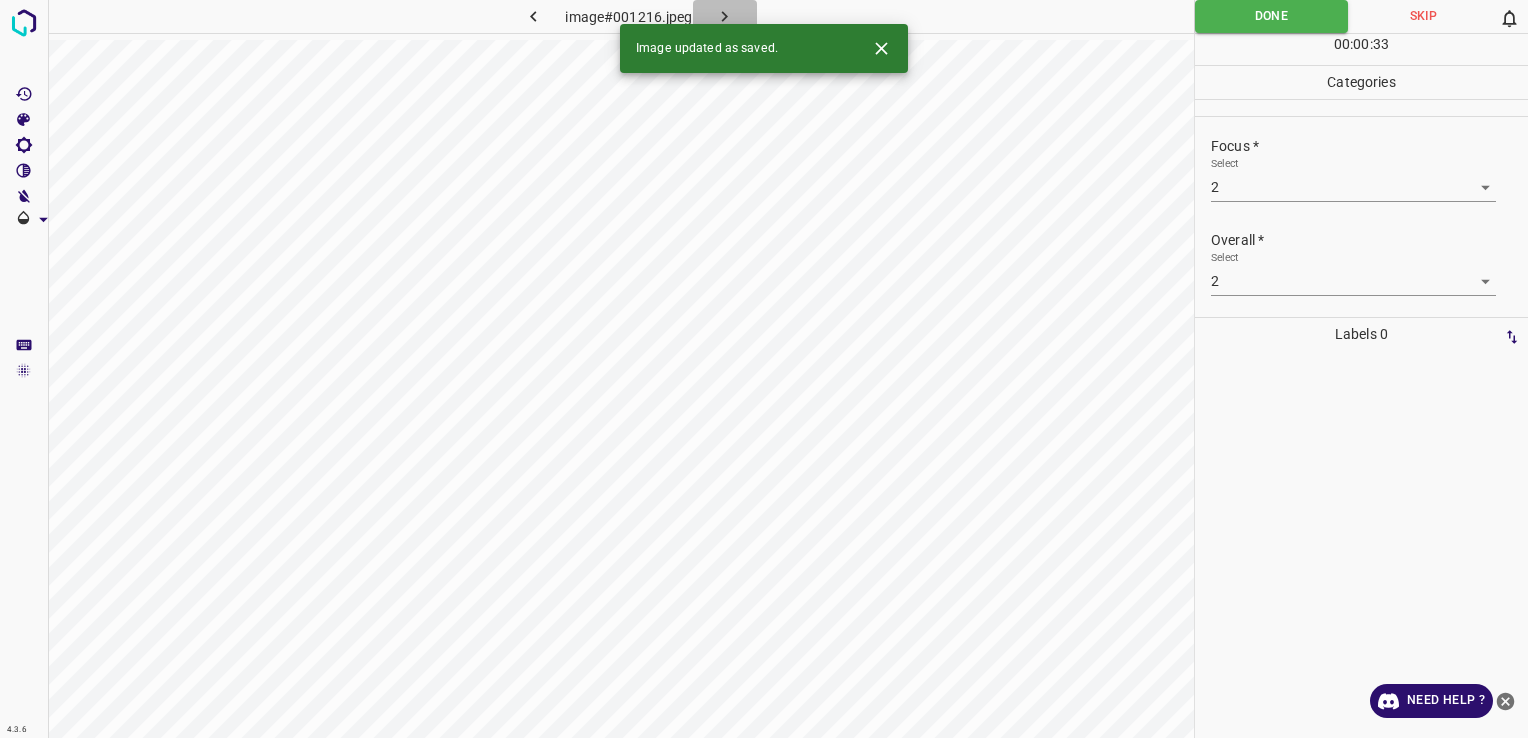 click 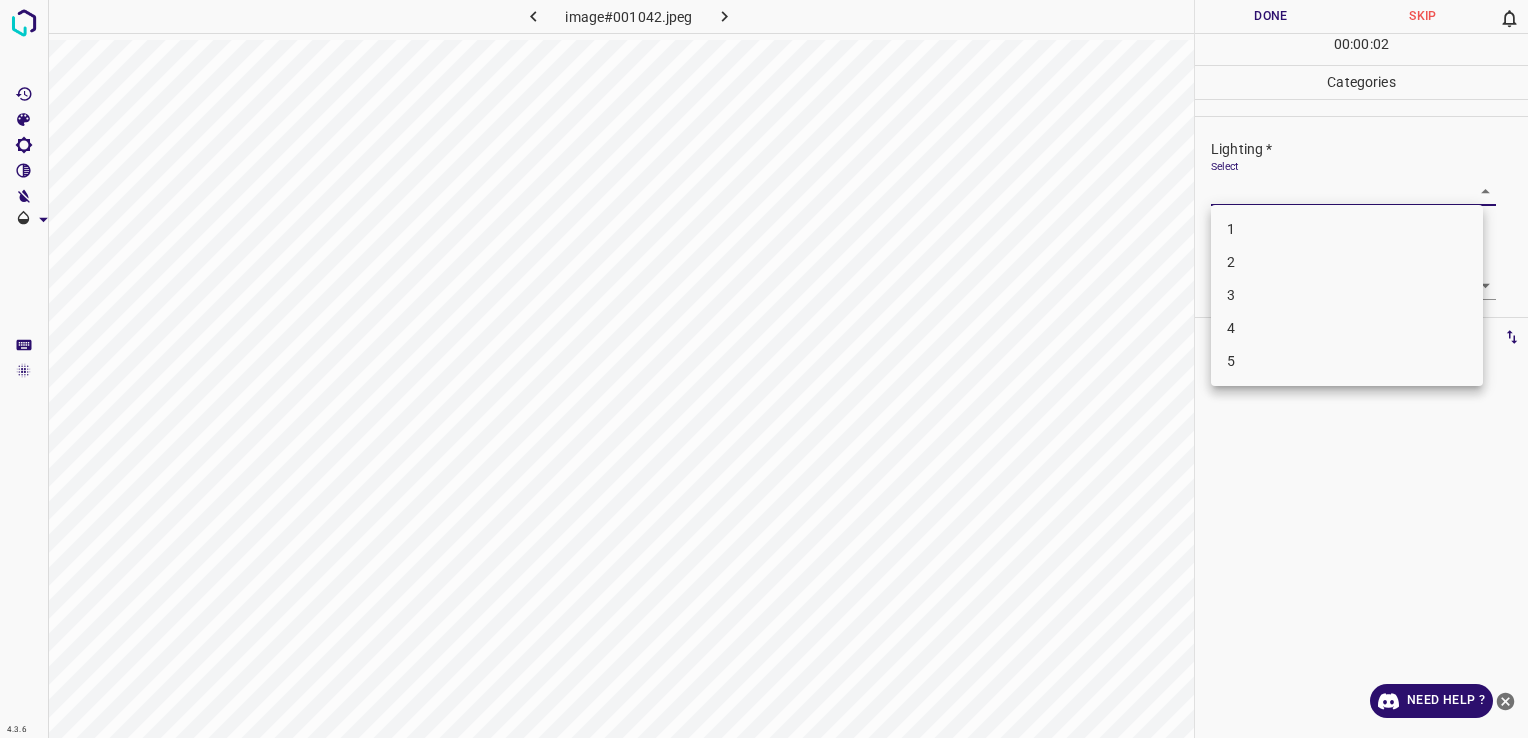 click on "4.3.6  image#001042.jpeg Done Skip 0 00   : 00   : 02   Categories Lighting *  Select ​ Focus *  Select ​ Overall *  Select ​ Labels   0 Categories 1 Lighting 2 Focus 3 Overall Tools Space Change between modes (Draw & Edit) I Auto labeling R Restore zoom M Zoom in N Zoom out Delete Delete selecte label Filters Z Restore filters X Saturation filter C Brightness filter V Contrast filter B Gray scale filter General O Download Need Help ? - Text - Hide - Delete 1 2 3 4 5" at bounding box center [764, 369] 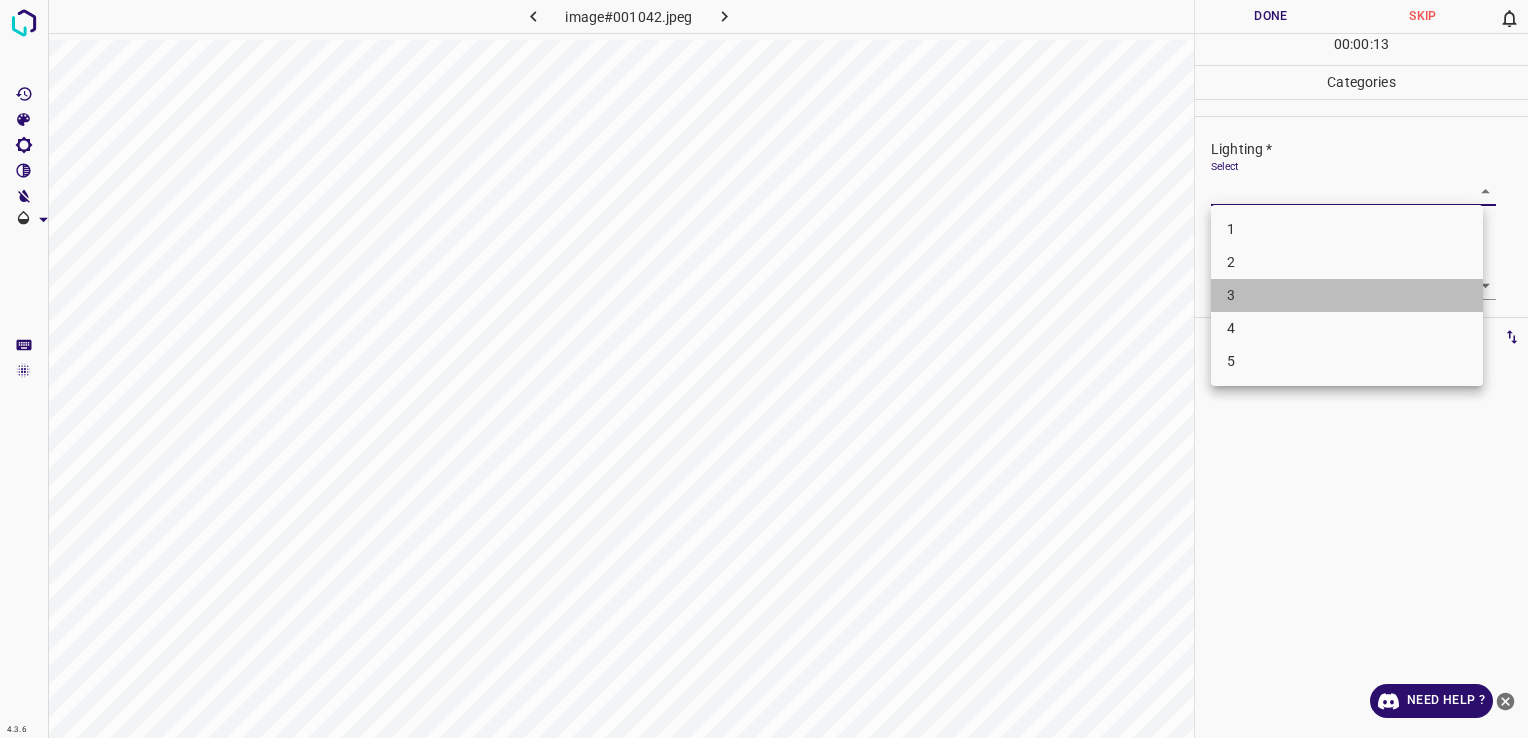 click on "3" at bounding box center (1347, 295) 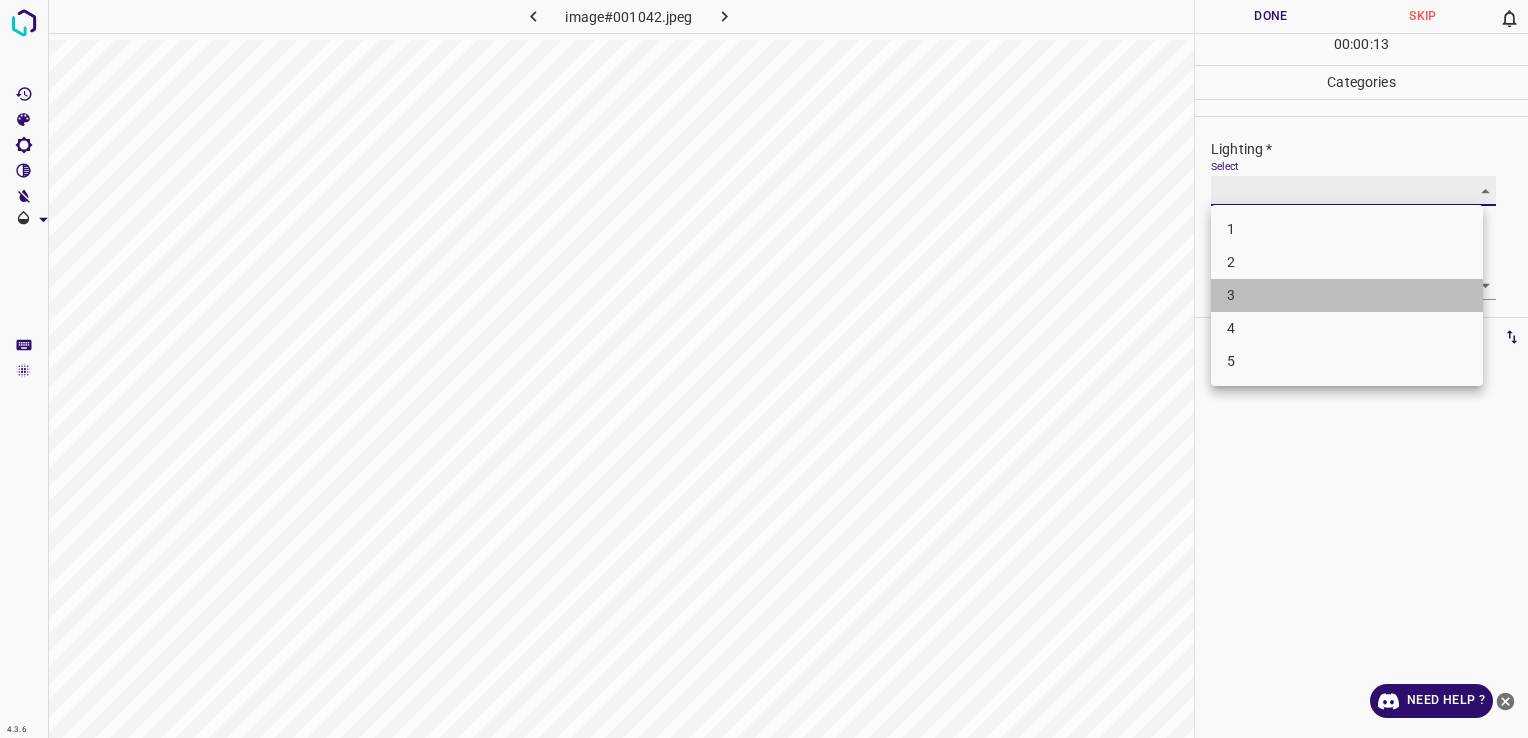 type on "3" 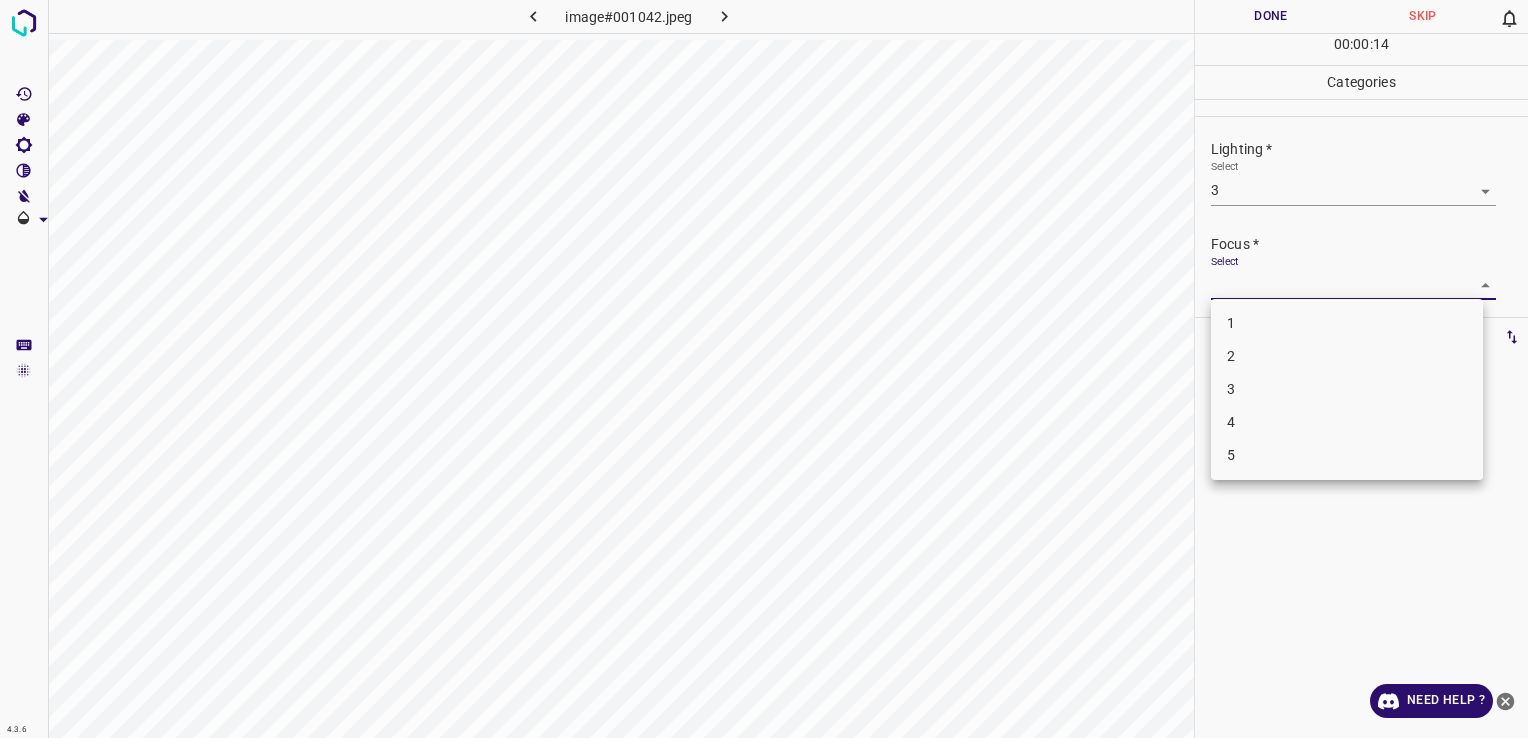click on "4.3.6  image#001042.jpeg Done Skip 0 00   : 00   : 14   Categories Lighting *  Select 3 3 Focus *  Select ​ Overall *  Select ​ Labels   0 Categories 1 Lighting 2 Focus 3 Overall Tools Space Change between modes (Draw & Edit) I Auto labeling R Restore zoom M Zoom in N Zoom out Delete Delete selecte label Filters Z Restore filters X Saturation filter C Brightness filter V Contrast filter B Gray scale filter General O Download Need Help ? - Text - Hide - Delete 1 2 3 4 5" at bounding box center (764, 369) 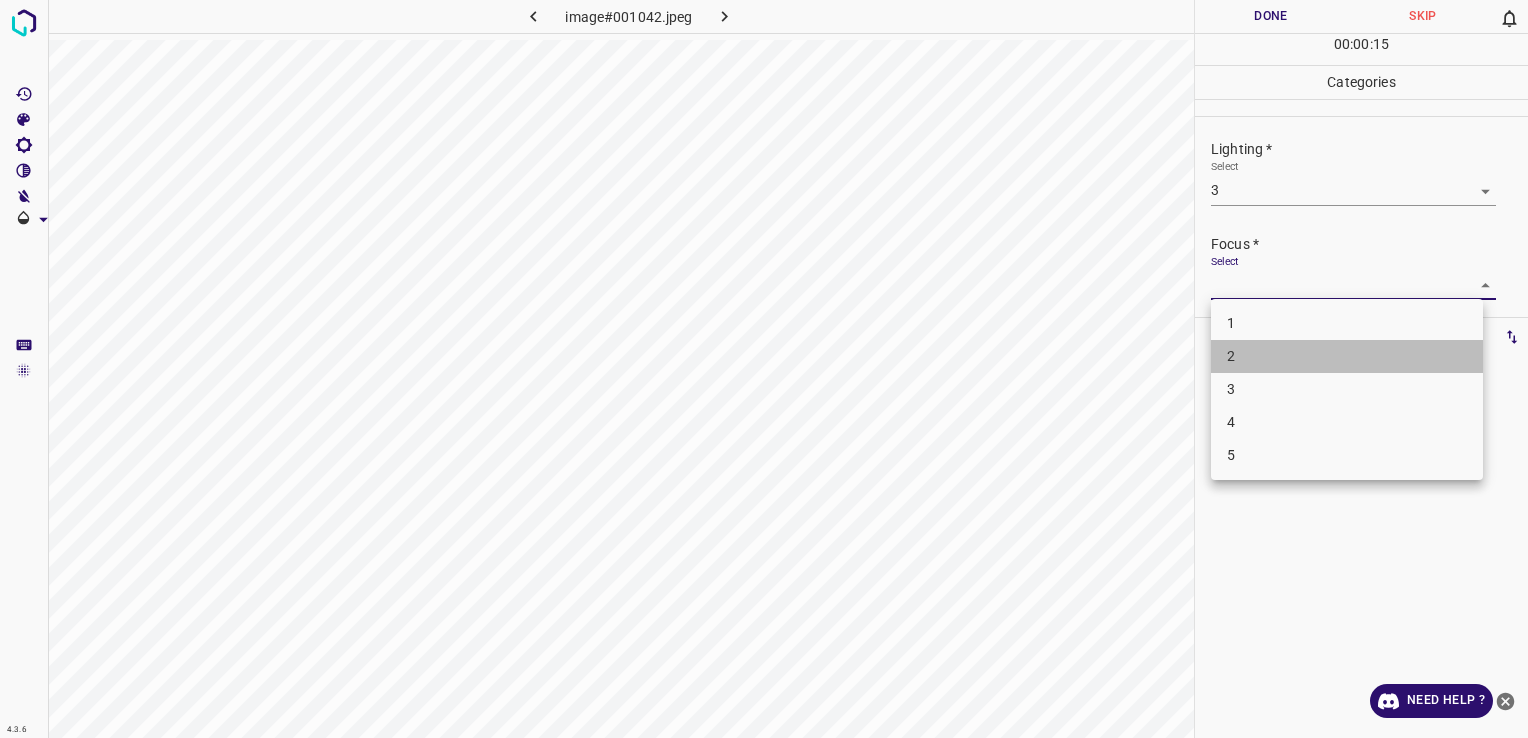 click on "2" at bounding box center [1347, 356] 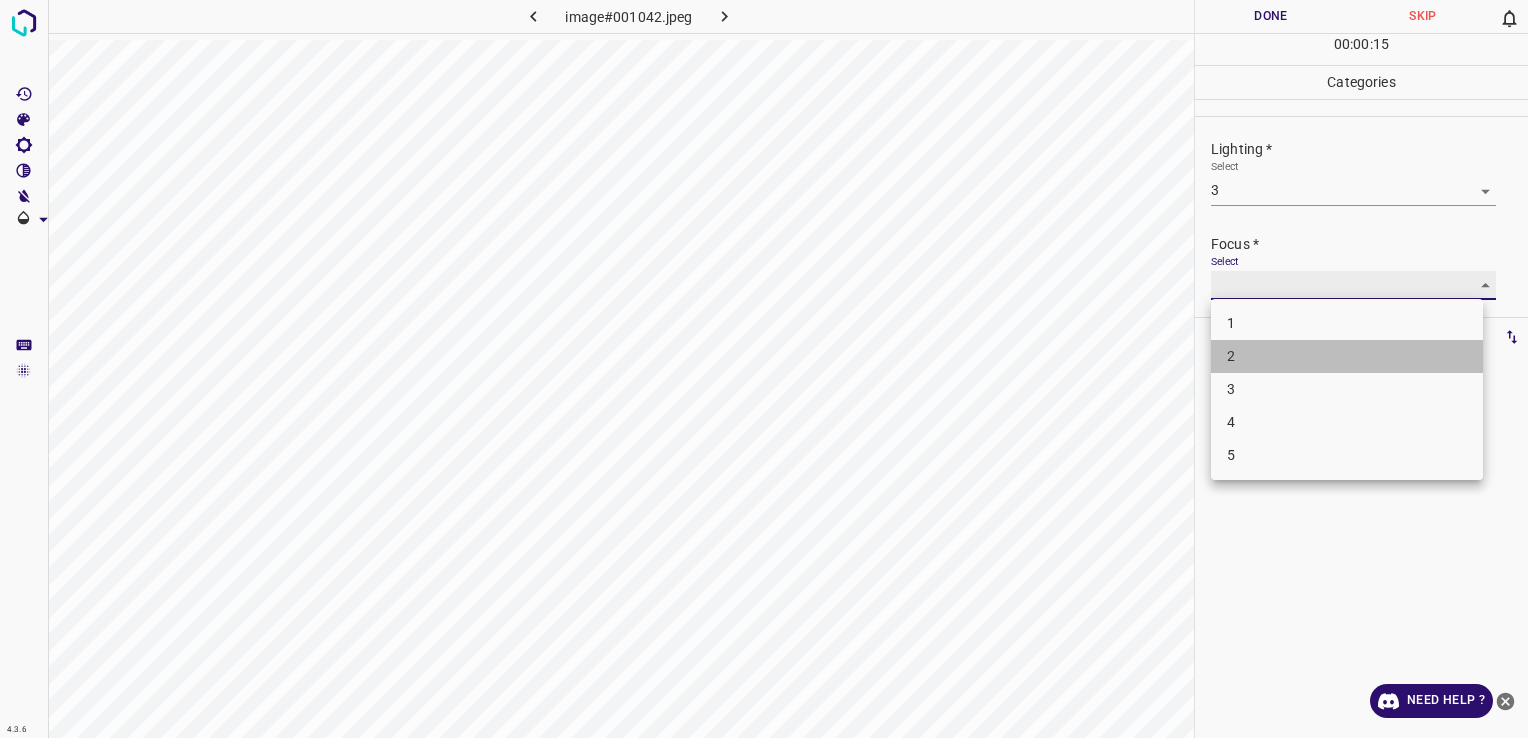 type on "2" 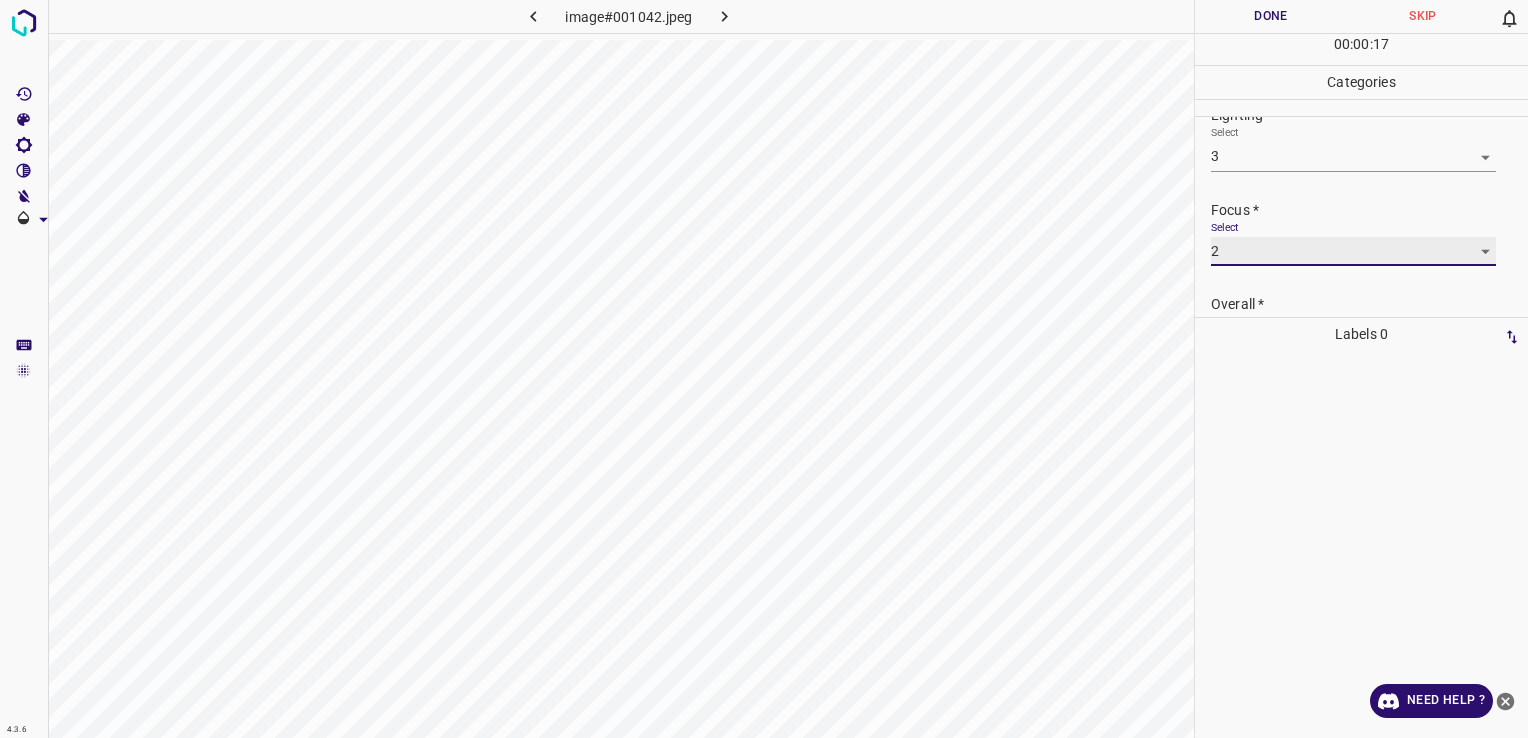 scroll, scrollTop: 98, scrollLeft: 0, axis: vertical 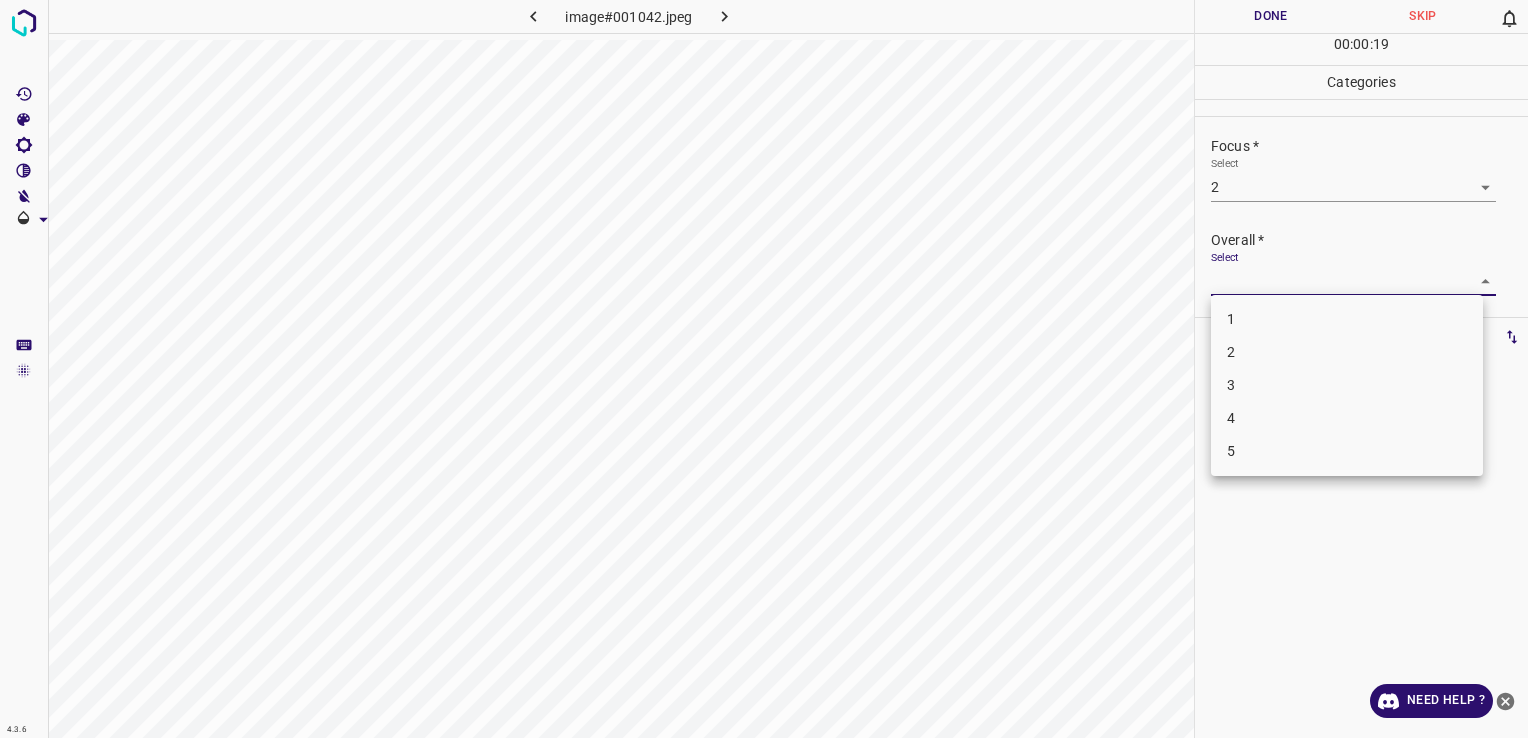 drag, startPoint x: 1230, startPoint y: 271, endPoint x: 1259, endPoint y: 343, distance: 77.62087 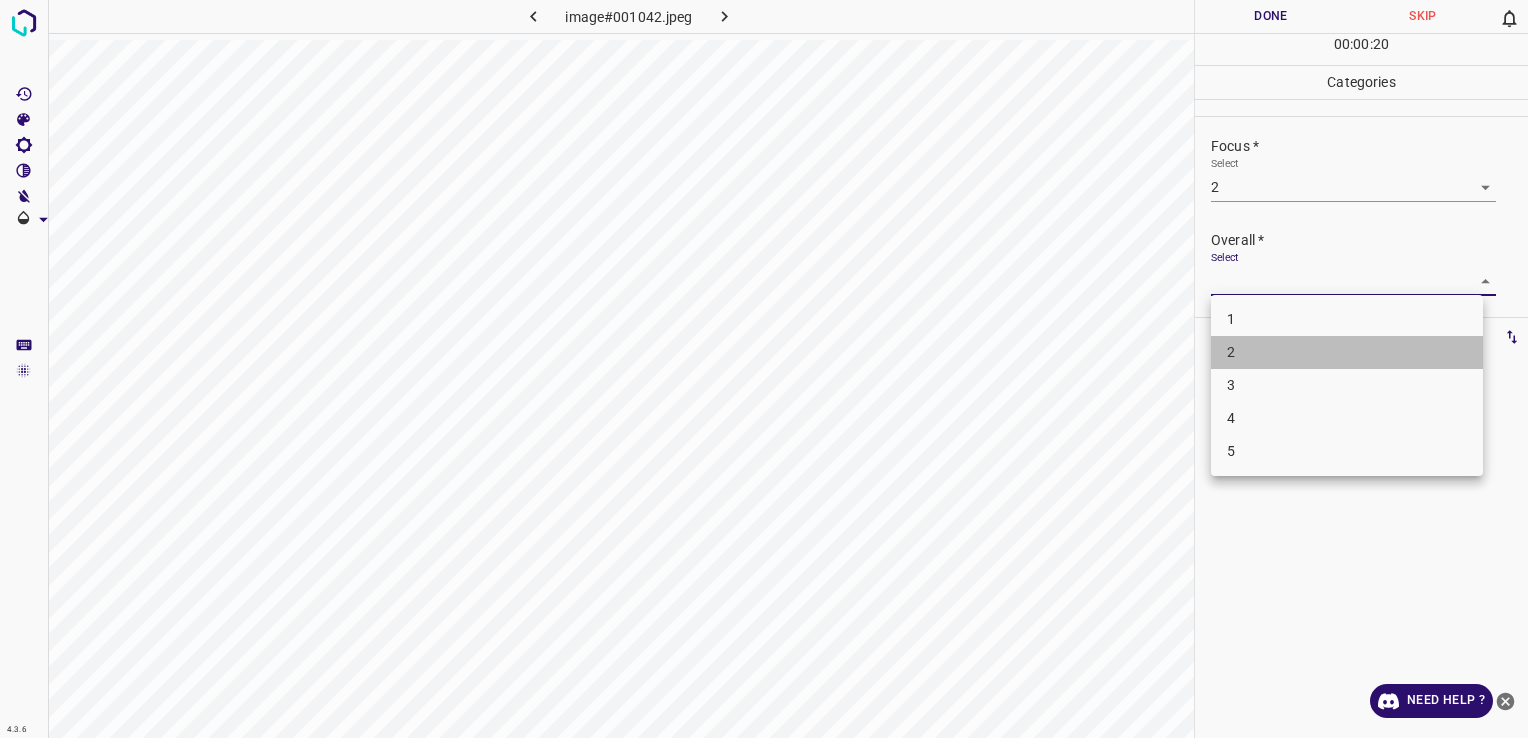 click on "2" at bounding box center (1347, 352) 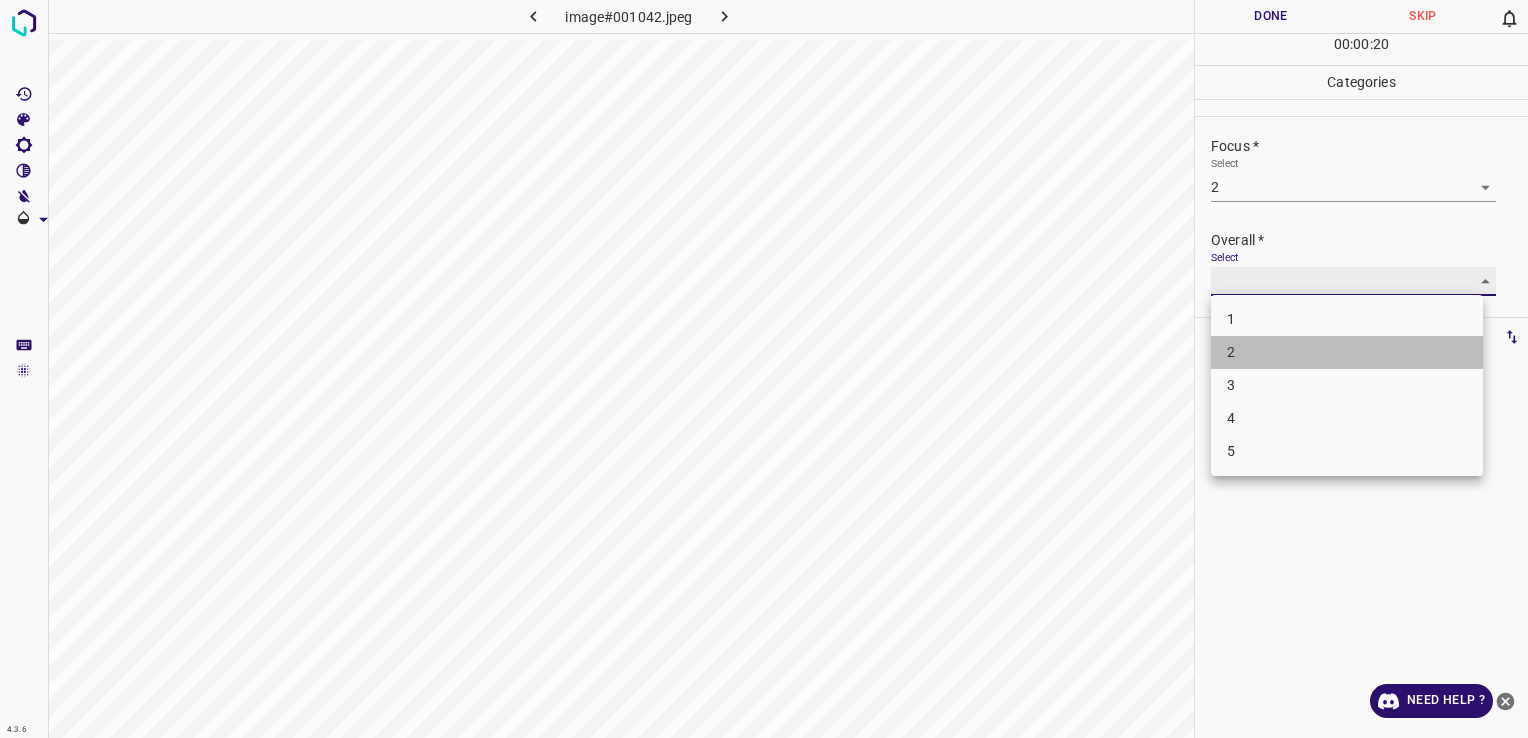 type on "2" 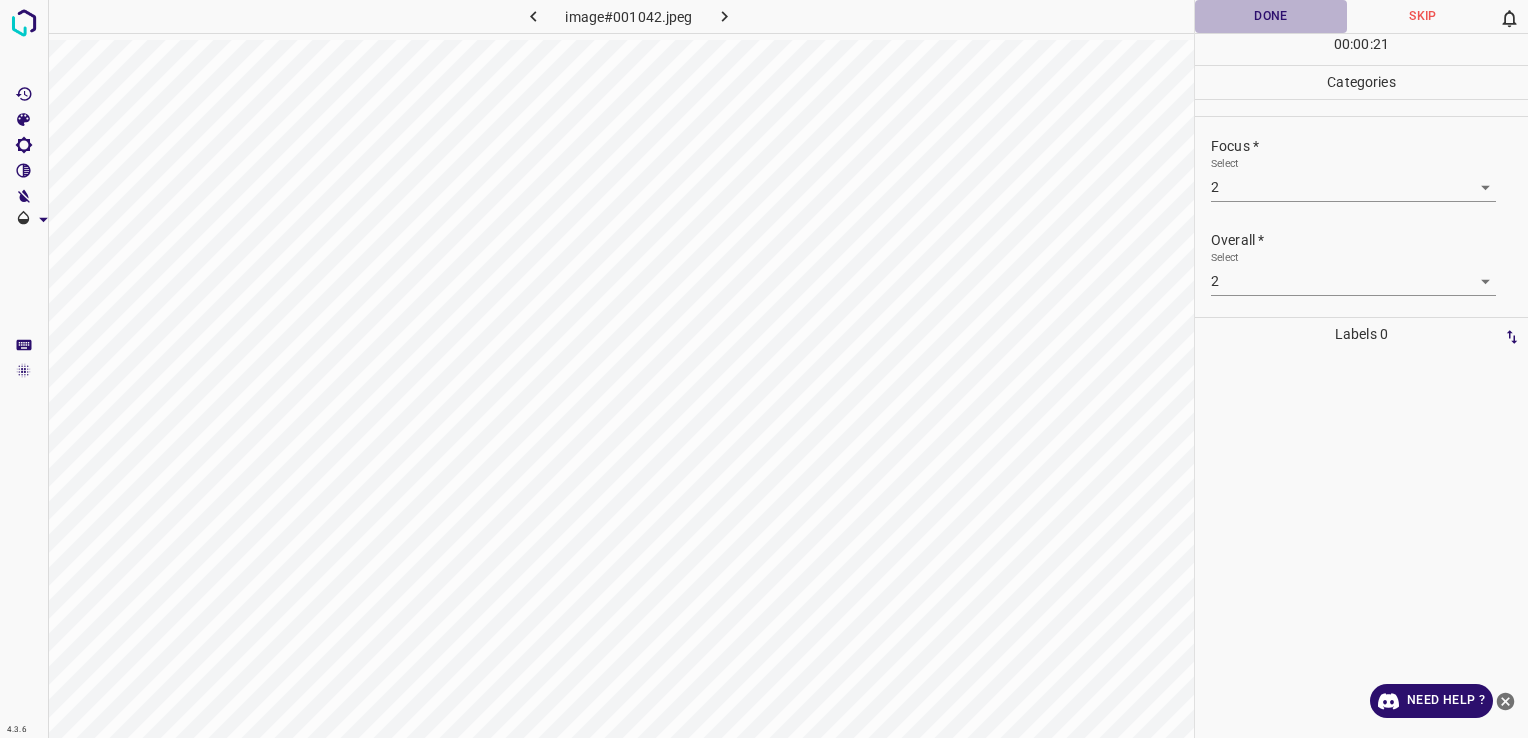 click on "Done" at bounding box center (1271, 16) 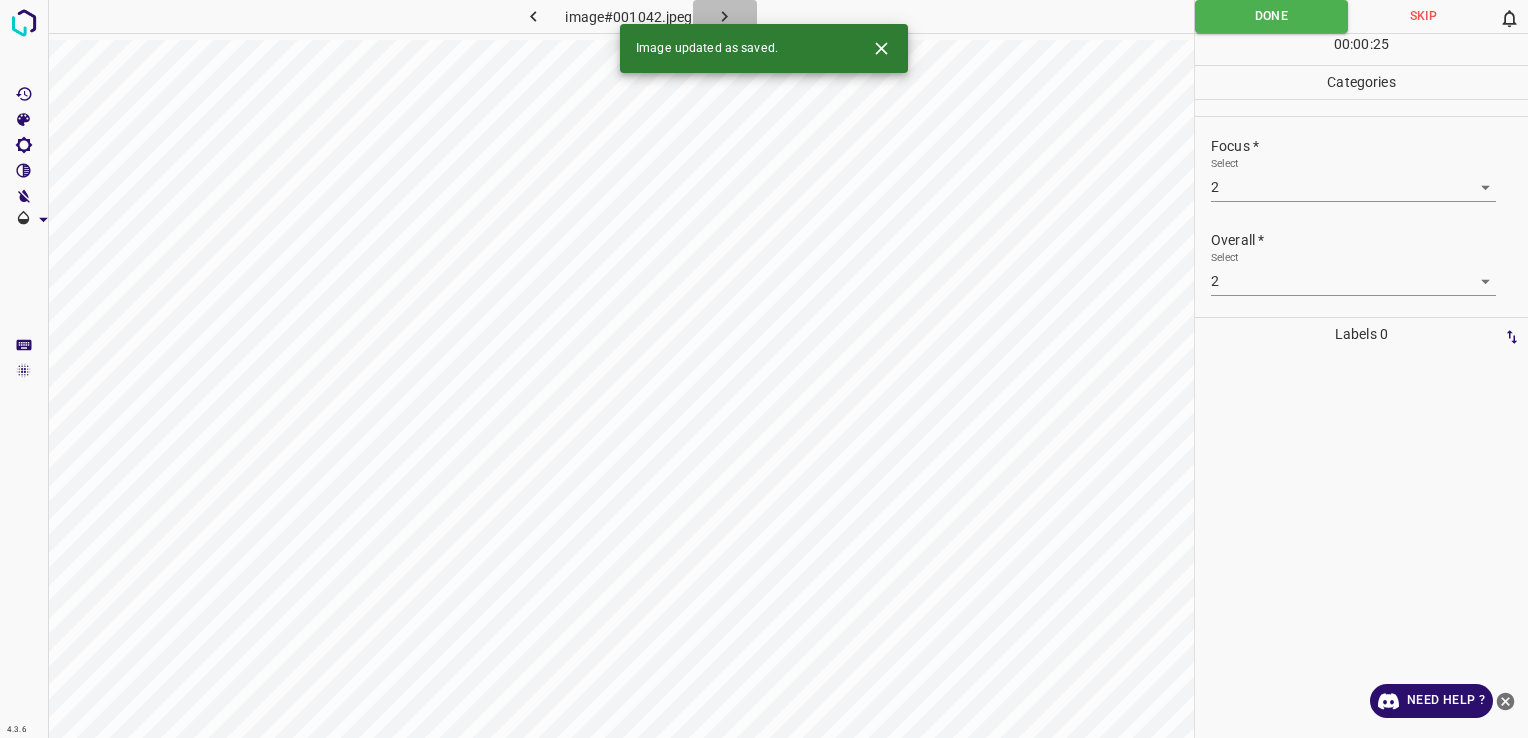 click 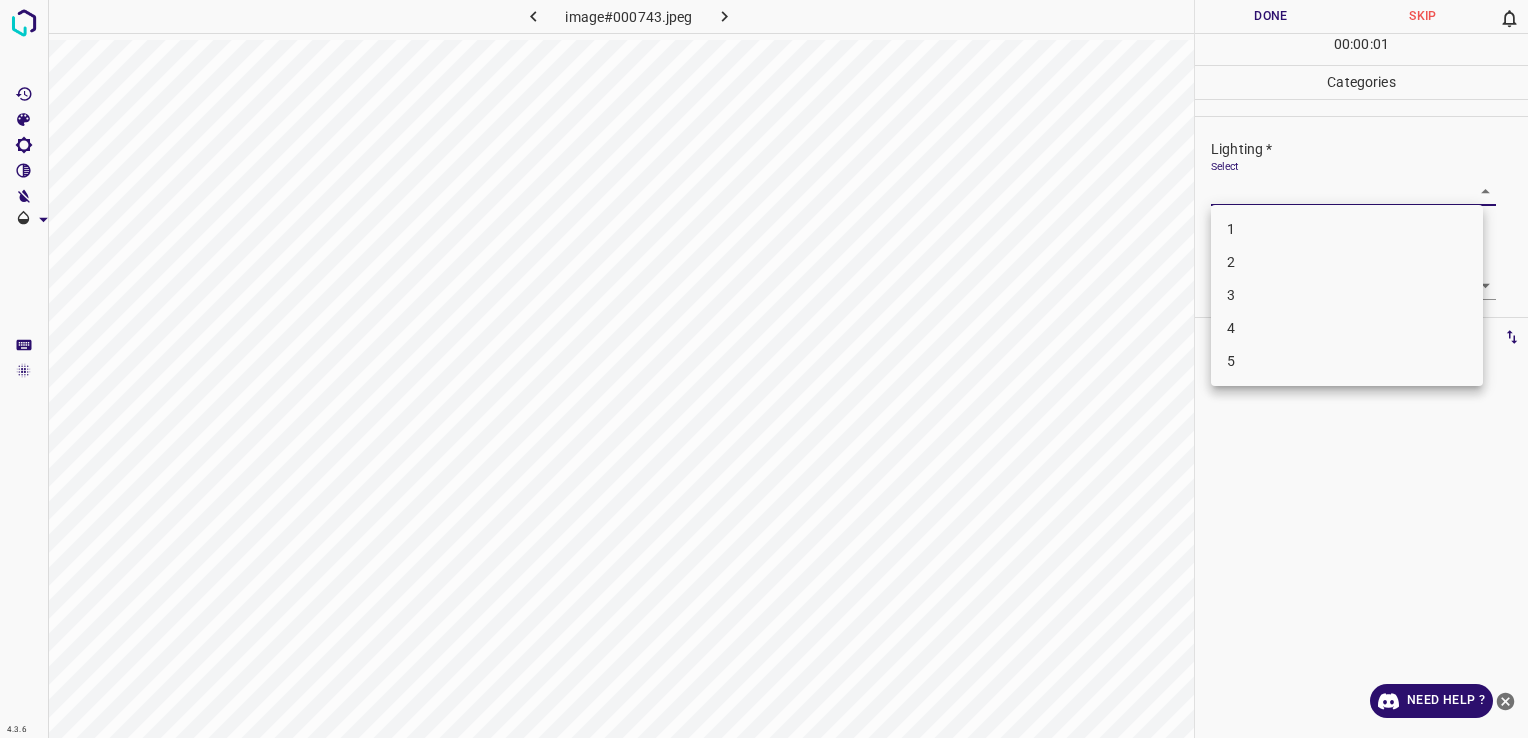 click on "4.3.6  image#000743.jpeg Done Skip 0 00   : 00   : 01   Categories Lighting *  Select ​ Focus *  Select ​ Overall *  Select ​ Labels   0 Categories 1 Lighting 2 Focus 3 Overall Tools Space Change between modes (Draw & Edit) I Auto labeling R Restore zoom M Zoom in N Zoom out Delete Delete selecte label Filters Z Restore filters X Saturation filter C Brightness filter V Contrast filter B Gray scale filter General O Download Need Help ? - Text - Hide - Delete 1 2 3 4 5" at bounding box center (764, 369) 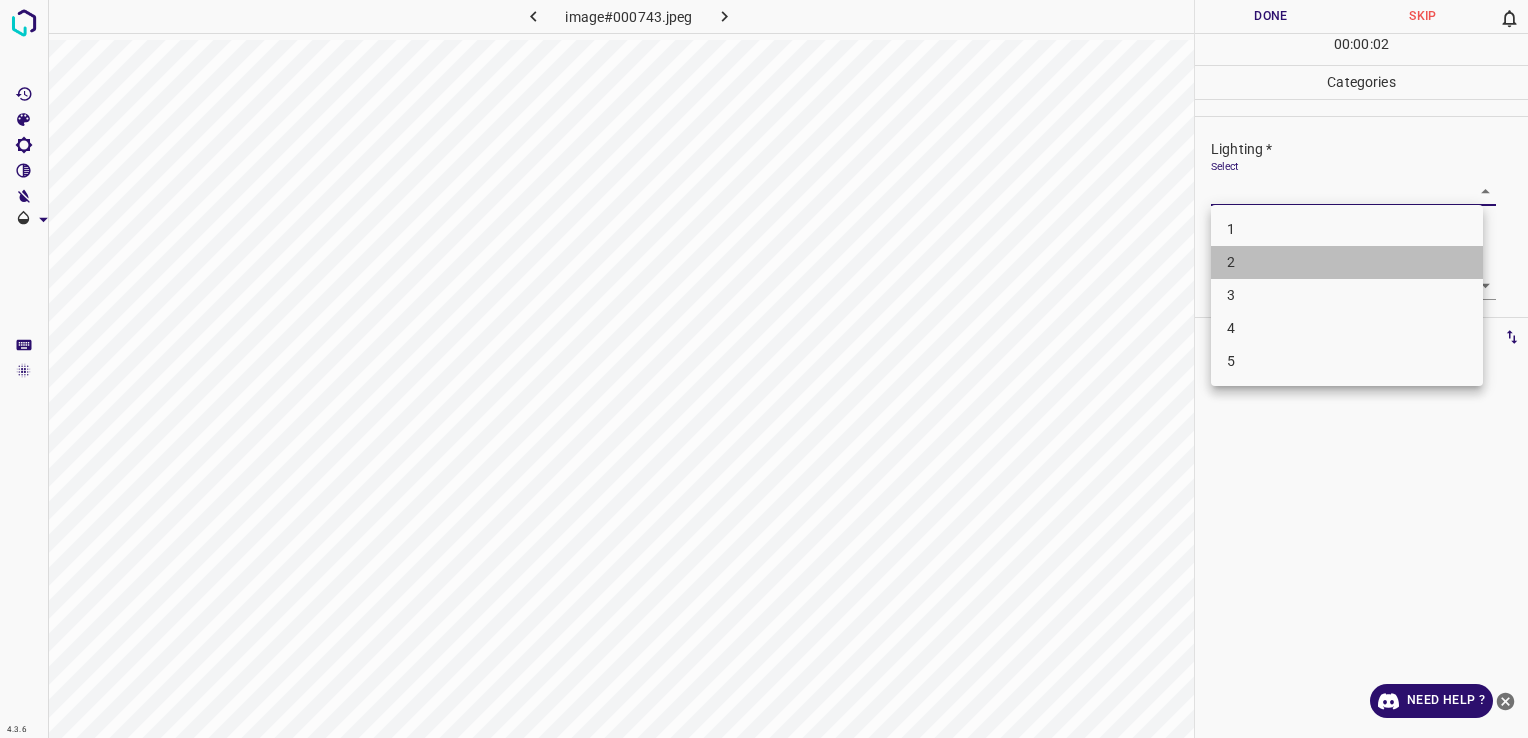 click on "2" at bounding box center (1347, 262) 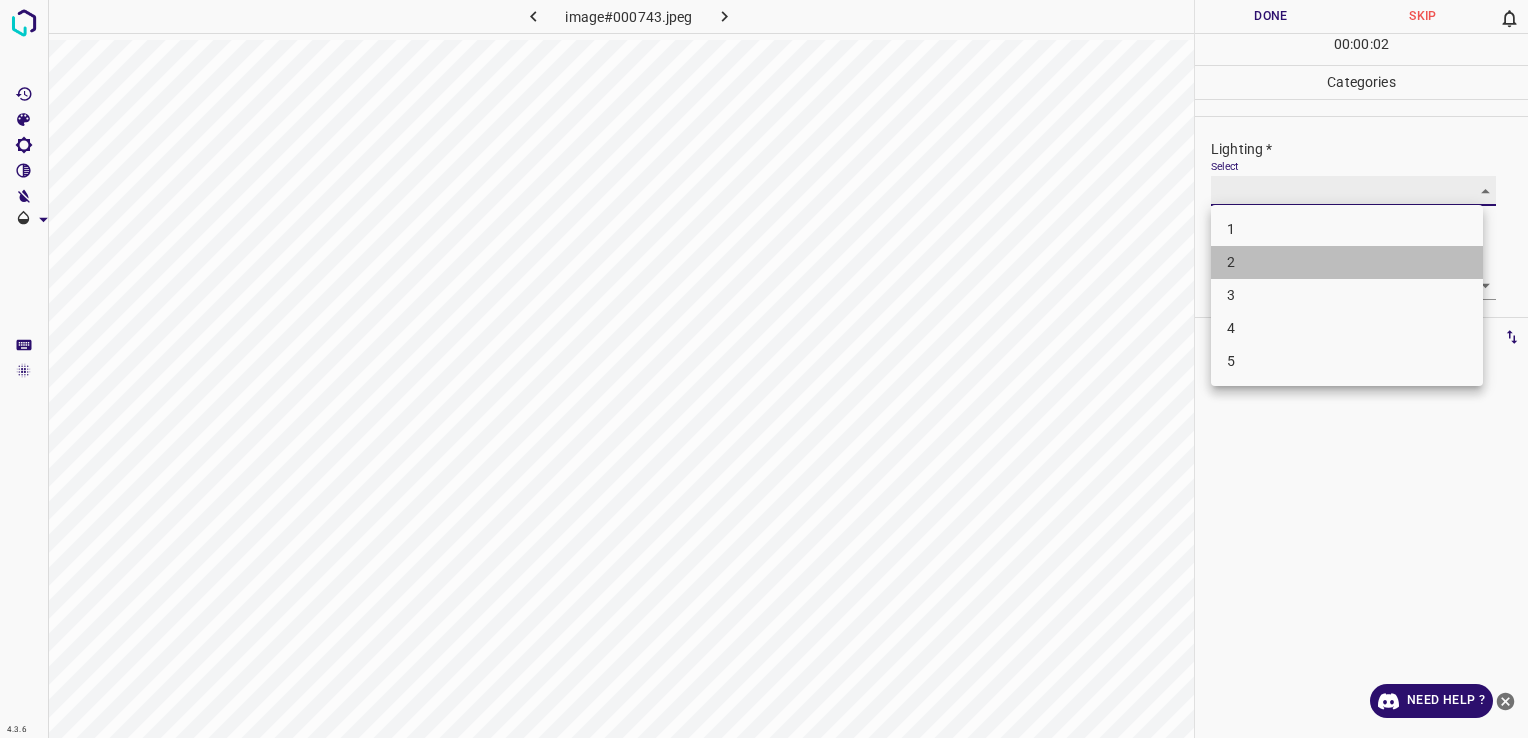 type on "2" 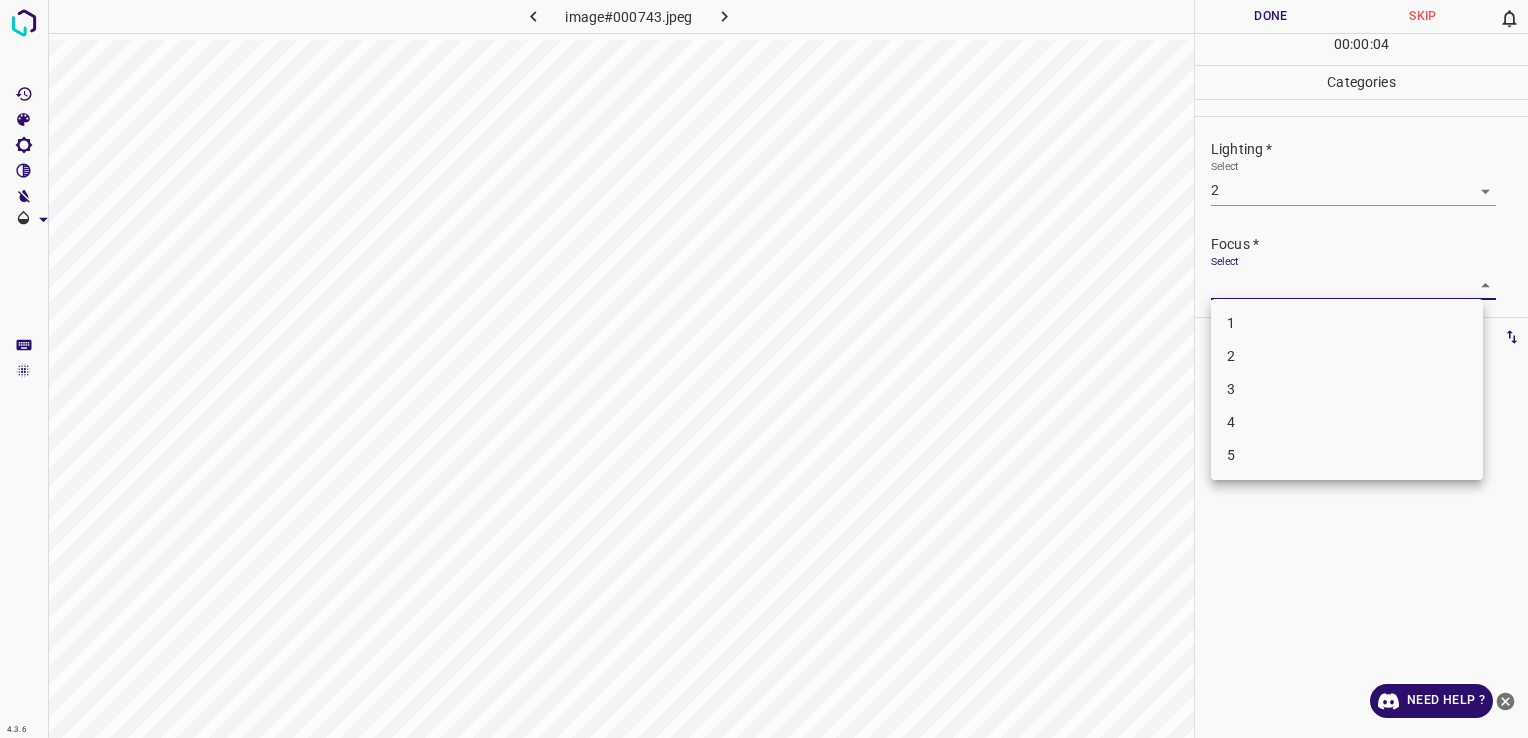 click on "4.3.6  image#000743.jpeg Done Skip 0 00   : 00   : 04   Categories Lighting *  Select 2 2 Focus *  Select ​ Overall *  Select ​ Labels   0 Categories 1 Lighting 2 Focus 3 Overall Tools Space Change between modes (Draw & Edit) I Auto labeling R Restore zoom M Zoom in N Zoom out Delete Delete selecte label Filters Z Restore filters X Saturation filter C Brightness filter V Contrast filter B Gray scale filter General O Download Need Help ? - Text - Hide - Delete 1 2 3 4 5" at bounding box center (764, 369) 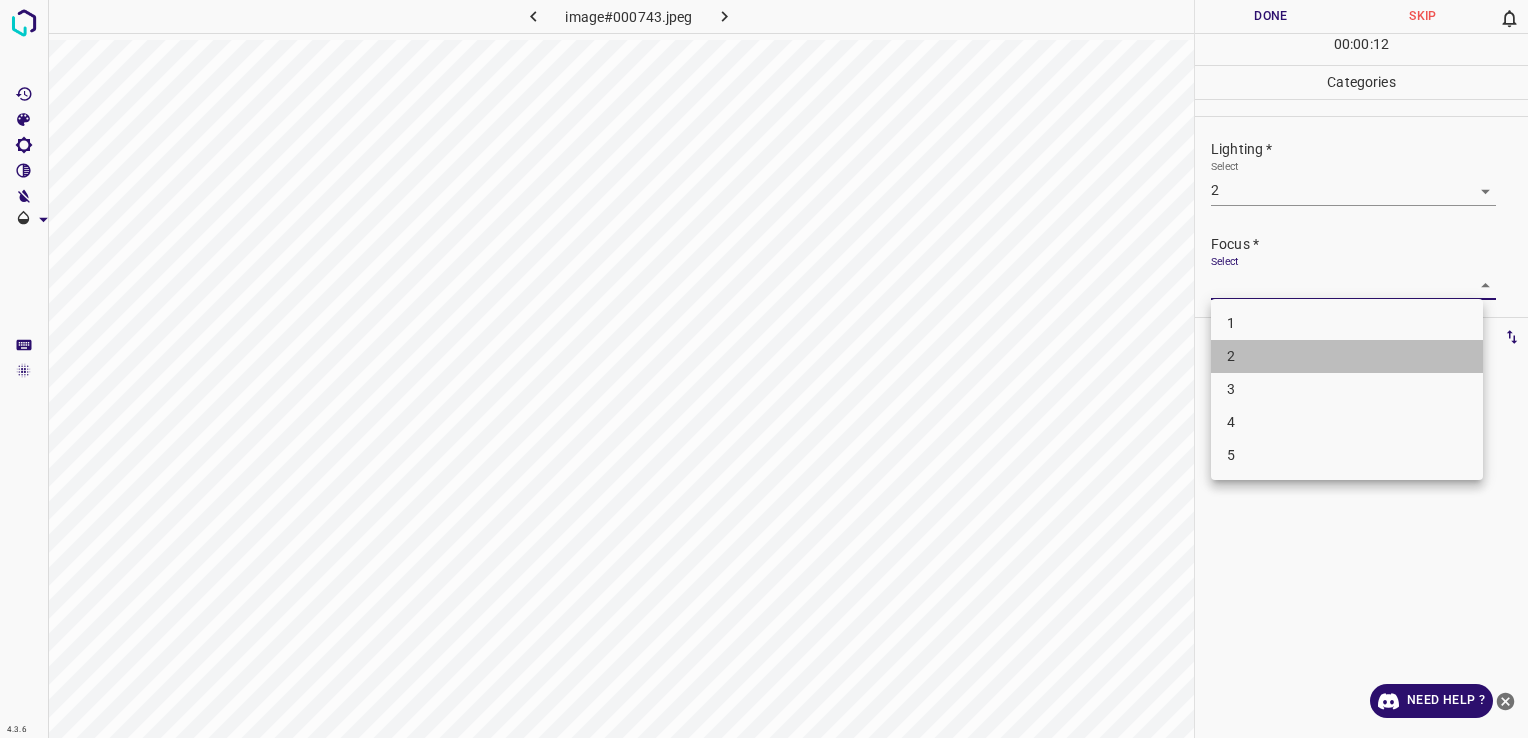 click on "2" at bounding box center [1347, 356] 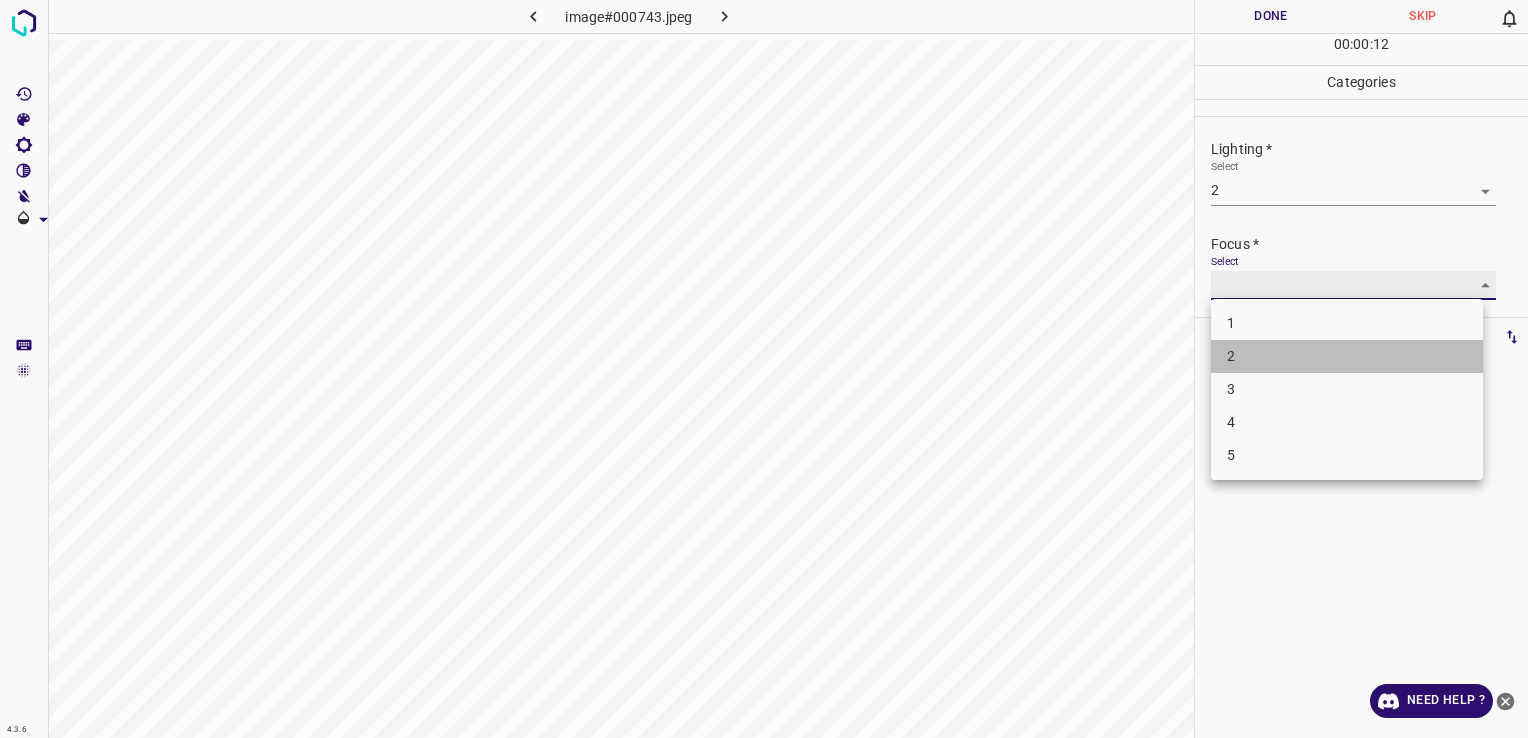type on "2" 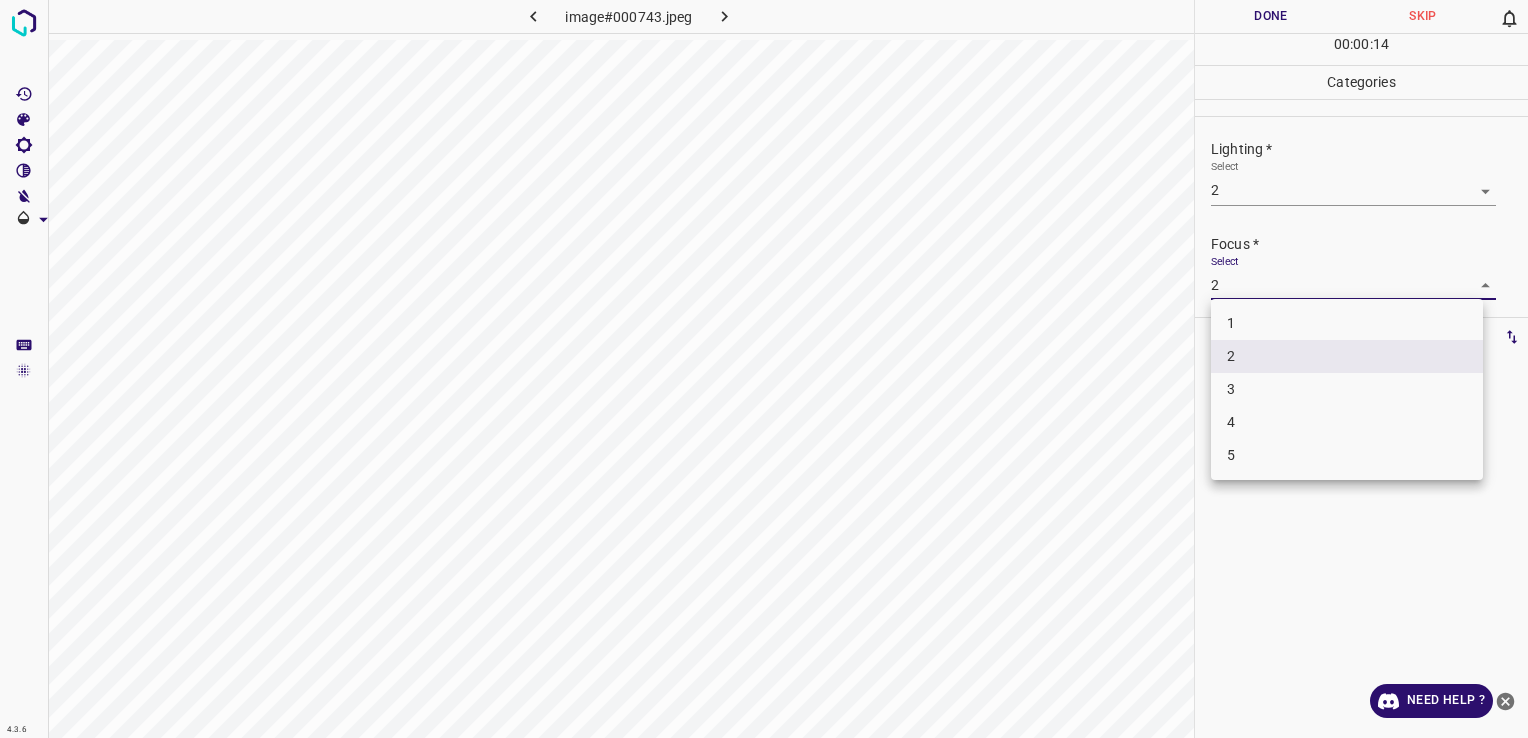click on "4.3.6  image#000743.jpeg Done Skip 0 00   : 00   : 14   Categories Lighting *  Select 2 2 Focus *  Select 2 2 Overall *  Select ​ Labels   0 Categories 1 Lighting 2 Focus 3 Overall Tools Space Change between modes (Draw & Edit) I Auto labeling R Restore zoom M Zoom in N Zoom out Delete Delete selecte label Filters Z Restore filters X Saturation filter C Brightness filter V Contrast filter B Gray scale filter General O Download Need Help ? - Text - Hide - Delete 1 2 3 4 5" at bounding box center (764, 369) 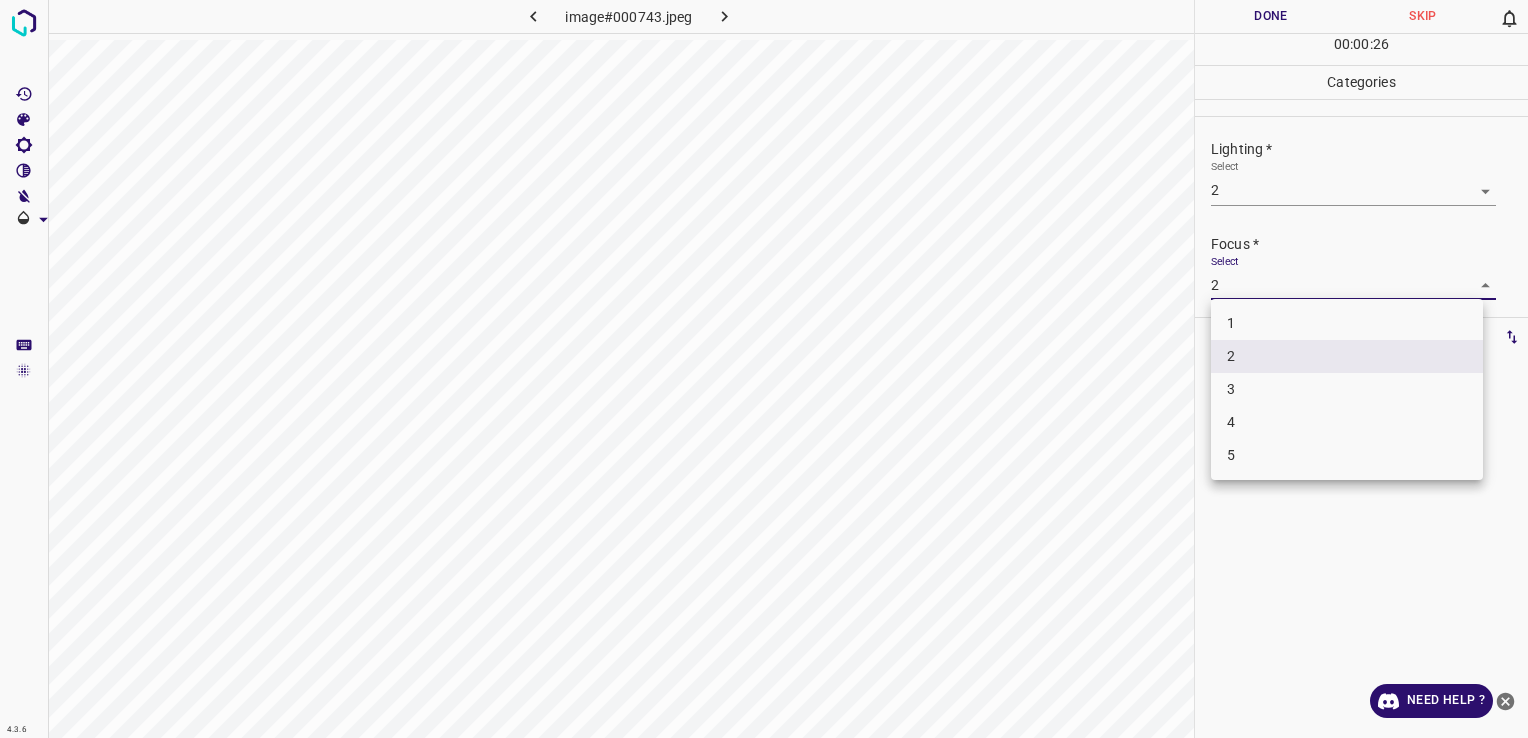 drag, startPoint x: 1280, startPoint y: 170, endPoint x: 1318, endPoint y: 210, distance: 55.17246 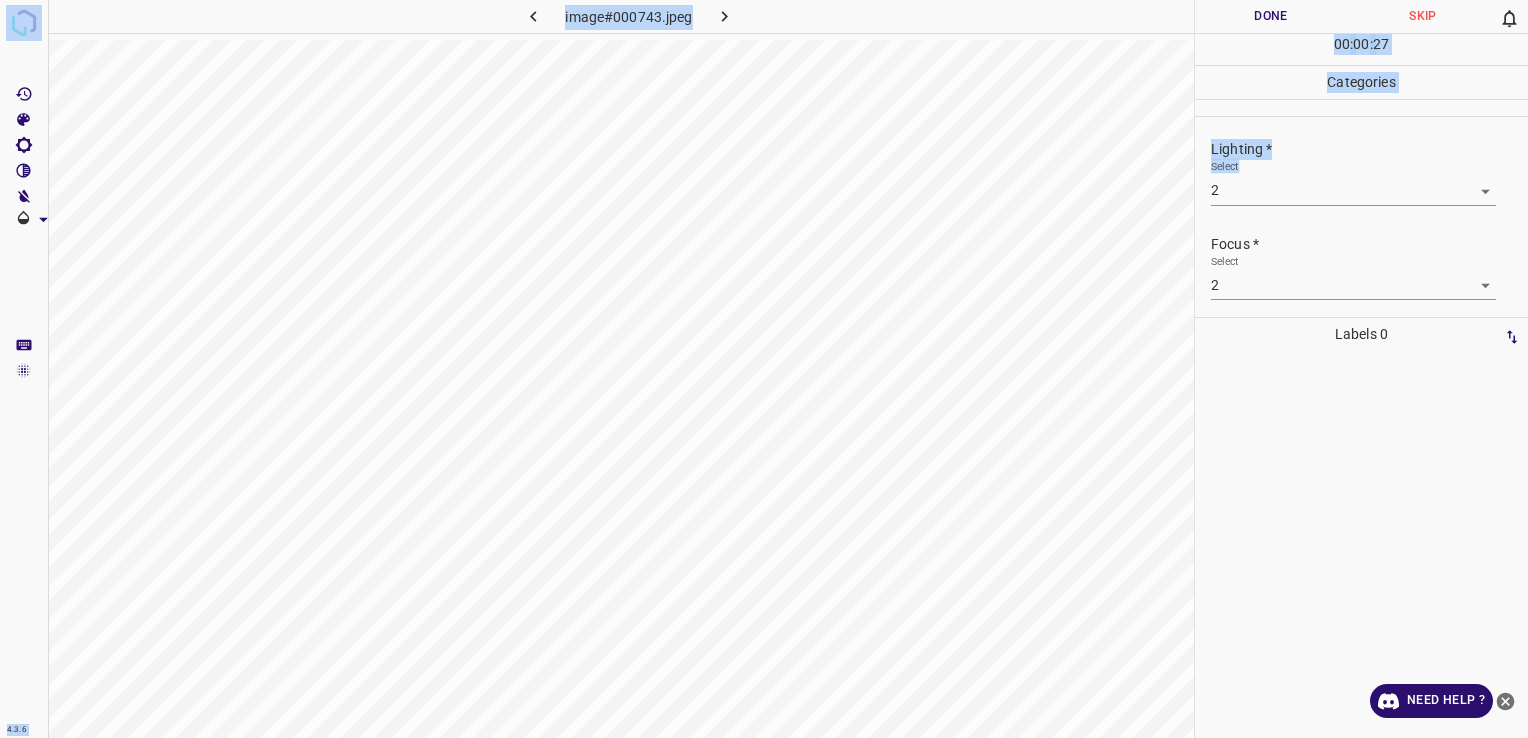 drag, startPoint x: 1318, startPoint y: 210, endPoint x: 1531, endPoint y: 235, distance: 214.46211 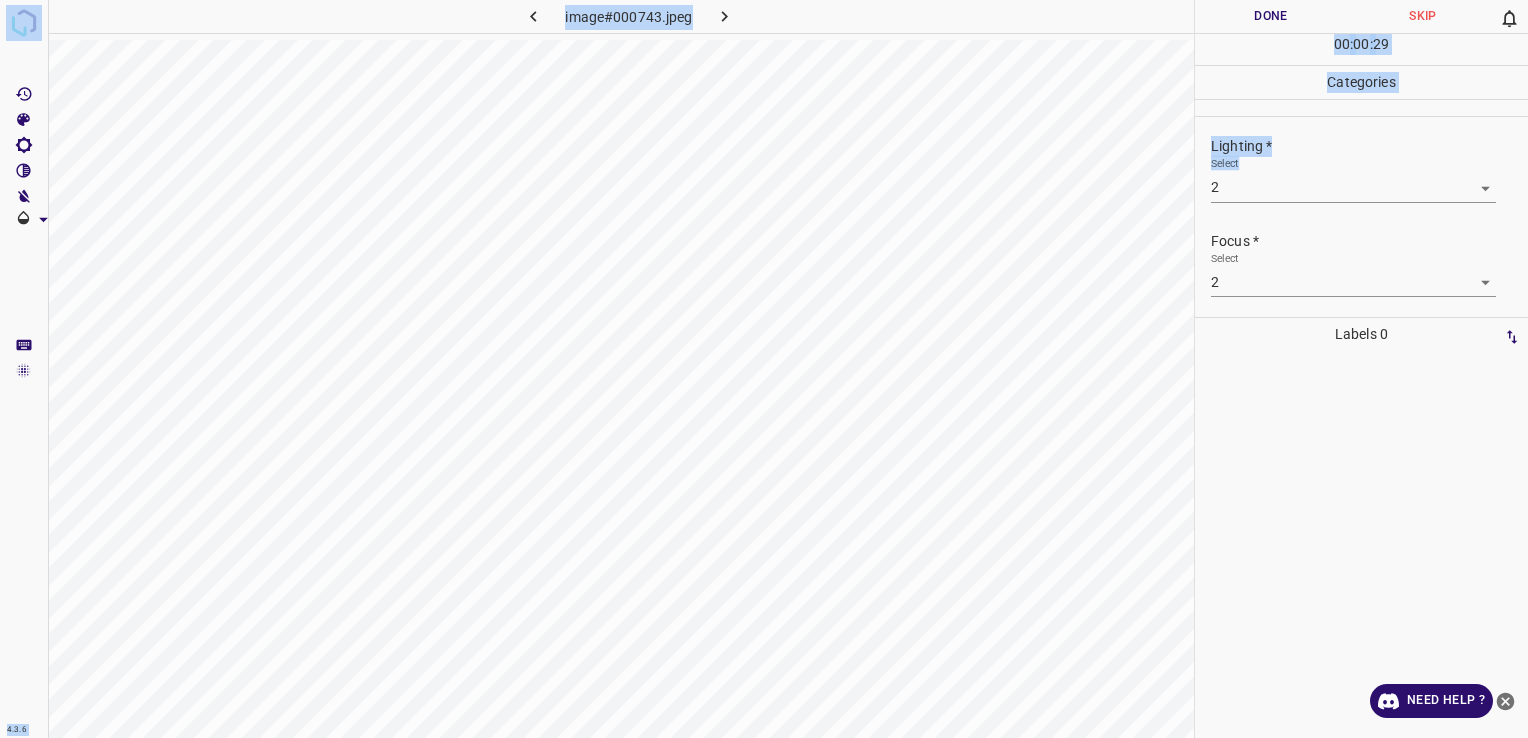 scroll, scrollTop: 98, scrollLeft: 0, axis: vertical 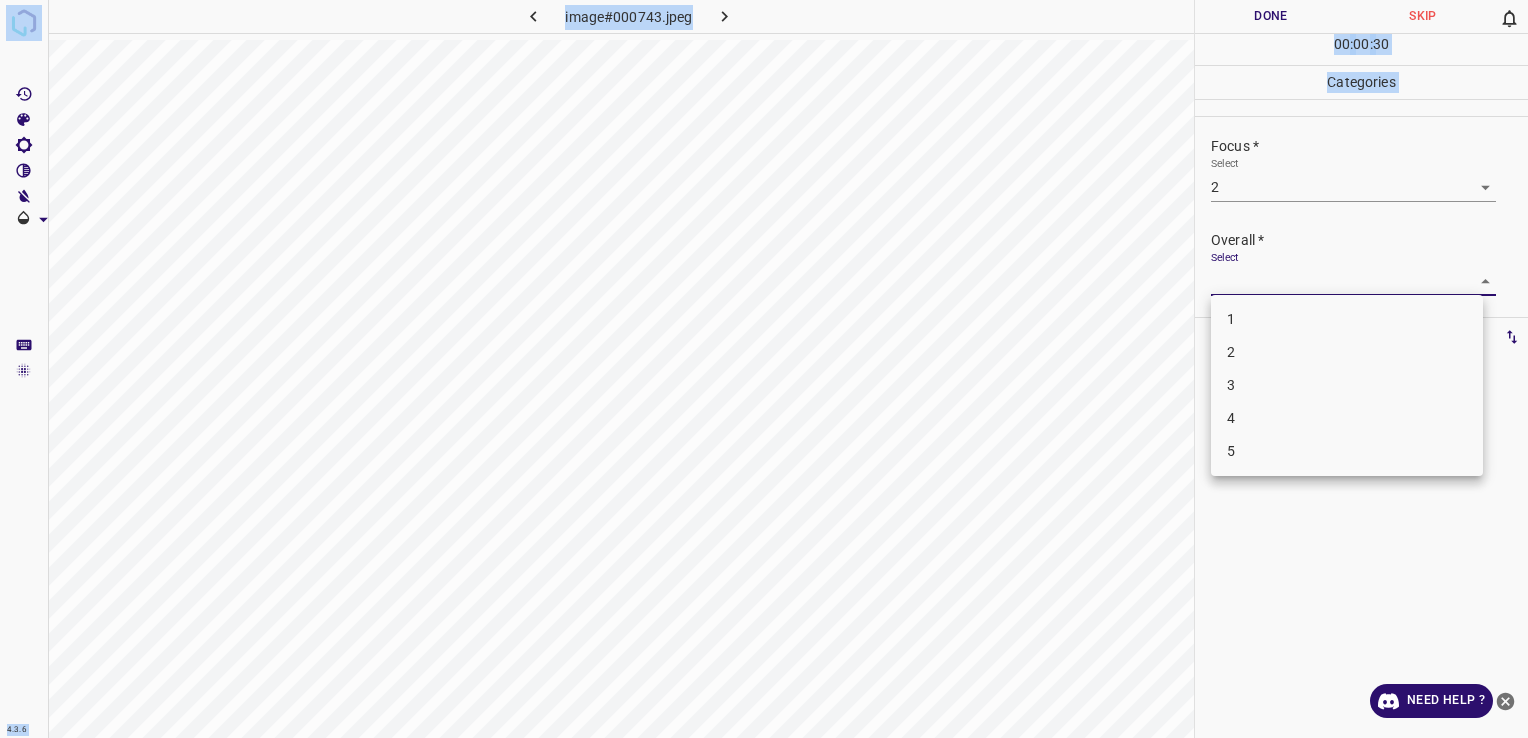 click on "4.3.6  image#000743.jpeg Done Skip 0 00   : 00   : 30   Categories Lighting *  Select 2 2 Focus *  Select 2 2 Overall *  Select ​ Labels   0 Categories 1 Lighting 2 Focus 3 Overall Tools Space Change between modes (Draw & Edit) I Auto labeling R Restore zoom M Zoom in N Zoom out Delete Delete selecte label Filters Z Restore filters X Saturation filter C Brightness filter V Contrast filter B Gray scale filter General O Download Need Help ? - Text - Hide - Delete 1 2 3 4 5" at bounding box center (764, 369) 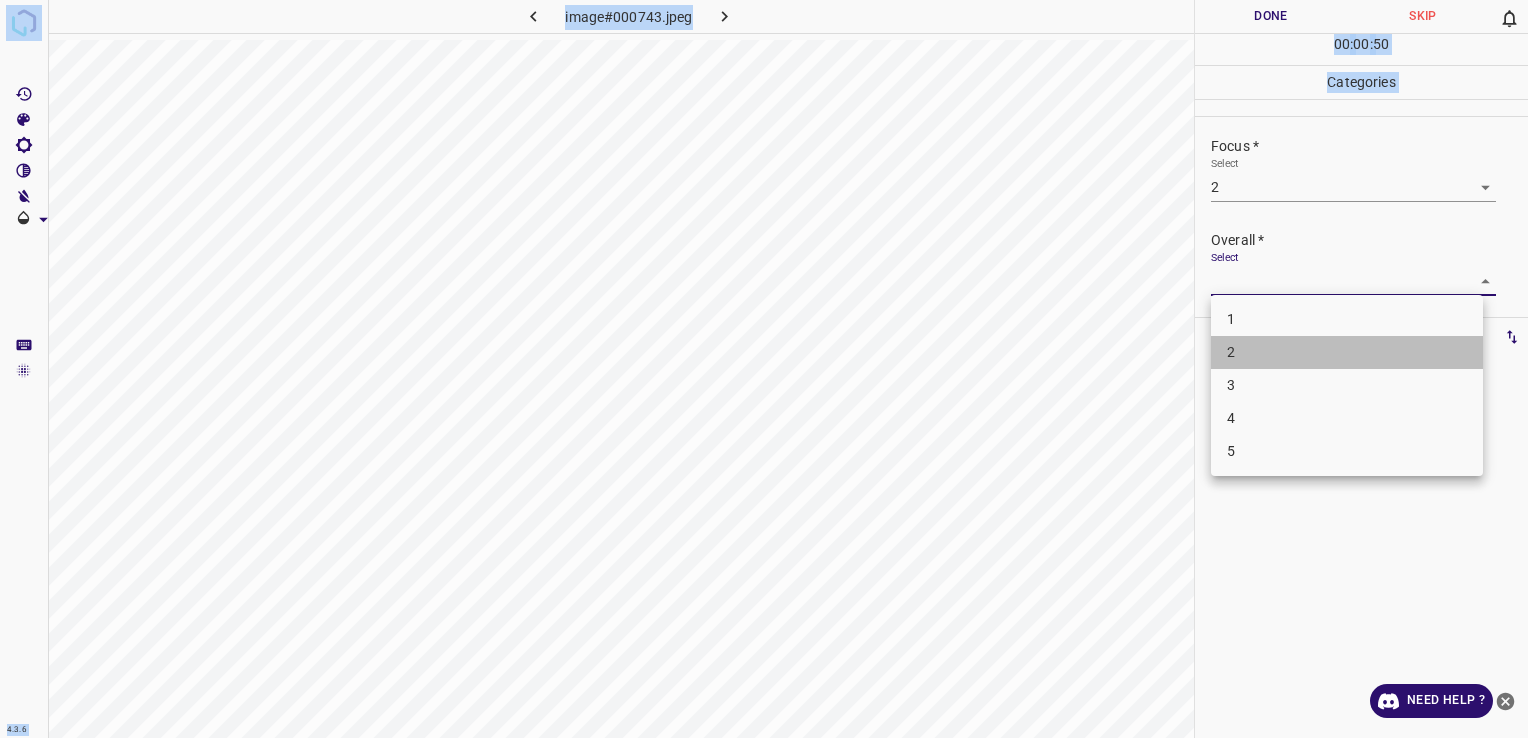 click on "2" at bounding box center (1347, 352) 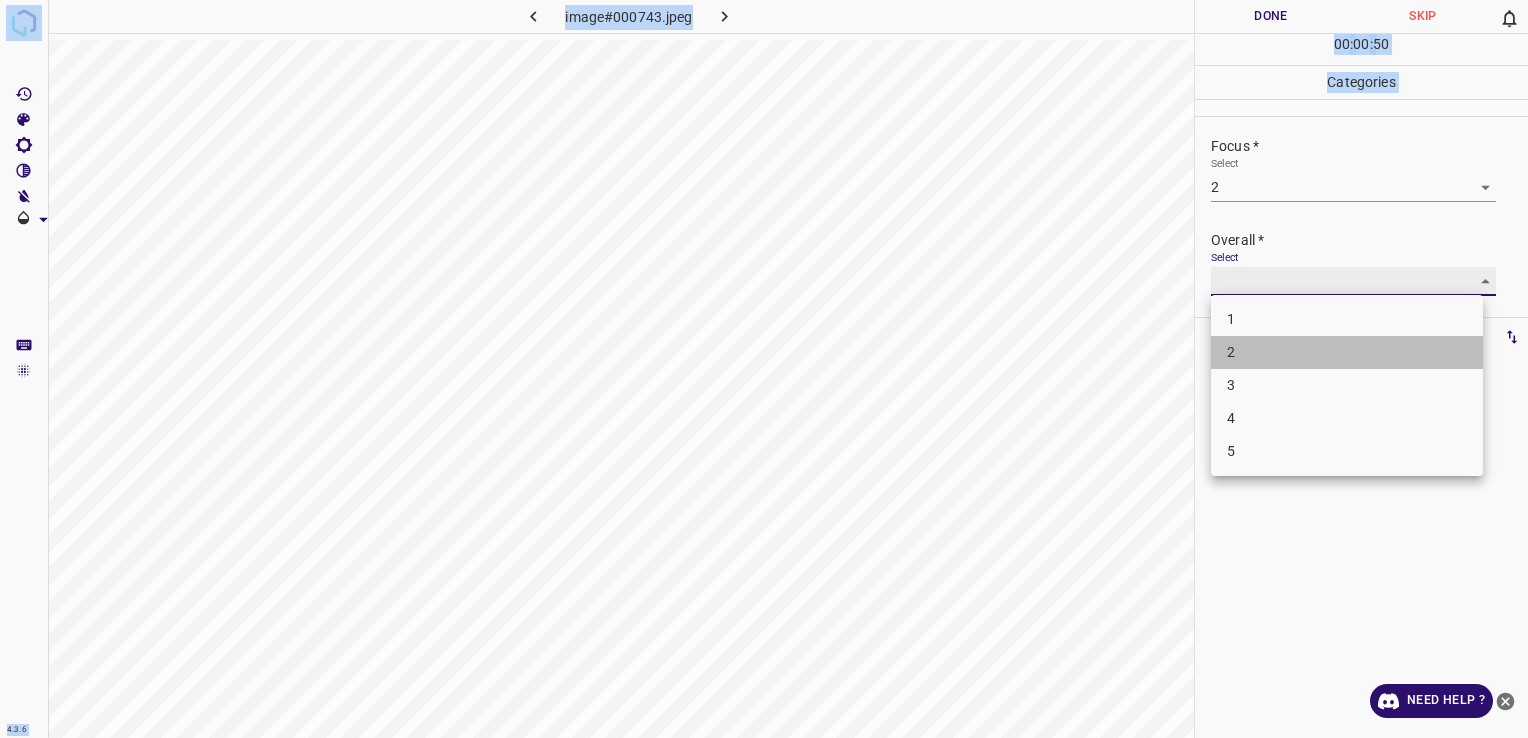 type on "2" 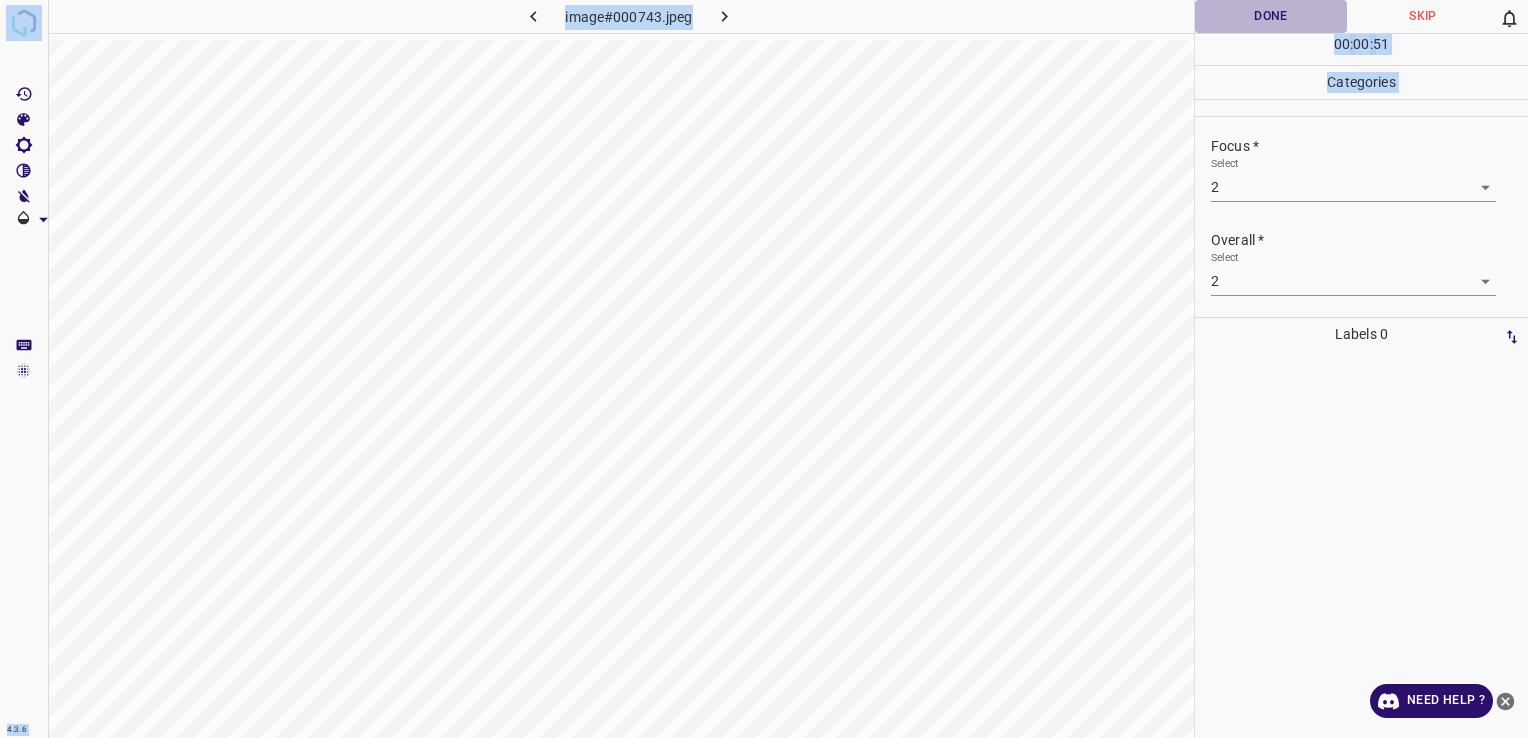 click on "Done" at bounding box center [1271, 16] 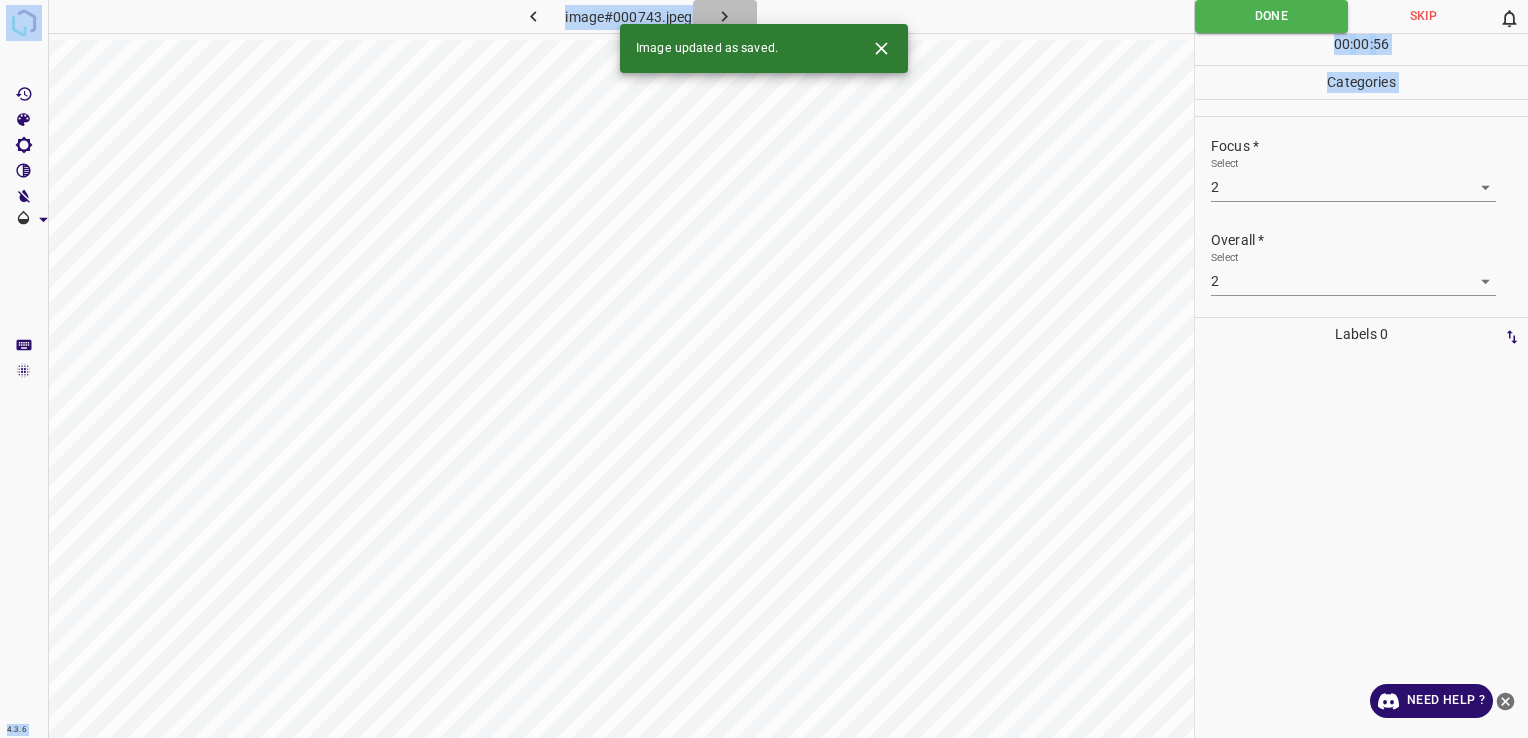 click 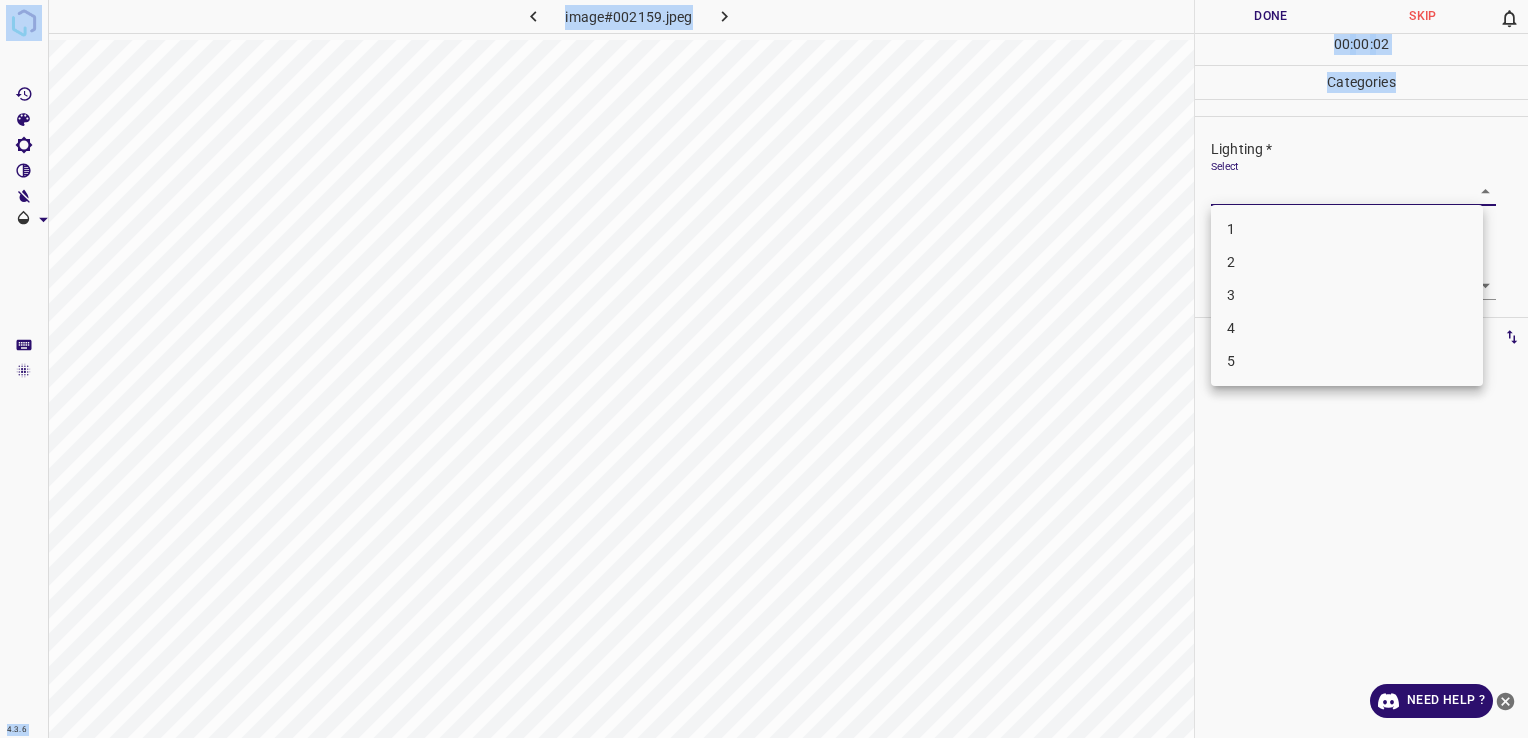click on "4.3.6  image#002159.jpeg Done Skip 0 00   : 00   : 02   Categories Lighting *  Select ​ Focus *  Select ​ Overall *  Select ​ Labels   0 Categories 1 Lighting 2 Focus 3 Overall Tools Space Change between modes (Draw & Edit) I Auto labeling R Restore zoom M Zoom in N Zoom out Delete Delete selecte label Filters Z Restore filters X Saturation filter C Brightness filter V Contrast filter B Gray scale filter General O Download Need Help ? - Text - Hide - Delete 1 2 3 4 5" at bounding box center (764, 369) 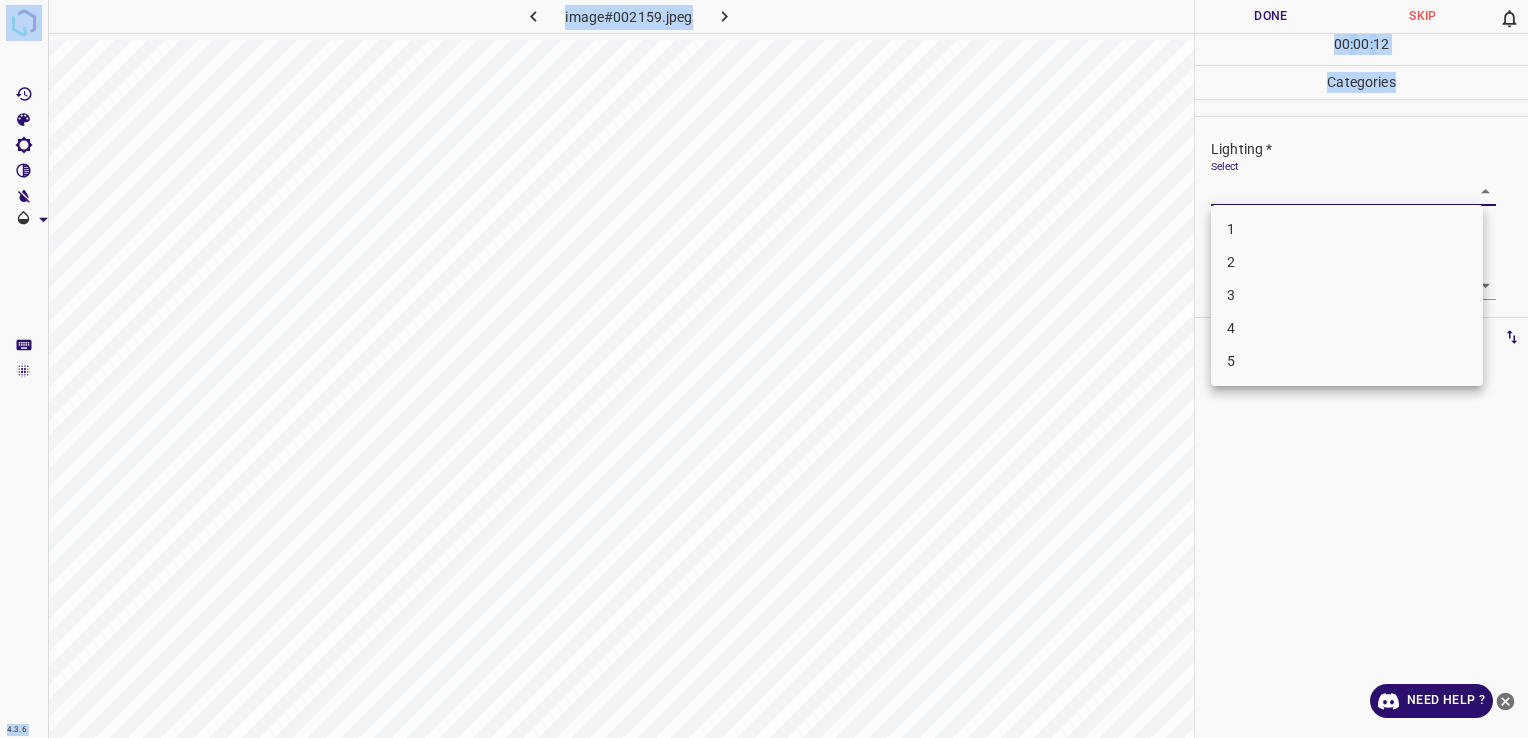 click on "2" at bounding box center [1347, 262] 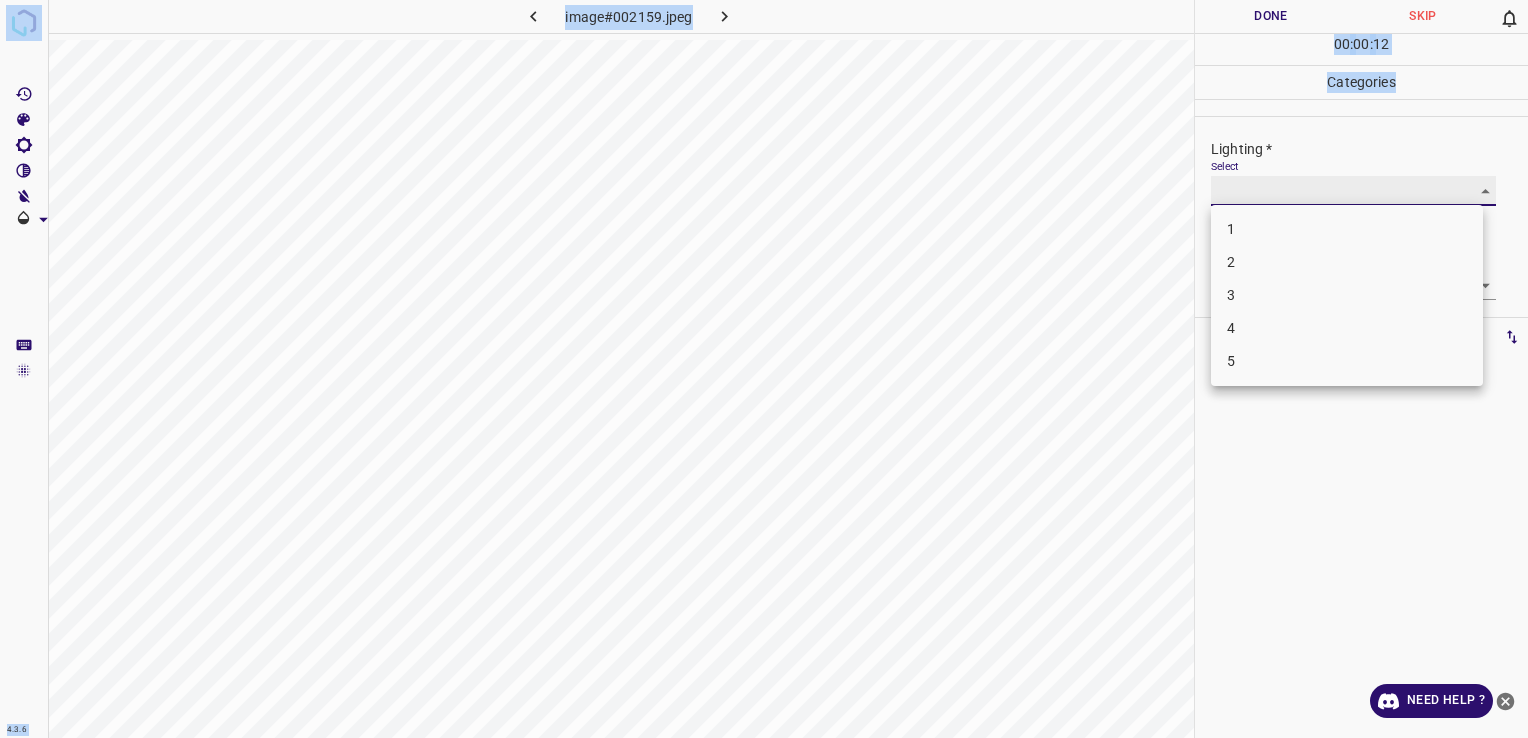 type on "2" 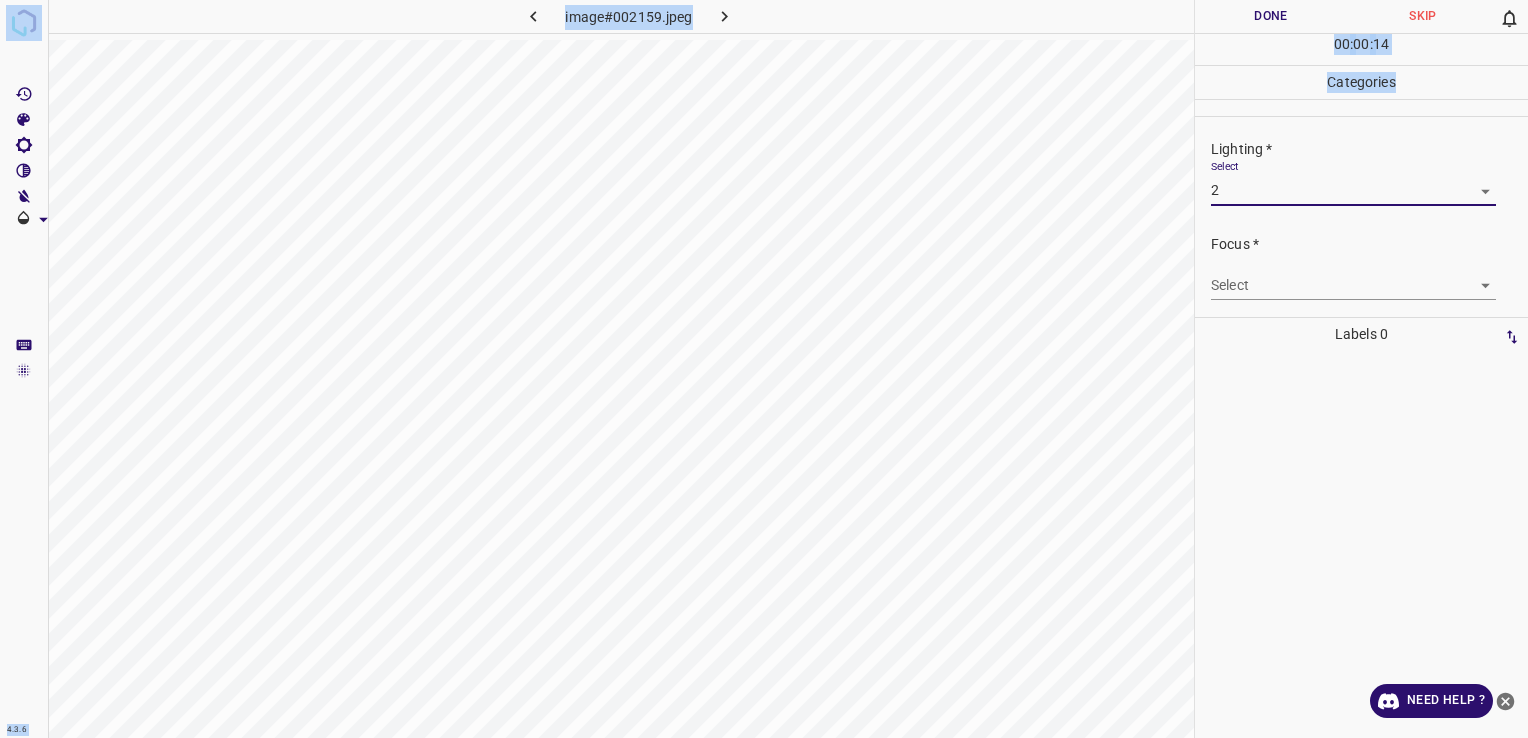 click on "4.3.6  image#002159.jpeg Done Skip 0 00   : 00   : 14   Categories Lighting *  Select 2 2 Focus *  Select ​ Overall *  Select ​ Labels   0 Categories 1 Lighting 2 Focus 3 Overall Tools Space Change between modes (Draw & Edit) I Auto labeling R Restore zoom M Zoom in N Zoom out Delete Delete selecte label Filters Z Restore filters X Saturation filter C Brightness filter V Contrast filter B Gray scale filter General O Download Need Help ? - Text - Hide - Delete" at bounding box center [764, 369] 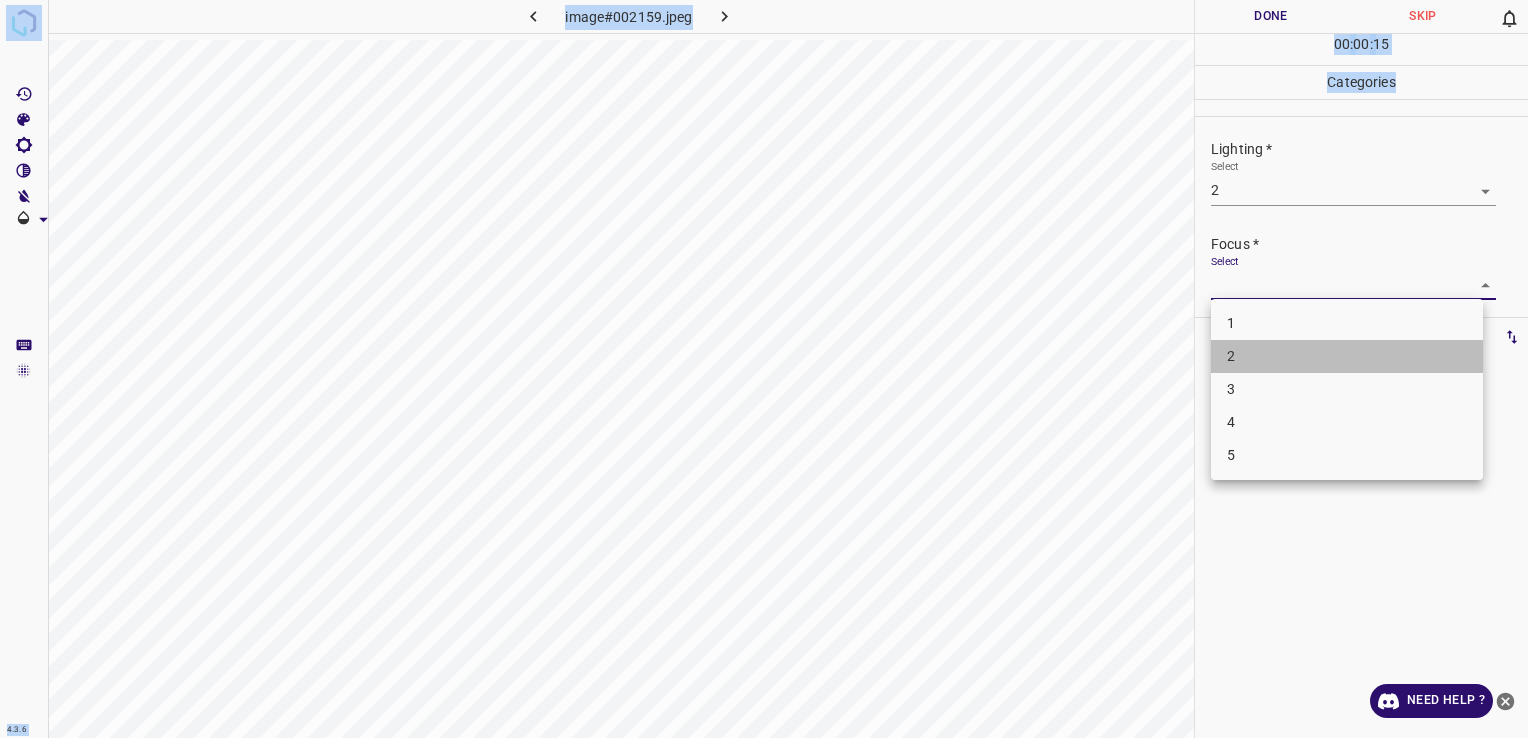 click on "2" at bounding box center (1347, 356) 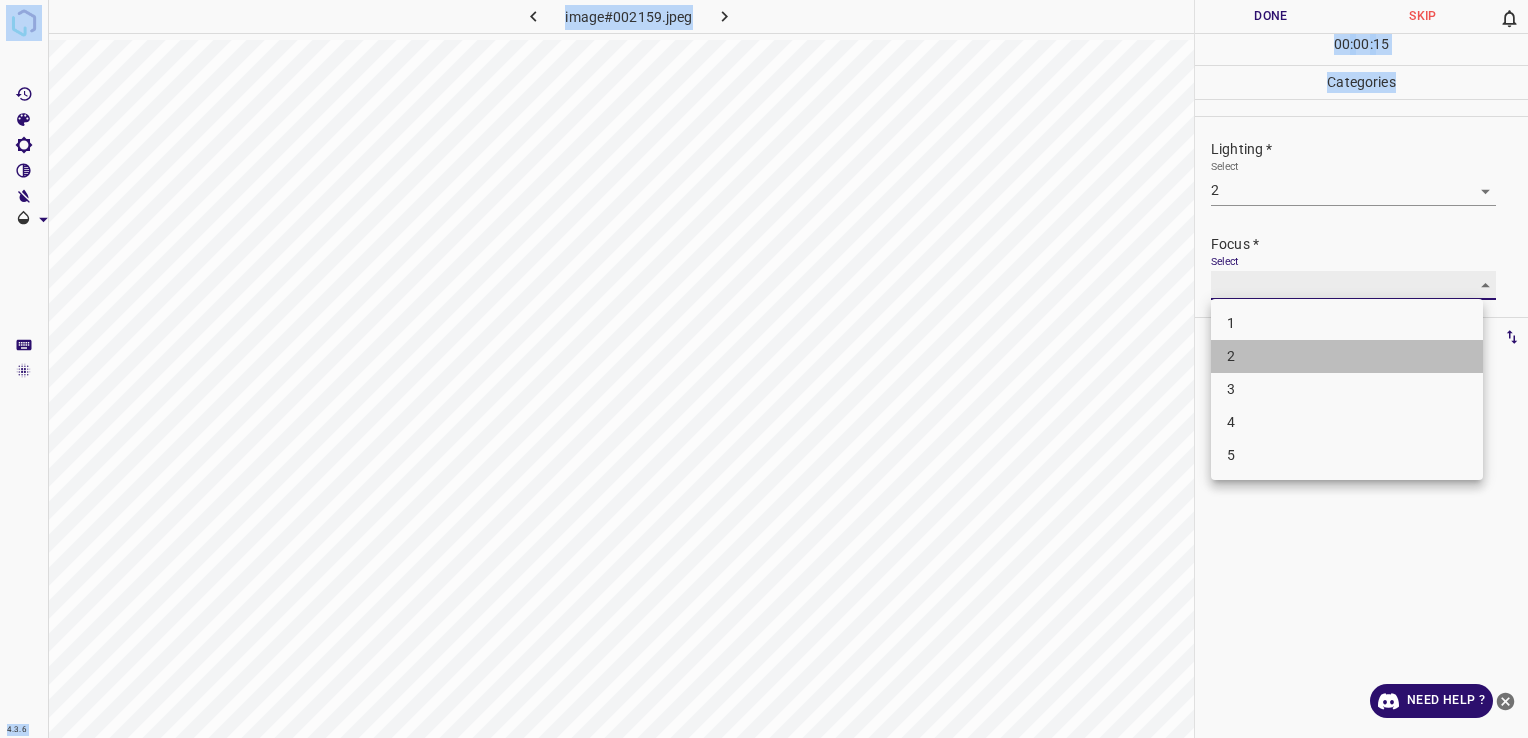 type on "2" 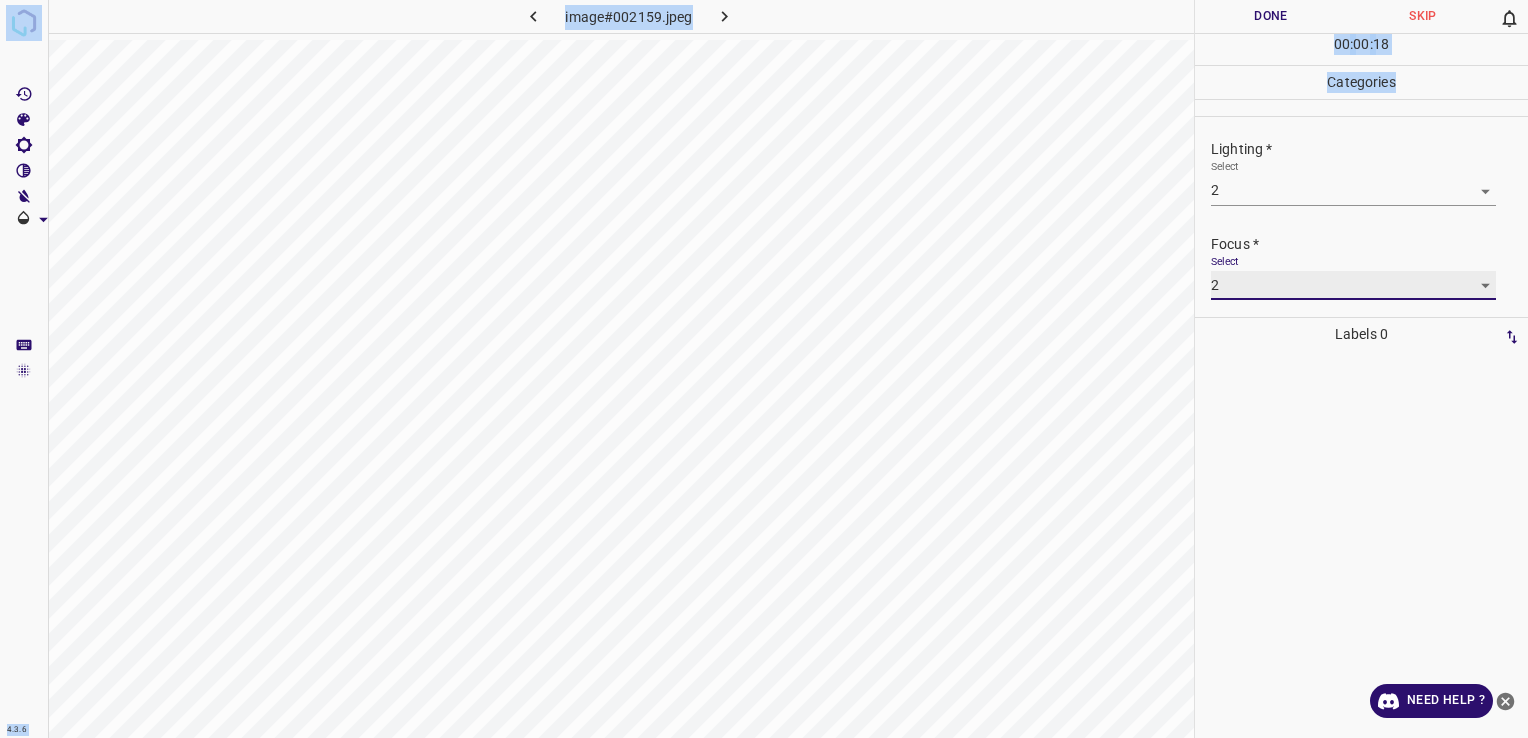 scroll, scrollTop: 98, scrollLeft: 0, axis: vertical 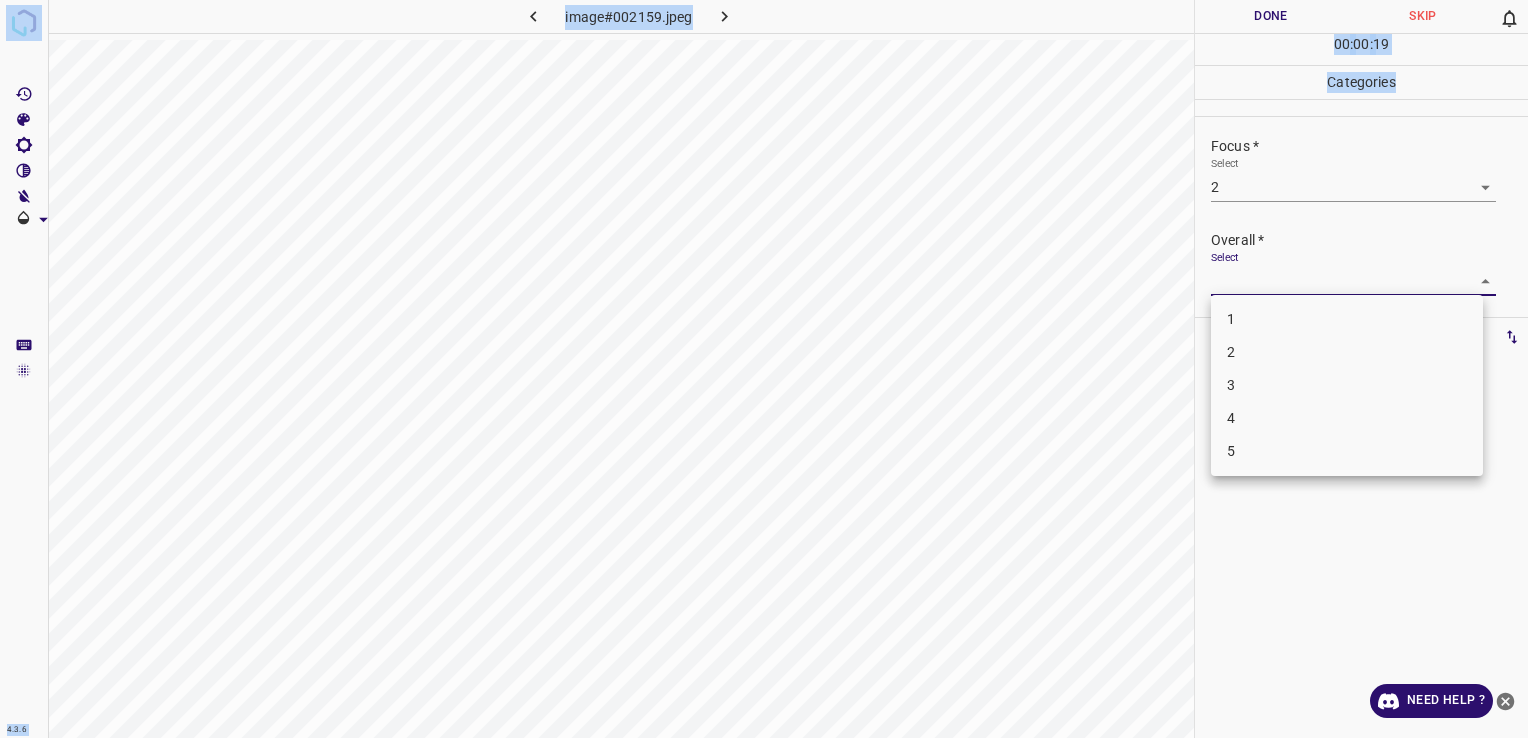 click on "4.3.6  image#002159.jpeg Done Skip 0 00   : 00   : 19   Categories Lighting *  Select 2 2 Focus *  Select 2 2 Overall *  Select ​ Labels   0 Categories 1 Lighting 2 Focus 3 Overall Tools Space Change between modes (Draw & Edit) I Auto labeling R Restore zoom M Zoom in N Zoom out Delete Delete selecte label Filters Z Restore filters X Saturation filter C Brightness filter V Contrast filter B Gray scale filter General O Download Need Help ? - Text - Hide - Delete 1 2 3 4 5" at bounding box center [764, 369] 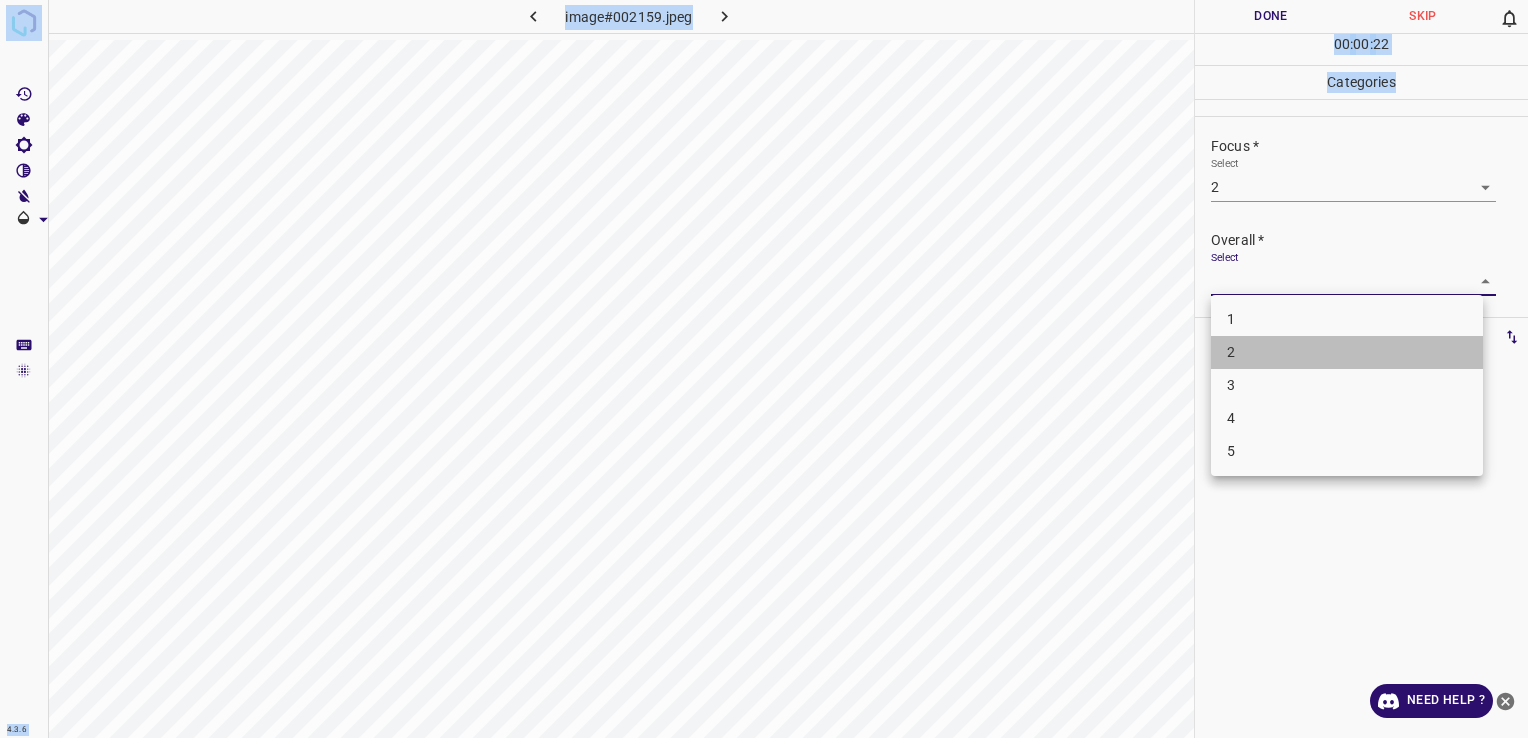 click on "2" at bounding box center (1347, 352) 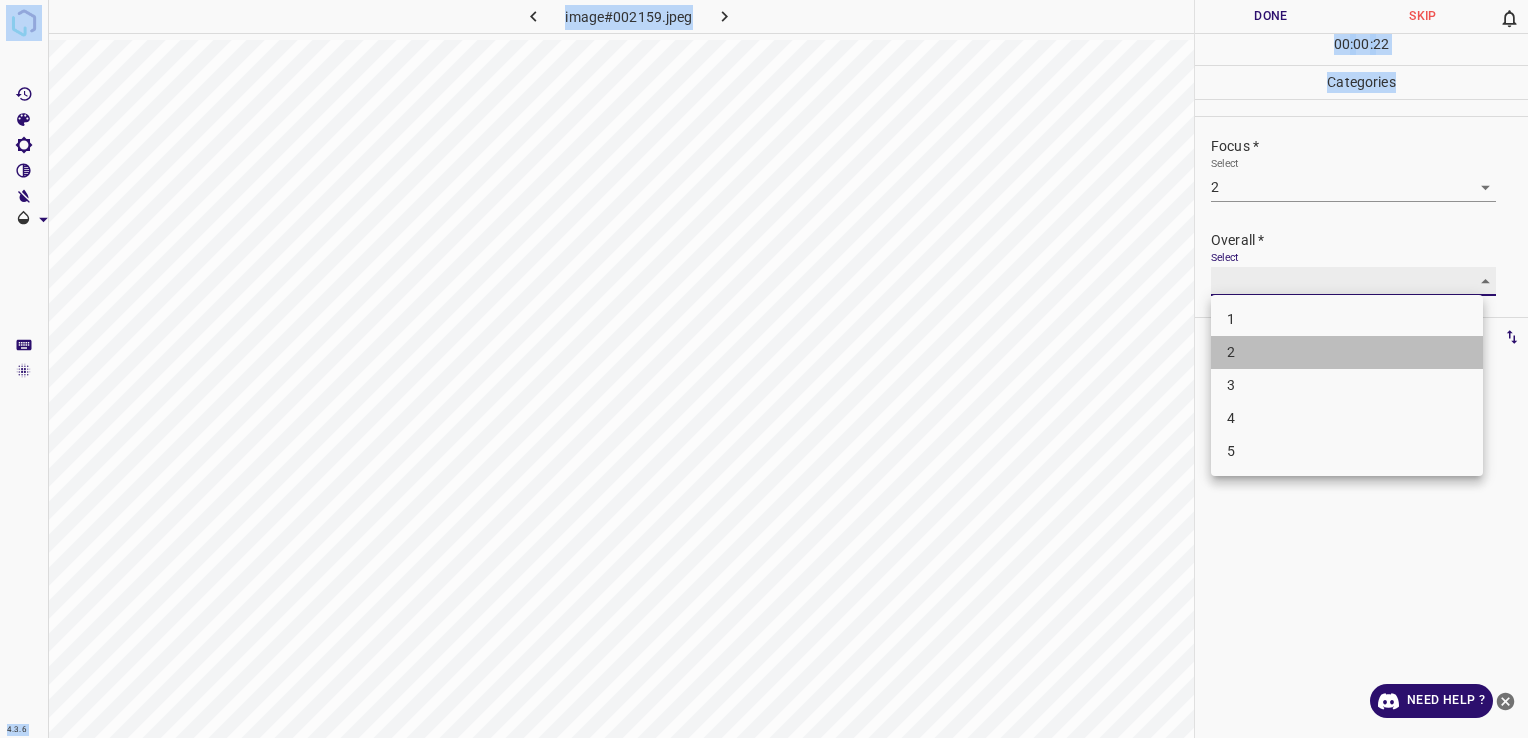 type on "2" 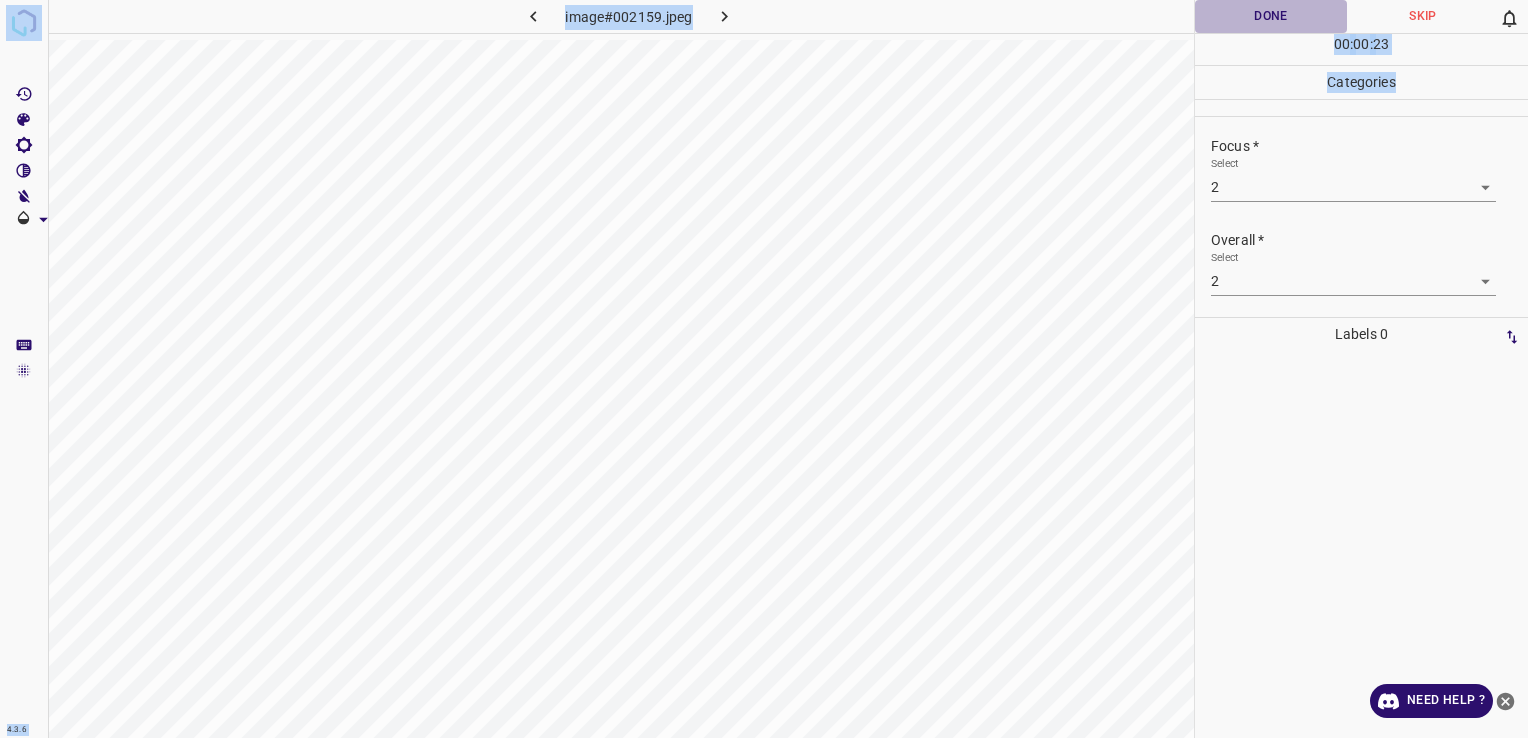 click on "Done" at bounding box center [1271, 16] 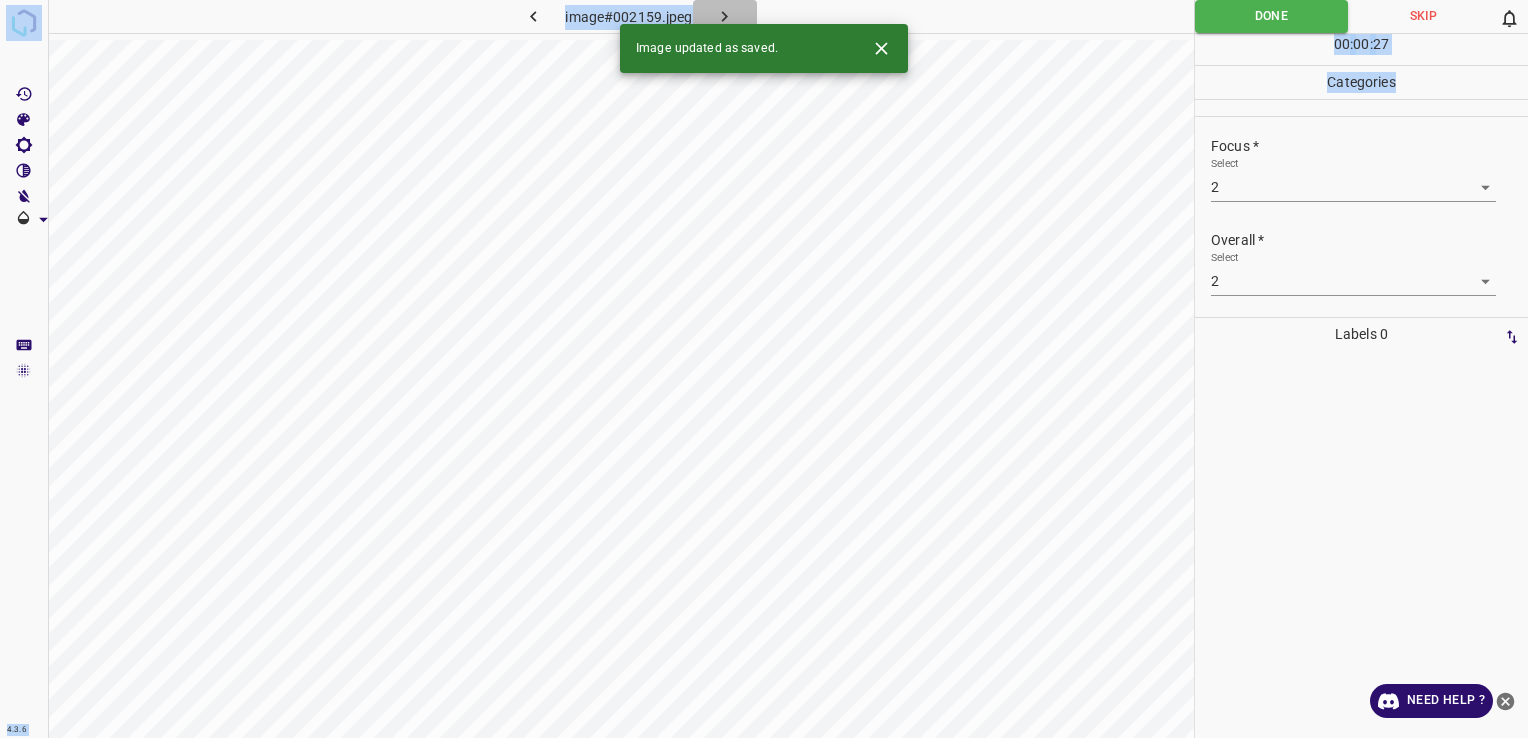 click 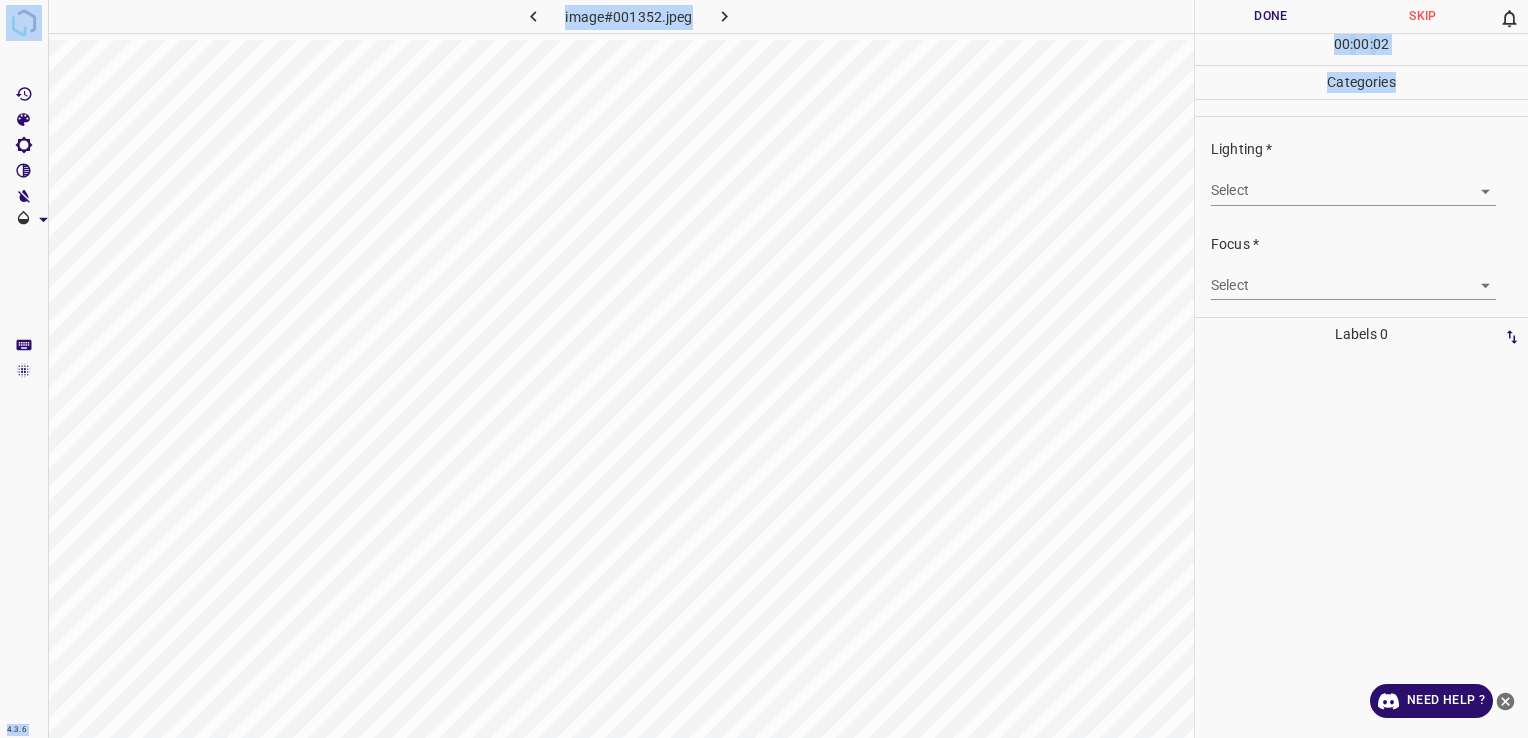 click on "4.3.6  image#001352.jpeg Done Skip 0 00   : 00   : 02   Categories Lighting *  Select ​ Focus *  Select ​ Overall *  Select ​ Labels   0 Categories 1 Lighting 2 Focus 3 Overall Tools Space Change between modes (Draw & Edit) I Auto labeling R Restore zoom M Zoom in N Zoom out Delete Delete selecte label Filters Z Restore filters X Saturation filter C Brightness filter V Contrast filter B Gray scale filter General O Download Need Help ? - Text - Hide - Delete" at bounding box center (764, 369) 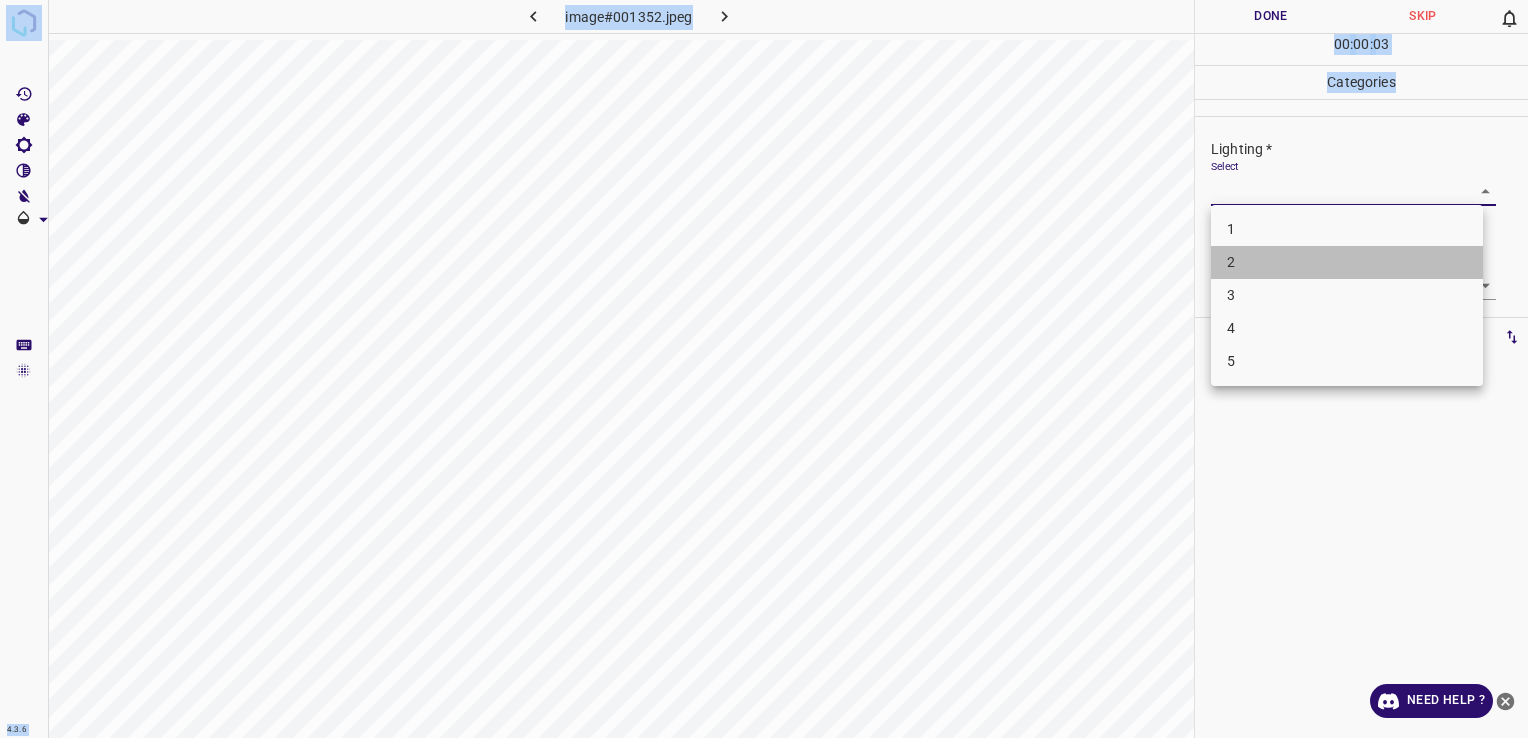 click on "2" at bounding box center (1347, 262) 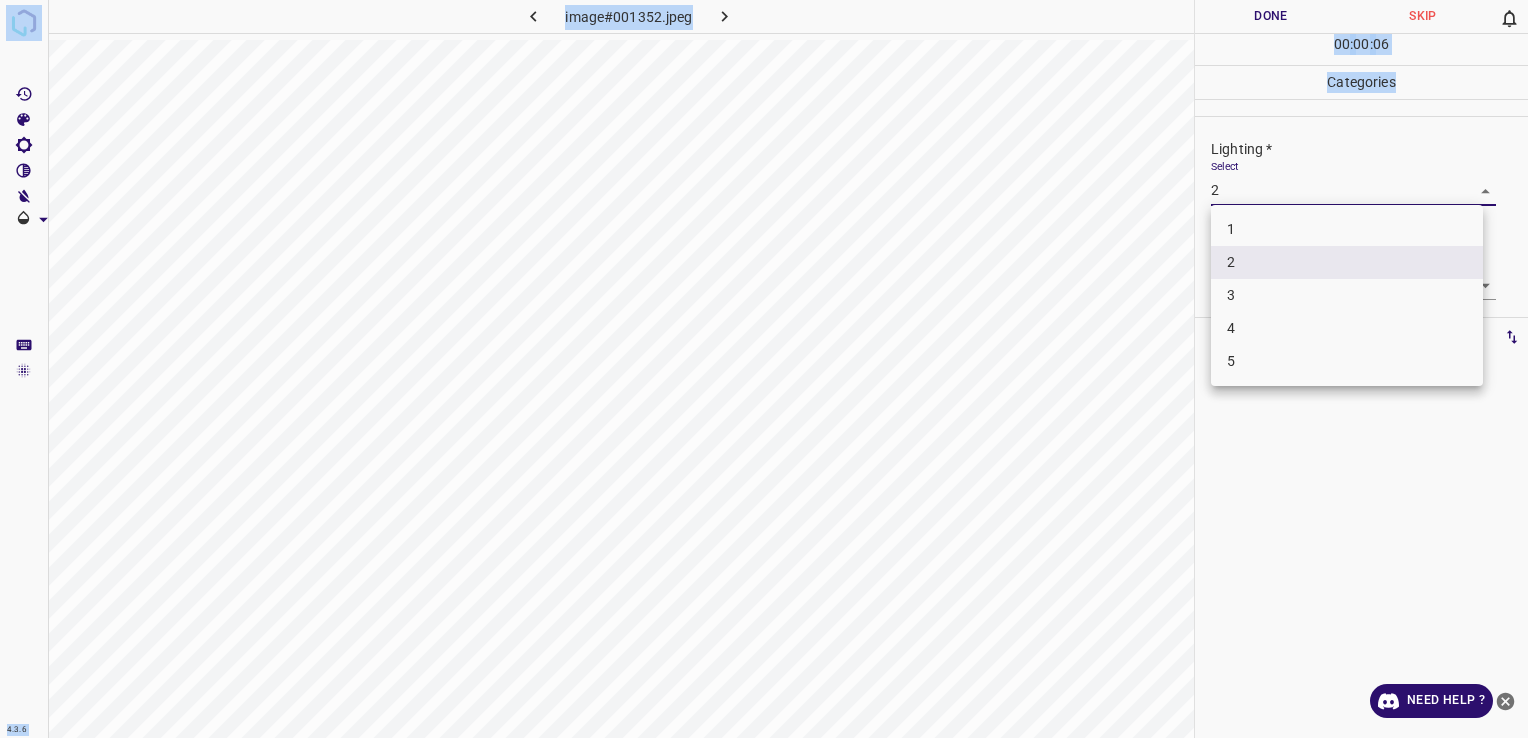 click on "4.3.6  image#001352.jpeg Done Skip 0 00   : 00   : 06   Categories Lighting *  Select 2 2 Focus *  Select ​ Overall *  Select ​ Labels   0 Categories 1 Lighting 2 Focus 3 Overall Tools Space Change between modes (Draw & Edit) I Auto labeling R Restore zoom M Zoom in N Zoom out Delete Delete selecte label Filters Z Restore filters X Saturation filter C Brightness filter V Contrast filter B Gray scale filter General O Download Need Help ? - Text - Hide - Delete 1 2 3 4 5" at bounding box center [764, 369] 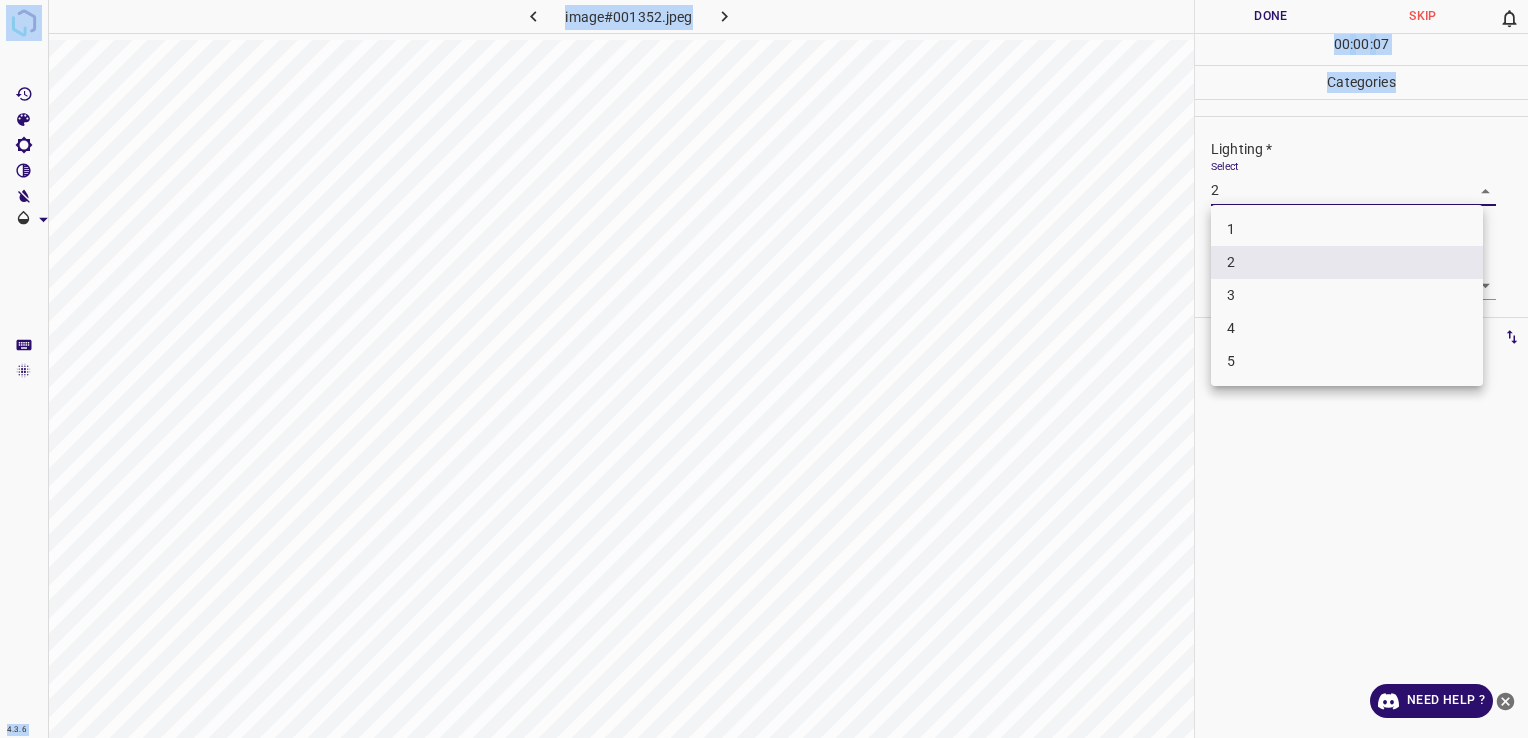 click on "3" at bounding box center (1347, 295) 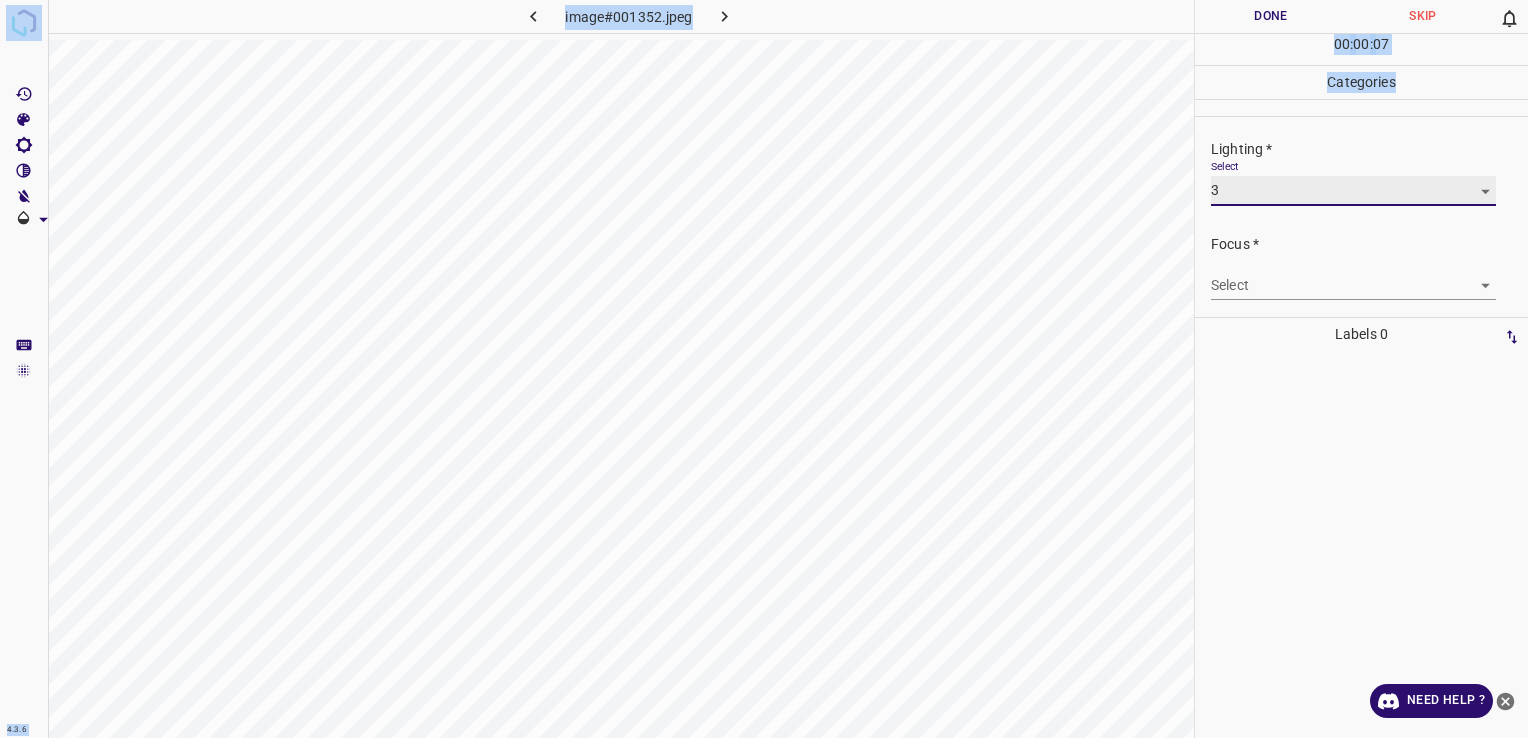 type on "3" 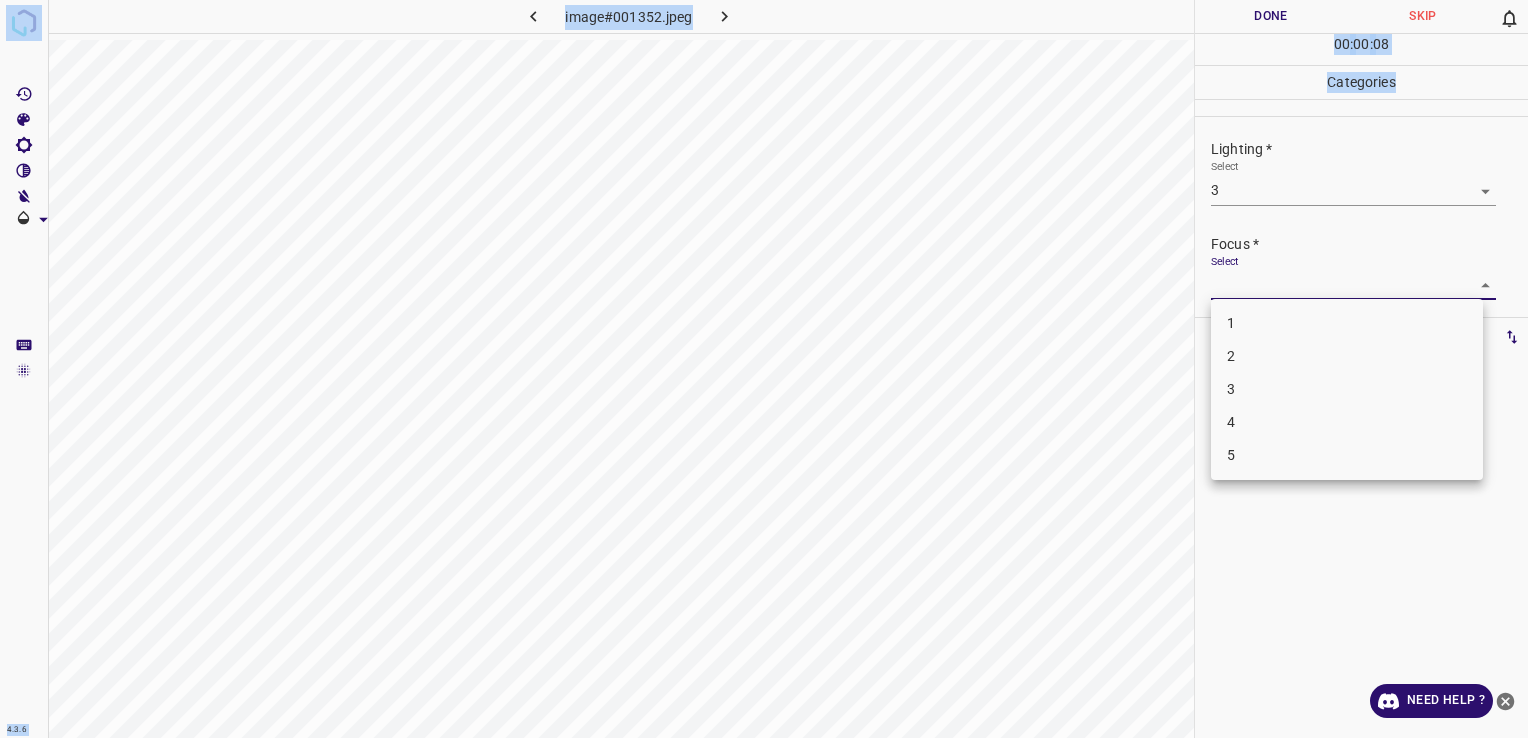 click on "4.3.6  image#001352.jpeg Done Skip 0 00   : 00   : 08   Categories Lighting *  Select 3 3 Focus *  Select ​ Overall *  Select ​ Labels   0 Categories 1 Lighting 2 Focus 3 Overall Tools Space Change between modes (Draw & Edit) I Auto labeling R Restore zoom M Zoom in N Zoom out Delete Delete selecte label Filters Z Restore filters X Saturation filter C Brightness filter V Contrast filter B Gray scale filter General O Download Need Help ? - Text - Hide - Delete 1 2 3 4 5" at bounding box center (764, 369) 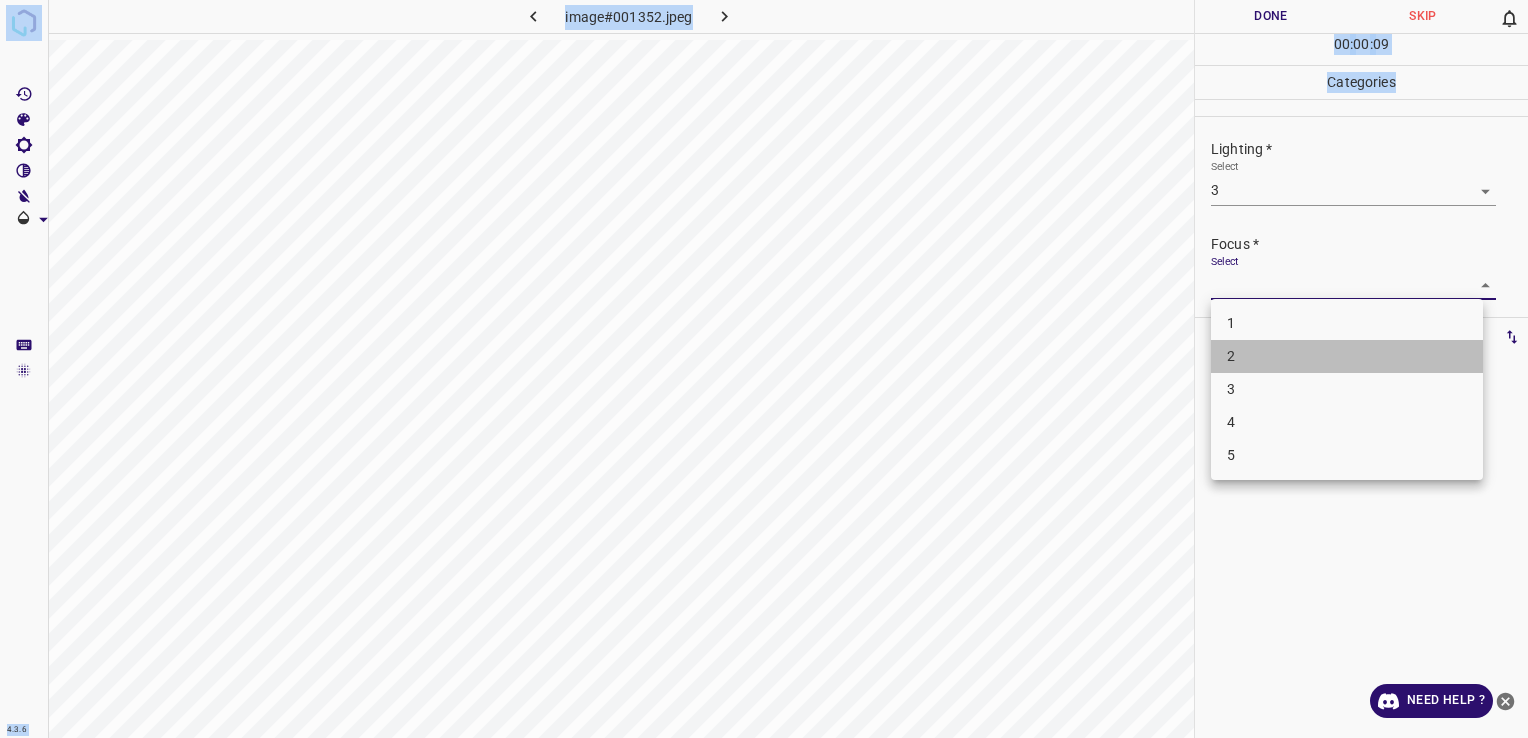 click on "2" at bounding box center [1347, 356] 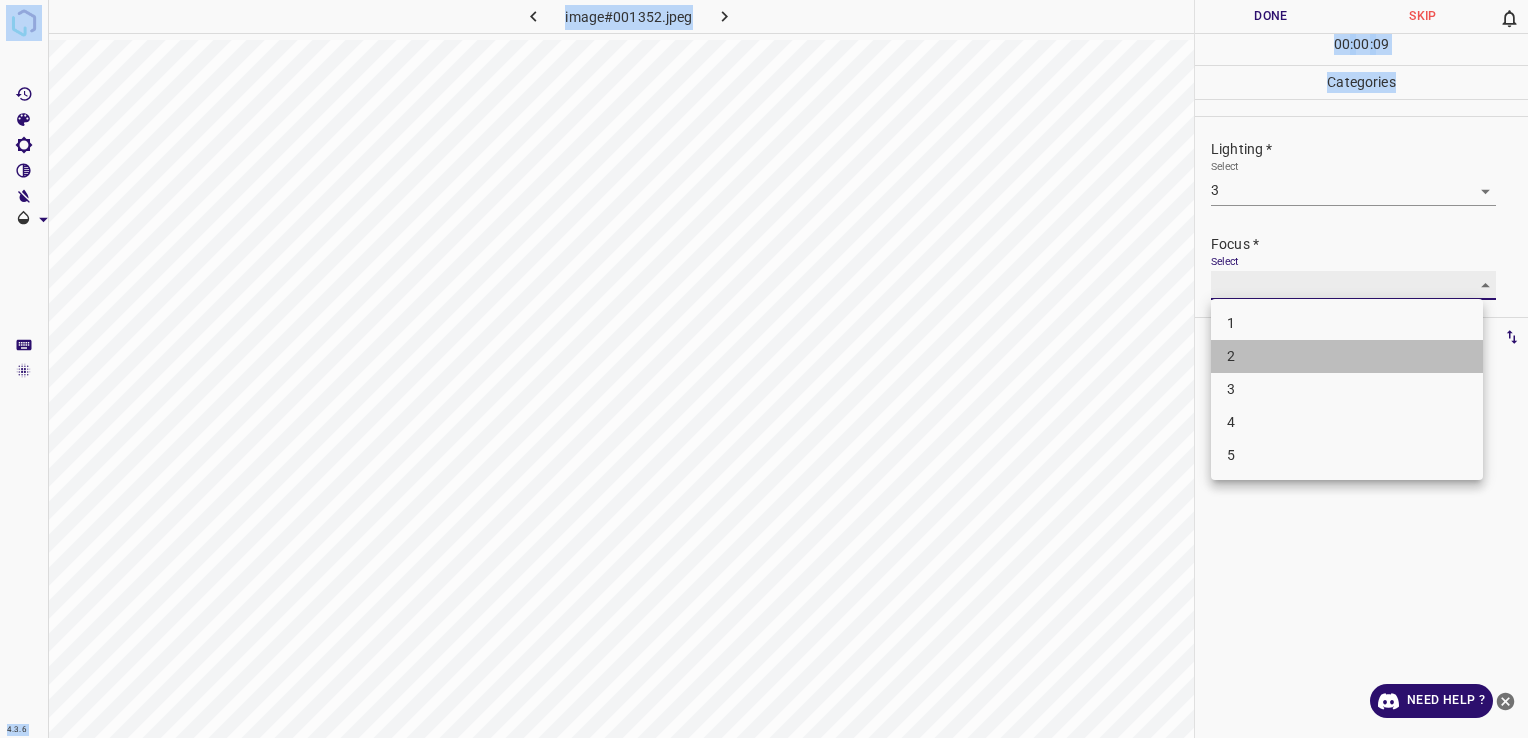 type on "2" 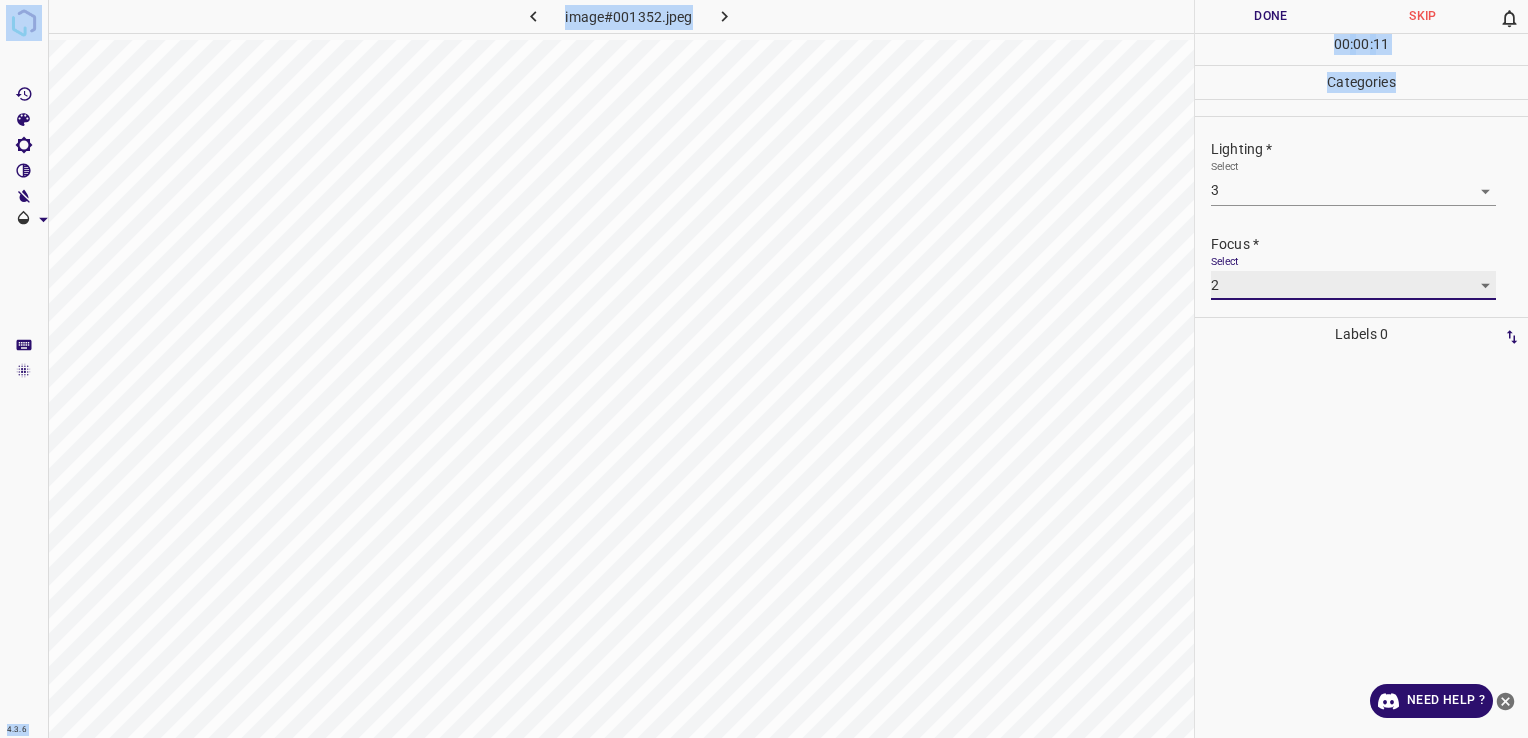 scroll, scrollTop: 98, scrollLeft: 0, axis: vertical 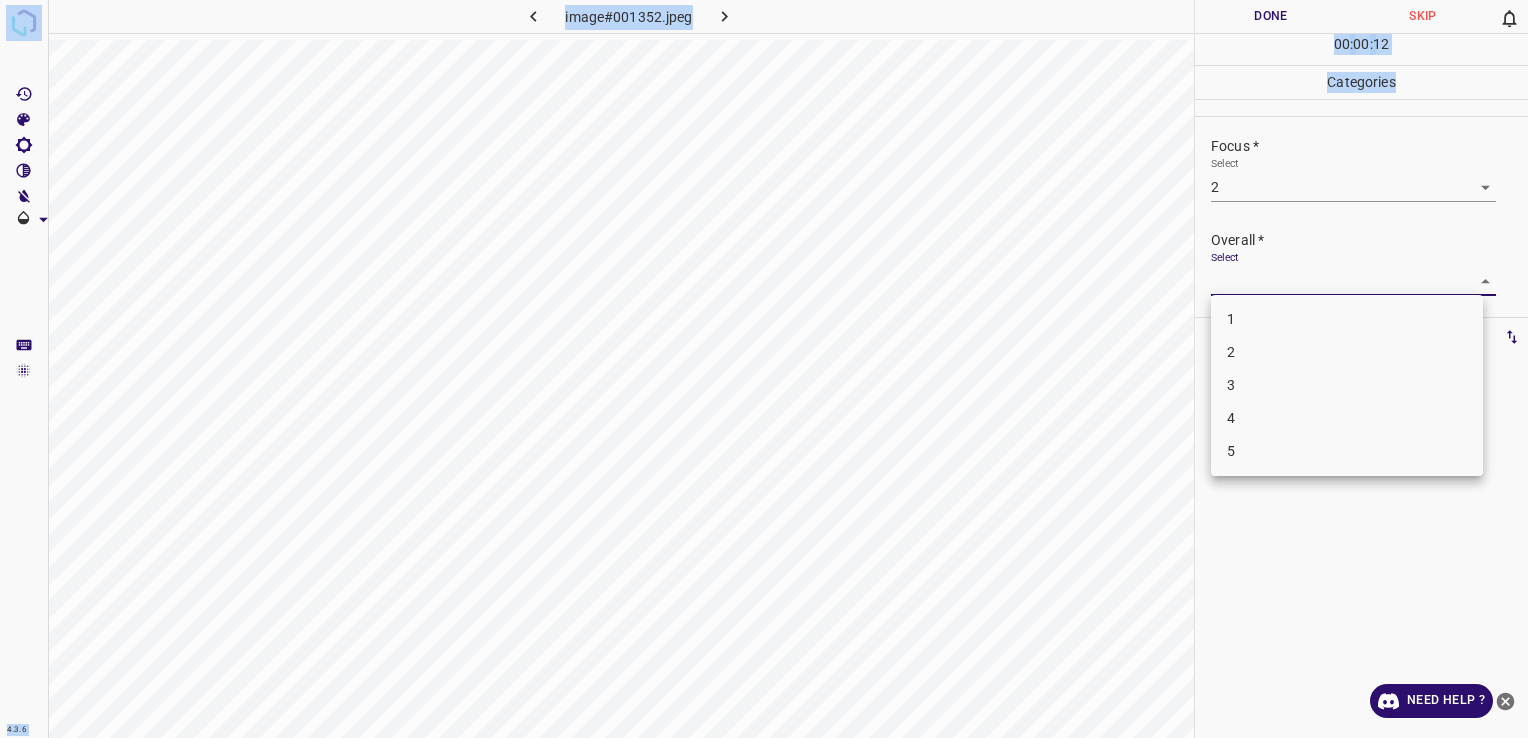 click on "4.3.6  image#001352.jpeg Done Skip 0 00   : 00   : 12   Categories Lighting *  Select 3 3 Focus *  Select 2 2 Overall *  Select ​ Labels   0 Categories 1 Lighting 2 Focus 3 Overall Tools Space Change between modes (Draw & Edit) I Auto labeling R Restore zoom M Zoom in N Zoom out Delete Delete selecte label Filters Z Restore filters X Saturation filter C Brightness filter V Contrast filter B Gray scale filter General O Download Need Help ? - Text - Hide - Delete 1 2 3 4 5" at bounding box center (764, 369) 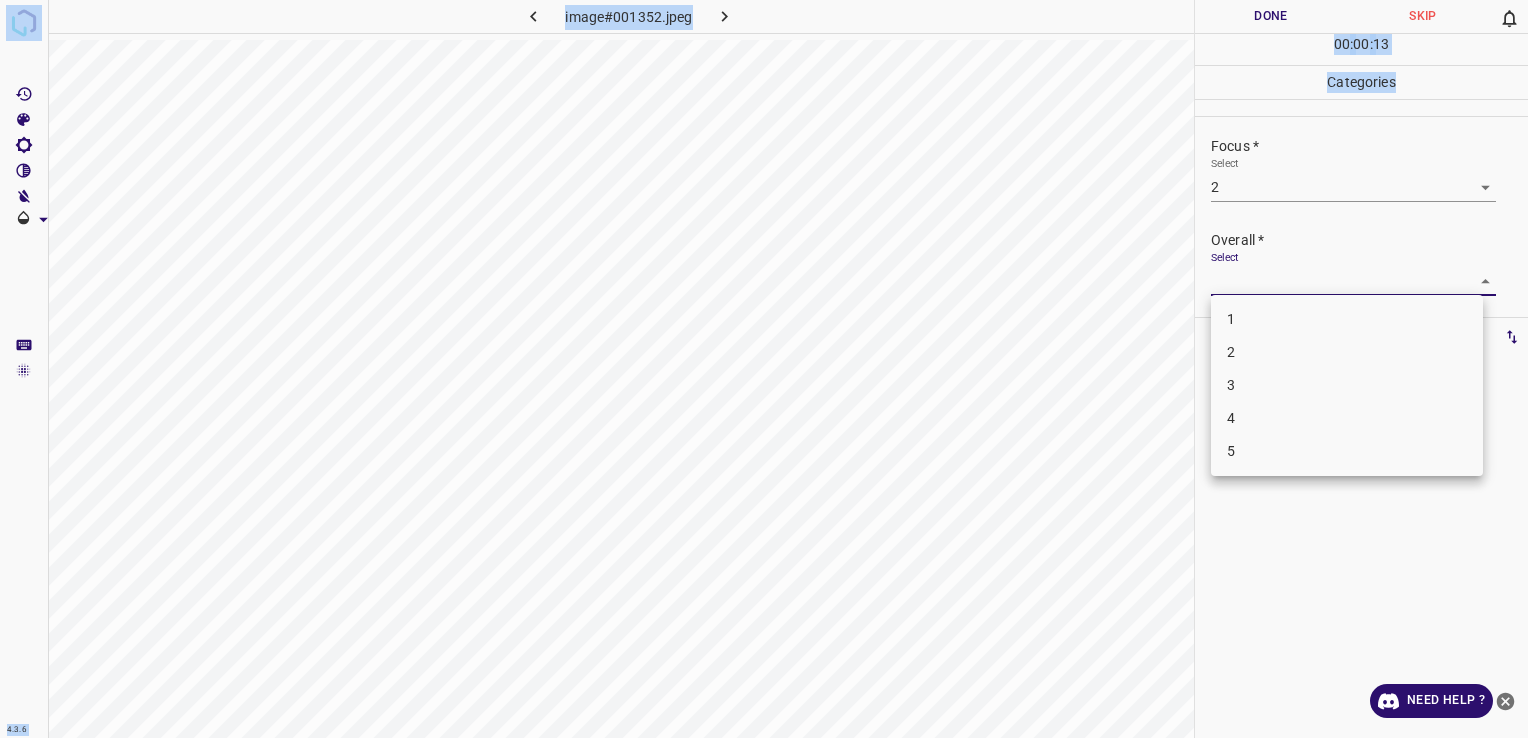 click on "2" at bounding box center [1347, 352] 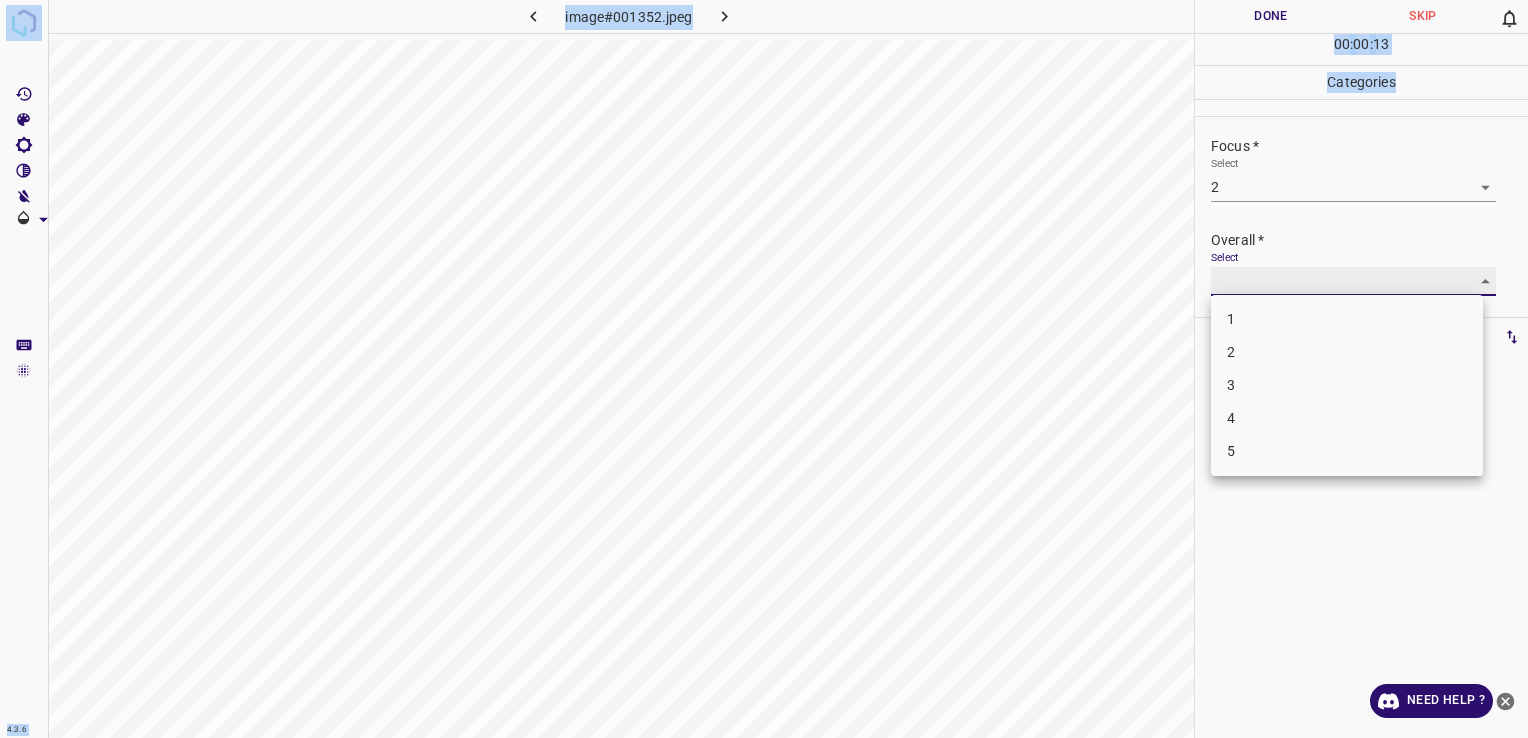 type on "2" 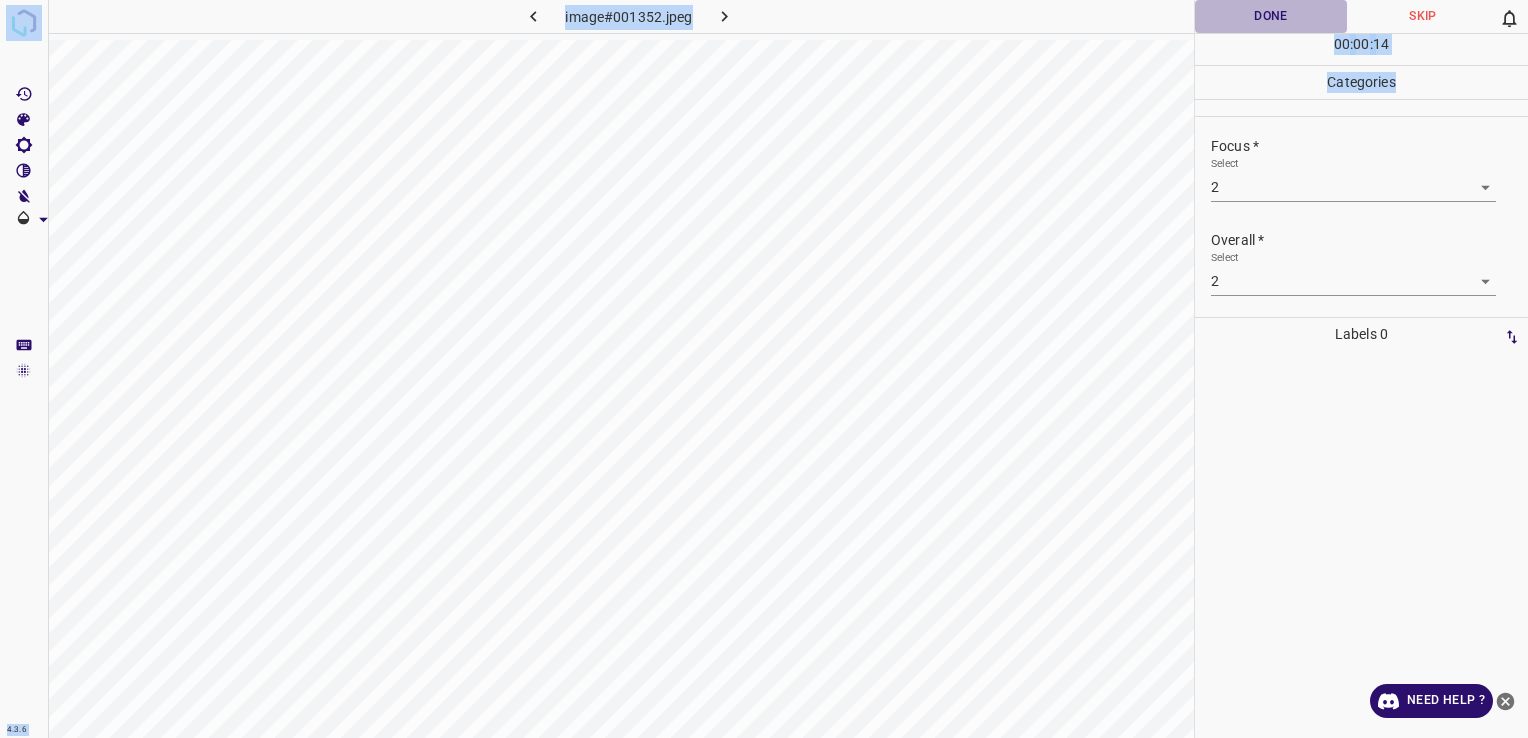 click on "Done" at bounding box center (1271, 16) 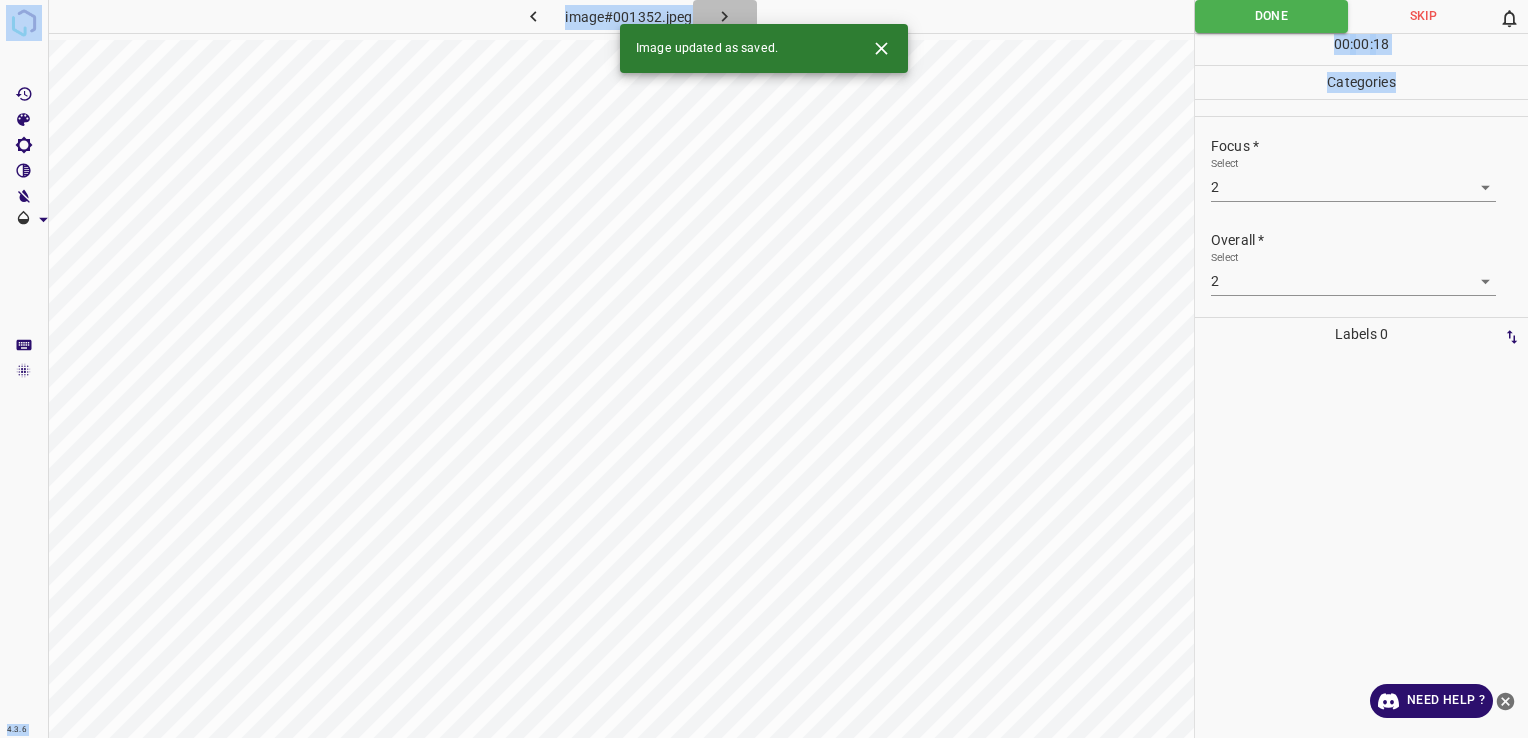 click 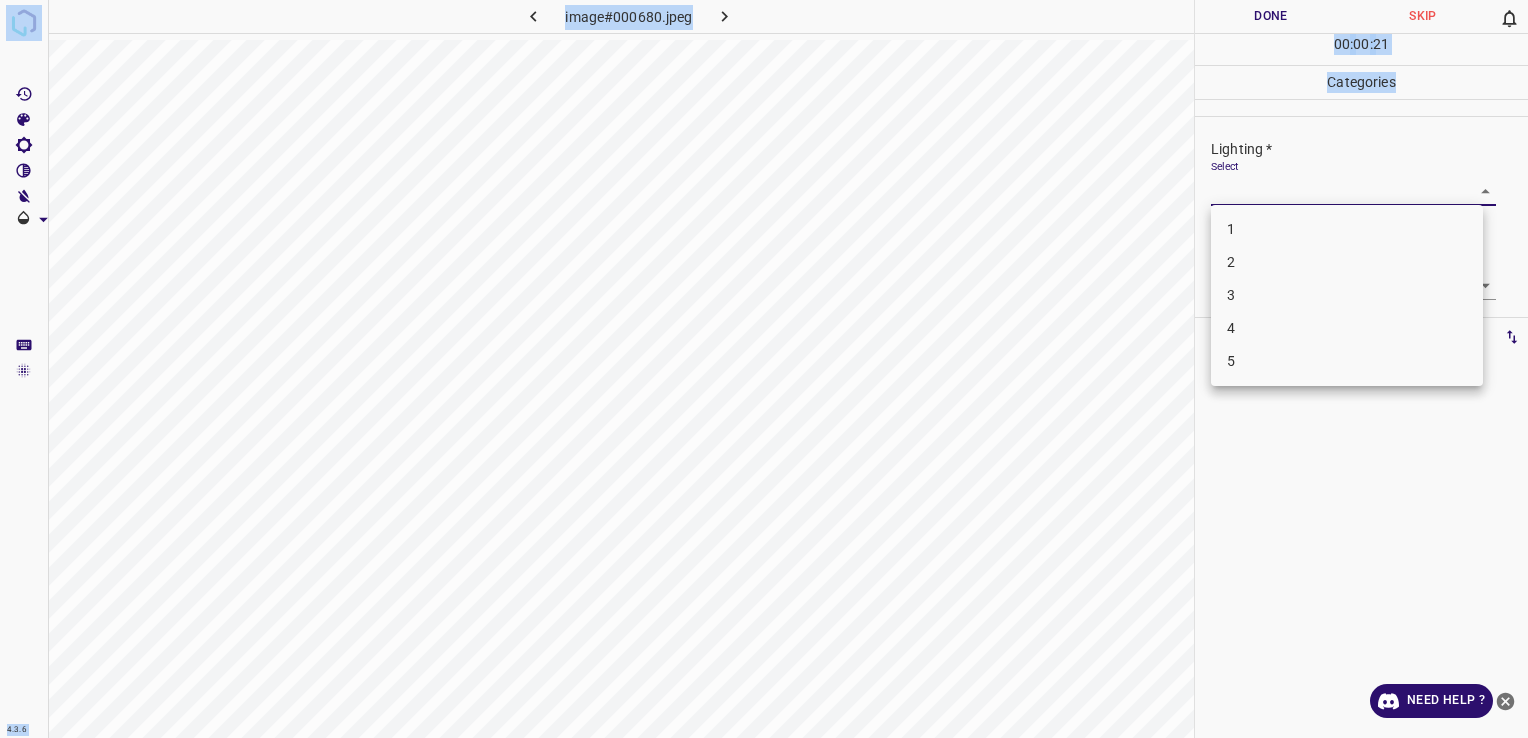 click on "4.3.6  image#000680.jpeg Done Skip 0 00   : 00   : 21   Categories Lighting *  Select ​ Focus *  Select ​ Overall *  Select ​ Labels   0 Categories 1 Lighting 2 Focus 3 Overall Tools Space Change between modes (Draw & Edit) I Auto labeling R Restore zoom M Zoom in N Zoom out Delete Delete selecte label Filters Z Restore filters X Saturation filter C Brightness filter V Contrast filter B Gray scale filter General O Download Need Help ? - Text - Hide - Delete 1 2 3 4 5" at bounding box center [764, 369] 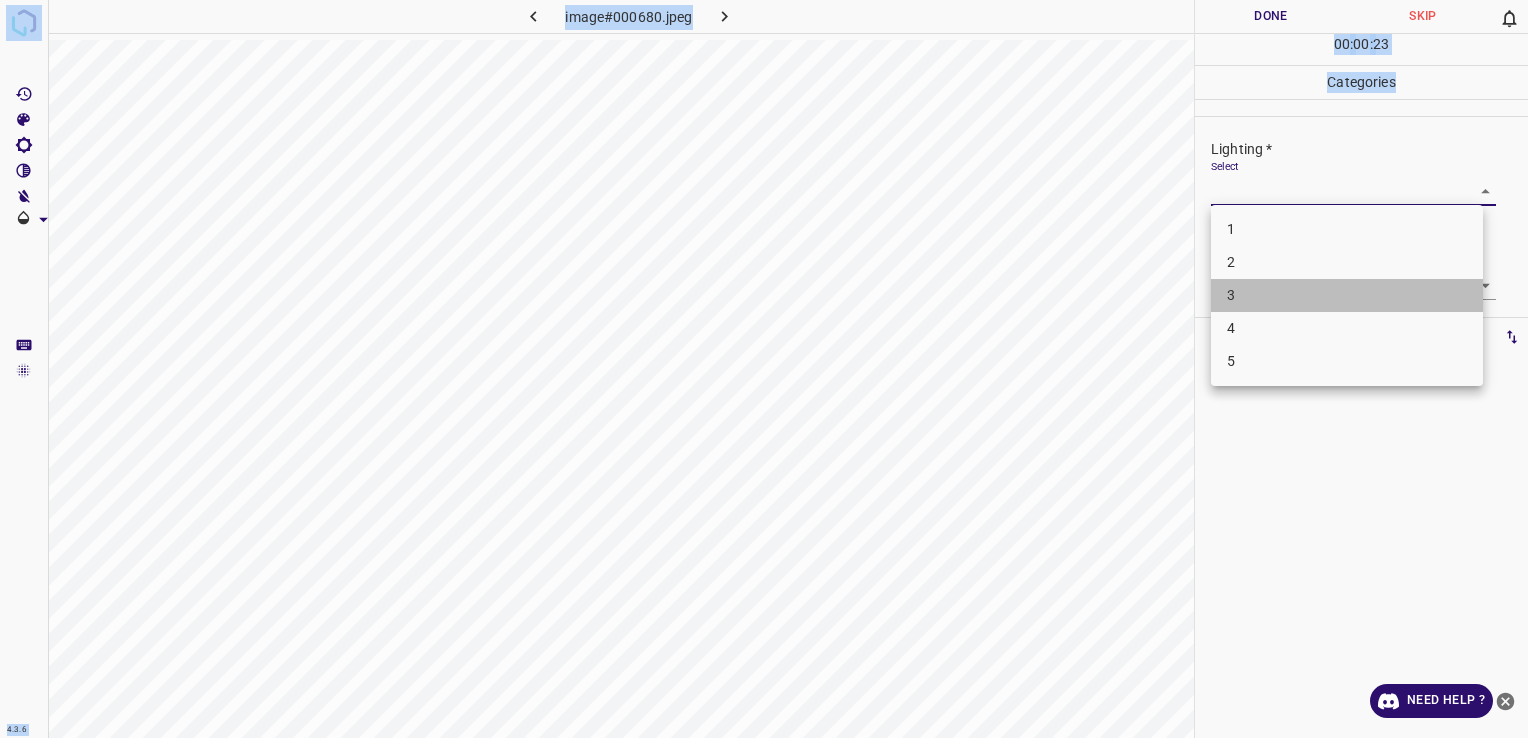 click on "3" at bounding box center (1347, 295) 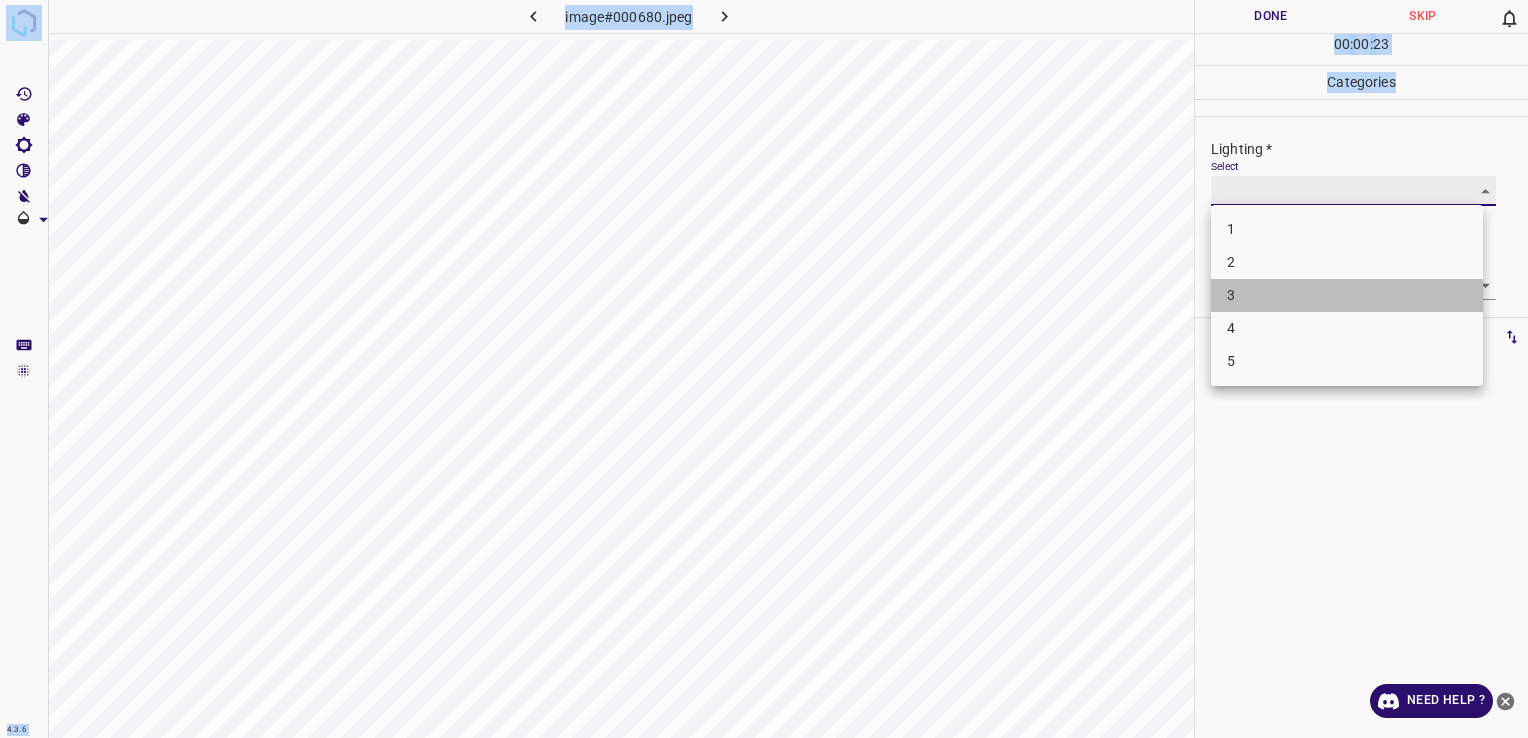 type on "3" 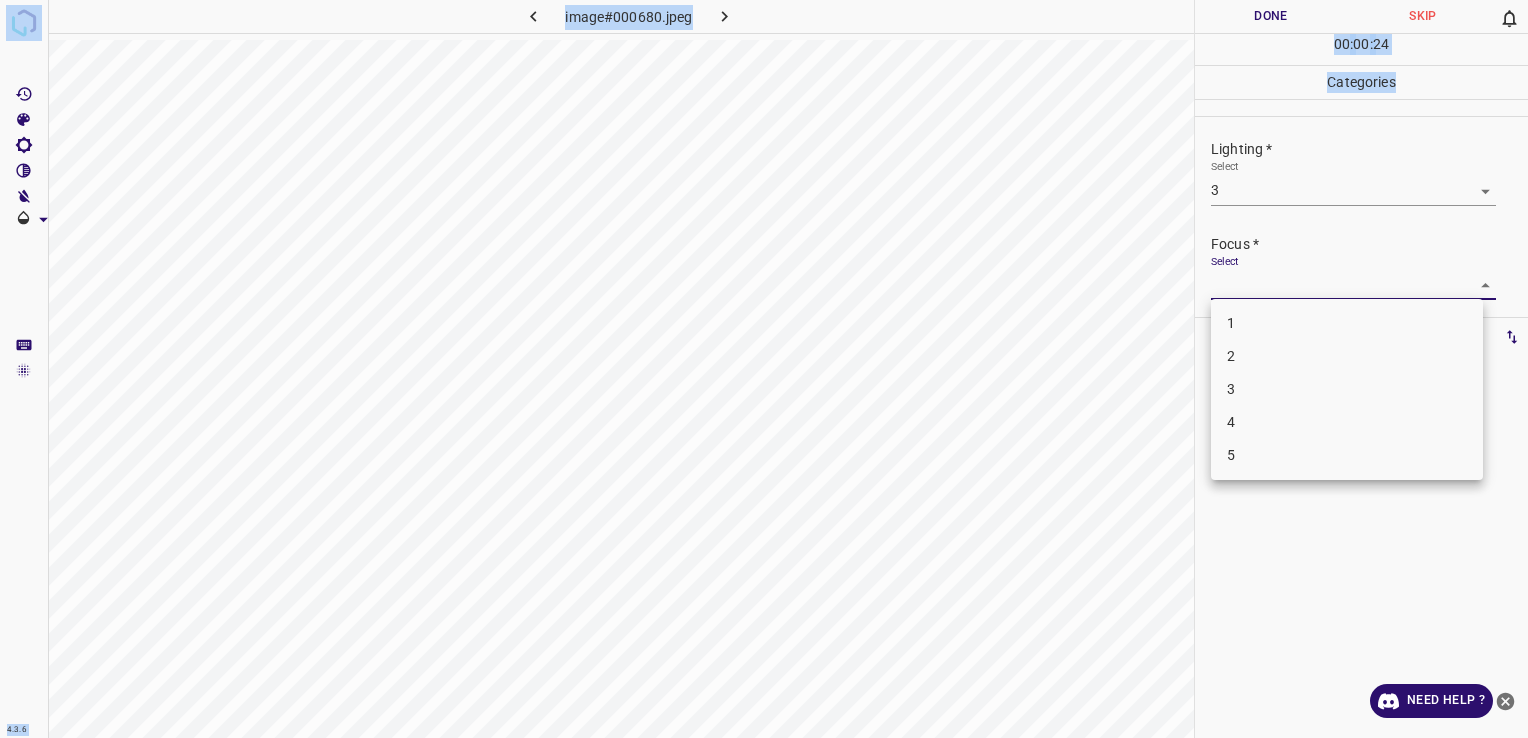 click on "4.3.6  image#000680.jpeg Done Skip 0 00   : 00   : 24   Categories Lighting *  Select 3 3 Focus *  Select ​ Overall *  Select ​ Labels   0 Categories 1 Lighting 2 Focus 3 Overall Tools Space Change between modes (Draw & Edit) I Auto labeling R Restore zoom M Zoom in N Zoom out Delete Delete selecte label Filters Z Restore filters X Saturation filter C Brightness filter V Contrast filter B Gray scale filter General O Download Need Help ? - Text - Hide - Delete 1 2 3 4 5" at bounding box center (764, 369) 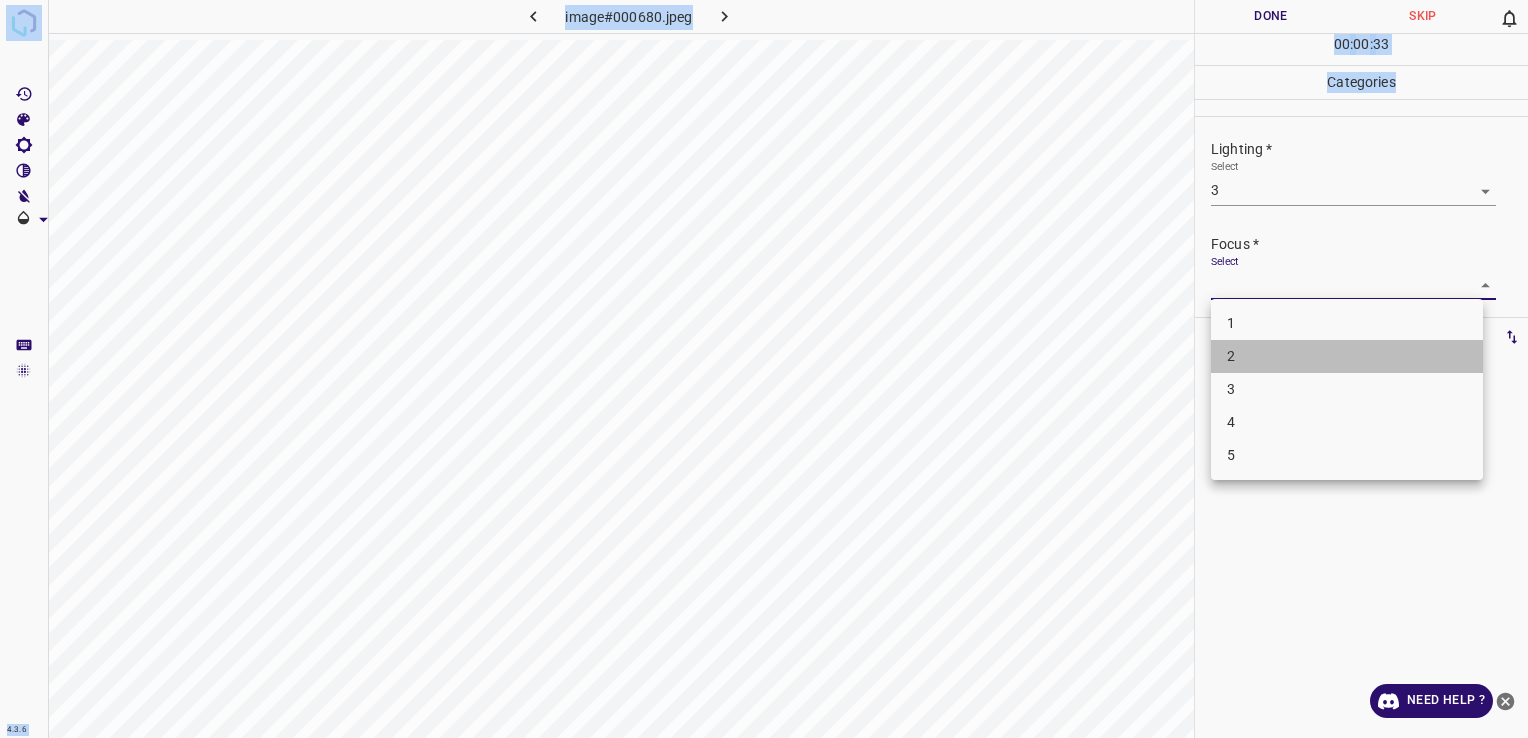 click on "2" at bounding box center (1347, 356) 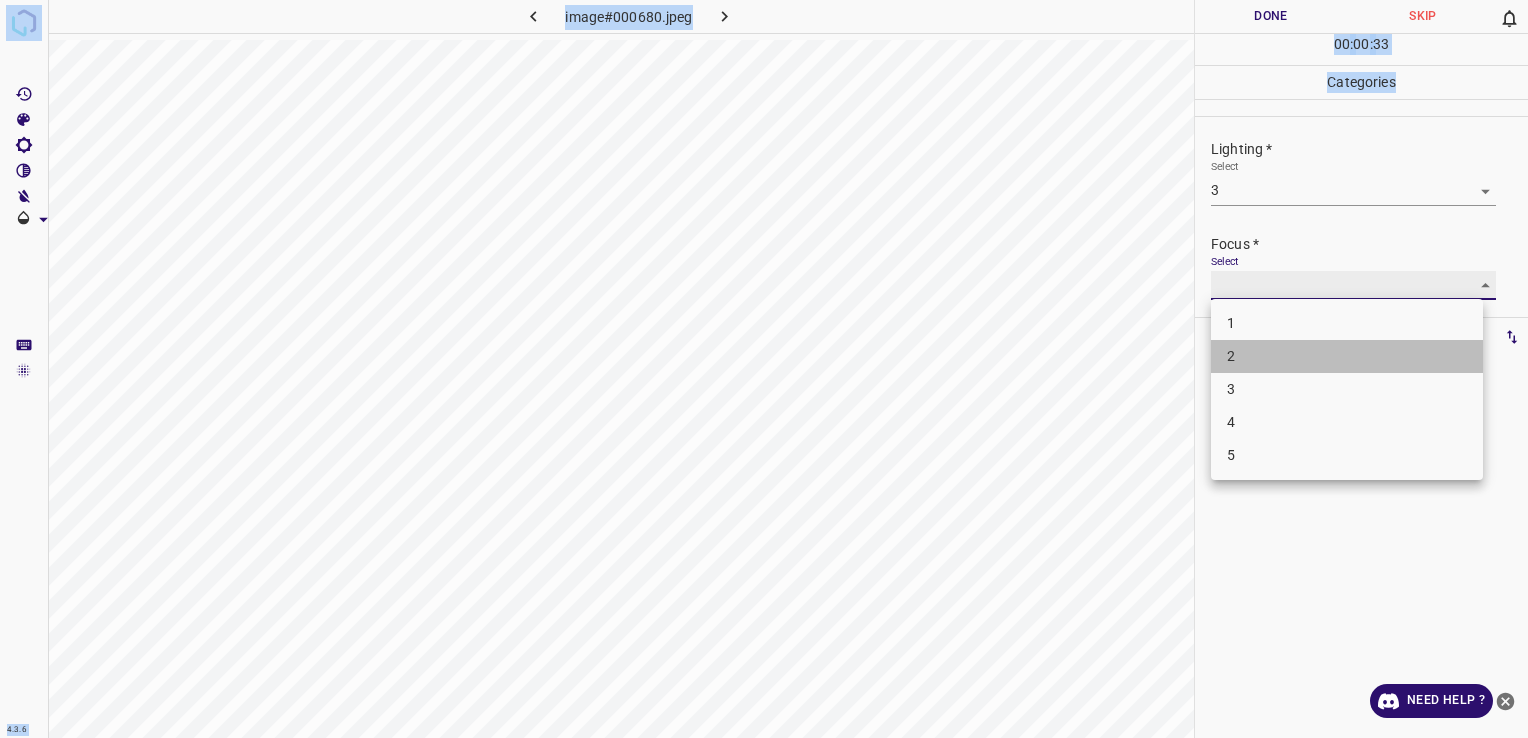 type on "2" 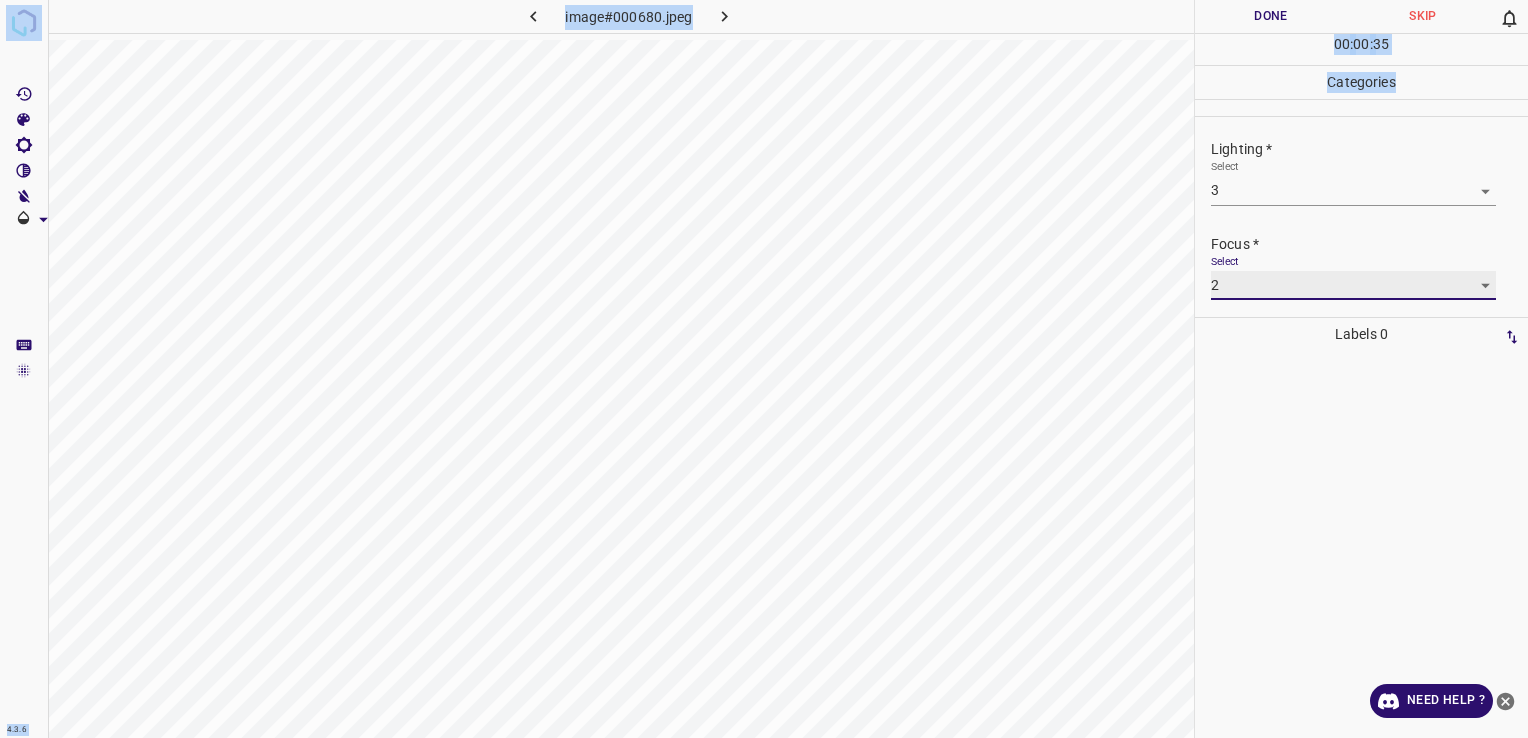 scroll, scrollTop: 98, scrollLeft: 0, axis: vertical 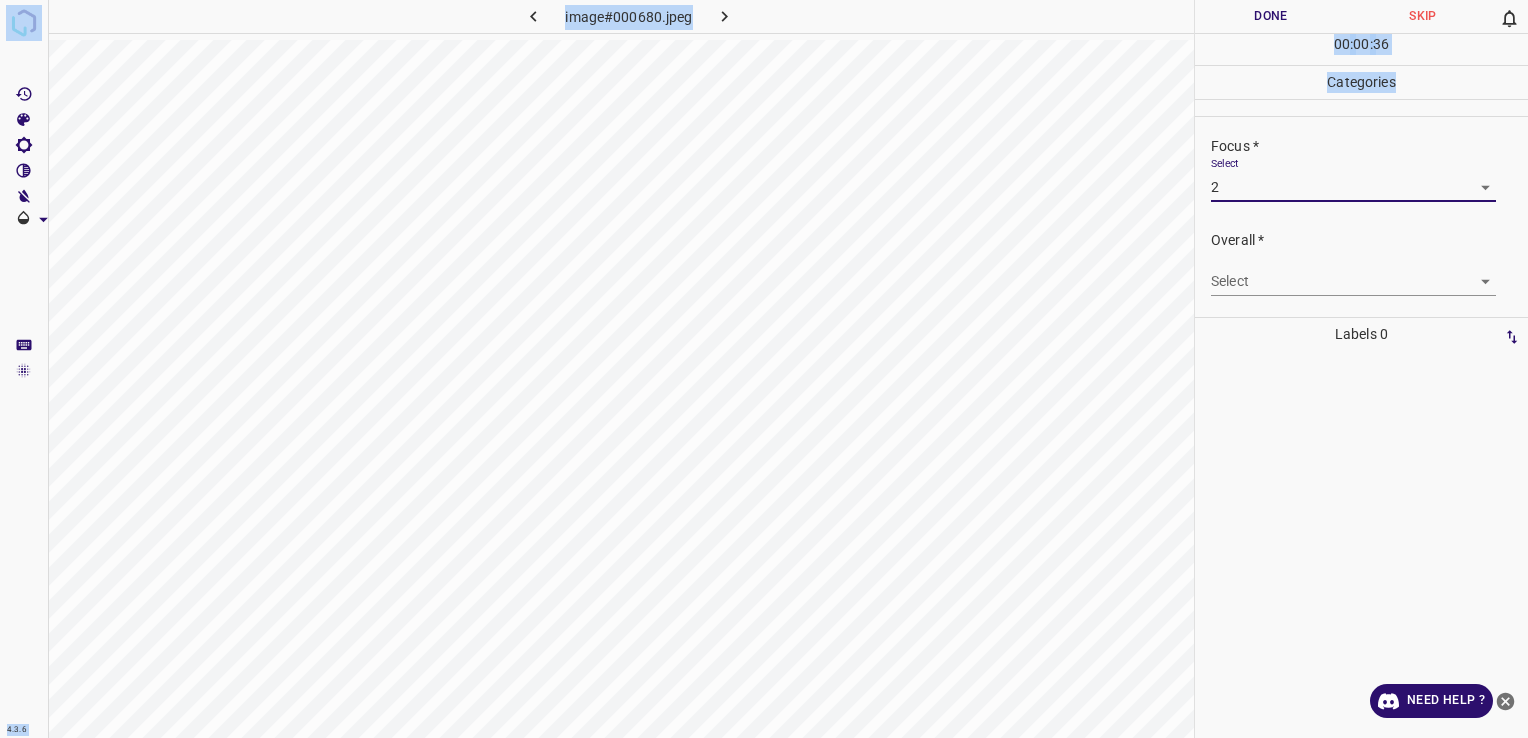 click on "4.3.6  image#000680.jpeg Done Skip 0 00   : 00   : 36   Categories Lighting *  Select 3 3 Focus *  Select 2 2 Overall *  Select ​ Labels   0 Categories 1 Lighting 2 Focus 3 Overall Tools Space Change between modes (Draw & Edit) I Auto labeling R Restore zoom M Zoom in N Zoom out Delete Delete selecte label Filters Z Restore filters X Saturation filter C Brightness filter V Contrast filter B Gray scale filter General O Download Need Help ? - Text - Hide - Delete" at bounding box center (764, 369) 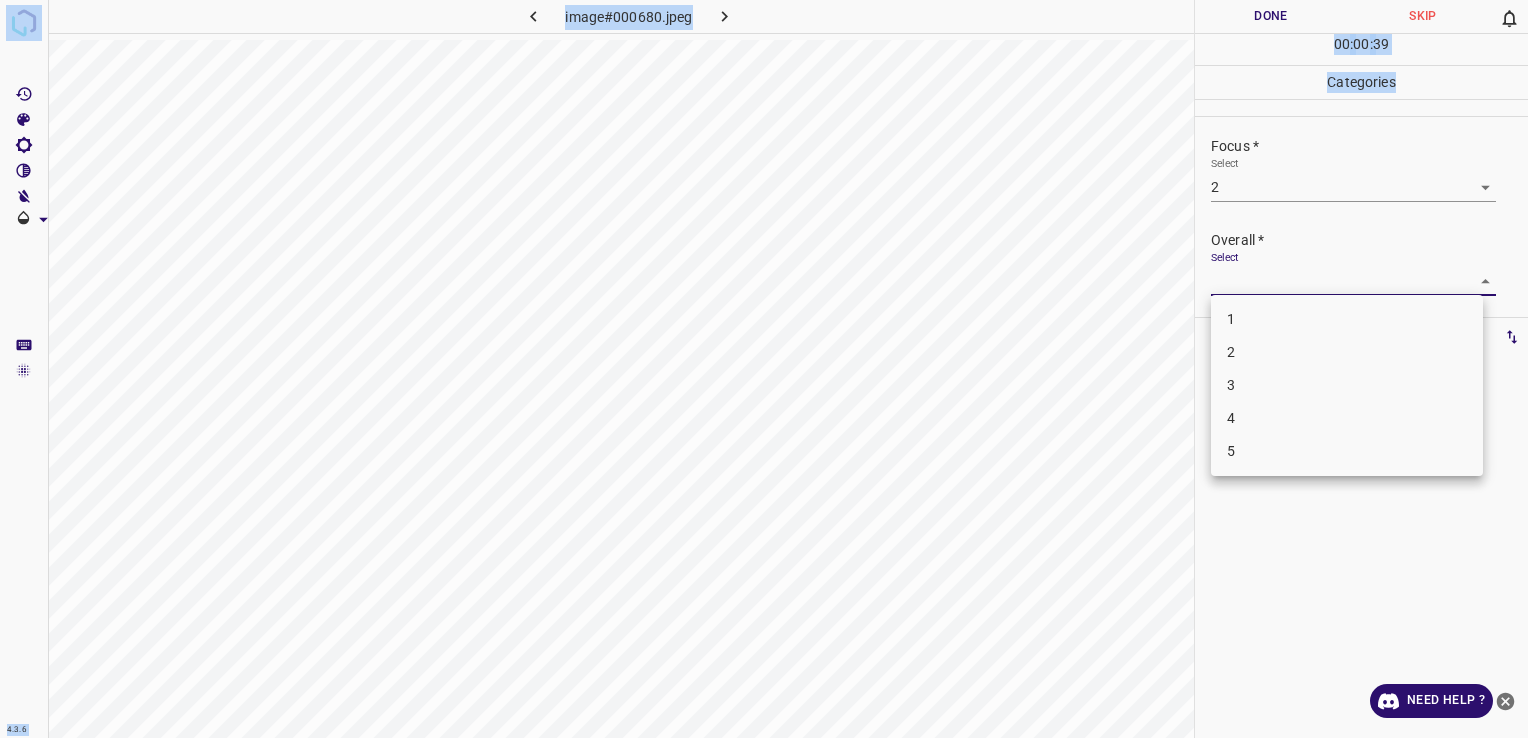 click on "3" at bounding box center (1347, 385) 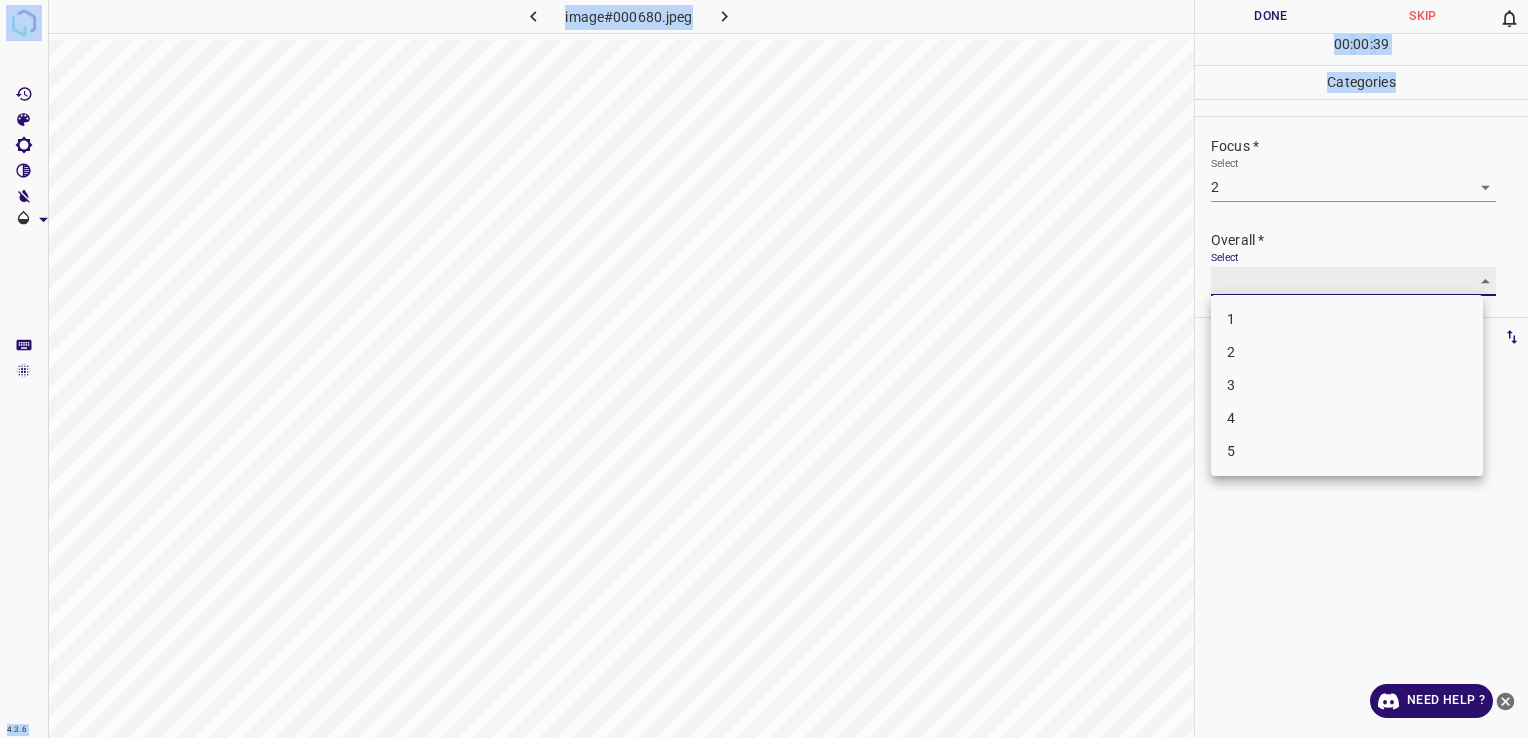 type on "3" 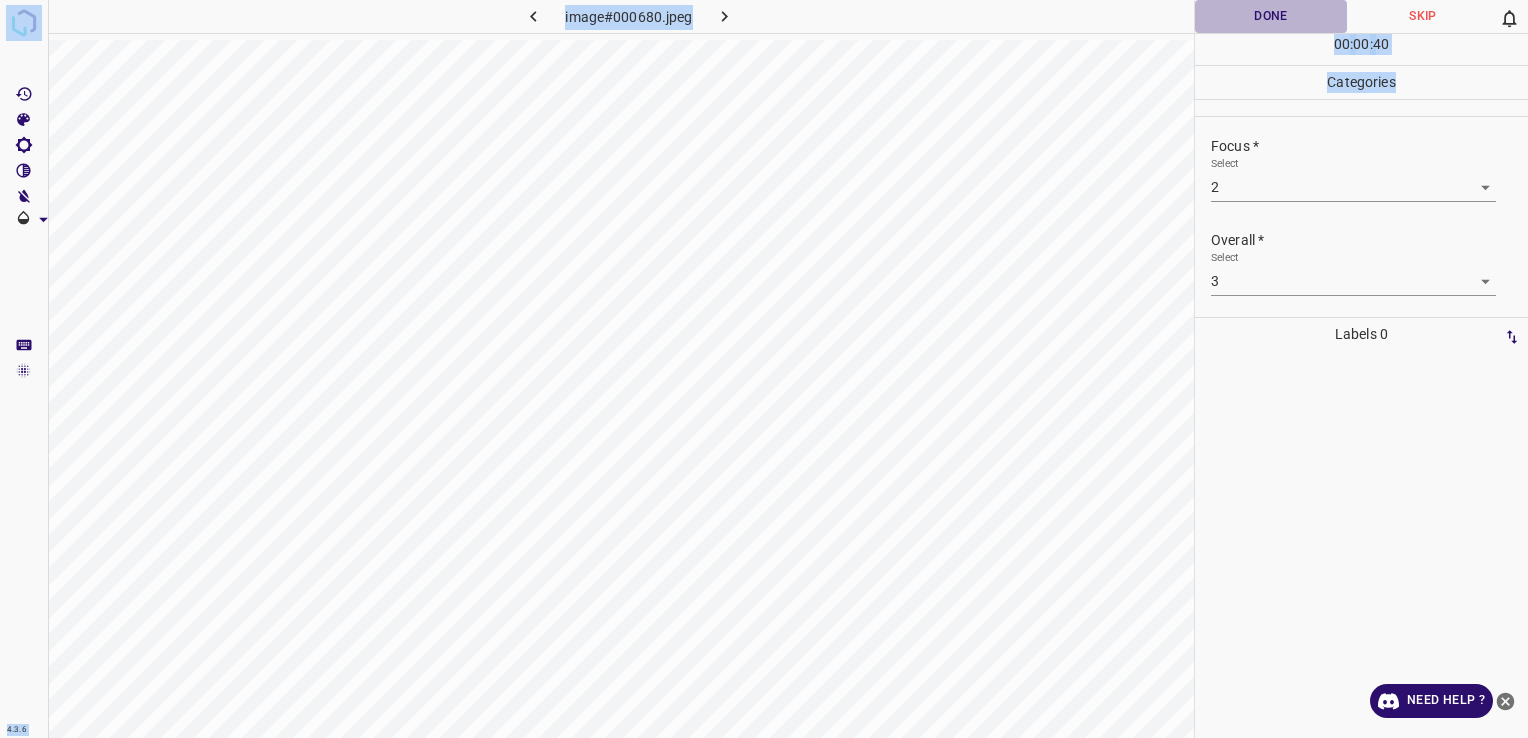 click on "Done" at bounding box center [1271, 16] 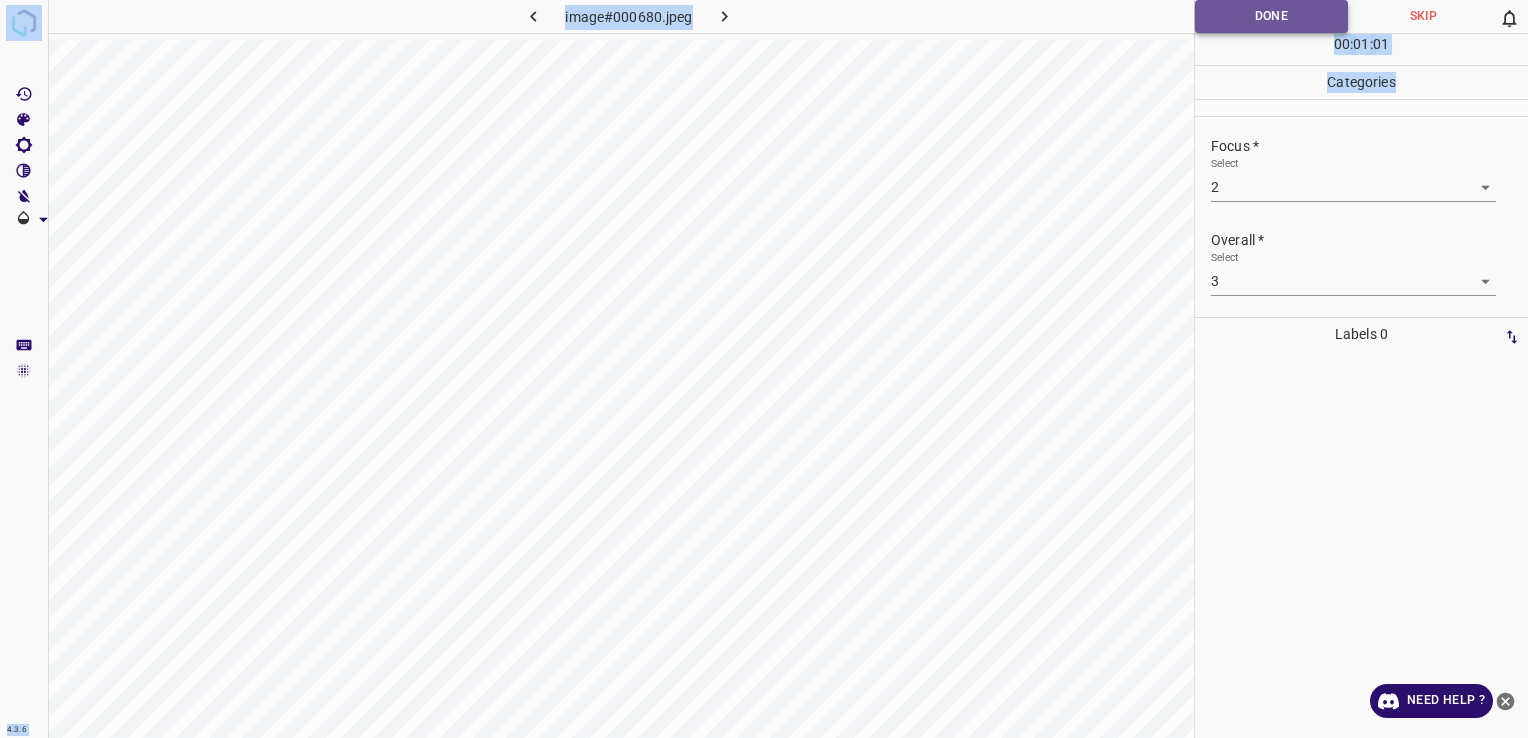 click on "Done" at bounding box center (1271, 16) 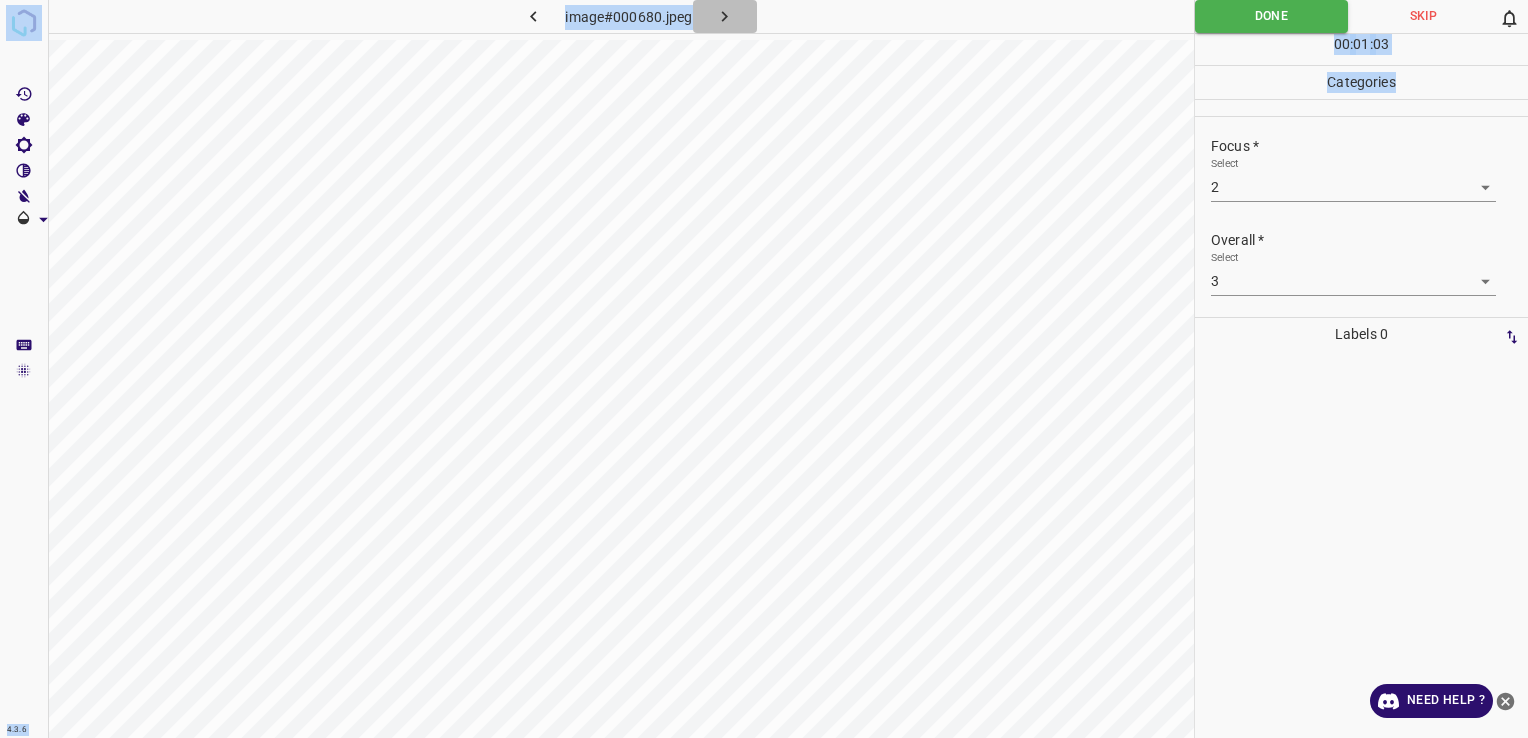 click 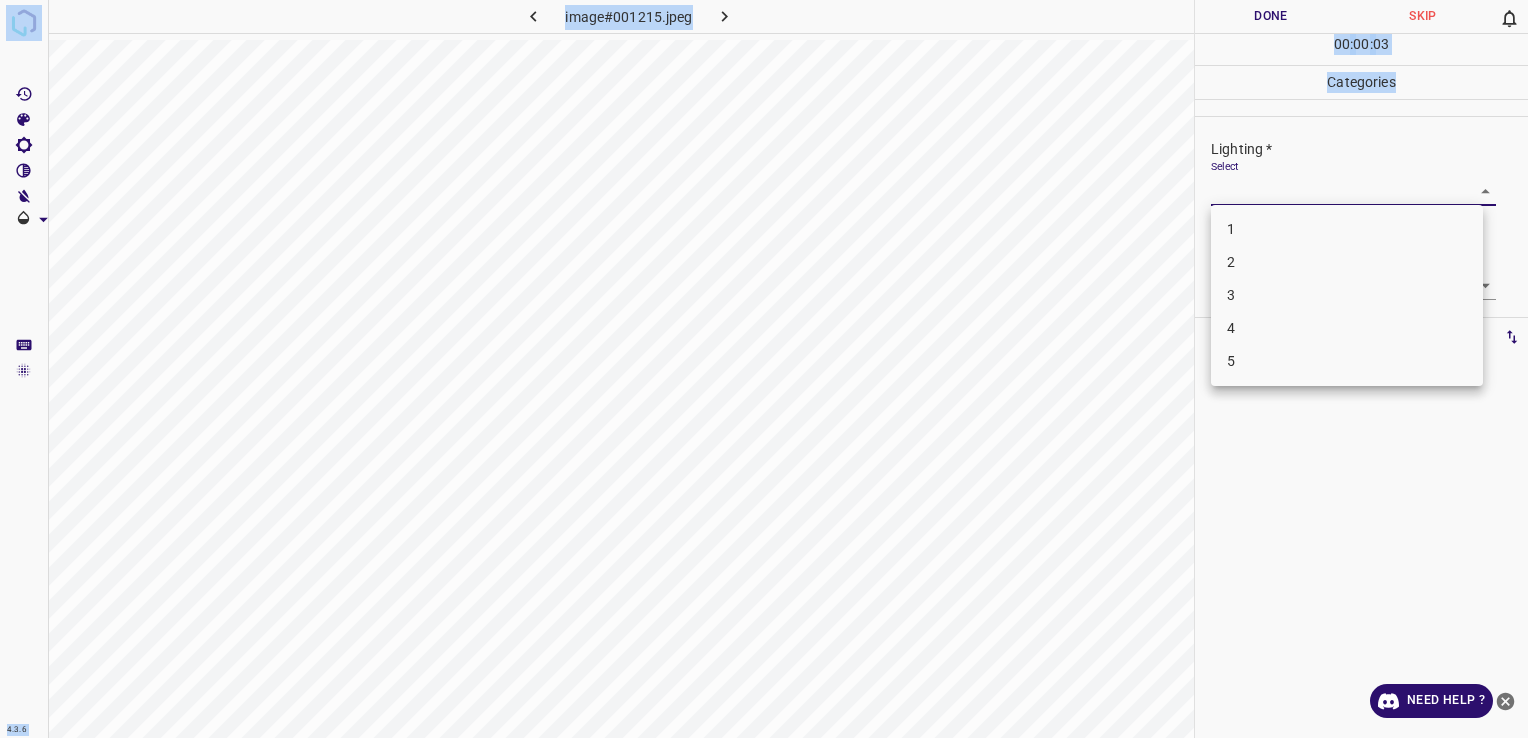 click on "4.3.6  image#001215.jpeg Done Skip 0 00   : 00   : 03   Categories Lighting *  Select ​ Focus *  Select ​ Overall *  Select ​ Labels   0 Categories 1 Lighting 2 Focus 3 Overall Tools Space Change between modes (Draw & Edit) I Auto labeling R Restore zoom M Zoom in N Zoom out Delete Delete selecte label Filters Z Restore filters X Saturation filter C Brightness filter V Contrast filter B Gray scale filter General O Download Need Help ? - Text - Hide - Delete 1 2 3 4 5" at bounding box center [764, 369] 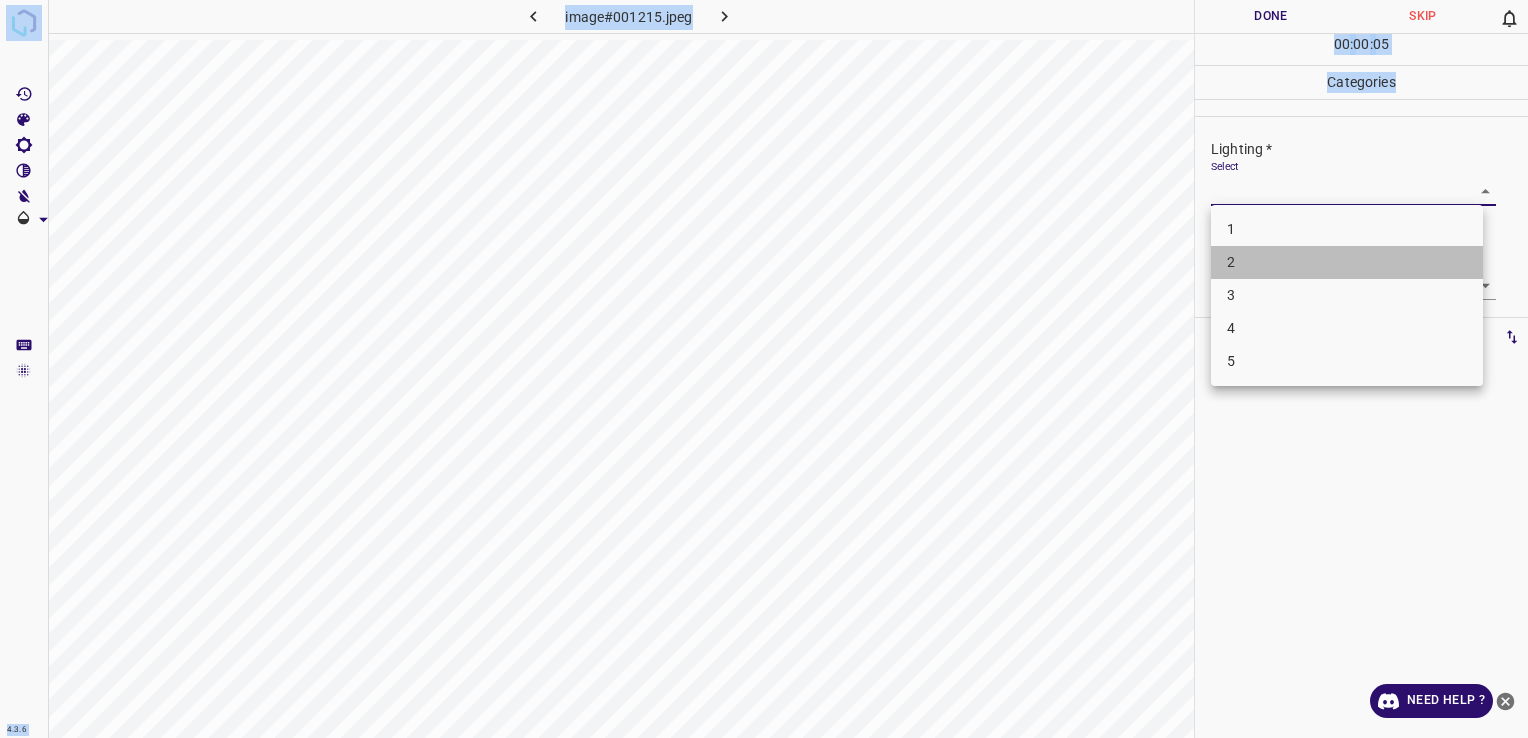 click on "2" at bounding box center (1347, 262) 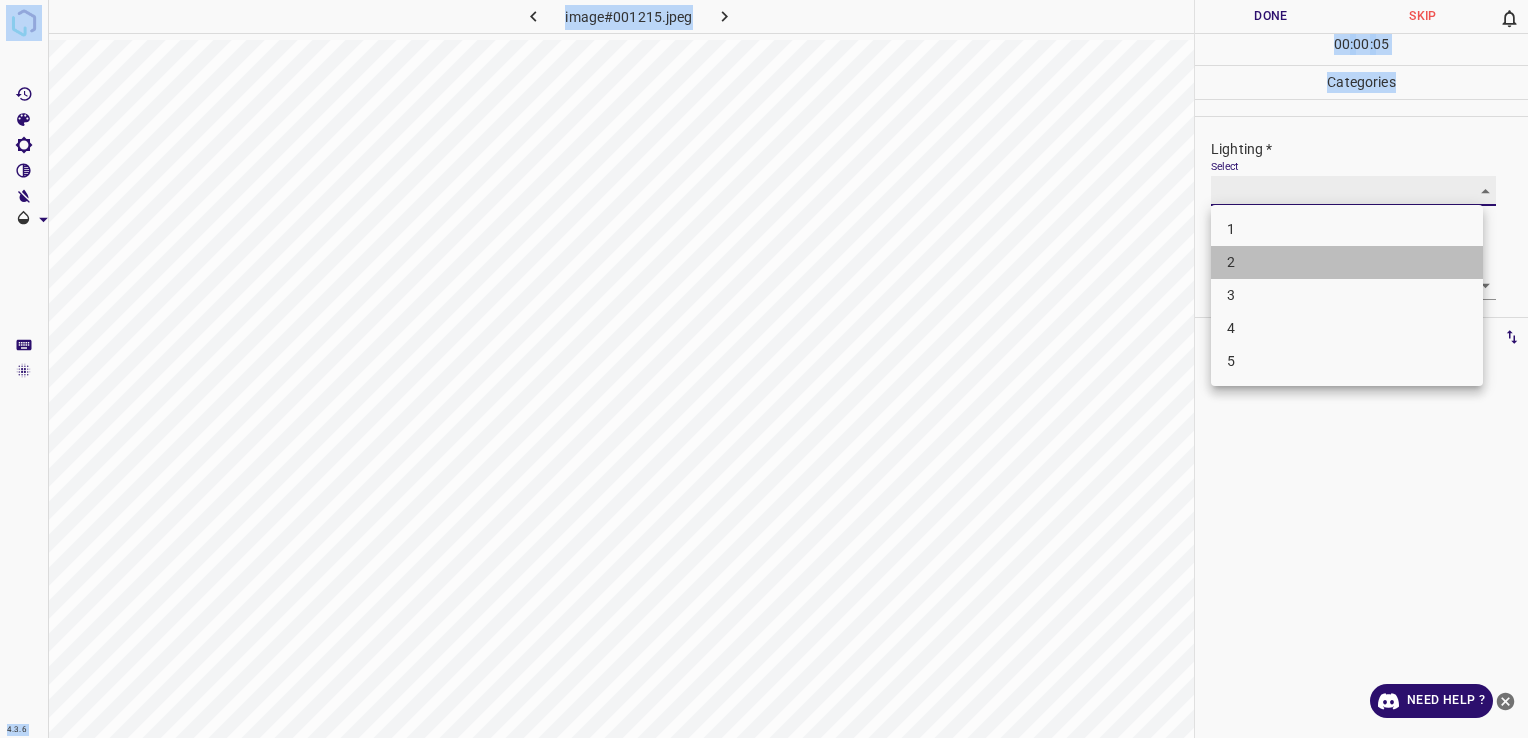 type on "2" 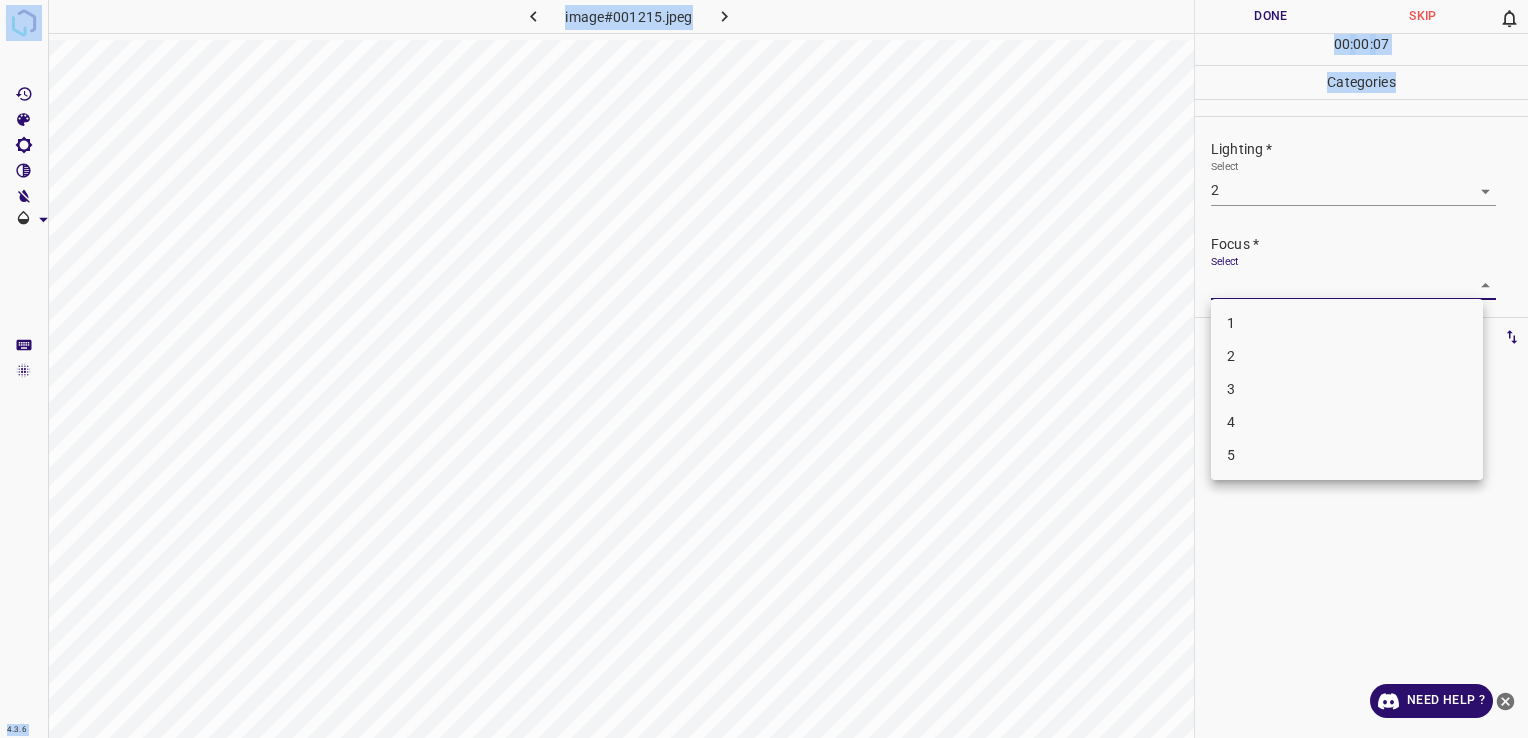 click on "4.3.6  image#001215.jpeg Done Skip 0 00   : 00   : 07   Categories Lighting *  Select 2 2 Focus *  Select ​ Overall *  Select ​ Labels   0 Categories 1 Lighting 2 Focus 3 Overall Tools Space Change between modes (Draw & Edit) I Auto labeling R Restore zoom M Zoom in N Zoom out Delete Delete selecte label Filters Z Restore filters X Saturation filter C Brightness filter V Contrast filter B Gray scale filter General O Download Need Help ? - Text - Hide - Delete 1 2 3 4 5" at bounding box center [764, 369] 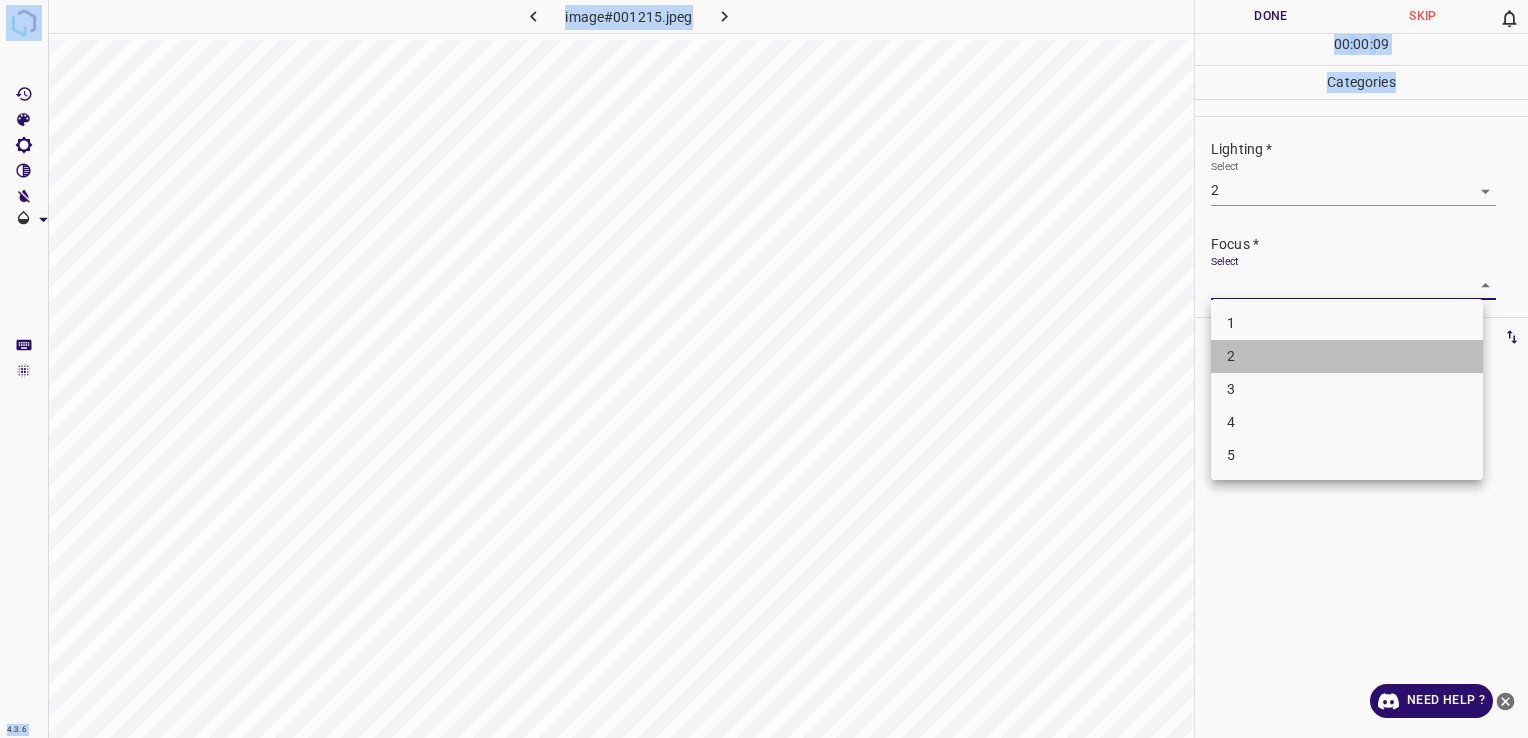 click on "2" at bounding box center [1347, 356] 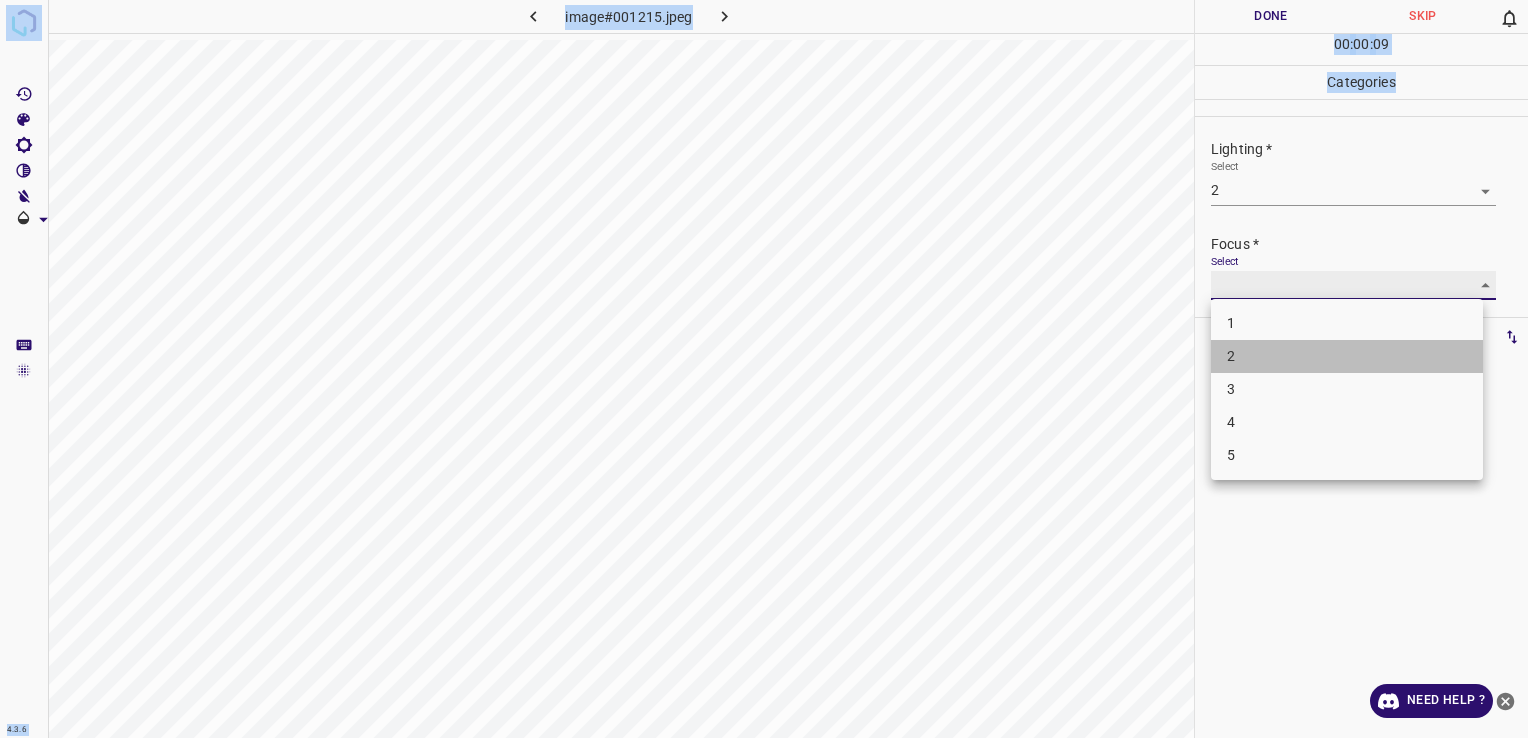 type on "2" 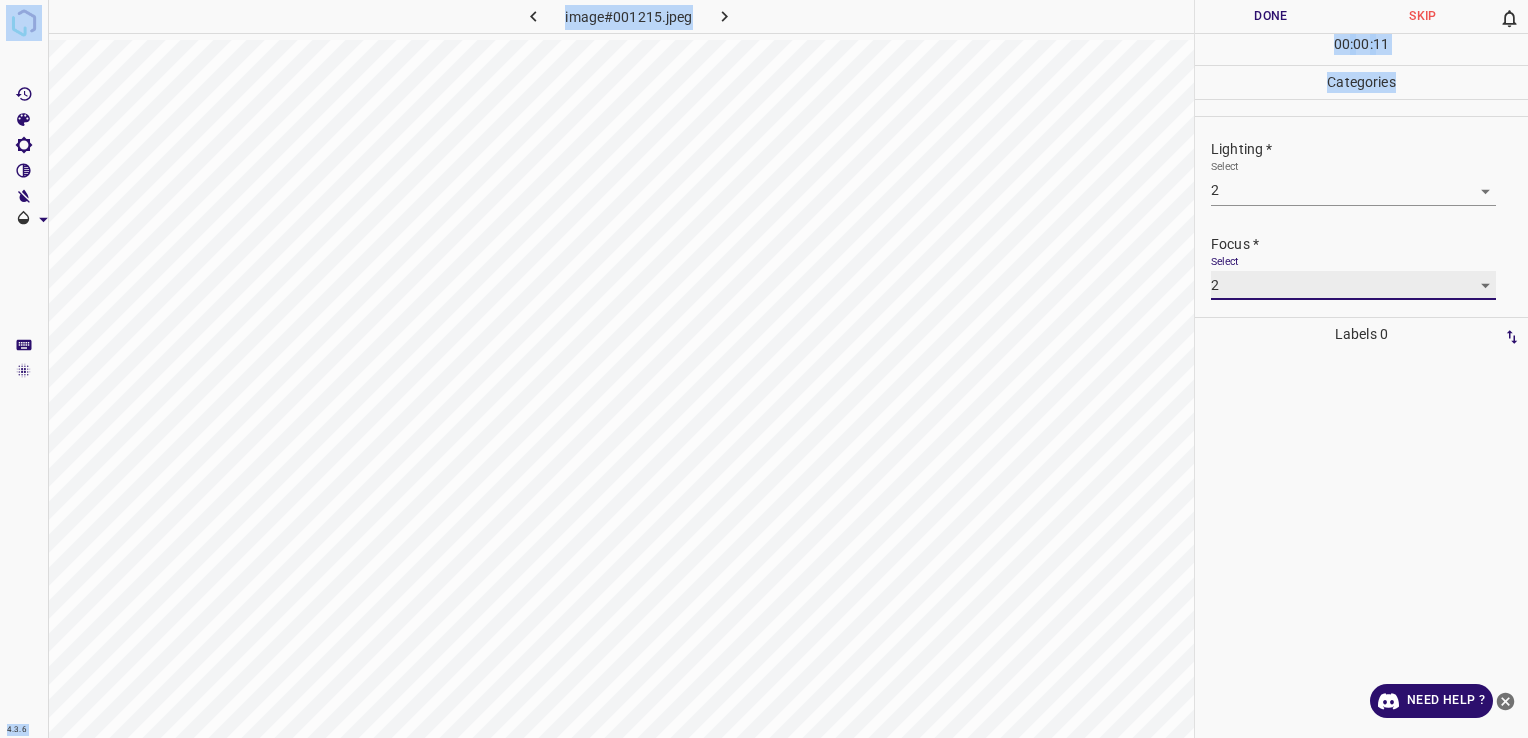 scroll, scrollTop: 98, scrollLeft: 0, axis: vertical 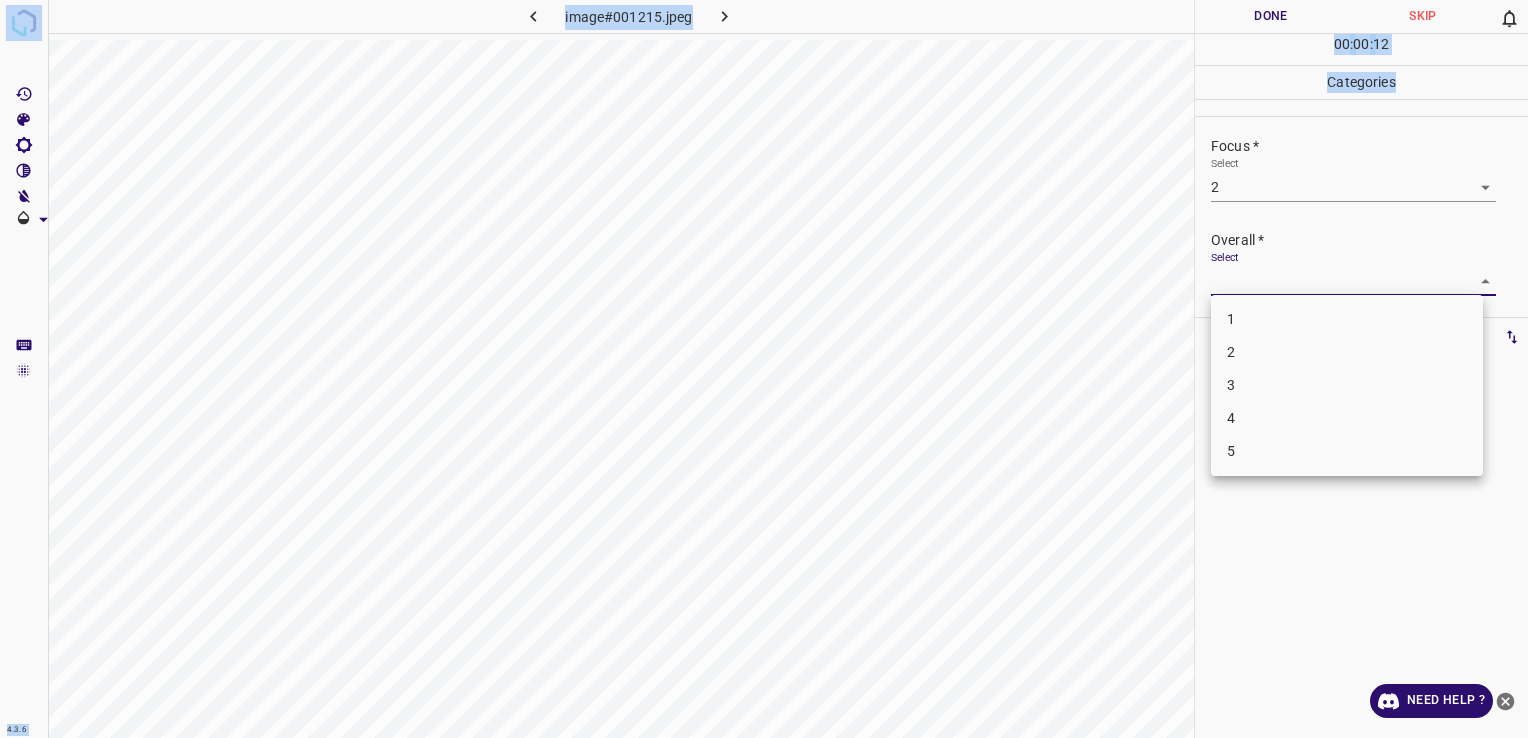 click on "4.3.6  image#001215.jpeg Done Skip 0 00   : 00   : 12   Categories Lighting *  Select 2 2 Focus *  Select 2 2 Overall *  Select ​ Labels   0 Categories 1 Lighting 2 Focus 3 Overall Tools Space Change between modes (Draw & Edit) I Auto labeling R Restore zoom M Zoom in N Zoom out Delete Delete selecte label Filters Z Restore filters X Saturation filter C Brightness filter V Contrast filter B Gray scale filter General O Download Need Help ? - Text - Hide - Delete 1 2 3 4 5" at bounding box center (764, 369) 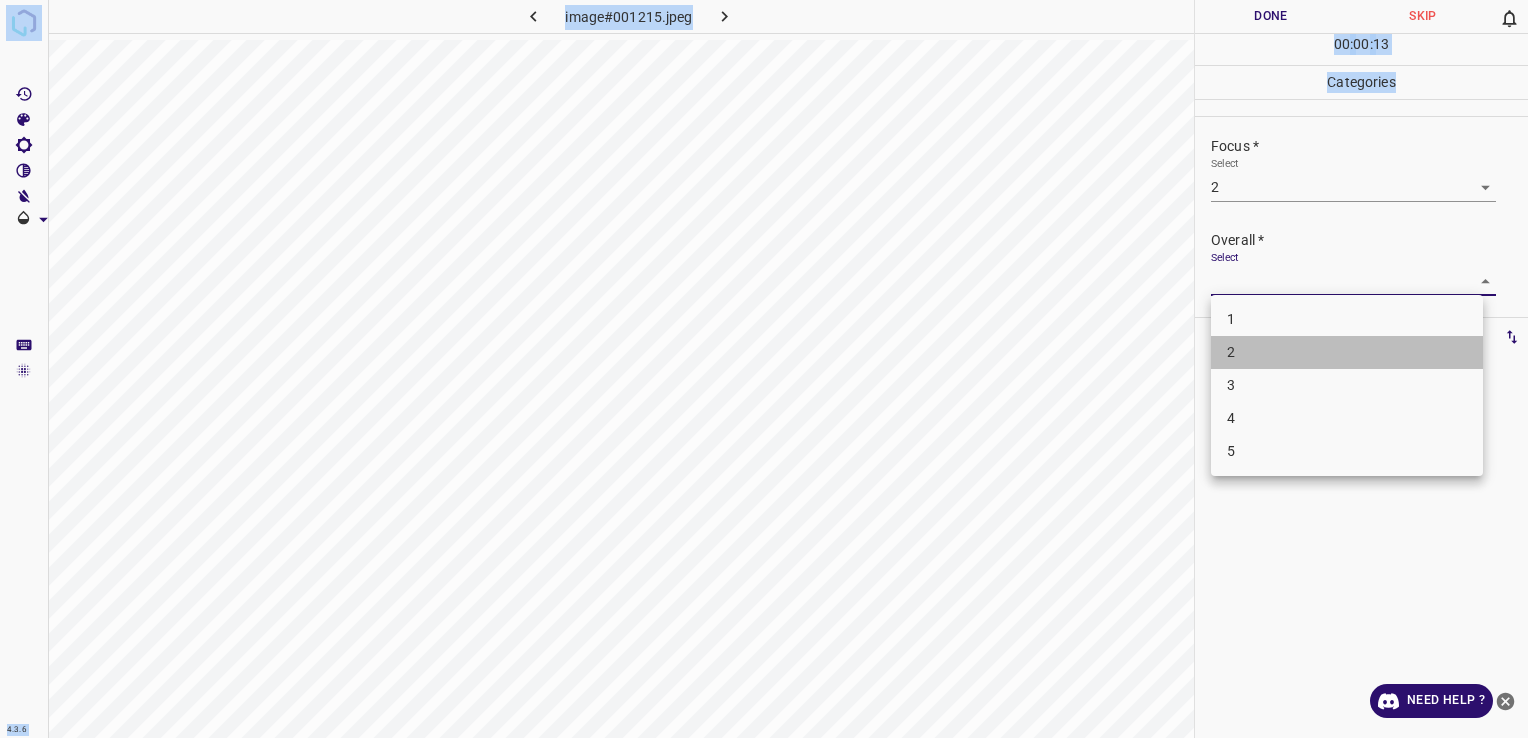 click on "2" at bounding box center (1347, 352) 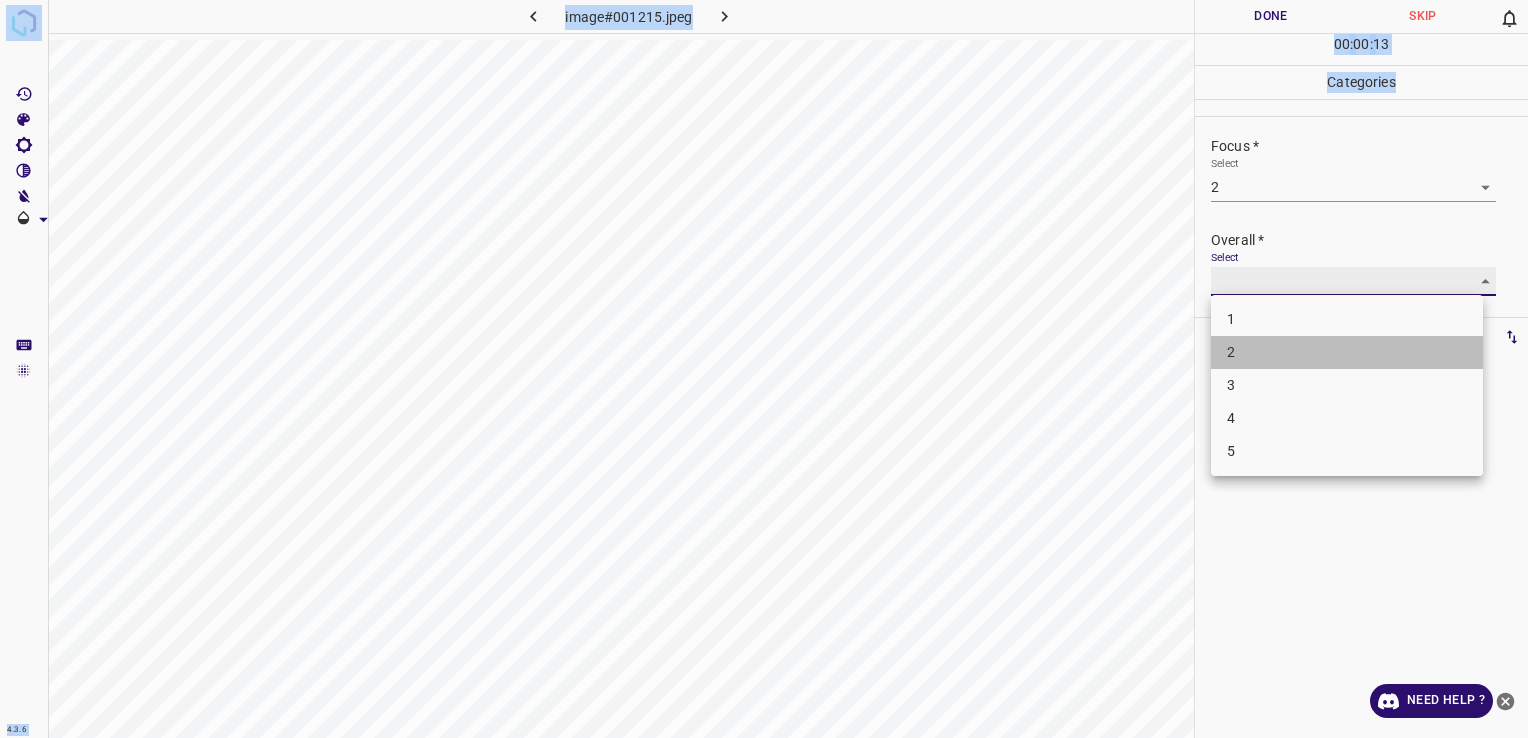 type on "2" 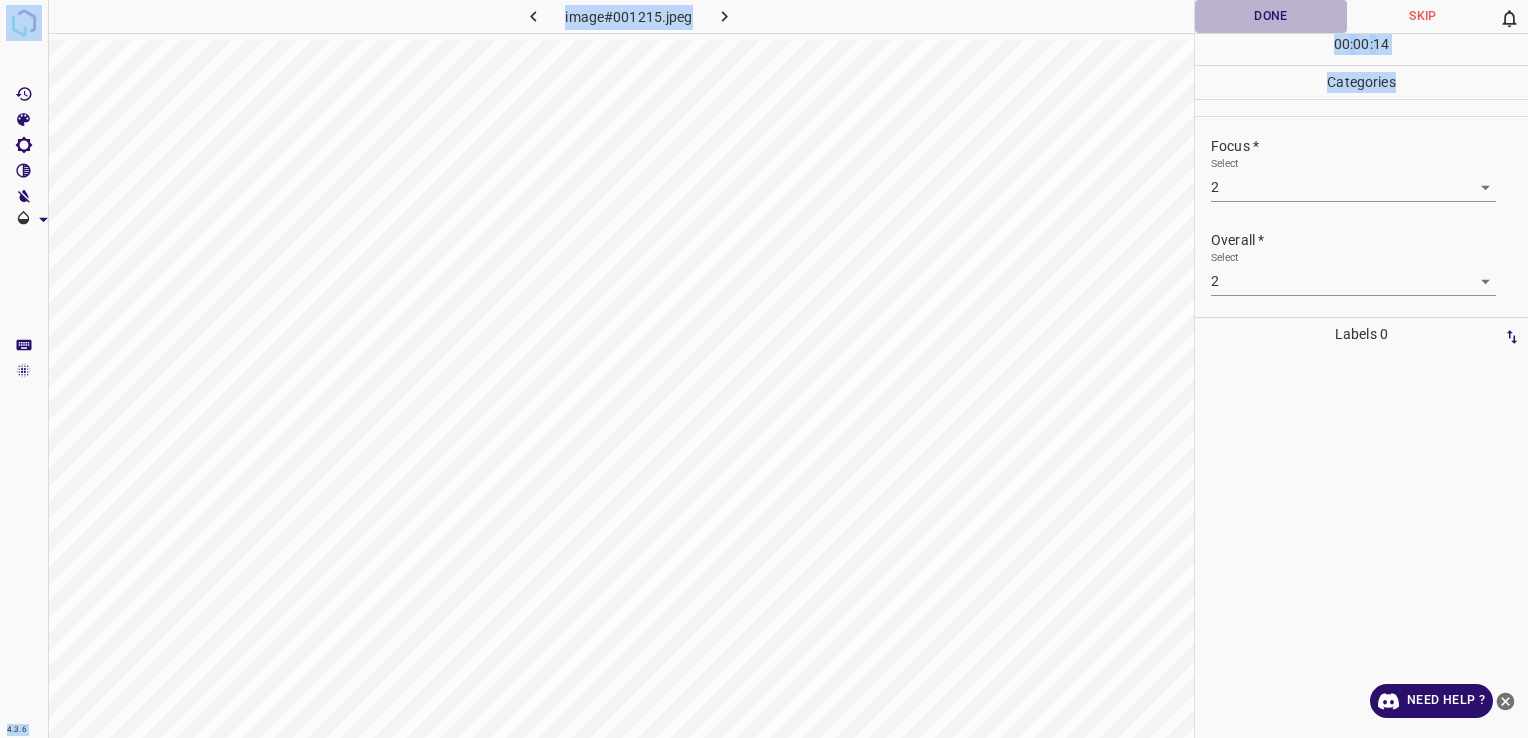 click on "Done" at bounding box center (1271, 16) 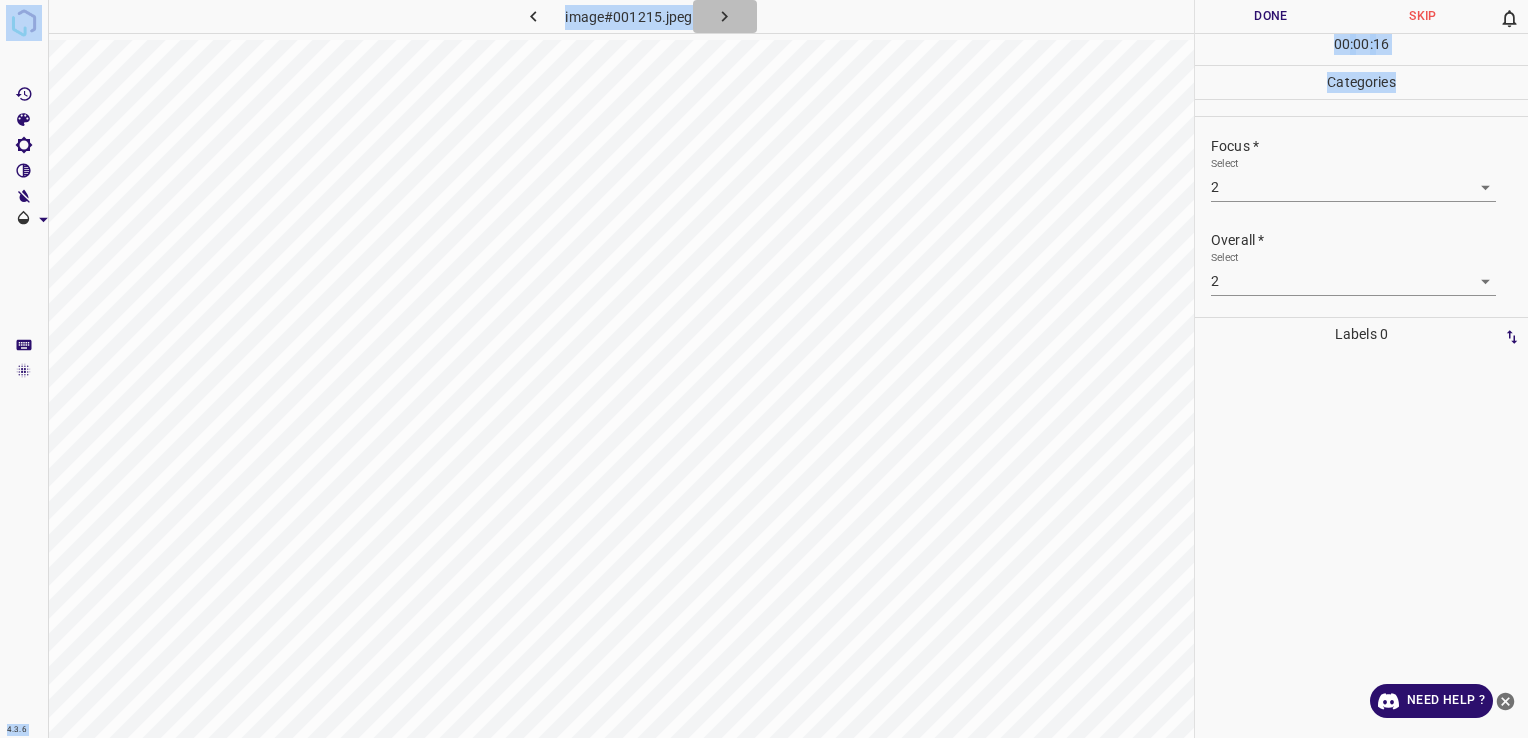 click 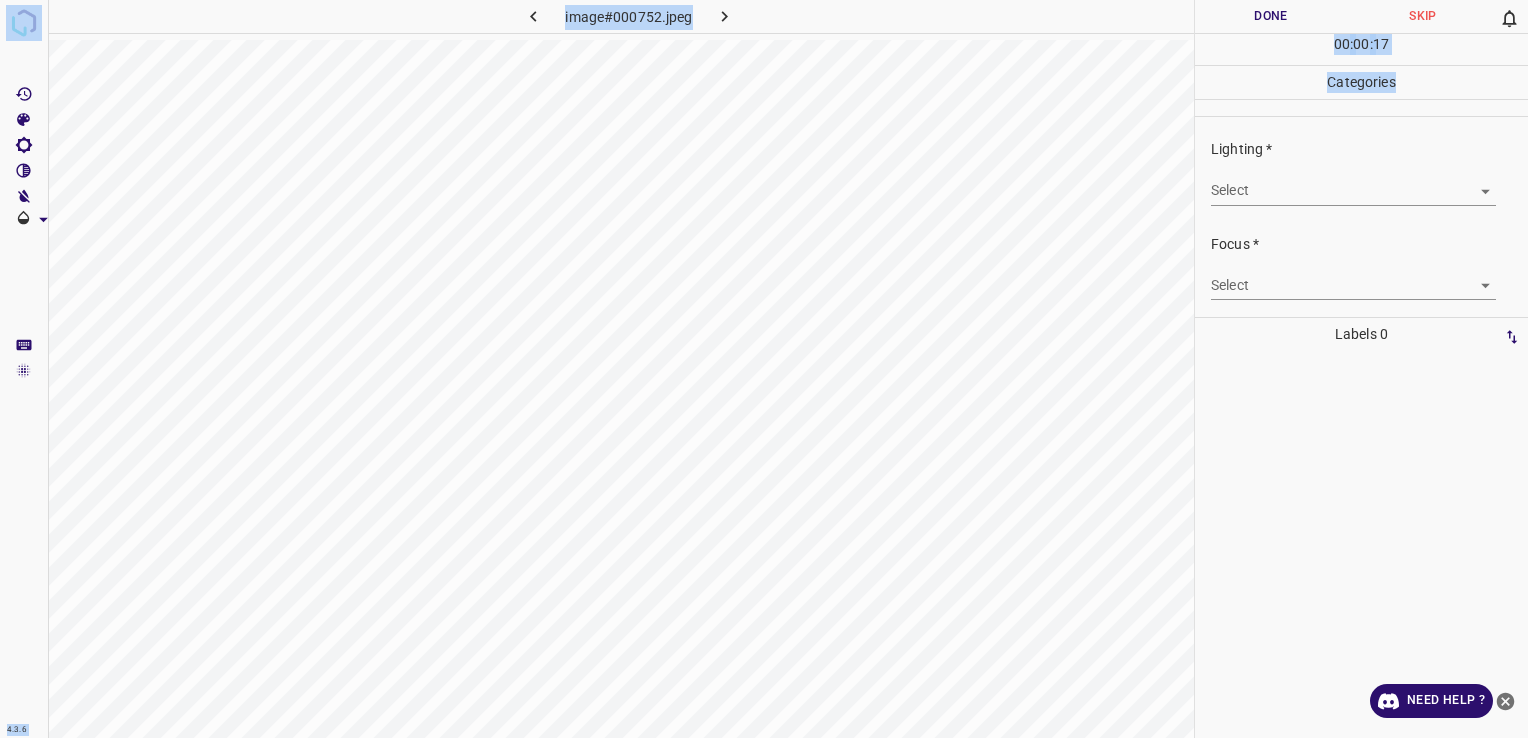 click on "4.3.6  image#000752.jpeg Done Skip 0 00   : 00   : 17   Categories Lighting *  Select ​ Focus *  Select ​ Overall *  Select ​ Labels   0 Categories 1 Lighting 2 Focus 3 Overall Tools Space Change between modes (Draw & Edit) I Auto labeling R Restore zoom M Zoom in N Zoom out Delete Delete selecte label Filters Z Restore filters X Saturation filter C Brightness filter V Contrast filter B Gray scale filter General O Download Need Help ? - Text - Hide - Delete" at bounding box center [764, 369] 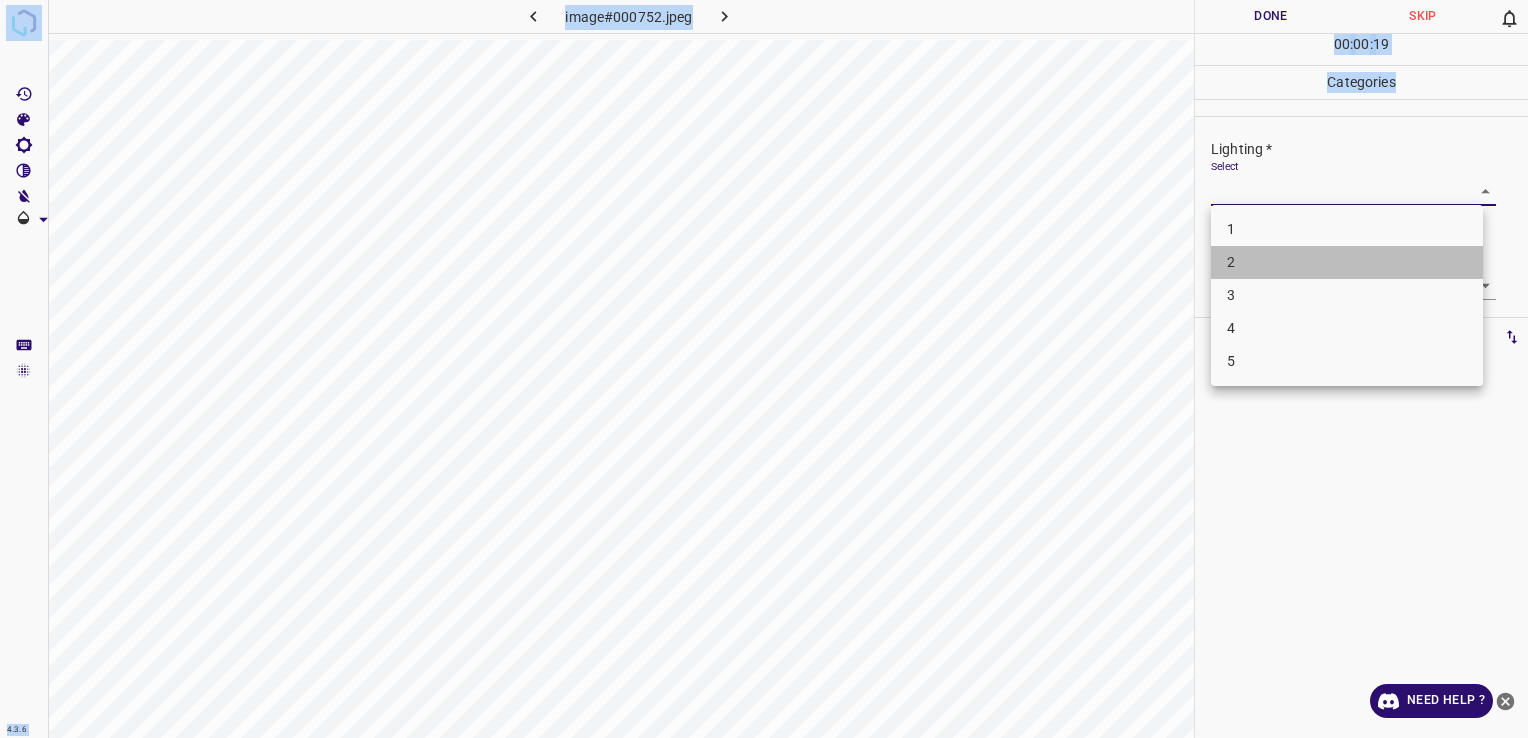 click on "2" at bounding box center [1347, 262] 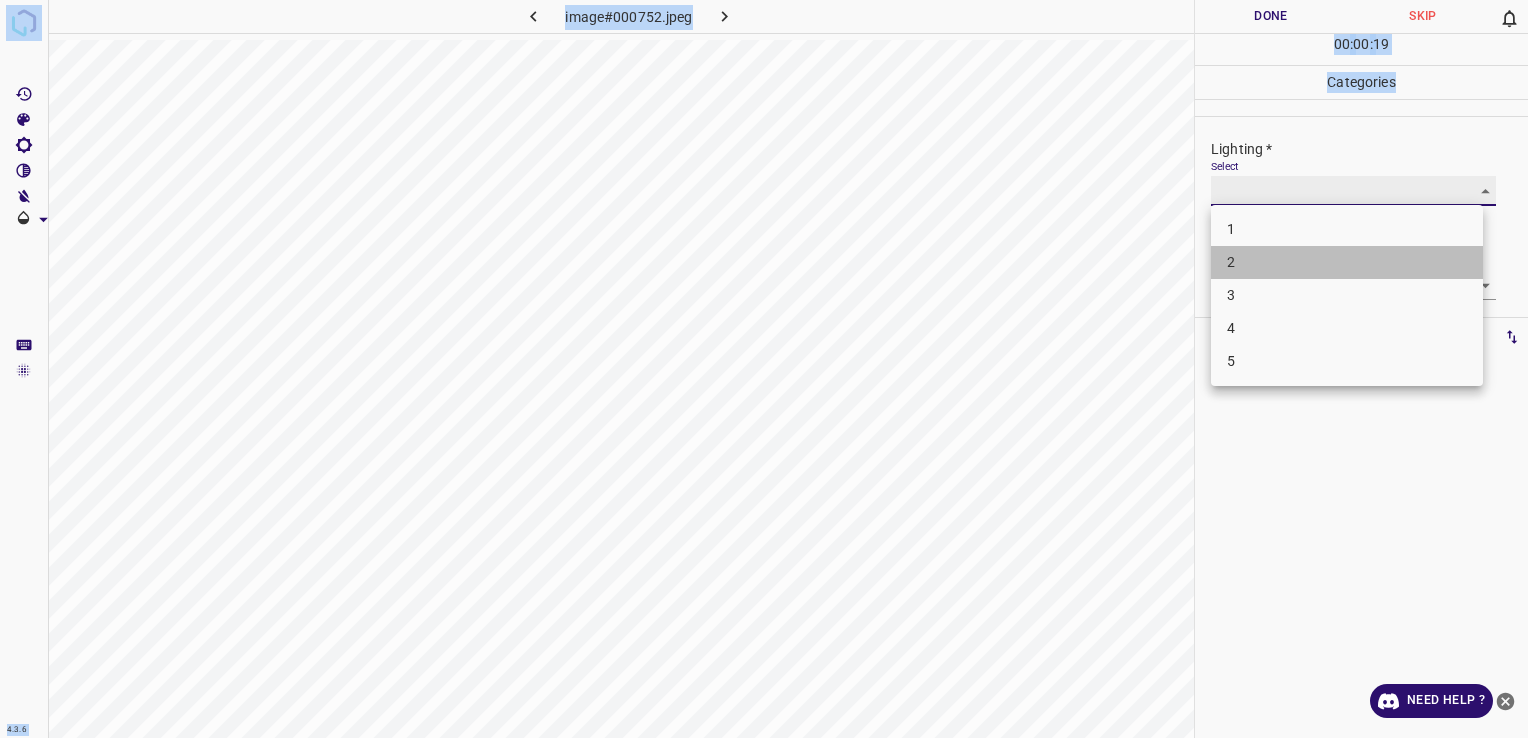type on "2" 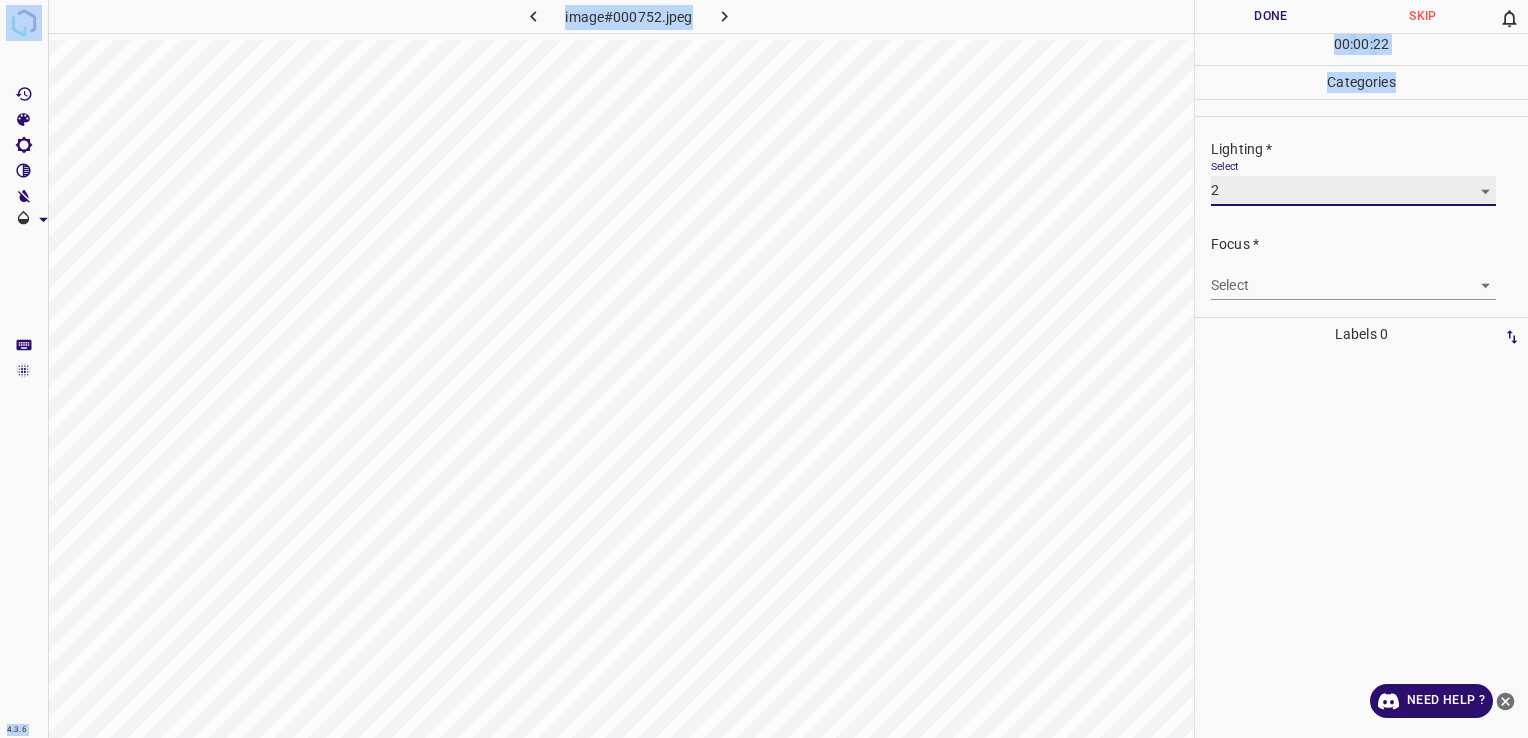 scroll, scrollTop: 98, scrollLeft: 0, axis: vertical 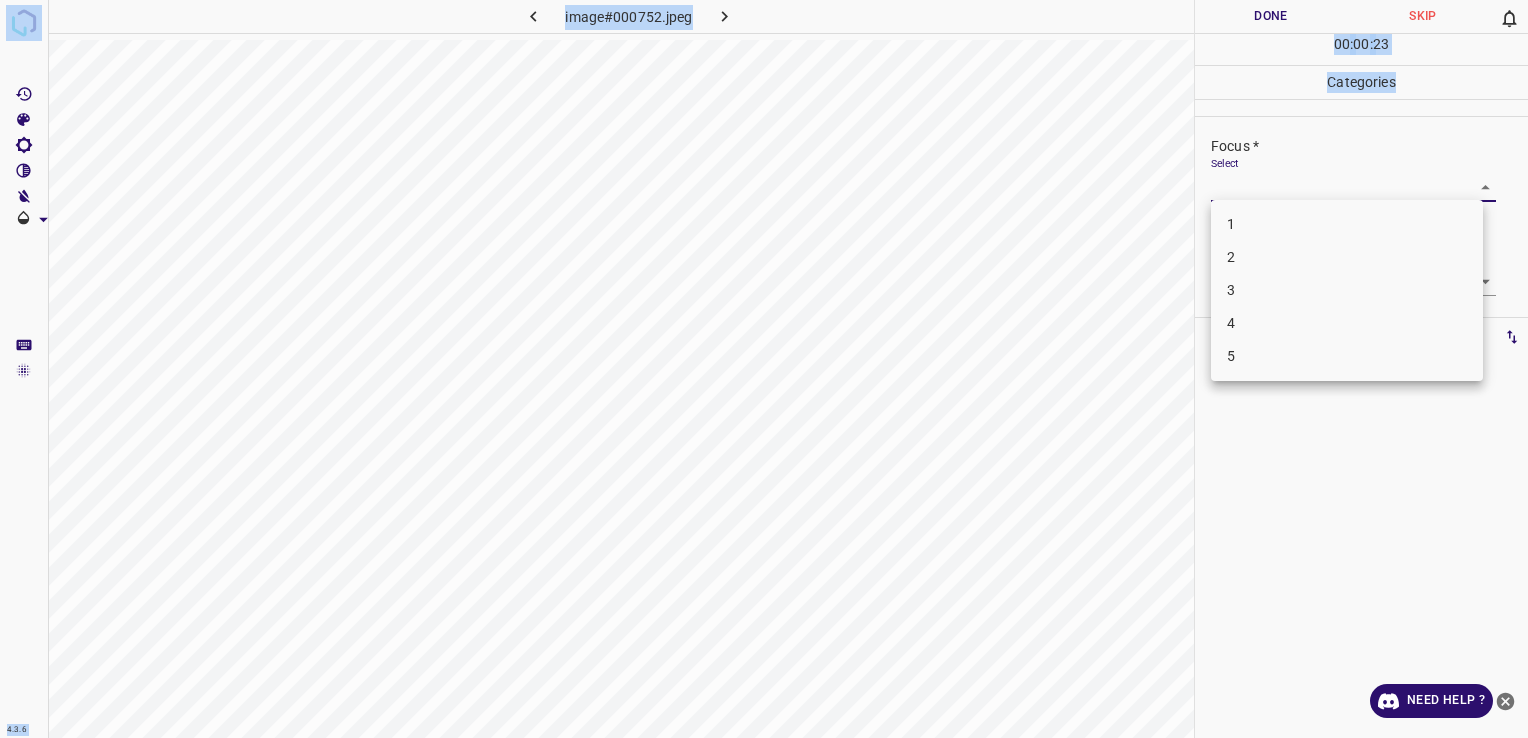 click on "4.3.6  image#000752.jpeg Done Skip 0 00   : 00   : 23   Categories Lighting *  Select 2 2 Focus *  Select ​ Overall *  Select ​ Labels   0 Categories 1 Lighting 2 Focus 3 Overall Tools Space Change between modes (Draw & Edit) I Auto labeling R Restore zoom M Zoom in N Zoom out Delete Delete selecte label Filters Z Restore filters X Saturation filter C Brightness filter V Contrast filter B Gray scale filter General O Download Need Help ? - Text - Hide - Delete 1 2 3 4 5" at bounding box center [764, 369] 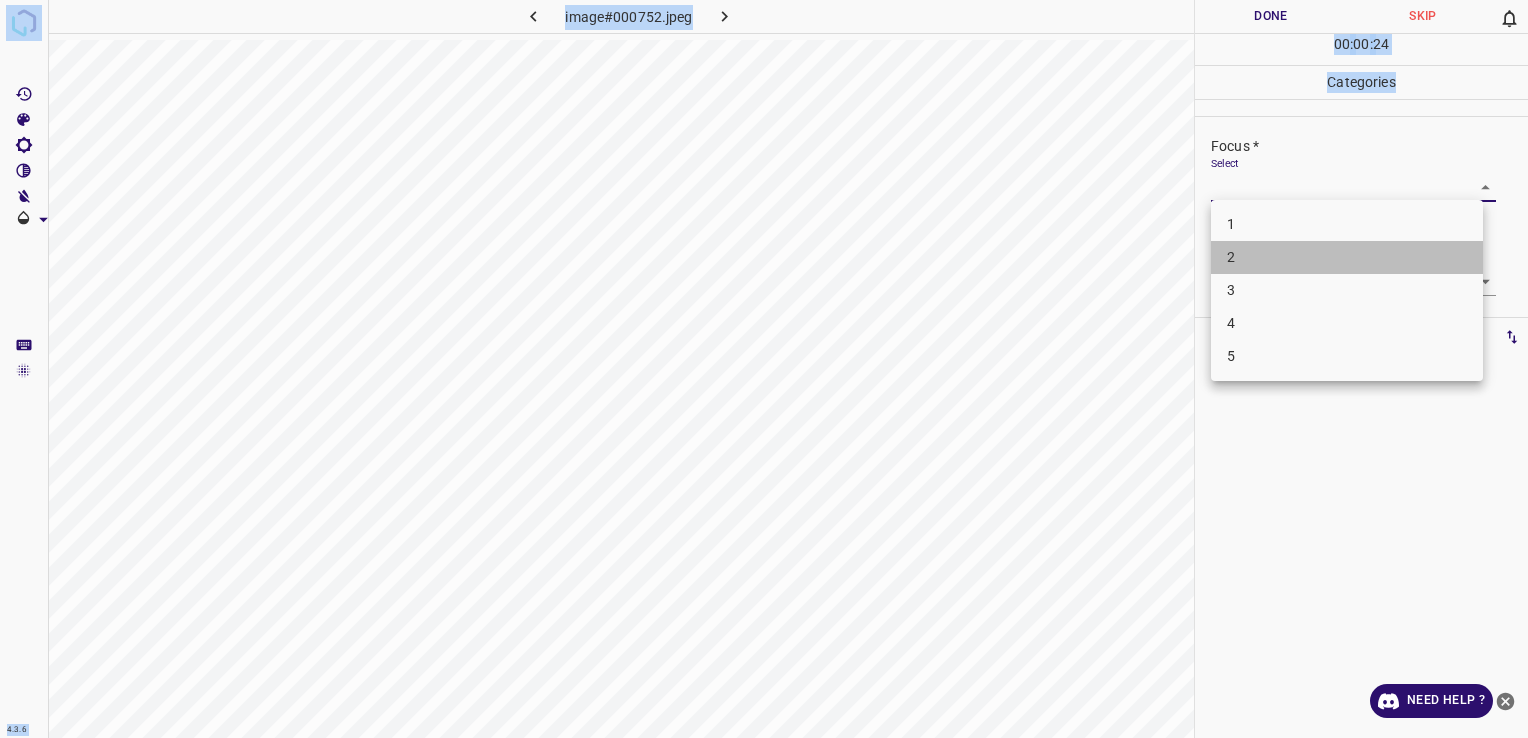 click on "2" at bounding box center (1347, 257) 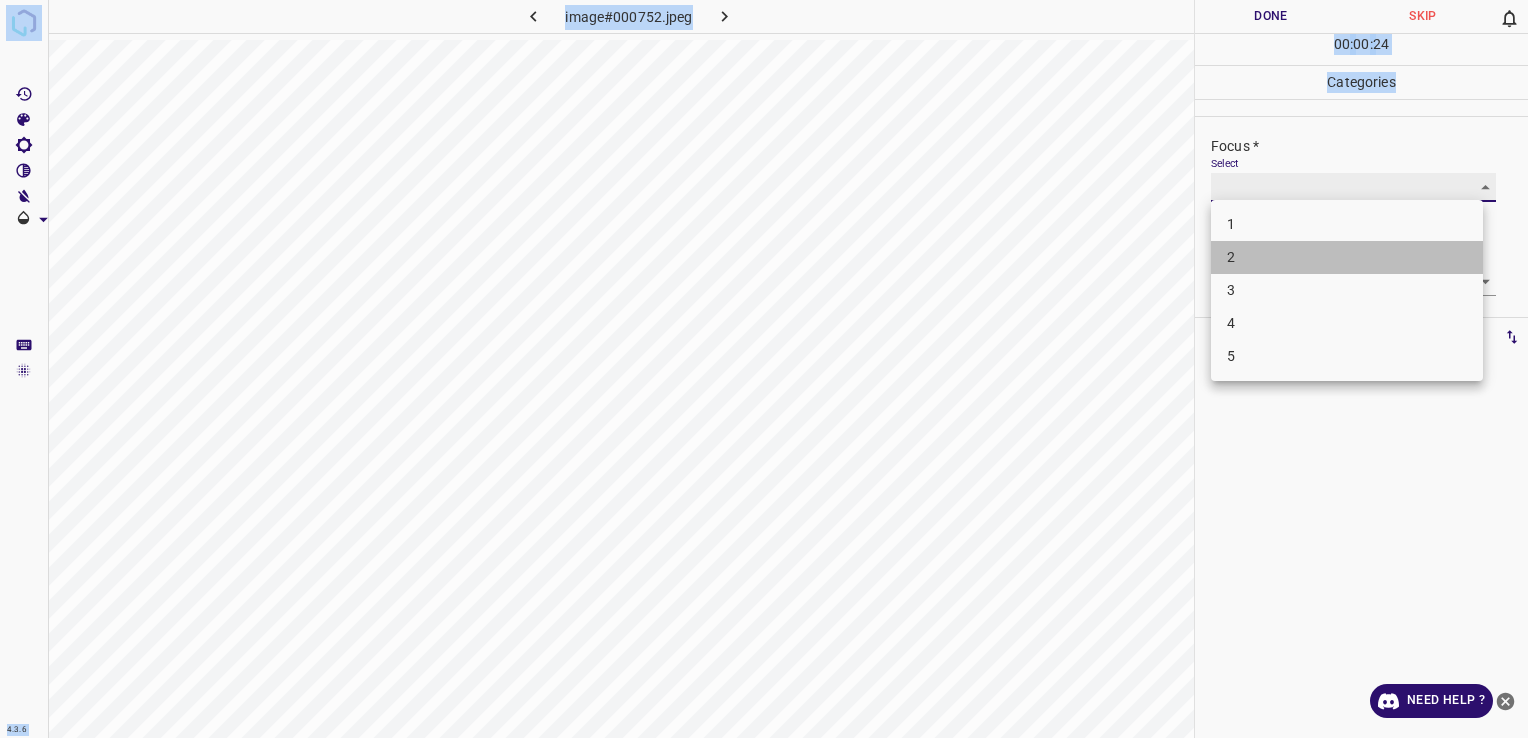 type on "2" 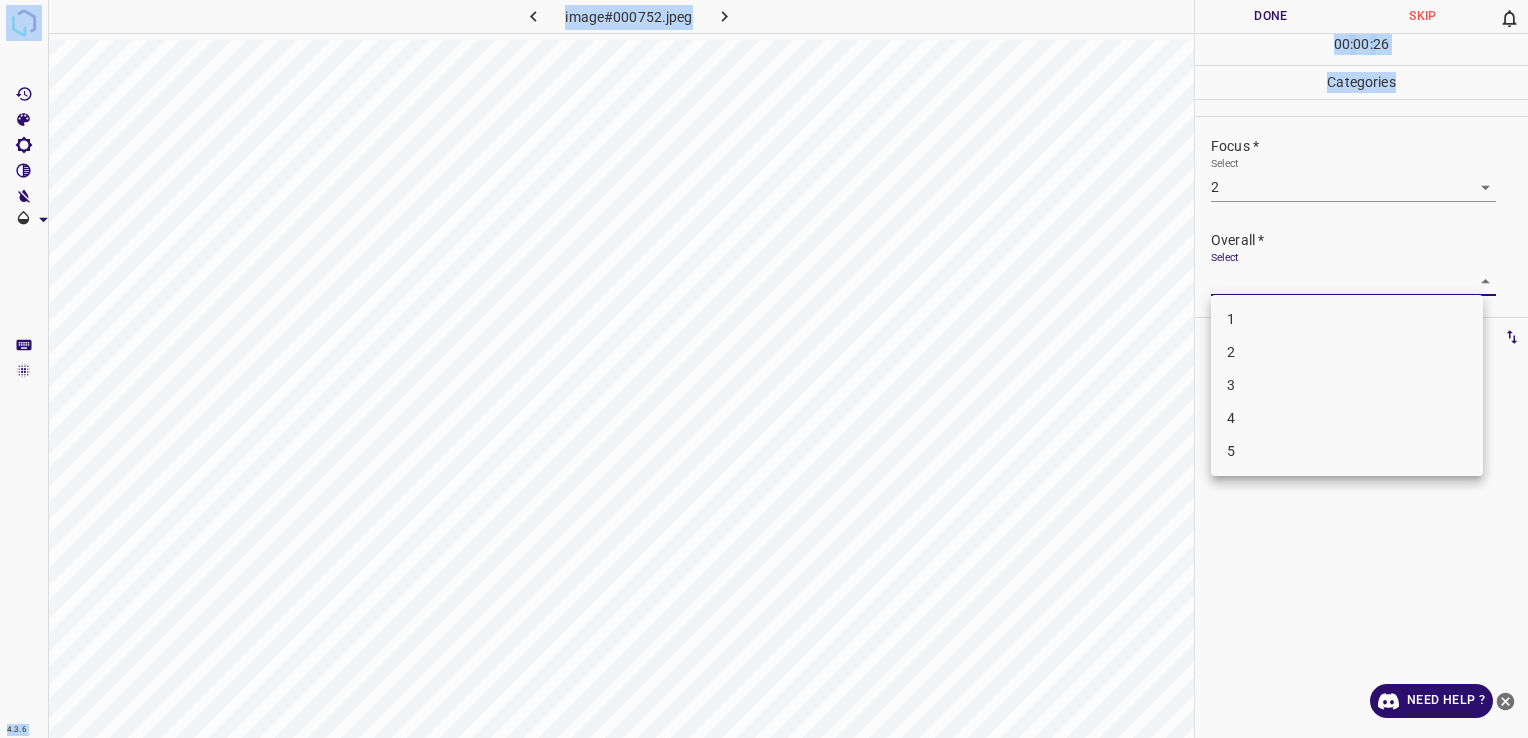 click on "4.3.6  image#000752.jpeg Done Skip 0 00   : 00   : 26   Categories Lighting *  Select 2 2 Focus *  Select 2 2 Overall *  Select ​ Labels   0 Categories 1 Lighting 2 Focus 3 Overall Tools Space Change between modes (Draw & Edit) I Auto labeling R Restore zoom M Zoom in N Zoom out Delete Delete selecte label Filters Z Restore filters X Saturation filter C Brightness filter V Contrast filter B Gray scale filter General O Download Need Help ? - Text - Hide - Delete 1 2 3 4 5" at bounding box center [764, 369] 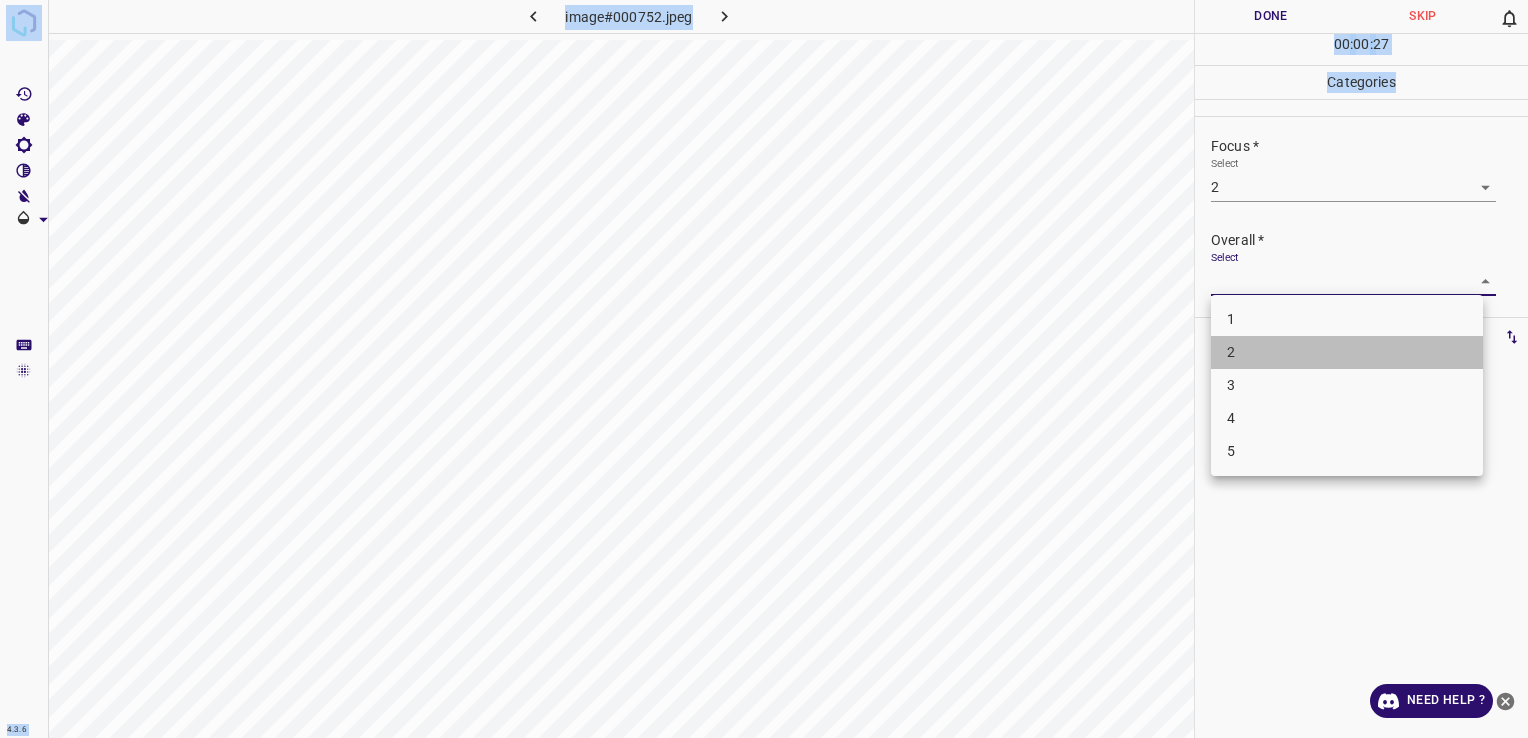 click on "2" at bounding box center [1347, 352] 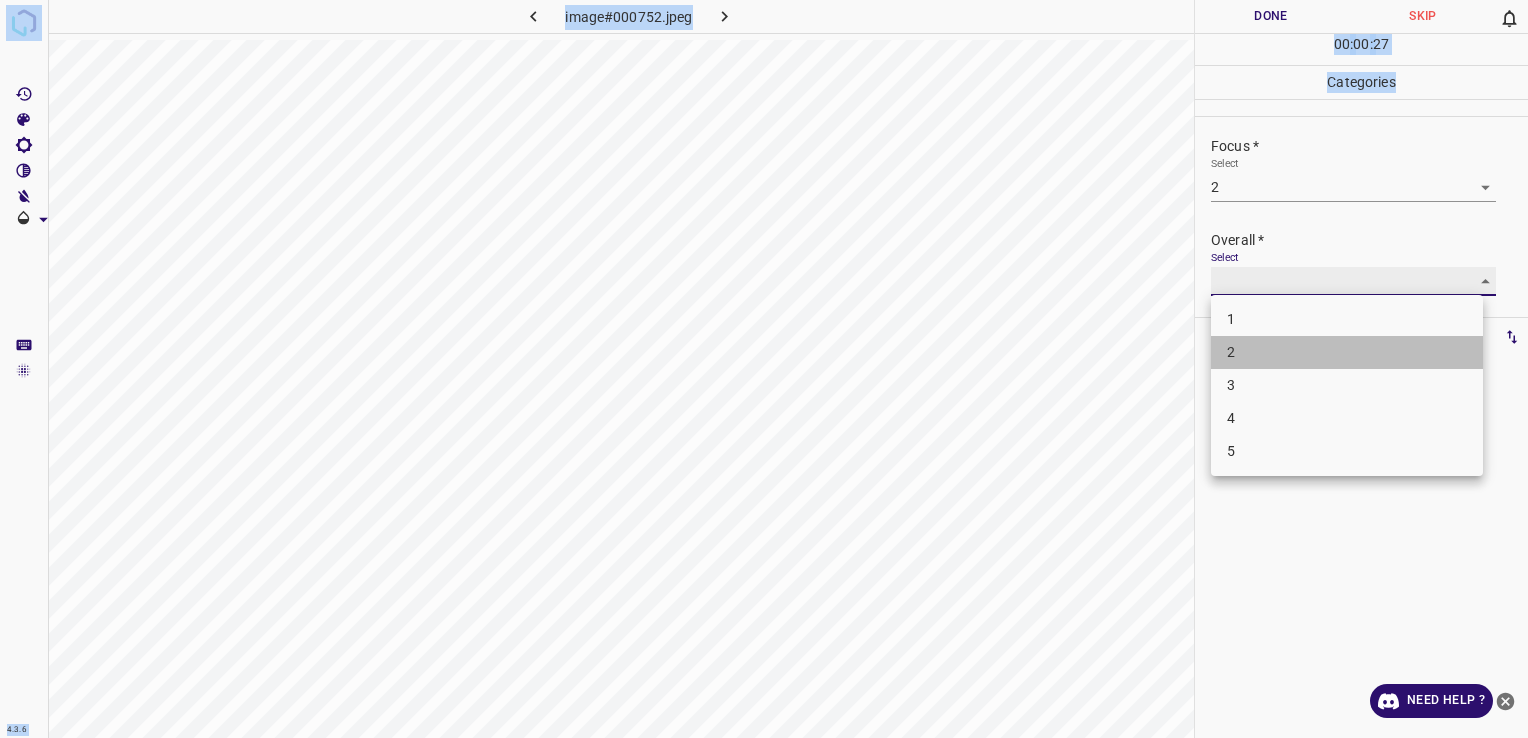type on "2" 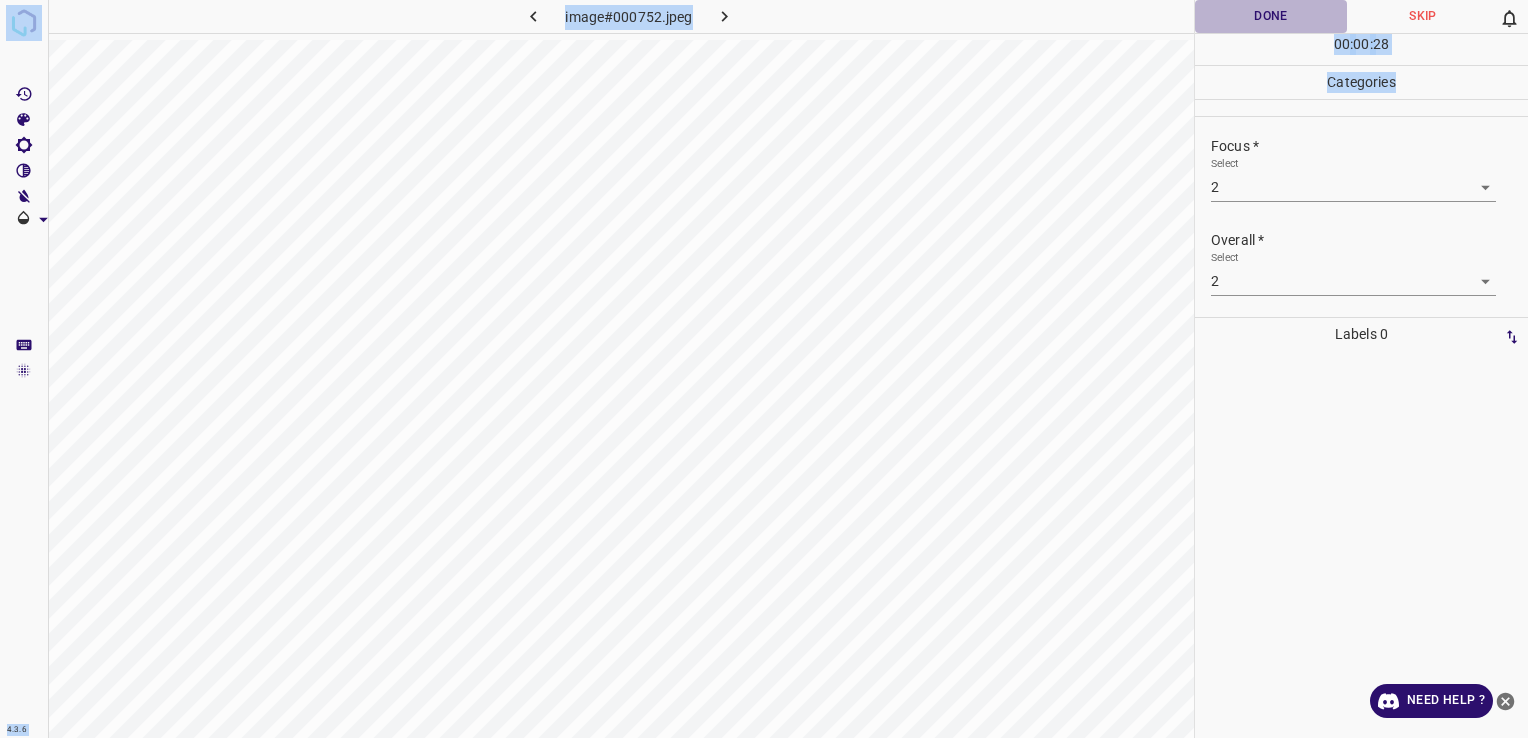 click on "Done" at bounding box center [1271, 16] 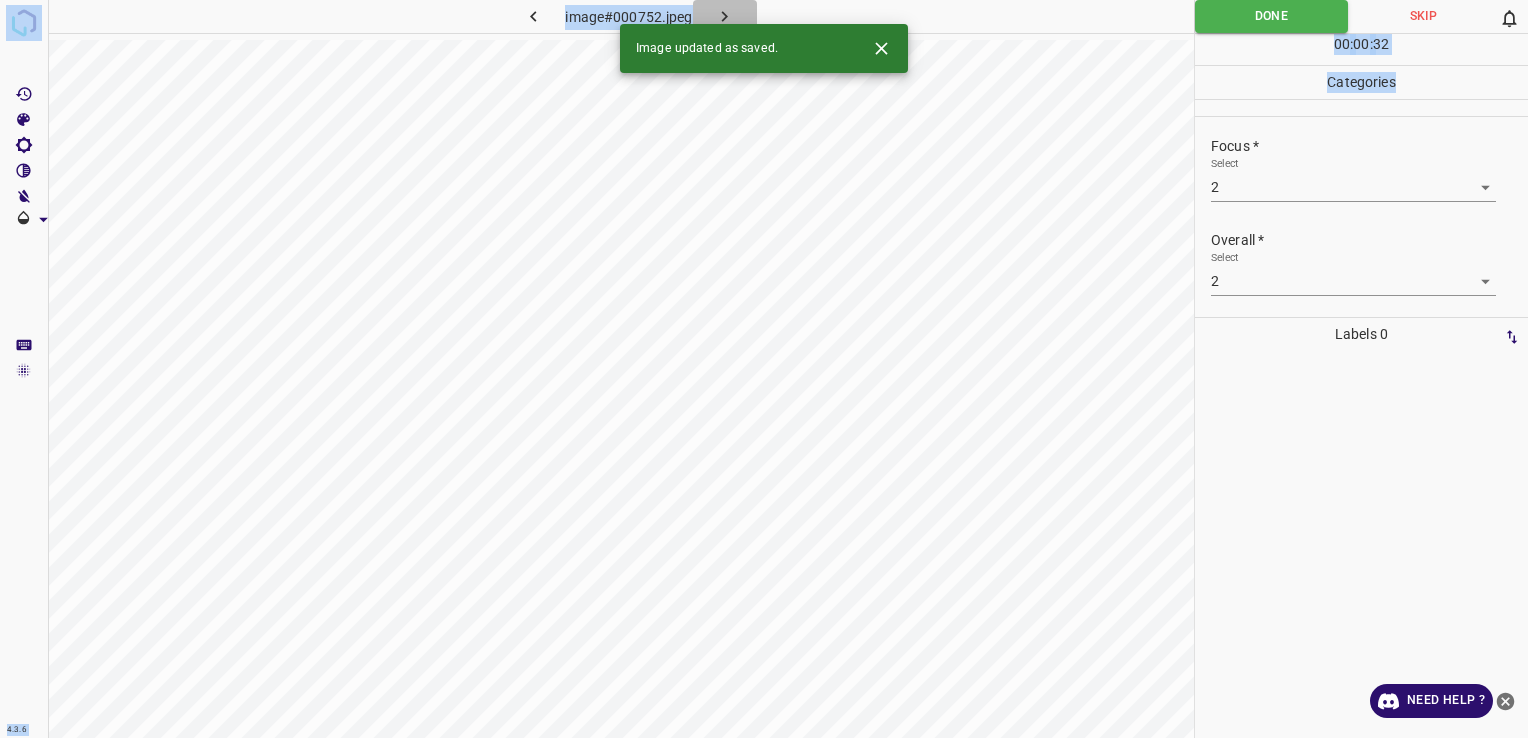 click 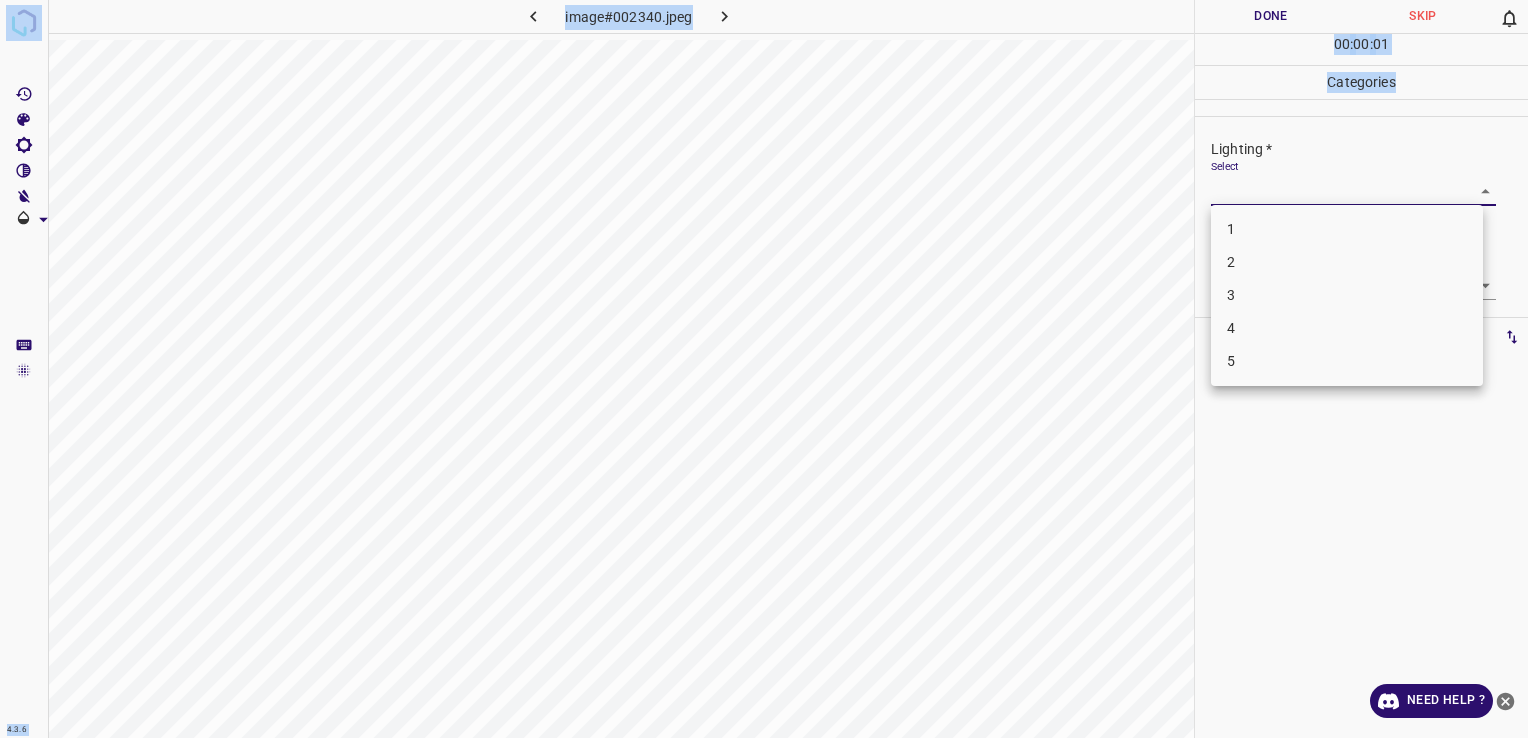 click on "4.3.6  image#002340.jpeg Done Skip 0 00   : 00   : 01   Categories Lighting *  Select ​ Focus *  Select ​ Overall *  Select ​ Labels   0 Categories 1 Lighting 2 Focus 3 Overall Tools Space Change between modes (Draw & Edit) I Auto labeling R Restore zoom M Zoom in N Zoom out Delete Delete selecte label Filters Z Restore filters X Saturation filter C Brightness filter V Contrast filter B Gray scale filter General O Download Need Help ? - Text - Hide - Delete 1 2 3 4 5" at bounding box center [764, 369] 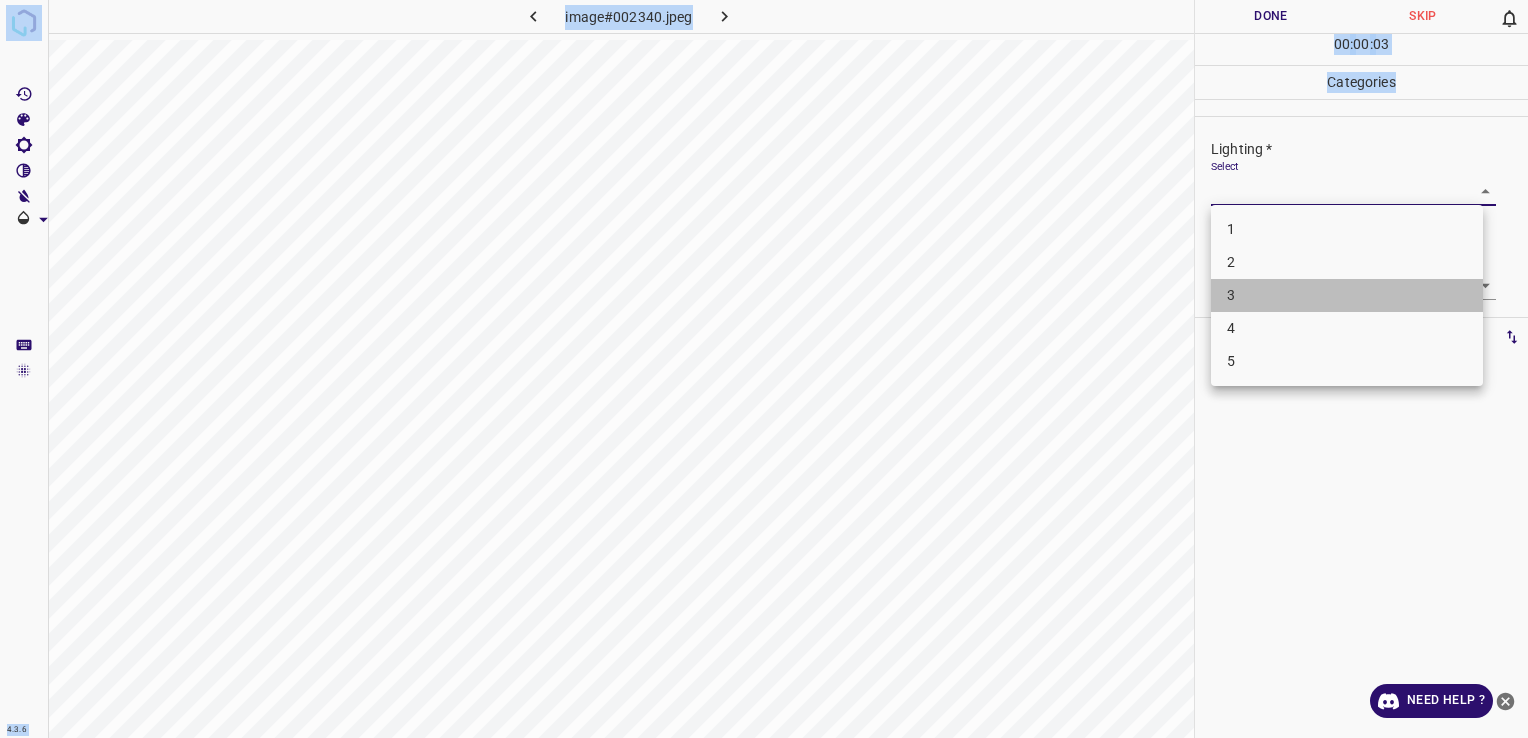 click on "3" at bounding box center [1347, 295] 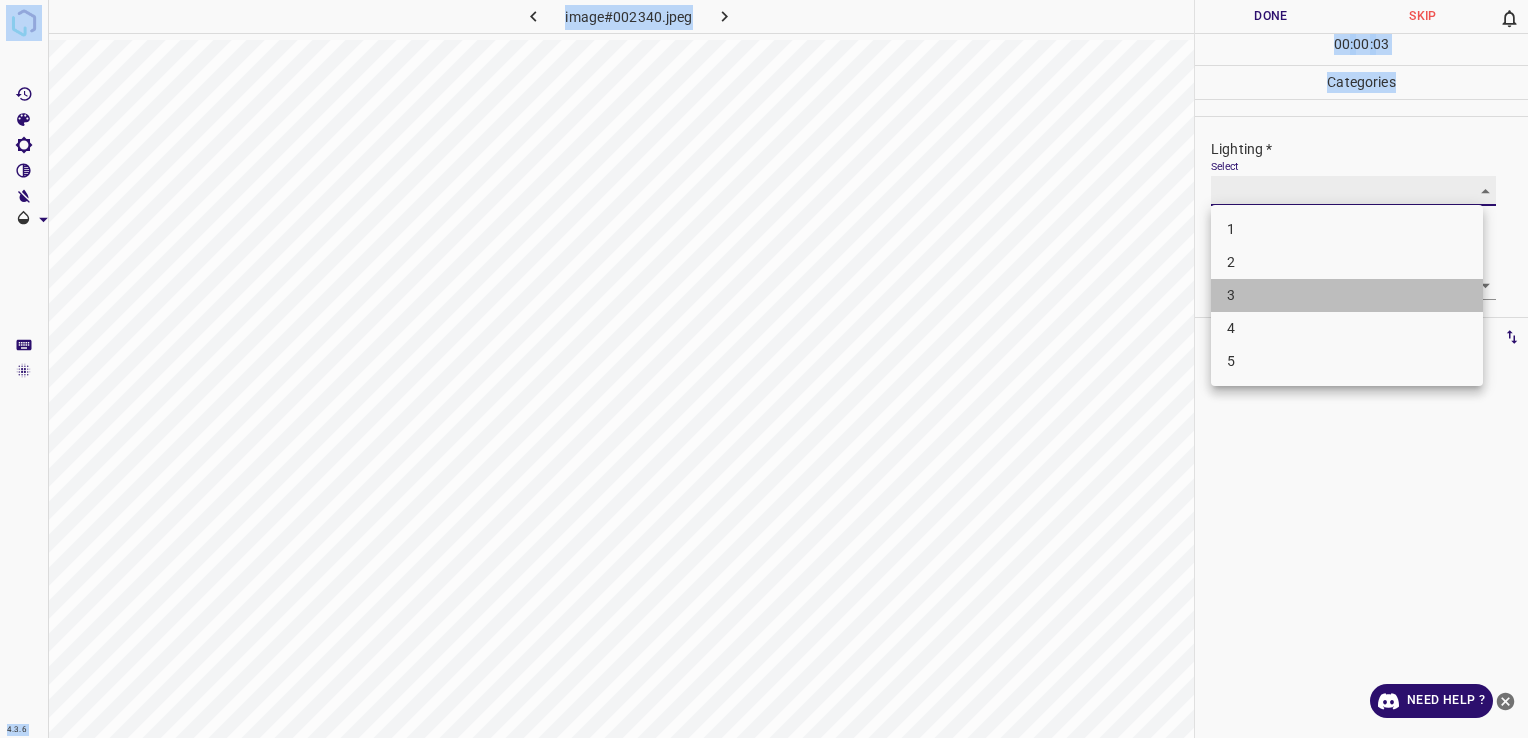 type on "3" 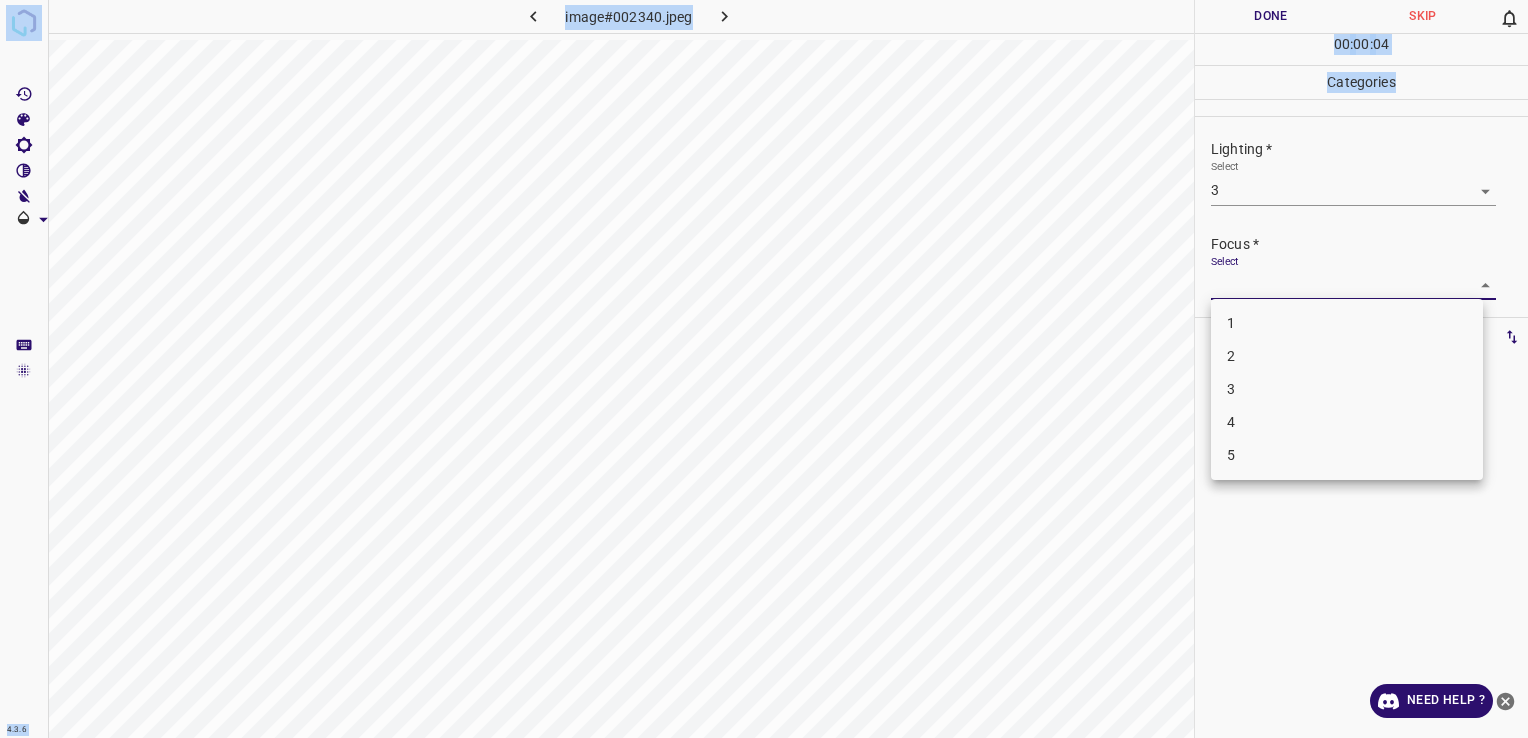 click on "4.3.6  image#002340.jpeg Done Skip 0 00   : 00   : 04   Categories Lighting *  Select 3 3 Focus *  Select ​ Overall *  Select ​ Labels   0 Categories 1 Lighting 2 Focus 3 Overall Tools Space Change between modes (Draw & Edit) I Auto labeling R Restore zoom M Zoom in N Zoom out Delete Delete selecte label Filters Z Restore filters X Saturation filter C Brightness filter V Contrast filter B Gray scale filter General O Download Need Help ? - Text - Hide - Delete 1 2 3 4 5" at bounding box center (764, 369) 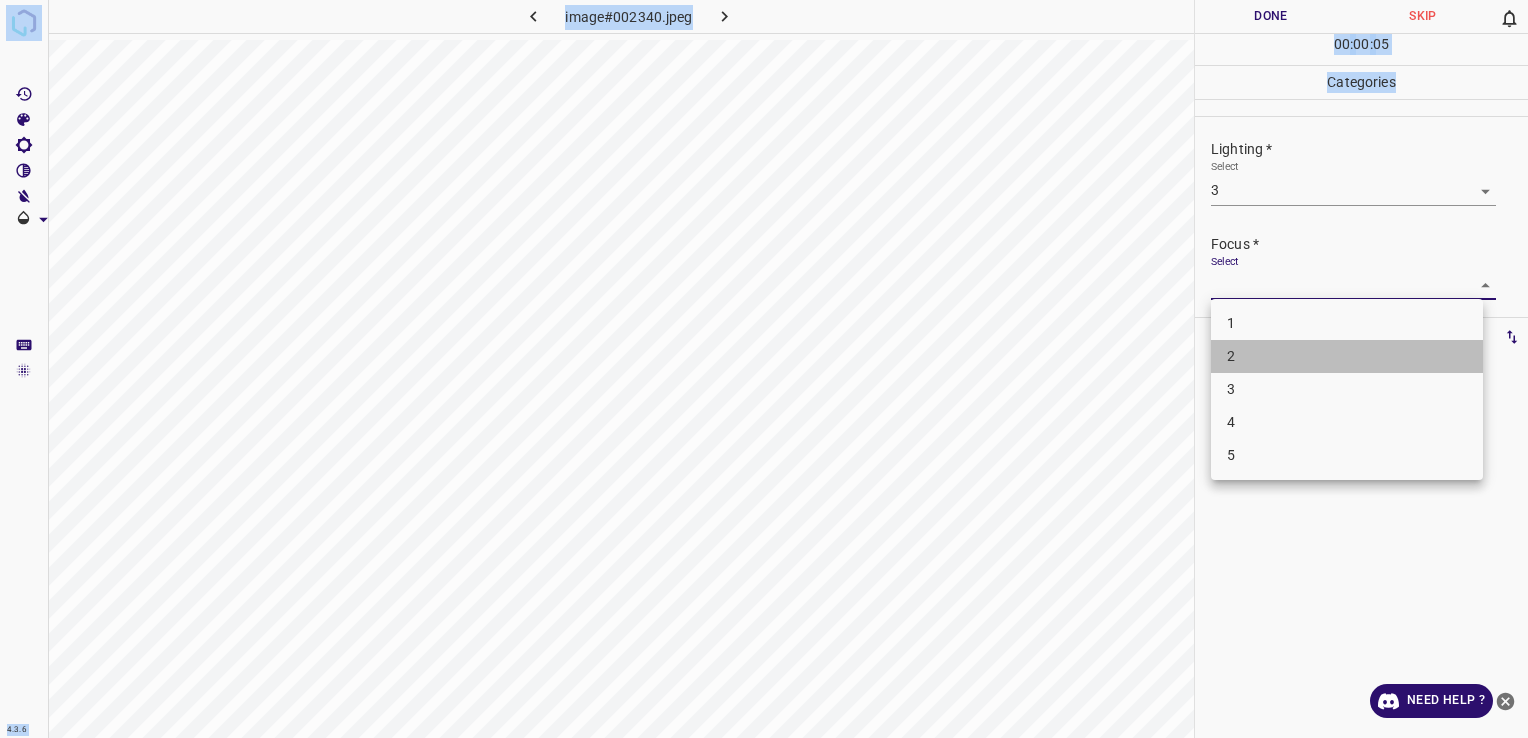 click on "2" at bounding box center [1347, 356] 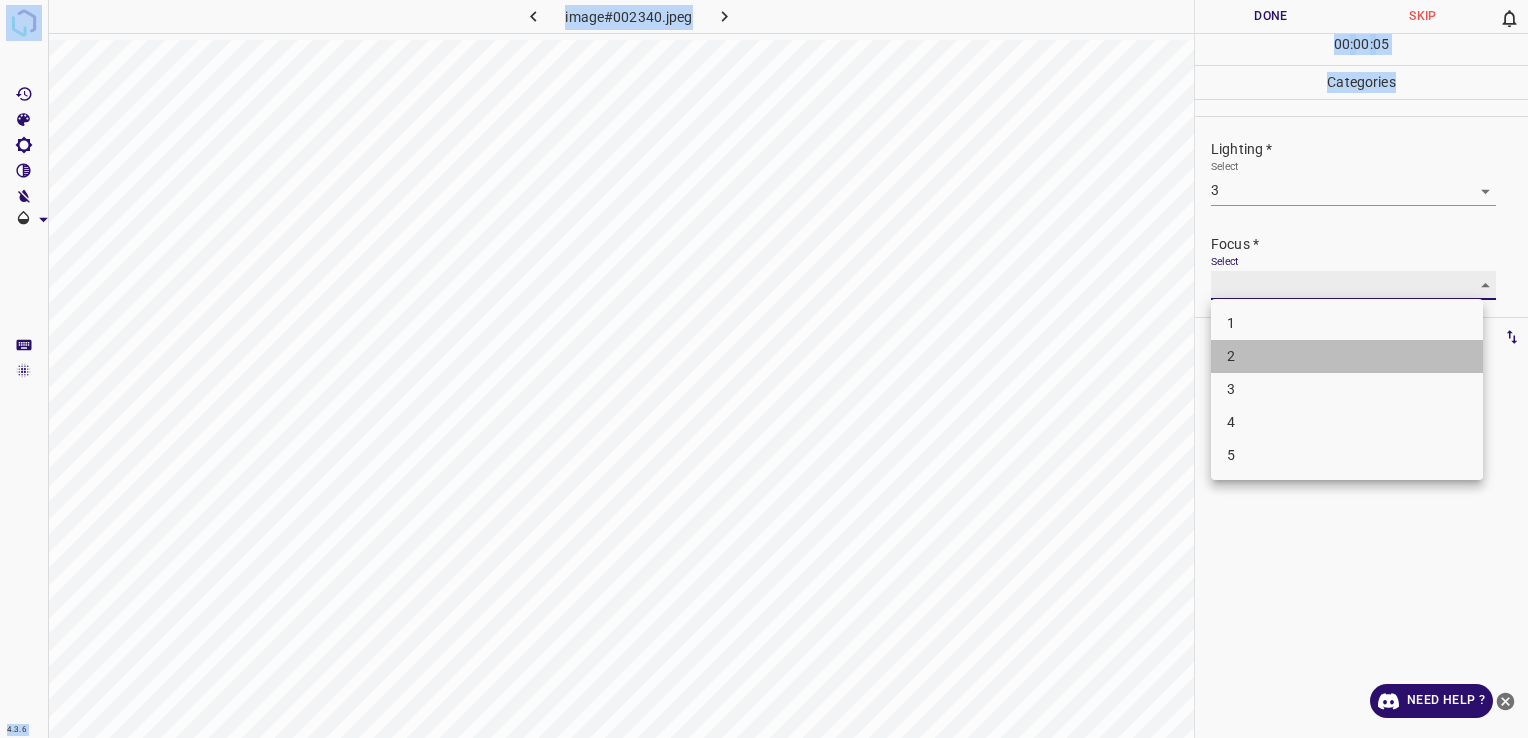 type on "2" 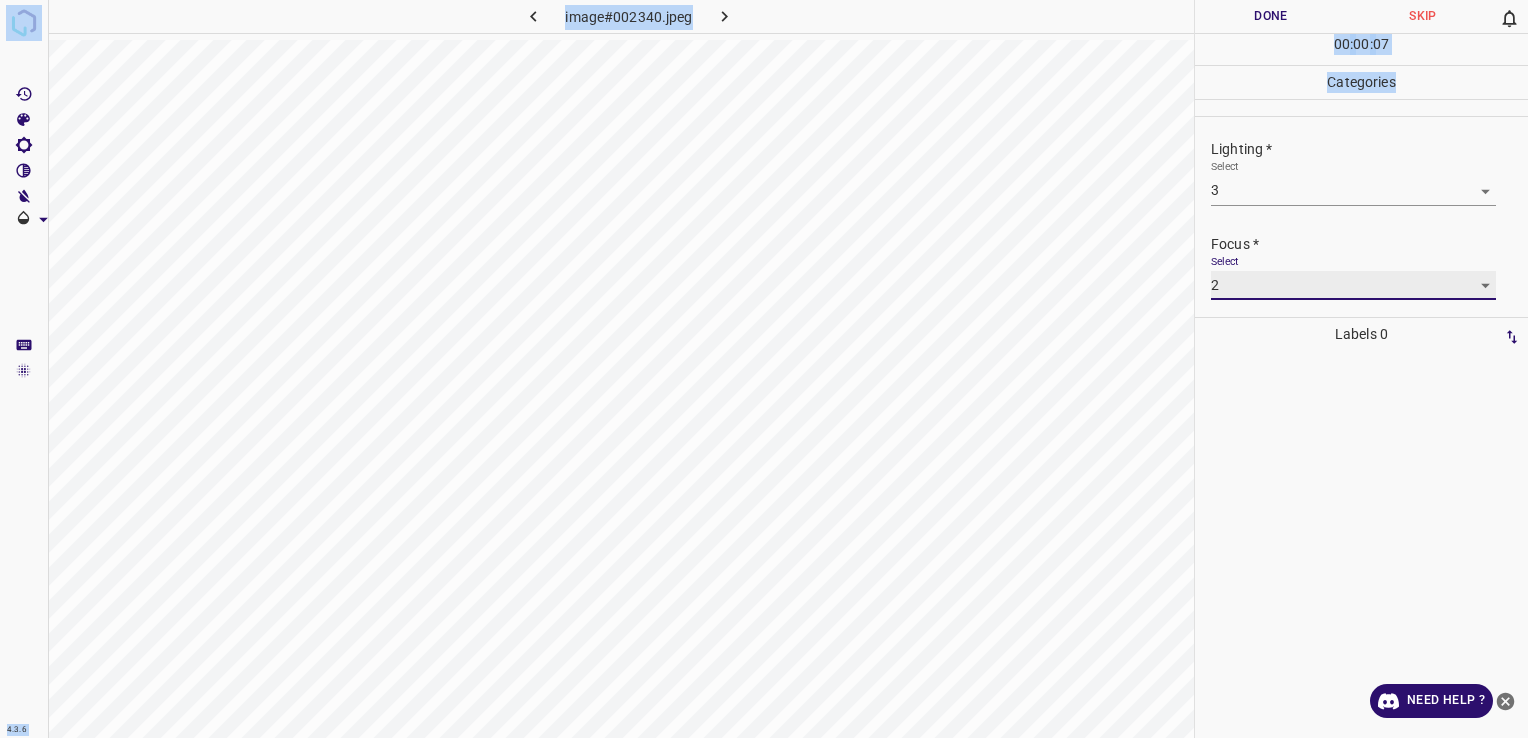 scroll, scrollTop: 98, scrollLeft: 0, axis: vertical 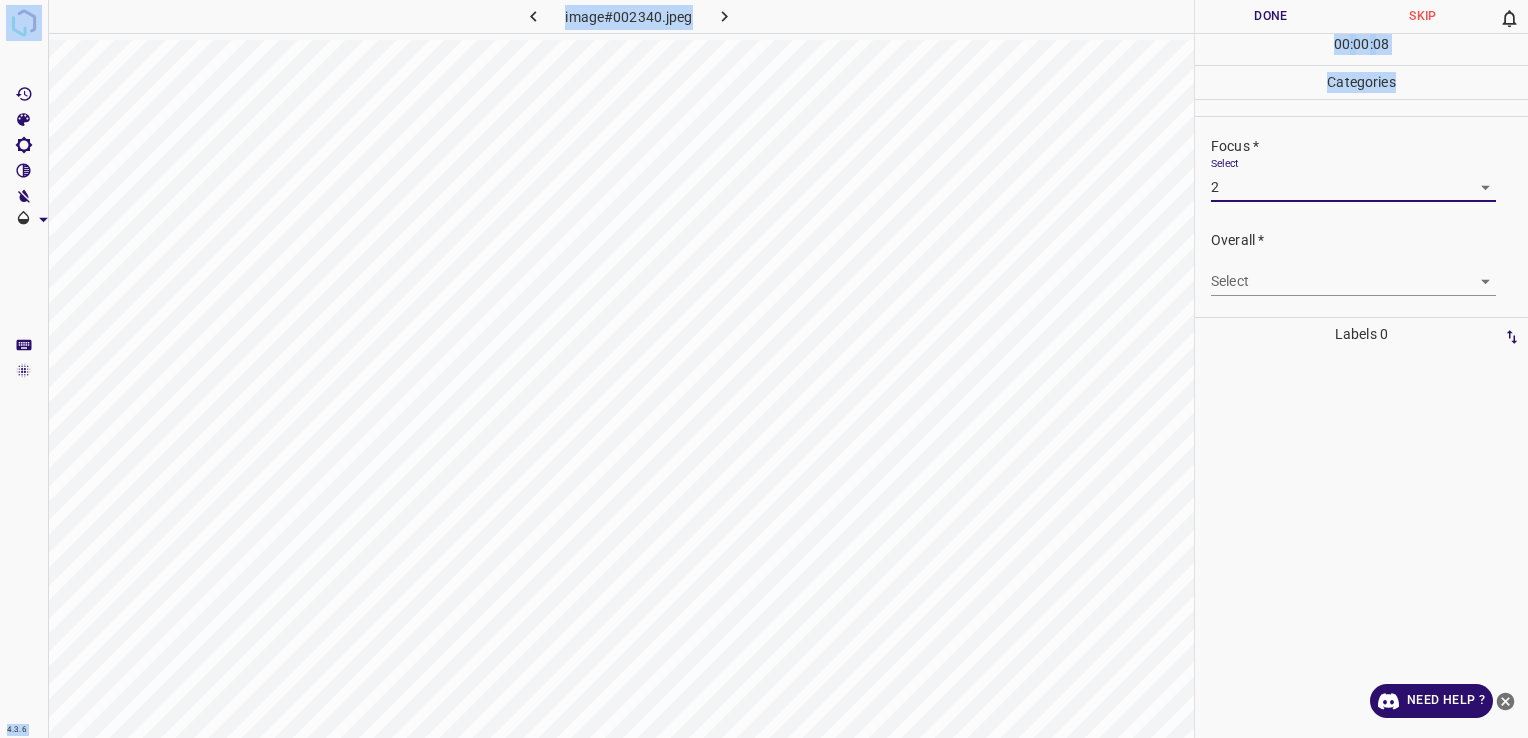 click on "4.3.6  image#002340.jpeg Done Skip 0 00   : 00   : 08   Categories Lighting *  Select 3 3 Focus *  Select 2 2 Overall *  Select ​ Labels   0 Categories 1 Lighting 2 Focus 3 Overall Tools Space Change between modes (Draw & Edit) I Auto labeling R Restore zoom M Zoom in N Zoom out Delete Delete selecte label Filters Z Restore filters X Saturation filter C Brightness filter V Contrast filter B Gray scale filter General O Download Need Help ? - Text - Hide - Delete" at bounding box center [764, 369] 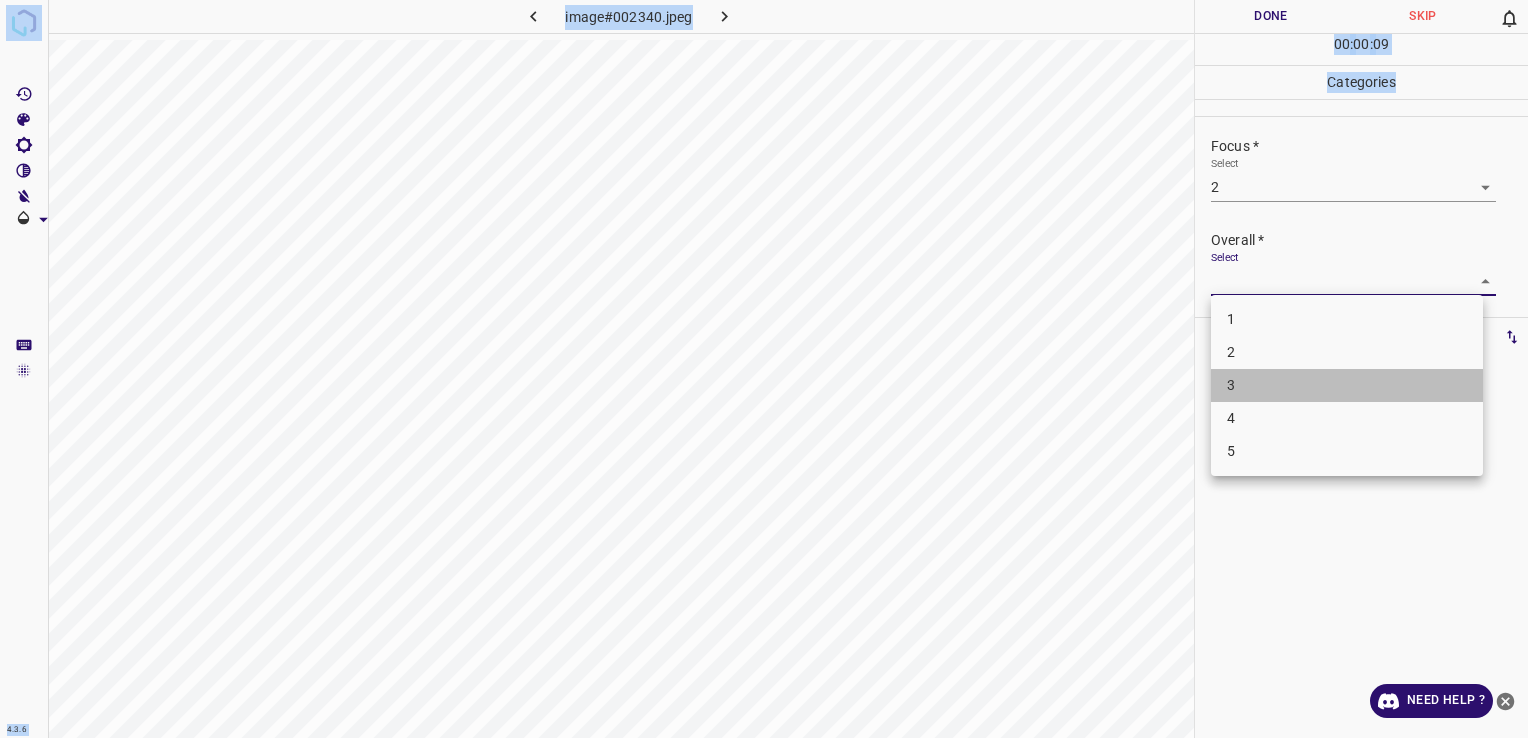 click on "3" at bounding box center [1347, 385] 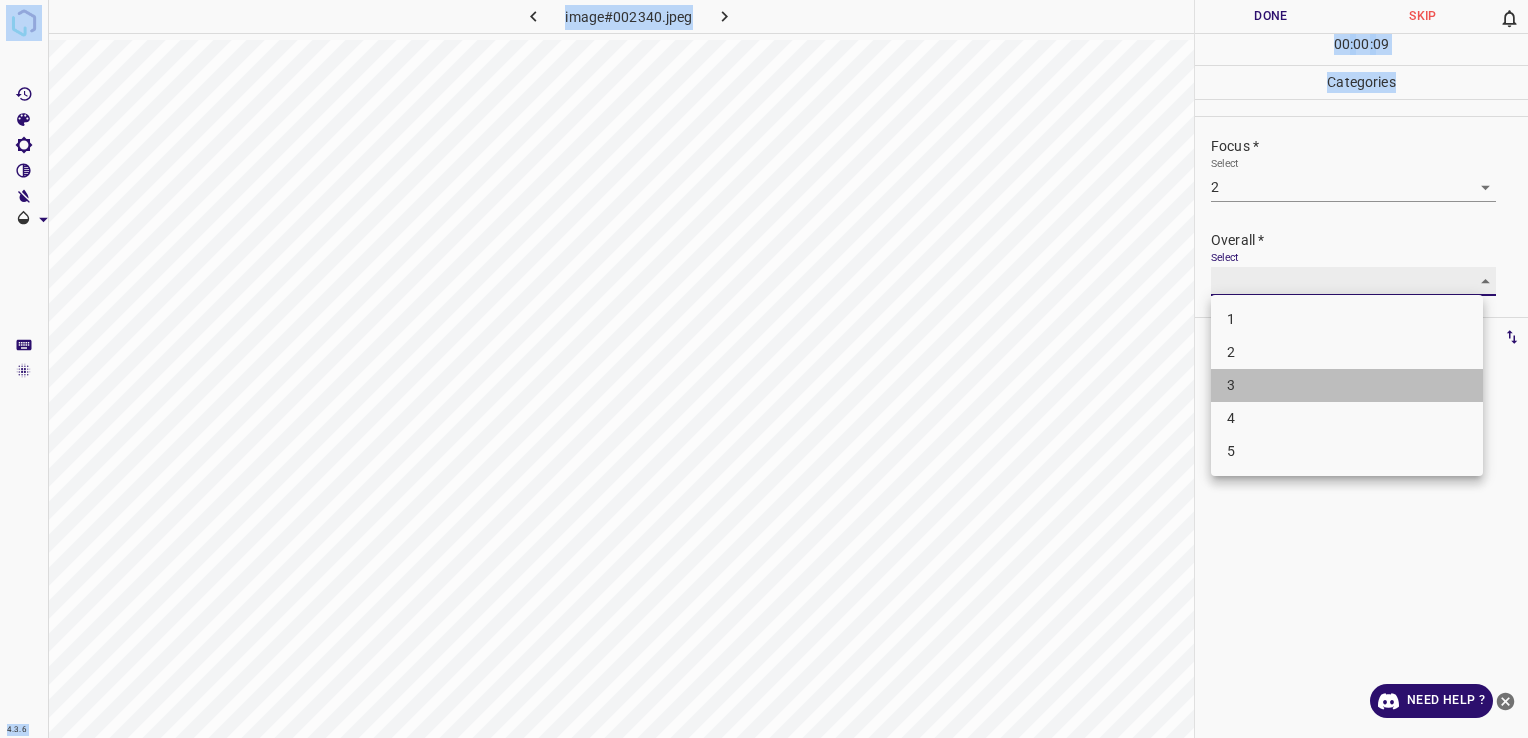 type on "3" 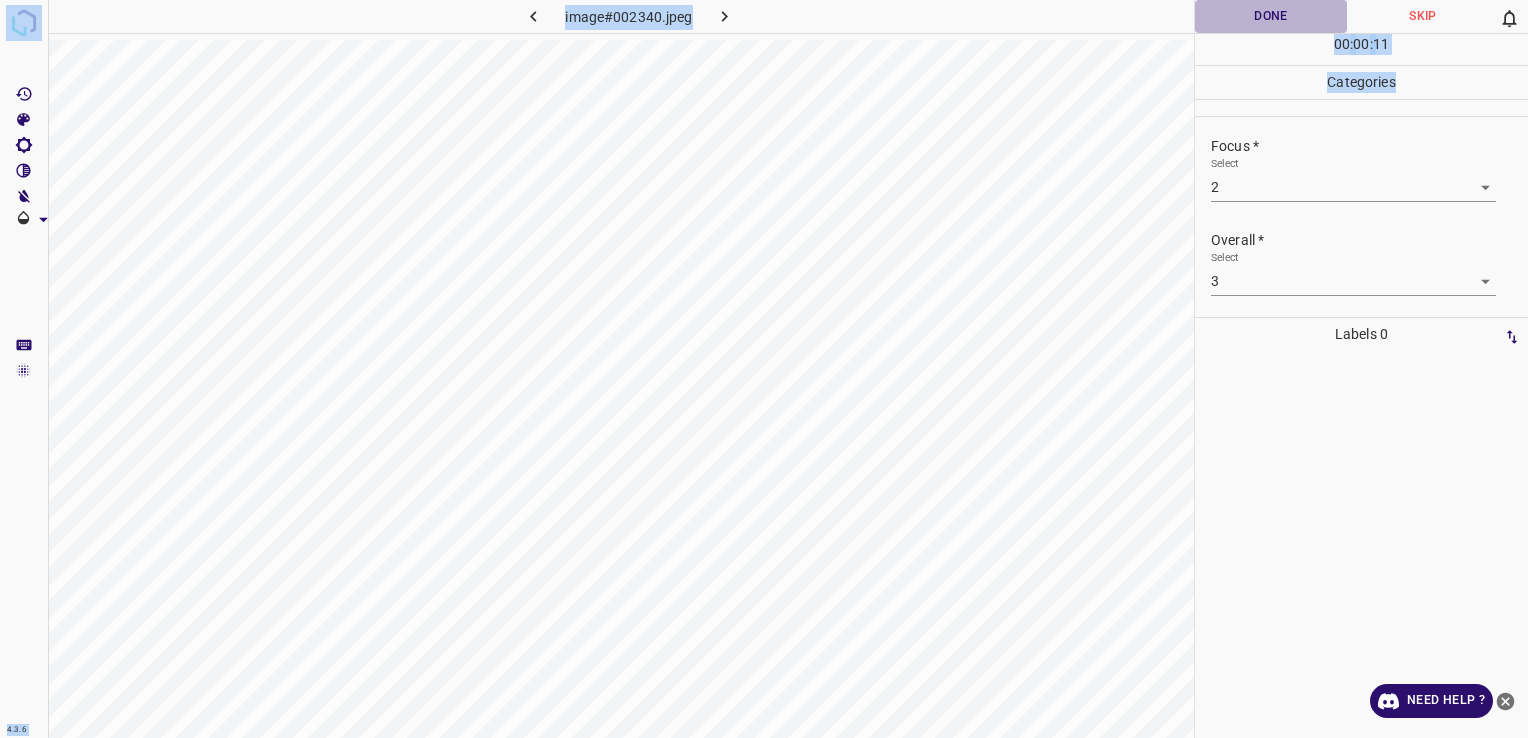 click on "Done" at bounding box center [1271, 16] 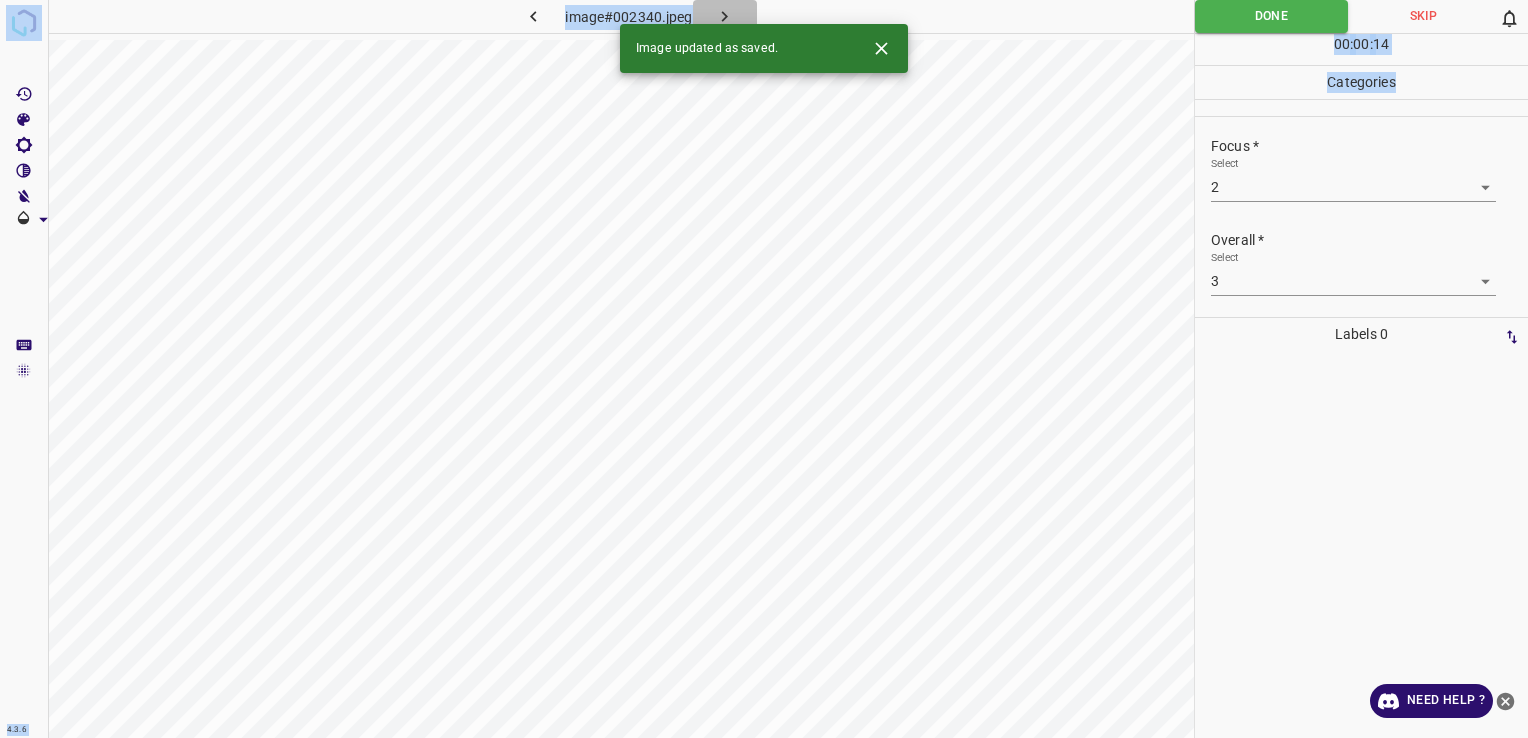 click 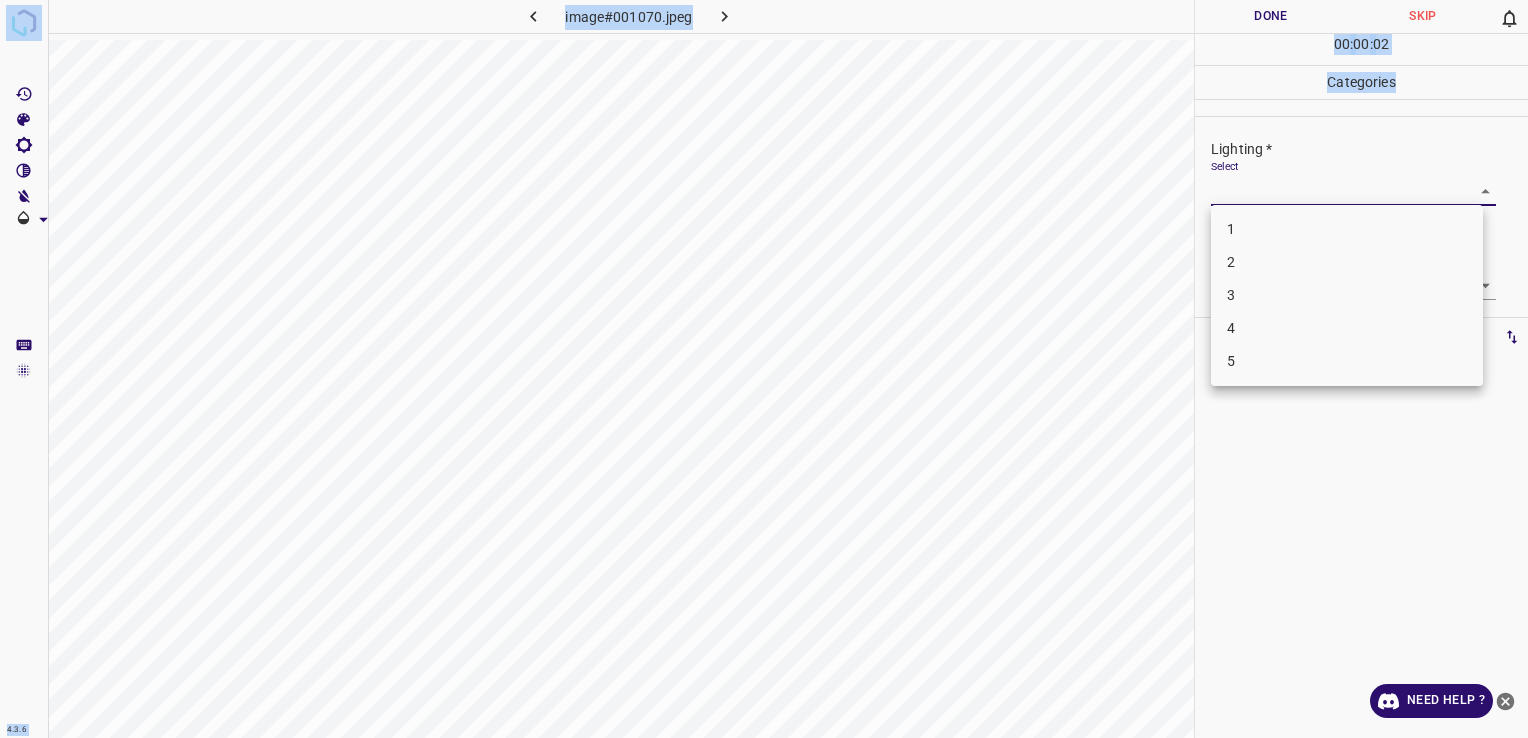 click on "4.3.6  image#001070.jpeg Done Skip 0 00   : 00   : 02   Categories Lighting *  Select ​ Focus *  Select ​ Overall *  Select ​ Labels   0 Categories 1 Lighting 2 Focus 3 Overall Tools Space Change between modes (Draw & Edit) I Auto labeling R Restore zoom M Zoom in N Zoom out Delete Delete selecte label Filters Z Restore filters X Saturation filter C Brightness filter V Contrast filter B Gray scale filter General O Download Need Help ? - Text - Hide - Delete 1 2 3 4 5" at bounding box center [764, 369] 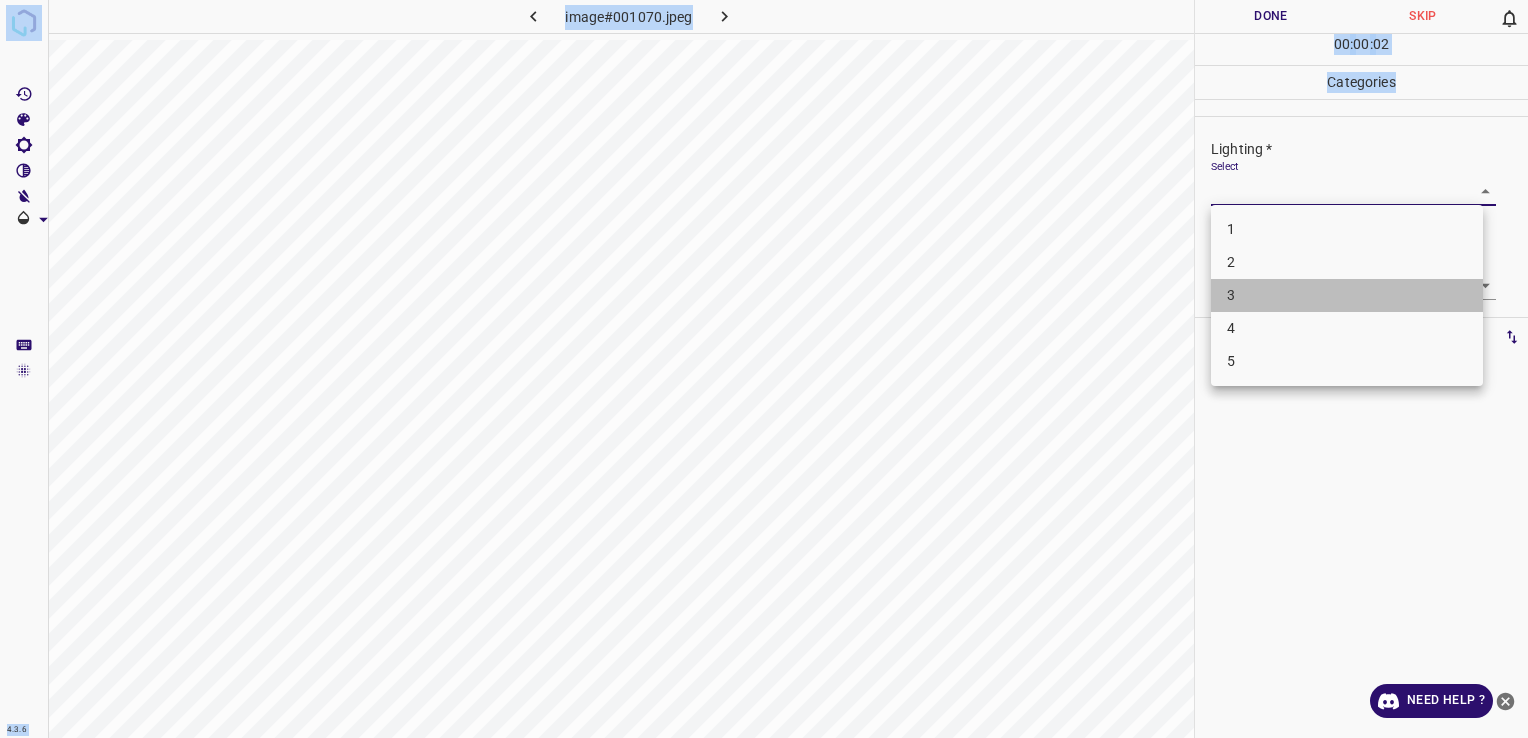 click on "3" at bounding box center (1347, 295) 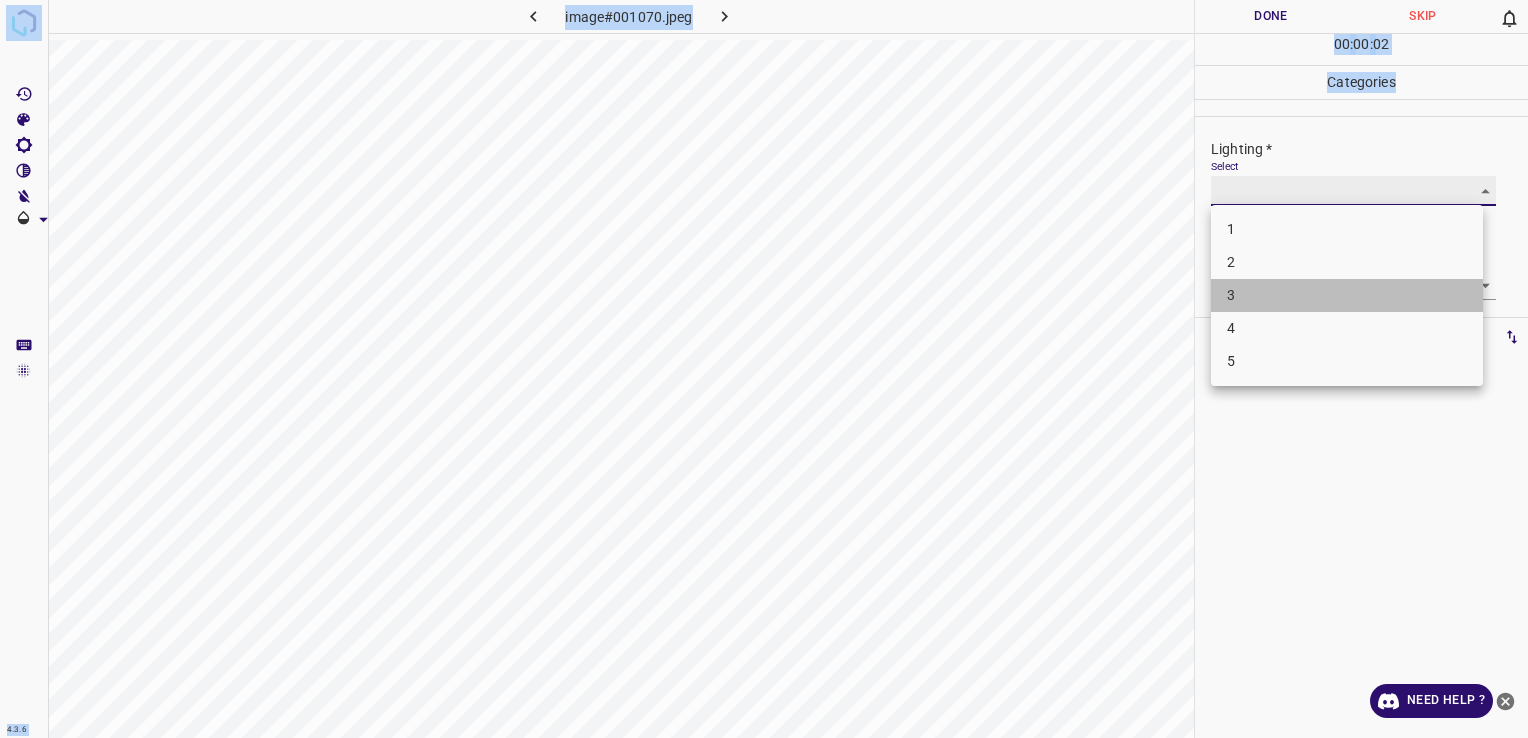 type on "3" 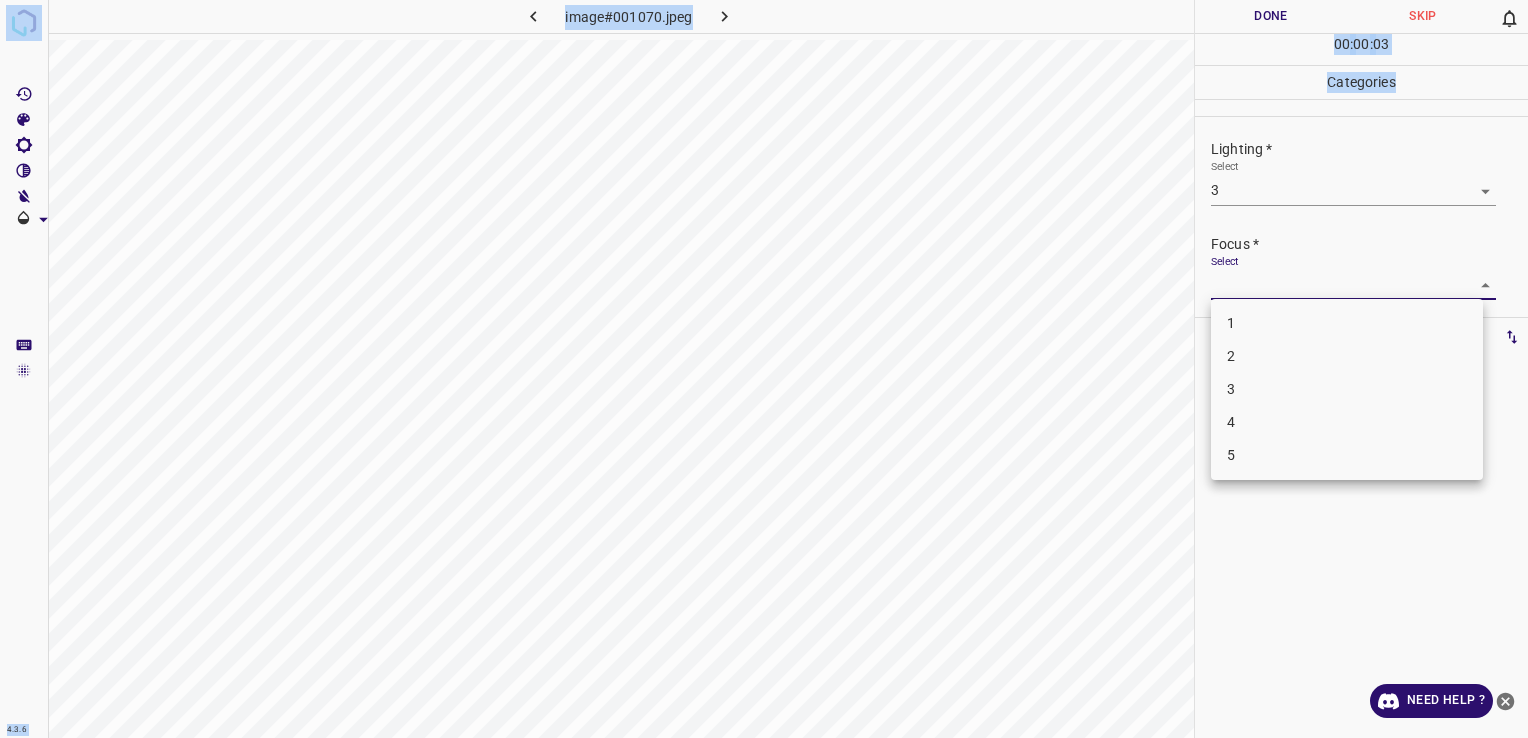 click on "4.3.6  image#001070.jpeg Done Skip 0 00   : 00   : 03   Categories Lighting *  Select 3 3 Focus *  Select ​ Overall *  Select ​ Labels   0 Categories 1 Lighting 2 Focus 3 Overall Tools Space Change between modes (Draw & Edit) I Auto labeling R Restore zoom M Zoom in N Zoom out Delete Delete selecte label Filters Z Restore filters X Saturation filter C Brightness filter V Contrast filter B Gray scale filter General O Download Need Help ? - Text - Hide - Delete 1 2 3 4 5" at bounding box center (764, 369) 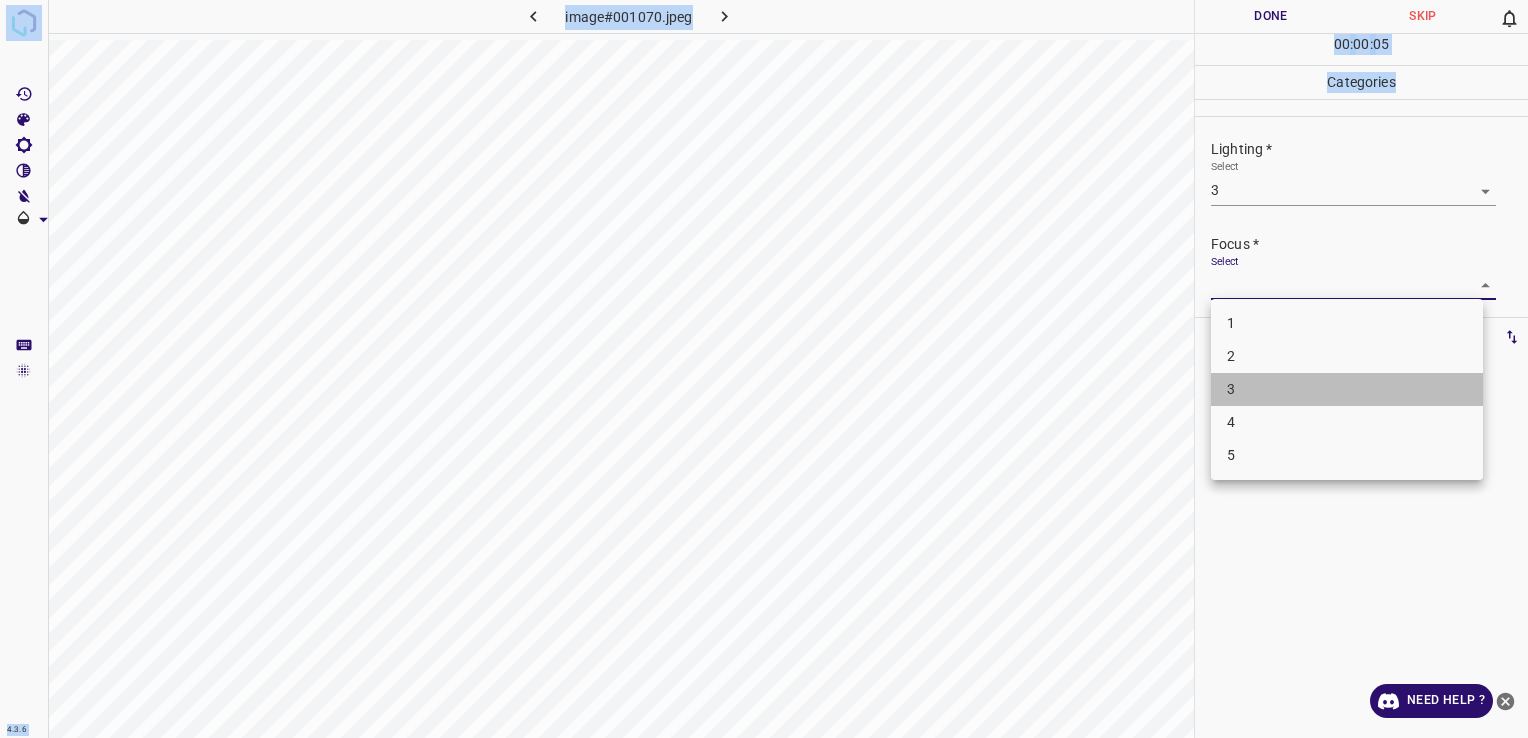 click on "3" at bounding box center [1347, 389] 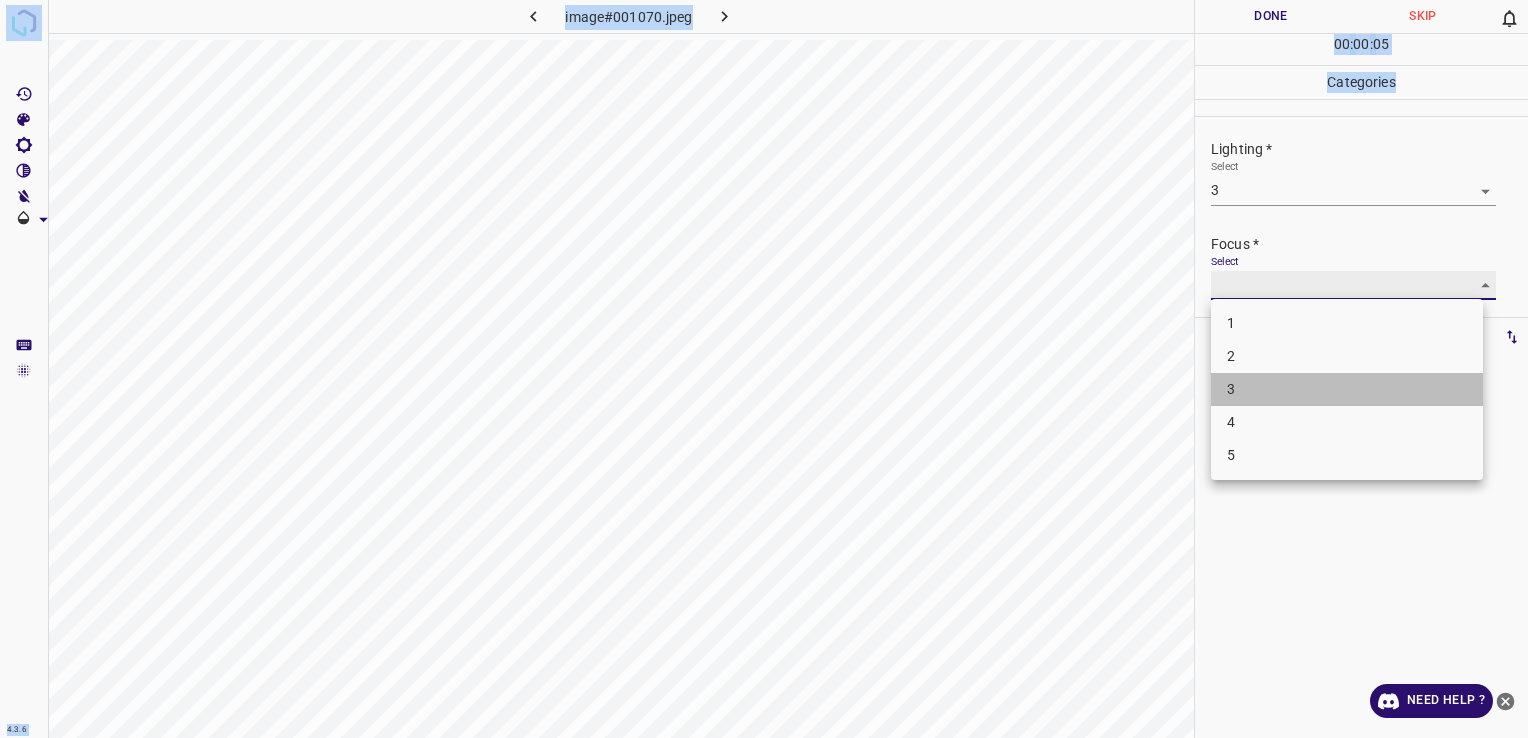 type on "3" 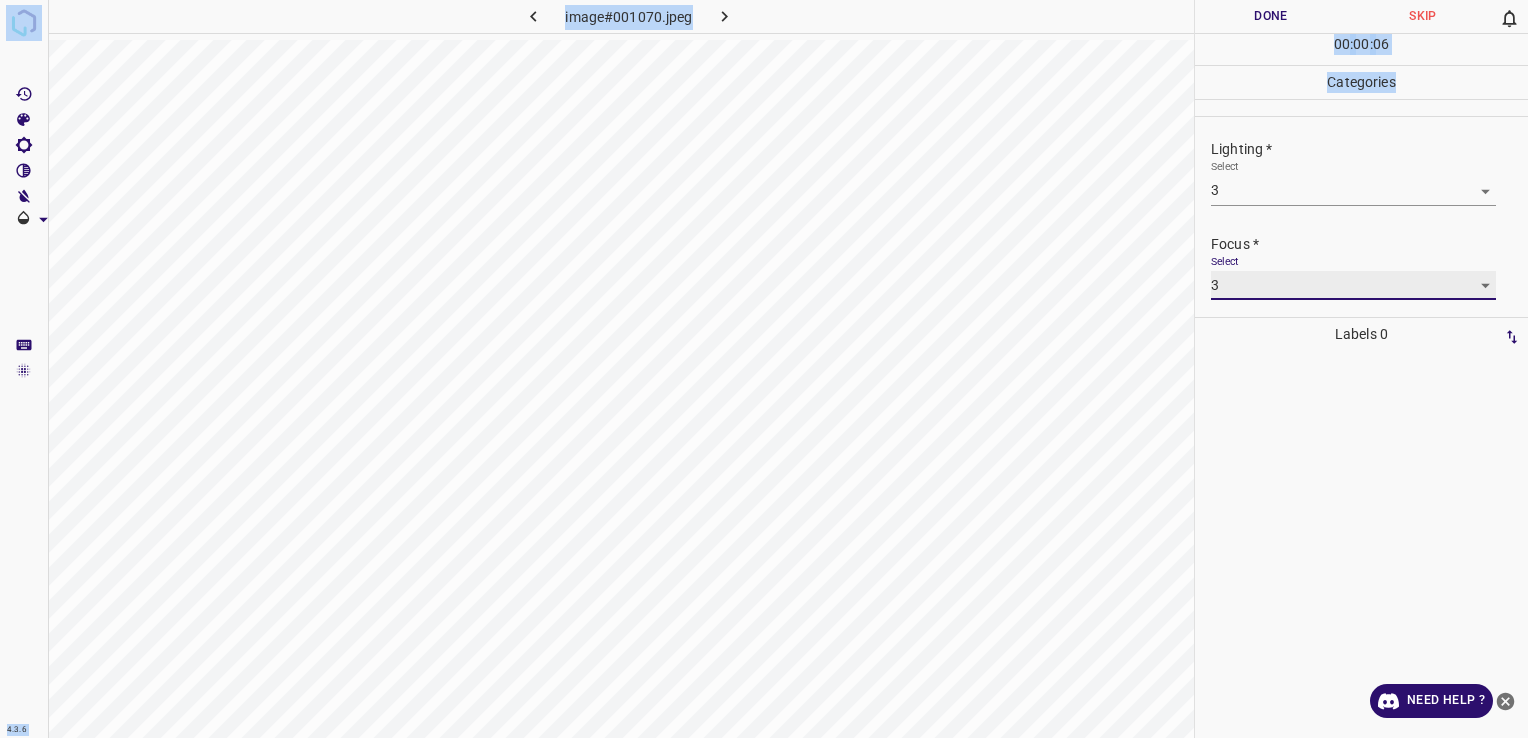 scroll, scrollTop: 98, scrollLeft: 0, axis: vertical 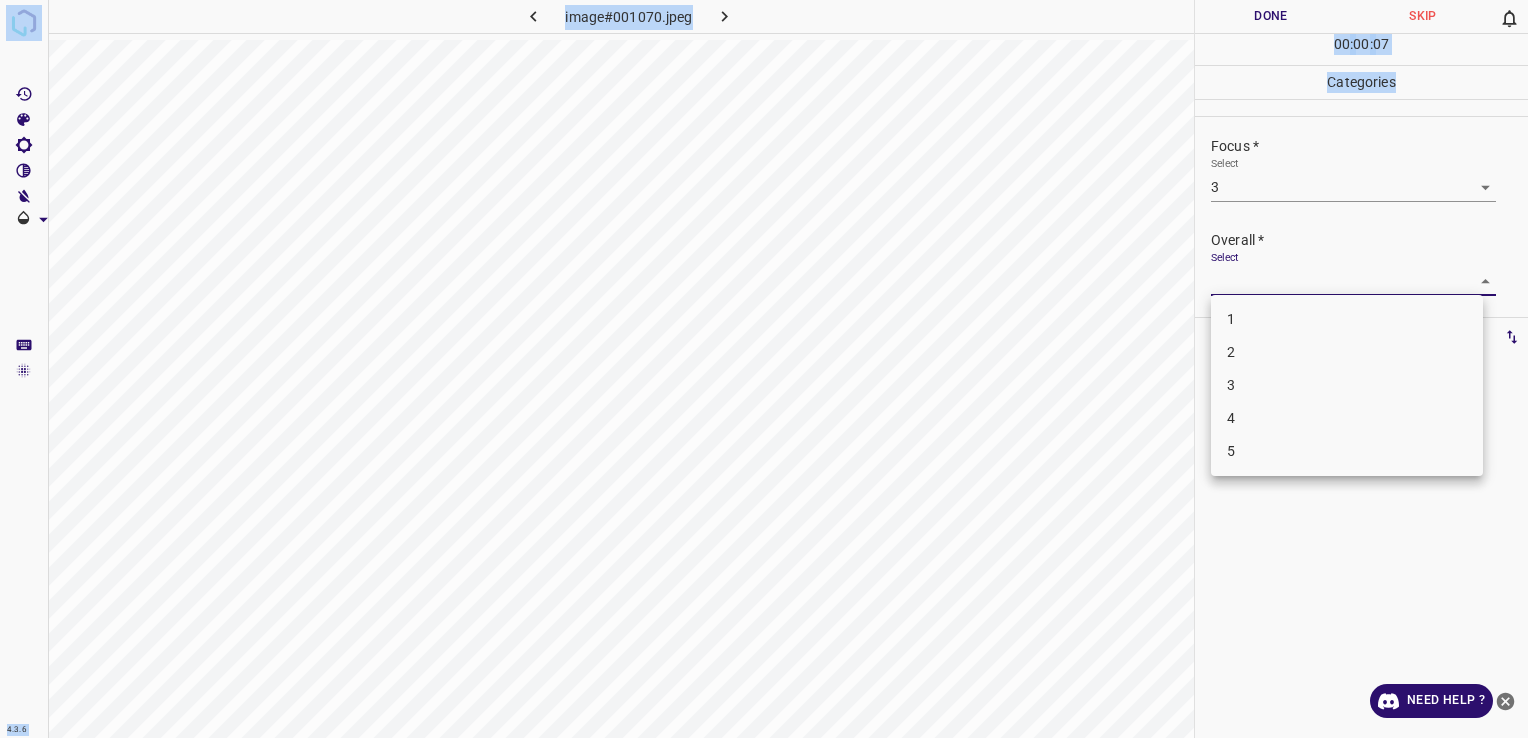 click on "4.3.6  image#001070.jpeg Done Skip 0 00   : 00   : 07   Categories Lighting *  Select 3 3 Focus *  Select 3 3 Overall *  Select ​ Labels   0 Categories 1 Lighting 2 Focus 3 Overall Tools Space Change between modes (Draw & Edit) I Auto labeling R Restore zoom M Zoom in N Zoom out Delete Delete selecte label Filters Z Restore filters X Saturation filter C Brightness filter V Contrast filter B Gray scale filter General O Download Need Help ? - Text - Hide - Delete 1 2 3 4 5" at bounding box center (764, 369) 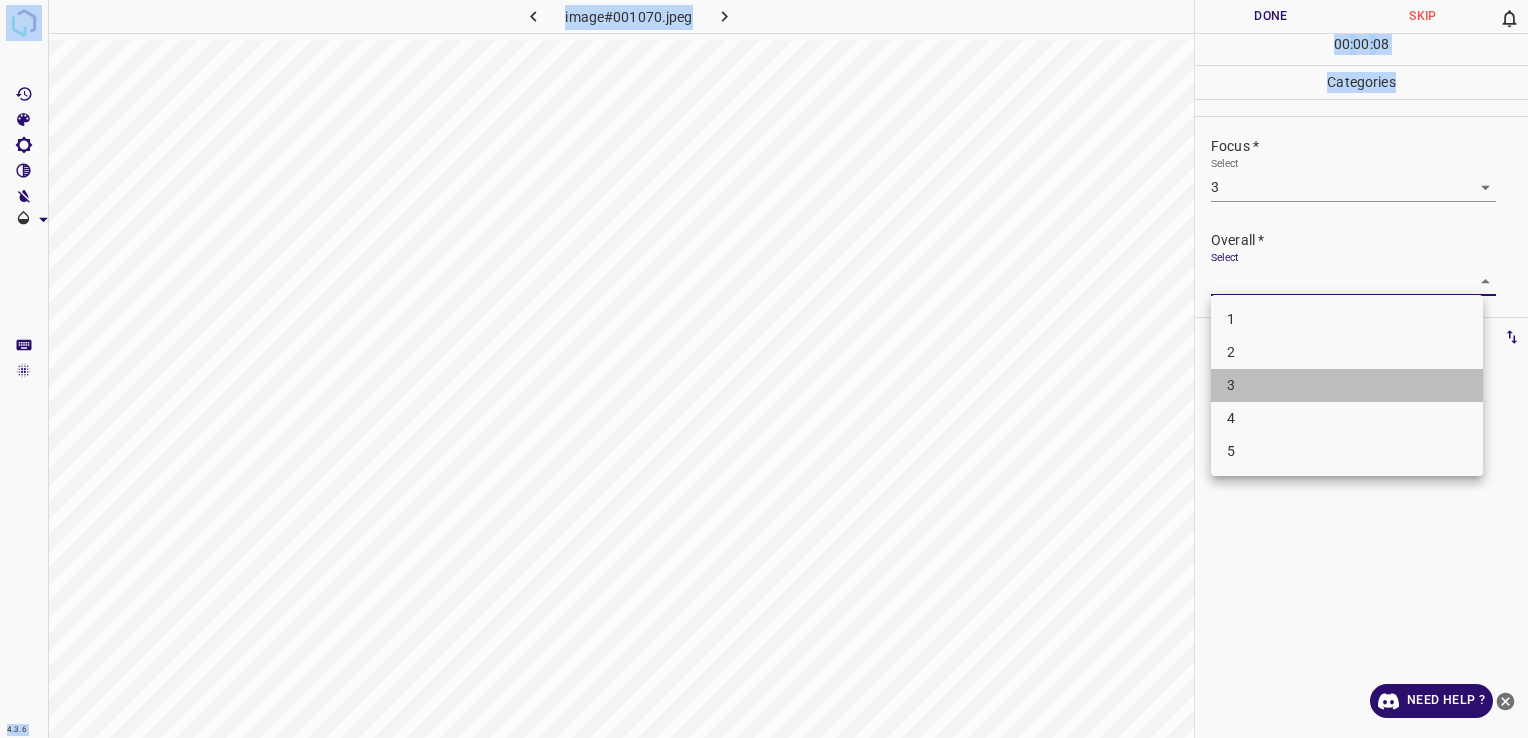click on "3" at bounding box center (1347, 385) 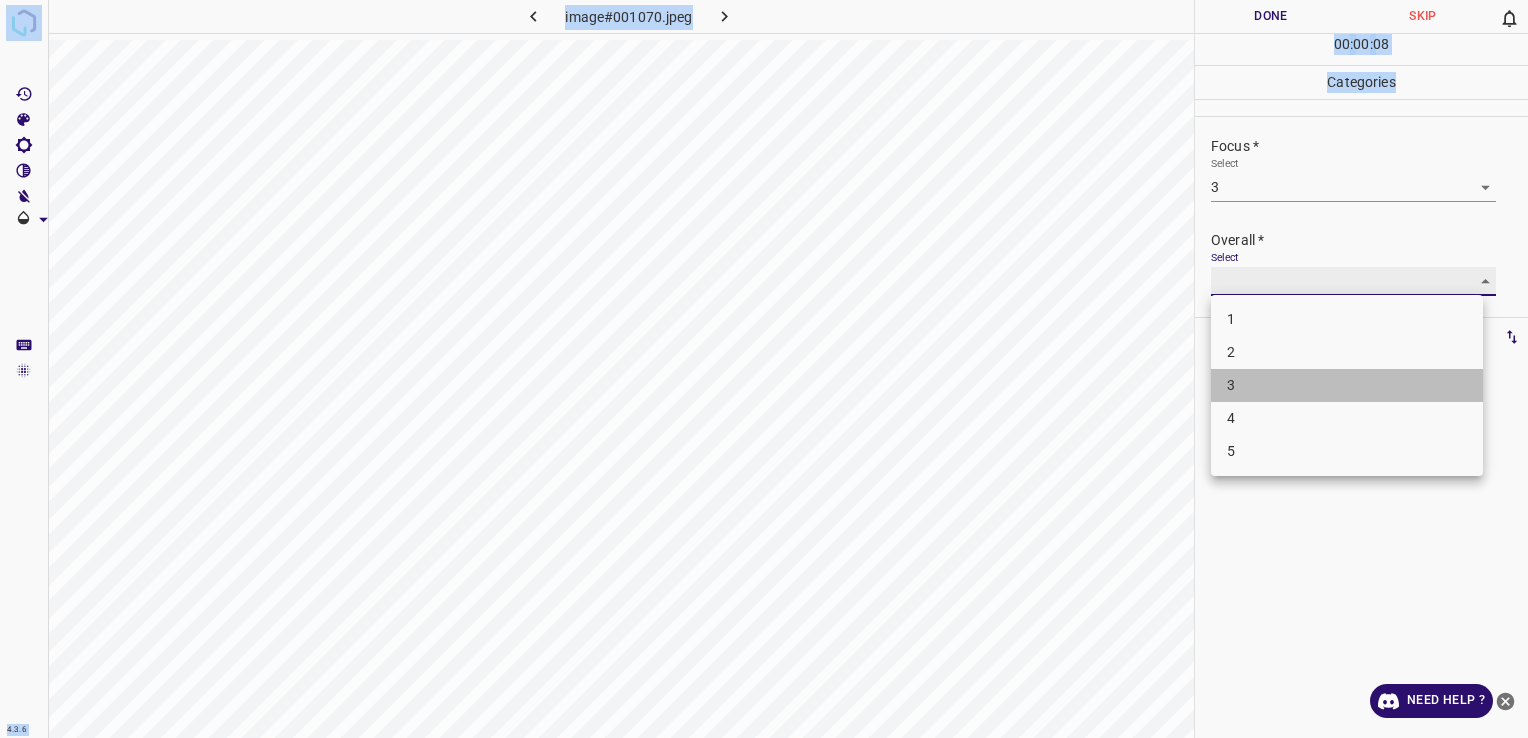 type on "3" 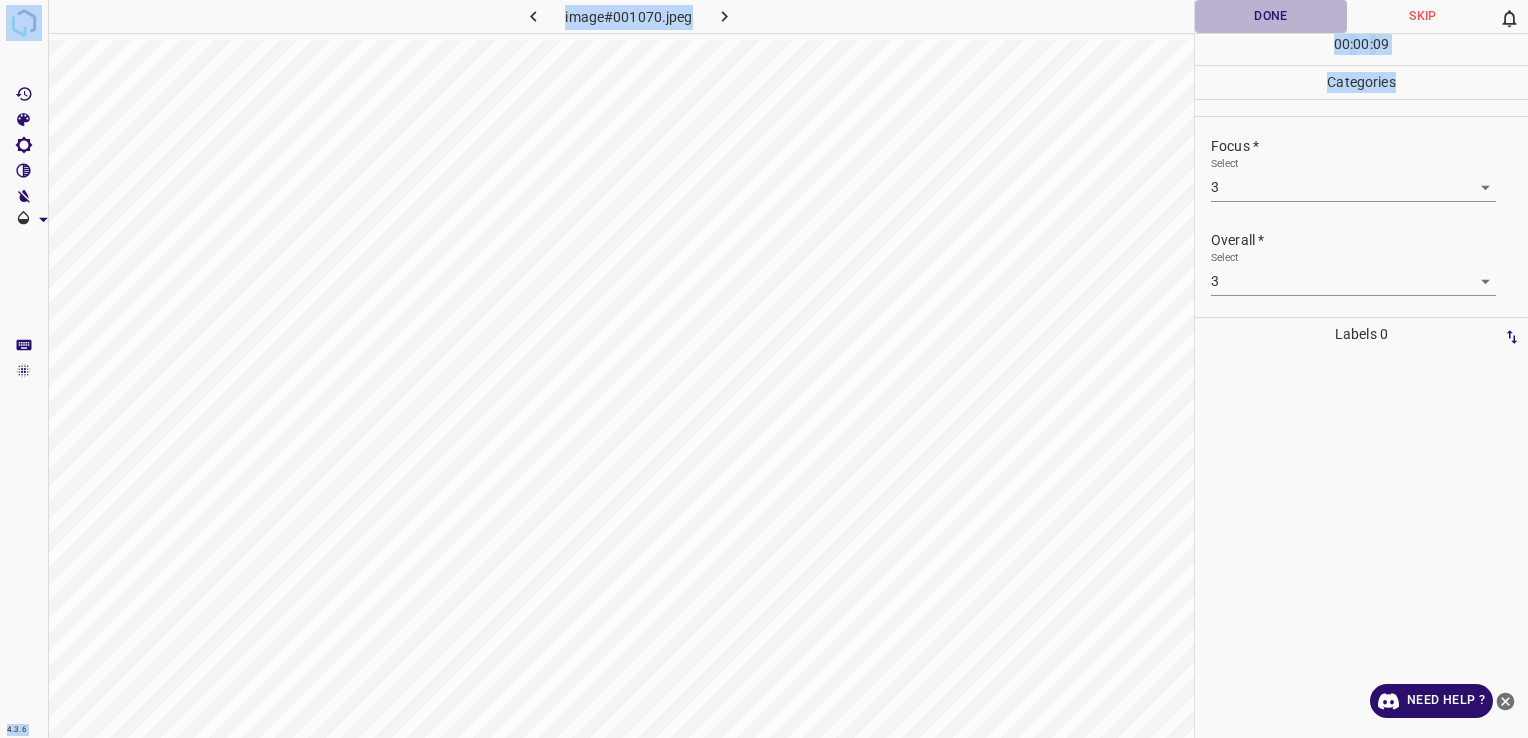 click on "Done" at bounding box center [1271, 16] 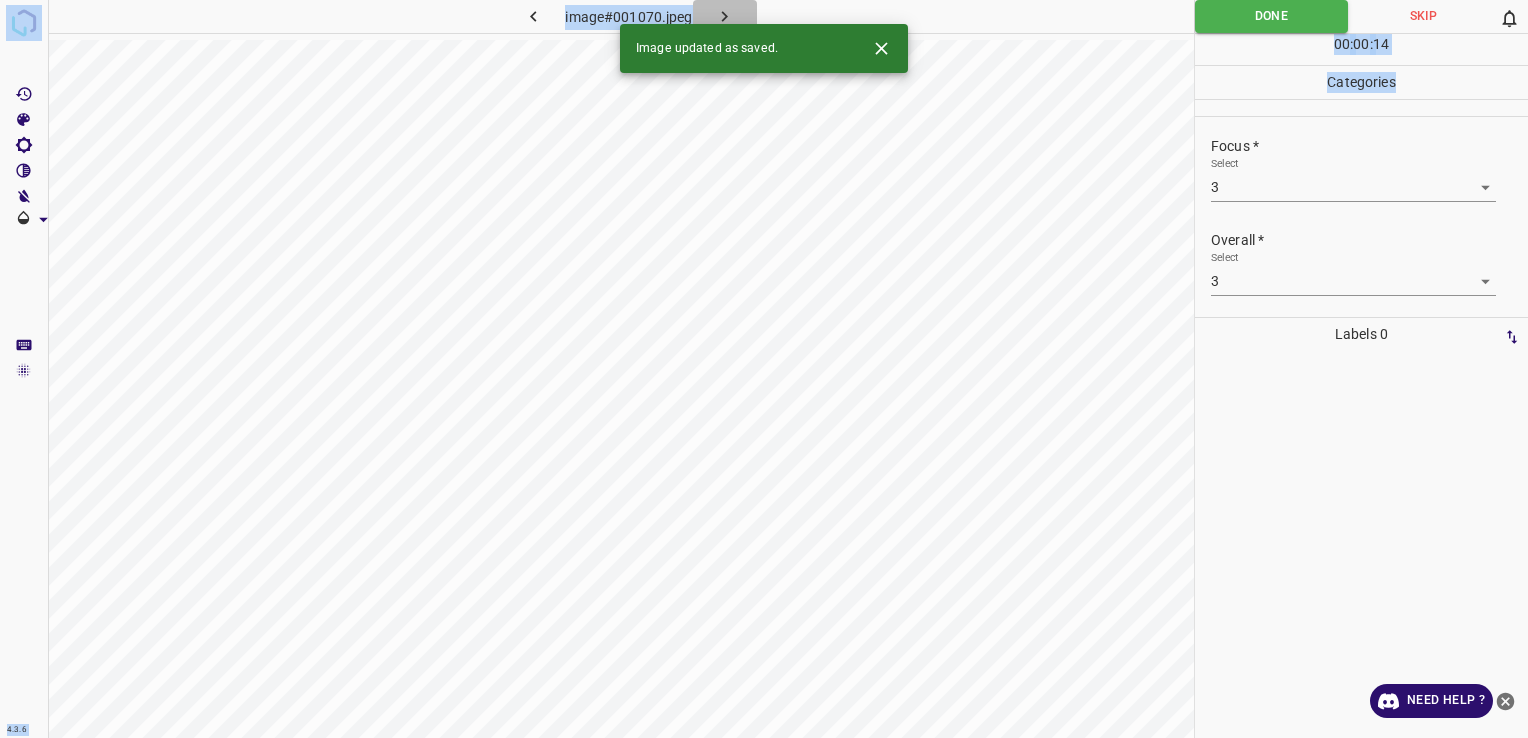 click at bounding box center (725, 16) 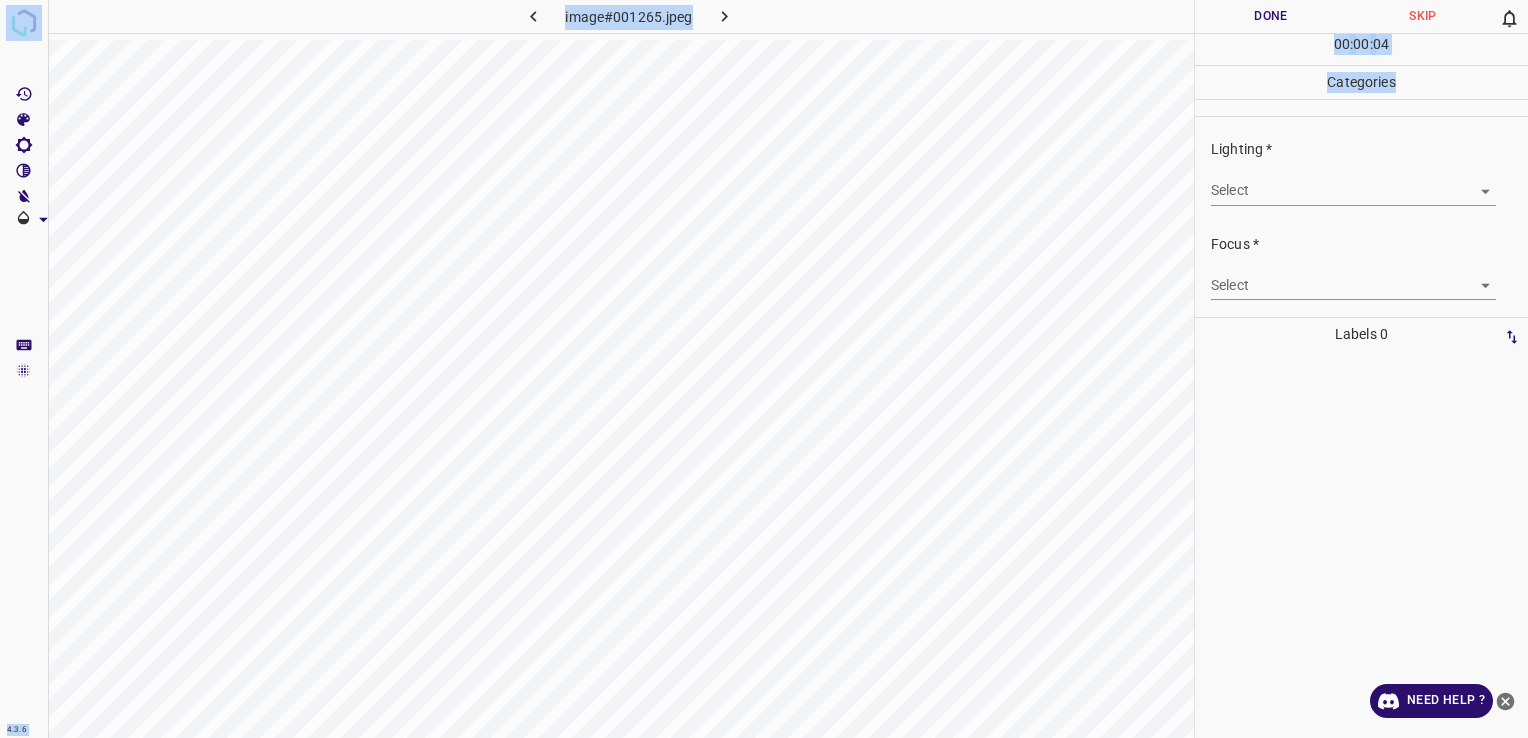 click on "4.3.6  image#001265.jpeg Done Skip 0 00   : 00   : 04   Categories Lighting *  Select ​ Focus *  Select ​ Overall *  Select ​ Labels   0 Categories 1 Lighting 2 Focus 3 Overall Tools Space Change between modes (Draw & Edit) I Auto labeling R Restore zoom M Zoom in N Zoom out Delete Delete selecte label Filters Z Restore filters X Saturation filter C Brightness filter V Contrast filter B Gray scale filter General O Download Need Help ? - Text - Hide - Delete" at bounding box center (764, 369) 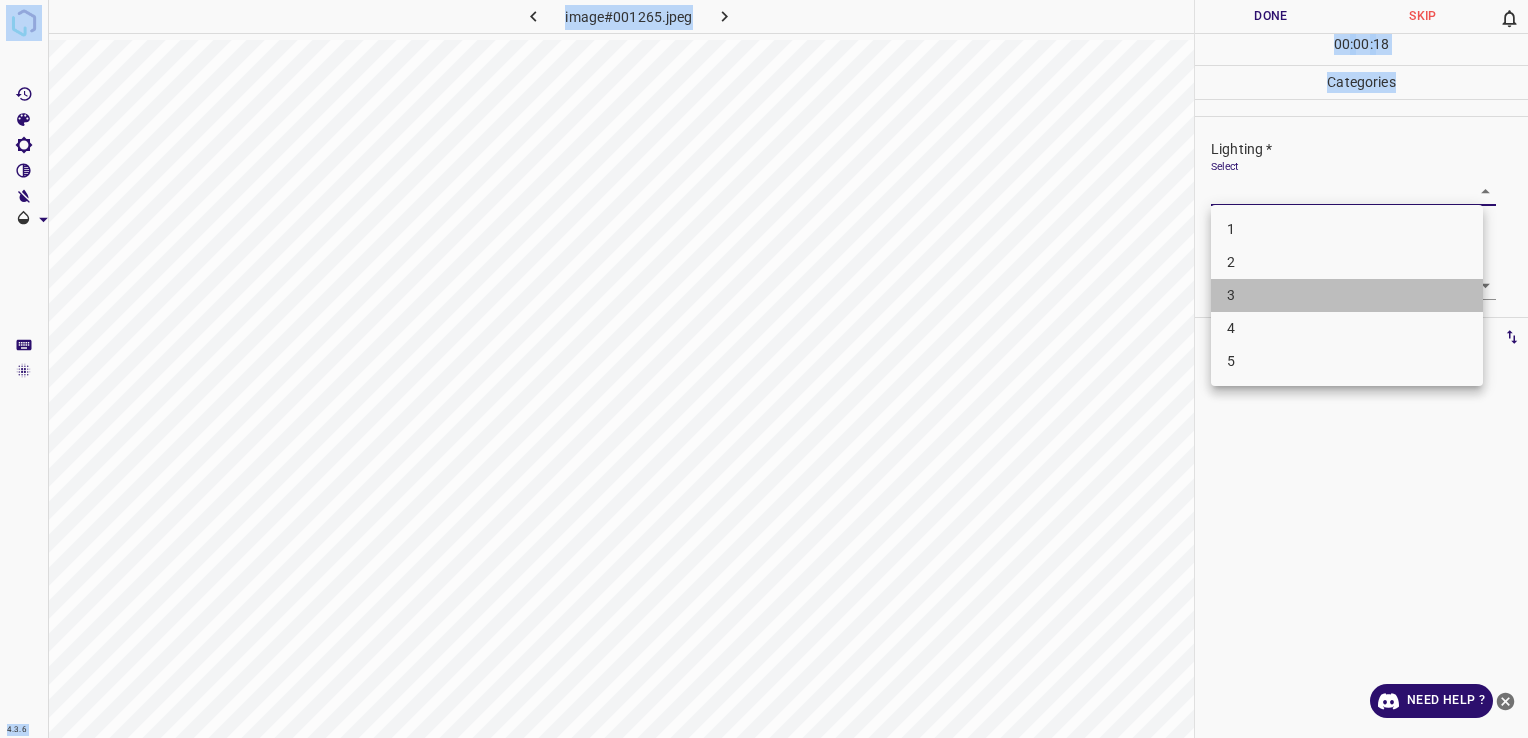 click on "3" at bounding box center (1347, 295) 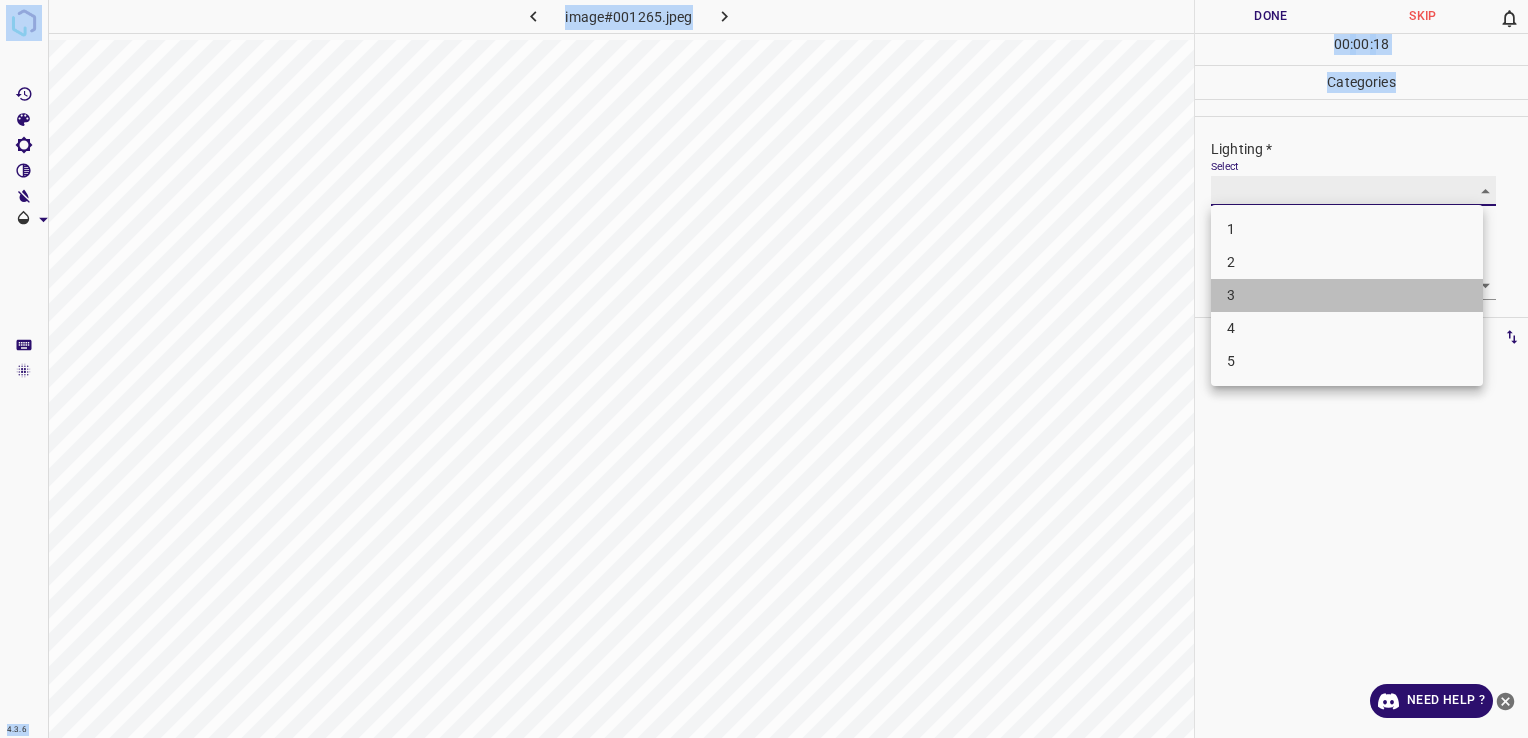 type on "3" 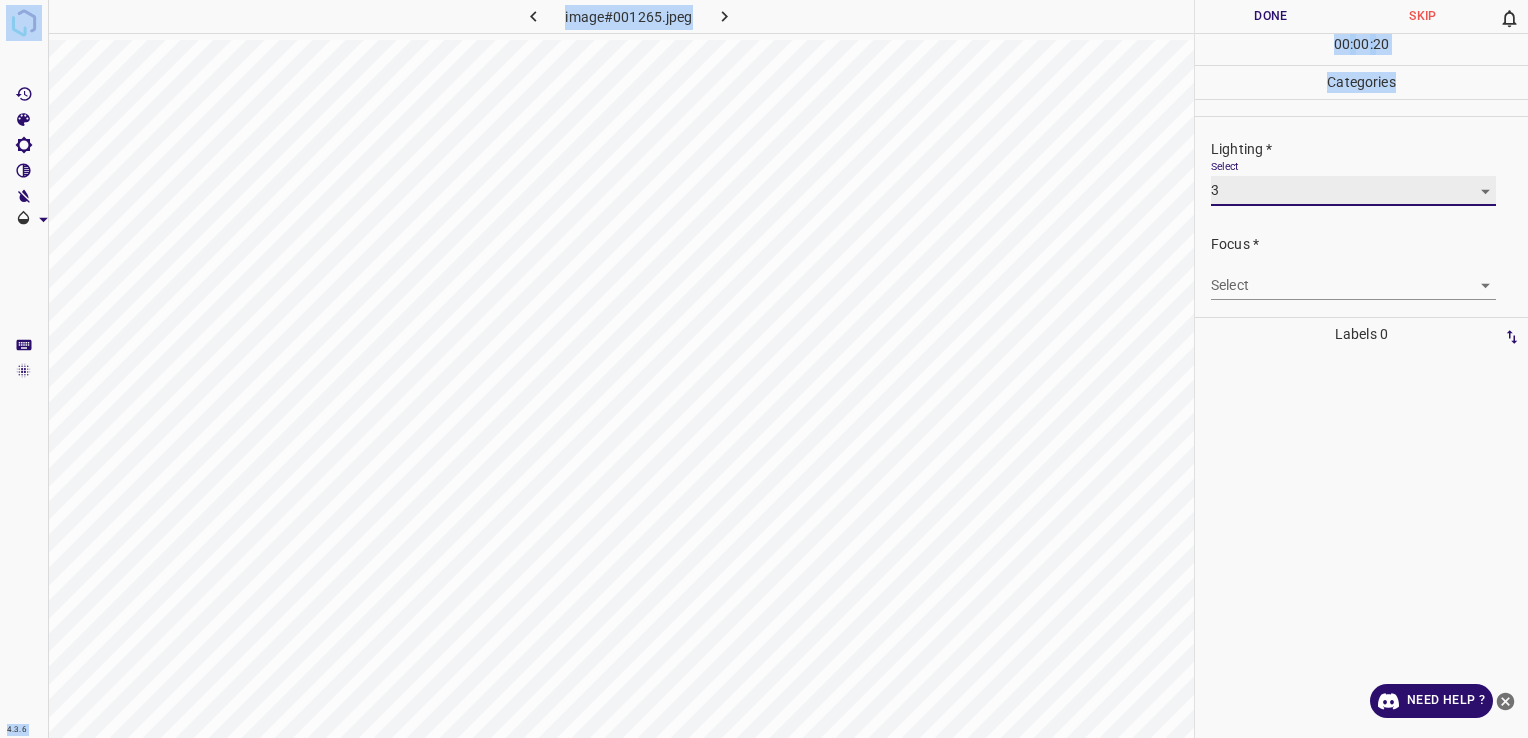 scroll, scrollTop: 98, scrollLeft: 0, axis: vertical 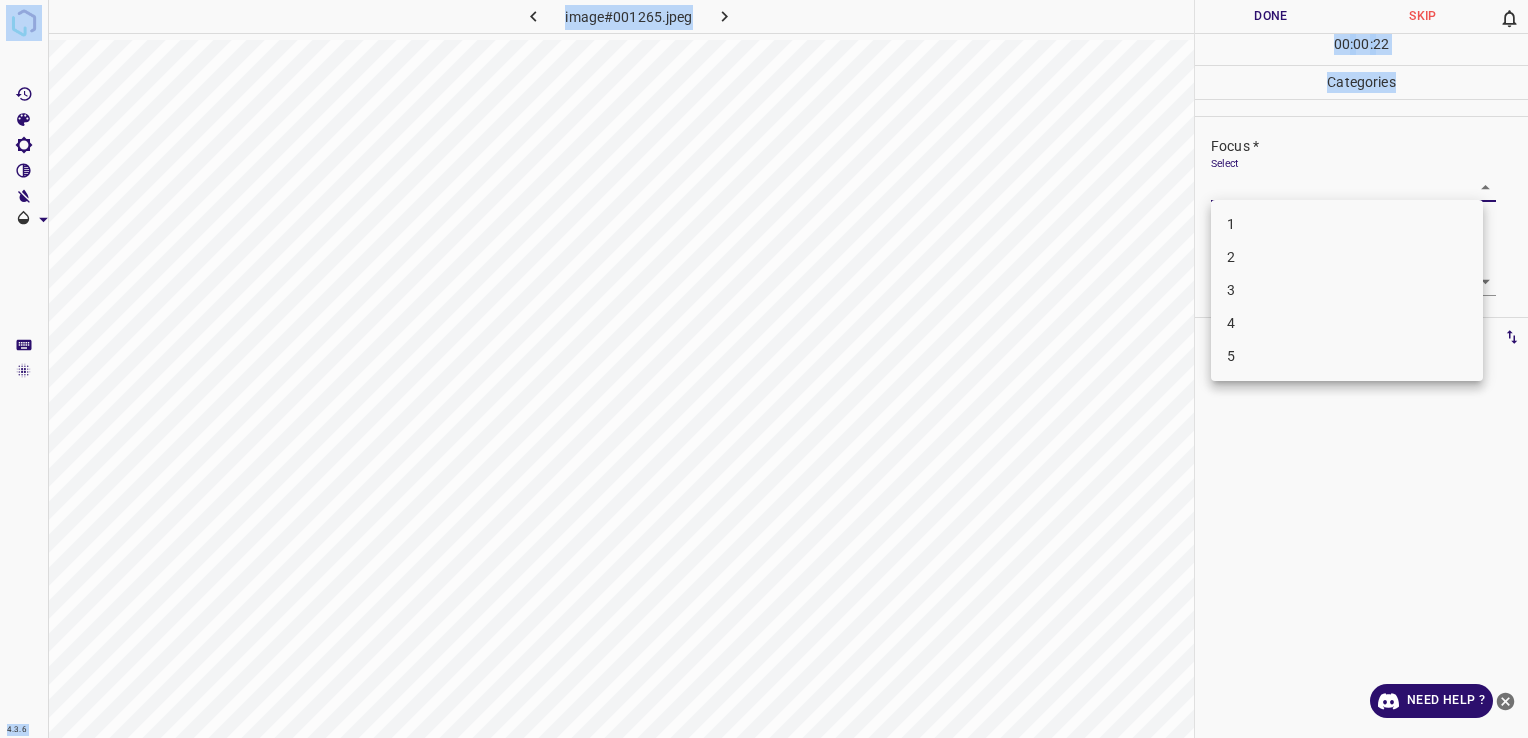 click on "4.3.6  image#001265.jpeg Done Skip 0 00   : 00   : 22   Categories Lighting *  Select 3 3 Focus *  Select ​ Overall *  Select ​ Labels   0 Categories 1 Lighting 2 Focus 3 Overall Tools Space Change between modes (Draw & Edit) I Auto labeling R Restore zoom M Zoom in N Zoom out Delete Delete selecte label Filters Z Restore filters X Saturation filter C Brightness filter V Contrast filter B Gray scale filter General O Download Need Help ? - Text - Hide - Delete 1 2 3 4 5" at bounding box center (764, 369) 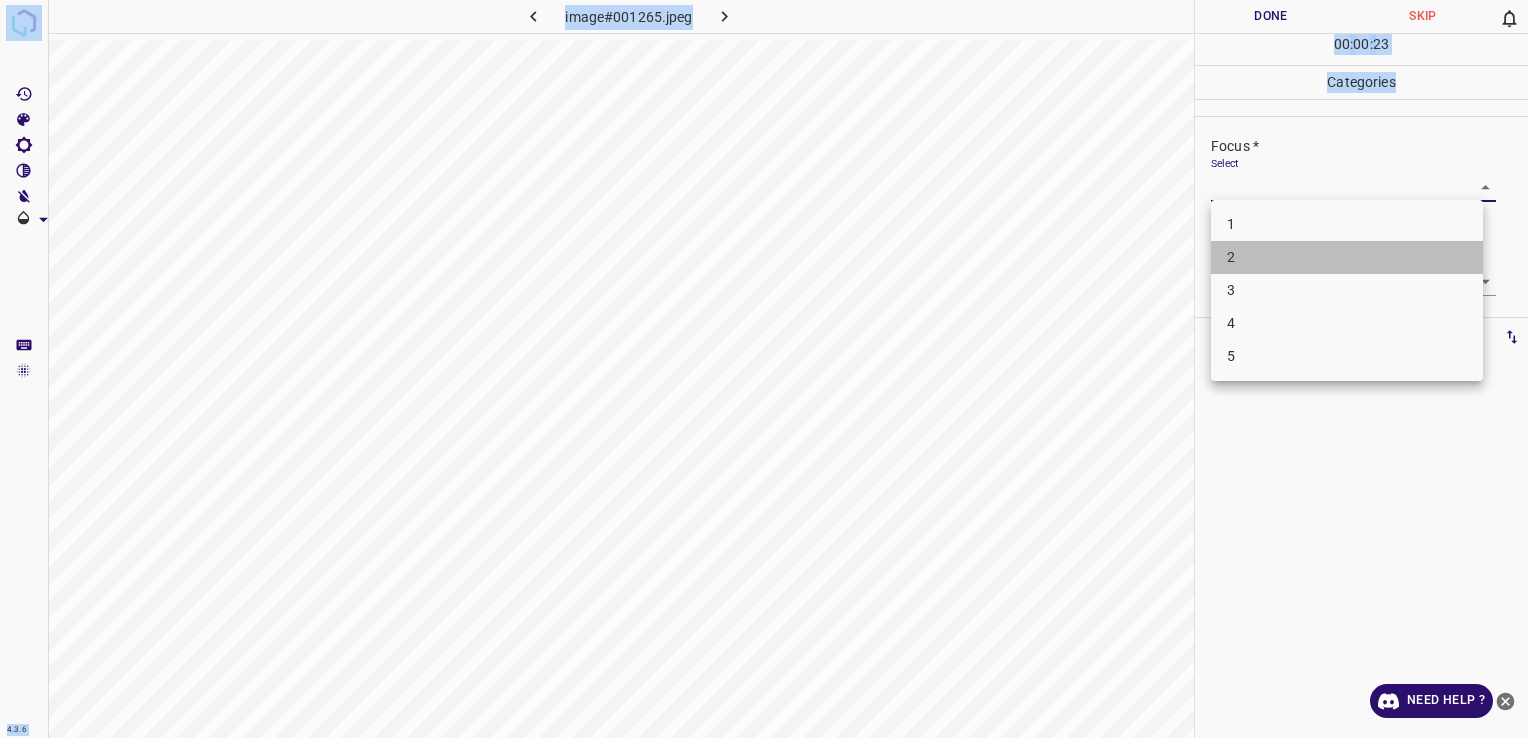click on "2" at bounding box center (1347, 257) 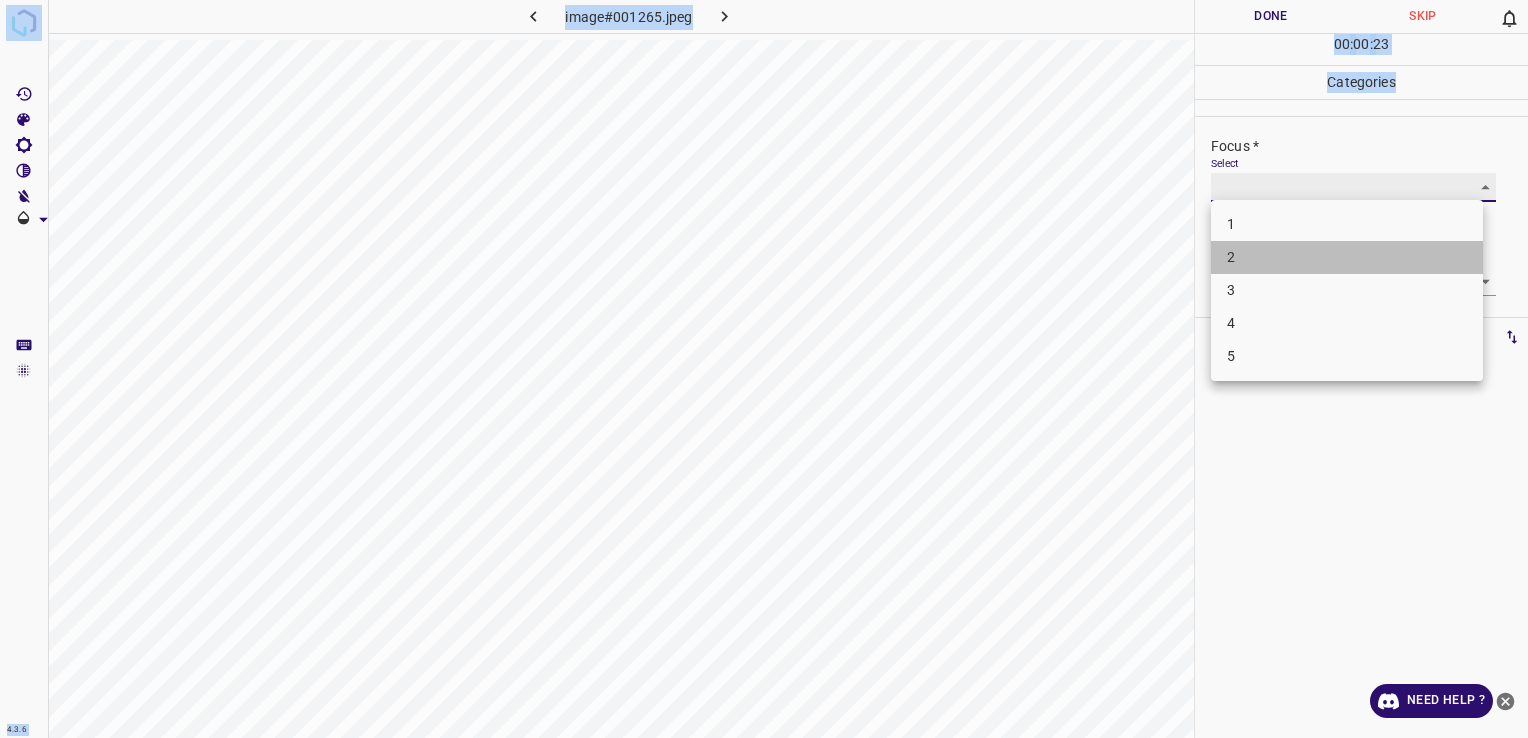 type on "2" 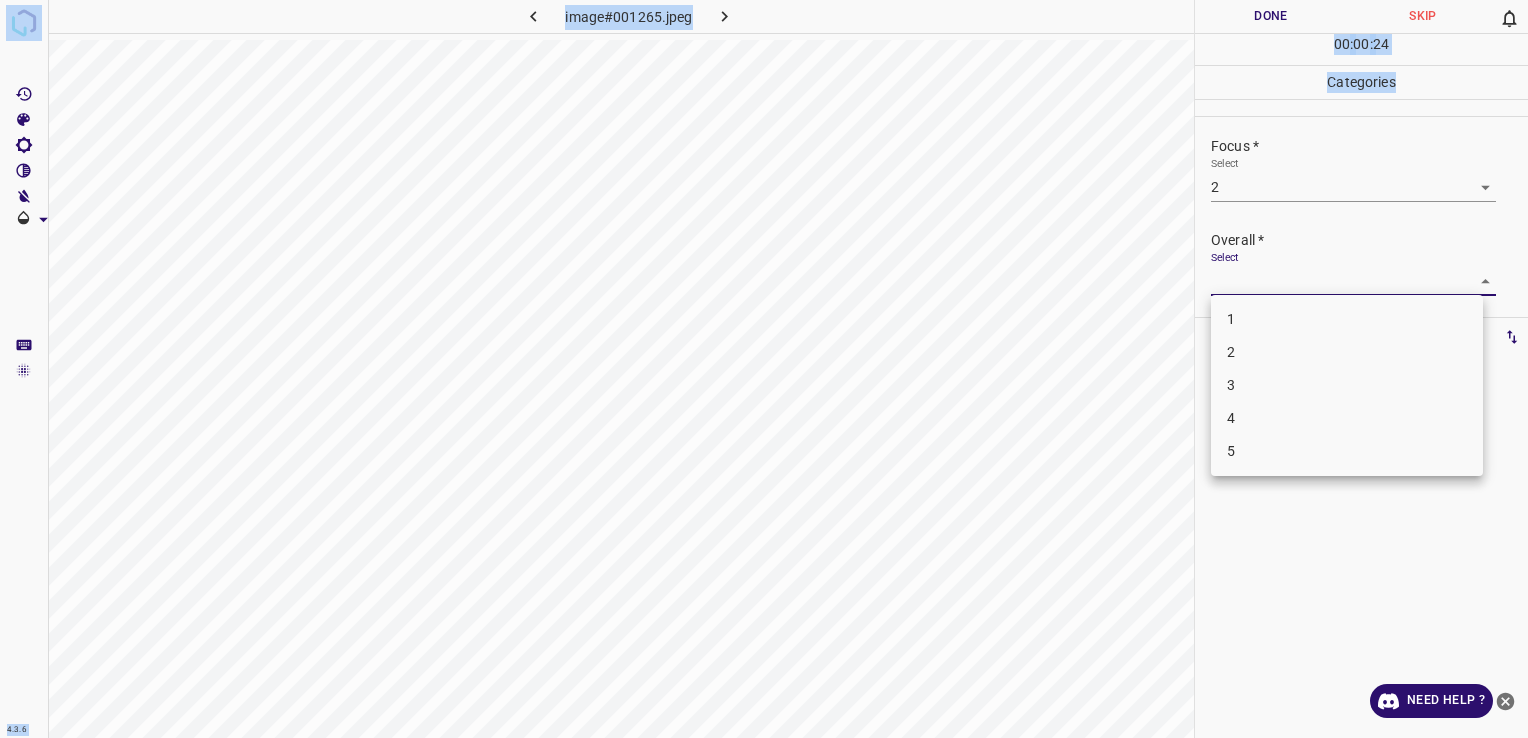 click on "4.3.6  image#001265.jpeg Done Skip 0 00   : 00   : 24   Categories Lighting *  Select 3 3 Focus *  Select 2 2 Overall *  Select ​ Labels   0 Categories 1 Lighting 2 Focus 3 Overall Tools Space Change between modes (Draw & Edit) I Auto labeling R Restore zoom M Zoom in N Zoom out Delete Delete selecte label Filters Z Restore filters X Saturation filter C Brightness filter V Contrast filter B Gray scale filter General O Download Need Help ? - Text - Hide - Delete 1 2 3 4 5" at bounding box center [764, 369] 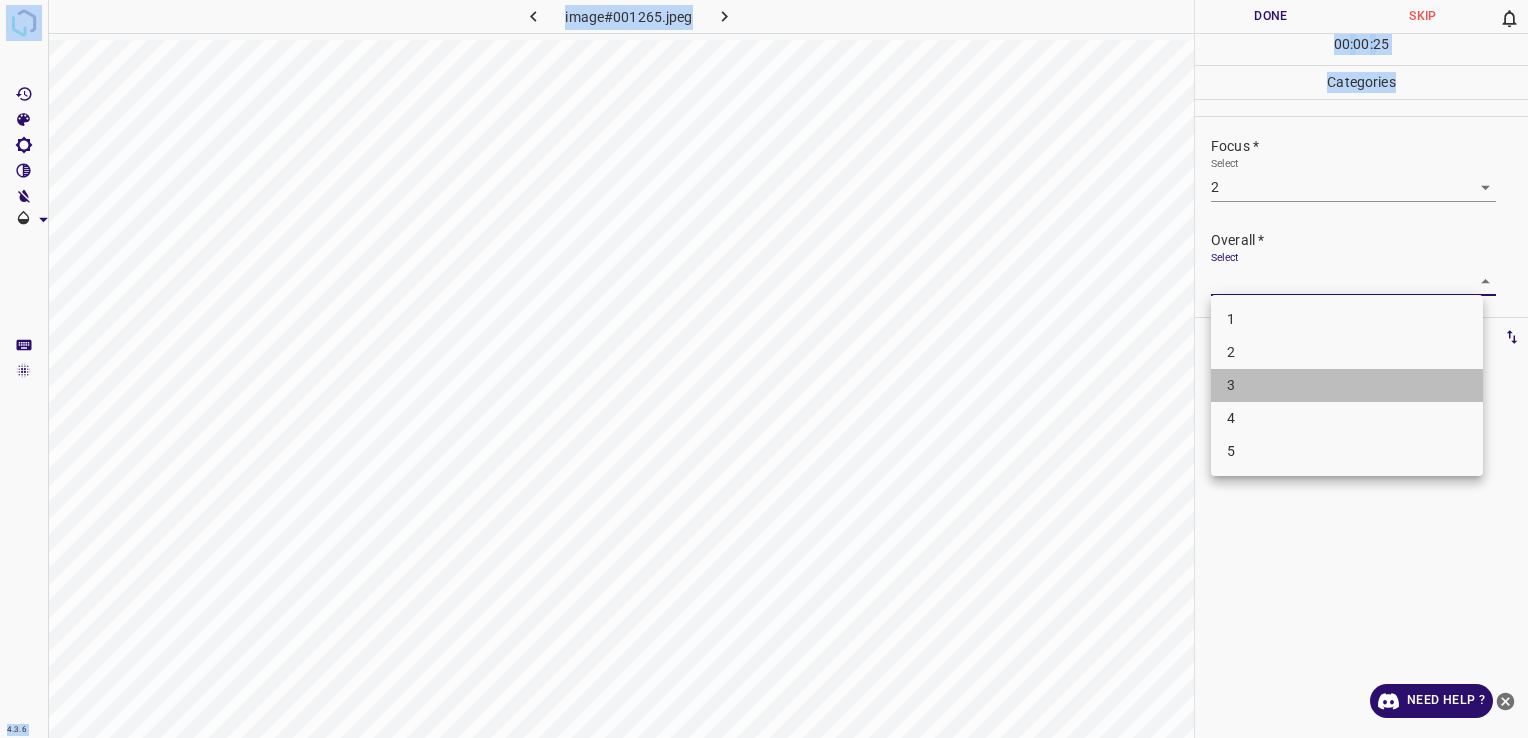 click on "3" at bounding box center (1347, 385) 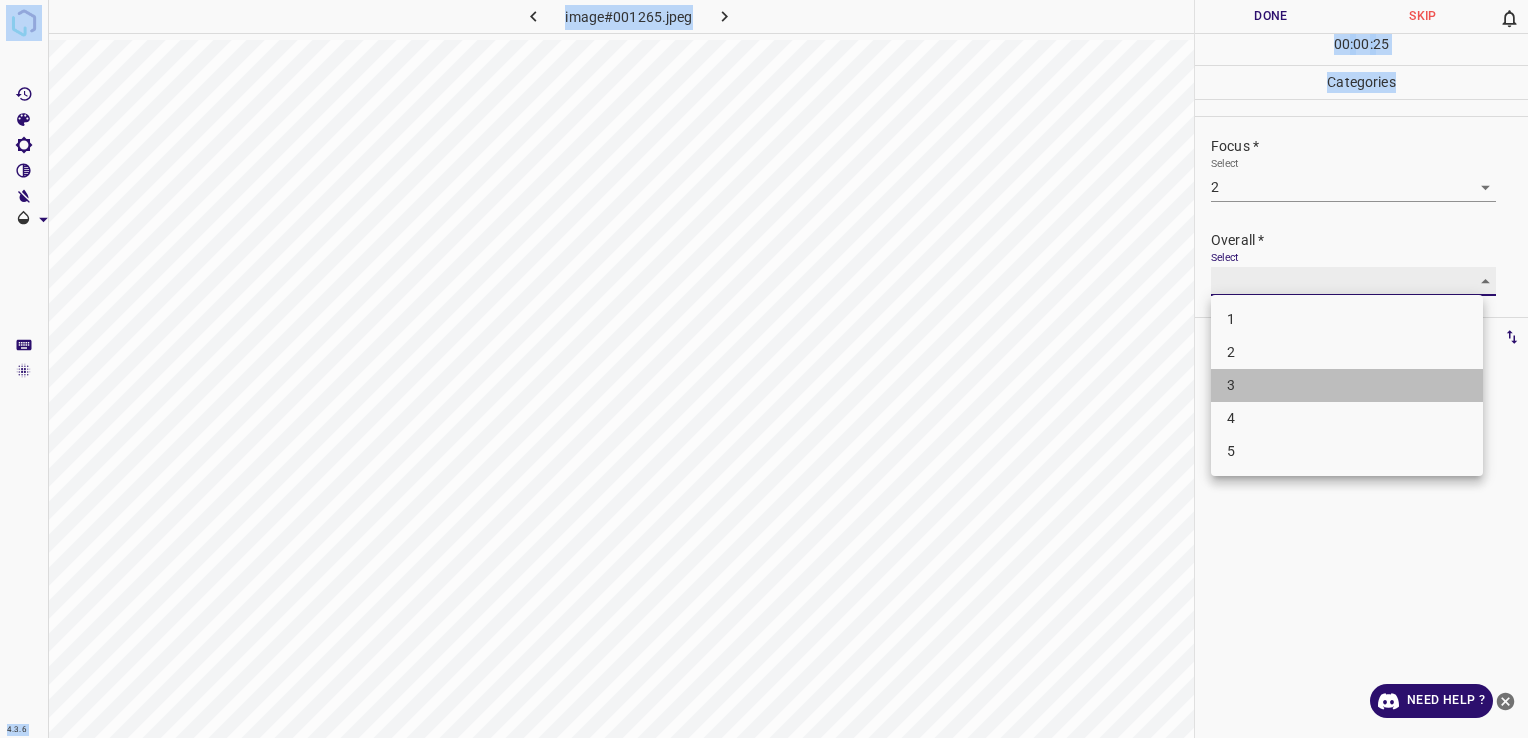 type on "3" 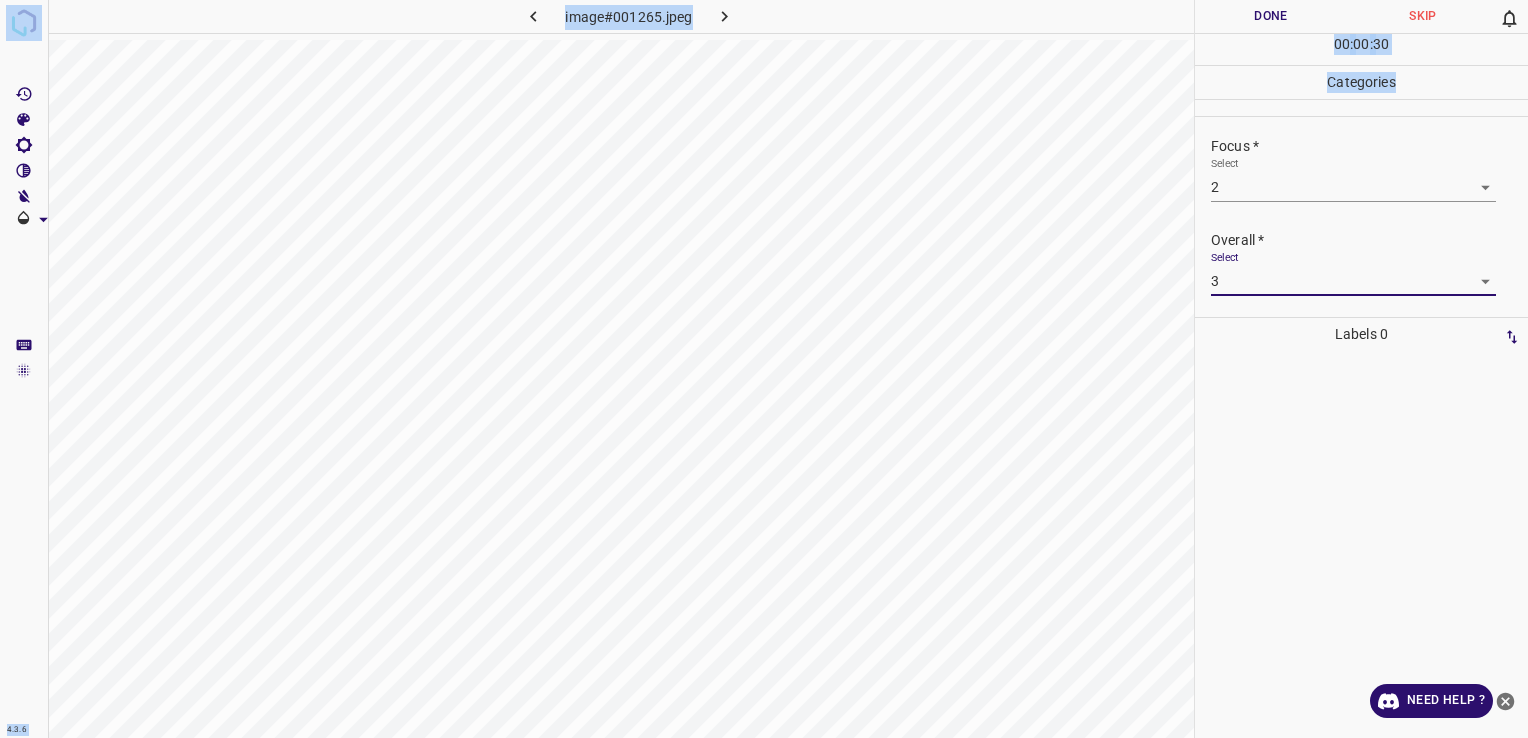 click on "Done" at bounding box center [1271, 16] 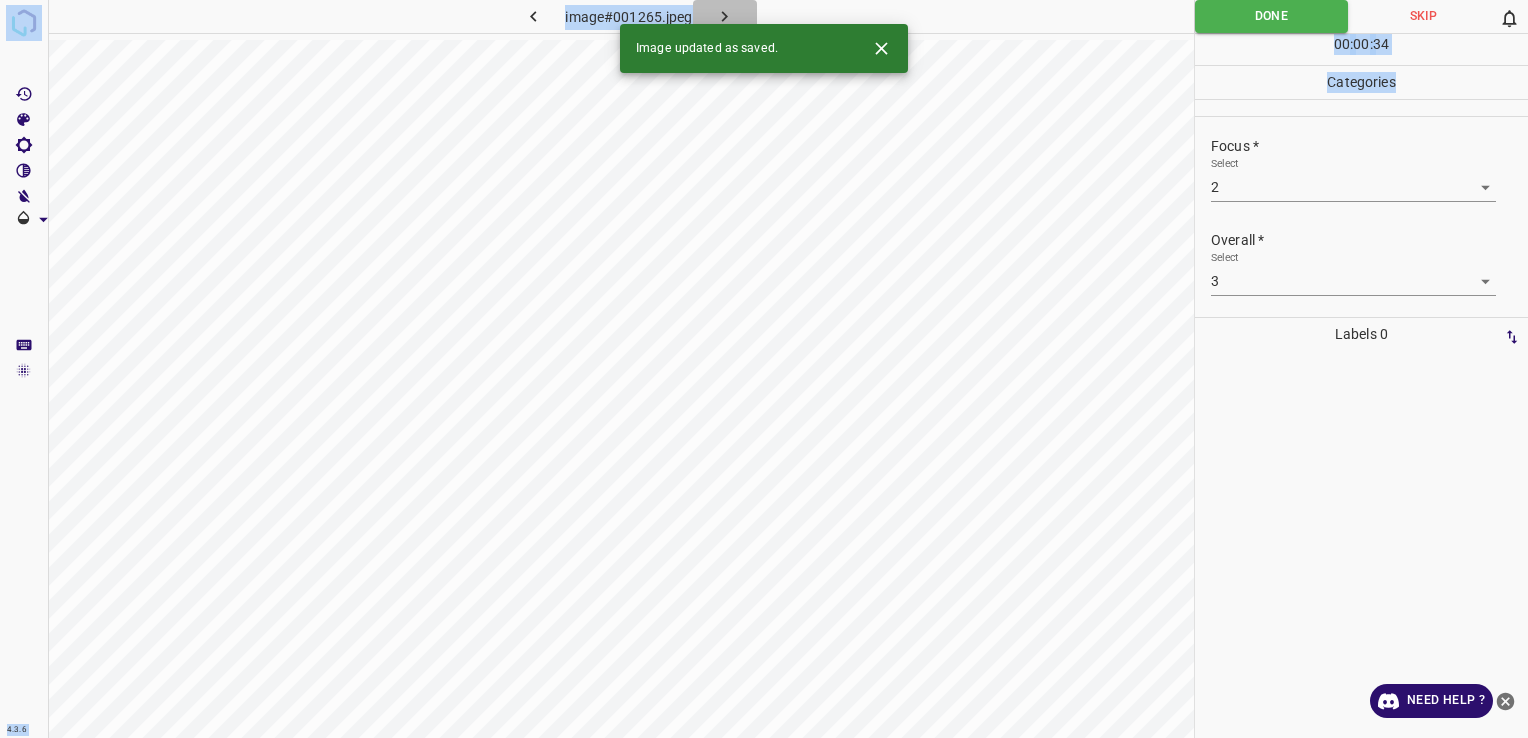 click 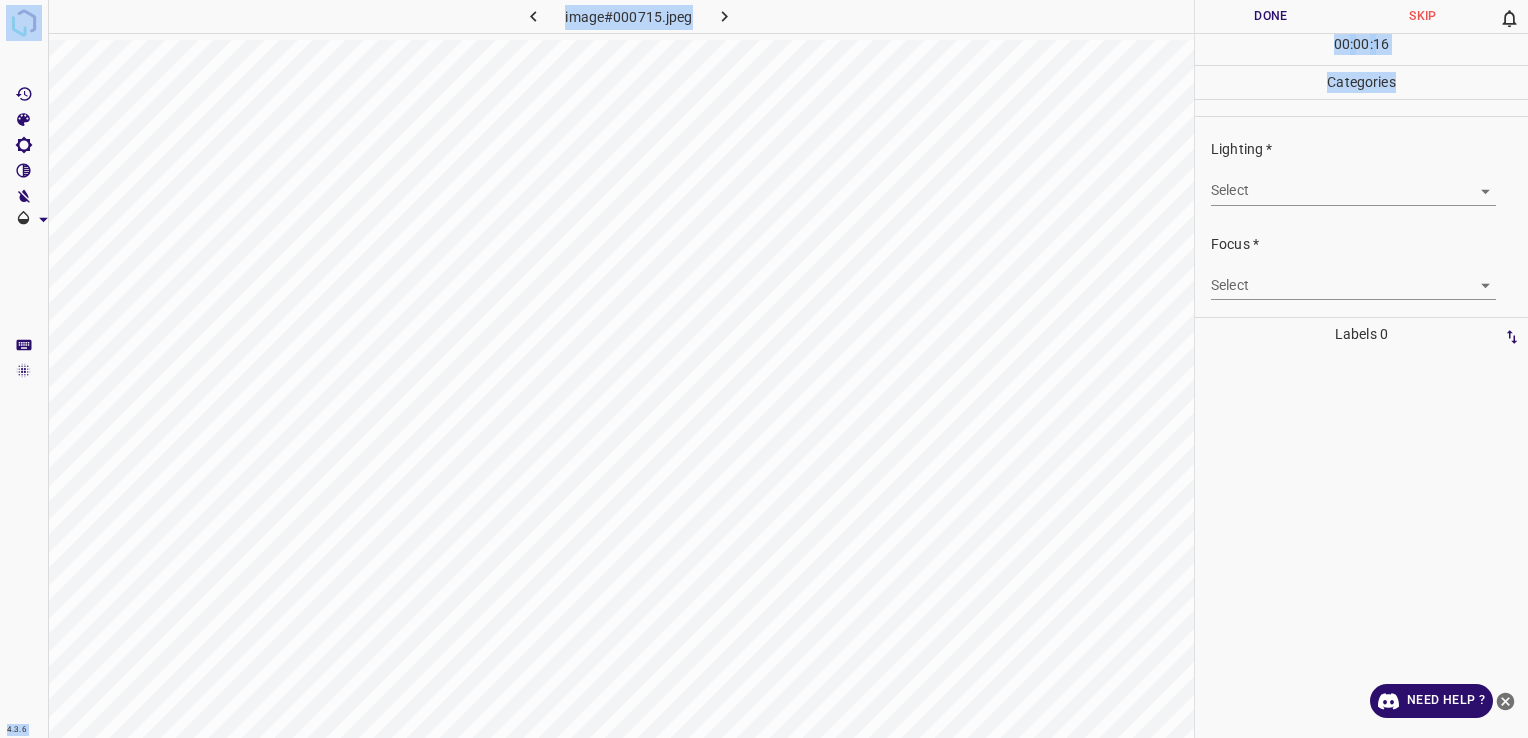click on "4.3.6  image#000715.jpeg Done Skip 0 00   : 00   : 16   Categories Lighting *  Select ​ Focus *  Select ​ Overall *  Select ​ Labels   0 Categories 1 Lighting 2 Focus 3 Overall Tools Space Change between modes (Draw & Edit) I Auto labeling R Restore zoom M Zoom in N Zoom out Delete Delete selecte label Filters Z Restore filters X Saturation filter C Brightness filter V Contrast filter B Gray scale filter General O Download Need Help ? - Text - Hide - Delete" at bounding box center (764, 369) 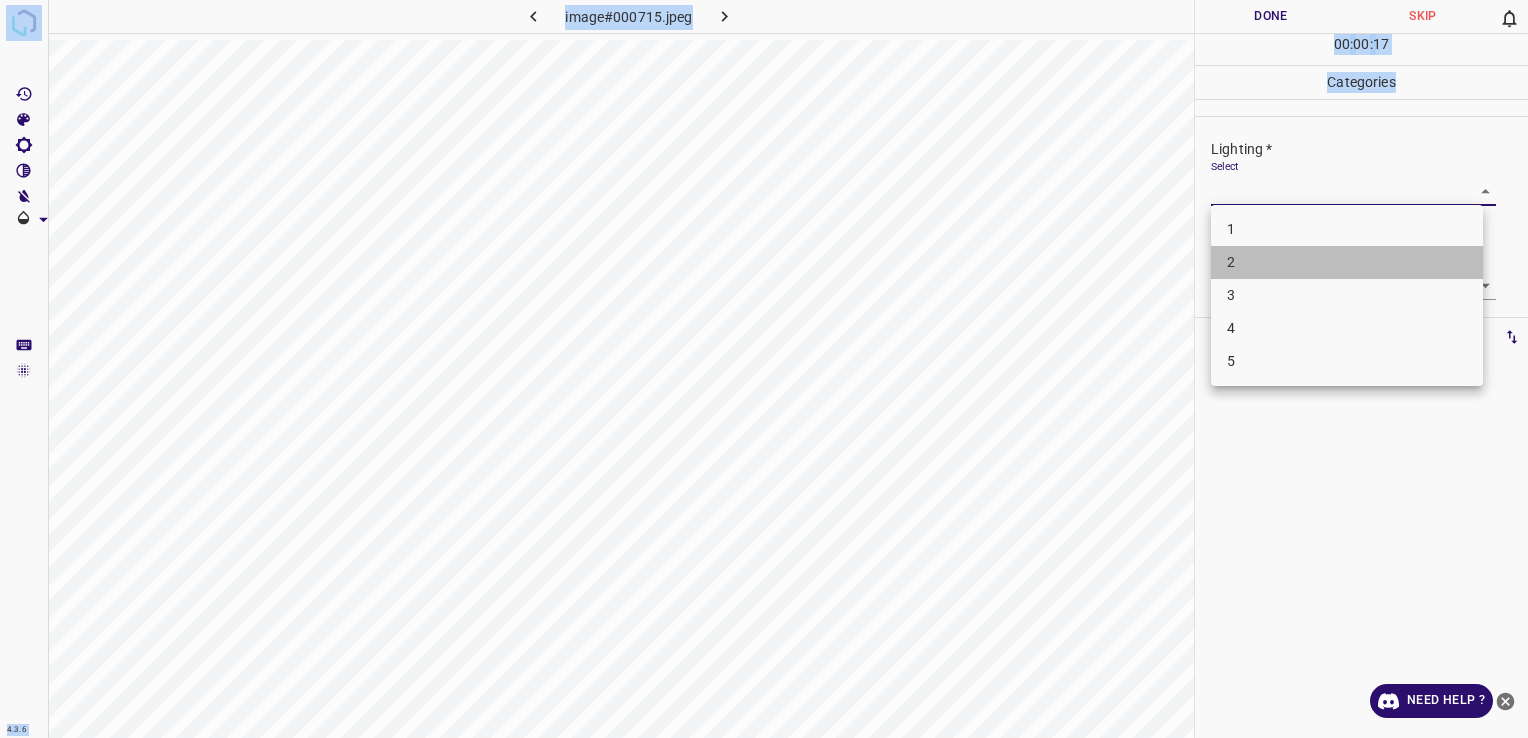 click on "2" at bounding box center (1347, 262) 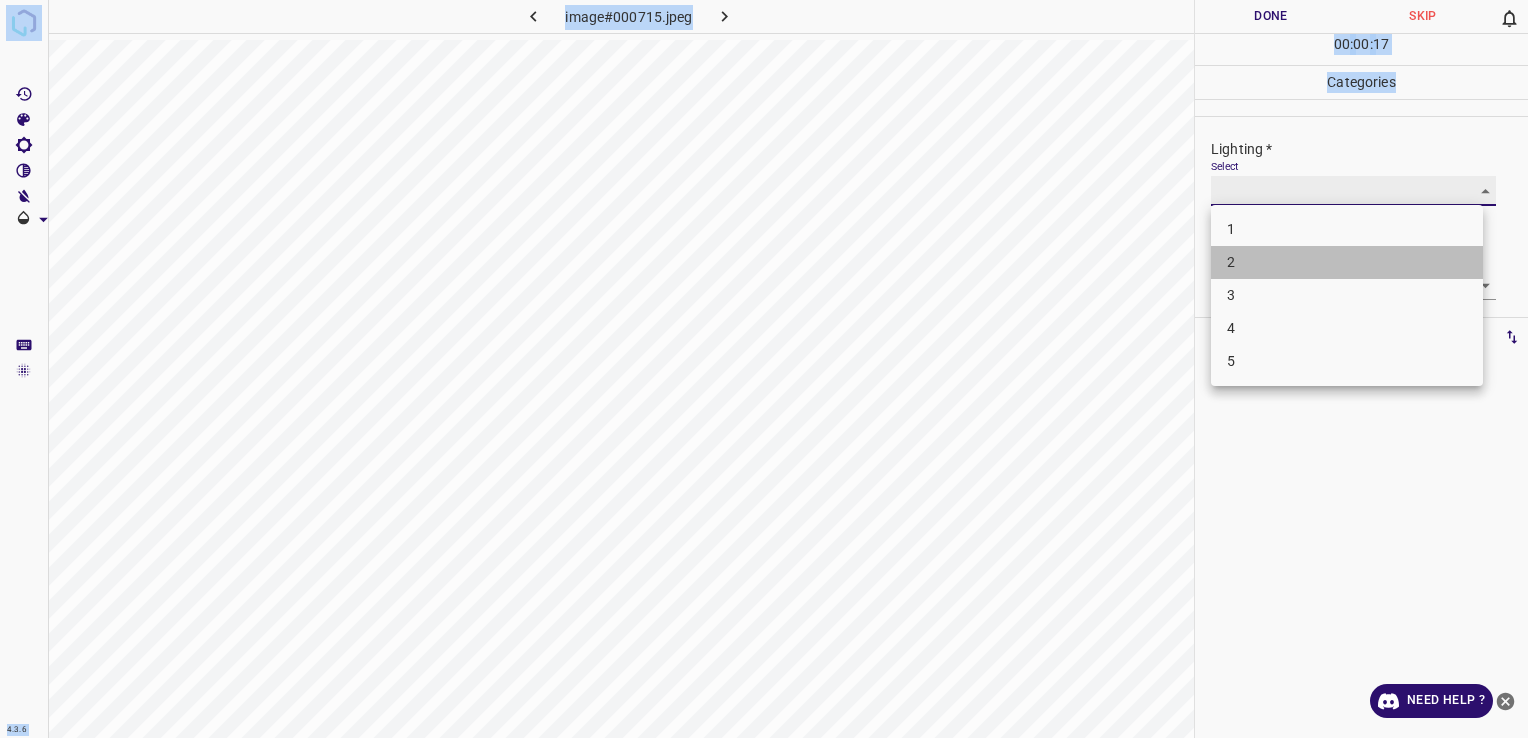 type on "2" 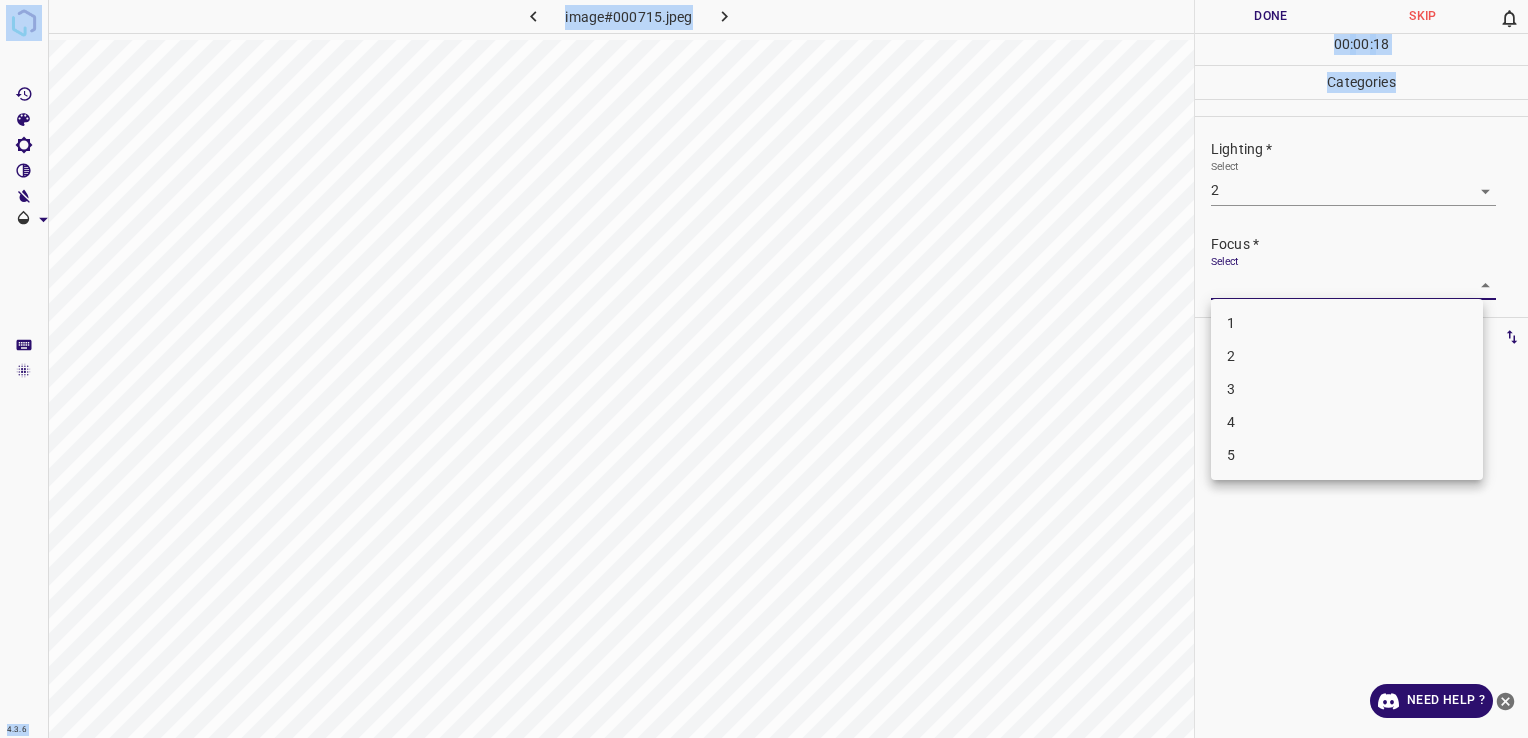 drag, startPoint x: 1335, startPoint y: 287, endPoint x: 1336, endPoint y: 362, distance: 75.00667 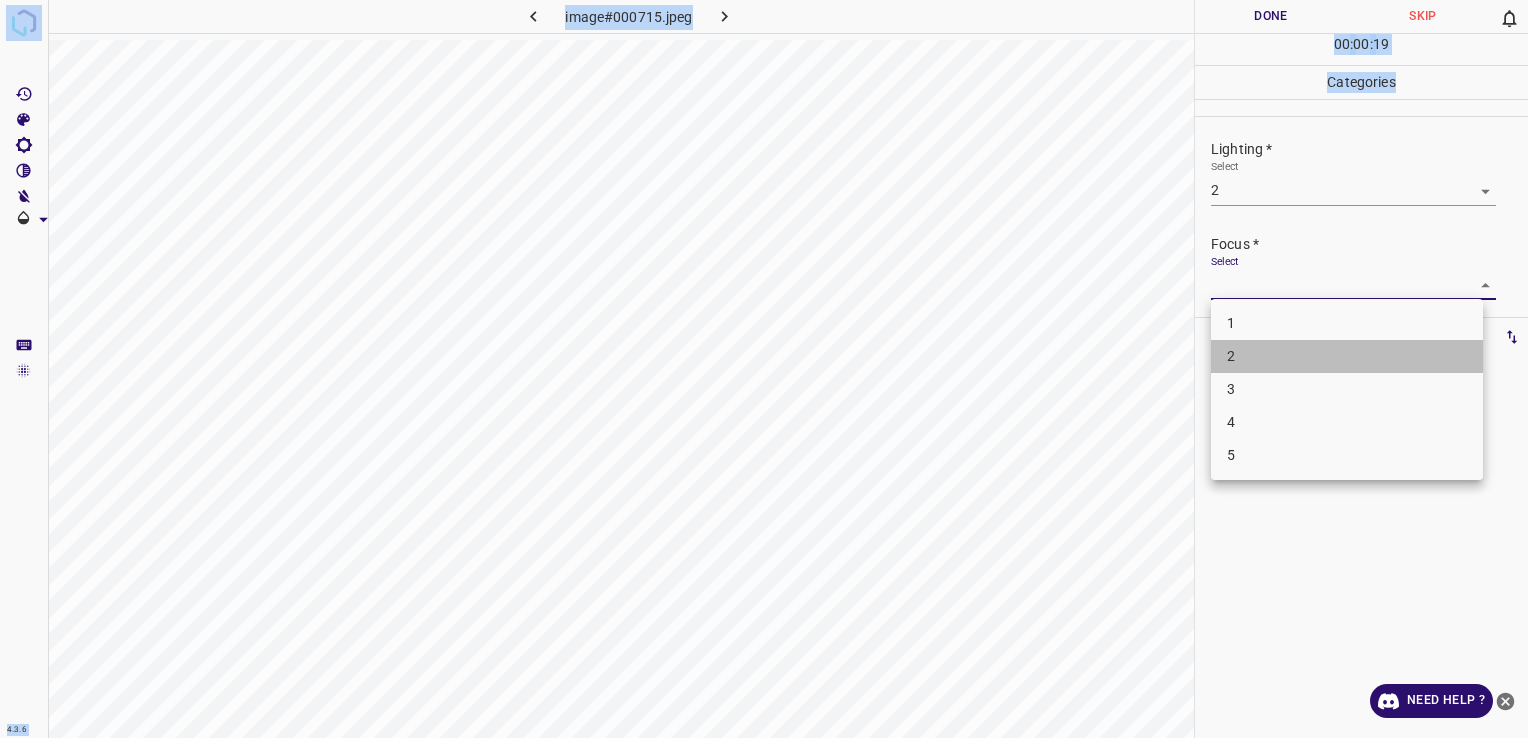 click on "2" at bounding box center (1347, 356) 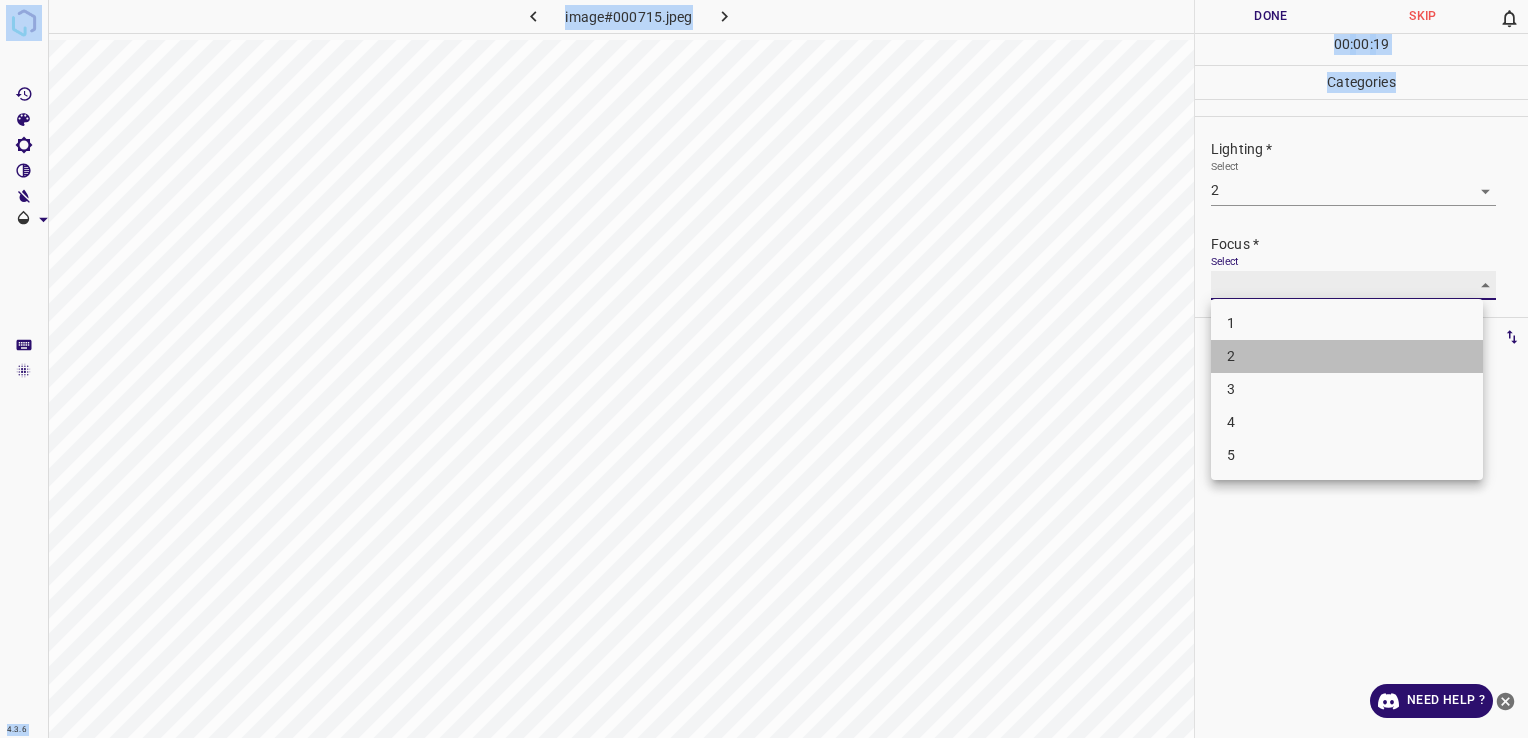 type on "2" 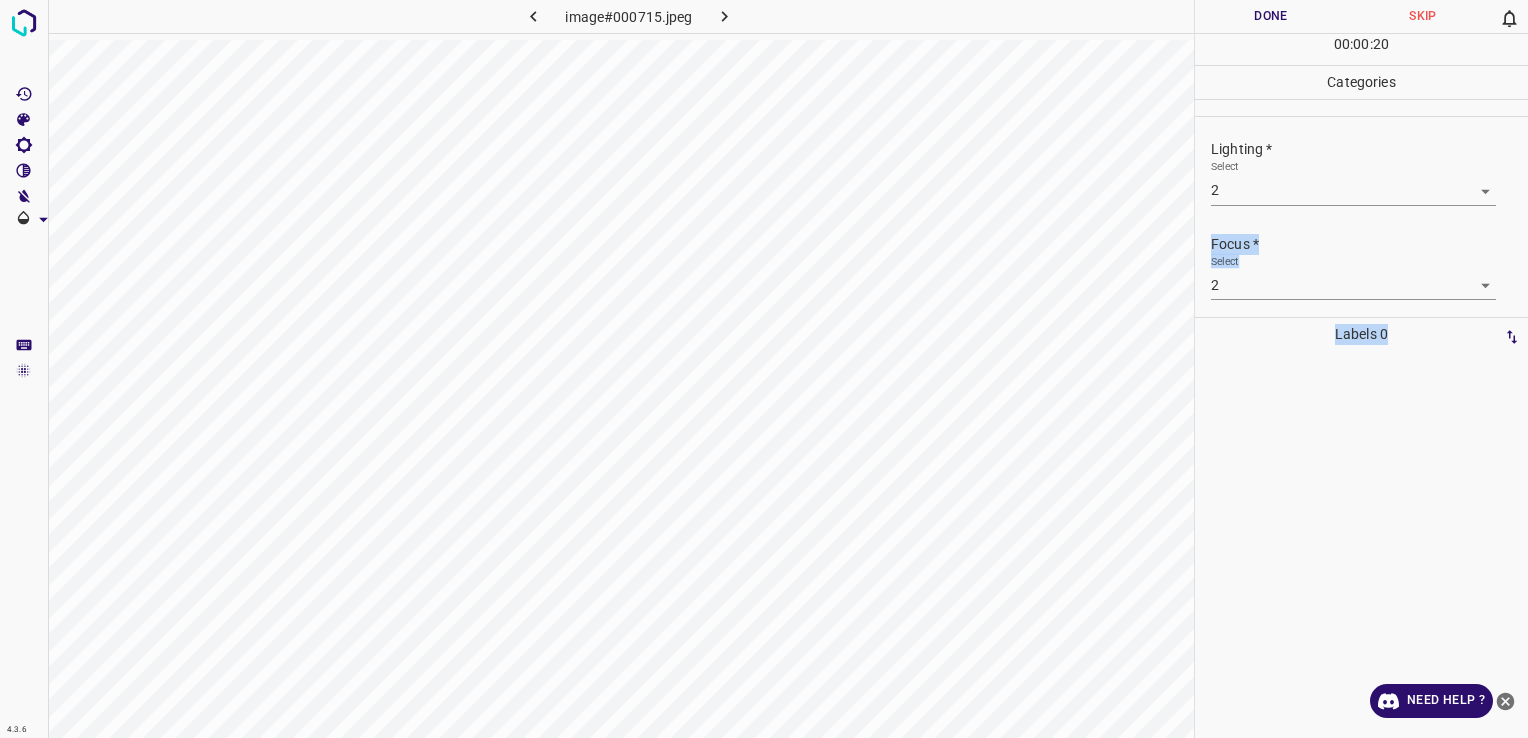 drag, startPoint x: 1527, startPoint y: 167, endPoint x: 1518, endPoint y: 350, distance: 183.22118 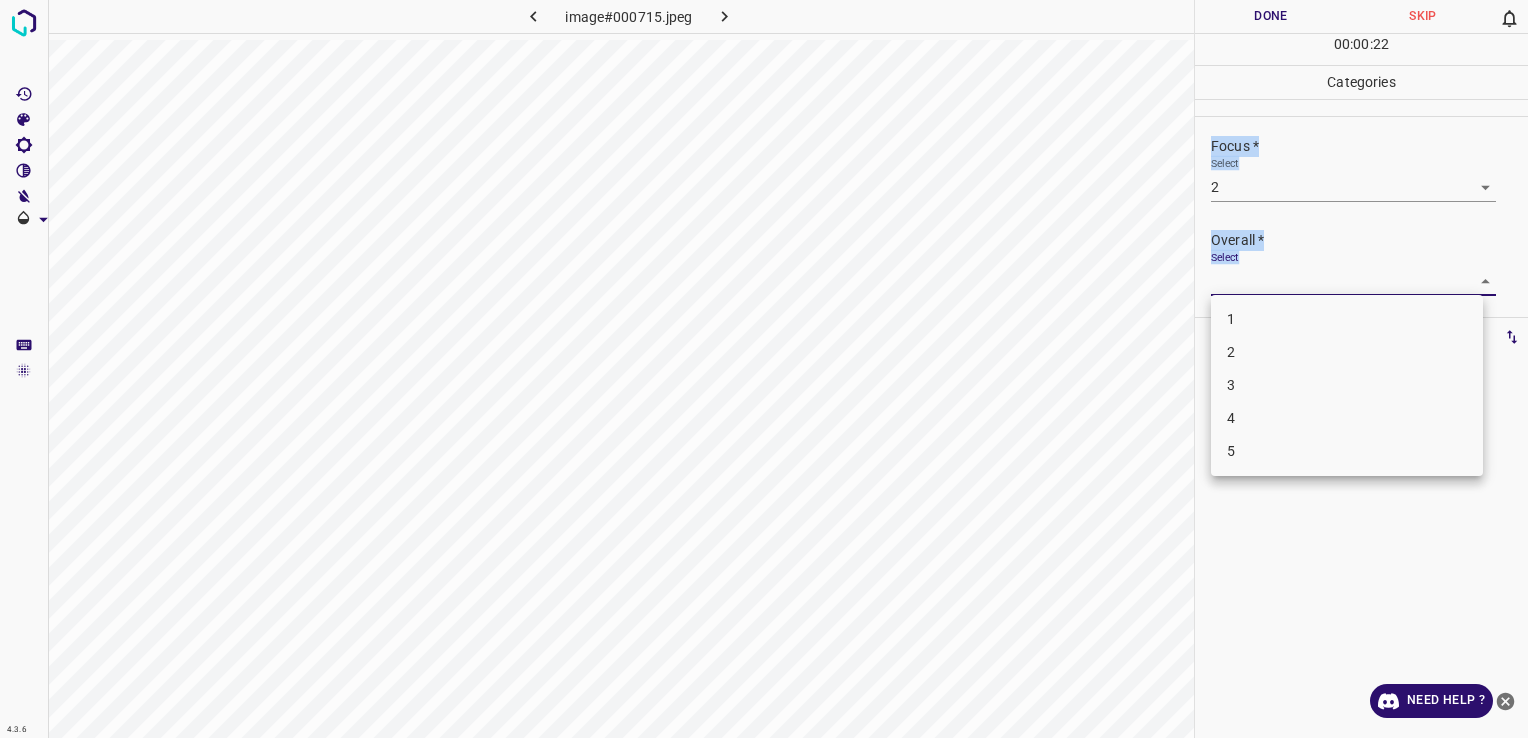 click on "4.3.6  image#000715.jpeg Done Skip 0 00   : 00   : 22   Categories Lighting *  Select 2 2 Focus *  Select 2 2 Overall *  Select ​ Labels   0 Categories 1 Lighting 2 Focus 3 Overall Tools Space Change between modes (Draw & Edit) I Auto labeling R Restore zoom M Zoom in N Zoom out Delete Delete selecte label Filters Z Restore filters X Saturation filter C Brightness filter V Contrast filter B Gray scale filter General O Download Need Help ? - Text - Hide - Delete 1 2 3 4 5" at bounding box center [764, 369] 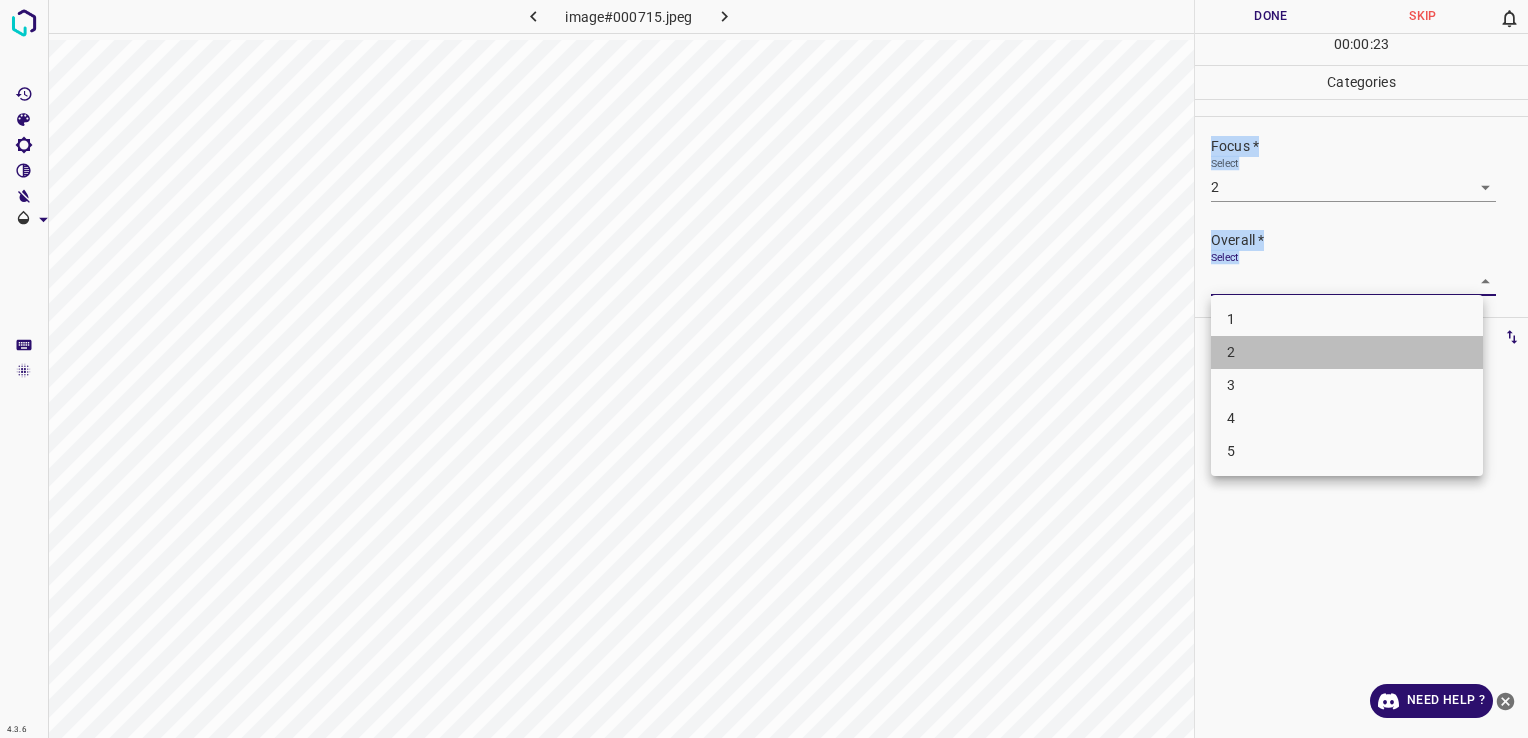 click on "2" at bounding box center [1347, 352] 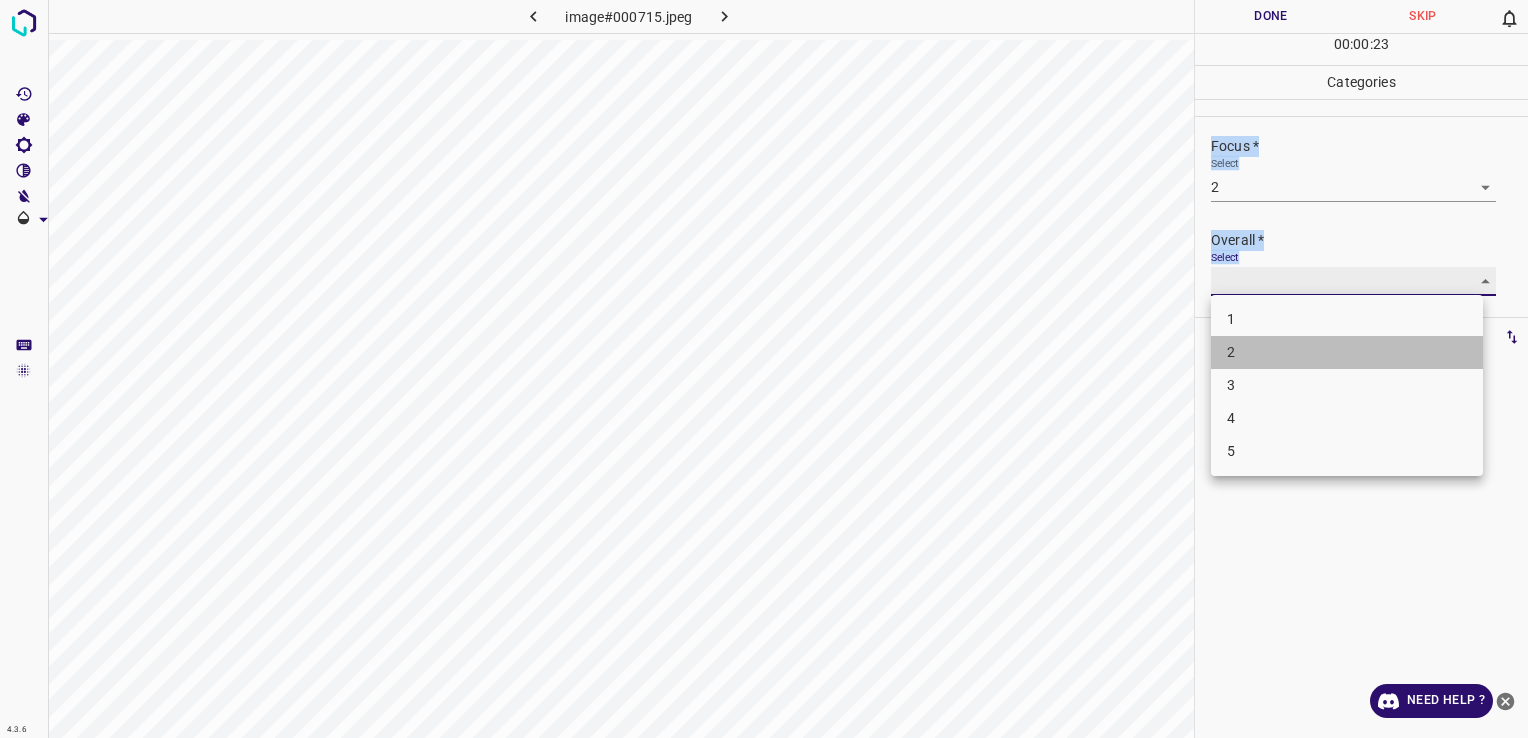 type on "2" 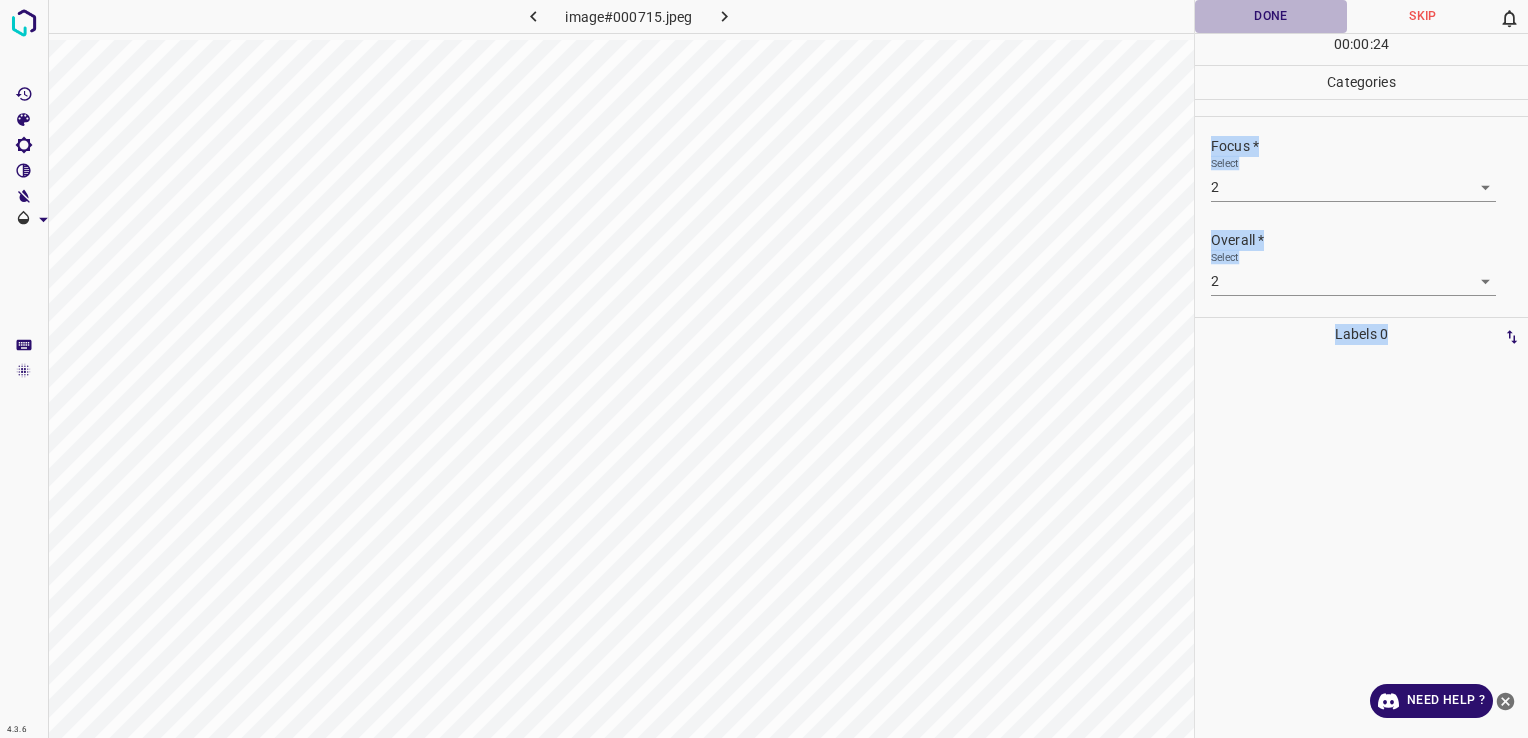 click on "Done" at bounding box center (1271, 16) 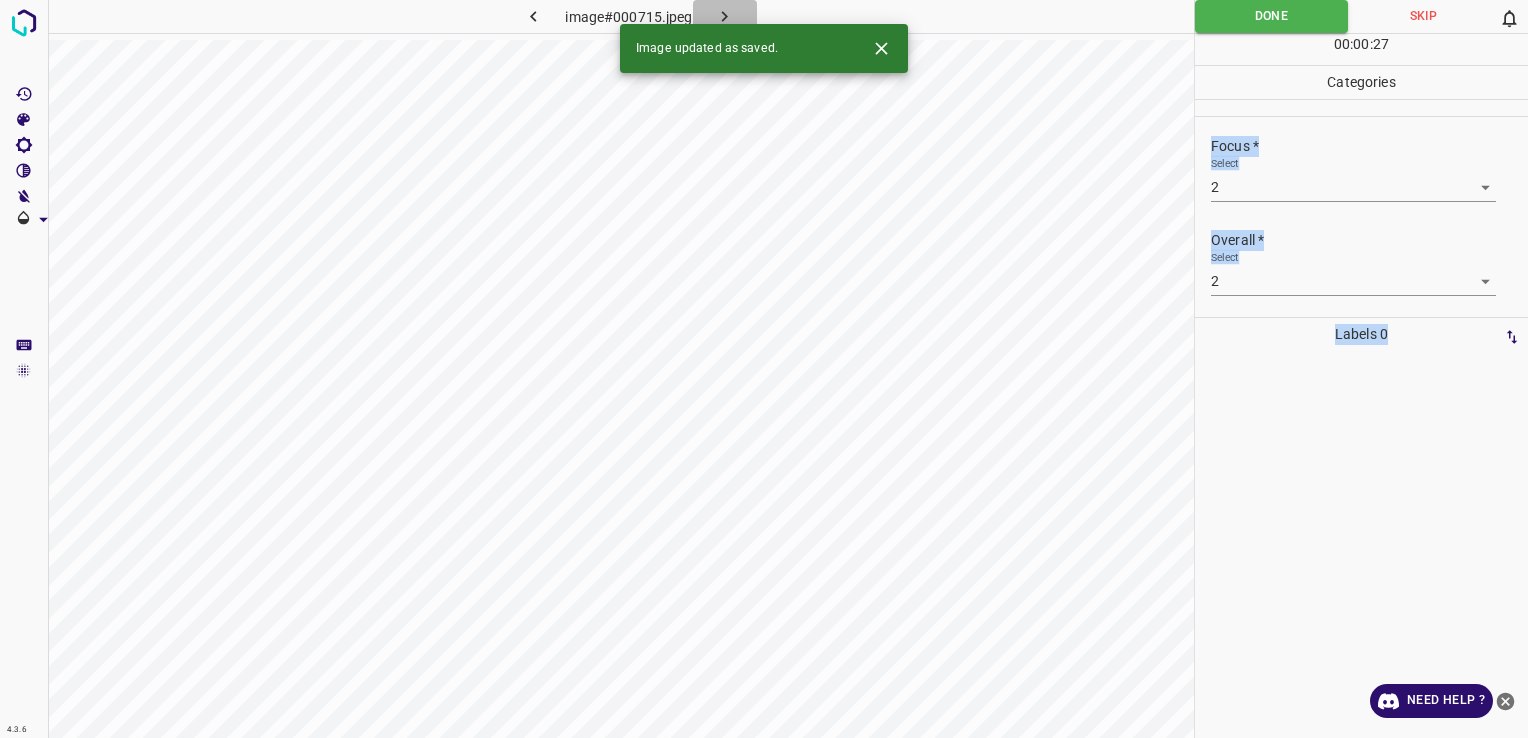 click 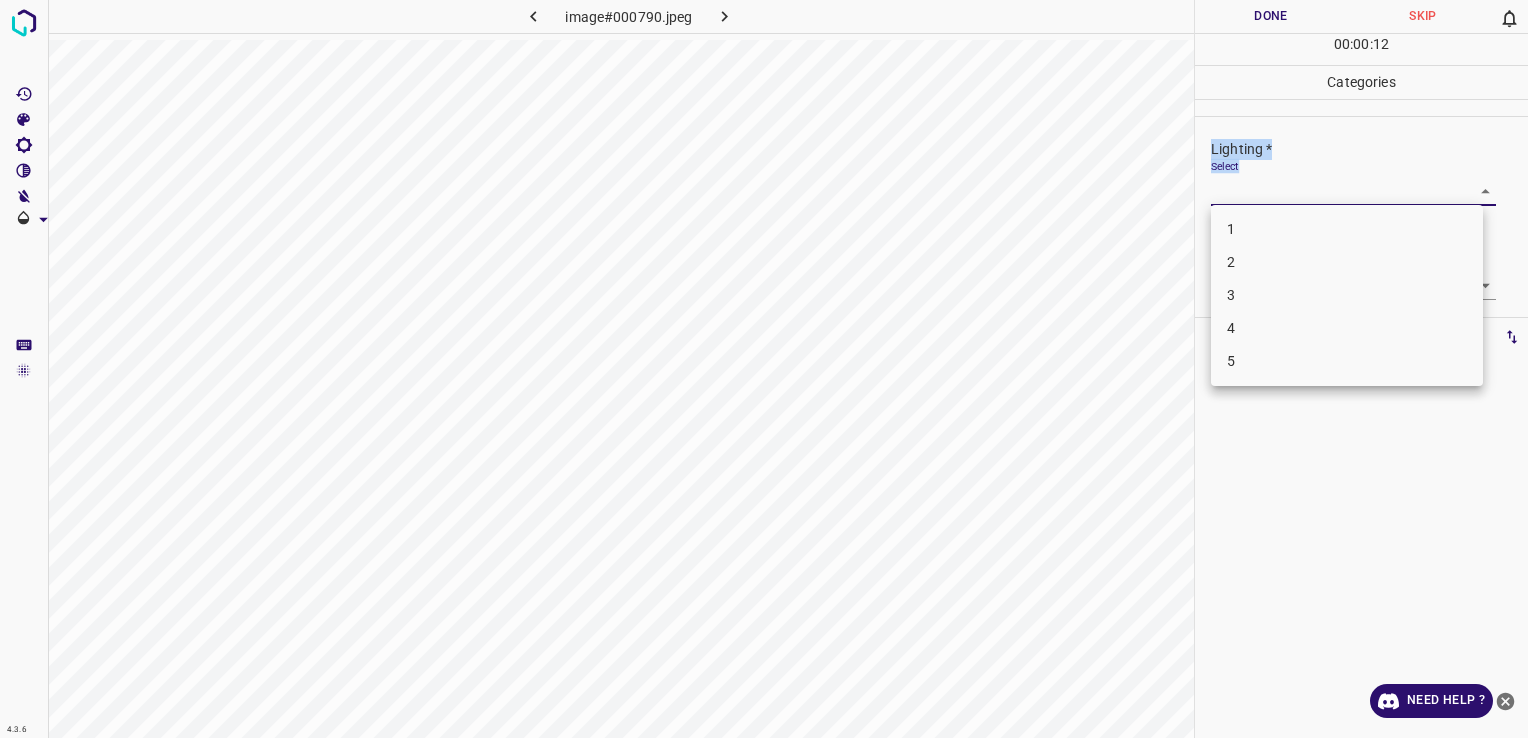click on "4.3.6  image#000790.jpeg Done Skip 0 00   : 00   : 12   Categories Lighting *  Select ​ Focus *  Select ​ Overall *  Select ​ Labels   0 Categories 1 Lighting 2 Focus 3 Overall Tools Space Change between modes (Draw & Edit) I Auto labeling R Restore zoom M Zoom in N Zoom out Delete Delete selecte label Filters Z Restore filters X Saturation filter C Brightness filter V Contrast filter B Gray scale filter General O Download Need Help ? - Text - Hide - Delete 1 2 3 4 5" at bounding box center [764, 369] 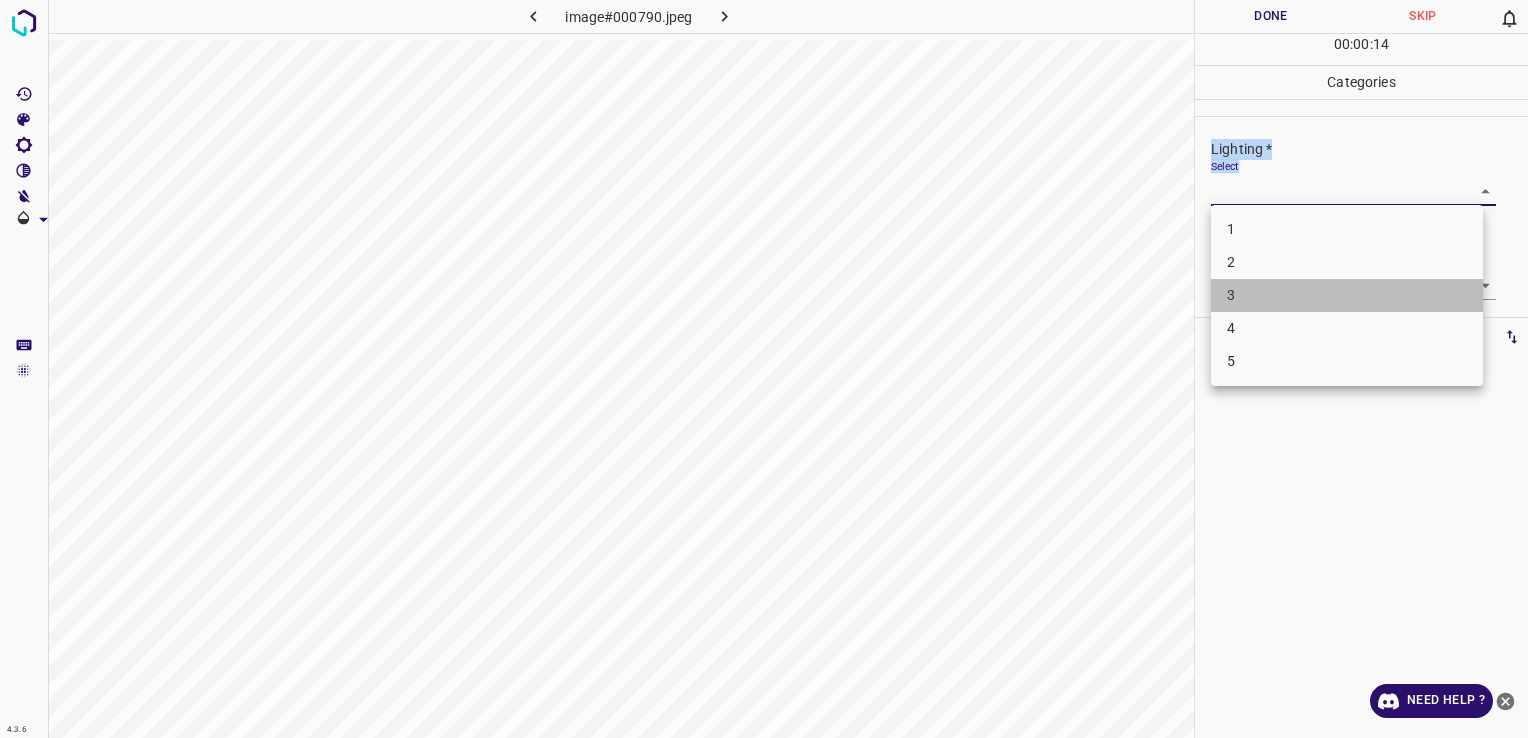 click on "3" at bounding box center (1347, 295) 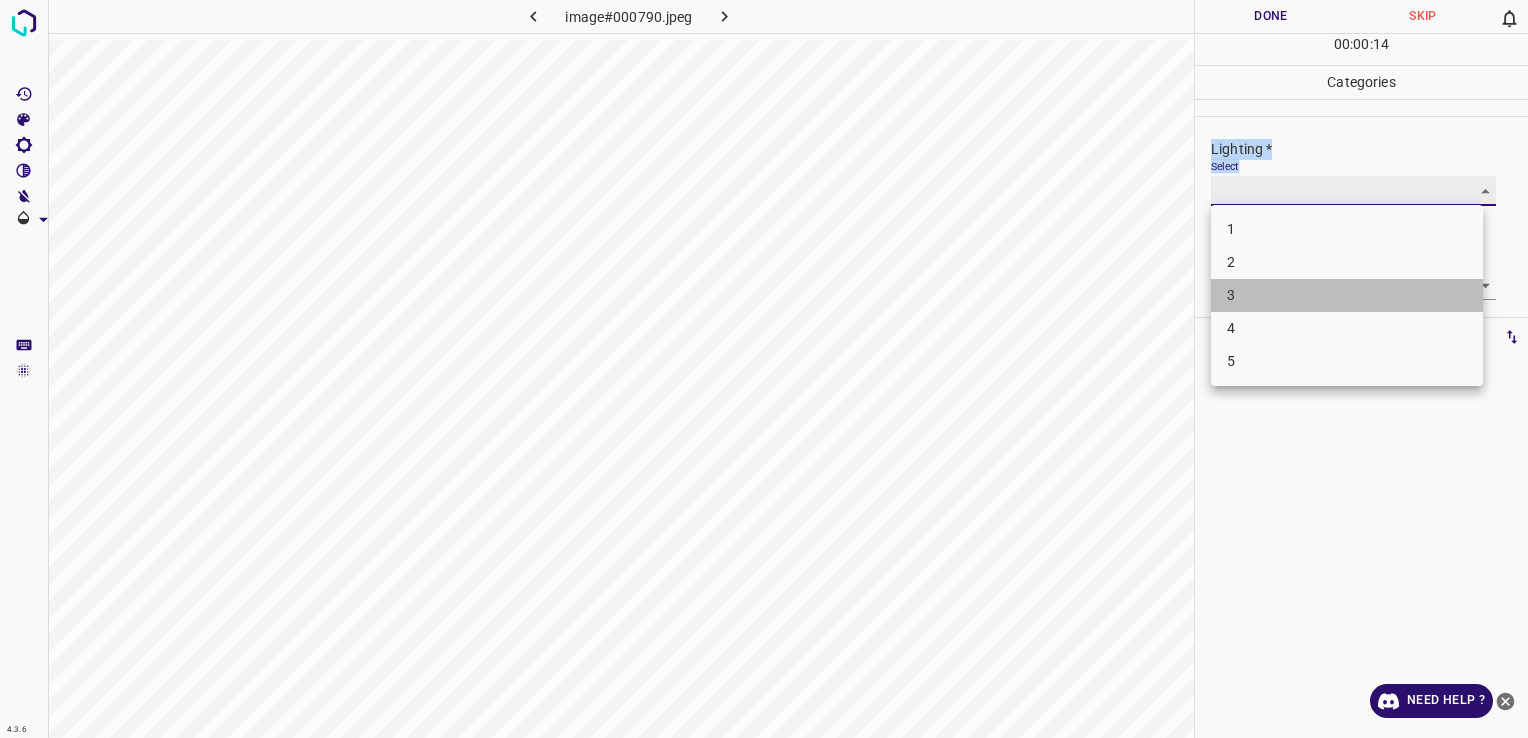 type on "3" 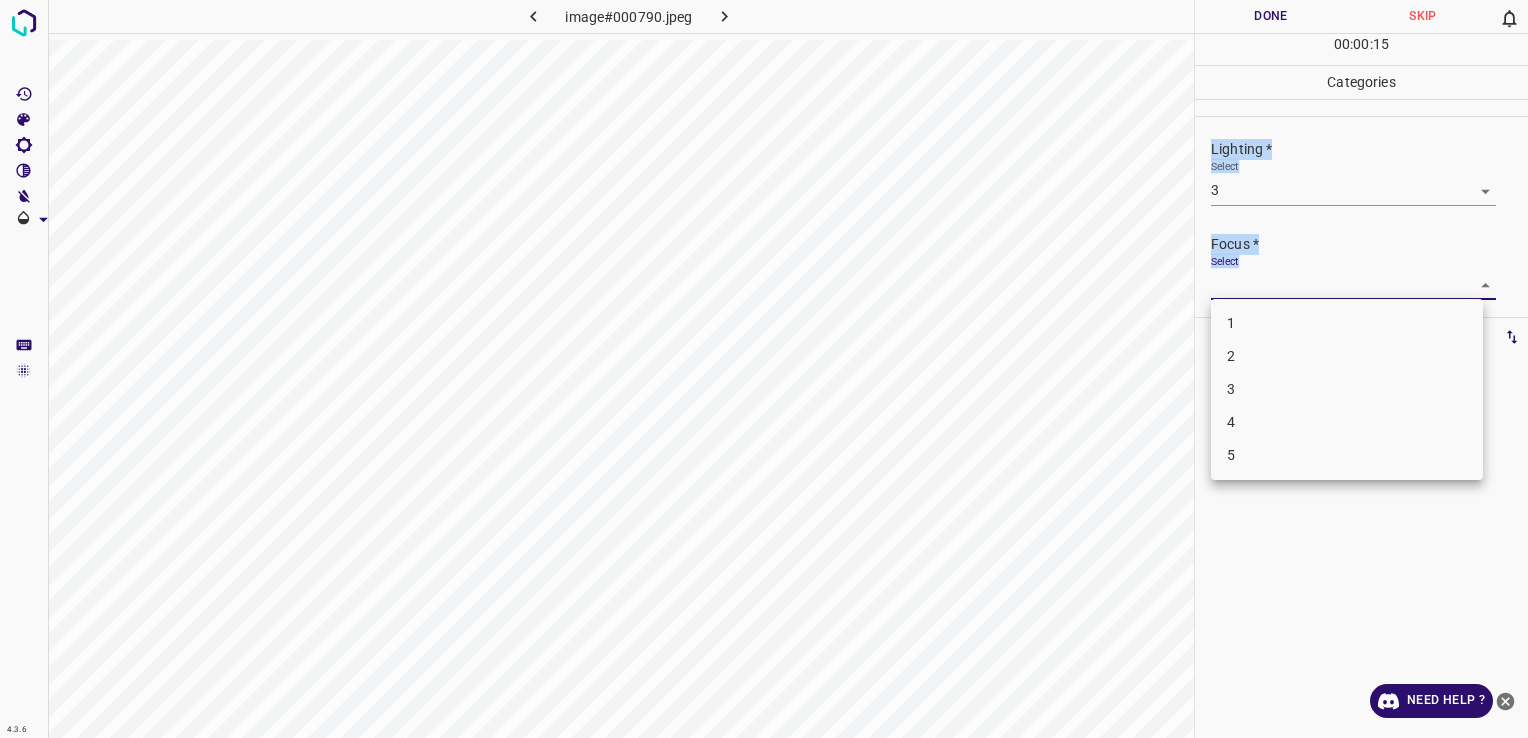 click on "4.3.6  image#000790.jpeg Done Skip 0 00   : 00   : 15   Categories Lighting *  Select 3 3 Focus *  Select ​ Overall *  Select ​ Labels   0 Categories 1 Lighting 2 Focus 3 Overall Tools Space Change between modes (Draw & Edit) I Auto labeling R Restore zoom M Zoom in N Zoom out Delete Delete selecte label Filters Z Restore filters X Saturation filter C Brightness filter V Contrast filter B Gray scale filter General O Download Need Help ? - Text - Hide - Delete 1 2 3 4 5" at bounding box center (764, 369) 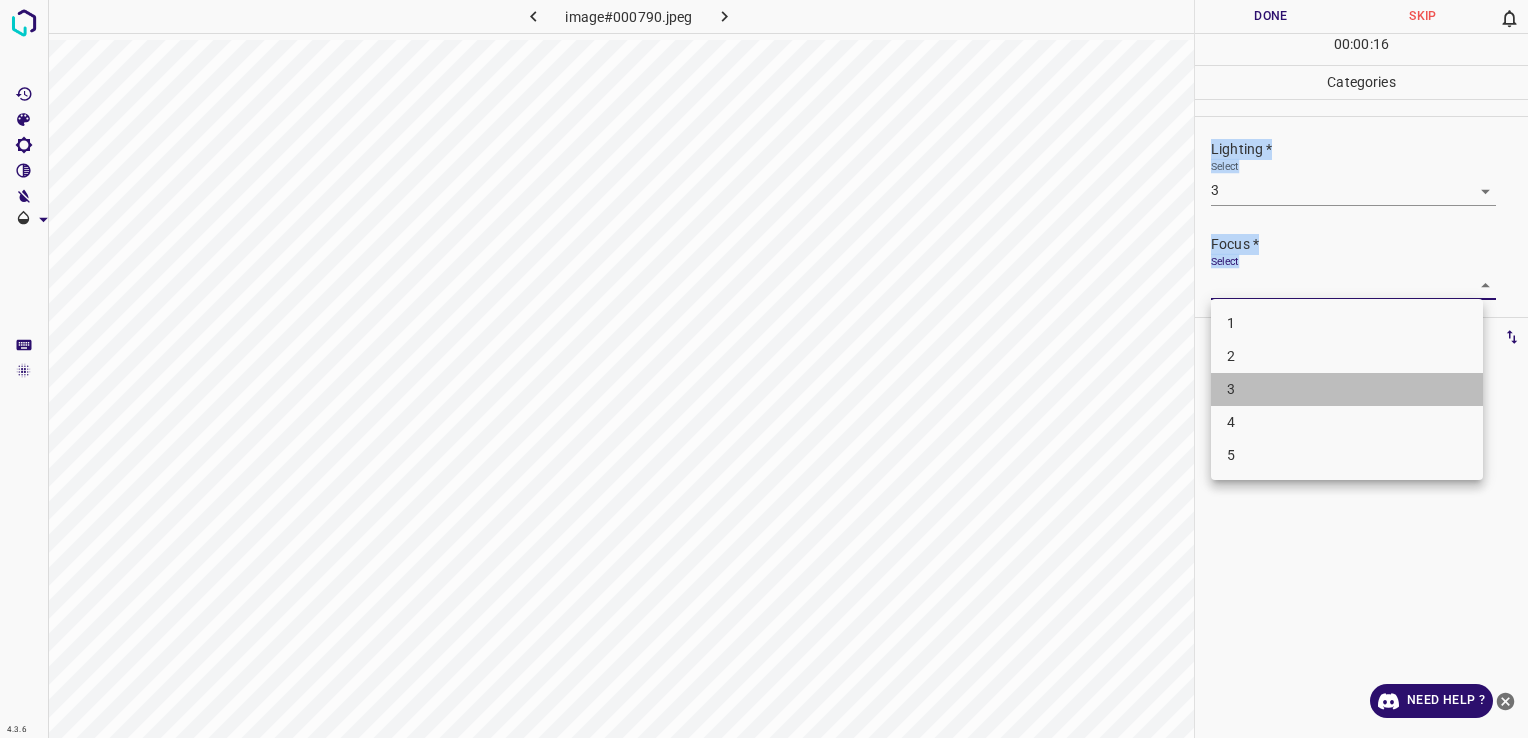 click on "3" at bounding box center [1347, 389] 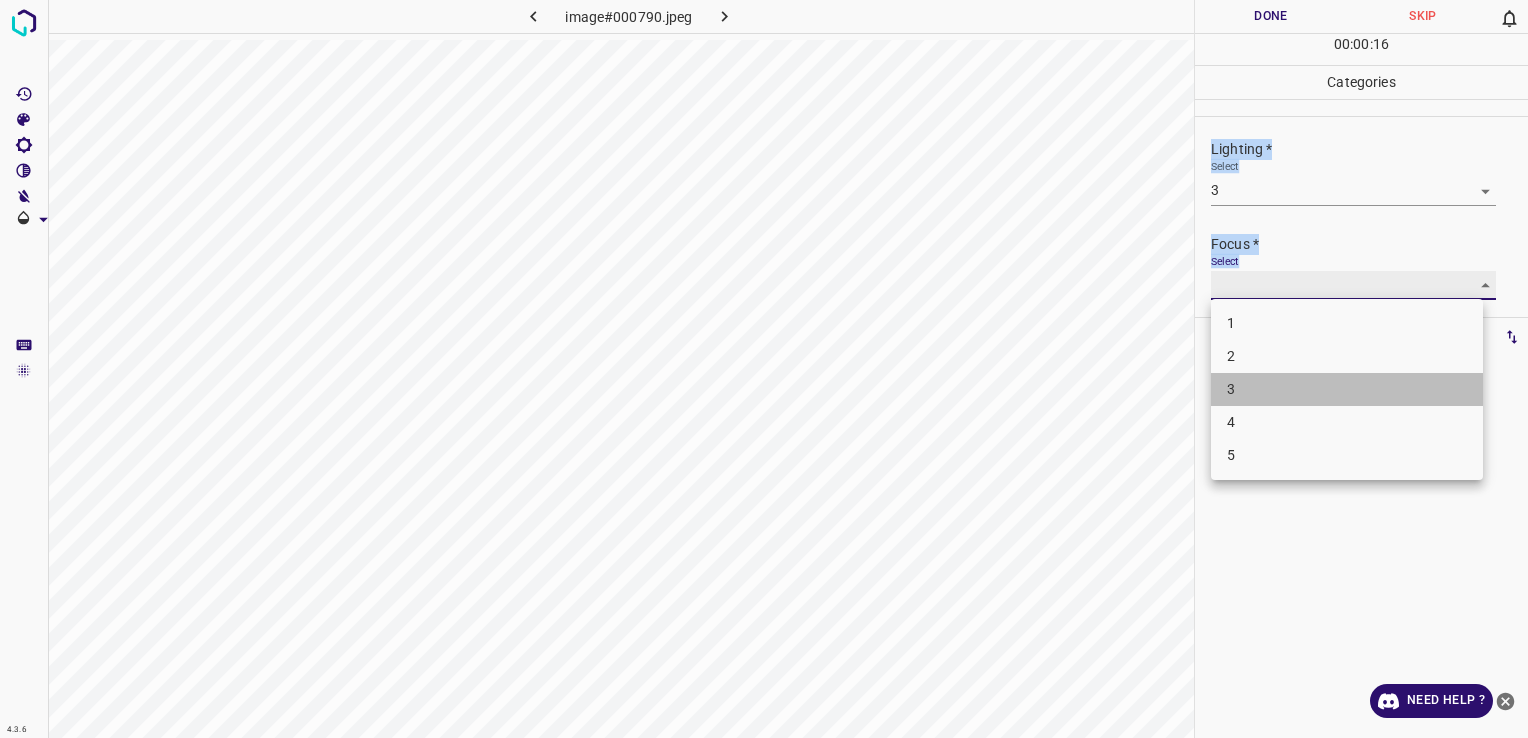 type on "3" 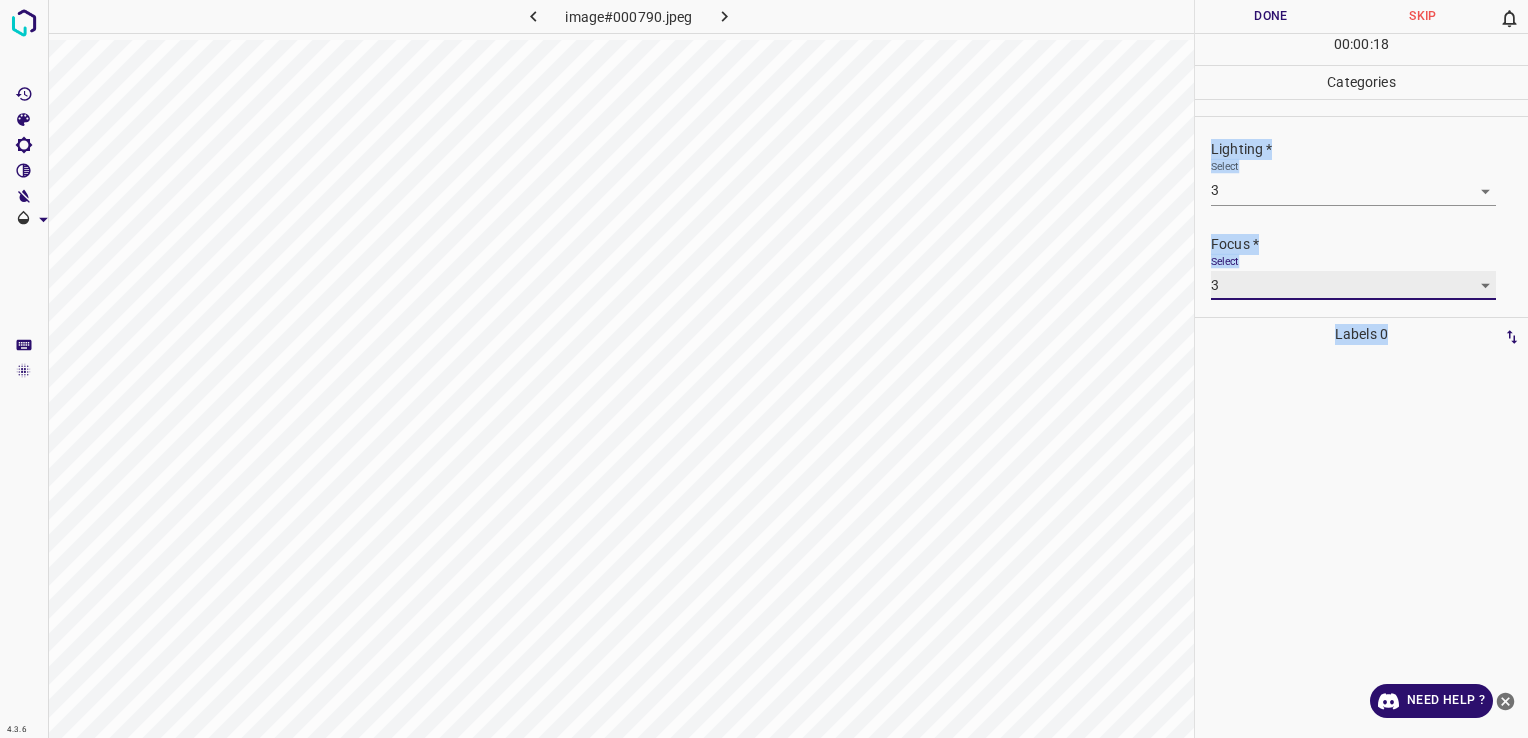scroll, scrollTop: 98, scrollLeft: 0, axis: vertical 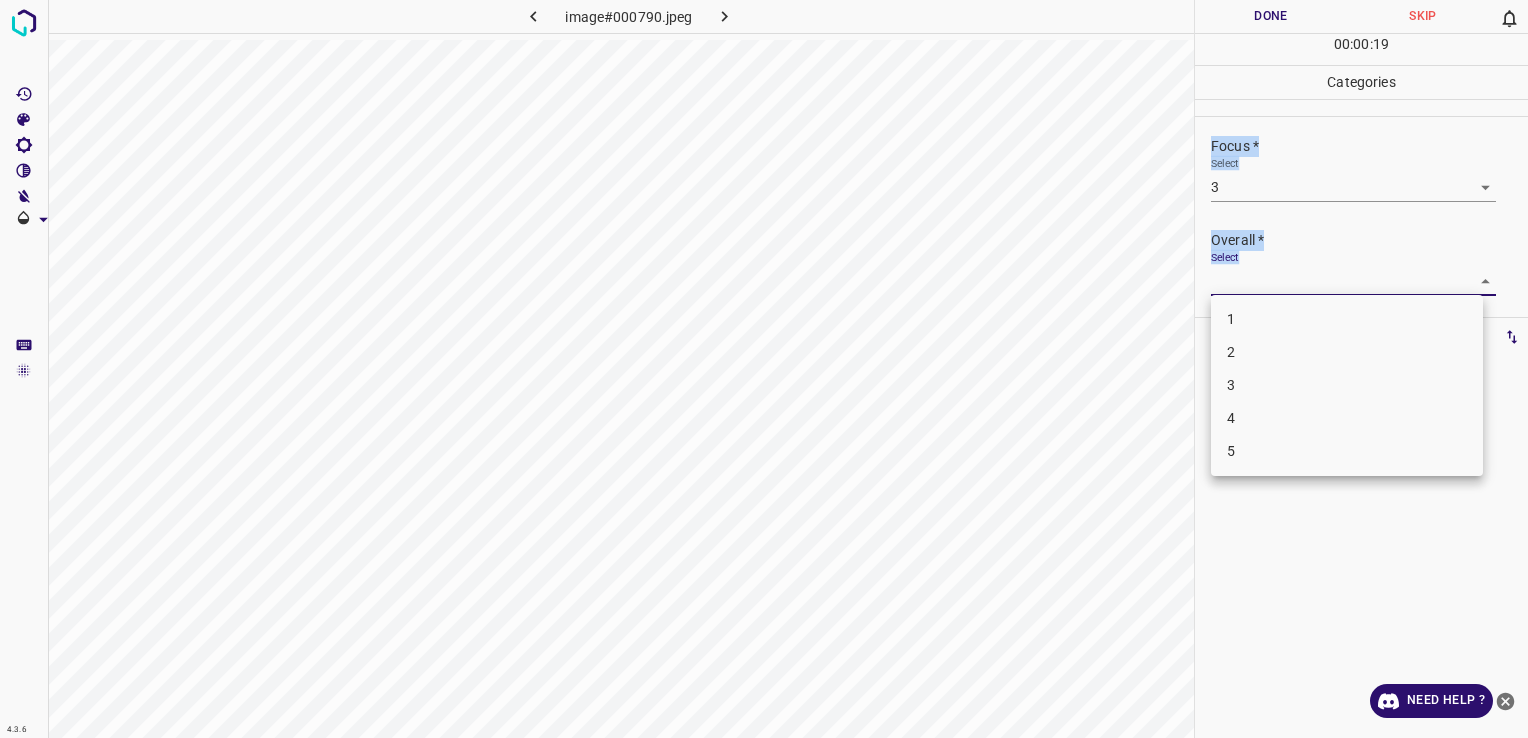 click on "4.3.6  image#000790.jpeg Done Skip 0 00   : 00   : 19   Categories Lighting *  Select 3 3 Focus *  Select 3 3 Overall *  Select ​ Labels   0 Categories 1 Lighting 2 Focus 3 Overall Tools Space Change between modes (Draw & Edit) I Auto labeling R Restore zoom M Zoom in N Zoom out Delete Delete selecte label Filters Z Restore filters X Saturation filter C Brightness filter V Contrast filter B Gray scale filter General O Download Need Help ? - Text - Hide - Delete 1 2 3 4 5" at bounding box center (764, 369) 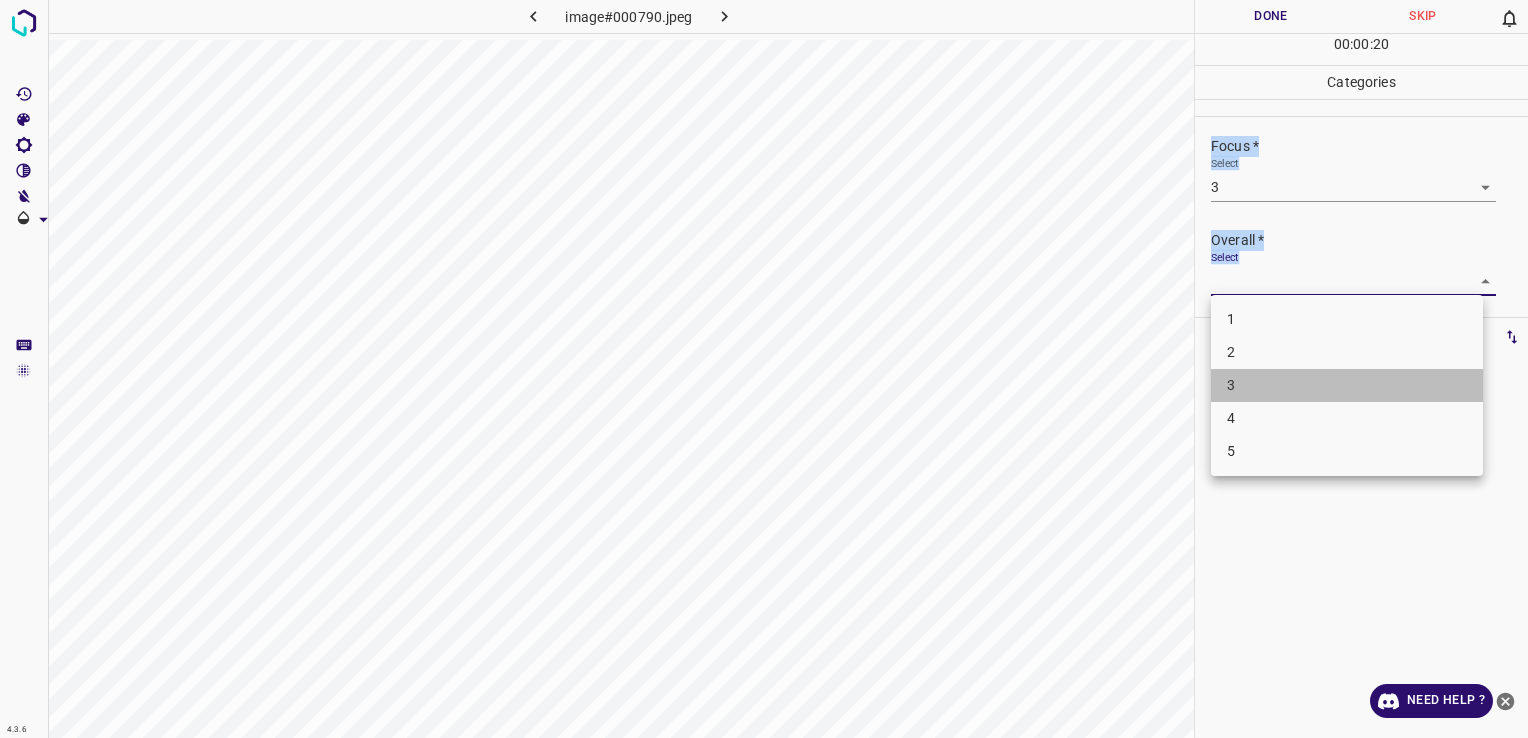 click on "3" at bounding box center [1347, 385] 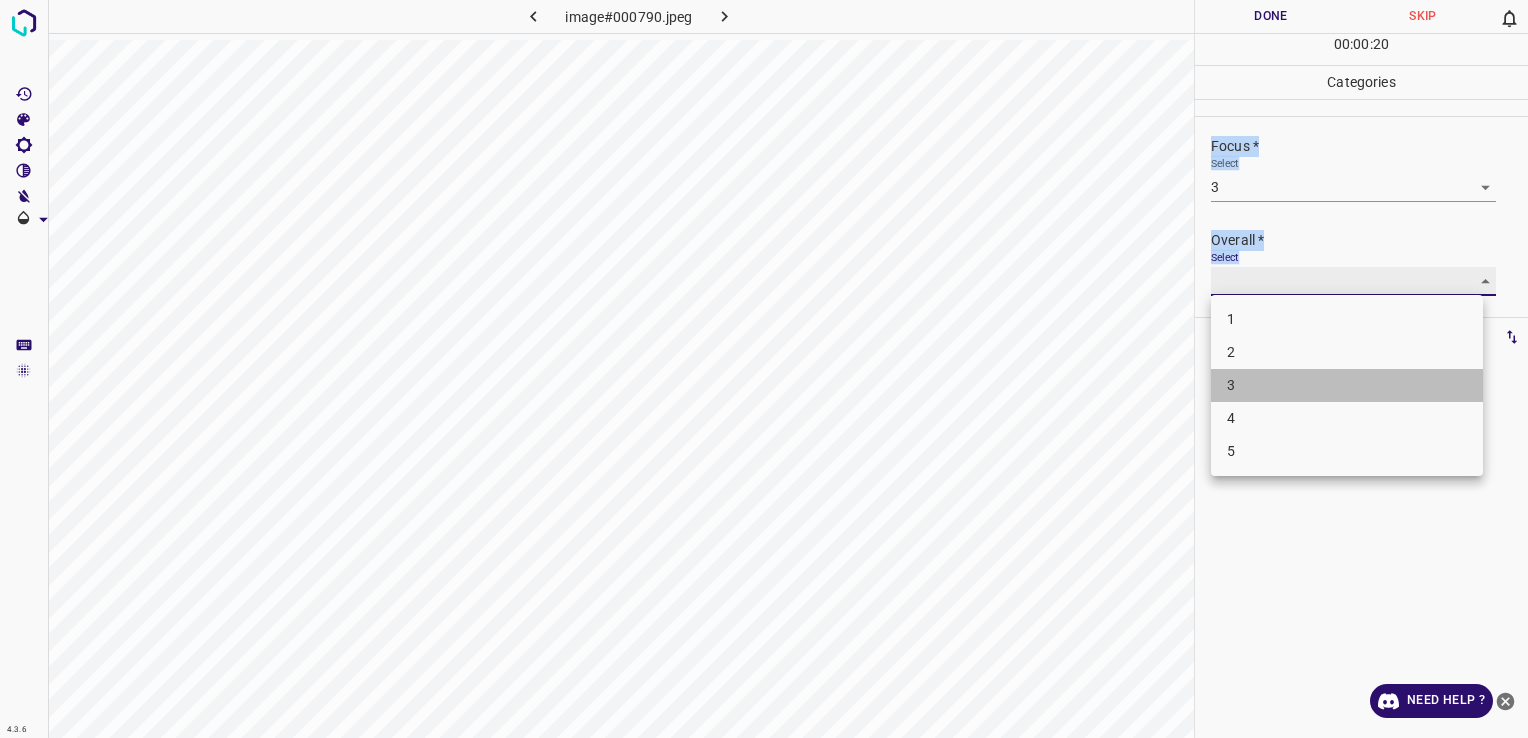 type on "3" 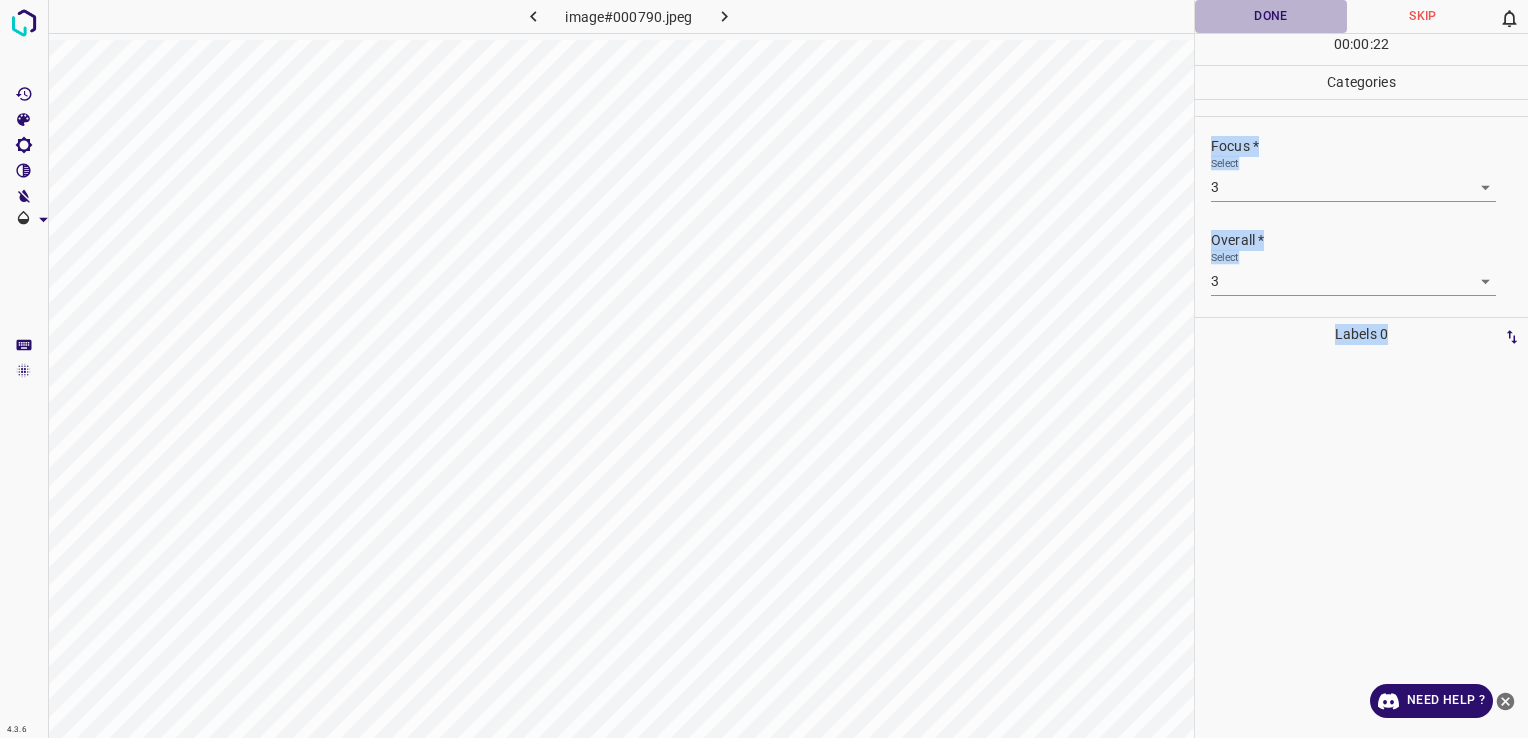 click on "Done" at bounding box center [1271, 16] 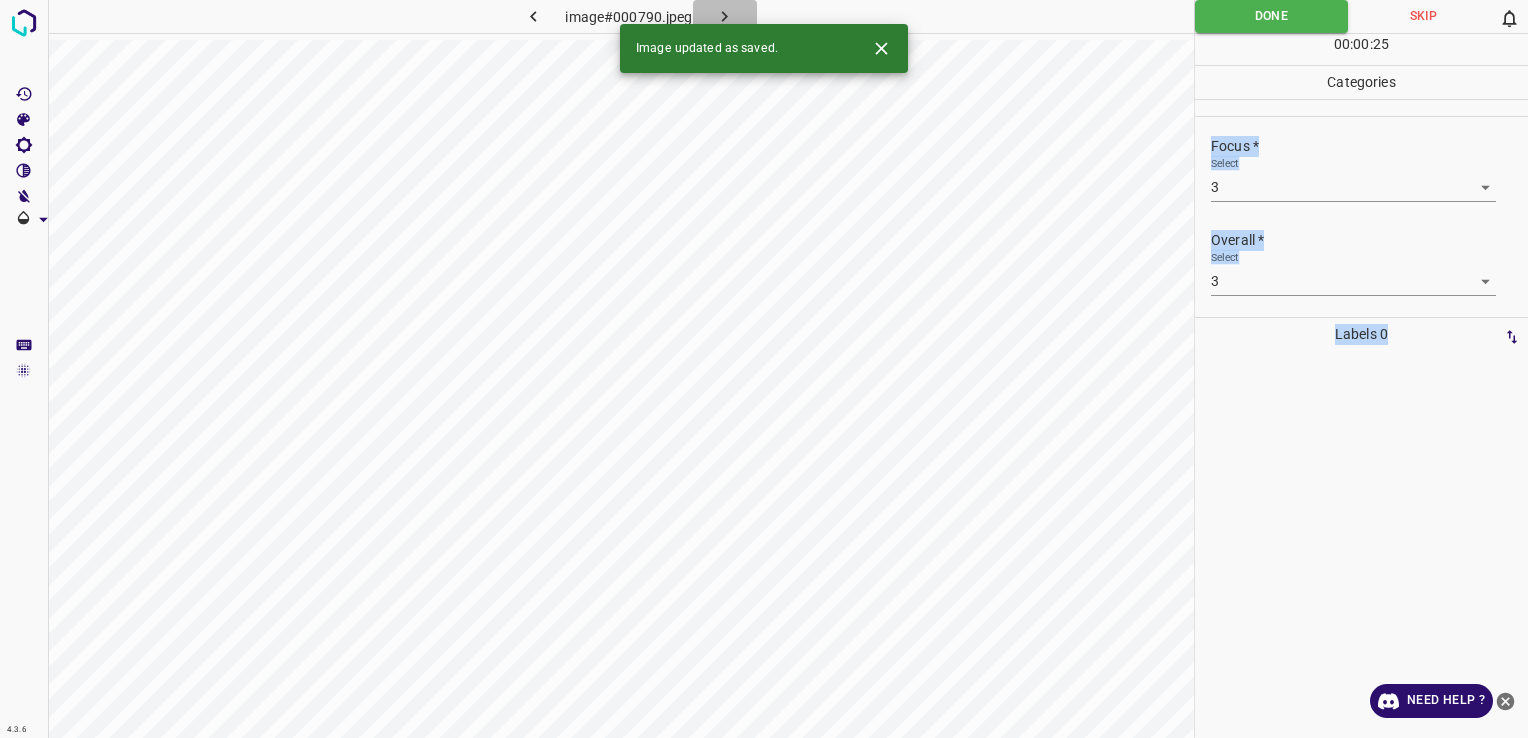 click at bounding box center (725, 16) 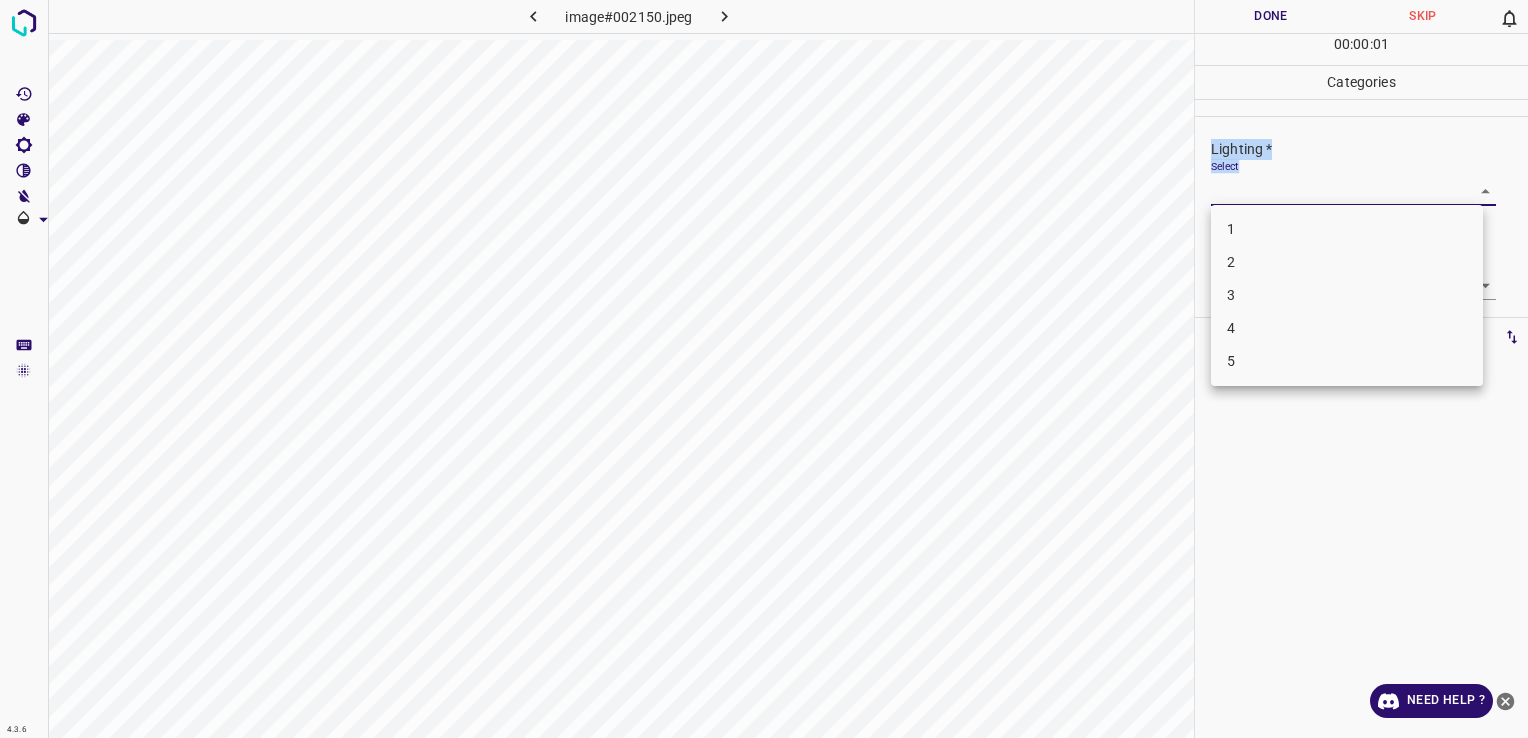click on "4.3.6  image#002150.jpeg Done Skip 0 00   : 00   : 01   Categories Lighting *  Select ​ Focus *  Select ​ Overall *  Select ​ Labels   0 Categories 1 Lighting 2 Focus 3 Overall Tools Space Change between modes (Draw & Edit) I Auto labeling R Restore zoom M Zoom in N Zoom out Delete Delete selecte label Filters Z Restore filters X Saturation filter C Brightness filter V Contrast filter B Gray scale filter General O Download Need Help ? - Text - Hide - Delete 1 2 3 4 5" at bounding box center [764, 369] 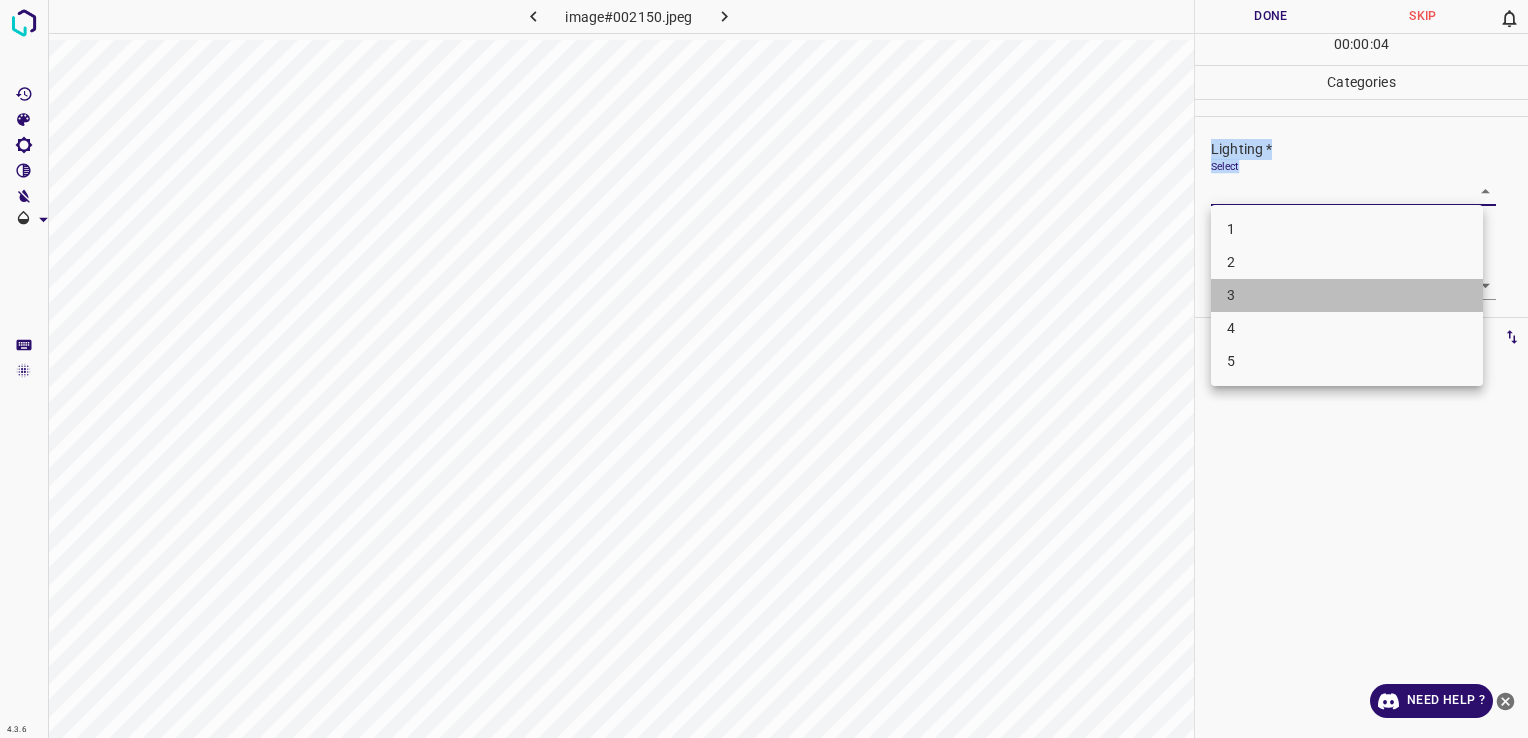 click on "3" at bounding box center (1347, 295) 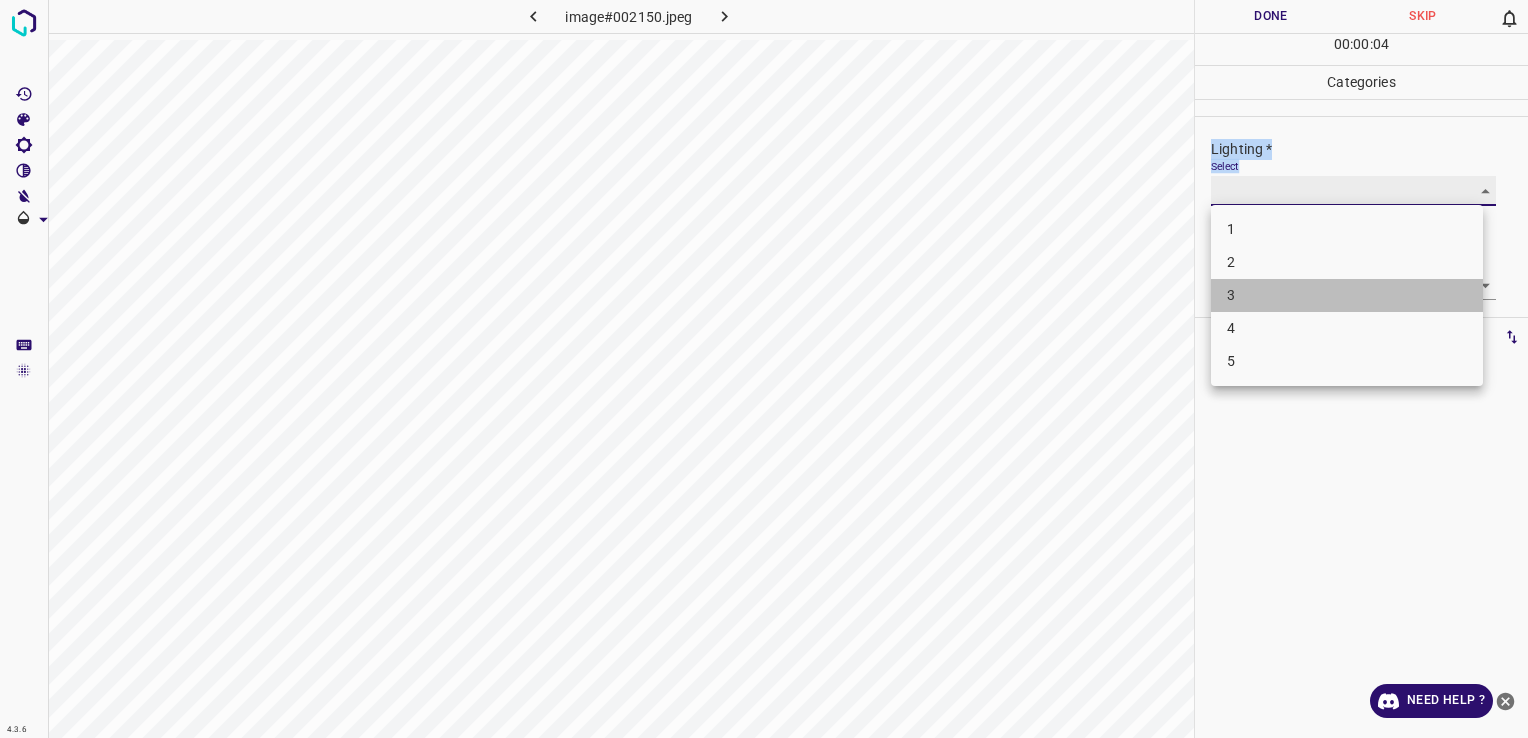 type on "3" 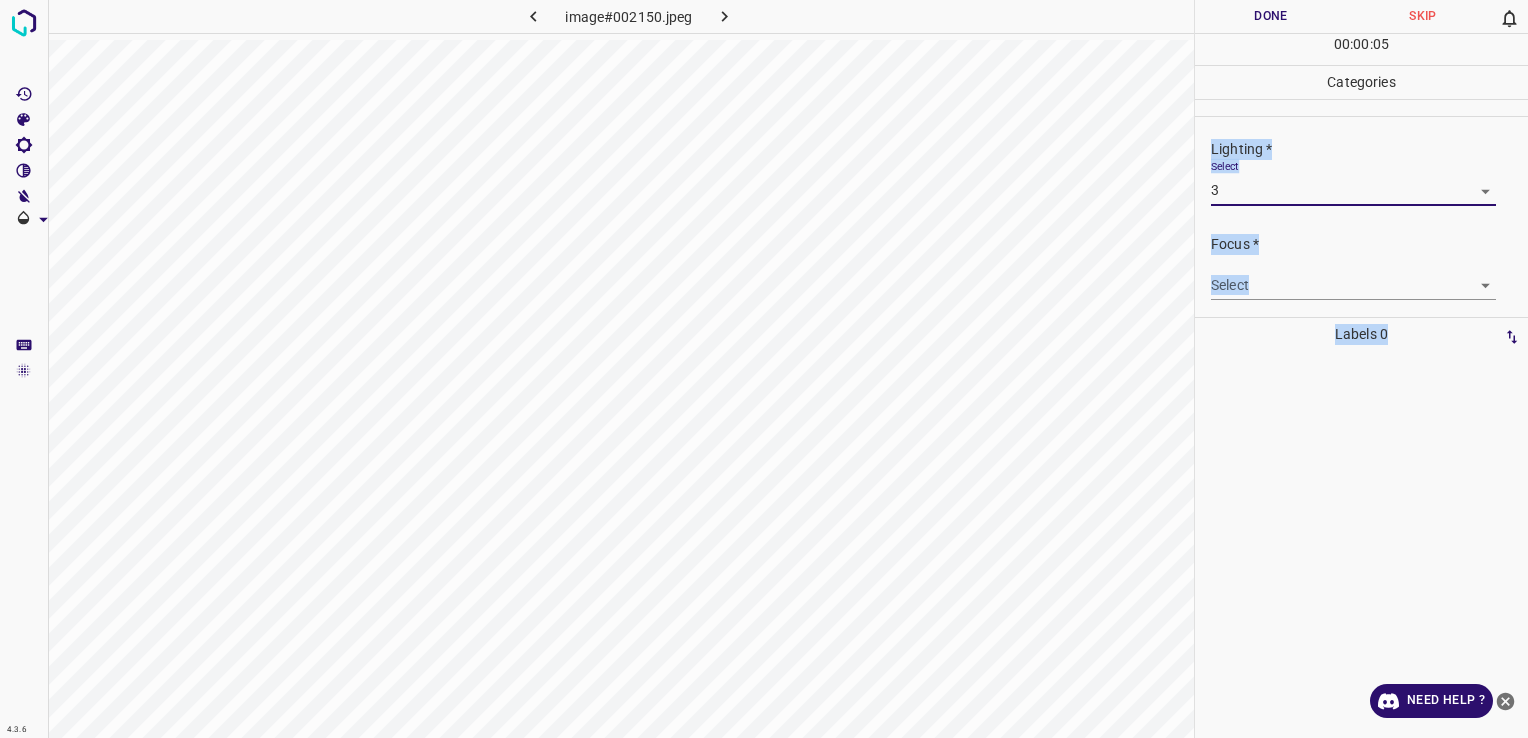 click on "4.3.6  image#002150.jpeg Done Skip 0 00   : 00   : 05   Categories Lighting *  Select 3 3 Focus *  Select ​ Overall *  Select ​ Labels   0 Categories 1 Lighting 2 Focus 3 Overall Tools Space Change between modes (Draw & Edit) I Auto labeling R Restore zoom M Zoom in N Zoom out Delete Delete selecte label Filters Z Restore filters X Saturation filter C Brightness filter V Contrast filter B Gray scale filter General O Download Need Help ? - Text - Hide - Delete" at bounding box center [764, 369] 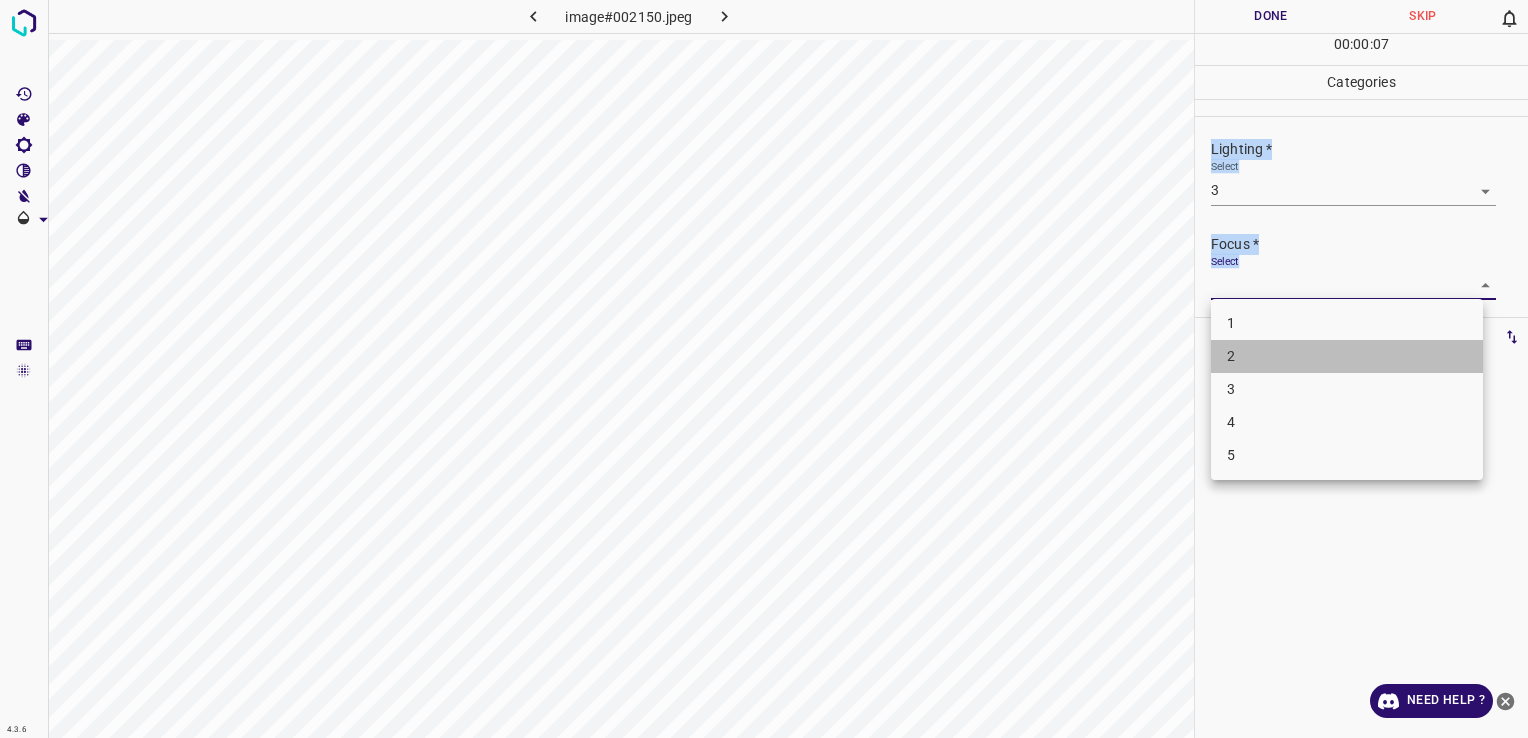click on "2" at bounding box center [1347, 356] 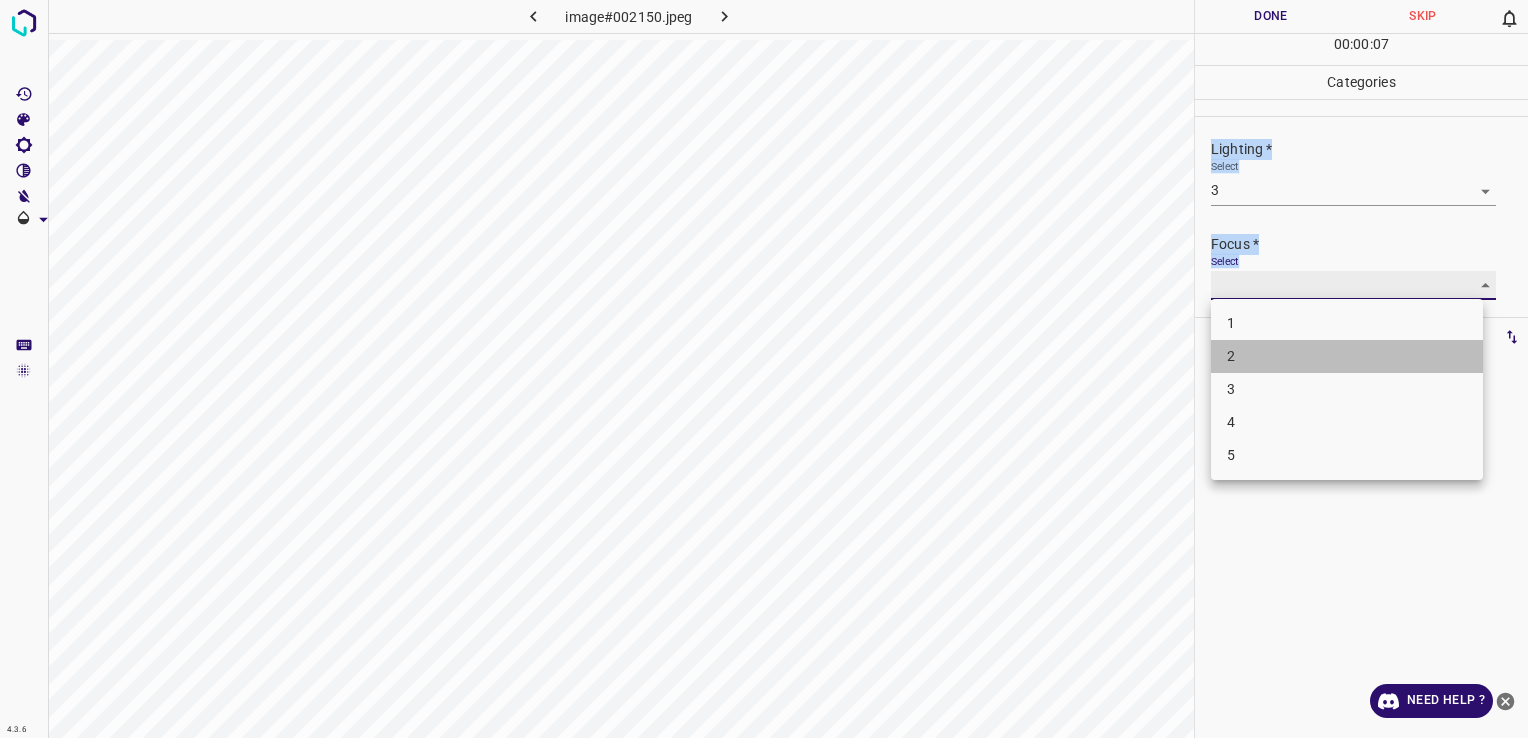 type on "2" 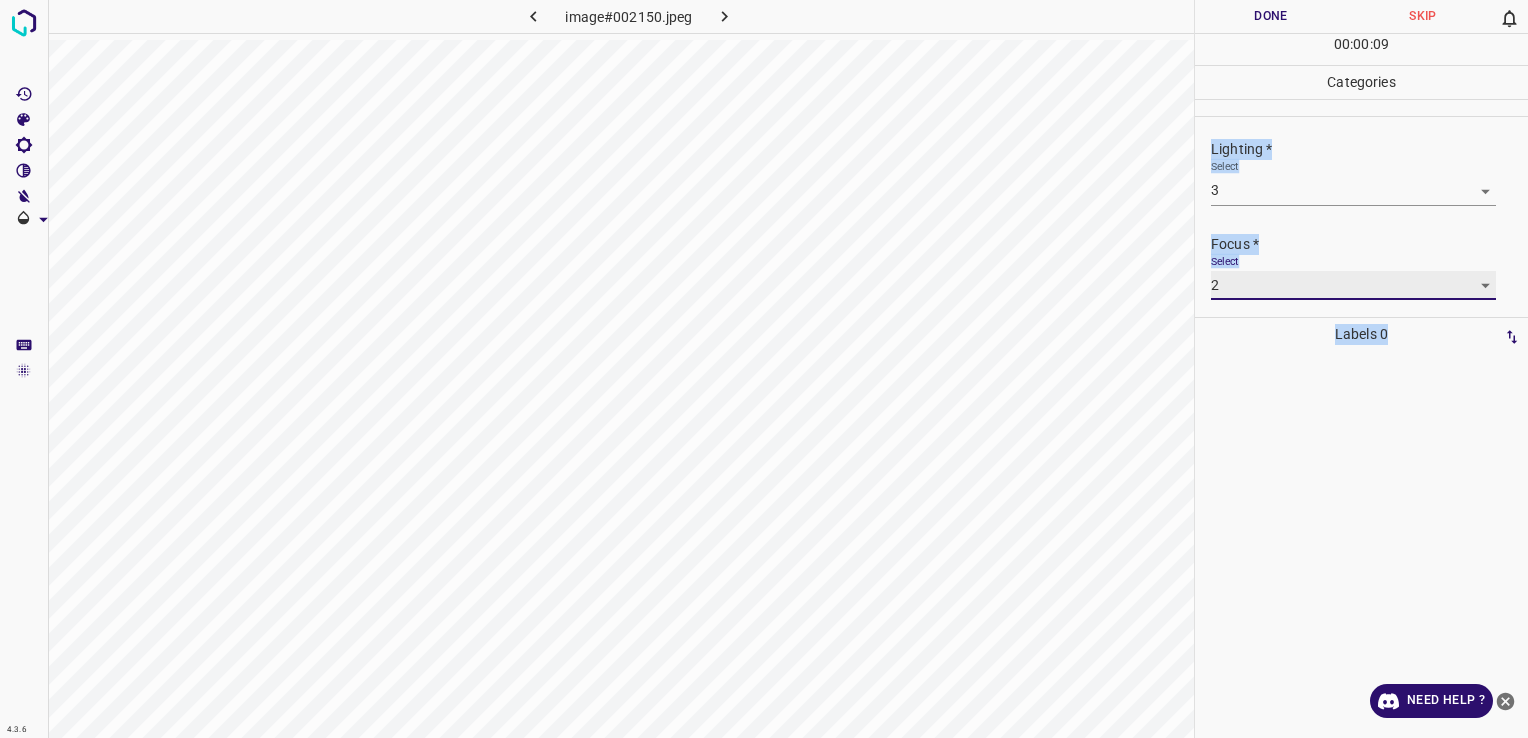 scroll, scrollTop: 98, scrollLeft: 0, axis: vertical 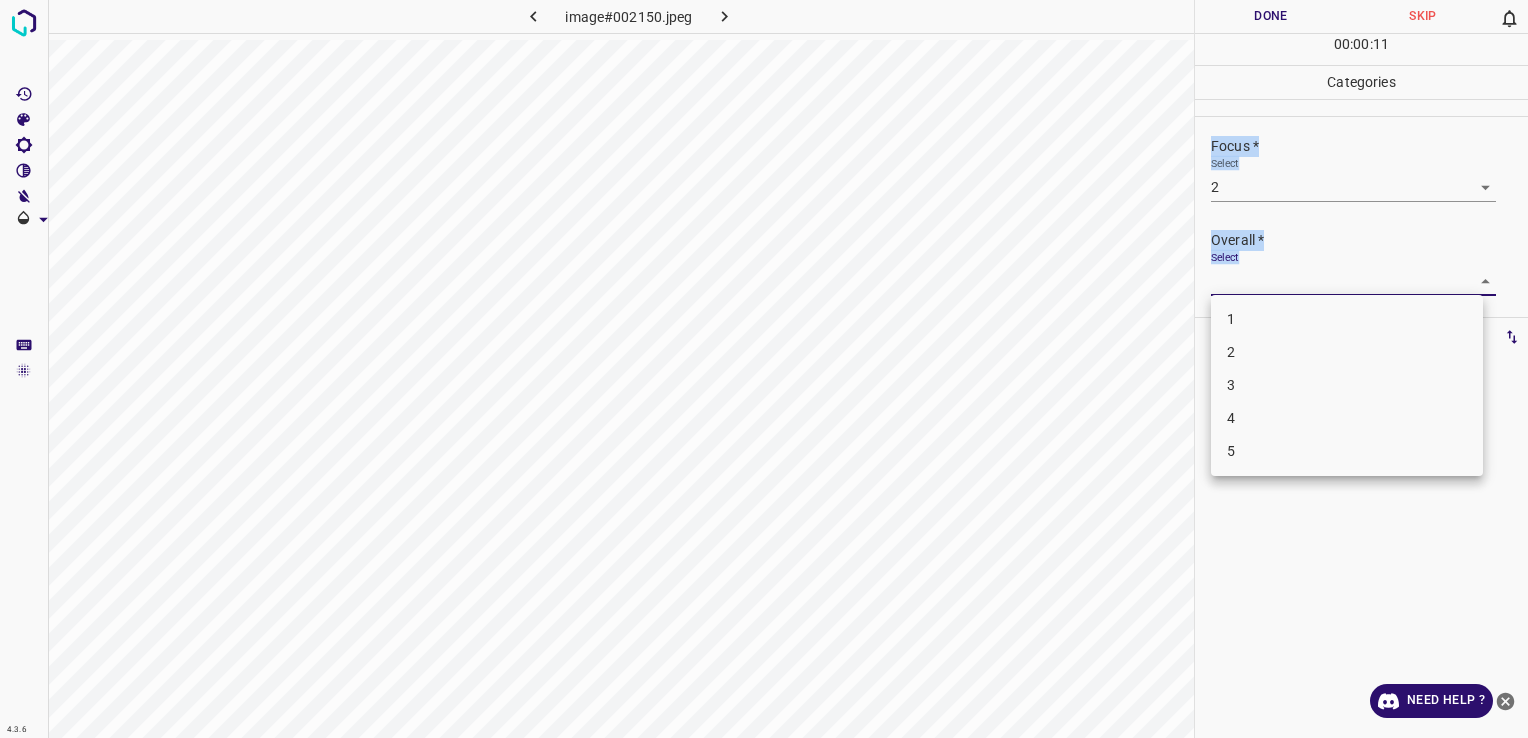 click on "4.3.6  image#002150.jpeg Done Skip 0 00   : 00   : 11   Categories Lighting *  Select 3 3 Focus *  Select 2 2 Overall *  Select ​ Labels   0 Categories 1 Lighting 2 Focus 3 Overall Tools Space Change between modes (Draw & Edit) I Auto labeling R Restore zoom M Zoom in N Zoom out Delete Delete selecte label Filters Z Restore filters X Saturation filter C Brightness filter V Contrast filter B Gray scale filter General O Download Need Help ? - Text - Hide - Delete 1 2 3 4 5" at bounding box center (764, 369) 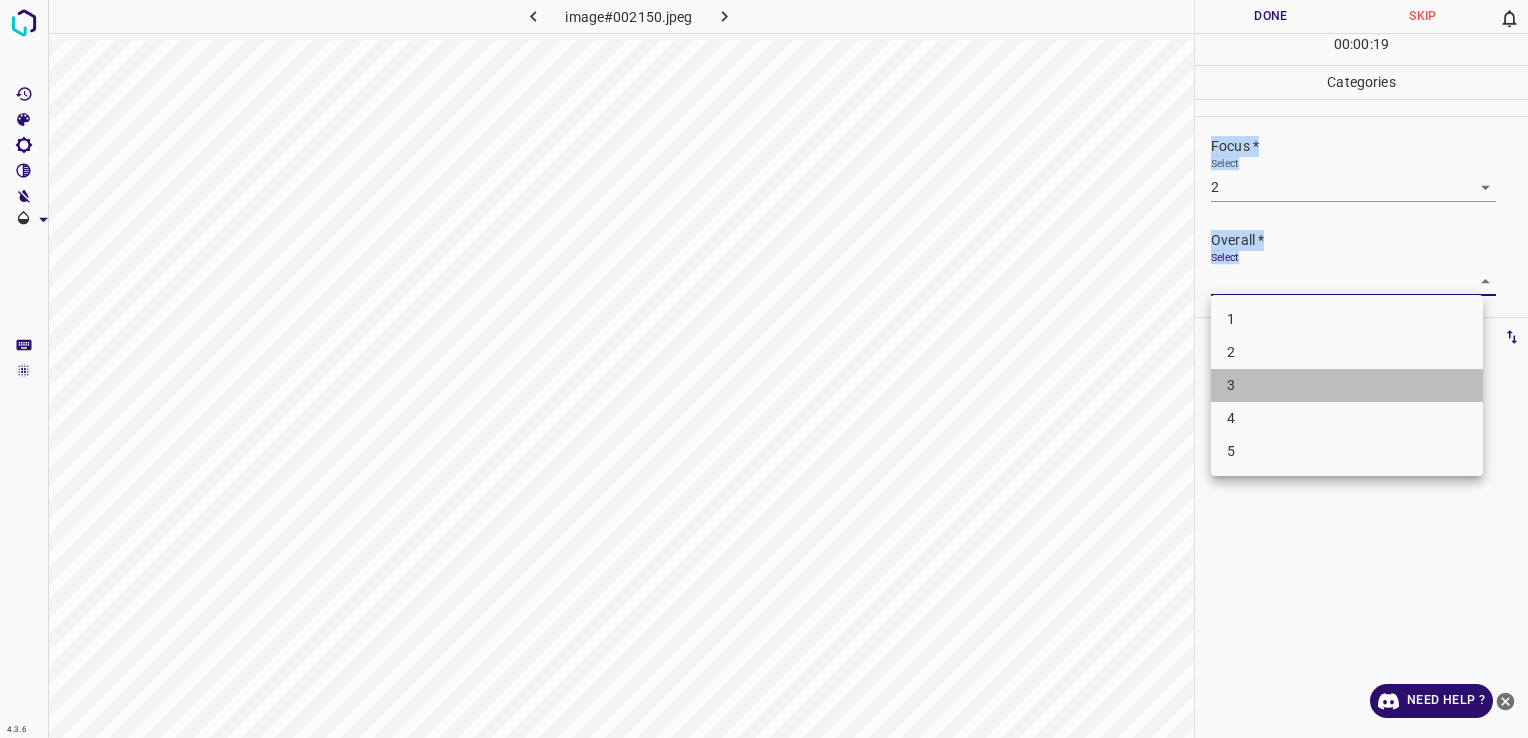 click on "3" at bounding box center (1347, 385) 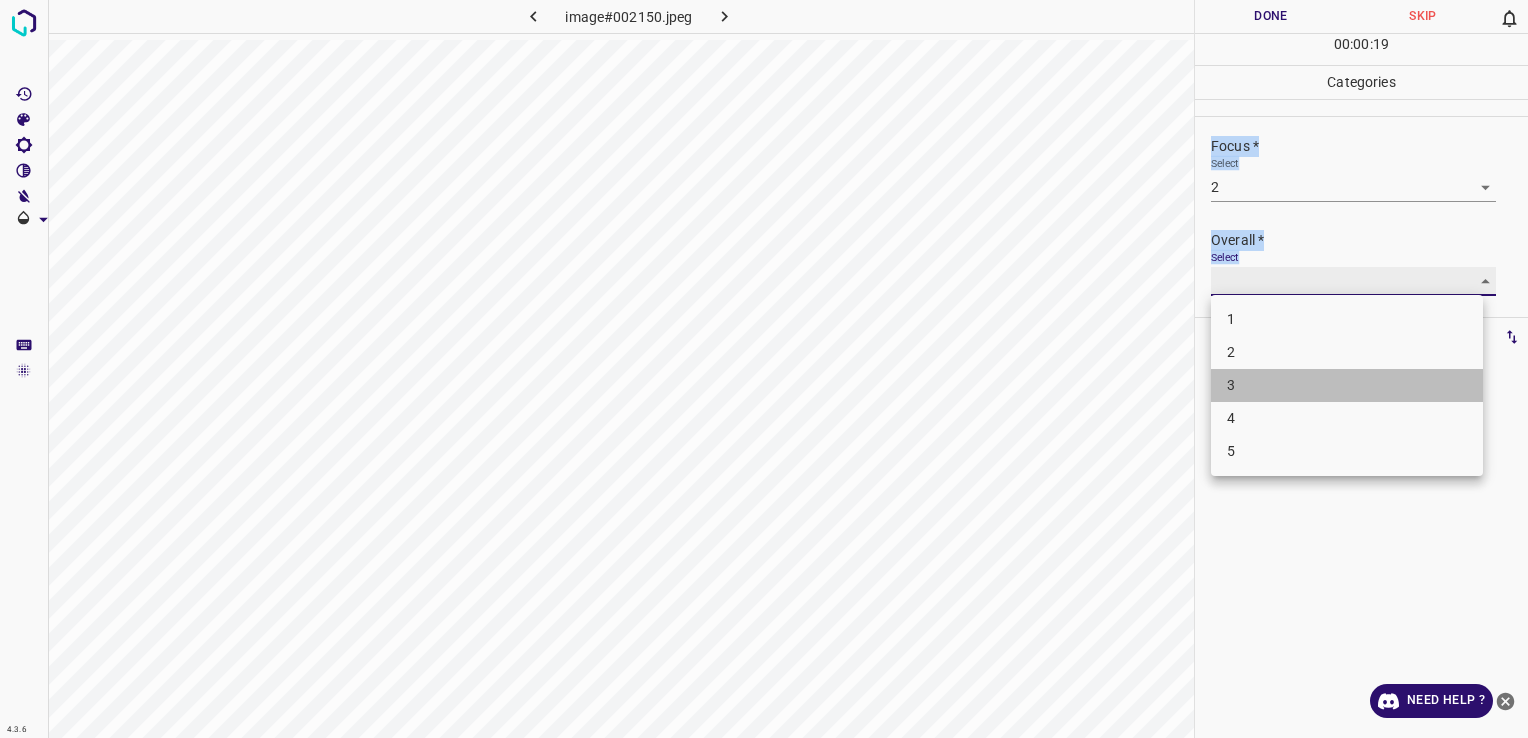 type on "3" 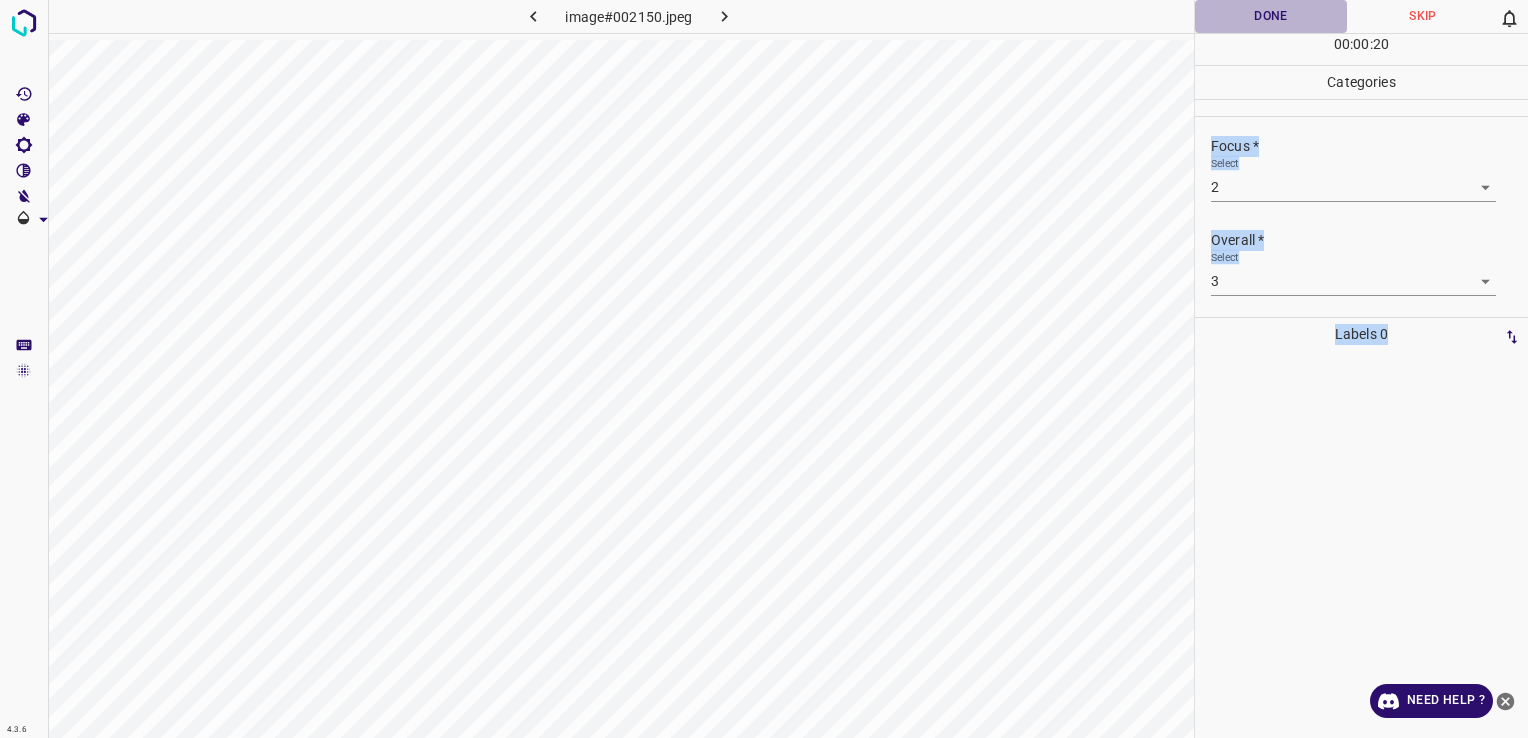 click on "Done" at bounding box center (1271, 16) 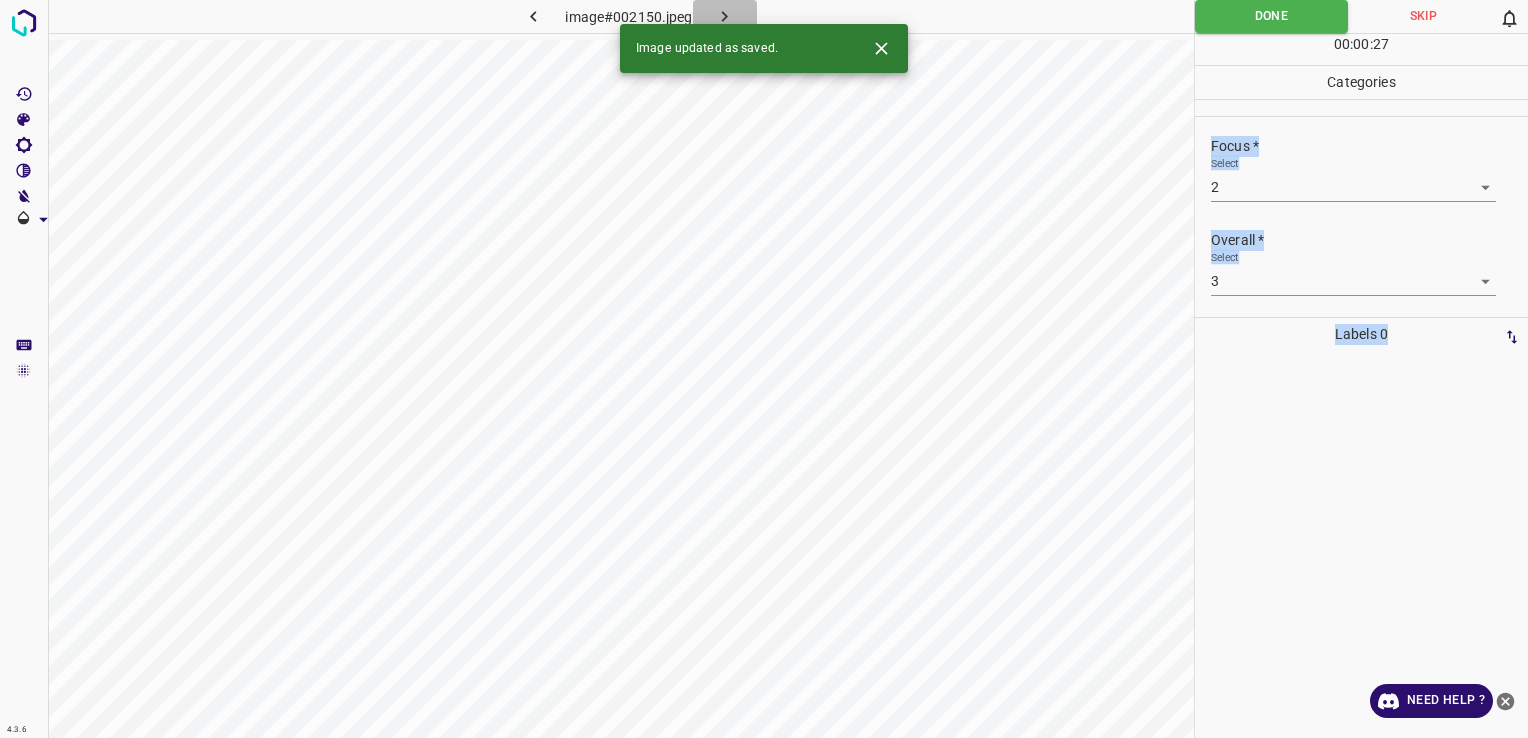 click at bounding box center [725, 16] 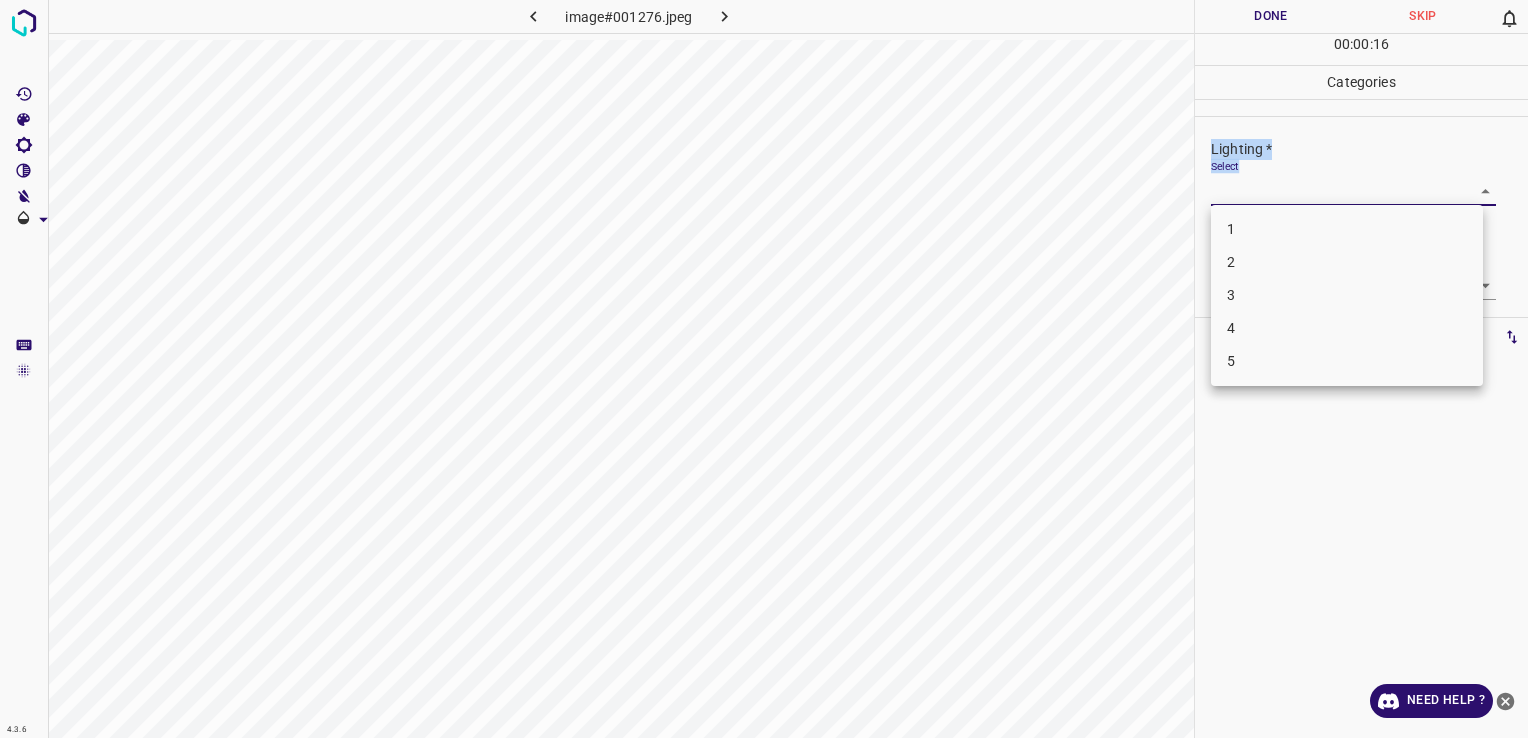 click on "4.3.6  image#001276.jpeg Done Skip 0 00   : 00   : 16   Categories Lighting *  Select ​ Focus *  Select ​ Overall *  Select ​ Labels   0 Categories 1 Lighting 2 Focus 3 Overall Tools Space Change between modes (Draw & Edit) I Auto labeling R Restore zoom M Zoom in N Zoom out Delete Delete selecte label Filters Z Restore filters X Saturation filter C Brightness filter V Contrast filter B Gray scale filter General O Download Need Help ? - Text - Hide - Delete 1 2 3 4 5" at bounding box center (764, 369) 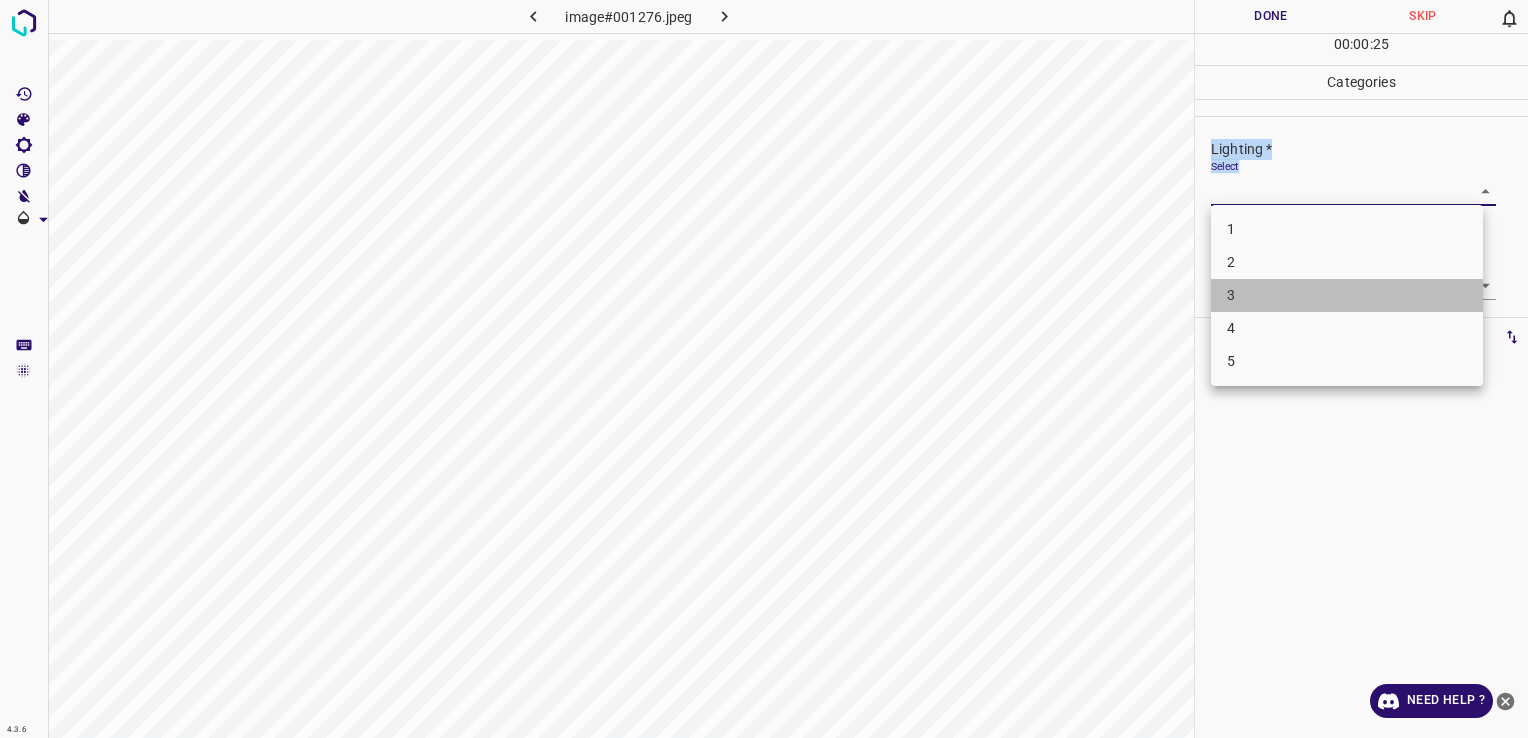 click on "3" at bounding box center [1347, 295] 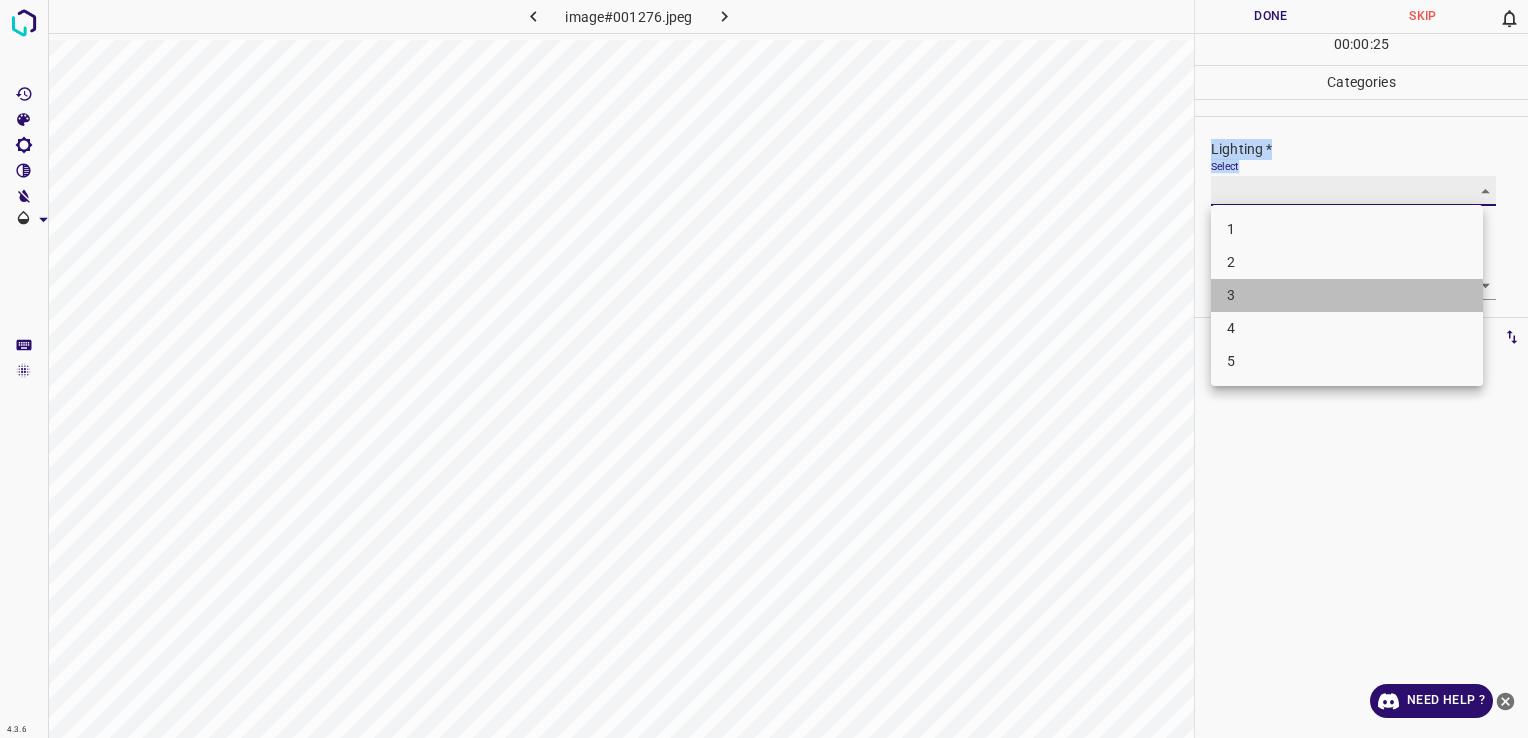 type on "3" 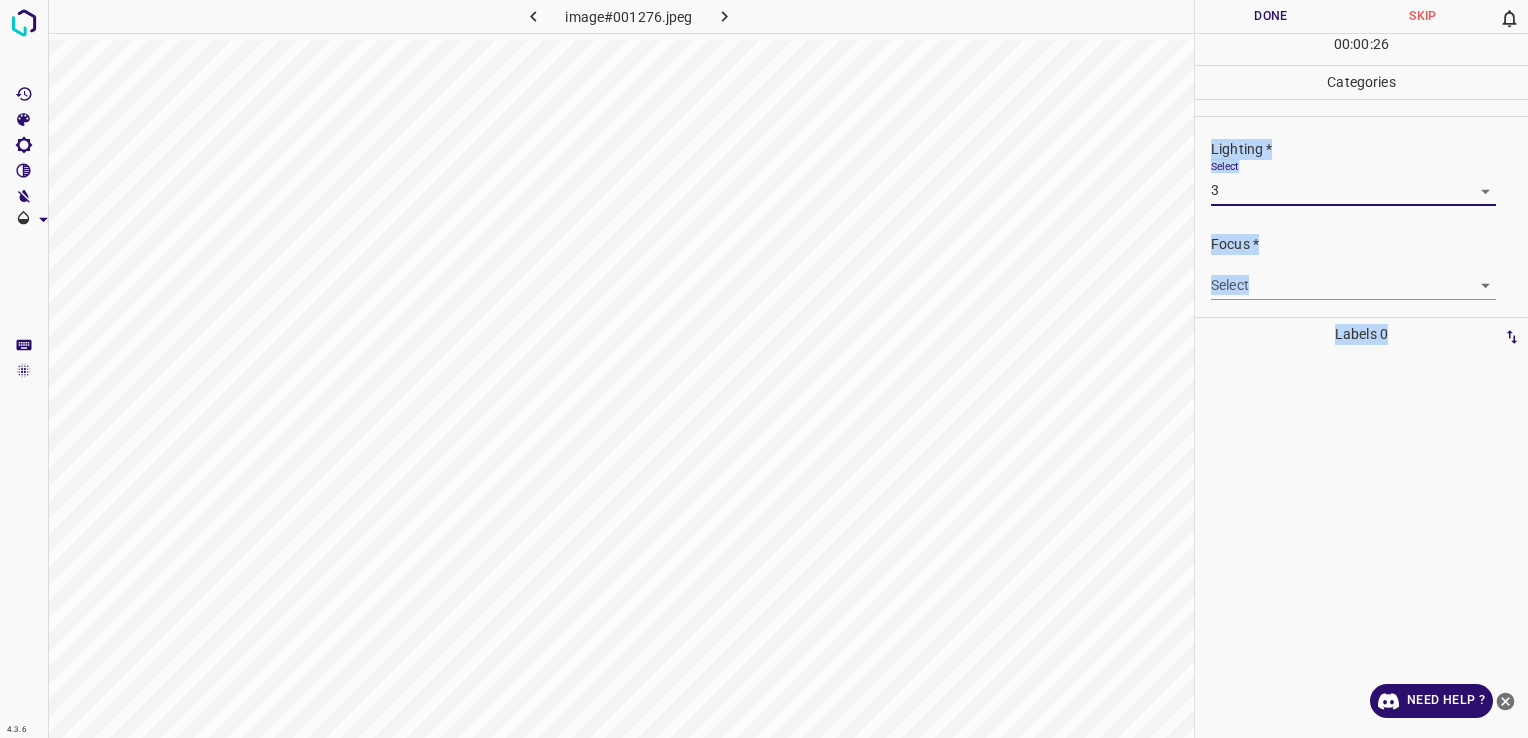 click on "4.3.6  image#001276.jpeg Done Skip 0 00   : 00   : 26   Categories Lighting *  Select 3 3 Focus *  Select ​ Overall *  Select ​ Labels   0 Categories 1 Lighting 2 Focus 3 Overall Tools Space Change between modes (Draw & Edit) I Auto labeling R Restore zoom M Zoom in N Zoom out Delete Delete selecte label Filters Z Restore filters X Saturation filter C Brightness filter V Contrast filter B Gray scale filter General O Download Need Help ? - Text - Hide - Delete" at bounding box center (764, 369) 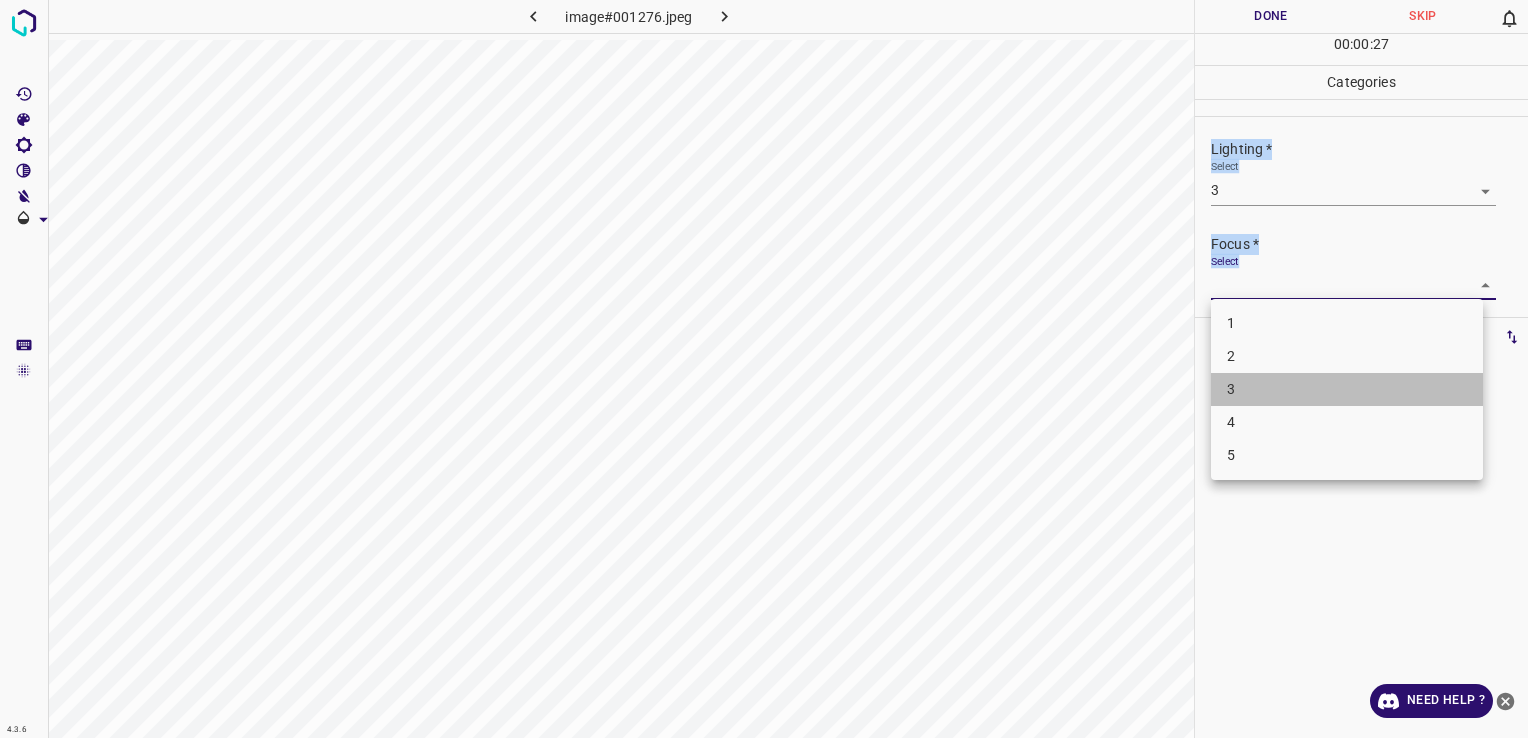 click on "3" at bounding box center (1347, 389) 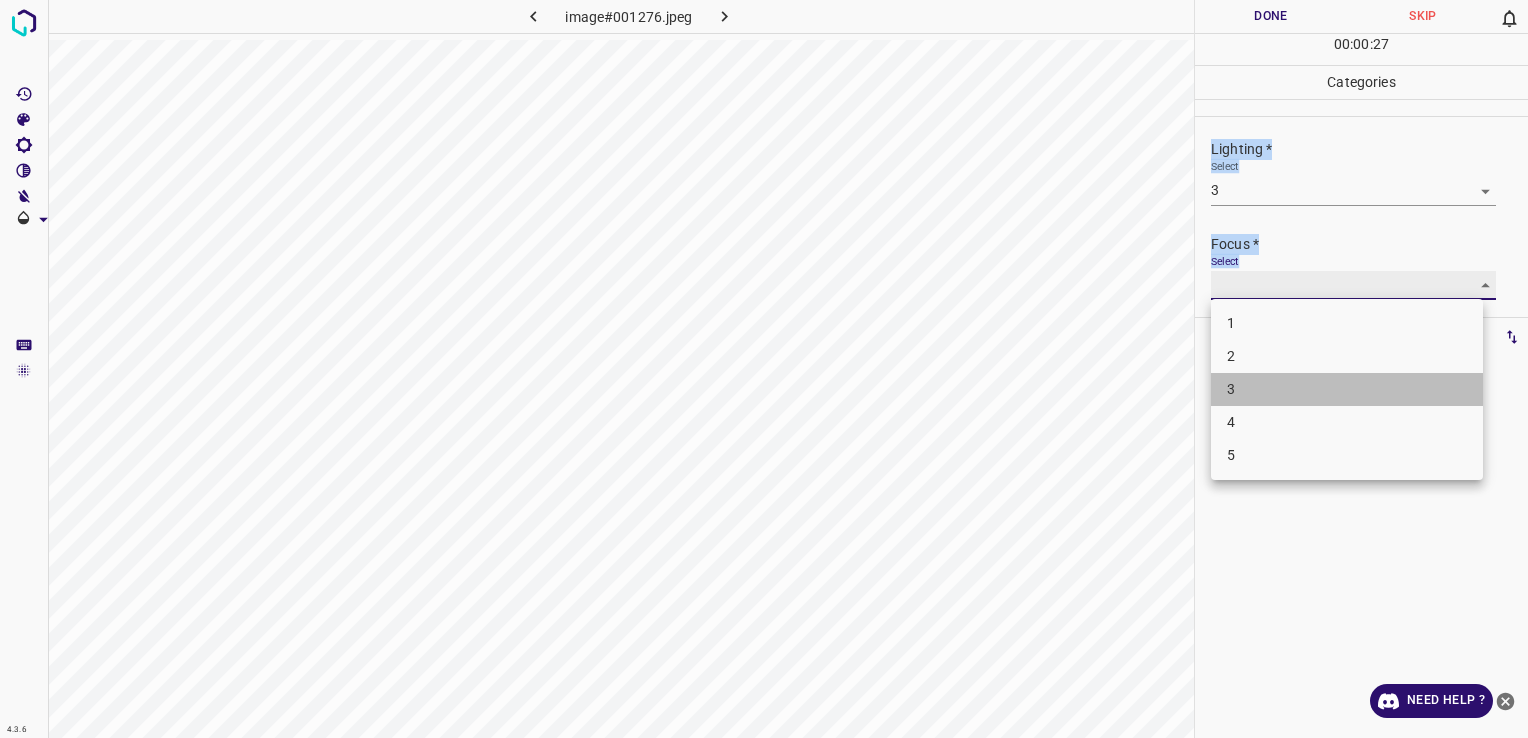 type on "3" 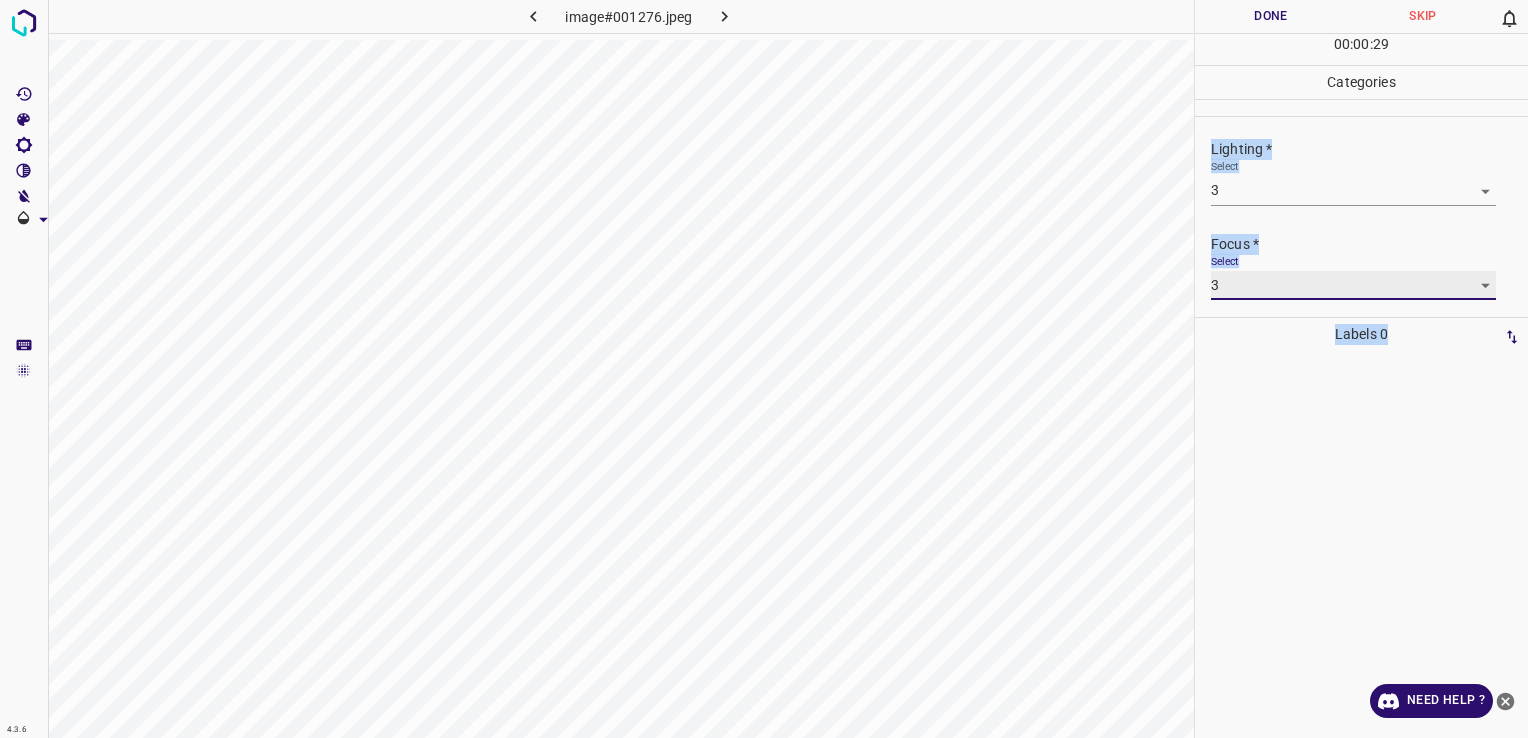 scroll, scrollTop: 98, scrollLeft: 0, axis: vertical 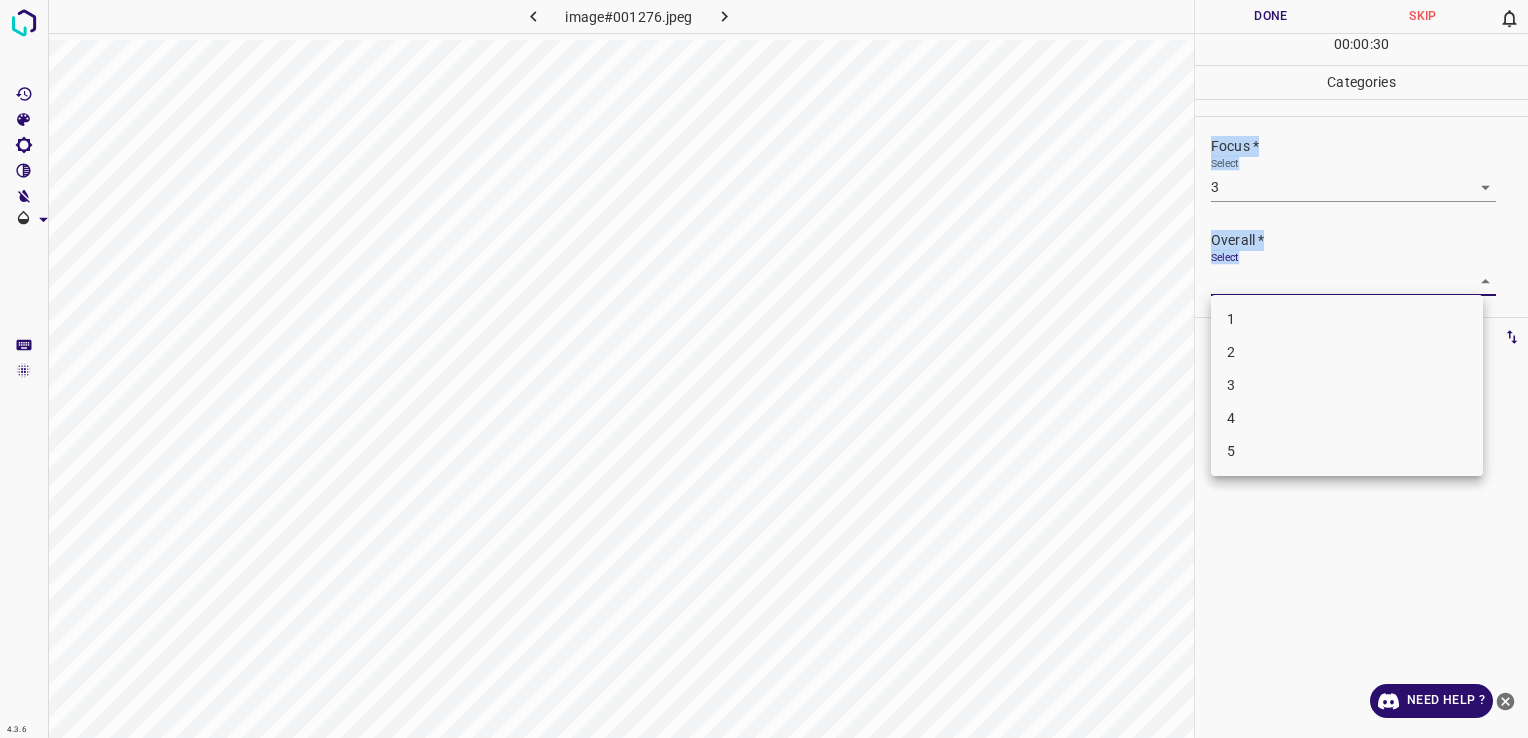 drag, startPoint x: 1435, startPoint y: 268, endPoint x: 1438, endPoint y: 363, distance: 95.047356 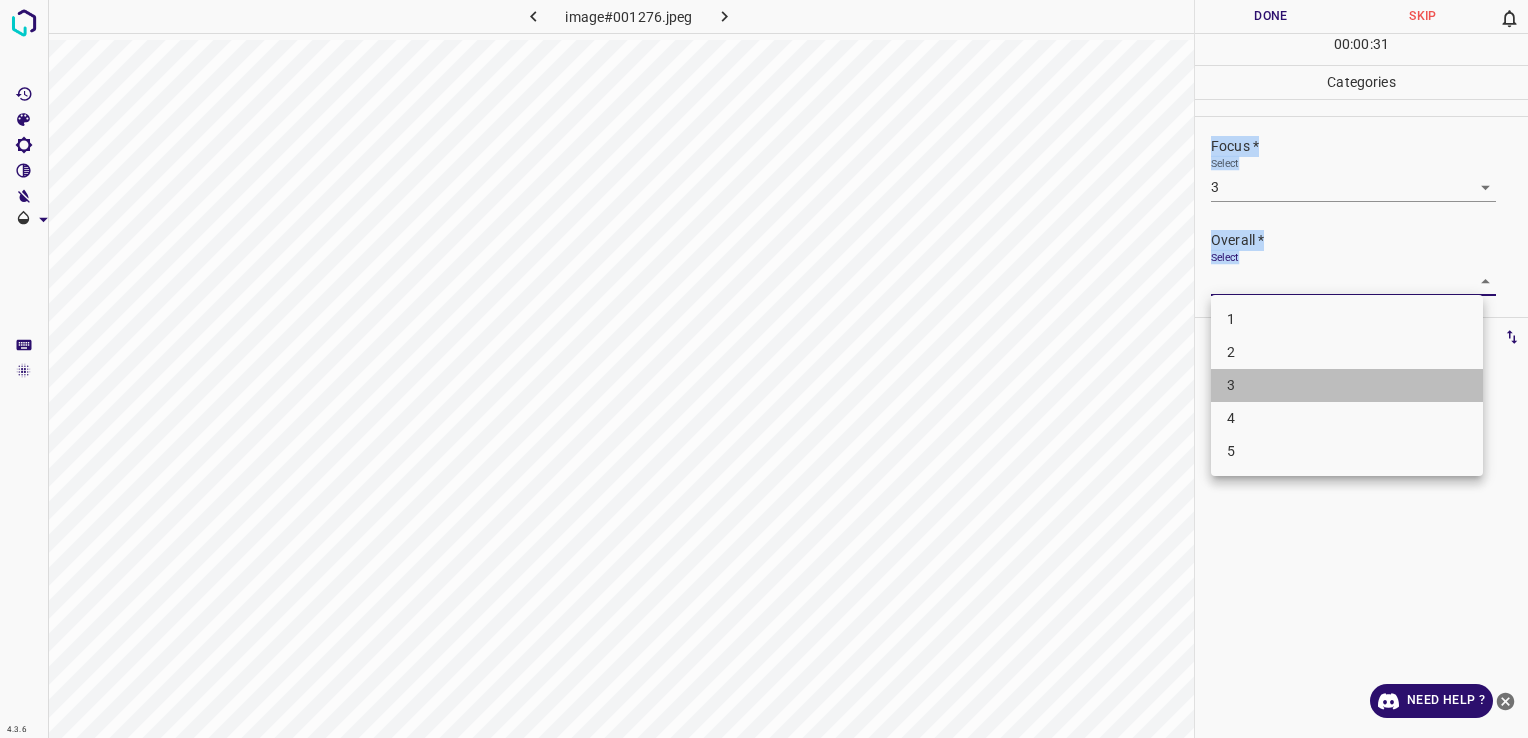click on "3" at bounding box center (1347, 385) 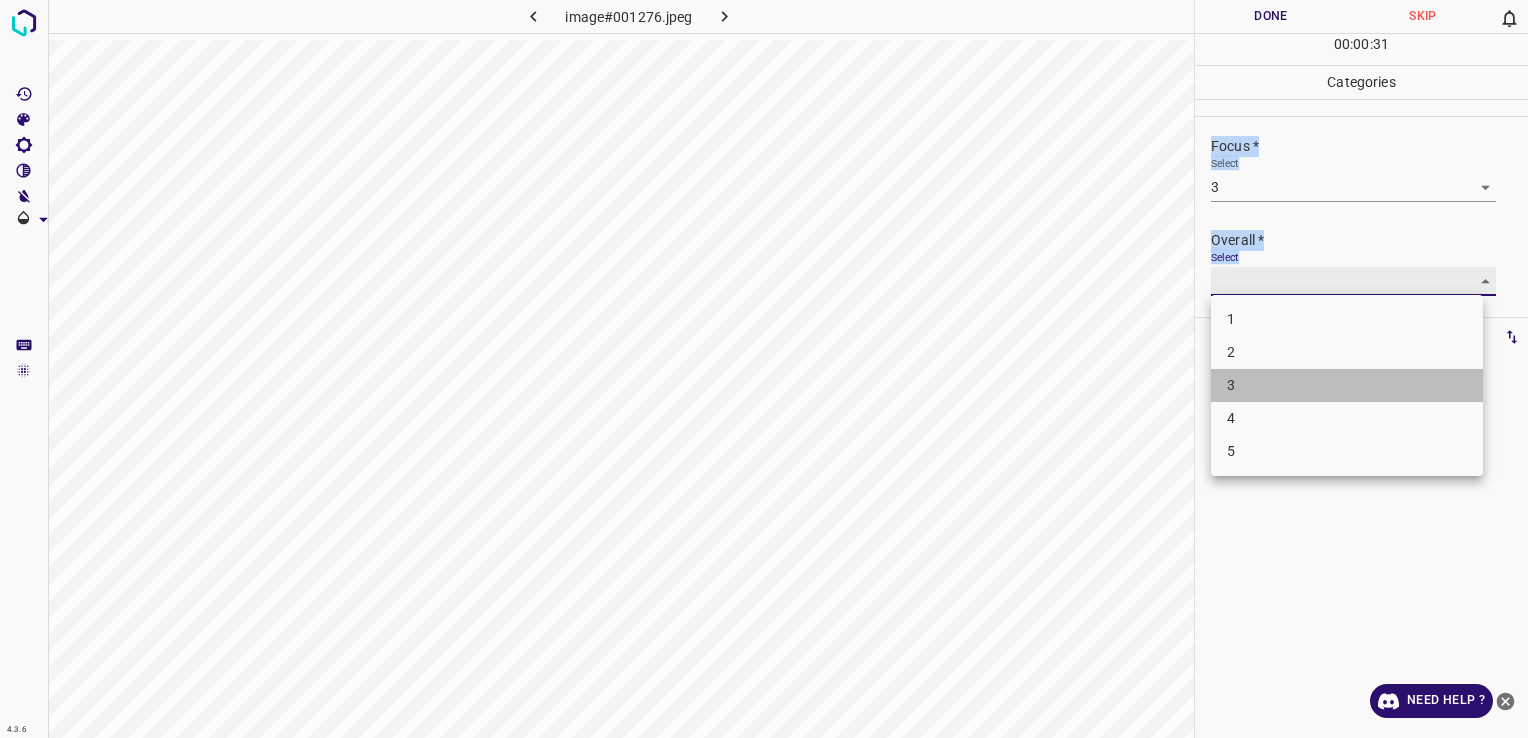 type on "3" 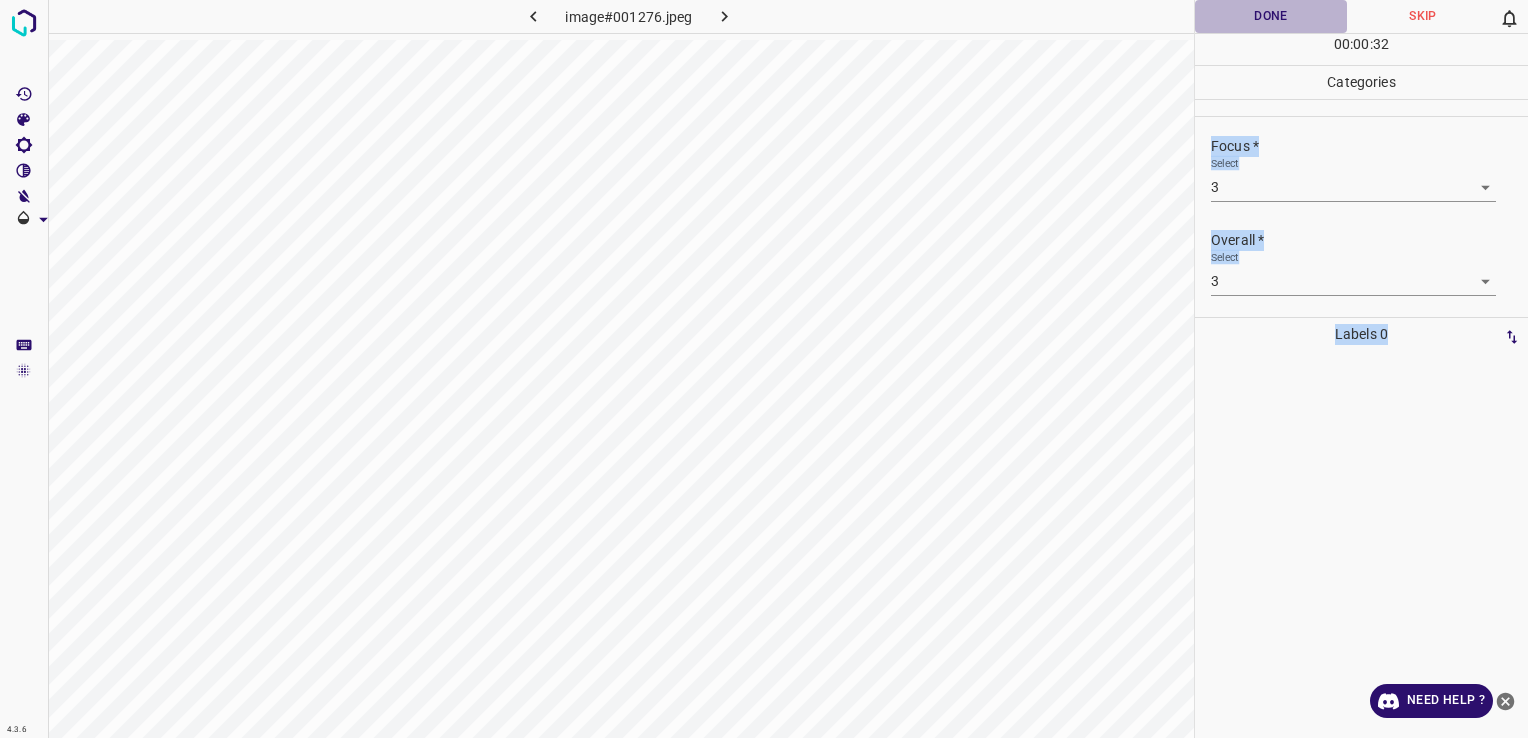 click on "Done" at bounding box center (1271, 16) 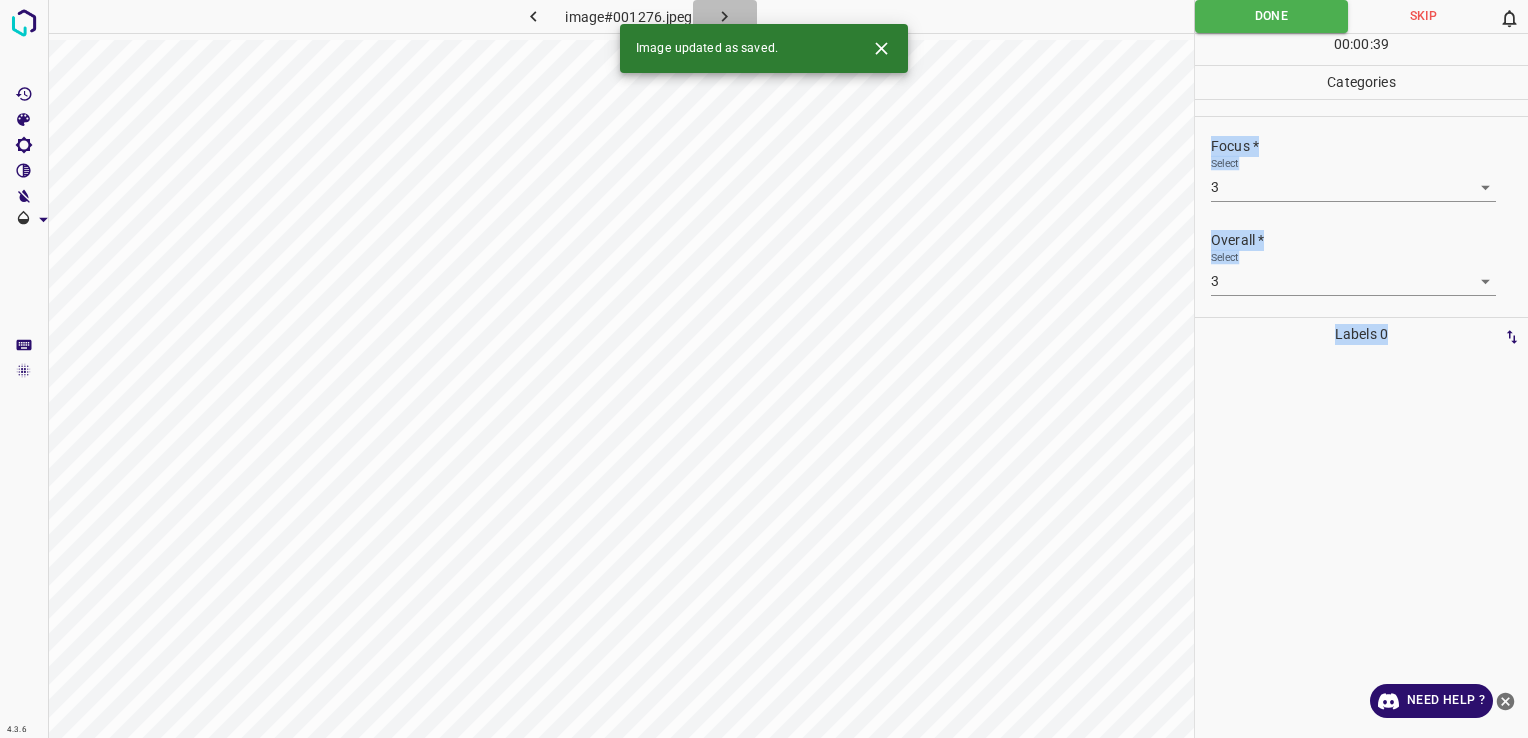 click at bounding box center (725, 16) 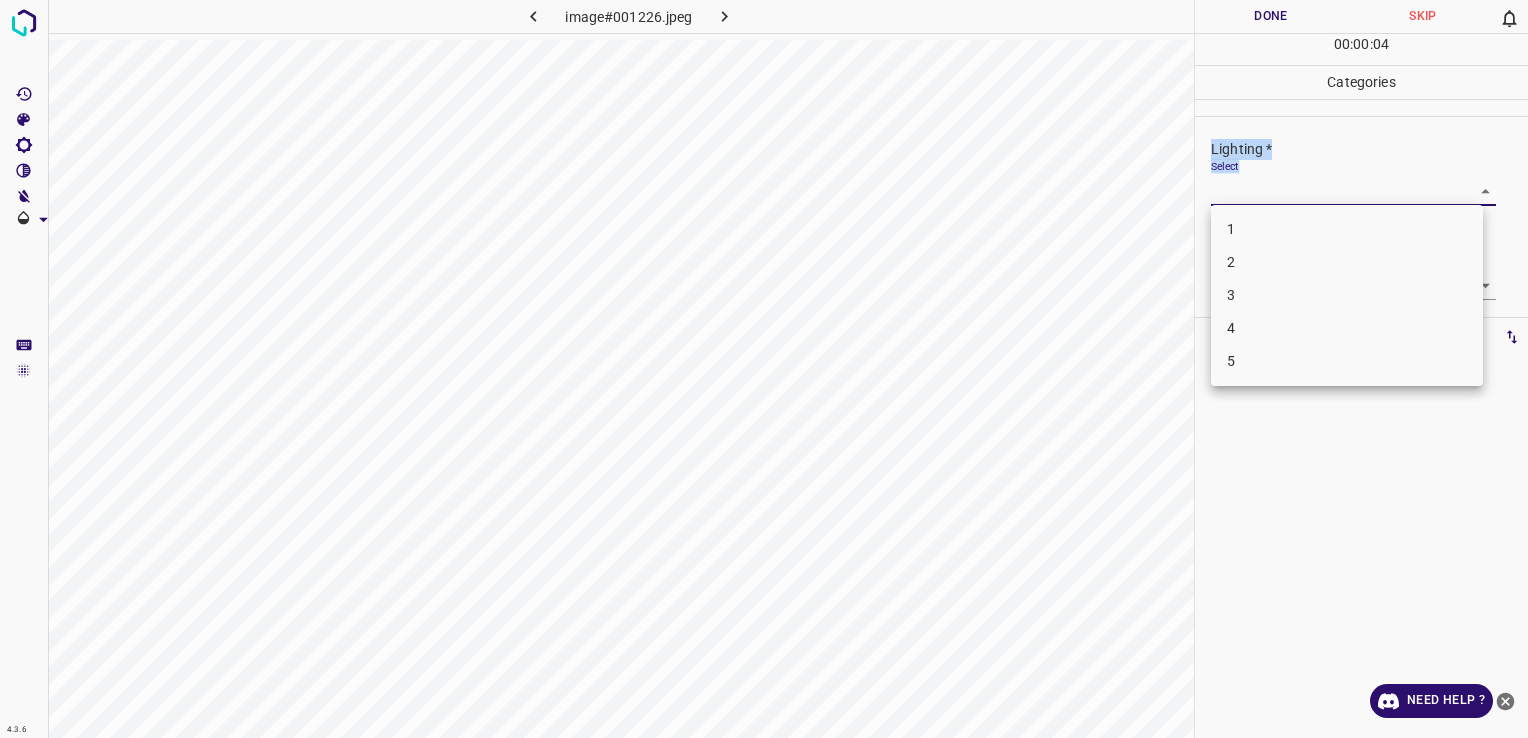 click on "4.3.6  image#001226.jpeg Done Skip 0 00   : 00   : 04   Categories Lighting *  Select ​ Focus *  Select ​ Overall *  Select ​ Labels   0 Categories 1 Lighting 2 Focus 3 Overall Tools Space Change between modes (Draw & Edit) I Auto labeling R Restore zoom M Zoom in N Zoom out Delete Delete selecte label Filters Z Restore filters X Saturation filter C Brightness filter V Contrast filter B Gray scale filter General O Download Need Help ? - Text - Hide - Delete 1 2 3 4 5" at bounding box center [764, 369] 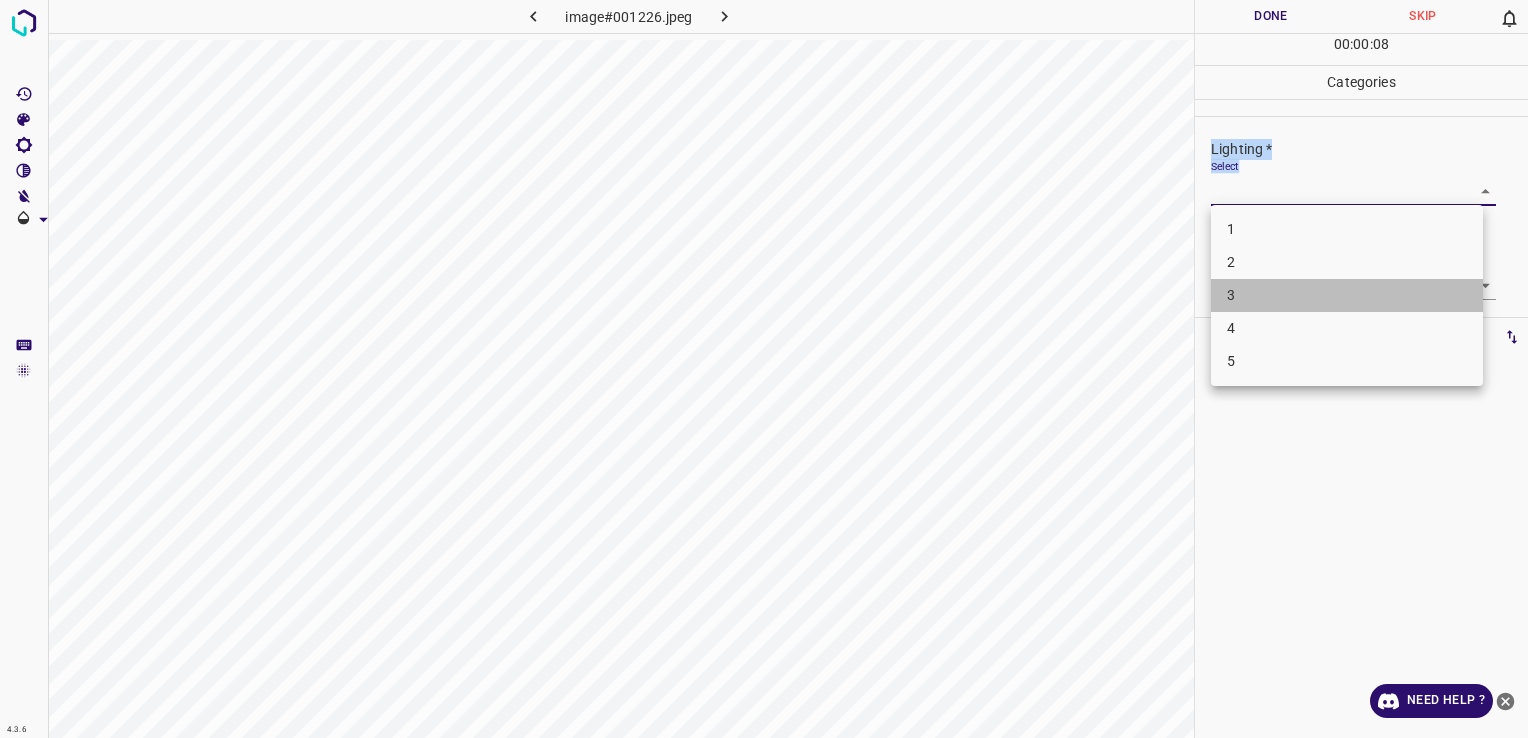 click on "3" at bounding box center (1347, 295) 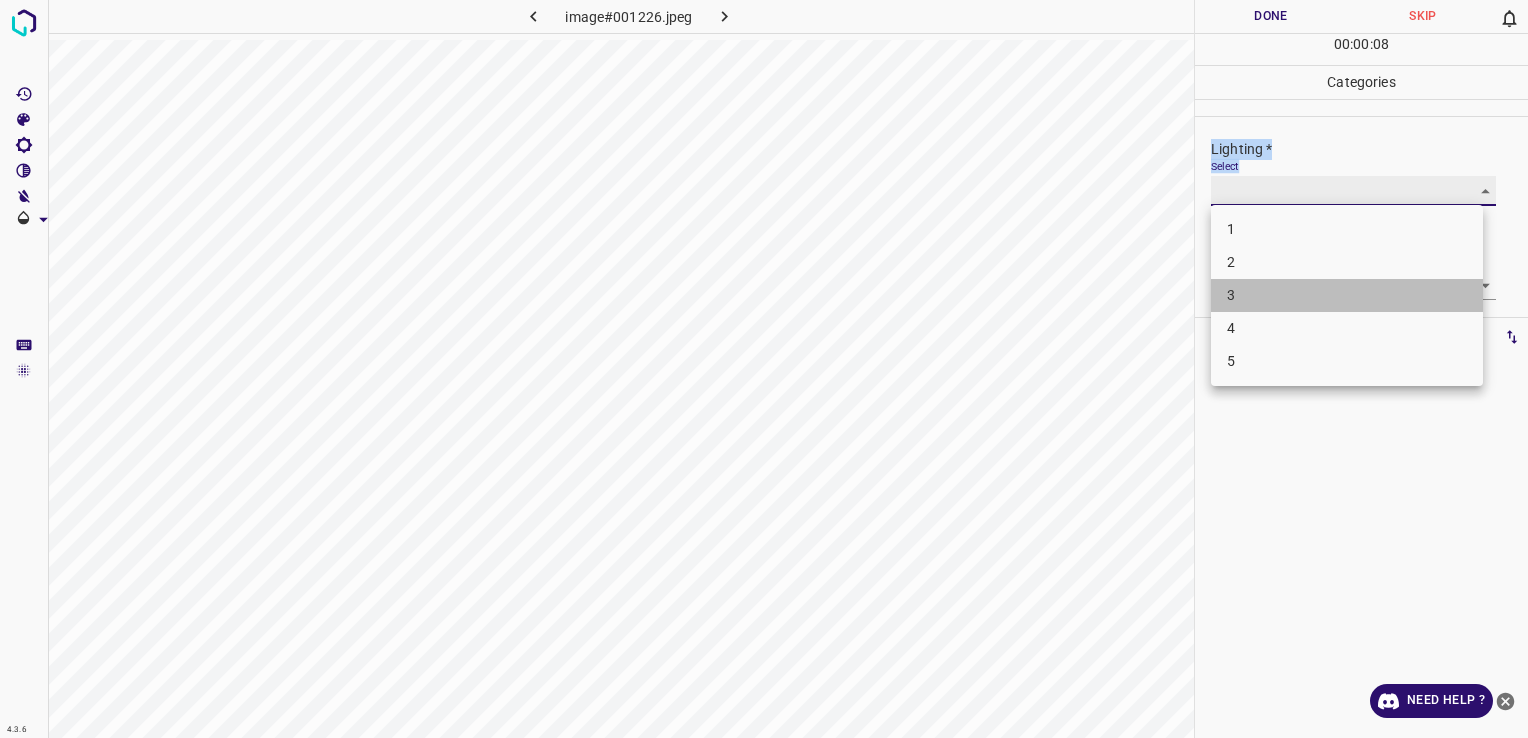 type on "3" 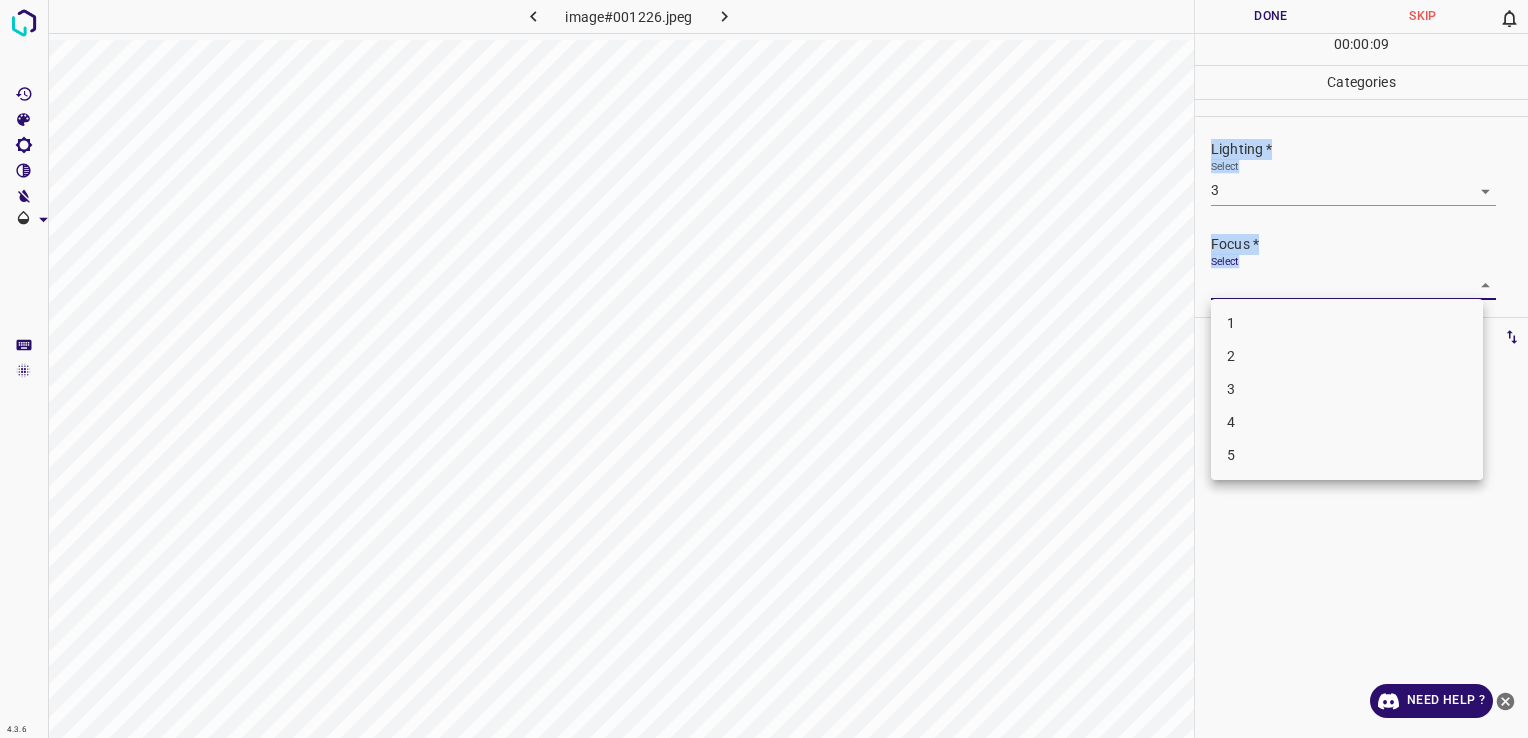 click on "4.3.6  image#001226.jpeg Done Skip 0 00   : 00   : 09   Categories Lighting *  Select 3 3 Focus *  Select ​ Overall *  Select ​ Labels   0 Categories 1 Lighting 2 Focus 3 Overall Tools Space Change between modes (Draw & Edit) I Auto labeling R Restore zoom M Zoom in N Zoom out Delete Delete selecte label Filters Z Restore filters X Saturation filter C Brightness filter V Contrast filter B Gray scale filter General O Download Need Help ? - Text - Hide - Delete 1 2 3 4 5" at bounding box center [764, 369] 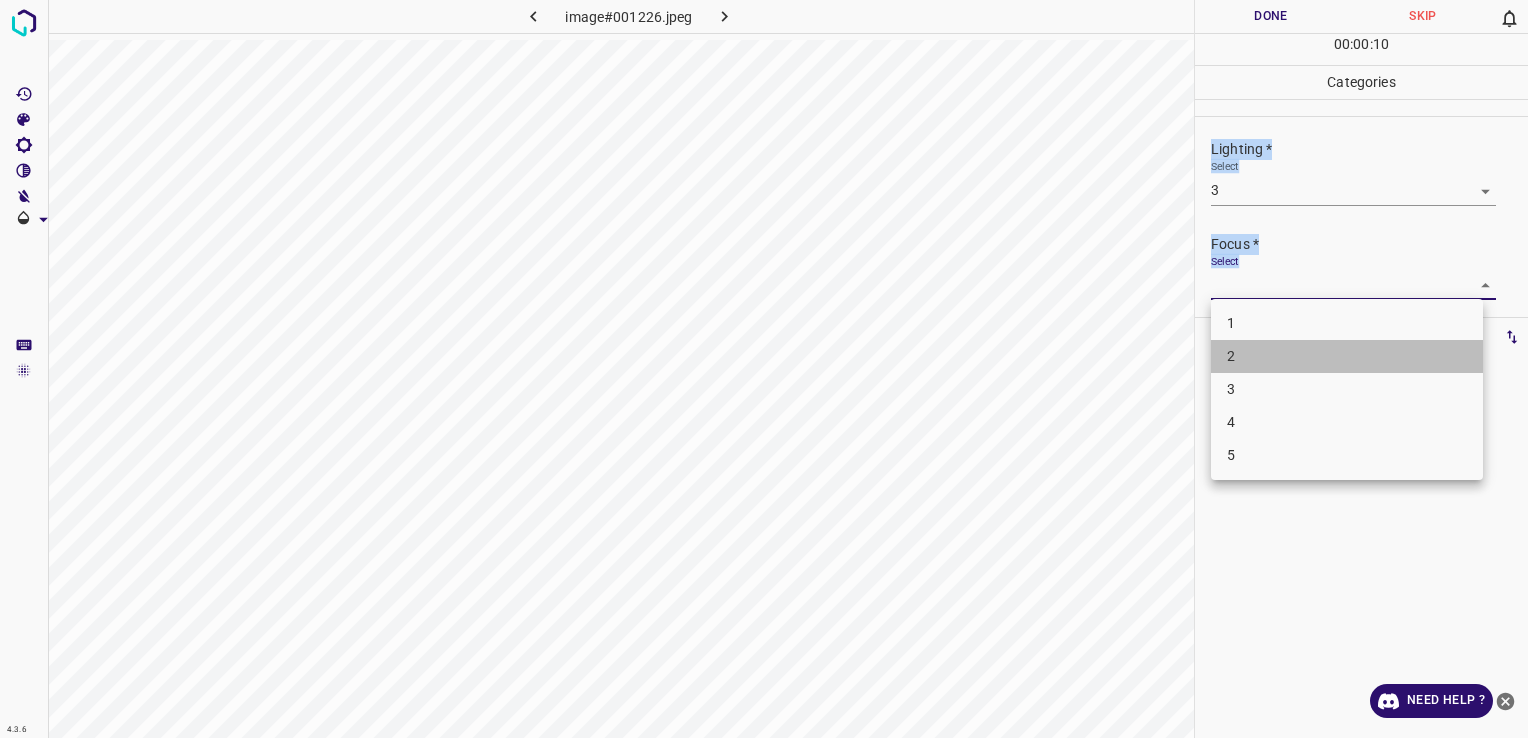 click on "2" at bounding box center [1347, 356] 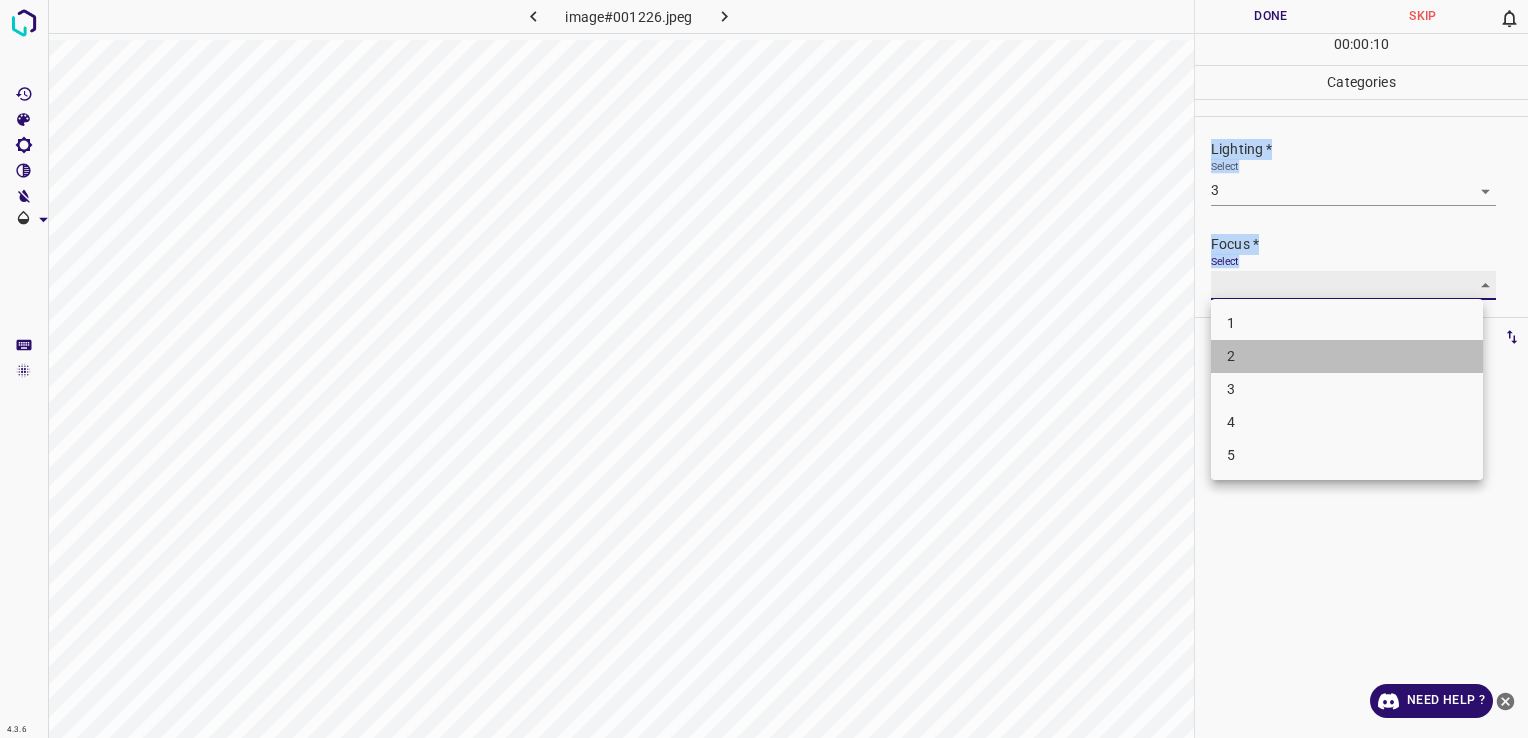 type on "2" 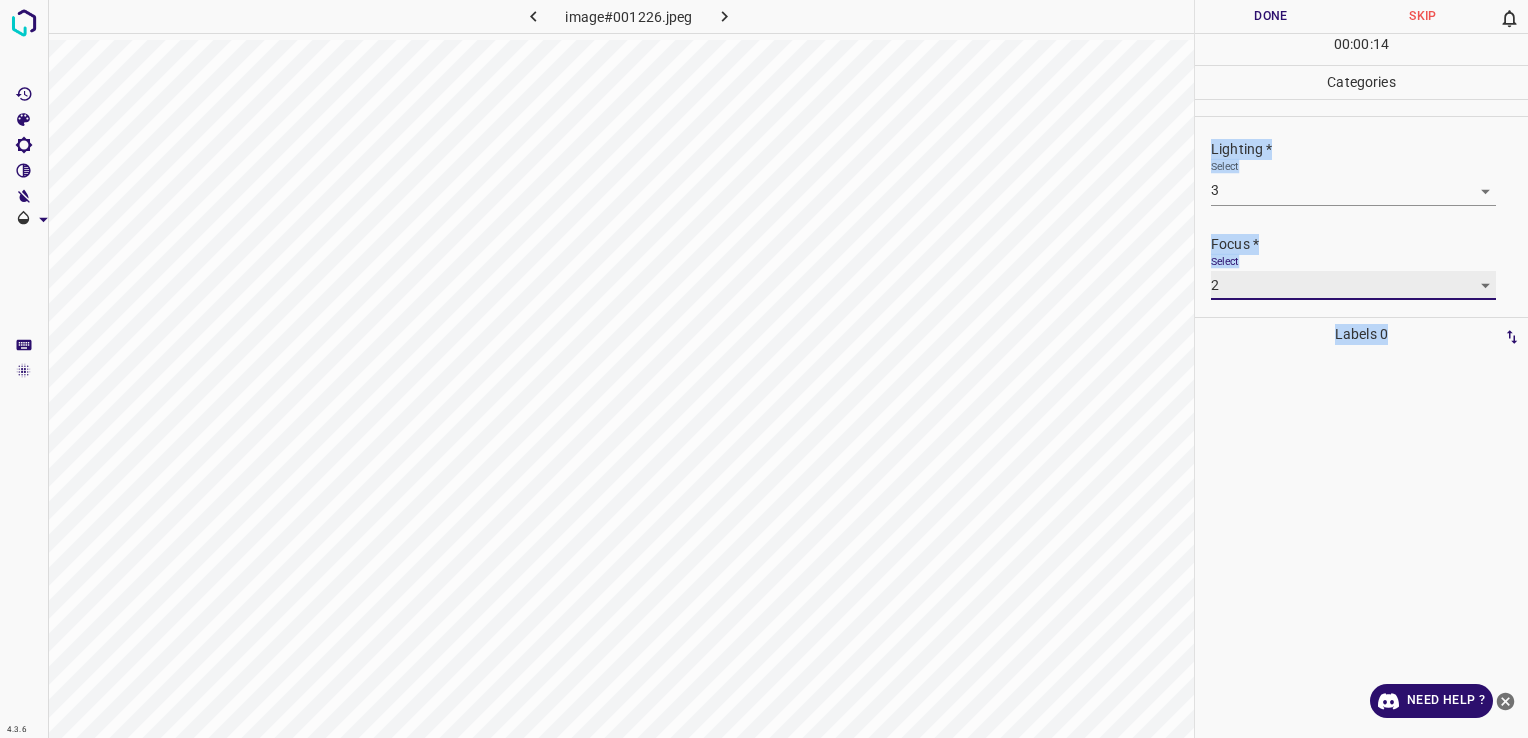 scroll, scrollTop: 98, scrollLeft: 0, axis: vertical 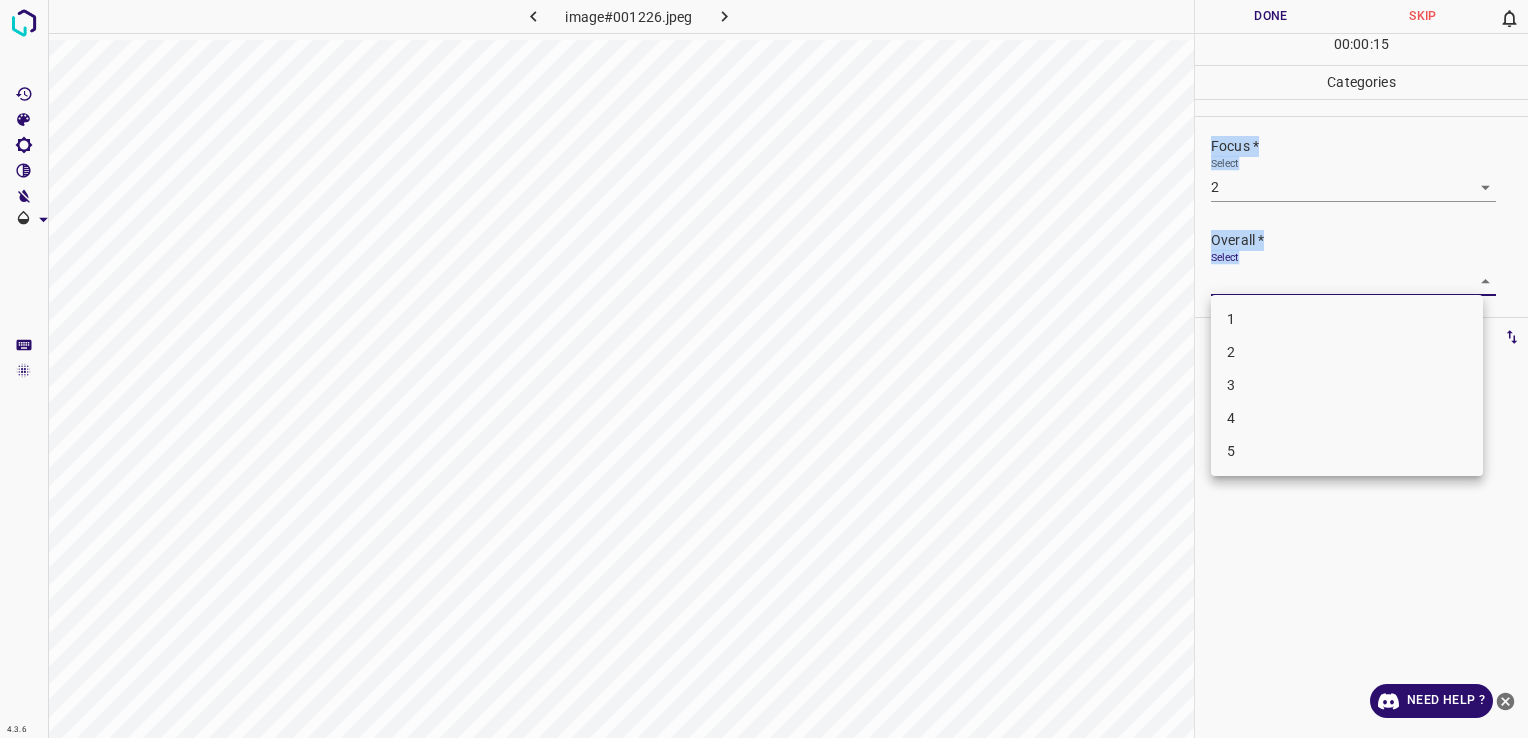click on "4.3.6  image#001226.jpeg Done Skip 0 00   : 00   : 15   Categories Lighting *  Select 3 3 Focus *  Select 2 2 Overall *  Select ​ Labels   0 Categories 1 Lighting 2 Focus 3 Overall Tools Space Change between modes (Draw & Edit) I Auto labeling R Restore zoom M Zoom in N Zoom out Delete Delete selecte label Filters Z Restore filters X Saturation filter C Brightness filter V Contrast filter B Gray scale filter General O Download Need Help ? - Text - Hide - Delete 1 2 3 4 5" at bounding box center (764, 369) 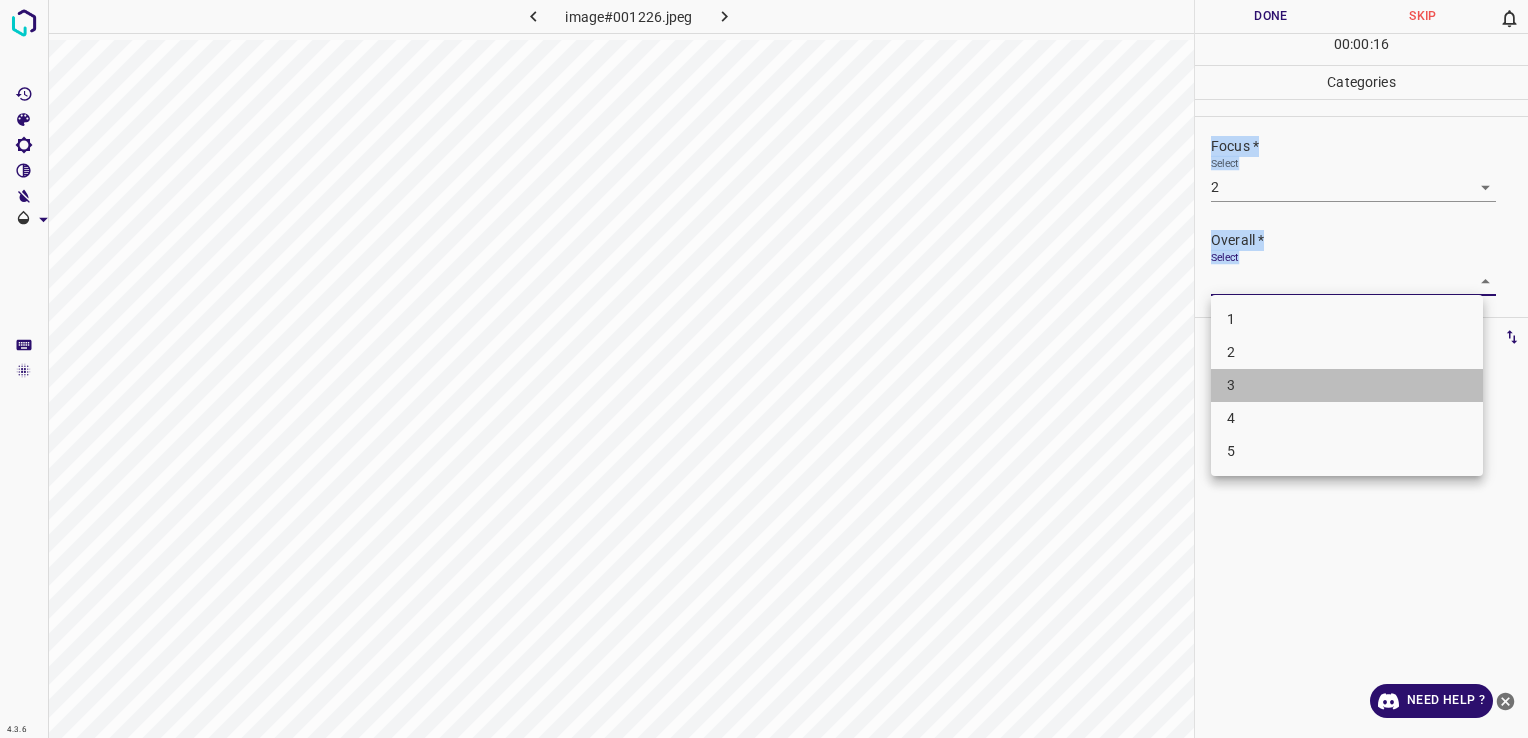 click on "3" at bounding box center (1347, 385) 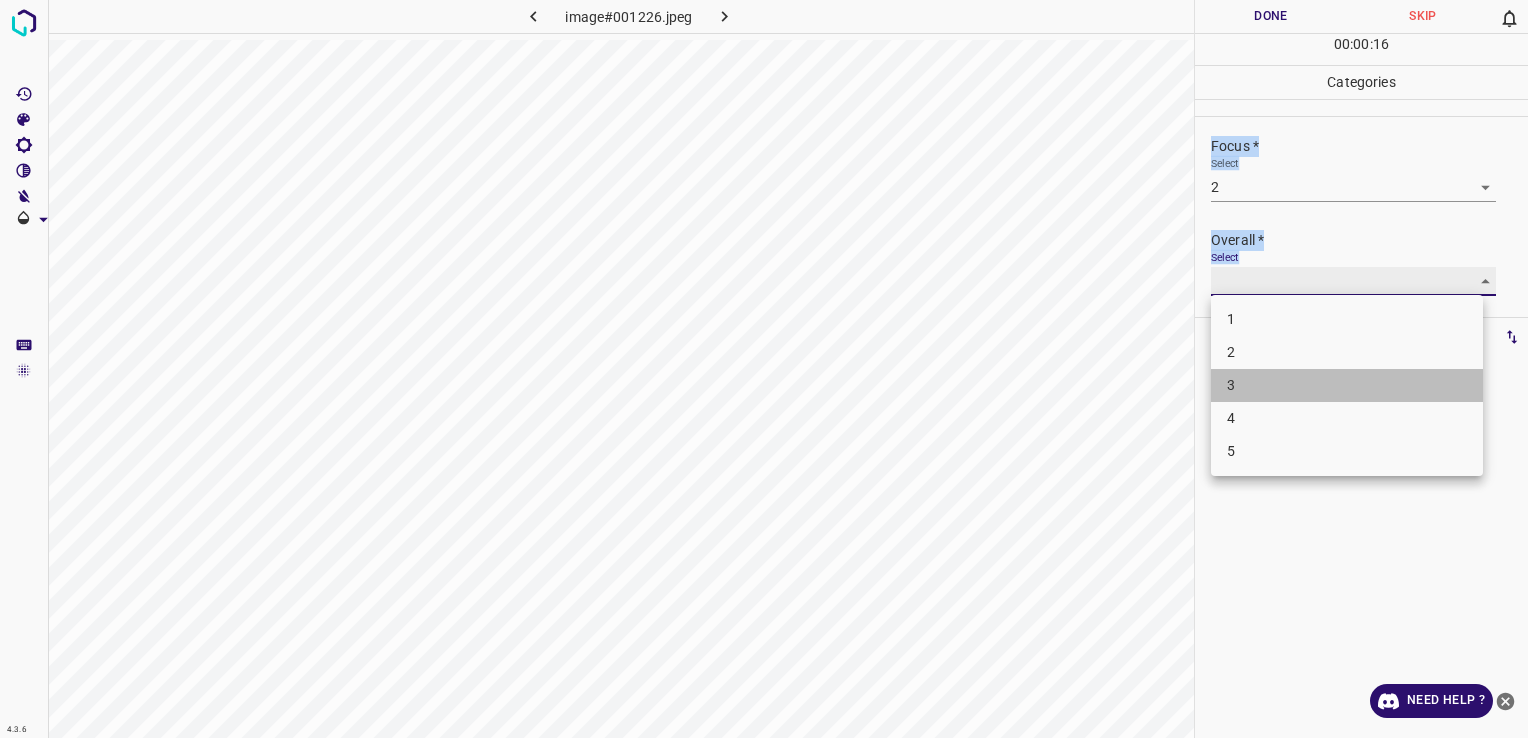 type on "3" 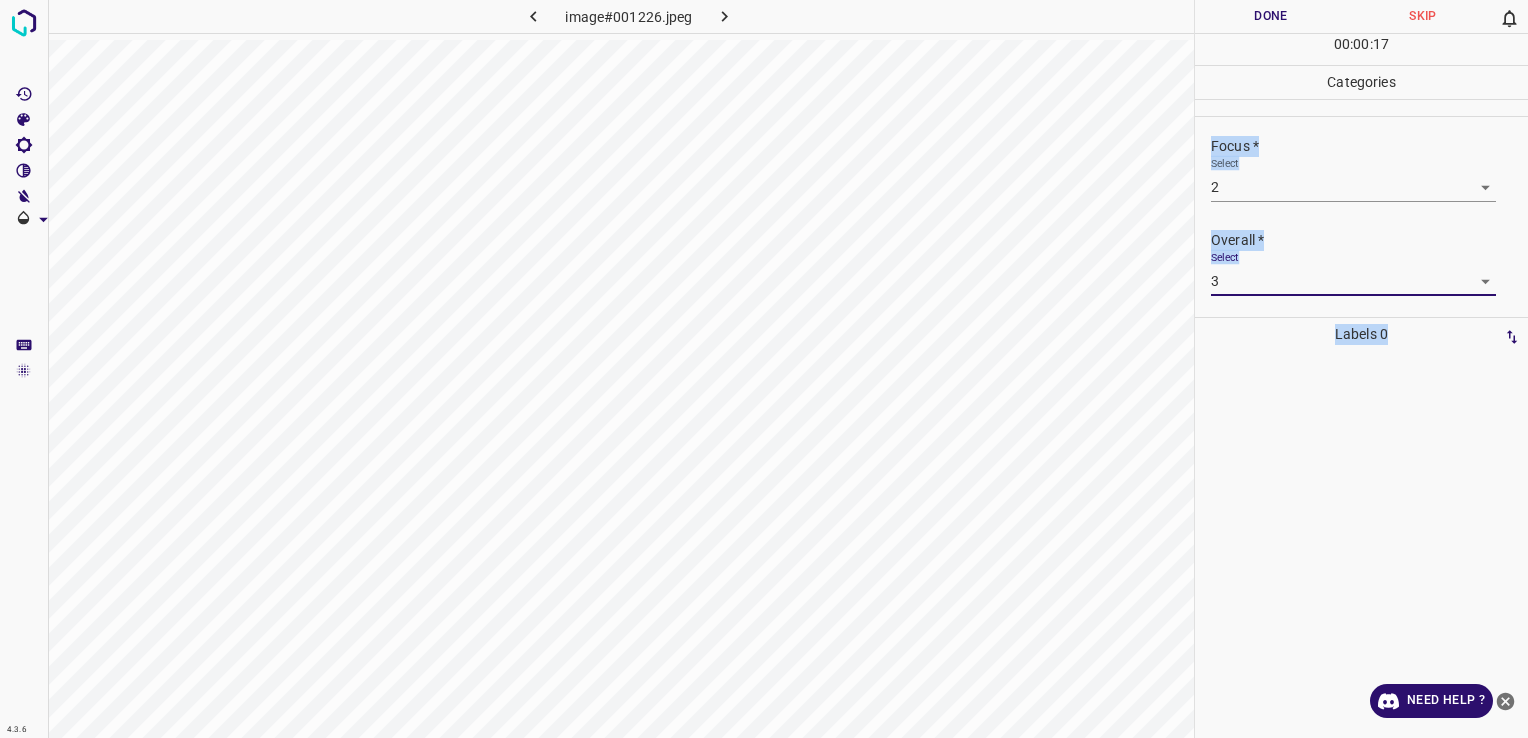 click on "Done" at bounding box center (1271, 16) 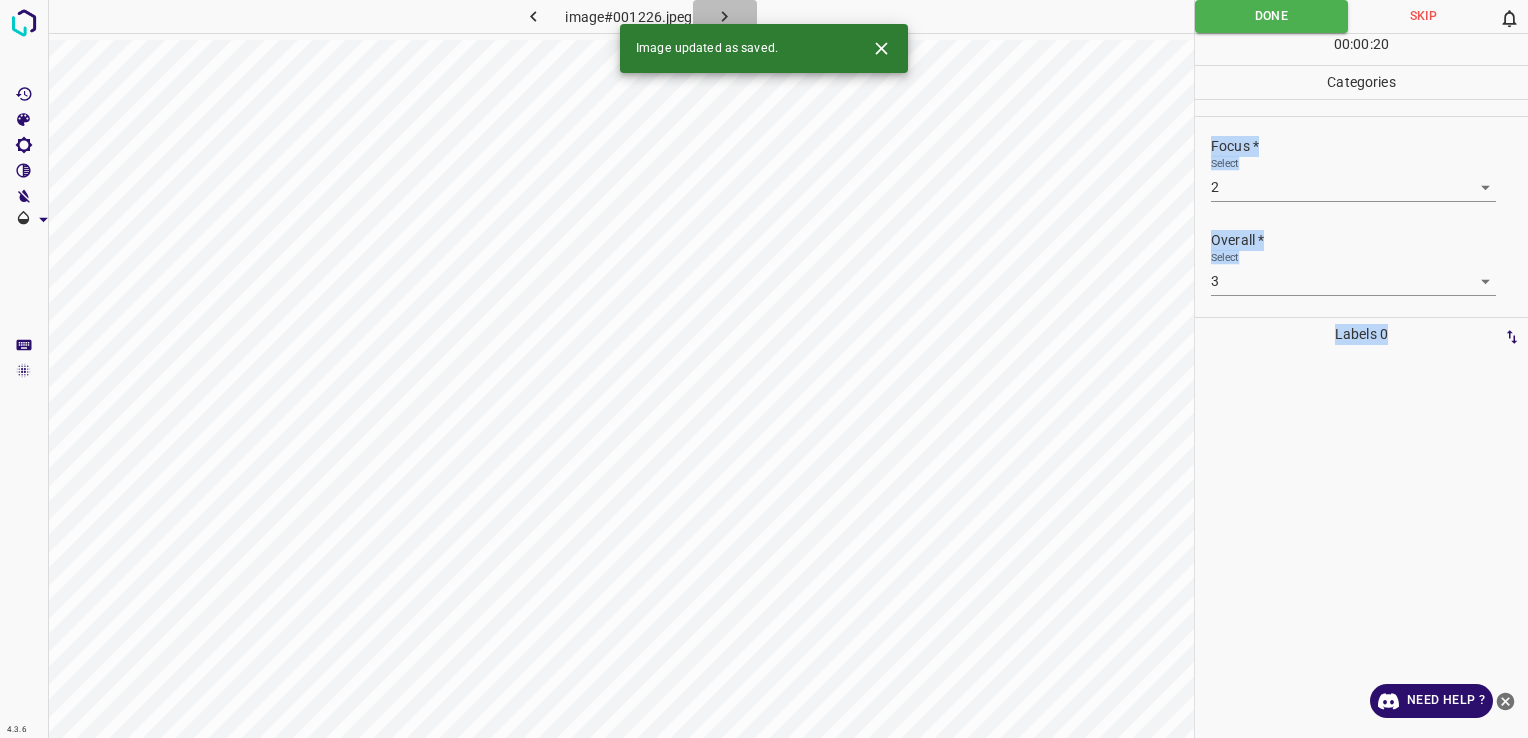 click at bounding box center [725, 16] 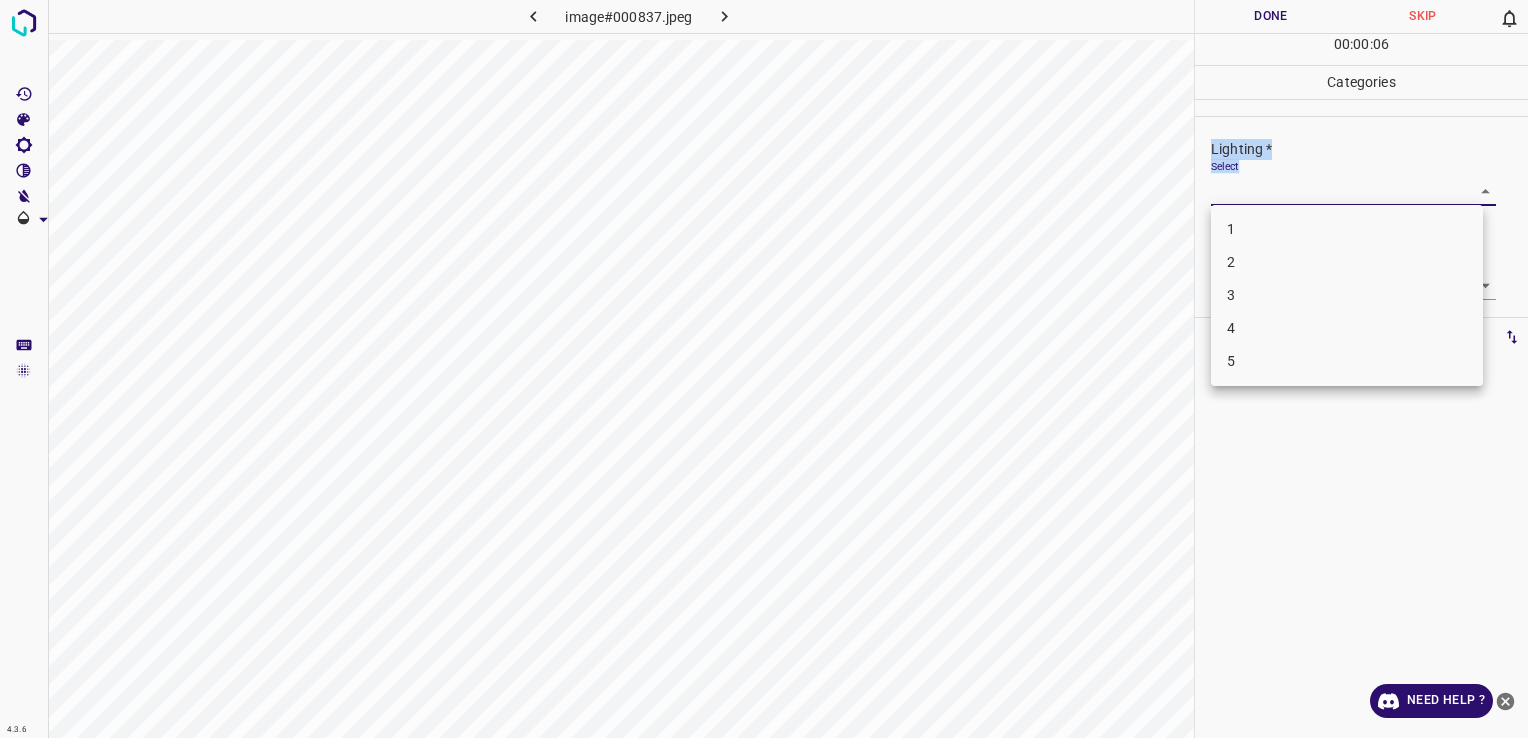click on "4.3.6  image#000837.jpeg Done Skip 0 00   : 00   : 06   Categories Lighting *  Select ​ Focus *  Select ​ Overall *  Select ​ Labels   0 Categories 1 Lighting 2 Focus 3 Overall Tools Space Change between modes (Draw & Edit) I Auto labeling R Restore zoom M Zoom in N Zoom out Delete Delete selecte label Filters Z Restore filters X Saturation filter C Brightness filter V Contrast filter B Gray scale filter General O Download Need Help ? - Text - Hide - Delete 1 2 3 4 5" at bounding box center [764, 369] 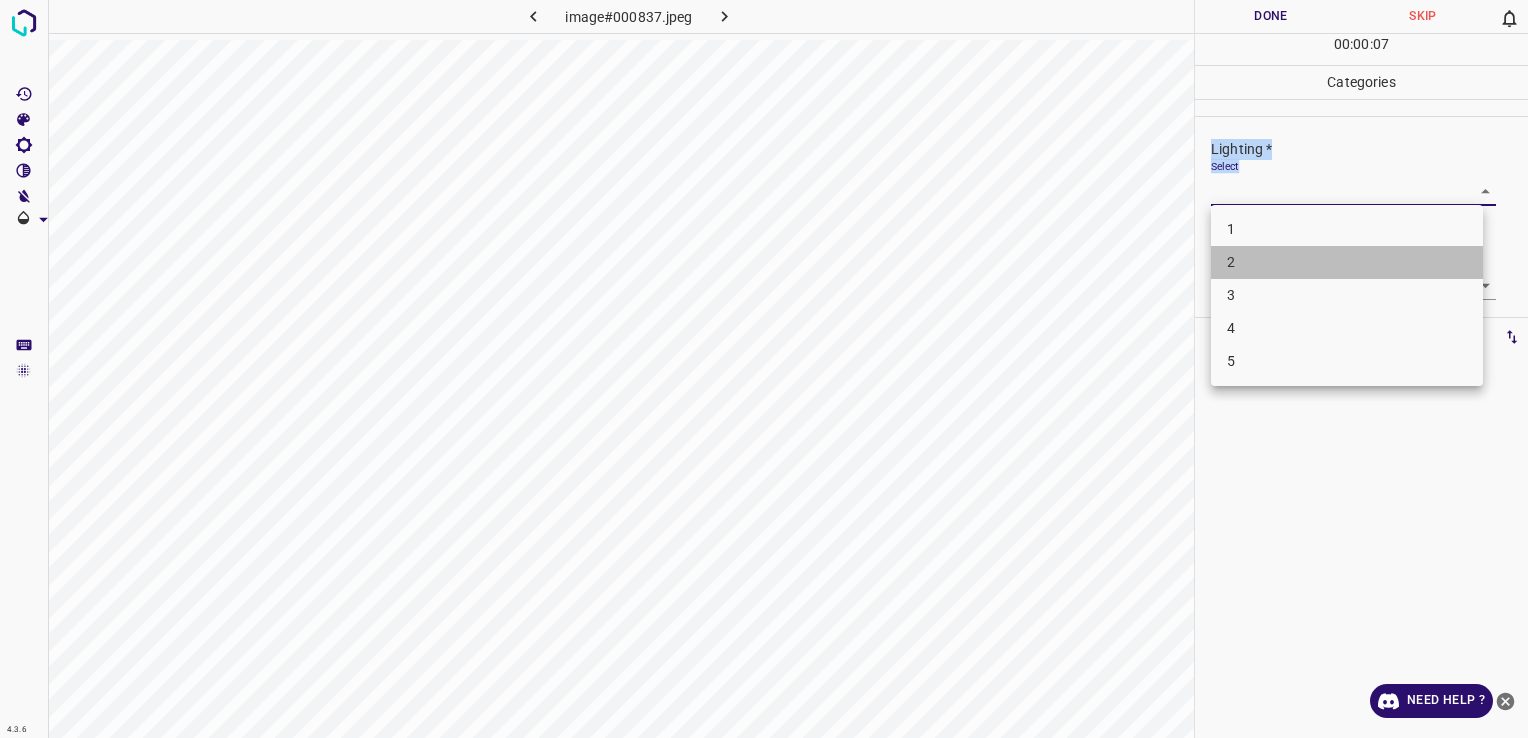 click on "2" at bounding box center [1347, 262] 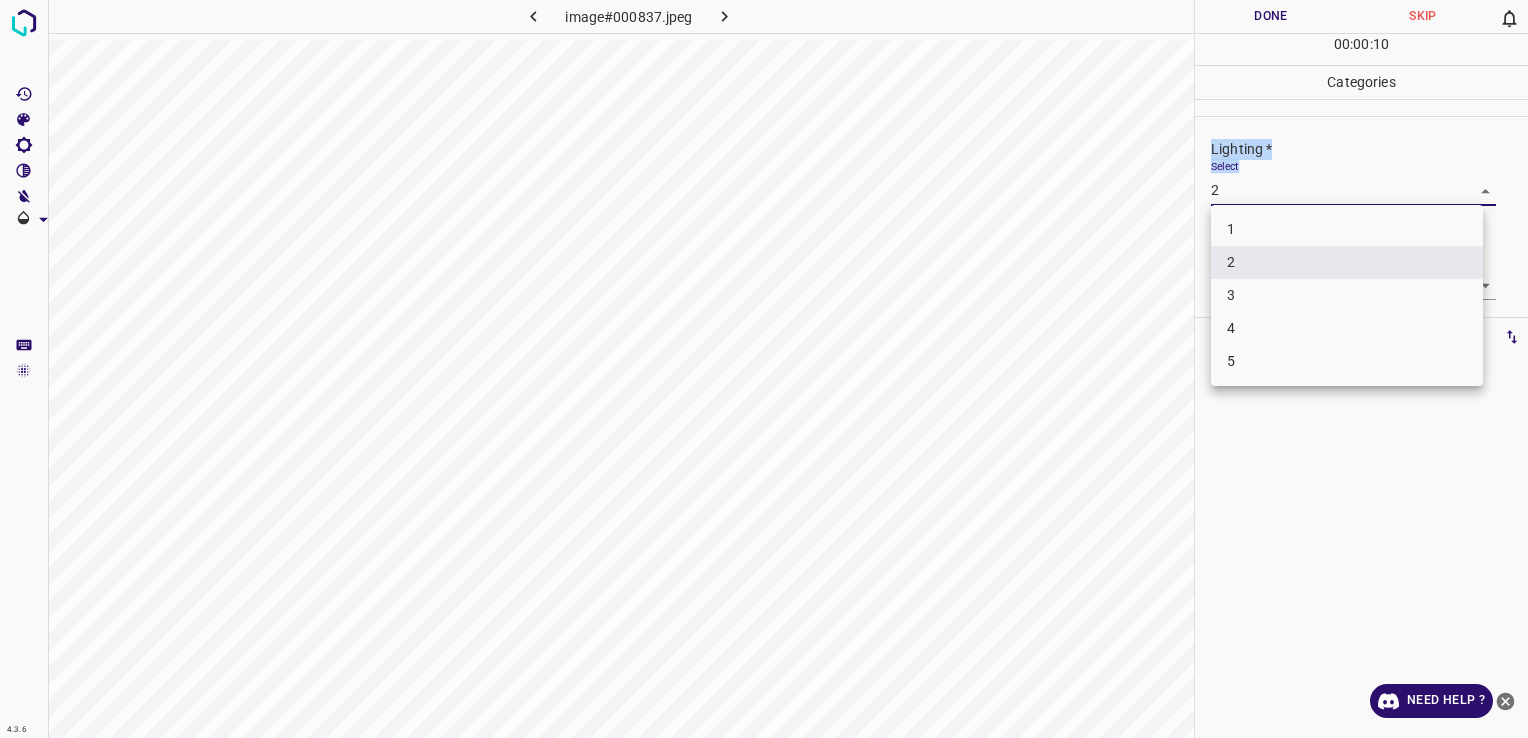 drag, startPoint x: 1297, startPoint y: 188, endPoint x: 1311, endPoint y: 298, distance: 110.88733 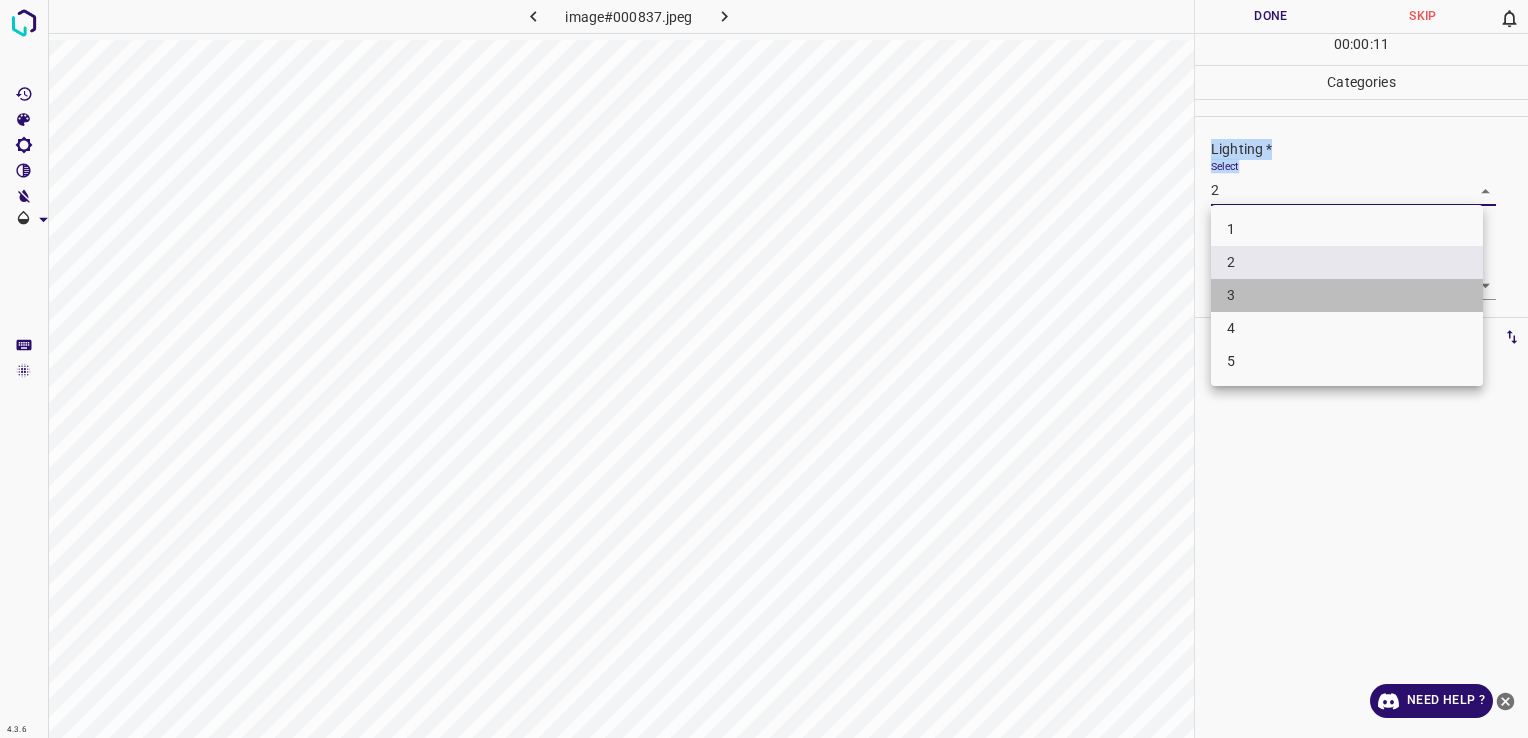 click on "3" at bounding box center (1347, 295) 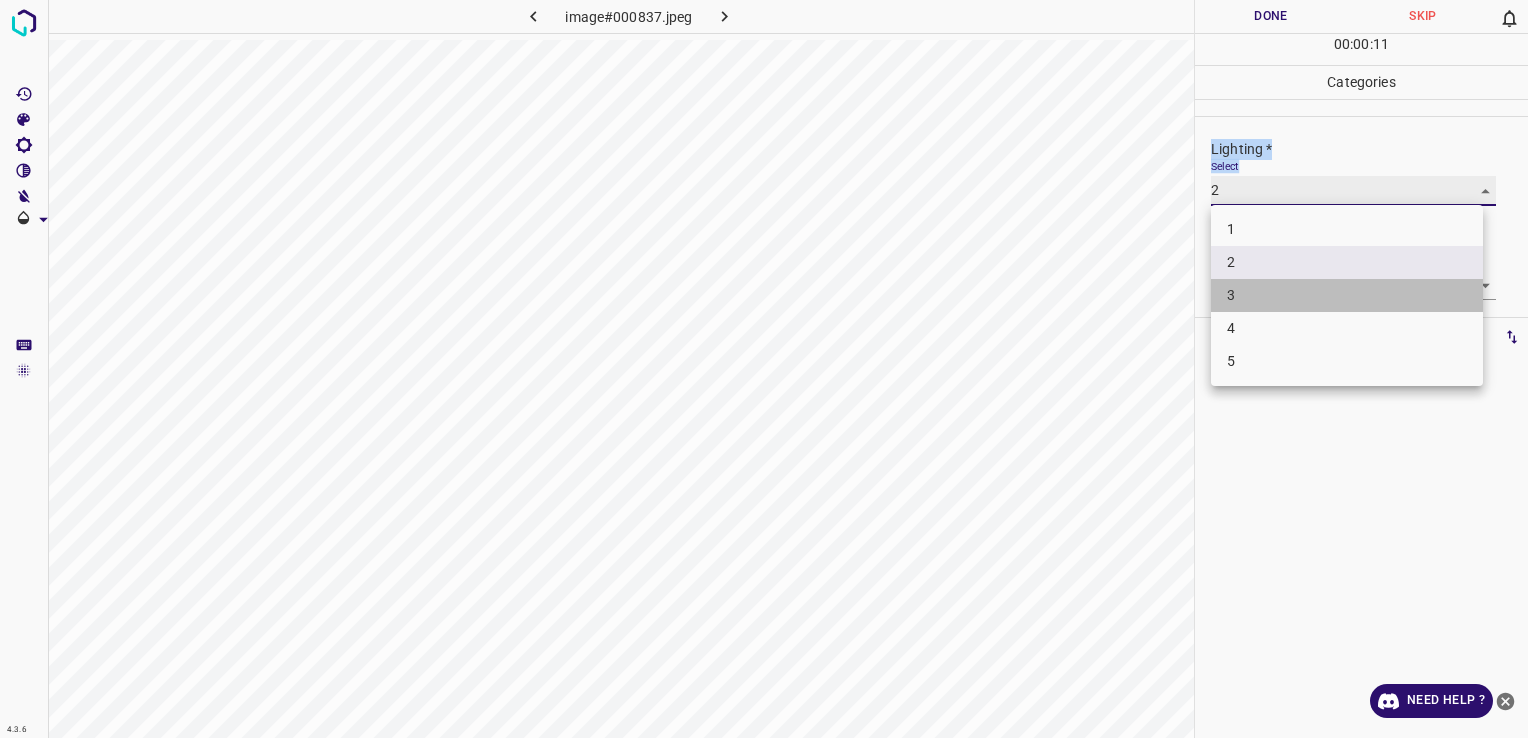 type on "3" 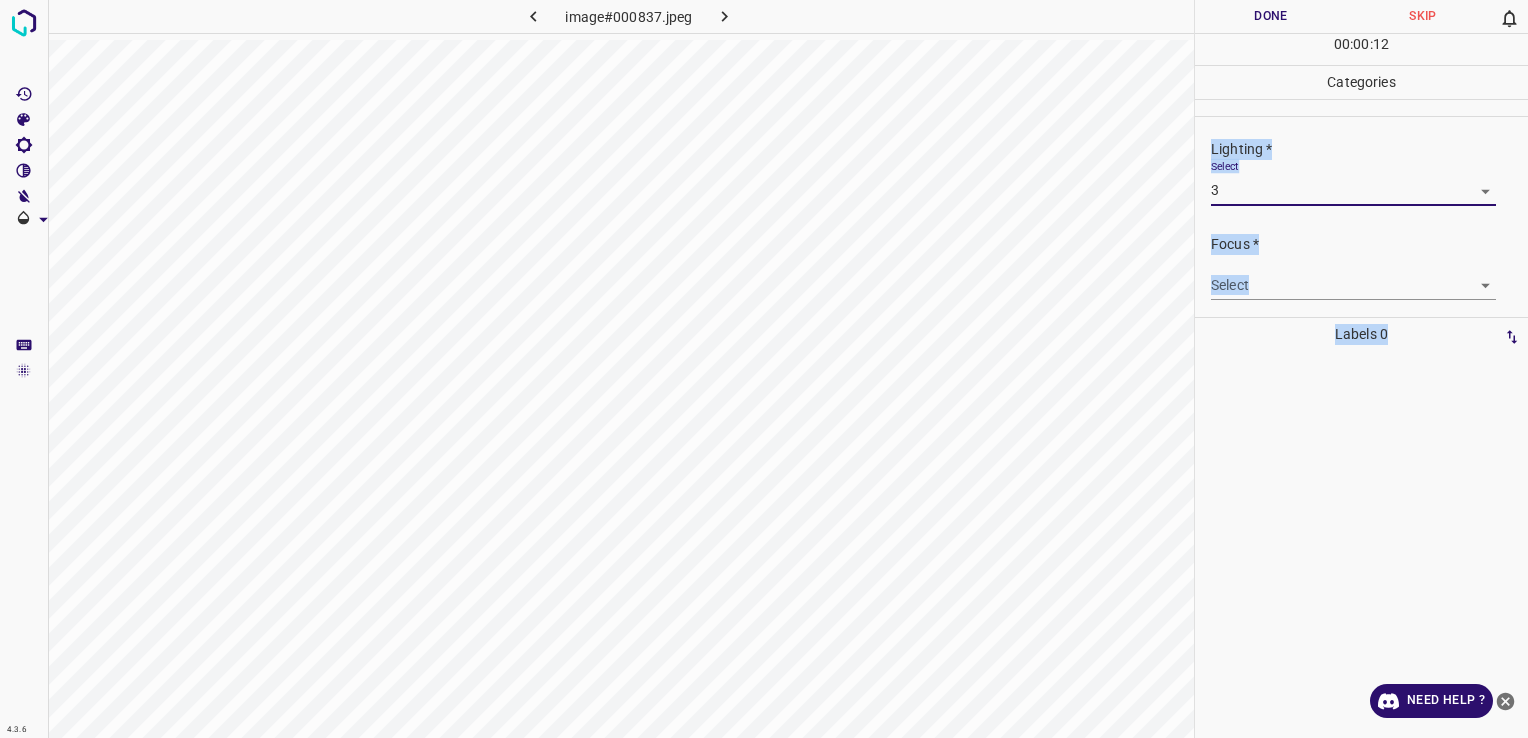 click on "4.3.6  image#000837.jpeg Done Skip 0 00   : 00   : 12   Categories Lighting *  Select 3 3 Focus *  Select ​ Overall *  Select ​ Labels   0 Categories 1 Lighting 2 Focus 3 Overall Tools Space Change between modes (Draw & Edit) I Auto labeling R Restore zoom M Zoom in N Zoom out Delete Delete selecte label Filters Z Restore filters X Saturation filter C Brightness filter V Contrast filter B Gray scale filter General O Download Need Help ? - Text - Hide - Delete" at bounding box center (764, 369) 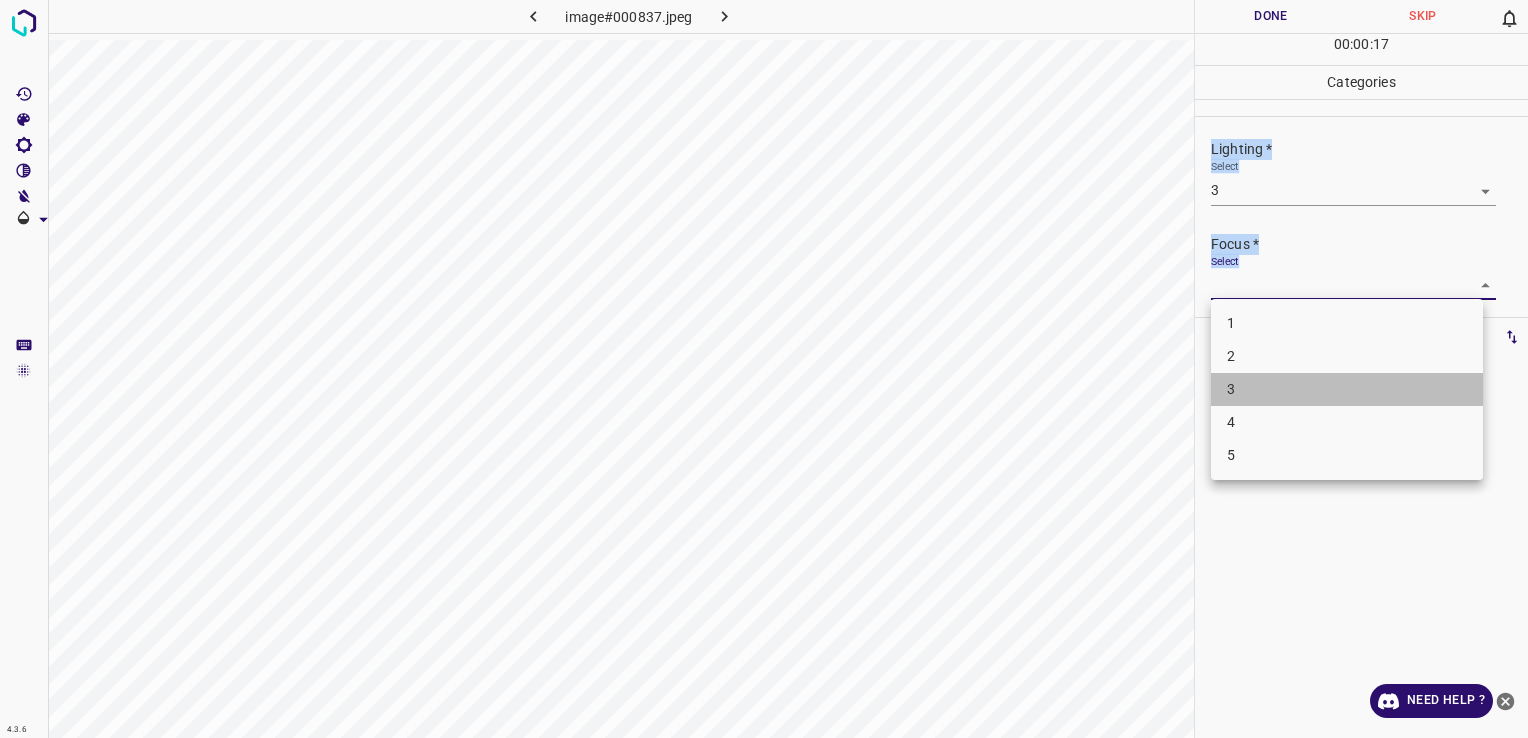 click on "3" at bounding box center [1347, 389] 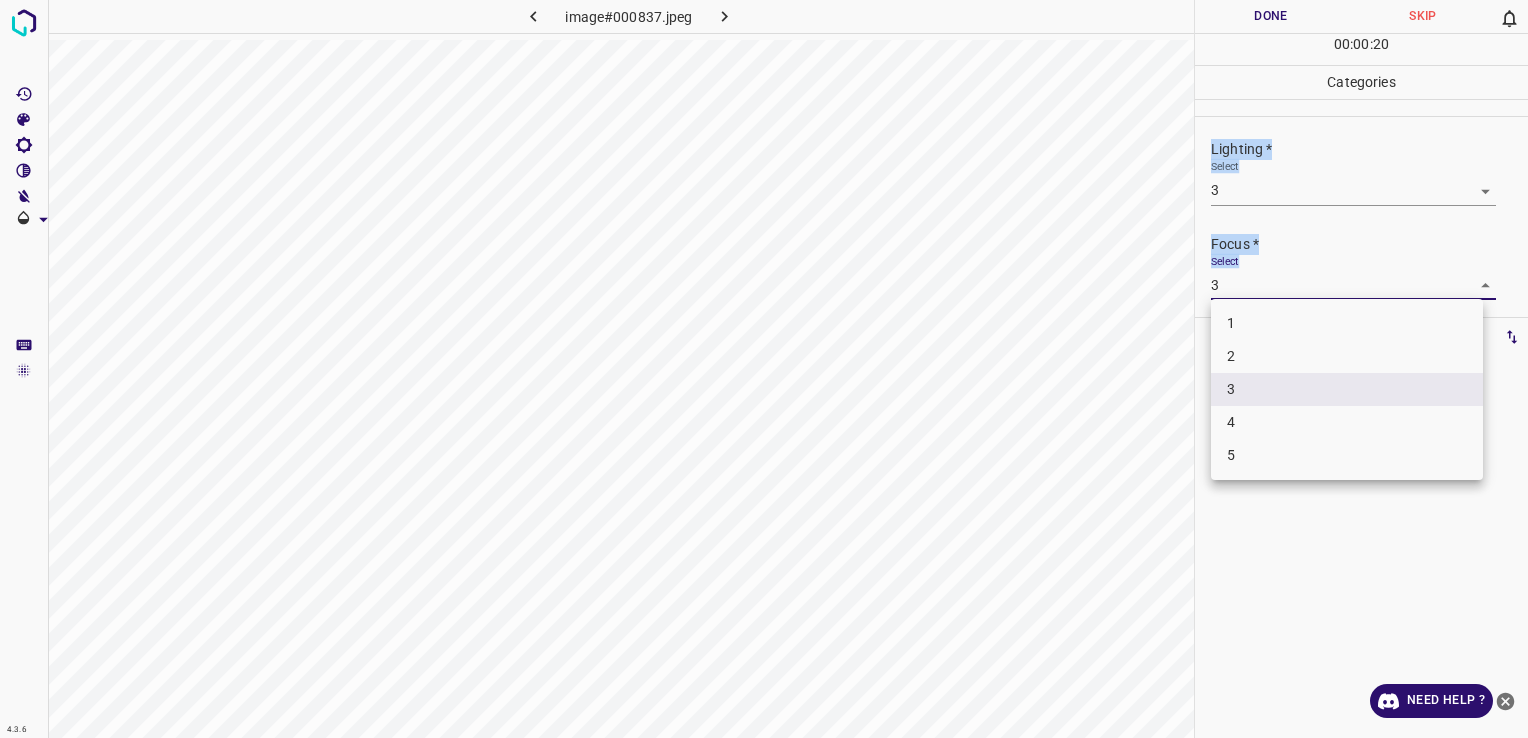 drag, startPoint x: 1345, startPoint y: 275, endPoint x: 1365, endPoint y: 357, distance: 84.40379 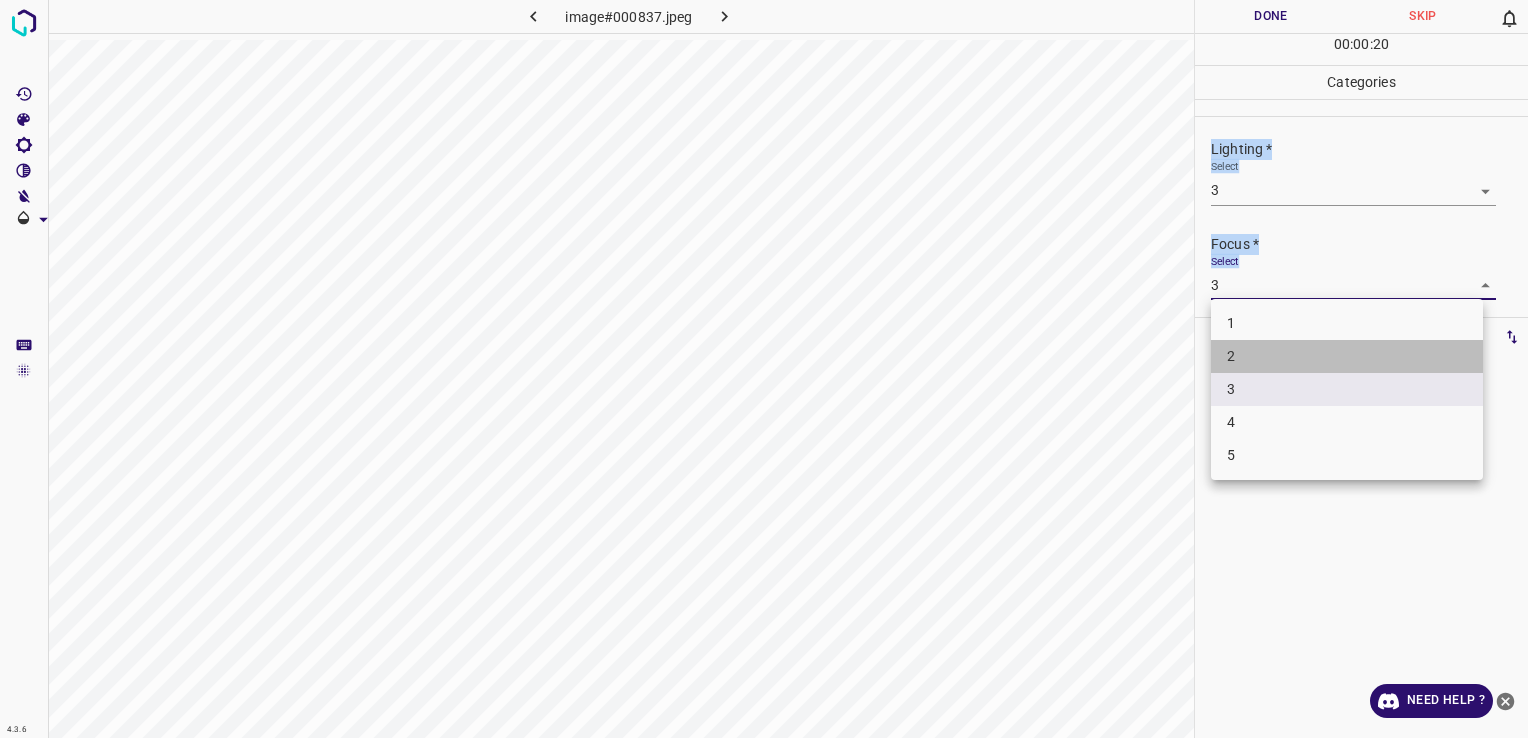 click on "2" at bounding box center (1347, 356) 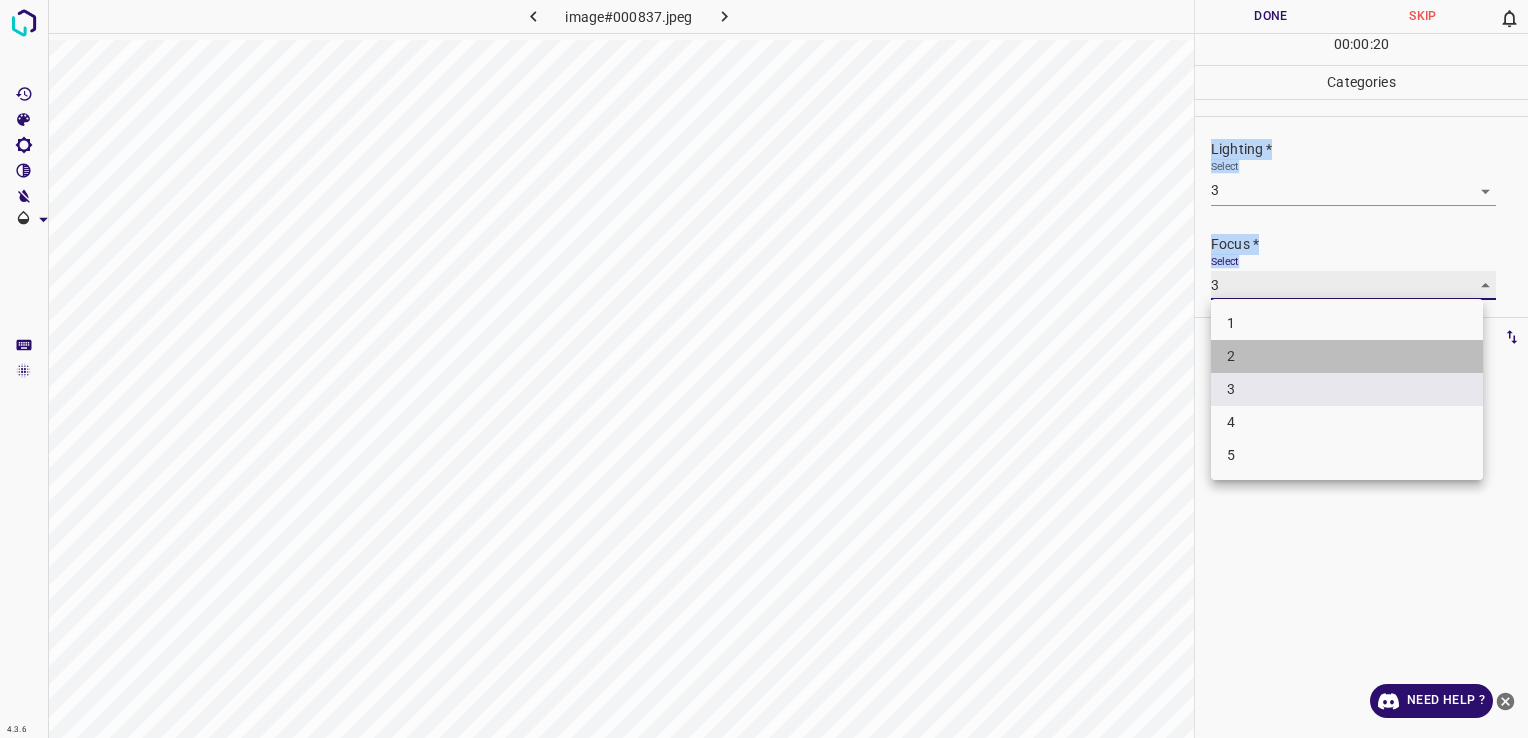 type on "2" 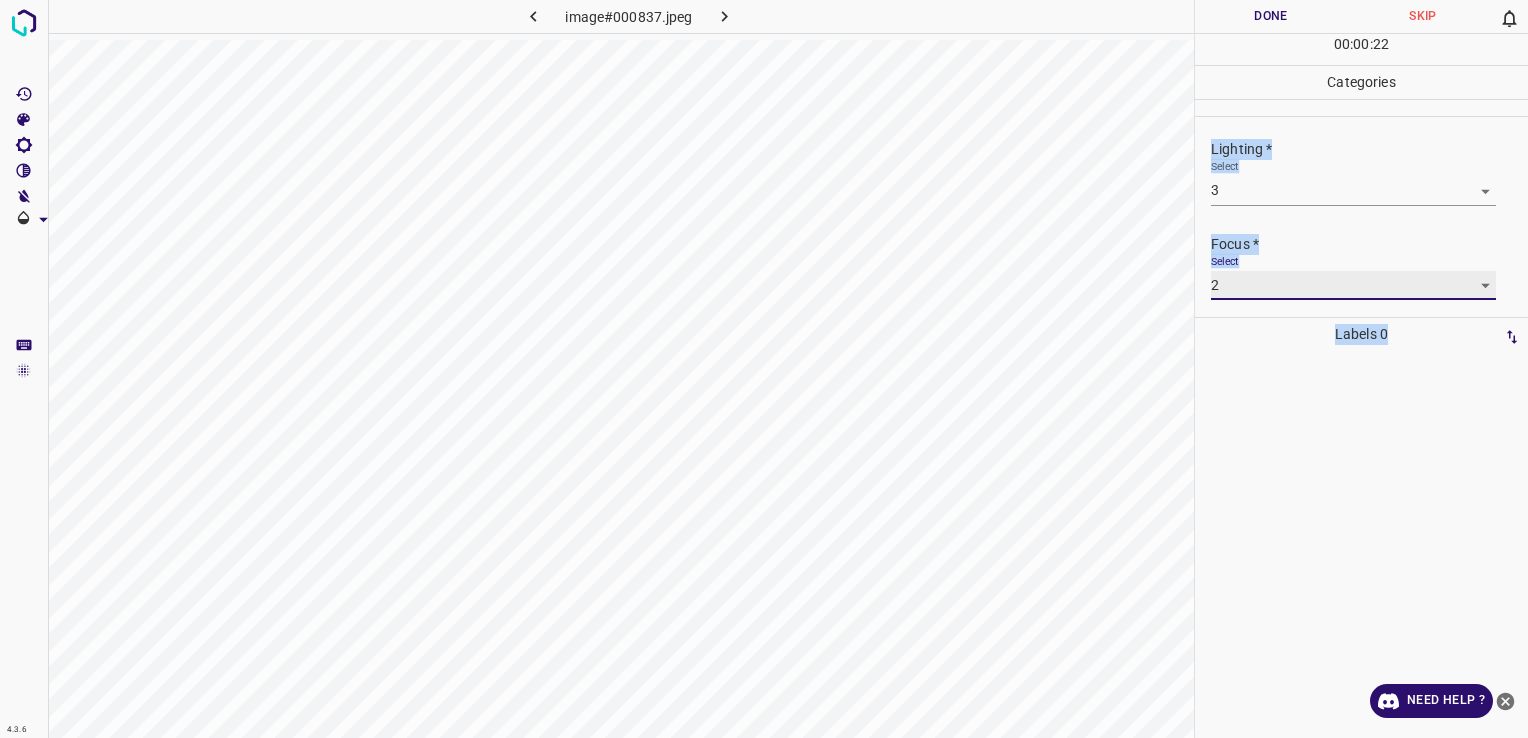 scroll, scrollTop: 98, scrollLeft: 0, axis: vertical 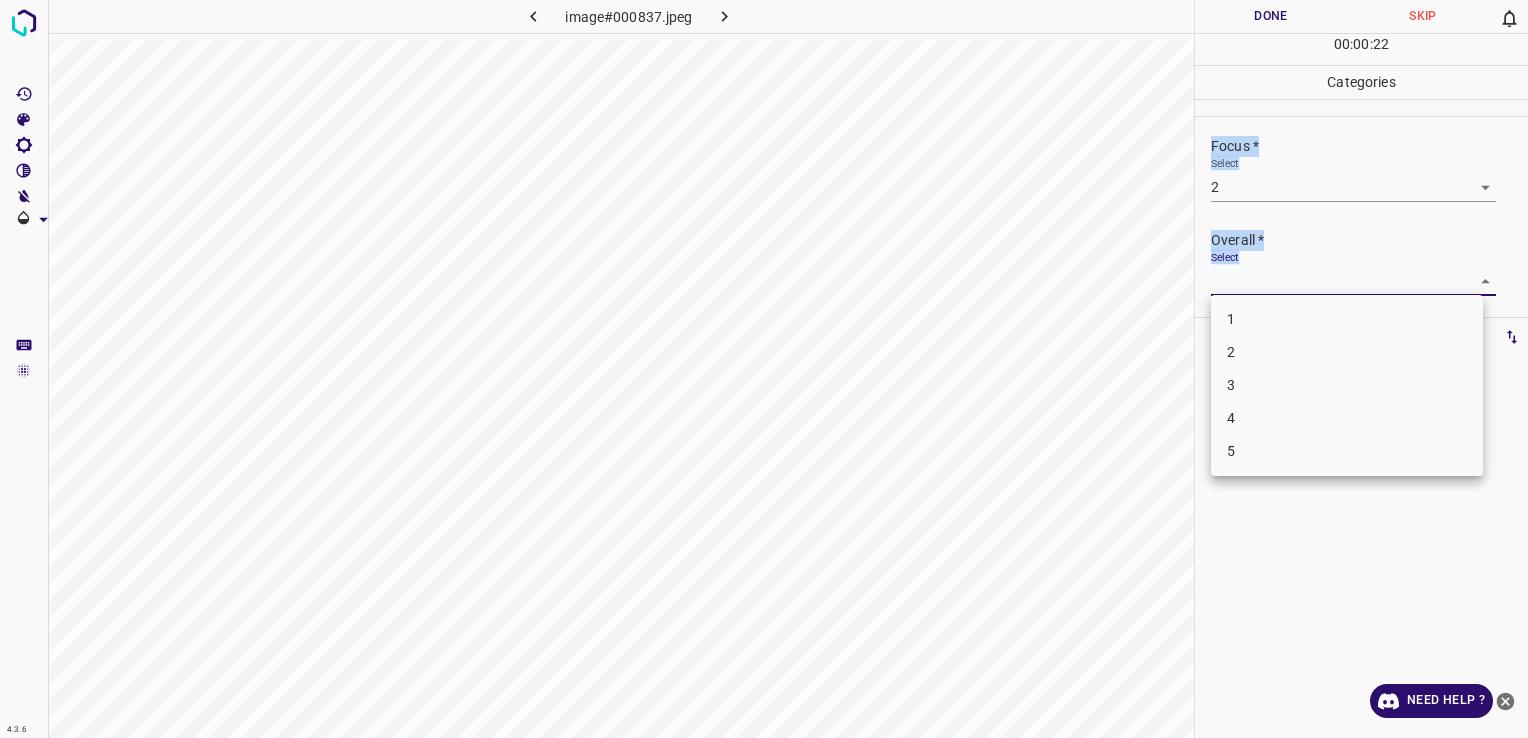 click on "4.3.6  image#000837.jpeg Done Skip 0 00   : 00   : 22   Categories Lighting *  Select 3 3 Focus *  Select 2 2 Overall *  Select ​ Labels   0 Categories 1 Lighting 2 Focus 3 Overall Tools Space Change between modes (Draw & Edit) I Auto labeling R Restore zoom M Zoom in N Zoom out Delete Delete selecte label Filters Z Restore filters X Saturation filter C Brightness filter V Contrast filter B Gray scale filter General O Download Need Help ? - Text - Hide - Delete 1 2 3 4 5" at bounding box center [764, 369] 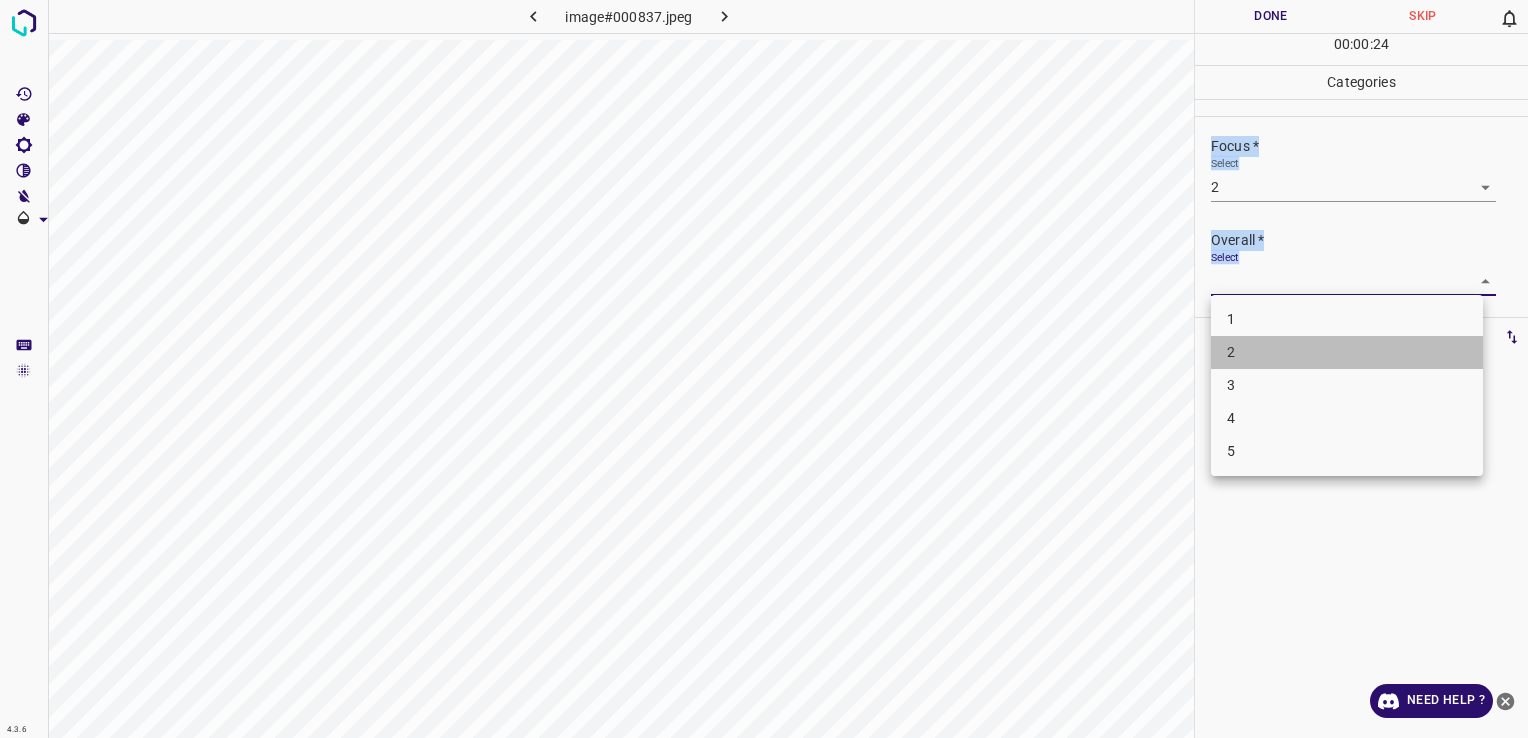 click on "2" at bounding box center (1347, 352) 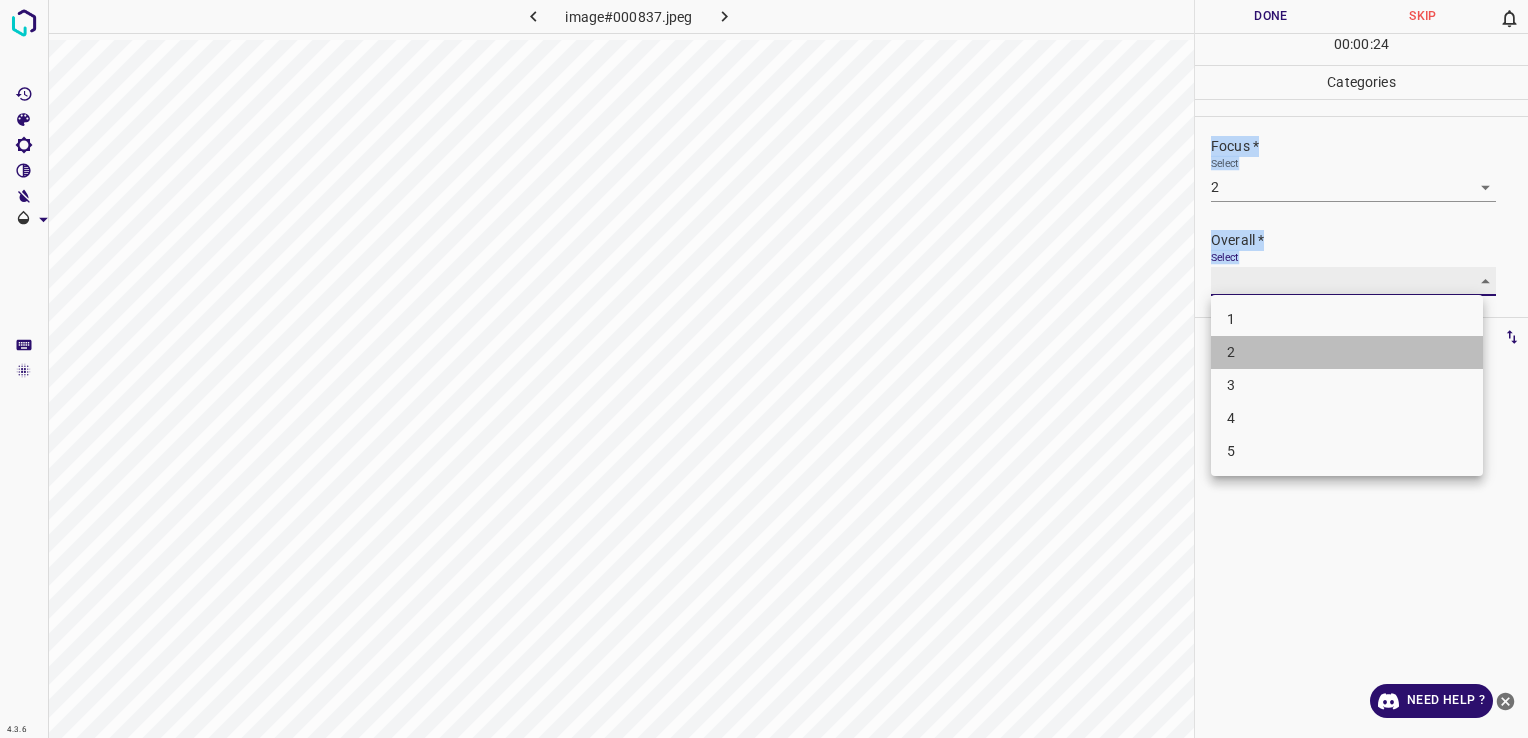 type on "2" 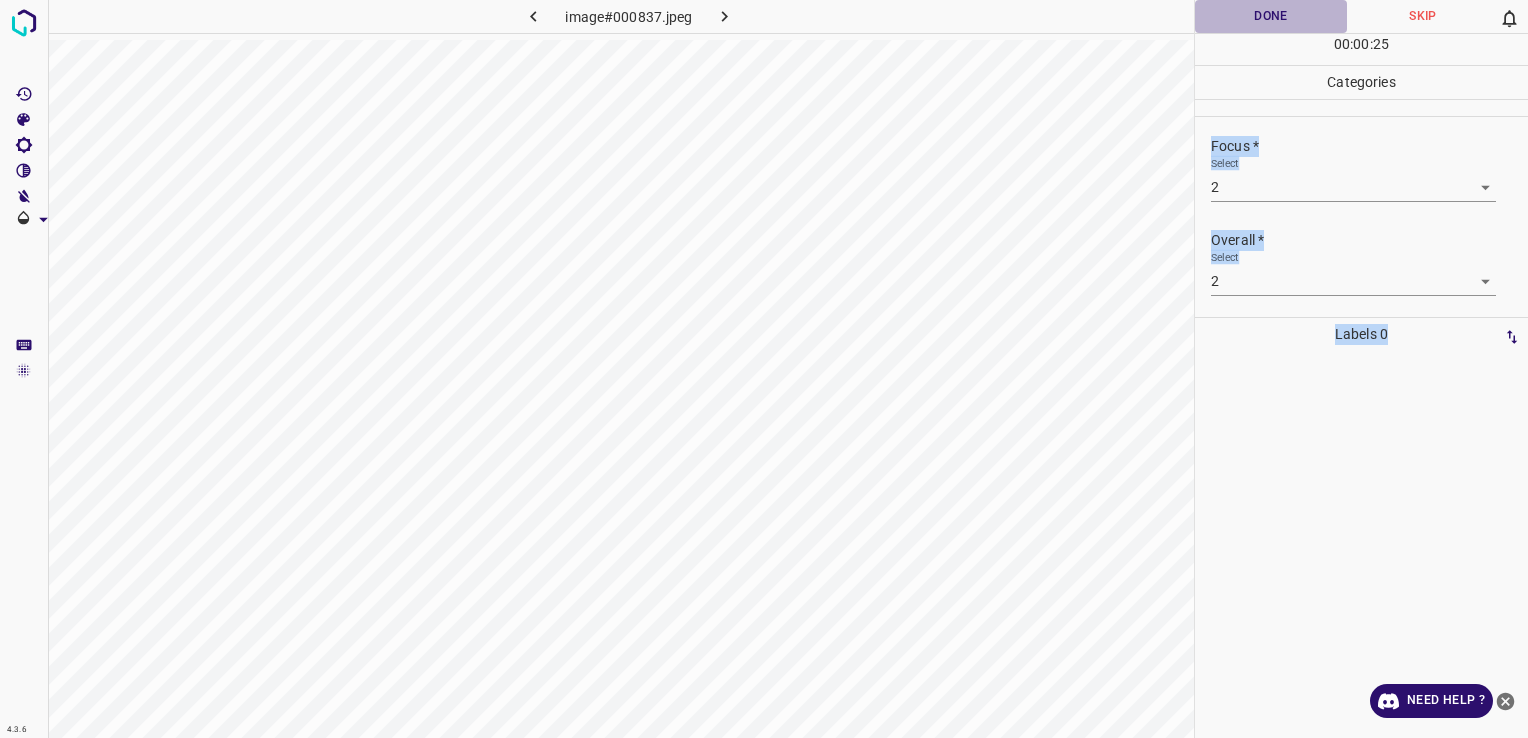 click on "Done" at bounding box center [1271, 16] 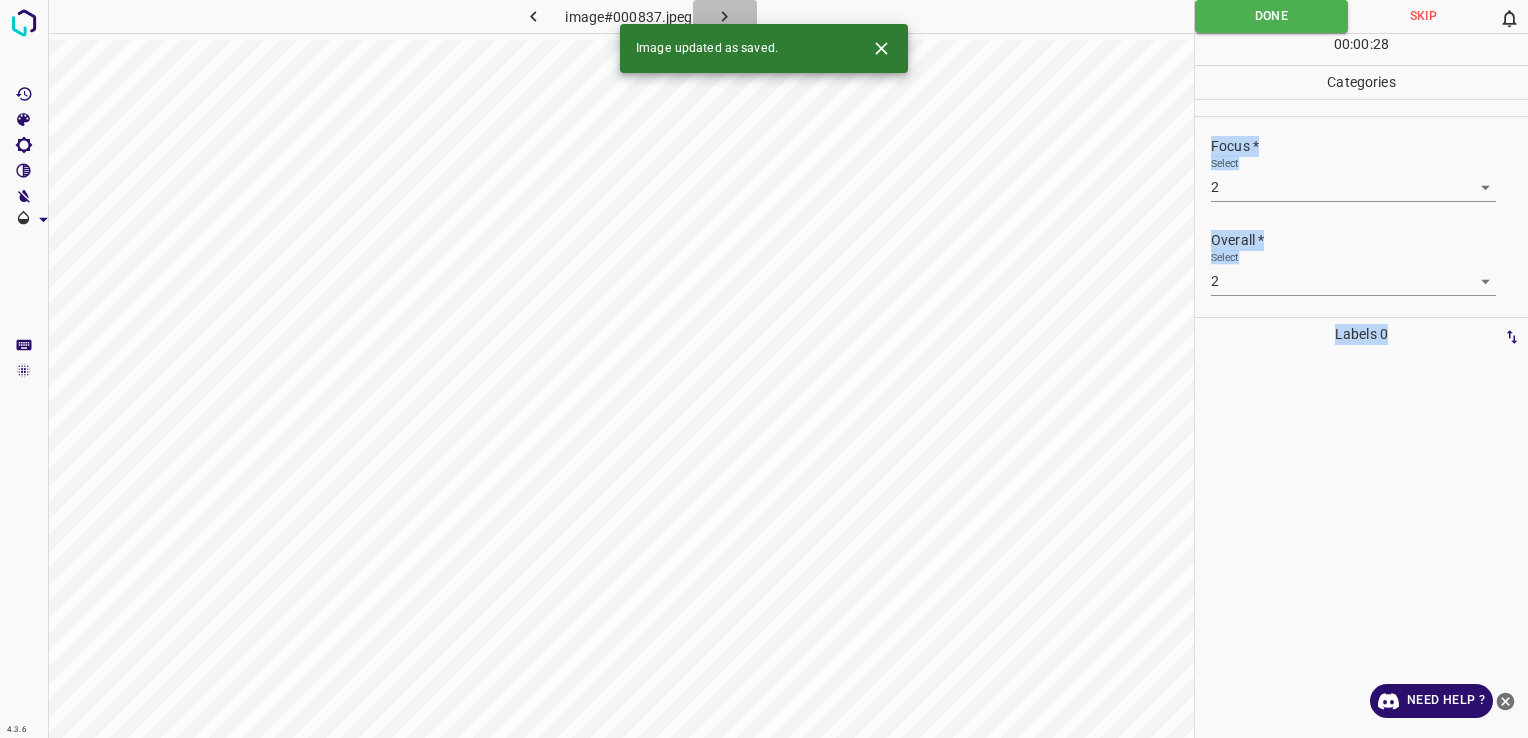 click 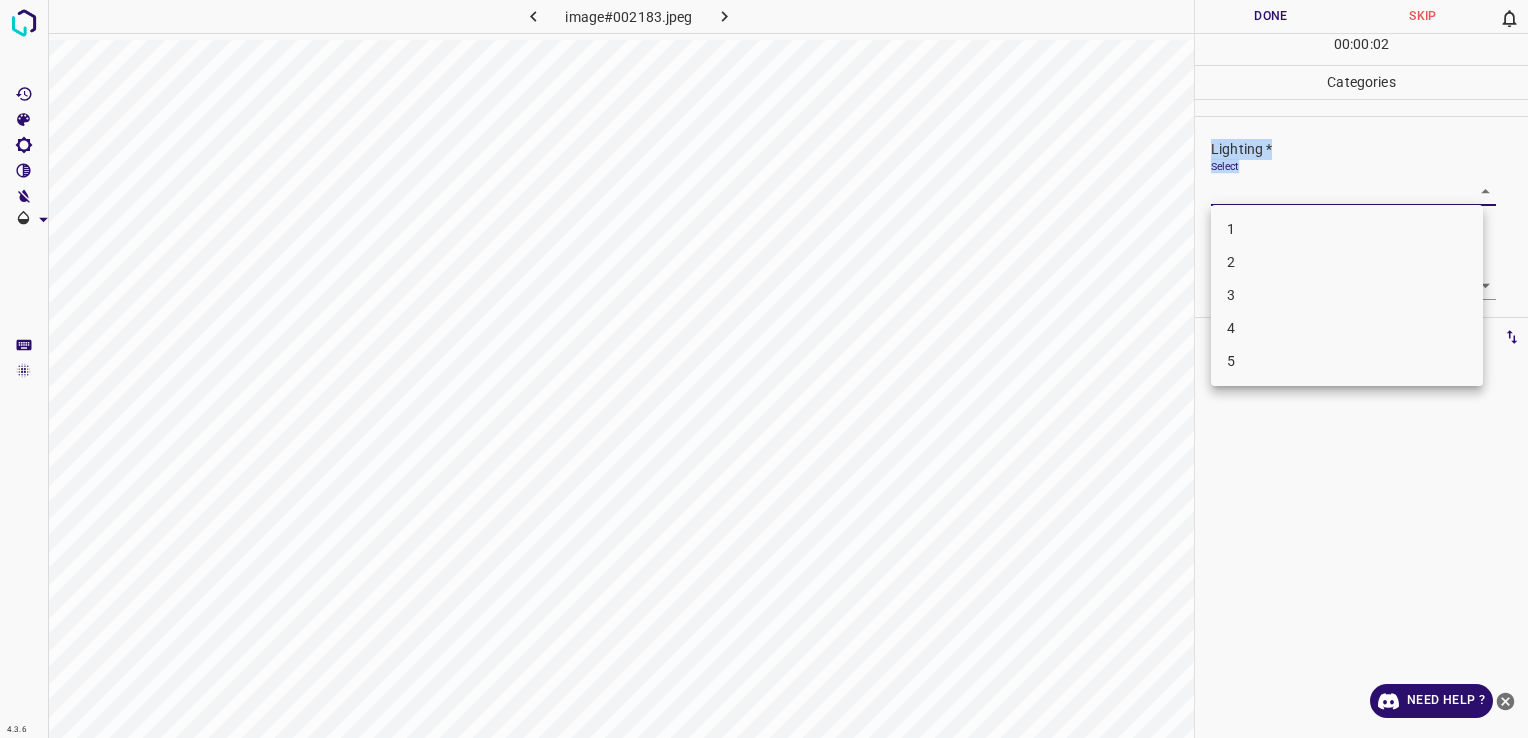 click on "4.3.6  image#002183.jpeg Done Skip 0 00   : 00   : 02   Categories Lighting *  Select ​ Focus *  Select ​ Overall *  Select ​ Labels   0 Categories 1 Lighting 2 Focus 3 Overall Tools Space Change between modes (Draw & Edit) I Auto labeling R Restore zoom M Zoom in N Zoom out Delete Delete selecte label Filters Z Restore filters X Saturation filter C Brightness filter V Contrast filter B Gray scale filter General O Download Need Help ? - Text - Hide - Delete 1 2 3 4 5" at bounding box center [764, 369] 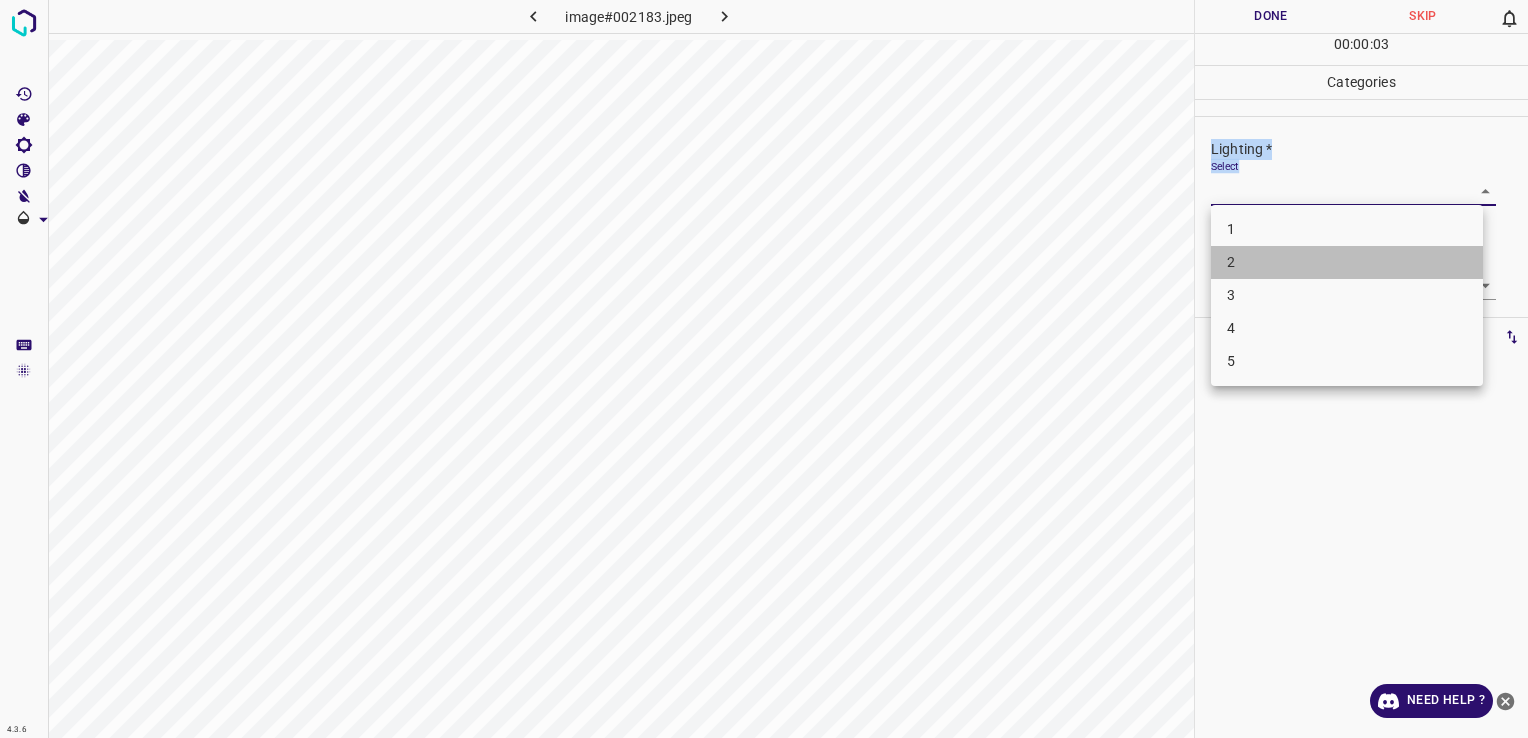 click on "2" at bounding box center (1347, 262) 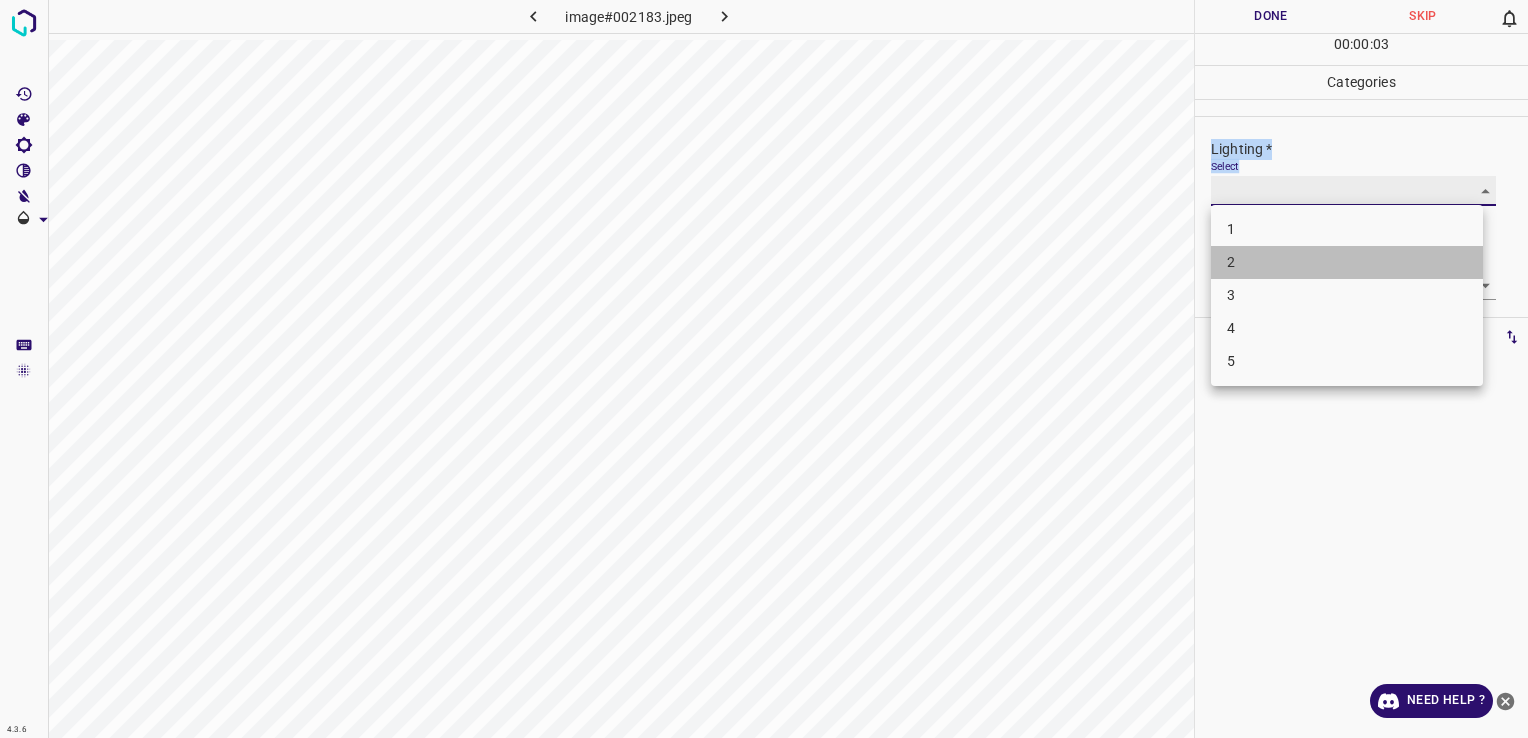 type on "2" 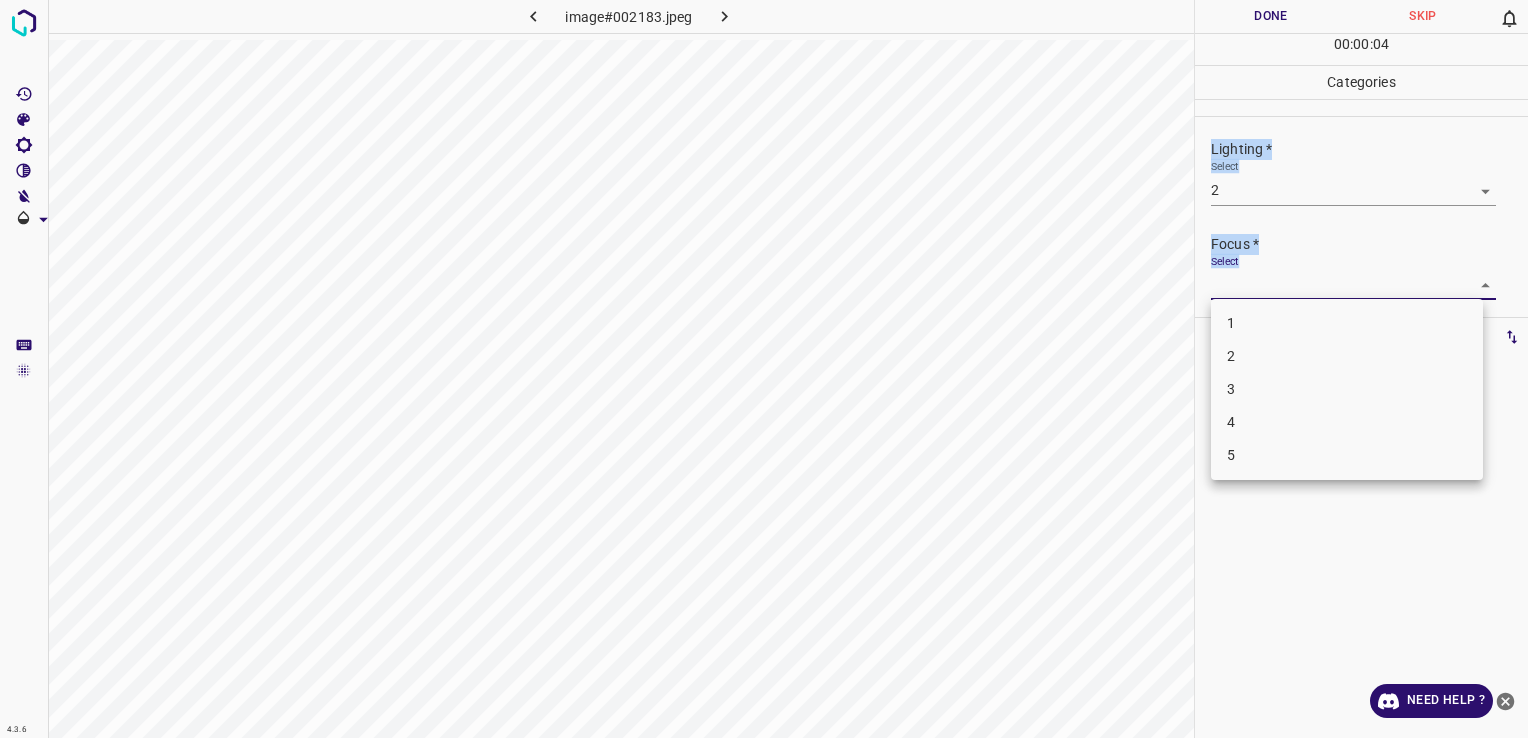 click on "4.3.6  image#002183.jpeg Done Skip 0 00   : 00   : 04   Categories Lighting *  Select 2 2 Focus *  Select ​ Overall *  Select ​ Labels   0 Categories 1 Lighting 2 Focus 3 Overall Tools Space Change between modes (Draw & Edit) I Auto labeling R Restore zoom M Zoom in N Zoom out Delete Delete selecte label Filters Z Restore filters X Saturation filter C Brightness filter V Contrast filter B Gray scale filter General O Download Need Help ? - Text - Hide - Delete 1 2 3 4 5" at bounding box center [764, 369] 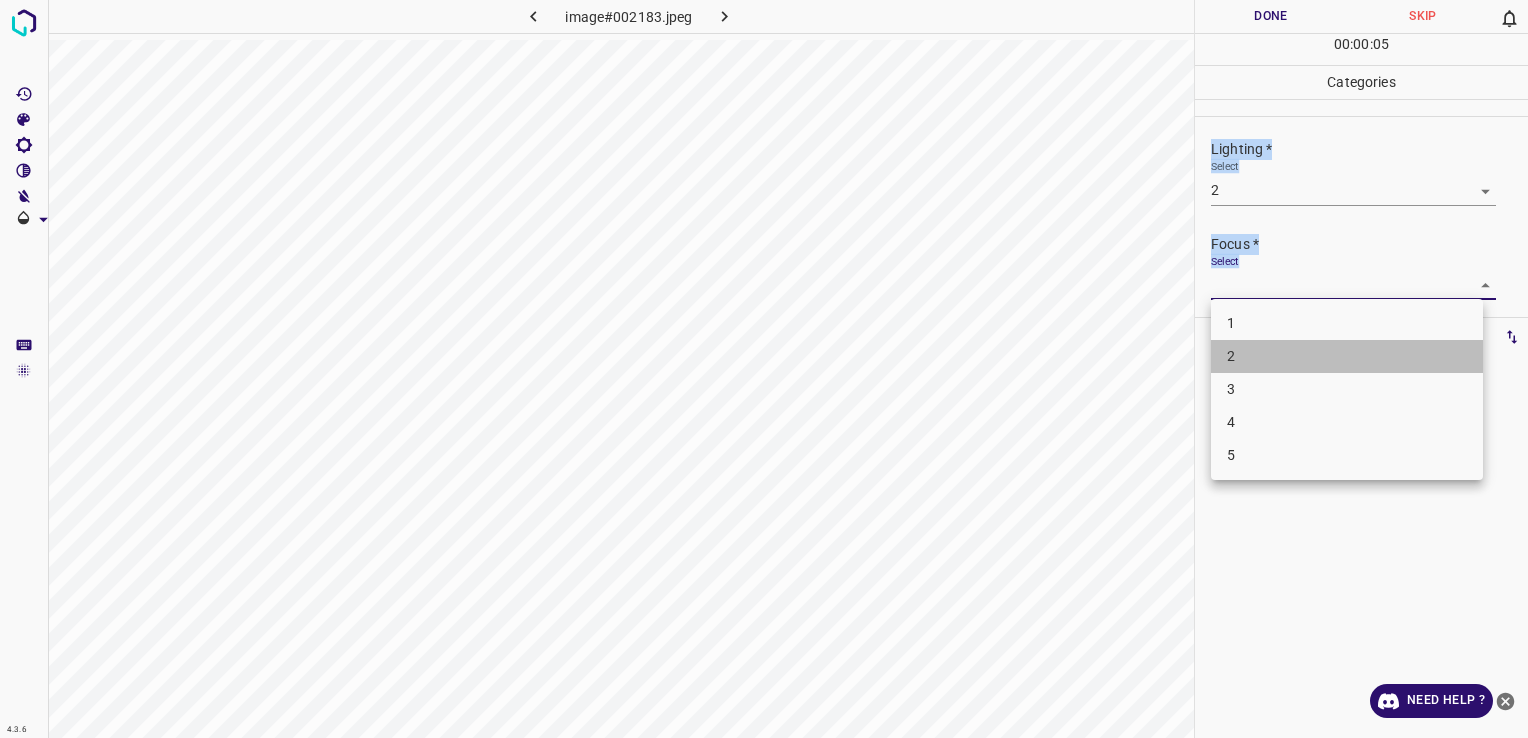 click on "2" at bounding box center [1347, 356] 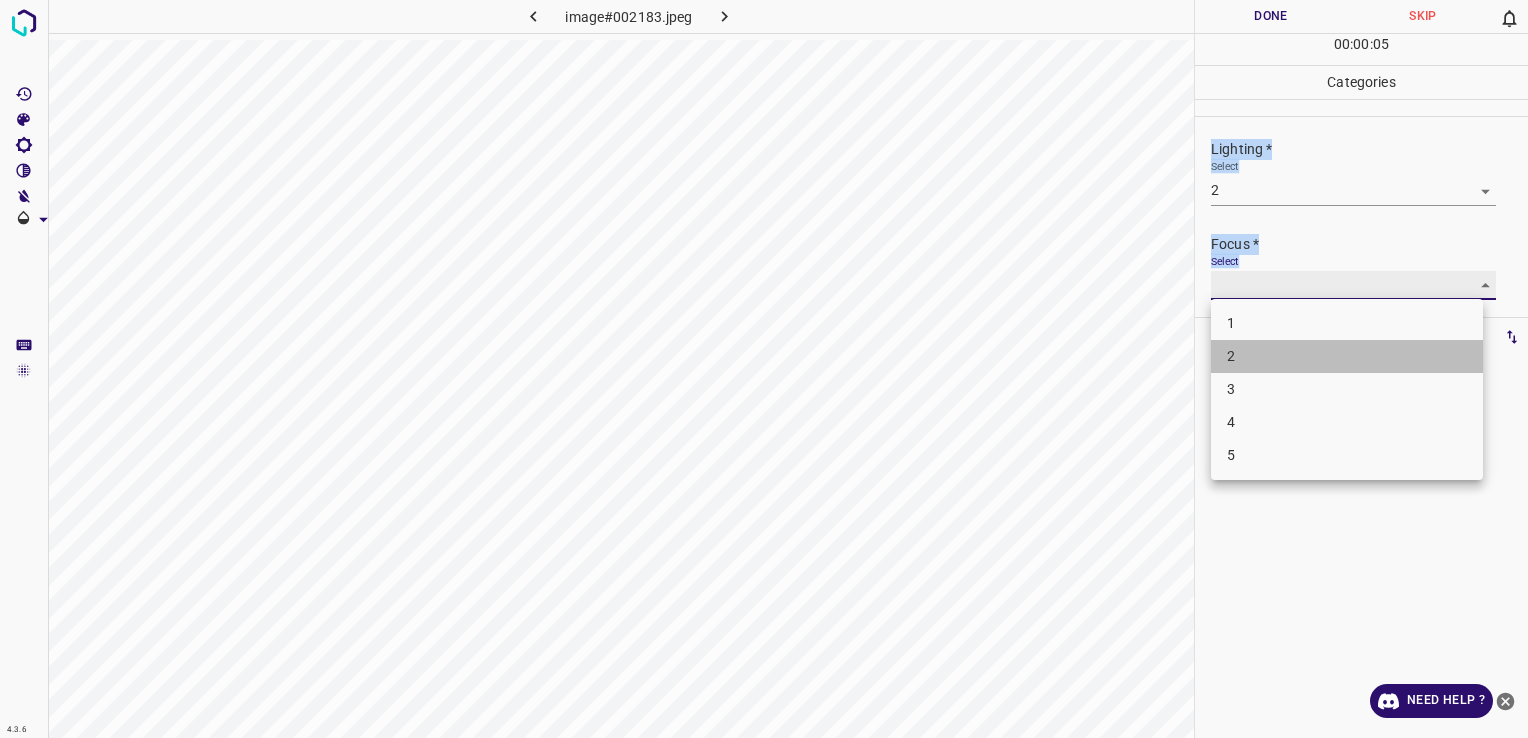 type on "2" 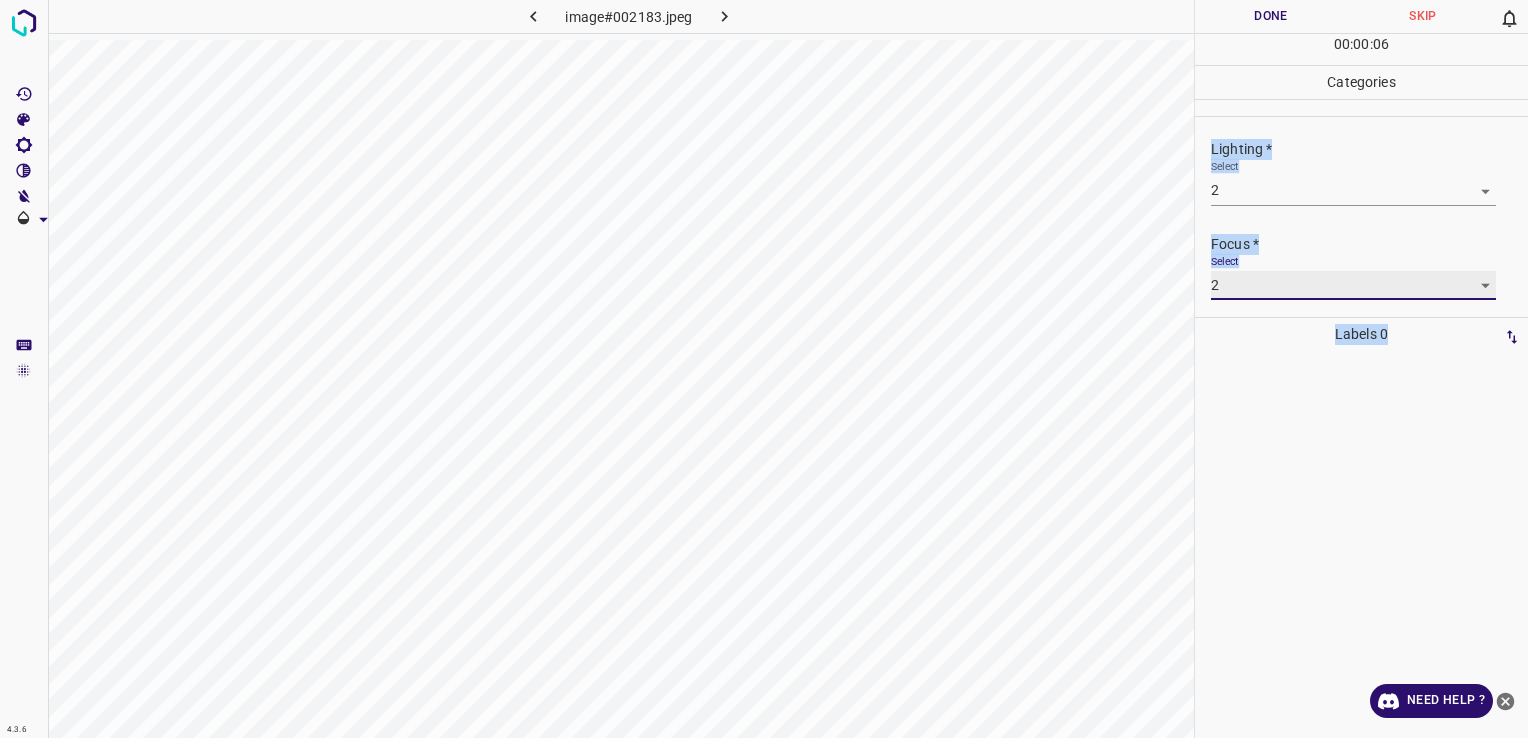 scroll, scrollTop: 98, scrollLeft: 0, axis: vertical 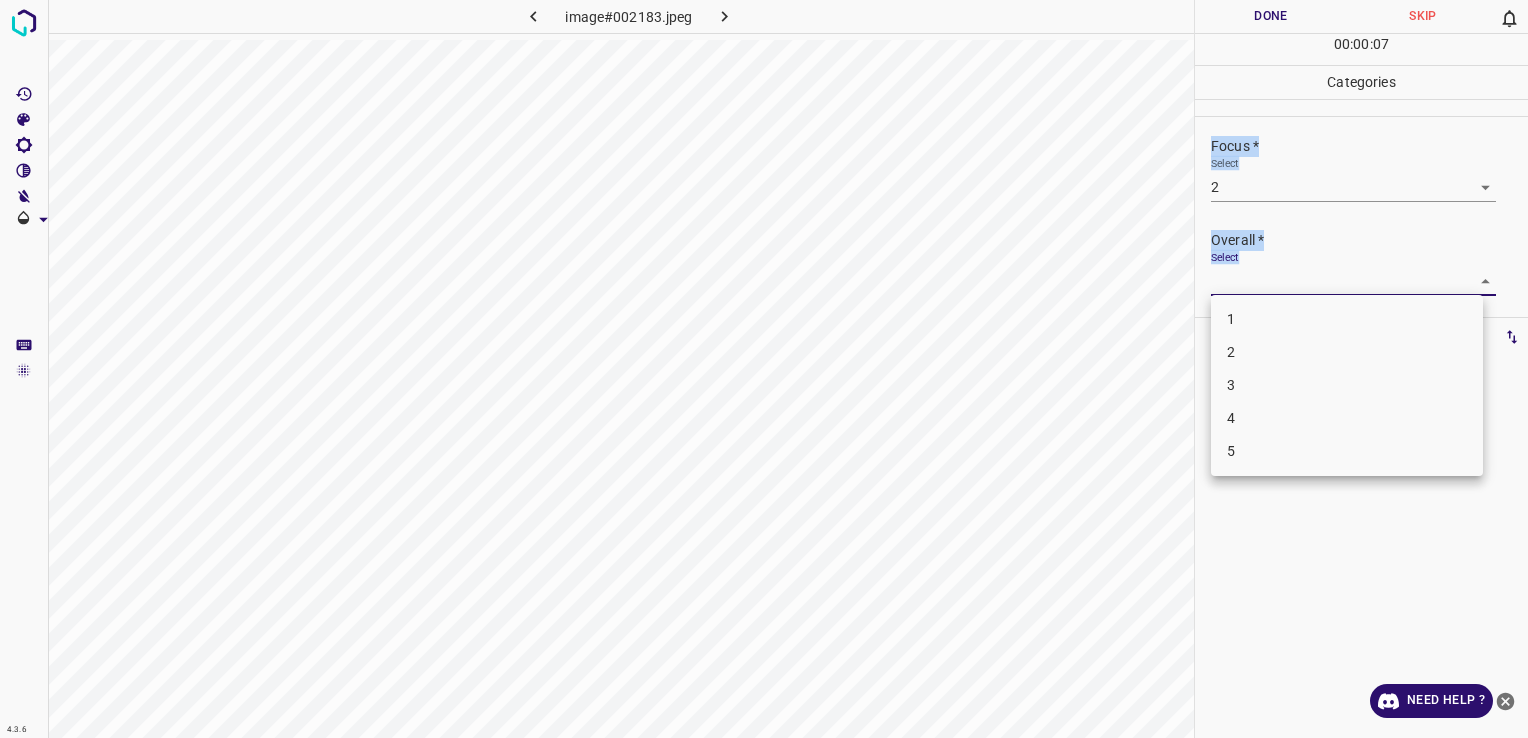click on "4.3.6  image#002183.jpeg Done Skip 0 00   : 00   : 07   Categories Lighting *  Select 2 2 Focus *  Select 2 2 Overall *  Select ​ Labels   0 Categories 1 Lighting 2 Focus 3 Overall Tools Space Change between modes (Draw & Edit) I Auto labeling R Restore zoom M Zoom in N Zoom out Delete Delete selecte label Filters Z Restore filters X Saturation filter C Brightness filter V Contrast filter B Gray scale filter General O Download Need Help ? - Text - Hide - Delete 1 2 3 4 5" at bounding box center [764, 369] 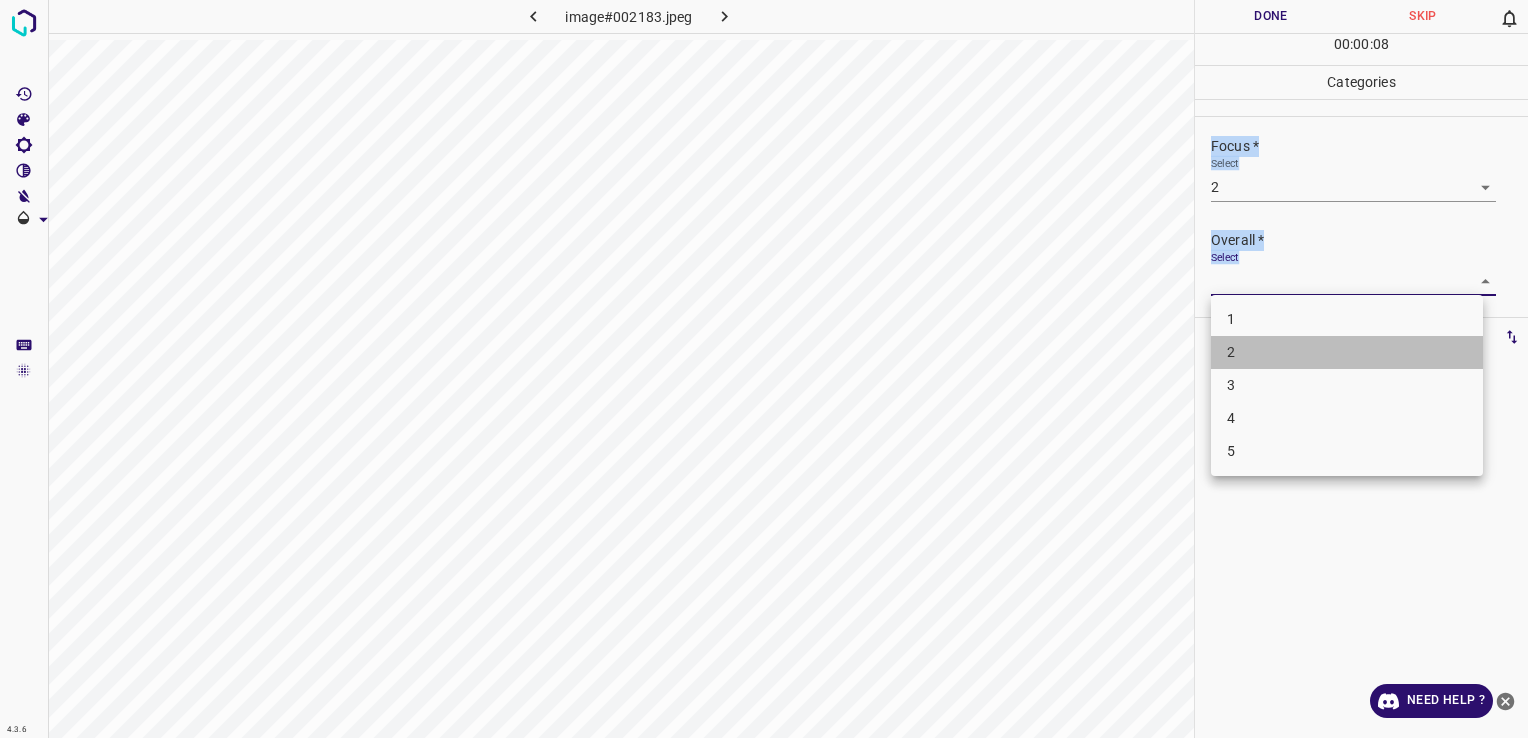 click on "2" at bounding box center (1347, 352) 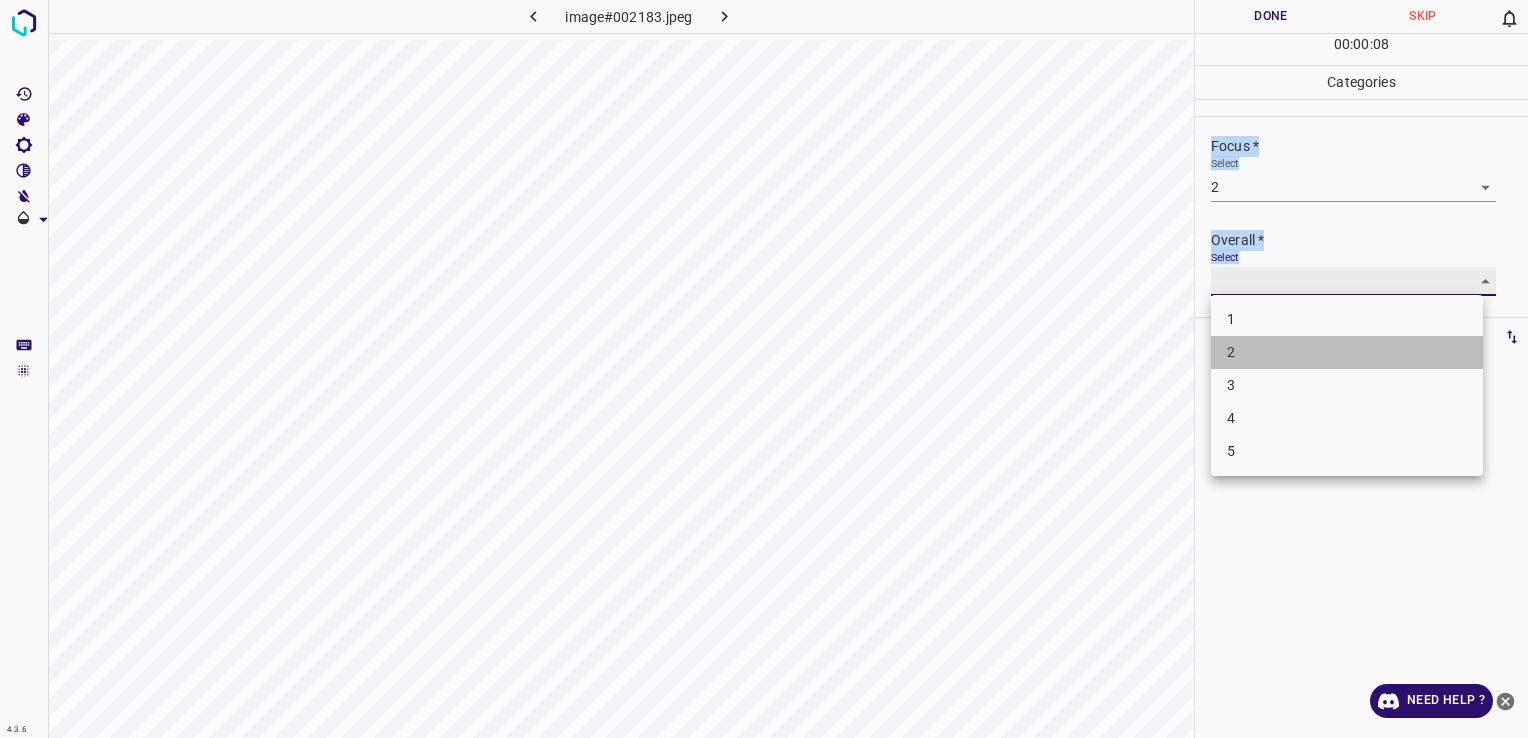 type on "2" 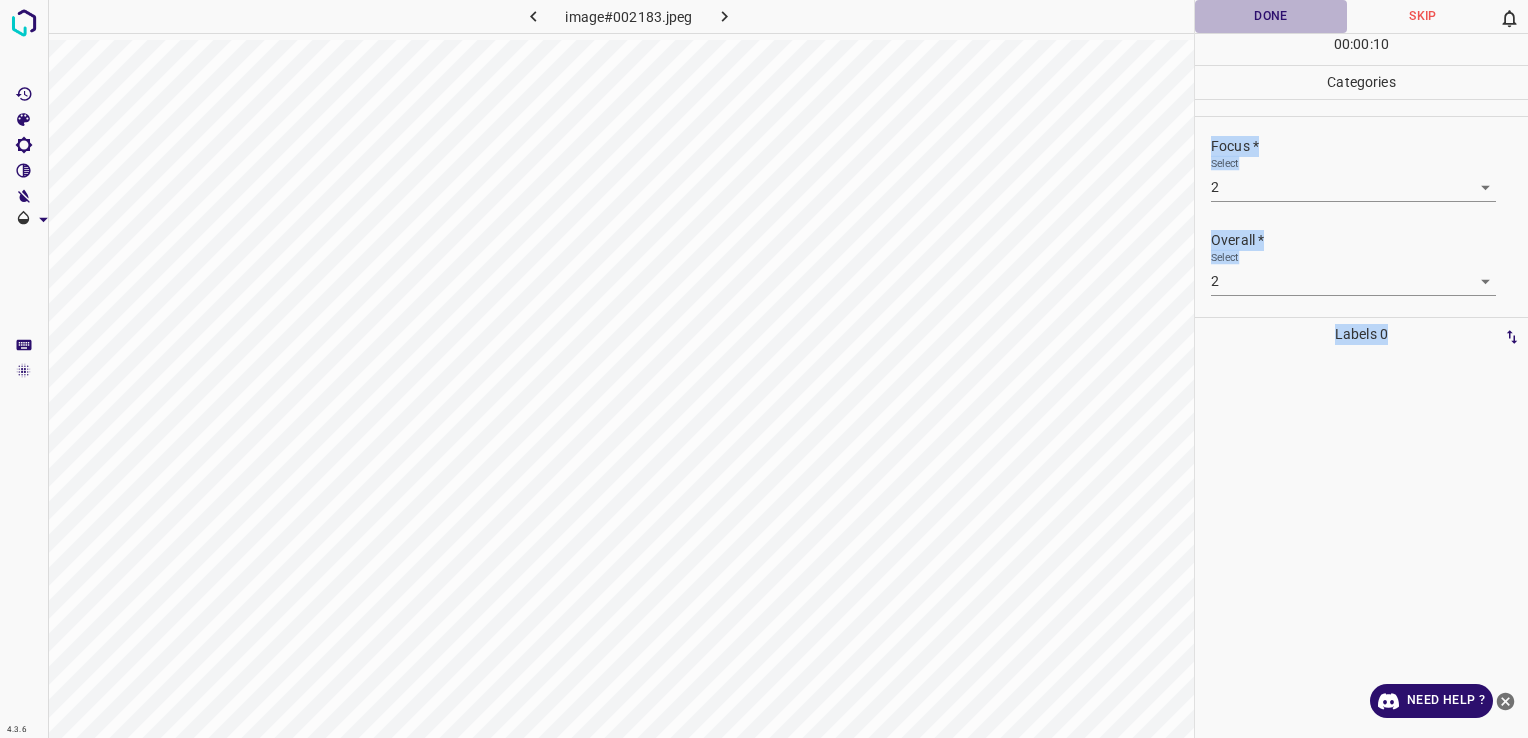 click on "Done" at bounding box center (1271, 16) 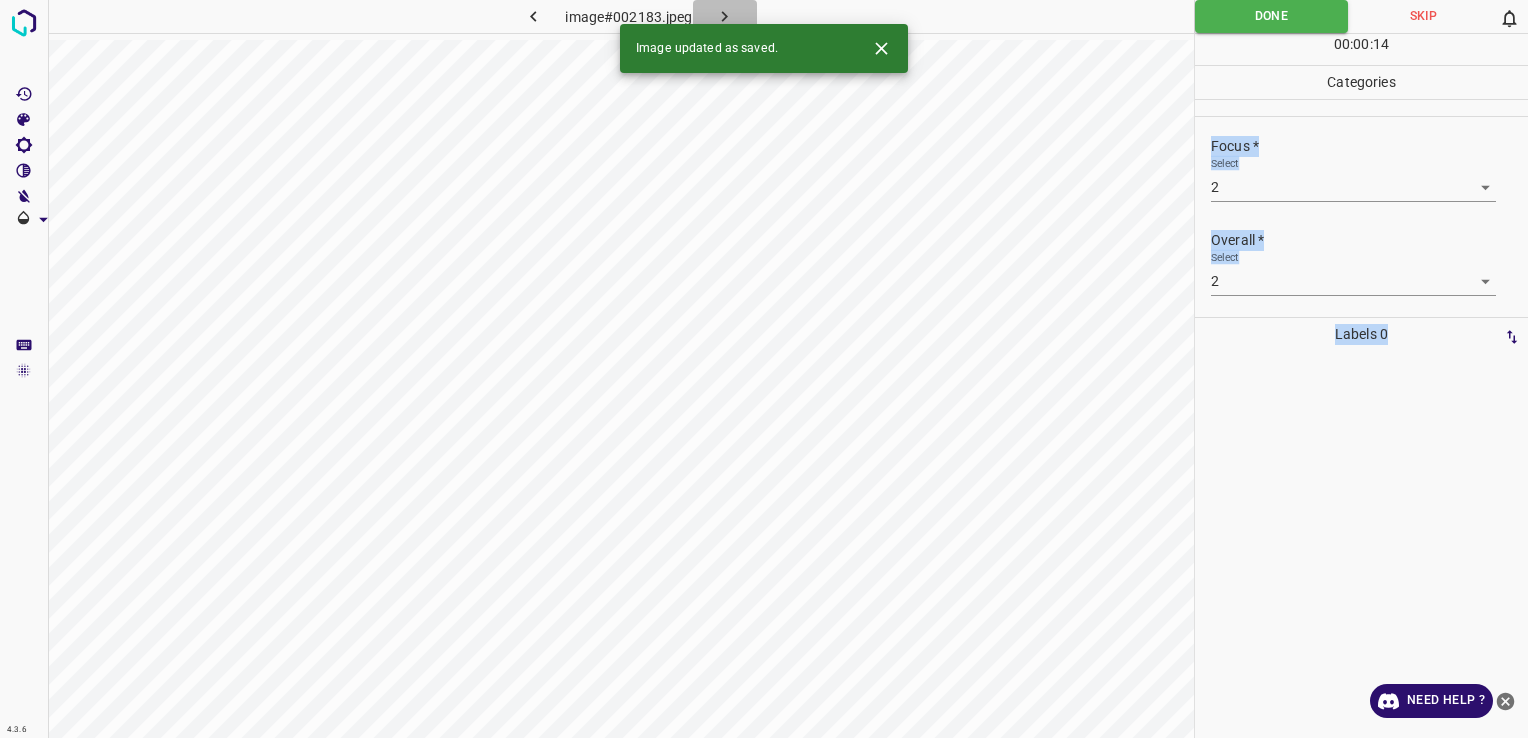 click 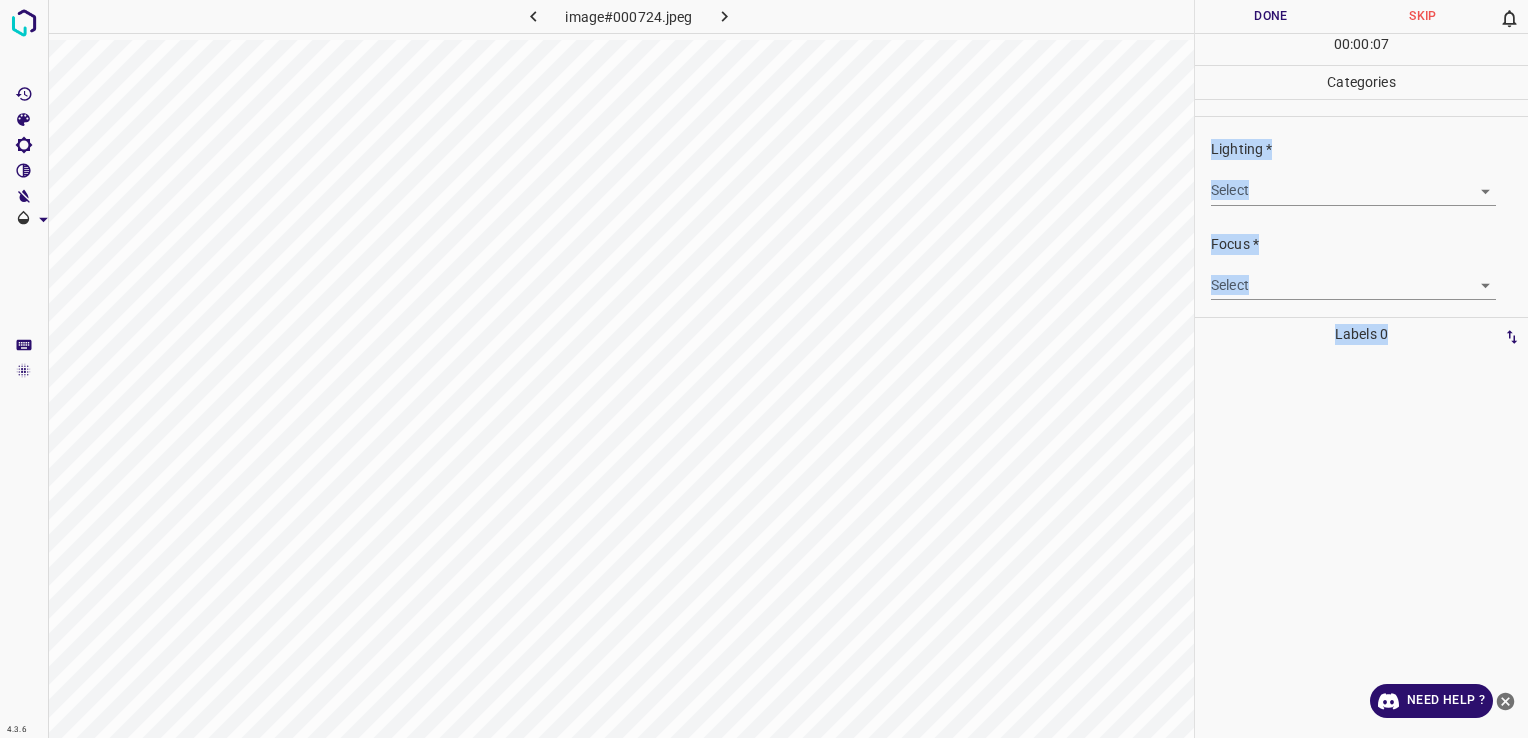 click on "4.3.6  image#000724.jpeg Done Skip 0 00   : 00   : 07   Categories Lighting *  Select ​ Focus *  Select ​ Overall *  Select ​ Labels   0 Categories 1 Lighting 2 Focus 3 Overall Tools Space Change between modes (Draw & Edit) I Auto labeling R Restore zoom M Zoom in N Zoom out Delete Delete selecte label Filters Z Restore filters X Saturation filter C Brightness filter V Contrast filter B Gray scale filter General O Download Need Help ? - Text - Hide - Delete" at bounding box center (764, 369) 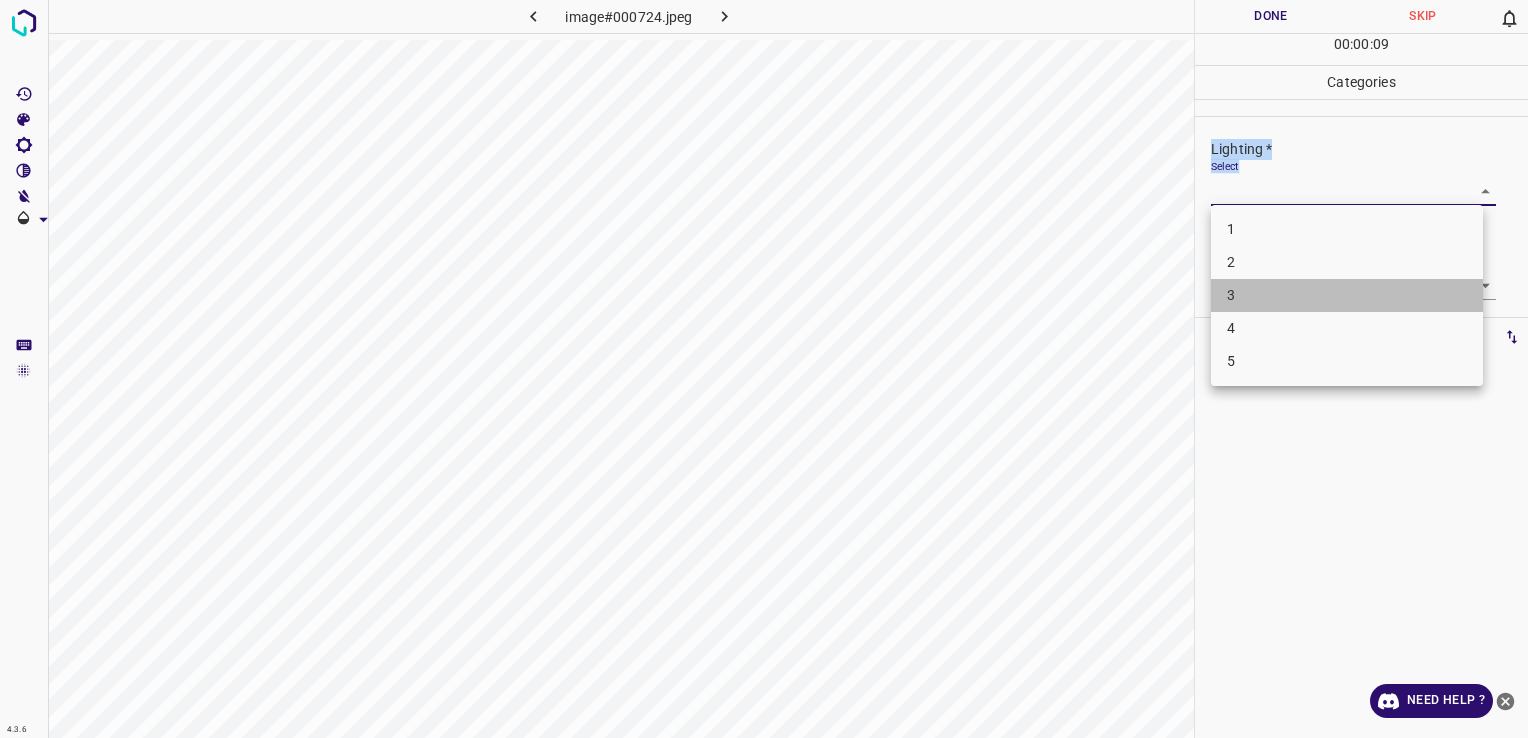 click on "3" at bounding box center [1347, 295] 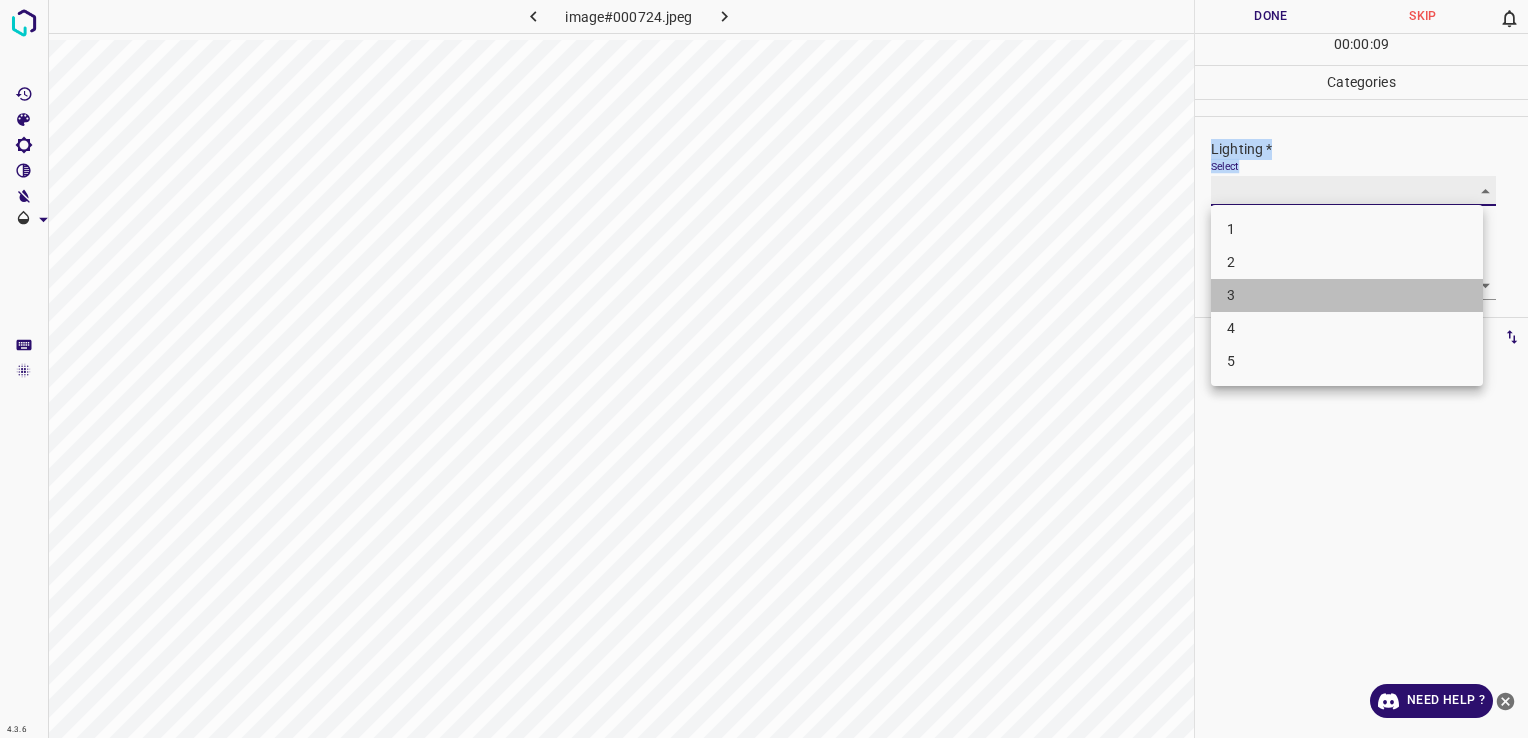 type on "3" 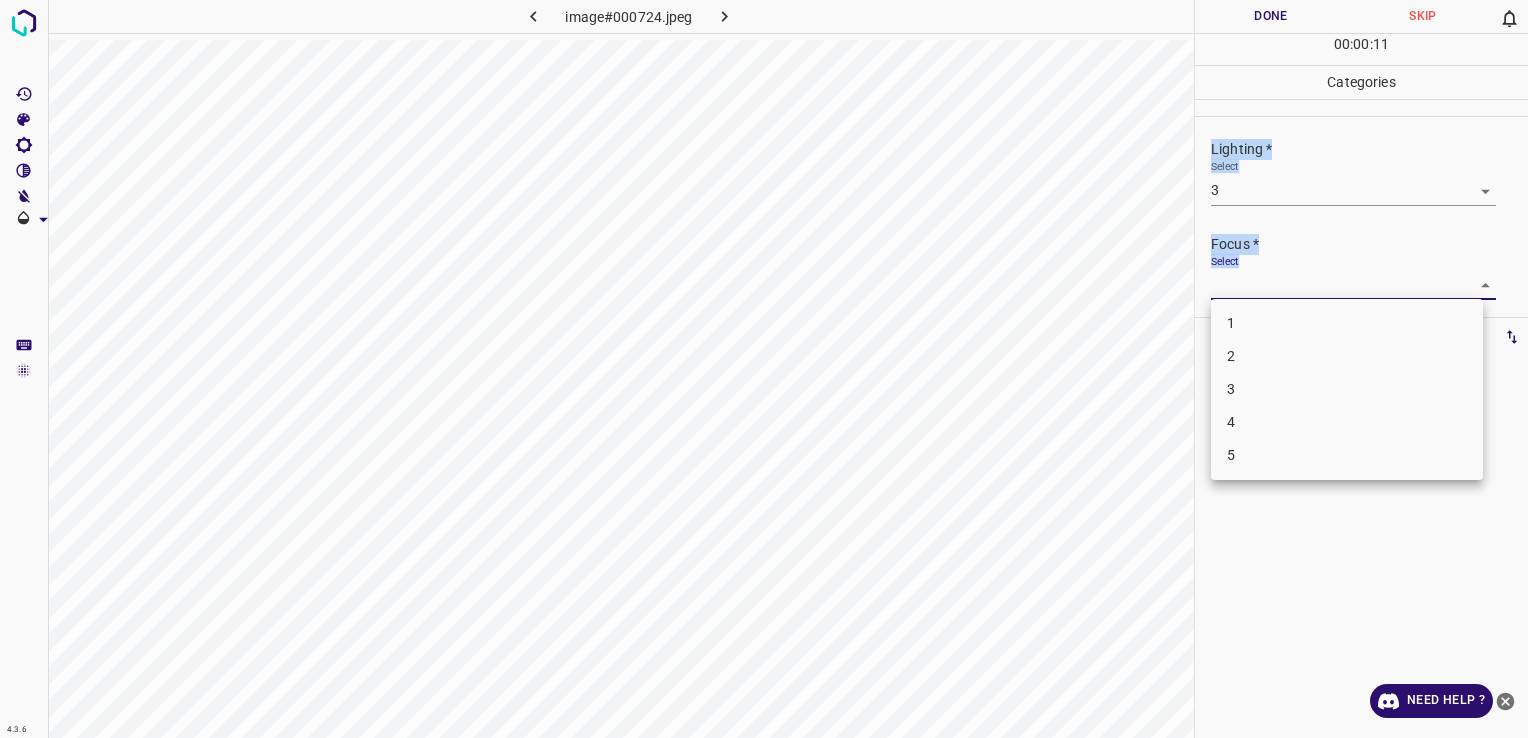 drag, startPoint x: 1313, startPoint y: 283, endPoint x: 1325, endPoint y: 357, distance: 74.96666 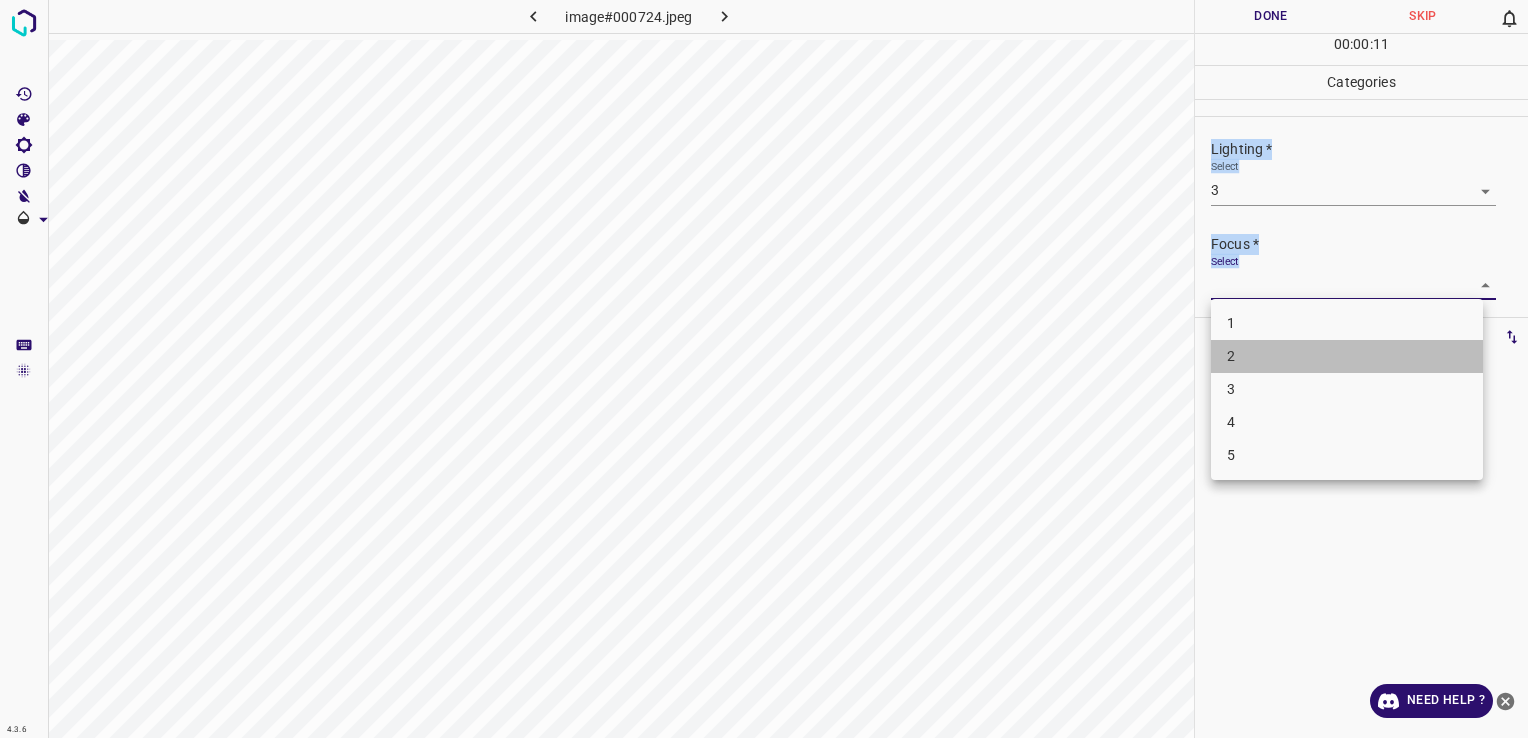 click on "2" at bounding box center [1347, 356] 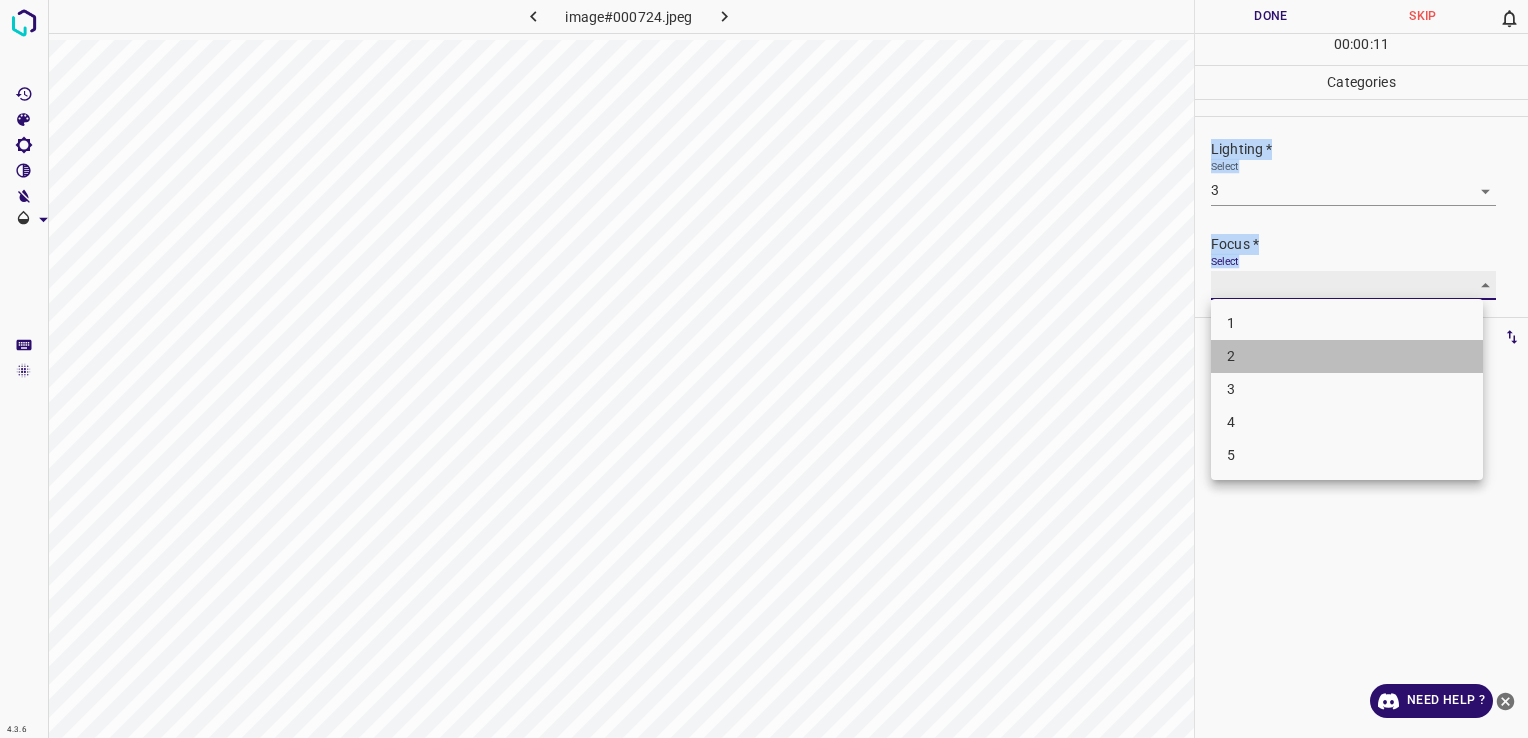 type on "2" 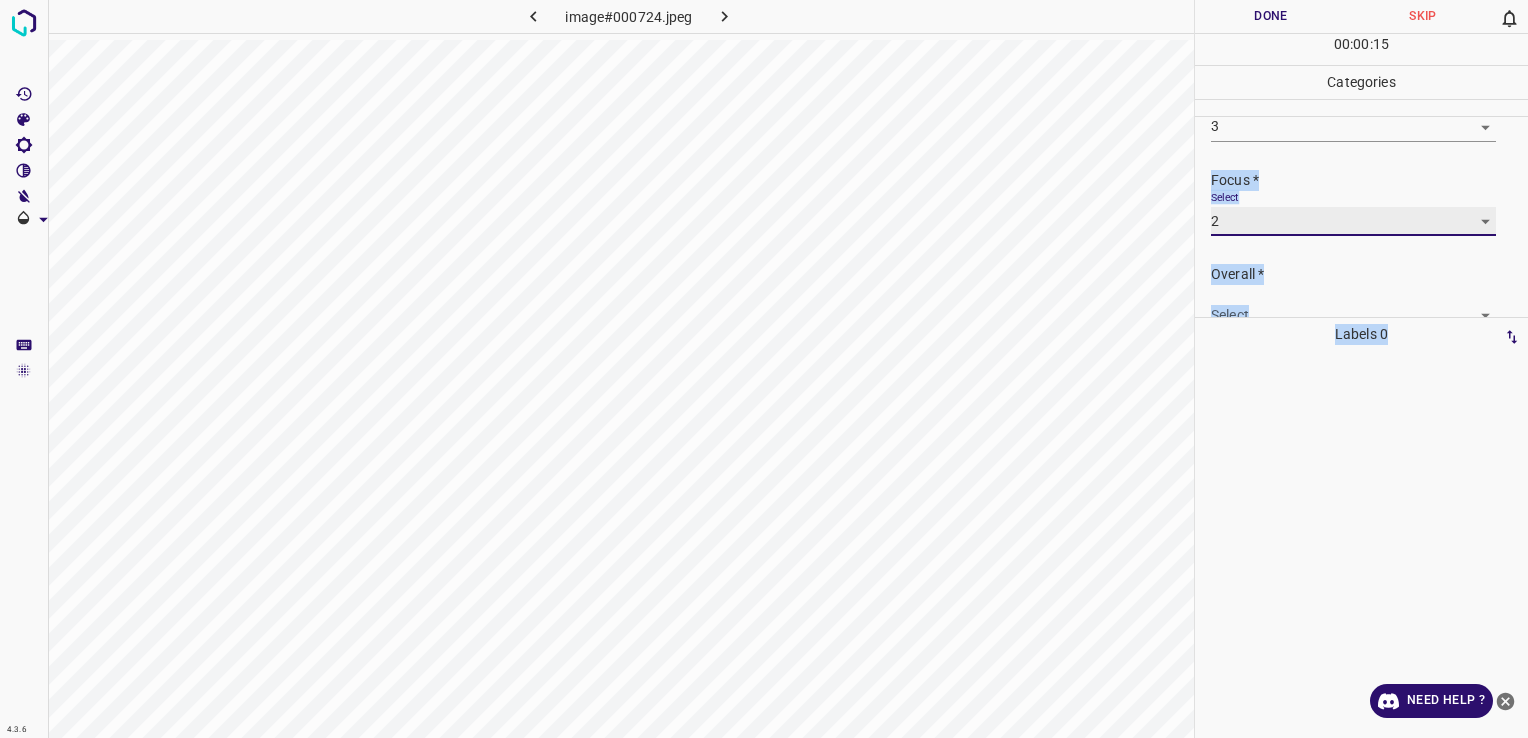 scroll, scrollTop: 98, scrollLeft: 0, axis: vertical 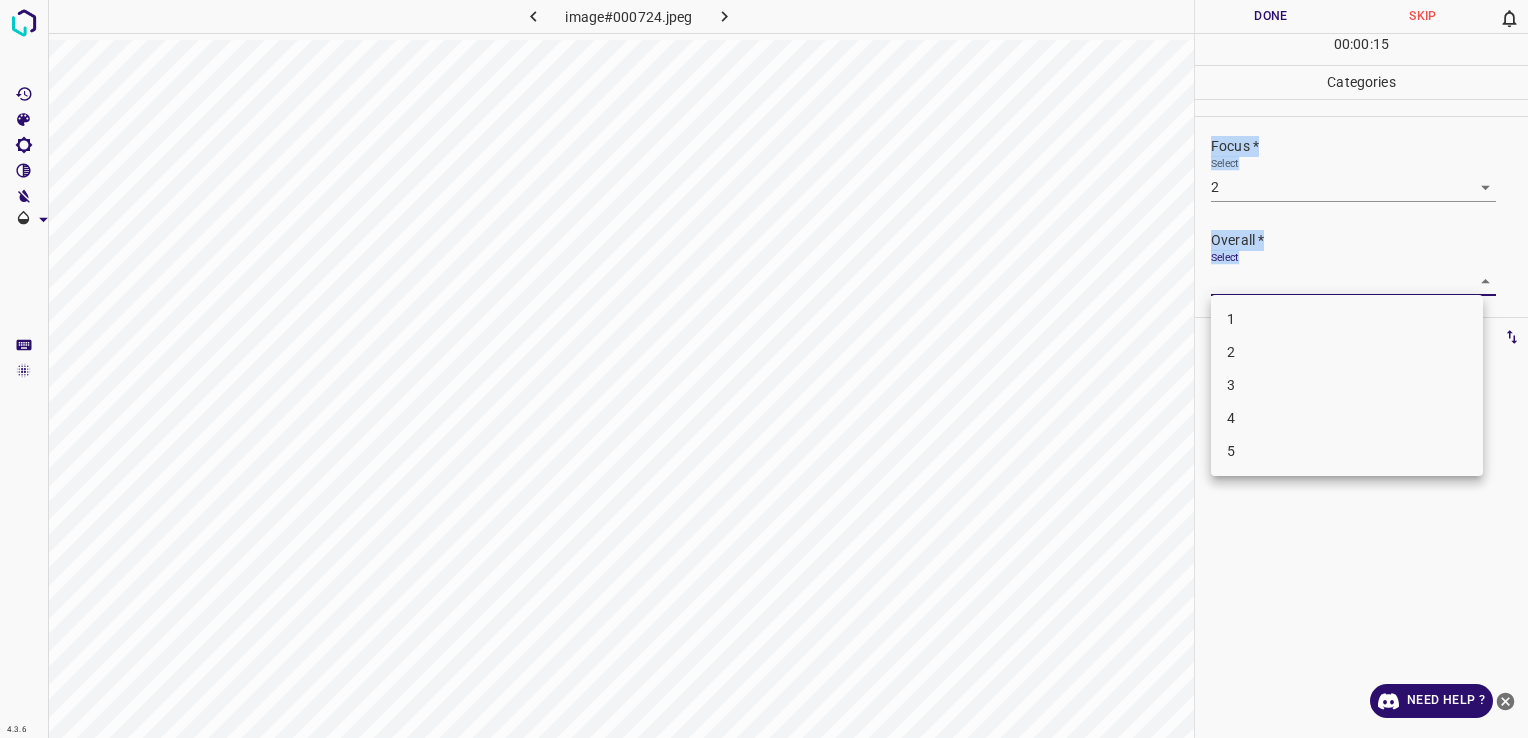 click on "4.3.6  image#000724.jpeg Done Skip 0 00   : 00   : 15   Categories Lighting *  Select 3 3 Focus *  Select 2 2 Overall *  Select ​ Labels   0 Categories 1 Lighting 2 Focus 3 Overall Tools Space Change between modes (Draw & Edit) I Auto labeling R Restore zoom M Zoom in N Zoom out Delete Delete selecte label Filters Z Restore filters X Saturation filter C Brightness filter V Contrast filter B Gray scale filter General O Download Need Help ? - Text - Hide - Delete 1 2 3 4 5" at bounding box center (764, 369) 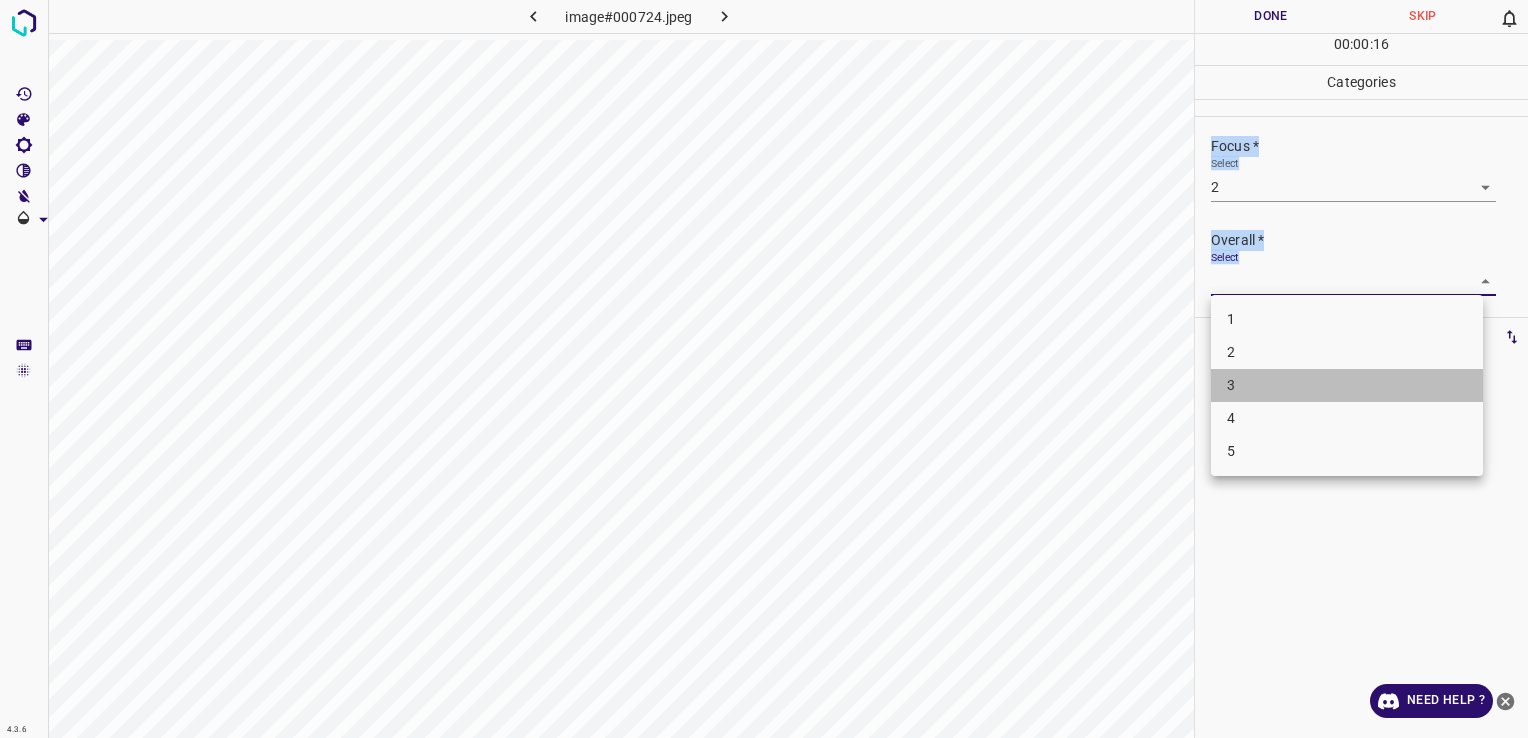 click on "3" at bounding box center (1347, 385) 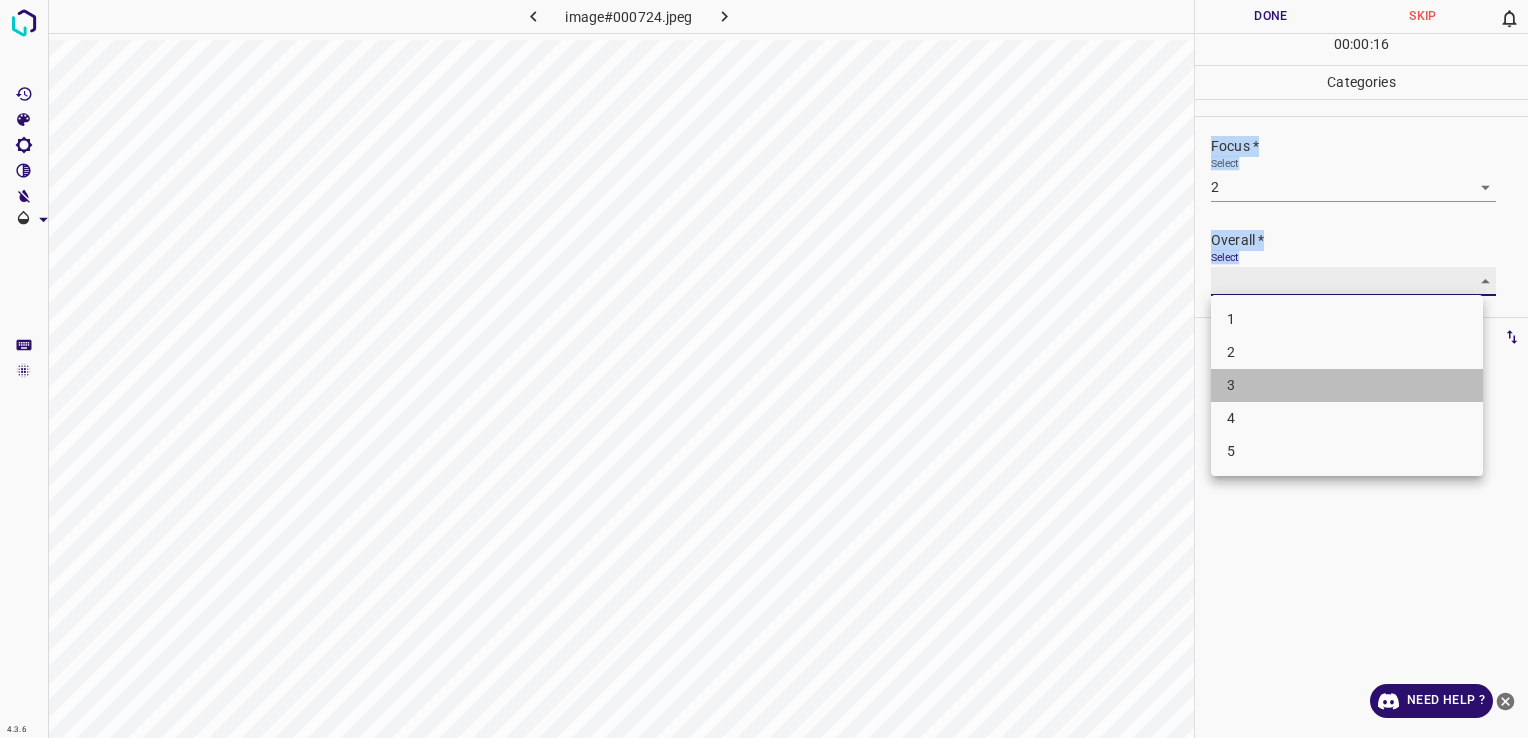 type on "3" 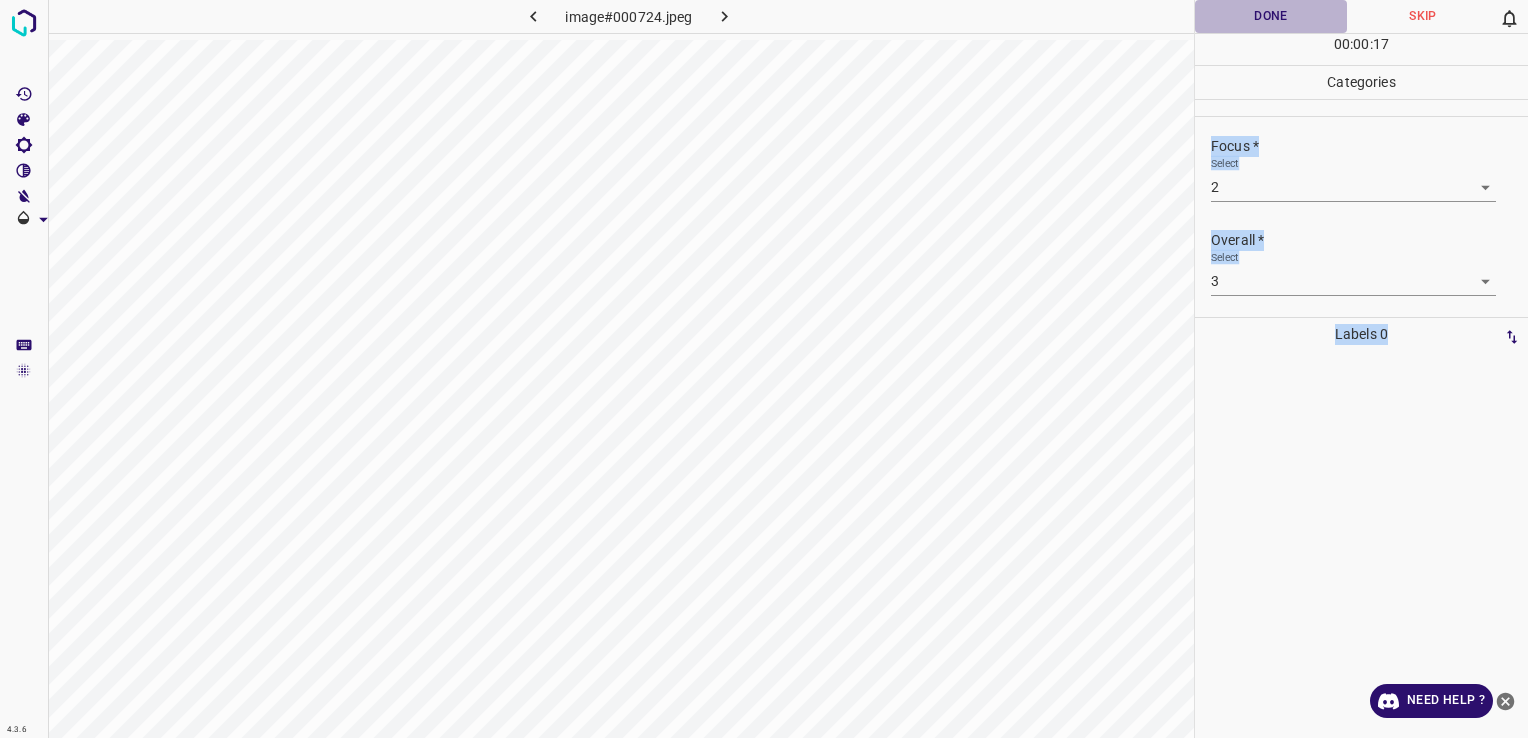 click on "Done" at bounding box center (1271, 16) 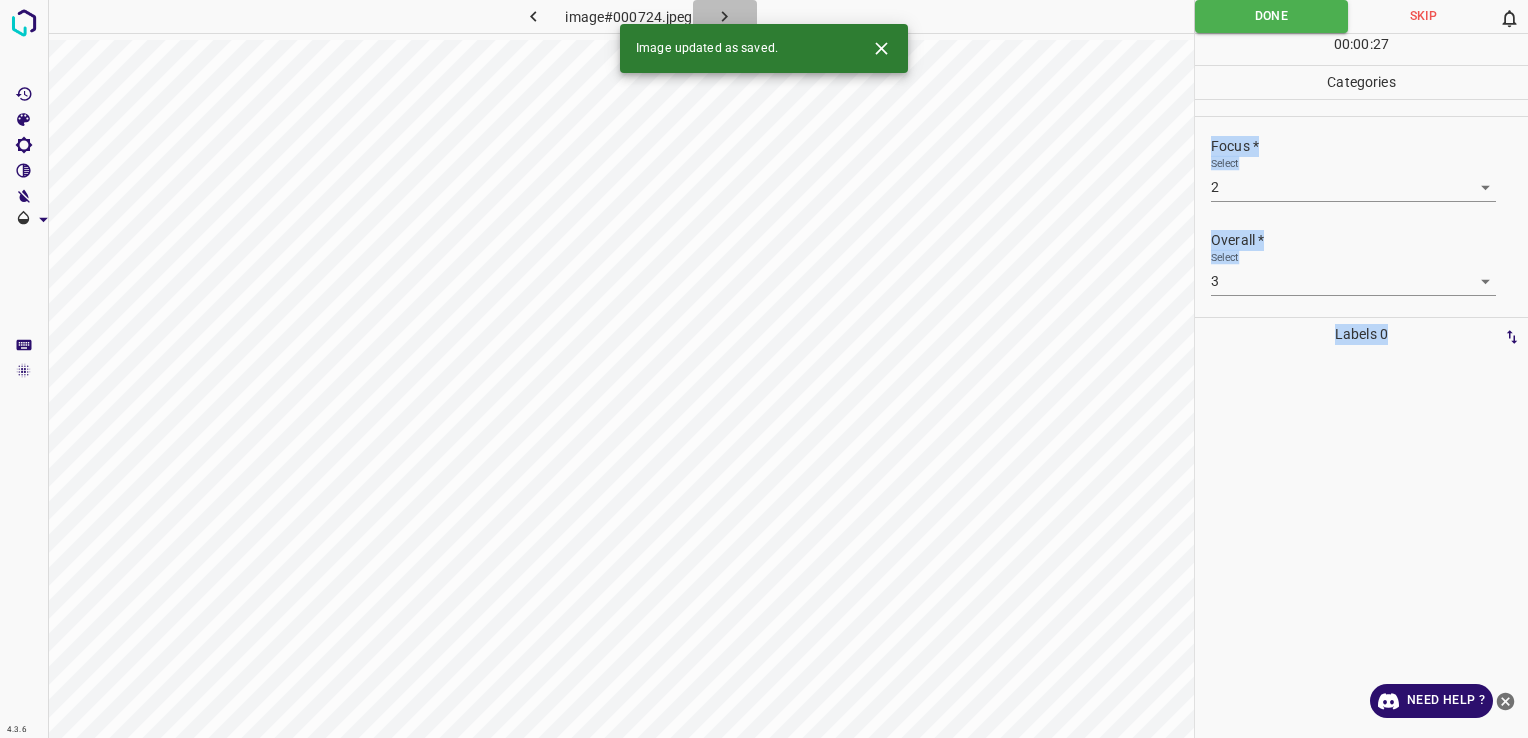 click at bounding box center [725, 16] 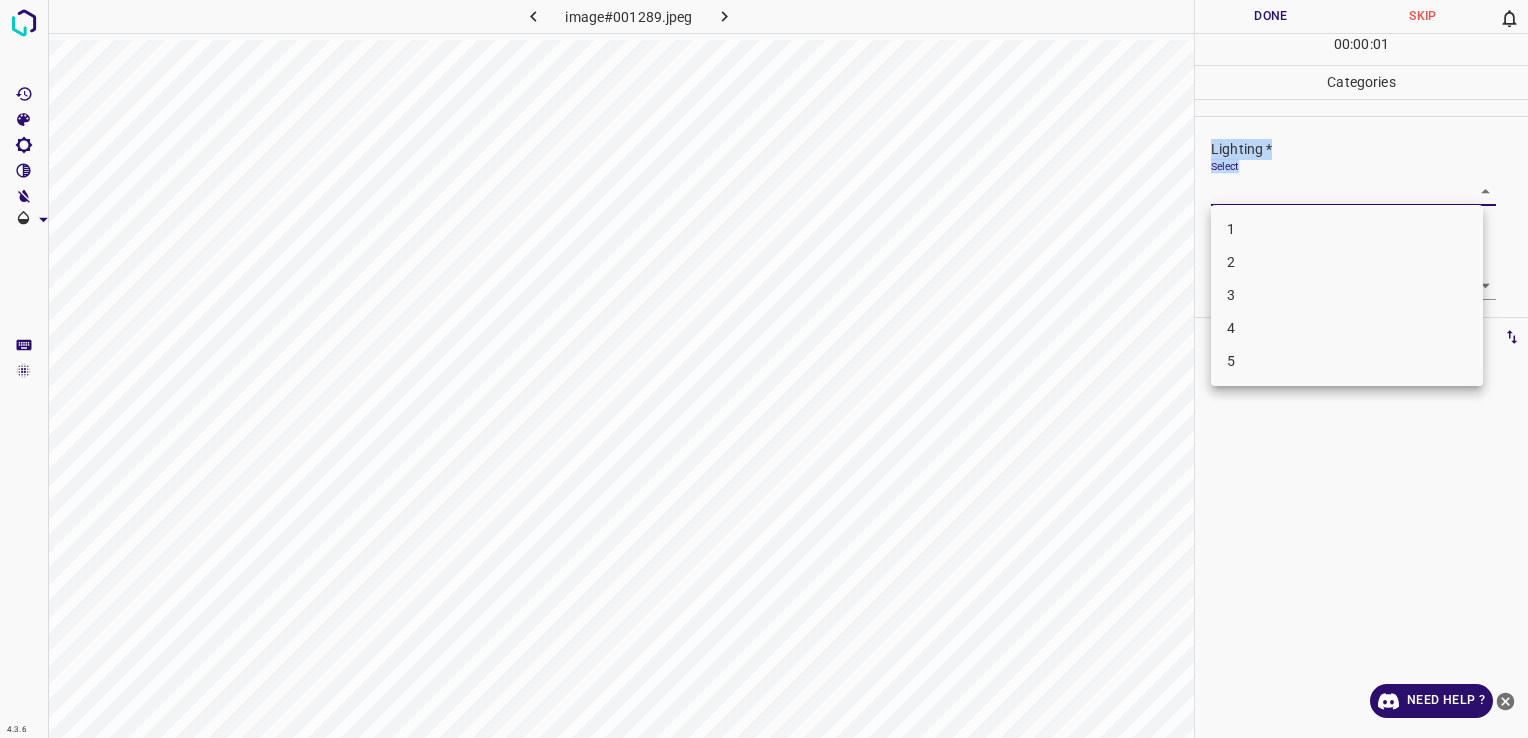 click on "4.3.6  image#001289.jpeg Done Skip 0 00   : 00   : 01   Categories Lighting *  Select ​ Focus *  Select ​ Overall *  Select ​ Labels   0 Categories 1 Lighting 2 Focus 3 Overall Tools Space Change between modes (Draw & Edit) I Auto labeling R Restore zoom M Zoom in N Zoom out Delete Delete selecte label Filters Z Restore filters X Saturation filter C Brightness filter V Contrast filter B Gray scale filter General O Download Need Help ? - Text - Hide - Delete 1 2 3 4 5" at bounding box center (764, 369) 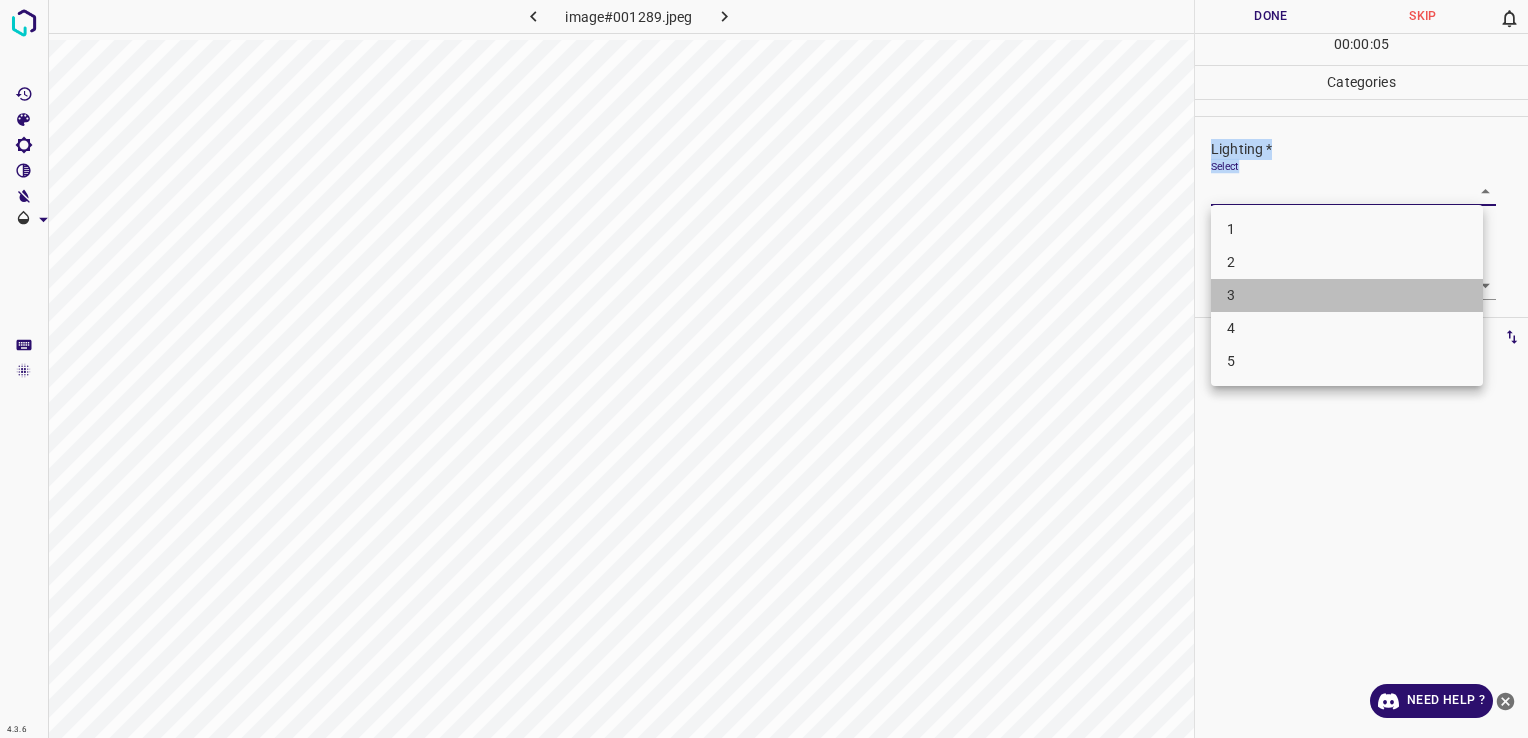 click on "3" at bounding box center (1347, 295) 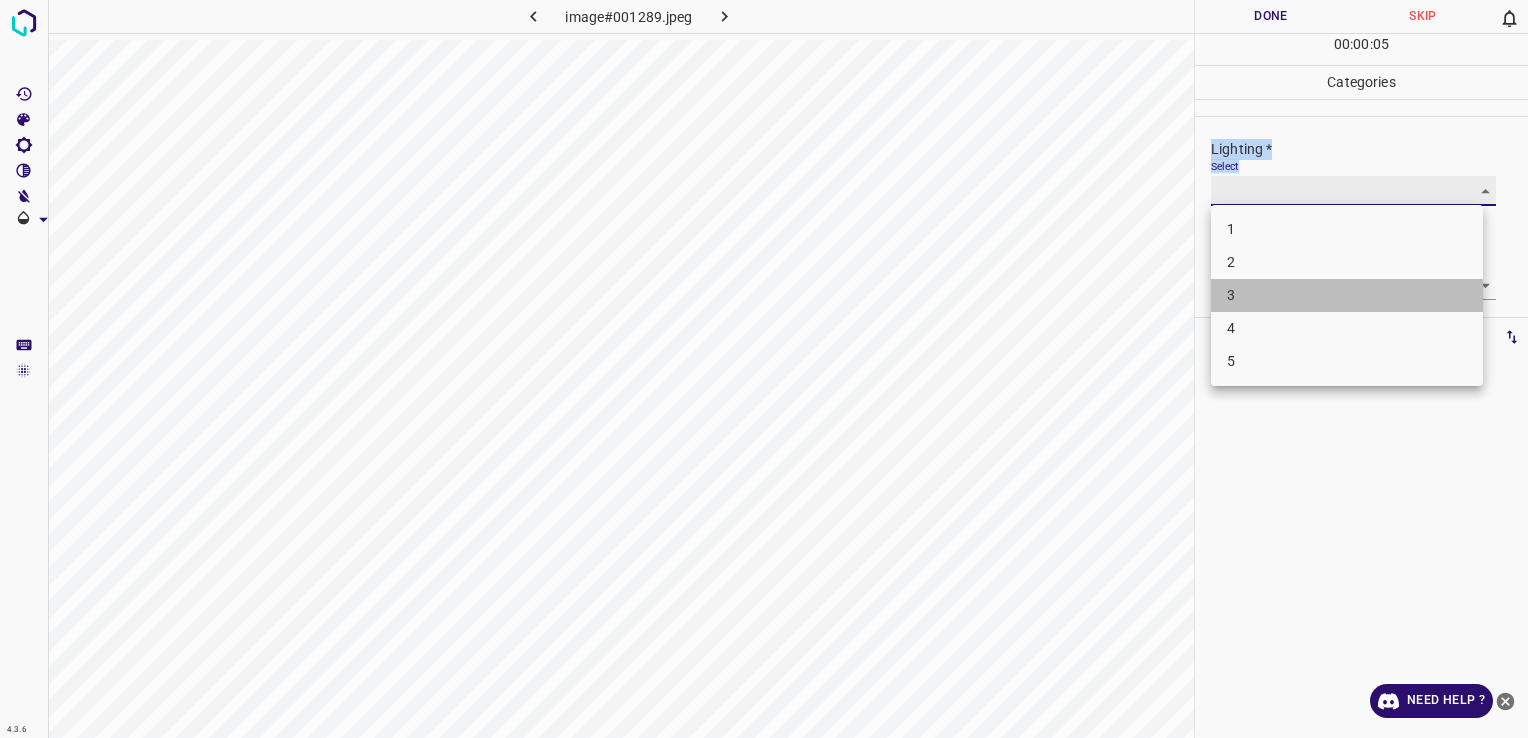 type on "3" 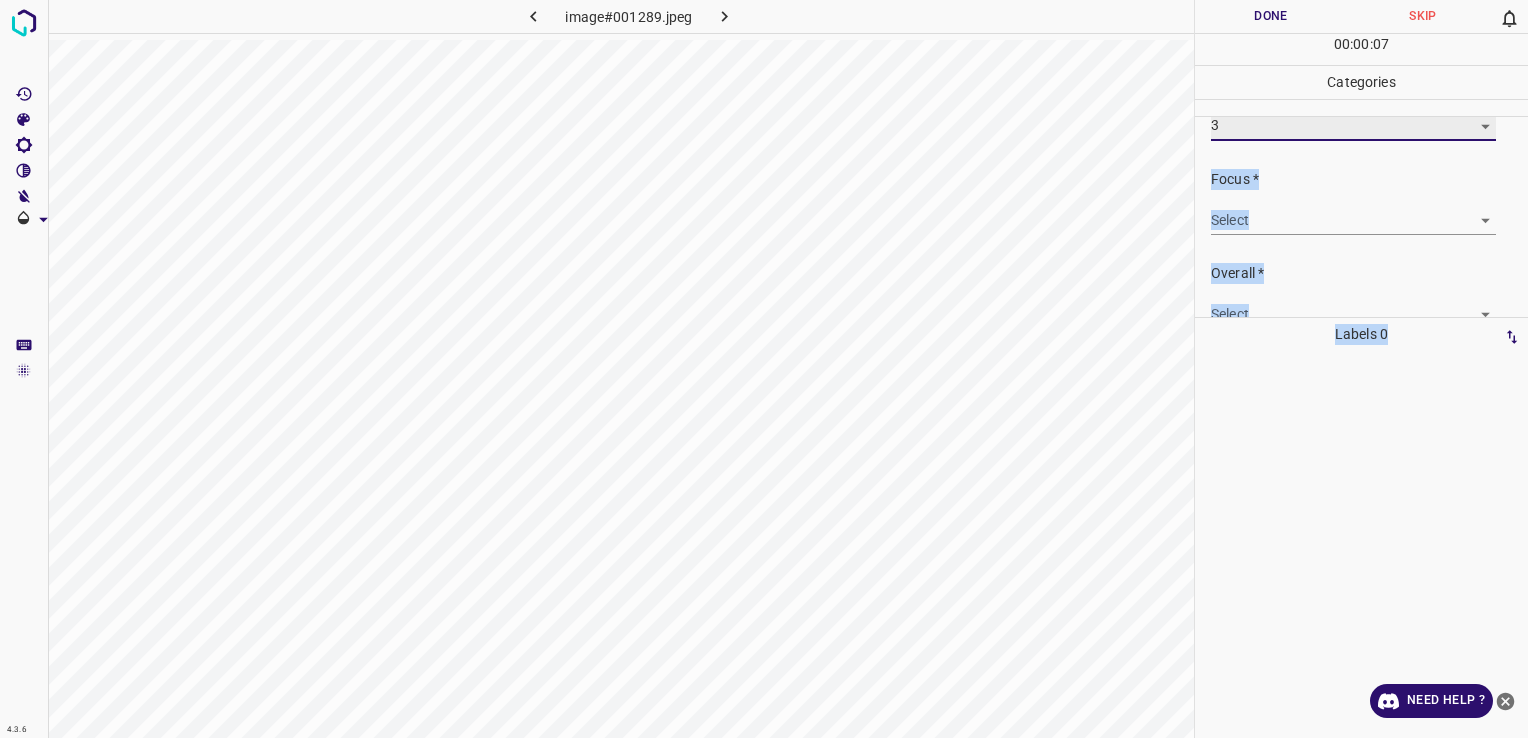 scroll, scrollTop: 72, scrollLeft: 0, axis: vertical 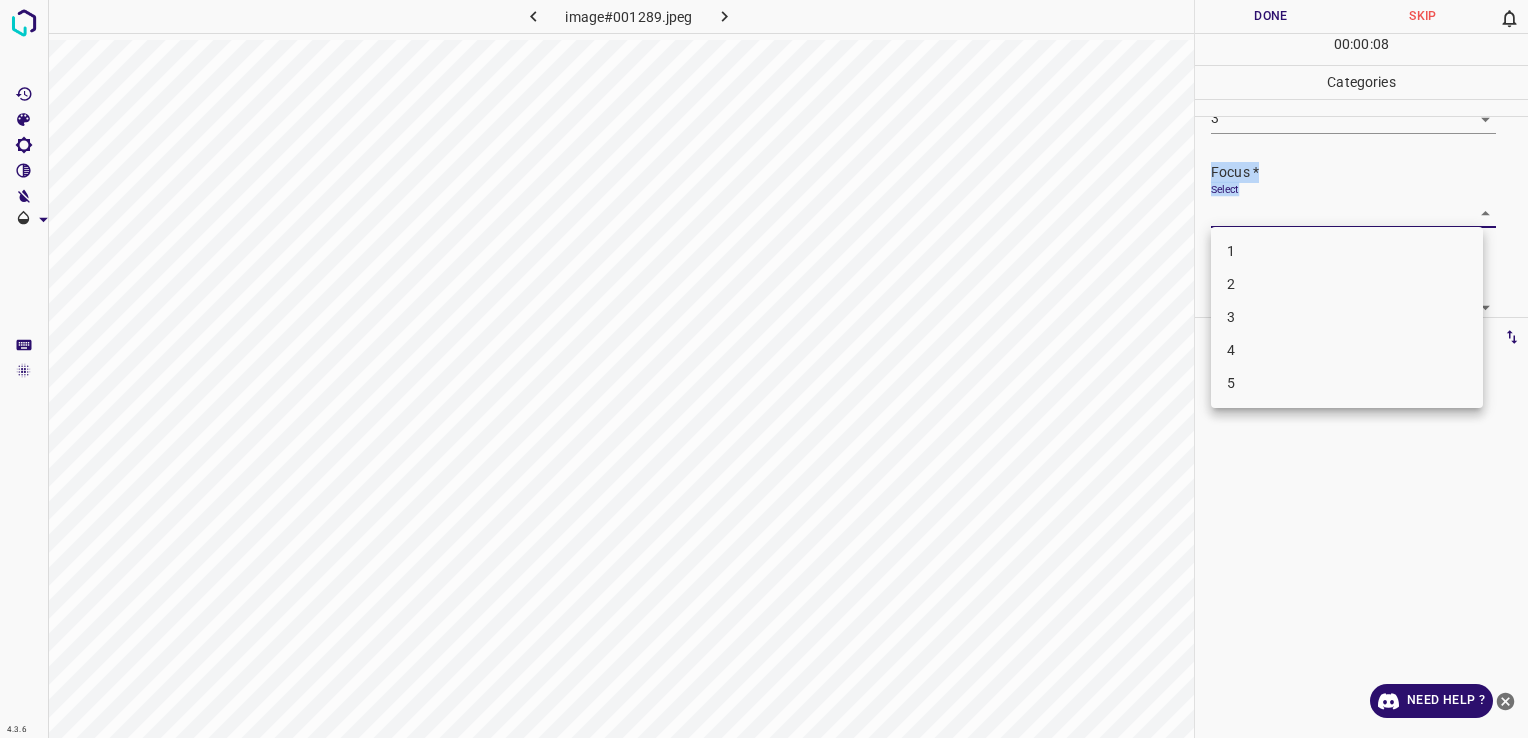 click on "4.3.6  image#001289.jpeg Done Skip 0 00   : 00   : 08   Categories Lighting *  Select 3 3 Focus *  Select ​ Overall *  Select ​ Labels   0 Categories 1 Lighting 2 Focus 3 Overall Tools Space Change between modes (Draw & Edit) I Auto labeling R Restore zoom M Zoom in N Zoom out Delete Delete selecte label Filters Z Restore filters X Saturation filter C Brightness filter V Contrast filter B Gray scale filter General O Download Need Help ? - Text - Hide - Delete 1 2 3 4 5" at bounding box center (764, 369) 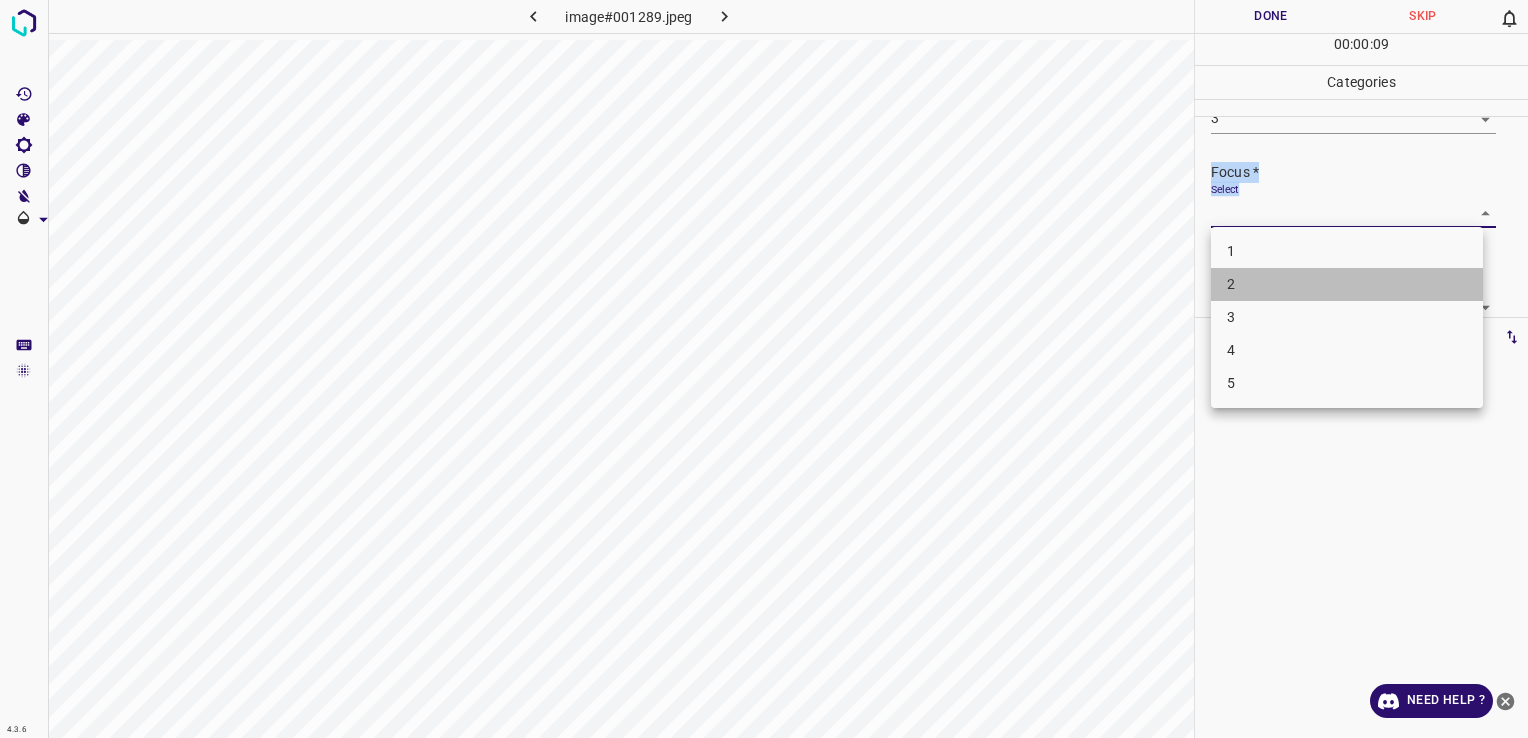 click on "2" at bounding box center (1347, 284) 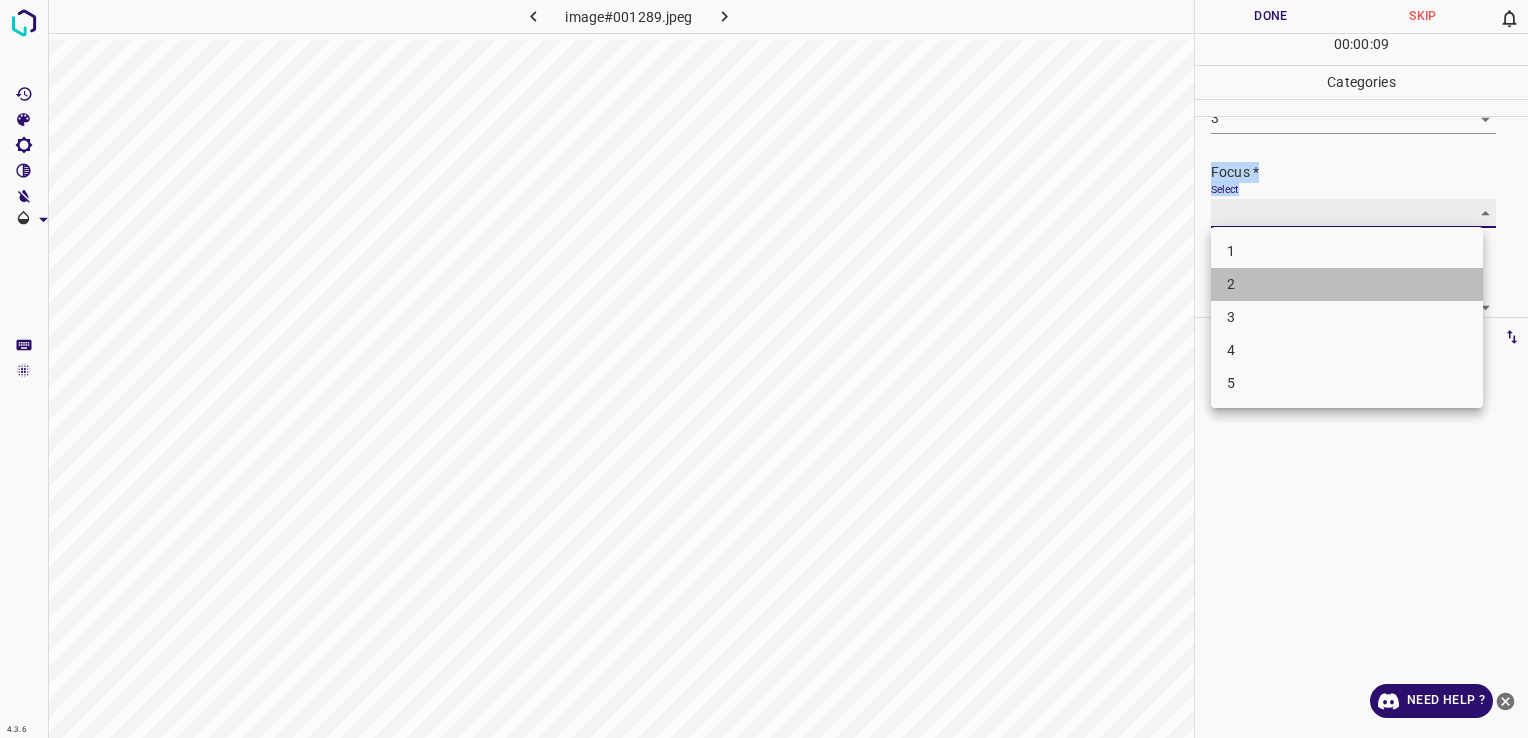 type on "2" 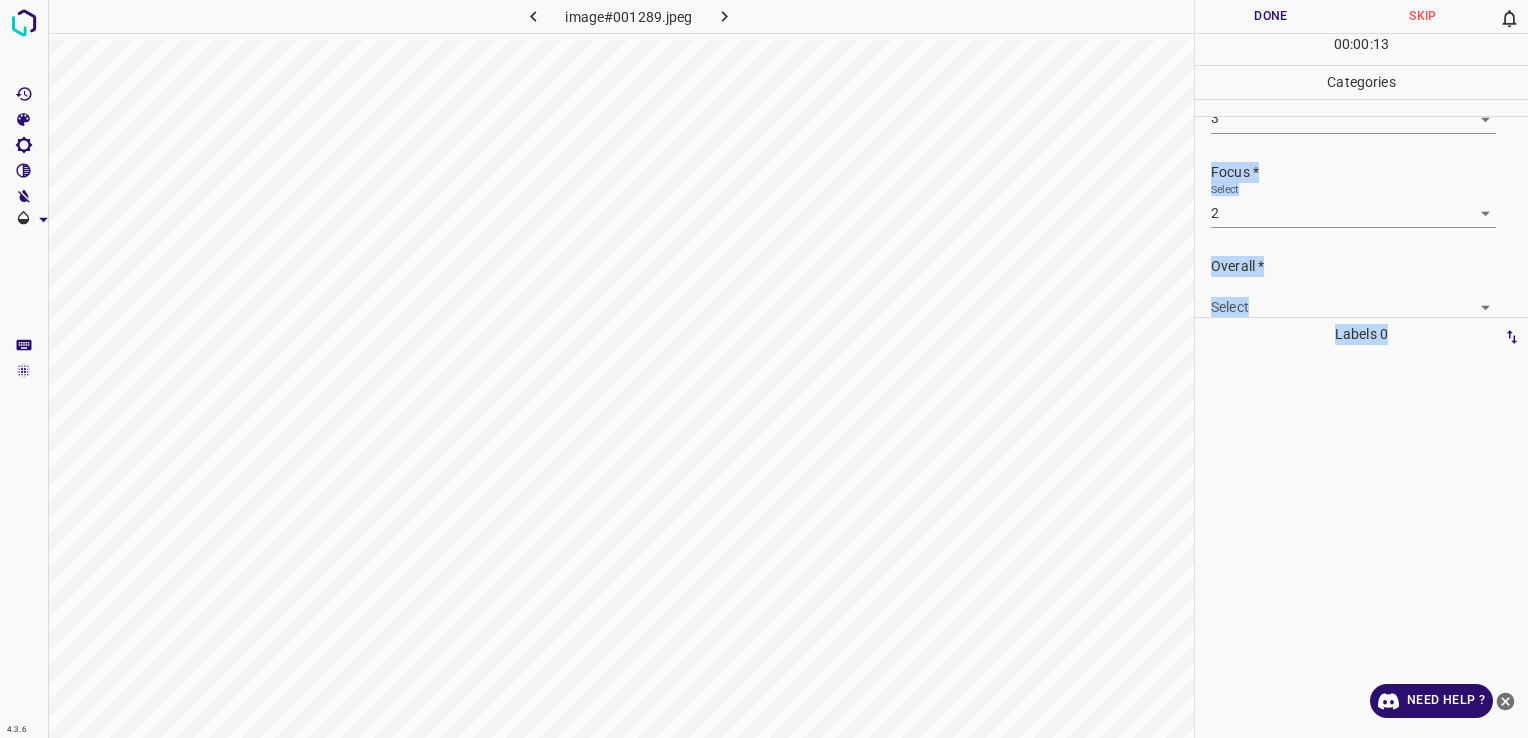 scroll, scrollTop: 76, scrollLeft: 0, axis: vertical 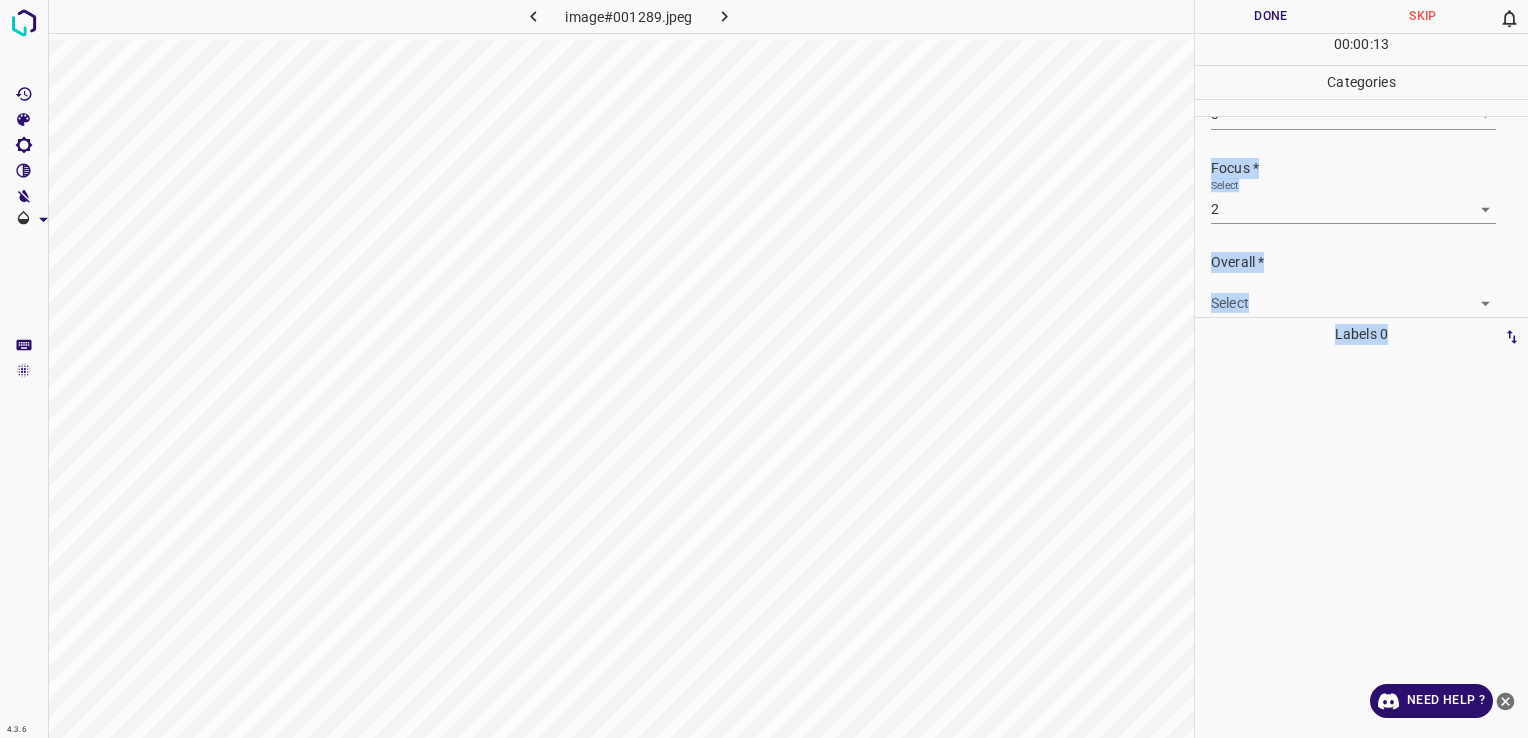 click on "4.3.6  image#001289.jpeg Done Skip 0 00   : 00   : 13   Categories Lighting *  Select 3 3 Focus *  Select 2 2 Overall *  Select ​ Labels   0 Categories 1 Lighting 2 Focus 3 Overall Tools Space Change between modes (Draw & Edit) I Auto labeling R Restore zoom M Zoom in N Zoom out Delete Delete selecte label Filters Z Restore filters X Saturation filter C Brightness filter V Contrast filter B Gray scale filter General O Download Need Help ? - Text - Hide - Delete" at bounding box center (764, 369) 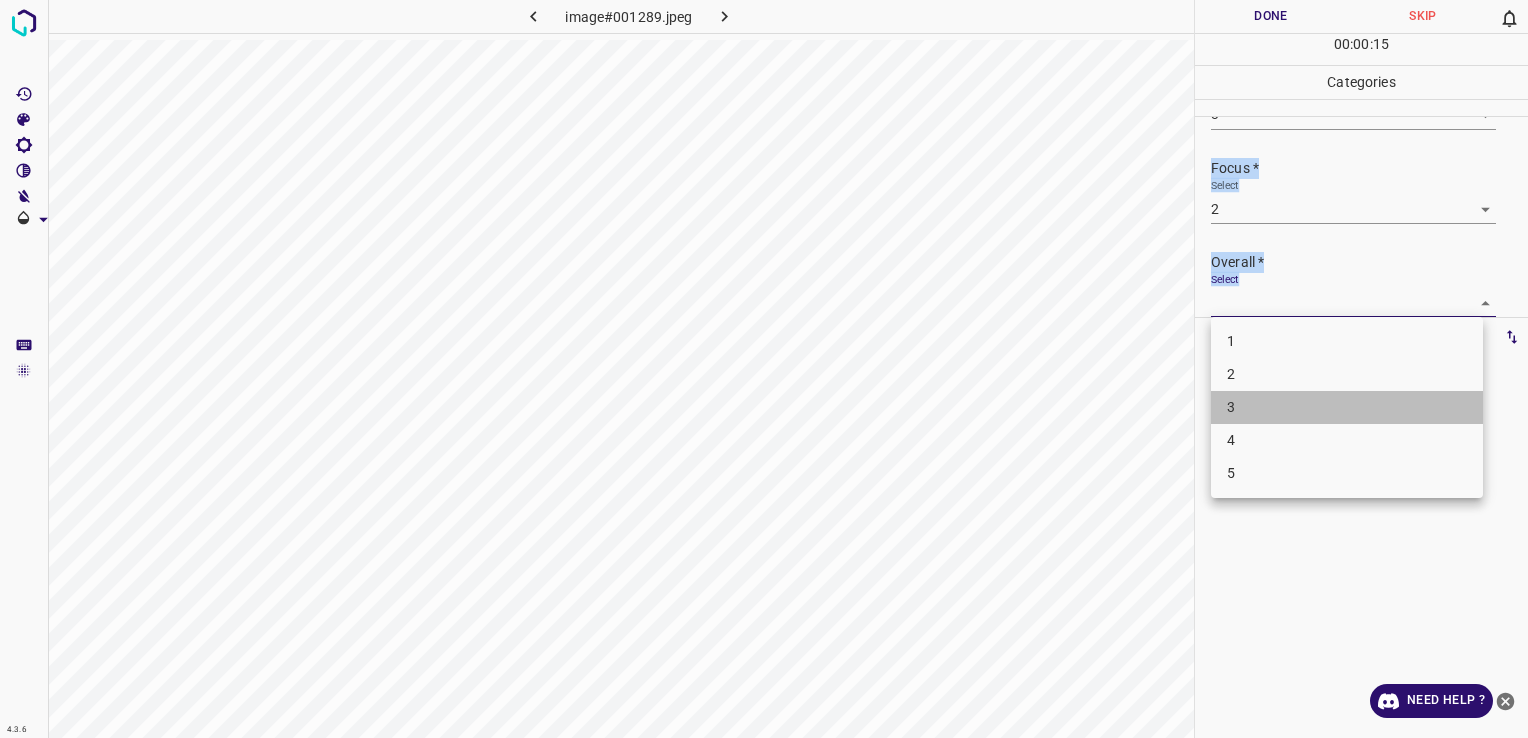 click on "3" at bounding box center (1347, 407) 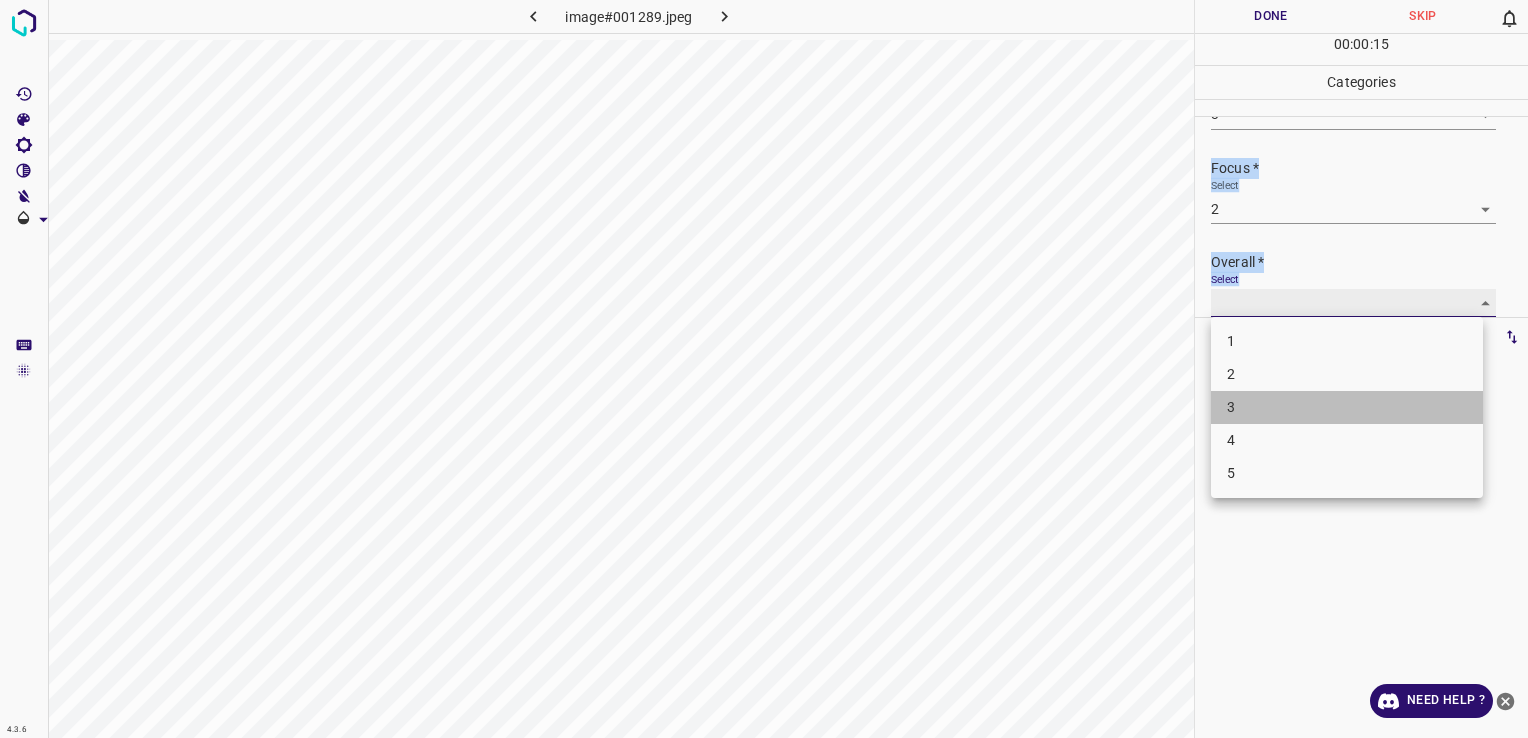 type on "3" 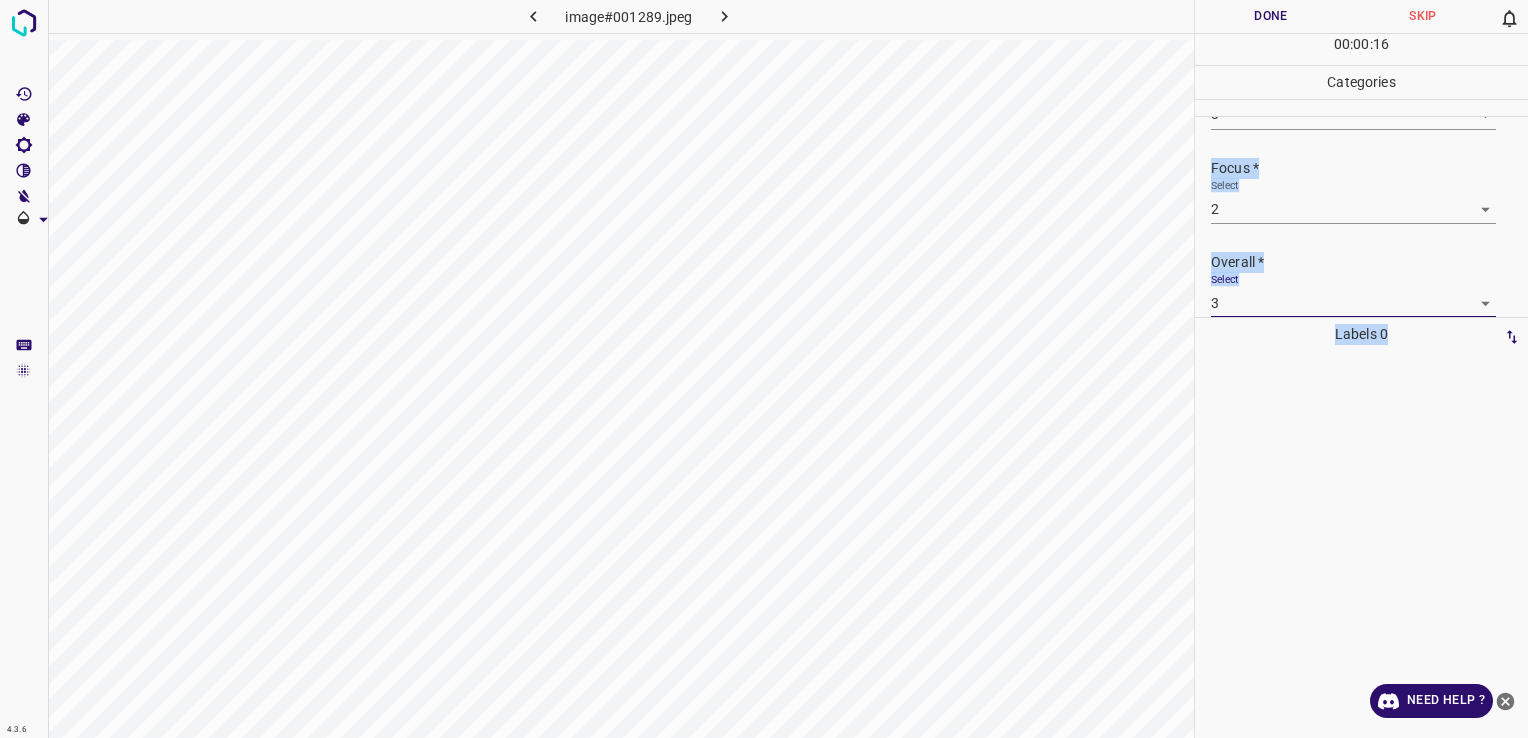 click on "Done" at bounding box center (1271, 16) 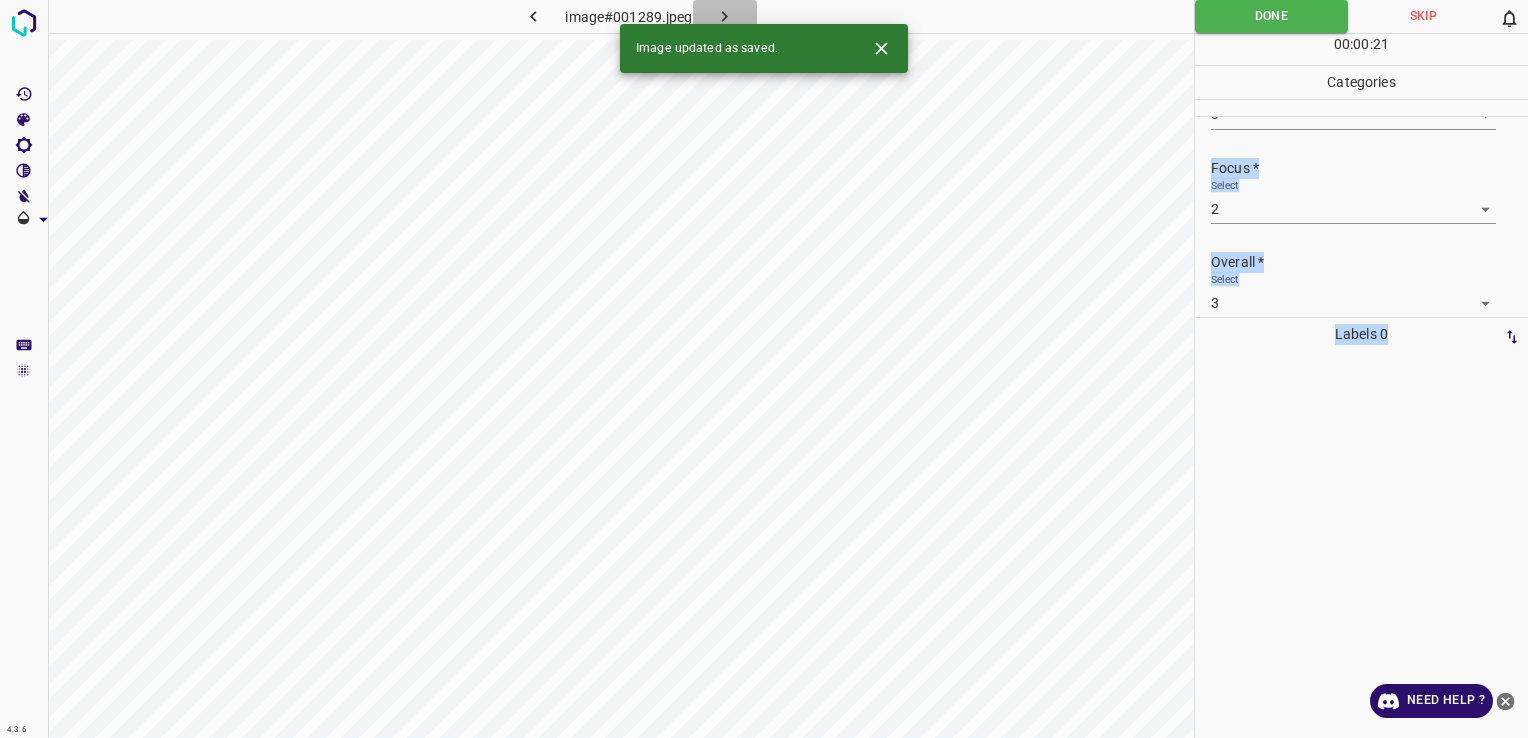 click 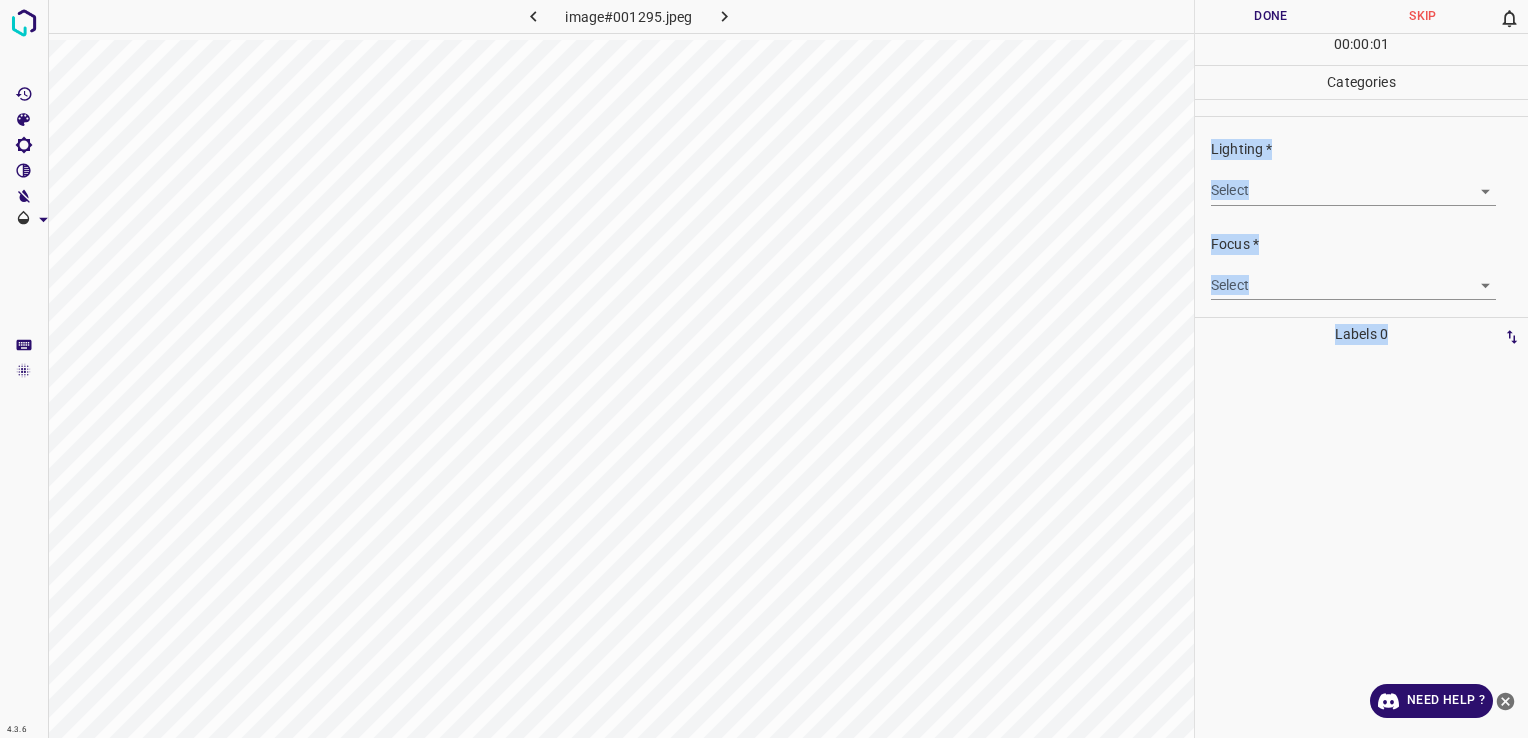 click on "4.3.6  image#001295.jpeg Done Skip 0 00   : 00   : 01   Categories Lighting *  Select ​ Focus *  Select ​ Overall *  Select ​ Labels   0 Categories 1 Lighting 2 Focus 3 Overall Tools Space Change between modes (Draw & Edit) I Auto labeling R Restore zoom M Zoom in N Zoom out Delete Delete selecte label Filters Z Restore filters X Saturation filter C Brightness filter V Contrast filter B Gray scale filter General O Download Need Help ? - Text - Hide - Delete" at bounding box center [764, 369] 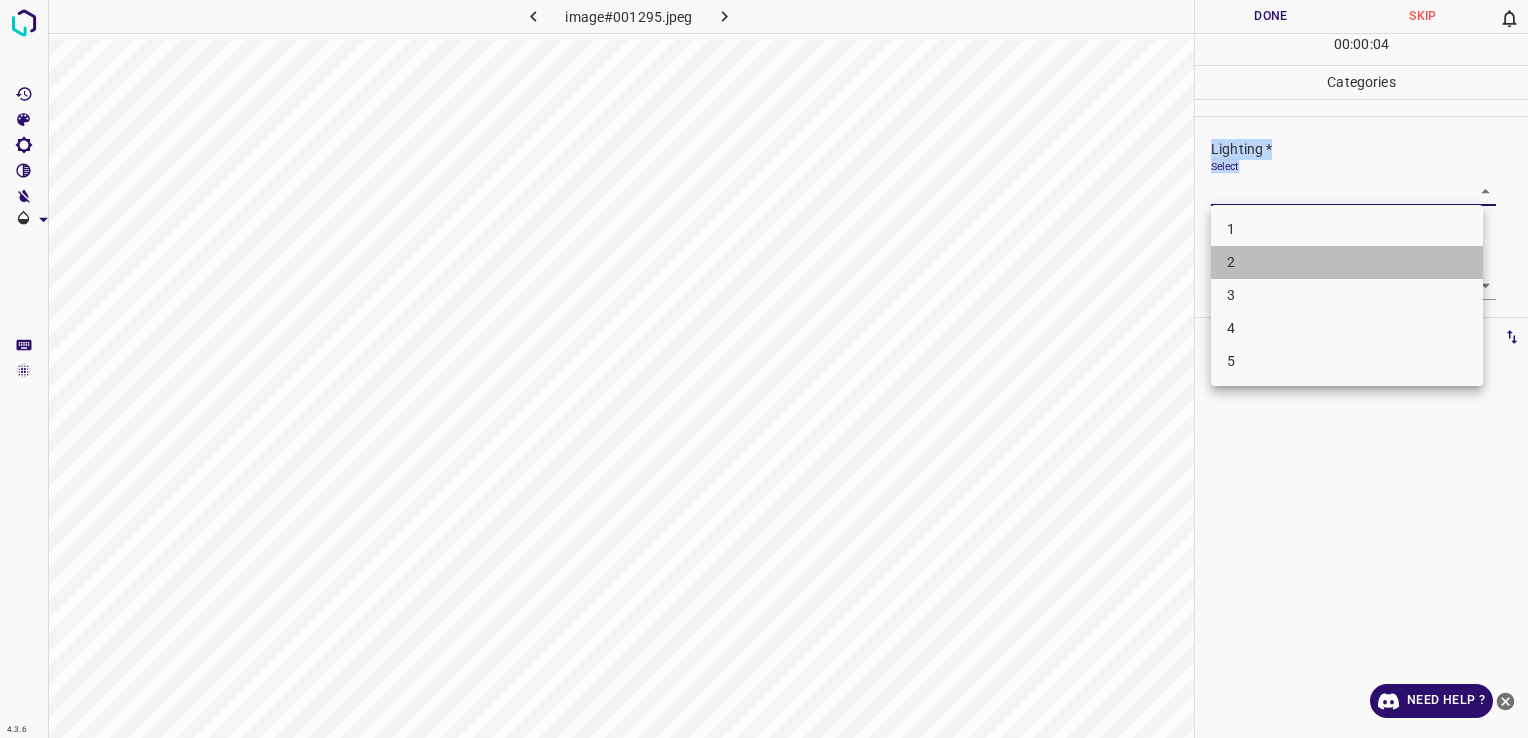 click on "2" at bounding box center (1347, 262) 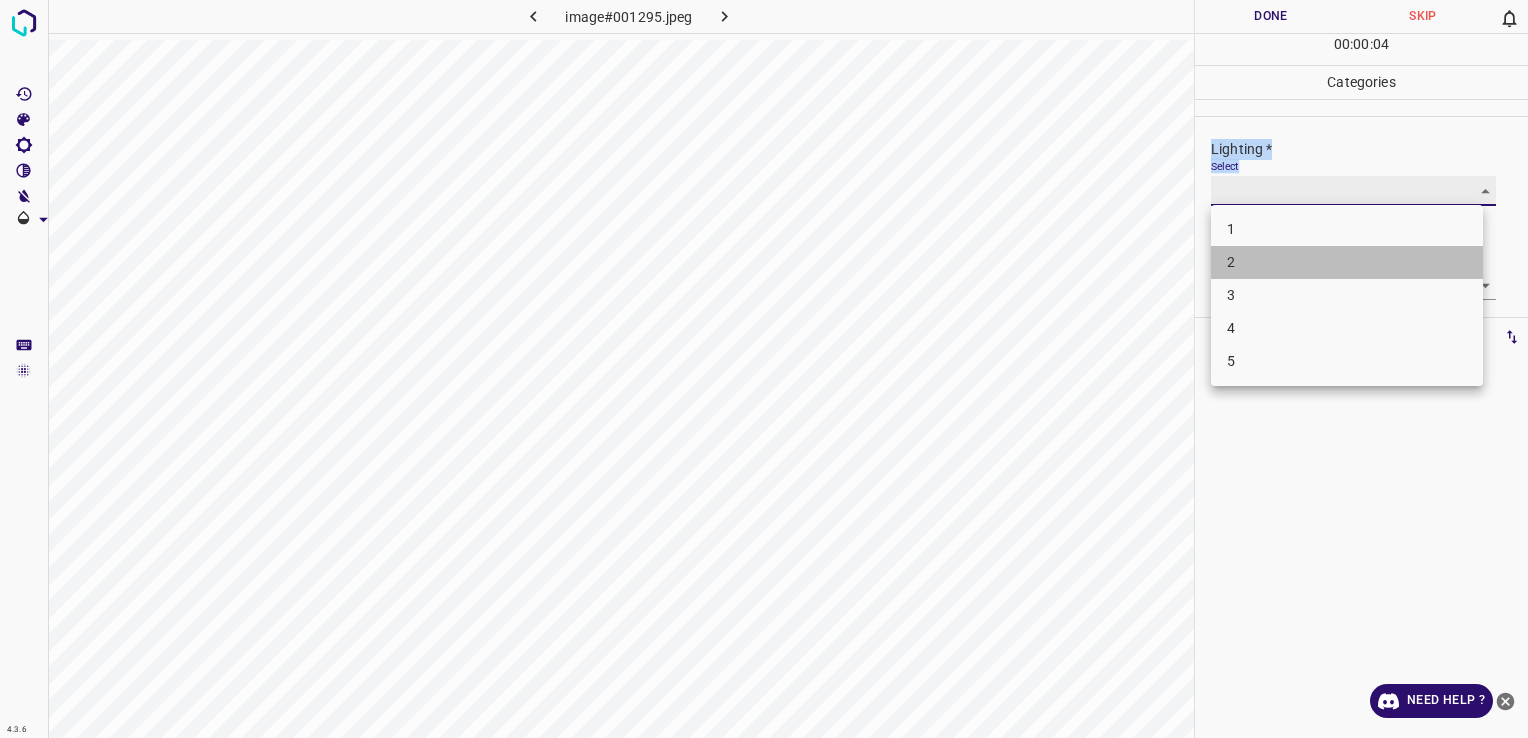 type on "2" 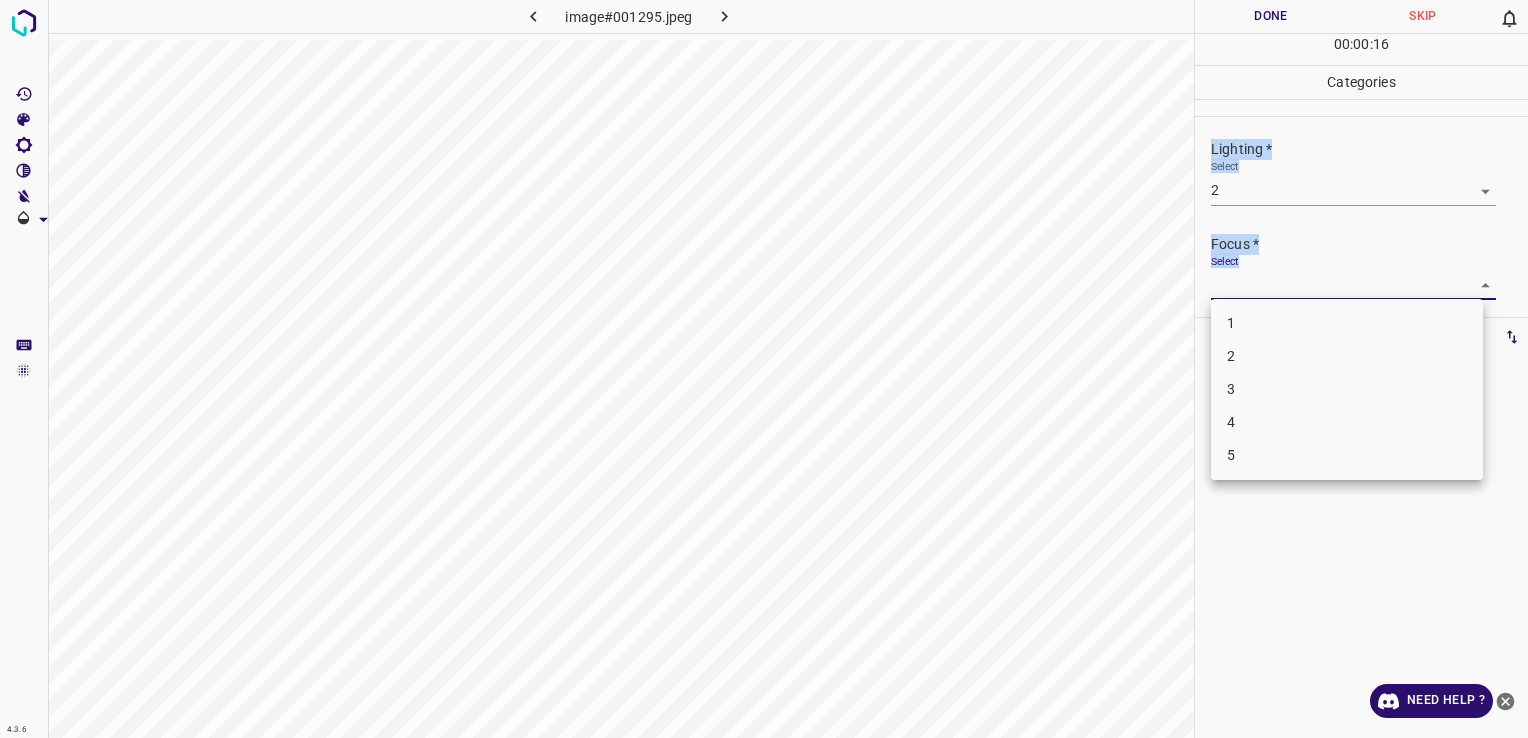 click on "4.3.6  image#001295.jpeg Done Skip 0 00   : 00   : 16   Categories Lighting *  Select 2 2 Focus *  Select ​ Overall *  Select ​ Labels   0 Categories 1 Lighting 2 Focus 3 Overall Tools Space Change between modes (Draw & Edit) I Auto labeling R Restore zoom M Zoom in N Zoom out Delete Delete selecte label Filters Z Restore filters X Saturation filter C Brightness filter V Contrast filter B Gray scale filter General O Download Need Help ? - Text - Hide - Delete 1 2 3 4 5" at bounding box center (764, 369) 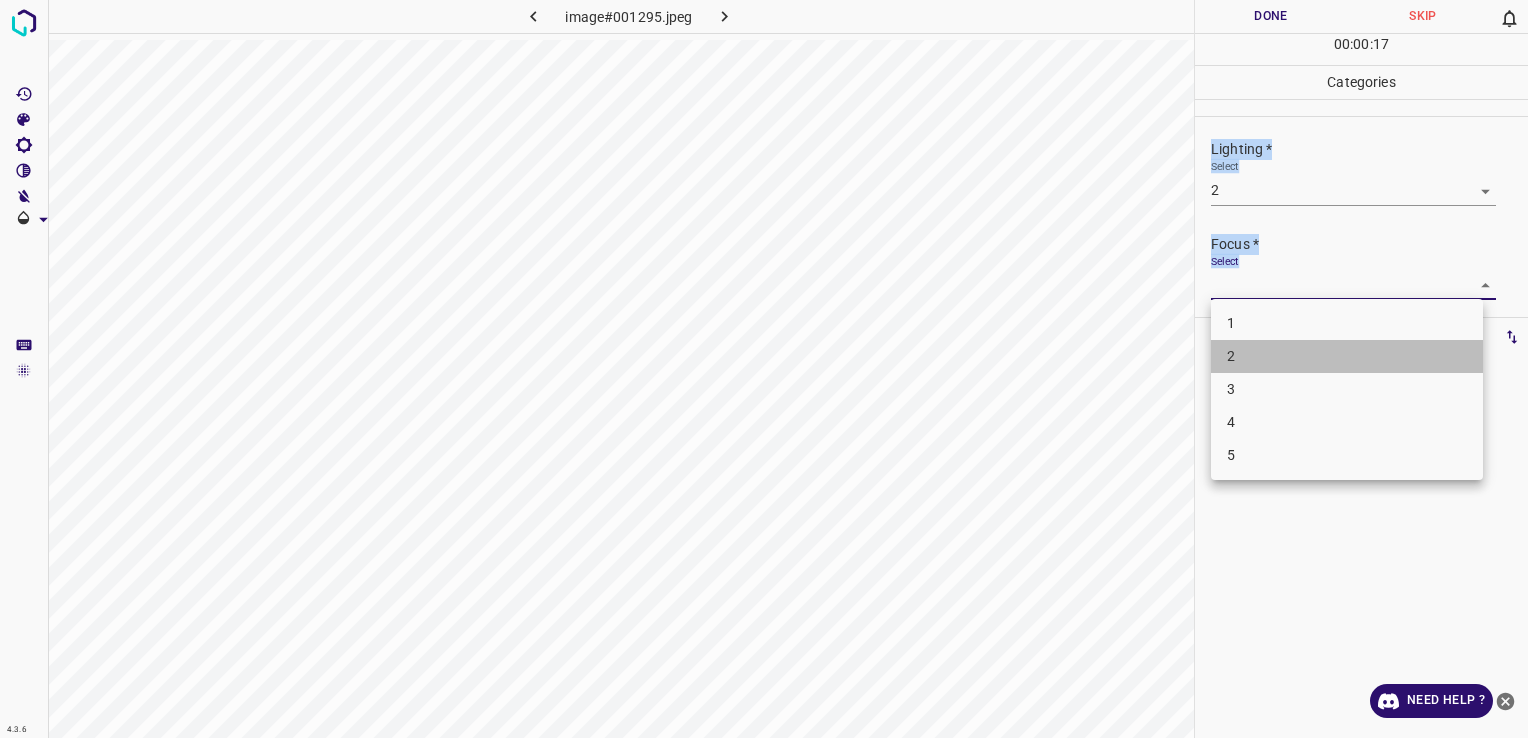 click on "2" at bounding box center (1347, 356) 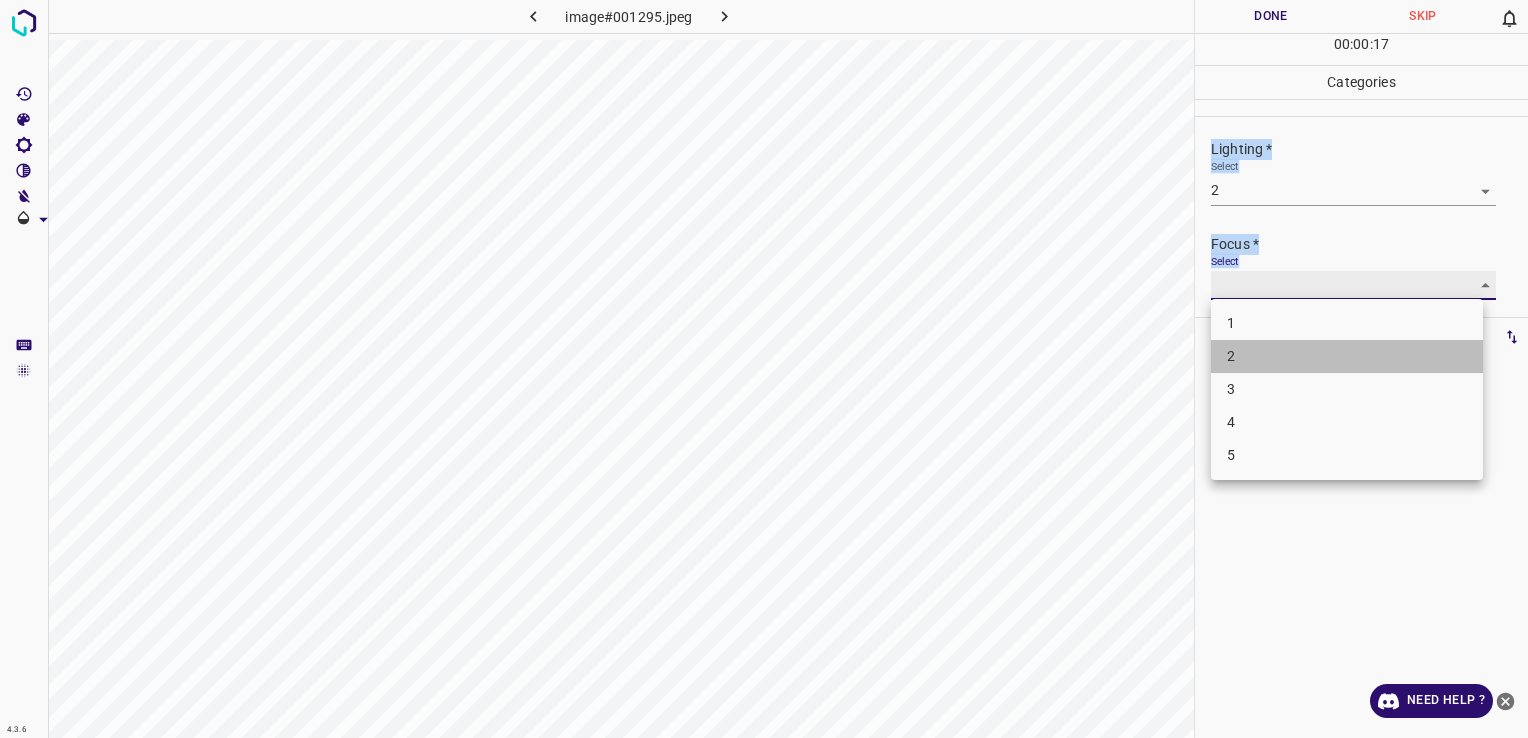 type on "2" 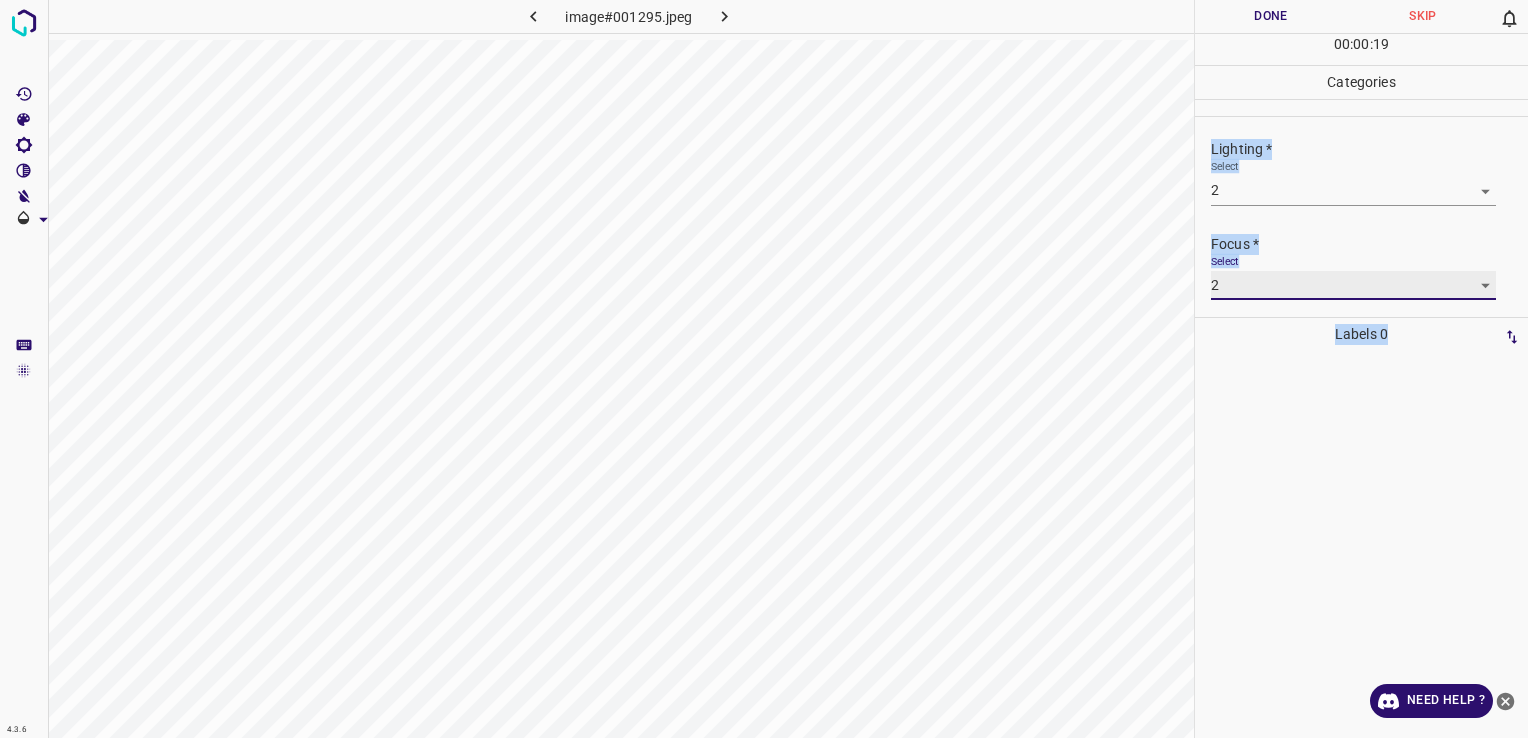 scroll, scrollTop: 98, scrollLeft: 0, axis: vertical 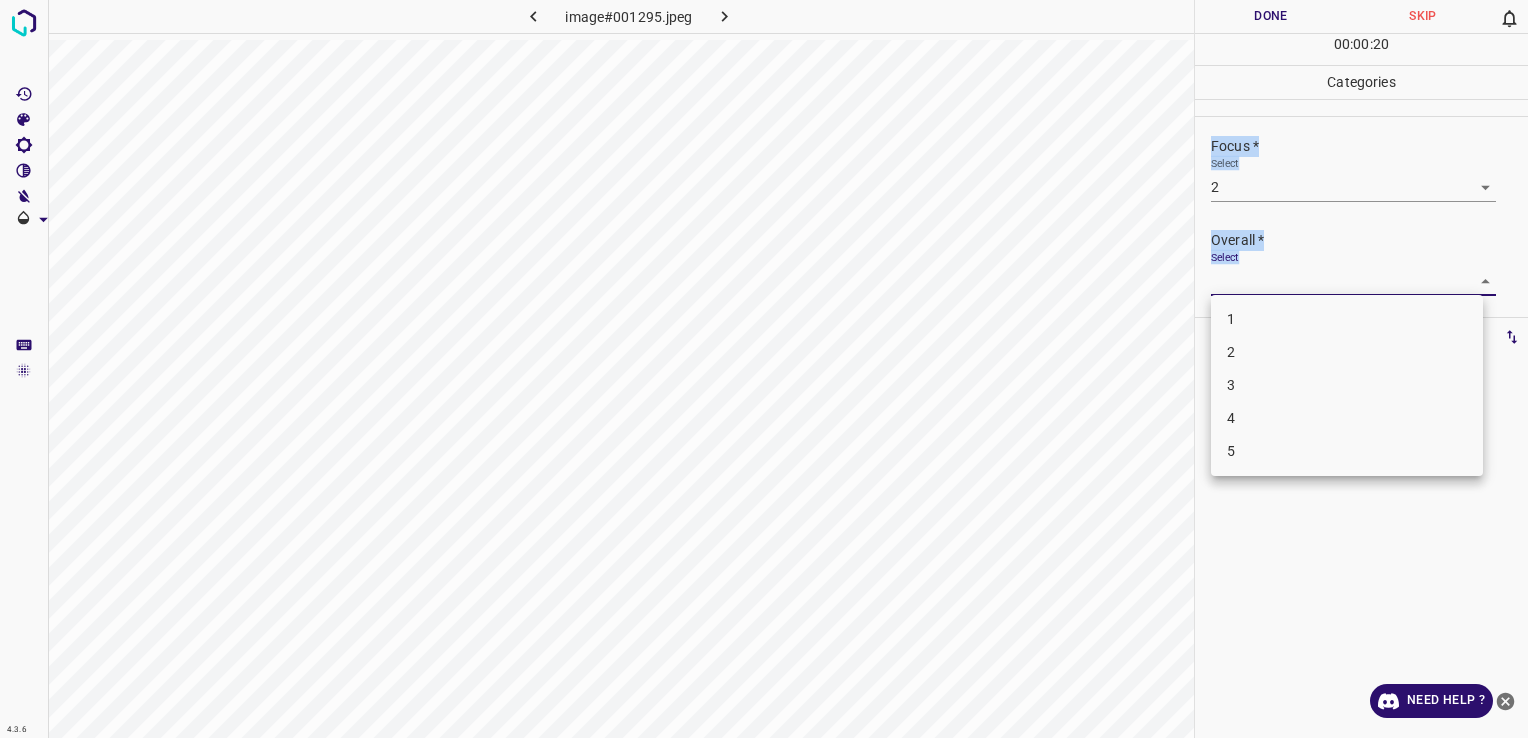 click on "4.3.6  image#001295.jpeg Done Skip 0 00   : 00   : 20   Categories Lighting *  Select 2 2 Focus *  Select 2 2 Overall *  Select ​ Labels   0 Categories 1 Lighting 2 Focus 3 Overall Tools Space Change between modes (Draw & Edit) I Auto labeling R Restore zoom M Zoom in N Zoom out Delete Delete selecte label Filters Z Restore filters X Saturation filter C Brightness filter V Contrast filter B Gray scale filter General O Download Need Help ? - Text - Hide - Delete 1 2 3 4 5" at bounding box center [764, 369] 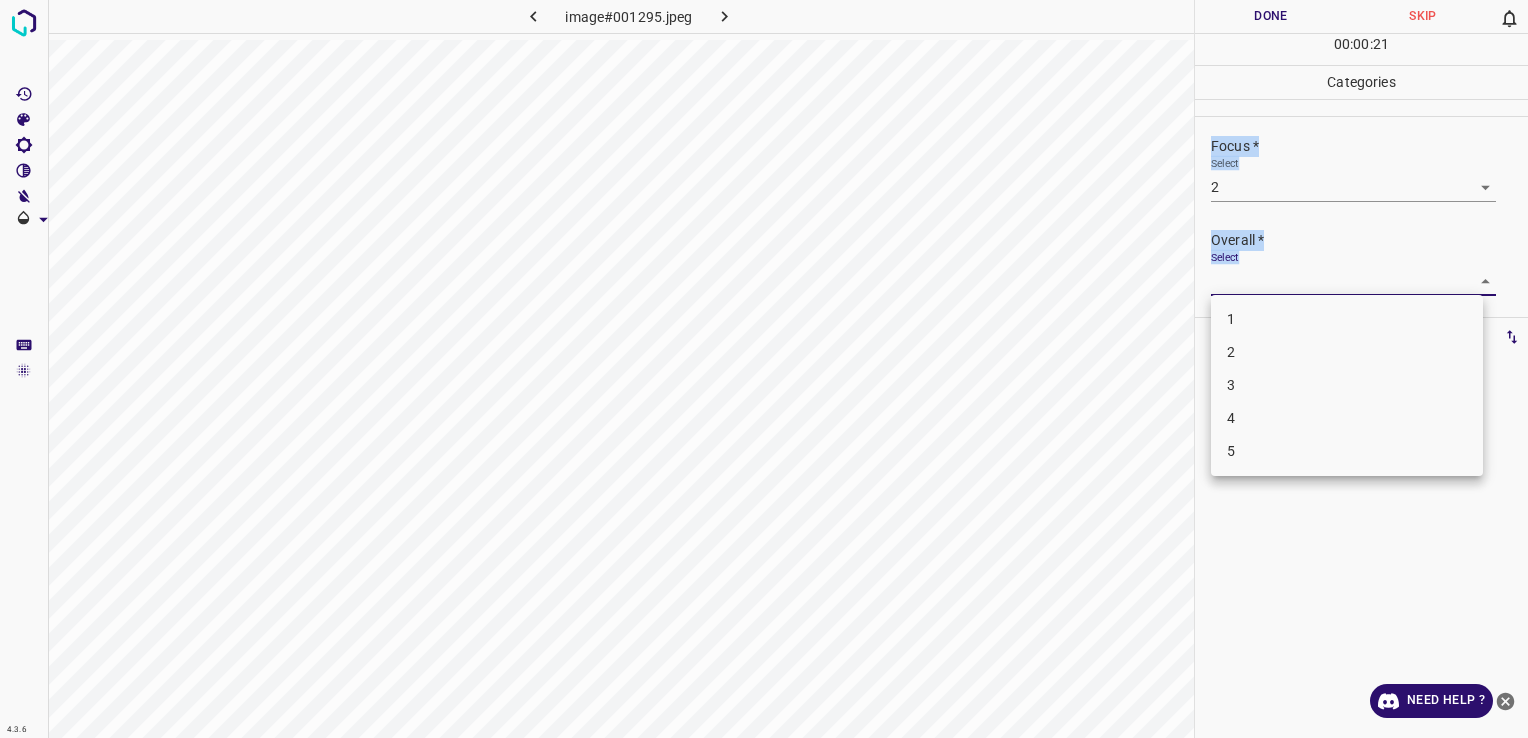 click on "2" at bounding box center (1347, 352) 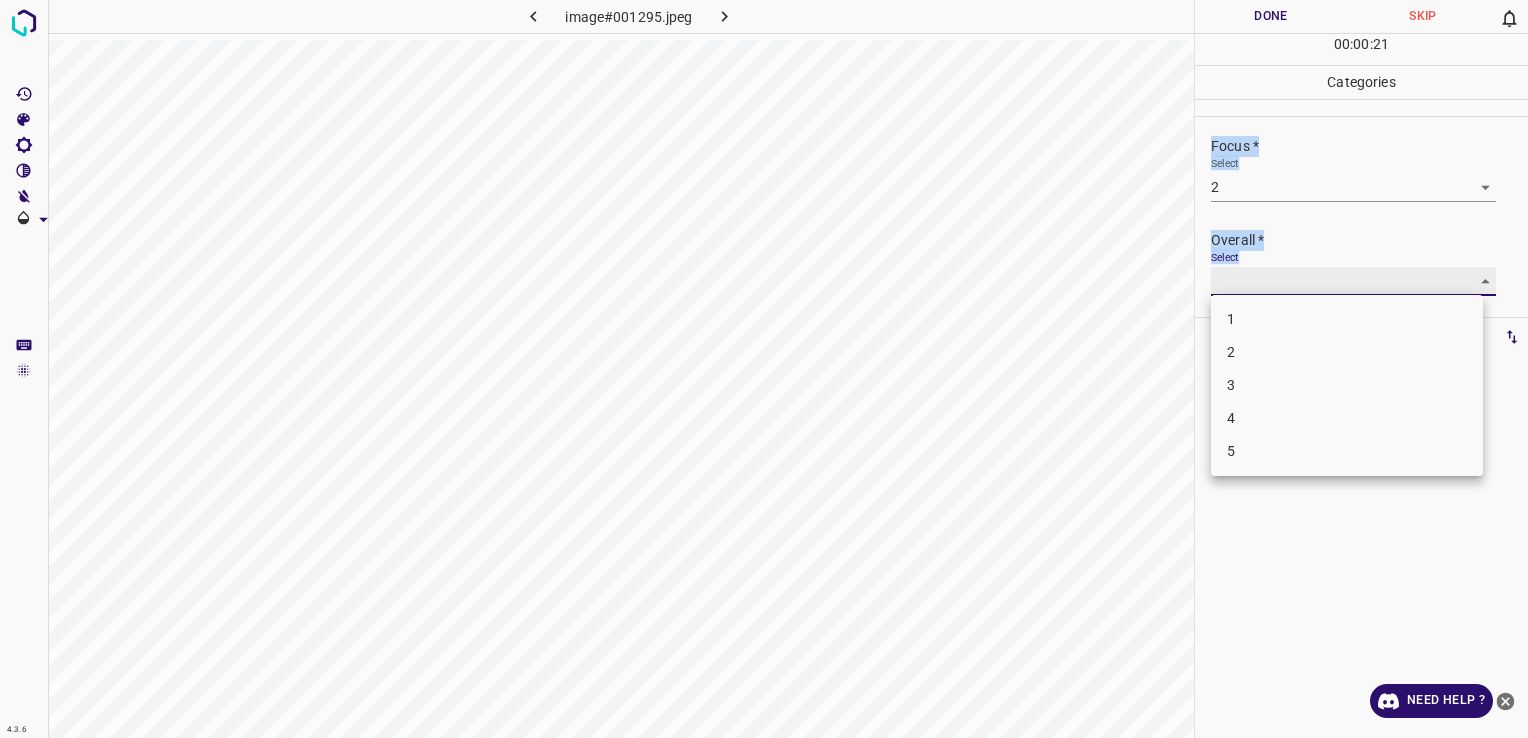 type on "2" 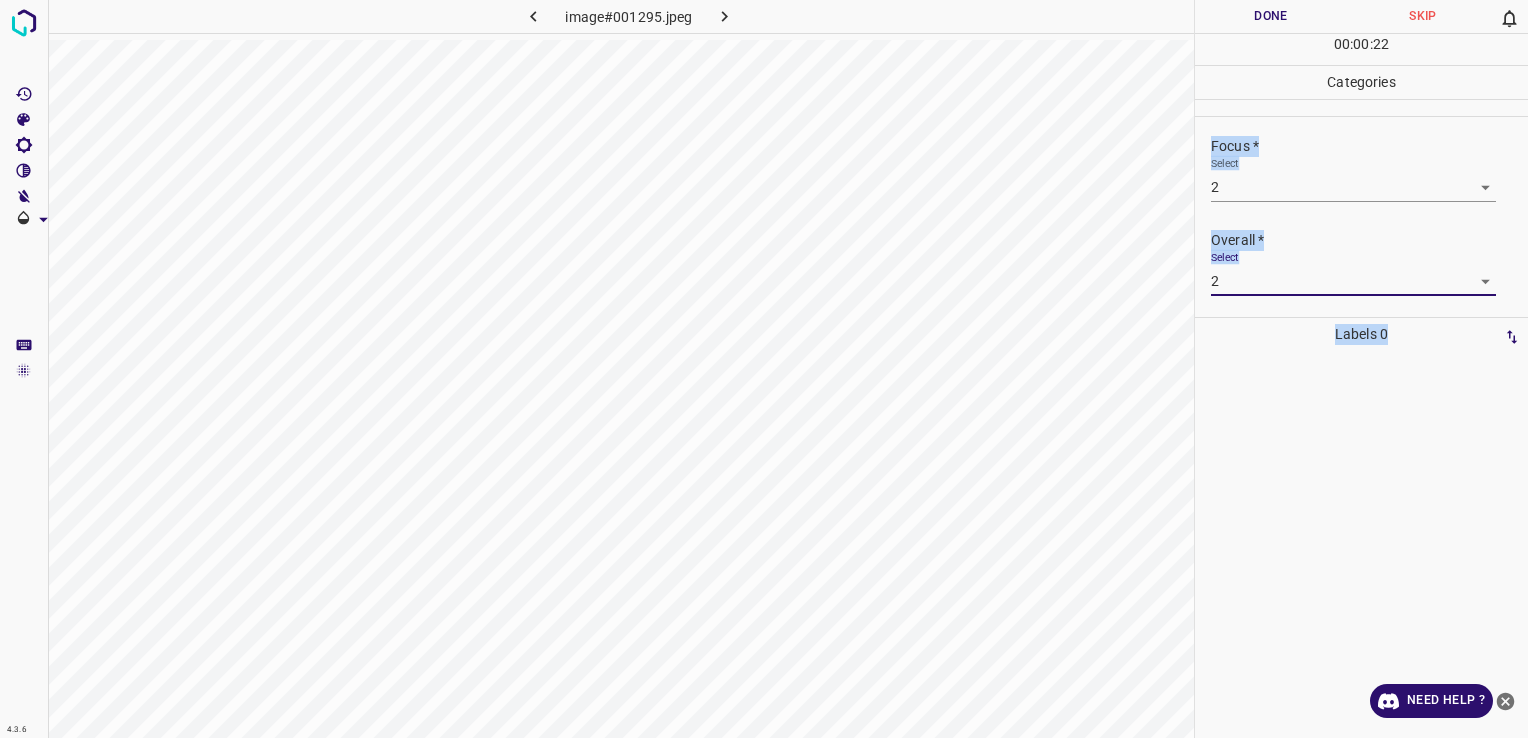 click on "Done" at bounding box center (1271, 16) 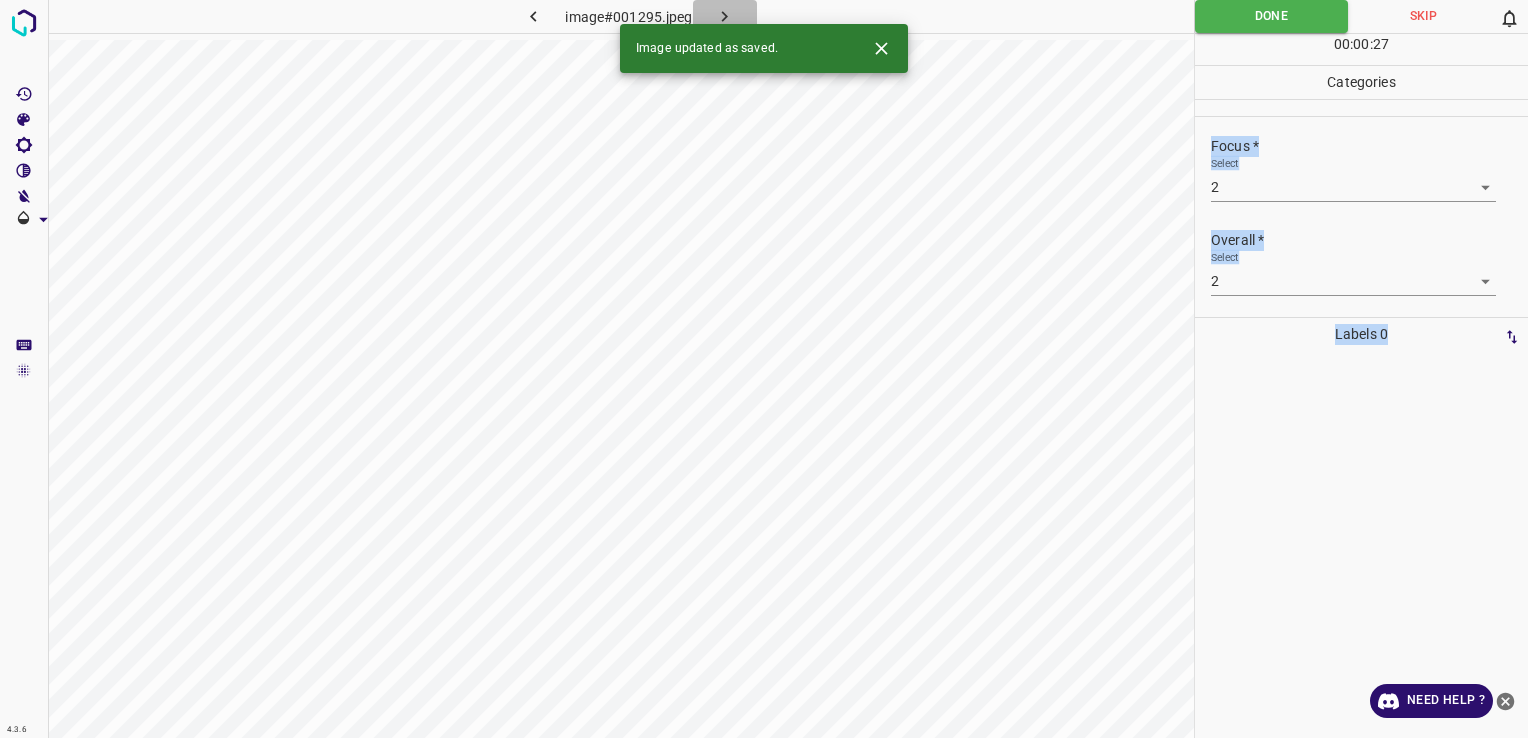 click 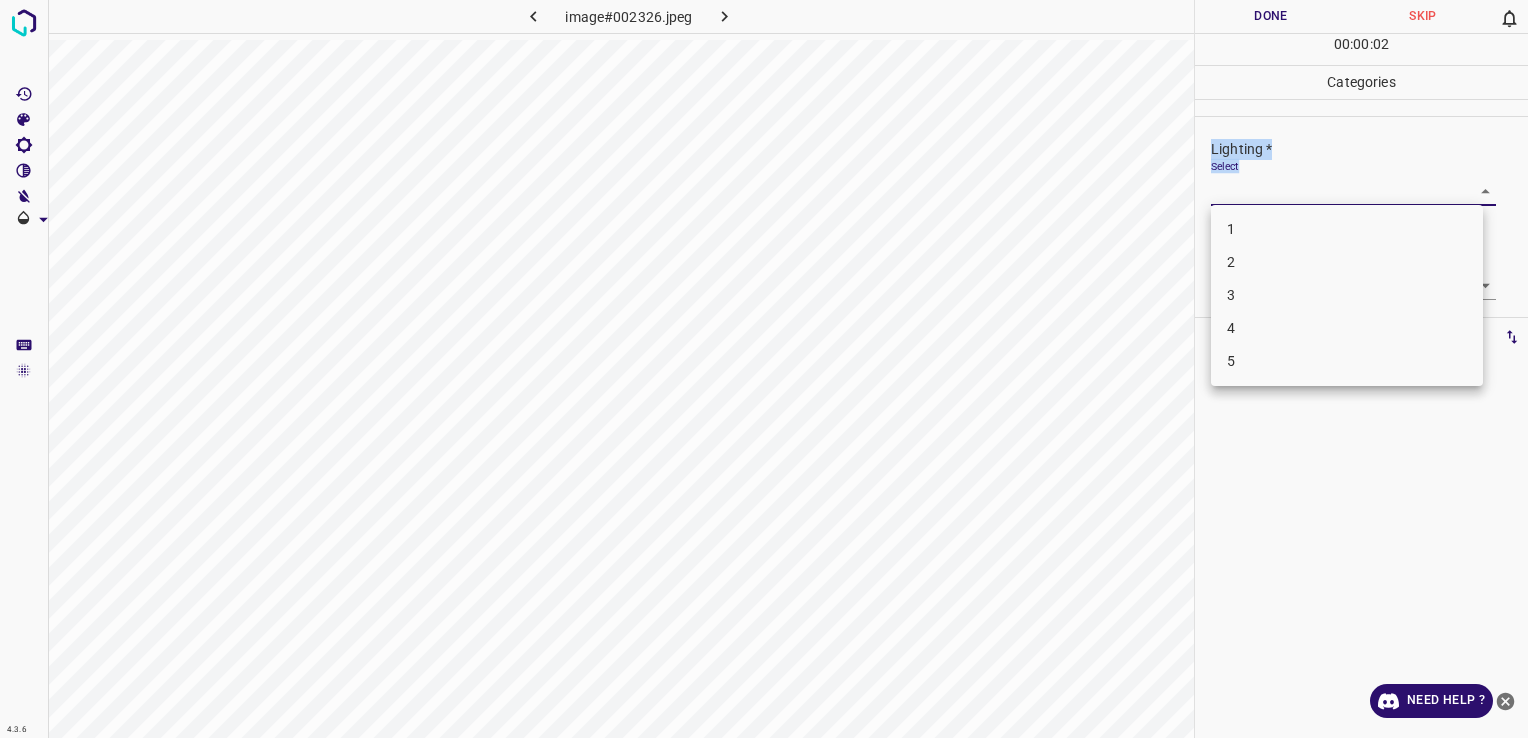 click on "4.3.6  image#002326.jpeg Done Skip 0 00   : 00   : 02   Categories Lighting *  Select ​ Focus *  Select ​ Overall *  Select ​ Labels   0 Categories 1 Lighting 2 Focus 3 Overall Tools Space Change between modes (Draw & Edit) I Auto labeling R Restore zoom M Zoom in N Zoom out Delete Delete selecte label Filters Z Restore filters X Saturation filter C Brightness filter V Contrast filter B Gray scale filter General O Download Need Help ? - Text - Hide - Delete 1 2 3 4 5" at bounding box center [764, 369] 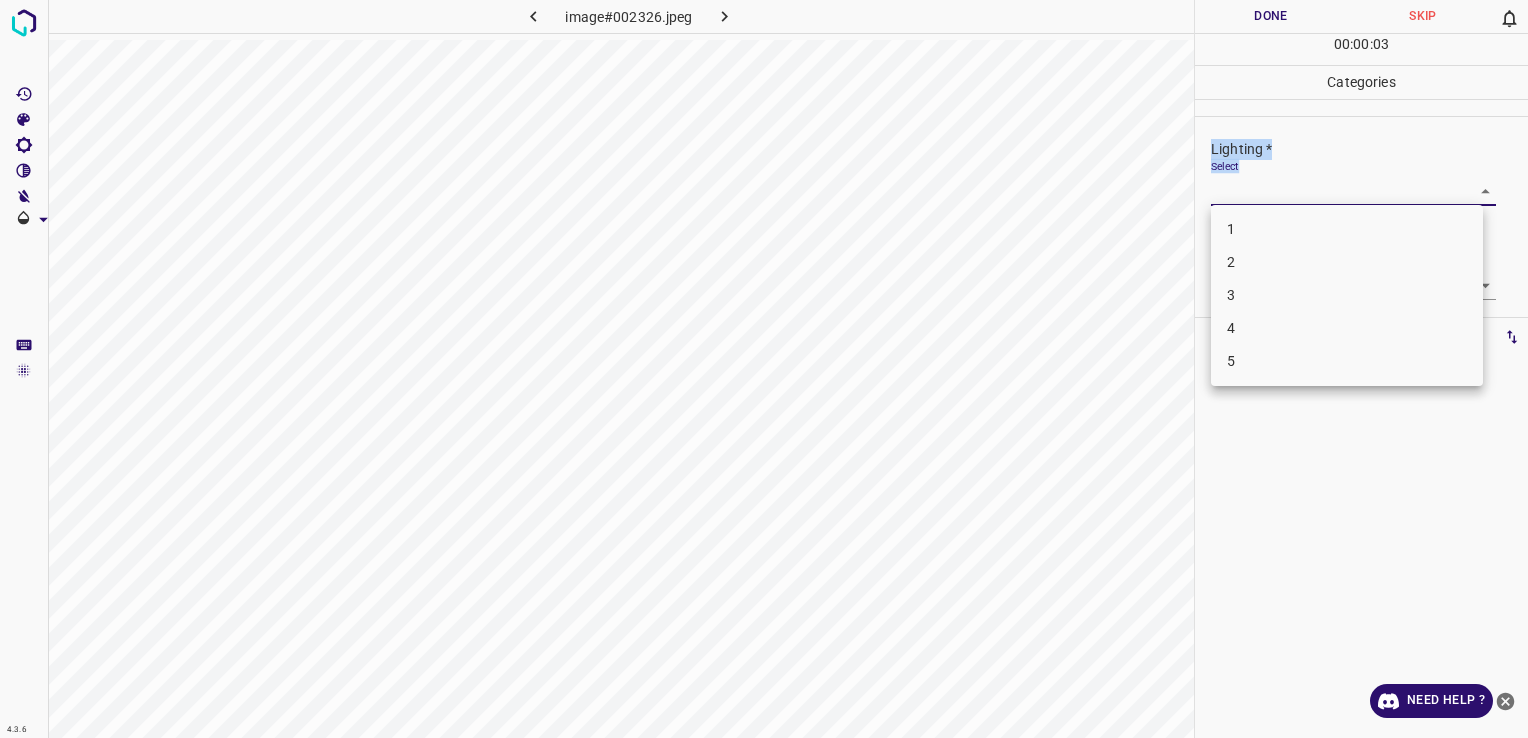 click on "2" at bounding box center (1347, 262) 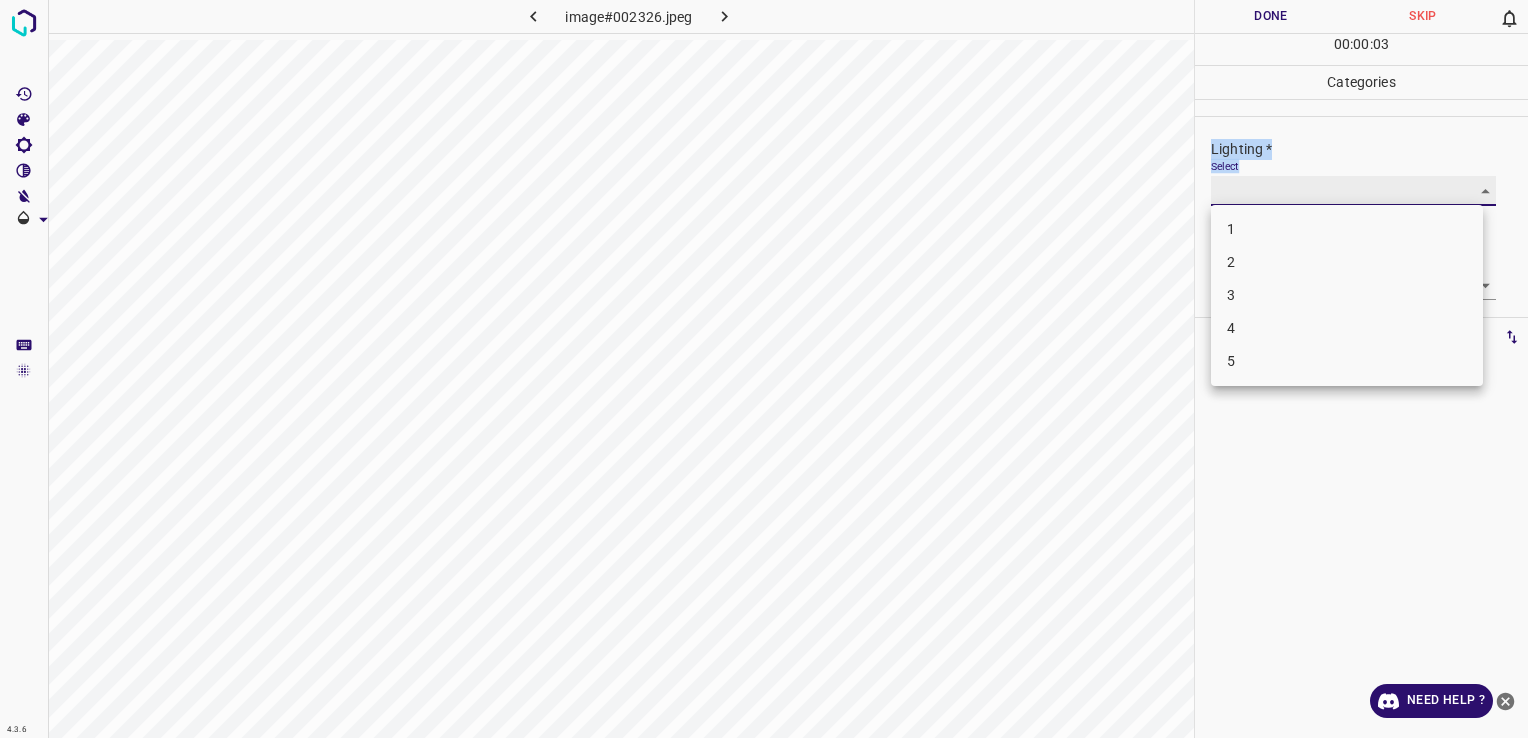 type on "2" 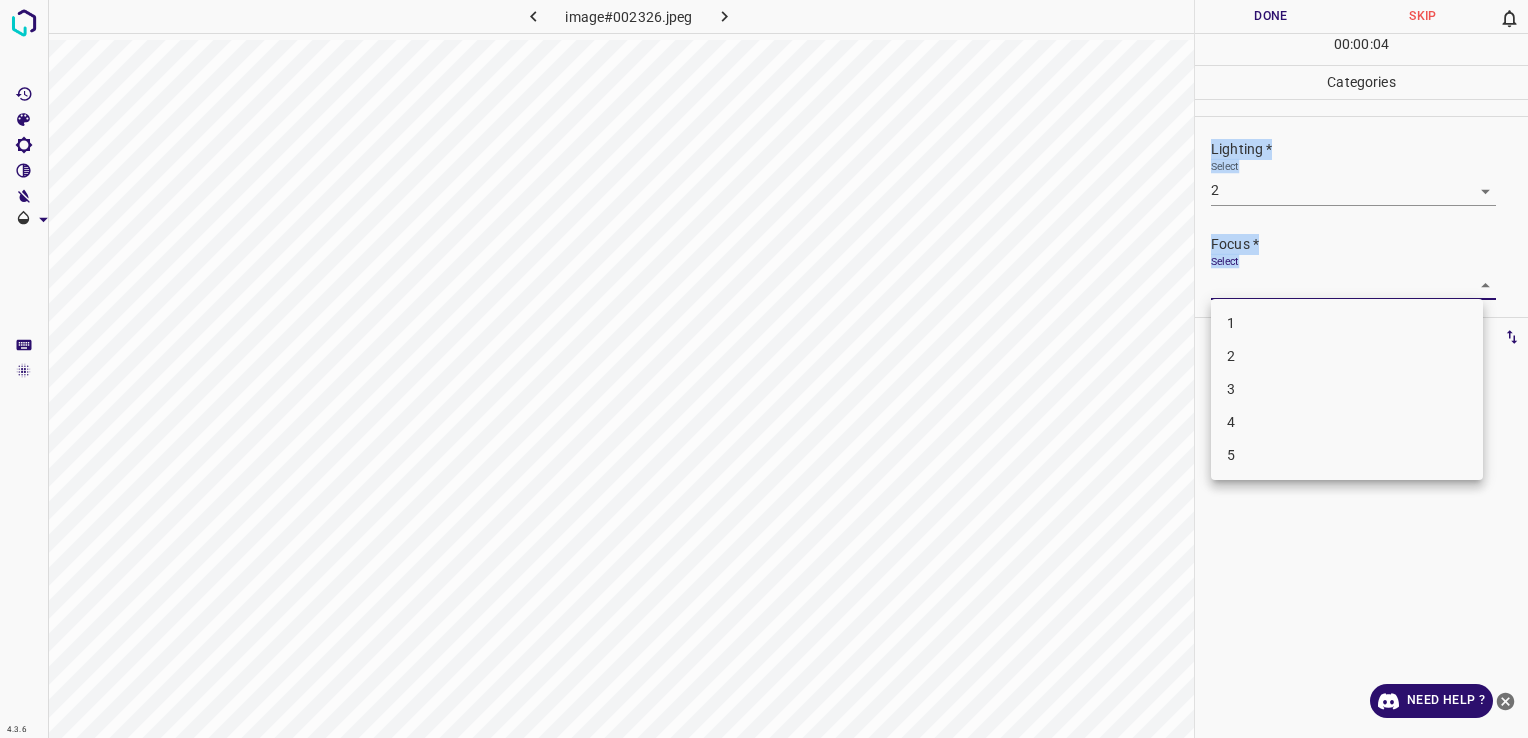 click on "4.3.6  image#002326.jpeg Done Skip 0 00   : 00   : 04   Categories Lighting *  Select 2 2 Focus *  Select ​ Overall *  Select ​ Labels   0 Categories 1 Lighting 2 Focus 3 Overall Tools Space Change between modes (Draw & Edit) I Auto labeling R Restore zoom M Zoom in N Zoom out Delete Delete selecte label Filters Z Restore filters X Saturation filter C Brightness filter V Contrast filter B Gray scale filter General O Download Need Help ? - Text - Hide - Delete 1 2 3 4 5" at bounding box center [764, 369] 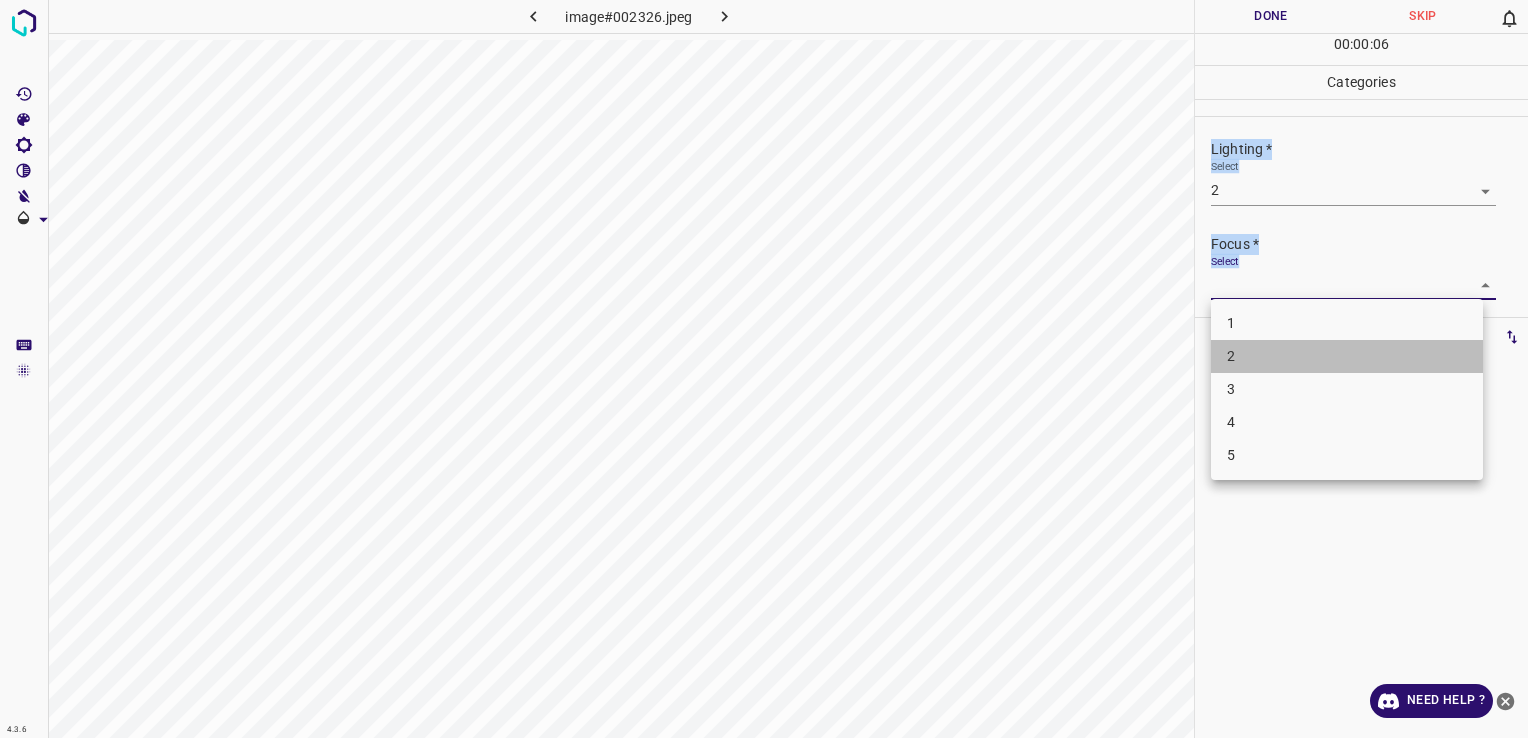 click on "2" at bounding box center (1347, 356) 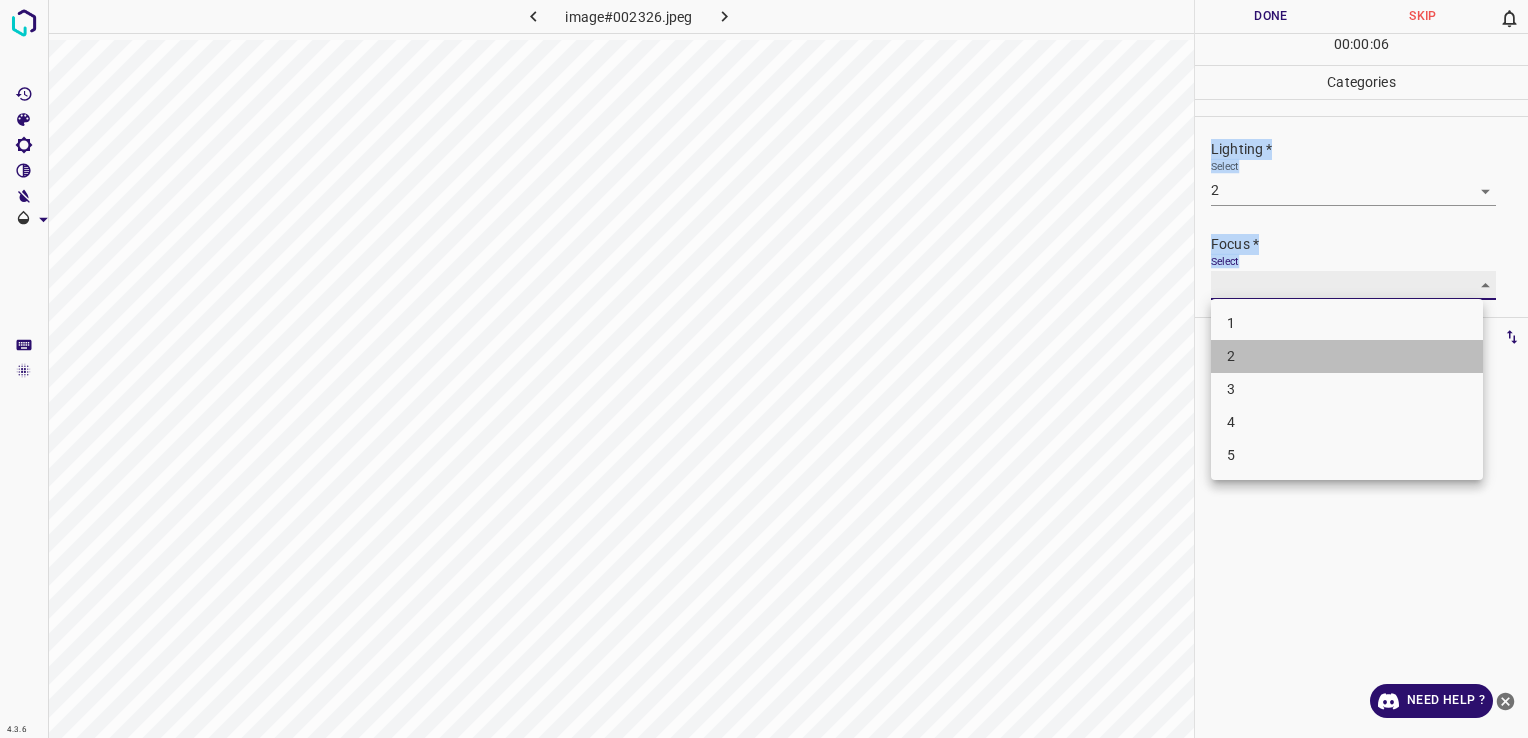 type on "2" 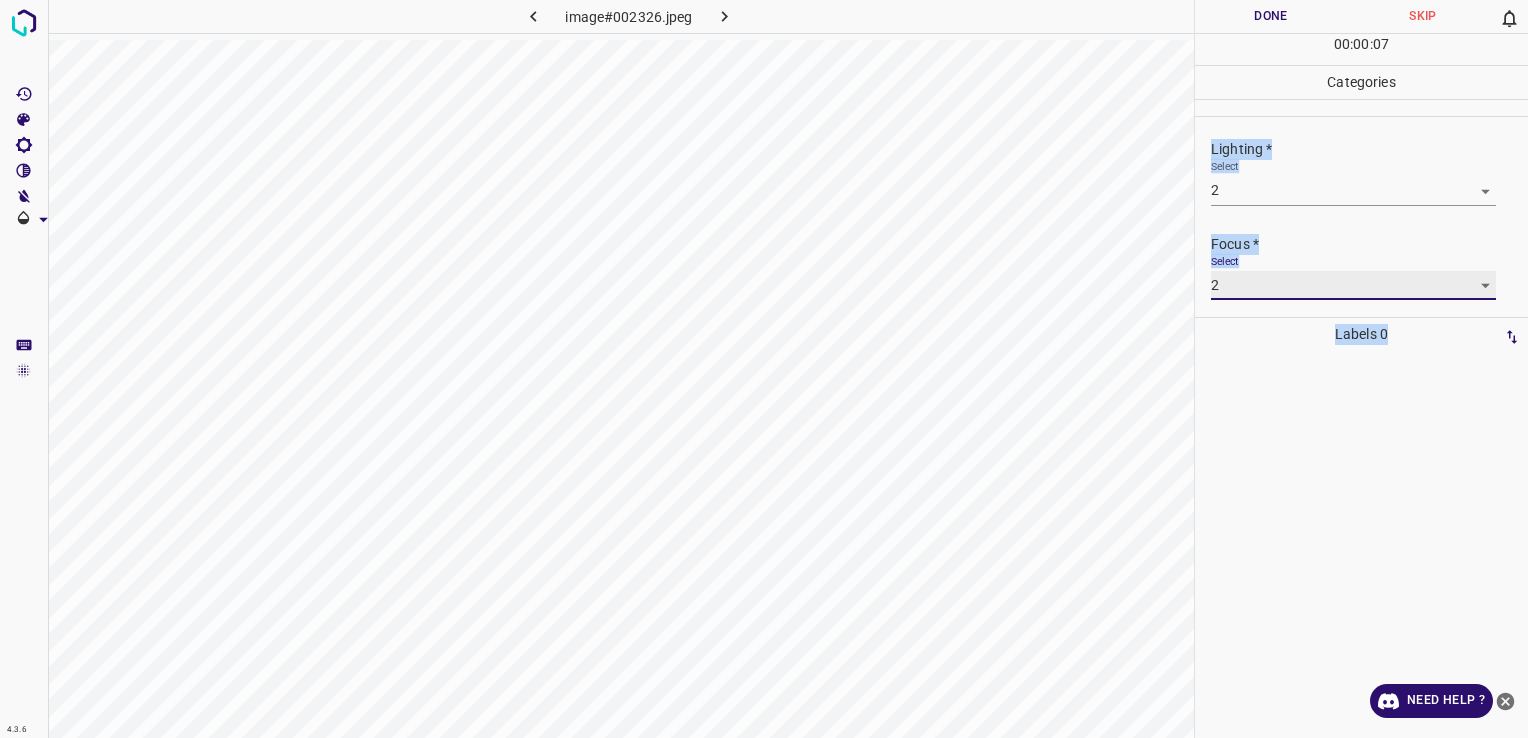 scroll, scrollTop: 98, scrollLeft: 0, axis: vertical 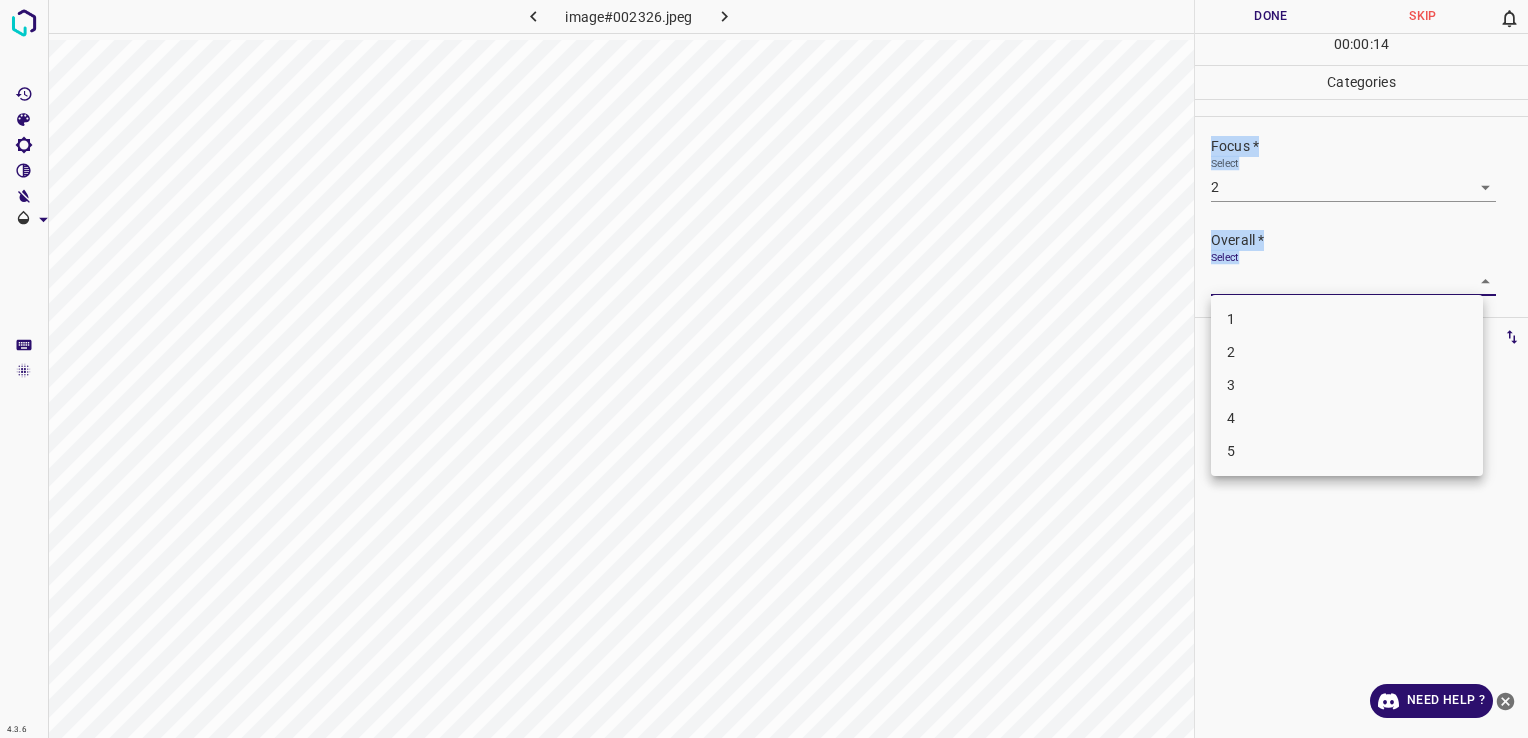 drag, startPoint x: 1416, startPoint y: 289, endPoint x: 1419, endPoint y: 363, distance: 74.06078 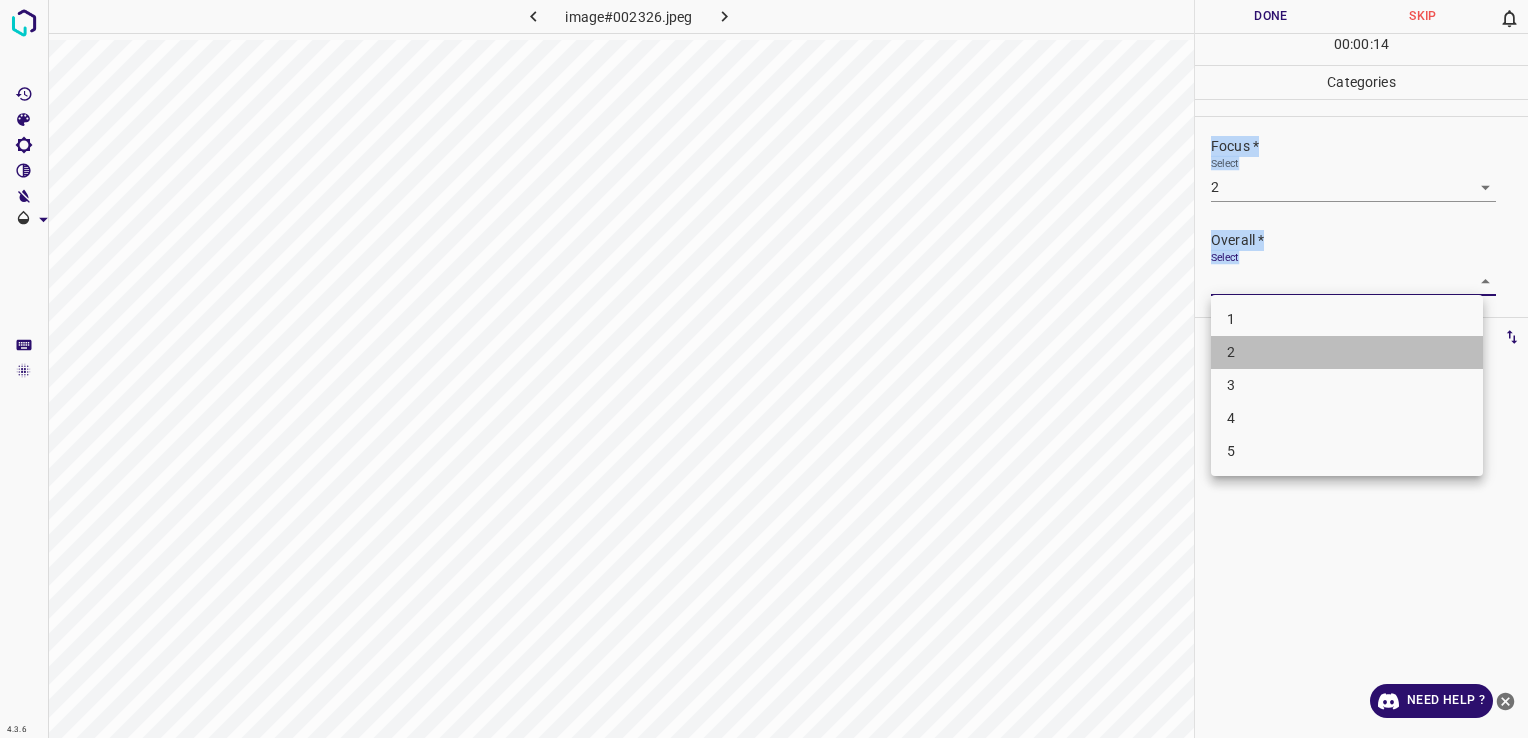 click on "2" at bounding box center [1347, 352] 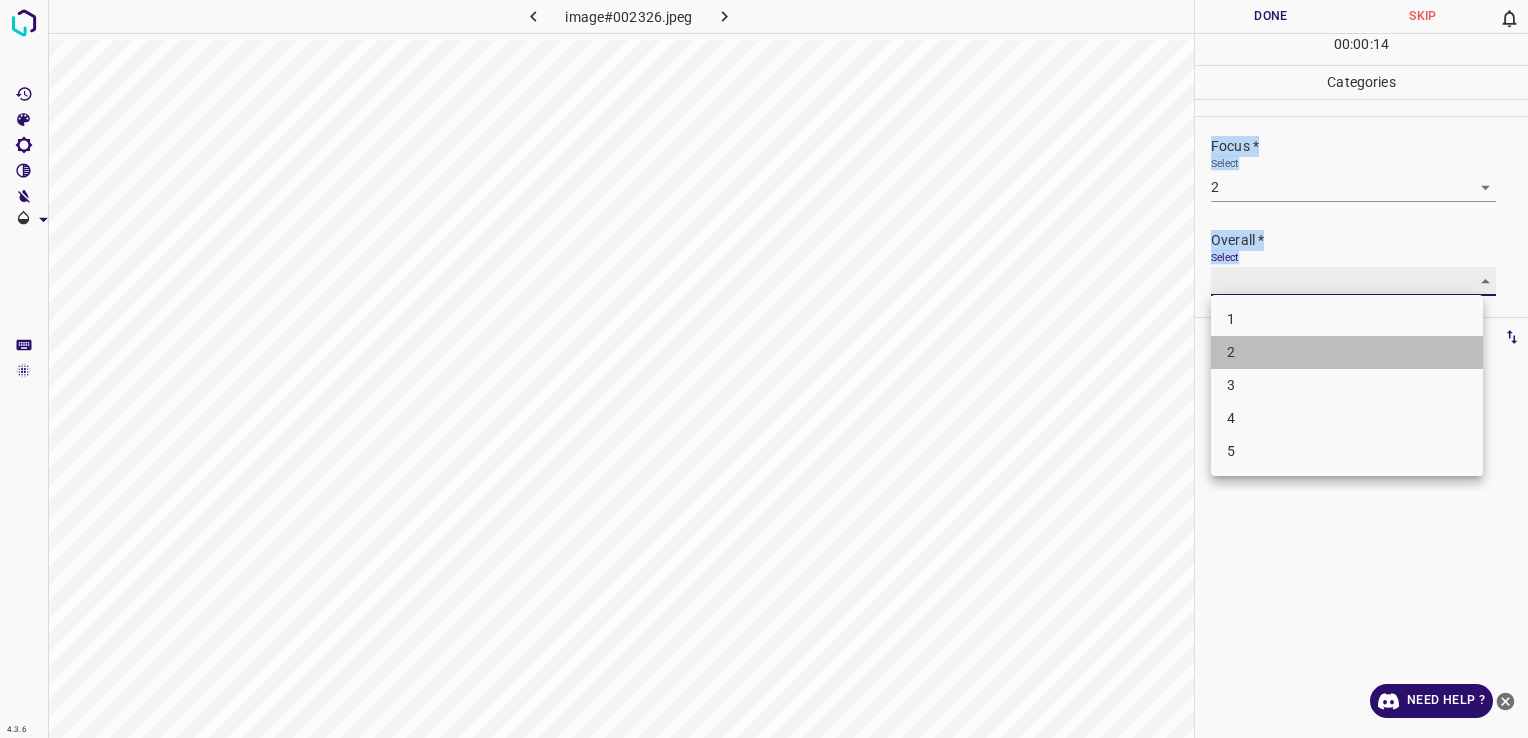 type on "2" 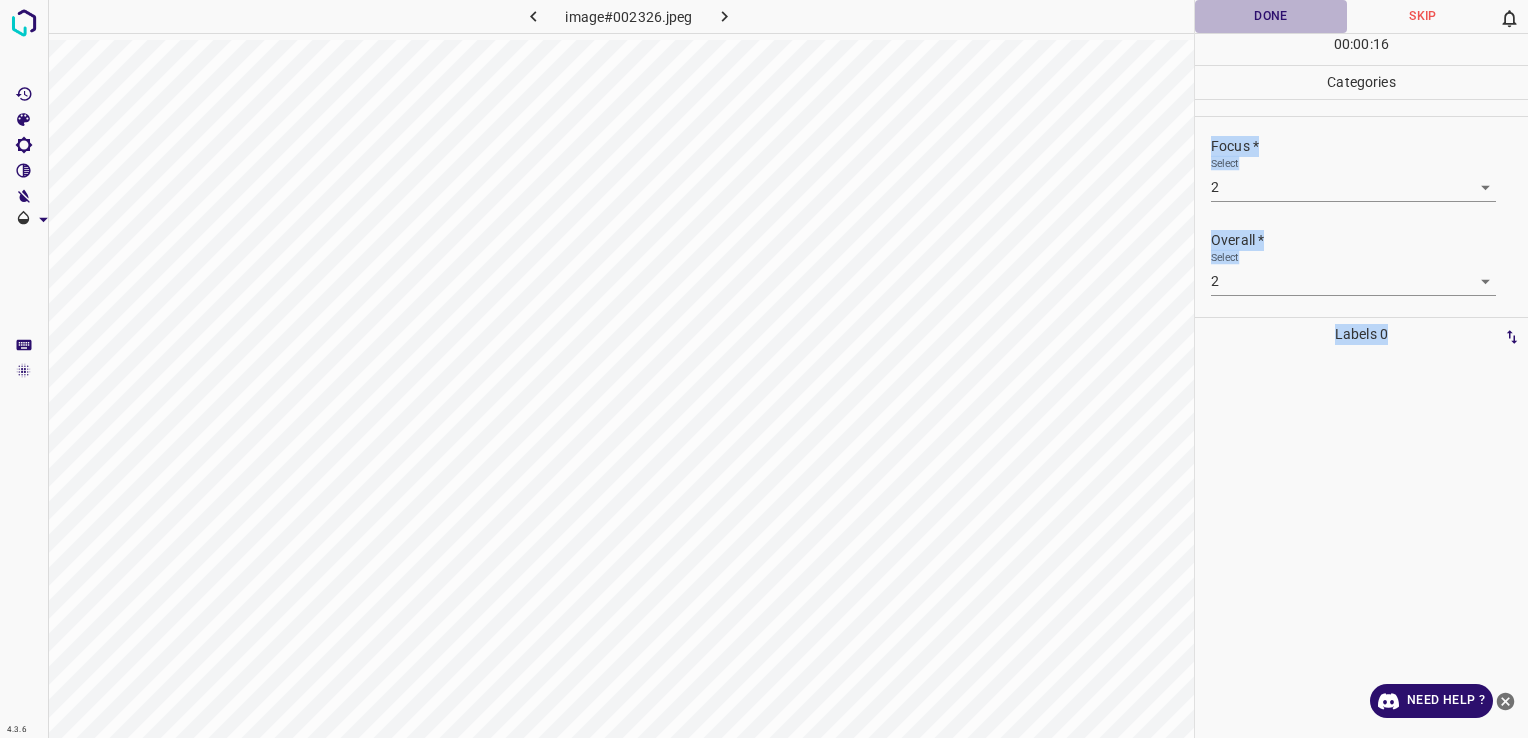 click on "Done" at bounding box center (1271, 16) 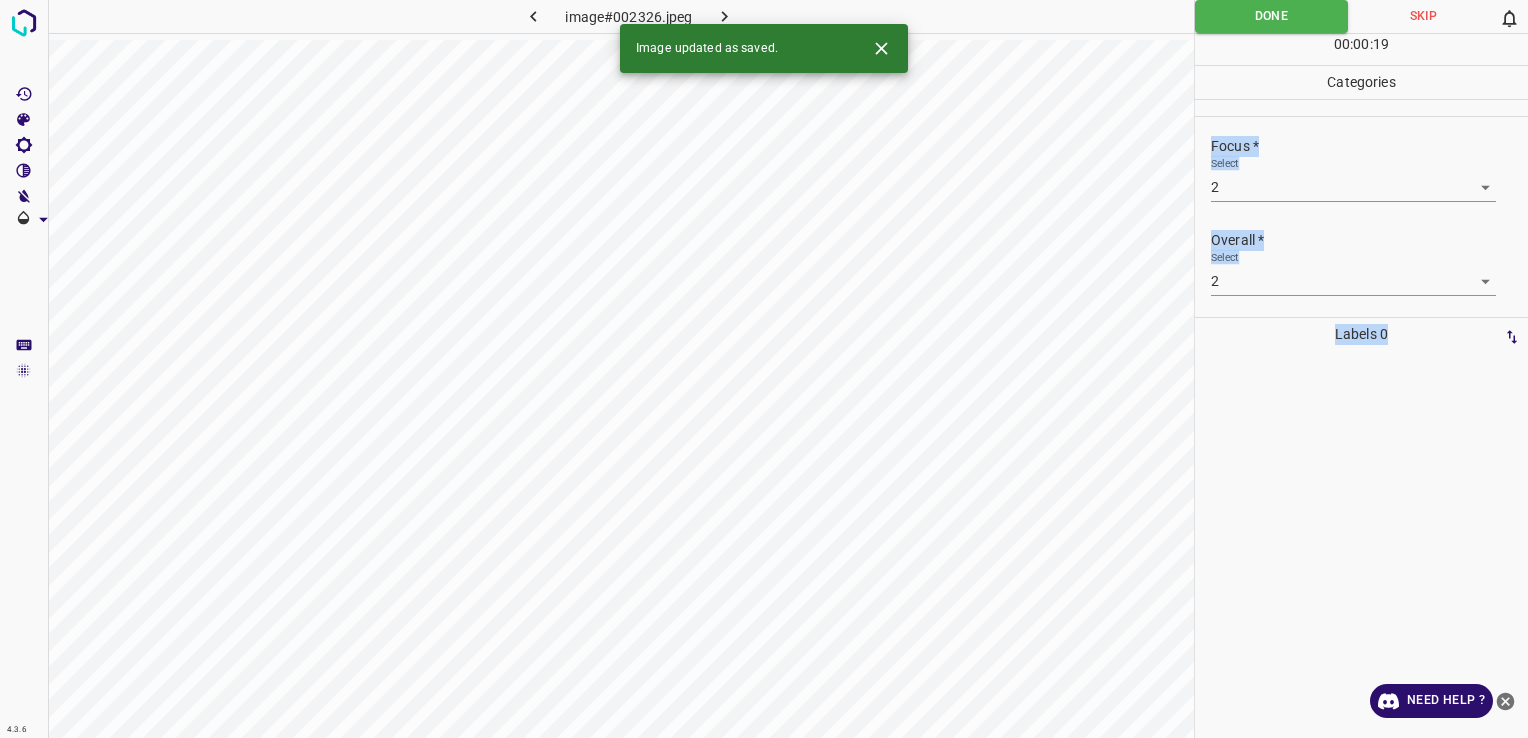click at bounding box center (725, 16) 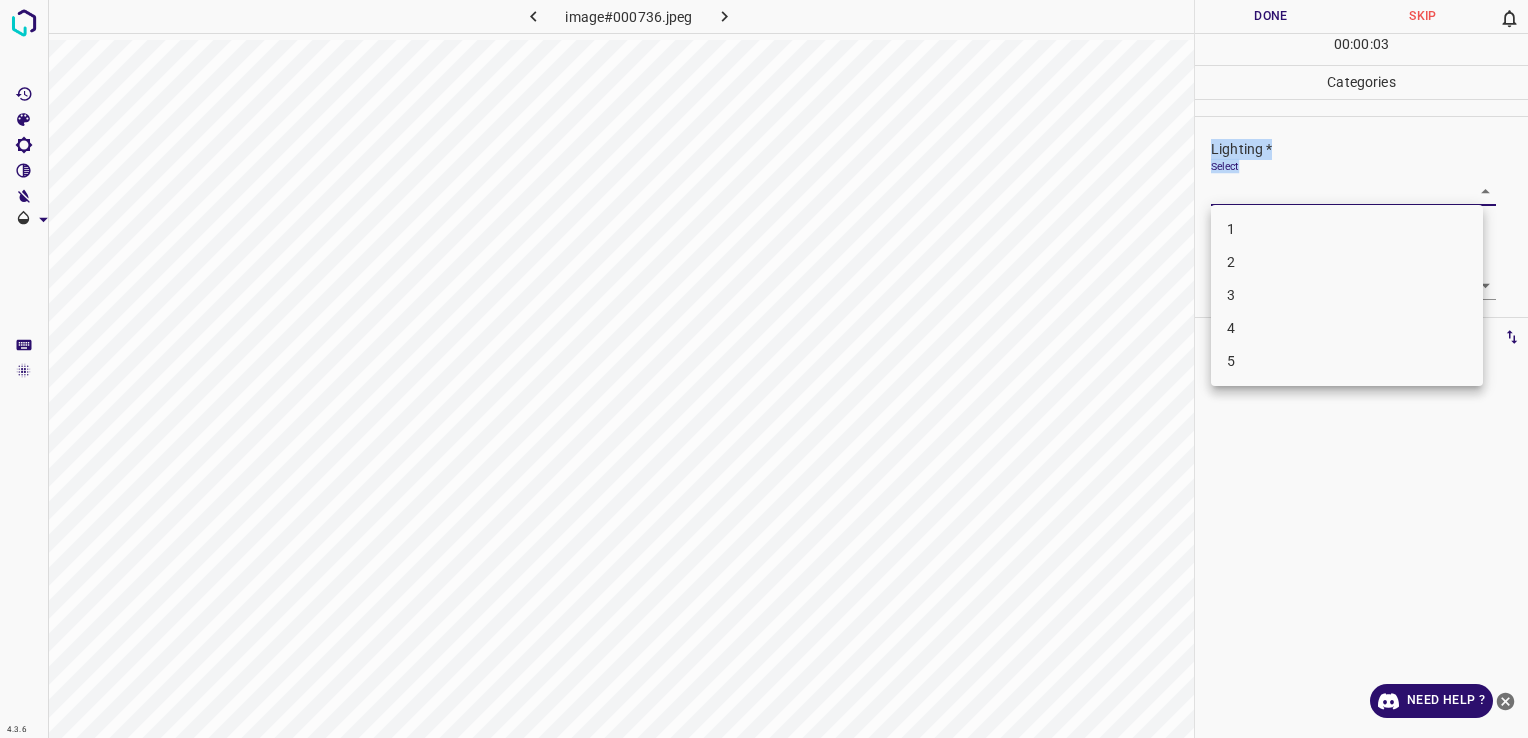 click on "4.3.6  image#000736.jpeg Done Skip 0 00   : 00   : 03   Categories Lighting *  Select ​ Focus *  Select ​ Overall *  Select ​ Labels   0 Categories 1 Lighting 2 Focus 3 Overall Tools Space Change between modes (Draw & Edit) I Auto labeling R Restore zoom M Zoom in N Zoom out Delete Delete selecte label Filters Z Restore filters X Saturation filter C Brightness filter V Contrast filter B Gray scale filter General O Download Need Help ? - Text - Hide - Delete 1 2 3 4 5" at bounding box center (764, 369) 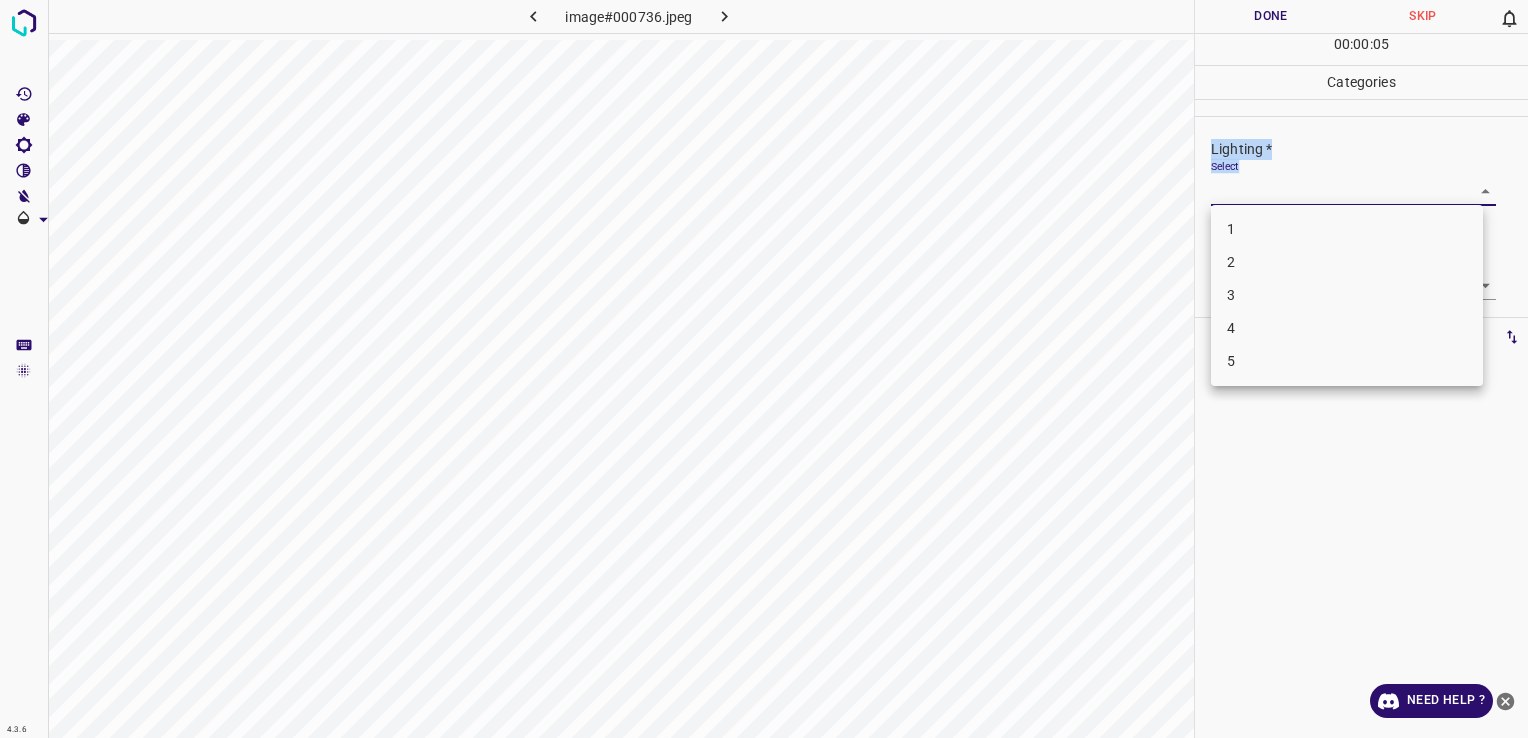 click on "2" at bounding box center [1347, 262] 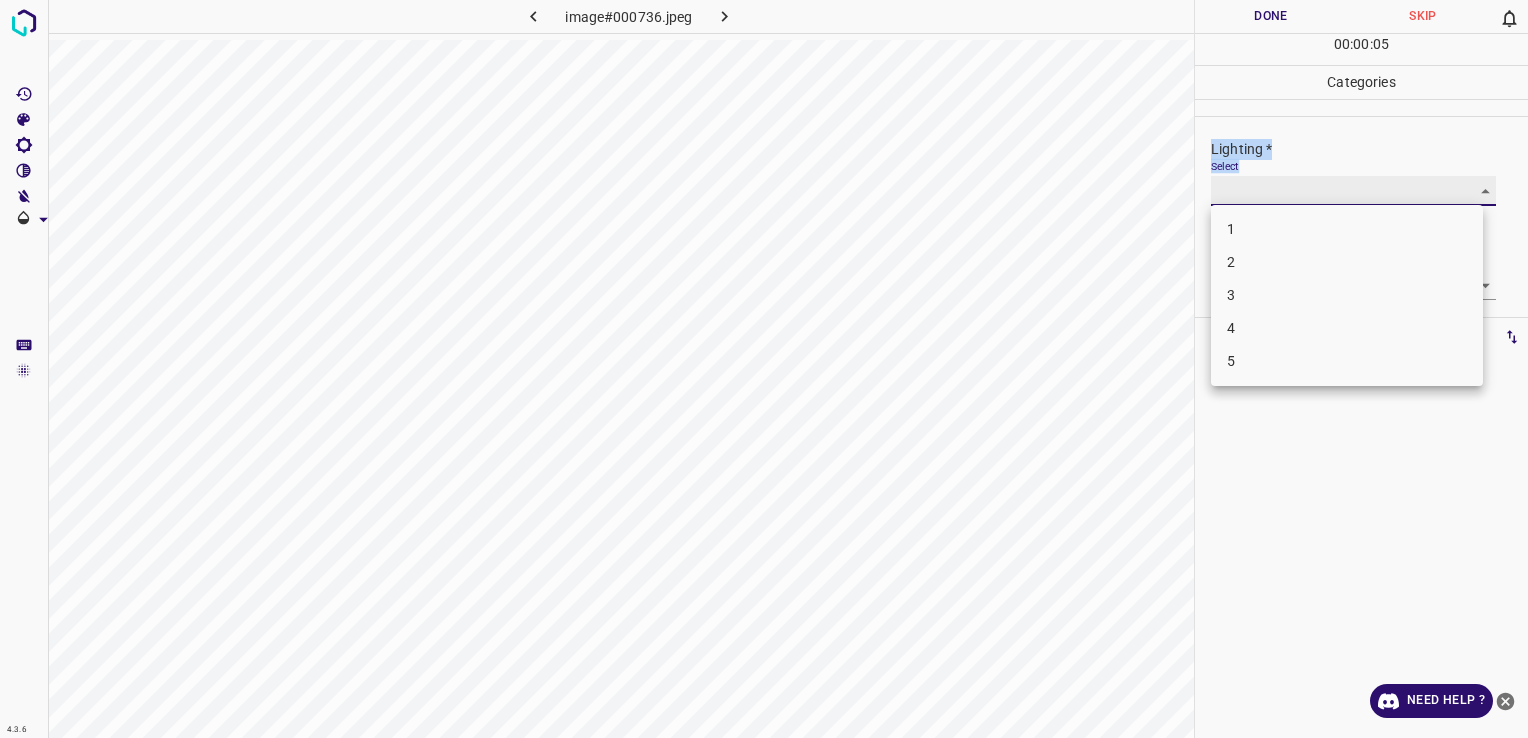 type on "2" 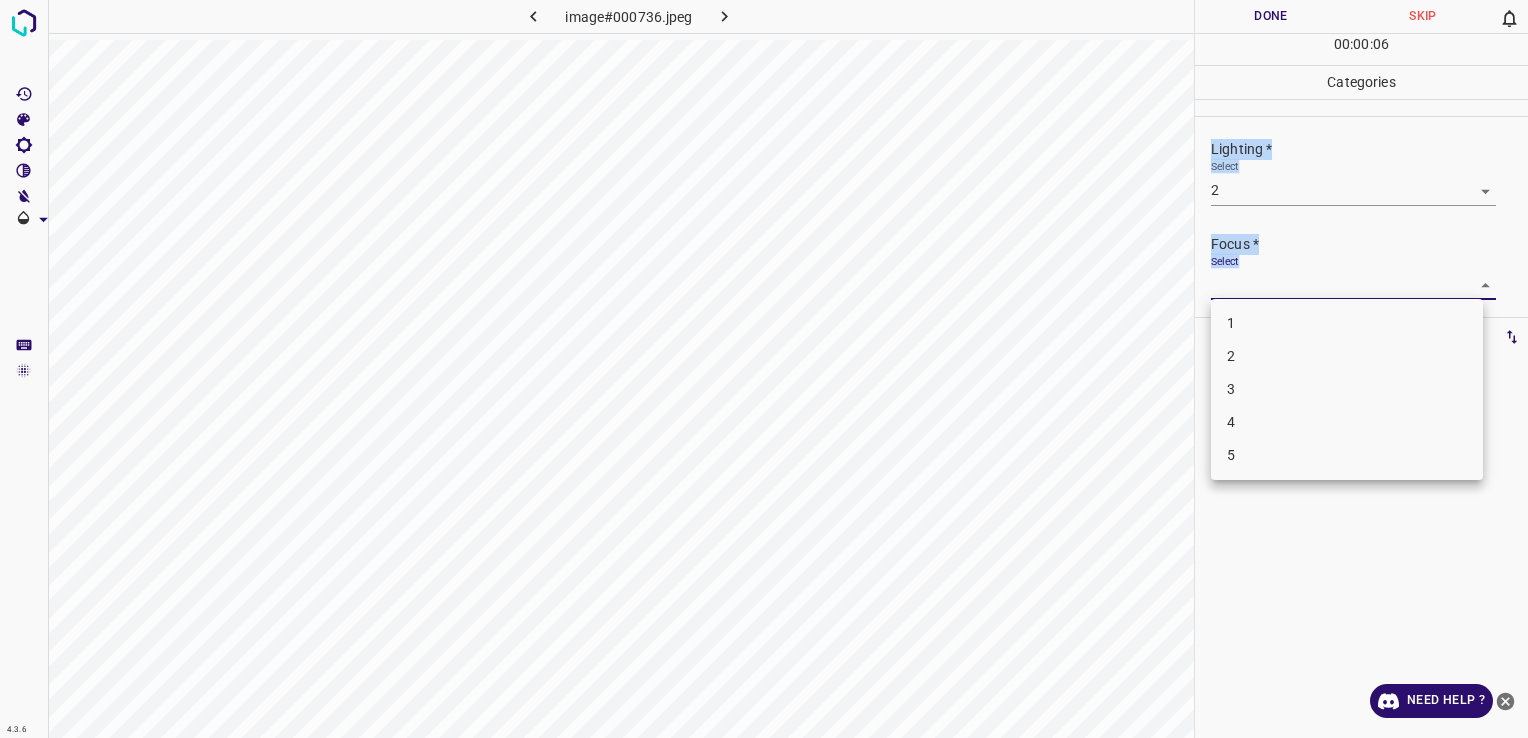 click on "4.3.6  image#000736.jpeg Done Skip 0 00   : 00   : 06   Categories Lighting *  Select 2 2 Focus *  Select ​ Overall *  Select ​ Labels   0 Categories 1 Lighting 2 Focus 3 Overall Tools Space Change between modes (Draw & Edit) I Auto labeling R Restore zoom M Zoom in N Zoom out Delete Delete selecte label Filters Z Restore filters X Saturation filter C Brightness filter V Contrast filter B Gray scale filter General O Download Need Help ? - Text - Hide - Delete 1 2 3 4 5" at bounding box center (764, 369) 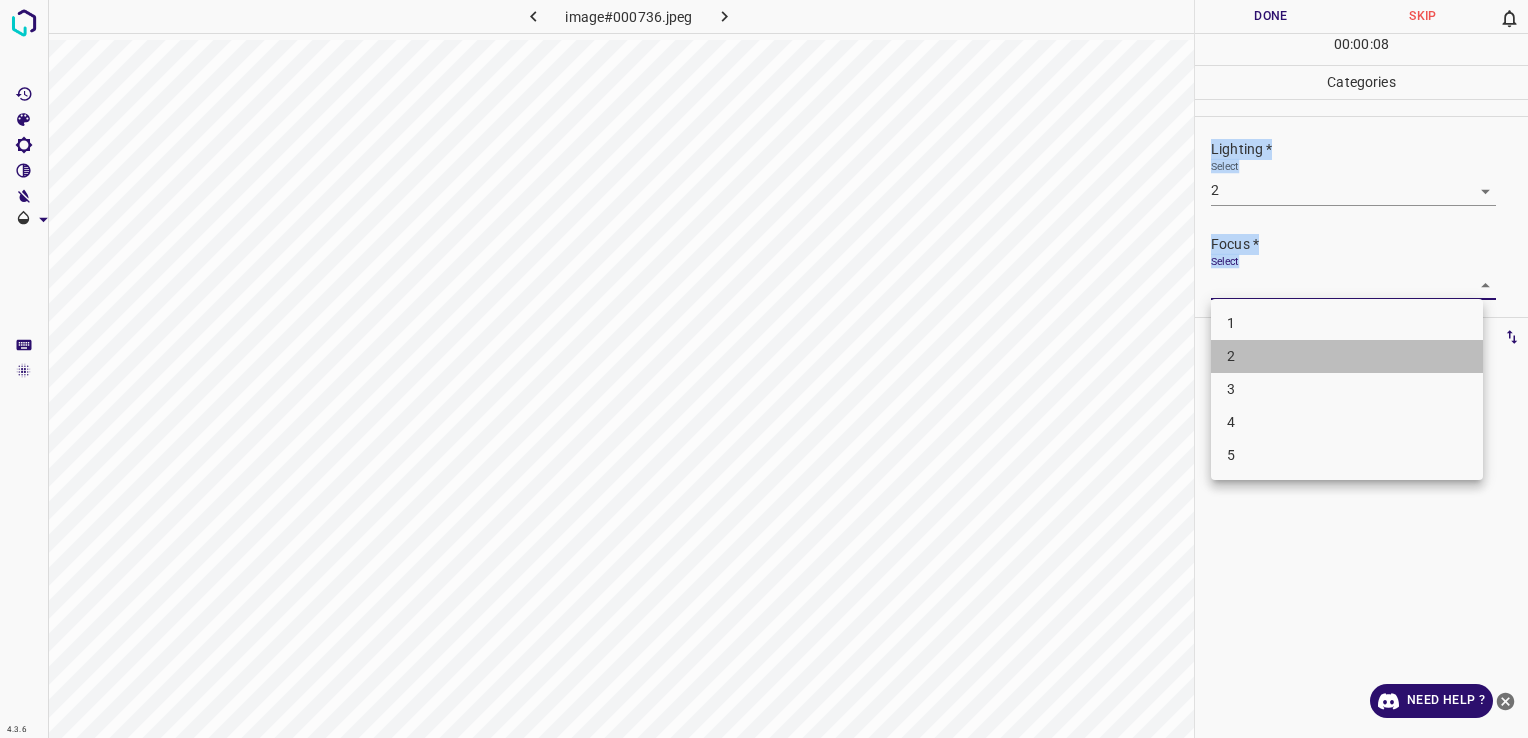 click on "2" at bounding box center (1347, 356) 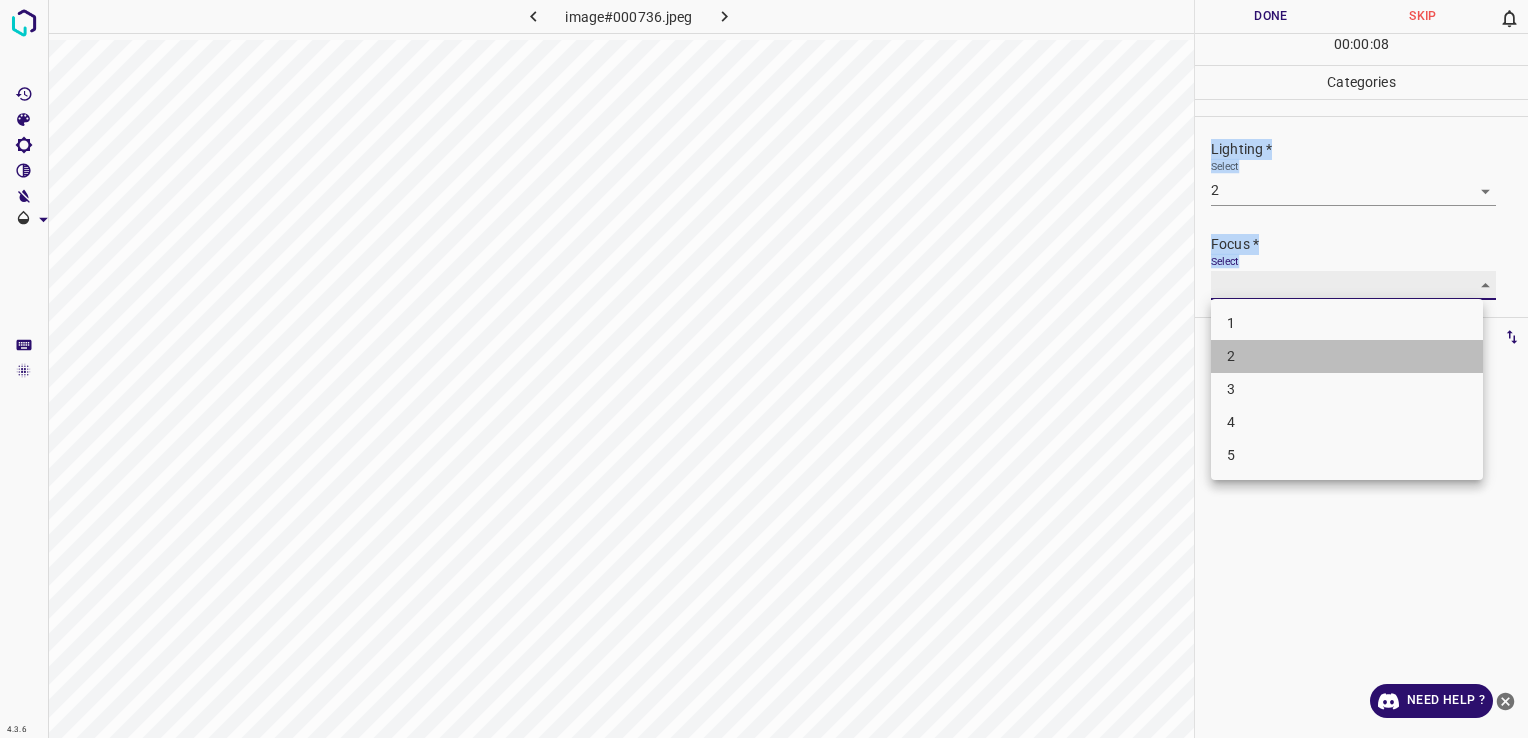 type on "2" 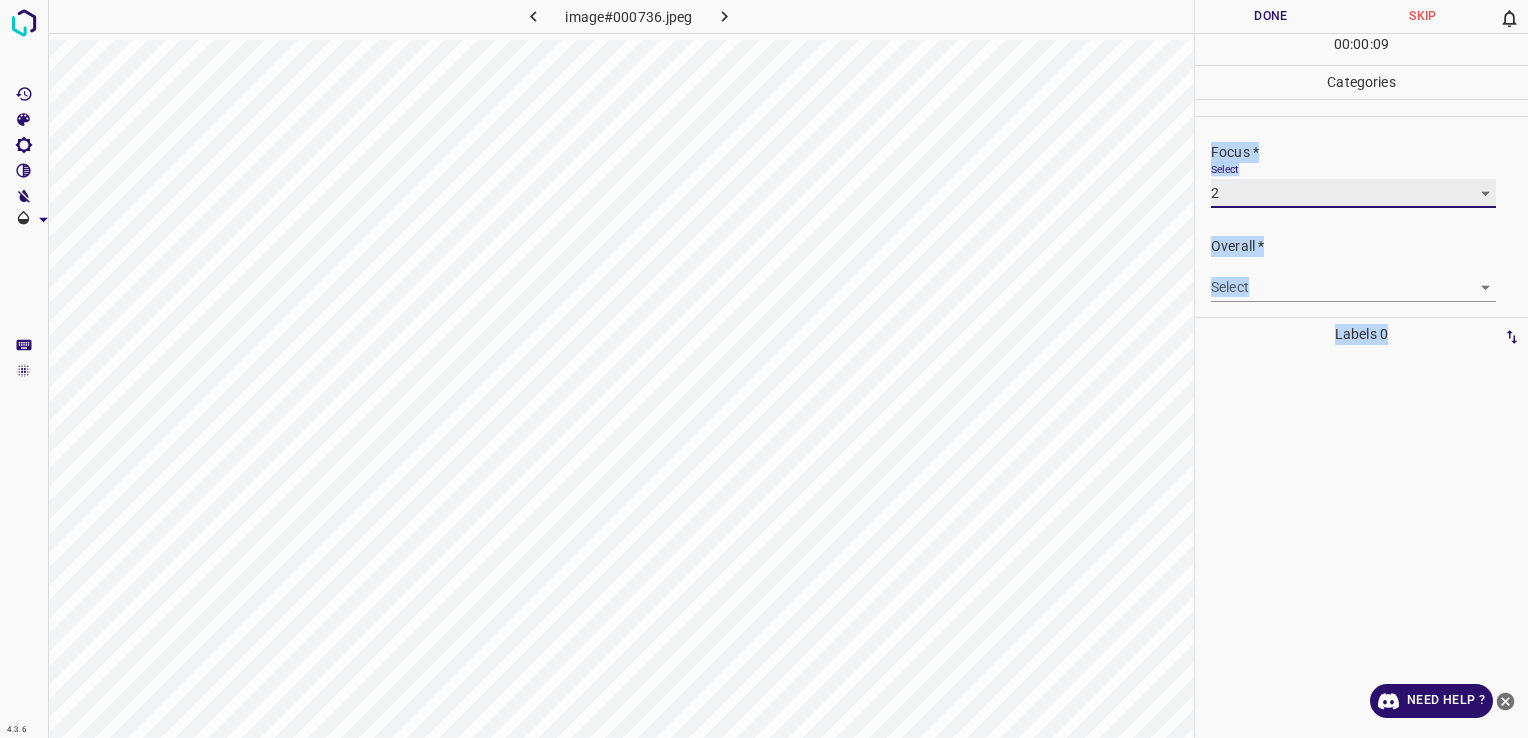 scroll, scrollTop: 98, scrollLeft: 0, axis: vertical 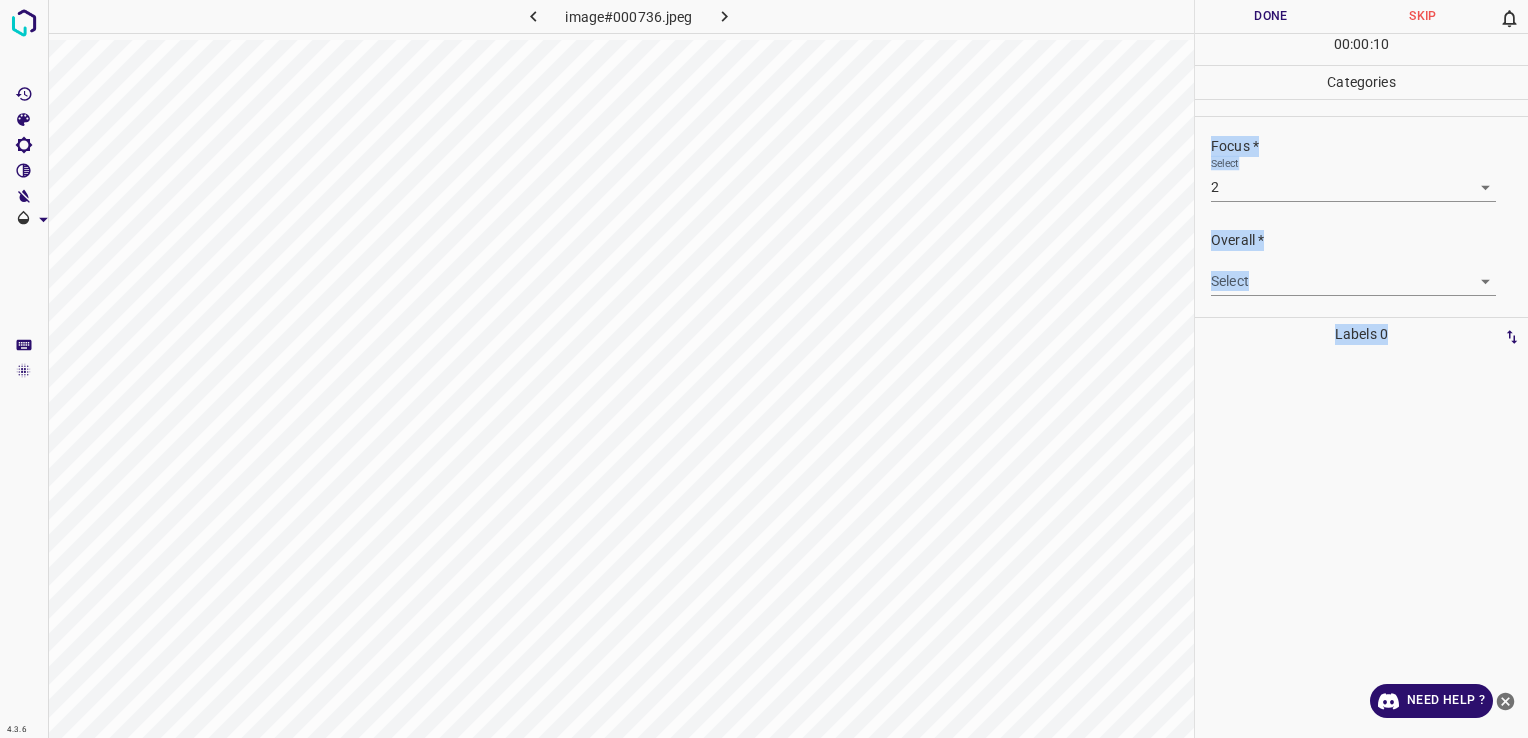 click on "Overall *  Select ​" at bounding box center [1361, 263] 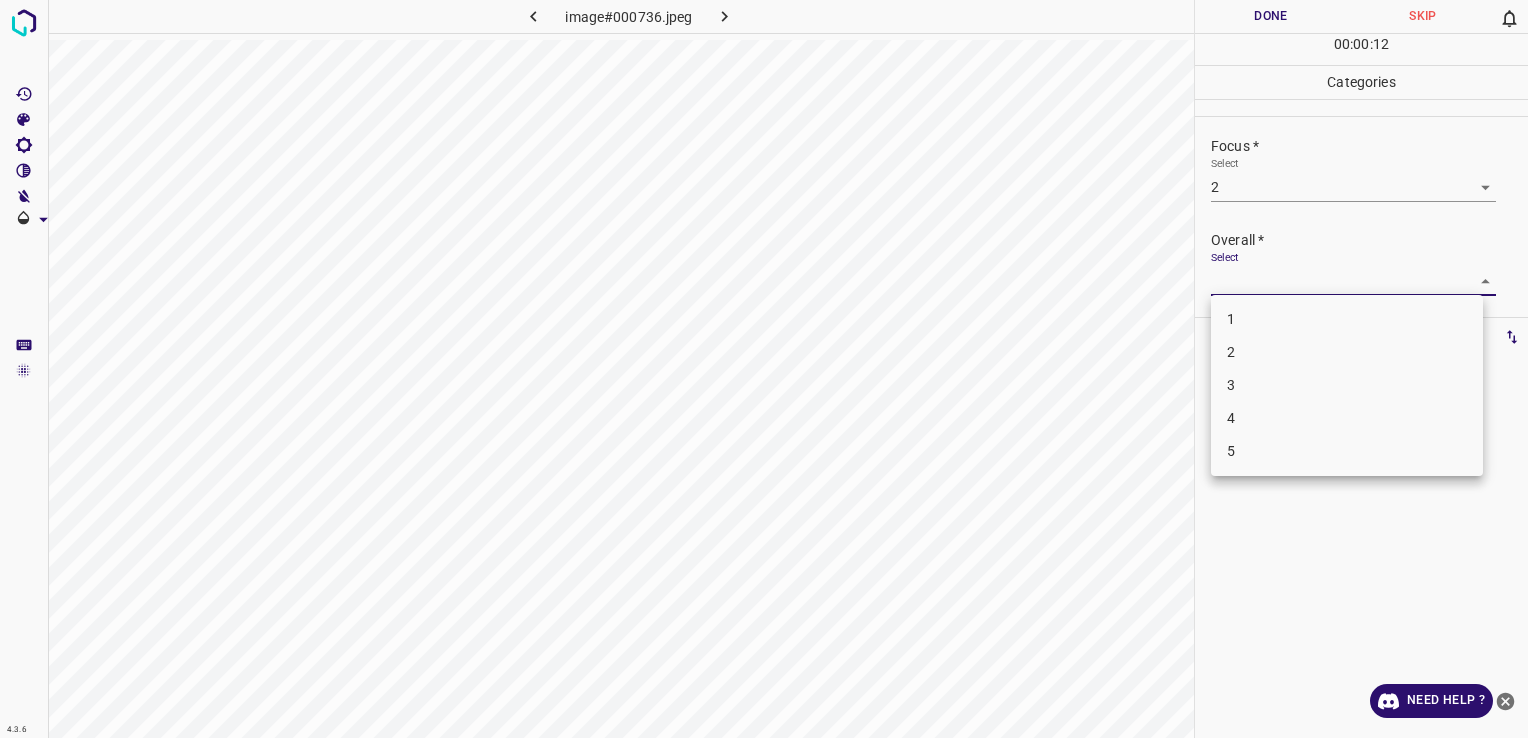 drag, startPoint x: 1271, startPoint y: 280, endPoint x: 1281, endPoint y: 345, distance: 65.76473 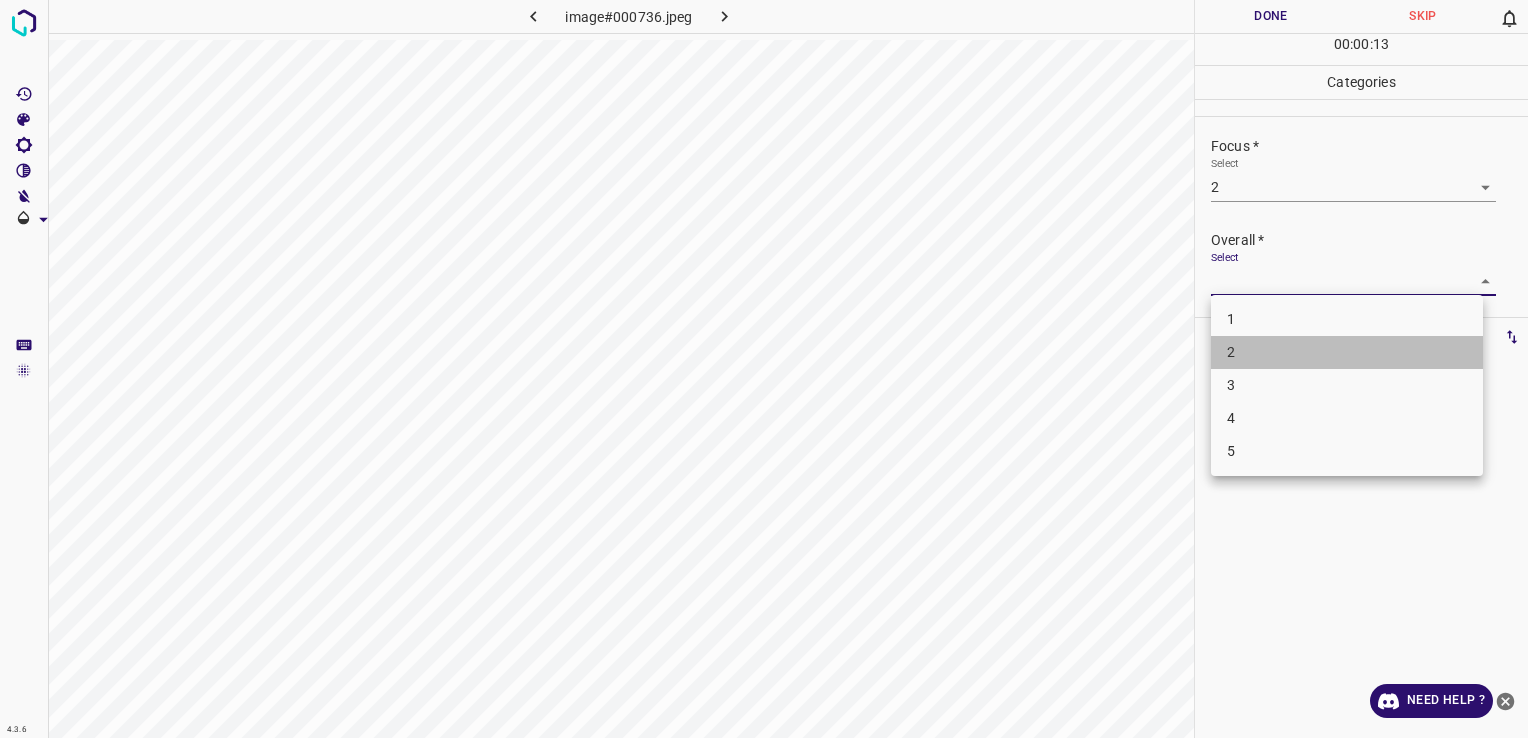 click on "2" at bounding box center [1347, 352] 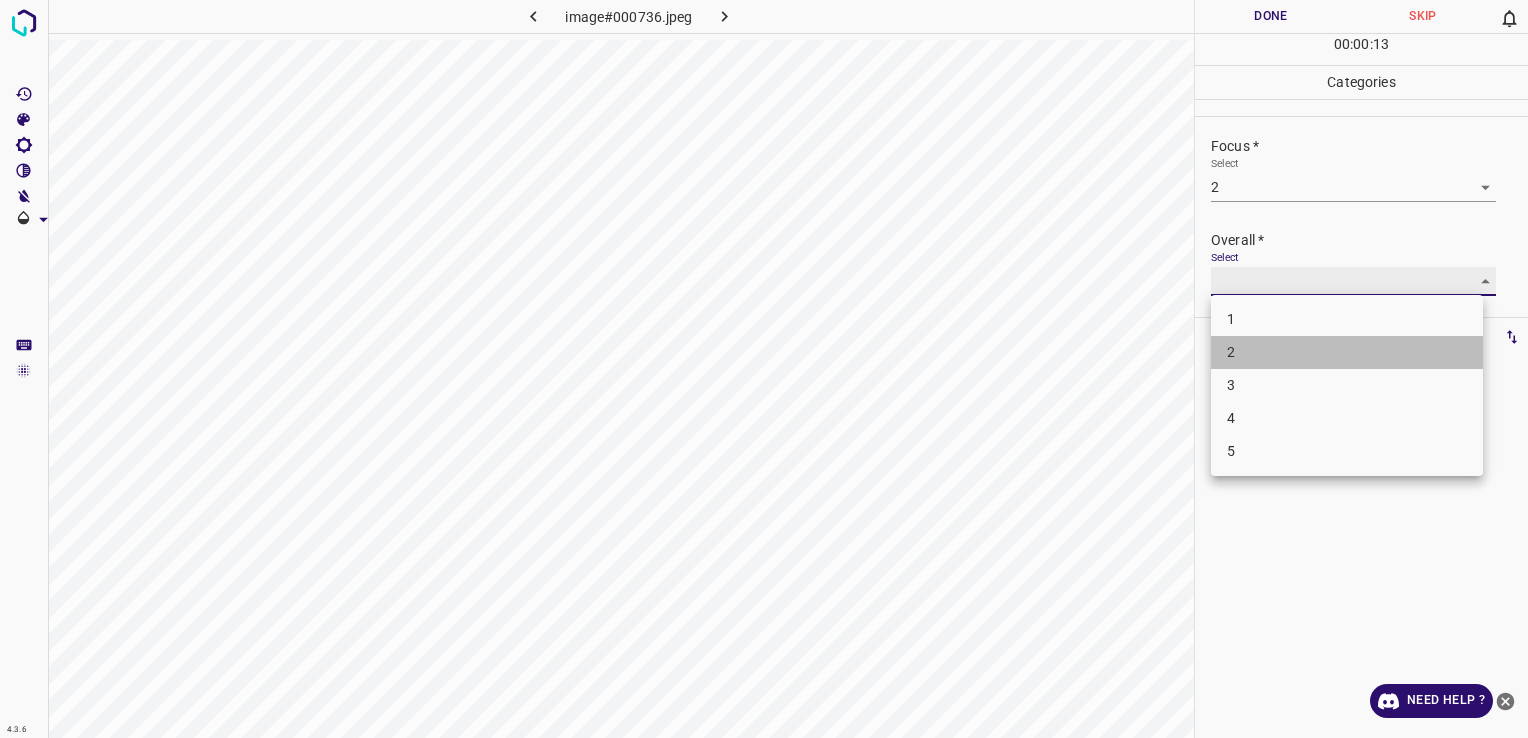 type on "2" 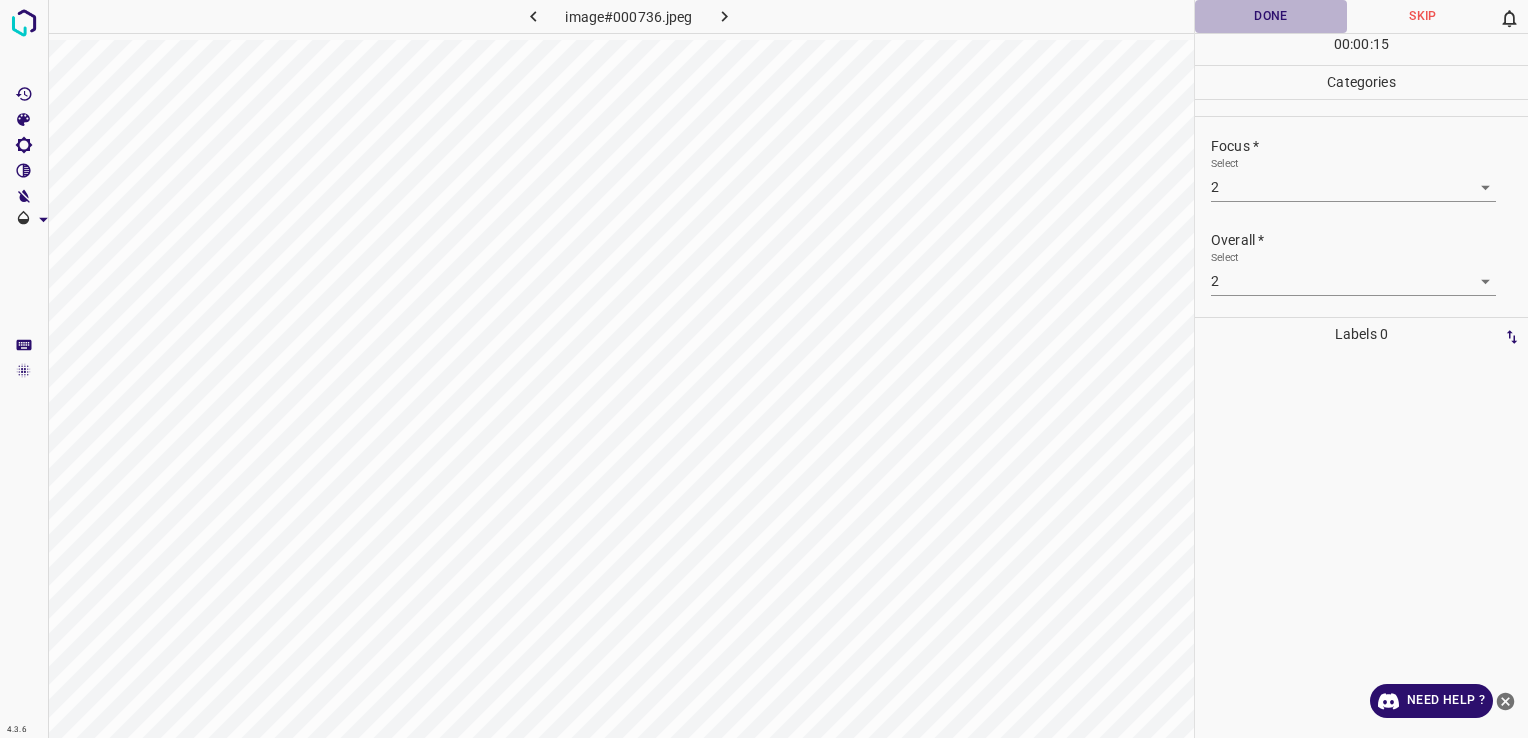click on "Done" at bounding box center [1271, 16] 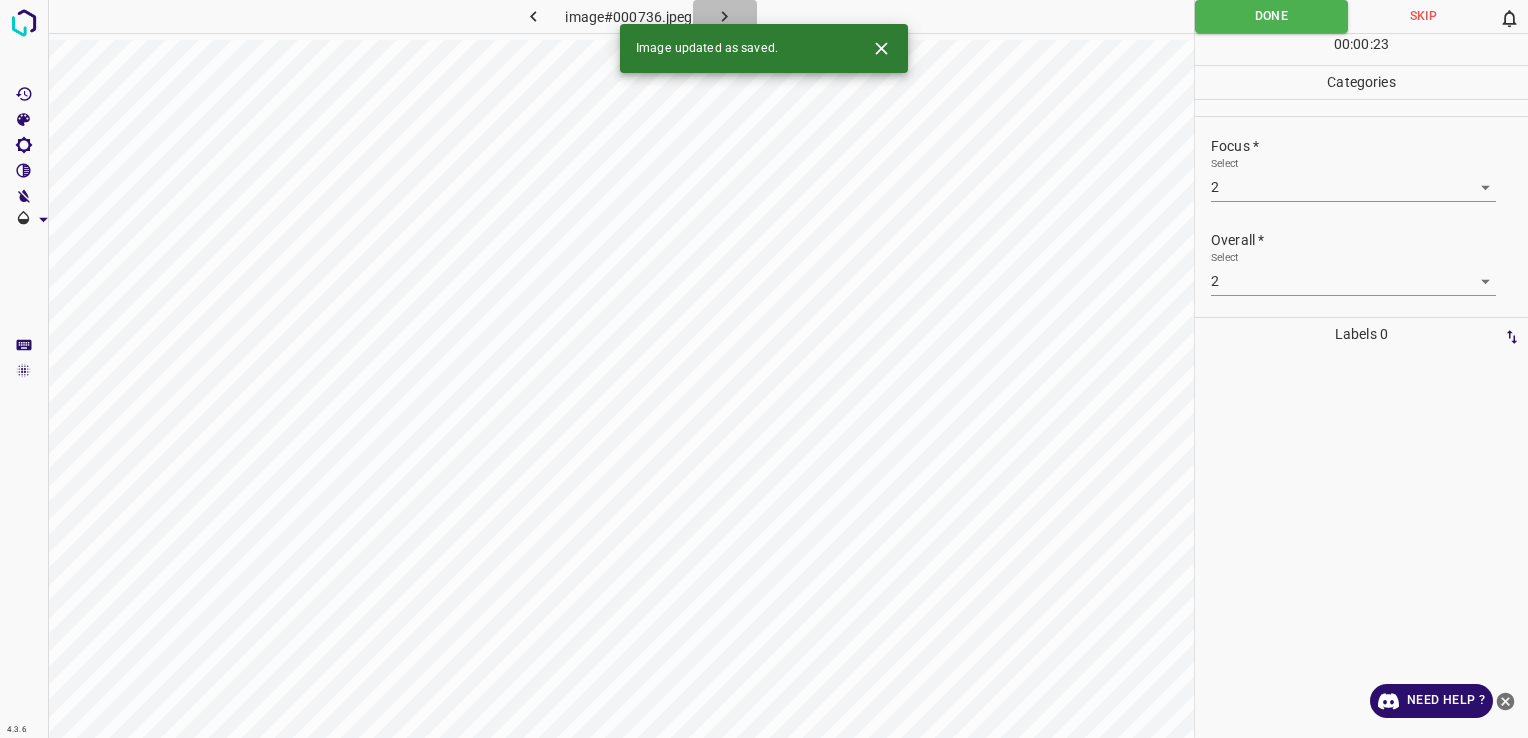 click at bounding box center (725, 16) 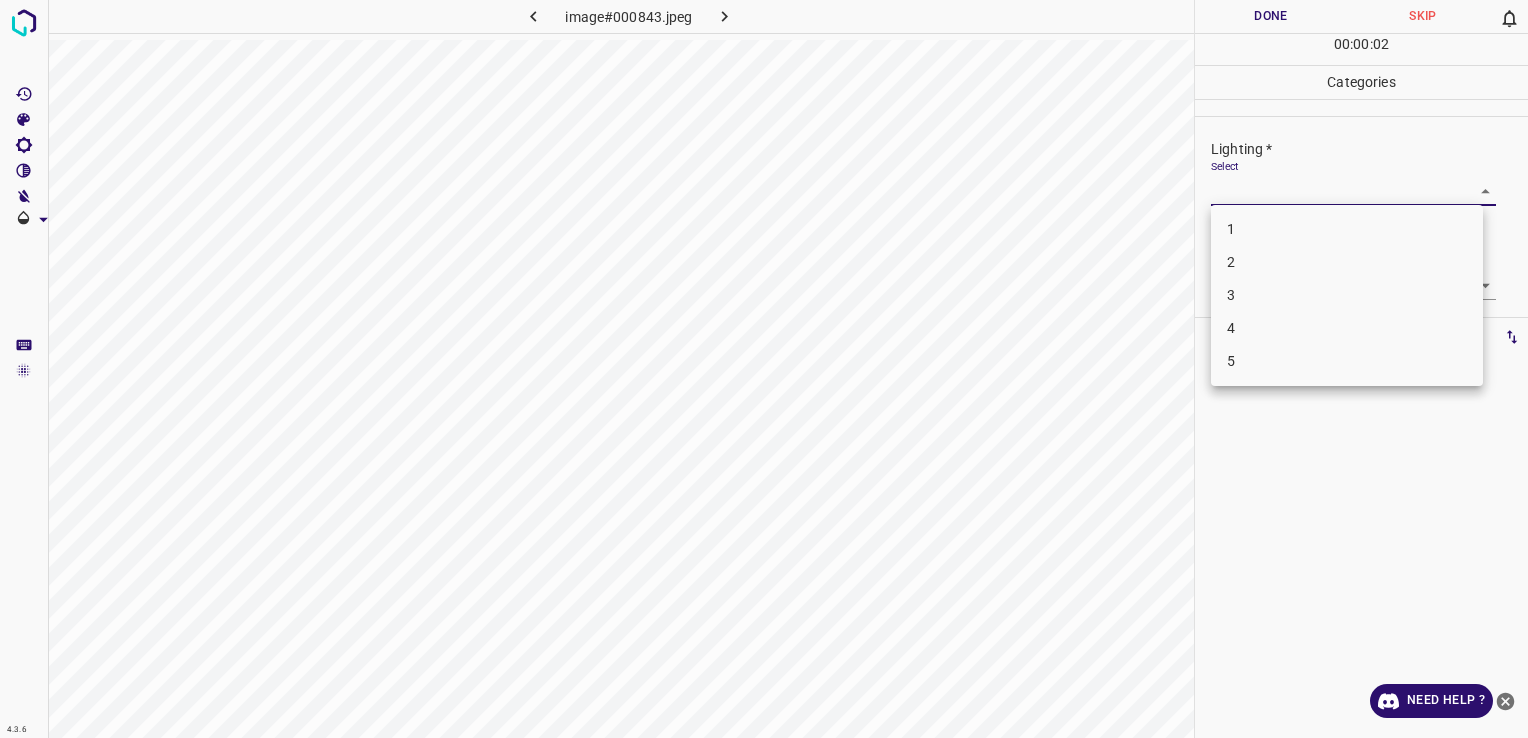 click on "4.3.6  image#000843.jpeg Done Skip 0 00   : 00   : 02   Categories Lighting *  Select ​ Focus *  Select ​ Overall *  Select ​ Labels   0 Categories 1 Lighting 2 Focus 3 Overall Tools Space Change between modes (Draw & Edit) I Auto labeling R Restore zoom M Zoom in N Zoom out Delete Delete selecte label Filters Z Restore filters X Saturation filter C Brightness filter V Contrast filter B Gray scale filter General O Download Need Help ? - Text - Hide - Delete 1 2 3 4 5" at bounding box center (764, 369) 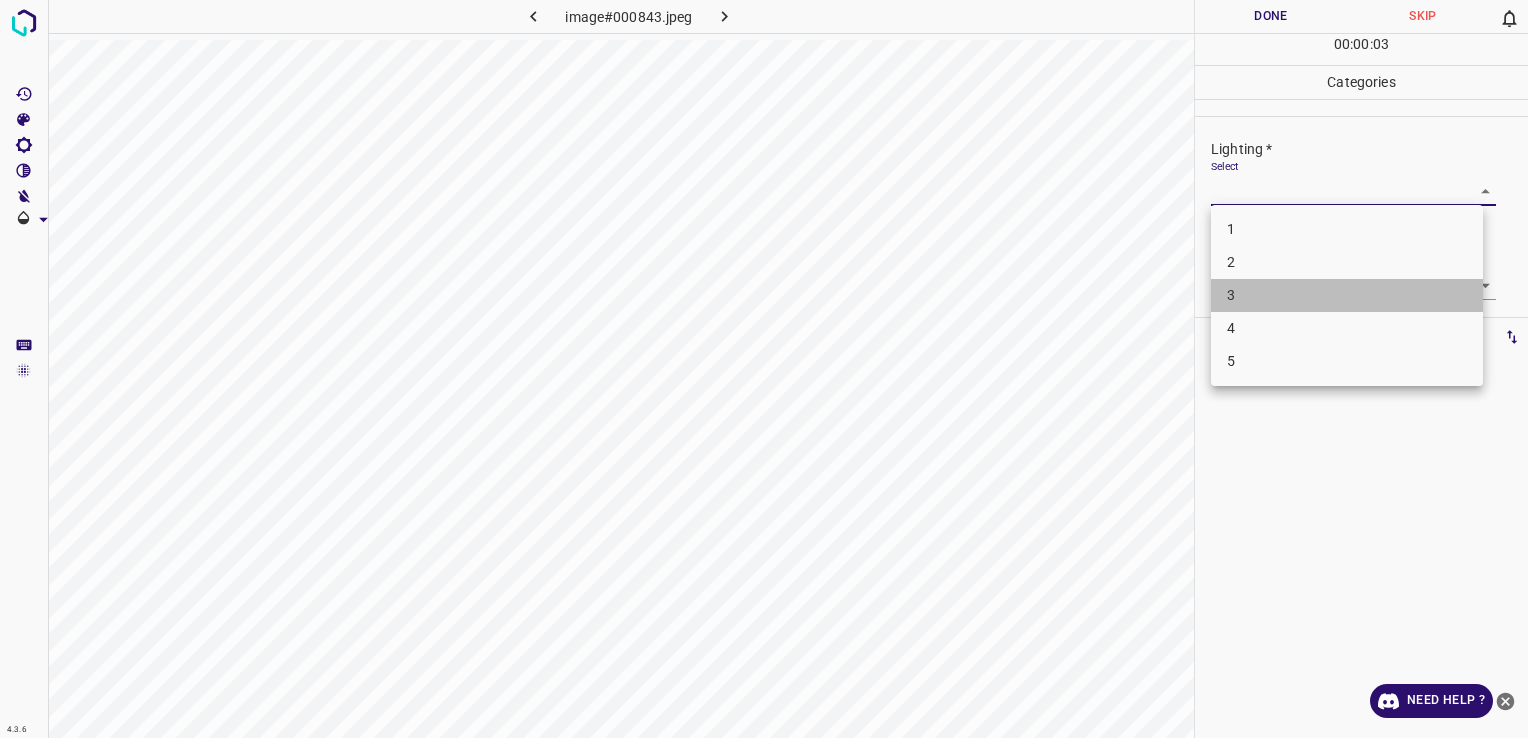 click on "3" at bounding box center [1347, 295] 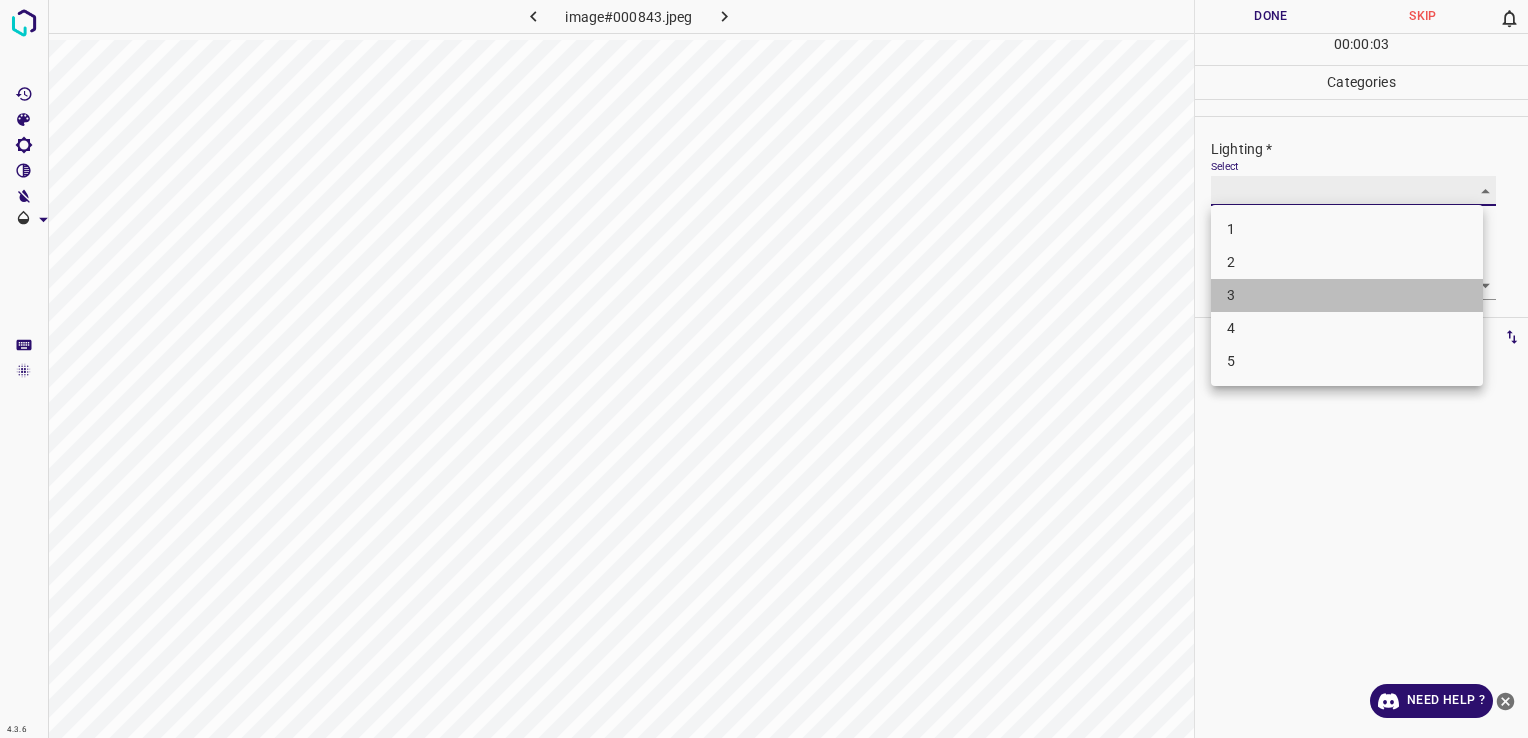 type on "3" 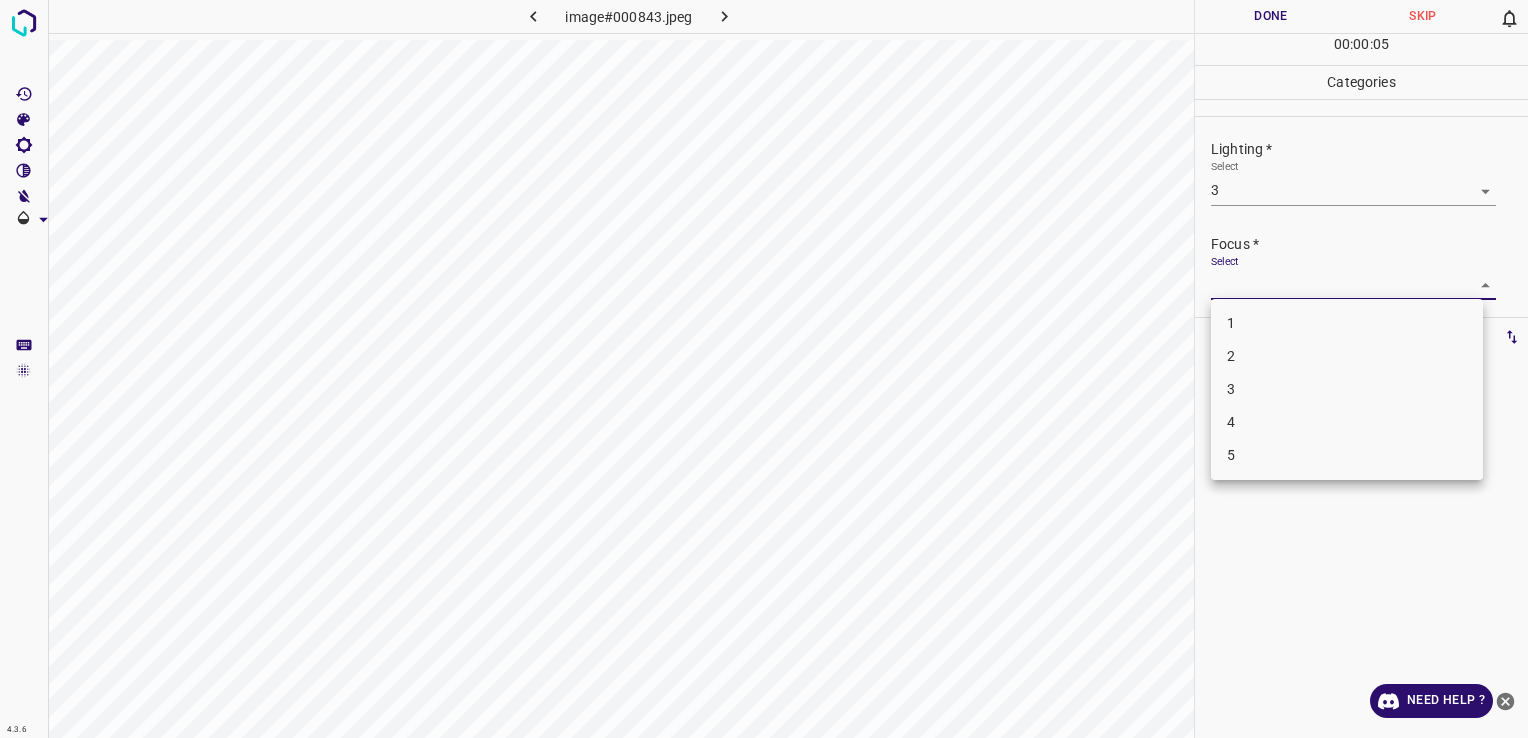 click on "4.3.6  image#000843.jpeg Done Skip 0 00   : 00   : 05   Categories Lighting *  Select 3 3 Focus *  Select ​ Overall *  Select ​ Labels   0 Categories 1 Lighting 2 Focus 3 Overall Tools Space Change between modes (Draw & Edit) I Auto labeling R Restore zoom M Zoom in N Zoom out Delete Delete selecte label Filters Z Restore filters X Saturation filter C Brightness filter V Contrast filter B Gray scale filter General O Download Need Help ? - Text - Hide - Delete 1 2 3 4 5" at bounding box center (764, 369) 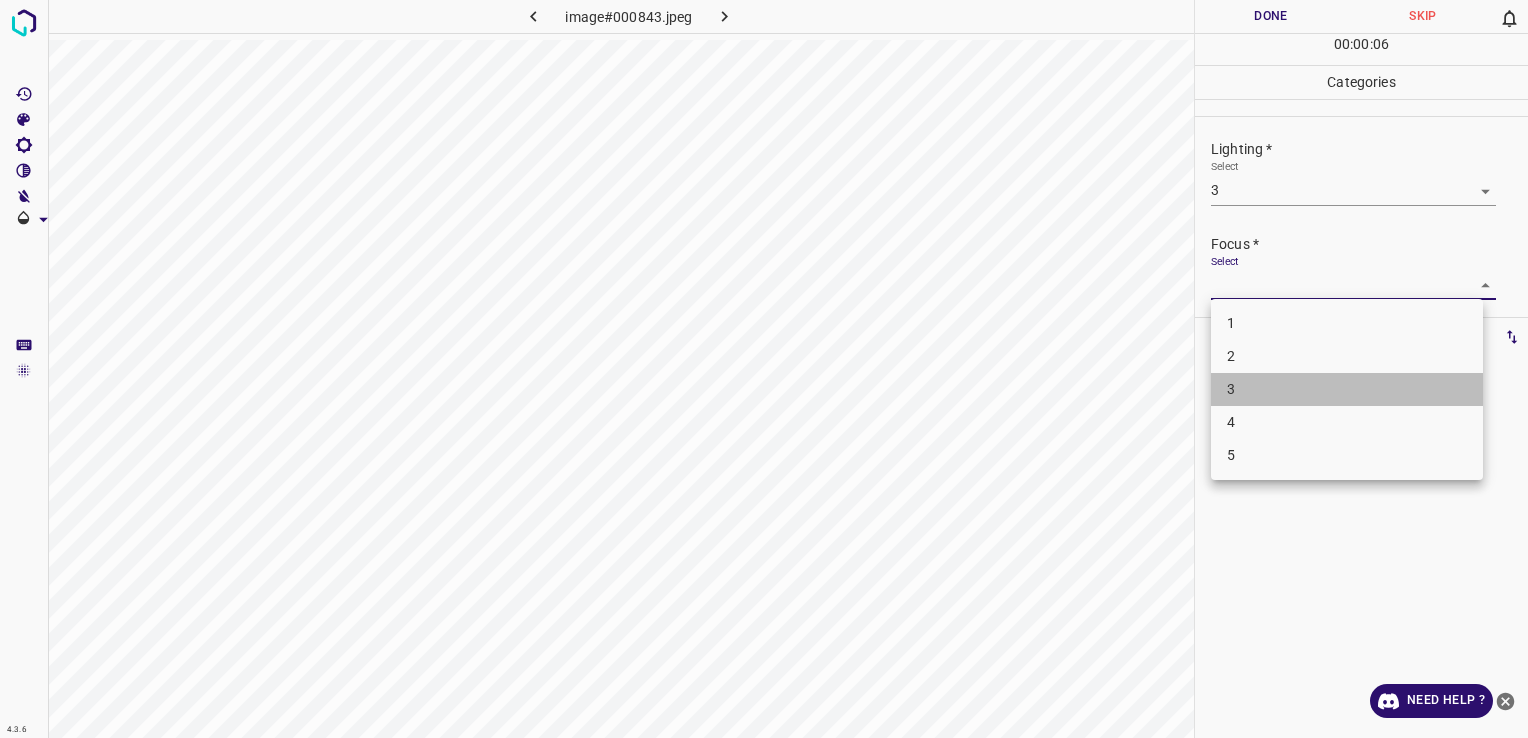 click on "3" at bounding box center (1347, 389) 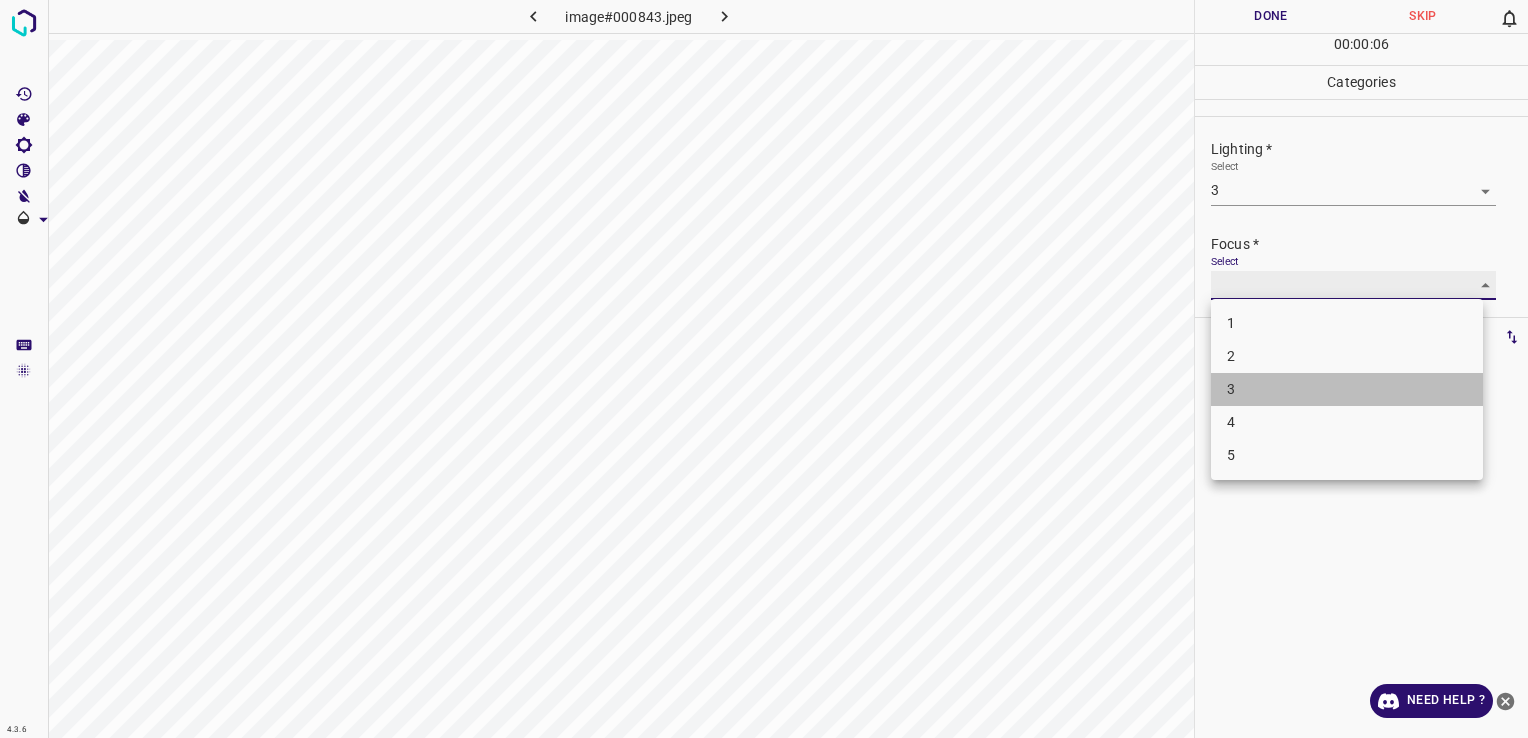 type on "3" 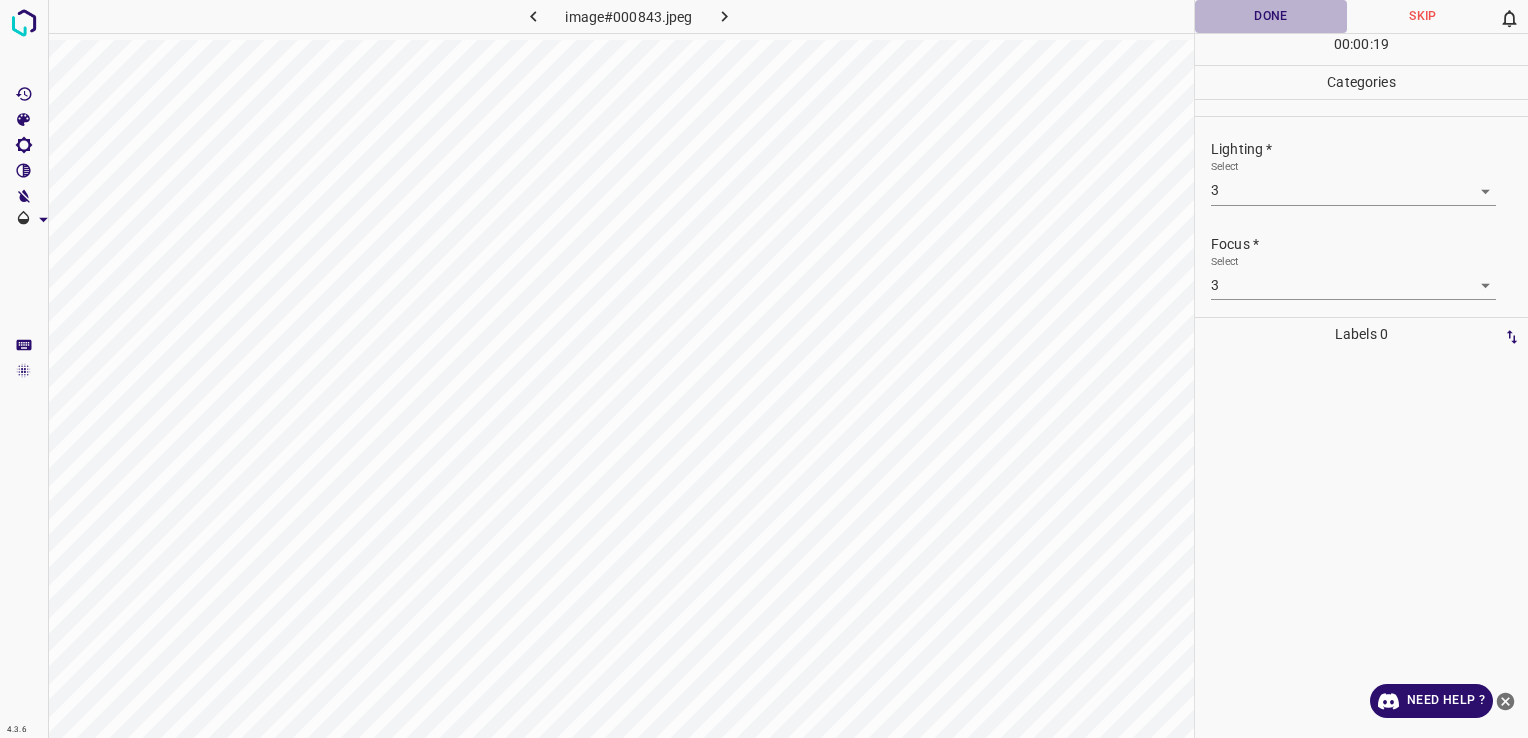 click on "Done" at bounding box center (1271, 16) 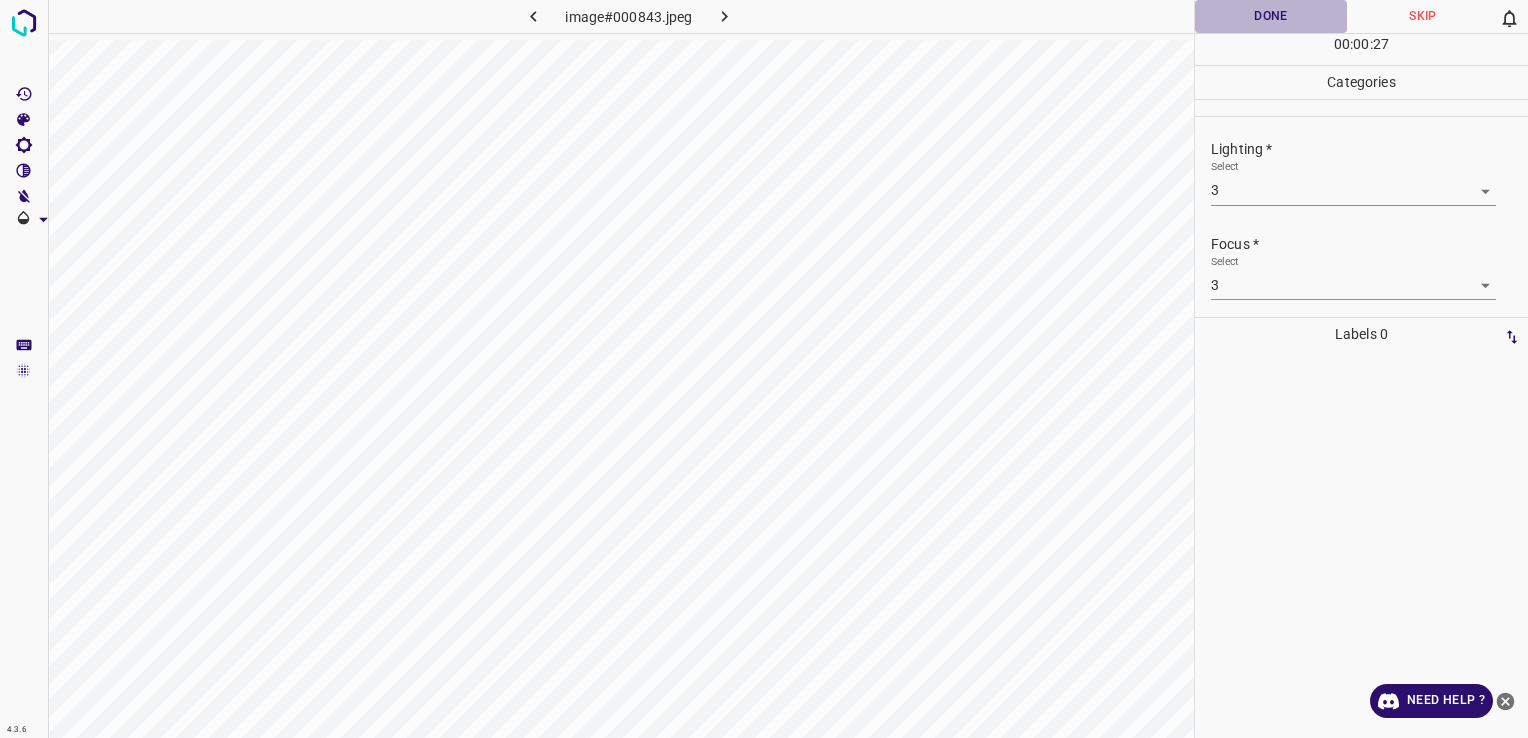 click on "Done" at bounding box center [1271, 16] 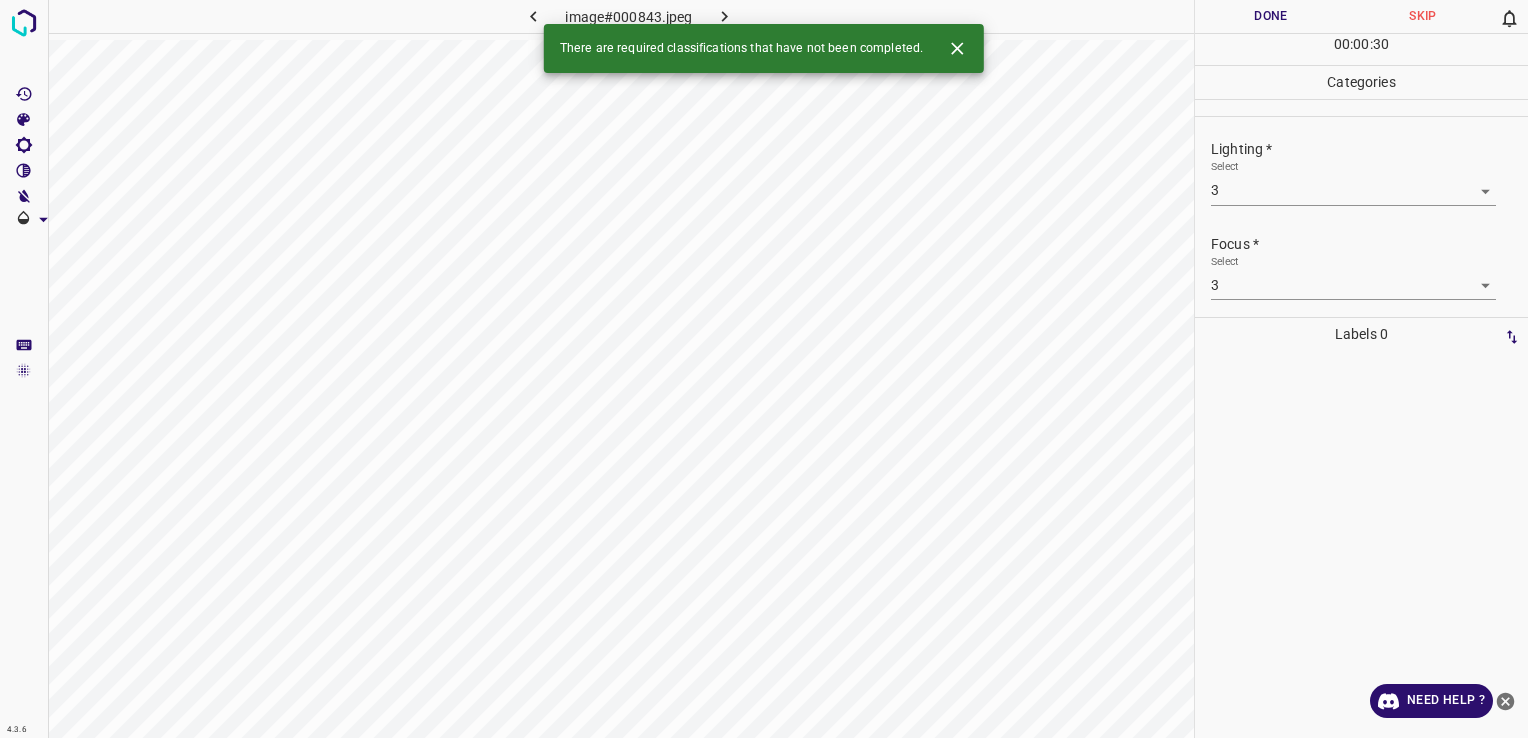 scroll, scrollTop: 98, scrollLeft: 0, axis: vertical 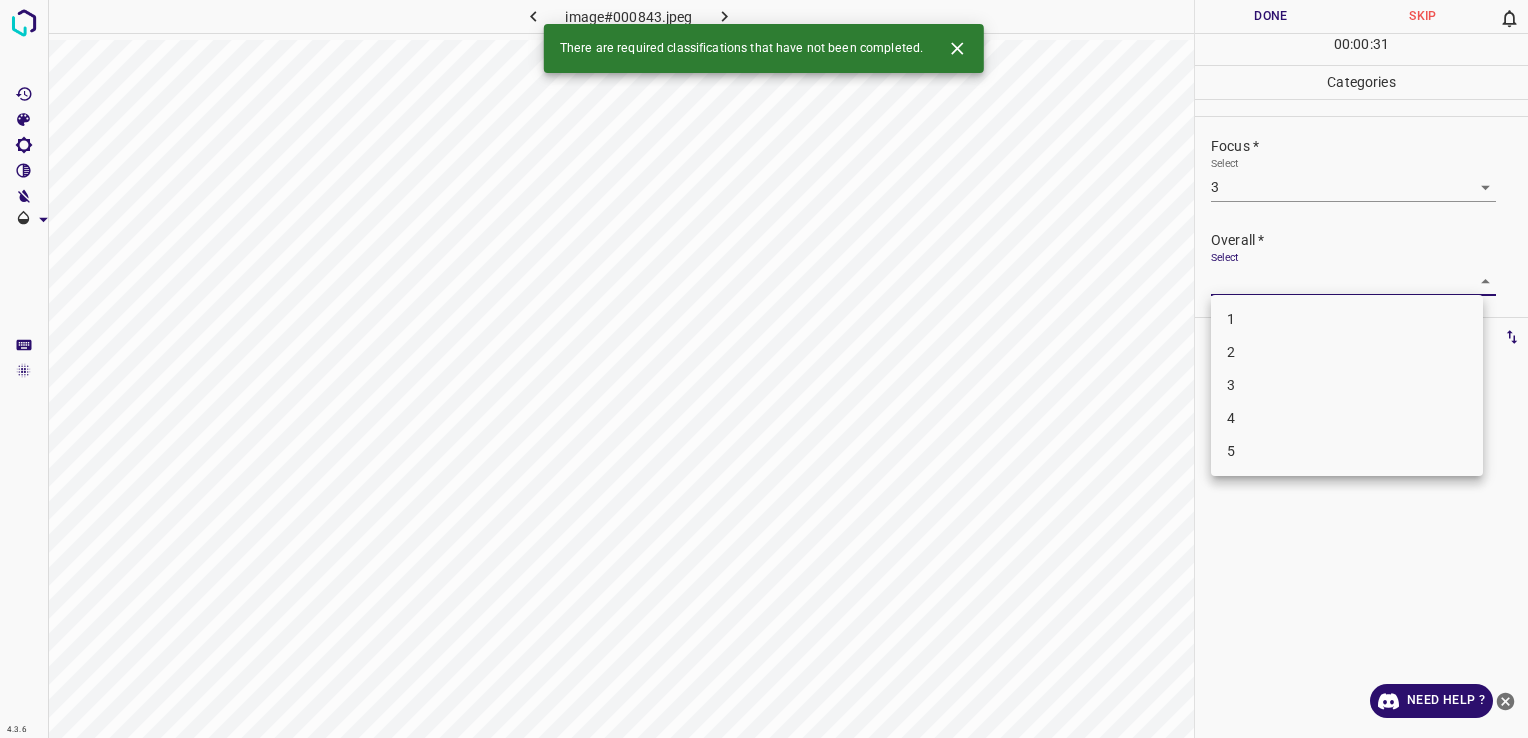 click on "4.3.6  image#000843.jpeg Done Skip 0 00   : 00   : 31   Categories Lighting *  Select 3 3 Focus *  Select 3 3 Overall *  Select ​ Labels   0 Categories 1 Lighting 2 Focus 3 Overall Tools Space Change between modes (Draw & Edit) I Auto labeling R Restore zoom M Zoom in N Zoom out Delete Delete selecte label Filters Z Restore filters X Saturation filter C Brightness filter V Contrast filter B Gray scale filter General O Download There are required classifications that have not been completed. Need Help ? - Text - Hide - Delete 1 2 3 4 5" at bounding box center [764, 369] 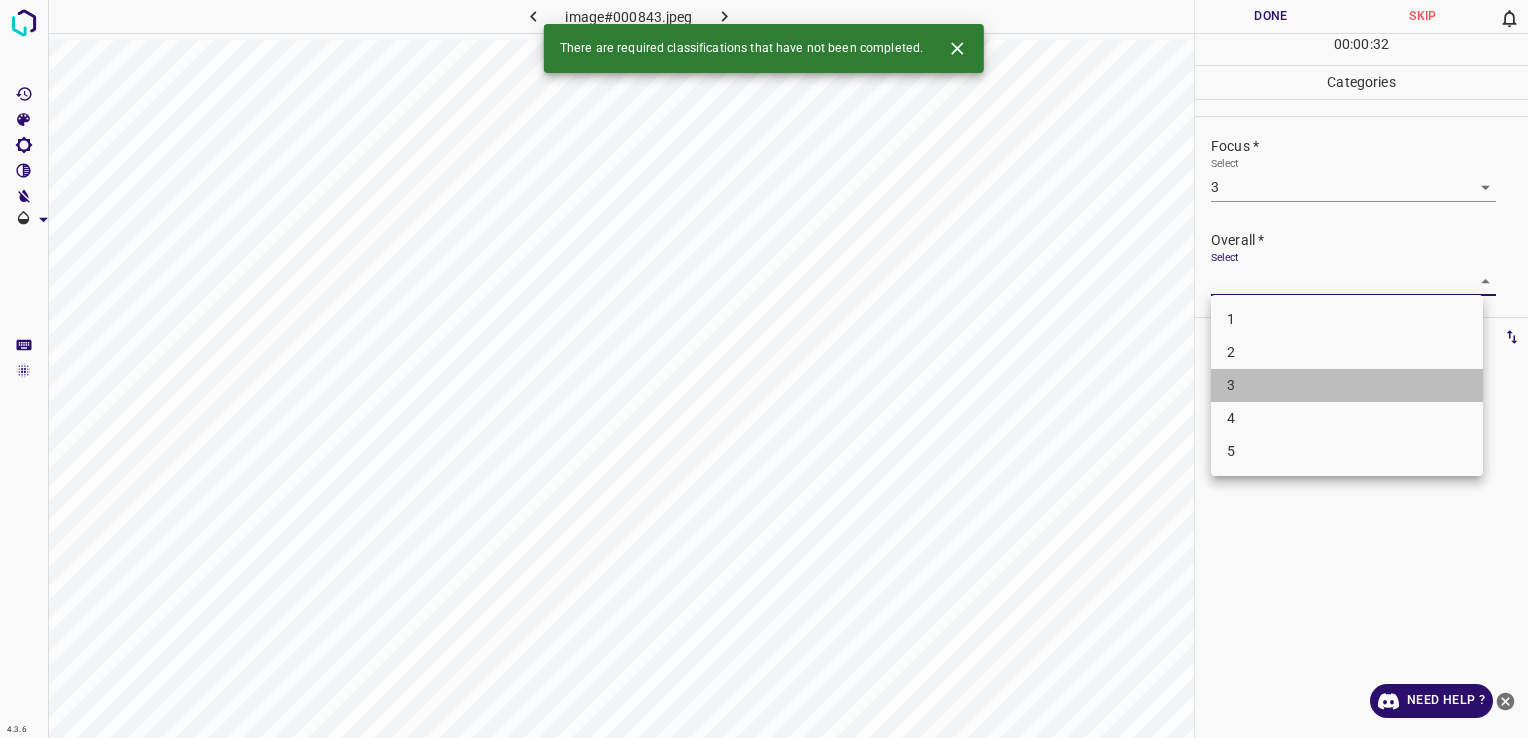 click on "3" at bounding box center (1347, 385) 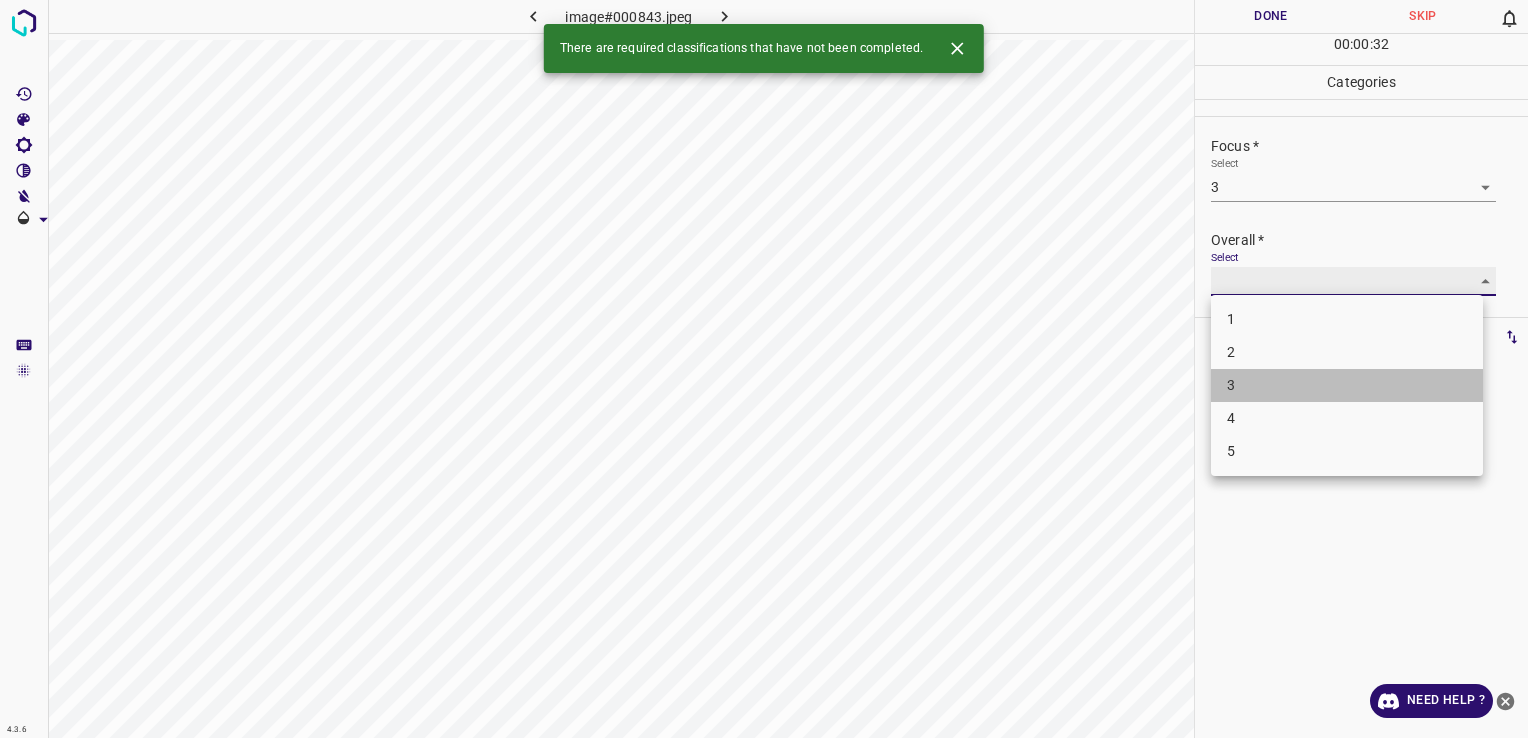 type on "3" 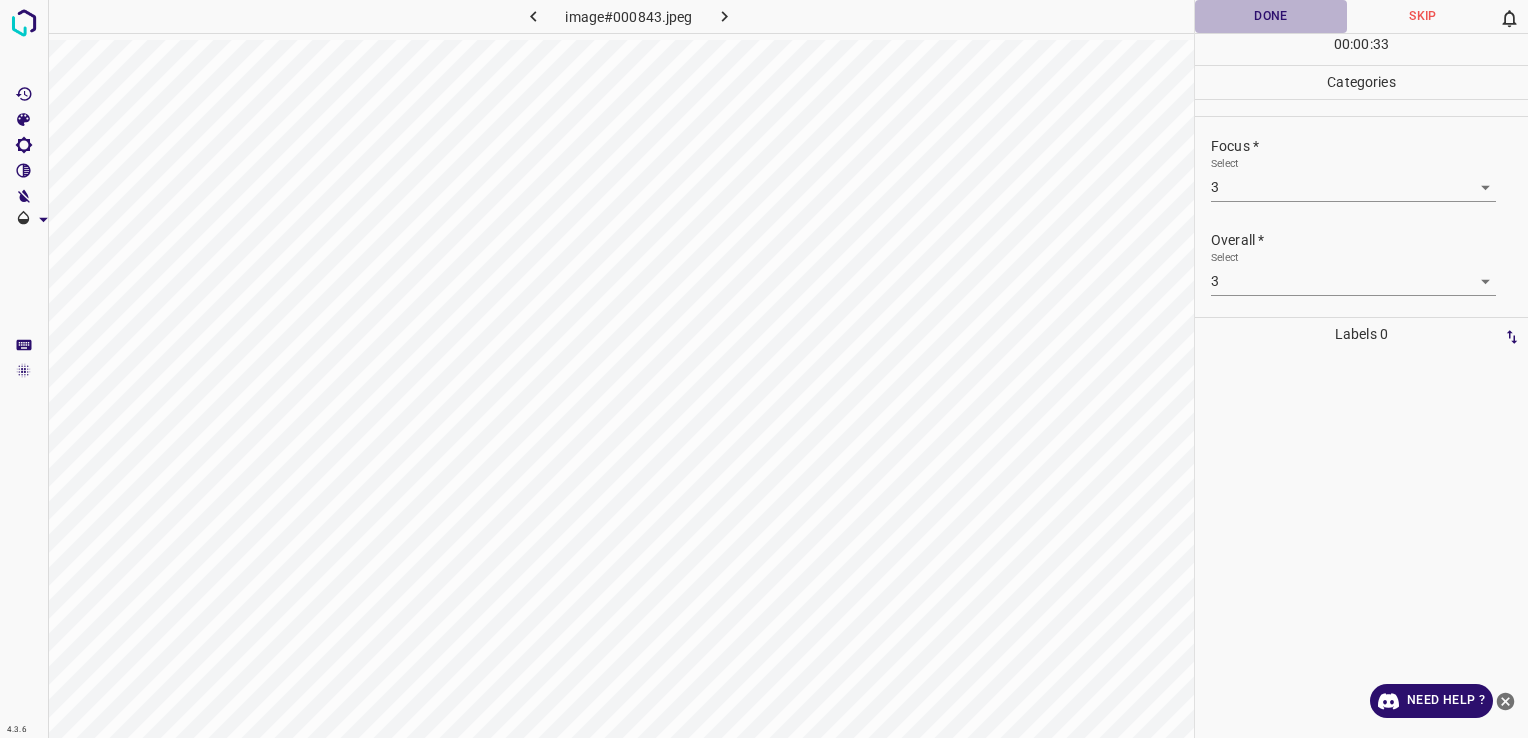 click on "Done" at bounding box center (1271, 16) 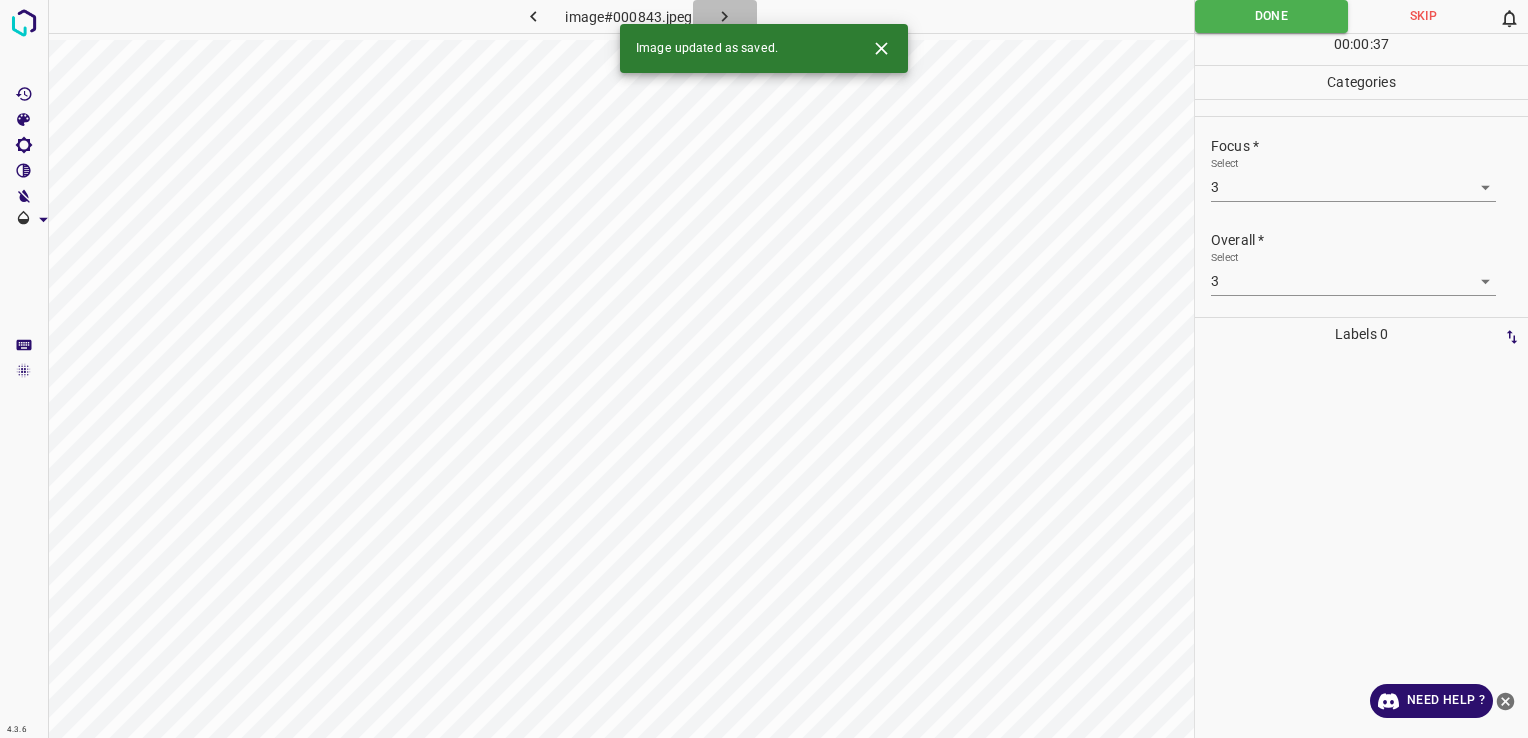 click at bounding box center [725, 16] 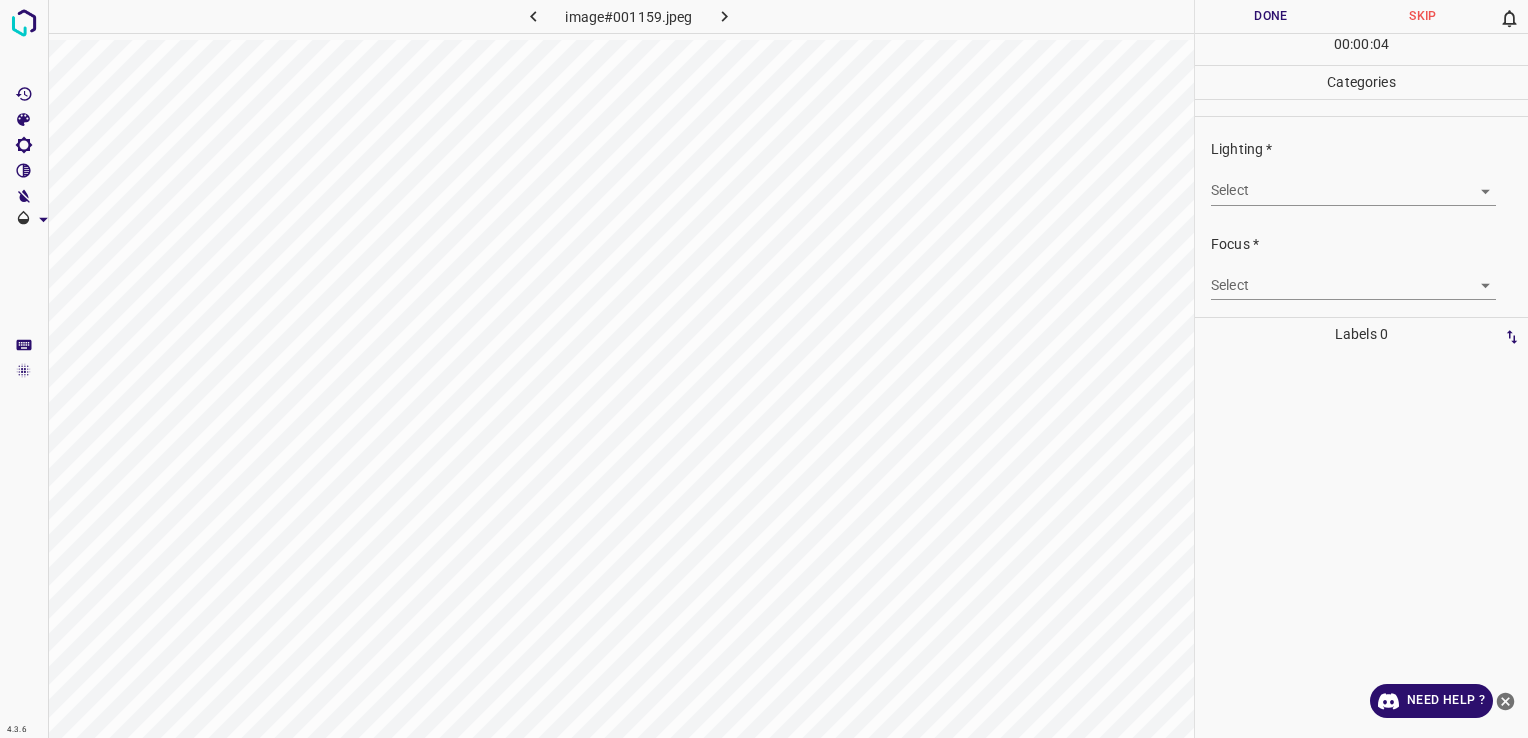 click on "4.3.6  image#001159.jpeg Done Skip 0 00   : 00   : 04   Categories Lighting *  Select ​ Focus *  Select ​ Overall *  Select ​ Labels   0 Categories 1 Lighting 2 Focus 3 Overall Tools Space Change between modes (Draw & Edit) I Auto labeling R Restore zoom M Zoom in N Zoom out Delete Delete selecte label Filters Z Restore filters X Saturation filter C Brightness filter V Contrast filter B Gray scale filter General O Download Need Help ? - Text - Hide - Delete" at bounding box center (764, 369) 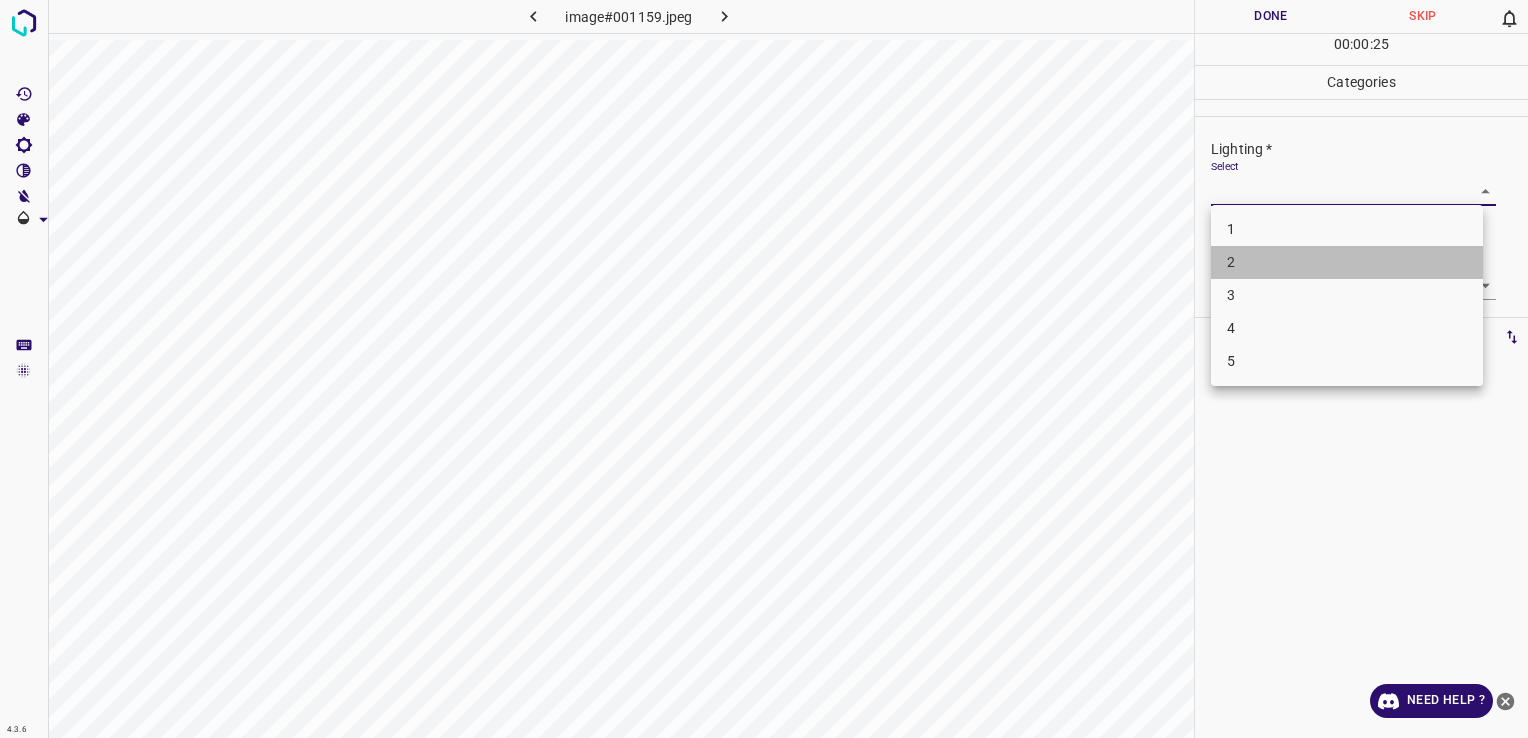 click on "2" at bounding box center (1347, 262) 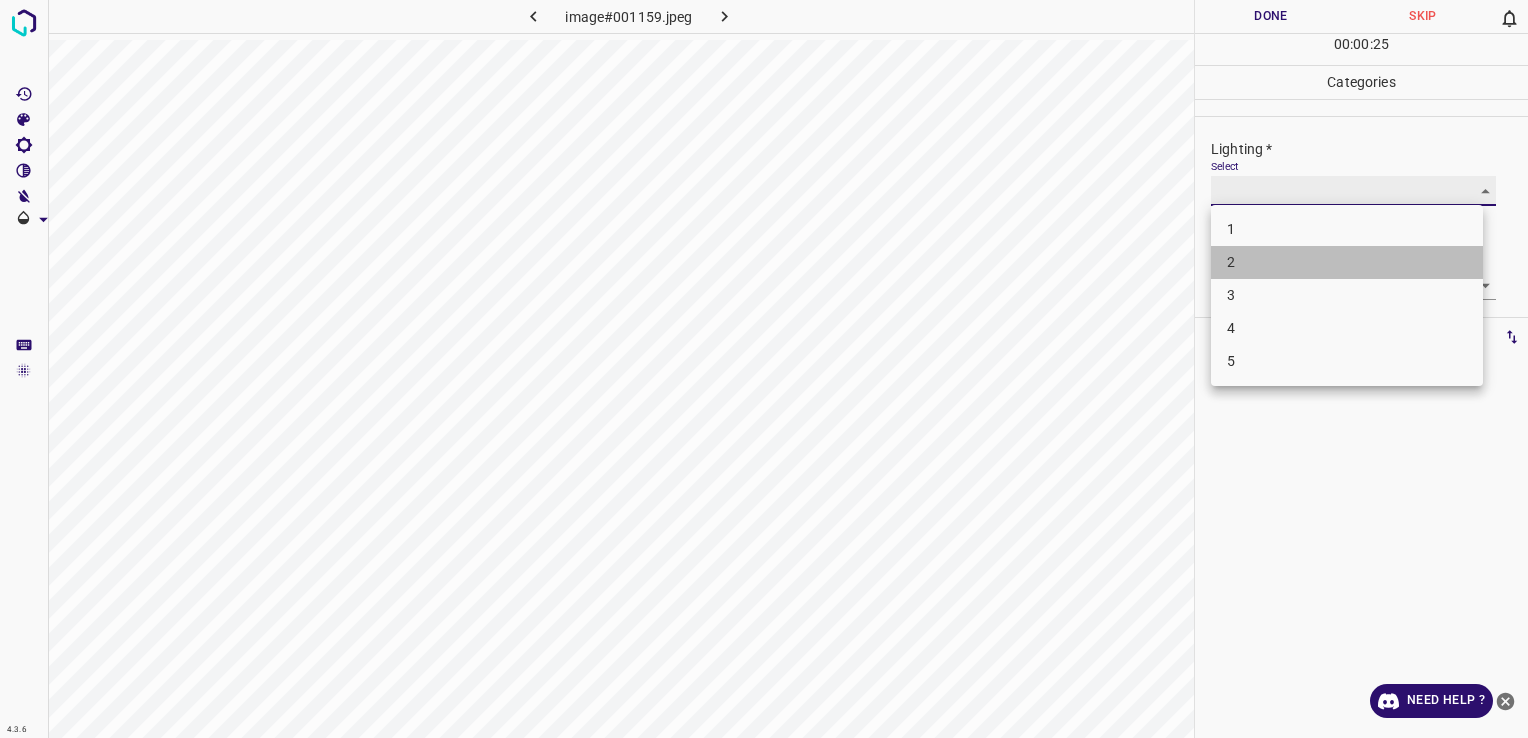 type on "2" 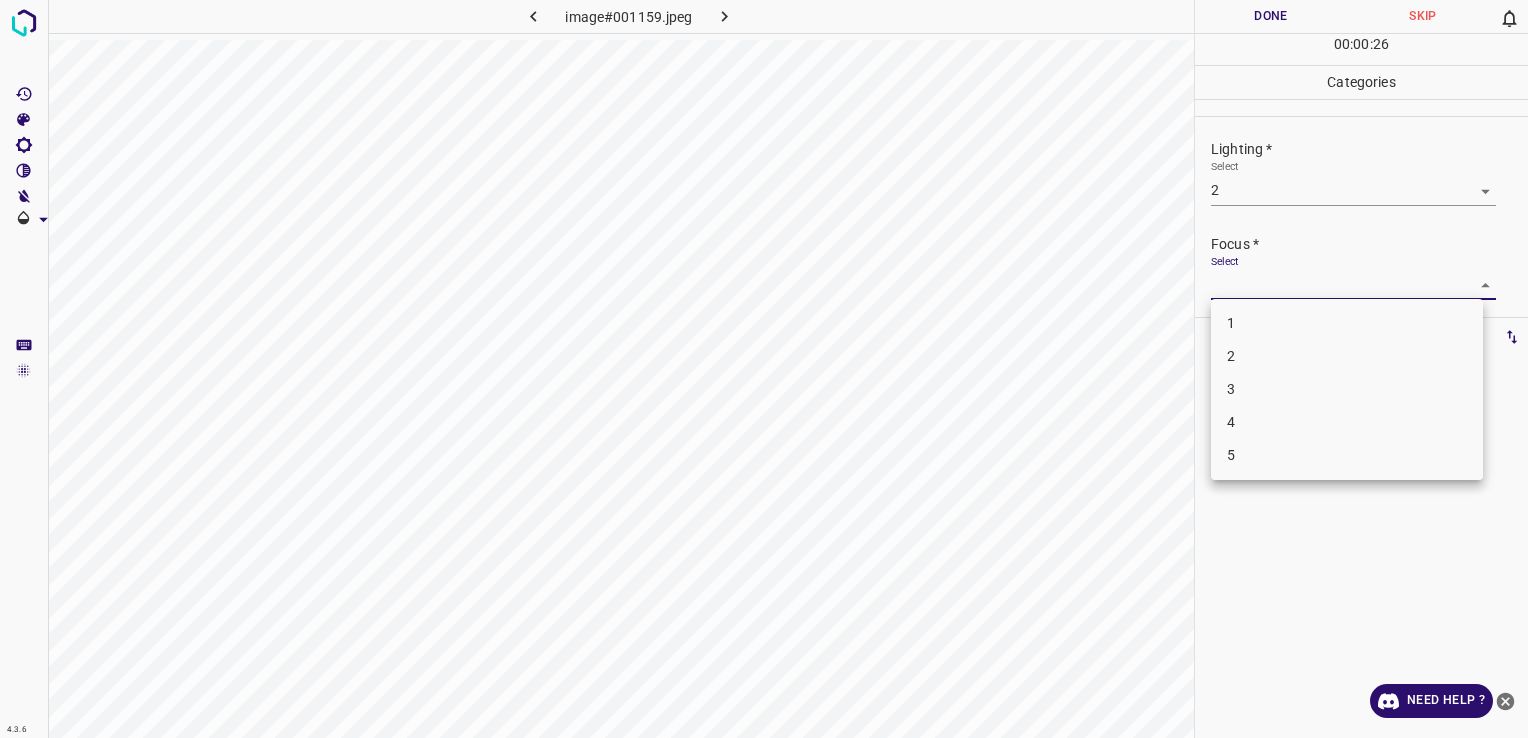 click on "4.3.6  image#001159.jpeg Done Skip 0 00   : 00   : 26   Categories Lighting *  Select 2 2 Focus *  Select ​ Overall *  Select ​ Labels   0 Categories 1 Lighting 2 Focus 3 Overall Tools Space Change between modes (Draw & Edit) I Auto labeling R Restore zoom M Zoom in N Zoom out Delete Delete selecte label Filters Z Restore filters X Saturation filter C Brightness filter V Contrast filter B Gray scale filter General O Download Need Help ? - Text - Hide - Delete 1 2 3 4 5" at bounding box center [764, 369] 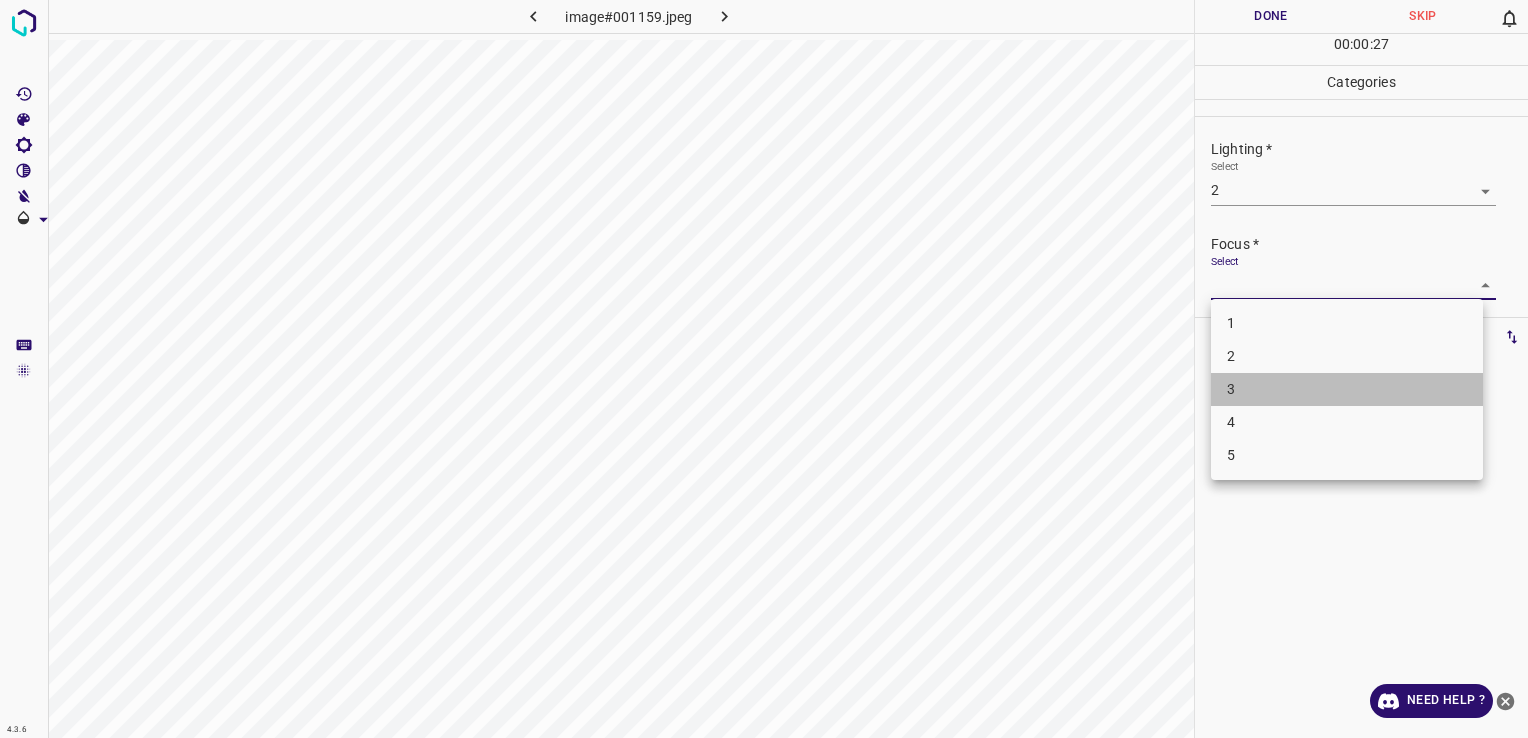 click on "3" at bounding box center (1347, 389) 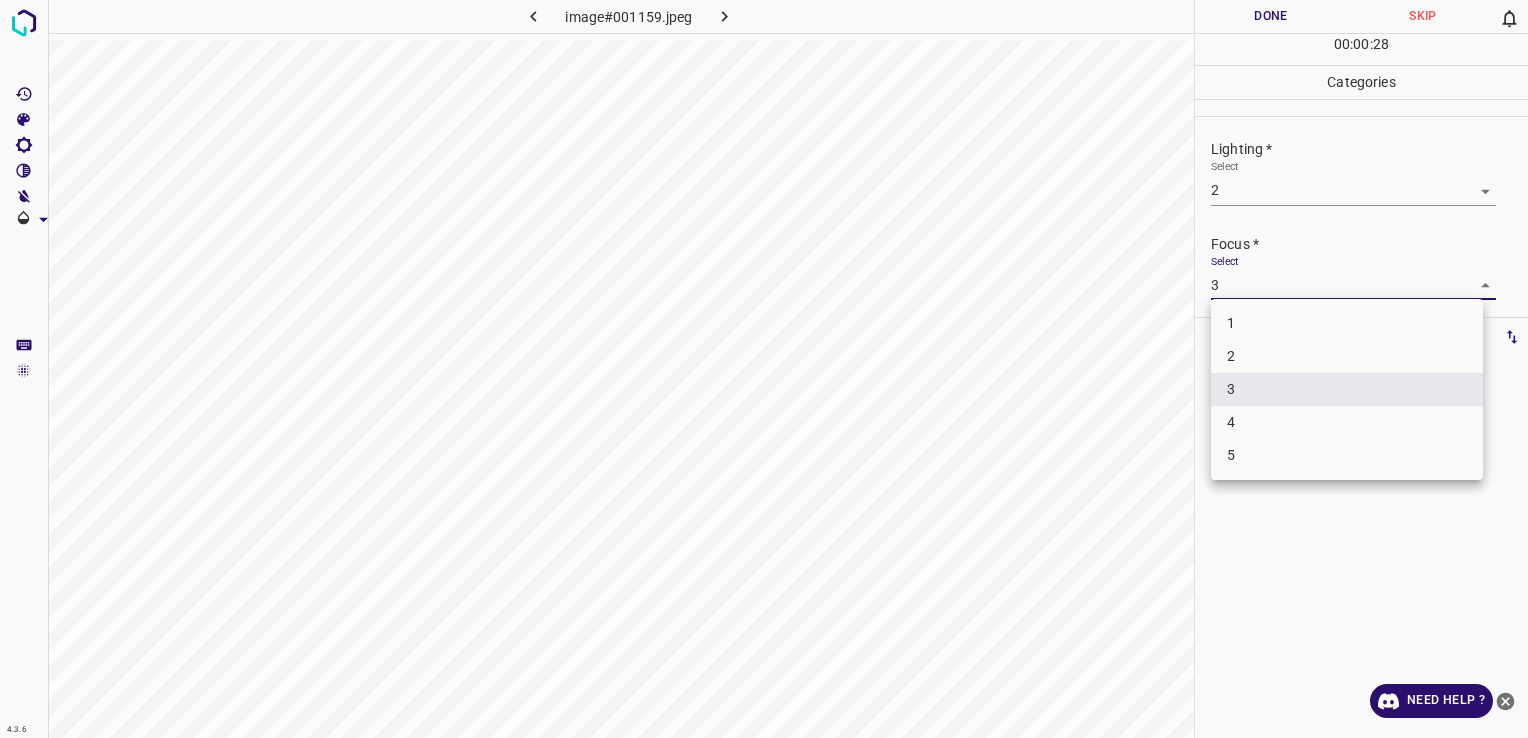 click on "4.3.6  image#001159.jpeg Done Skip 0 00   : 00   : 28   Categories Lighting *  Select 2 2 Focus *  Select 3 3 Overall *  Select ​ Labels   0 Categories 1 Lighting 2 Focus 3 Overall Tools Space Change between modes (Draw & Edit) I Auto labeling R Restore zoom M Zoom in N Zoom out Delete Delete selecte label Filters Z Restore filters X Saturation filter C Brightness filter V Contrast filter B Gray scale filter General O Download Need Help ? - Text - Hide - Delete 1 2 3 4 5" at bounding box center (764, 369) 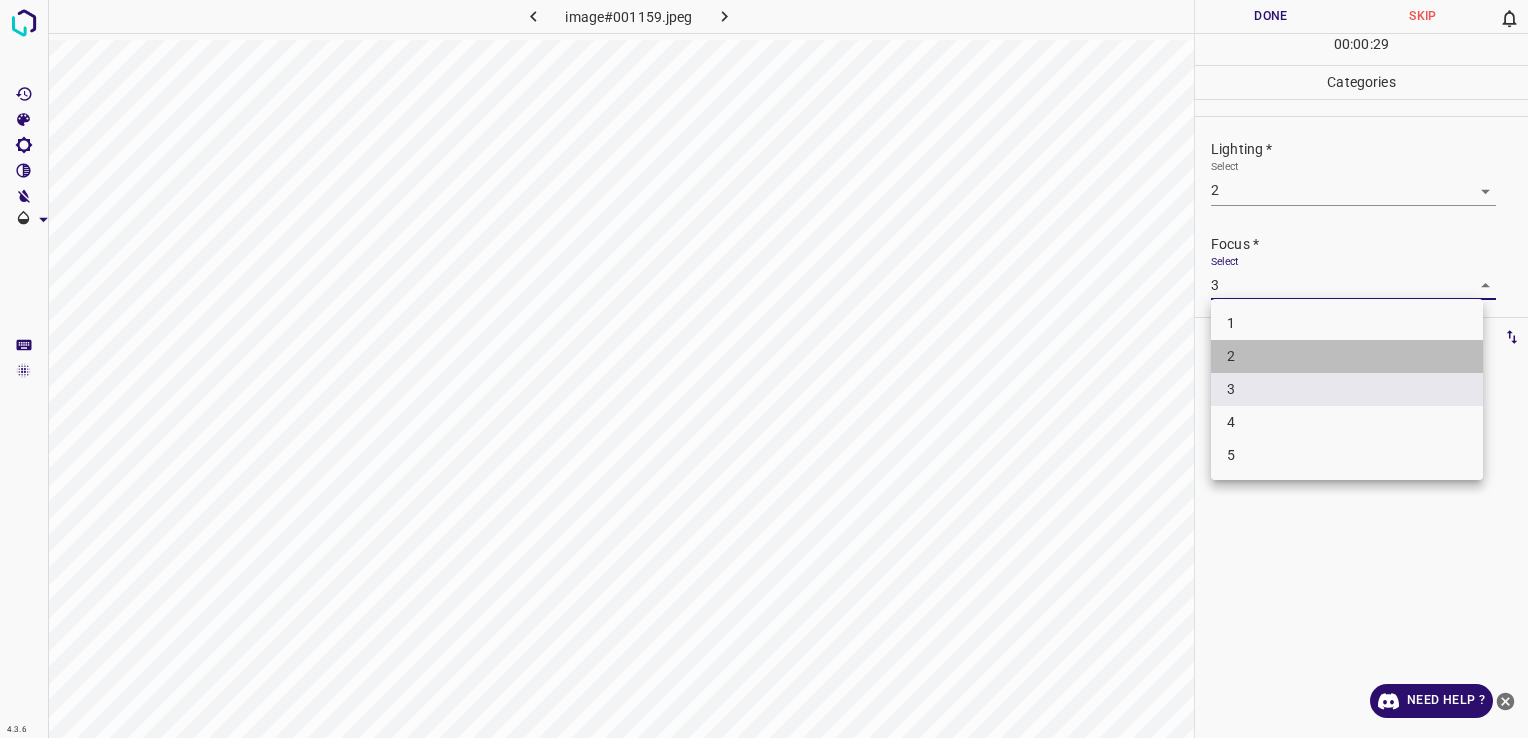 click on "2" at bounding box center (1347, 356) 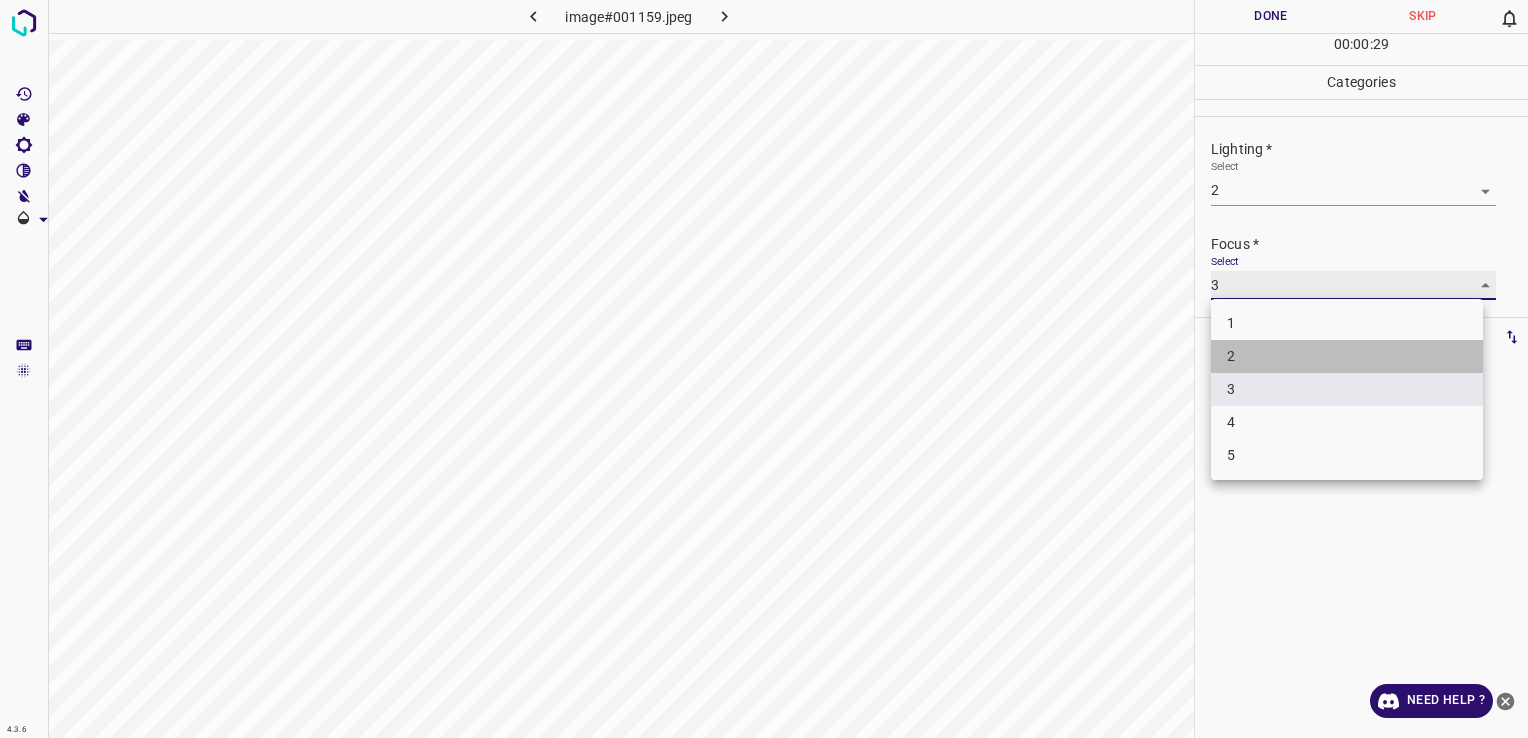 type on "2" 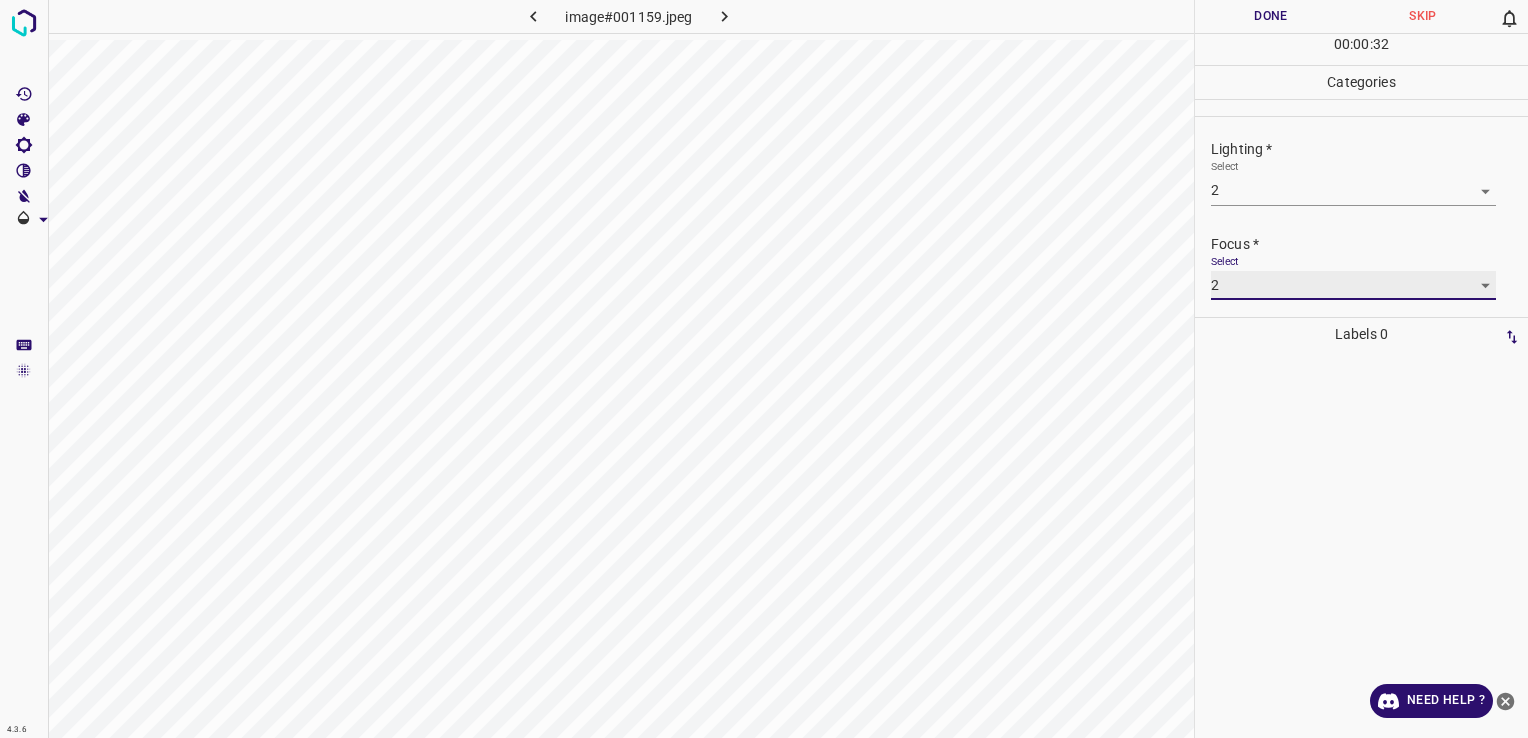 scroll, scrollTop: 98, scrollLeft: 0, axis: vertical 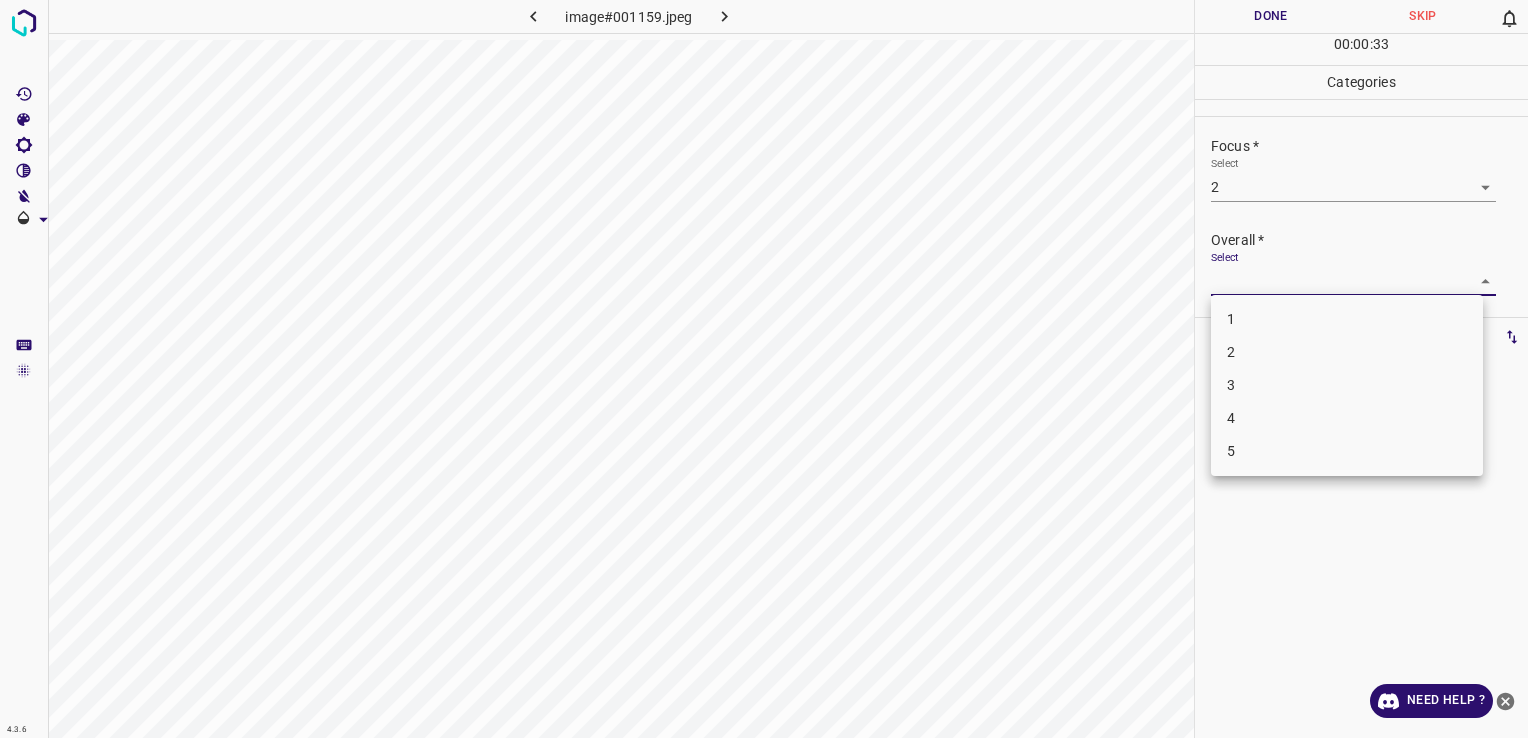 click on "4.3.6  image#001159.jpeg Done Skip 0 00   : 00   : 33   Categories Lighting *  Select 2 2 Focus *  Select 2 2 Overall *  Select ​ Labels   0 Categories 1 Lighting 2 Focus 3 Overall Tools Space Change between modes (Draw & Edit) I Auto labeling R Restore zoom M Zoom in N Zoom out Delete Delete selecte label Filters Z Restore filters X Saturation filter C Brightness filter V Contrast filter B Gray scale filter General O Download Need Help ? - Text - Hide - Delete 1 2 3 4 5" at bounding box center [764, 369] 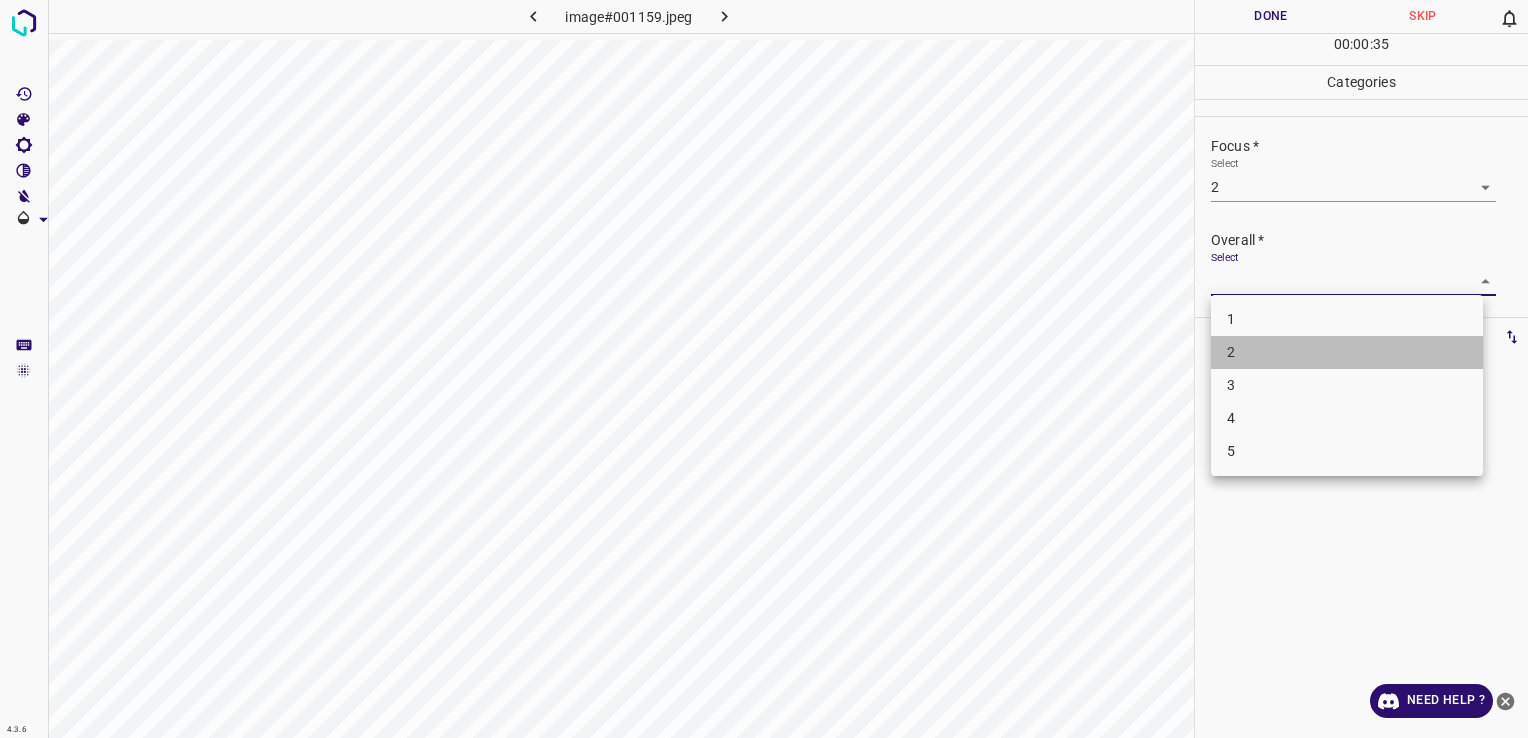 click on "2" at bounding box center [1347, 352] 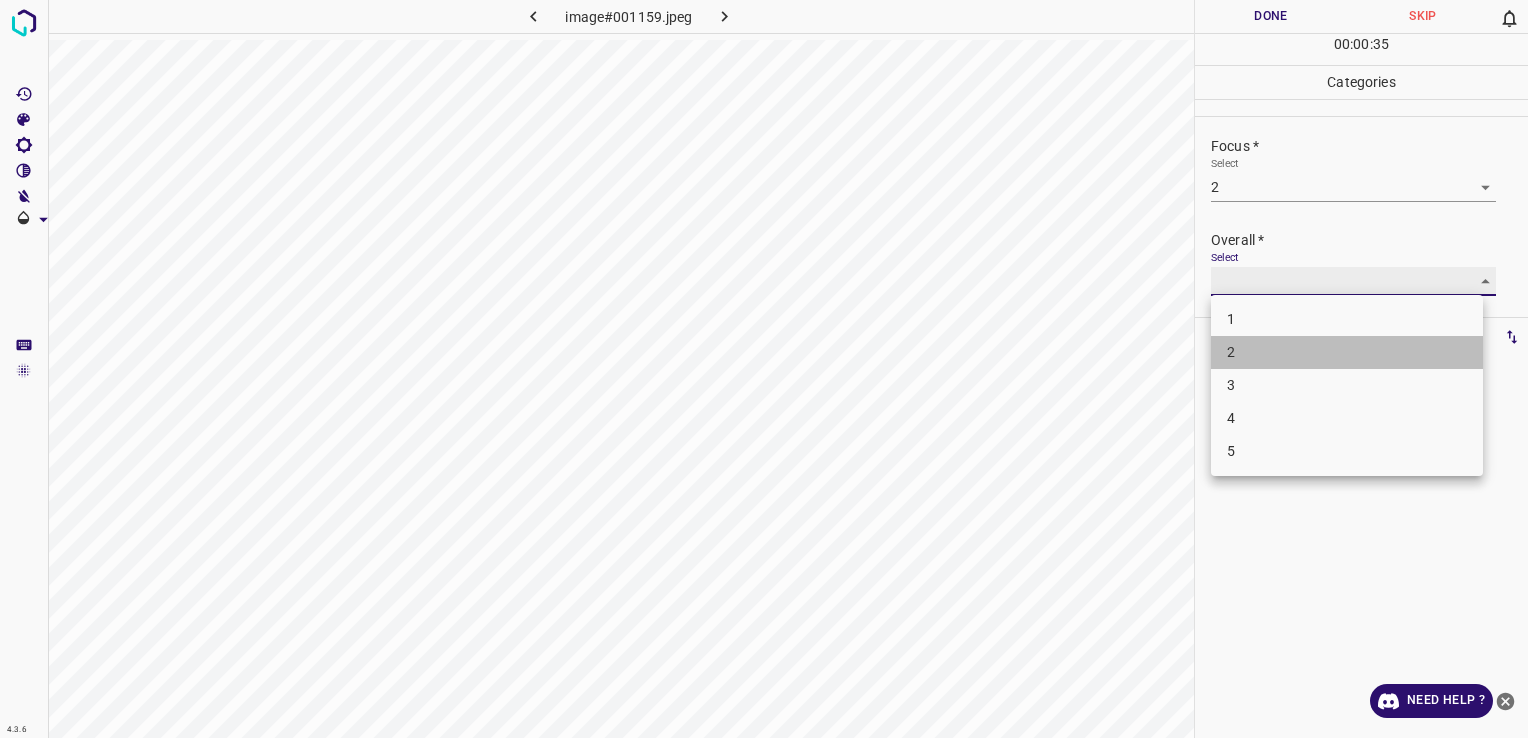 type on "2" 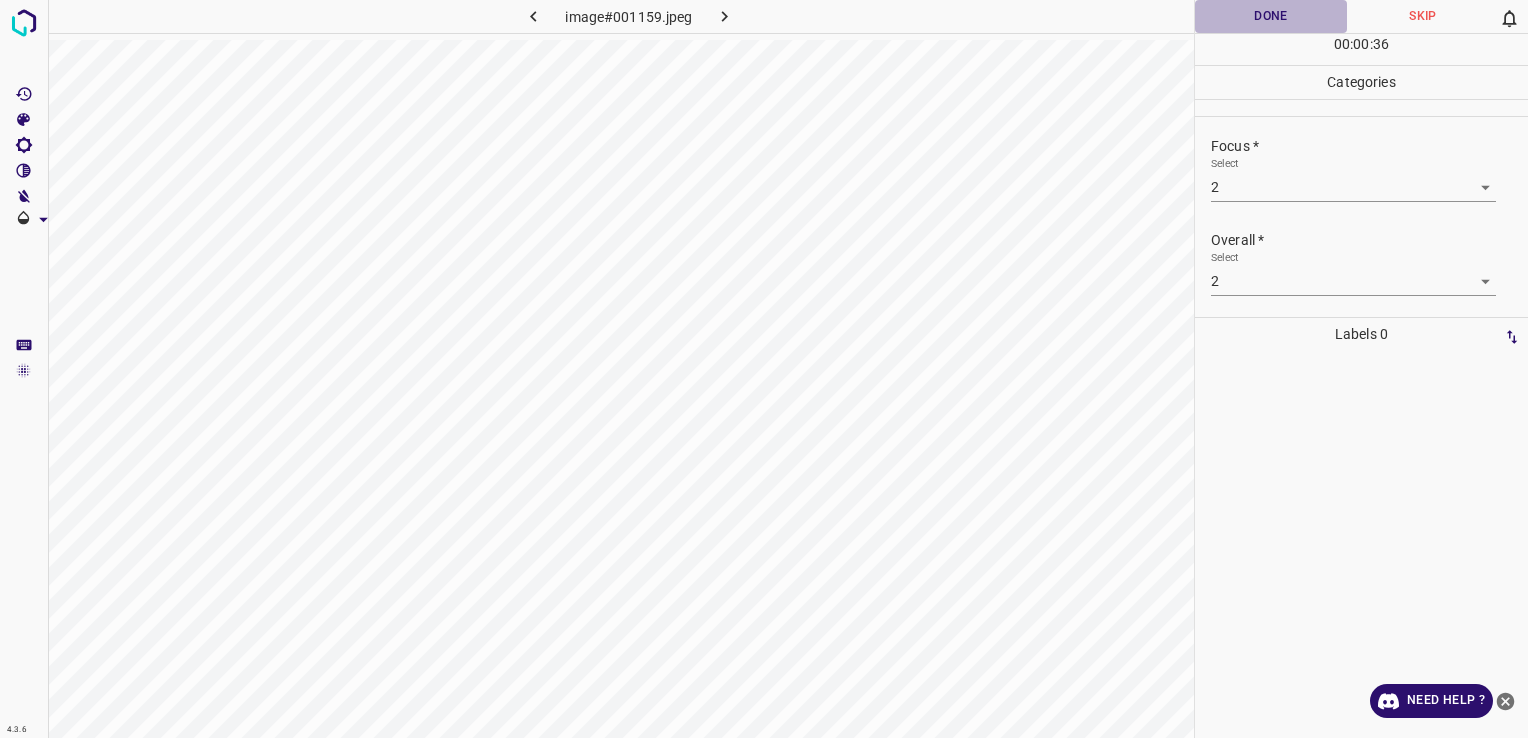 click on "Done" at bounding box center (1271, 16) 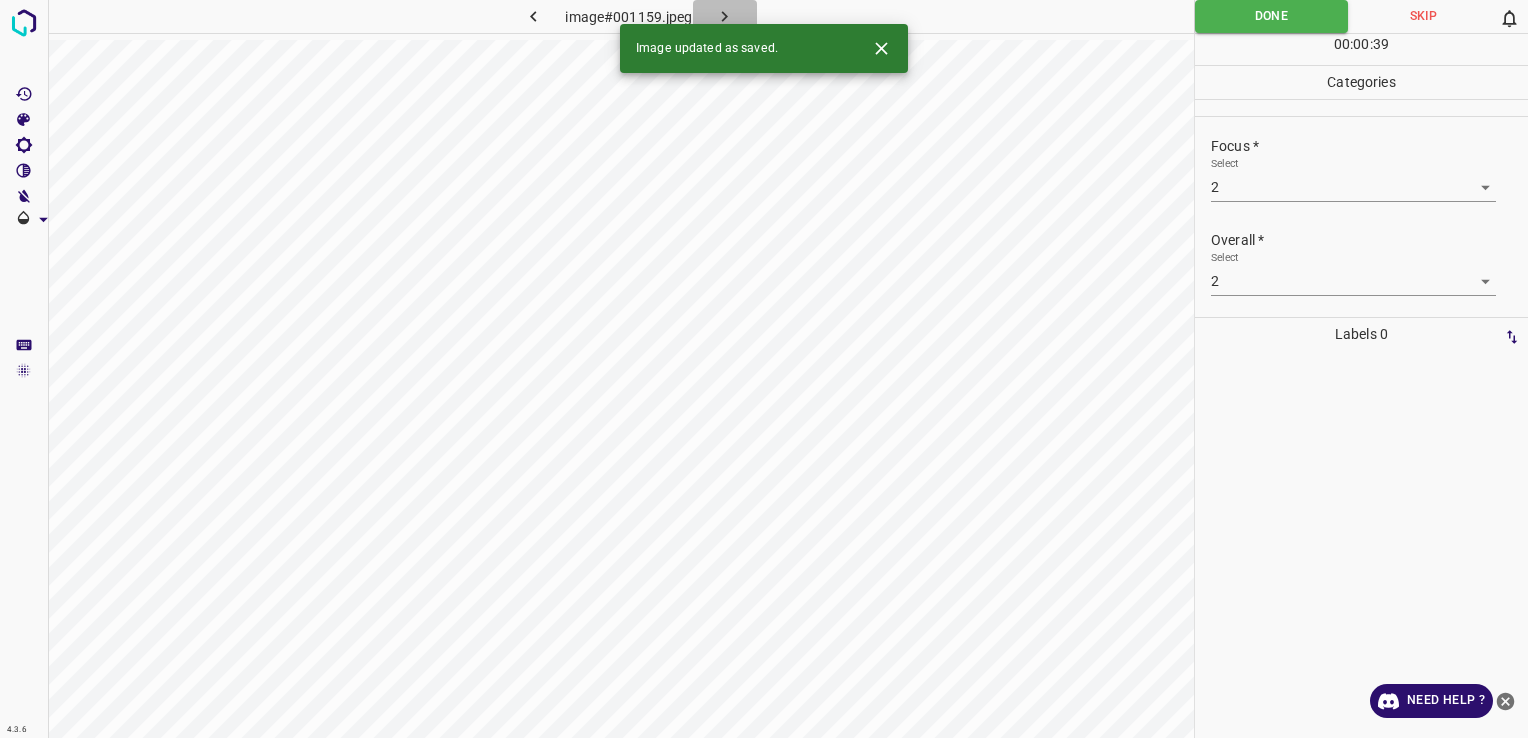 click 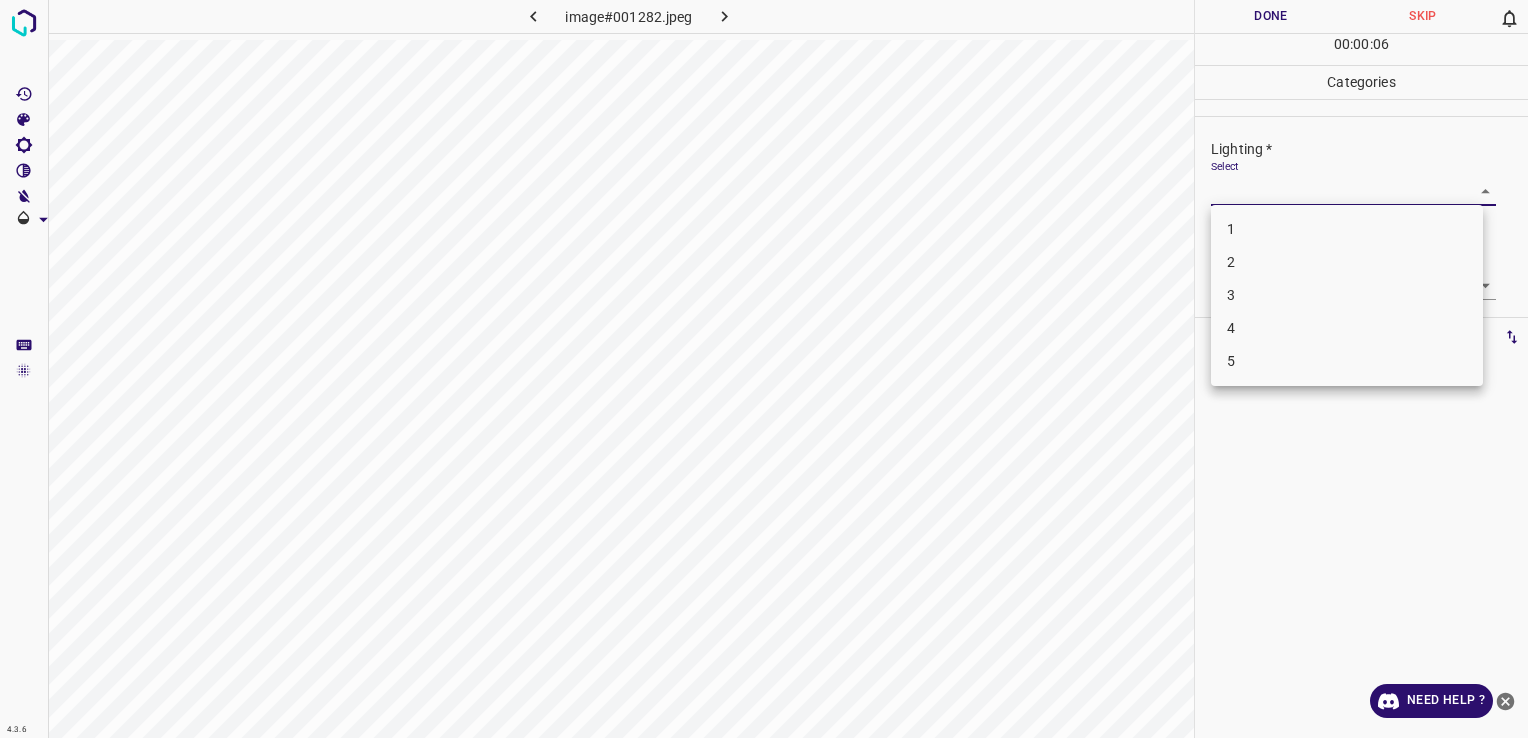 click on "4.3.6  image#001282.jpeg Done Skip 0 00   : 00   : 06   Categories Lighting *  Select ​ Focus *  Select ​ Overall *  Select ​ Labels   0 Categories 1 Lighting 2 Focus 3 Overall Tools Space Change between modes (Draw & Edit) I Auto labeling R Restore zoom M Zoom in N Zoom out Delete Delete selecte label Filters Z Restore filters X Saturation filter C Brightness filter V Contrast filter B Gray scale filter General O Download Need Help ? - Text - Hide - Delete 1 2 3 4 5" at bounding box center (764, 369) 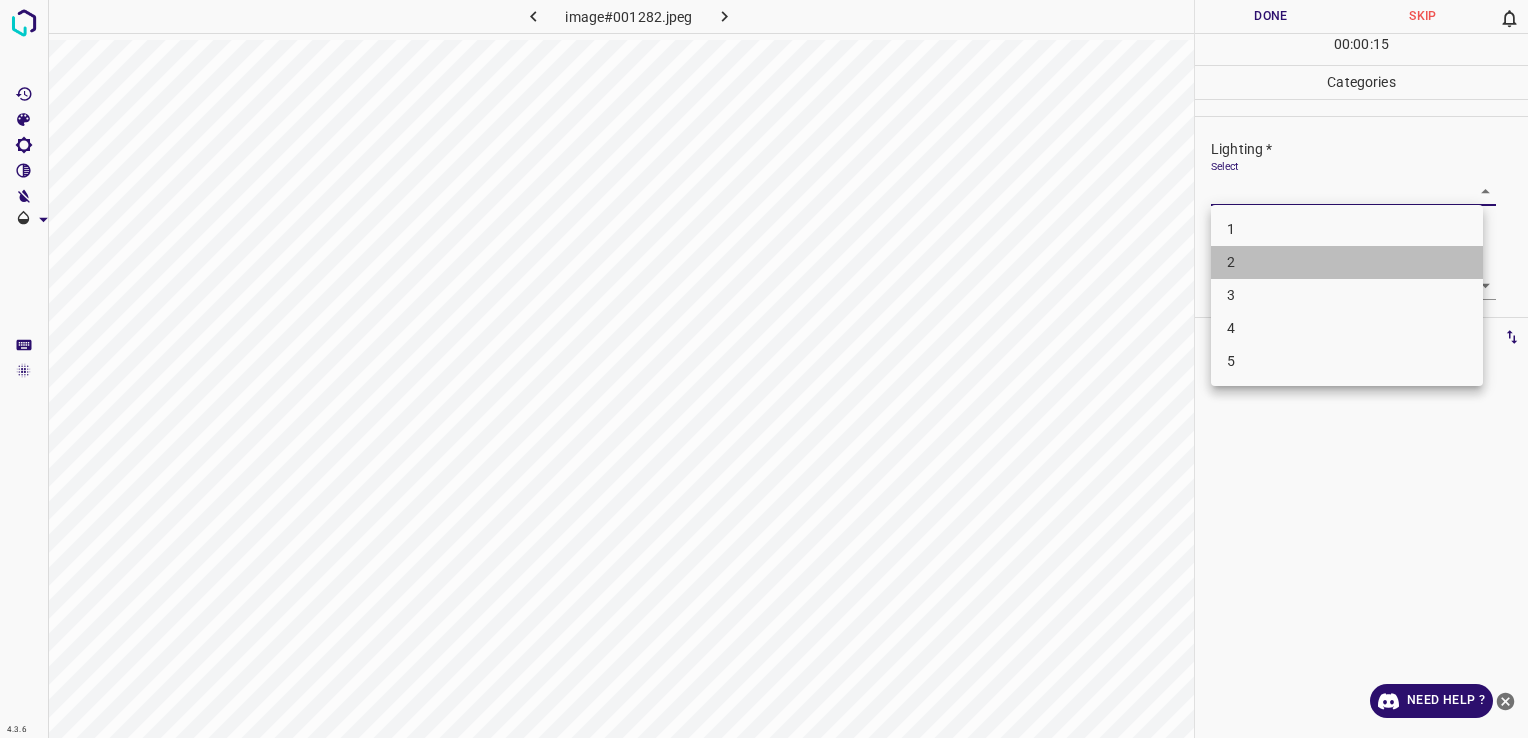 click on "2" at bounding box center (1347, 262) 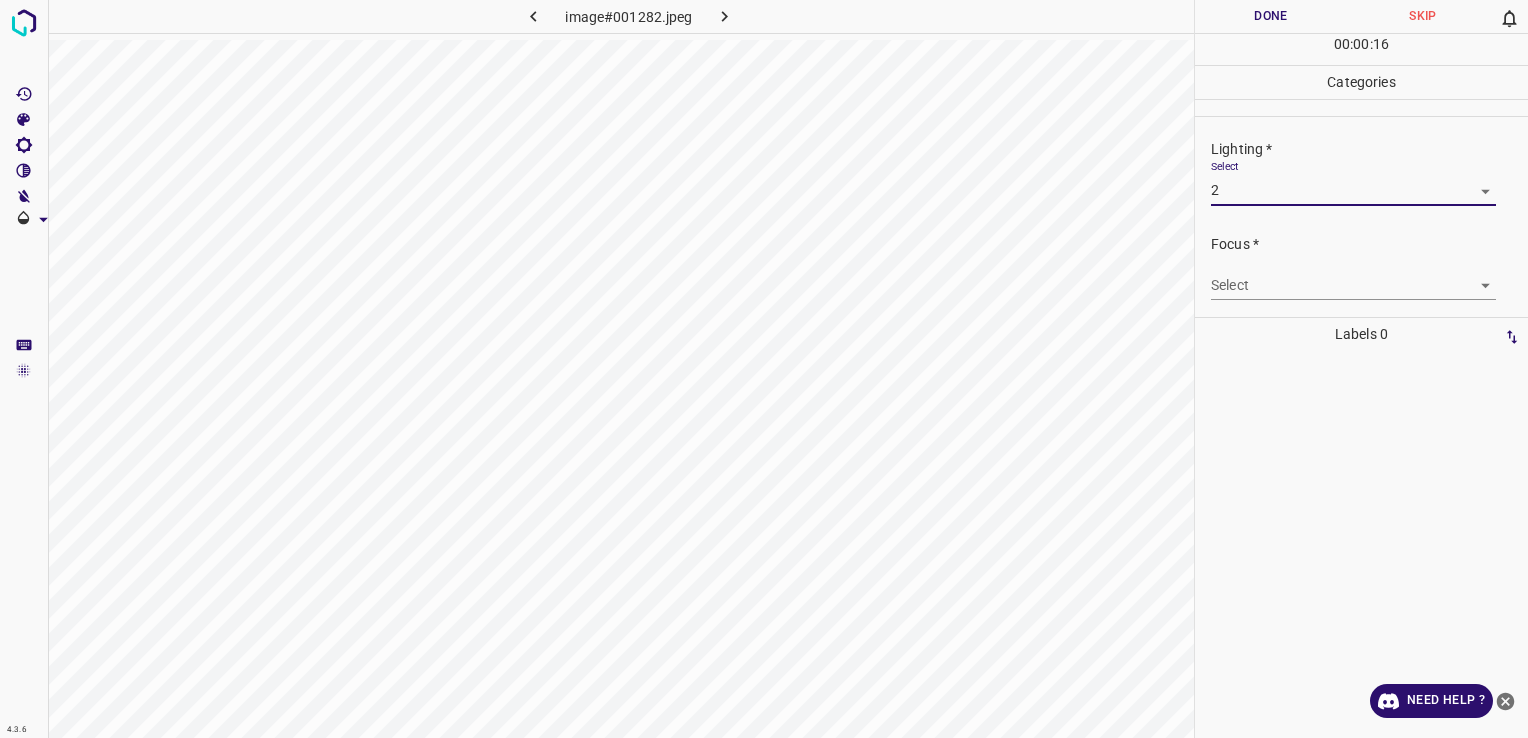 click on "4.3.6  image#001282.jpeg Done Skip 0 00   : 00   : 16   Categories Lighting *  Select 2 2 Focus *  Select ​ Overall *  Select ​ Labels   0 Categories 1 Lighting 2 Focus 3 Overall Tools Space Change between modes (Draw & Edit) I Auto labeling R Restore zoom M Zoom in N Zoom out Delete Delete selecte label Filters Z Restore filters X Saturation filter C Brightness filter V Contrast filter B Gray scale filter General O Download Need Help ? - Text - Hide - Delete" at bounding box center [764, 369] 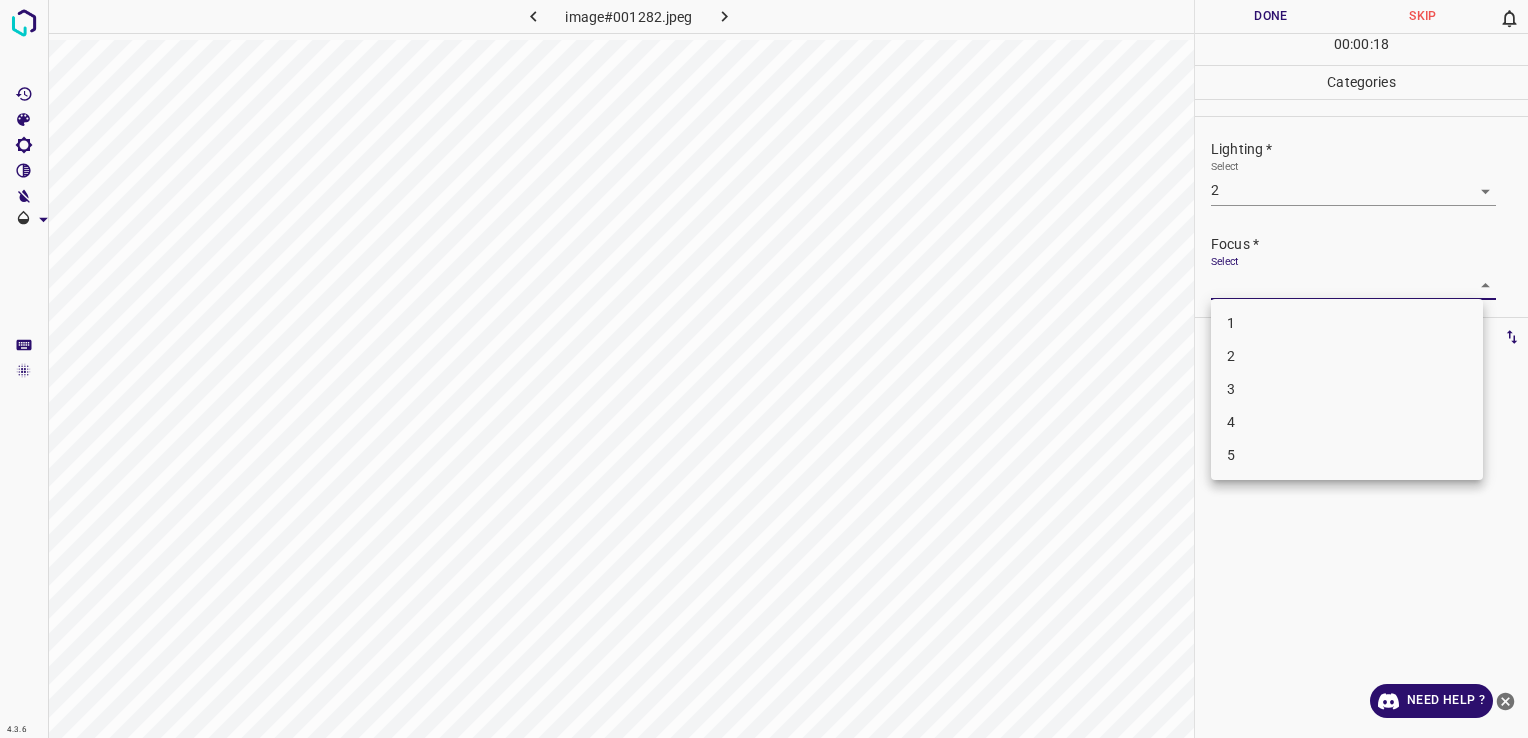 drag, startPoint x: 1290, startPoint y: 194, endPoint x: 1332, endPoint y: 186, distance: 42.755116 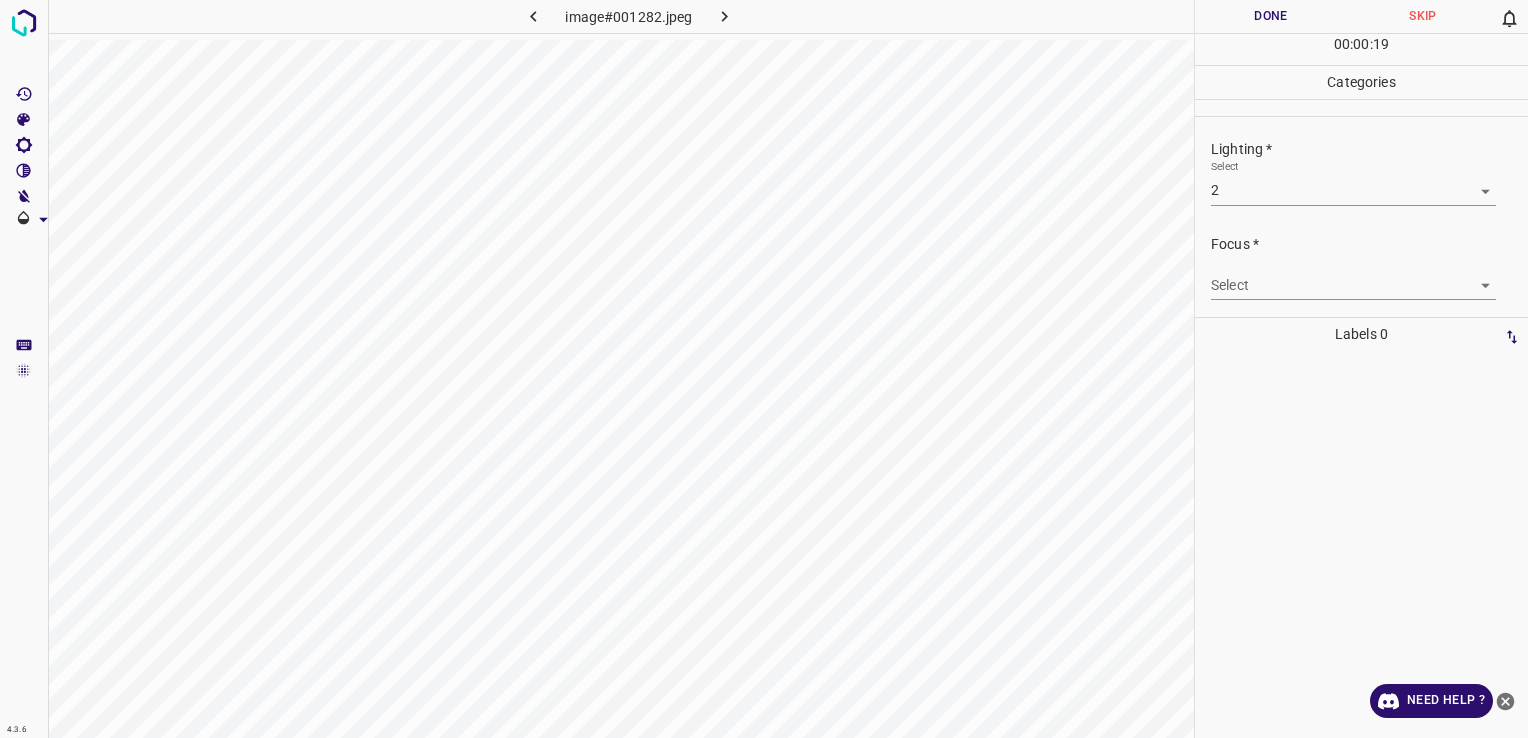 click on "4.3.6  image#001282.jpeg Done Skip 0 00   : 00   : 19   Categories Lighting *  Select 2 2 Focus *  Select ​ Overall *  Select ​ Labels   0 Categories 1 Lighting 2 Focus 3 Overall Tools Space Change between modes (Draw & Edit) I Auto labeling R Restore zoom M Zoom in N Zoom out Delete Delete selecte label Filters Z Restore filters X Saturation filter C Brightness filter V Contrast filter B Gray scale filter General O Download Need Help ? - Text - Hide - Delete" at bounding box center [764, 369] 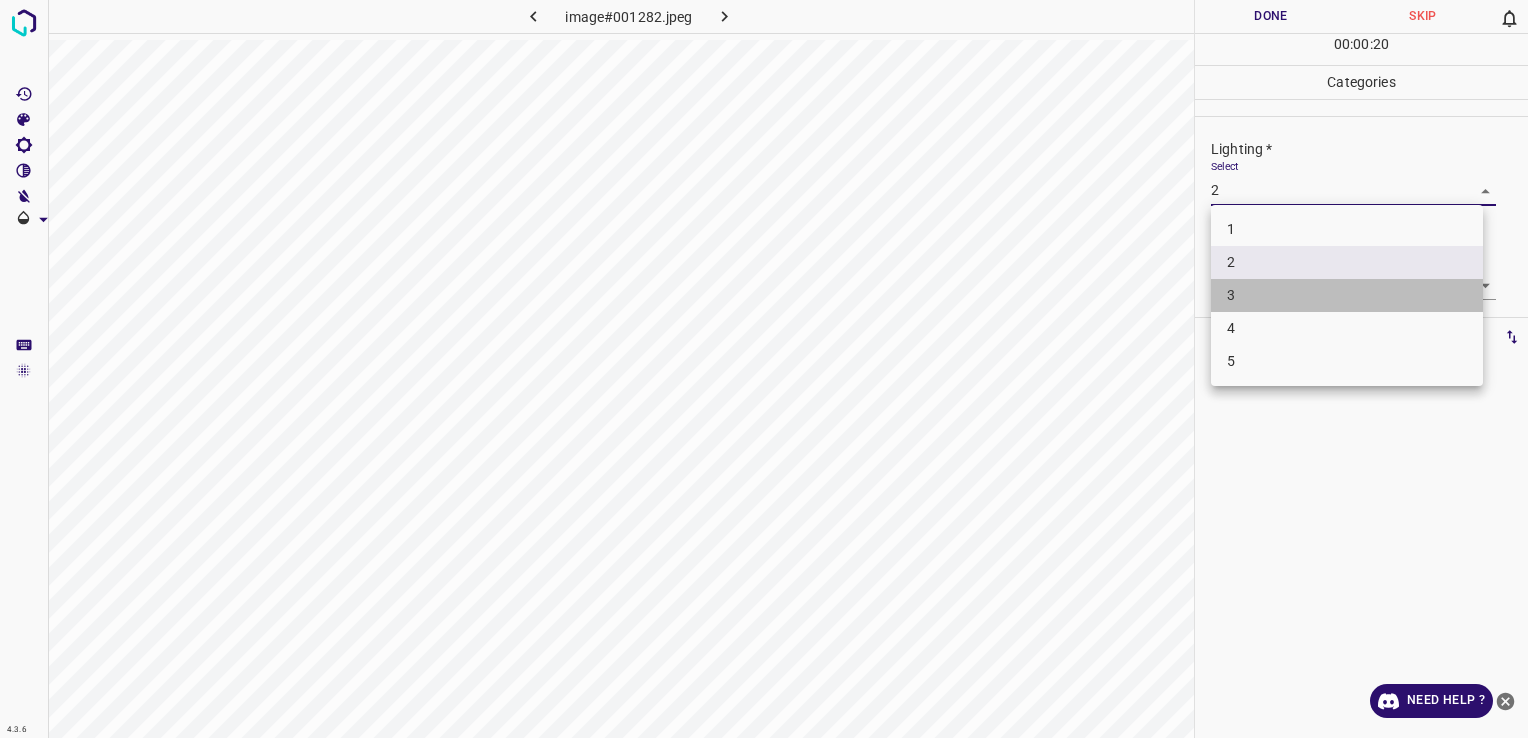 click on "3" at bounding box center [1347, 295] 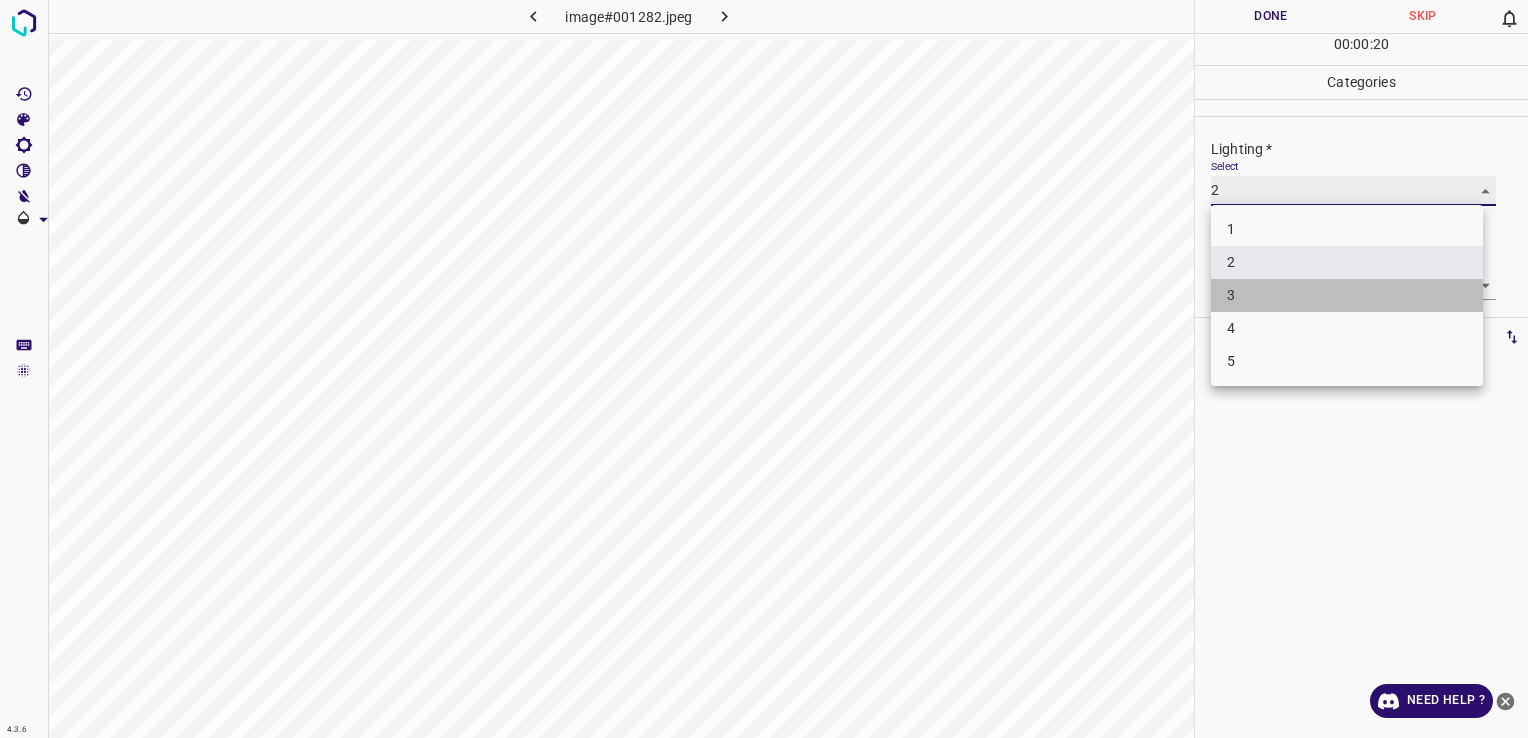 type on "3" 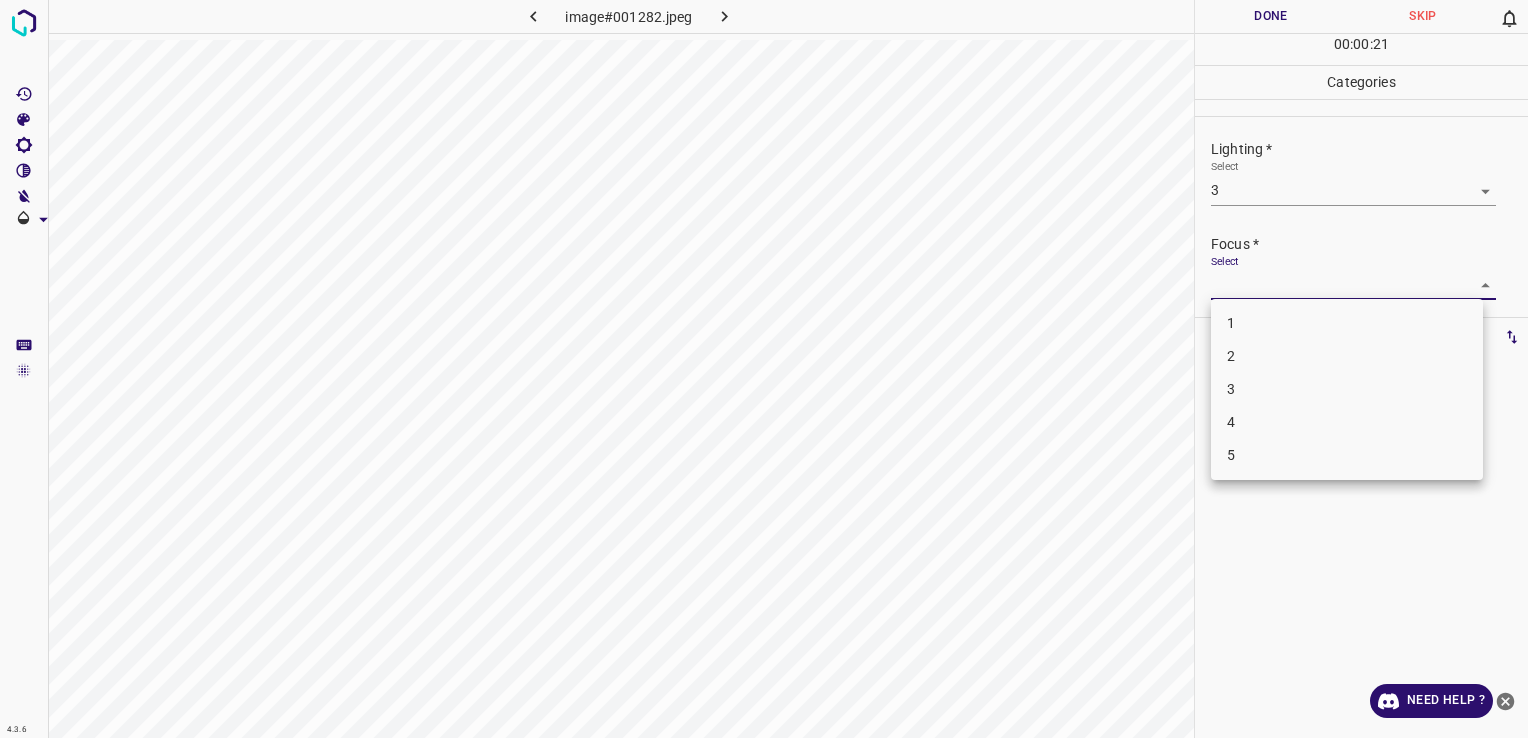 drag, startPoint x: 1351, startPoint y: 290, endPoint x: 1369, endPoint y: 394, distance: 105.546196 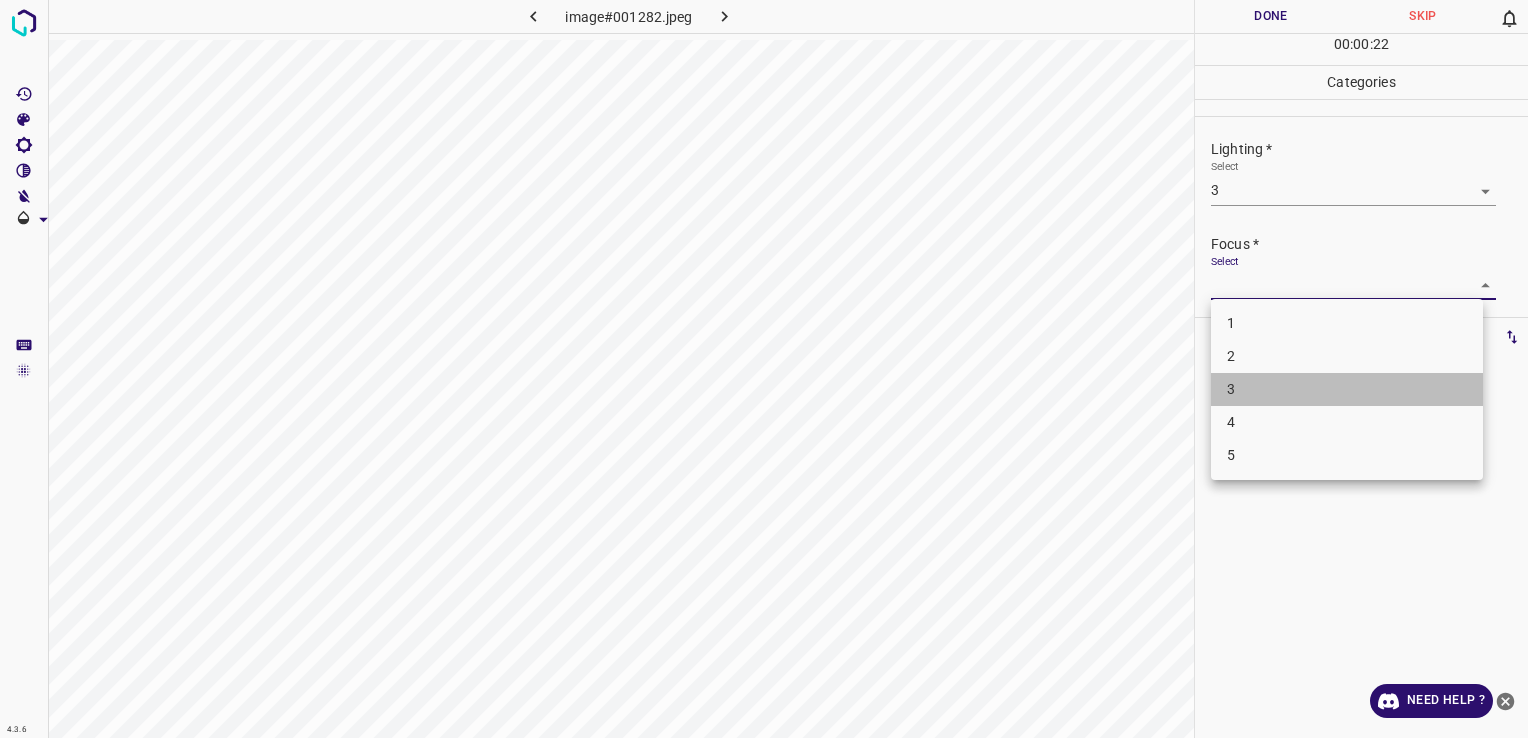 click on "3" at bounding box center [1347, 389] 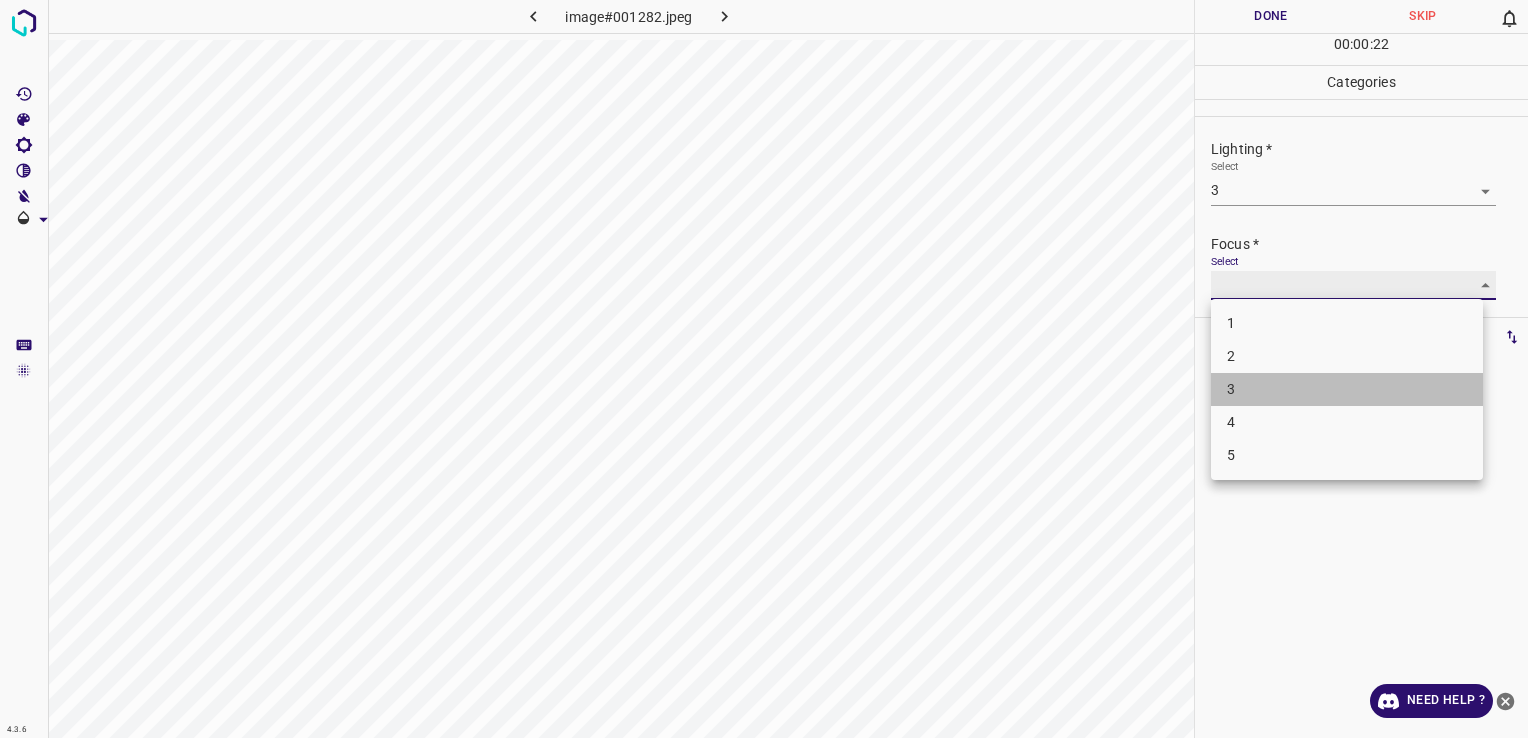 type on "3" 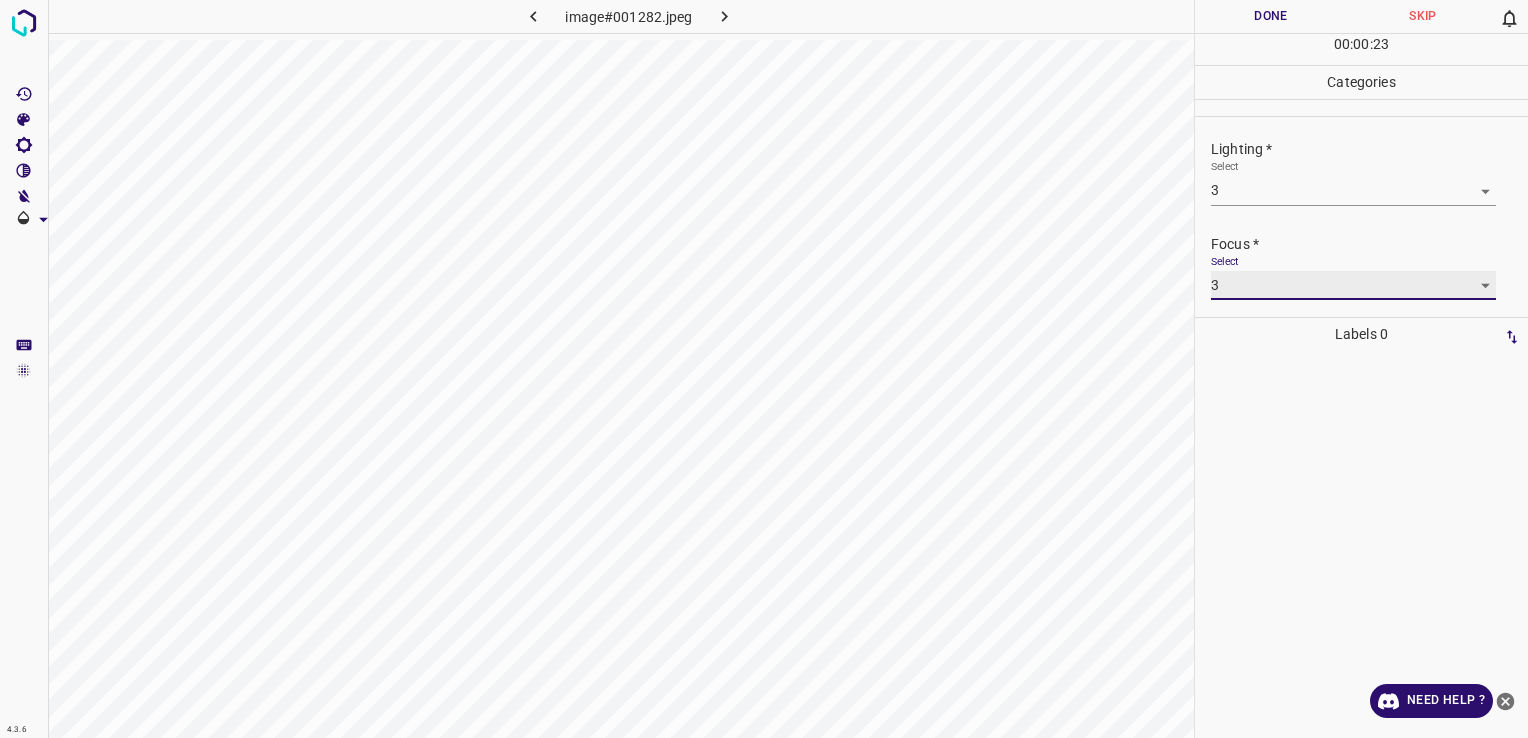 scroll, scrollTop: 98, scrollLeft: 0, axis: vertical 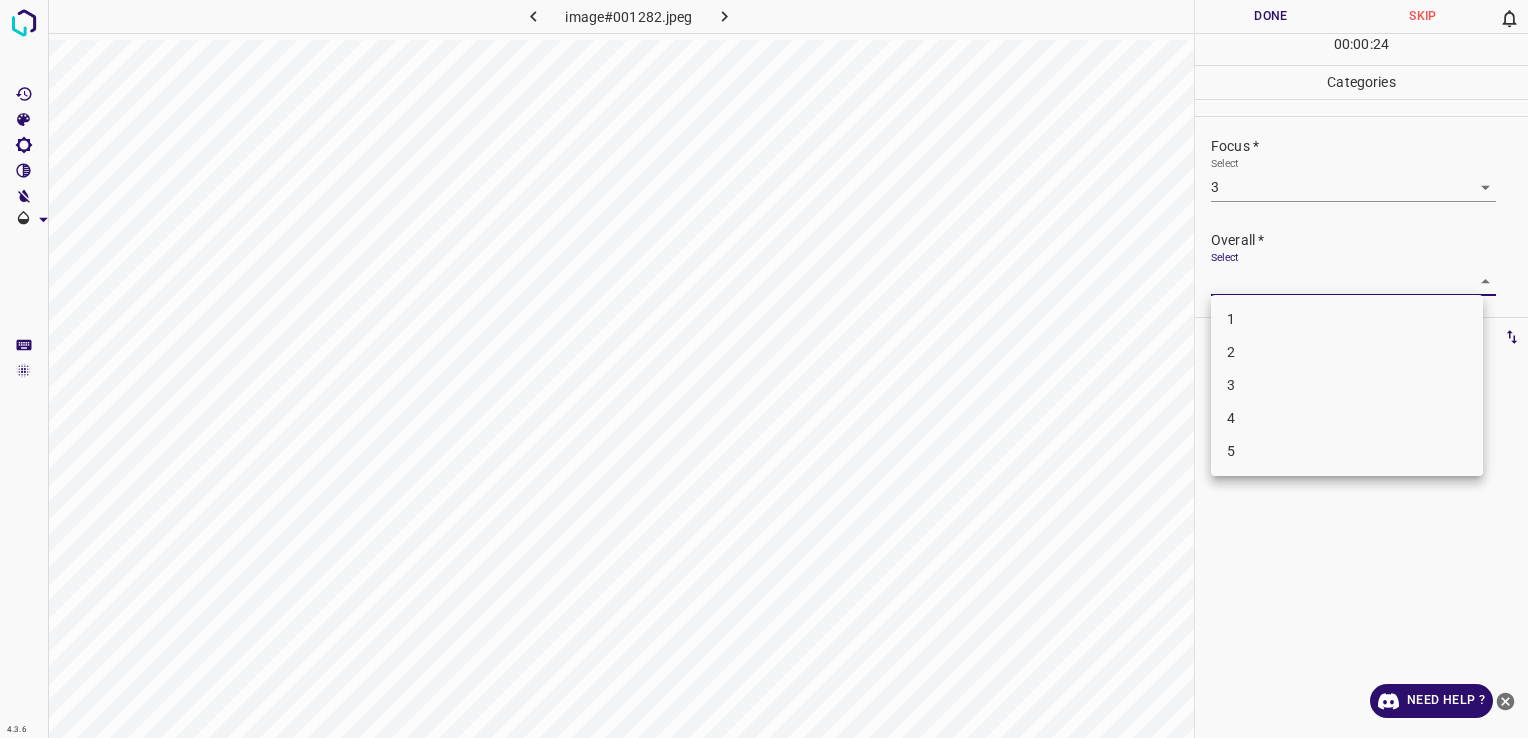 click on "4.3.6  image#001282.jpeg Done Skip 0 00   : 00   : 24   Categories Lighting *  Select 3 3 Focus *  Select 3 3 Overall *  Select ​ Labels   0 Categories 1 Lighting 2 Focus 3 Overall Tools Space Change between modes (Draw & Edit) I Auto labeling R Restore zoom M Zoom in N Zoom out Delete Delete selecte label Filters Z Restore filters X Saturation filter C Brightness filter V Contrast filter B Gray scale filter General O Download Need Help ? - Text - Hide - Delete 1 2 3 4 5" at bounding box center (764, 369) 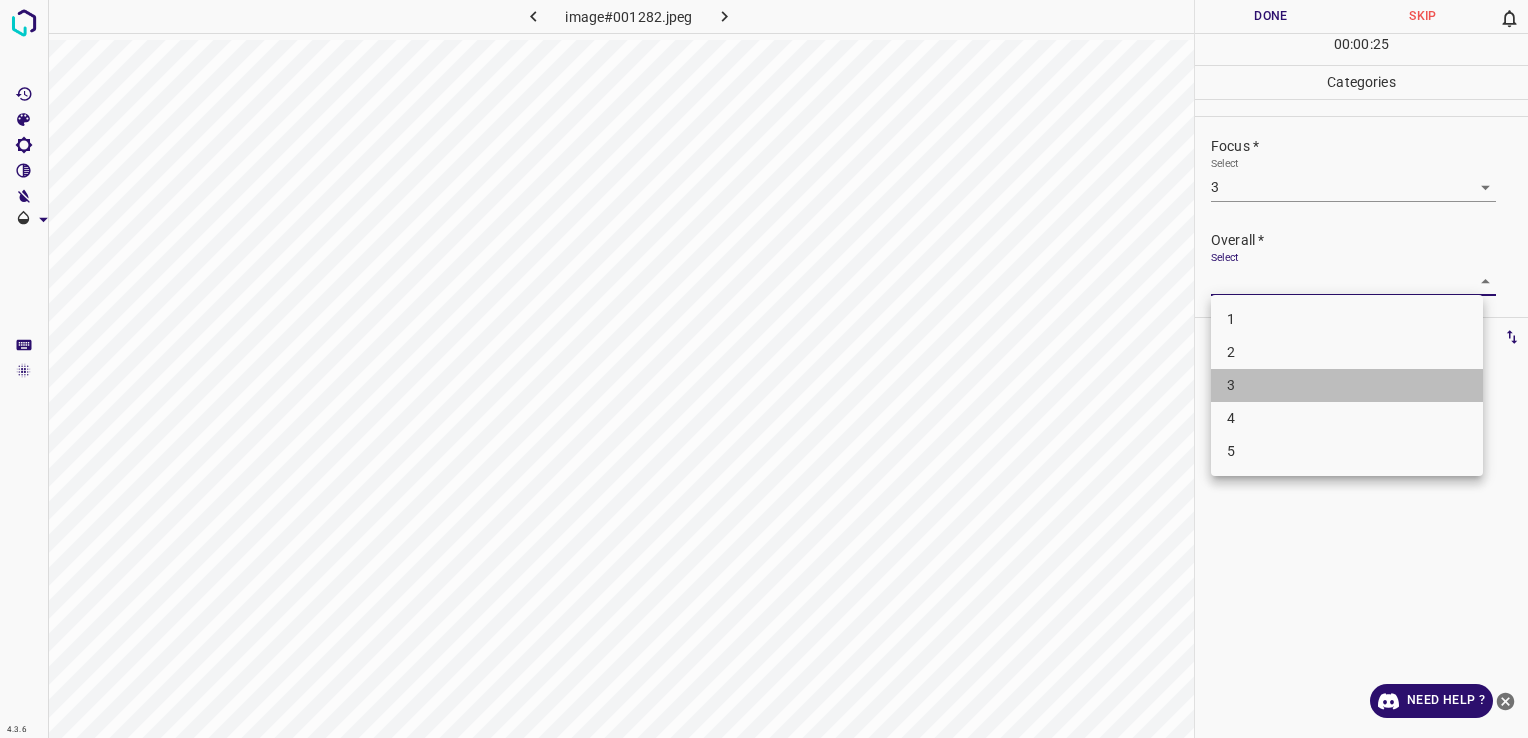 click on "3" at bounding box center [1347, 385] 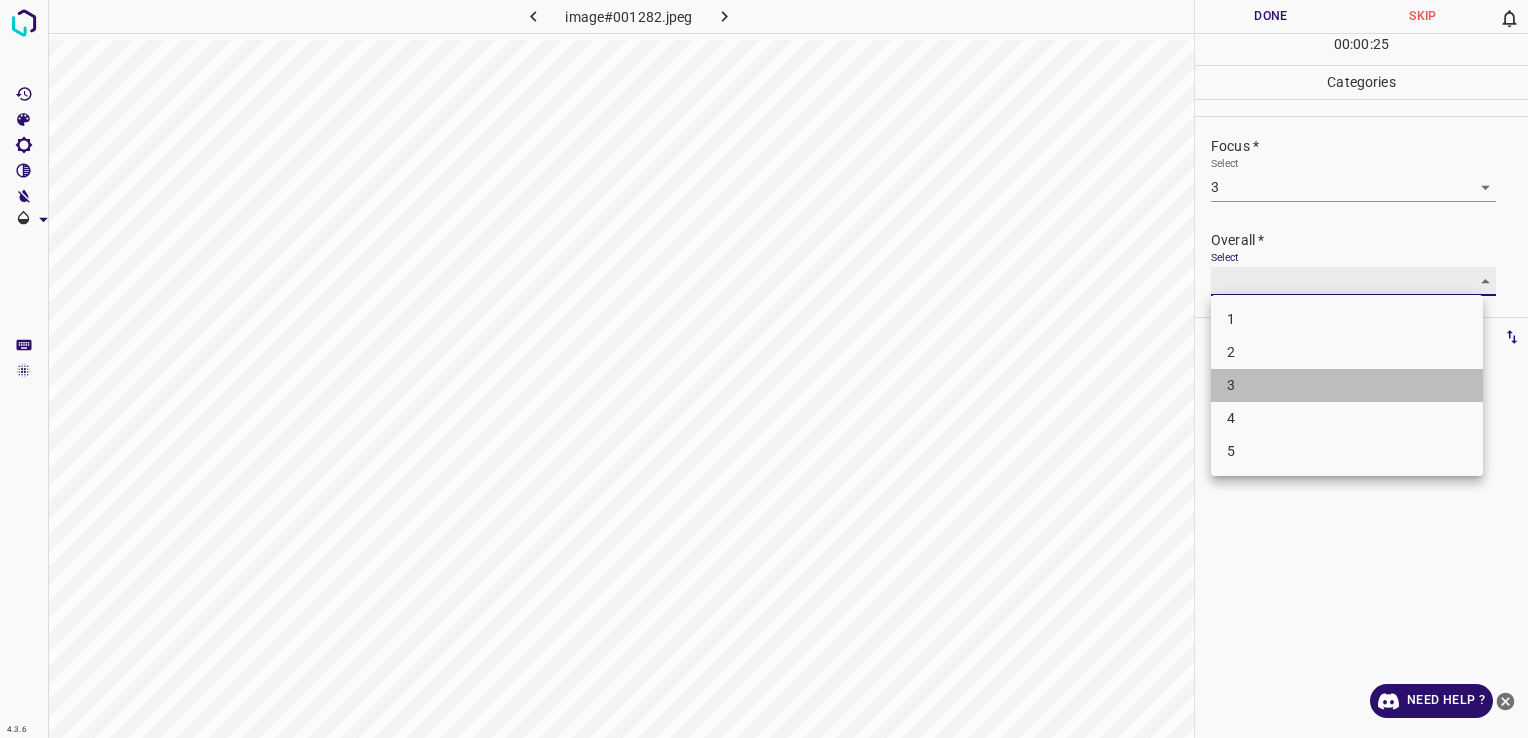 type on "3" 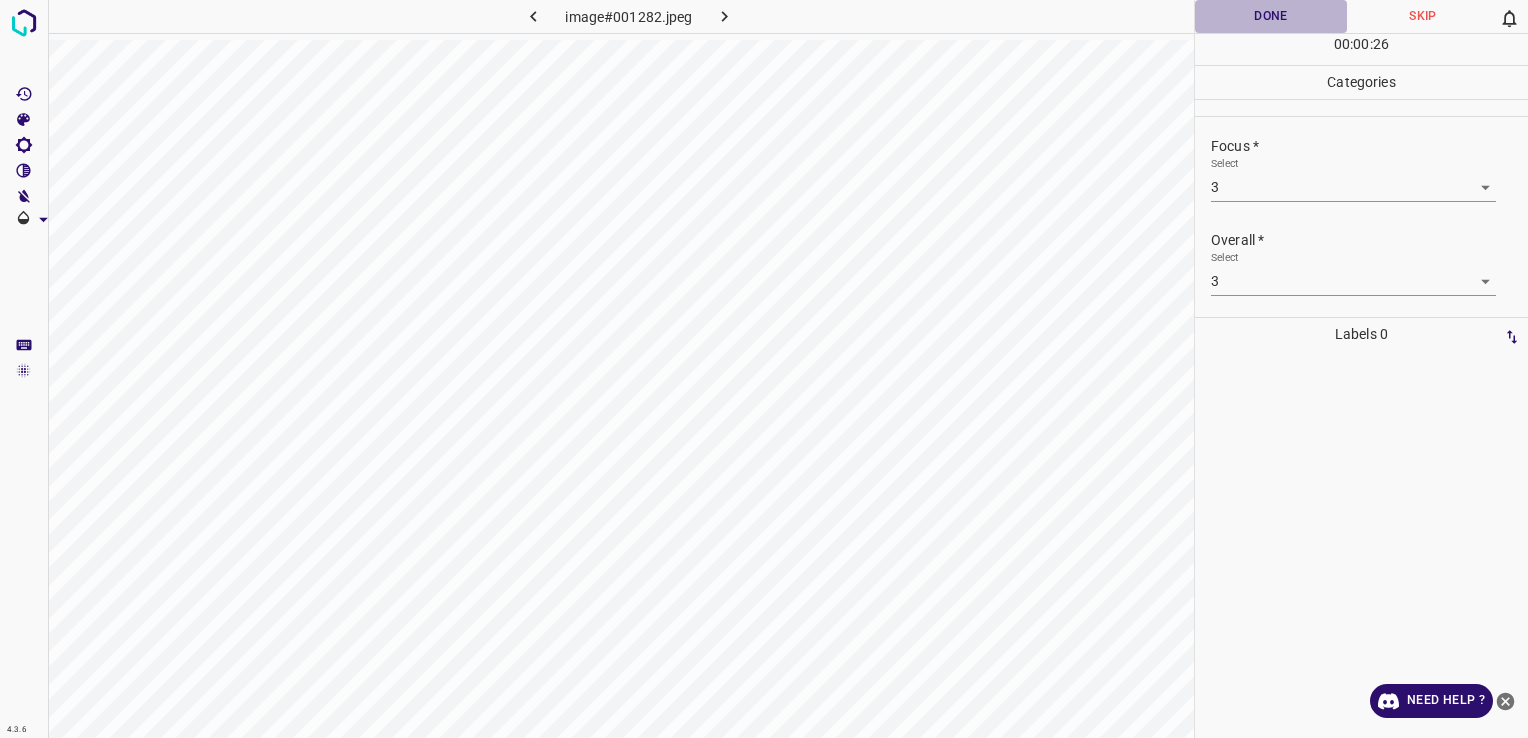 click on "Done" at bounding box center [1271, 16] 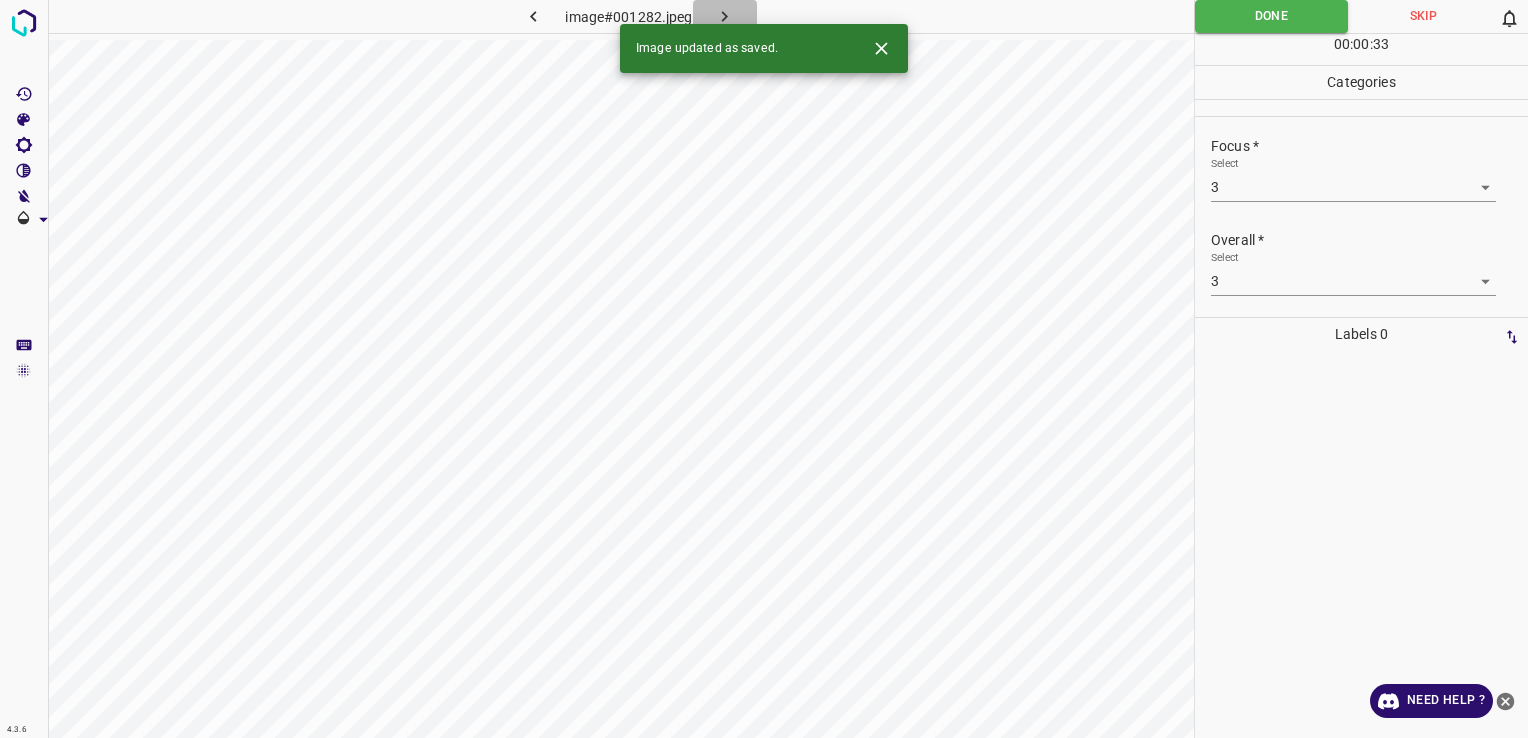 click at bounding box center [725, 16] 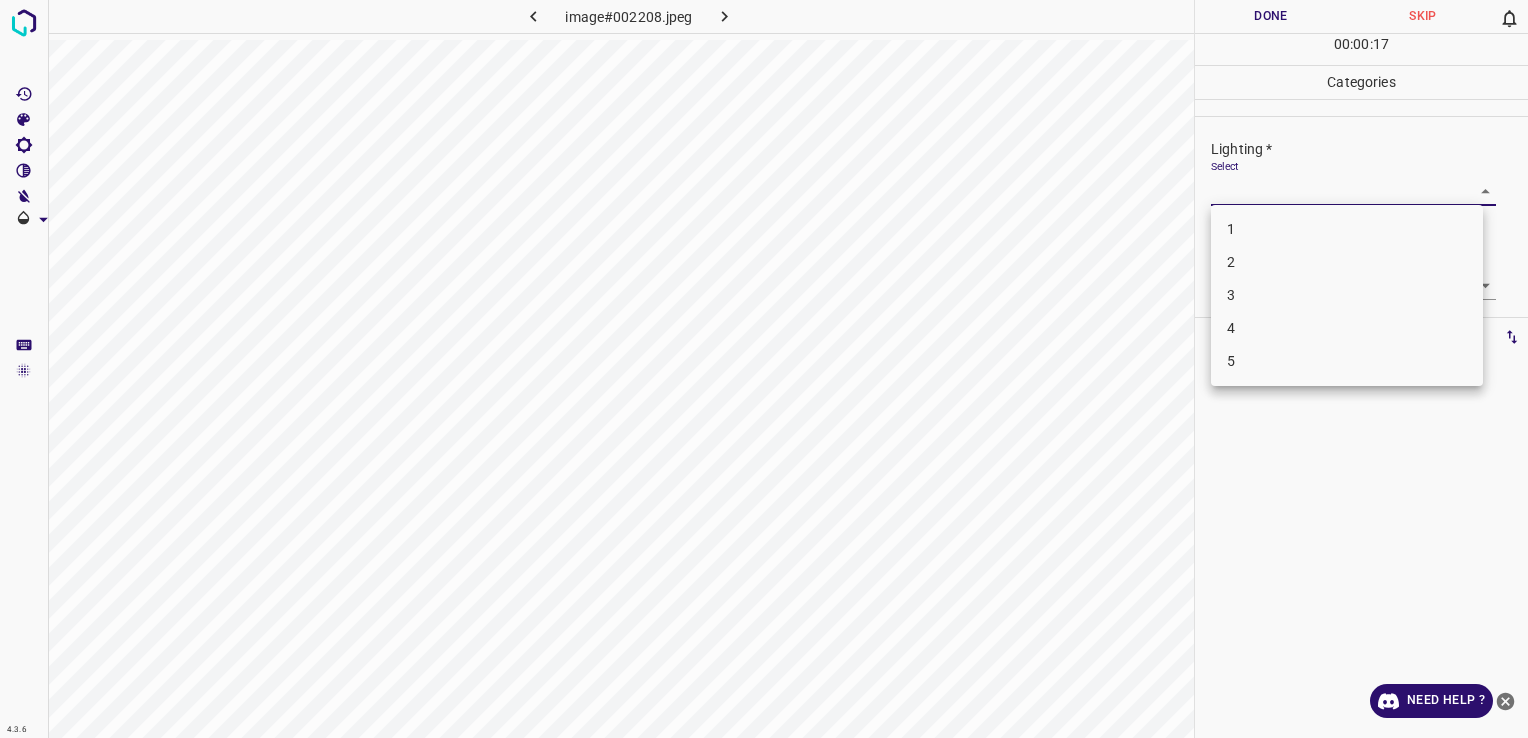 click on "4.3.6  image#002208.jpeg Done Skip 0 00   : 00   : 17   Categories Lighting *  Select ​ Focus *  Select ​ Overall *  Select ​ Labels   0 Categories 1 Lighting 2 Focus 3 Overall Tools Space Change between modes (Draw & Edit) I Auto labeling R Restore zoom M Zoom in N Zoom out Delete Delete selecte label Filters Z Restore filters X Saturation filter C Brightness filter V Contrast filter B Gray scale filter General O Download Need Help ? - Text - Hide - Delete 1 2 3 4 5" at bounding box center [764, 369] 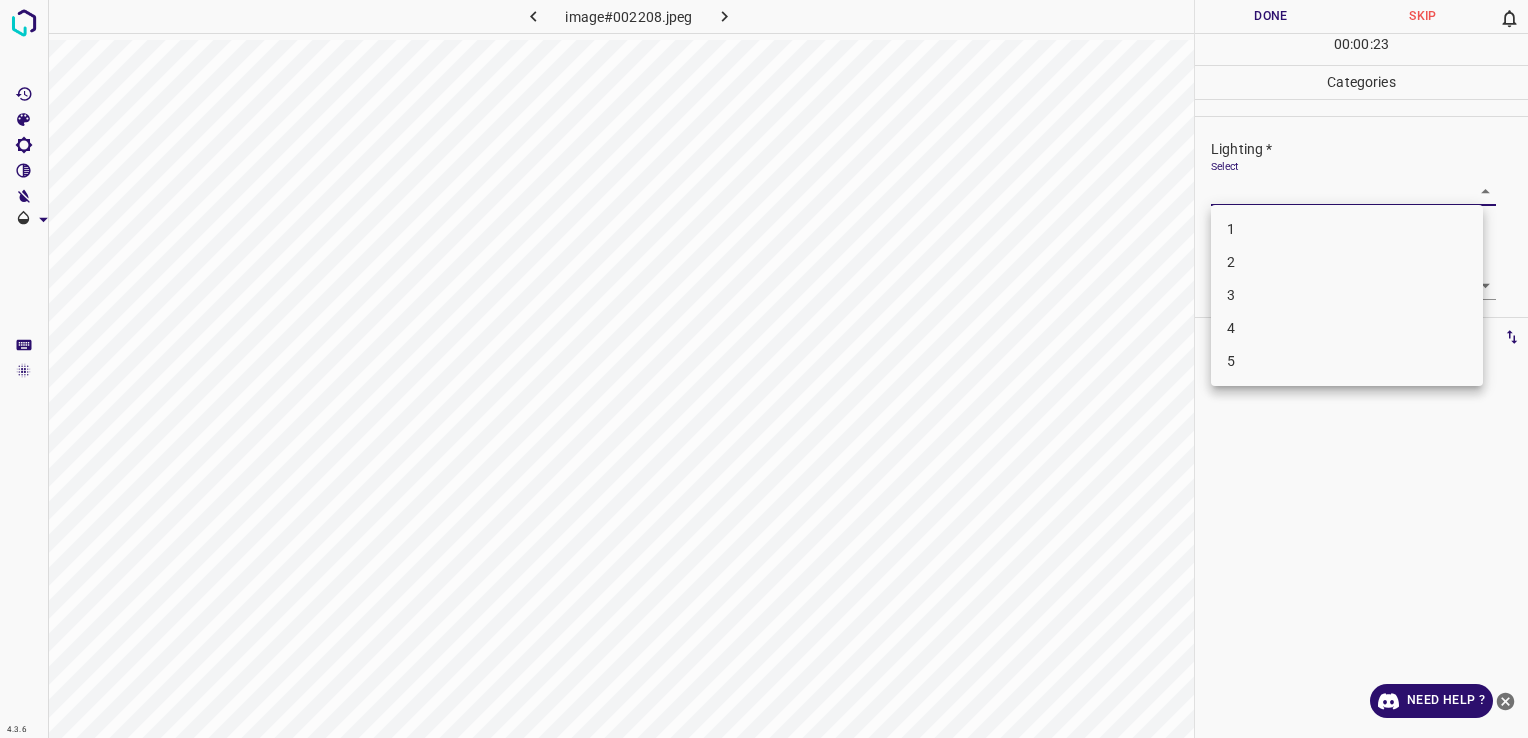 click on "3" at bounding box center [1347, 295] 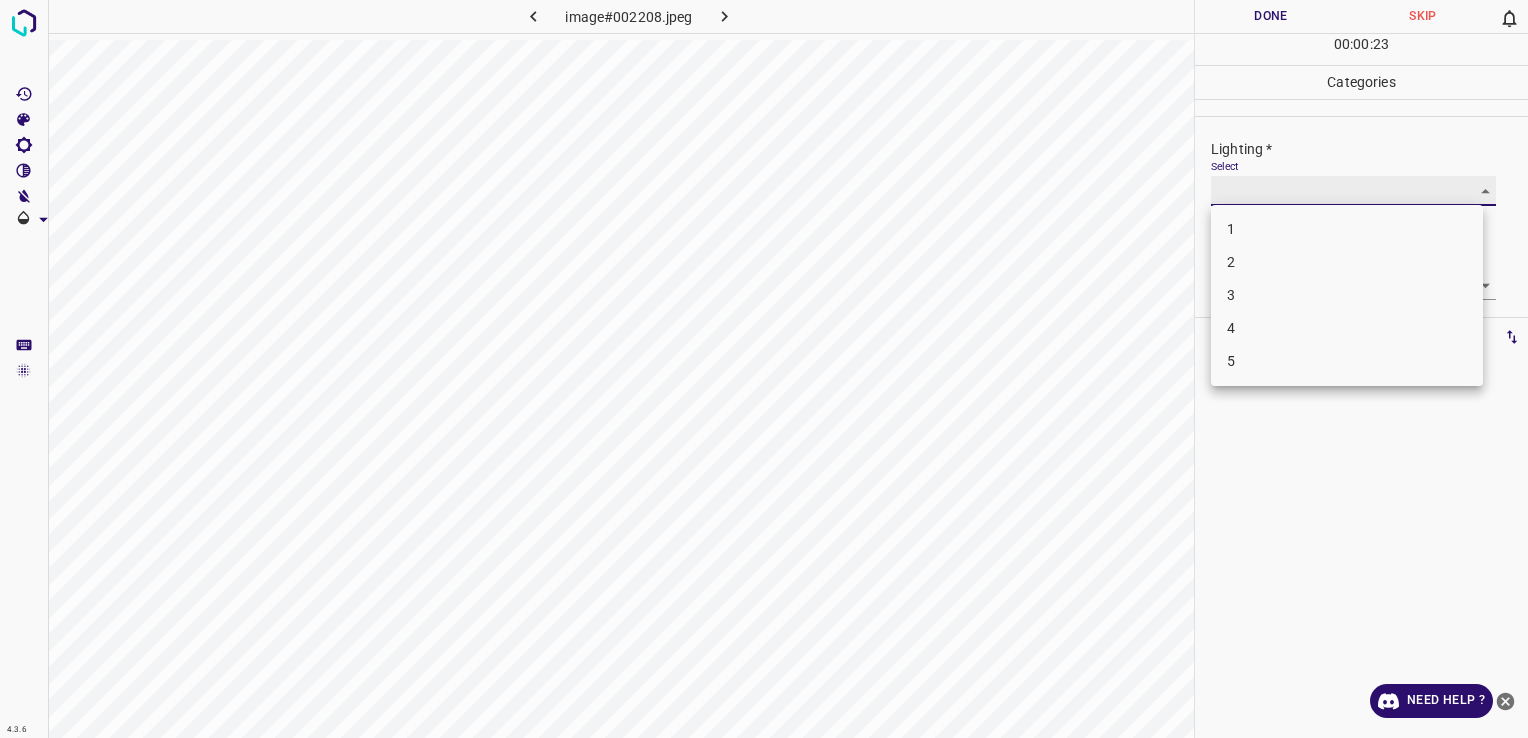 type on "3" 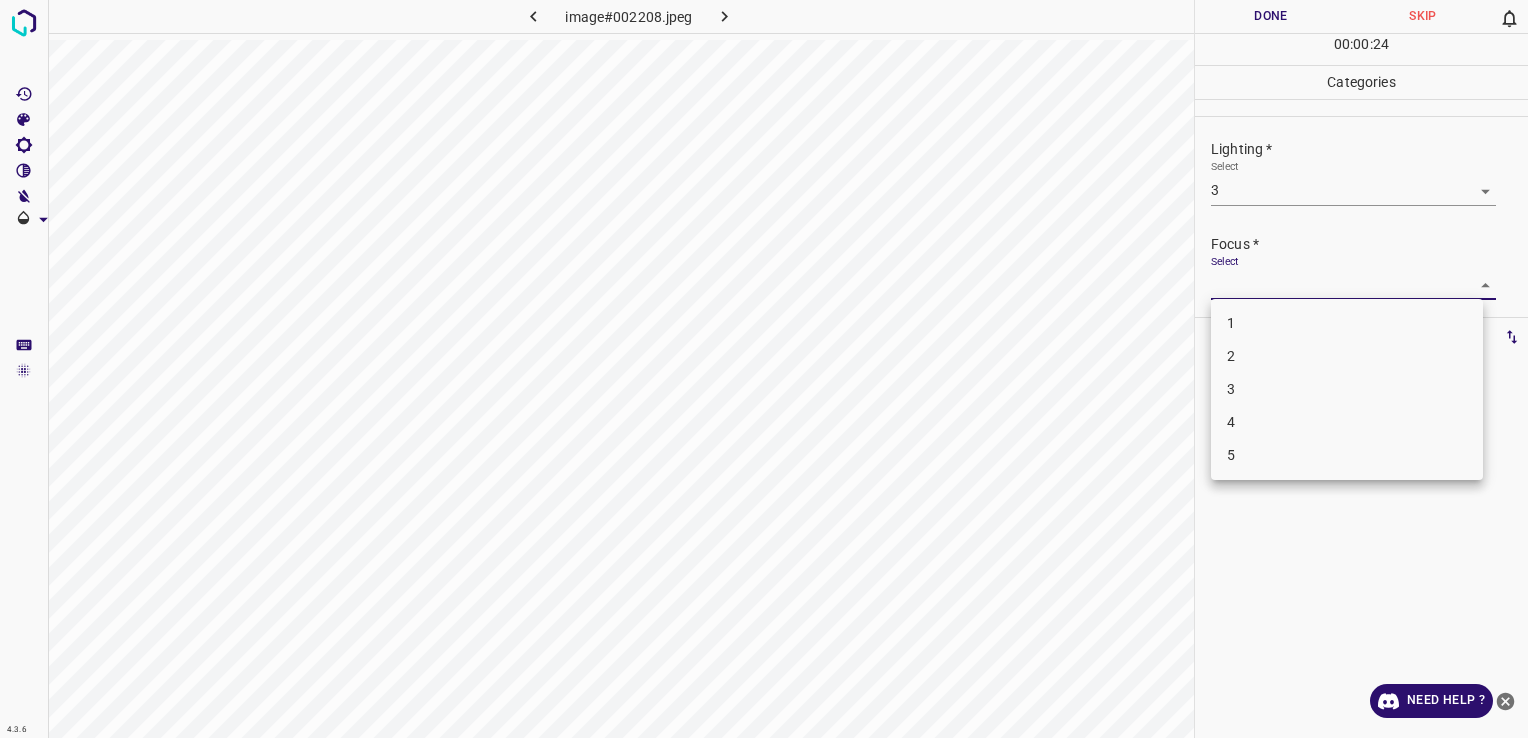 click on "4.3.6  image#002208.jpeg Done Skip 0 00   : 00   : 24   Categories Lighting *  Select 3 3 Focus *  Select ​ Overall *  Select ​ Labels   0 Categories 1 Lighting 2 Focus 3 Overall Tools Space Change between modes (Draw & Edit) I Auto labeling R Restore zoom M Zoom in N Zoom out Delete Delete selecte label Filters Z Restore filters X Saturation filter C Brightness filter V Contrast filter B Gray scale filter General O Download Need Help ? - Text - Hide - Delete 1 2 3 4 5" at bounding box center [764, 369] 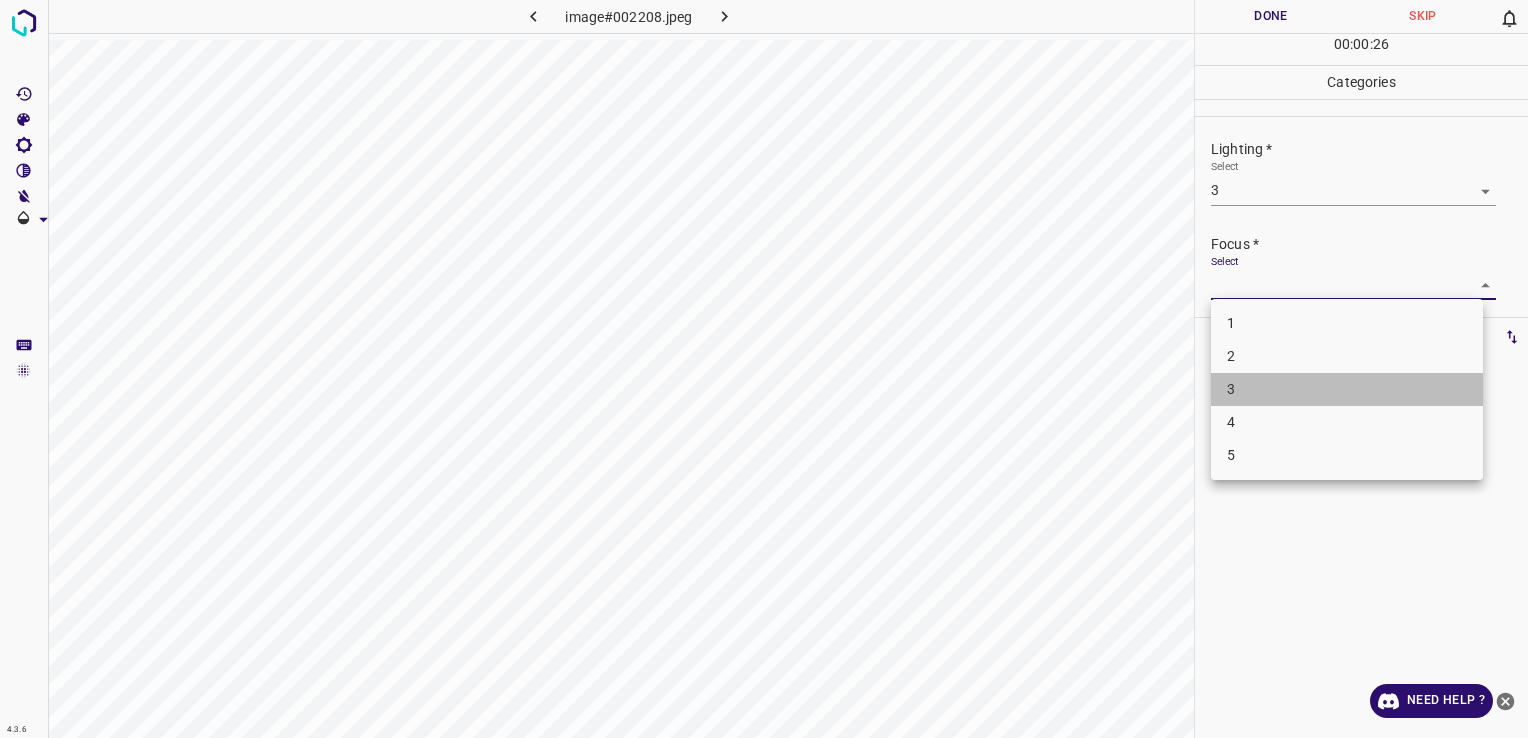 click on "3" at bounding box center (1347, 389) 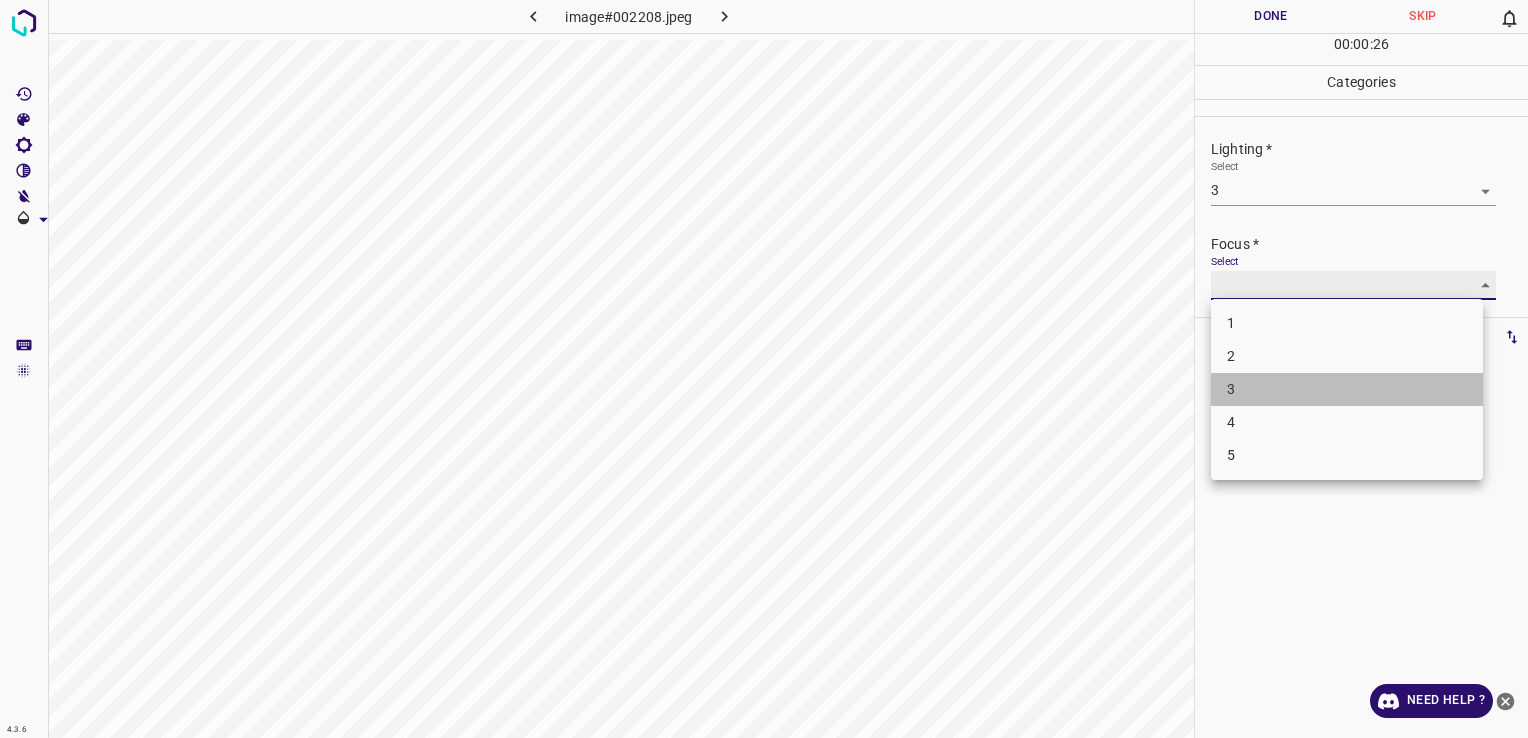 type on "3" 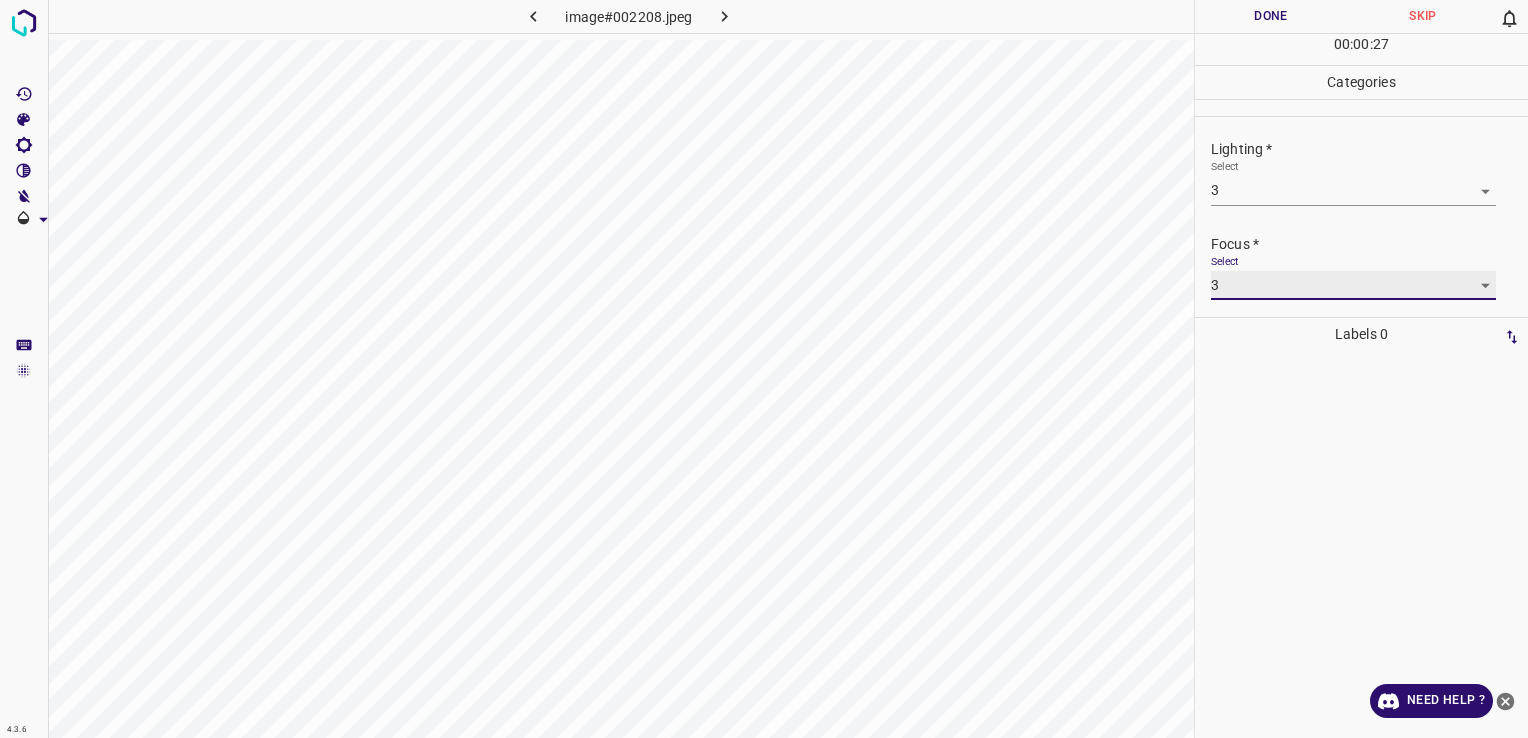 scroll, scrollTop: 98, scrollLeft: 0, axis: vertical 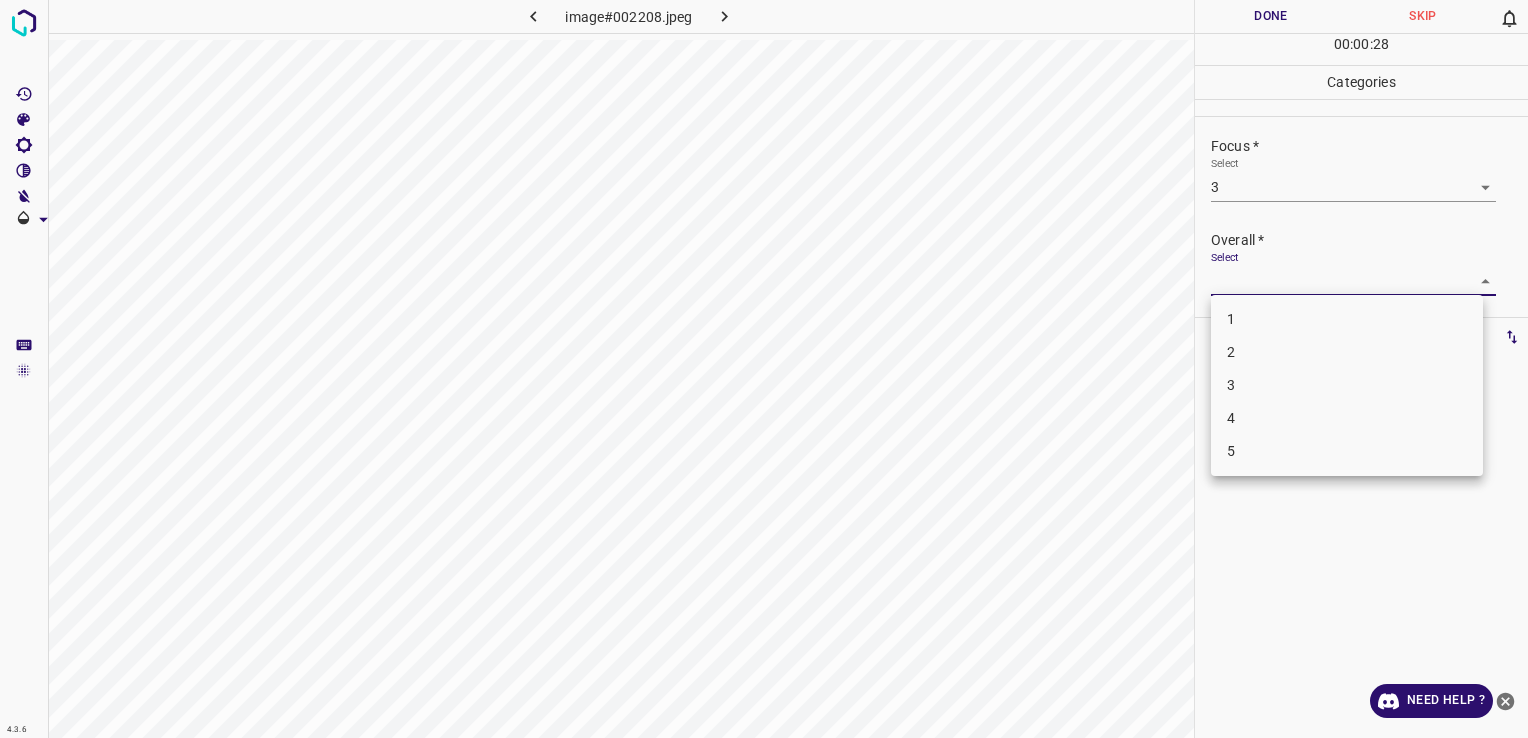click on "4.3.6  image#002208.jpeg Done Skip 0 00   : 00   : 28   Categories Lighting *  Select 3 3 Focus *  Select 3 3 Overall *  Select ​ Labels   0 Categories 1 Lighting 2 Focus 3 Overall Tools Space Change between modes (Draw & Edit) I Auto labeling R Restore zoom M Zoom in N Zoom out Delete Delete selecte label Filters Z Restore filters X Saturation filter C Brightness filter V Contrast filter B Gray scale filter General O Download Need Help ? - Text - Hide - Delete 1 2 3 4 5" at bounding box center (764, 369) 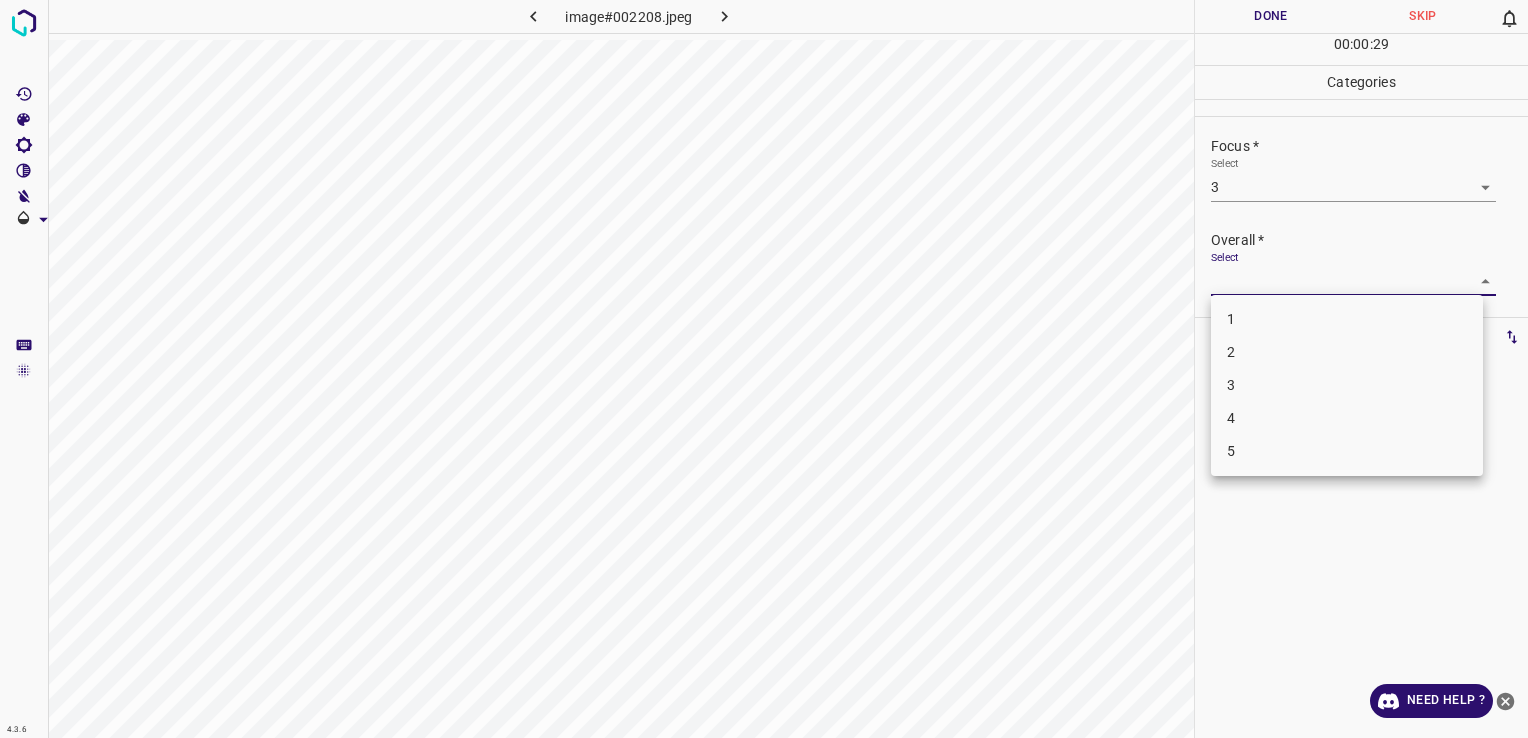 click on "3" at bounding box center [1347, 385] 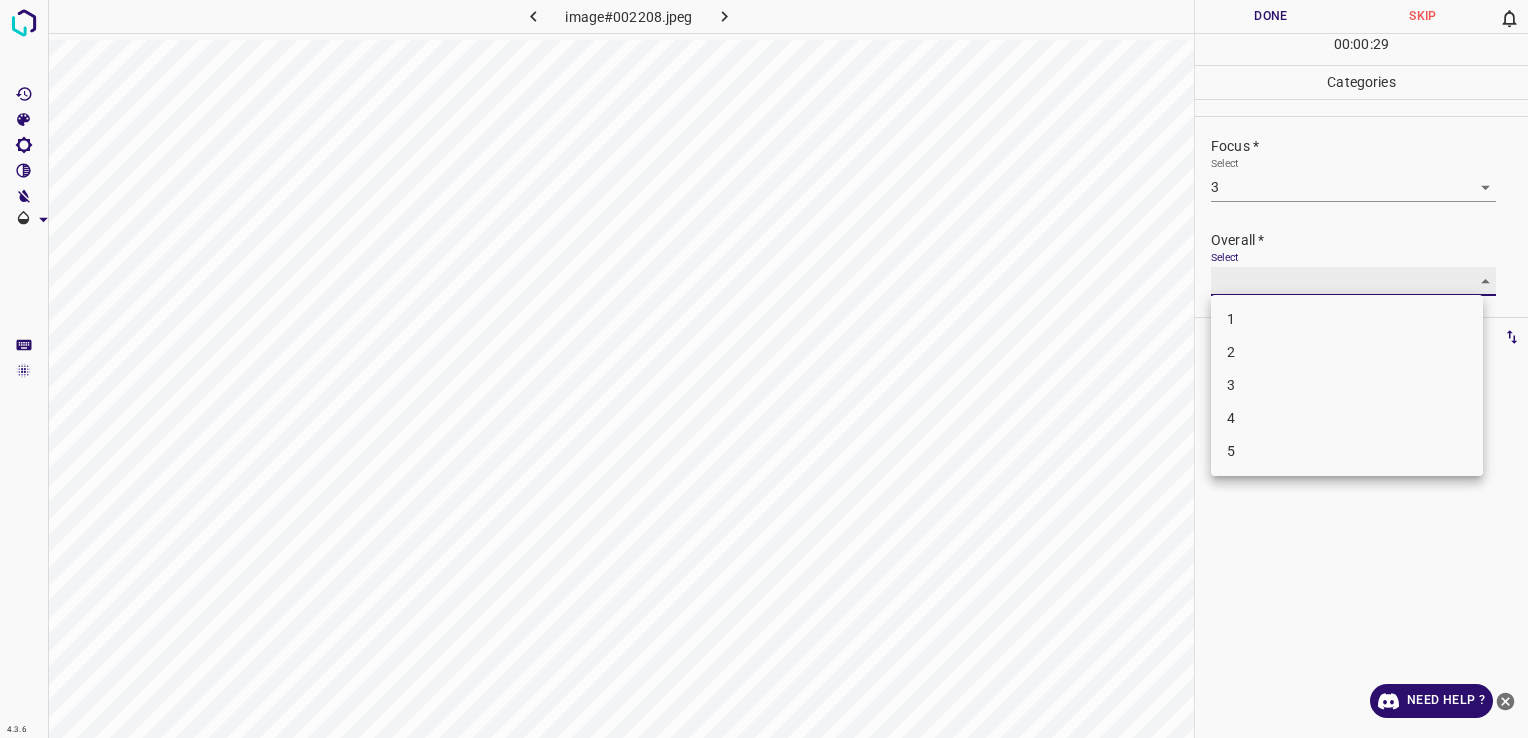 type on "3" 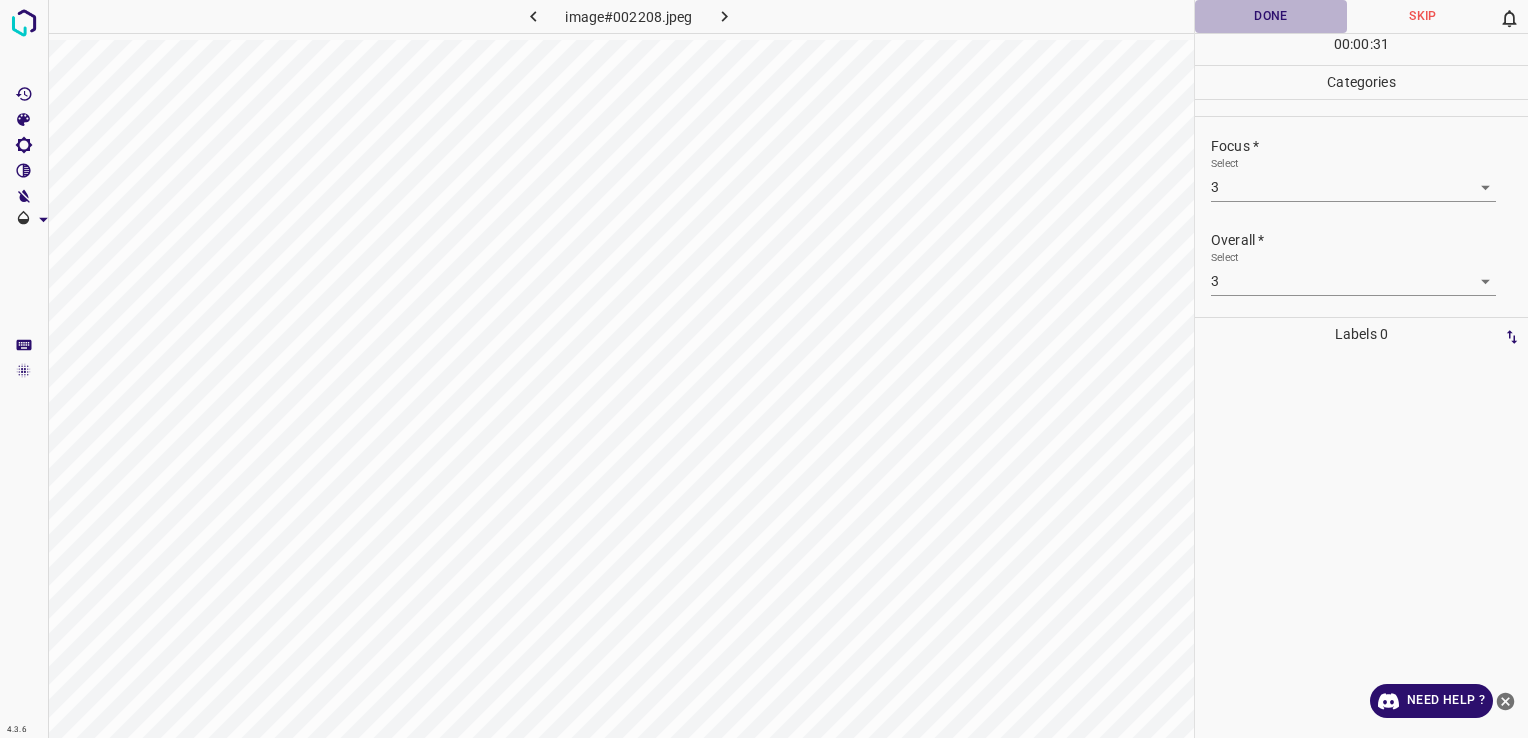click on "Done" at bounding box center [1271, 16] 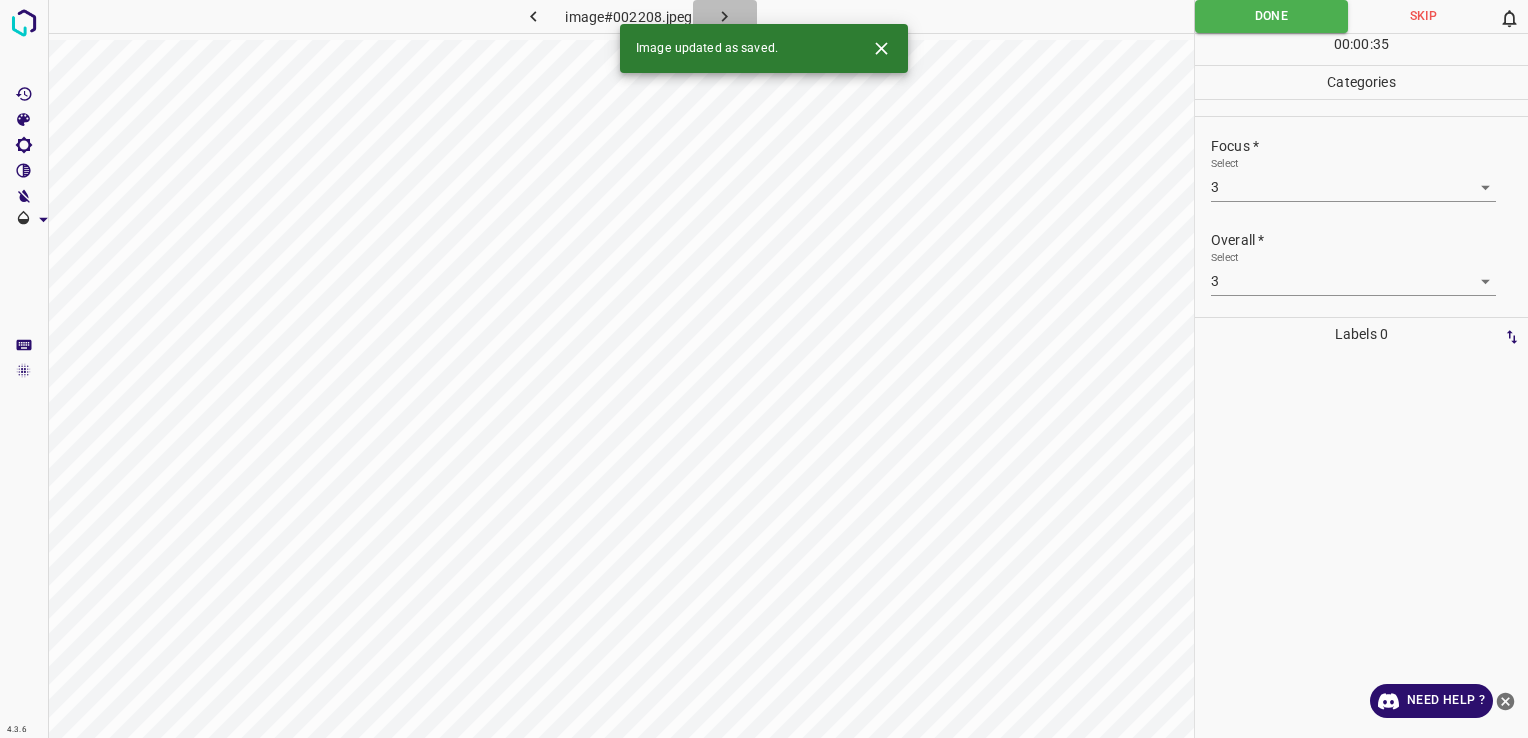click 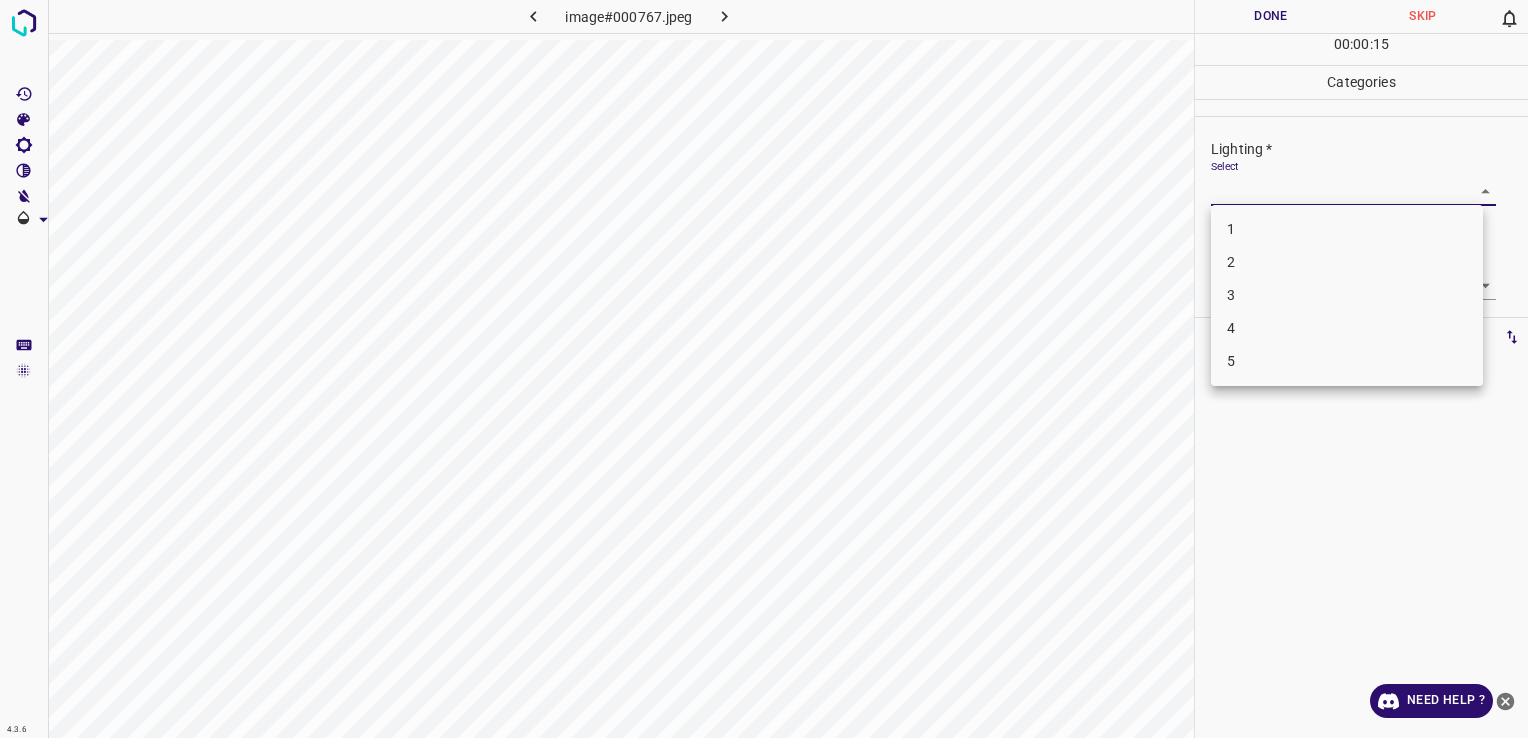 click on "4.3.6  image#000767.jpeg Done Skip 0 00   : 00   : 15   Categories Lighting *  Select ​ Focus *  Select ​ Overall *  Select ​ Labels   0 Categories 1 Lighting 2 Focus 3 Overall Tools Space Change between modes (Draw & Edit) I Auto labeling R Restore zoom M Zoom in N Zoom out Delete Delete selecte label Filters Z Restore filters X Saturation filter C Brightness filter V Contrast filter B Gray scale filter General O Download Need Help ? - Text - Hide - Delete 1 2 3 4 5" at bounding box center (764, 369) 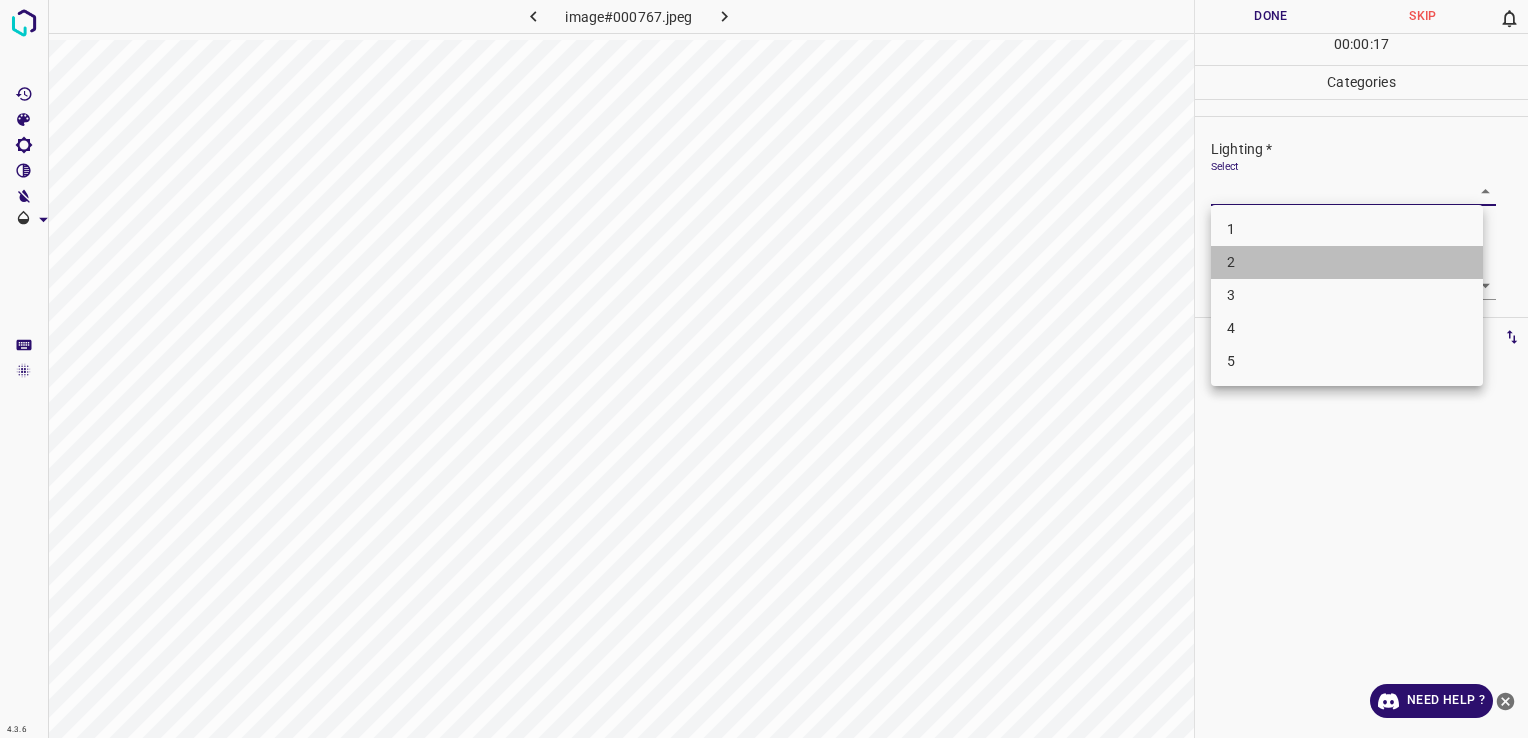 click on "2" at bounding box center (1347, 262) 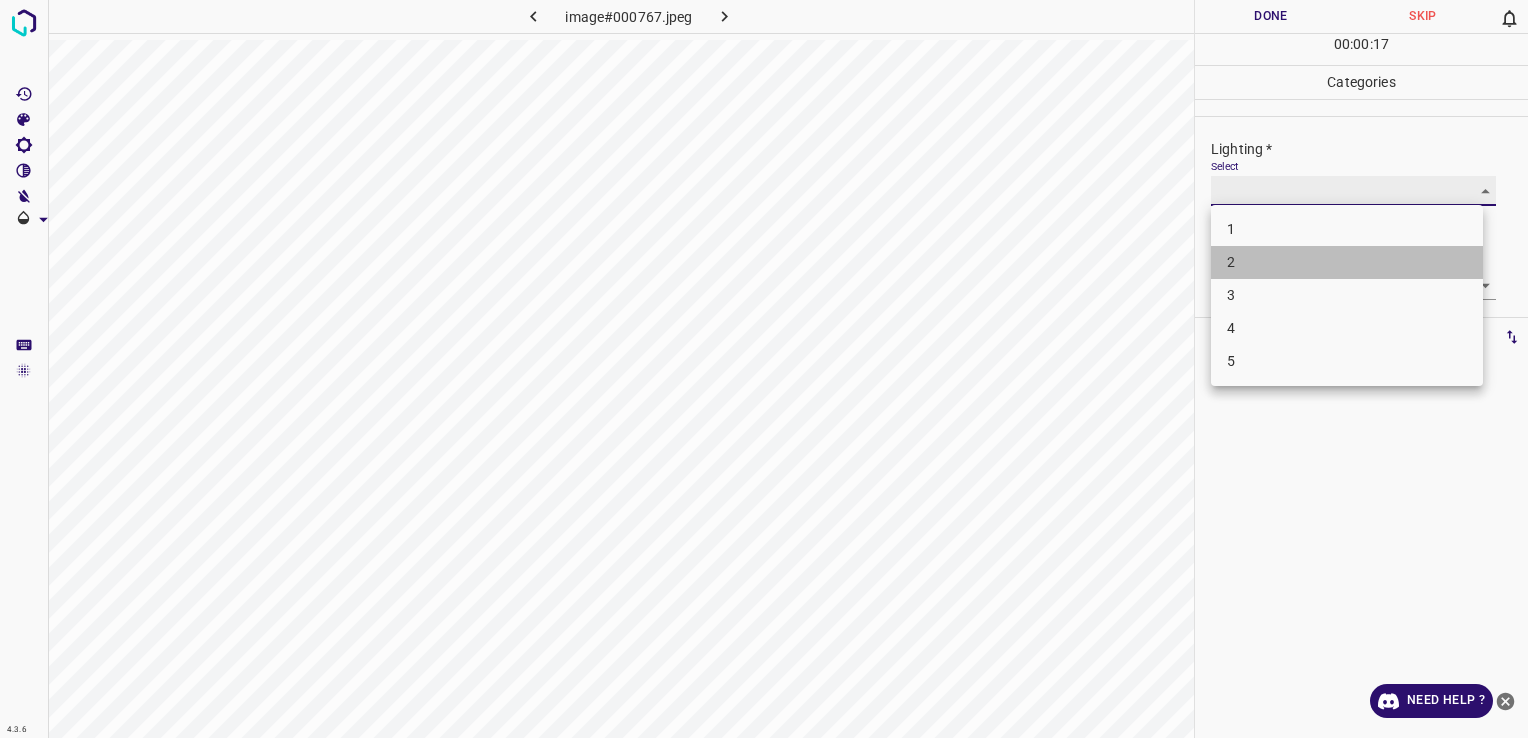 type on "2" 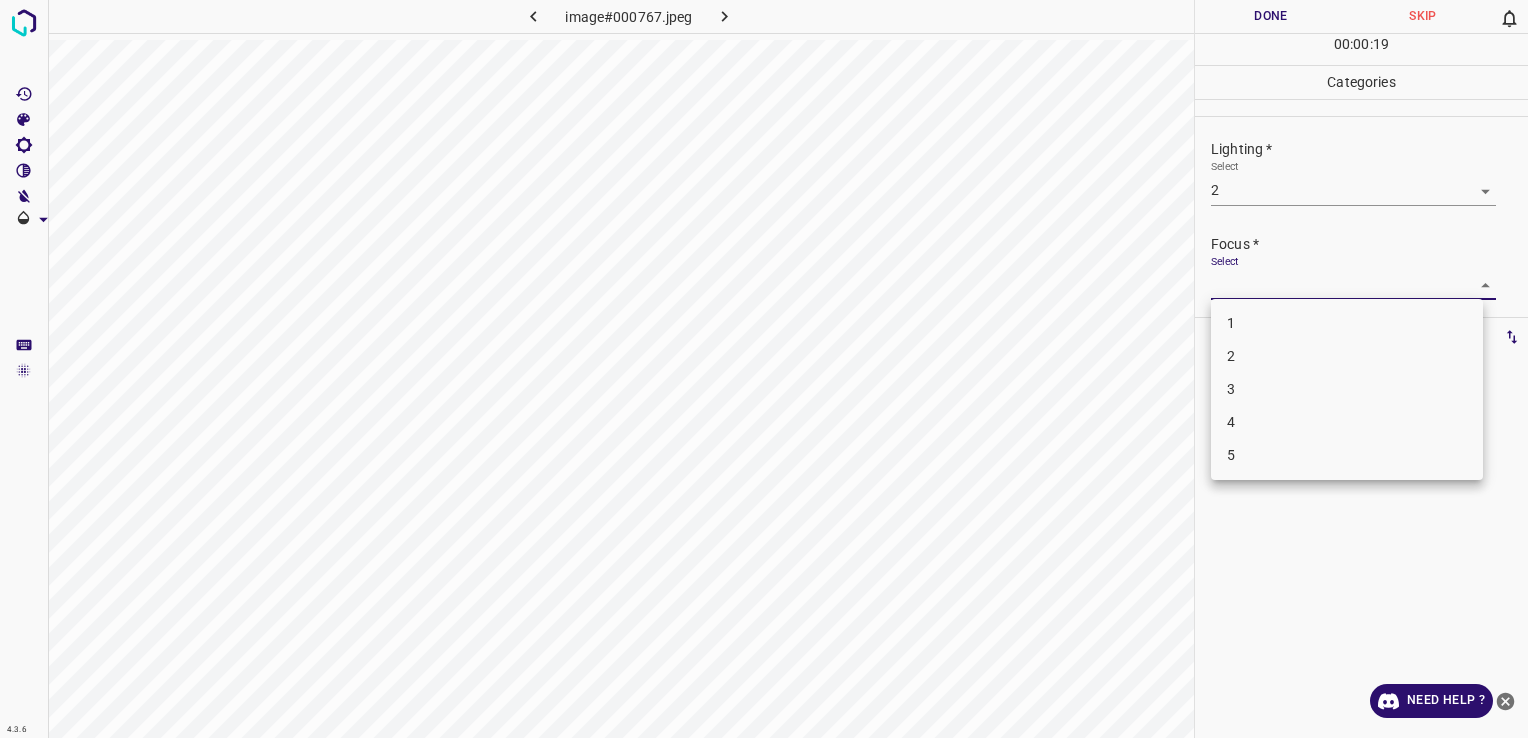 drag, startPoint x: 1363, startPoint y: 286, endPoint x: 1378, endPoint y: 345, distance: 60.876926 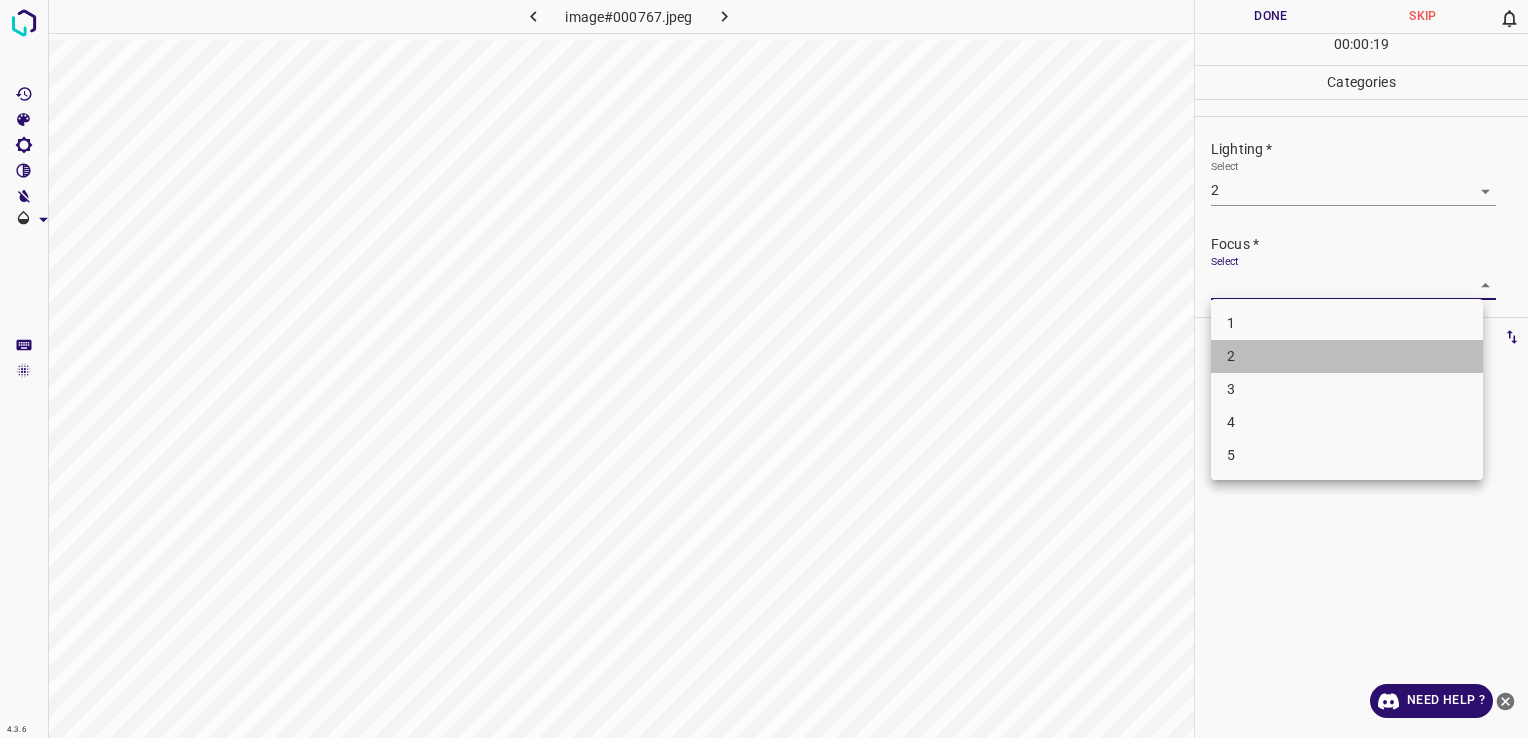 click on "2" at bounding box center [1347, 356] 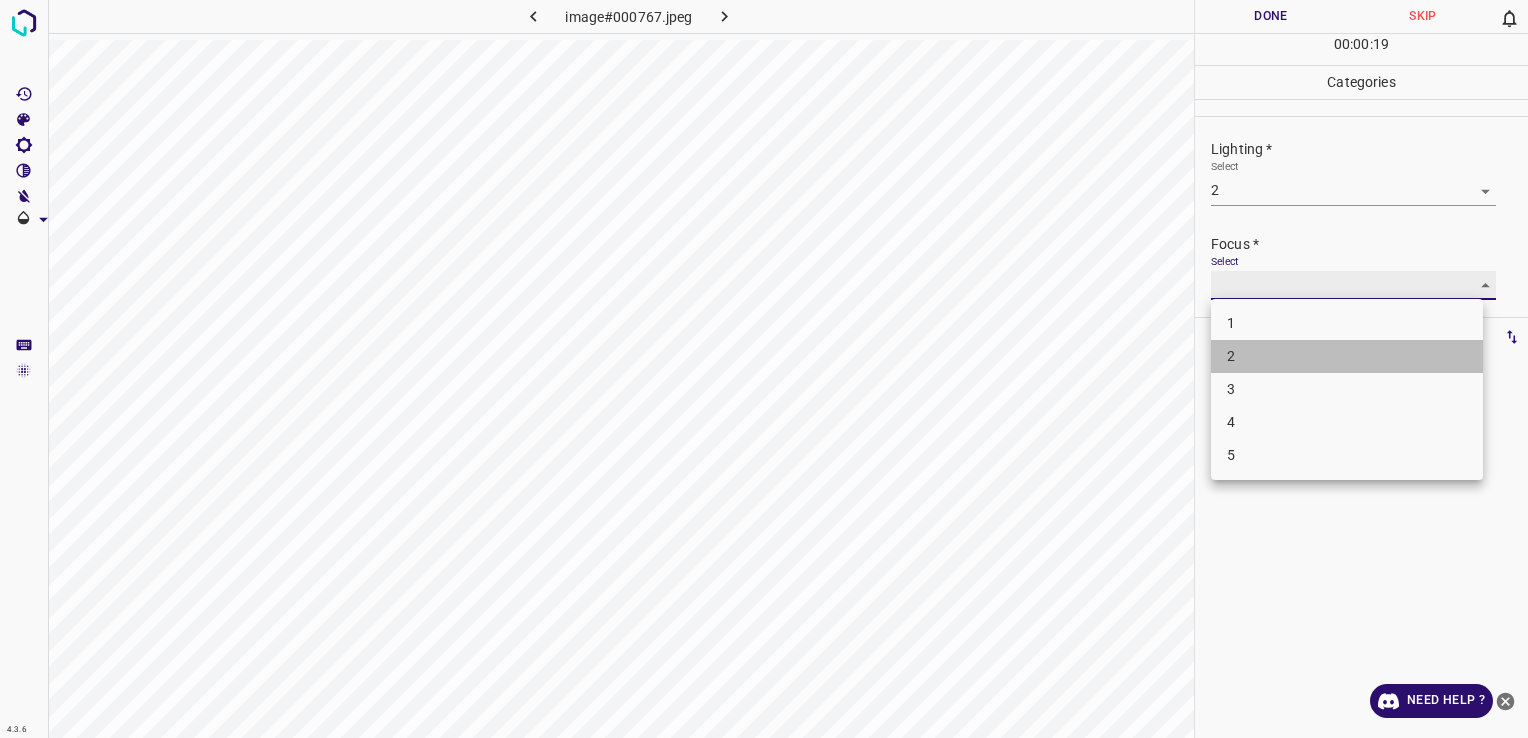 type on "2" 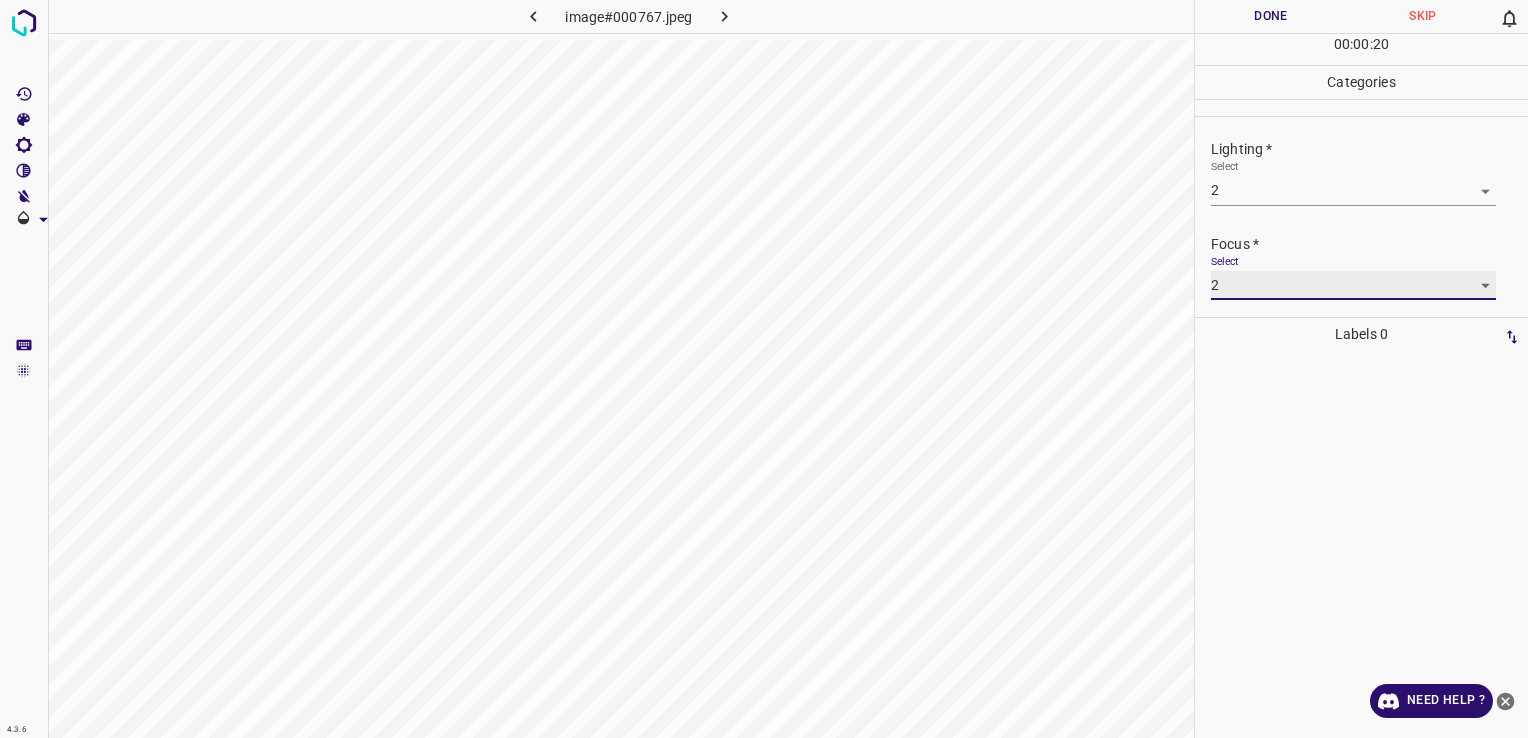 scroll, scrollTop: 98, scrollLeft: 0, axis: vertical 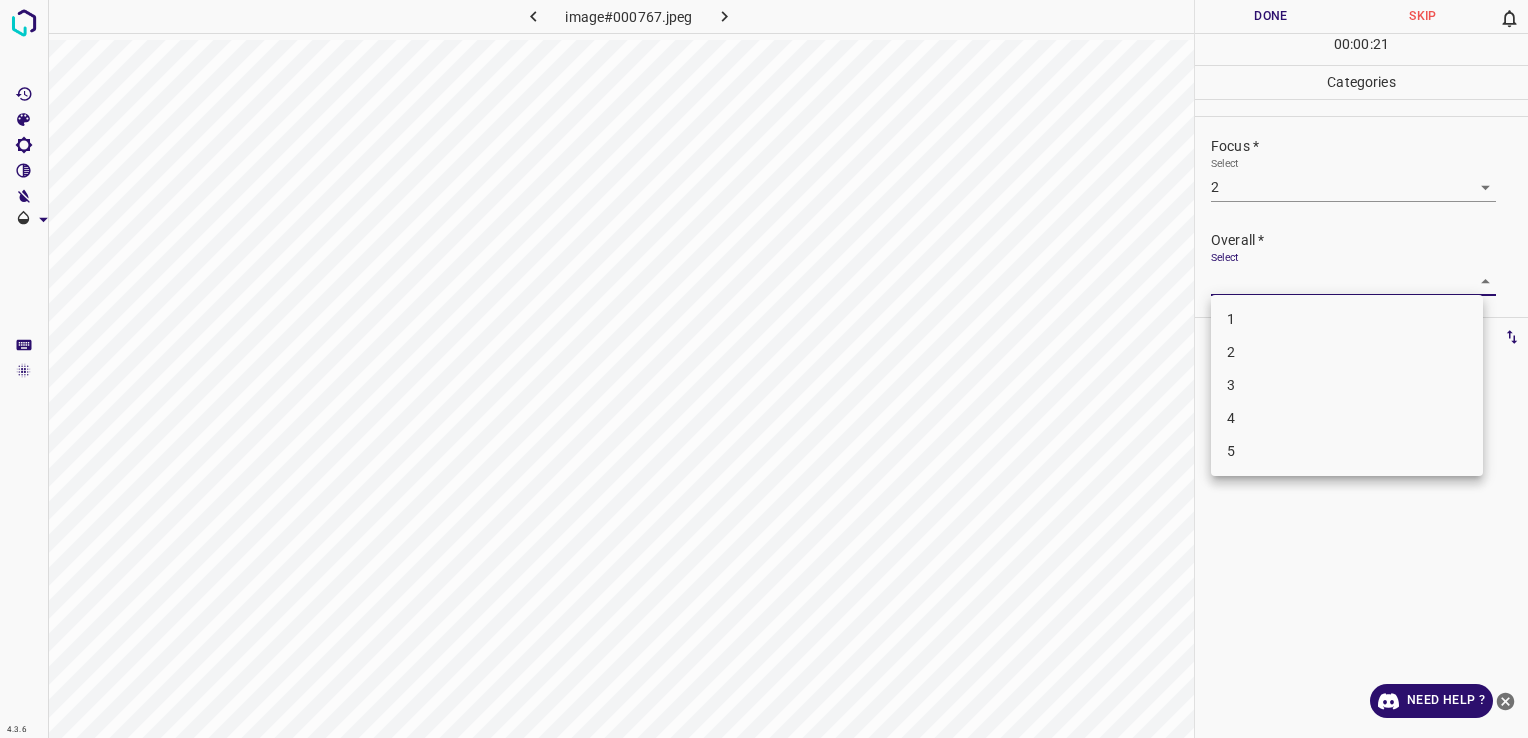 click on "4.3.6  image#000767.jpeg Done Skip 0 00   : 00   : 21   Categories Lighting *  Select 2 2 Focus *  Select 2 2 Overall *  Select ​ Labels   0 Categories 1 Lighting 2 Focus 3 Overall Tools Space Change between modes (Draw & Edit) I Auto labeling R Restore zoom M Zoom in N Zoom out Delete Delete selecte label Filters Z Restore filters X Saturation filter C Brightness filter V Contrast filter B Gray scale filter General O Download Need Help ? - Text - Hide - Delete 1 2 3 4 5" at bounding box center (764, 369) 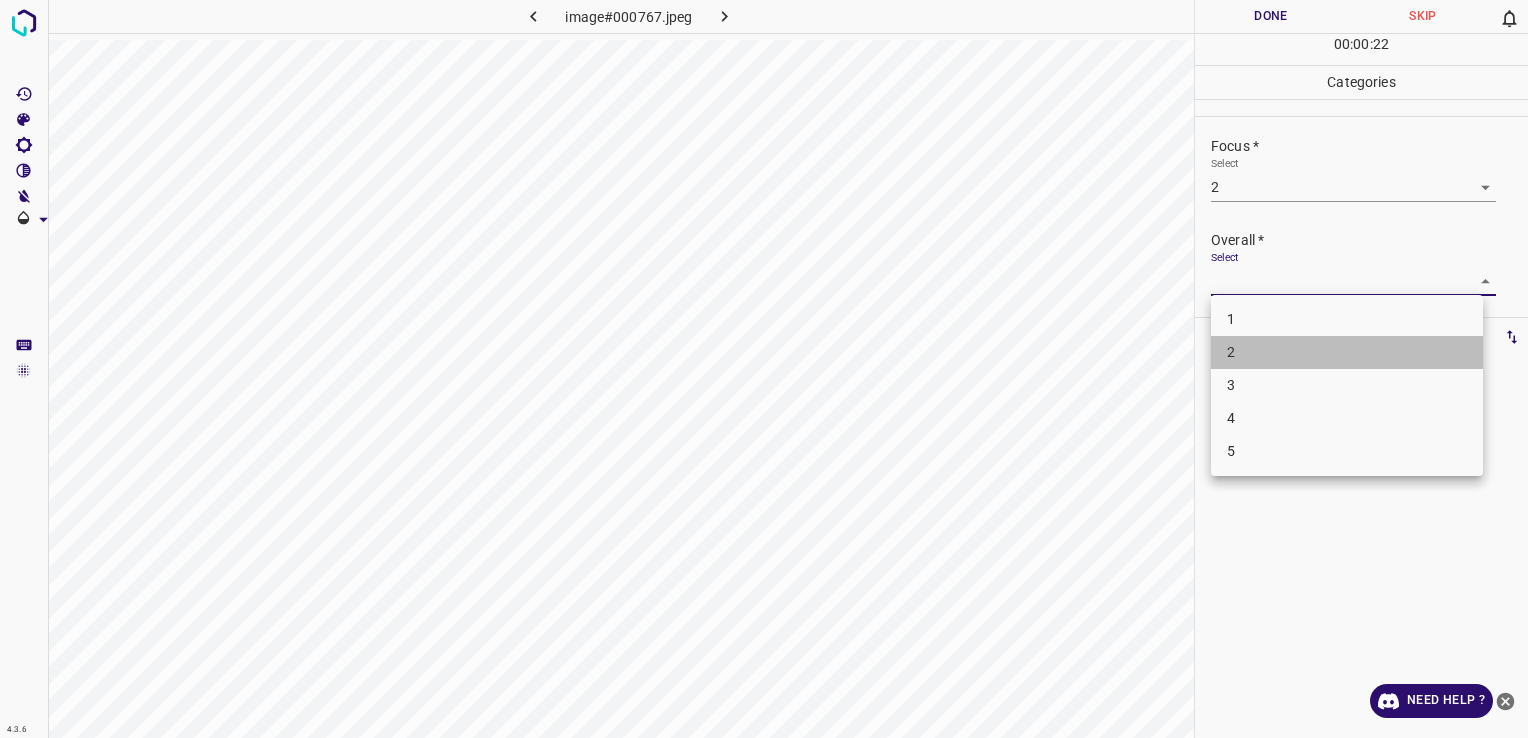 click on "2" at bounding box center [1347, 352] 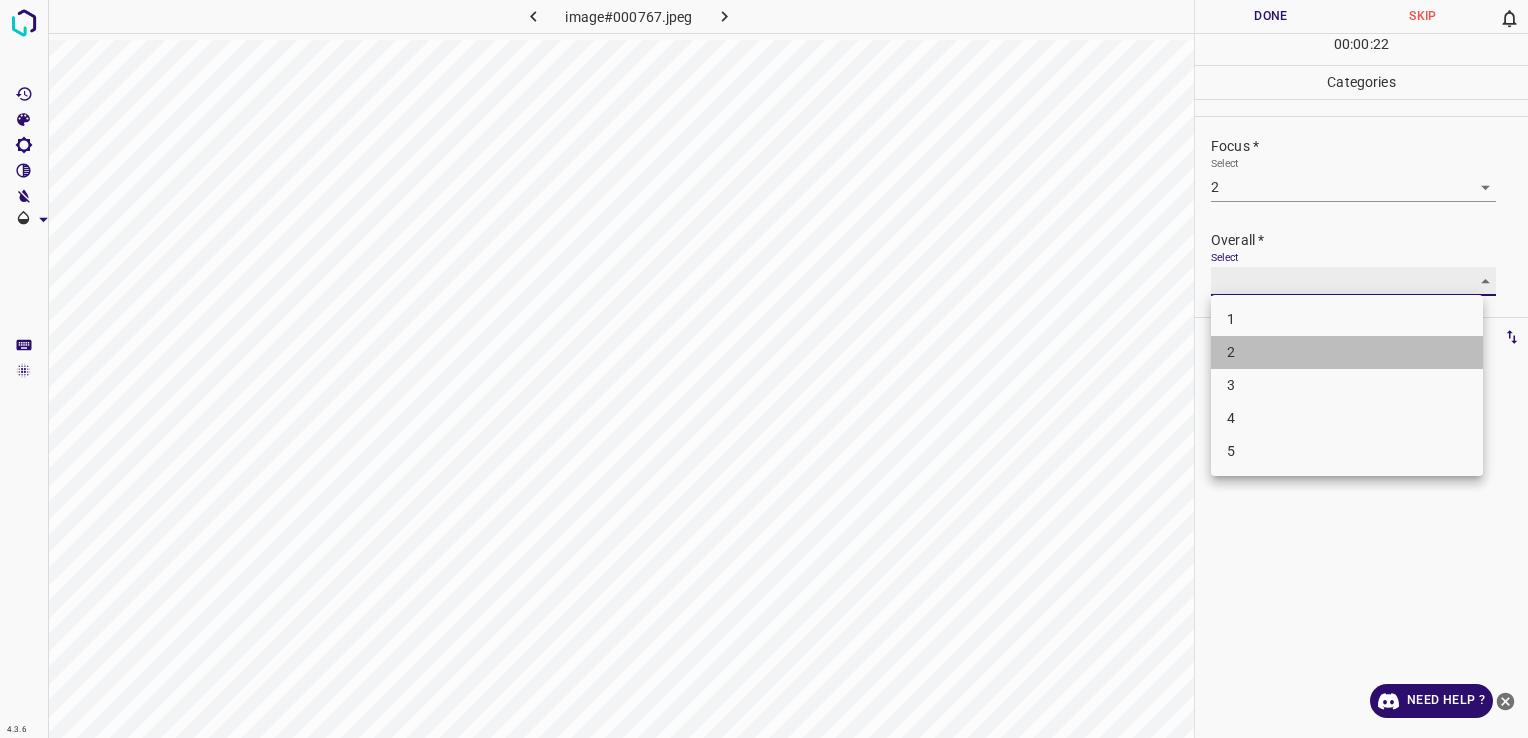 type on "2" 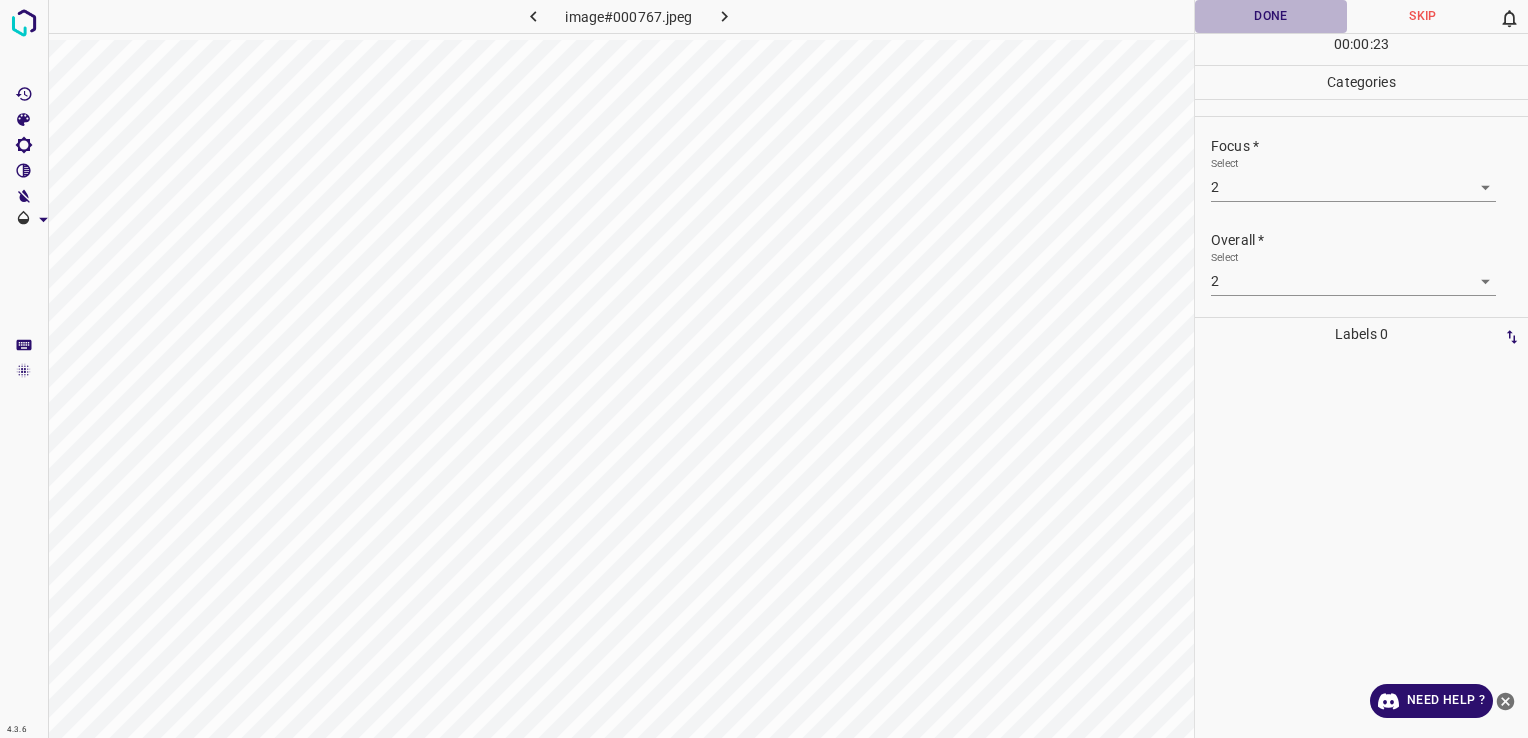 click on "Done" at bounding box center [1271, 16] 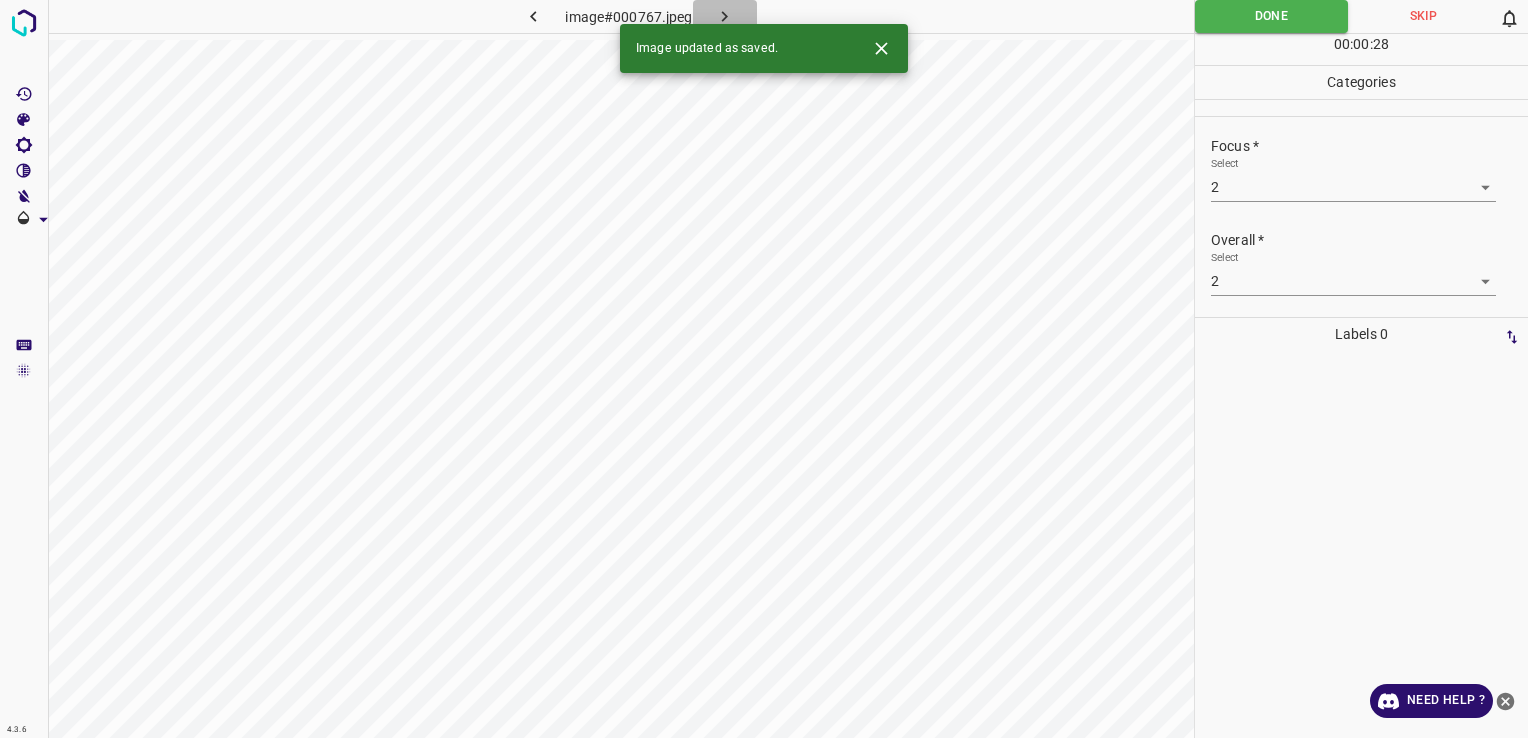 click at bounding box center [725, 16] 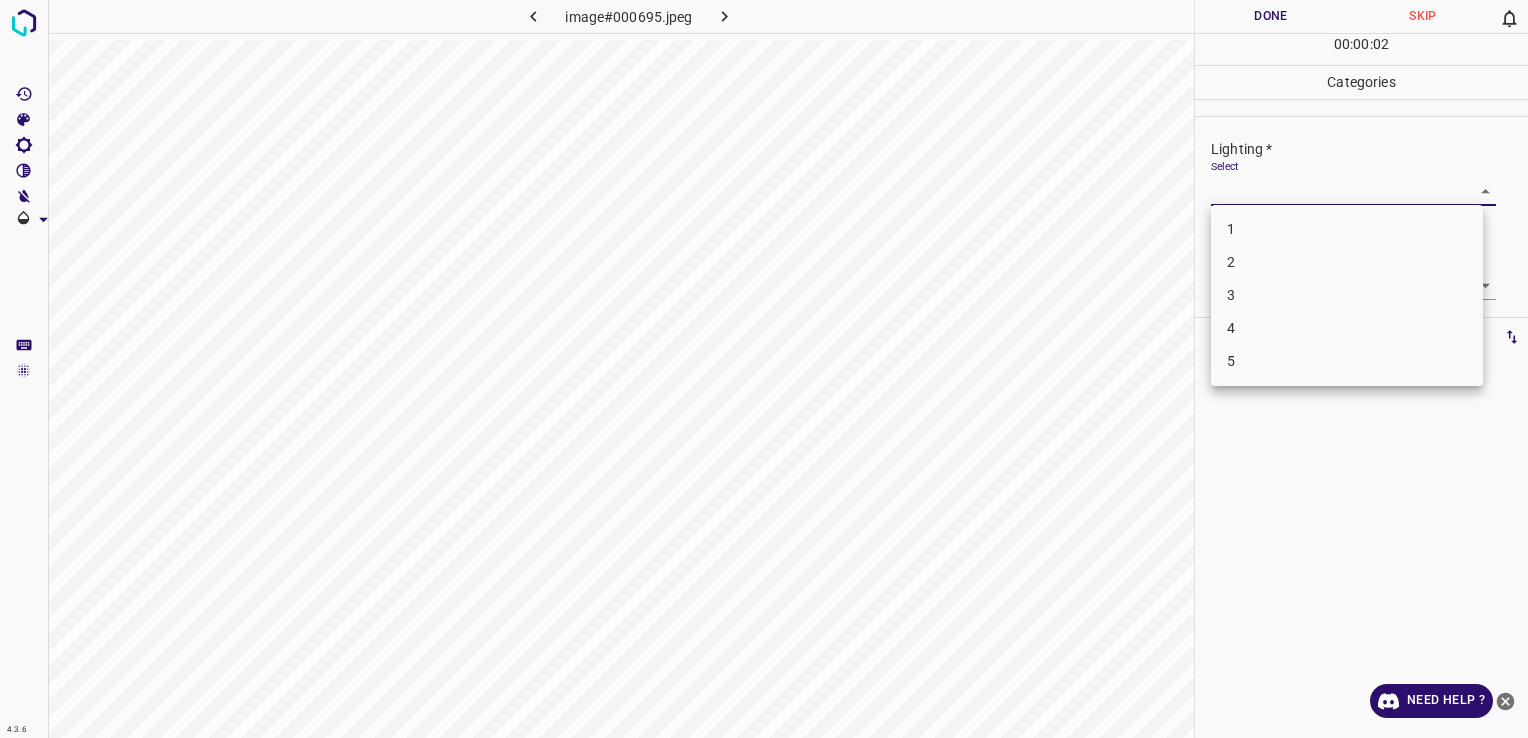 click on "4.3.6  image#000695.jpeg Done Skip 0 00   : 00   : 02   Categories Lighting *  Select ​ Focus *  Select ​ Overall *  Select ​ Labels   0 Categories 1 Lighting 2 Focus 3 Overall Tools Space Change between modes (Draw & Edit) I Auto labeling R Restore zoom M Zoom in N Zoom out Delete Delete selecte label Filters Z Restore filters X Saturation filter C Brightness filter V Contrast filter B Gray scale filter General O Download Need Help ? - Text - Hide - Delete 1 2 3 4 5" at bounding box center (764, 369) 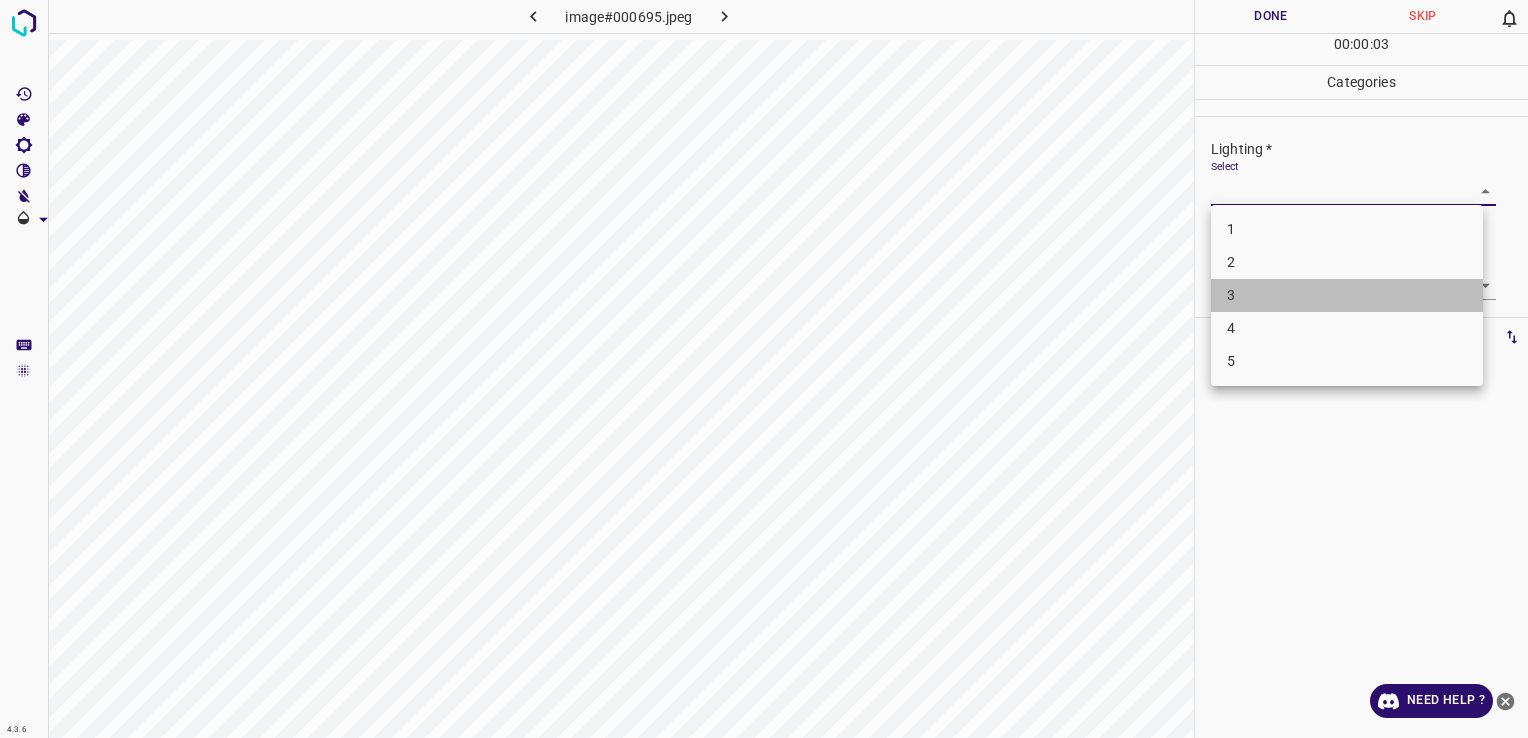 click on "3" at bounding box center (1347, 295) 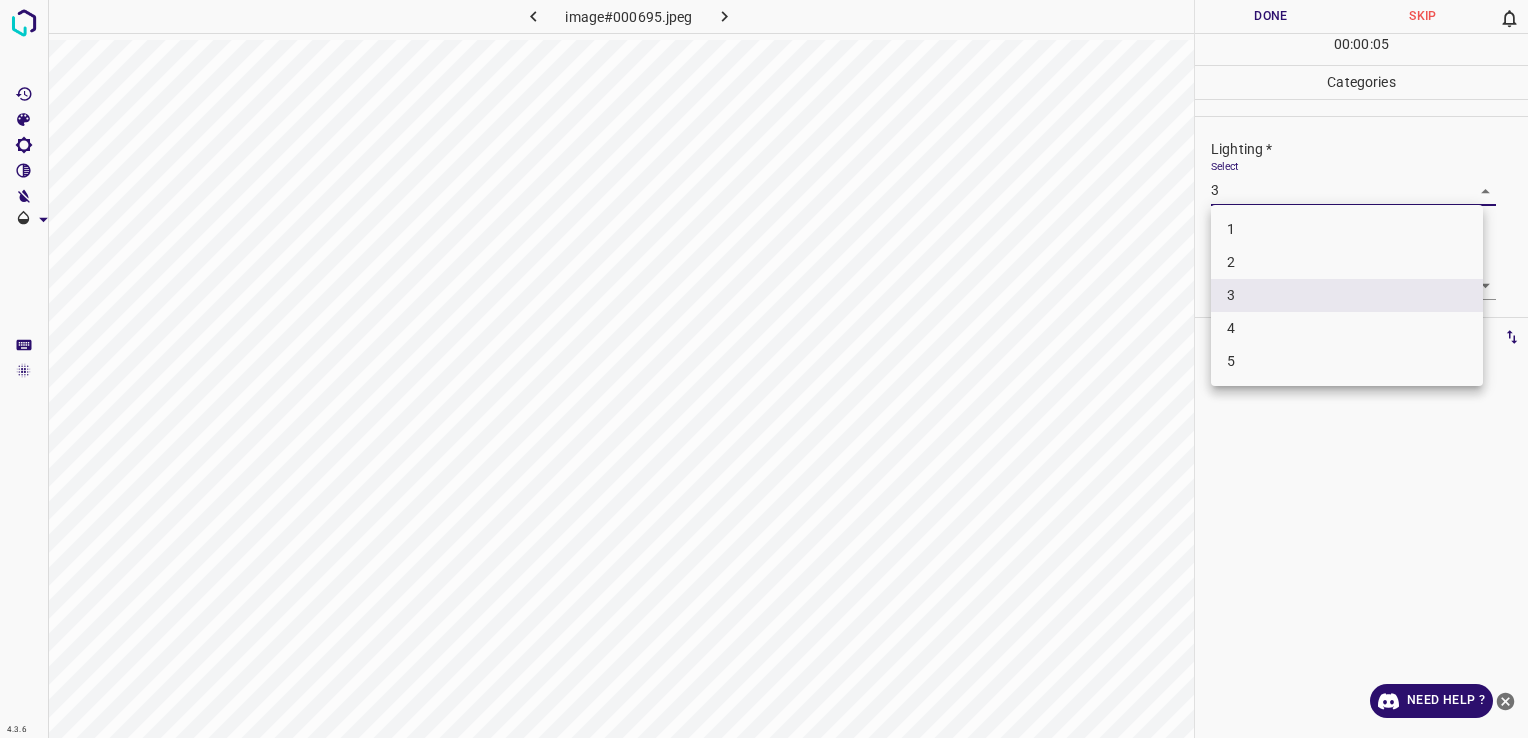 drag, startPoint x: 1264, startPoint y: 196, endPoint x: 1288, endPoint y: 262, distance: 70.2282 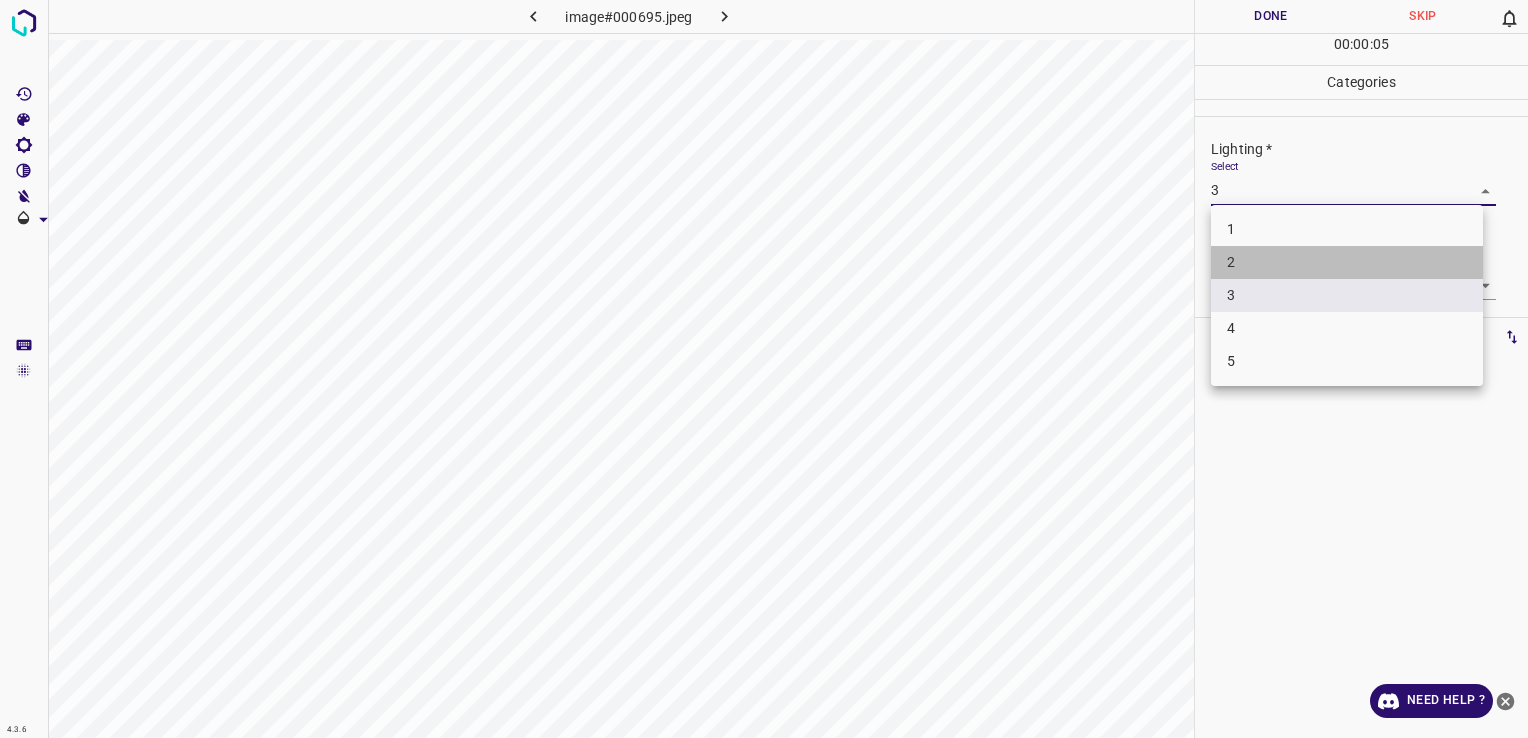 click on "2" at bounding box center [1347, 262] 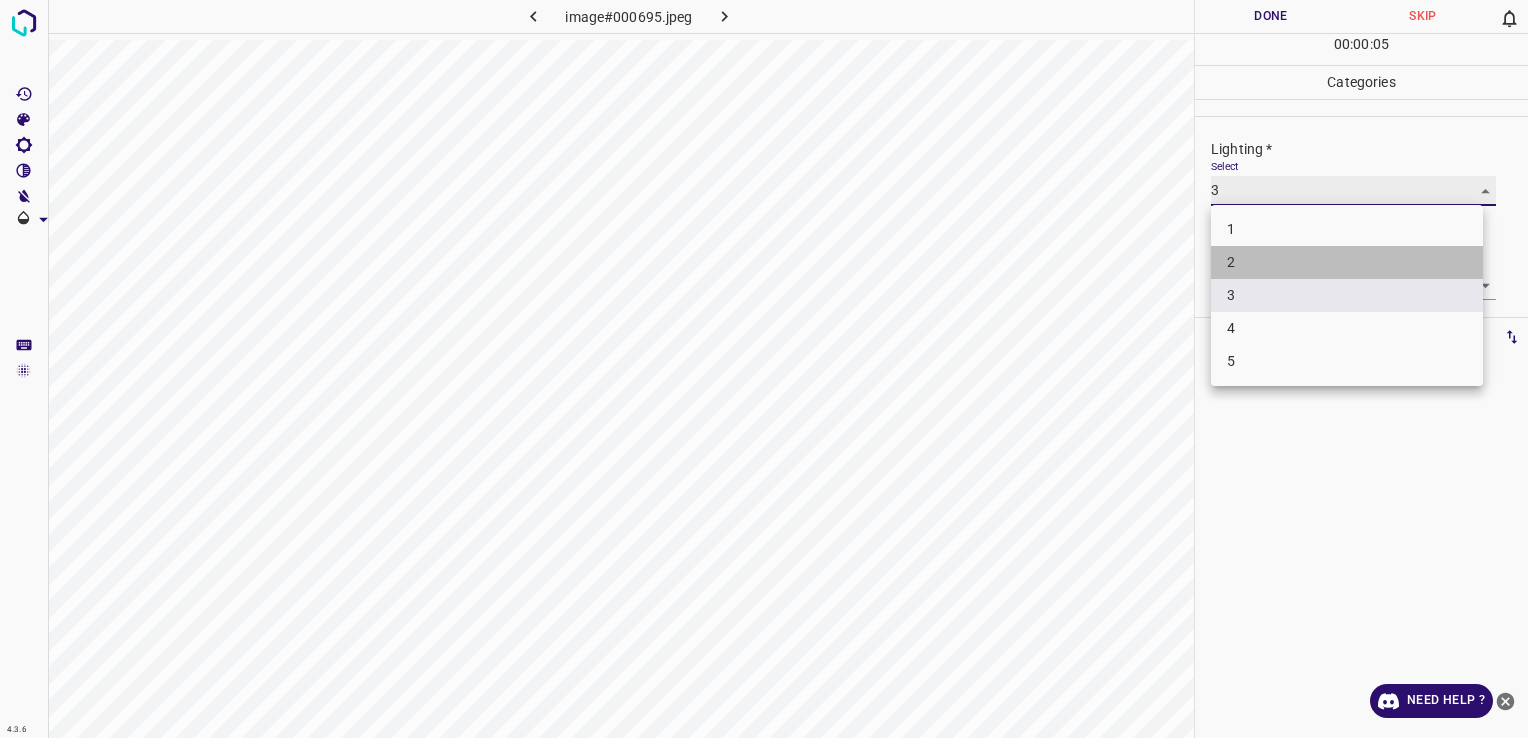 type on "2" 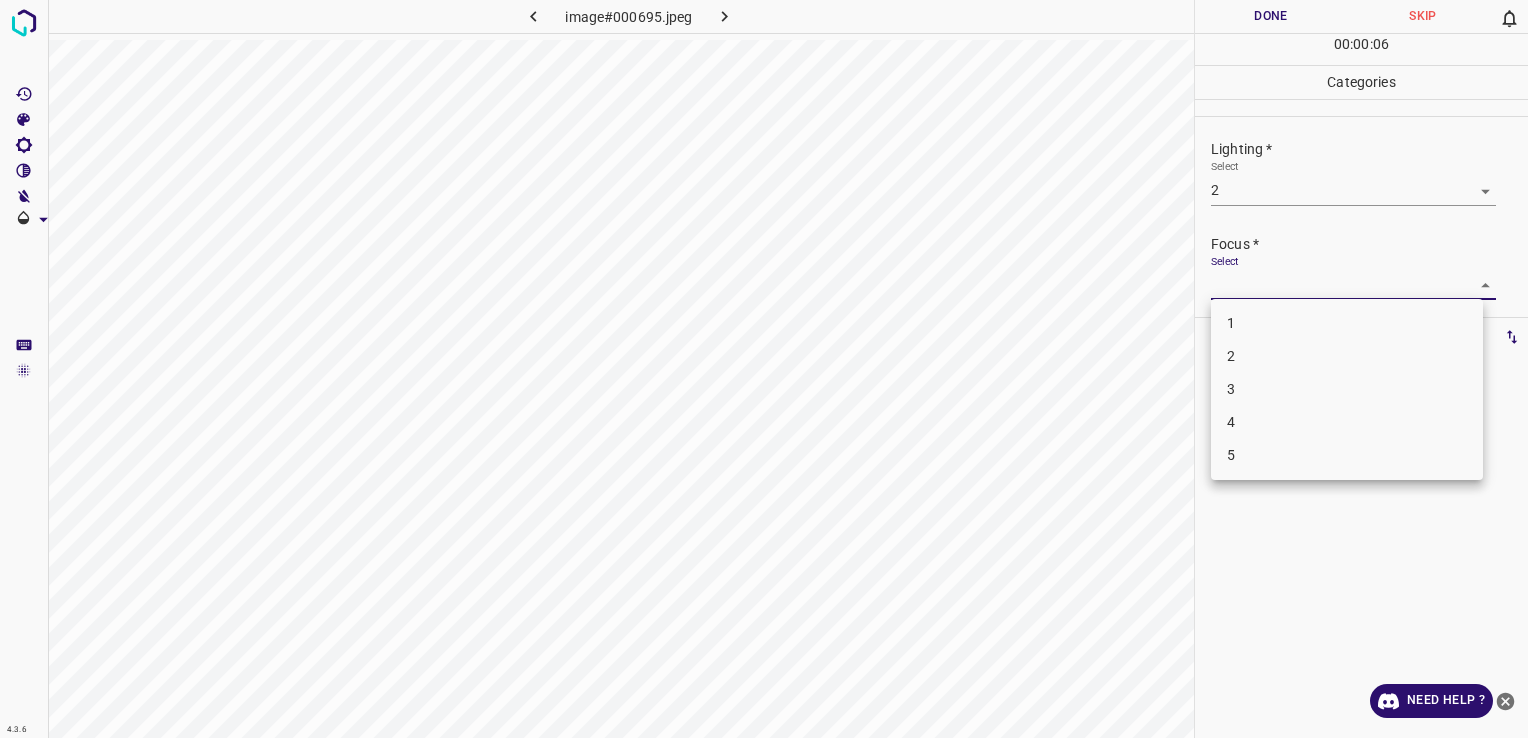drag, startPoint x: 1318, startPoint y: 292, endPoint x: 1340, endPoint y: 371, distance: 82.006096 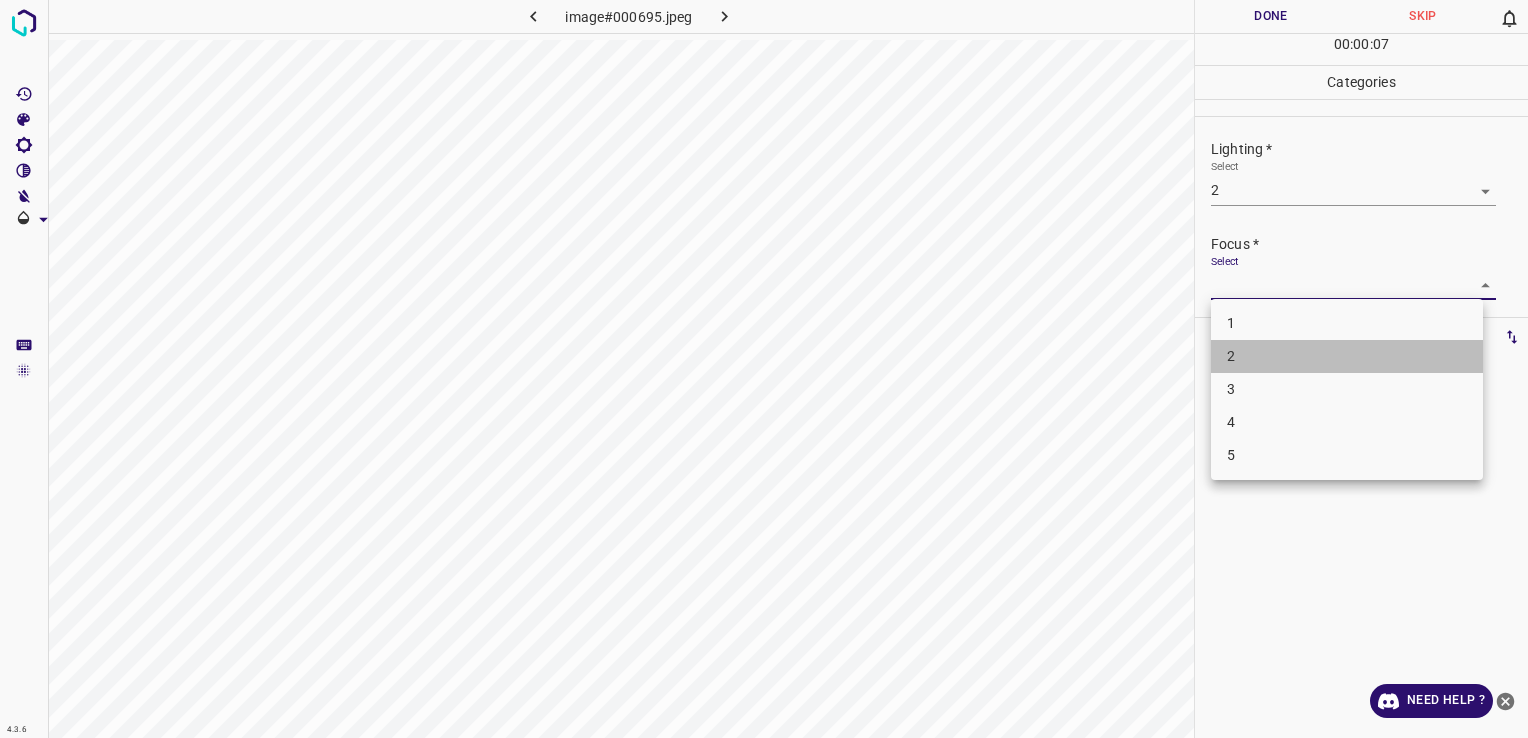 click on "2" at bounding box center (1347, 356) 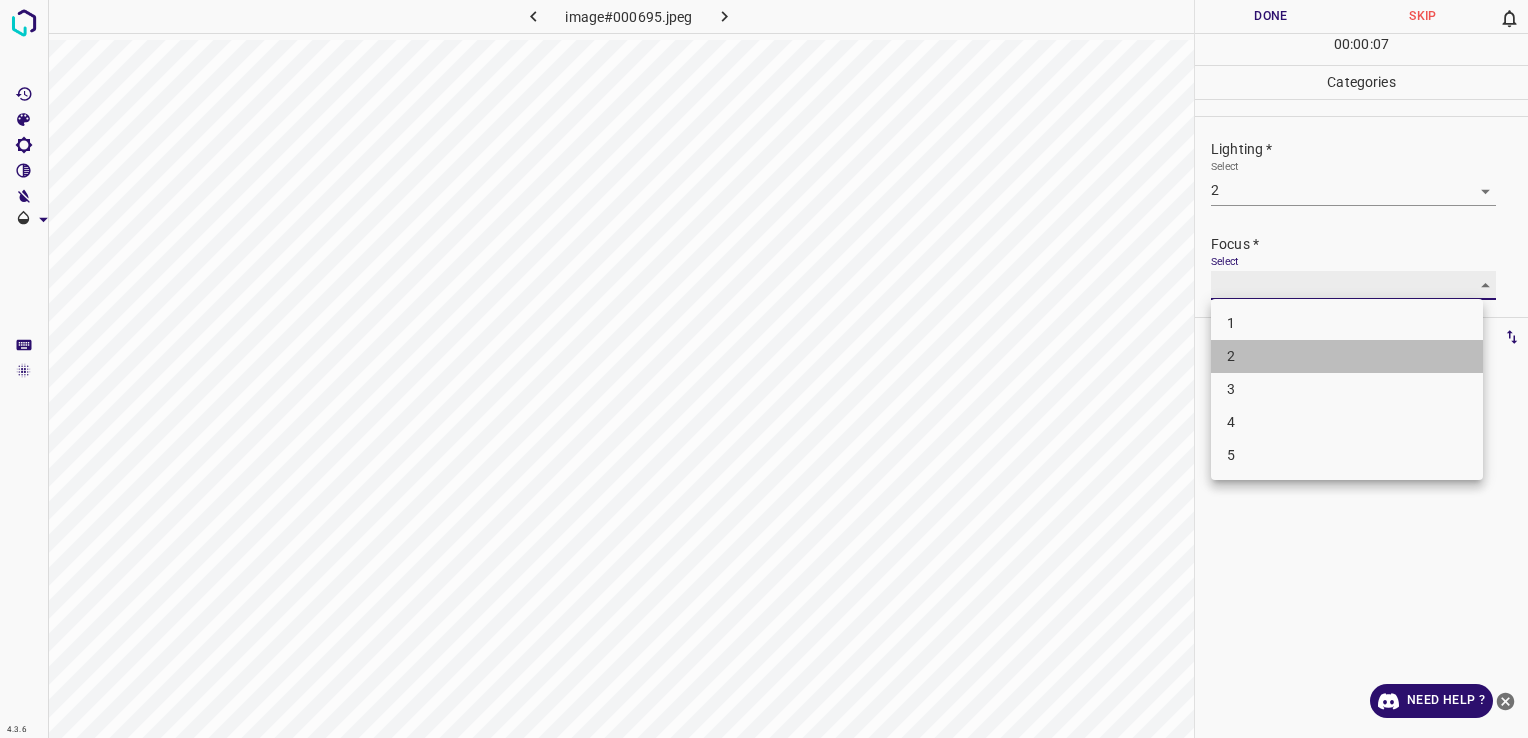 type on "2" 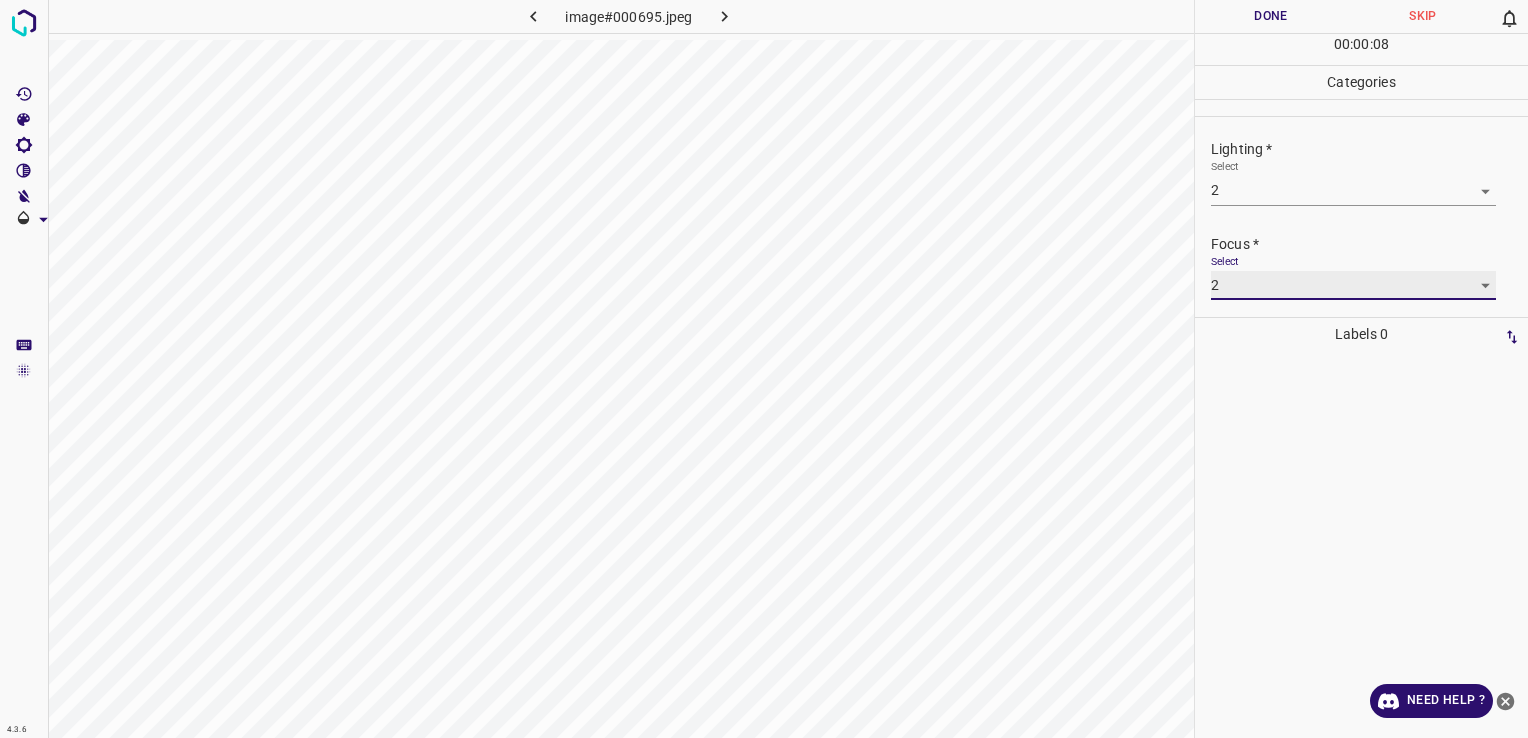 scroll, scrollTop: 98, scrollLeft: 0, axis: vertical 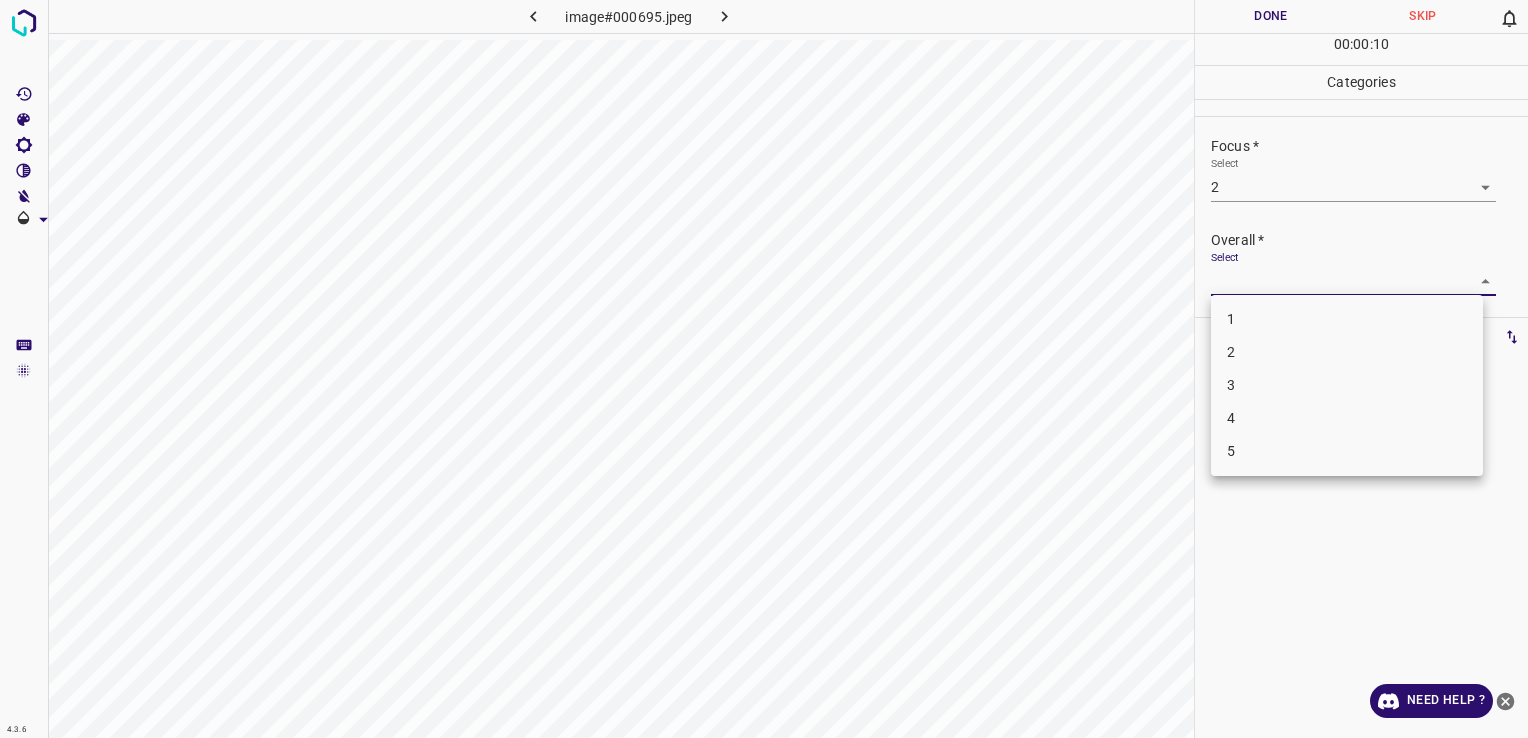 drag, startPoint x: 1420, startPoint y: 282, endPoint x: 1428, endPoint y: 337, distance: 55.578773 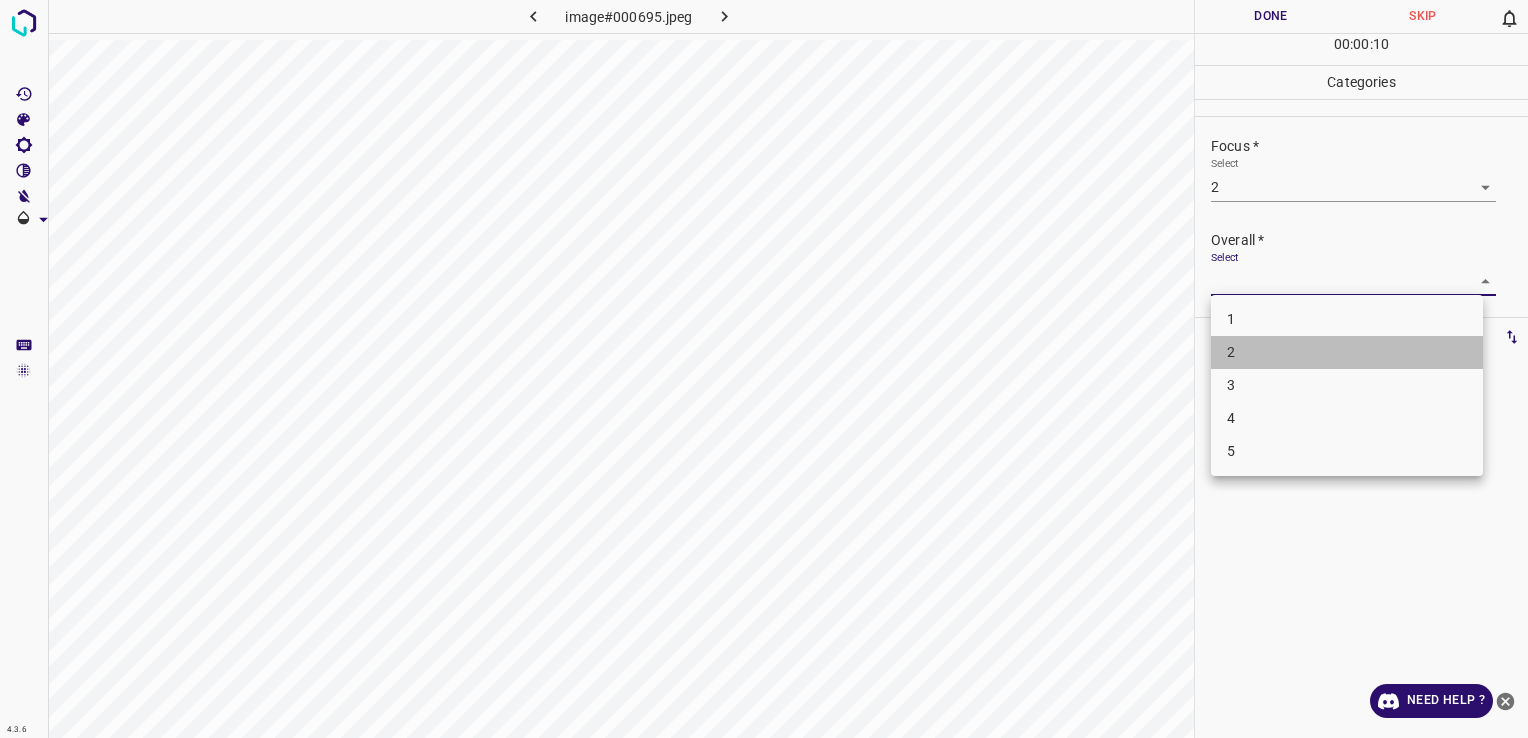 click on "2" at bounding box center [1347, 352] 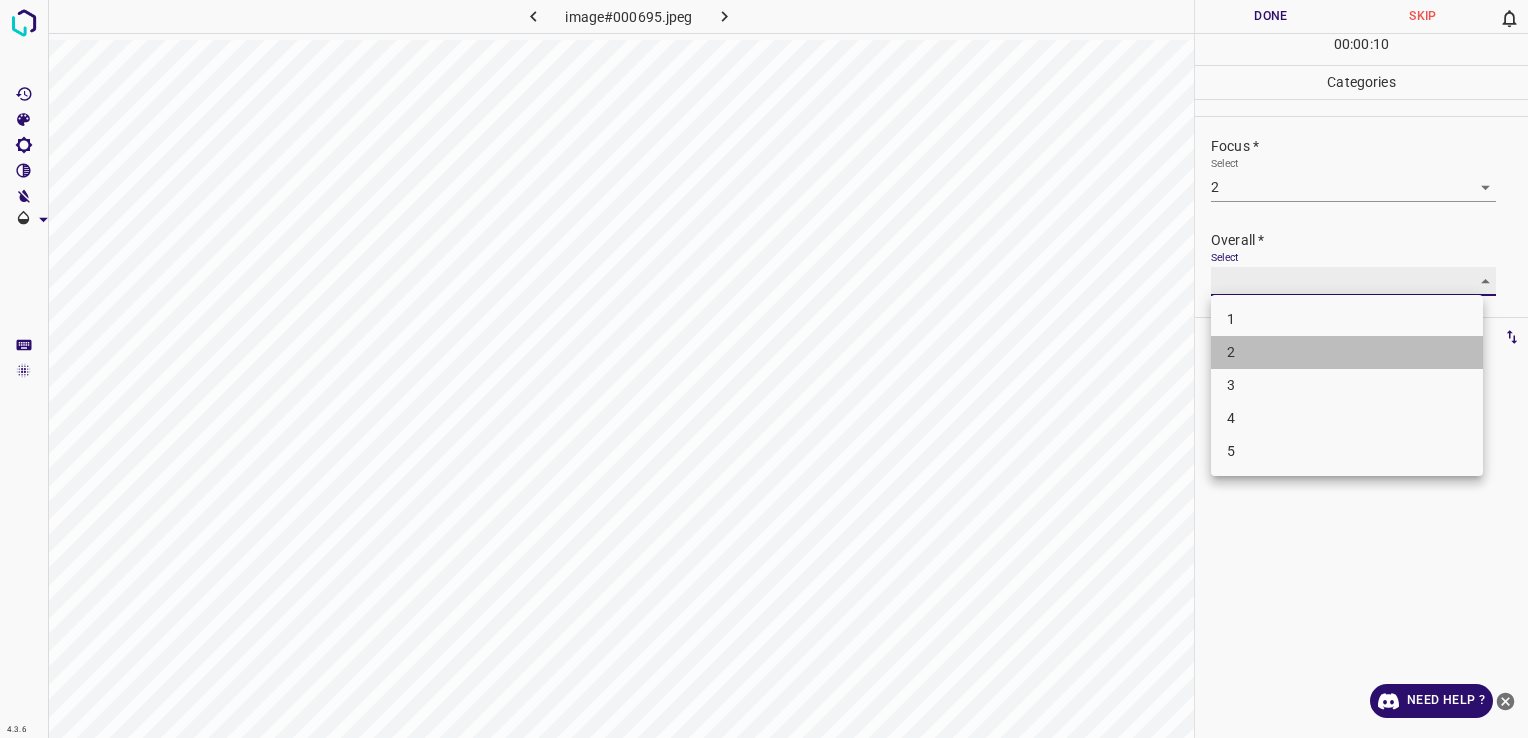 type on "2" 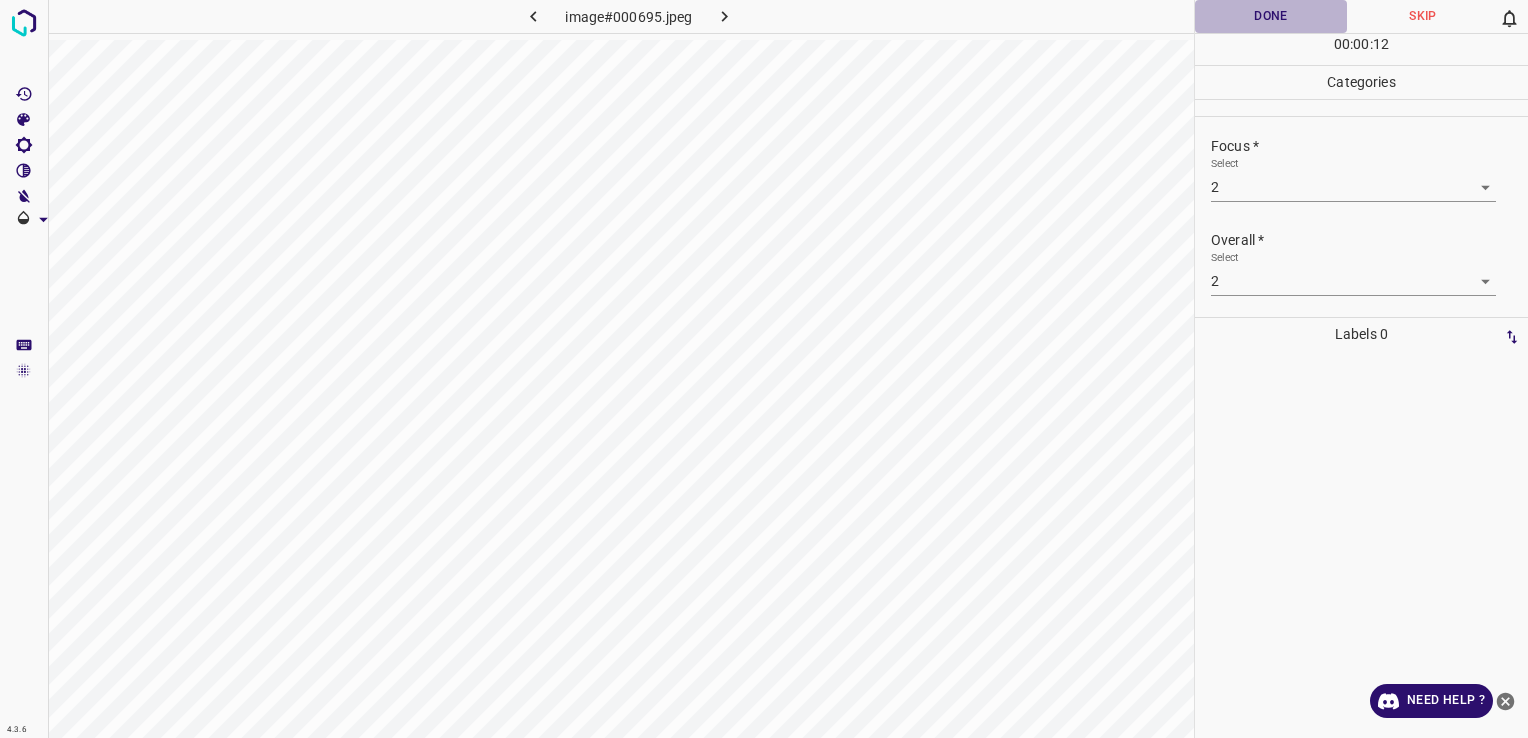 click on "Done" at bounding box center (1271, 16) 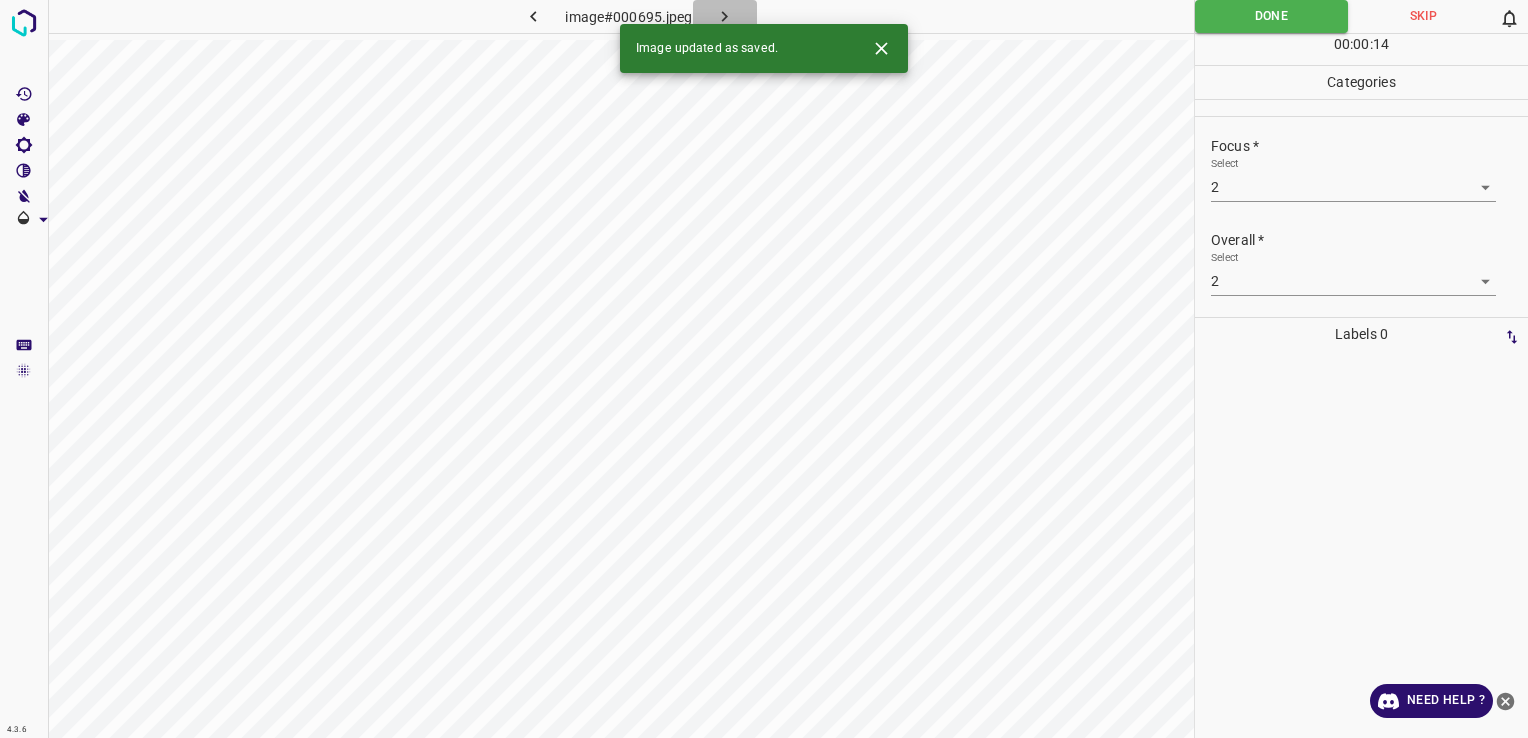 click 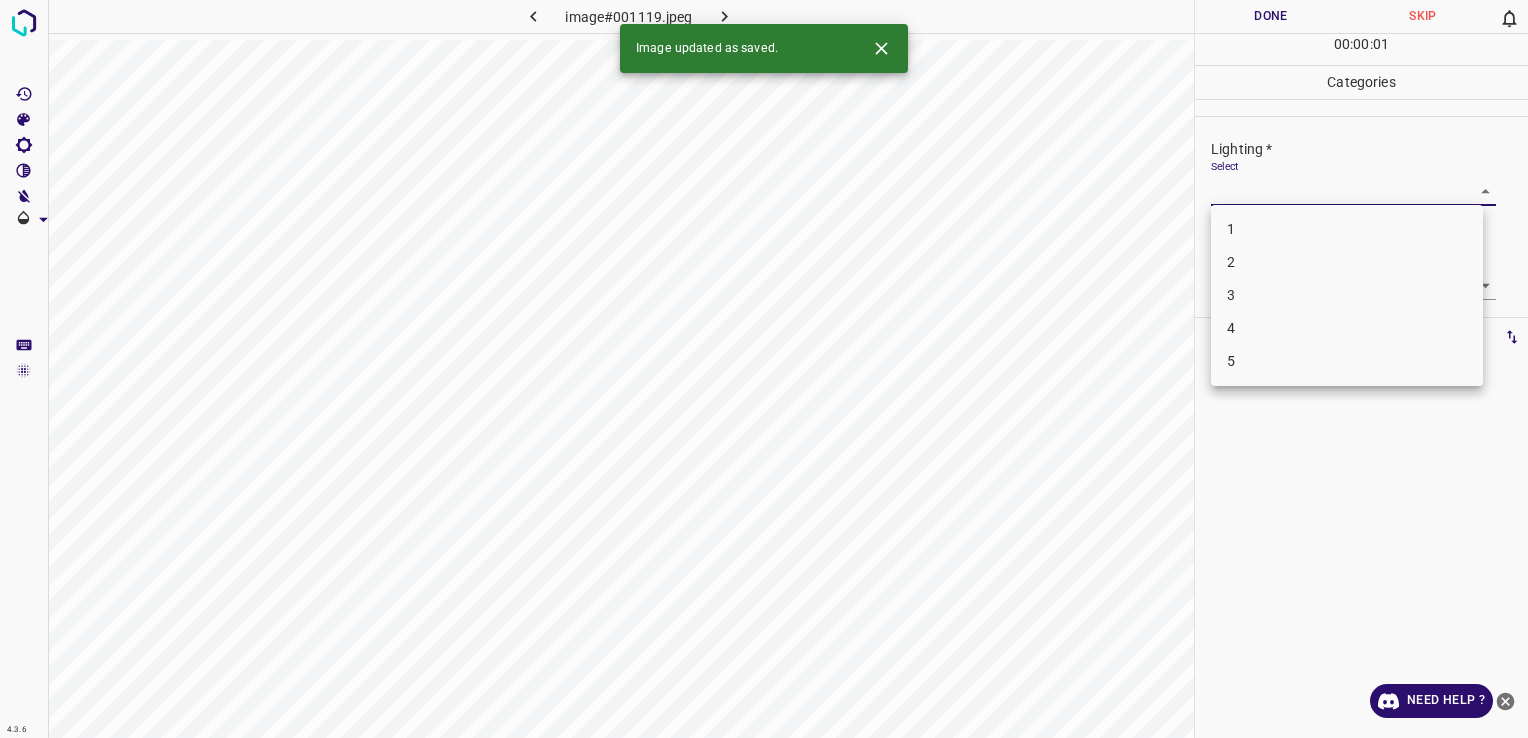 click on "4.3.6  image#001119.jpeg Done Skip 0 00   : 00   : 01   Categories Lighting *  Select ​ Focus *  Select ​ Overall *  Select ​ Labels   0 Categories 1 Lighting 2 Focus 3 Overall Tools Space Change between modes (Draw & Edit) I Auto labeling R Restore zoom M Zoom in N Zoom out Delete Delete selecte label Filters Z Restore filters X Saturation filter C Brightness filter V Contrast filter B Gray scale filter General O Download Image updated as saved. Need Help ? - Text - Hide - Delete 1 2 3 4 5" at bounding box center (764, 369) 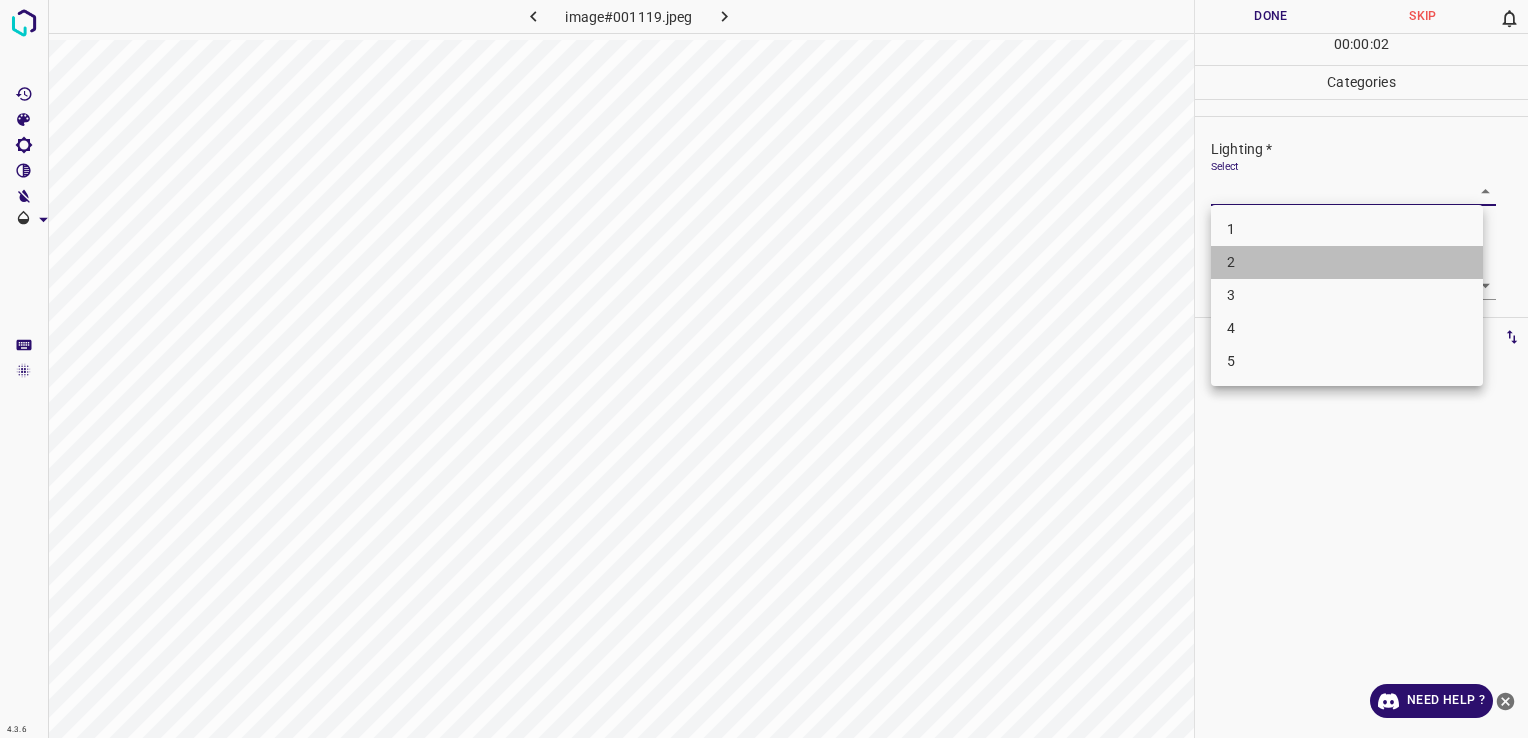 click on "2" at bounding box center [1347, 262] 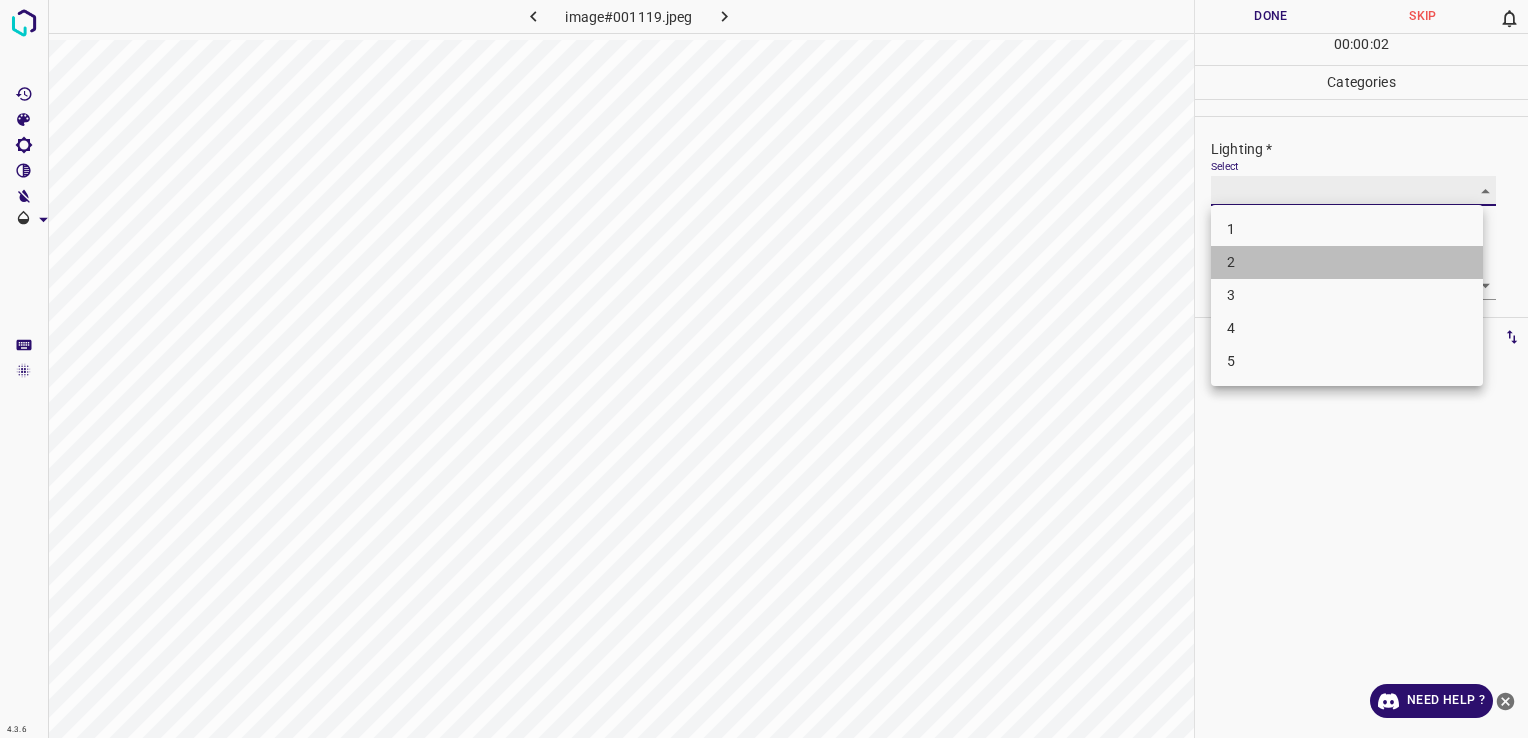 type on "2" 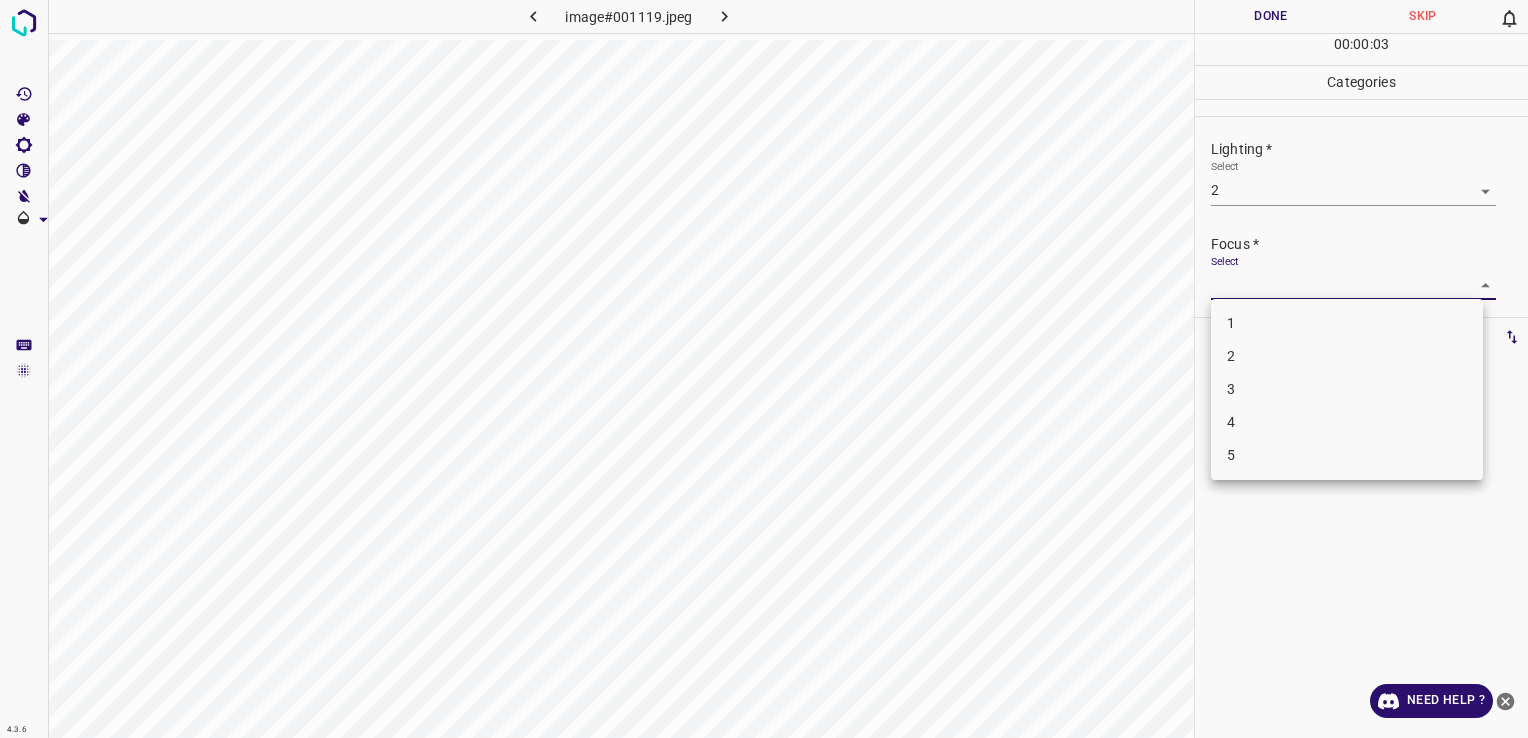 click on "4.3.6  image#001119.jpeg Done Skip 0 00   : 00   : 03   Categories Lighting *  Select 2 2 Focus *  Select ​ Overall *  Select ​ Labels   0 Categories 1 Lighting 2 Focus 3 Overall Tools Space Change between modes (Draw & Edit) I Auto labeling R Restore zoom M Zoom in N Zoom out Delete Delete selecte label Filters Z Restore filters X Saturation filter C Brightness filter V Contrast filter B Gray scale filter General O Download Need Help ? - Text - Hide - Delete 1 2 3 4 5" at bounding box center [764, 369] 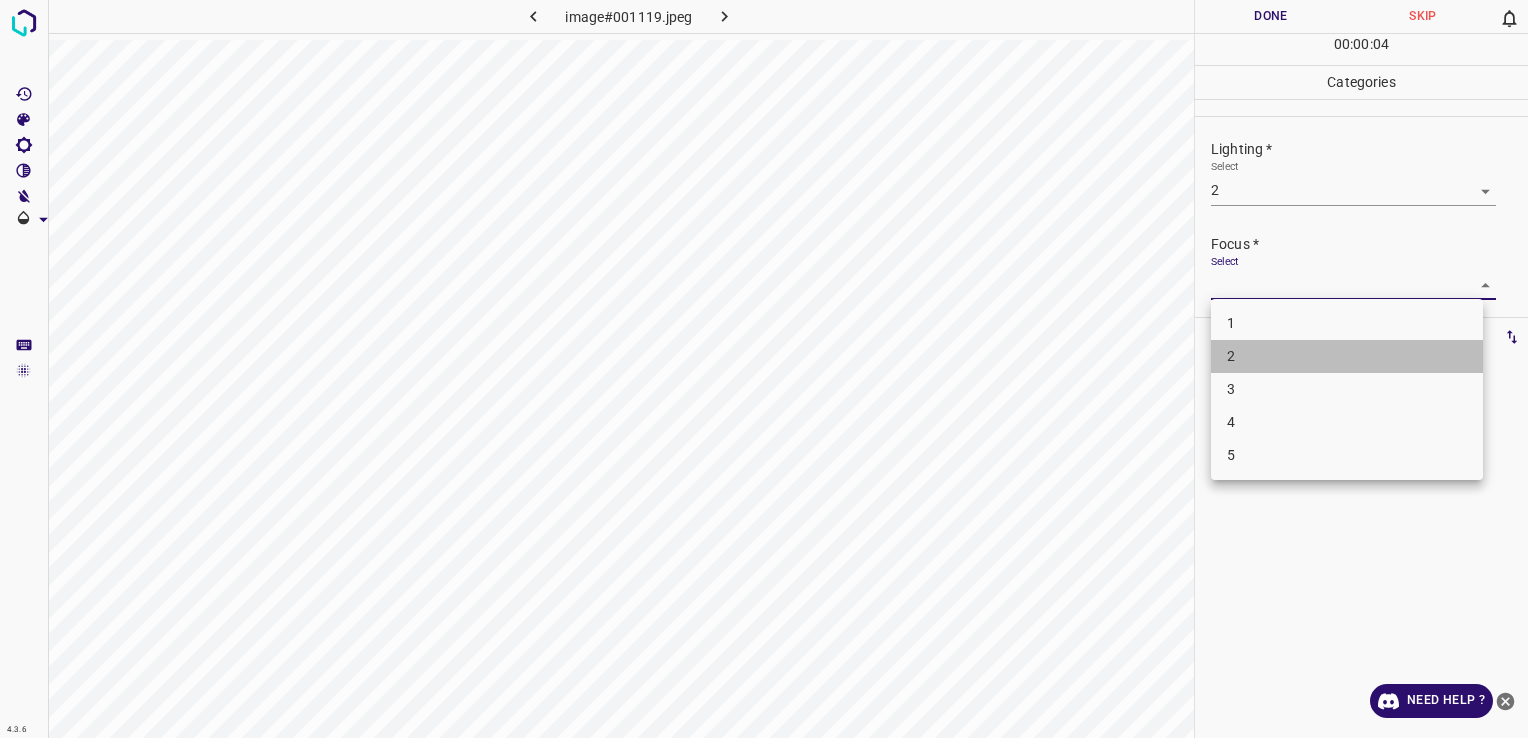 click on "2" at bounding box center [1347, 356] 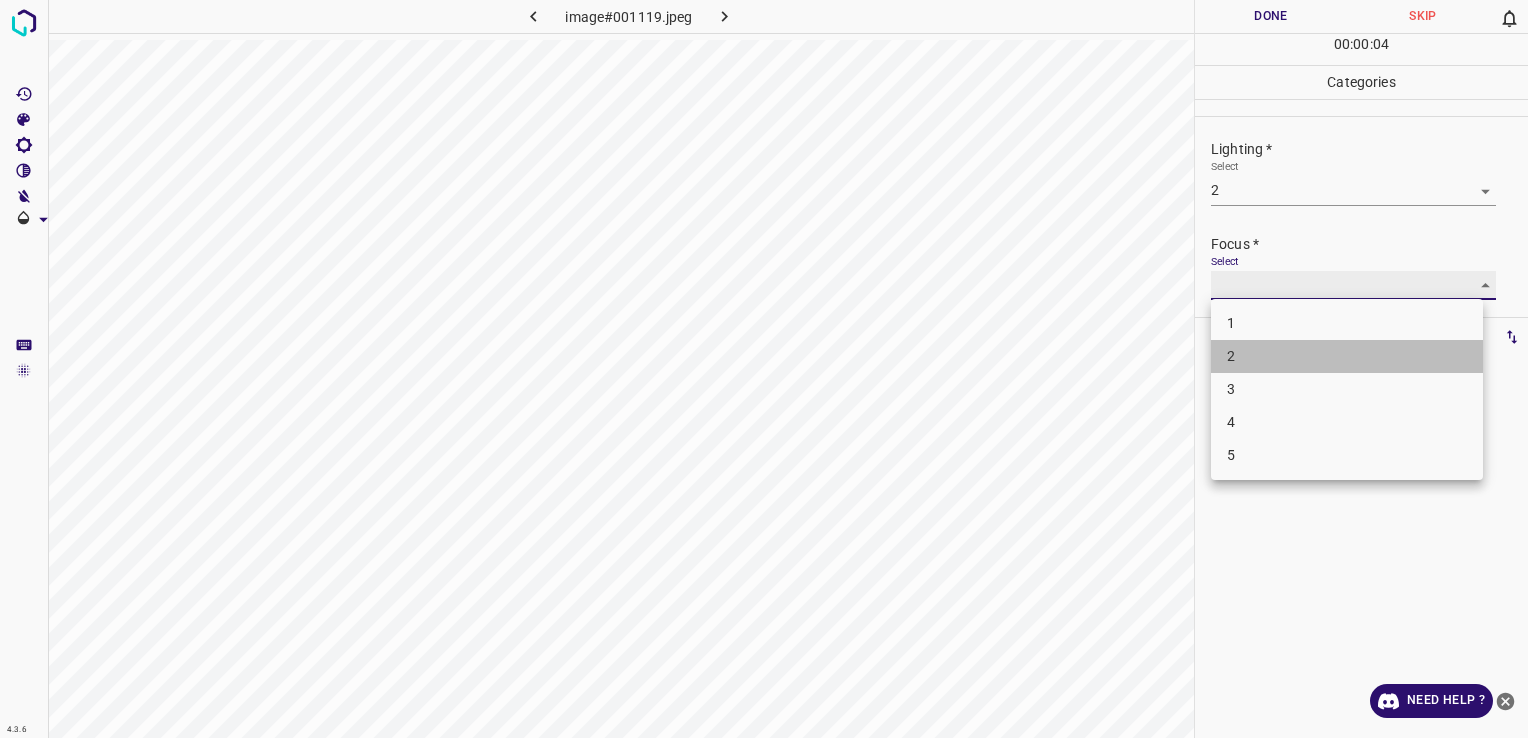 type on "2" 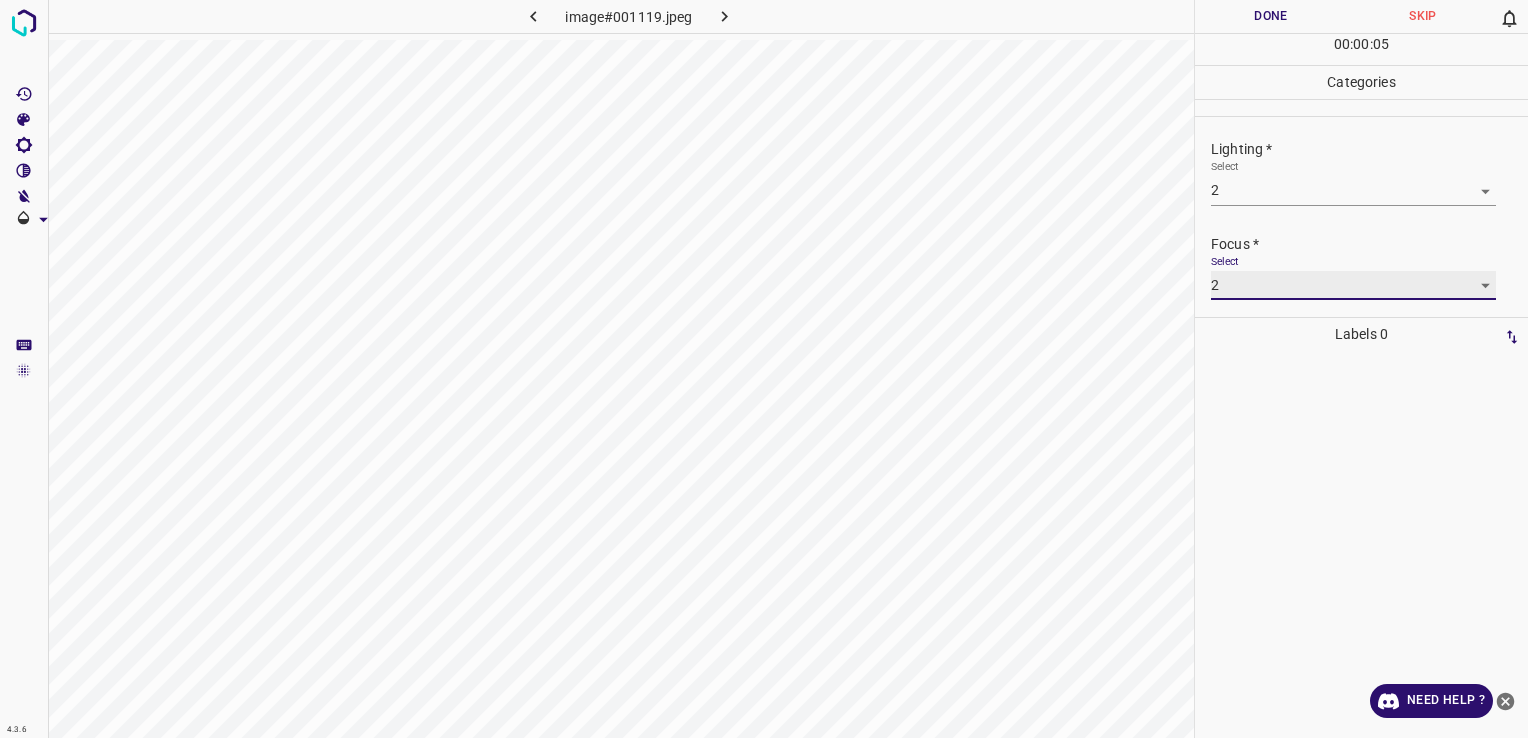scroll, scrollTop: 98, scrollLeft: 0, axis: vertical 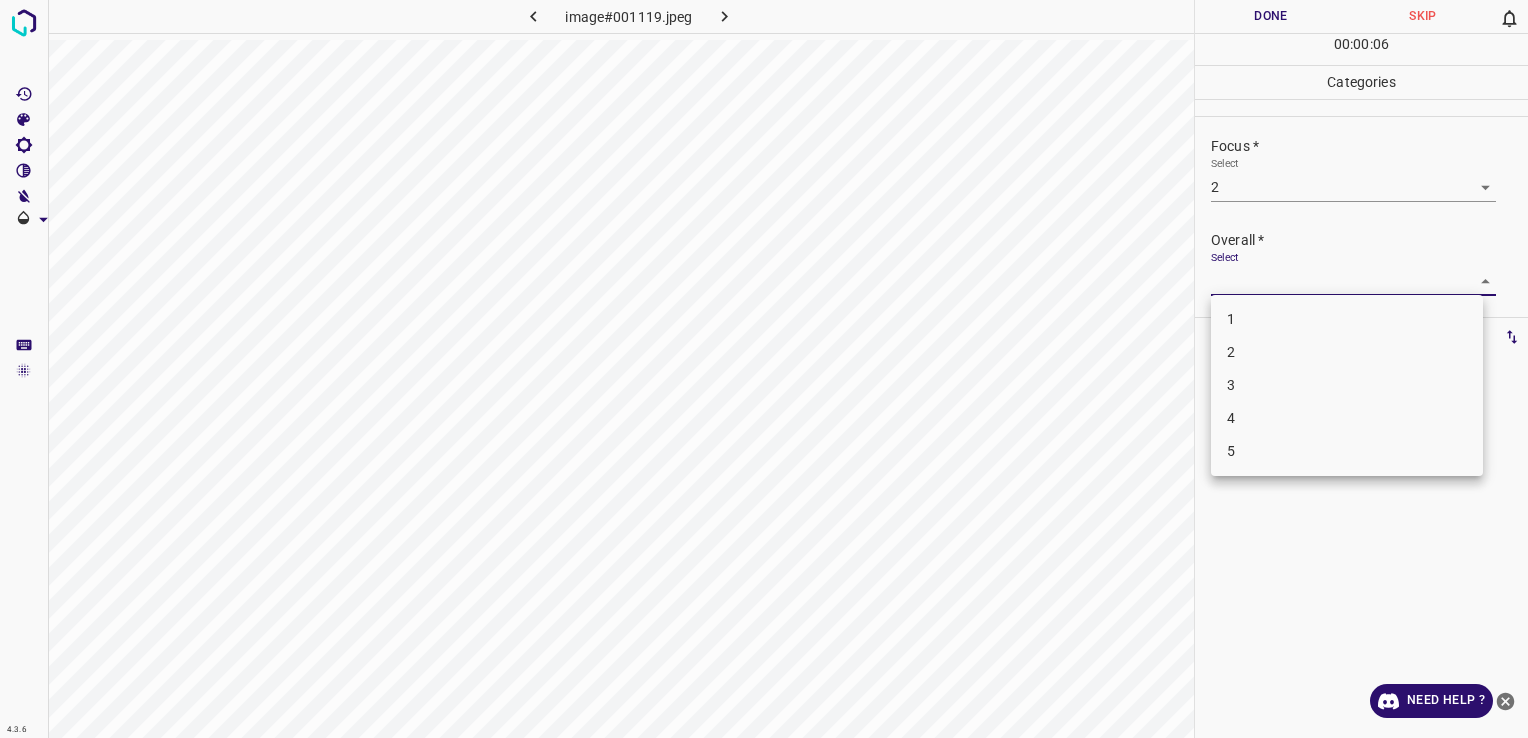 drag, startPoint x: 1455, startPoint y: 284, endPoint x: 1460, endPoint y: 344, distance: 60.207973 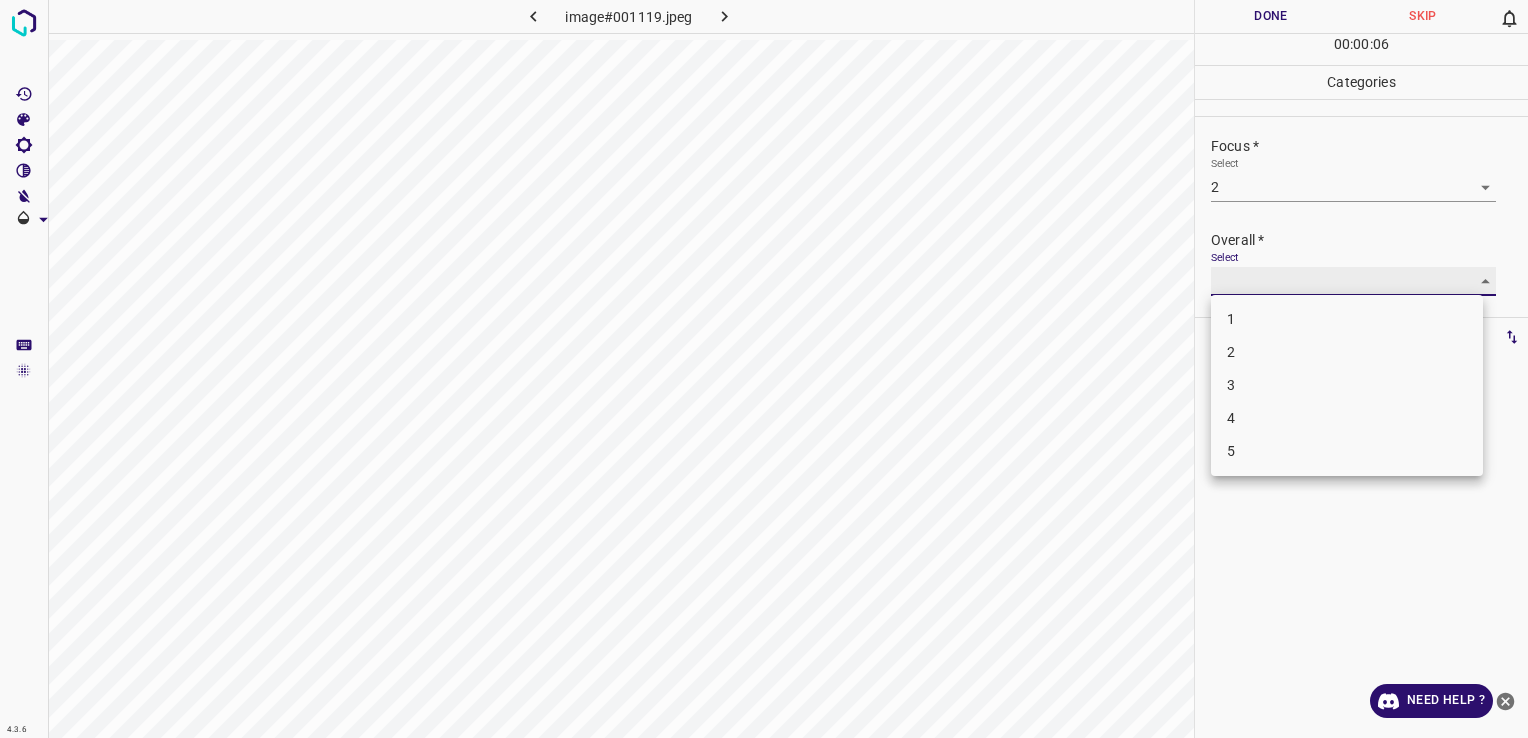 type on "2" 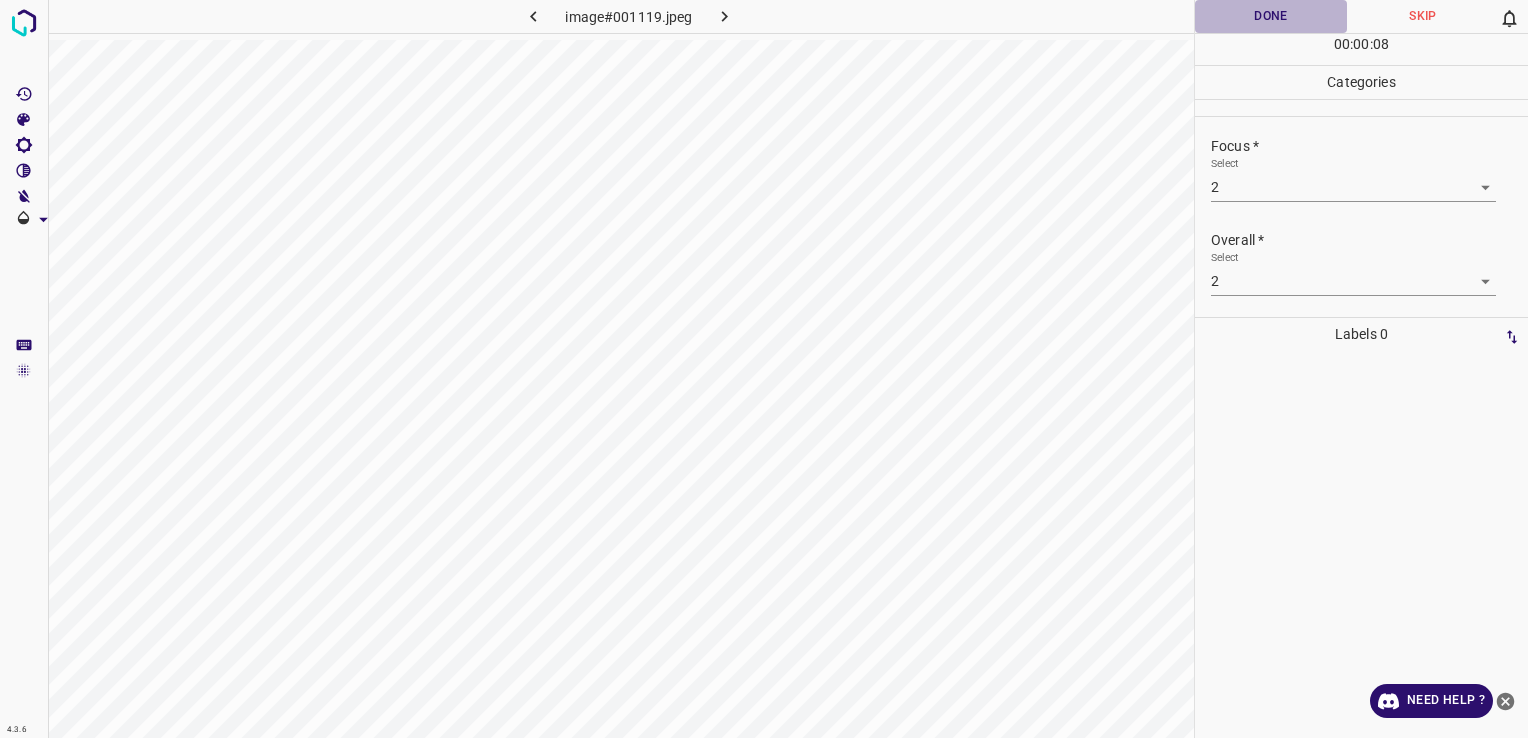 click on "Done" at bounding box center (1271, 16) 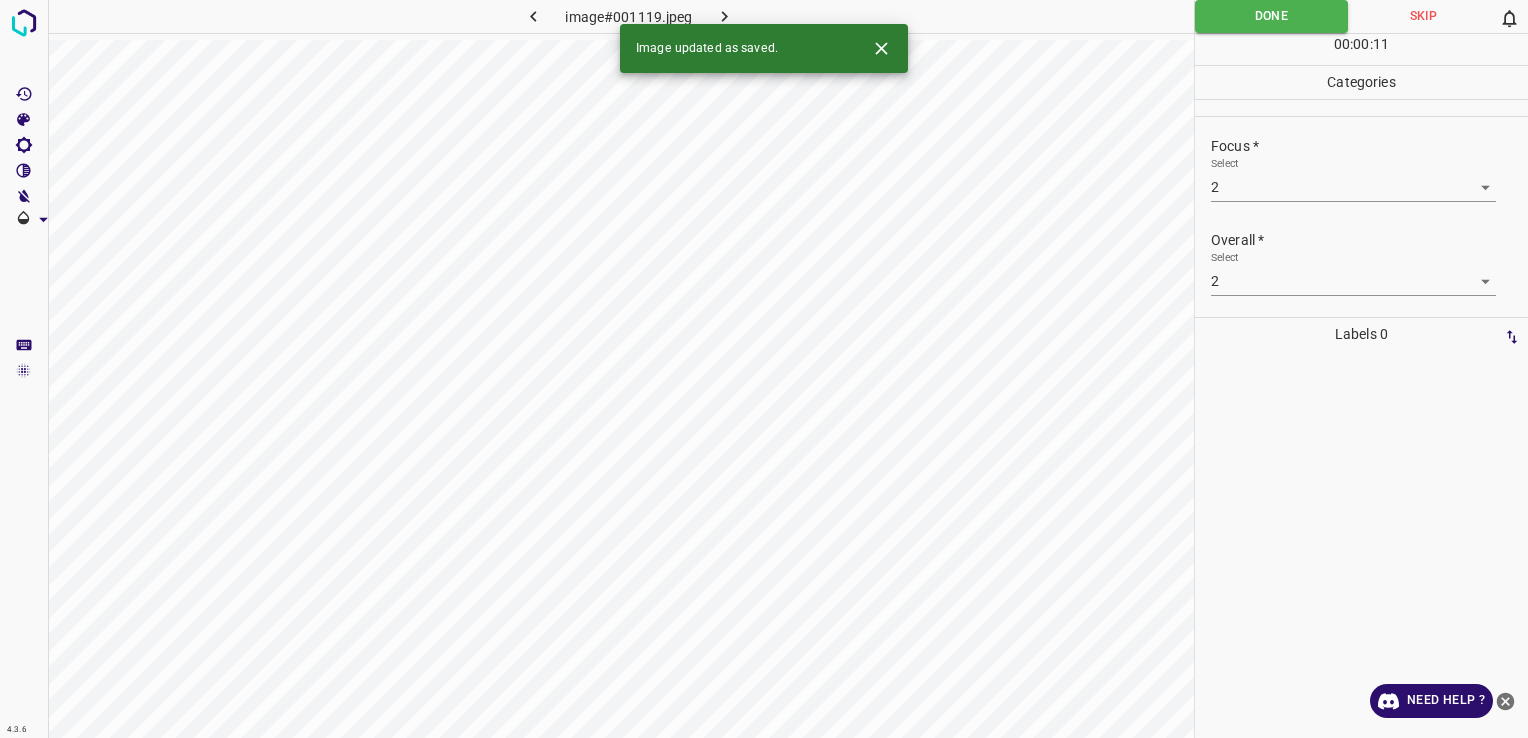 click at bounding box center (725, 16) 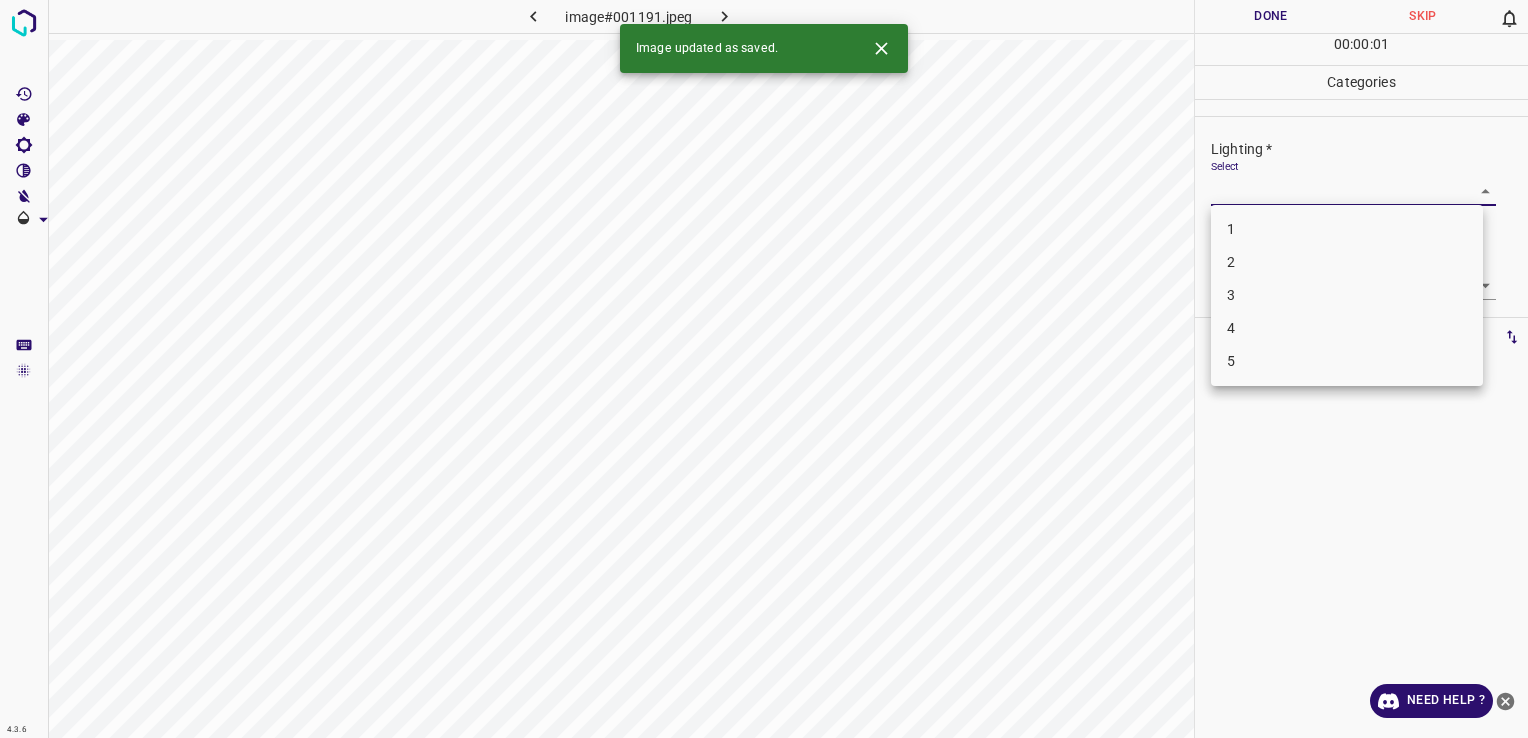 click on "4.3.6  image#001191.jpeg Done Skip 0 00   : 00   : 01   Categories Lighting *  Select ​ Focus *  Select ​ Overall *  Select ​ Labels   0 Categories 1 Lighting 2 Focus 3 Overall Tools Space Change between modes (Draw & Edit) I Auto labeling R Restore zoom M Zoom in N Zoom out Delete Delete selecte label Filters Z Restore filters X Saturation filter C Brightness filter V Contrast filter B Gray scale filter General O Download Image updated as saved. Need Help ? - Text - Hide - Delete 1 2 3 4 5" at bounding box center [764, 369] 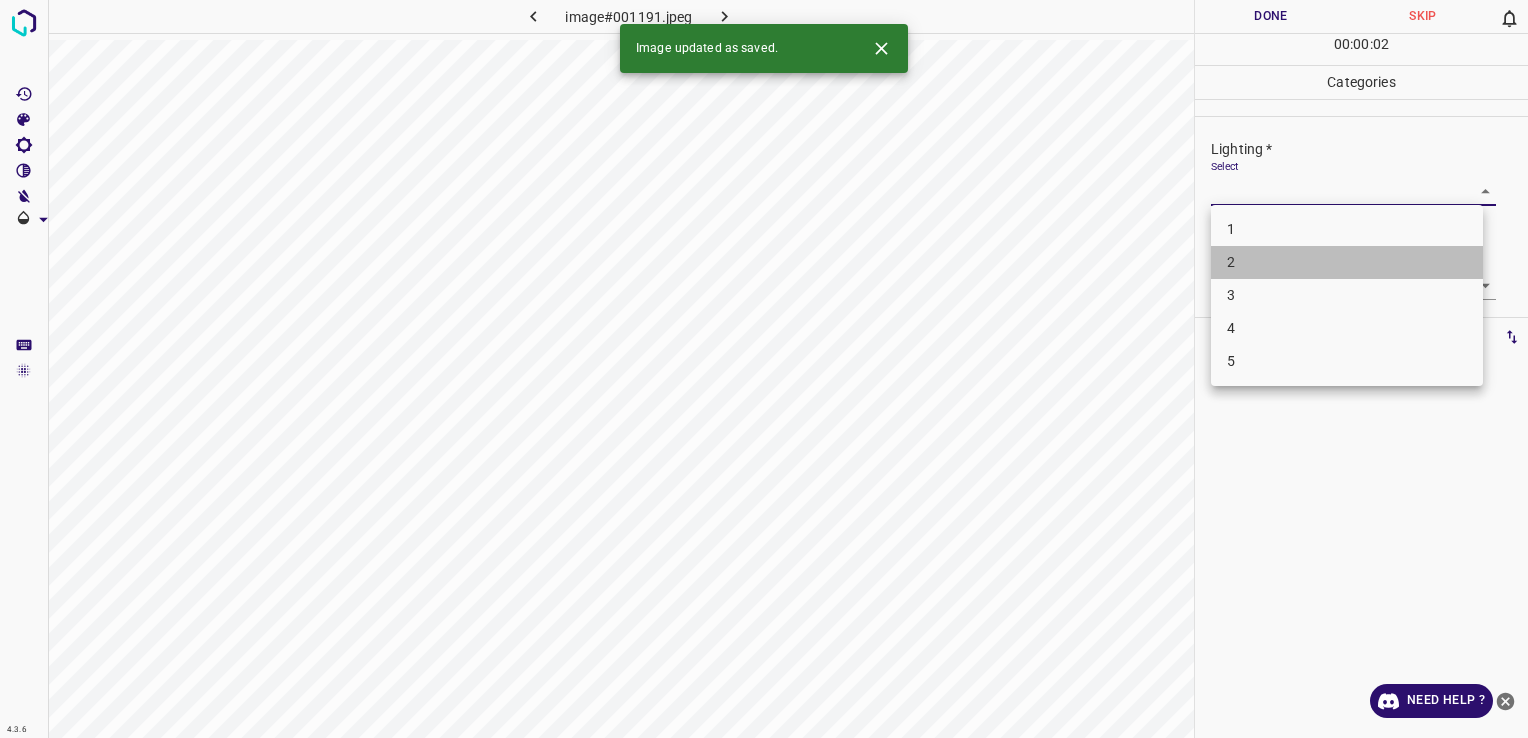 click on "2" at bounding box center [1347, 262] 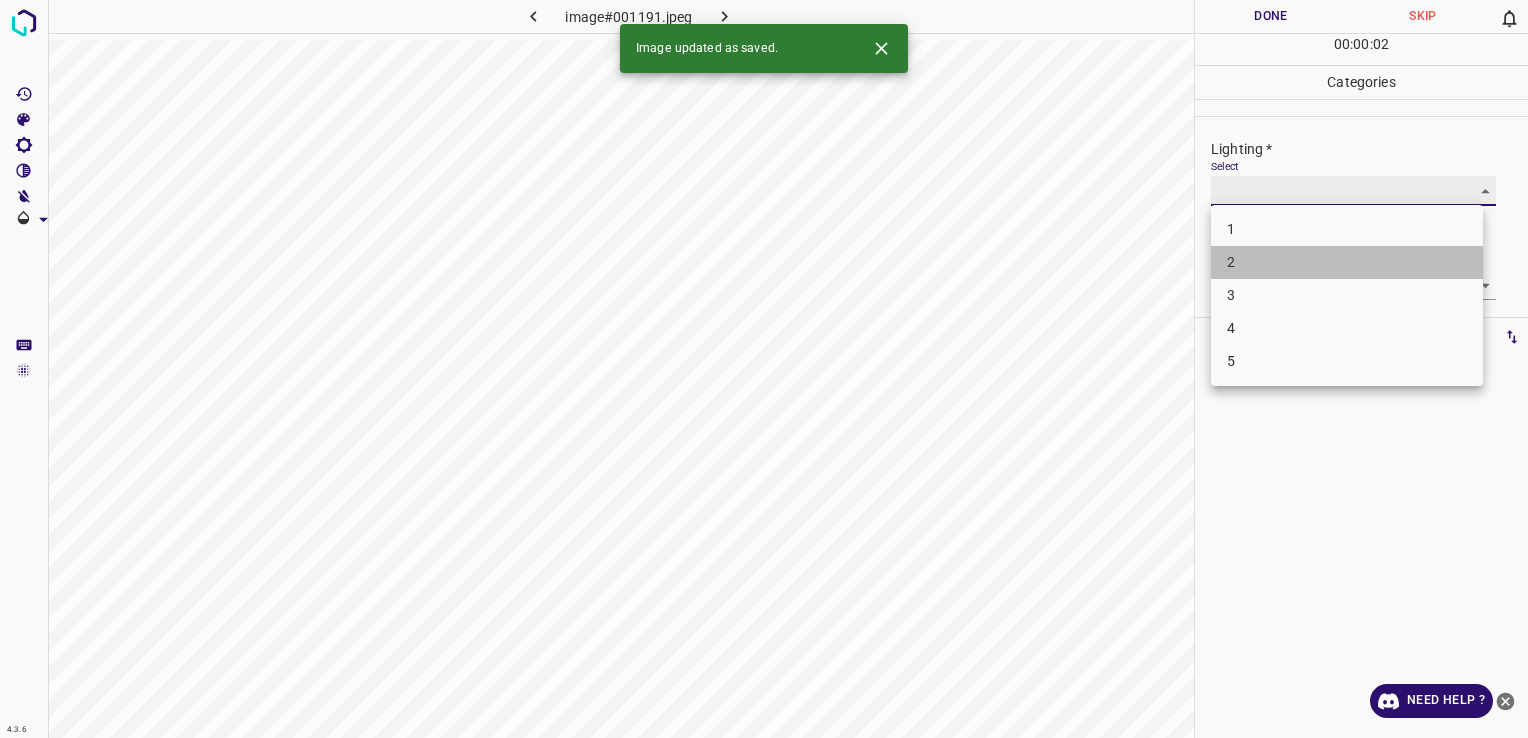 type on "2" 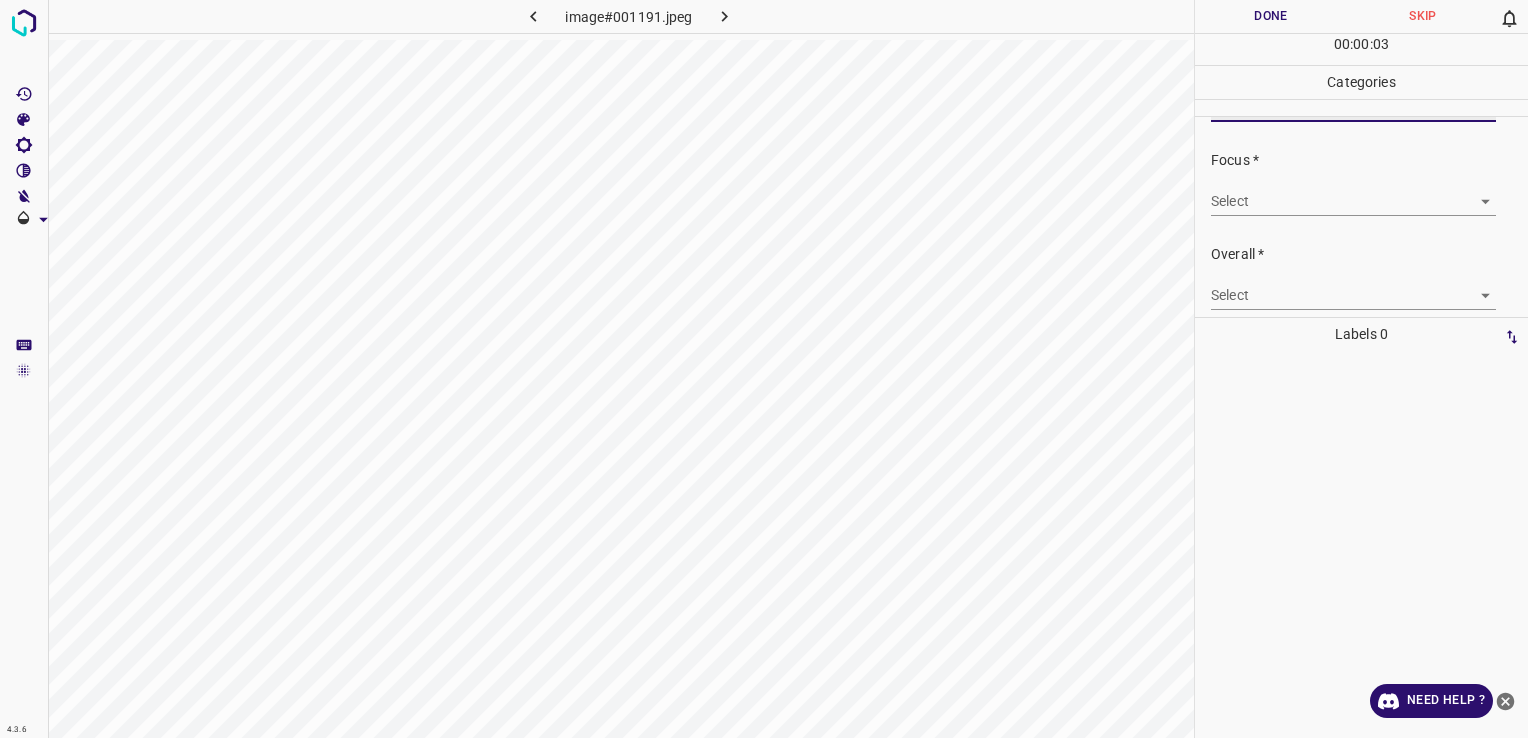 scroll, scrollTop: 98, scrollLeft: 0, axis: vertical 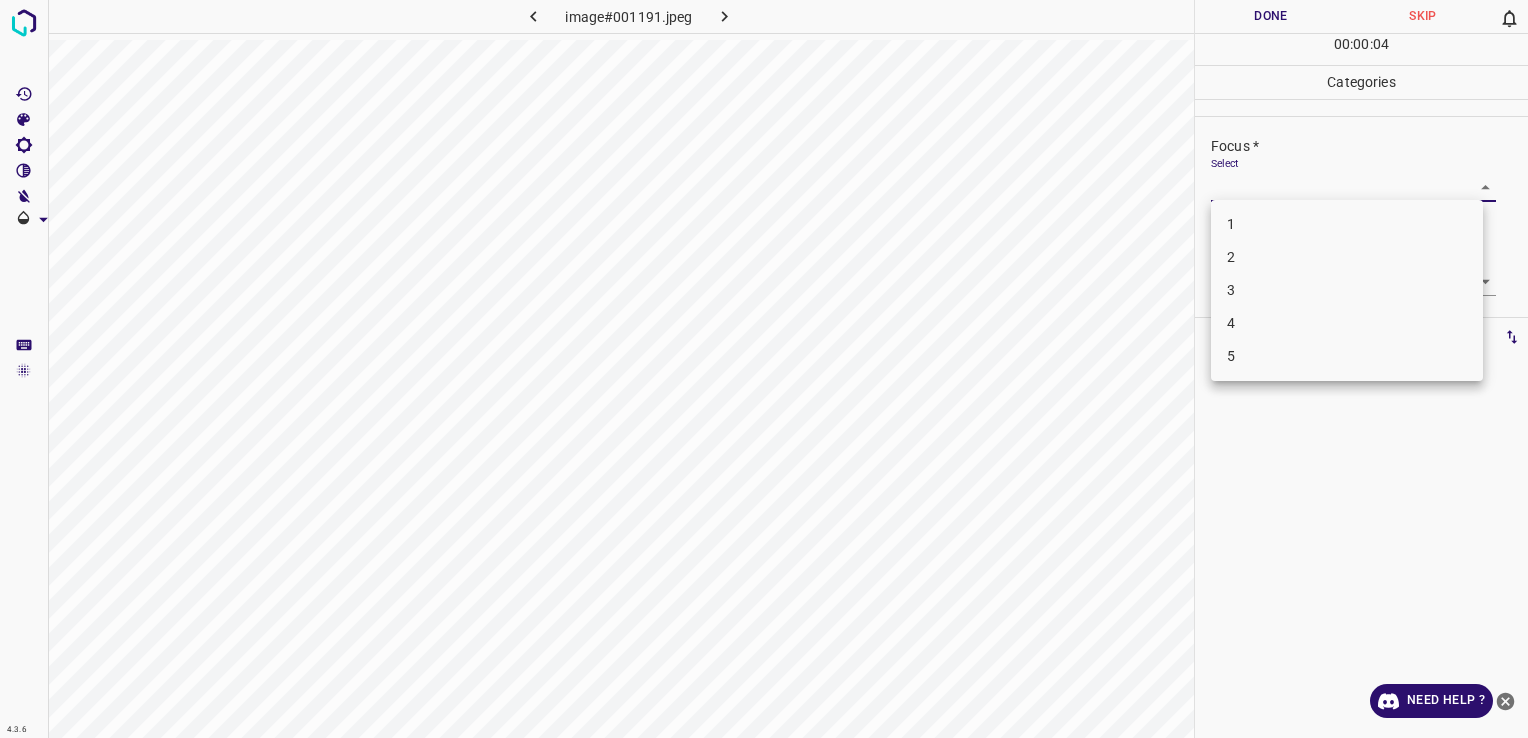 click on "4.3.6  image#001191.jpeg Done Skip 0 00   : 00   : 04   Categories Lighting *  Select 2 2 Focus *  Select ​ Overall *  Select ​ Labels   0 Categories 1 Lighting 2 Focus 3 Overall Tools Space Change between modes (Draw & Edit) I Auto labeling R Restore zoom M Zoom in N Zoom out Delete Delete selecte label Filters Z Restore filters X Saturation filter C Brightness filter V Contrast filter B Gray scale filter General O Download Need Help ? - Text - Hide - Delete 1 2 3 4 5" at bounding box center (764, 369) 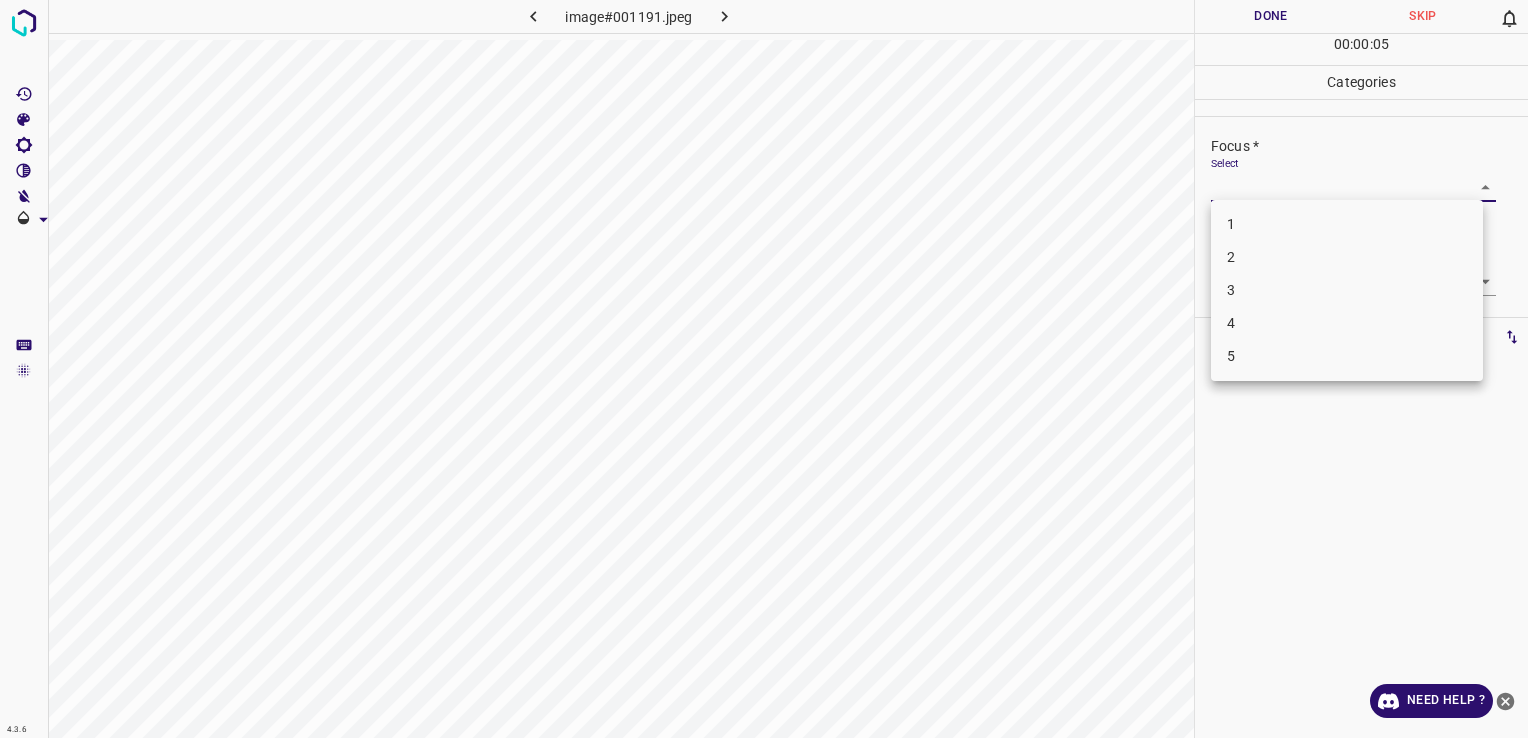 click on "2" at bounding box center (1347, 257) 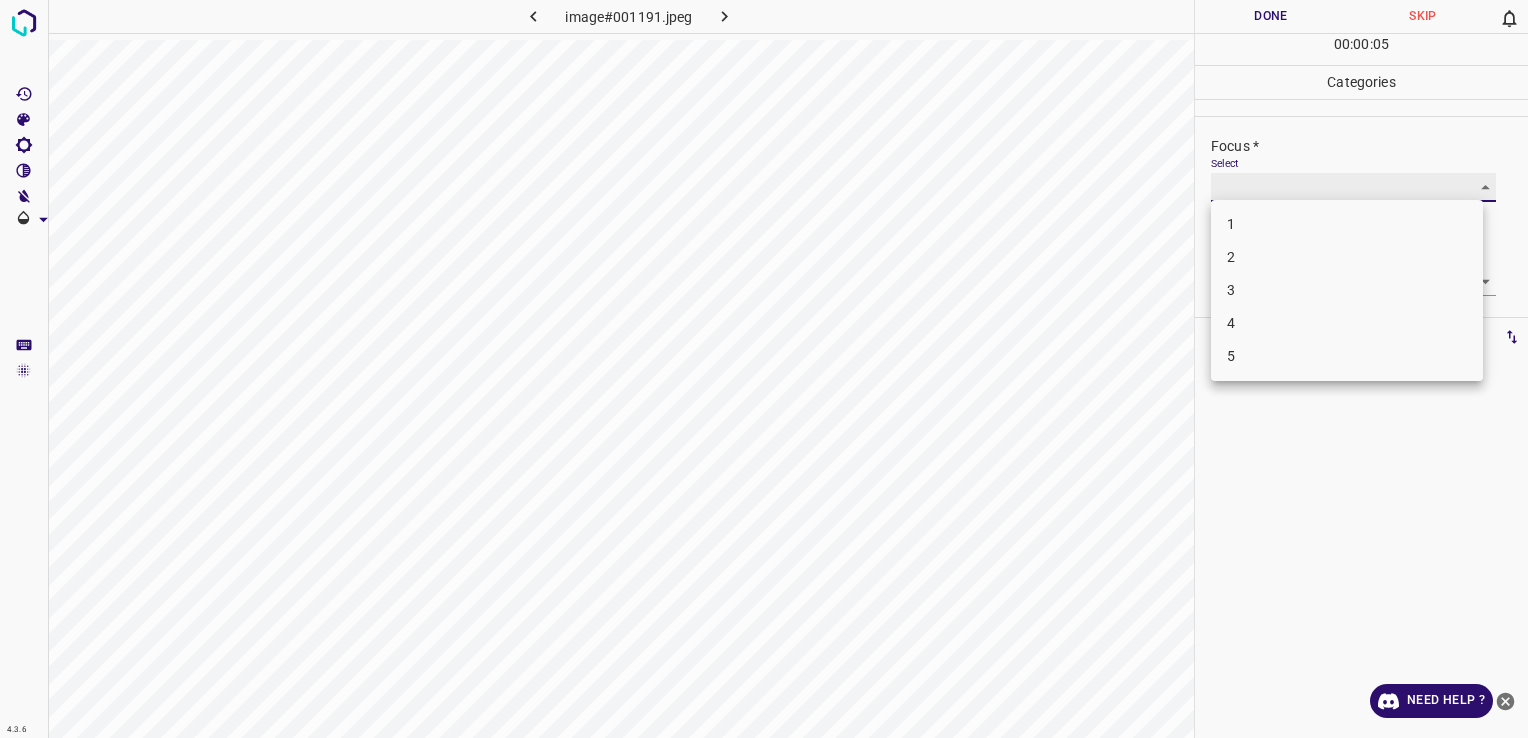type on "2" 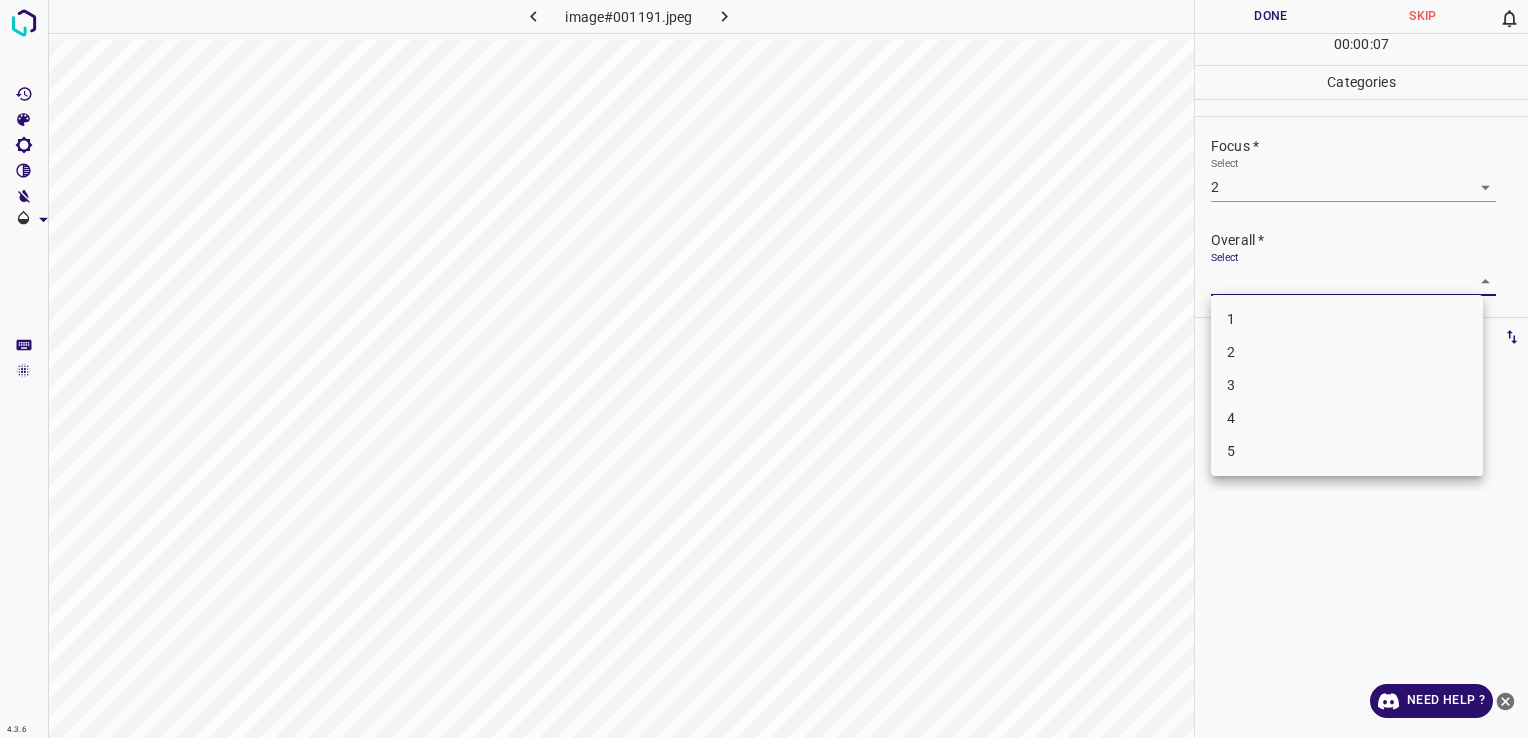 click on "4.3.6  image#001191.jpeg Done Skip 0 00   : 00   : 07   Categories Lighting *  Select 2 2 Focus *  Select 2 2 Overall *  Select ​ Labels   0 Categories 1 Lighting 2 Focus 3 Overall Tools Space Change between modes (Draw & Edit) I Auto labeling R Restore zoom M Zoom in N Zoom out Delete Delete selecte label Filters Z Restore filters X Saturation filter C Brightness filter V Contrast filter B Gray scale filter General O Download Need Help ? - Text - Hide - Delete 1 2 3 4 5" at bounding box center [764, 369] 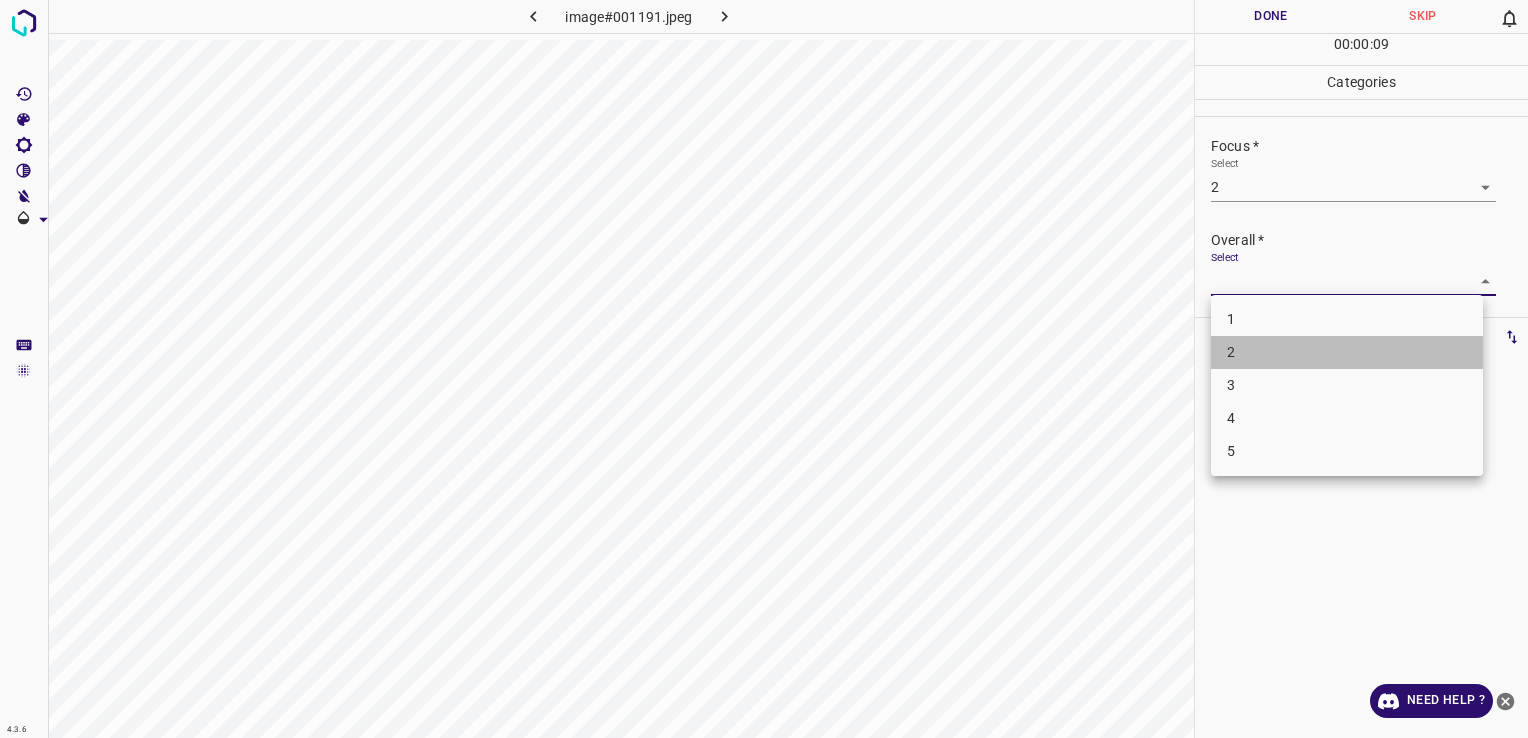 click on "2" at bounding box center (1347, 352) 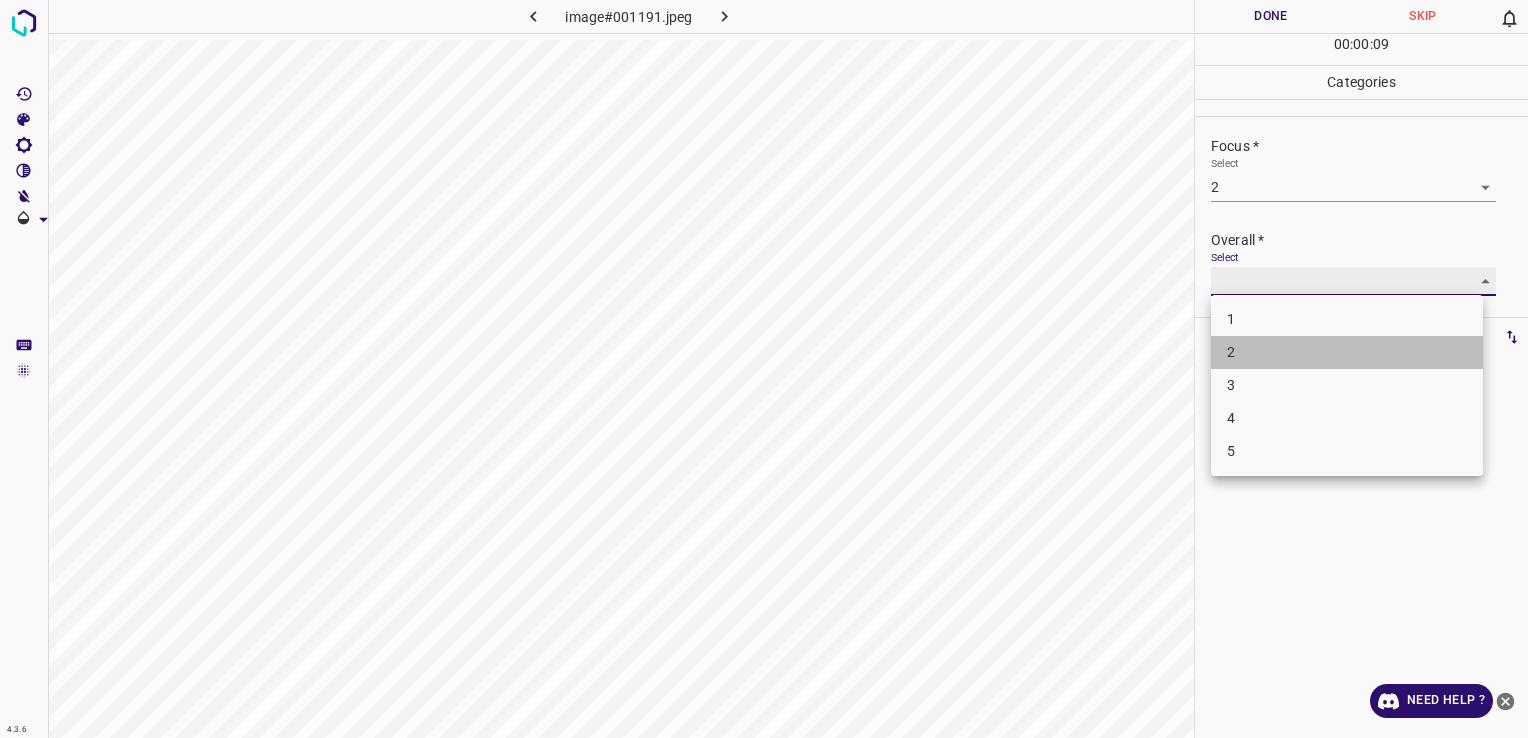 type on "2" 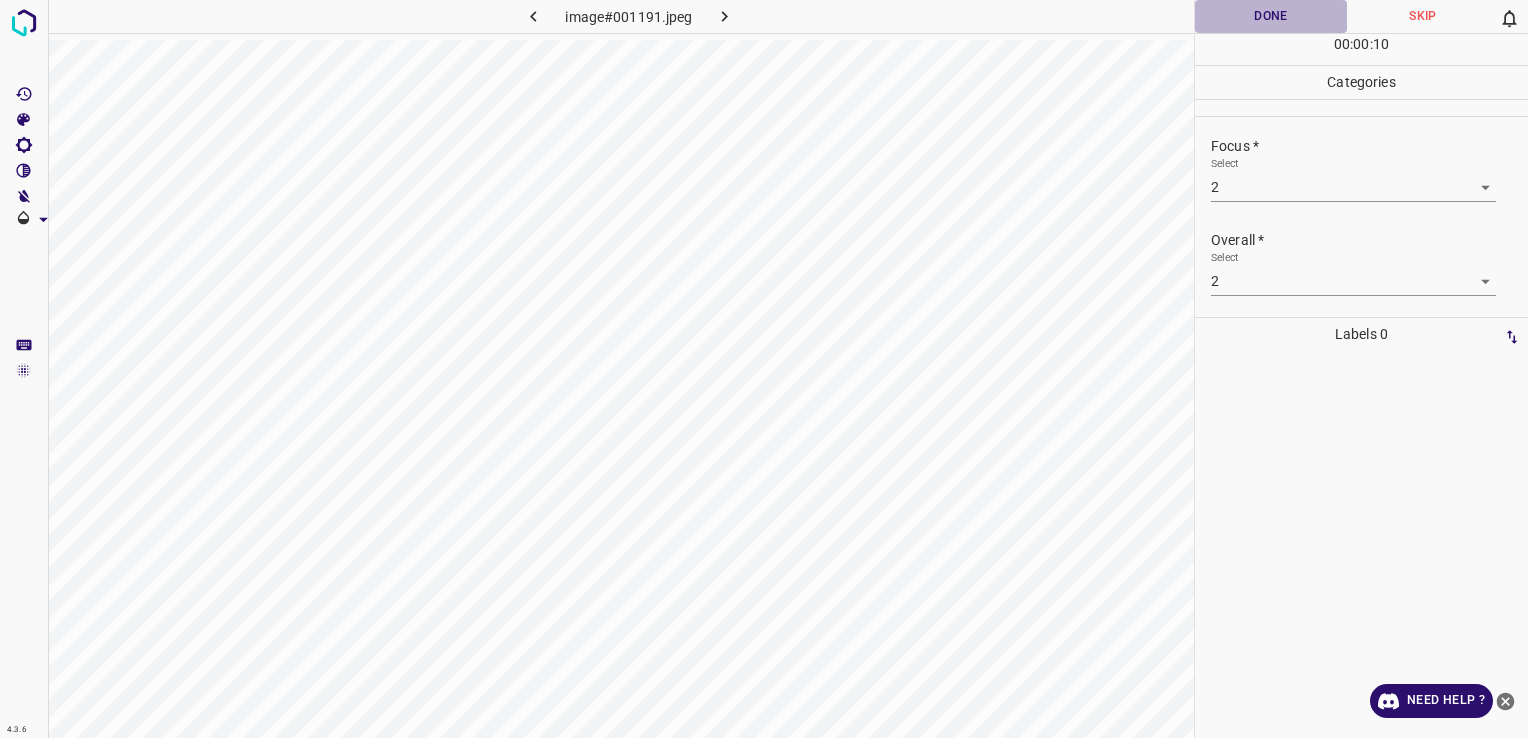 click on "Done" at bounding box center [1271, 16] 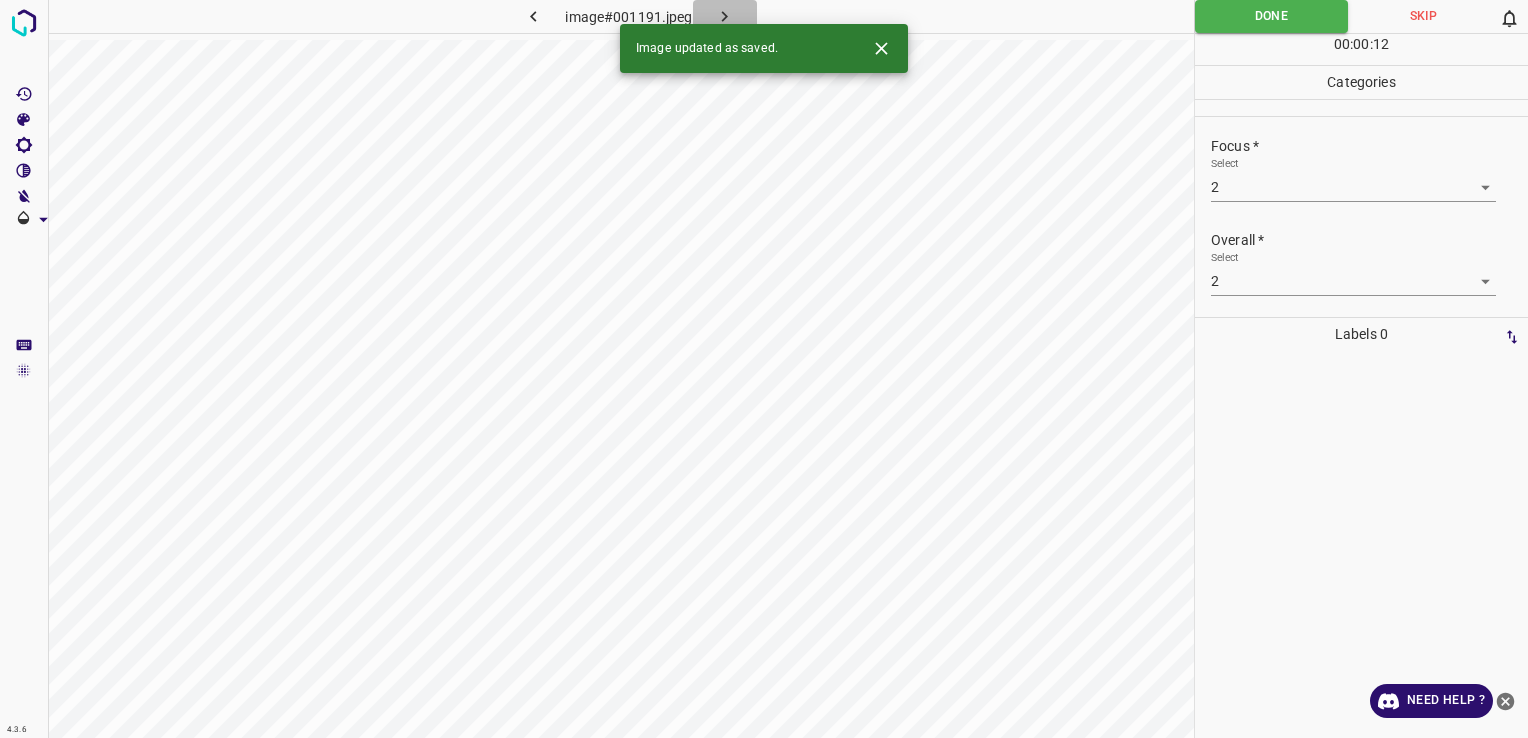 click 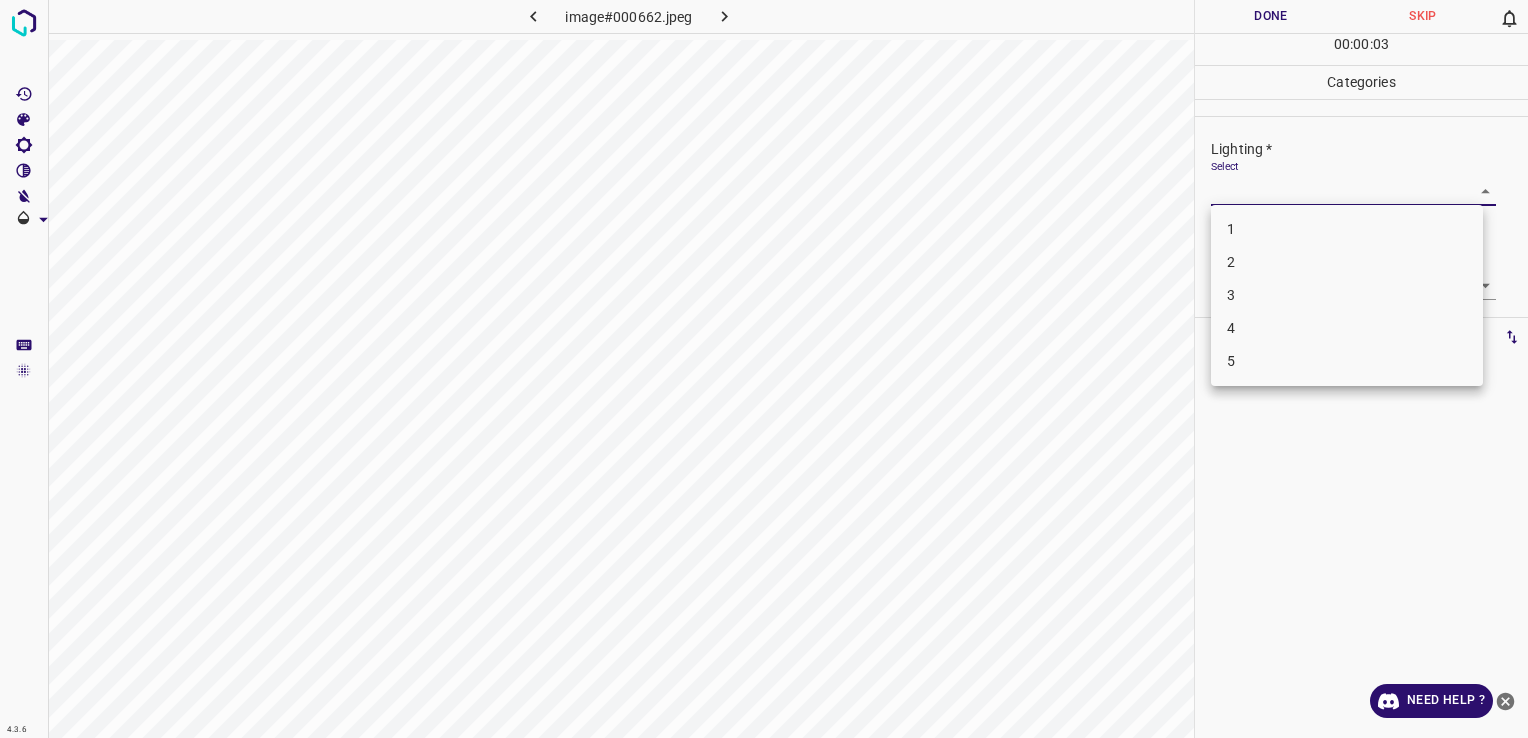 click on "4.3.6  image#000662.jpeg Done Skip 0 00   : 00   : 03   Categories Lighting *  Select ​ Focus *  Select ​ Overall *  Select ​ Labels   0 Categories 1 Lighting 2 Focus 3 Overall Tools Space Change between modes (Draw & Edit) I Auto labeling R Restore zoom M Zoom in N Zoom out Delete Delete selecte label Filters Z Restore filters X Saturation filter C Brightness filter V Contrast filter B Gray scale filter General O Download Need Help ? - Text - Hide - Delete 1 2 3 4 5" at bounding box center (764, 369) 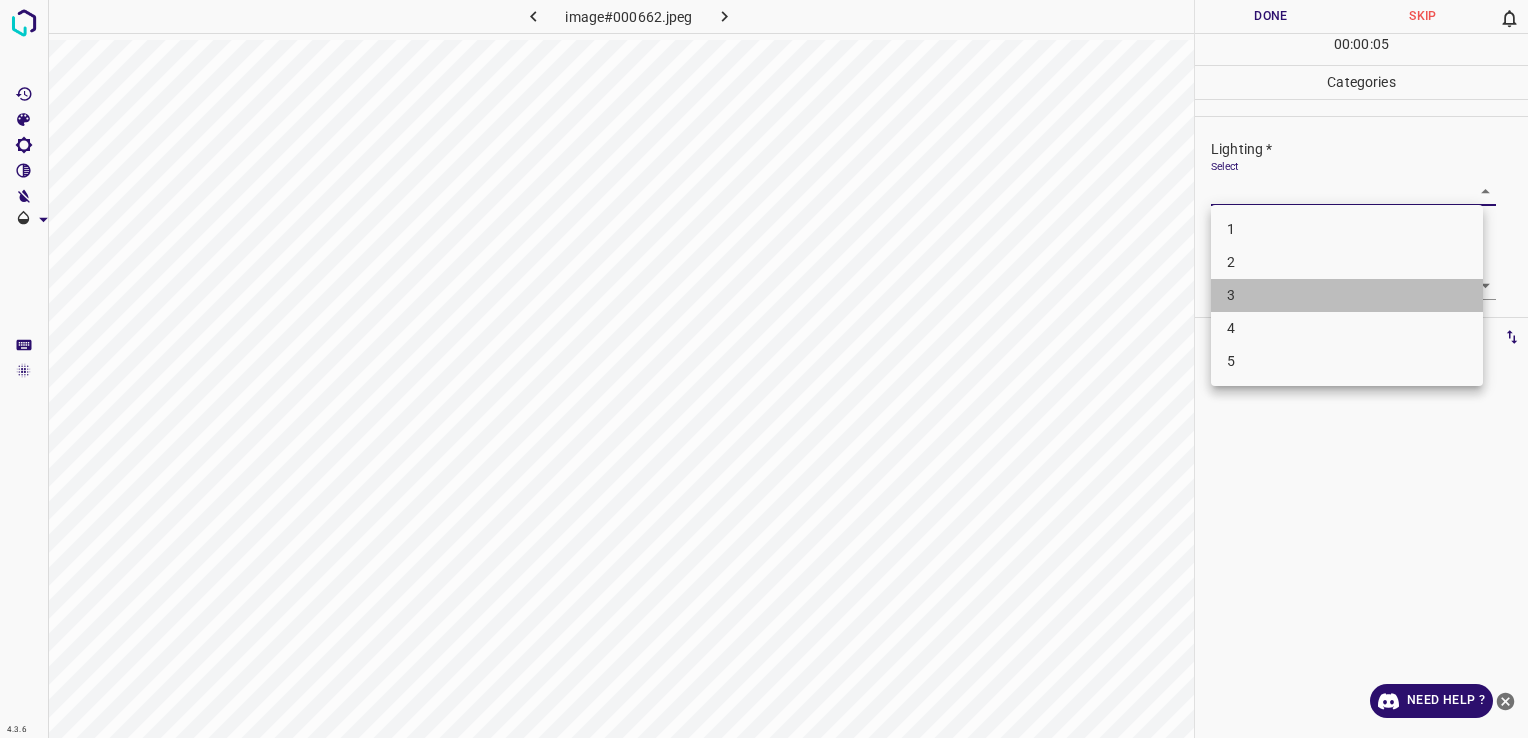 click on "3" at bounding box center (1347, 295) 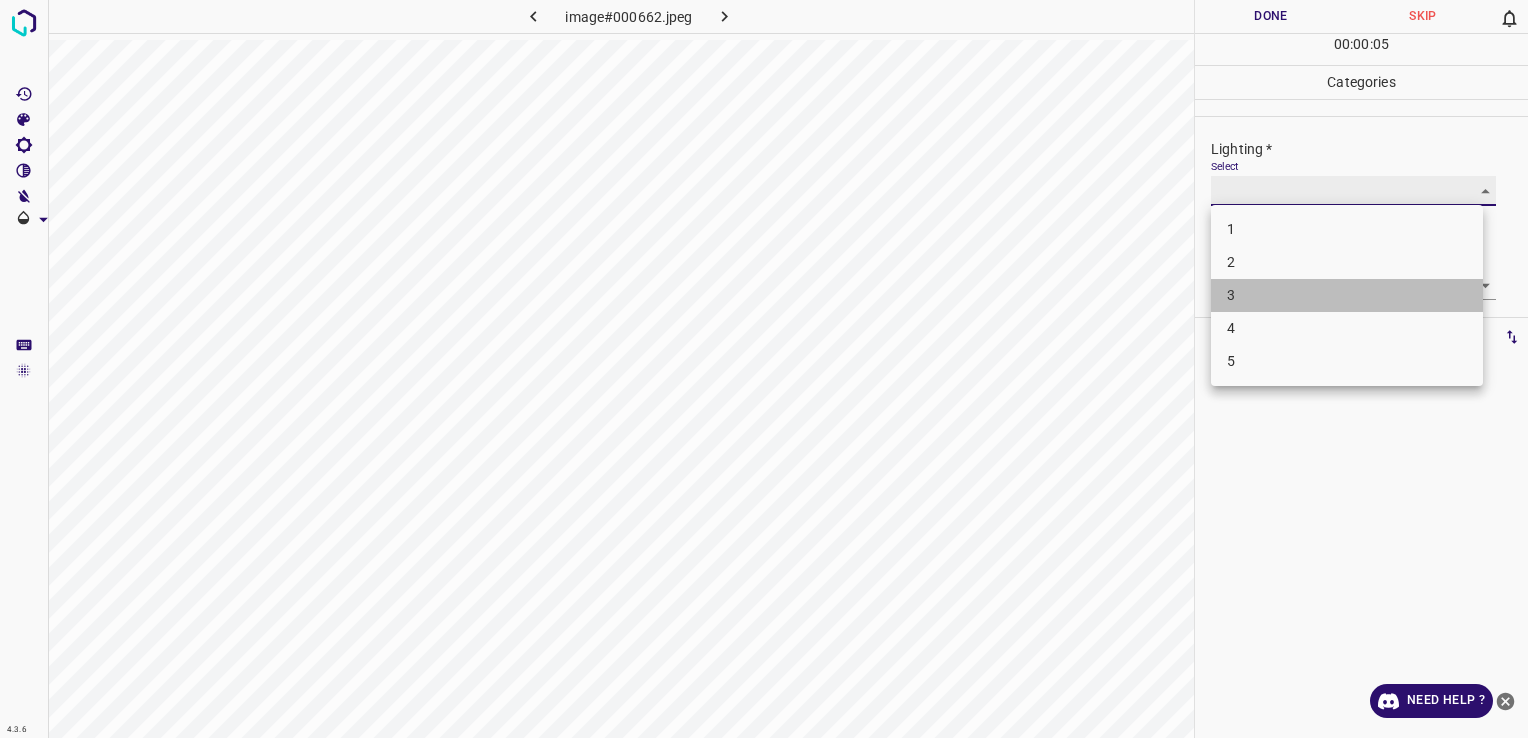 type on "3" 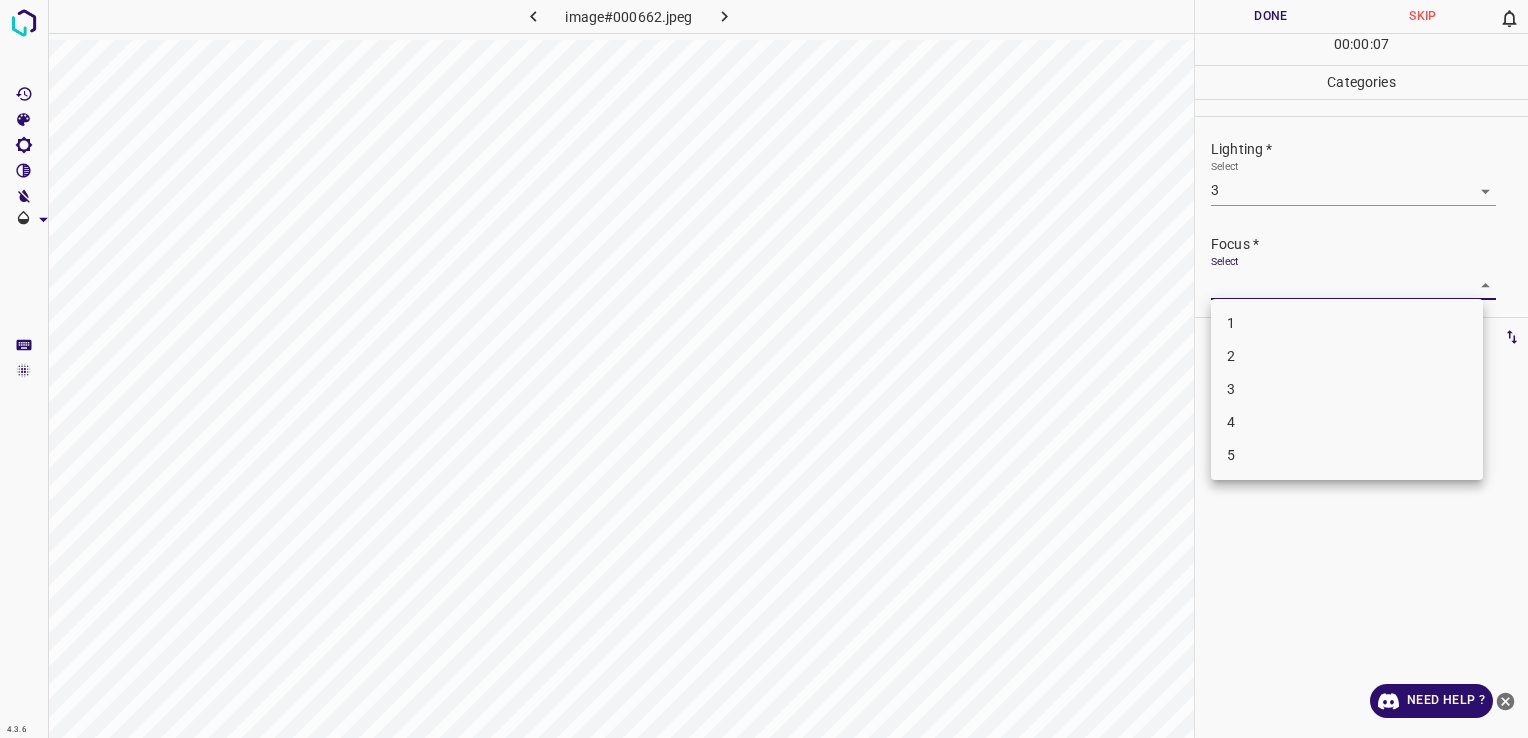 drag, startPoint x: 1359, startPoint y: 294, endPoint x: 1397, endPoint y: 386, distance: 99.53894 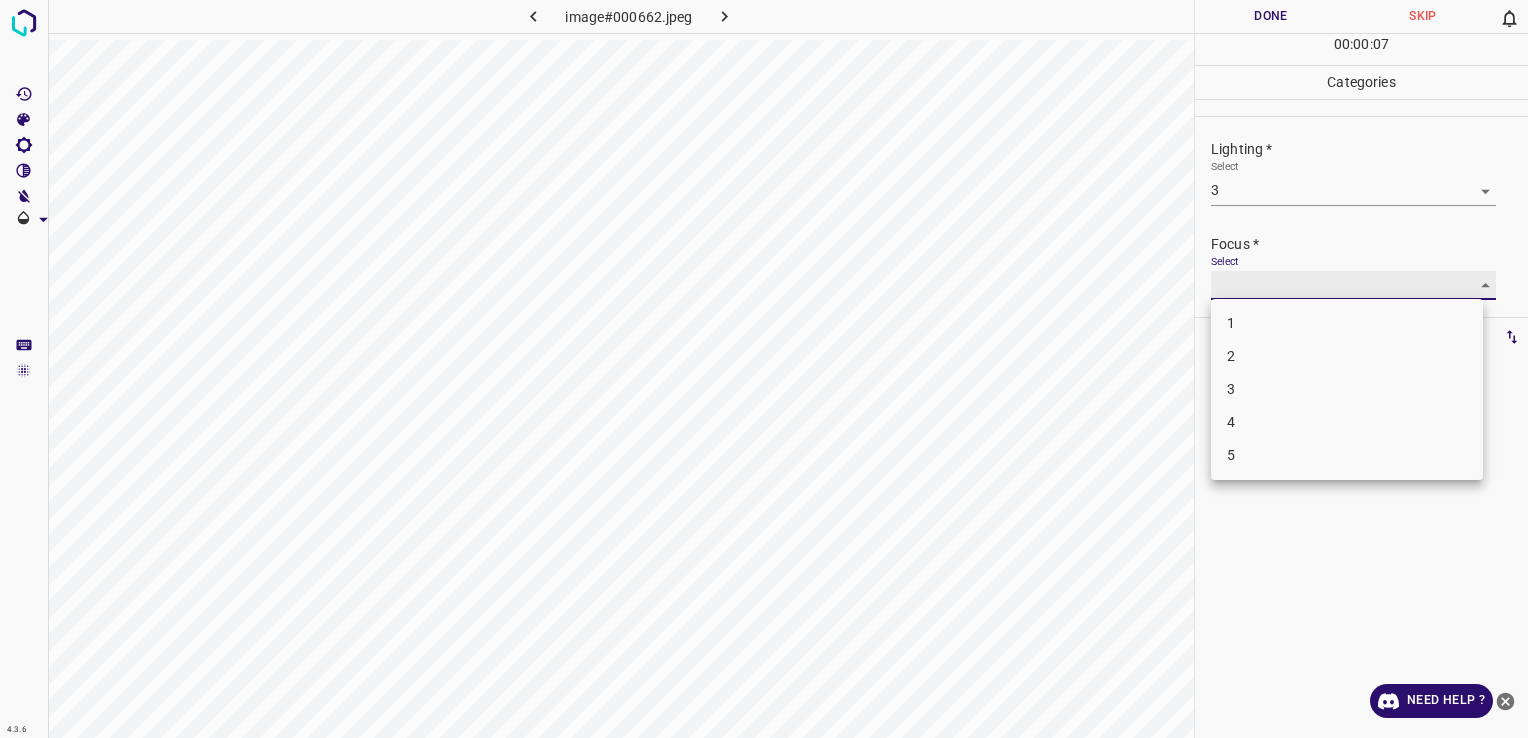 type on "3" 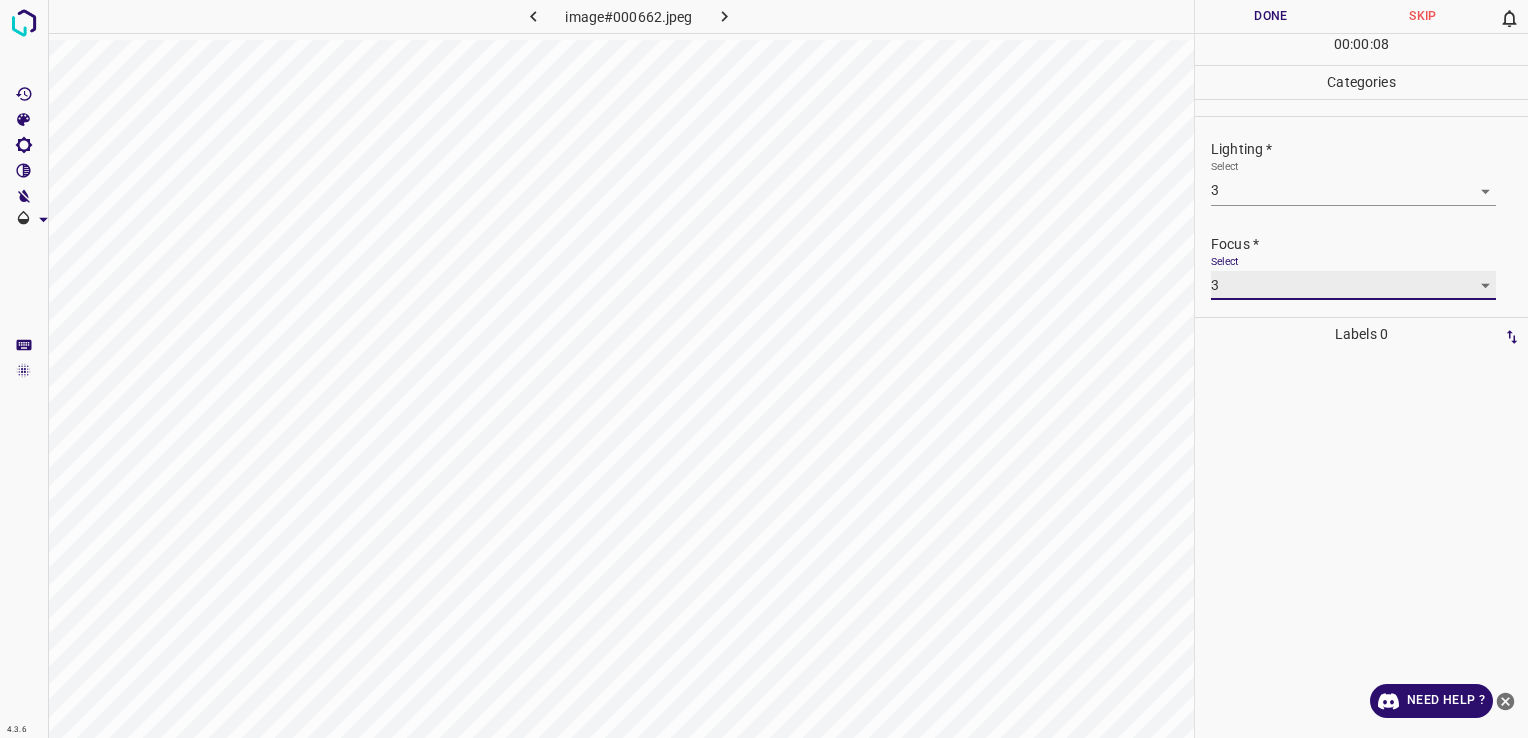 scroll, scrollTop: 87, scrollLeft: 0, axis: vertical 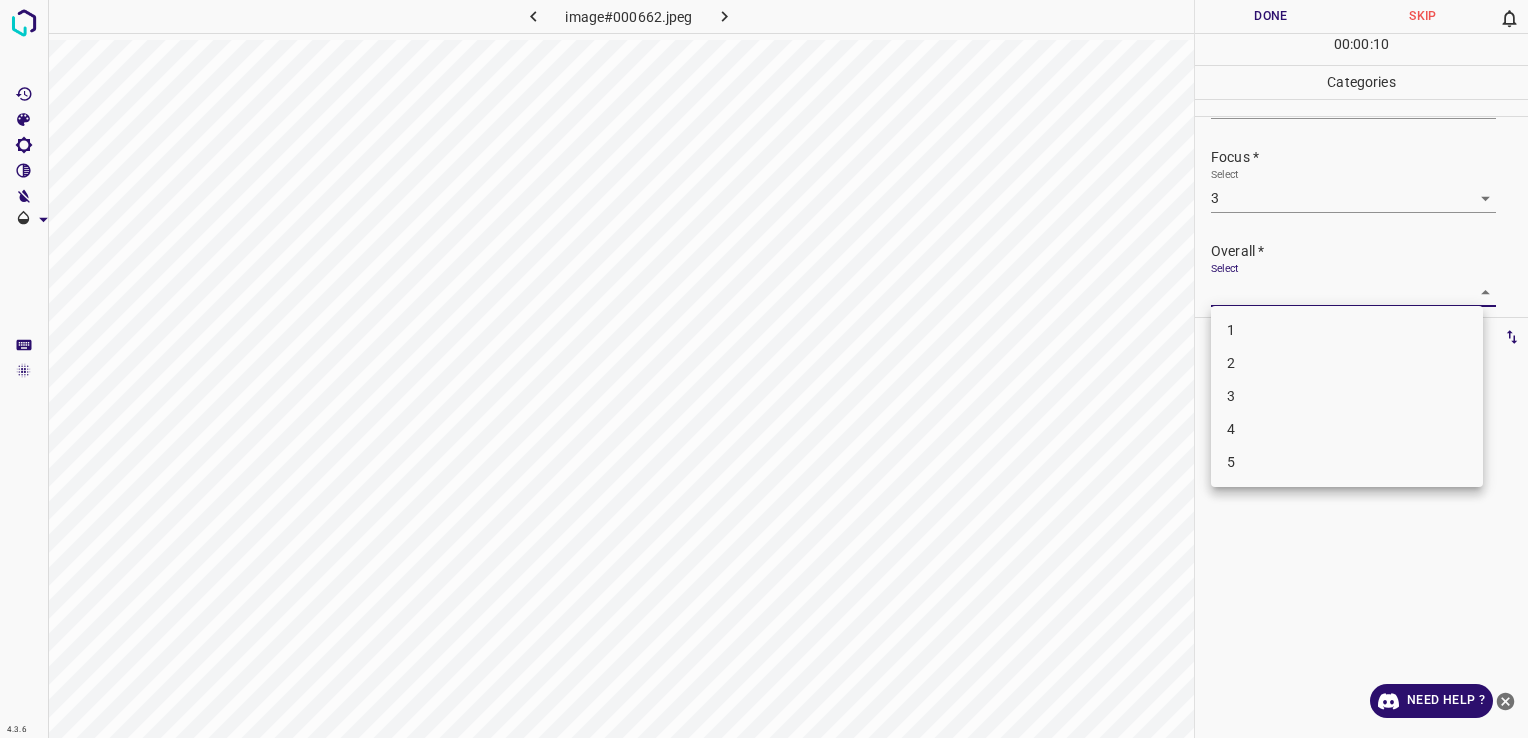 click on "4.3.6  image#000662.jpeg Done Skip 0 00   : 00   : 10   Categories Lighting *  Select 3 3 Focus *  Select 3 3 Overall *  Select ​ Labels   0 Categories 1 Lighting 2 Focus 3 Overall Tools Space Change between modes (Draw & Edit) I Auto labeling R Restore zoom M Zoom in N Zoom out Delete Delete selecte label Filters Z Restore filters X Saturation filter C Brightness filter V Contrast filter B Gray scale filter General O Download Need Help ? - Text - Hide - Delete 1 2 3 4 5" at bounding box center (764, 369) 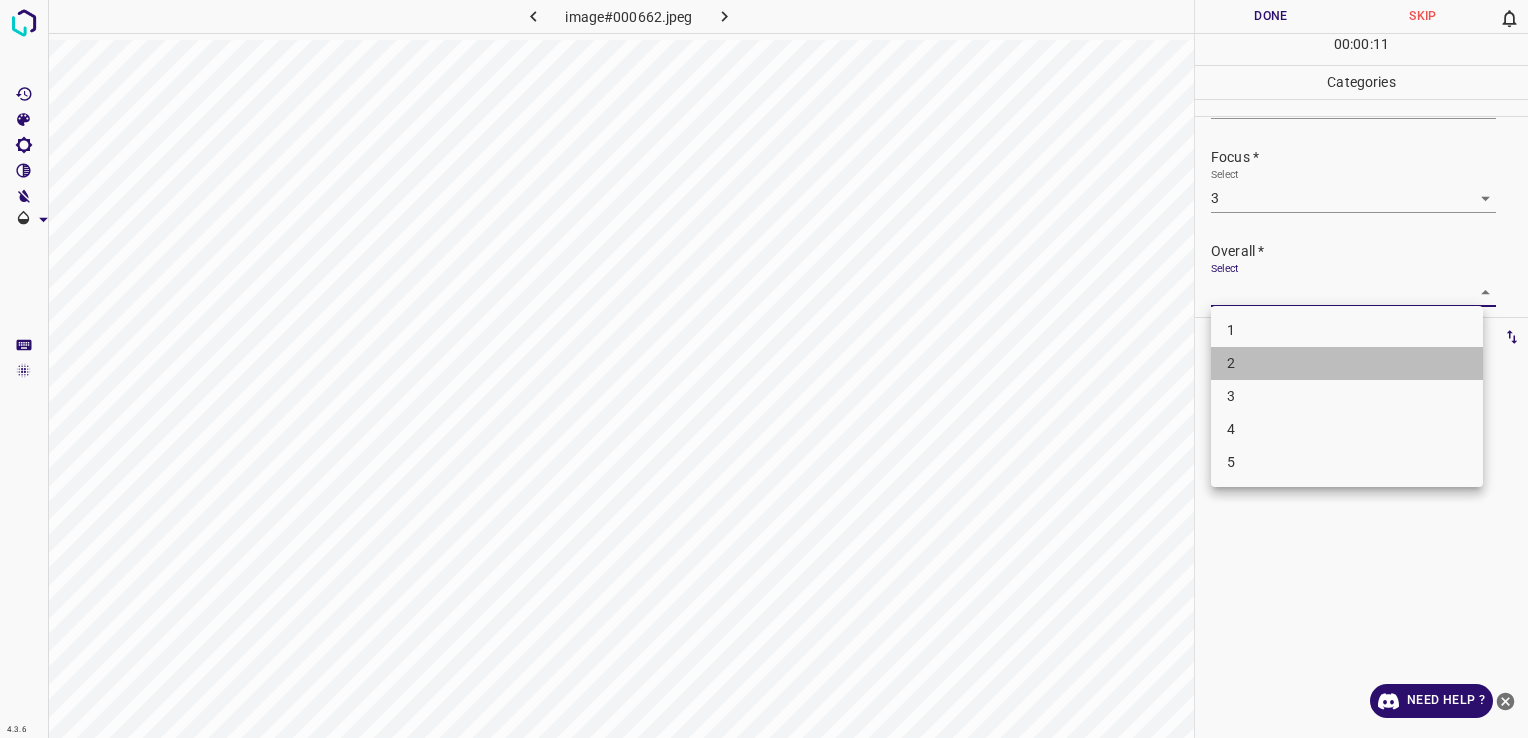 click on "2" at bounding box center [1347, 363] 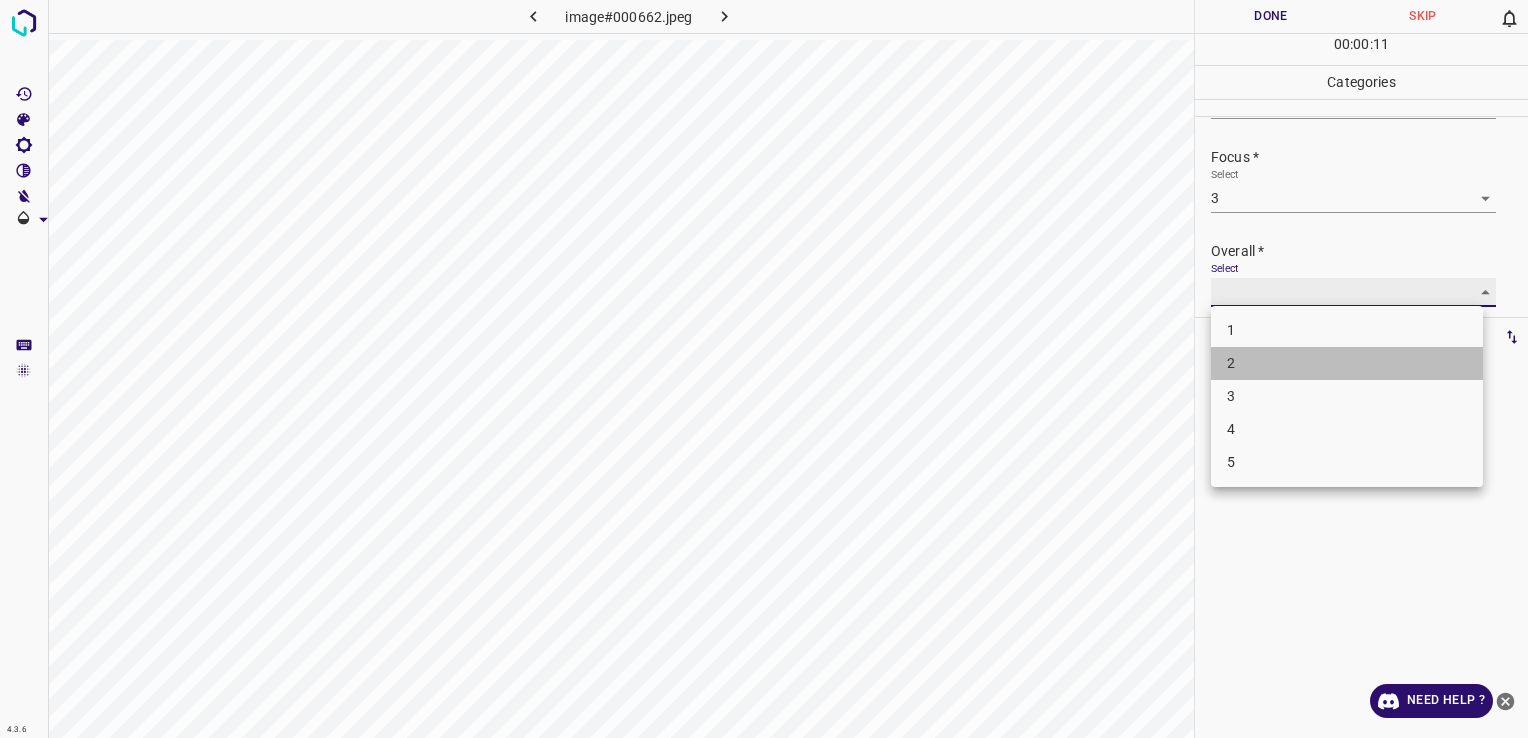 type 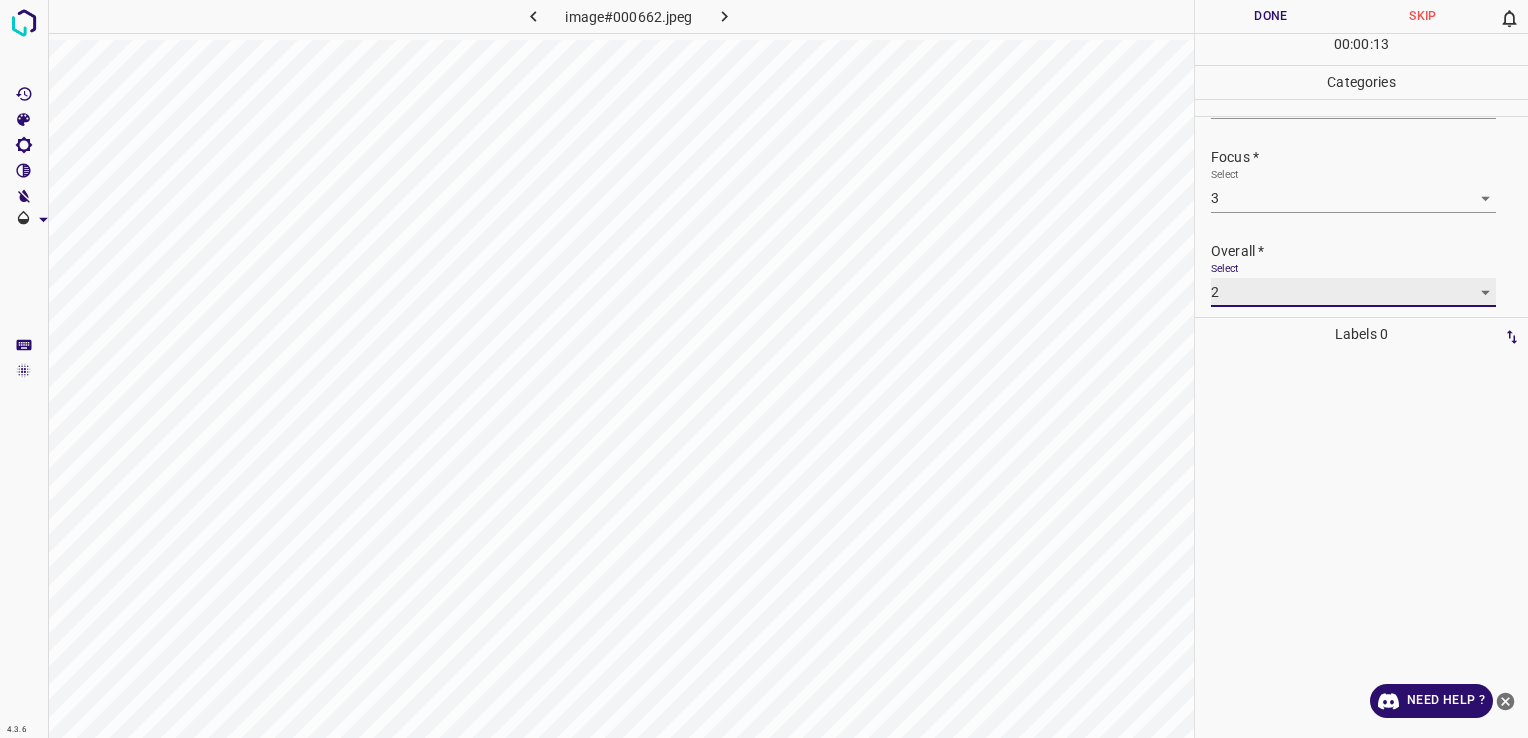 scroll, scrollTop: 0, scrollLeft: 0, axis: both 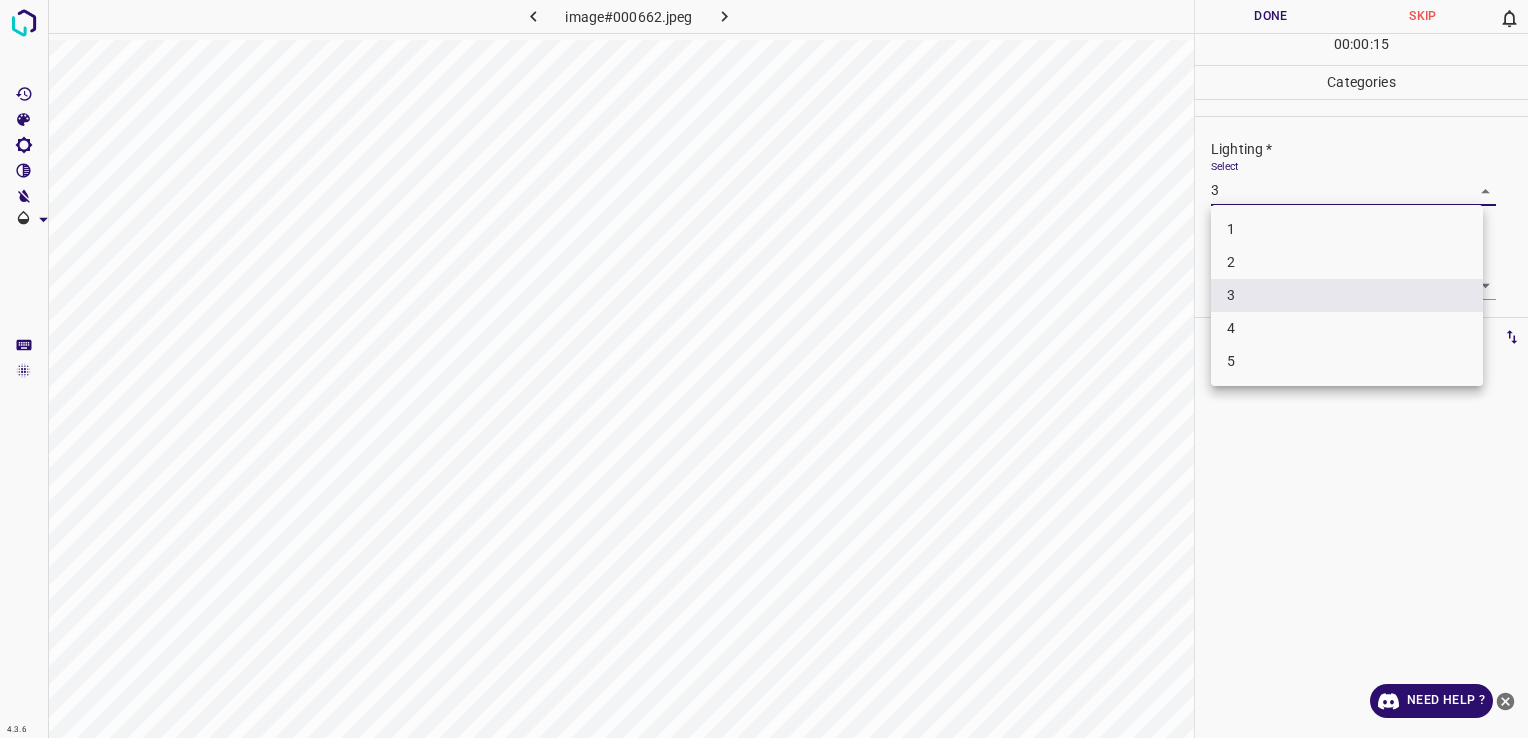drag, startPoint x: 1400, startPoint y: 194, endPoint x: 1411, endPoint y: 265, distance: 71.84706 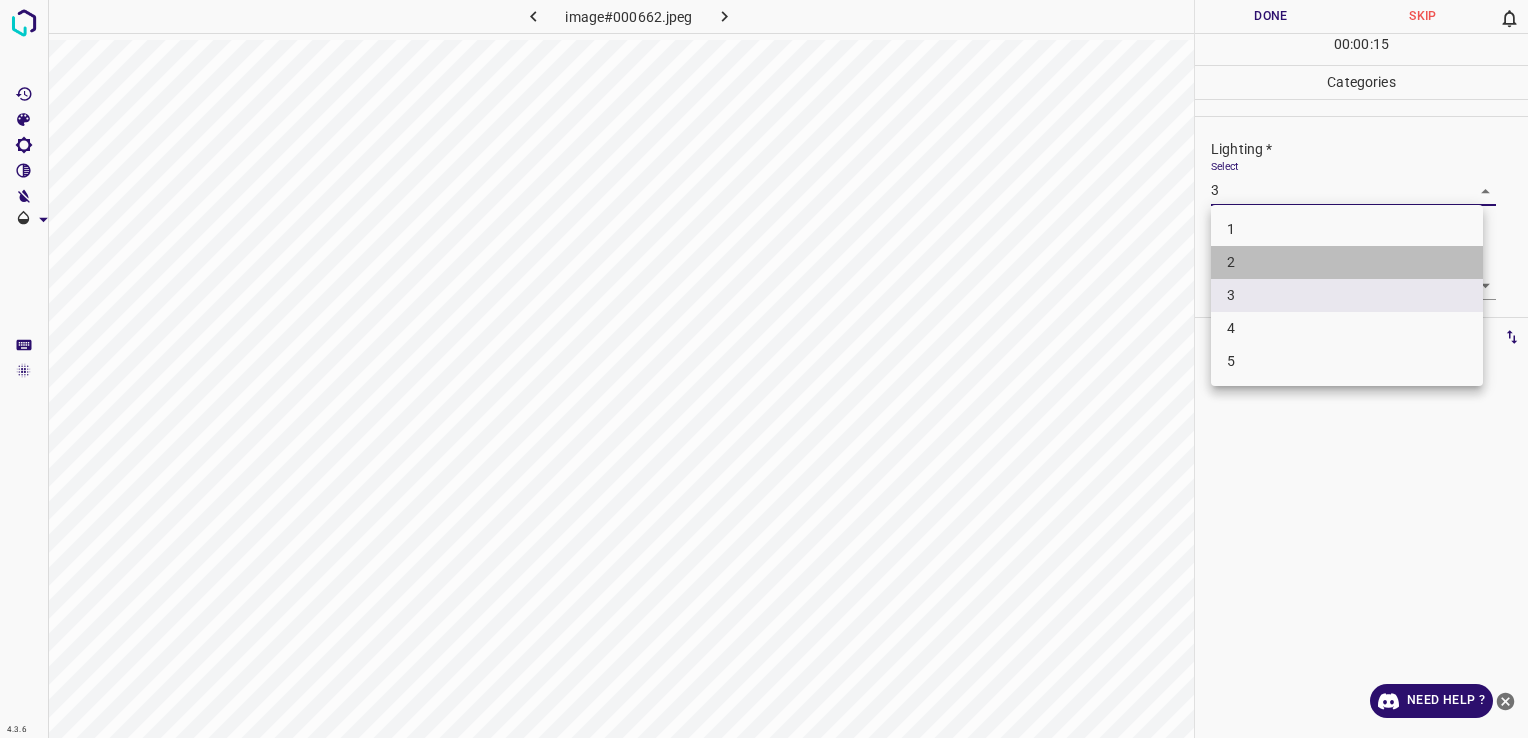 click on "2" at bounding box center (1347, 262) 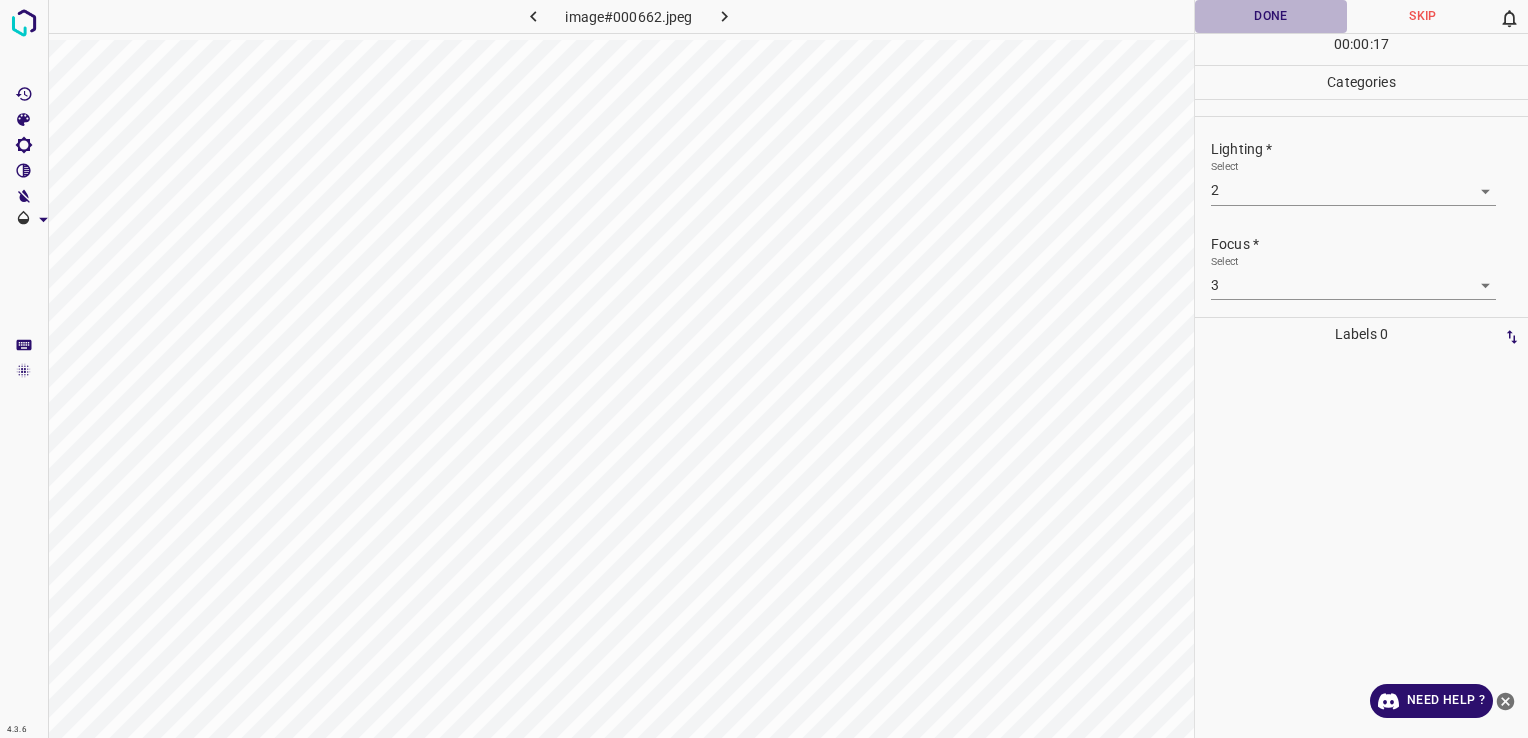 click on "Done" at bounding box center (1271, 16) 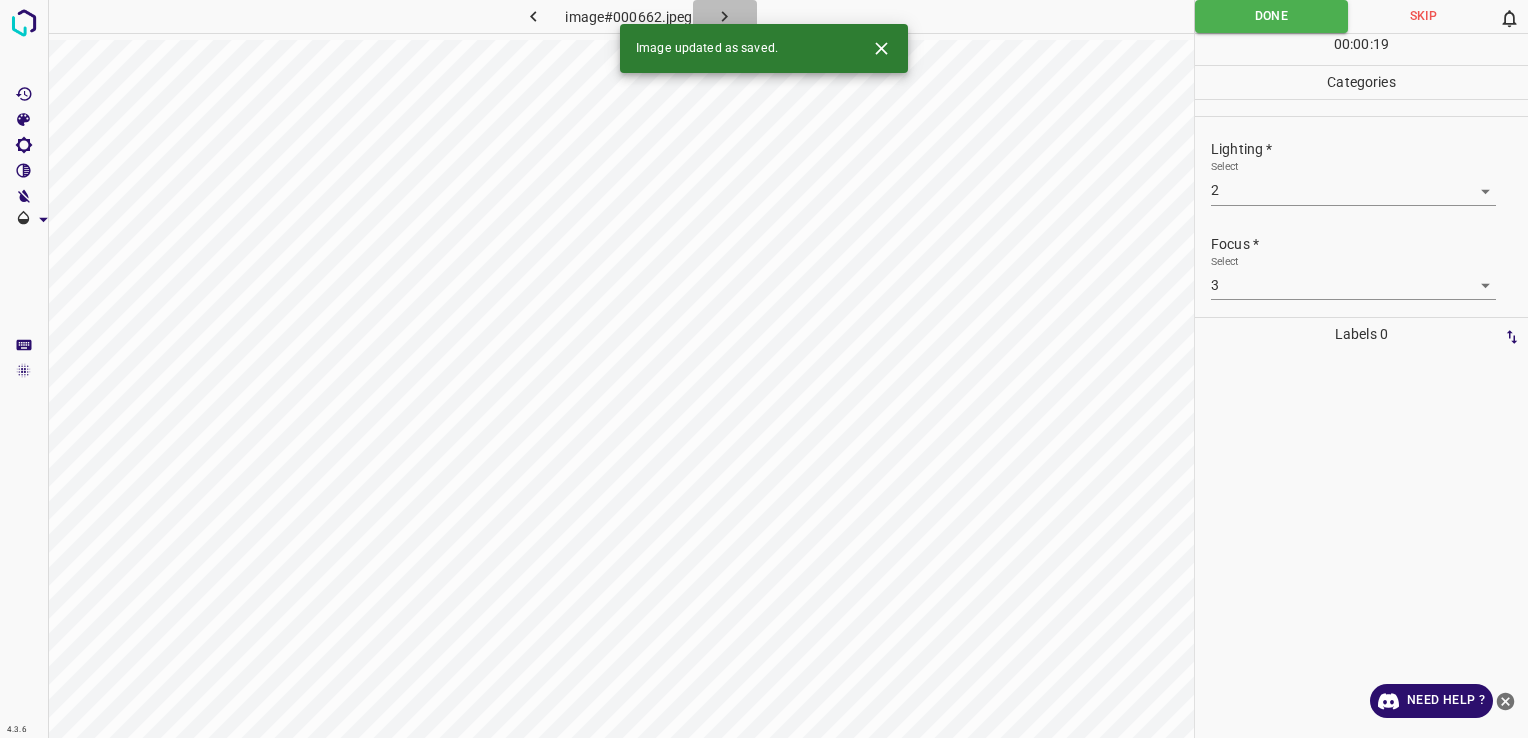 click 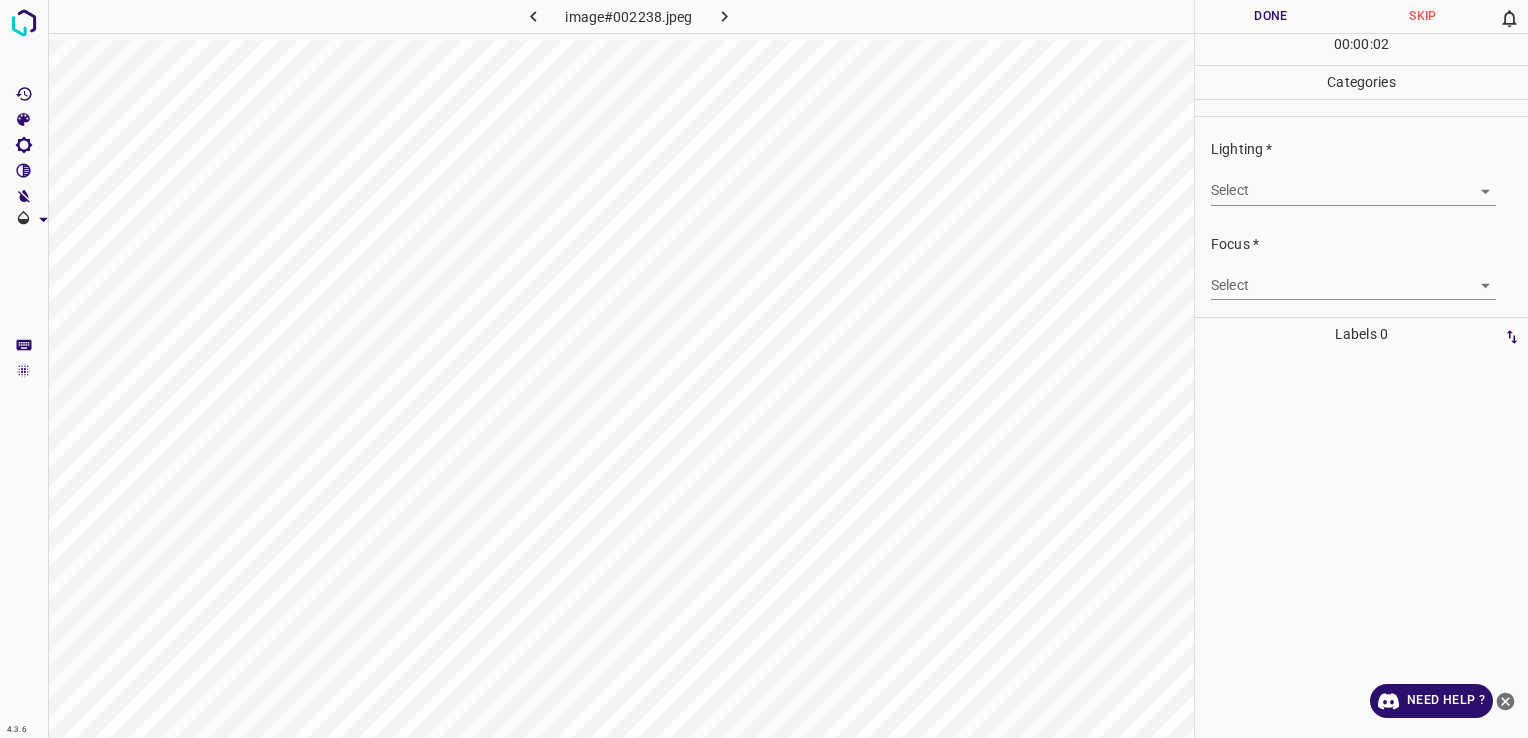 click on "Lighting *  Select ​" at bounding box center [1361, 172] 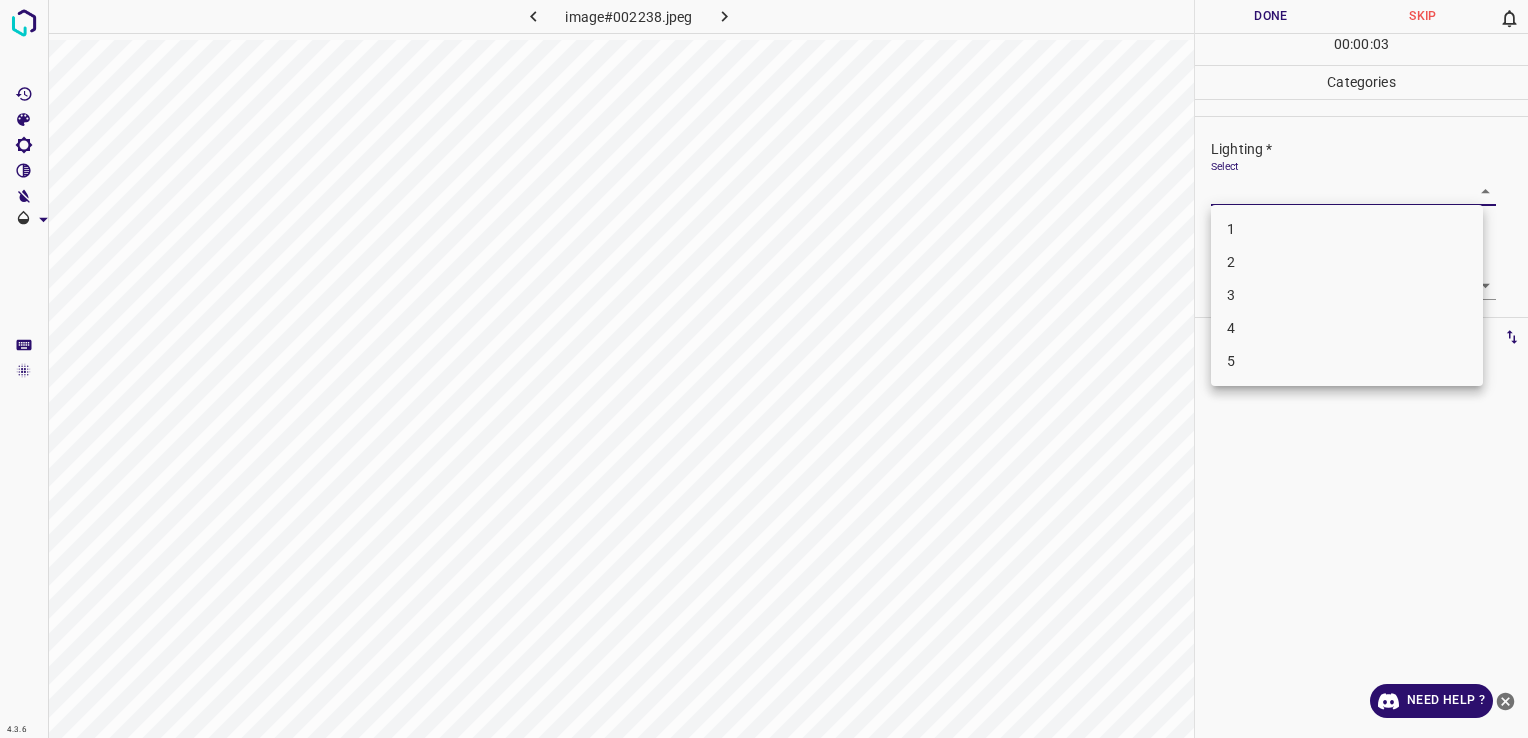 drag, startPoint x: 1277, startPoint y: 198, endPoint x: 1288, endPoint y: 258, distance: 61 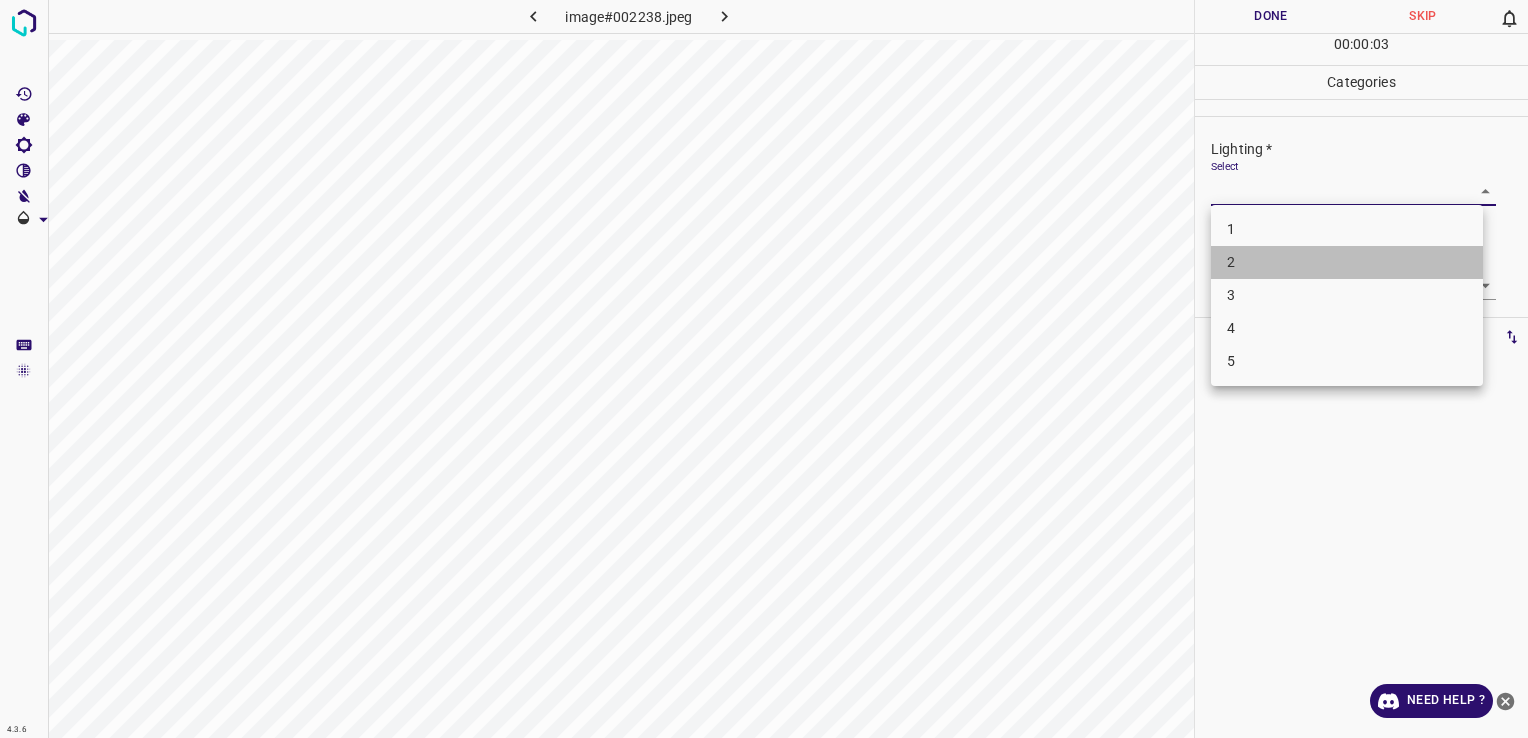 click on "2" at bounding box center [1347, 262] 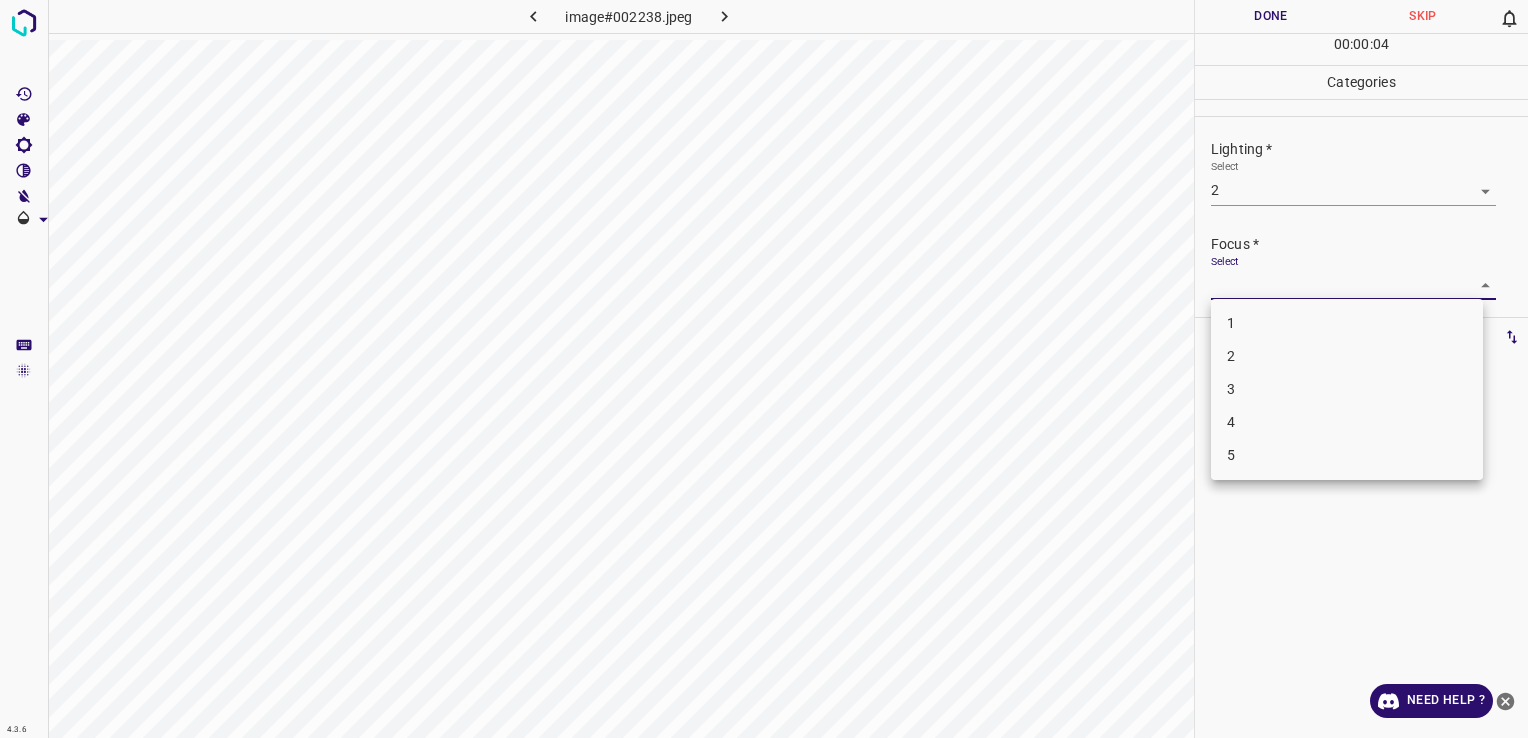 click on "4.3.6  image#002238.jpeg Done Skip 0 00   : 00   : 04   Categories Lighting *  Select 2 2 Focus *  Select ​ Overall *  Select ​ Labels   0 Categories 1 Lighting 2 Focus 3 Overall Tools Space Change between modes (Draw & Edit) I Auto labeling R Restore zoom M Zoom in N Zoom out Delete Delete selecte label Filters Z Restore filters X Saturation filter C Brightness filter V Contrast filter B Gray scale filter General O Download Need Help ? - Text - Hide - Delete 1 2 3 4 5" at bounding box center [764, 369] 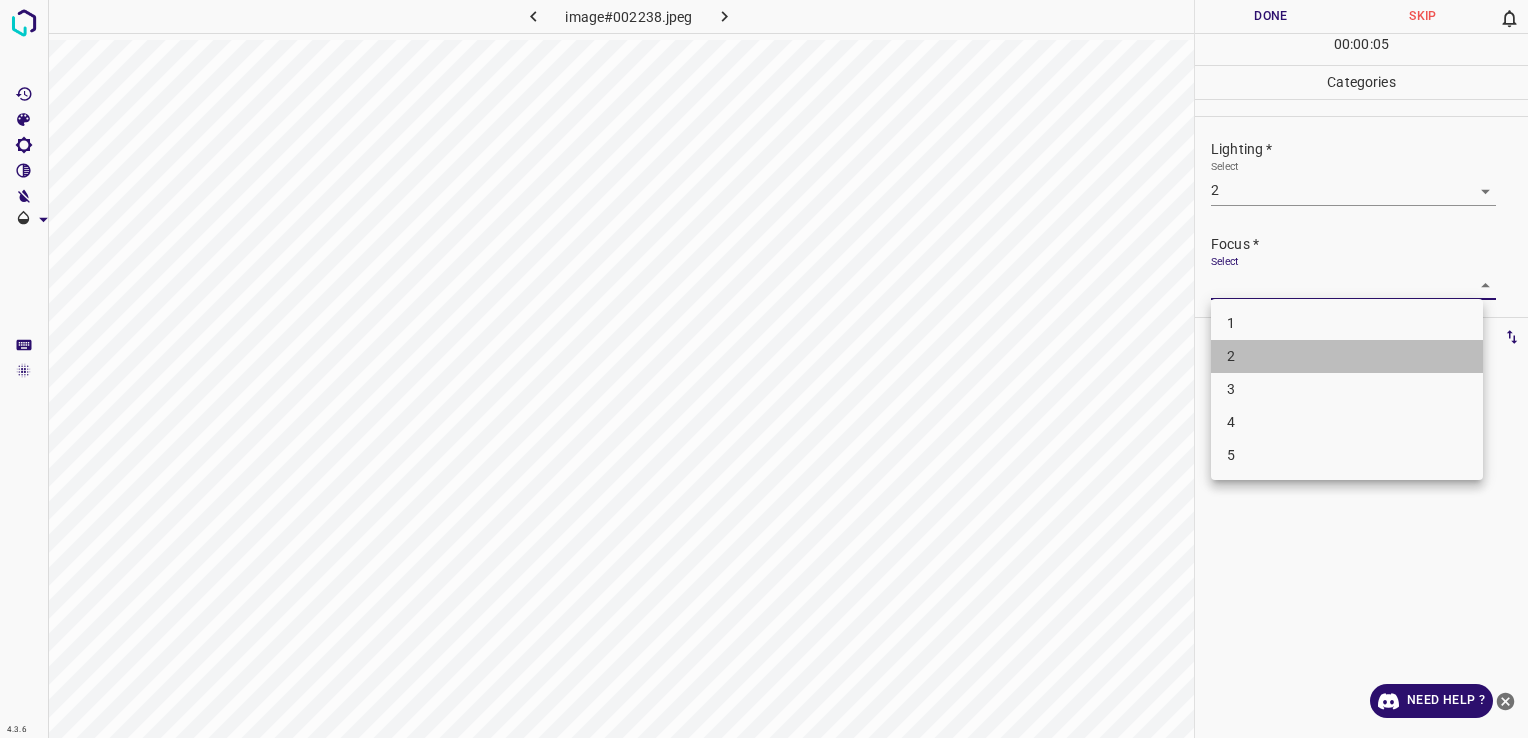 click on "2" at bounding box center (1347, 356) 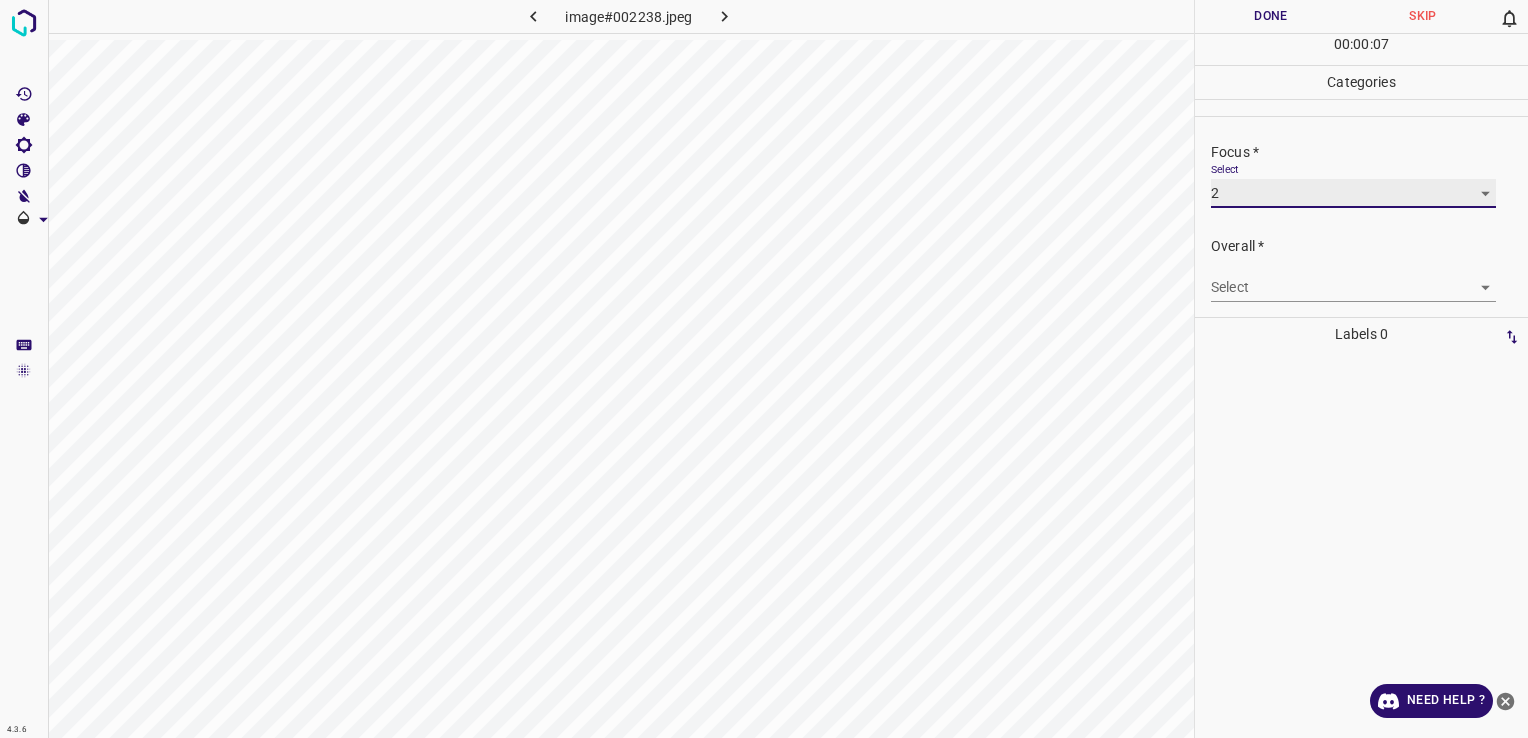 scroll, scrollTop: 98, scrollLeft: 0, axis: vertical 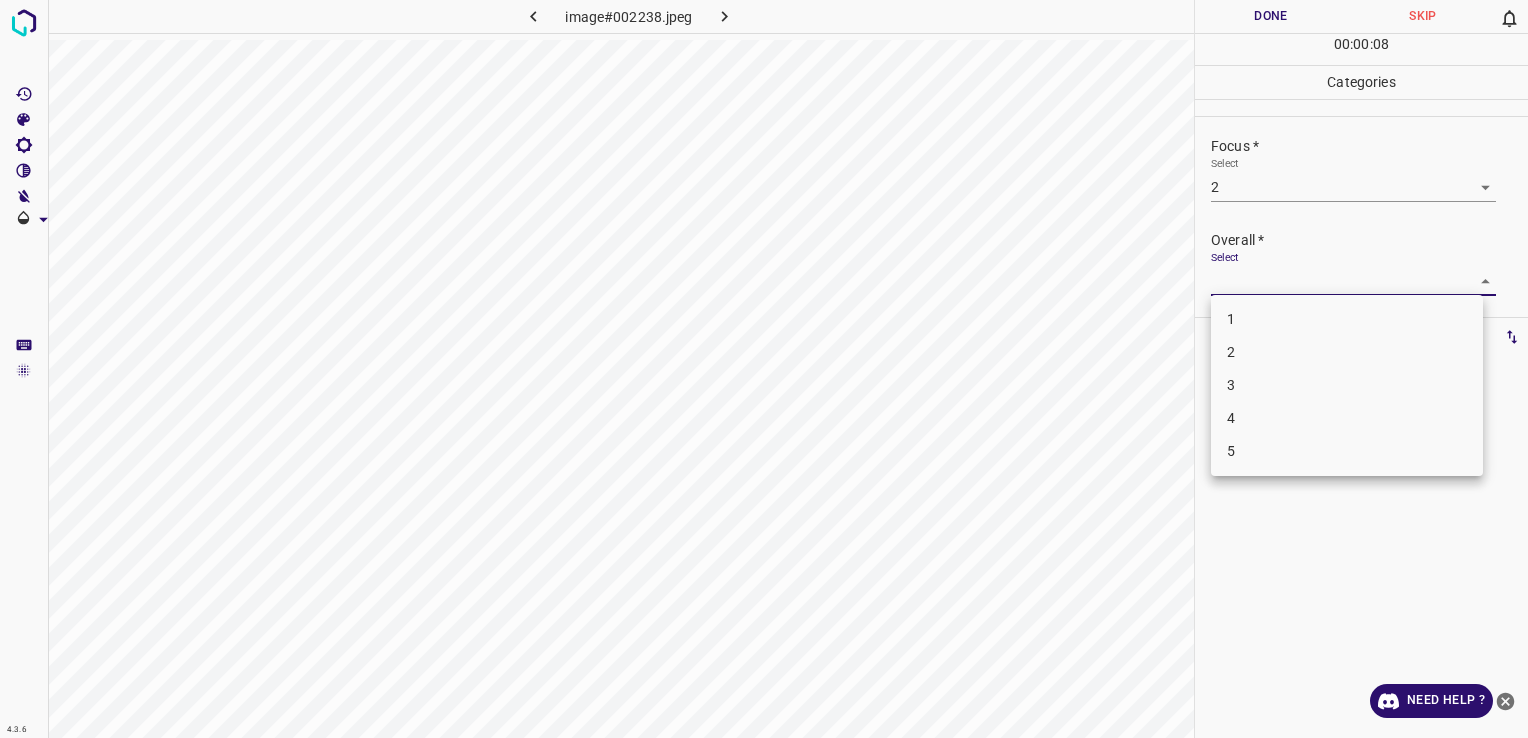 click on "4.3.6  image#002238.jpeg Done Skip 0 00   : 00   : 08   Categories Lighting *  Select 2 2 Focus *  Select 2 2 Overall *  Select ​ Labels   0 Categories 1 Lighting 2 Focus 3 Overall Tools Space Change between modes (Draw & Edit) I Auto labeling R Restore zoom M Zoom in N Zoom out Delete Delete selecte label Filters Z Restore filters X Saturation filter C Brightness filter V Contrast filter B Gray scale filter General O Download Need Help ? - Text - Hide - Delete 1 2 3 4 5" at bounding box center (764, 369) 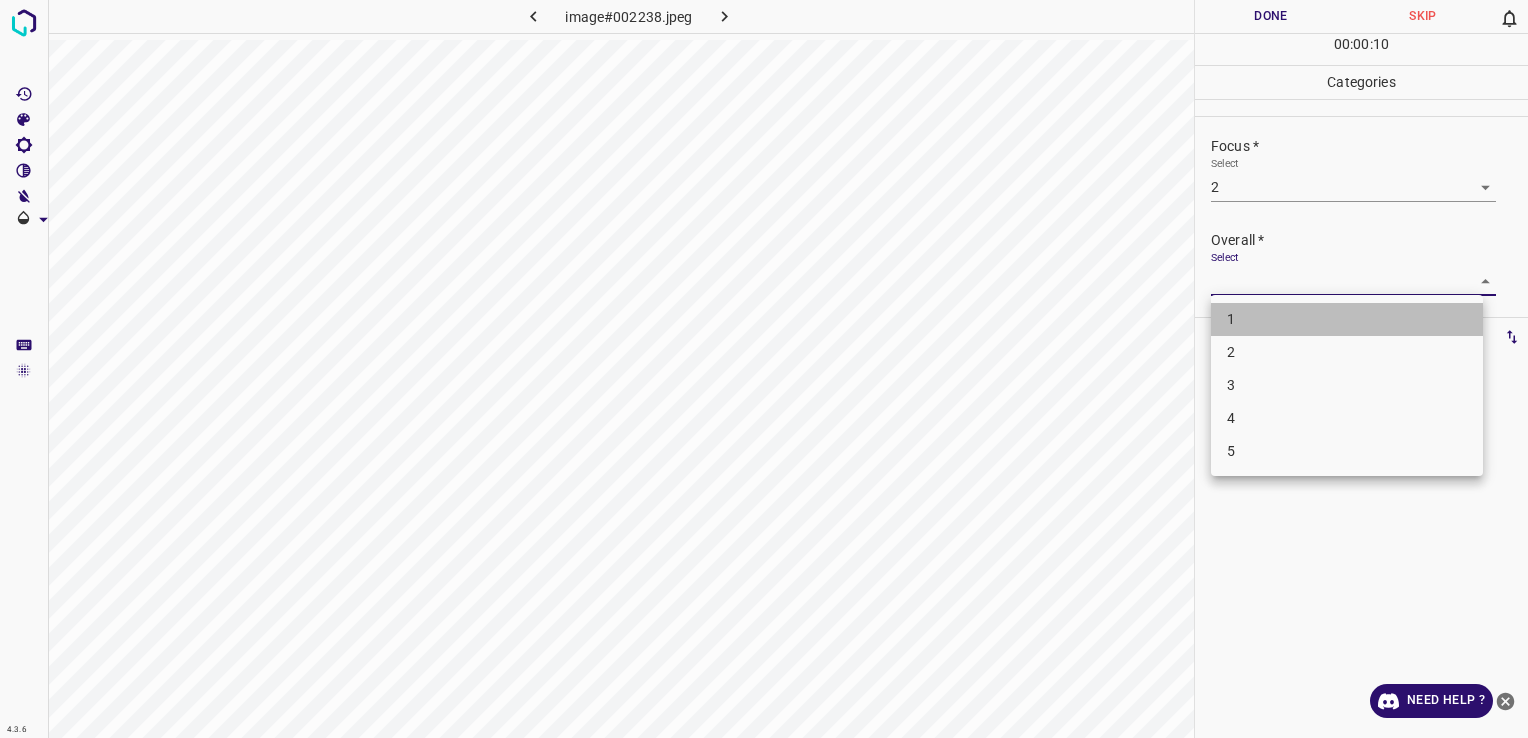 click on "1" at bounding box center [1347, 319] 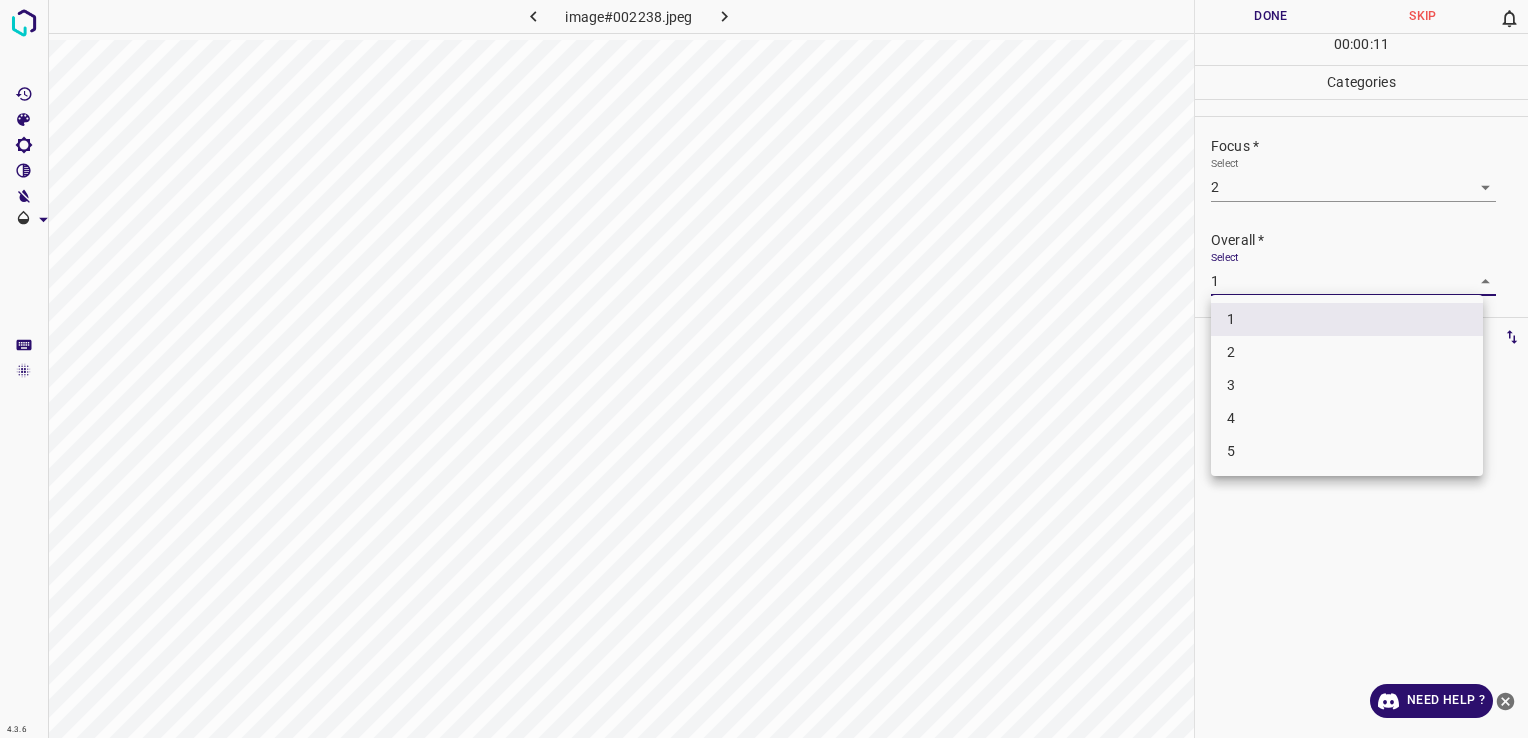 drag, startPoint x: 1419, startPoint y: 280, endPoint x: 1404, endPoint y: 359, distance: 80.411446 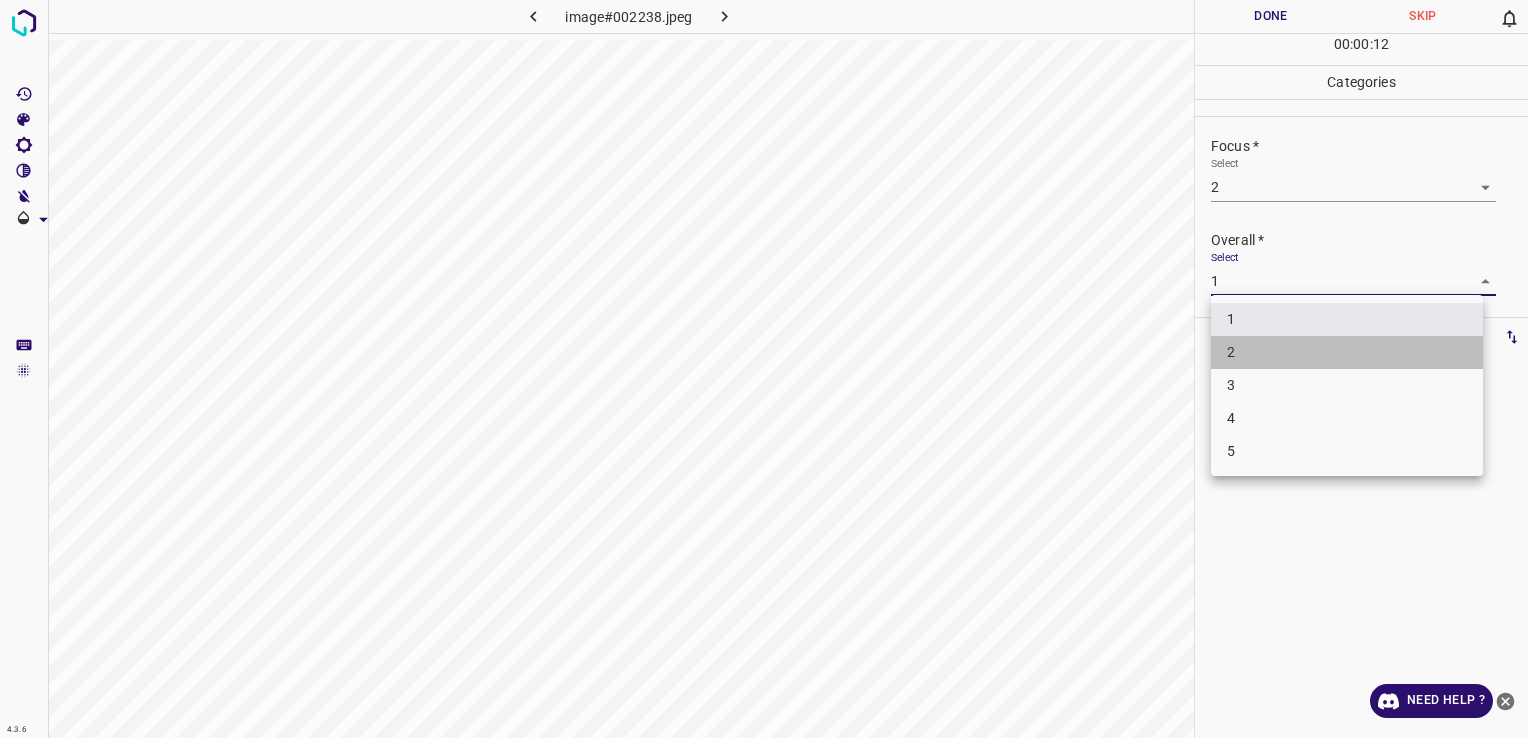 click on "2" at bounding box center [1347, 352] 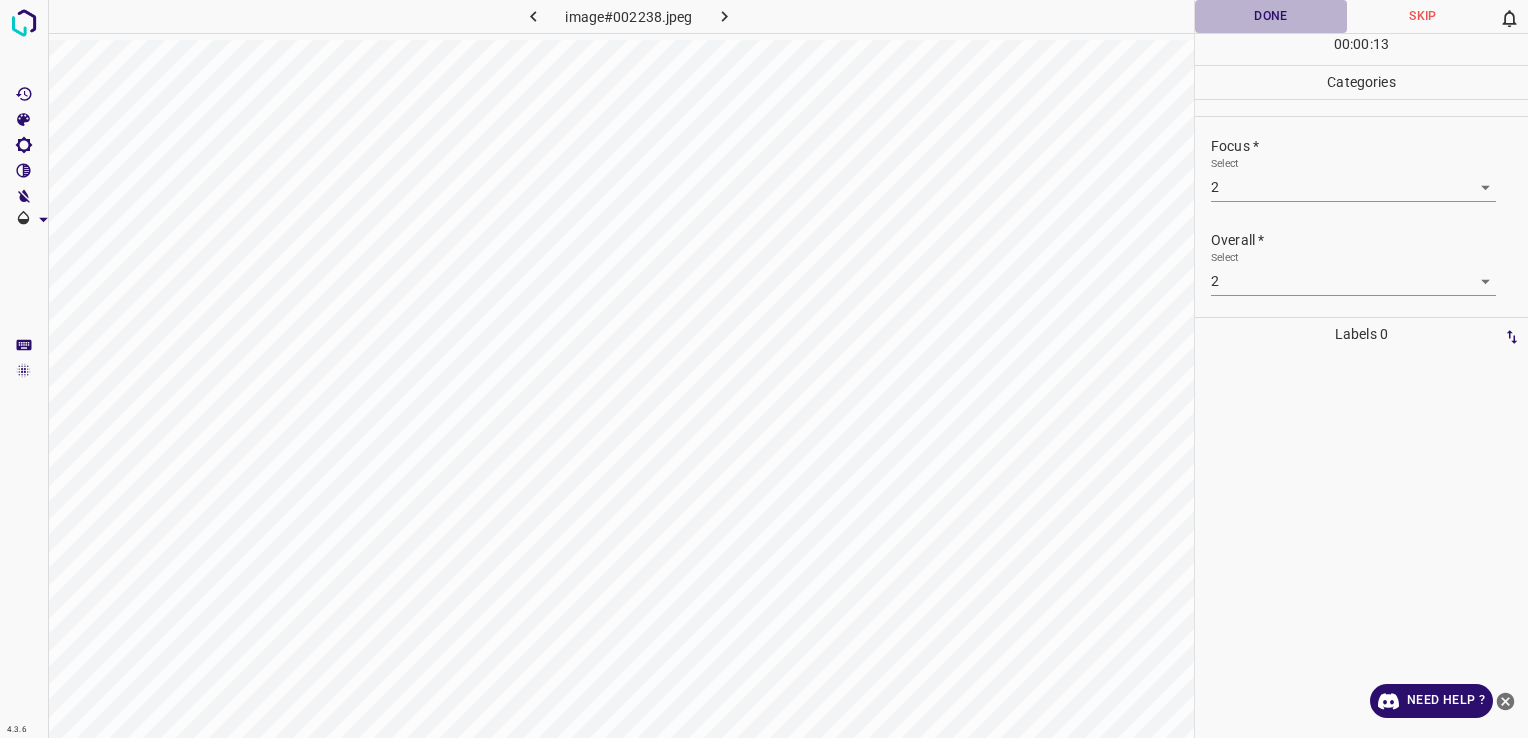 click on "Done" at bounding box center (1271, 16) 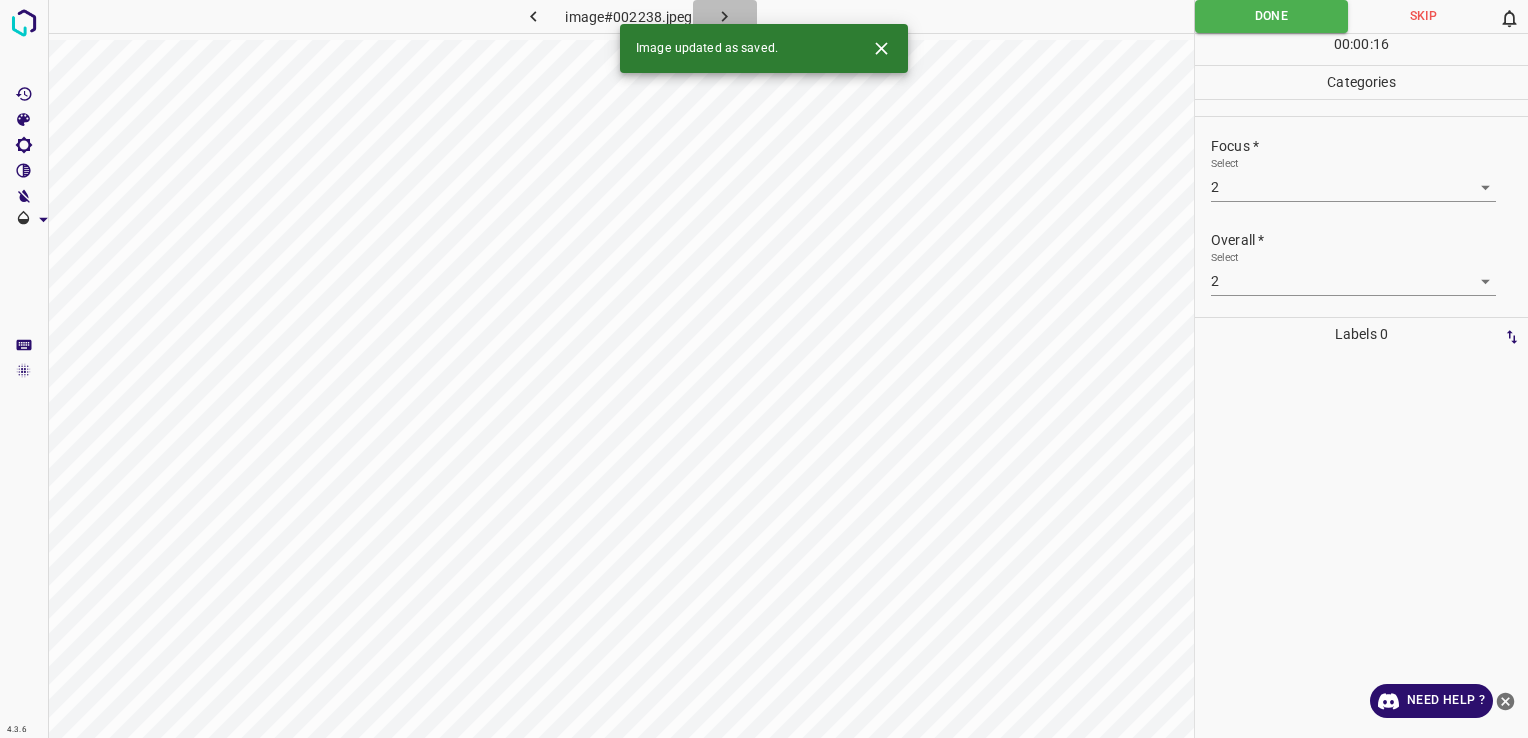 click at bounding box center (725, 16) 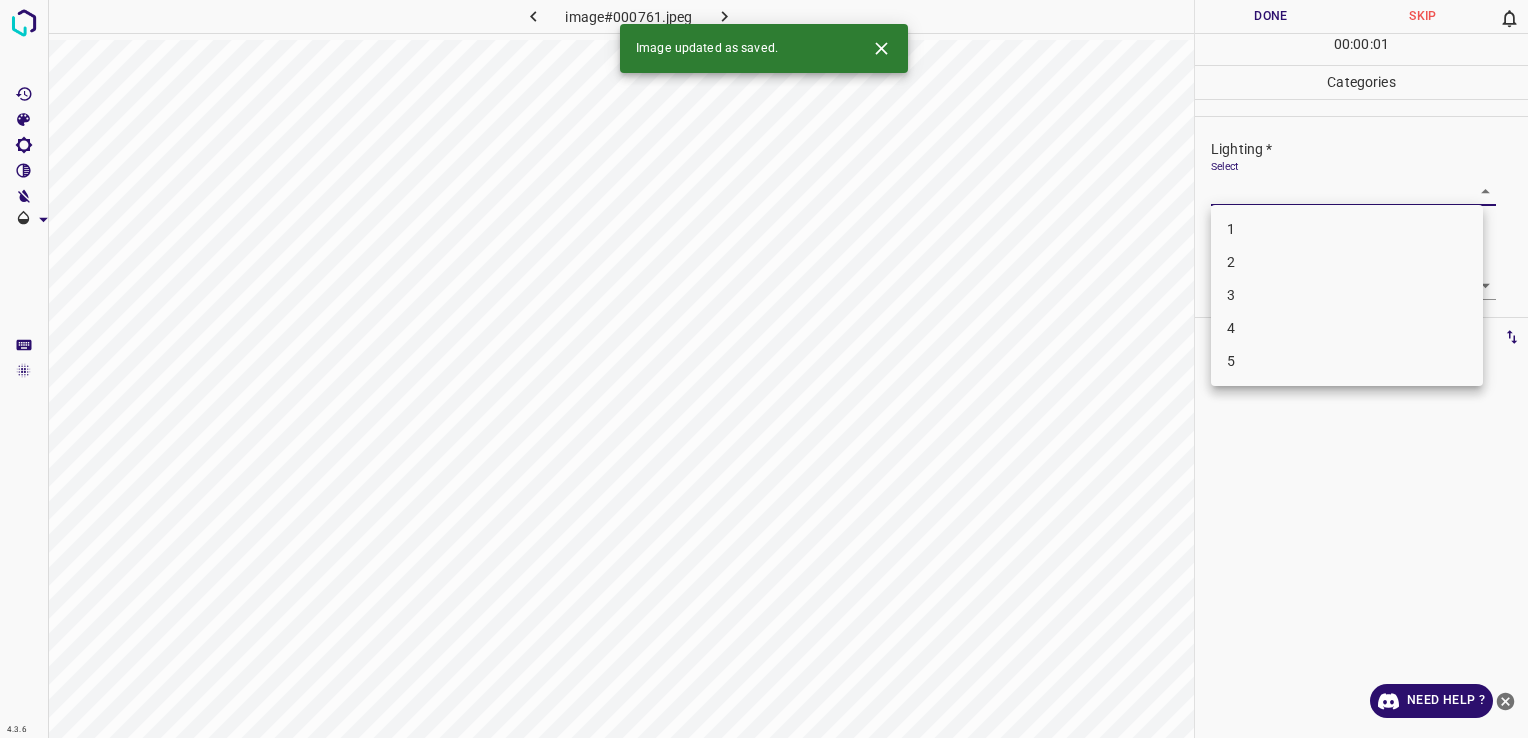 click on "4.3.6  image#000761.jpeg Done Skip 0 00   : 00   : 01   Categories Lighting *  Select ​ Focus *  Select ​ Overall *  Select ​ Labels   0 Categories 1 Lighting 2 Focus 3 Overall Tools Space Change between modes (Draw & Edit) I Auto labeling R Restore zoom M Zoom in N Zoom out Delete Delete selecte label Filters Z Restore filters X Saturation filter C Brightness filter V Contrast filter B Gray scale filter General O Download Image updated as saved. Need Help ? - Text - Hide - Delete 1 2 3 4 5" at bounding box center (764, 369) 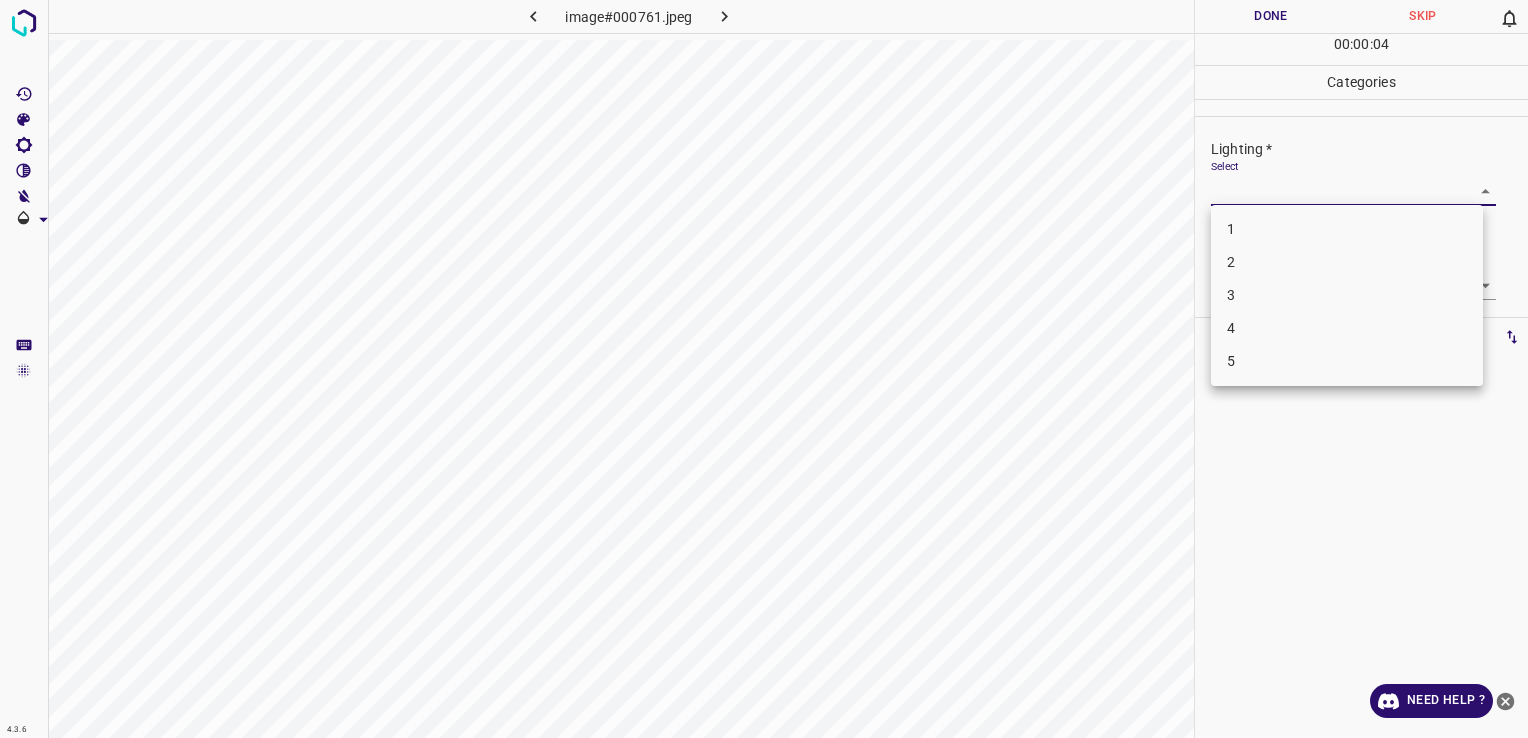 click at bounding box center (764, 369) 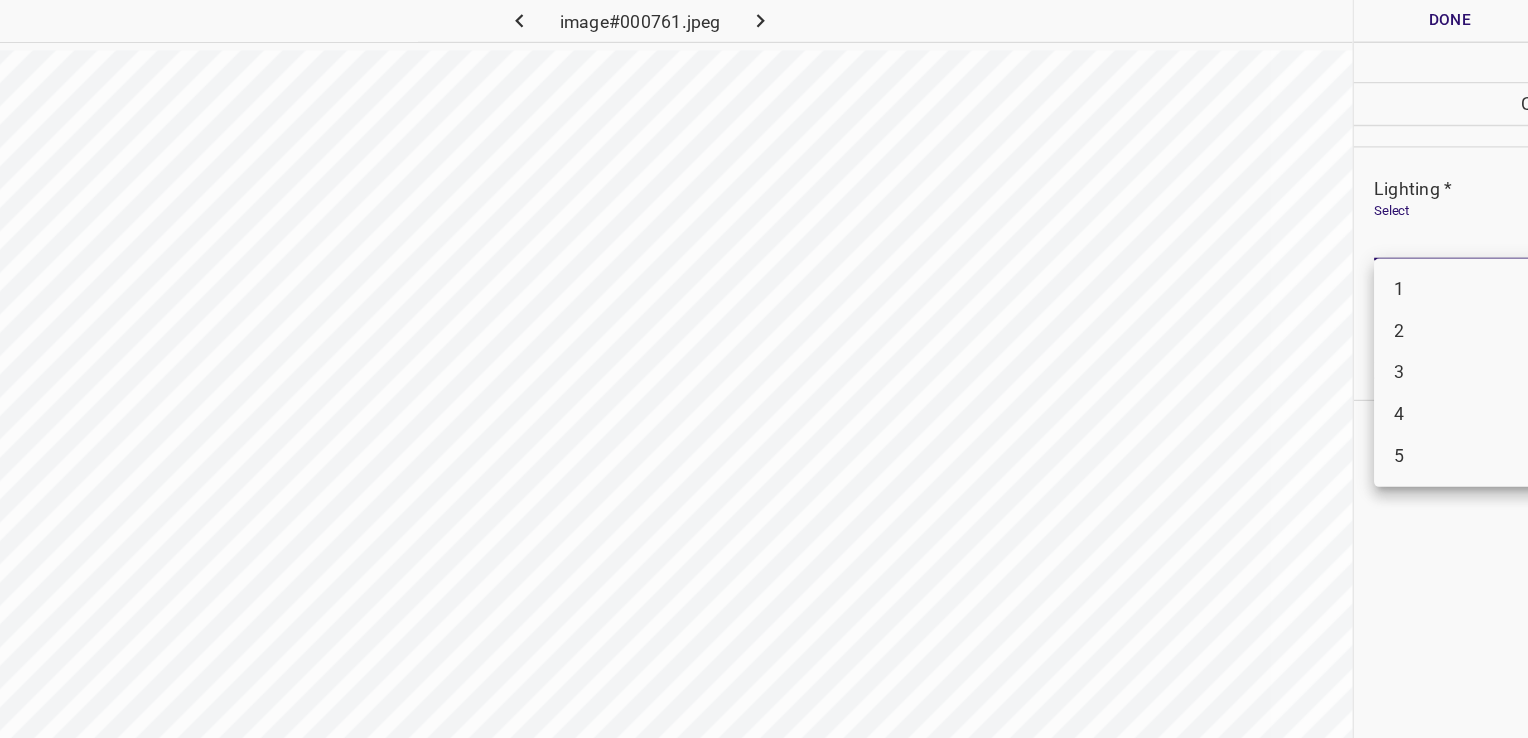 click on "4.3.6  image#000761.jpeg Done Skip 0 00   : 00   : 10   Categories Lighting *  Select ​ Focus *  Select ​ Overall *  Select ​ Labels   0 Categories 1 Lighting 2 Focus 3 Overall Tools Space Change between modes (Draw & Edit) I Auto labeling R Restore zoom M Zoom in N Zoom out Delete Delete selecte label Filters Z Restore filters X Saturation filter C Brightness filter V Contrast filter B Gray scale filter General O Download Need Help ? - Text - Hide - Delete 1 2 3 4 5" at bounding box center [764, 369] 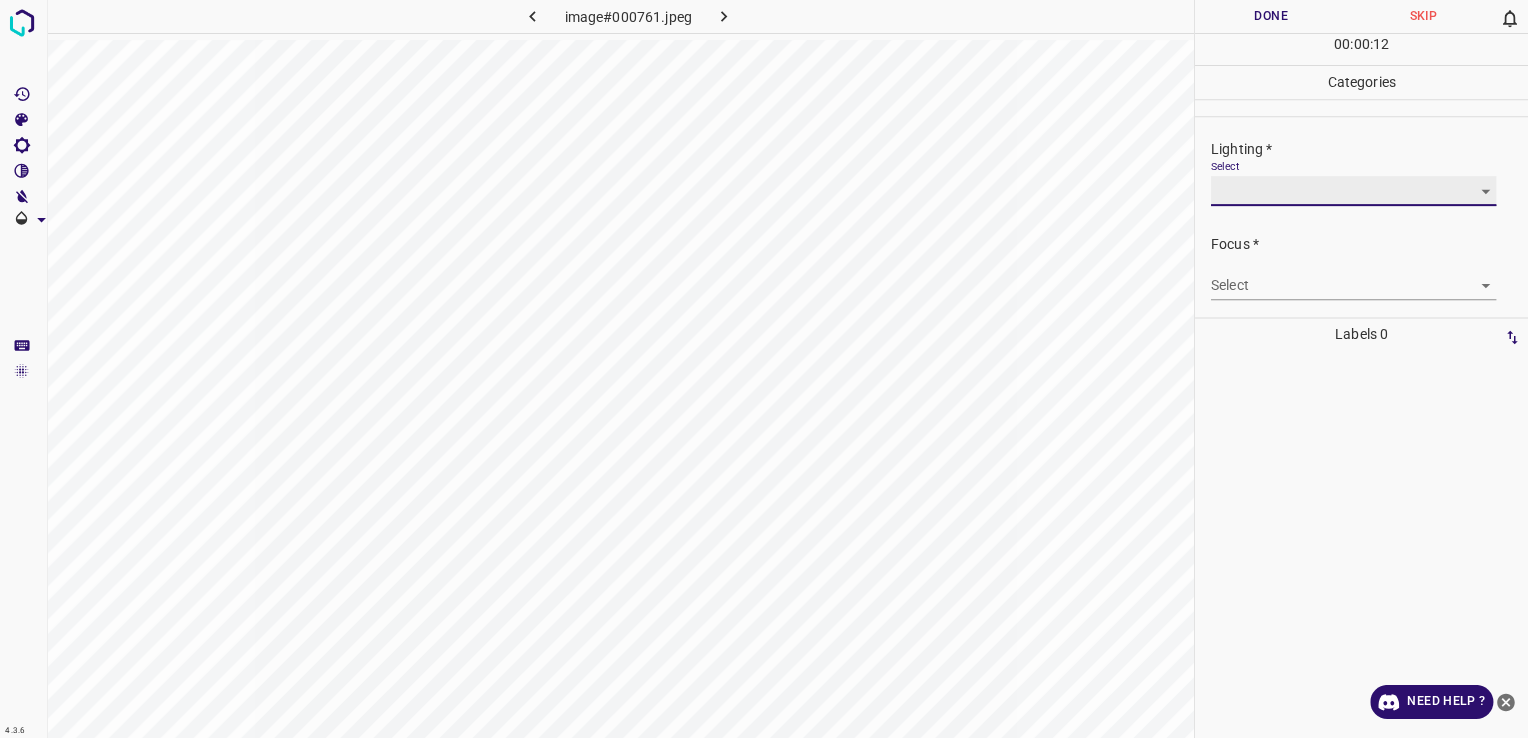 scroll, scrollTop: 0, scrollLeft: 0, axis: both 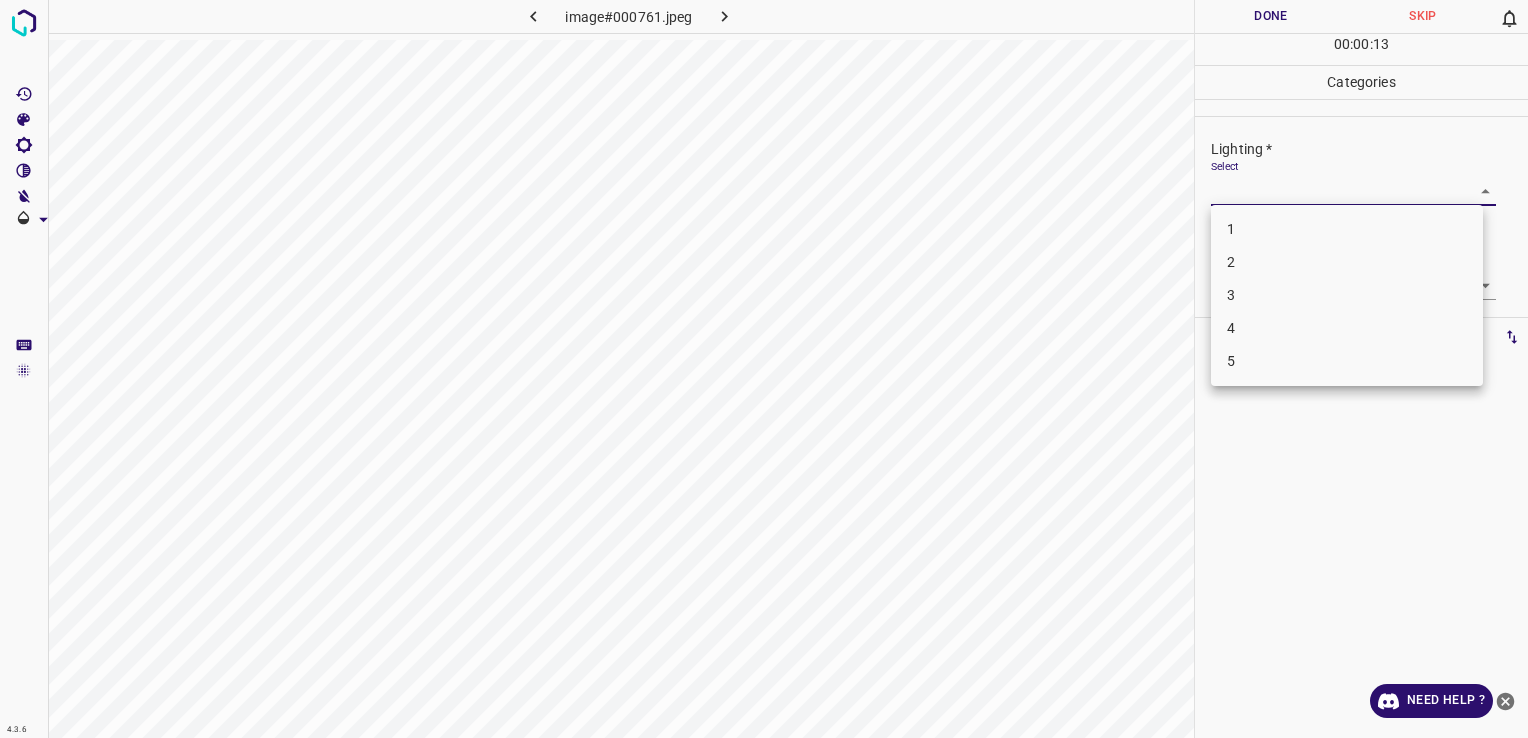 click on "4.3.6  image#000761.jpeg Done Skip 0 00   : 00   : 13   Categories Lighting *  Select ​ Focus *  Select ​ Overall *  Select ​ Labels   0 Categories 1 Lighting 2 Focus 3 Overall Tools Space Change between modes (Draw & Edit) I Auto labeling R Restore zoom M Zoom in N Zoom out Delete Delete selecte label Filters Z Restore filters X Saturation filter C Brightness filter V Contrast filter B Gray scale filter General O Download Need Help ? - Text - Hide - Delete 1 2 3 4 5" at bounding box center [764, 369] 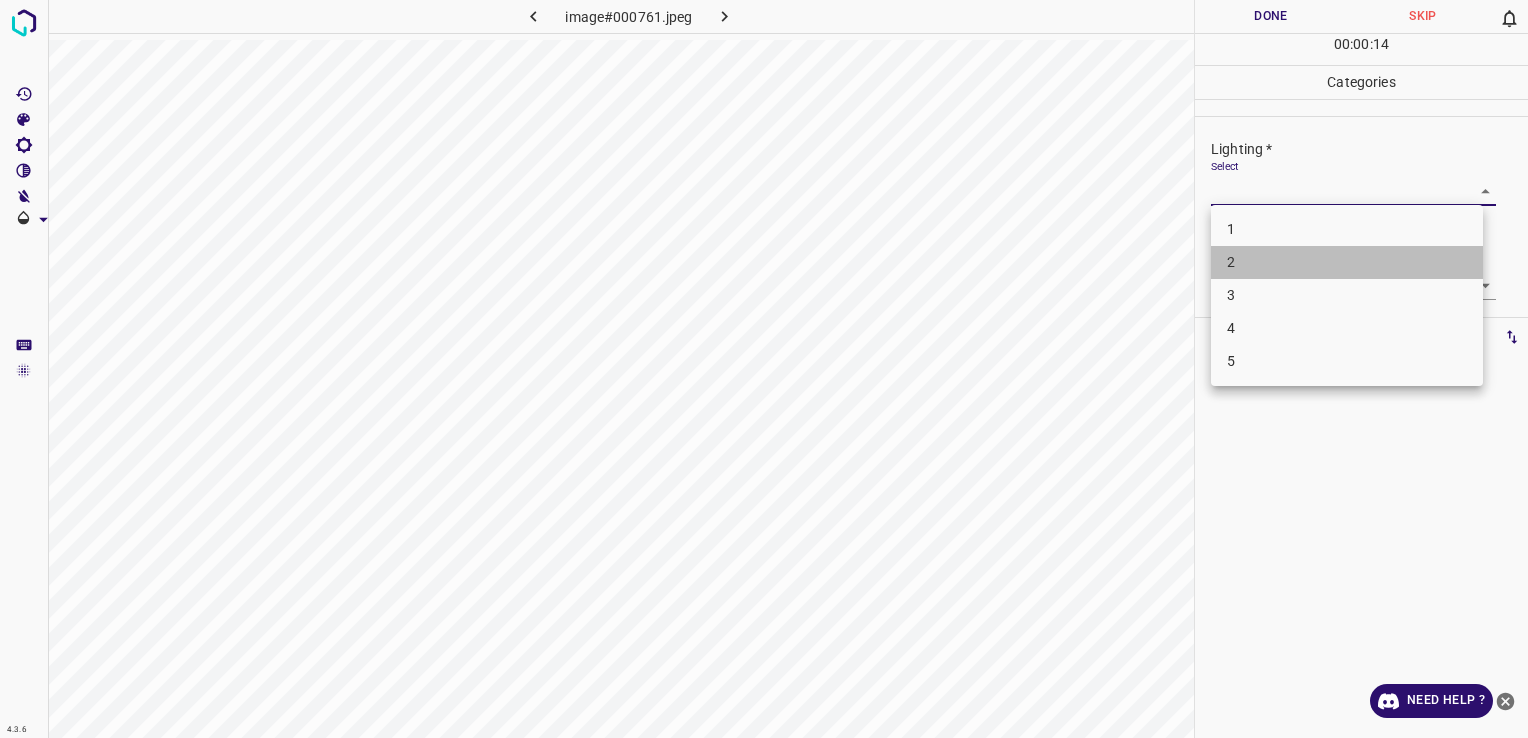 click on "2" at bounding box center (1347, 262) 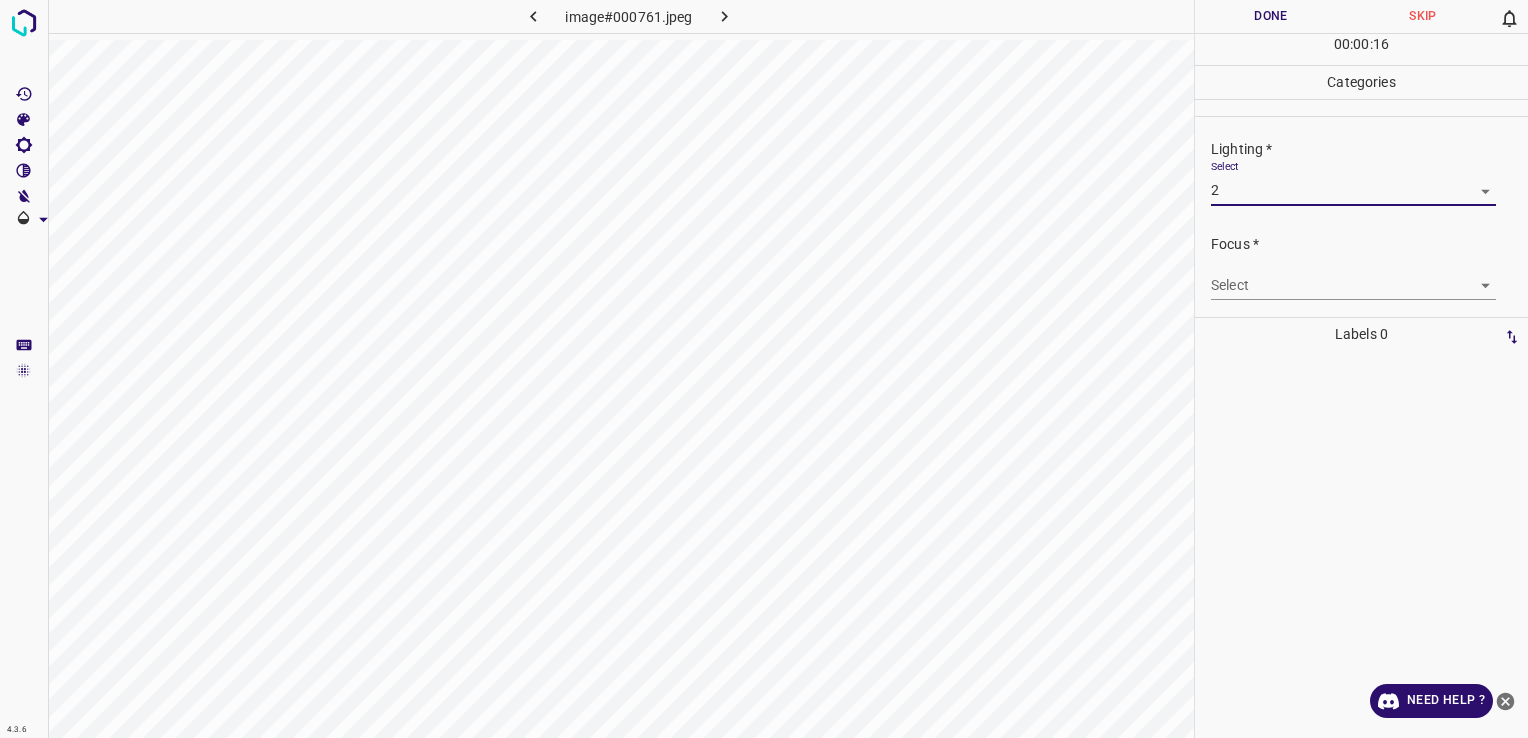 click on "Focus *  Select ​" at bounding box center [1361, 267] 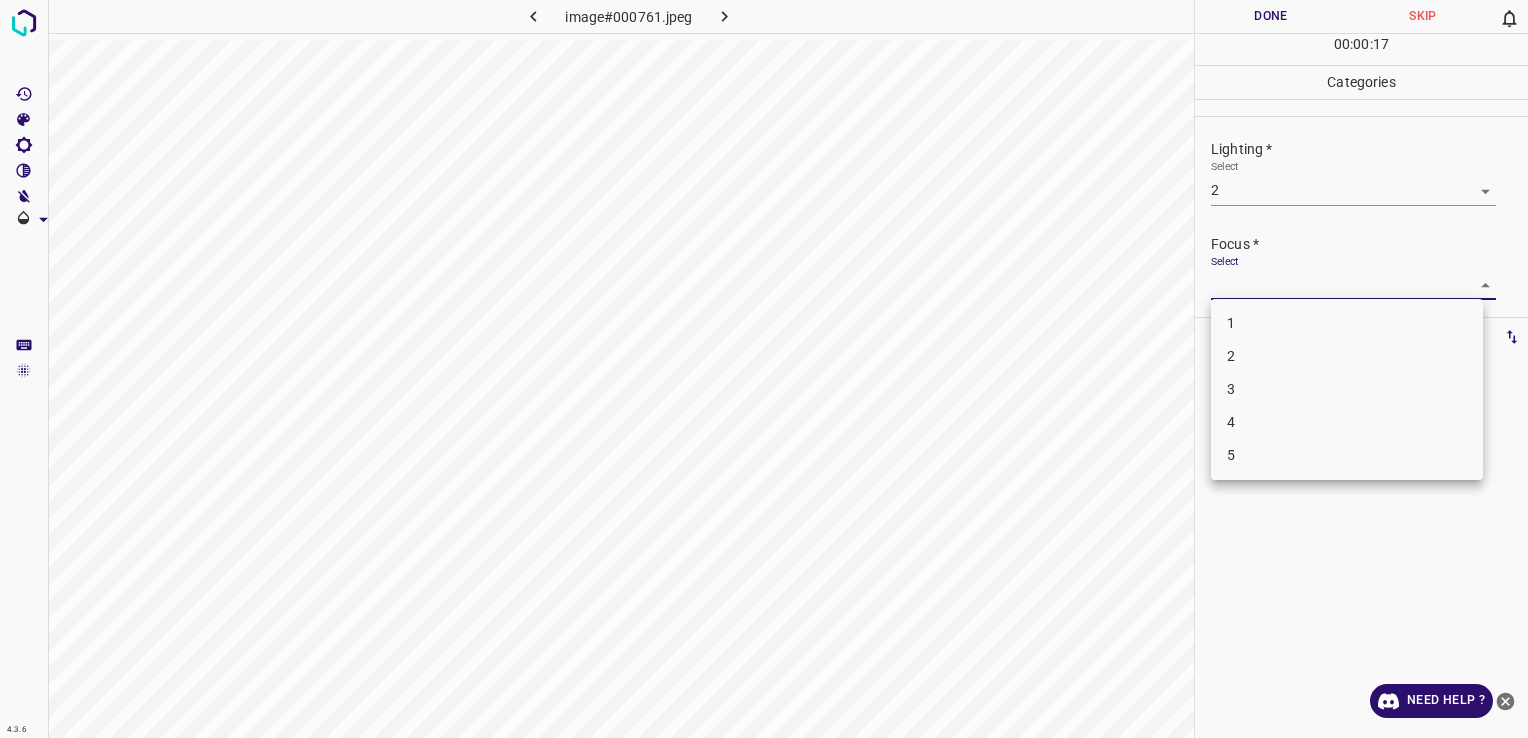 click on "4.3.6  image#000761.jpeg Done Skip 0 00   : 00   : 17   Categories Lighting *  Select 2 2 Focus *  Select ​ Overall *  Select ​ Labels   0 Categories 1 Lighting 2 Focus 3 Overall Tools Space Change between modes (Draw & Edit) I Auto labeling R Restore zoom M Zoom in N Zoom out Delete Delete selecte label Filters Z Restore filters X Saturation filter C Brightness filter V Contrast filter B Gray scale filter General O Download Need Help ? - Text - Hide - Delete 1 2 3 4 5" at bounding box center [764, 369] 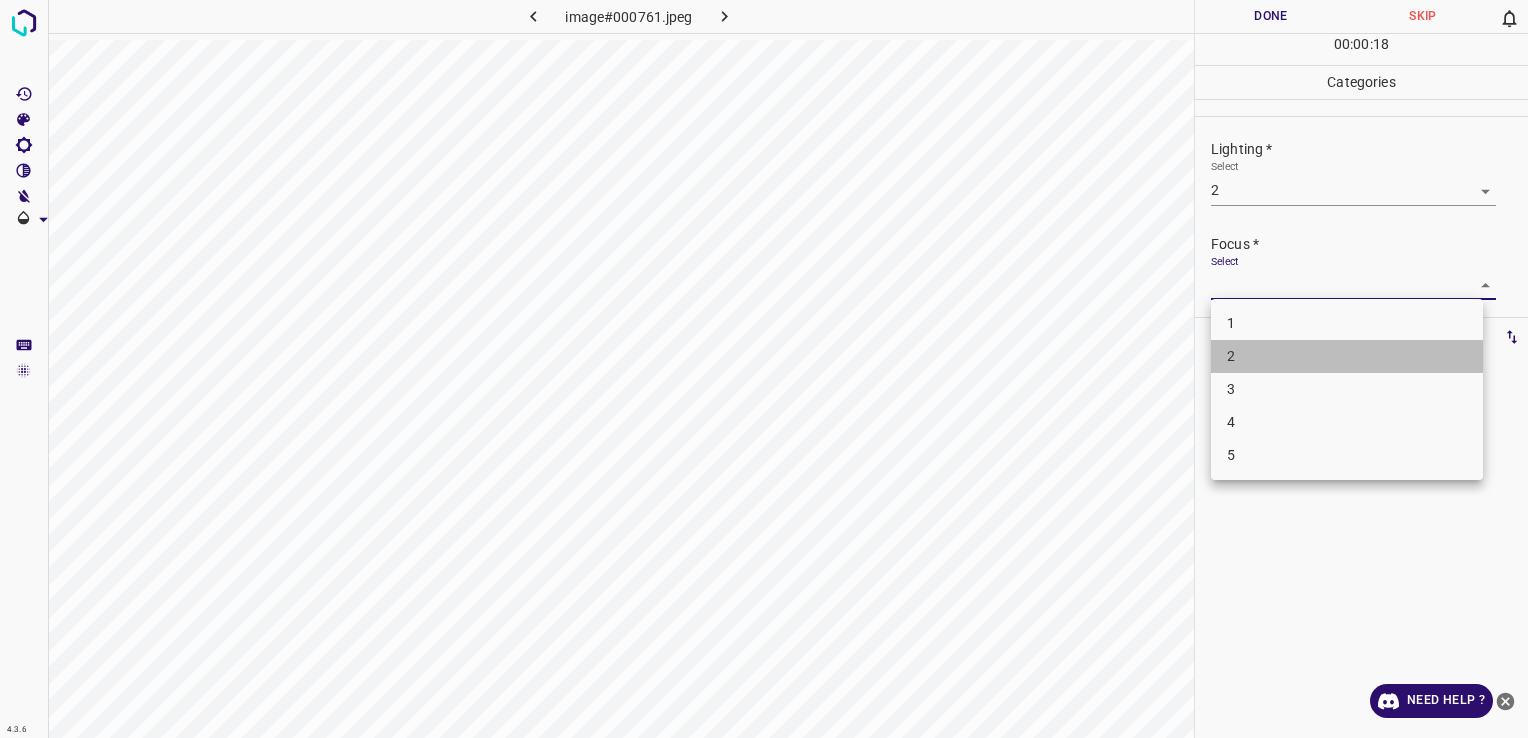 click on "2" at bounding box center (1347, 356) 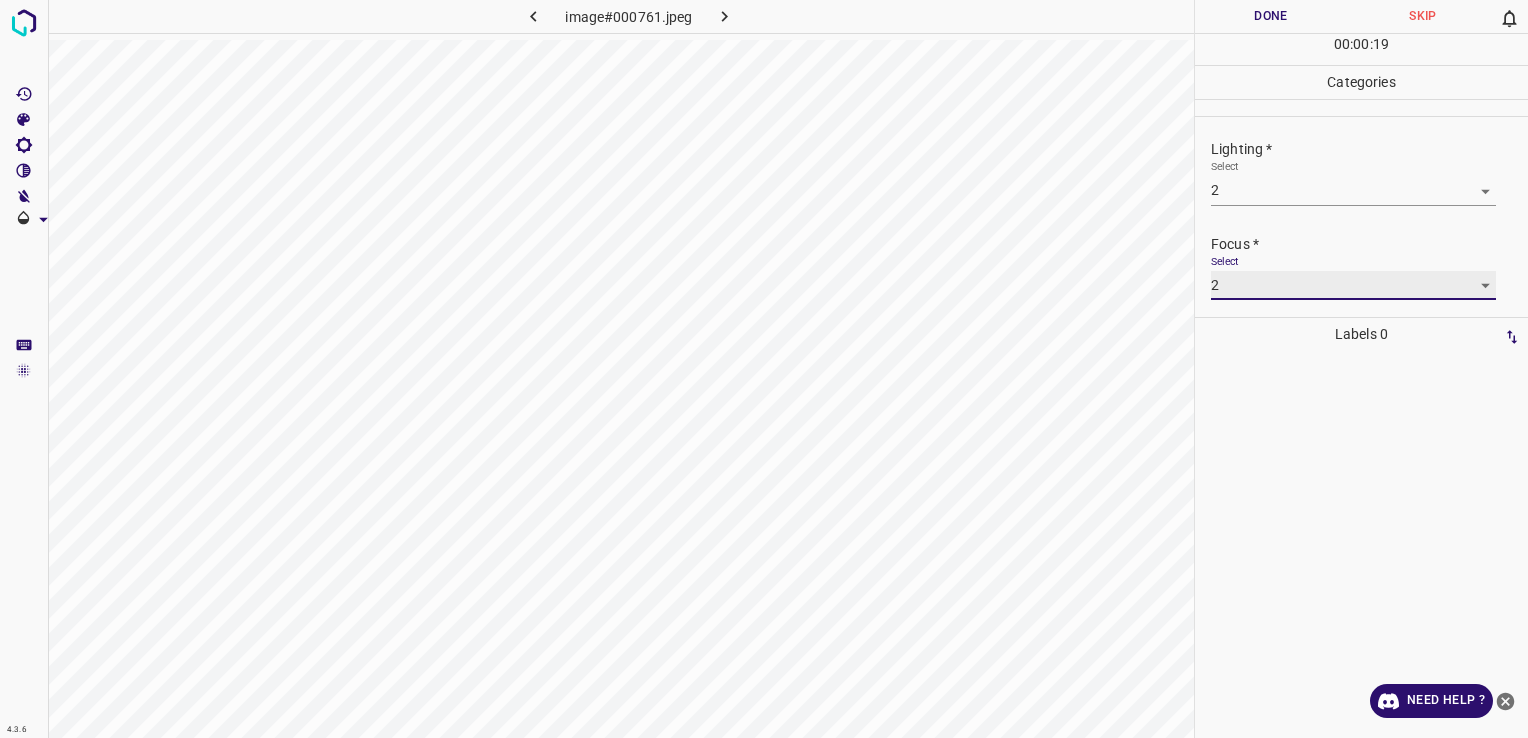 scroll, scrollTop: 98, scrollLeft: 0, axis: vertical 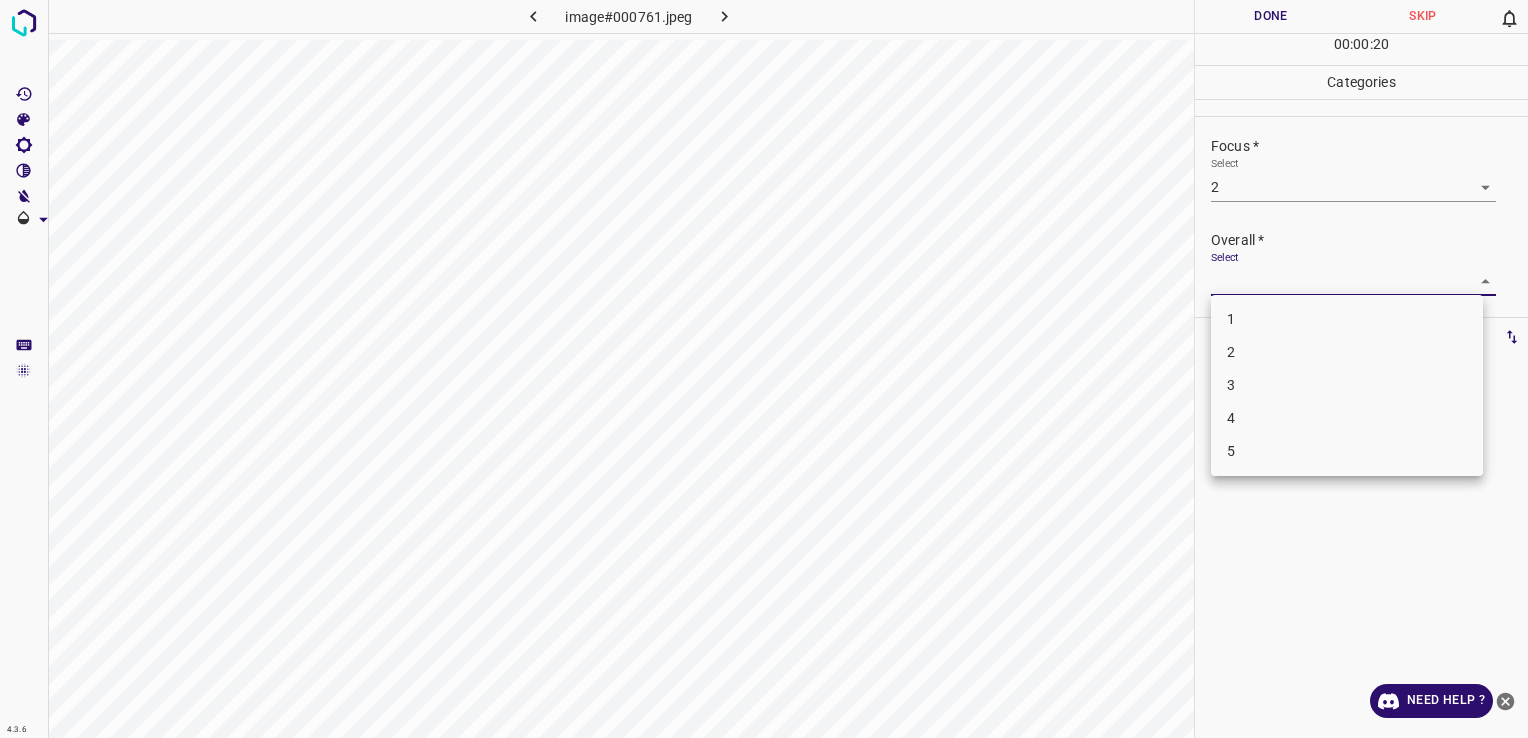 click on "4.3.6  image#000761.jpeg Done Skip 0 00   : 00   : 20   Categories Lighting *  Select 2 2 Focus *  Select 2 2 Overall *  Select ​ Labels   0 Categories 1 Lighting 2 Focus 3 Overall Tools Space Change between modes (Draw & Edit) I Auto labeling R Restore zoom M Zoom in N Zoom out Delete Delete selecte label Filters Z Restore filters X Saturation filter C Brightness filter V Contrast filter B Gray scale filter General O Download Need Help ? - Text - Hide - Delete 1 2 3 4 5" at bounding box center (764, 369) 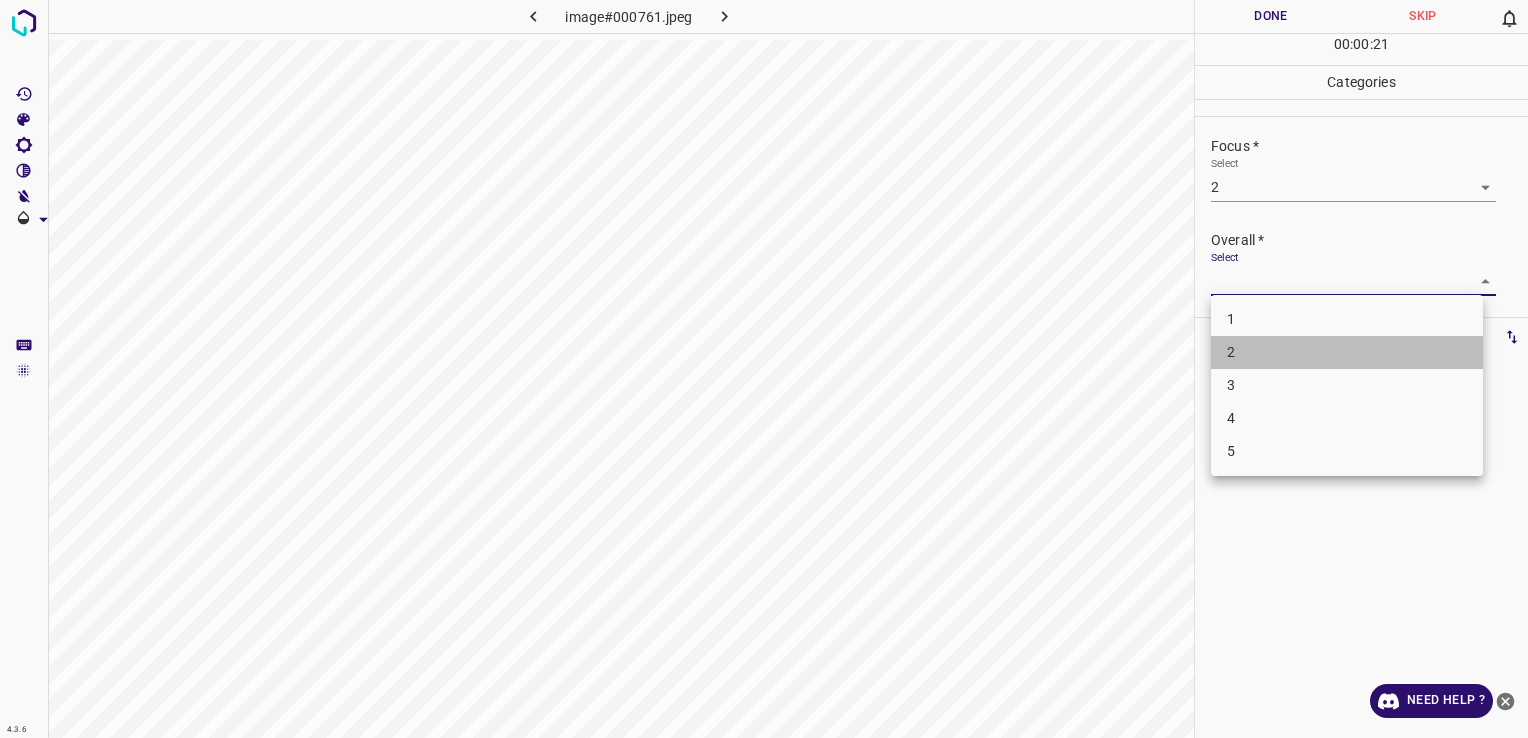 click on "2" at bounding box center [1347, 352] 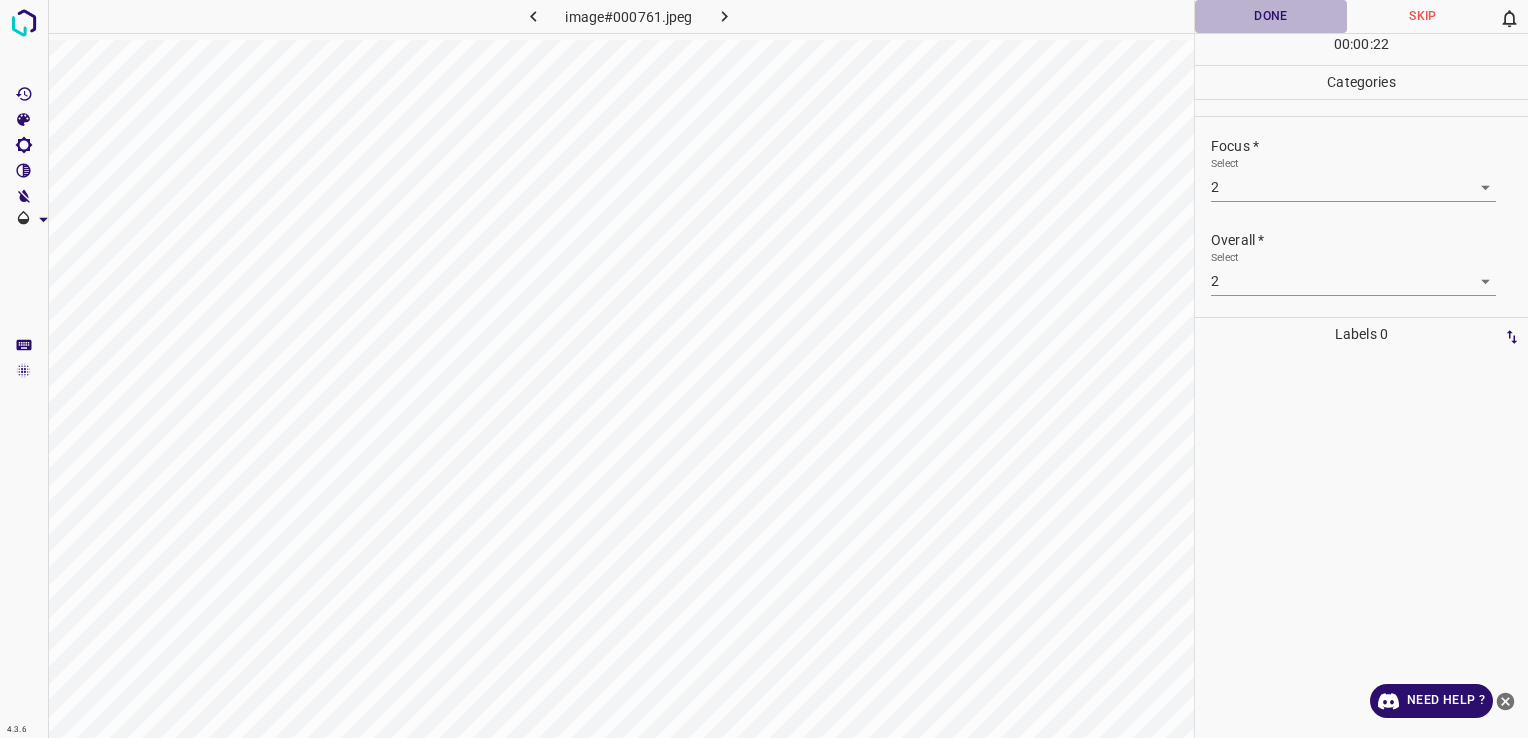 click on "Done" at bounding box center [1271, 16] 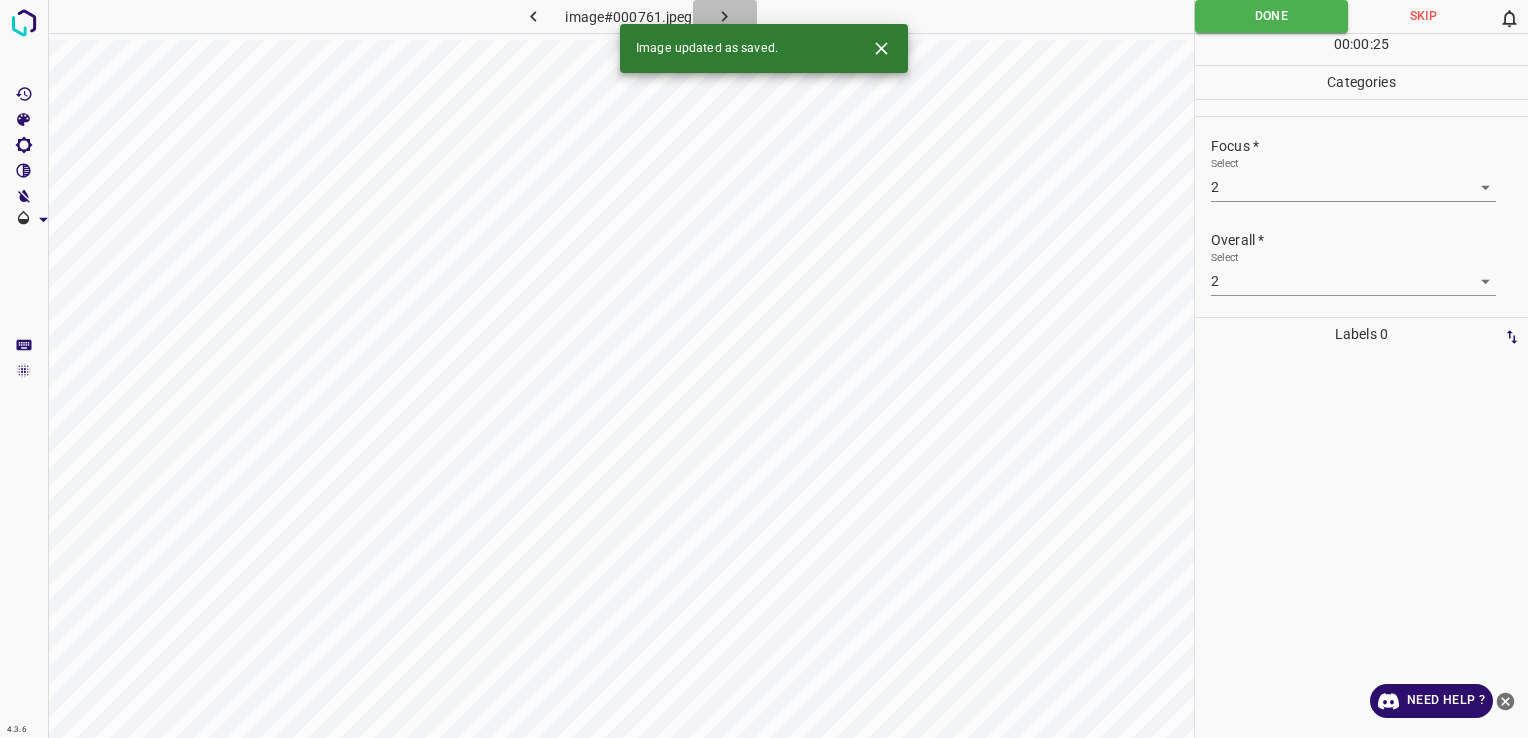 click at bounding box center [725, 16] 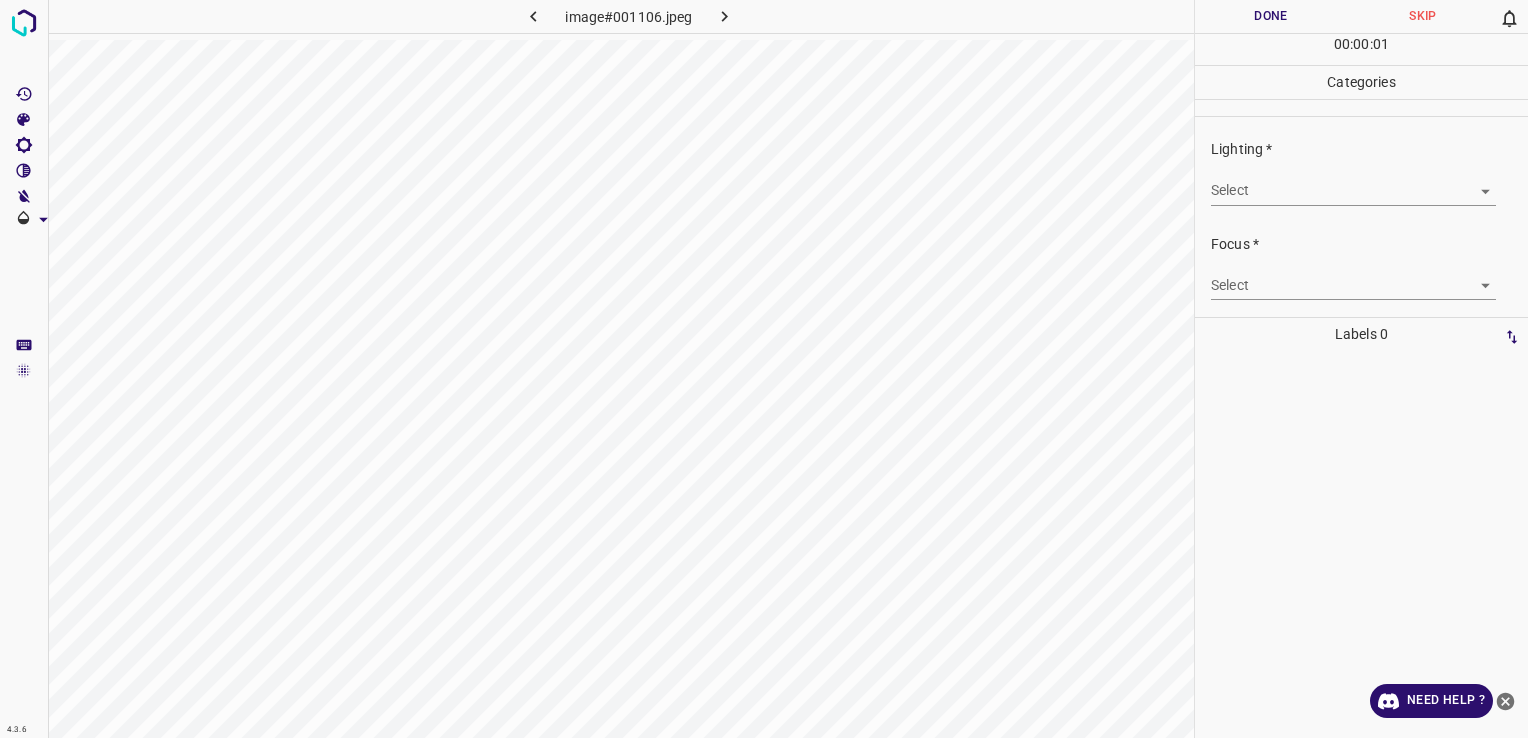 click on "4.3.6  image#001106.jpeg Done Skip 0 00   : 00   : 01   Categories Lighting *  Select ​ Focus *  Select ​ Overall *  Select ​ Labels   0 Categories 1 Lighting 2 Focus 3 Overall Tools Space Change between modes (Draw & Edit) I Auto labeling R Restore zoom M Zoom in N Zoom out Delete Delete selecte label Filters Z Restore filters X Saturation filter C Brightness filter V Contrast filter B Gray scale filter General O Download Need Help ? - Text - Hide - Delete" at bounding box center [764, 369] 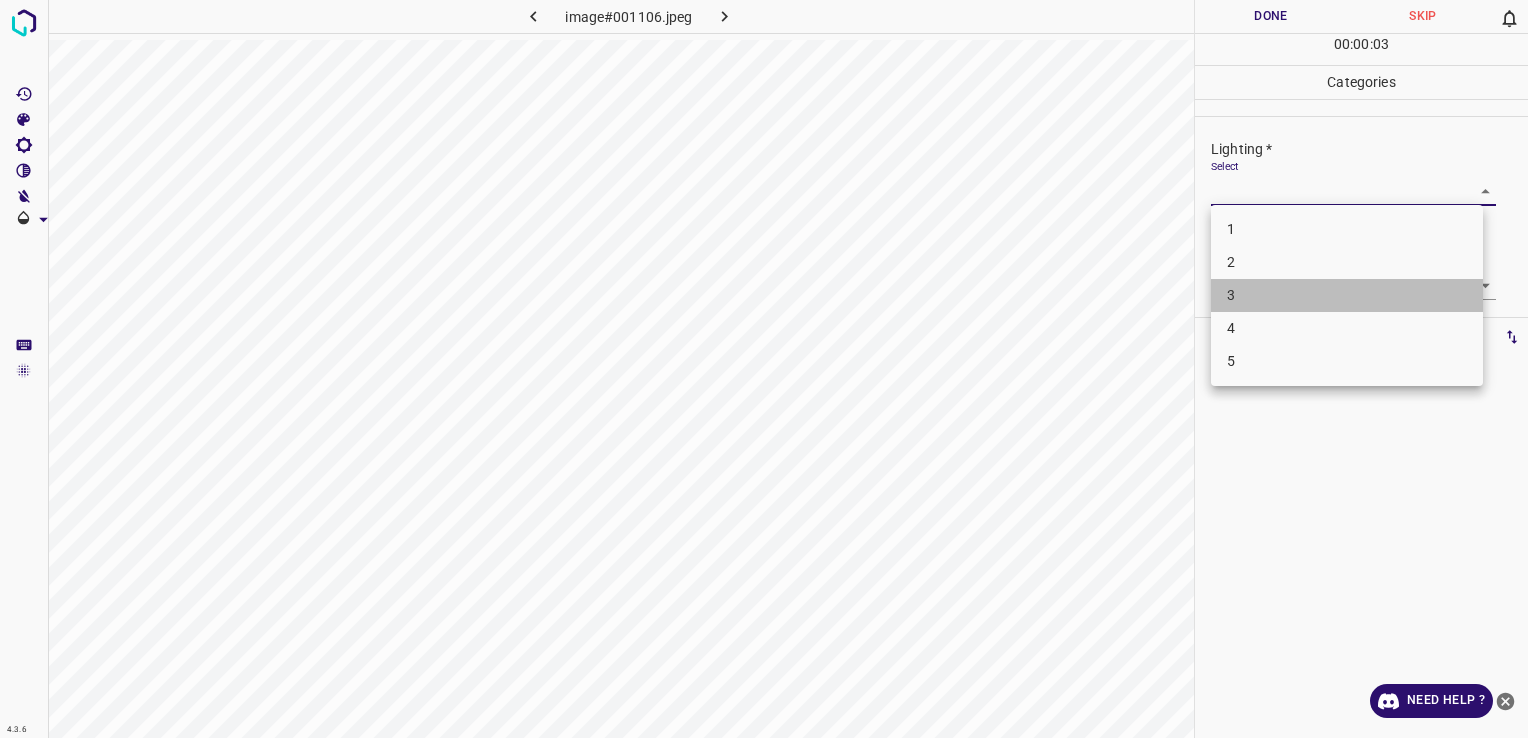 click on "3" at bounding box center (1347, 295) 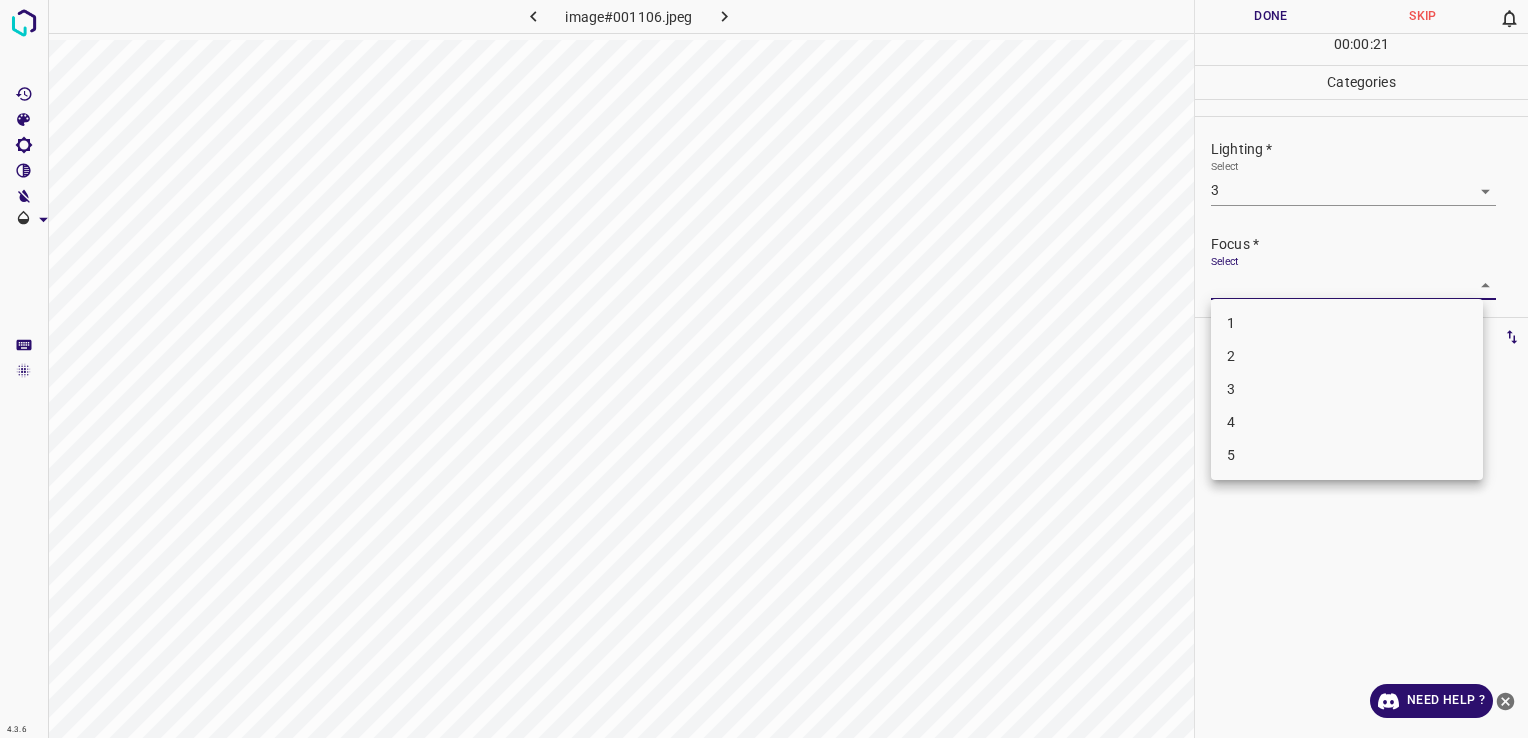 click on "4.3.6  image#001106.jpeg Done Skip 0 00   : 00   : 21   Categories Lighting *  Select 3 3 Focus *  Select ​ Overall *  Select ​ Labels   0 Categories 1 Lighting 2 Focus 3 Overall Tools Space Change between modes (Draw & Edit) I Auto labeling R Restore zoom M Zoom in N Zoom out Delete Delete selecte label Filters Z Restore filters X Saturation filter C Brightness filter V Contrast filter B Gray scale filter General O Download Need Help ? - Text - Hide - Delete 1 2 3 4 5" at bounding box center (764, 369) 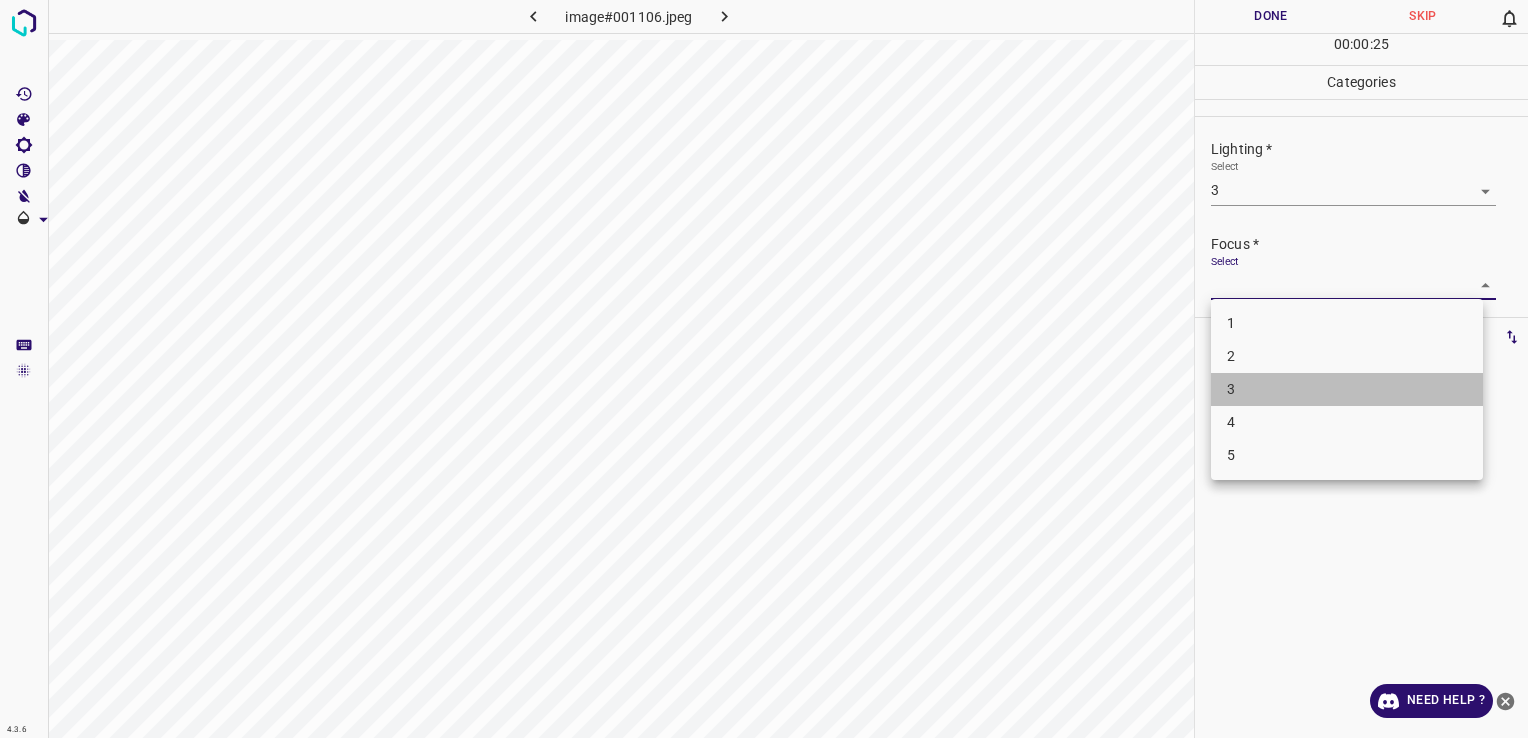 click on "3" at bounding box center (1347, 389) 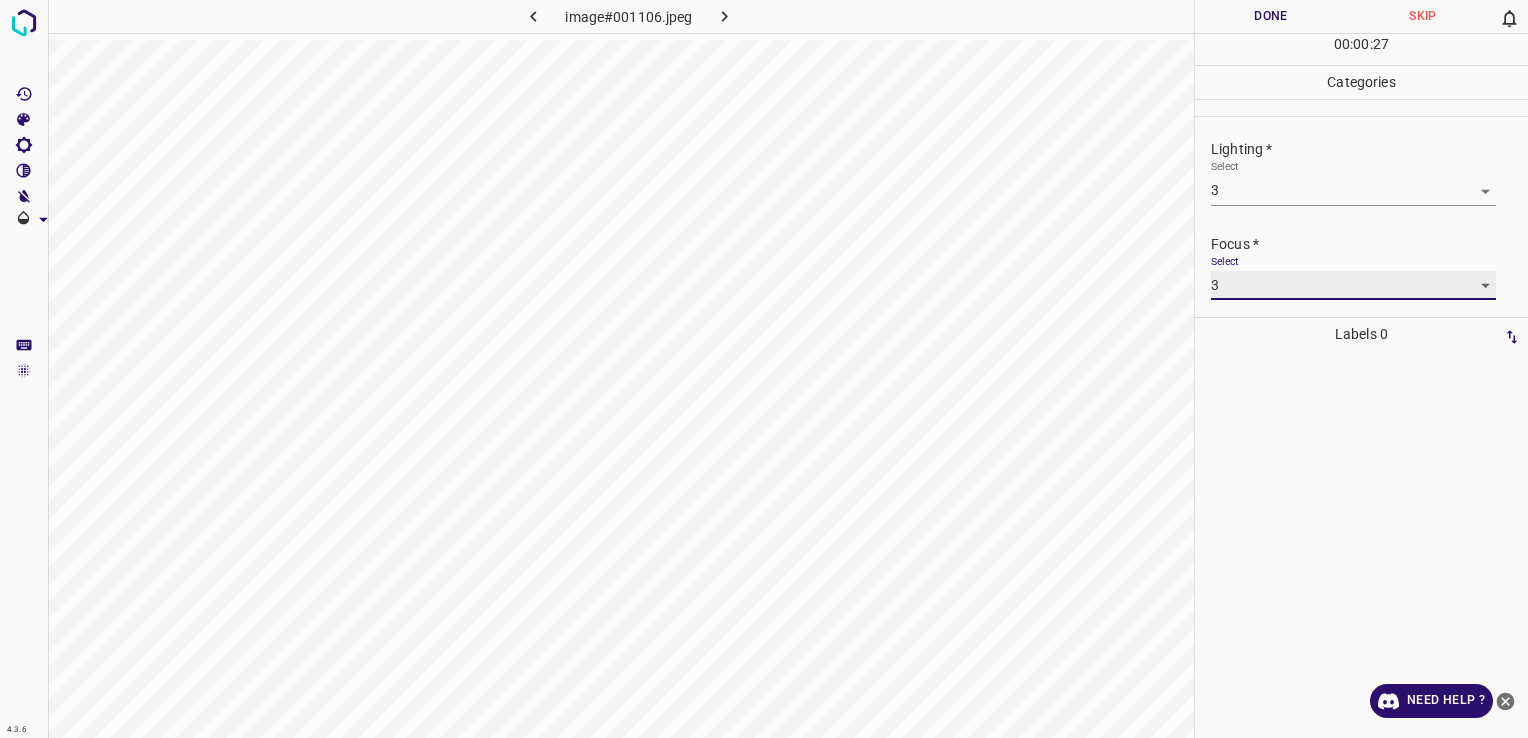 scroll, scrollTop: 98, scrollLeft: 0, axis: vertical 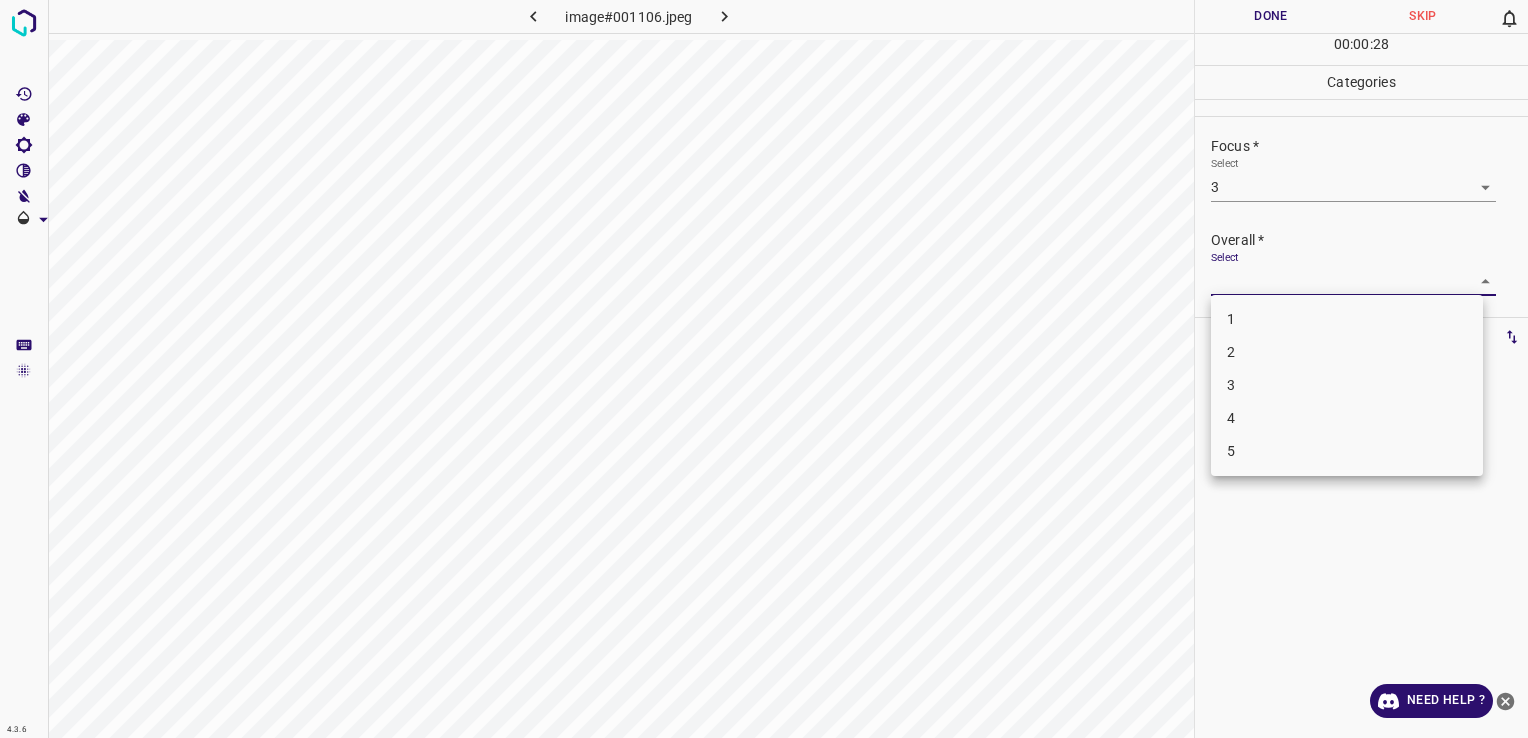 click on "4.3.6  image#001106.jpeg Done Skip 0 00   : 00   : 28   Categories Lighting *  Select 3 3 Focus *  Select 3 3 Overall *  Select ​ Labels   0 Categories 1 Lighting 2 Focus 3 Overall Tools Space Change between modes (Draw & Edit) I Auto labeling R Restore zoom M Zoom in N Zoom out Delete Delete selecte label Filters Z Restore filters X Saturation filter C Brightness filter V Contrast filter B Gray scale filter General O Download Need Help ? - Text - Hide - Delete 1 2 3 4 5" at bounding box center [764, 369] 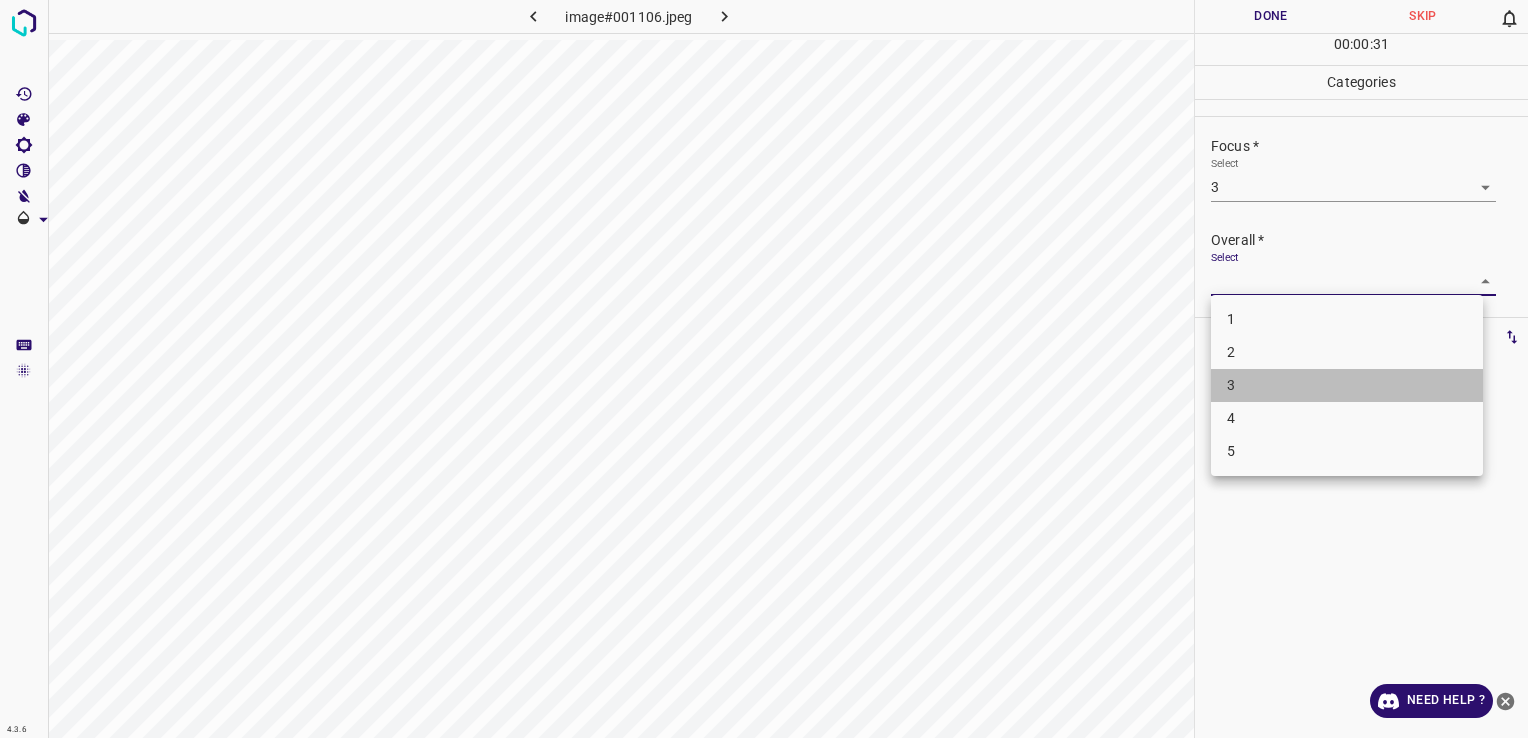click on "3" at bounding box center [1347, 385] 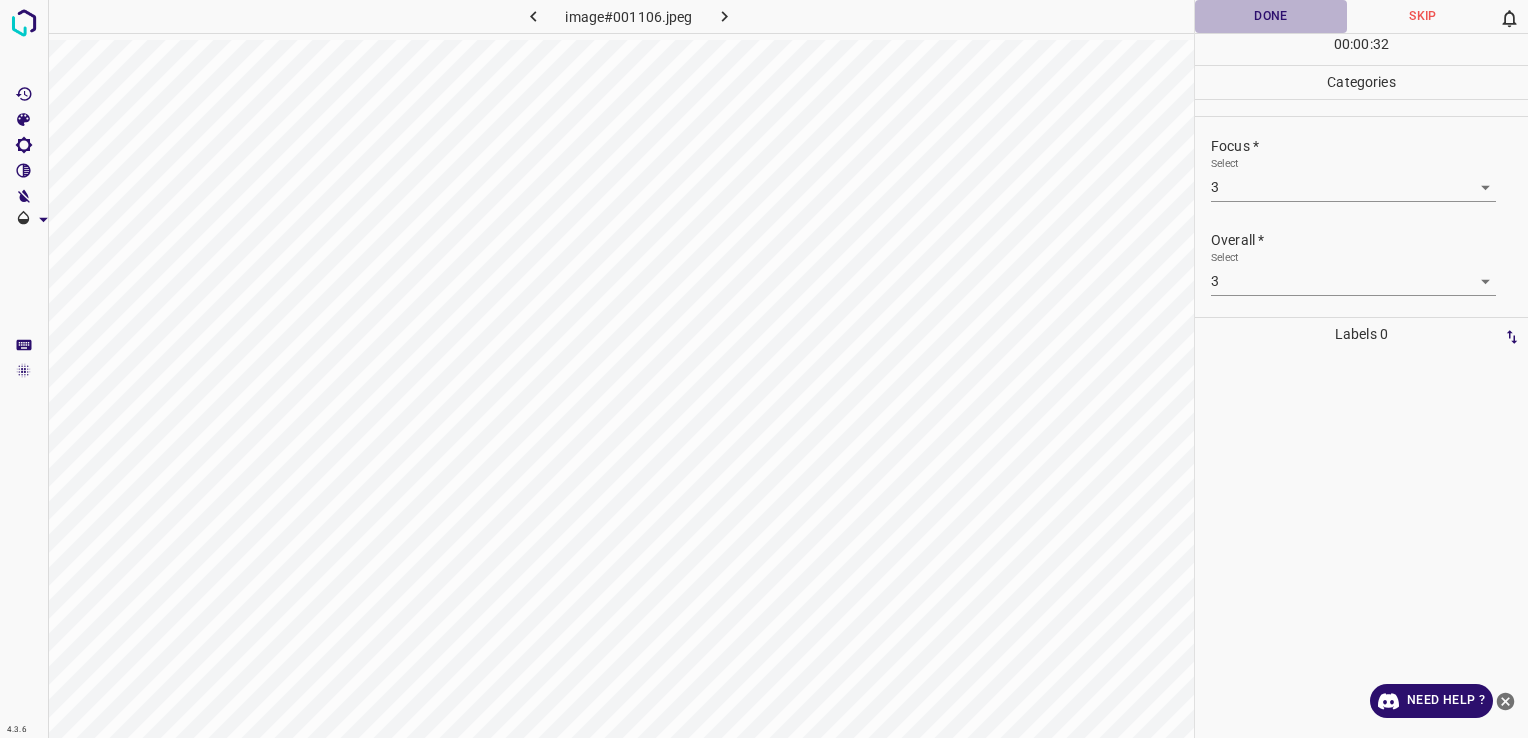 click on "Done" at bounding box center [1271, 16] 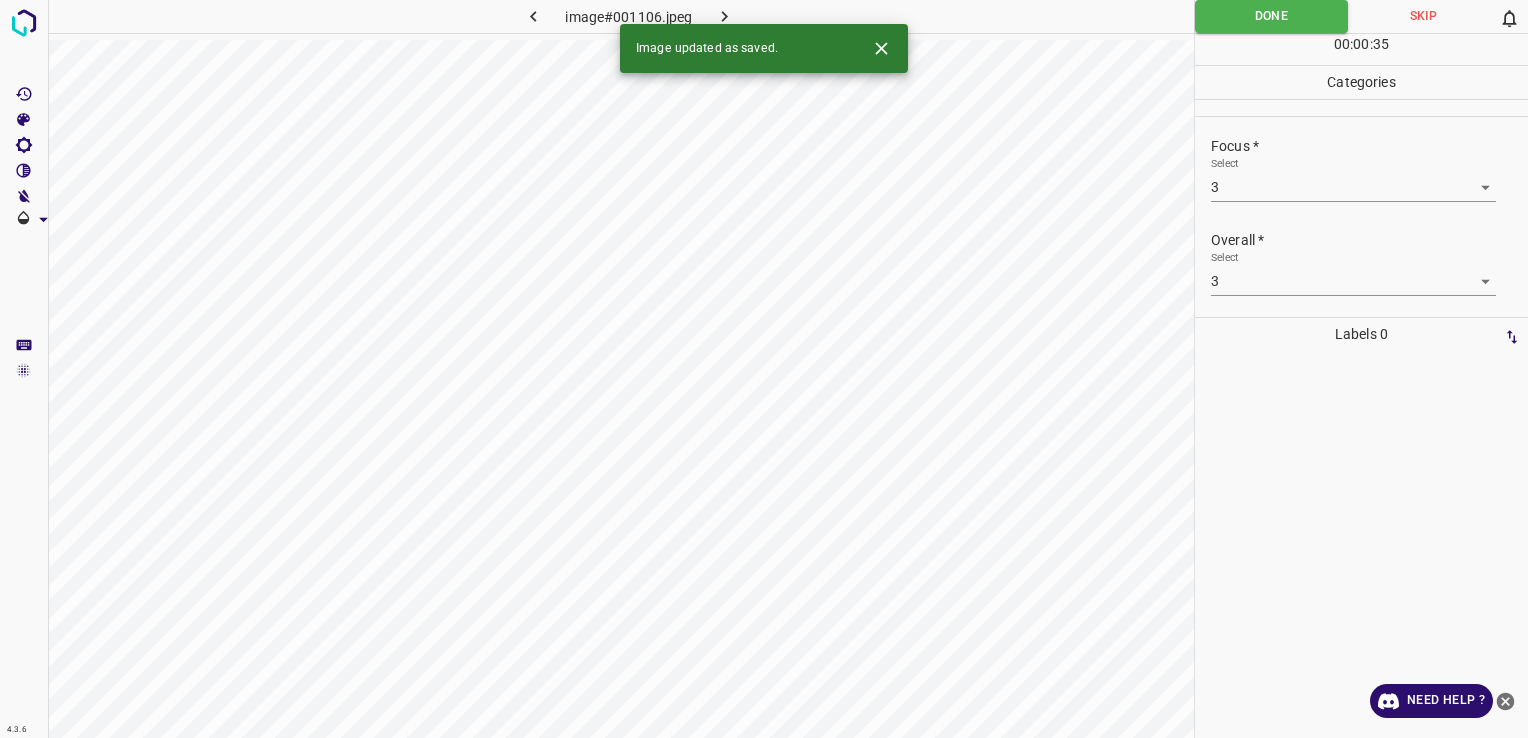 click at bounding box center (725, 16) 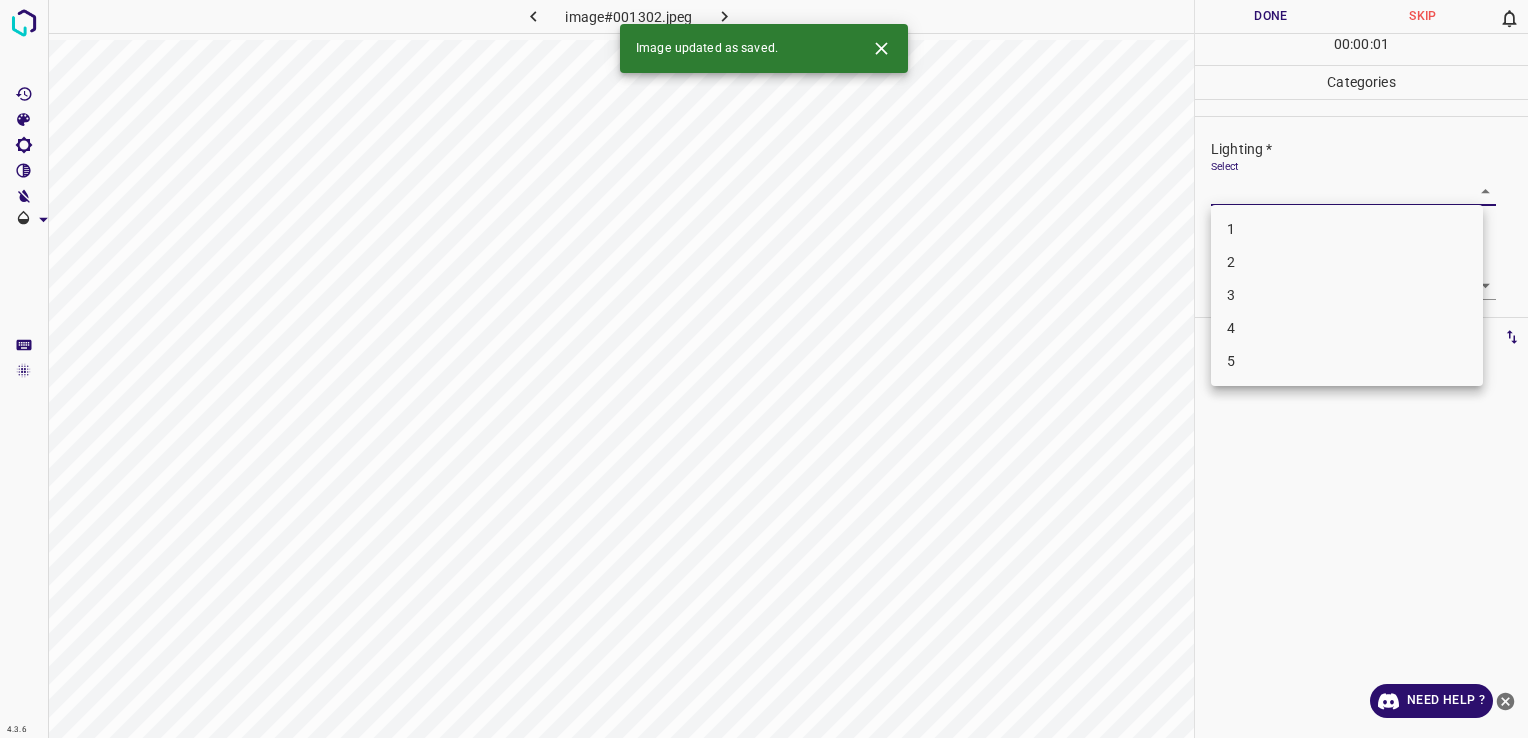 click on "4.3.6  image#001302.jpeg Done Skip 0 00   : 00   : 01   Categories Lighting *  Select ​ Focus *  Select ​ Overall *  Select ​ Labels   0 Categories 1 Lighting 2 Focus 3 Overall Tools Space Change between modes (Draw & Edit) I Auto labeling R Restore zoom M Zoom in N Zoom out Delete Delete selecte label Filters Z Restore filters X Saturation filter C Brightness filter V Contrast filter B Gray scale filter General O Download Image updated as saved. Need Help ? - Text - Hide - Delete 1 2 3 4 5" at bounding box center [764, 369] 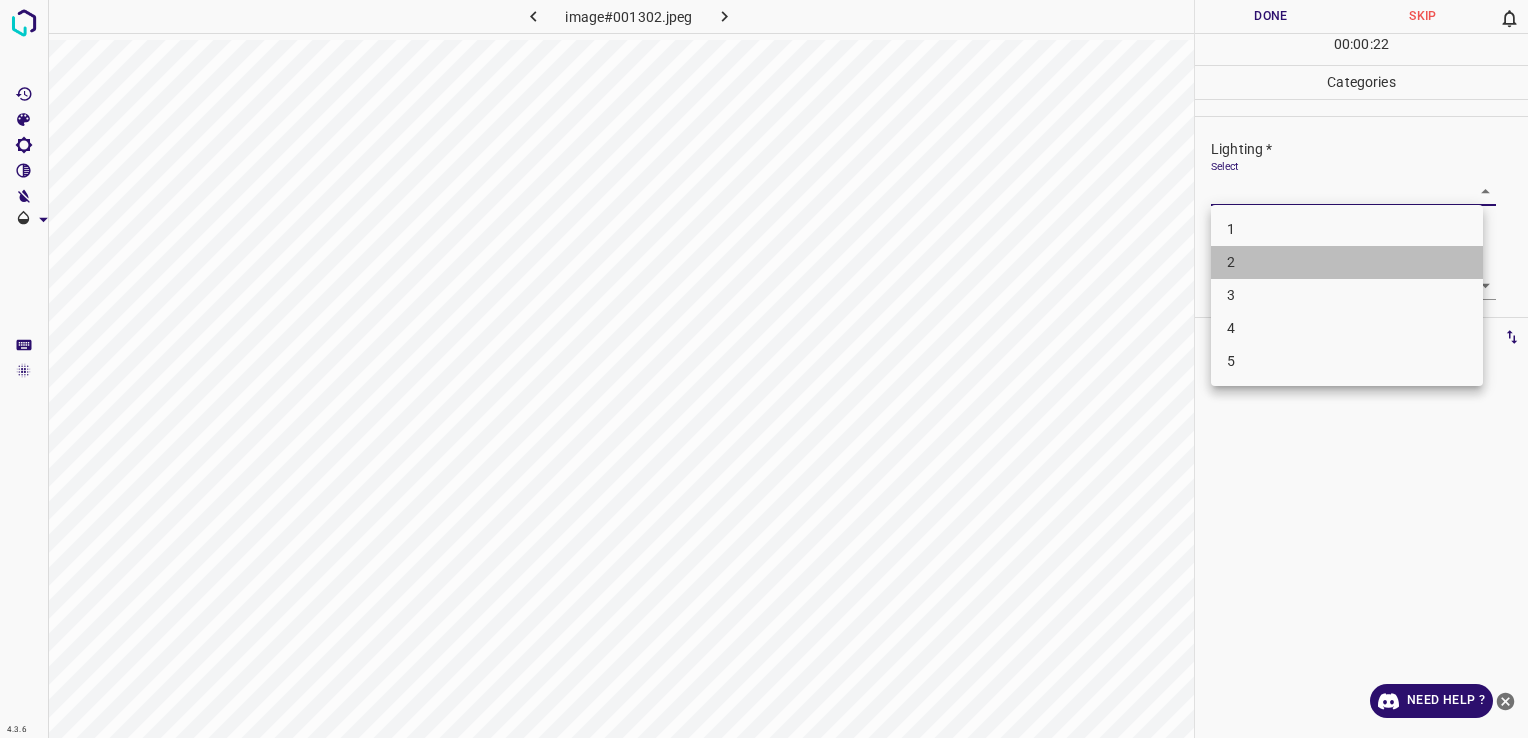 click on "2" at bounding box center (1347, 262) 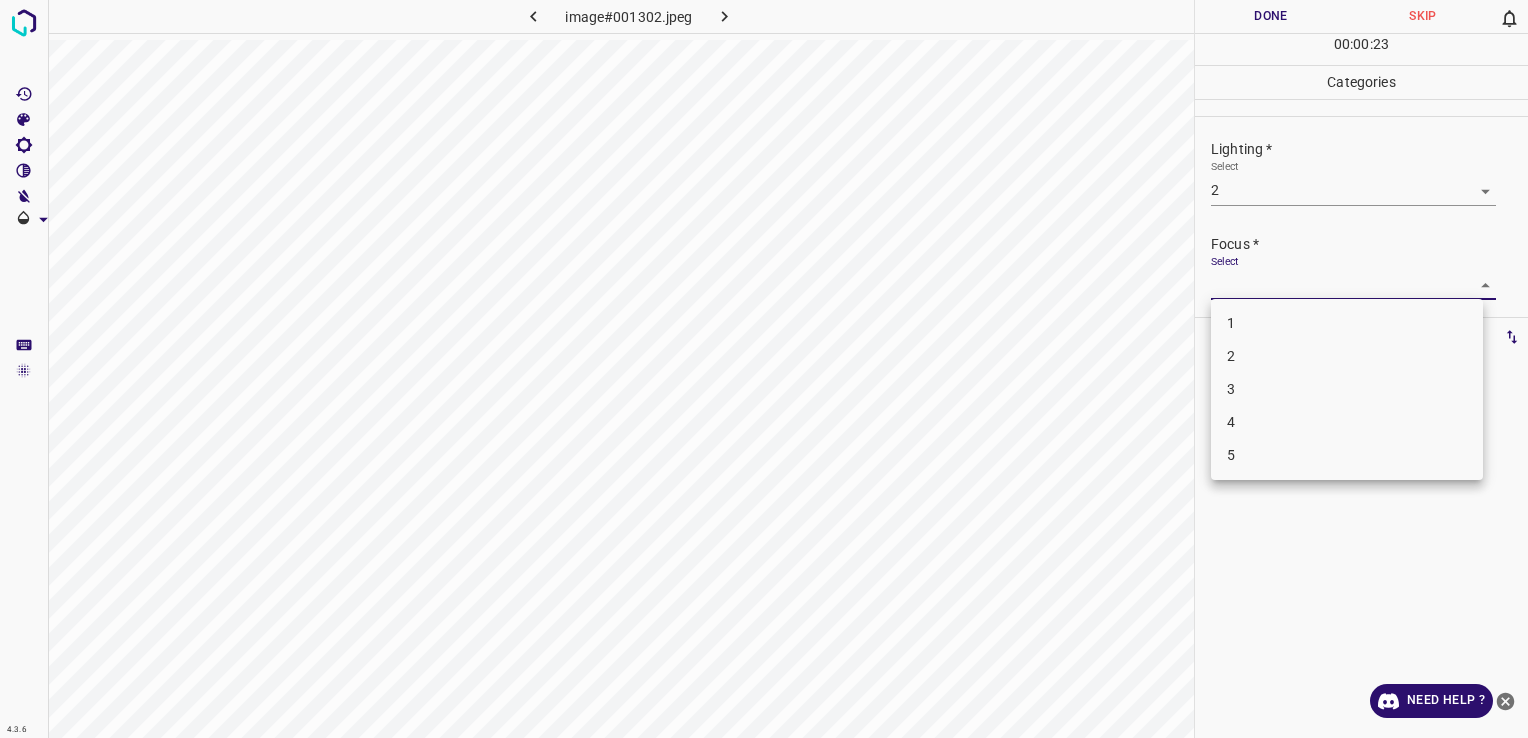 click on "4.3.6  image#001302.jpeg Done Skip 0 00   : 00   : 23   Categories Lighting *  Select 2 2 Focus *  Select ​ Overall *  Select ​ Labels   0 Categories 1 Lighting 2 Focus 3 Overall Tools Space Change between modes (Draw & Edit) I Auto labeling R Restore zoom M Zoom in N Zoom out Delete Delete selecte label Filters Z Restore filters X Saturation filter C Brightness filter V Contrast filter B Gray scale filter General O Download Need Help ? - Text - Hide - Delete 1 2 3 4 5" at bounding box center [764, 369] 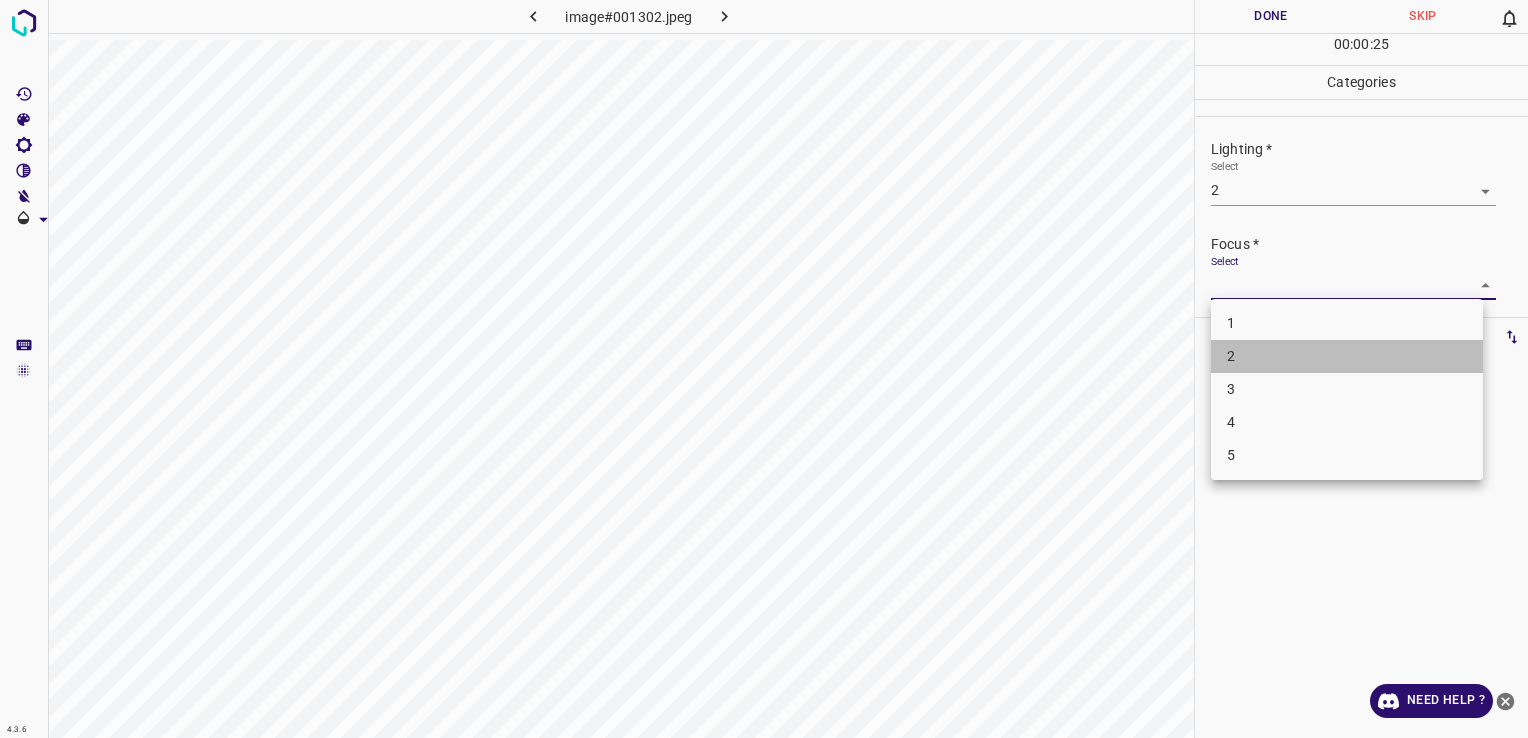 click on "2" at bounding box center (1347, 356) 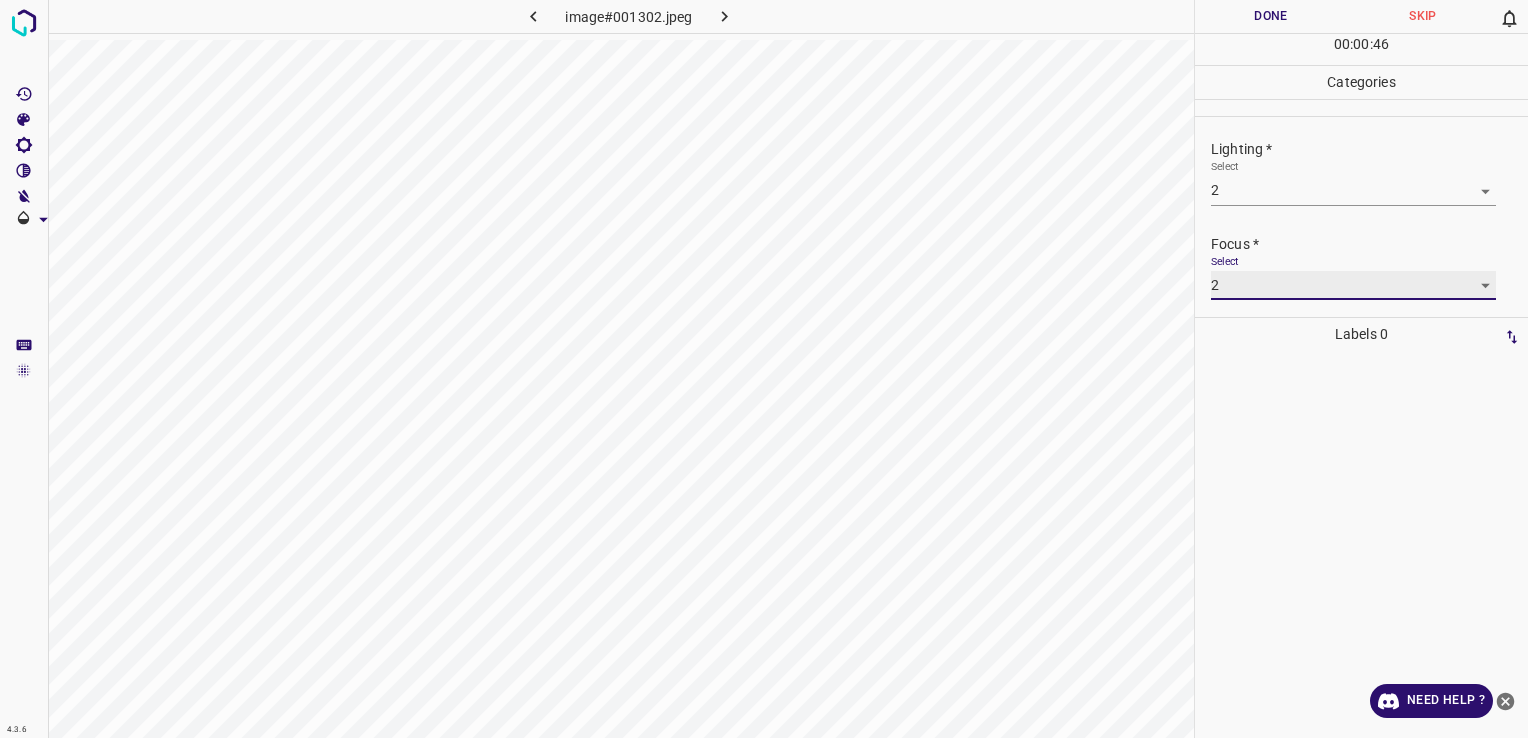 scroll, scrollTop: 98, scrollLeft: 0, axis: vertical 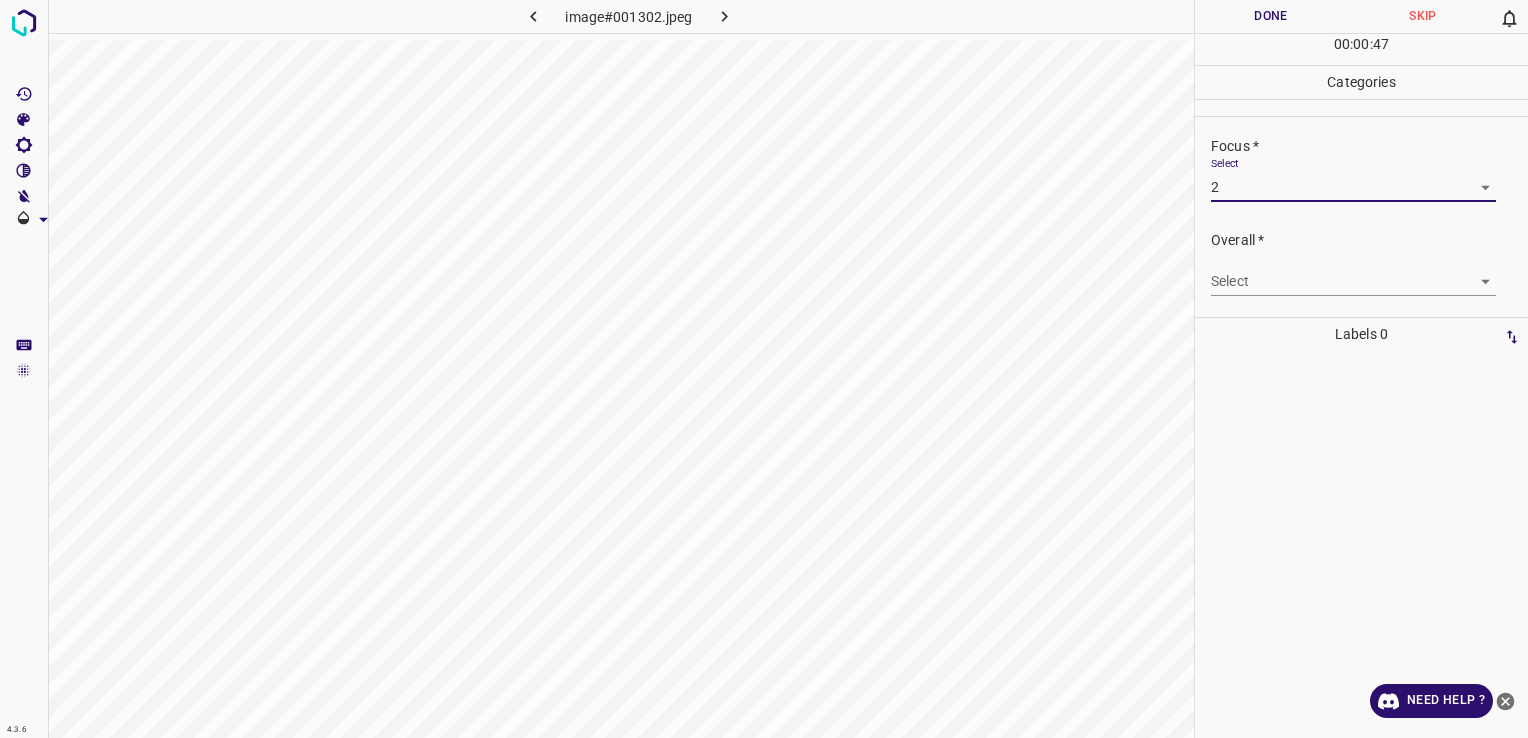 click on "4.3.6  image#001302.jpeg Done Skip 0 00   : 00   : 47   Categories Lighting *  Select 2 2 Focus *  Select 2 2 Overall *  Select ​ Labels   0 Categories 1 Lighting 2 Focus 3 Overall Tools Space Change between modes (Draw & Edit) I Auto labeling R Restore zoom M Zoom in N Zoom out Delete Delete selecte label Filters Z Restore filters X Saturation filter C Brightness filter V Contrast filter B Gray scale filter General O Download Need Help ? - Text - Hide - Delete" at bounding box center [764, 369] 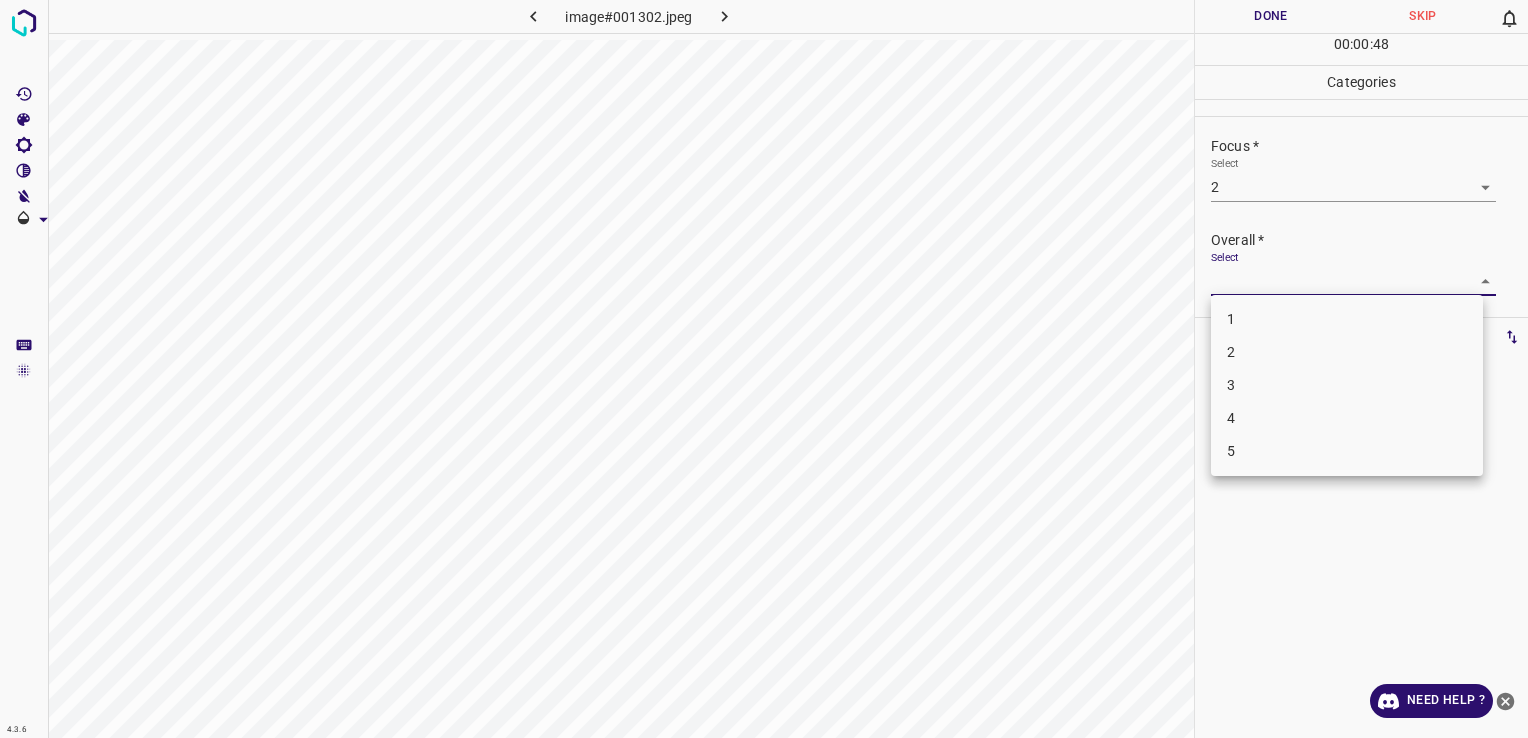 click on "2" at bounding box center (1347, 352) 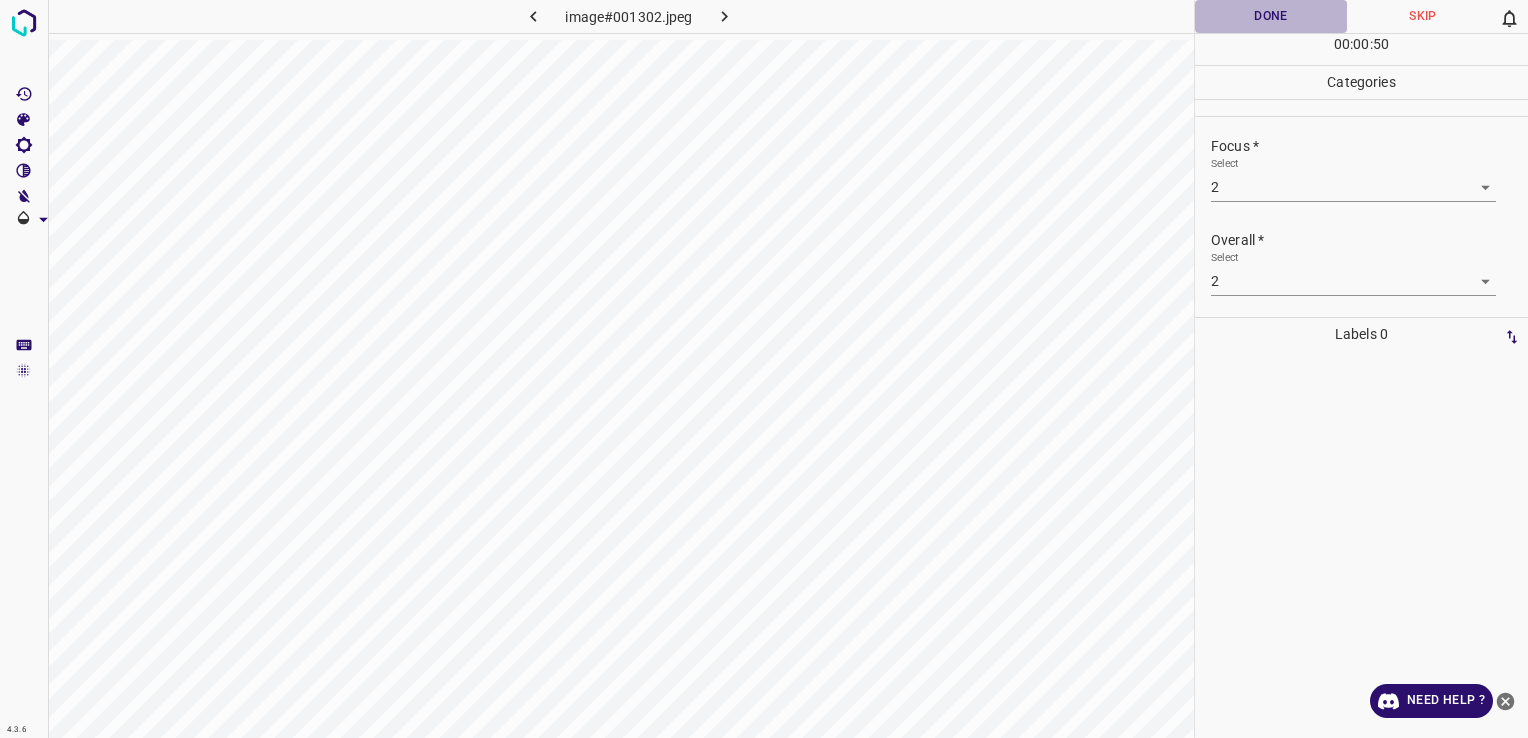 click on "Done" at bounding box center (1271, 16) 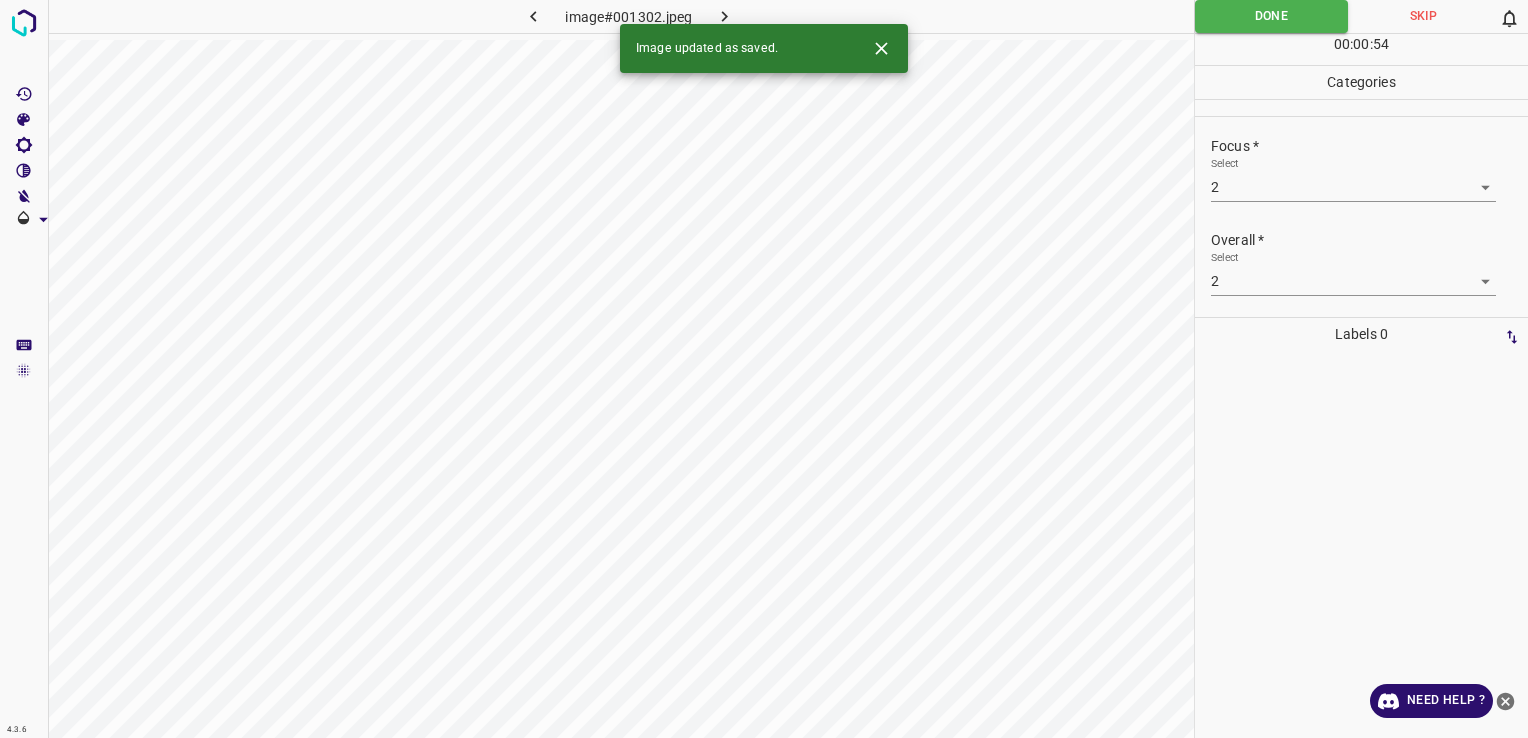 click at bounding box center (725, 16) 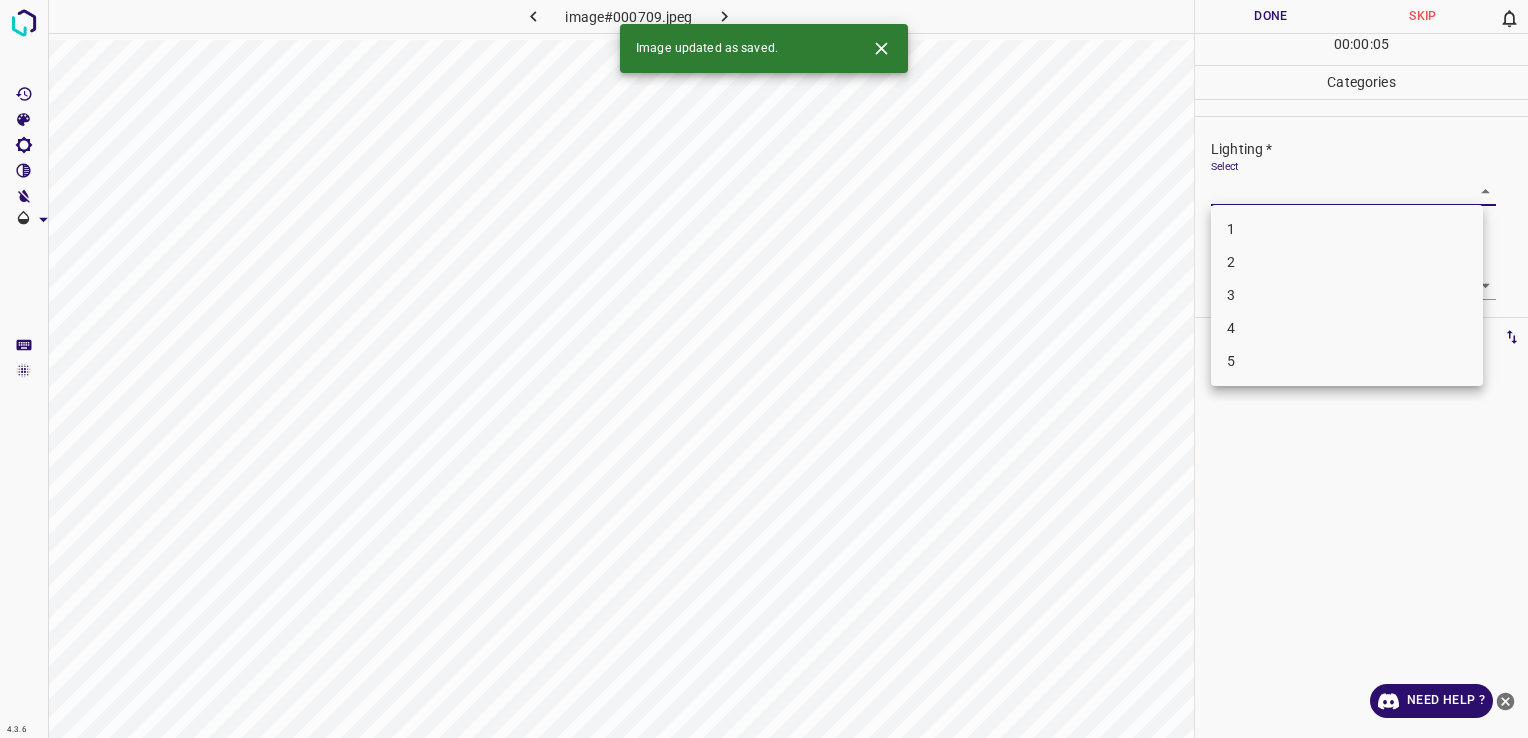 click on "4.3.6  image#000709.jpeg Done Skip 0 00   : 00   : 05   Categories Lighting *  Select ​ Focus *  Select ​ Overall *  Select ​ Labels   0 Categories 1 Lighting 2 Focus 3 Overall Tools Space Change between modes (Draw & Edit) I Auto labeling R Restore zoom M Zoom in N Zoom out Delete Delete selecte label Filters Z Restore filters X Saturation filter C Brightness filter V Contrast filter B Gray scale filter General O Download Image updated as saved. Need Help ? - Text - Hide - Delete 1 2 3 4 5" at bounding box center [764, 369] 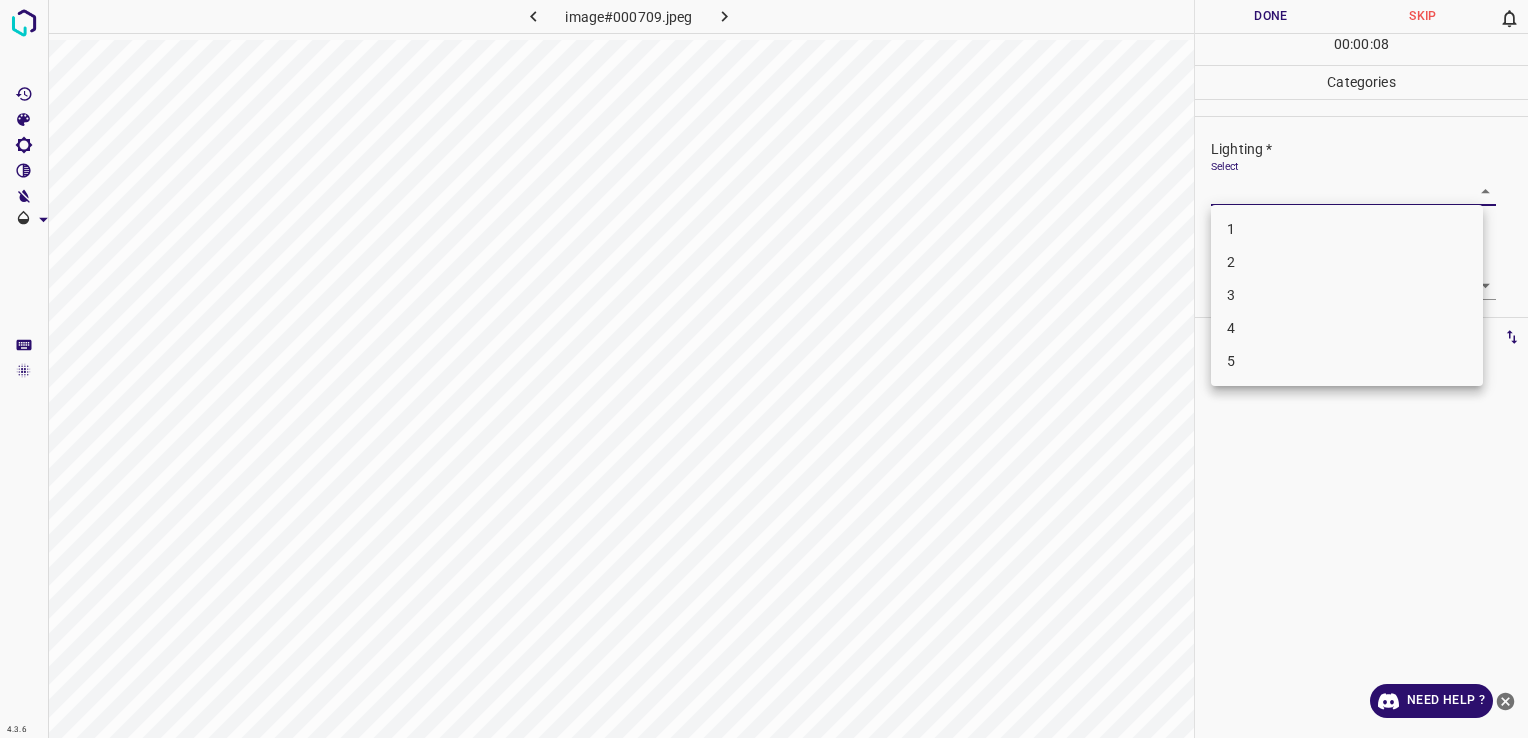 click on "2" at bounding box center [1347, 262] 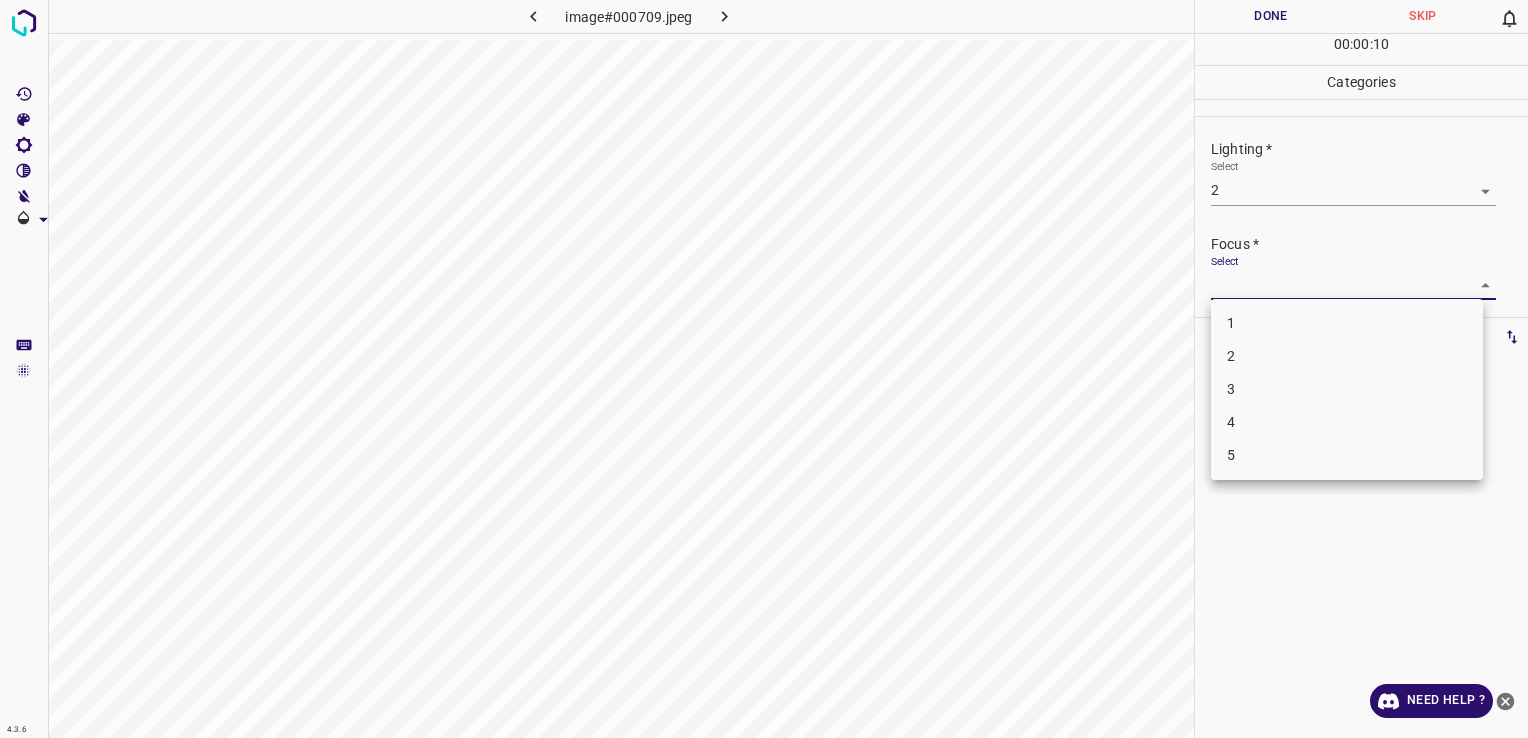 click on "4.3.6  image#000709.jpeg Done Skip 0 00   : 00   : 10   Categories Lighting *  Select 2 2 Focus *  Select ​ Overall *  Select ​ Labels   0 Categories 1 Lighting 2 Focus 3 Overall Tools Space Change between modes (Draw & Edit) I Auto labeling R Restore zoom M Zoom in N Zoom out Delete Delete selecte label Filters Z Restore filters X Saturation filter C Brightness filter V Contrast filter B Gray scale filter General O Download Need Help ? - Text - Hide - Delete 1 2 3 4 5" at bounding box center [764, 369] 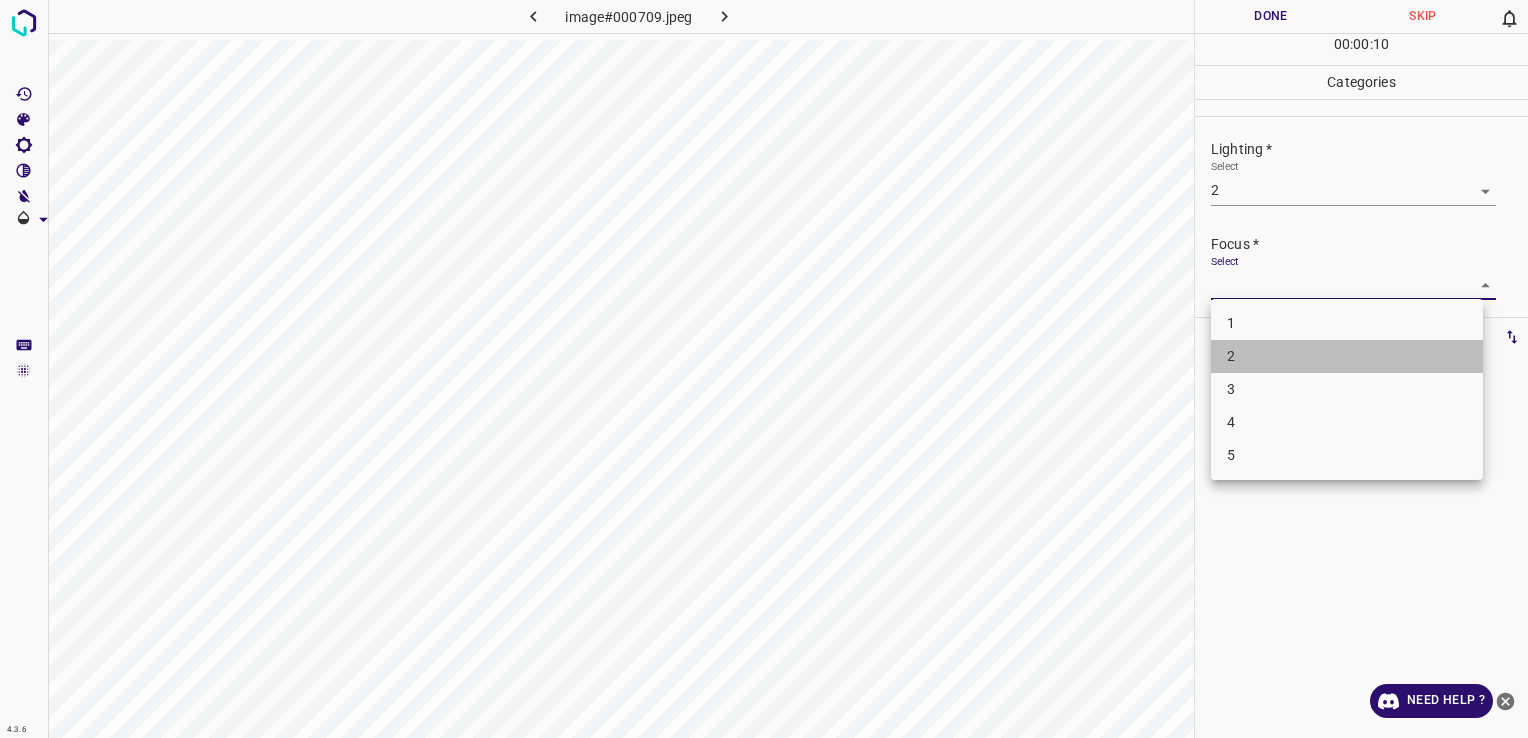 click on "2" at bounding box center [1347, 356] 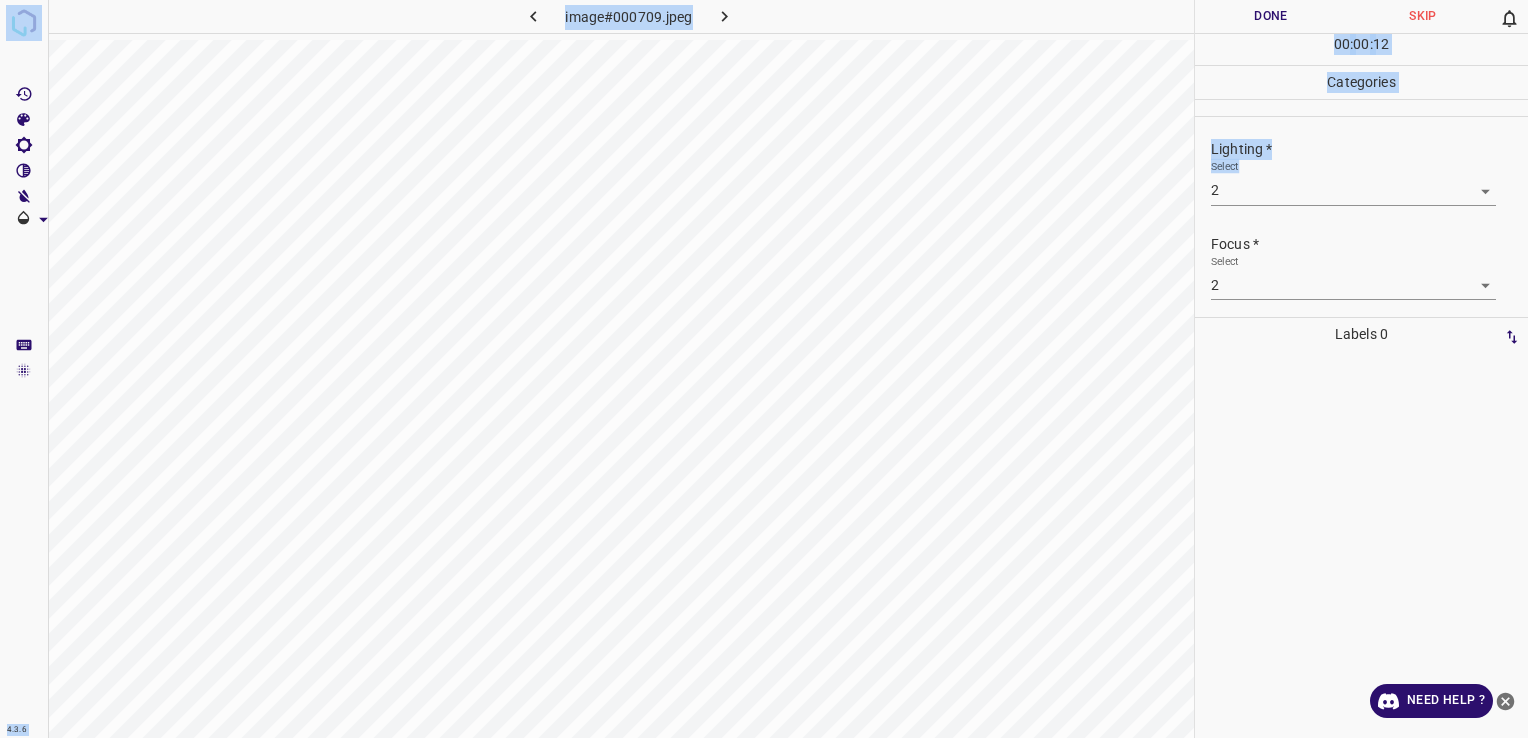drag, startPoint x: 1509, startPoint y: 169, endPoint x: 1530, endPoint y: 171, distance: 21.095022 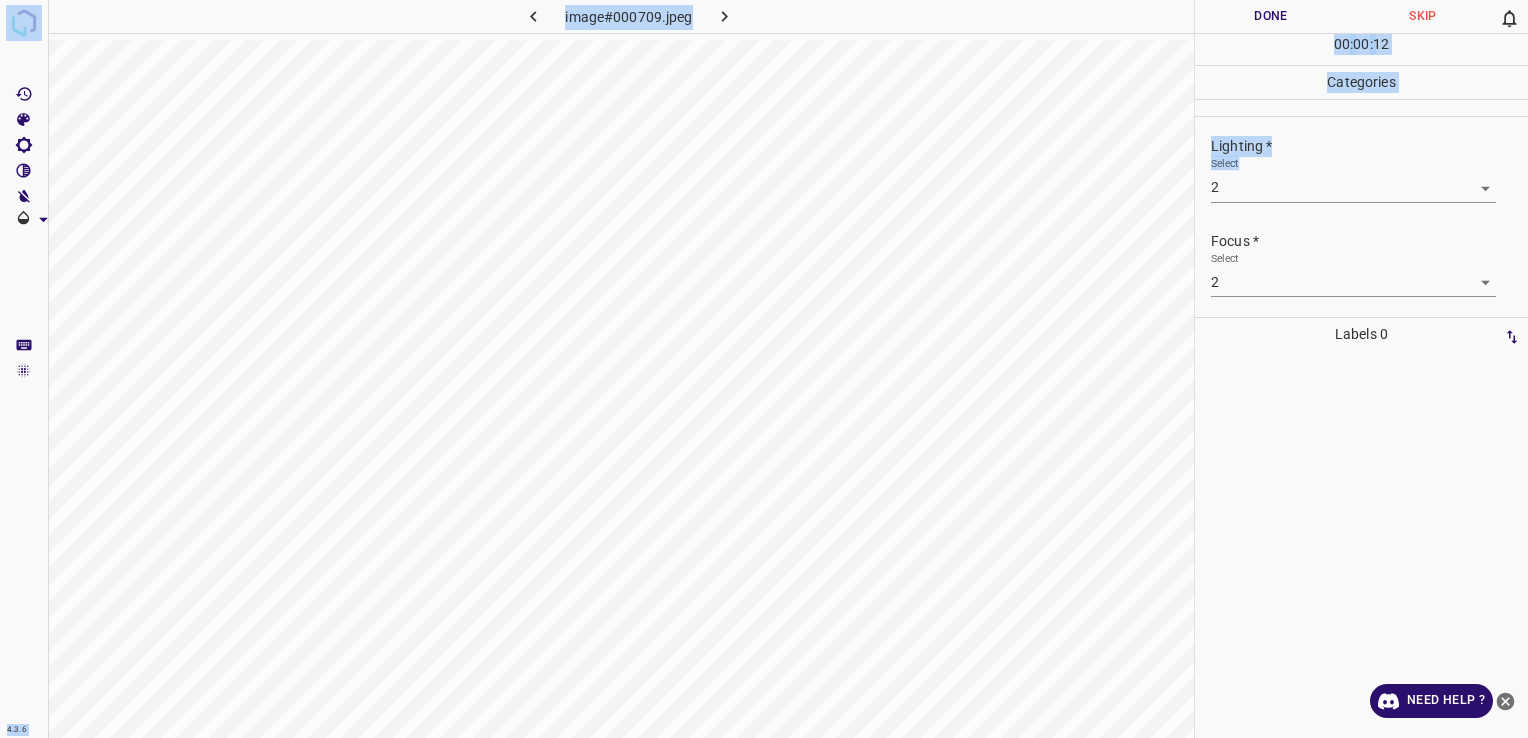 scroll, scrollTop: 0, scrollLeft: 0, axis: both 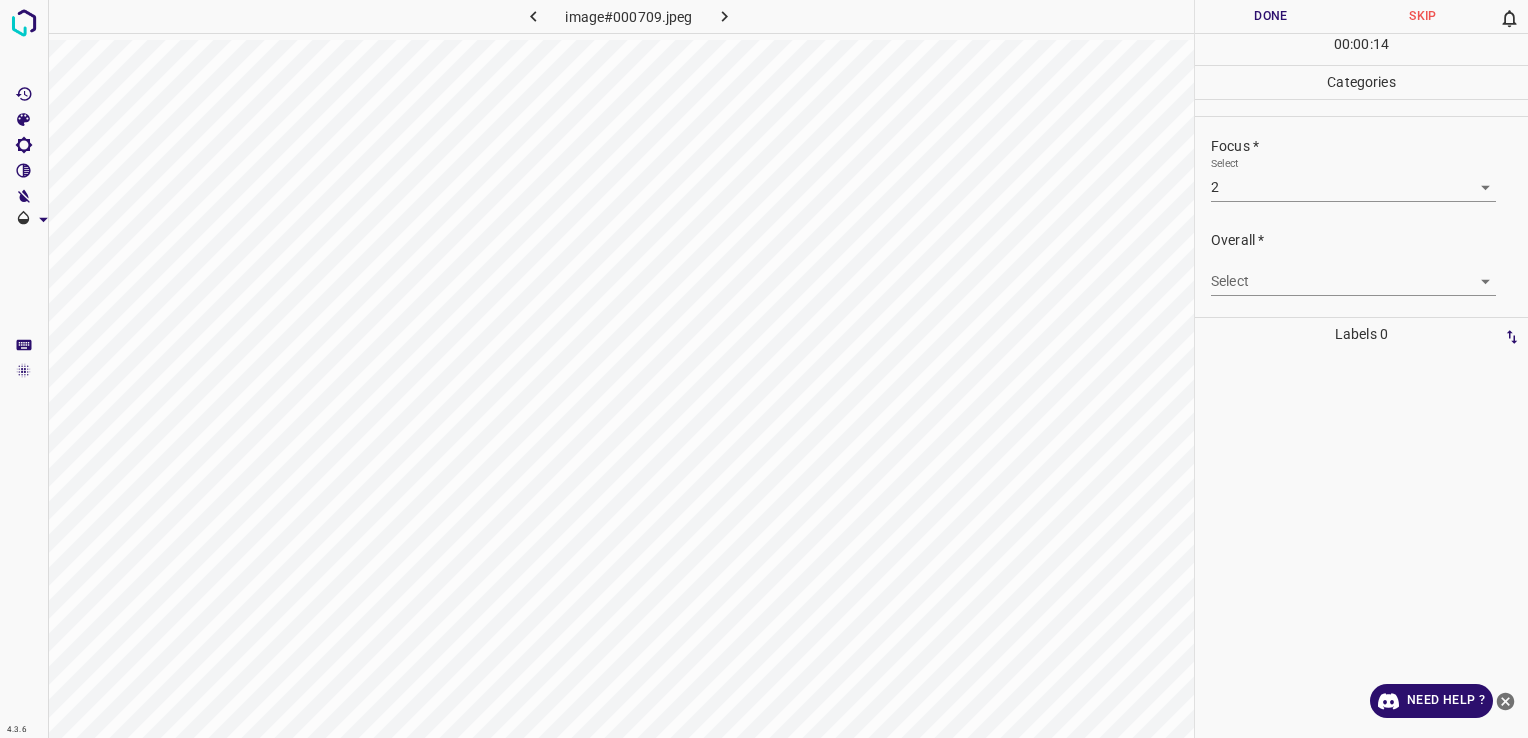 drag, startPoint x: 1448, startPoint y: 256, endPoint x: 1458, endPoint y: 278, distance: 24.166092 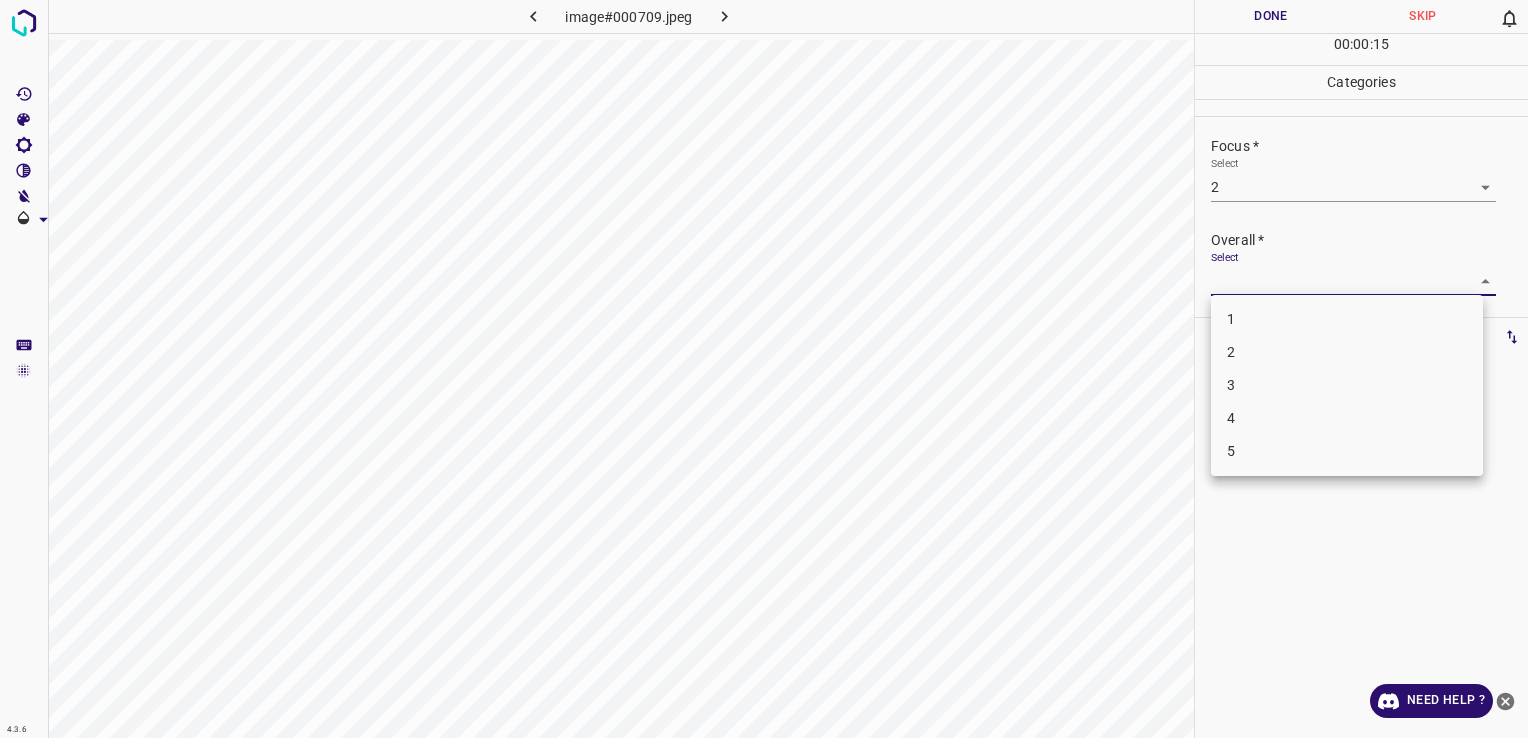 drag, startPoint x: 1458, startPoint y: 278, endPoint x: 1452, endPoint y: 352, distance: 74.24284 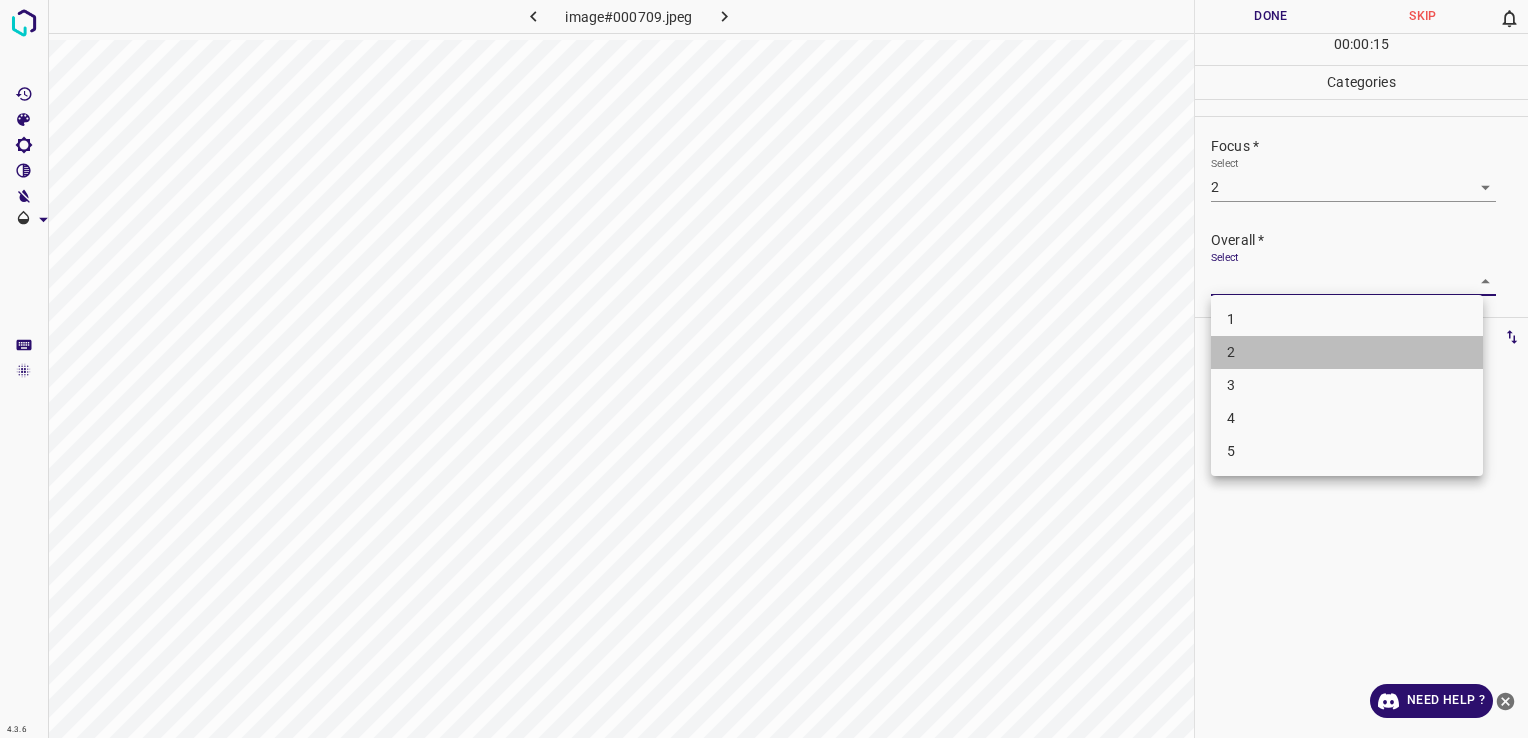 click on "2" at bounding box center [1347, 352] 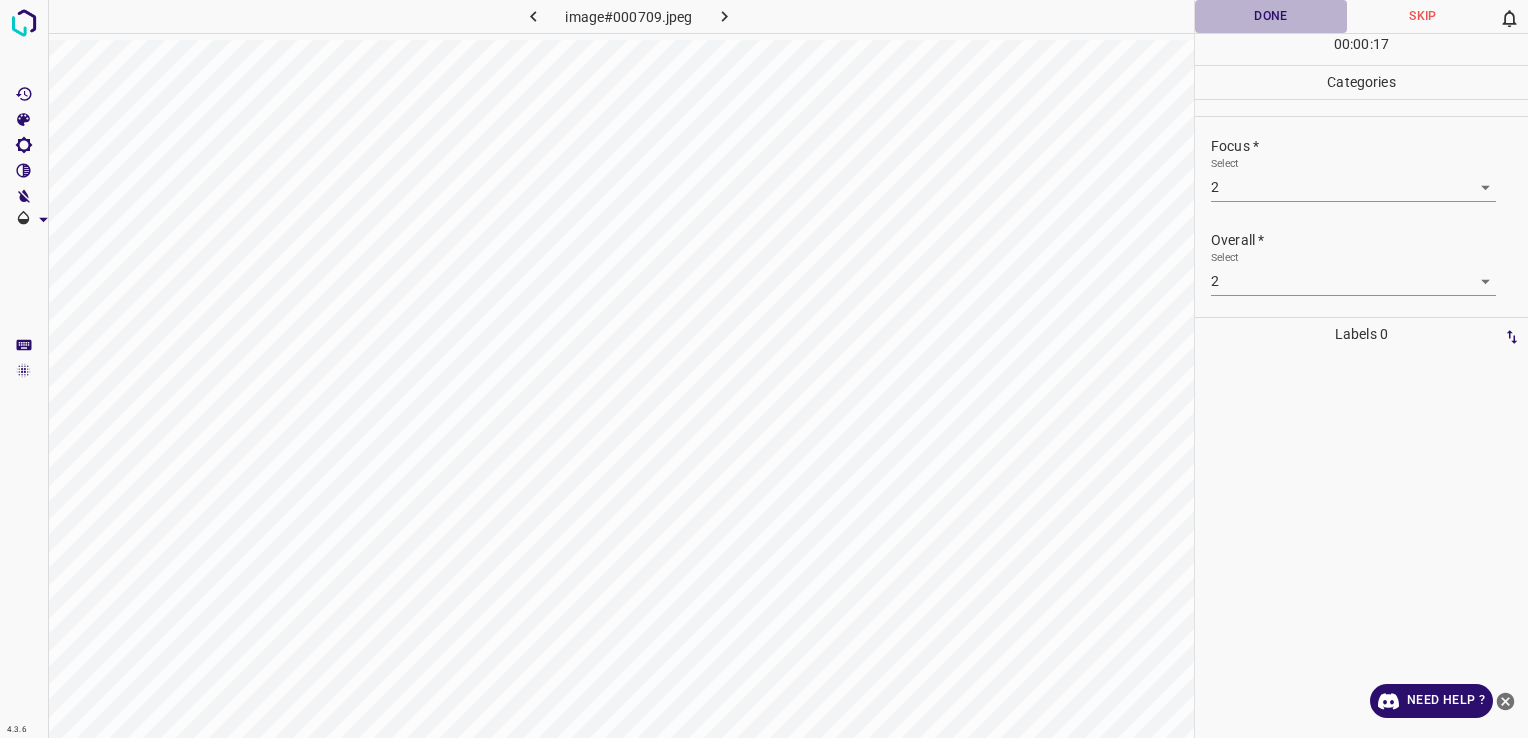 click on "Done" at bounding box center (1271, 16) 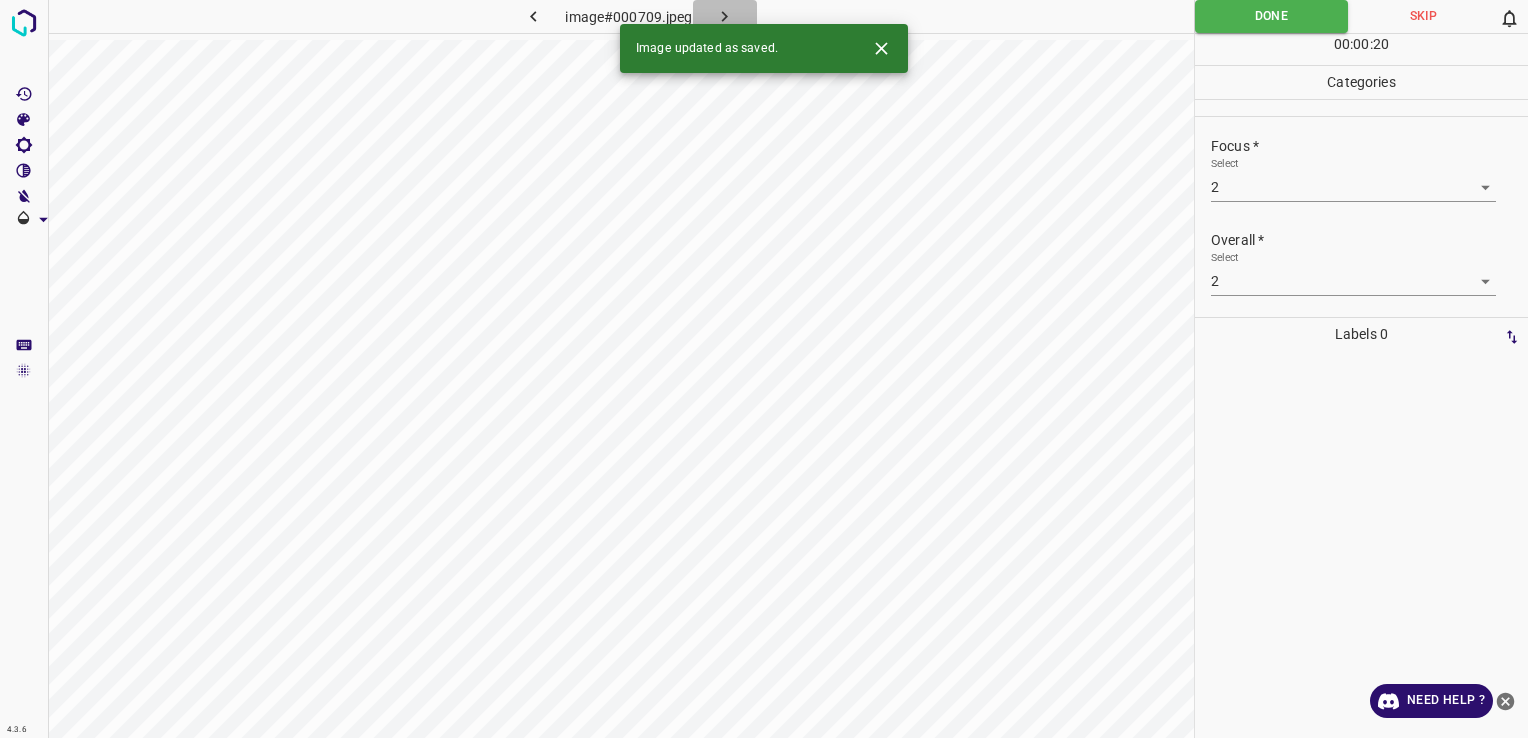 click at bounding box center (725, 16) 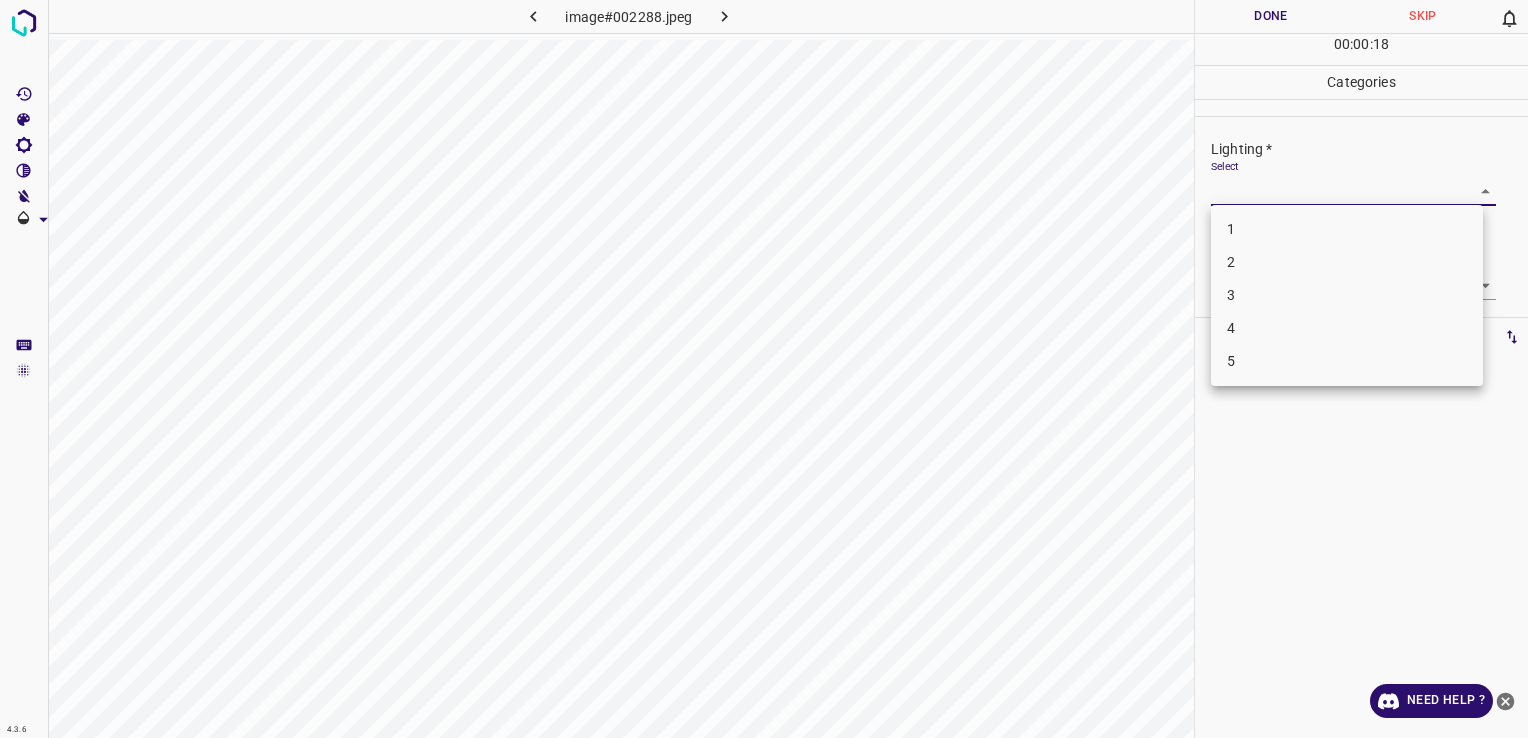 click on "4.3.6  image#002288.jpeg Done Skip 0 00   : 00   : 18   Categories Lighting *  Select ​ Focus *  Select ​ Overall *  Select ​ Labels   0 Categories 1 Lighting 2 Focus 3 Overall Tools Space Change between modes (Draw & Edit) I Auto labeling R Restore zoom M Zoom in N Zoom out Delete Delete selecte label Filters Z Restore filters X Saturation filter C Brightness filter V Contrast filter B Gray scale filter General O Download Need Help ? - Text - Hide - Delete 1 2 3 4 5" at bounding box center (764, 369) 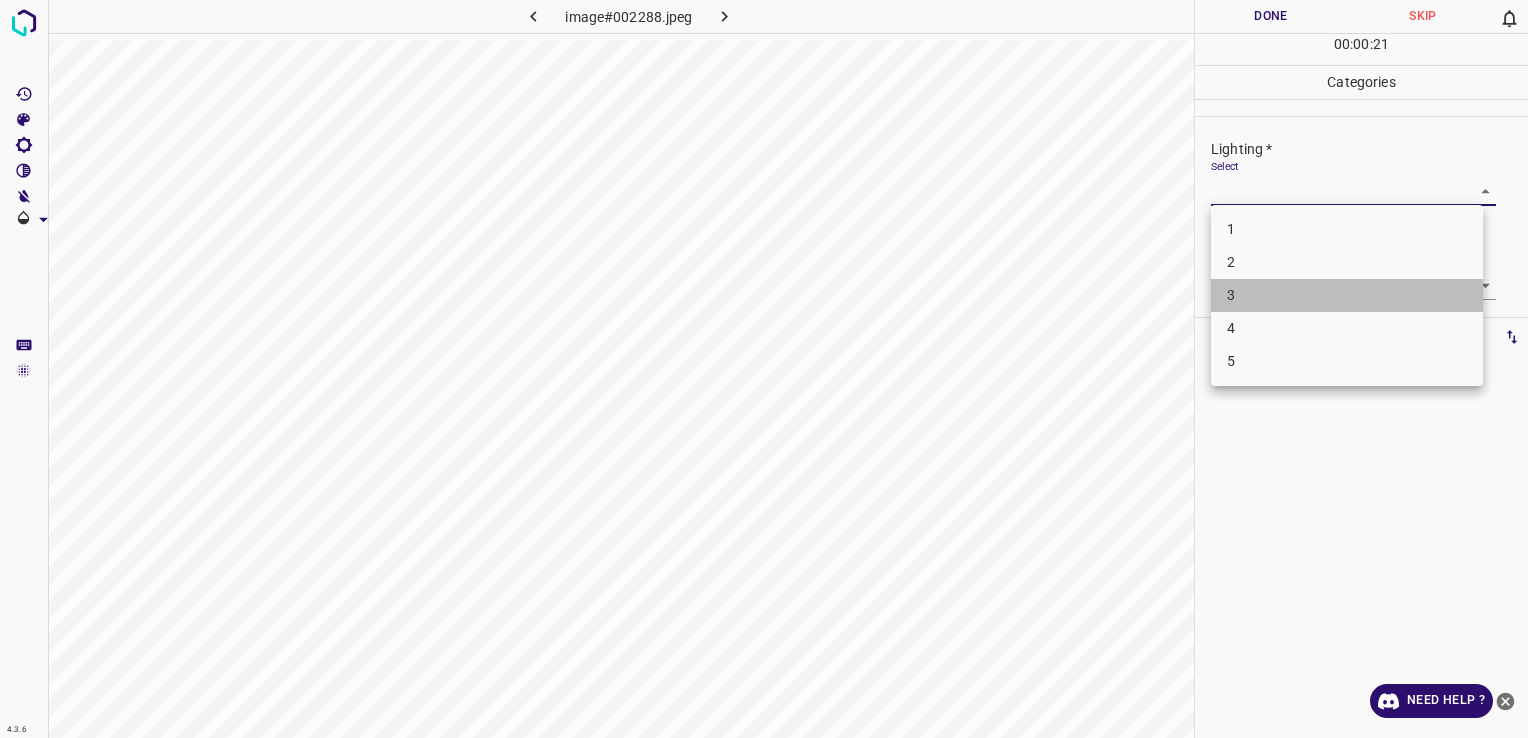 click on "3" at bounding box center (1347, 295) 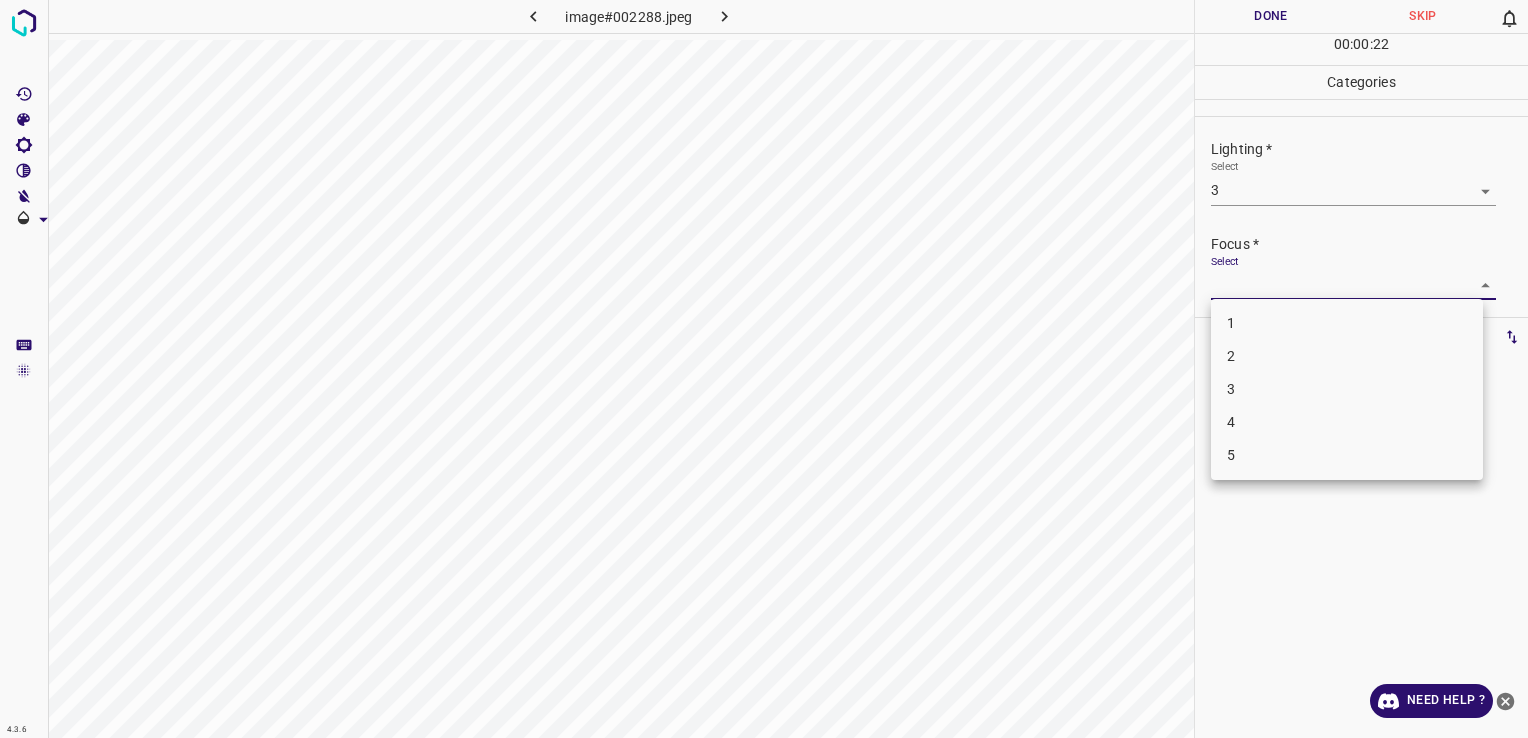 drag, startPoint x: 1291, startPoint y: 276, endPoint x: 1338, endPoint y: 380, distance: 114.12712 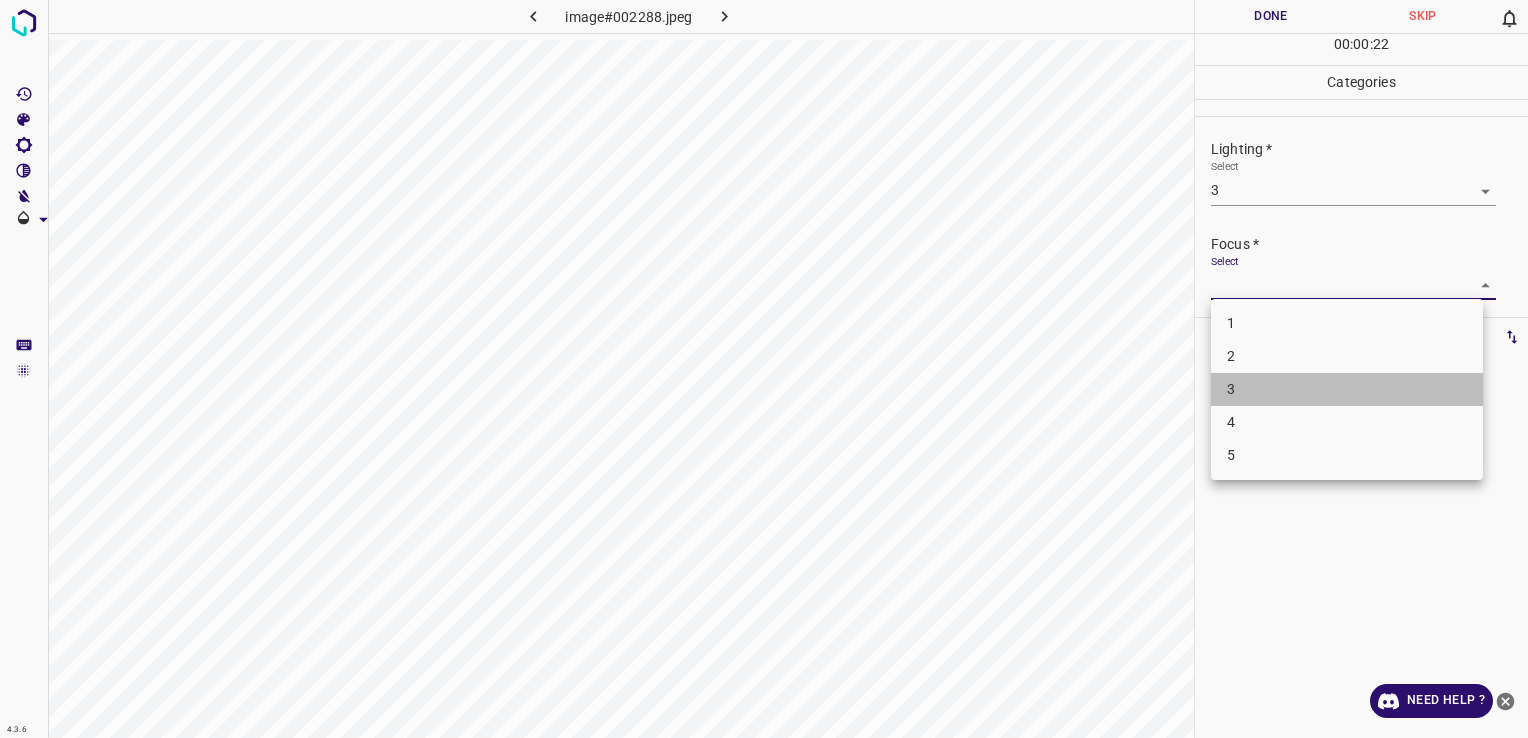 click on "3" at bounding box center [1347, 389] 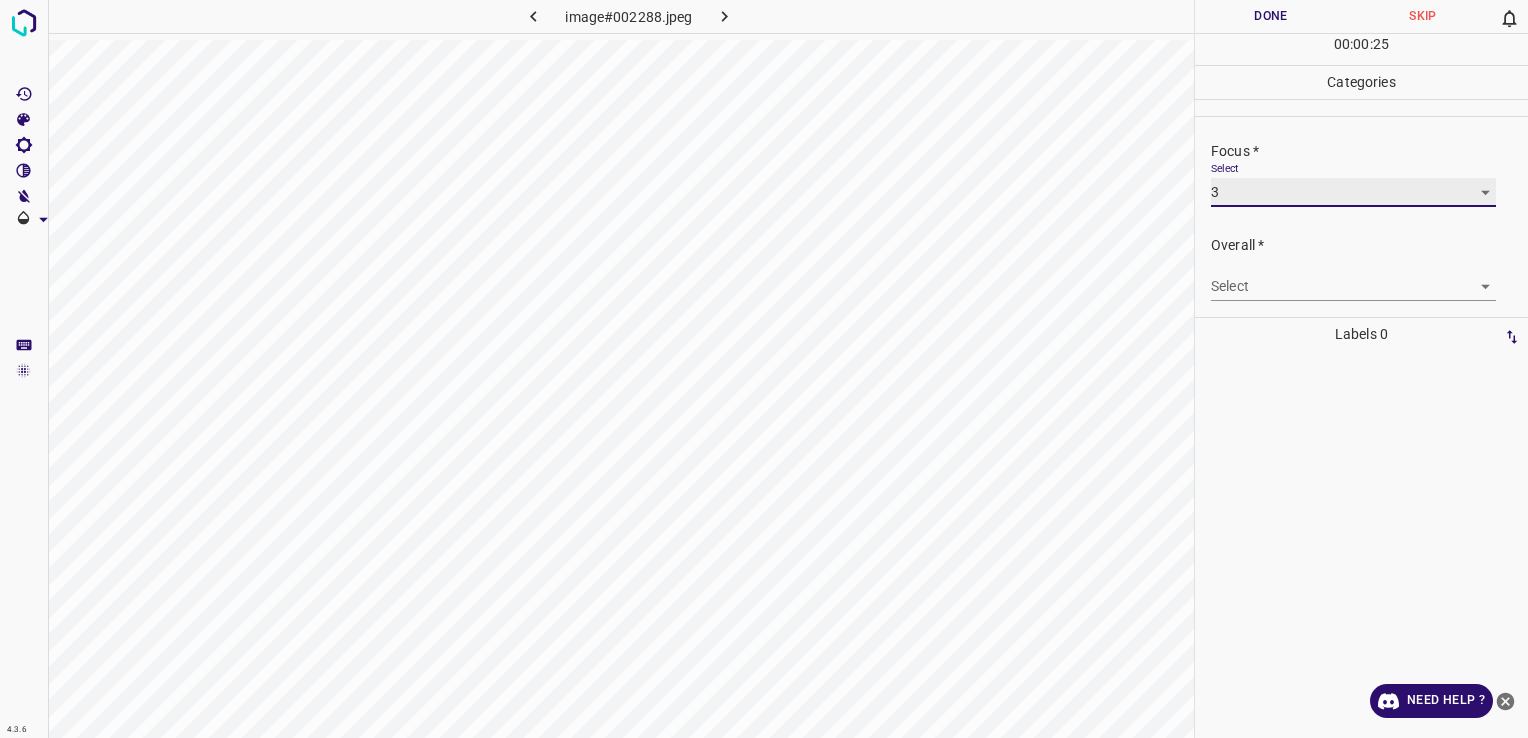 scroll, scrollTop: 98, scrollLeft: 0, axis: vertical 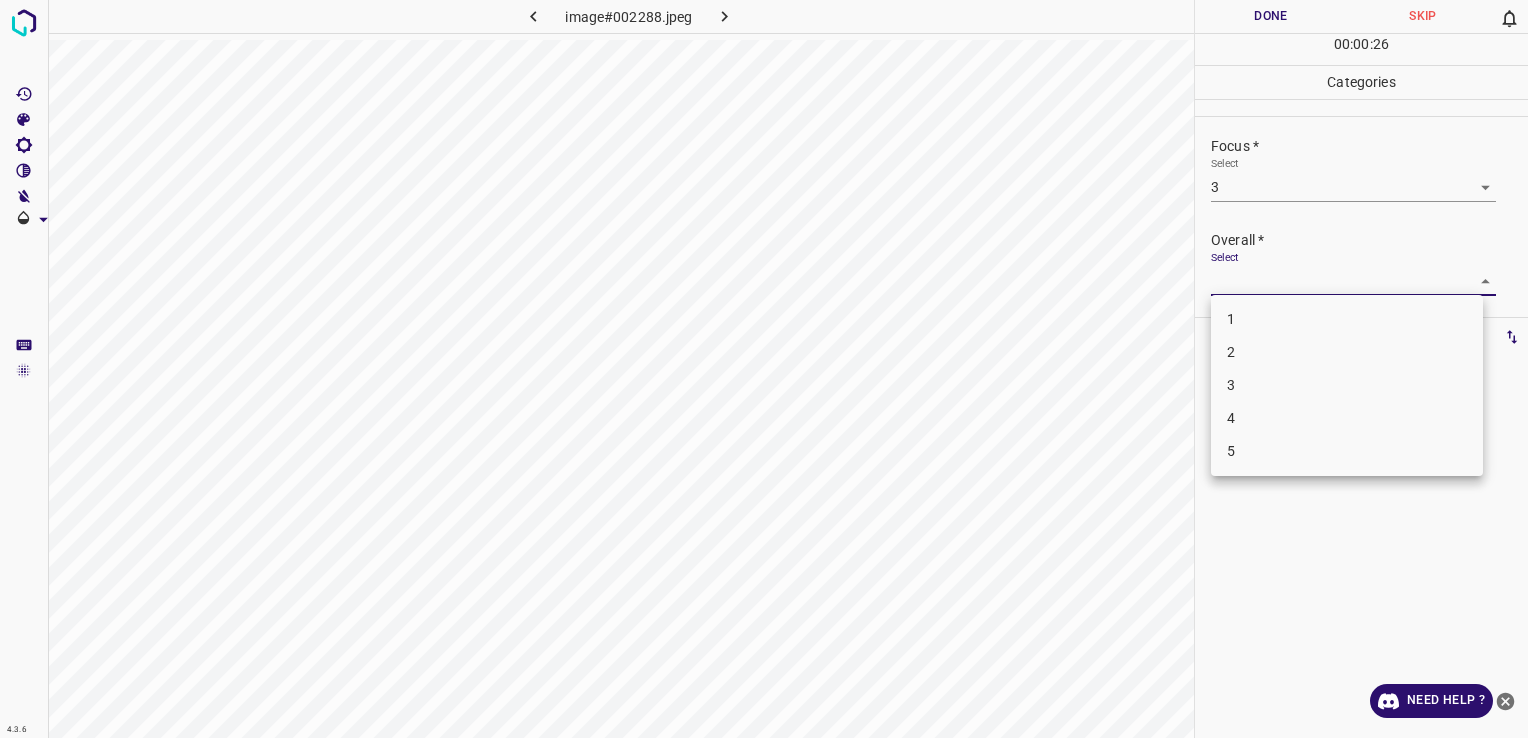 click on "4.3.6  image#002288.jpeg Done Skip 0 00   : 00   : 26   Categories Lighting *  Select 3 3 Focus *  Select 3 3 Overall *  Select ​ Labels   0 Categories 1 Lighting 2 Focus 3 Overall Tools Space Change between modes (Draw & Edit) I Auto labeling R Restore zoom M Zoom in N Zoom out Delete Delete selecte label Filters Z Restore filters X Saturation filter C Brightness filter V Contrast filter B Gray scale filter General O Download Need Help ? - Text - Hide - Delete 1 2 3 4 5" at bounding box center (764, 369) 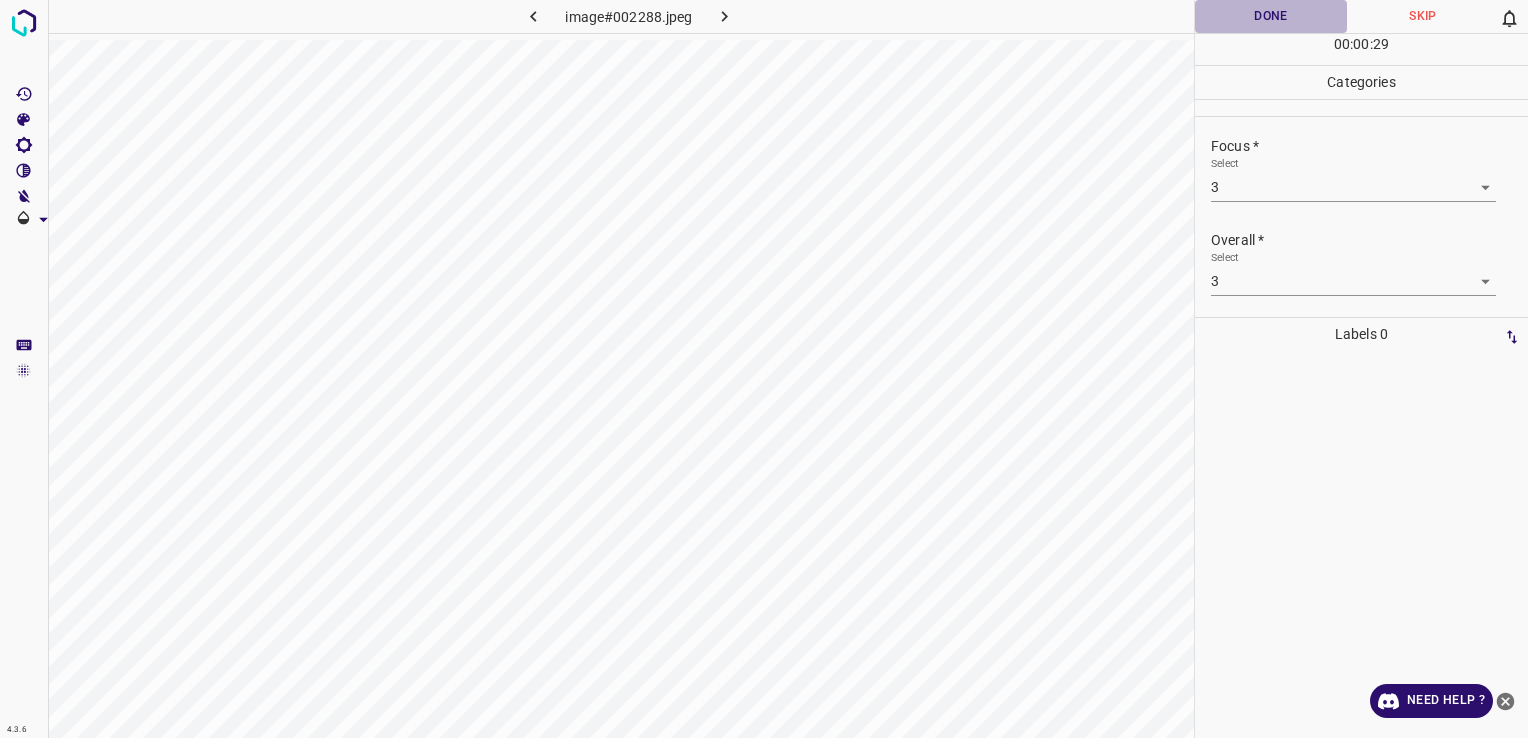 click on "Done" at bounding box center [1271, 16] 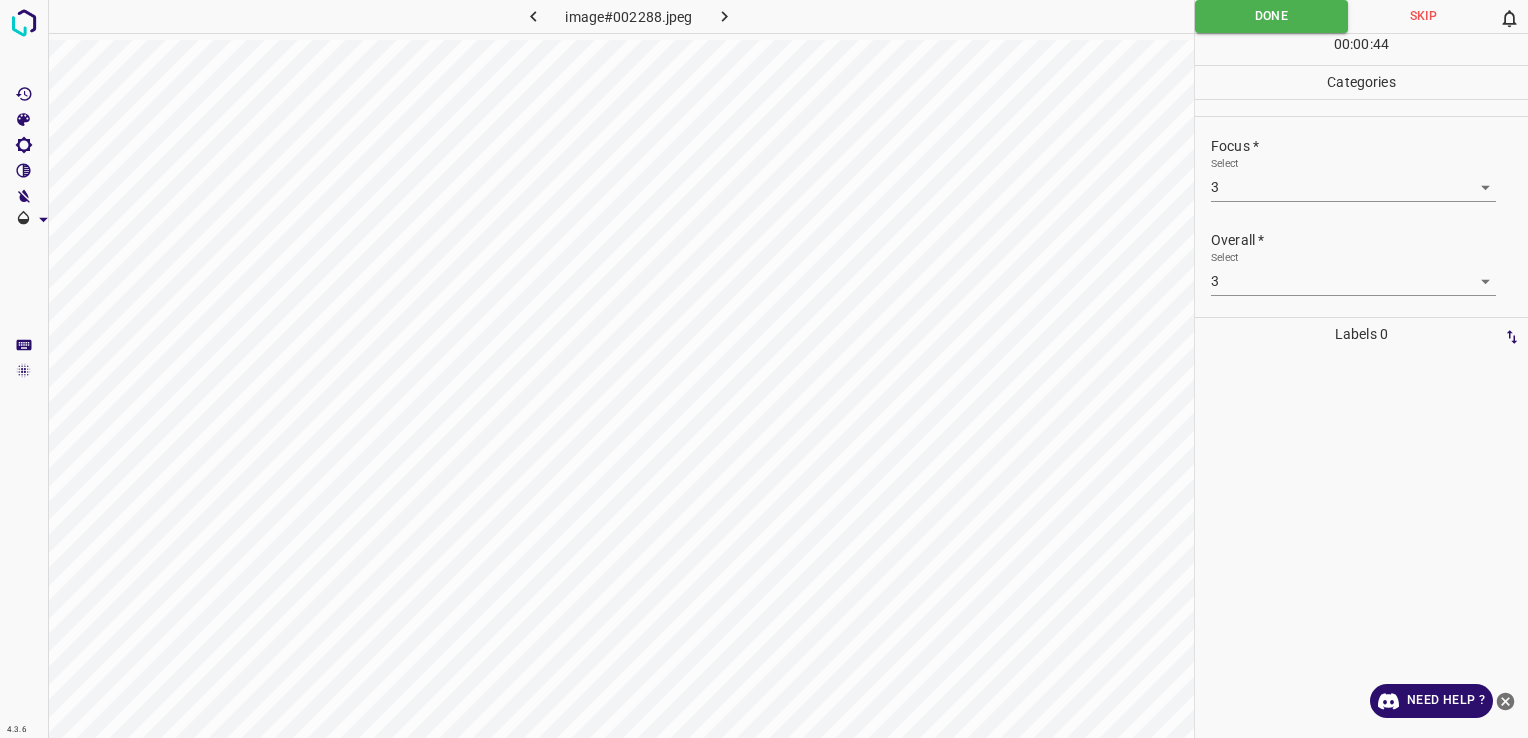scroll, scrollTop: 0, scrollLeft: 0, axis: both 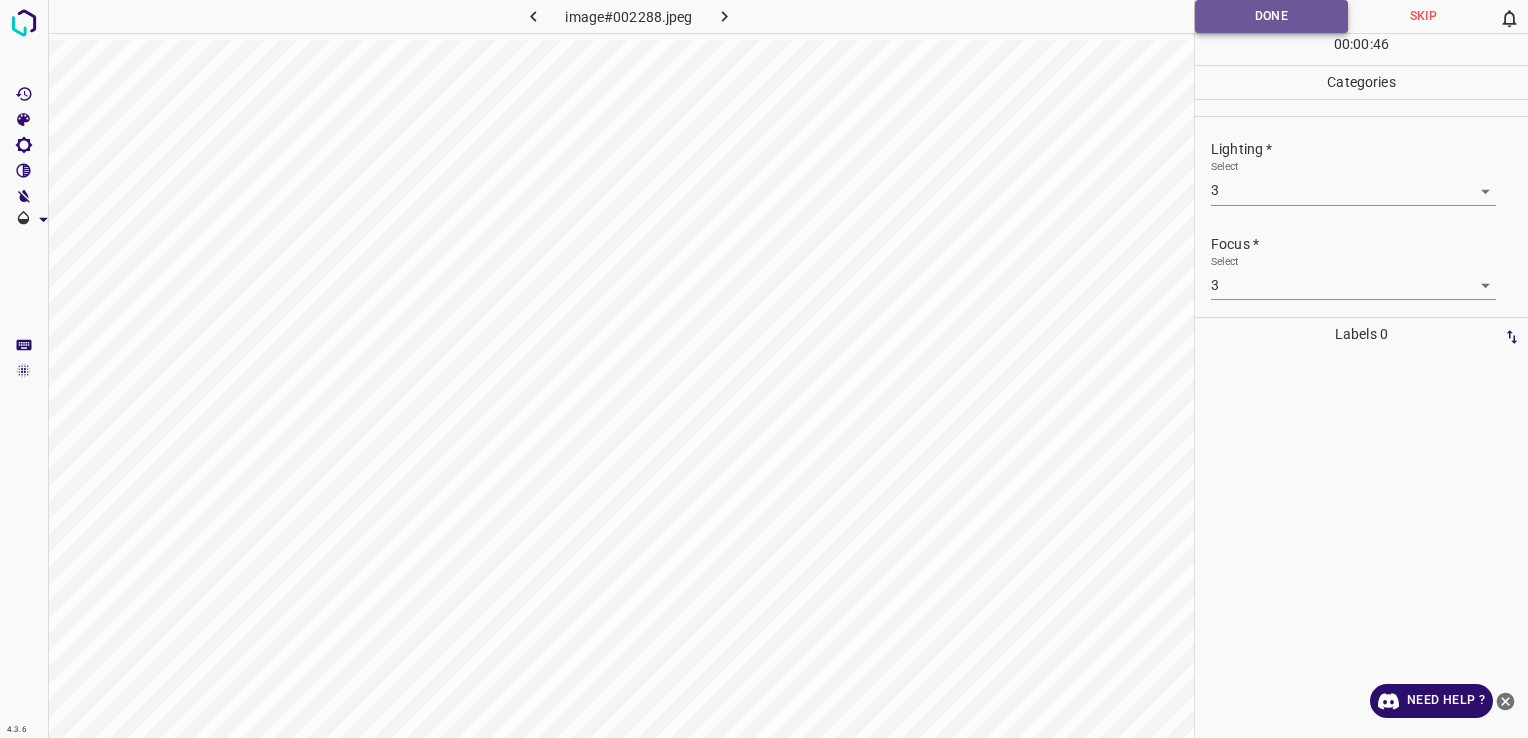 click on "Done" at bounding box center (1271, 16) 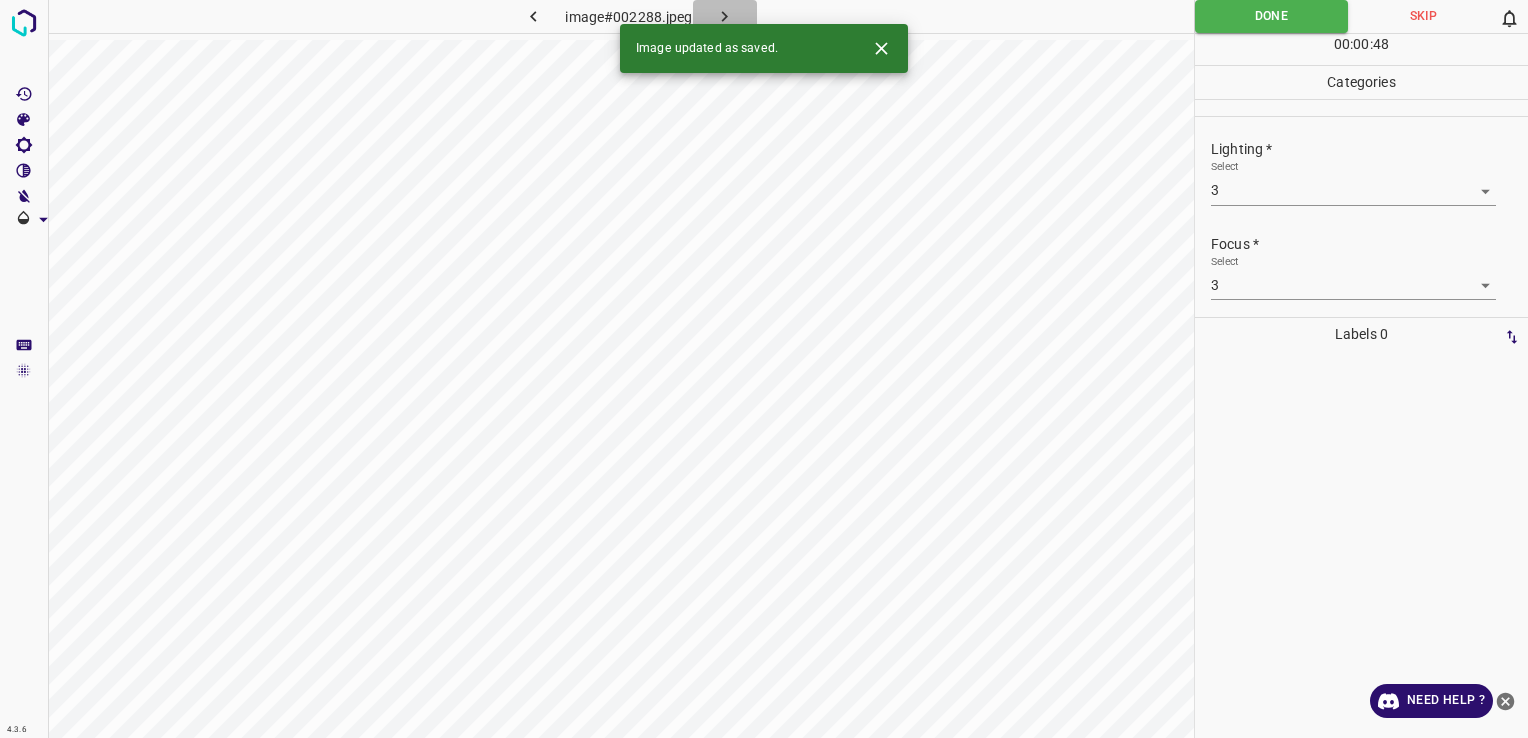 click 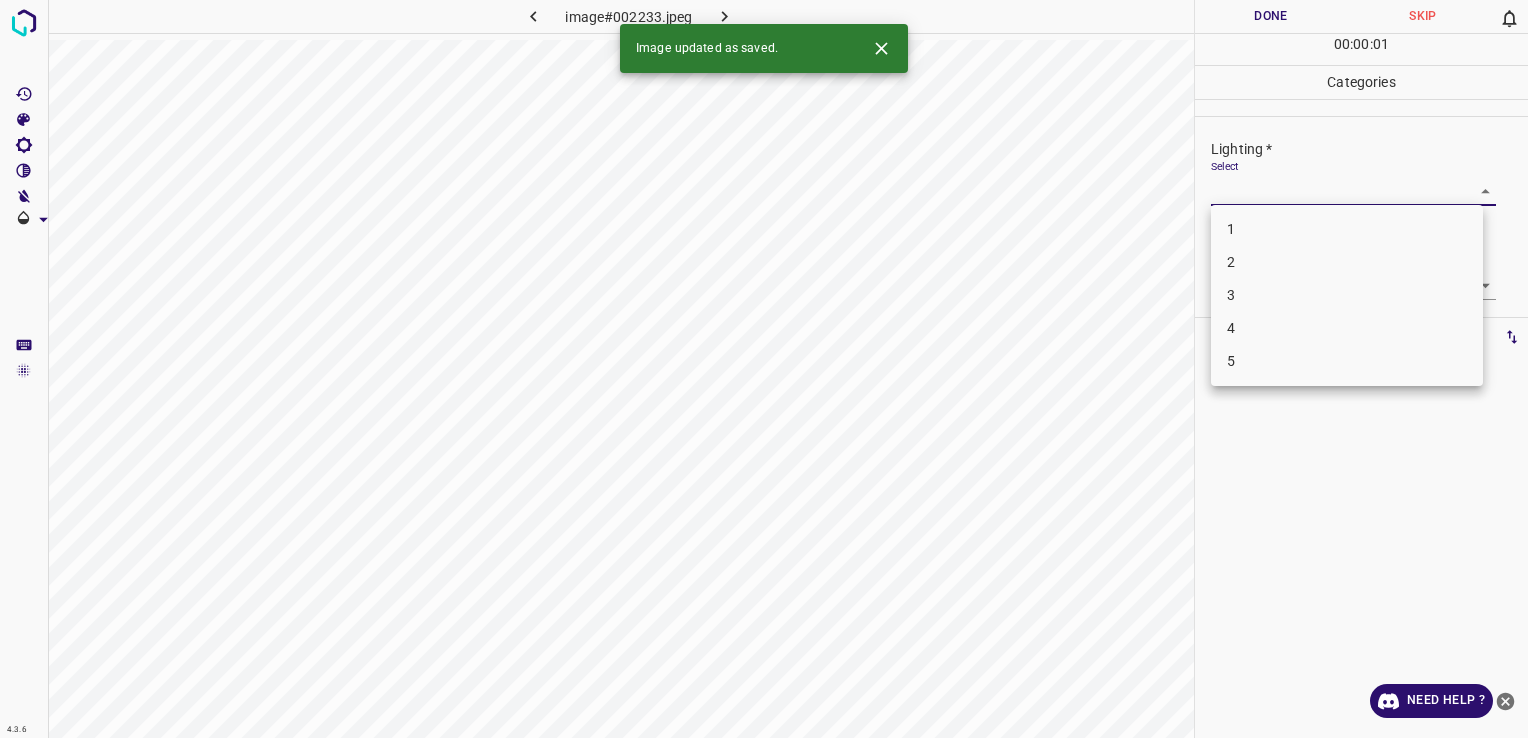 click on "4.3.6  image#002233.jpeg Done Skip 0 00   : 00   : 01   Categories Lighting *  Select ​ Focus *  Select ​ Overall *  Select ​ Labels   0 Categories 1 Lighting 2 Focus 3 Overall Tools Space Change between modes (Draw & Edit) I Auto labeling R Restore zoom M Zoom in N Zoom out Delete Delete selecte label Filters Z Restore filters X Saturation filter C Brightness filter V Contrast filter B Gray scale filter General O Download Image updated as saved. Need Help ? - Text - Hide - Delete 1 2 3 4 5" at bounding box center [764, 369] 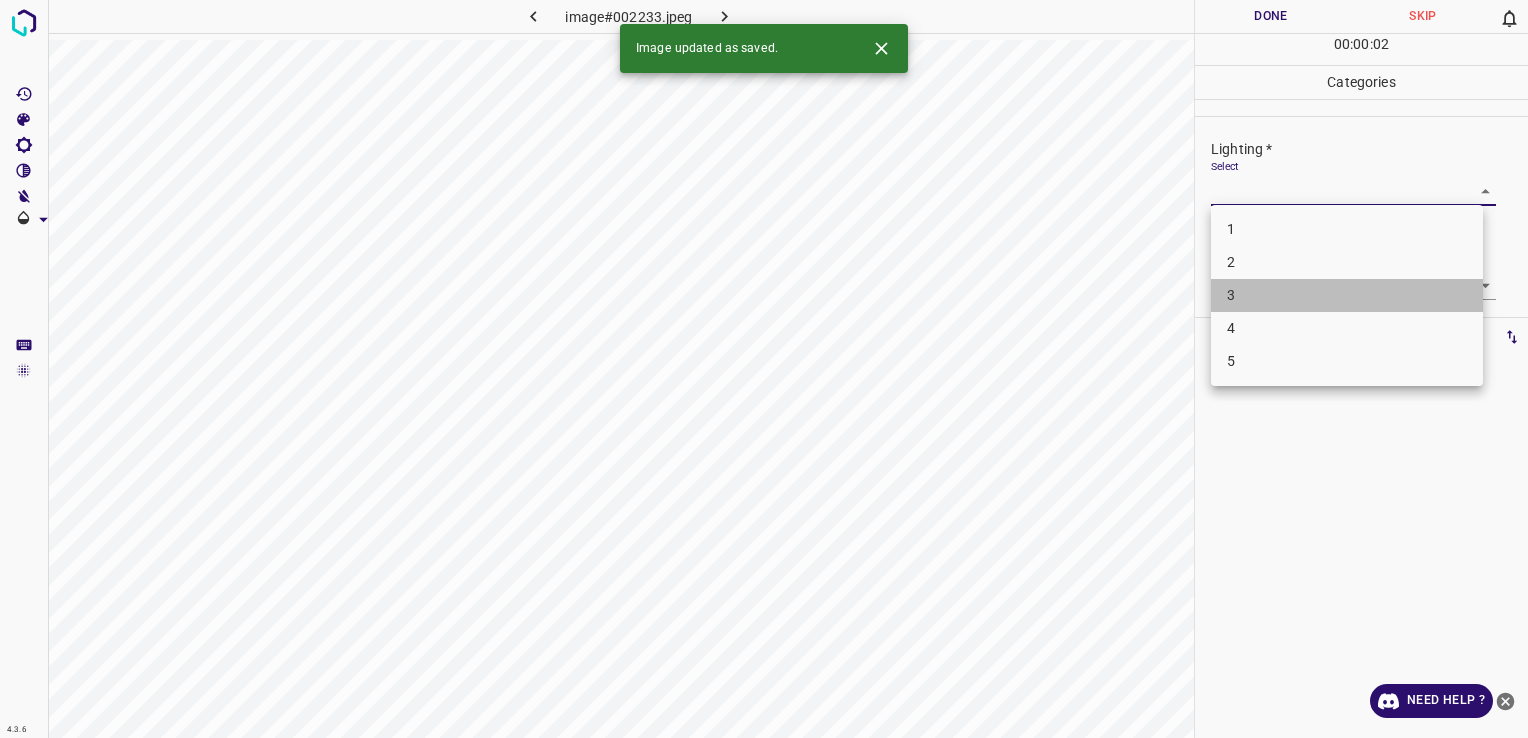 click on "3" at bounding box center [1347, 295] 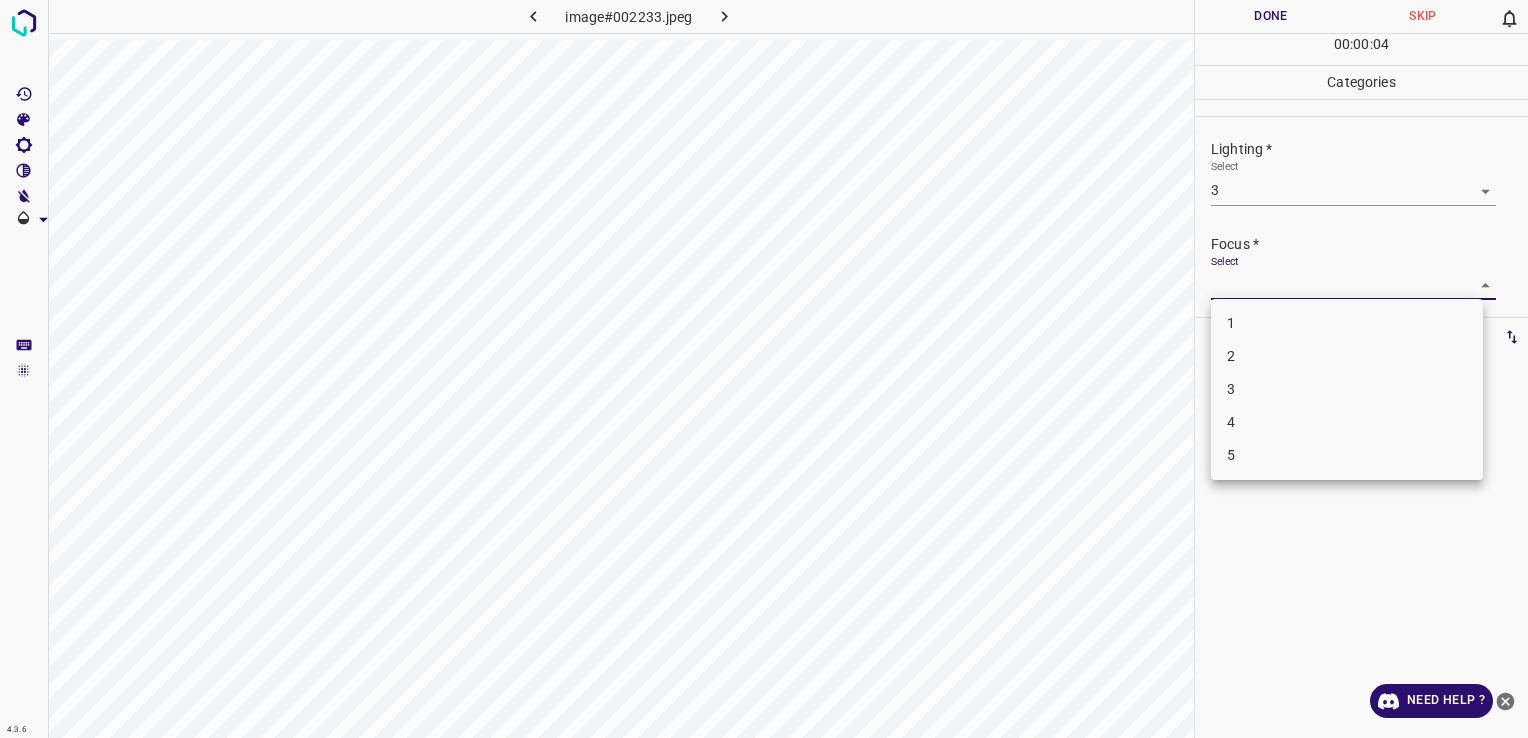 drag, startPoint x: 1323, startPoint y: 294, endPoint x: 1344, endPoint y: 381, distance: 89.498604 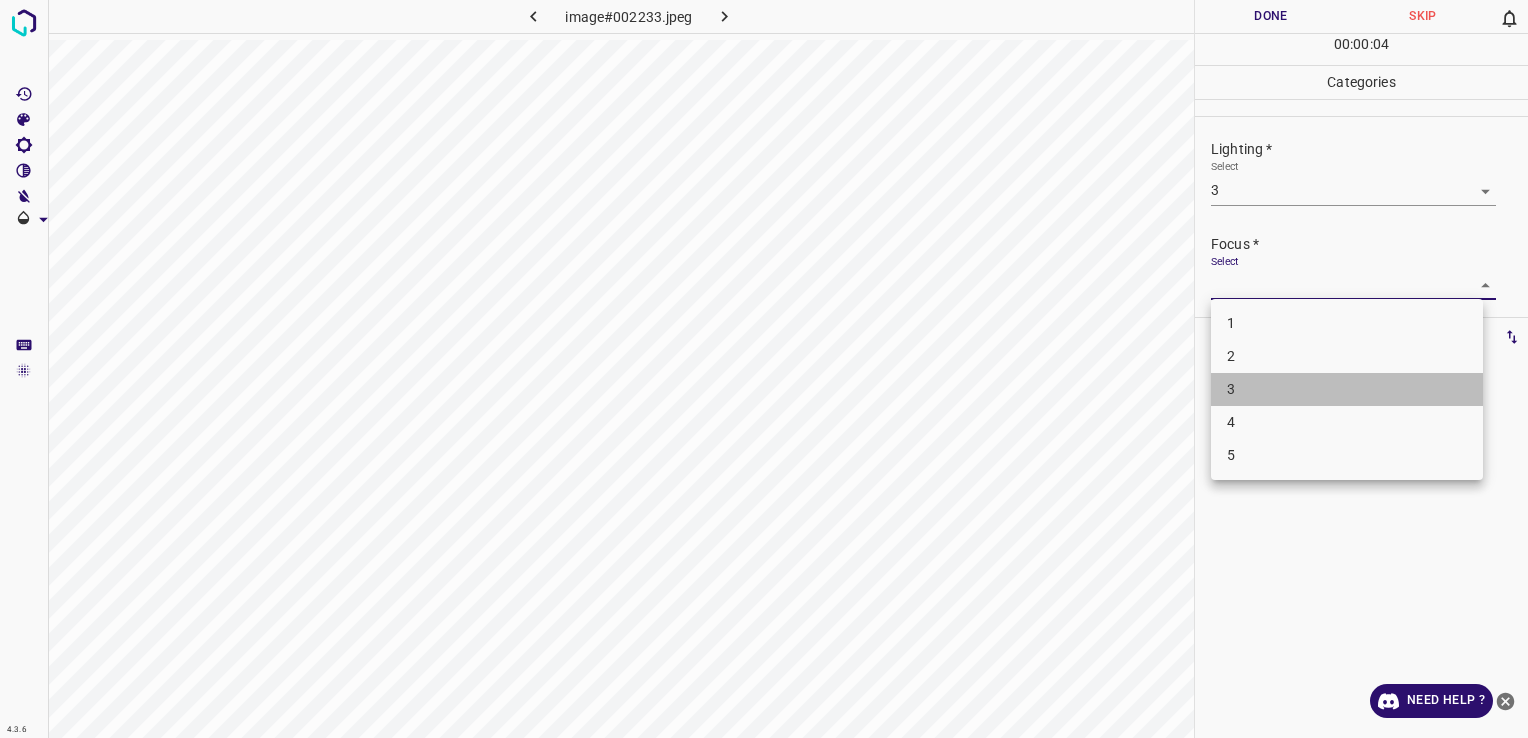 click on "3" at bounding box center [1347, 389] 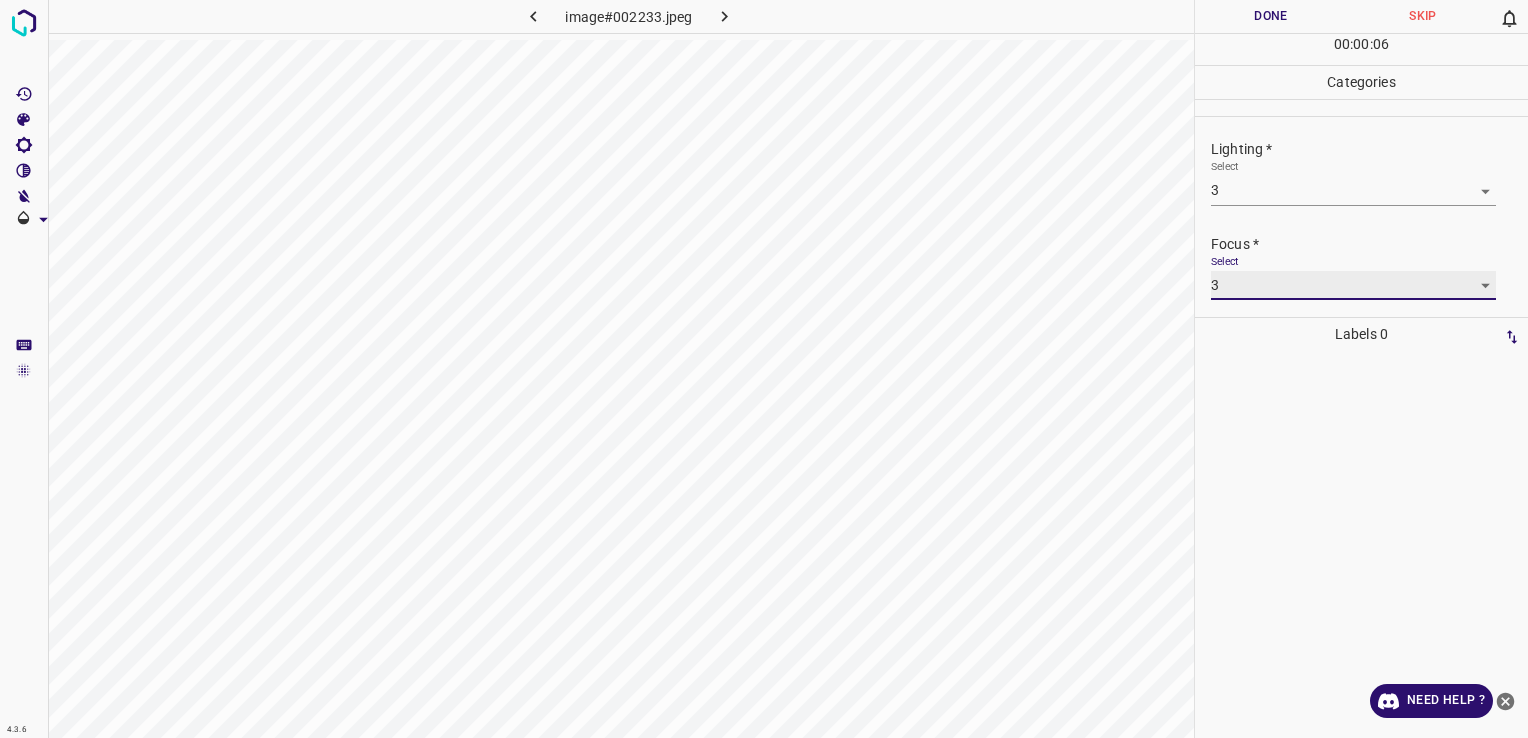 scroll, scrollTop: 98, scrollLeft: 0, axis: vertical 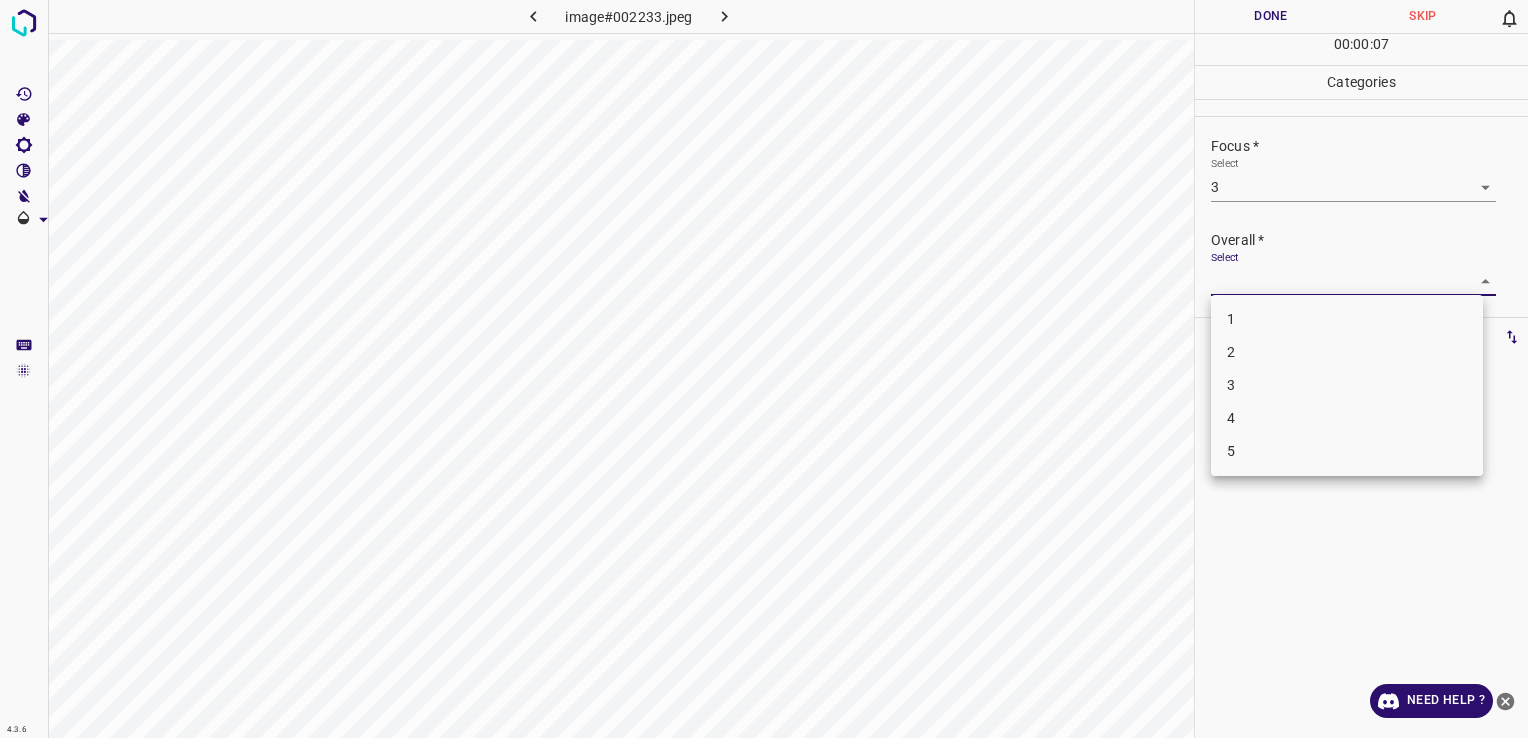 click on "4.3.6  image#002233.jpeg Done Skip 0 00   : 00   : 07   Categories Lighting *  Select 3 3 Focus *  Select 3 3 Overall *  Select ​ Labels   0 Categories 1 Lighting 2 Focus 3 Overall Tools Space Change between modes (Draw & Edit) I Auto labeling R Restore zoom M Zoom in N Zoom out Delete Delete selecte label Filters Z Restore filters X Saturation filter C Brightness filter V Contrast filter B Gray scale filter General O Download Need Help ? - Text - Hide - Delete 1 2 3 4 5" at bounding box center [764, 369] 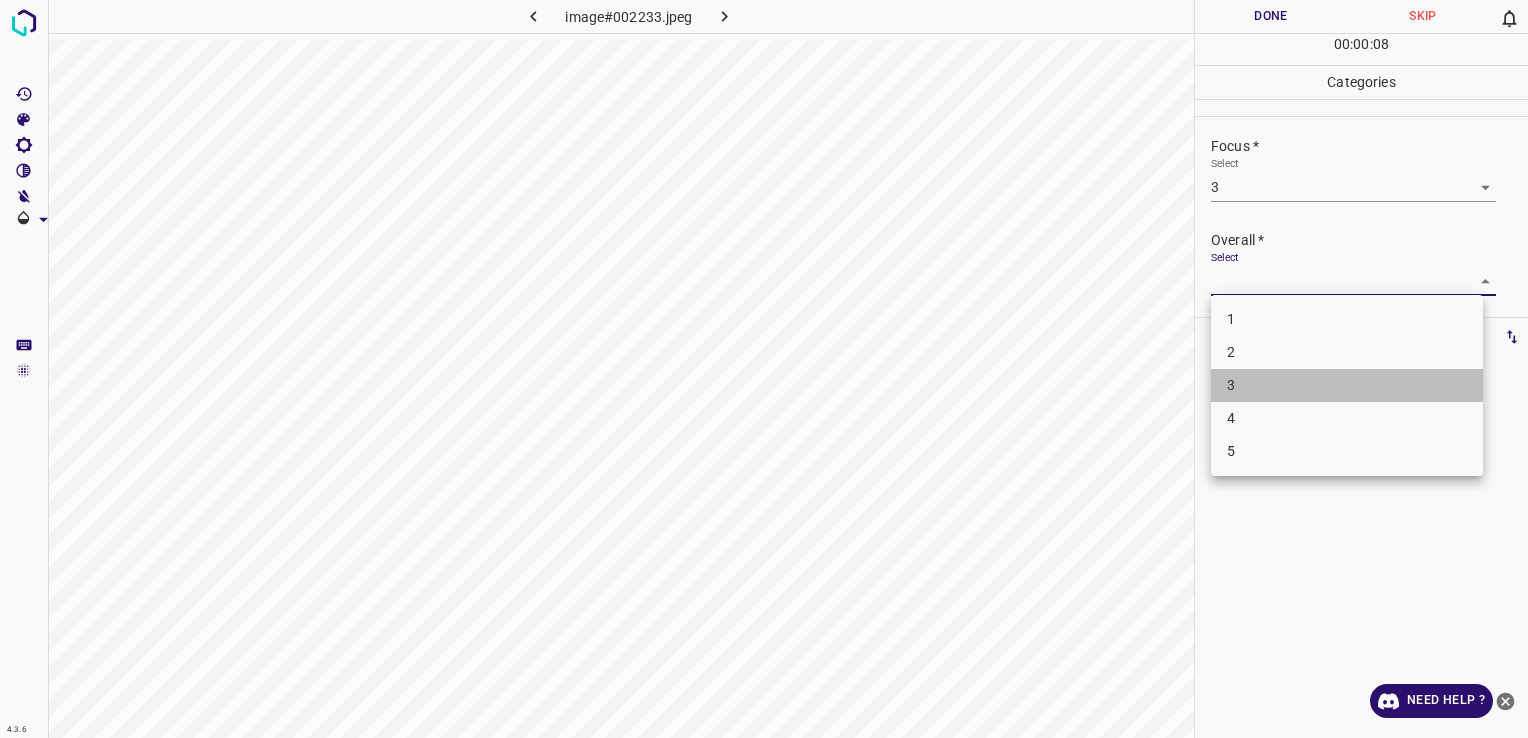 click on "3" at bounding box center (1347, 385) 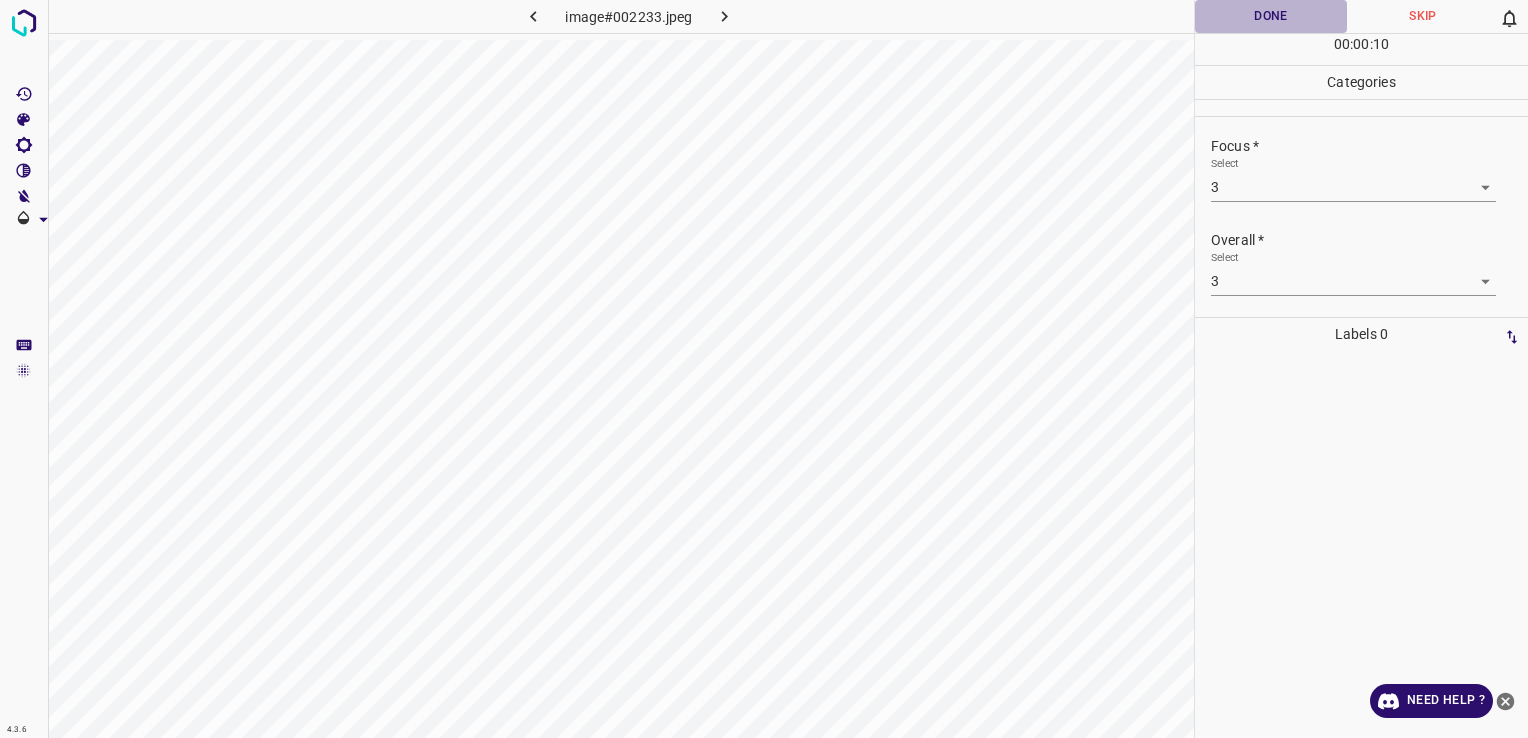 click on "Done" at bounding box center [1271, 16] 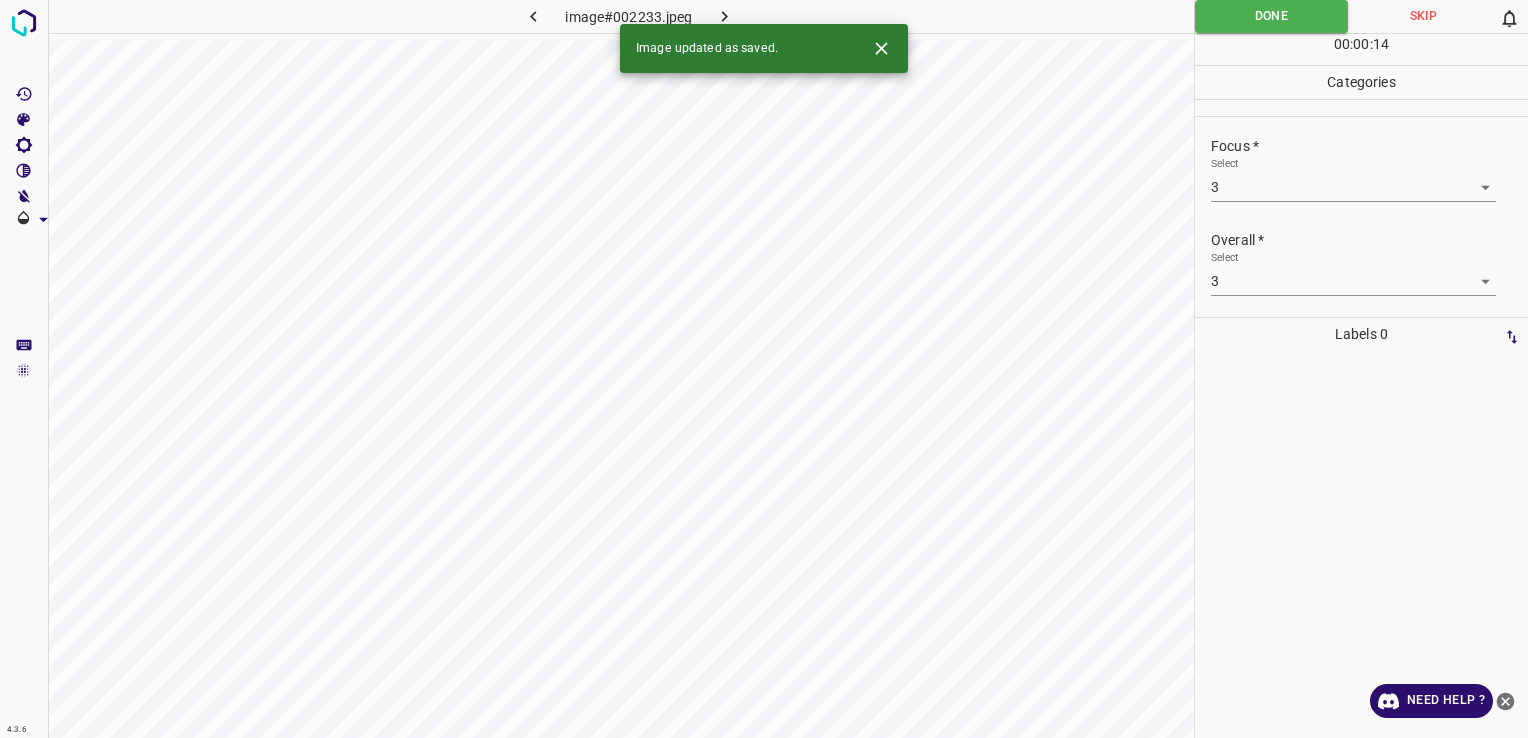 click at bounding box center (725, 16) 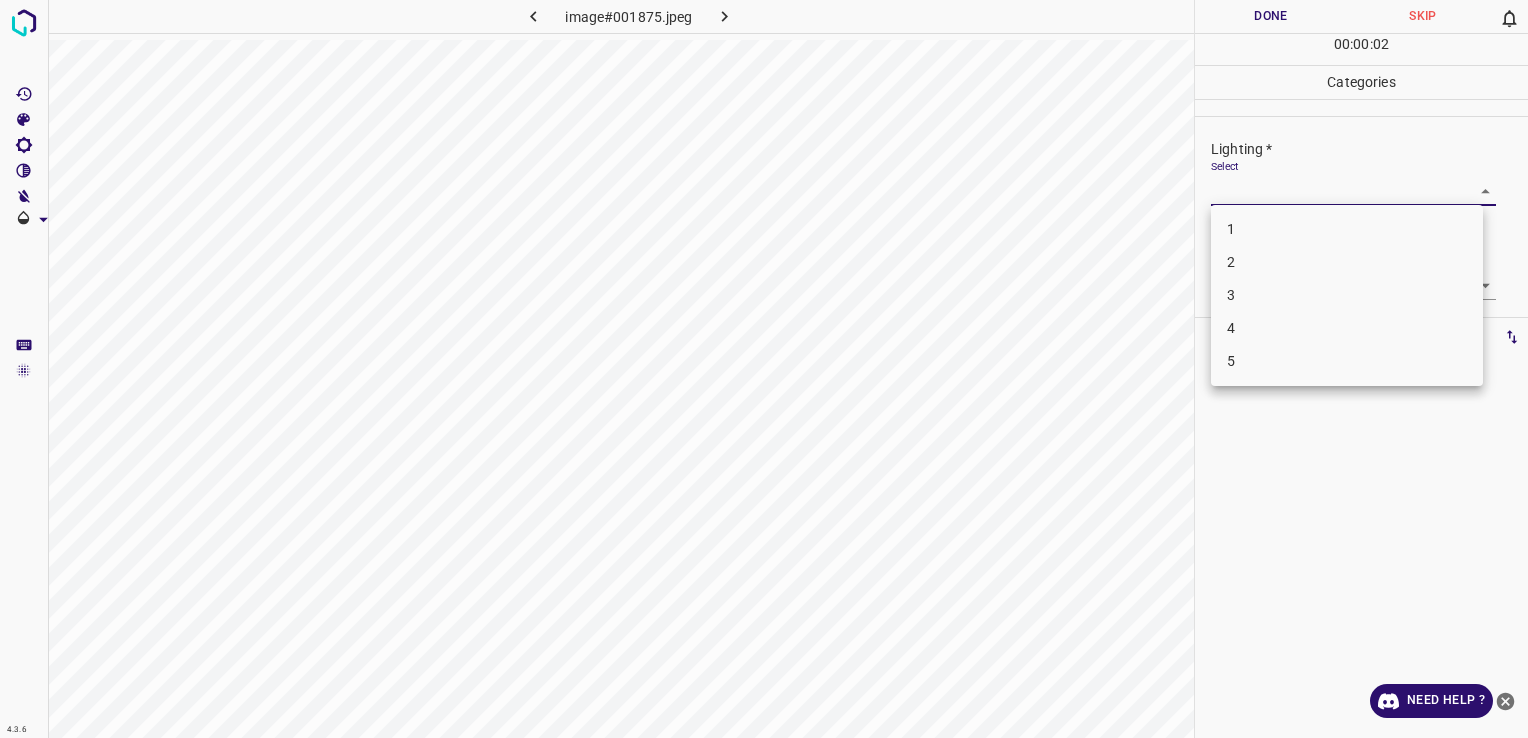 click on "4.3.6  image#001875.jpeg Done Skip 0 00   : 00   : 02   Categories Lighting *  Select ​ Focus *  Select ​ Overall *  Select ​ Labels   0 Categories 1 Lighting 2 Focus 3 Overall Tools Space Change between modes (Draw & Edit) I Auto labeling R Restore zoom M Zoom in N Zoom out Delete Delete selecte label Filters Z Restore filters X Saturation filter C Brightness filter V Contrast filter B Gray scale filter General O Download Need Help ? - Text - Hide - Delete 1 2 3 4 5" at bounding box center (764, 369) 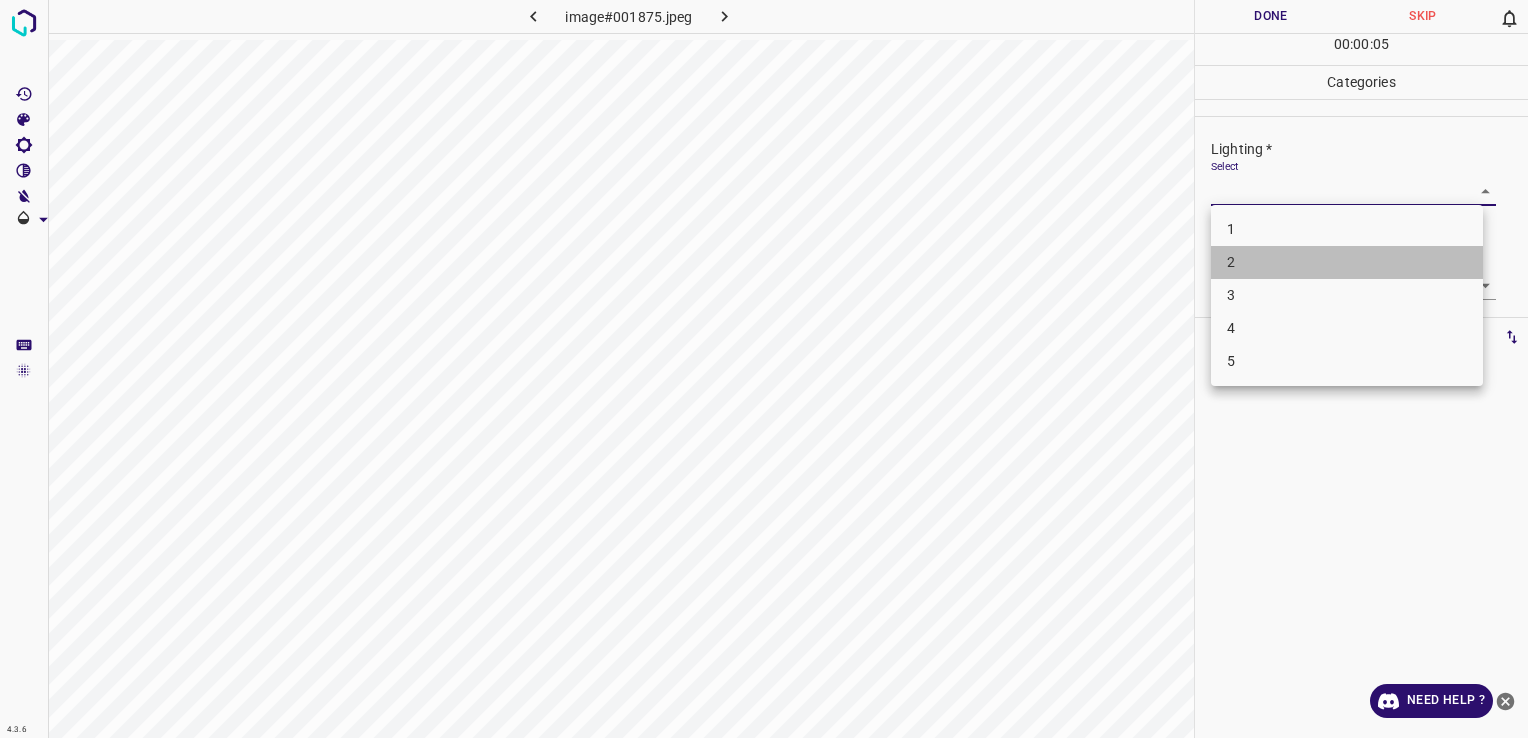 click on "2" at bounding box center [1347, 262] 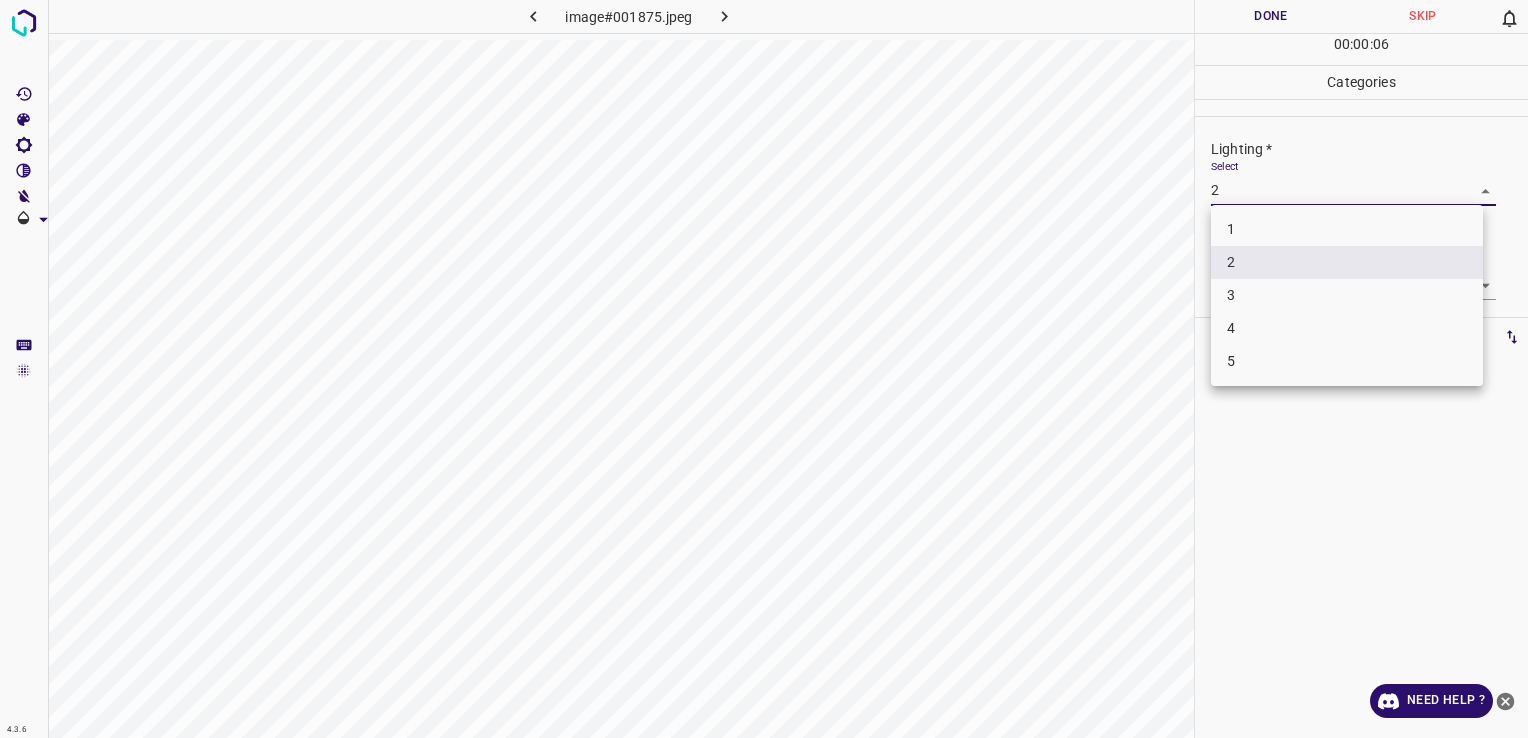 click on "4.3.6  image#001875.jpeg Done Skip 0 00   : 00   : 06   Categories Lighting *  Select 2 2 Focus *  Select ​ Overall *  Select ​ Labels   0 Categories 1 Lighting 2 Focus 3 Overall Tools Space Change between modes (Draw & Edit) I Auto labeling R Restore zoom M Zoom in N Zoom out Delete Delete selecte label Filters Z Restore filters X Saturation filter C Brightness filter V Contrast filter B Gray scale filter General O Download Need Help ? - Text - Hide - Delete 1 2 3 4 5" at bounding box center (764, 369) 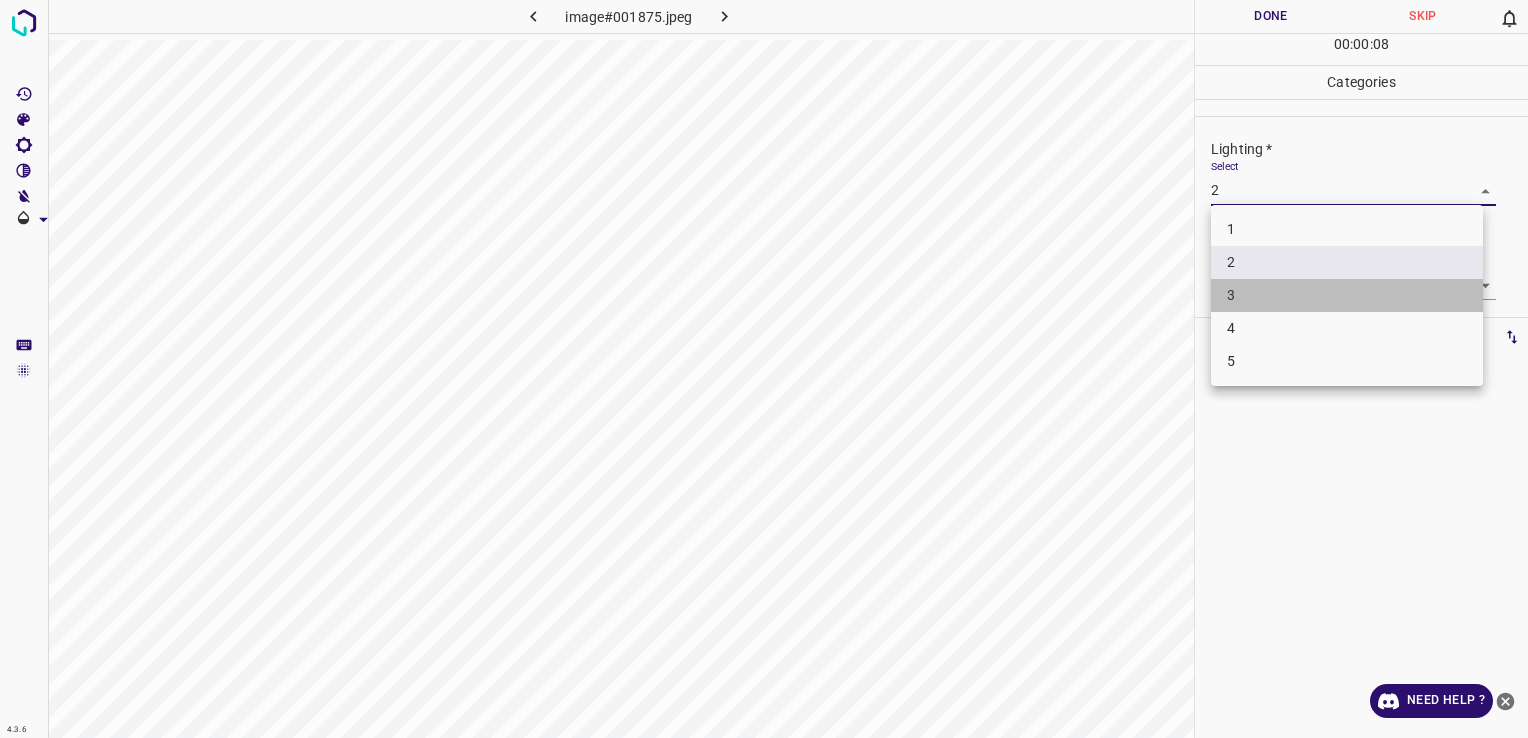 click on "3" at bounding box center [1347, 295] 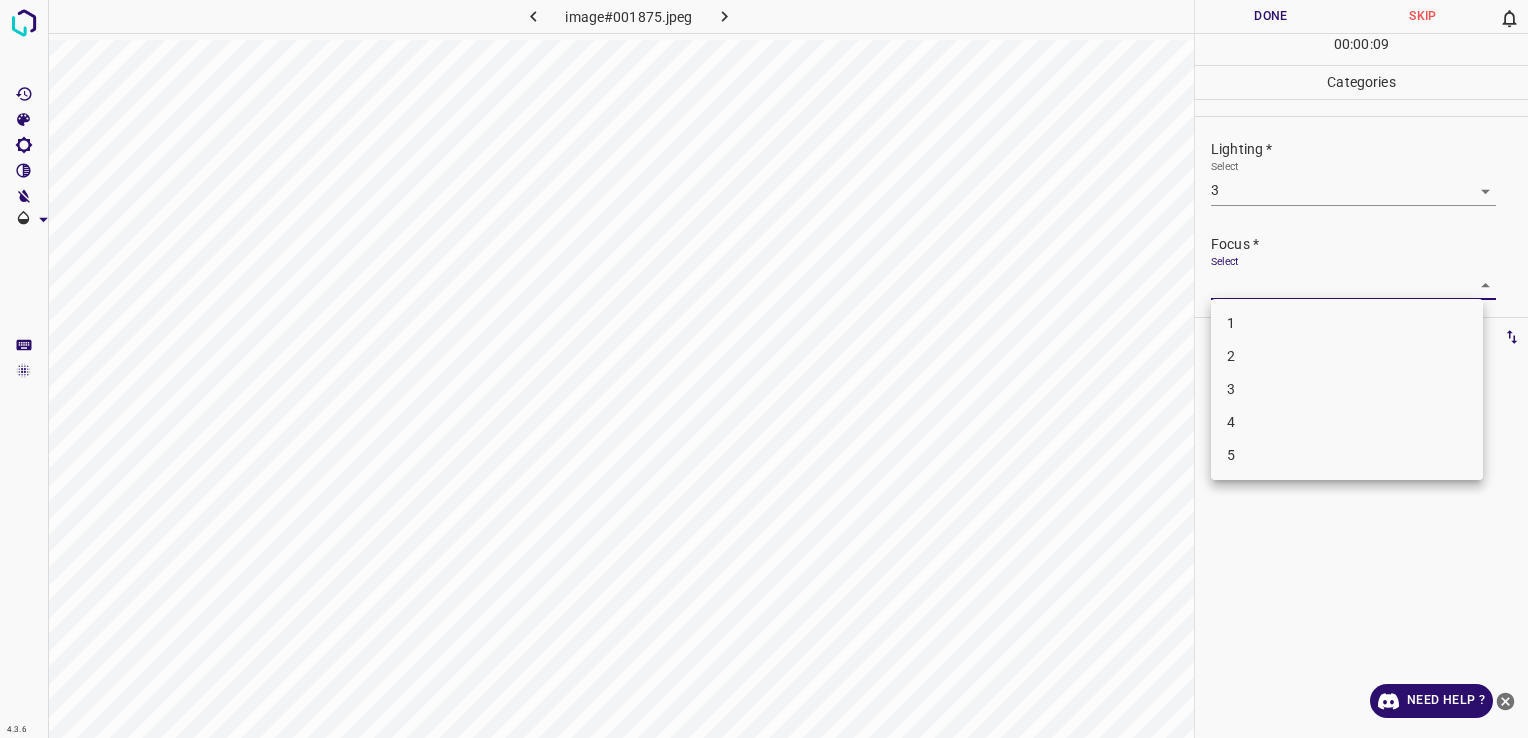 click on "4.3.6  image#001875.jpeg Done Skip 0 00   : 00   : 09   Categories Lighting *  Select 3 3 Focus *  Select ​ Overall *  Select ​ Labels   0 Categories 1 Lighting 2 Focus 3 Overall Tools Space Change between modes (Draw & Edit) I Auto labeling R Restore zoom M Zoom in N Zoom out Delete Delete selecte label Filters Z Restore filters X Saturation filter C Brightness filter V Contrast filter B Gray scale filter General O Download Need Help ? - Text - Hide - Delete 1 2 3 4 5" at bounding box center [764, 369] 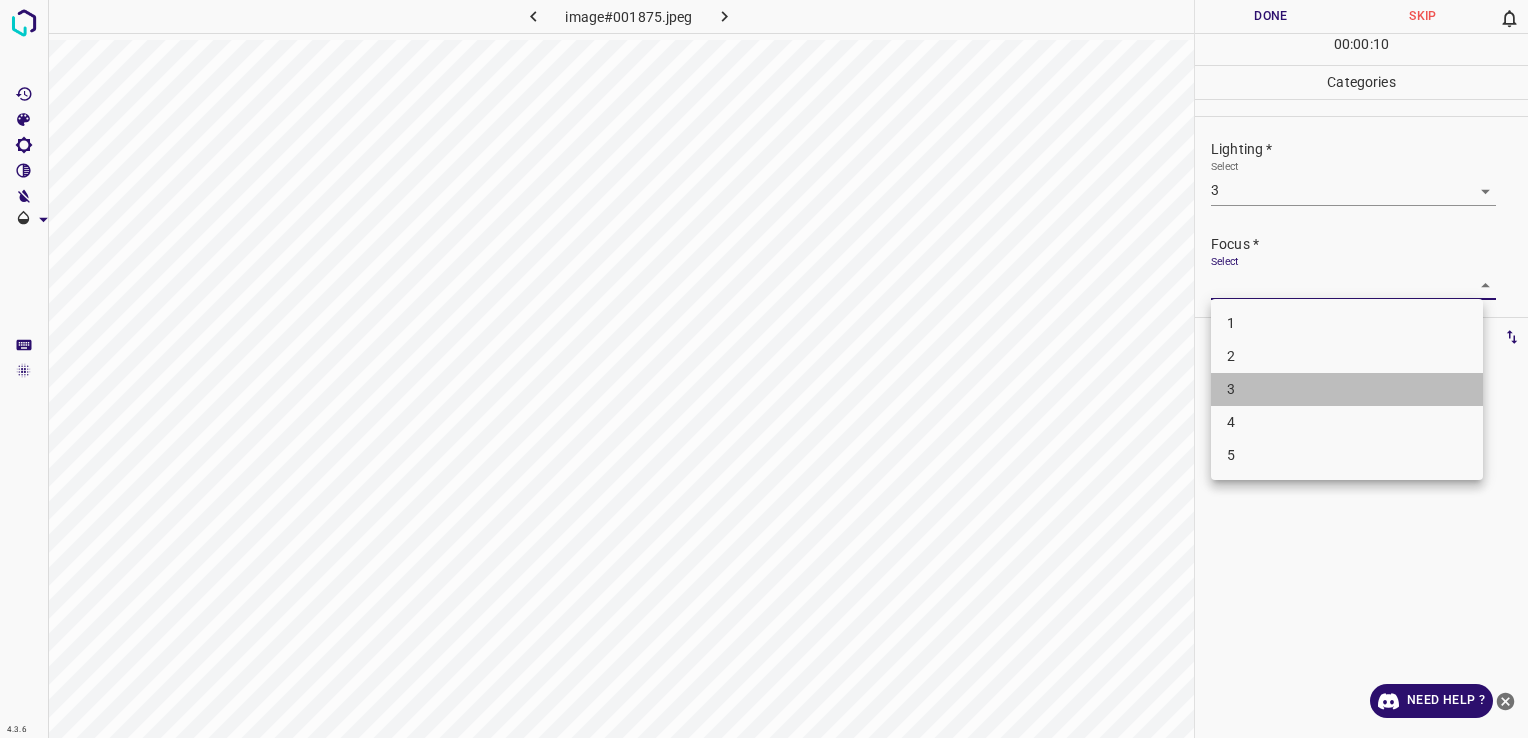 click on "3" at bounding box center [1347, 389] 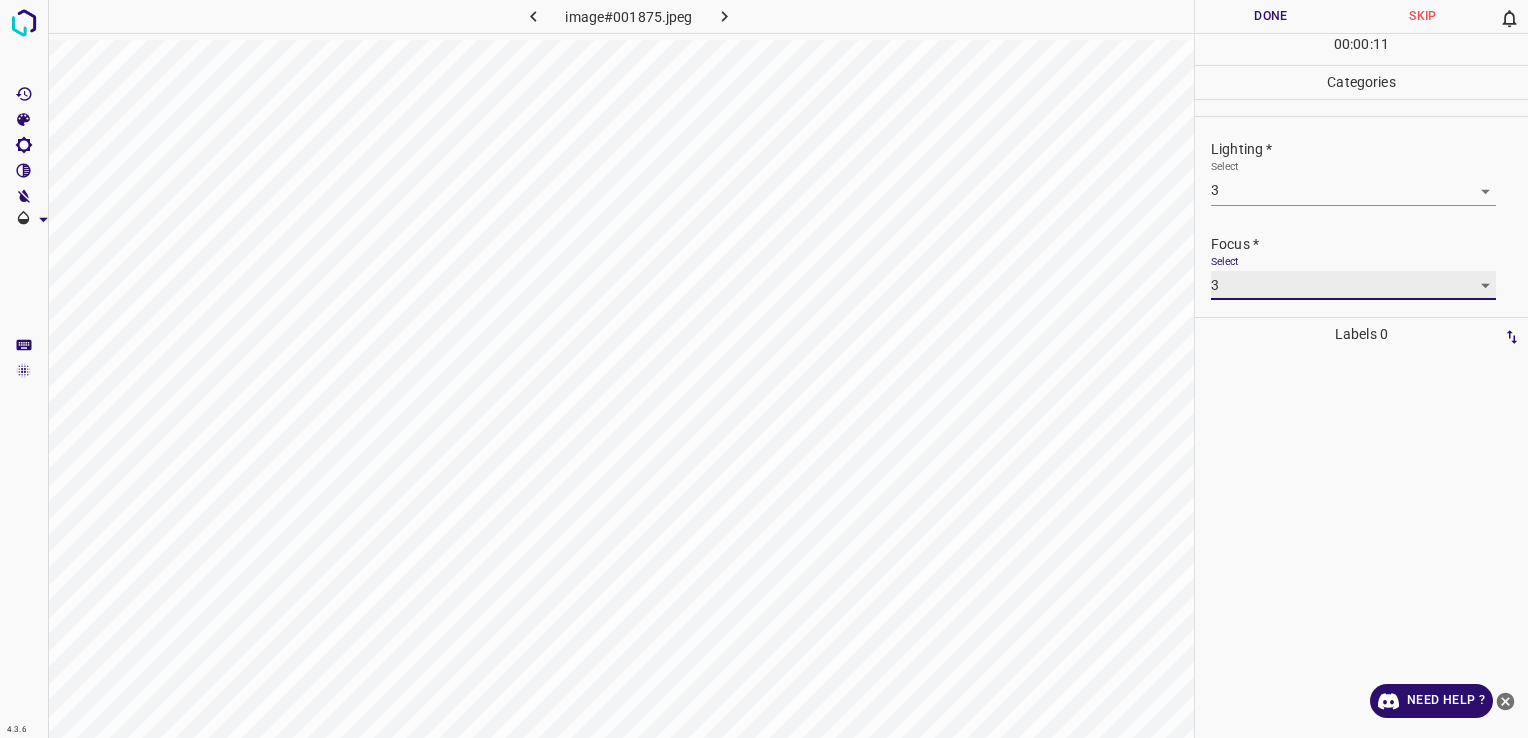 scroll, scrollTop: 86, scrollLeft: 0, axis: vertical 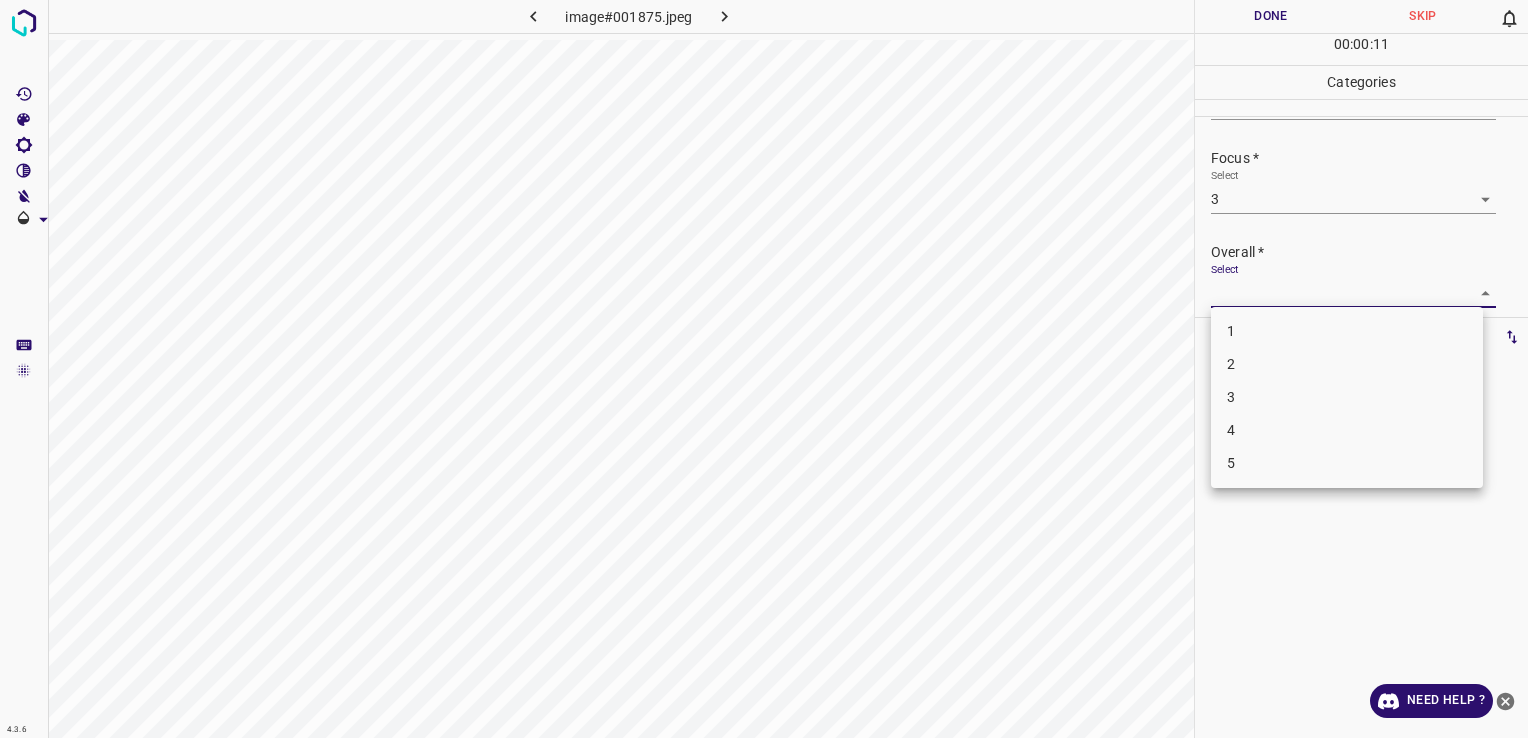 click on "4.3.6  image#001875.jpeg Done Skip 0 00   : 00   : 11   Categories Lighting *  Select 3 3 Focus *  Select 3 3 Overall *  Select ​ Labels   0 Categories 1 Lighting 2 Focus 3 Overall Tools Space Change between modes (Draw & Edit) I Auto labeling R Restore zoom M Zoom in N Zoom out Delete Delete selecte label Filters Z Restore filters X Saturation filter C Brightness filter V Contrast filter B Gray scale filter General O Download Need Help ? - Text - Hide - Delete 1 2 3 4 5" at bounding box center (764, 369) 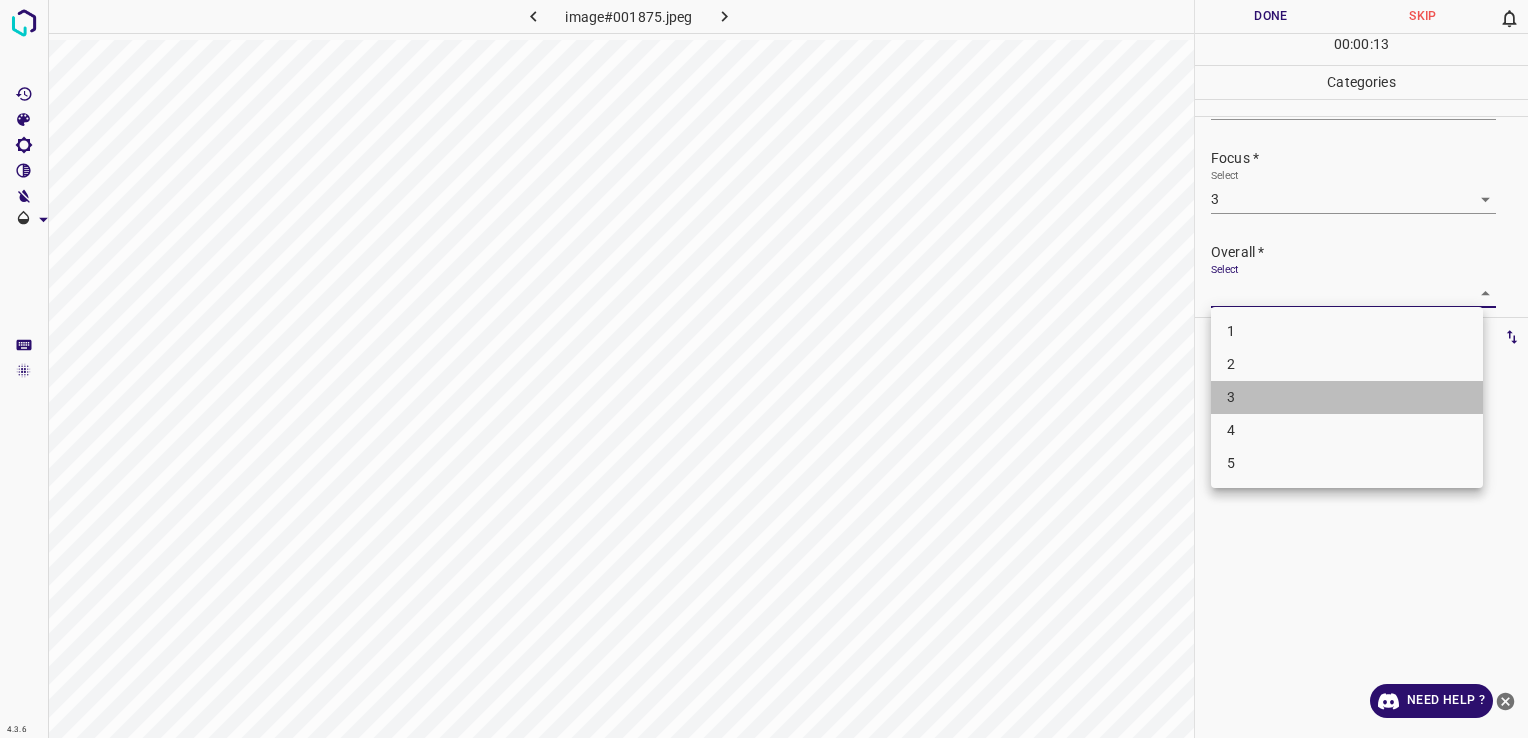 click on "3" at bounding box center (1347, 397) 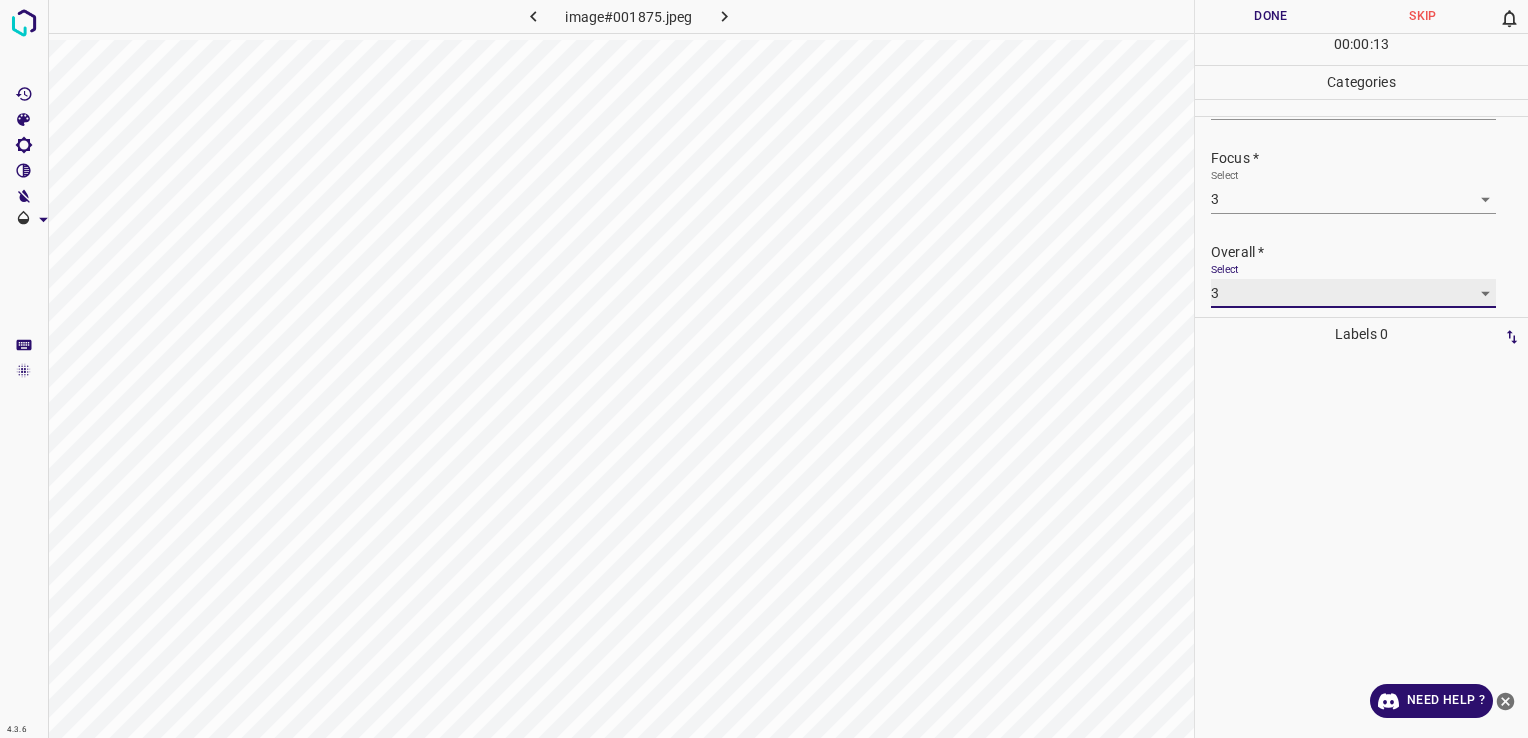 scroll, scrollTop: 86, scrollLeft: 0, axis: vertical 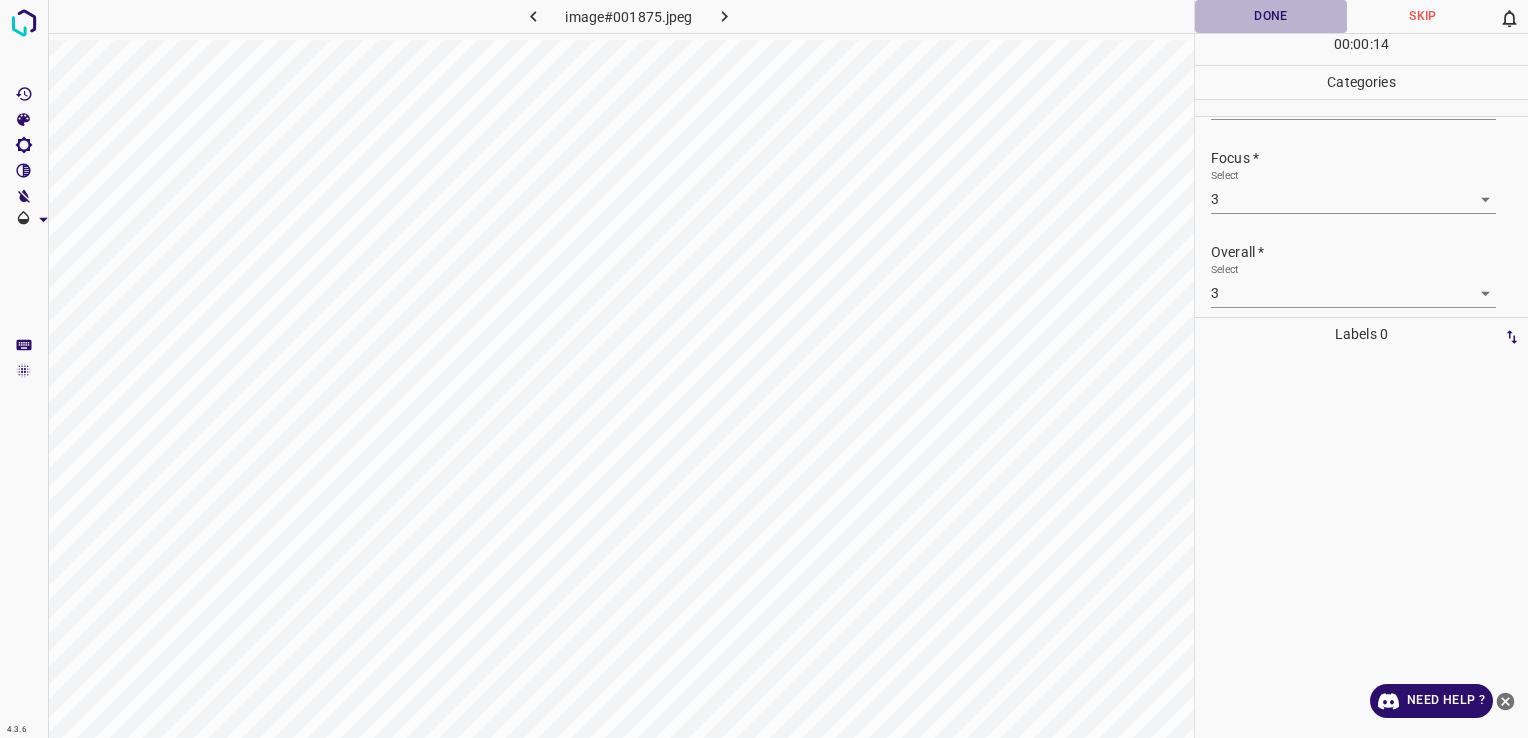 click on "Done" at bounding box center [1271, 16] 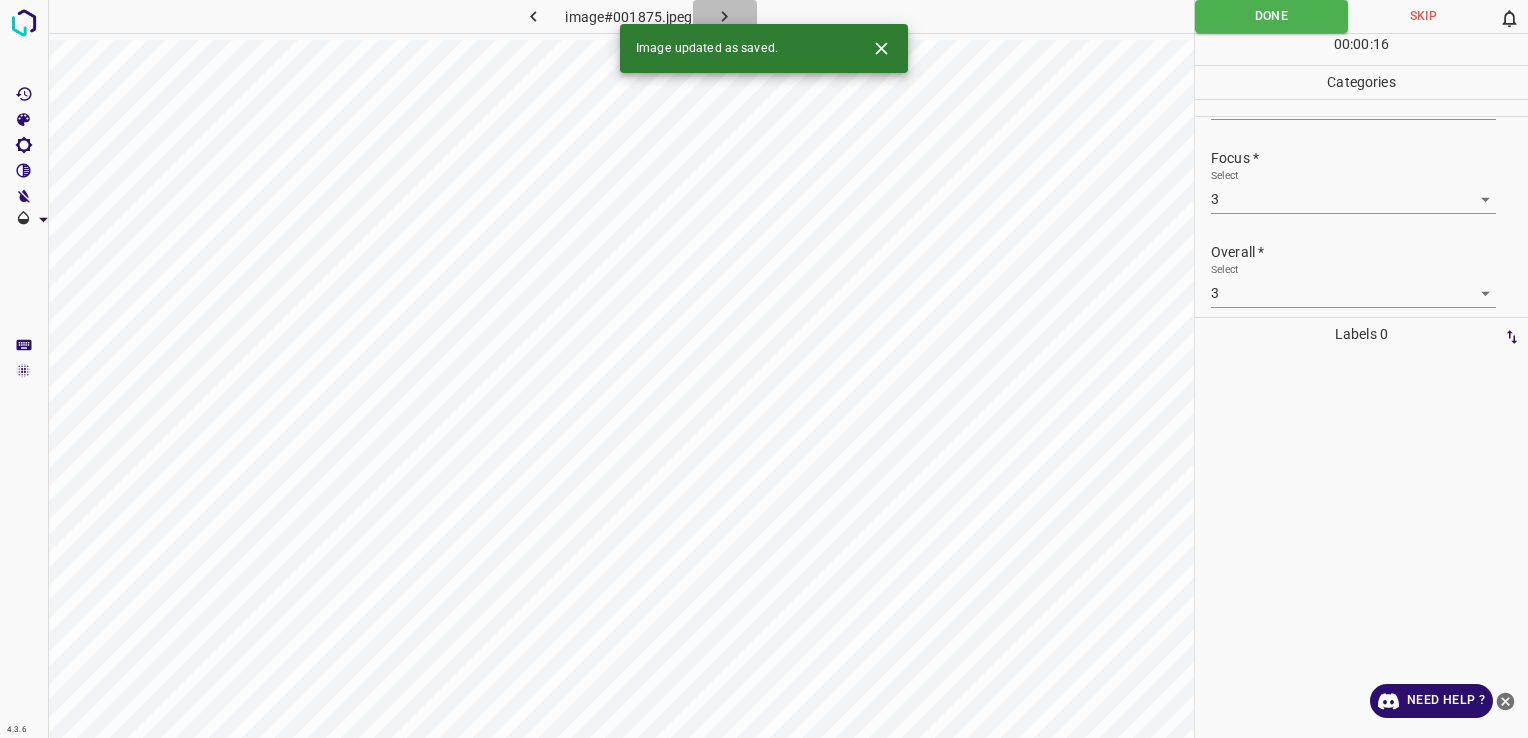 click at bounding box center (725, 16) 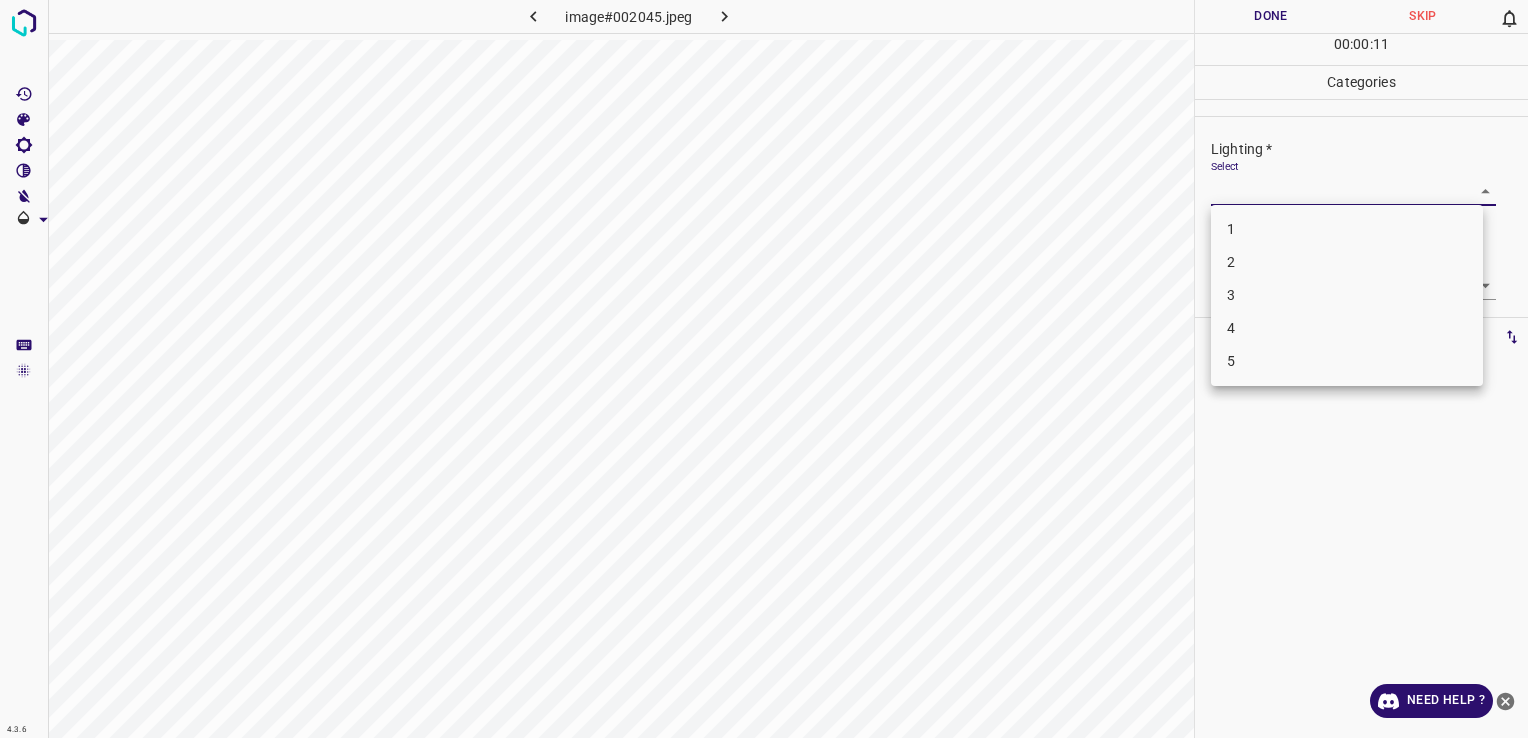 click on "4.3.6  image#002045.jpeg Done Skip 0 00   : 00   : 11   Categories Lighting *  Select ​ Focus *  Select ​ Overall *  Select ​ Labels   0 Categories 1 Lighting 2 Focus 3 Overall Tools Space Change between modes (Draw & Edit) I Auto labeling R Restore zoom M Zoom in N Zoom out Delete Delete selecte label Filters Z Restore filters X Saturation filter C Brightness filter V Contrast filter B Gray scale filter General O Download Need Help ? - Text - Hide - Delete 1 2 3 4 5" at bounding box center (764, 369) 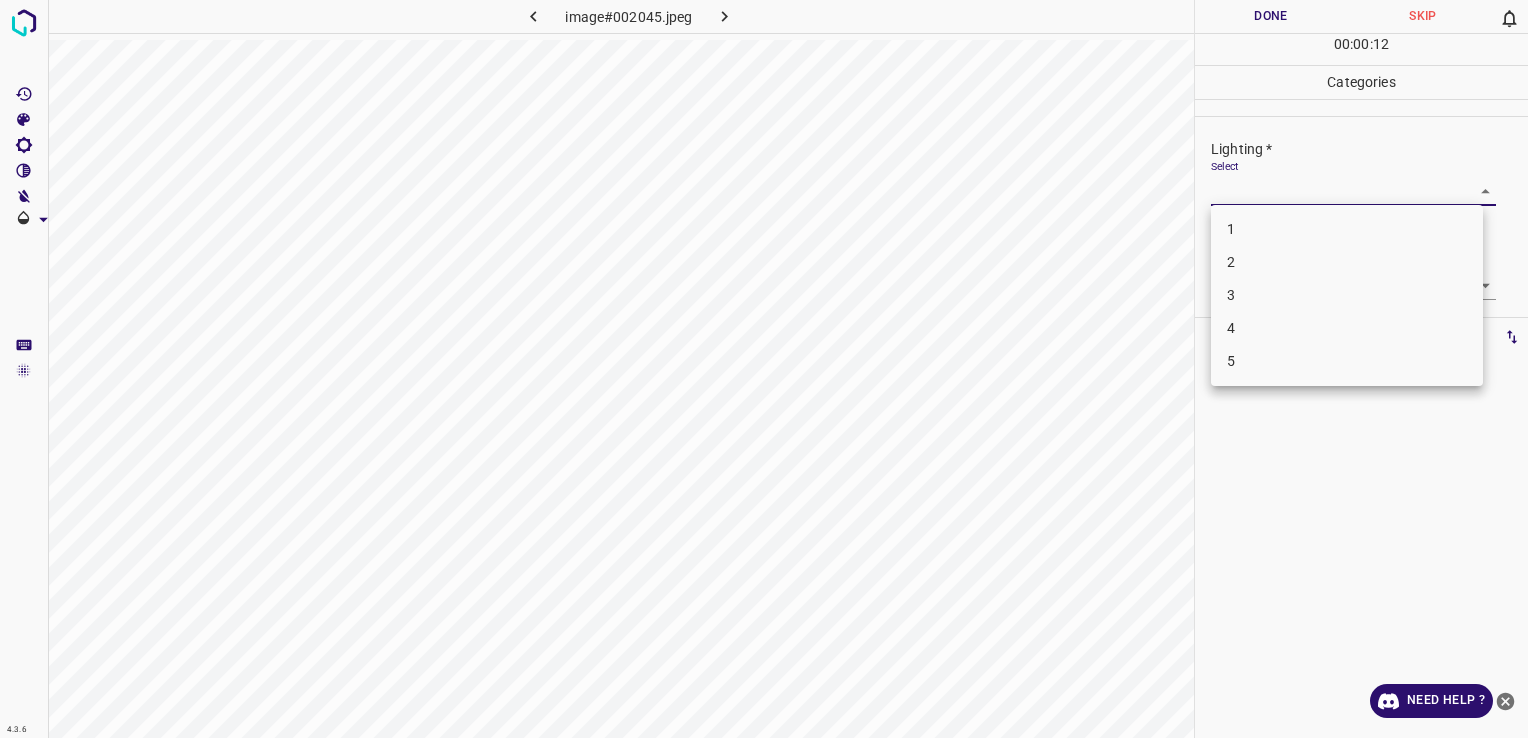 drag, startPoint x: 1288, startPoint y: 262, endPoint x: 1316, endPoint y: 290, distance: 39.59798 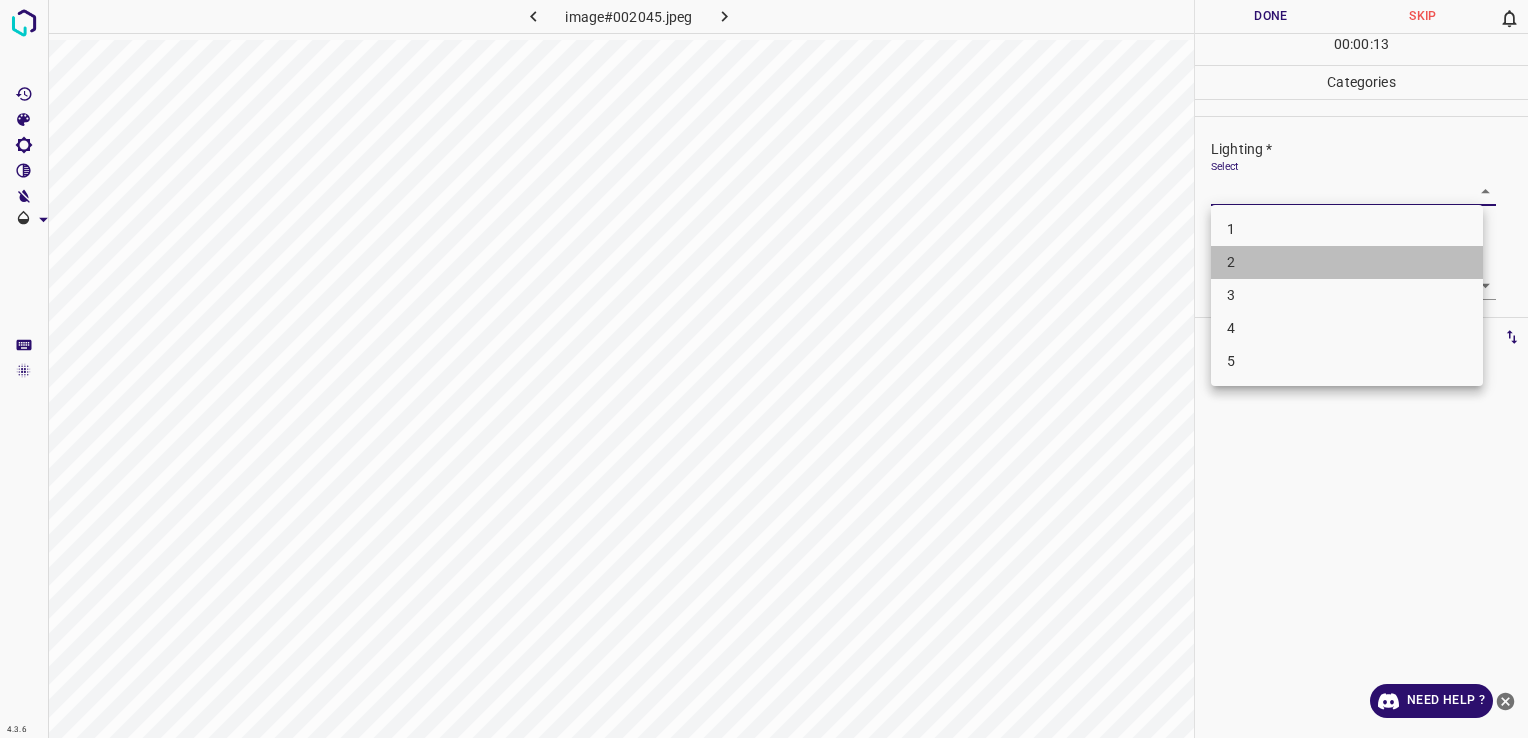 click on "2" at bounding box center (1347, 262) 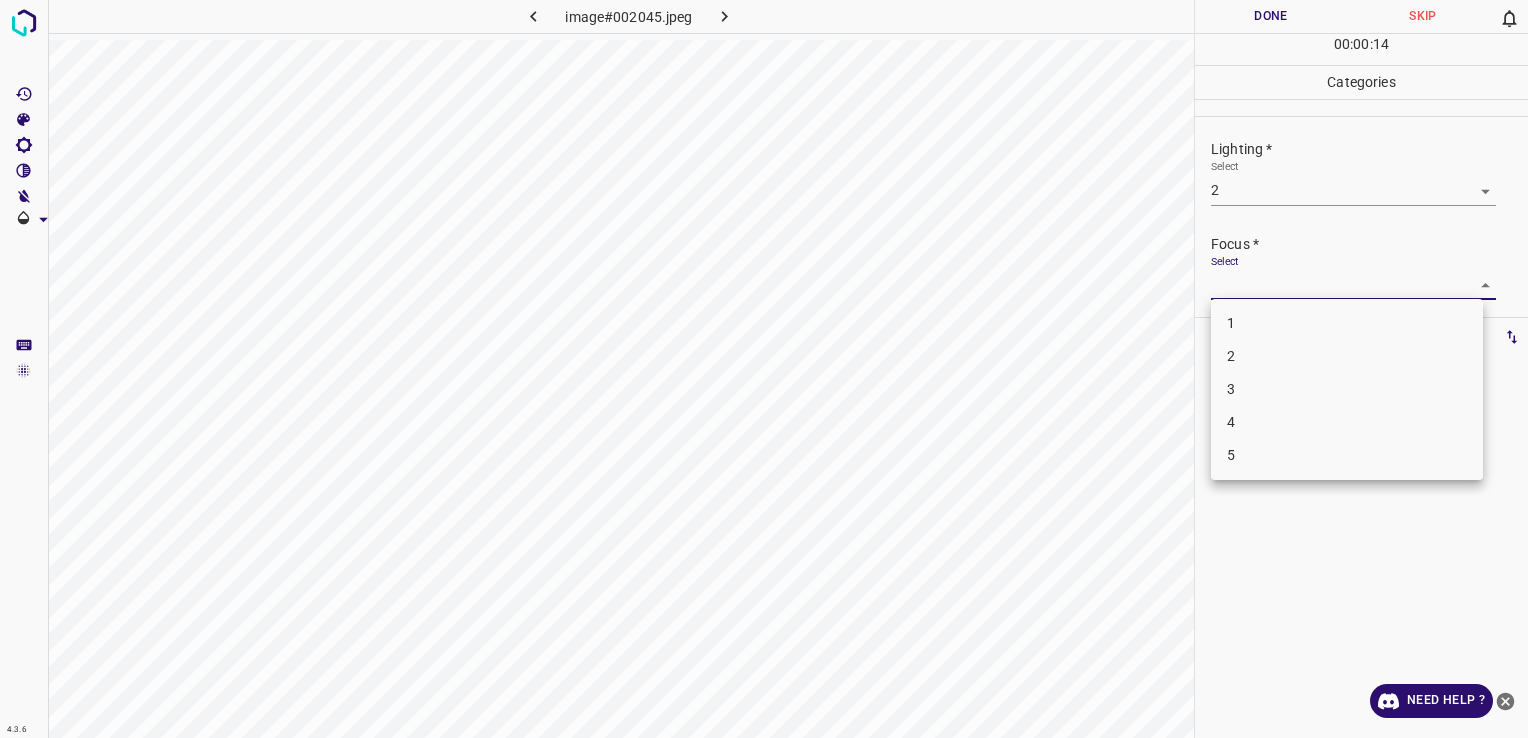 click on "4.3.6  image#002045.jpeg Done Skip 0 00   : 00   : 14   Categories Lighting *  Select 2 2 Focus *  Select ​ Overall *  Select ​ Labels   0 Categories 1 Lighting 2 Focus 3 Overall Tools Space Change between modes (Draw & Edit) I Auto labeling R Restore zoom M Zoom in N Zoom out Delete Delete selecte label Filters Z Restore filters X Saturation filter C Brightness filter V Contrast filter B Gray scale filter General O Download Need Help ? - Text - Hide - Delete 1 2 3 4 5" at bounding box center (764, 369) 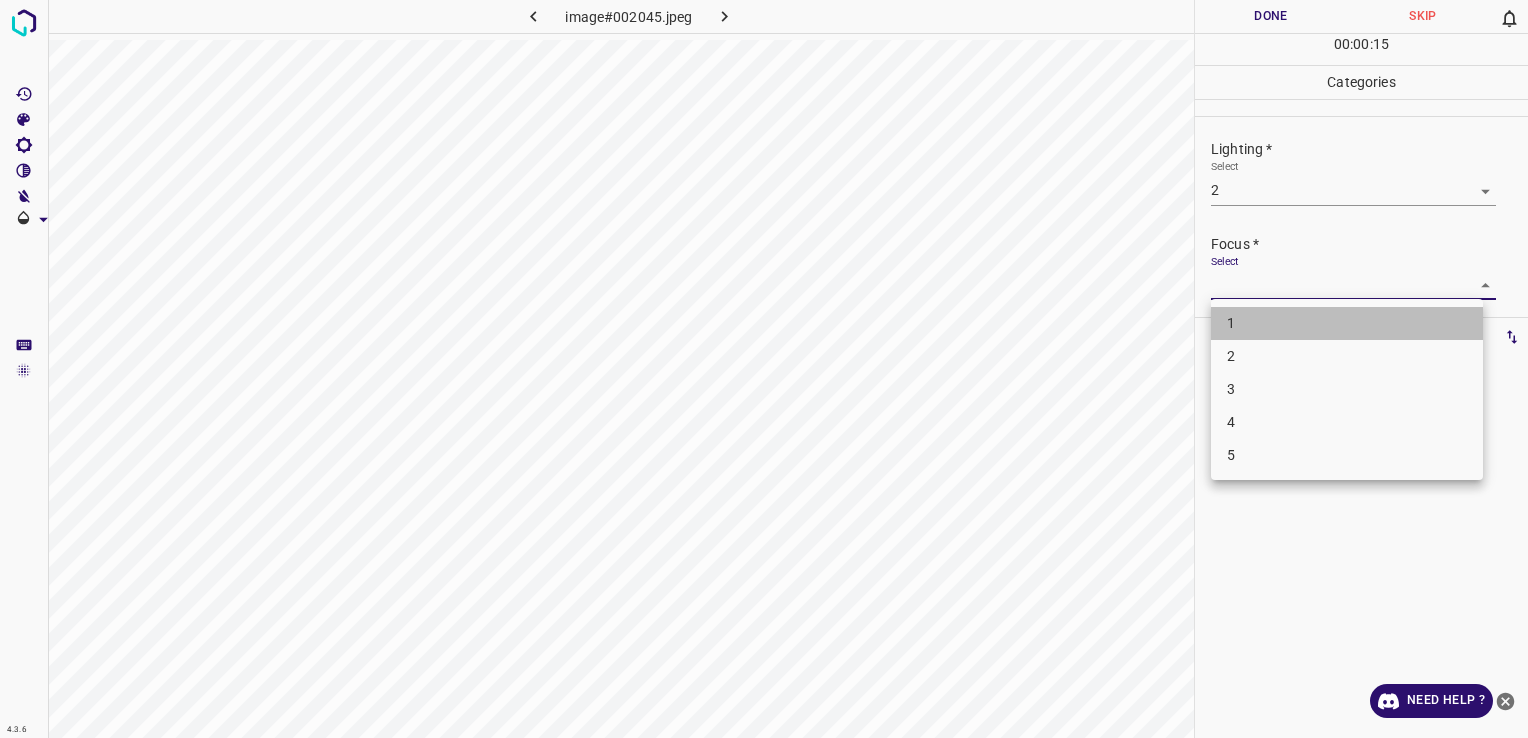 click on "1" at bounding box center [1347, 323] 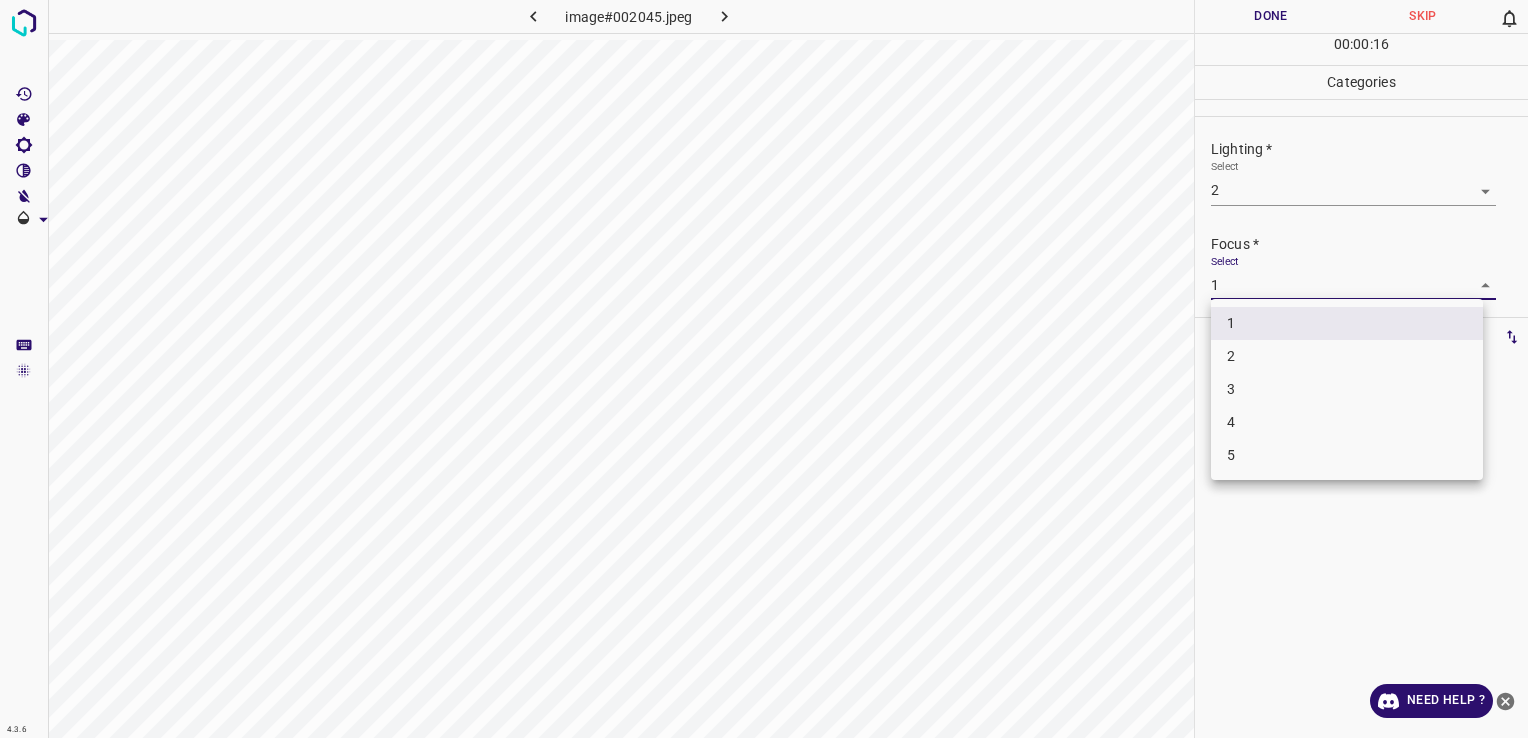 click on "4.3.6  image#002045.jpeg Done Skip 0 00   : 00   : 16   Categories Lighting *  Select 2 2 Focus *  Select 1 1 Overall *  Select ​ Labels   0 Categories 1 Lighting 2 Focus 3 Overall Tools Space Change between modes (Draw & Edit) I Auto labeling R Restore zoom M Zoom in N Zoom out Delete Delete selecte label Filters Z Restore filters X Saturation filter C Brightness filter V Contrast filter B Gray scale filter General O Download Need Help ? - Text - Hide - Delete 1 2 3 4 5" at bounding box center [764, 369] 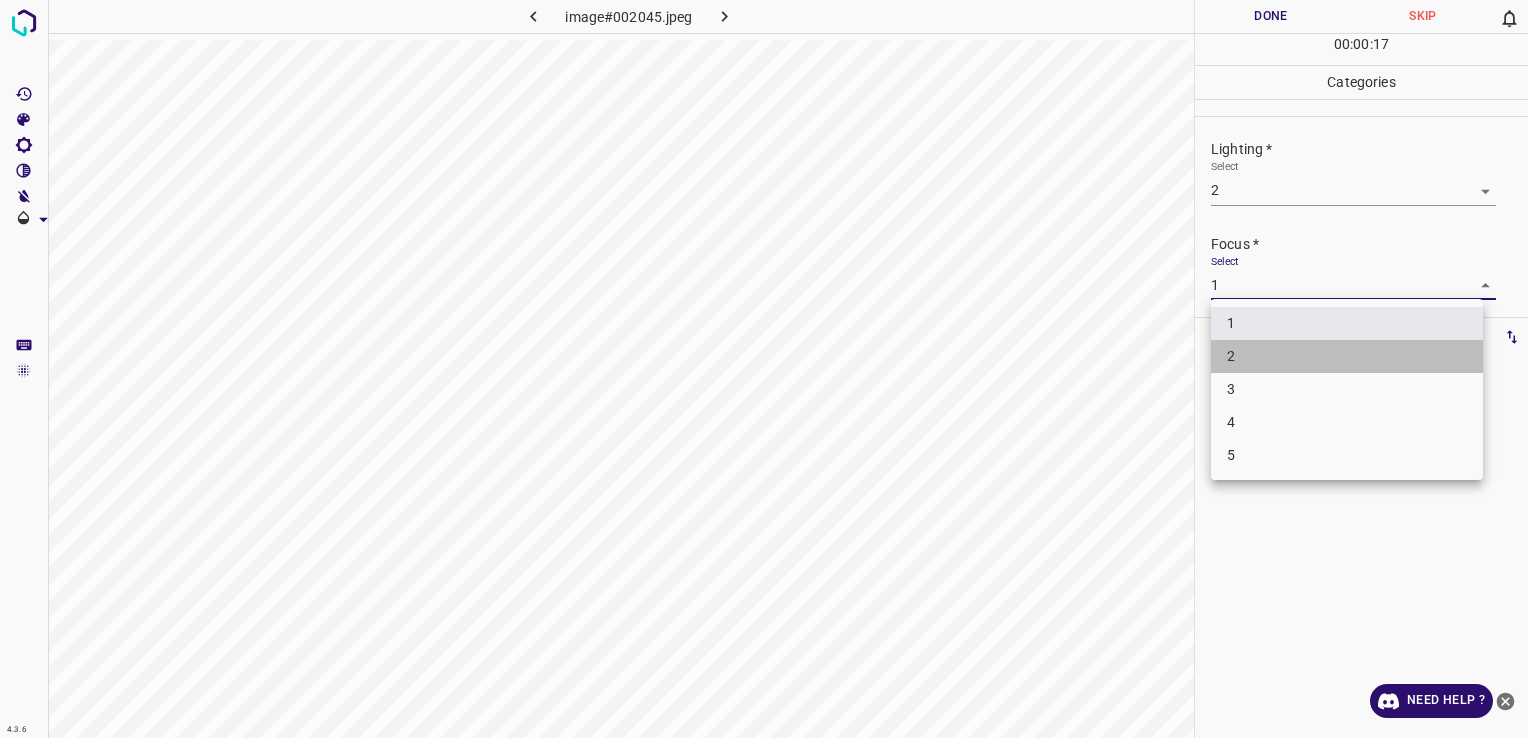 click on "2" at bounding box center (1347, 356) 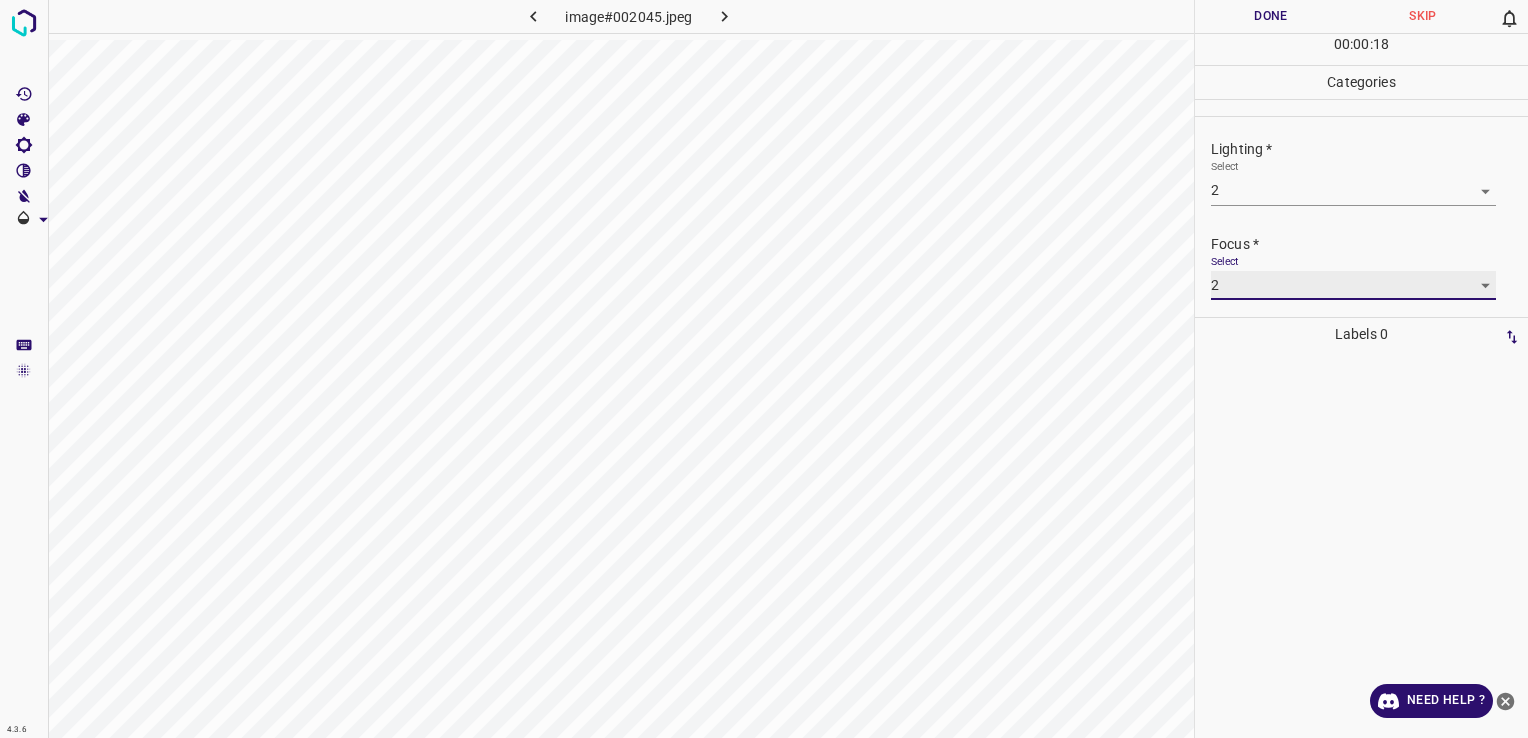 scroll, scrollTop: 98, scrollLeft: 0, axis: vertical 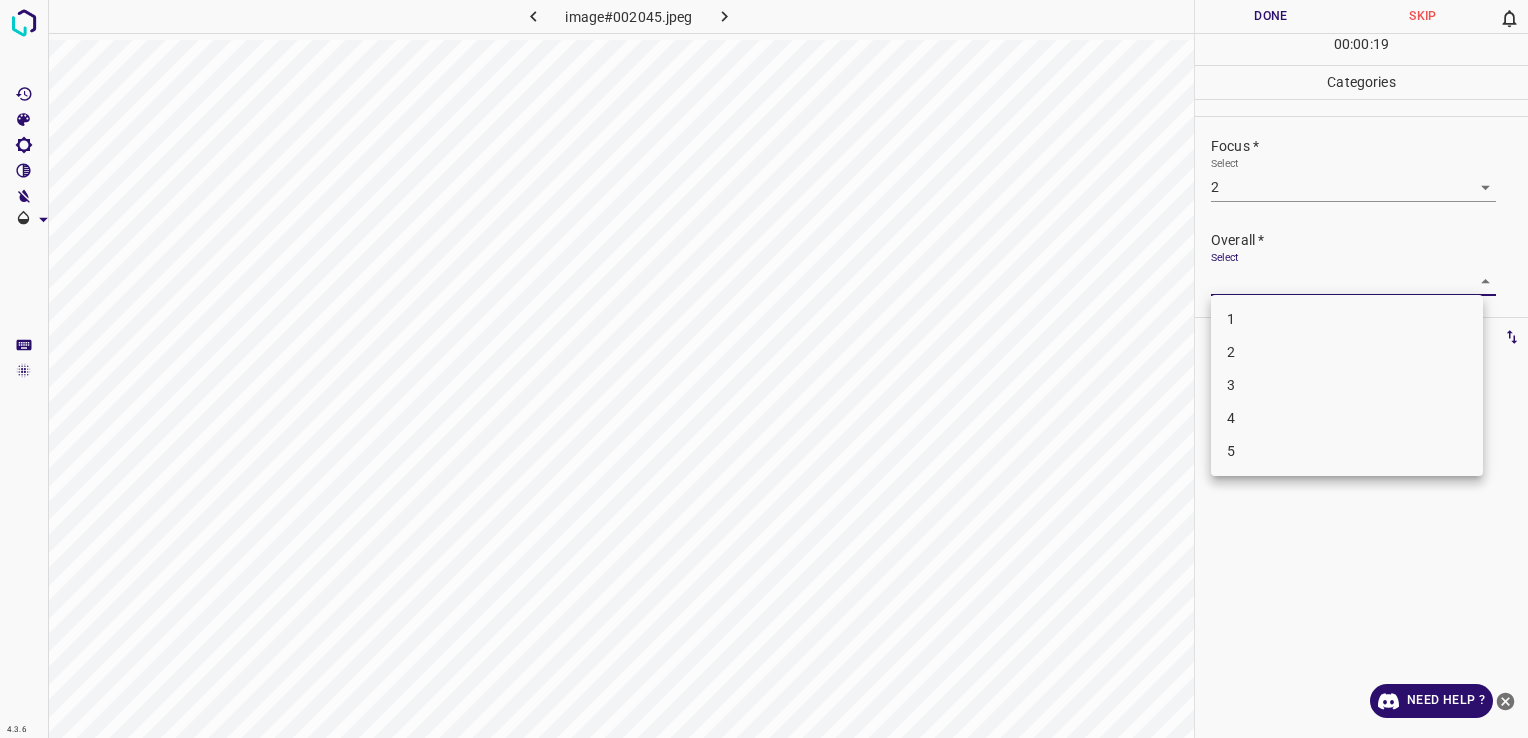 click on "4.3.6  image#002045.jpeg Done Skip 0 00   : 00   : 19   Categories Lighting *  Select 2 2 Focus *  Select 2 2 Overall *  Select ​ Labels   0 Categories 1 Lighting 2 Focus 3 Overall Tools Space Change between modes (Draw & Edit) I Auto labeling R Restore zoom M Zoom in N Zoom out Delete Delete selecte label Filters Z Restore filters X Saturation filter C Brightness filter V Contrast filter B Gray scale filter General O Download Need Help ? - Text - Hide - Delete 1 2 3 4 5" at bounding box center (764, 369) 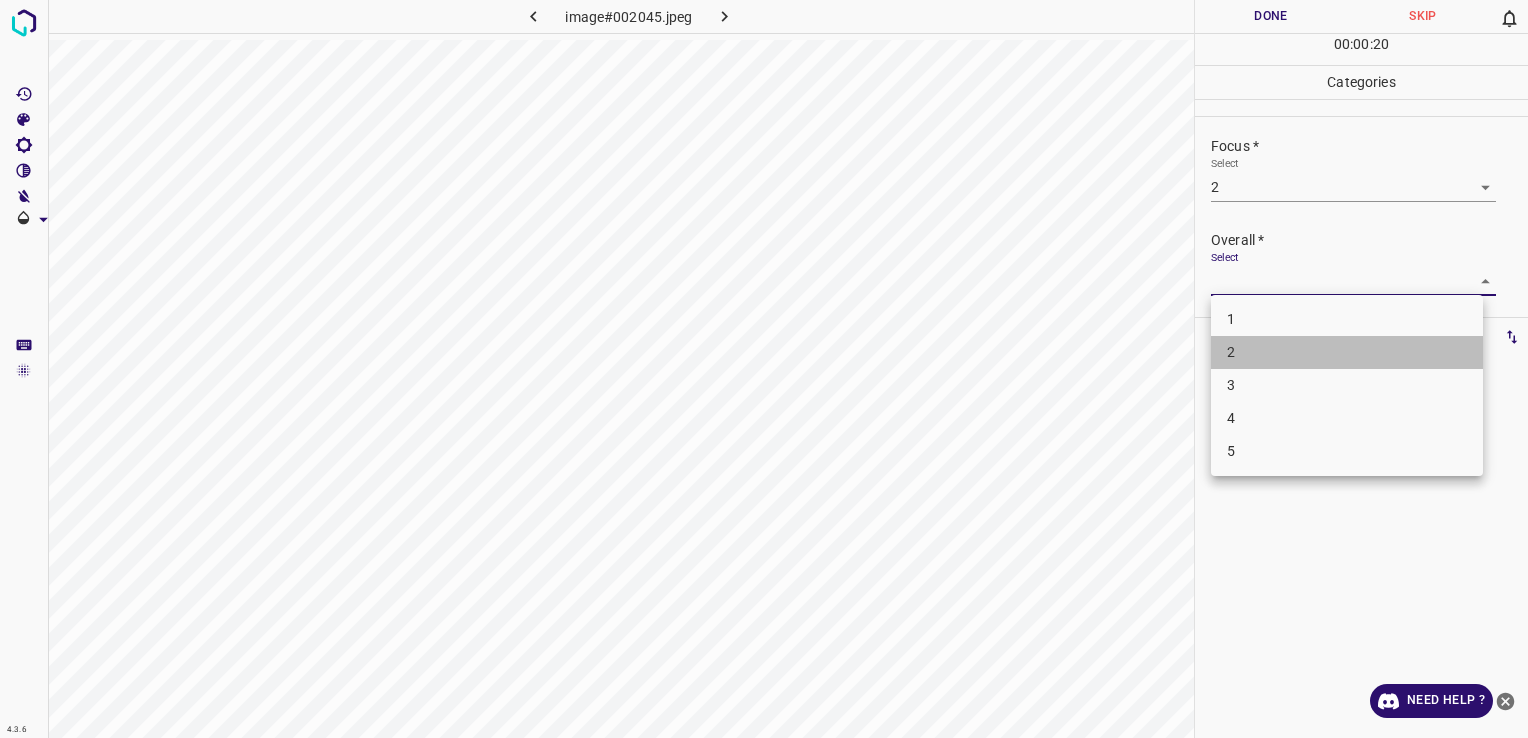 click on "2" at bounding box center (1347, 352) 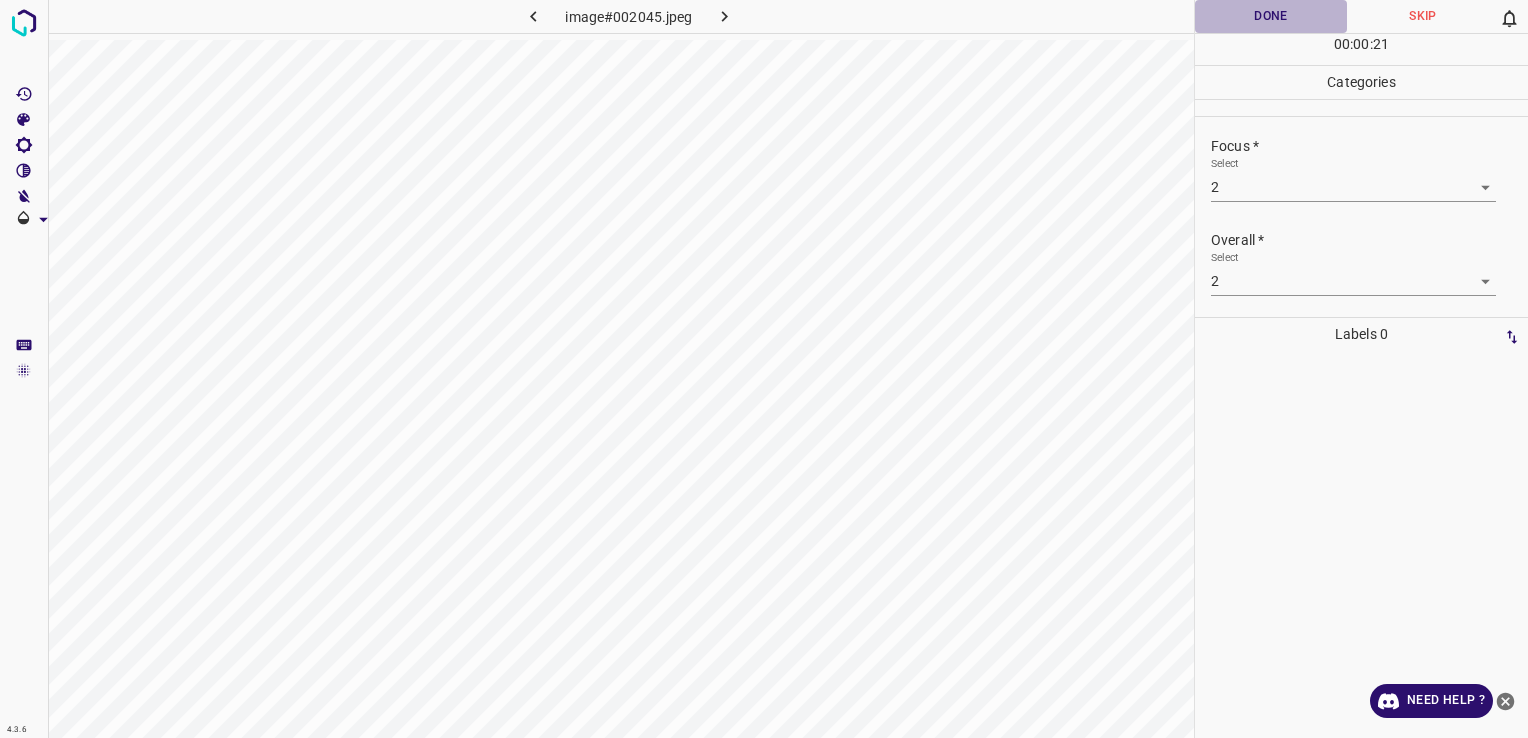 click on "Done" at bounding box center (1271, 16) 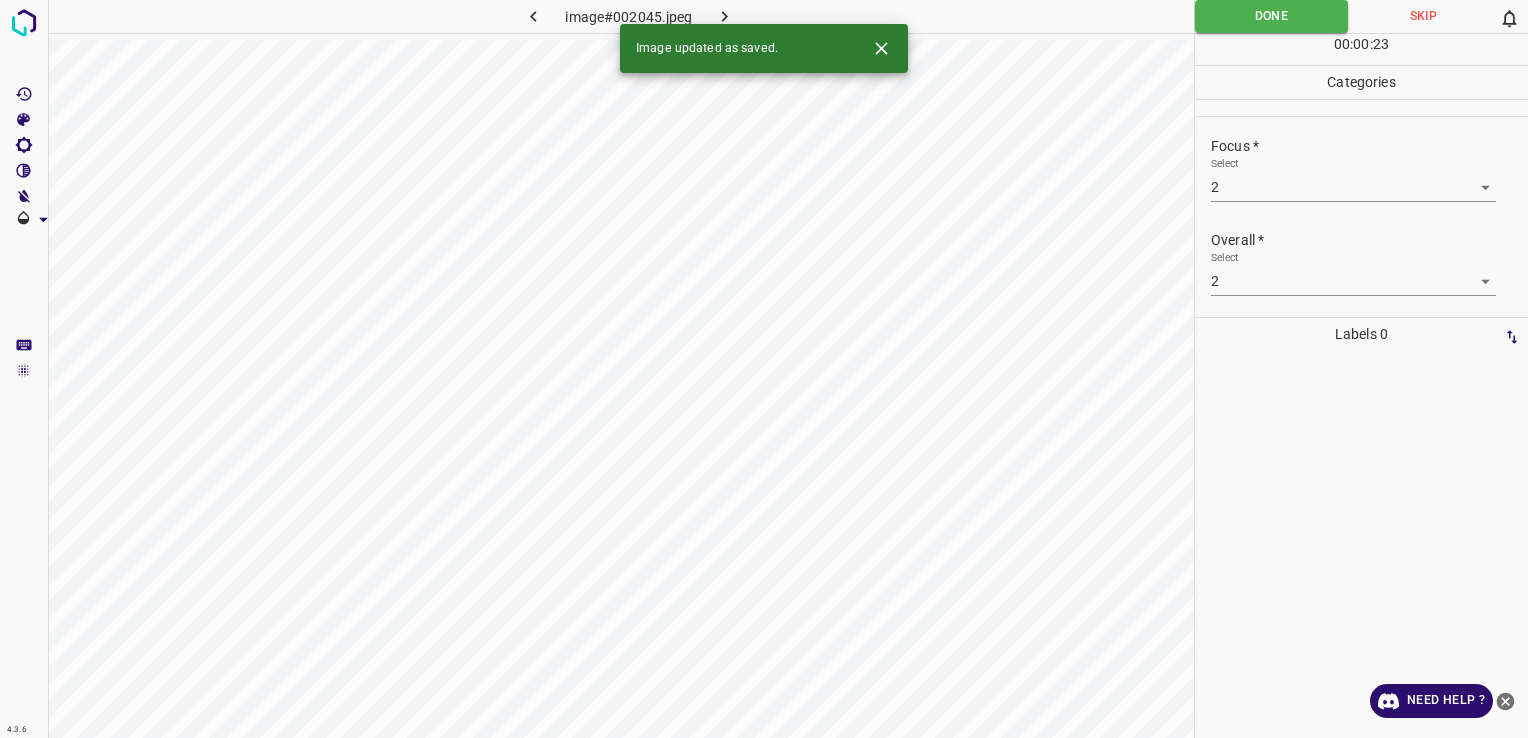 click at bounding box center (725, 16) 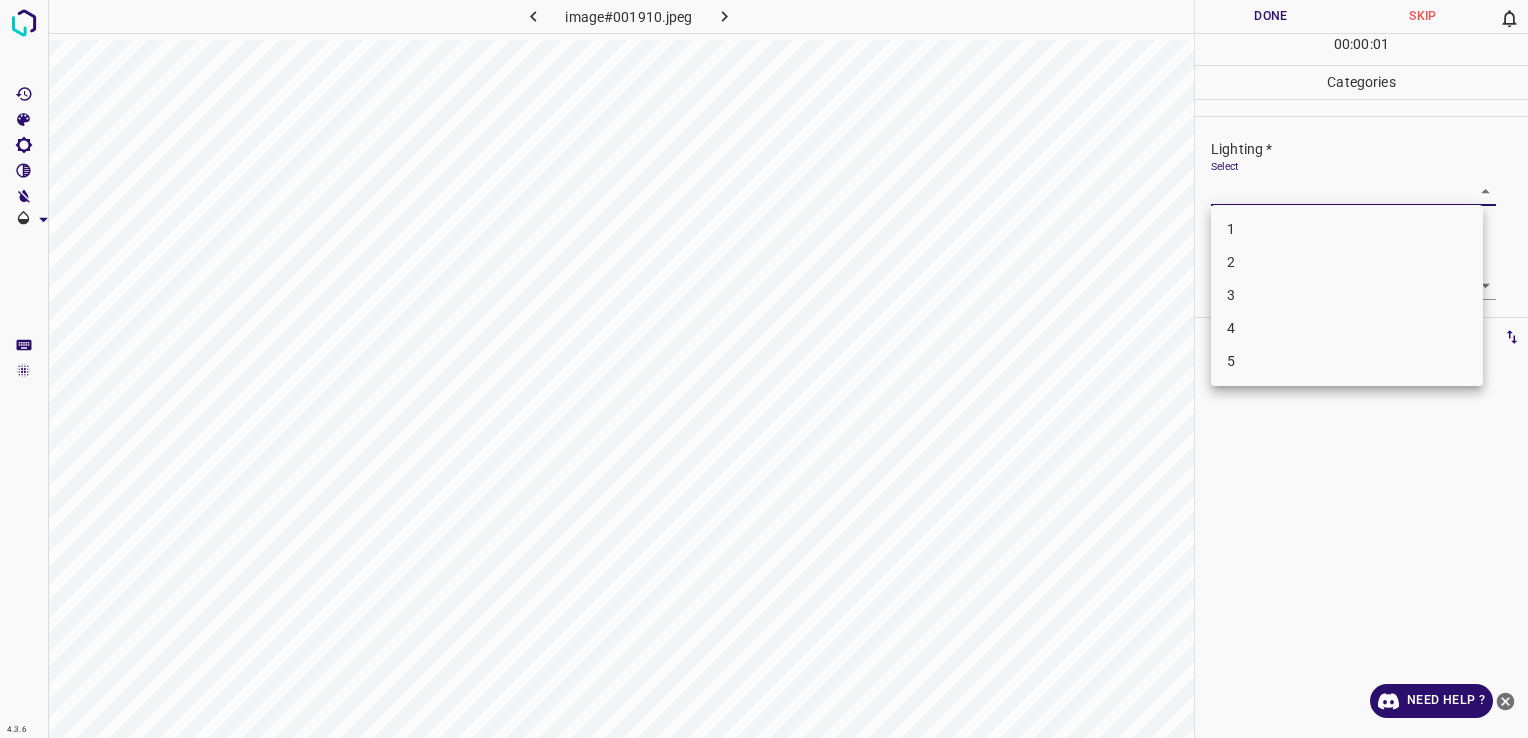 click on "4.3.6  image#001910.jpeg Done Skip 0 00   : 00   : 01   Categories Lighting *  Select ​ Focus *  Select ​ Overall *  Select ​ Labels   0 Categories 1 Lighting 2 Focus 3 Overall Tools Space Change between modes (Draw & Edit) I Auto labeling R Restore zoom M Zoom in N Zoom out Delete Delete selecte label Filters Z Restore filters X Saturation filter C Brightness filter V Contrast filter B Gray scale filter General O Download Need Help ? - Text - Hide - Delete 1 2 3 4 5" at bounding box center (764, 369) 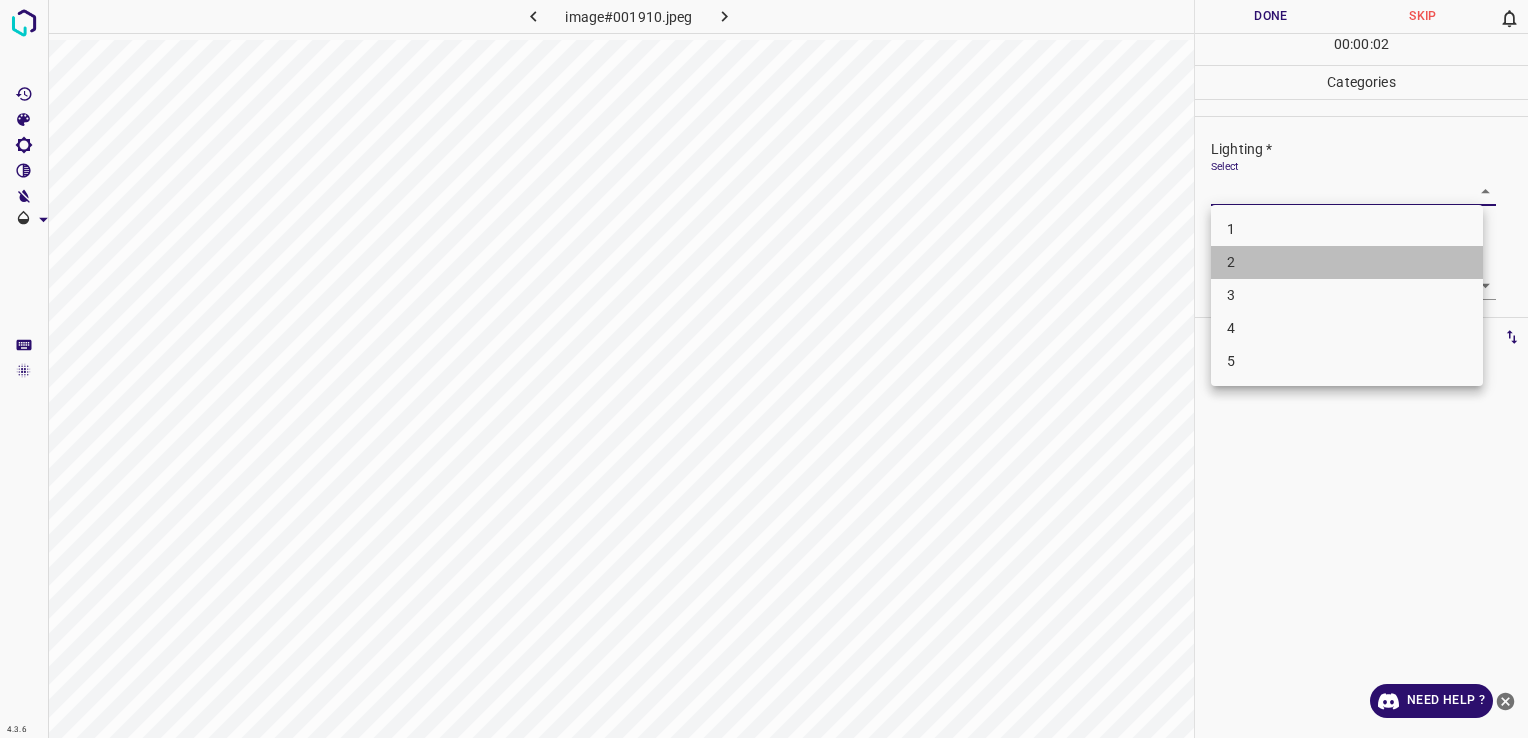 click on "2" at bounding box center [1347, 262] 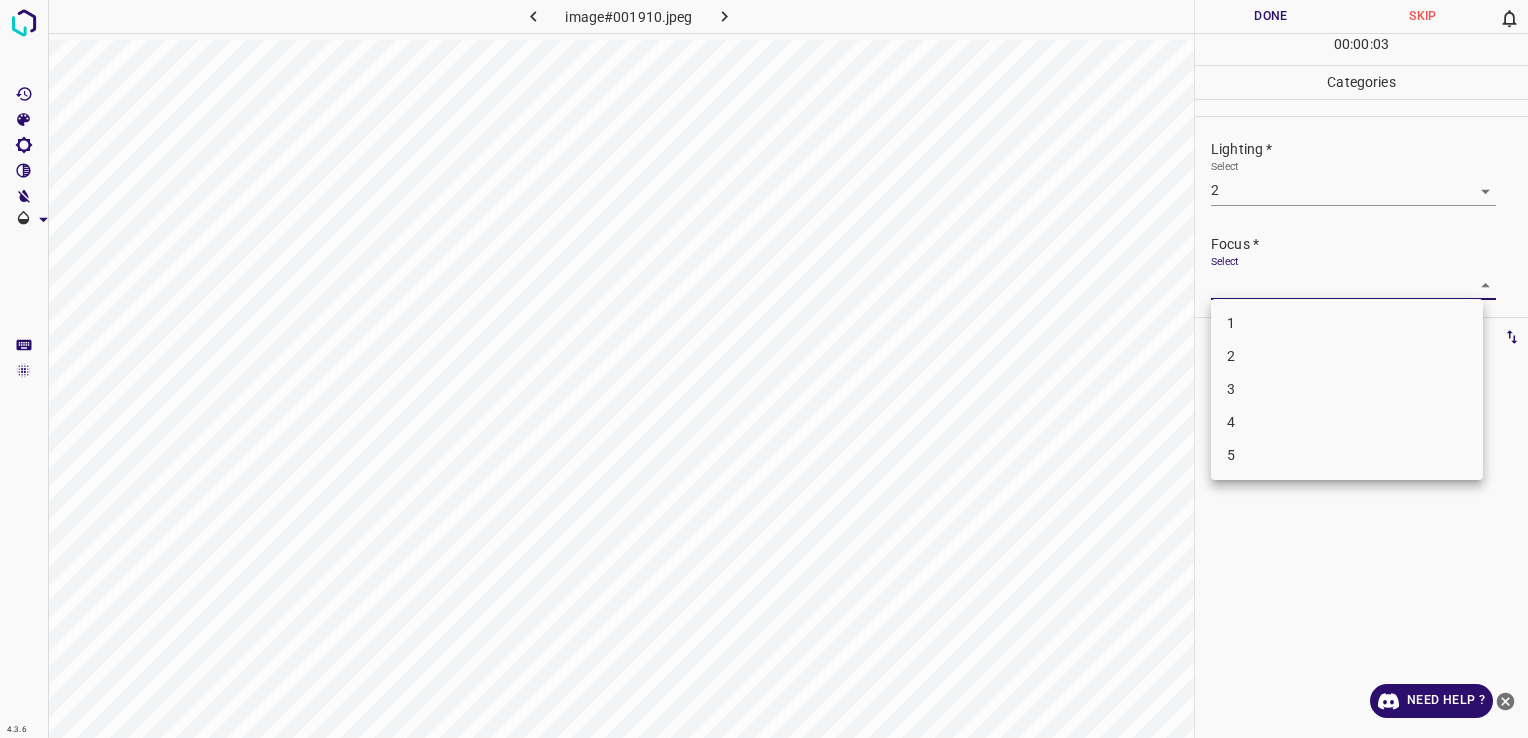 click on "4.3.6  image#001910.jpeg Done Skip 0 00   : 00   : 03   Categories Lighting *  Select 2 2 Focus *  Select ​ Overall *  Select ​ Labels   0 Categories 1 Lighting 2 Focus 3 Overall Tools Space Change between modes (Draw & Edit) I Auto labeling R Restore zoom M Zoom in N Zoom out Delete Delete selecte label Filters Z Restore filters X Saturation filter C Brightness filter V Contrast filter B Gray scale filter General O Download Need Help ? - Text - Hide - Delete 1 2 3 4 5" at bounding box center [764, 369] 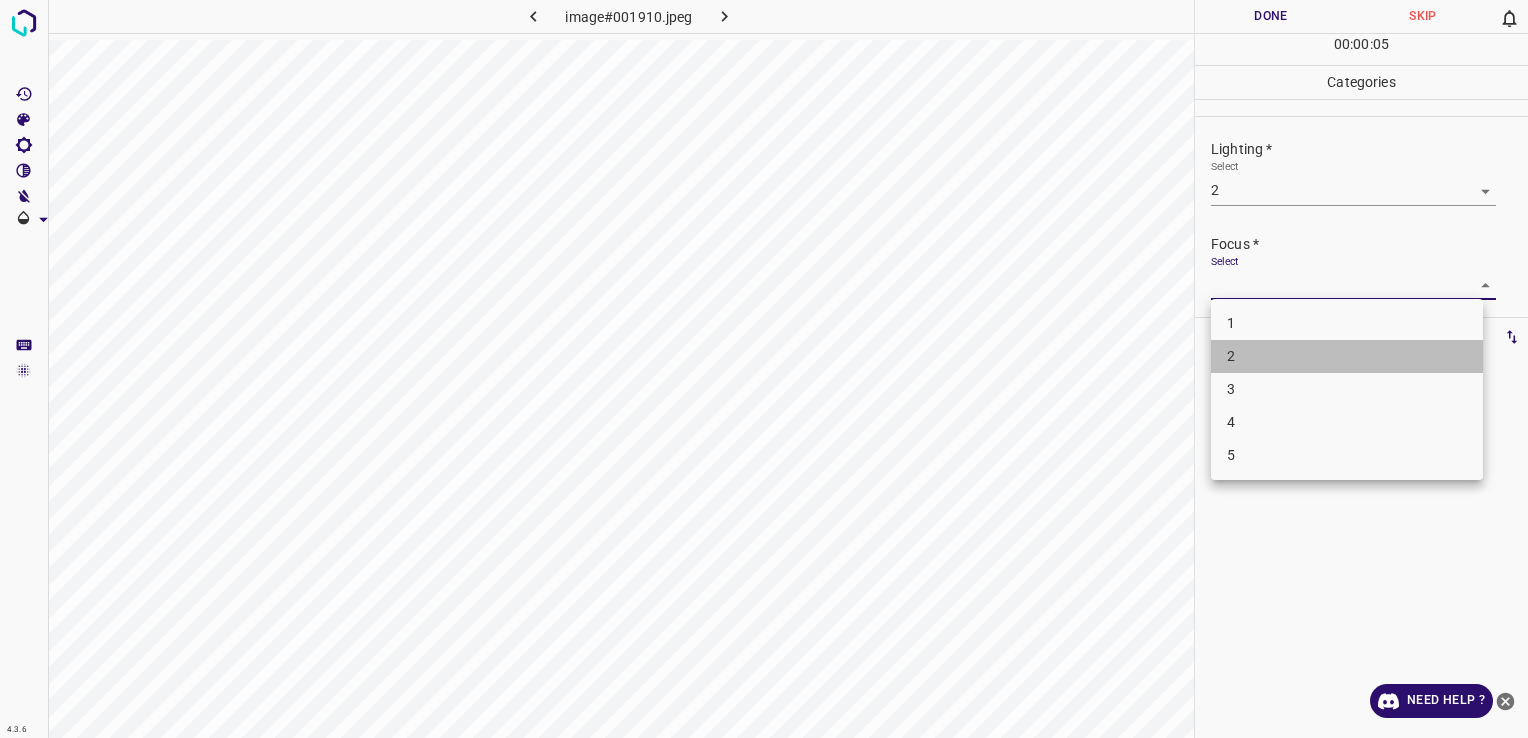 click on "2" at bounding box center [1347, 356] 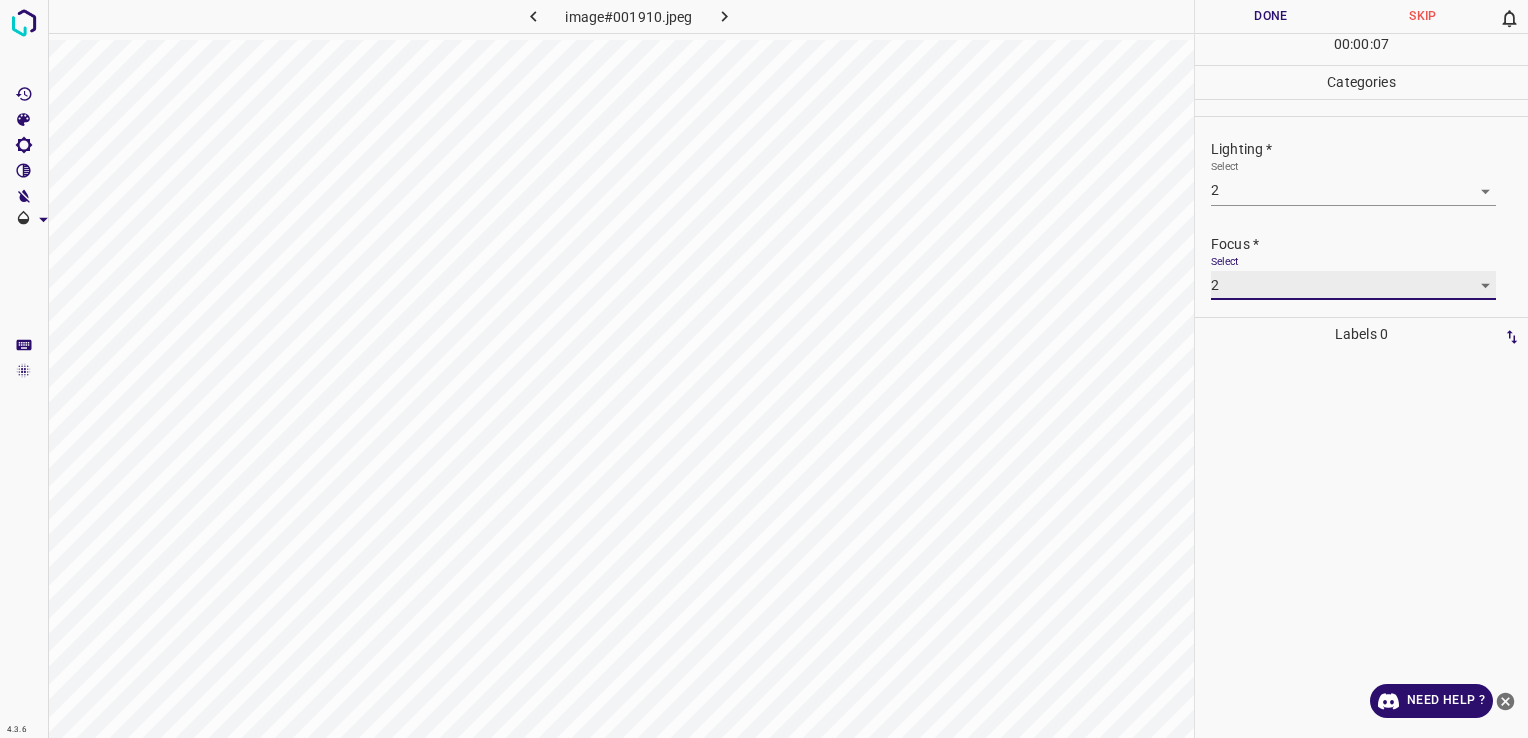 scroll, scrollTop: 98, scrollLeft: 0, axis: vertical 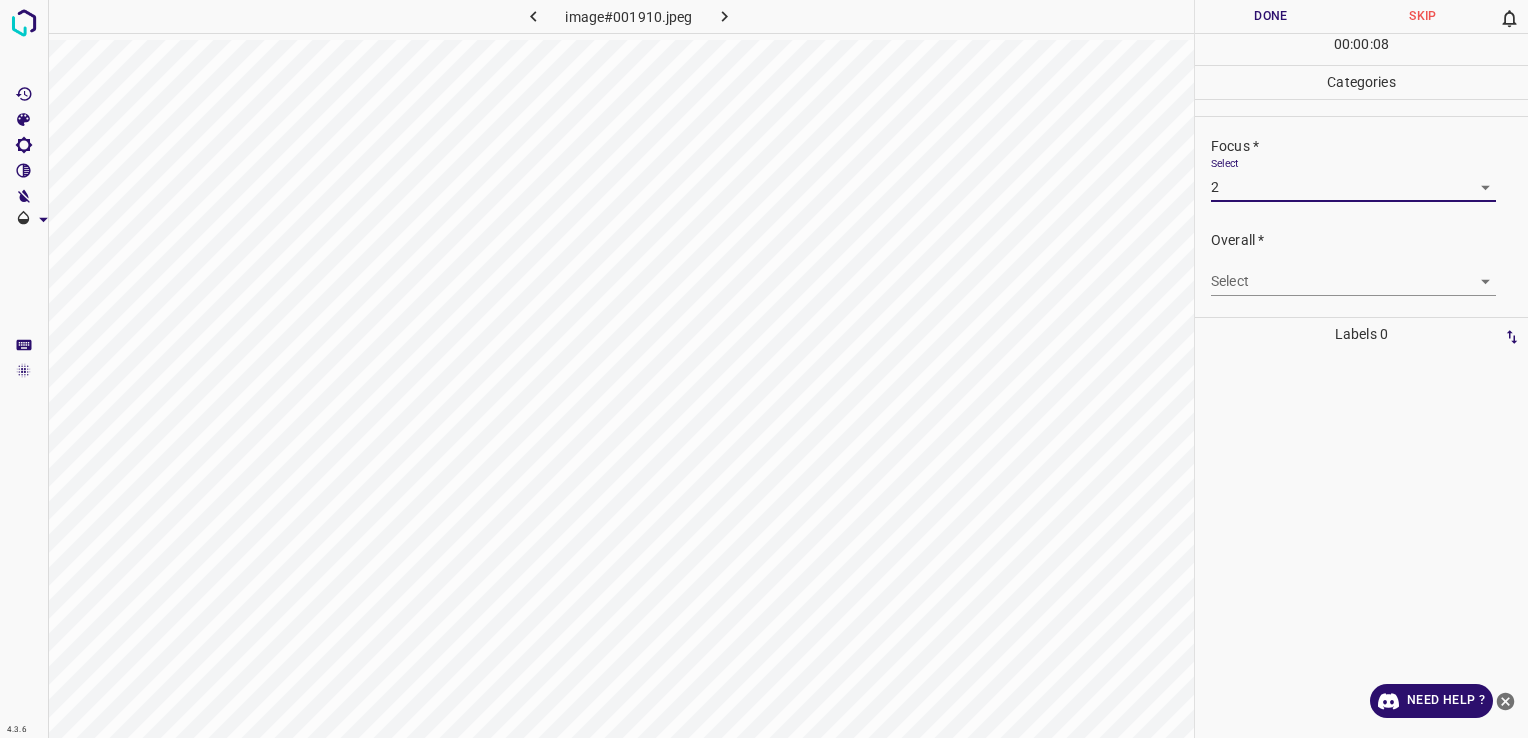 click on "4.3.6  image#001910.jpeg Done Skip 0 00   : 00   : 08   Categories Lighting *  Select 2 2 Focus *  Select 2 2 Overall *  Select ​ Labels   0 Categories 1 Lighting 2 Focus 3 Overall Tools Space Change between modes (Draw & Edit) I Auto labeling R Restore zoom M Zoom in N Zoom out Delete Delete selecte label Filters Z Restore filters X Saturation filter C Brightness filter V Contrast filter B Gray scale filter General O Download Need Help ? - Text - Hide - Delete" at bounding box center (764, 369) 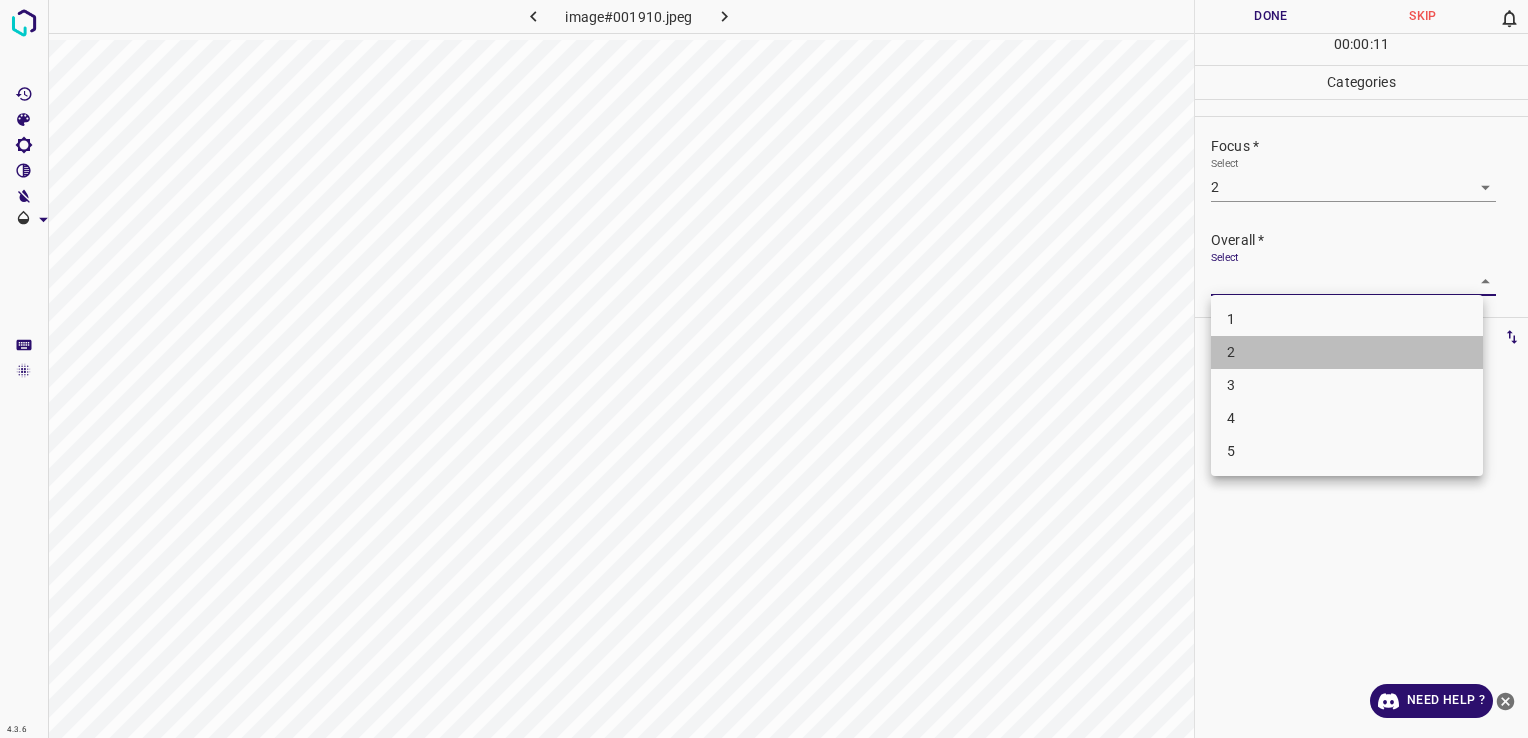 click on "2" at bounding box center [1347, 352] 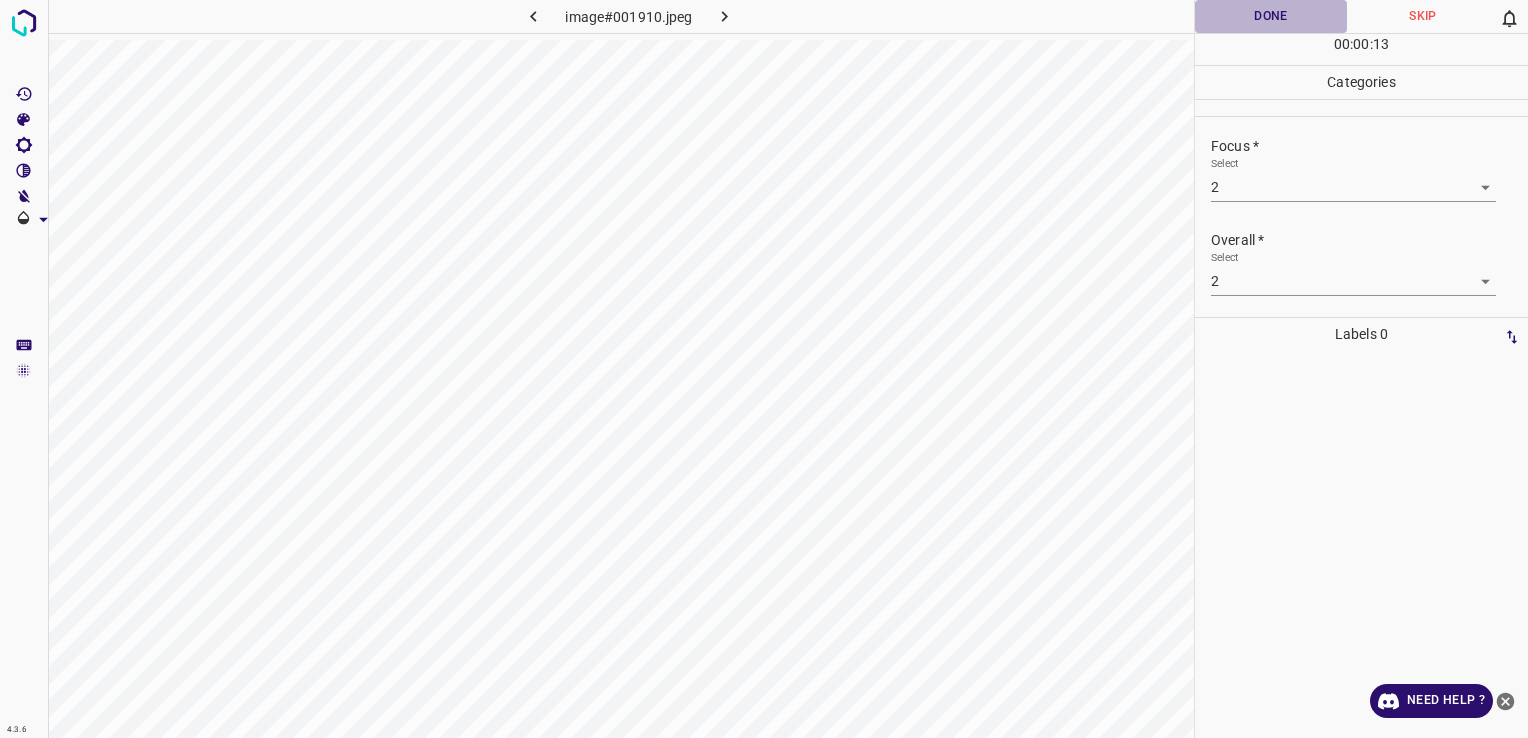 click on "Done" at bounding box center (1271, 16) 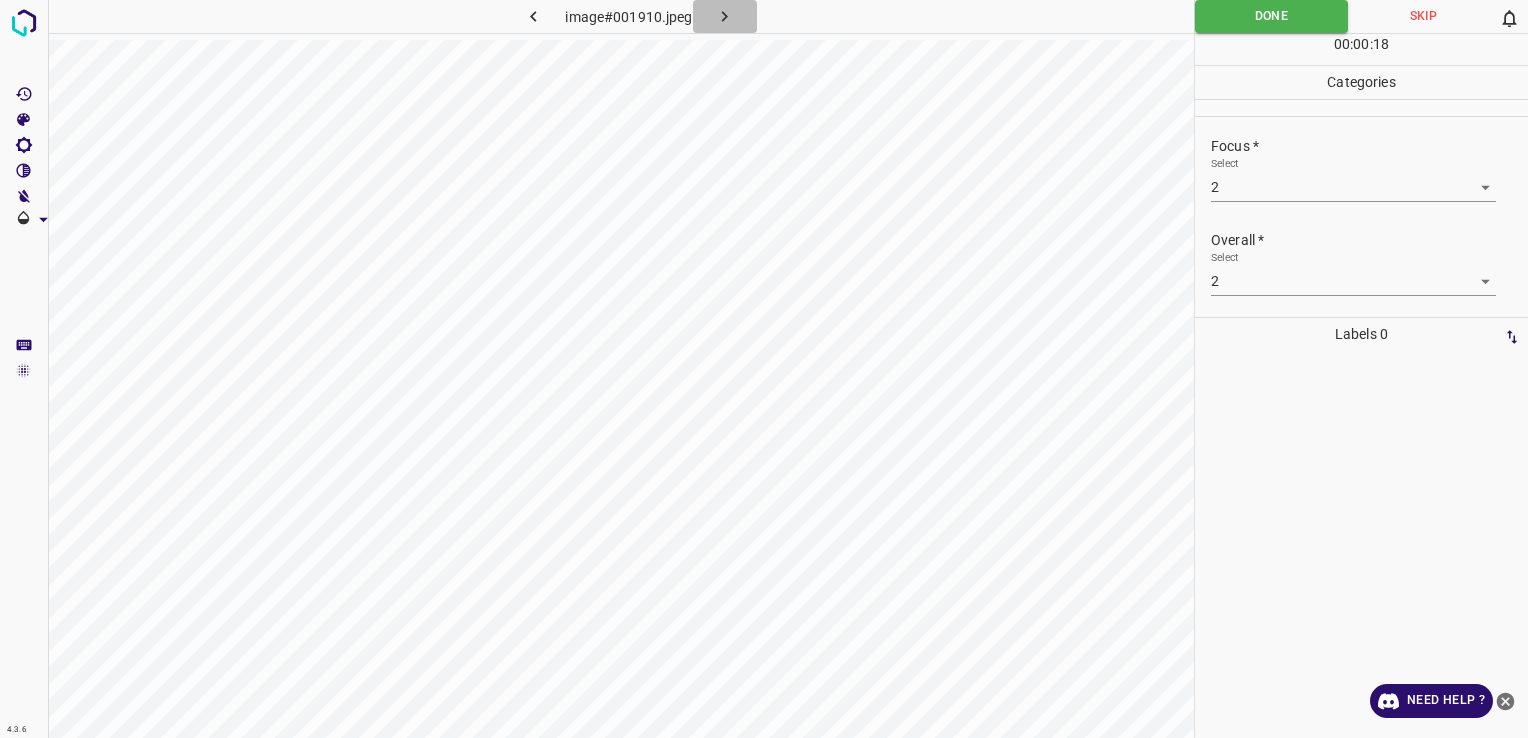 click 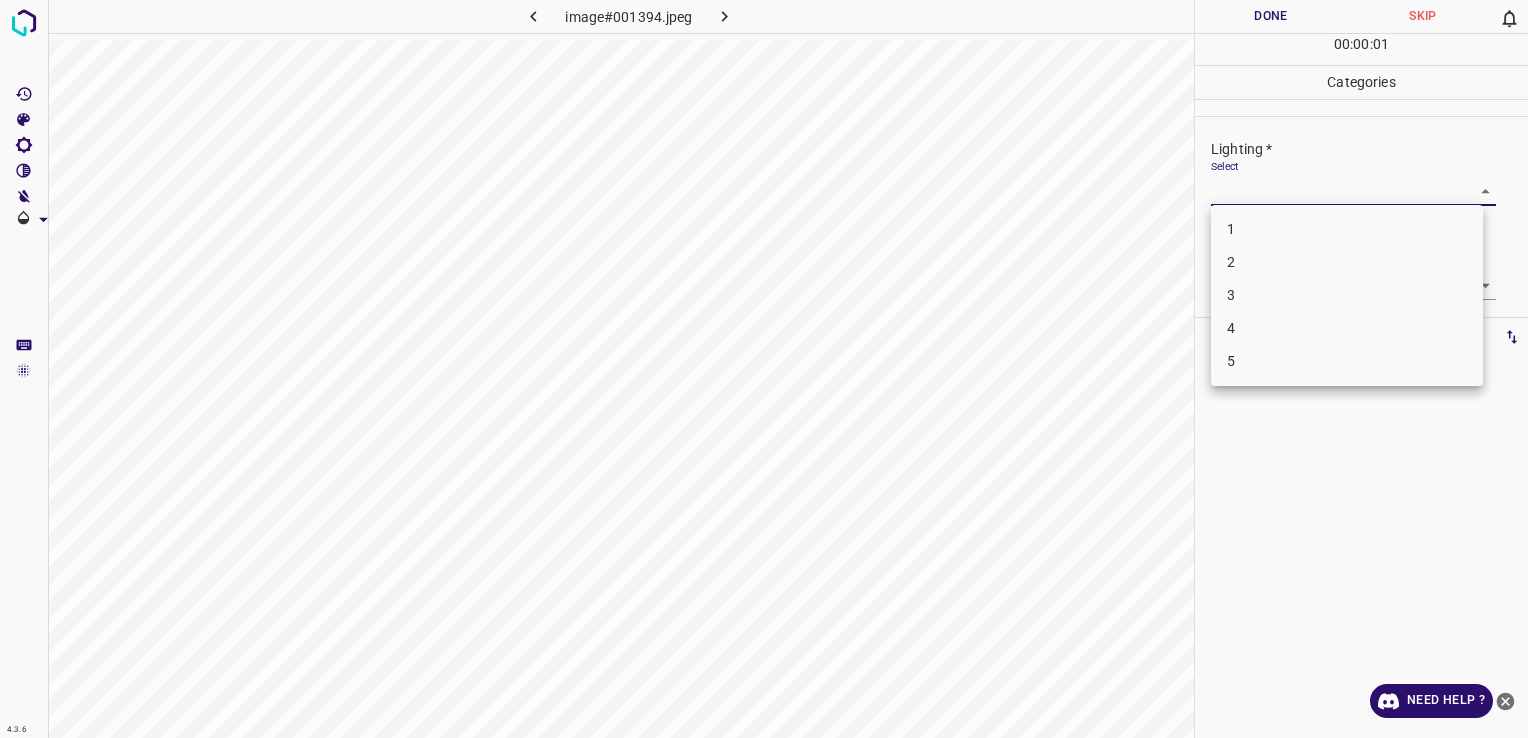 click on "4.3.6  image#001394.jpeg Done Skip 0 00   : 00   : 01   Categories Lighting *  Select ​ Focus *  Select ​ Overall *  Select ​ Labels   0 Categories 1 Lighting 2 Focus 3 Overall Tools Space Change between modes (Draw & Edit) I Auto labeling R Restore zoom M Zoom in N Zoom out Delete Delete selecte label Filters Z Restore filters X Saturation filter C Brightness filter V Contrast filter B Gray scale filter General O Download Need Help ? - Text - Hide - Delete 1 2 3 4 5" at bounding box center (764, 369) 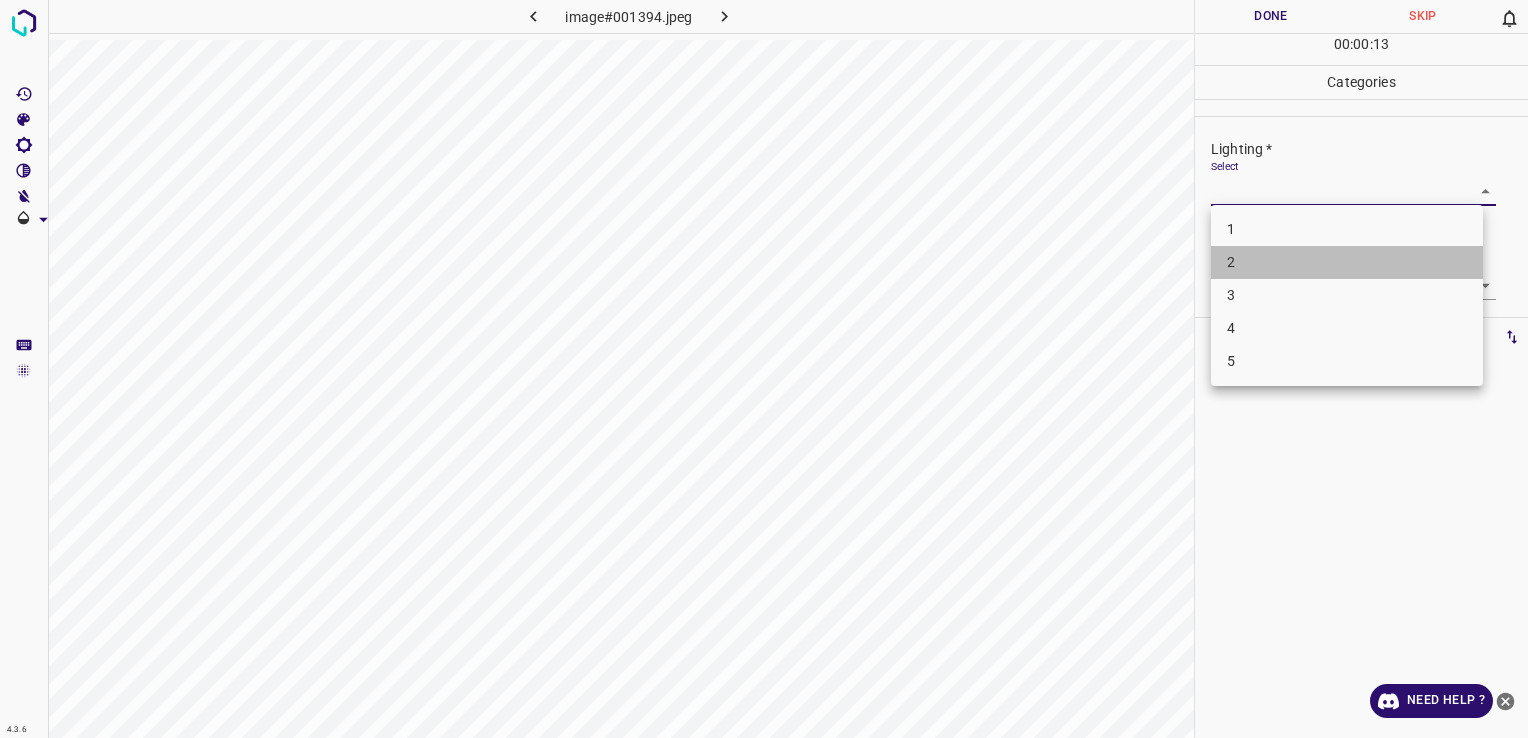 click on "2" at bounding box center [1347, 262] 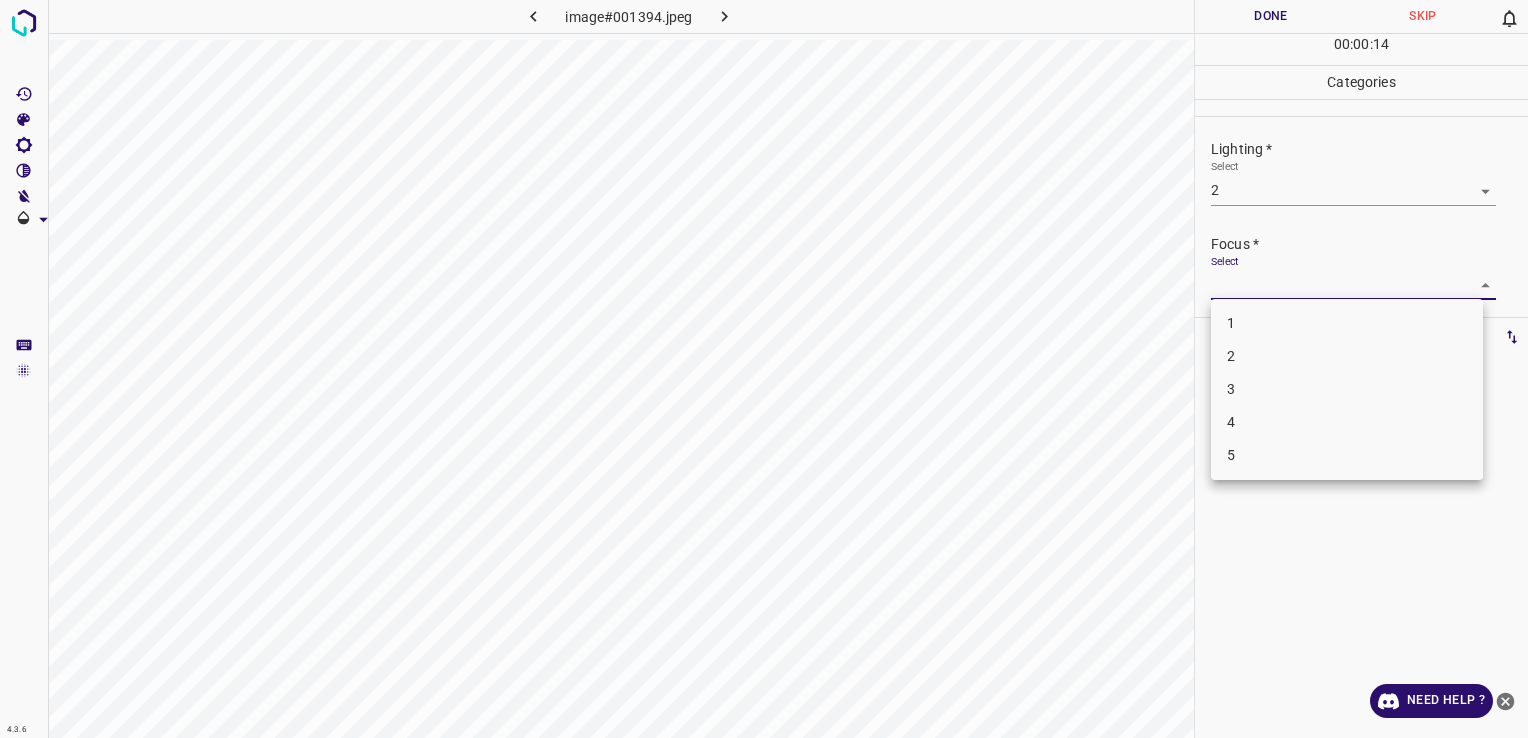 click on "4.3.6  image#001394.jpeg Done Skip 0 00   : 00   : 14   Categories Lighting *  Select 2 2 Focus *  Select ​ Overall *  Select ​ Labels   0 Categories 1 Lighting 2 Focus 3 Overall Tools Space Change between modes (Draw & Edit) I Auto labeling R Restore zoom M Zoom in N Zoom out Delete Delete selecte label Filters Z Restore filters X Saturation filter C Brightness filter V Contrast filter B Gray scale filter General O Download Need Help ? - Text - Hide - Delete 1 2 3 4 5" at bounding box center [764, 369] 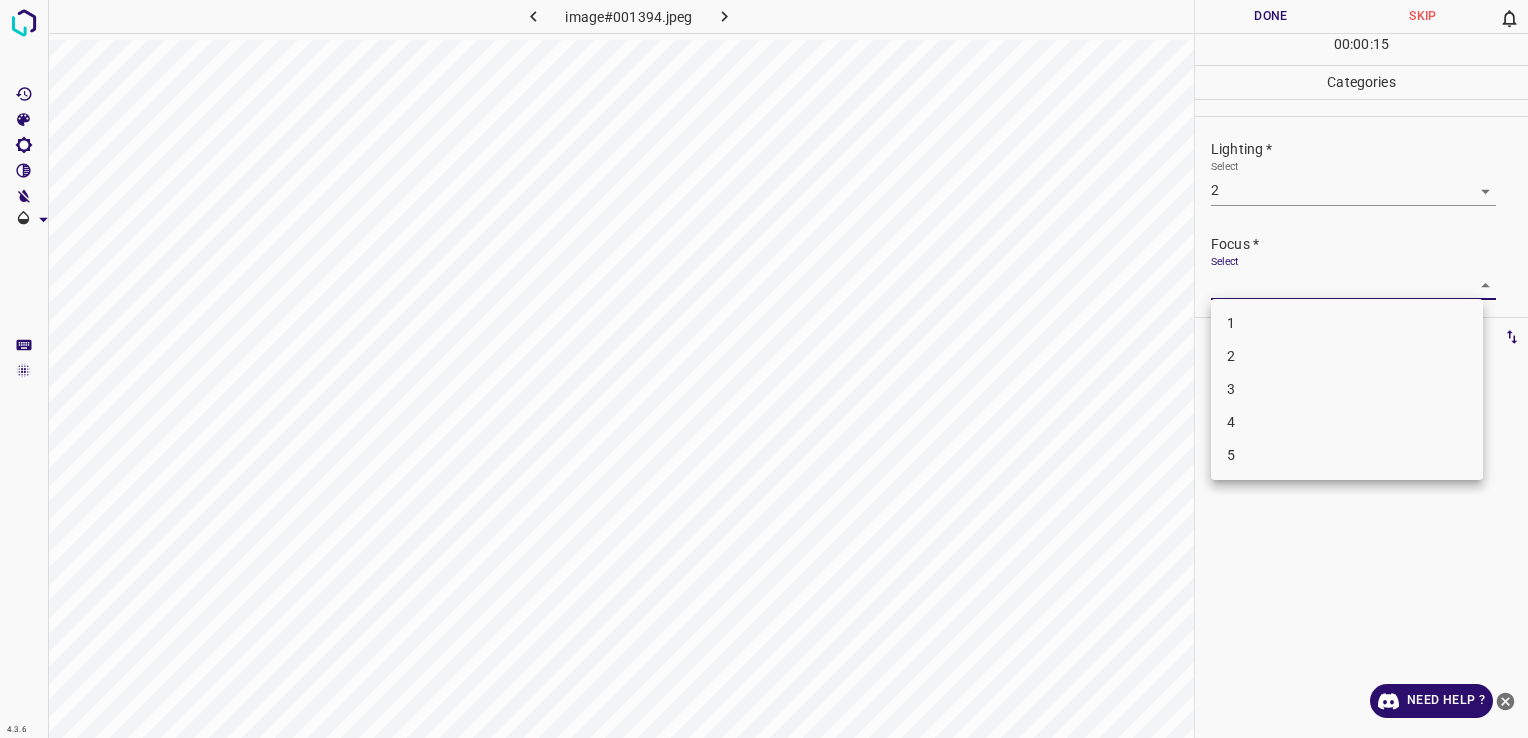 click at bounding box center (764, 369) 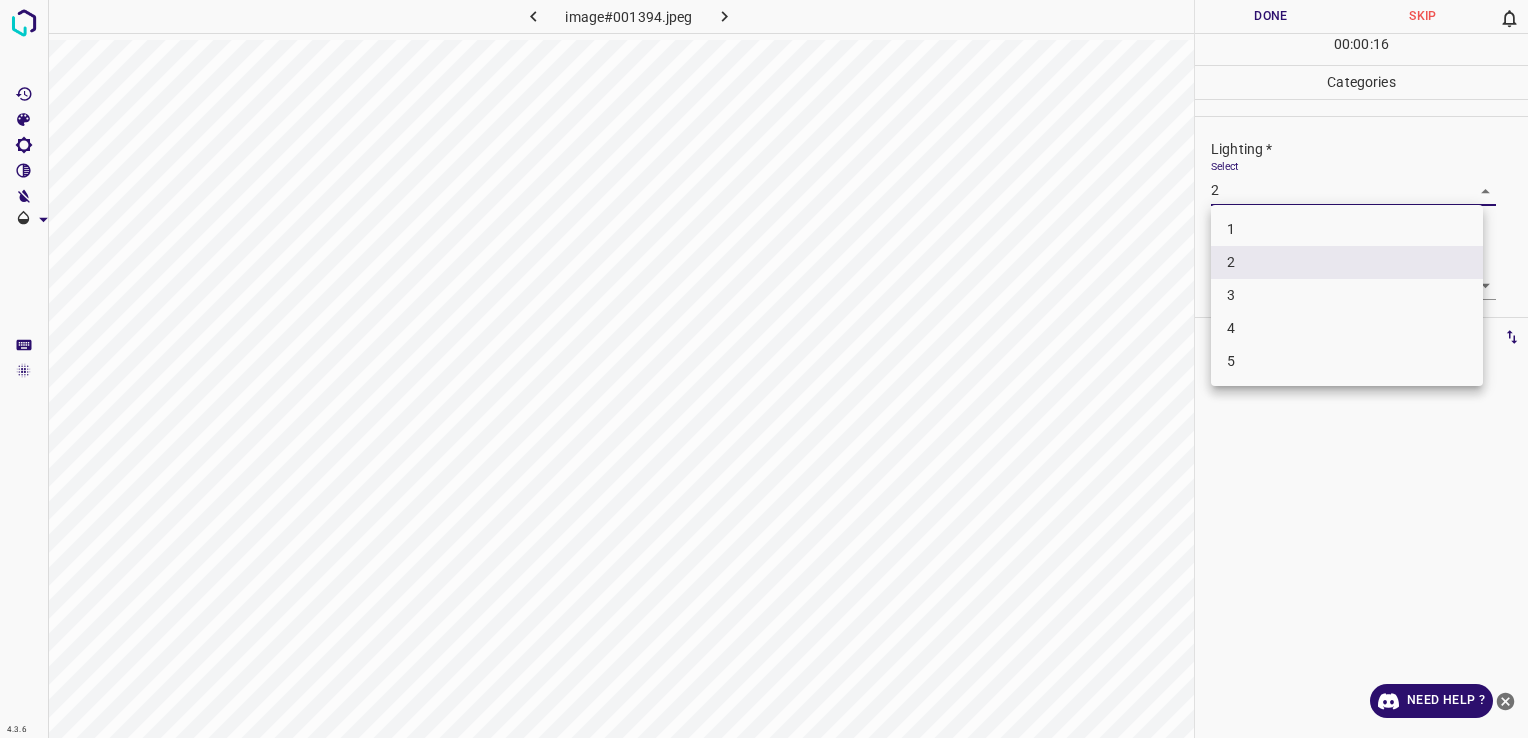 click on "4.3.6  image#001394.jpeg Done Skip 0 00   : 00   : 16   Categories Lighting *  Select 2 2 Focus *  Select ​ Overall *  Select ​ Labels   0 Categories 1 Lighting 2 Focus 3 Overall Tools Space Change between modes (Draw & Edit) I Auto labeling R Restore zoom M Zoom in N Zoom out Delete Delete selecte label Filters Z Restore filters X Saturation filter C Brightness filter V Contrast filter B Gray scale filter General O Download Need Help ? - Text - Hide - Delete 1 2 3 4 5" at bounding box center (764, 369) 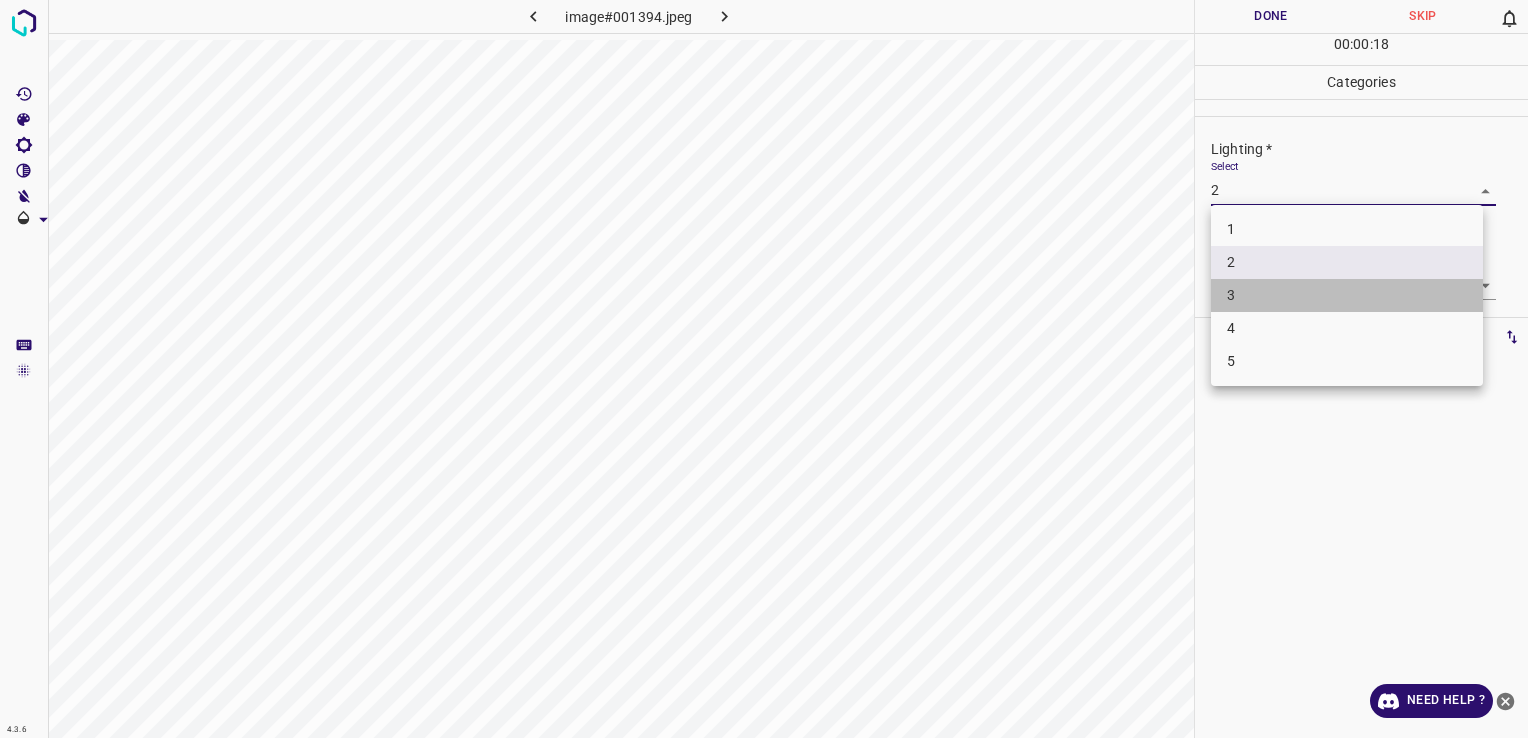 click on "3" at bounding box center (1347, 295) 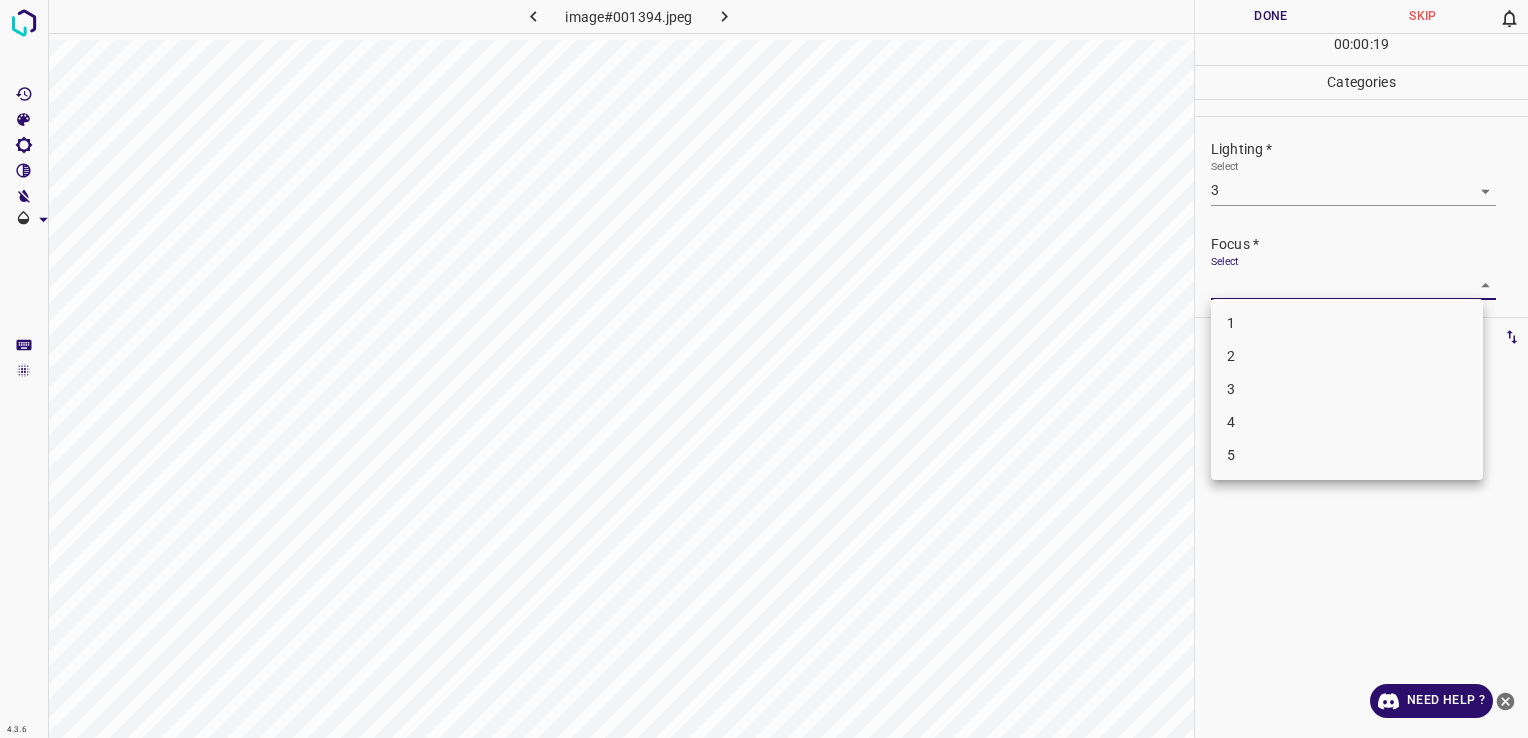 click on "4.3.6  image#001394.jpeg Done Skip 0 00   : 00   : 19   Categories Lighting *  Select 3 3 Focus *  Select ​ Overall *  Select ​ Labels   0 Categories 1 Lighting 2 Focus 3 Overall Tools Space Change between modes (Draw & Edit) I Auto labeling R Restore zoom M Zoom in N Zoom out Delete Delete selecte label Filters Z Restore filters X Saturation filter C Brightness filter V Contrast filter B Gray scale filter General O Download Need Help ? - Text - Hide - Delete 1 2 3 4 5" at bounding box center (764, 369) 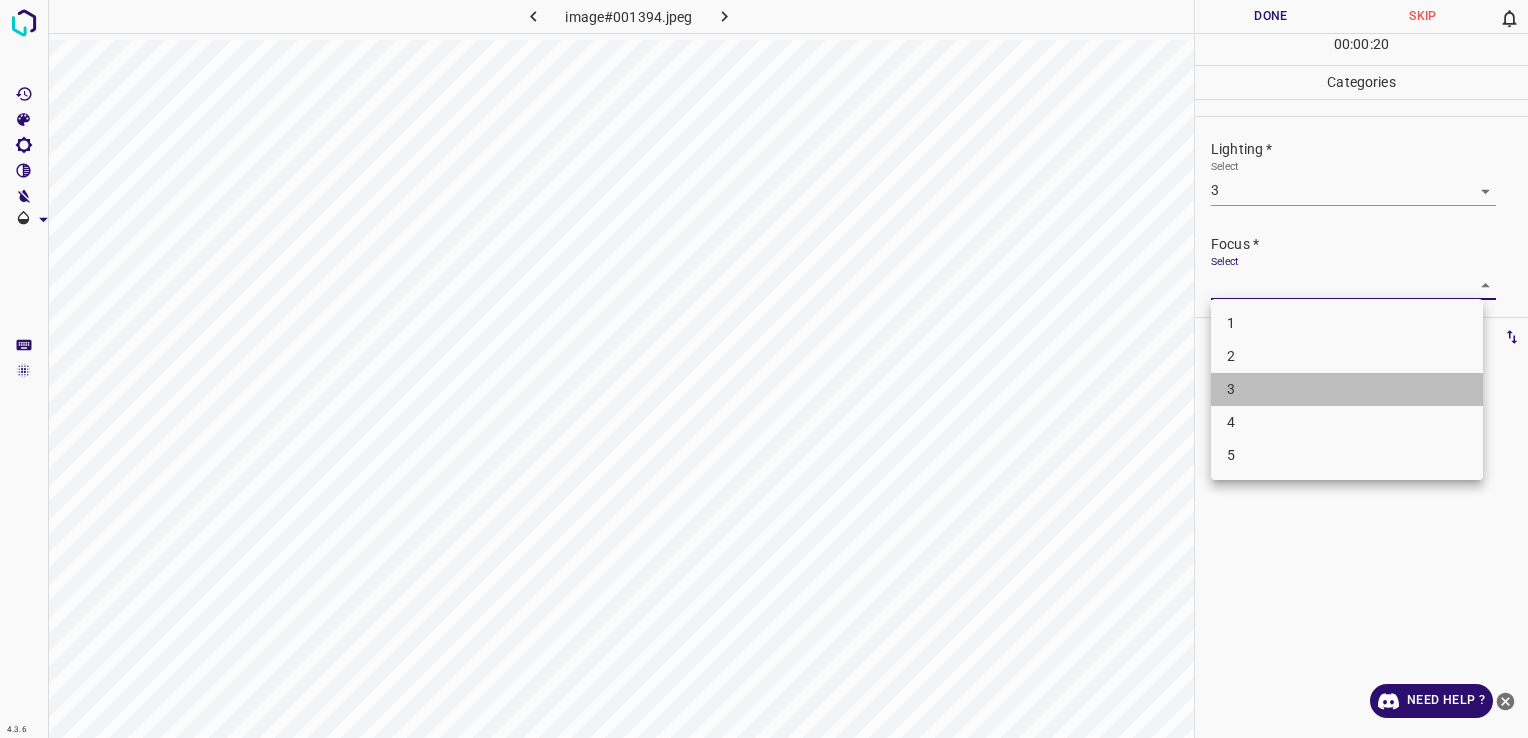 click on "3" at bounding box center (1347, 389) 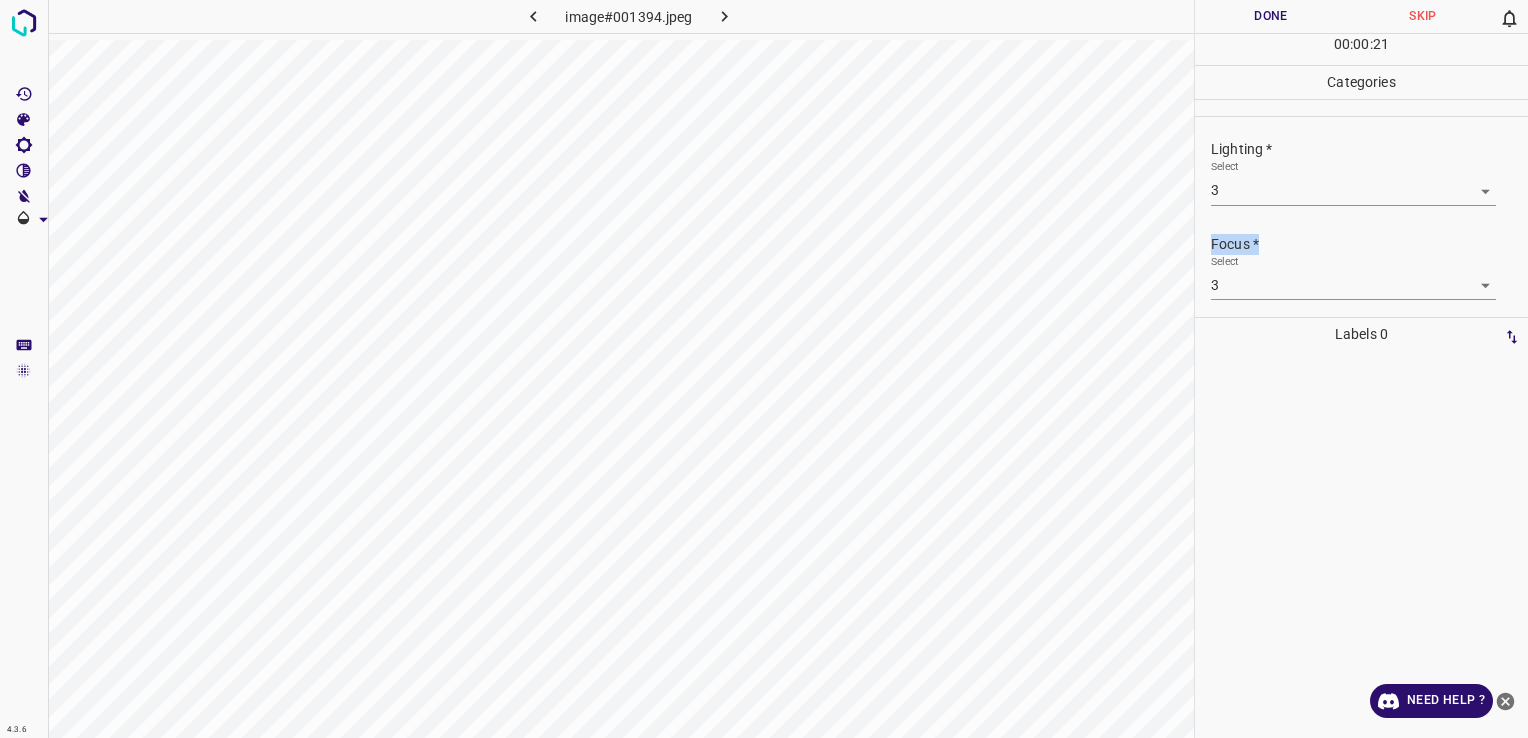 drag, startPoint x: 1527, startPoint y: 184, endPoint x: 1526, endPoint y: 252, distance: 68.007355 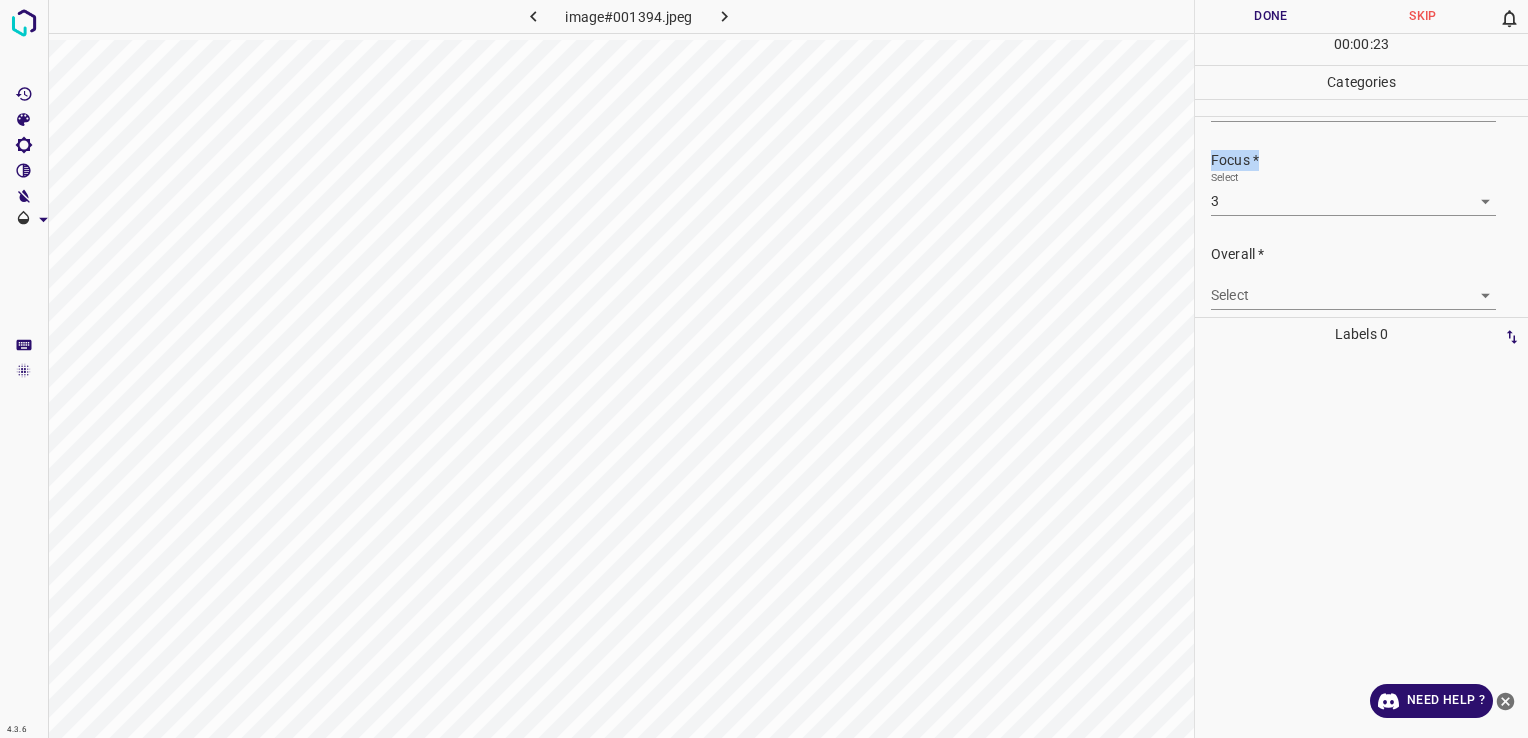 scroll, scrollTop: 85, scrollLeft: 0, axis: vertical 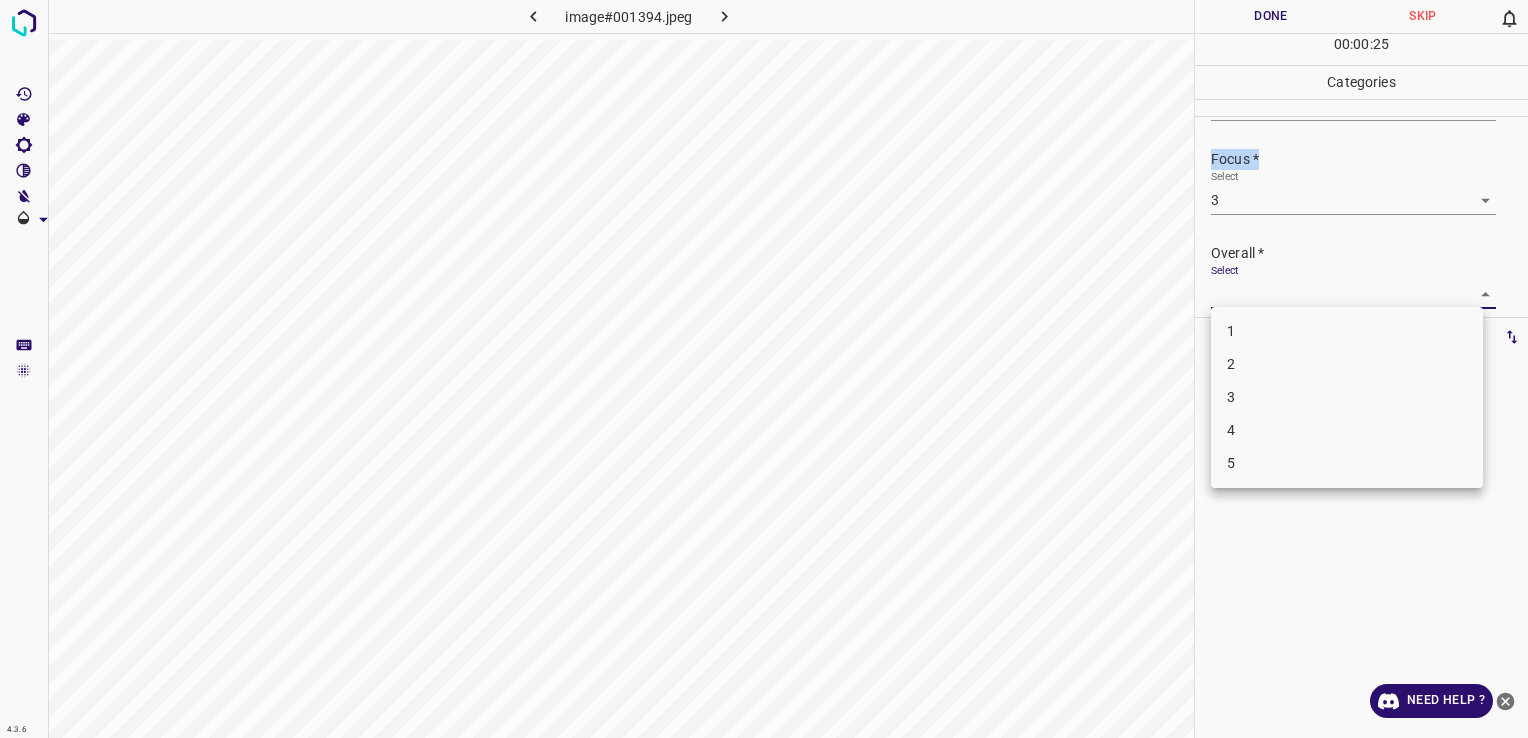 drag, startPoint x: 1397, startPoint y: 288, endPoint x: 1397, endPoint y: 384, distance: 96 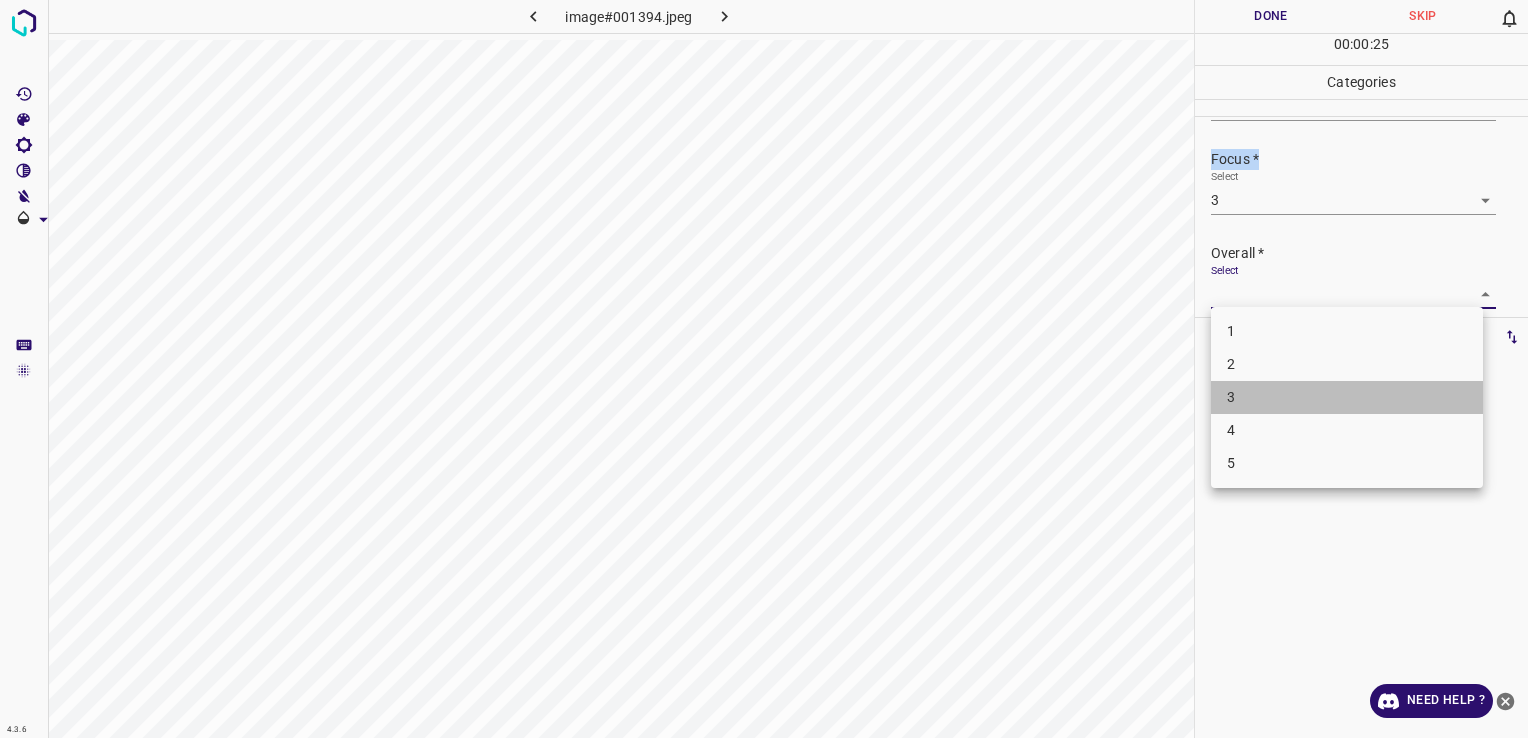 click on "3" at bounding box center (1347, 397) 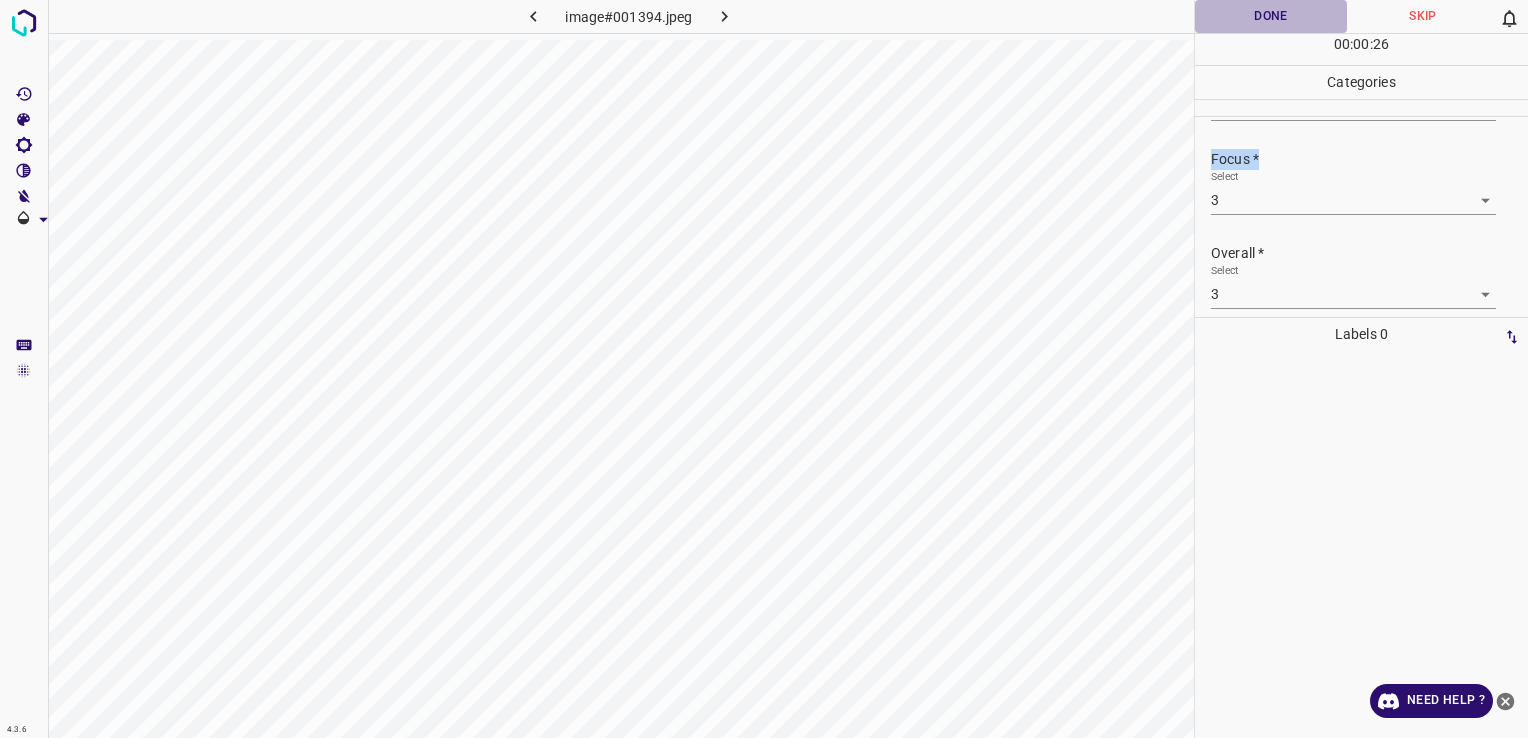 click on "Done" at bounding box center (1271, 16) 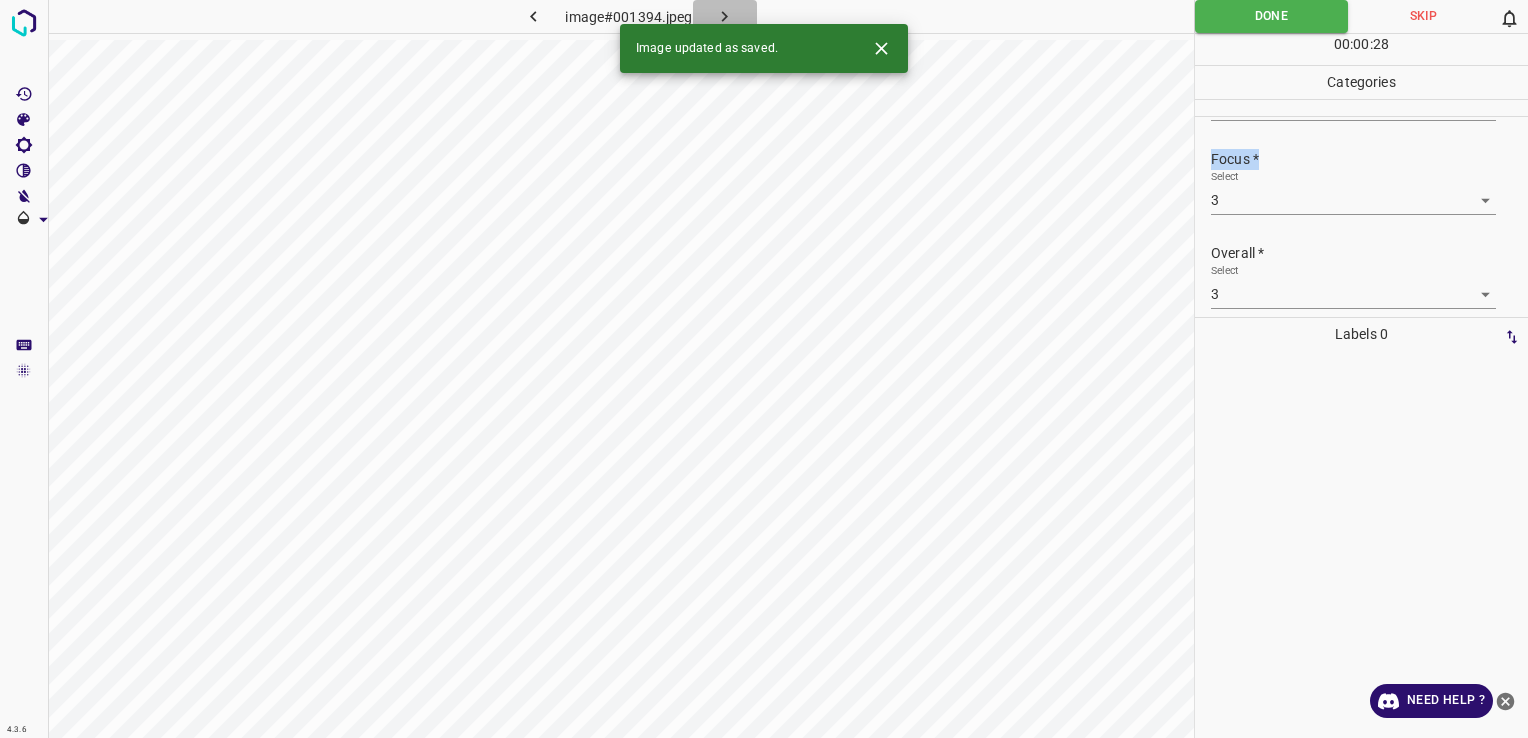click at bounding box center (725, 16) 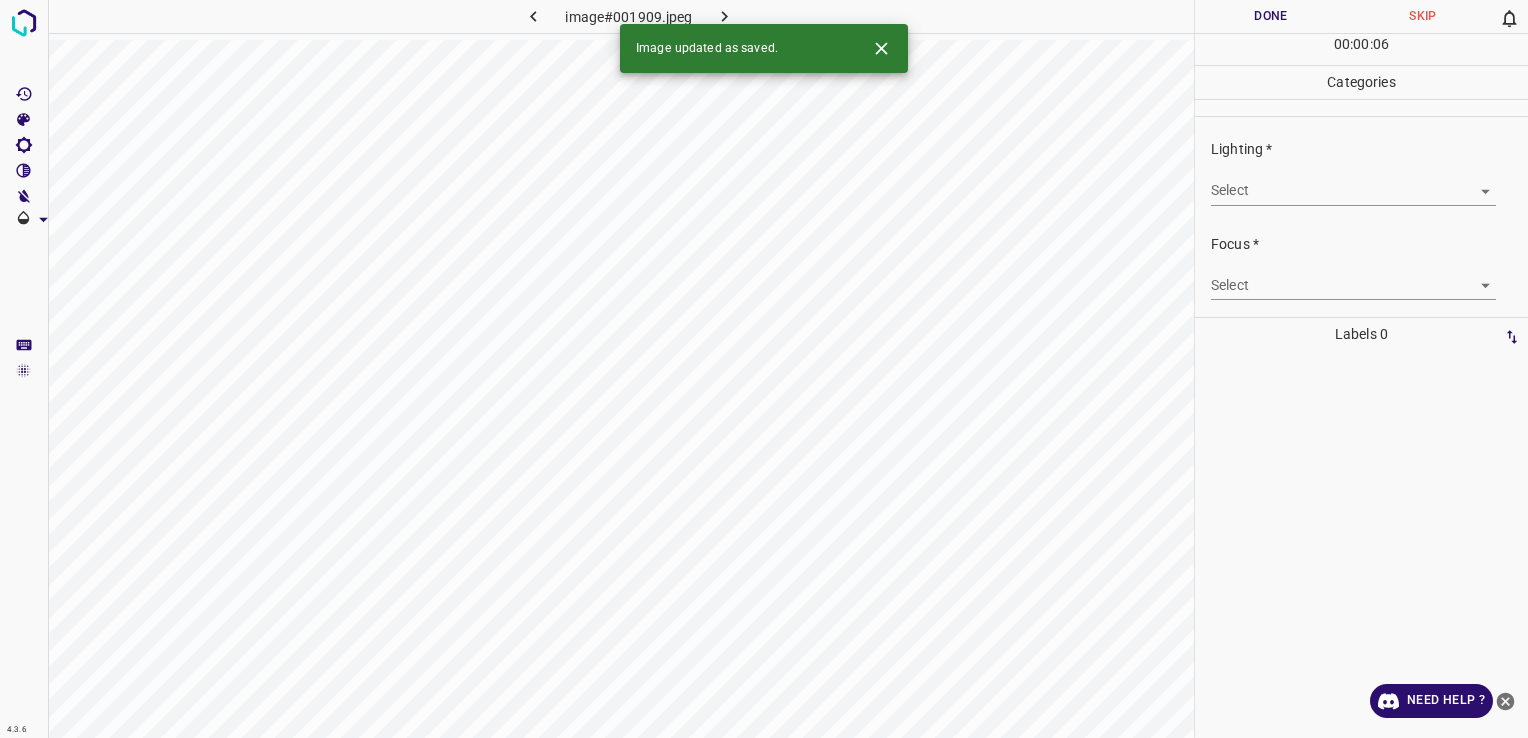click on "4.3.6  image#001909.jpeg Done Skip 0 00   : 00   : 06   Categories Lighting *  Select ​ Focus *  Select ​ Overall *  Select ​ Labels   0 Categories 1 Lighting 2 Focus 3 Overall Tools Space Change between modes (Draw & Edit) I Auto labeling R Restore zoom M Zoom in N Zoom out Delete Delete selecte label Filters Z Restore filters X Saturation filter C Brightness filter V Contrast filter B Gray scale filter General O Download Image updated as saved. Need Help ? - Text - Hide - Delete" at bounding box center (764, 369) 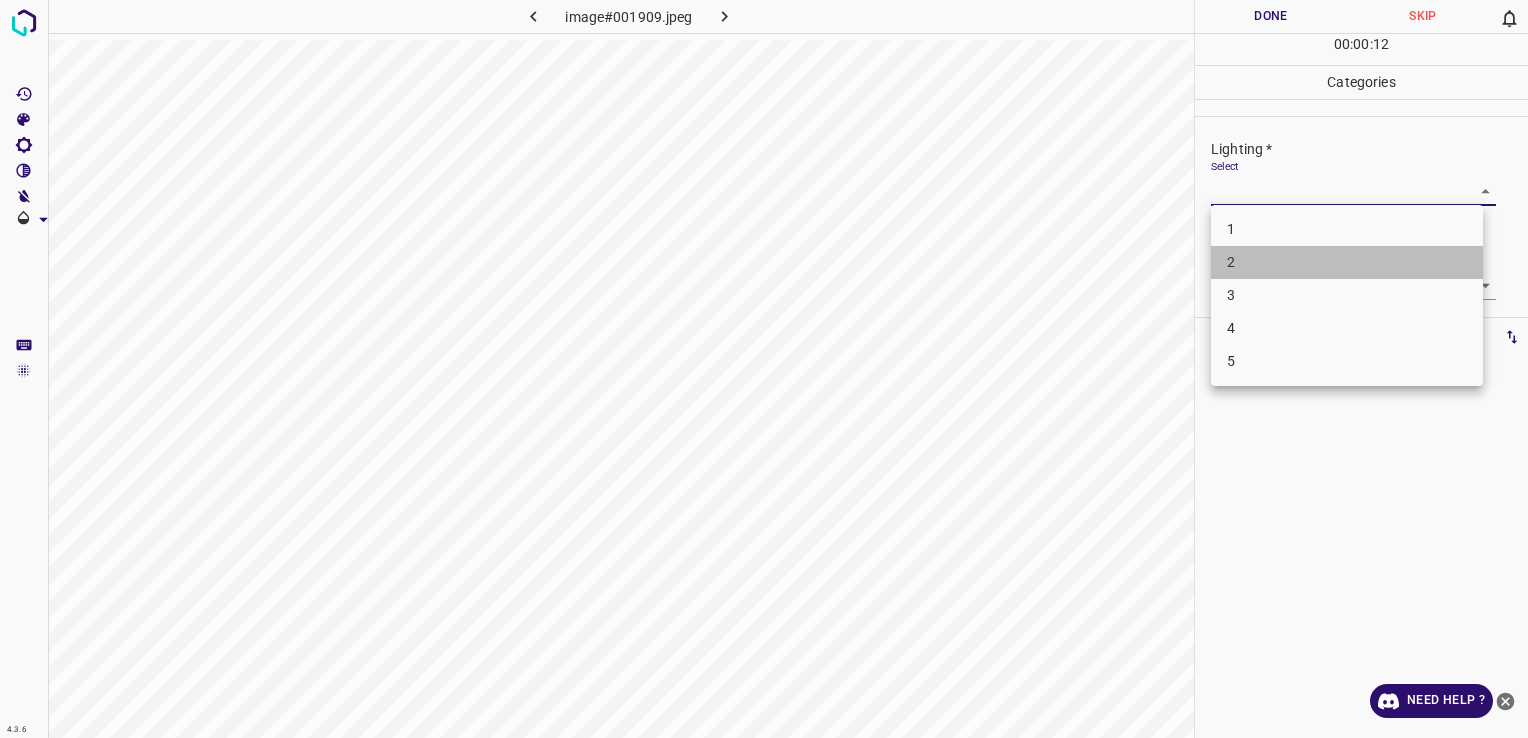 click on "2" at bounding box center (1347, 262) 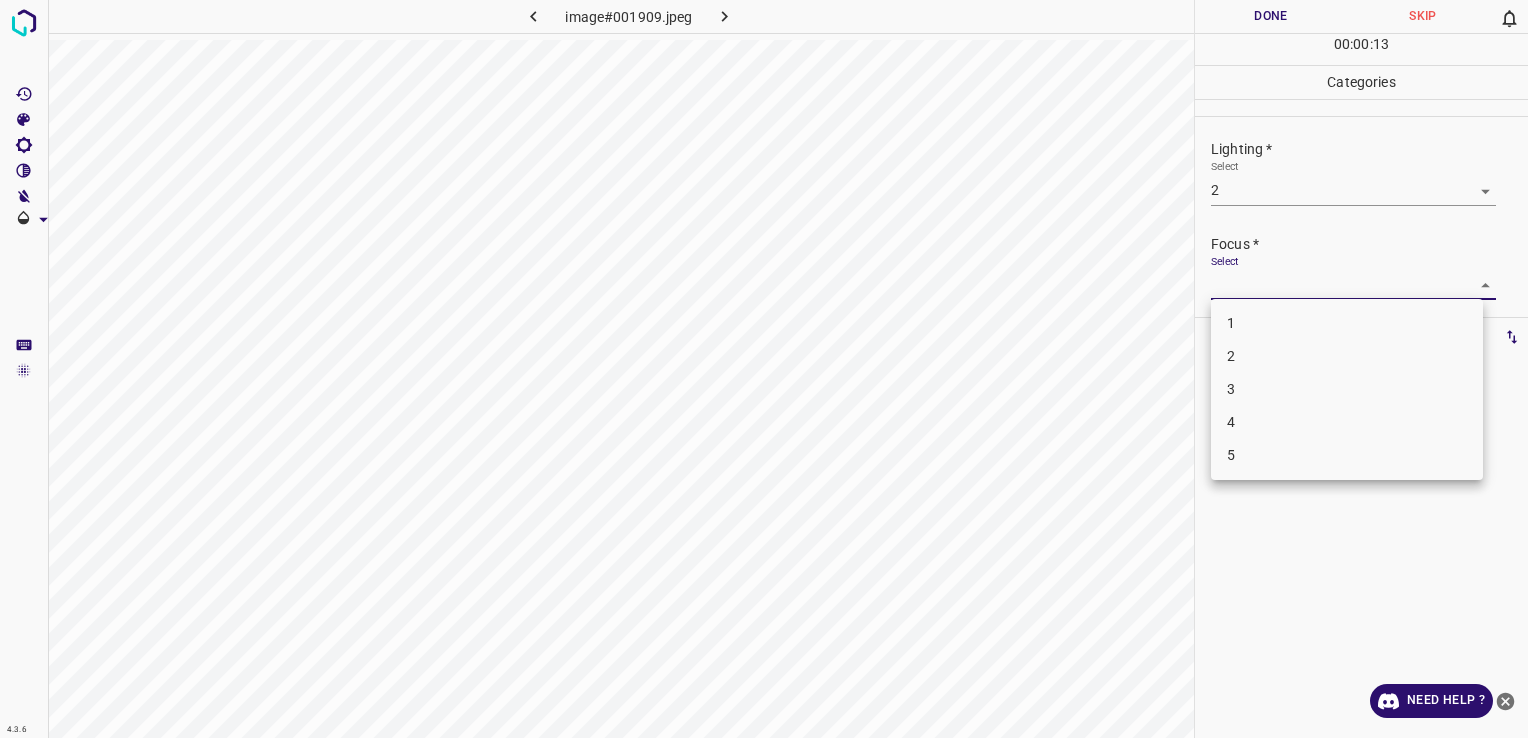 click on "4.3.6  image#001909.jpeg Done Skip 0 00   : 00   : 13   Categories Lighting *  Select 2 2 Focus *  Select ​ Overall *  Select ​ Labels   0 Categories 1 Lighting 2 Focus 3 Overall Tools Space Change between modes (Draw & Edit) I Auto labeling R Restore zoom M Zoom in N Zoom out Delete Delete selecte label Filters Z Restore filters X Saturation filter C Brightness filter V Contrast filter B Gray scale filter General O Download Need Help ? - Text - Hide - Delete 1 2 3 4 5" at bounding box center (764, 369) 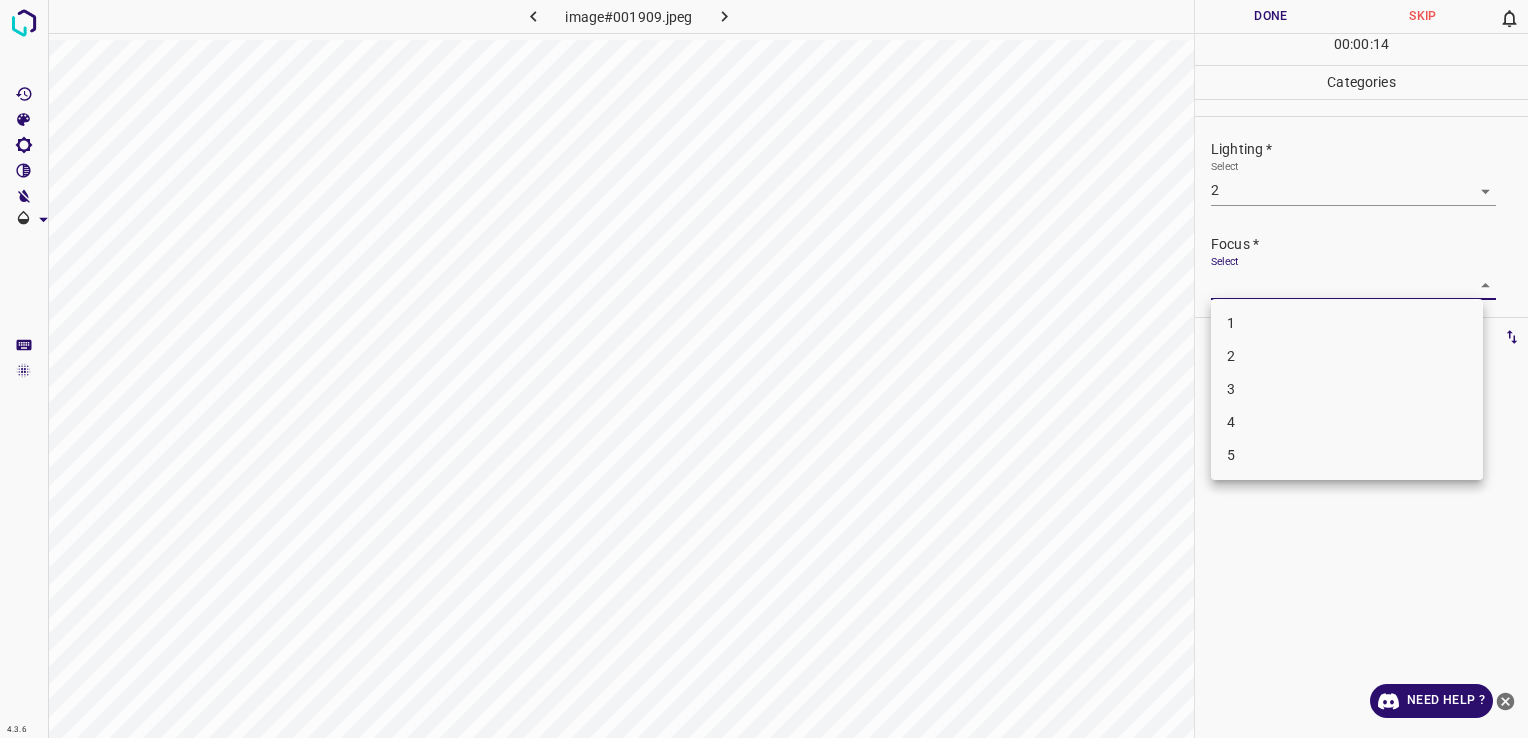 click at bounding box center [764, 369] 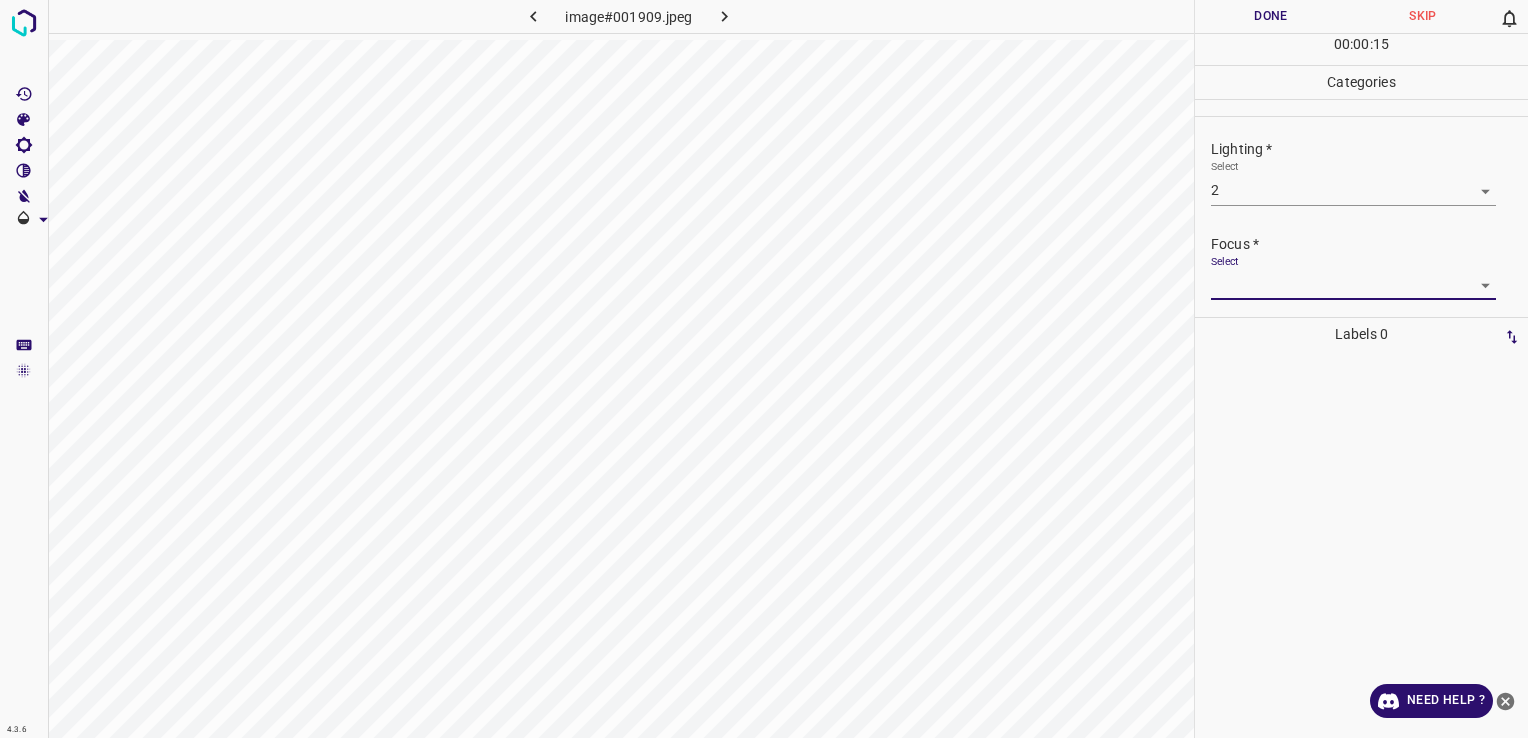 click on "4.3.6  image#001909.jpeg Done Skip 0 00   : 00   : 15   Categories Lighting *  Select 2 2 Focus *  Select ​ Overall *  Select ​ Labels   0 Categories 1 Lighting 2 Focus 3 Overall Tools Space Change between modes (Draw & Edit) I Auto labeling R Restore zoom M Zoom in N Zoom out Delete Delete selecte label Filters Z Restore filters X Saturation filter C Brightness filter V Contrast filter B Gray scale filter General O Download Need Help ? - Text - Hide - Delete" at bounding box center (764, 369) 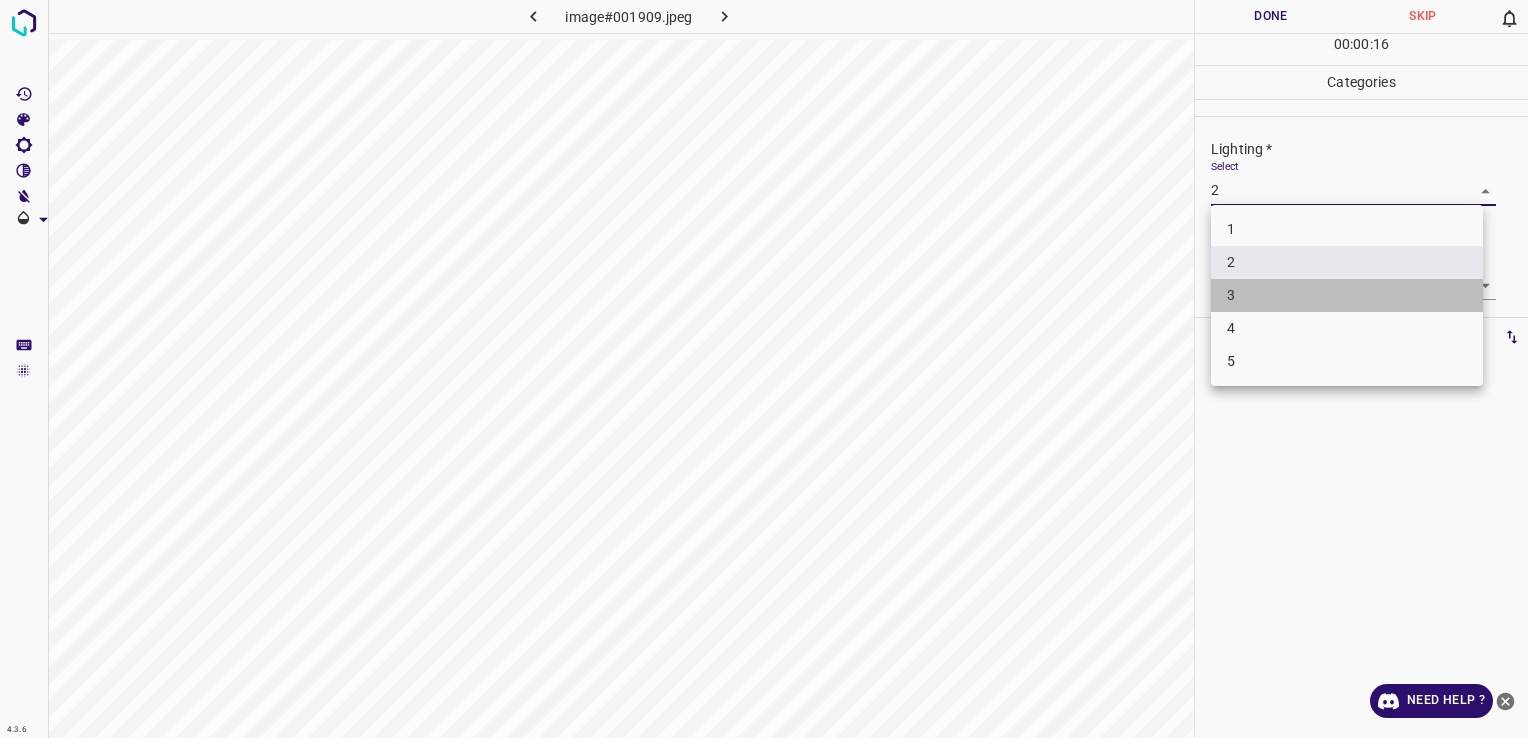 click on "3" at bounding box center (1347, 295) 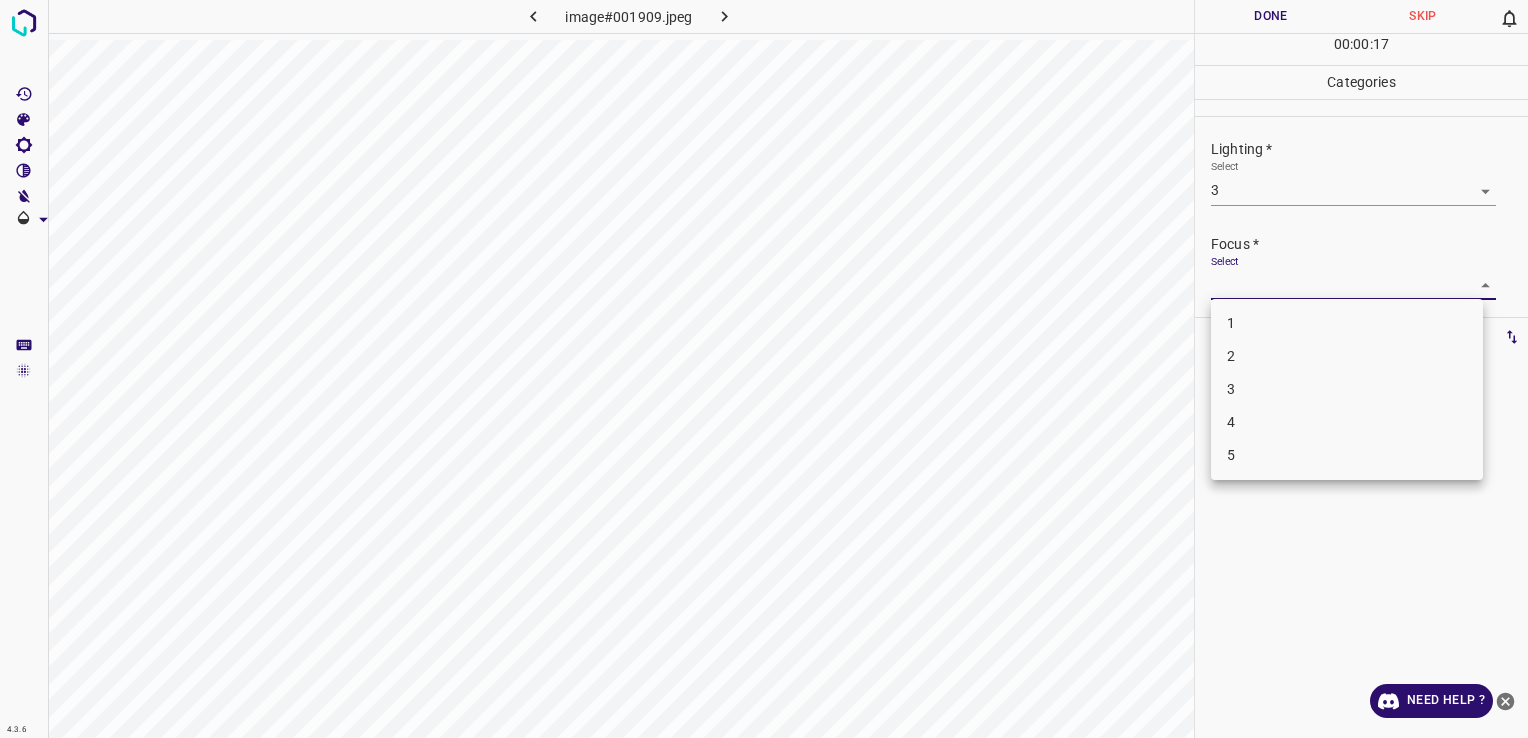 click on "4.3.6  image#001909.jpeg Done Skip 0 00   : 00   : 17   Categories Lighting *  Select 3 3 Focus *  Select ​ Overall *  Select ​ Labels   0 Categories 1 Lighting 2 Focus 3 Overall Tools Space Change between modes (Draw & Edit) I Auto labeling R Restore zoom M Zoom in N Zoom out Delete Delete selecte label Filters Z Restore filters X Saturation filter C Brightness filter V Contrast filter B Gray scale filter General O Download Need Help ? - Text - Hide - Delete 1 2 3 4 5" at bounding box center (764, 369) 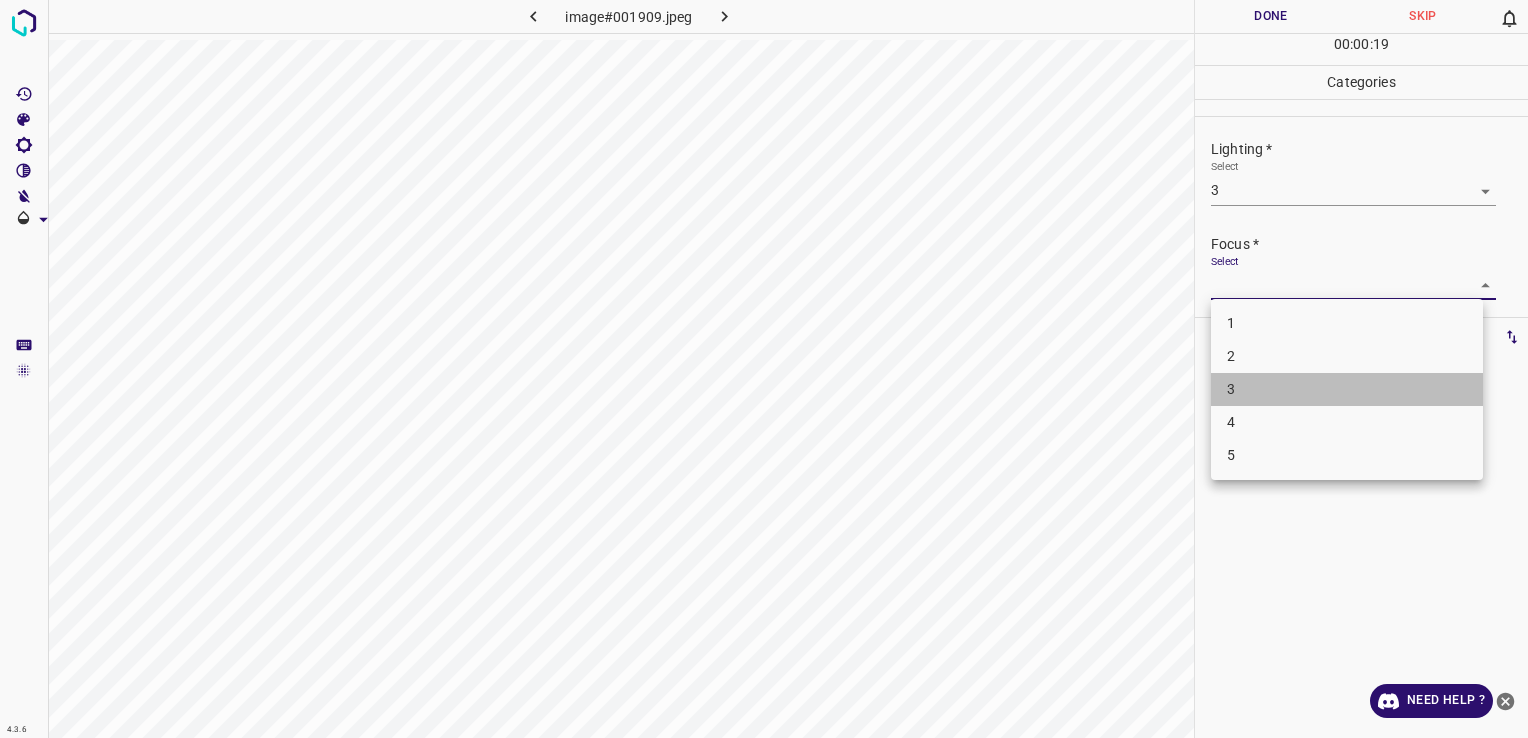 click on "3" at bounding box center (1347, 389) 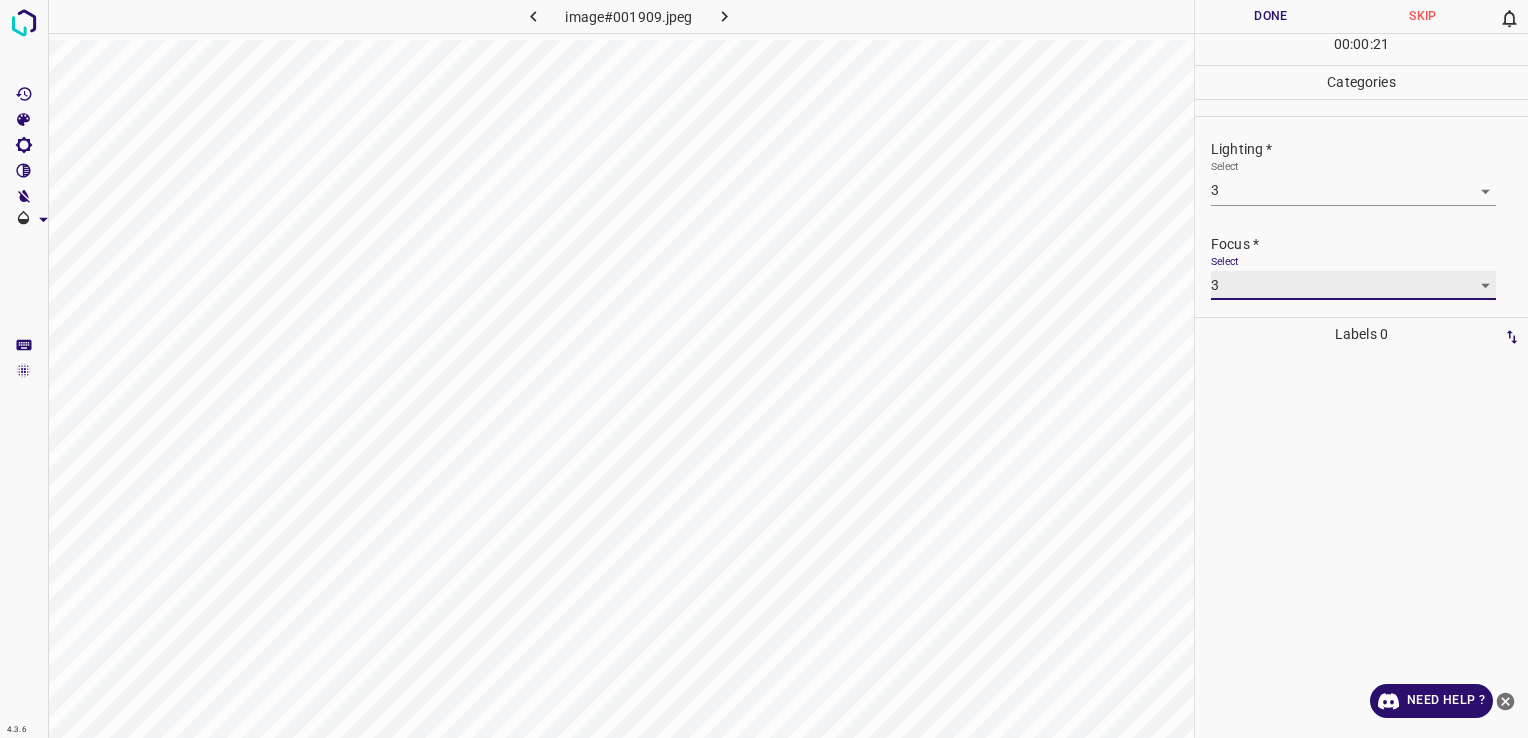 scroll, scrollTop: 98, scrollLeft: 0, axis: vertical 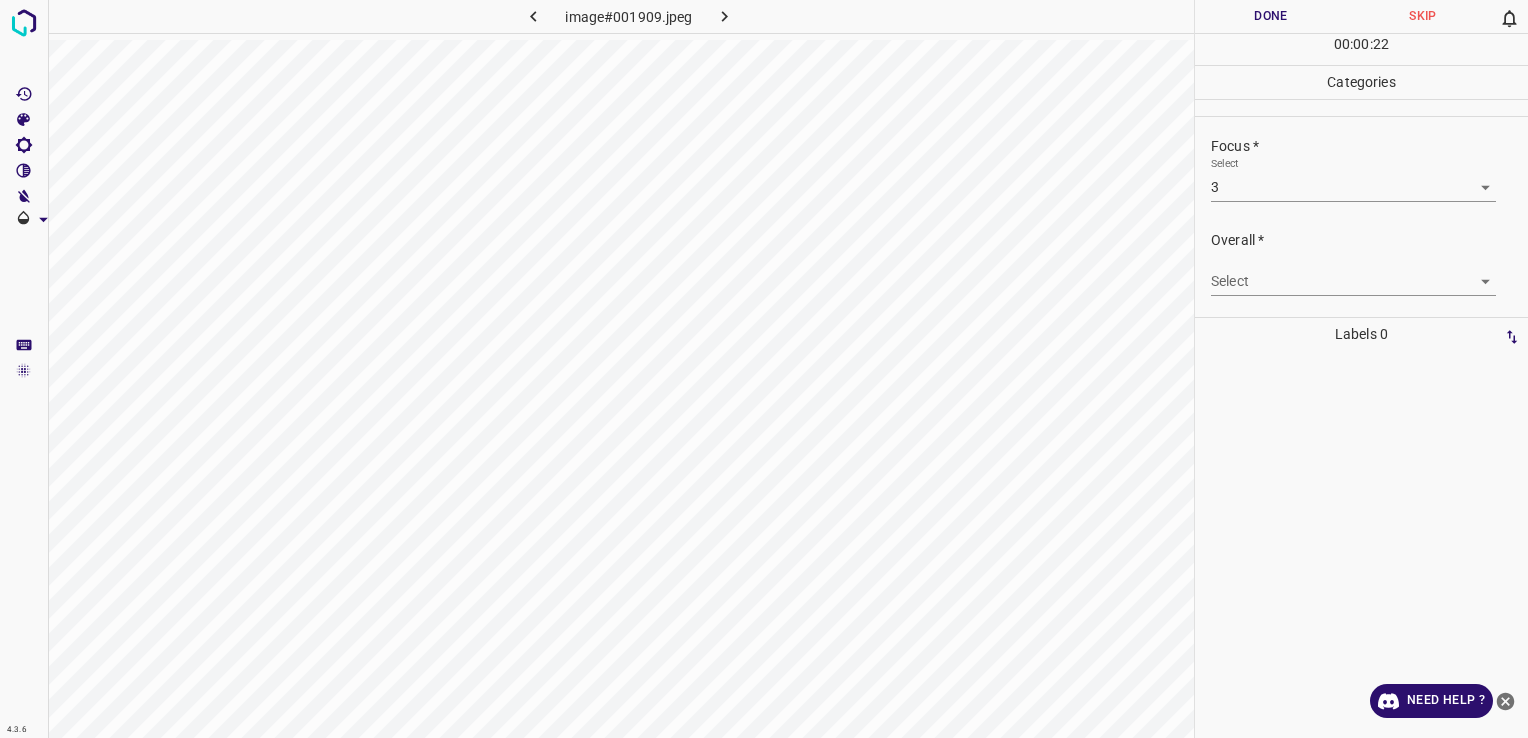 click on "Select ​" at bounding box center (1353, 273) 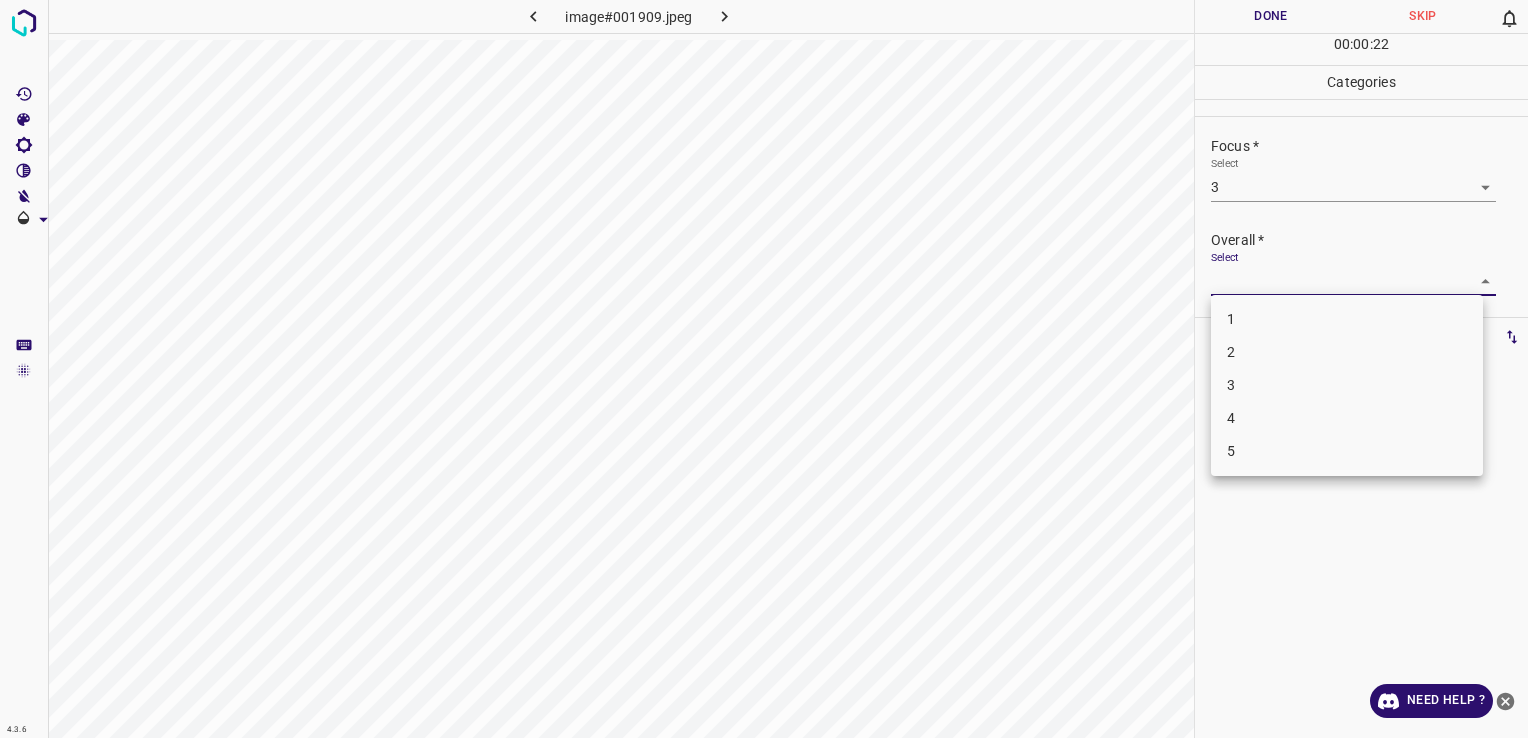 click on "4.3.6  image#001909.jpeg Done Skip 0 00   : 00   : 22   Categories Lighting *  Select 3 3 Focus *  Select 3 3 Overall *  Select ​ Labels   0 Categories 1 Lighting 2 Focus 3 Overall Tools Space Change between modes (Draw & Edit) I Auto labeling R Restore zoom M Zoom in N Zoom out Delete Delete selecte label Filters Z Restore filters X Saturation filter C Brightness filter V Contrast filter B Gray scale filter General O Download Need Help ? - Text - Hide - Delete 1 2 3 4 5" at bounding box center [764, 369] 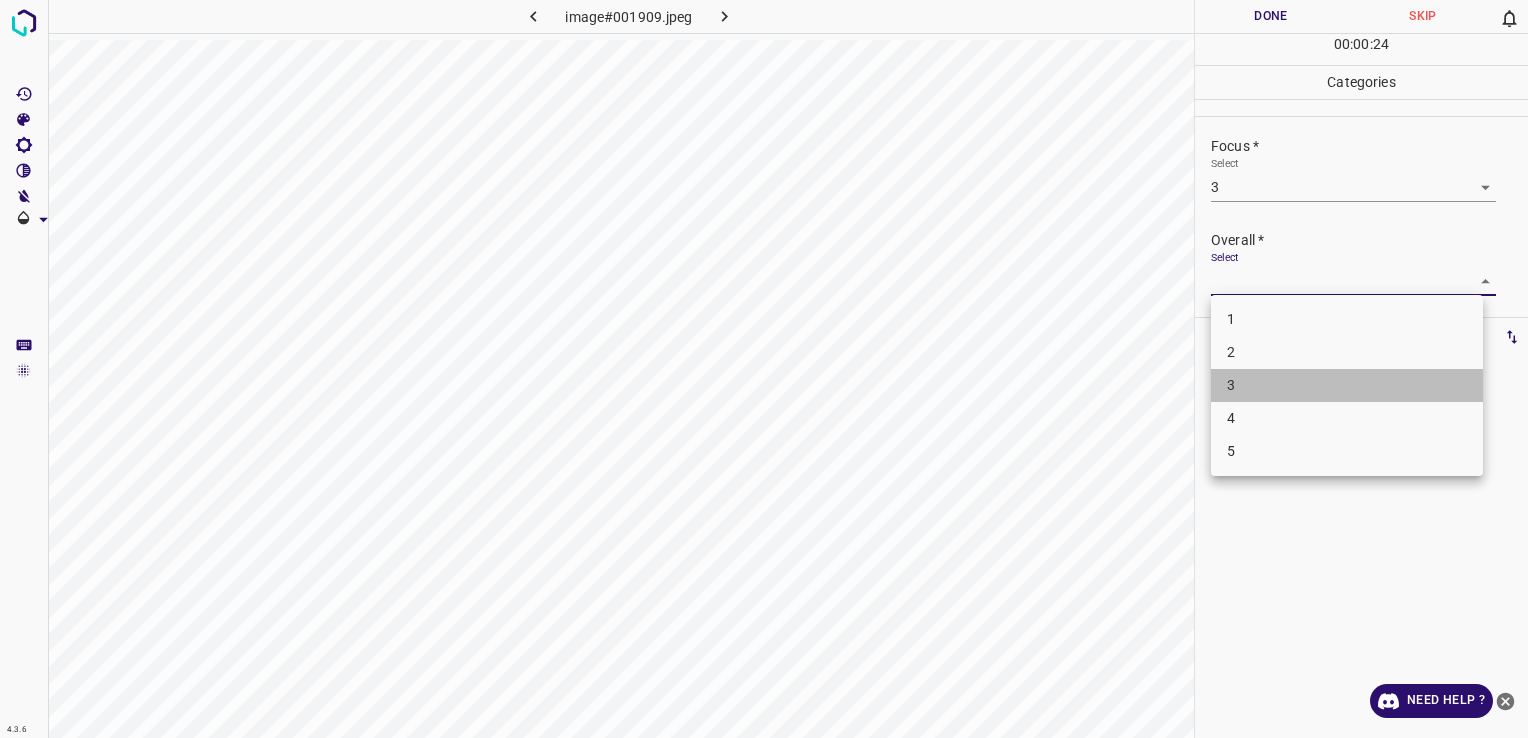click on "3" at bounding box center [1347, 385] 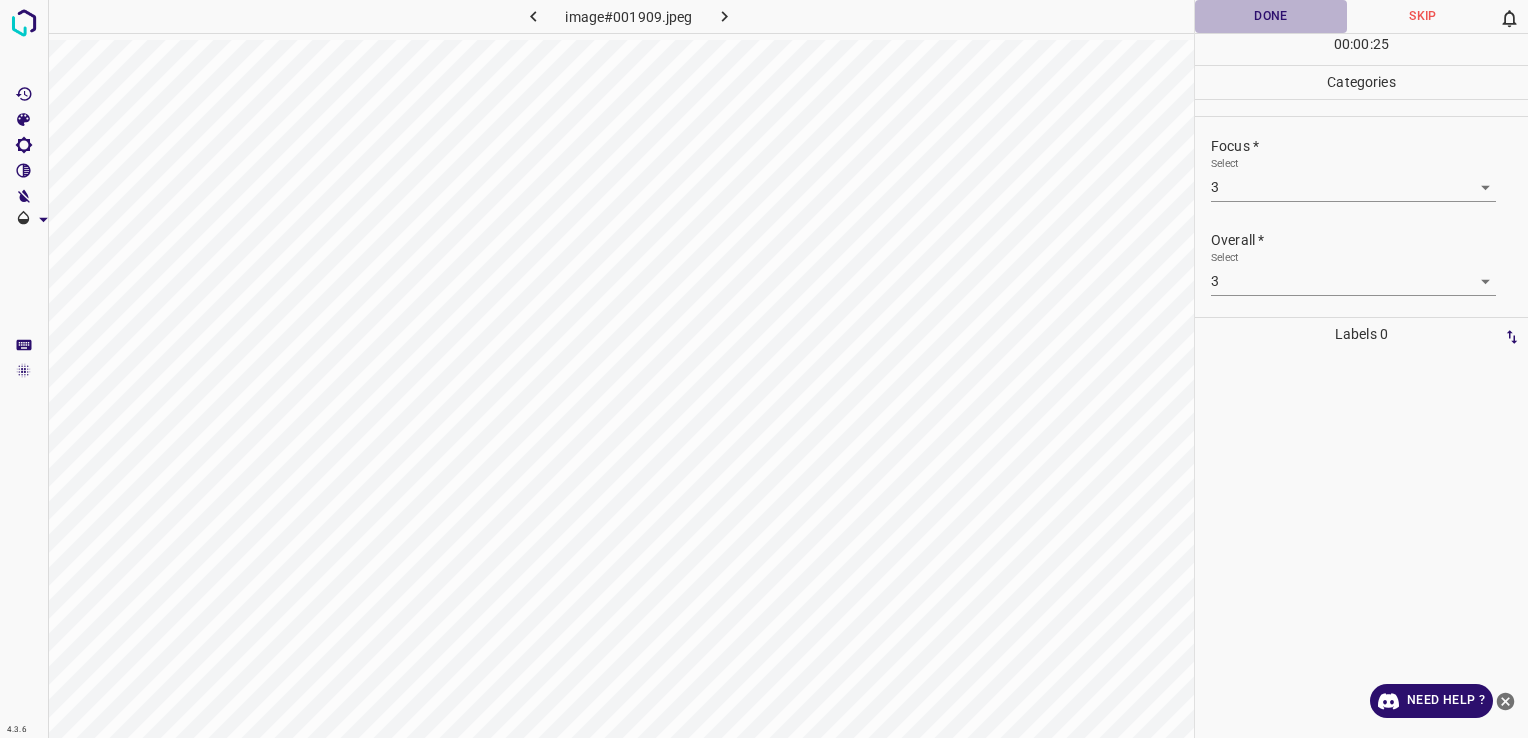 click on "Done" at bounding box center [1271, 16] 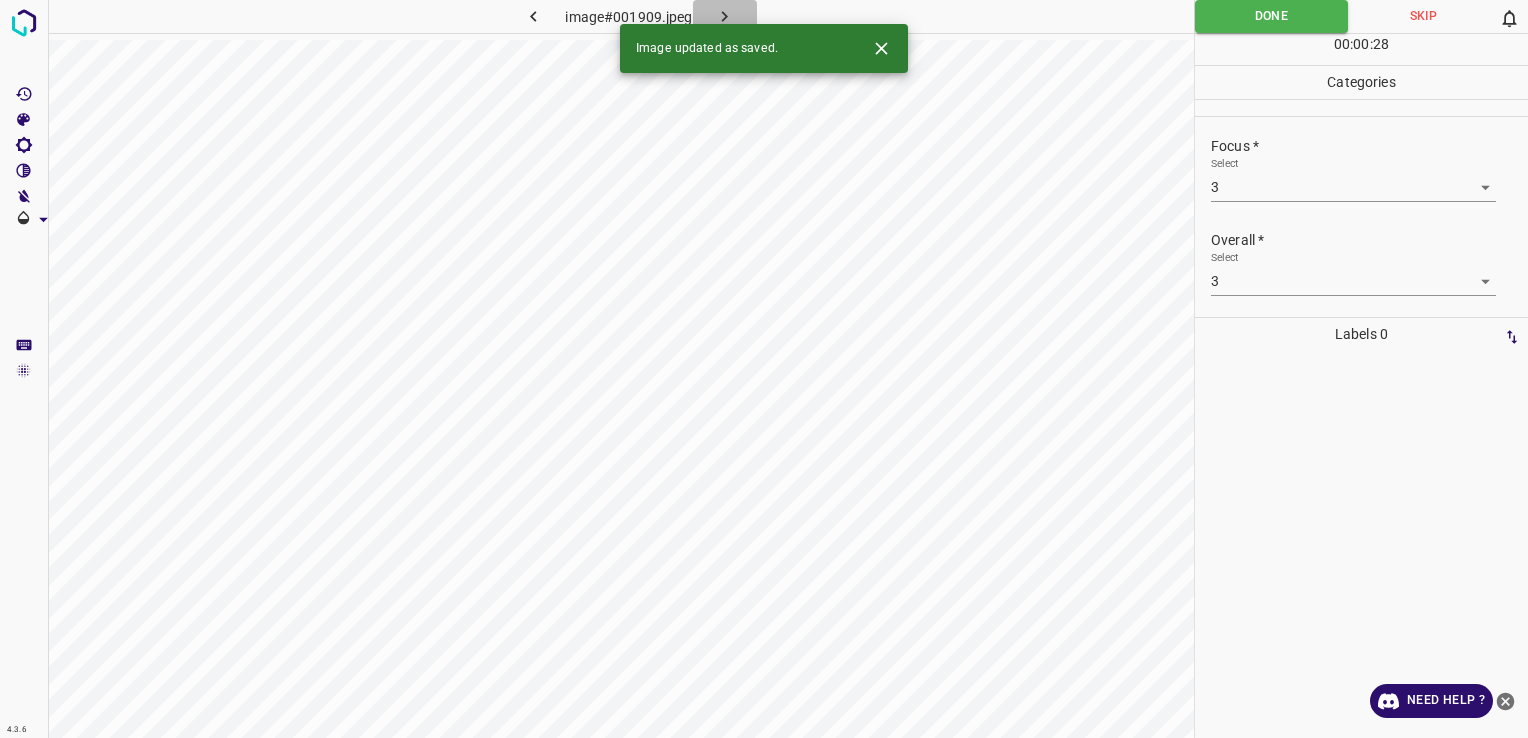 click 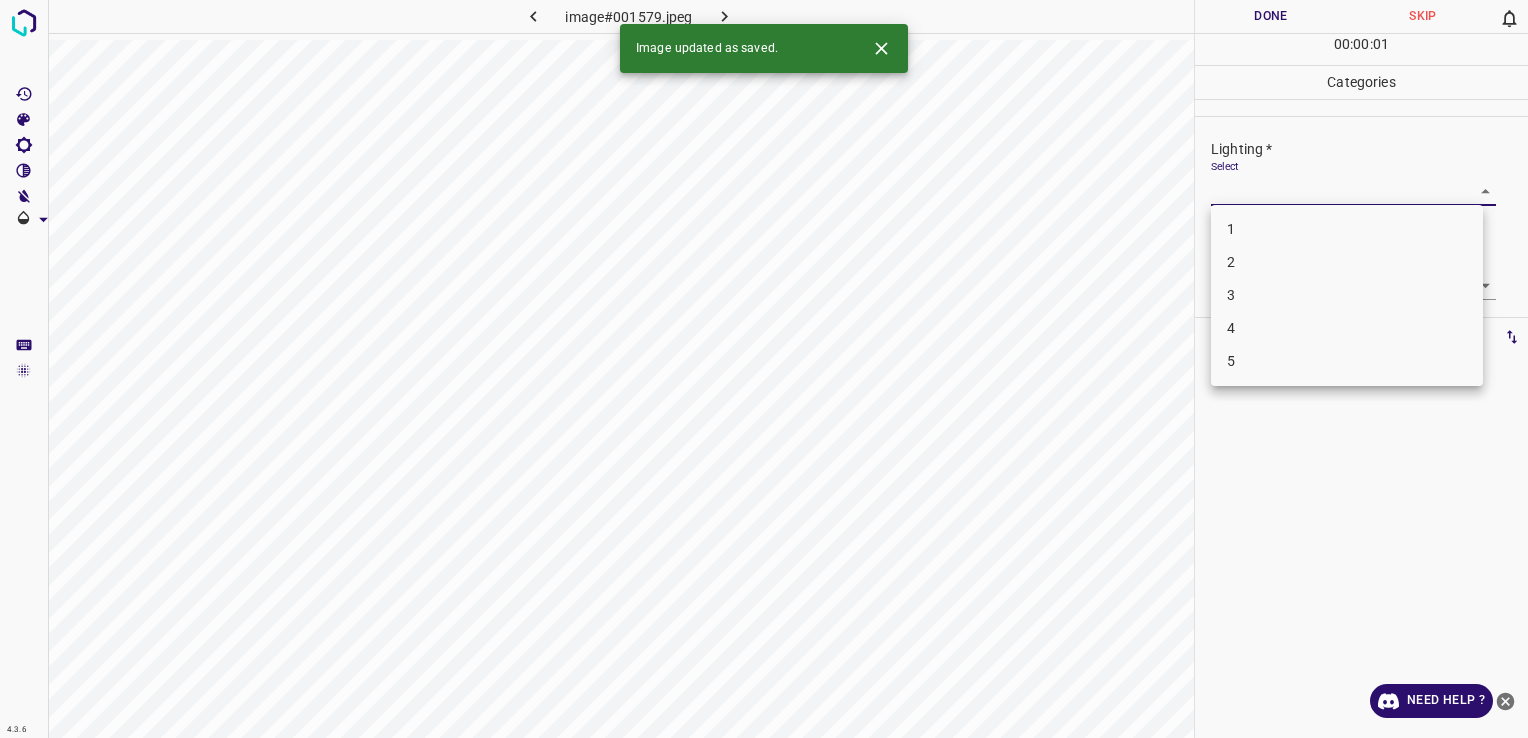 click on "4.3.6  image#001579.jpeg Done Skip 0 00   : 00   : 01   Categories Lighting *  Select ​ Focus *  Select ​ Overall *  Select ​ Labels   0 Categories 1 Lighting 2 Focus 3 Overall Tools Space Change between modes (Draw & Edit) I Auto labeling R Restore zoom M Zoom in N Zoom out Delete Delete selecte label Filters Z Restore filters X Saturation filter C Brightness filter V Contrast filter B Gray scale filter General O Download Image updated as saved. Need Help ? - Text - Hide - Delete 1 2 3 4 5" at bounding box center [764, 369] 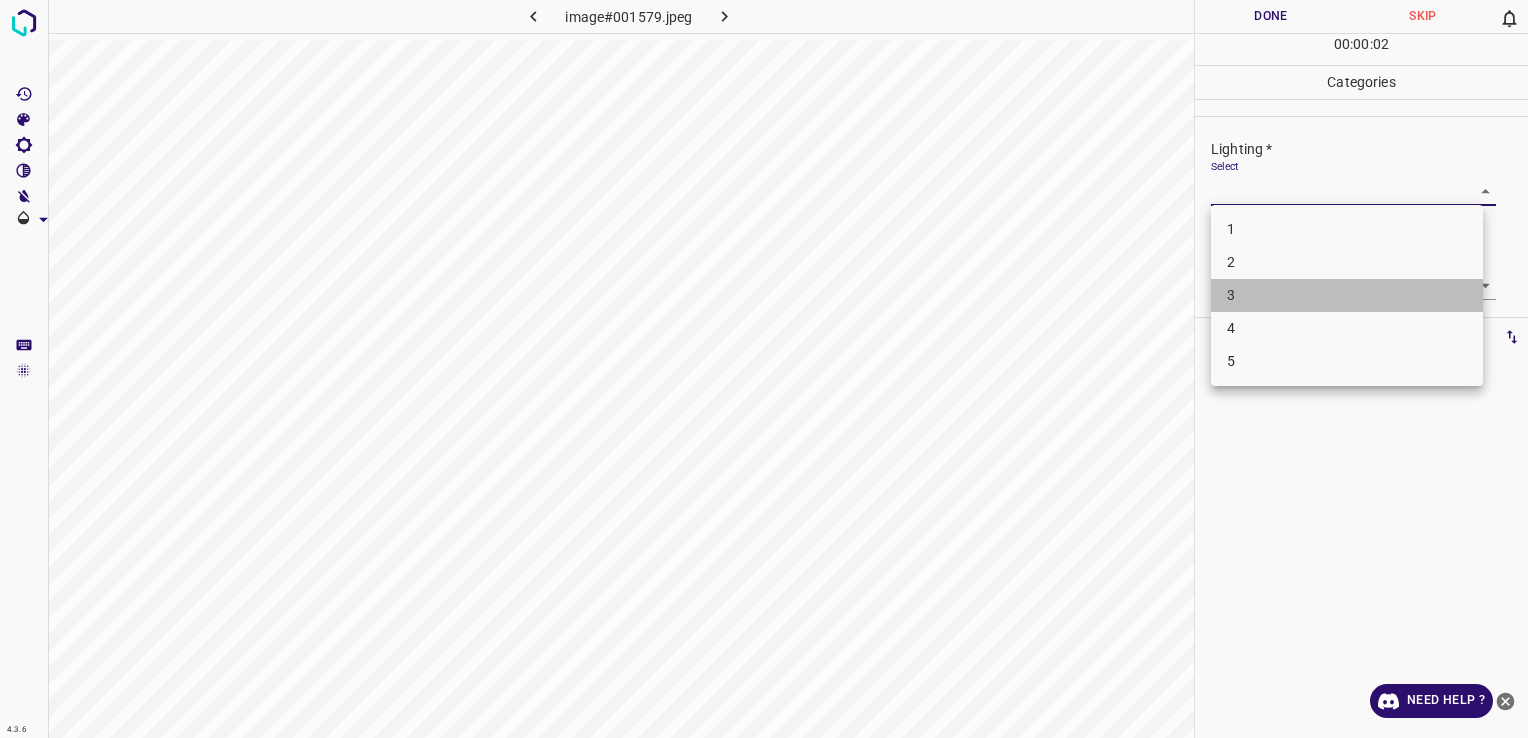 click on "3" at bounding box center (1347, 295) 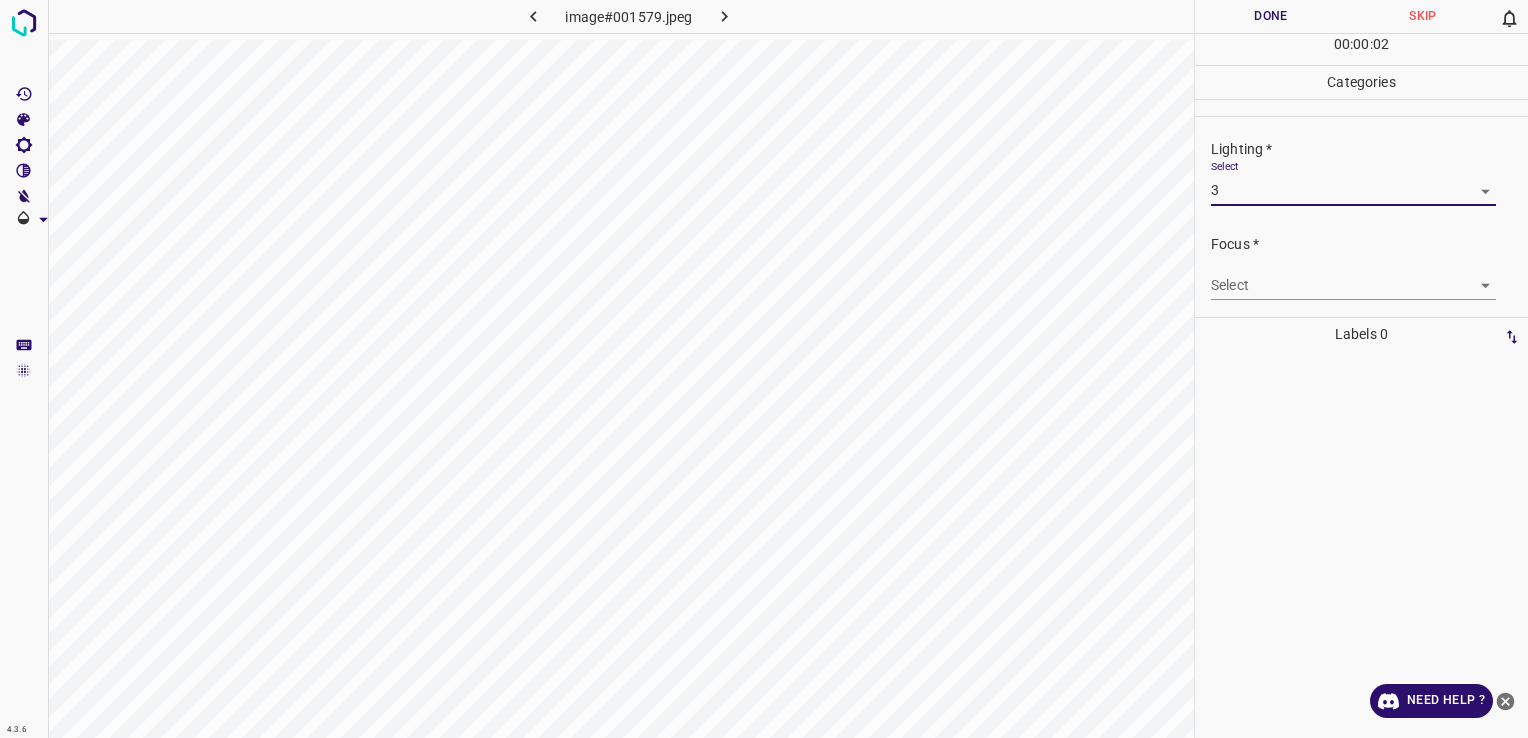 click on "4.3.6  image#001579.jpeg Done Skip 0 00   : 00   : 02   Categories Lighting *  Select 3 3 Focus *  Select ​ Overall *  Select ​ Labels   0 Categories 1 Lighting 2 Focus 3 Overall Tools Space Change between modes (Draw & Edit) I Auto labeling R Restore zoom M Zoom in N Zoom out Delete Delete selecte label Filters Z Restore filters X Saturation filter C Brightness filter V Contrast filter B Gray scale filter General O Download Need Help ? - Text - Hide - Delete" at bounding box center [764, 369] 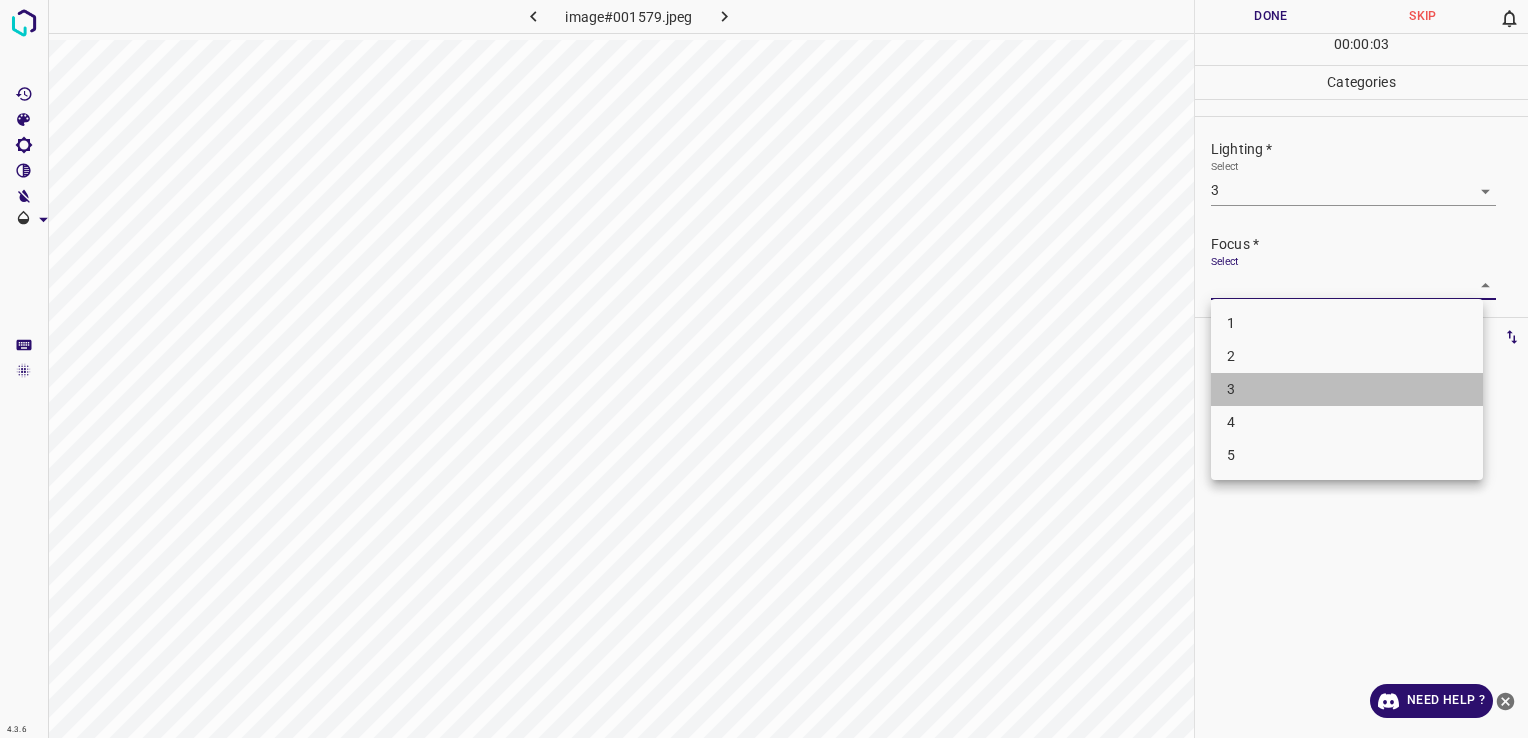 click on "3" at bounding box center (1347, 389) 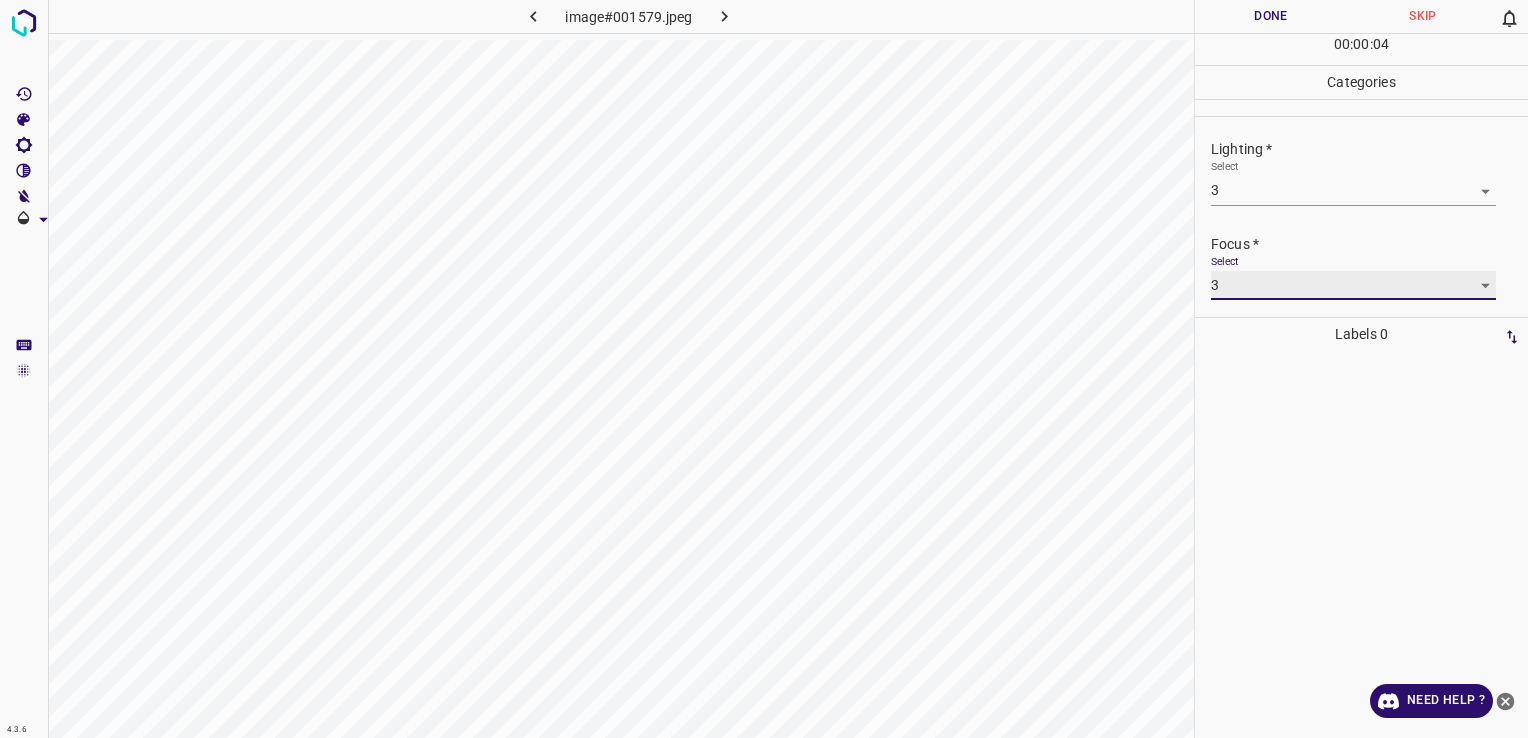 scroll, scrollTop: 98, scrollLeft: 0, axis: vertical 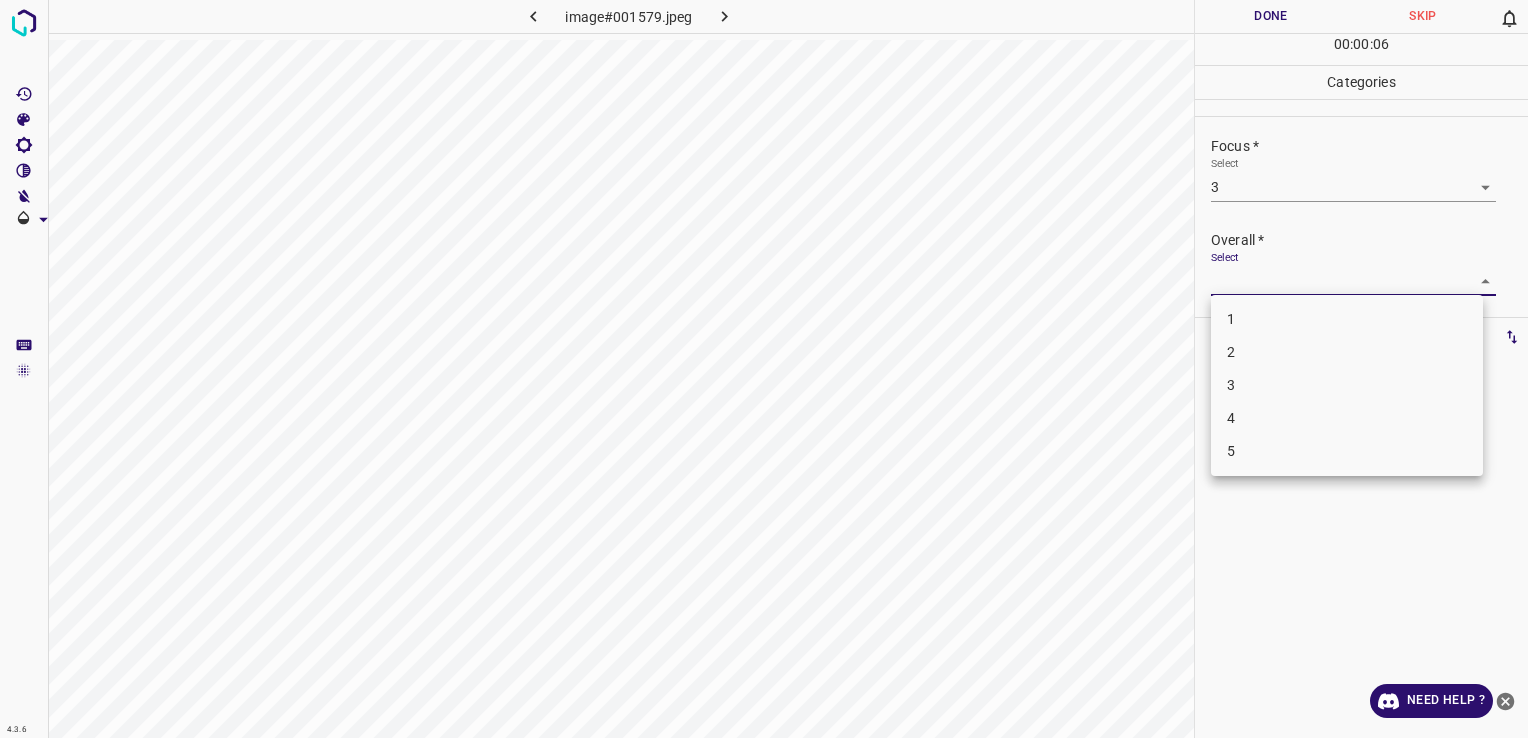 click on "4.3.6  image#001579.jpeg Done Skip 0 00   : 00   : 06   Categories Lighting *  Select 3 3 Focus *  Select 3 3 Overall *  Select ​ Labels   0 Categories 1 Lighting 2 Focus 3 Overall Tools Space Change between modes (Draw & Edit) I Auto labeling R Restore zoom M Zoom in N Zoom out Delete Delete selecte label Filters Z Restore filters X Saturation filter C Brightness filter V Contrast filter B Gray scale filter General O Download Need Help ? - Text - Hide - Delete 1 2 3 4 5" at bounding box center (764, 369) 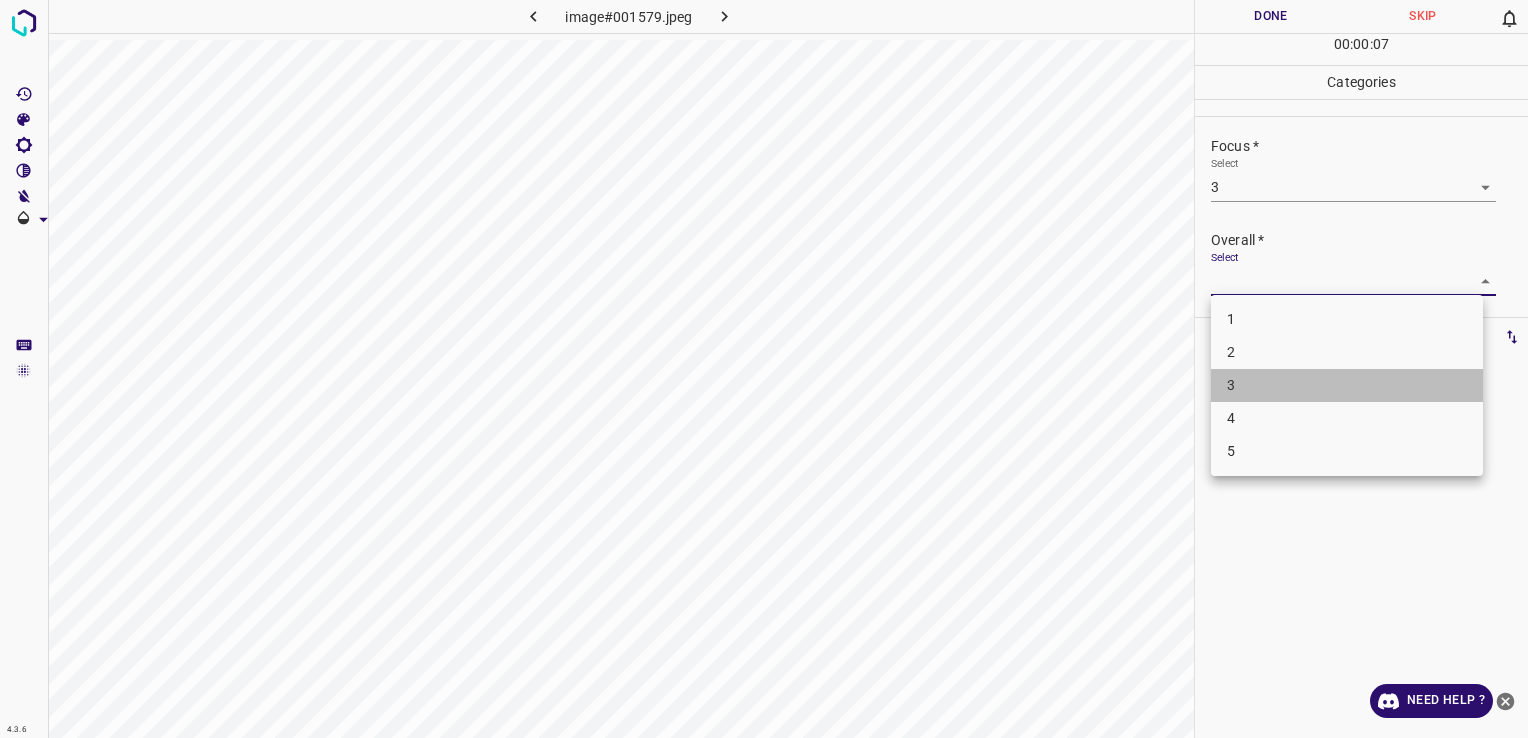 click on "3" at bounding box center [1347, 385] 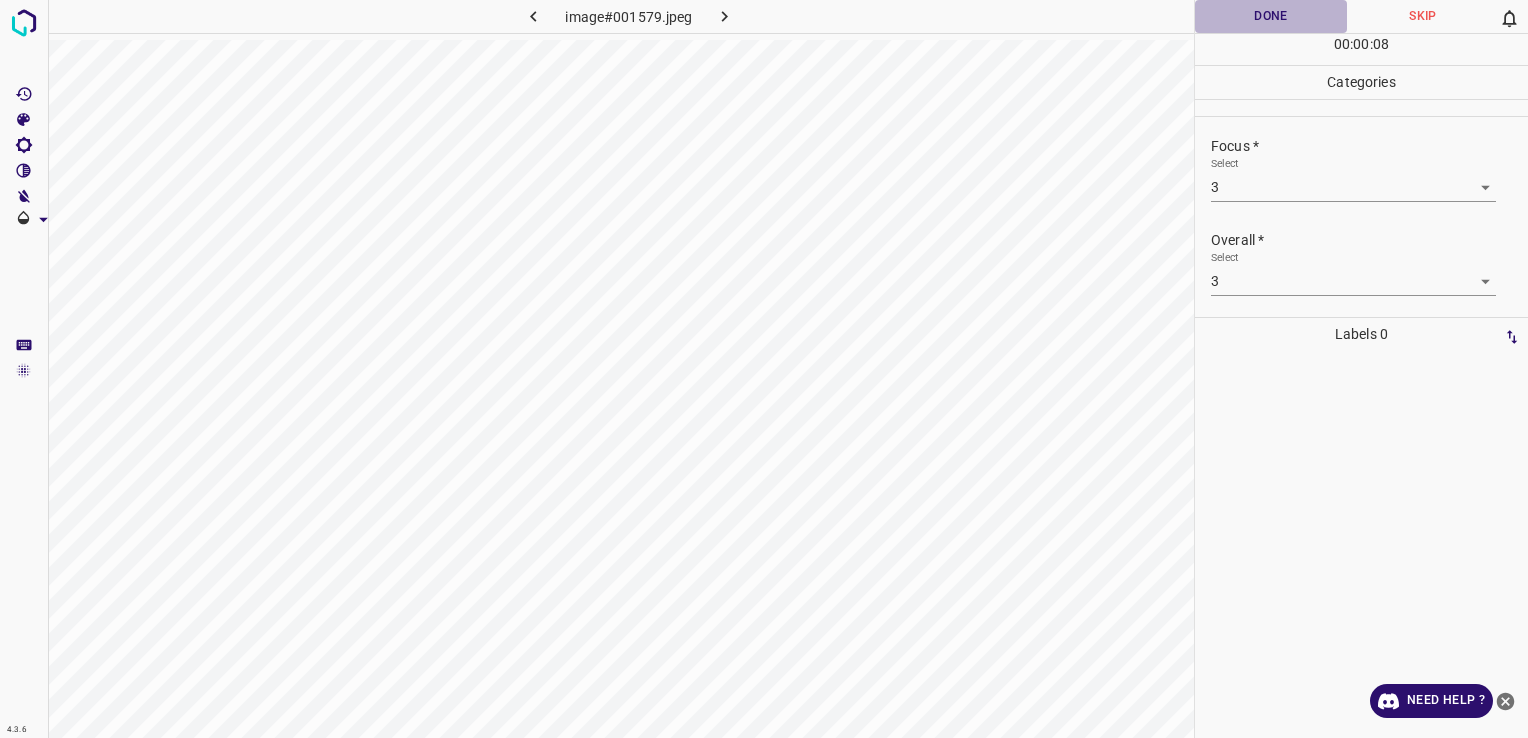 click on "Done" at bounding box center (1271, 16) 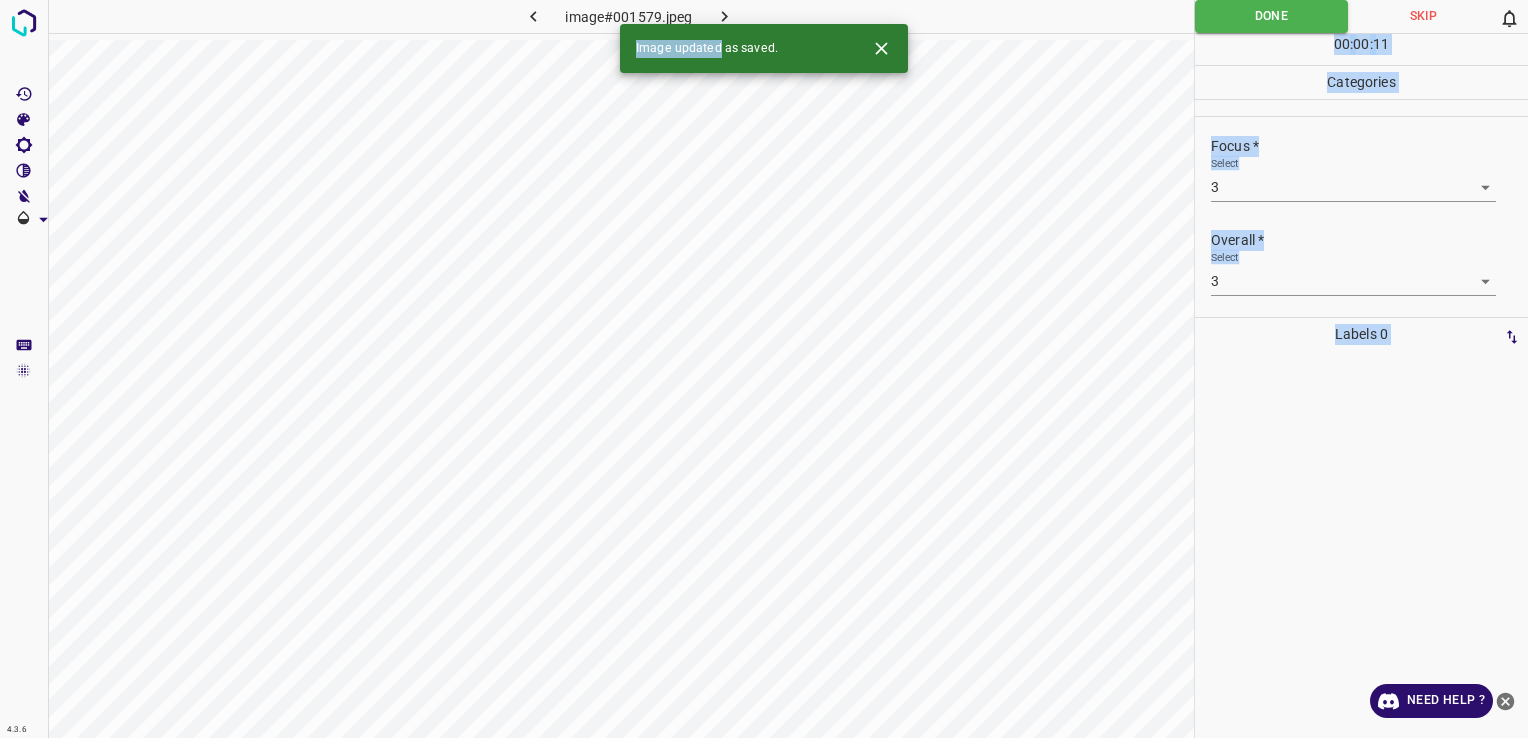 click on "4.3.6  image#001579.jpeg Done Skip 0 00   : 00   : 11   Categories Lighting *  Select 3 3 Focus *  Select 3 3 Overall *  Select 3 3 Labels   0 Categories 1 Lighting 2 Focus 3 Overall Tools Space Change between modes (Draw & Edit) I Auto labeling R Restore zoom M Zoom in N Zoom out Delete Delete selecte label Filters Z Restore filters X Saturation filter C Brightness filter V Contrast filter B Gray scale filter General O Download Image updated as saved. Need Help ?" at bounding box center (764, 369) 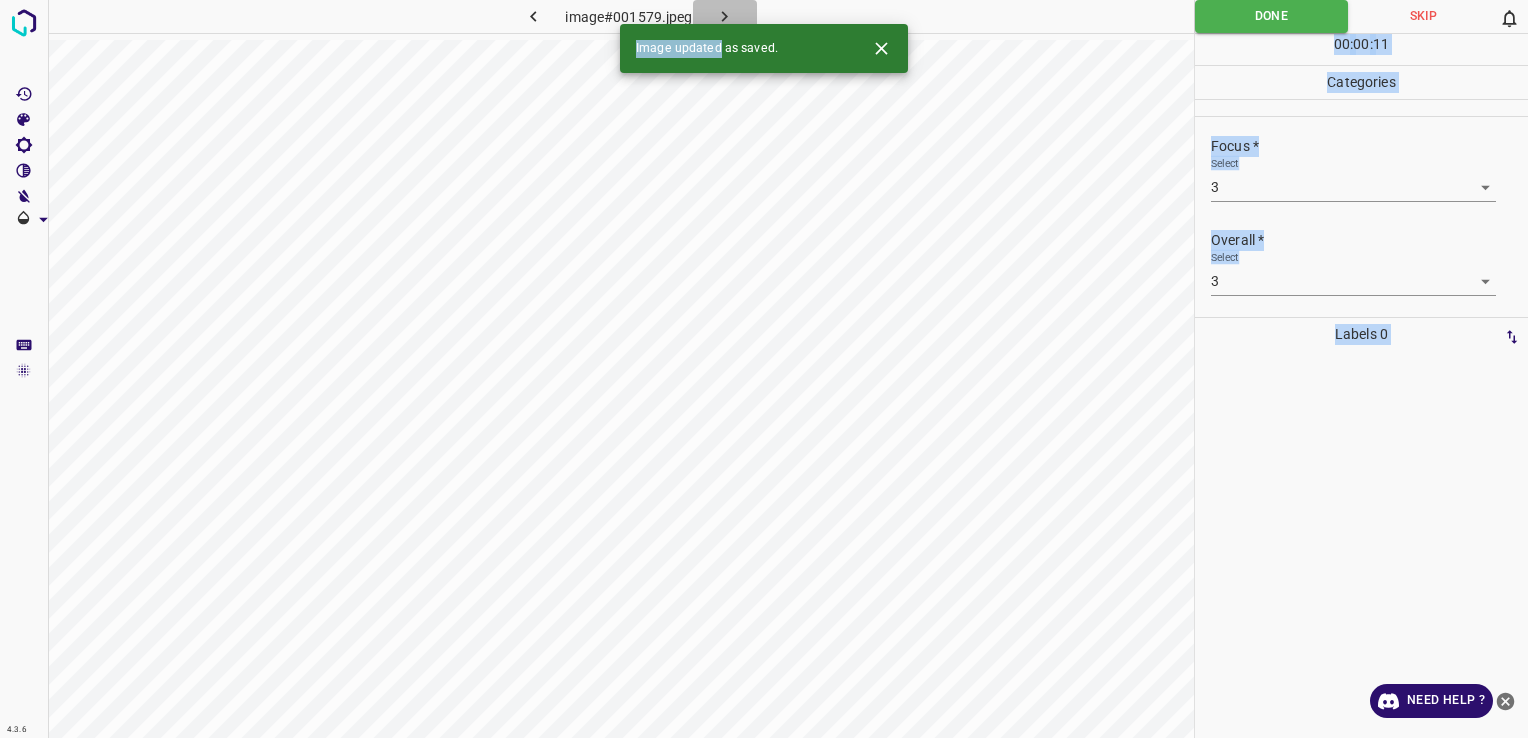 click 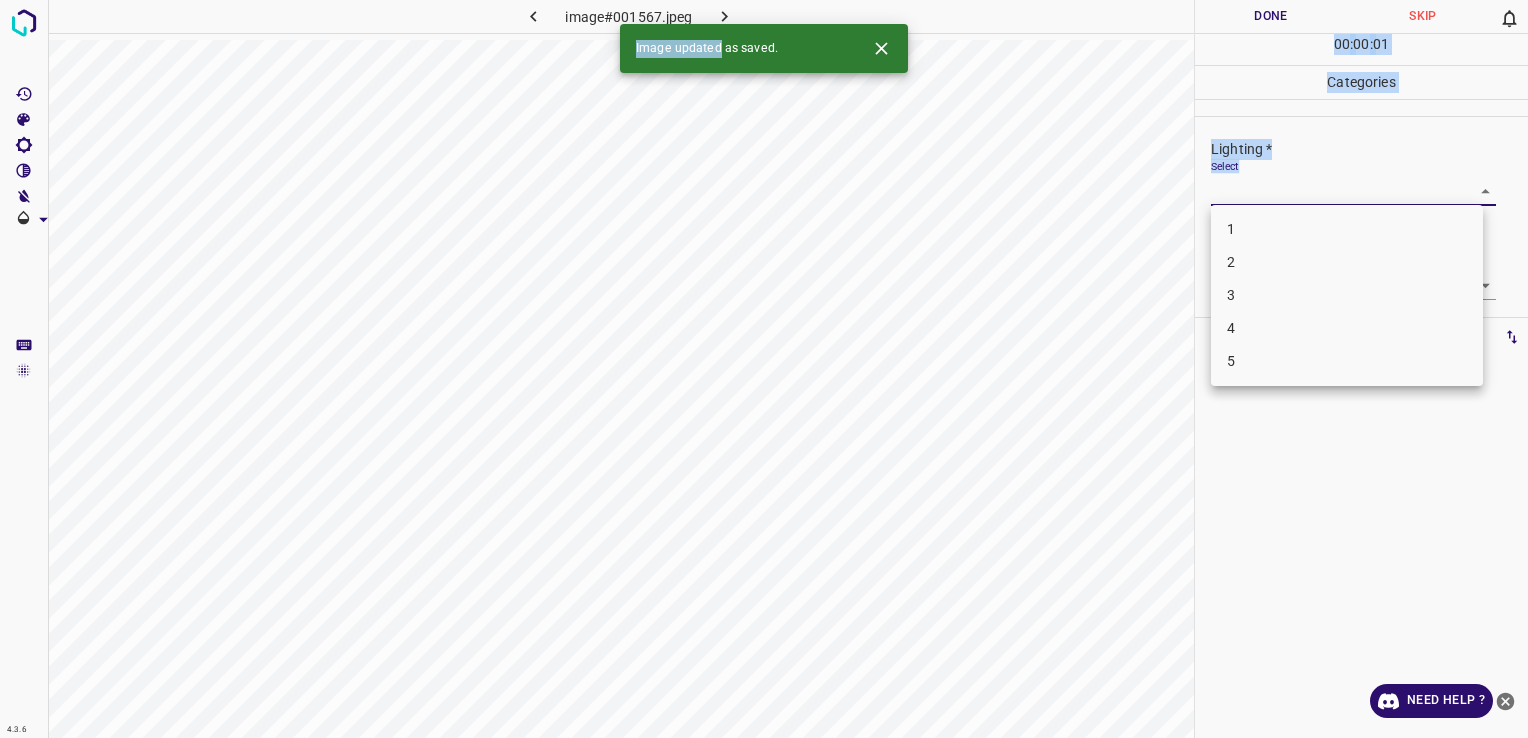 click on "4.3.6  image#001567.jpeg Done Skip 0 00   : 00   : 01   Categories Lighting *  Select ​ Focus *  Select ​ Overall *  Select ​ Labels   0 Categories 1 Lighting 2 Focus 3 Overall Tools Space Change between modes (Draw & Edit) I Auto labeling R Restore zoom M Zoom in N Zoom out Delete Delete selecte label Filters Z Restore filters X Saturation filter C Brightness filter V Contrast filter B Gray scale filter General O Download Image updated as saved. Need Help ? - Text - Hide - Delete 1 2 3 4 5" at bounding box center (764, 369) 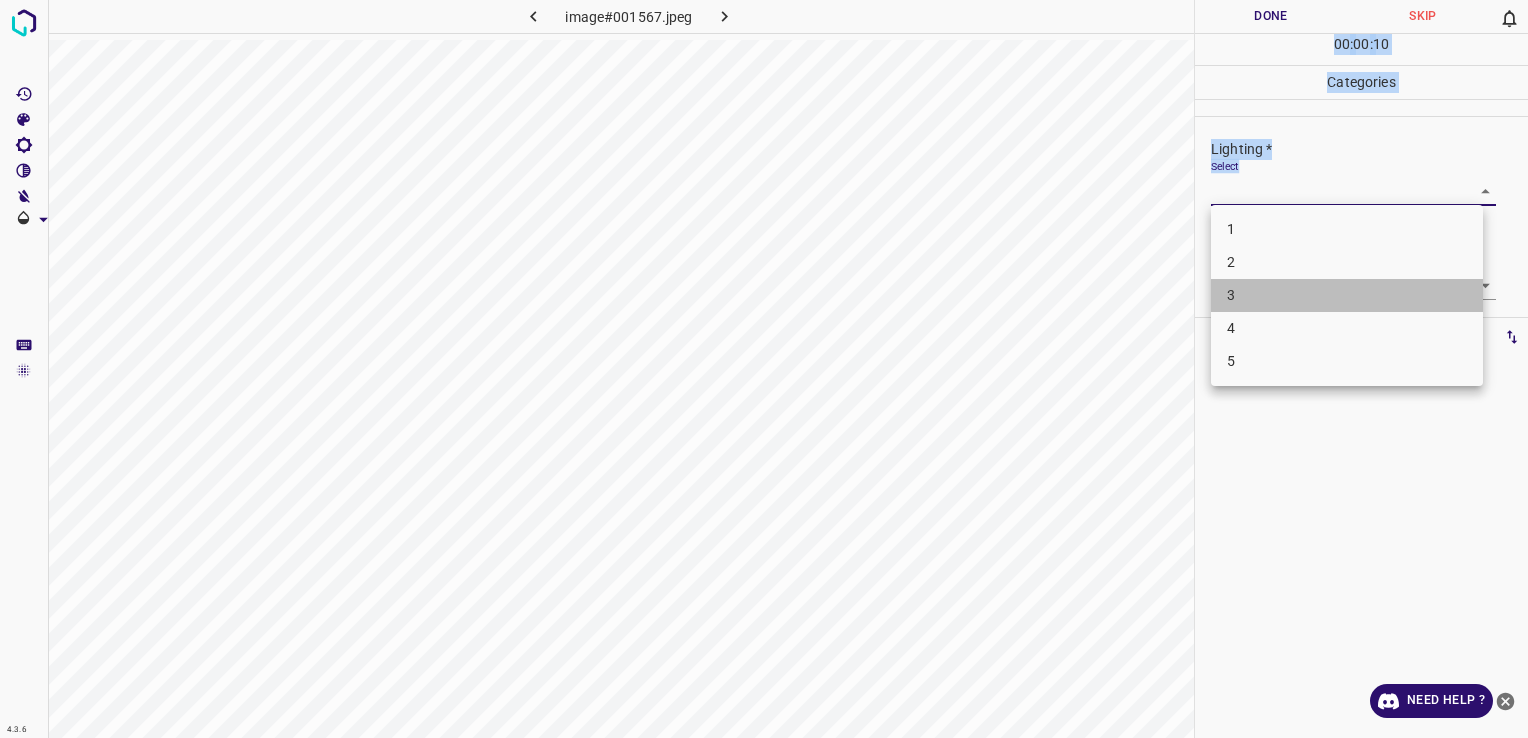 click on "3" at bounding box center (1347, 295) 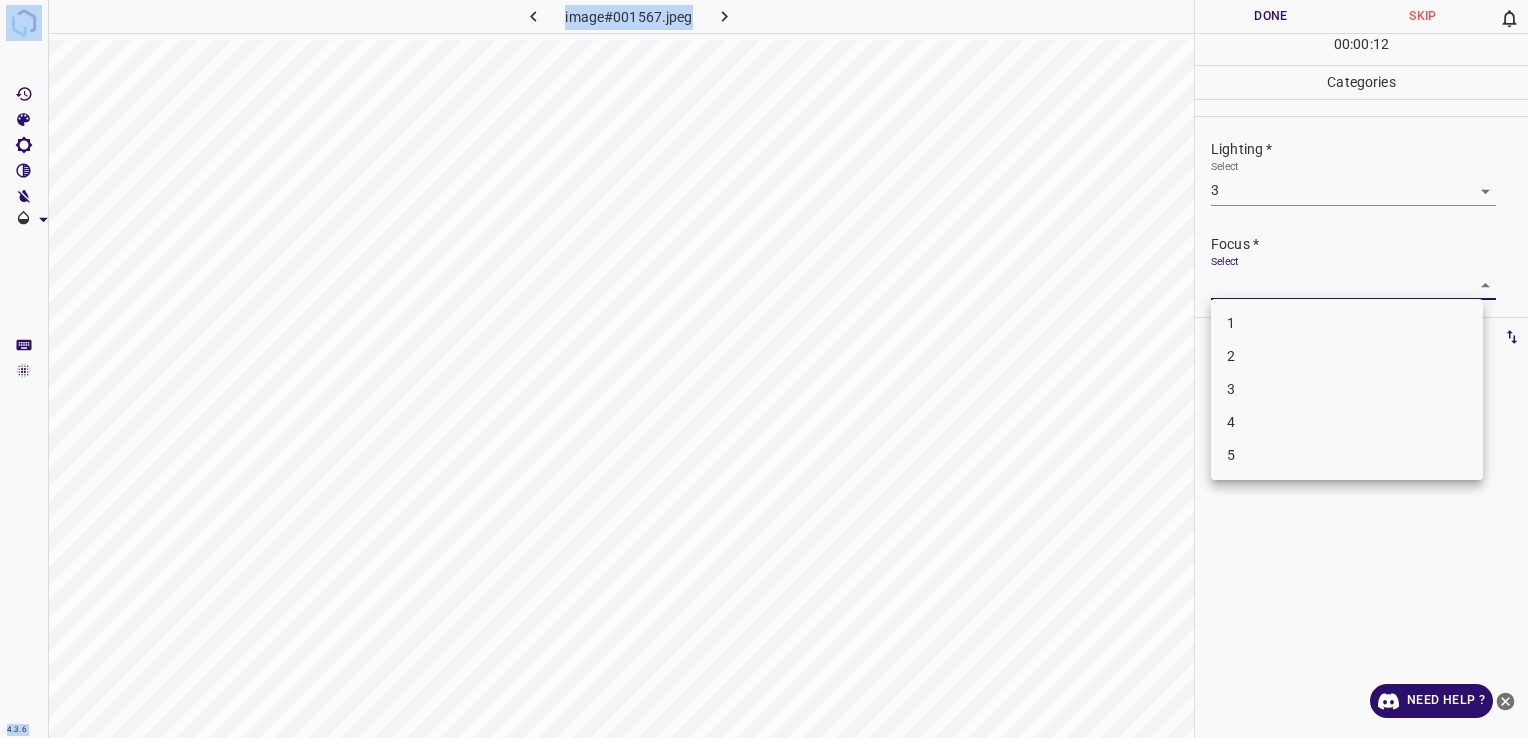 click on "4.3.6  image#001567.jpeg Done Skip 0 00   : 00   : 12   Categories Lighting *  Select 3 3 Focus *  Select ​ Overall *  Select ​ Labels   0 Categories 1 Lighting 2 Focus 3 Overall Tools Space Change between modes (Draw & Edit) I Auto labeling R Restore zoom M Zoom in N Zoom out Delete Delete selecte label Filters Z Restore filters X Saturation filter C Brightness filter V Contrast filter B Gray scale filter General O Download Need Help ? - Text - Hide - Delete 1 2 3 4 5" at bounding box center [764, 369] 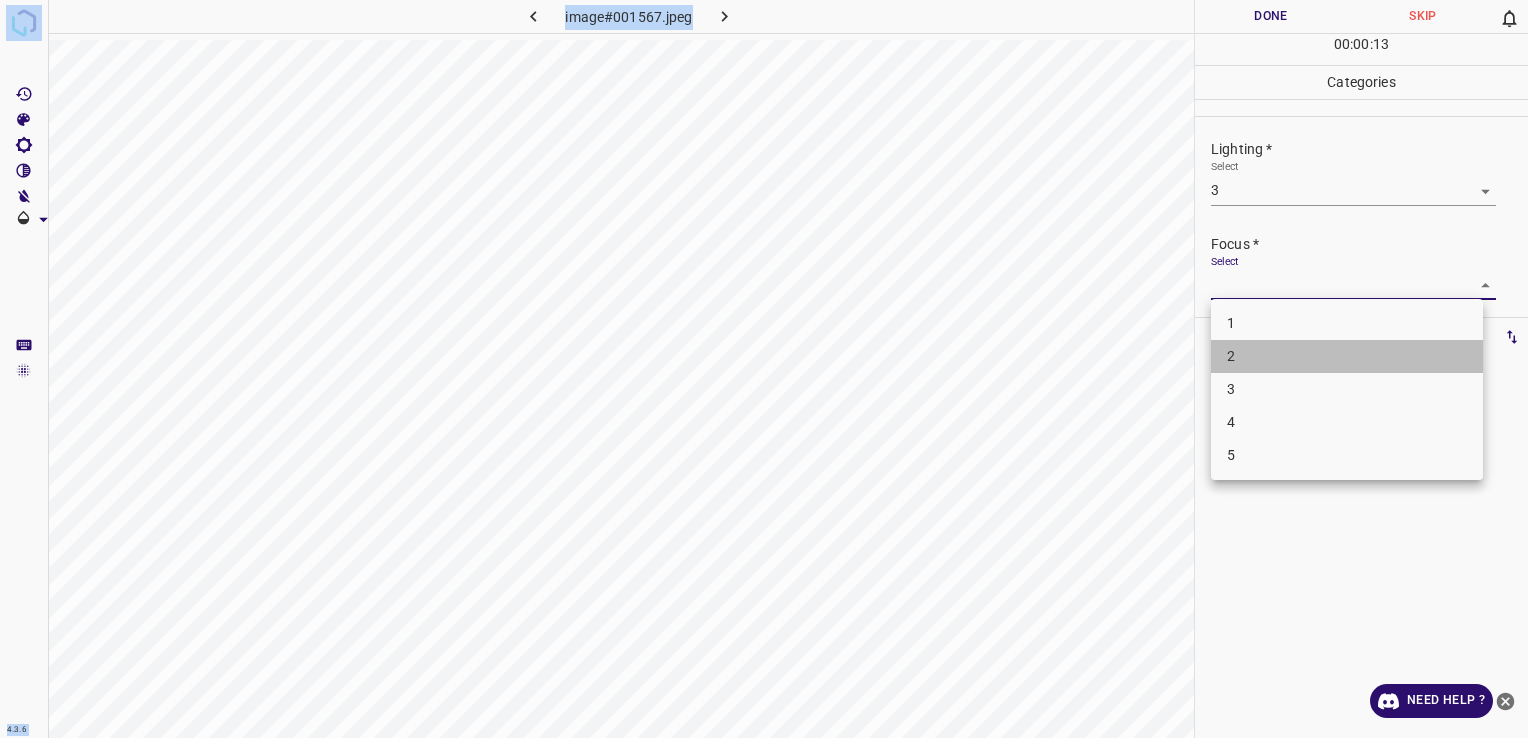 click on "2" at bounding box center (1347, 356) 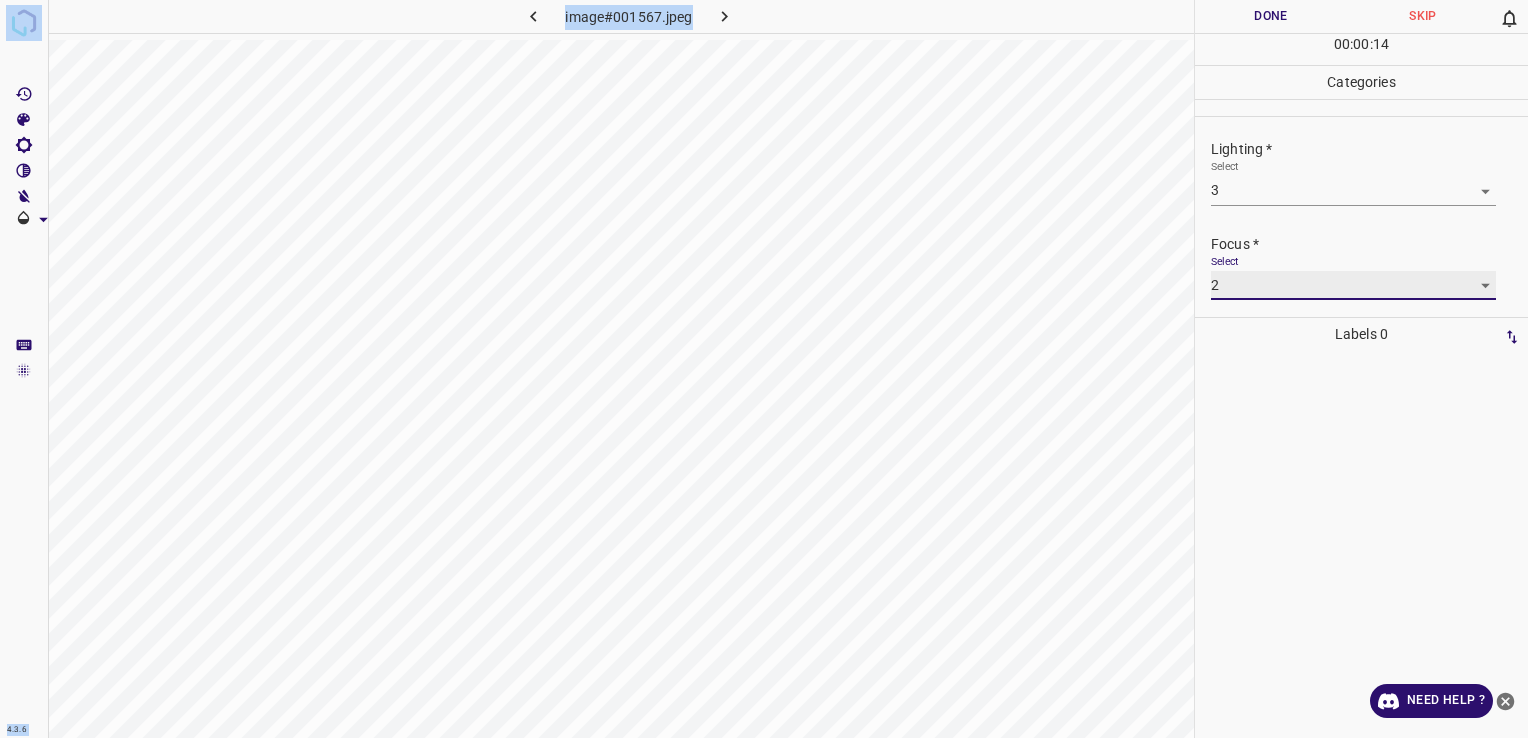 scroll, scrollTop: 98, scrollLeft: 0, axis: vertical 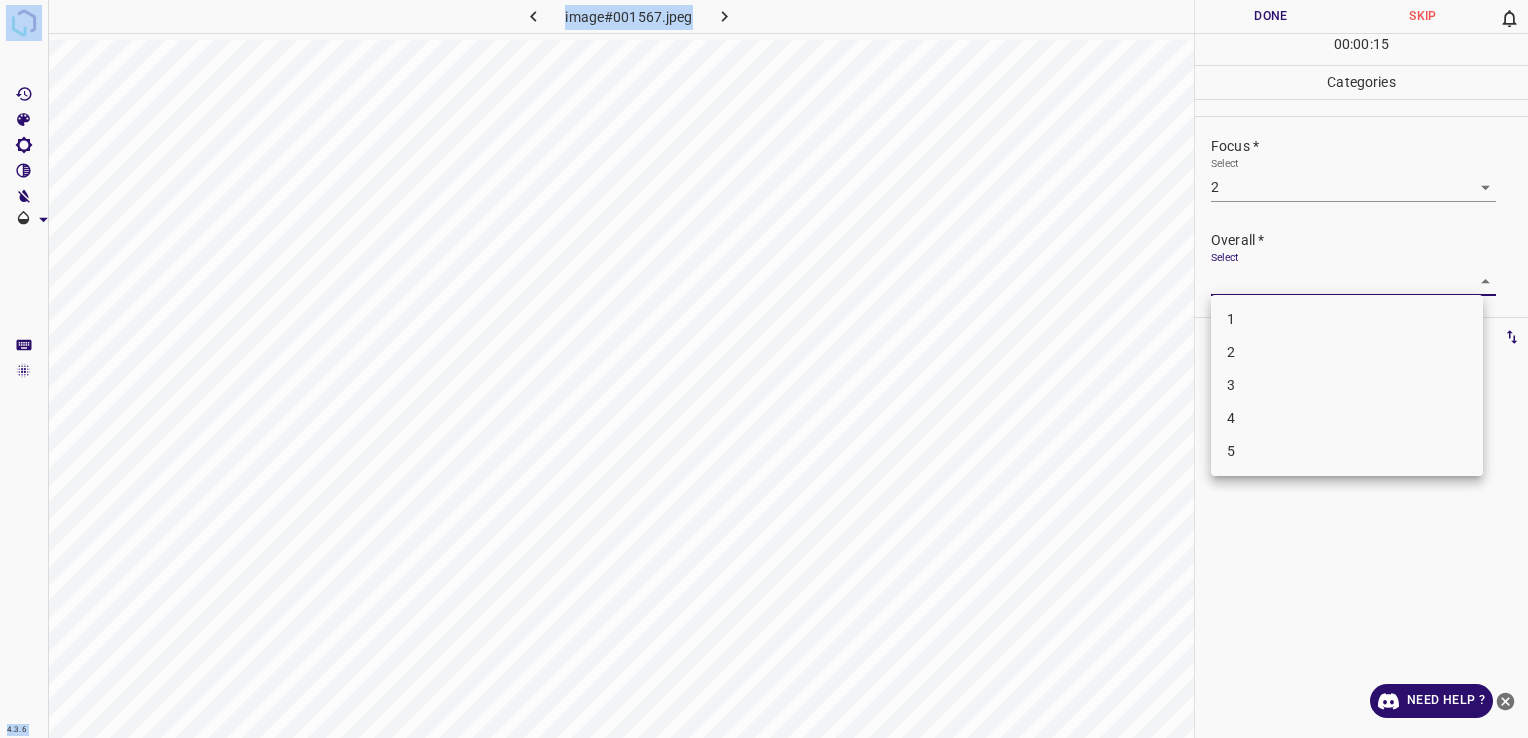 click on "4.3.6  image#001567.jpeg Done Skip 0 00   : 00   : 15   Categories Lighting *  Select 3 3 Focus *  Select 2 2 Overall *  Select ​ Labels   0 Categories 1 Lighting 2 Focus 3 Overall Tools Space Change between modes (Draw & Edit) I Auto labeling R Restore zoom M Zoom in N Zoom out Delete Delete selecte label Filters Z Restore filters X Saturation filter C Brightness filter V Contrast filter B Gray scale filter General O Download Need Help ? - Text - Hide - Delete 1 2 3 4 5" at bounding box center [764, 369] 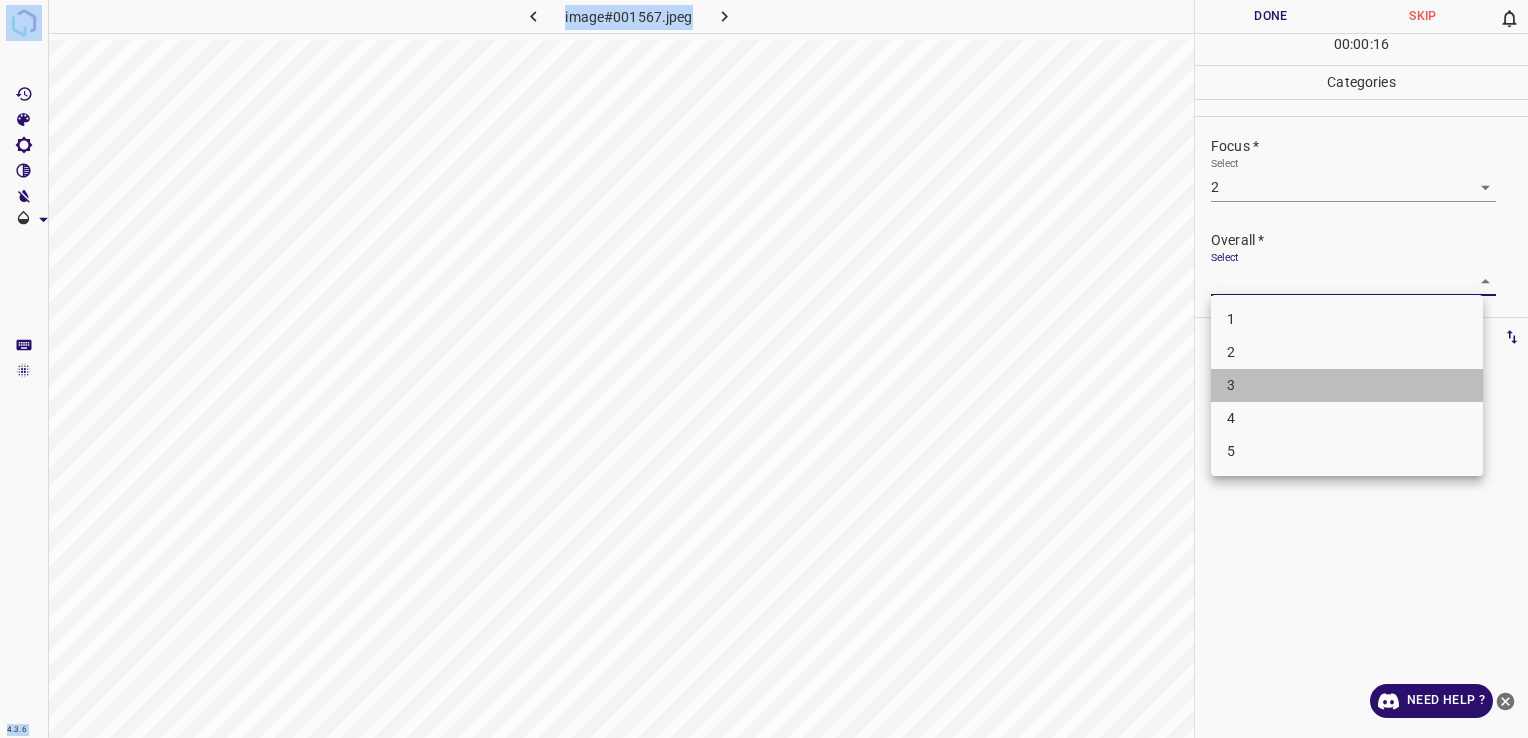 click on "3" at bounding box center [1347, 385] 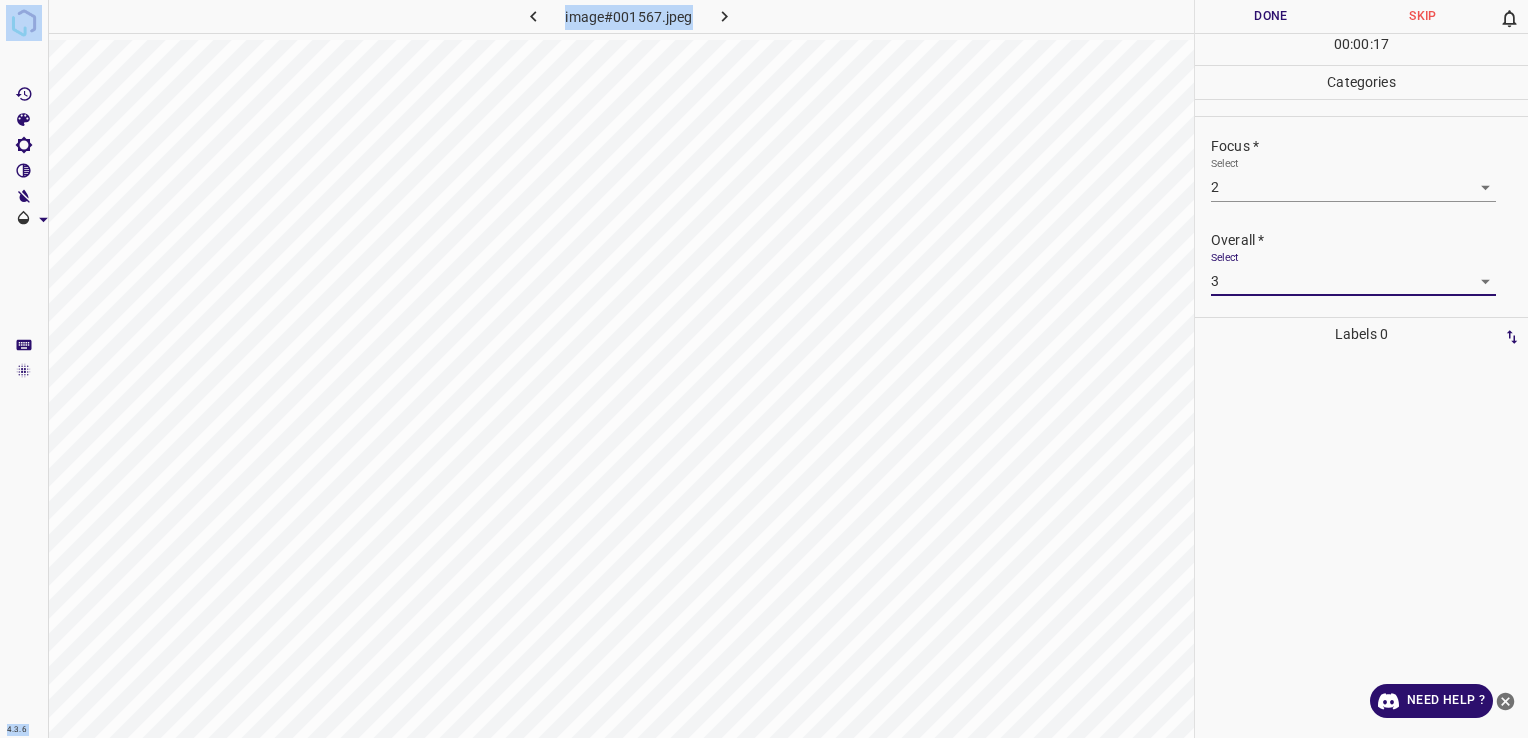 click on "4.3.6  image#001567.jpeg Done Skip 0 00   : 00   : 17   Categories Lighting *  Select 3 3 Focus *  Select 2 2 Overall *  Select 3 3 Labels   0 Categories 1 Lighting 2 Focus 3 Overall Tools Space Change between modes (Draw & Edit) I Auto labeling R Restore zoom M Zoom in N Zoom out Delete Delete selecte label Filters Z Restore filters X Saturation filter C Brightness filter V Contrast filter B Gray scale filter General O Download Need Help ? - Text - Hide - Delete" at bounding box center [764, 369] 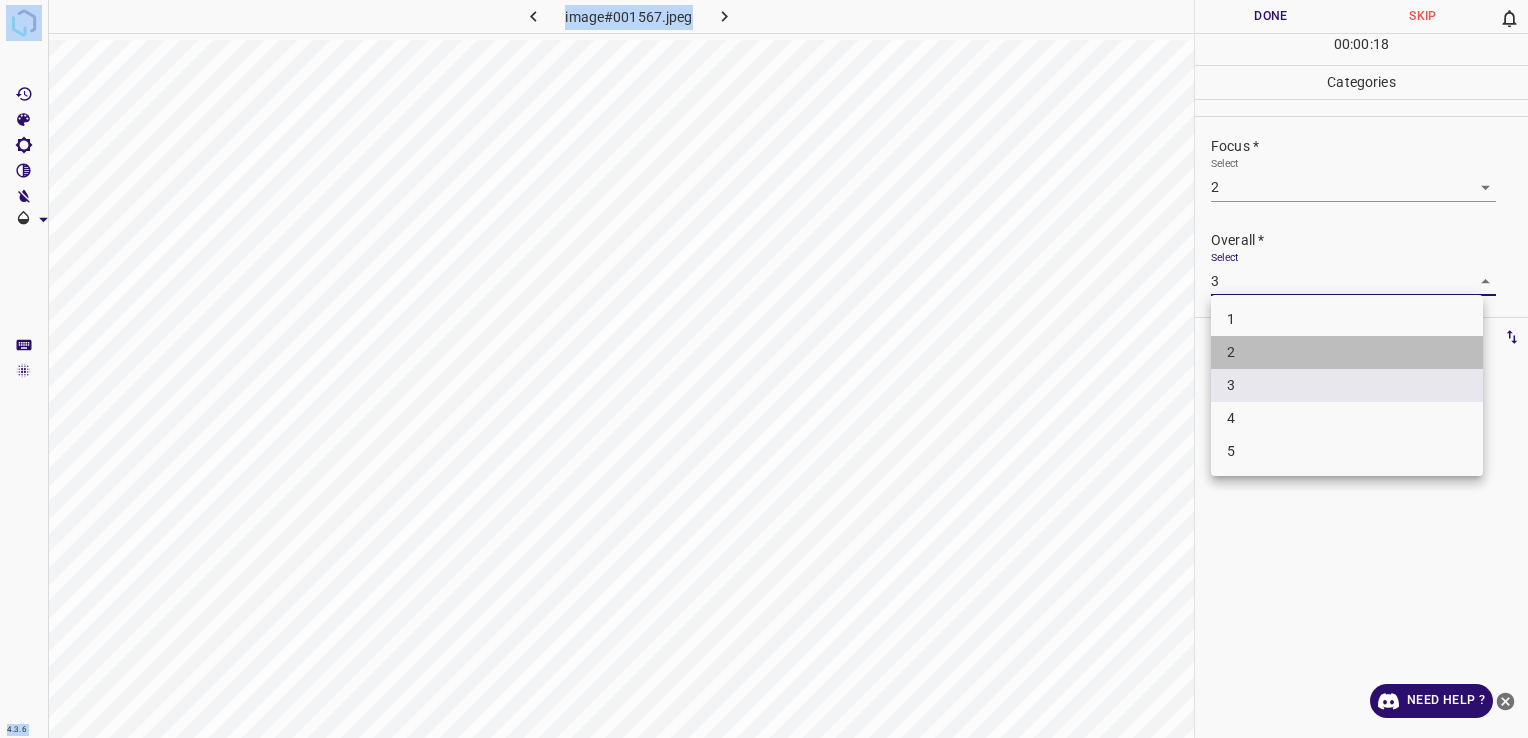 click on "2" at bounding box center (1347, 352) 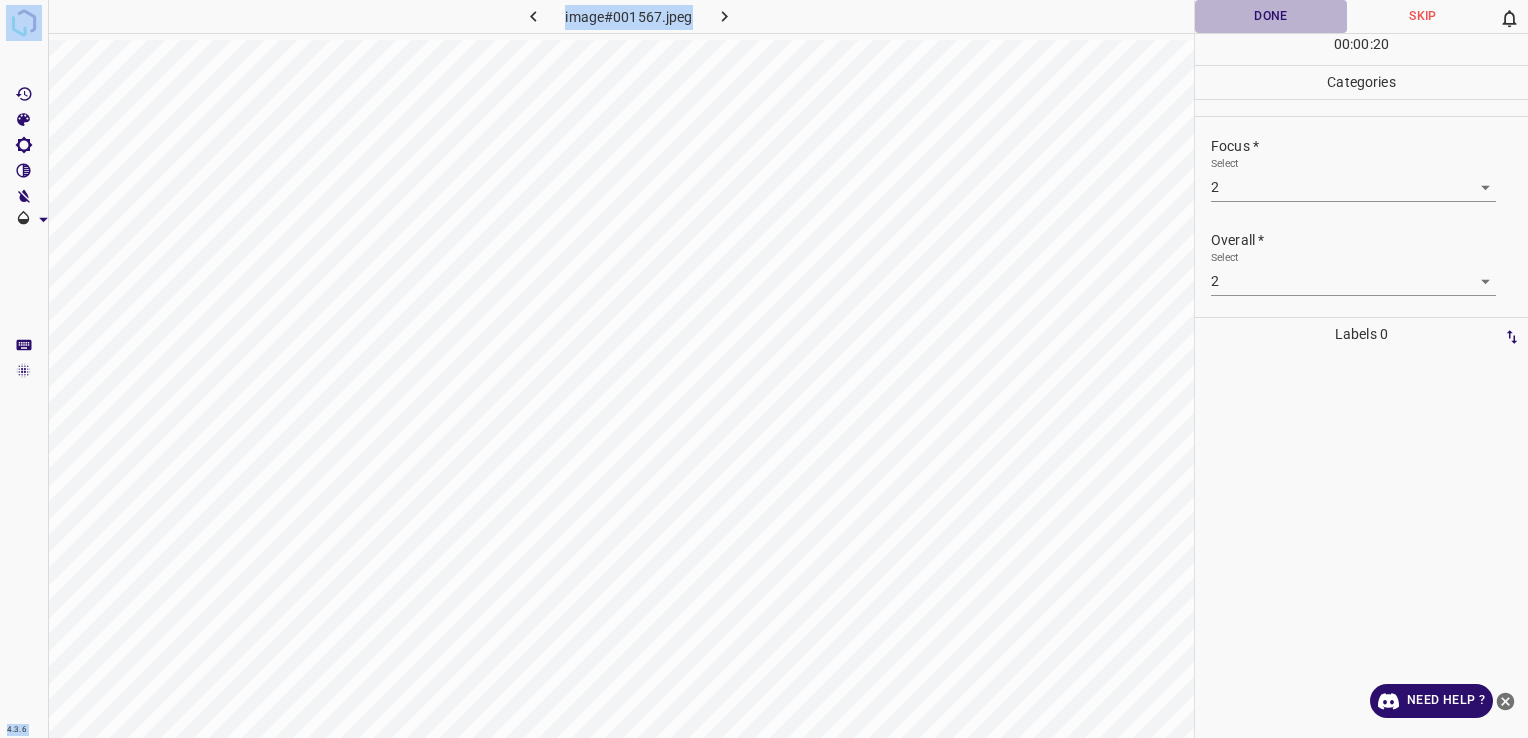 click on "Done" at bounding box center [1271, 16] 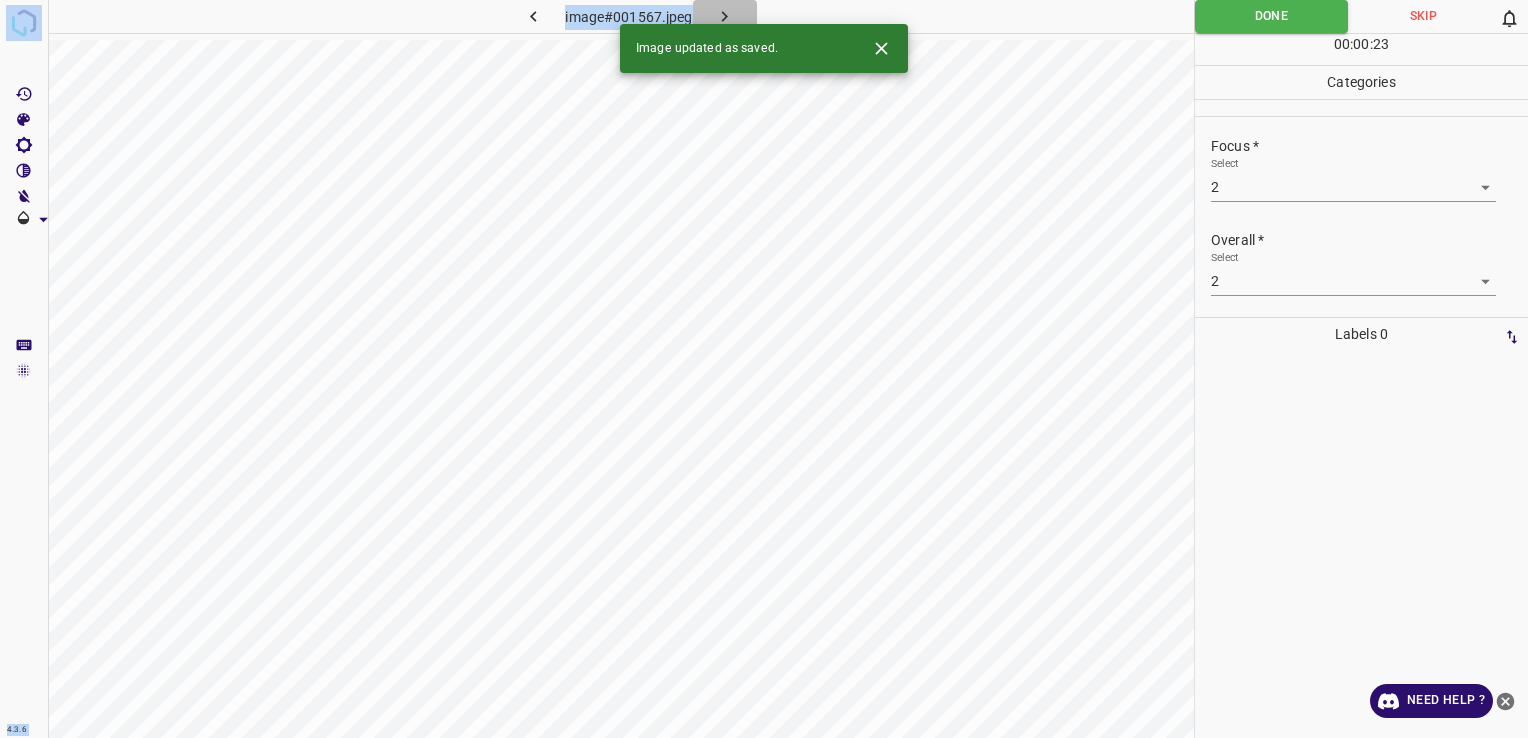 click 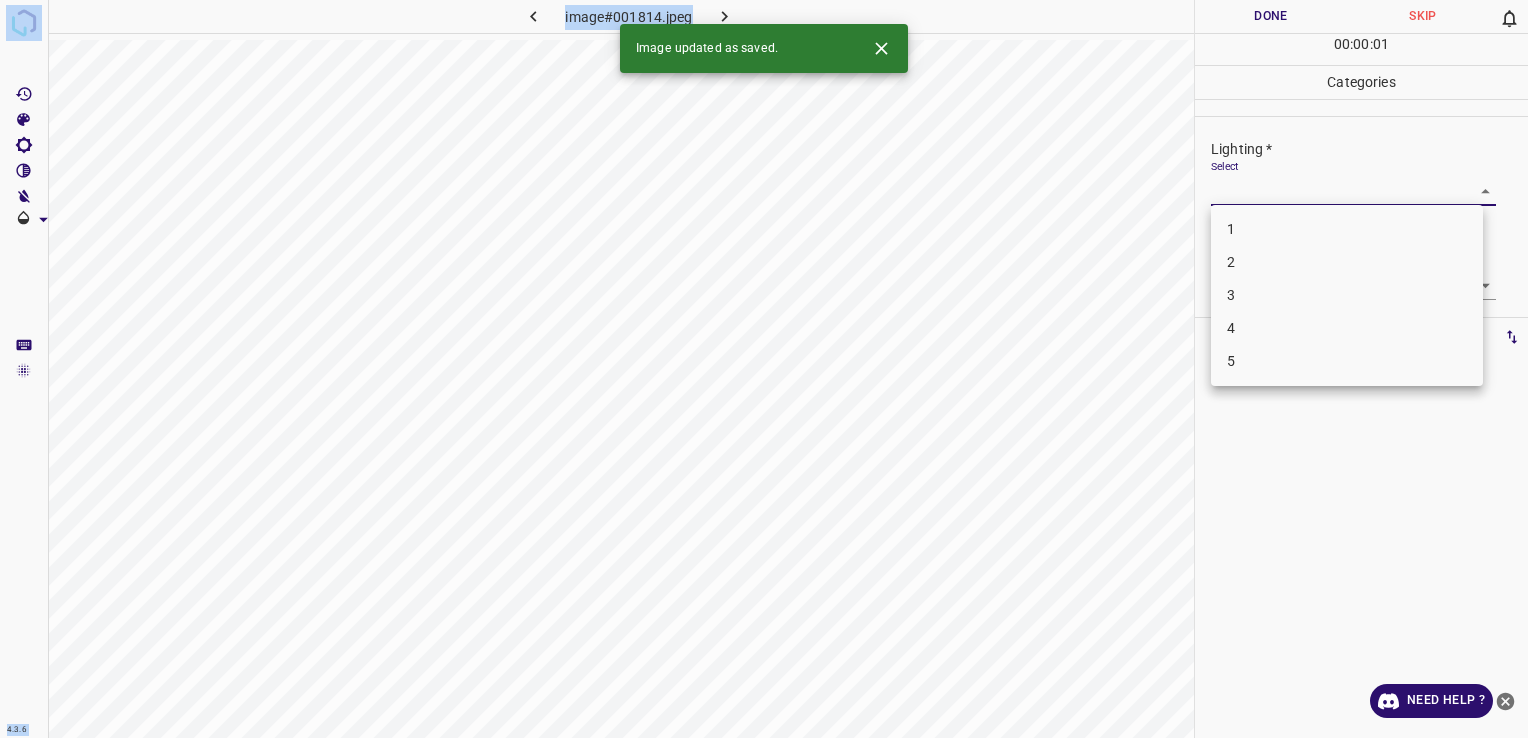 click on "4.3.6  image#001814.jpeg Done Skip 0 00   : 00   : 01   Categories Lighting *  Select ​ Focus *  Select ​ Overall *  Select ​ Labels   0 Categories 1 Lighting 2 Focus 3 Overall Tools Space Change between modes (Draw & Edit) I Auto labeling R Restore zoom M Zoom in N Zoom out Delete Delete selecte label Filters Z Restore filters X Saturation filter C Brightness filter V Contrast filter B Gray scale filter General O Download Image updated as saved. Need Help ? - Text - Hide - Delete 1 2 3 4 5" at bounding box center [764, 369] 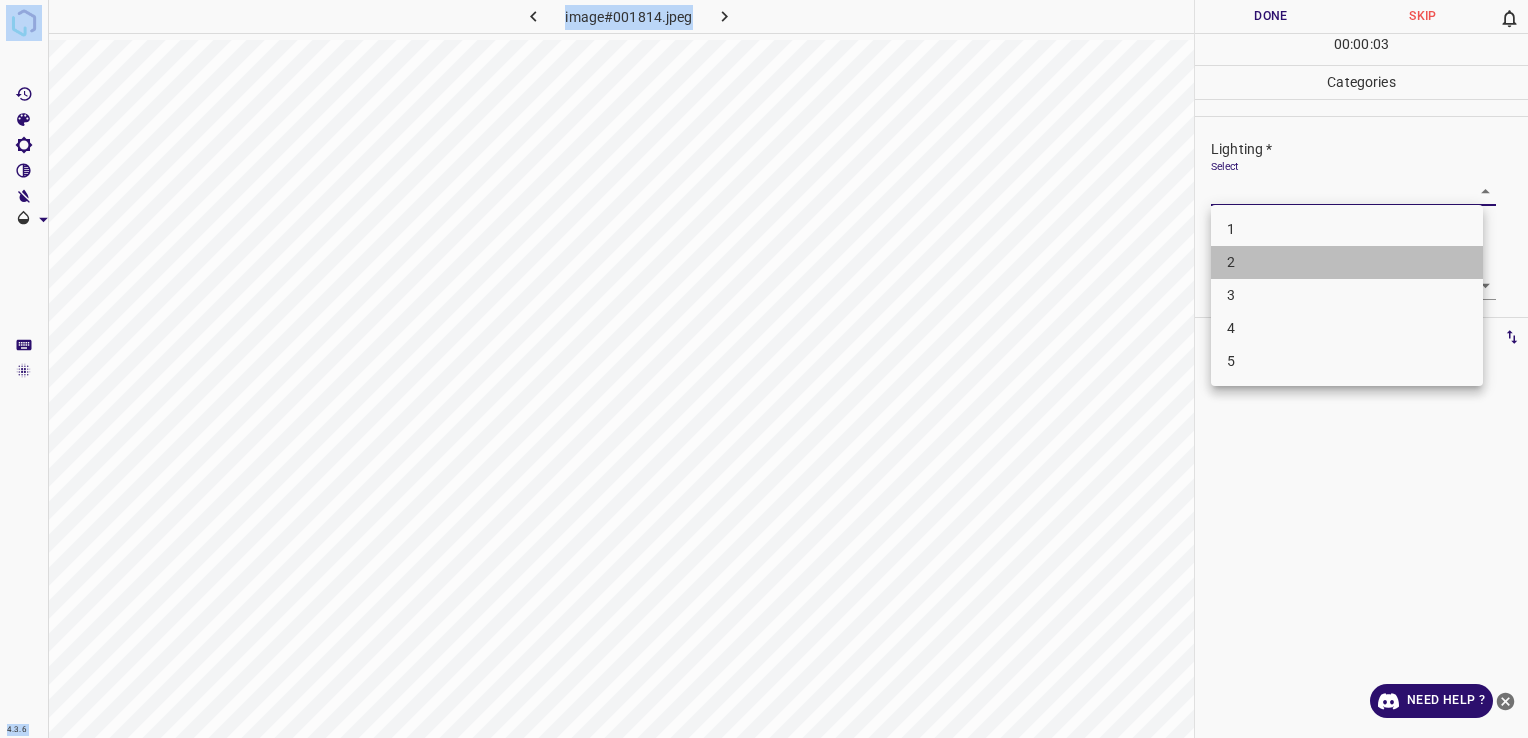 click on "2" at bounding box center [1347, 262] 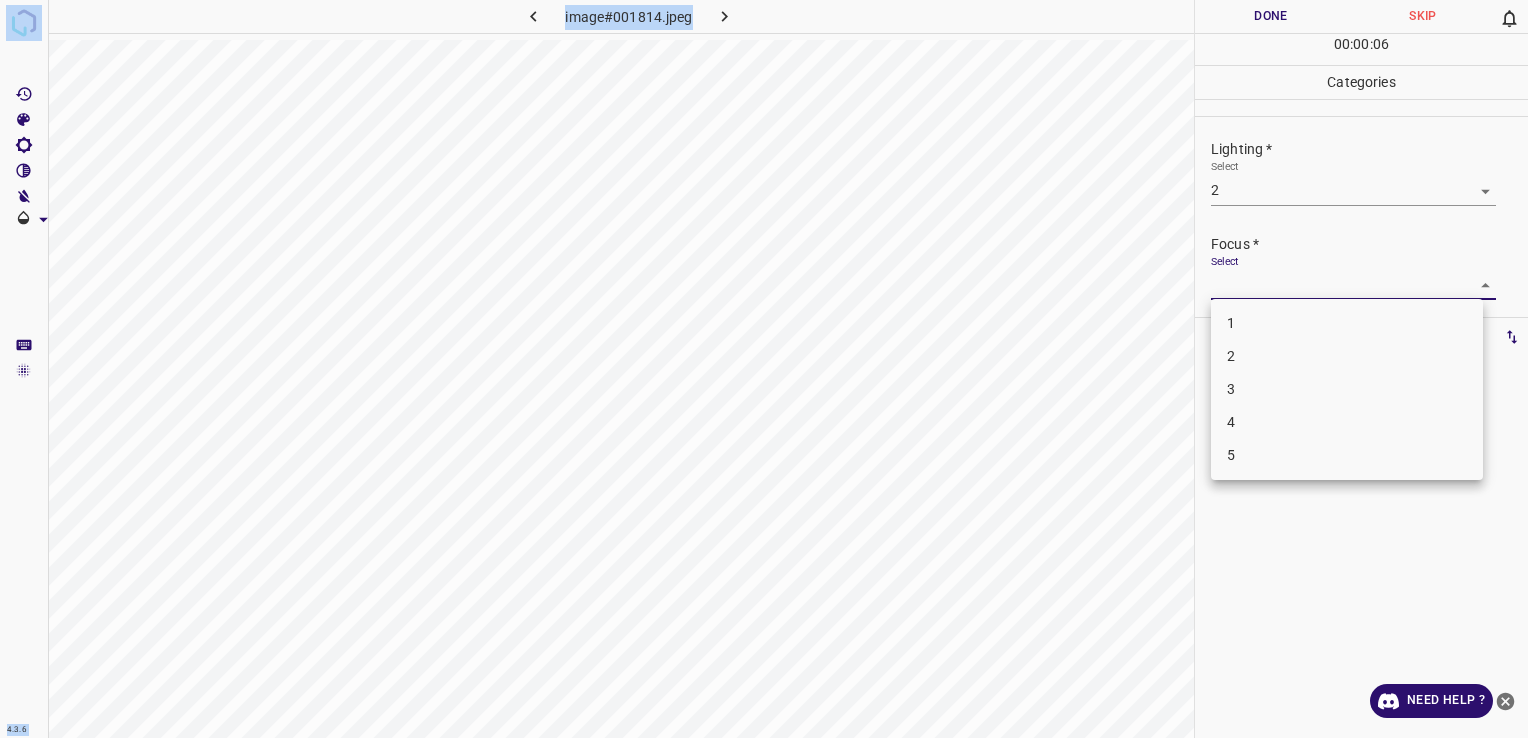 click on "4.3.6  image#001814.jpeg Done Skip 0 00   : 00   : 06   Categories Lighting *  Select 2 2 Focus *  Select ​ Overall *  Select ​ Labels   0 Categories 1 Lighting 2 Focus 3 Overall Tools Space Change between modes (Draw & Edit) I Auto labeling R Restore zoom M Zoom in N Zoom out Delete Delete selecte label Filters Z Restore filters X Saturation filter C Brightness filter V Contrast filter B Gray scale filter General O Download Need Help ? - Text - Hide - Delete 1 2 3 4 5" at bounding box center (764, 369) 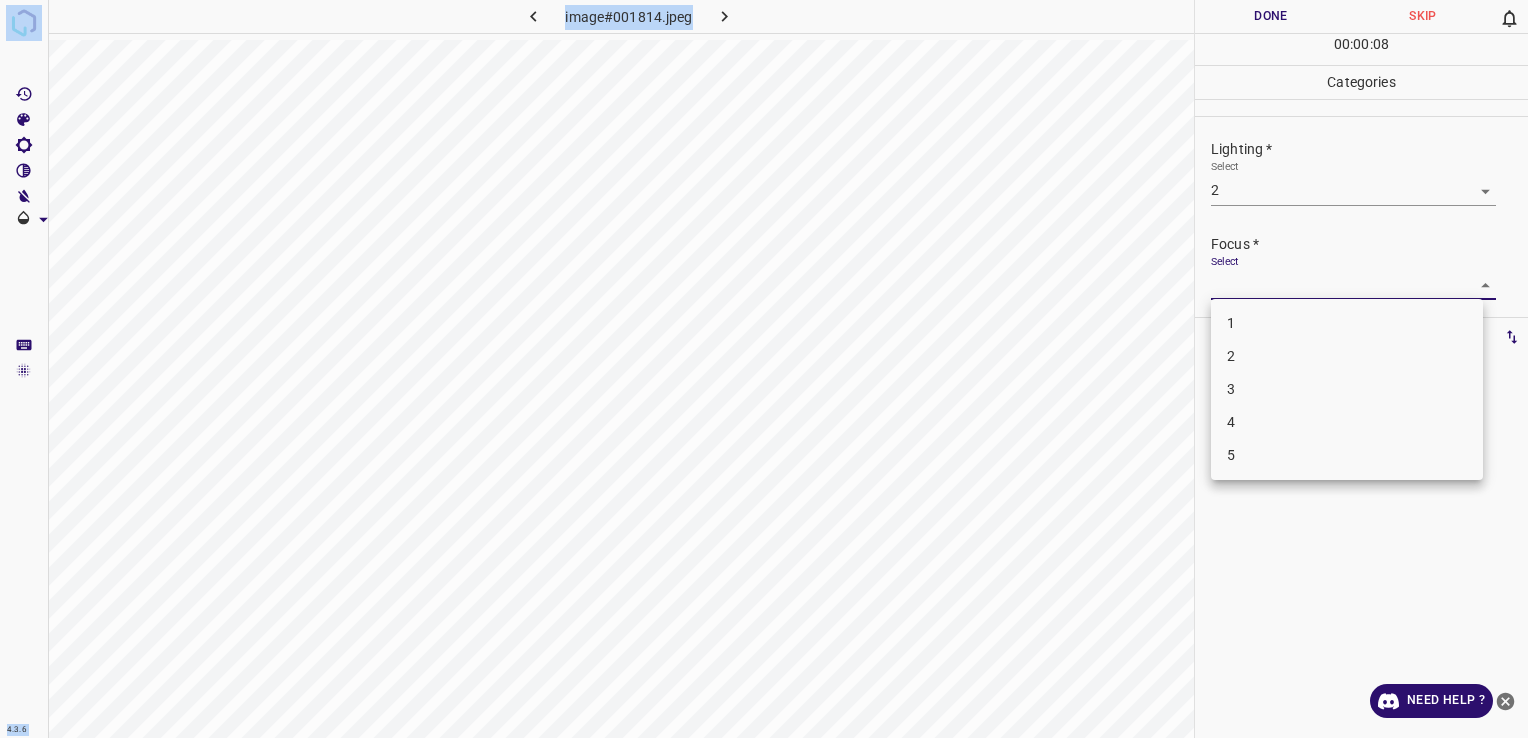 click on "2" at bounding box center [1347, 356] 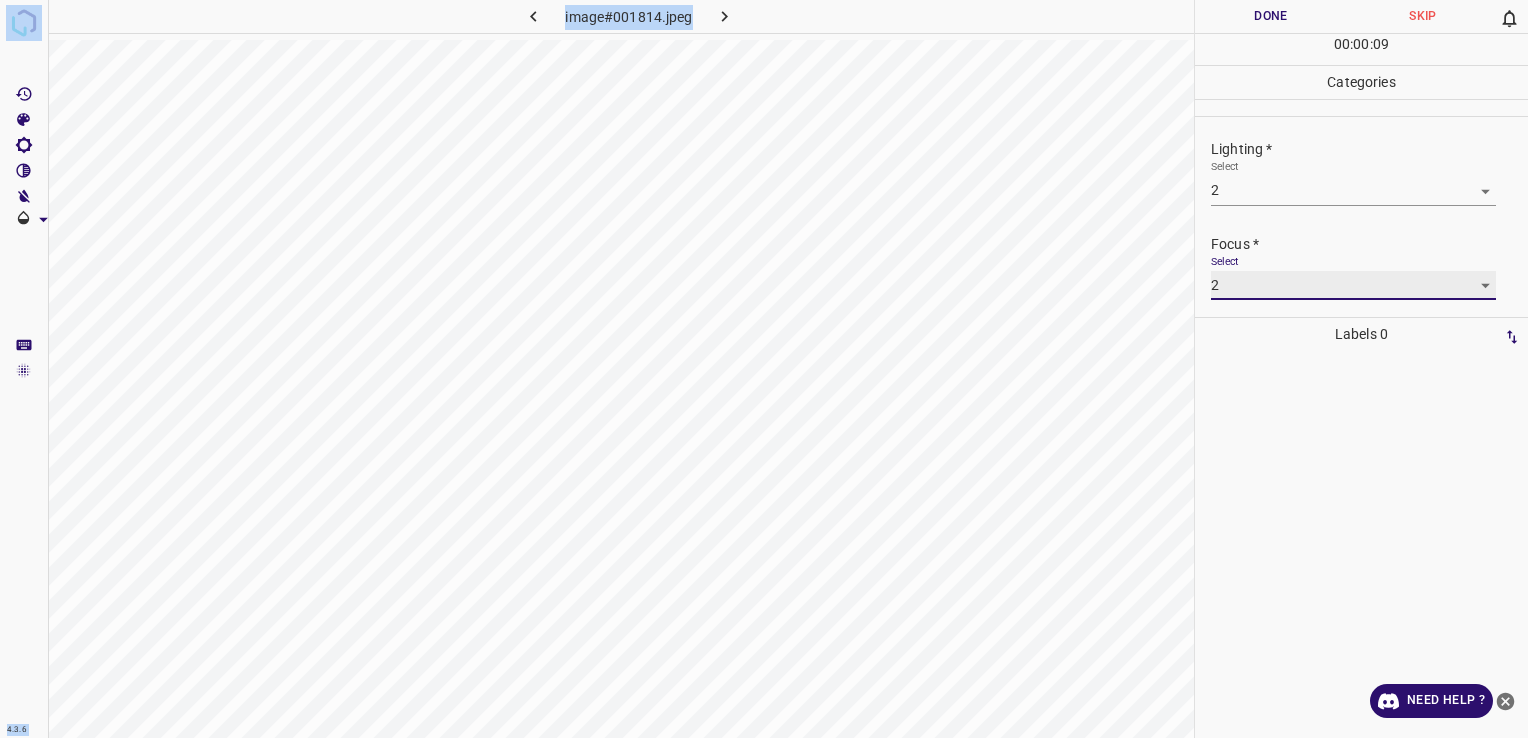 scroll, scrollTop: 98, scrollLeft: 0, axis: vertical 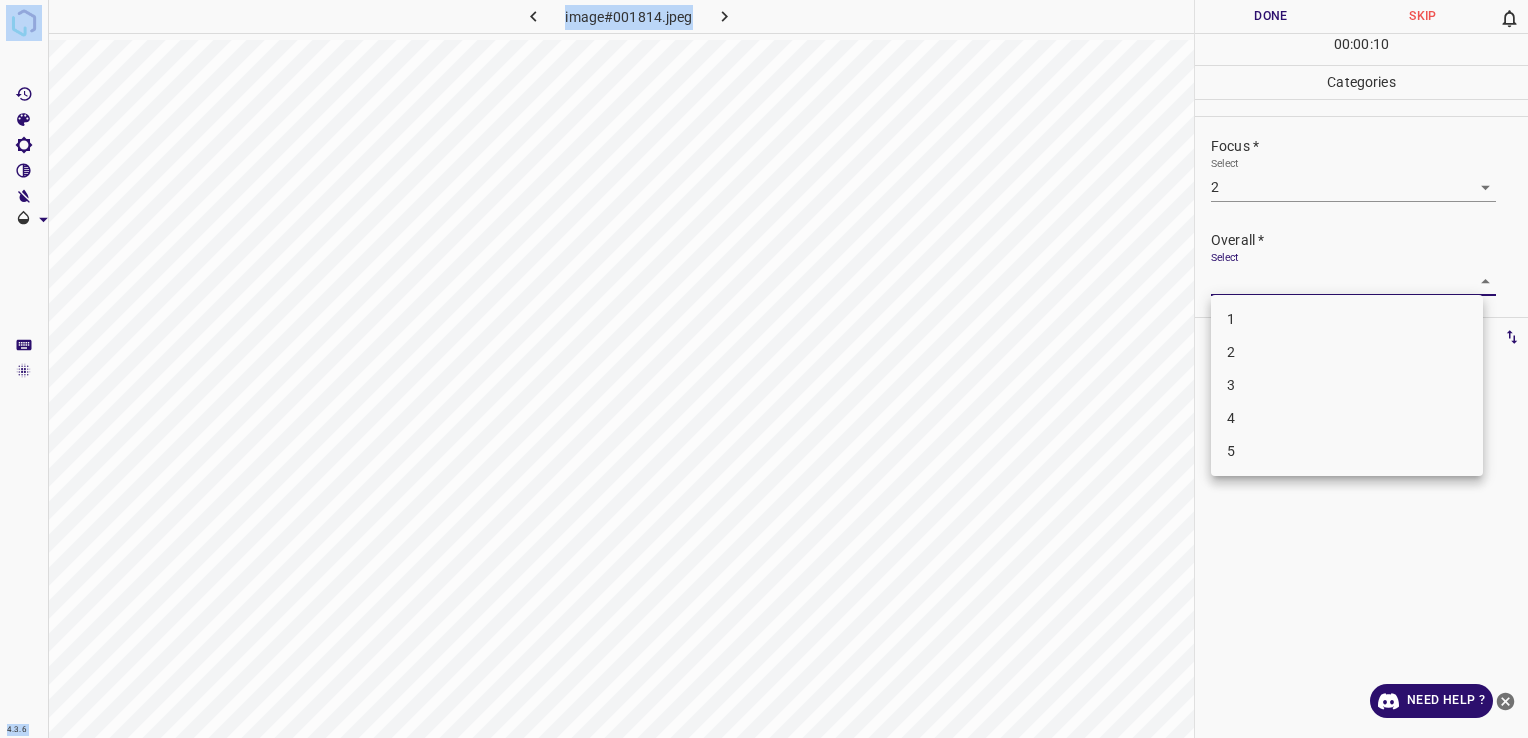 click on "4.3.6  image#001814.jpeg Done Skip 0 00   : 00   : 10   Categories Lighting *  Select 2 2 Focus *  Select 2 2 Overall *  Select ​ Labels   0 Categories 1 Lighting 2 Focus 3 Overall Tools Space Change between modes (Draw & Edit) I Auto labeling R Restore zoom M Zoom in N Zoom out Delete Delete selecte label Filters Z Restore filters X Saturation filter C Brightness filter V Contrast filter B Gray scale filter General O Download Need Help ? - Text - Hide - Delete 1 2 3 4 5" at bounding box center (764, 369) 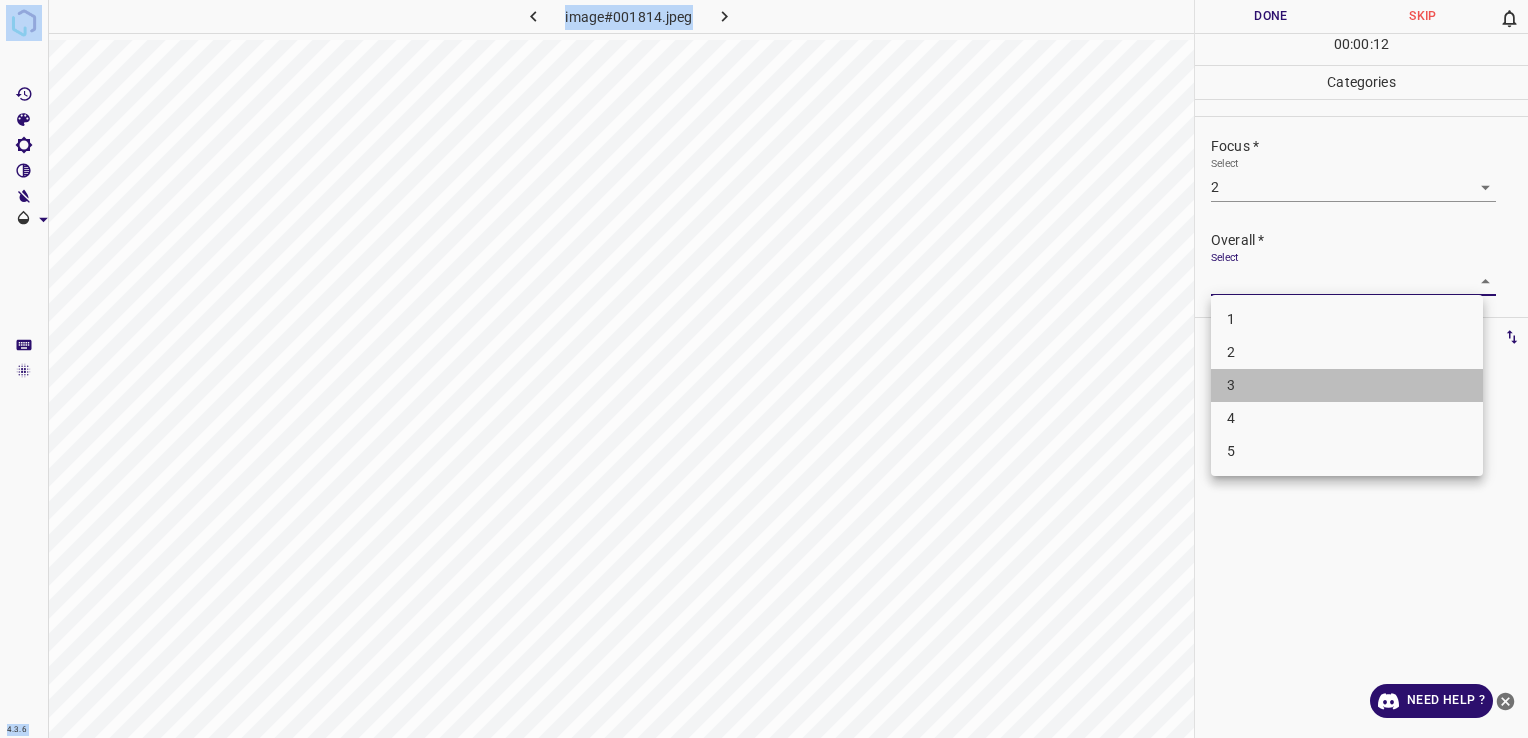 click on "3" at bounding box center [1347, 385] 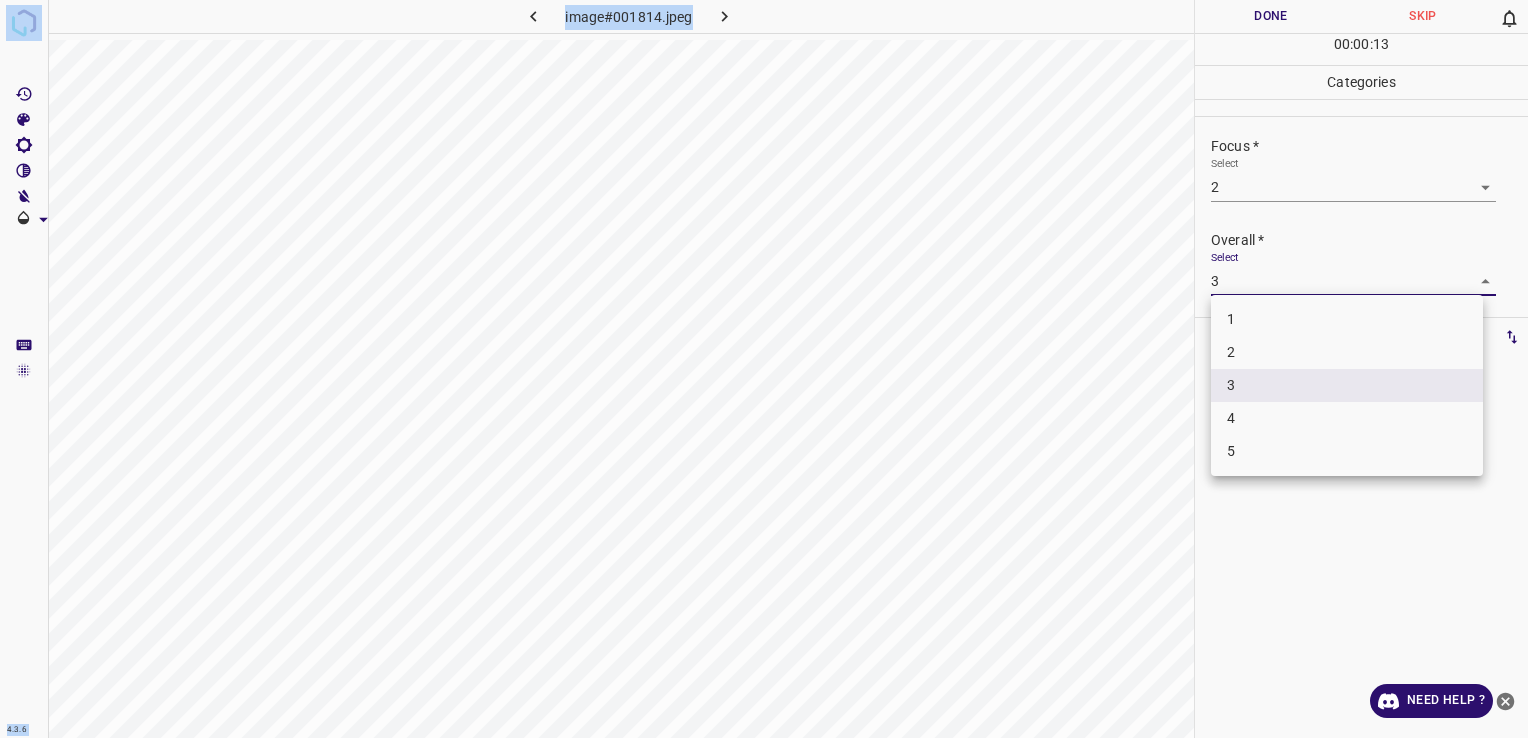 drag, startPoint x: 1293, startPoint y: 279, endPoint x: 1318, endPoint y: 360, distance: 84.77028 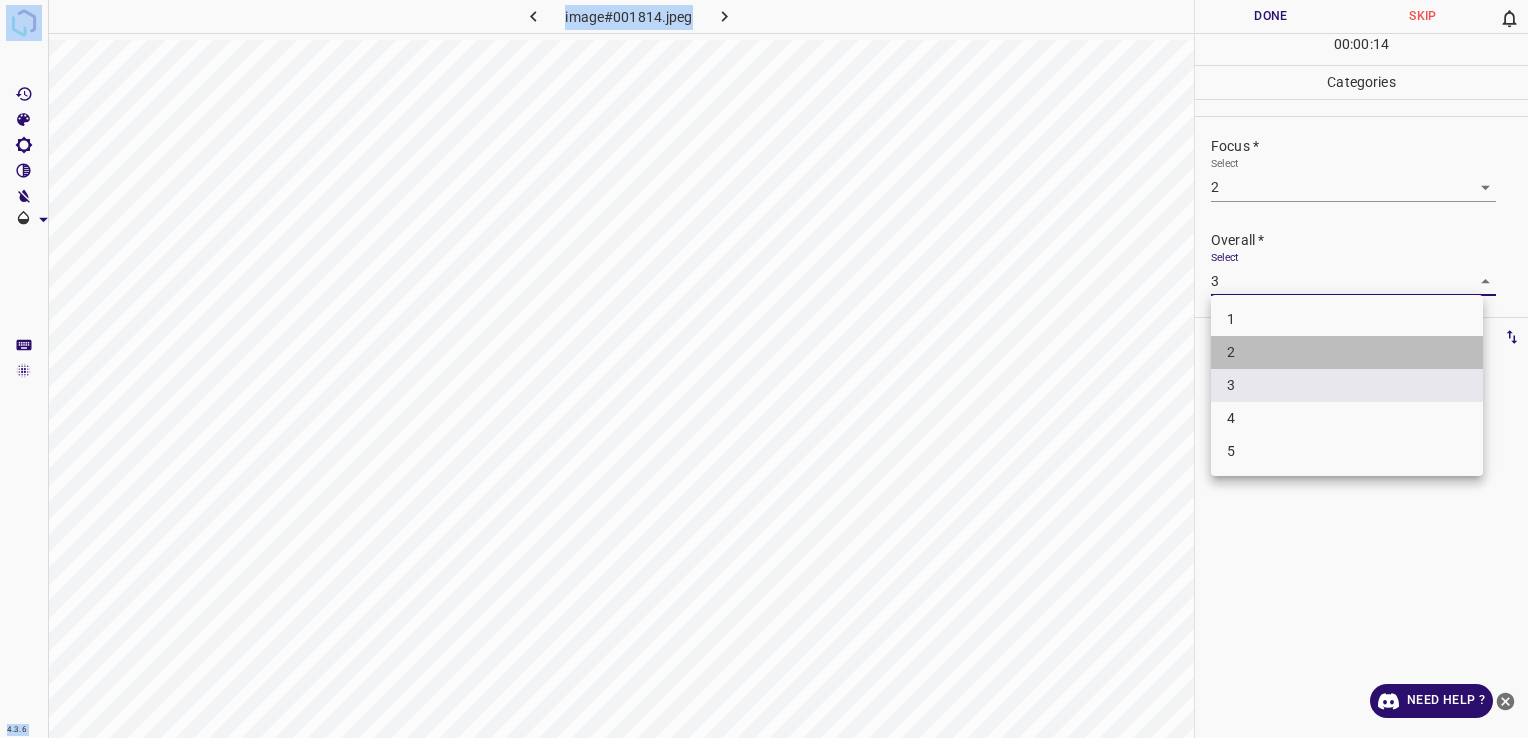 click on "2" at bounding box center [1347, 352] 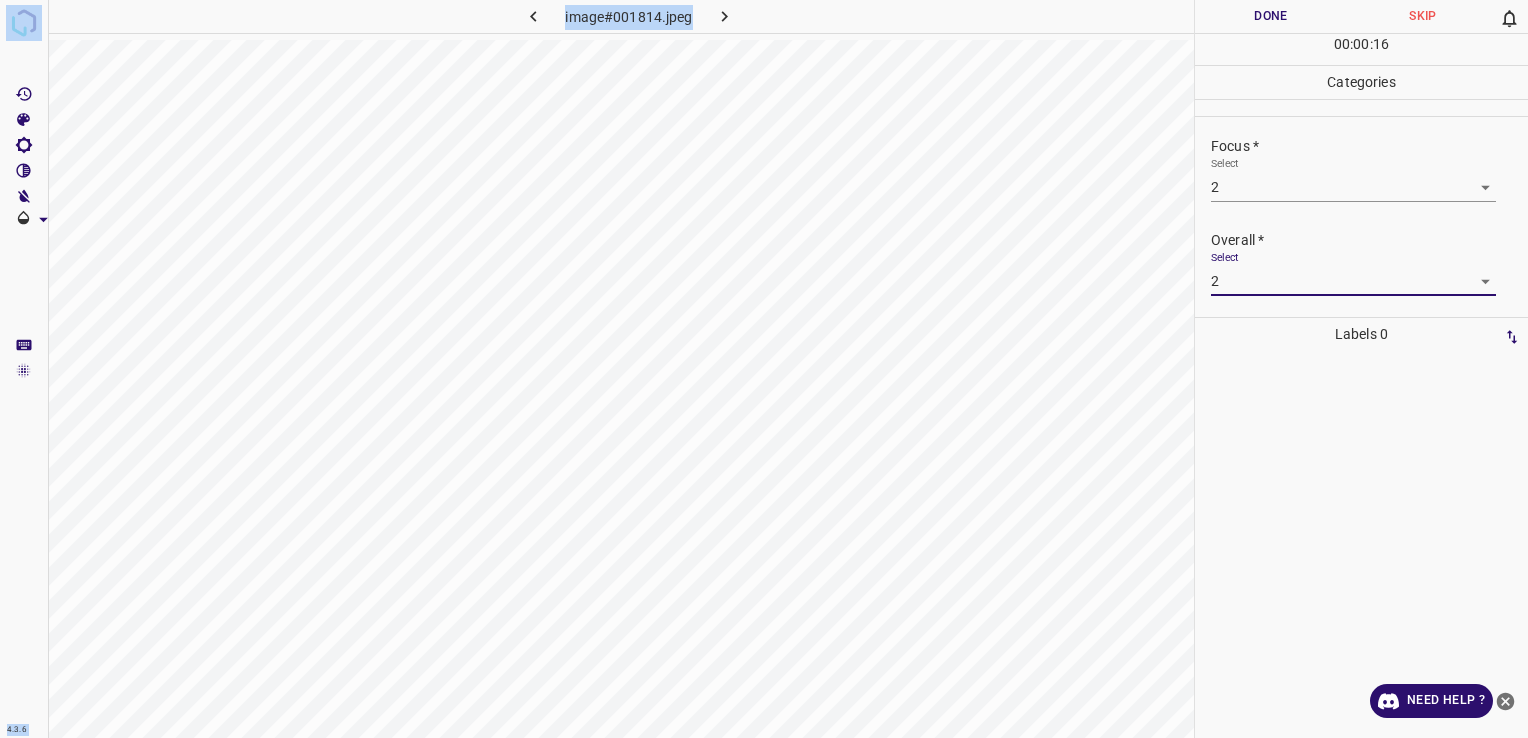 click on "Done" at bounding box center [1271, 16] 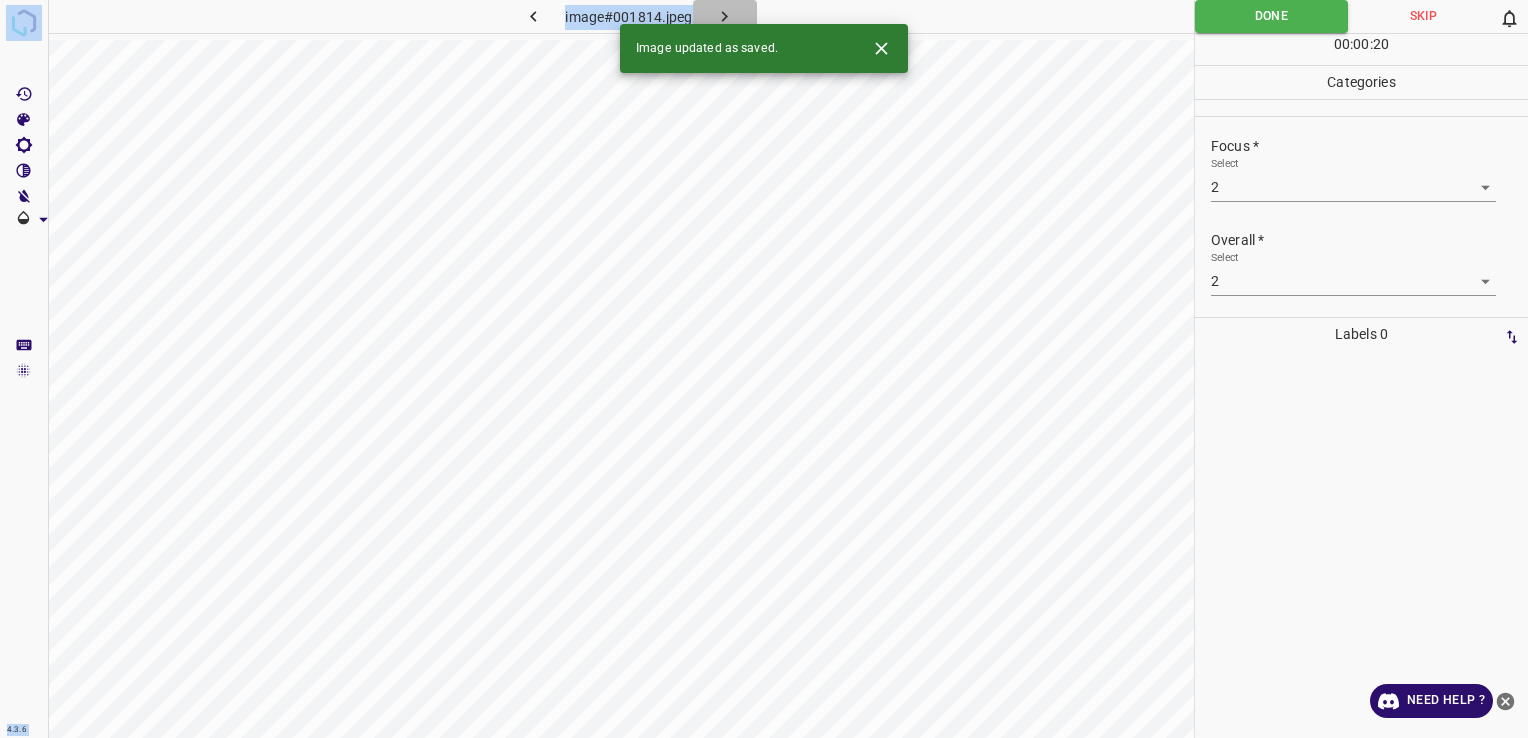 click at bounding box center [725, 16] 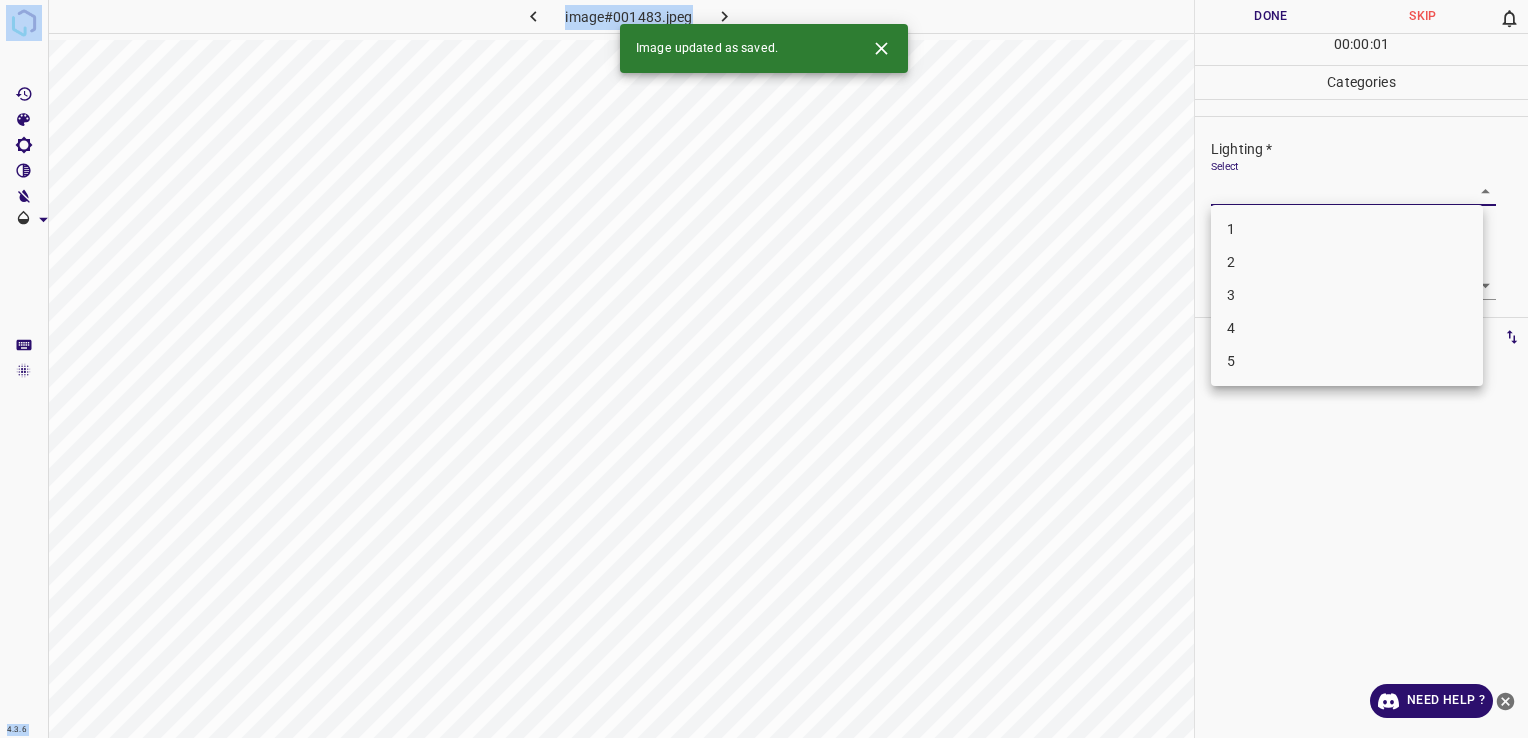 click on "4.3.6  image#001483.jpeg Done Skip 0 00   : 00   : 01   Categories Lighting *  Select ​ Focus *  Select ​ Overall *  Select ​ Labels   0 Categories 1 Lighting 2 Focus 3 Overall Tools Space Change between modes (Draw & Edit) I Auto labeling R Restore zoom M Zoom in N Zoom out Delete Delete selecte label Filters Z Restore filters X Saturation filter C Brightness filter V Contrast filter B Gray scale filter General O Download Image updated as saved. Need Help ? - Text - Hide - Delete 1 2 3 4 5" at bounding box center [764, 369] 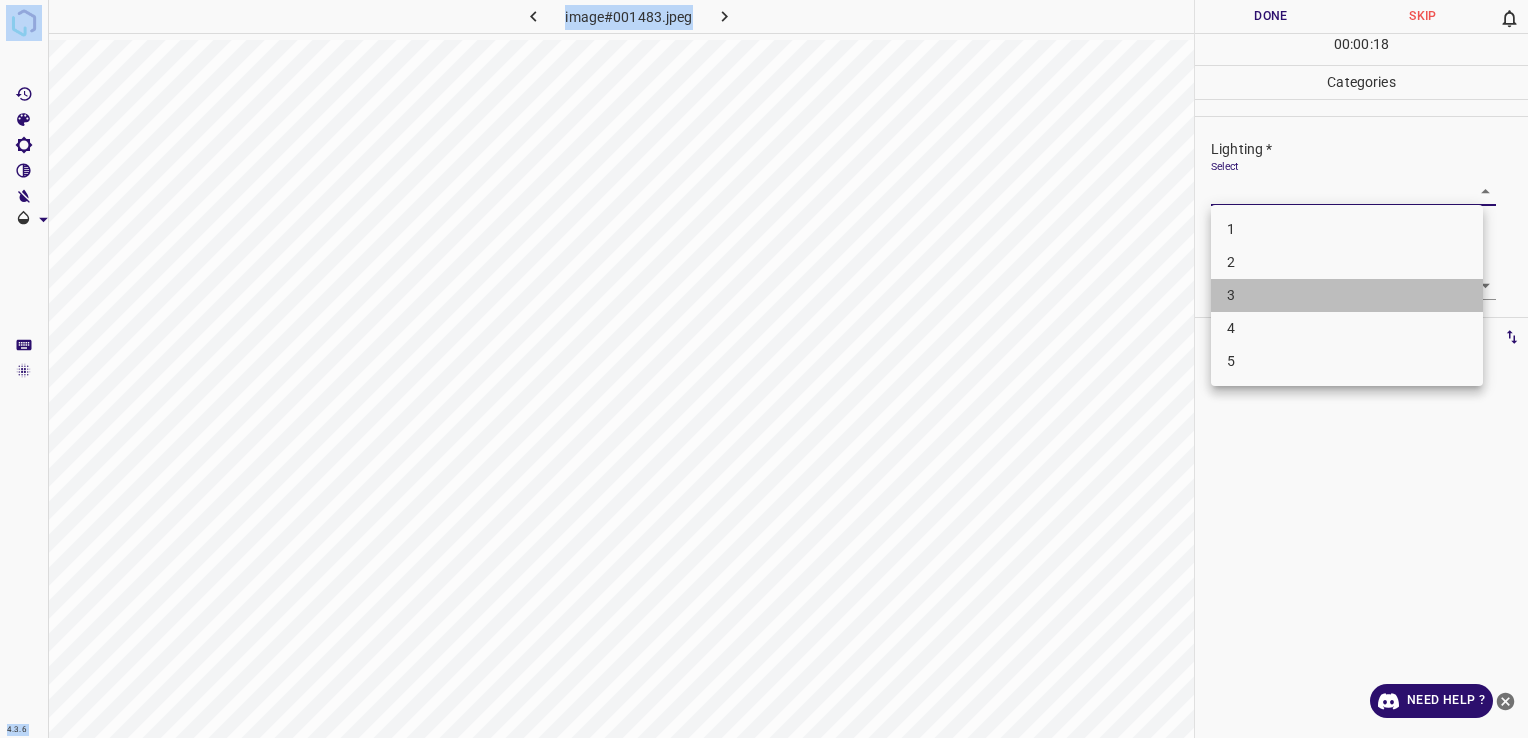 click on "3" at bounding box center (1347, 295) 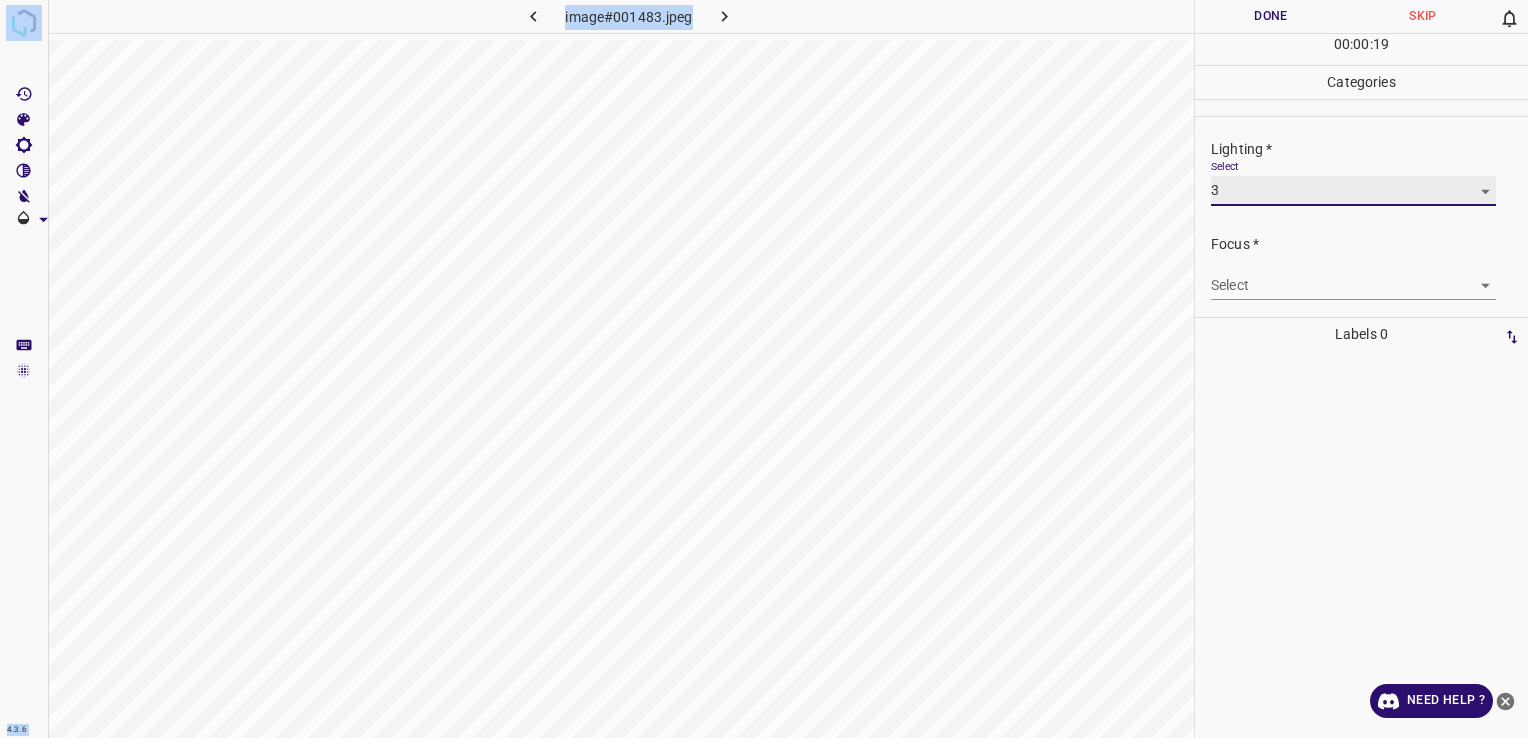 scroll, scrollTop: 98, scrollLeft: 0, axis: vertical 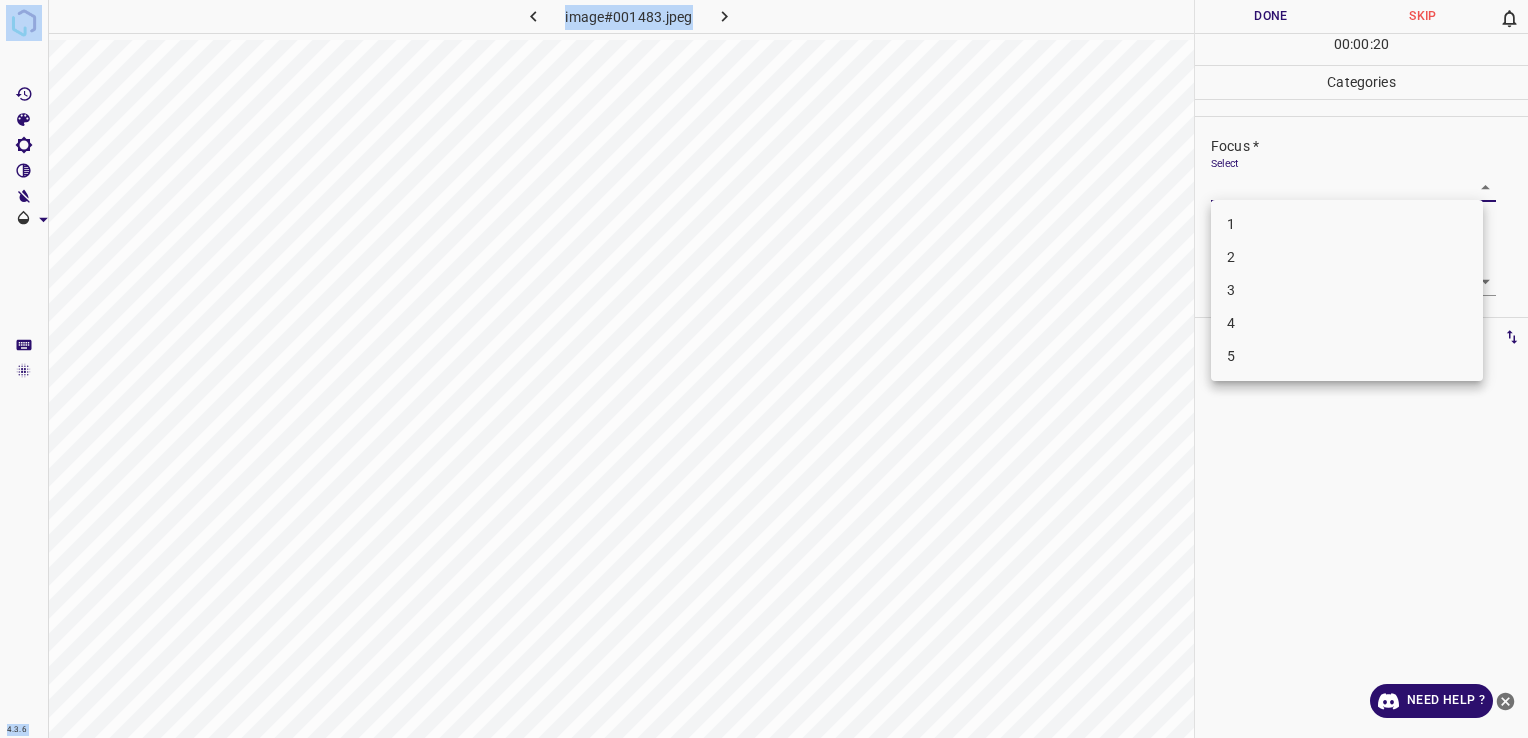 click on "4.3.6  image#001483.jpeg Done Skip 0 00   : 00   : 20   Categories Lighting *  Select 3 3 Focus *  Select ​ Overall *  Select ​ Labels   0 Categories 1 Lighting 2 Focus 3 Overall Tools Space Change between modes (Draw & Edit) I Auto labeling R Restore zoom M Zoom in N Zoom out Delete Delete selecte label Filters Z Restore filters X Saturation filter C Brightness filter V Contrast filter B Gray scale filter General O Download Need Help ? - Text - Hide - Delete 1 2 3 4 5" at bounding box center [764, 369] 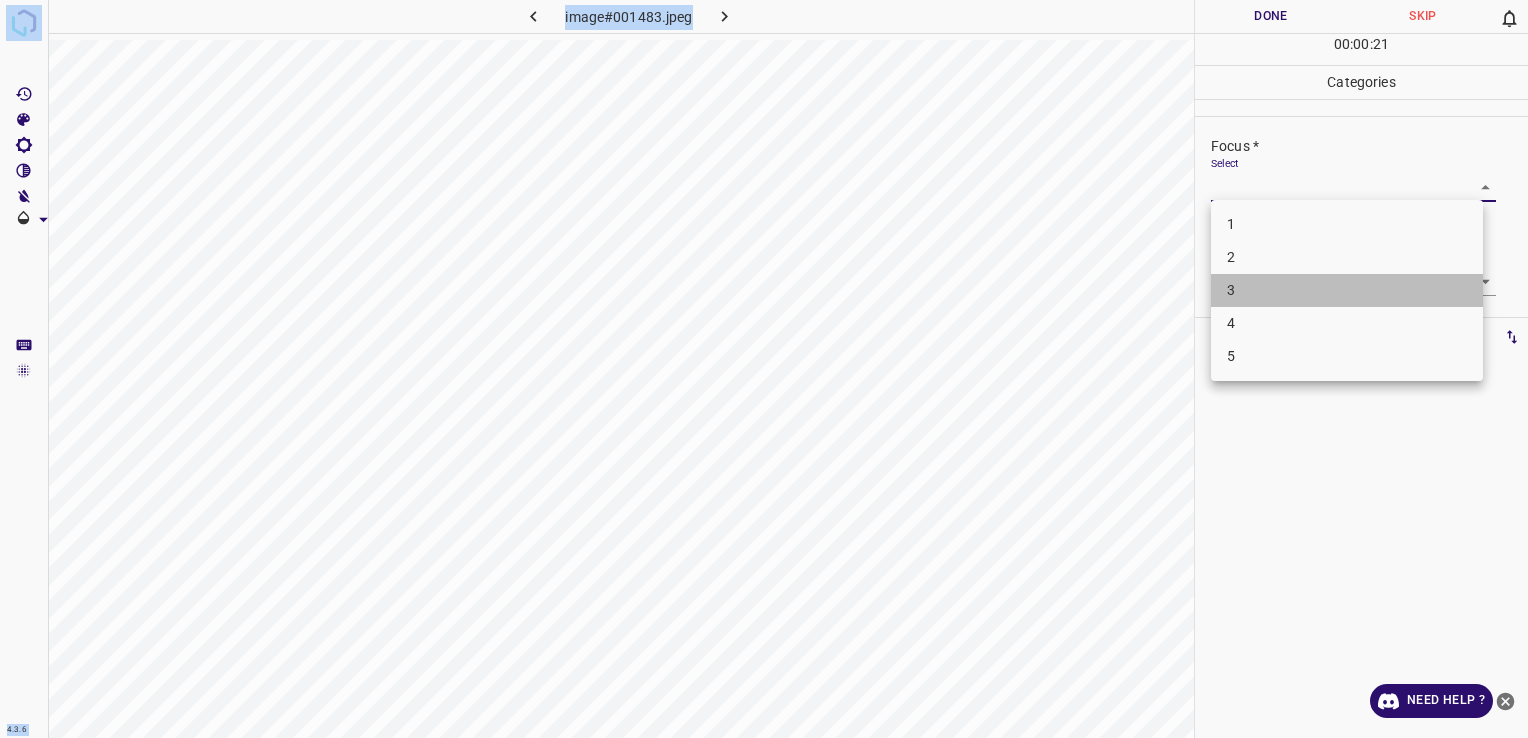click on "3" at bounding box center (1347, 290) 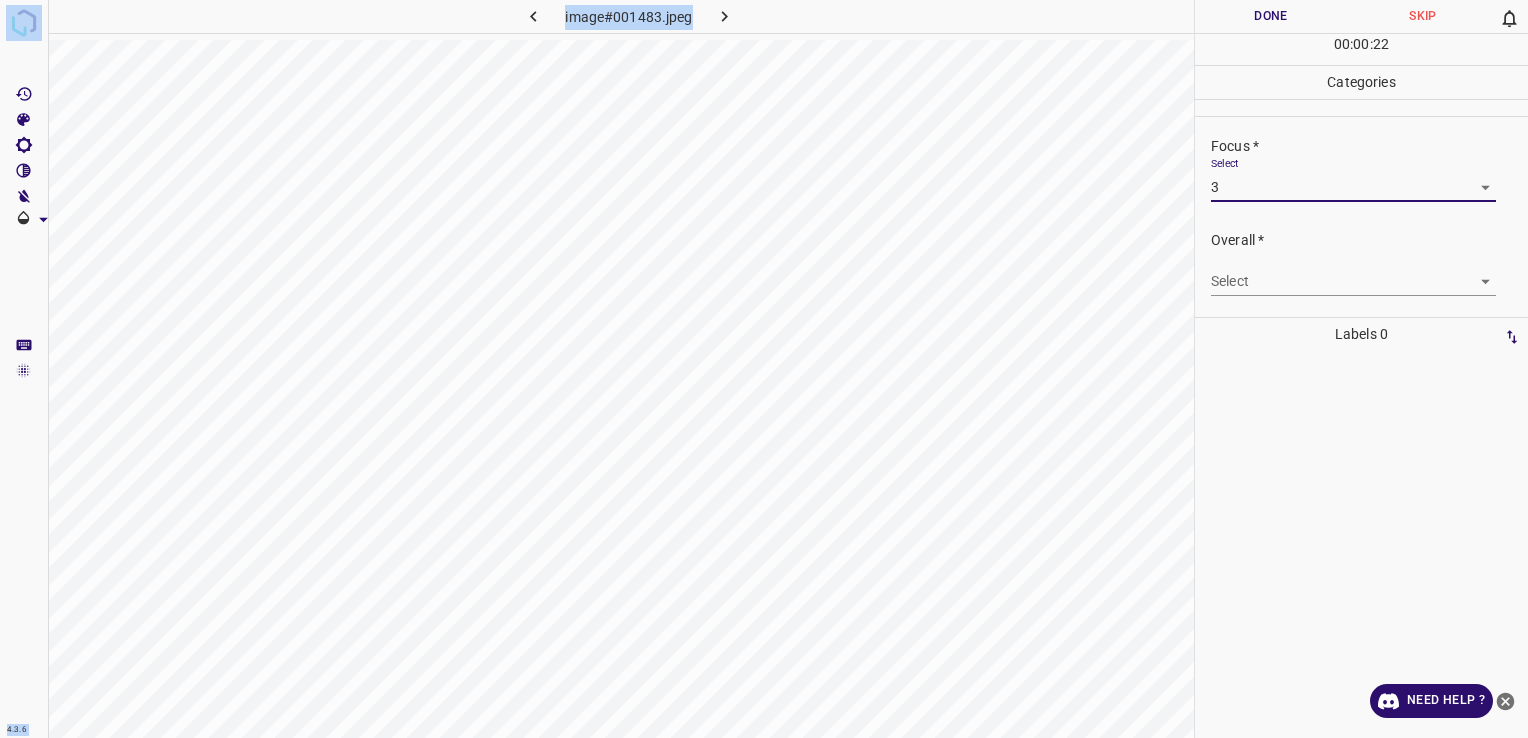 click on "4.3.6  image#001483.jpeg Done Skip 0 00   : 00   : 22   Categories Lighting *  Select 3 3 Focus *  Select 3 3 Overall *  Select ​ Labels   0 Categories 1 Lighting 2 Focus 3 Overall Tools Space Change between modes (Draw & Edit) I Auto labeling R Restore zoom M Zoom in N Zoom out Delete Delete selecte label Filters Z Restore filters X Saturation filter C Brightness filter V Contrast filter B Gray scale filter General O Download Need Help ? - Text - Hide - Delete" at bounding box center [764, 369] 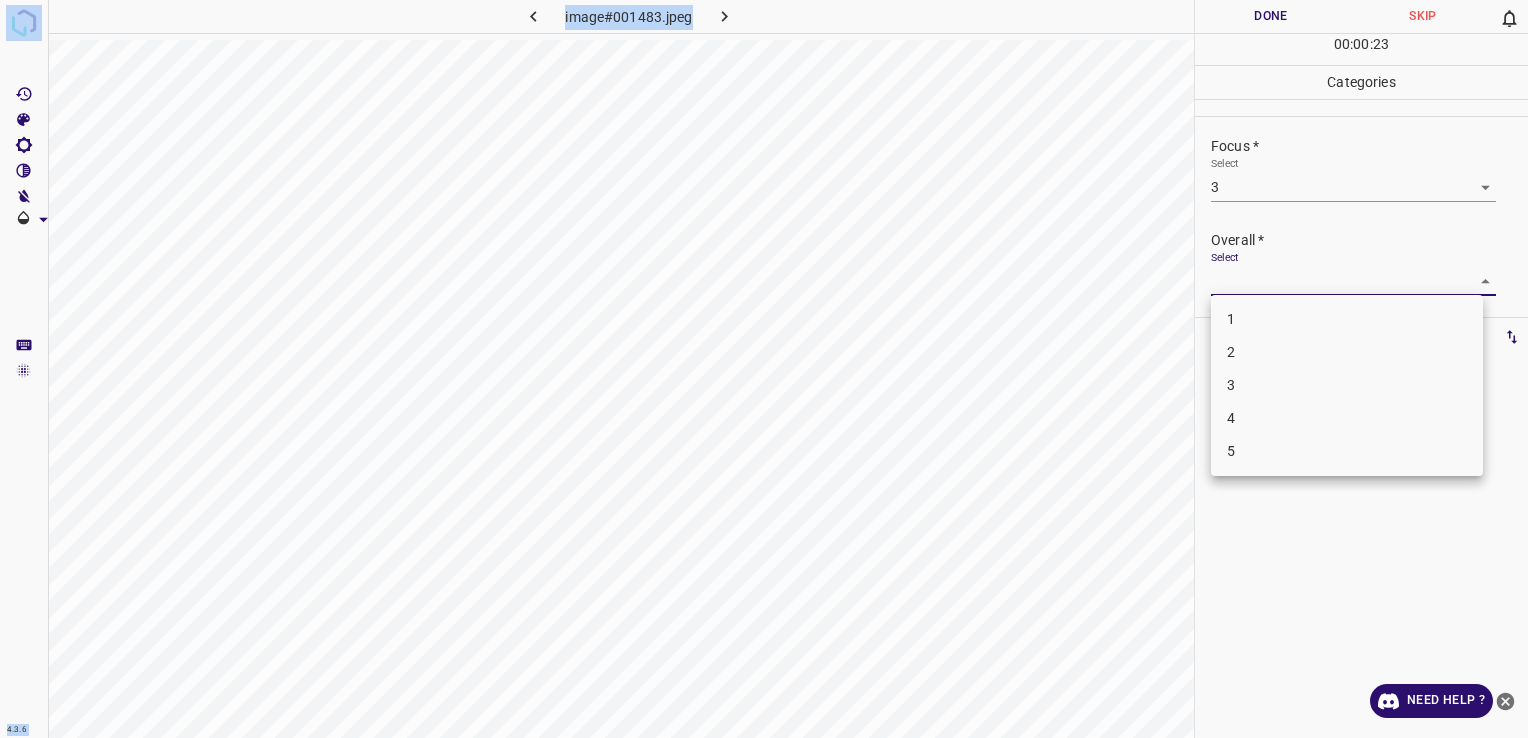 click on "3" at bounding box center (1347, 385) 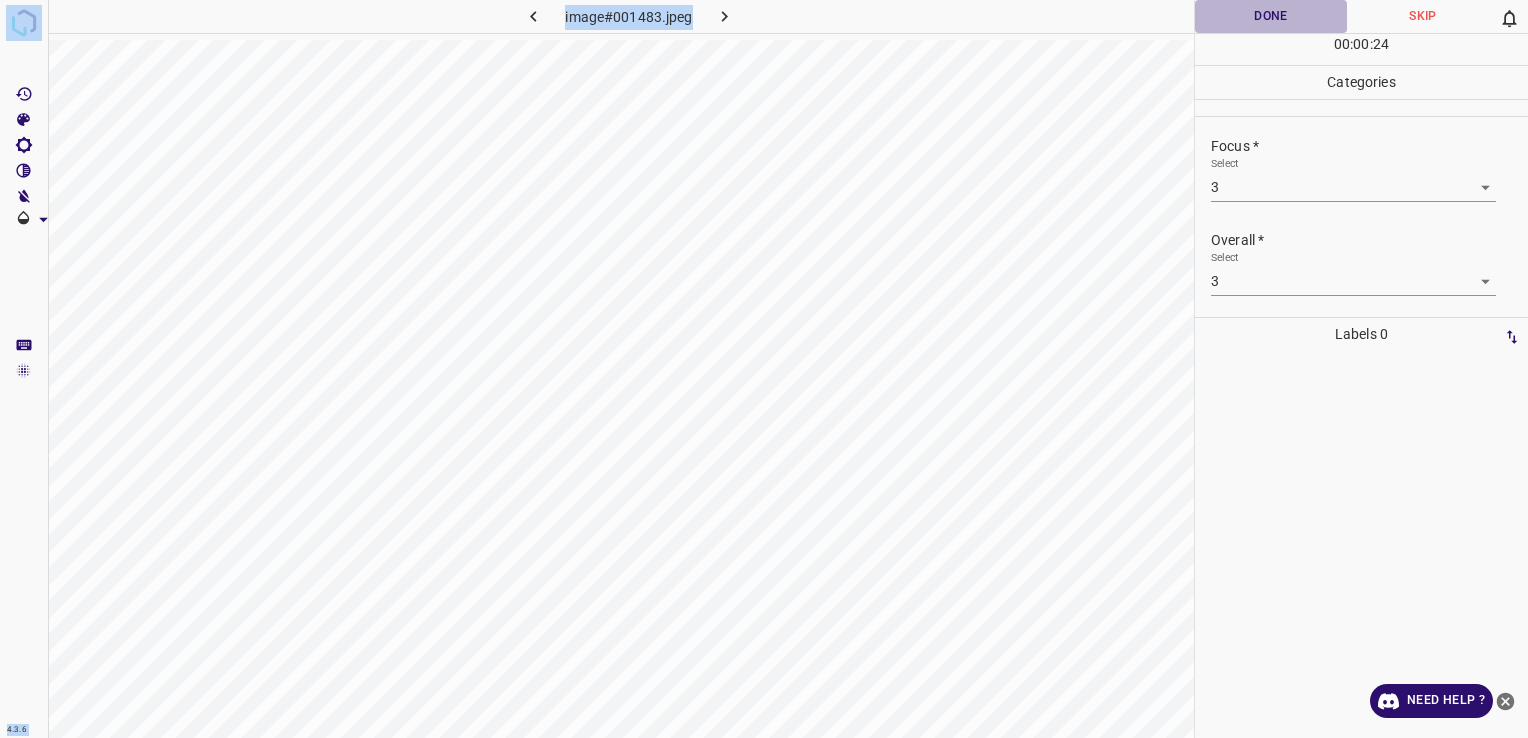 click on "Done" at bounding box center (1271, 16) 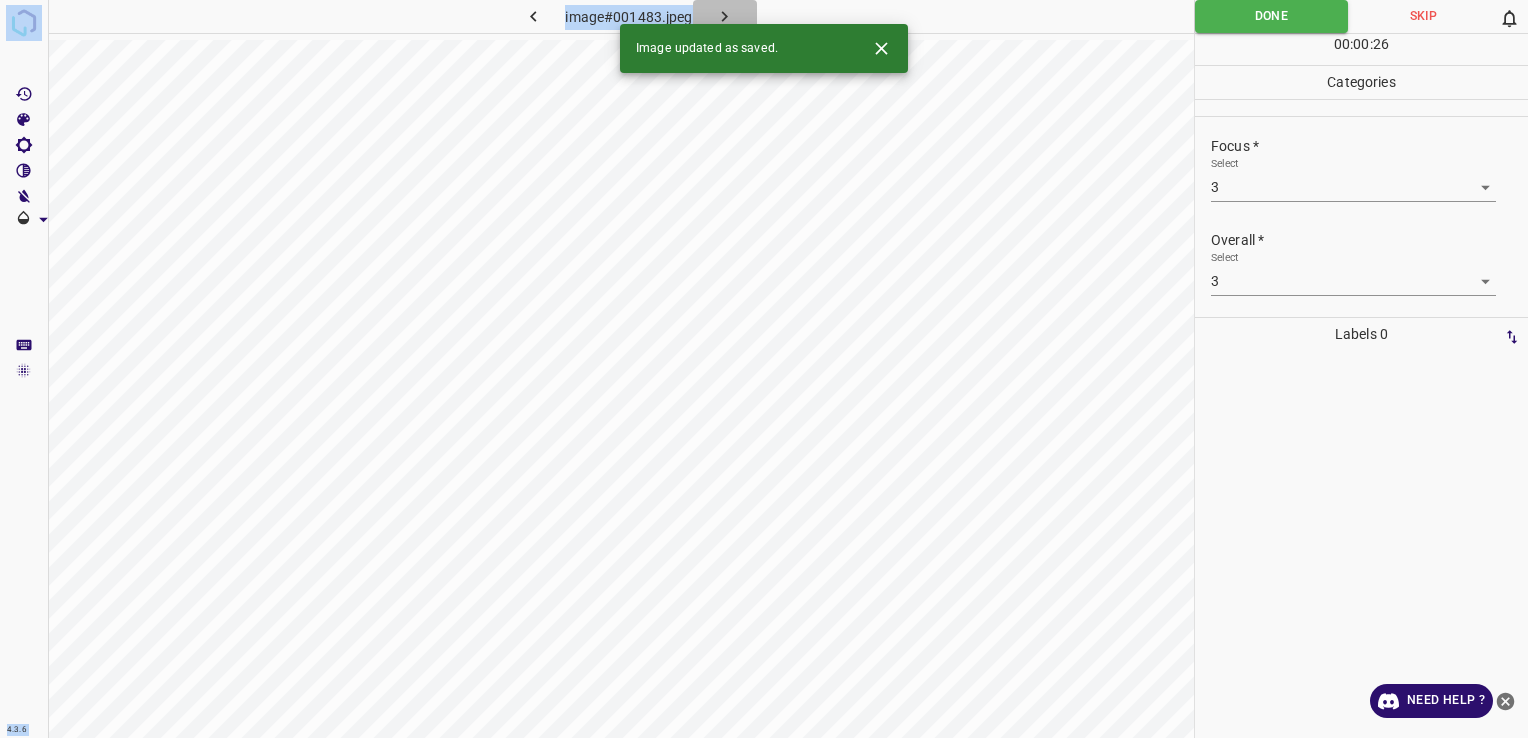 click at bounding box center (725, 16) 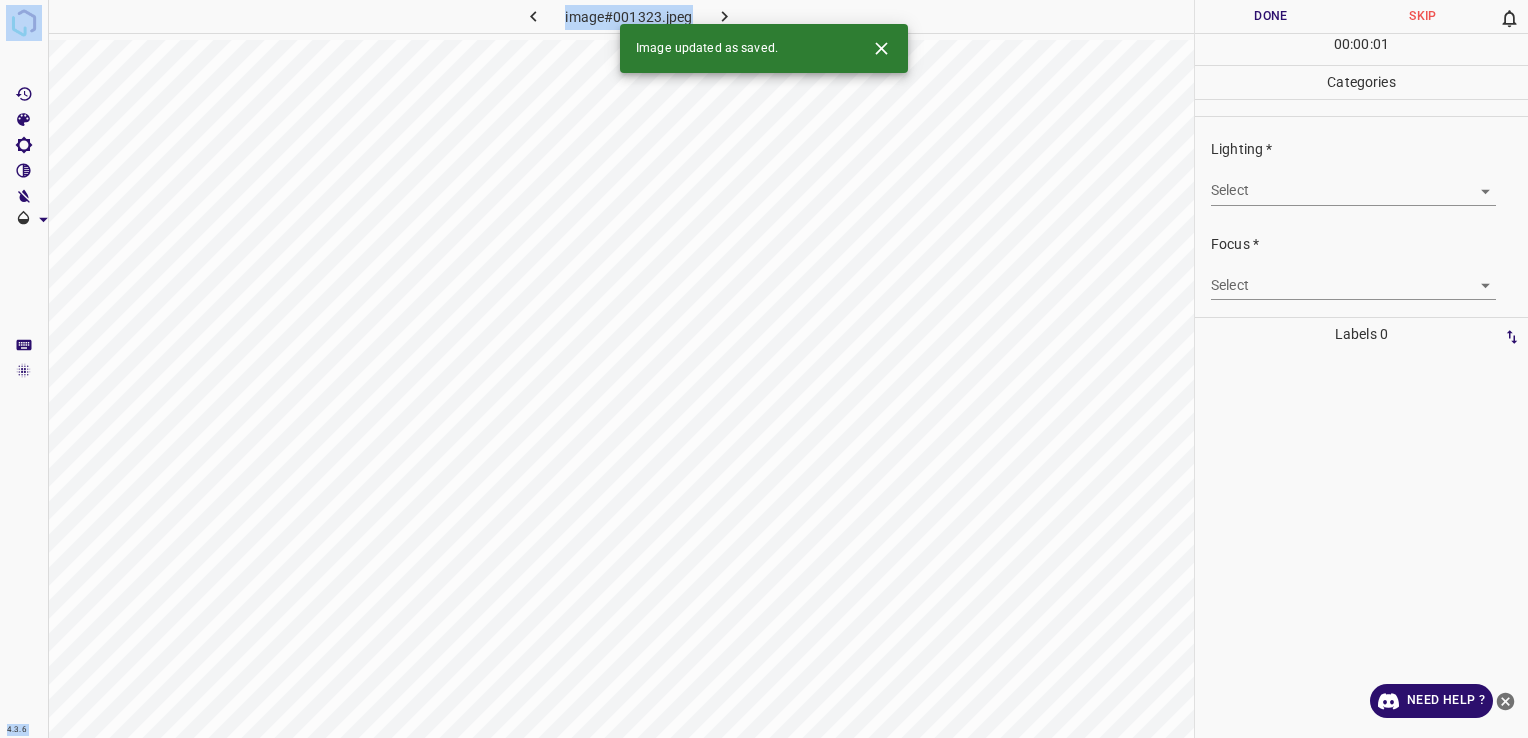click on "4.3.6  image#001323.jpeg Done Skip 0 00   : 00   : 01   Categories Lighting *  Select ​ Focus *  Select ​ Overall *  Select ​ Labels   0 Categories 1 Lighting 2 Focus 3 Overall Tools Space Change between modes (Draw & Edit) I Auto labeling R Restore zoom M Zoom in N Zoom out Delete Delete selecte label Filters Z Restore filters X Saturation filter C Brightness filter V Contrast filter B Gray scale filter General O Download Image updated as saved. Need Help ? - Text - Hide - Delete" at bounding box center (764, 369) 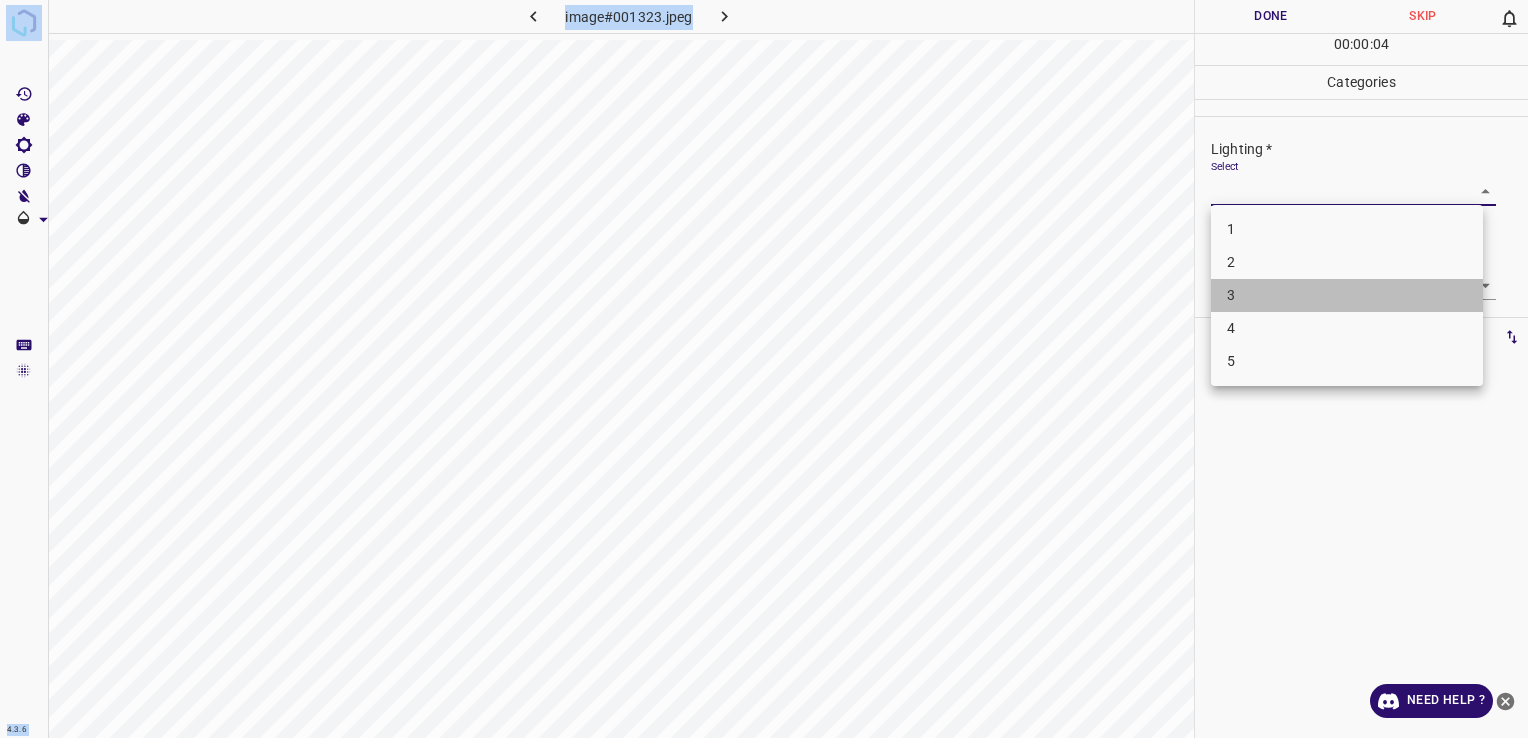 click on "3" at bounding box center [1347, 295] 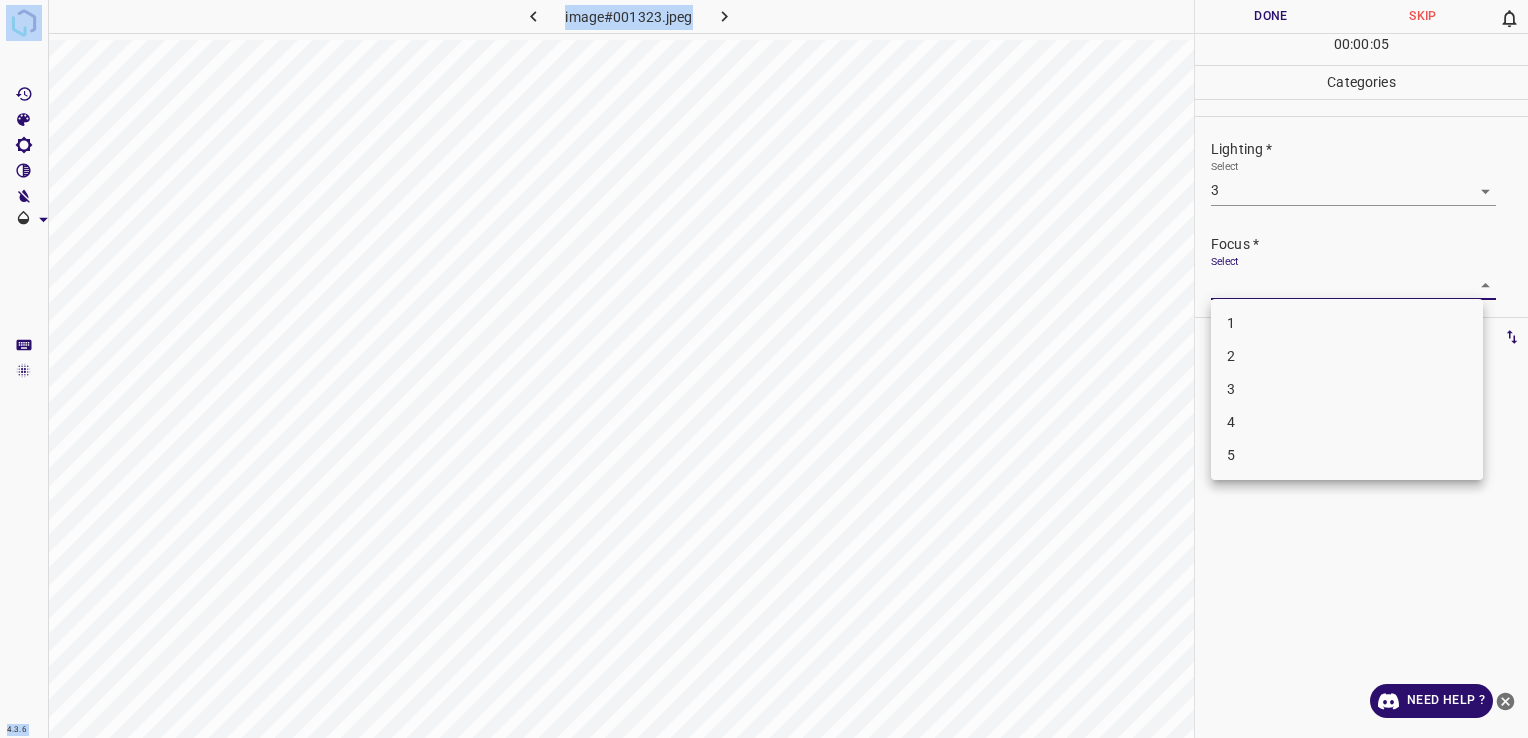 click on "4.3.6  image#001323.jpeg Done Skip 0 00   : 00   : 05   Categories Lighting *  Select 3 3 Focus *  Select ​ Overall *  Select ​ Labels   0 Categories 1 Lighting 2 Focus 3 Overall Tools Space Change between modes (Draw & Edit) I Auto labeling R Restore zoom M Zoom in N Zoom out Delete Delete selecte label Filters Z Restore filters X Saturation filter C Brightness filter V Contrast filter B Gray scale filter General O Download Need Help ? - Text - Hide - Delete 1 2 3 4 5" at bounding box center [764, 369] 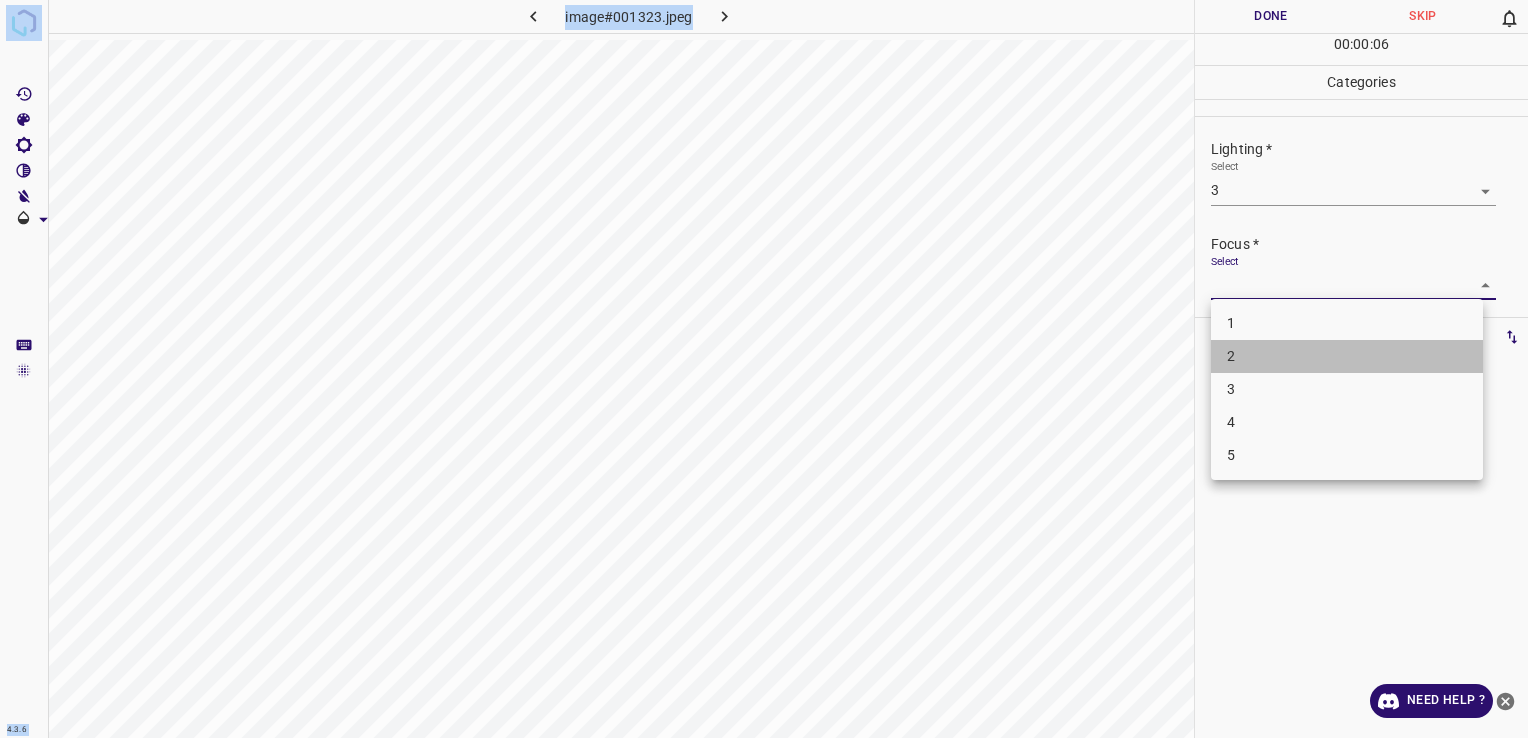 click on "2" at bounding box center (1347, 356) 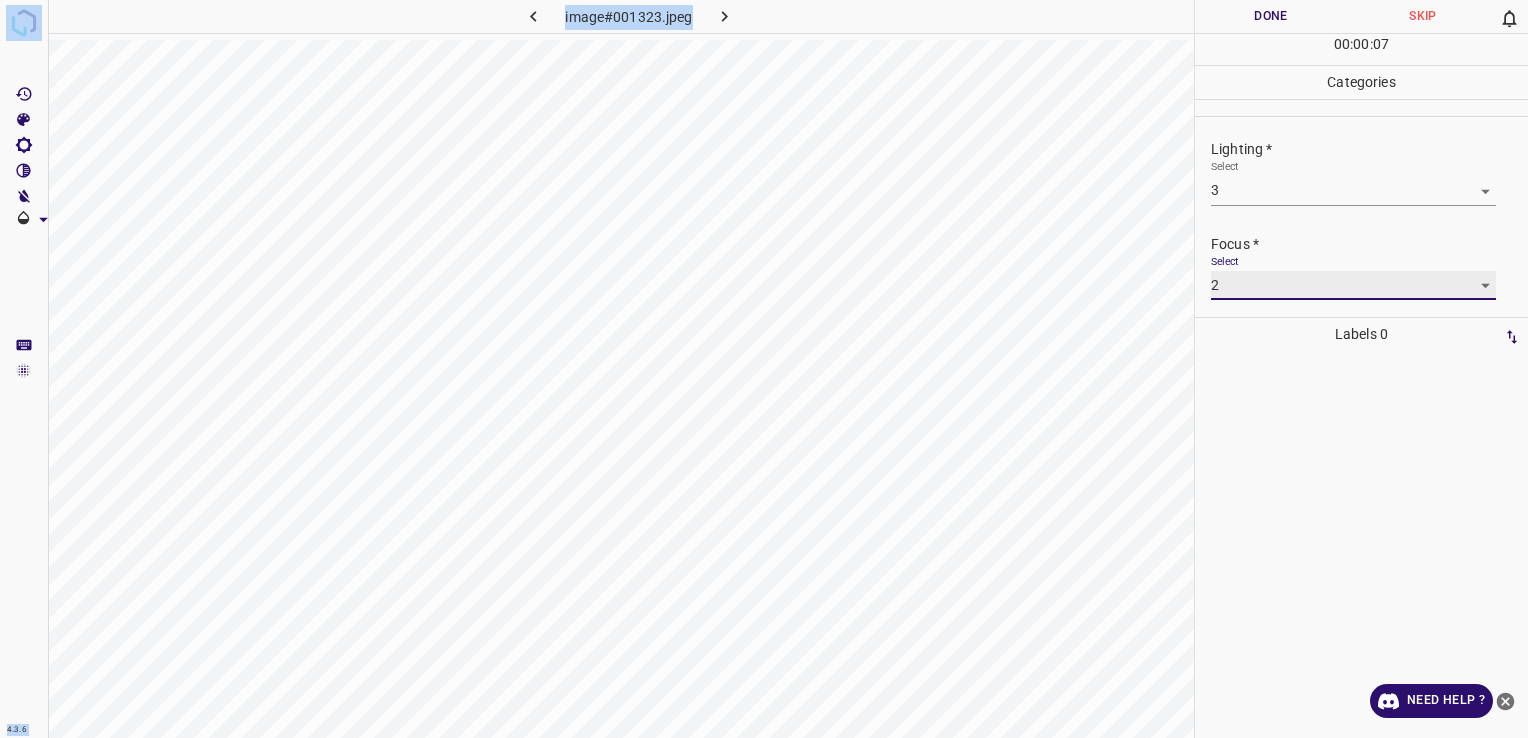 scroll, scrollTop: 98, scrollLeft: 0, axis: vertical 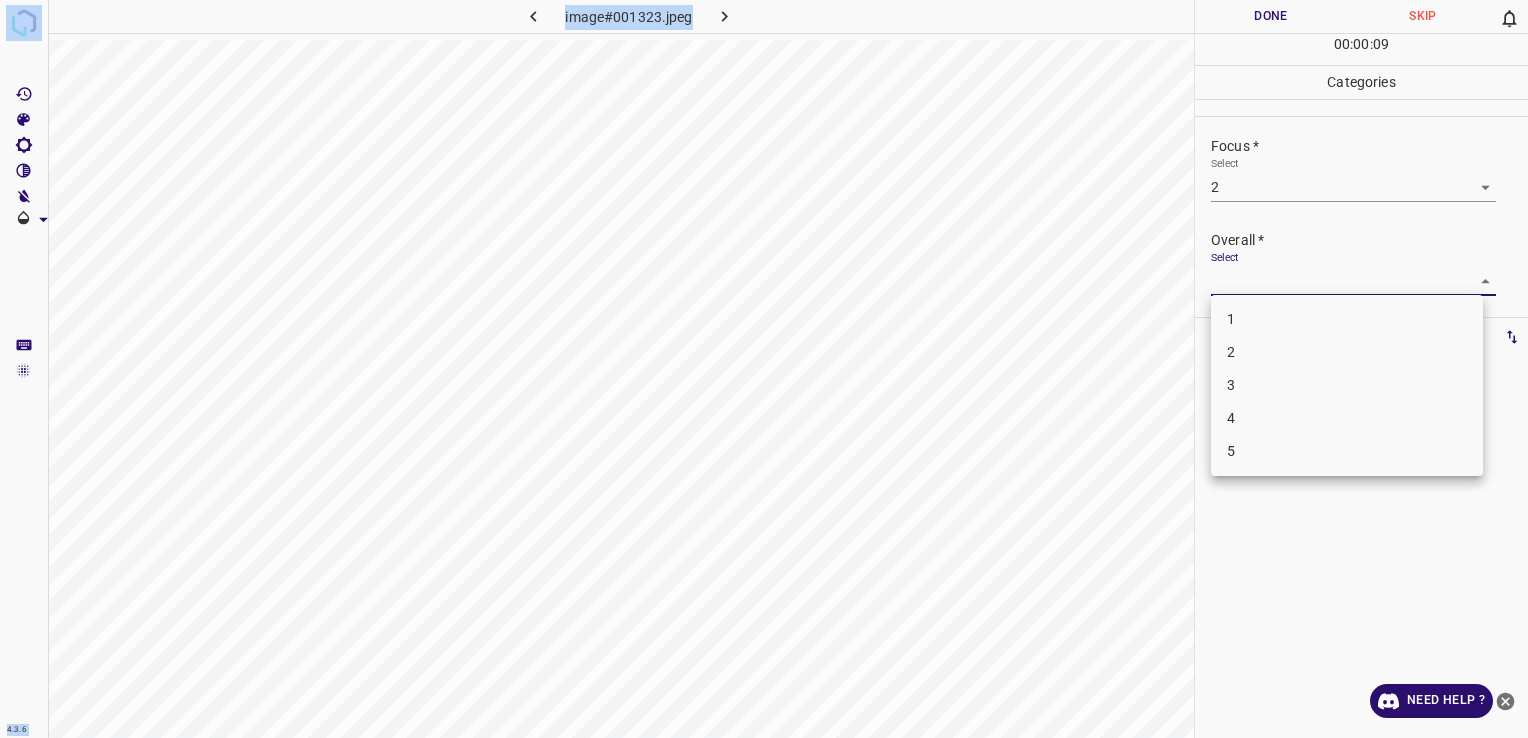 drag, startPoint x: 1443, startPoint y: 268, endPoint x: 1431, endPoint y: 374, distance: 106.677086 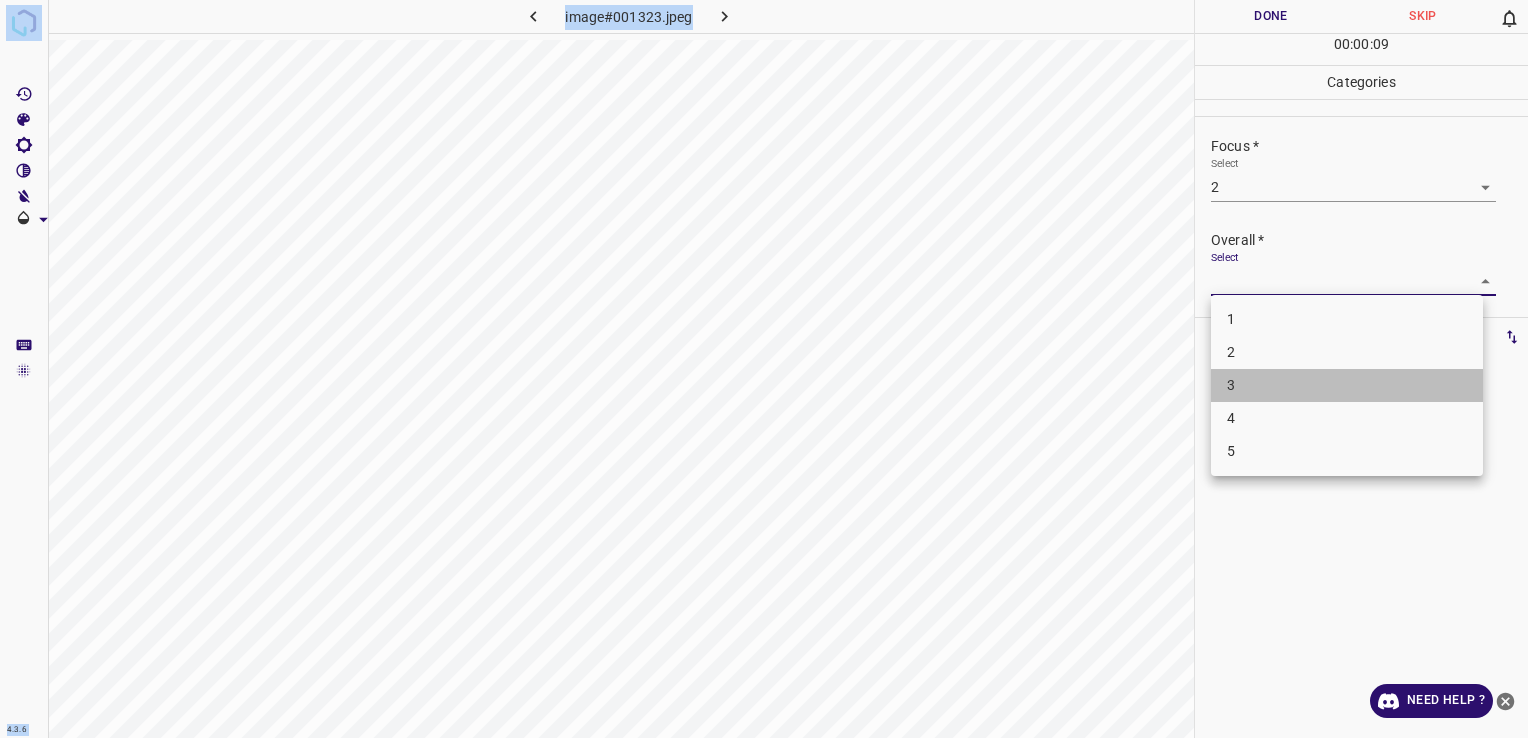 click on "3" at bounding box center [1347, 385] 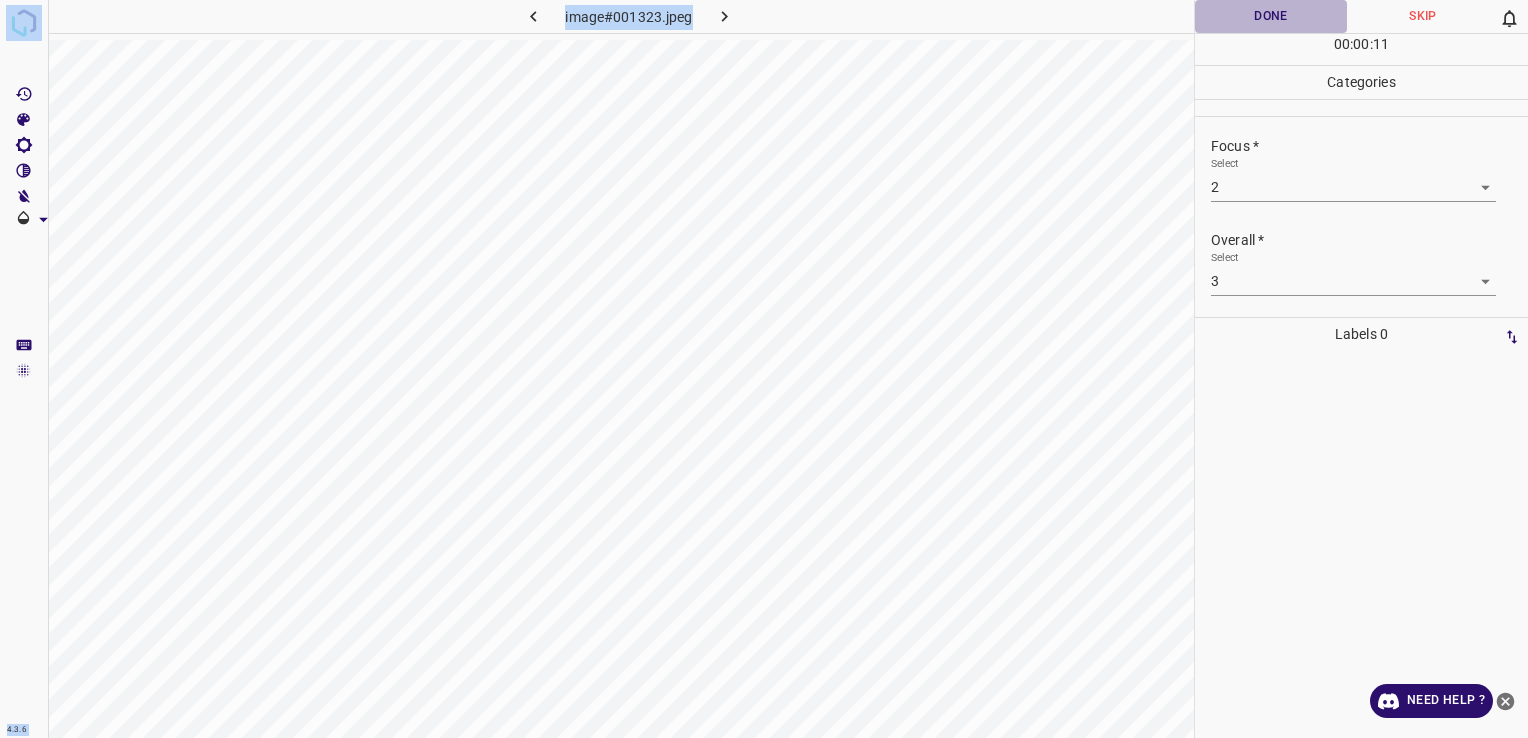 click on "Done" at bounding box center (1271, 16) 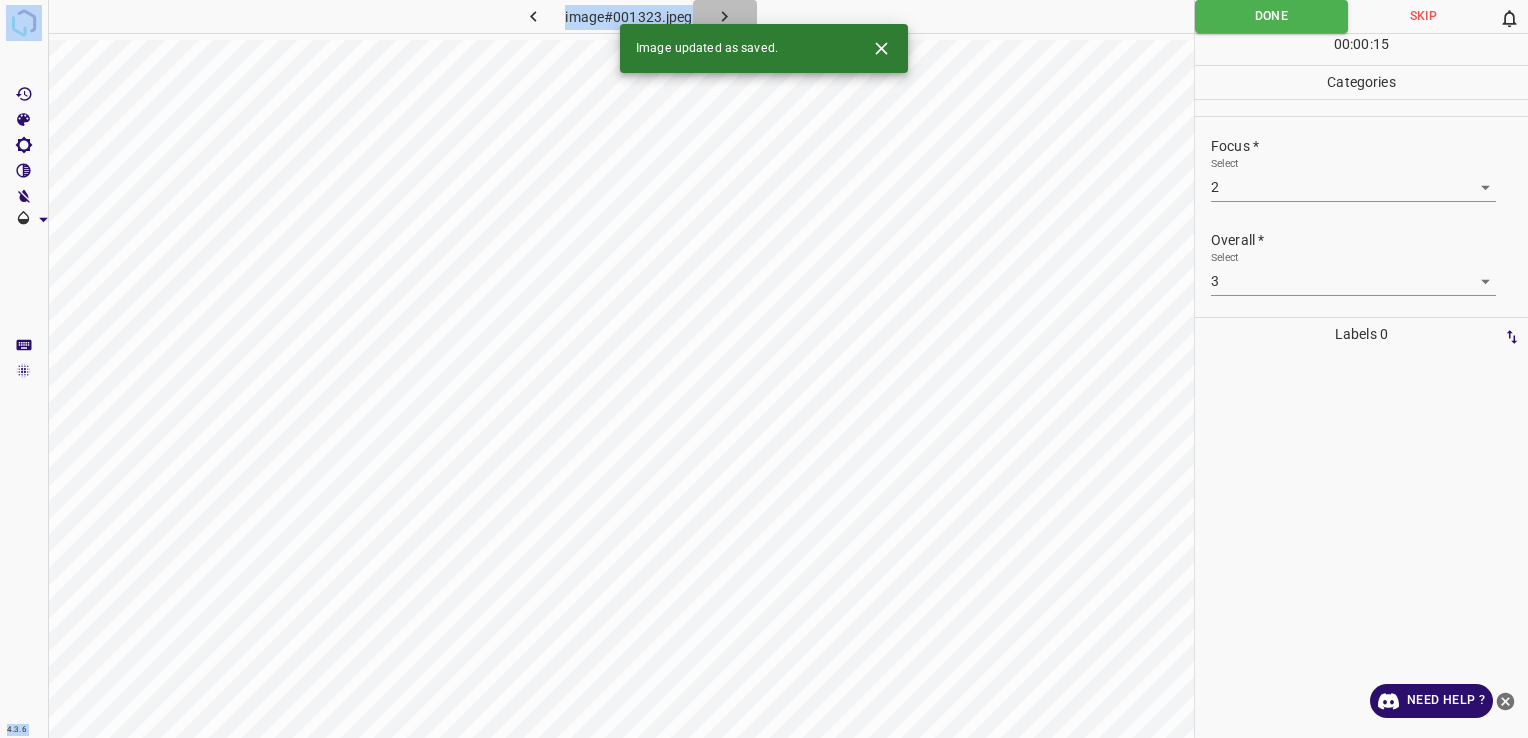 click 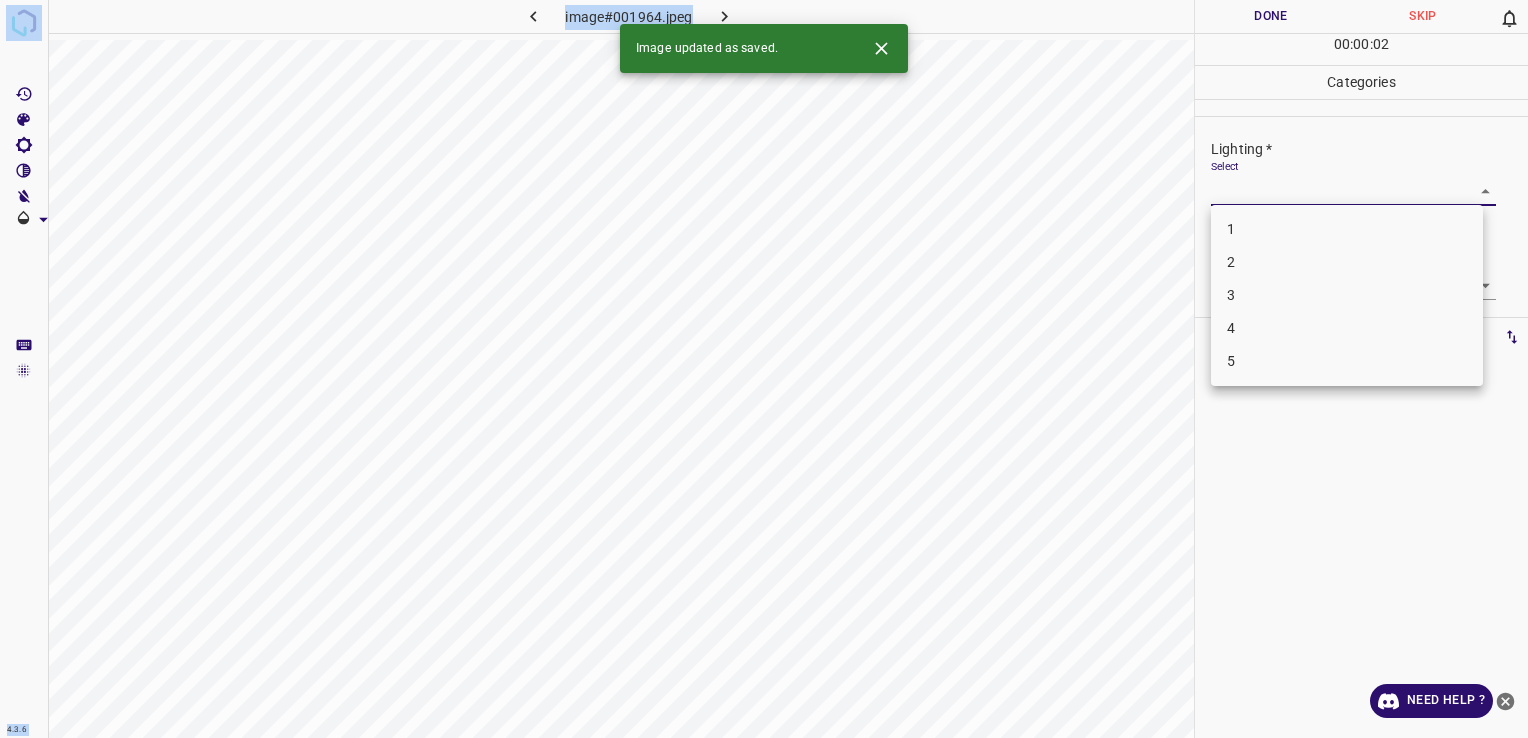 click on "4.3.6  image#001964.jpeg Done Skip 0 00   : 00   : 02   Categories Lighting *  Select ​ Focus *  Select ​ Overall *  Select ​ Labels   0 Categories 1 Lighting 2 Focus 3 Overall Tools Space Change between modes (Draw & Edit) I Auto labeling R Restore zoom M Zoom in N Zoom out Delete Delete selecte label Filters Z Restore filters X Saturation filter C Brightness filter V Contrast filter B Gray scale filter General O Download Image updated as saved. Need Help ? - Text - Hide - Delete 1 2 3 4 5" at bounding box center [764, 369] 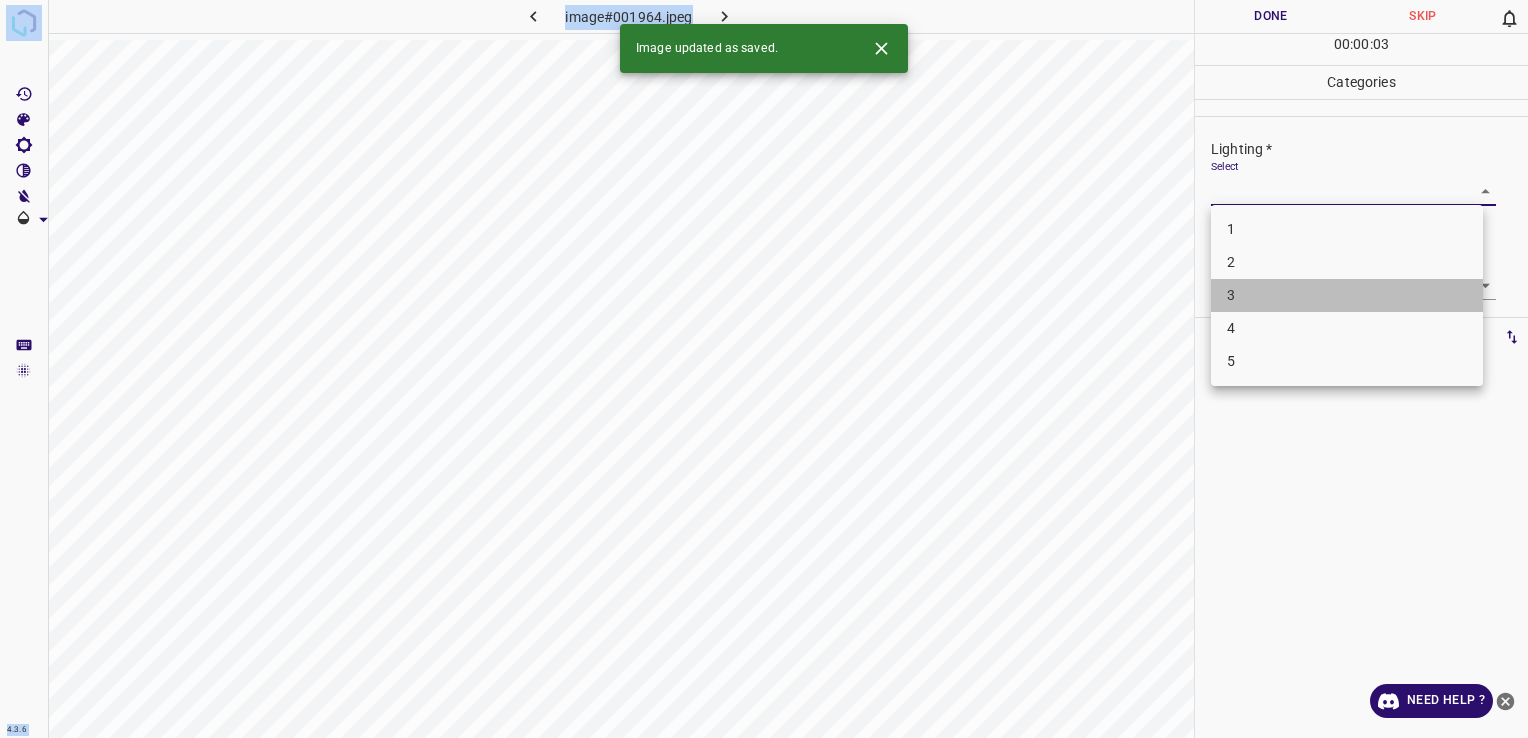 click on "3" at bounding box center (1347, 295) 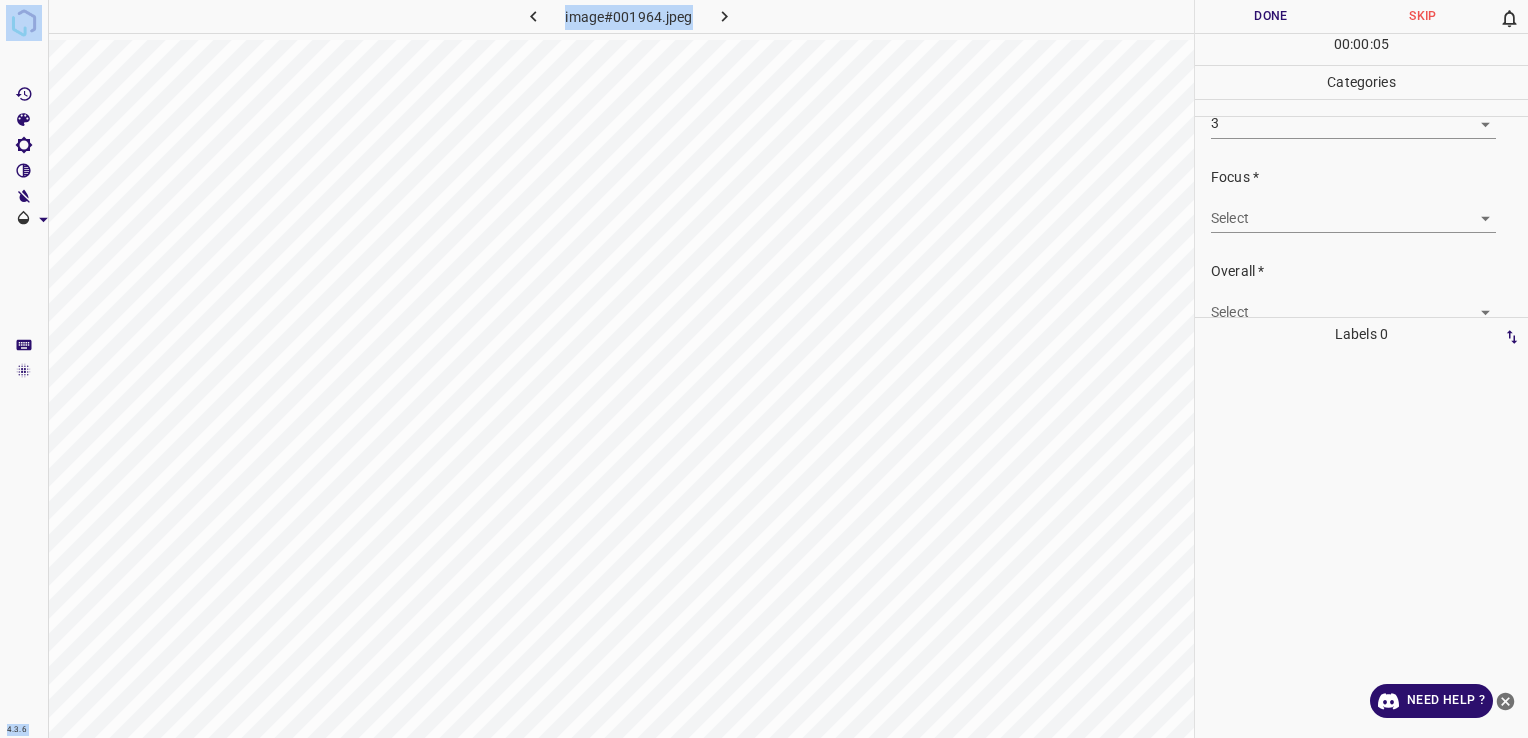 scroll, scrollTop: 98, scrollLeft: 0, axis: vertical 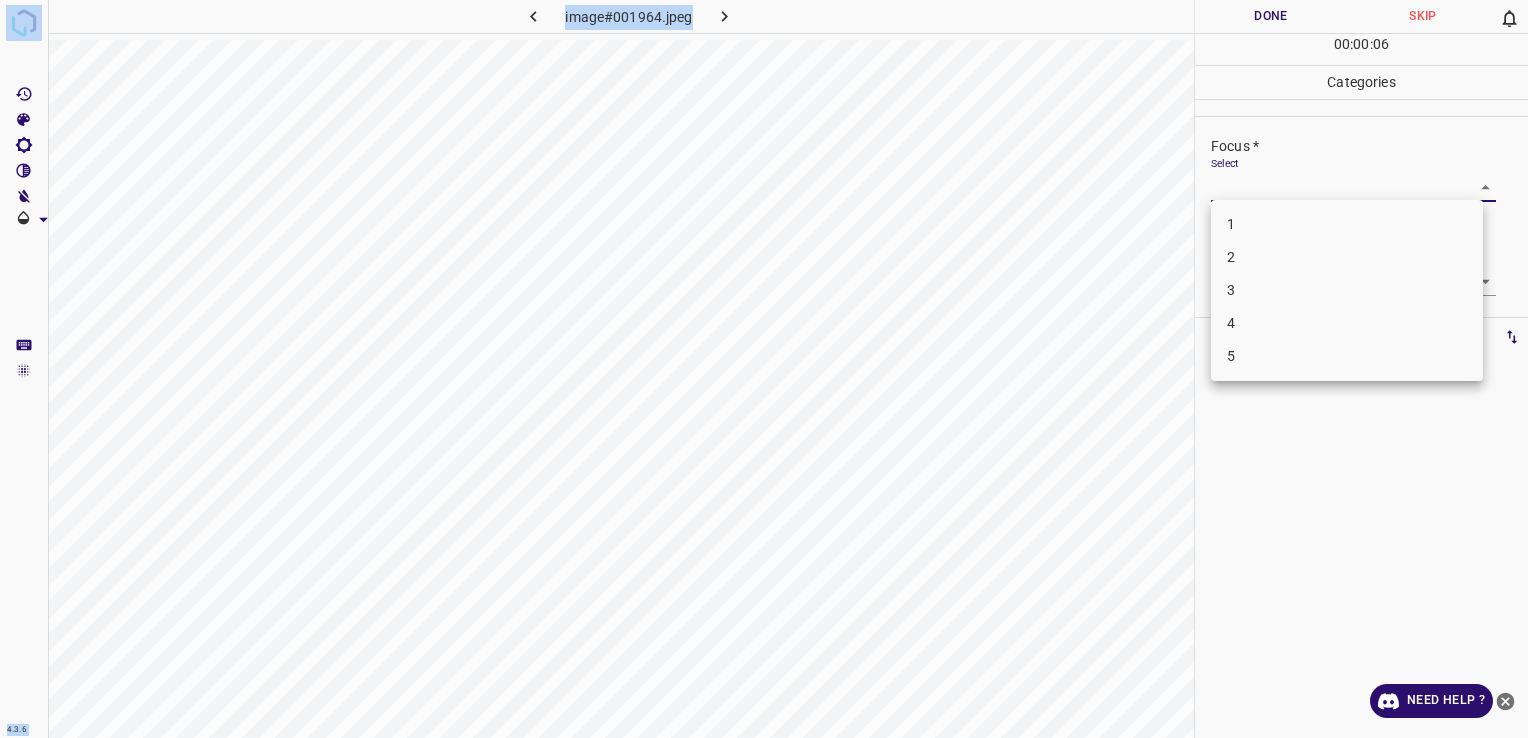 click on "4.3.6  image#001964.jpeg Done Skip 0 00   : 00   : 06   Categories Lighting *  Select 3 3 Focus *  Select ​ Overall *  Select ​ Labels   0 Categories 1 Lighting 2 Focus 3 Overall Tools Space Change between modes (Draw & Edit) I Auto labeling R Restore zoom M Zoom in N Zoom out Delete Delete selecte label Filters Z Restore filters X Saturation filter C Brightness filter V Contrast filter B Gray scale filter General O Download Need Help ? - Text - Hide - Delete 1 2 3 4 5" at bounding box center [764, 369] 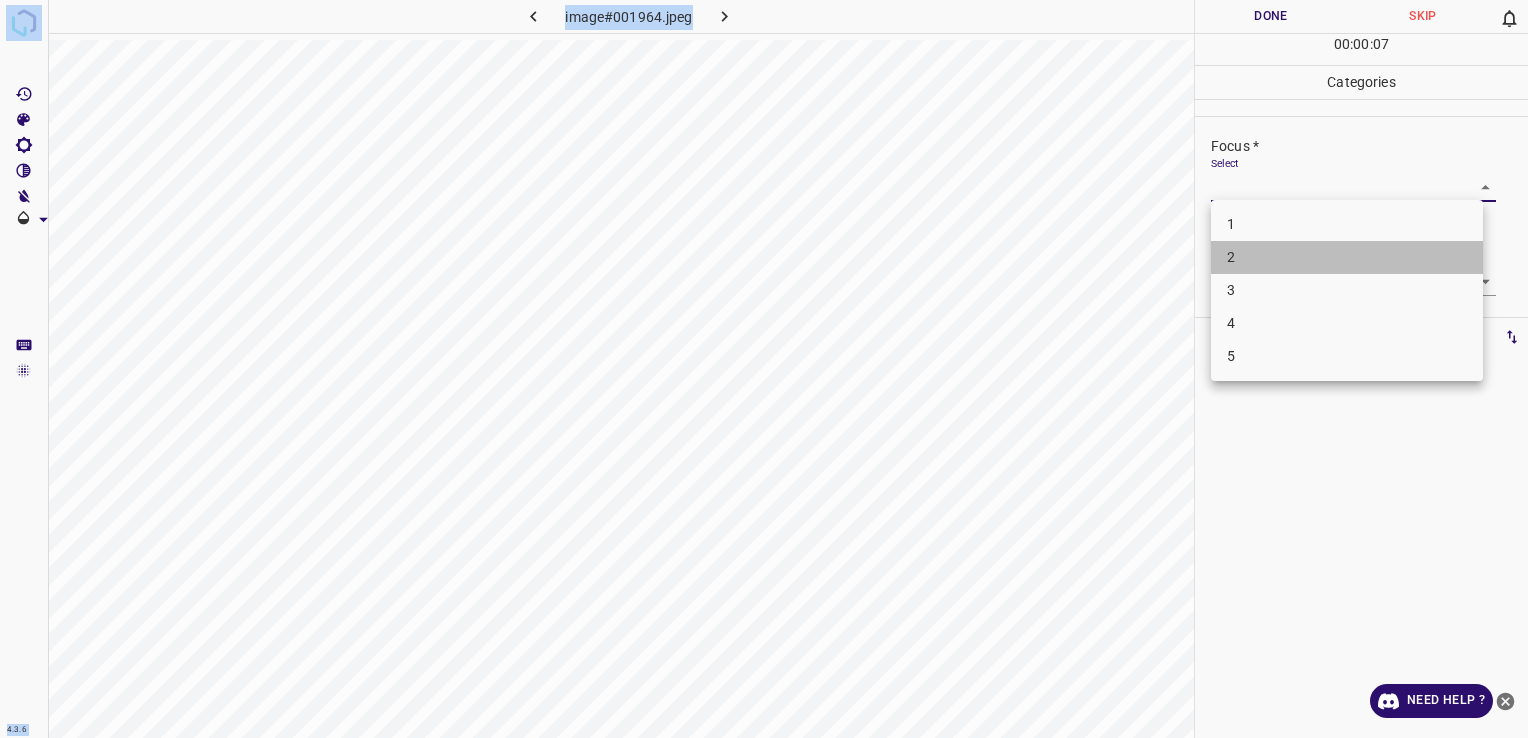 click on "2" at bounding box center (1347, 257) 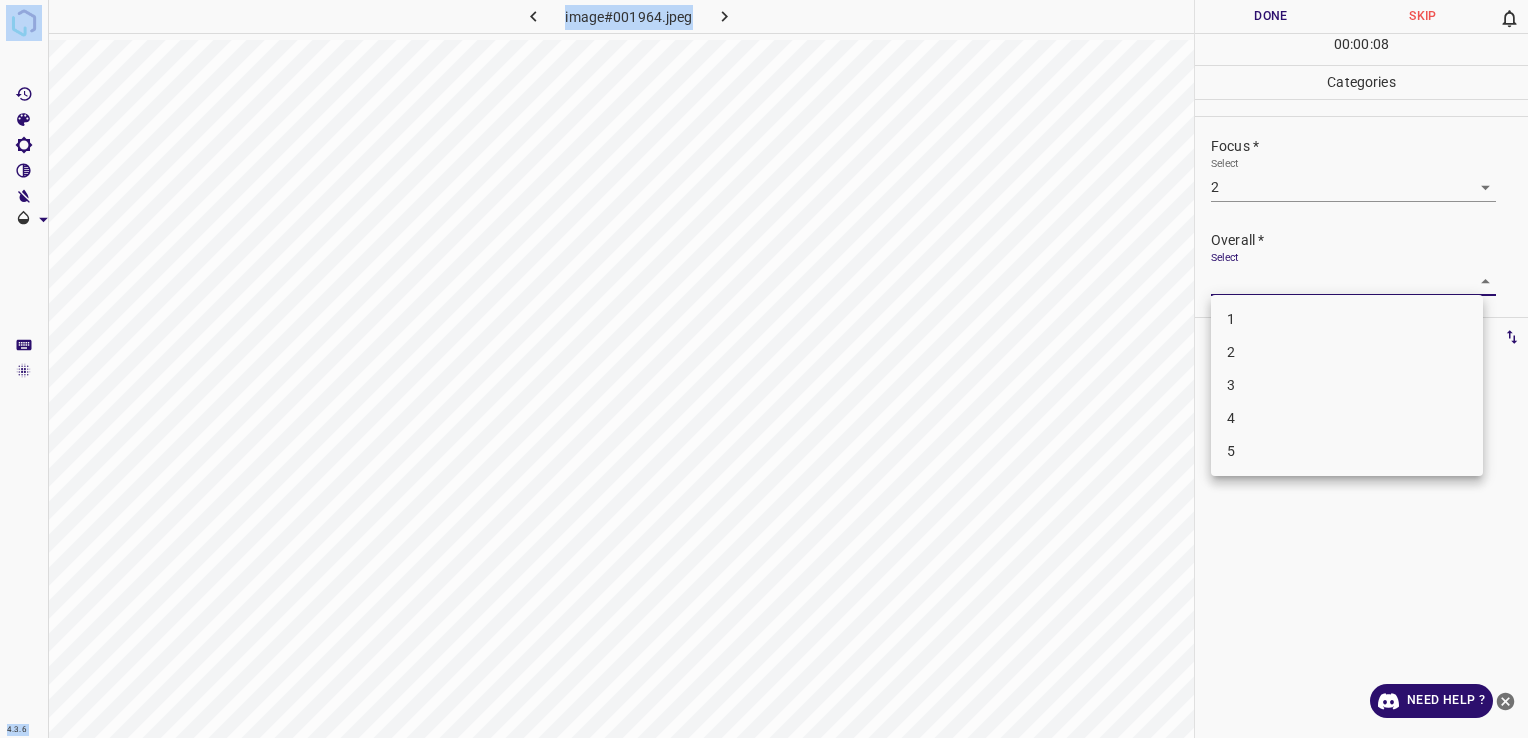 drag, startPoint x: 1386, startPoint y: 279, endPoint x: 1390, endPoint y: 402, distance: 123.065025 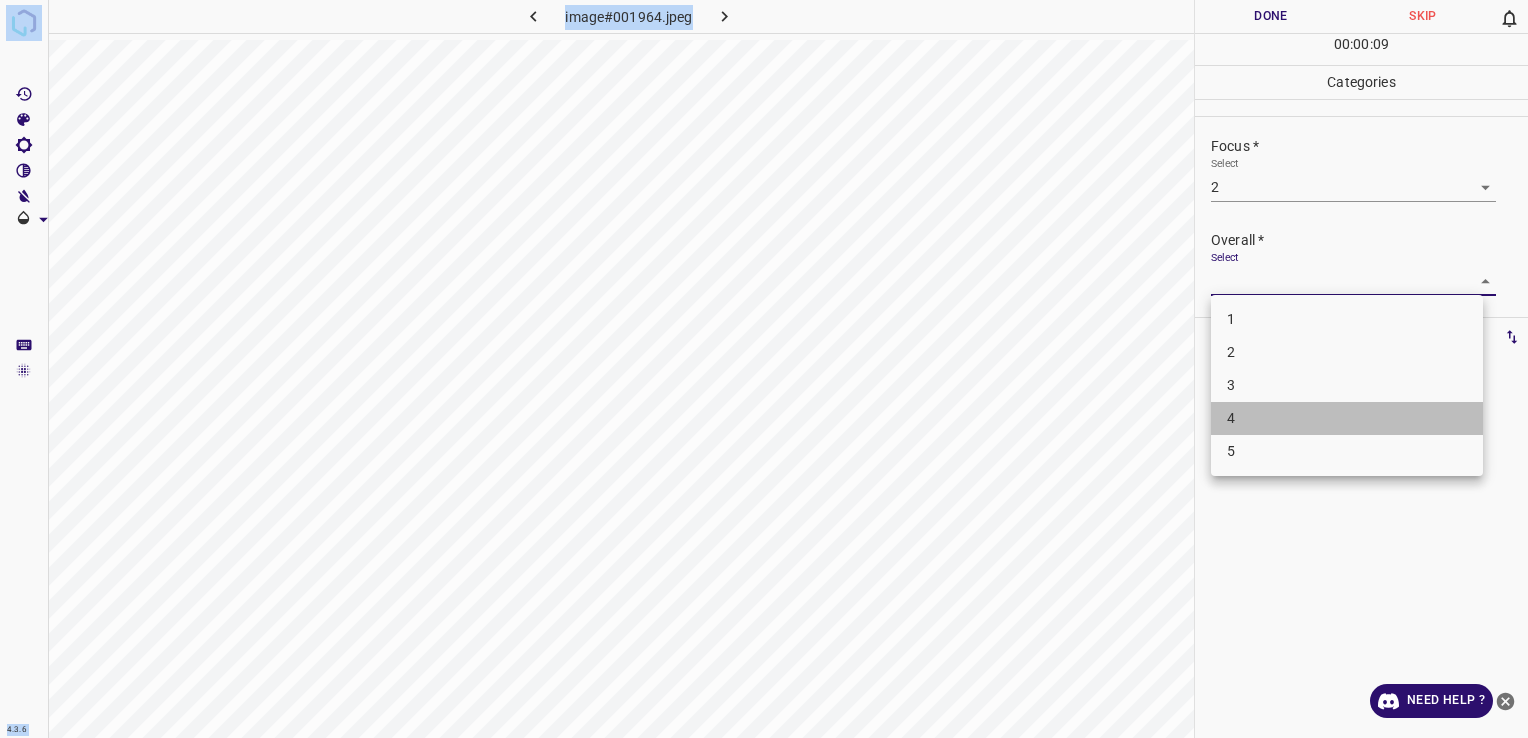 click on "4" at bounding box center [1347, 418] 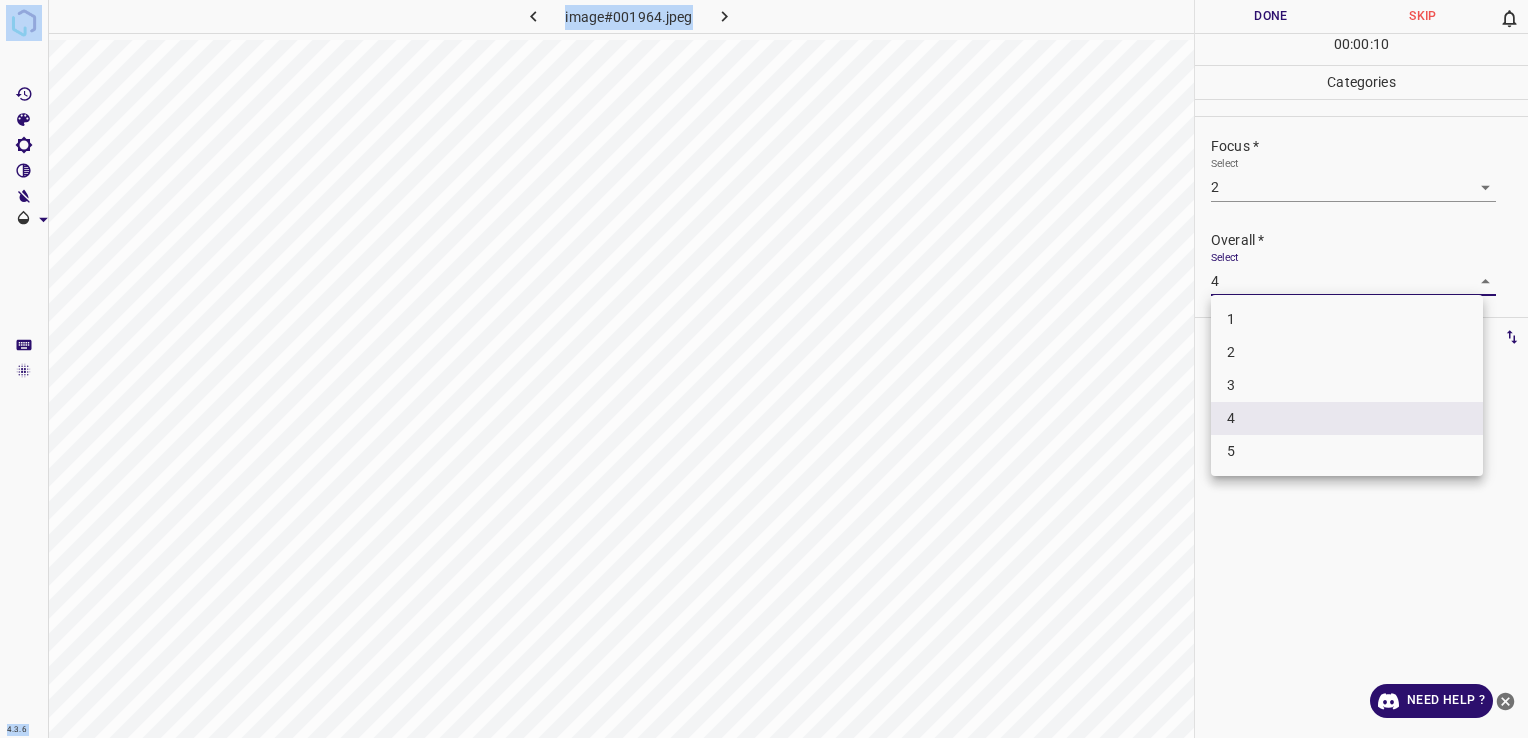 drag, startPoint x: 1328, startPoint y: 280, endPoint x: 1328, endPoint y: 390, distance: 110 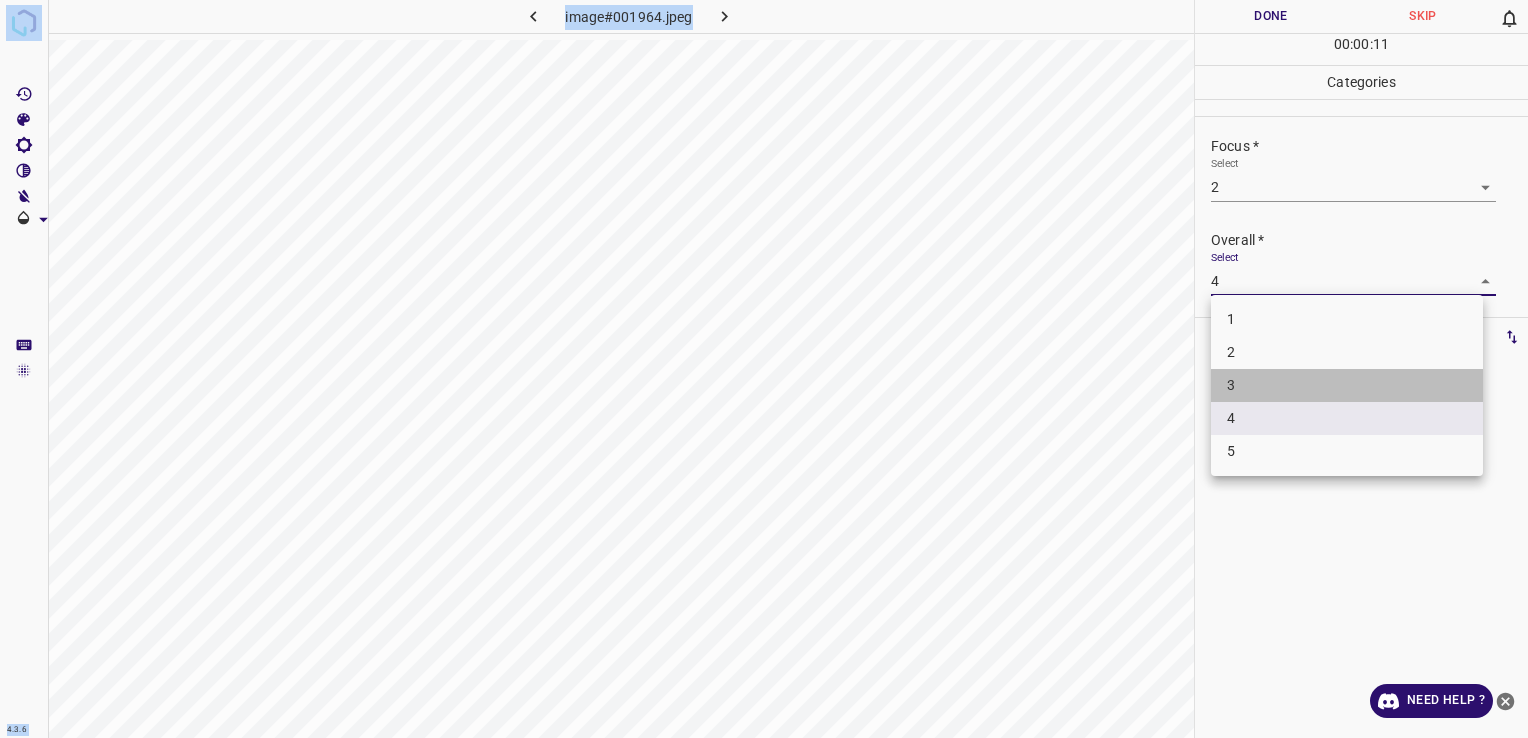click on "3" at bounding box center (1347, 385) 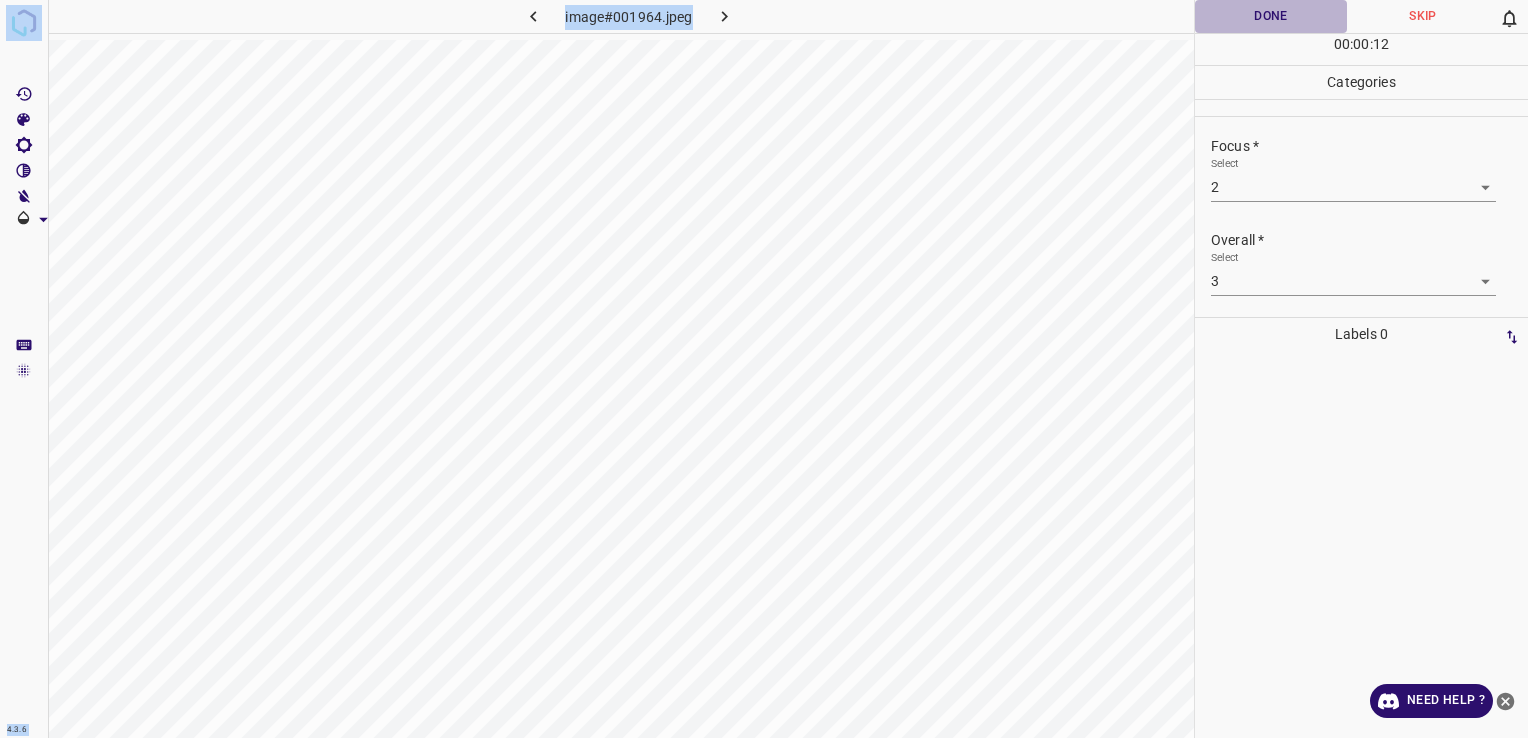 click on "Done" at bounding box center (1271, 16) 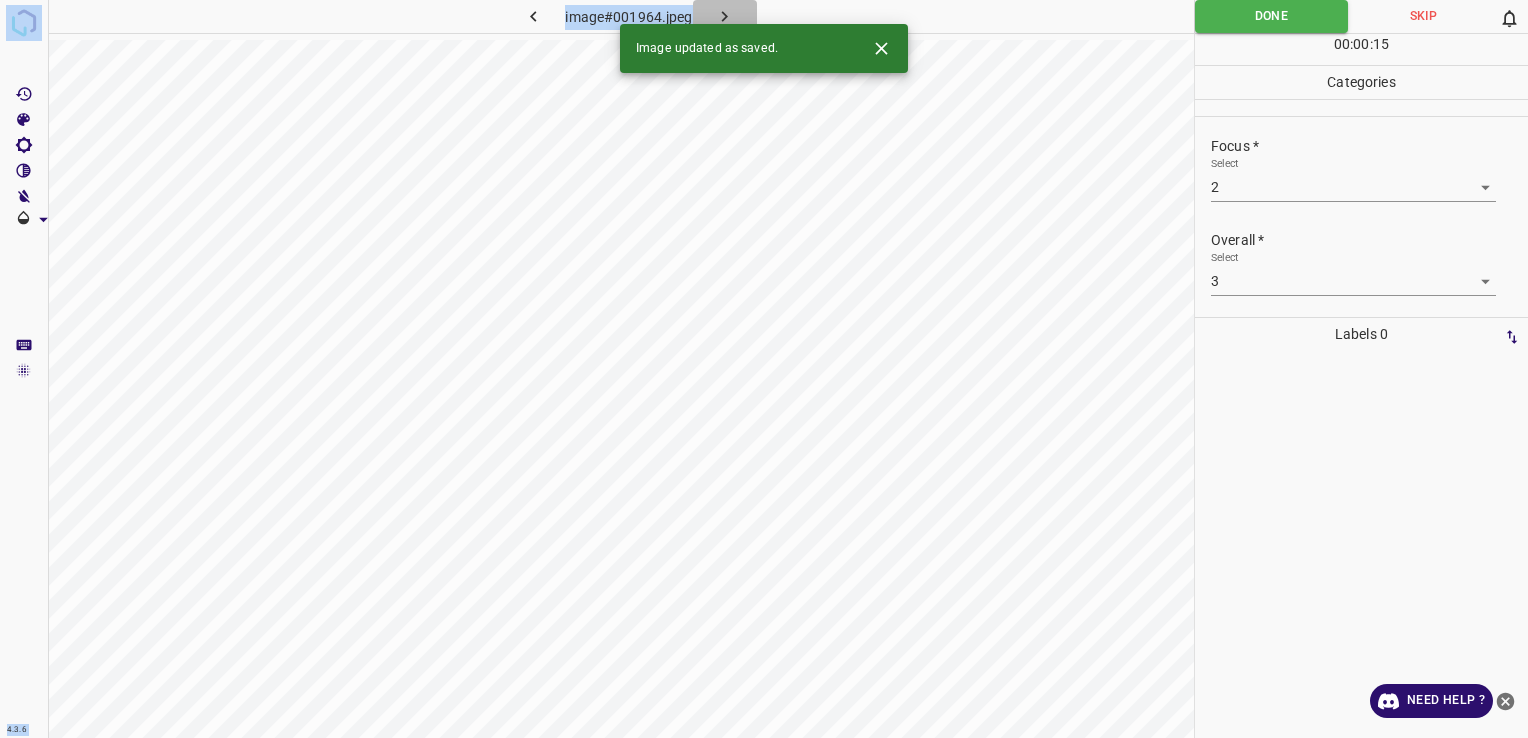 click at bounding box center (725, 16) 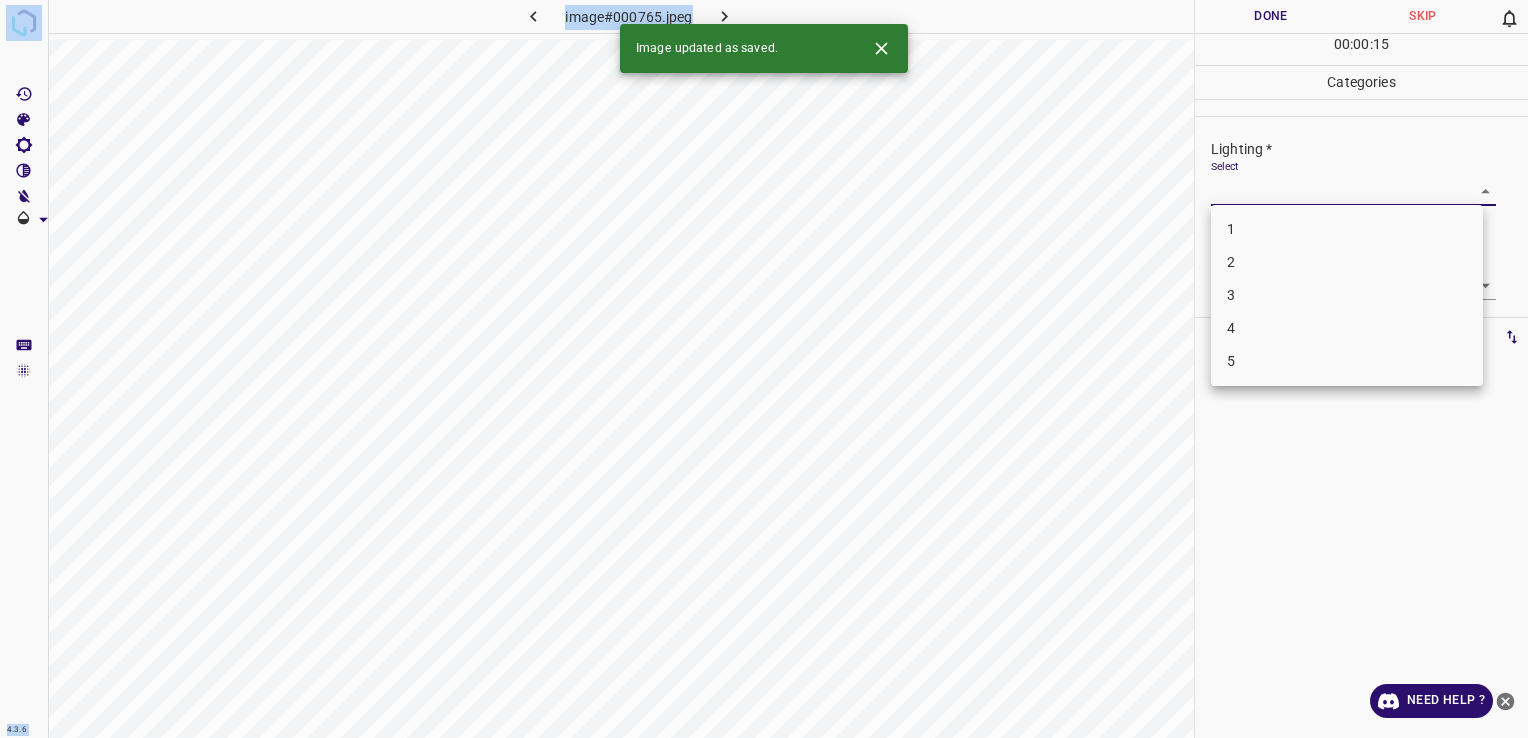 click on "4.3.6  image#000765.jpeg Done Skip 0 00   : 00   : 15   Categories Lighting *  Select ​ Focus *  Select ​ Overall *  Select ​ Labels   0 Categories 1 Lighting 2 Focus 3 Overall Tools Space Change between modes (Draw & Edit) I Auto labeling R Restore zoom M Zoom in N Zoom out Delete Delete selecte label Filters Z Restore filters X Saturation filter C Brightness filter V Contrast filter B Gray scale filter General O Download Image updated as saved. Need Help ? - Text - Hide - Delete 1 2 3 4 5" at bounding box center [764, 369] 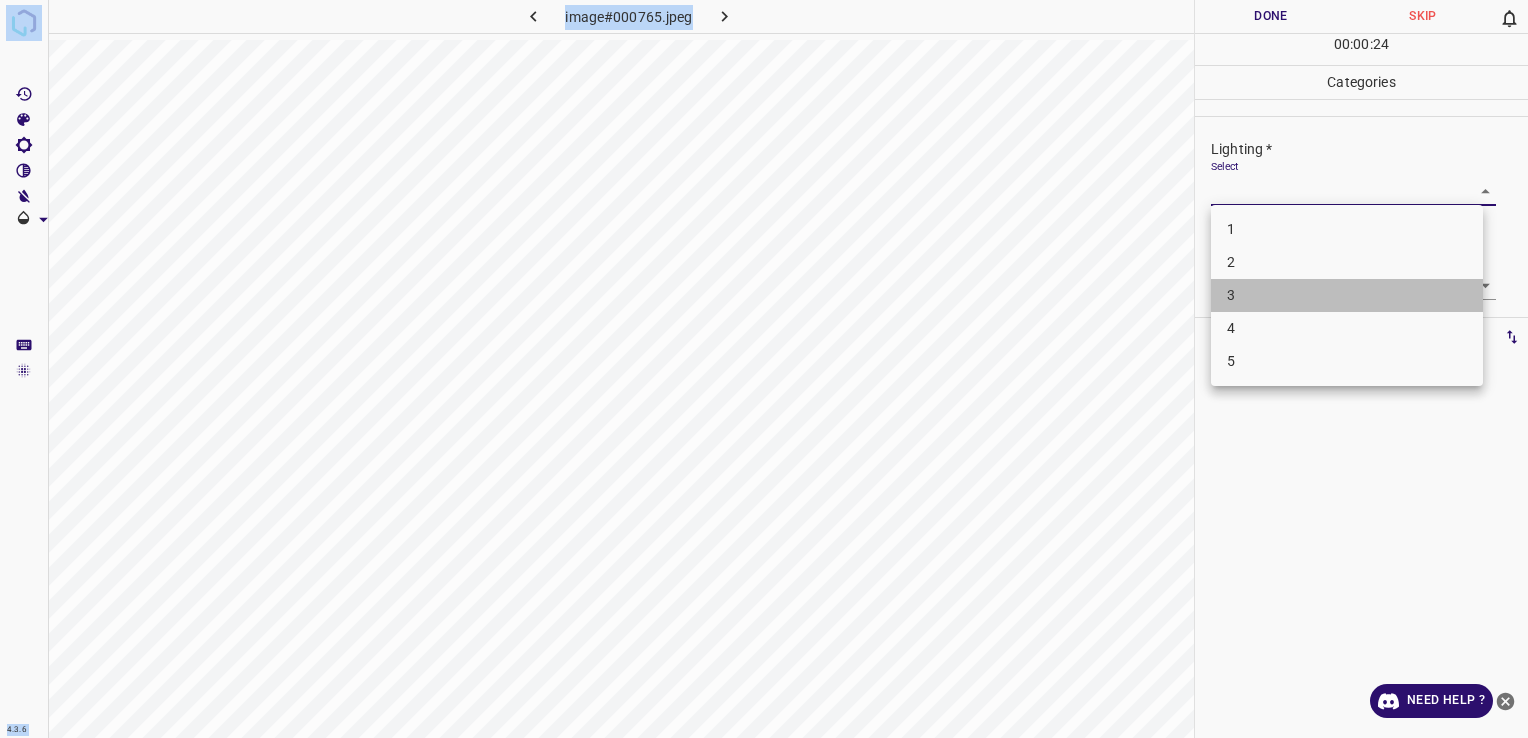 click on "3" at bounding box center (1347, 295) 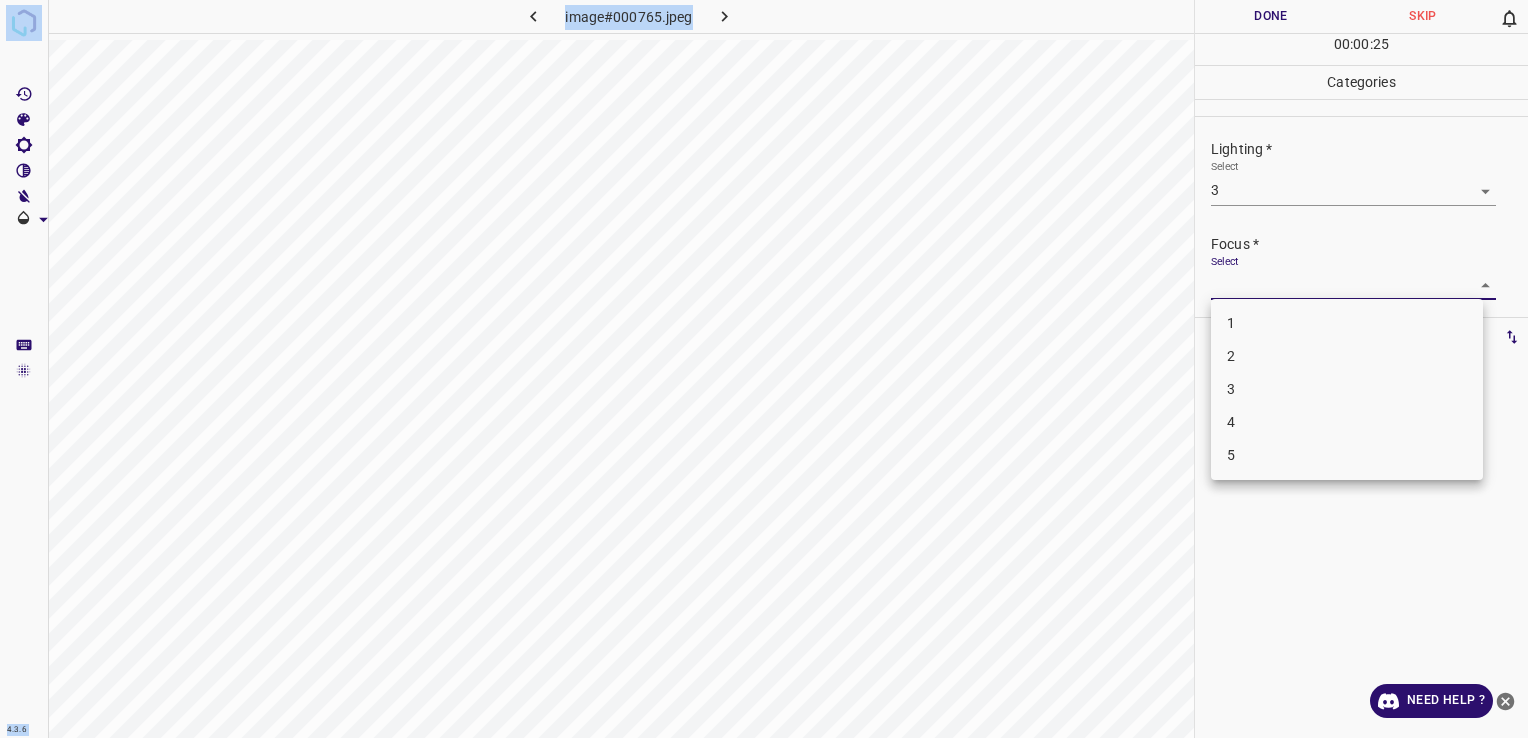 click on "4.3.6  image#000765.jpeg Done Skip 0 00   : 00   : 25   Categories Lighting *  Select 3 3 Focus *  Select ​ Overall *  Select ​ Labels   0 Categories 1 Lighting 2 Focus 3 Overall Tools Space Change between modes (Draw & Edit) I Auto labeling R Restore zoom M Zoom in N Zoom out Delete Delete selecte label Filters Z Restore filters X Saturation filter C Brightness filter V Contrast filter B Gray scale filter General O Download Need Help ? - Text - Hide - Delete 1 2 3 4 5" at bounding box center (764, 369) 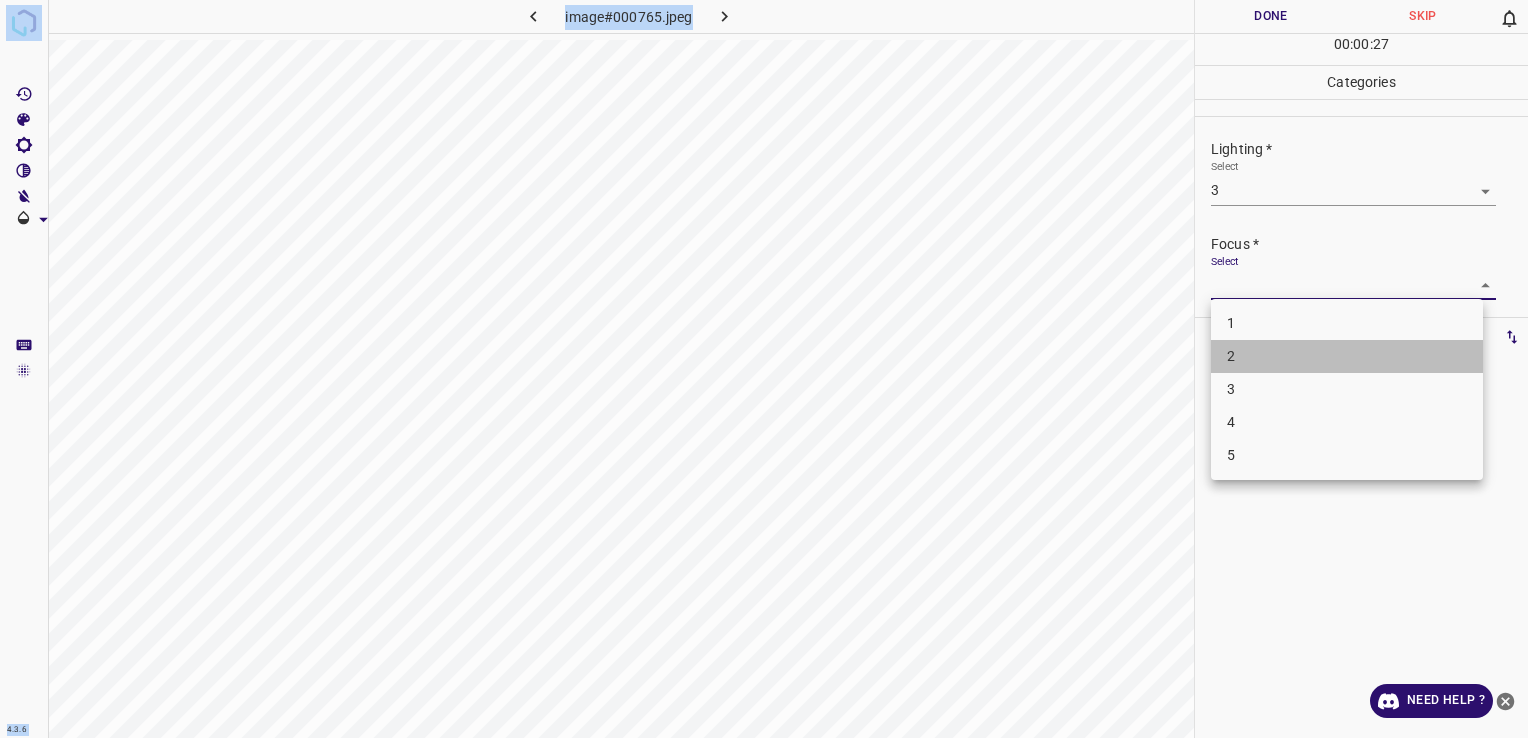 click on "2" at bounding box center (1347, 356) 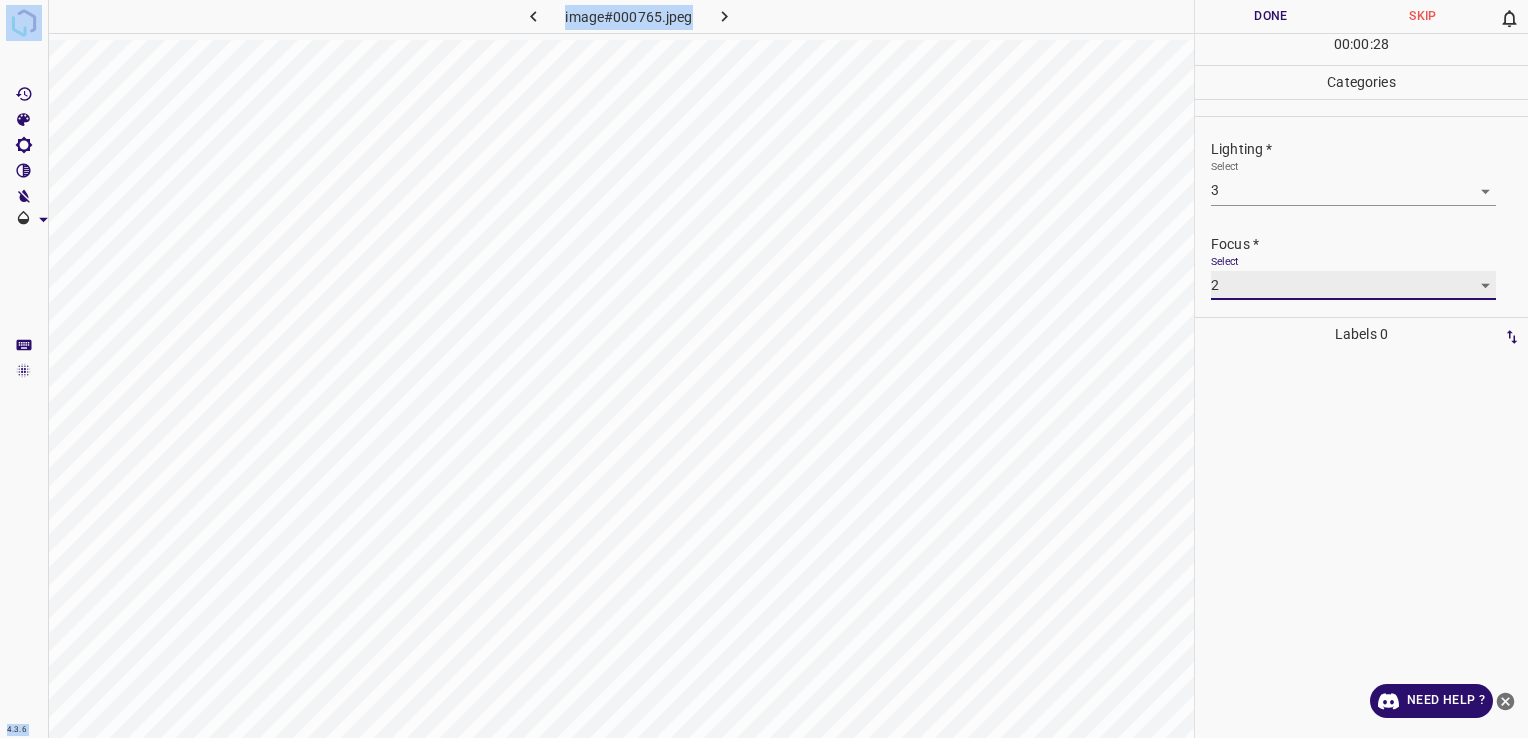scroll, scrollTop: 98, scrollLeft: 0, axis: vertical 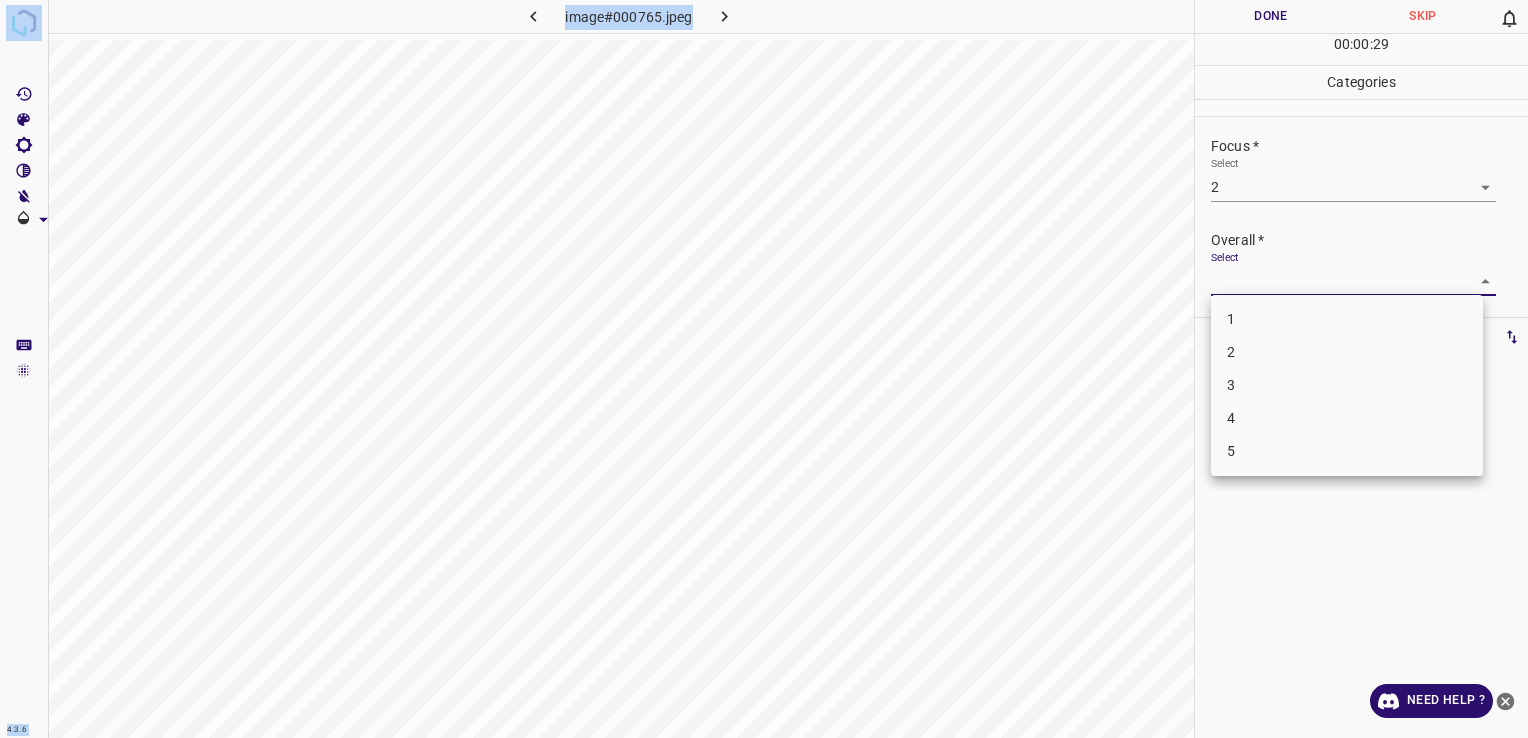 click on "4.3.6  image#000765.jpeg Done Skip 0 00   : 00   : 29   Categories Lighting *  Select 3 3 Focus *  Select 2 2 Overall *  Select ​ Labels   0 Categories 1 Lighting 2 Focus 3 Overall Tools Space Change between modes (Draw & Edit) I Auto labeling R Restore zoom M Zoom in N Zoom out Delete Delete selecte label Filters Z Restore filters X Saturation filter C Brightness filter V Contrast filter B Gray scale filter General O Download Need Help ? - Text - Hide - Delete 1 2 3 4 5" at bounding box center [764, 369] 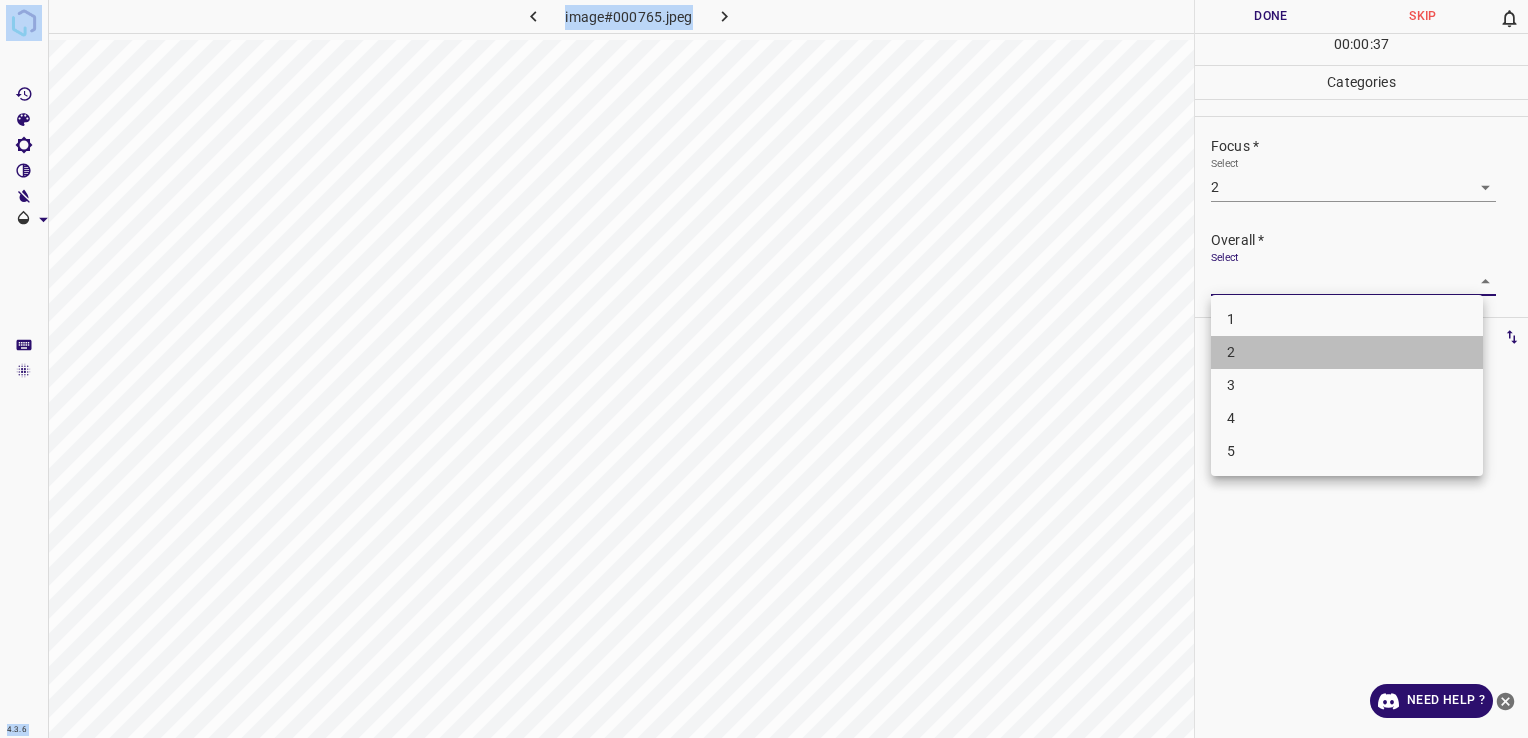 click on "2" at bounding box center (1347, 352) 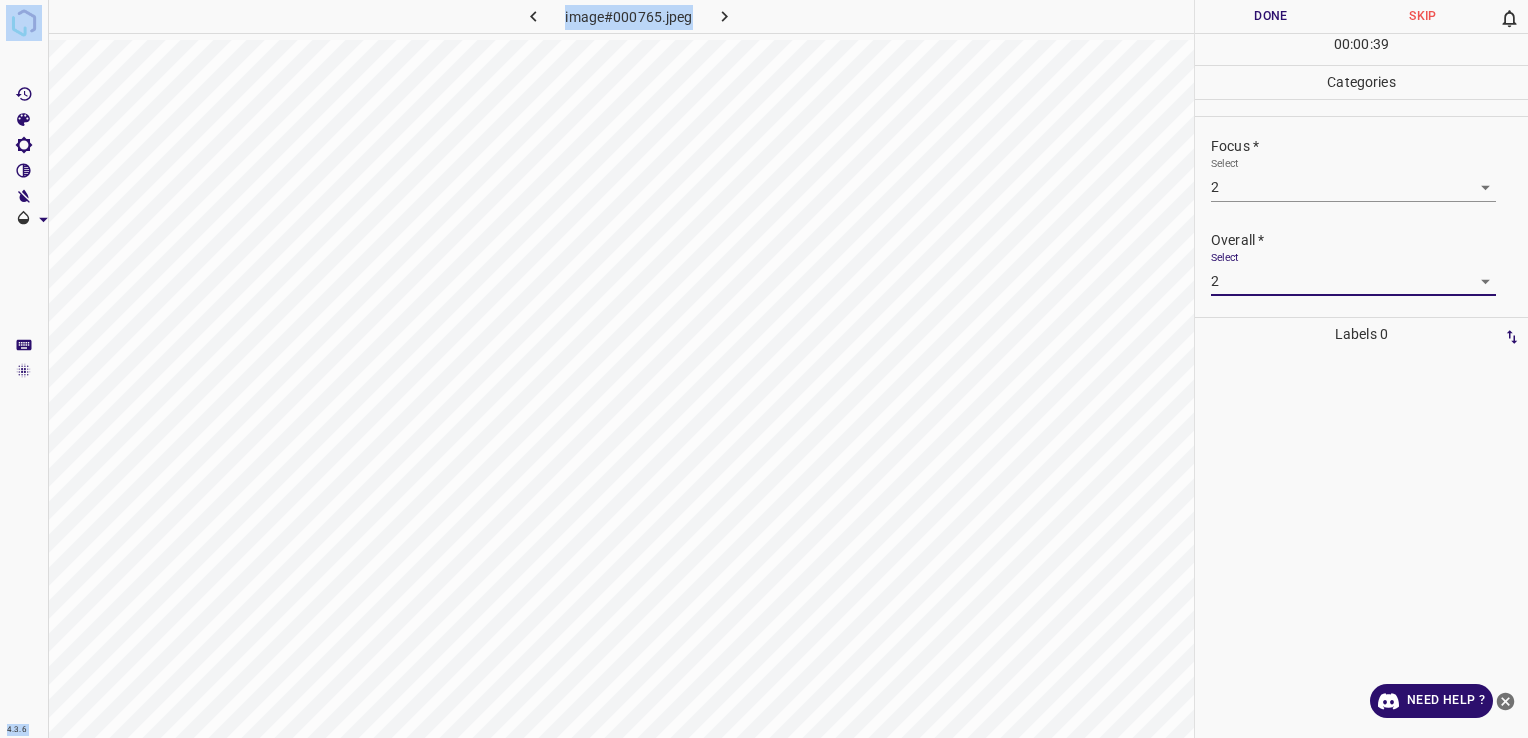 click on "Done" at bounding box center (1271, 16) 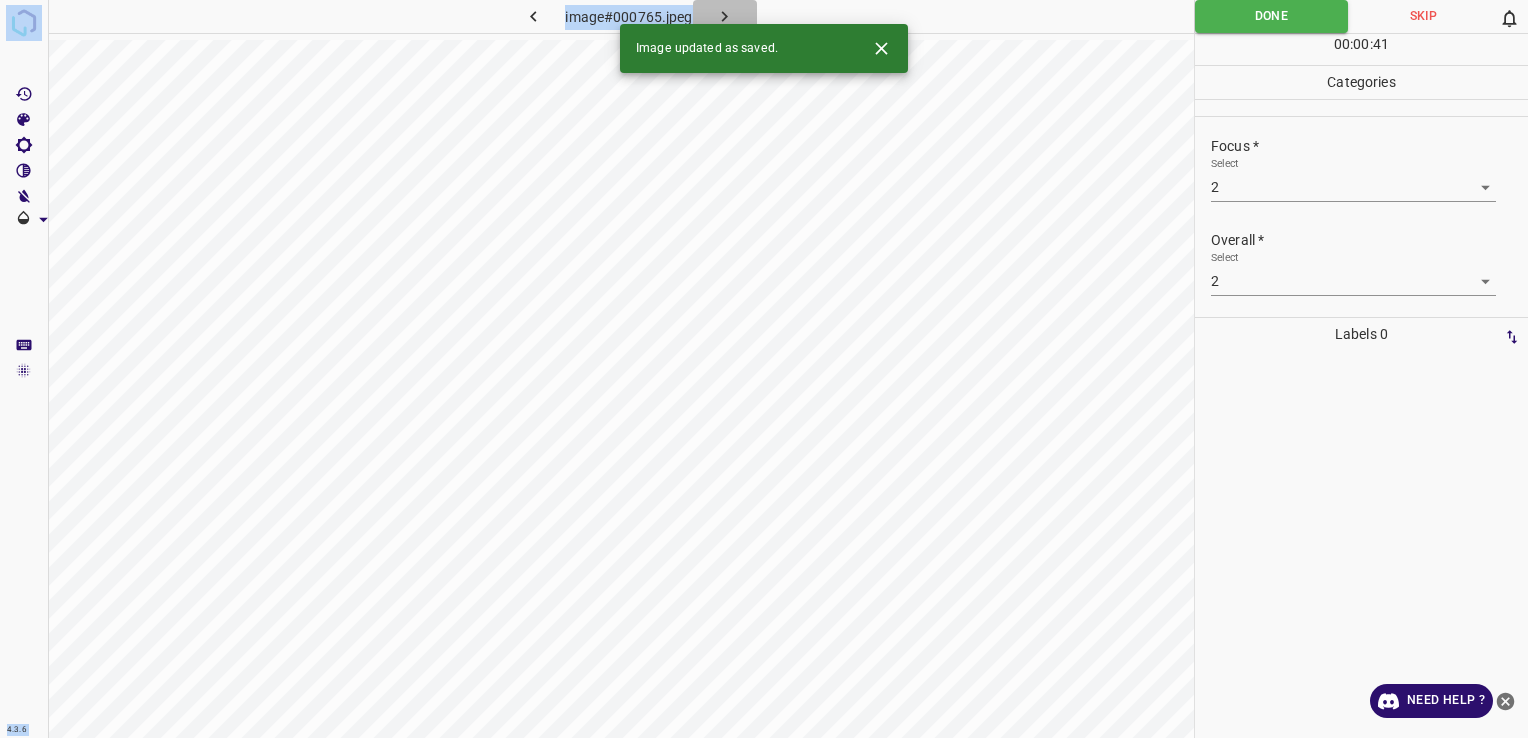 click at bounding box center [725, 16] 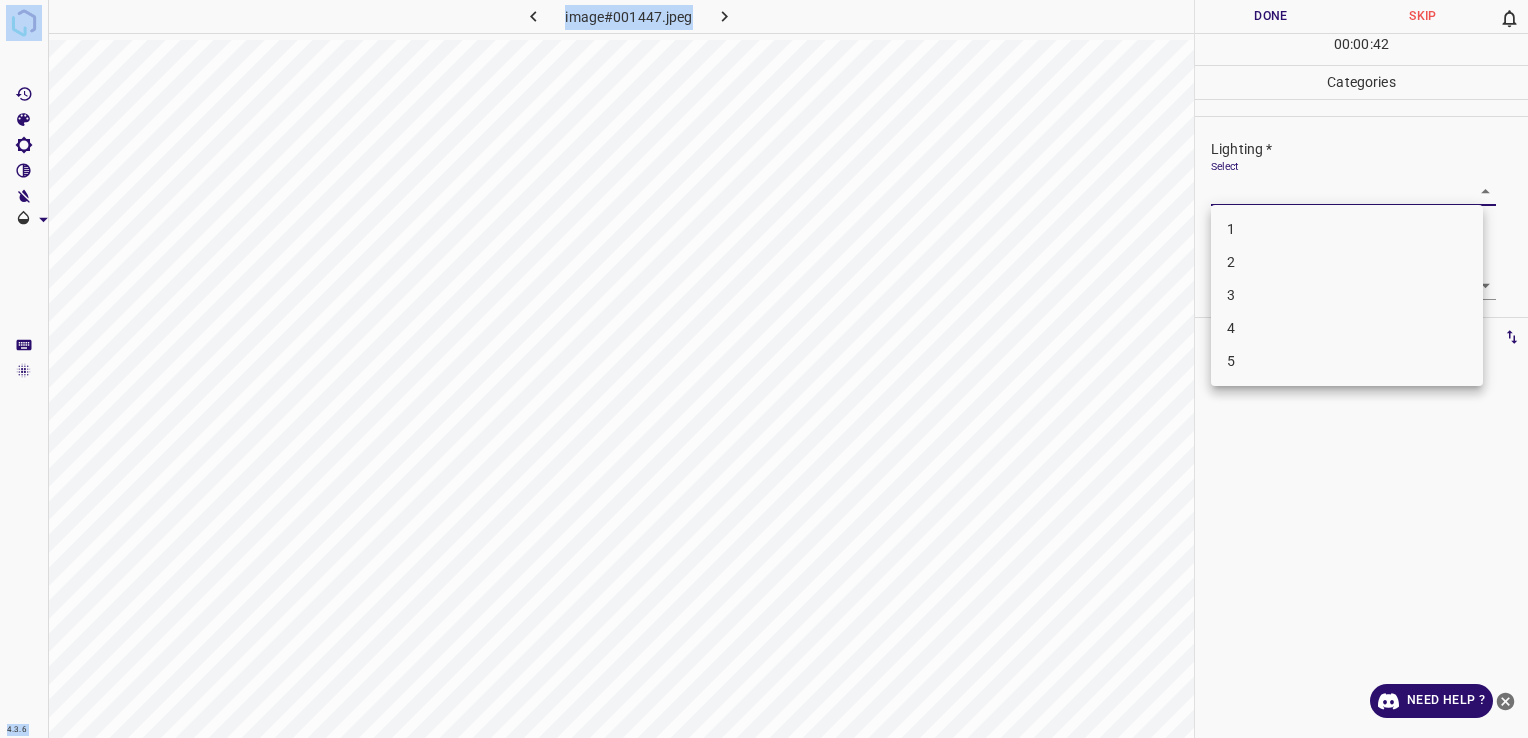 click on "4.3.6  image#001447.jpeg Done Skip 0 00   : 00   : 42   Categories Lighting *  Select ​ Focus *  Select ​ Overall *  Select ​ Labels   0 Categories 1 Lighting 2 Focus 3 Overall Tools Space Change between modes (Draw & Edit) I Auto labeling R Restore zoom M Zoom in N Zoom out Delete Delete selecte label Filters Z Restore filters X Saturation filter C Brightness filter V Contrast filter B Gray scale filter General O Download Need Help ? - Text - Hide - Delete 1 2 3 4 5" at bounding box center [764, 369] 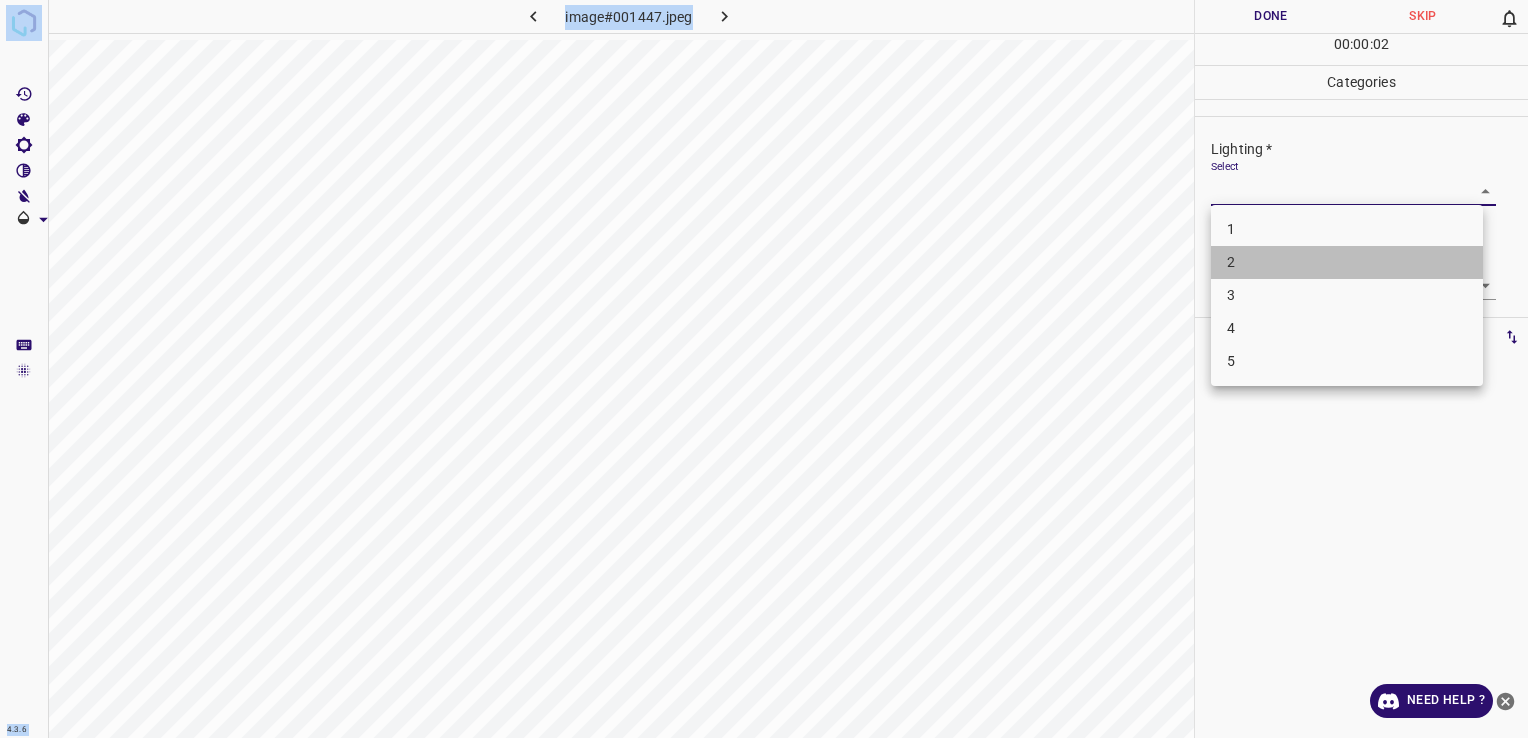 click on "2" at bounding box center (1347, 262) 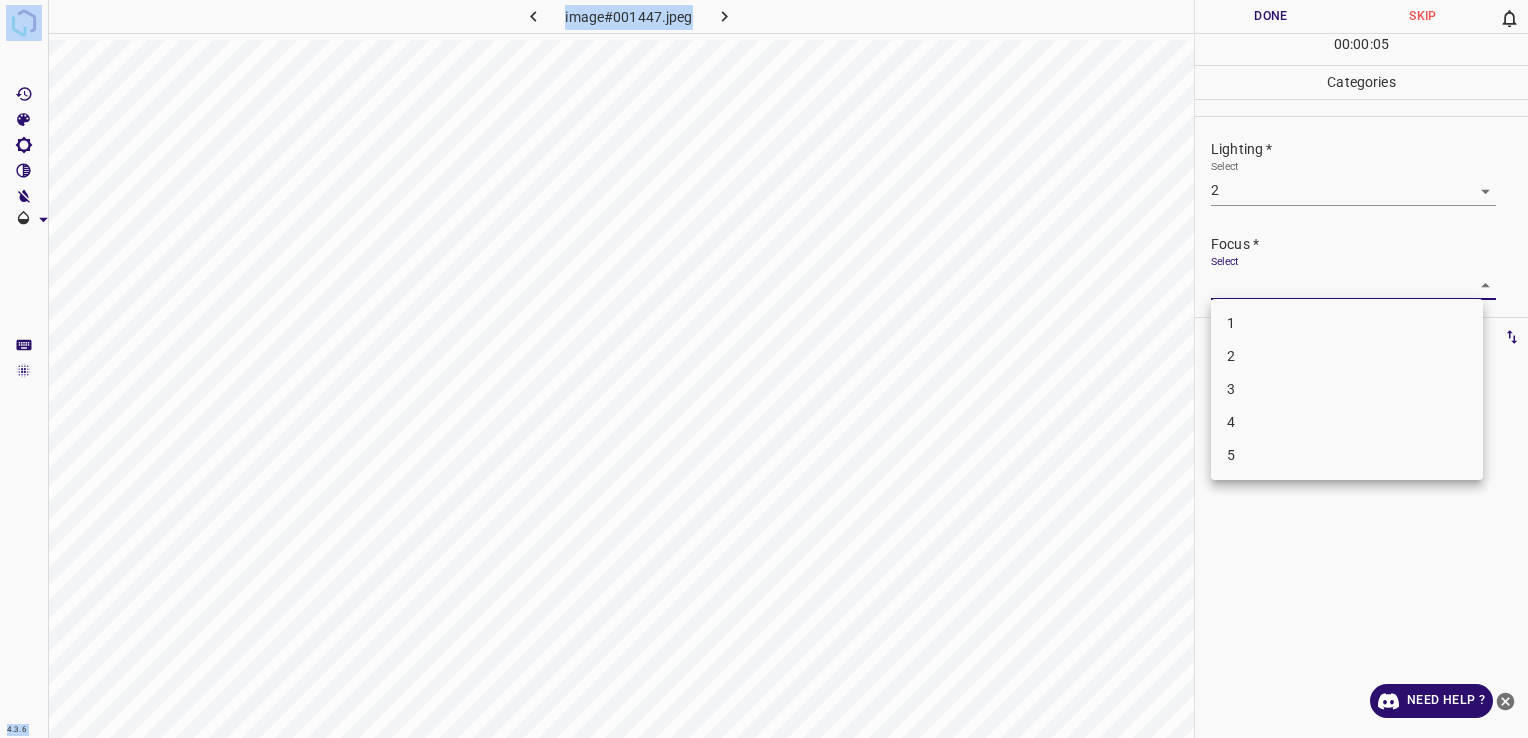 click on "4.3.6  image#001447.jpeg Done Skip 0 00   : 00   : 05   Categories Lighting *  Select 2 2 Focus *  Select ​ Overall *  Select ​ Labels   0 Categories 1 Lighting 2 Focus 3 Overall Tools Space Change between modes (Draw & Edit) I Auto labeling R Restore zoom M Zoom in N Zoom out Delete Delete selecte label Filters Z Restore filters X Saturation filter C Brightness filter V Contrast filter B Gray scale filter General O Download Need Help ? - Text - Hide - Delete 1 2 3 4 5" at bounding box center [764, 369] 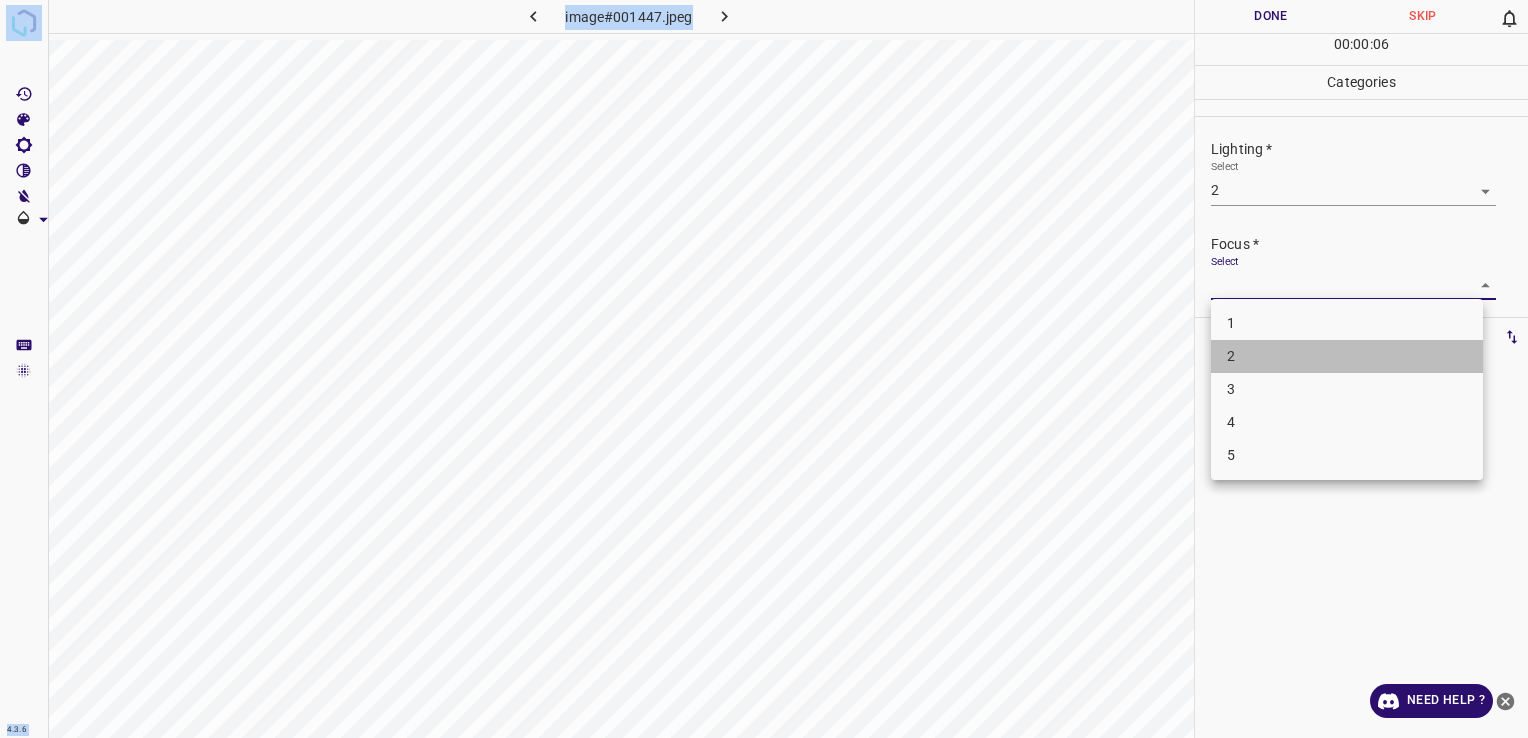 click on "2" at bounding box center (1347, 356) 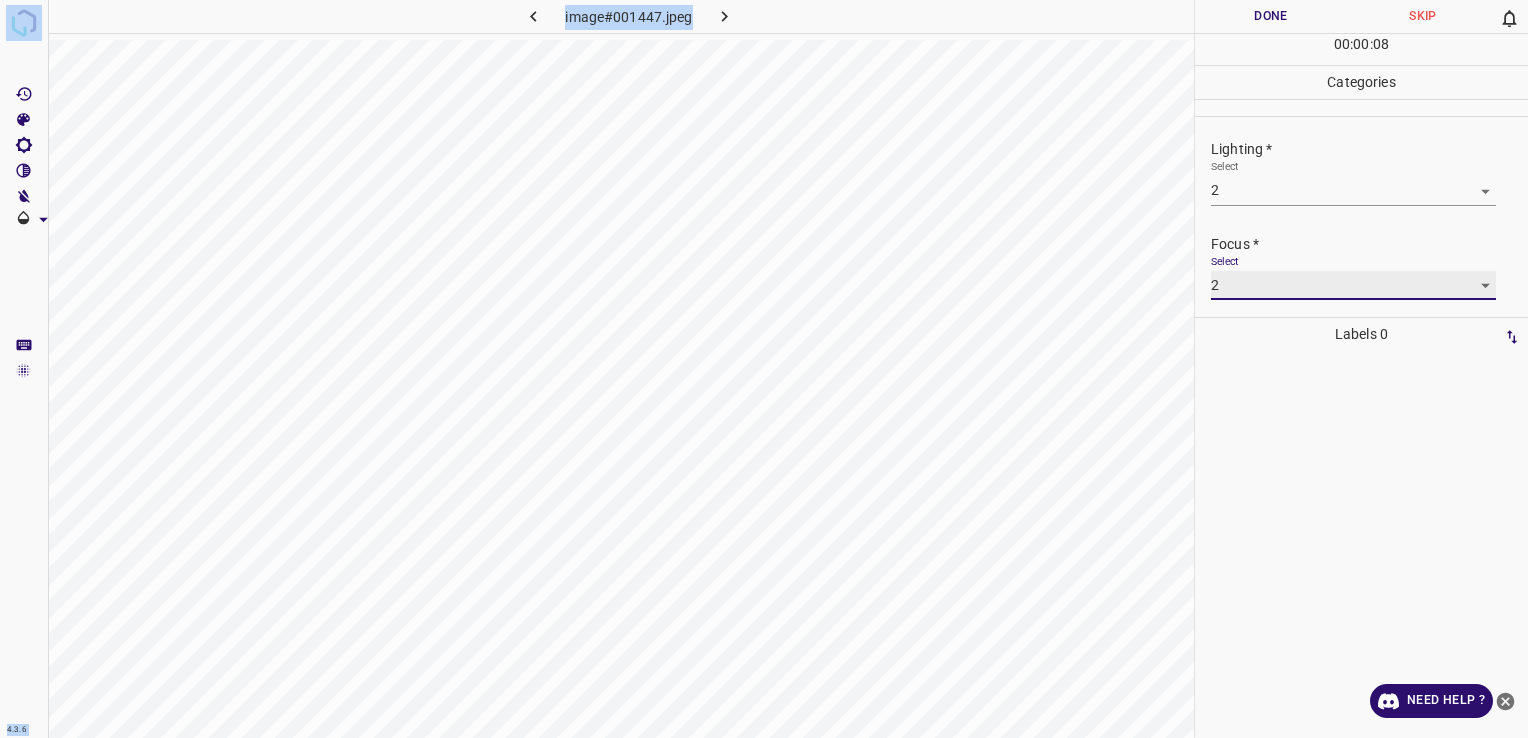 scroll, scrollTop: 98, scrollLeft: 0, axis: vertical 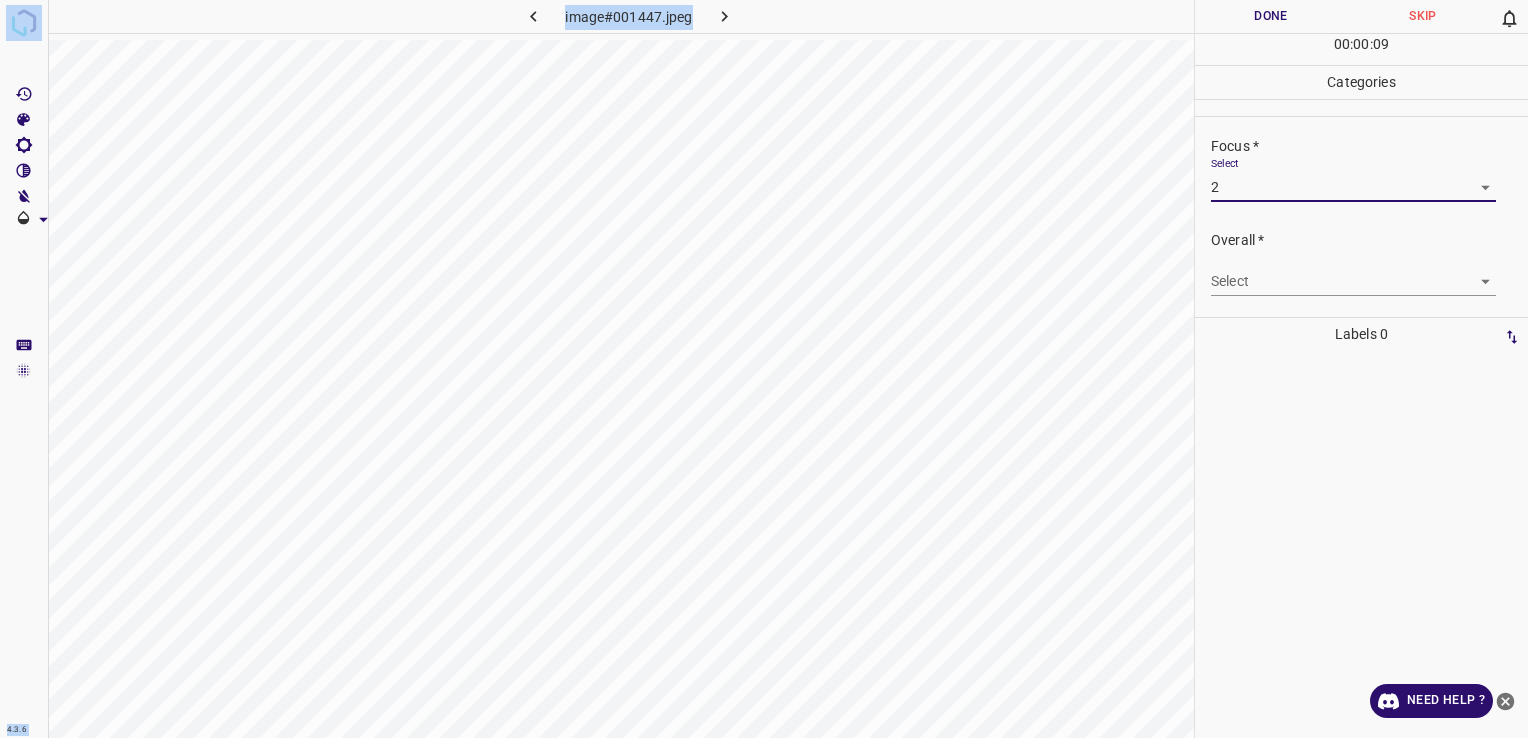 click on "4.3.6  image#001447.jpeg Done Skip 0 00   : 00   : 09   Categories Lighting *  Select 2 2 Focus *  Select 2 2 Overall *  Select ​ Labels   0 Categories 1 Lighting 2 Focus 3 Overall Tools Space Change between modes (Draw & Edit) I Auto labeling R Restore zoom M Zoom in N Zoom out Delete Delete selecte label Filters Z Restore filters X Saturation filter C Brightness filter V Contrast filter B Gray scale filter General O Download Need Help ? - Text - Hide - Delete" at bounding box center (764, 369) 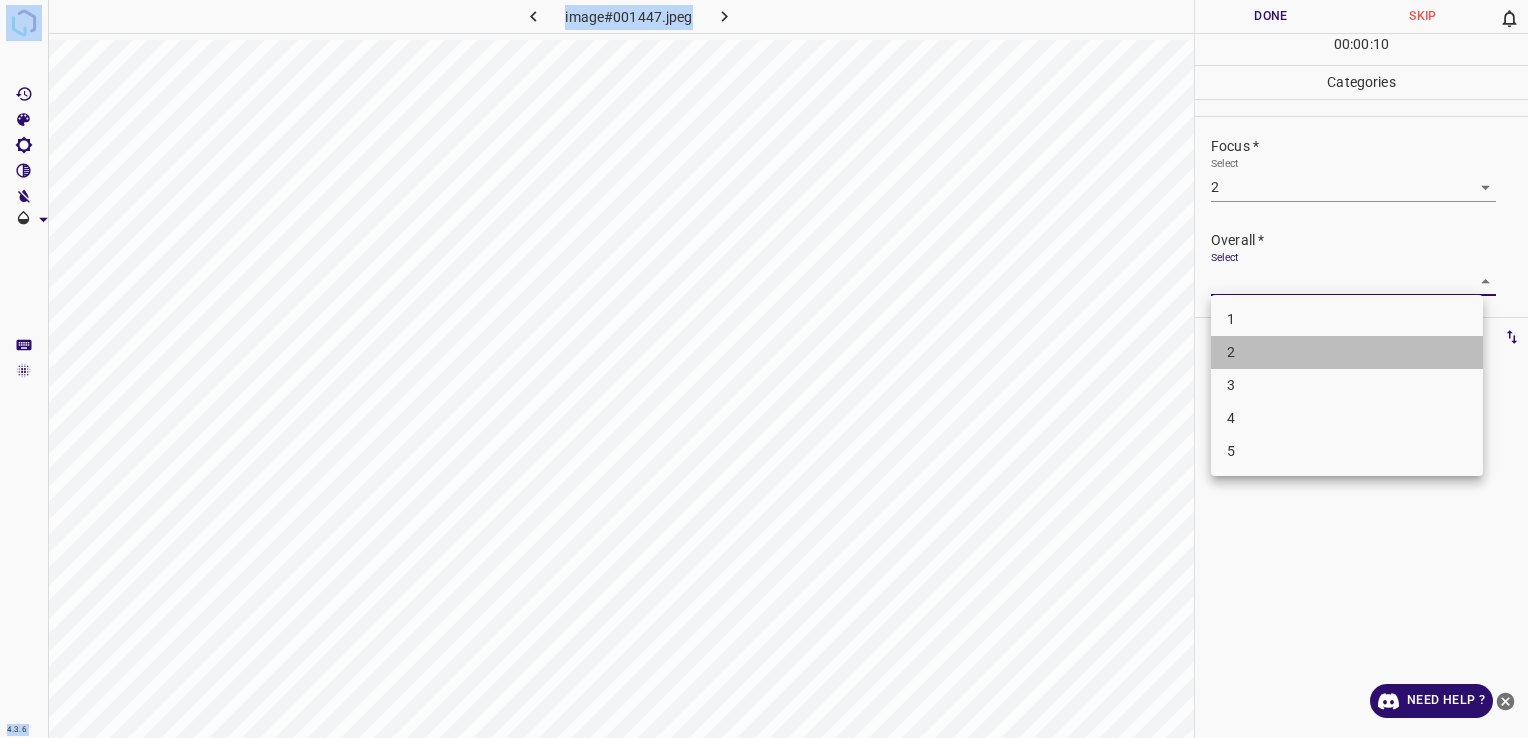 click on "2" at bounding box center [1347, 352] 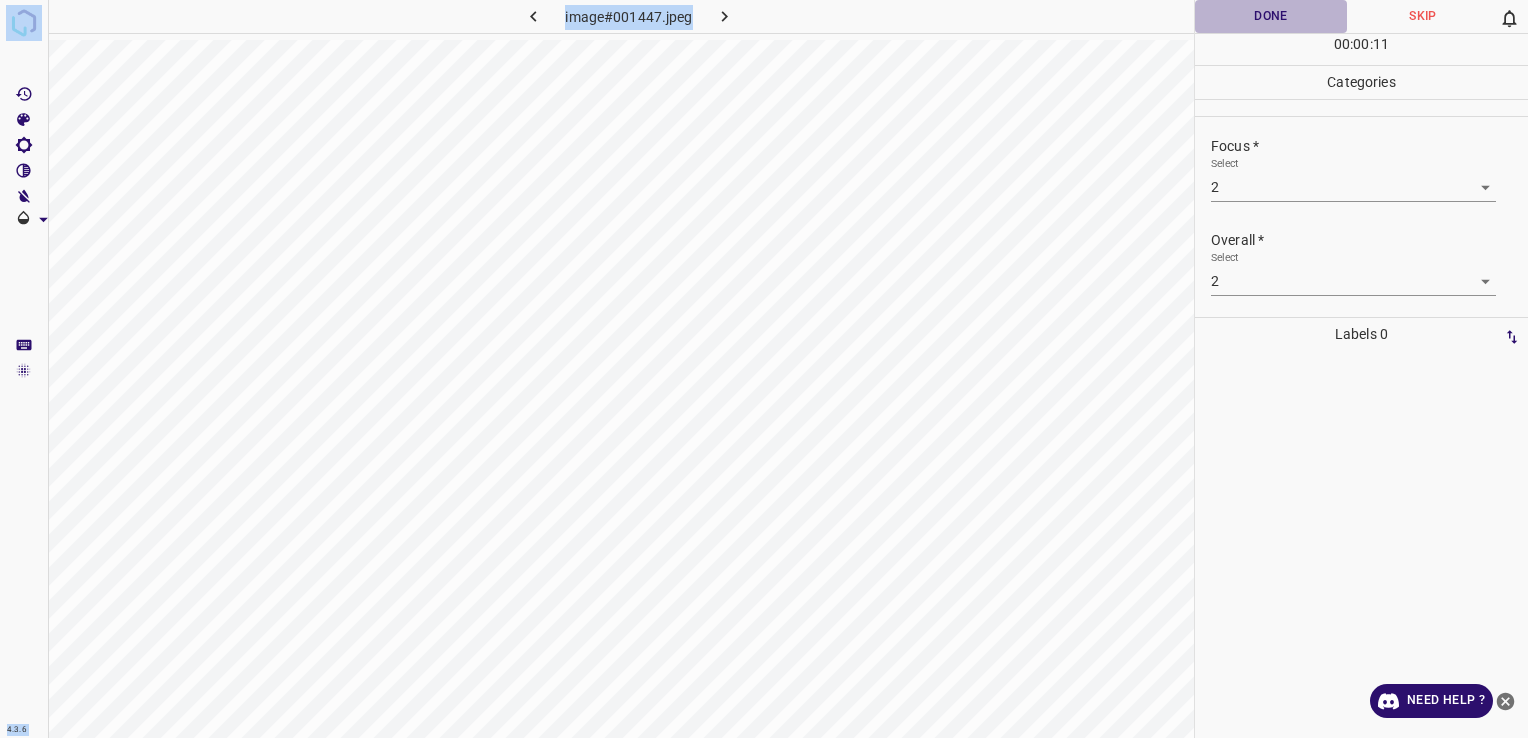 click on "Done" at bounding box center [1271, 16] 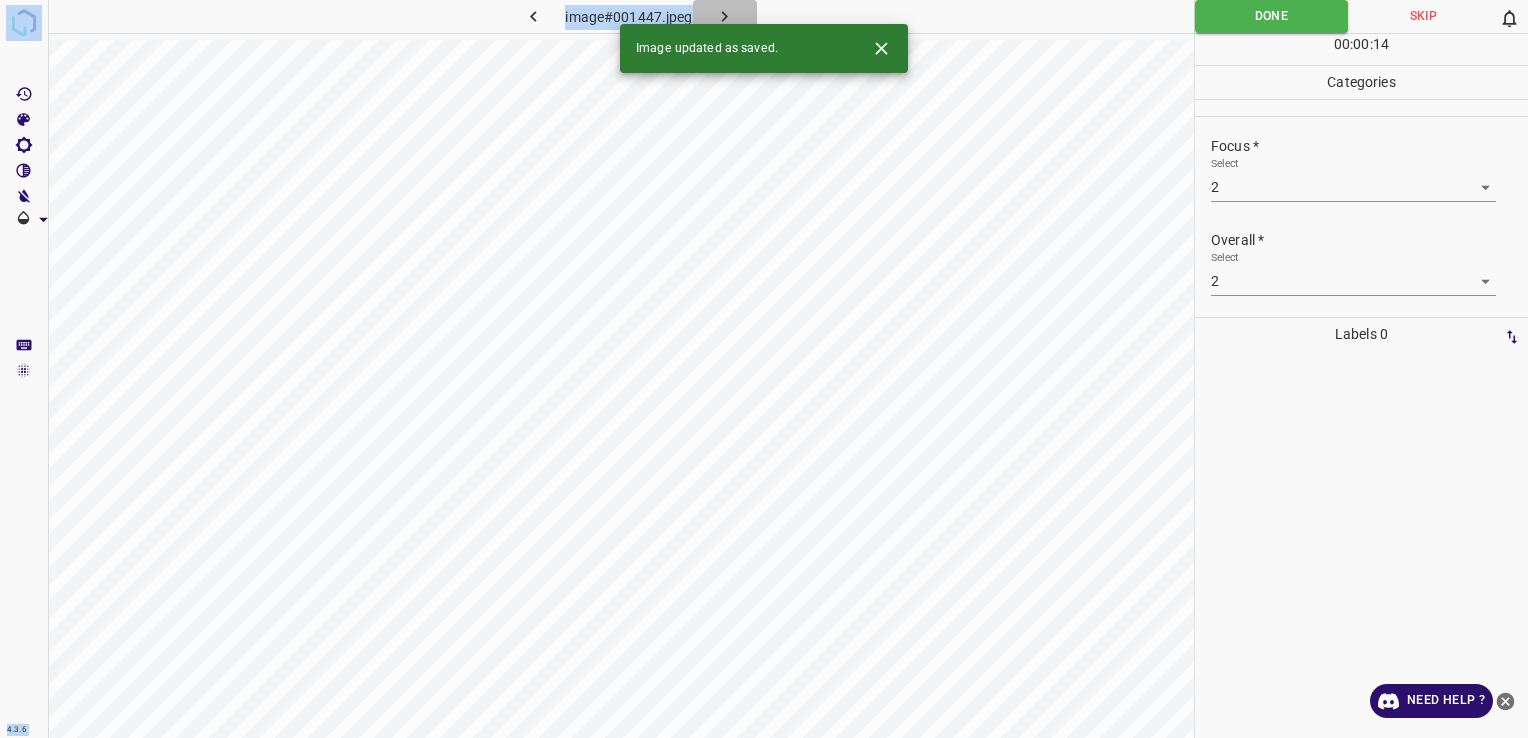 click 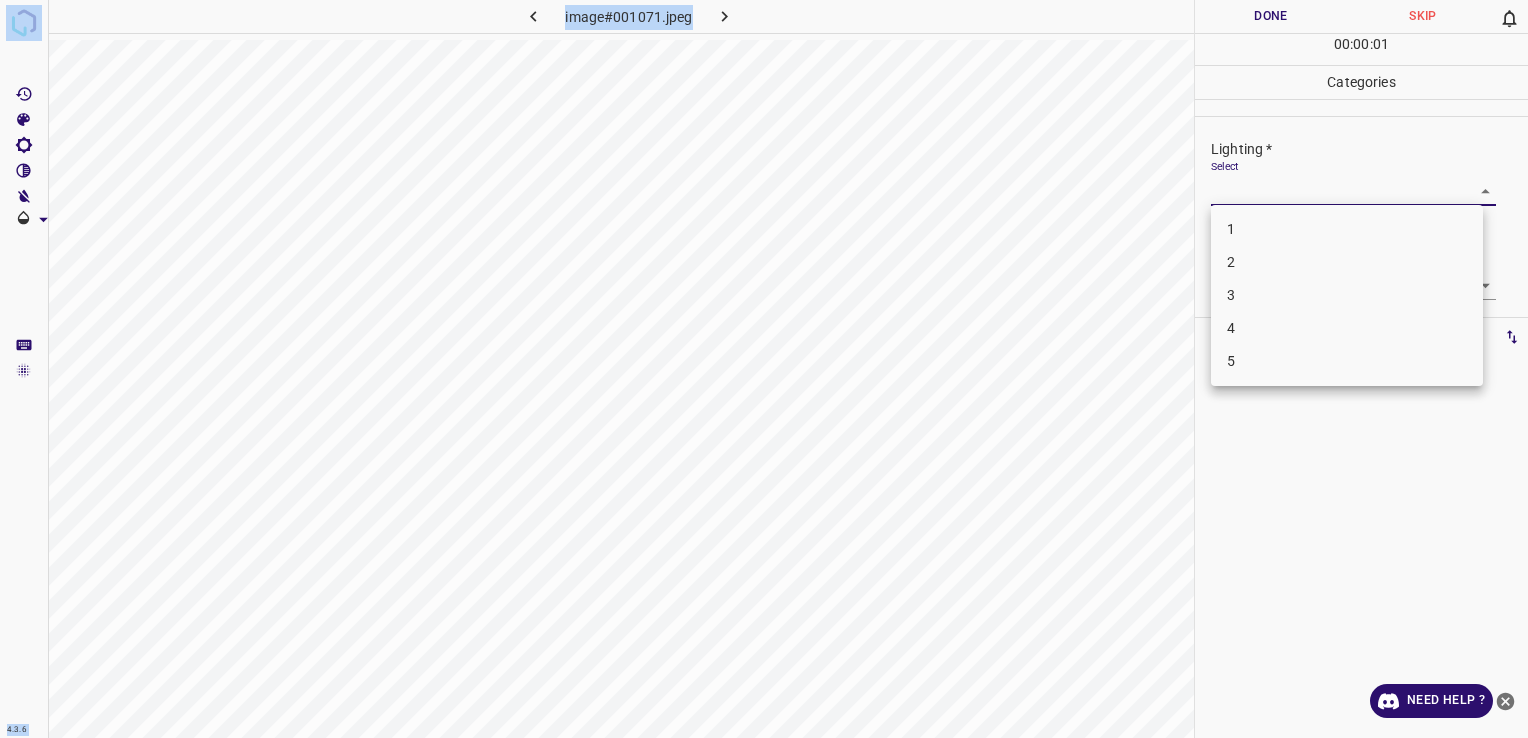 click on "4.3.6  image#001071.jpeg Done Skip 0 00   : 00   : 01   Categories Lighting *  Select ​ Focus *  Select ​ Overall *  Select ​ Labels   0 Categories 1 Lighting 2 Focus 3 Overall Tools Space Change between modes (Draw & Edit) I Auto labeling R Restore zoom M Zoom in N Zoom out Delete Delete selecte label Filters Z Restore filters X Saturation filter C Brightness filter V Contrast filter B Gray scale filter General O Download Need Help ? - Text - Hide - Delete 1 2 3 4 5" at bounding box center (764, 369) 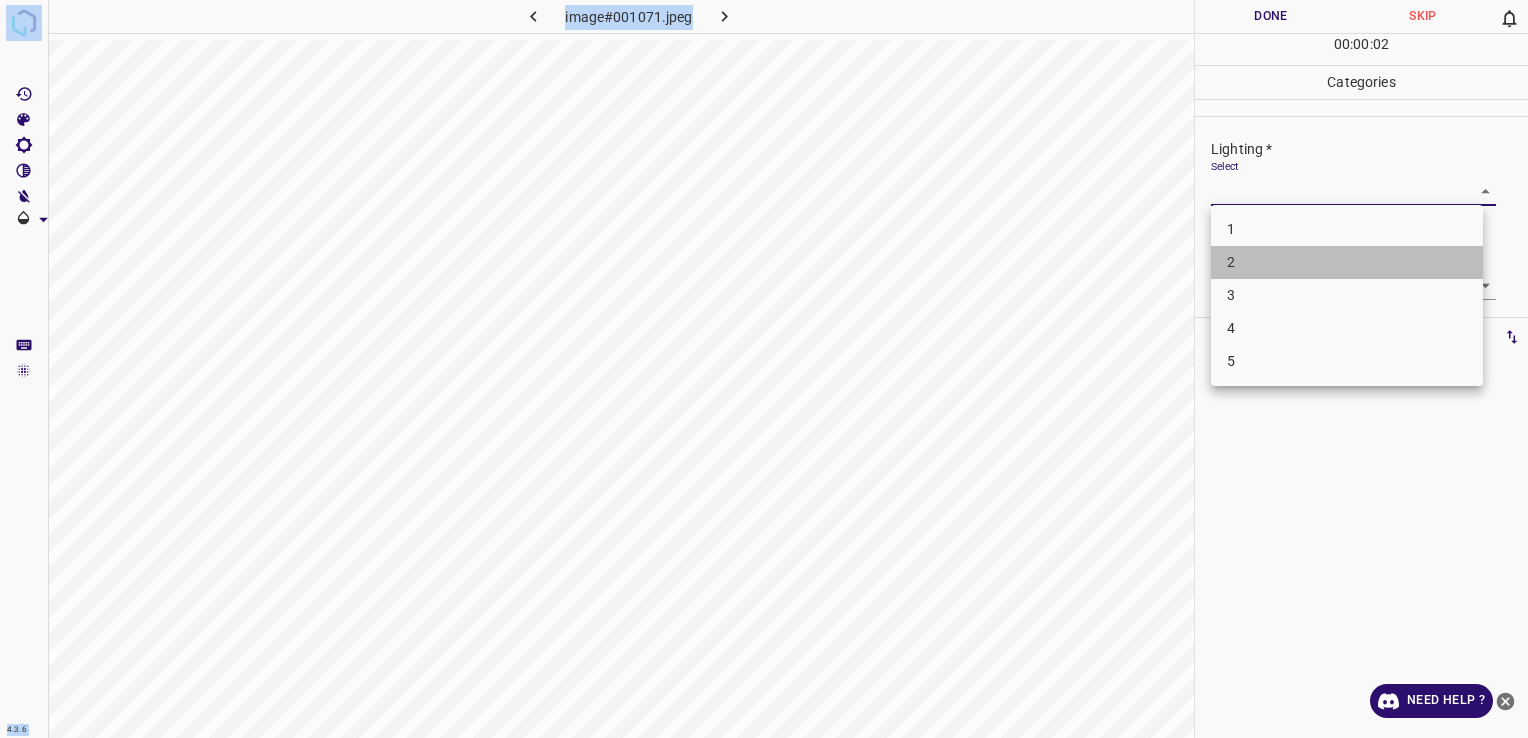 click on "2" at bounding box center (1347, 262) 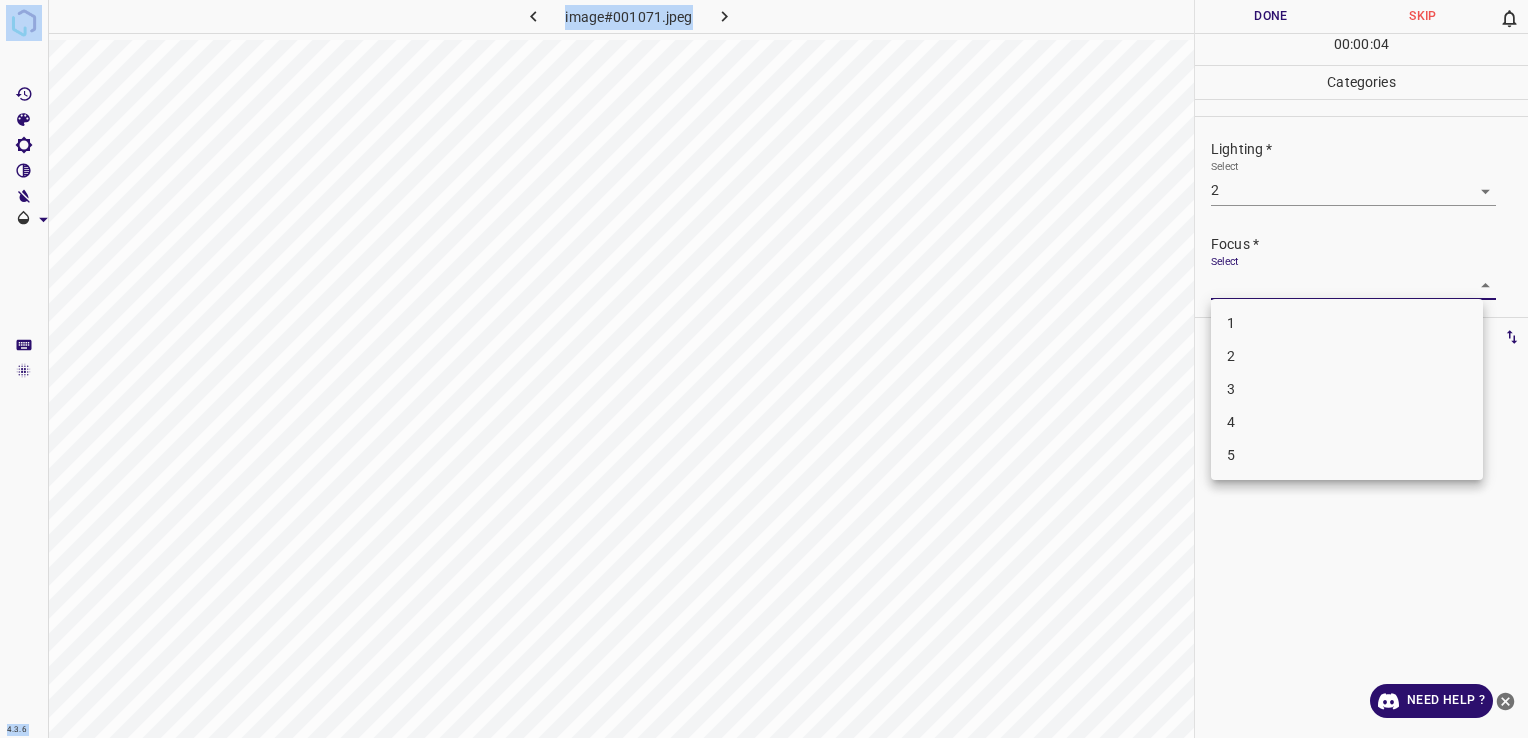 drag, startPoint x: 1272, startPoint y: 288, endPoint x: 1264, endPoint y: 350, distance: 62.514 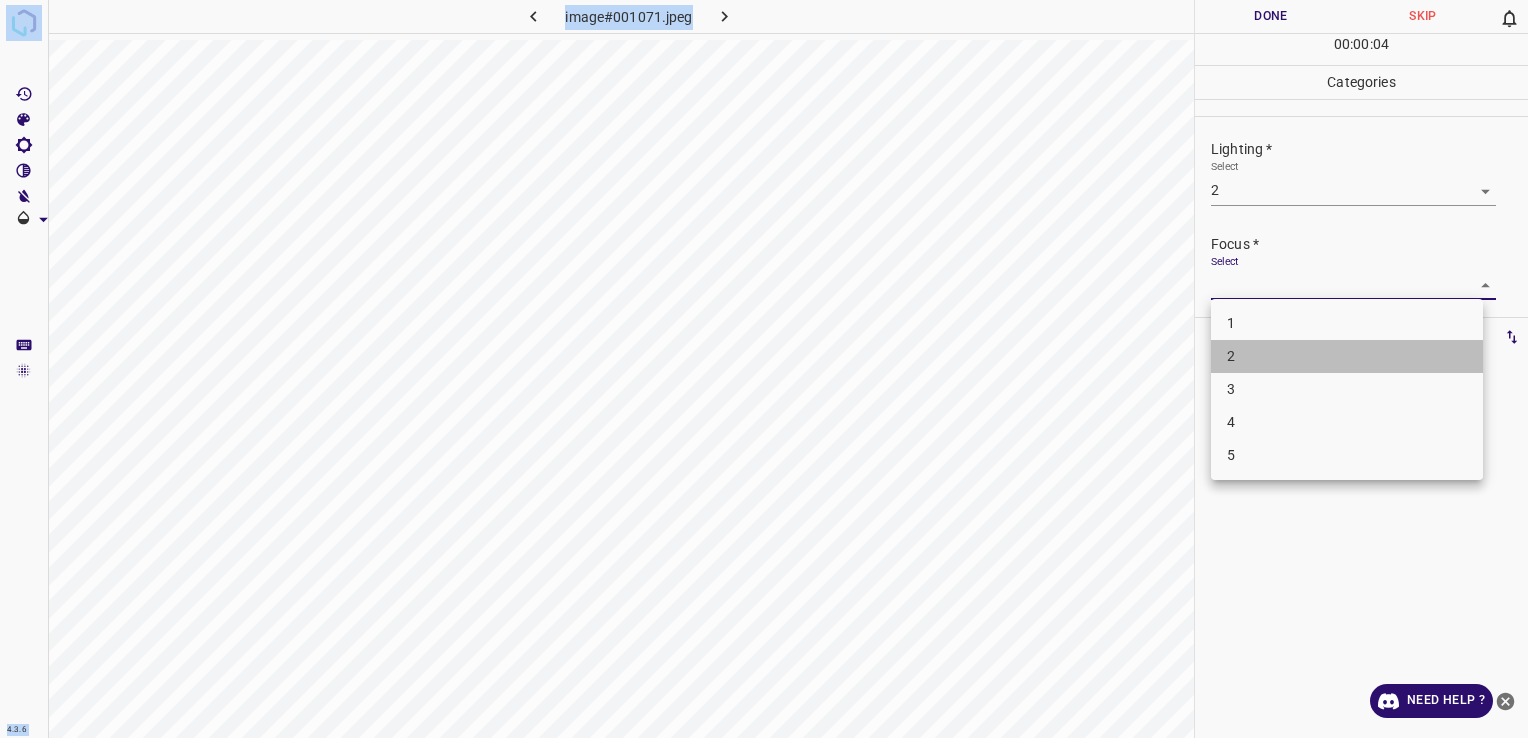 click on "2" at bounding box center (1347, 356) 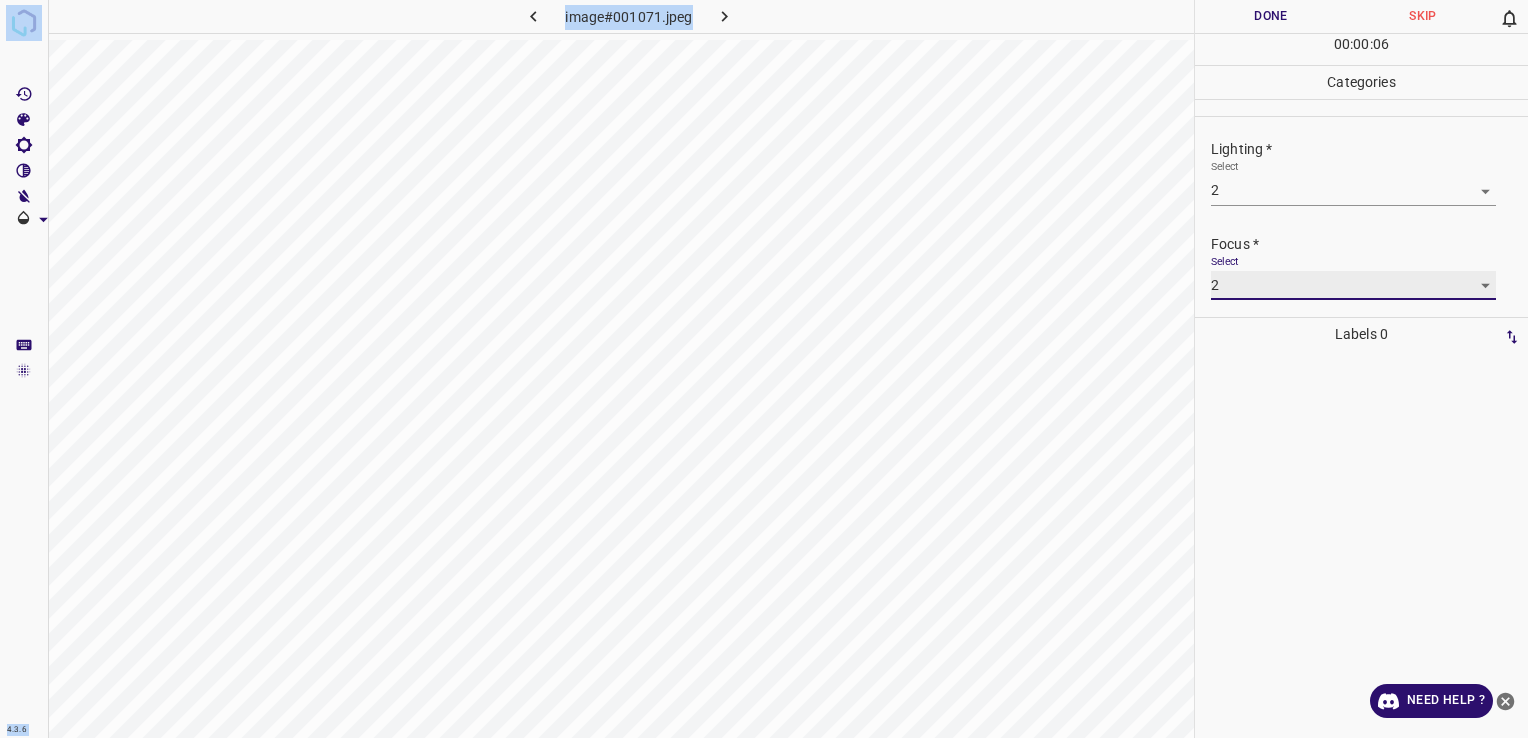scroll, scrollTop: 98, scrollLeft: 0, axis: vertical 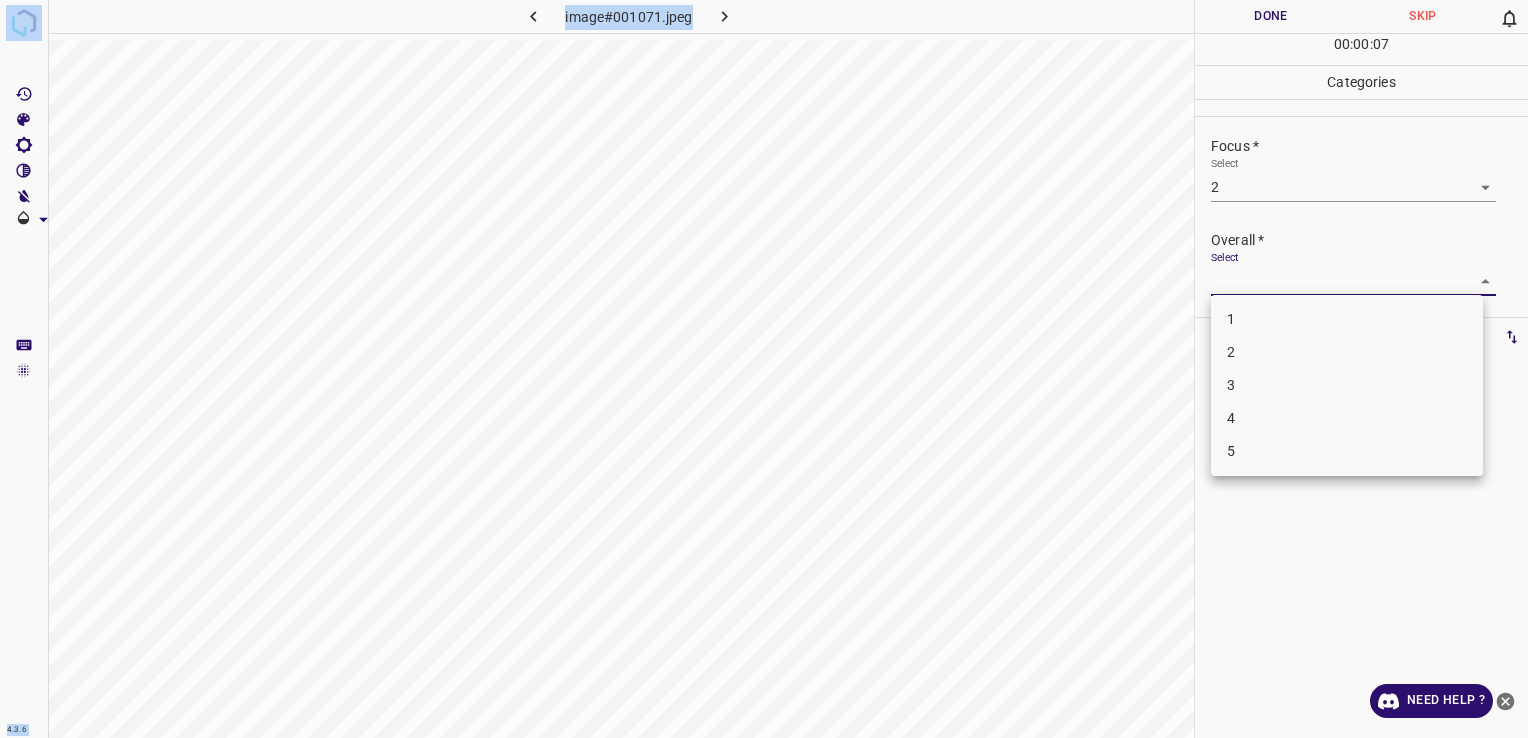 drag, startPoint x: 1439, startPoint y: 283, endPoint x: 1433, endPoint y: 334, distance: 51.351727 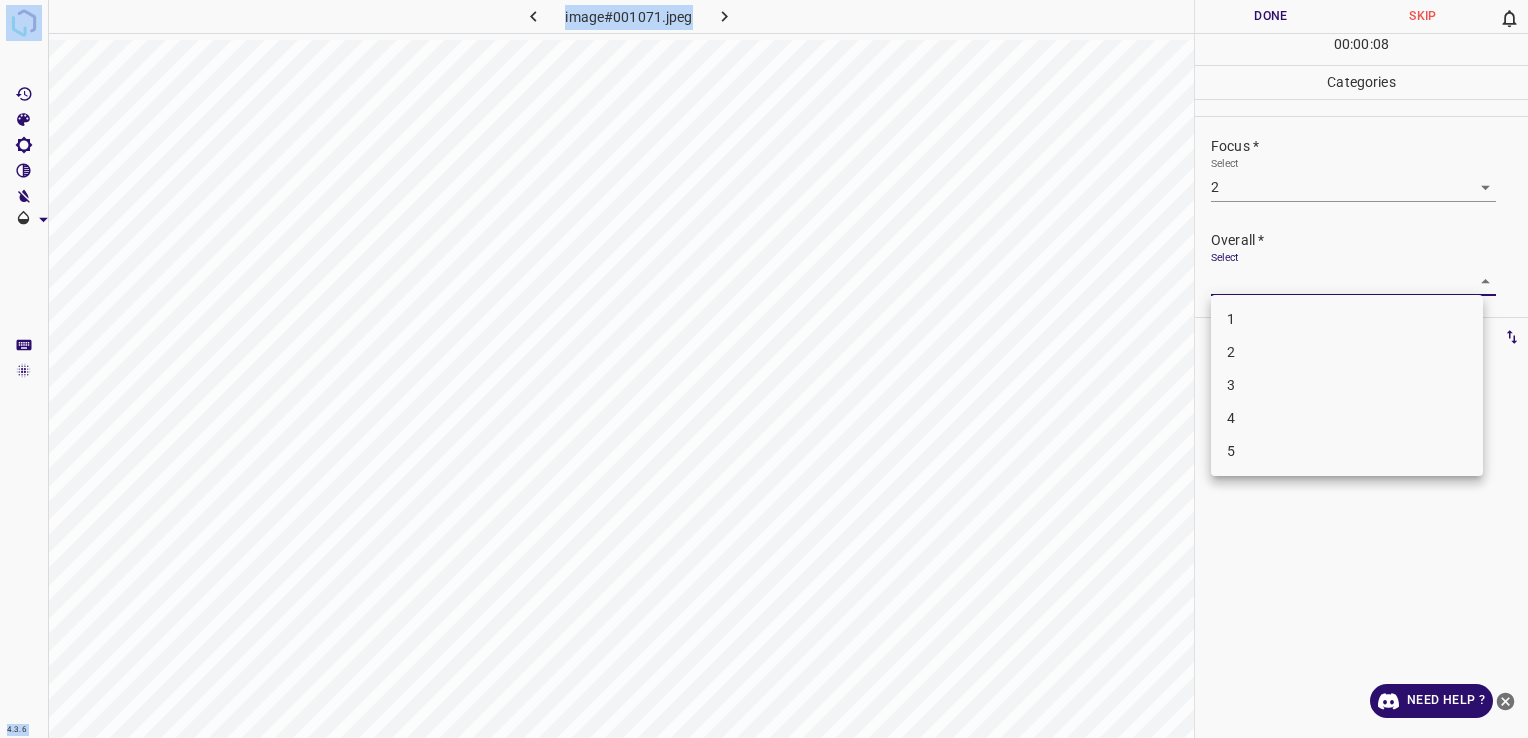 click on "2" at bounding box center [1347, 352] 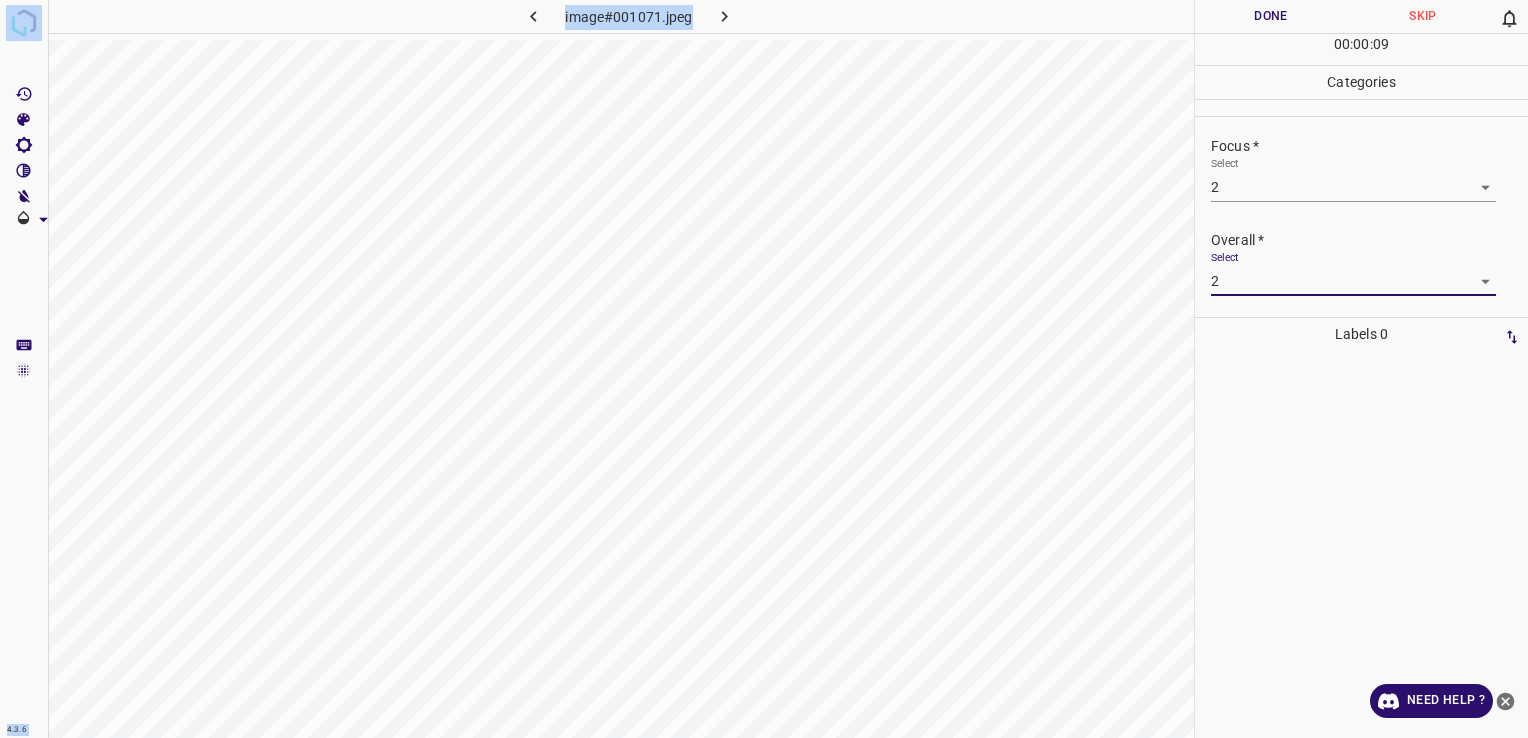 click on "Done" at bounding box center (1271, 16) 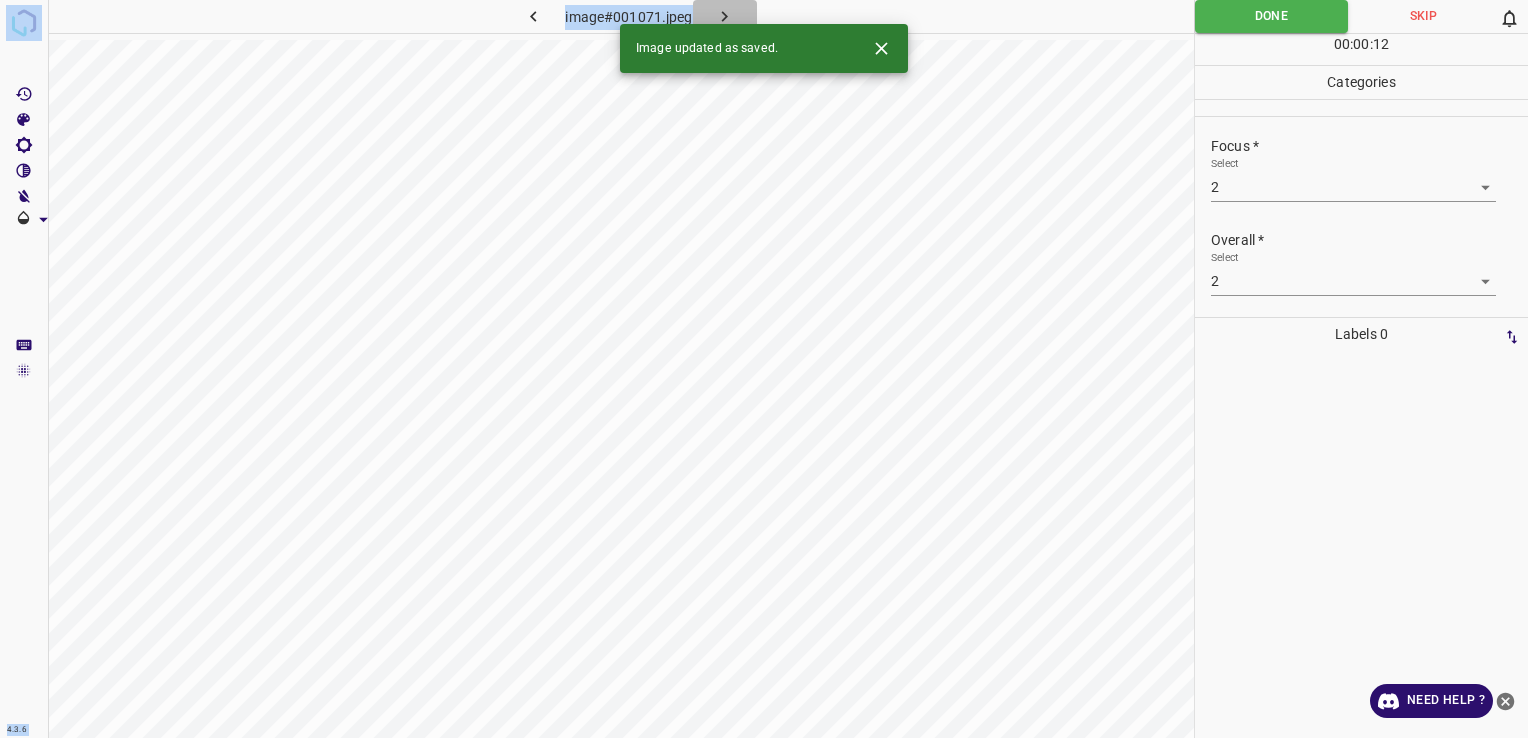 click 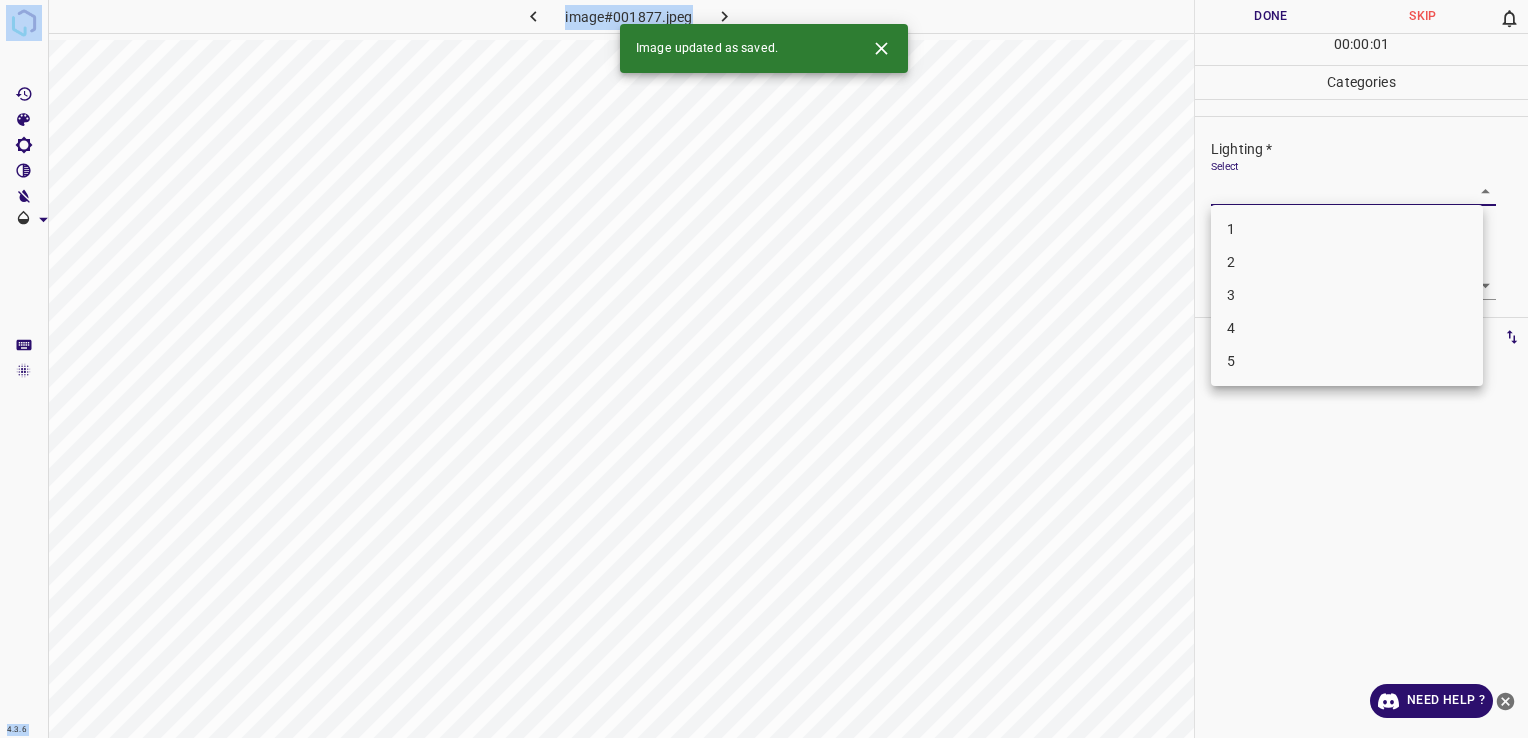 click on "4.3.6  image#001877.jpeg Done Skip 0 00   : 00   : 01   Categories Lighting *  Select ​ Focus *  Select ​ Overall *  Select ​ Labels   0 Categories 1 Lighting 2 Focus 3 Overall Tools Space Change between modes (Draw & Edit) I Auto labeling R Restore zoom M Zoom in N Zoom out Delete Delete selecte label Filters Z Restore filters X Saturation filter C Brightness filter V Contrast filter B Gray scale filter General O Download Image updated as saved. Need Help ? - Text - Hide - Delete 1 2 3 4 5" at bounding box center (764, 369) 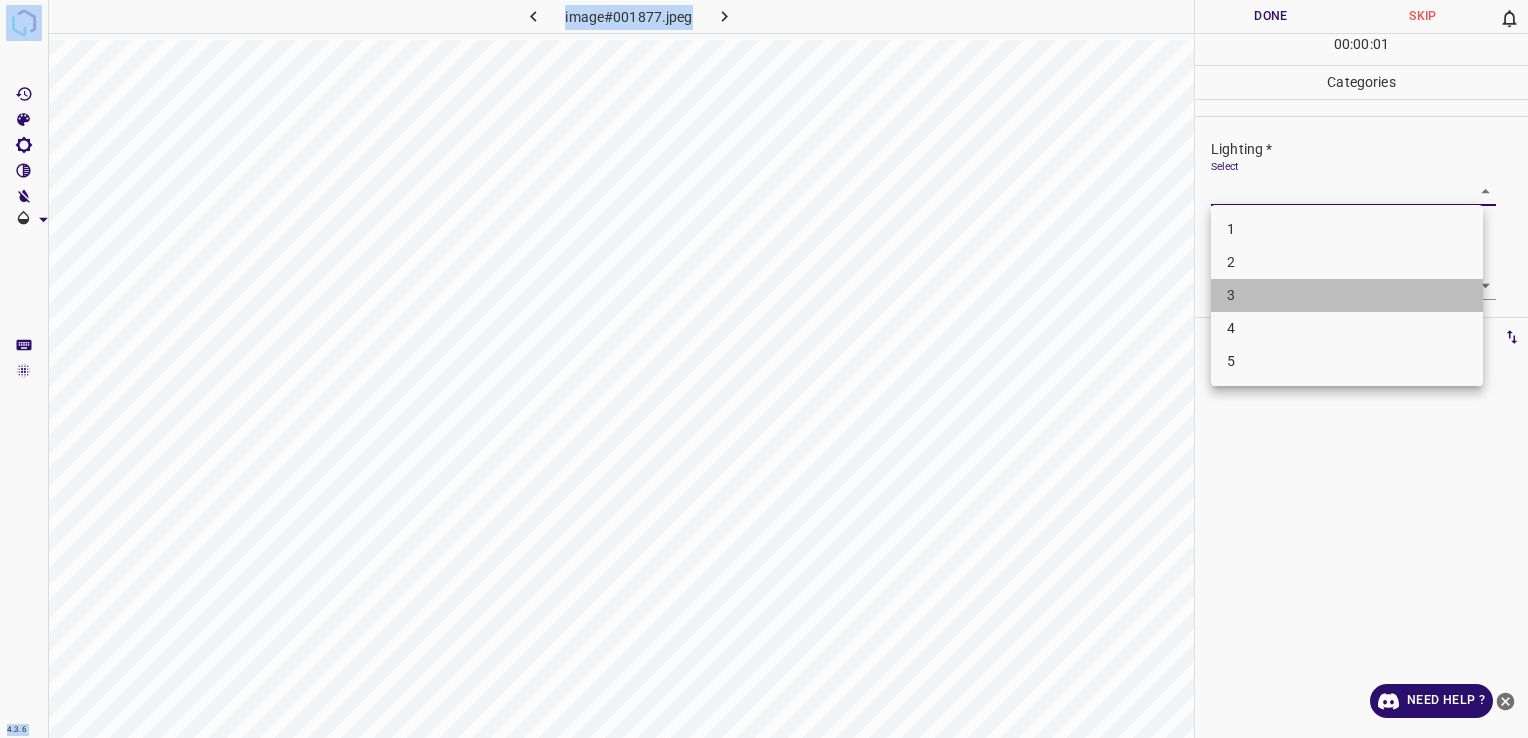click on "3" at bounding box center (1347, 295) 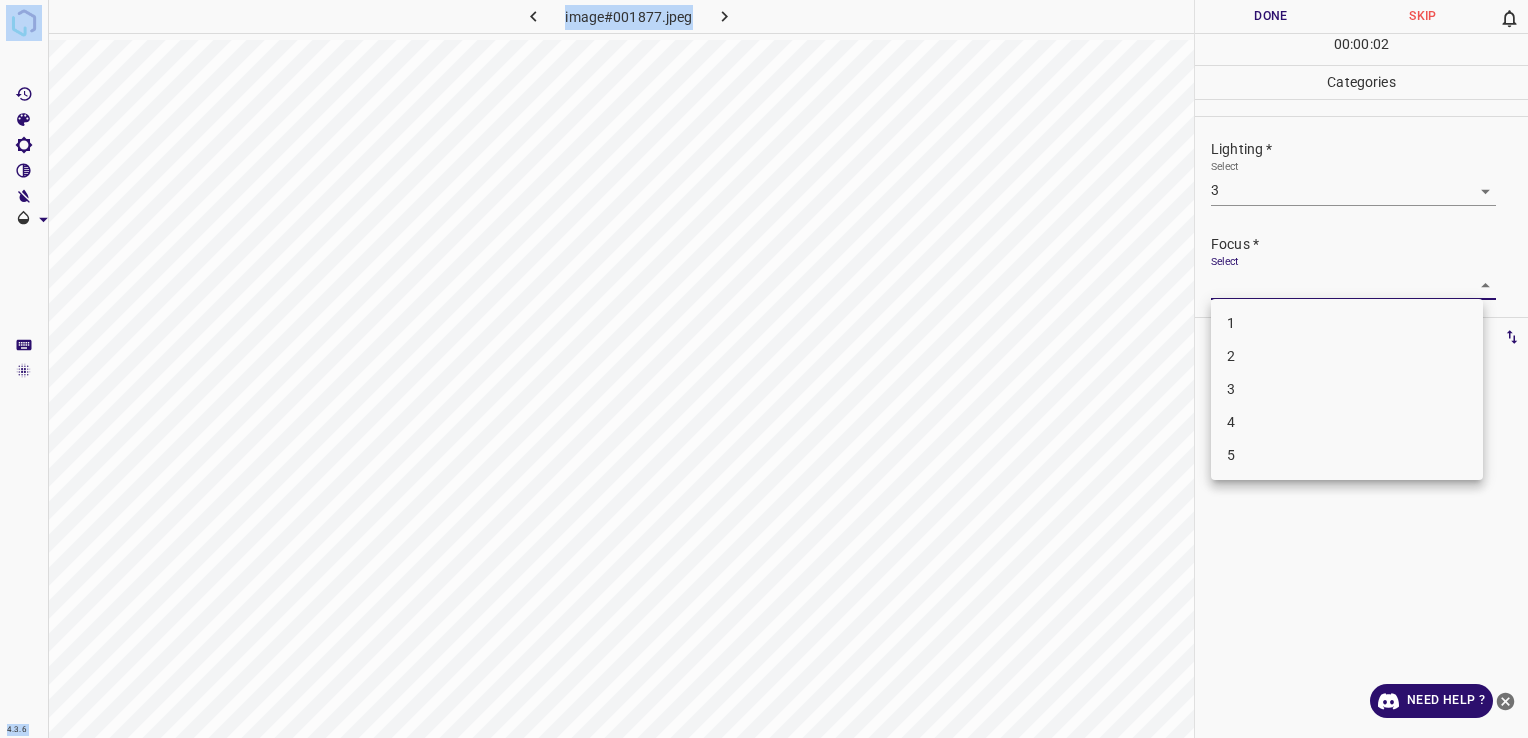 click on "4.3.6  image#001877.jpeg Done Skip 0 00   : 00   : 02   Categories Lighting *  Select 3 3 Focus *  Select ​ Overall *  Select ​ Labels   0 Categories 1 Lighting 2 Focus 3 Overall Tools Space Change between modes (Draw & Edit) I Auto labeling R Restore zoom M Zoom in N Zoom out Delete Delete selecte label Filters Z Restore filters X Saturation filter C Brightness filter V Contrast filter B Gray scale filter General O Download Need Help ? - Text - Hide - Delete 1 2 3 4 5" at bounding box center [764, 369] 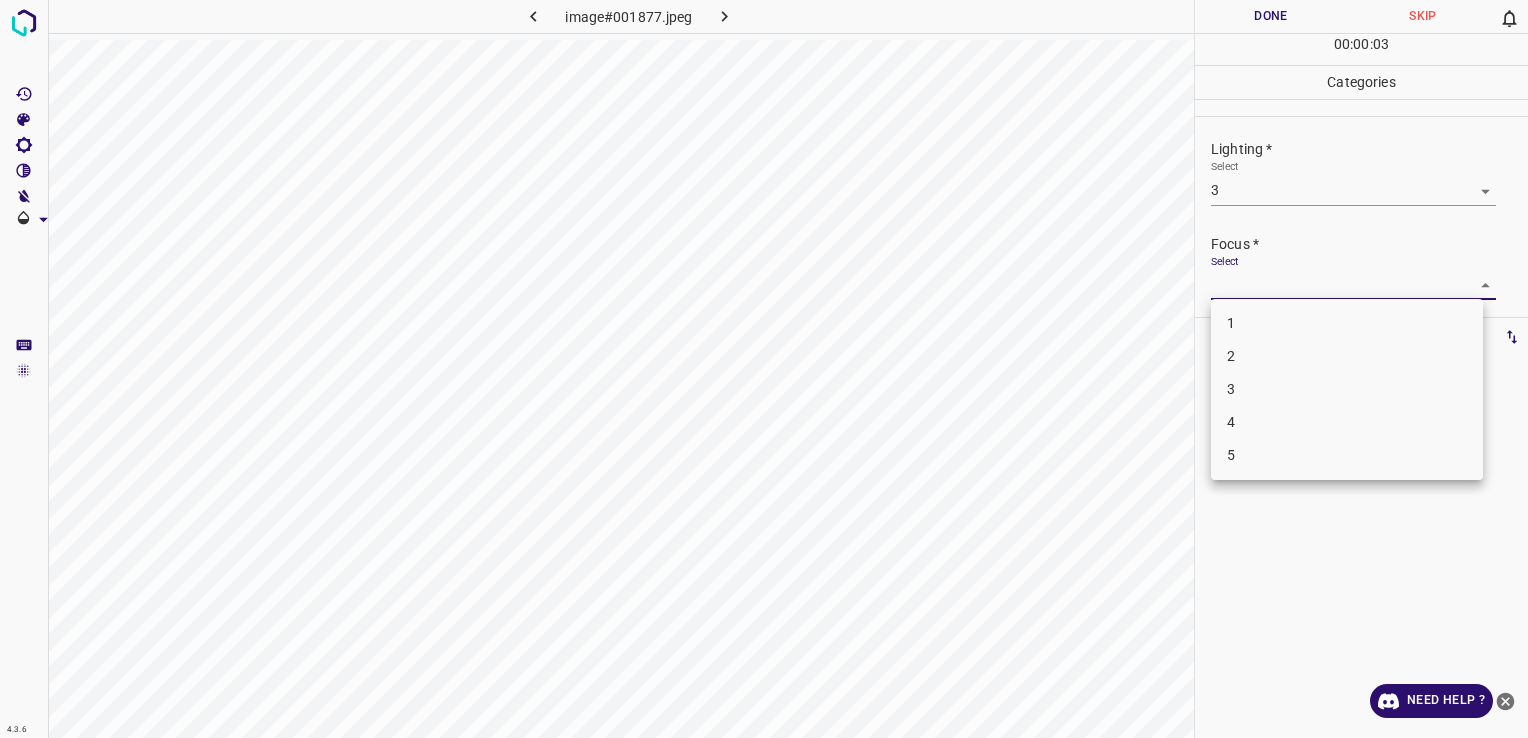 click at bounding box center (764, 369) 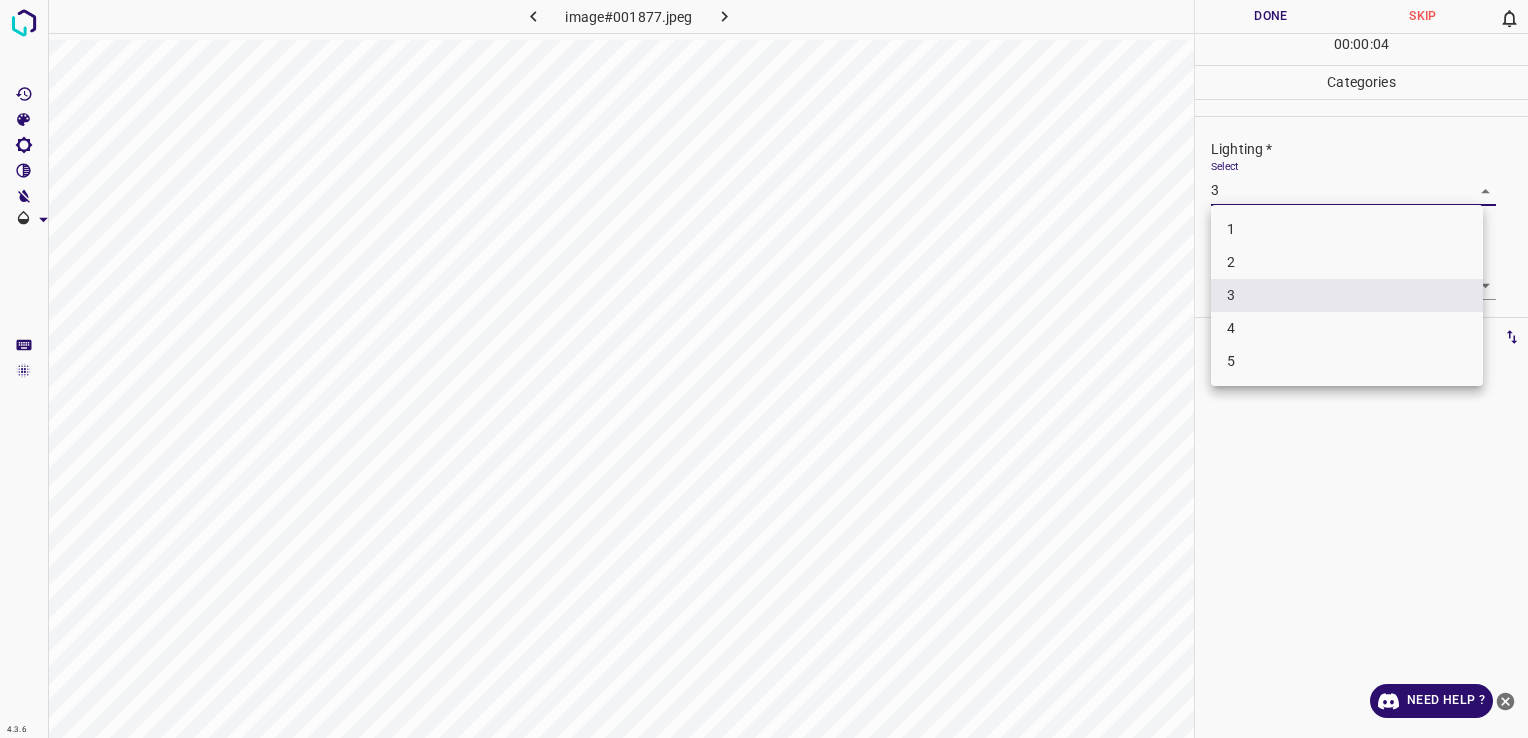 click on "4.3.6  image#001877.jpeg Done Skip 0 00   : 00   : 04   Categories Lighting *  Select 3 3 Focus *  Select ​ Overall *  Select ​ Labels   0 Categories 1 Lighting 2 Focus 3 Overall Tools Space Change between modes (Draw & Edit) I Auto labeling R Restore zoom M Zoom in N Zoom out Delete Delete selecte label Filters Z Restore filters X Saturation filter C Brightness filter V Contrast filter B Gray scale filter General O Download Need Help ? - Text - Hide - Delete 1 2 3 4 5" at bounding box center (764, 369) 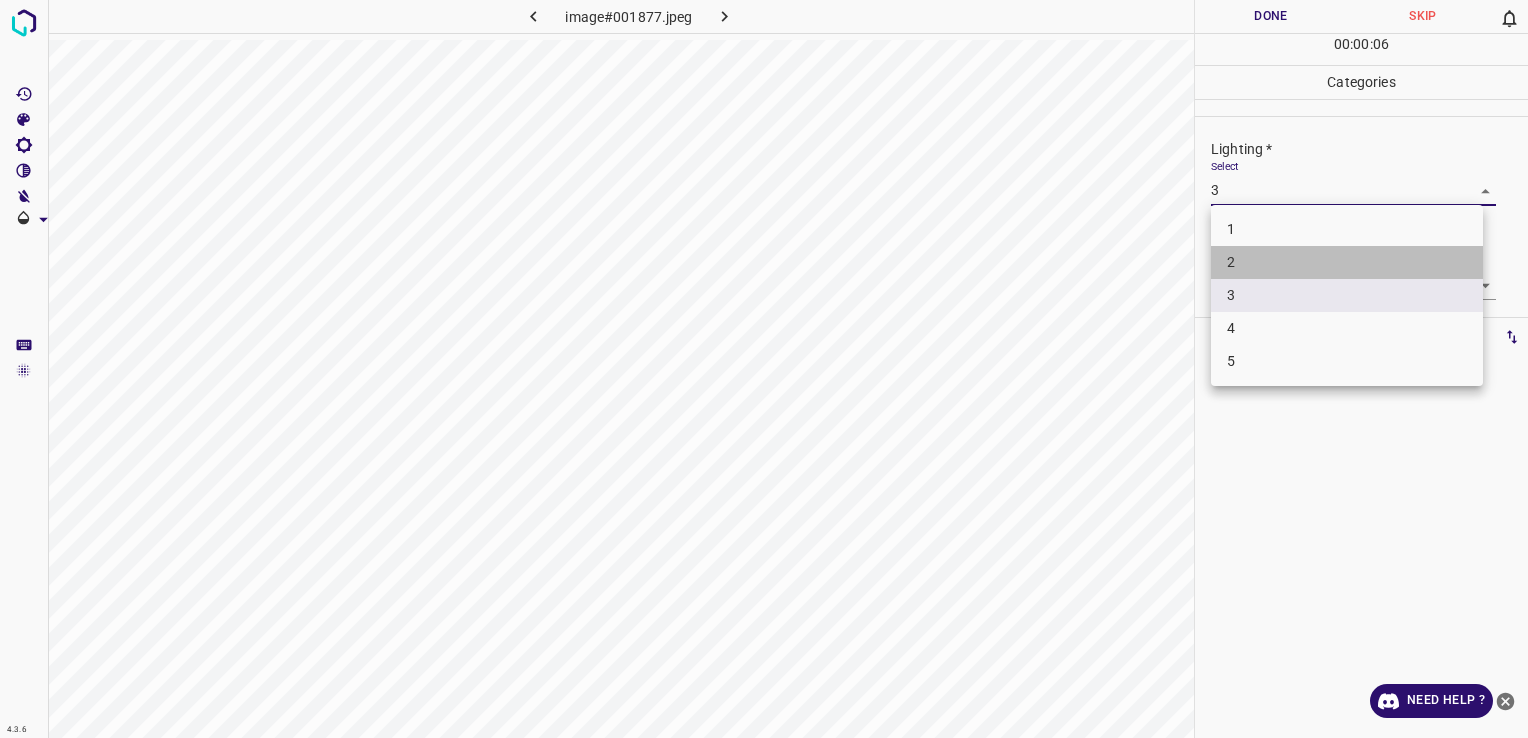 click on "2" at bounding box center (1347, 262) 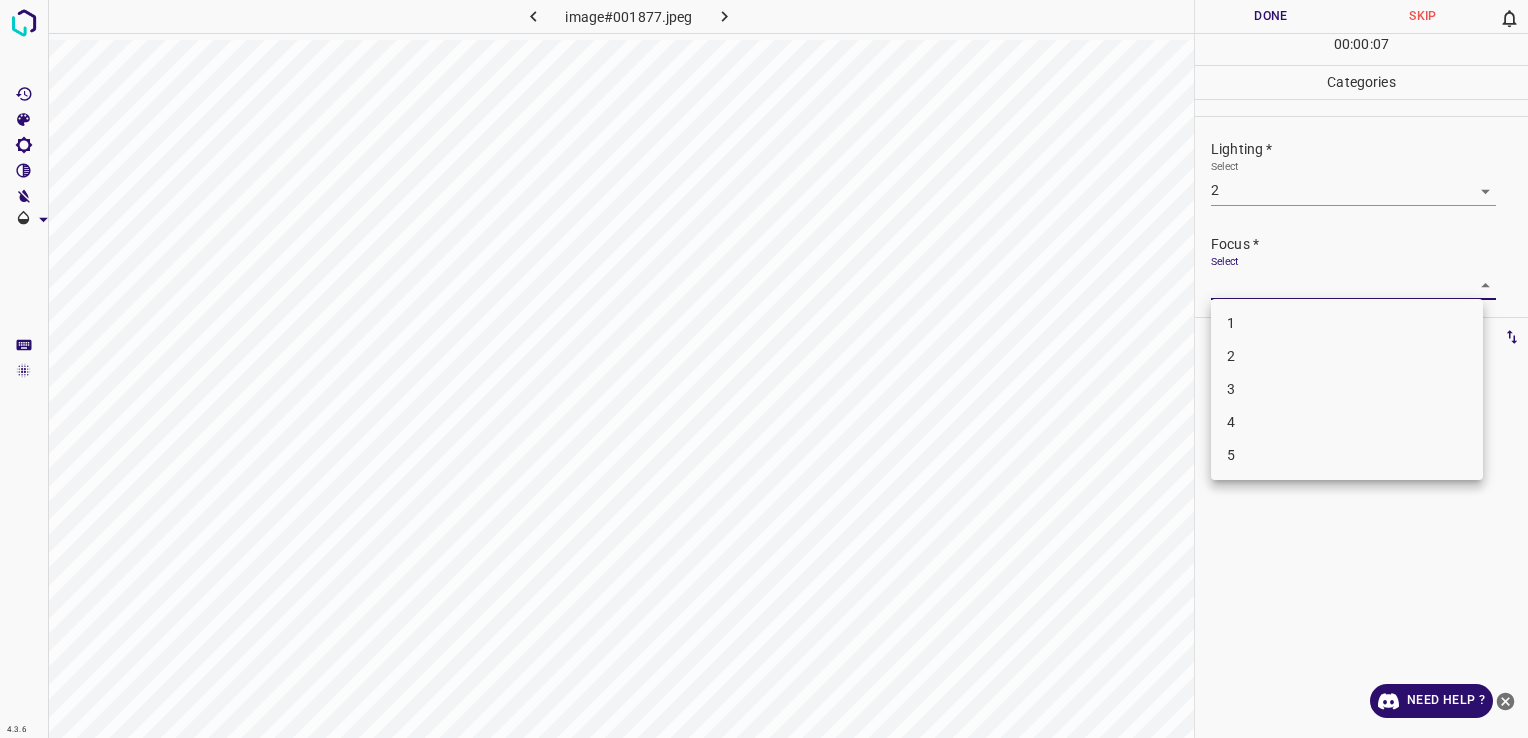 drag, startPoint x: 1260, startPoint y: 278, endPoint x: 1276, endPoint y: 359, distance: 82.565125 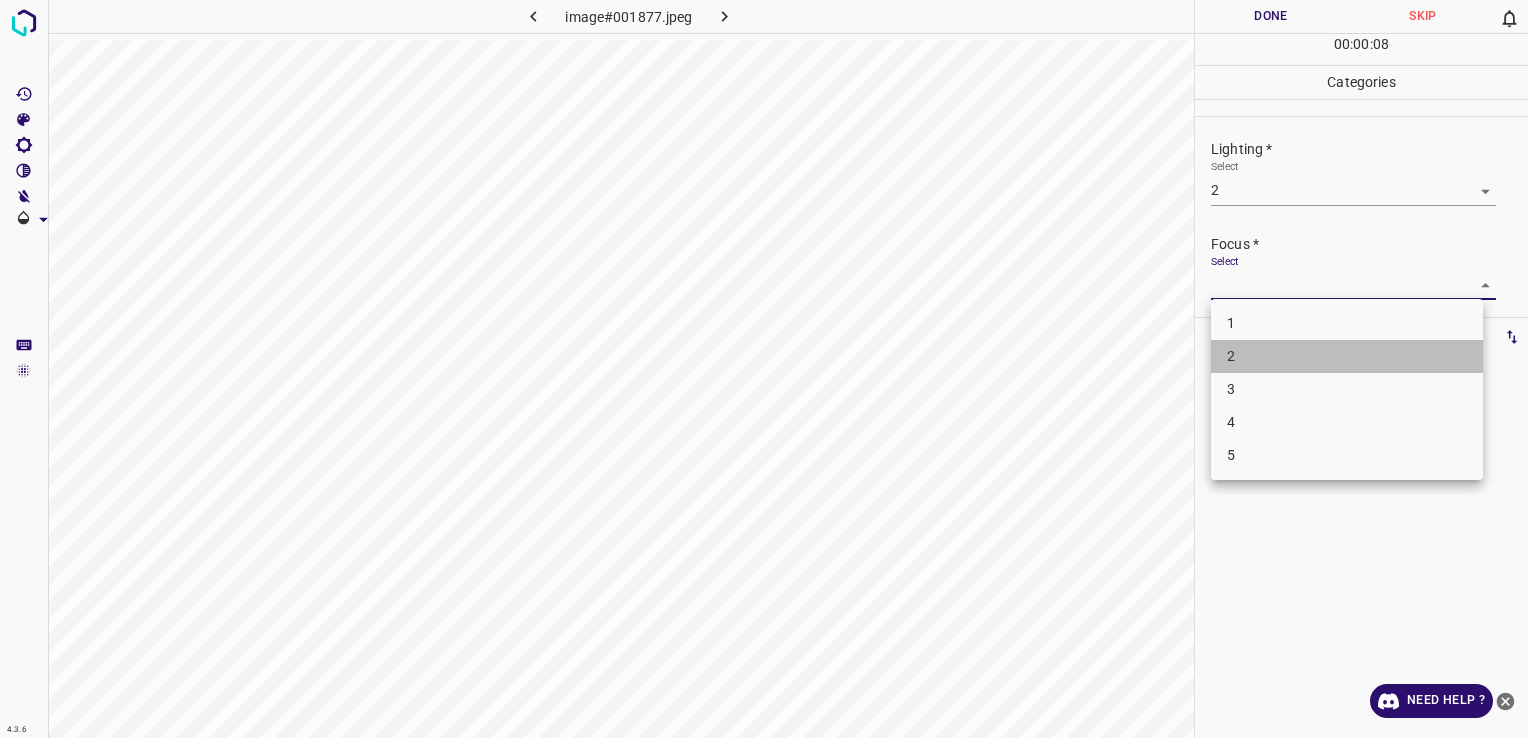 click on "2" at bounding box center [1347, 356] 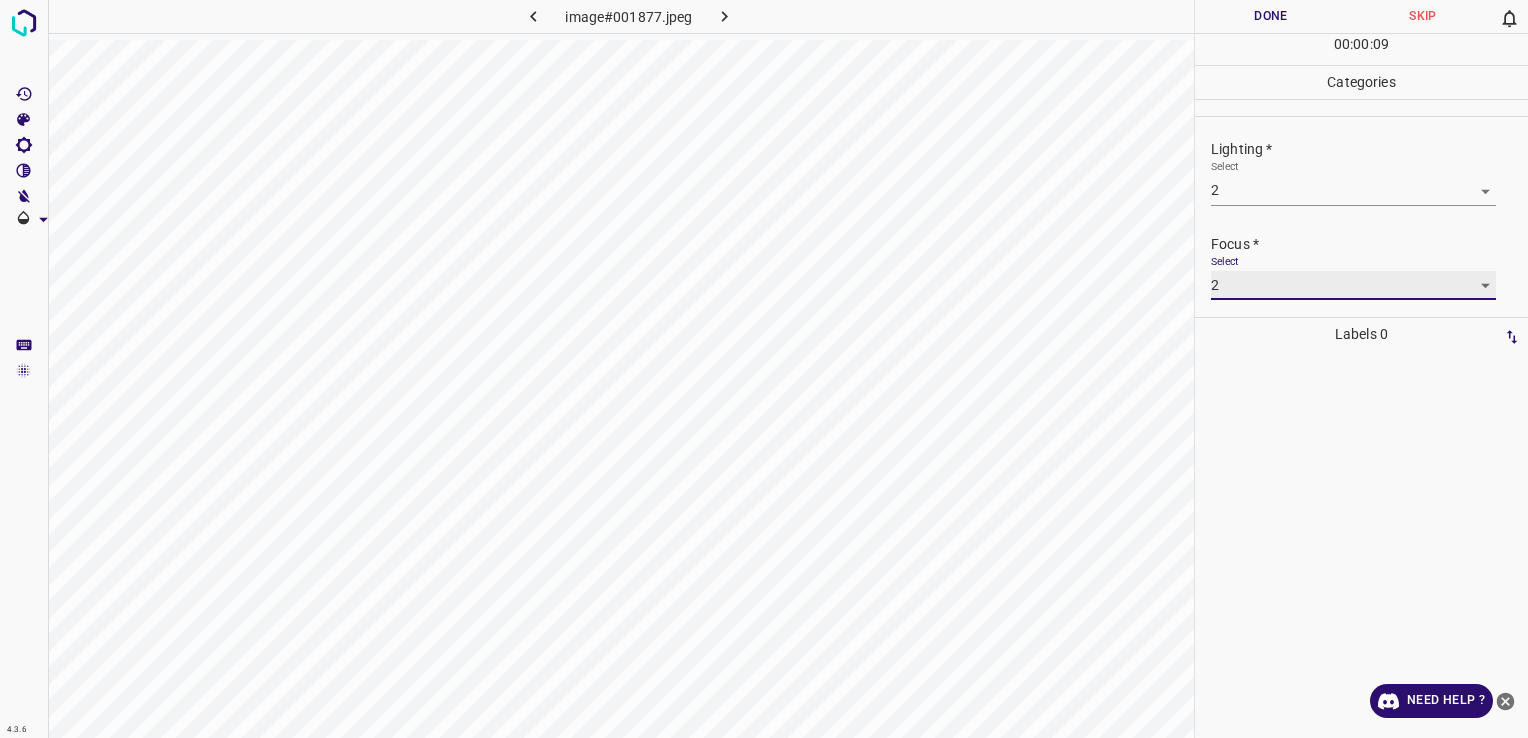 scroll, scrollTop: 98, scrollLeft: 0, axis: vertical 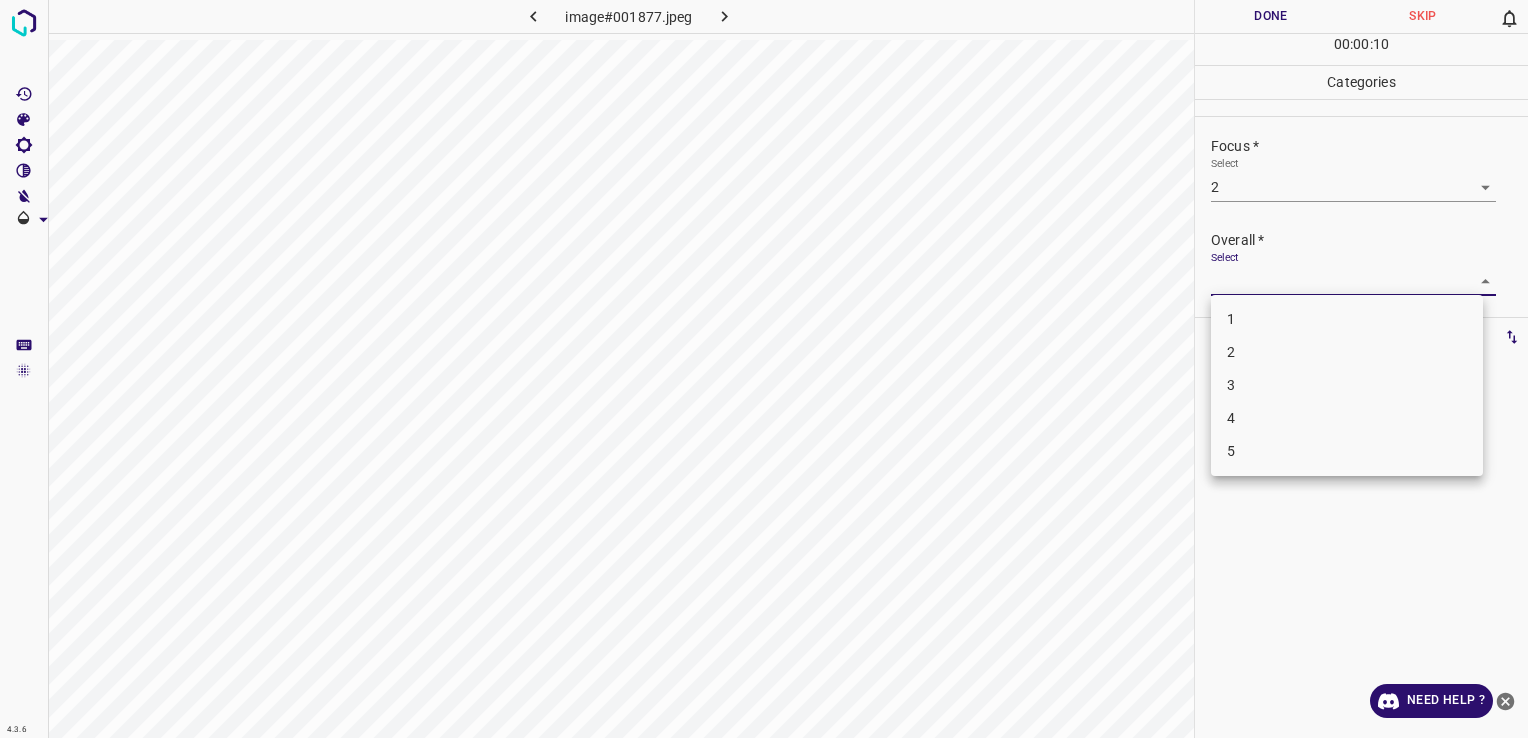 drag, startPoint x: 1437, startPoint y: 282, endPoint x: 1384, endPoint y: 354, distance: 89.40358 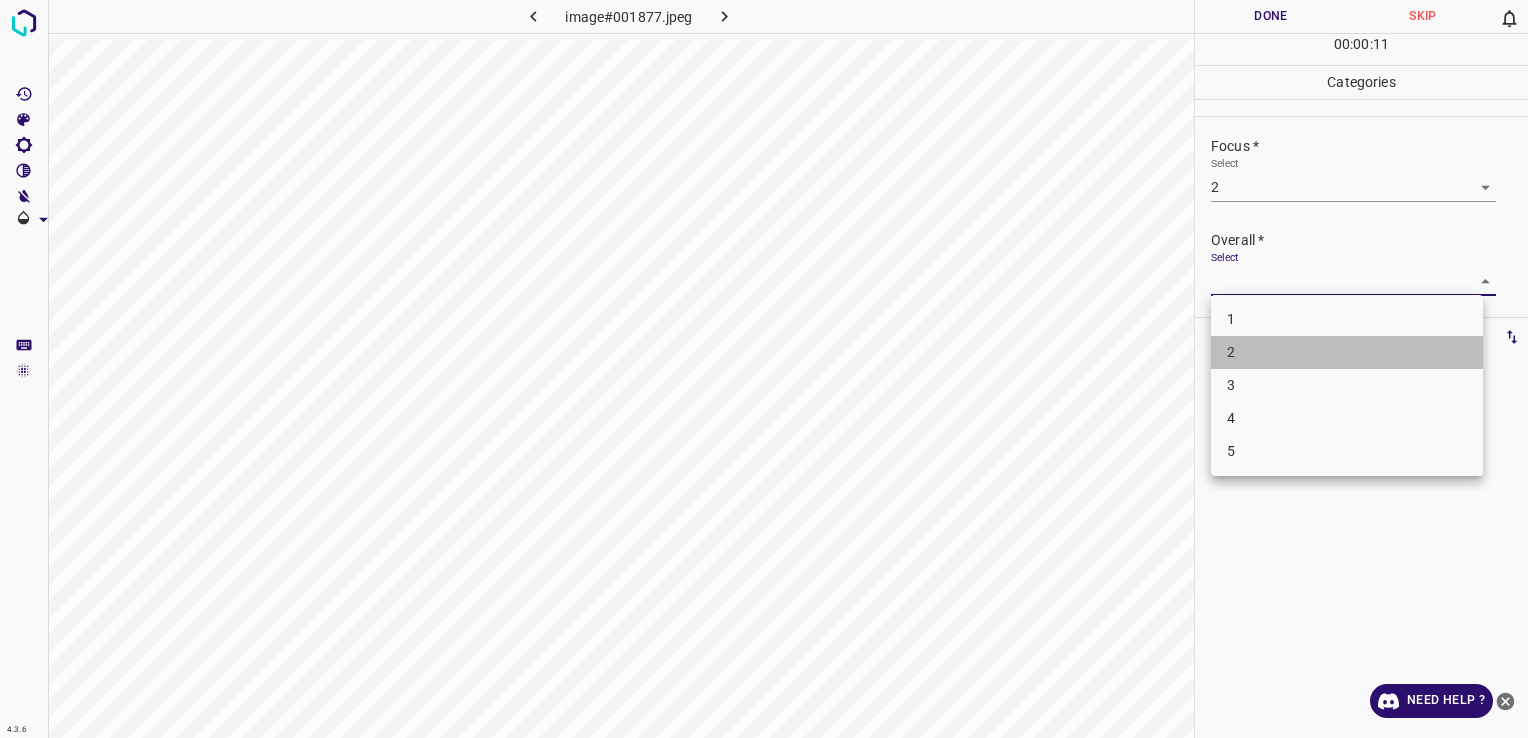 click on "2" at bounding box center (1347, 352) 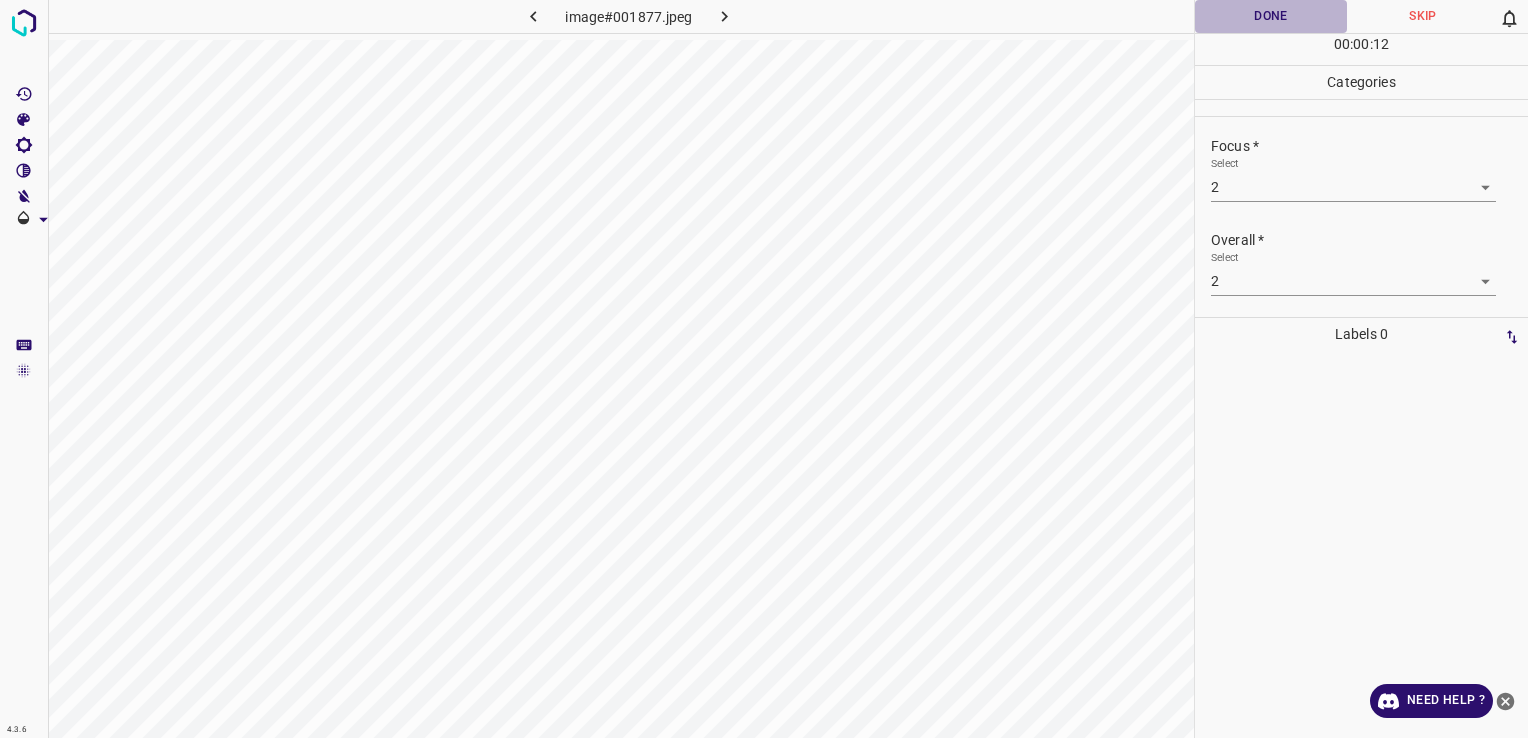 click on "Done" at bounding box center (1271, 16) 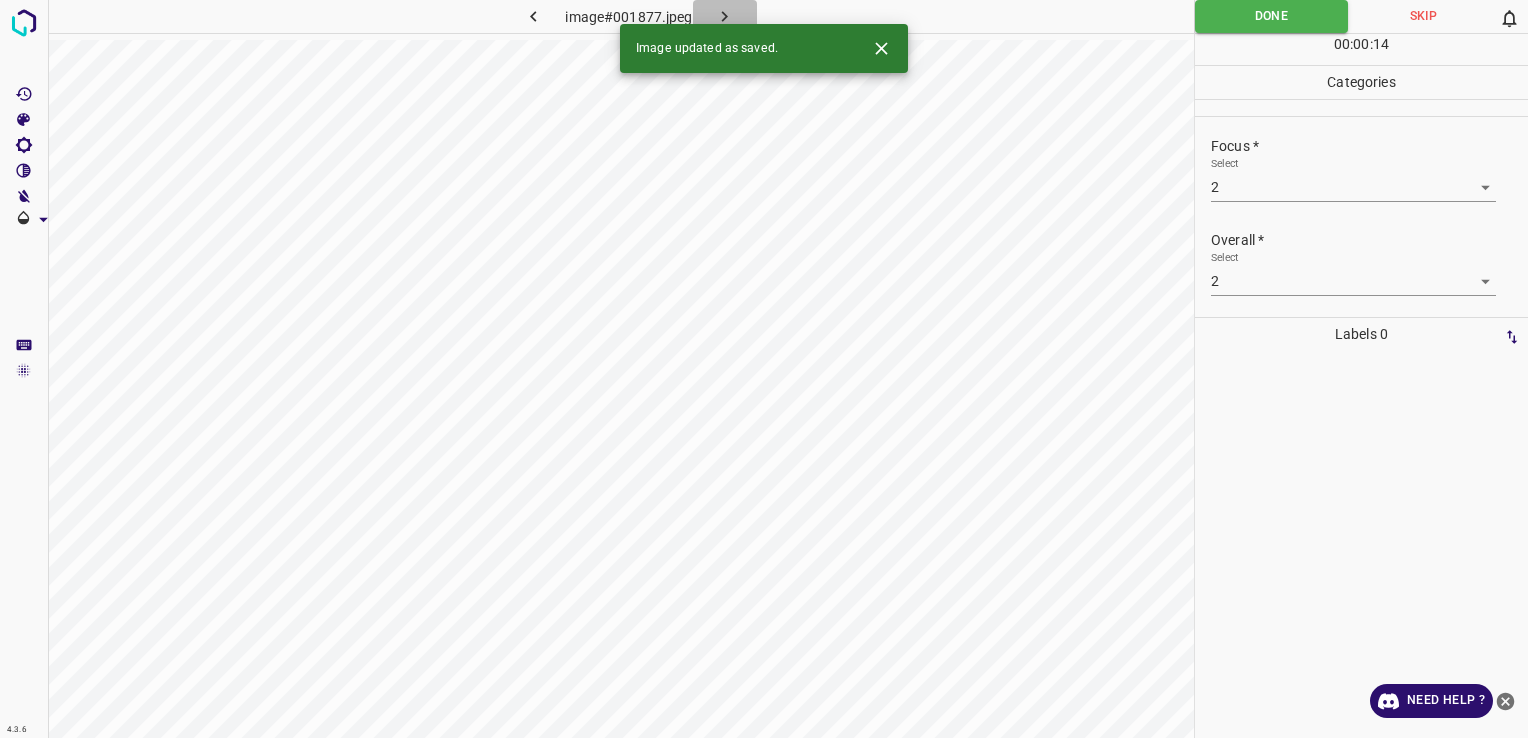 click at bounding box center (725, 16) 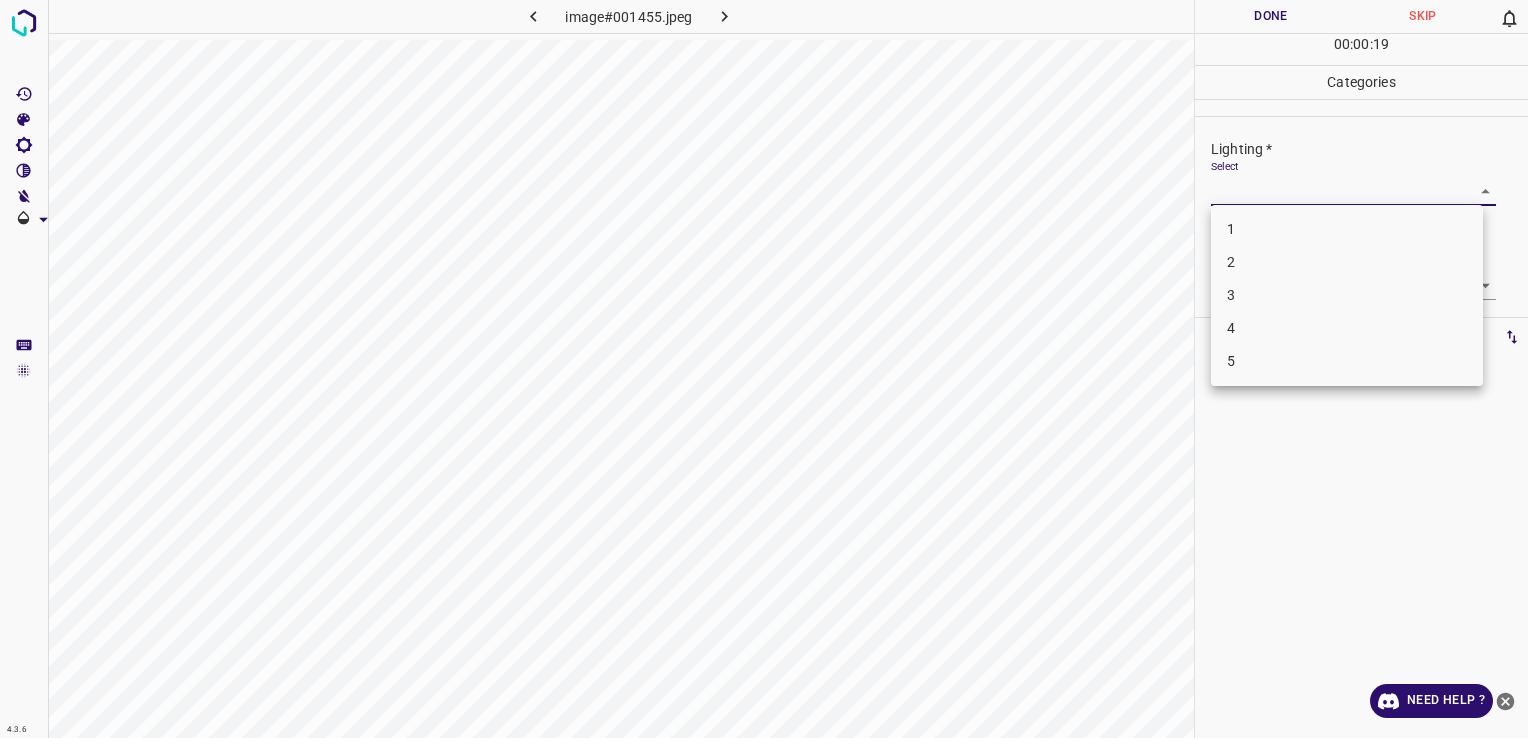 click on "4.3.6  image#001455.jpeg Done Skip 0 00   : 00   : 19   Categories Lighting *  Select ​ Focus *  Select ​ Overall *  Select ​ Labels   0 Categories 1 Lighting 2 Focus 3 Overall Tools Space Change between modes (Draw & Edit) I Auto labeling R Restore zoom M Zoom in N Zoom out Delete Delete selecte label Filters Z Restore filters X Saturation filter C Brightness filter V Contrast filter B Gray scale filter General O Download Need Help ? - Text - Hide - Delete 1 2 3 4 5" at bounding box center [764, 369] 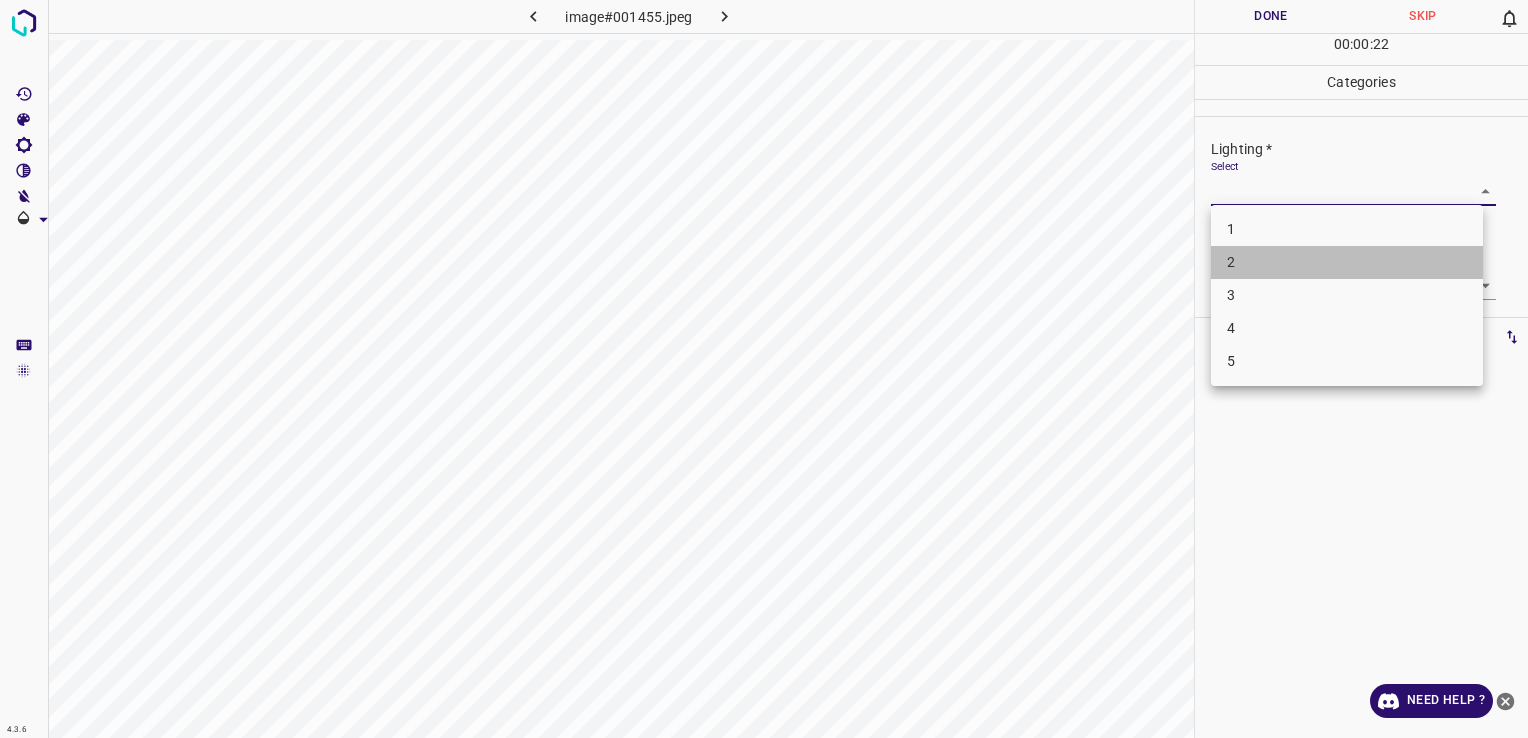 click on "2" at bounding box center [1347, 262] 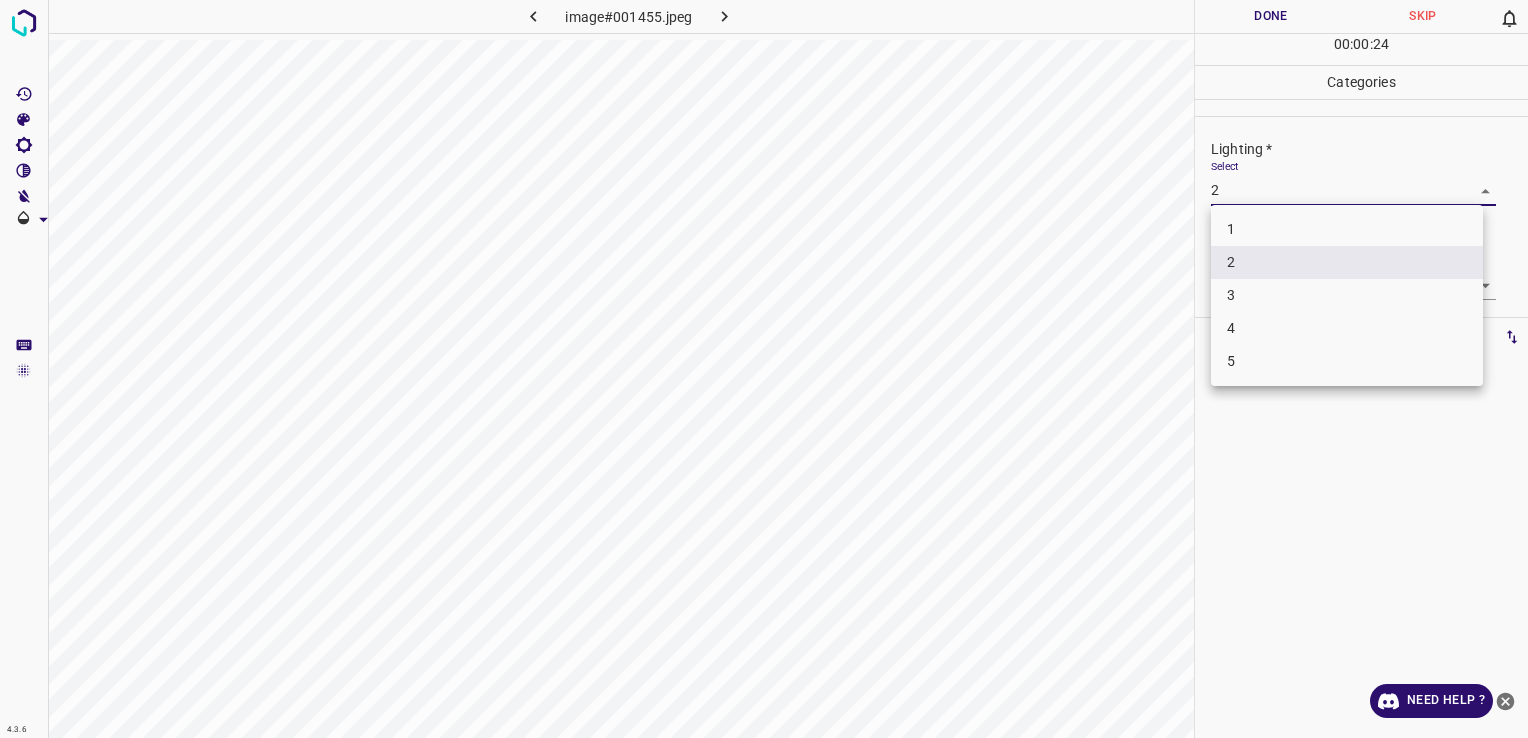 click on "4.3.6  image#001455.jpeg Done Skip 0 00   : 00   : 24   Categories Lighting *  Select 2 2 Focus *  Select ​ Overall *  Select ​ Labels   0 Categories 1 Lighting 2 Focus 3 Overall Tools Space Change between modes (Draw & Edit) I Auto labeling R Restore zoom M Zoom in N Zoom out Delete Delete selecte label Filters Z Restore filters X Saturation filter C Brightness filter V Contrast filter B Gray scale filter General O Download Need Help ? - Text - Hide - Delete 1 2 3 4 5" at bounding box center (764, 369) 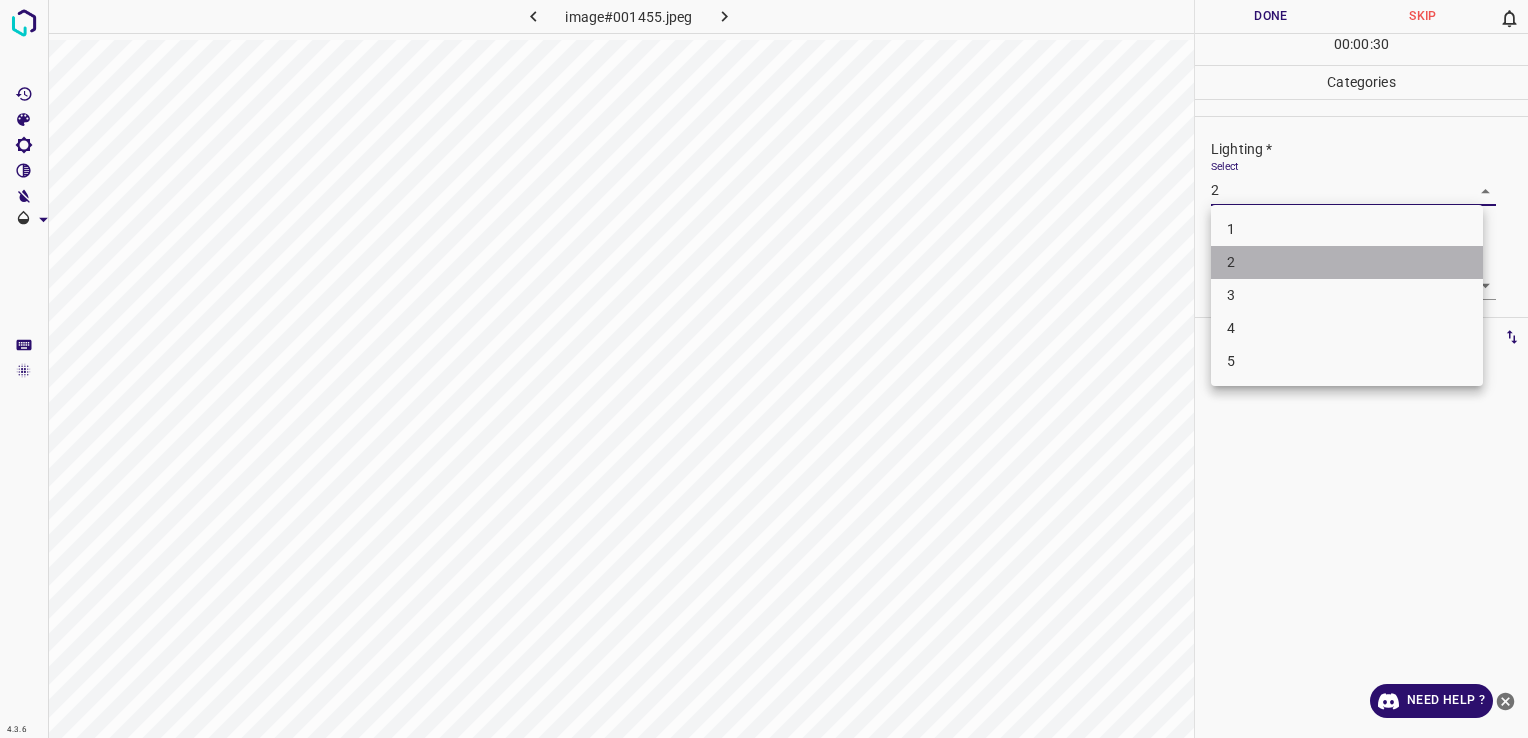 click on "2" at bounding box center (1347, 262) 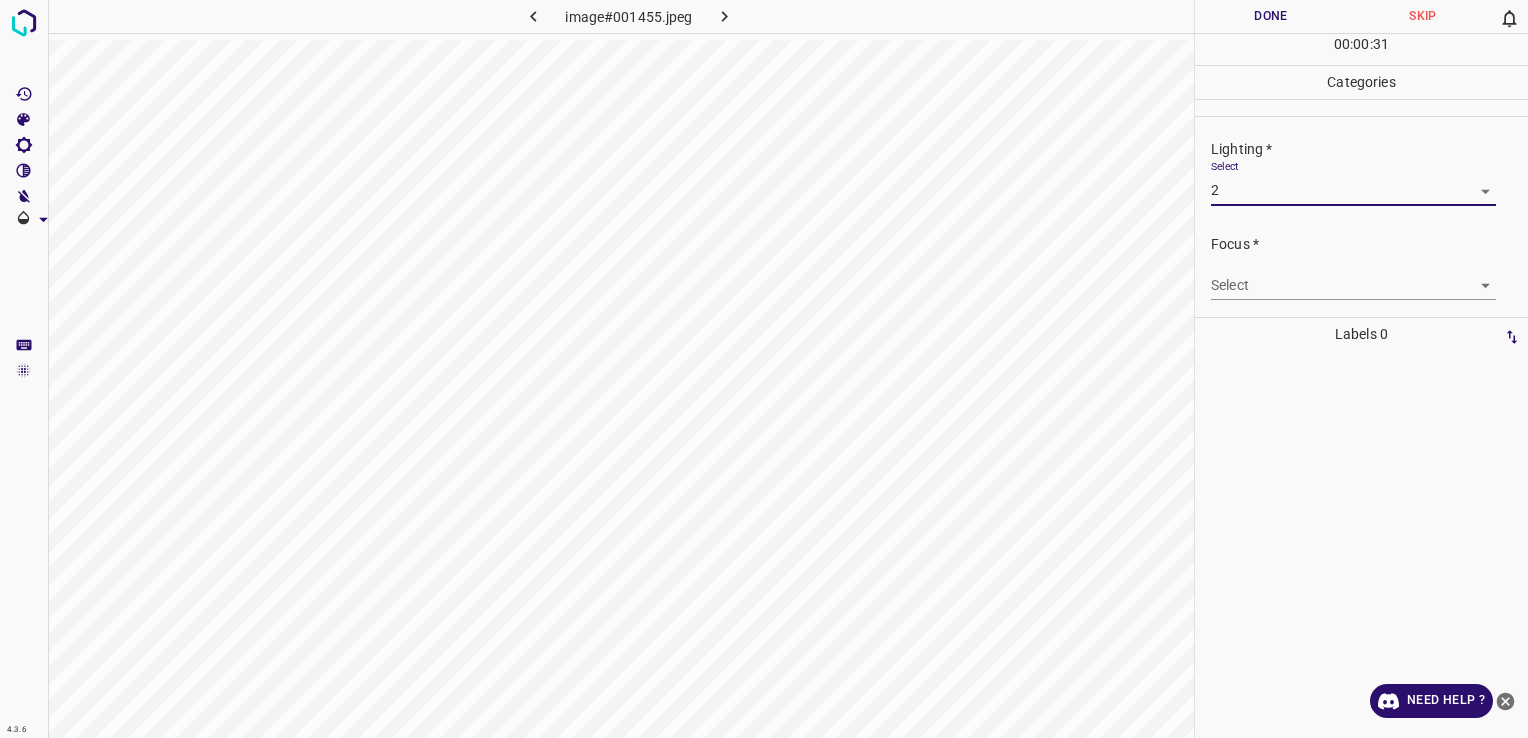 click on "4.3.6  image#001455.jpeg Done Skip 0 00   : 00   : 31   Categories Lighting *  Select 2 2 Focus *  Select ​ Overall *  Select ​ Labels   0 Categories 1 Lighting 2 Focus 3 Overall Tools Space Change between modes (Draw & Edit) I Auto labeling R Restore zoom M Zoom in N Zoom out Delete Delete selecte label Filters Z Restore filters X Saturation filter C Brightness filter V Contrast filter B Gray scale filter General O Download Need Help ? - Text - Hide - Delete" at bounding box center (764, 369) 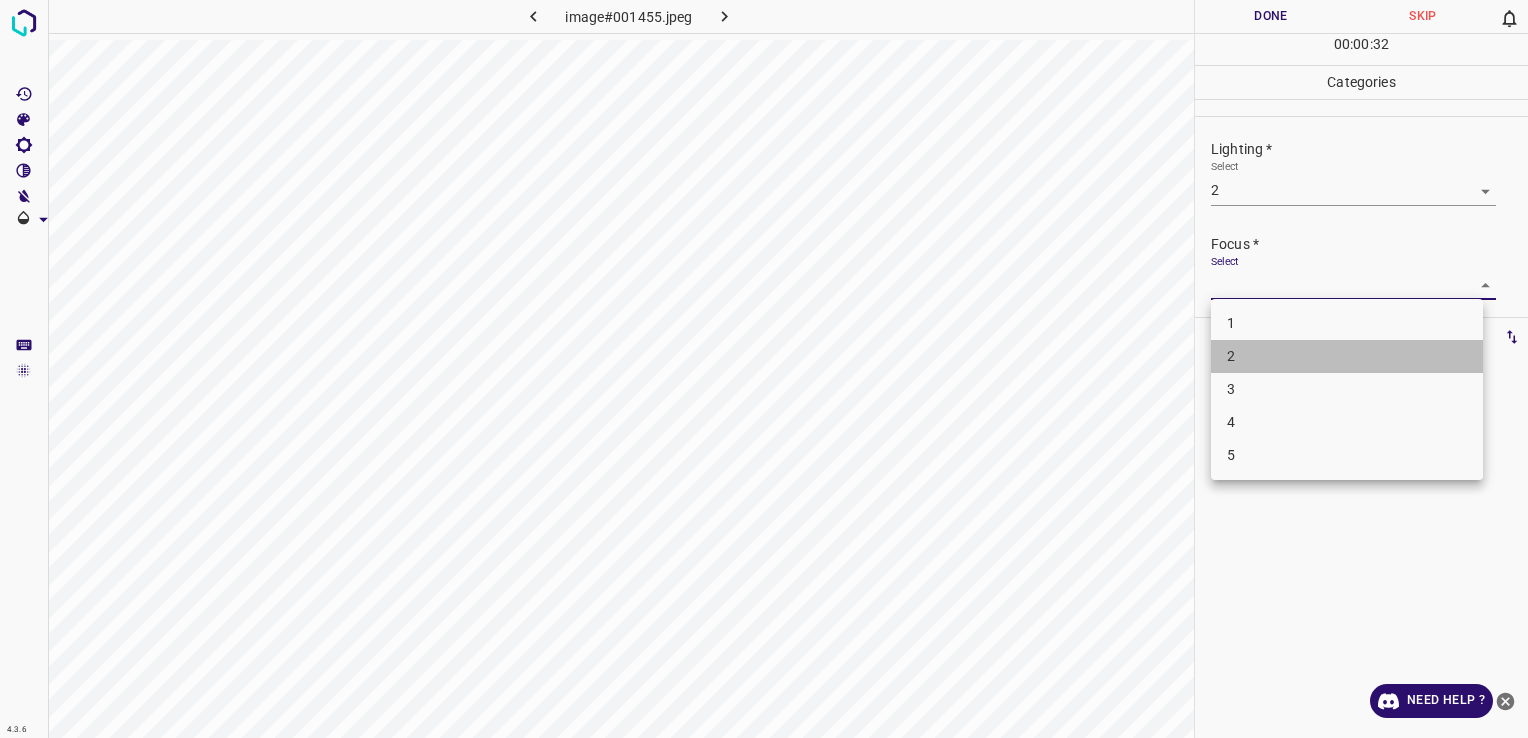 click on "2" at bounding box center (1347, 356) 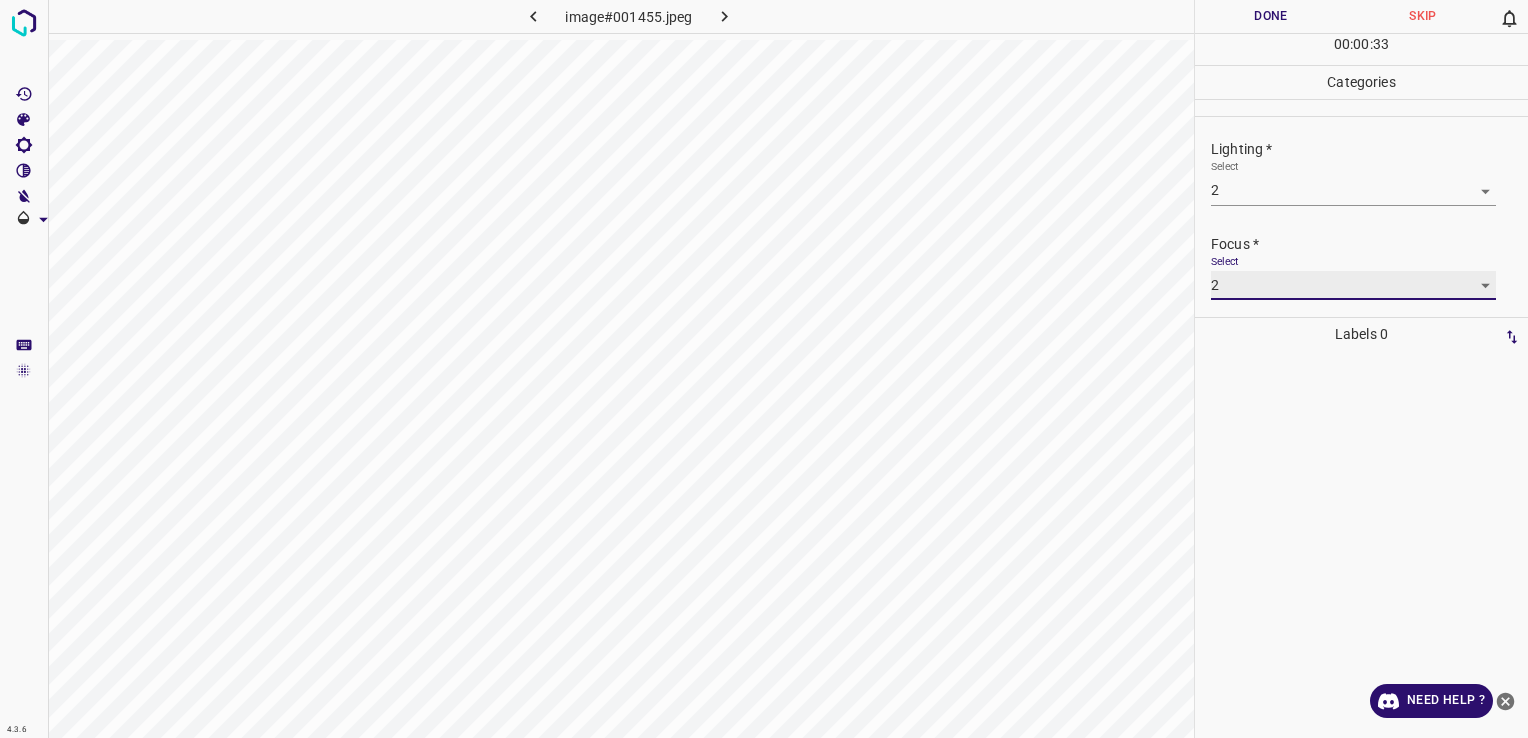 scroll, scrollTop: 98, scrollLeft: 0, axis: vertical 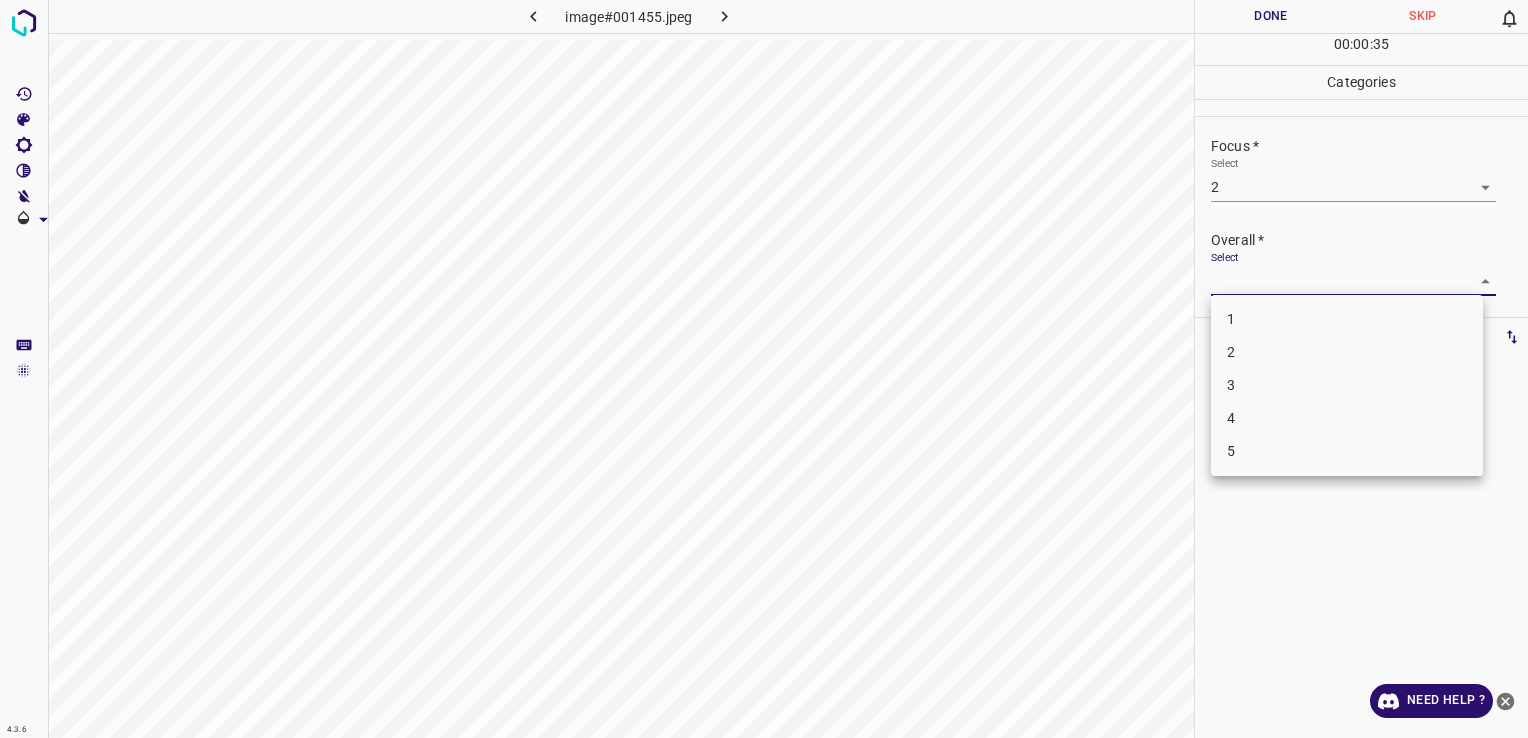 drag, startPoint x: 1408, startPoint y: 270, endPoint x: 1422, endPoint y: 342, distance: 73.34848 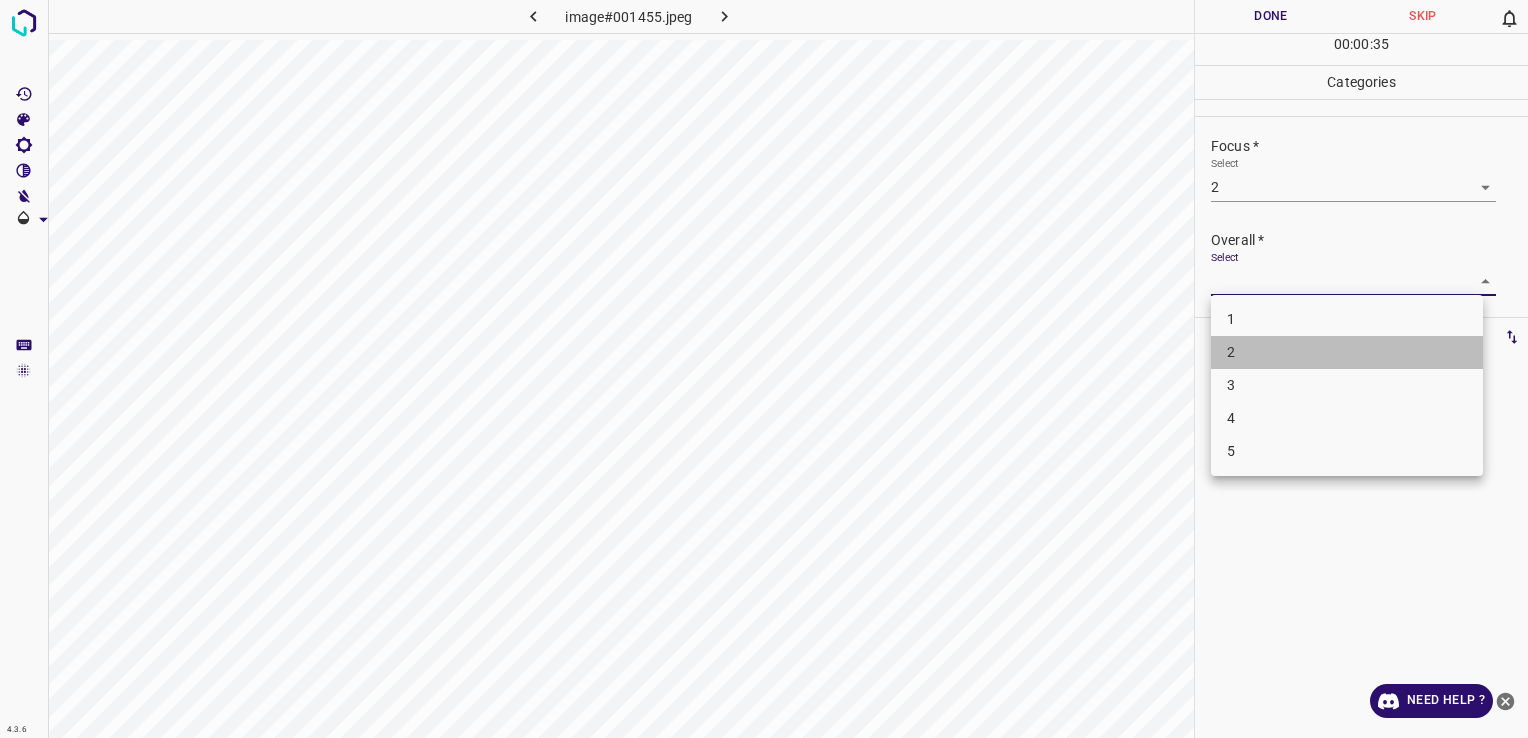 click on "2" at bounding box center [1347, 352] 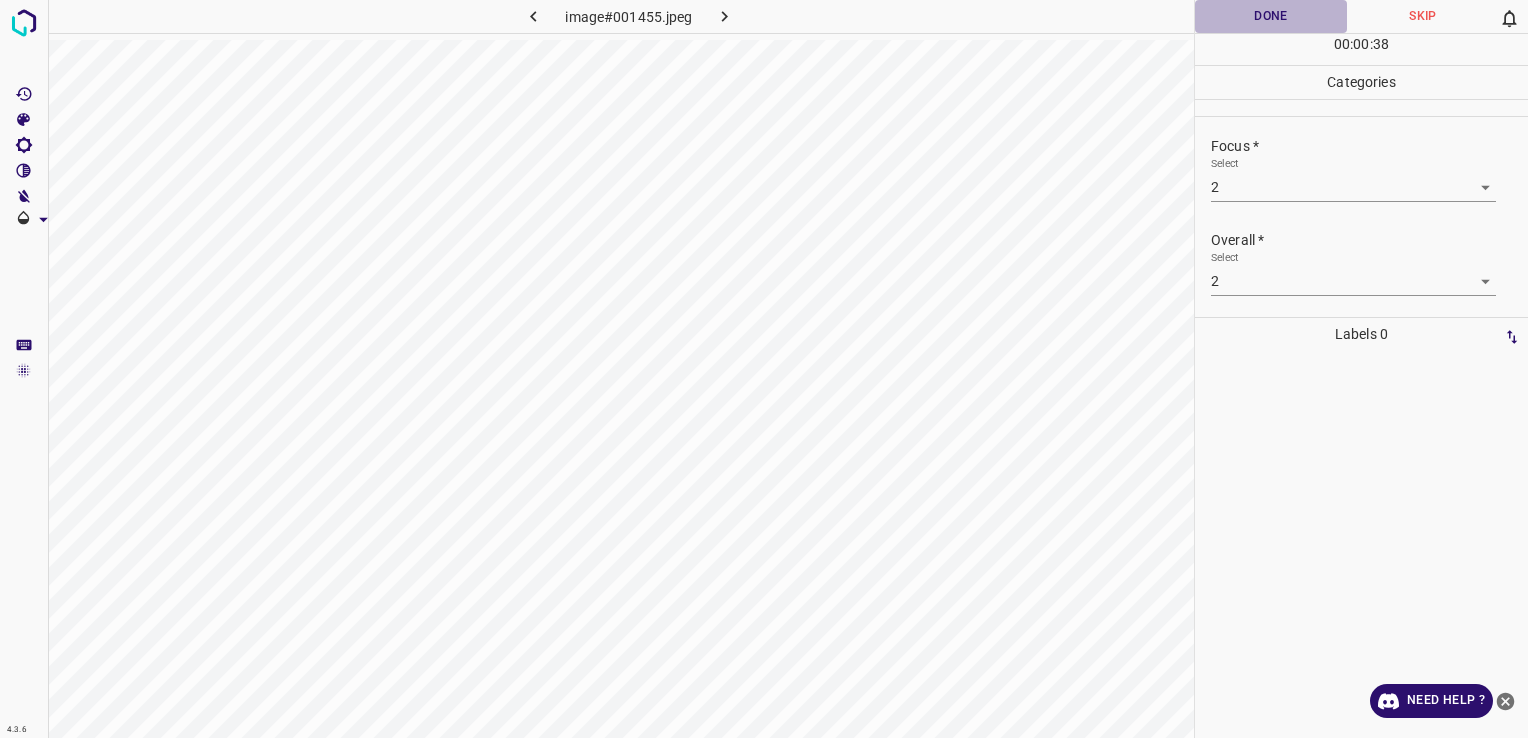 click on "Done" at bounding box center (1271, 16) 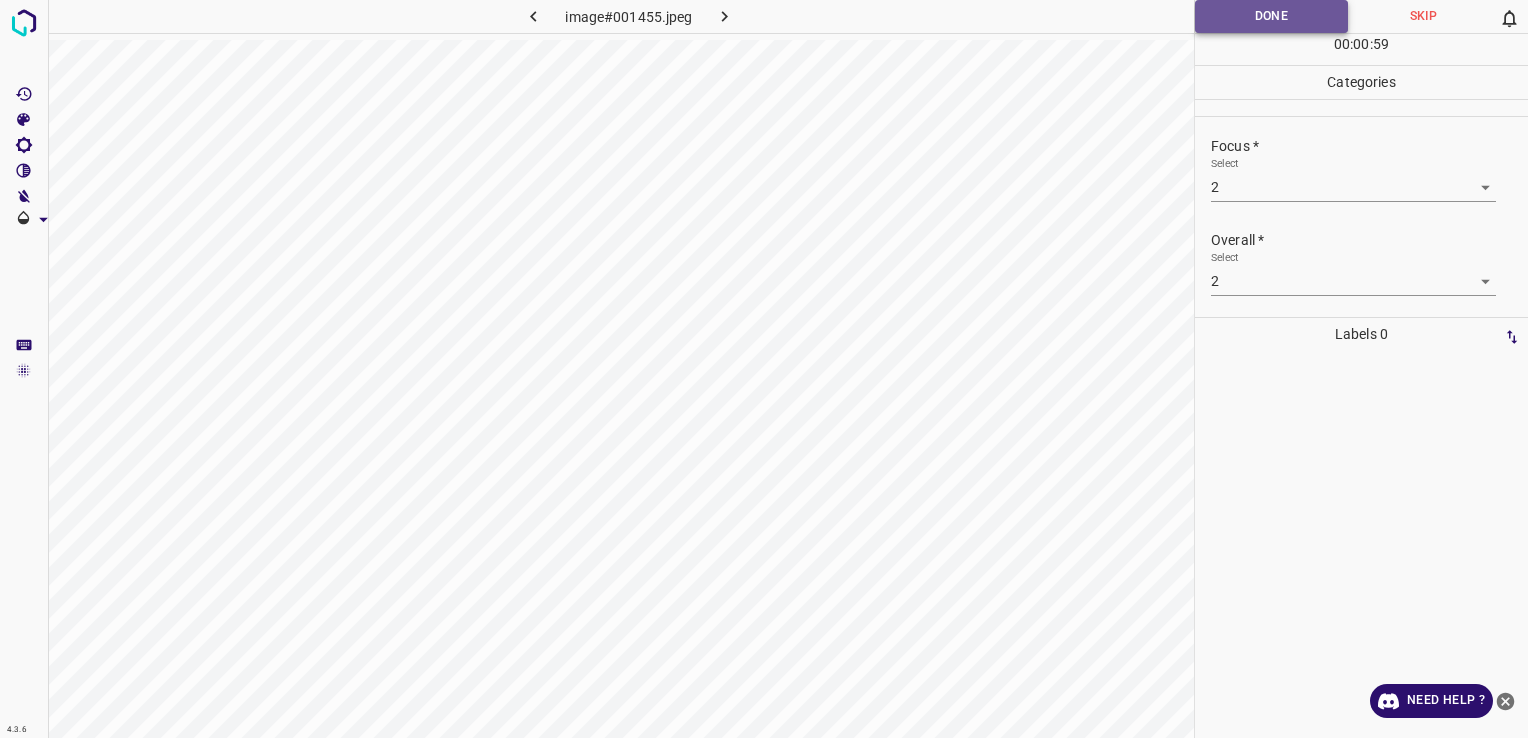 click on "Done" at bounding box center (1271, 16) 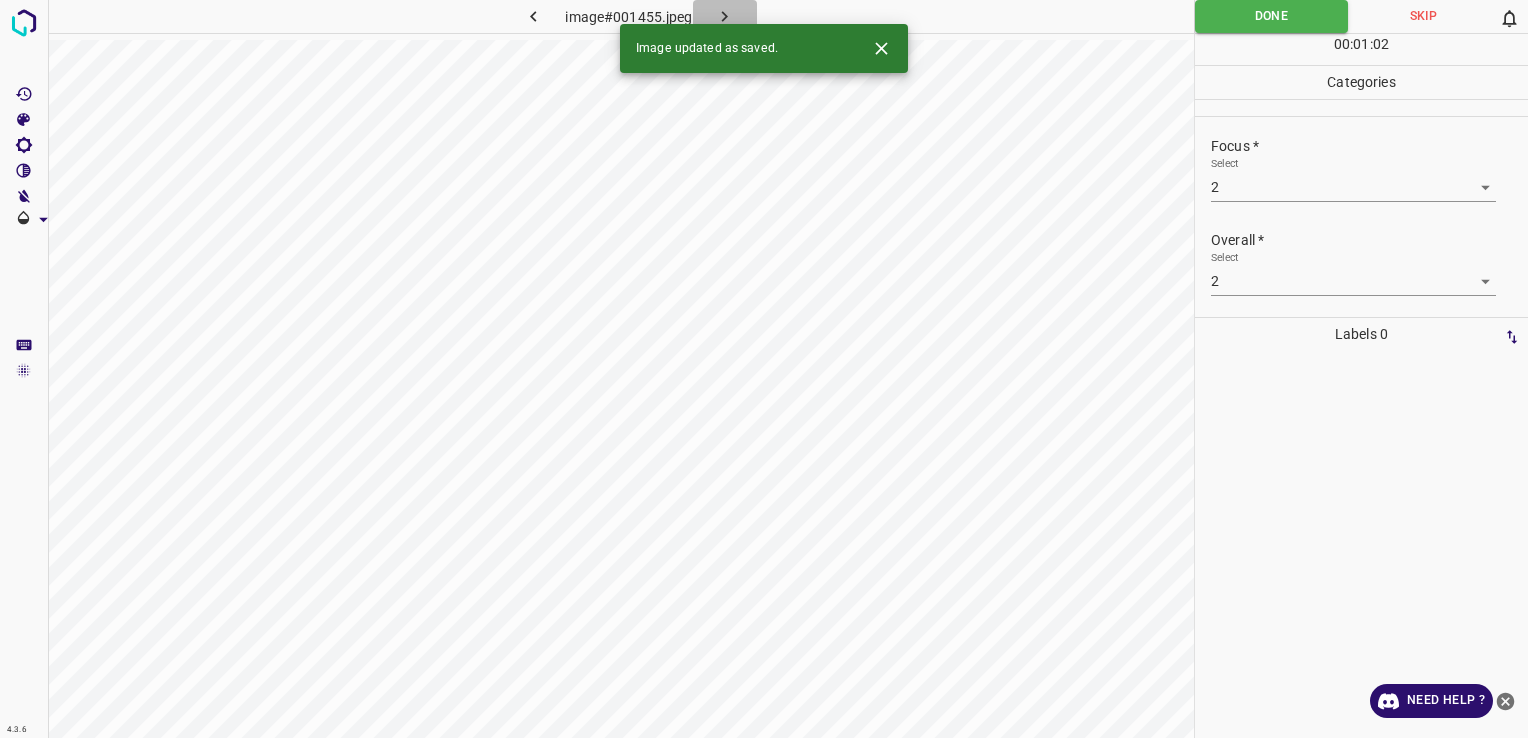 click at bounding box center (725, 16) 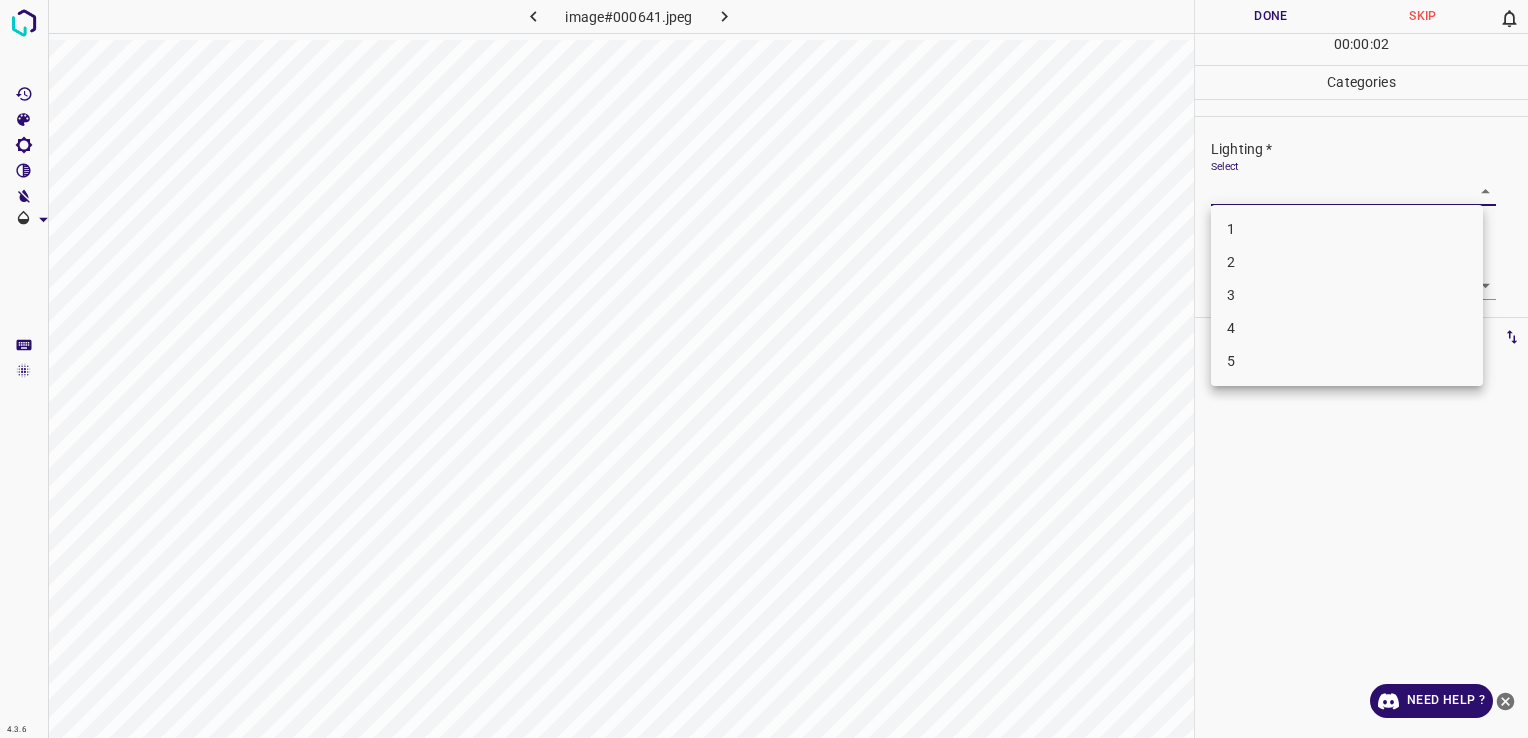 click on "4.3.6  image#000641.jpeg Done Skip 0 00   : 00   : 02   Categories Lighting *  Select ​ Focus *  Select ​ Overall *  Select ​ Labels   0 Categories 1 Lighting 2 Focus 3 Overall Tools Space Change between modes (Draw & Edit) I Auto labeling R Restore zoom M Zoom in N Zoom out Delete Delete selecte label Filters Z Restore filters X Saturation filter C Brightness filter V Contrast filter B Gray scale filter General O Download Need Help ? - Text - Hide - Delete 1 2 3 4 5" at bounding box center (764, 369) 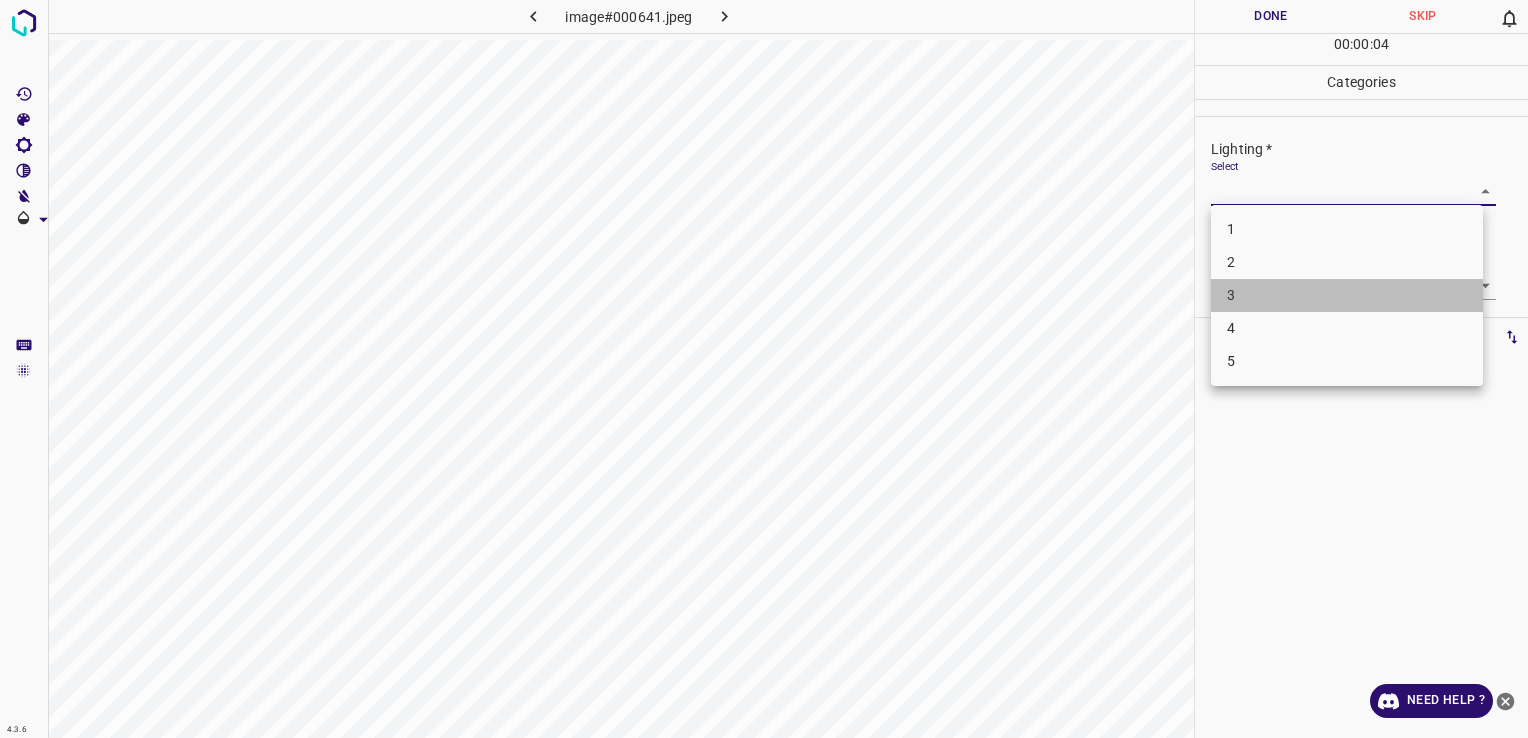 click on "3" at bounding box center (1347, 295) 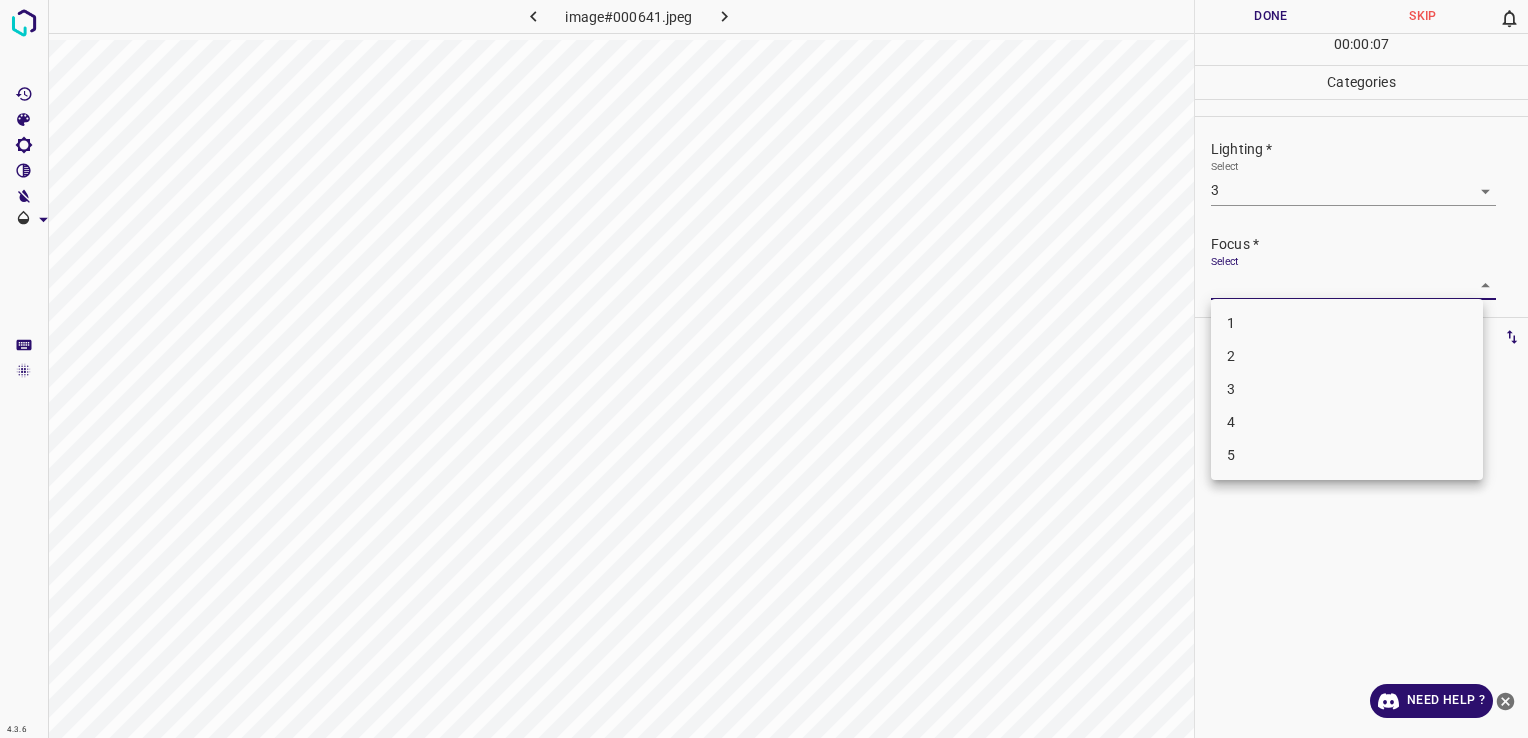 drag, startPoint x: 1442, startPoint y: 278, endPoint x: 1435, endPoint y: 382, distance: 104.23531 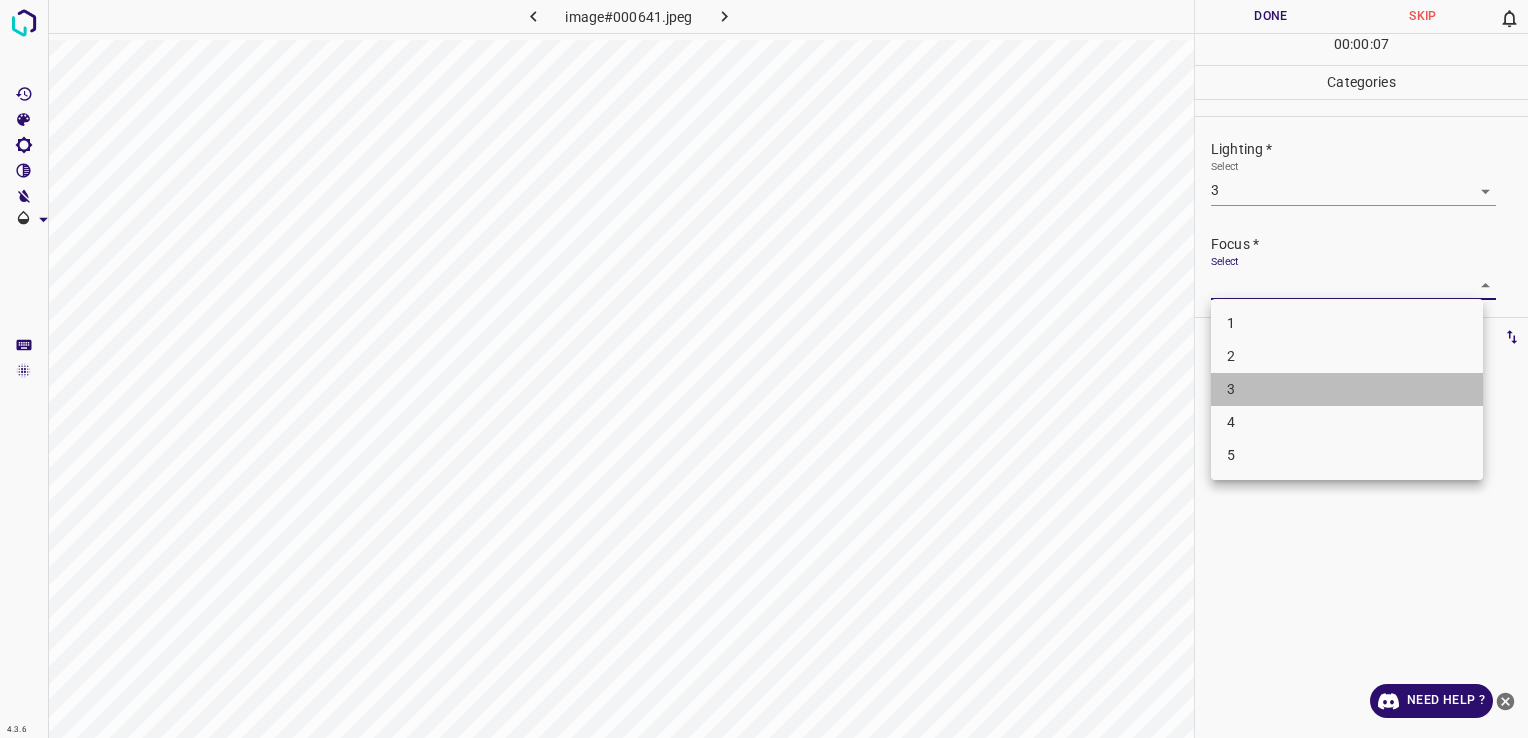 click on "3" at bounding box center (1347, 389) 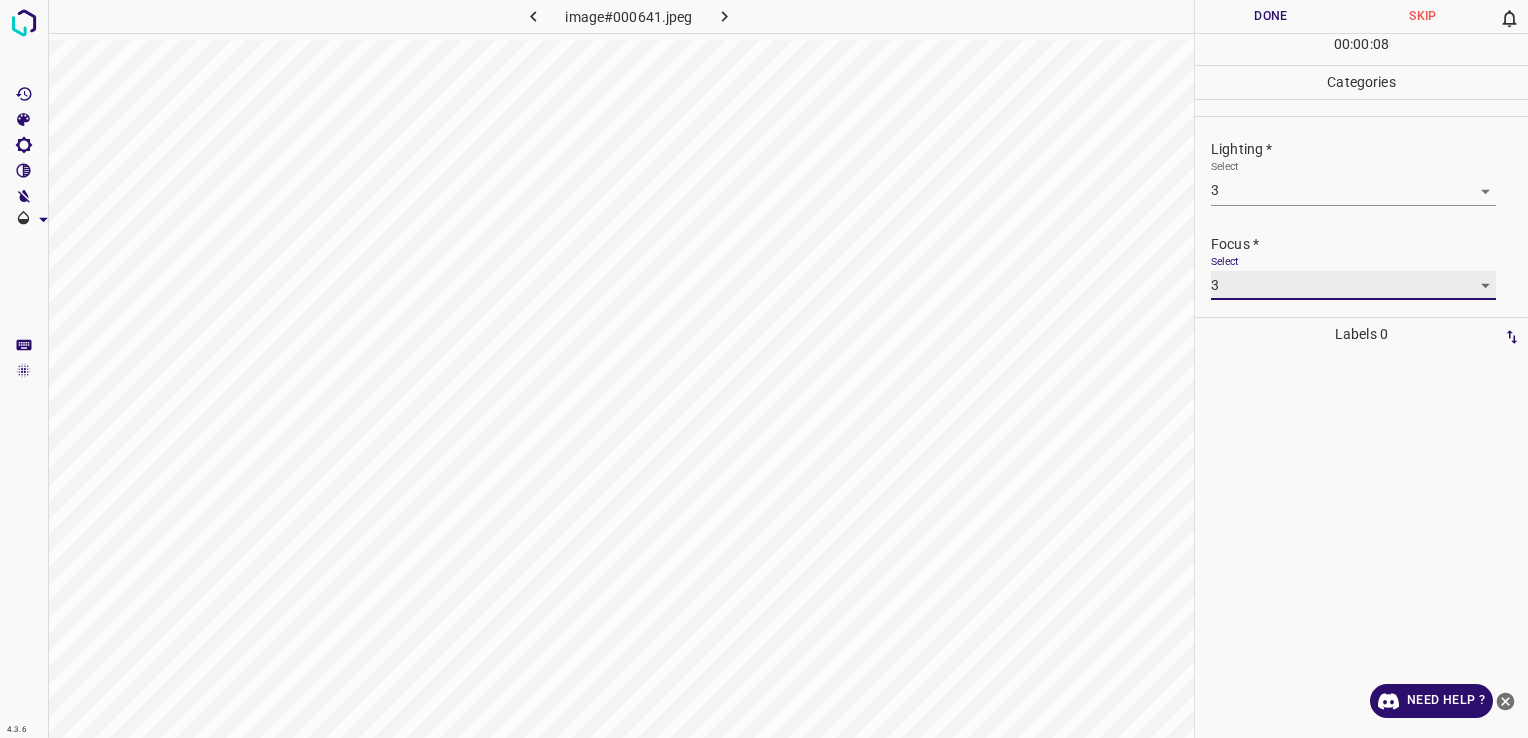 scroll, scrollTop: 90, scrollLeft: 0, axis: vertical 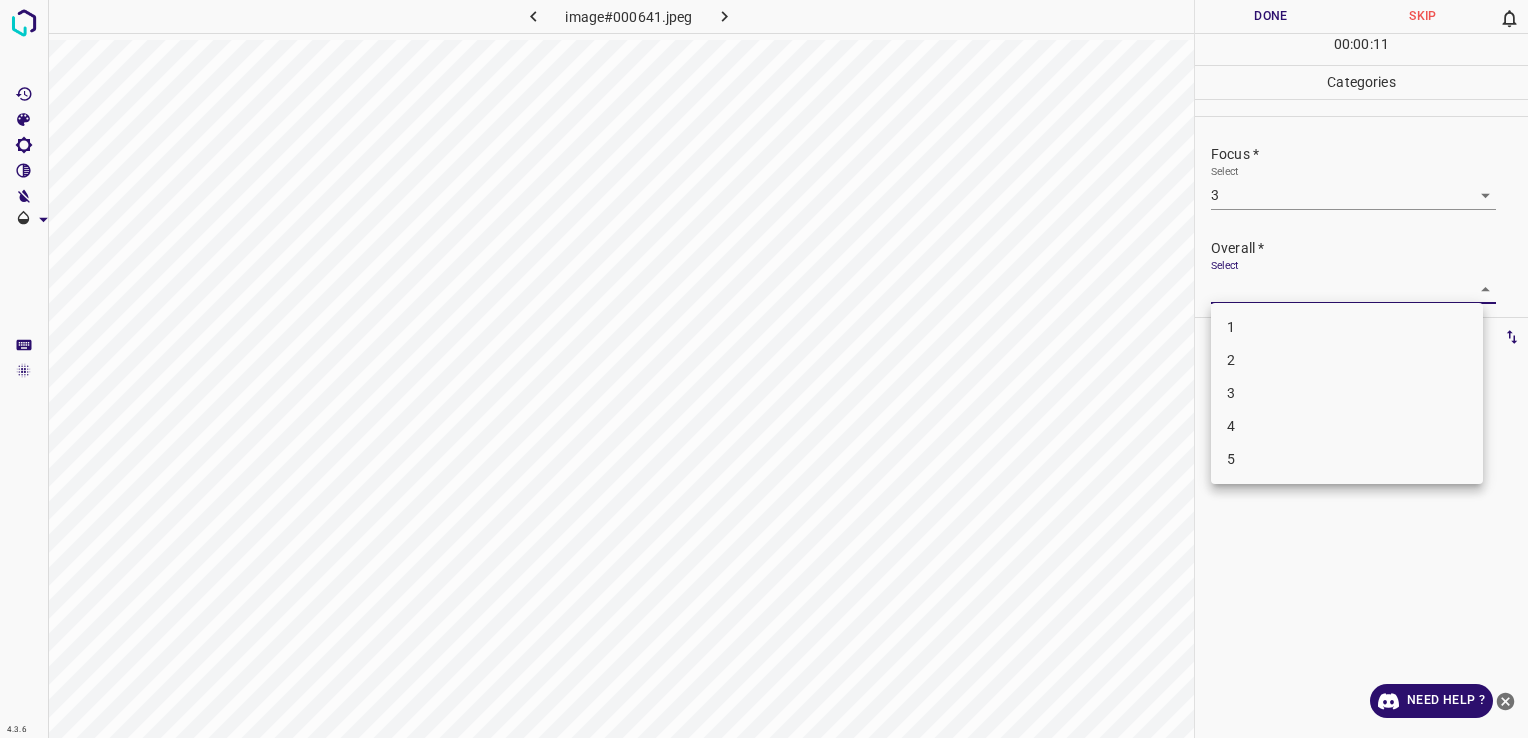 drag, startPoint x: 1365, startPoint y: 280, endPoint x: 1456, endPoint y: 390, distance: 142.76204 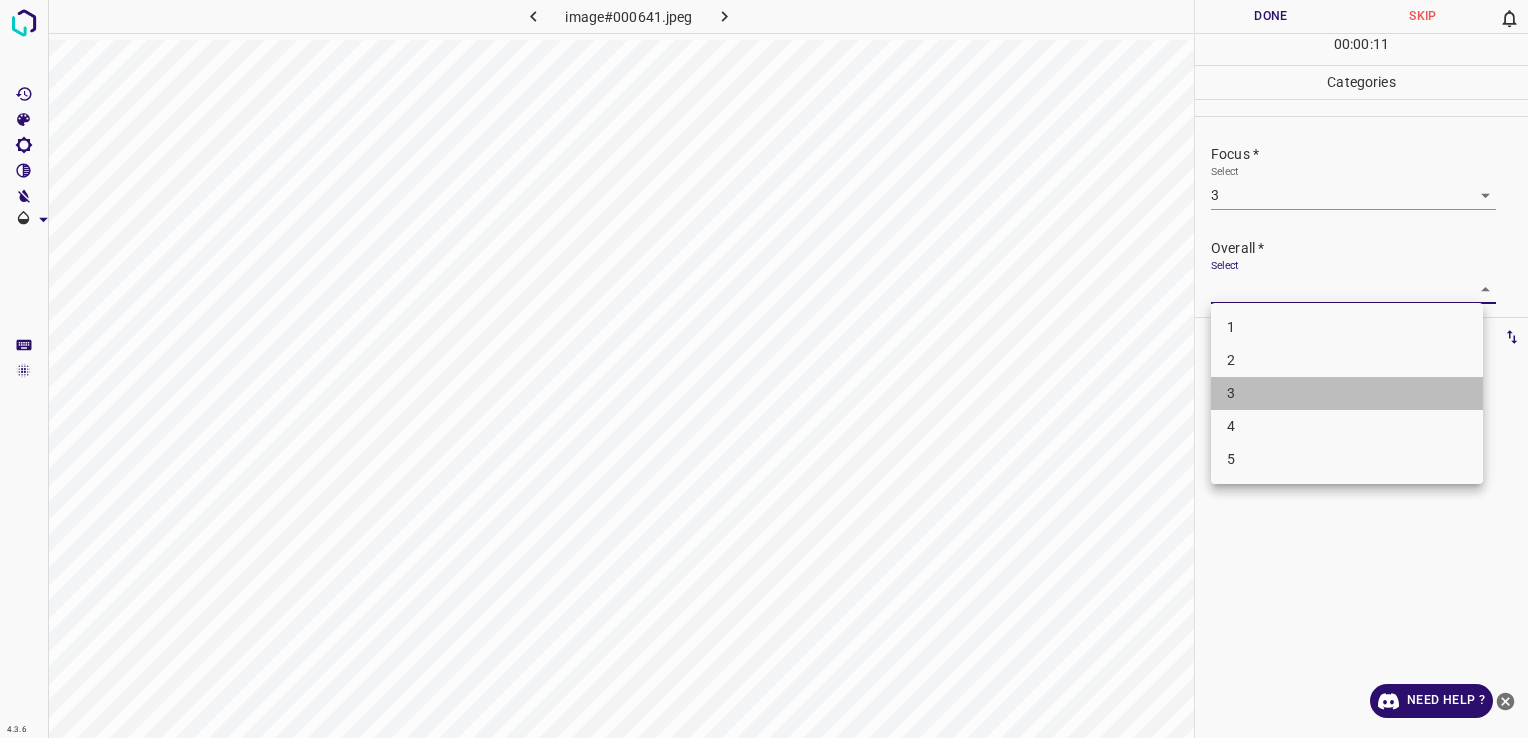 click on "3" at bounding box center [1347, 393] 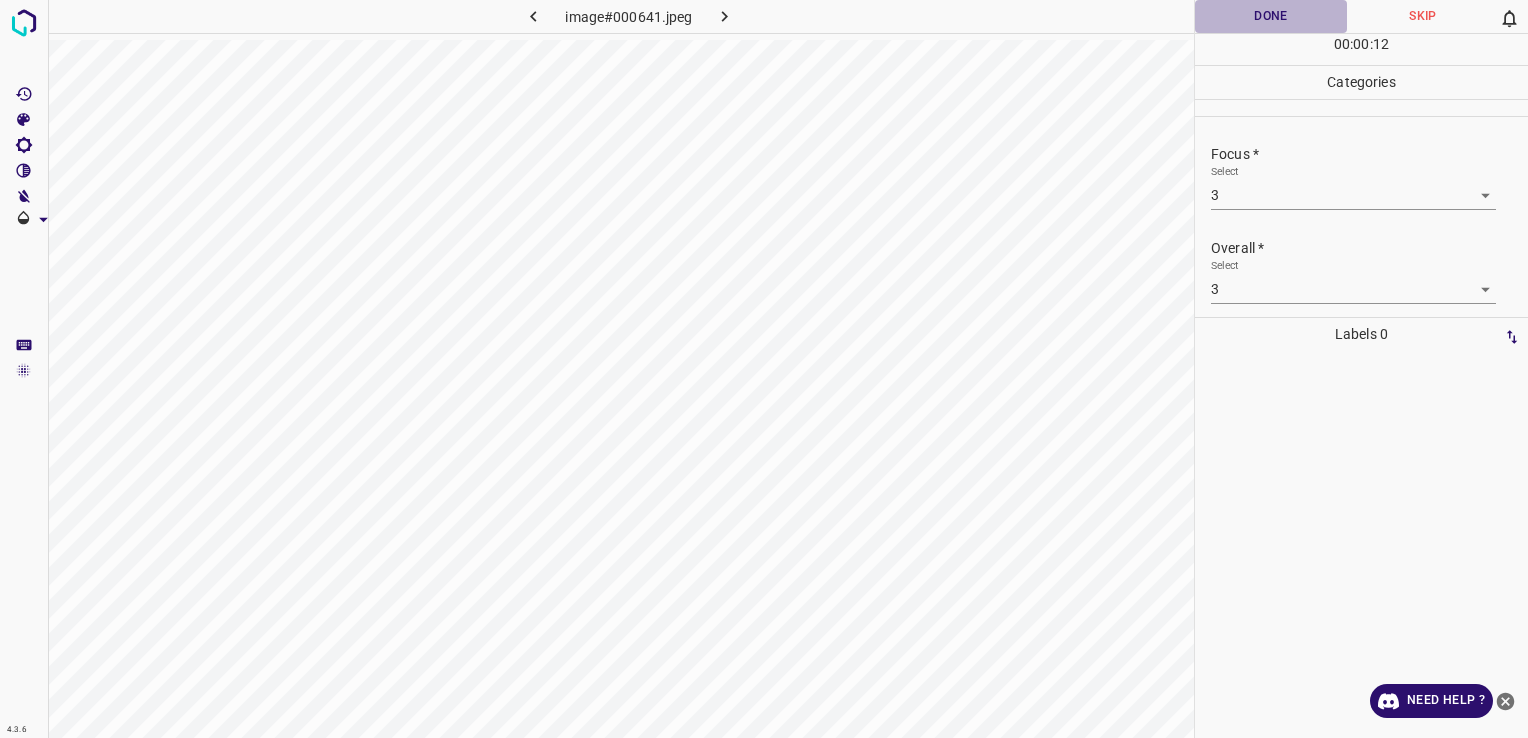 click on "Done" at bounding box center (1271, 16) 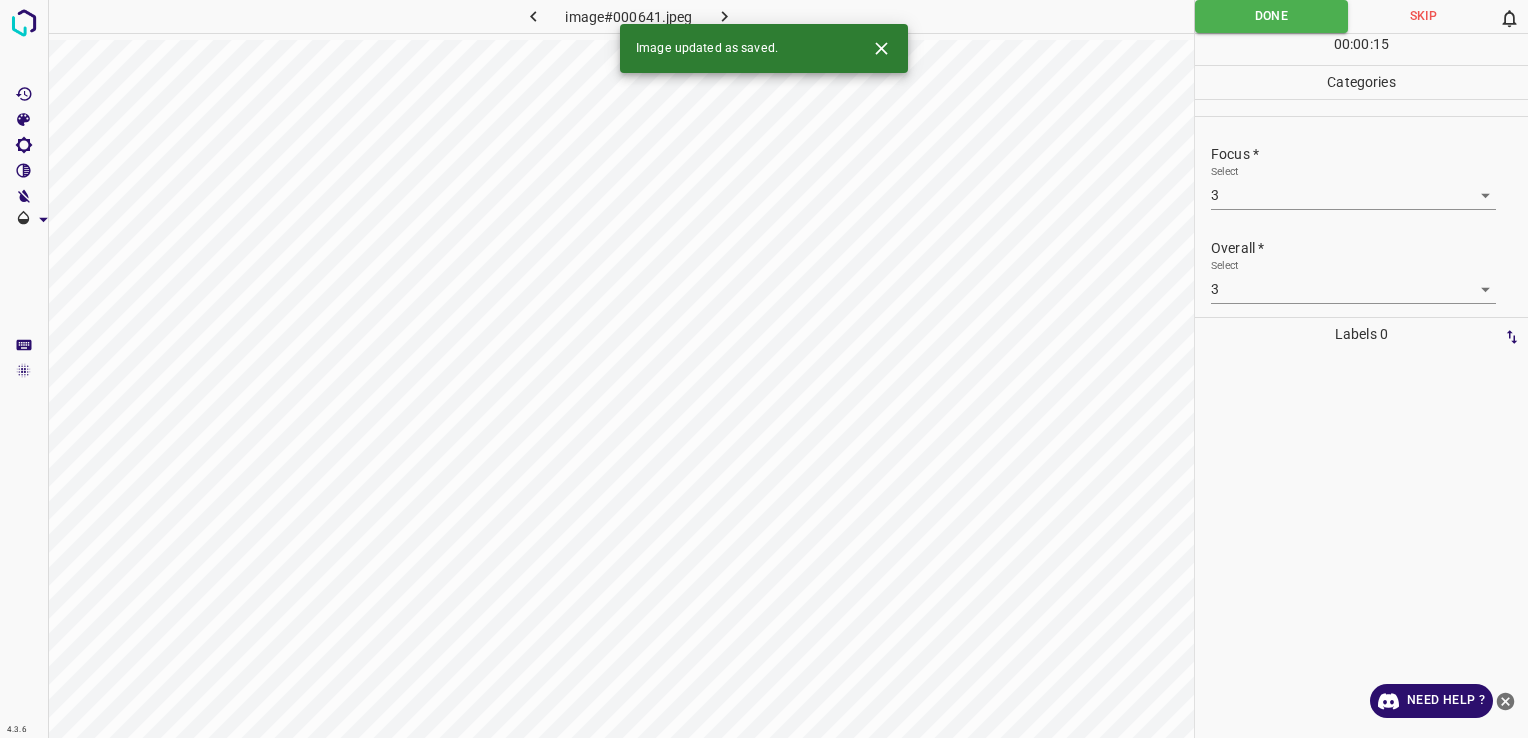 click at bounding box center (725, 16) 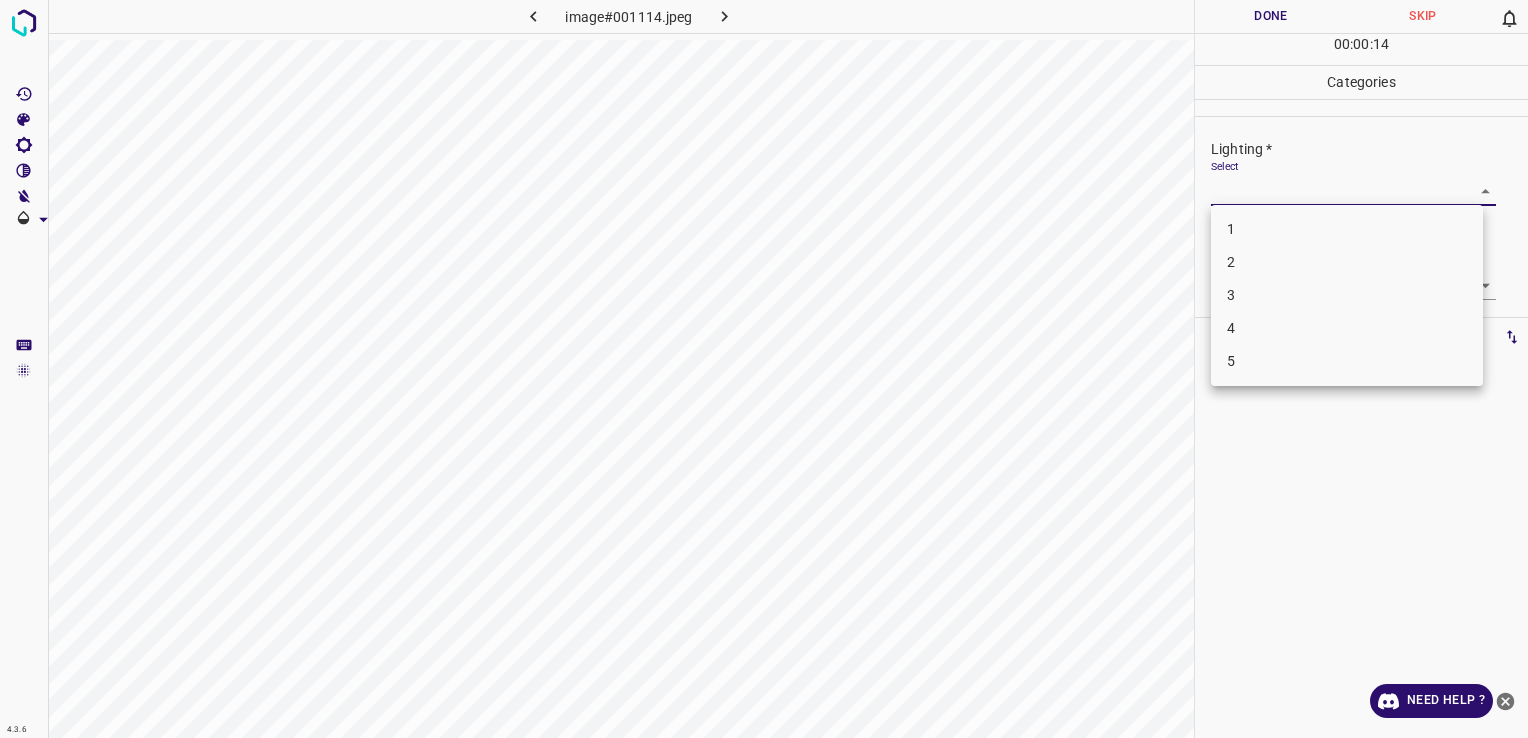 click on "4.3.6  image#001114.jpeg Done Skip 0 00   : 00   : 14   Categories Lighting *  Select ​ Focus *  Select ​ Overall *  Select ​ Labels   0 Categories 1 Lighting 2 Focus 3 Overall Tools Space Change between modes (Draw & Edit) I Auto labeling R Restore zoom M Zoom in N Zoom out Delete Delete selecte label Filters Z Restore filters X Saturation filter C Brightness filter V Contrast filter B Gray scale filter General O Download Need Help ? - Text - Hide - Delete 1 2 3 4 5" at bounding box center [764, 369] 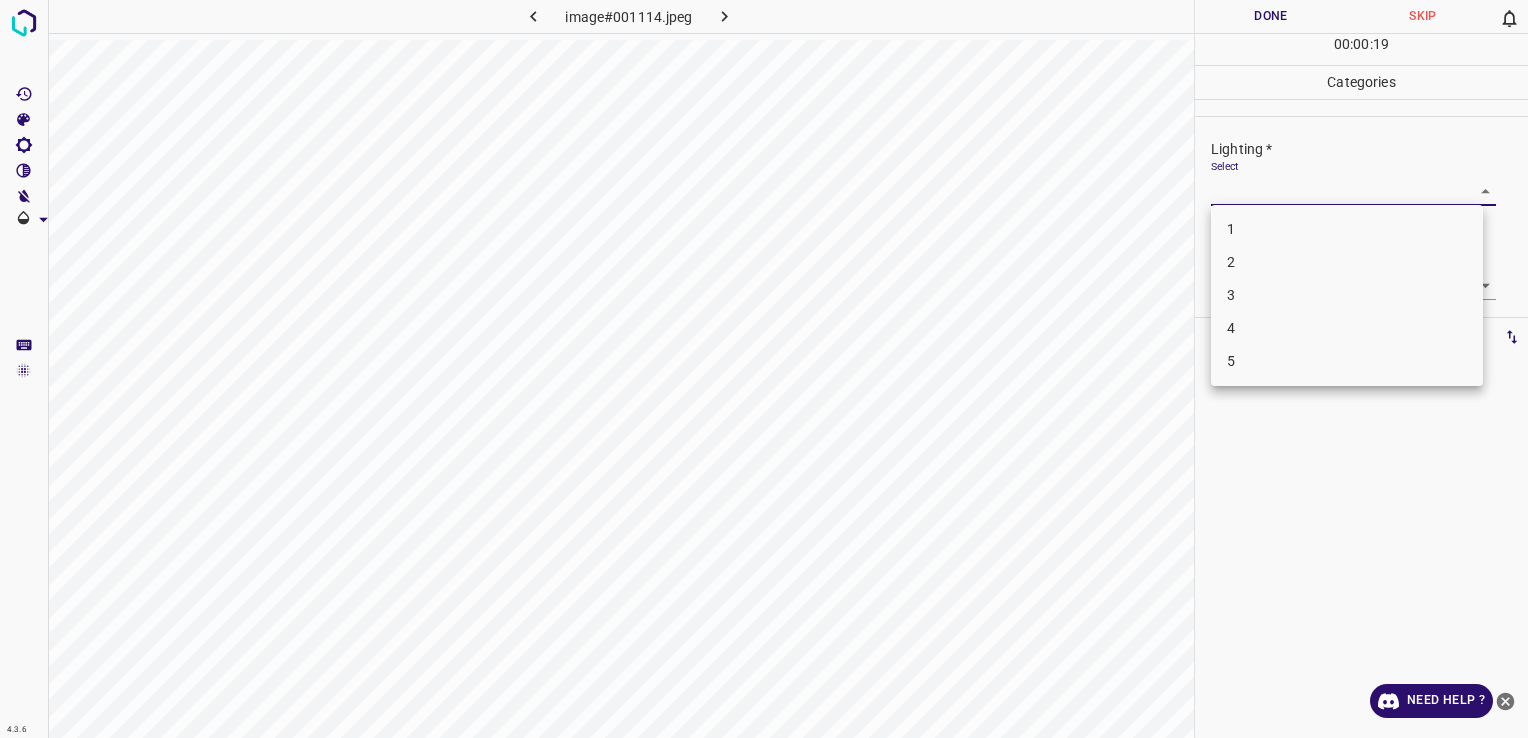 click on "3" at bounding box center [1347, 295] 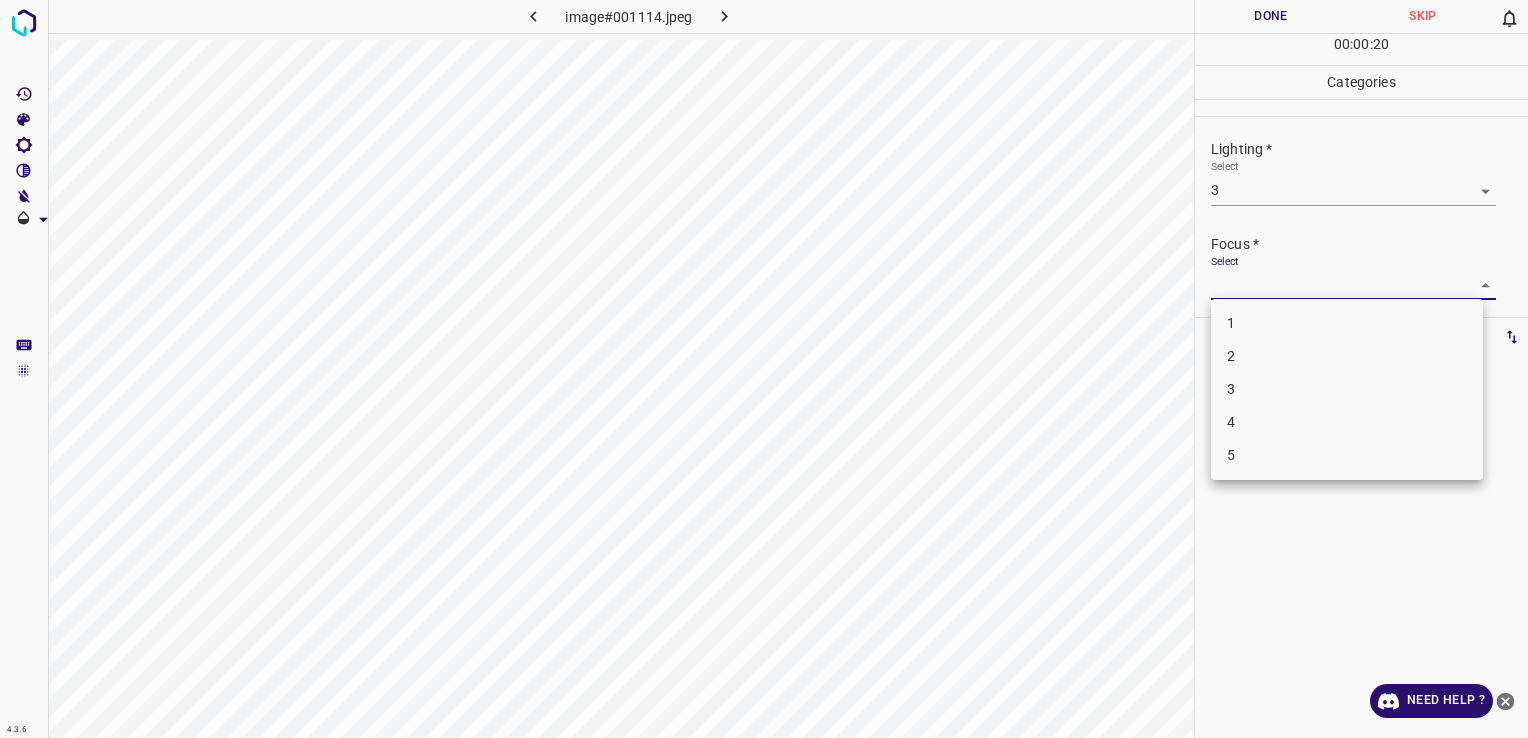 drag, startPoint x: 1288, startPoint y: 295, endPoint x: 1327, endPoint y: 344, distance: 62.625874 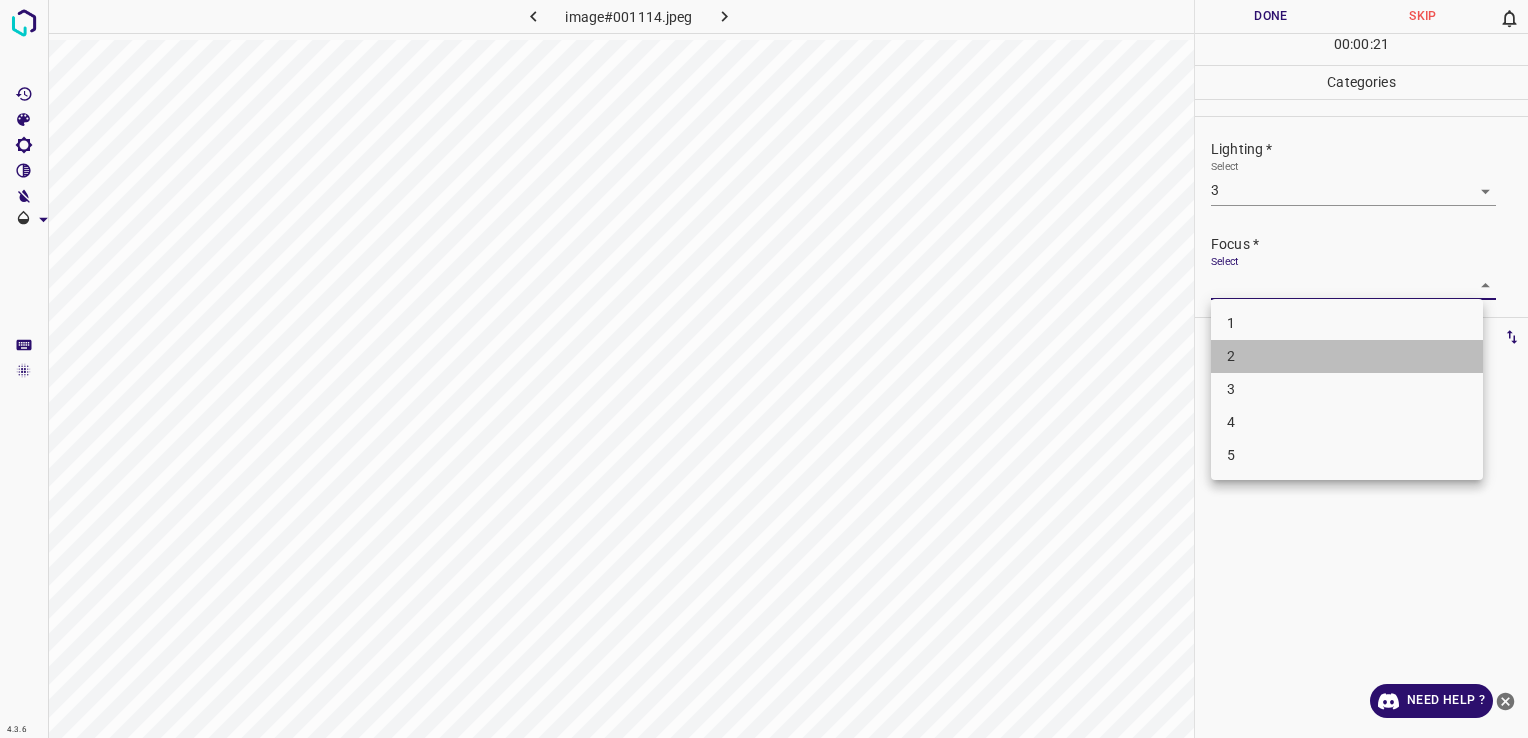 click on "2" at bounding box center [1347, 356] 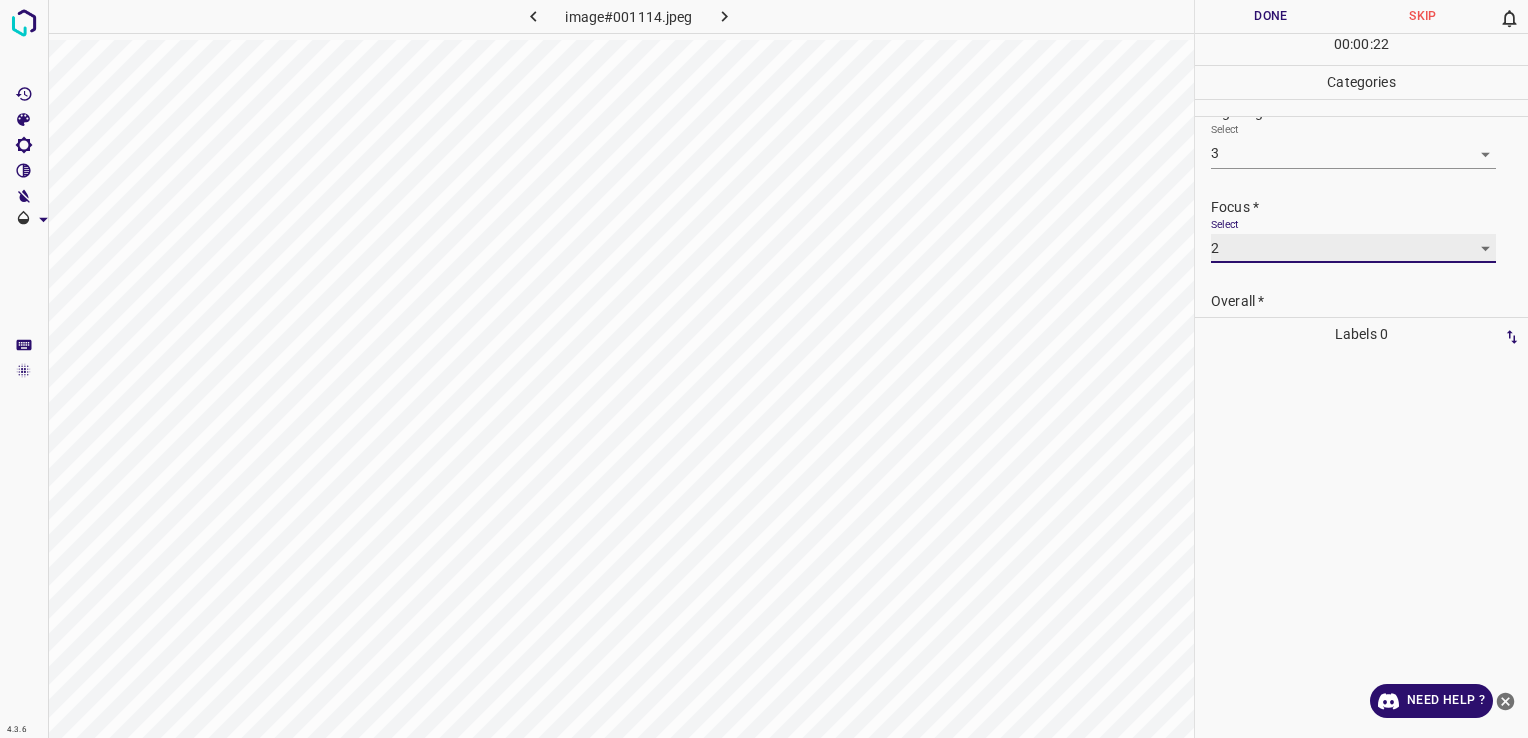 scroll, scrollTop: 98, scrollLeft: 0, axis: vertical 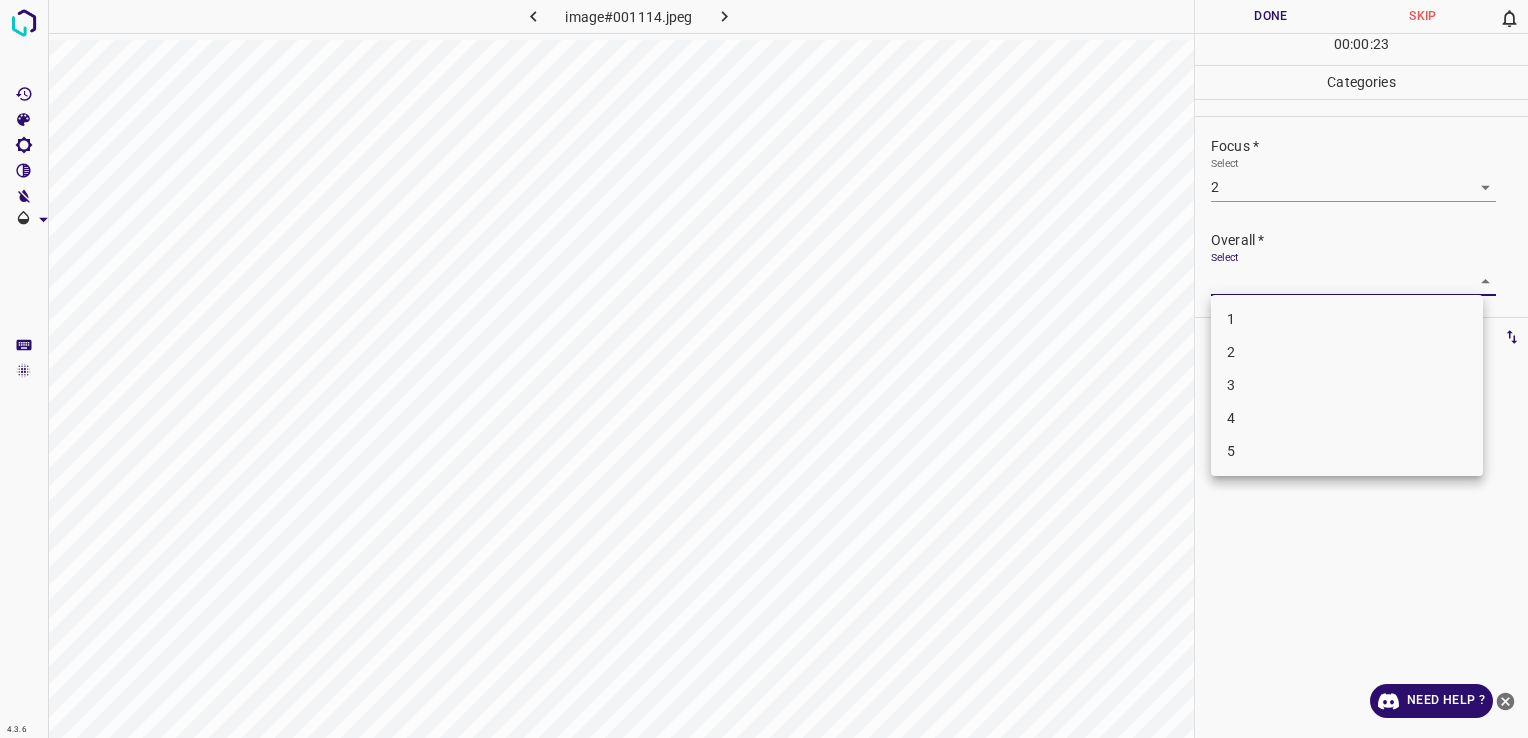 click on "4.3.6  image#001114.jpeg Done Skip 0 00   : 00   : 23   Categories Lighting *  Select 3 3 Focus *  Select 2 2 Overall *  Select ​ Labels   0 Categories 1 Lighting 2 Focus 3 Overall Tools Space Change between modes (Draw & Edit) I Auto labeling R Restore zoom M Zoom in N Zoom out Delete Delete selecte label Filters Z Restore filters X Saturation filter C Brightness filter V Contrast filter B Gray scale filter General O Download Need Help ? - Text - Hide - Delete 1 2 3 4 5" at bounding box center (764, 369) 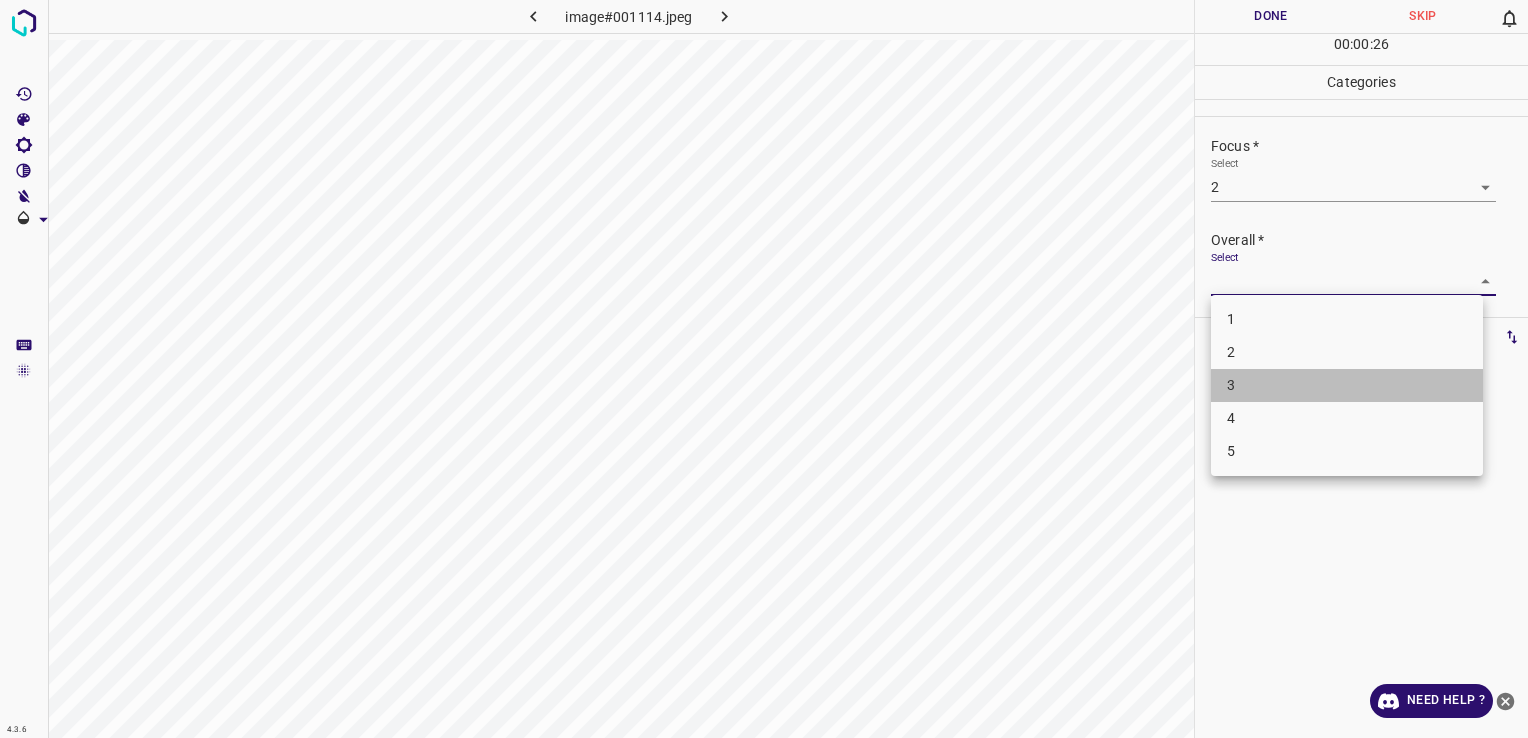 click on "3" at bounding box center [1347, 385] 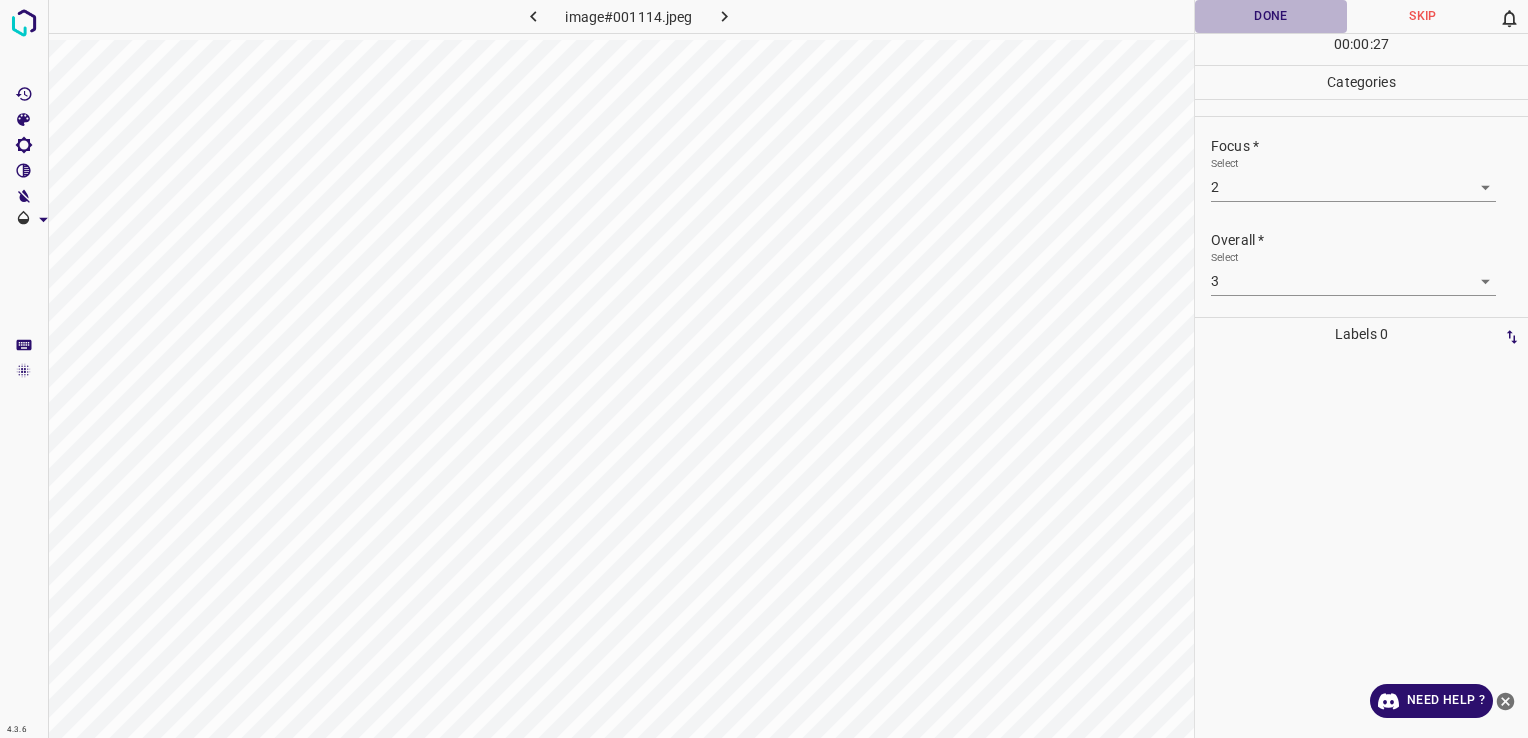 click on "Done" at bounding box center [1271, 16] 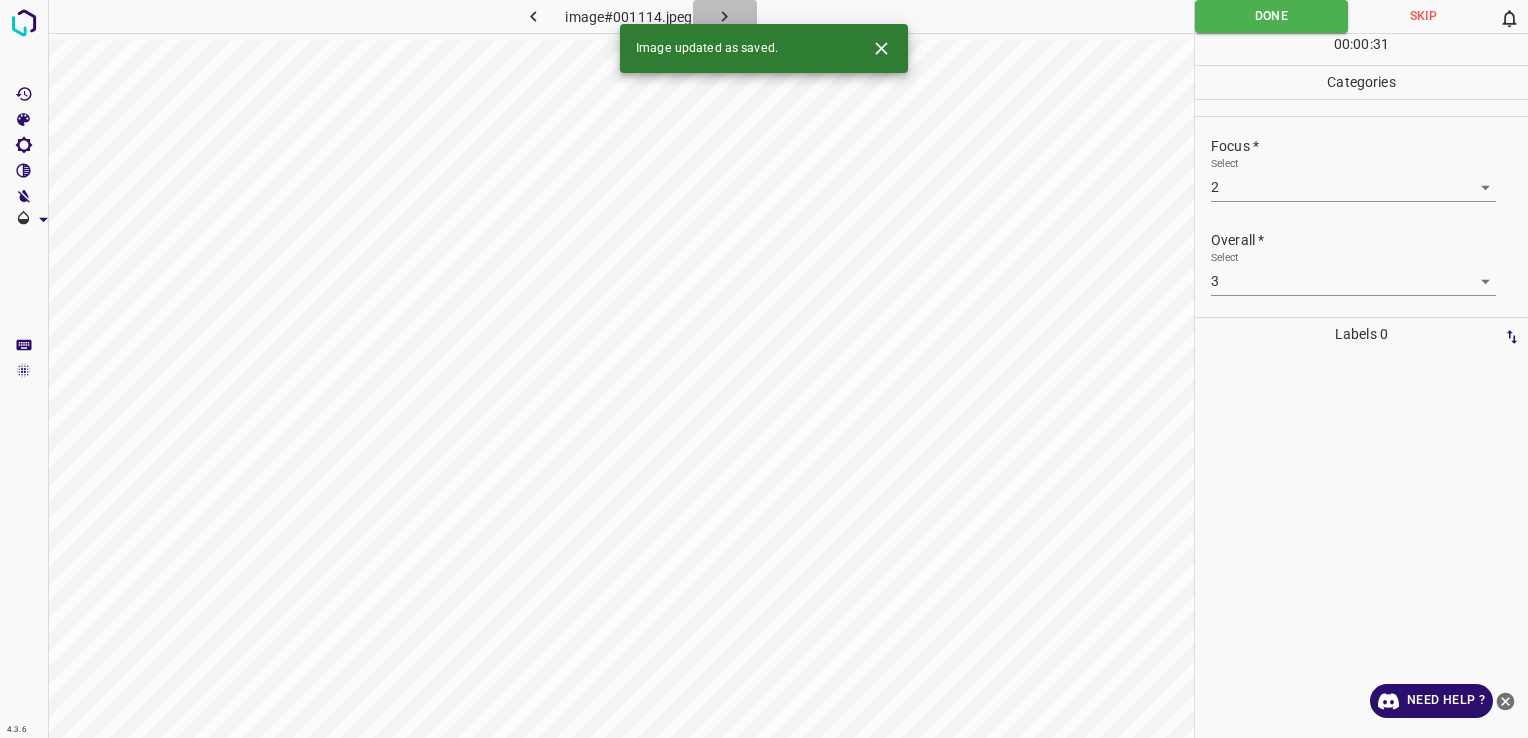 click 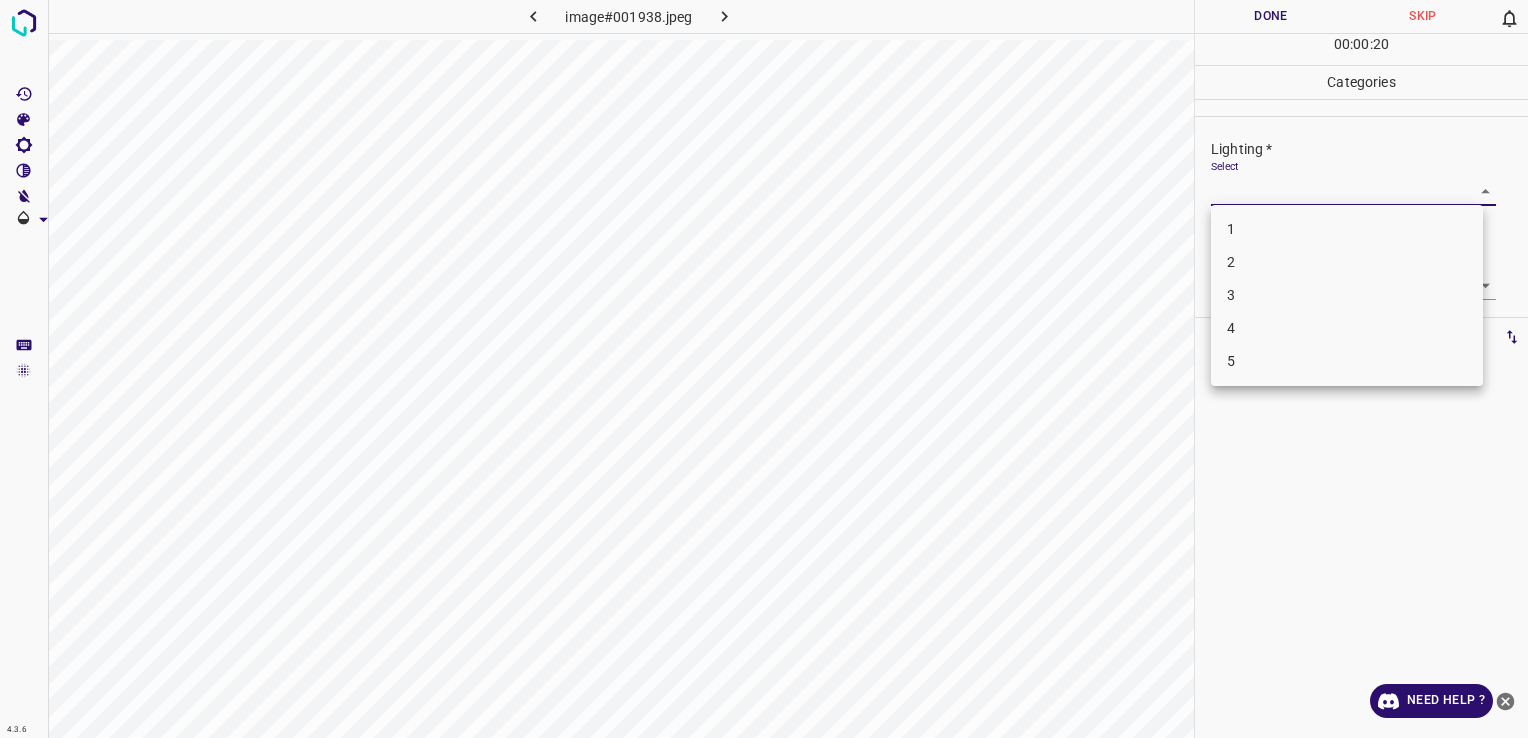 click on "4.3.6  image#001938.jpeg Done Skip 0 00   : 00   : 20   Categories Lighting *  Select ​ Focus *  Select ​ Overall *  Select ​ Labels   0 Categories 1 Lighting 2 Focus 3 Overall Tools Space Change between modes (Draw & Edit) I Auto labeling R Restore zoom M Zoom in N Zoom out Delete Delete selecte label Filters Z Restore filters X Saturation filter C Brightness filter V Contrast filter B Gray scale filter General O Download Need Help ? - Text - Hide - Delete 1 2 3 4 5" at bounding box center [764, 369] 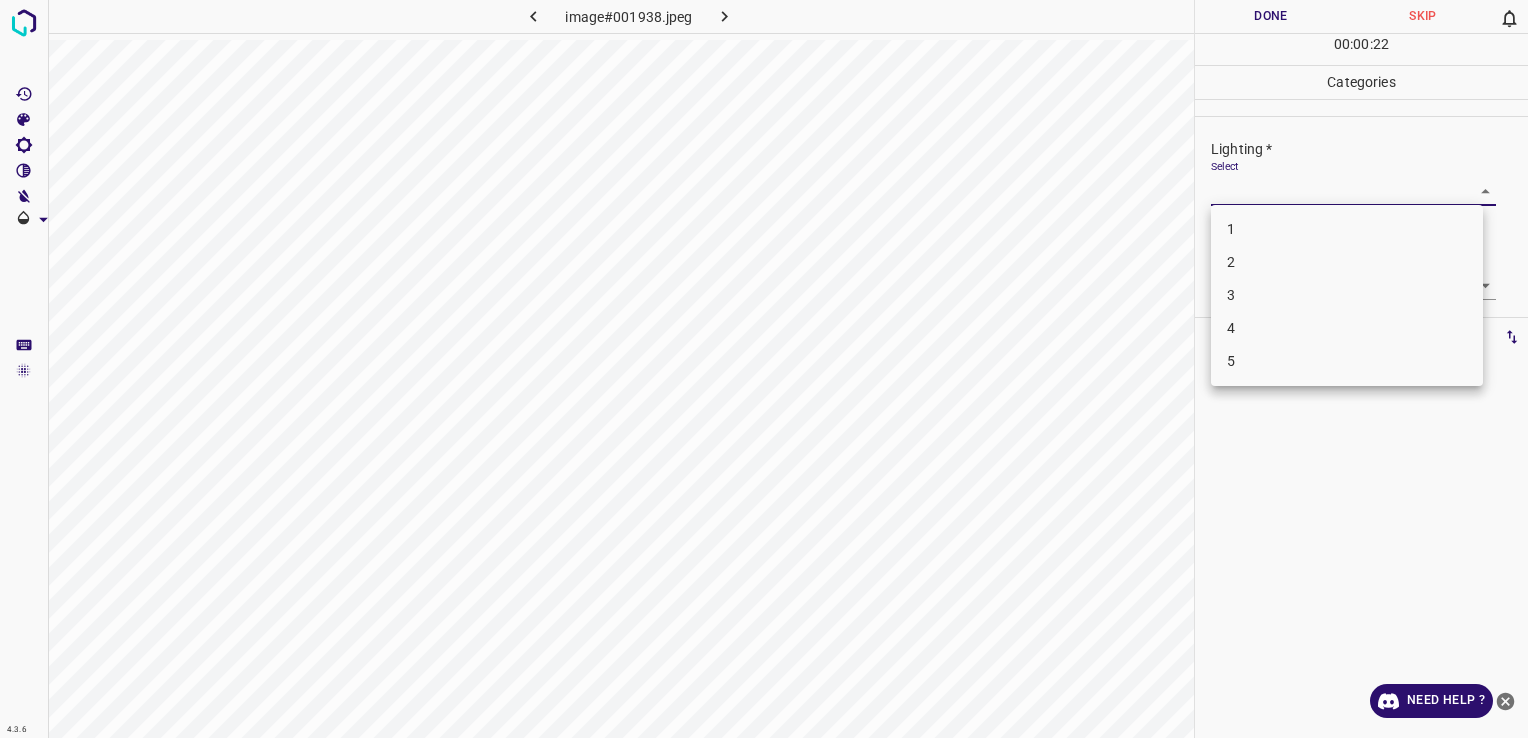 click on "2" at bounding box center (1347, 262) 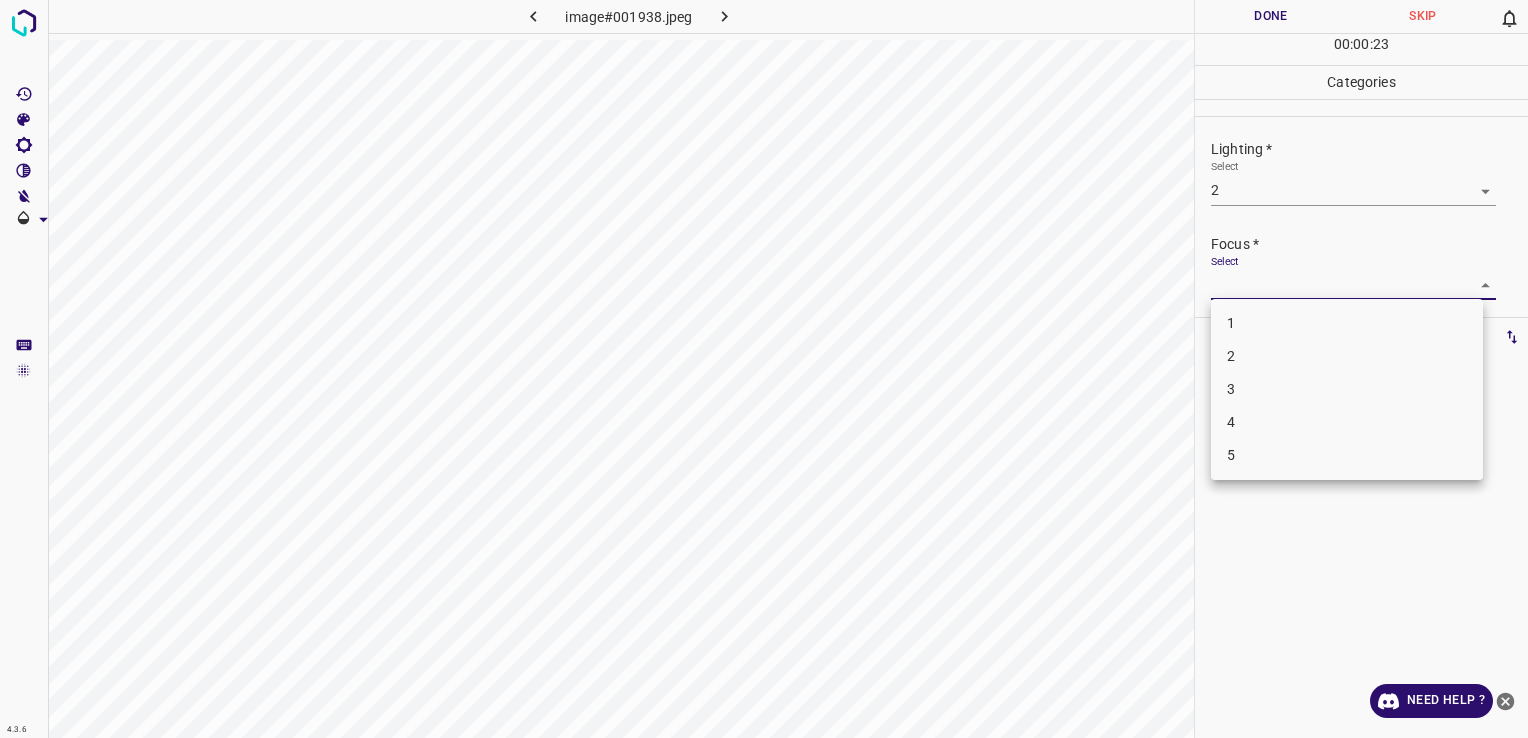 drag, startPoint x: 1267, startPoint y: 277, endPoint x: 1298, endPoint y: 348, distance: 77.47257 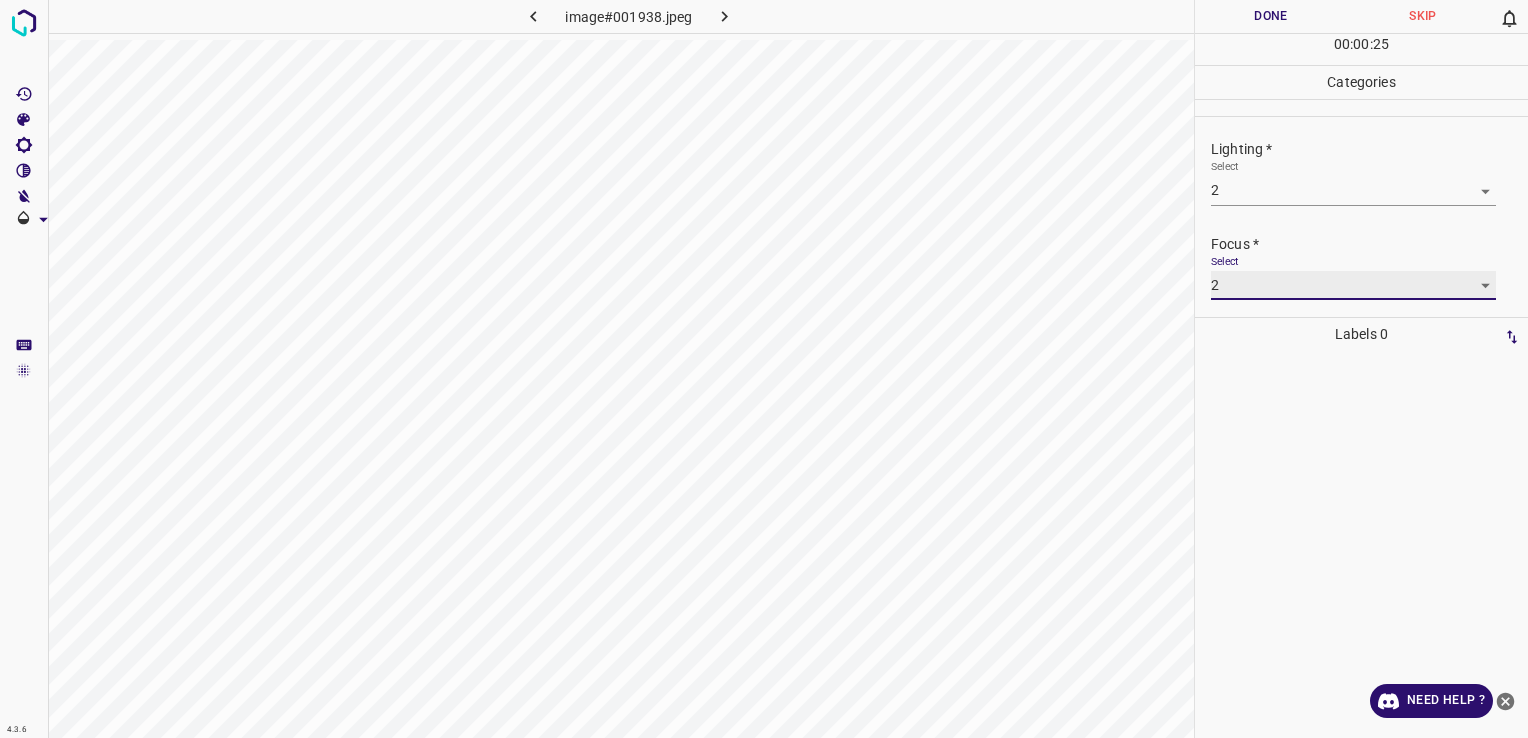scroll, scrollTop: 98, scrollLeft: 0, axis: vertical 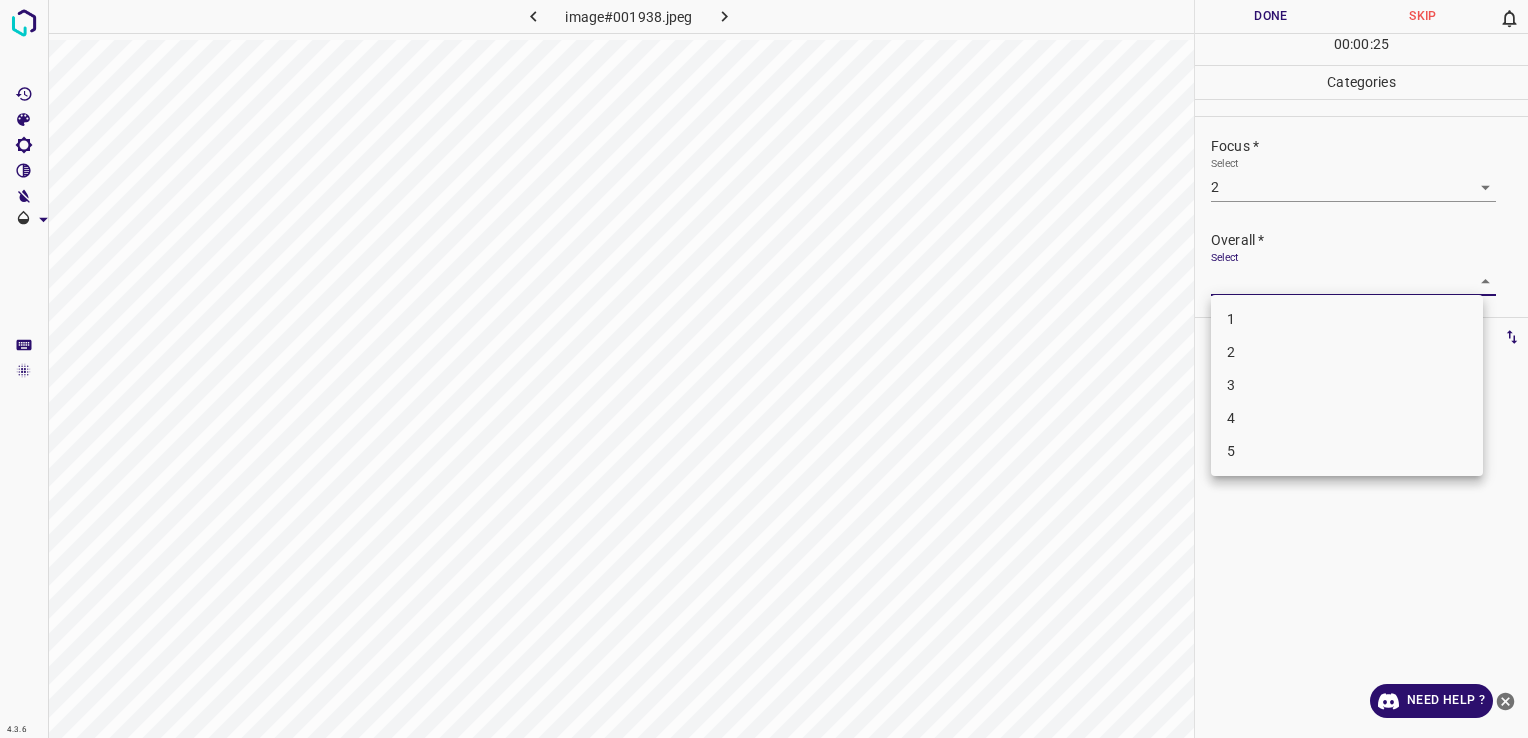 click on "4.3.6  image#001938.jpeg Done Skip 0 00   : 00   : 25   Categories Lighting *  Select 2 2 Focus *  Select 2 2 Overall *  Select ​ Labels   0 Categories 1 Lighting 2 Focus 3 Overall Tools Space Change between modes (Draw & Edit) I Auto labeling R Restore zoom M Zoom in N Zoom out Delete Delete selecte label Filters Z Restore filters X Saturation filter C Brightness filter V Contrast filter B Gray scale filter General O Download Need Help ? - Text - Hide - Delete 1 2 3 4 5" at bounding box center [764, 369] 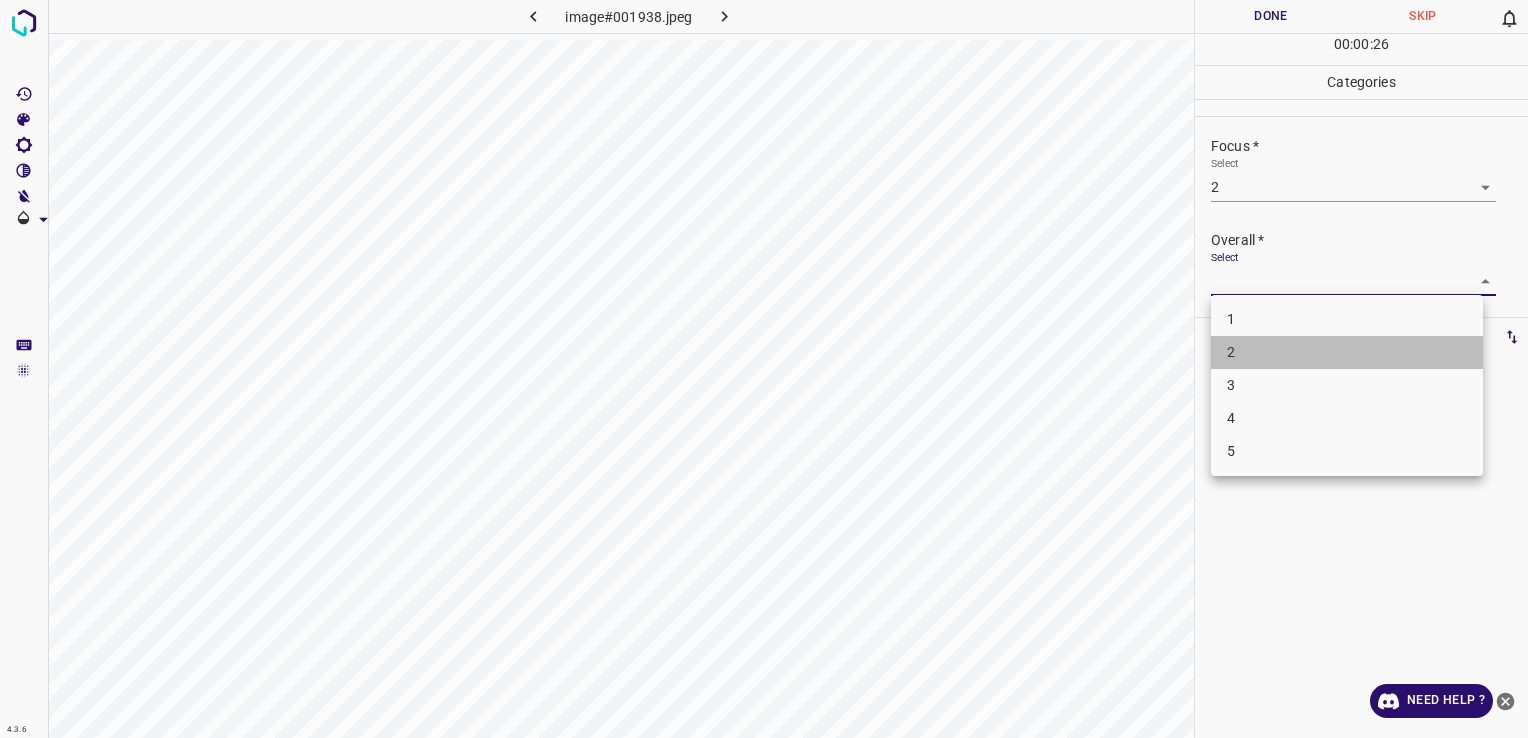 click on "2" at bounding box center [1347, 352] 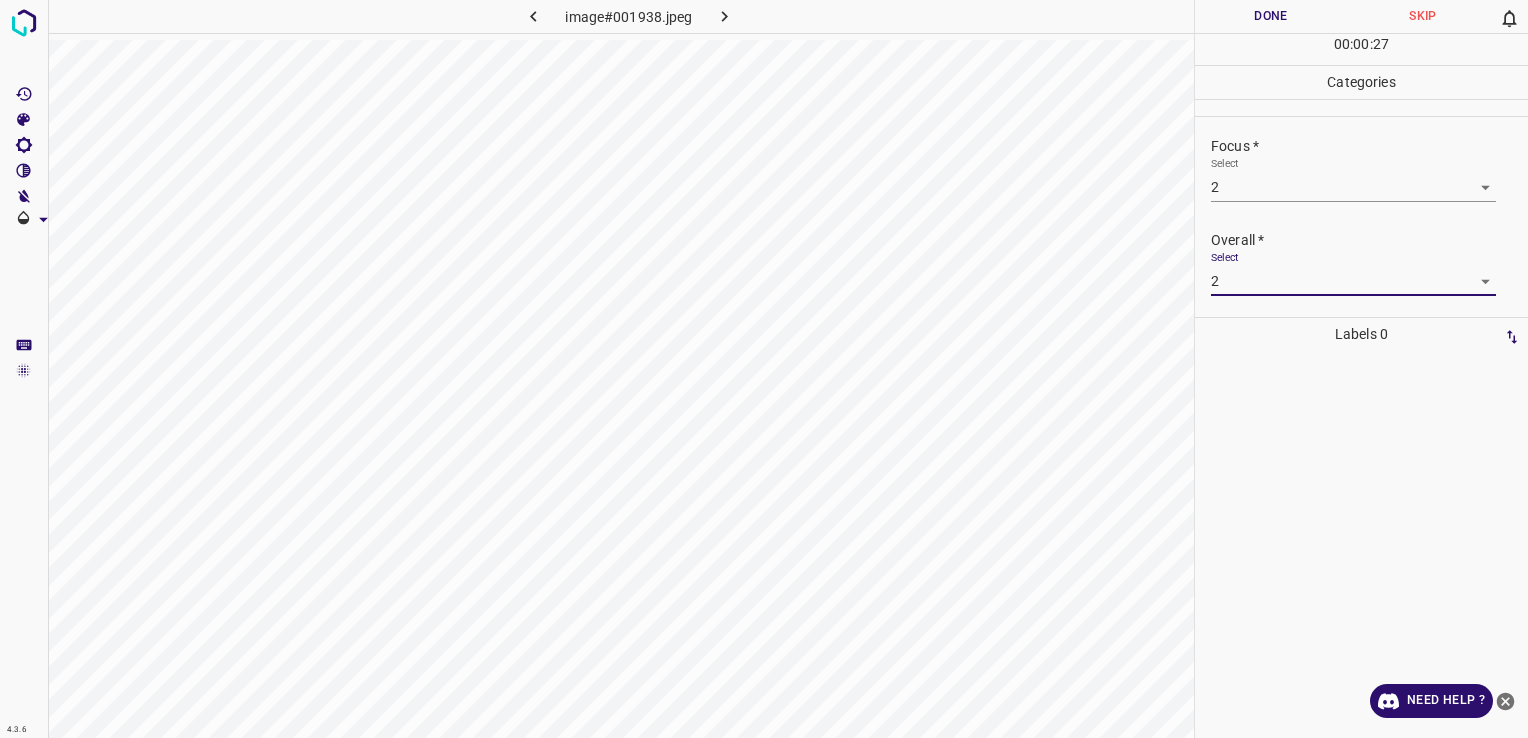 click on "Done" at bounding box center (1271, 16) 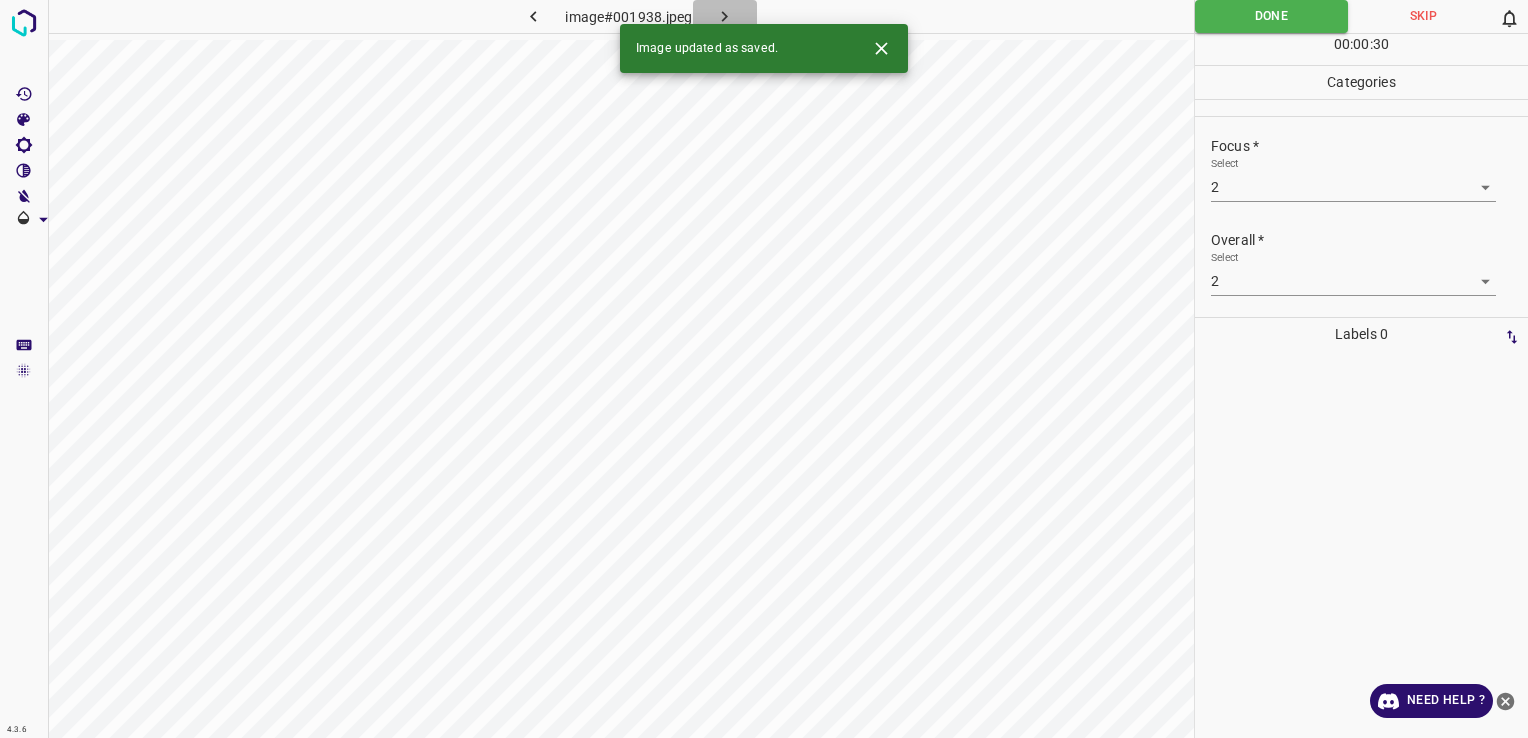 click 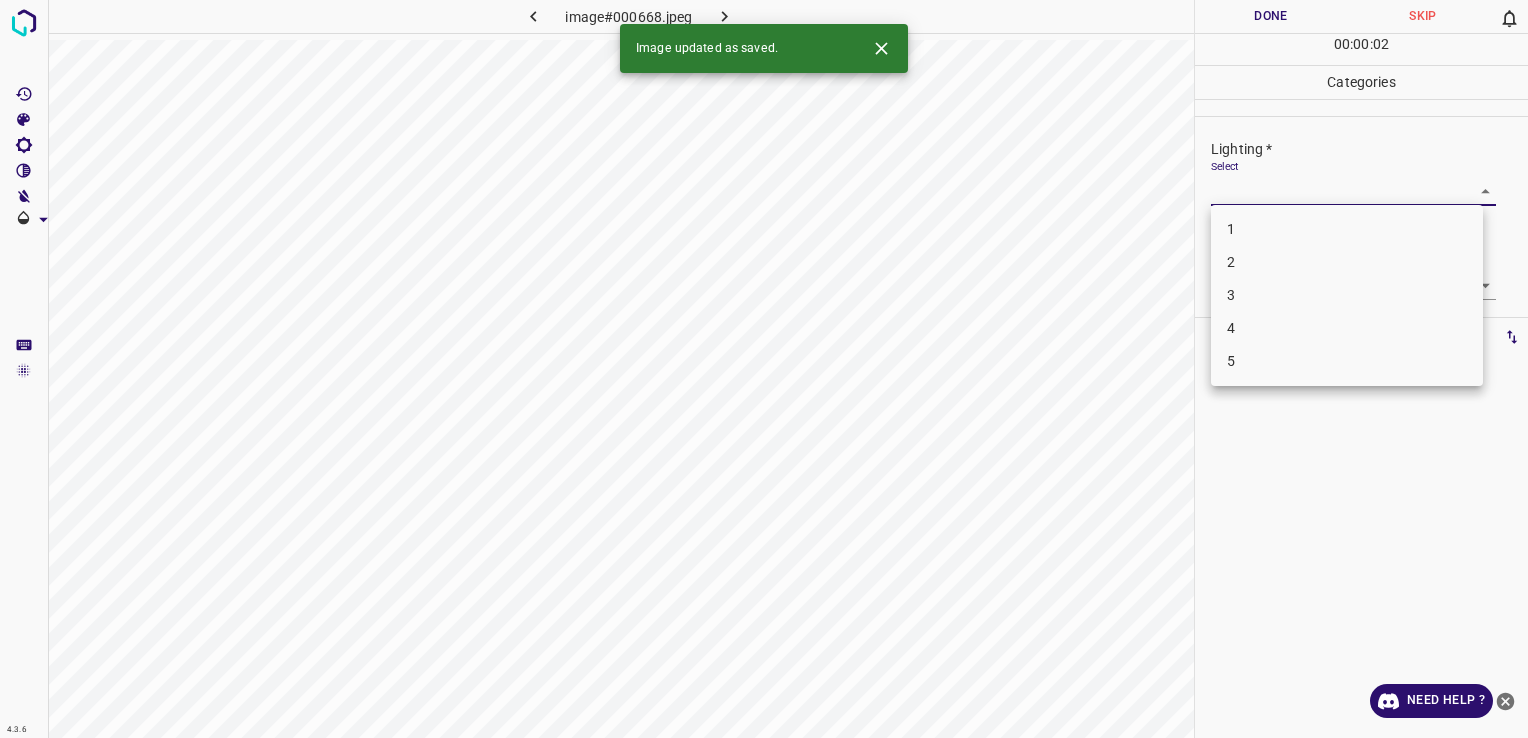 click on "4.3.6  image#000668.jpeg Done Skip 0 00   : 00   : 02   Categories Lighting *  Select ​ Focus *  Select ​ Overall *  Select ​ Labels   0 Categories 1 Lighting 2 Focus 3 Overall Tools Space Change between modes (Draw & Edit) I Auto labeling R Restore zoom M Zoom in N Zoom out Delete Delete selecte label Filters Z Restore filters X Saturation filter C Brightness filter V Contrast filter B Gray scale filter General O Download Image updated as saved. Need Help ? - Text - Hide - Delete 1 2 3 4 5" at bounding box center (764, 369) 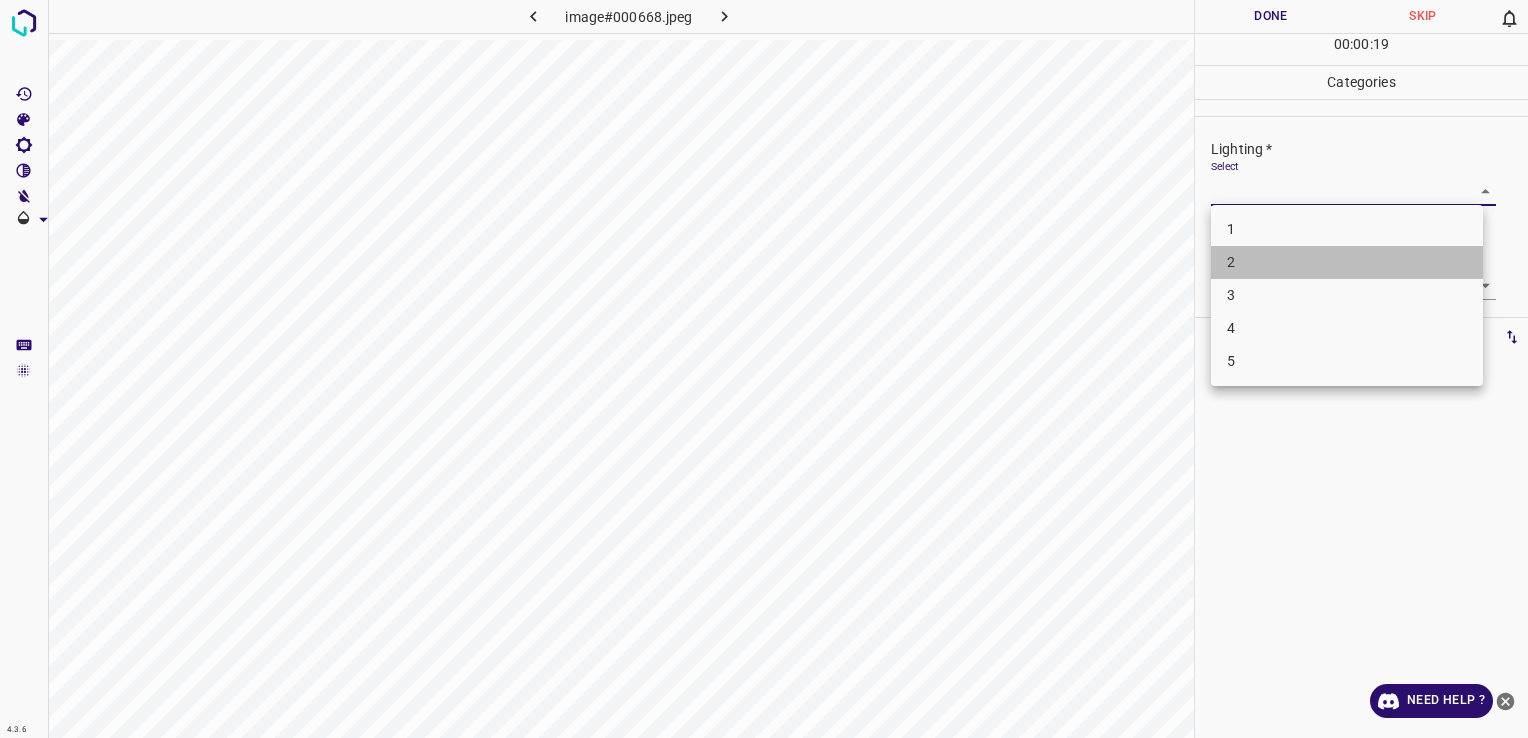 click on "2" at bounding box center [1347, 262] 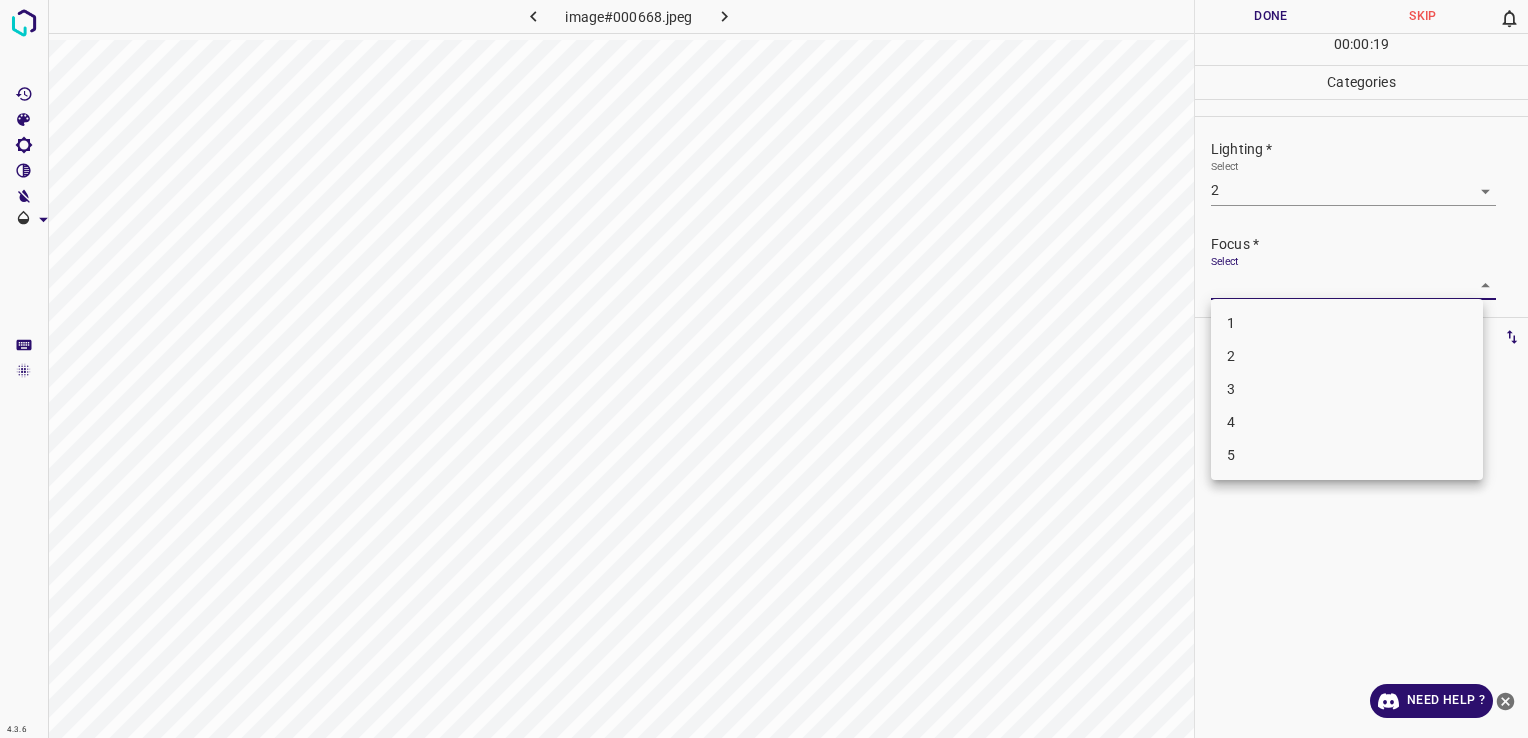 click on "4.3.6  image#000668.jpeg Done Skip 0 00   : 00   : 19   Categories Lighting *  Select 2 2 Focus *  Select ​ Overall *  Select ​ Labels   0 Categories 1 Lighting 2 Focus 3 Overall Tools Space Change between modes (Draw & Edit) I Auto labeling R Restore zoom M Zoom in N Zoom out Delete Delete selecte label Filters Z Restore filters X Saturation filter C Brightness filter V Contrast filter B Gray scale filter General O Download Need Help ? - Text - Hide - Delete 1 2 3 4 5" at bounding box center (764, 369) 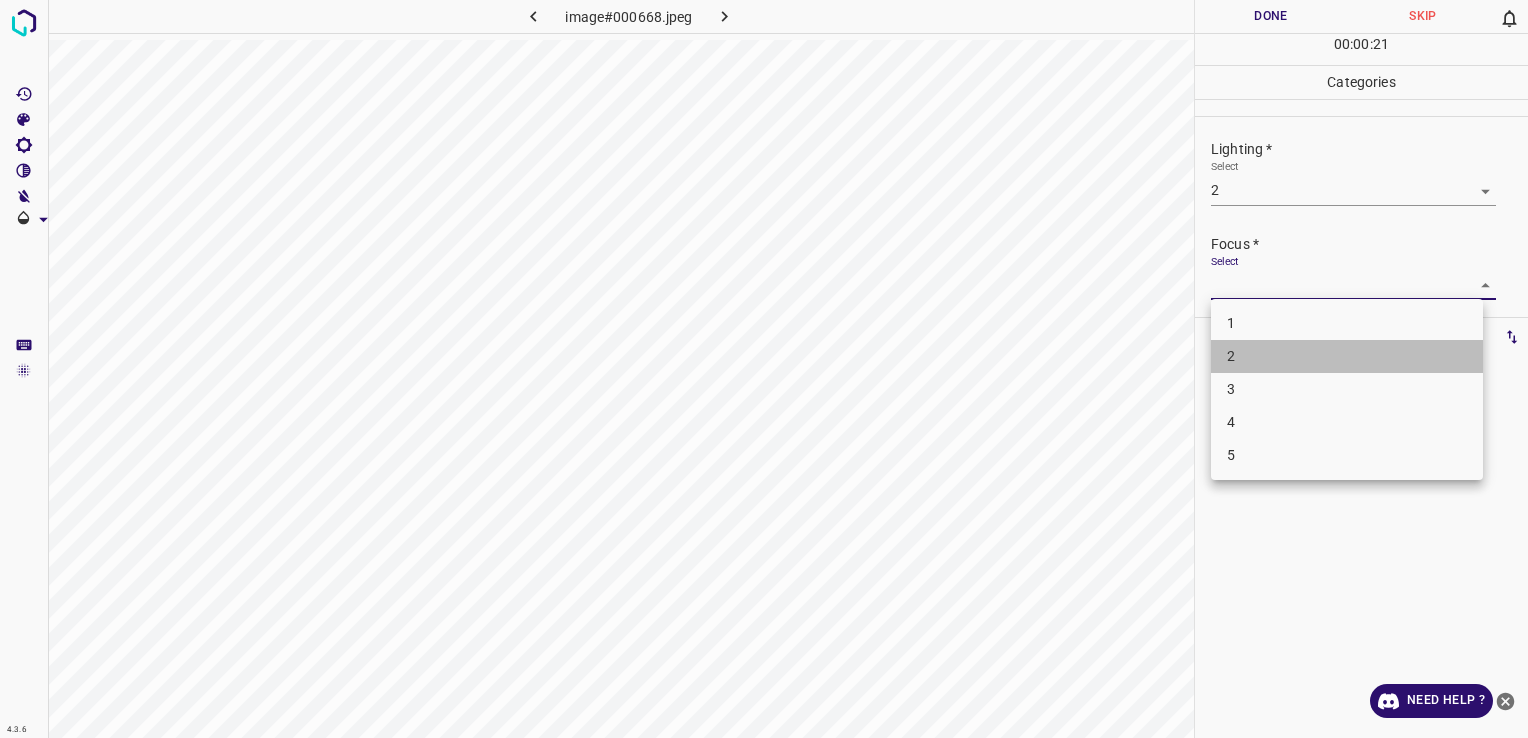 click on "2" at bounding box center (1347, 356) 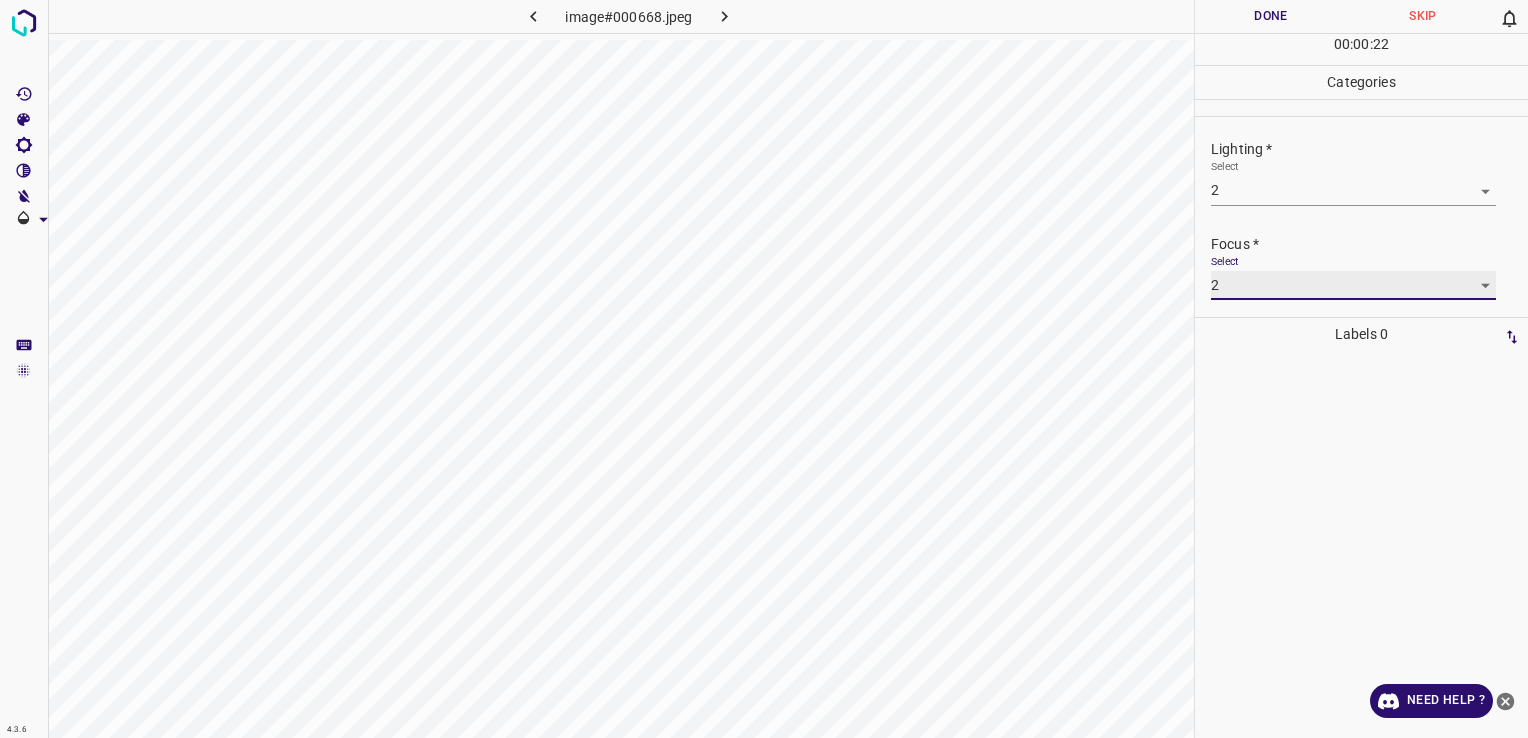 scroll, scrollTop: 95, scrollLeft: 0, axis: vertical 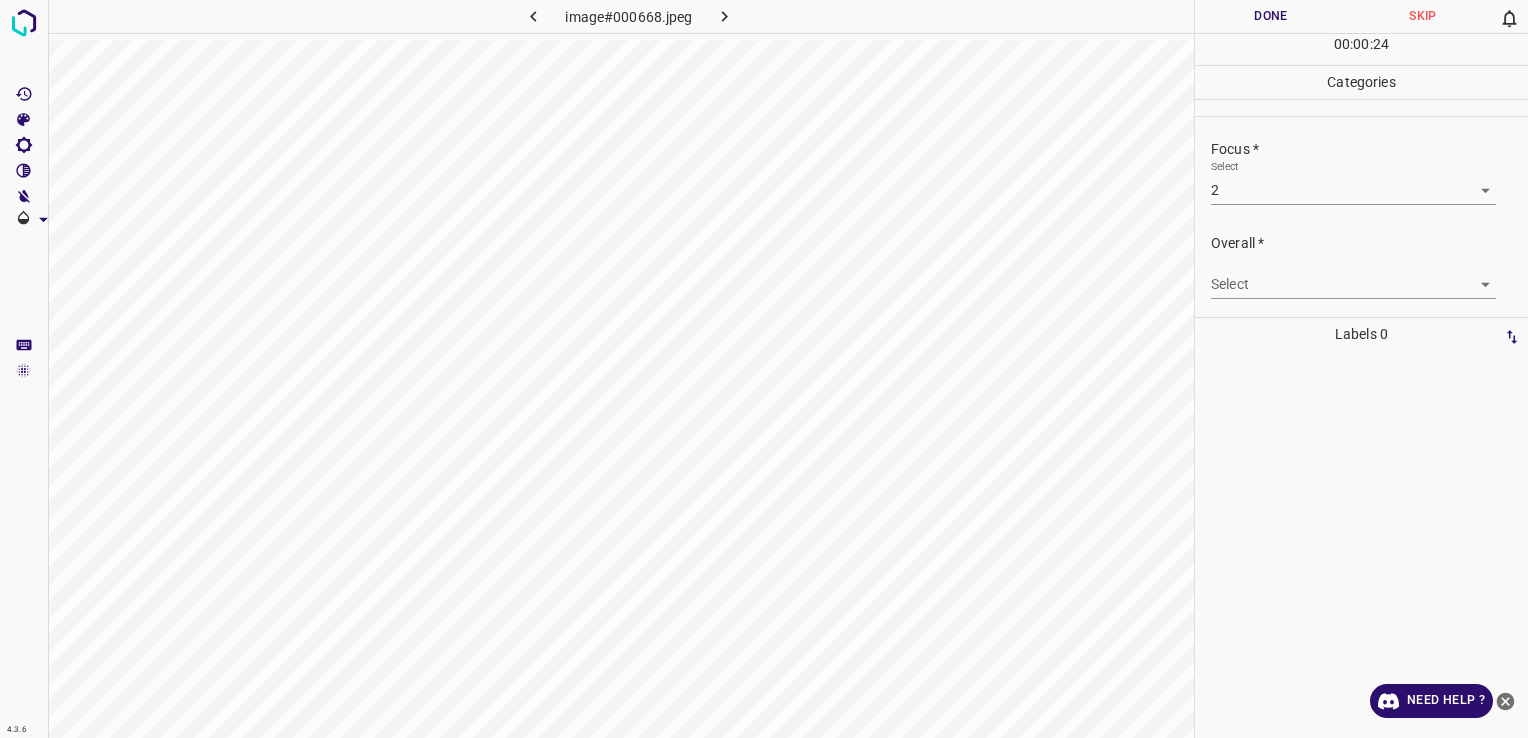 drag, startPoint x: 1369, startPoint y: 302, endPoint x: 1353, endPoint y: 288, distance: 21.260292 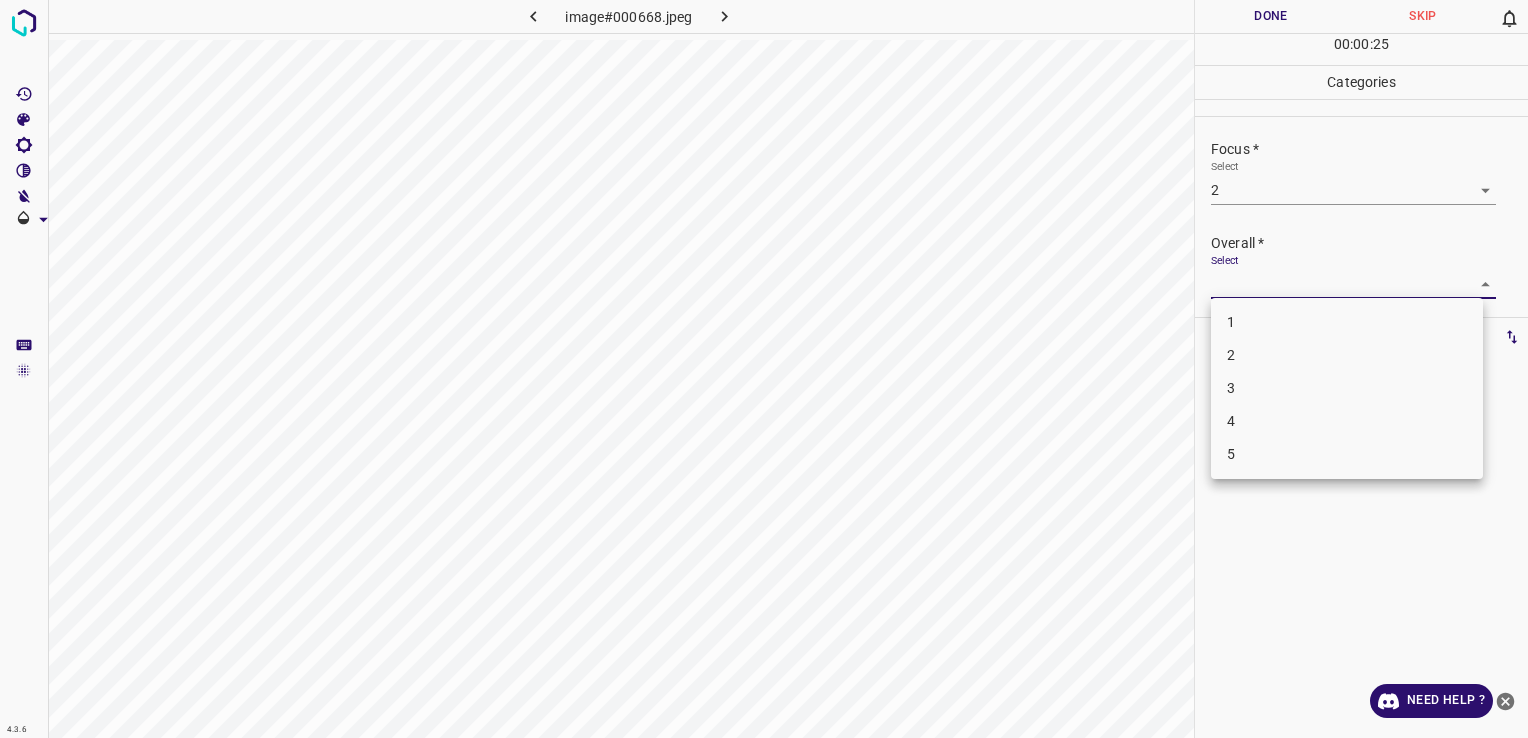 click on "2" at bounding box center (1347, 355) 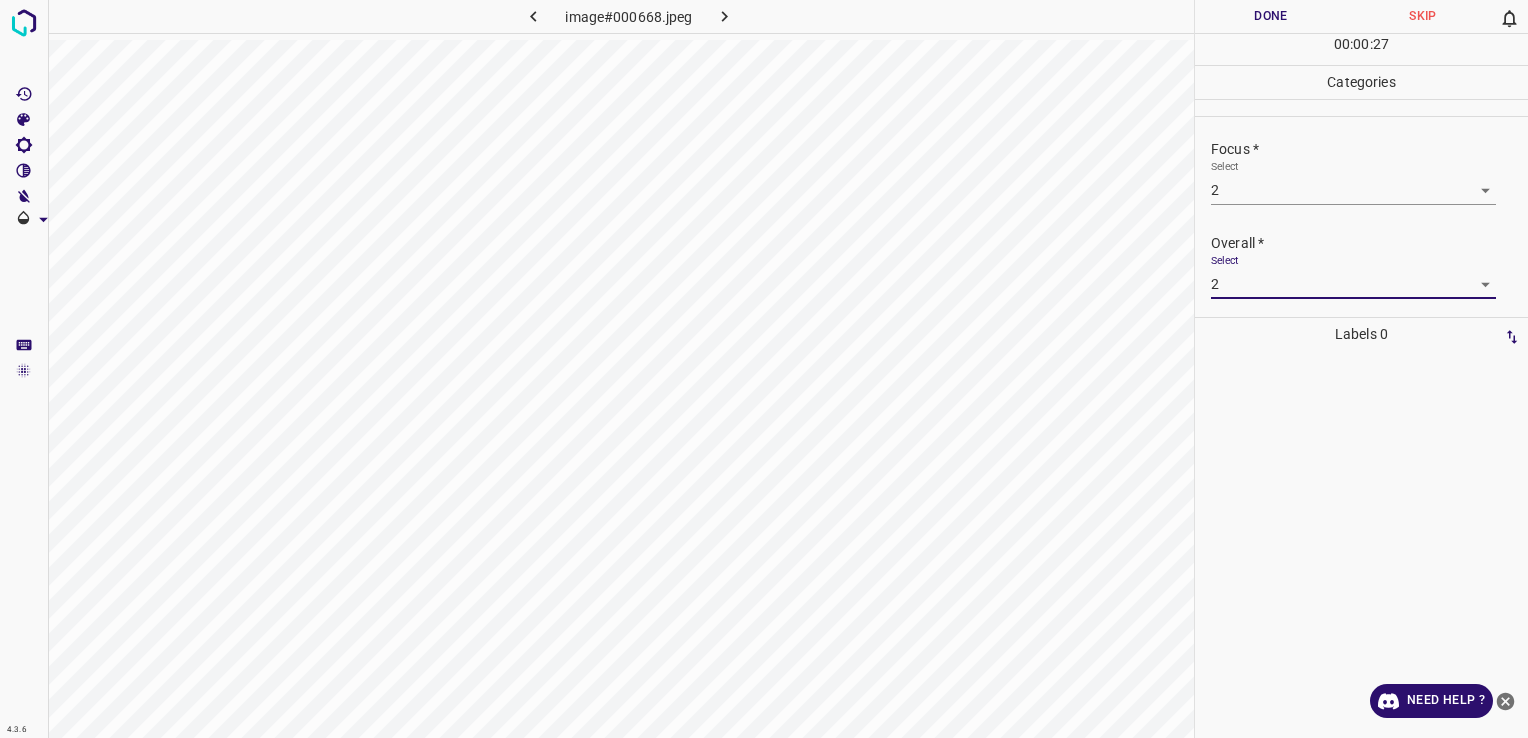 click on "Done" at bounding box center [1271, 16] 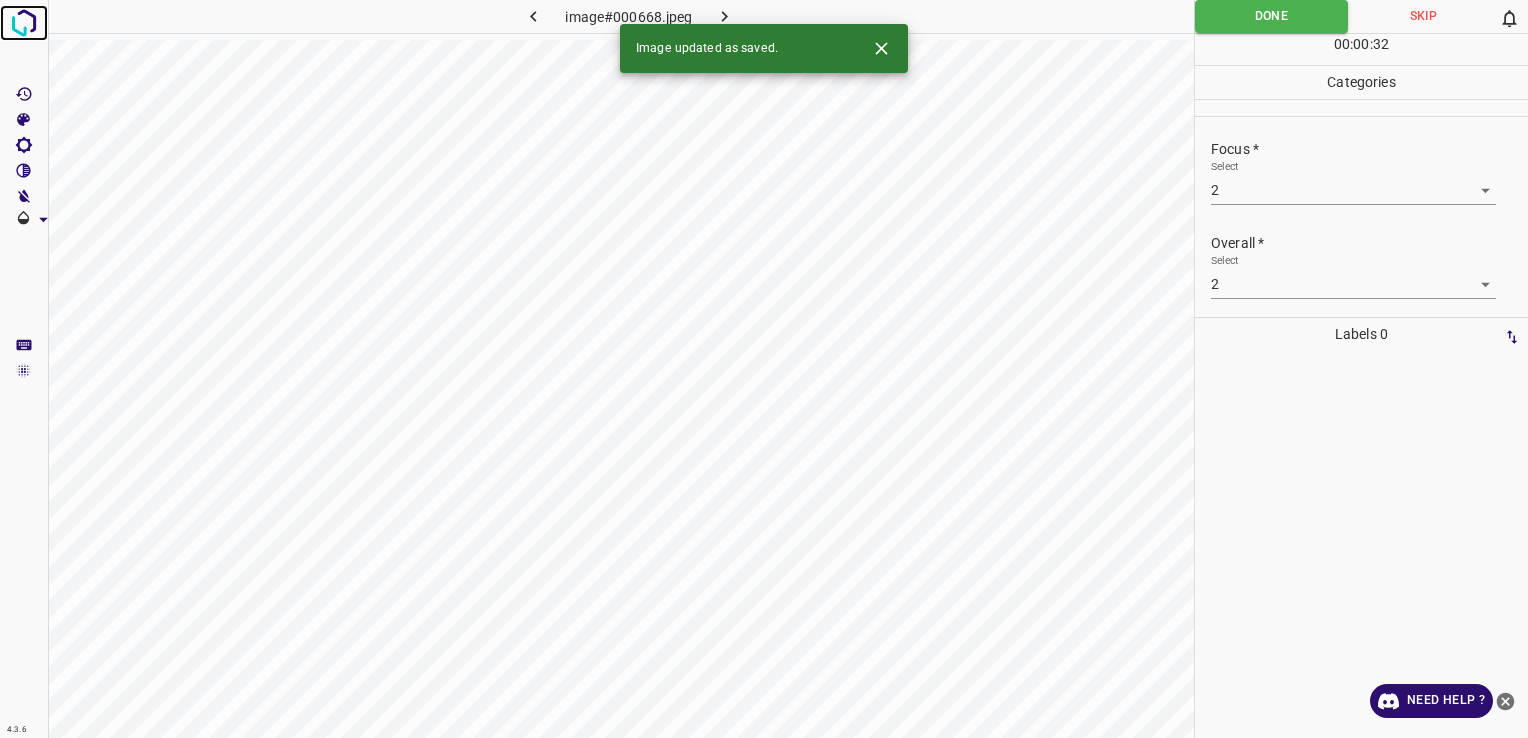 click at bounding box center (24, 23) 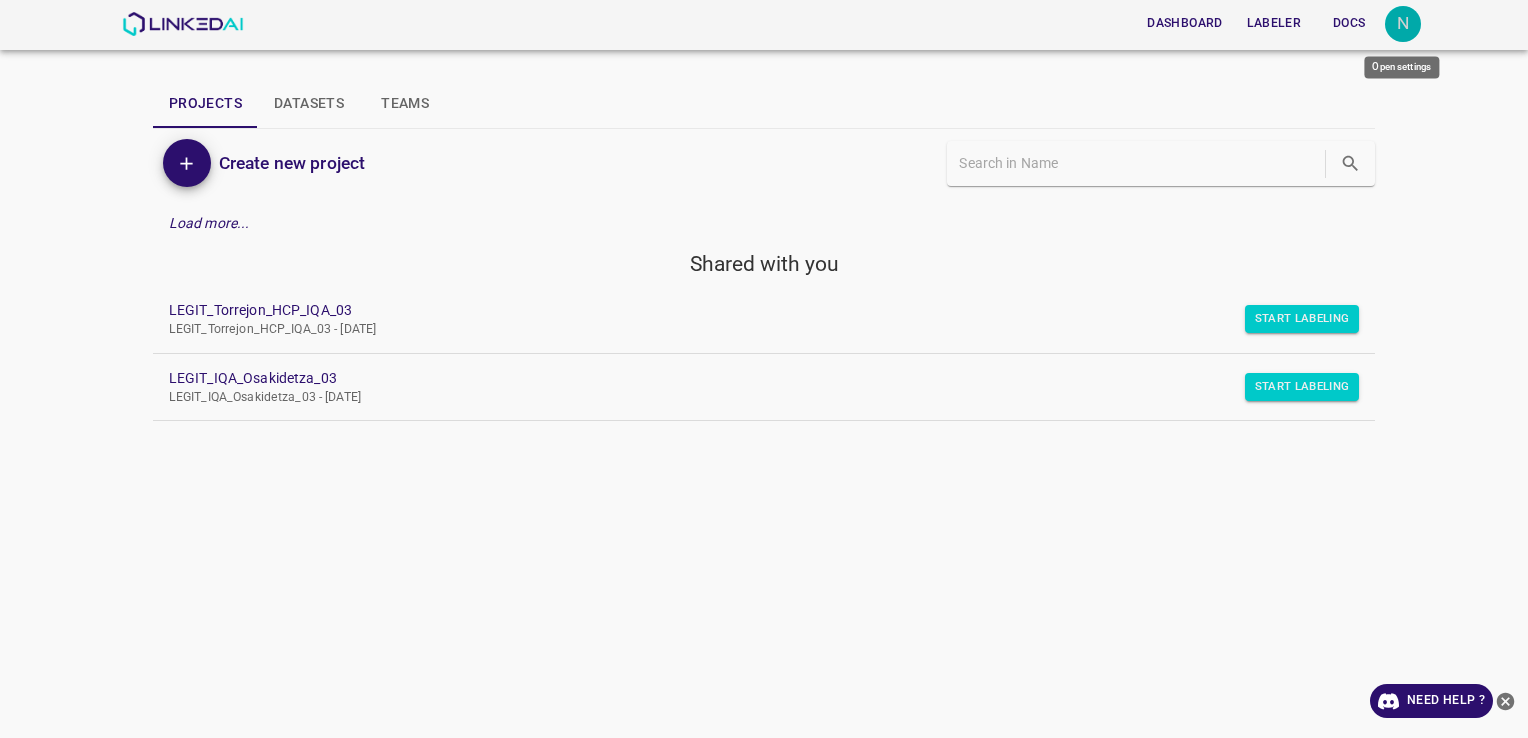 click on "N" at bounding box center (1403, 24) 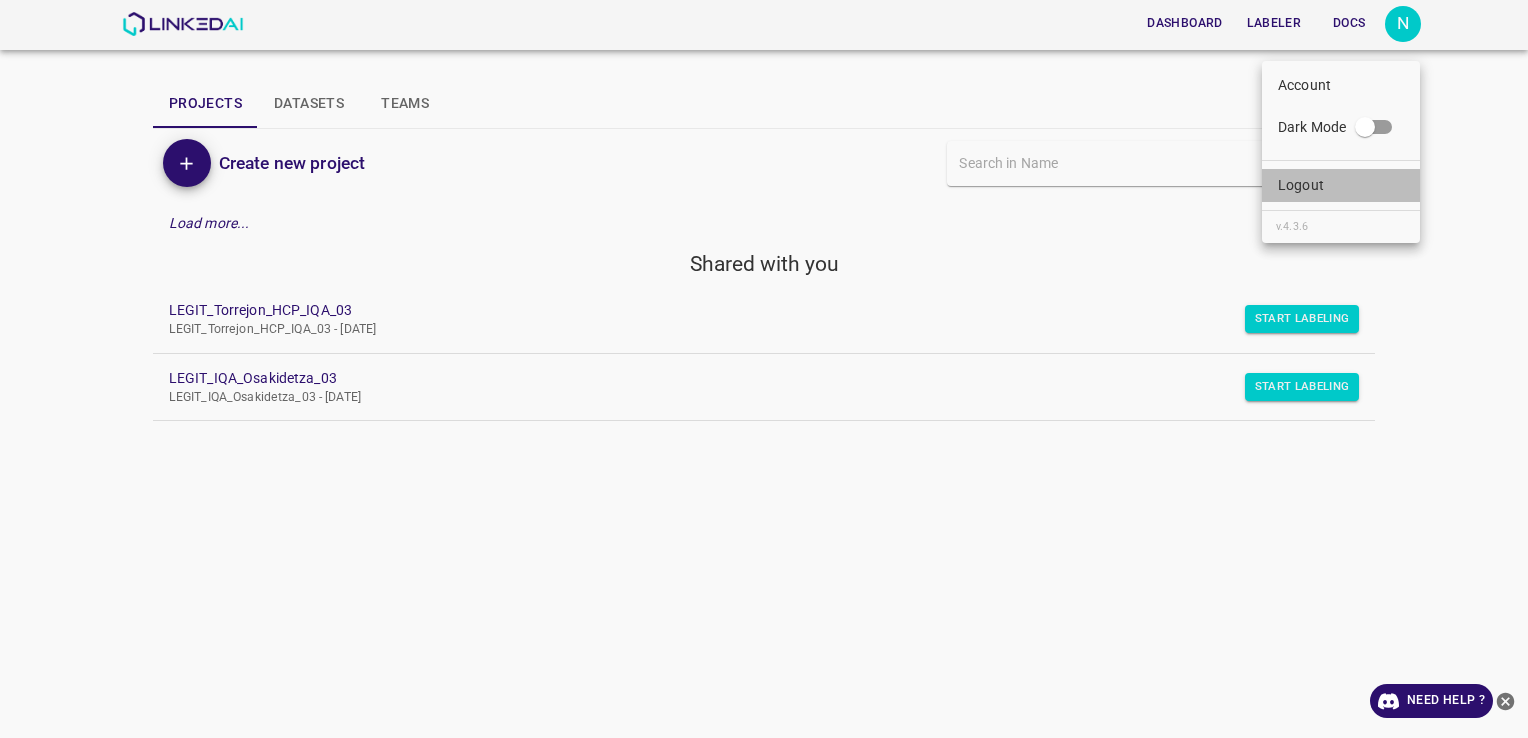 click on "Logout" at bounding box center [1301, 185] 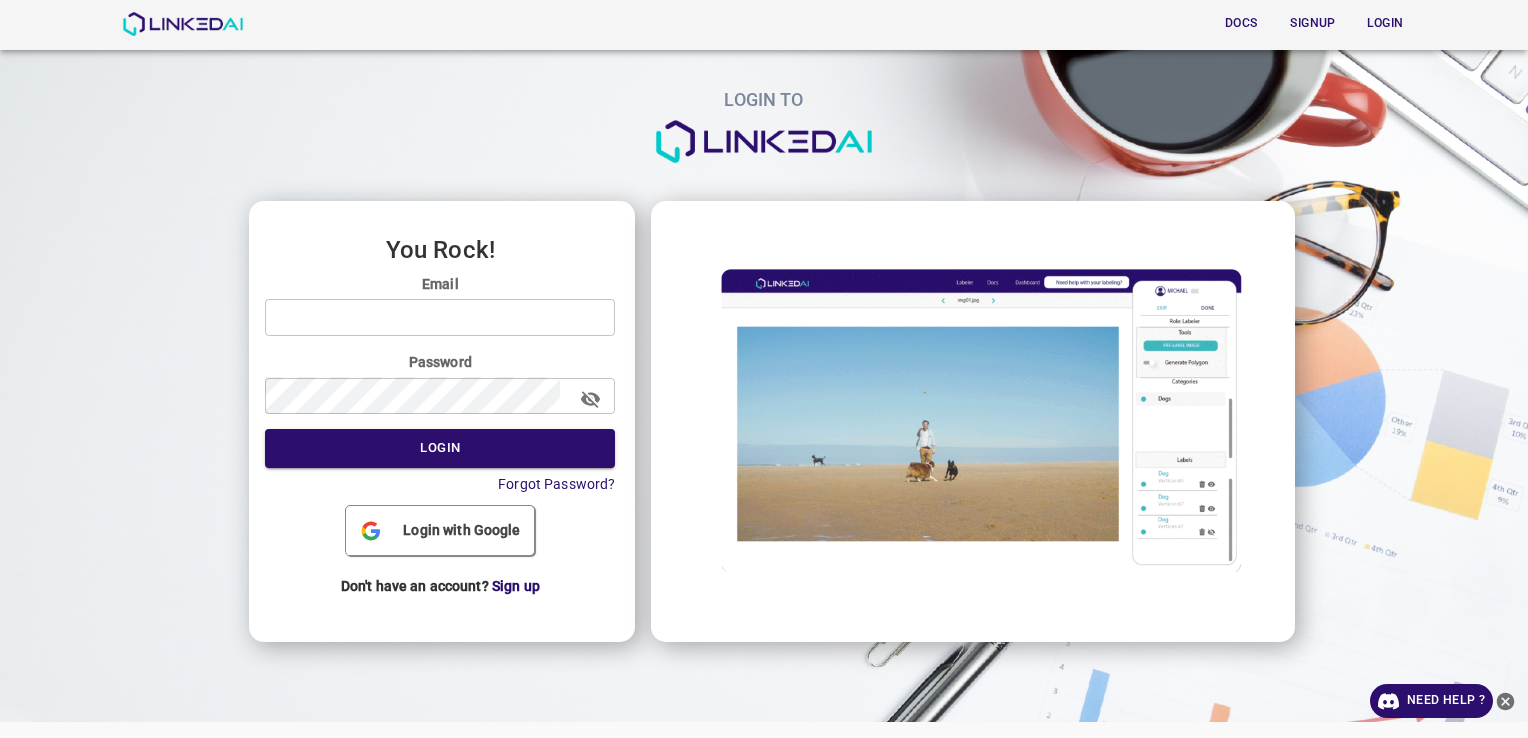 scroll, scrollTop: 0, scrollLeft: 0, axis: both 